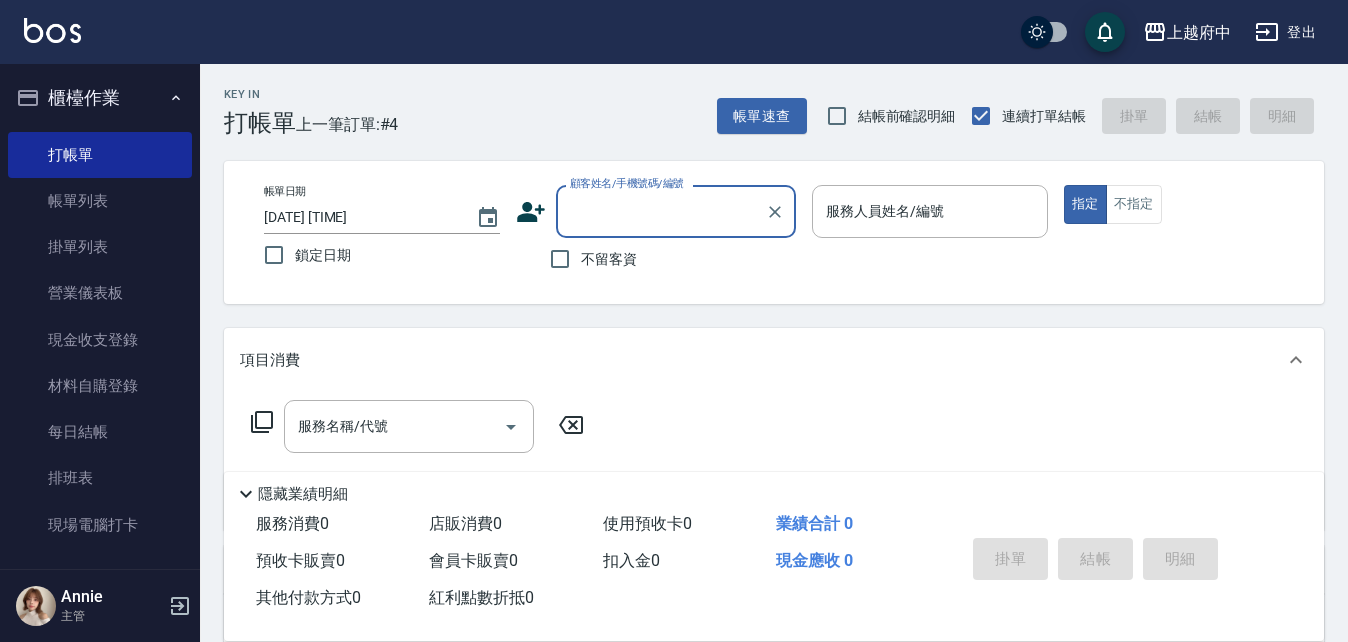 scroll, scrollTop: 0, scrollLeft: 0, axis: both 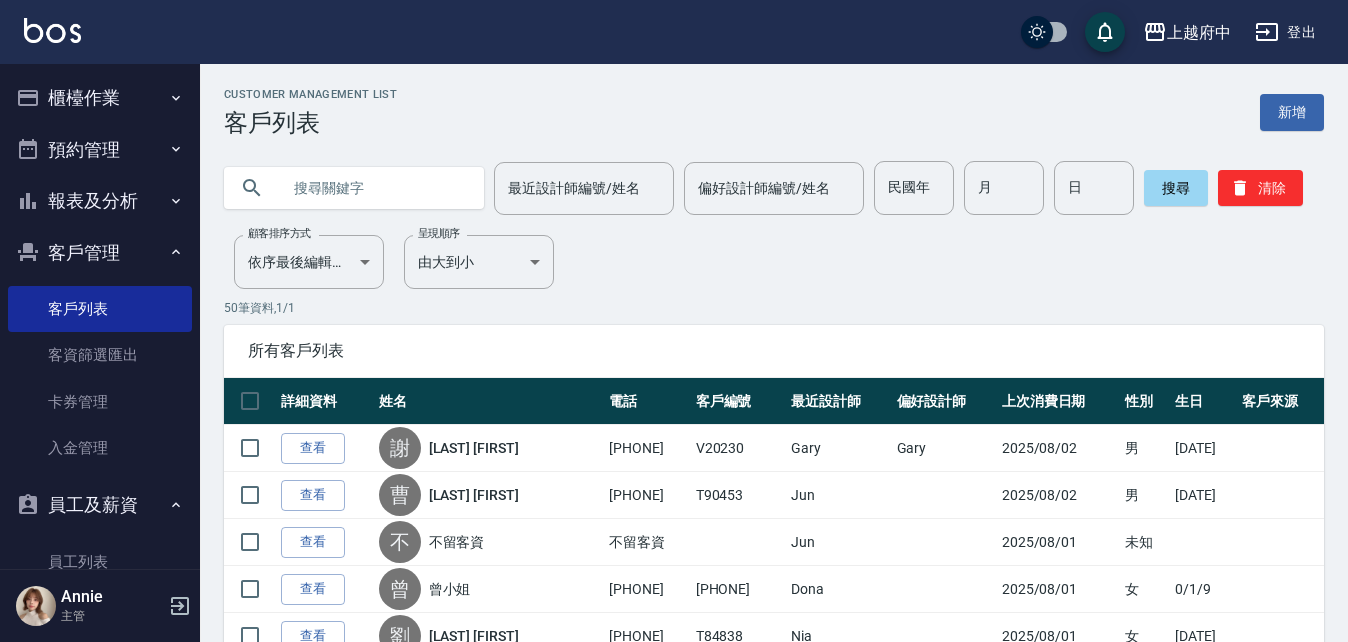 click at bounding box center [374, 188] 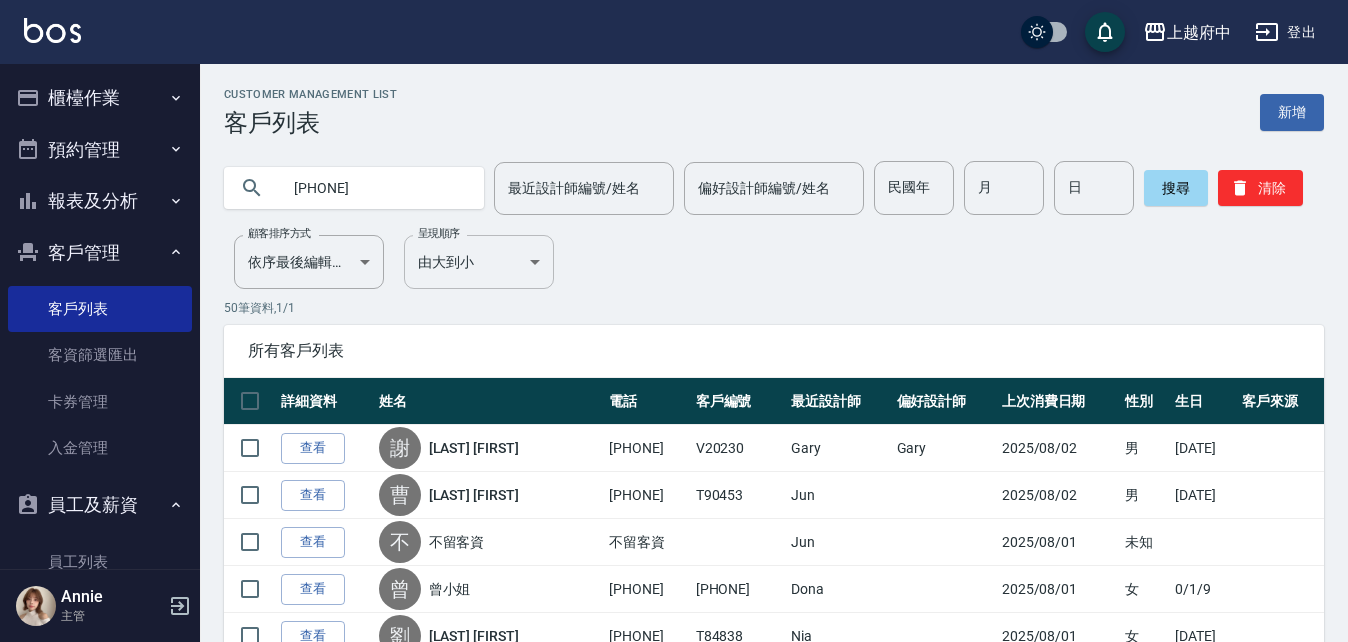 type on "0921851983" 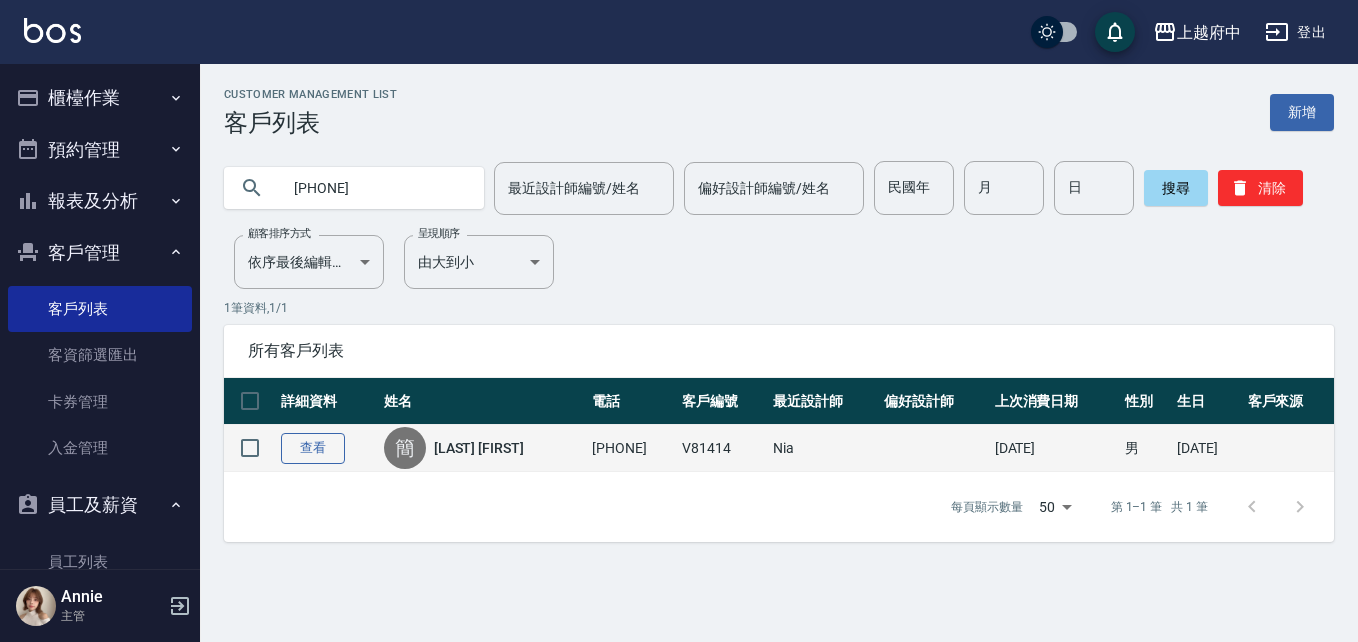 click on "查看" at bounding box center [313, 448] 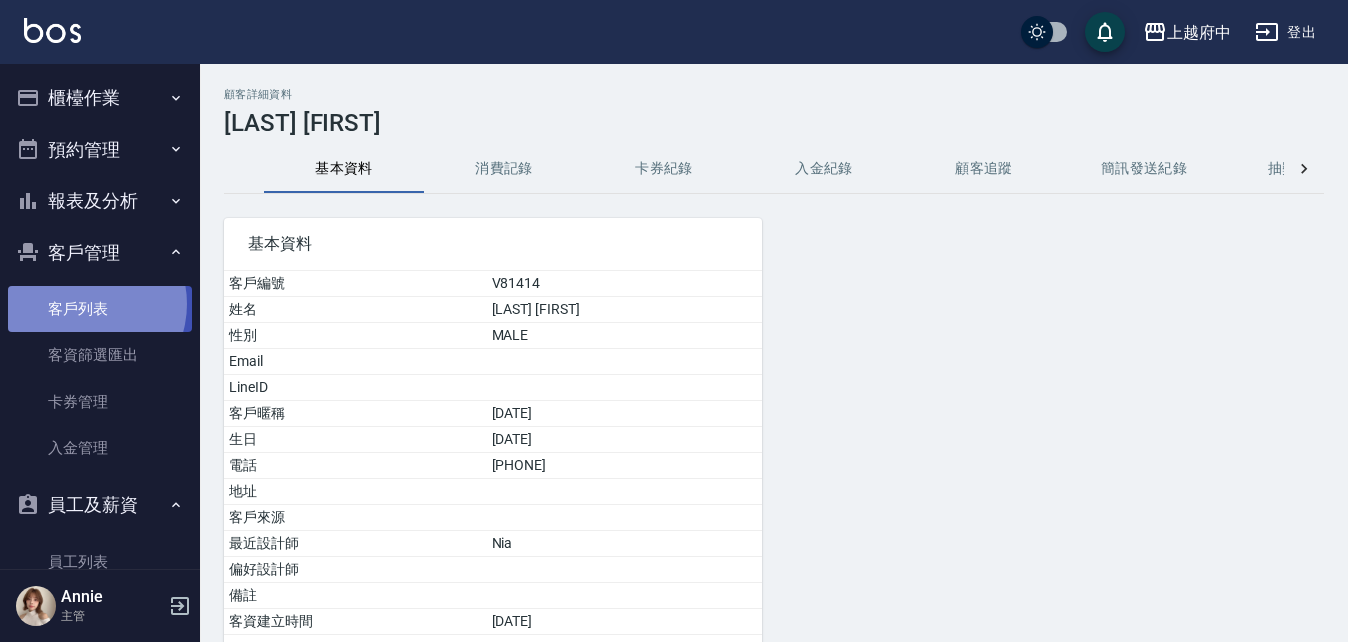 click on "客戶列表" at bounding box center (100, 309) 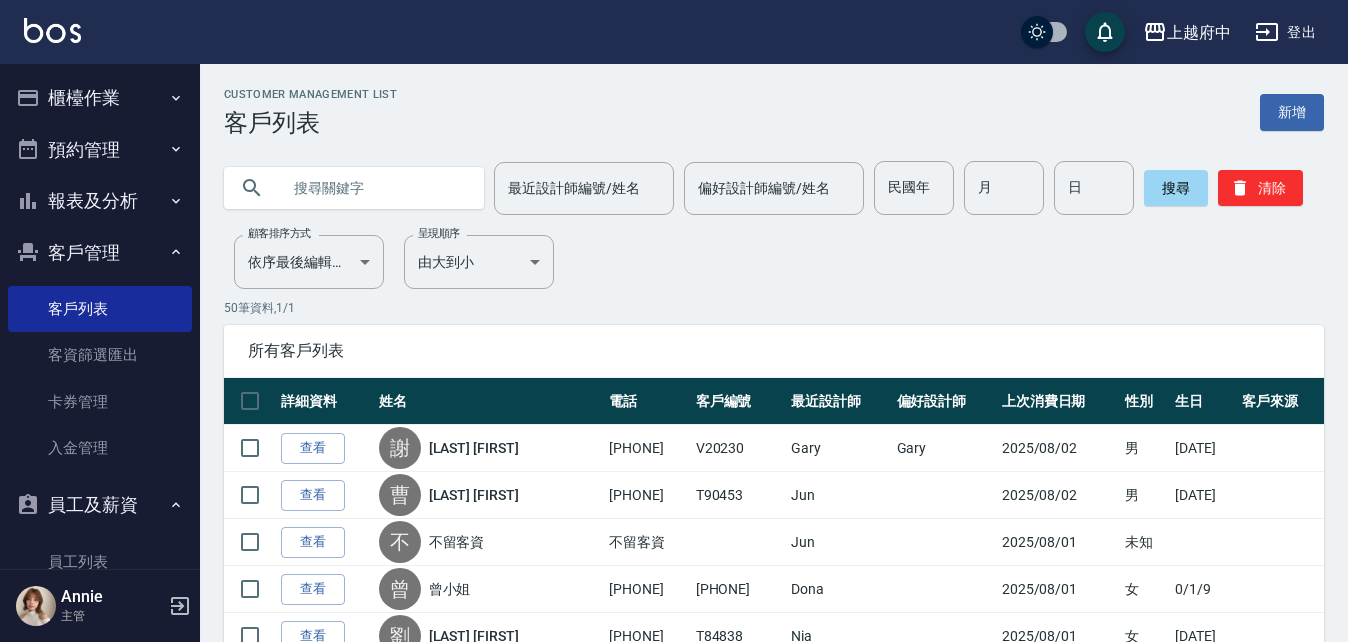 click at bounding box center [374, 188] 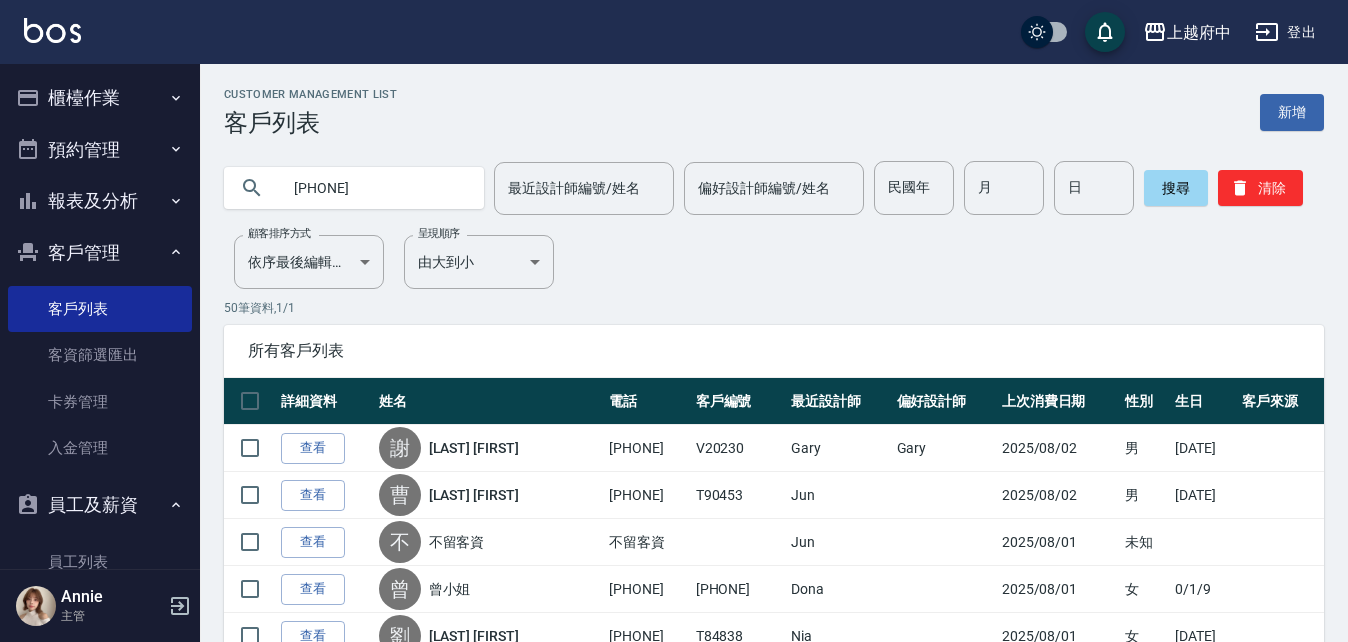type on "[PHONE]" 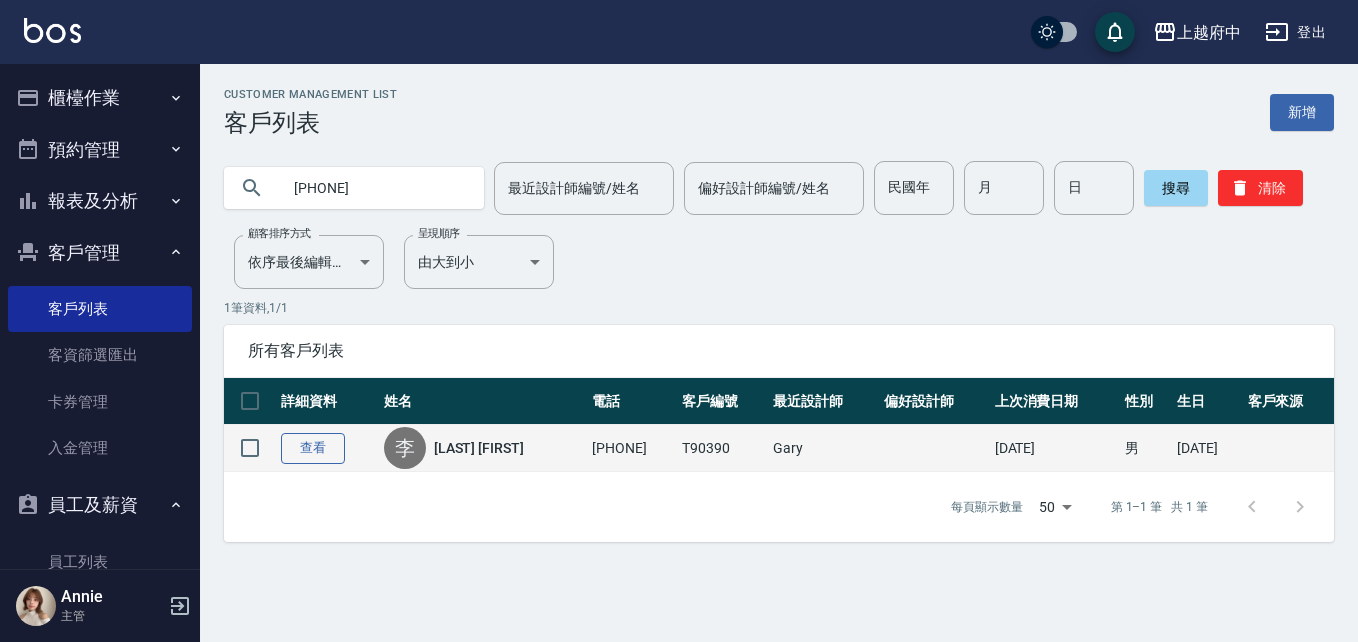 click on "查看" at bounding box center [313, 448] 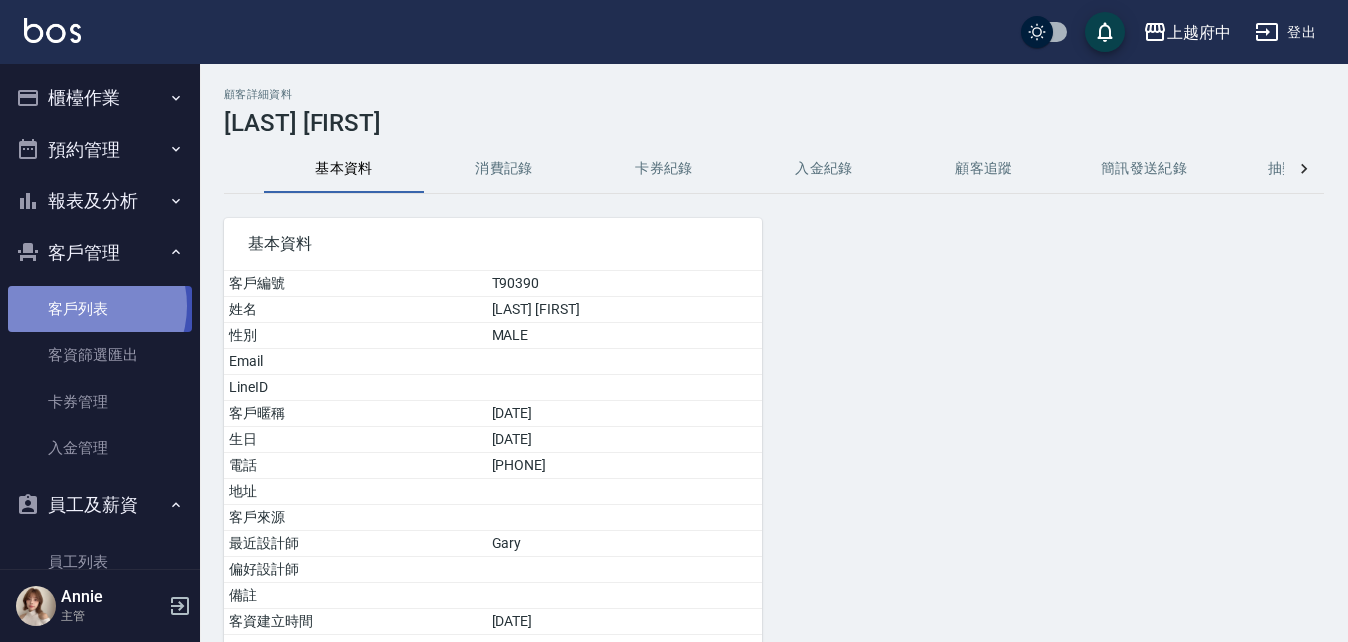 click on "客戶列表" at bounding box center [100, 309] 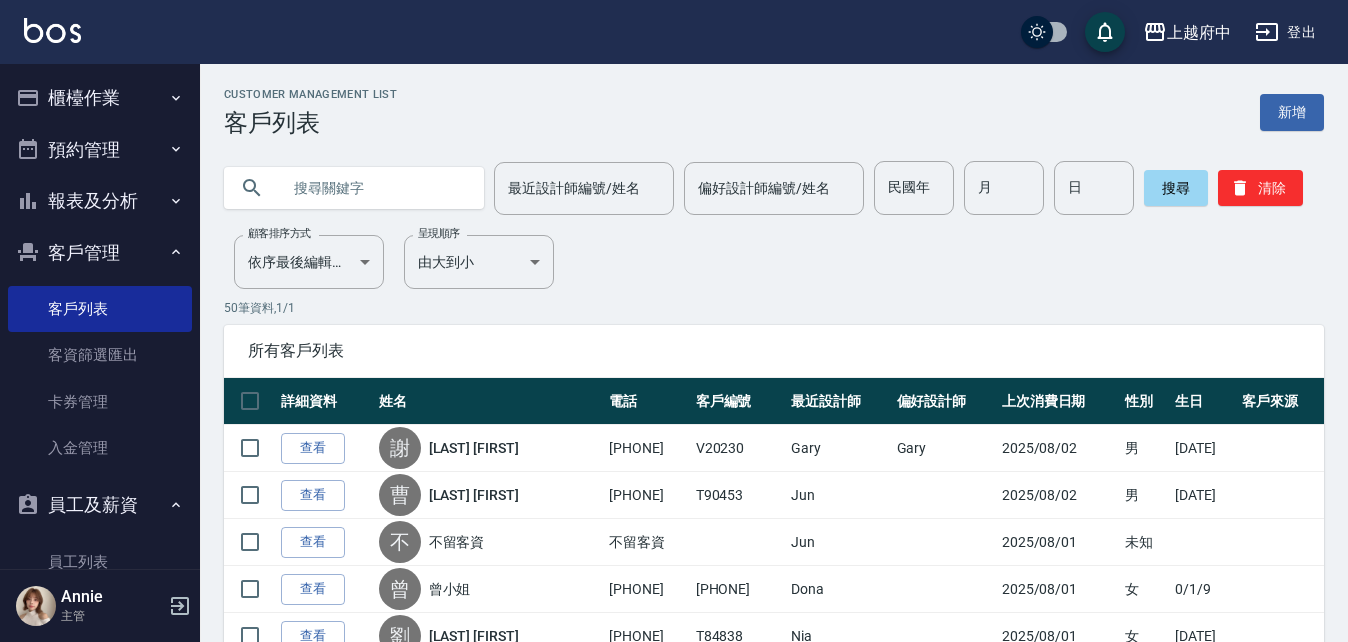 click at bounding box center [374, 188] 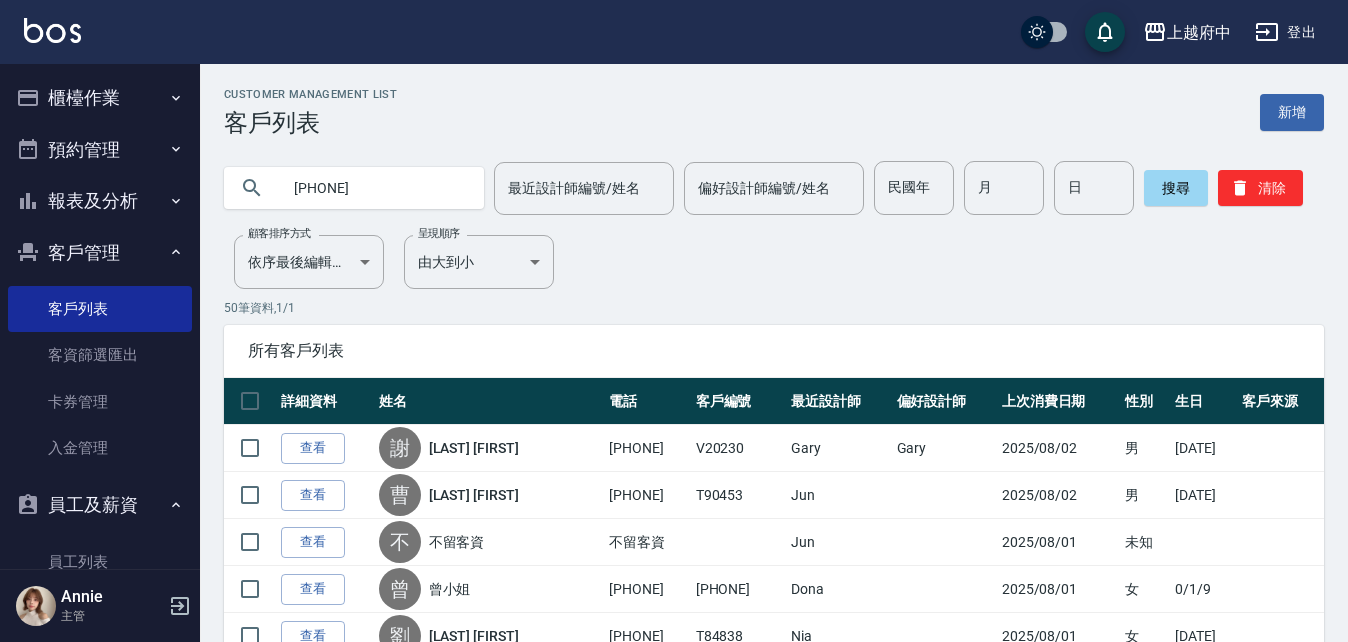 type on "[PHONE]" 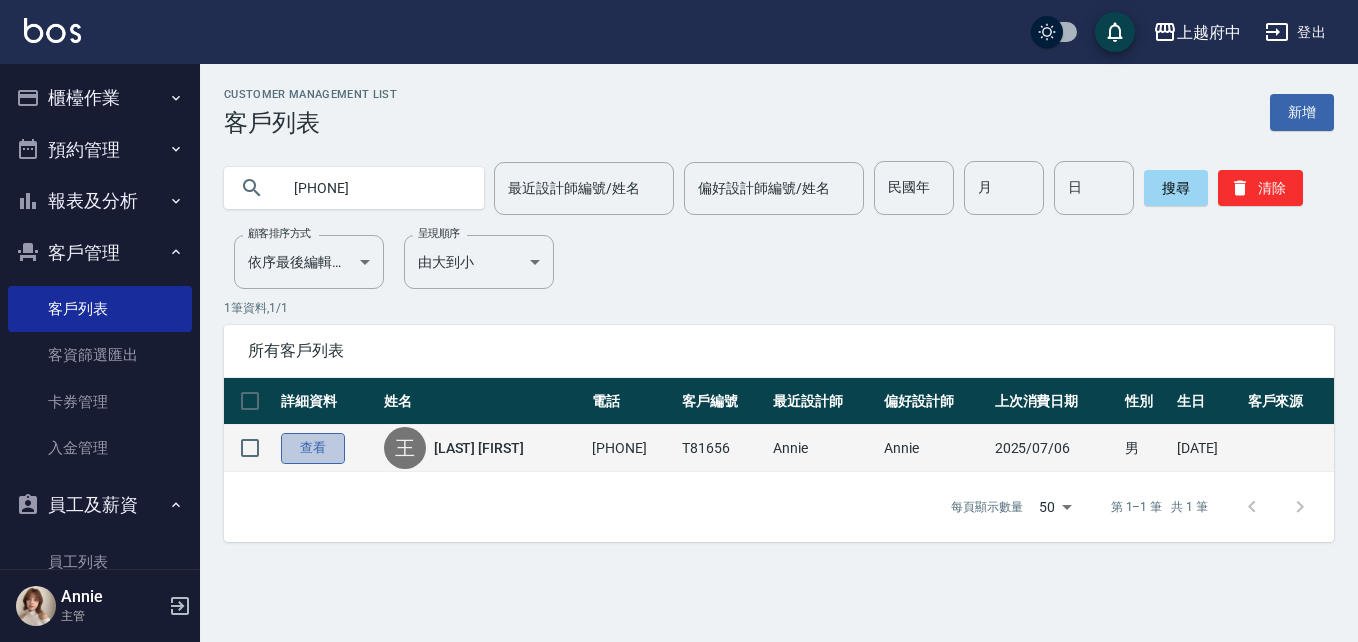 click on "查看" at bounding box center (313, 448) 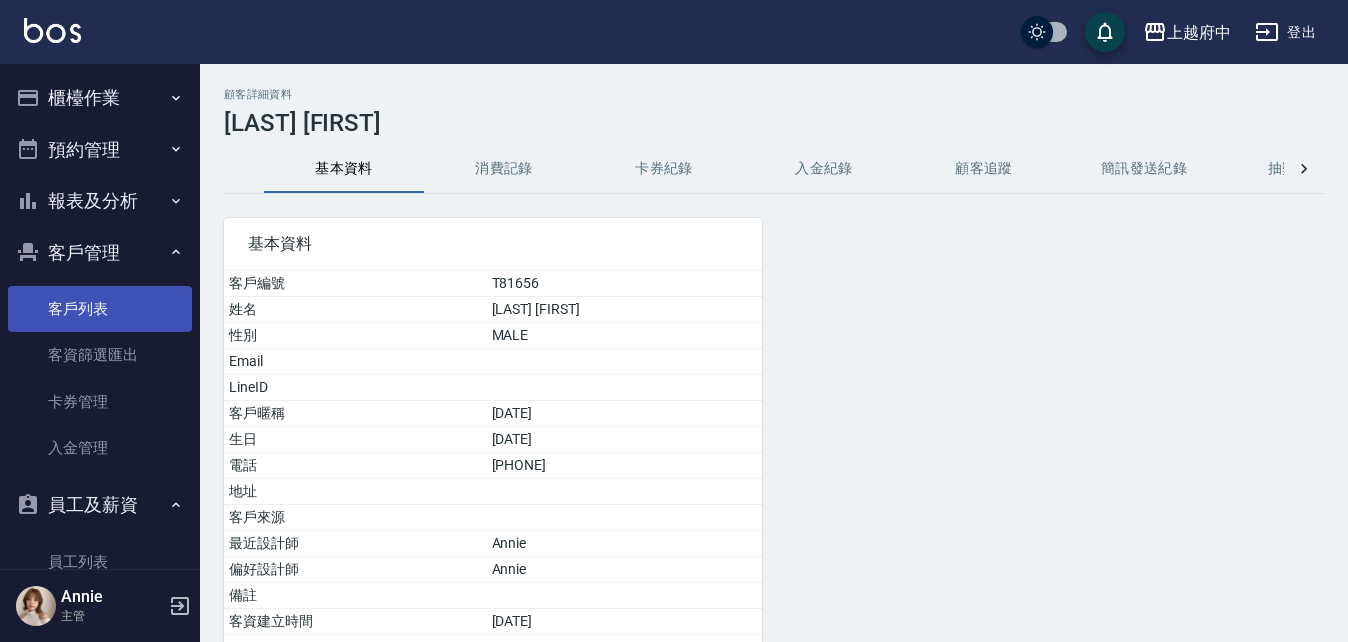 click on "客戶列表" at bounding box center [100, 309] 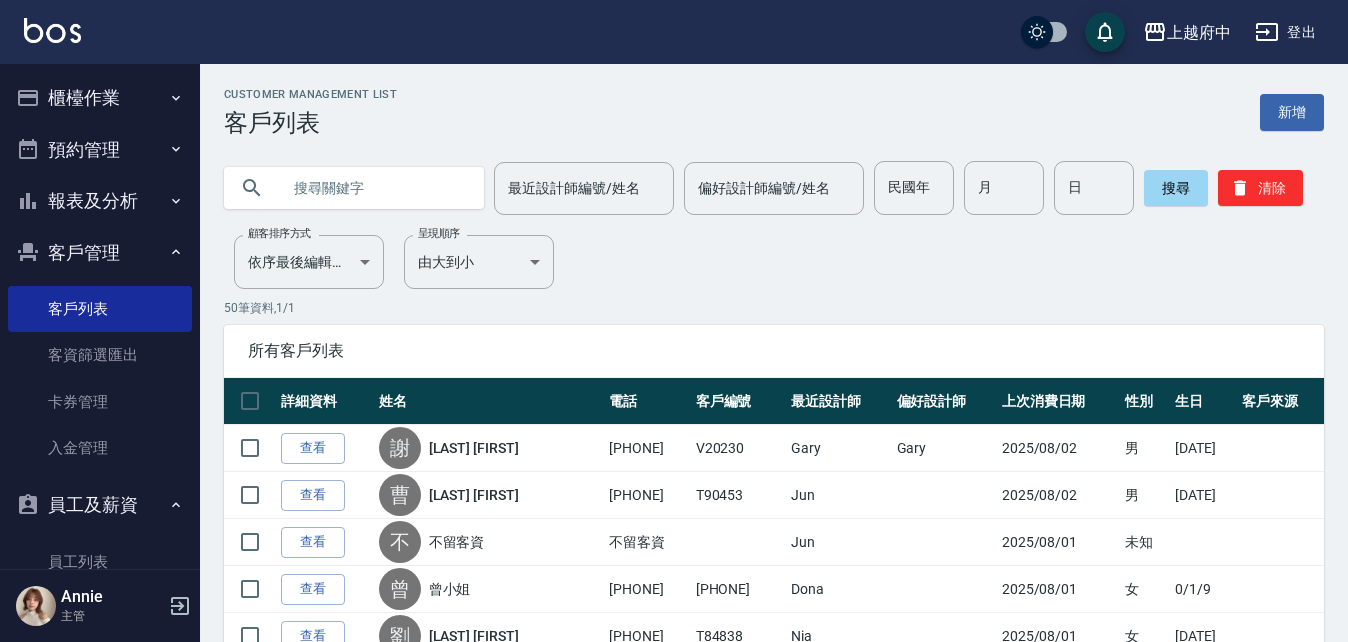 click at bounding box center [374, 188] 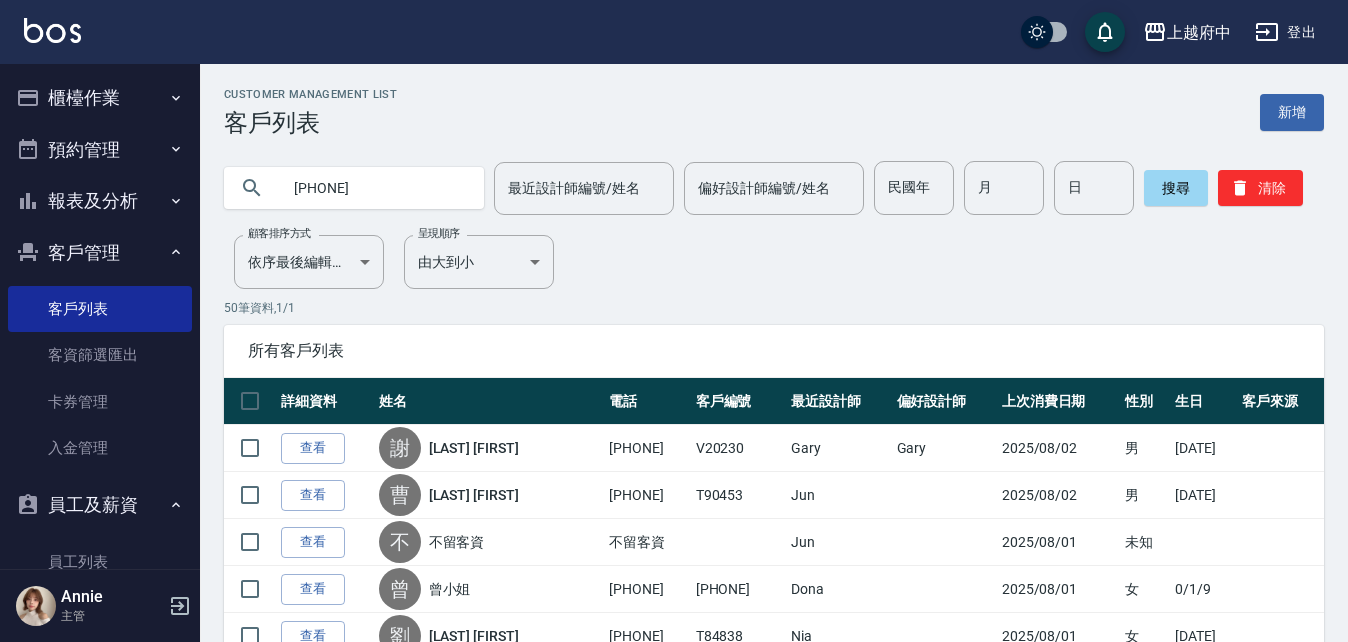 type on "0928850759" 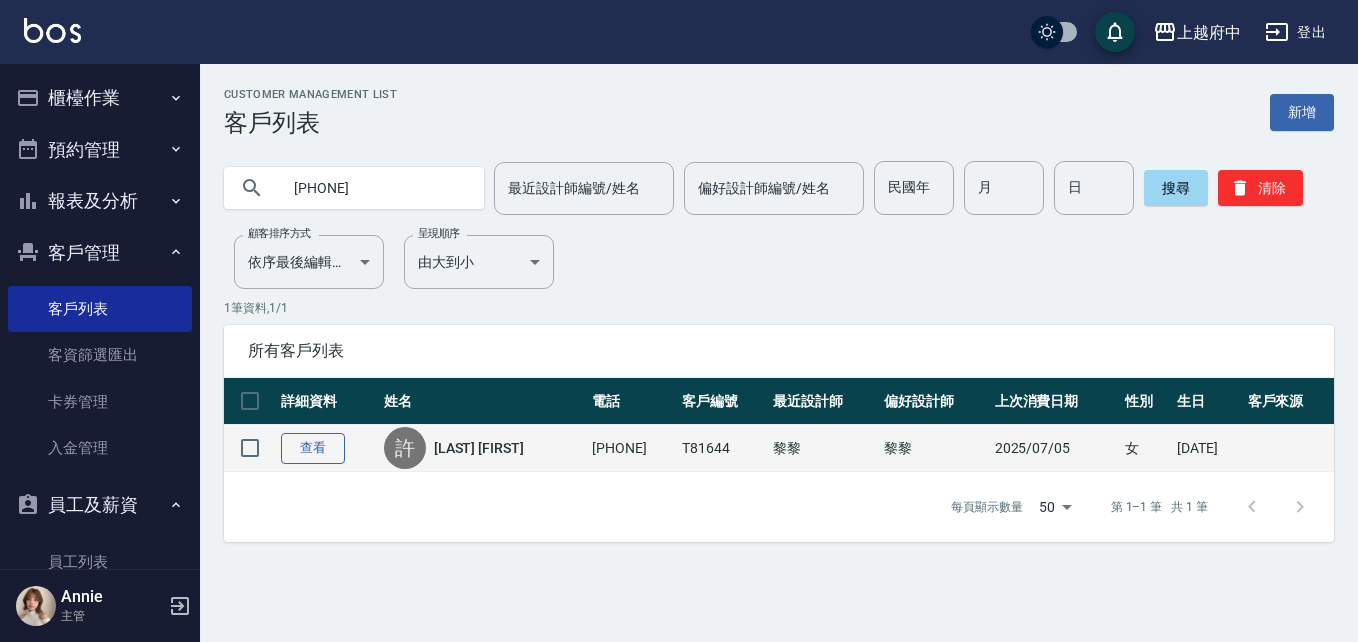click on "查看" at bounding box center [313, 448] 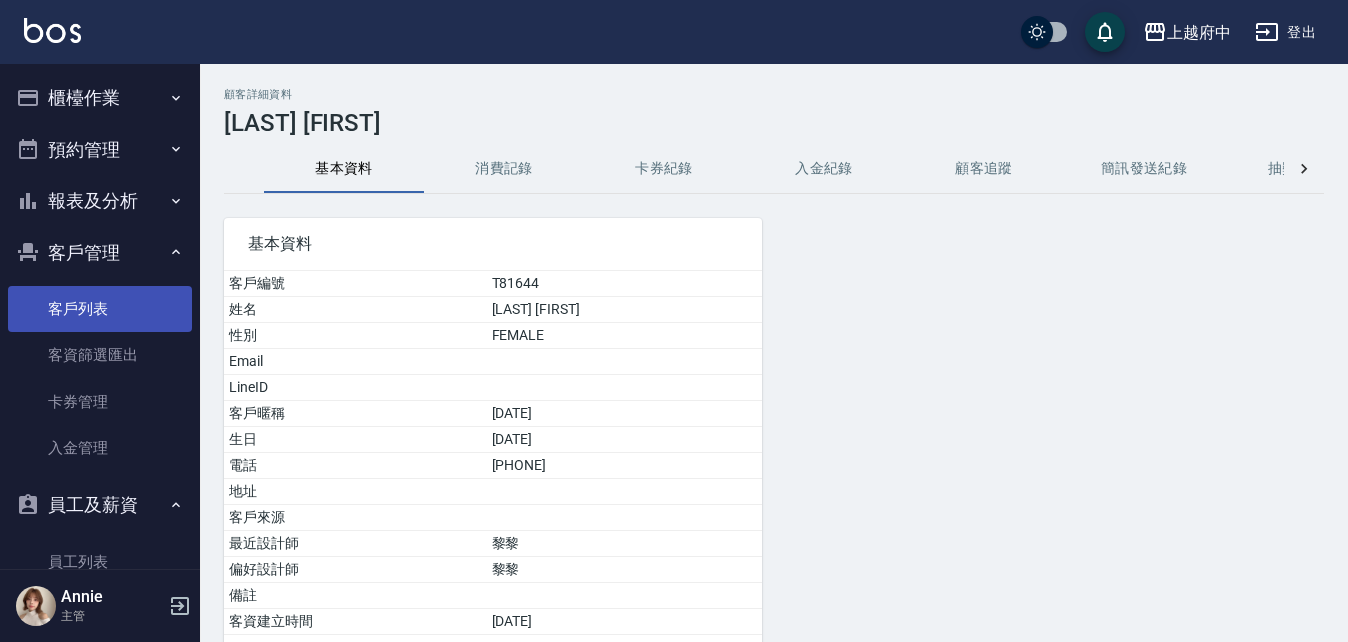 click on "客戶列表" at bounding box center [100, 309] 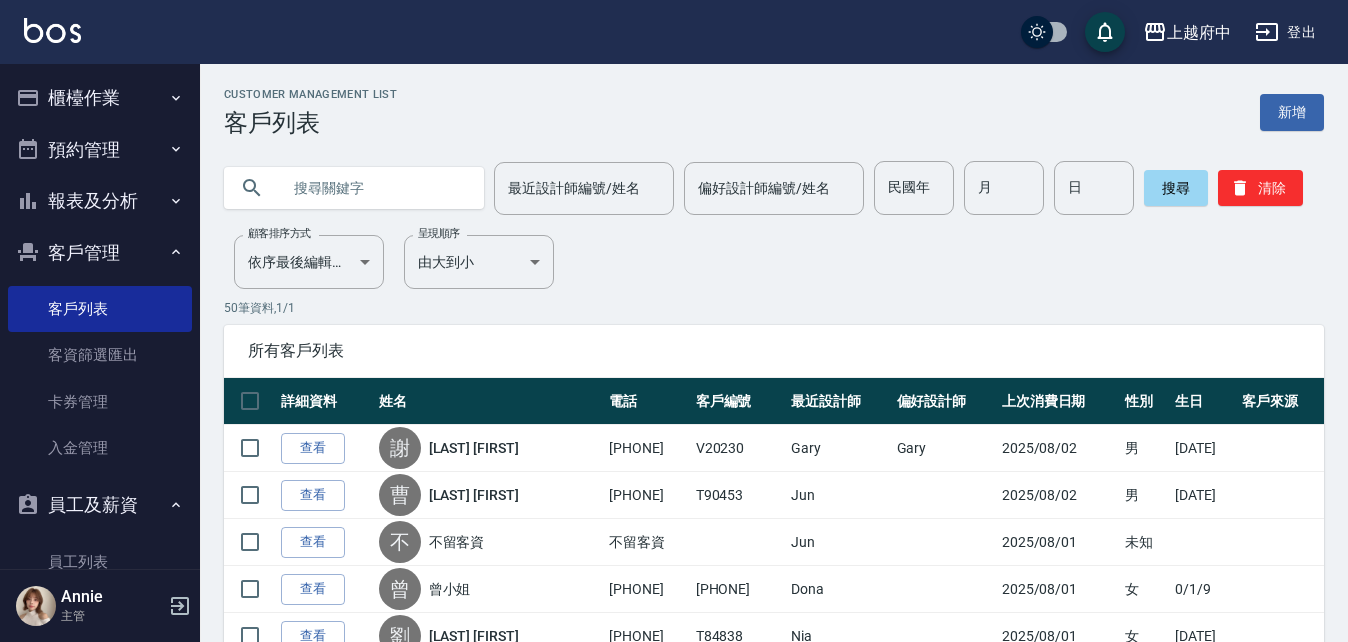 click at bounding box center (374, 188) 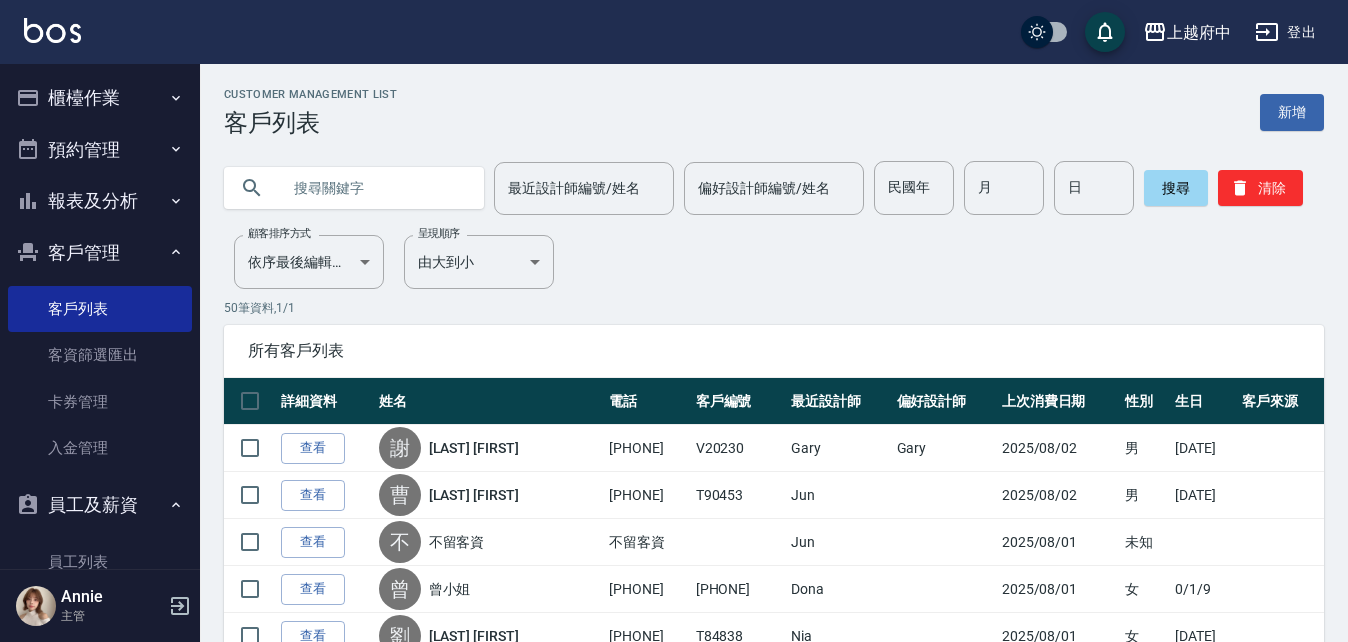 click at bounding box center (374, 188) 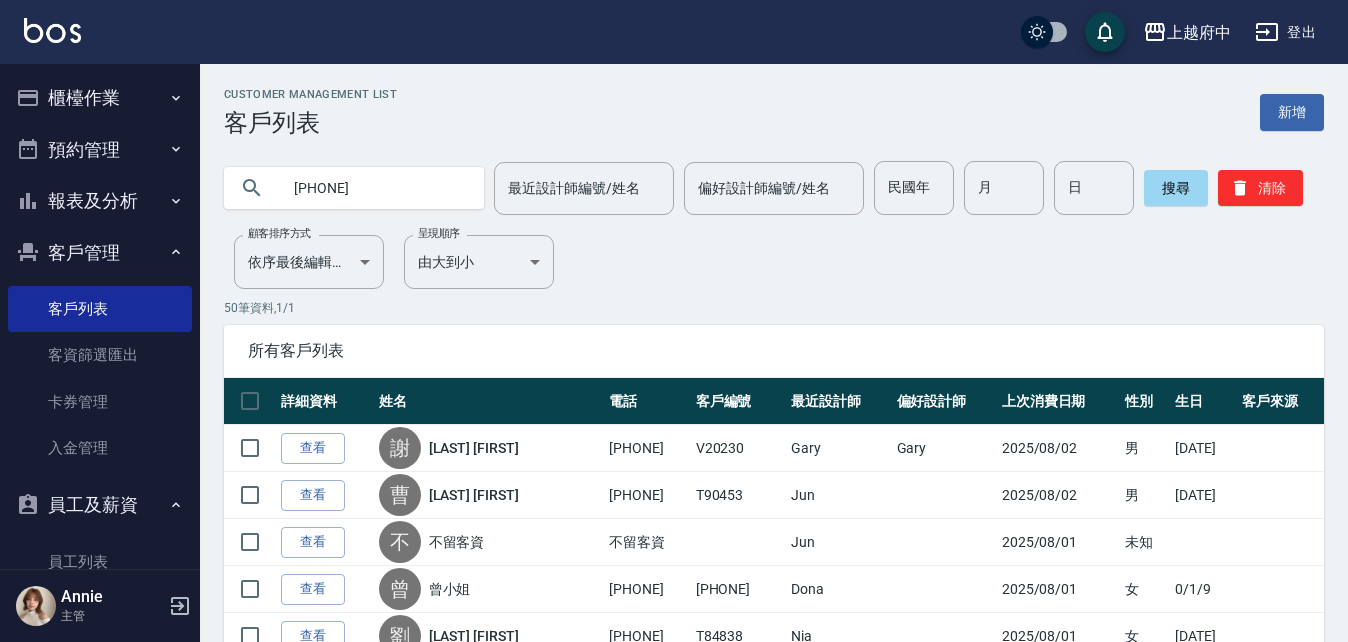 type on "0930493626" 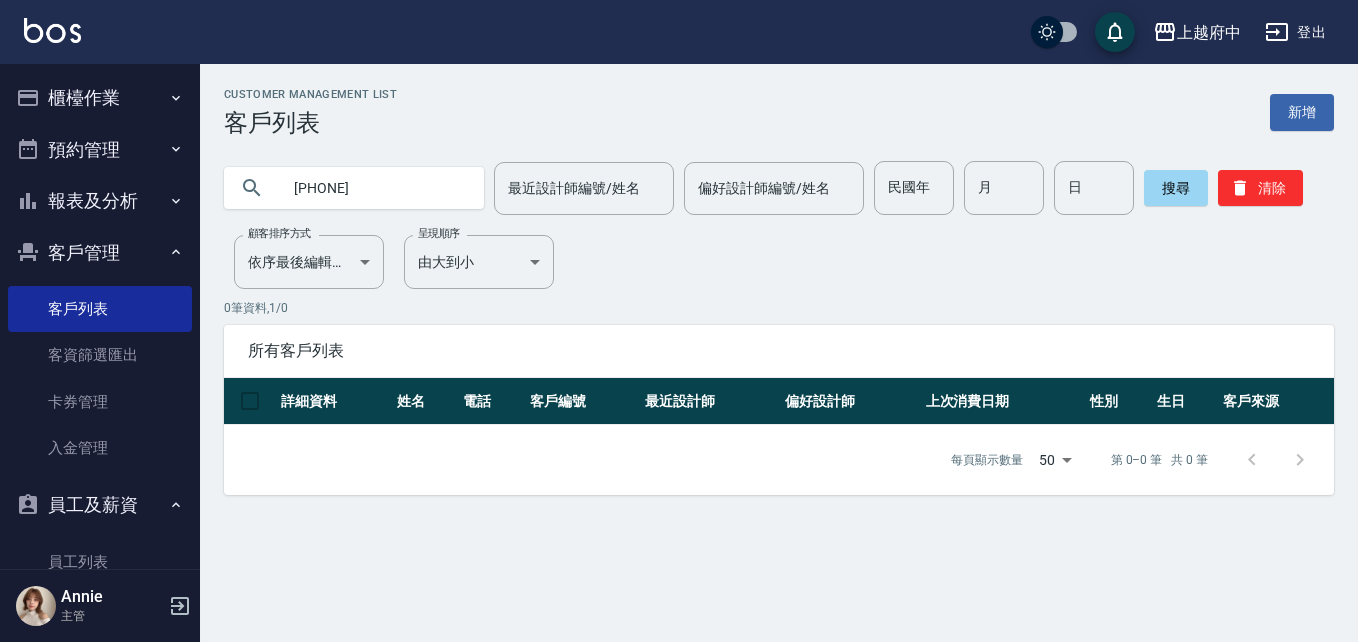 drag, startPoint x: 379, startPoint y: 184, endPoint x: 247, endPoint y: 184, distance: 132 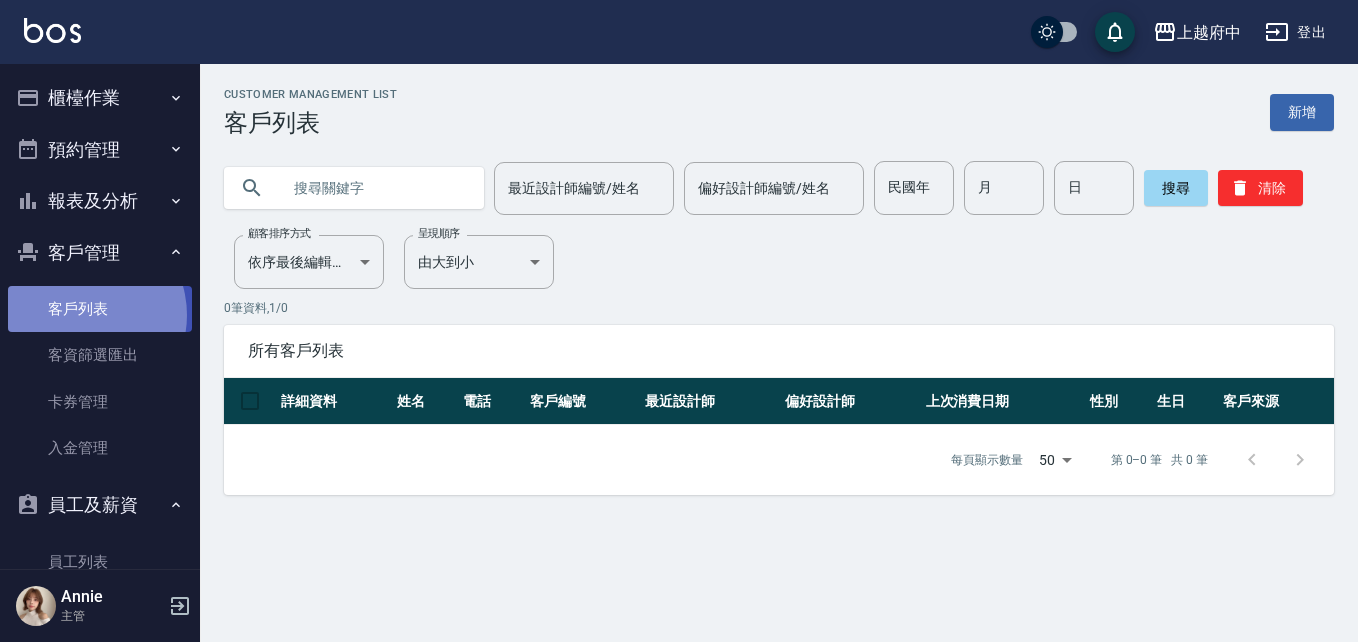 click on "客戶列表" at bounding box center (100, 309) 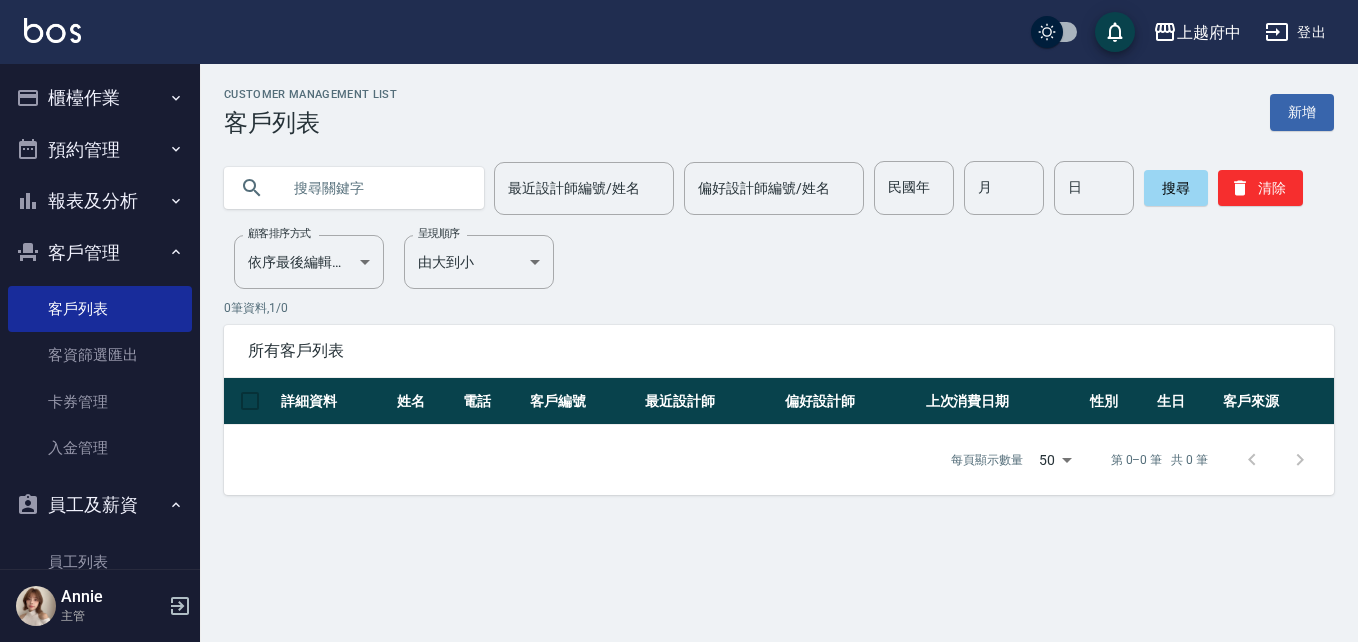 click at bounding box center [374, 188] 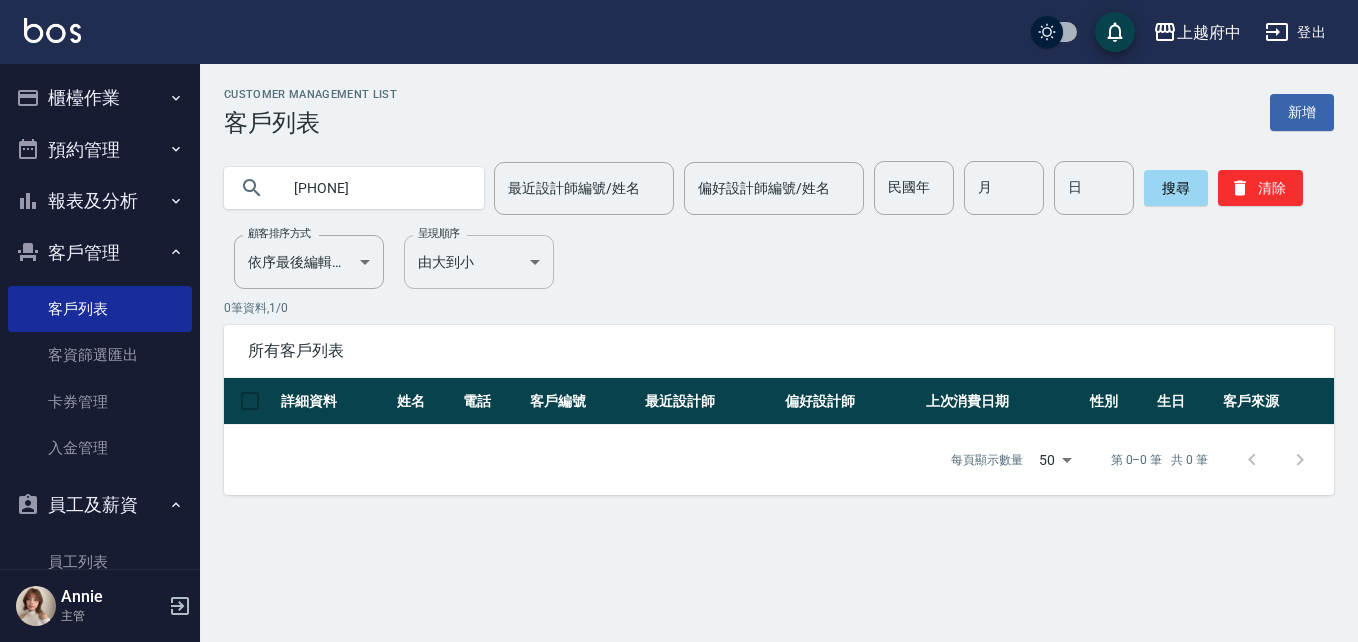 type on "0920425986" 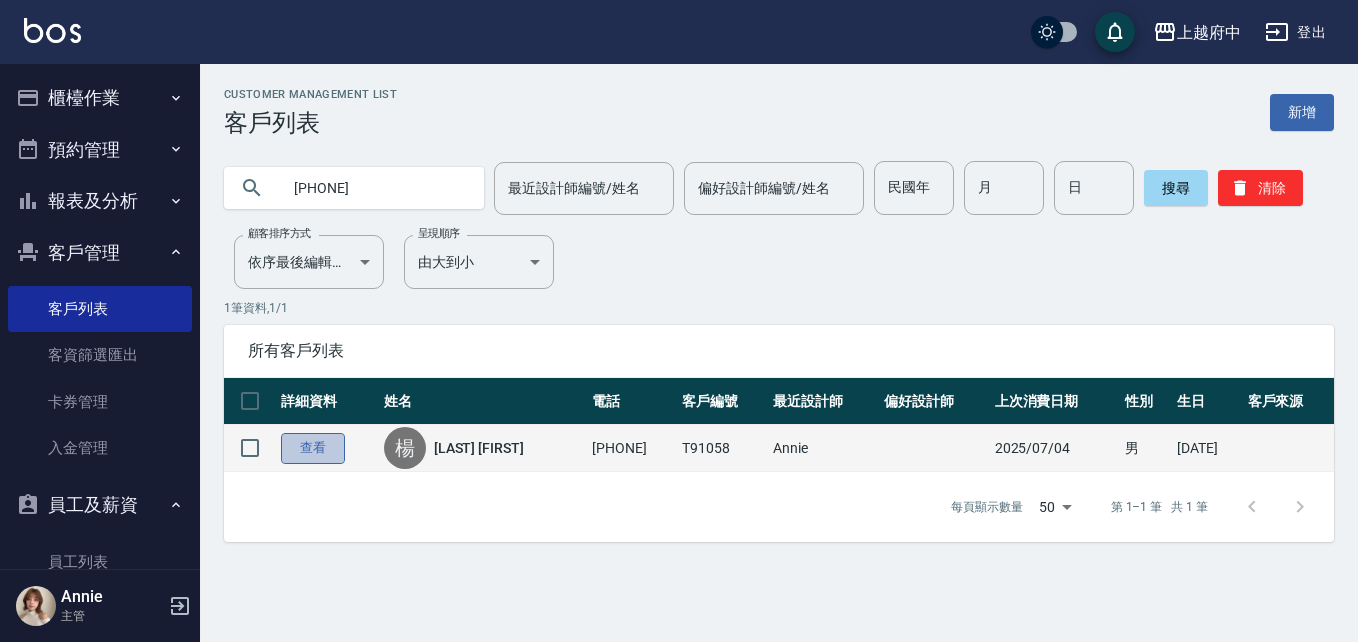 click on "查看" at bounding box center [313, 448] 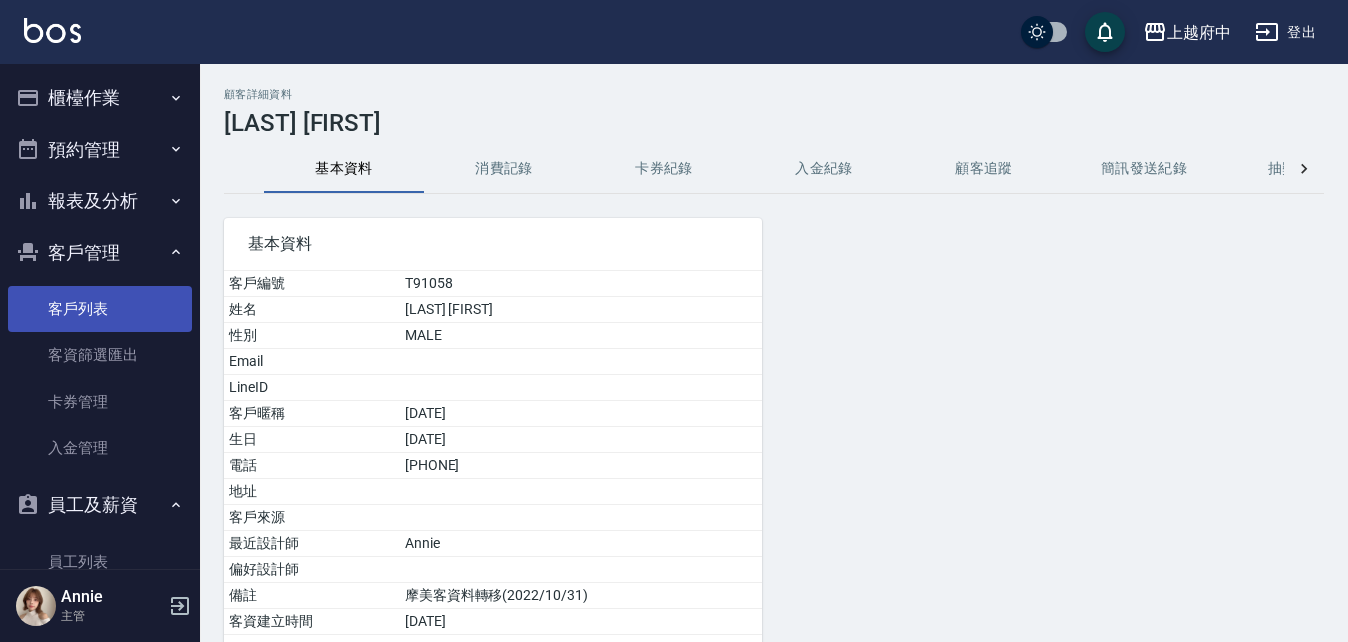 click on "客戶列表" at bounding box center [100, 309] 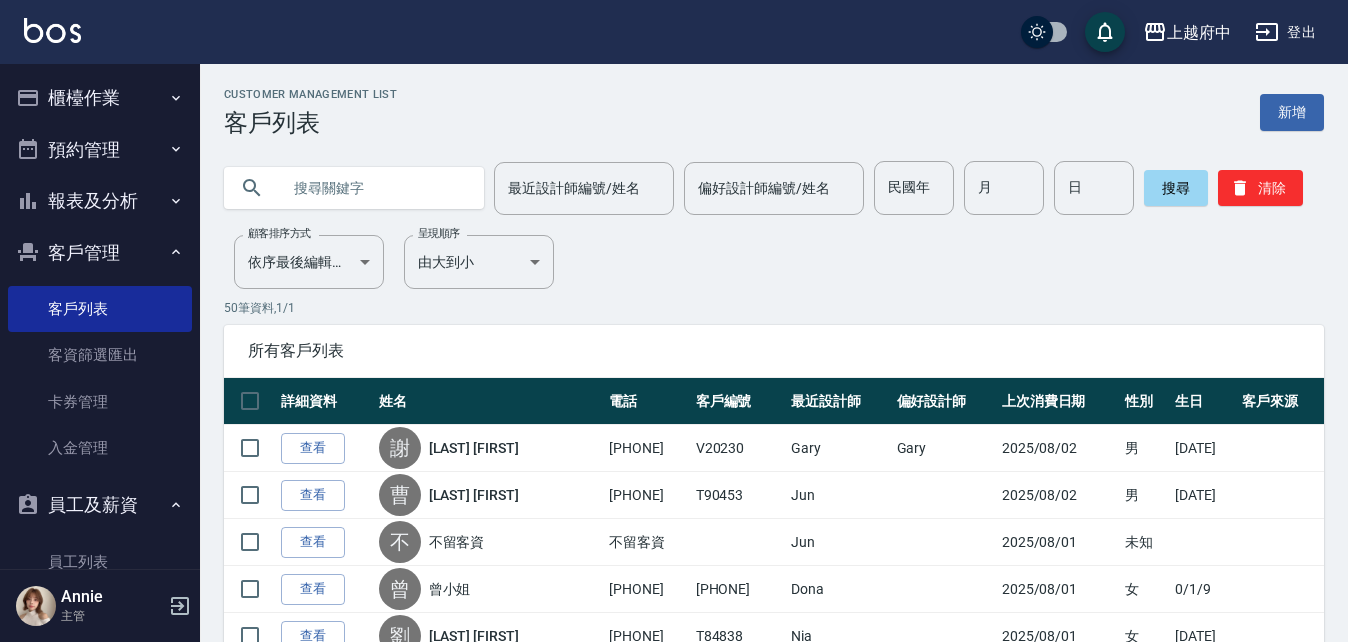 click at bounding box center [374, 188] 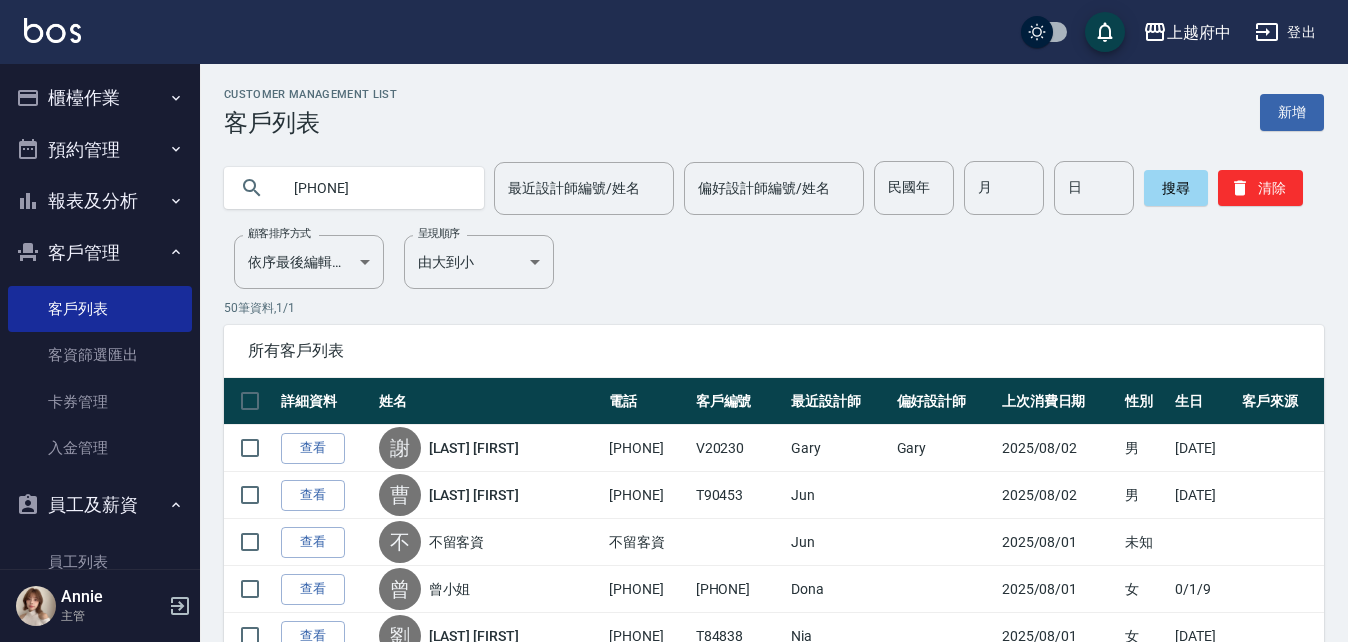 type on "0911586685" 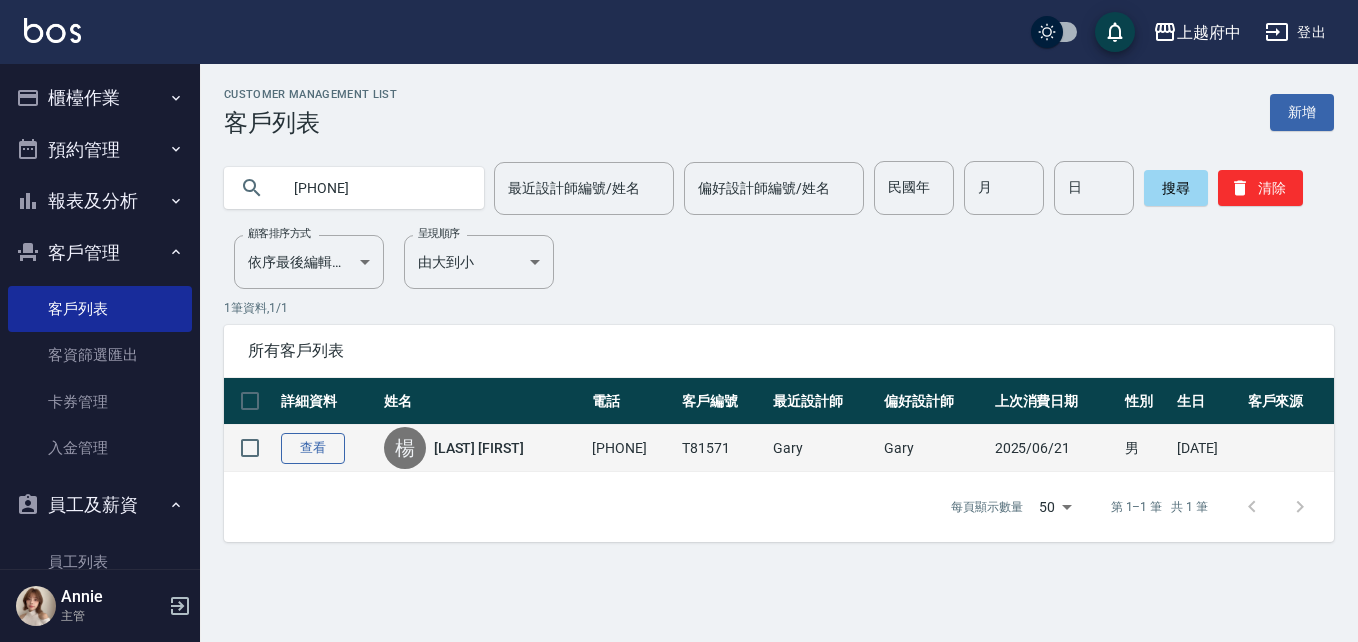 click on "查看" at bounding box center [313, 448] 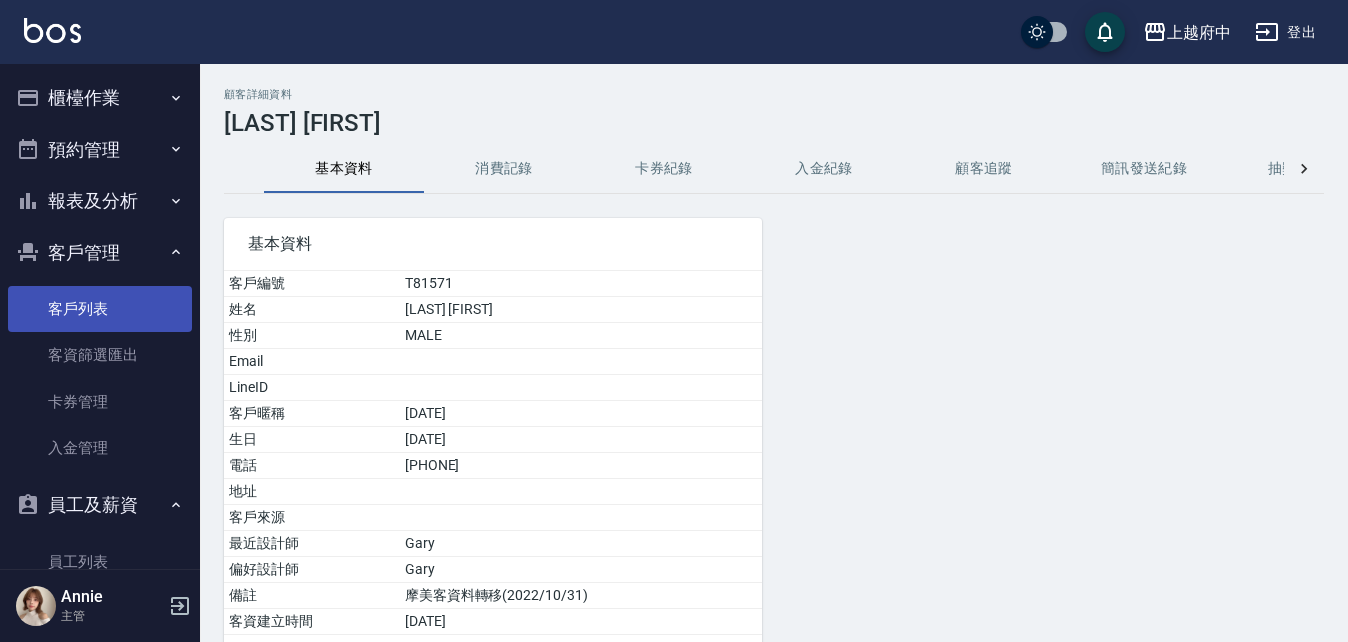 click on "客戶列表" at bounding box center [100, 309] 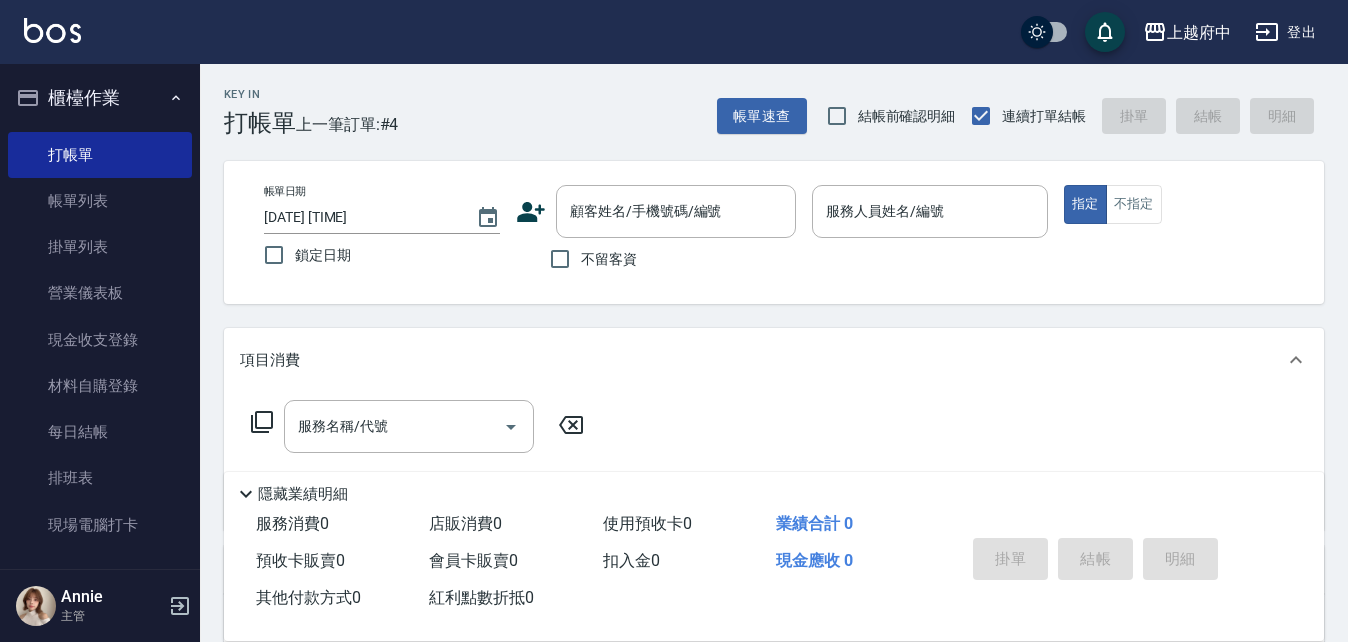 scroll, scrollTop: 0, scrollLeft: 0, axis: both 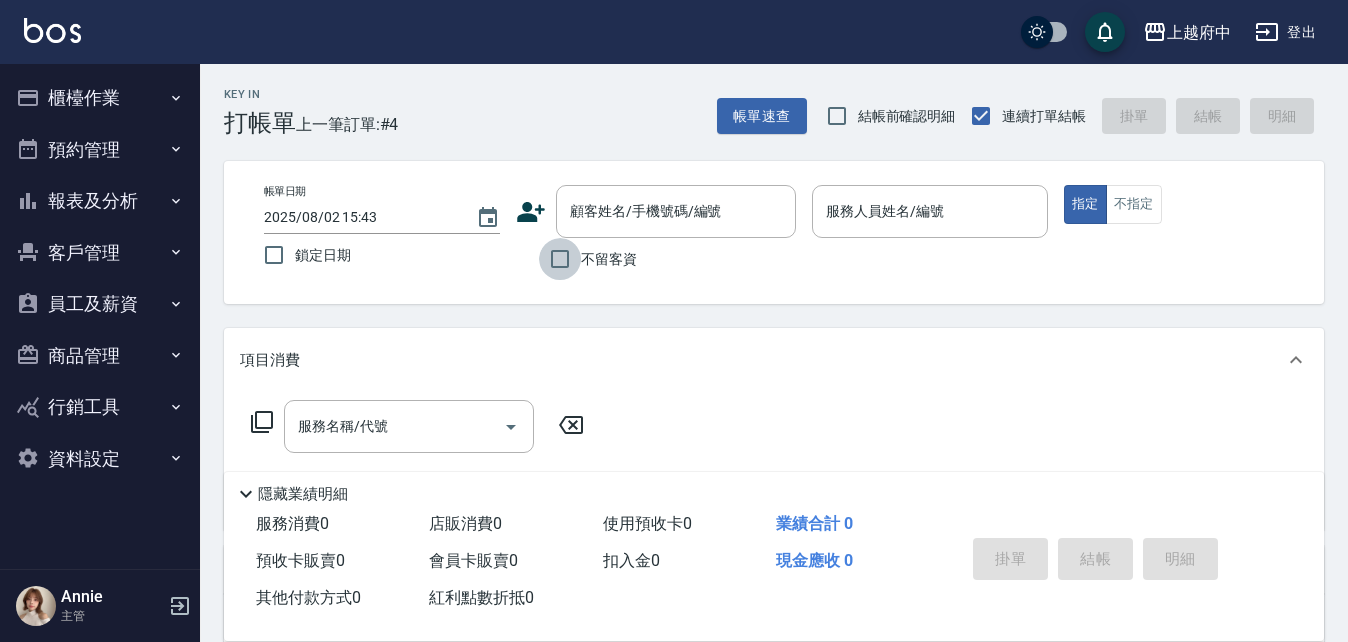 click on "不留客資" at bounding box center (560, 259) 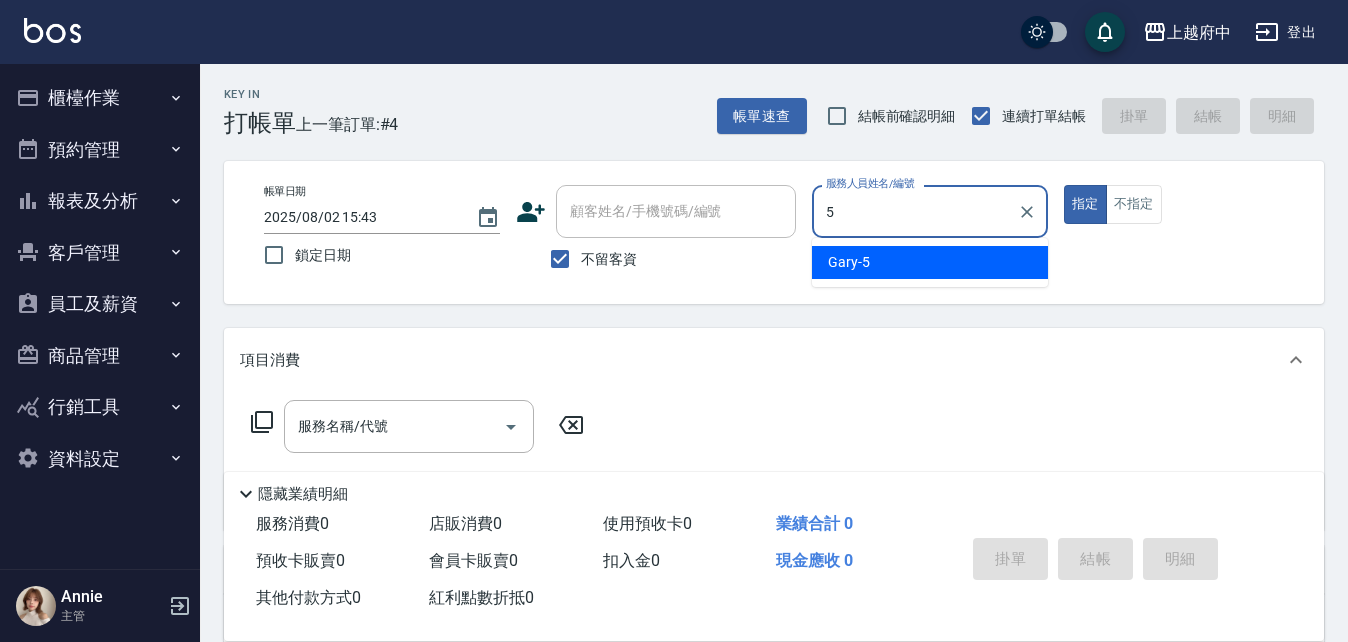 type on "[NAME]-5" 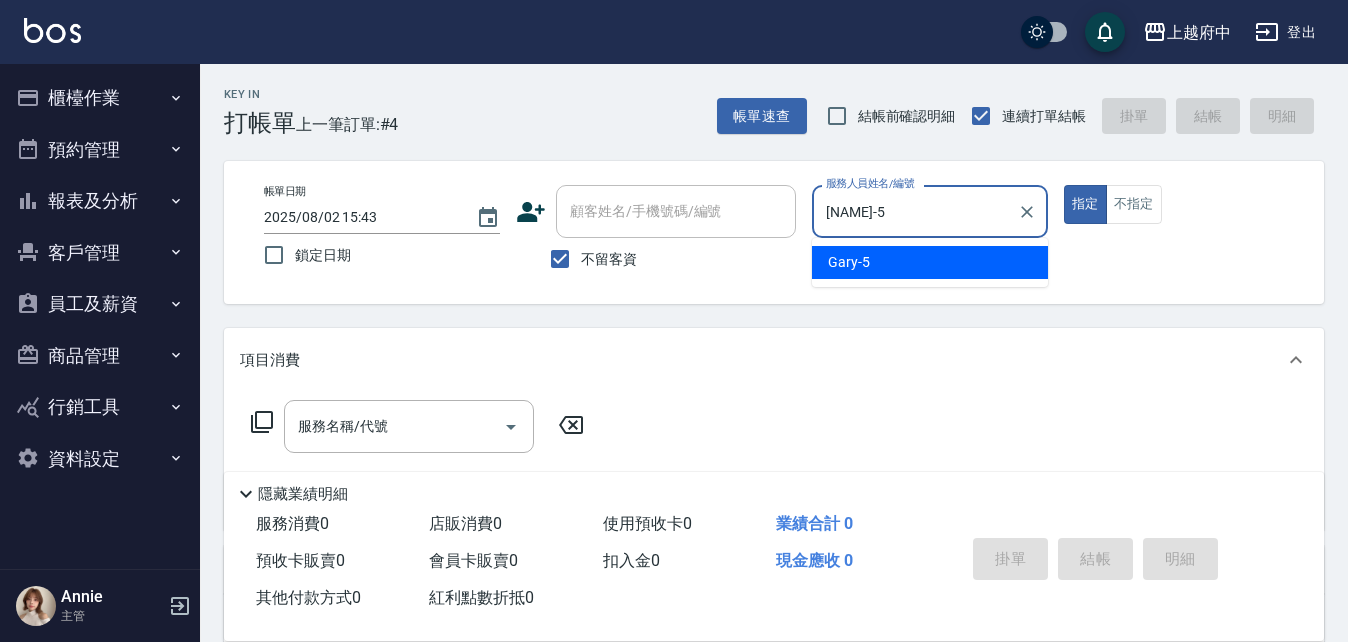 type on "true" 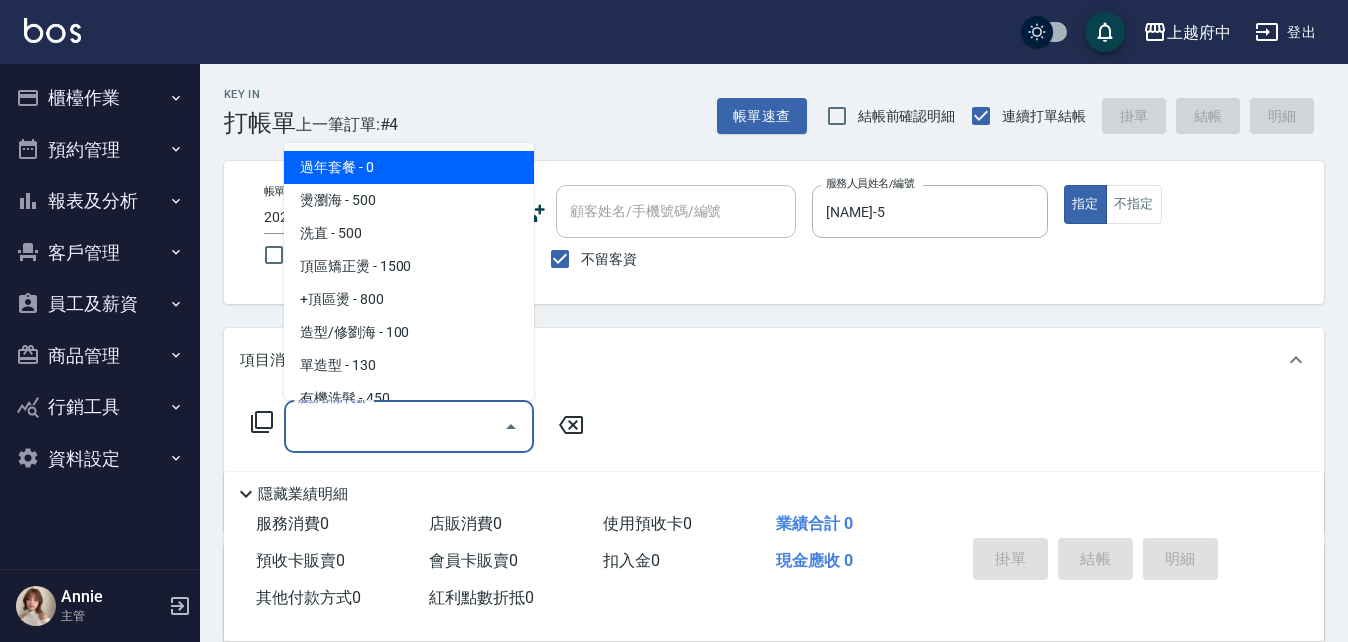 click on "服務名稱/代號" at bounding box center (394, 426) 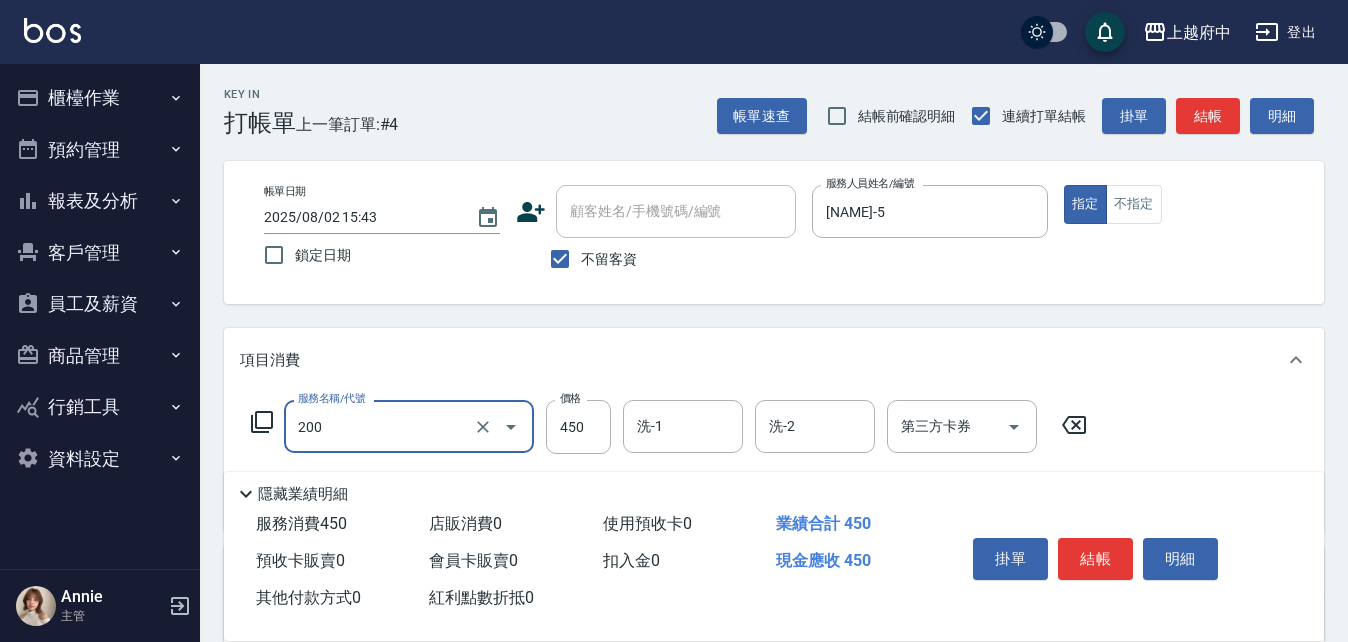type on "有機洗髮(200)" 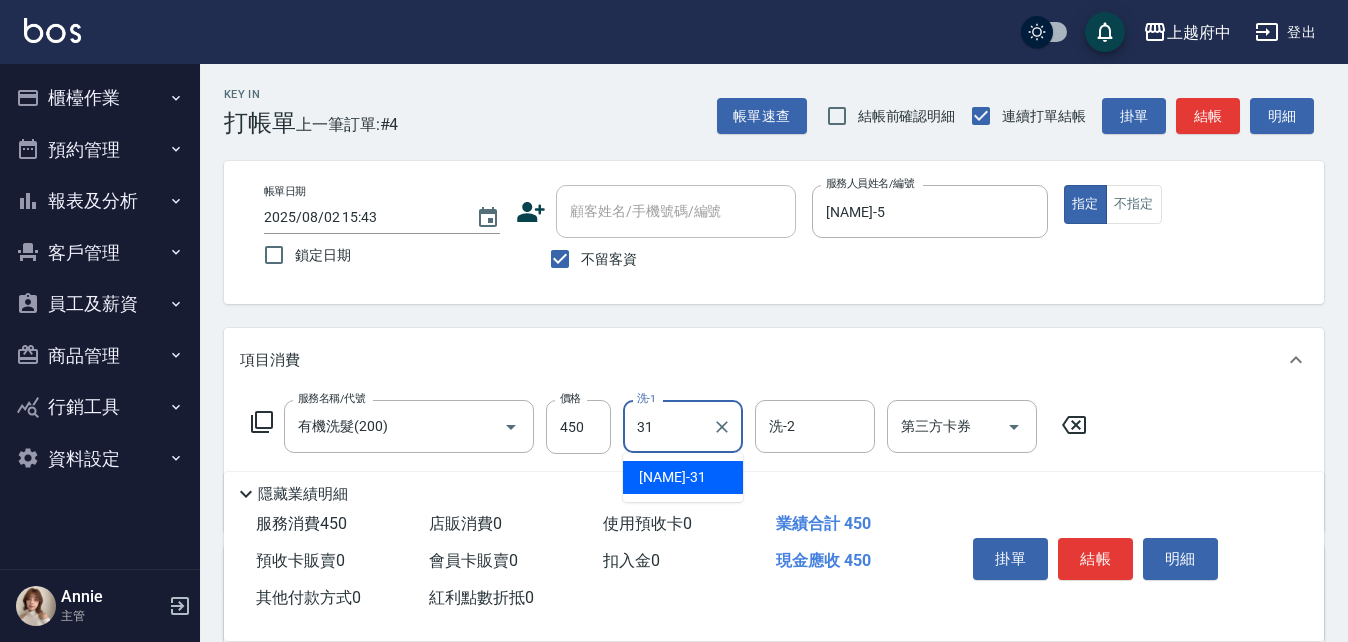 type on "王品云-31" 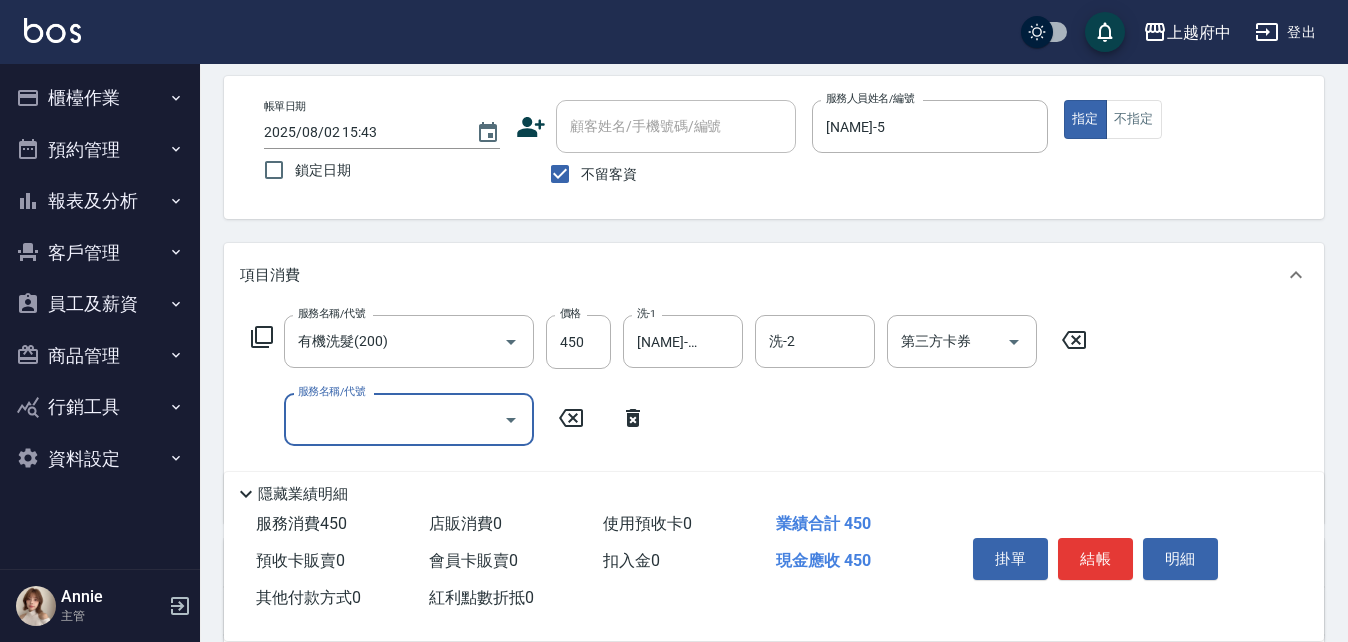 scroll, scrollTop: 200, scrollLeft: 0, axis: vertical 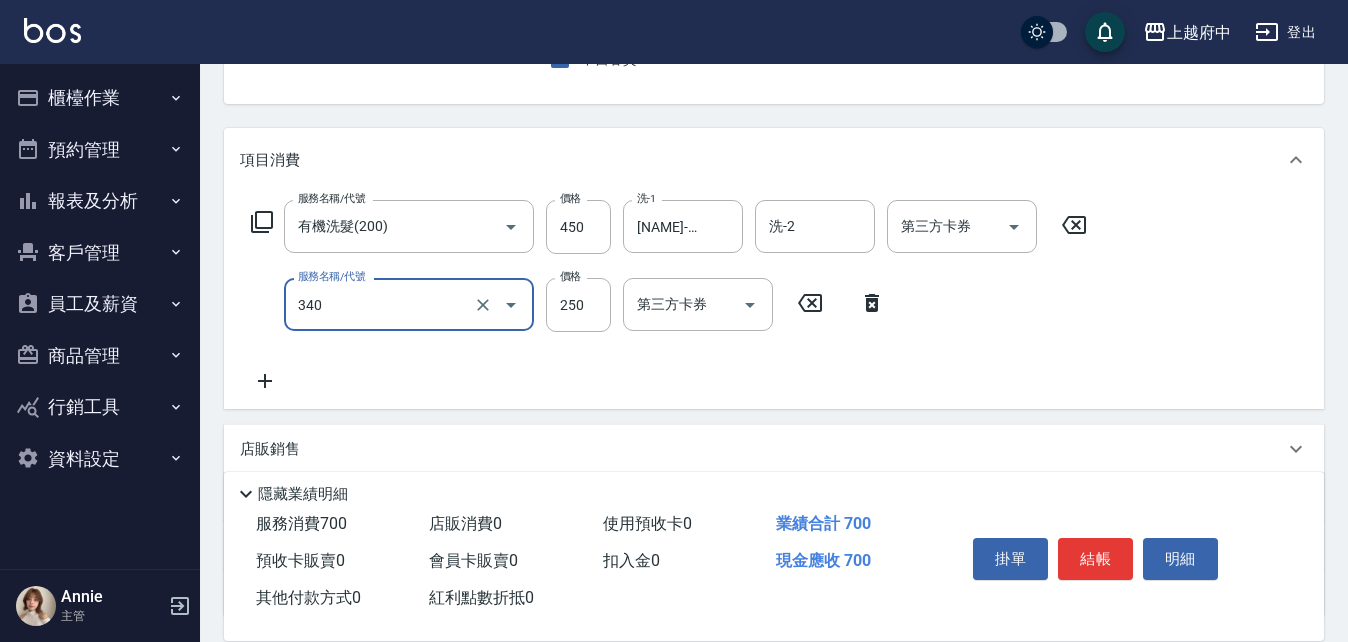 type on "剪髮(340)" 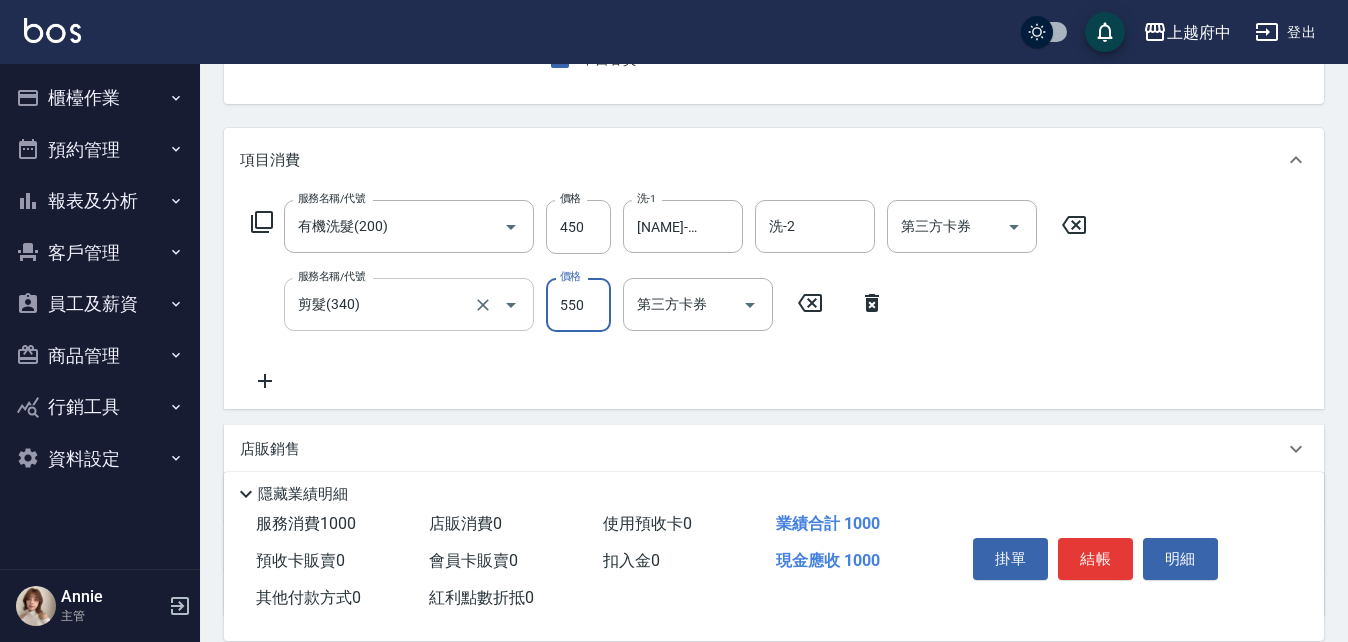 type on "550" 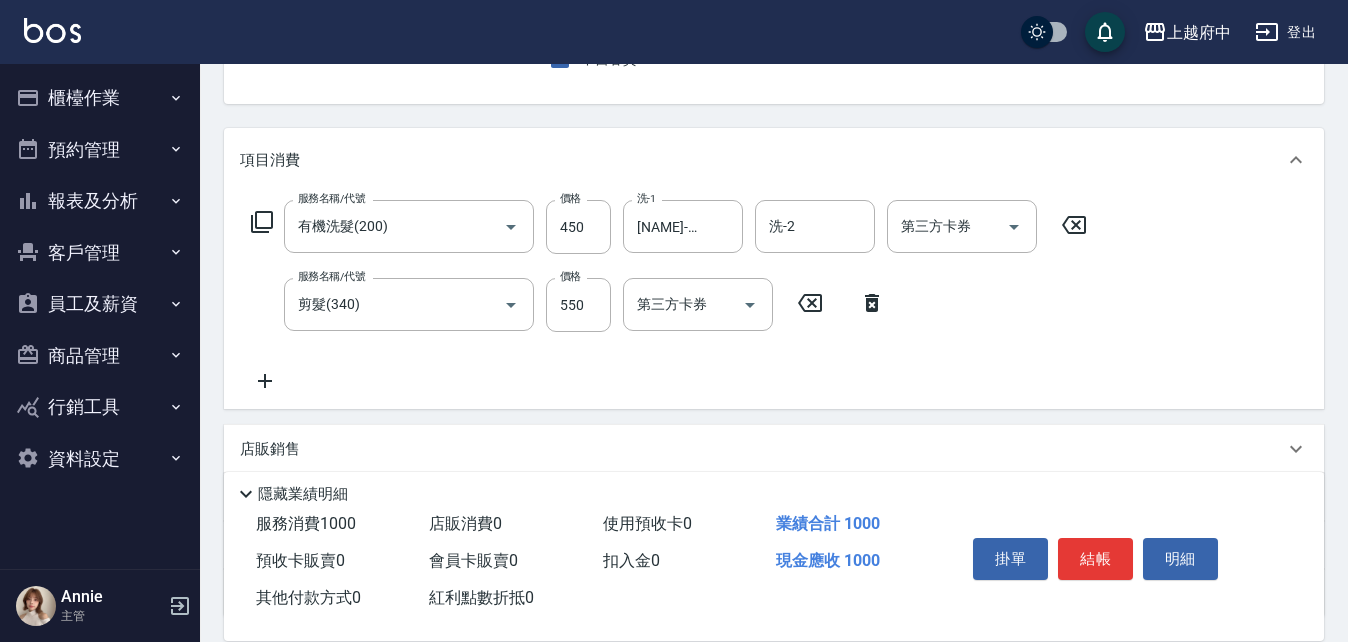 click on "服務名稱/代號 有機洗髮(200) 服務名稱/代號 價格 450 價格 洗-1 王品云-31 洗-1 洗-2 洗-2 第三方卡券 第三方卡券 服務名稱/代號 剪髮(340) 服務名稱/代號 價格 550 價格 第三方卡券 第三方卡券" at bounding box center [669, 296] 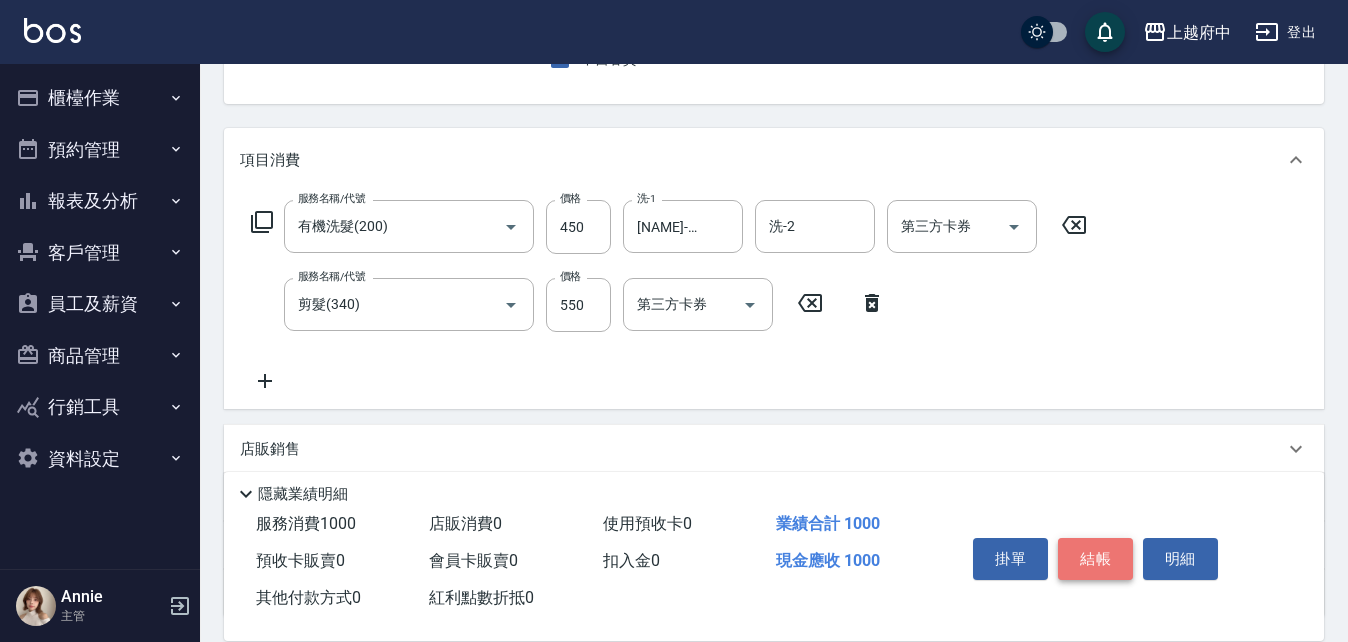click on "結帳" at bounding box center [1095, 559] 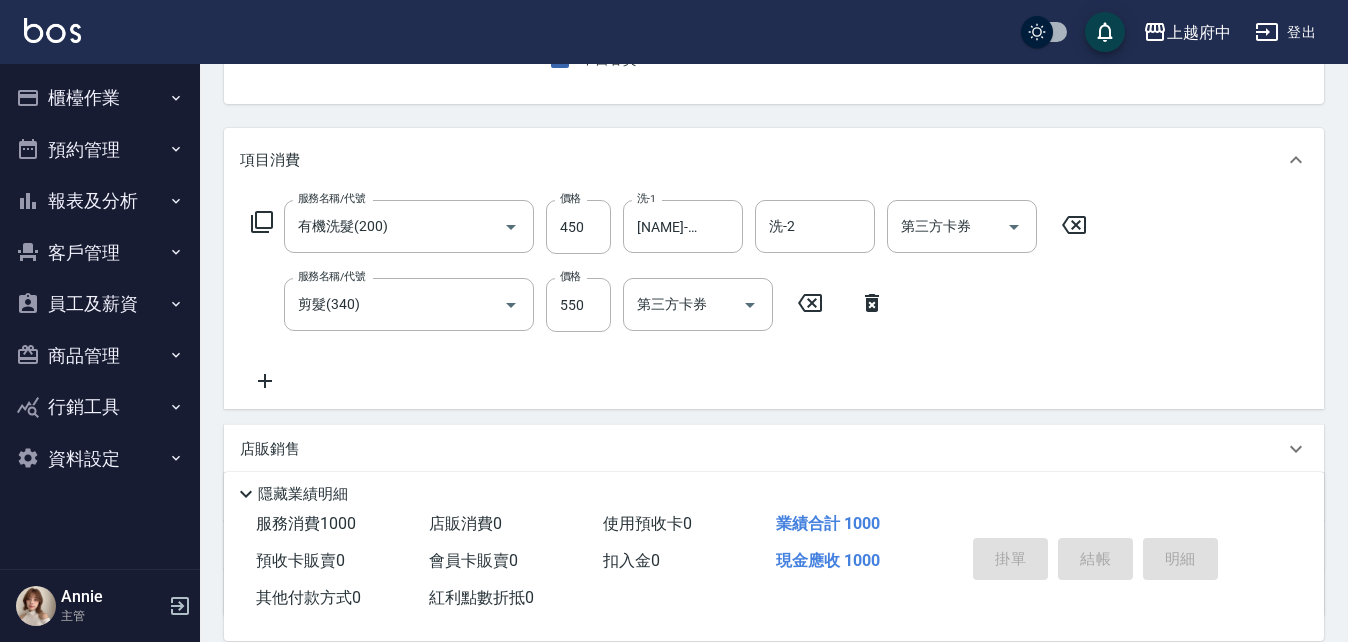type on "2025/08/02 15:47" 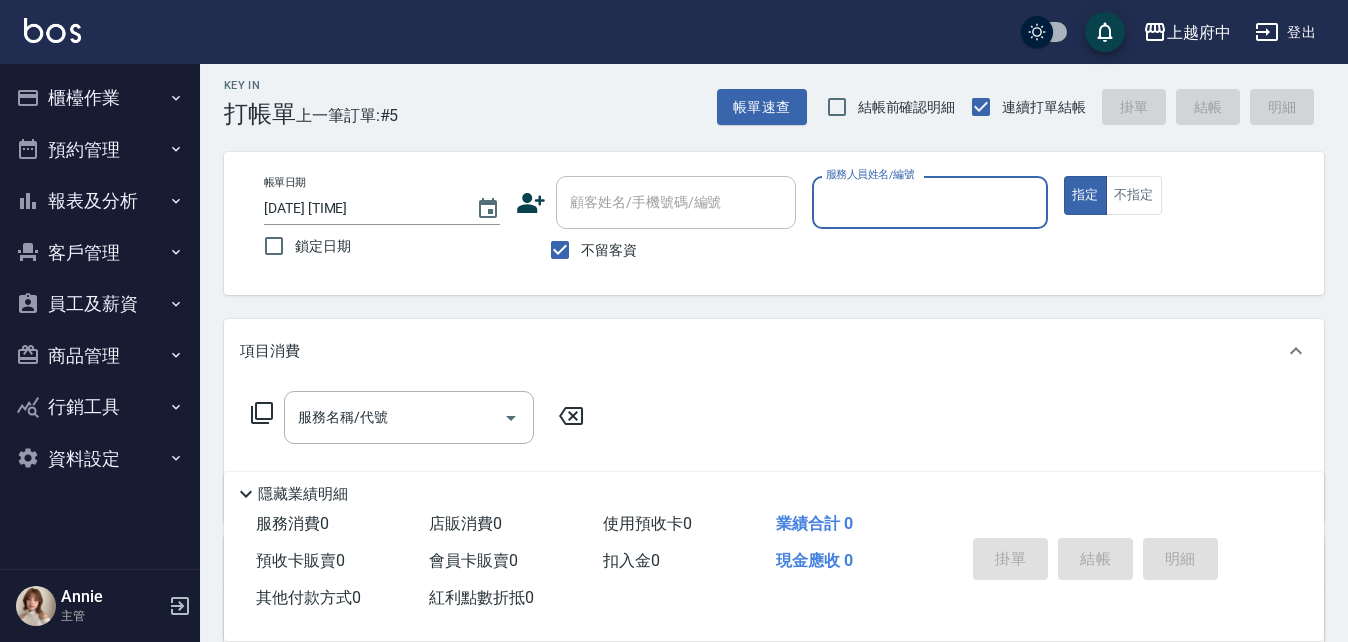 scroll, scrollTop: 0, scrollLeft: 0, axis: both 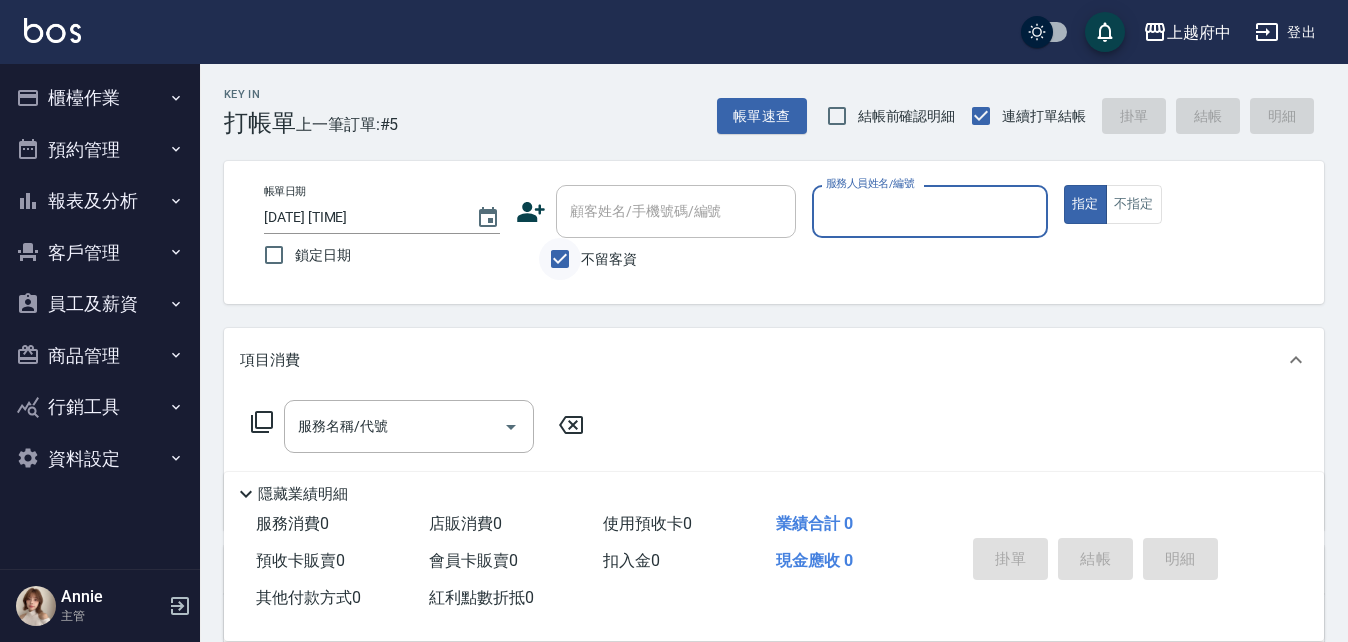 click on "不留客資" at bounding box center (560, 259) 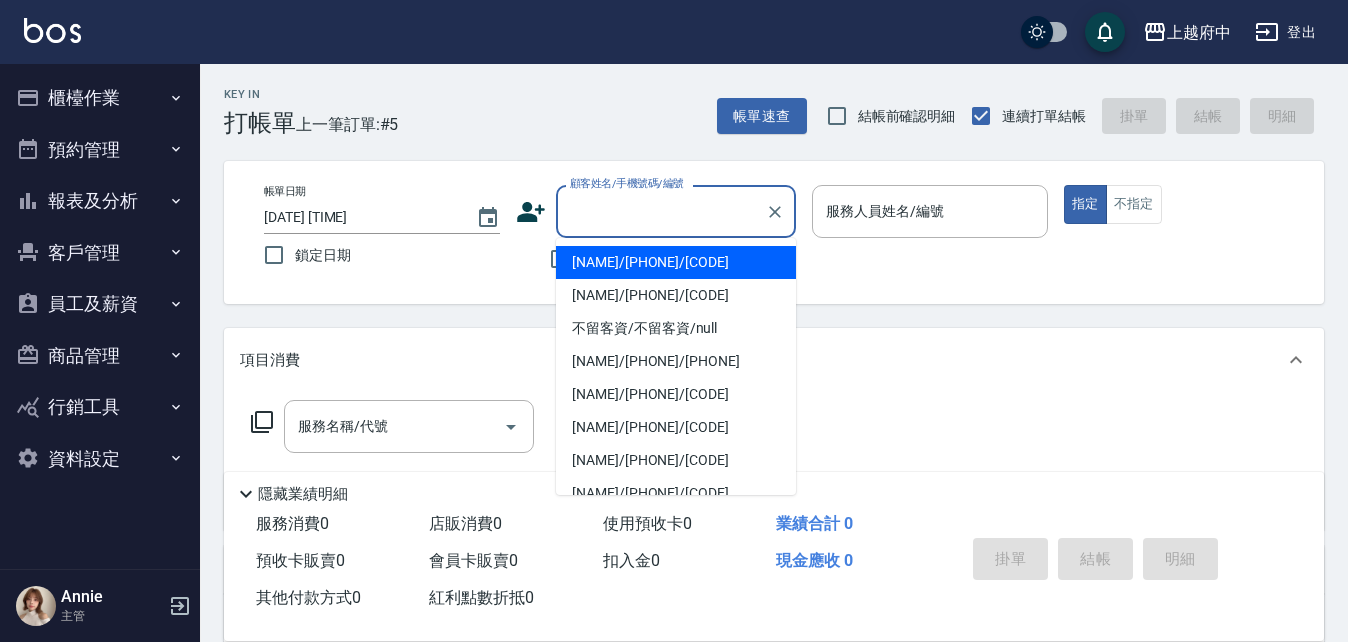 click on "顧客姓名/手機號碼/編號" at bounding box center (661, 211) 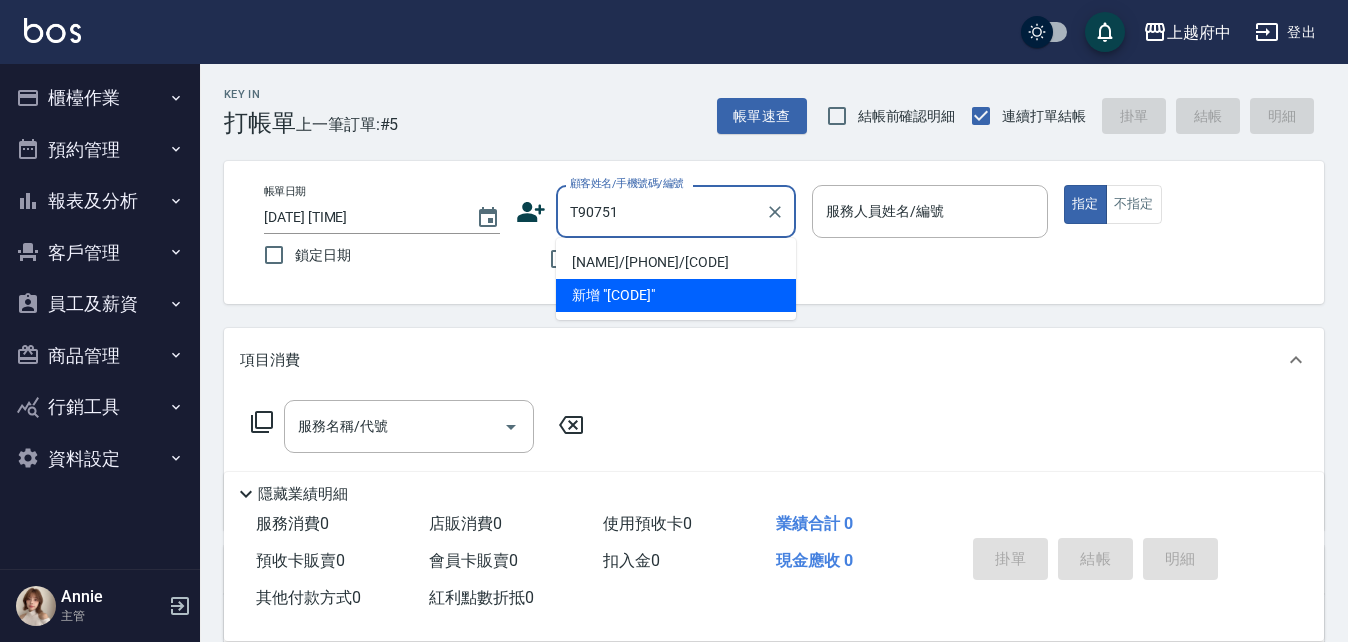 click on "張競心/0921603058/T90751" at bounding box center (676, 262) 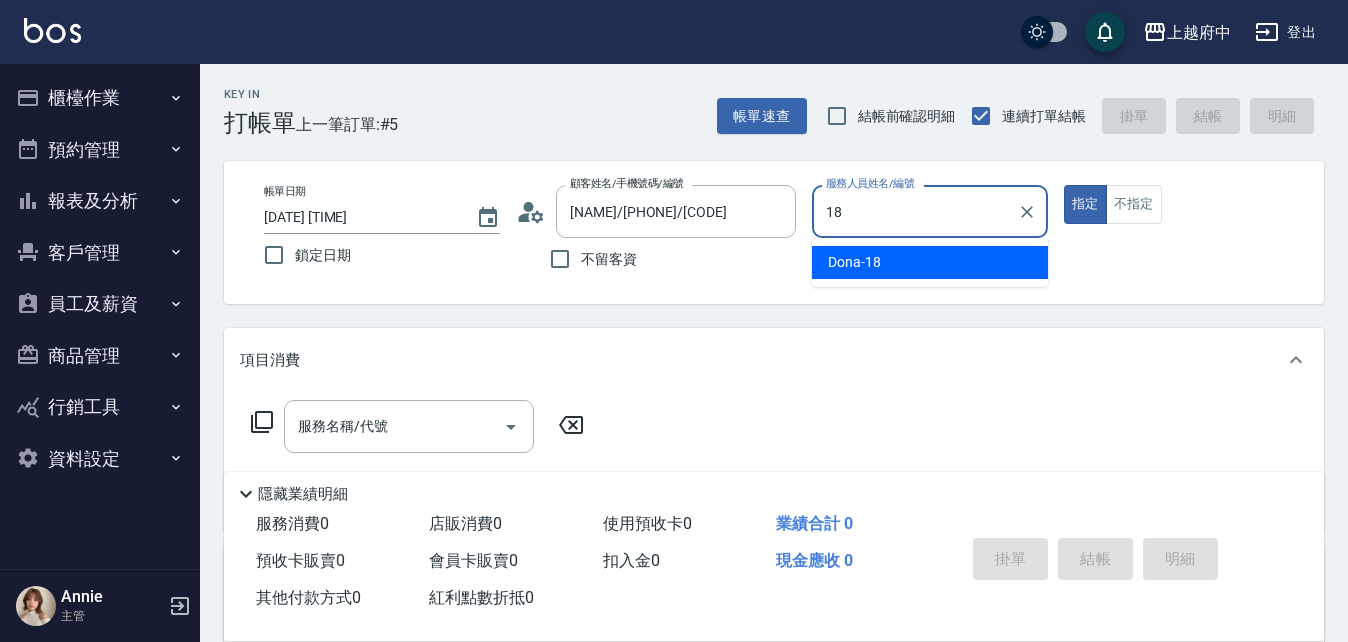 type on "Dona-18" 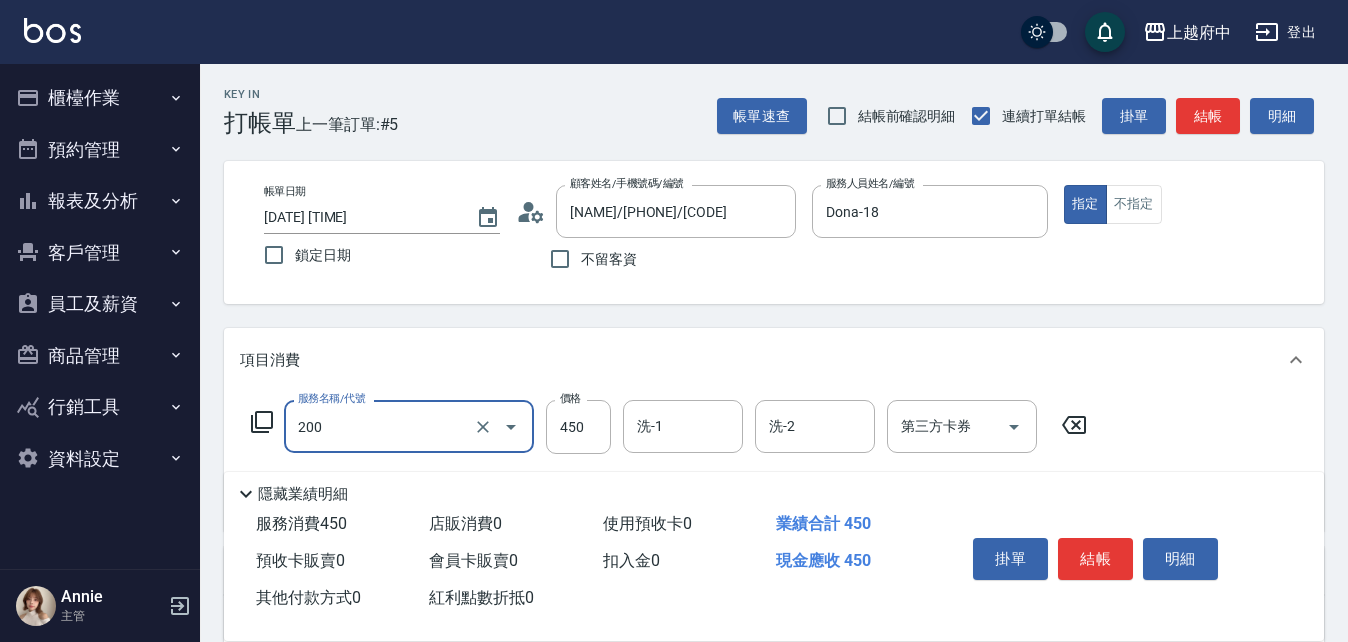 type on "有機洗髮(200)" 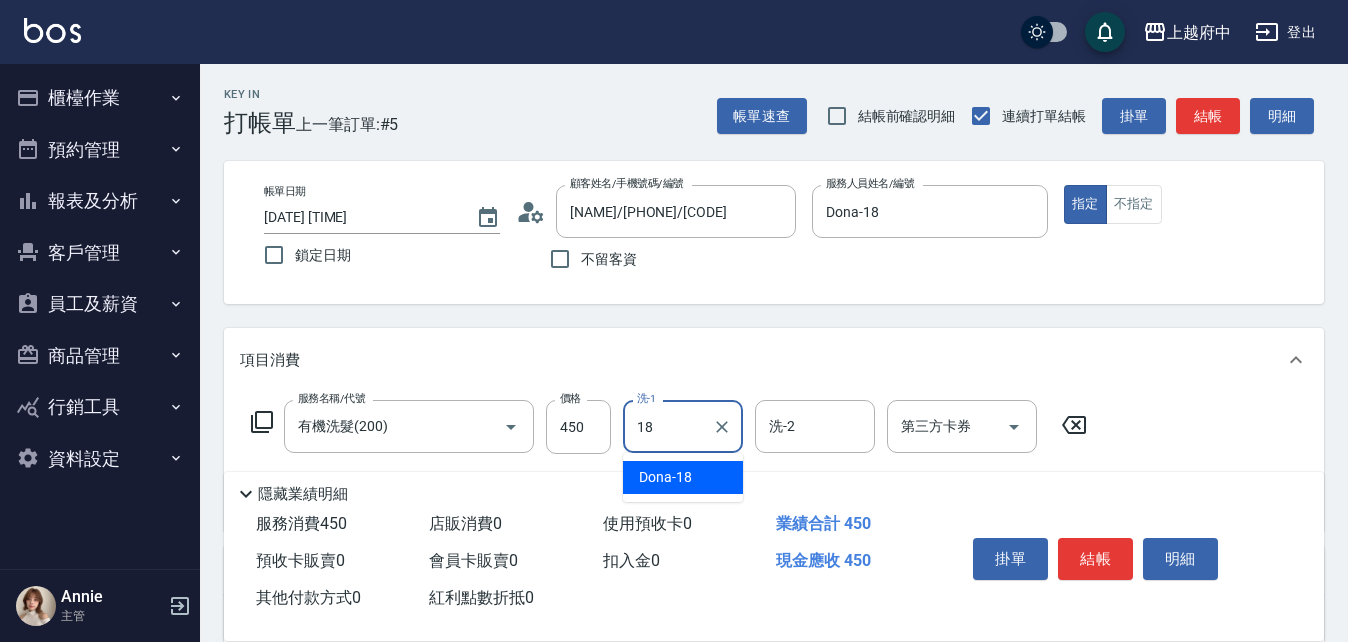 type on "Dona-18" 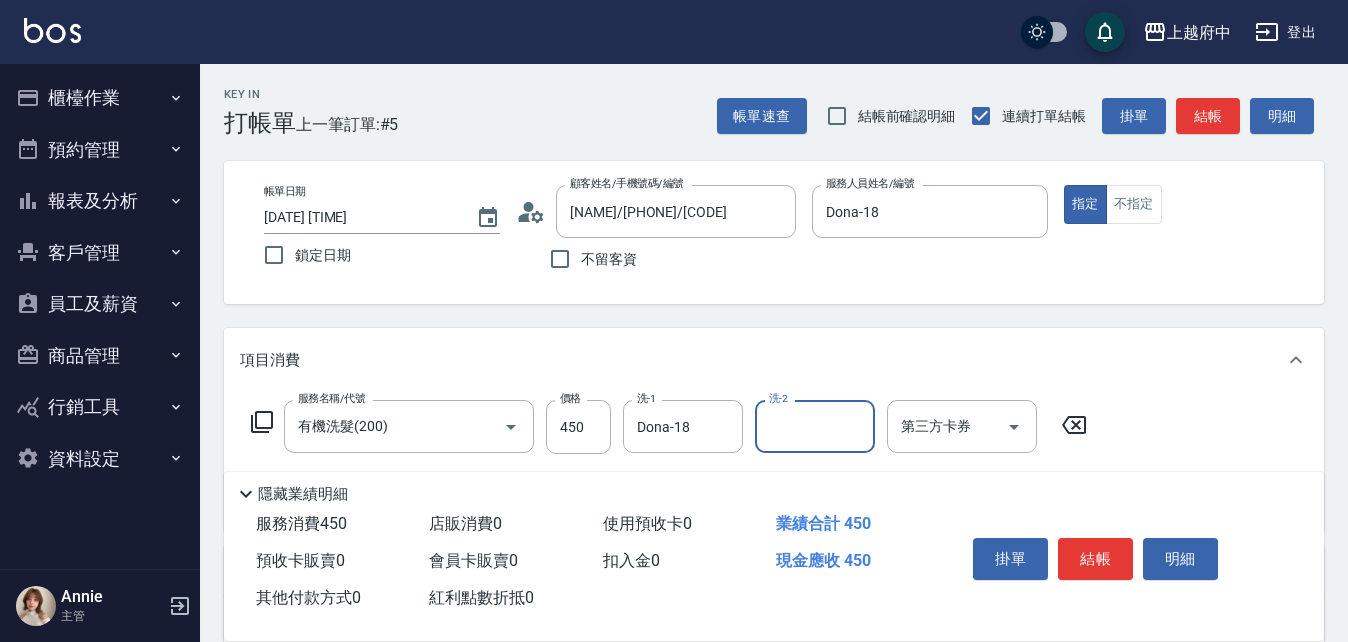 click on "服務名稱/代號 有機洗髮(200) 服務名稱/代號 價格 450 價格 洗-1 Dona-18 洗-1 洗-2 洗-2 第三方卡券 第三方卡券" at bounding box center (774, 461) 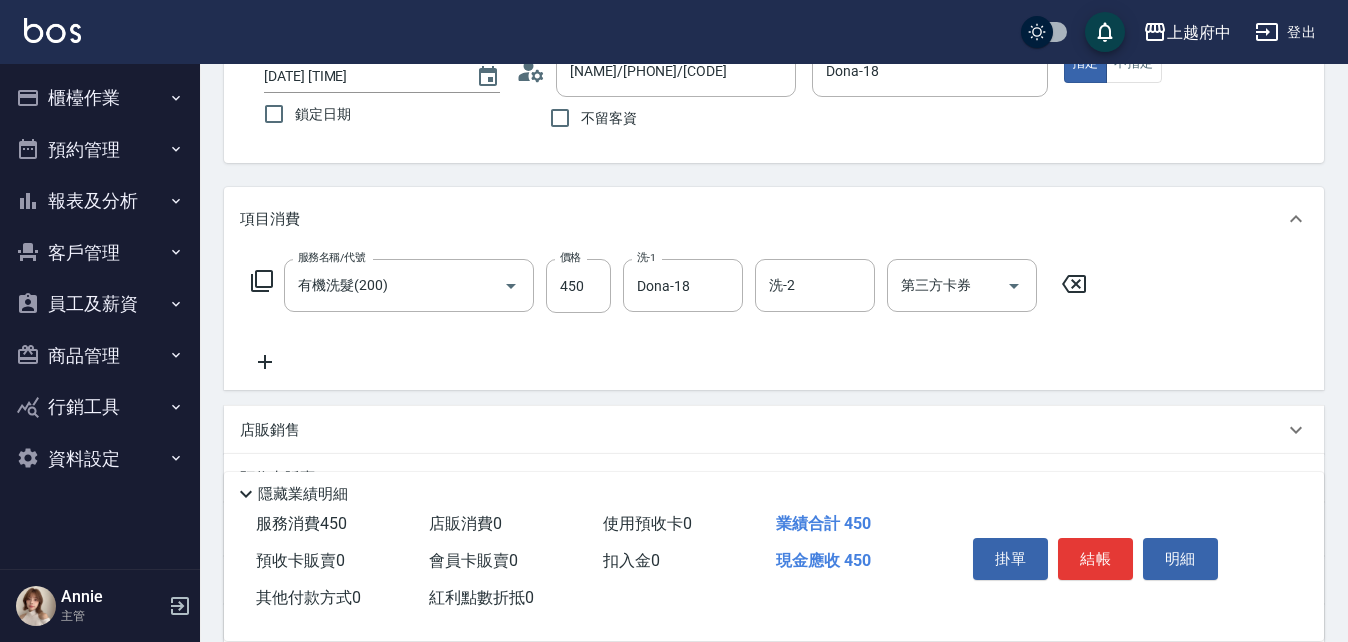 scroll, scrollTop: 200, scrollLeft: 0, axis: vertical 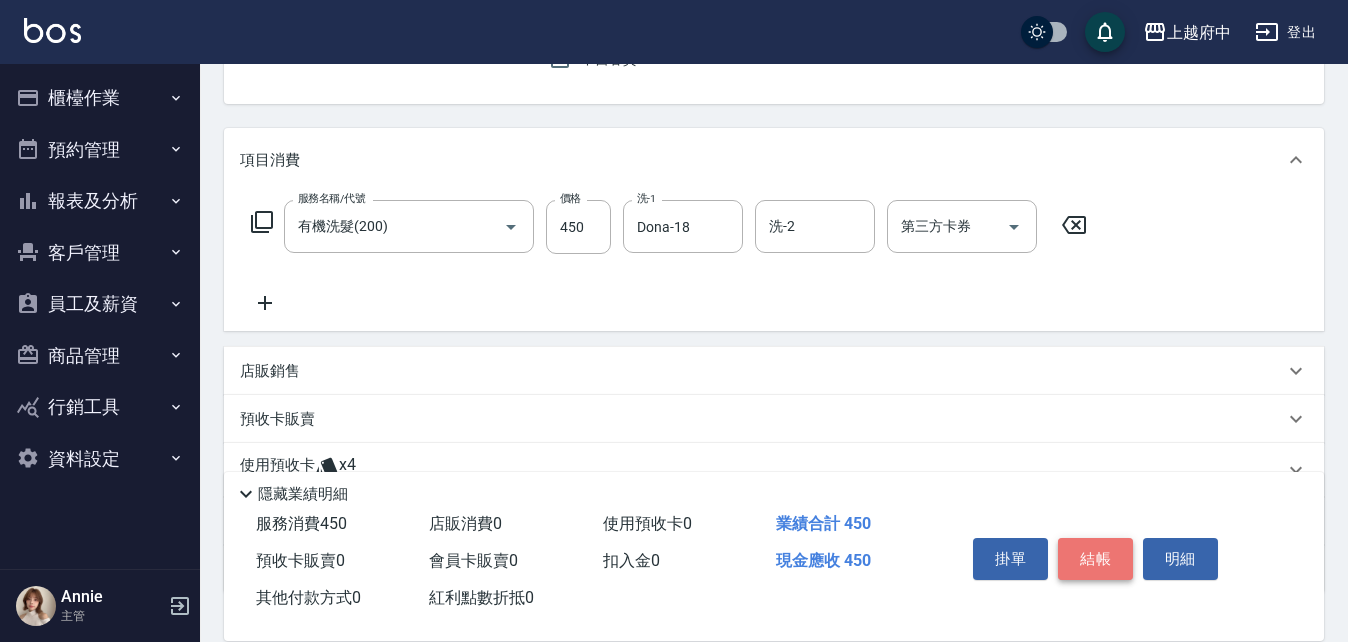 click on "結帳" at bounding box center [1095, 559] 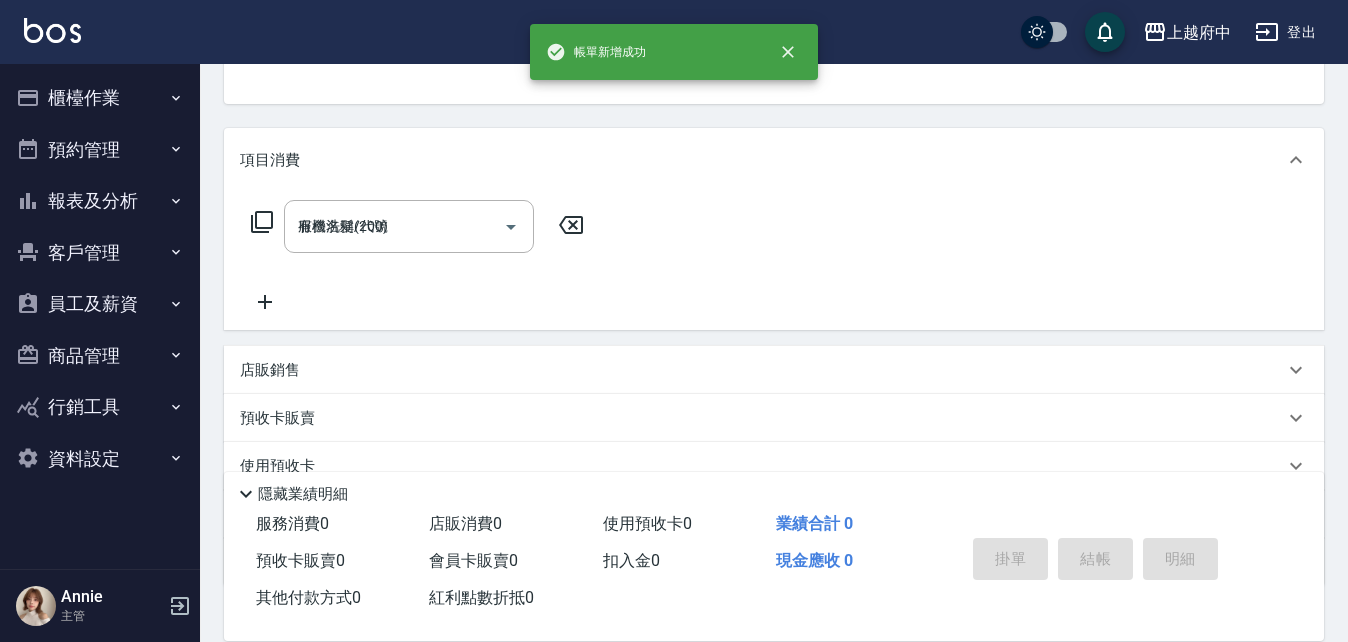 type on "2025/08/02 15:48" 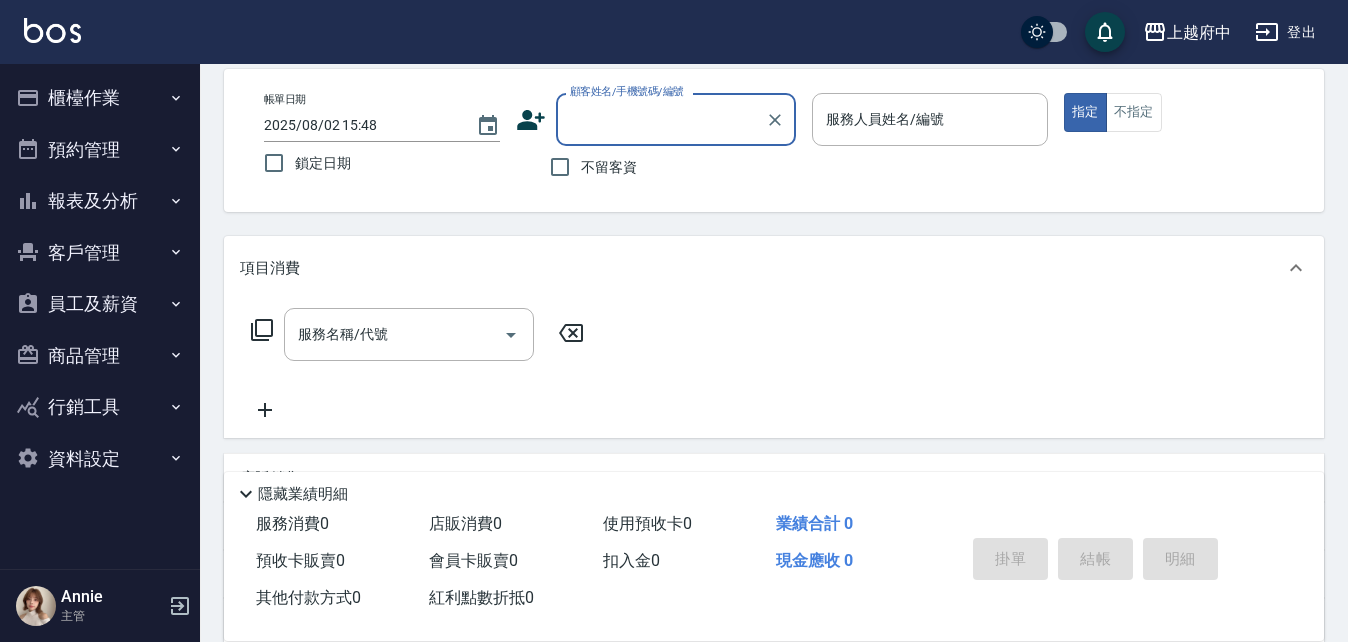 scroll, scrollTop: 0, scrollLeft: 0, axis: both 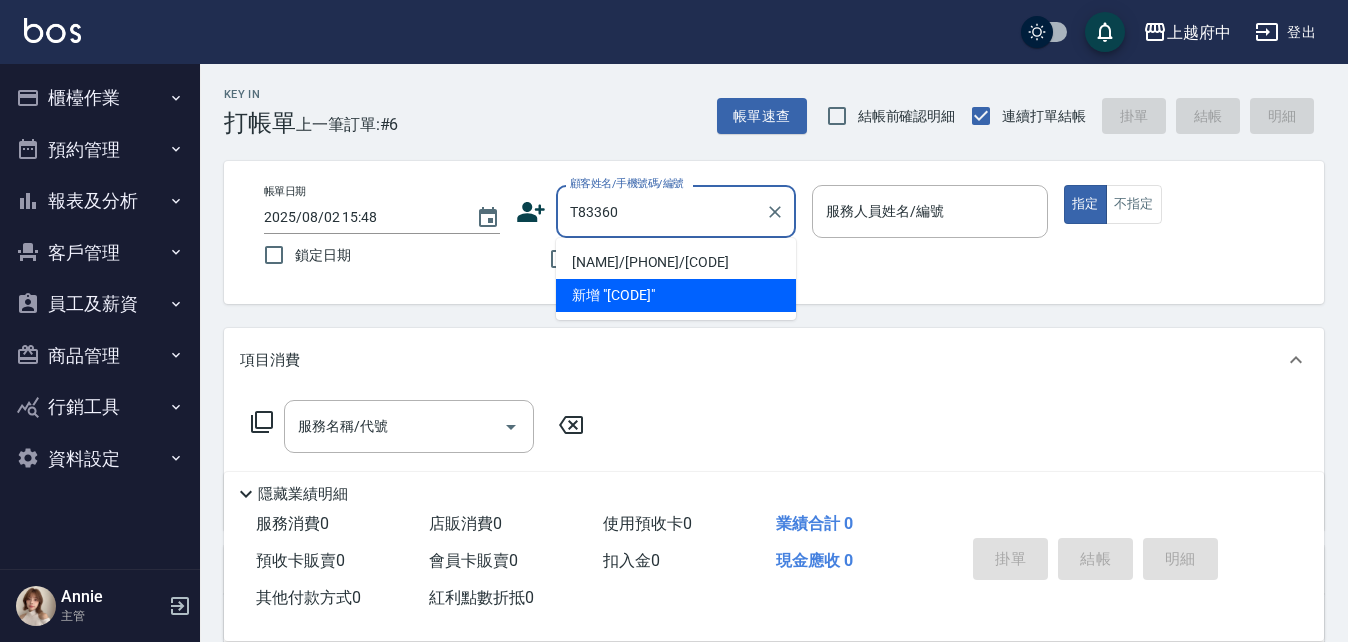 click on "黃子豪/0930383648/T83360" at bounding box center (676, 262) 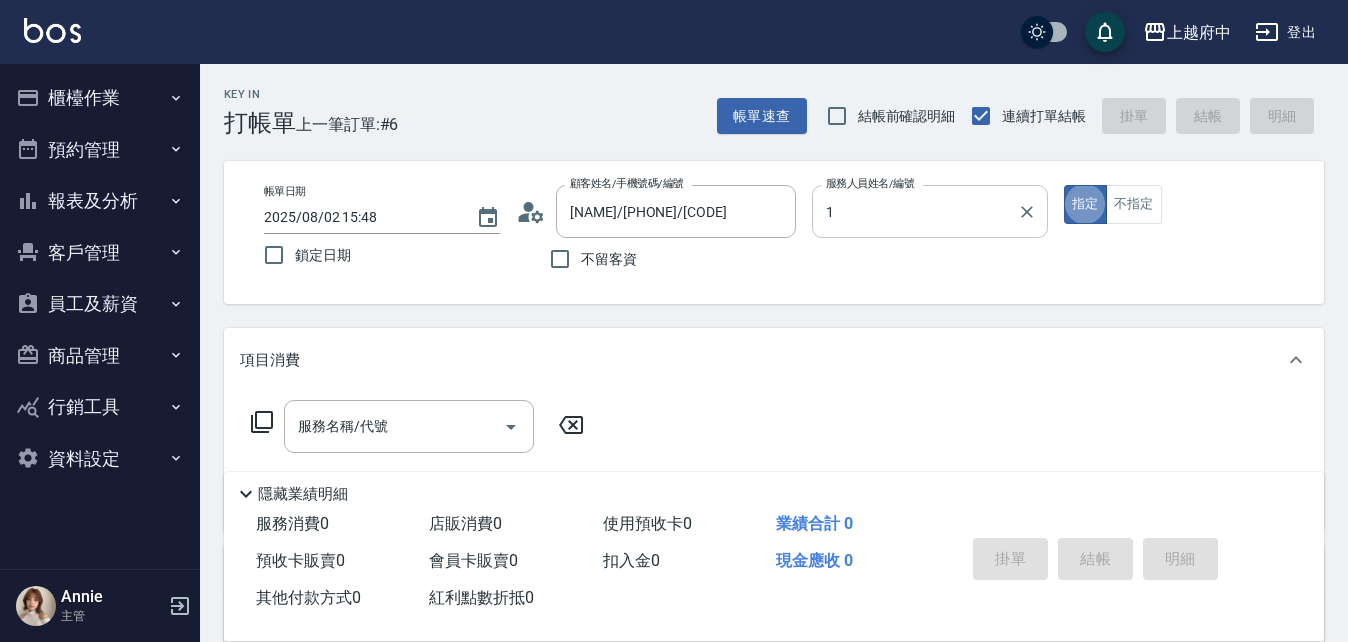 type on "Annie -1" 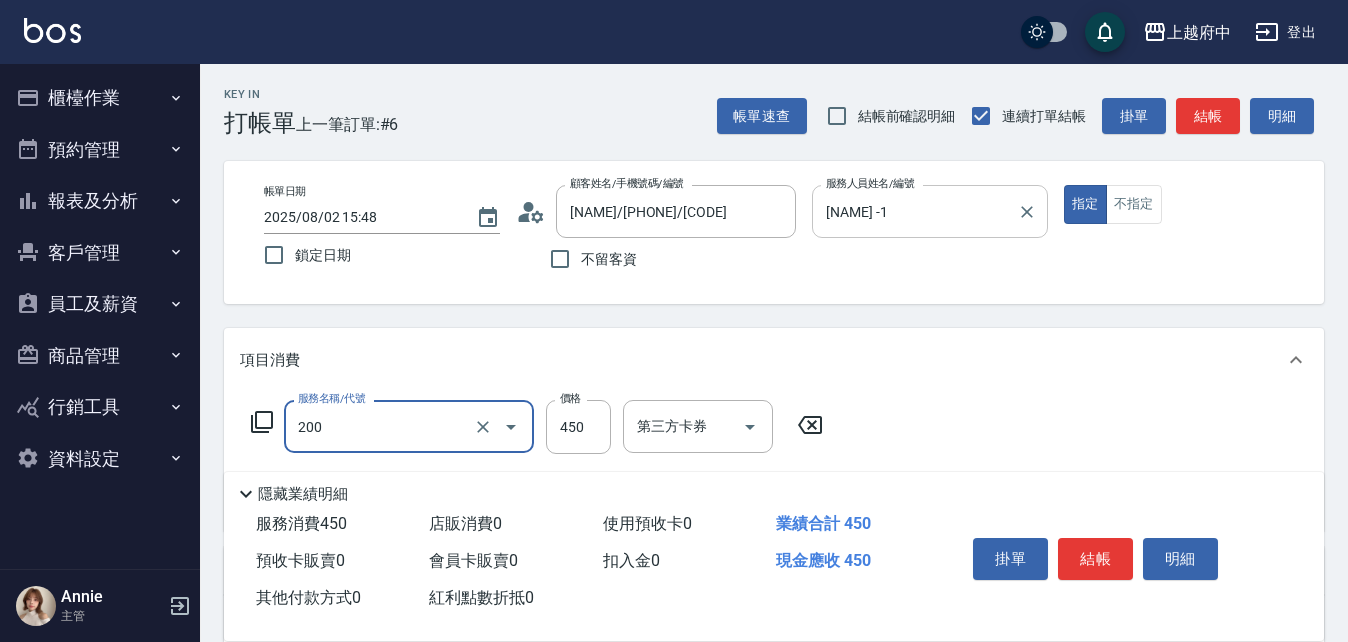 type on "有機洗髮(200)" 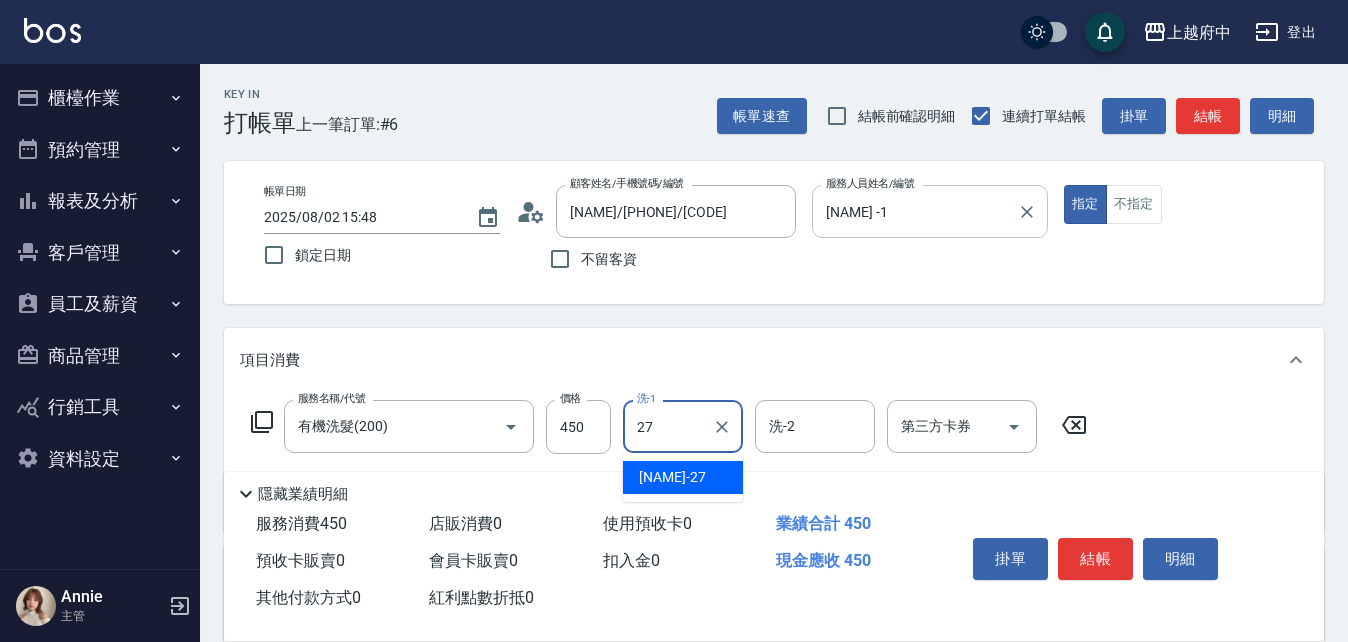 type on "陳韋均-27" 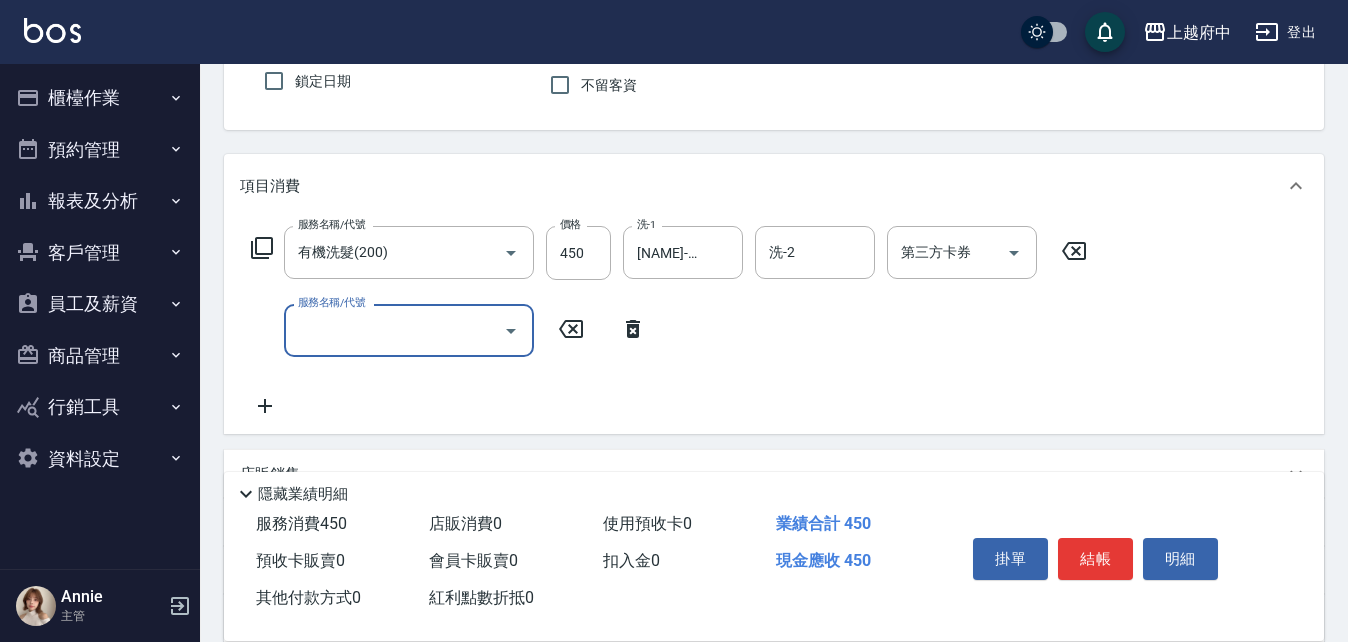scroll, scrollTop: 300, scrollLeft: 0, axis: vertical 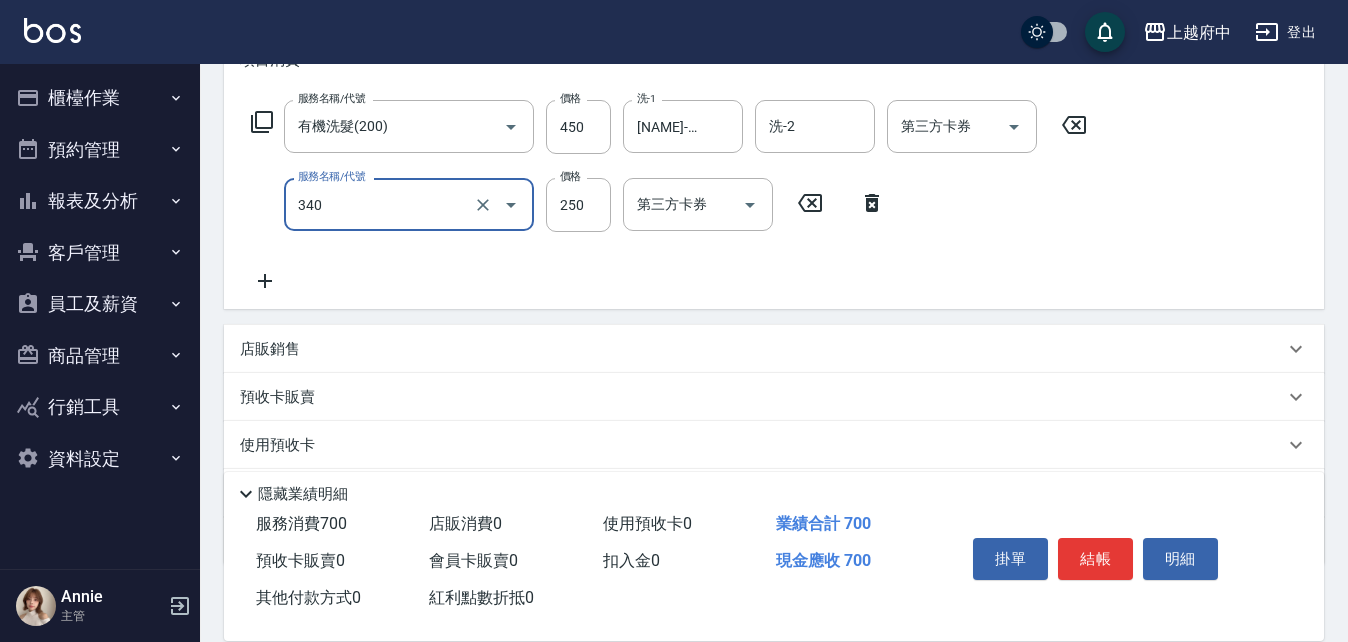 type on "剪髮(340)" 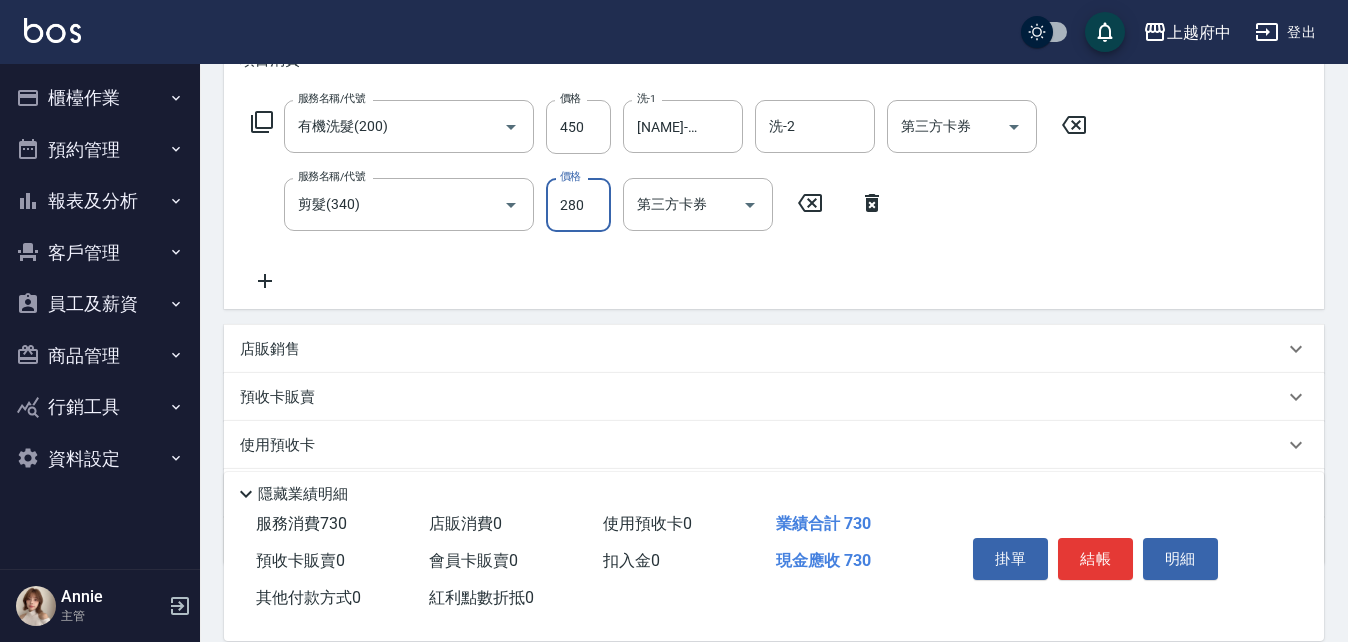 type on "280" 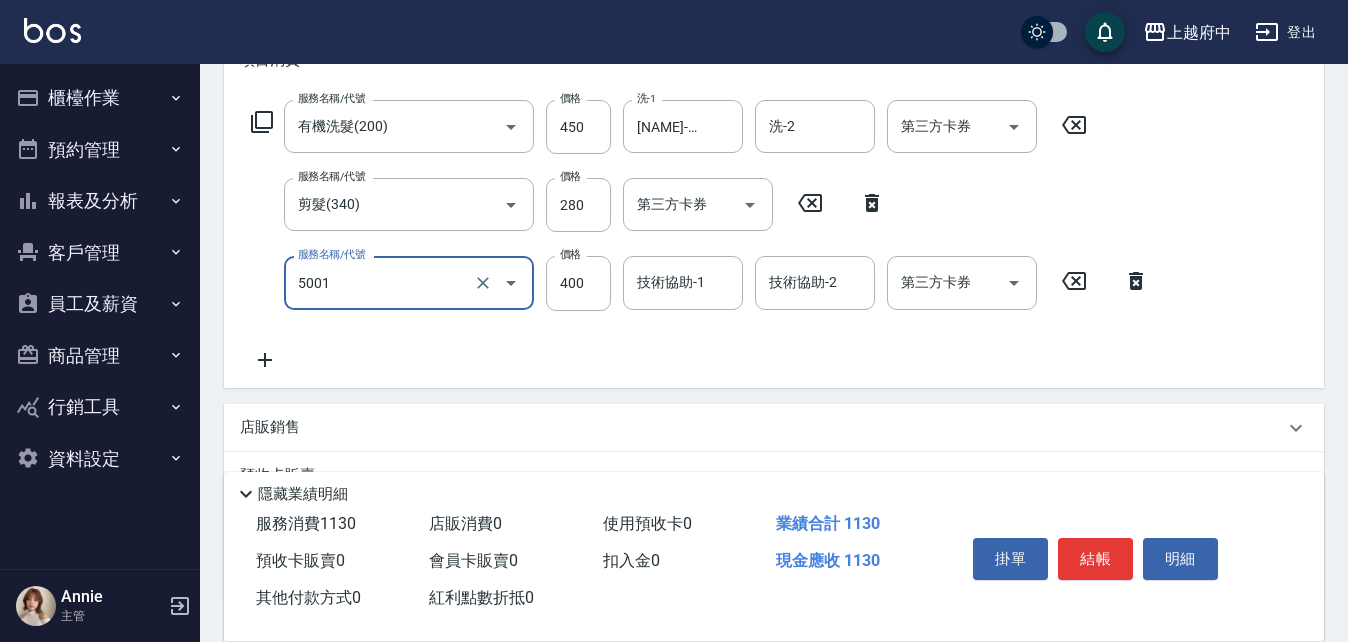 type on "側邊壓貼(5001)" 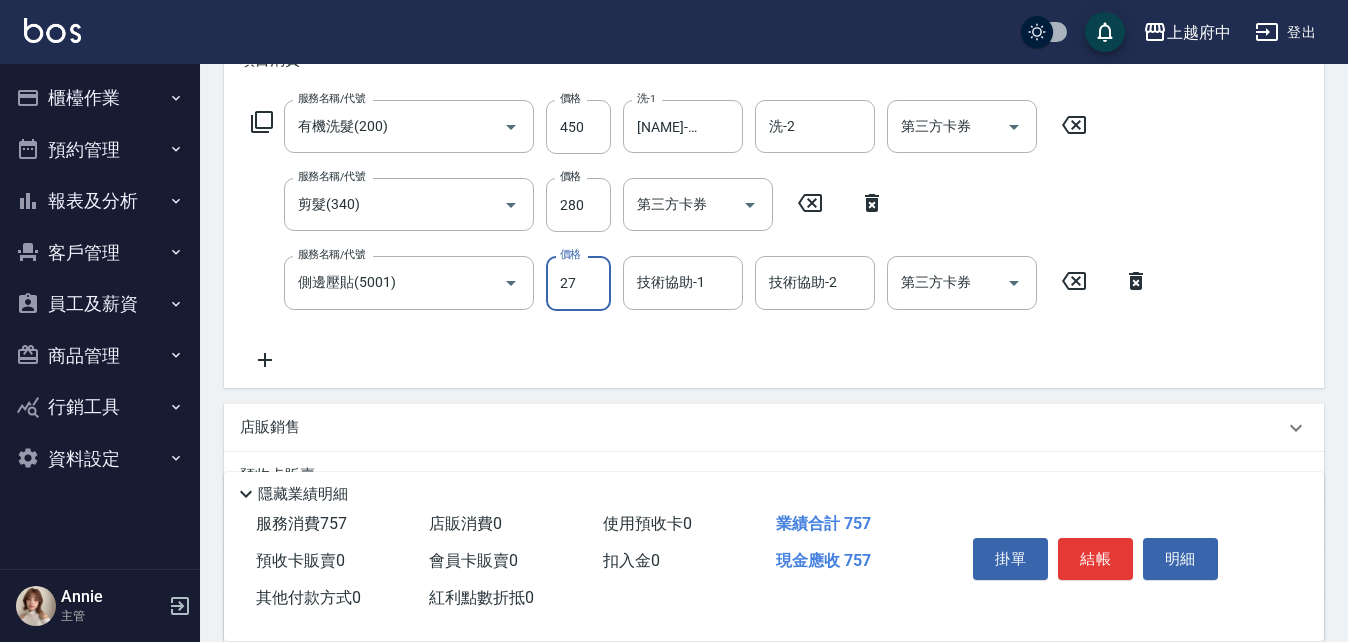 type on "27" 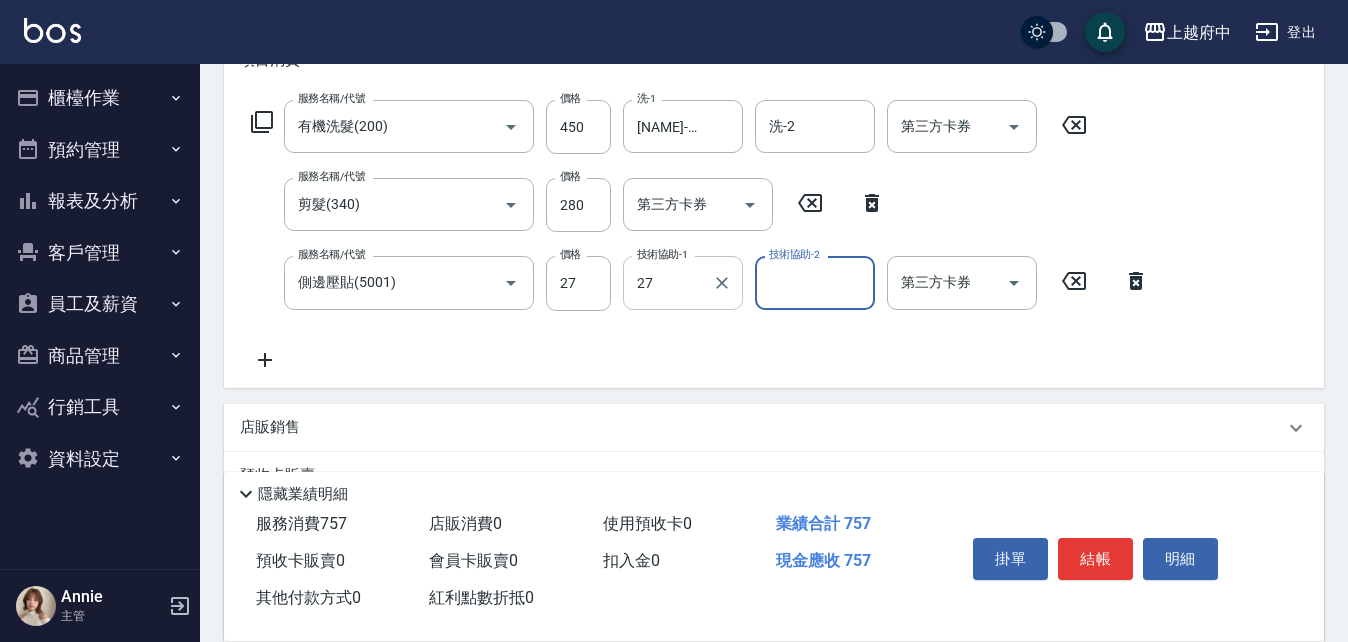 type on "陳韋均-27" 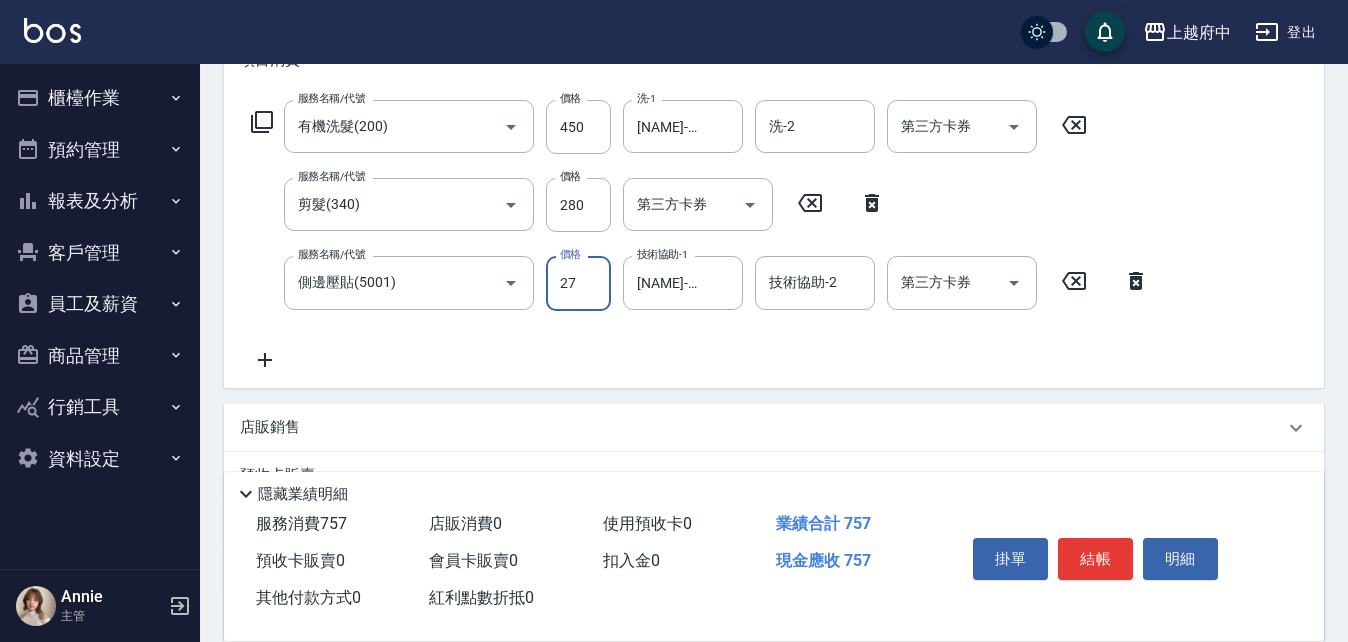 click on "27" at bounding box center [578, 283] 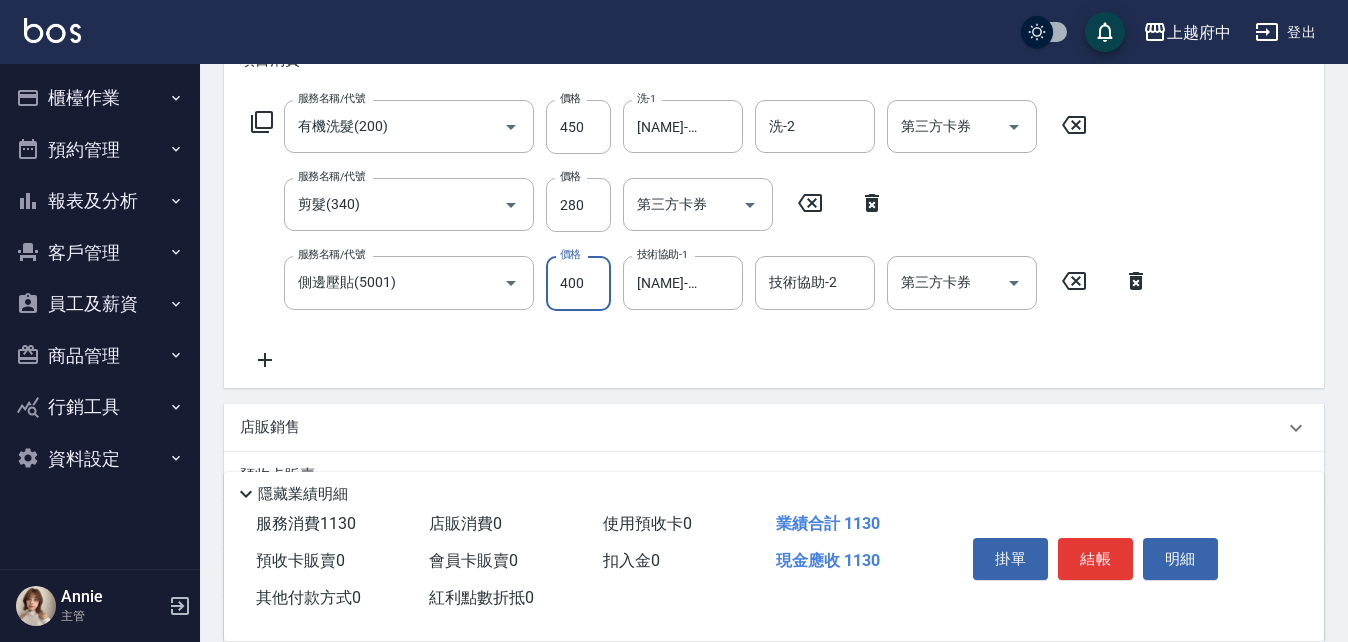 type on "400" 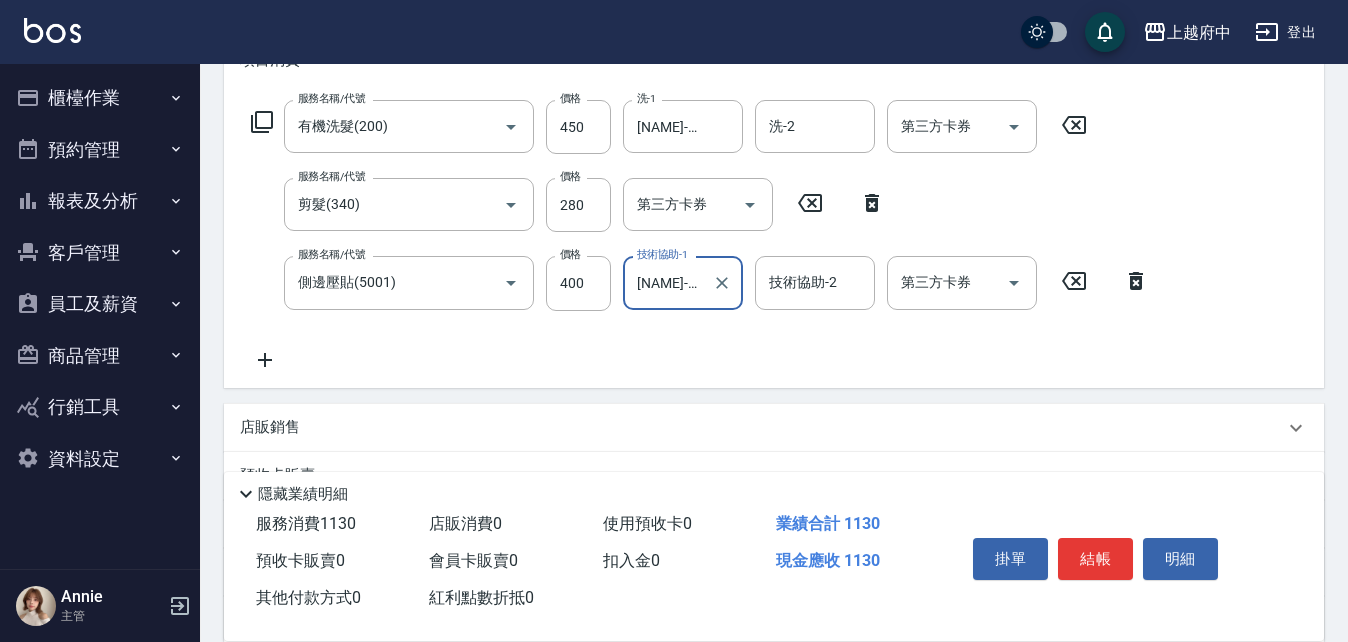 click on "服務名稱/代號 有機洗髮(200) 服務名稱/代號 價格 450 價格 洗-1 陳韋均-27 洗-1 洗-2 洗-2 第三方卡券 第三方卡券 服務名稱/代號 剪髮(340) 服務名稱/代號 價格 280 價格 第三方卡券 第三方卡券 服務名稱/代號 側邊壓貼(5001) 服務名稱/代號 價格 400 價格 技術協助-1 陳韋均-27 技術協助-1 技術協助-2 技術協助-2 第三方卡券 第三方卡券" at bounding box center (700, 235) 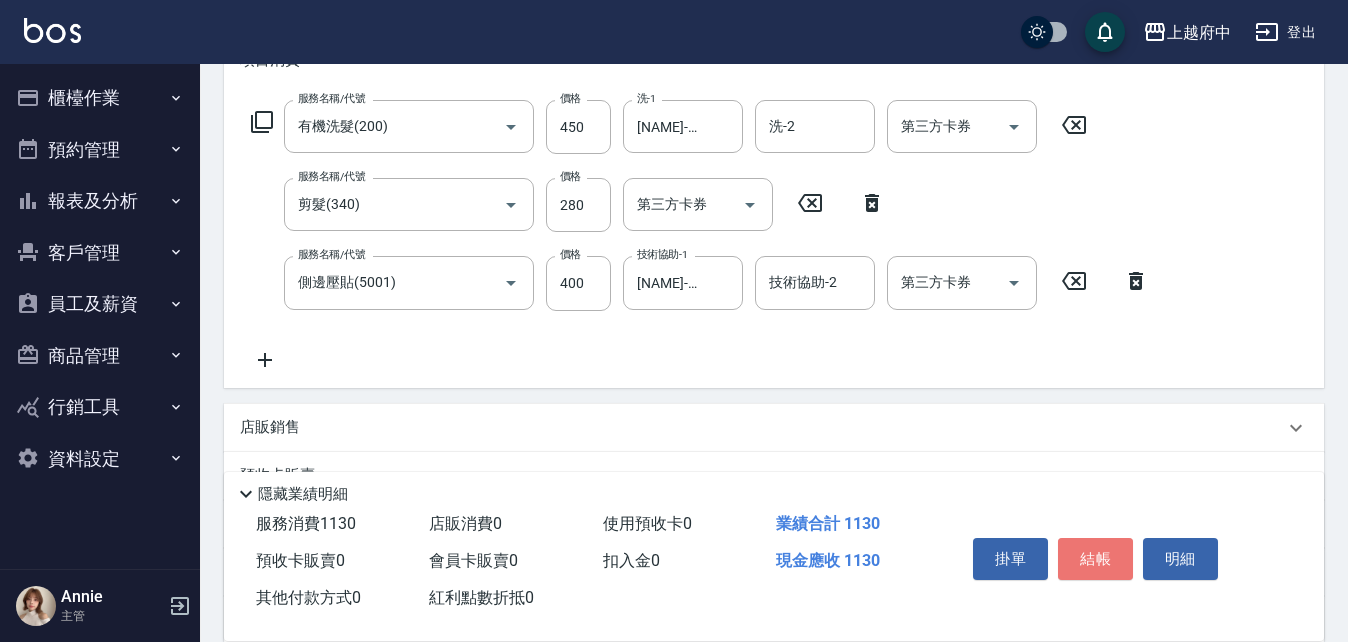 click on "結帳" at bounding box center (1095, 559) 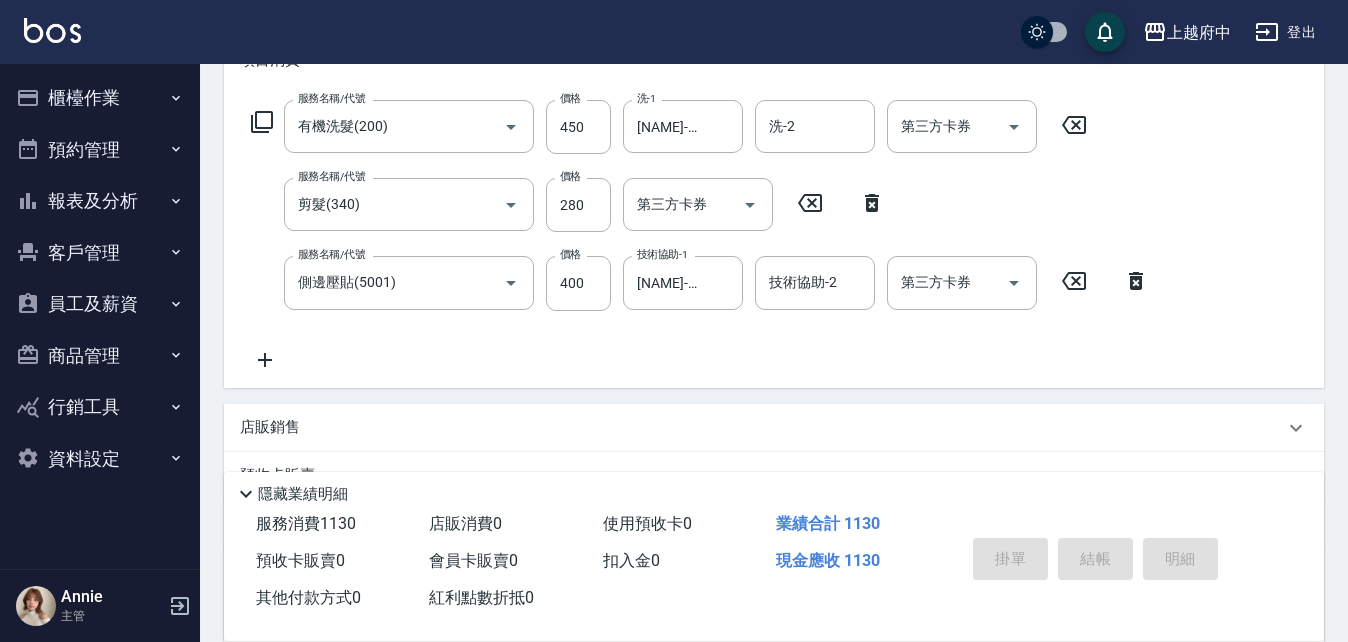 type on "2025/08/02 15:49" 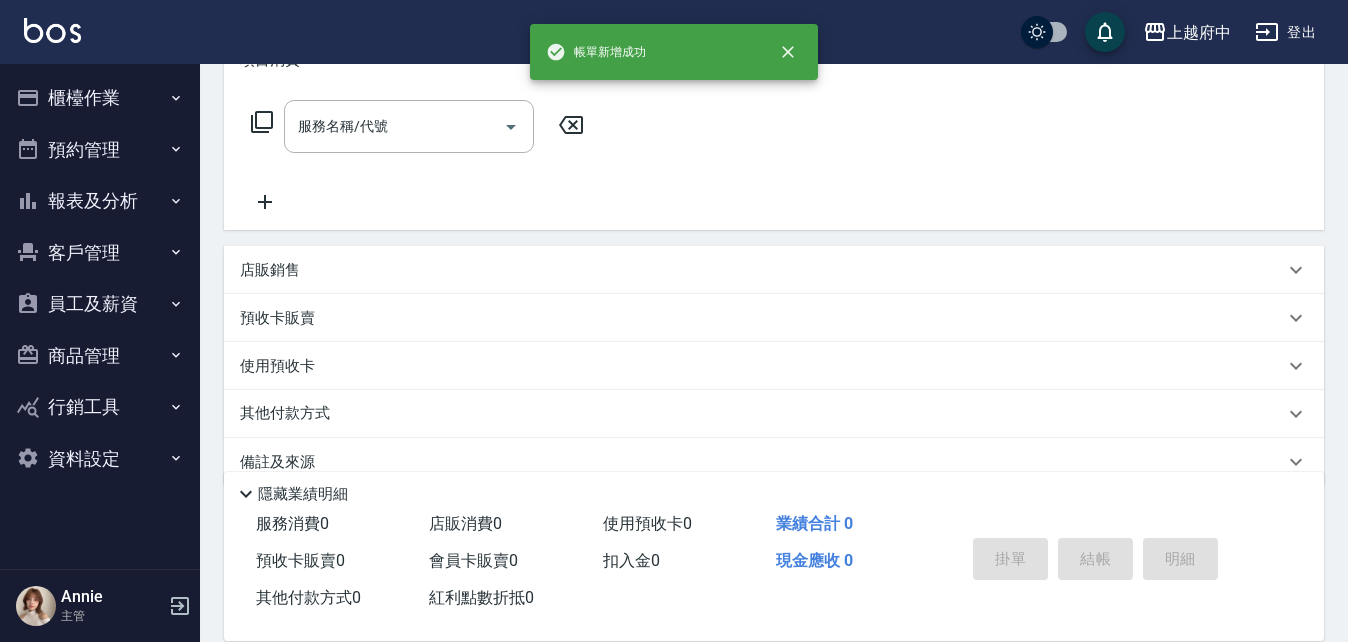 scroll, scrollTop: 0, scrollLeft: 0, axis: both 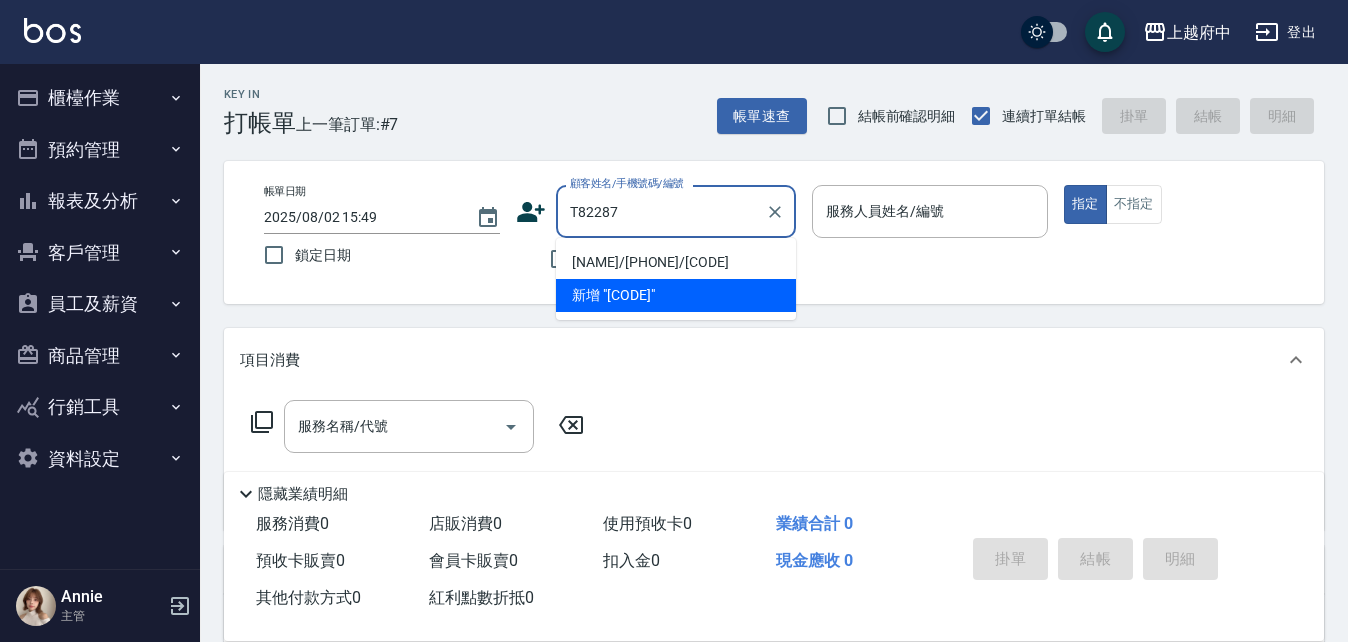 click on "郭彩郡/0921858299/T82287" at bounding box center [676, 262] 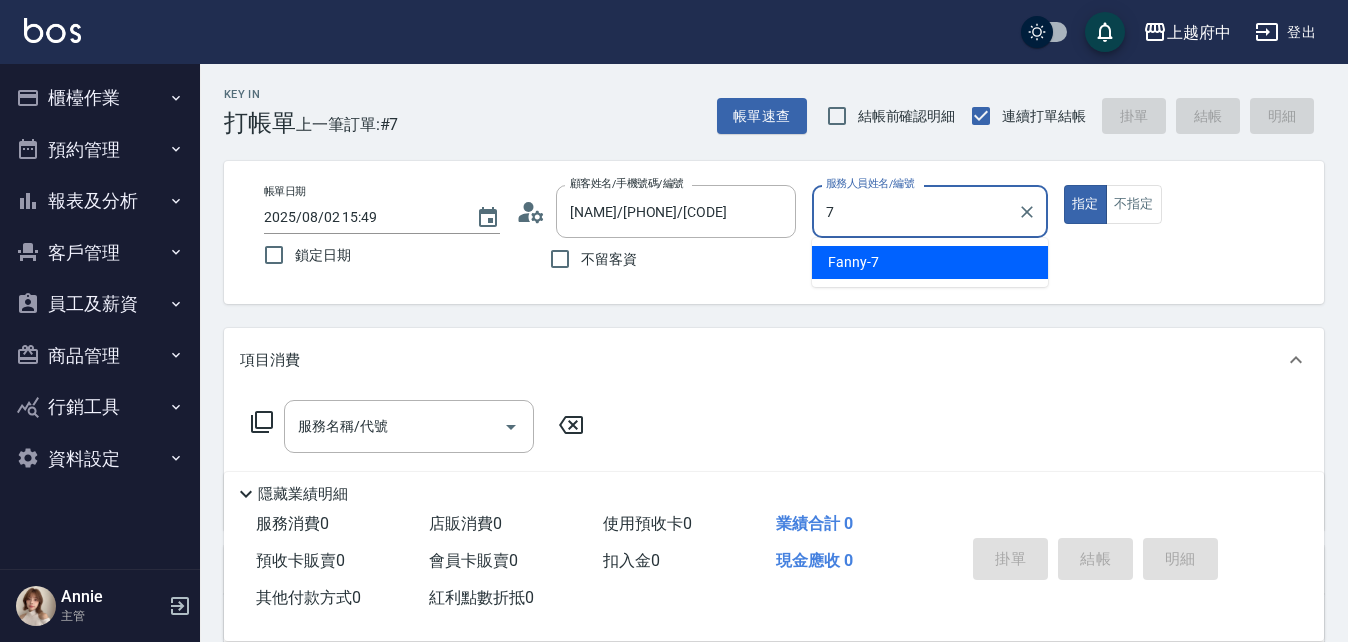 type on "Fanny-7" 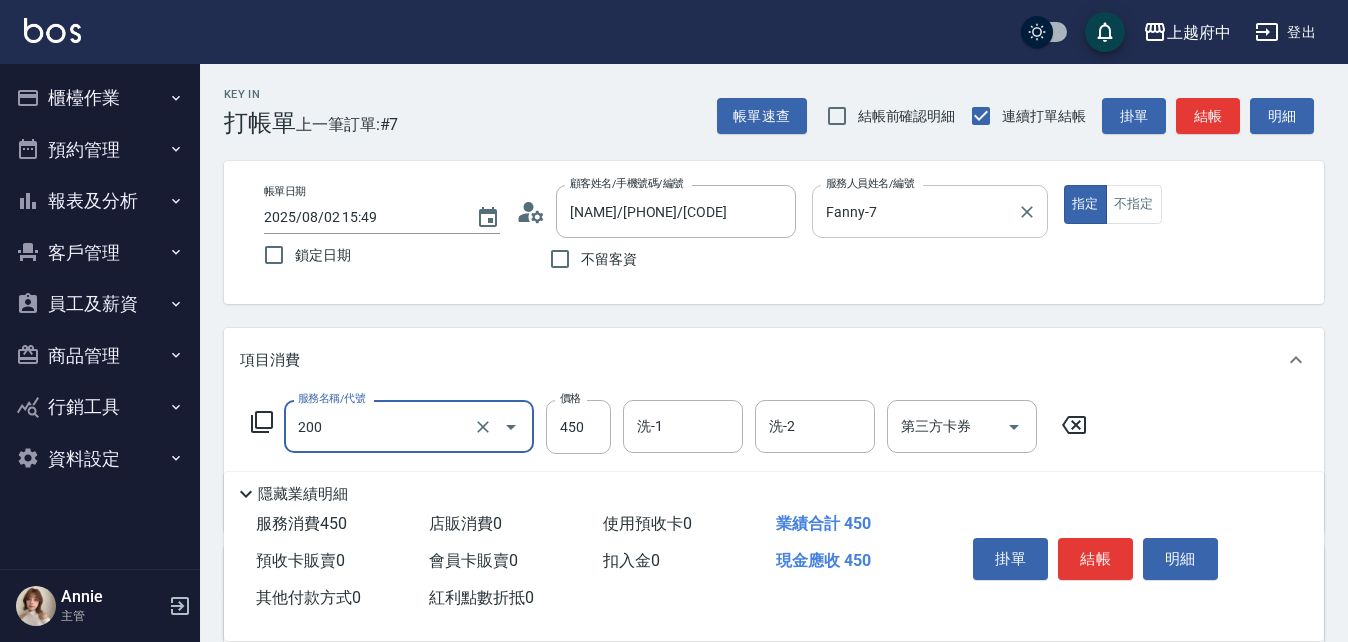 type on "有機洗髮(200)" 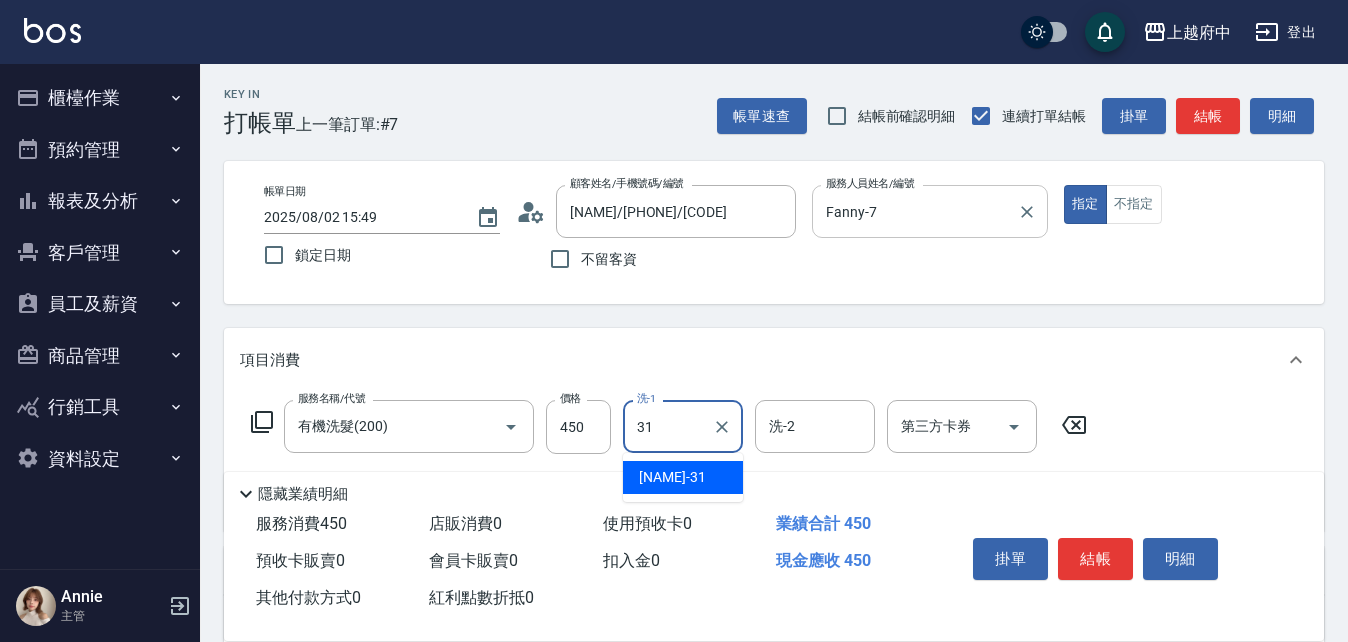 type on "王品云-31" 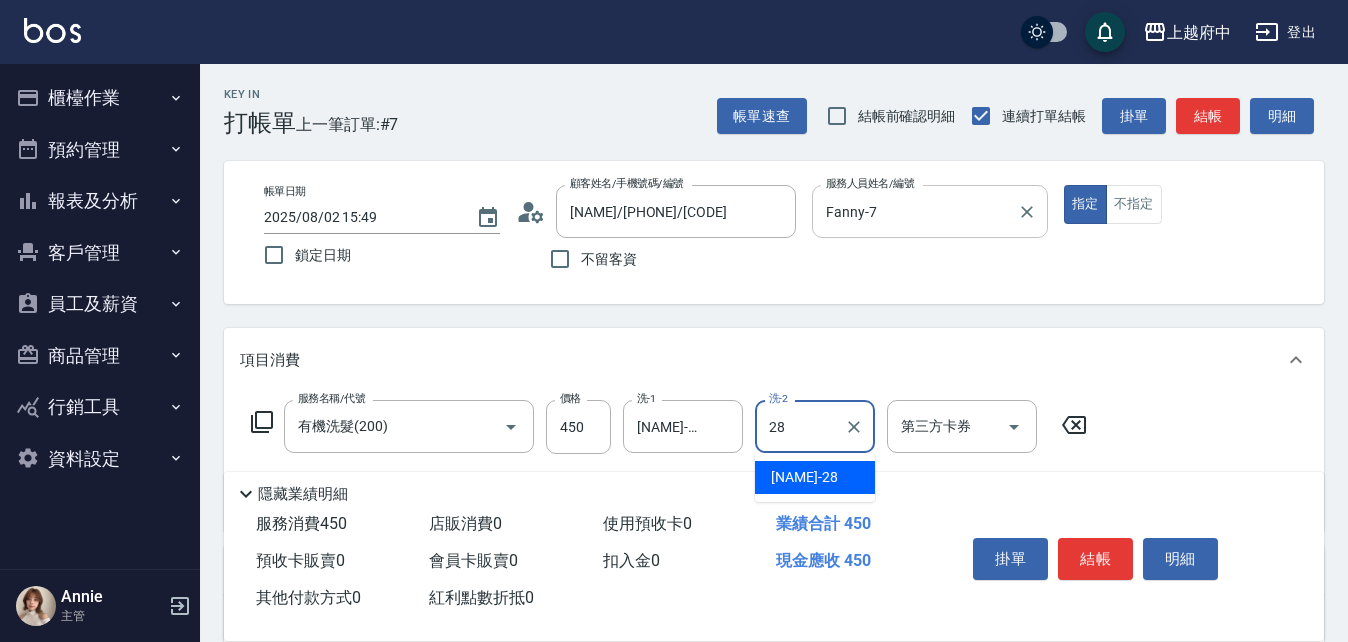 type on "李鎮宇-28" 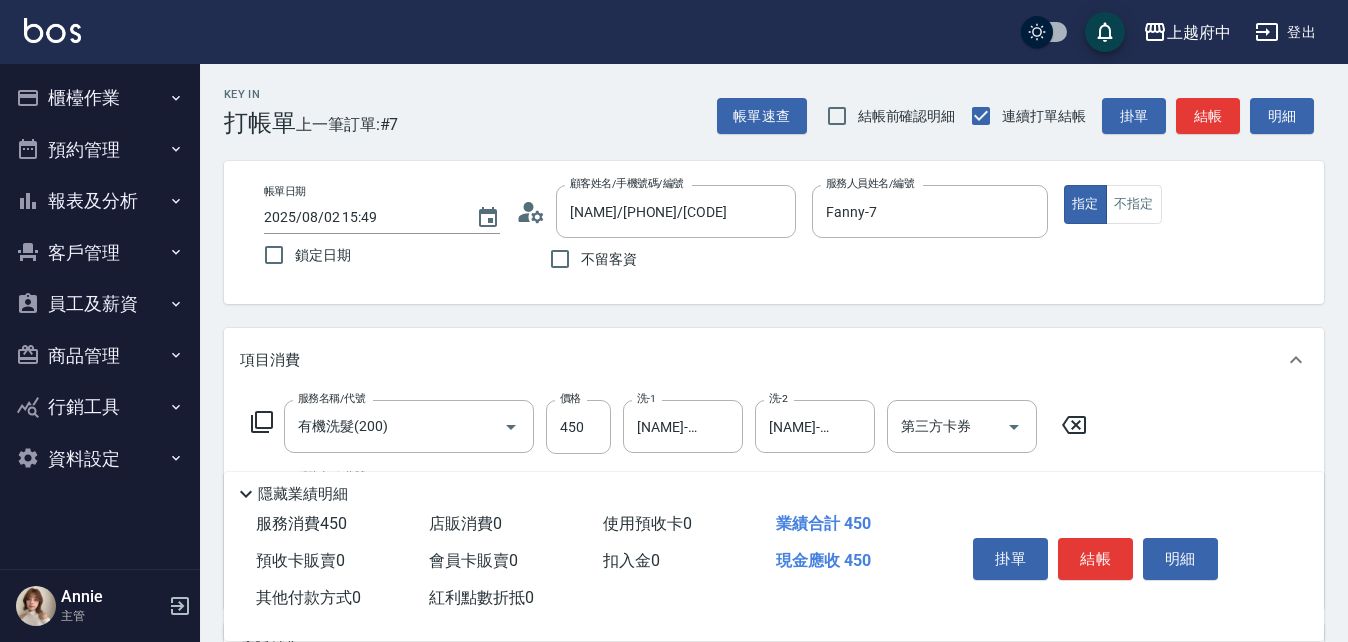 scroll, scrollTop: 200, scrollLeft: 0, axis: vertical 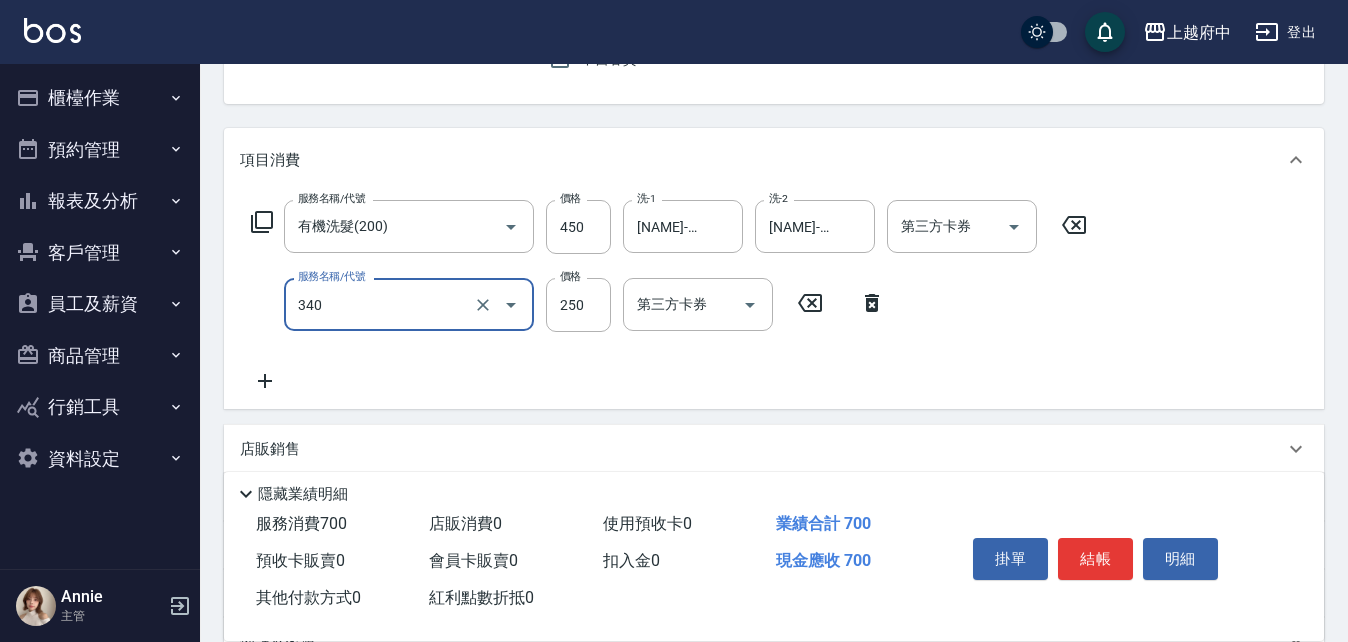 type on "剪髮(340)" 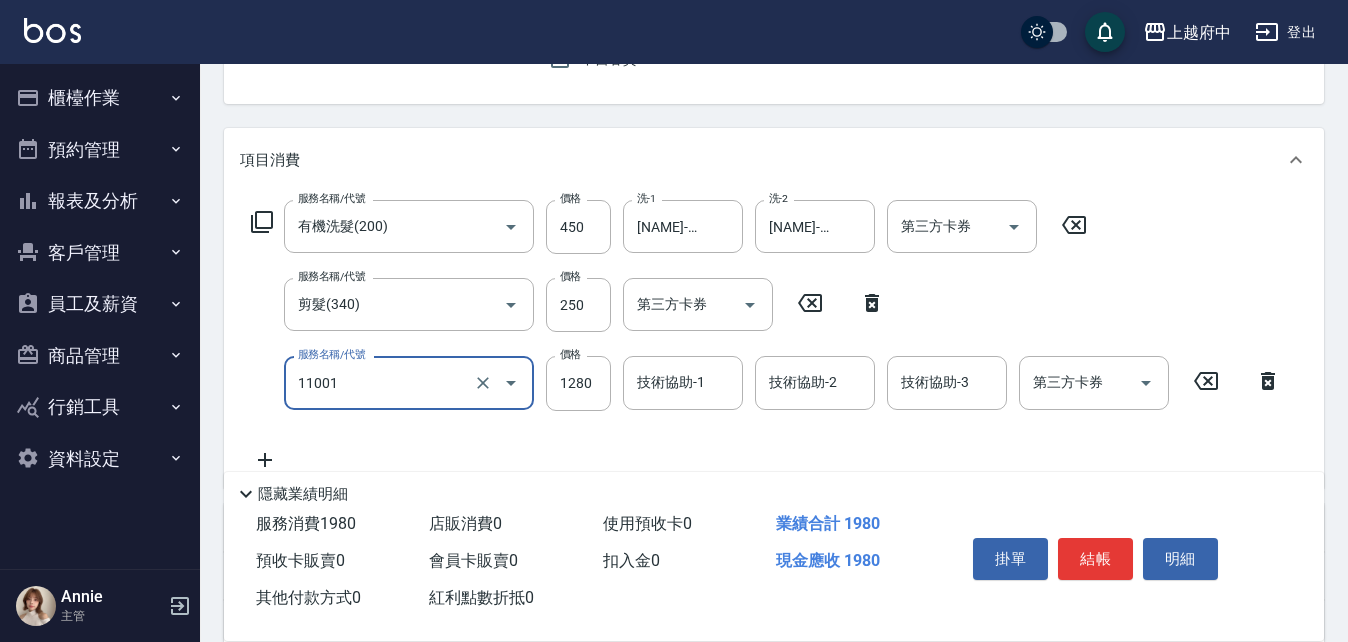 type on "燙髮S(11001)" 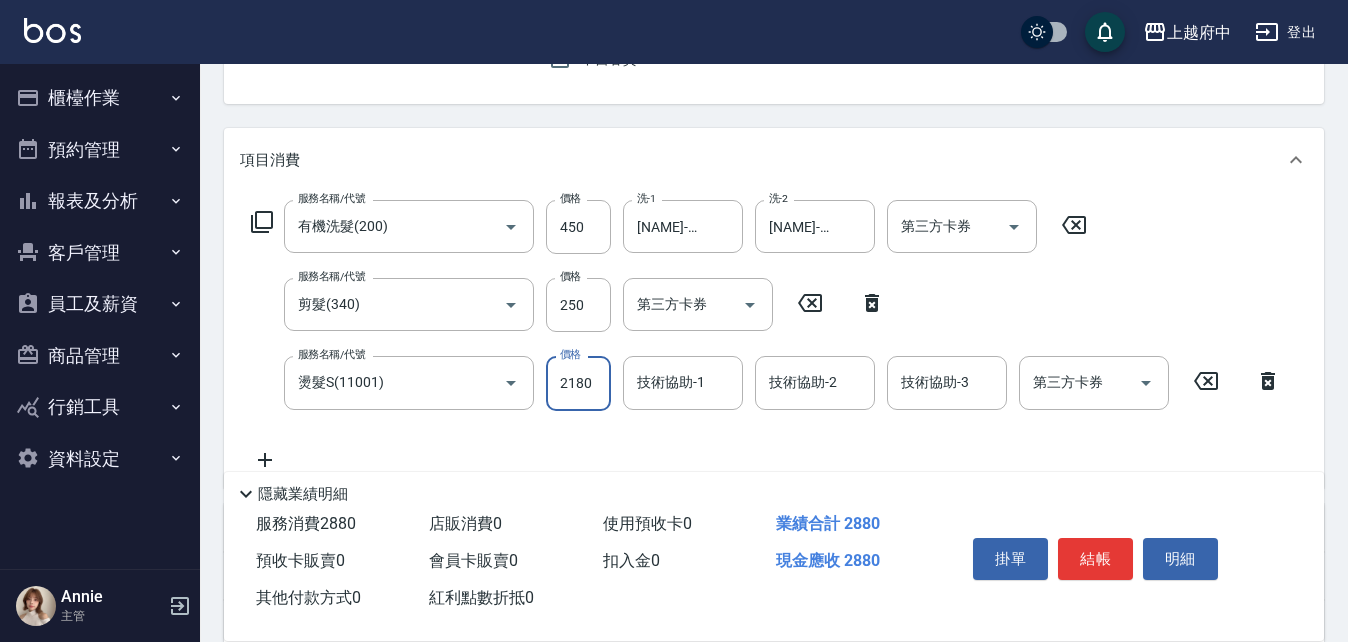 type on "2180" 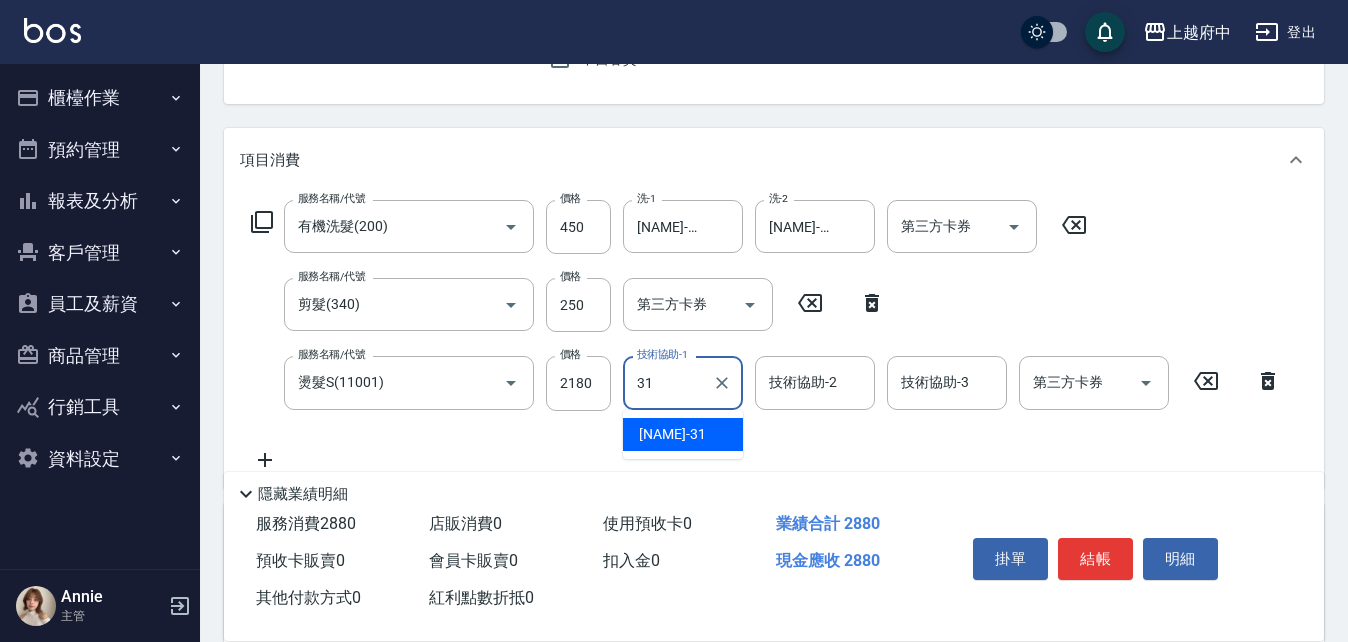 type on "王品云-31" 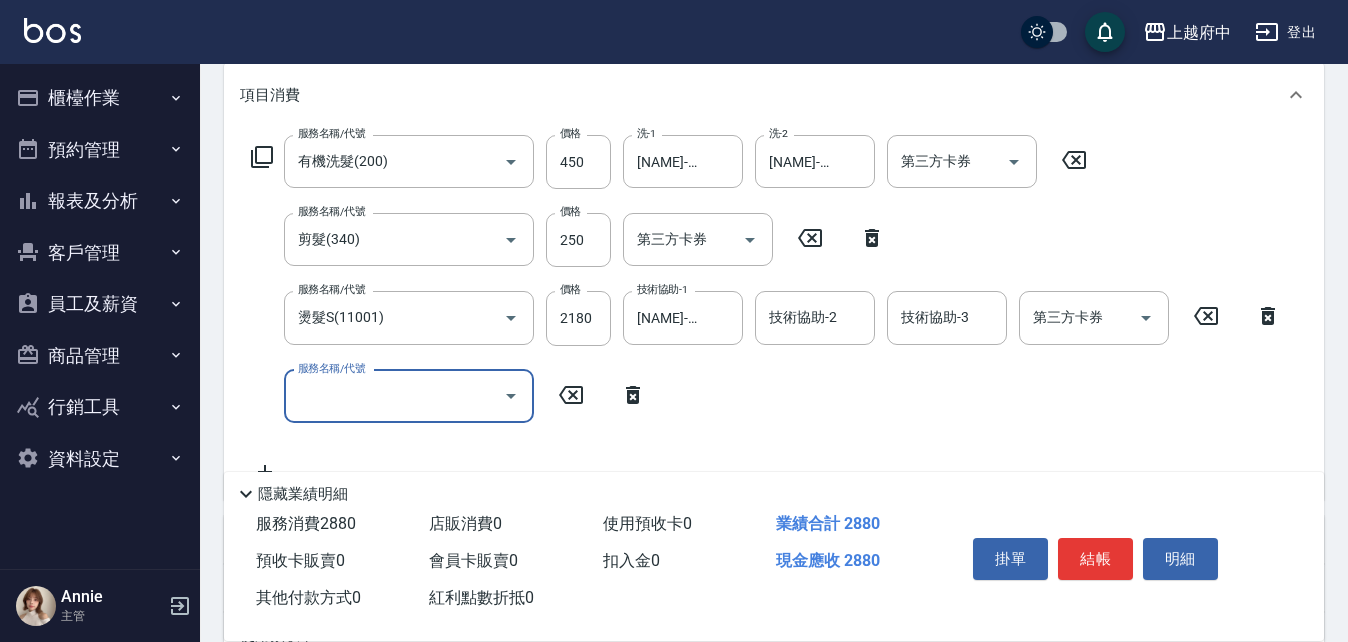 scroll, scrollTop: 300, scrollLeft: 0, axis: vertical 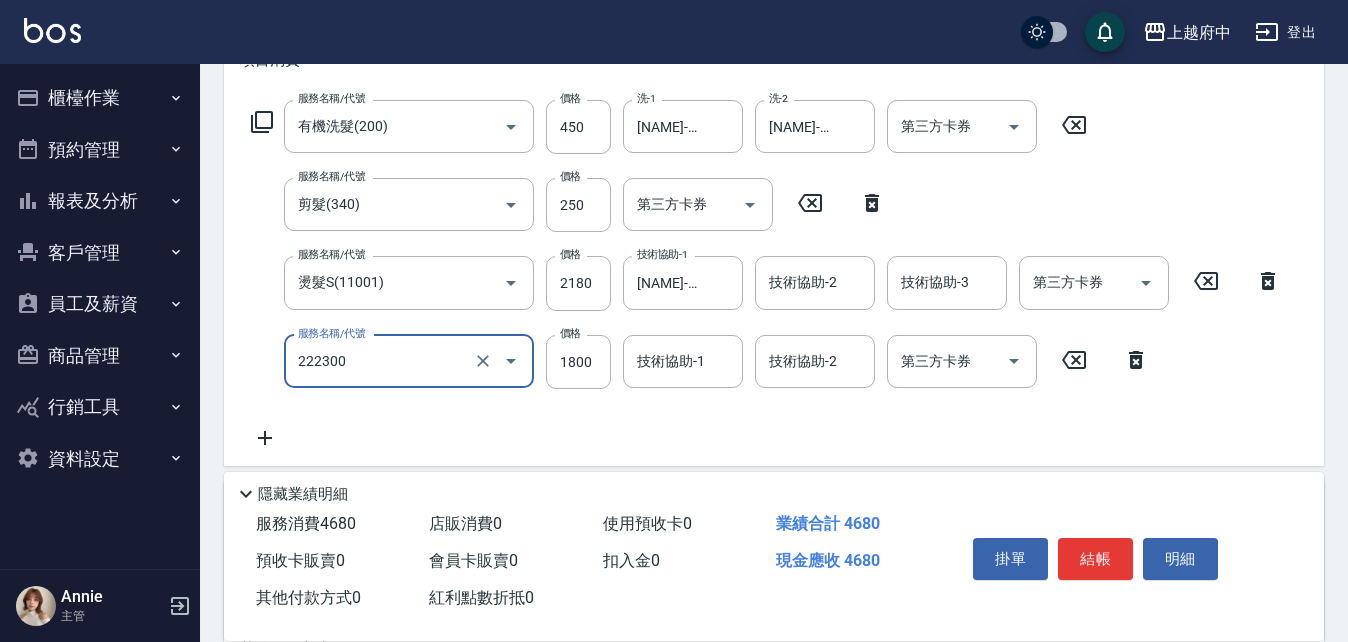 type on "結構三段式(222300)" 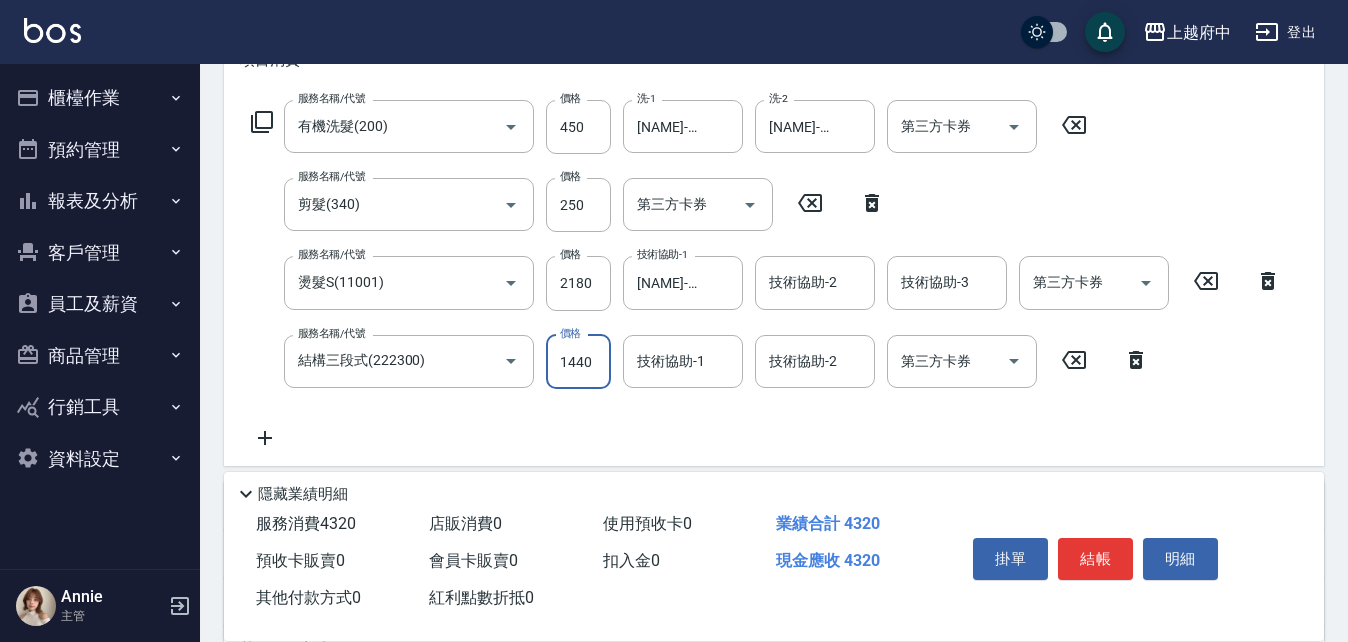 type on "1440" 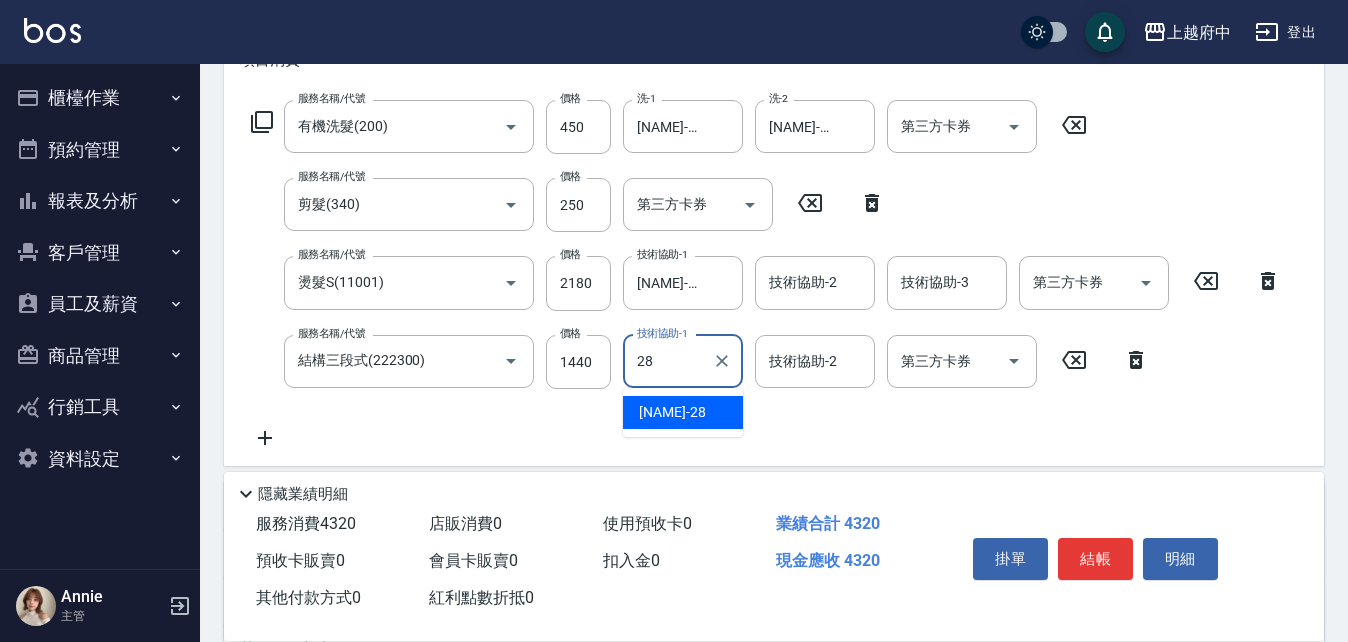 type on "李鎮宇-28" 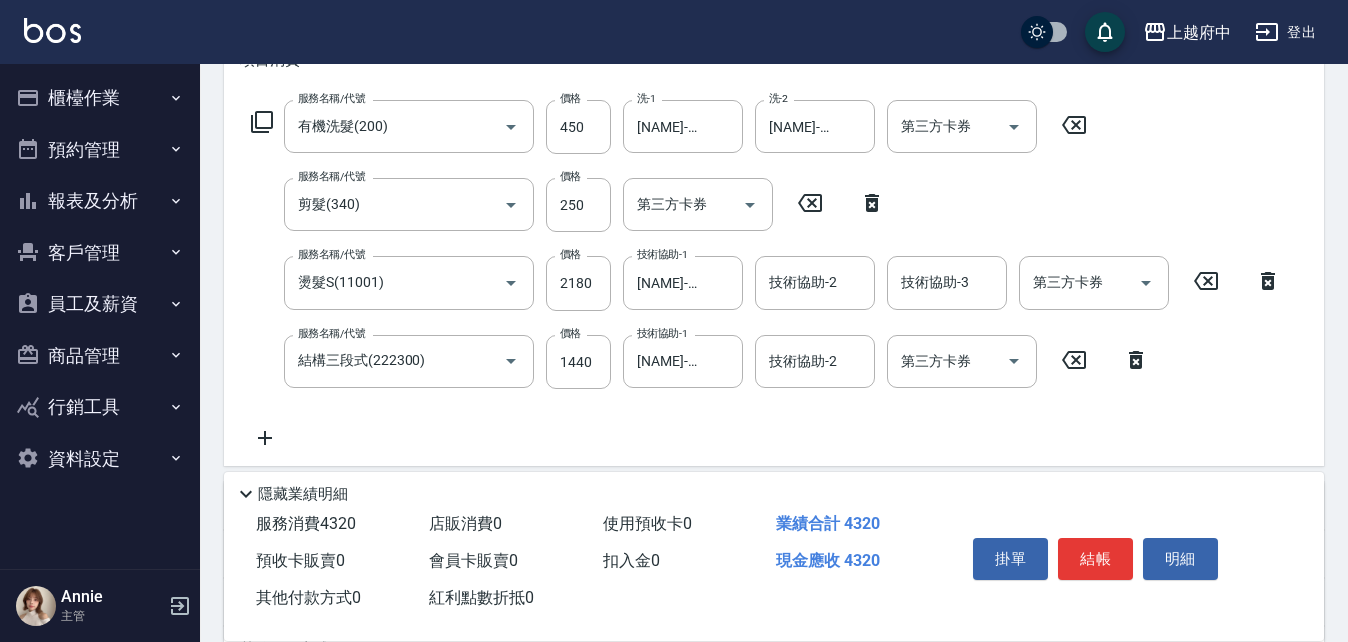click on "服務名稱/代號 有機洗髮(200) 服務名稱/代號 價格 450 價格 洗-1 王品云-31 洗-1 洗-2 李鎮宇-28 洗-2 第三方卡券 第三方卡券 服務名稱/代號 剪髮(340) 服務名稱/代號 價格 250 價格 第三方卡券 第三方卡券 服務名稱/代號 燙髮S(11001) 服務名稱/代號 價格 2180 價格 技術協助-1 王品云-31 技術協助-1 技術協助-2 技術協助-2 技術協助-3 技術協助-3 第三方卡券 第三方卡券 服務名稱/代號 結構三段式(222300) 服務名稱/代號 價格 1440 價格 技術協助-1 李鎮宇-28 技術協助-1 技術協助-2 技術協助-2 第三方卡券 第三方卡券" at bounding box center (774, 279) 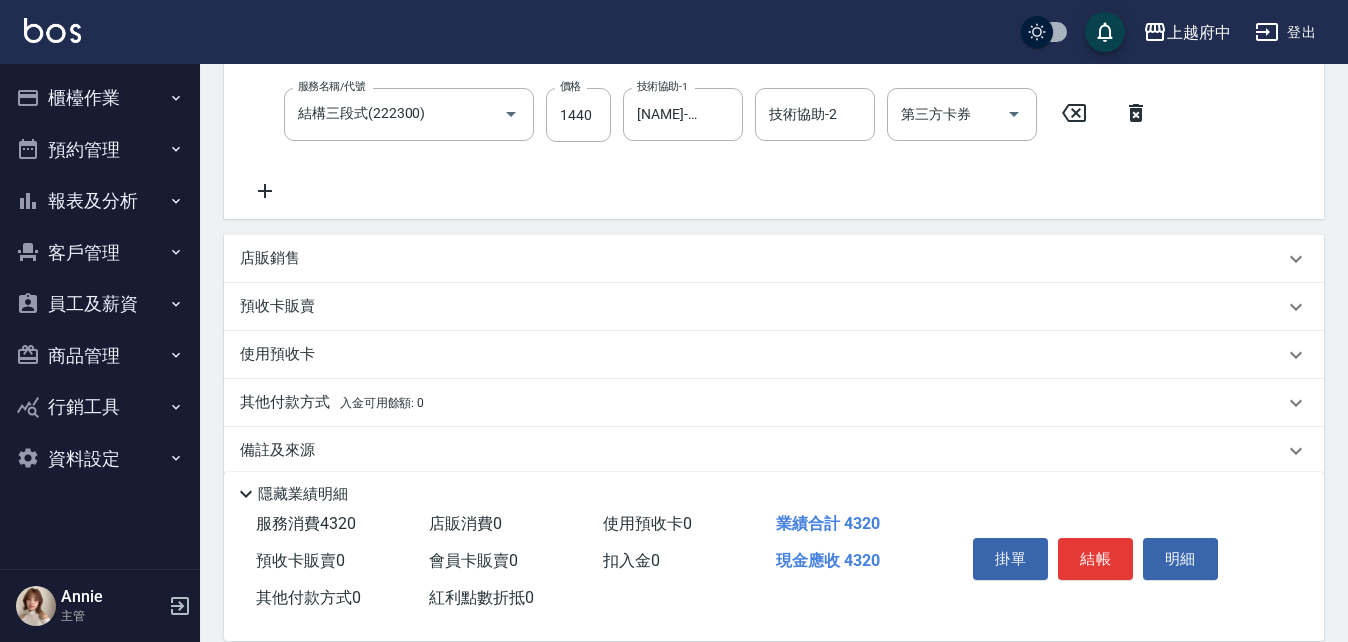 scroll, scrollTop: 572, scrollLeft: 0, axis: vertical 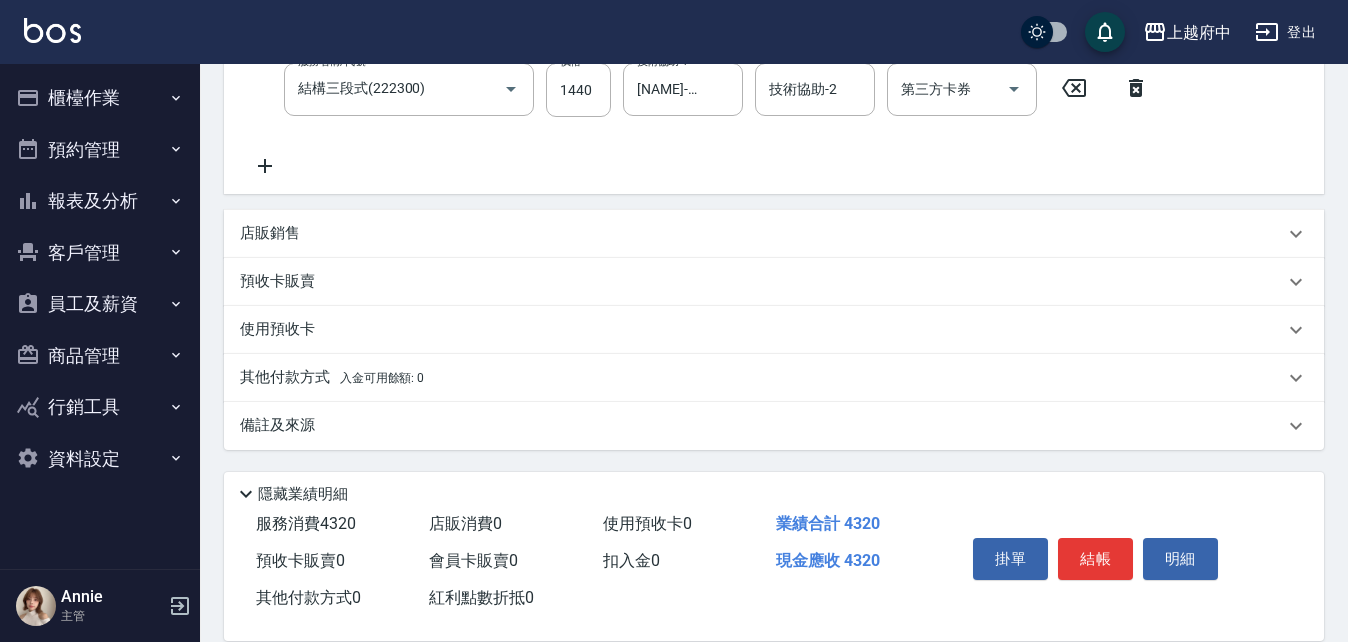 click on "店販銷售" at bounding box center [270, 233] 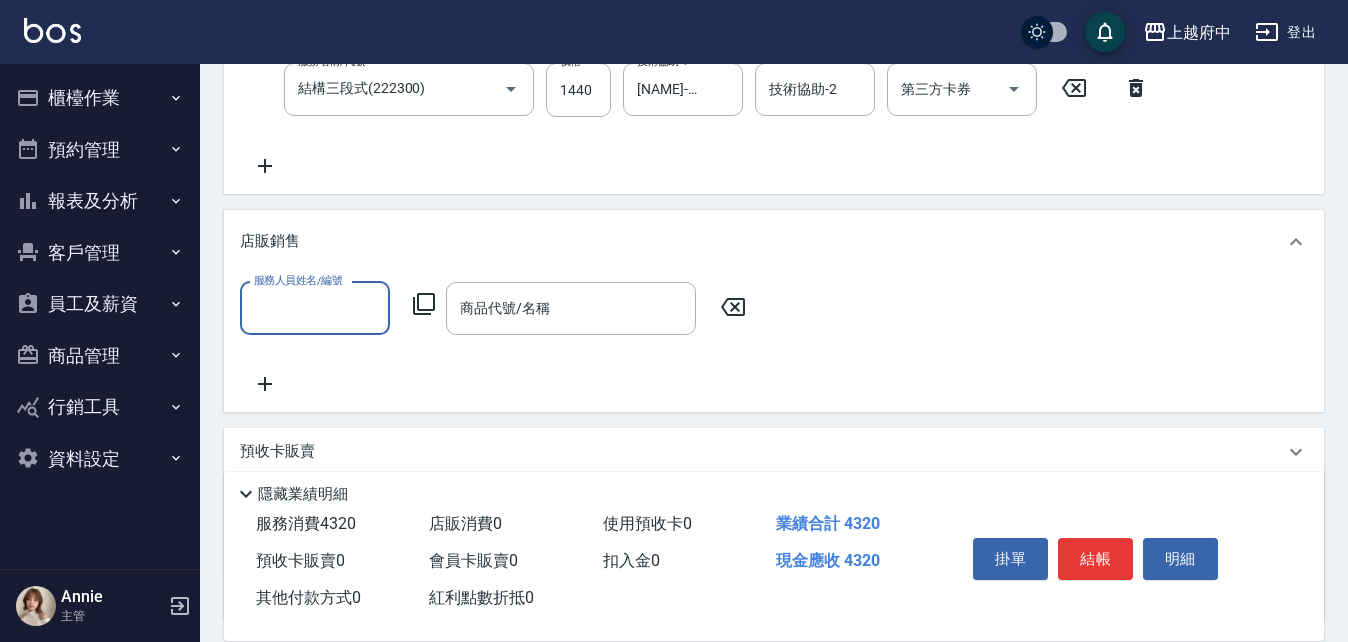 scroll, scrollTop: 0, scrollLeft: 0, axis: both 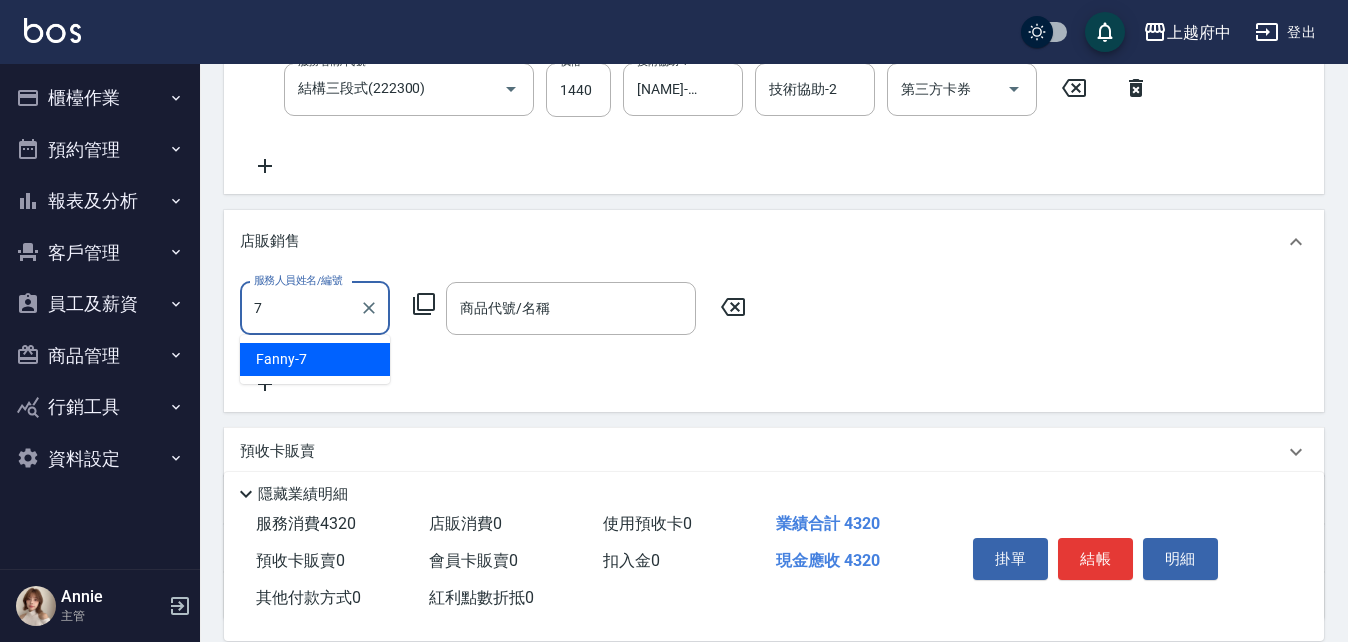 type on "Fanny-7" 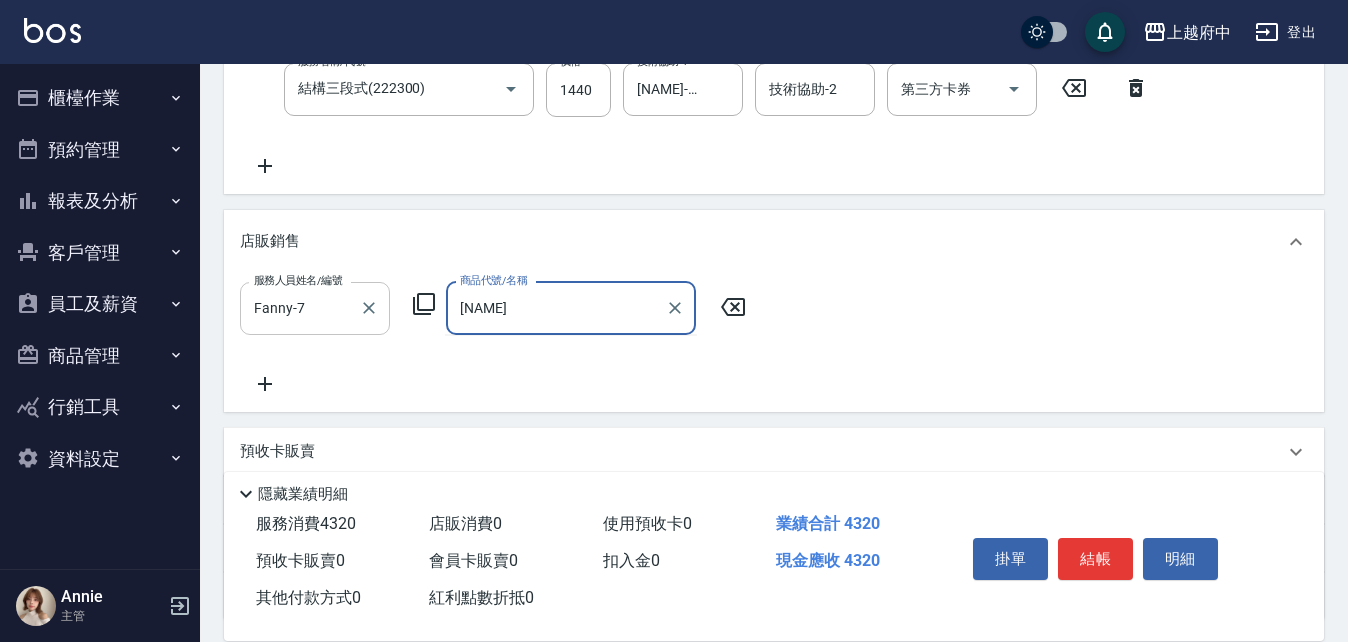 type on "S" 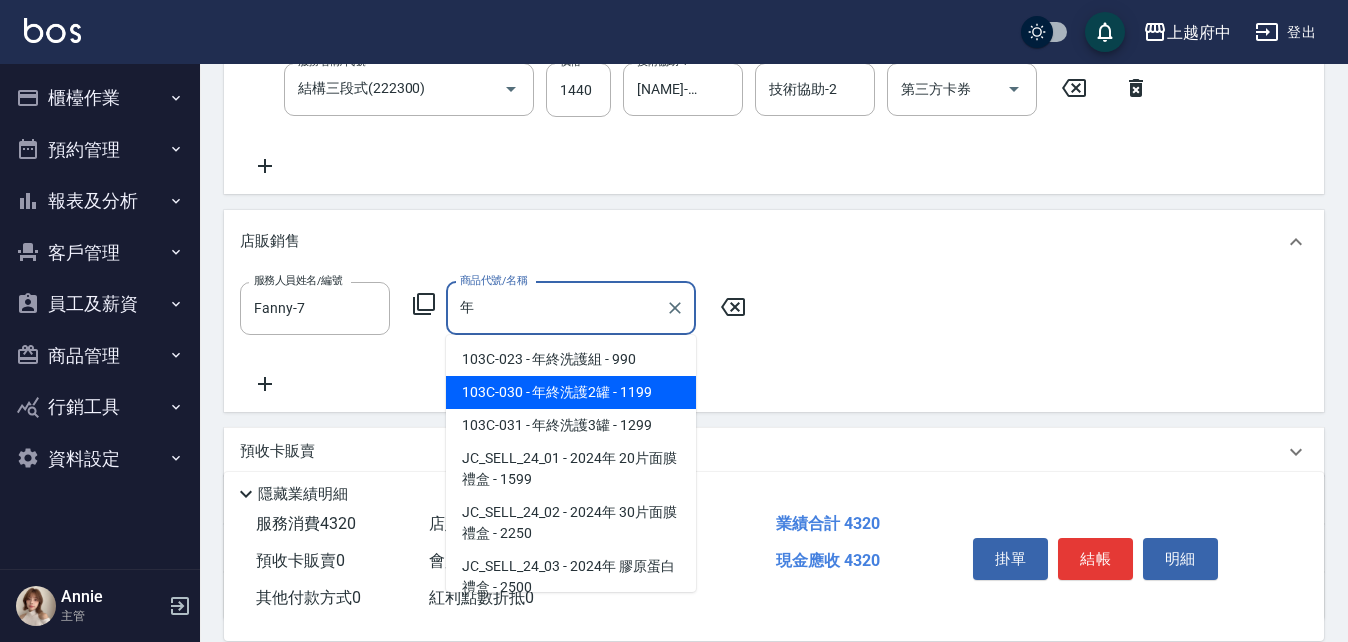 click on "103C-030 - 年終洗護2罐 - 1199" at bounding box center [571, 392] 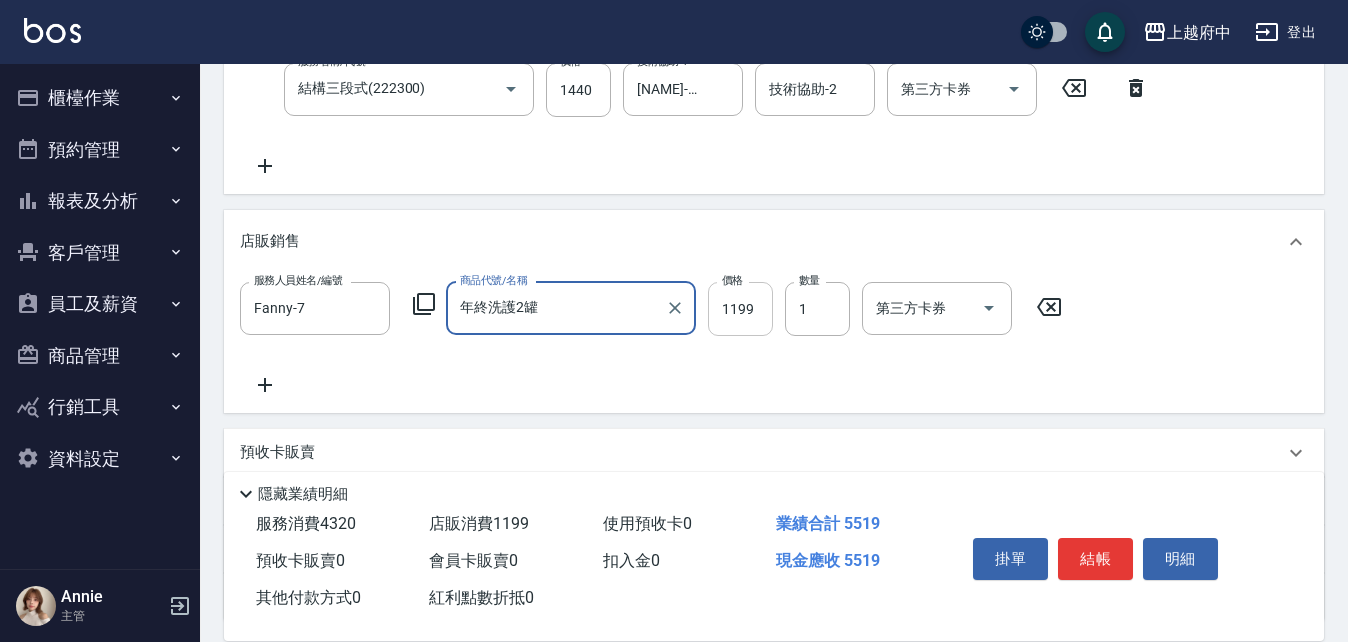 type on "年終洗護2罐" 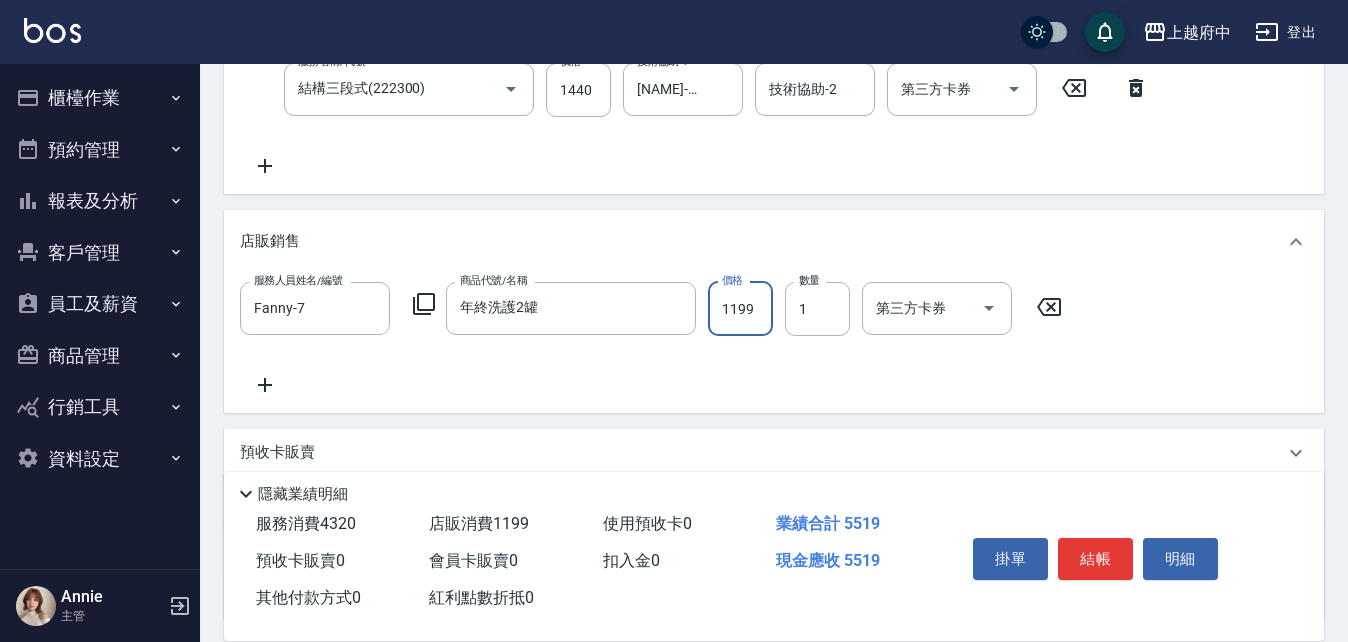 click on "1199" at bounding box center (740, 309) 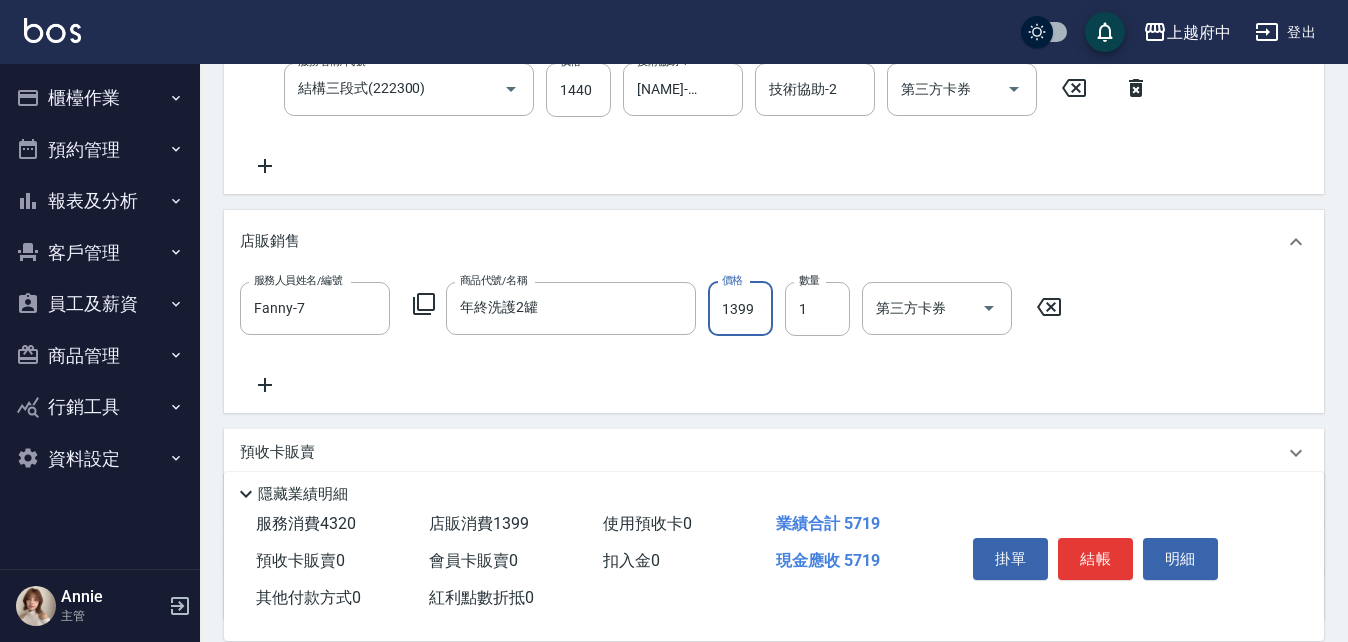 type on "1399" 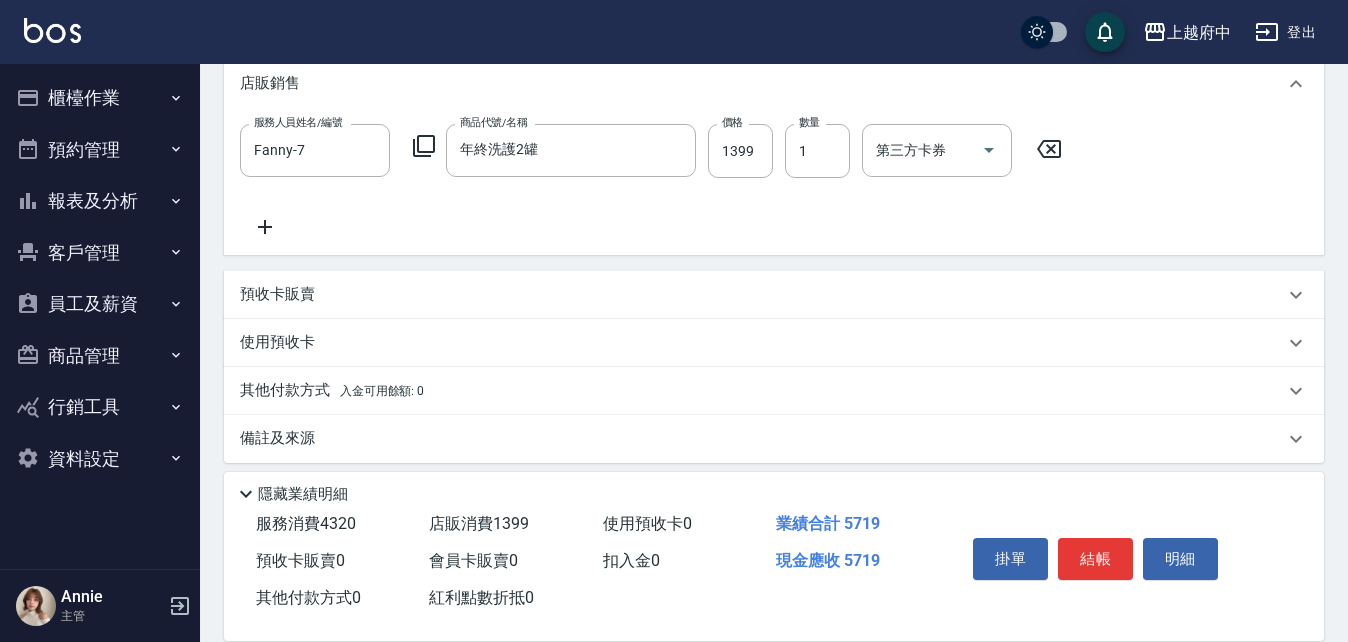 scroll, scrollTop: 743, scrollLeft: 0, axis: vertical 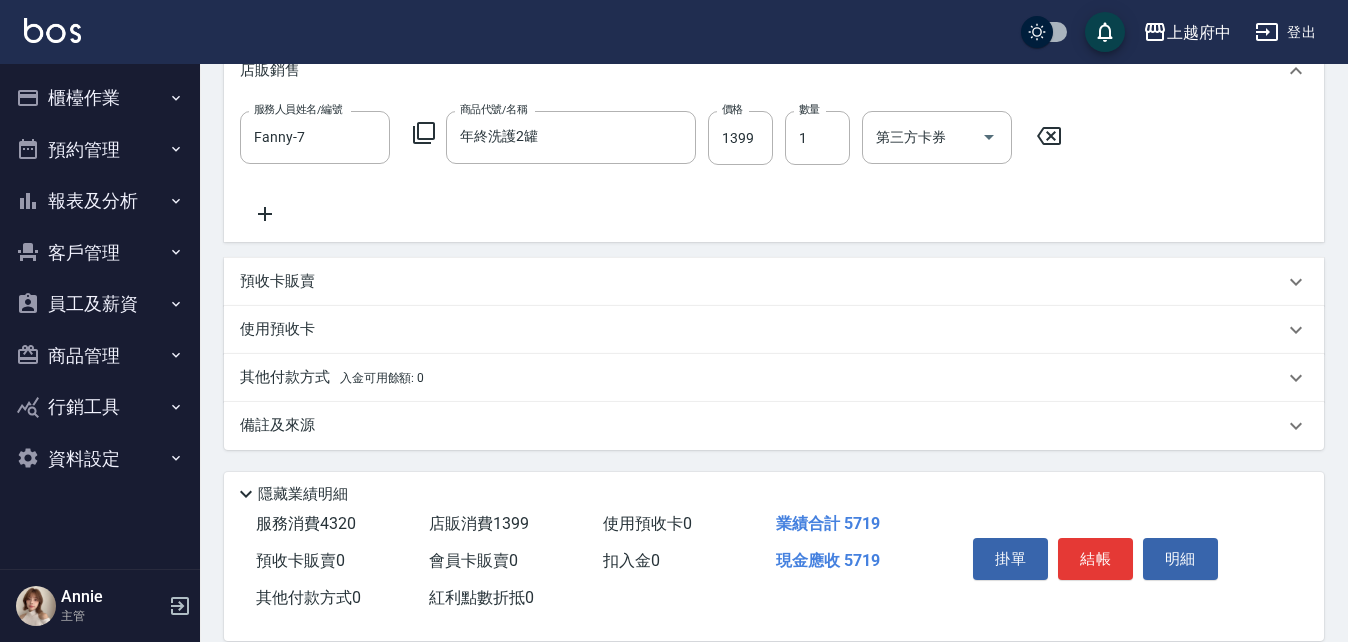 click on "其他付款方式 入金可用餘額: 0" at bounding box center (332, 378) 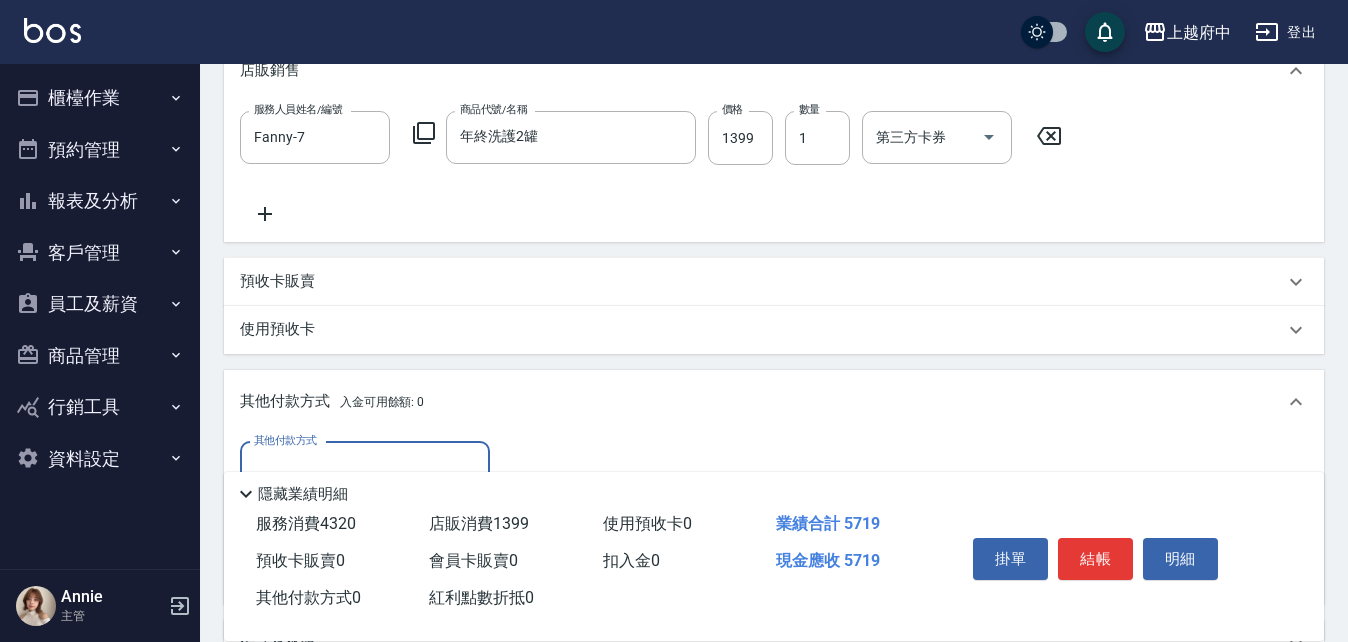 scroll, scrollTop: 0, scrollLeft: 0, axis: both 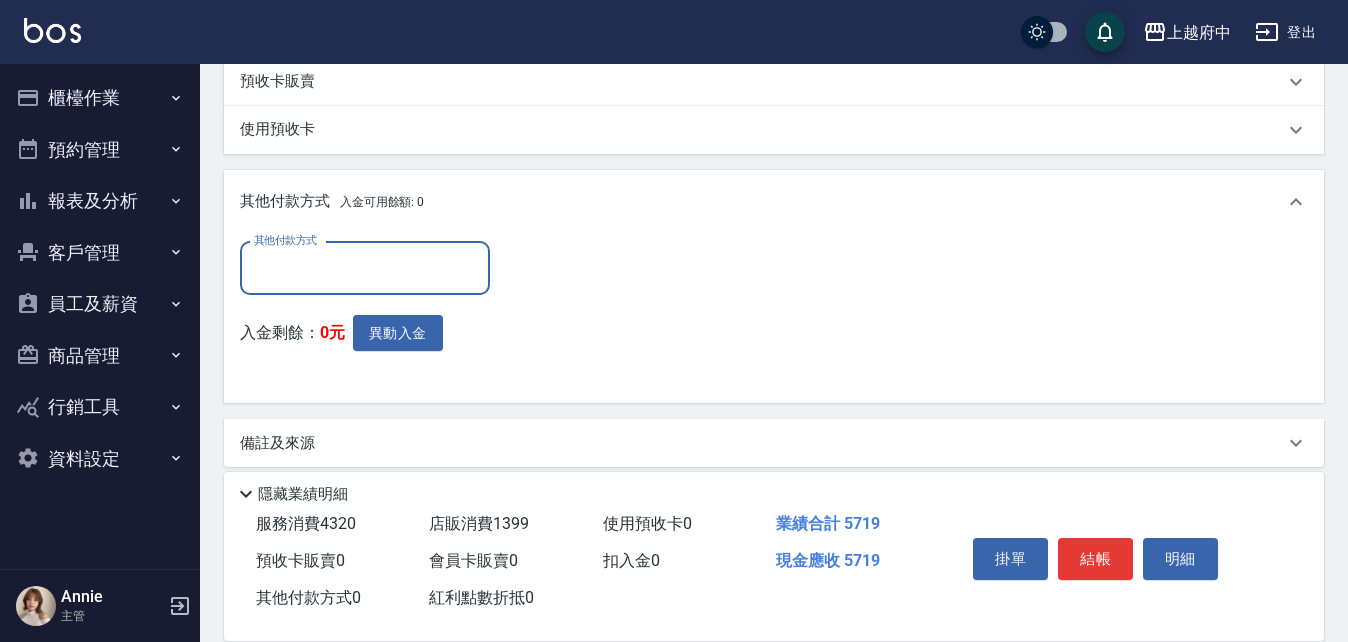 click on "其他付款方式" at bounding box center (365, 268) 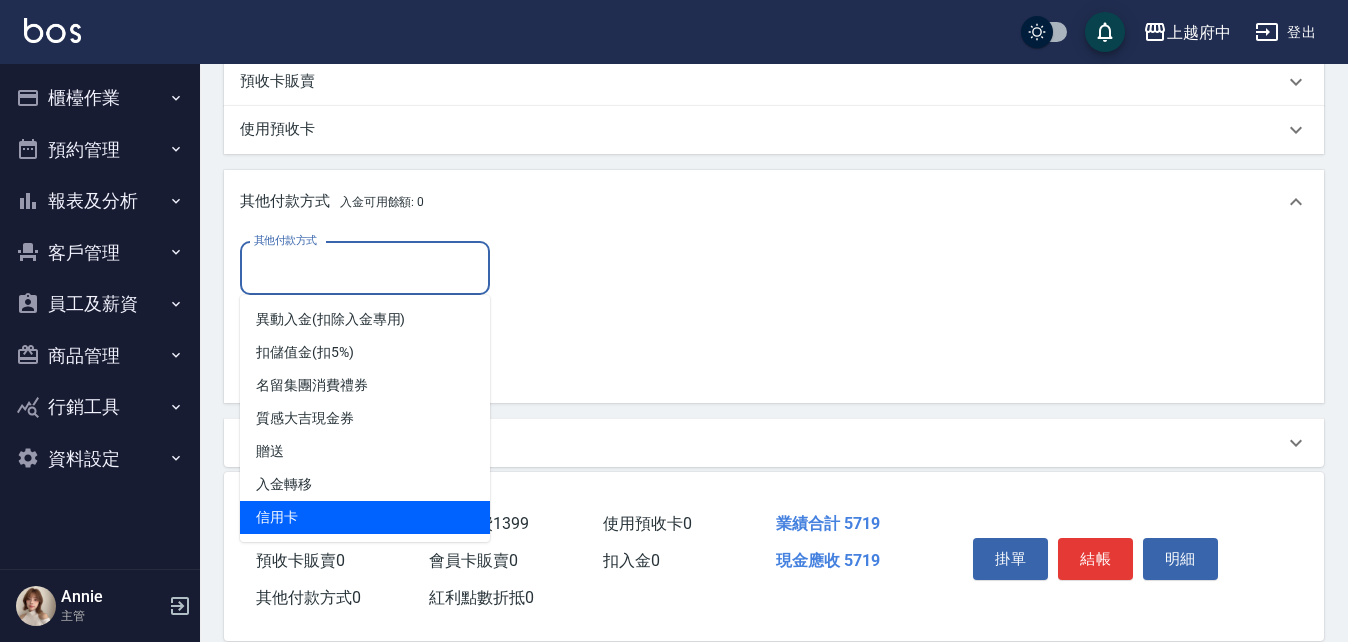 click on "信用卡" at bounding box center [365, 517] 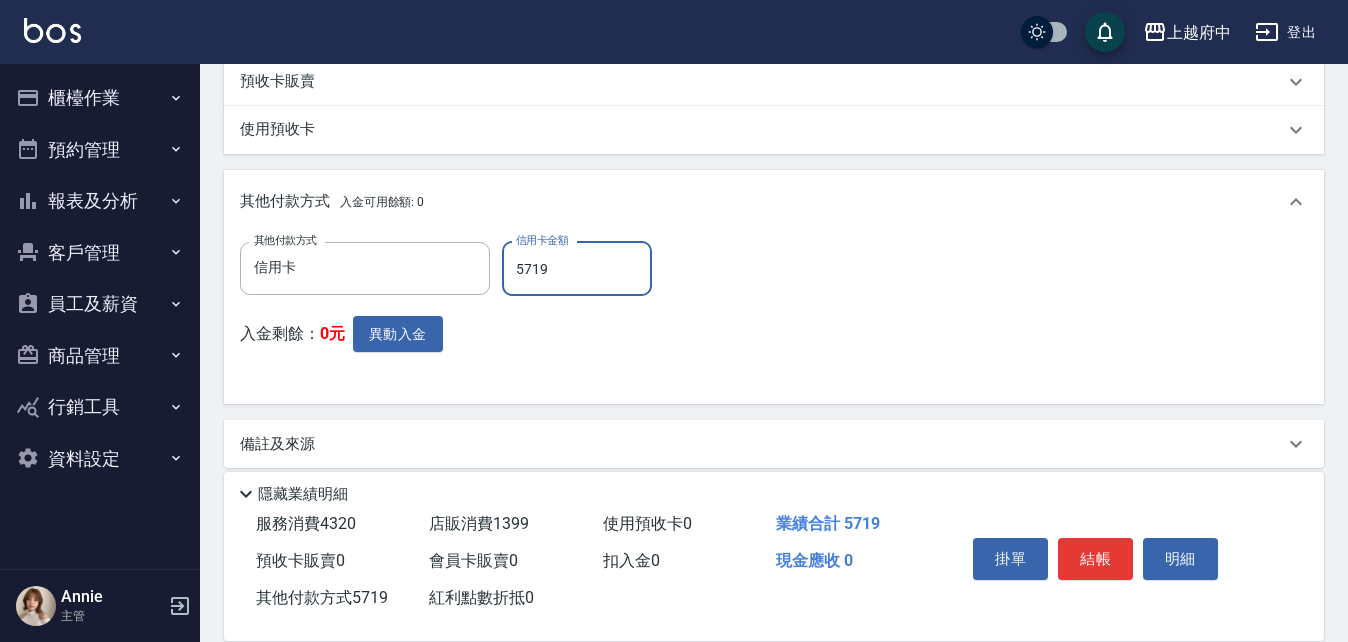 type on "5719" 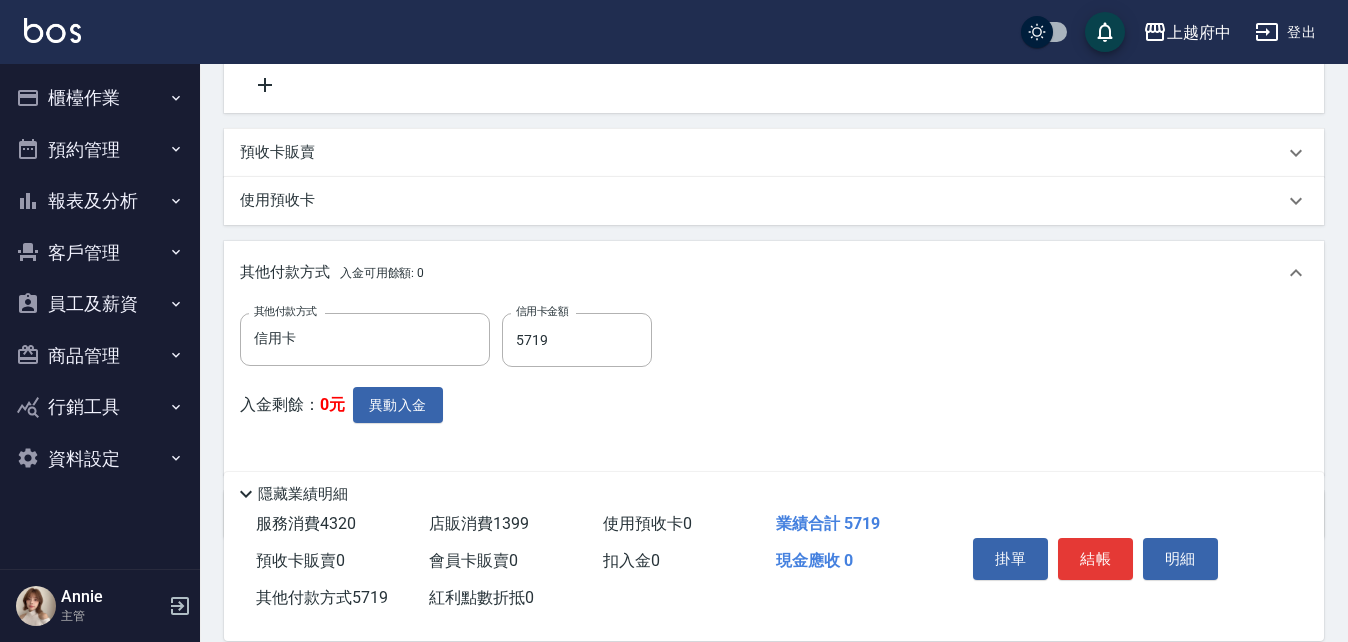 scroll, scrollTop: 961, scrollLeft: 0, axis: vertical 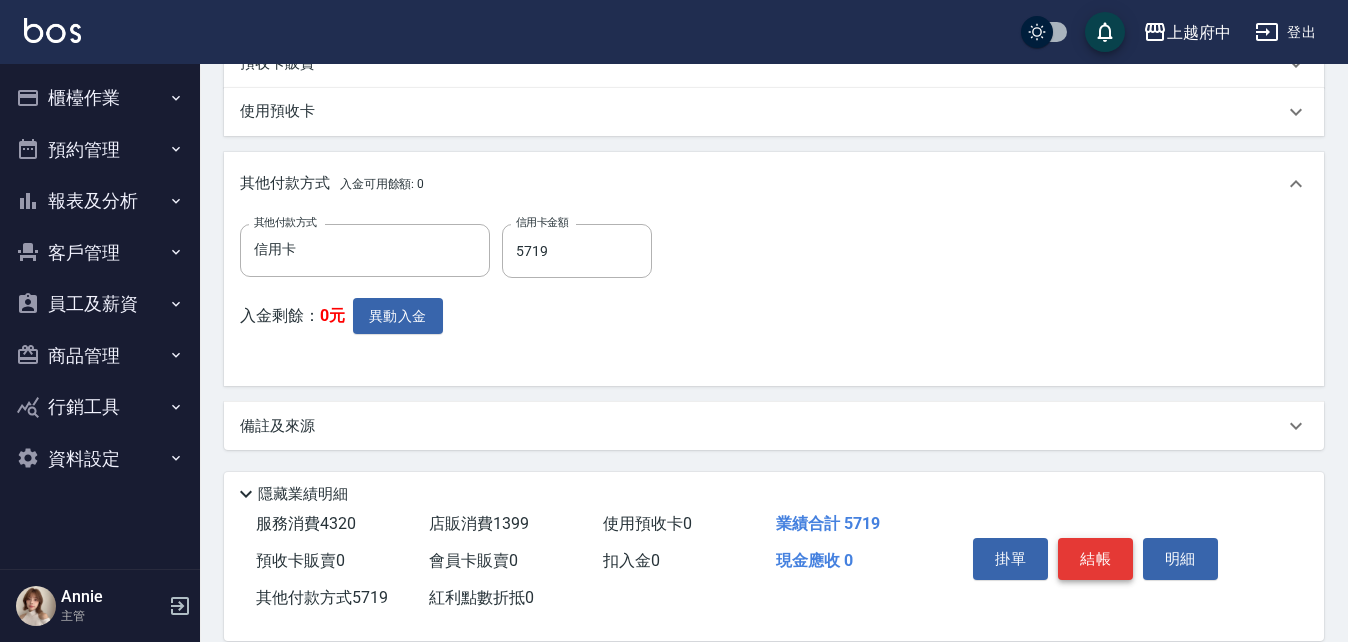 click on "結帳" at bounding box center (1095, 559) 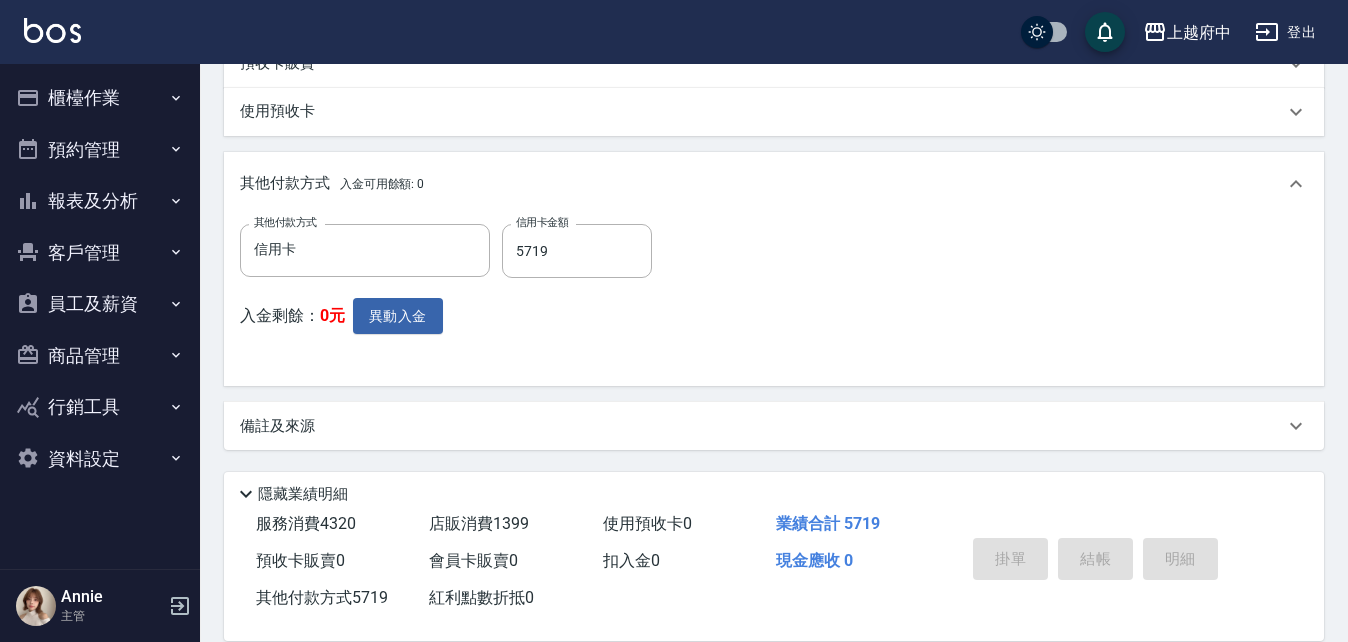 type on "2025/08/02 15:51" 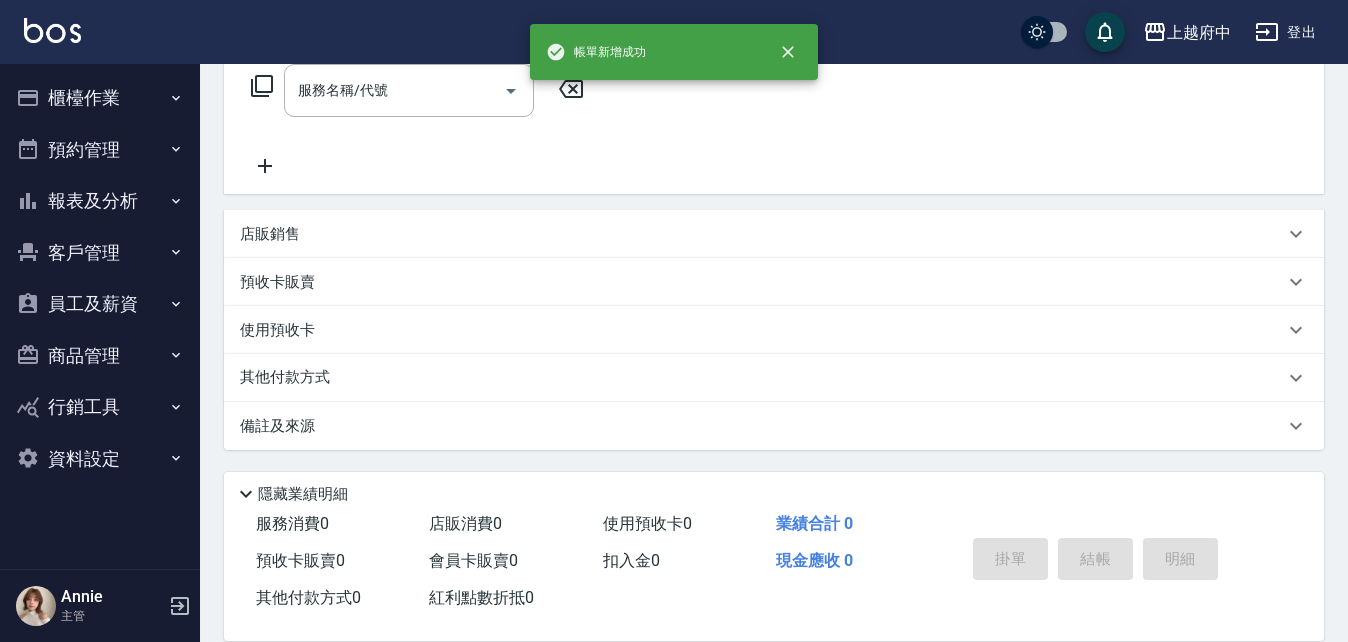 scroll, scrollTop: 0, scrollLeft: 0, axis: both 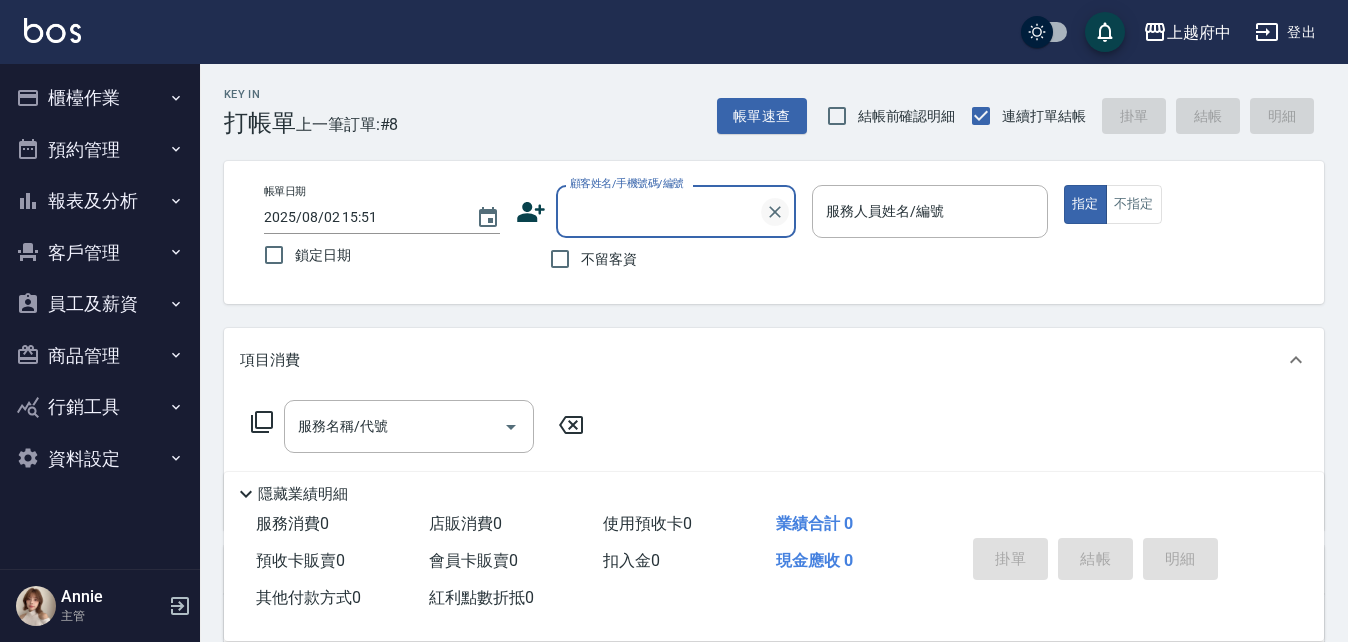 type on "ㄔ" 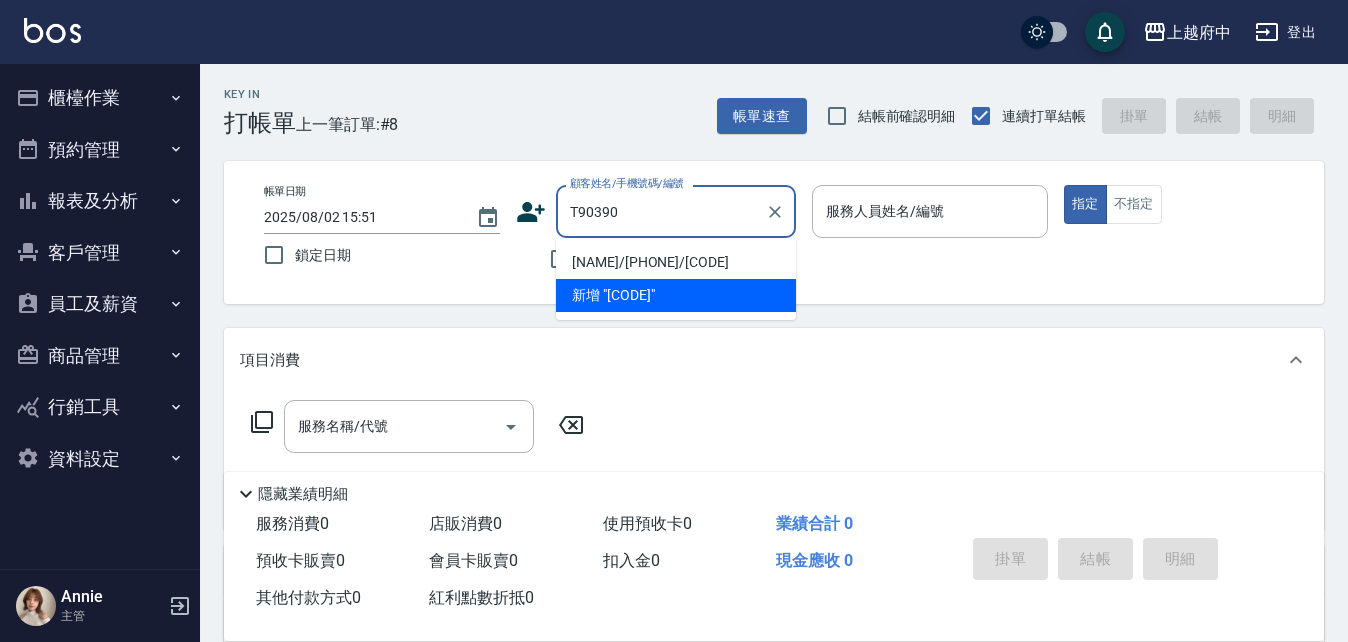 click on "李長益/0911204437/T90390" at bounding box center [676, 262] 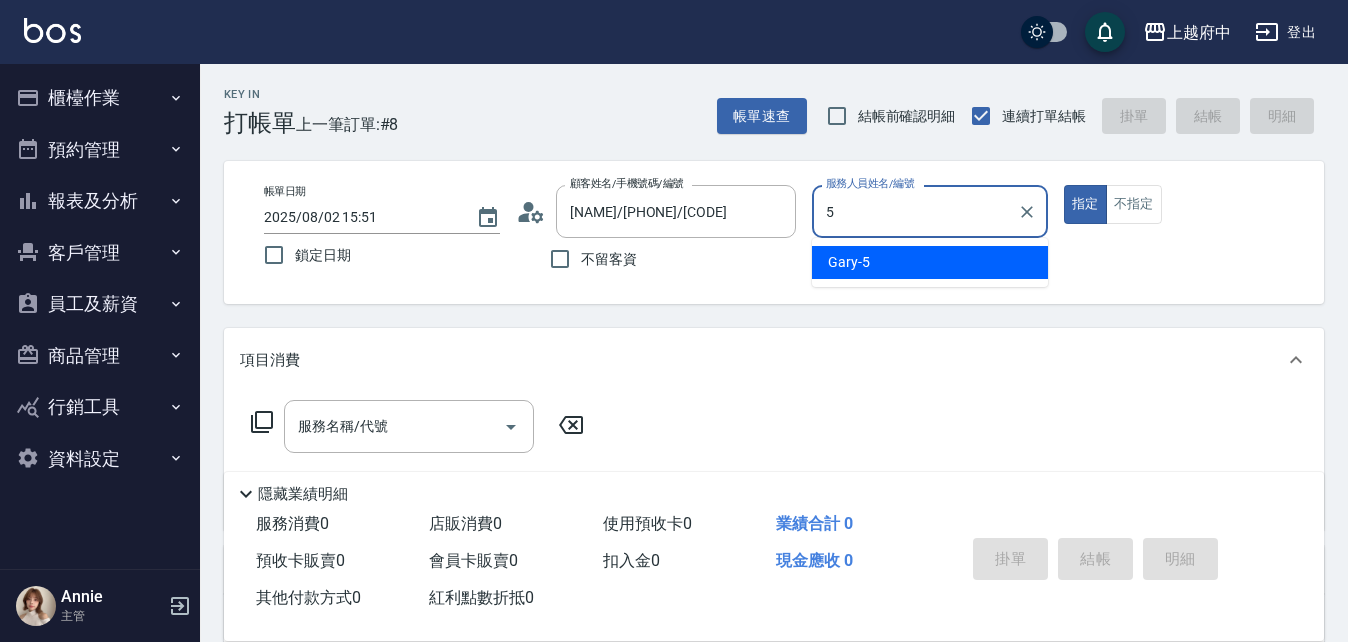 type on "Gary-5" 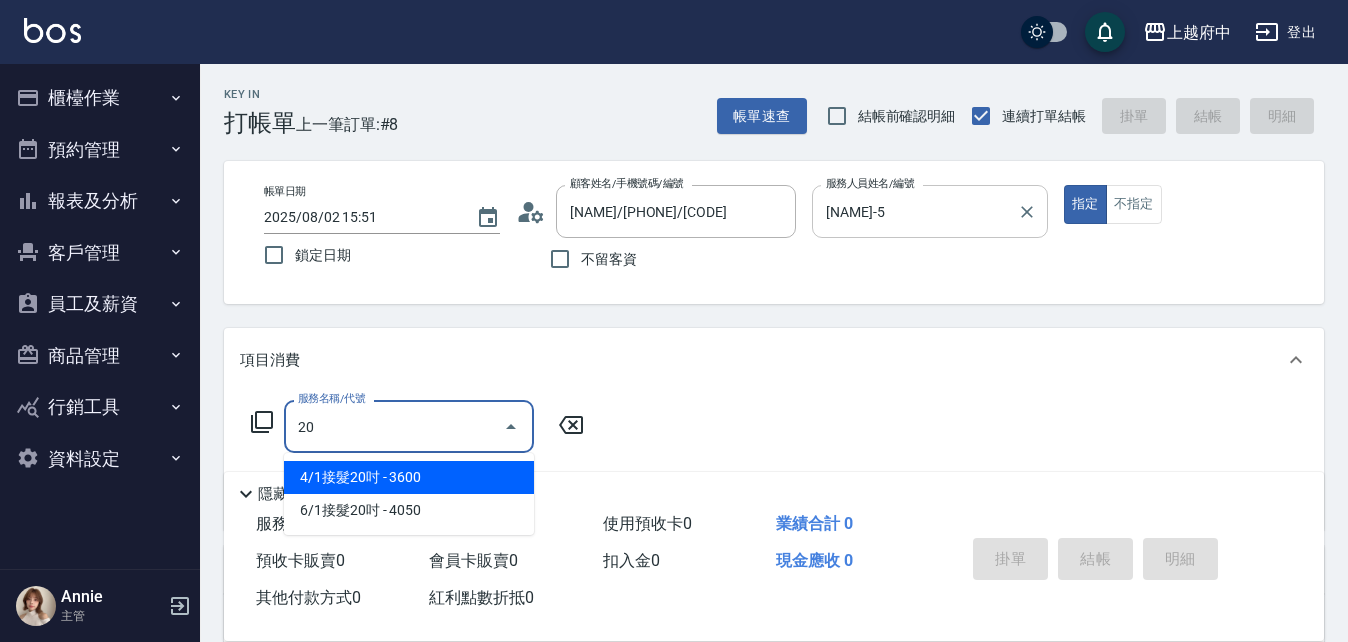 type on "4/1接髮20吋(55555)" 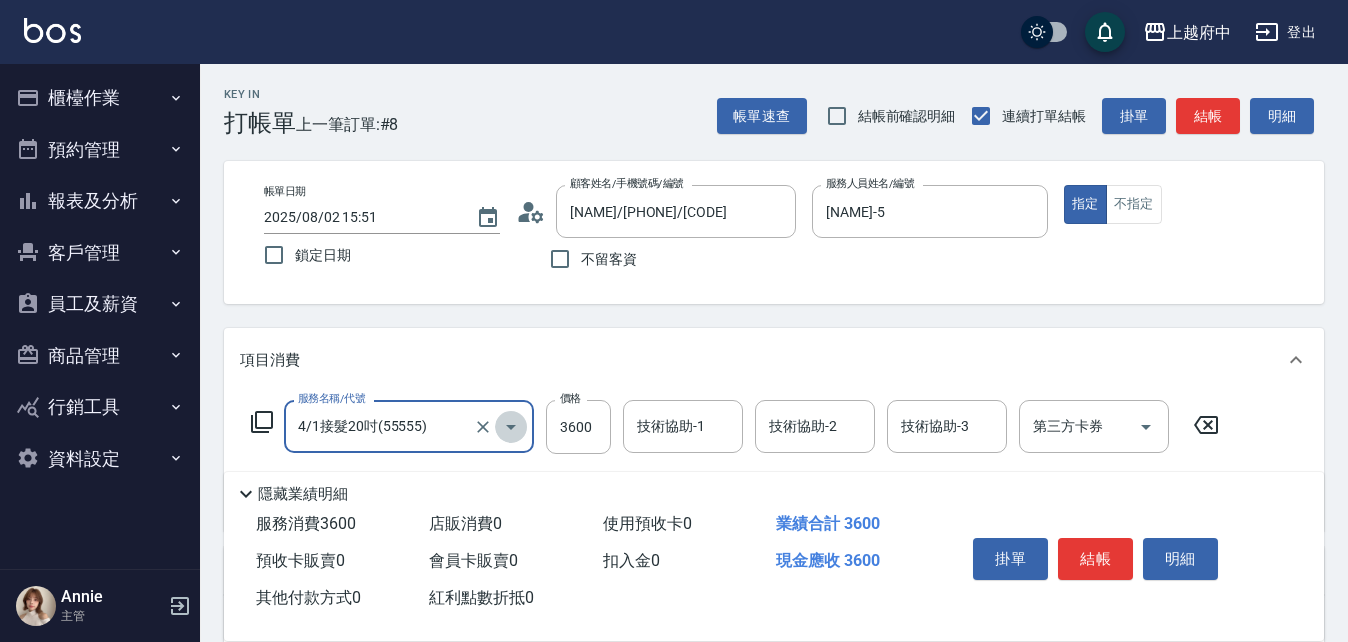 click 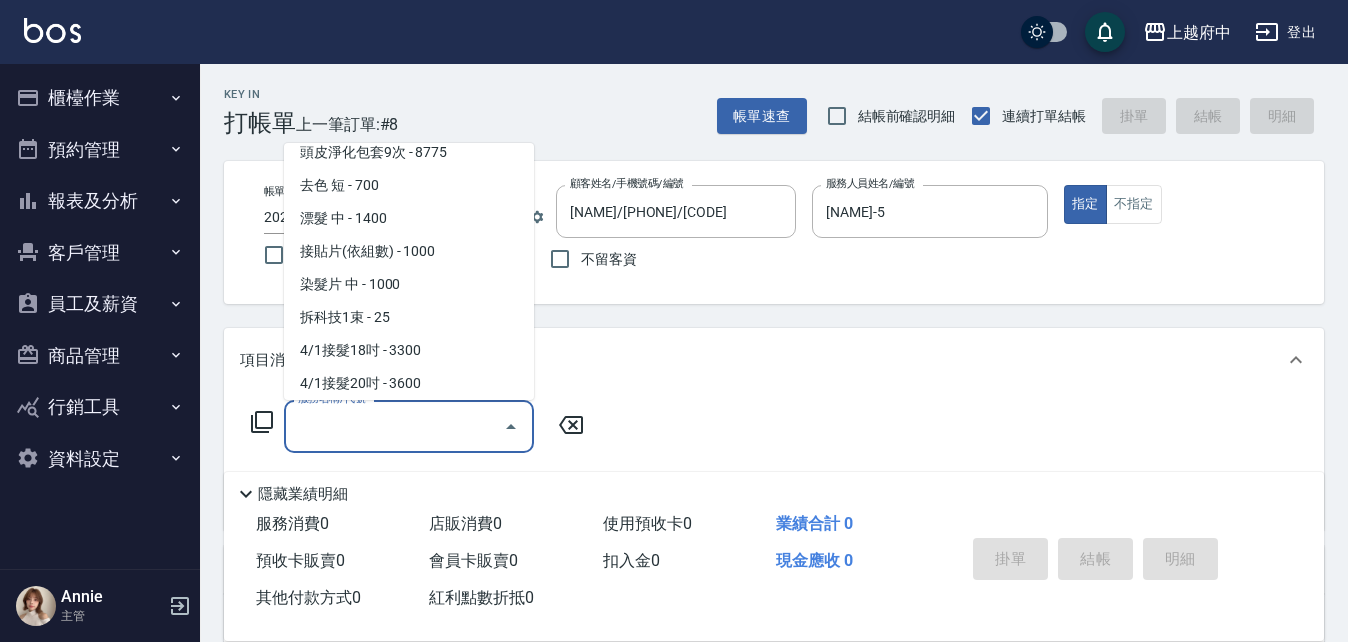scroll, scrollTop: 0, scrollLeft: 0, axis: both 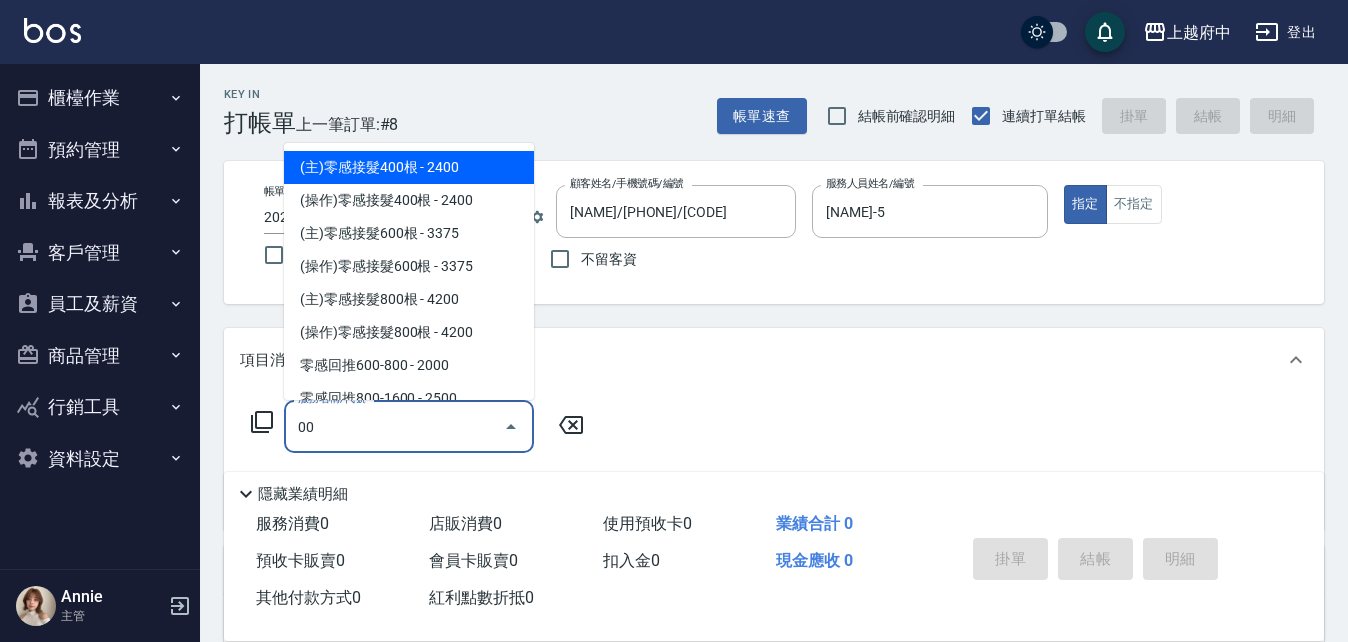 type on "0" 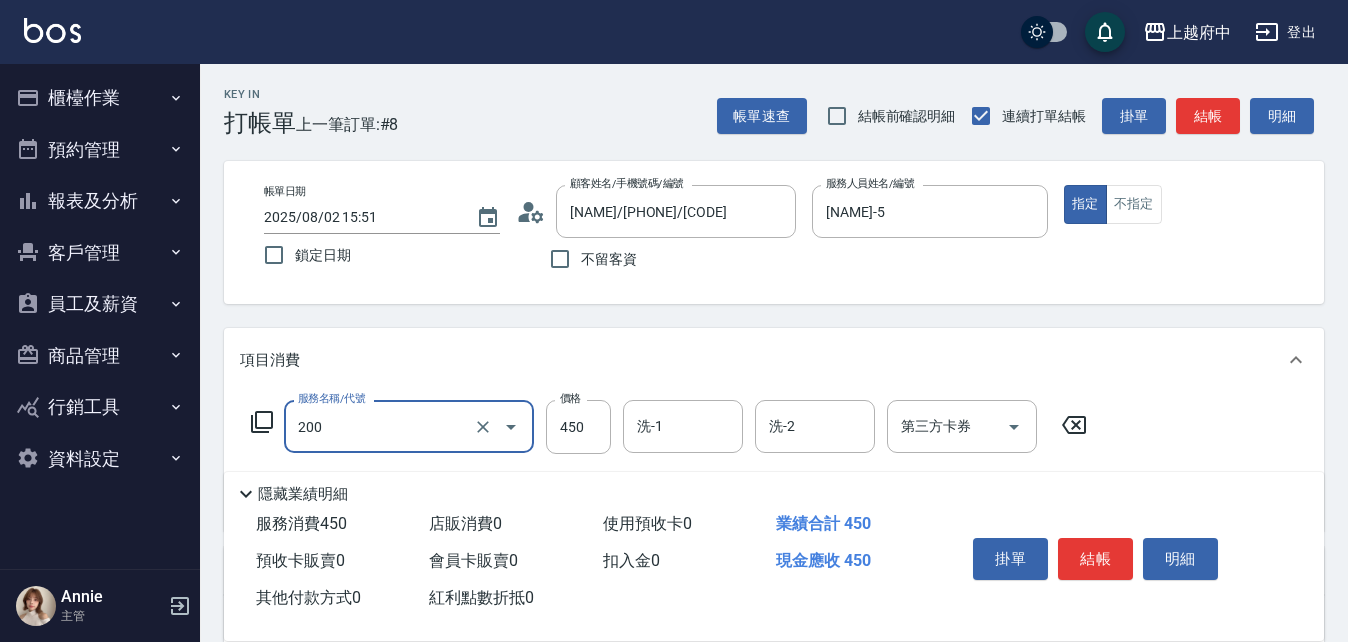 type on "有機洗髮(200)" 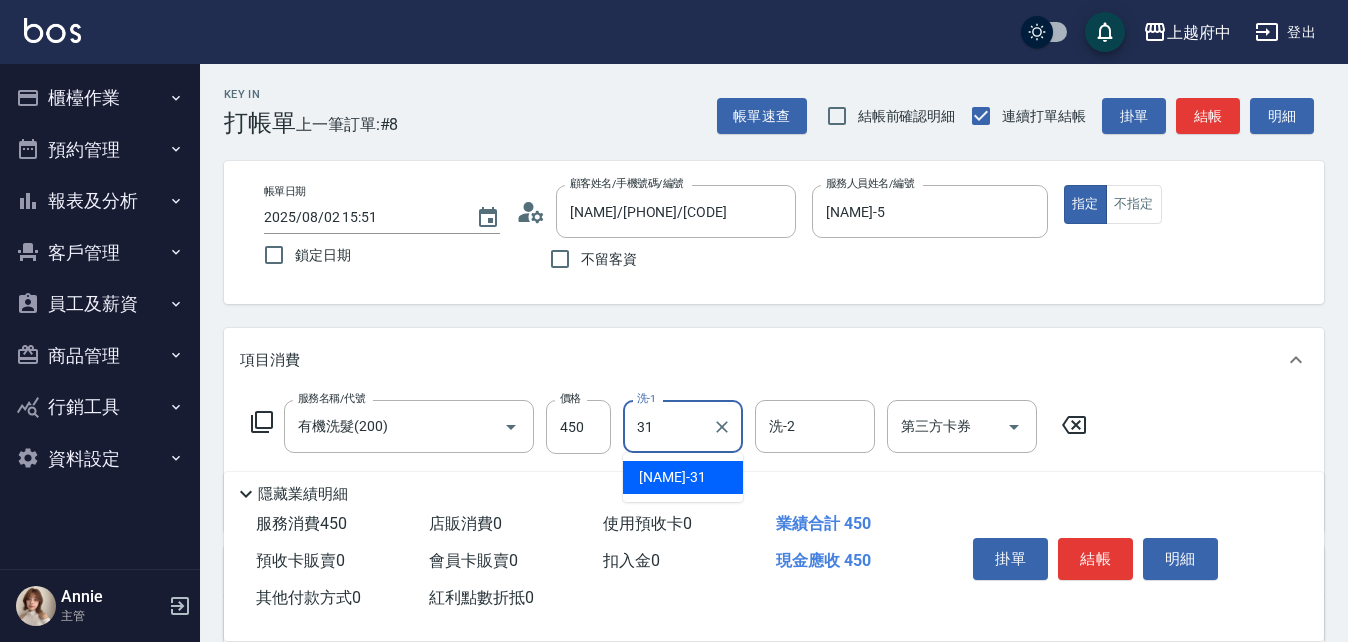type on "王品云-31" 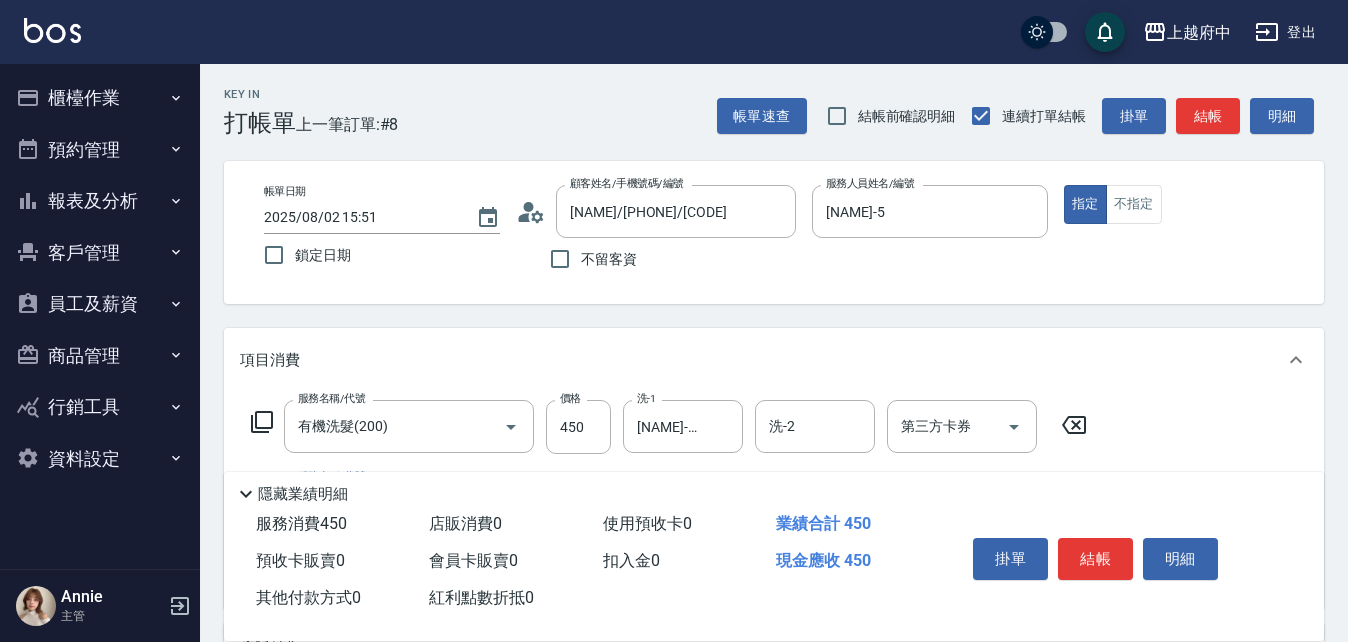 scroll, scrollTop: 200, scrollLeft: 0, axis: vertical 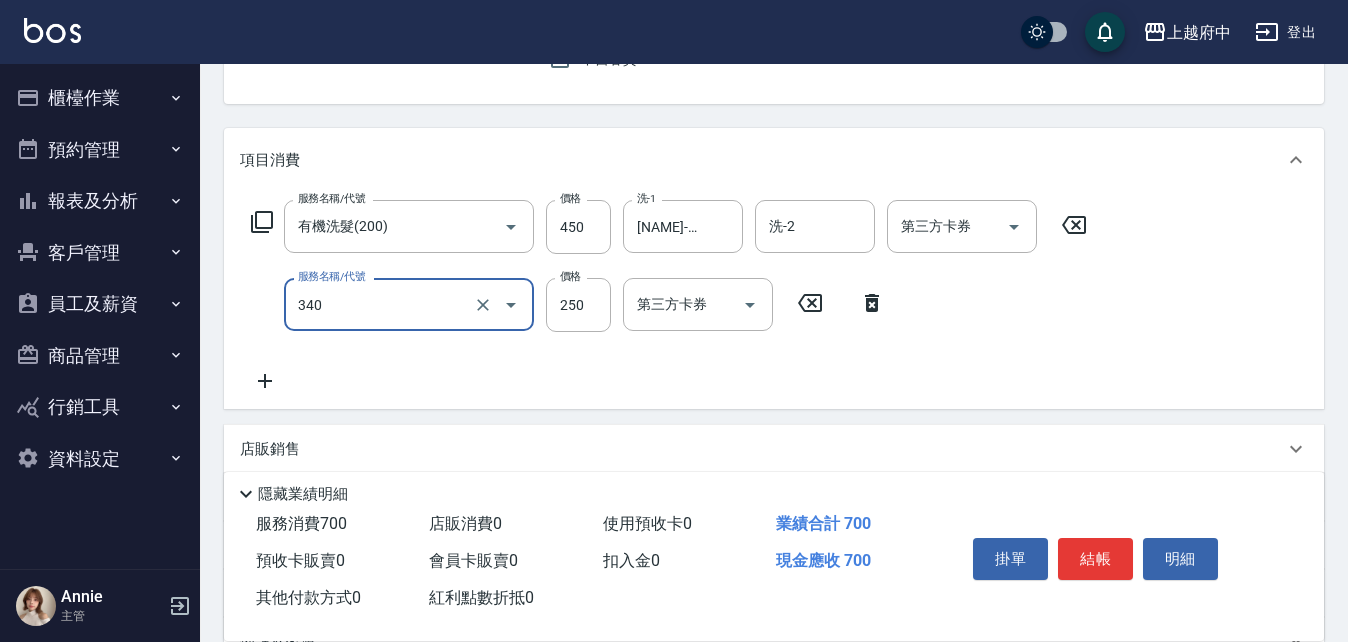 type on "剪髮(340)" 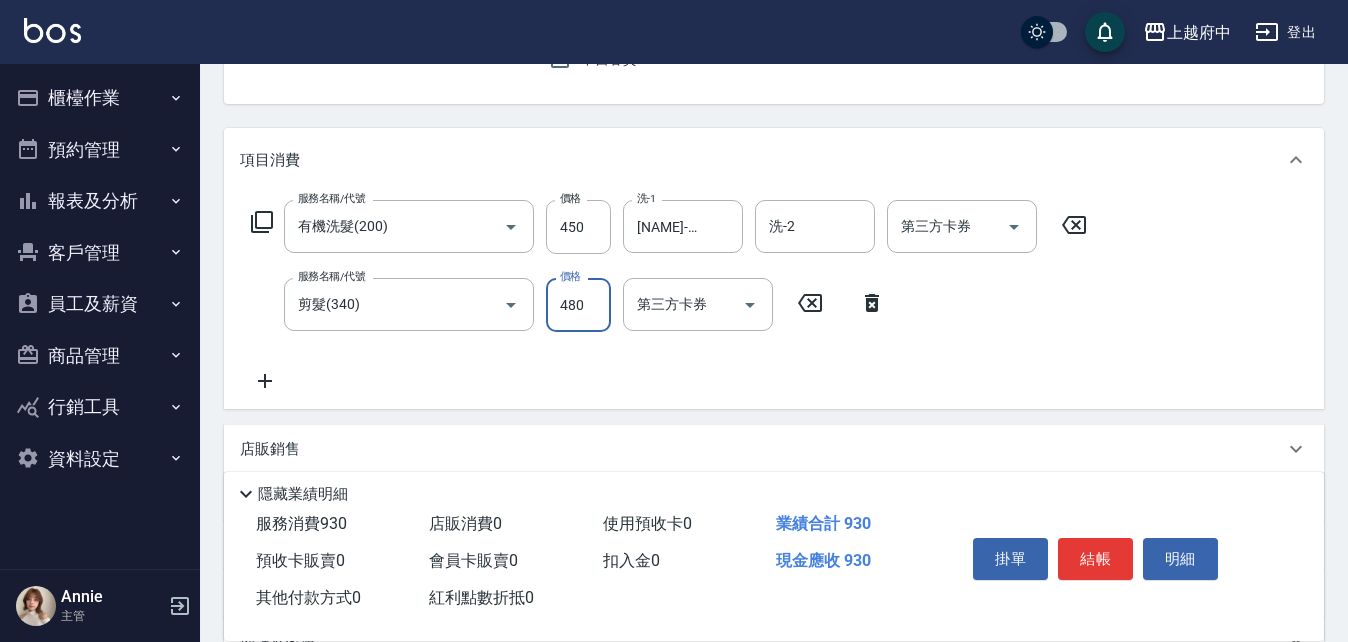 type on "480" 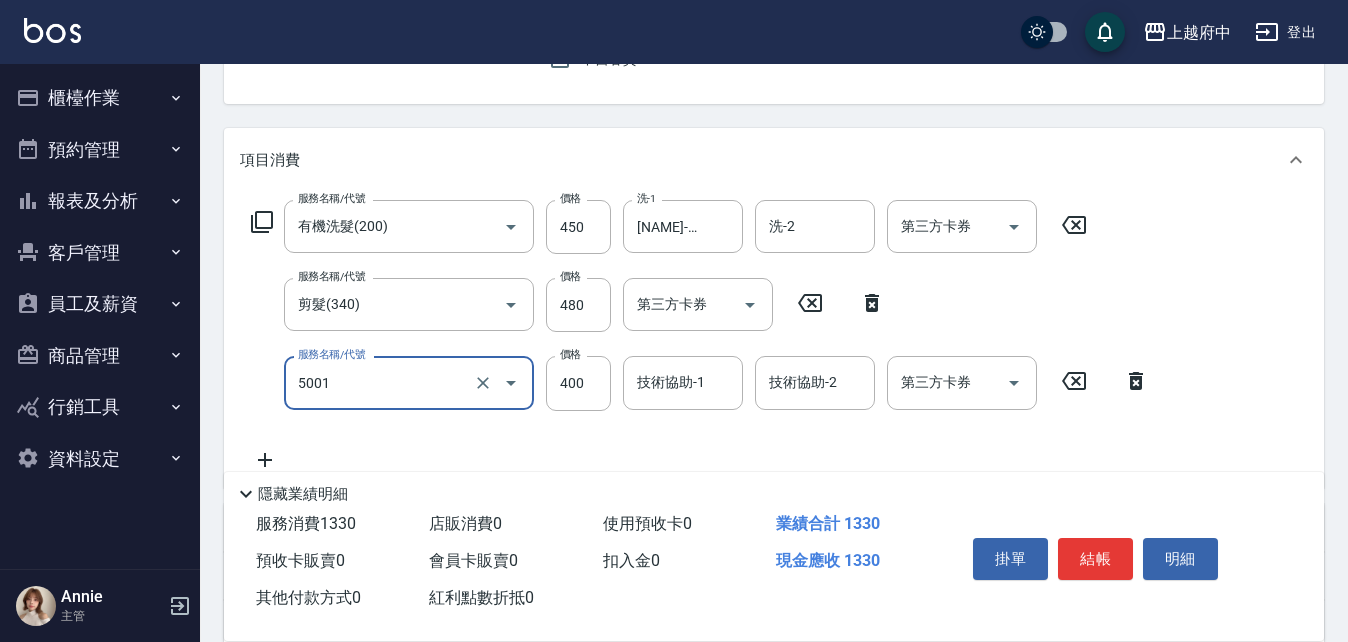 type on "側邊壓貼(5001)" 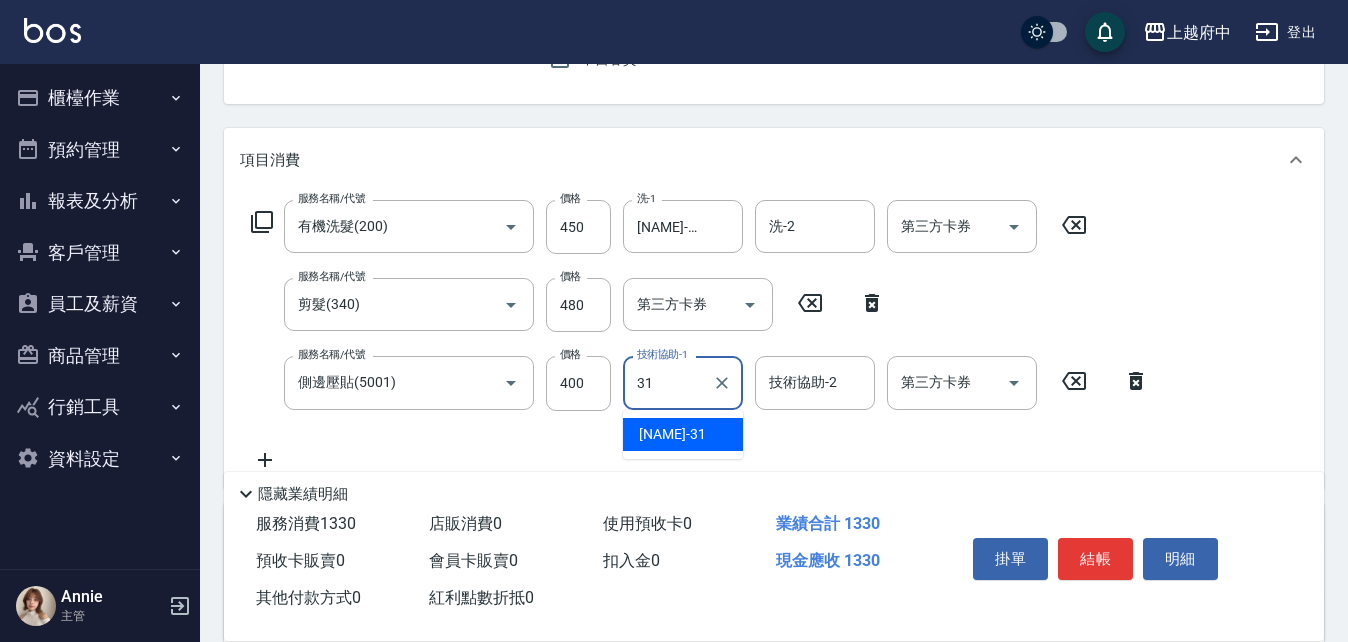 type on "王品云-31" 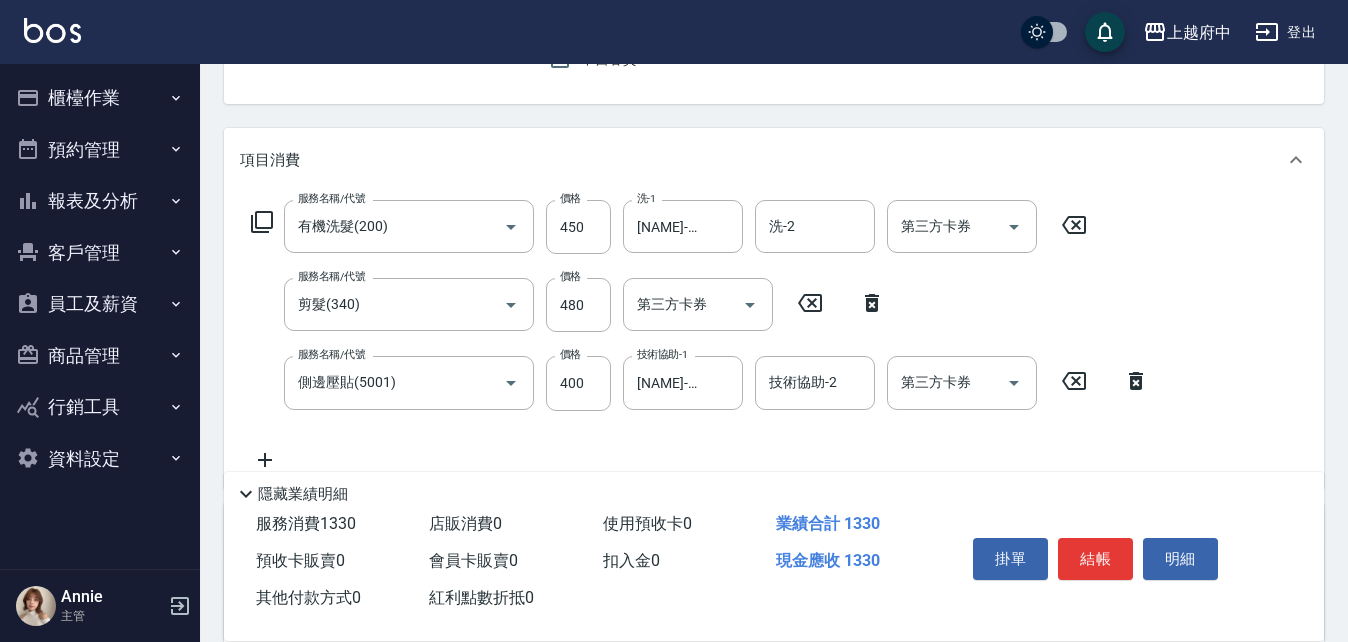 click on "服務名稱/代號 有機洗髮(200) 服務名稱/代號 價格 450 價格 洗-1 王品云-31 洗-1 洗-2 洗-2 第三方卡券 第三方卡券 服務名稱/代號 剪髮(340) 服務名稱/代號 價格 480 價格 第三方卡券 第三方卡券 服務名稱/代號 側邊壓貼(5001) 服務名稱/代號 價格 400 價格 技術協助-1 王品云-31 技術協助-1 技術協助-2 技術協助-2 第三方卡券 第三方卡券" at bounding box center [700, 335] 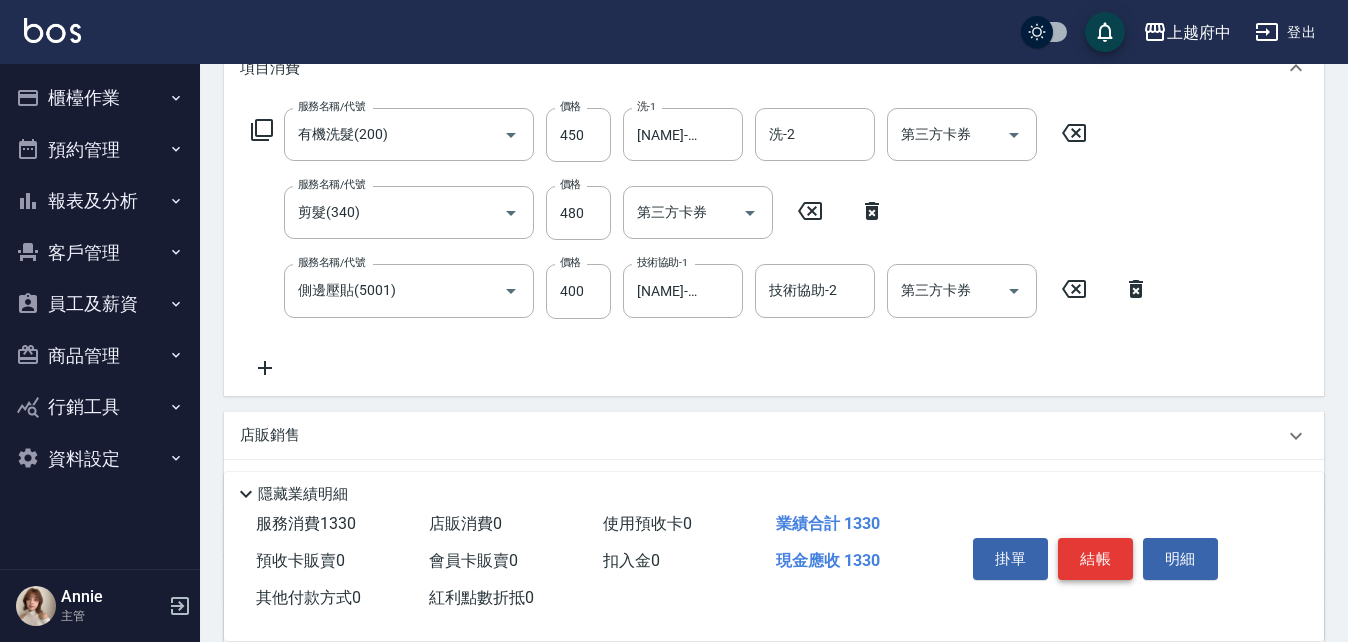 scroll, scrollTop: 300, scrollLeft: 0, axis: vertical 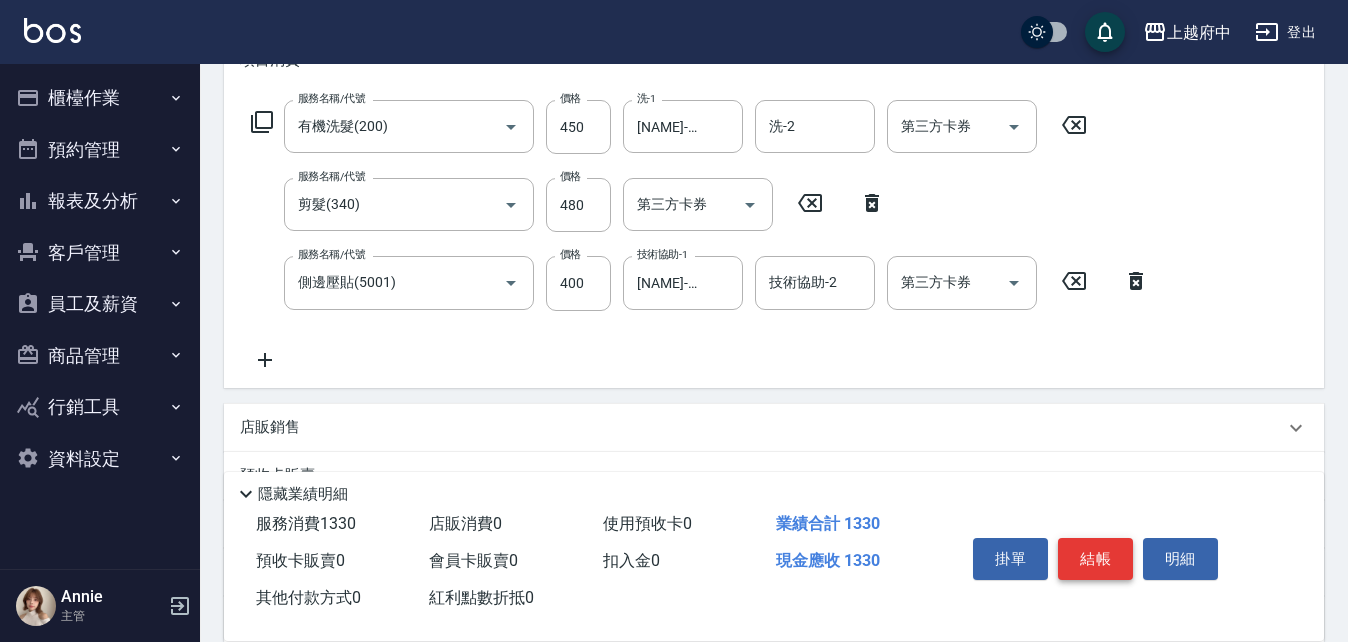 click on "結帳" at bounding box center (1095, 559) 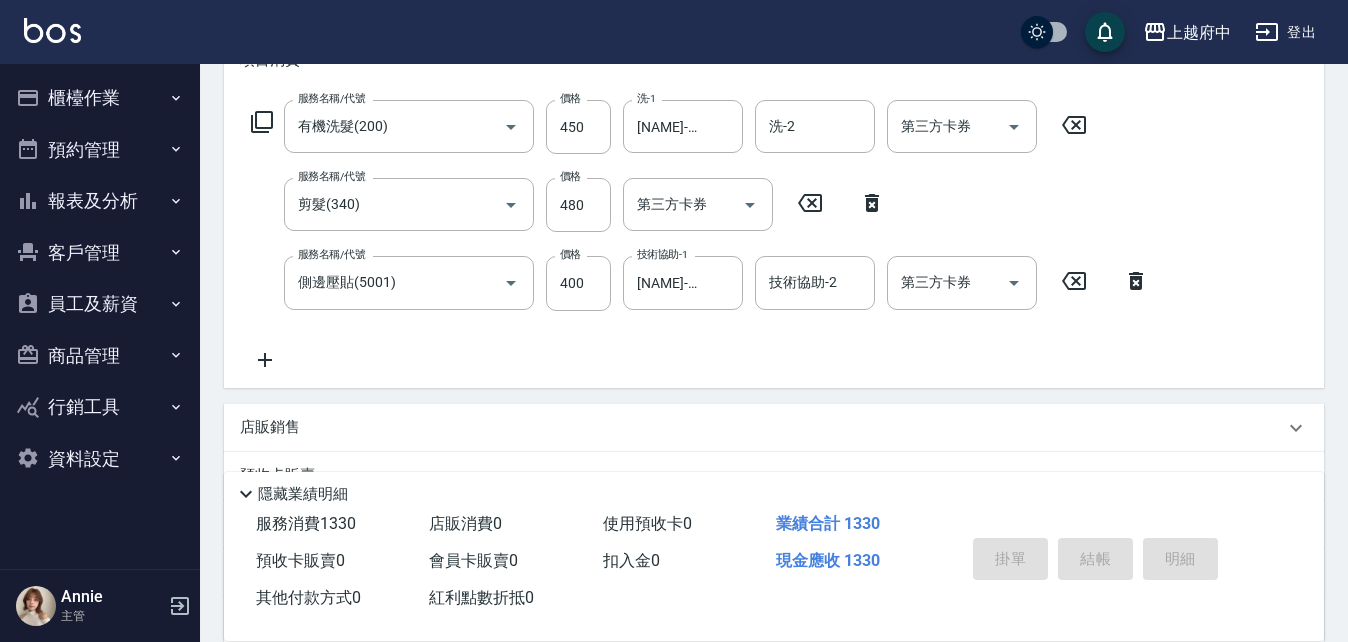 type on "2025/08/02 15:52" 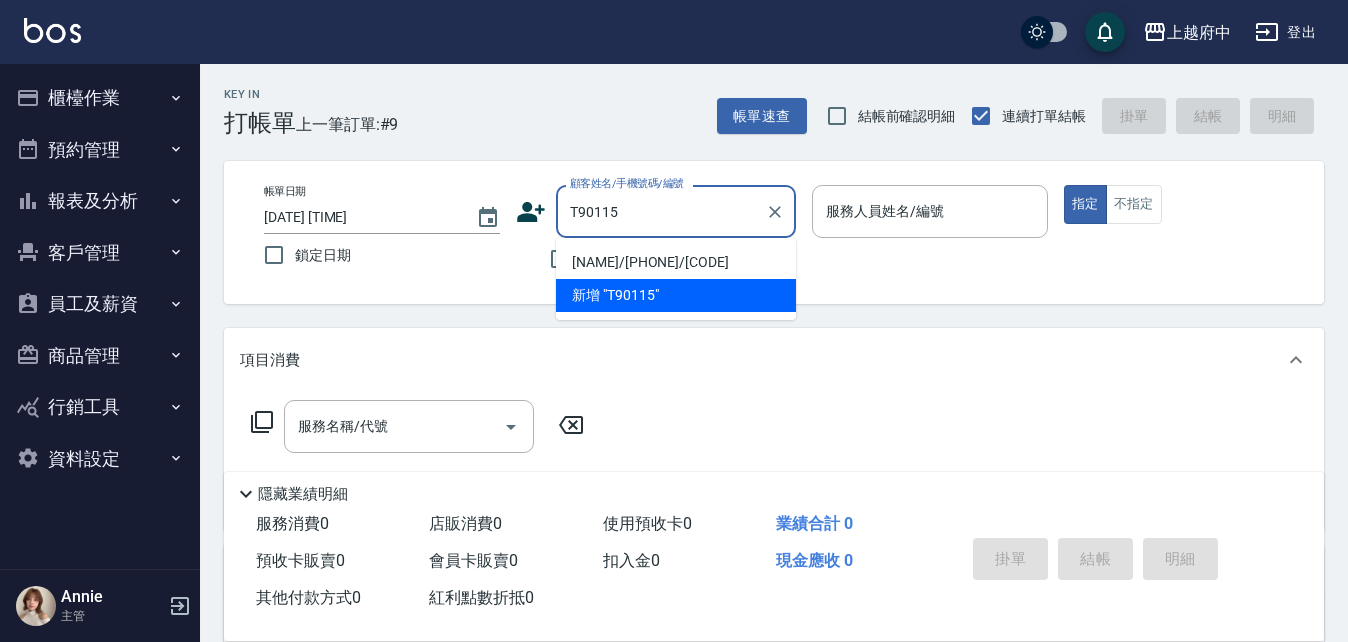 click on "[FIRST] / [PHONE] / [ID]" at bounding box center (676, 262) 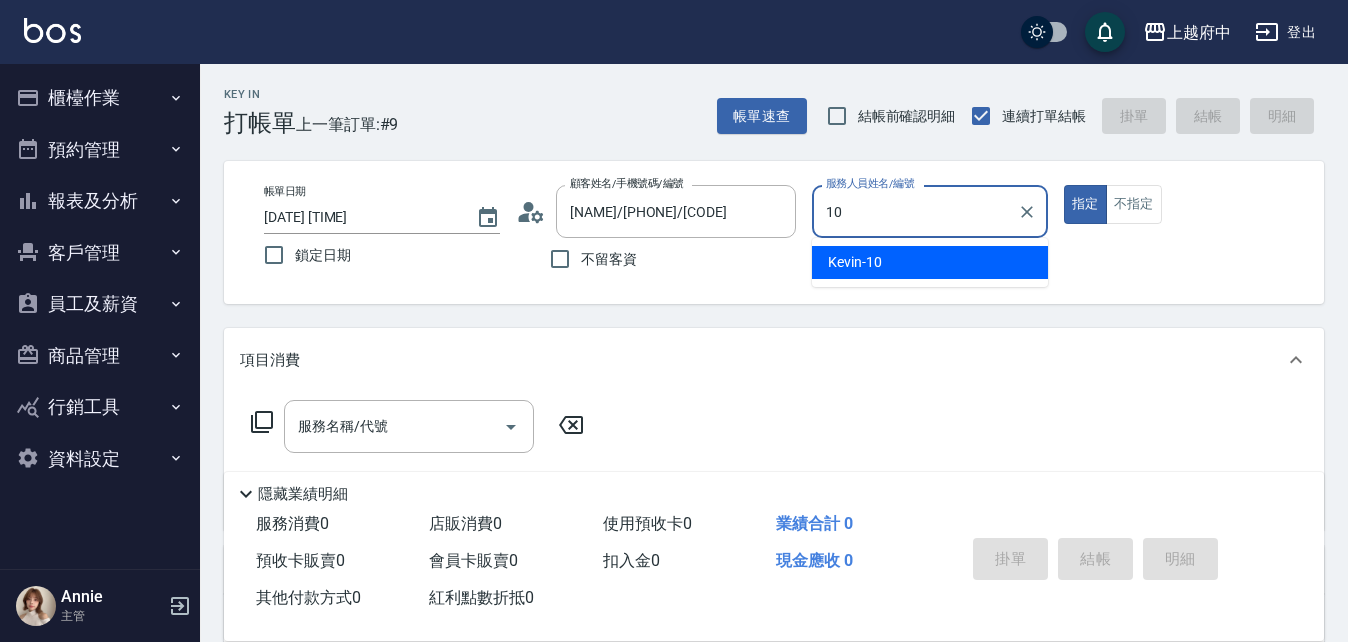 type on "[NAME]-[NUMBER]" 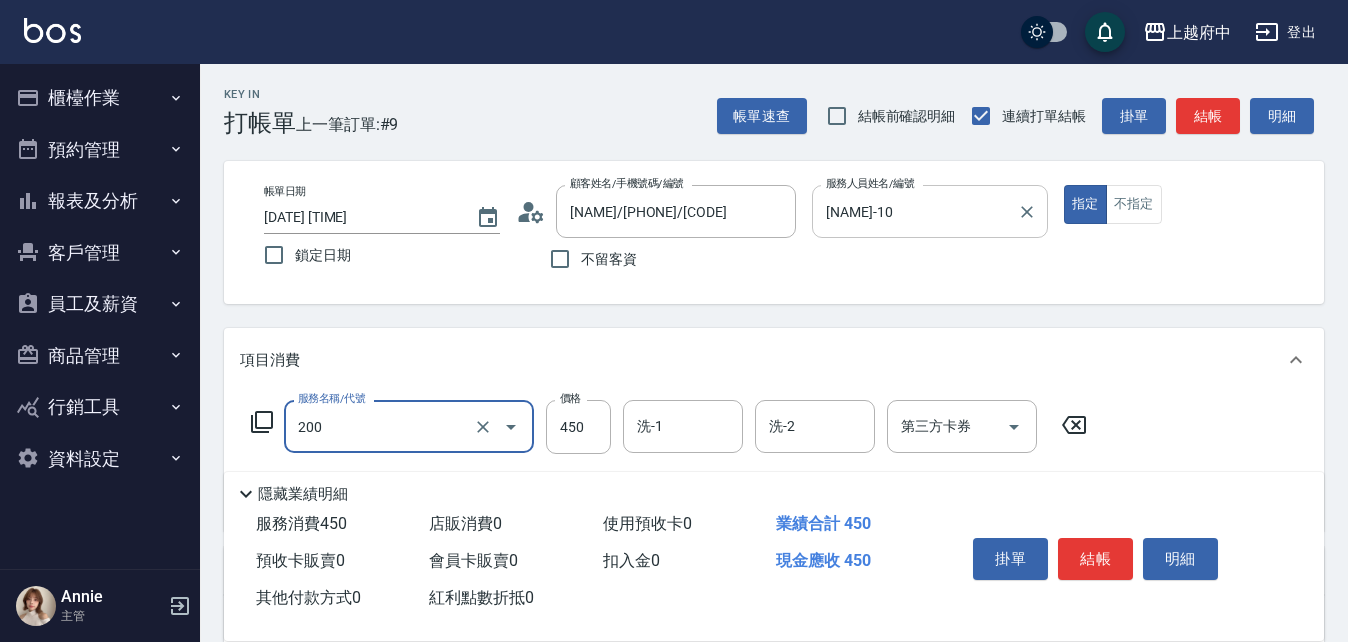 type on "有機洗髮(200)" 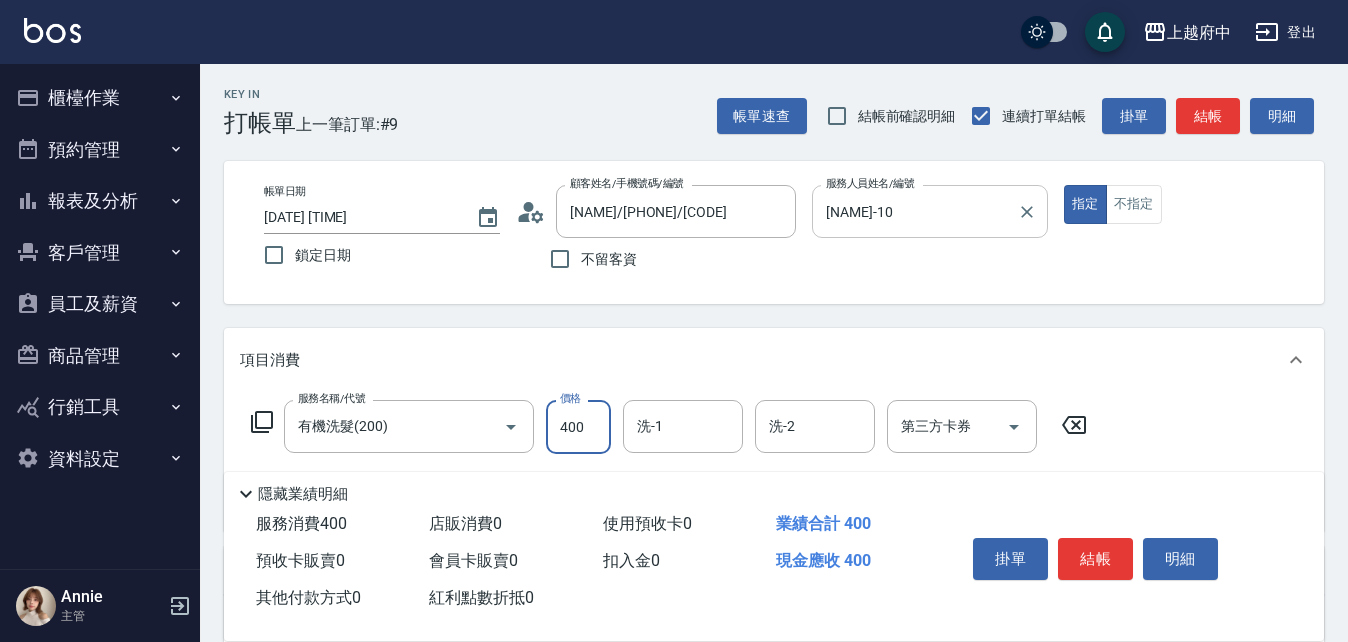 type on "400" 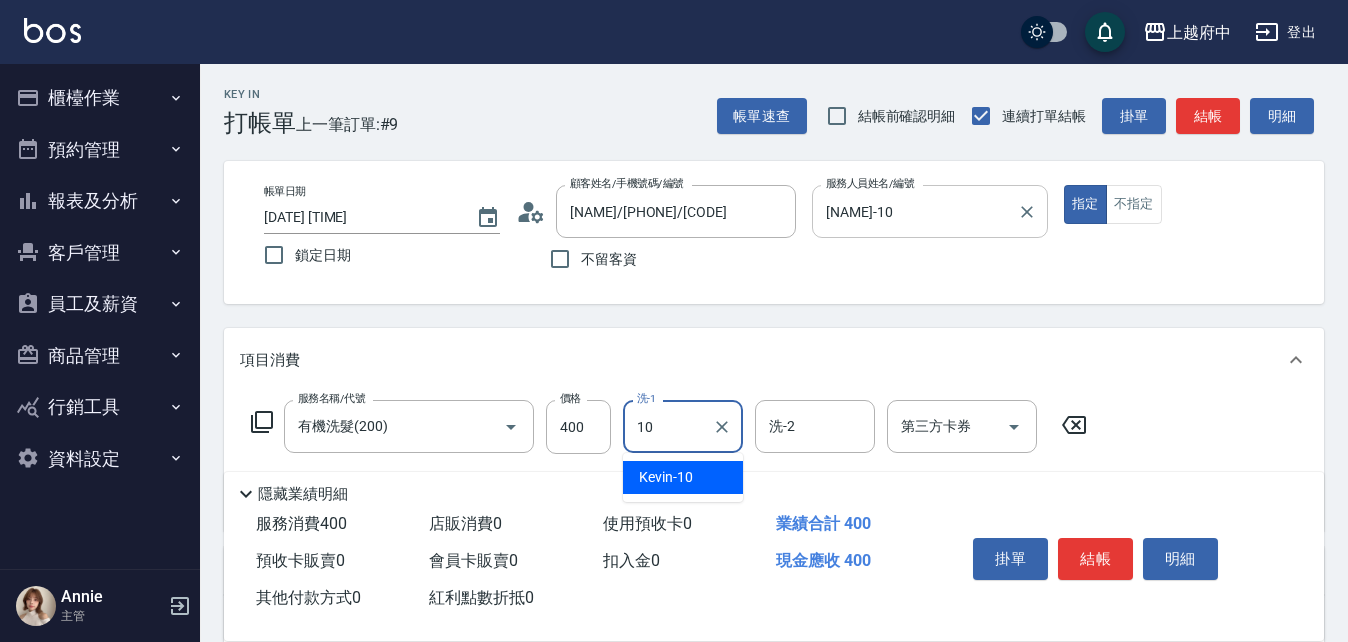 type on "[NAME]-[NUMBER]" 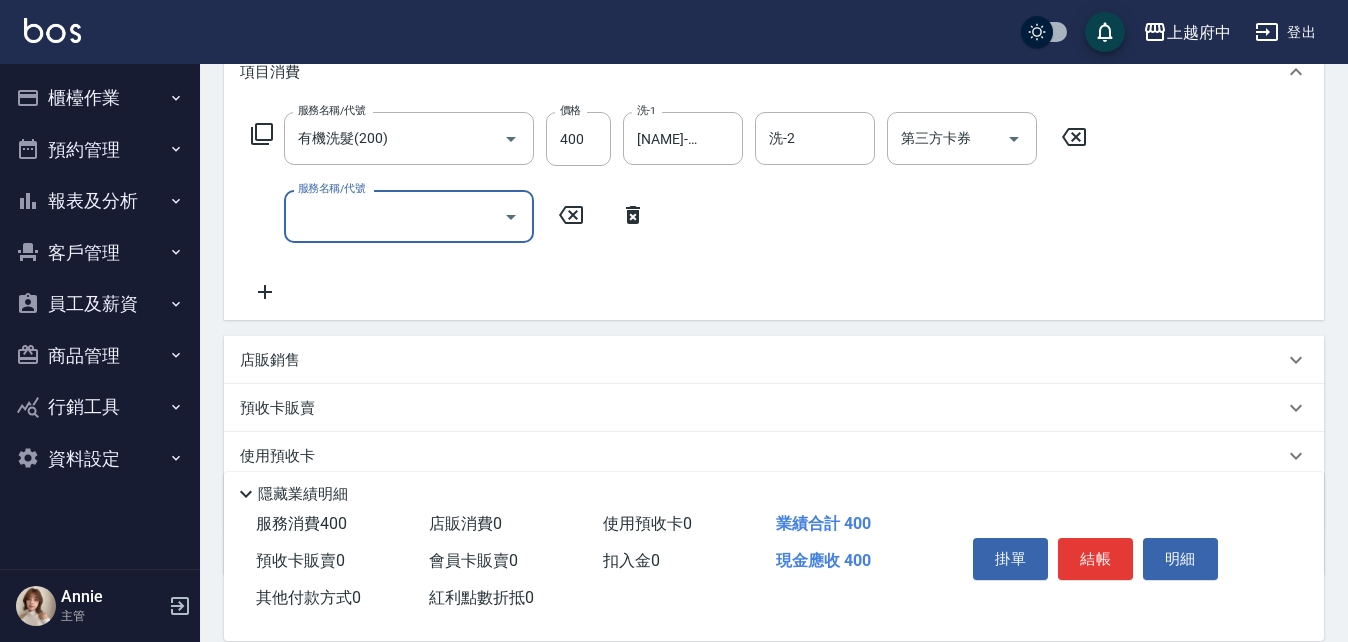 scroll, scrollTop: 300, scrollLeft: 0, axis: vertical 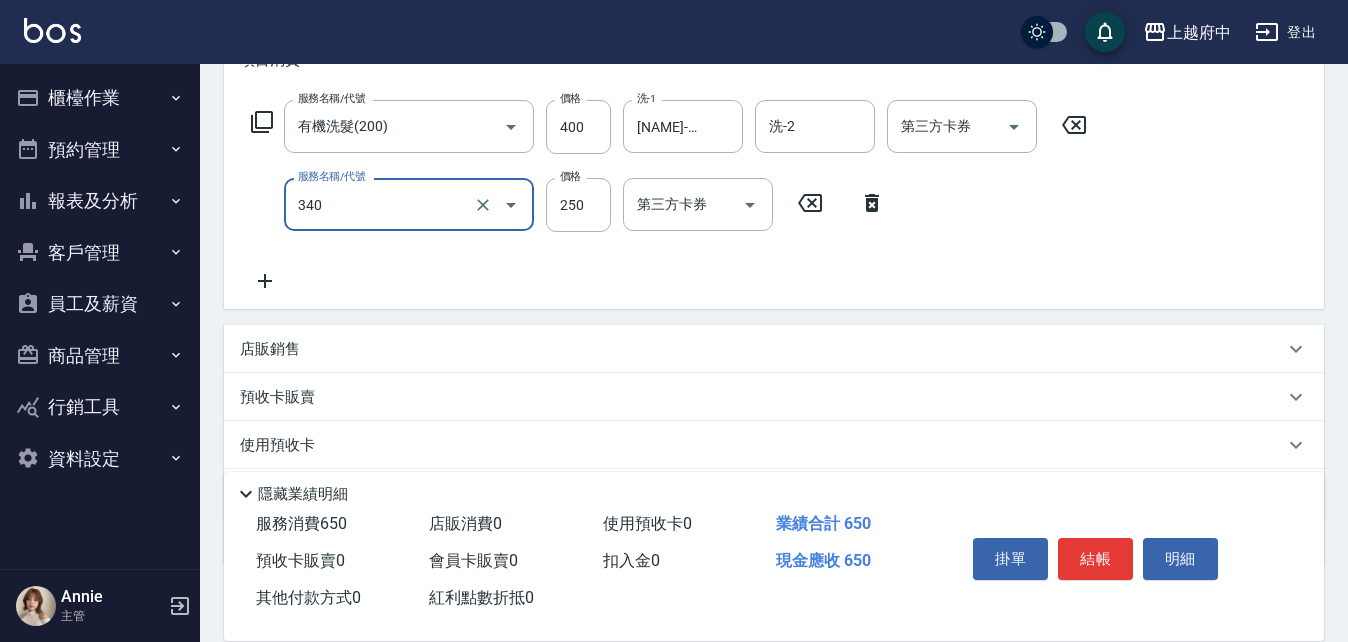 type on "剪髮(340)" 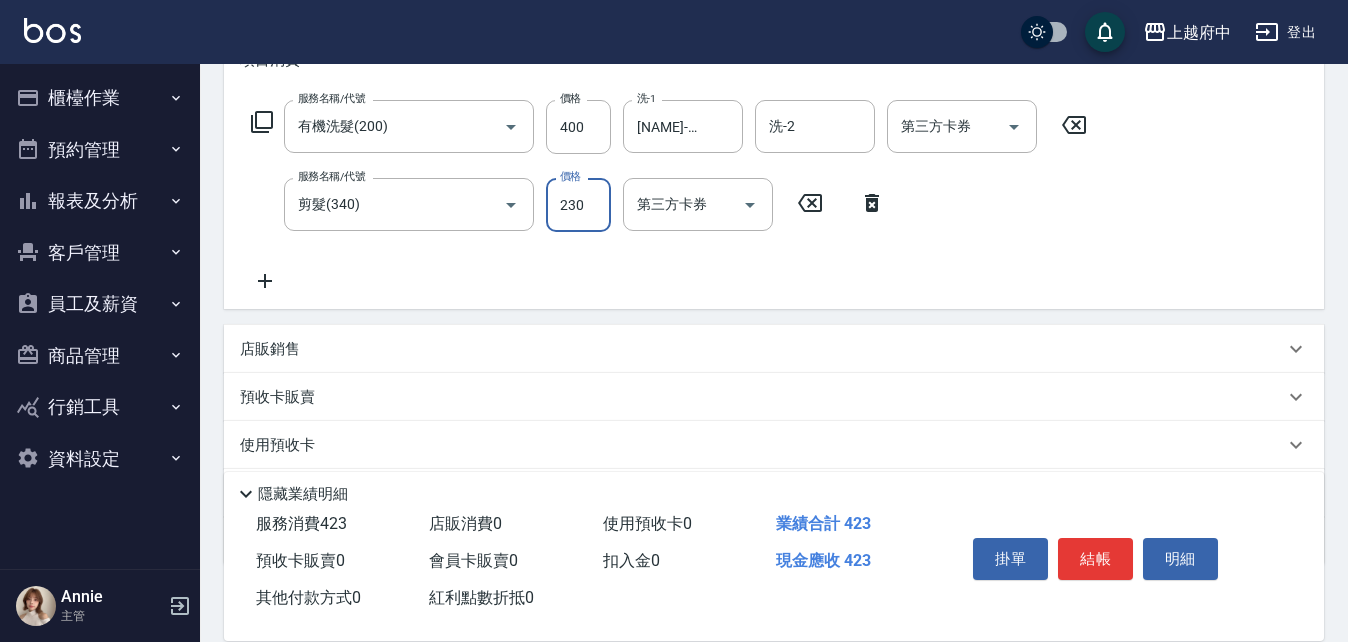type on "230" 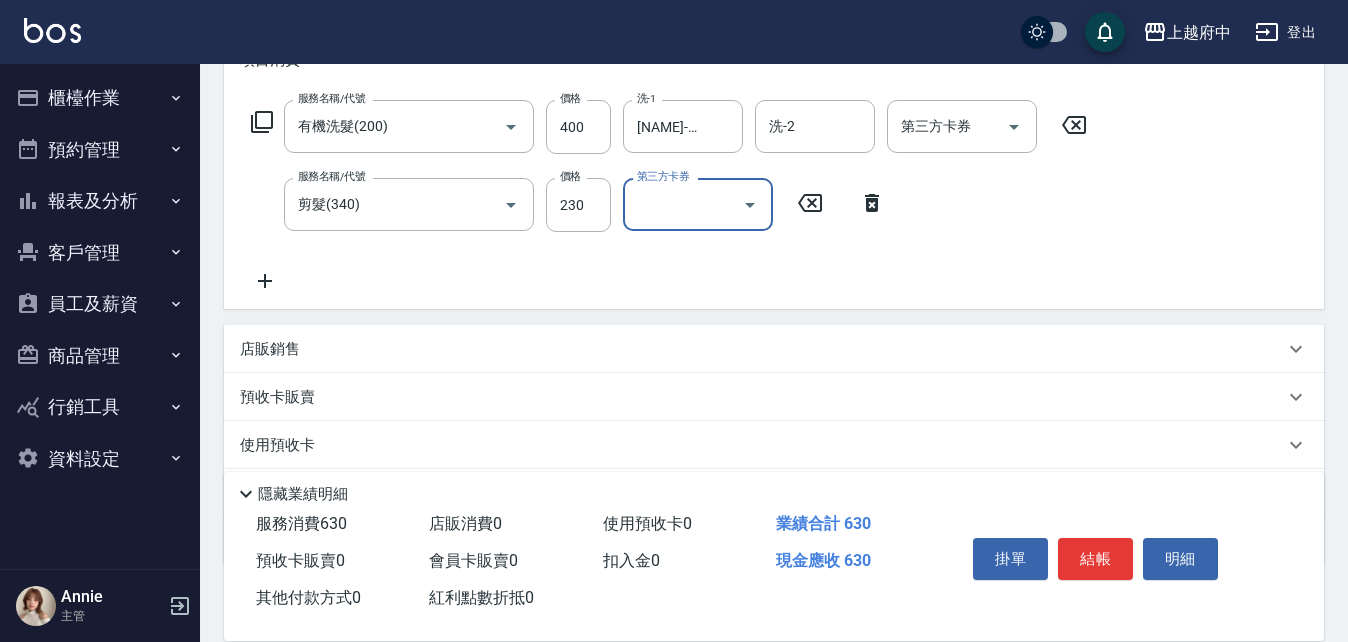 click on "服務名稱/代號 有機洗髮(200) 服務名稱/代號 價格 400 價格 洗-1 Kevin-10 洗-1 洗-2 洗-2 第三方卡券 第三方卡券 服務名稱/代號 剪髮(340) 服務名稱/代號 價格 230 價格 第三方卡券 第三方卡券" at bounding box center (669, 196) 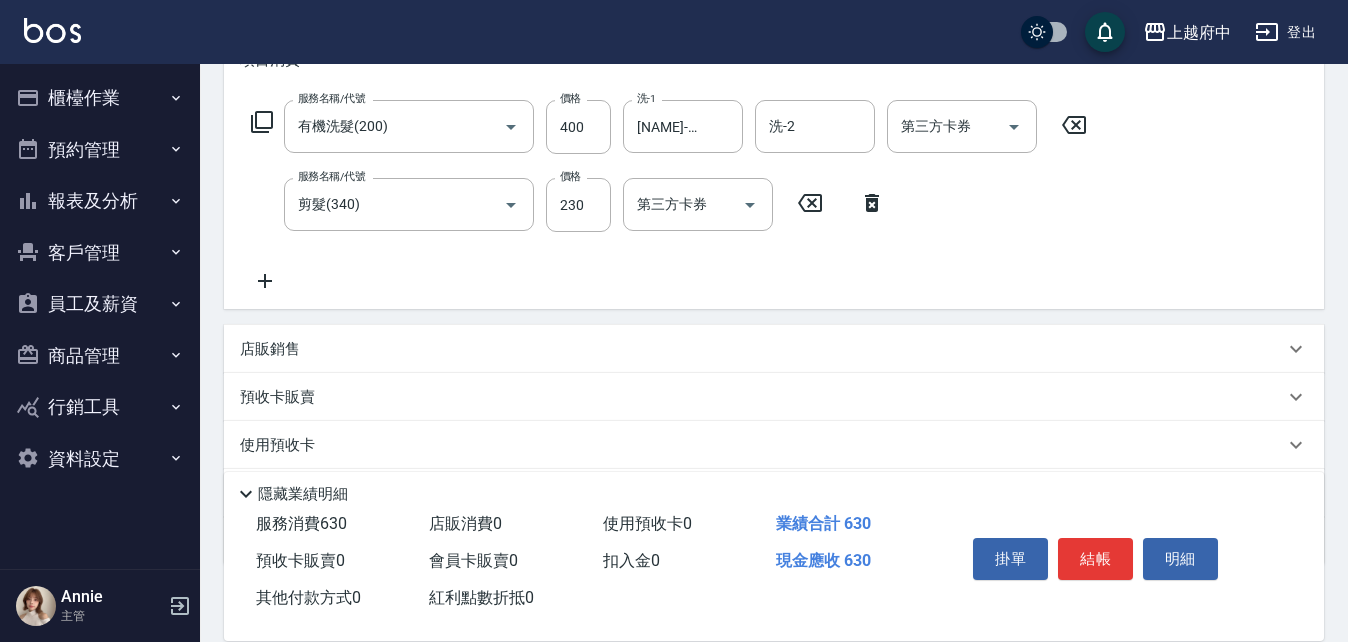 click on "結帳" at bounding box center [1095, 559] 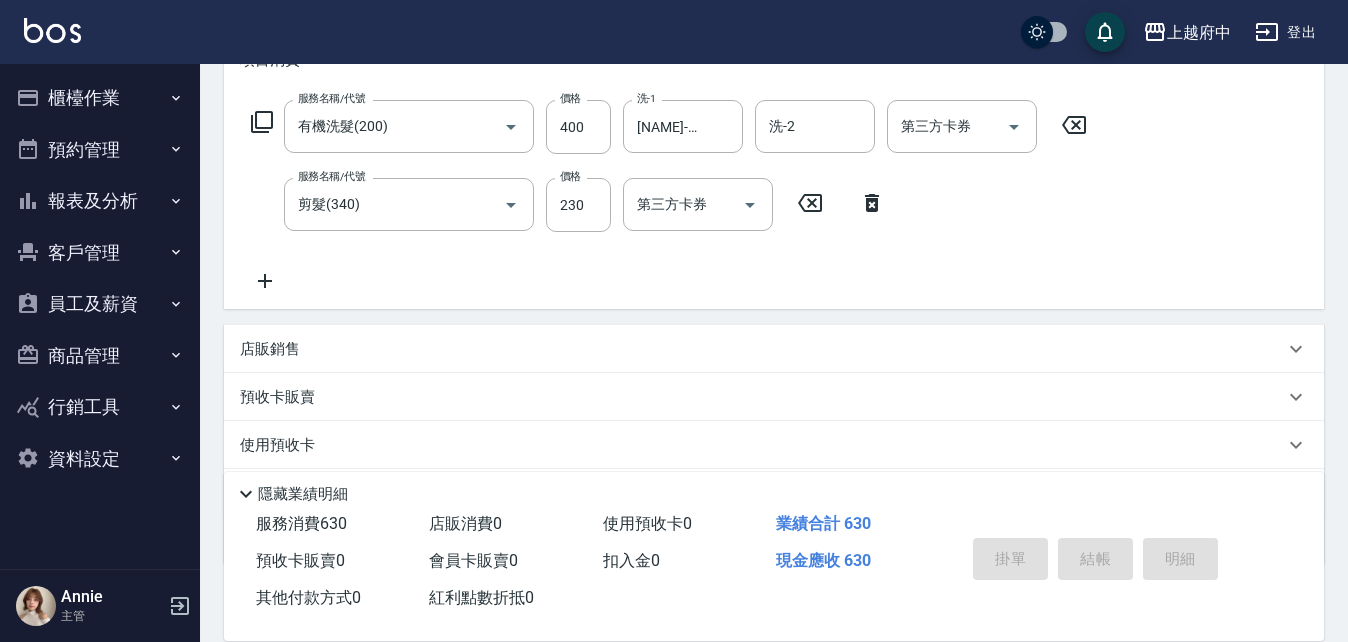 type 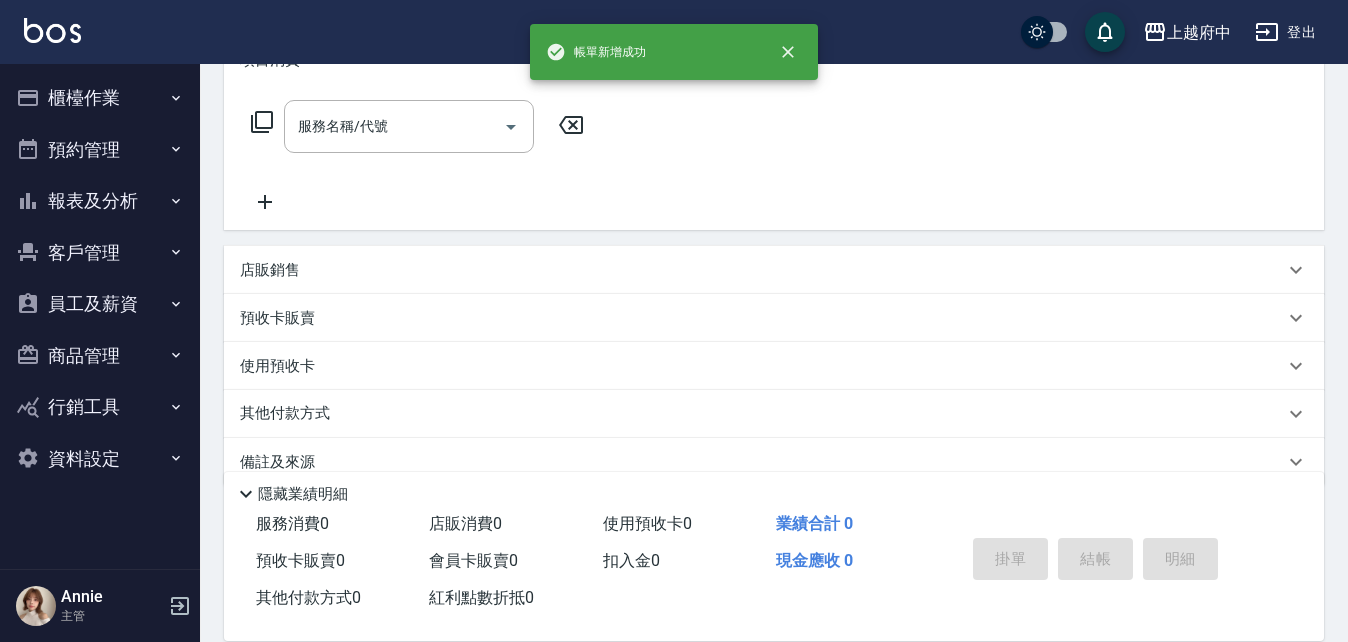 scroll, scrollTop: 0, scrollLeft: 0, axis: both 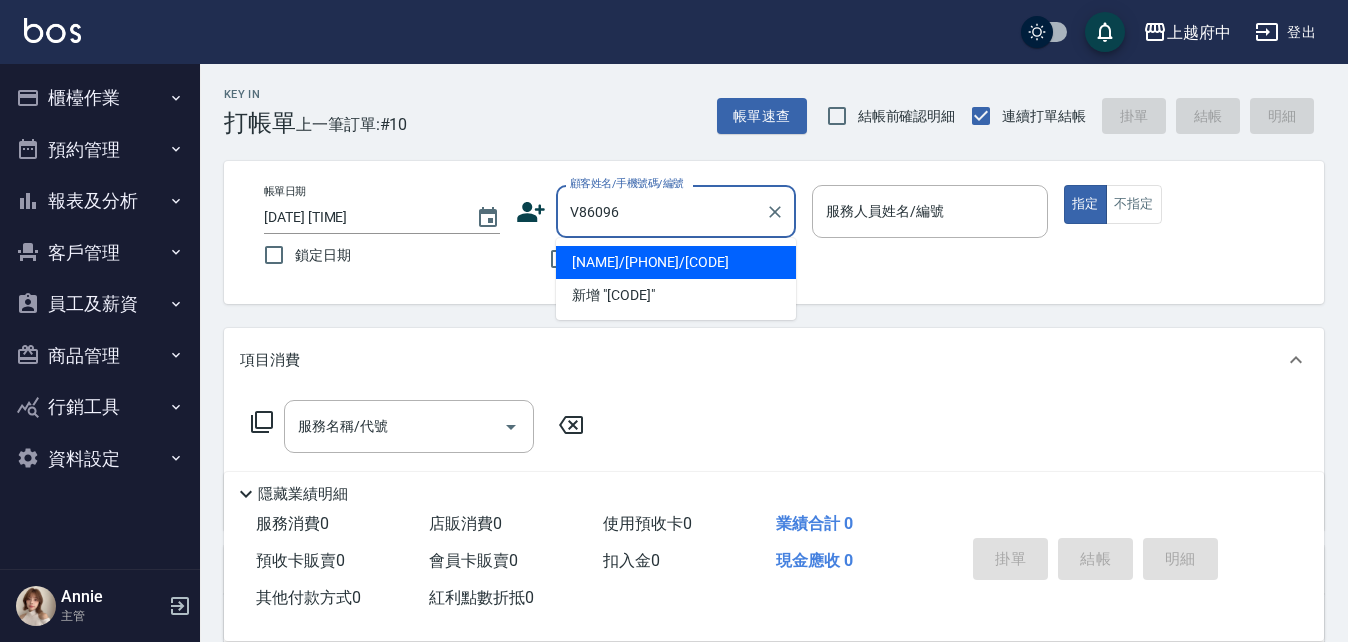 click on "林佳宏/0909341945/V86096" at bounding box center [676, 262] 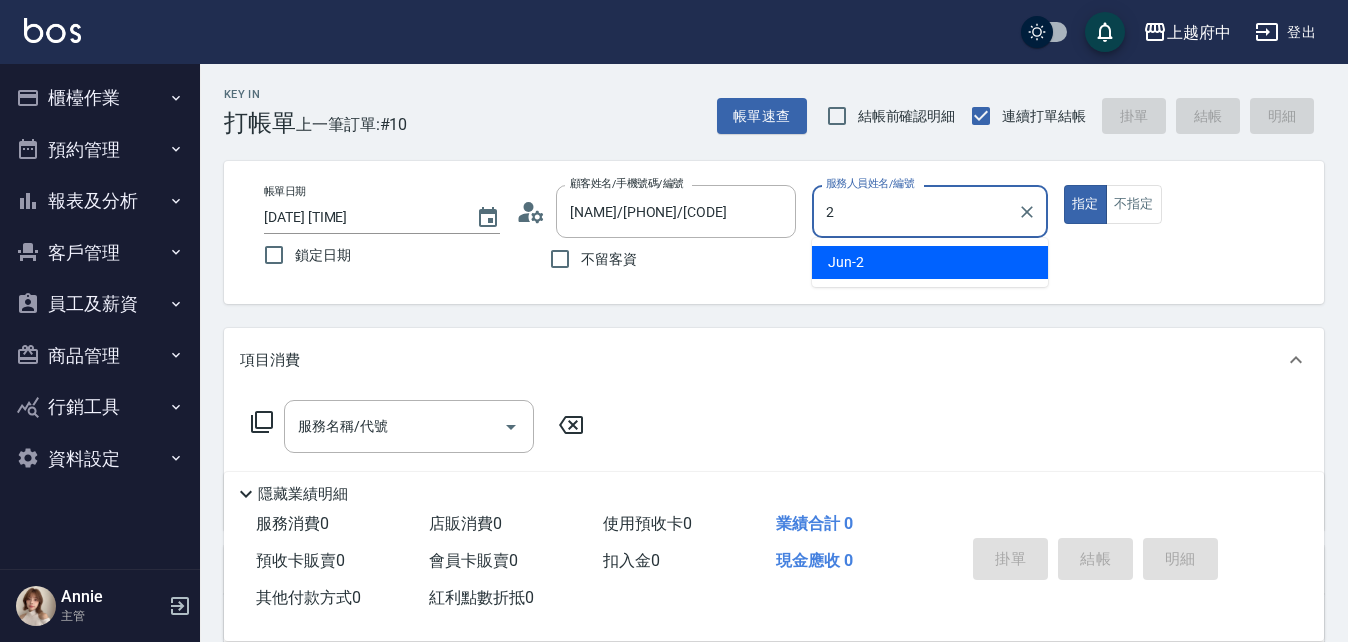 type on "Jun-2" 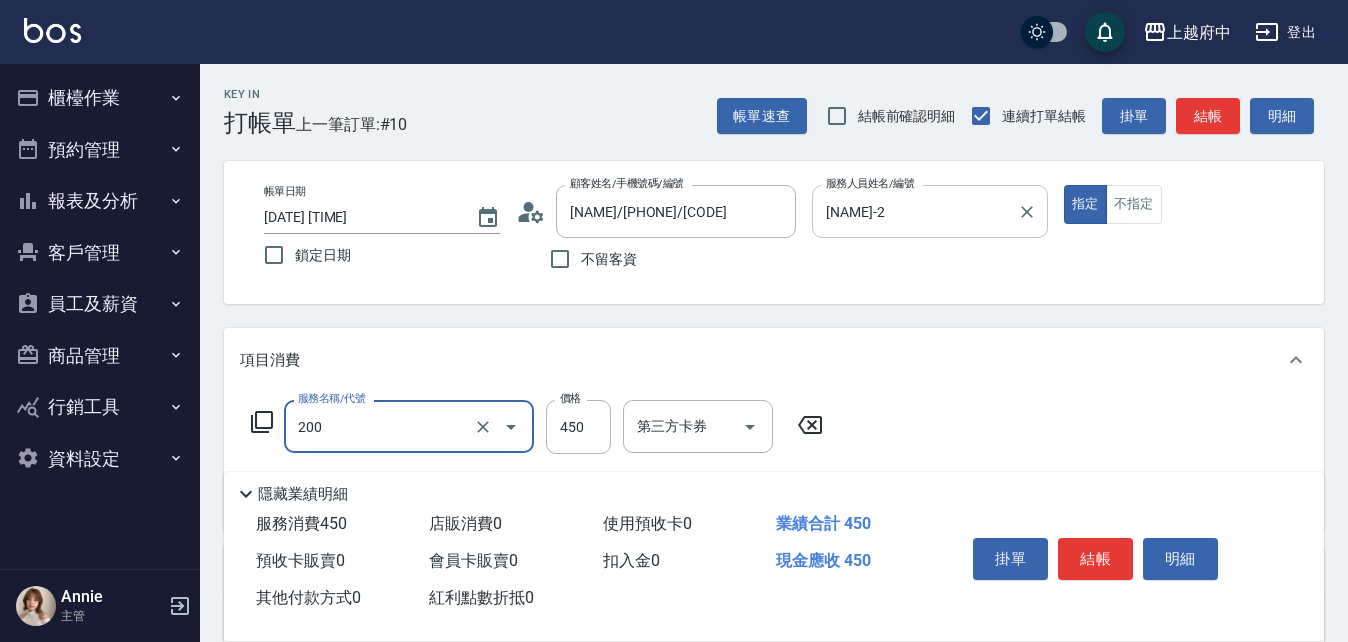 type on "有機洗髮(200)" 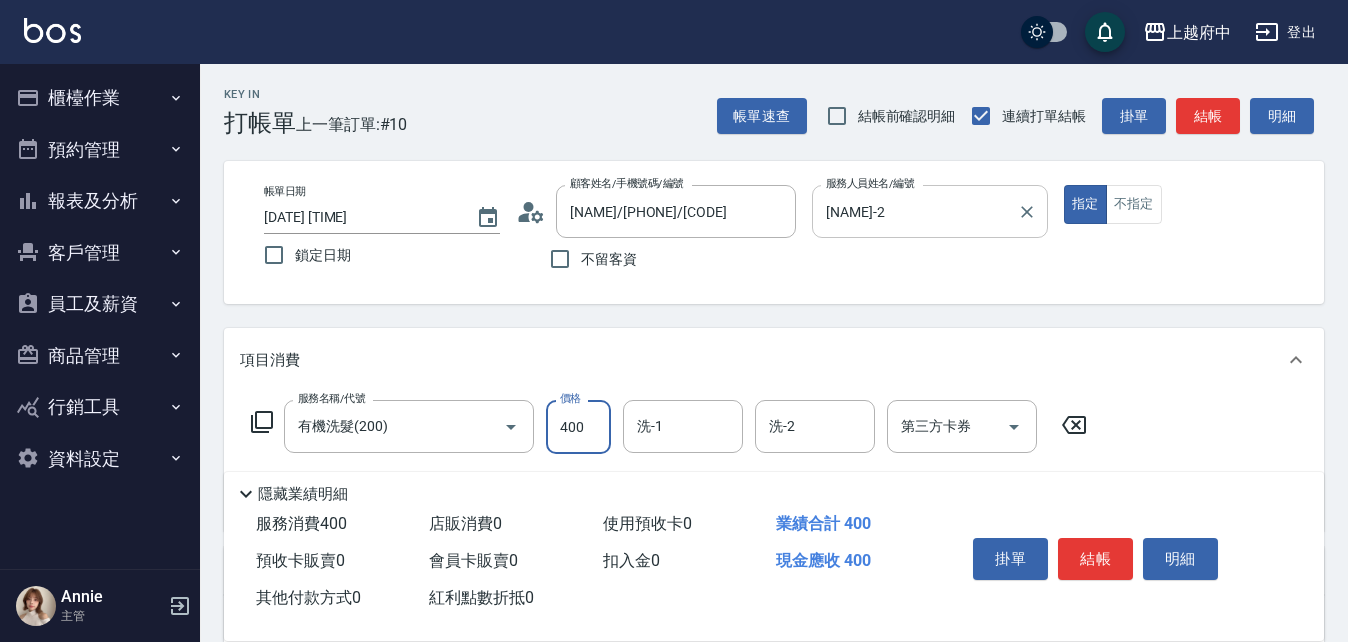 type on "400" 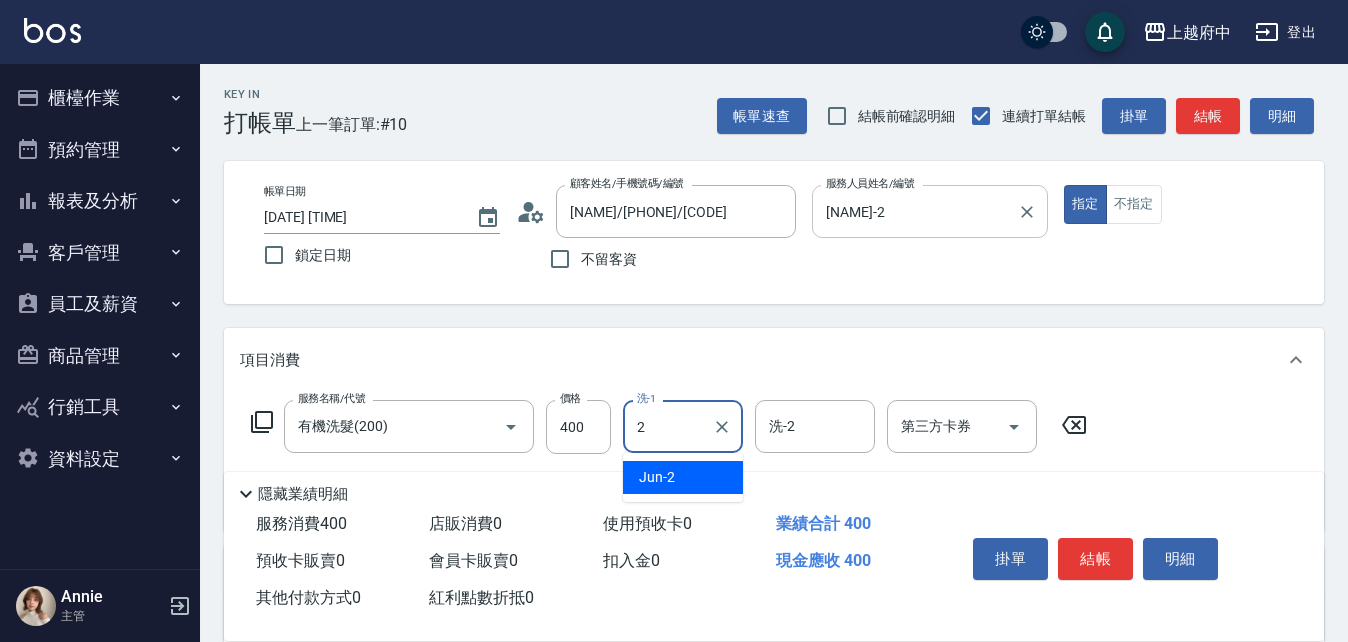 type on "Jun-2" 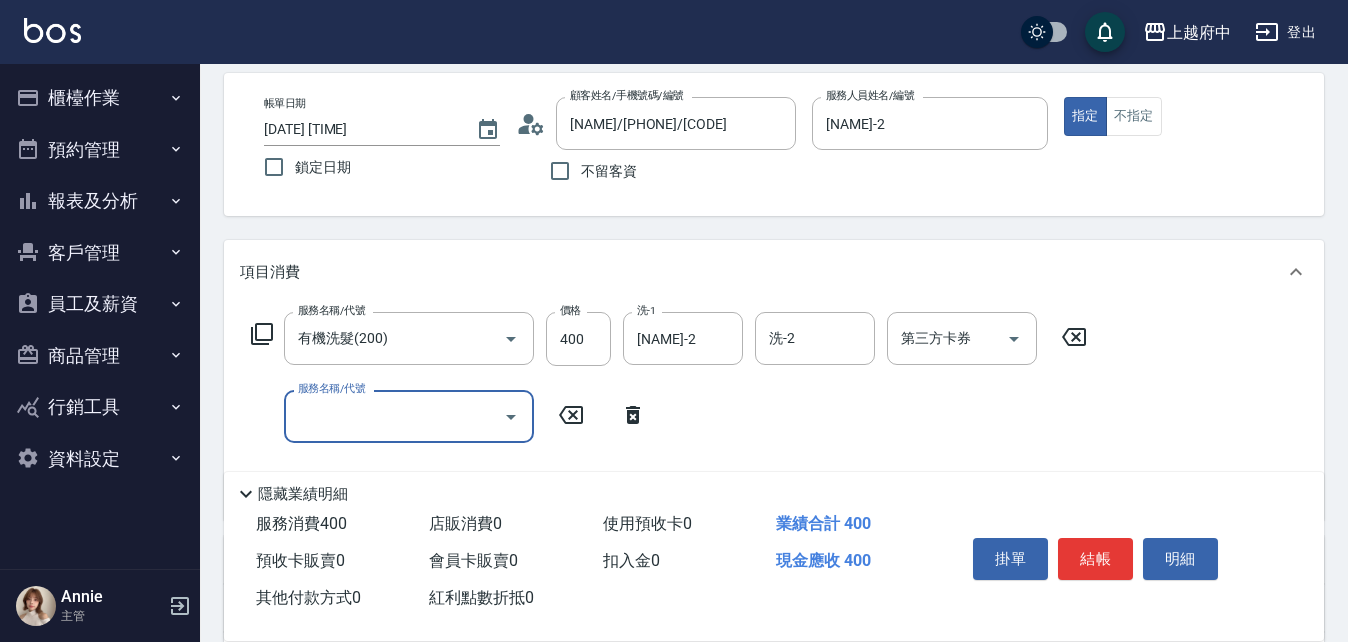 scroll, scrollTop: 200, scrollLeft: 0, axis: vertical 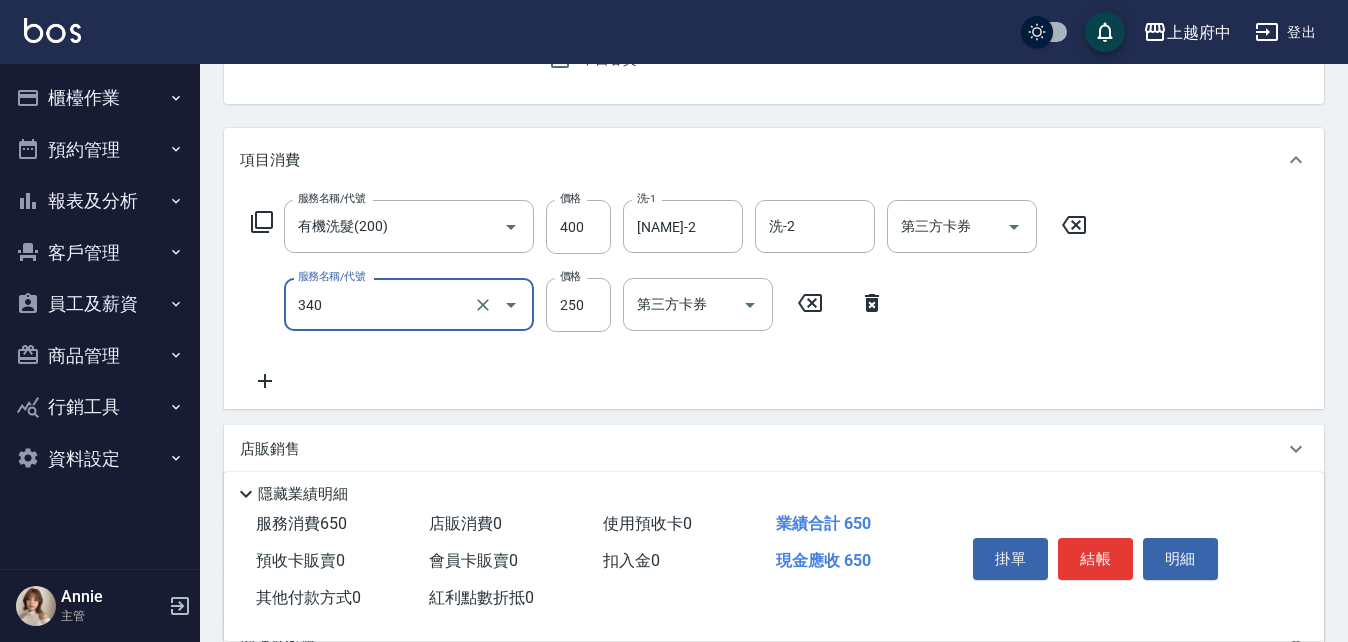 type on "剪髮(340)" 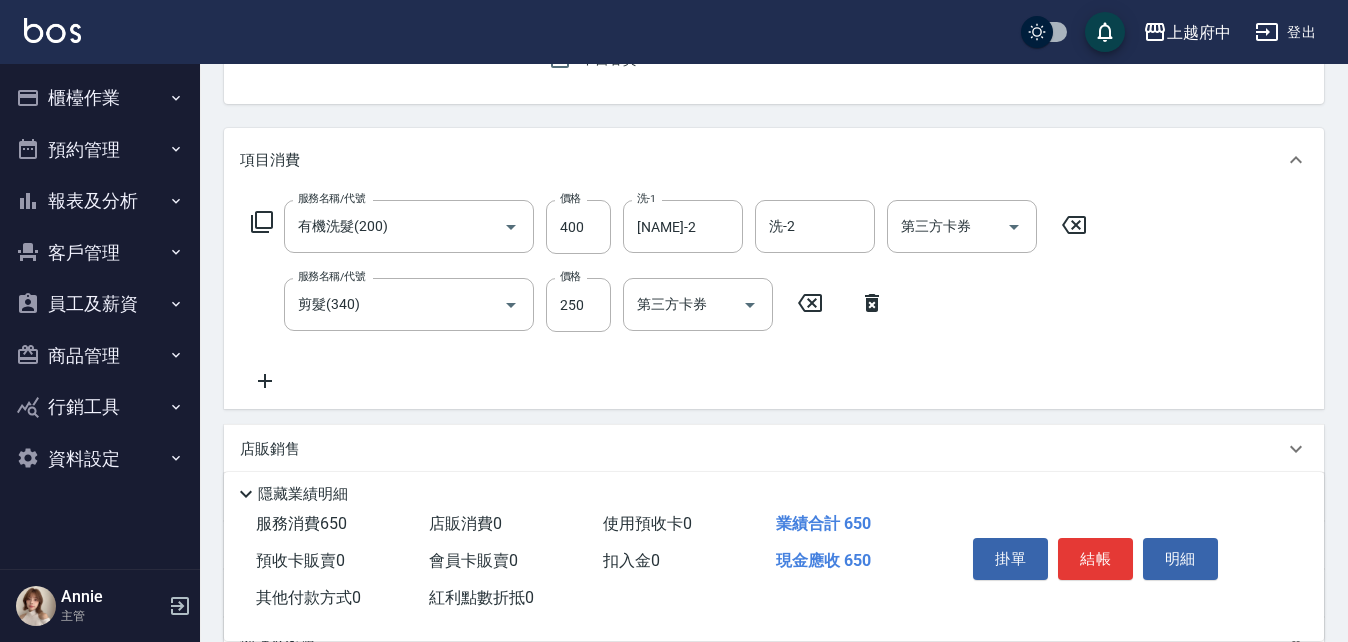 click on "服務名稱/代號 有機洗髮(200) 服務名稱/代號 價格 400 價格 洗-1 Jun-2 洗-1 洗-2 洗-2 第三方卡券 第三方卡券 服務名稱/代號 剪髮(340) 服務名稱/代號 價格 250 價格 第三方卡券 第三方卡券" at bounding box center (669, 296) 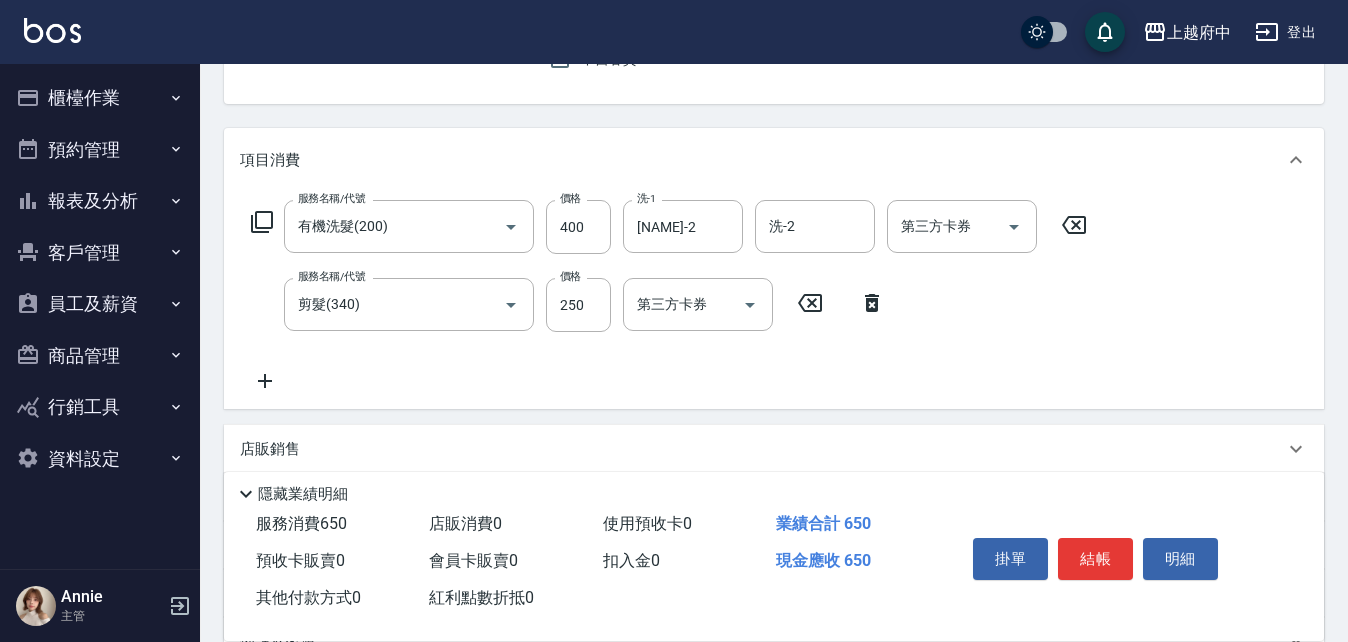 click on "結帳" at bounding box center (1095, 559) 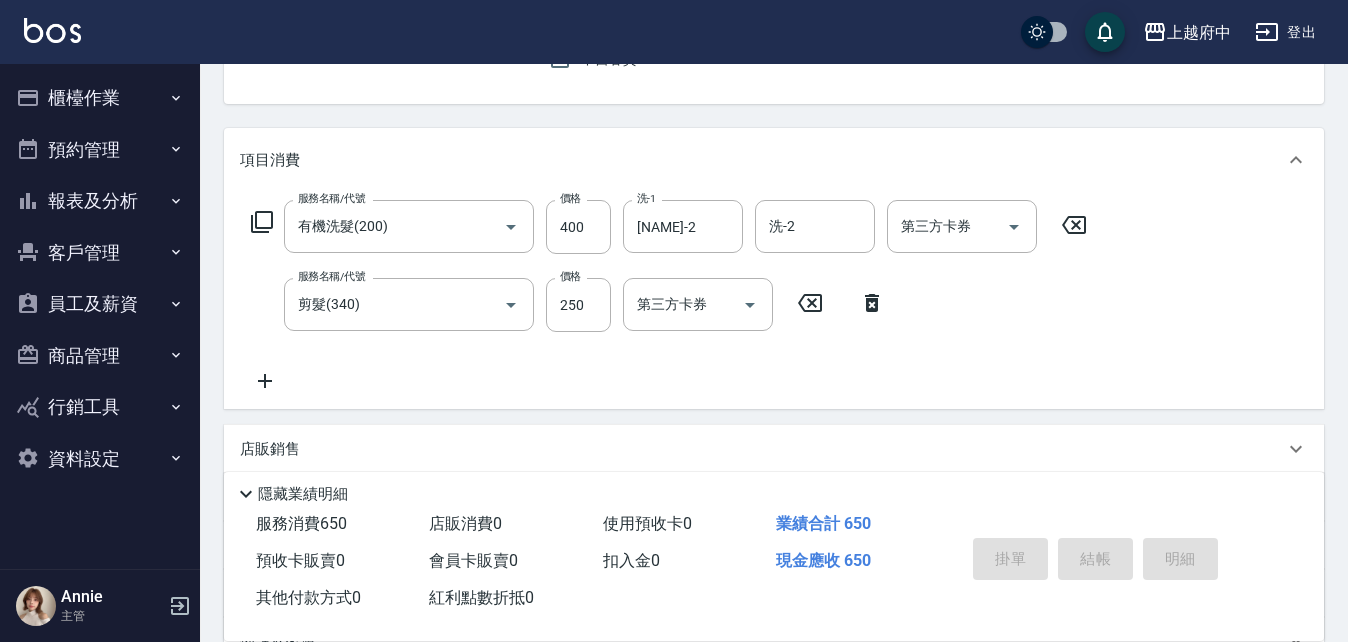 type on "2025/08/02 15:53" 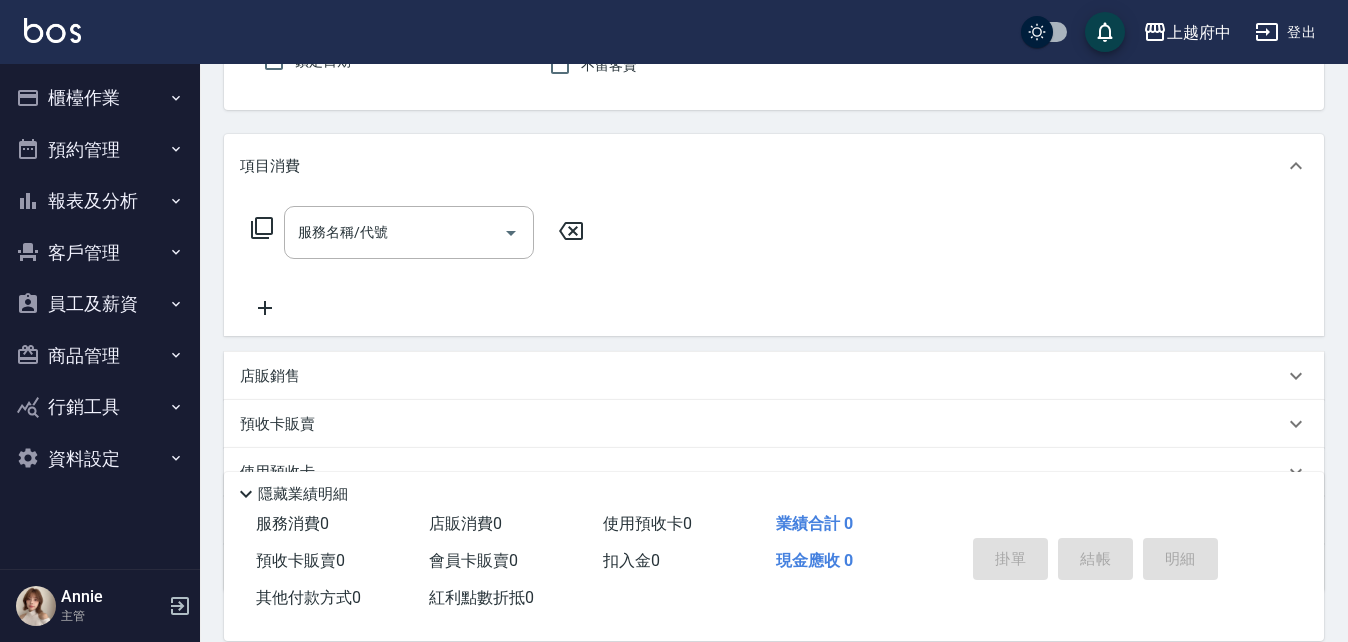 scroll, scrollTop: 0, scrollLeft: 0, axis: both 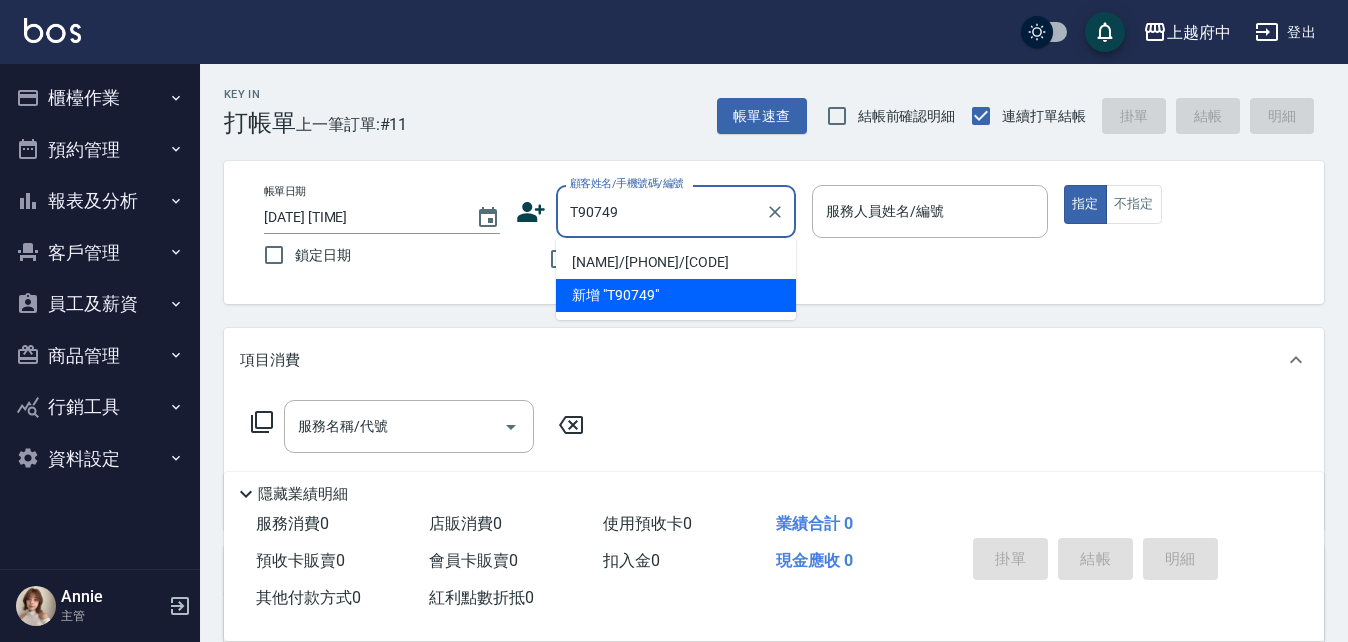 click on "林政勳/0918900950/T90749" at bounding box center [676, 262] 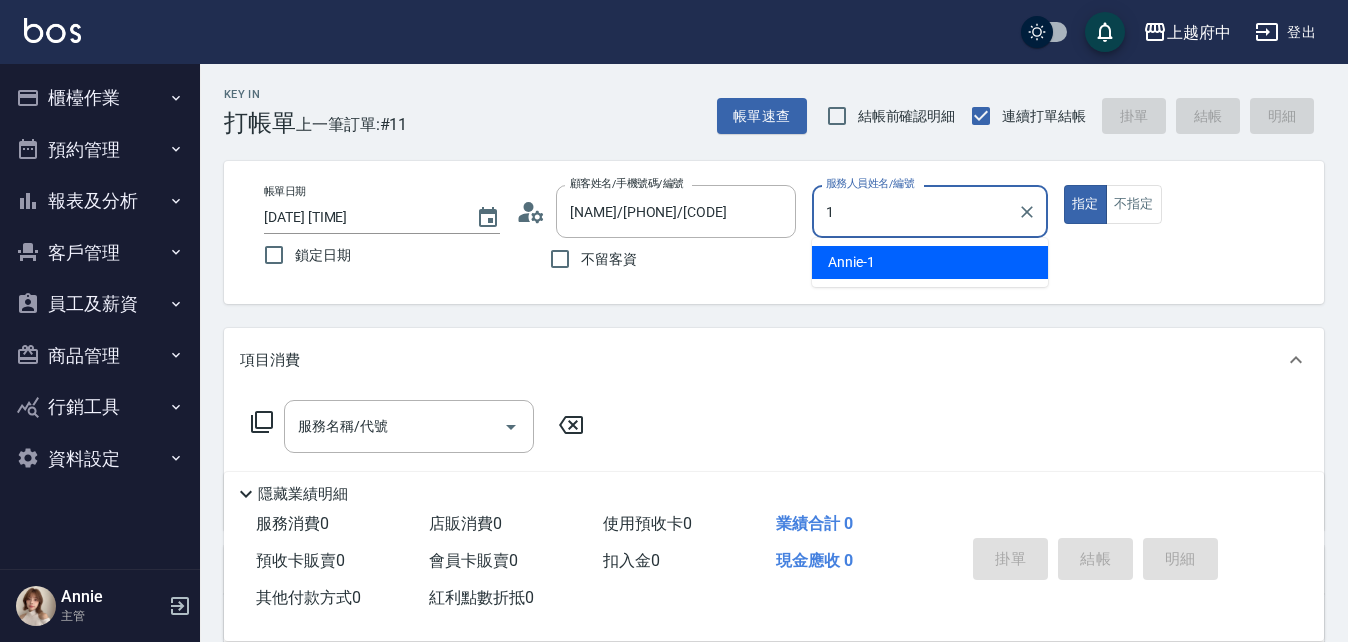 type on "Annie -1" 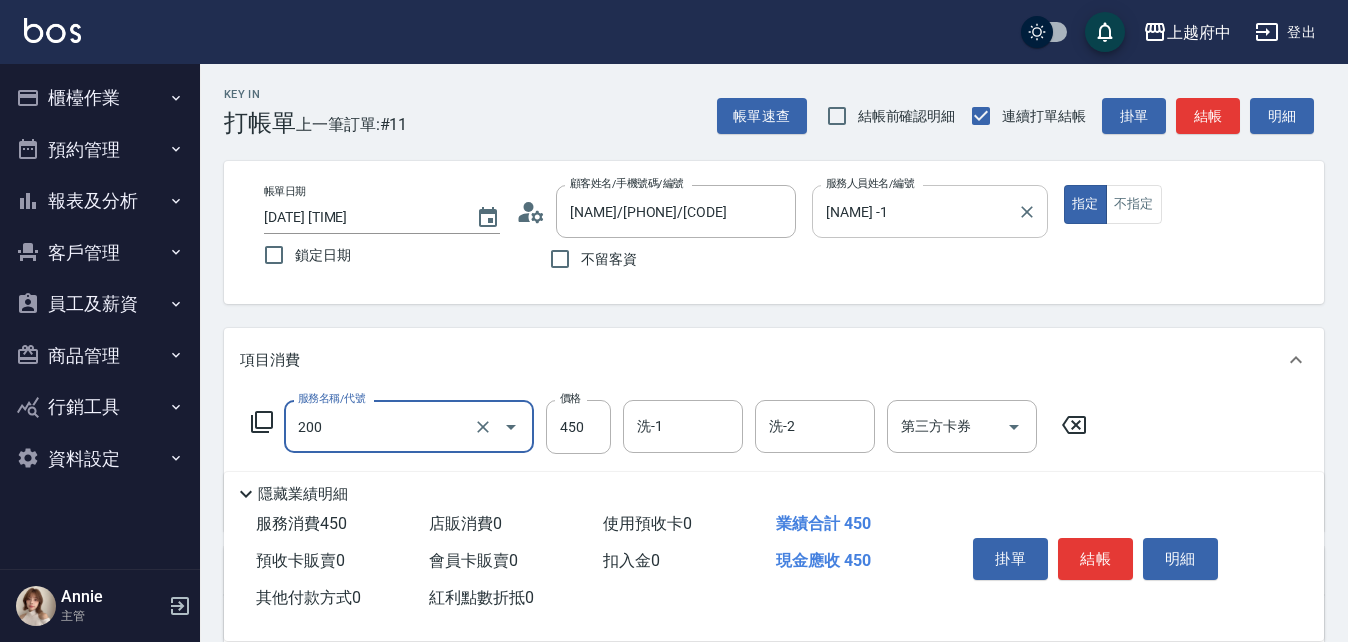 type on "有機洗髮(200)" 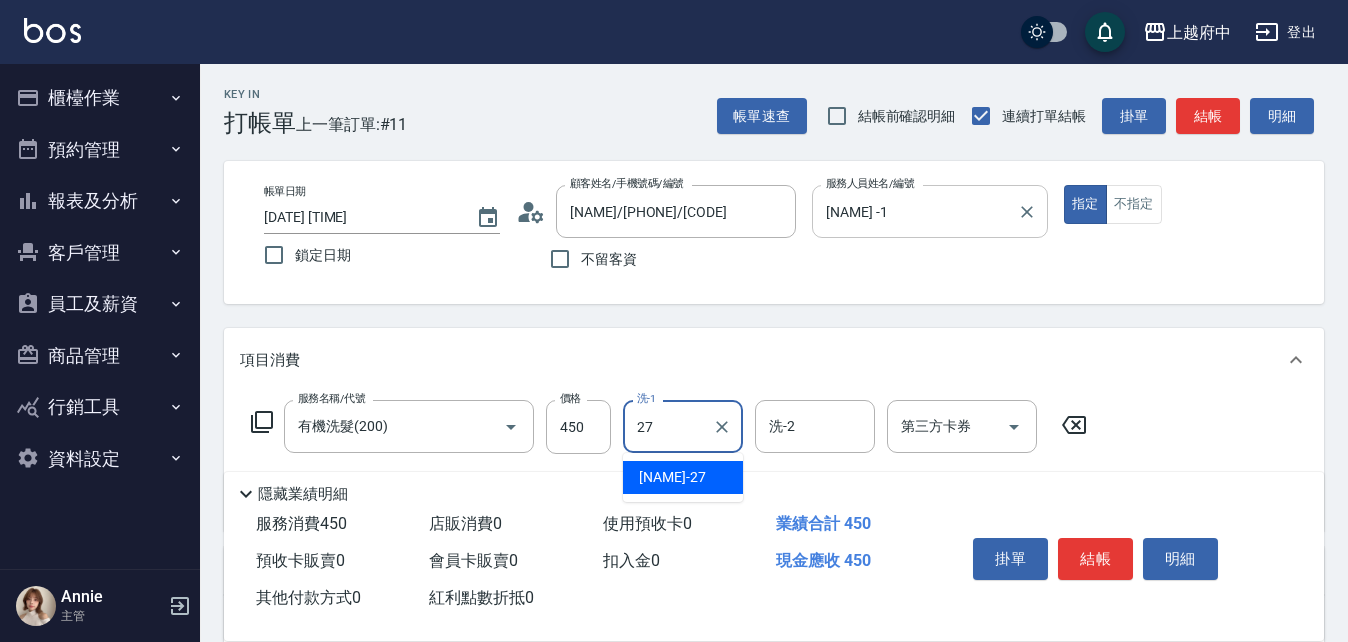 type on "陳韋均-27" 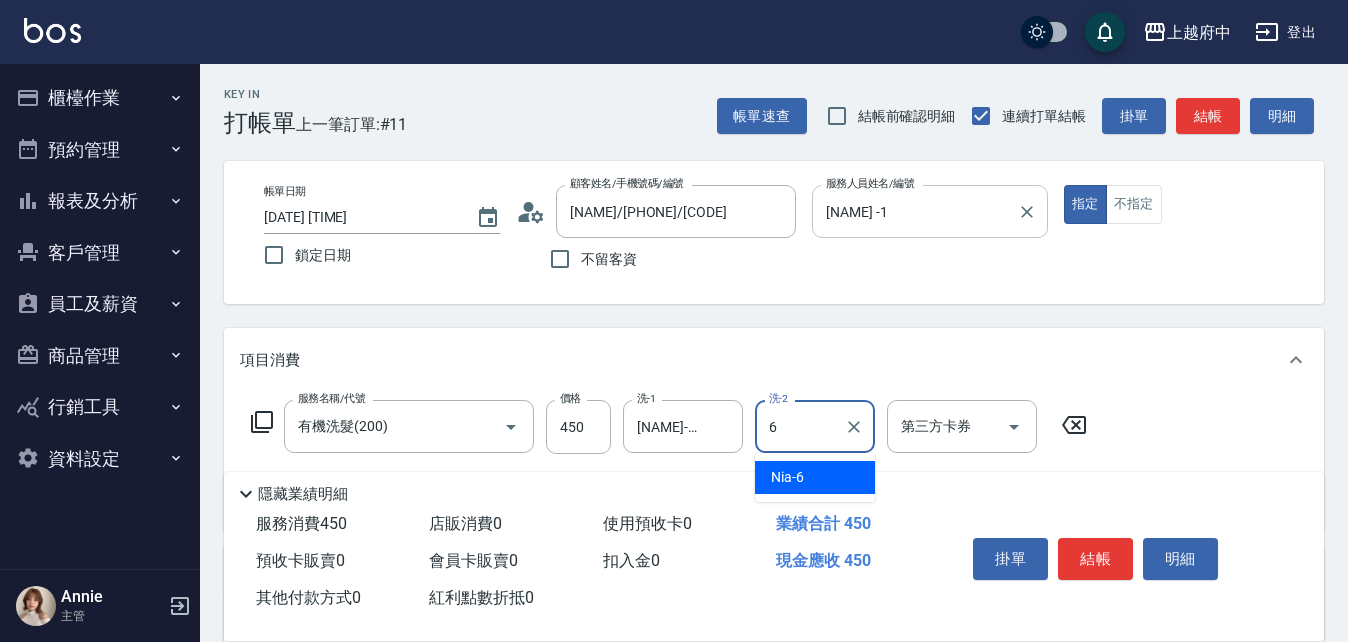 type on "Nia-6" 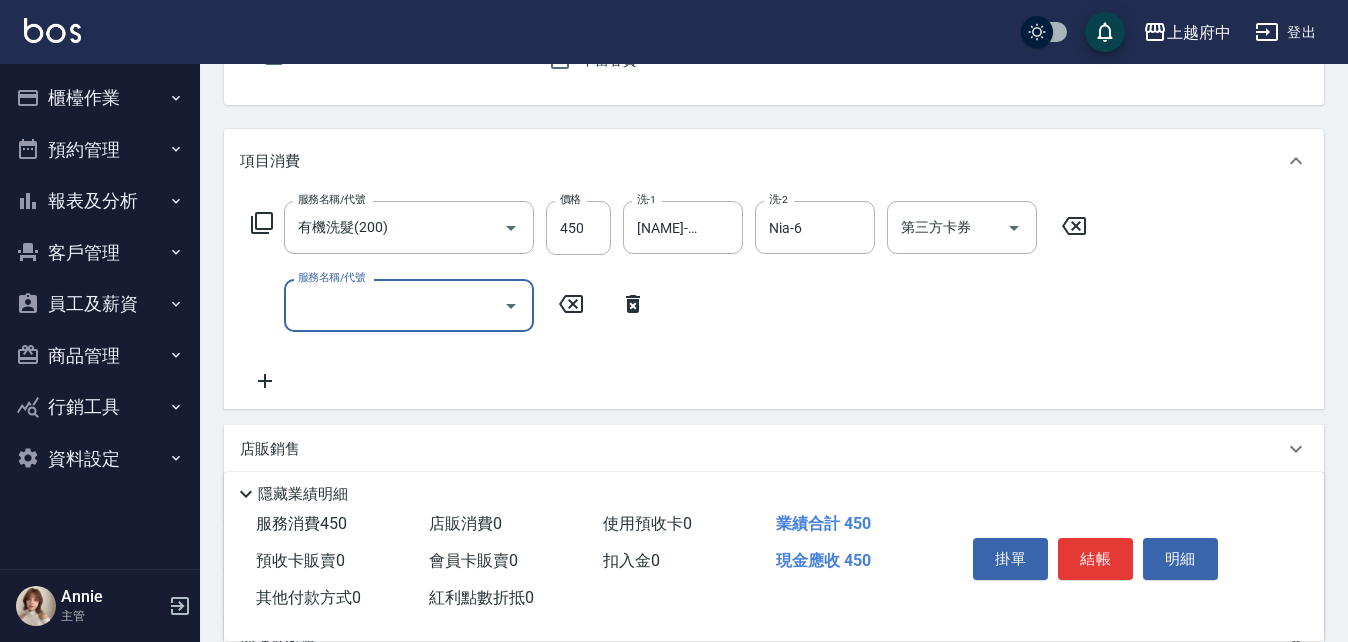 scroll, scrollTop: 200, scrollLeft: 0, axis: vertical 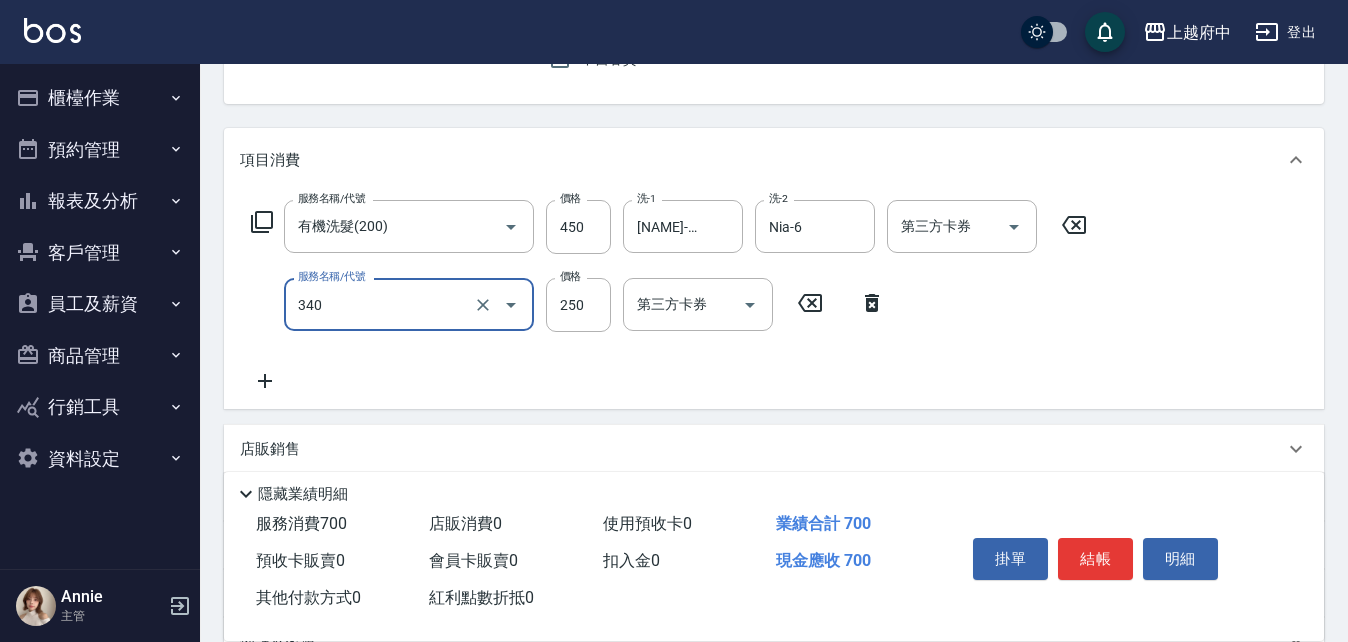 type on "剪髮(340)" 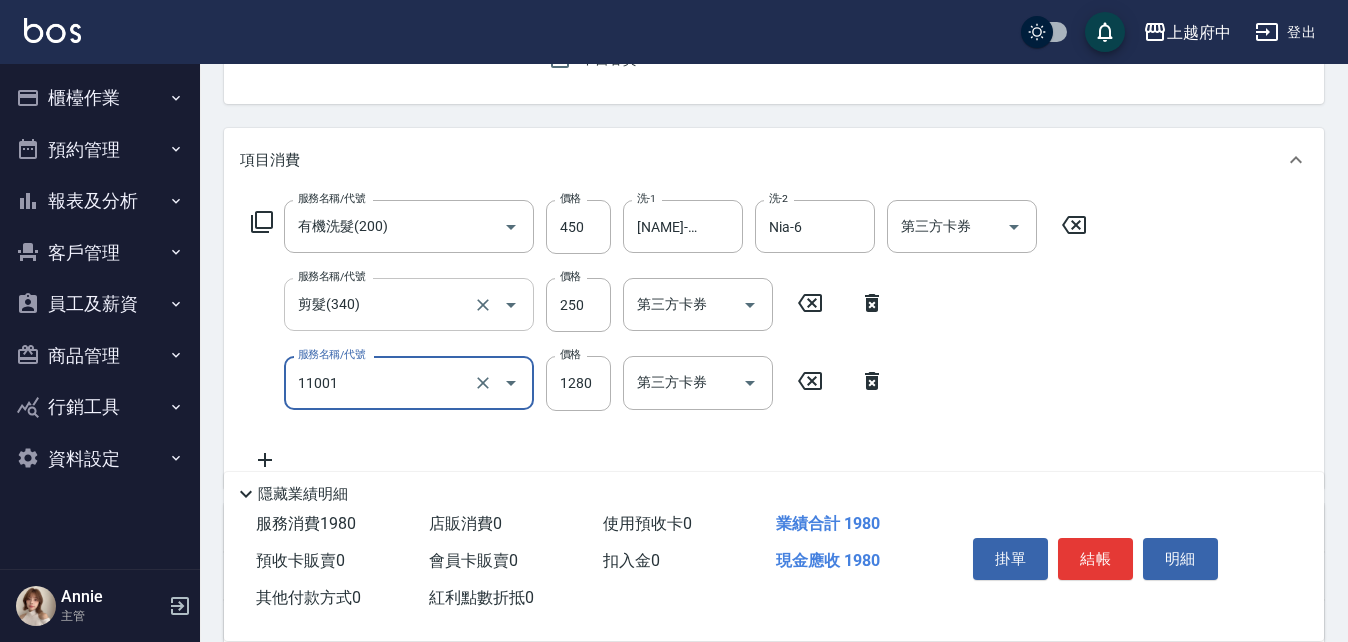 type on "燙髮S(11001)" 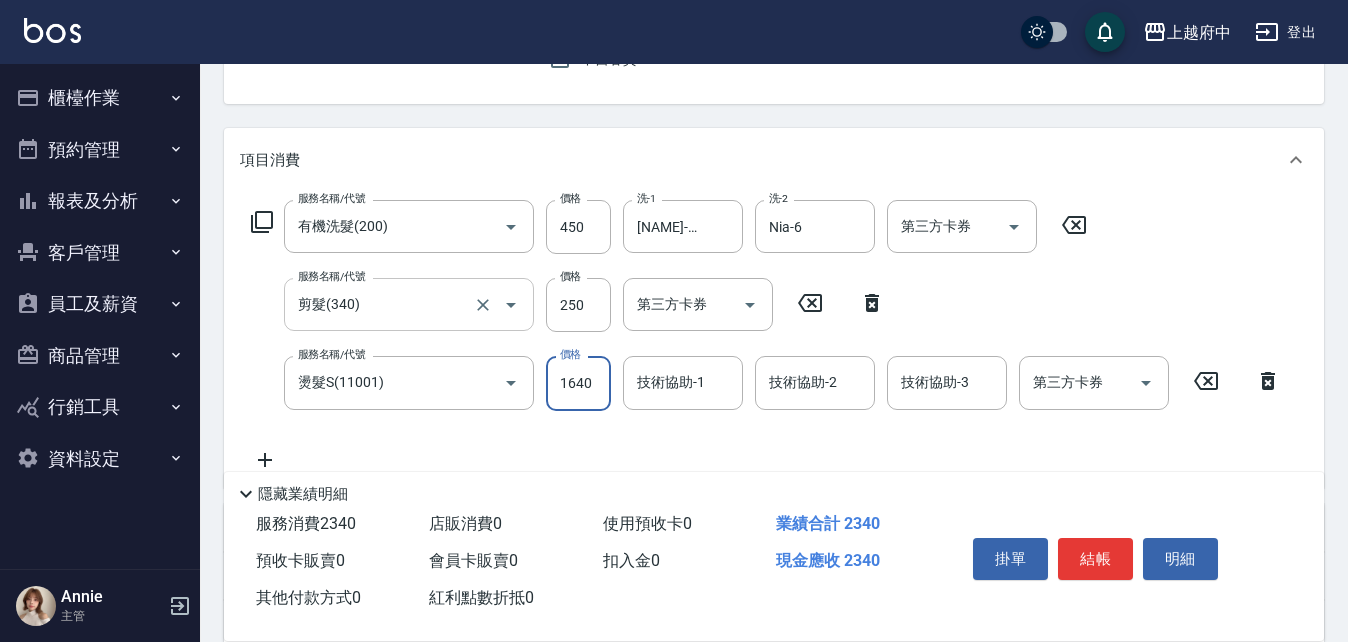type on "1640" 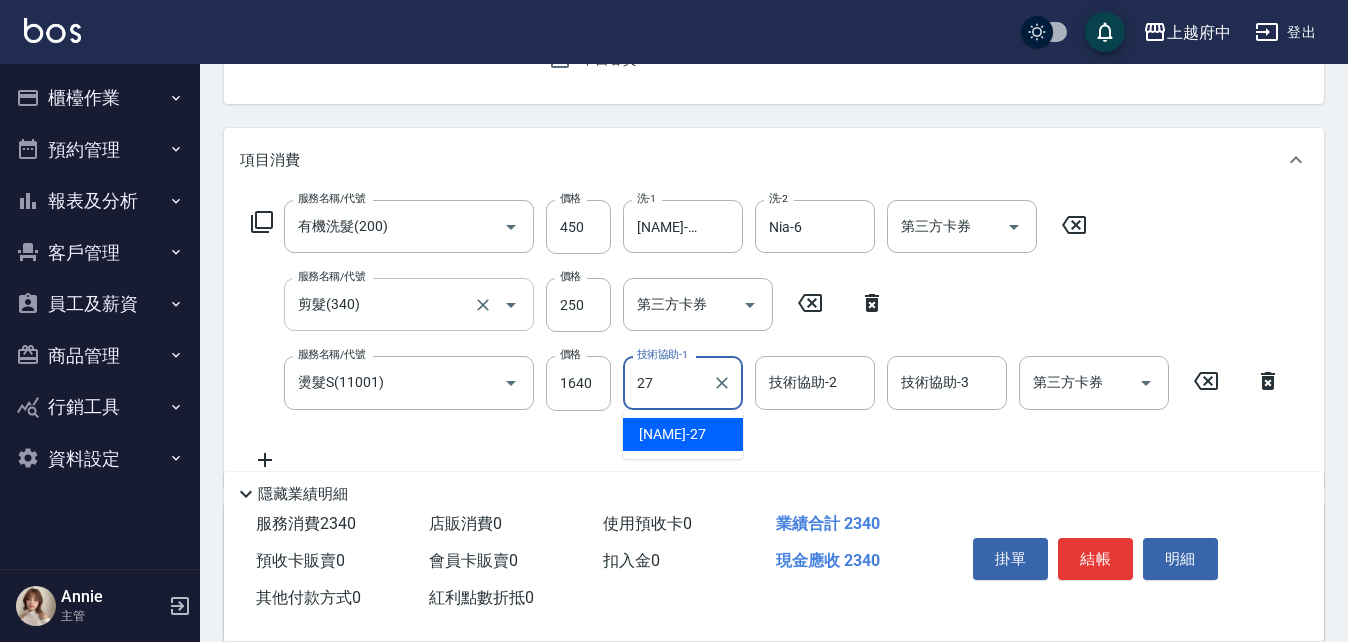 type on "陳韋均-27" 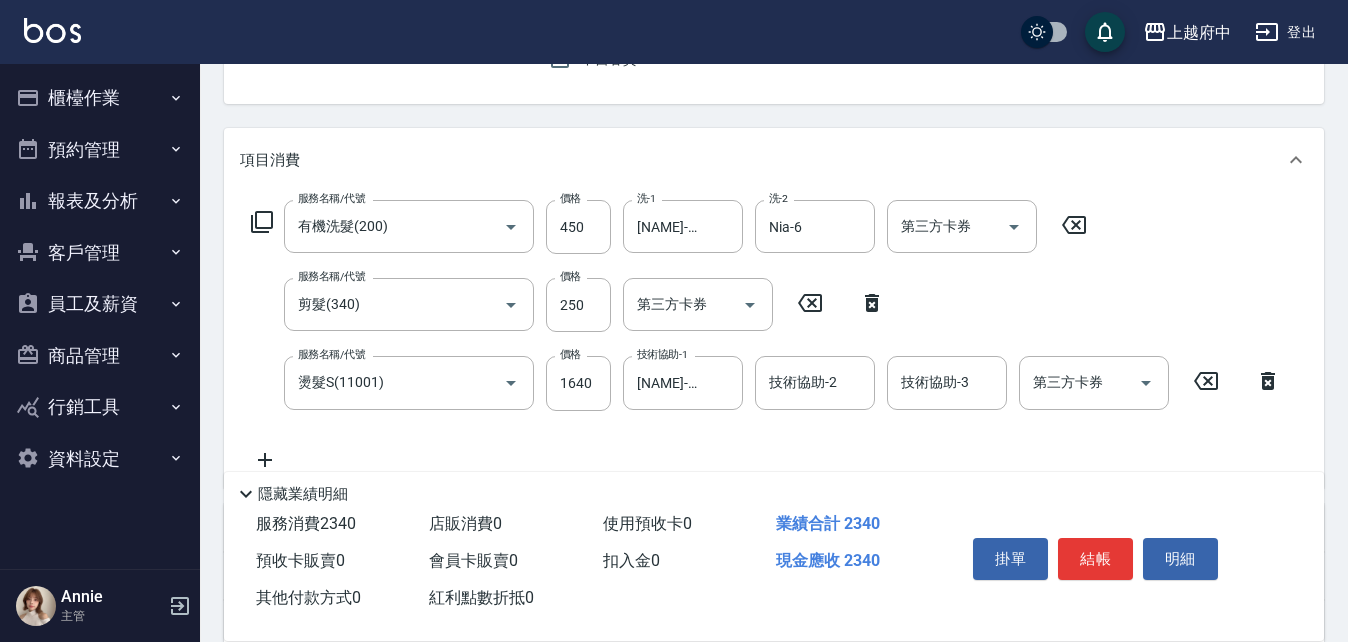 click on "隱藏業績明細" at bounding box center (774, 489) 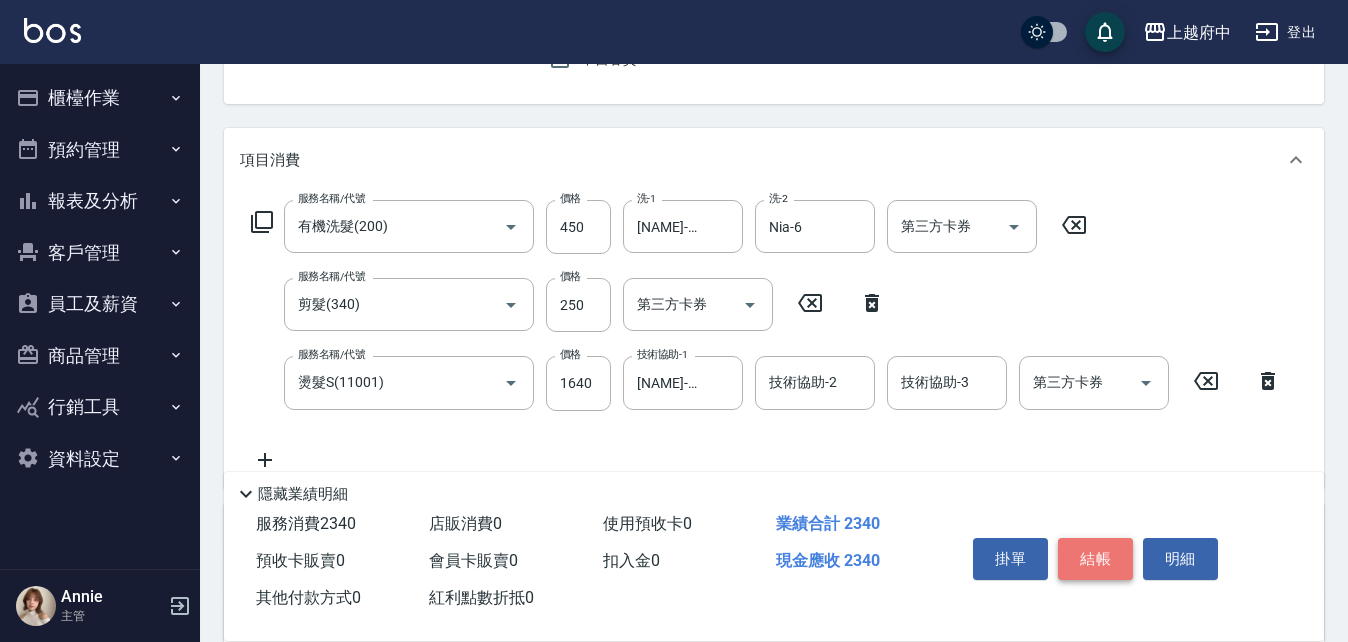 click on "結帳" at bounding box center [1095, 559] 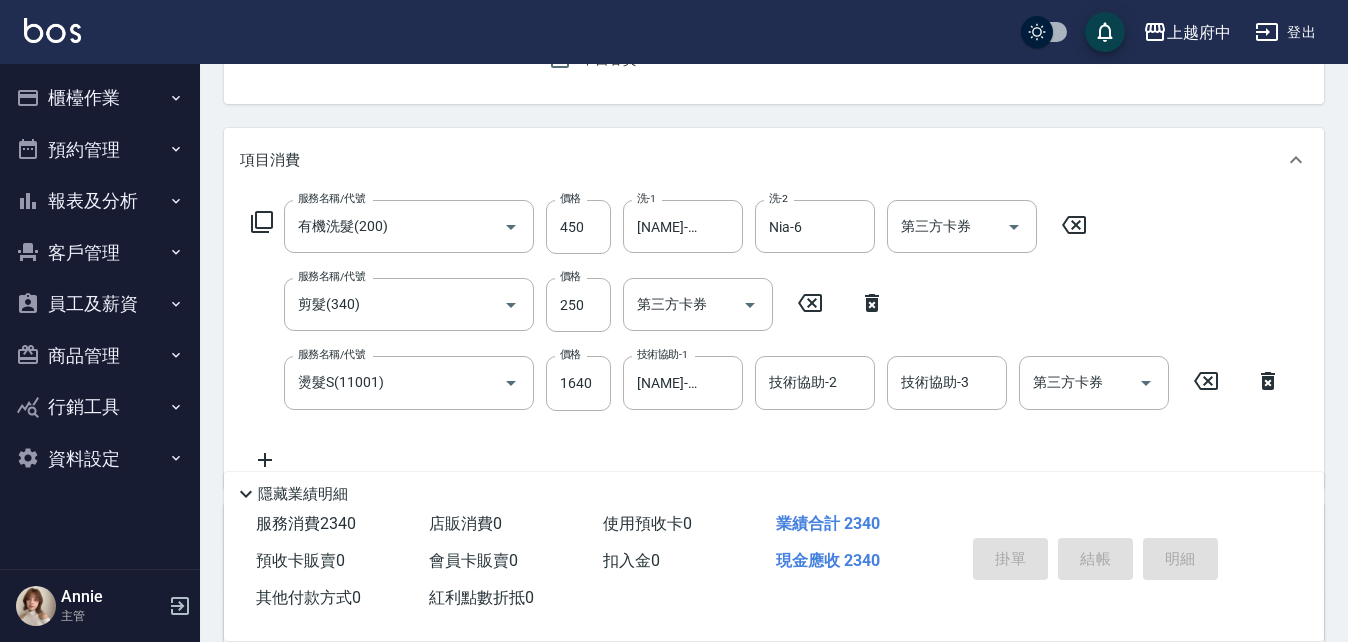 type on "2025/08/02 15:54" 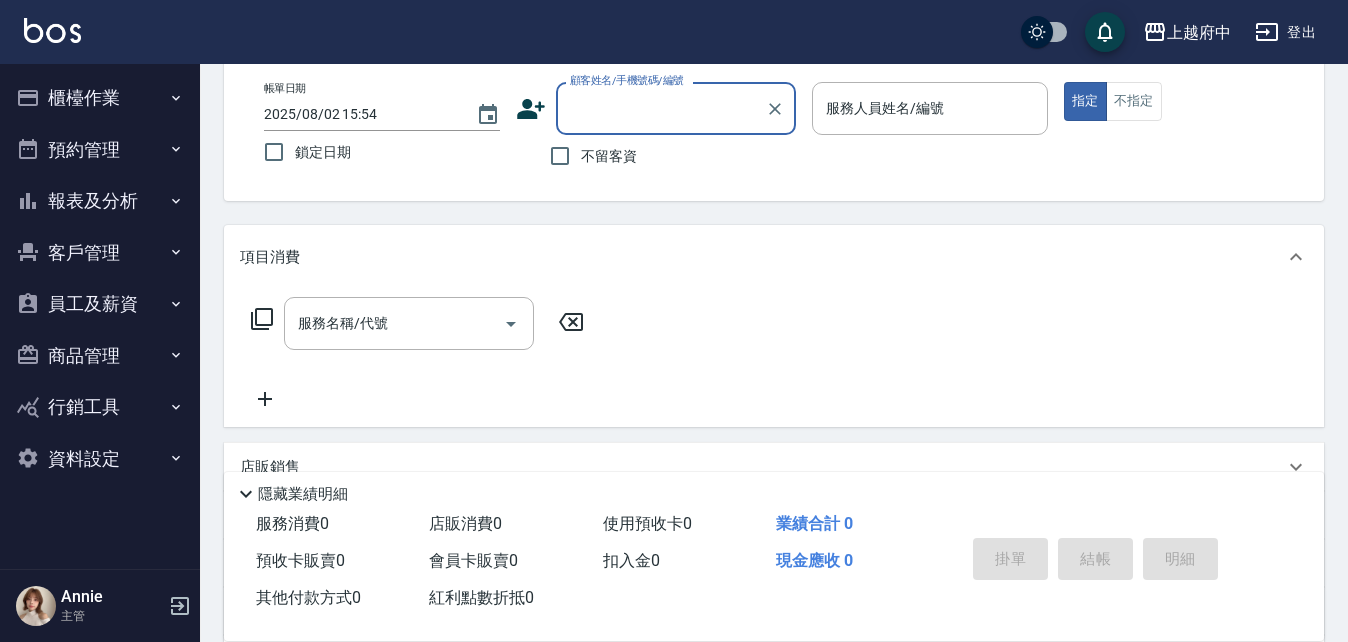 scroll, scrollTop: 0, scrollLeft: 0, axis: both 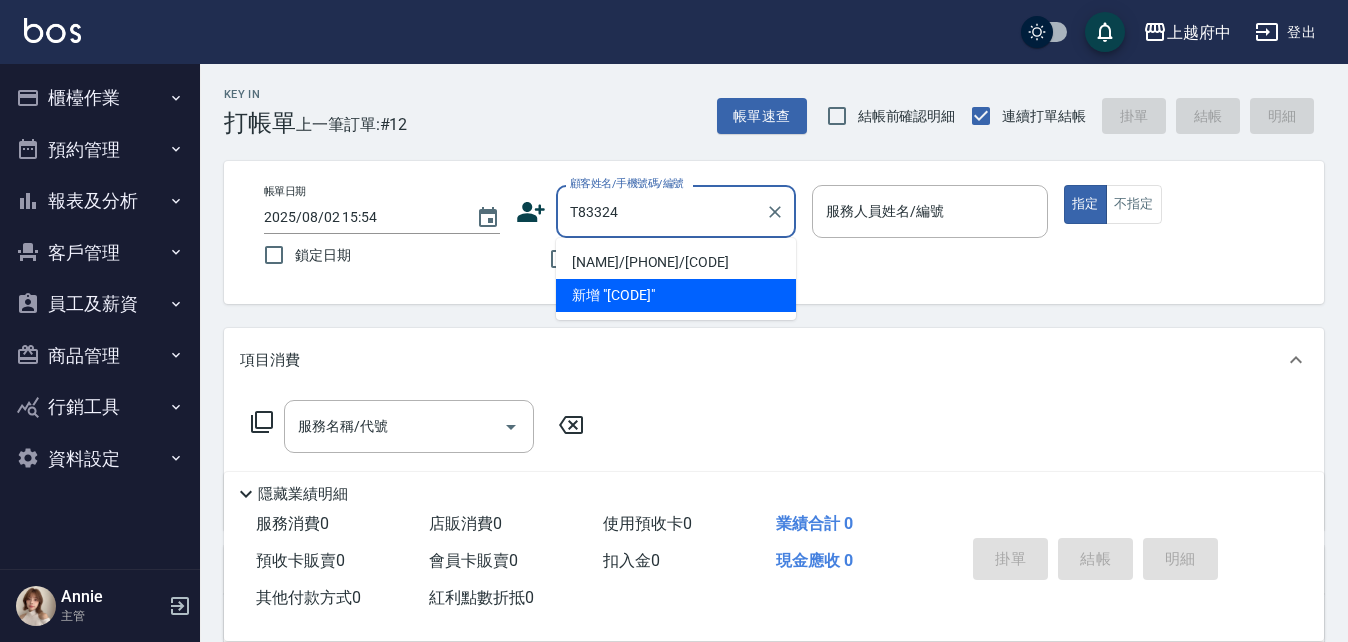 click on "蔡佳霖/0928954649/T83324" at bounding box center (676, 262) 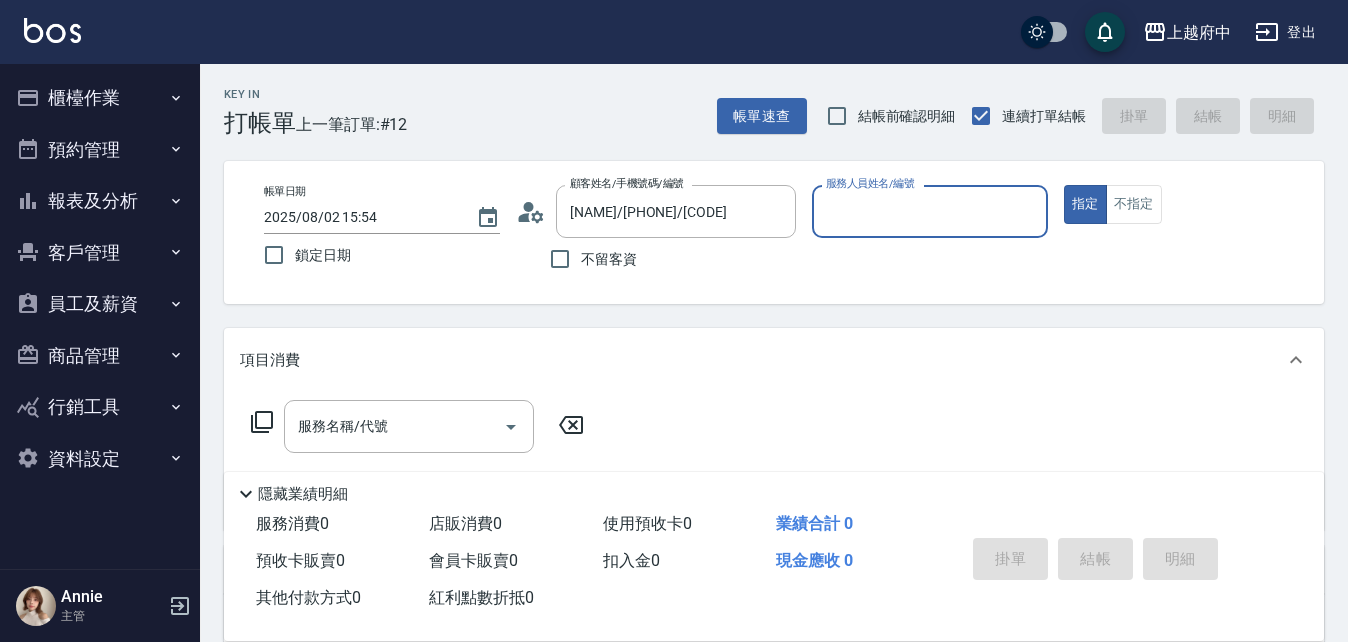 type on "David-9" 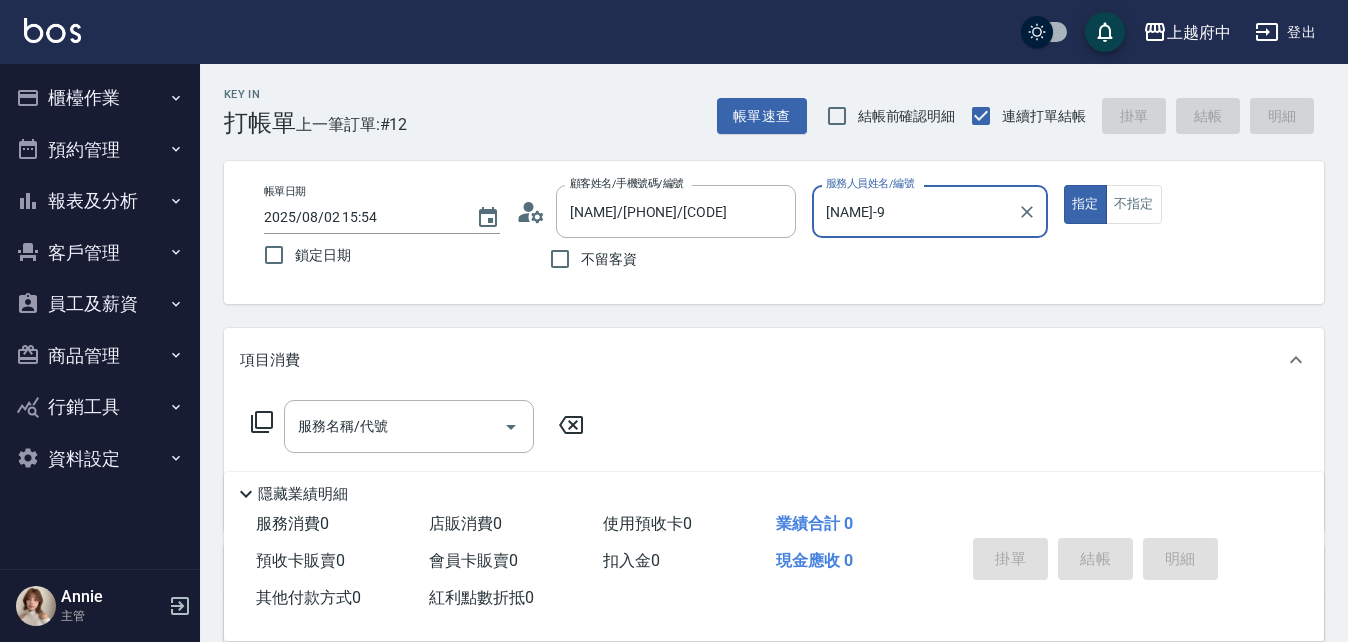 click on "指定" at bounding box center [1085, 204] 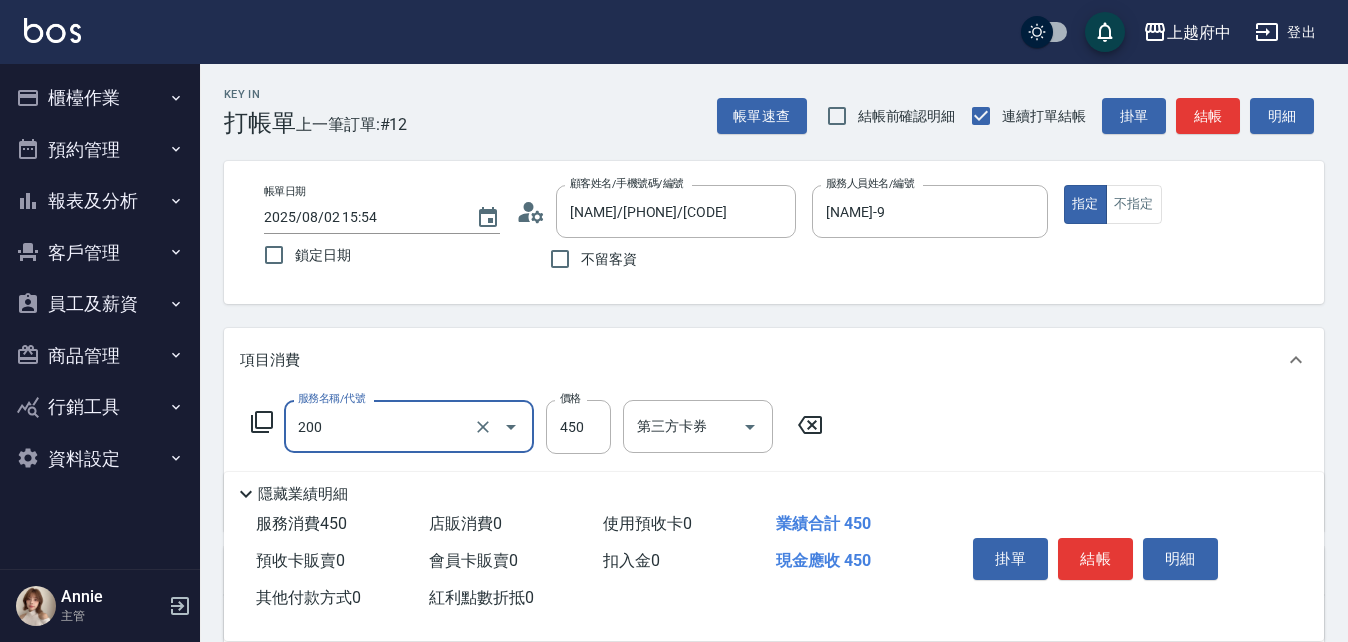 type on "有機洗髮(200)" 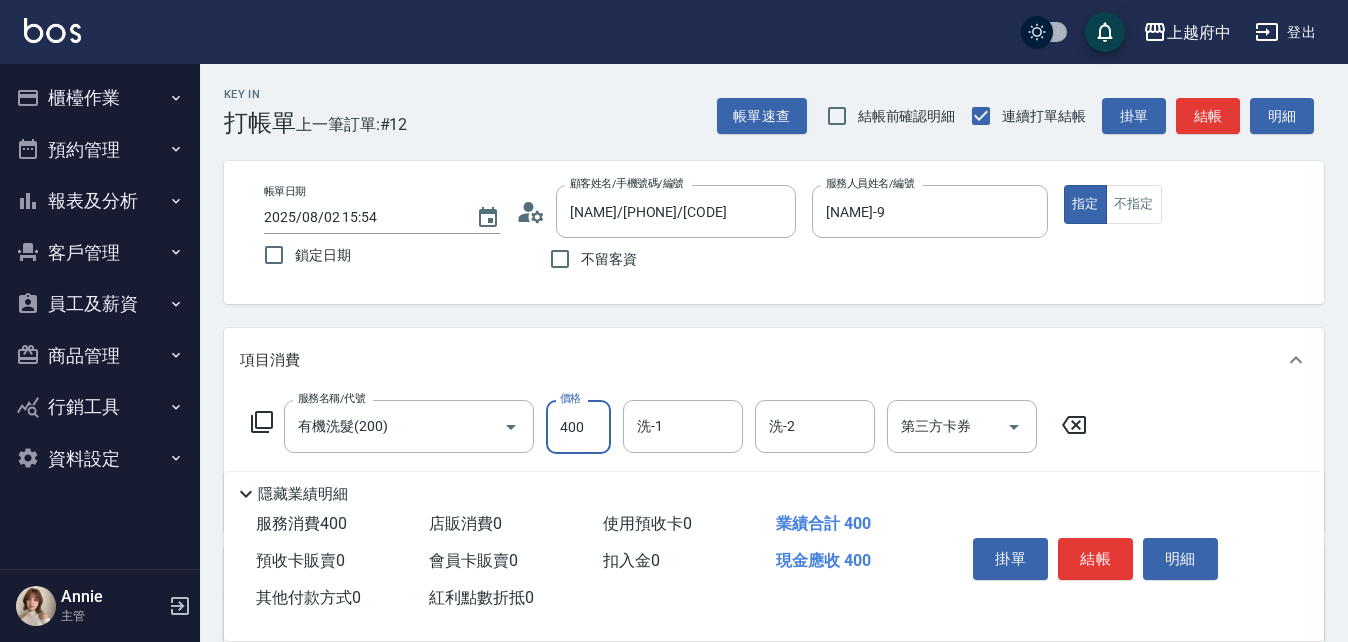 type on "400" 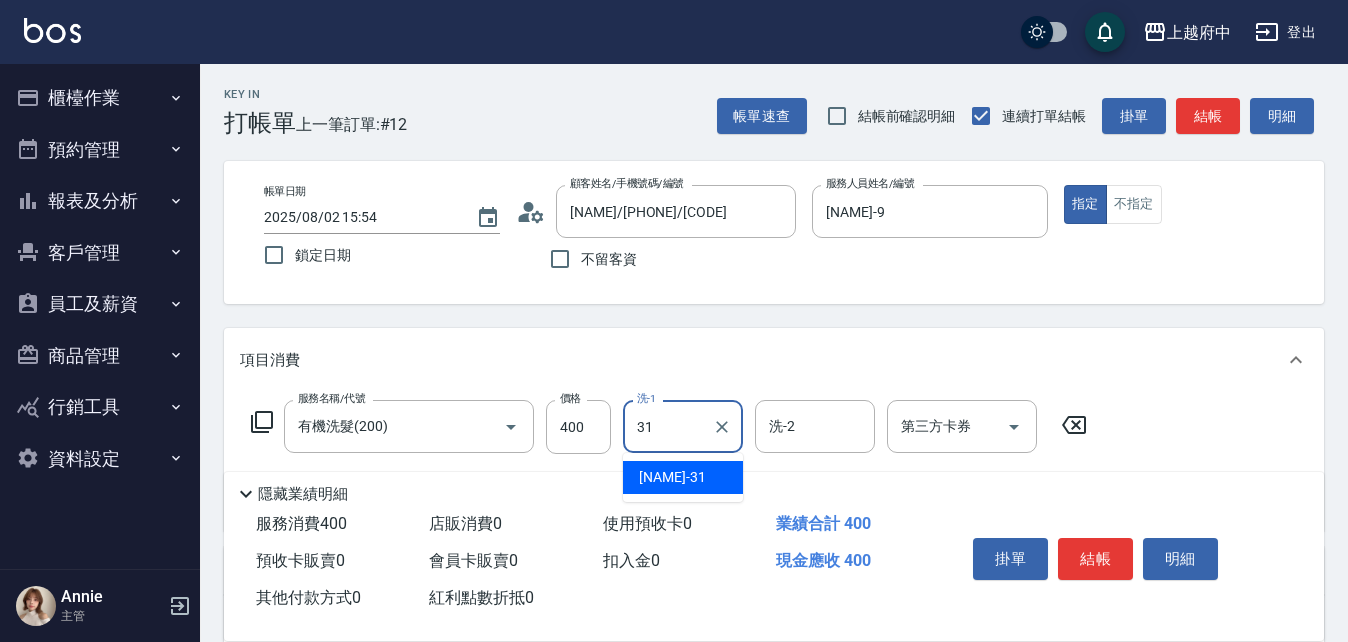 type on "王品云-31" 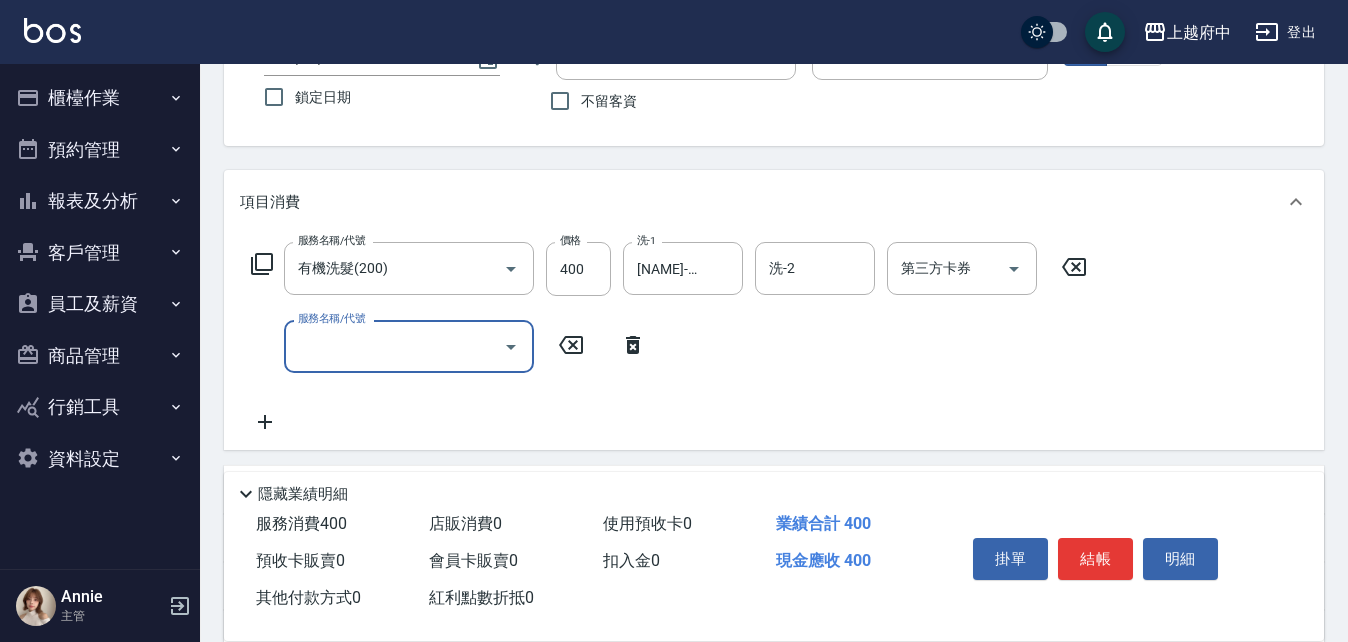 scroll, scrollTop: 200, scrollLeft: 0, axis: vertical 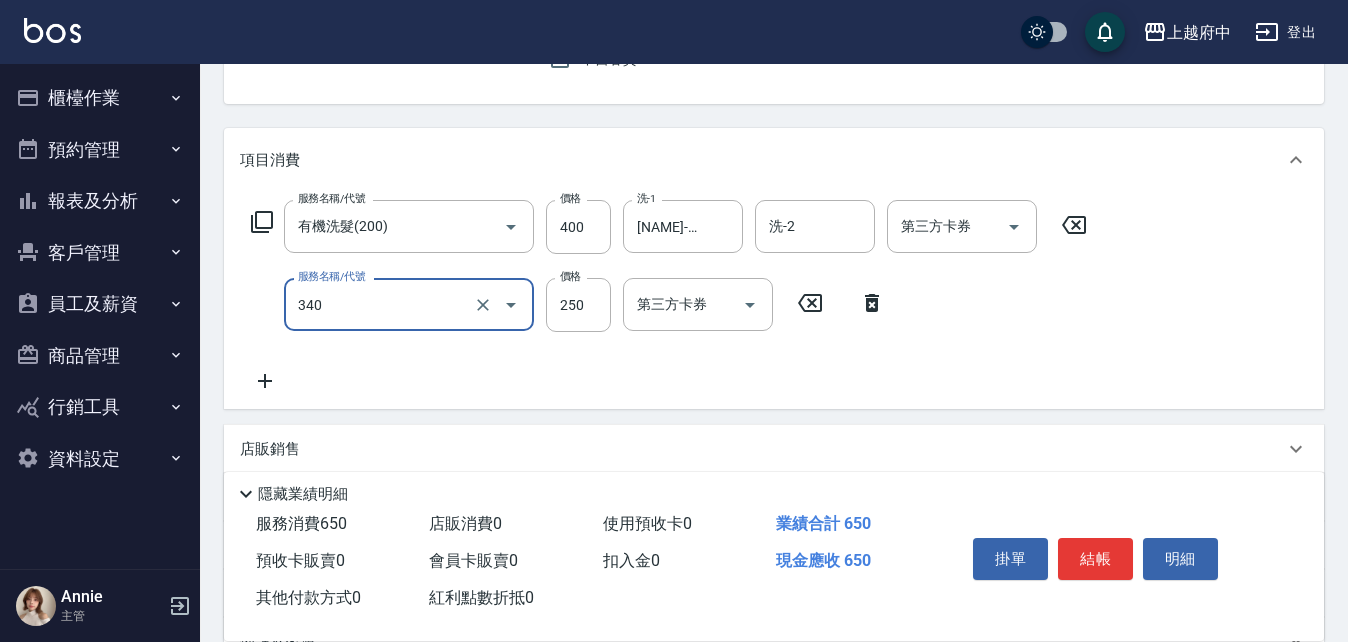 type on "剪髮(340)" 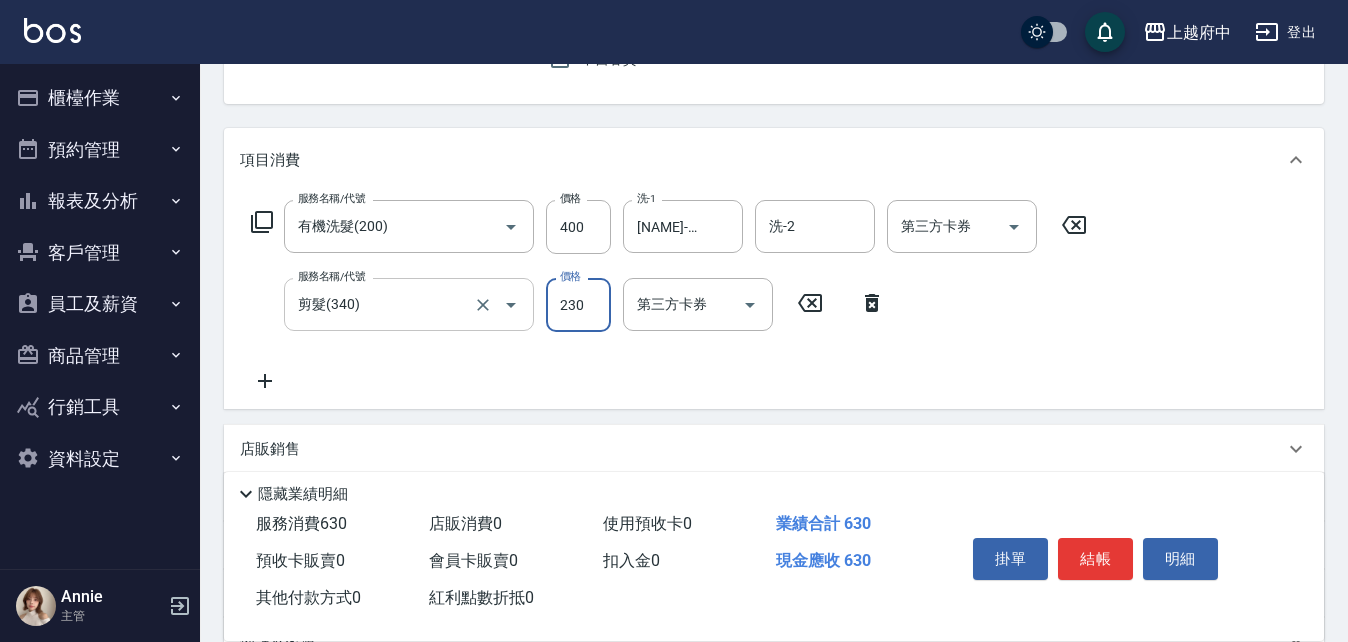 type on "230" 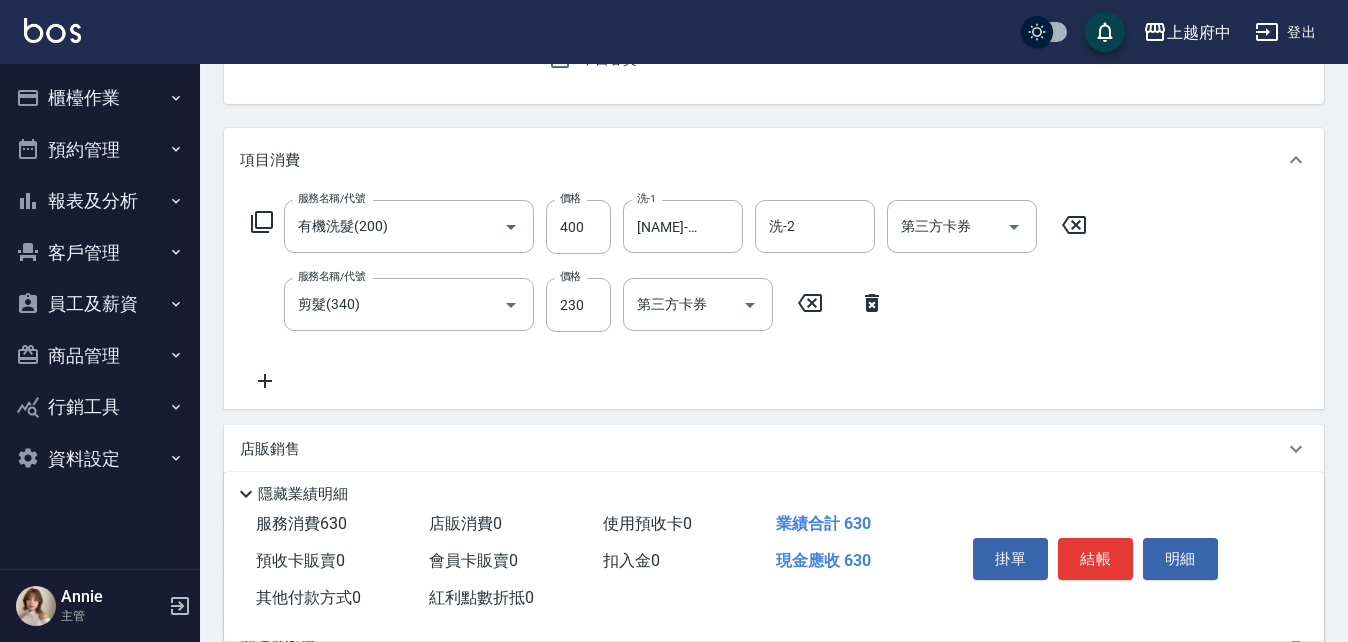 click on "服務名稱/代號 有機洗髮(200) 服務名稱/代號 價格 400 價格 洗-1 王品云-31 洗-1 洗-2 洗-2 第三方卡券 第三方卡券 服務名稱/代號 剪髮(340) 服務名稱/代號 價格 230 價格 第三方卡券 第三方卡券" at bounding box center [669, 296] 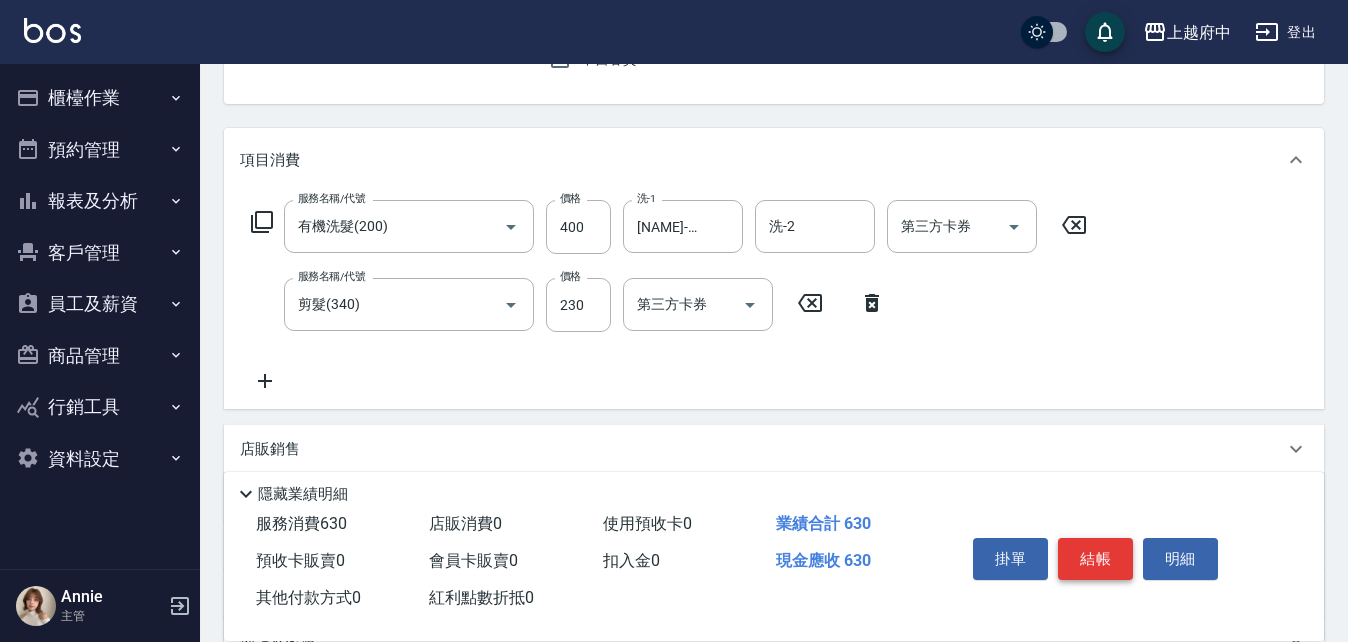 click on "結帳" at bounding box center (1095, 559) 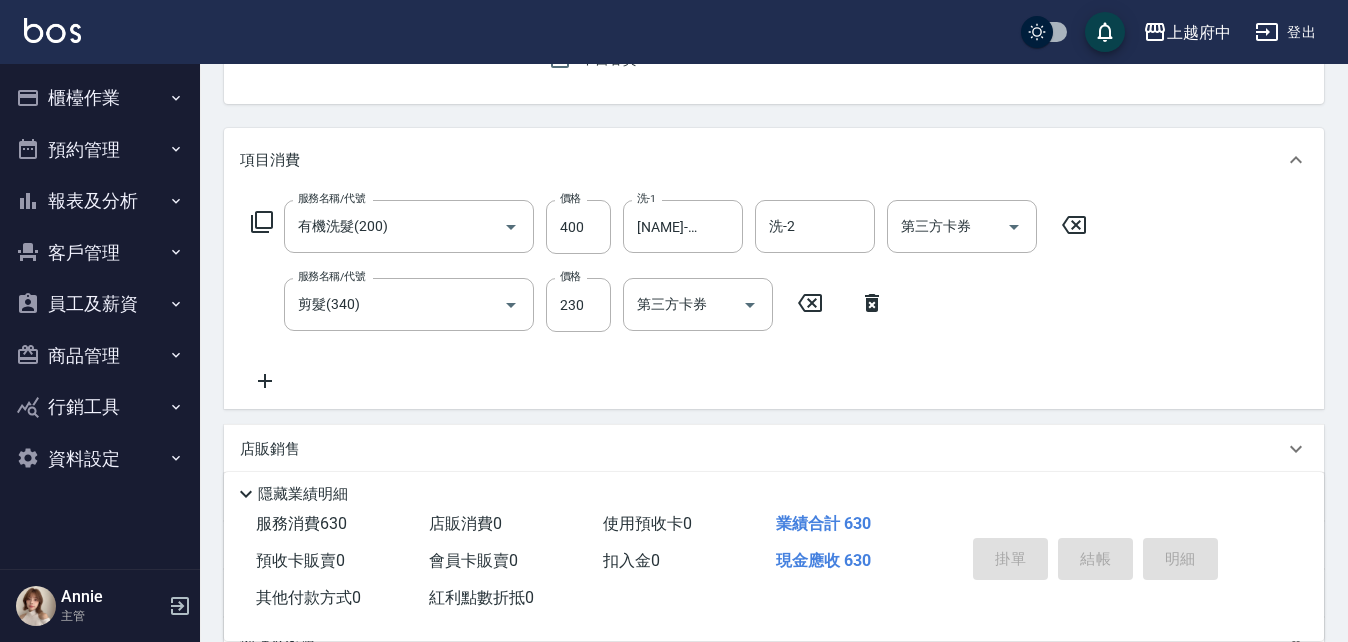 type on "2025/08/02 15:55" 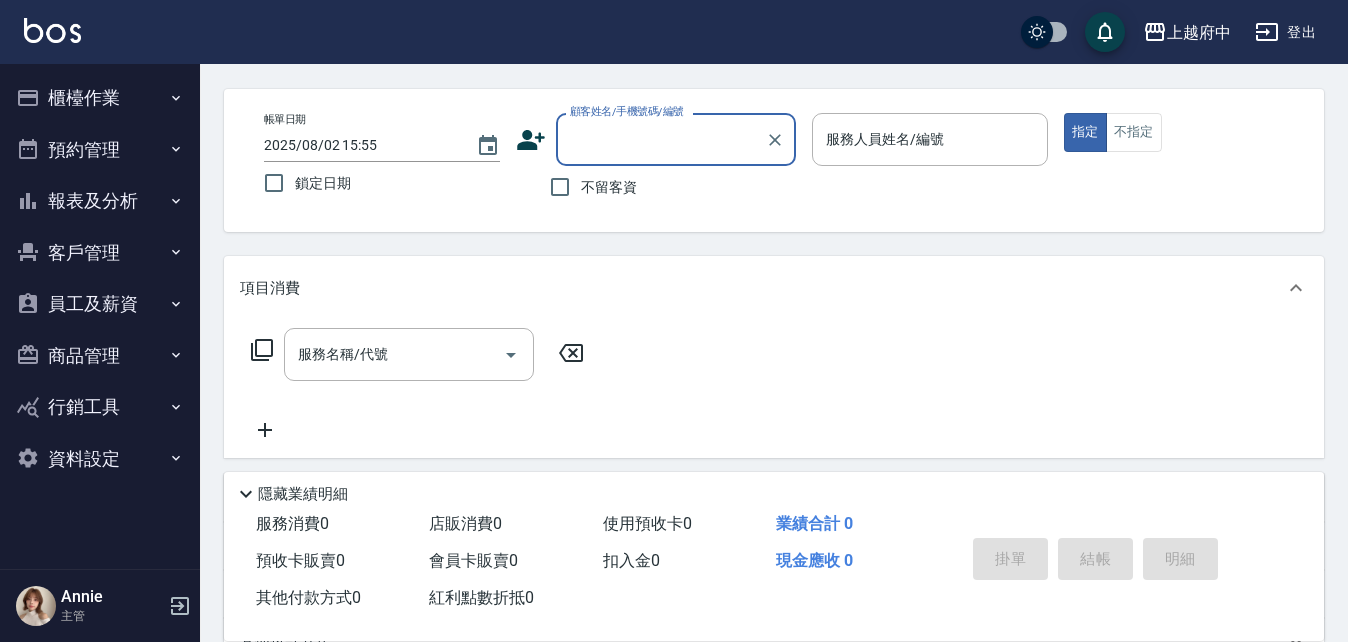 scroll, scrollTop: 0, scrollLeft: 0, axis: both 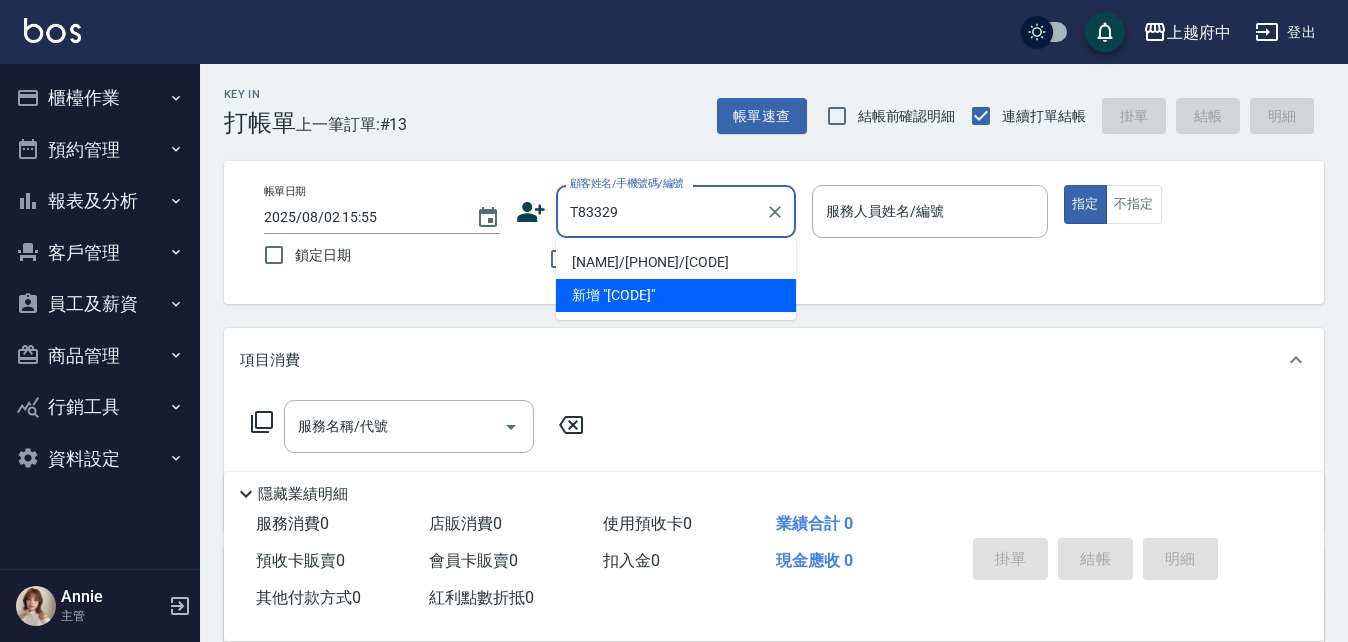 click on "蔡秉欣/0928472361/T83329" at bounding box center (676, 262) 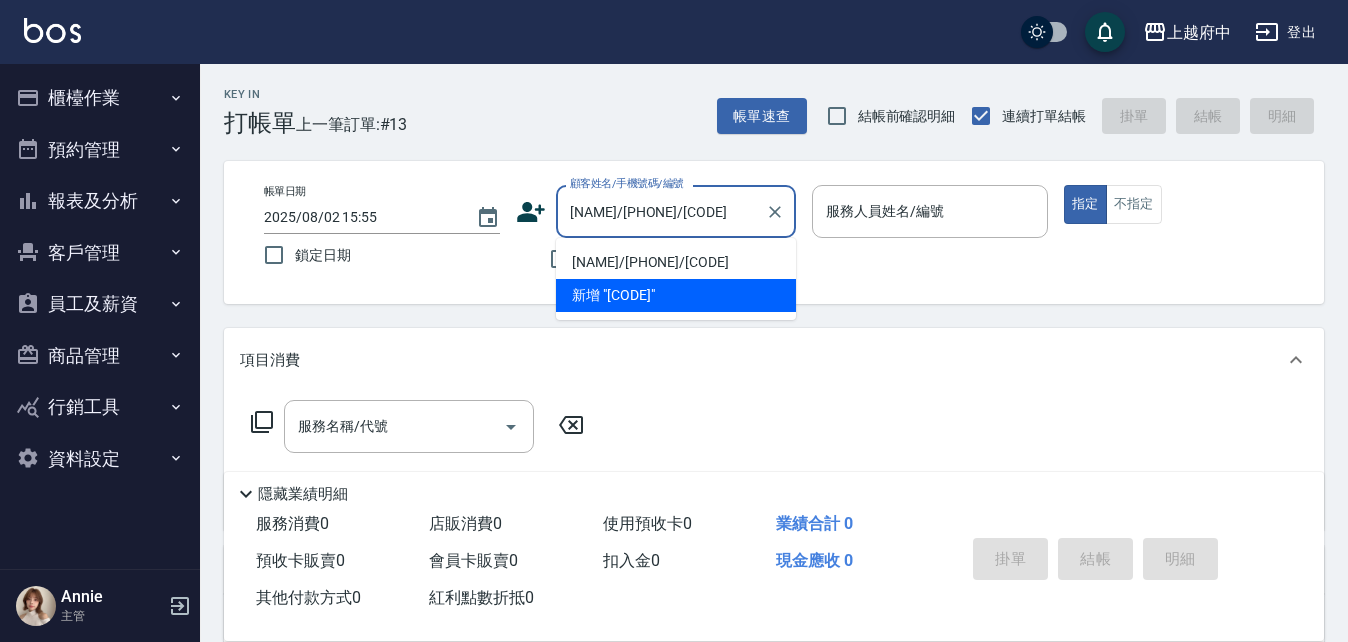 type on "Gary-5" 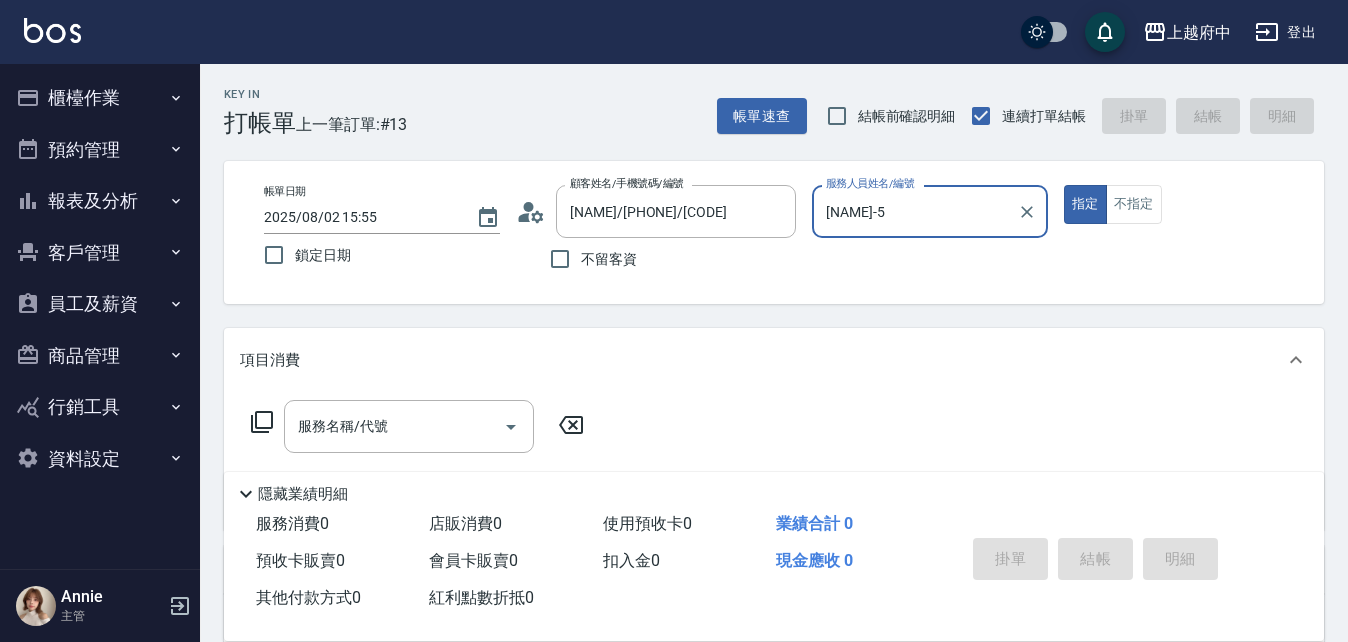 click on "指定" at bounding box center [1085, 204] 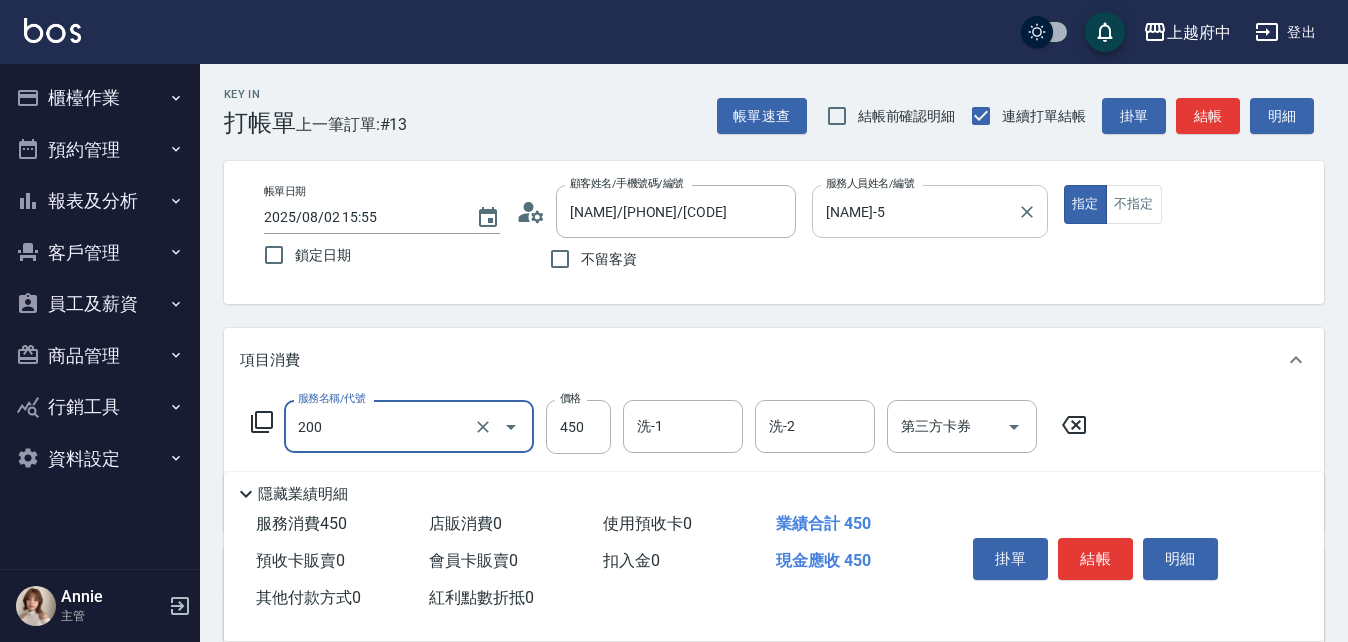 type on "有機洗髮(200)" 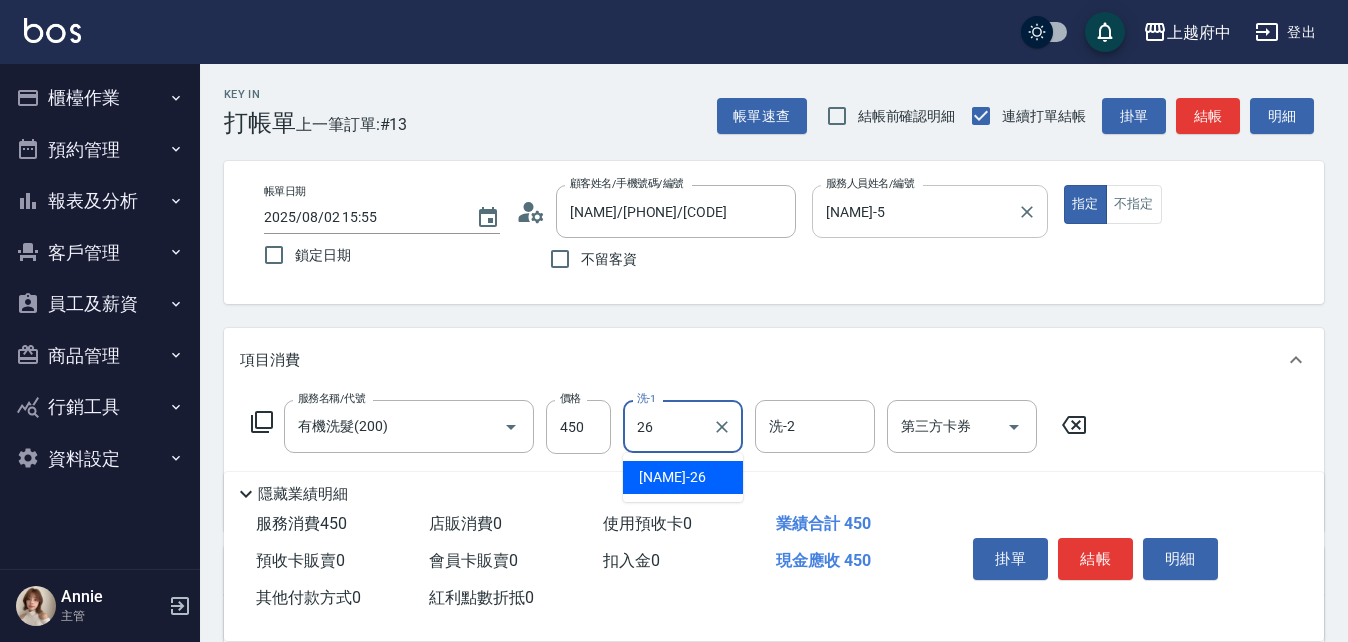 type on "邱子芹-26" 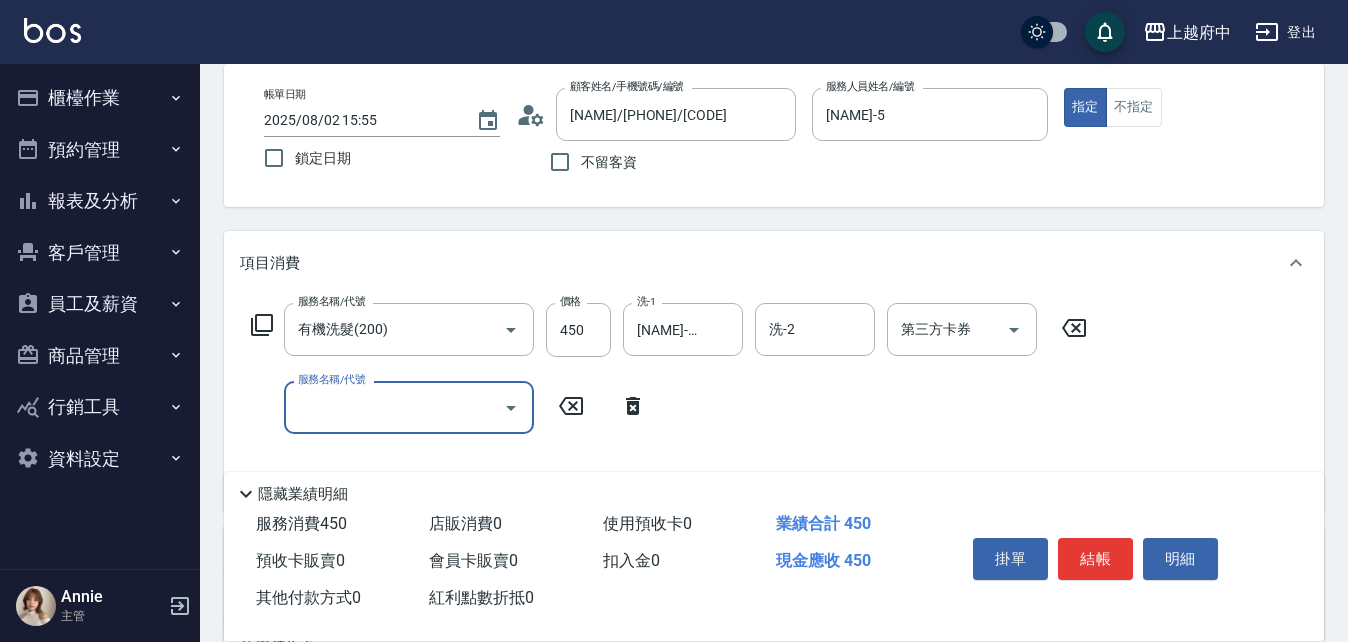 scroll, scrollTop: 200, scrollLeft: 0, axis: vertical 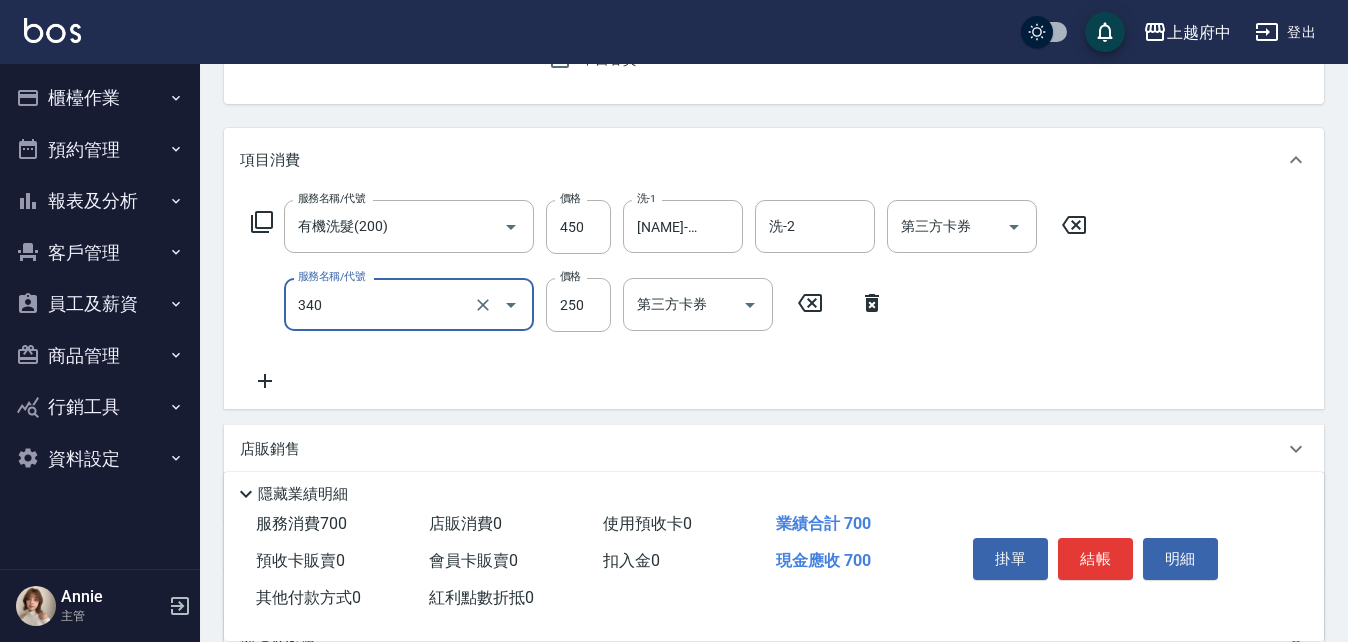 type on "剪髮(340)" 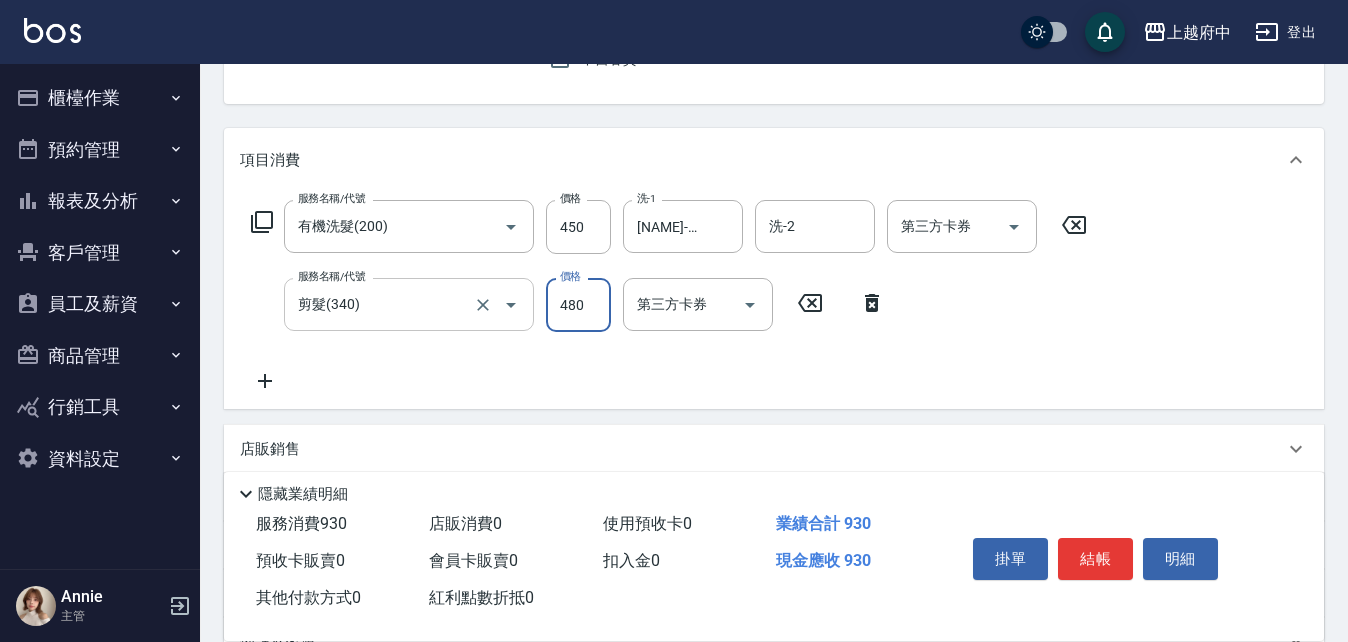 type on "480" 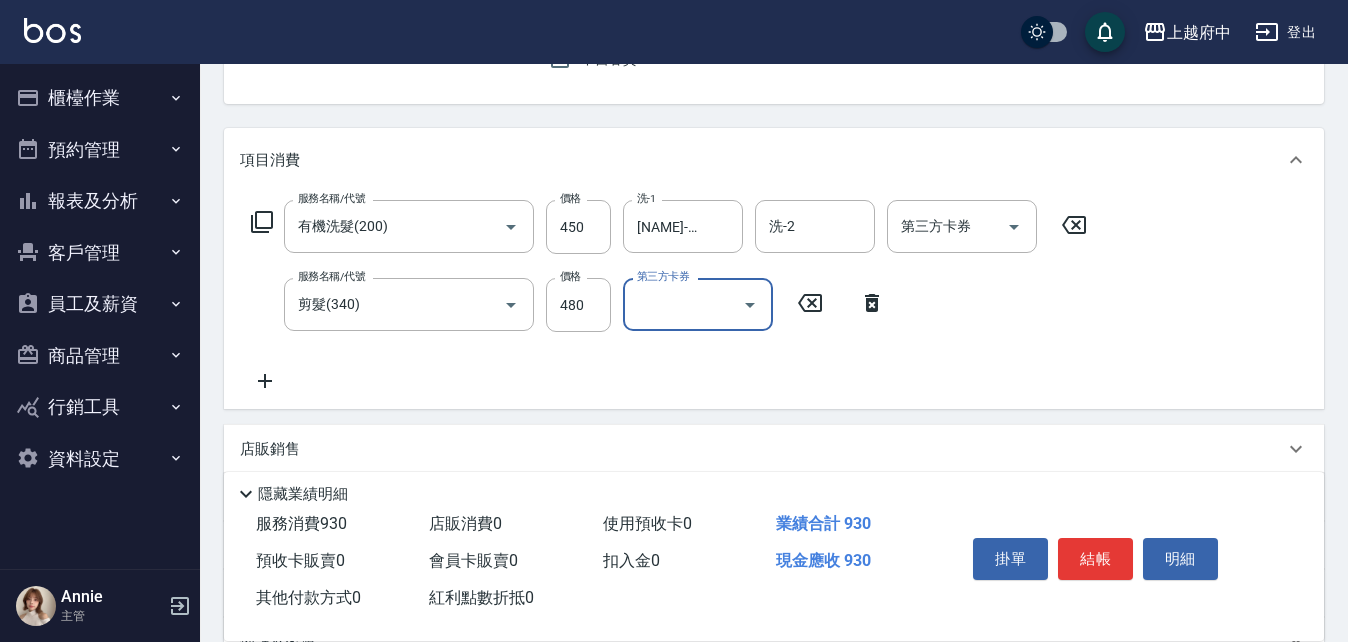 click on "服務名稱/代號 有機洗髮(200) 服務名稱/代號 價格 450 價格 洗-1 邱子芹-26 洗-1 洗-2 洗-2 第三方卡券 第三方卡券 服務名稱/代號 剪髮(340) 服務名稱/代號 價格 480 價格 第三方卡券 第三方卡券" at bounding box center [669, 296] 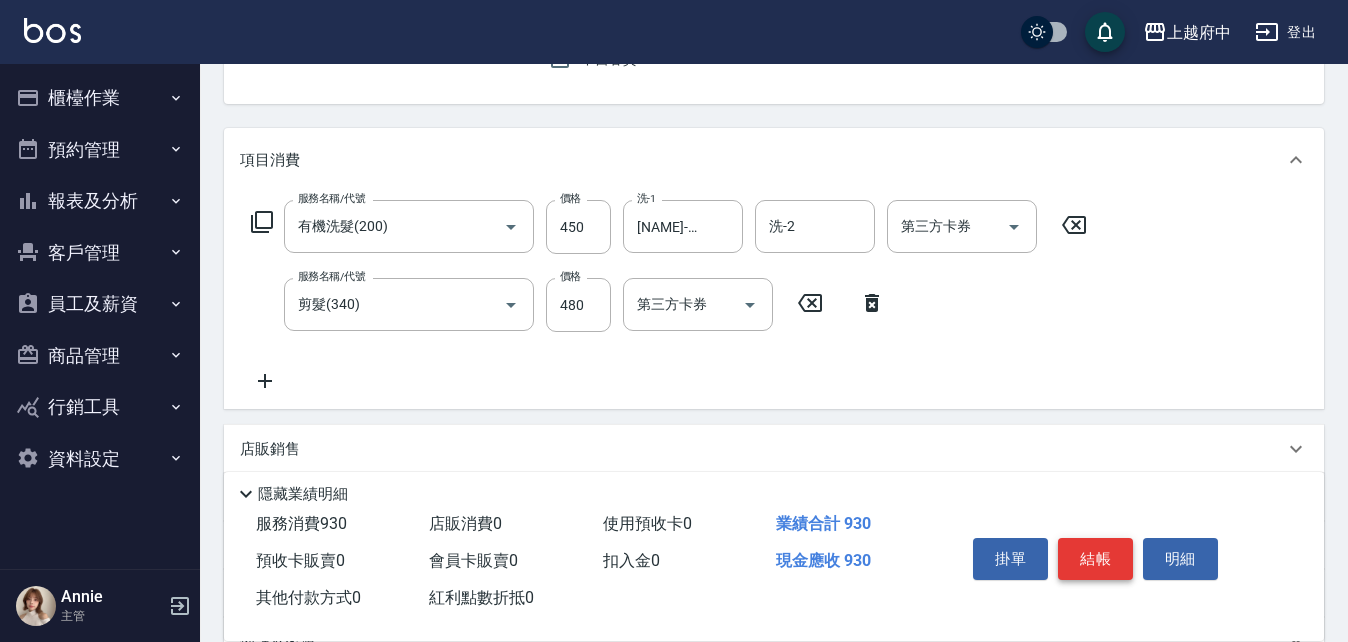 click on "結帳" at bounding box center [1095, 559] 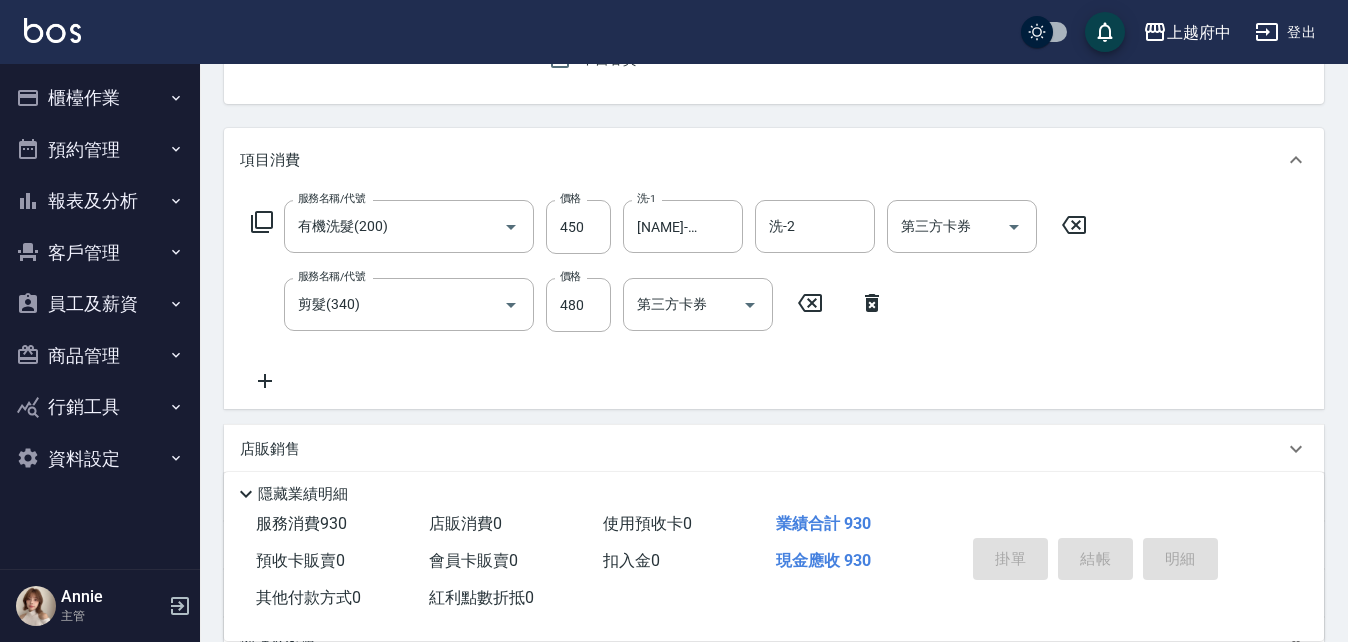 type on "2025/08/02 15:56" 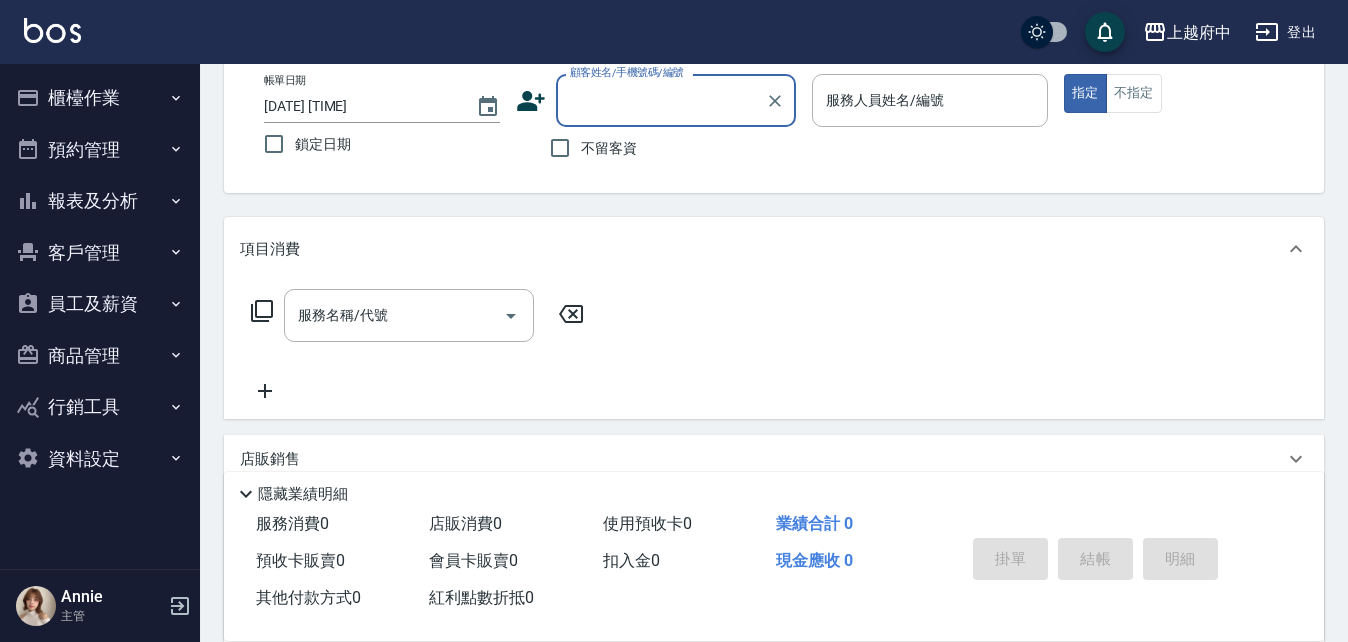 scroll, scrollTop: 0, scrollLeft: 0, axis: both 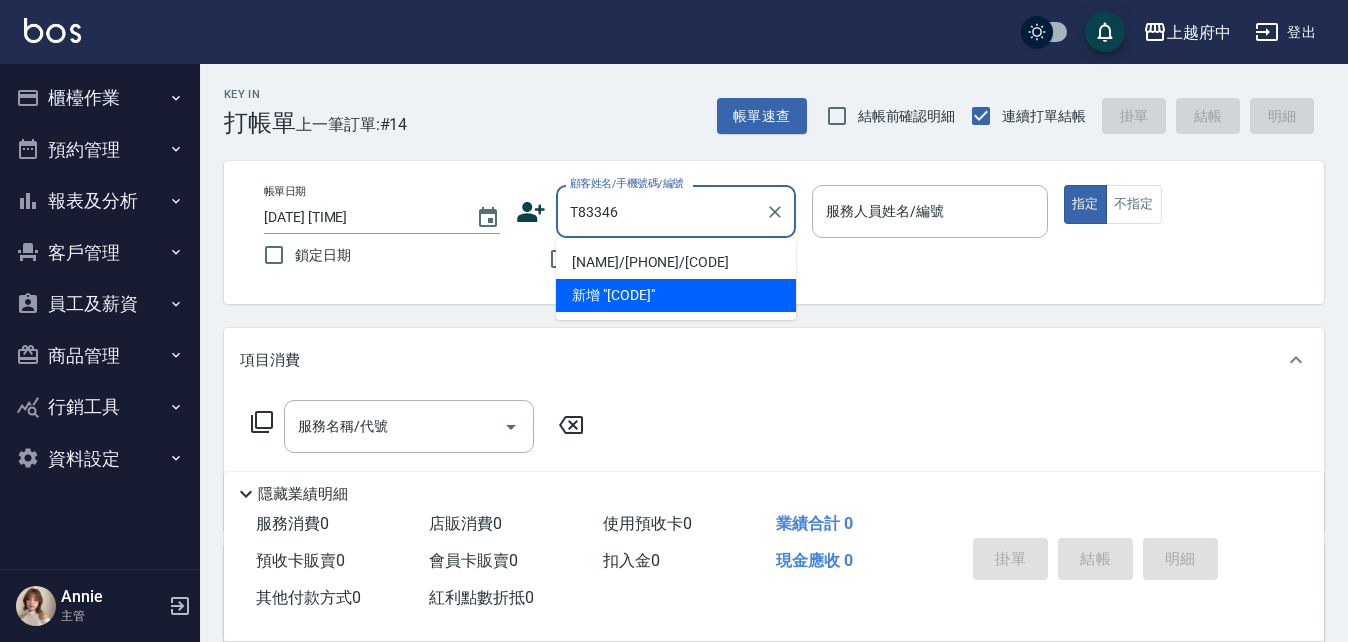 type on "萬高銘/0987145522/T83346" 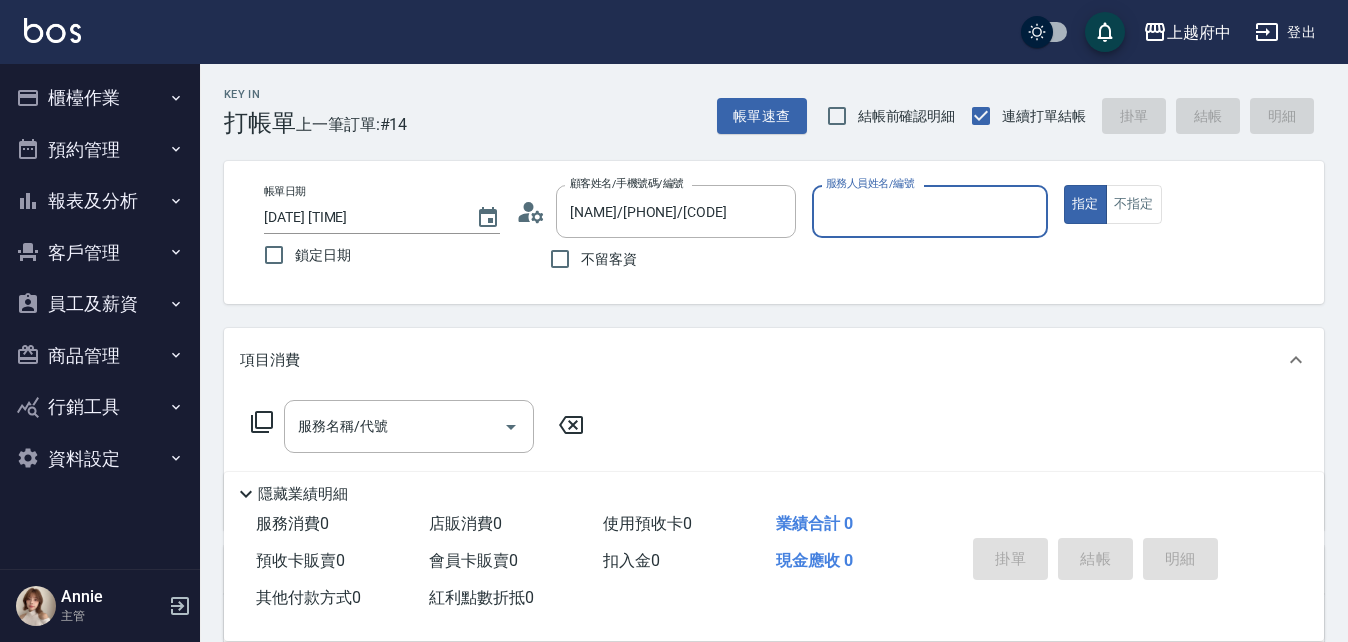 click on "指定" at bounding box center (1085, 204) 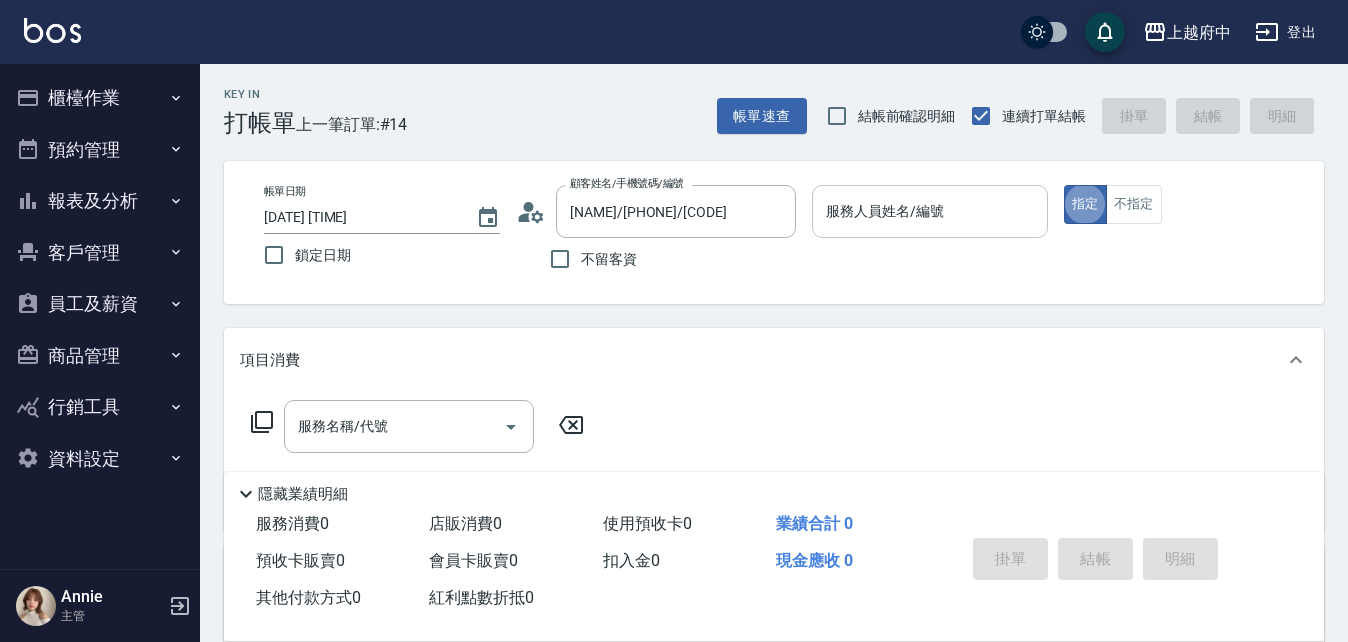 click on "服務人員姓名/編號" at bounding box center (930, 211) 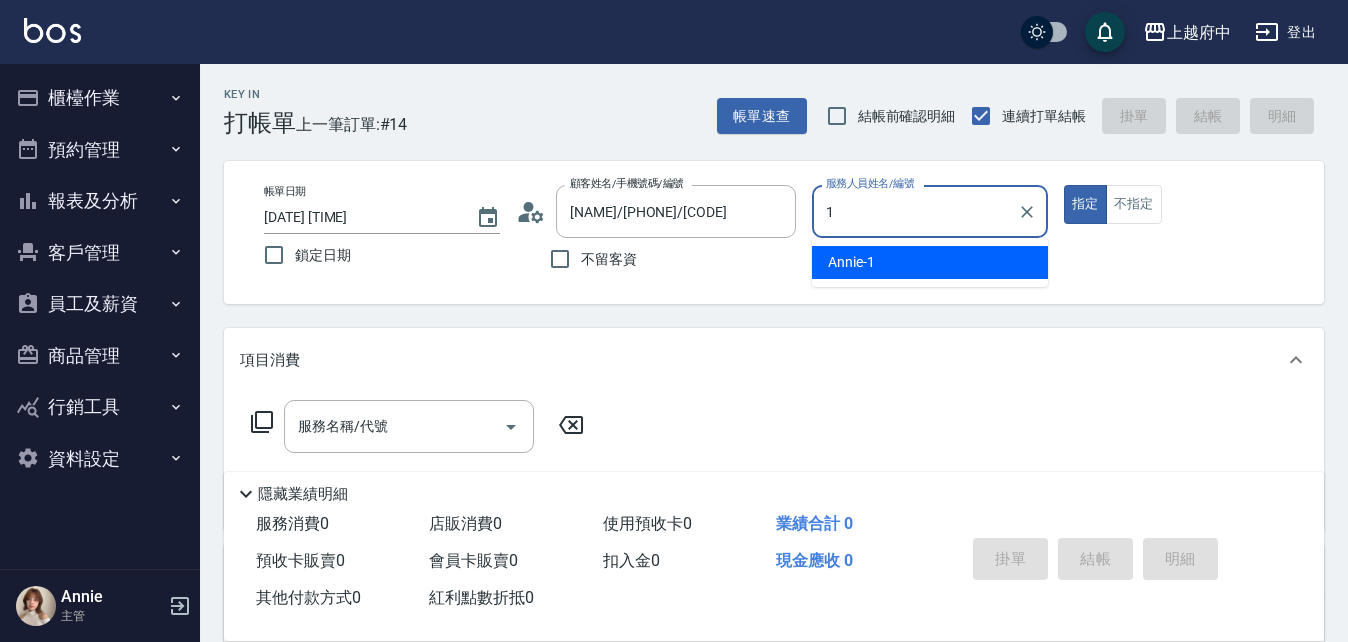 type on "Annie -1" 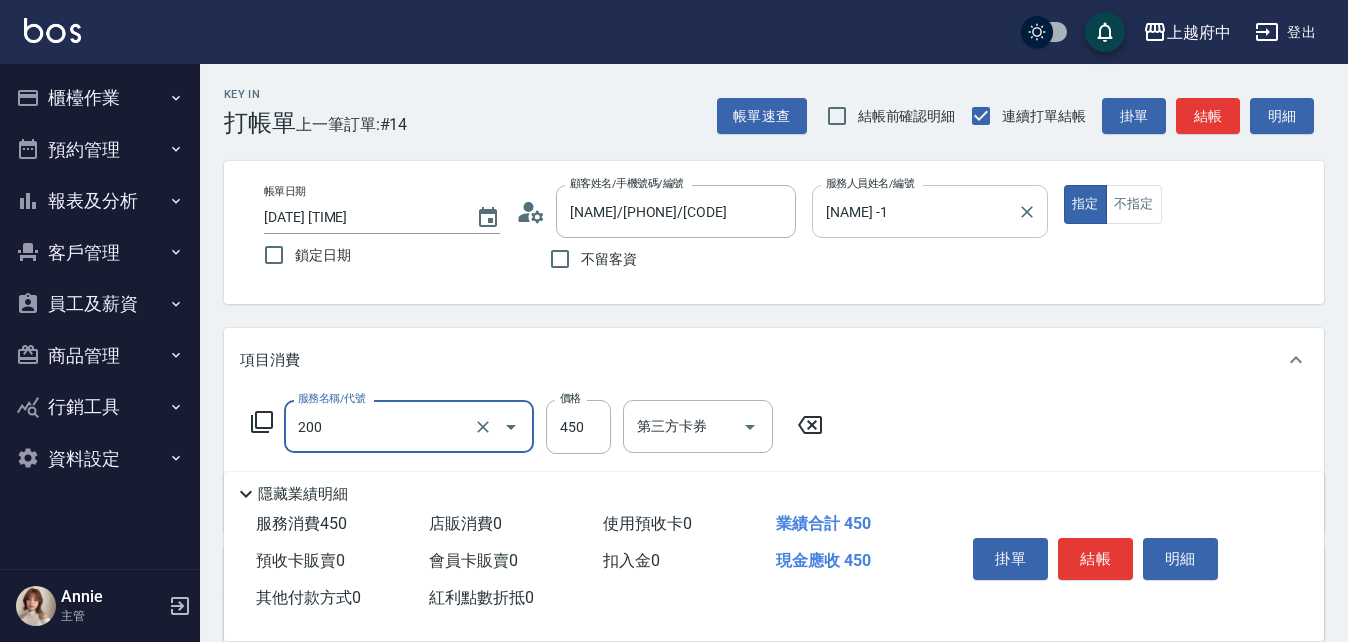 type on "有機洗髮(200)" 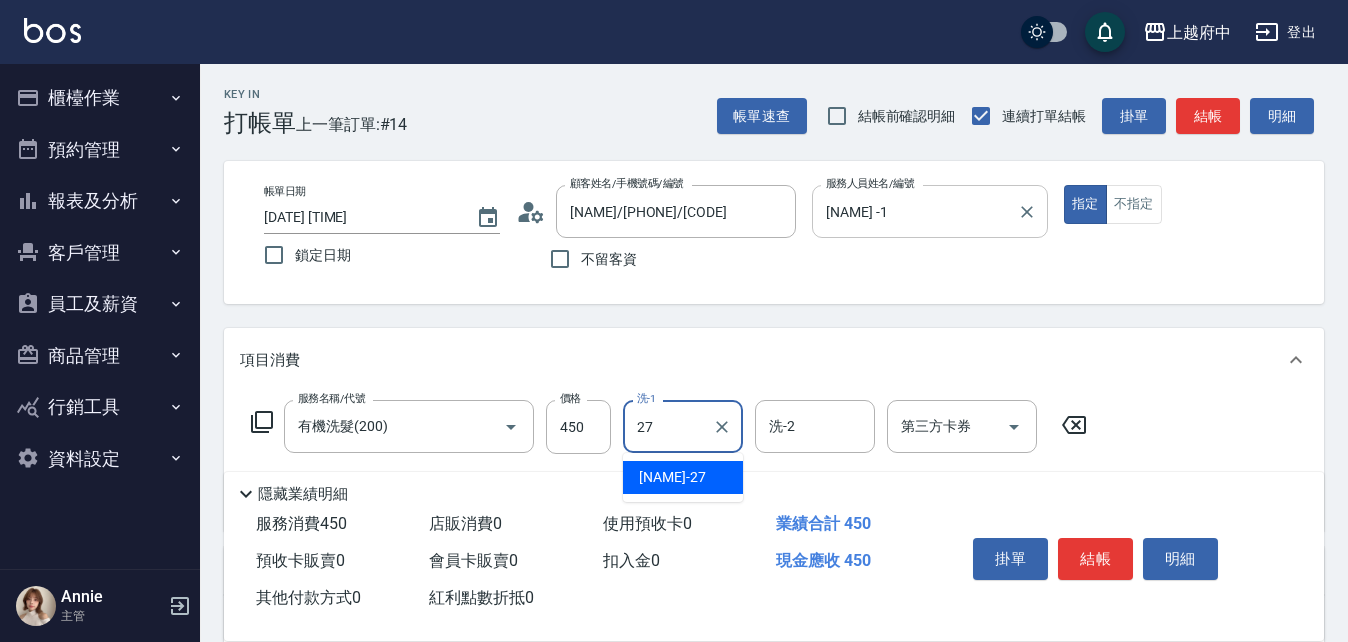 type on "陳韋均-27" 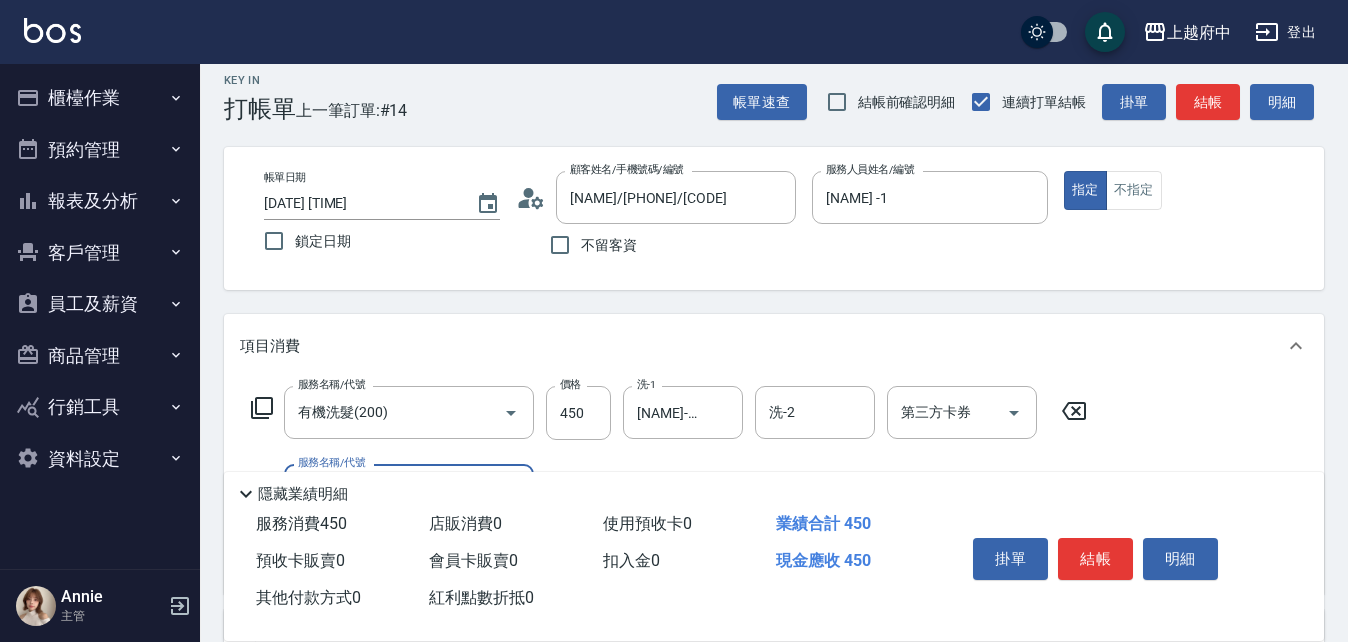 scroll, scrollTop: 300, scrollLeft: 0, axis: vertical 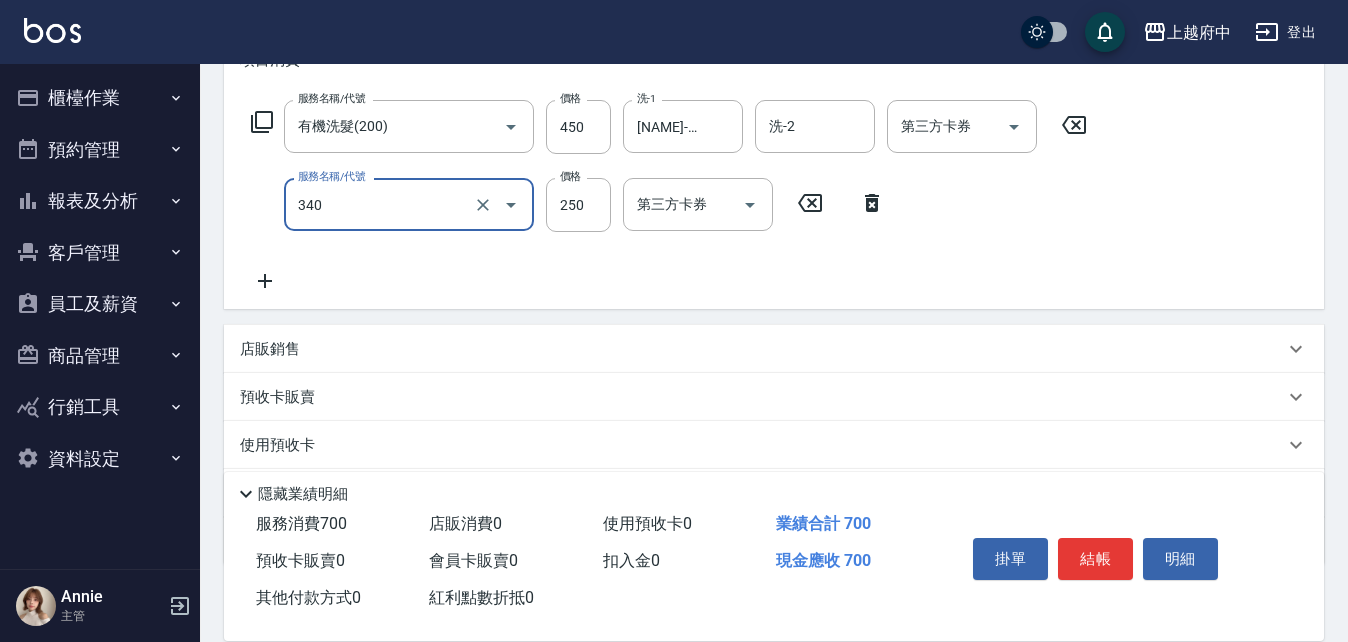 type on "剪髮(340)" 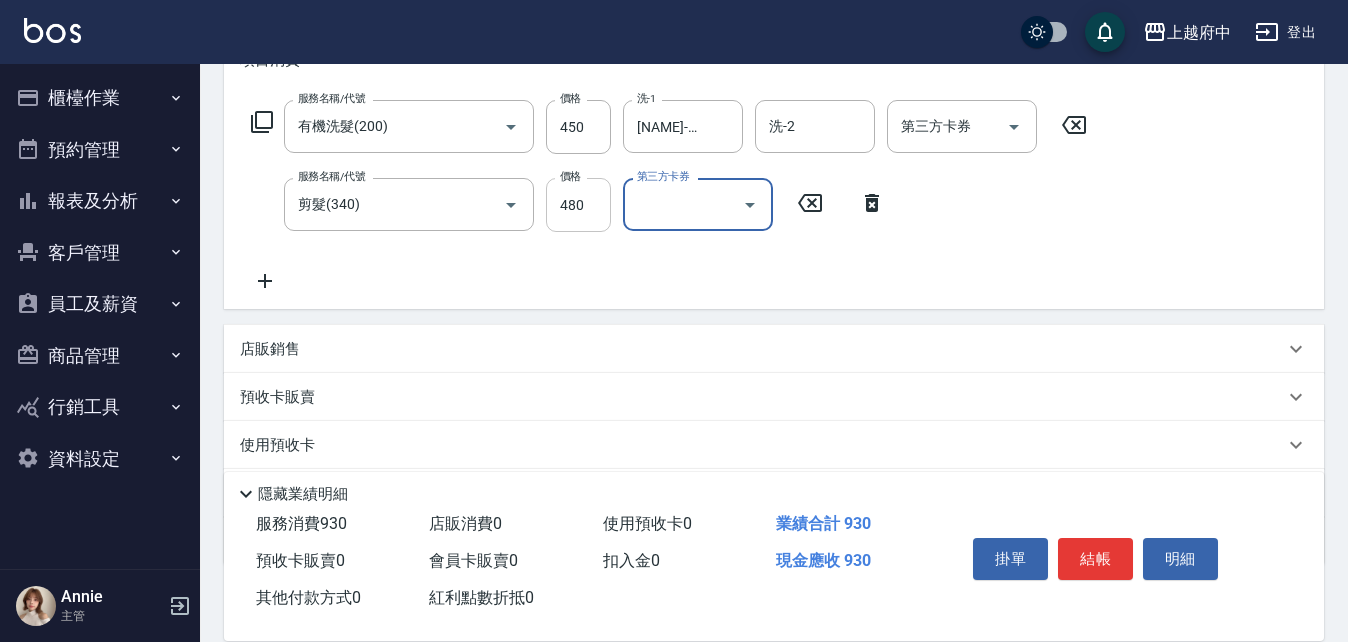 click on "480" at bounding box center (578, 205) 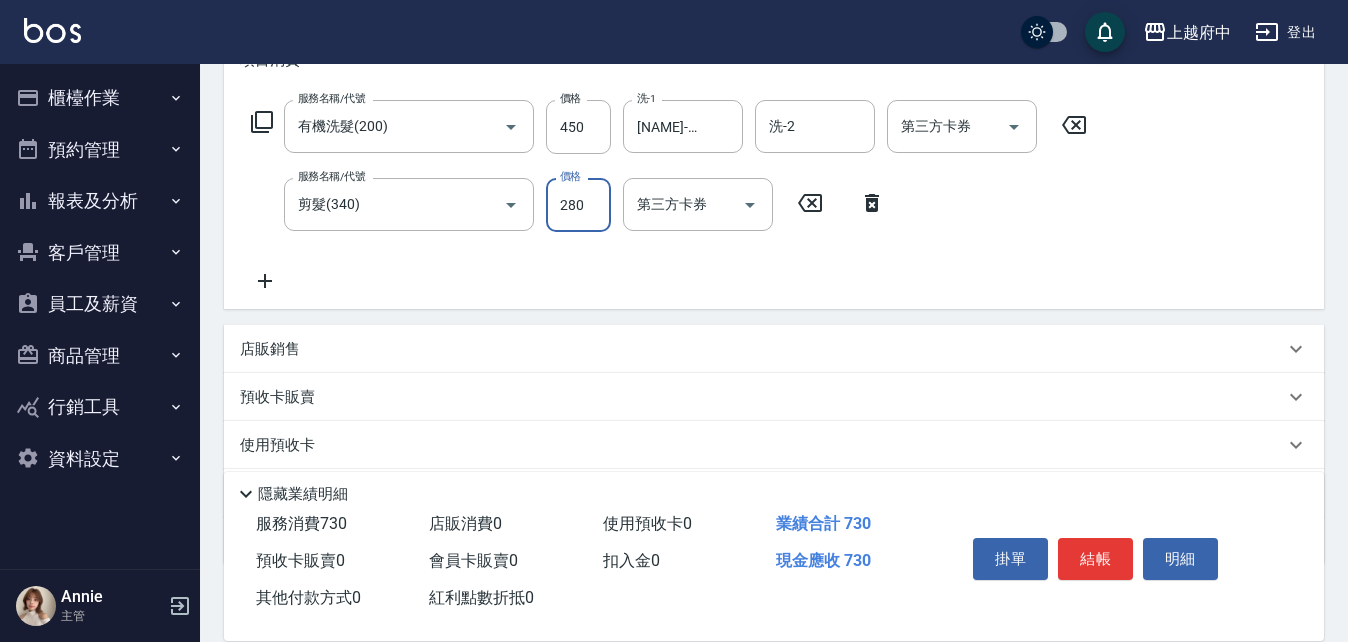 type on "280" 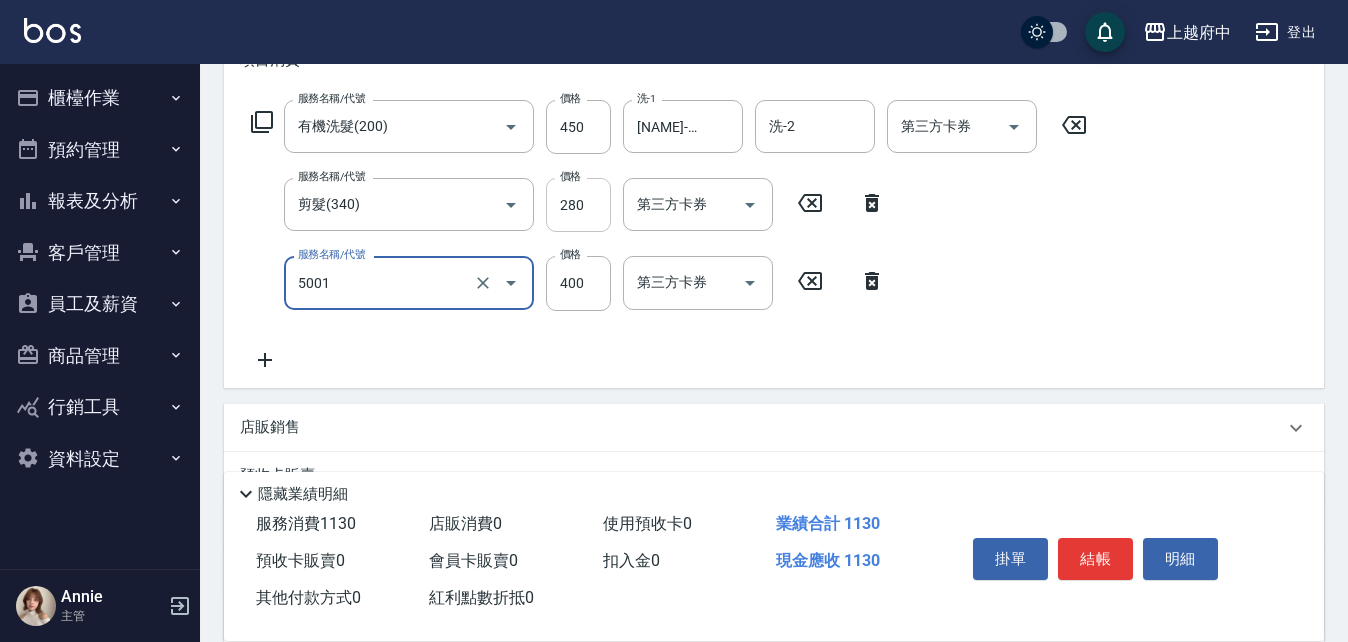 type on "側邊壓貼(5001)" 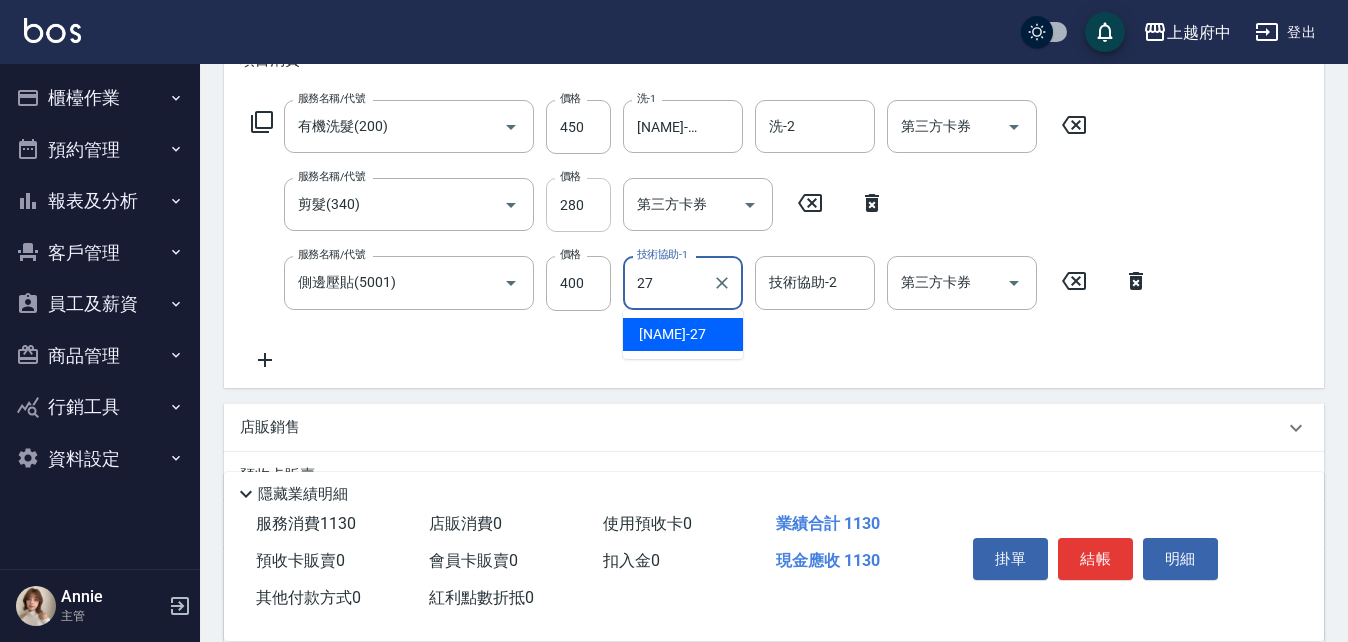 type on "陳韋均-27" 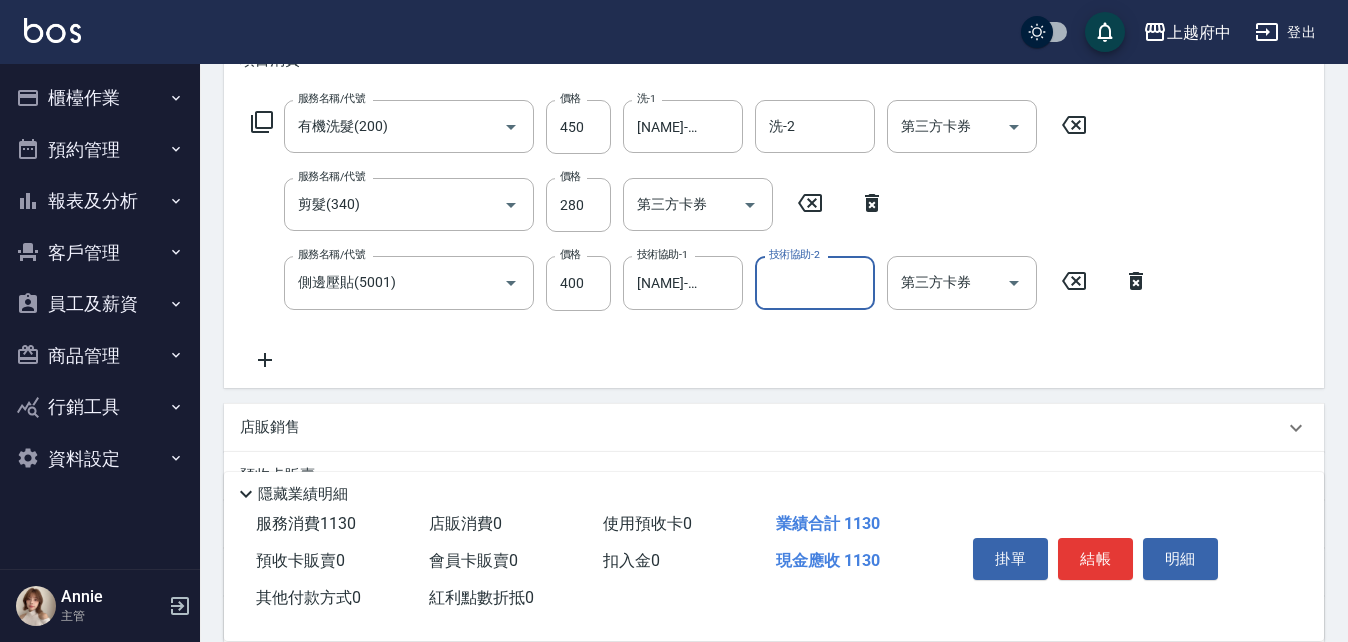 click on "服務名稱/代號 有機洗髮(200) 服務名稱/代號 價格 450 價格 洗-1 陳韋均-27 洗-1 洗-2 洗-2 第三方卡券 第三方卡券 服務名稱/代號 剪髮(340) 服務名稱/代號 價格 280 價格 第三方卡券 第三方卡券 服務名稱/代號 側邊壓貼(5001) 服務名稱/代號 價格 400 價格 技術協助-1 陳韋均-27 技術協助-1 技術協助-2 技術協助-2 第三方卡券 第三方卡券" at bounding box center (700, 235) 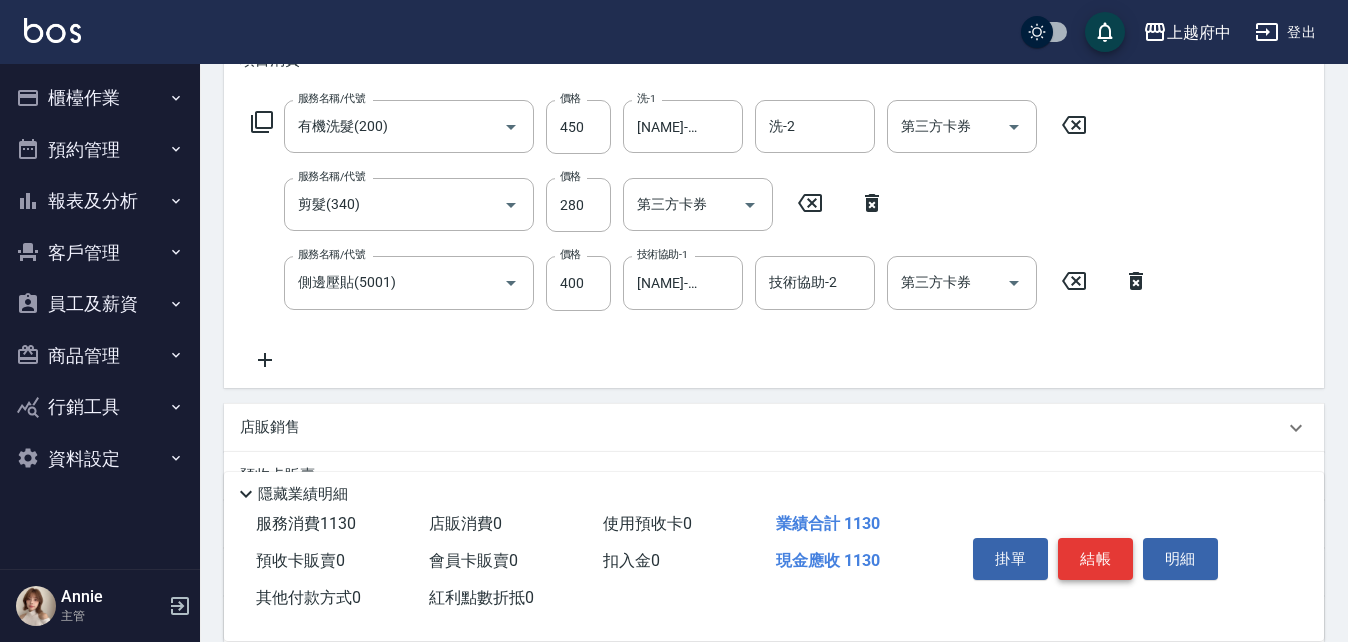 click on "結帳" at bounding box center [1095, 559] 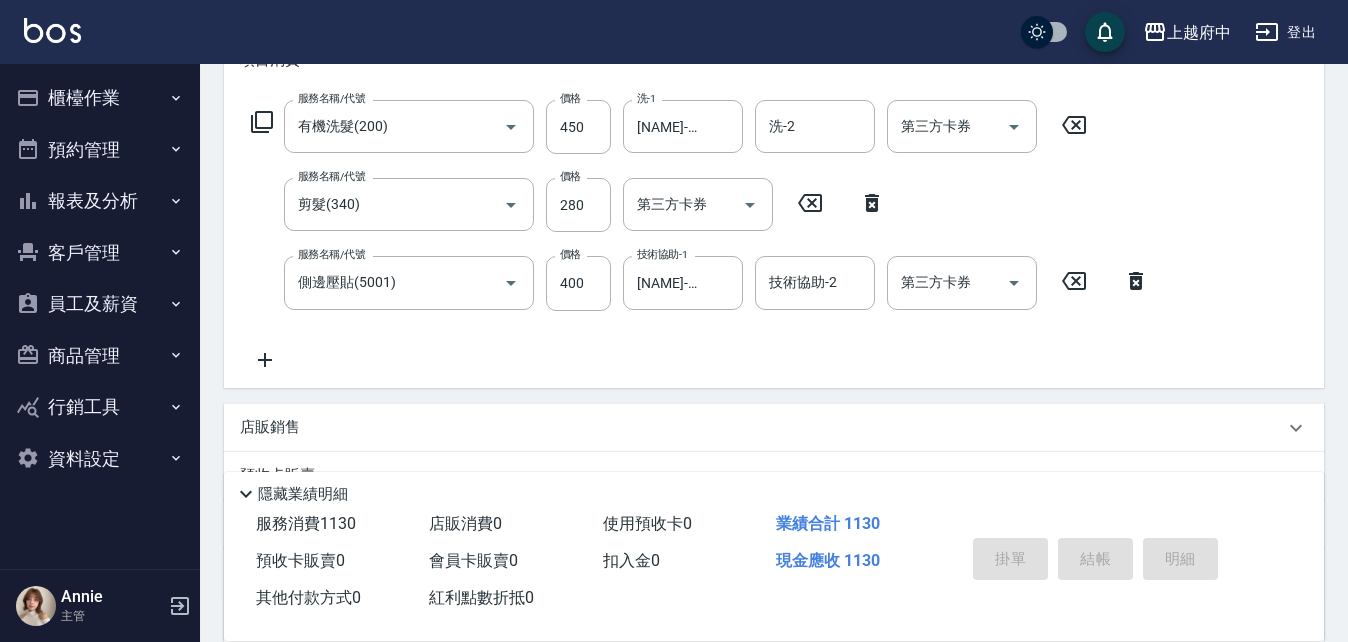 type 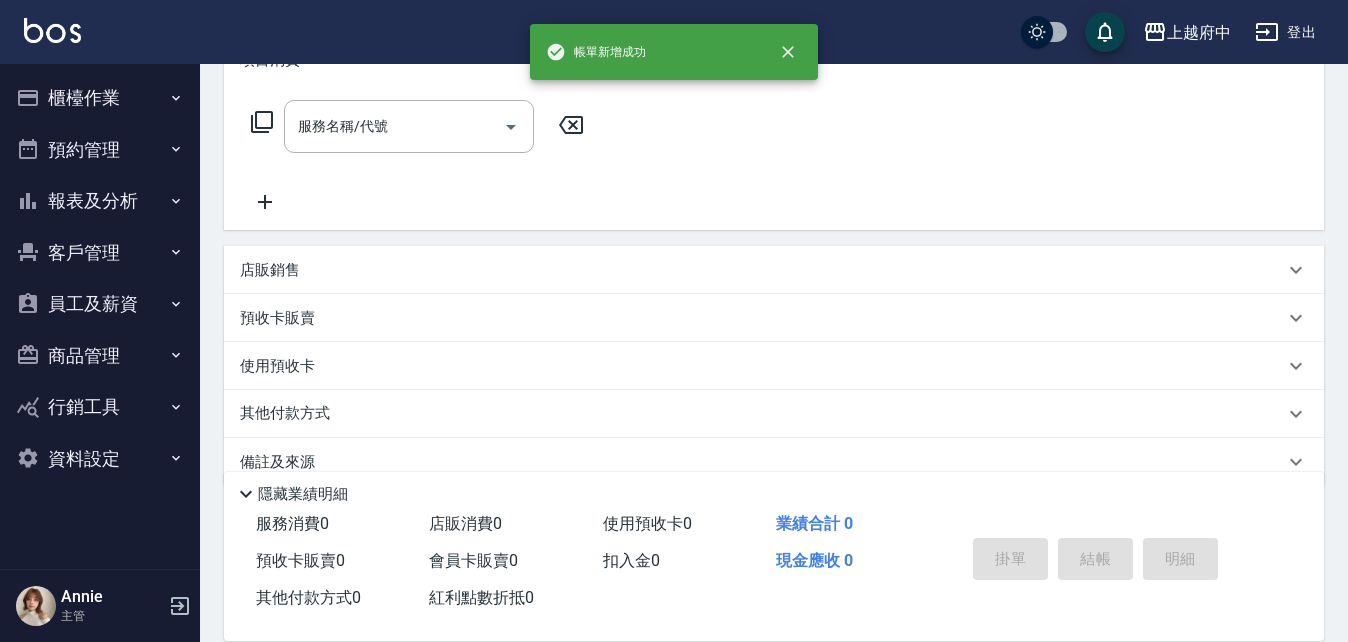 scroll, scrollTop: 0, scrollLeft: 0, axis: both 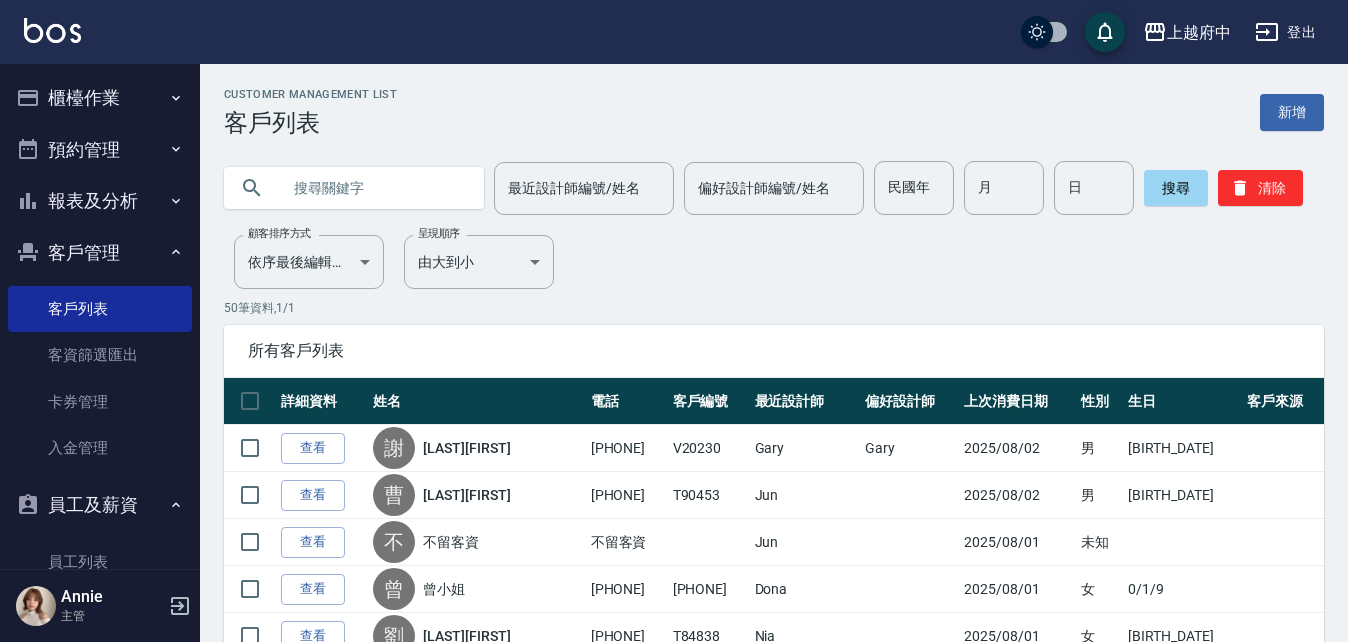 click at bounding box center (374, 188) 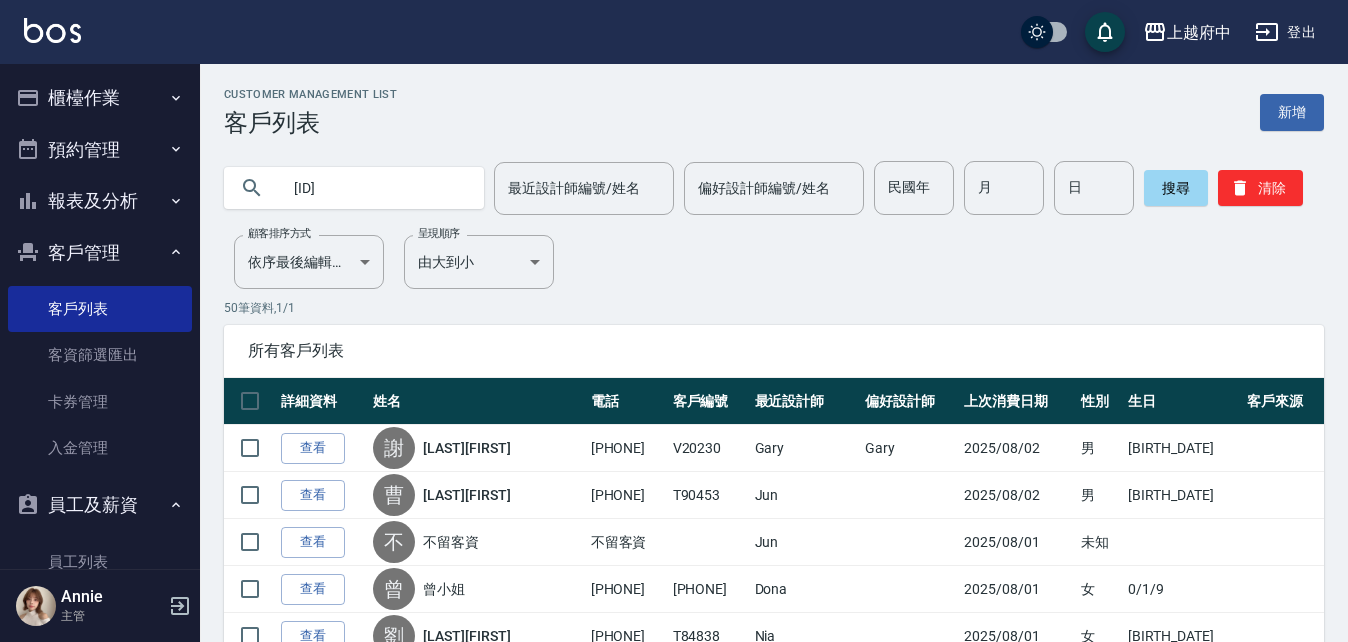 type on "[ID]" 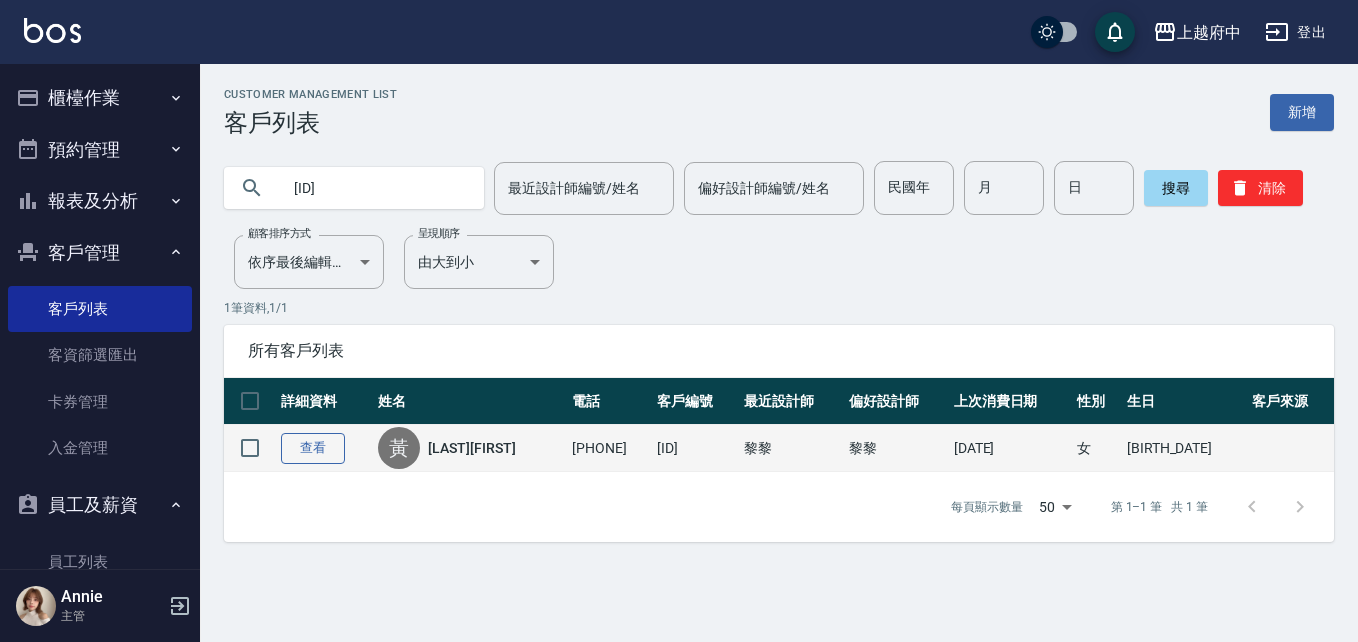 click on "查看" at bounding box center (313, 448) 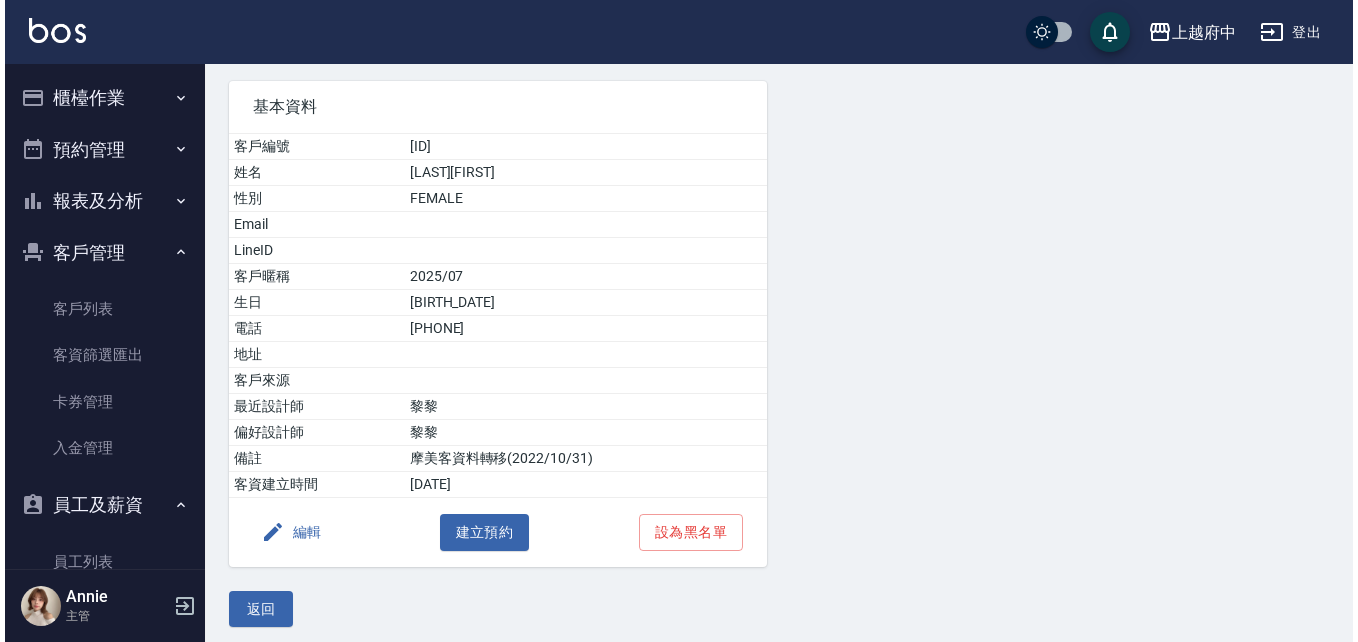 scroll, scrollTop: 146, scrollLeft: 0, axis: vertical 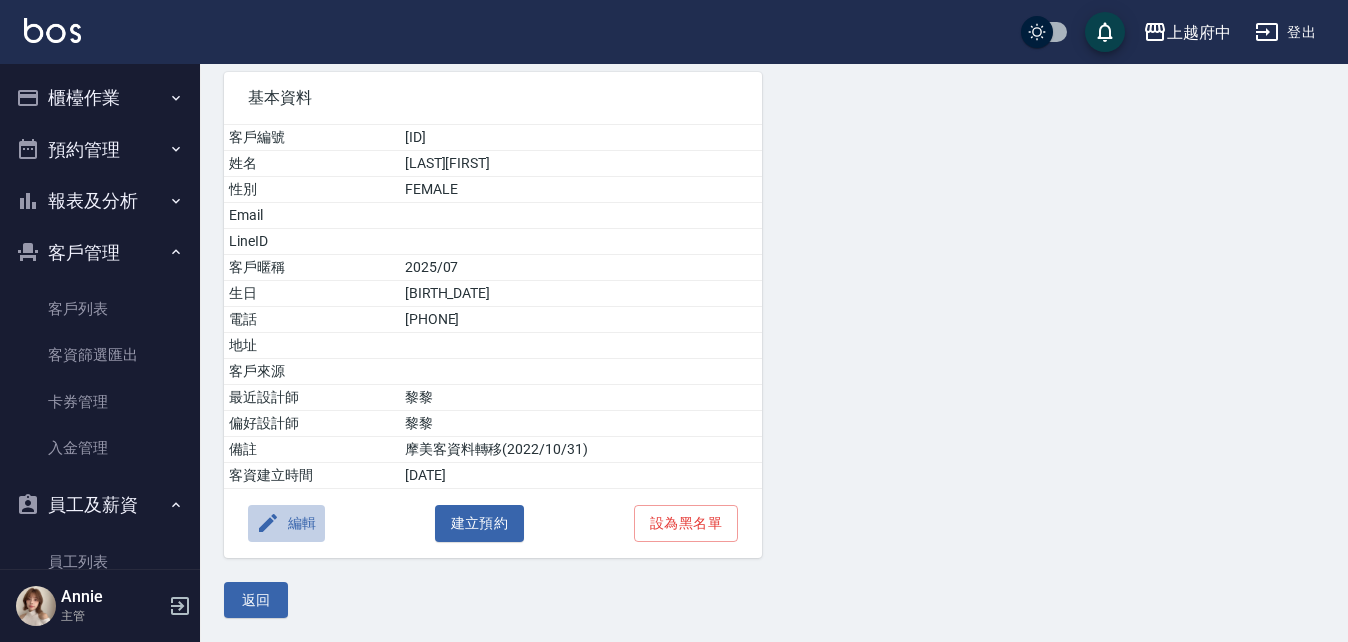 click on "編輯" at bounding box center (286, 523) 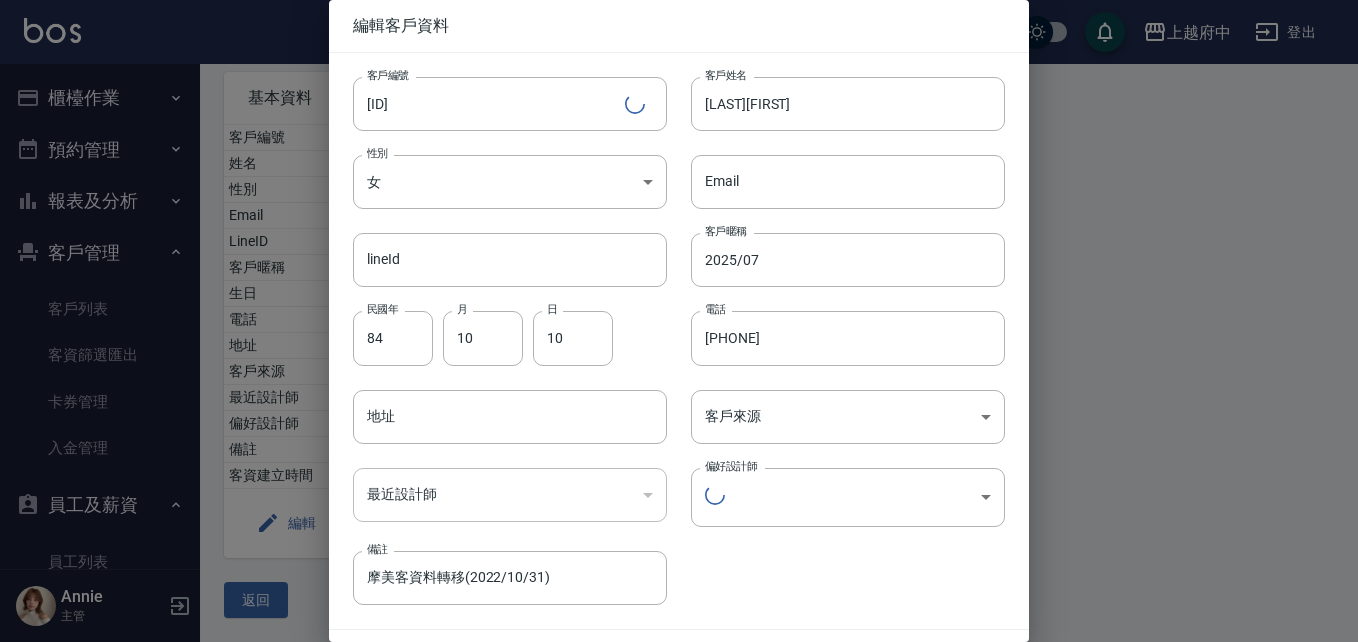 type 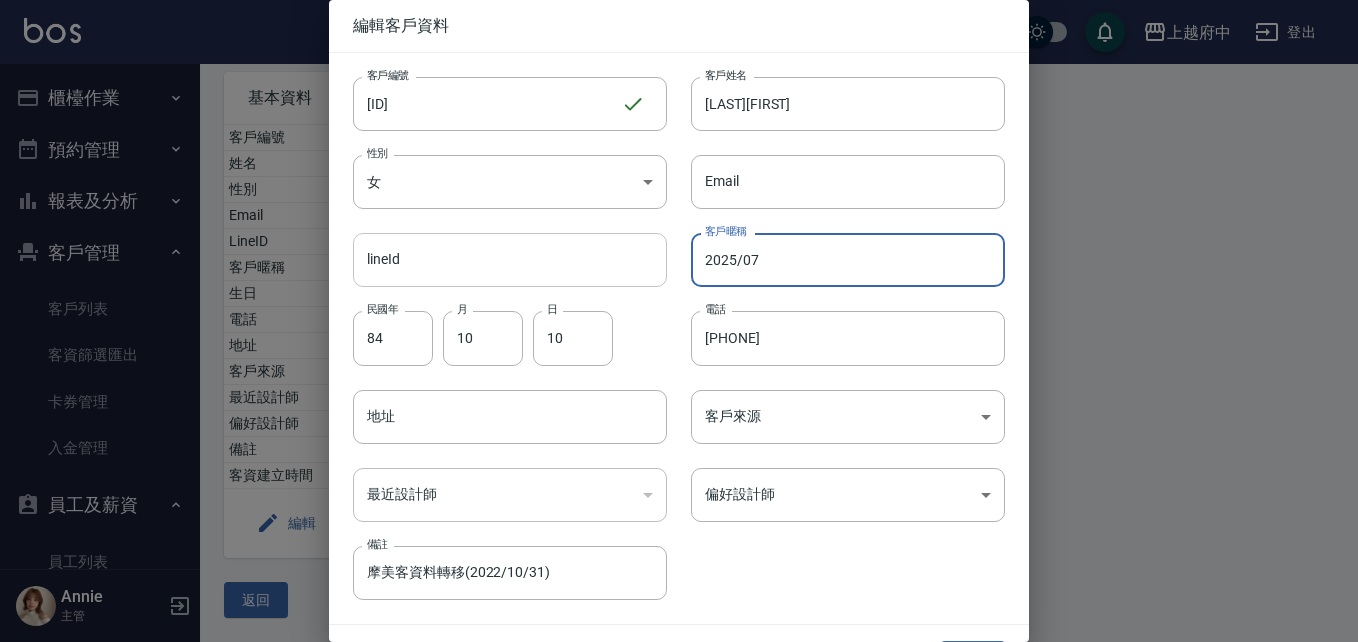 drag, startPoint x: 767, startPoint y: 265, endPoint x: 606, endPoint y: 254, distance: 161.37534 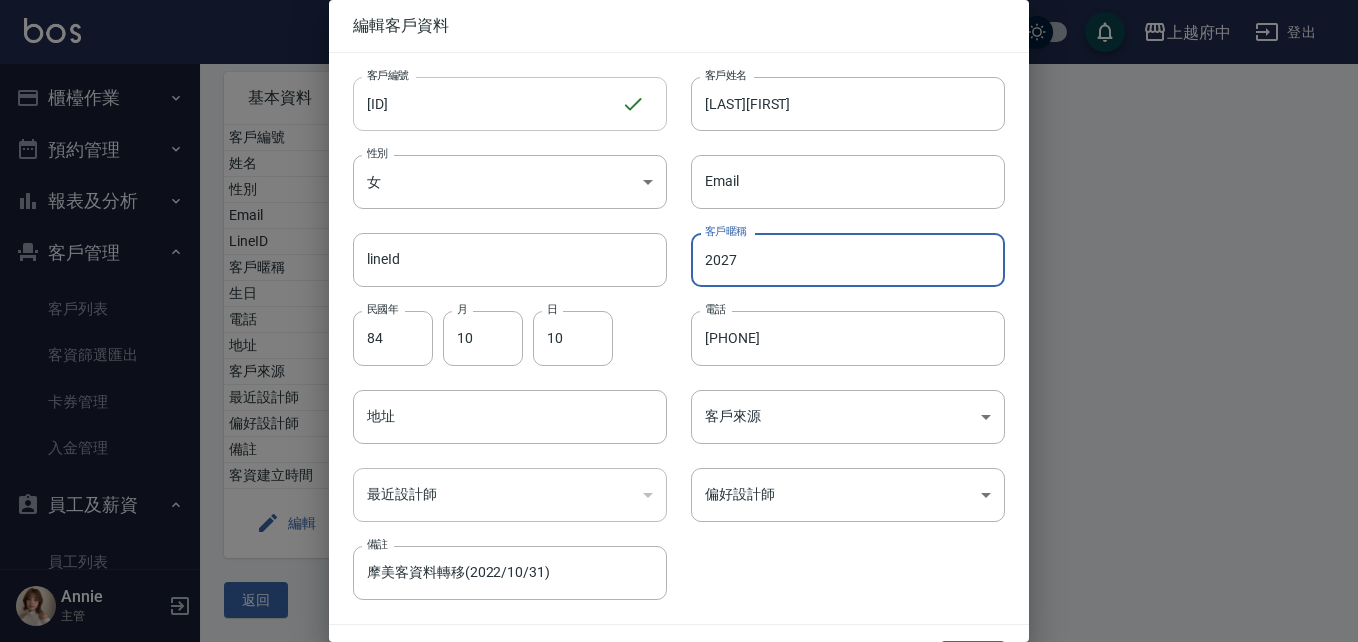 type on "2027" 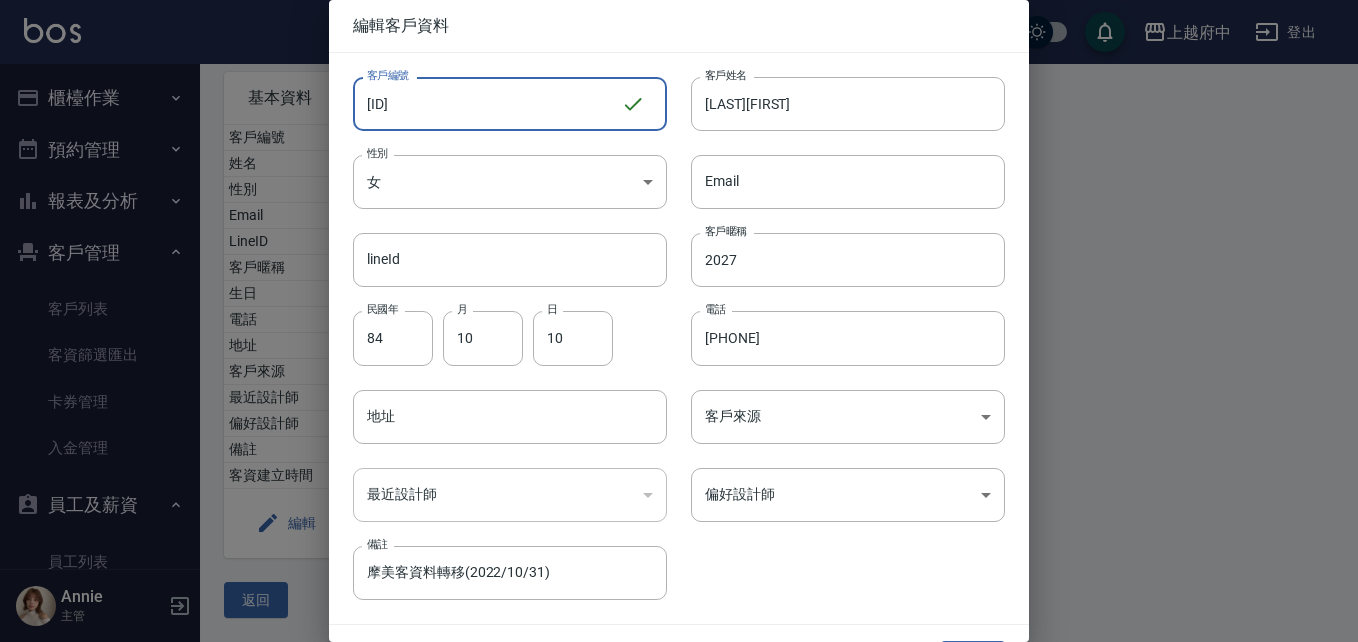 drag, startPoint x: 482, startPoint y: 111, endPoint x: 396, endPoint y: 112, distance: 86.00581 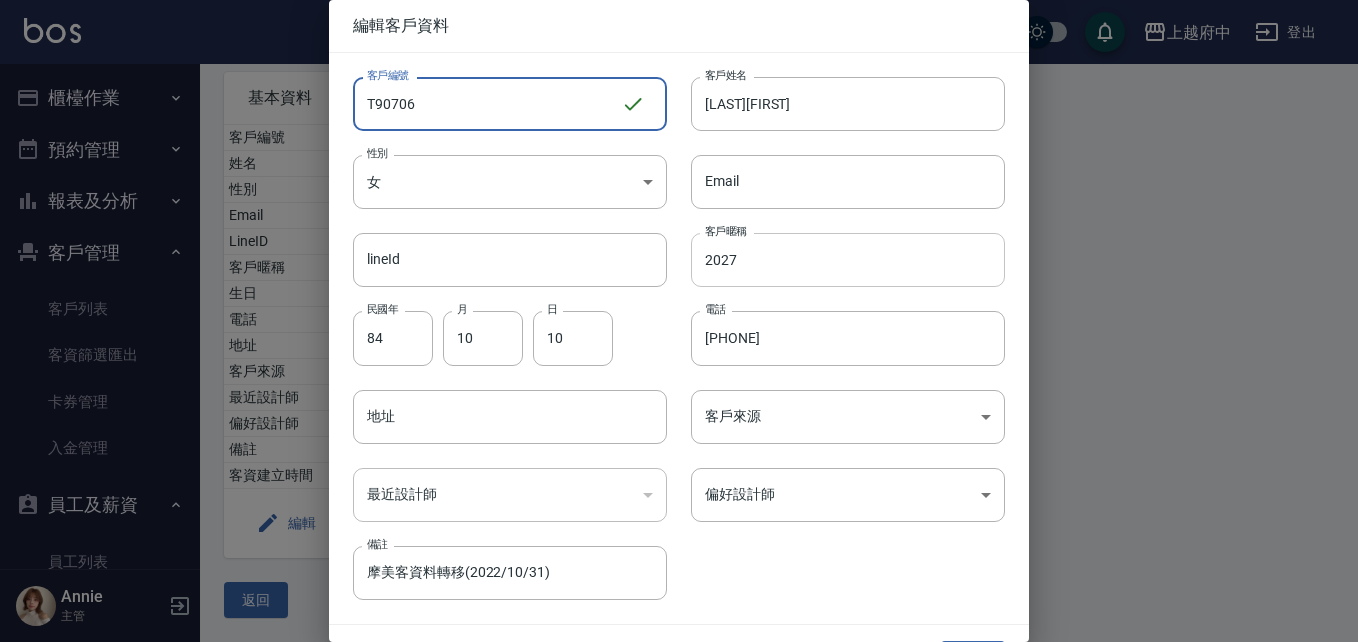 type on "T90706" 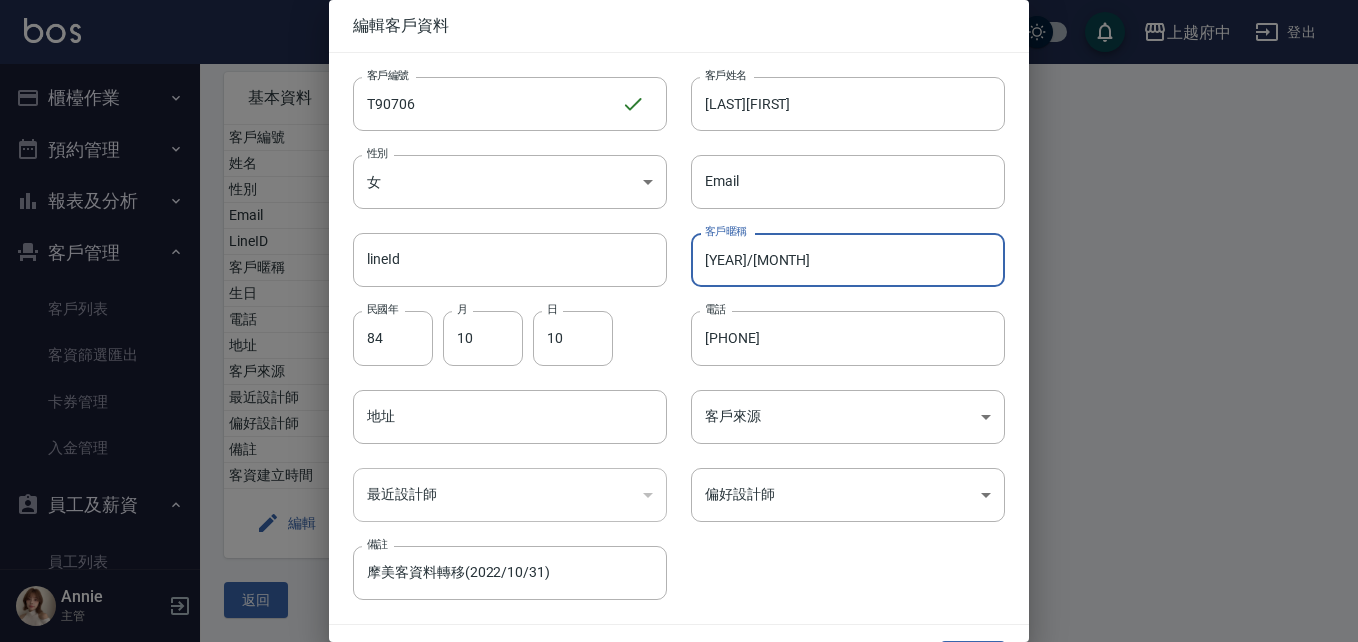 type on "[YEAR]/[MONTH]" 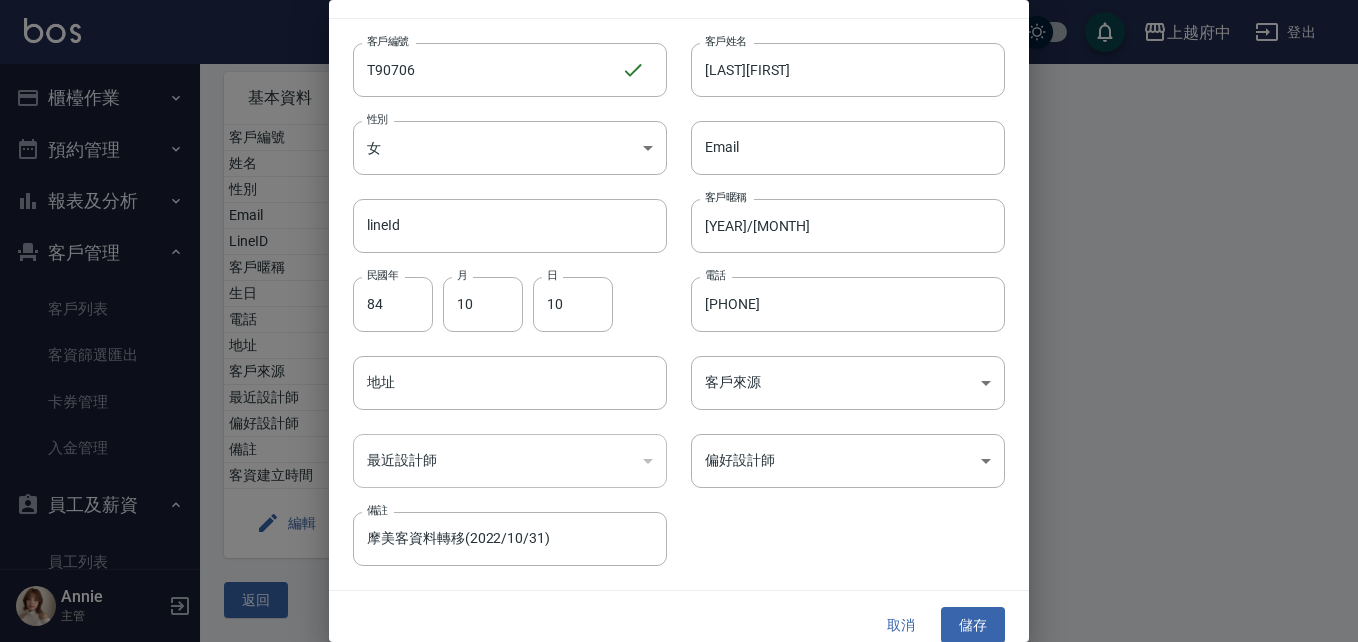 scroll, scrollTop: 51, scrollLeft: 0, axis: vertical 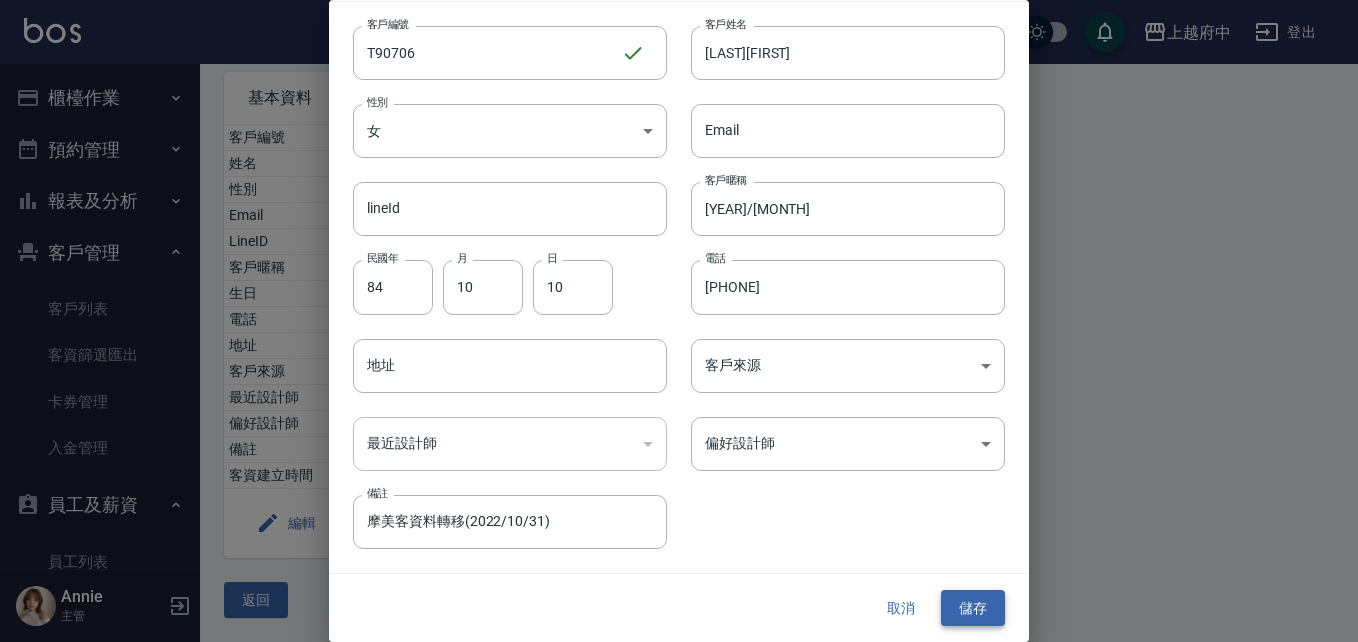 click on "儲存" at bounding box center (973, 608) 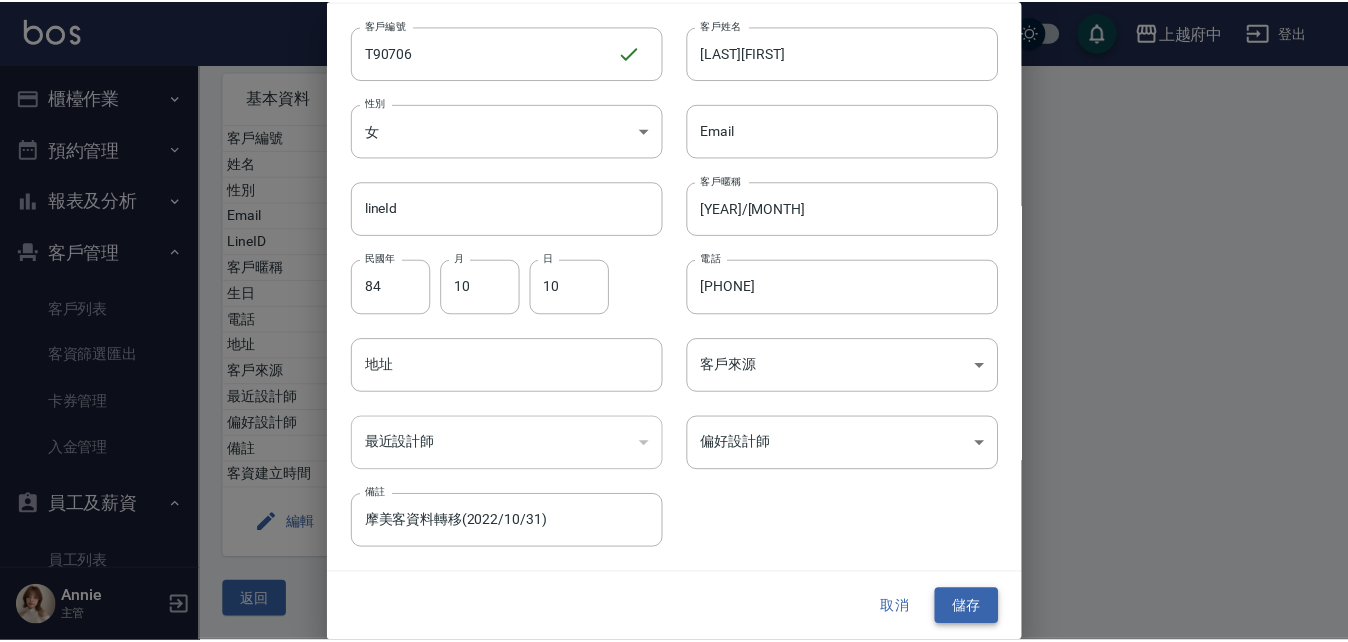 scroll, scrollTop: 0, scrollLeft: 0, axis: both 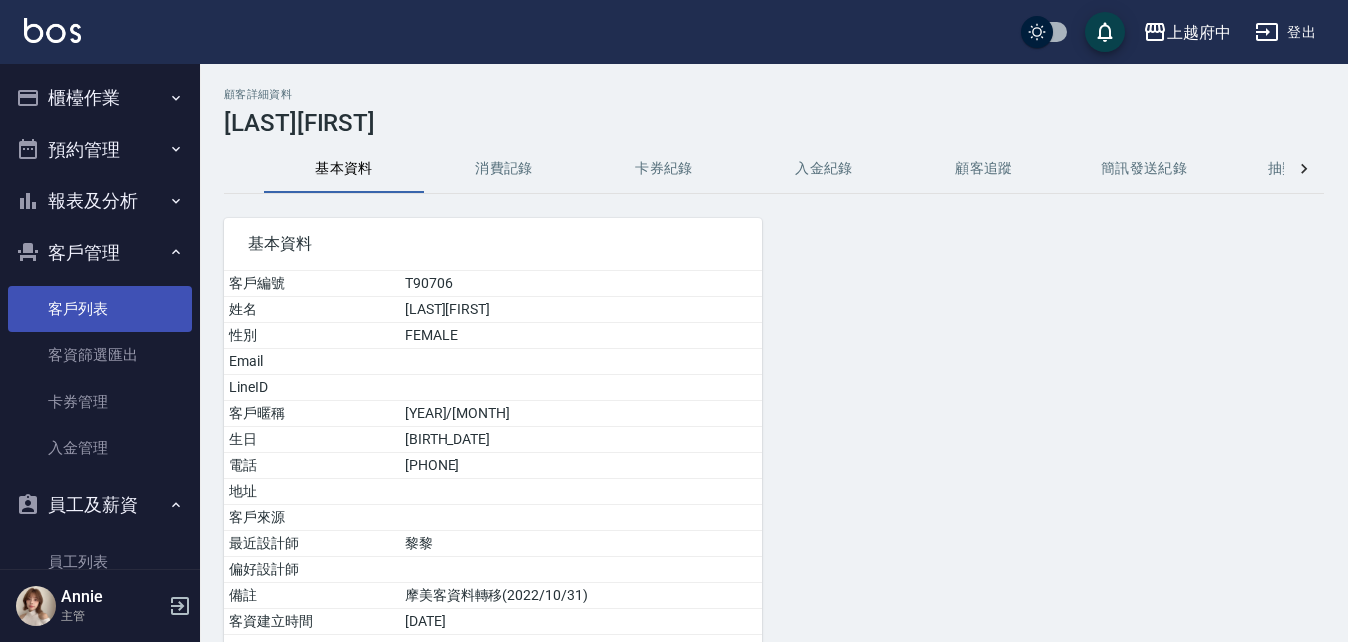 click on "客戶列表" at bounding box center [100, 309] 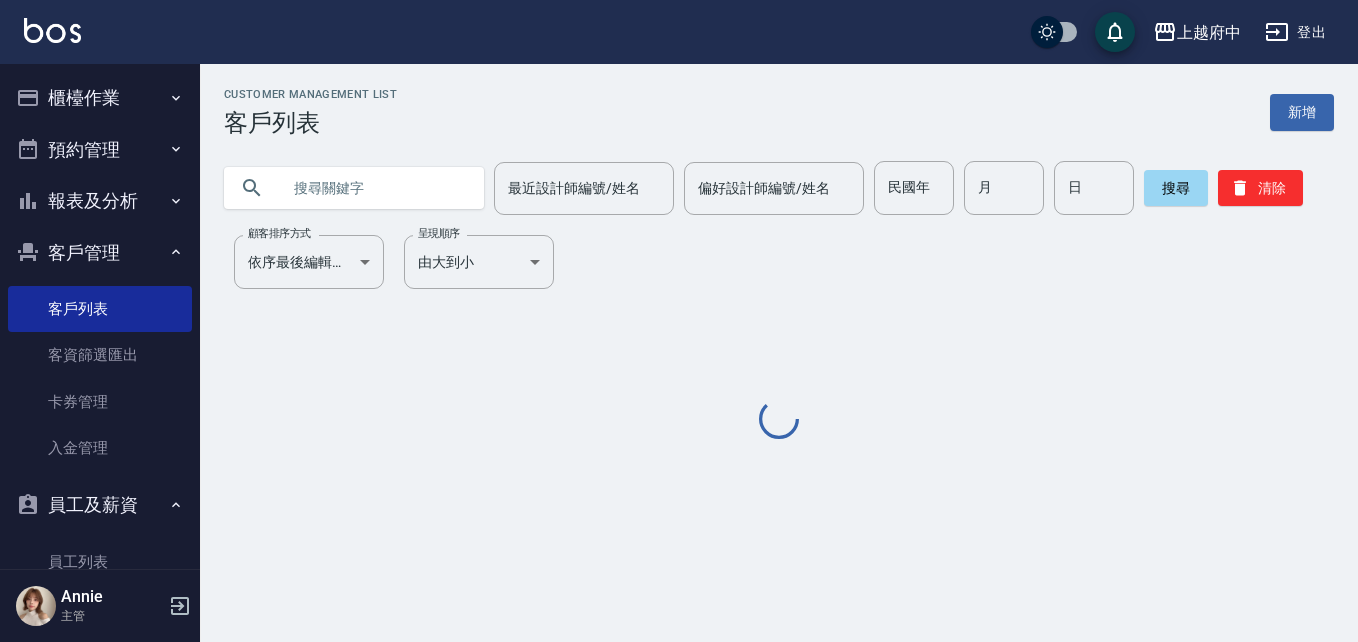 click at bounding box center (374, 188) 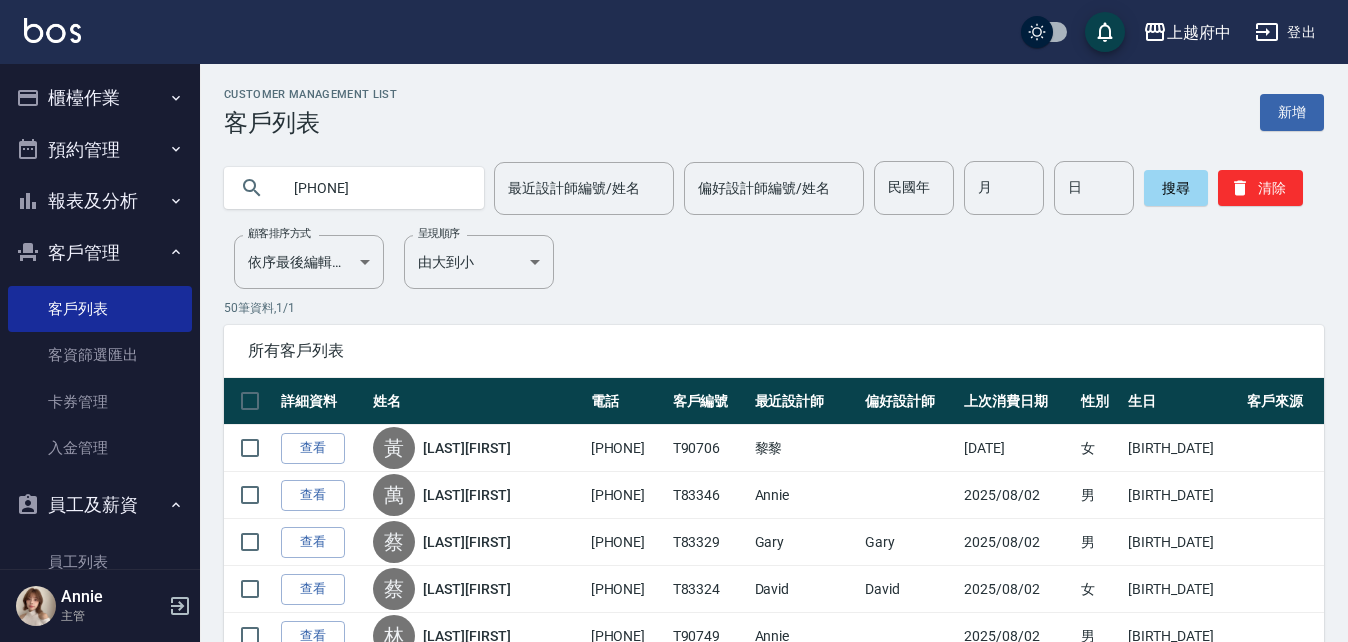 type on "[PHONE]" 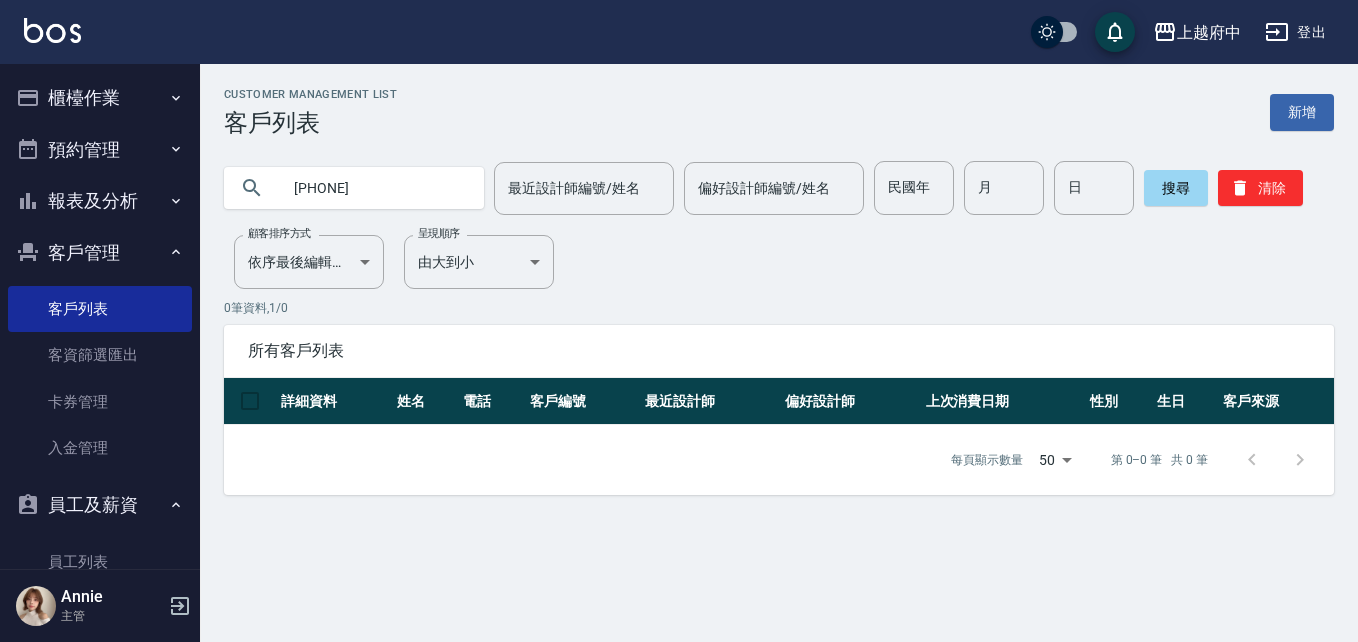 drag, startPoint x: 384, startPoint y: 196, endPoint x: 210, endPoint y: 189, distance: 174.14075 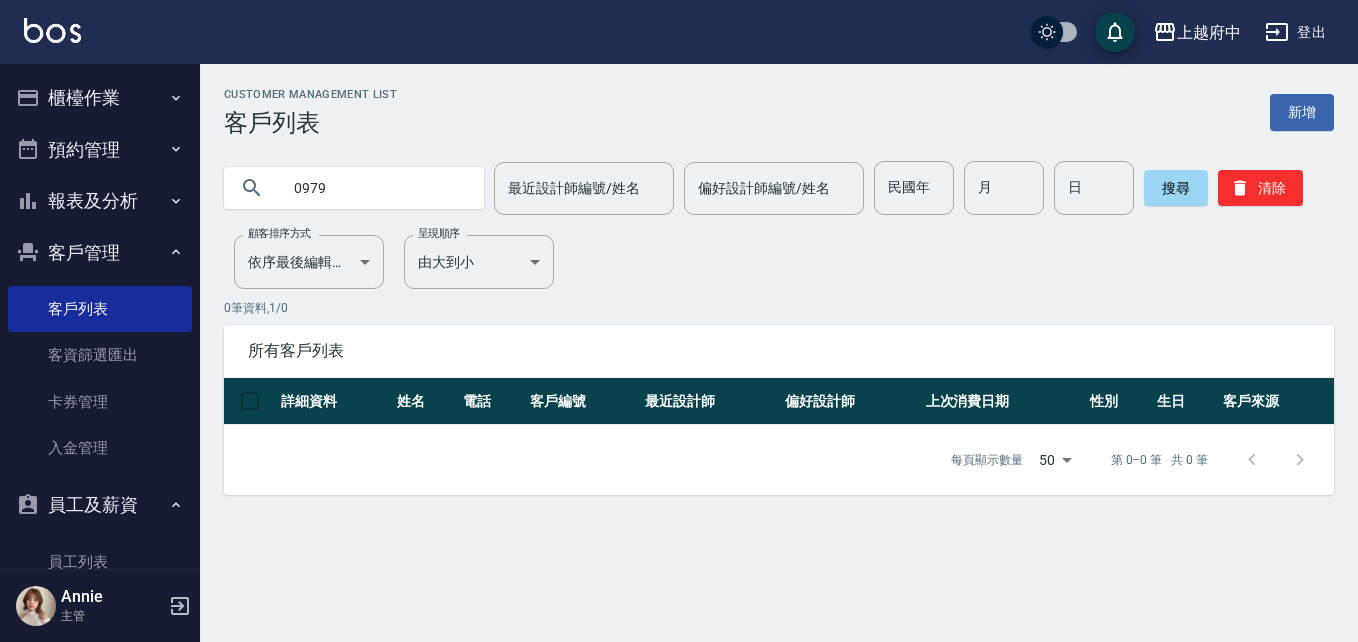 type on "0979" 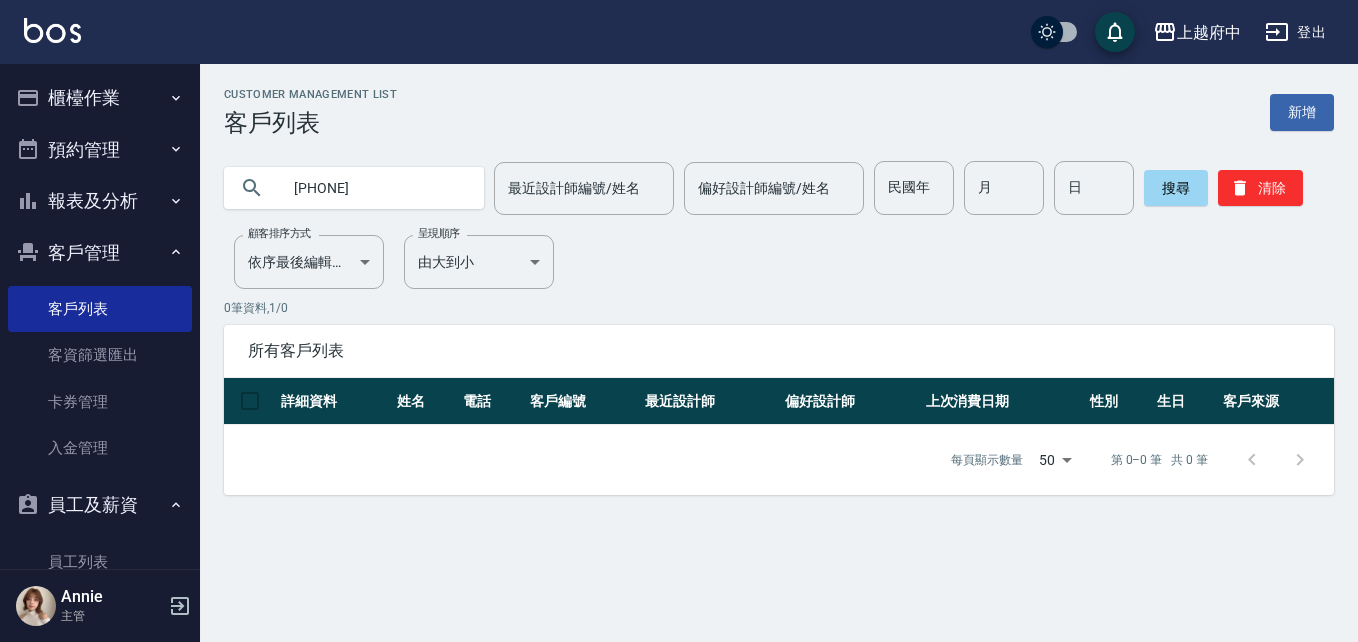 type on "[PHONE]" 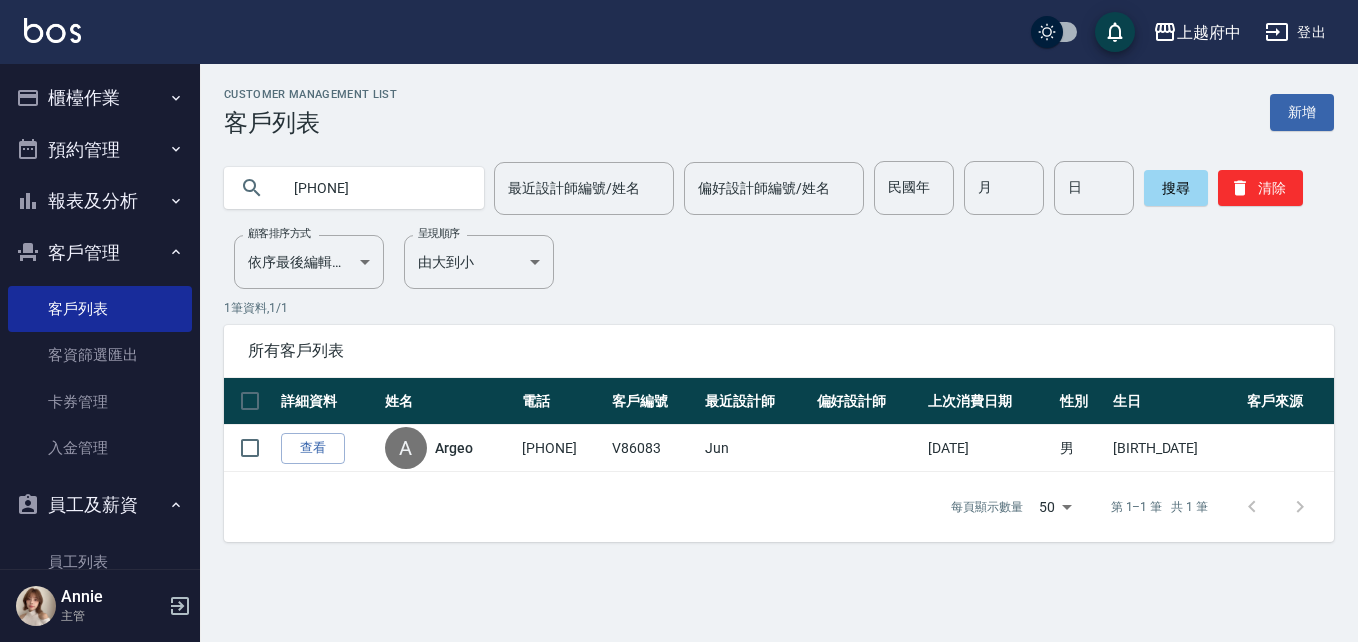 click on "查看" at bounding box center [313, 448] 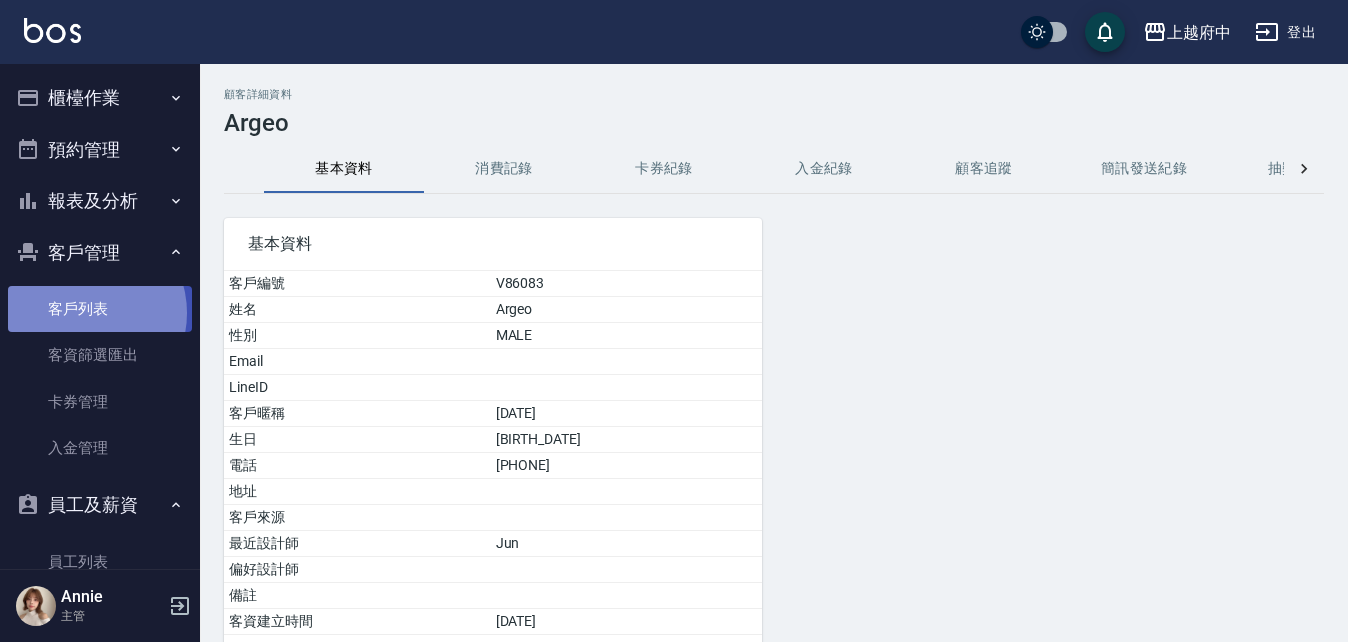 click on "客戶列表" at bounding box center (100, 309) 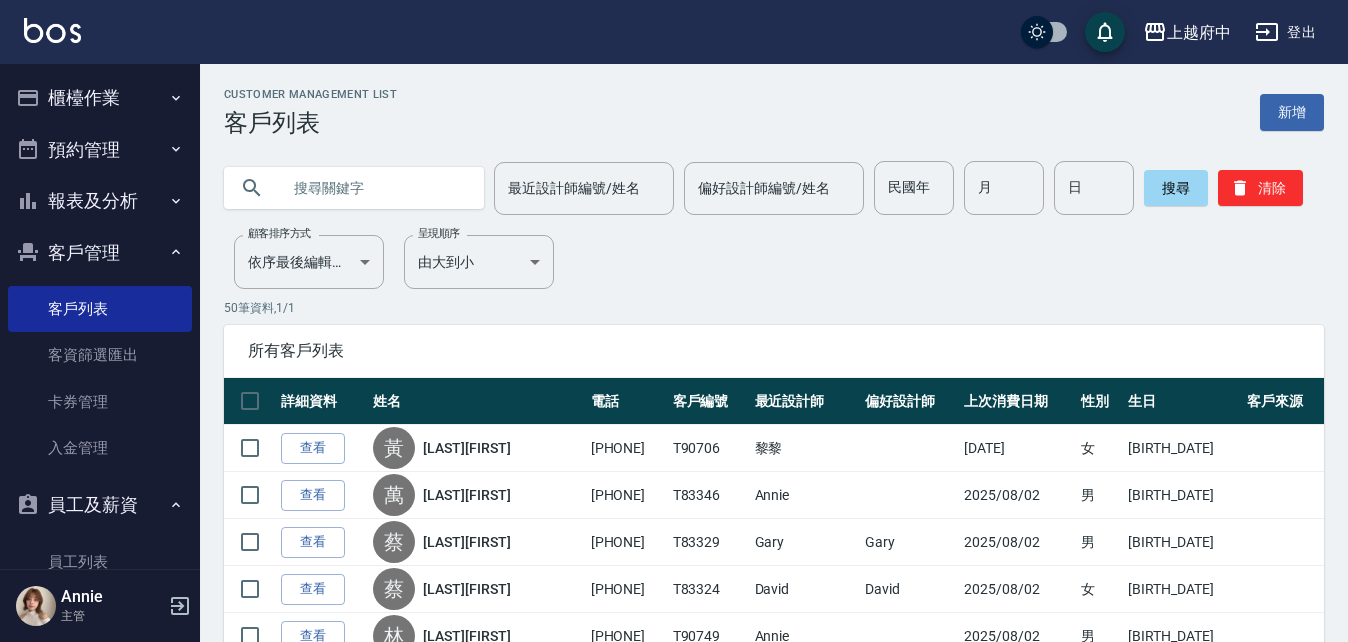 click at bounding box center (374, 188) 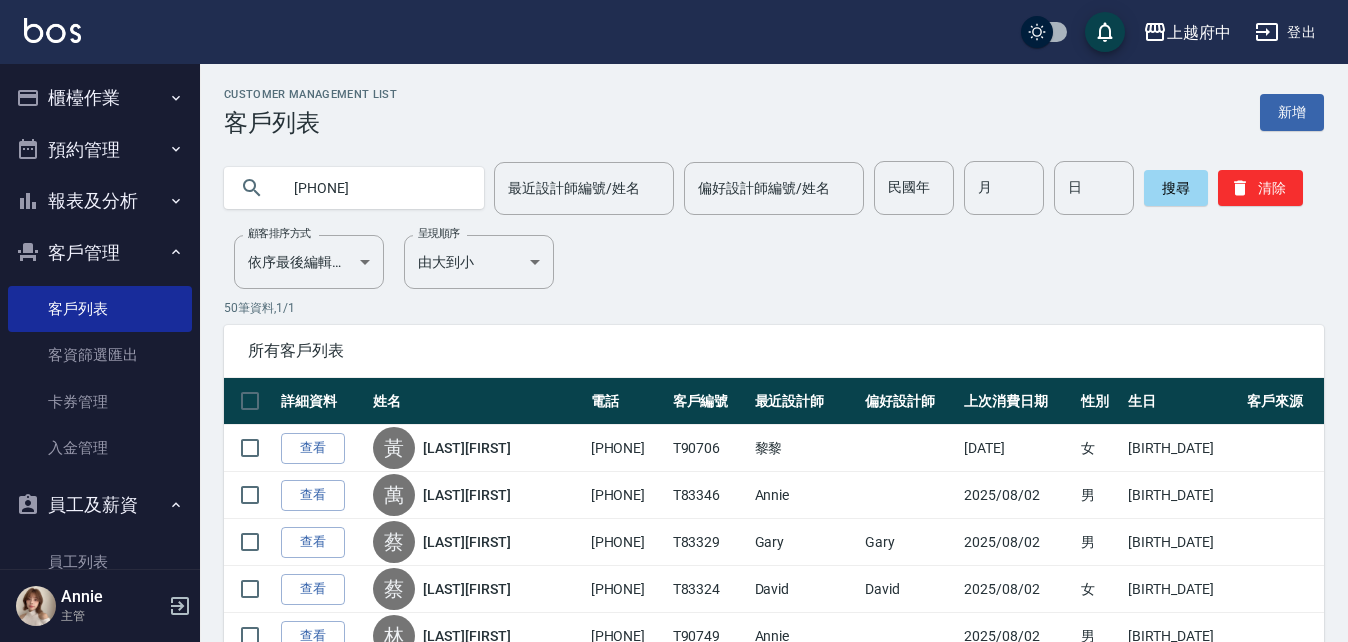 type on "0919195473" 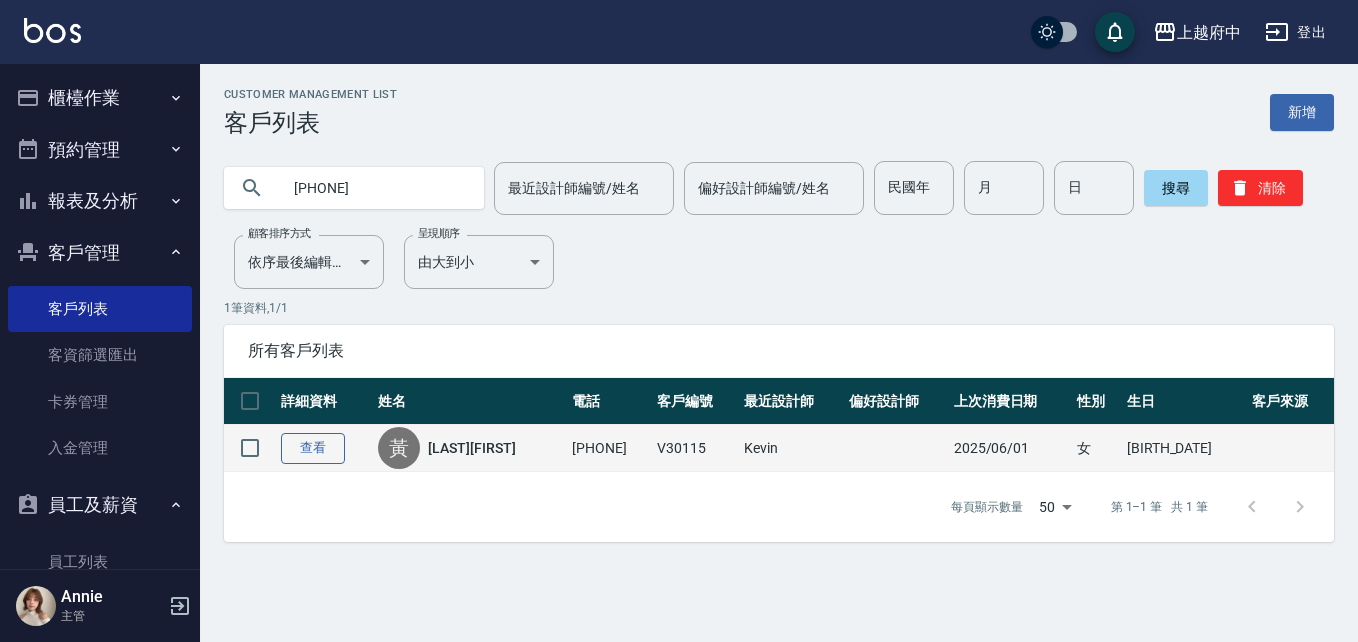 click on "查看" at bounding box center (313, 448) 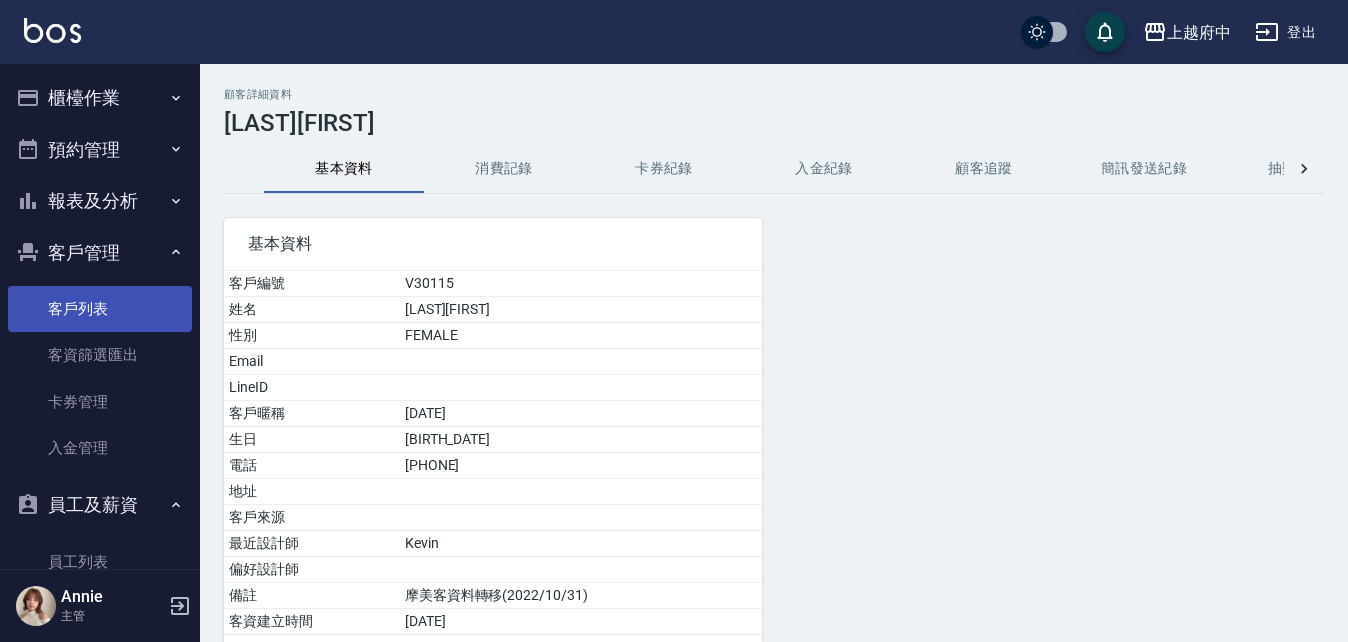 click on "客戶列表" at bounding box center (100, 309) 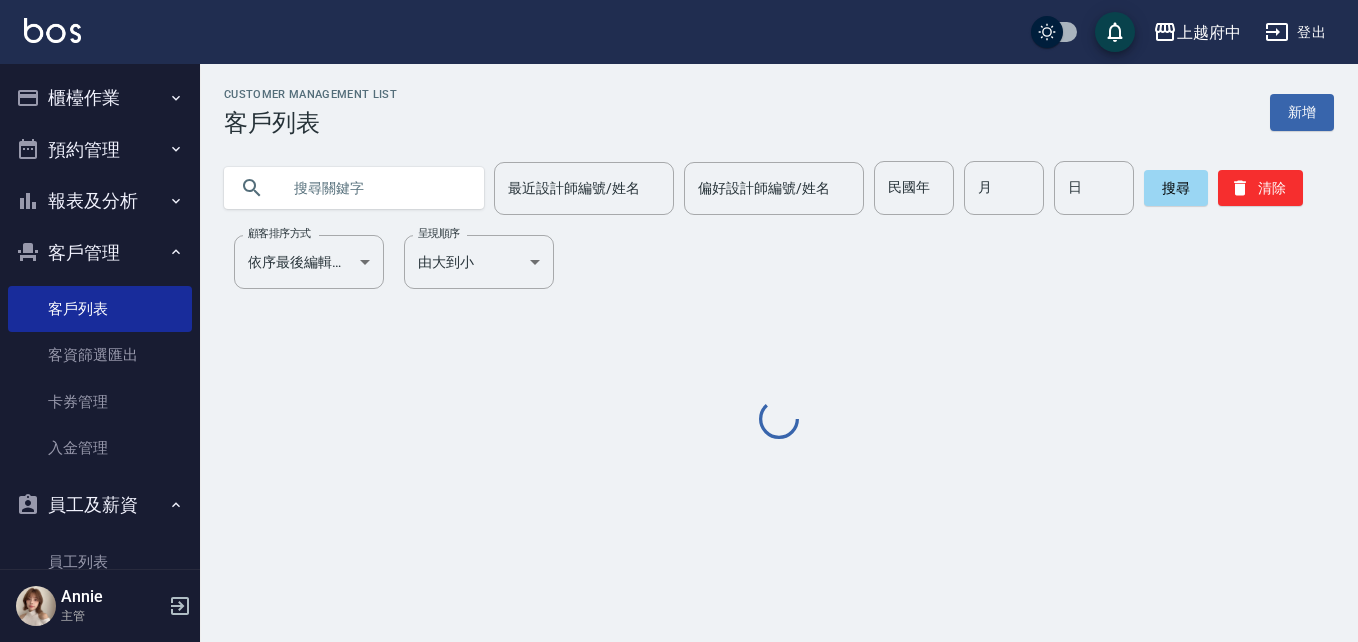 click at bounding box center (374, 188) 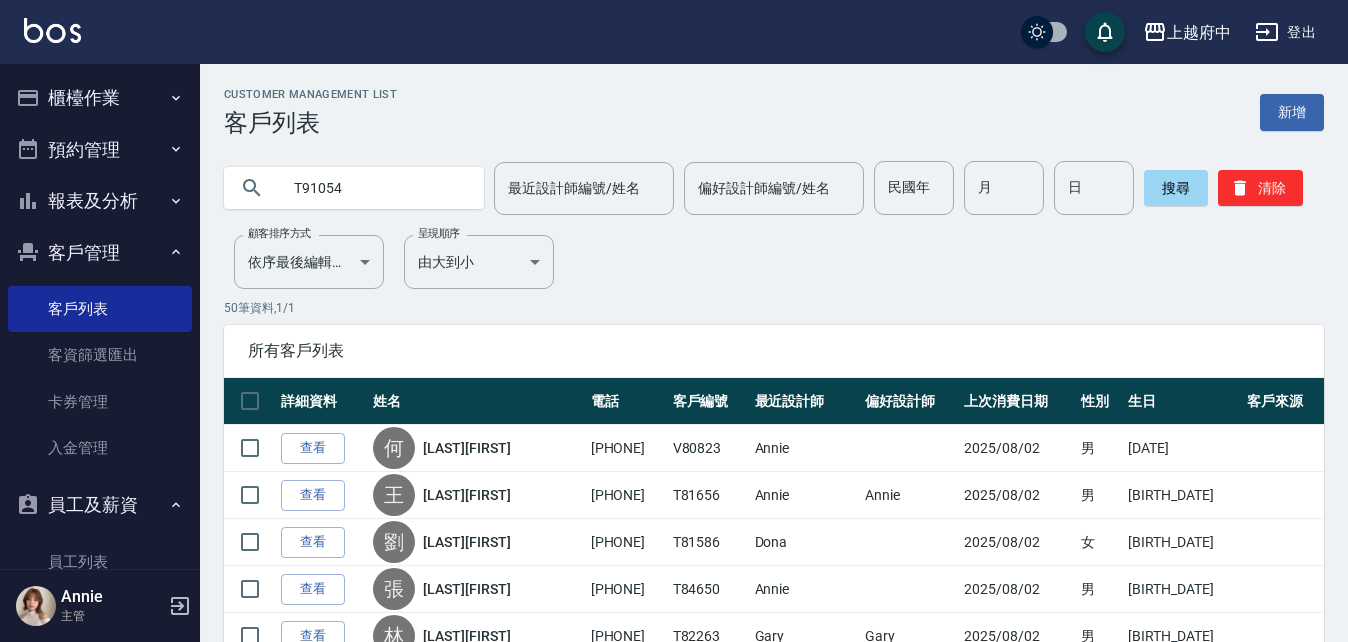 type on "T91054" 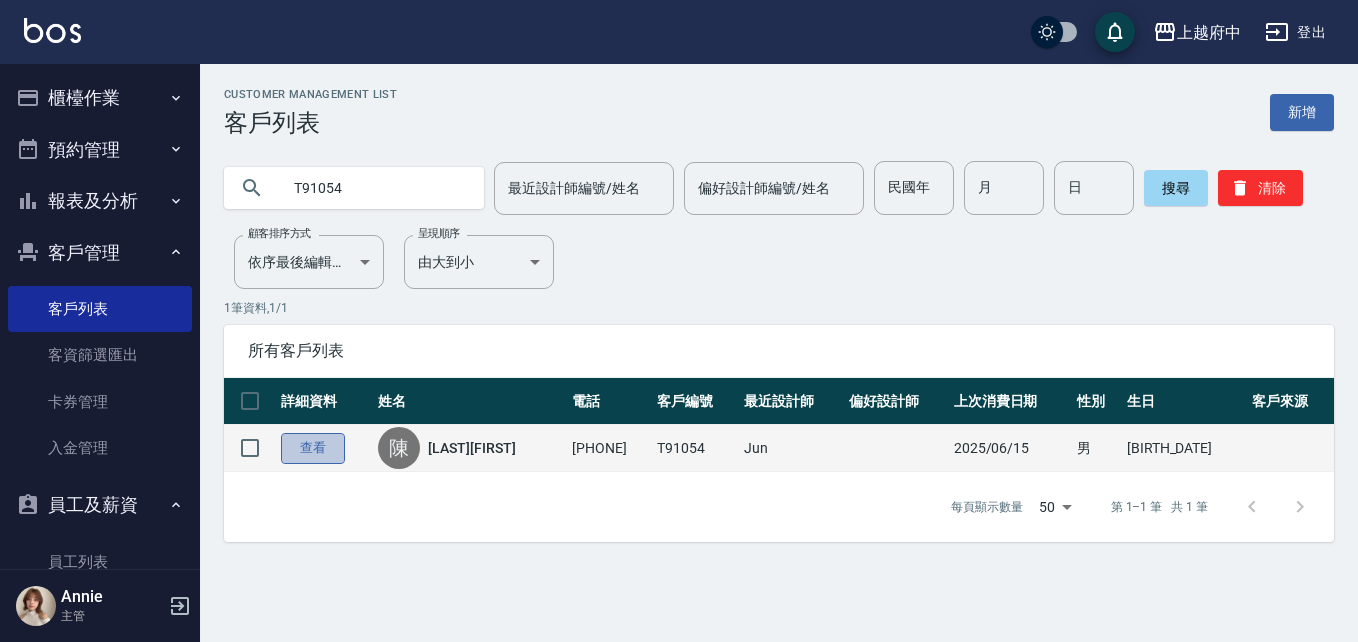 click on "查看" at bounding box center (313, 448) 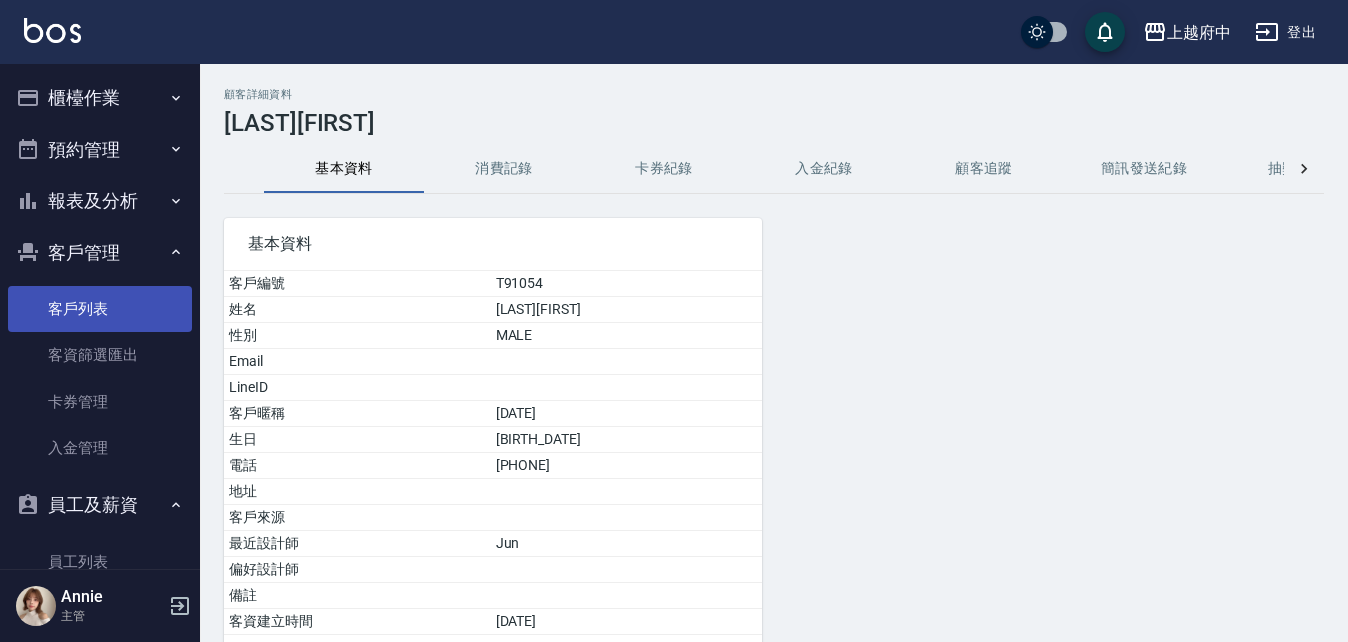 click on "客戶列表" at bounding box center (100, 309) 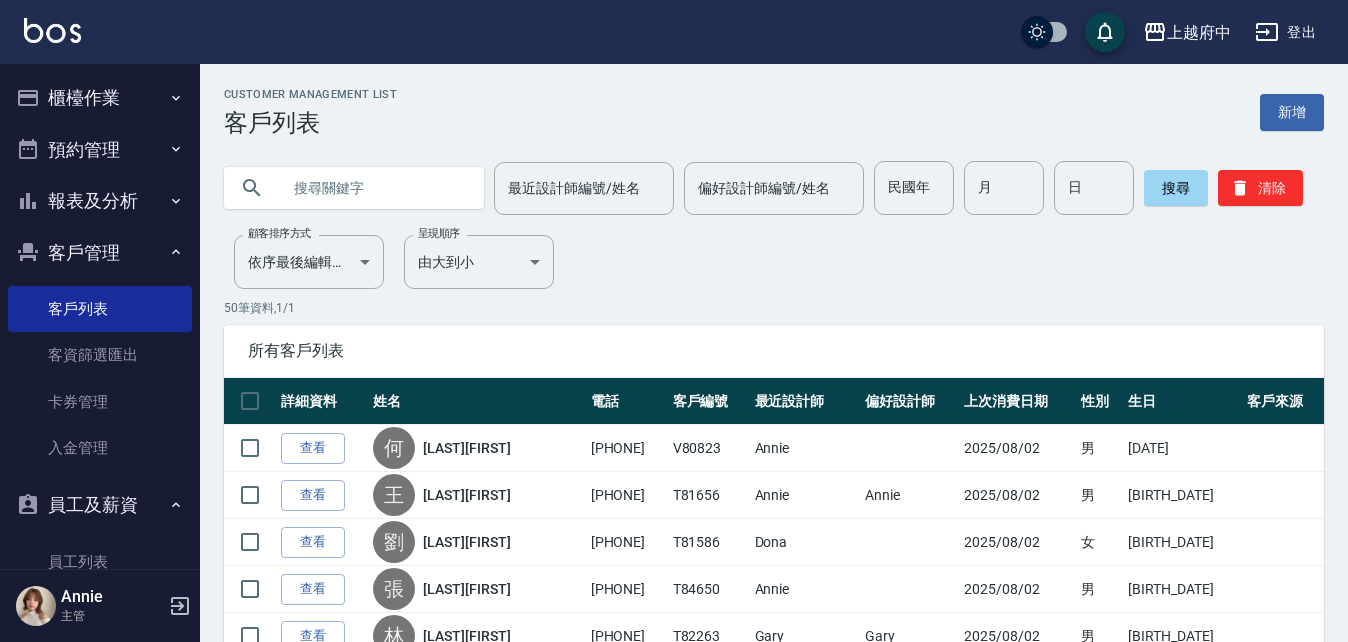 click at bounding box center (374, 188) 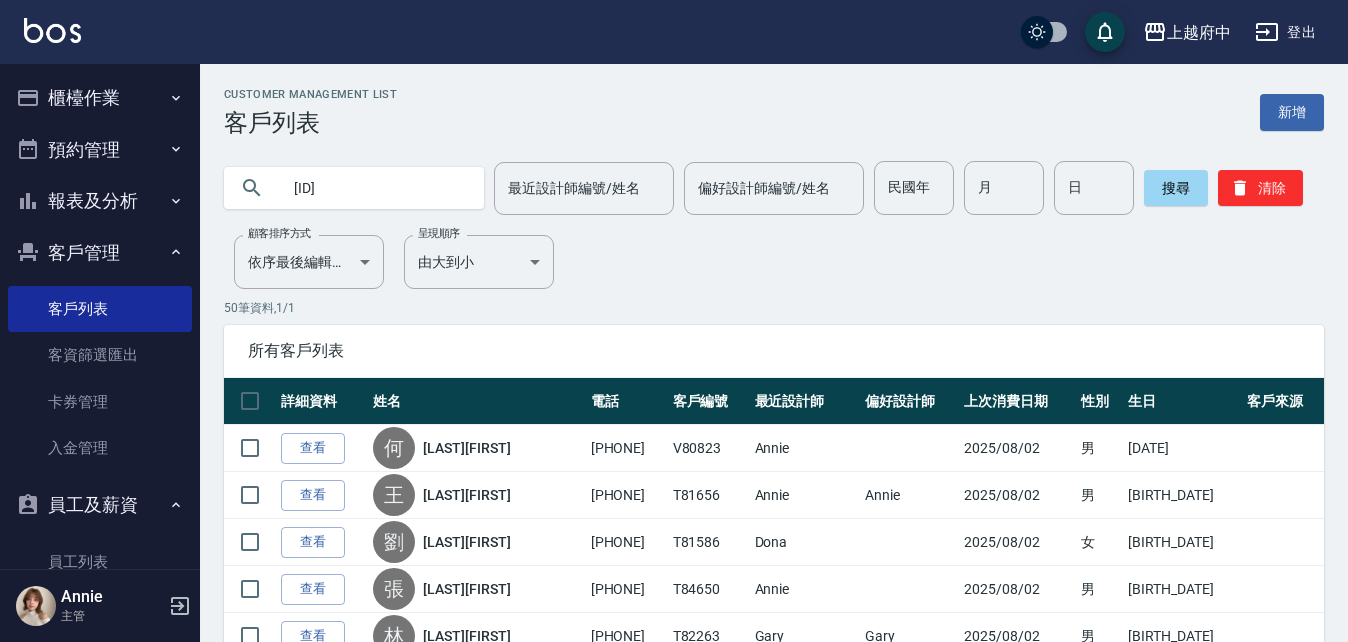 type on "83468" 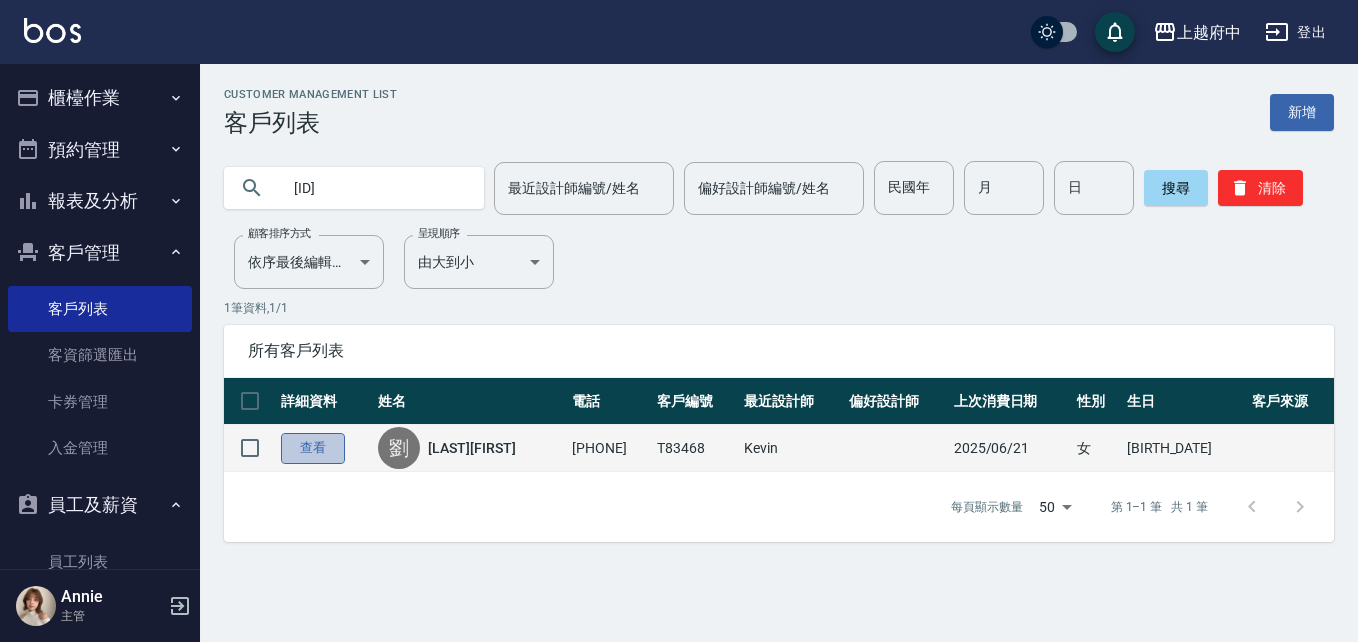 click on "查看" at bounding box center (313, 448) 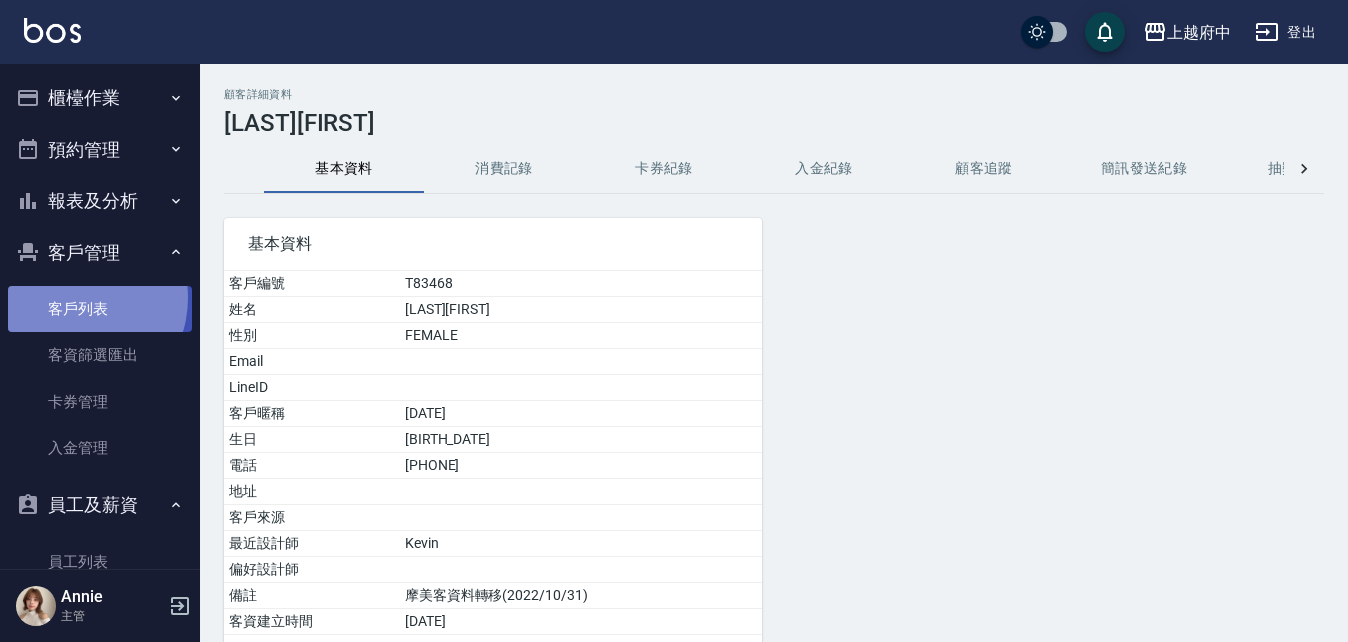 click on "客戶列表" at bounding box center (100, 309) 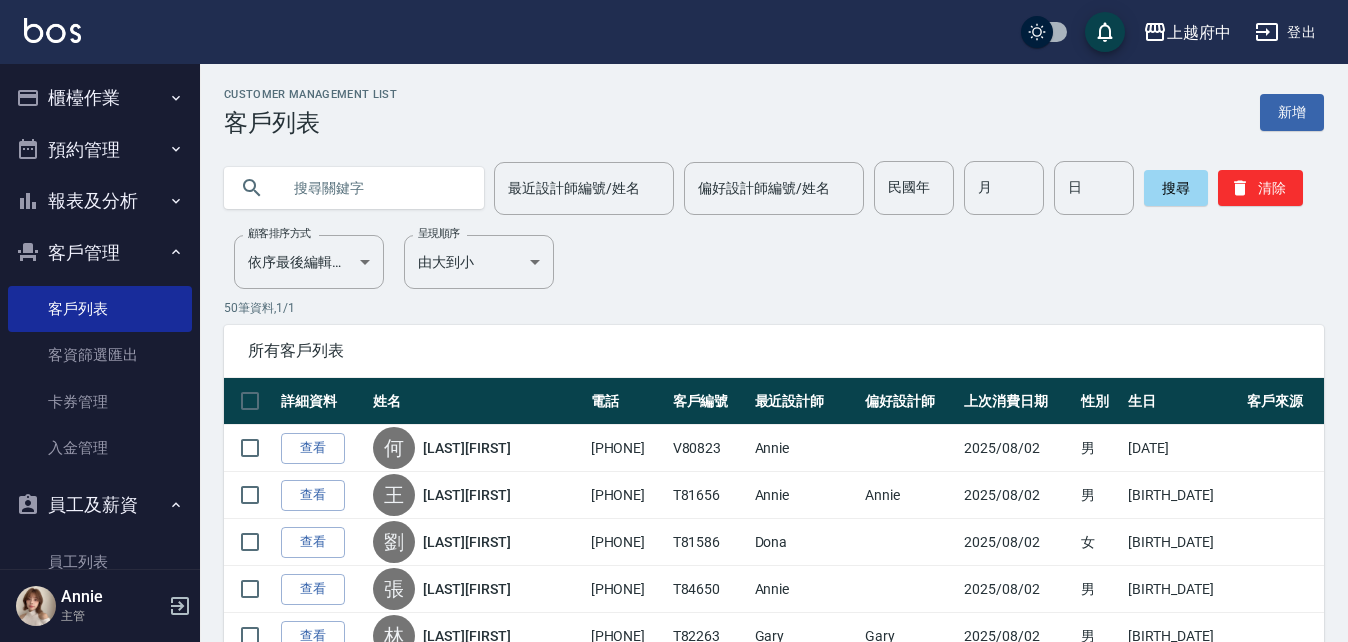 click at bounding box center (374, 188) 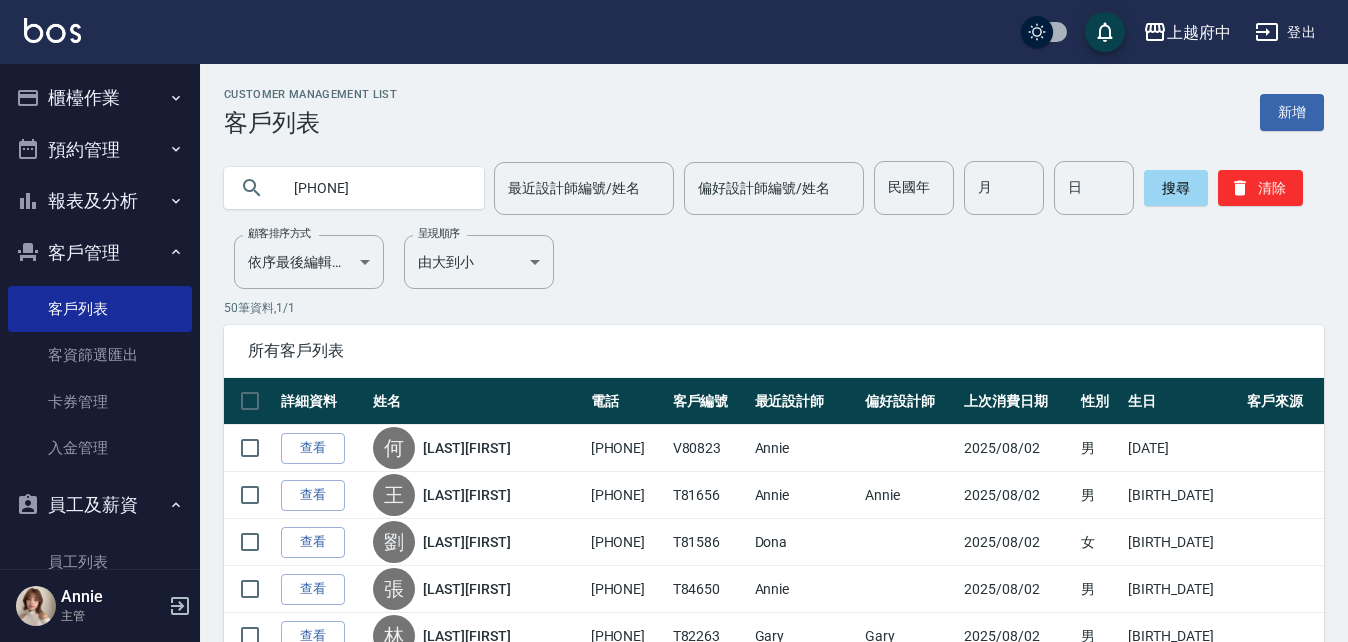 type on "0988630967" 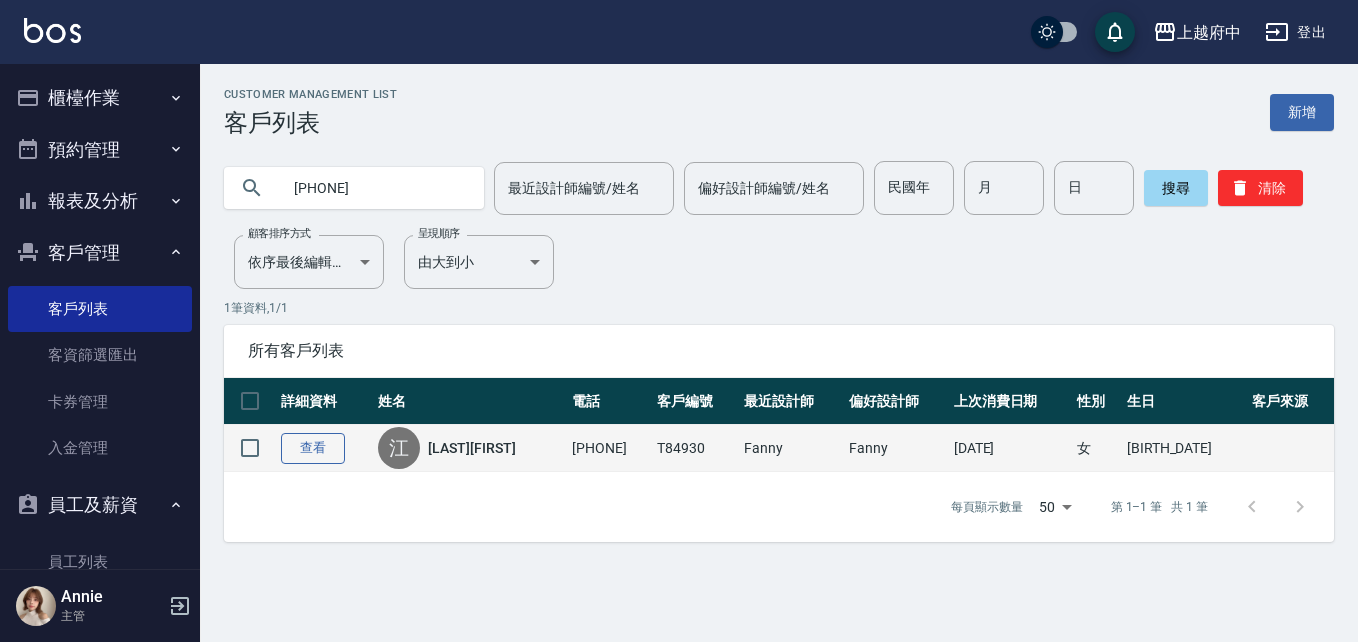 click on "查看" at bounding box center [313, 448] 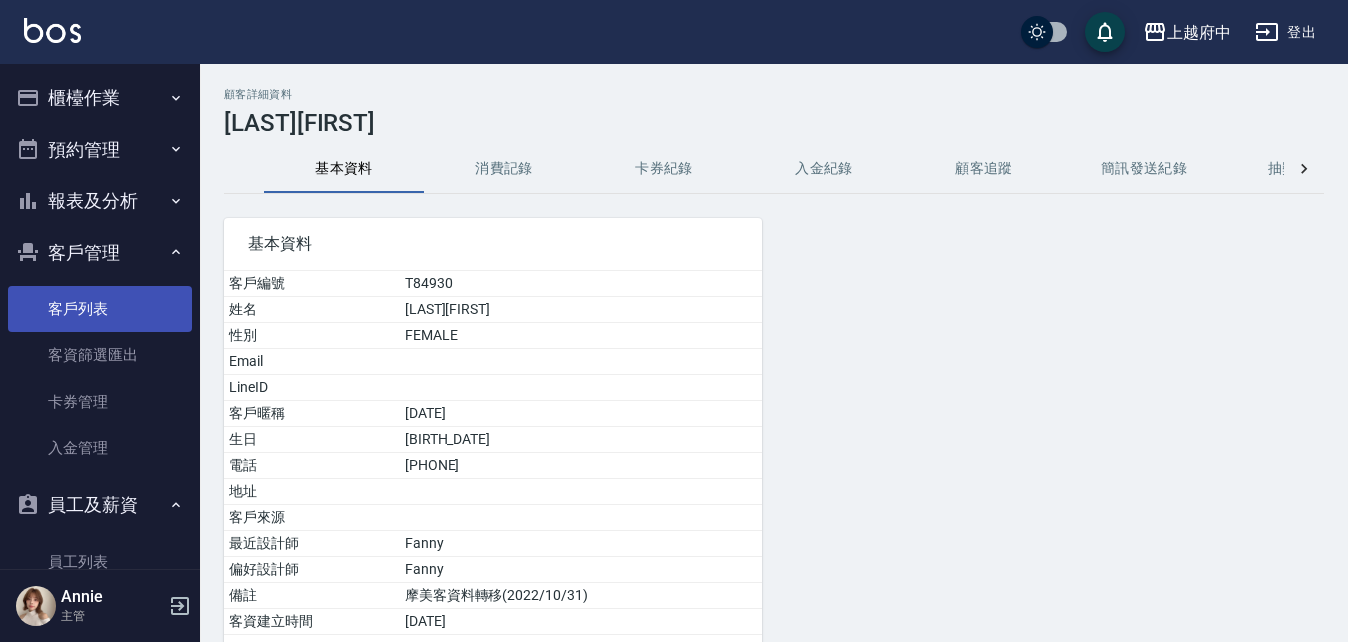 click on "客戶列表" at bounding box center (100, 309) 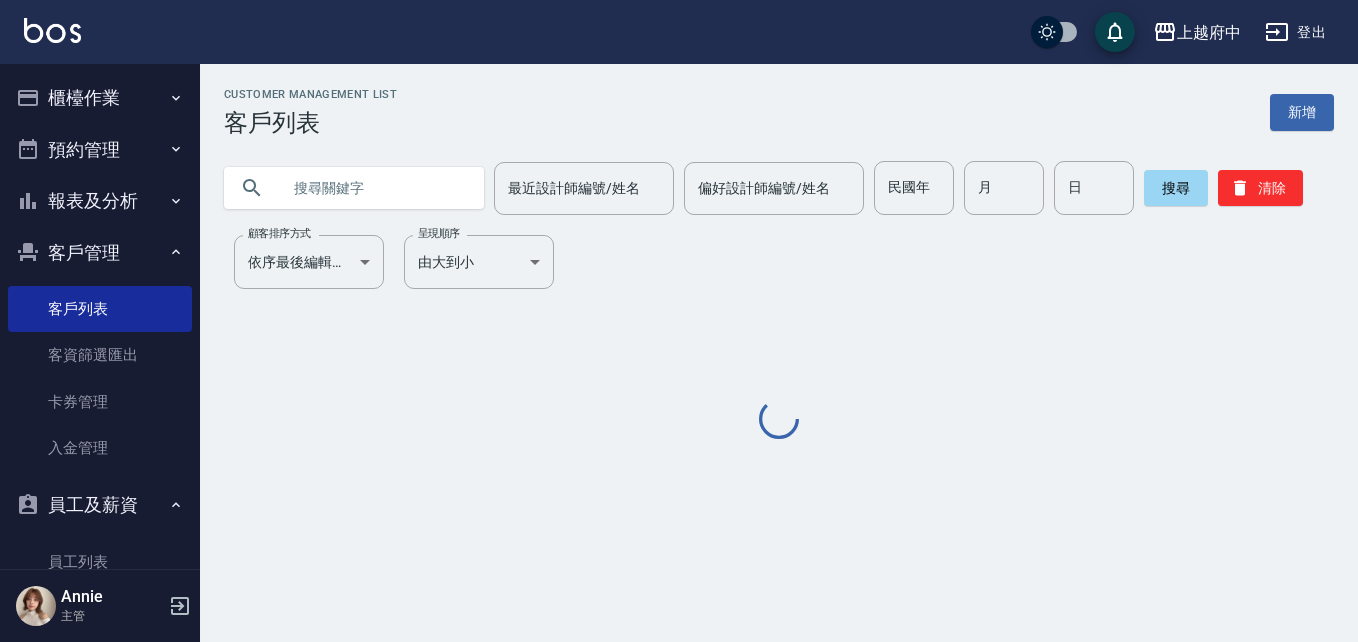 click at bounding box center [374, 188] 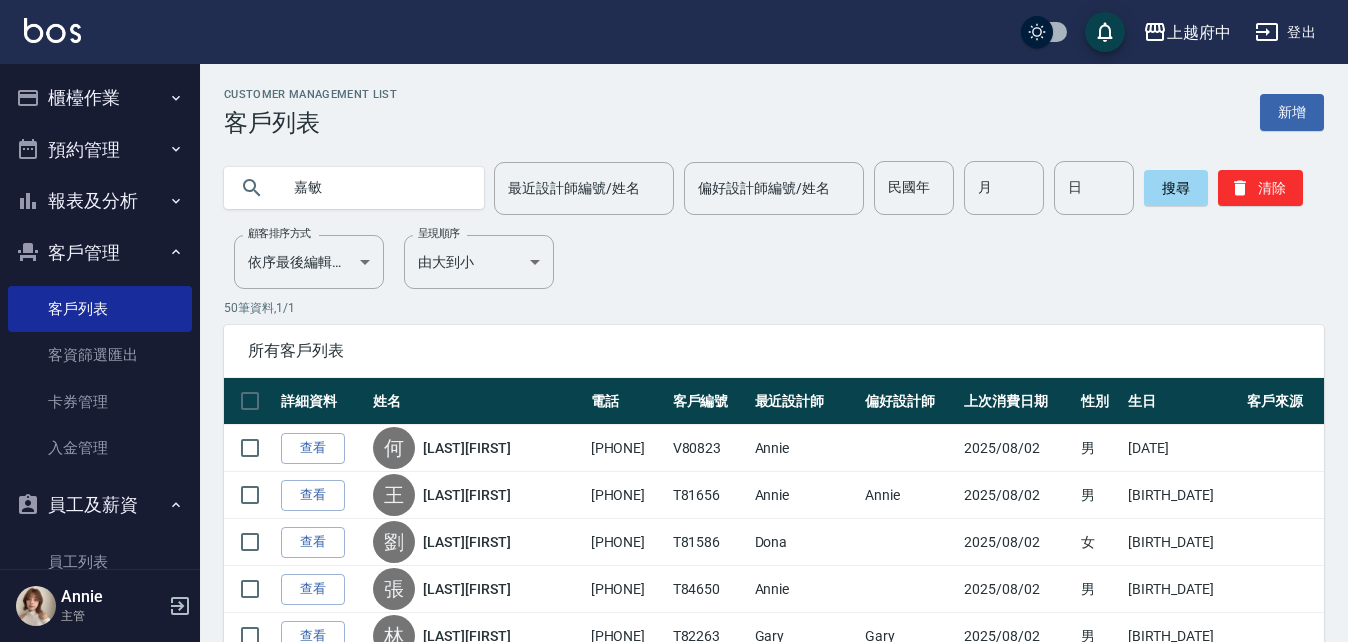 type on "嘉敏" 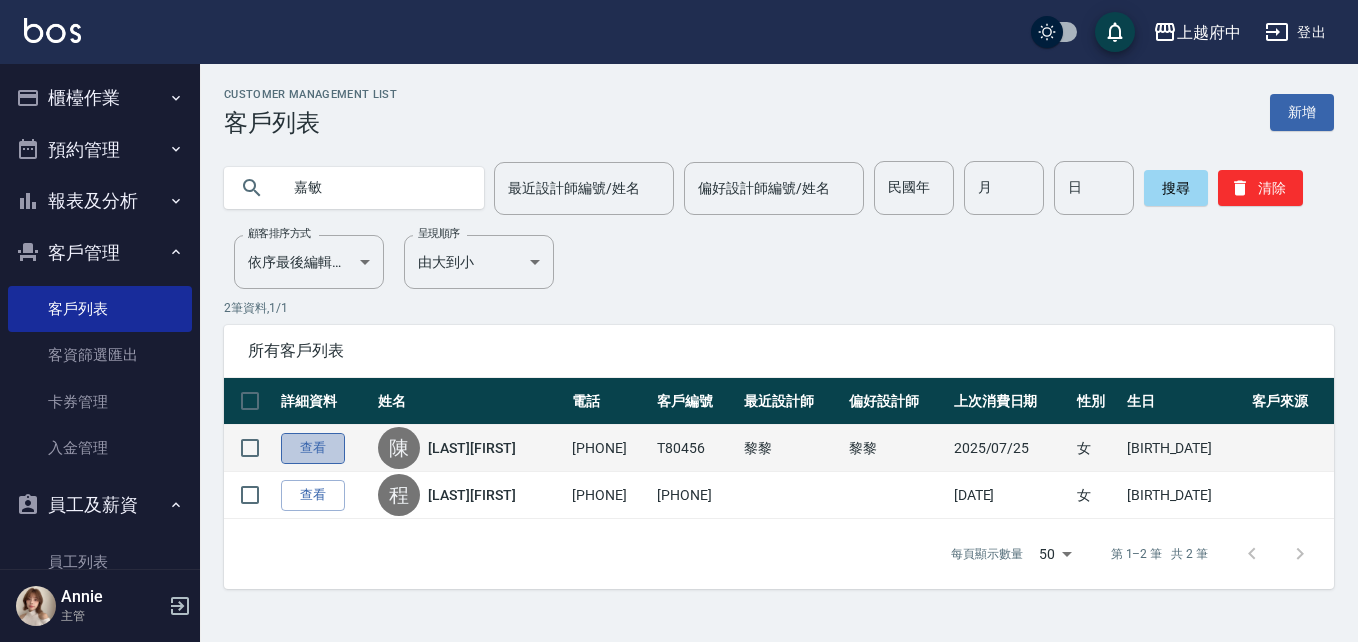 click on "查看" at bounding box center (313, 448) 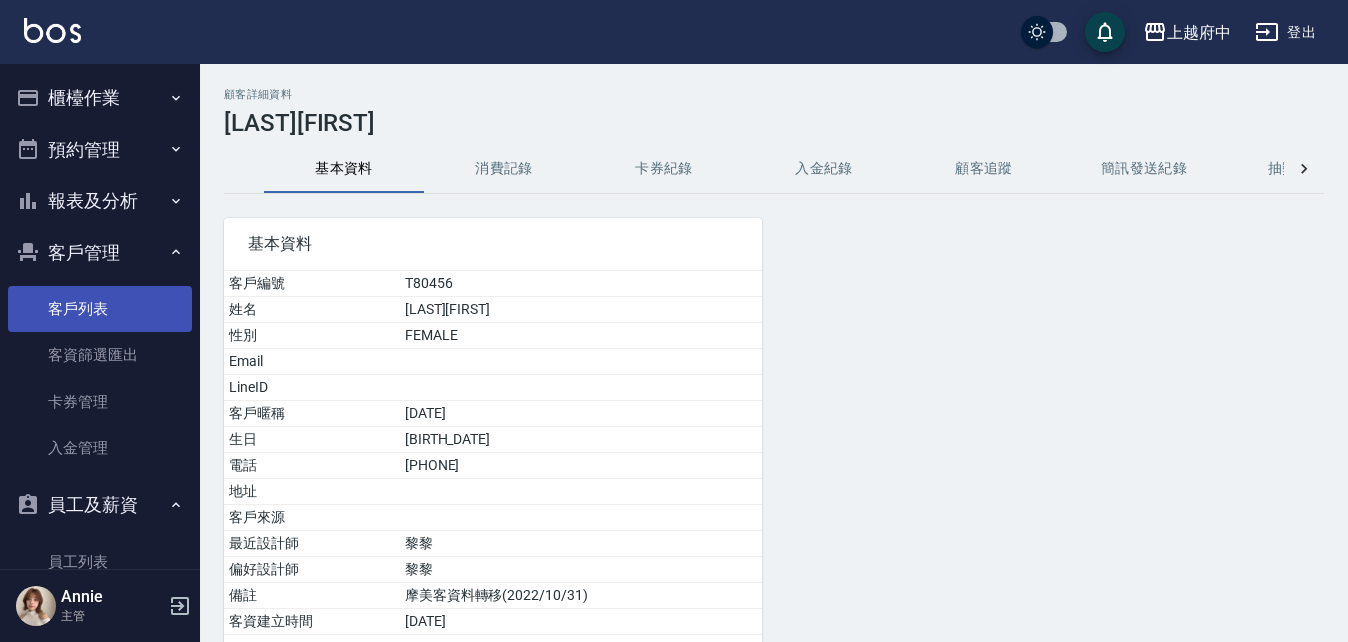 click on "客戶列表" at bounding box center (100, 309) 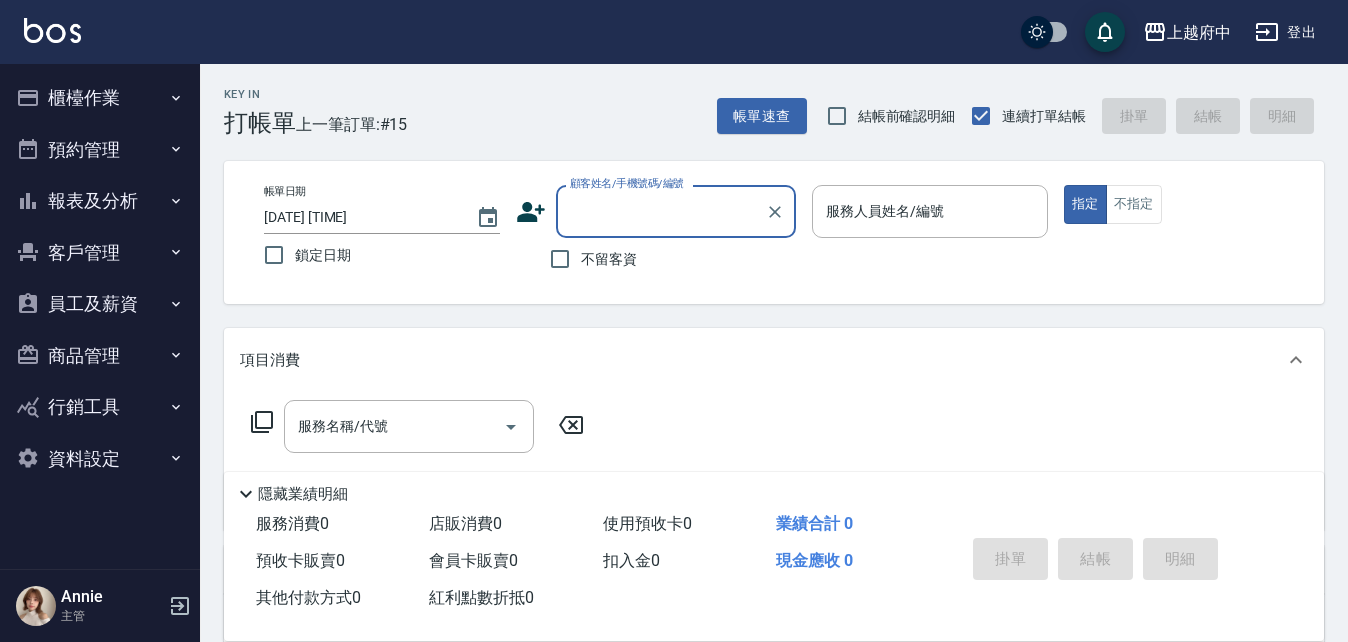 scroll, scrollTop: 0, scrollLeft: 0, axis: both 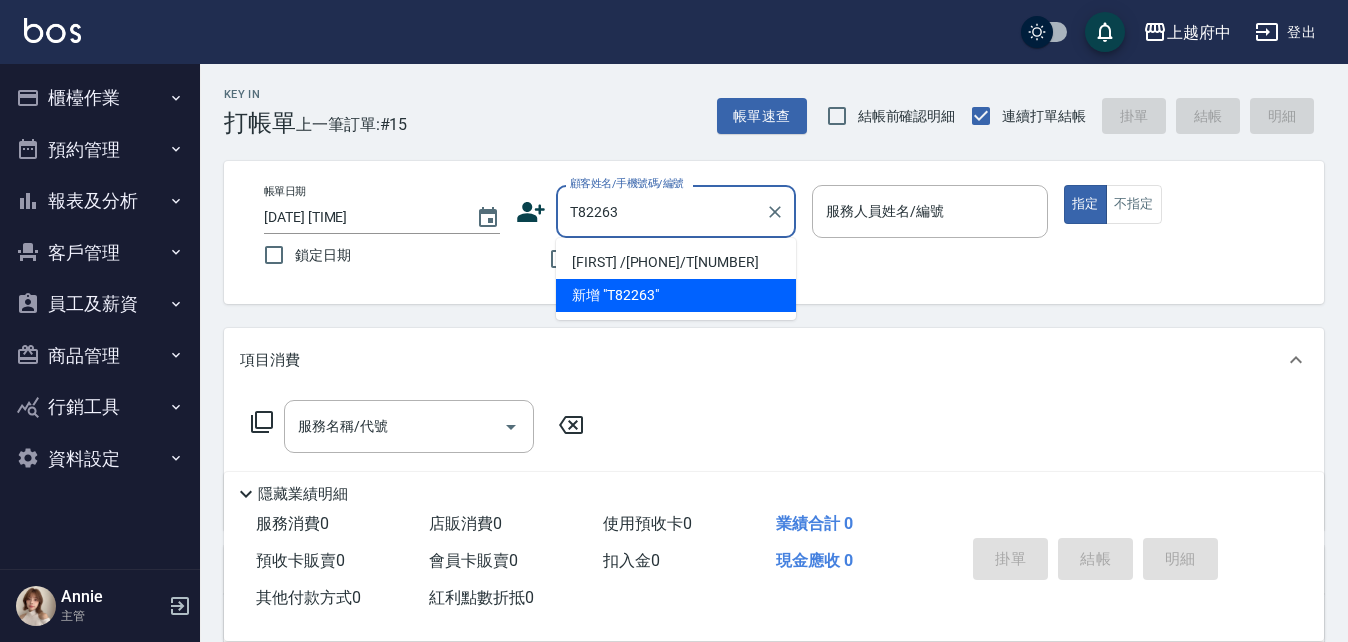 click on "林珉/0983100499/T82263" at bounding box center [676, 262] 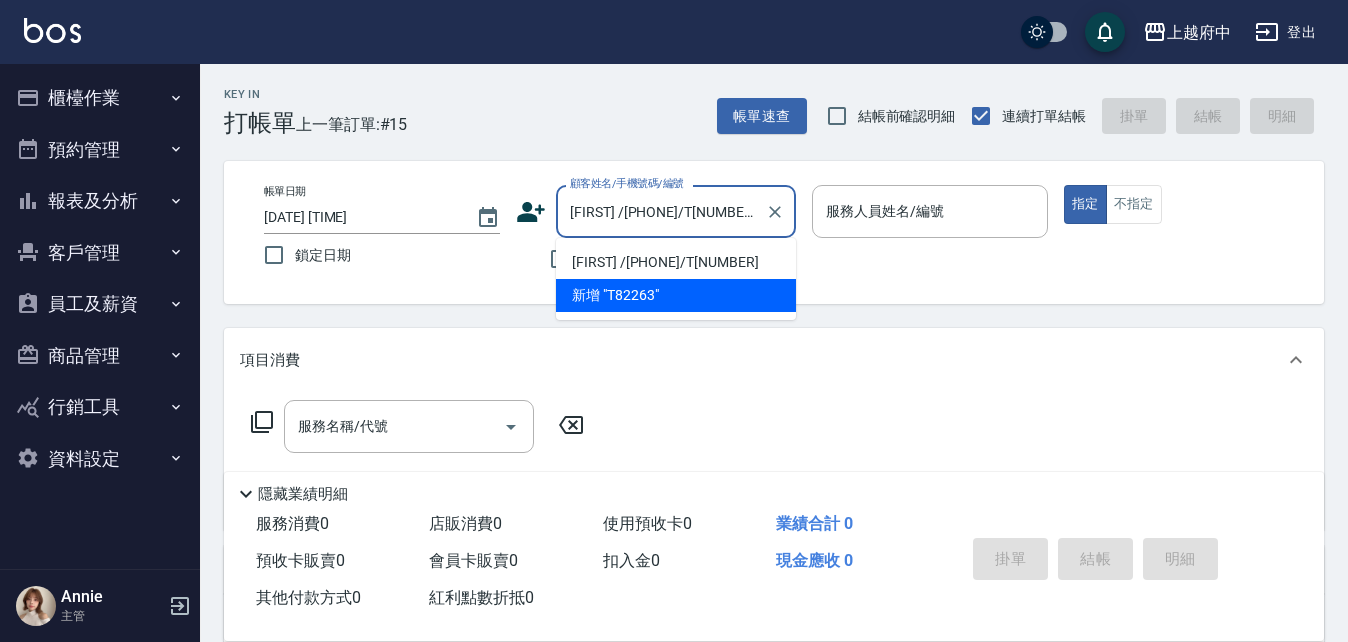 type on "Gary-5" 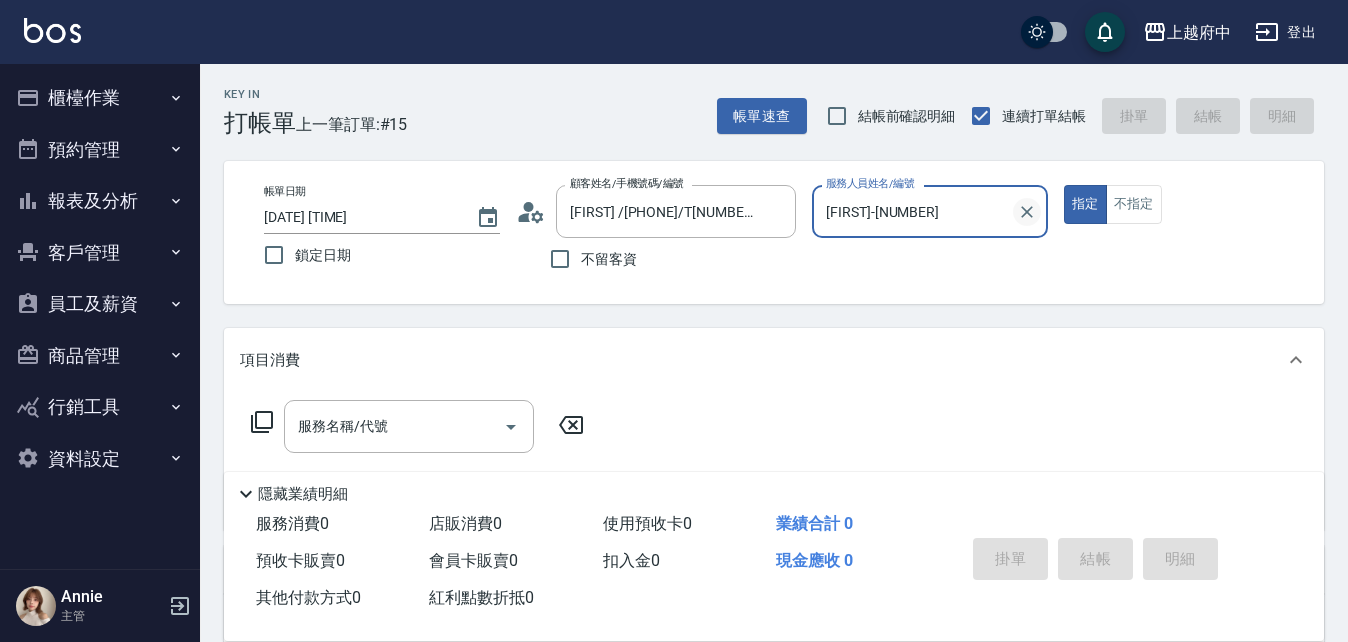 click on "指定" at bounding box center (1085, 204) 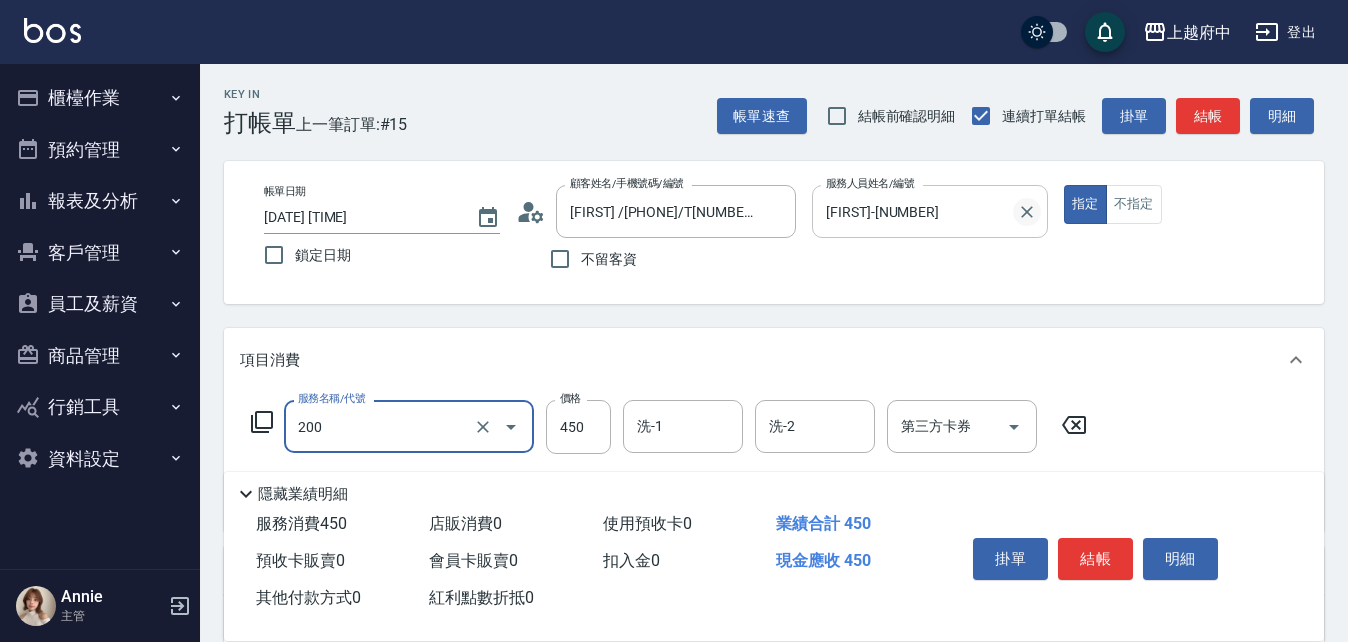 type on "有機洗髮(200)" 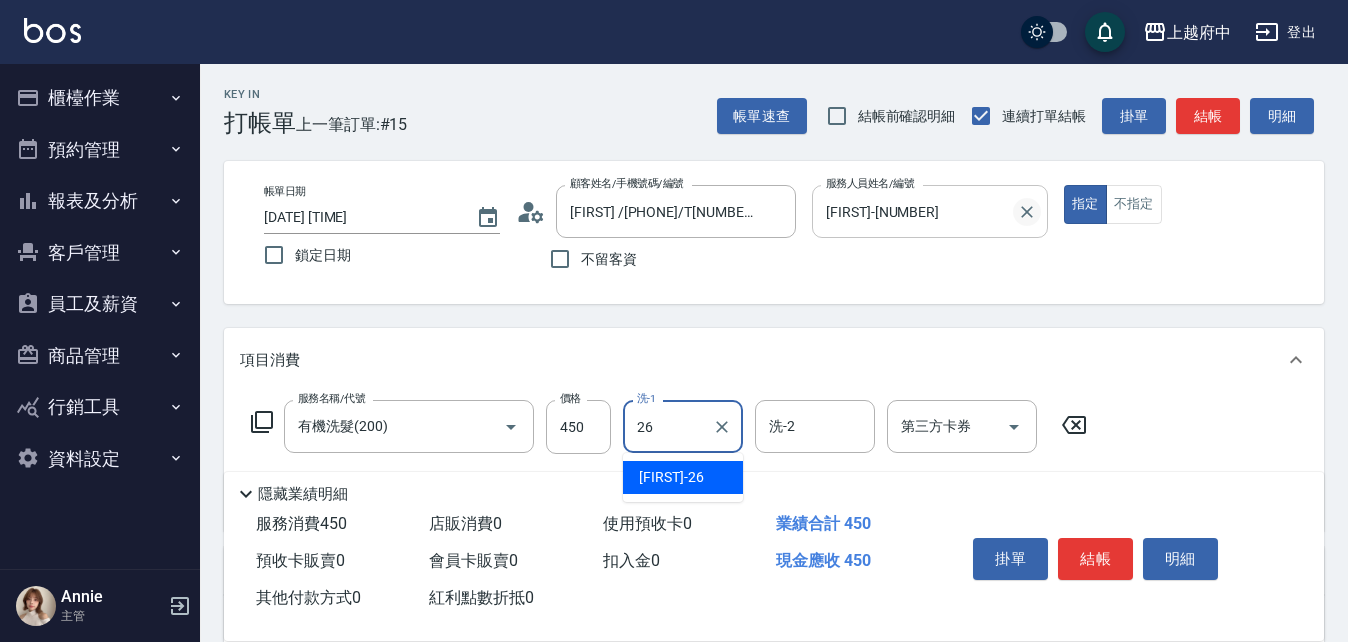 type on "邱子芹-26" 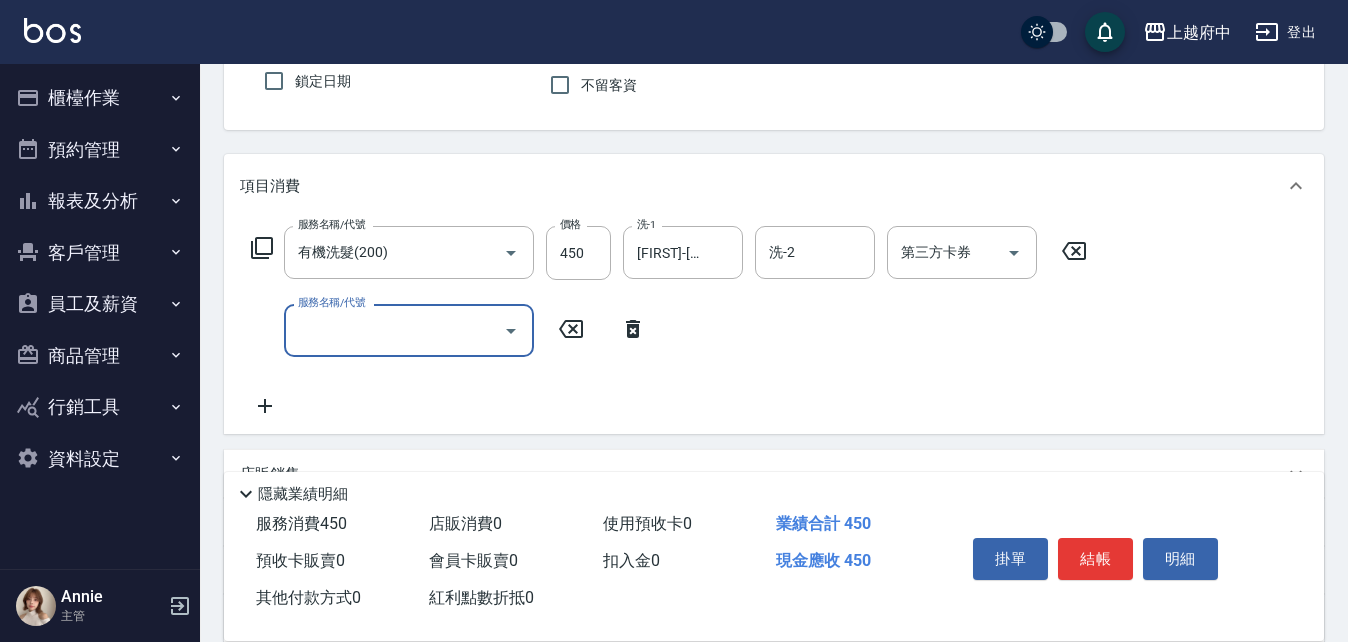 scroll, scrollTop: 200, scrollLeft: 0, axis: vertical 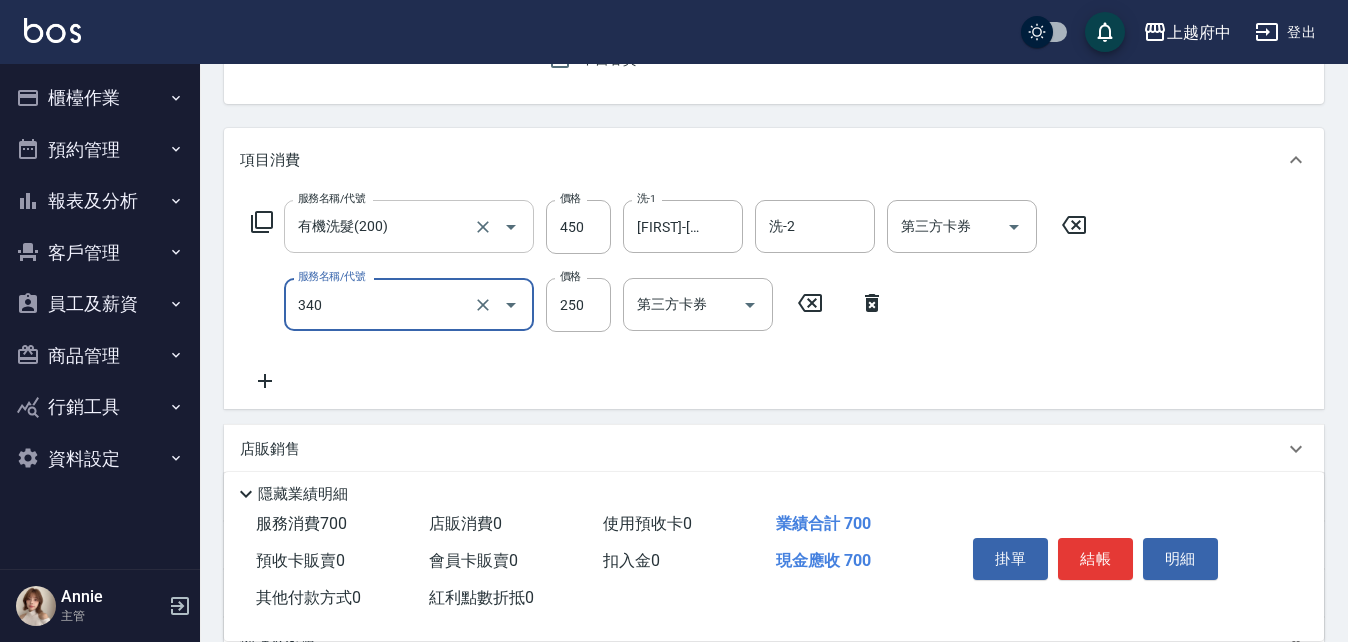 type on "剪髮(340)" 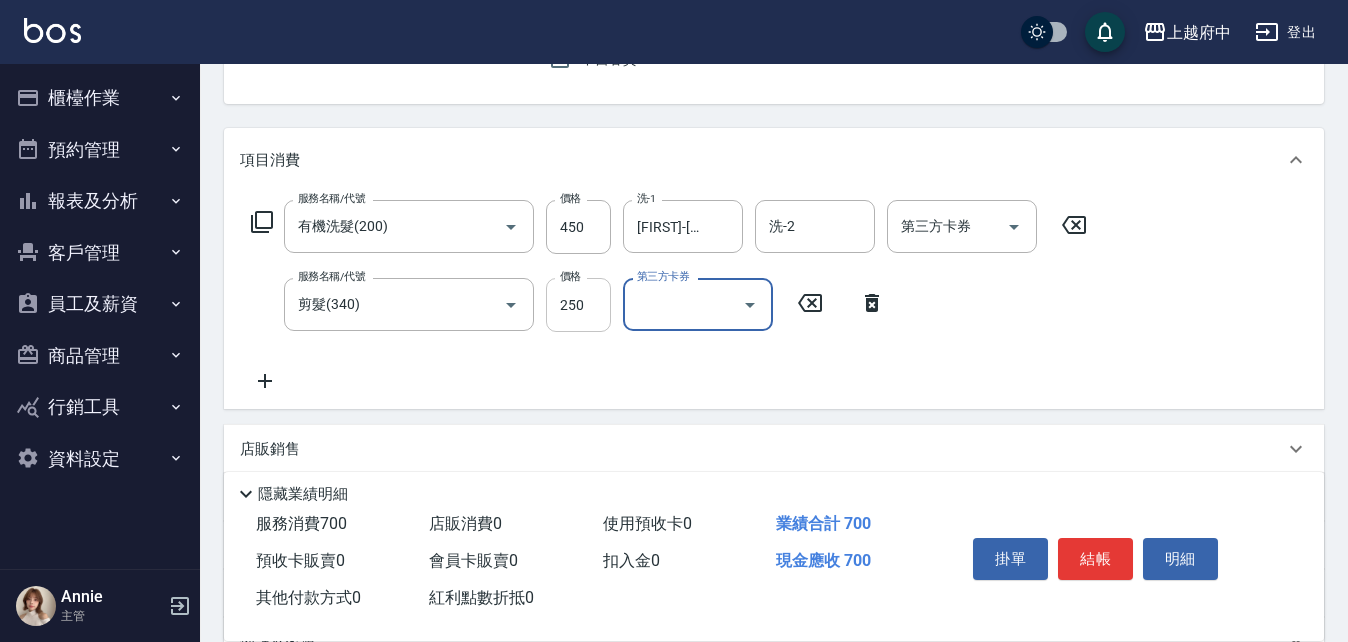 click on "250" at bounding box center (578, 305) 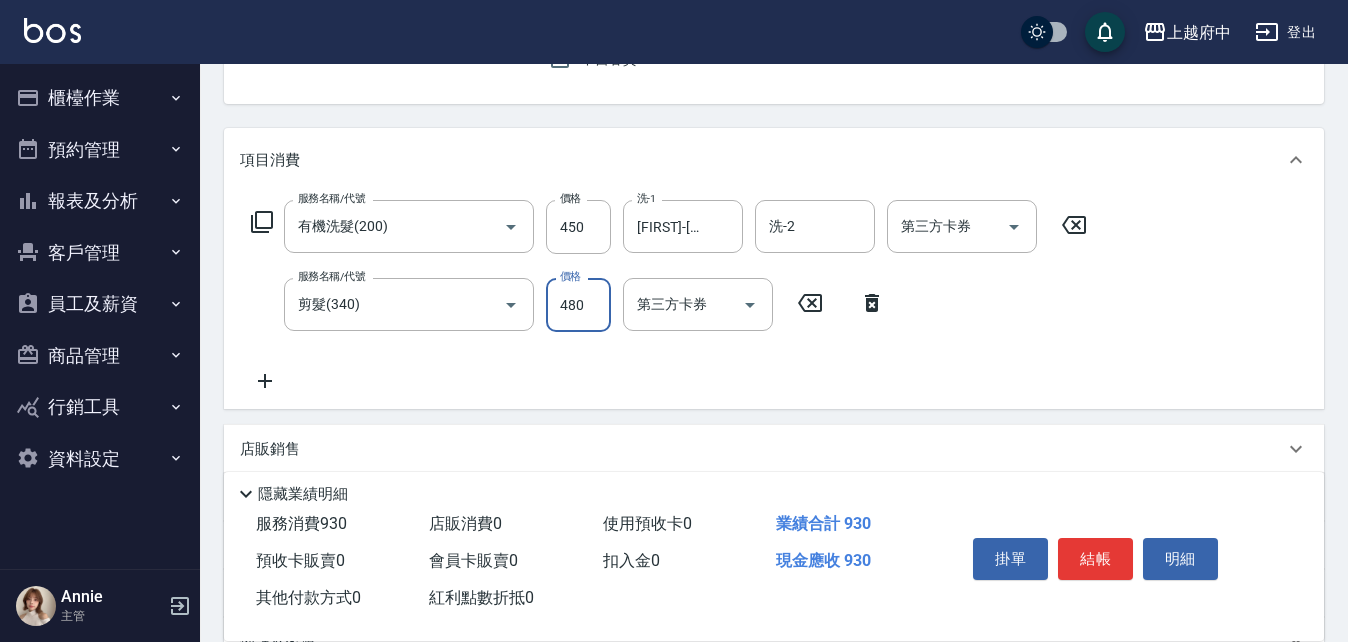 type on "480" 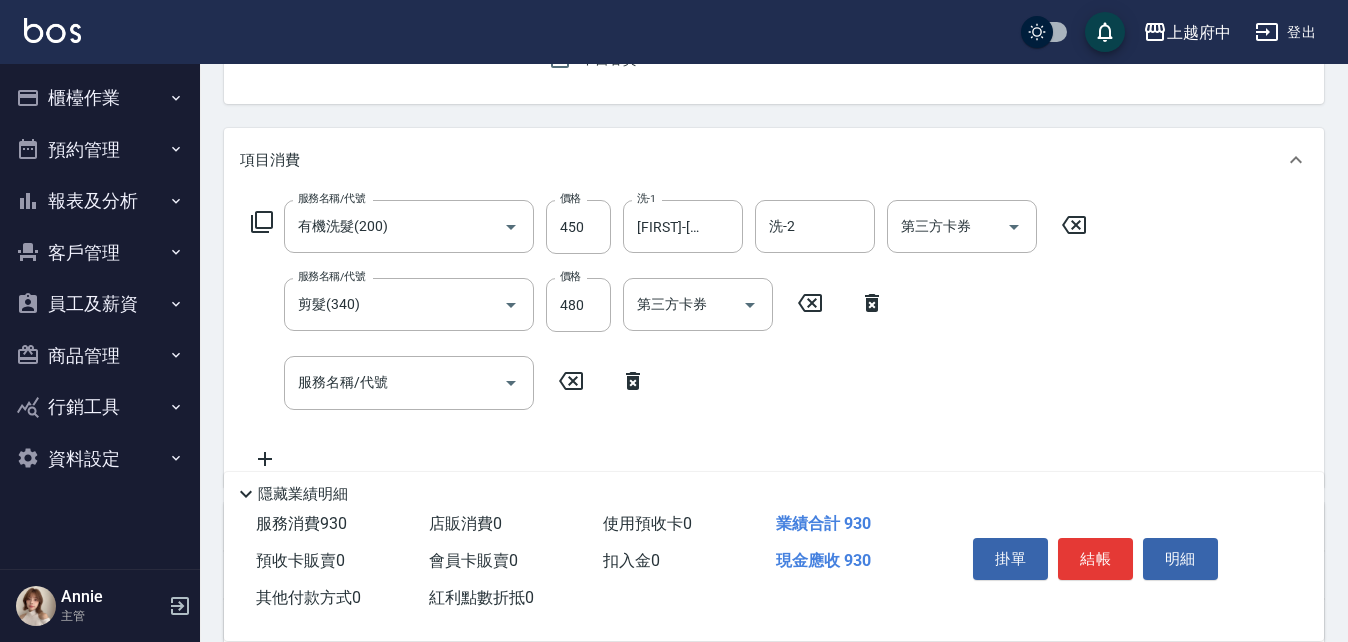 click 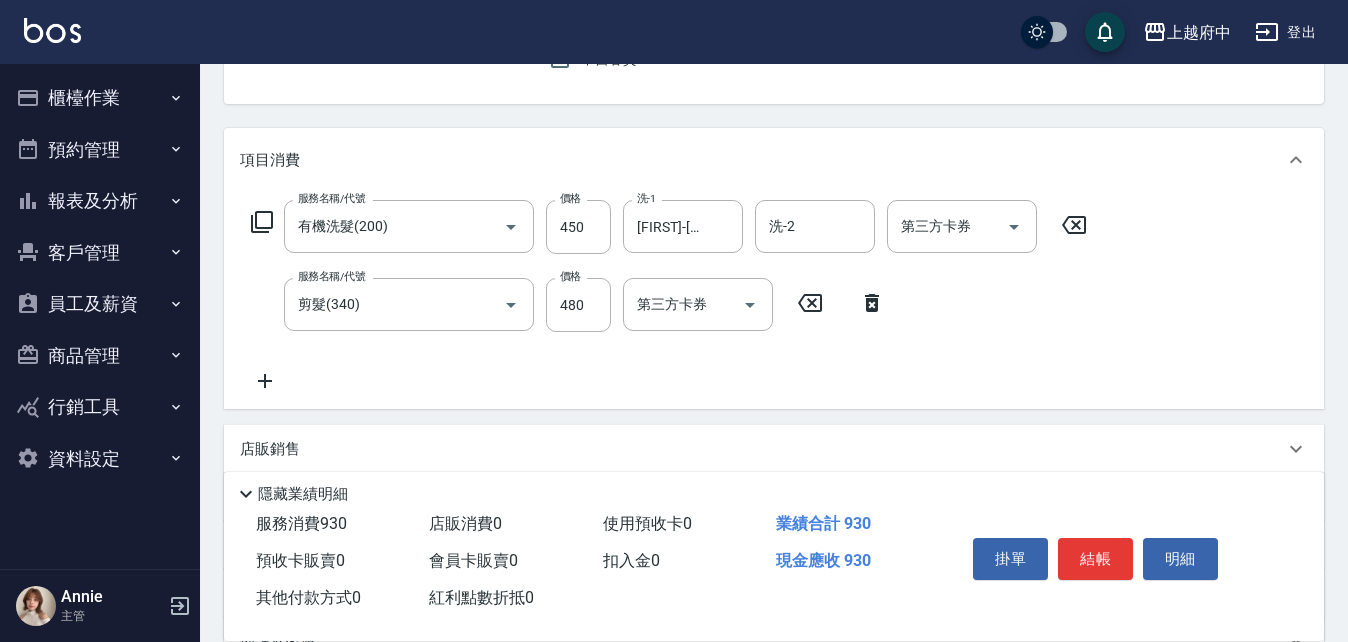 click on "服務名稱/代號 有機洗髮(200) 服務名稱/代號 價格 450 價格 洗-1 邱子芹-26 洗-1 洗-2 洗-2 第三方卡券 第三方卡券 服務名稱/代號 剪髮(340) 服務名稱/代號 價格 480 價格 第三方卡券 第三方卡券" at bounding box center (669, 296) 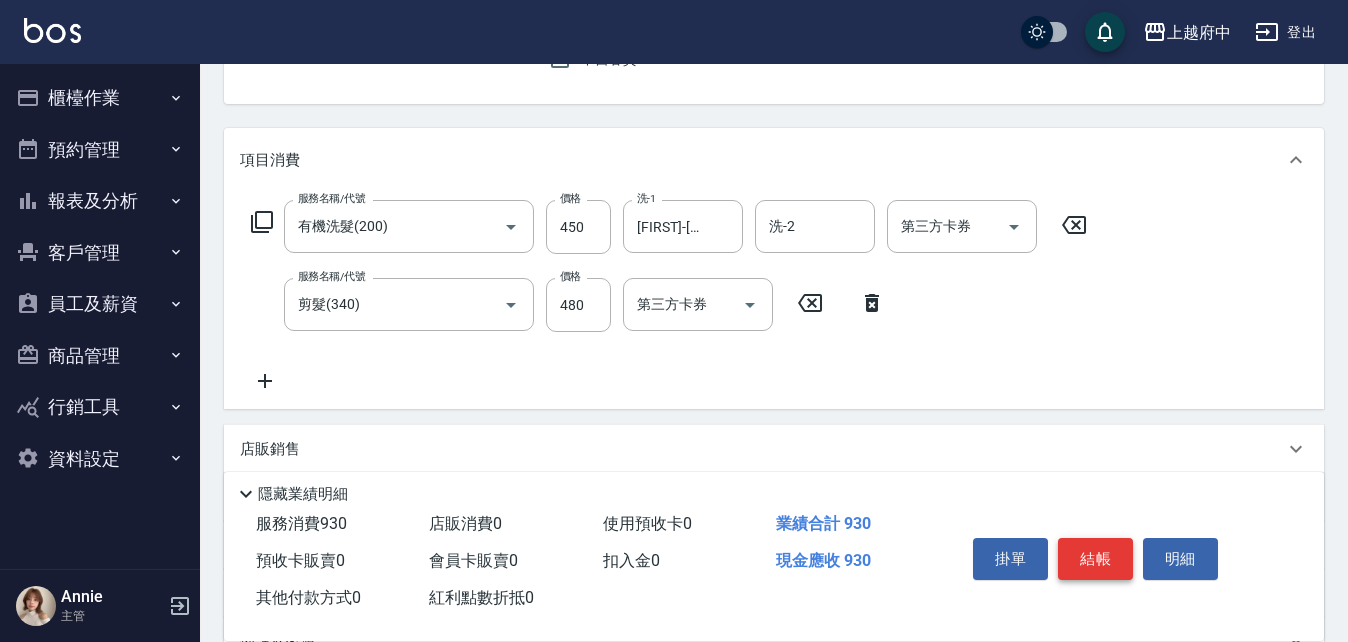 click on "結帳" at bounding box center (1095, 559) 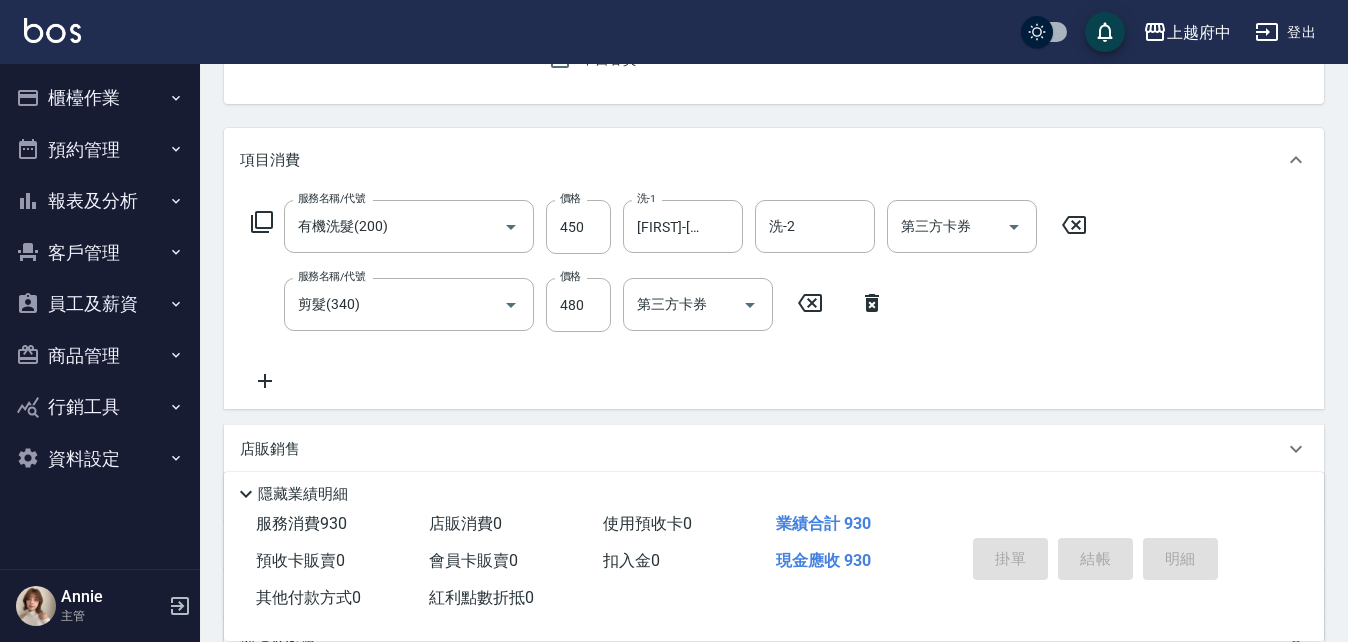 type on "2025/08/02 16:35" 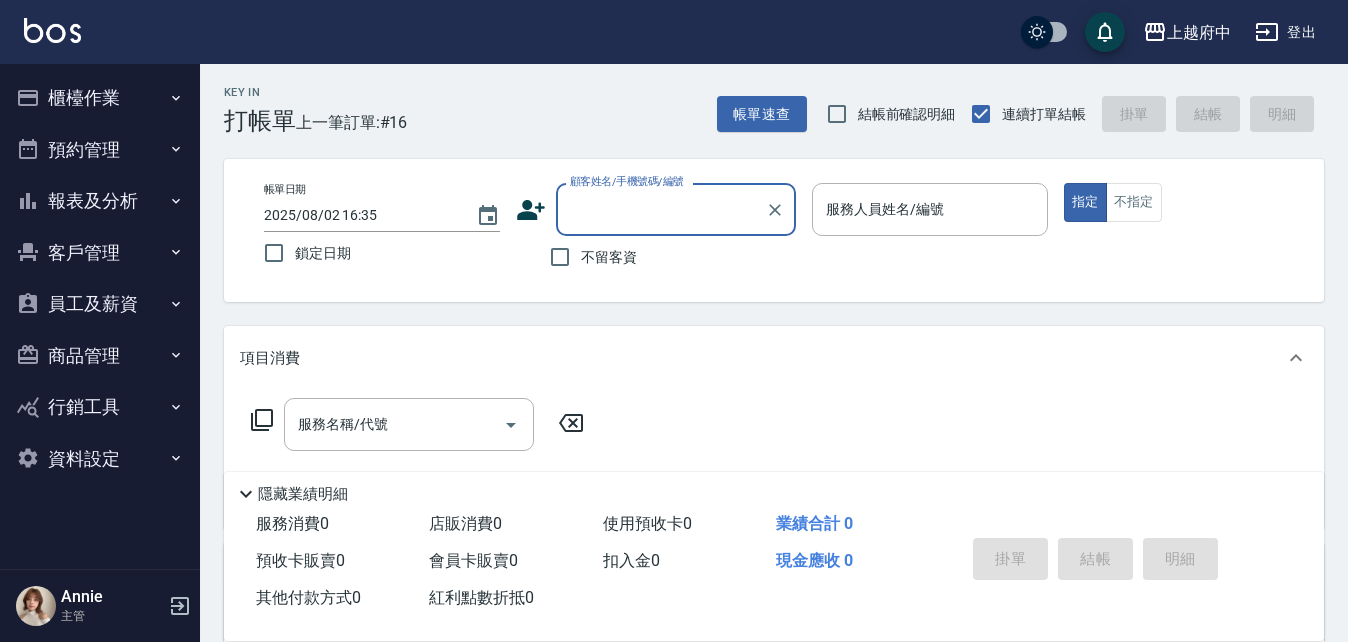 scroll, scrollTop: 0, scrollLeft: 0, axis: both 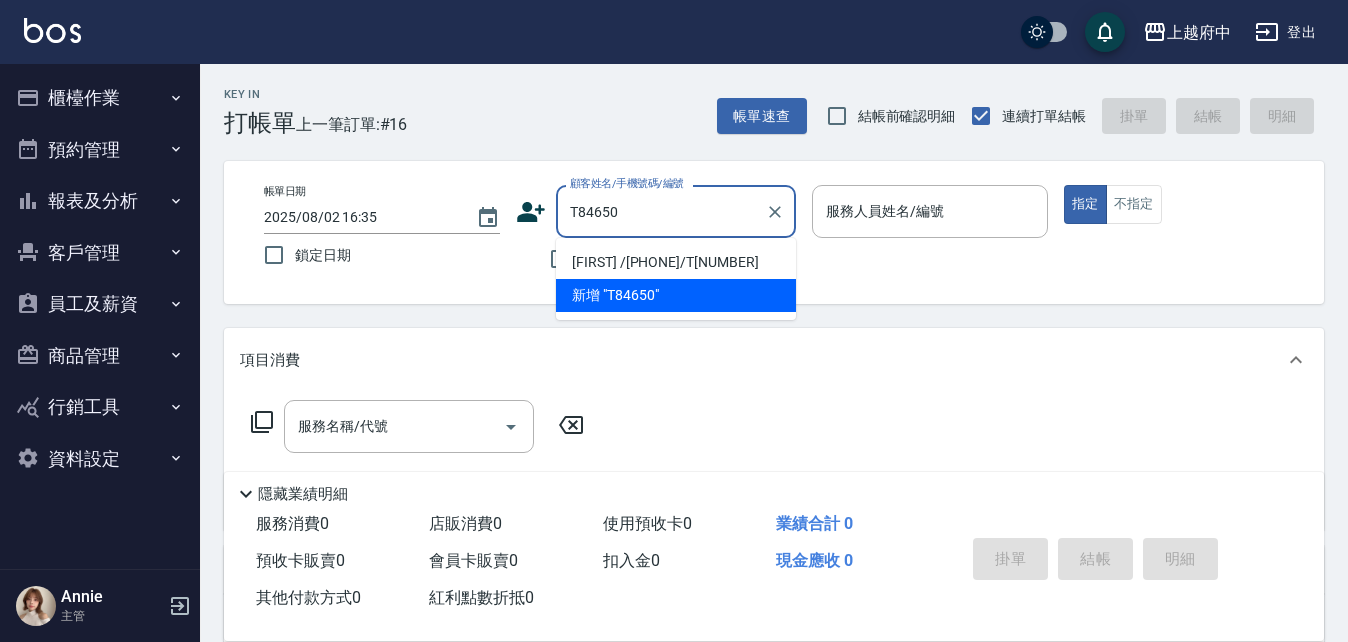 click on "張茗翔/0918272238/T84650" at bounding box center (676, 262) 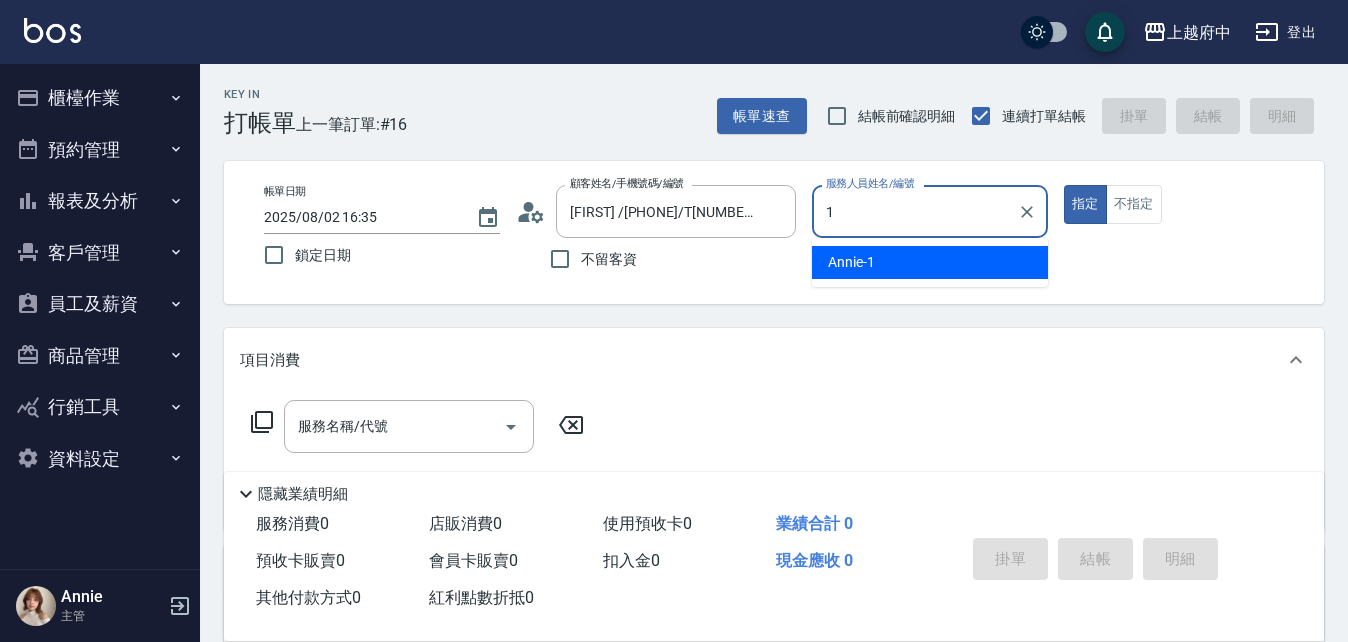 type on "Annie -1" 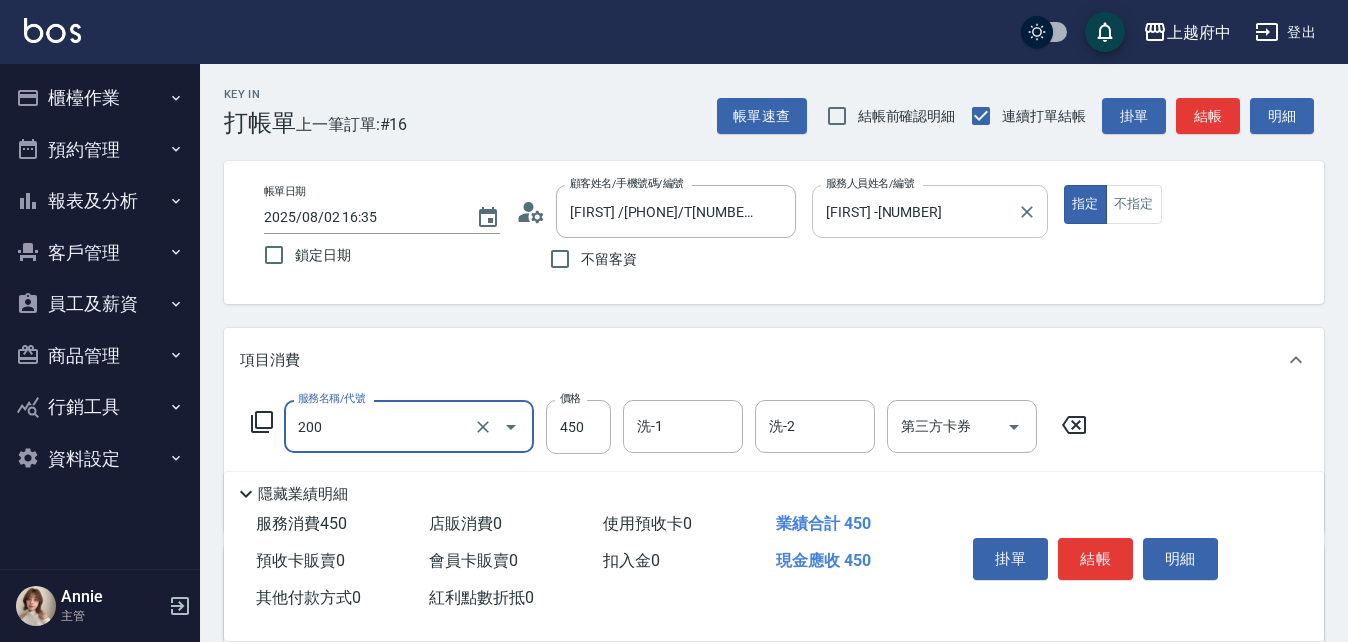 type on "有機洗髮(200)" 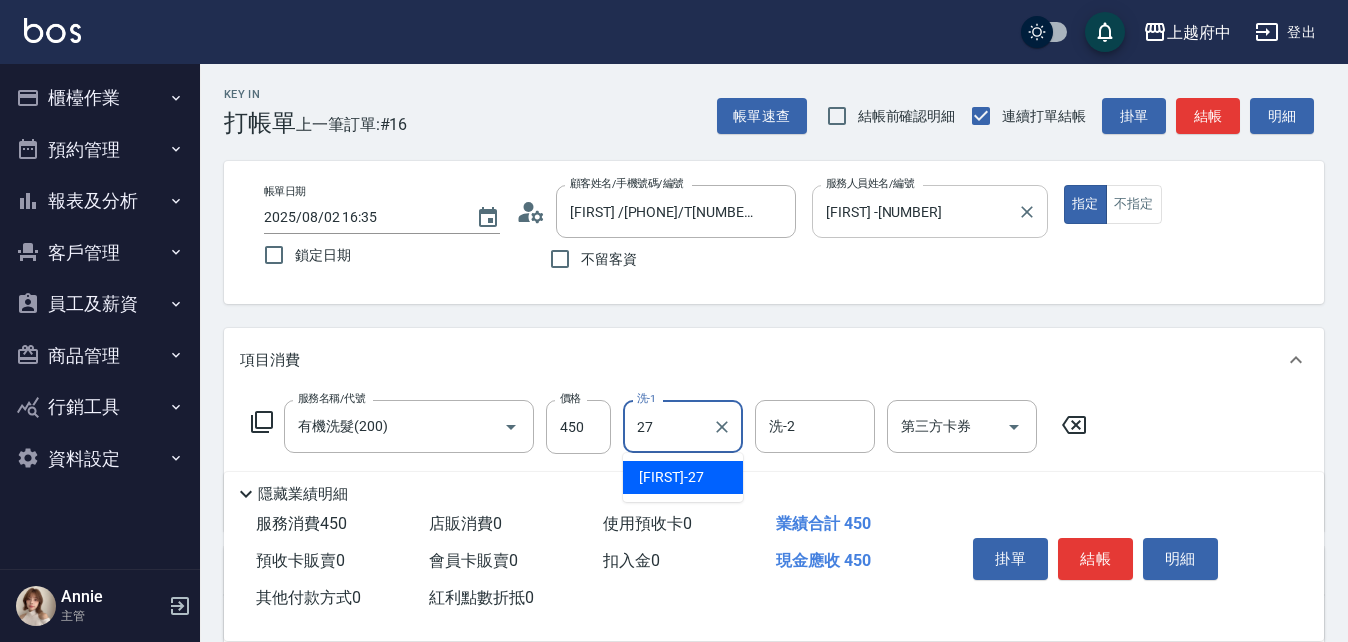type on "陳韋均-27" 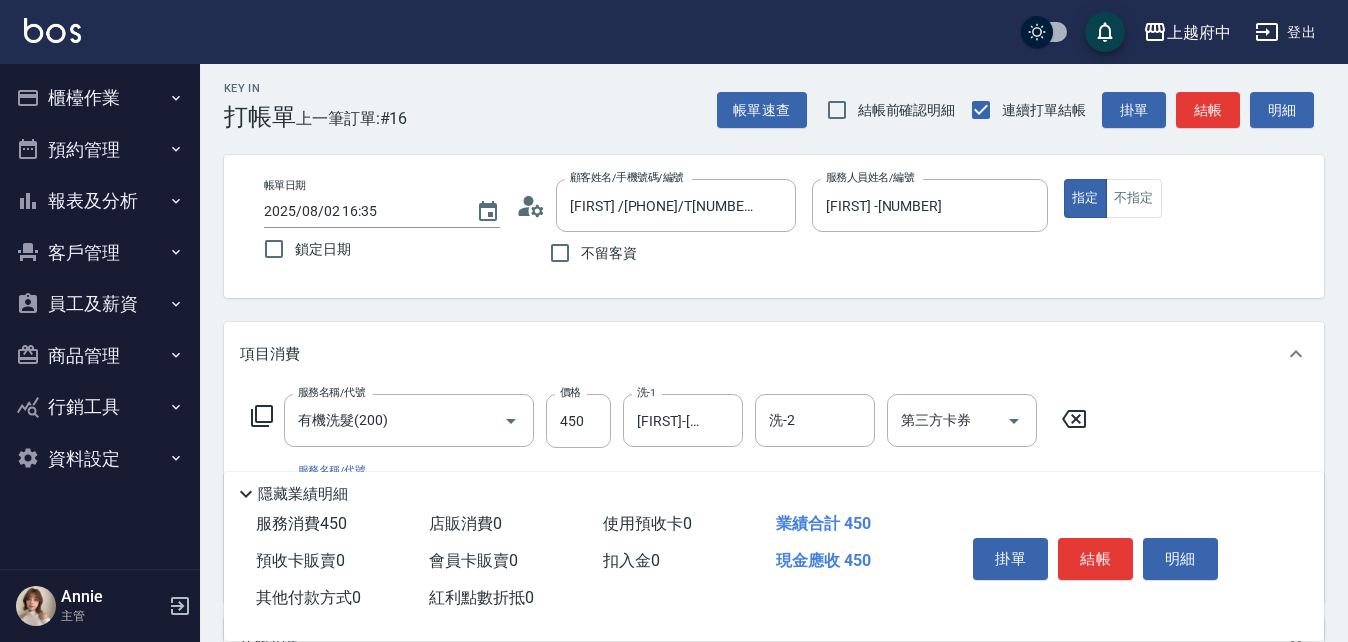 scroll, scrollTop: 200, scrollLeft: 0, axis: vertical 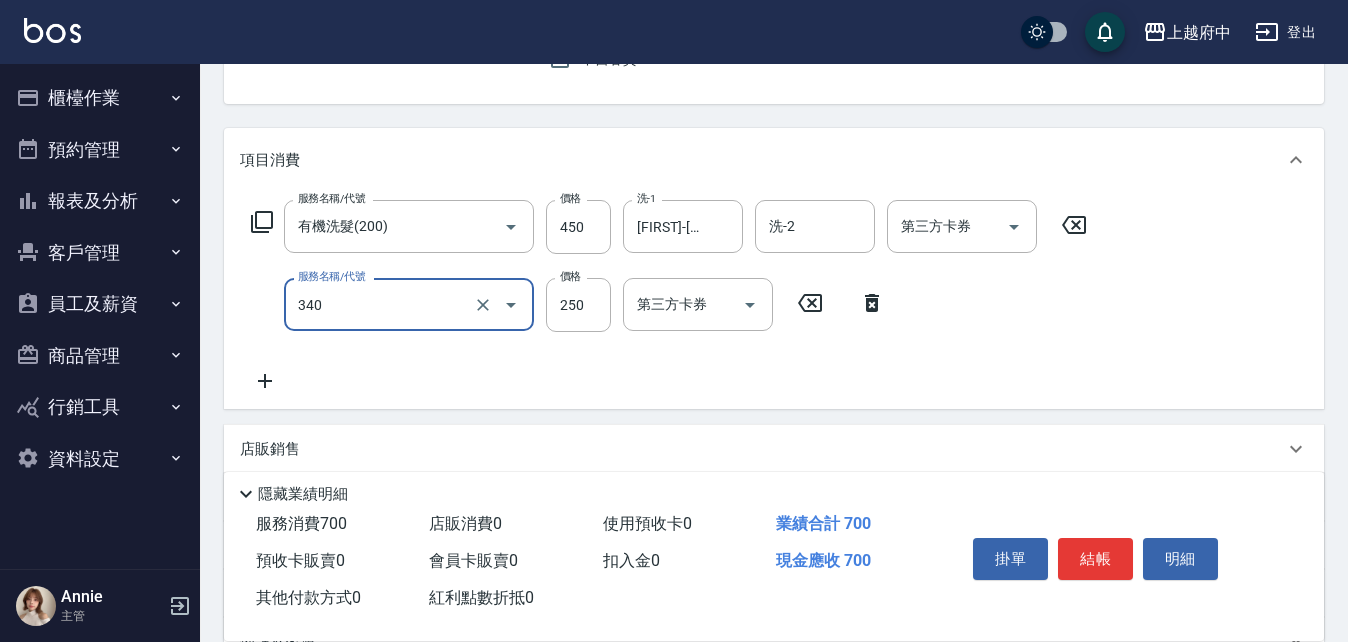 type on "剪髮(340)" 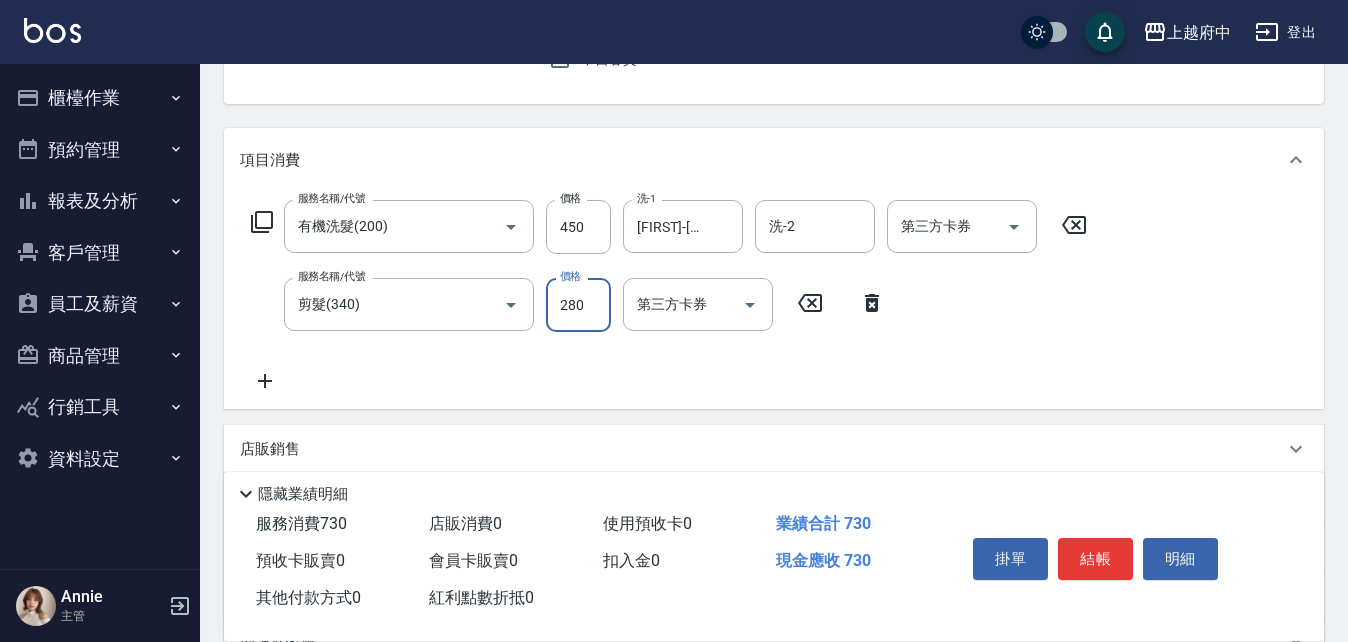 type on "280" 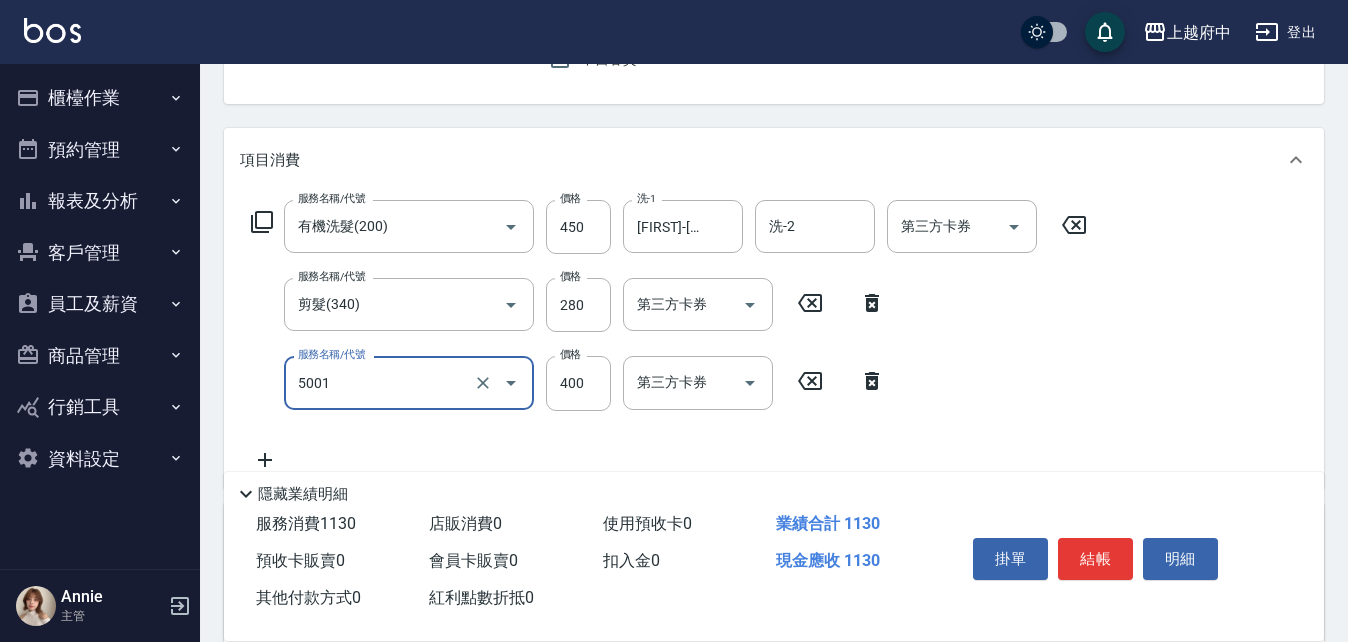type on "側邊壓貼(5001)" 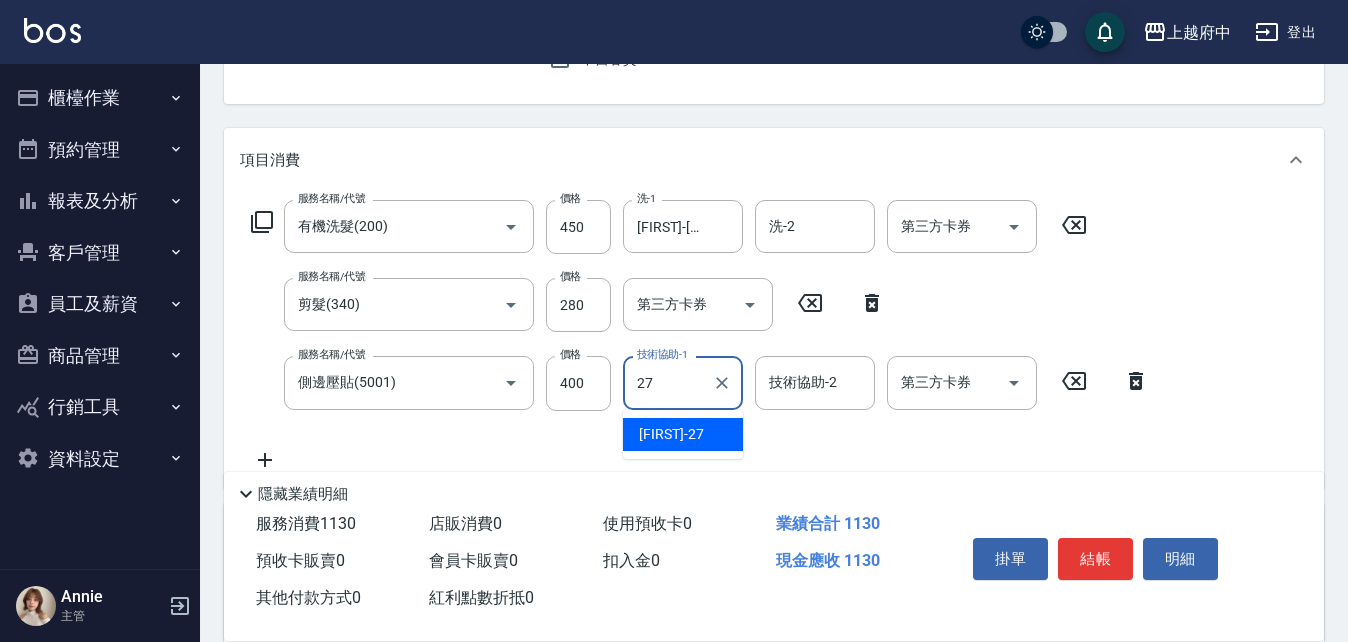 type on "陳韋均-27" 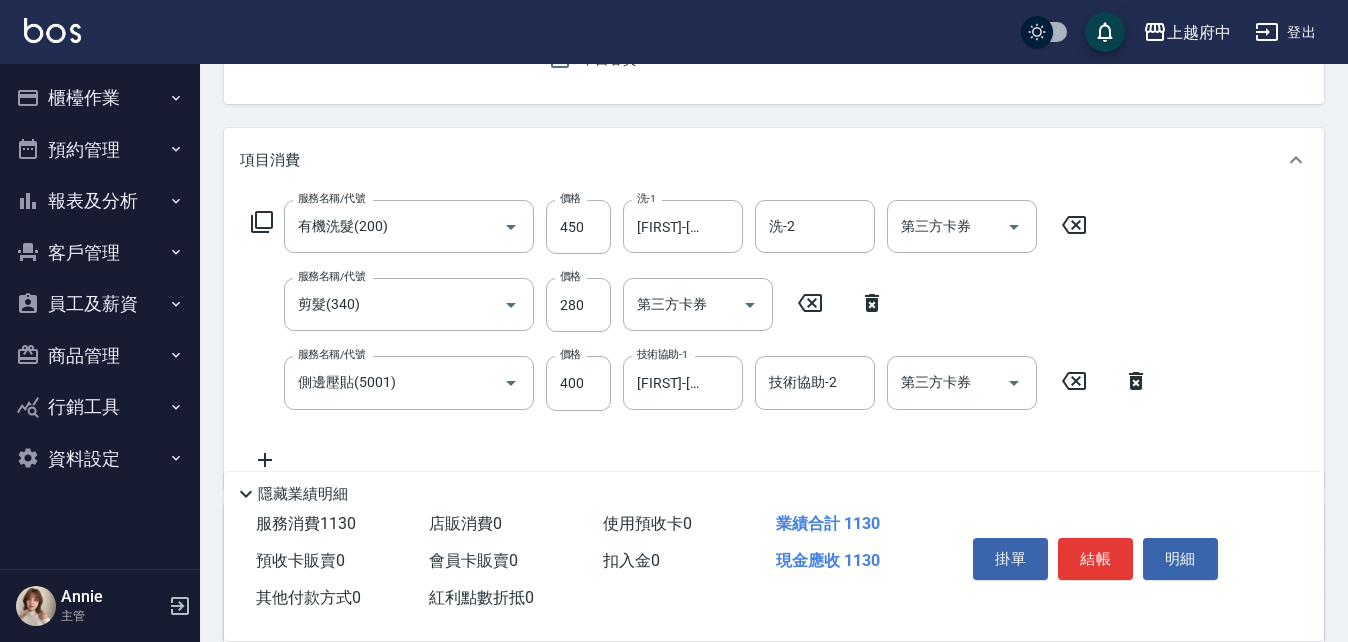 click on "服務名稱/代號 有機洗髮(200) 服務名稱/代號 價格 450 價格 洗-1 陳韋均-27 洗-1 洗-2 洗-2 第三方卡券 第三方卡券 服務名稱/代號 剪髮(340) 服務名稱/代號 價格 280 價格 第三方卡券 第三方卡券 服務名稱/代號 側邊壓貼(5001) 服務名稱/代號 價格 400 價格 技術協助-1 陳韋均-27 技術協助-1 技術協助-2 技術協助-2 第三方卡券 第三方卡券" at bounding box center [774, 339] 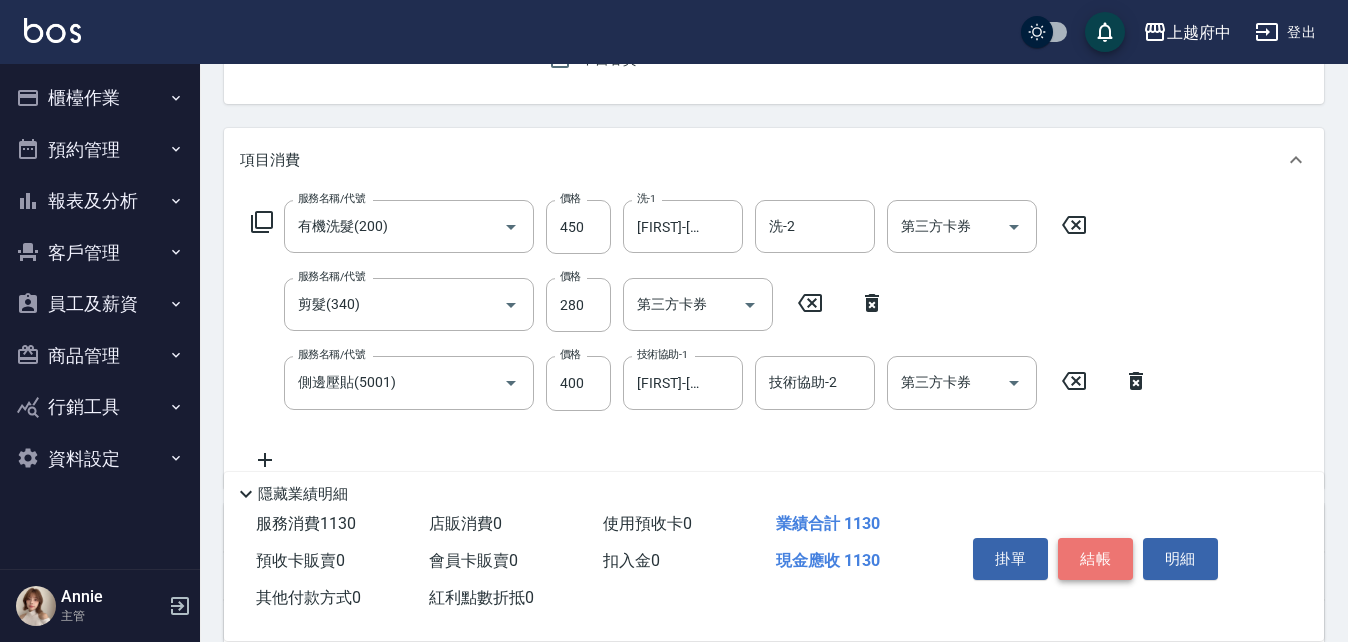 click on "結帳" at bounding box center (1095, 559) 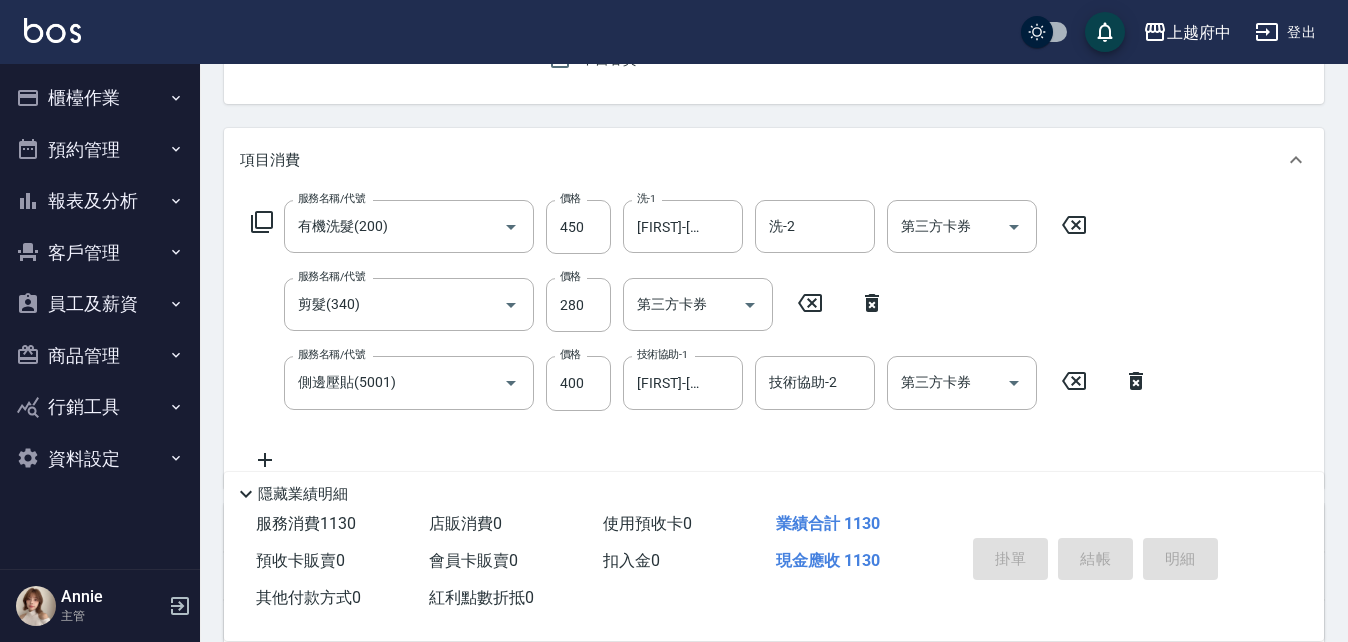 type on "2025/08/02 16:36" 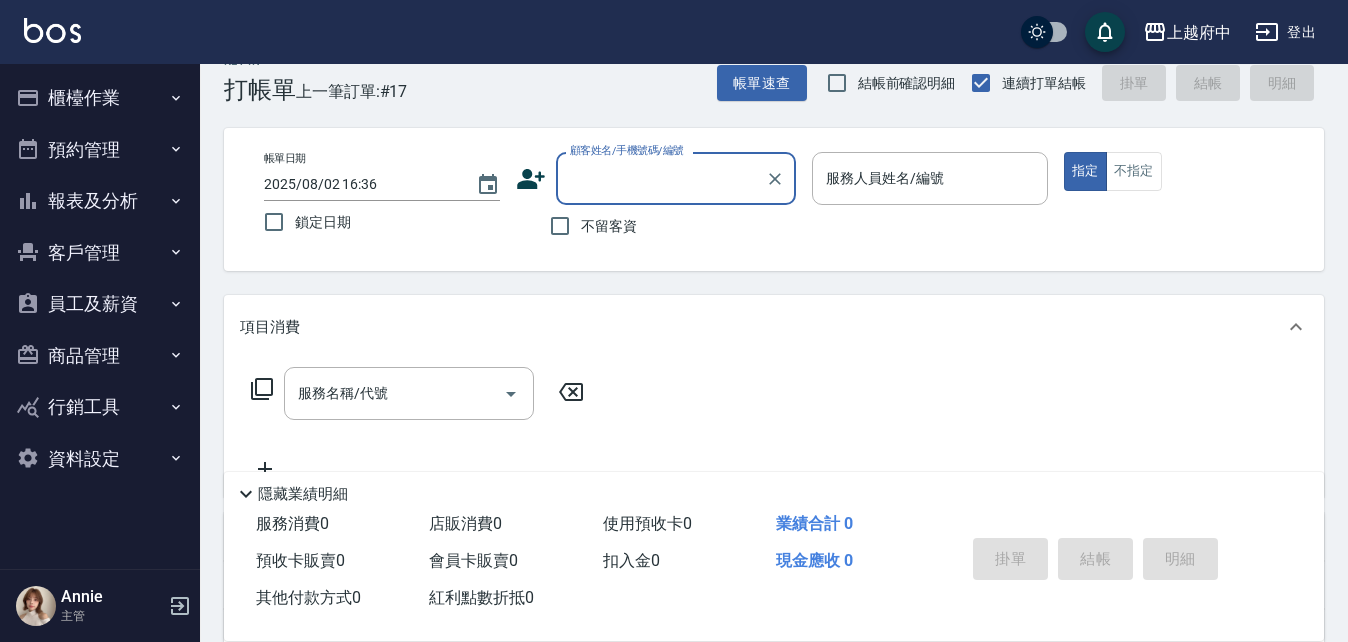 scroll, scrollTop: 0, scrollLeft: 0, axis: both 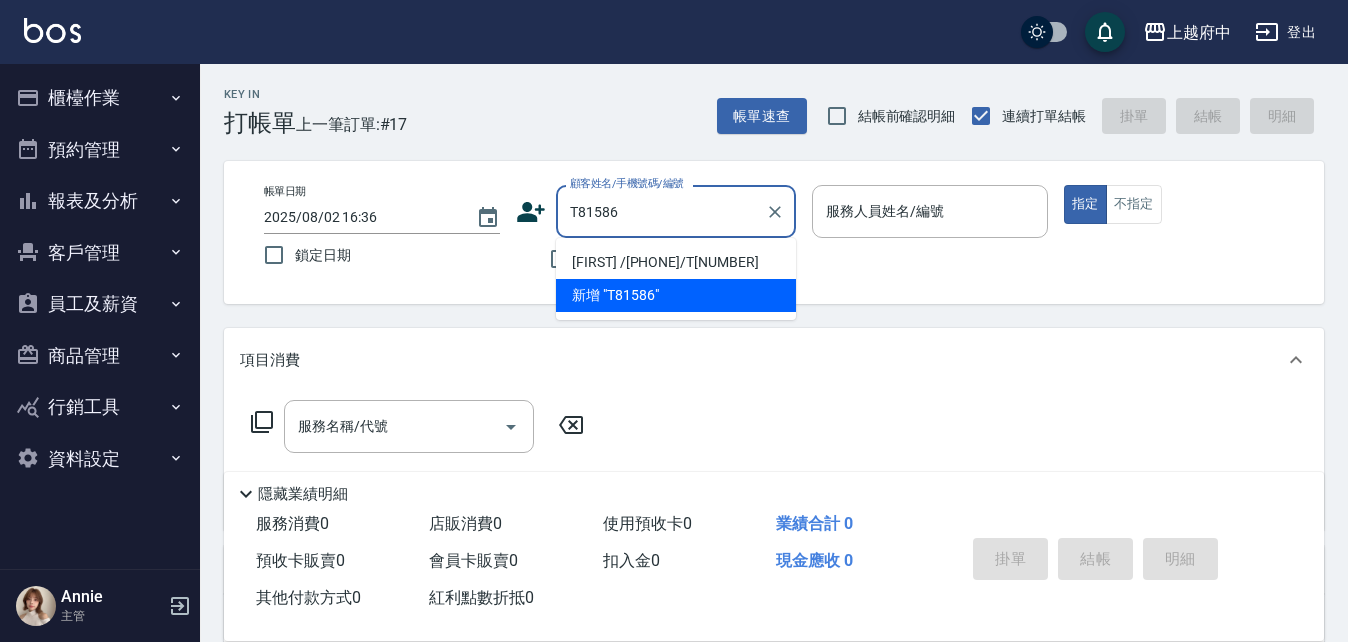 click on "劉憬人/0975537910/T81586" at bounding box center [676, 262] 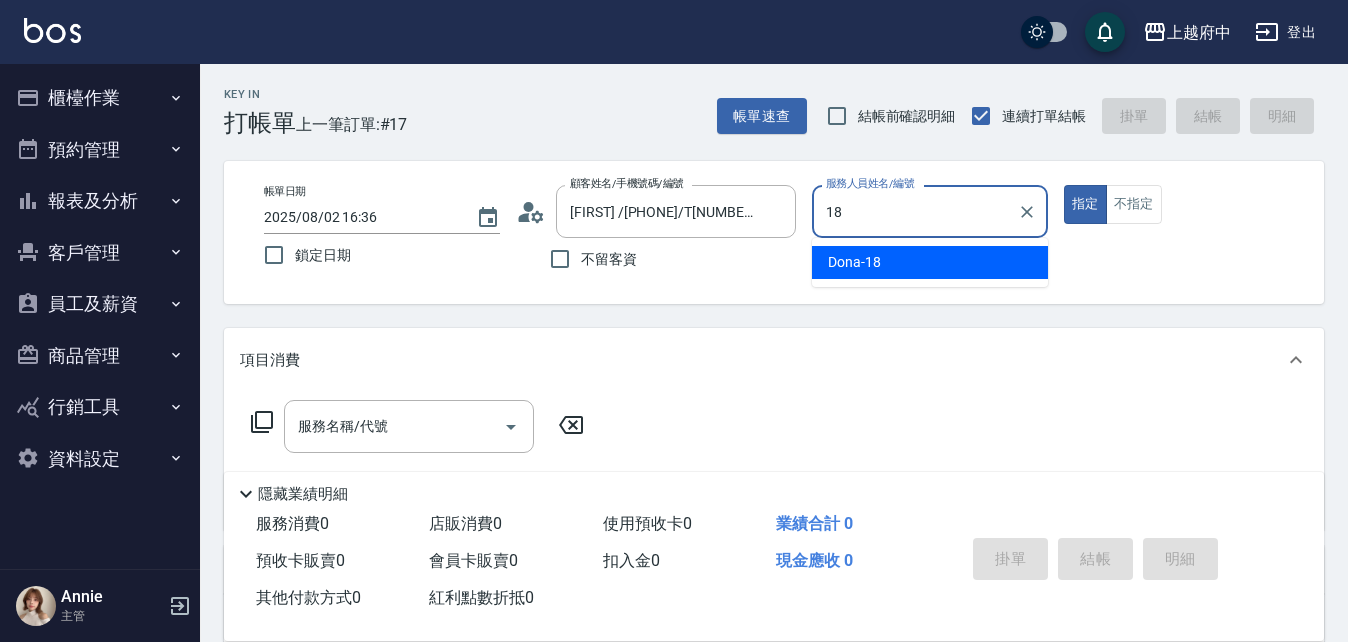 type on "Dona-18" 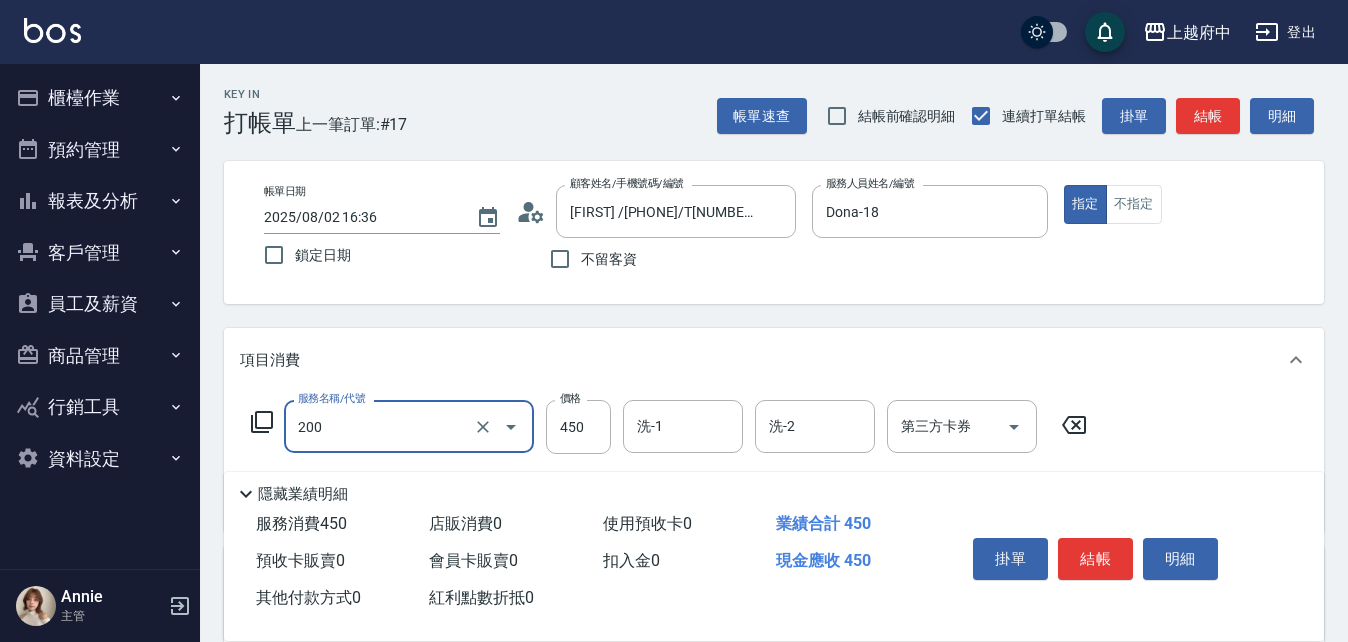 type on "有機洗髮(200)" 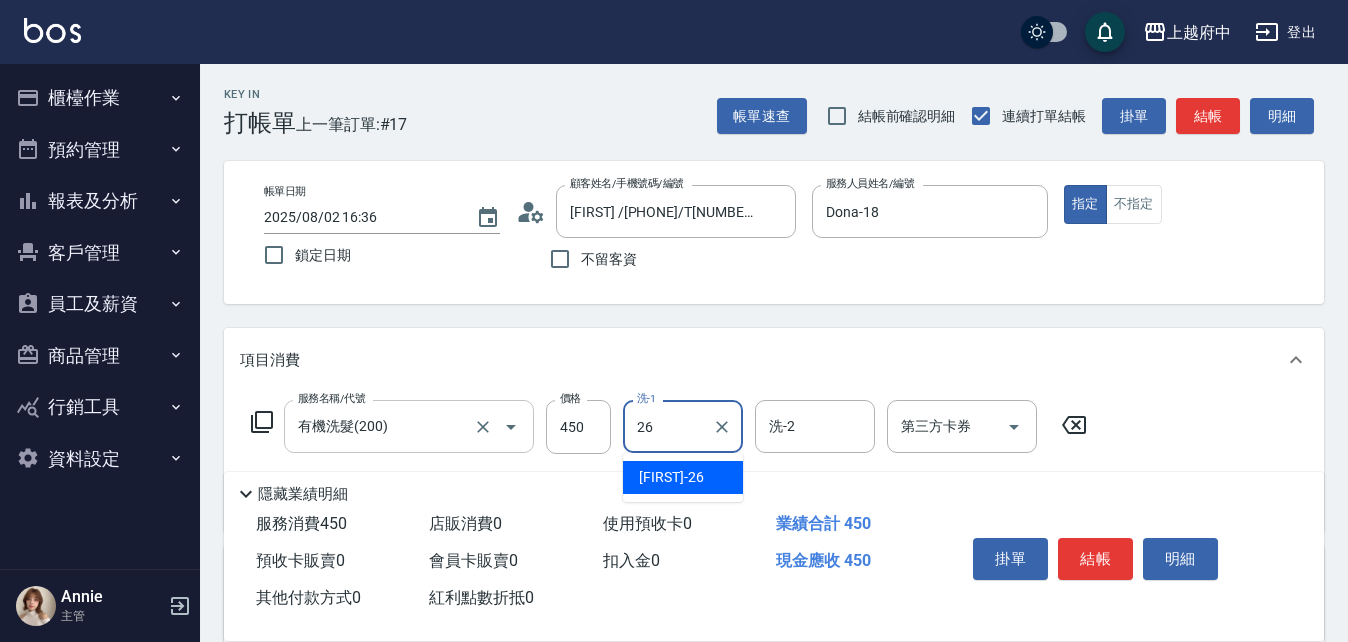 type on "邱子芹-26" 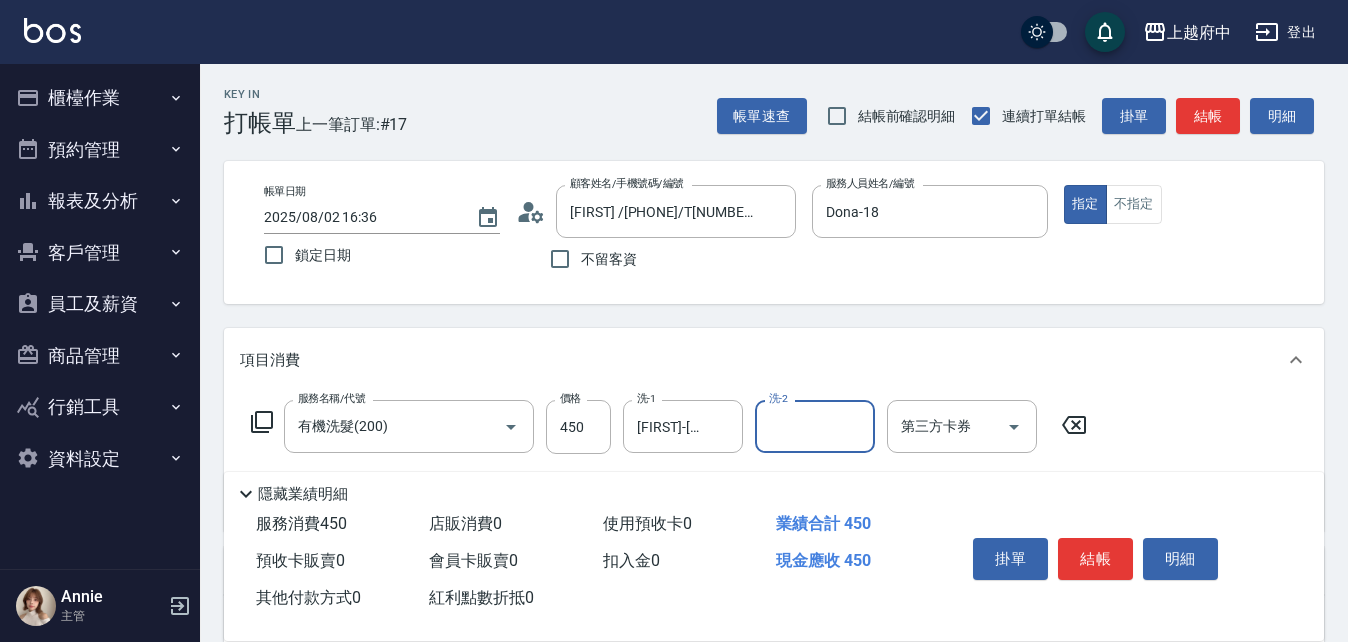 click on "服務名稱/代號 有機洗髮(200) 服務名稱/代號 價格 450 價格 洗-1 邱子芹-26 洗-1 洗-2 洗-2 第三方卡券 第三方卡券" at bounding box center [774, 461] 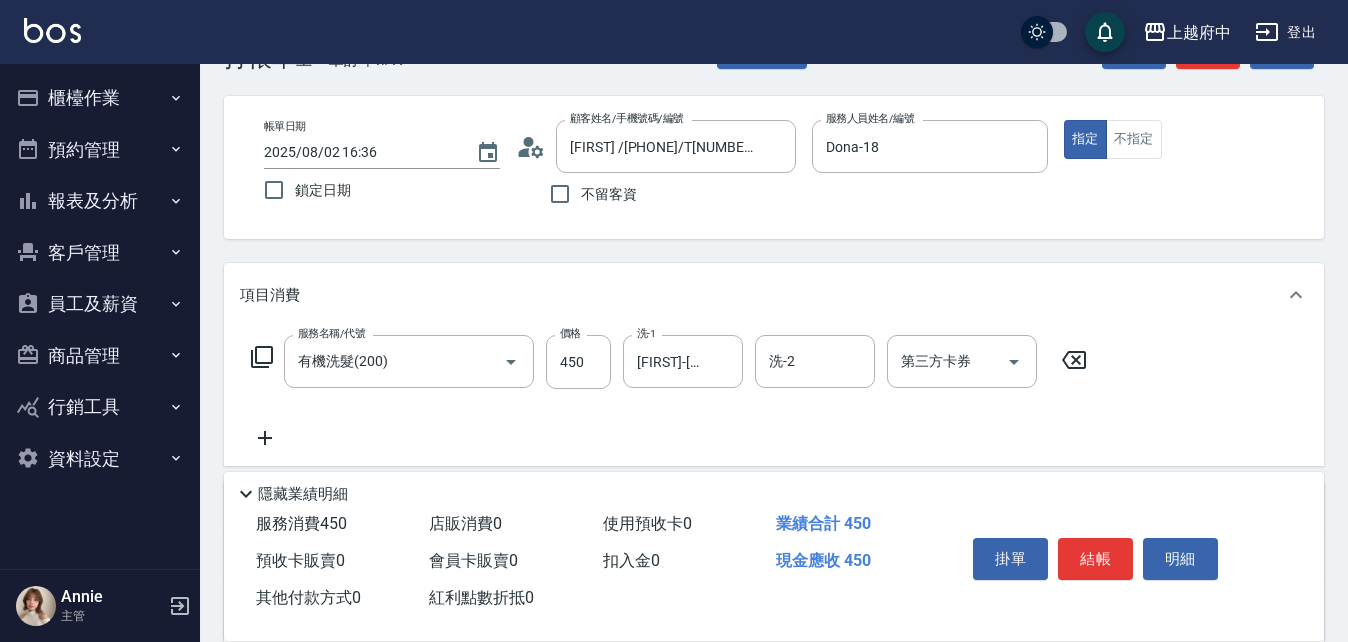 scroll, scrollTop: 100, scrollLeft: 0, axis: vertical 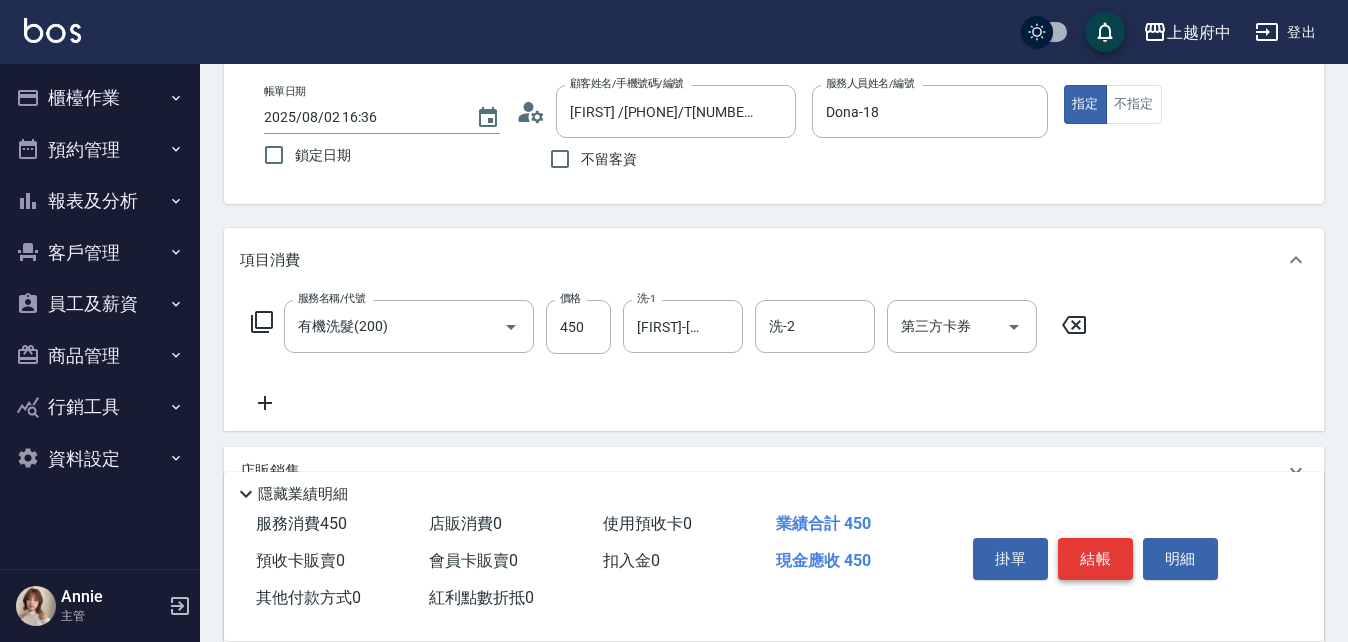 click on "結帳" at bounding box center [1095, 559] 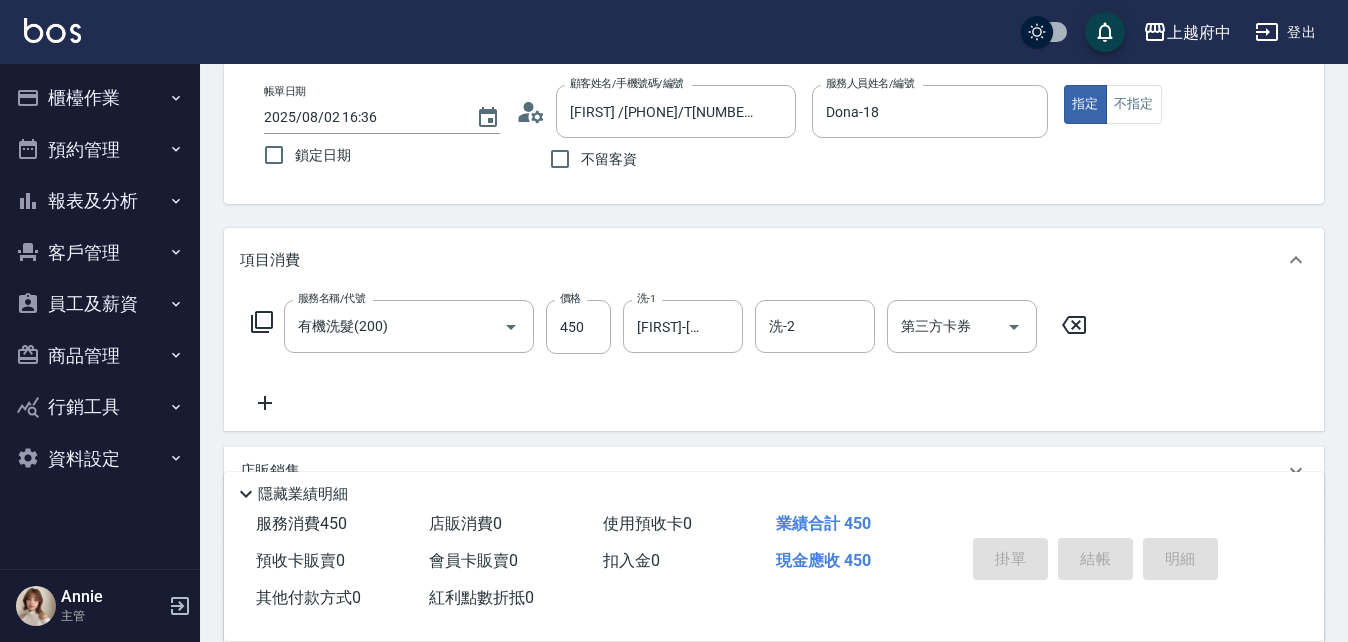 type on "2025/08/02 16:37" 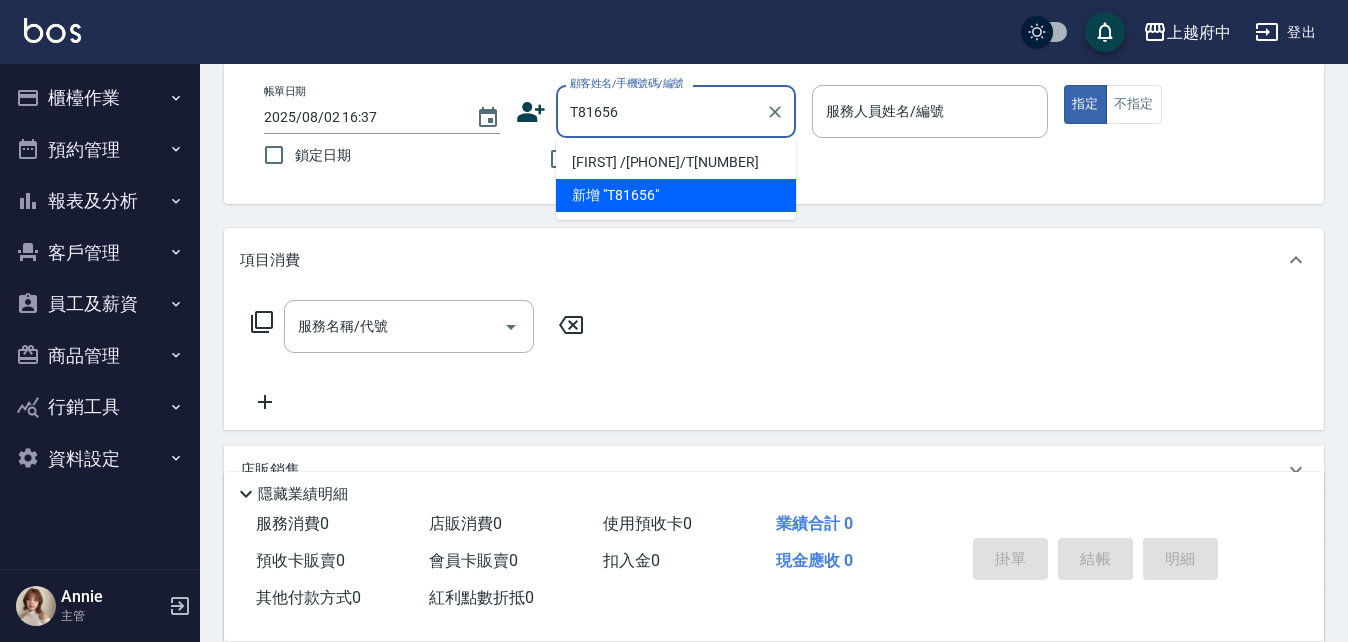 click on "王監哲/0905190628/T81656" at bounding box center [676, 162] 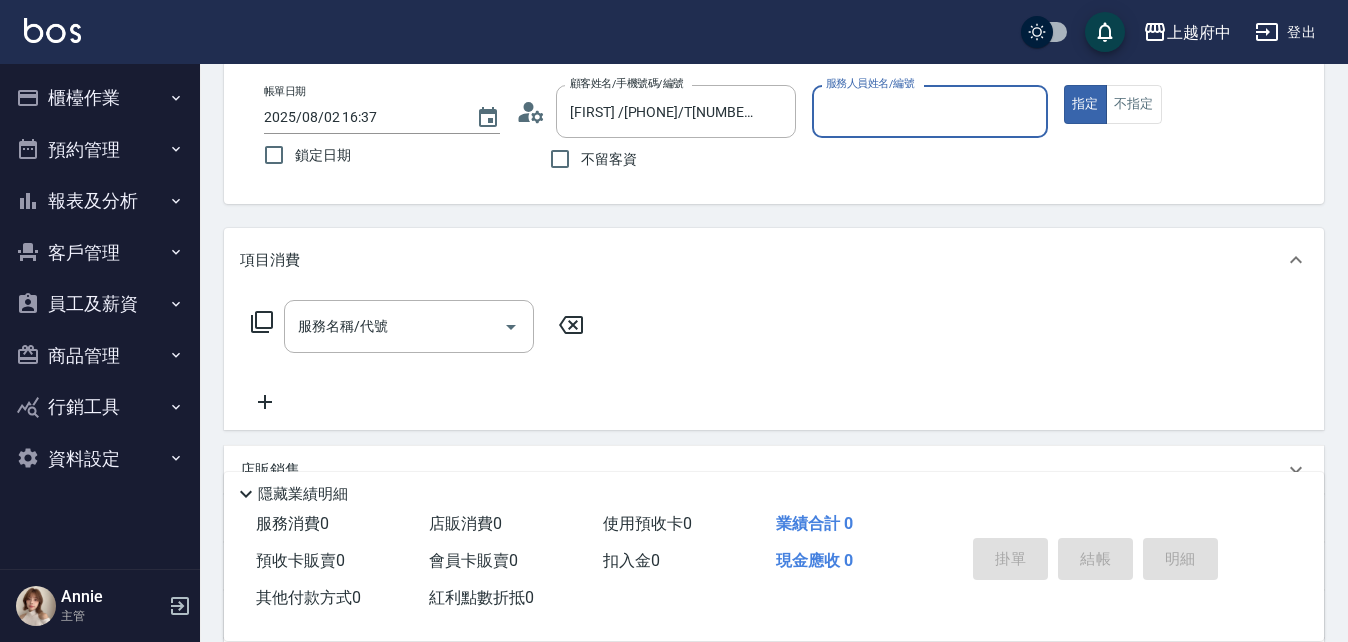 type on "Annie -1" 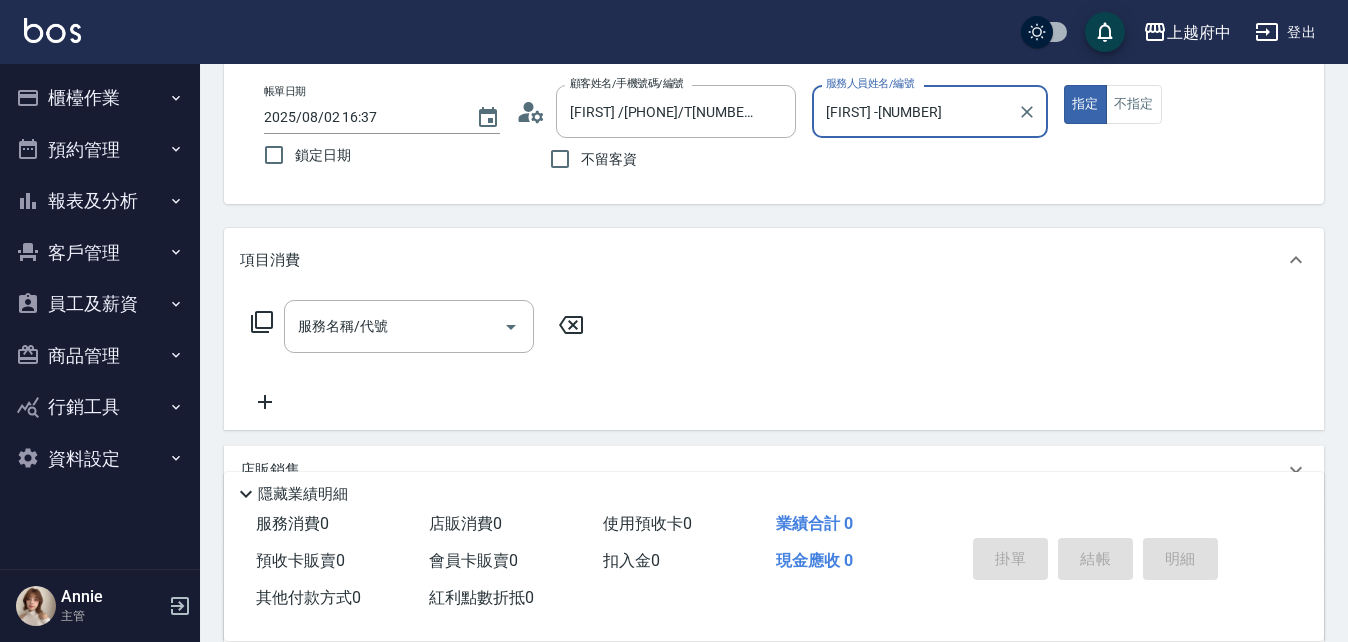 click on "指定" at bounding box center (1085, 104) 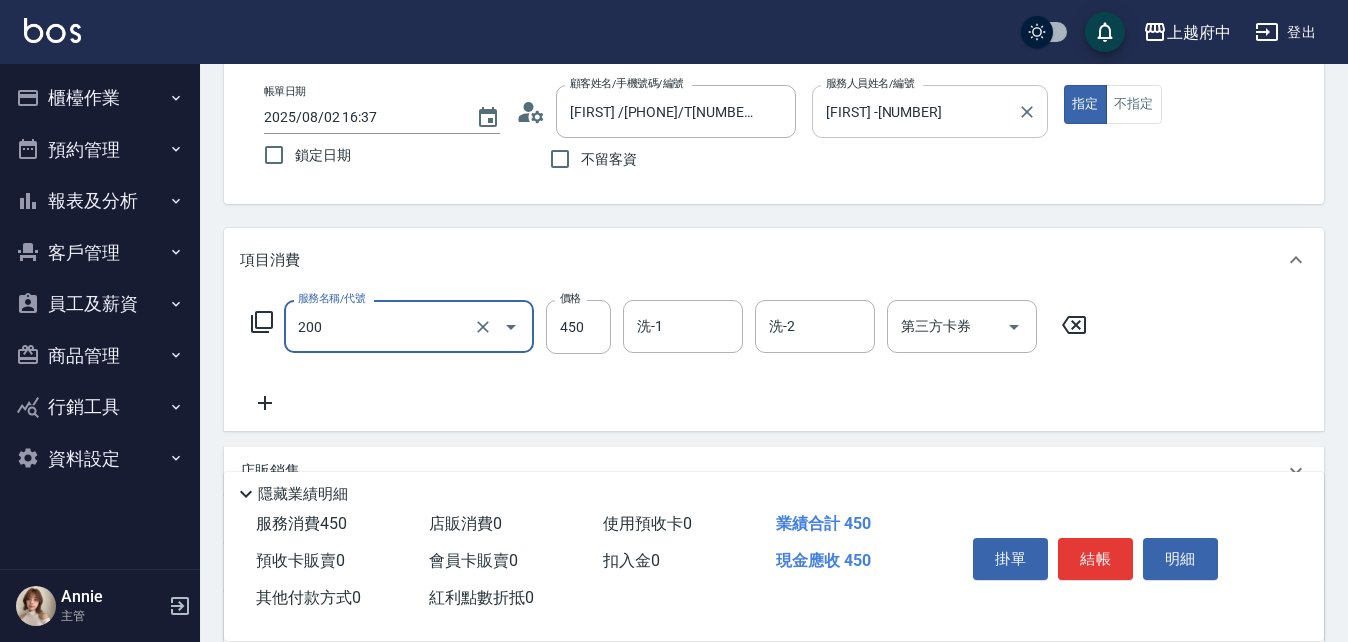 type on "有機洗髮(200)" 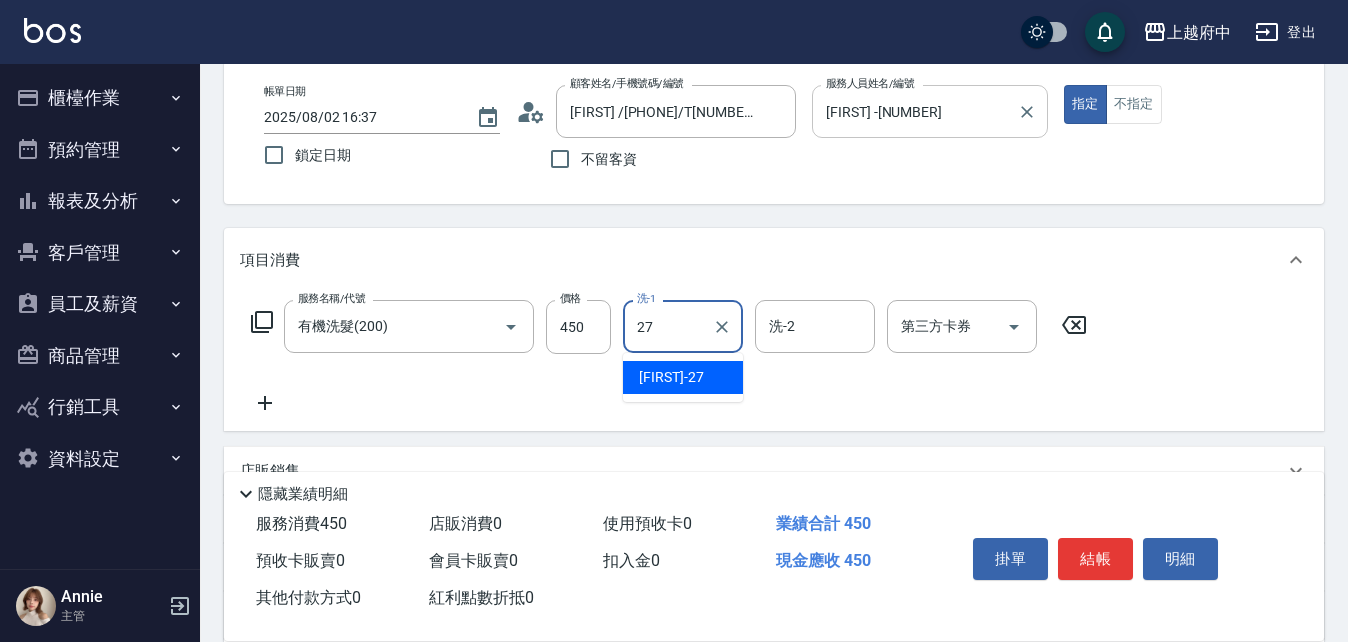 type on "陳韋均-27" 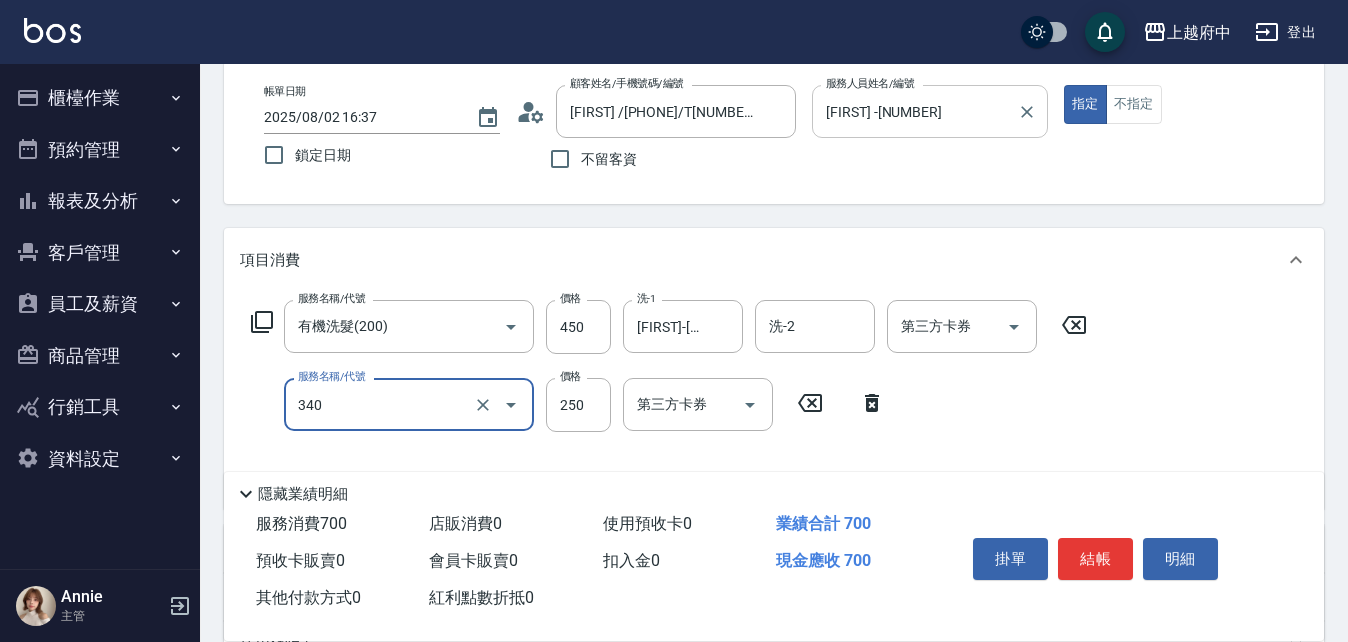 type on "剪髮(340)" 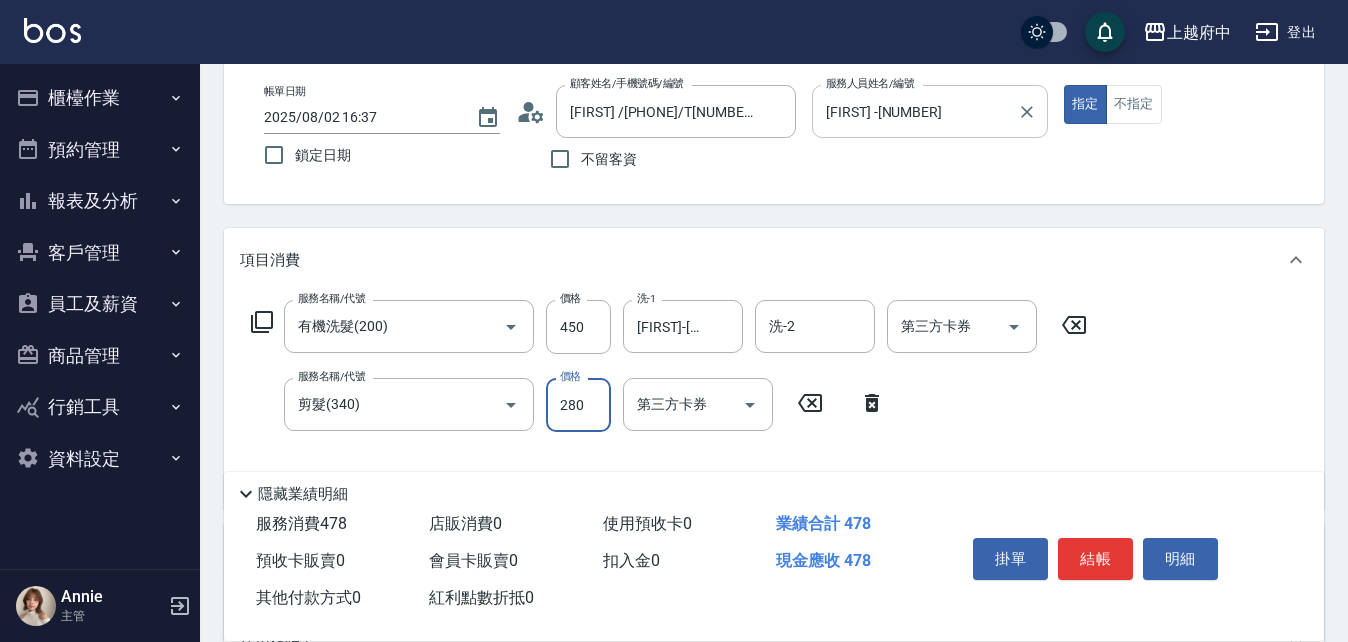 type on "280" 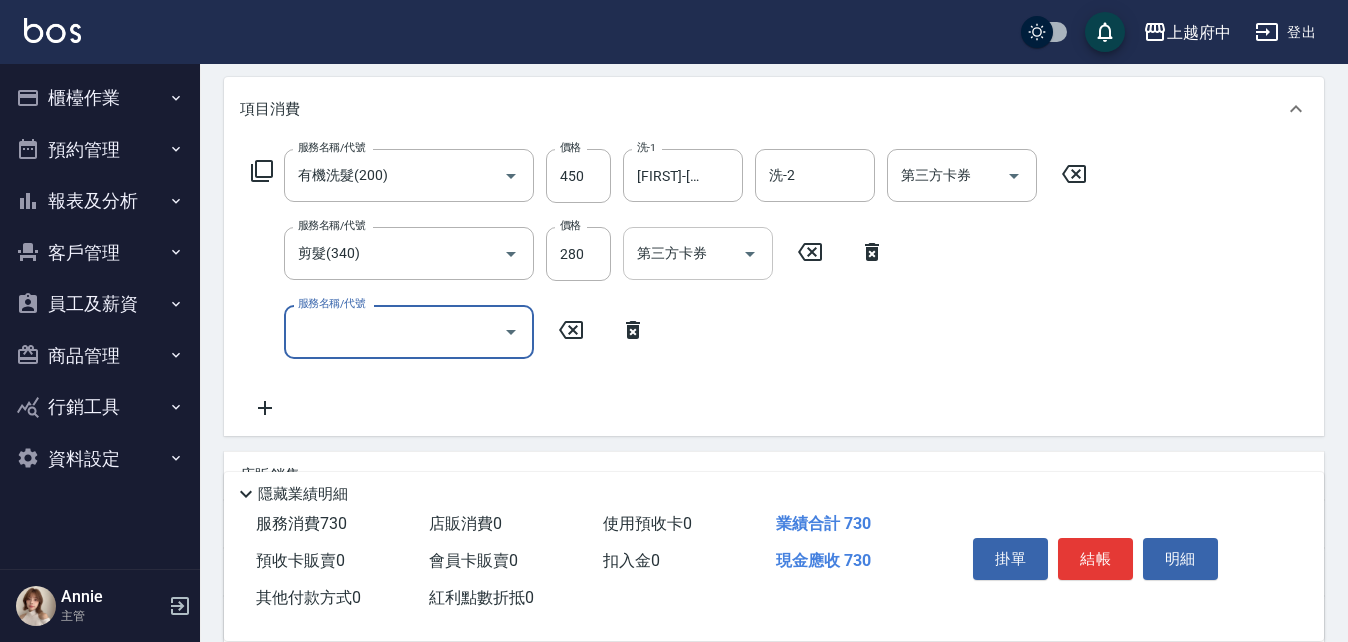 scroll, scrollTop: 300, scrollLeft: 0, axis: vertical 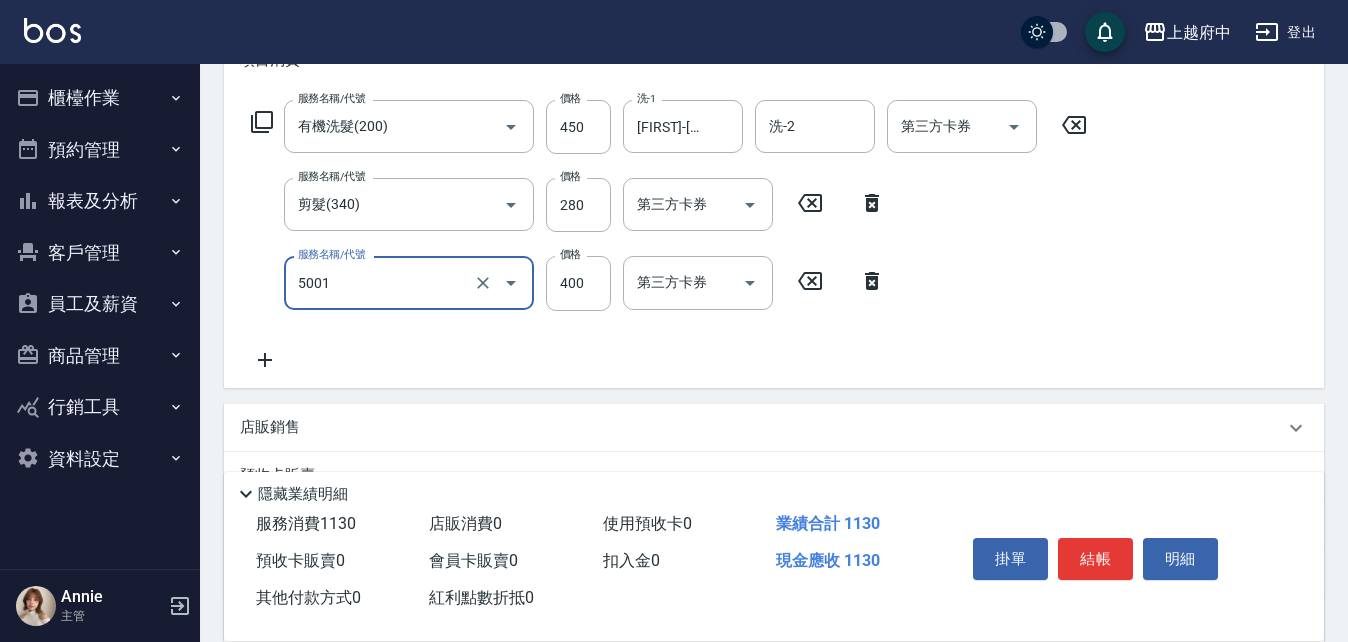 type on "側邊壓貼(5001)" 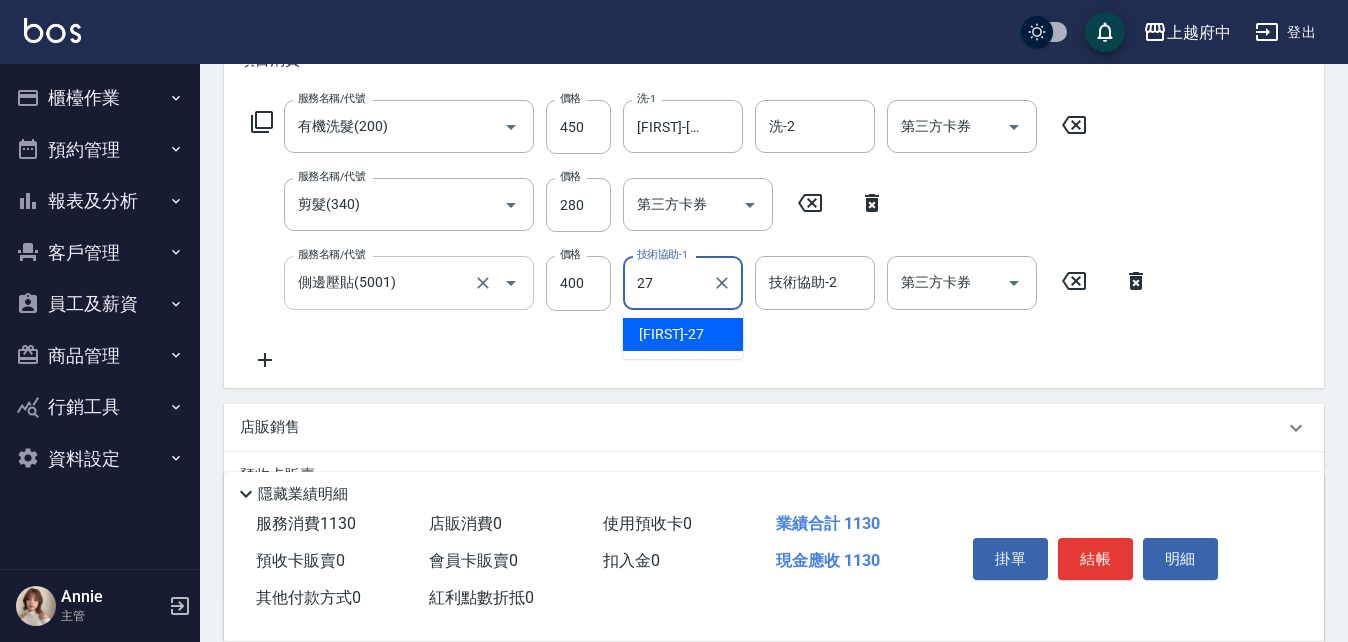 type on "陳韋均-27" 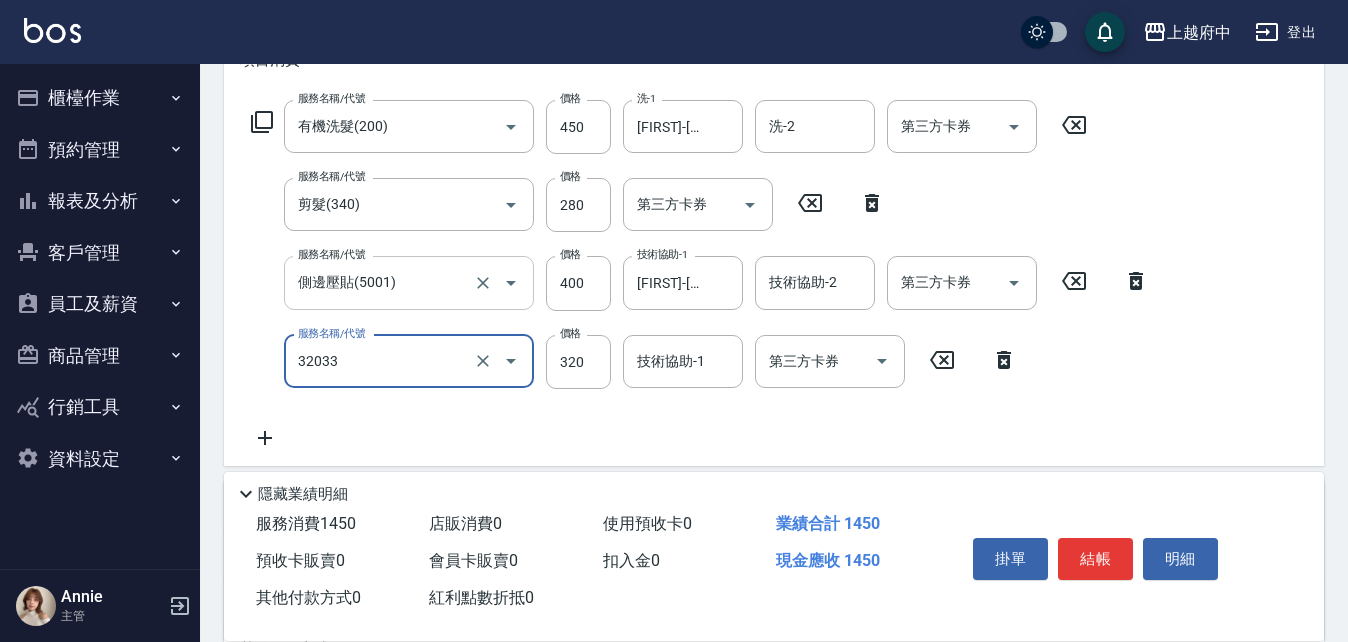 type on "頭皮隔離液(32033)" 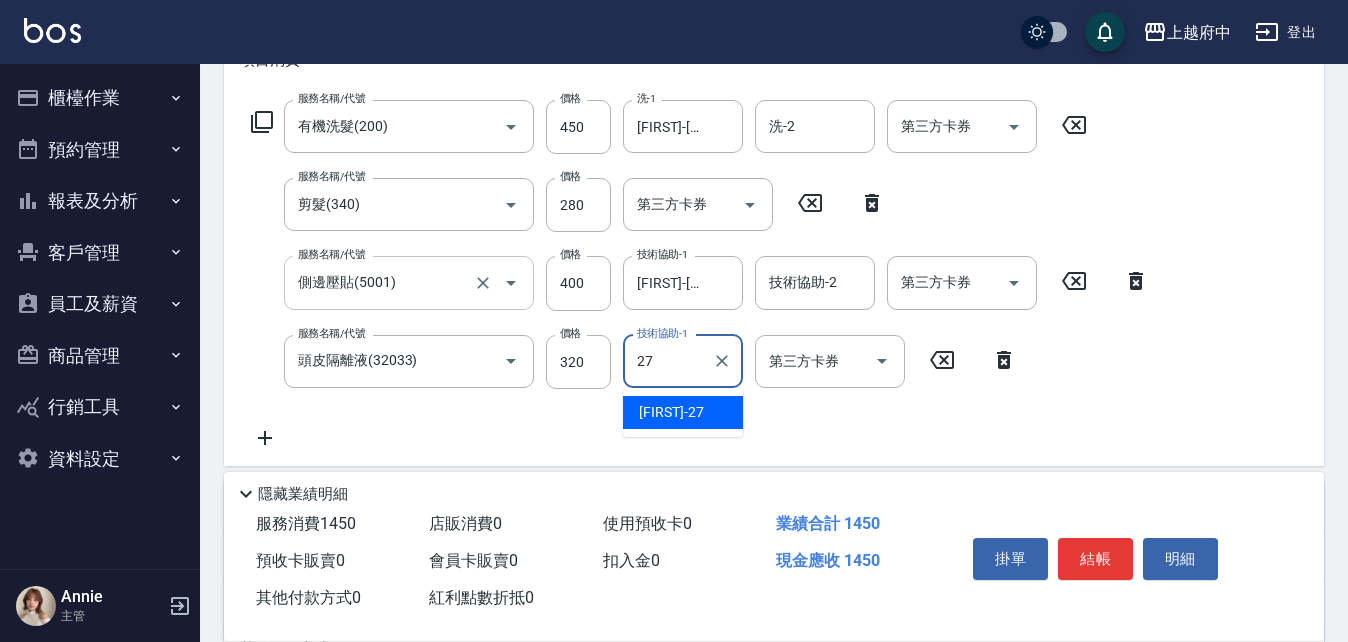 type on "陳韋均-27" 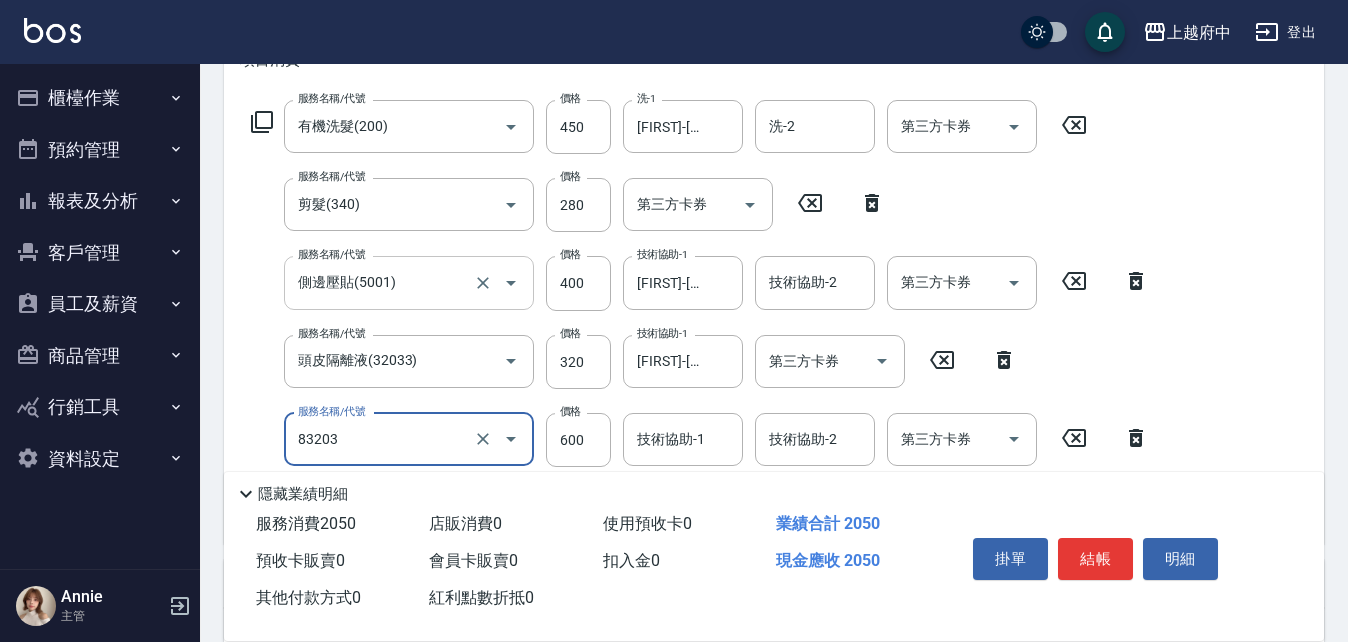 type on "蘆薈敷膜(83203)" 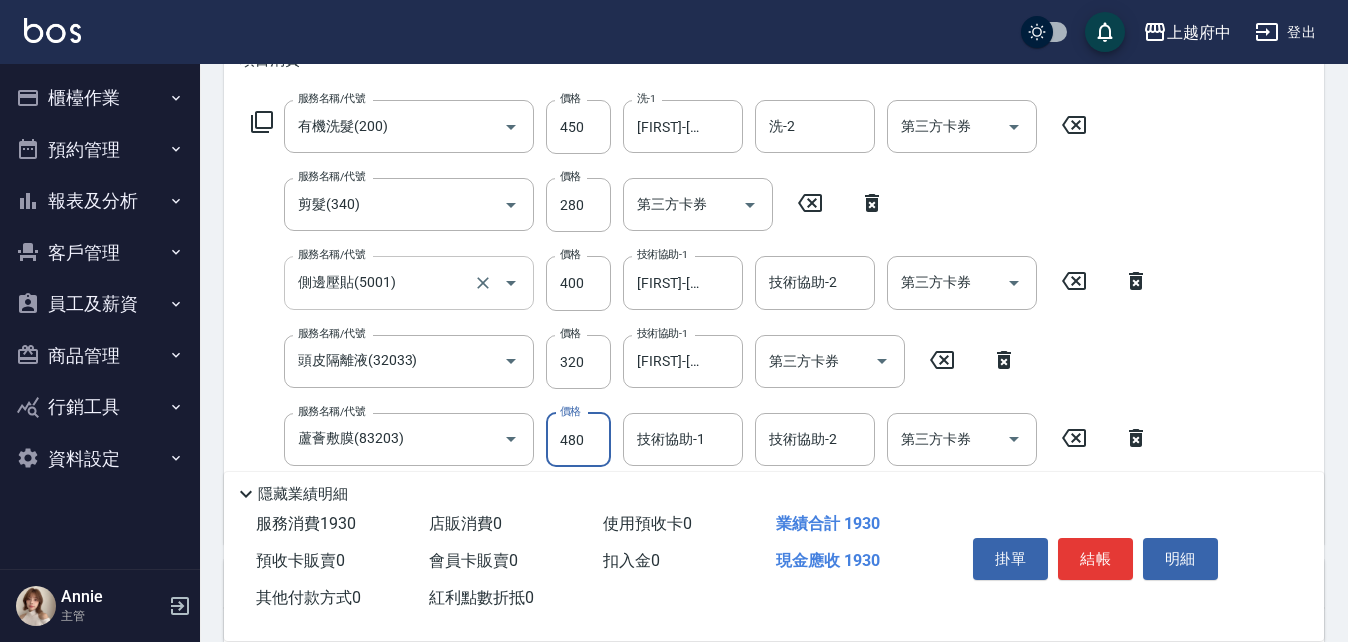 type on "480" 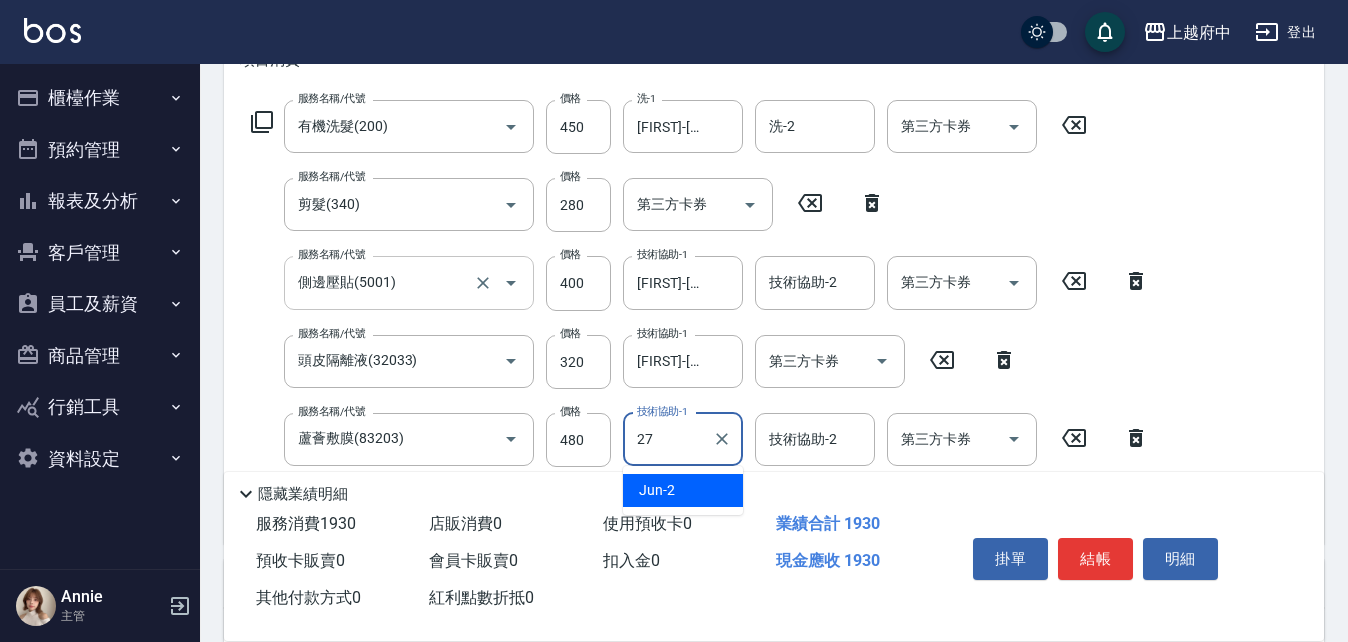 type on "陳韋均-27" 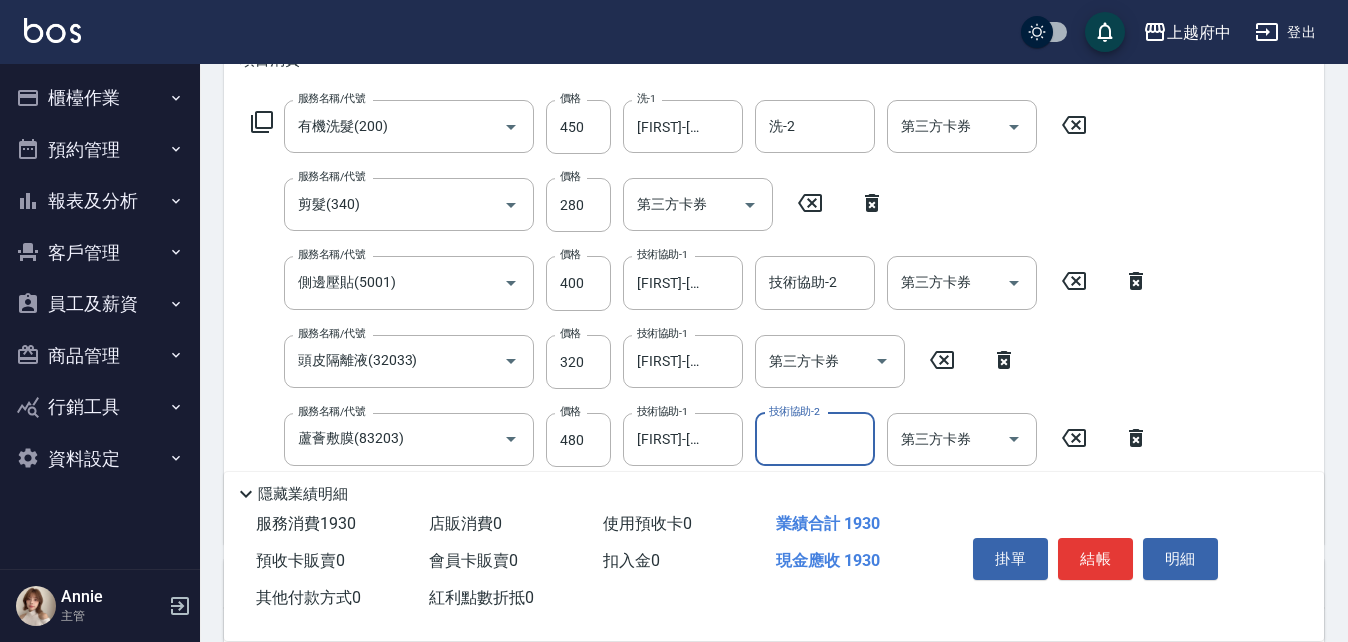 click on "服務名稱/代號 有機洗髮(200) 服務名稱/代號 價格 450 價格 洗-1 陳韋均-27 洗-1 洗-2 洗-2 第三方卡券 第三方卡券 服務名稱/代號 剪髮(340) 服務名稱/代號 價格 280 價格 第三方卡券 第三方卡券 服務名稱/代號 側邊壓貼(5001) 服務名稱/代號 價格 400 價格 技術協助-1 陳韋均-27 技術協助-1 技術協助-2 技術協助-2 第三方卡券 第三方卡券 服務名稱/代號 頭皮隔離液(32033) 服務名稱/代號 價格 320 價格 技術協助-1 陳韋均-27 技術協助-1 第三方卡券 第三方卡券 服務名稱/代號 蘆薈敷膜(83203) 服務名稱/代號 價格 480 價格 技術協助-1 陳韋均-27 技術協助-1 技術協助-2 技術協助-2 第三方卡券 第三方卡券" at bounding box center (774, 318) 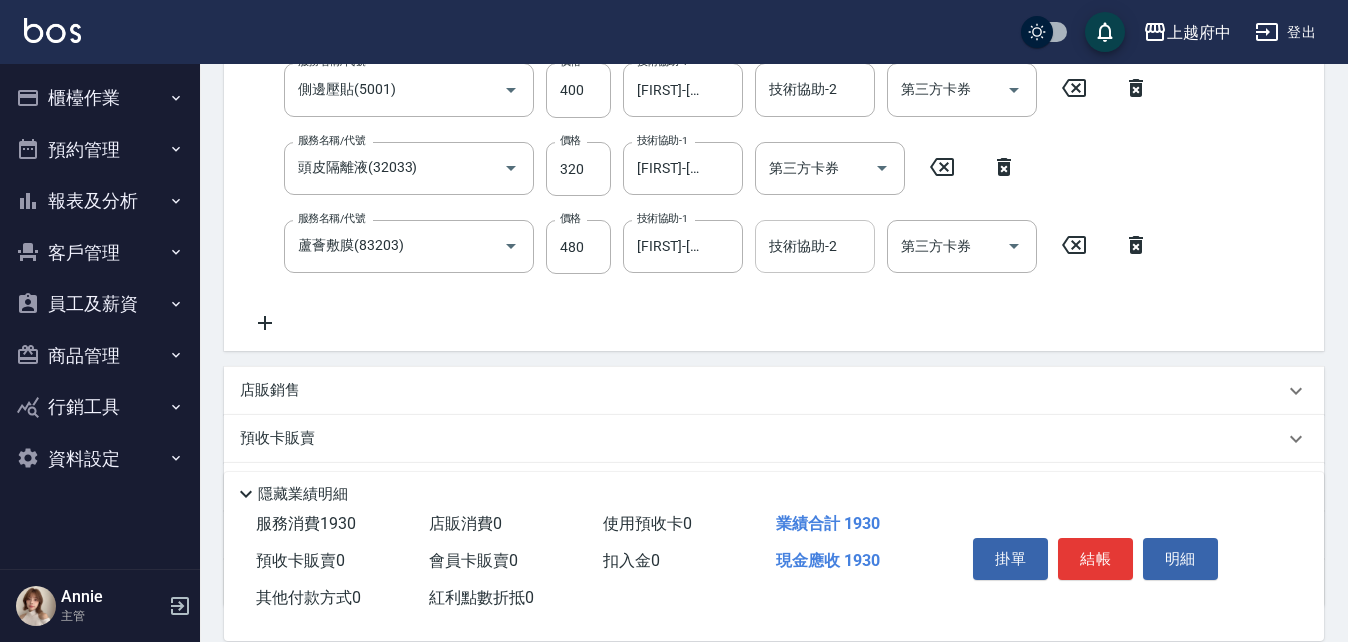 scroll, scrollTop: 500, scrollLeft: 0, axis: vertical 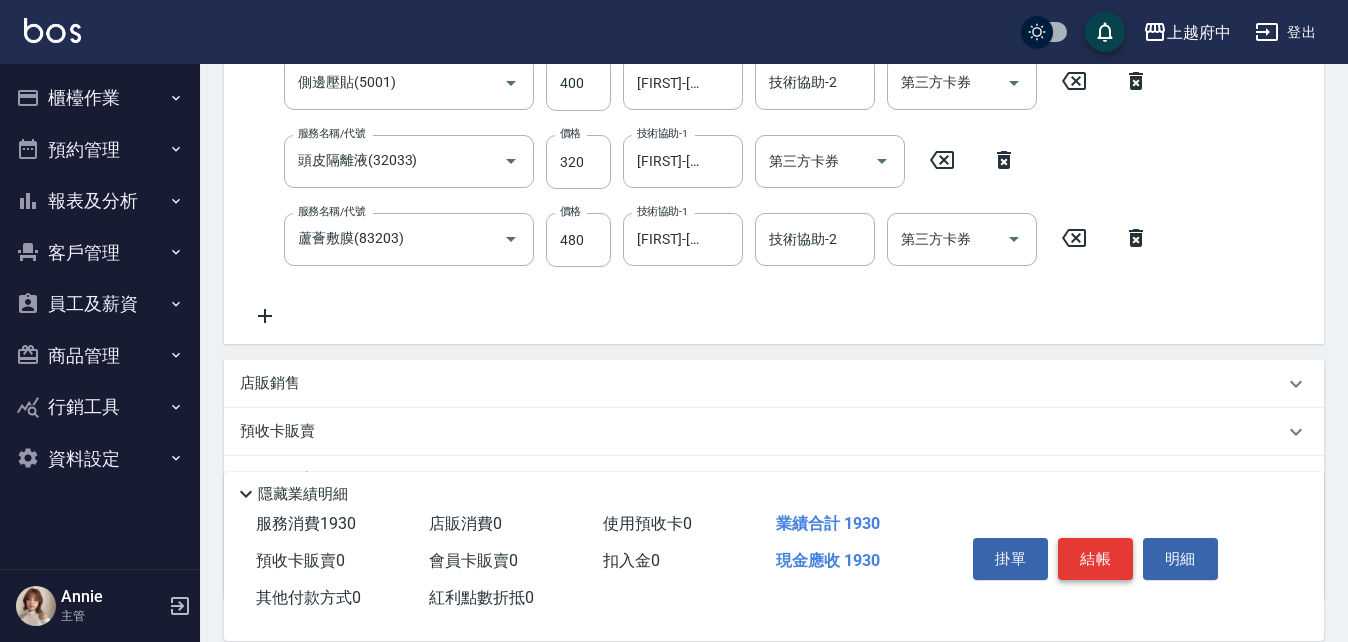 click on "結帳" at bounding box center (1095, 559) 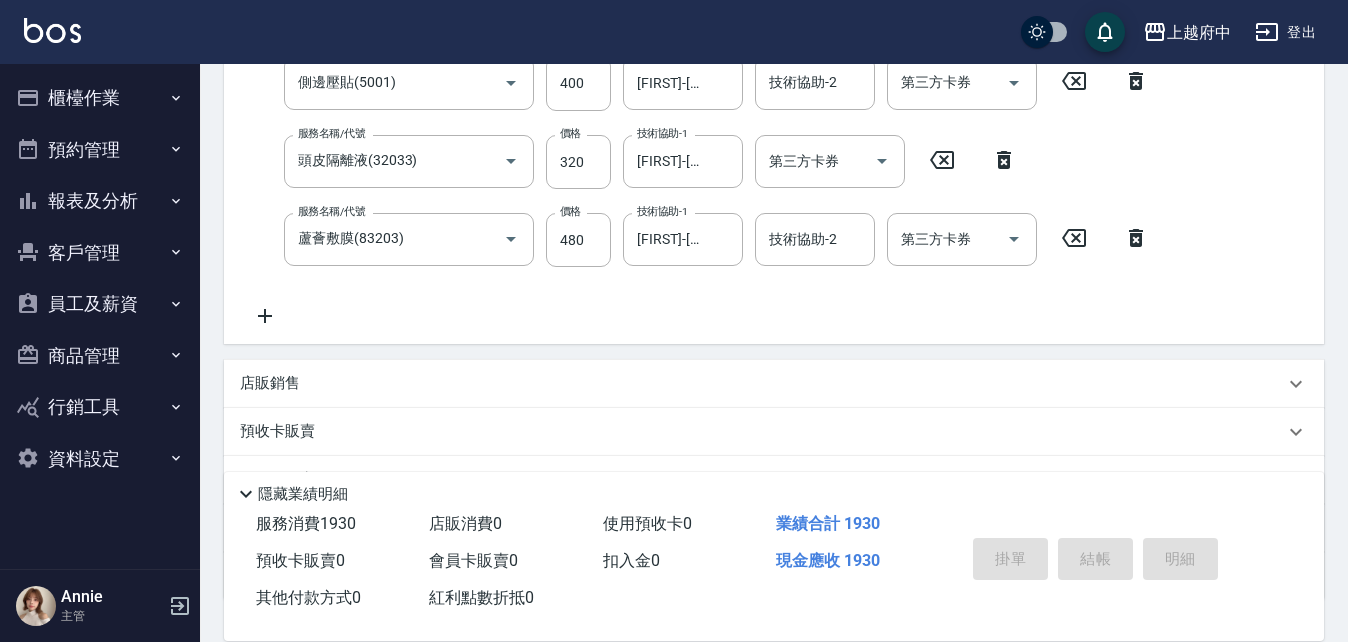 type on "2025/08/02 16:38" 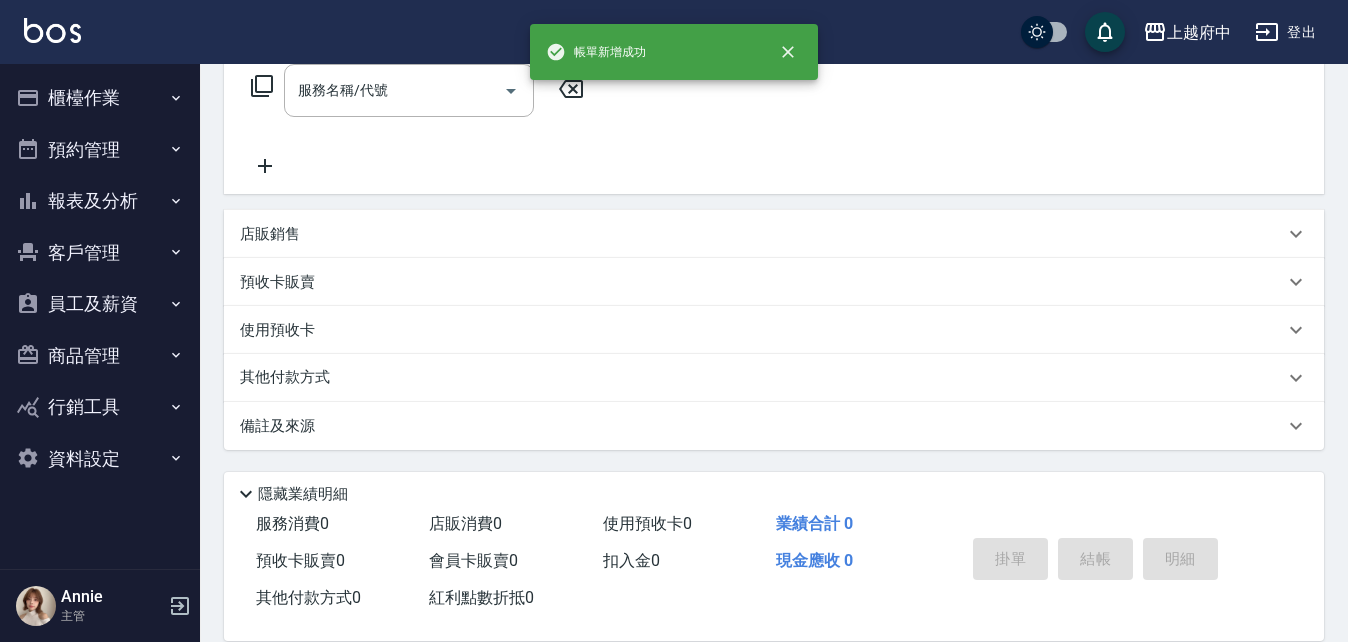 scroll, scrollTop: 0, scrollLeft: 0, axis: both 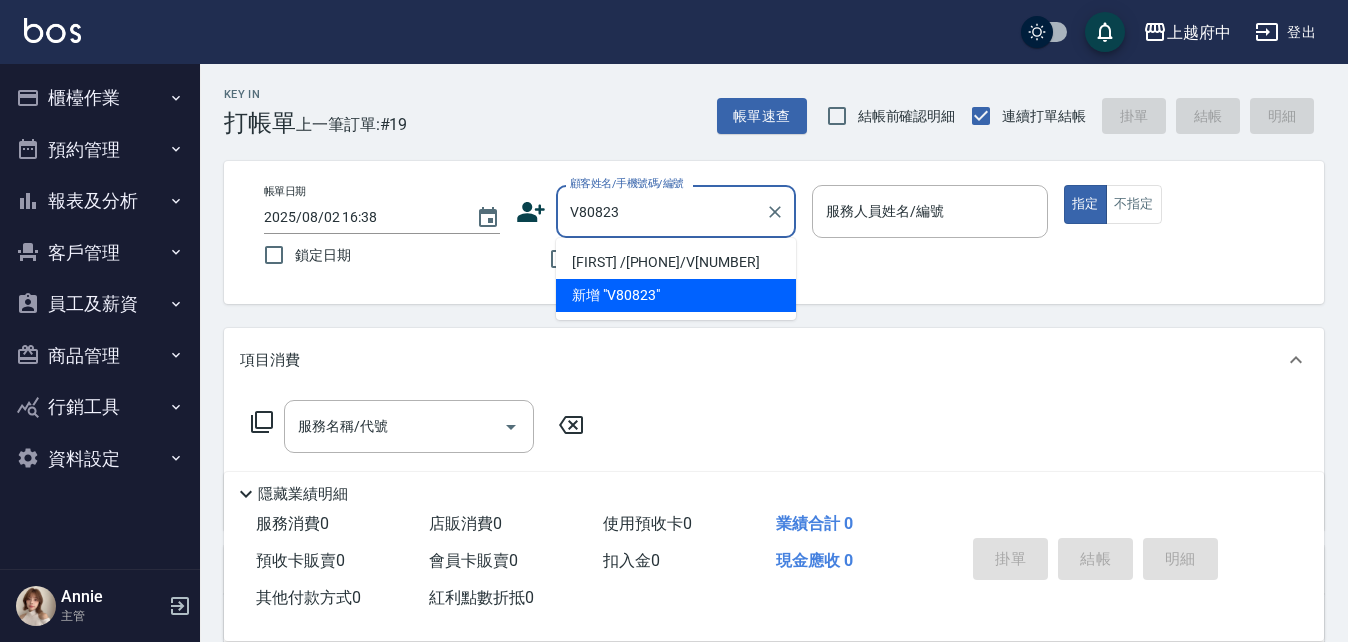 click on "何昱辰/0979926876/V80823" at bounding box center (676, 262) 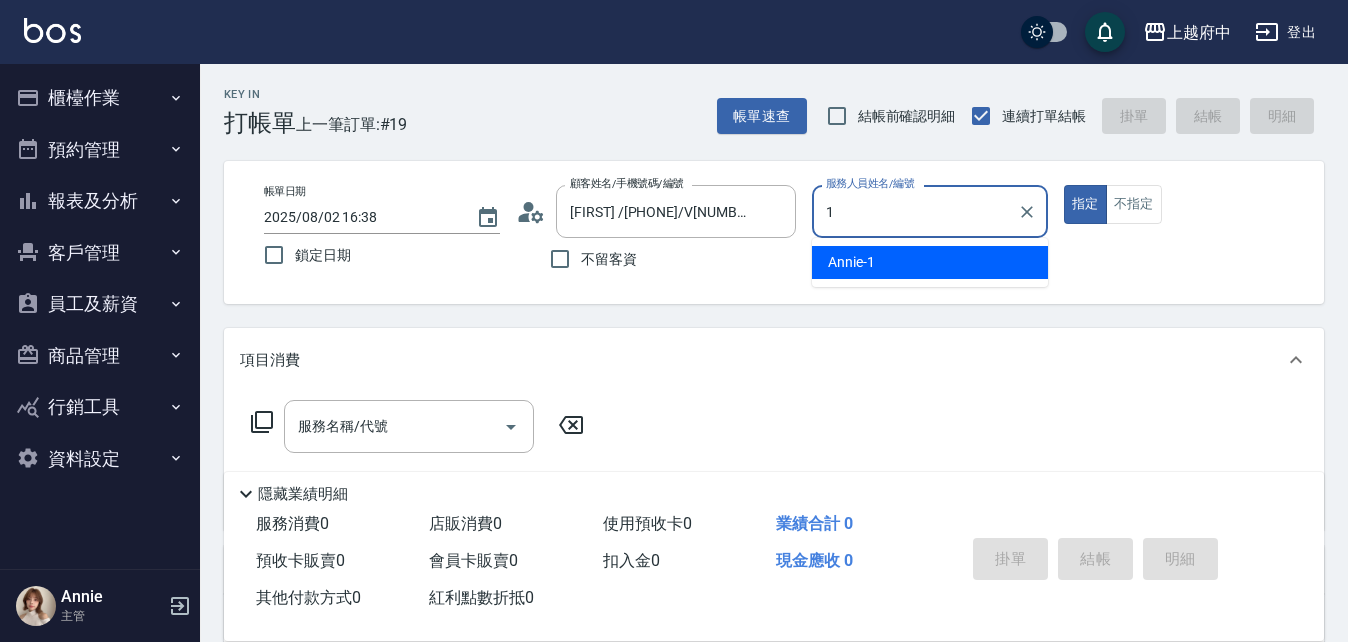 type on "[NAME] - [NUMBER]" 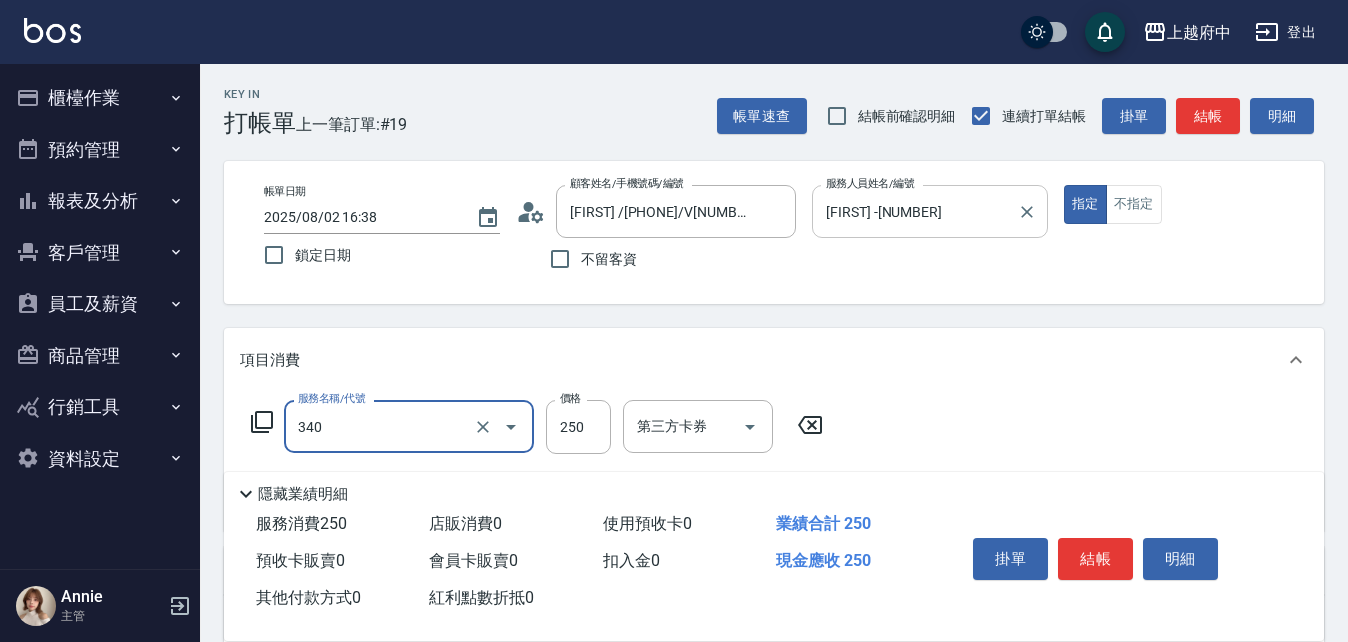 type on "剪髮(340)" 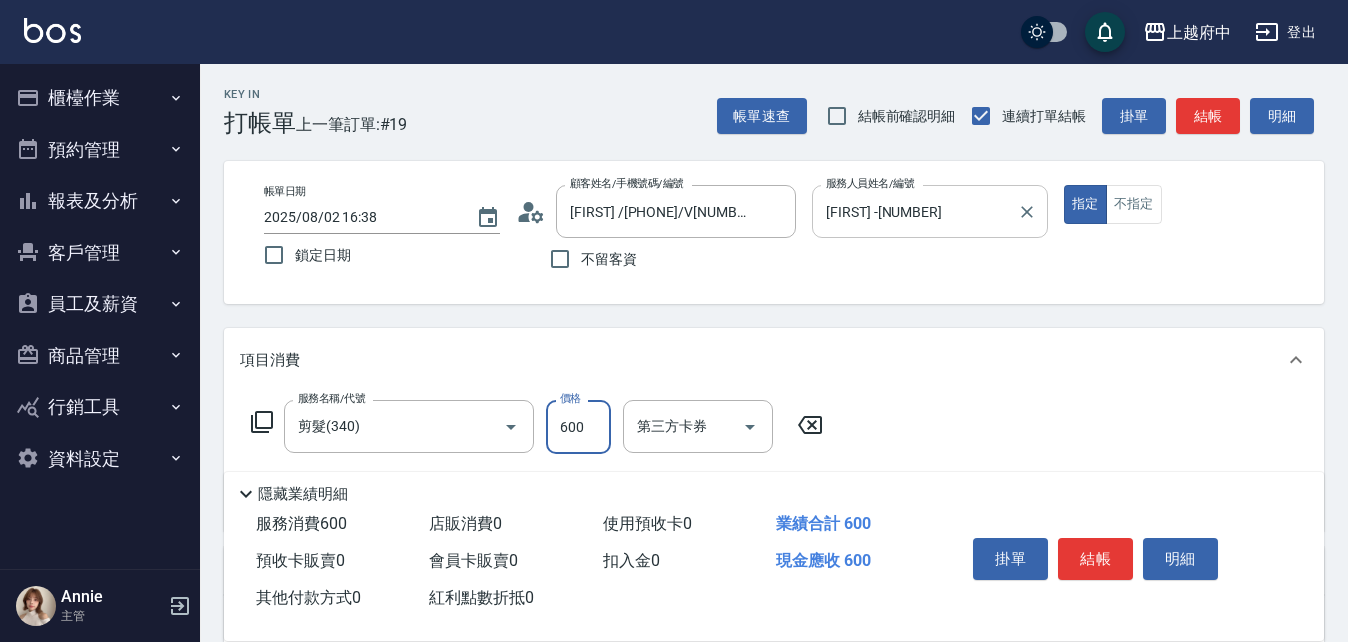 type on "600" 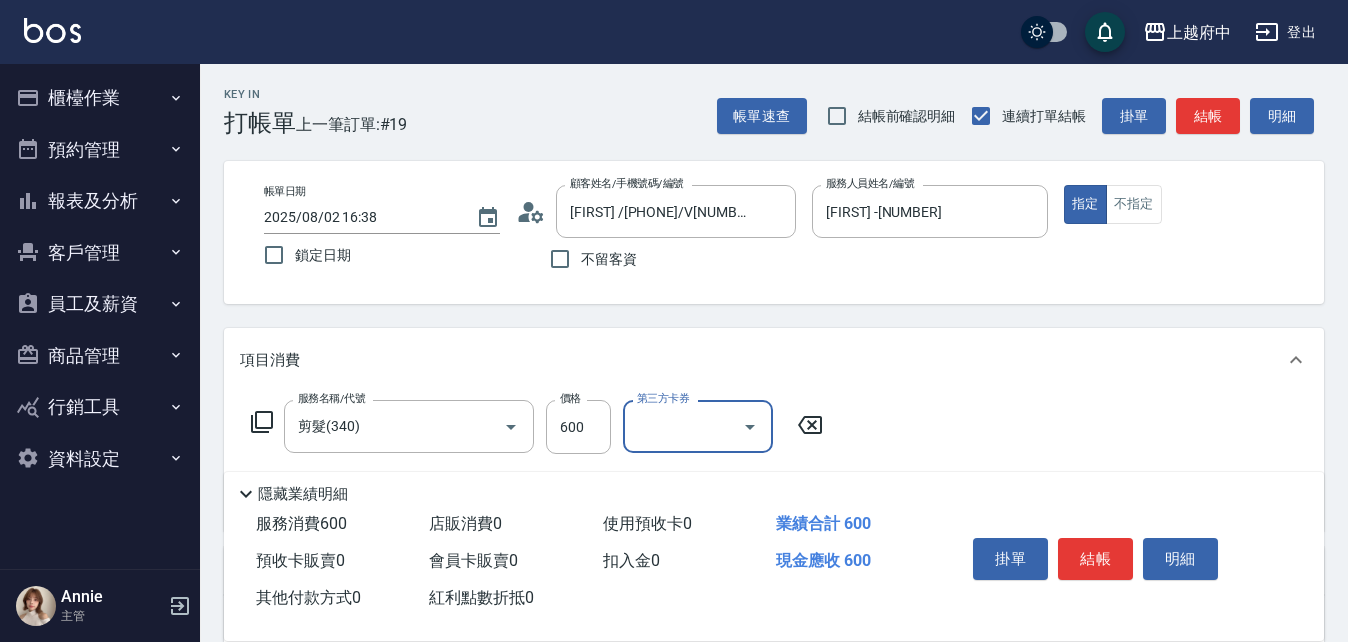 click on "服務名稱/代號 剪髮(340) 服務名稱/代號 價格 600 價格 第三方卡券 第三方卡券" at bounding box center (774, 461) 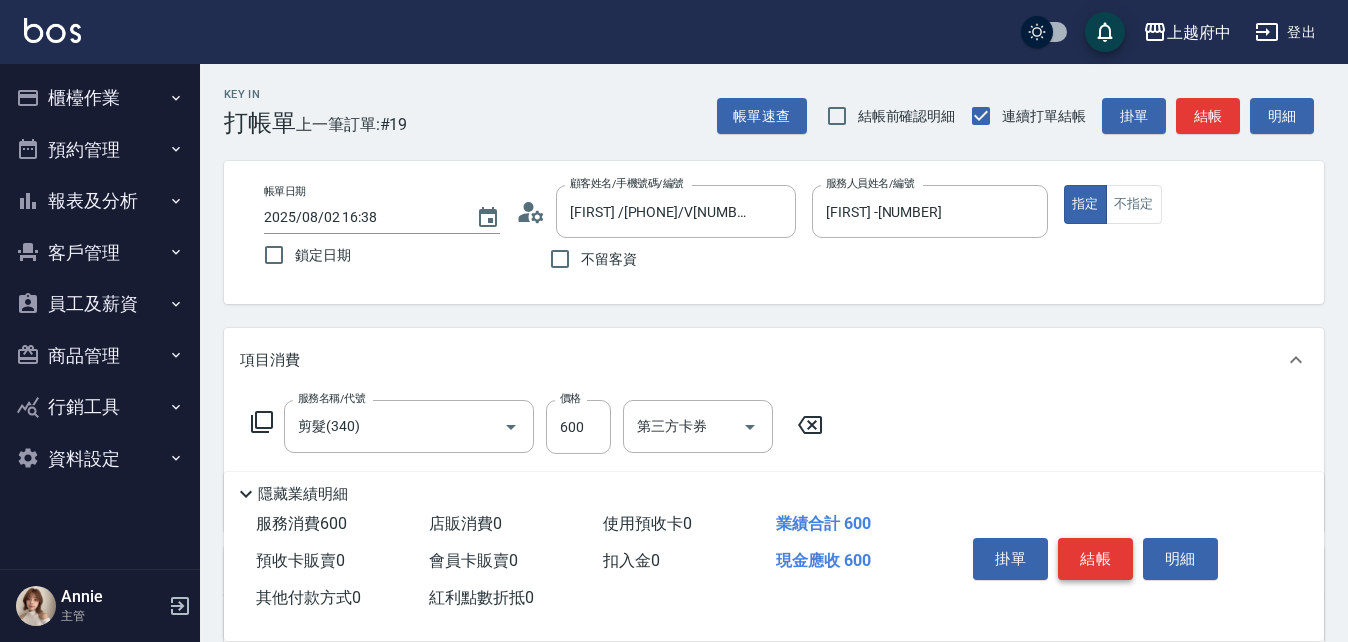 click on "結帳" at bounding box center (1095, 559) 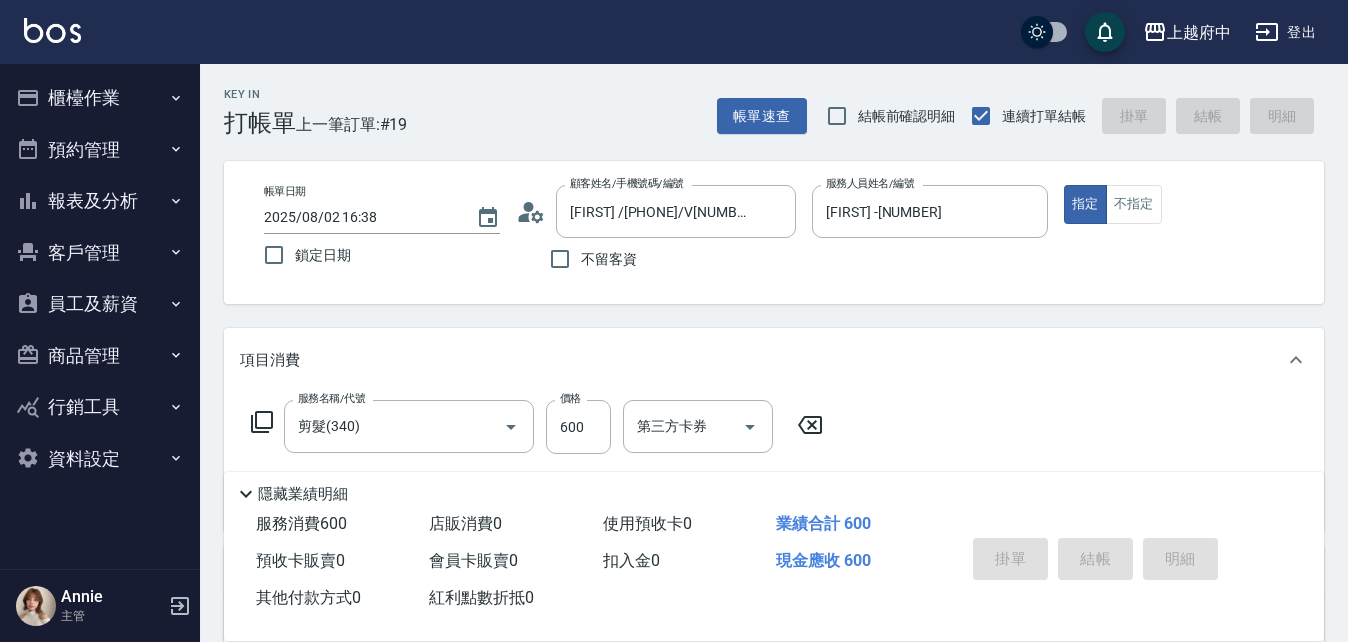 type on "2025/08/02 16:39" 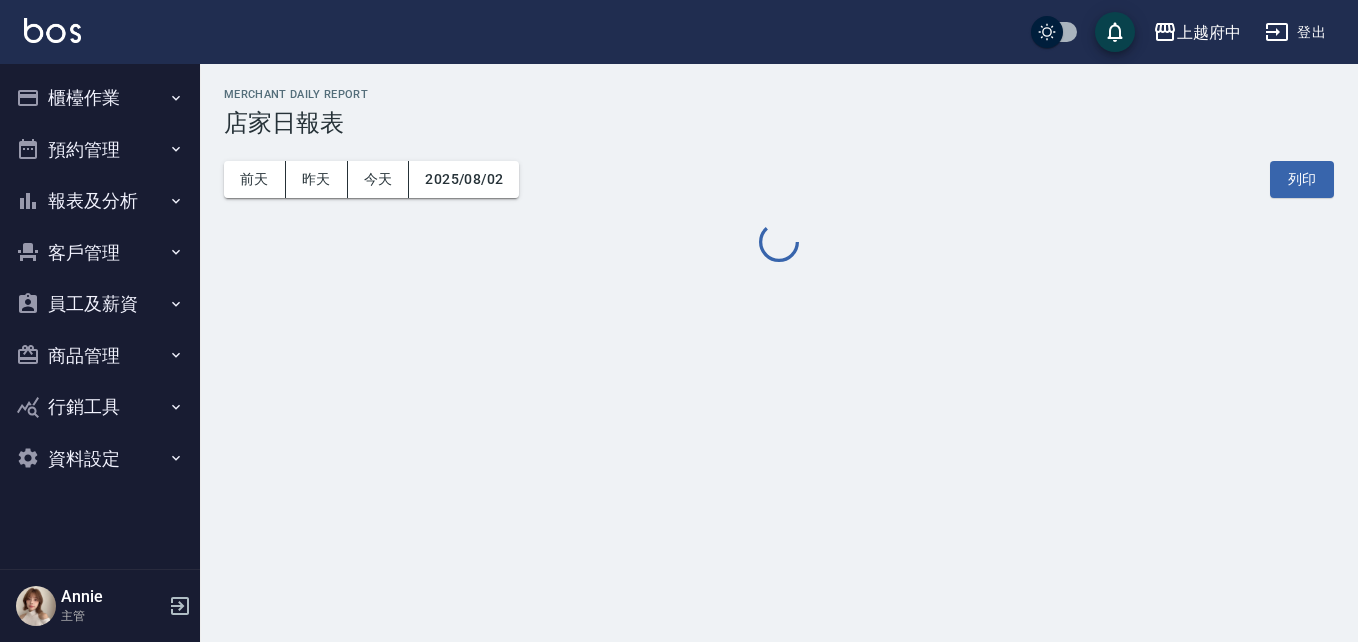 scroll, scrollTop: 0, scrollLeft: 0, axis: both 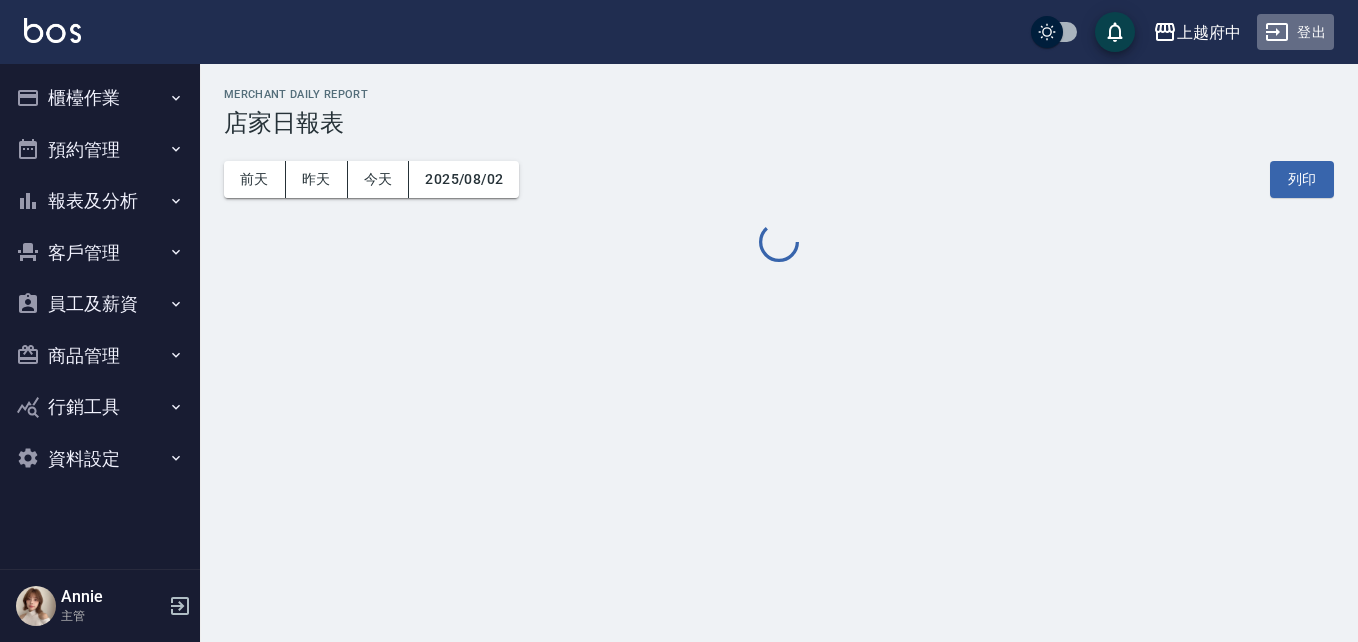 click on "登出" at bounding box center (1295, 32) 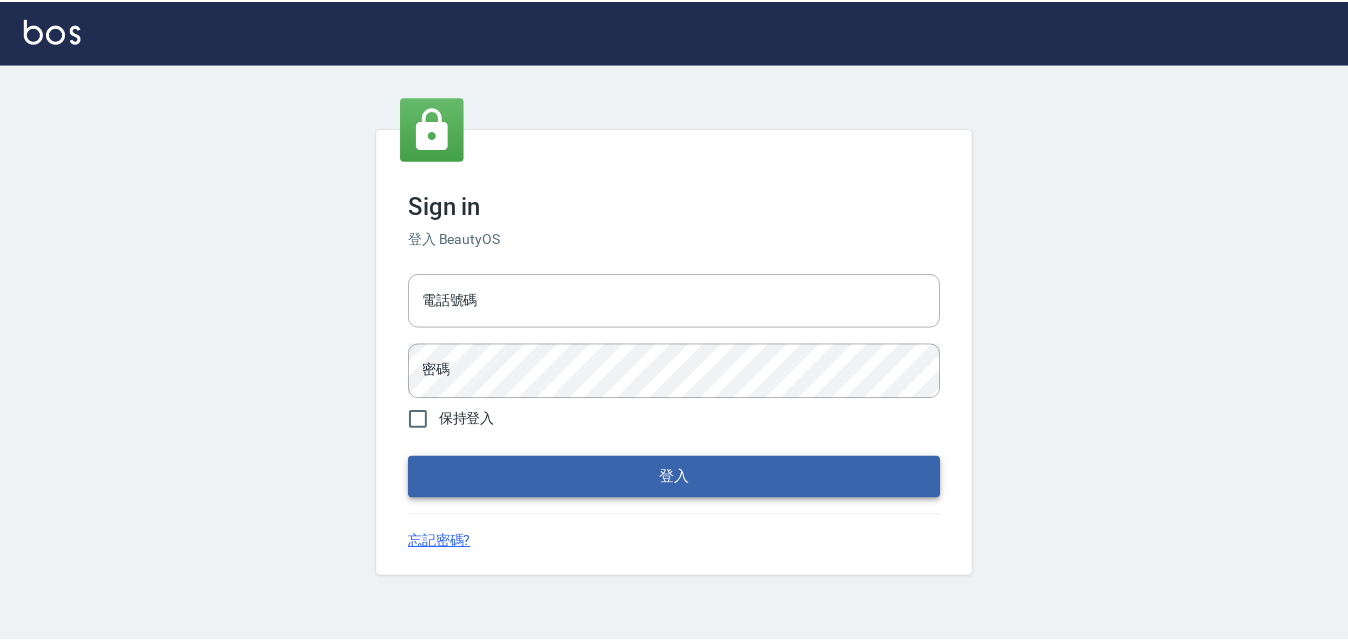 scroll, scrollTop: 0, scrollLeft: 0, axis: both 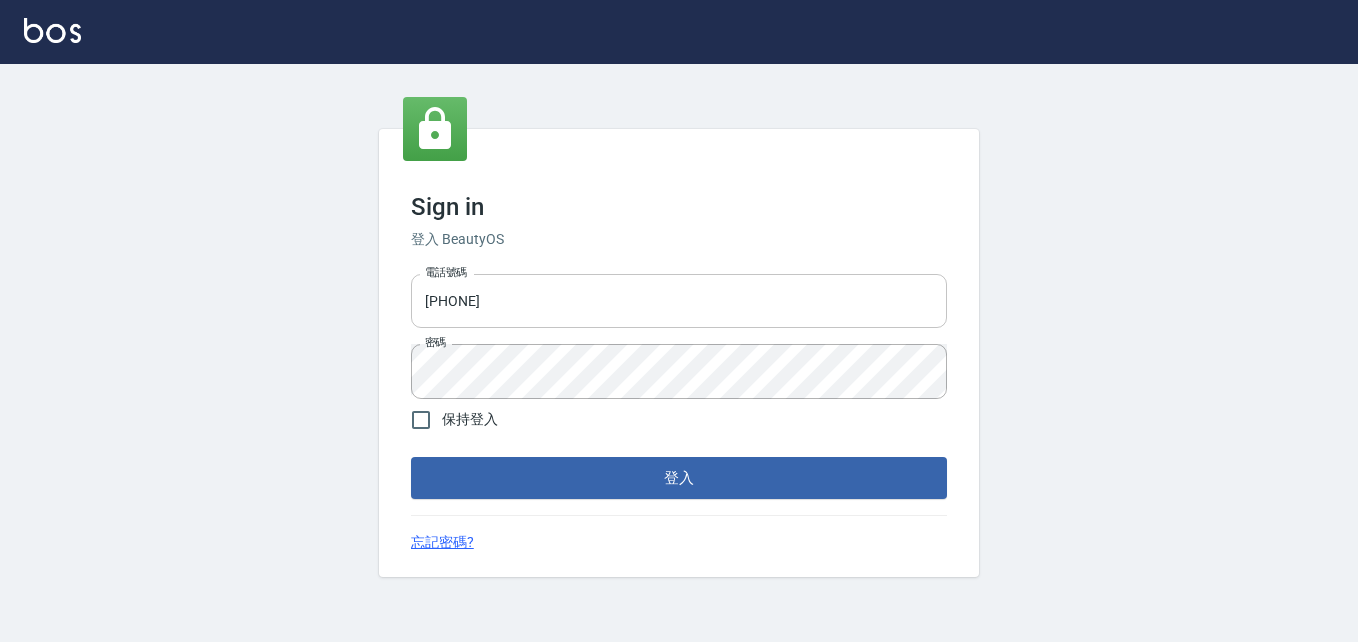 click on "[PHONE]" at bounding box center (679, 301) 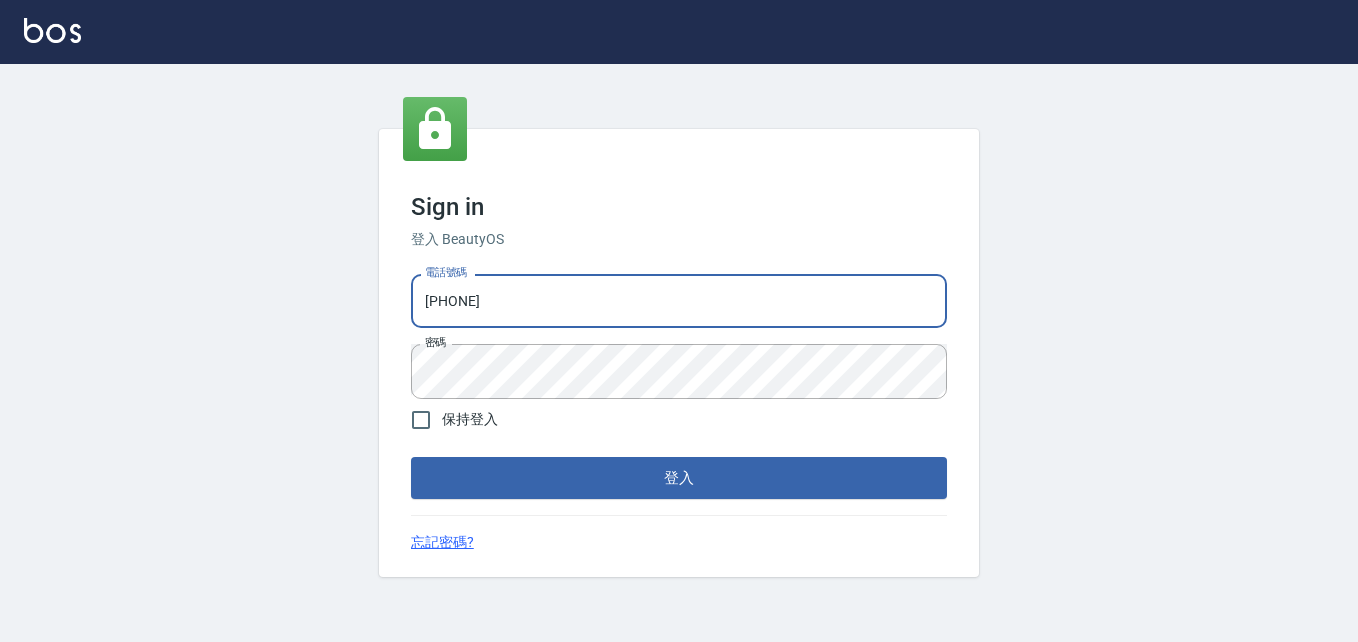 drag, startPoint x: 530, startPoint y: 309, endPoint x: 352, endPoint y: 312, distance: 178.02528 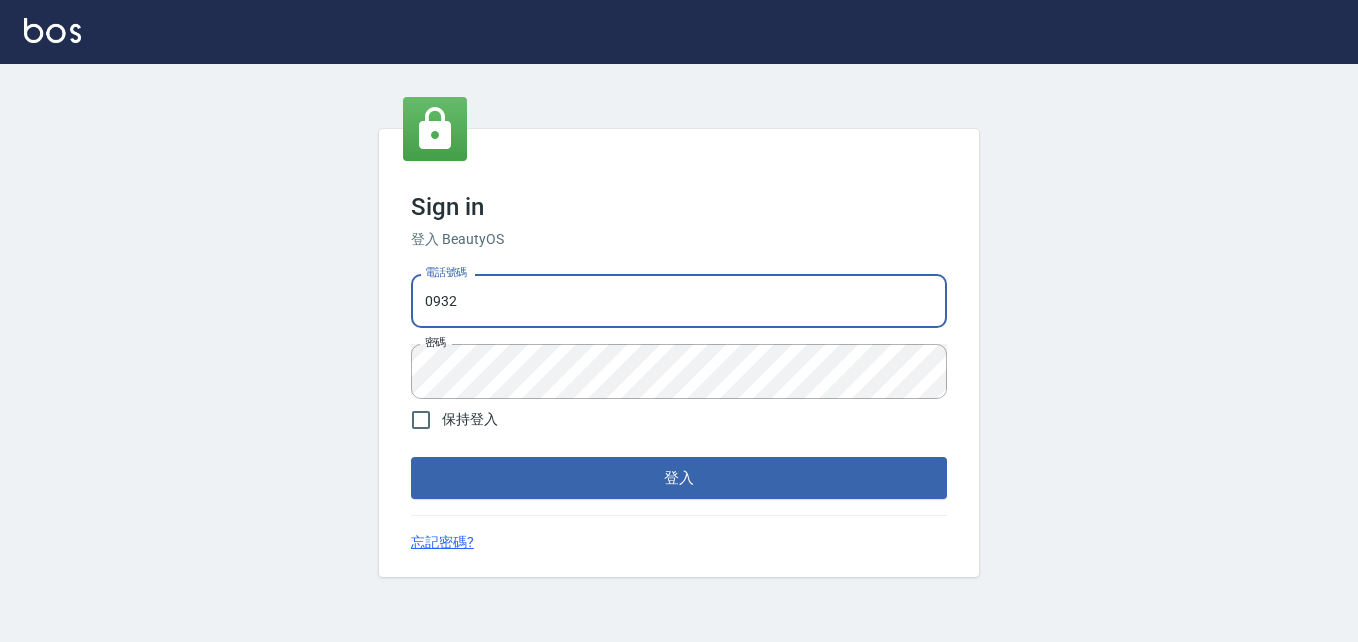 type on "[PHONE]" 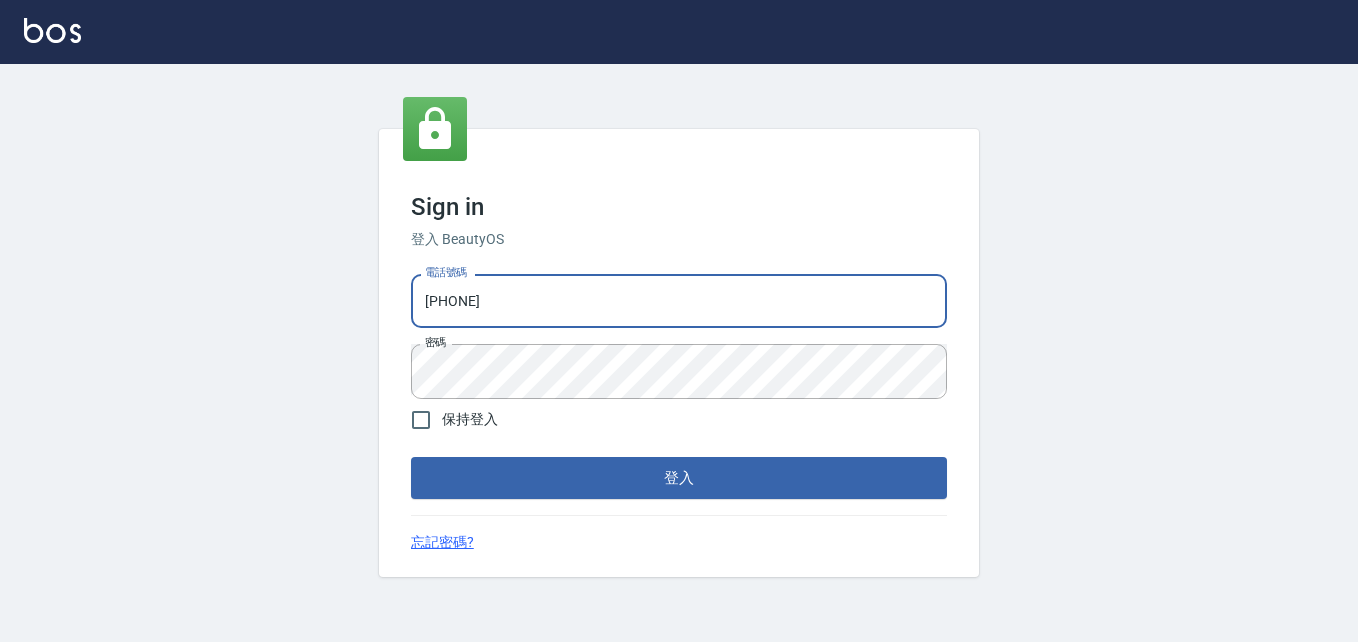 click on "Sign in 登入 BeautyOS 電話號碼 [PHONE] 電話號碼 密碼 密碼 保持登入 登入 忘記密碼?" at bounding box center [679, 353] 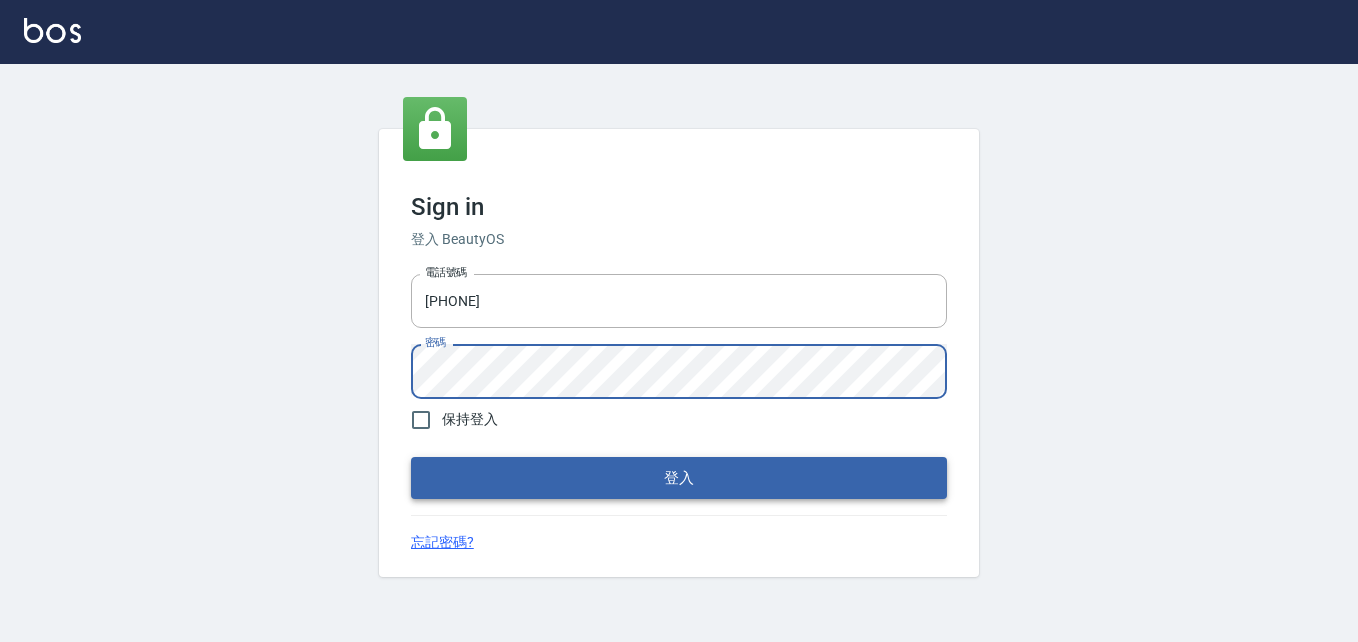 click on "登入" at bounding box center (679, 478) 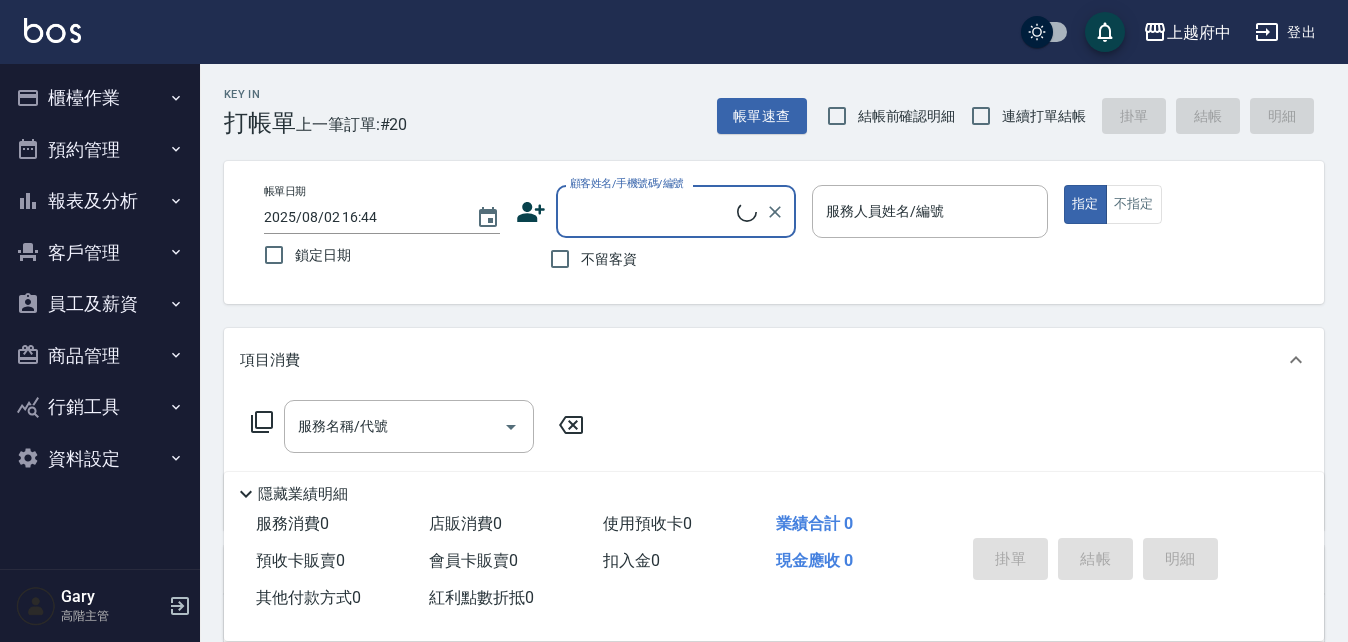 click on "員工及薪資" at bounding box center (100, 304) 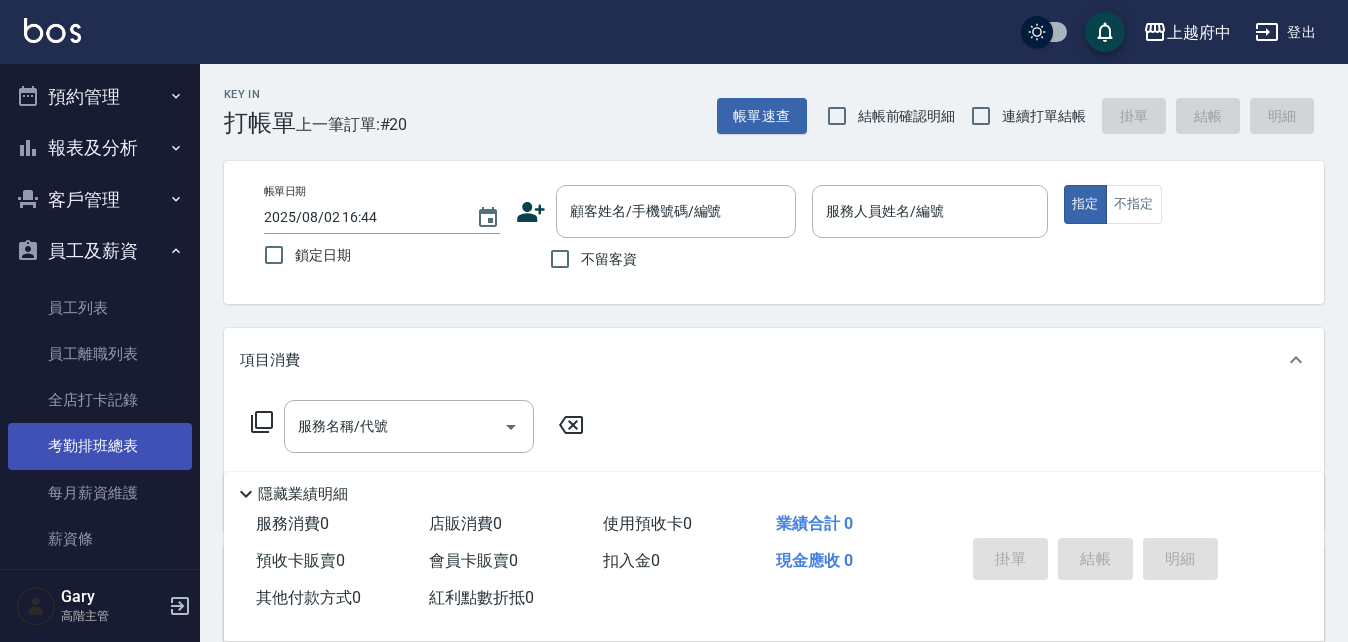 scroll, scrollTop: 100, scrollLeft: 0, axis: vertical 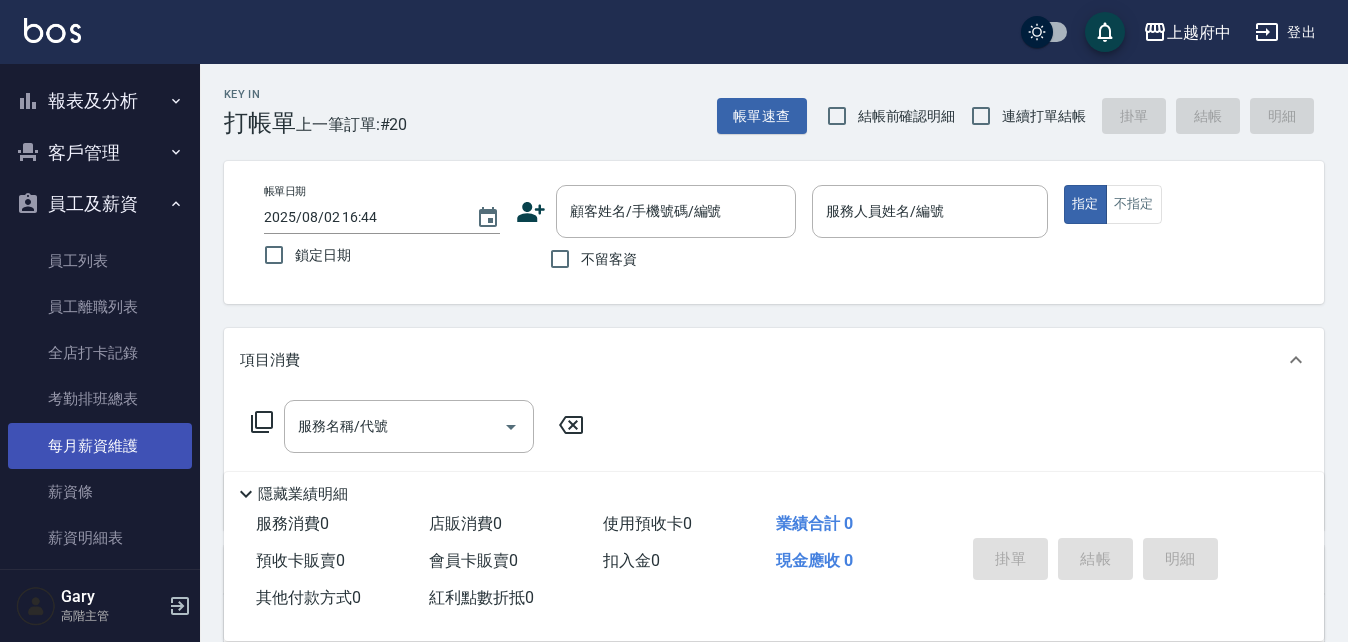click on "每月薪資維護" at bounding box center (100, 446) 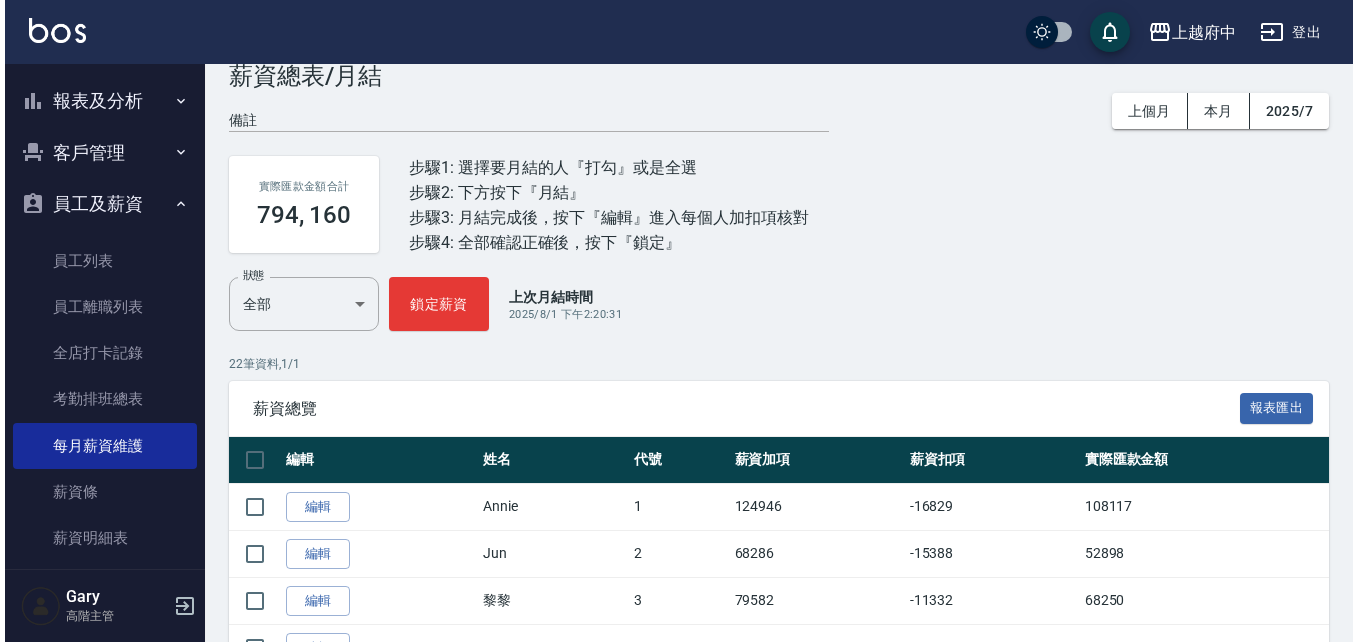 scroll, scrollTop: 0, scrollLeft: 0, axis: both 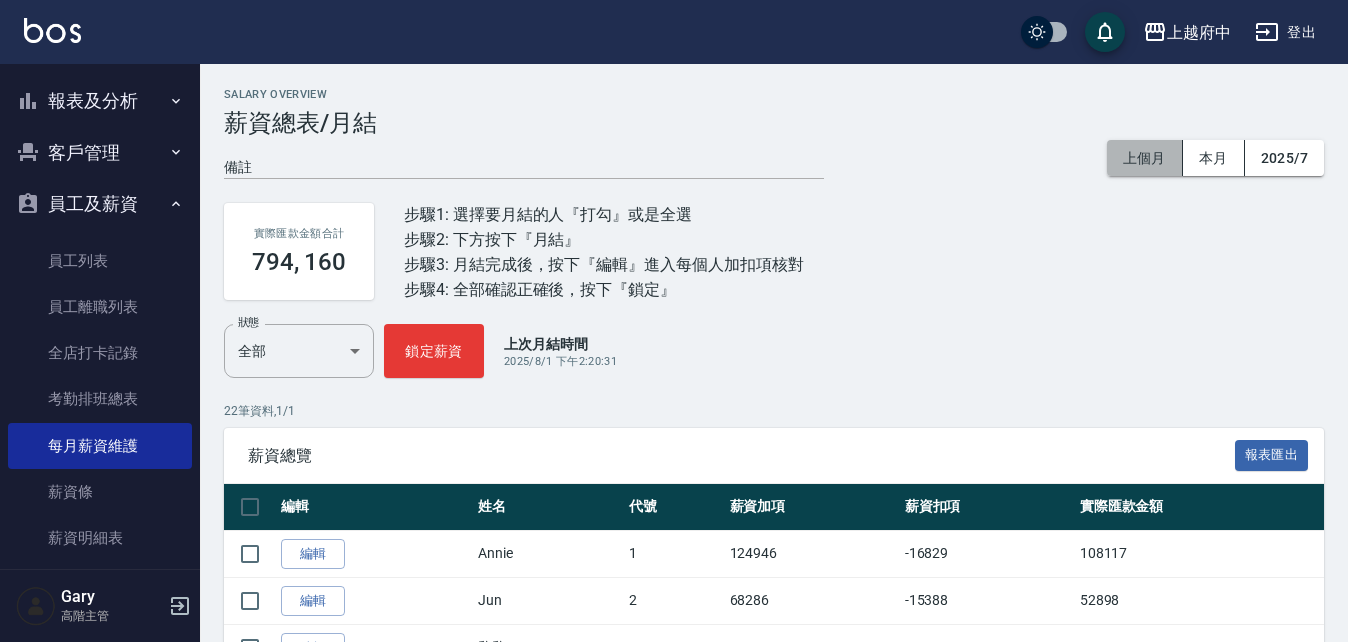 click on "上個月" at bounding box center [1145, 158] 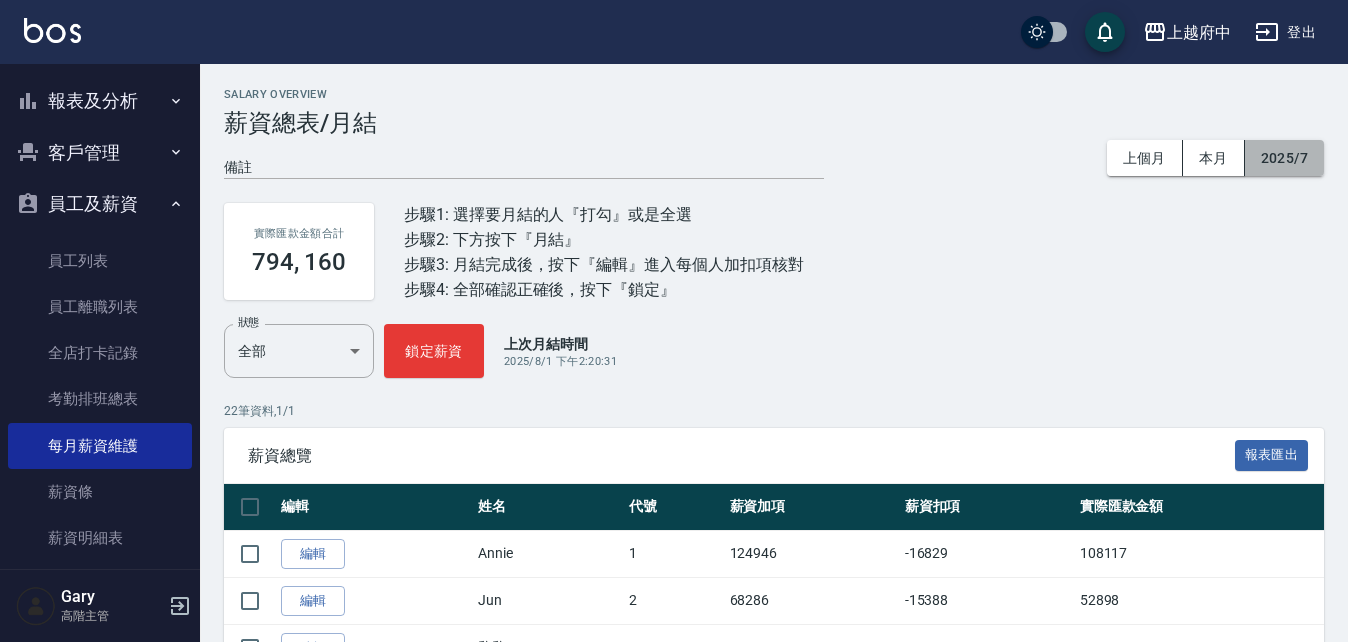 click on "2025/7" at bounding box center (1284, 158) 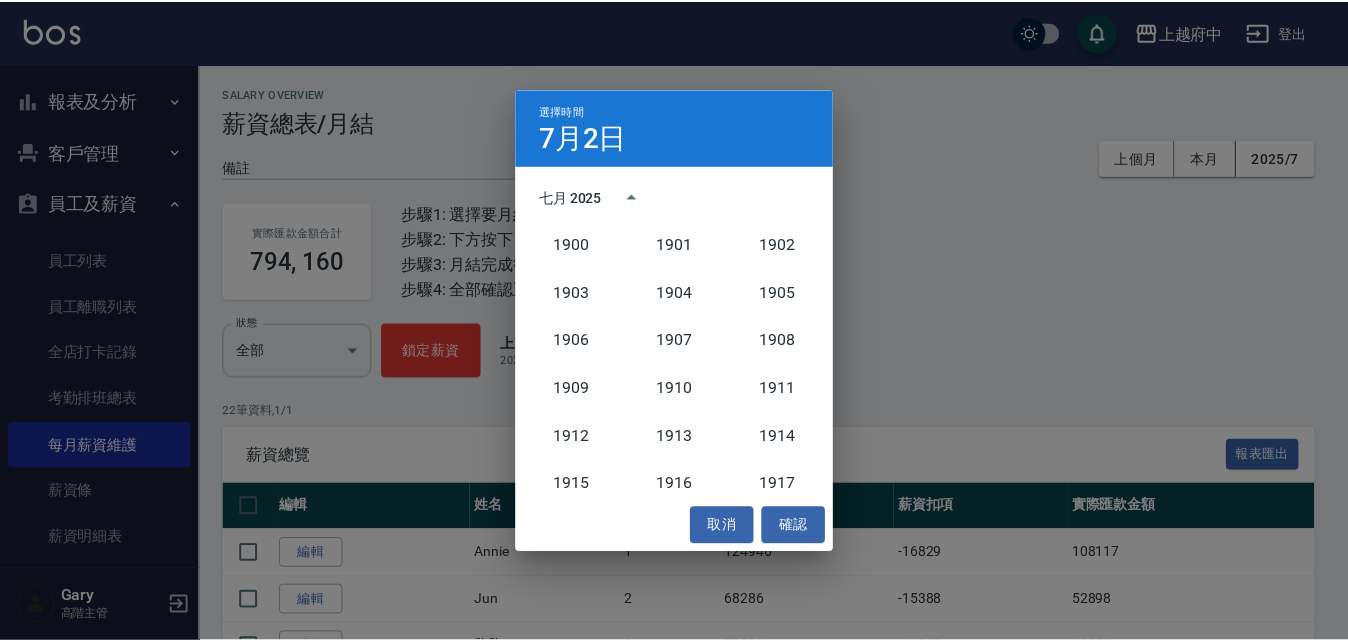 scroll, scrollTop: 1852, scrollLeft: 0, axis: vertical 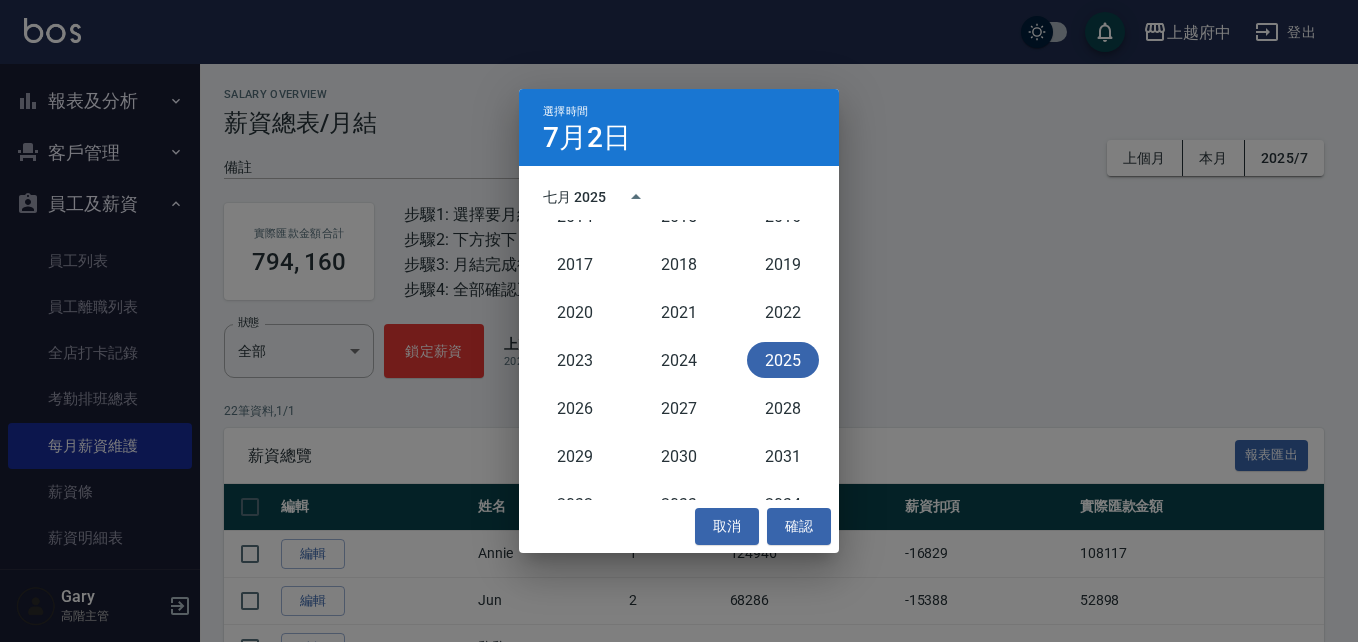 click on "2025" at bounding box center [783, 360] 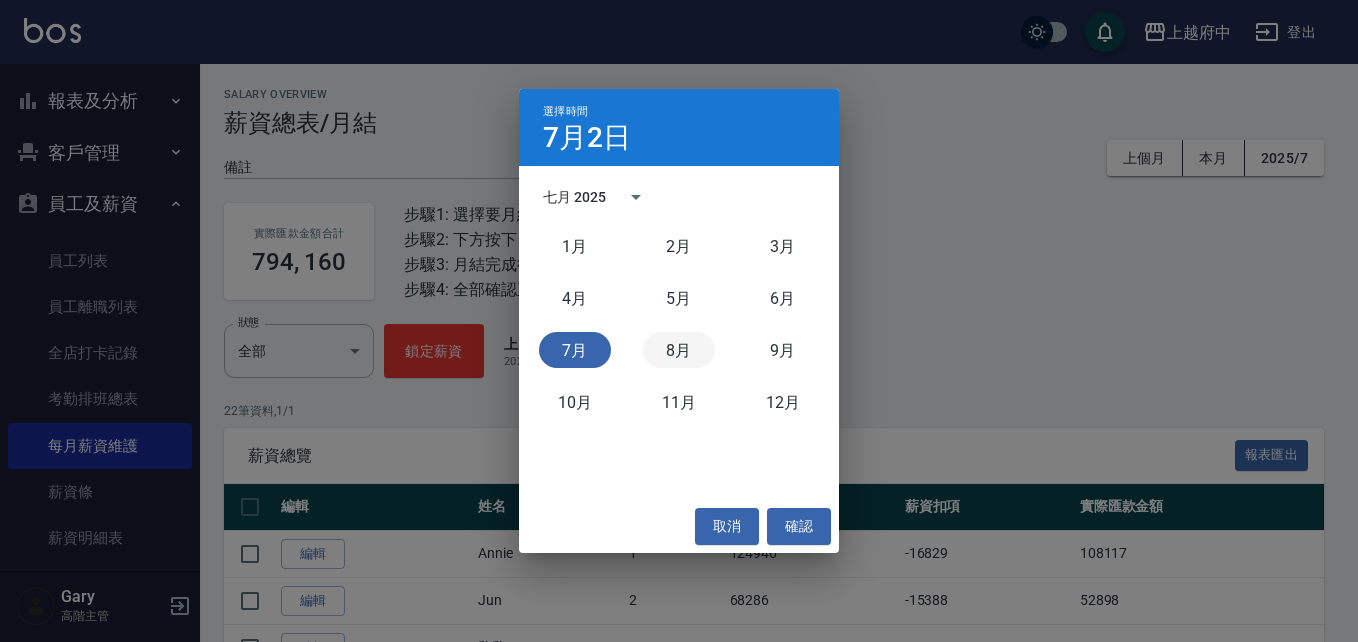 drag, startPoint x: 684, startPoint y: 342, endPoint x: 738, endPoint y: 278, distance: 83.737686 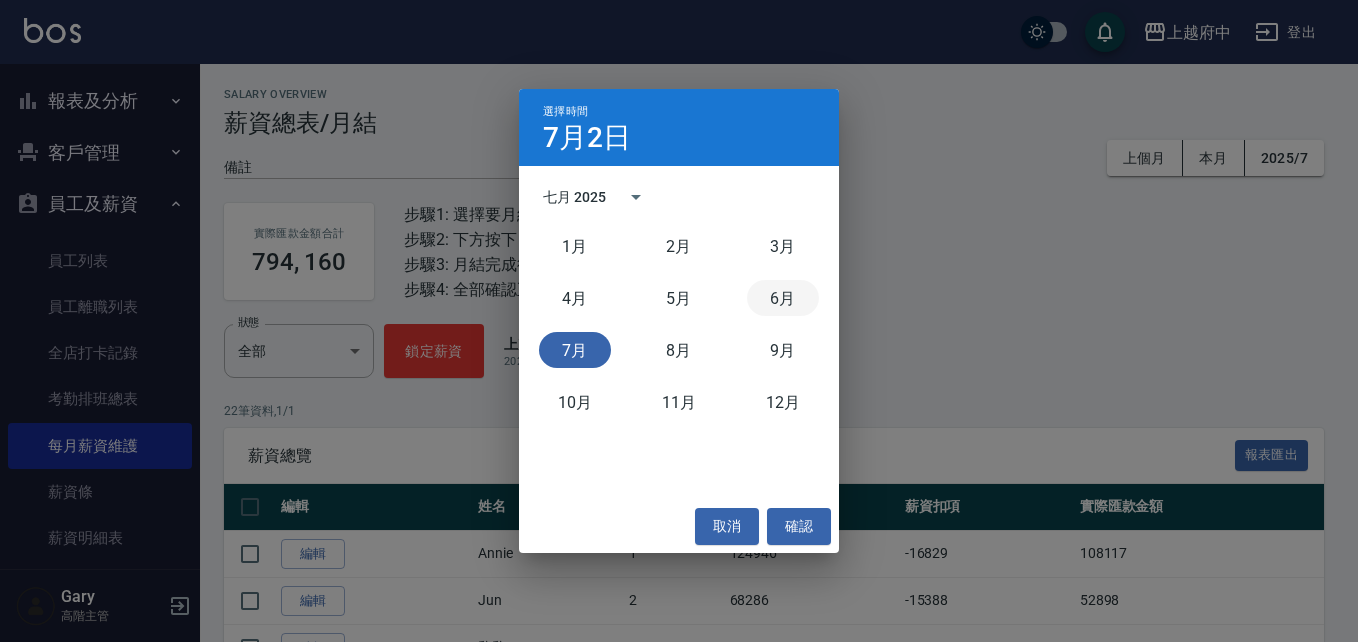 click on "6月" at bounding box center (783, 298) 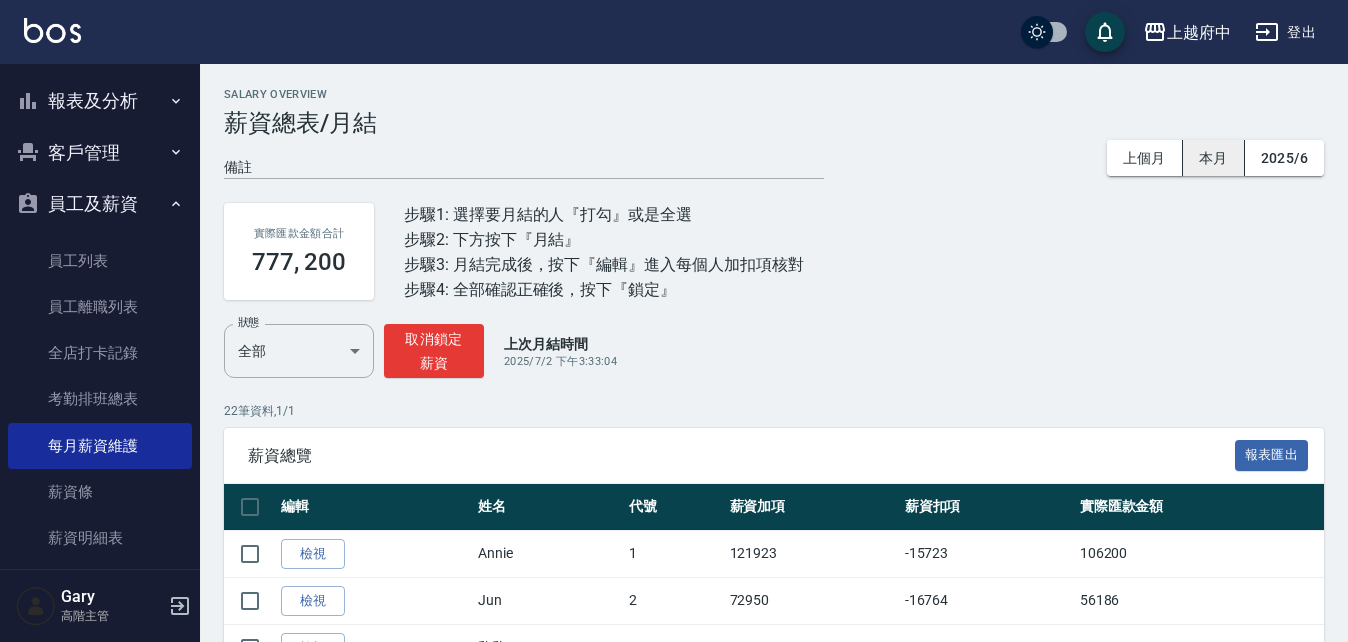 click on "本月" at bounding box center [1214, 158] 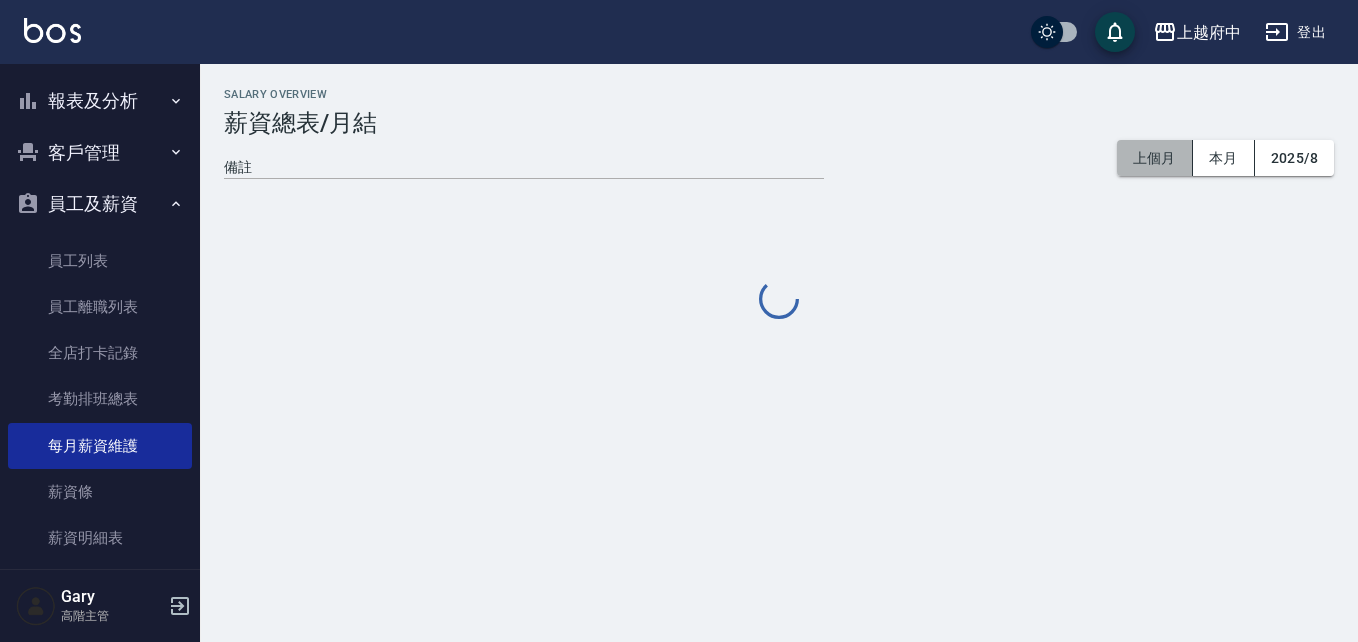 click on "上個月" at bounding box center (1155, 158) 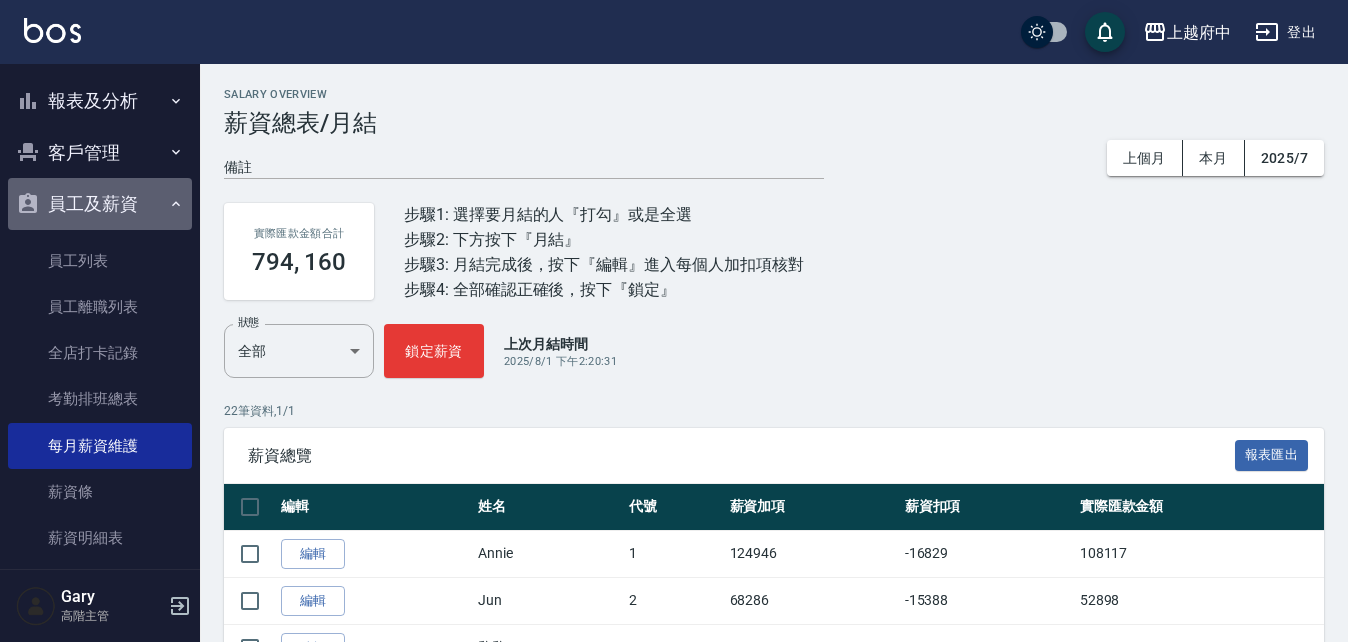 click on "員工及薪資" at bounding box center (100, 204) 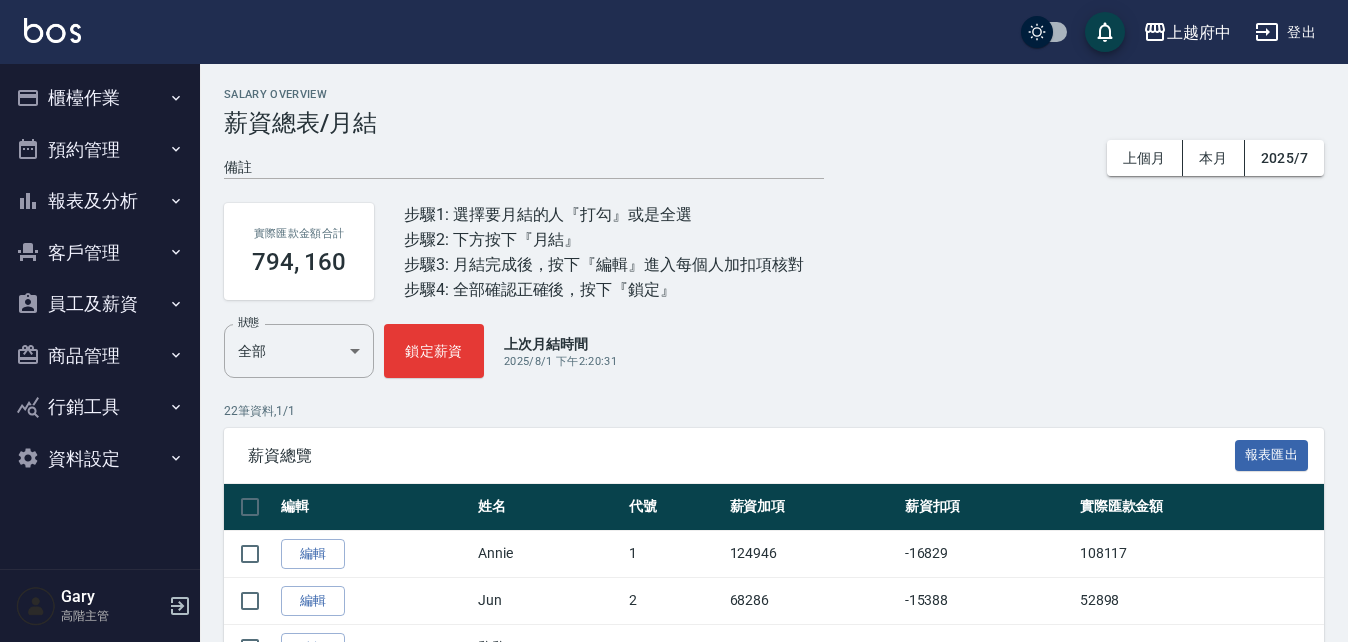 scroll, scrollTop: 0, scrollLeft: 0, axis: both 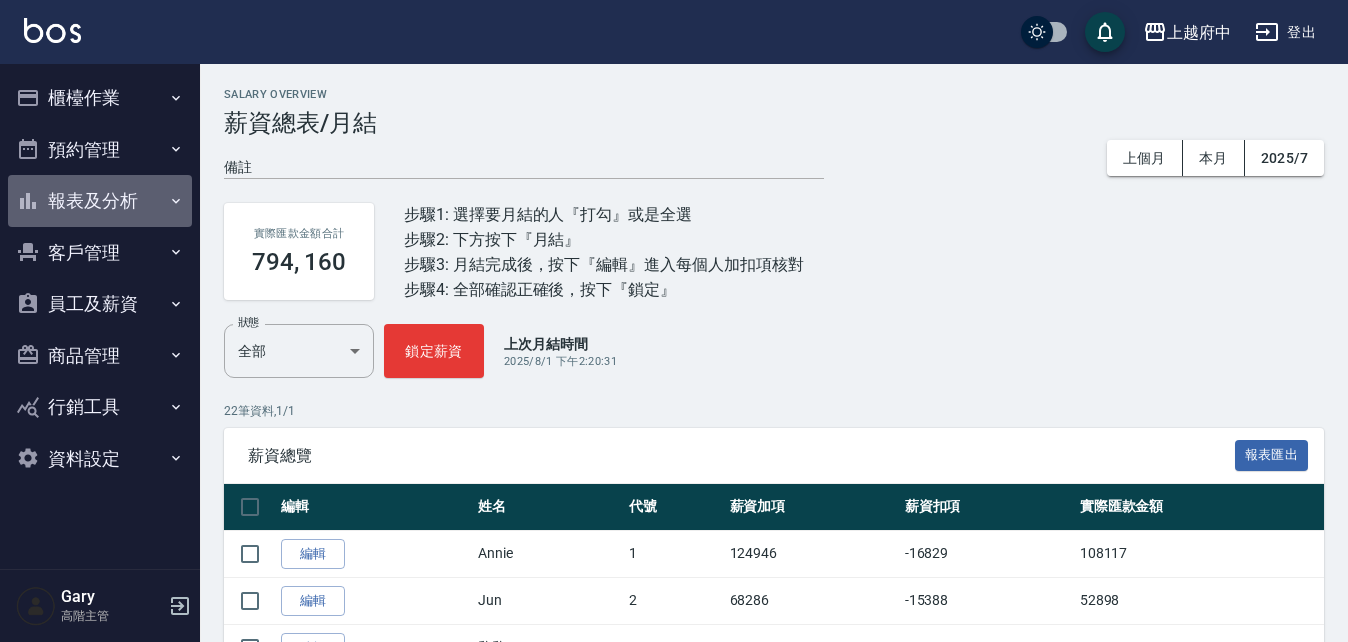 click on "報表及分析" at bounding box center (100, 201) 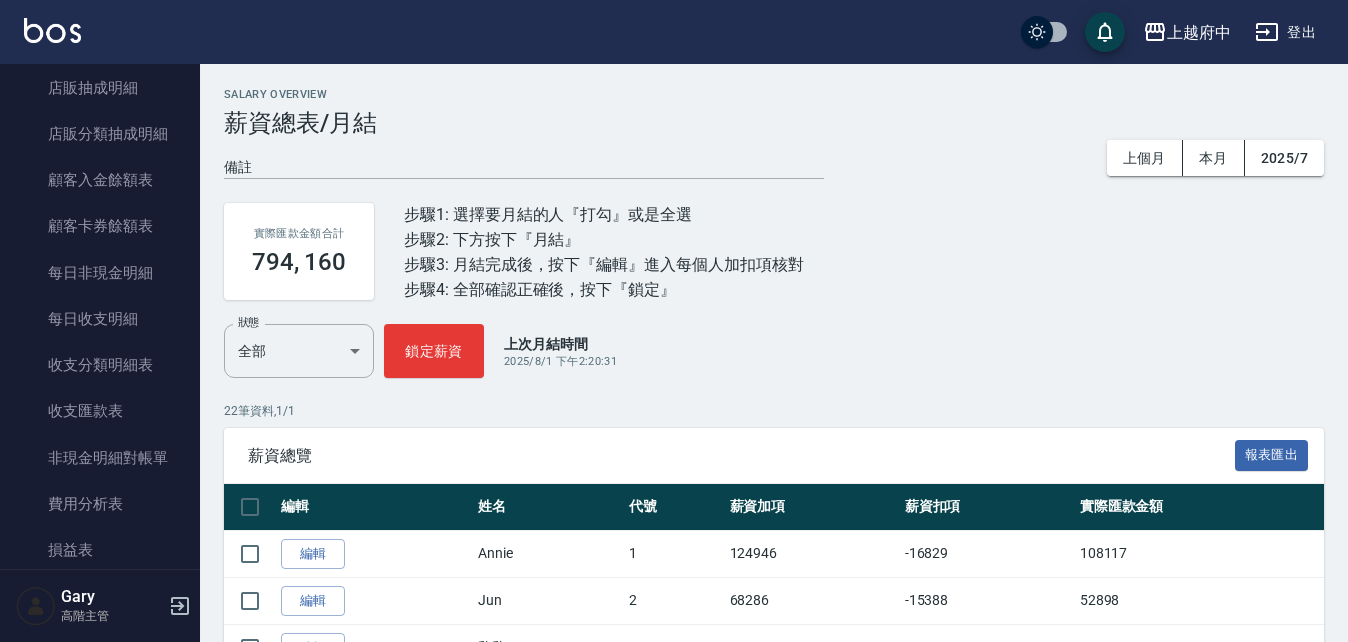 scroll, scrollTop: 1500, scrollLeft: 0, axis: vertical 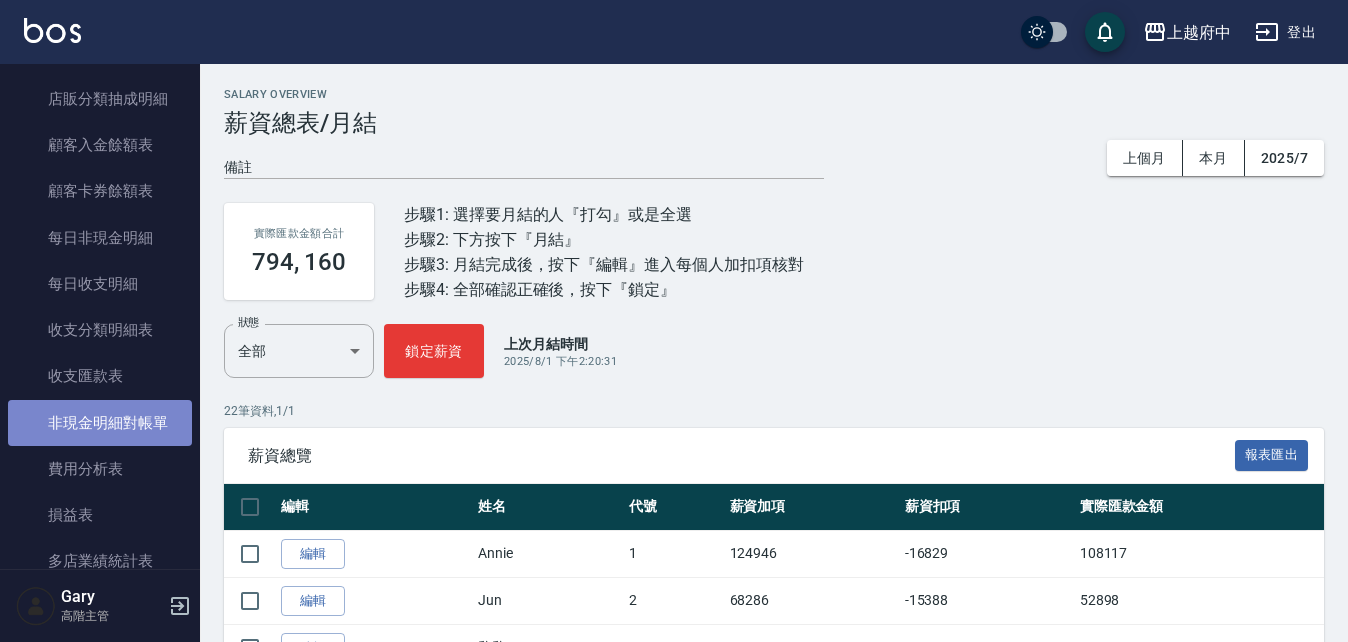click on "非現金明細對帳單" at bounding box center (100, 423) 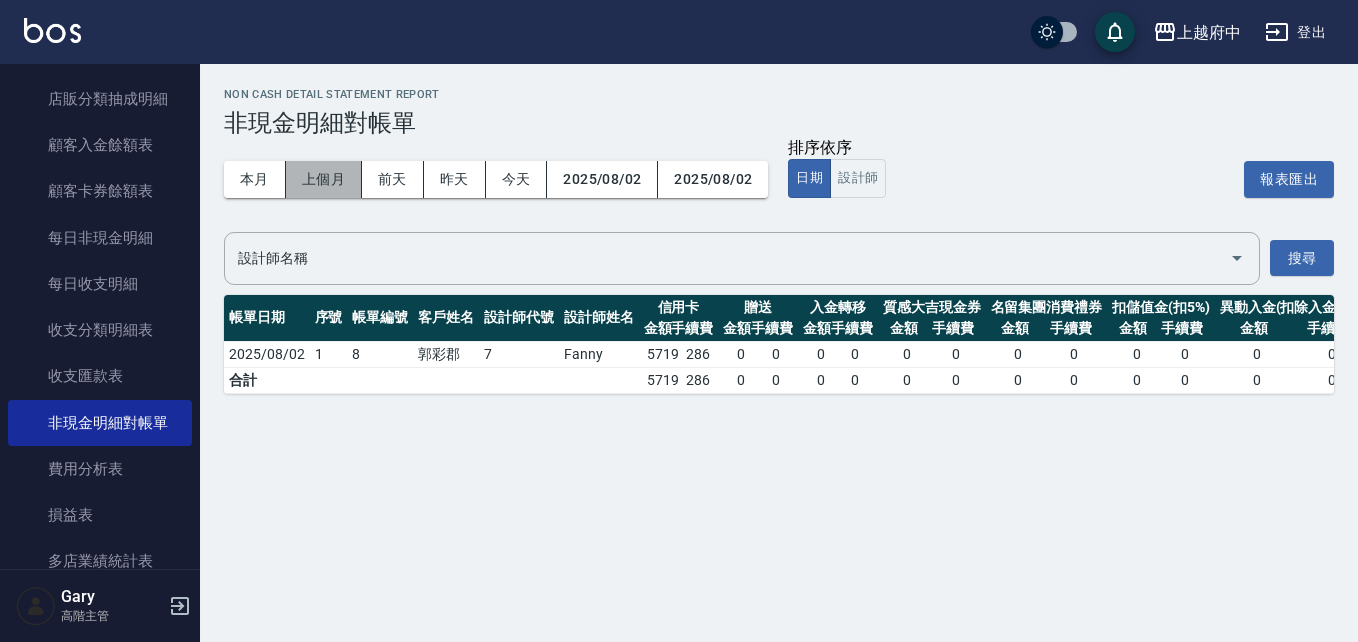 click on "上個月" at bounding box center [324, 179] 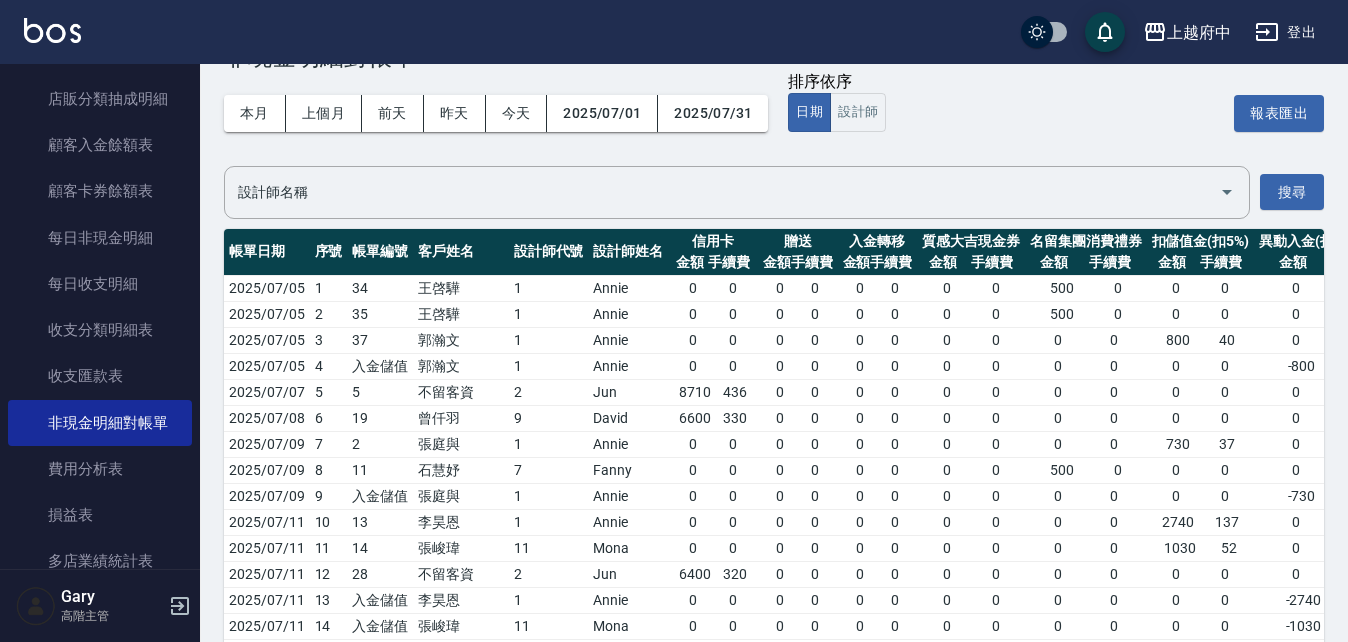 scroll, scrollTop: 0, scrollLeft: 0, axis: both 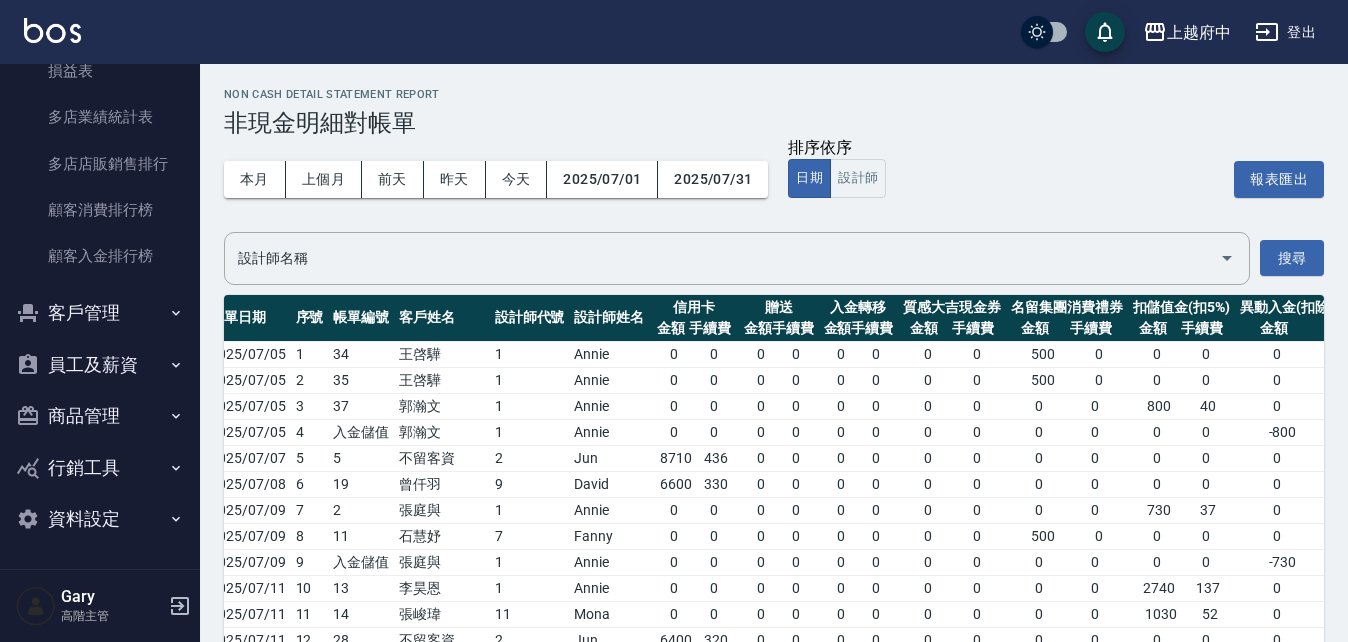 click on "員工及薪資" at bounding box center [100, 365] 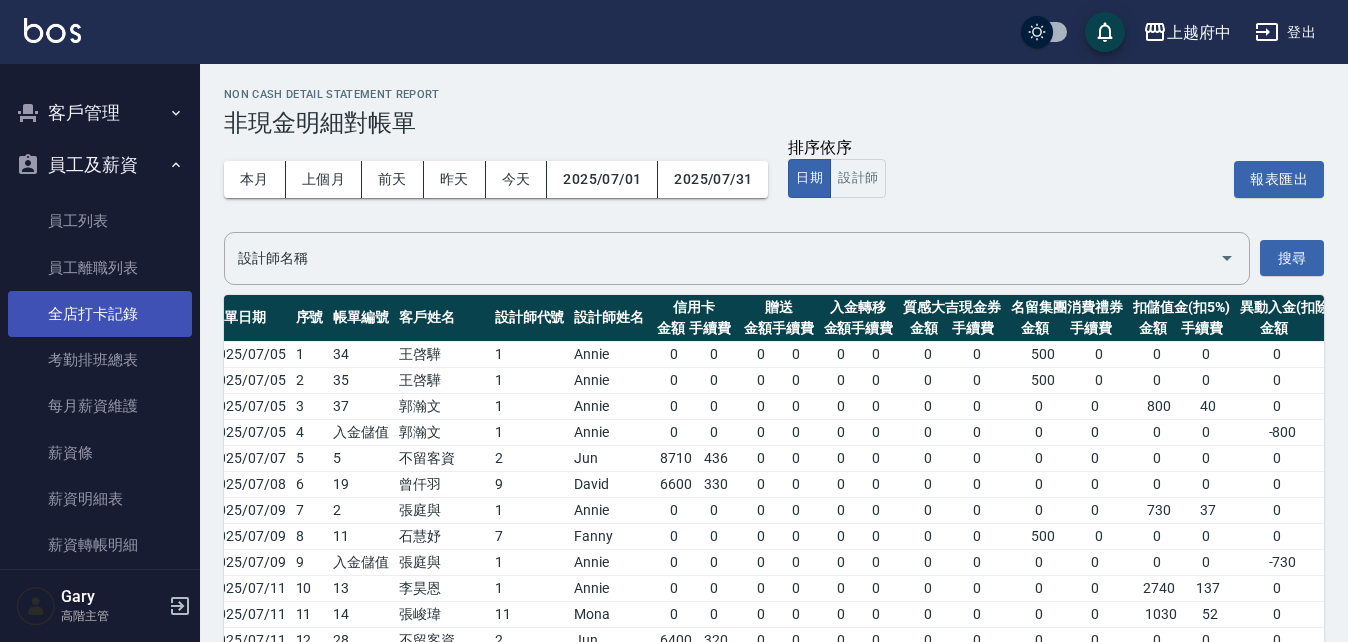 scroll, scrollTop: 2330, scrollLeft: 0, axis: vertical 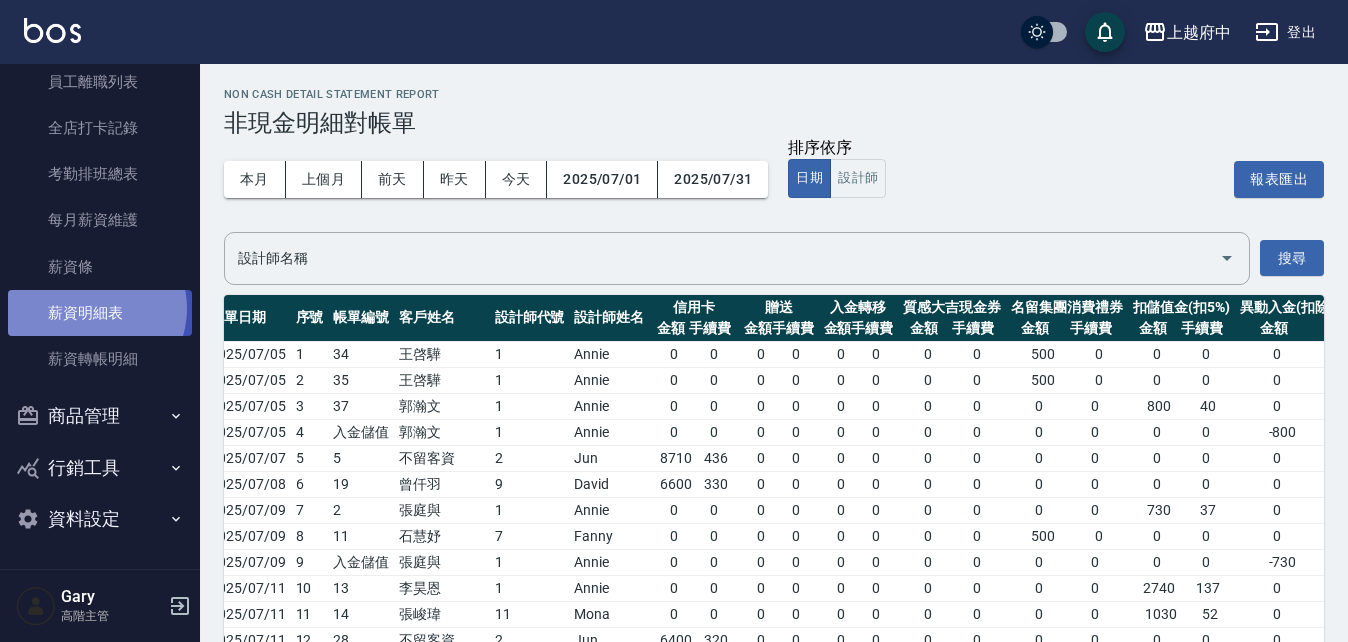 click on "薪資明細表" at bounding box center (100, 313) 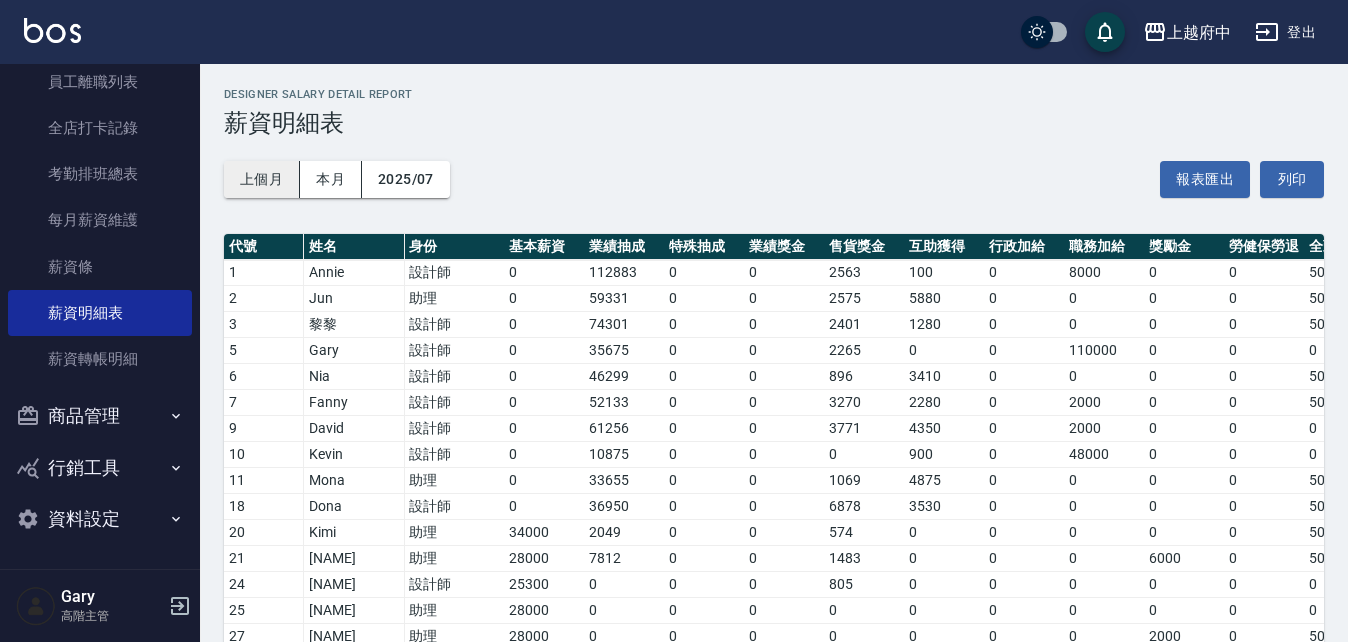 click on "上個月" at bounding box center [262, 179] 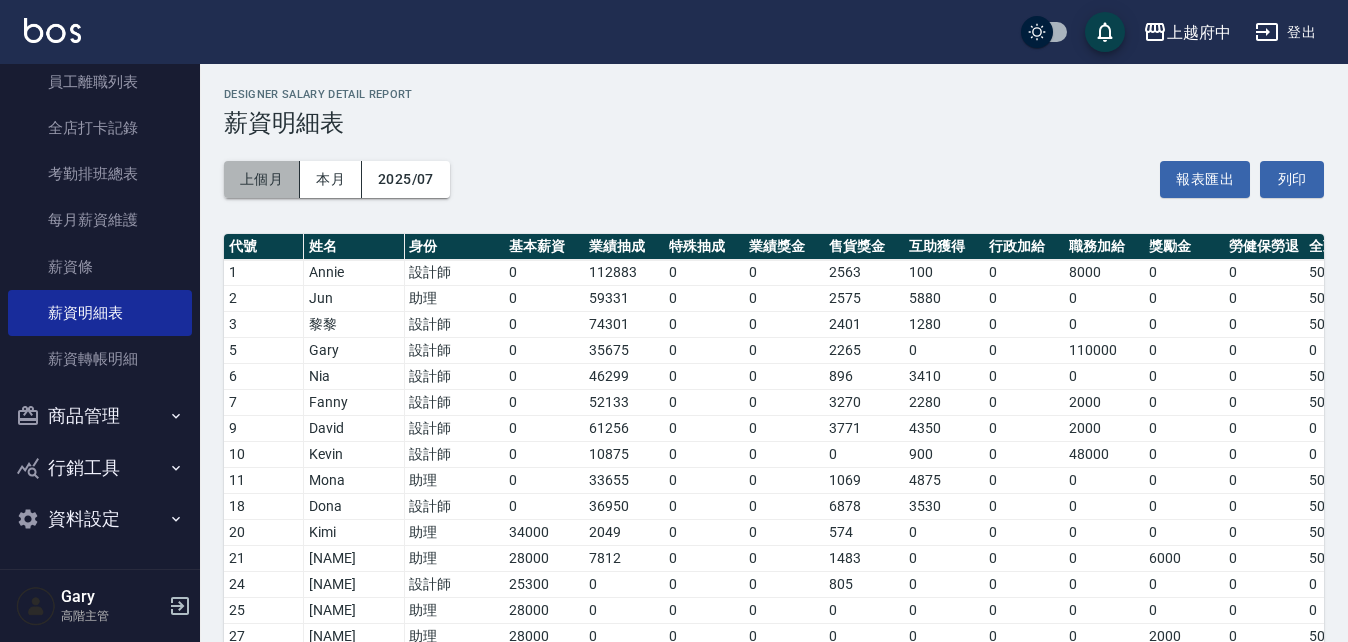 click on "上個月" at bounding box center (262, 179) 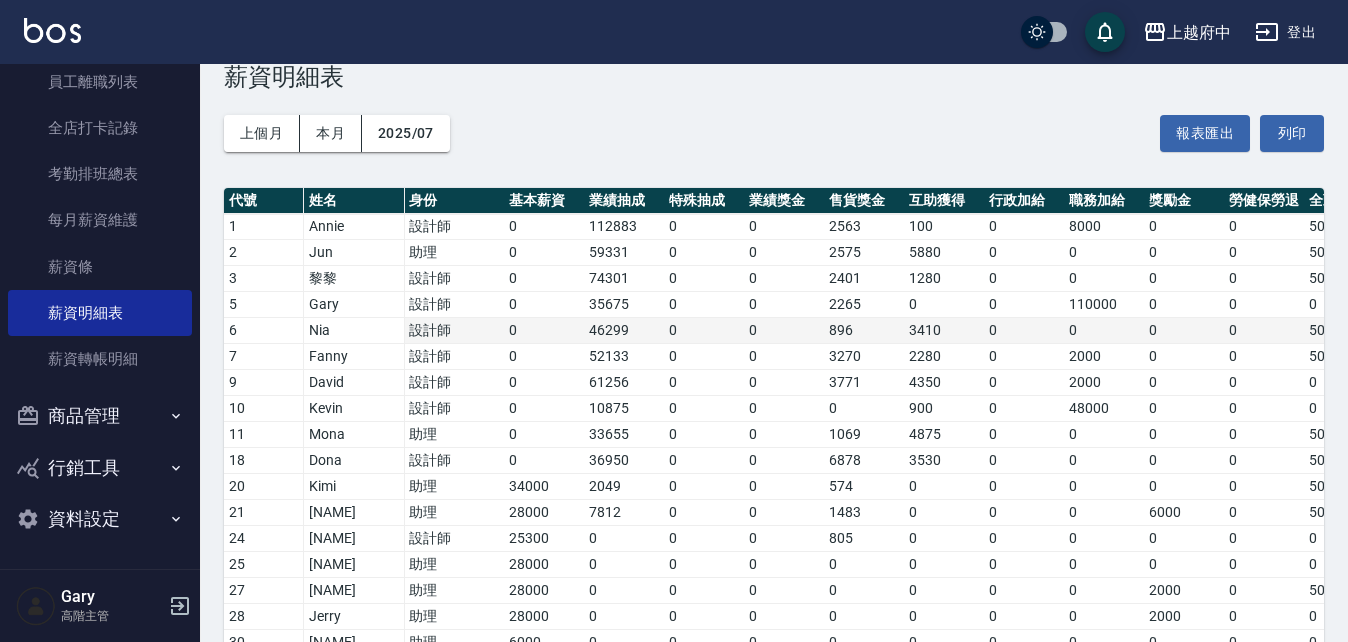 scroll, scrollTop: 0, scrollLeft: 0, axis: both 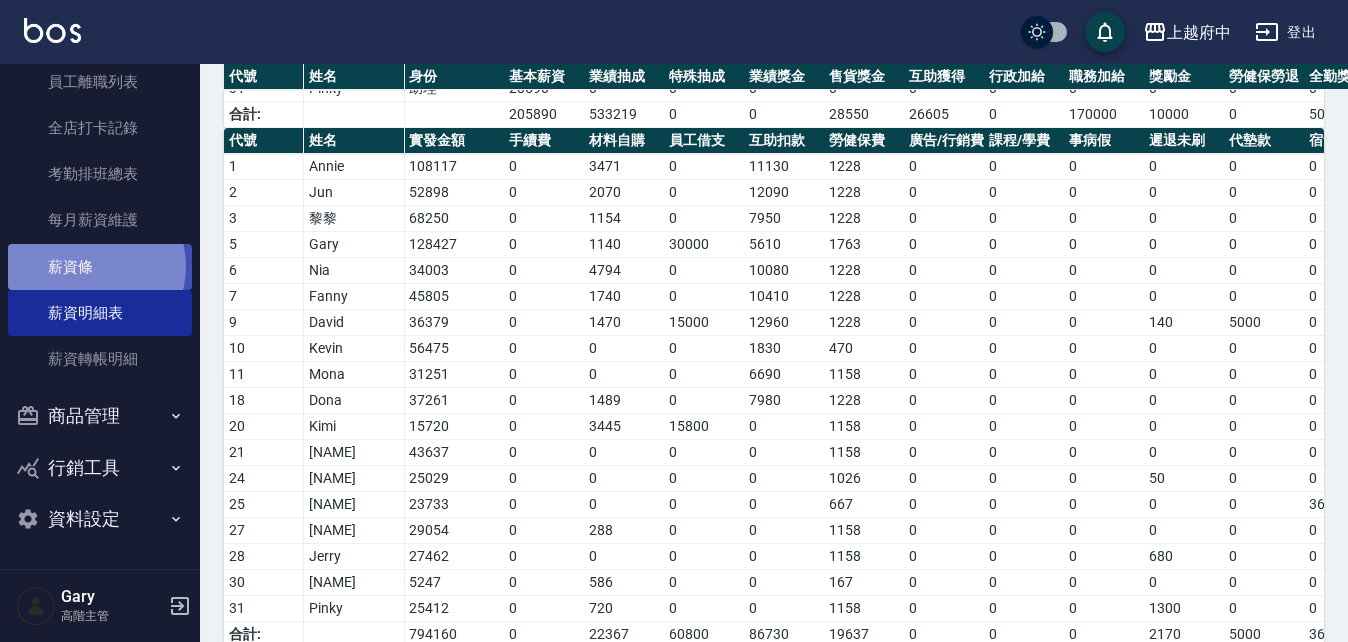 click on "薪資條" at bounding box center [100, 267] 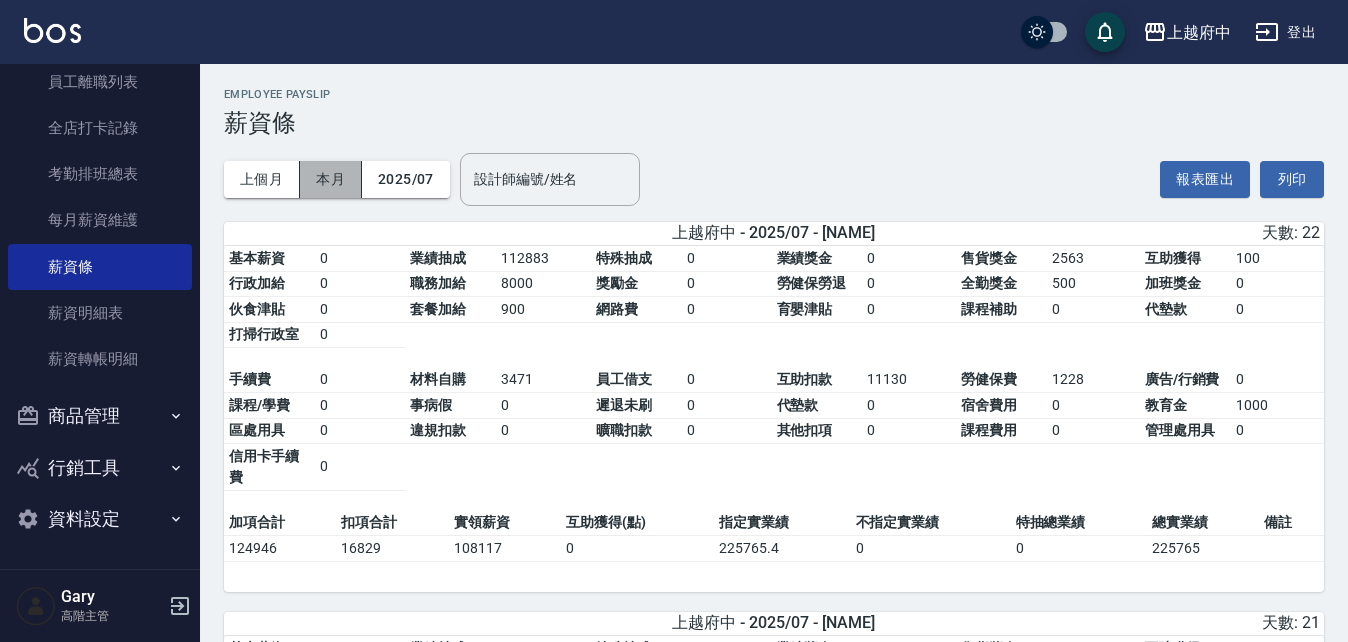 click on "本月" at bounding box center [331, 179] 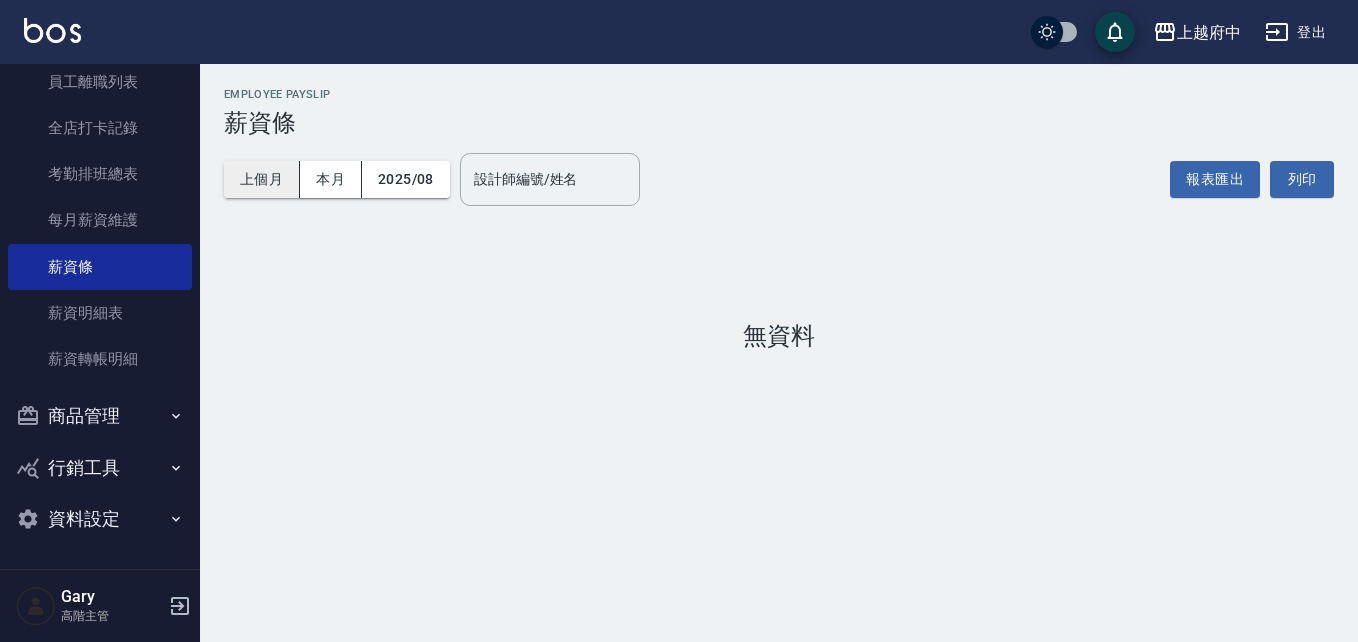 click on "上個月" at bounding box center (262, 179) 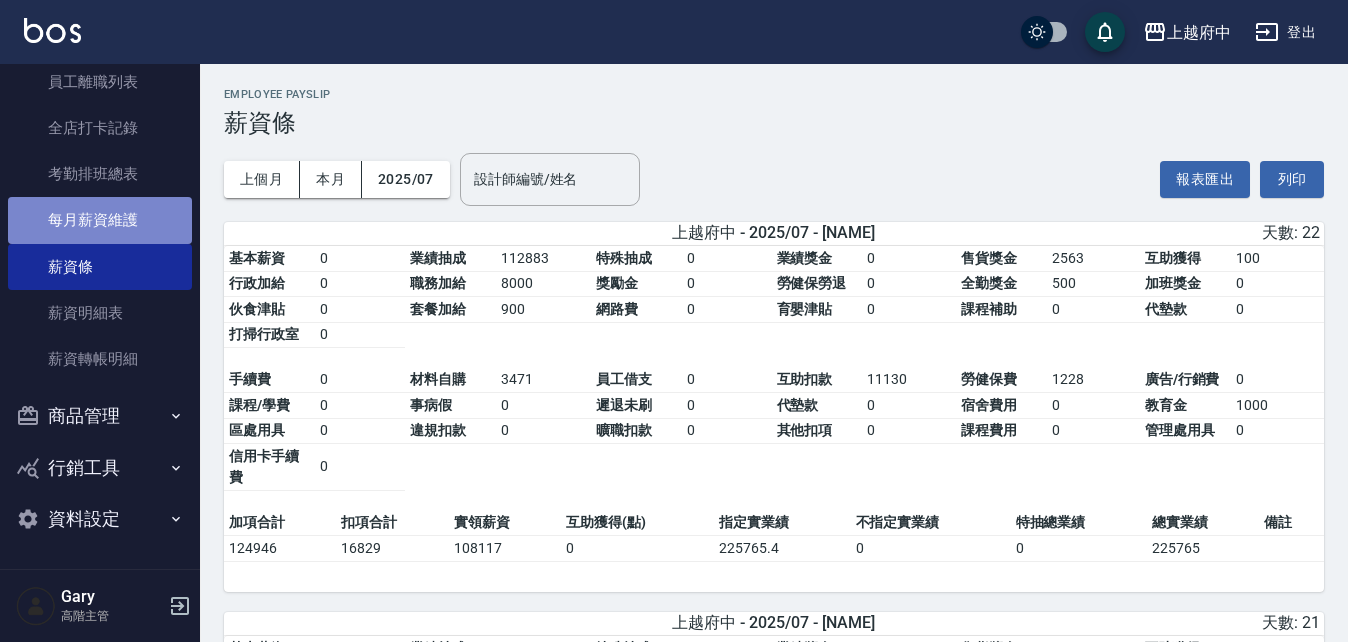 click on "每月薪資維護" at bounding box center [100, 220] 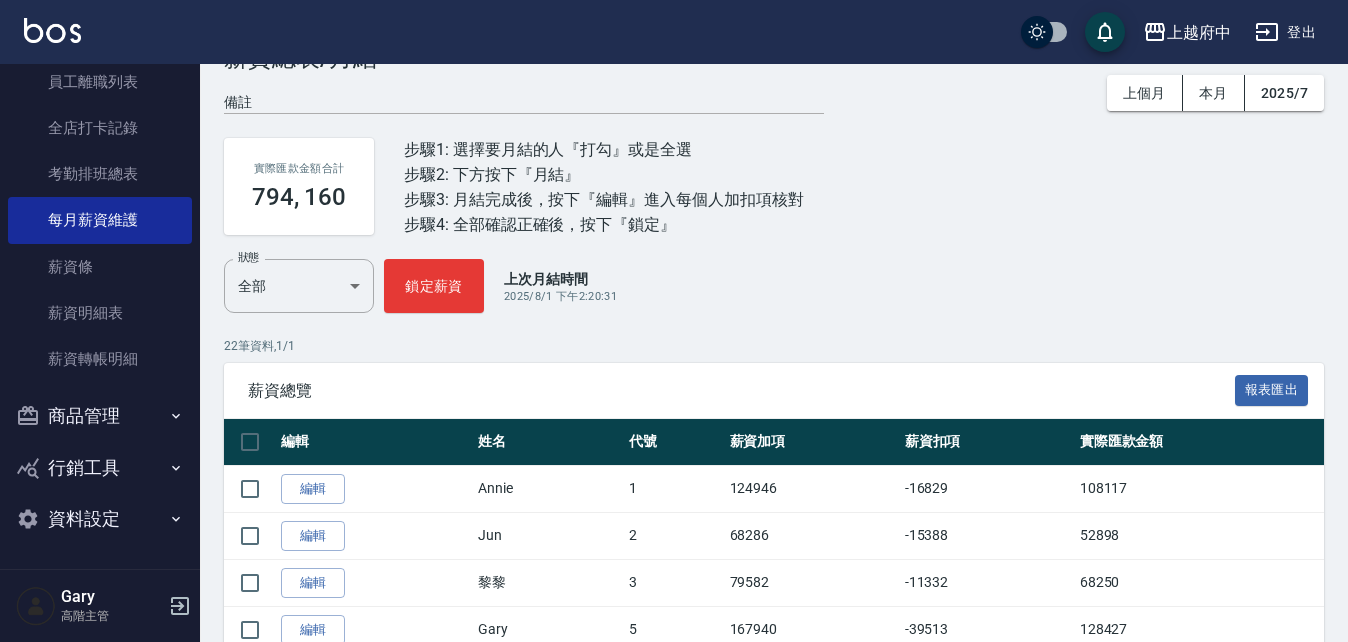 scroll, scrollTop: 100, scrollLeft: 0, axis: vertical 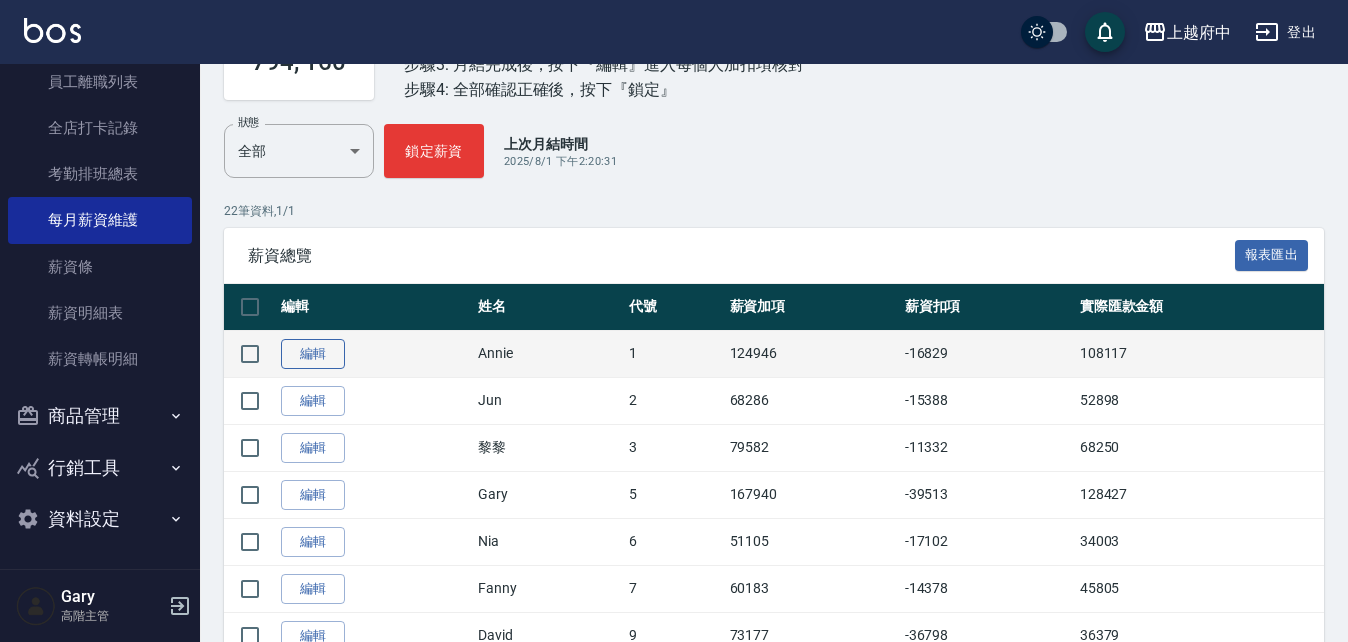 click on "編輯" at bounding box center [313, 354] 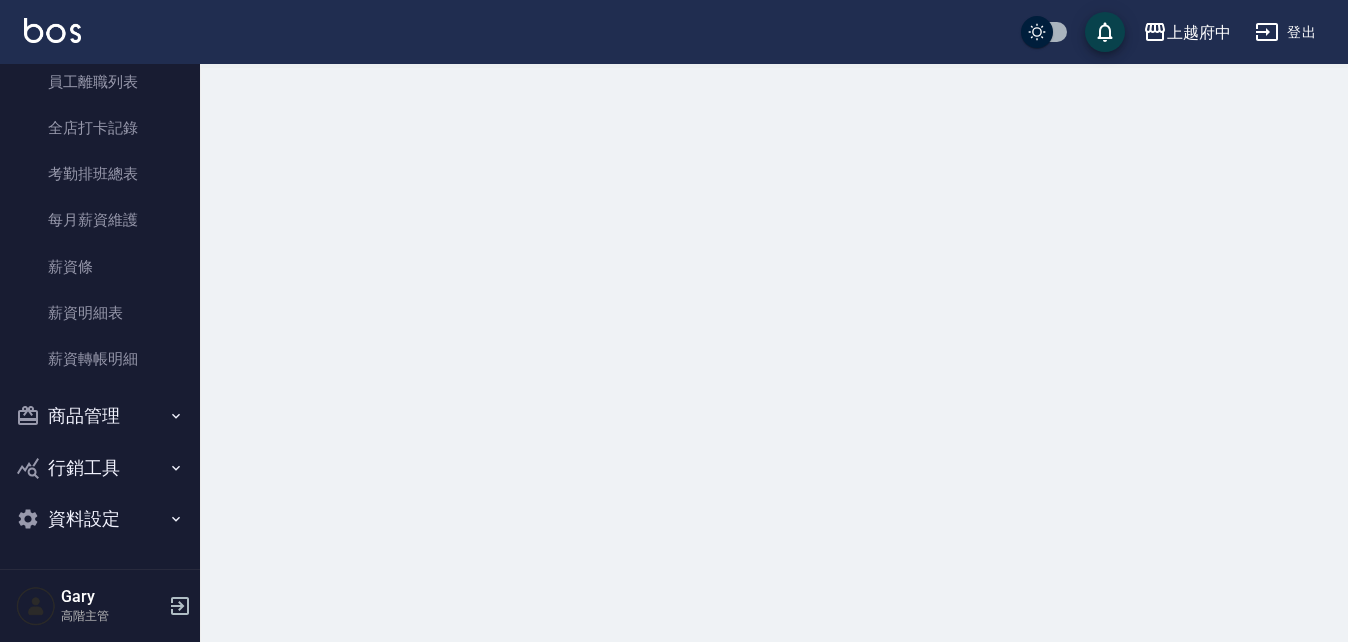 scroll, scrollTop: 0, scrollLeft: 0, axis: both 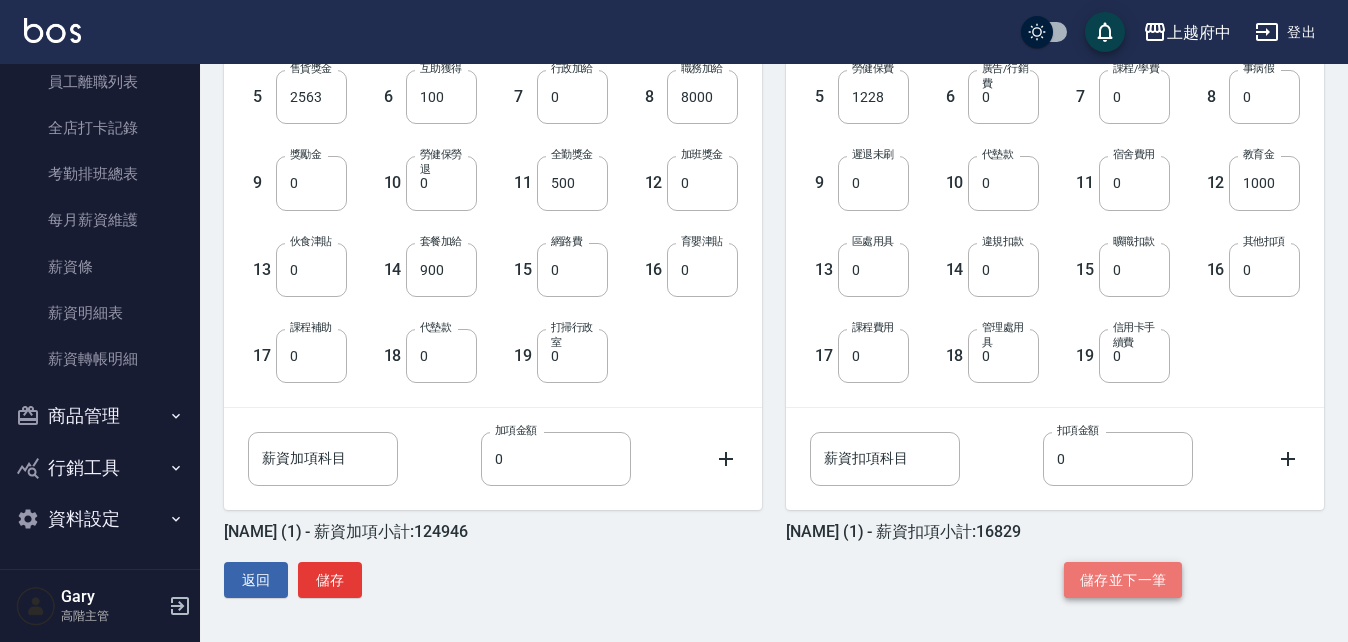 click on "儲存並下一筆" 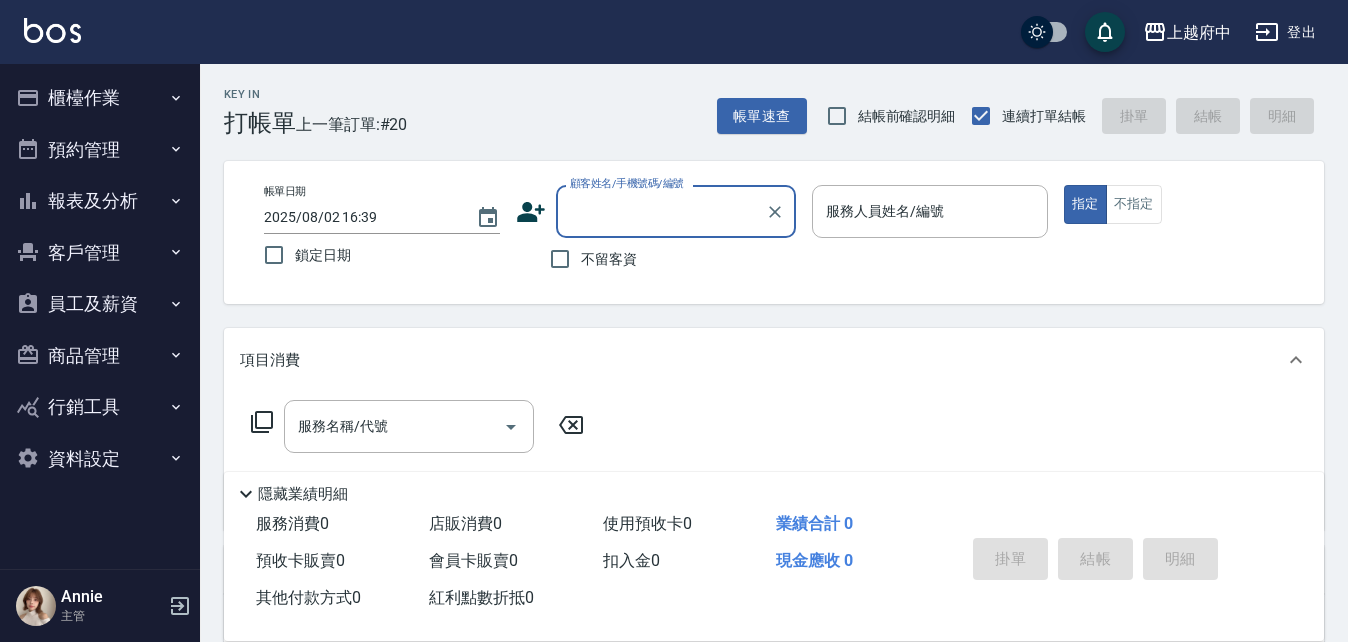 scroll, scrollTop: 0, scrollLeft: 0, axis: both 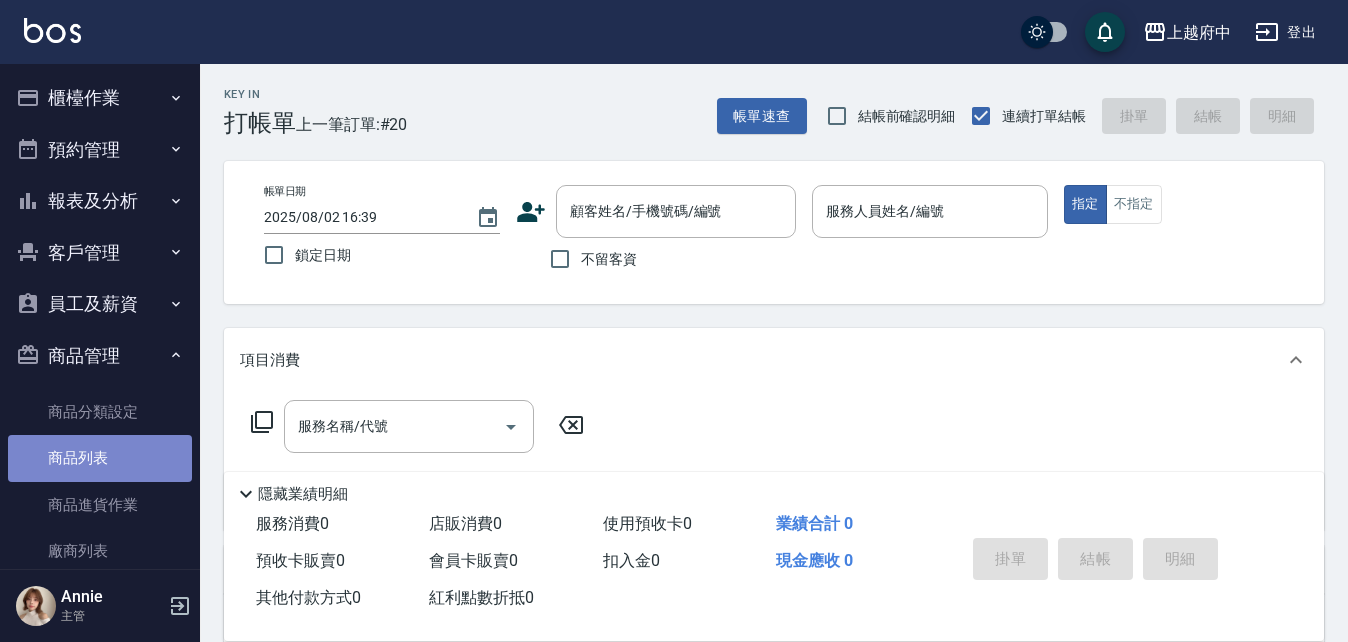 click on "商品列表" at bounding box center (100, 458) 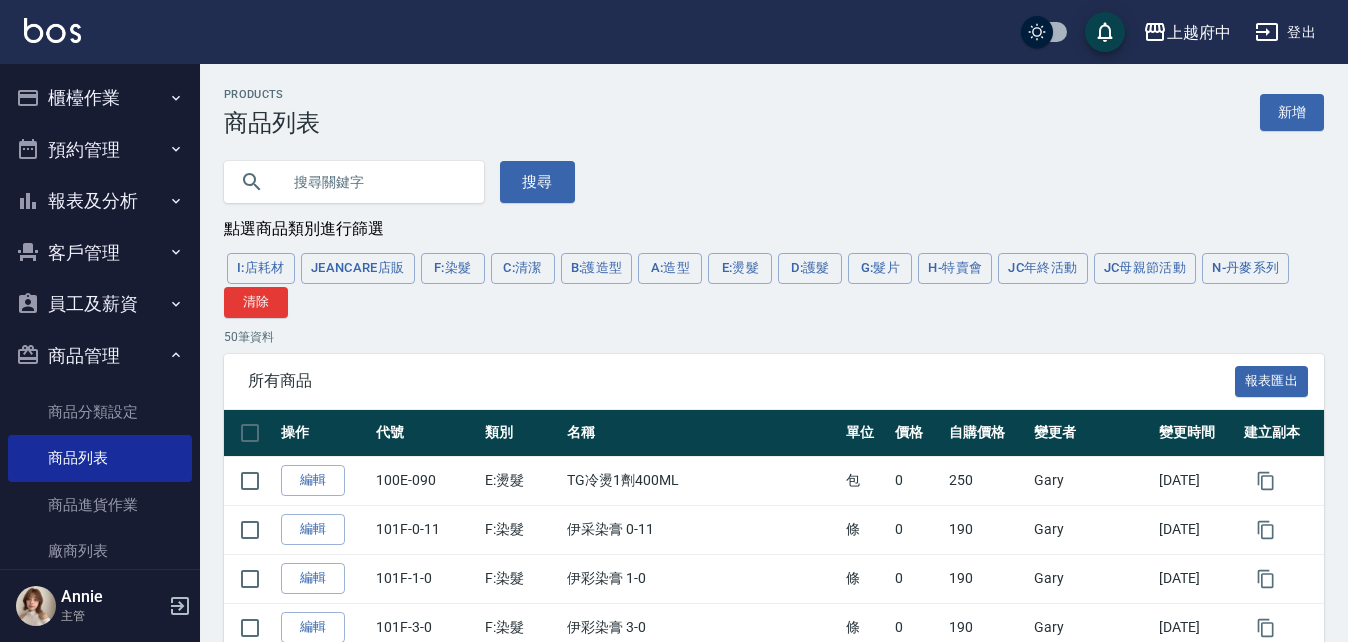 click at bounding box center (374, 182) 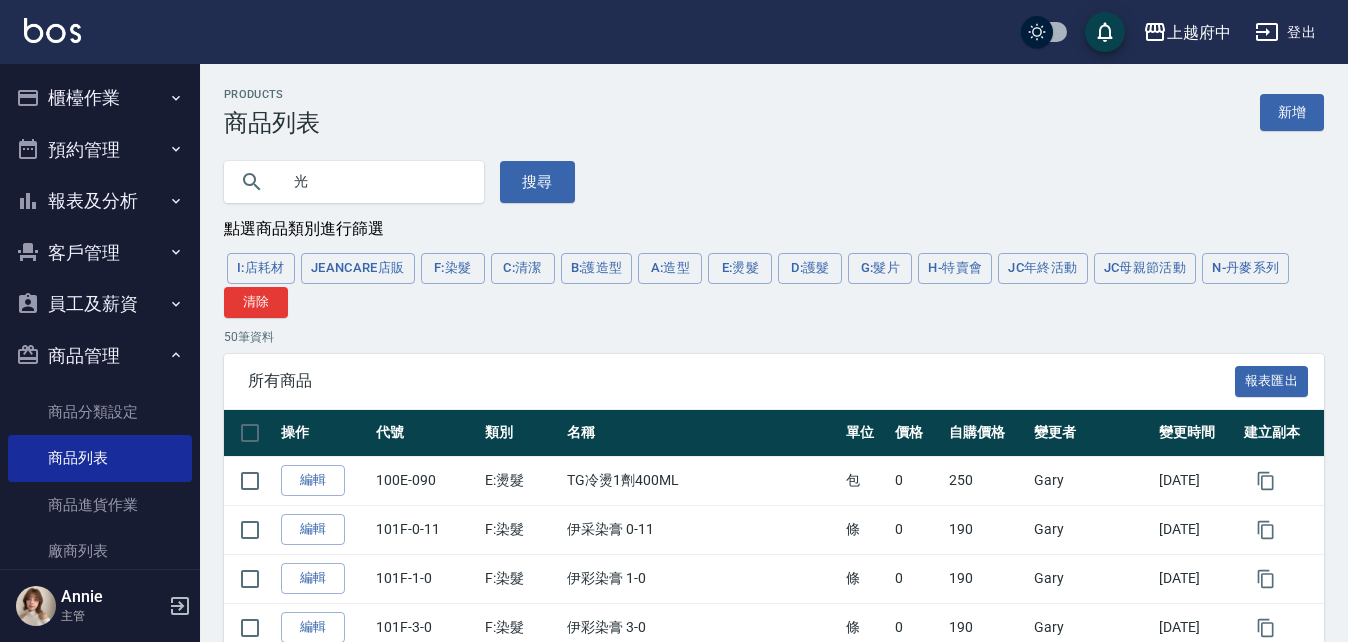 type on "光" 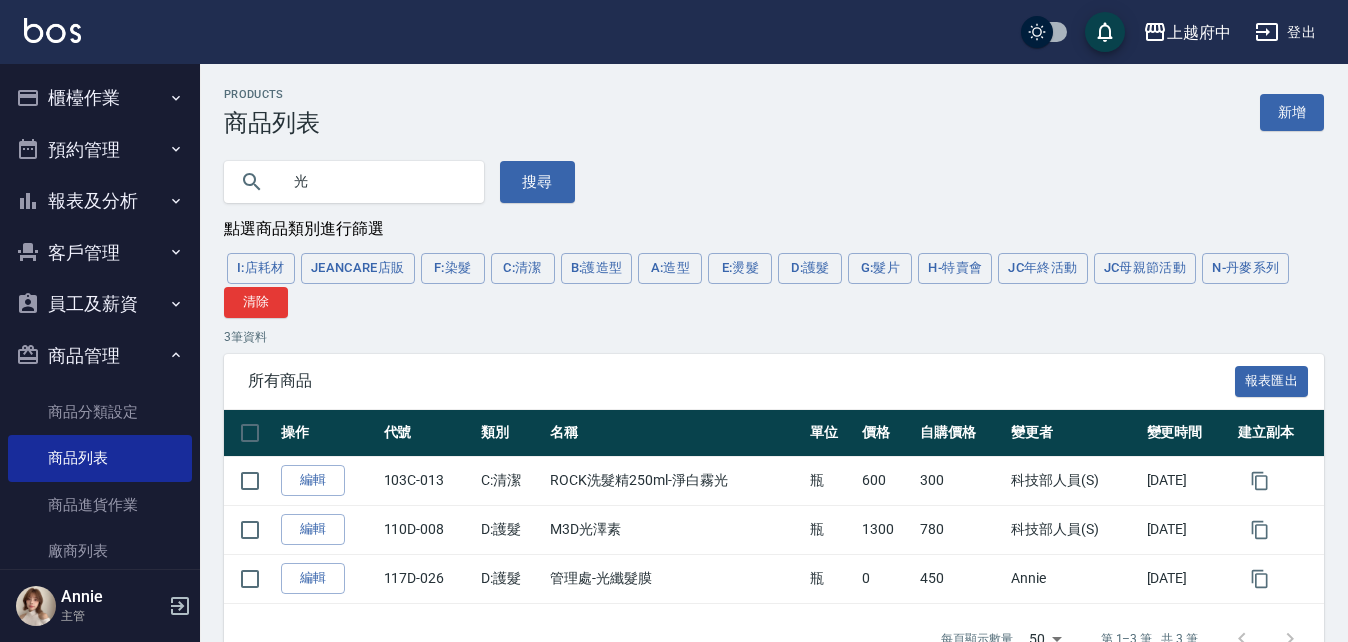 click on "光" at bounding box center [374, 182] 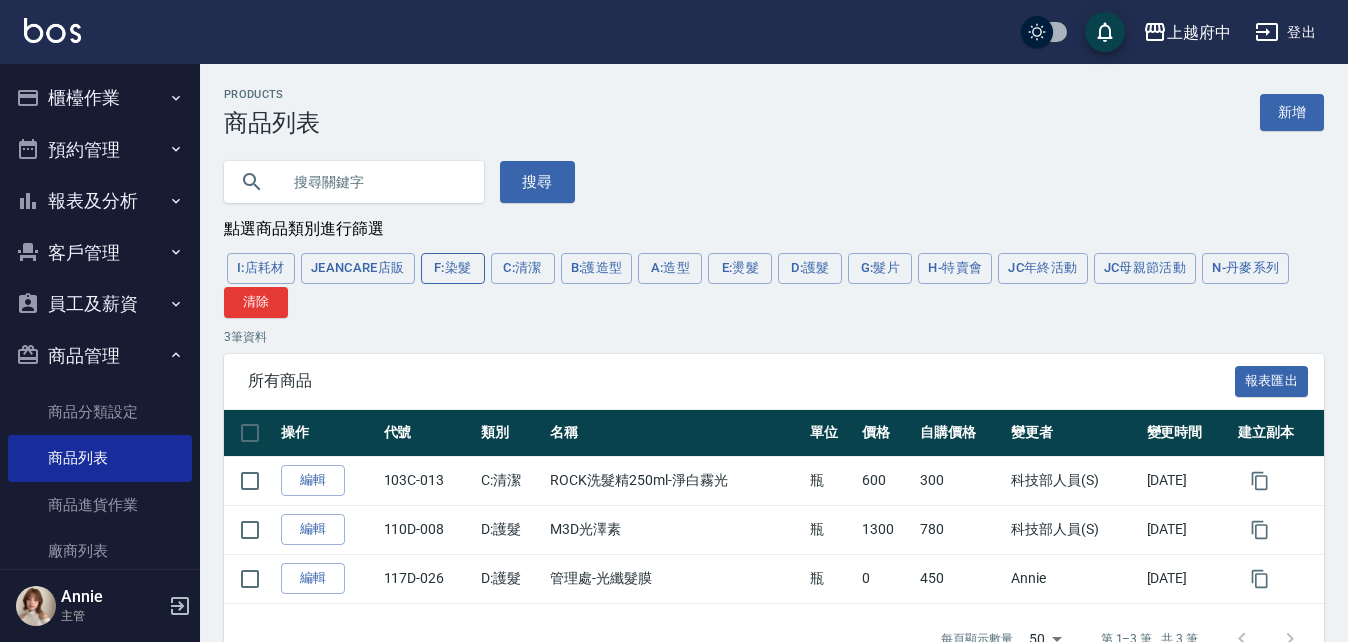 type 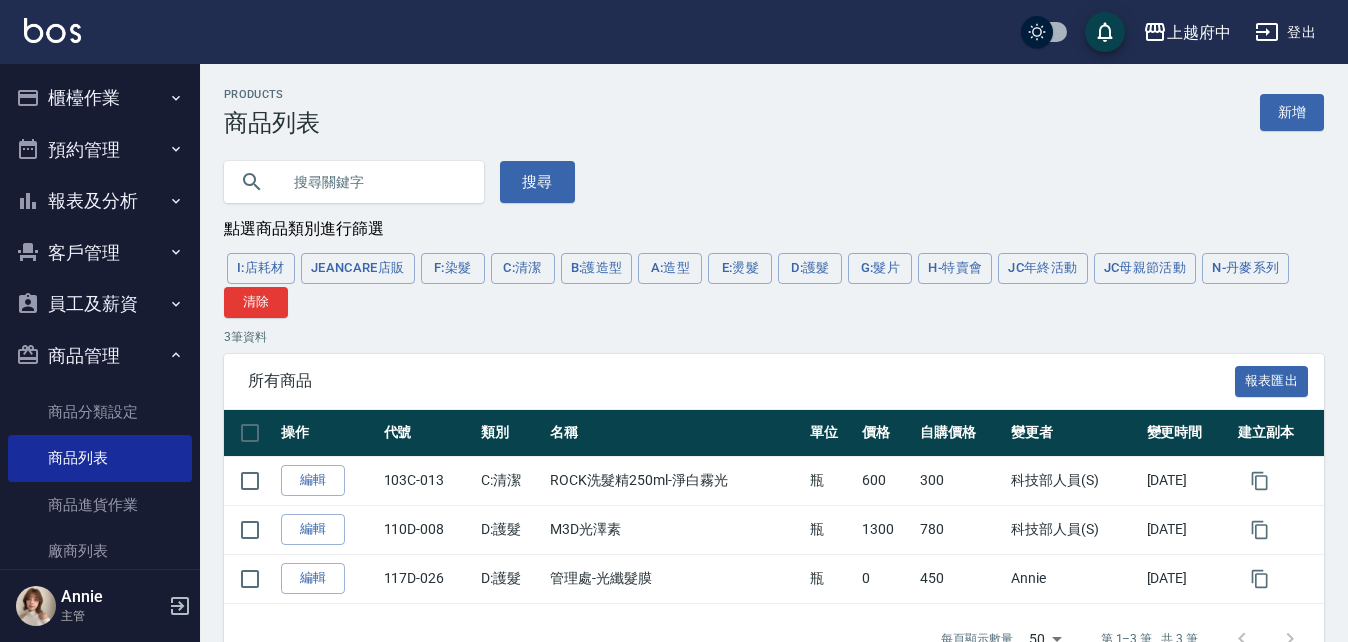 click on "F:染髮" at bounding box center [453, 268] 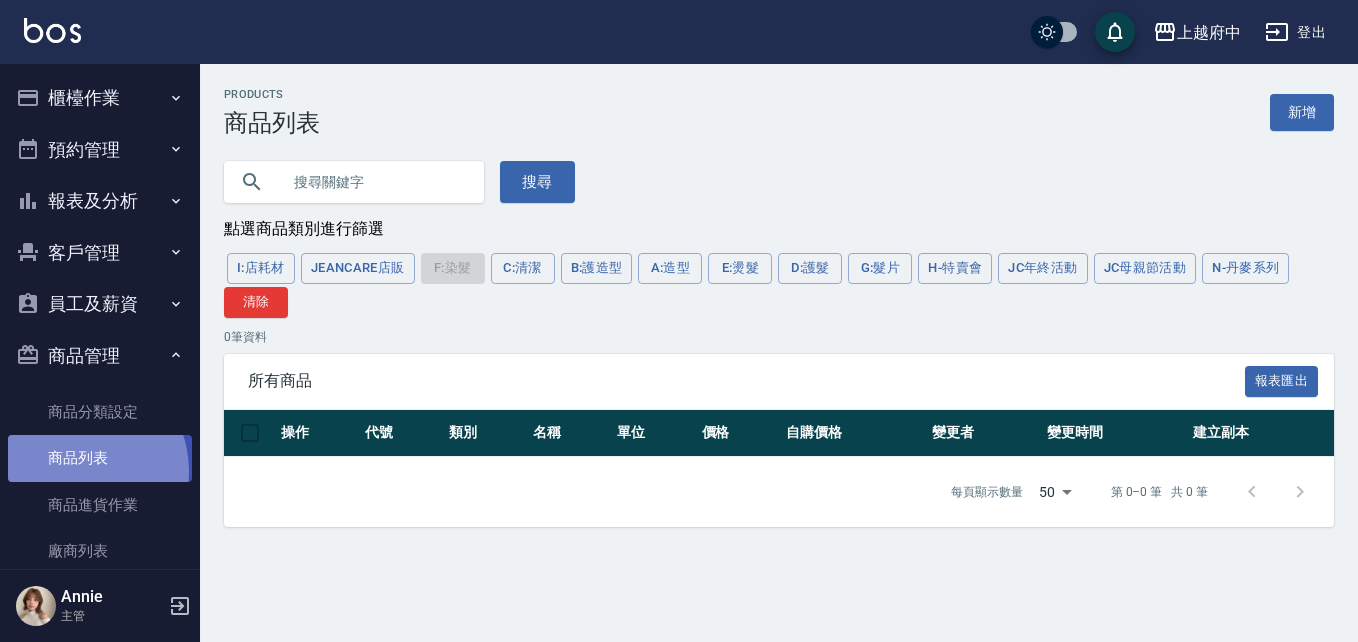 click on "商品列表" at bounding box center [100, 458] 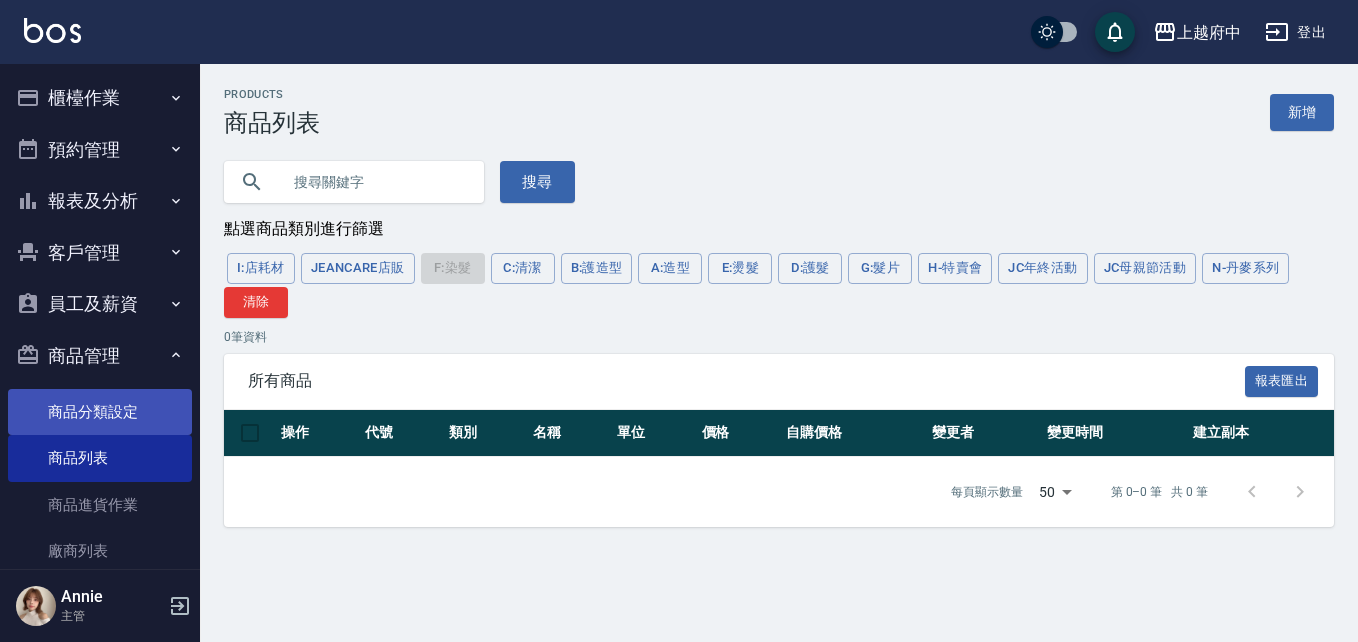 click on "商品分類設定" at bounding box center (100, 412) 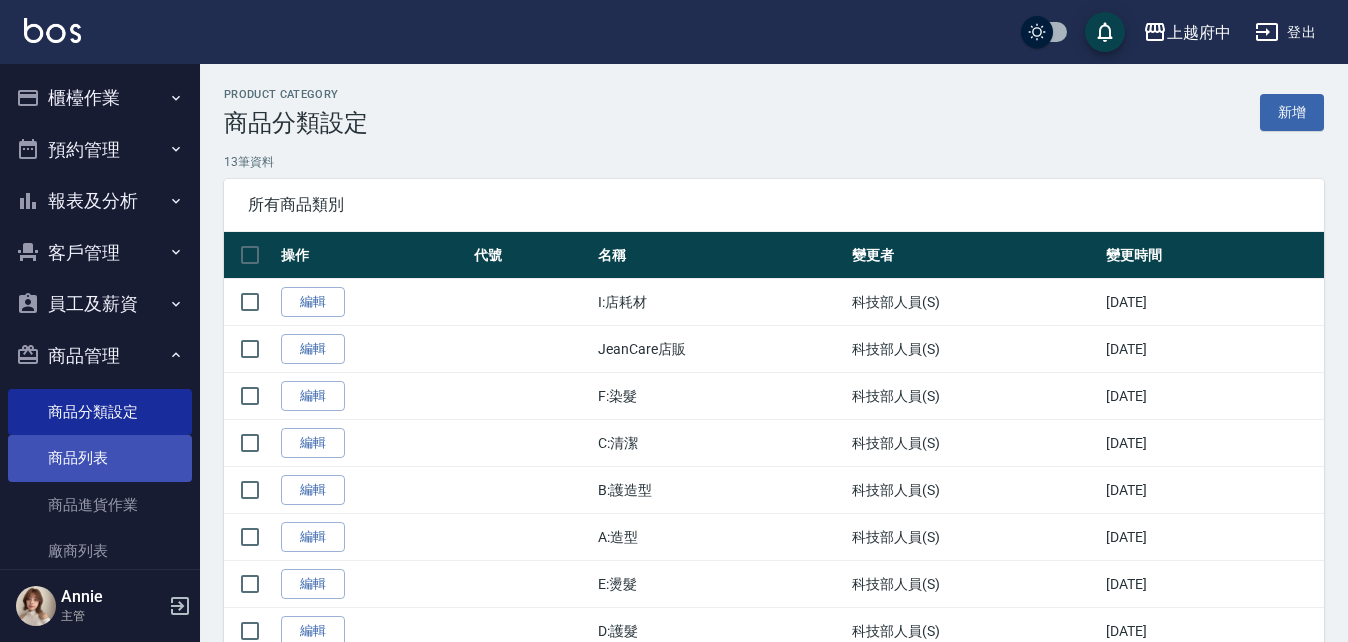 click on "商品列表" at bounding box center (100, 458) 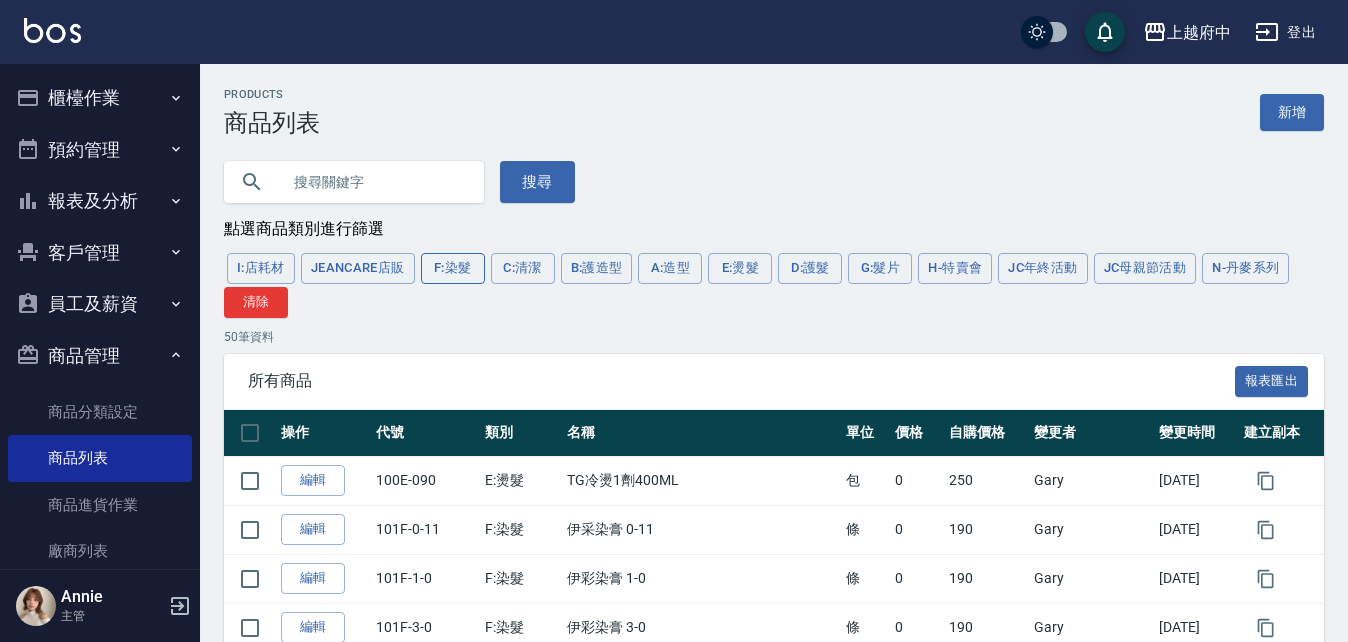 click on "F:染髮" at bounding box center [453, 268] 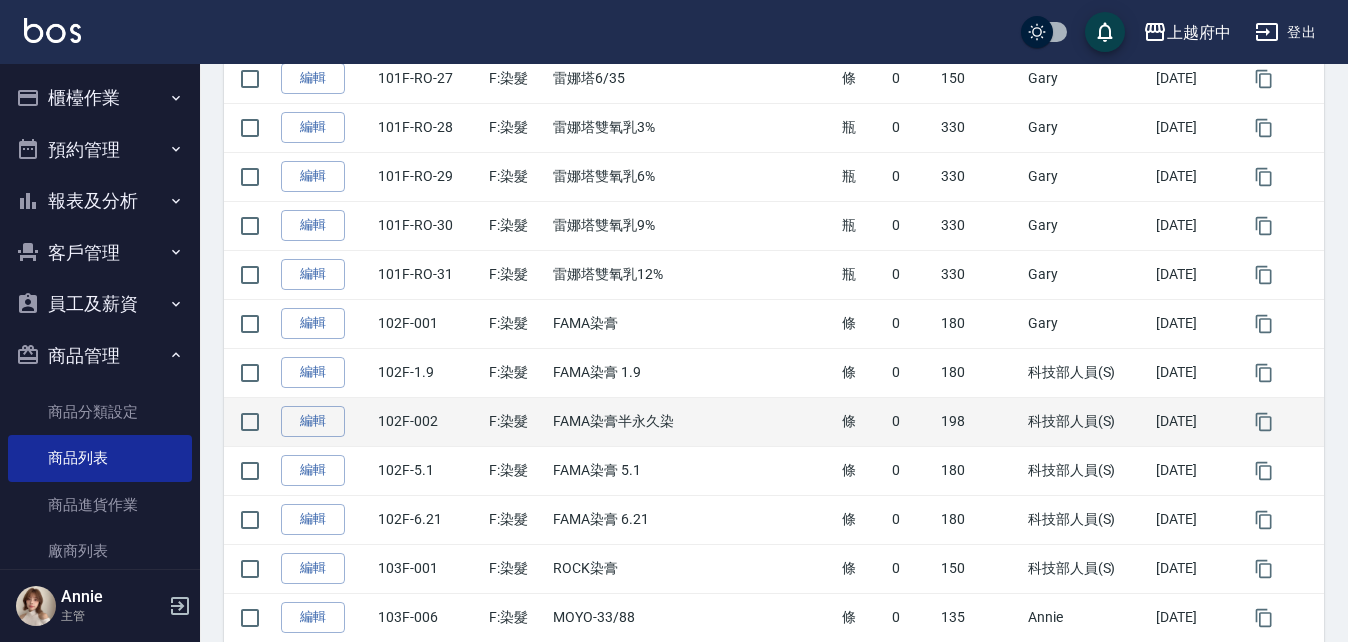 scroll, scrollTop: 2362, scrollLeft: 0, axis: vertical 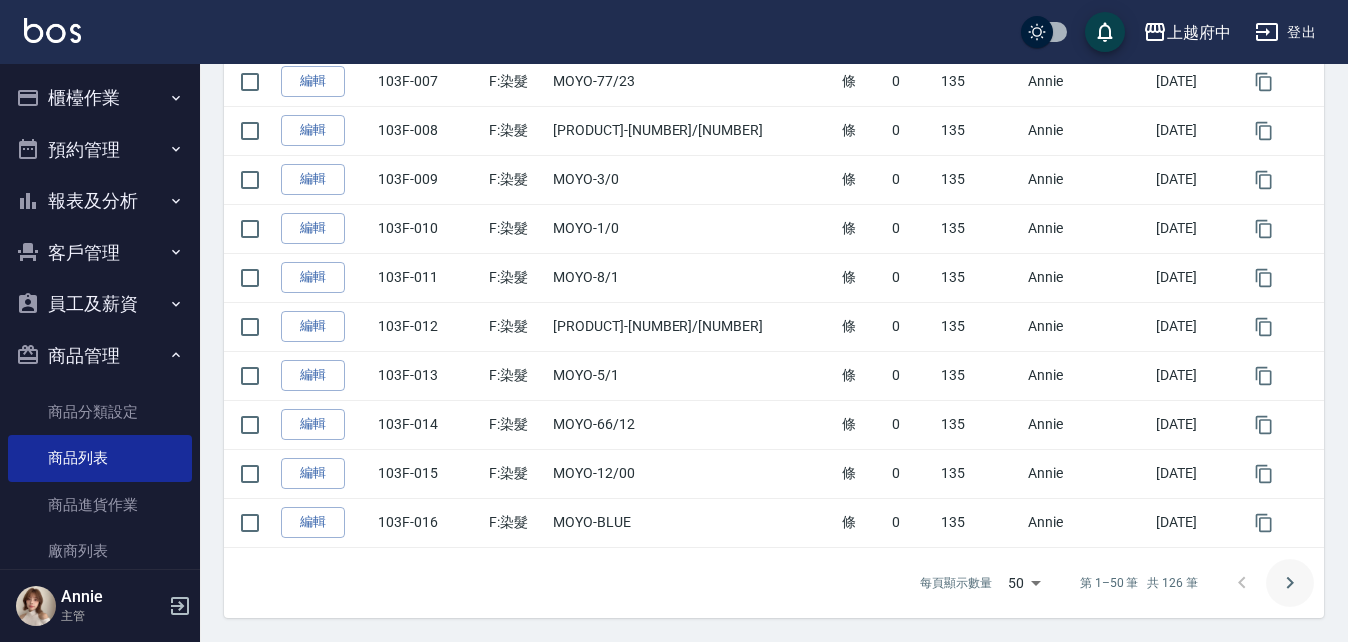 click 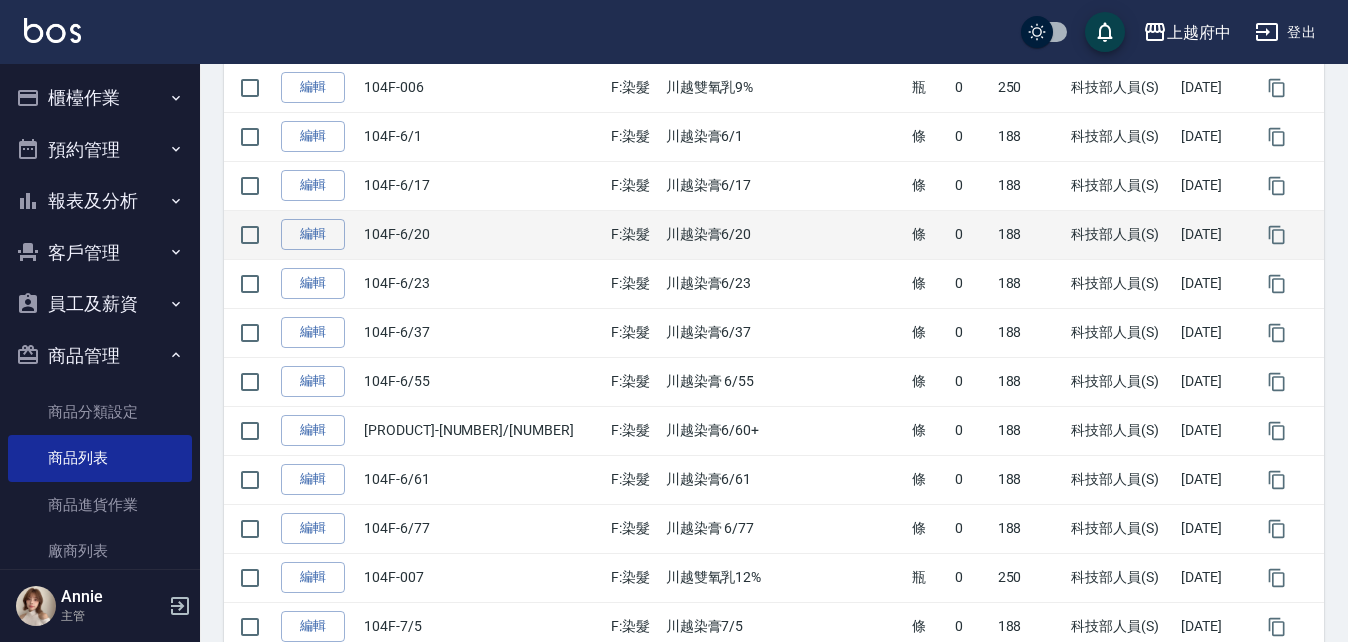 scroll, scrollTop: 2362, scrollLeft: 0, axis: vertical 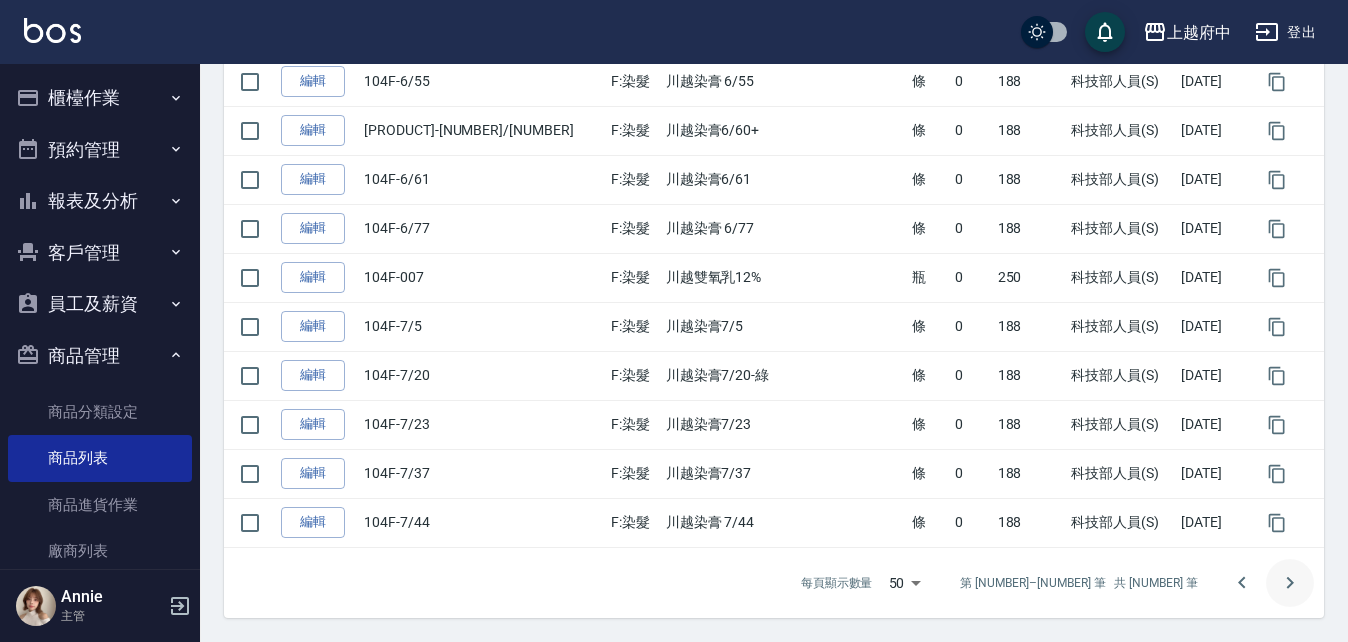 click at bounding box center [1290, 583] 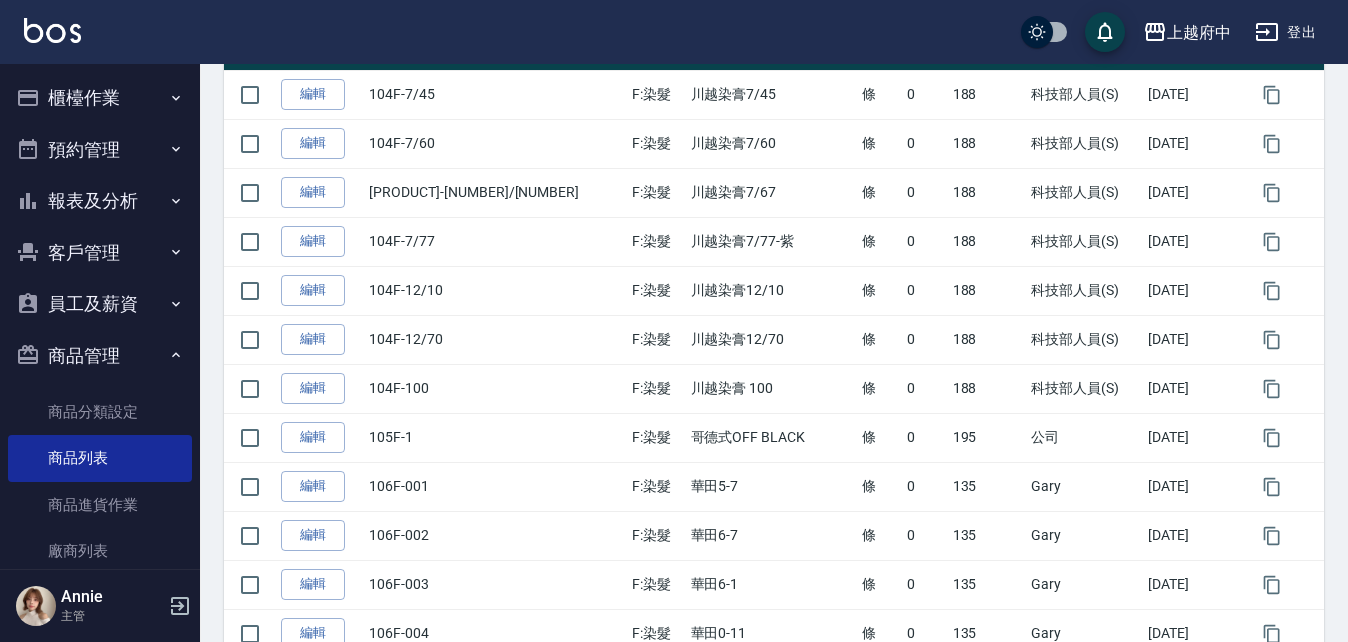 scroll, scrollTop: 486, scrollLeft: 0, axis: vertical 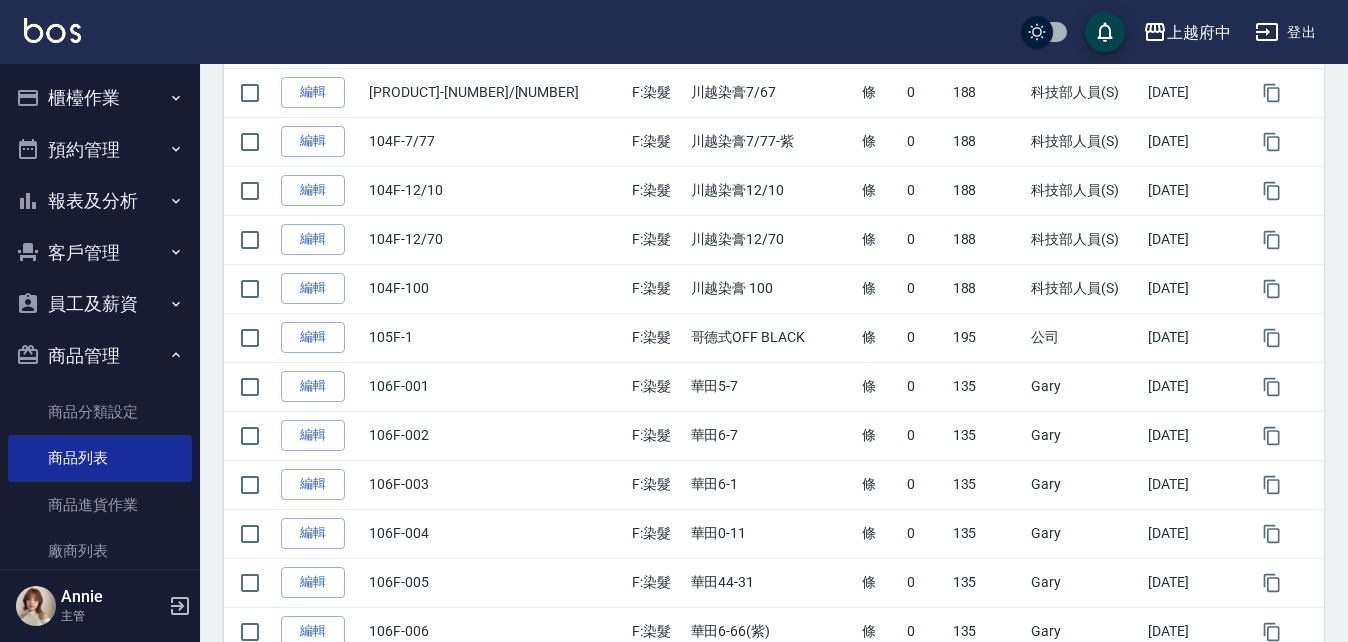 click on "員工及薪資" at bounding box center [100, 304] 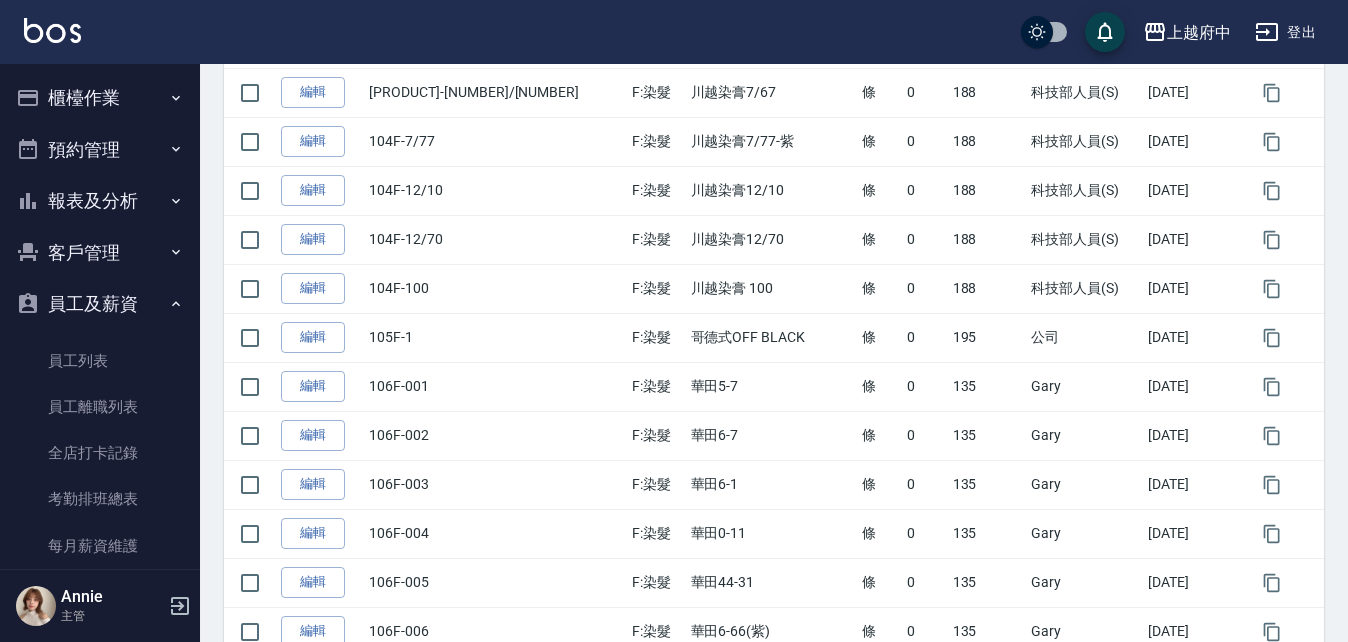 click on "櫃檯作業" at bounding box center (100, 98) 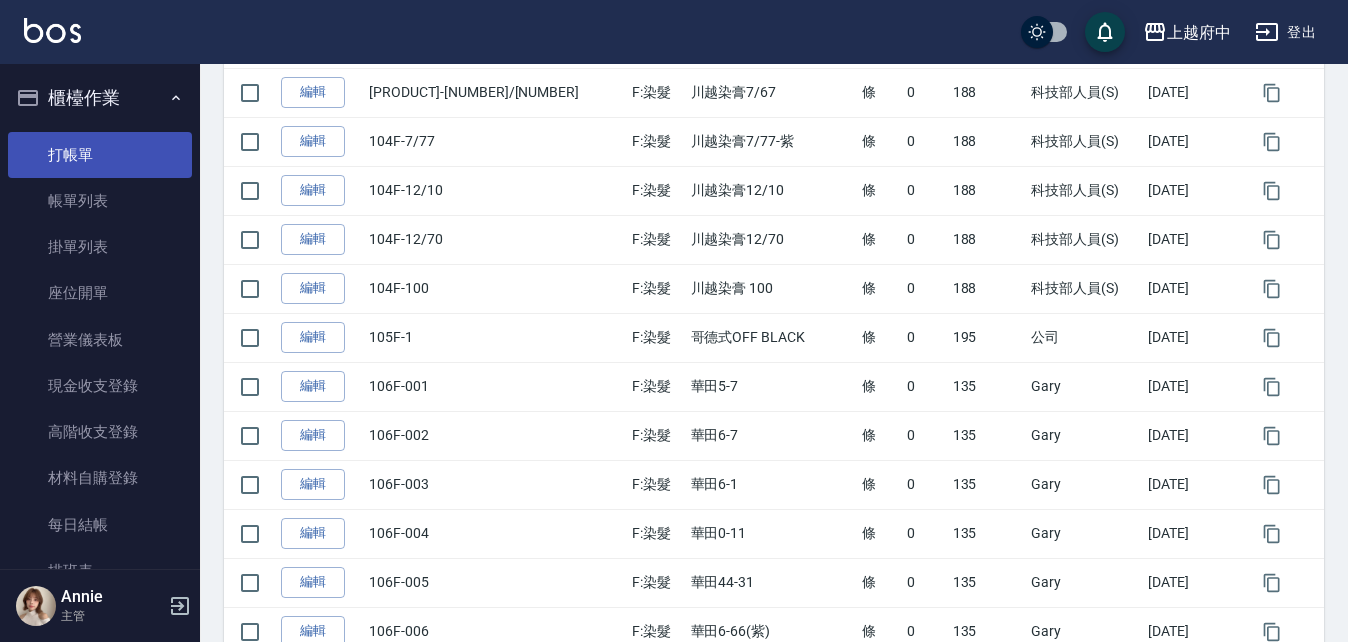 click on "打帳單" at bounding box center [100, 155] 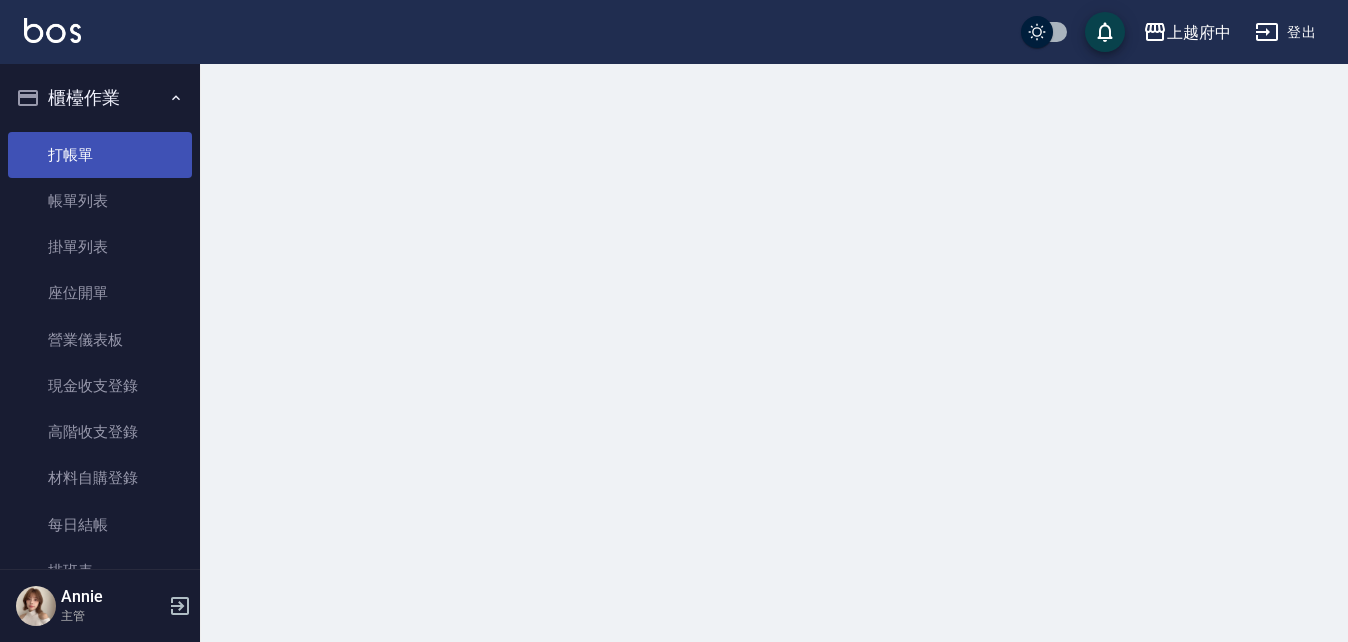scroll, scrollTop: 0, scrollLeft: 0, axis: both 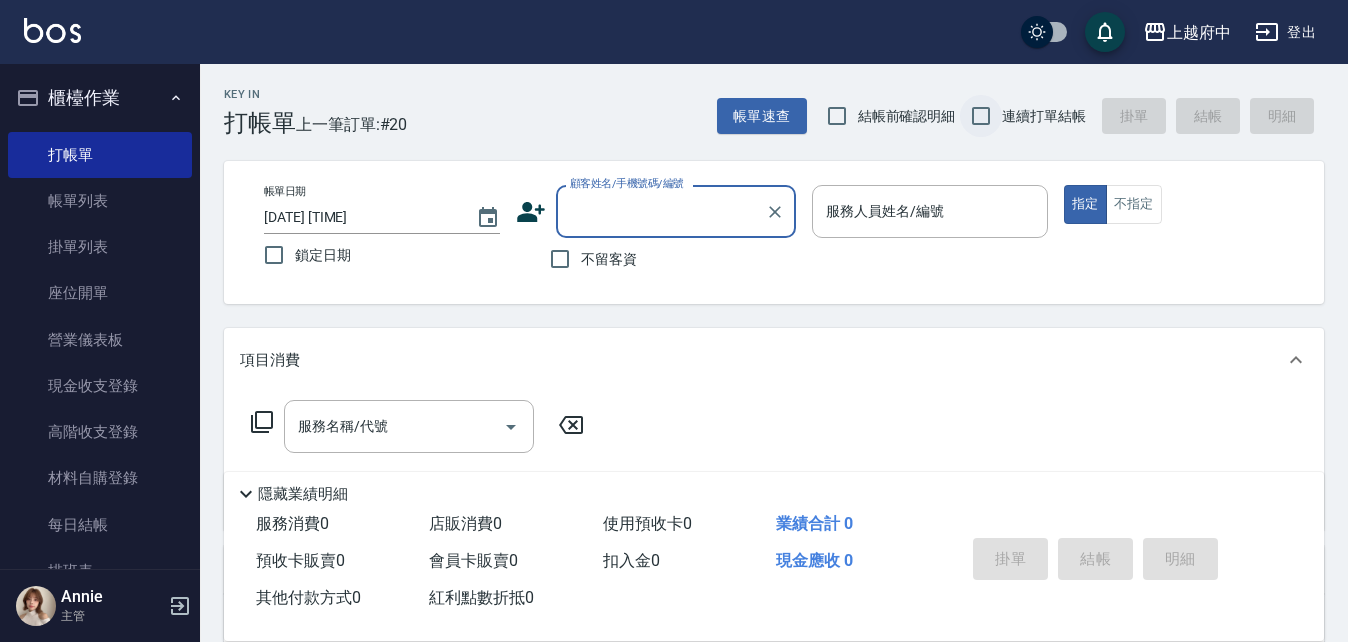 click on "連續打單結帳" at bounding box center (981, 116) 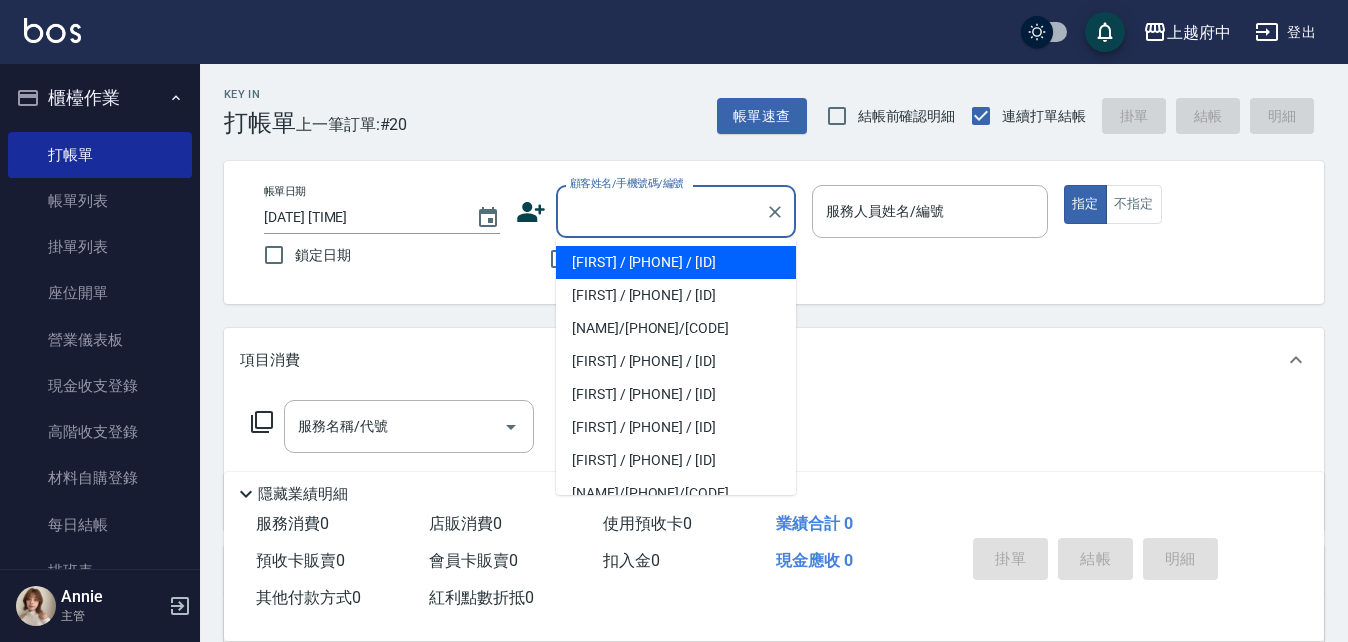 click on "顧客姓名/手機號碼/編號" at bounding box center [661, 211] 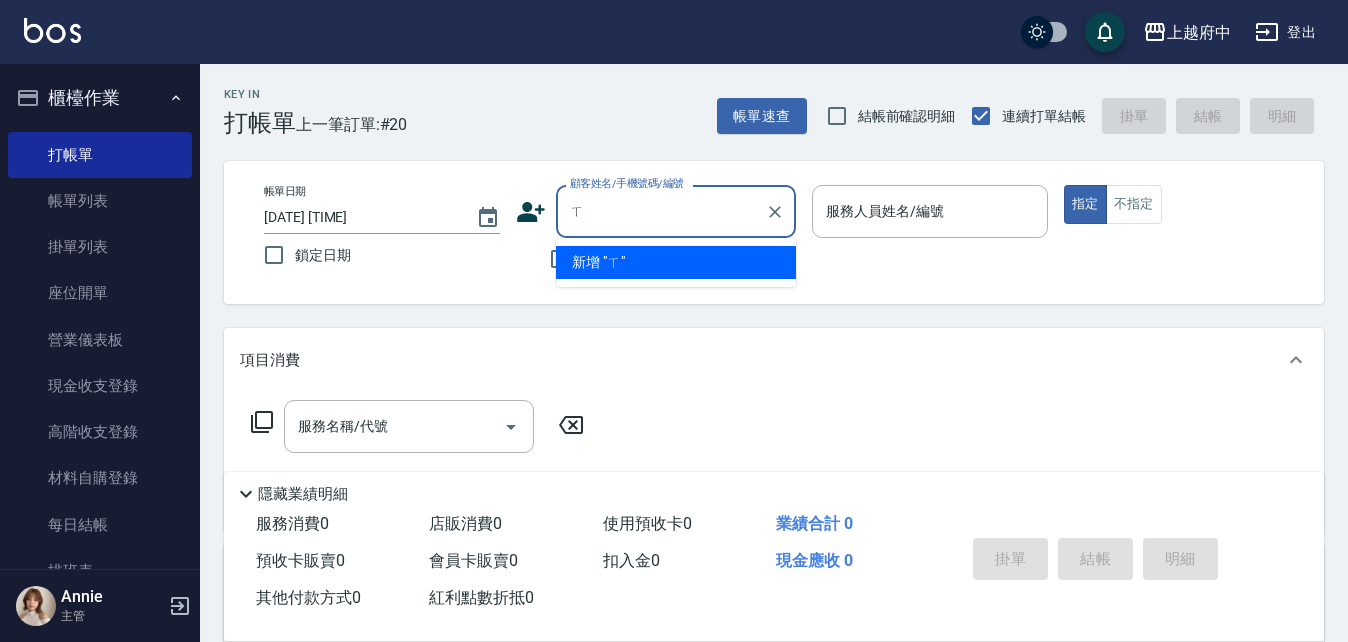 type on "8" 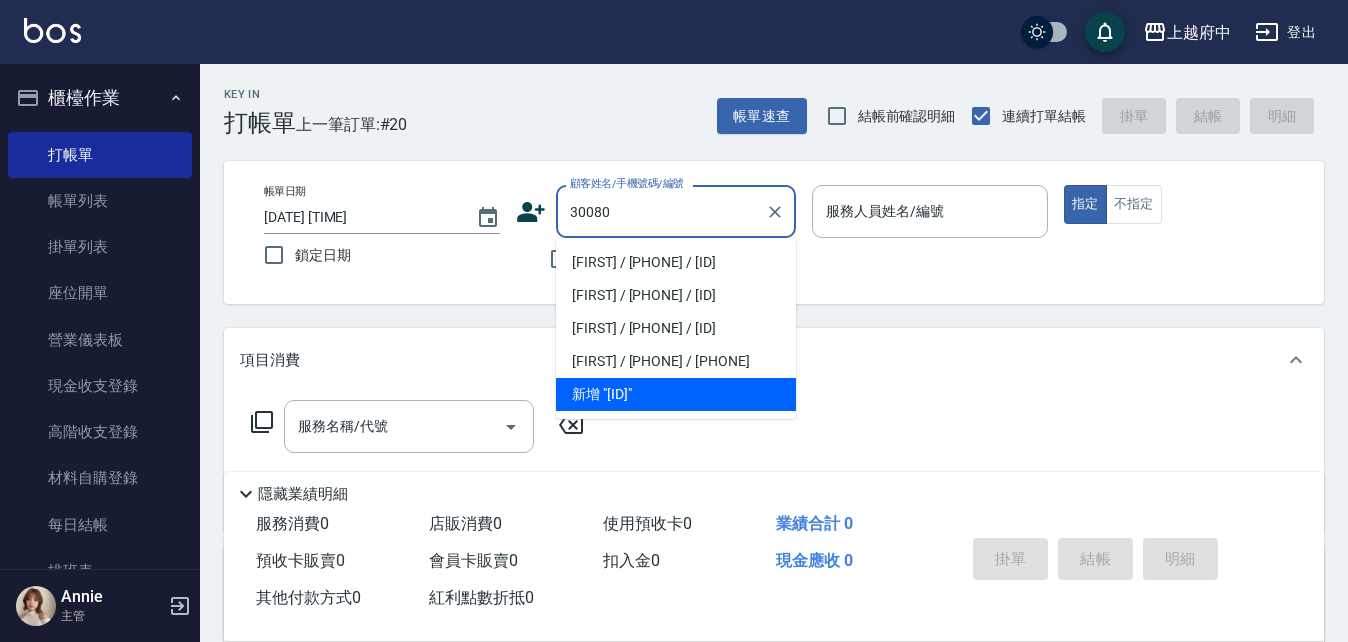 click on "30080" at bounding box center [661, 211] 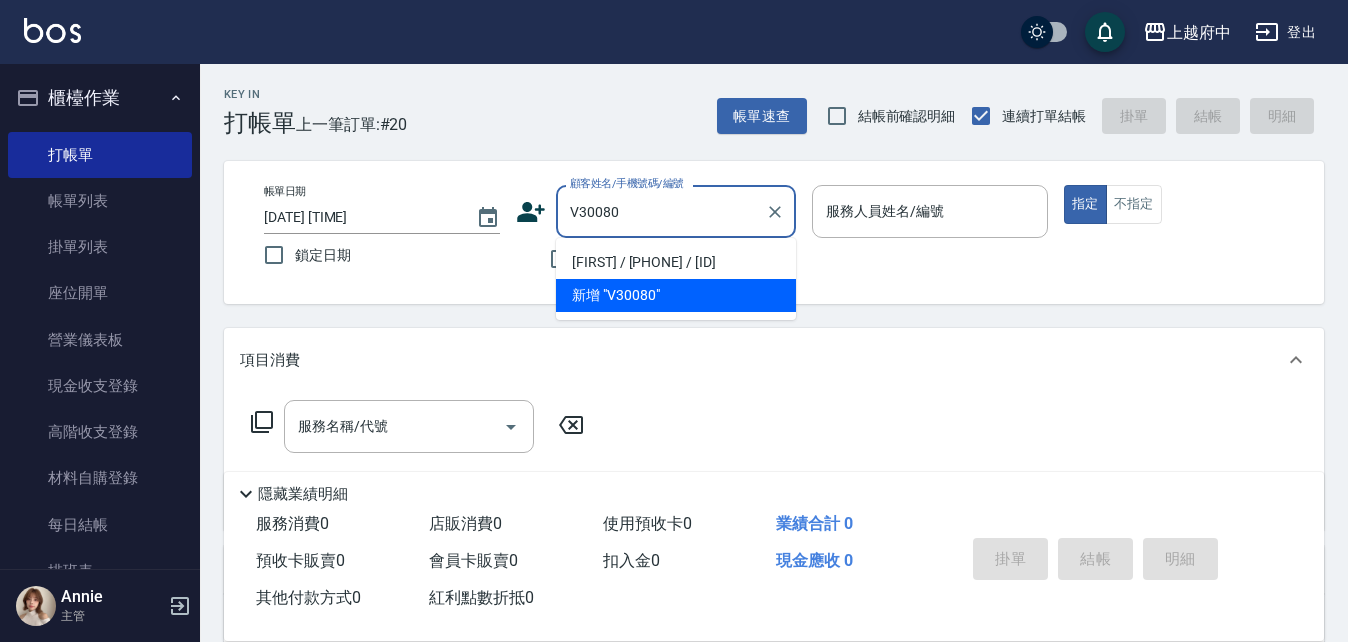click on "劉宣辰/0900195351/V30080" at bounding box center [676, 262] 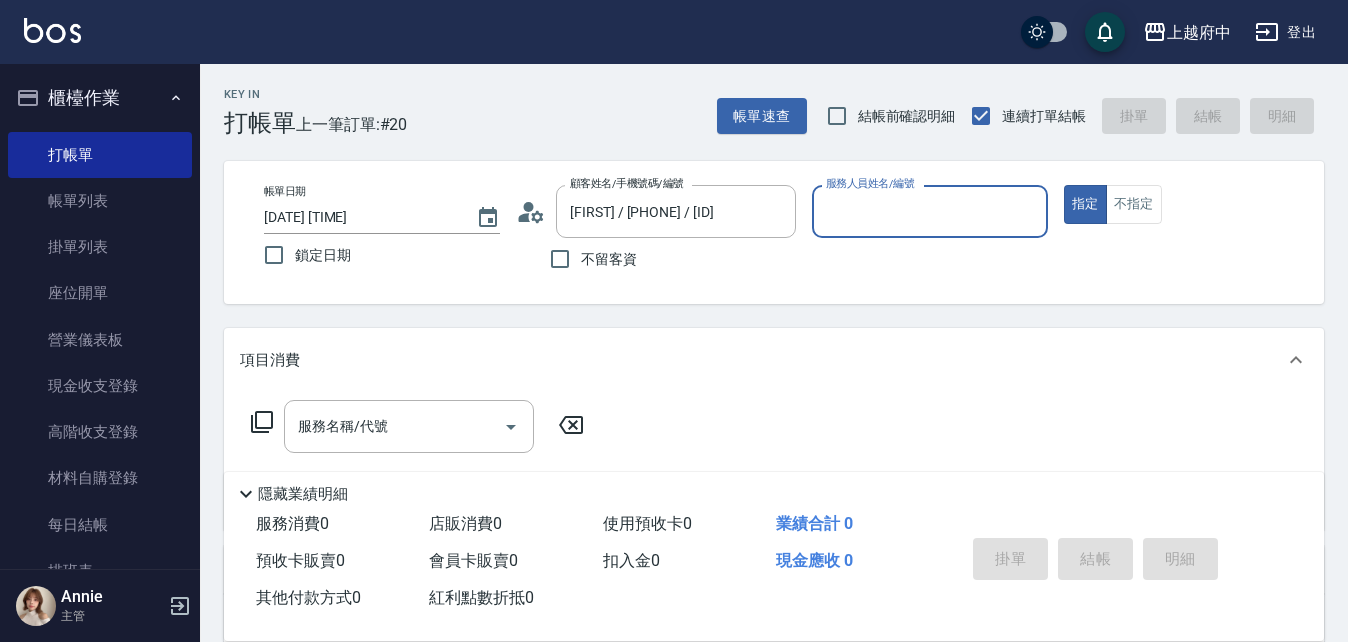 type on "Gary-5" 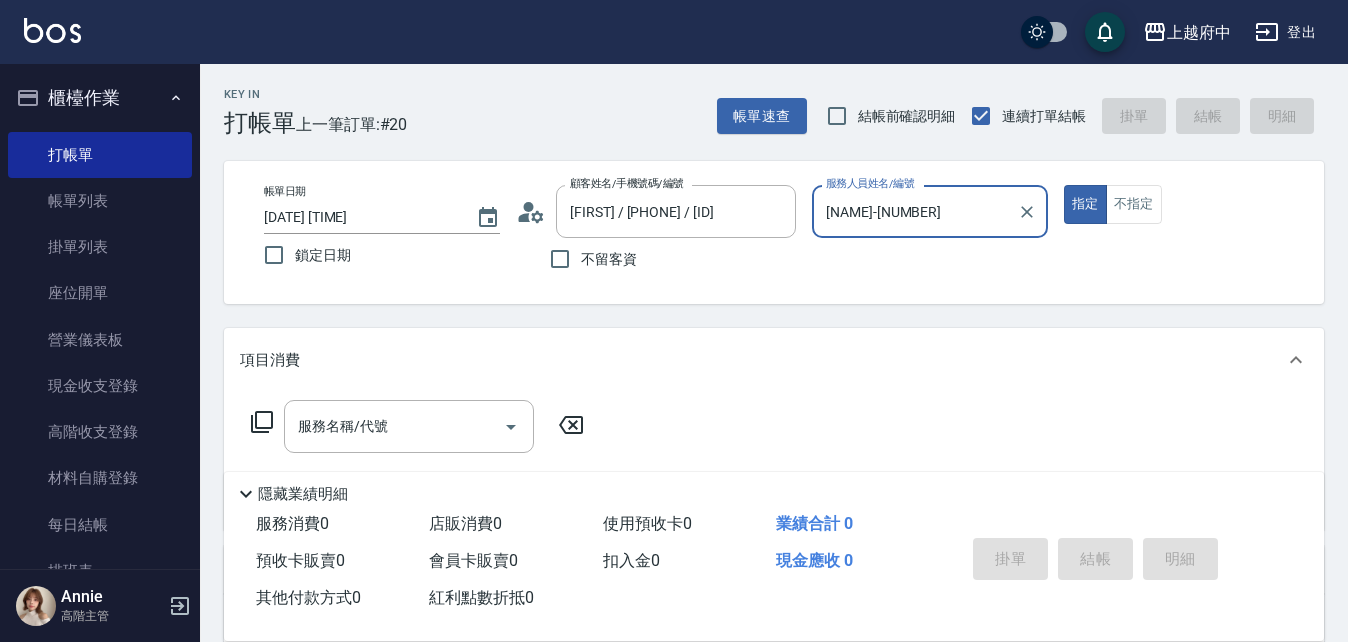 click on "指定" at bounding box center [1085, 204] 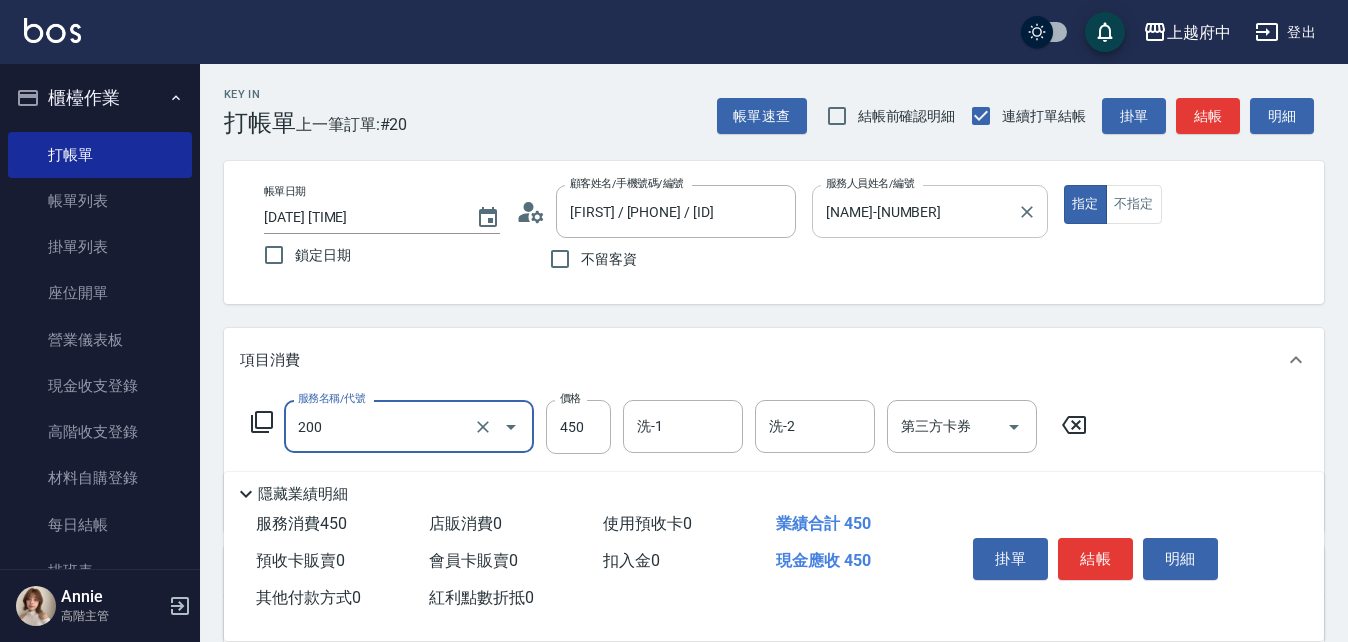 type on "有機洗髮(200)" 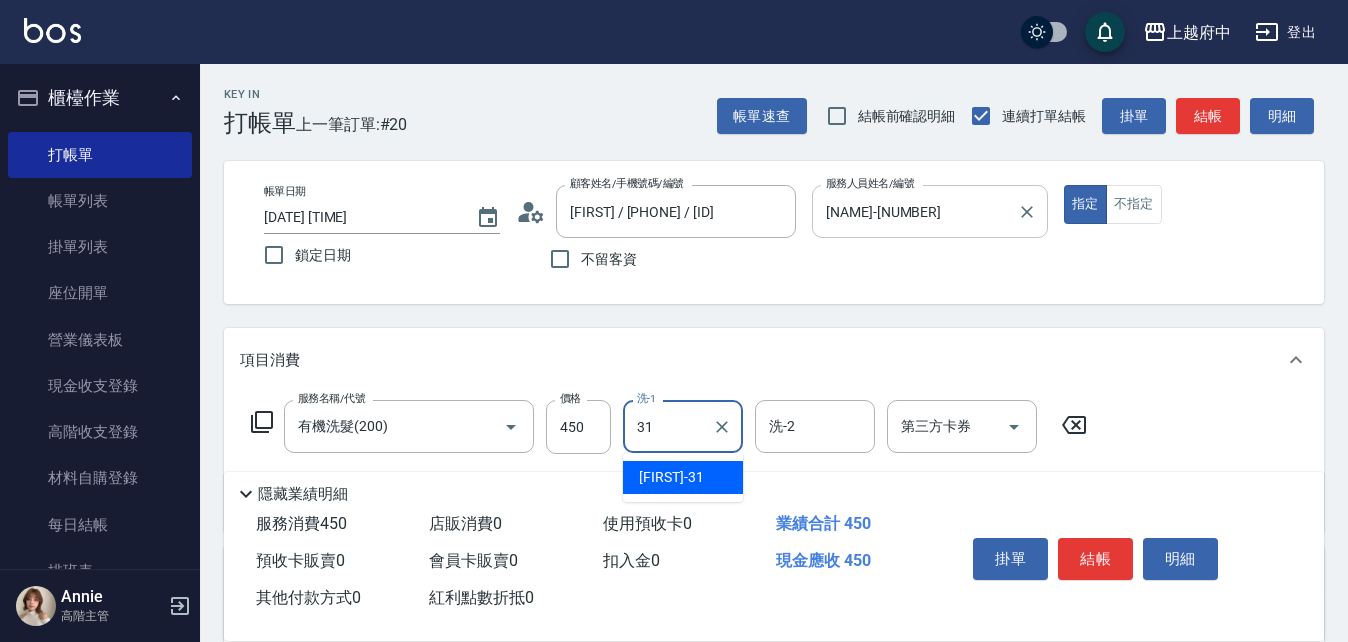 type on "王品云-31" 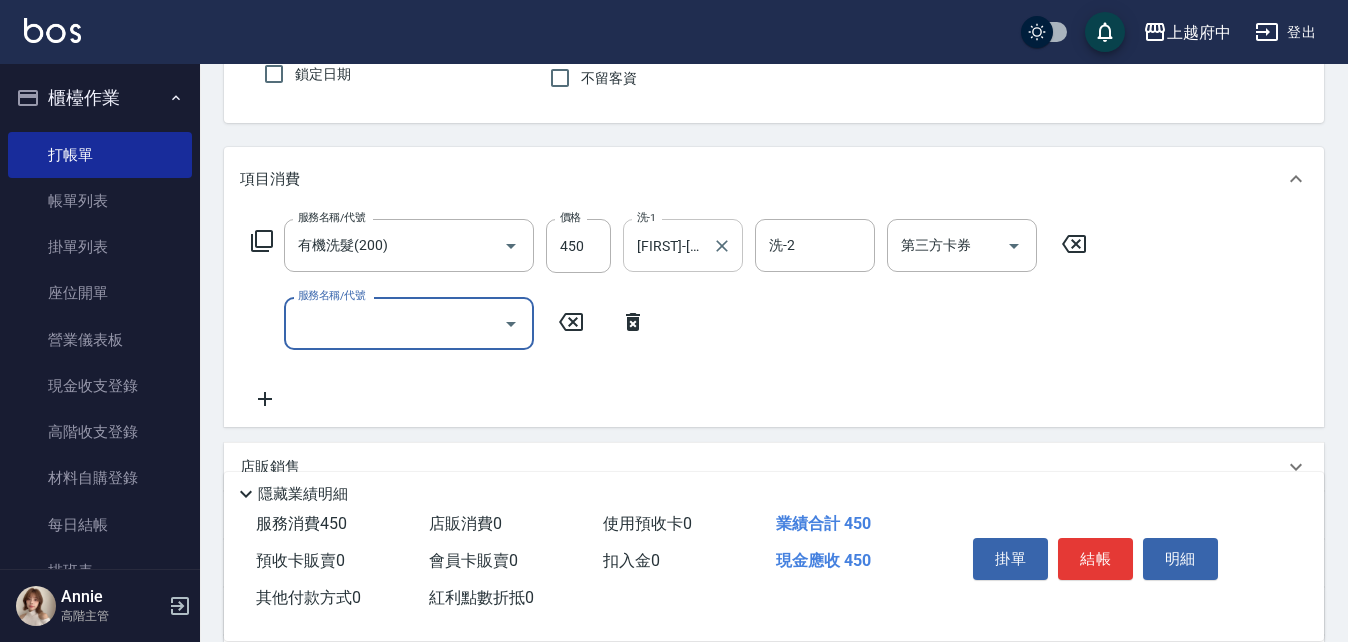 scroll, scrollTop: 200, scrollLeft: 0, axis: vertical 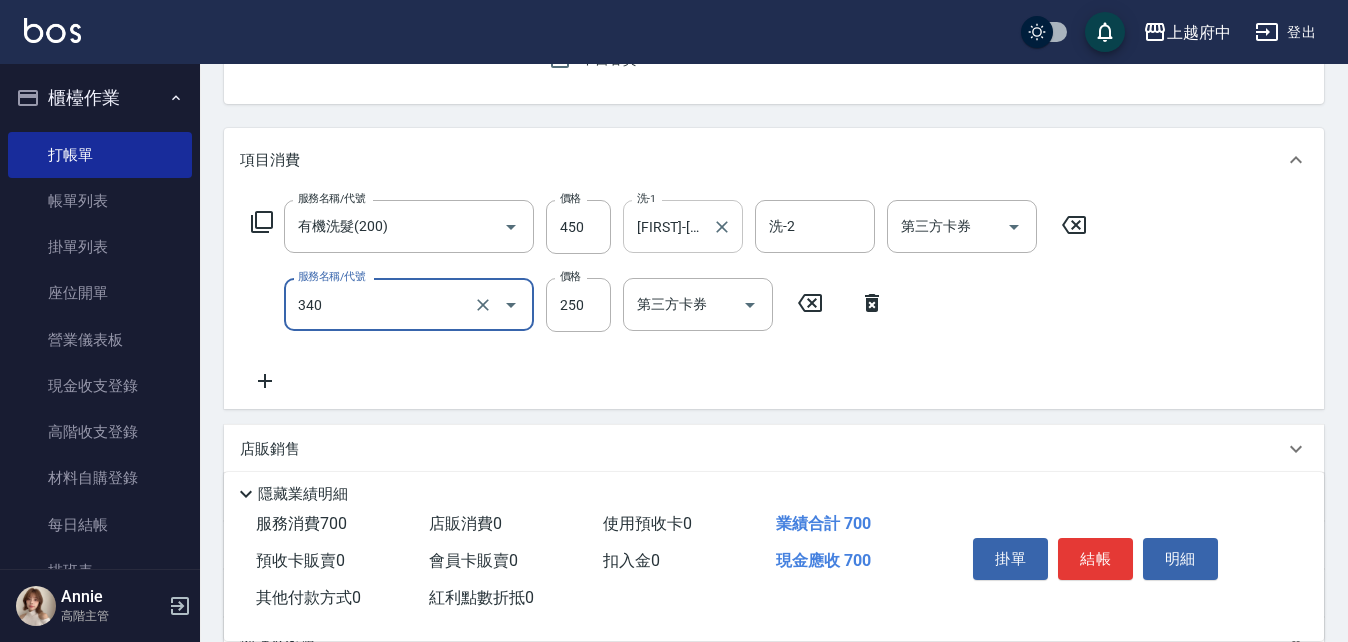 type on "剪髮(340)" 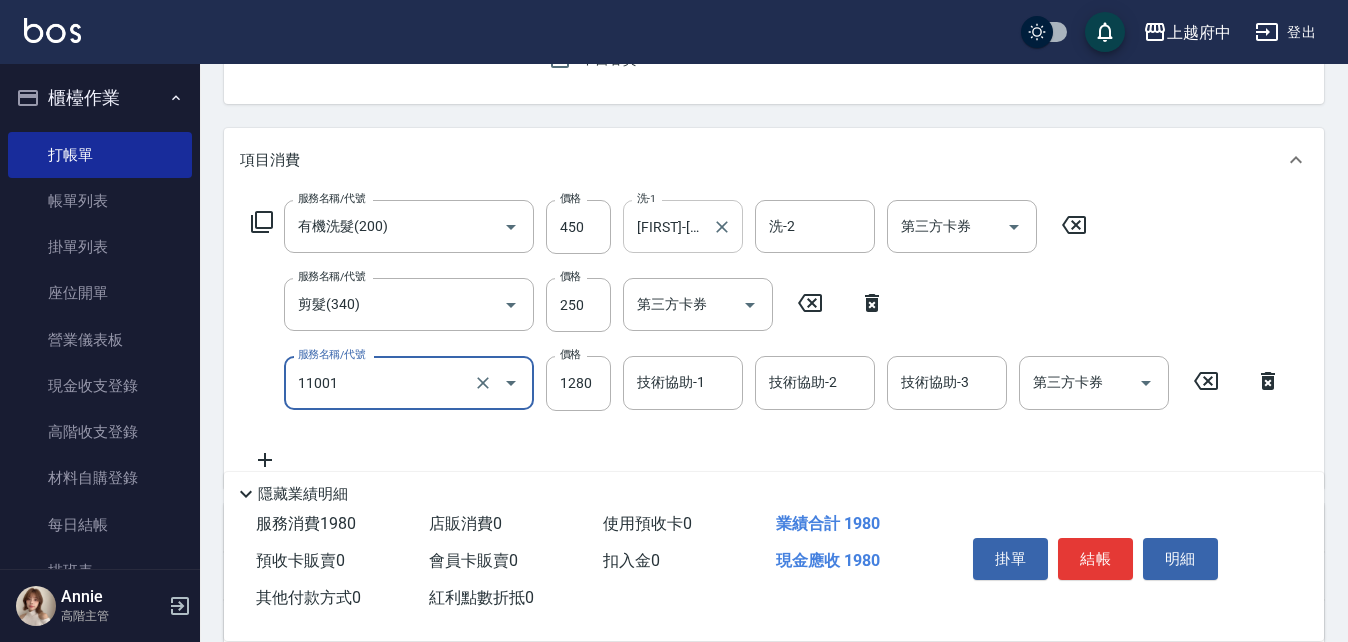 type on "燙髮S(11001)" 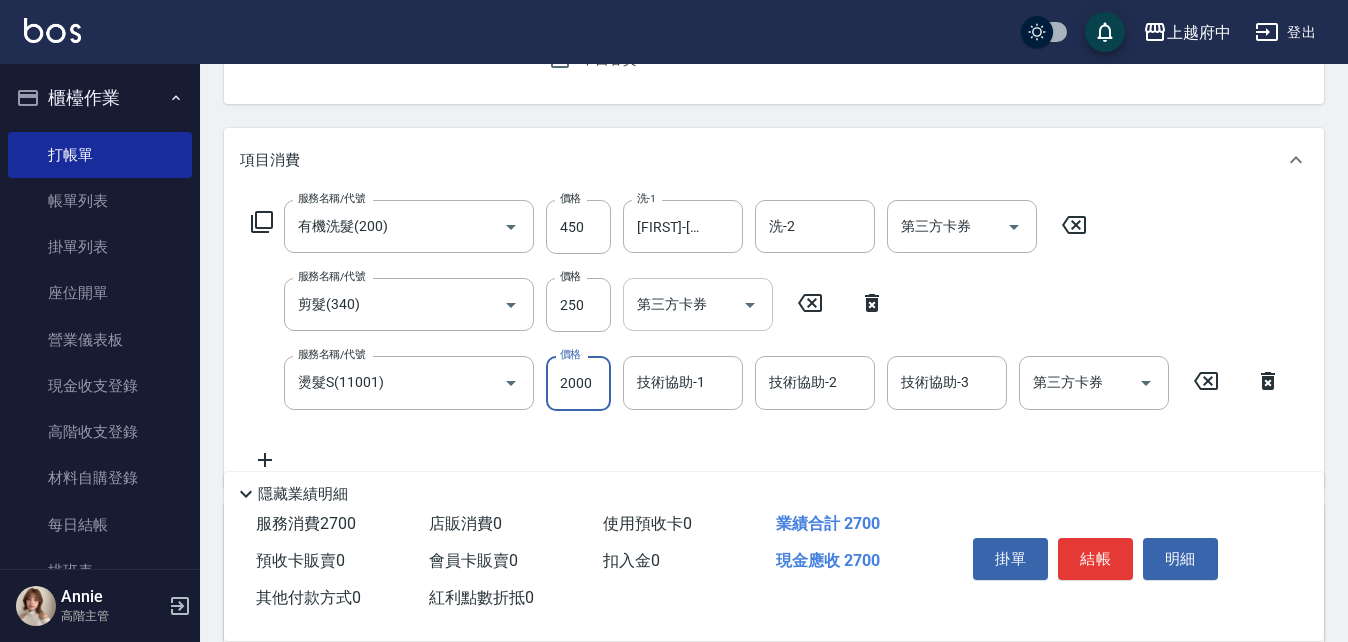 type on "2000" 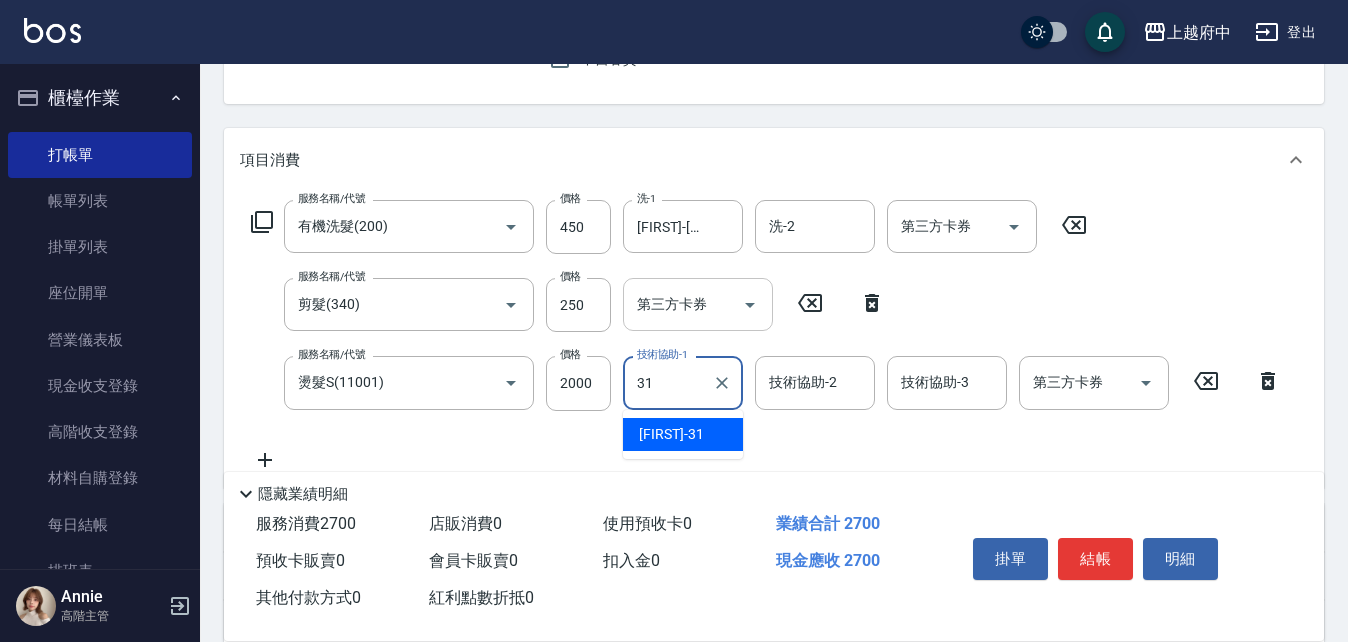 type on "王品云-31" 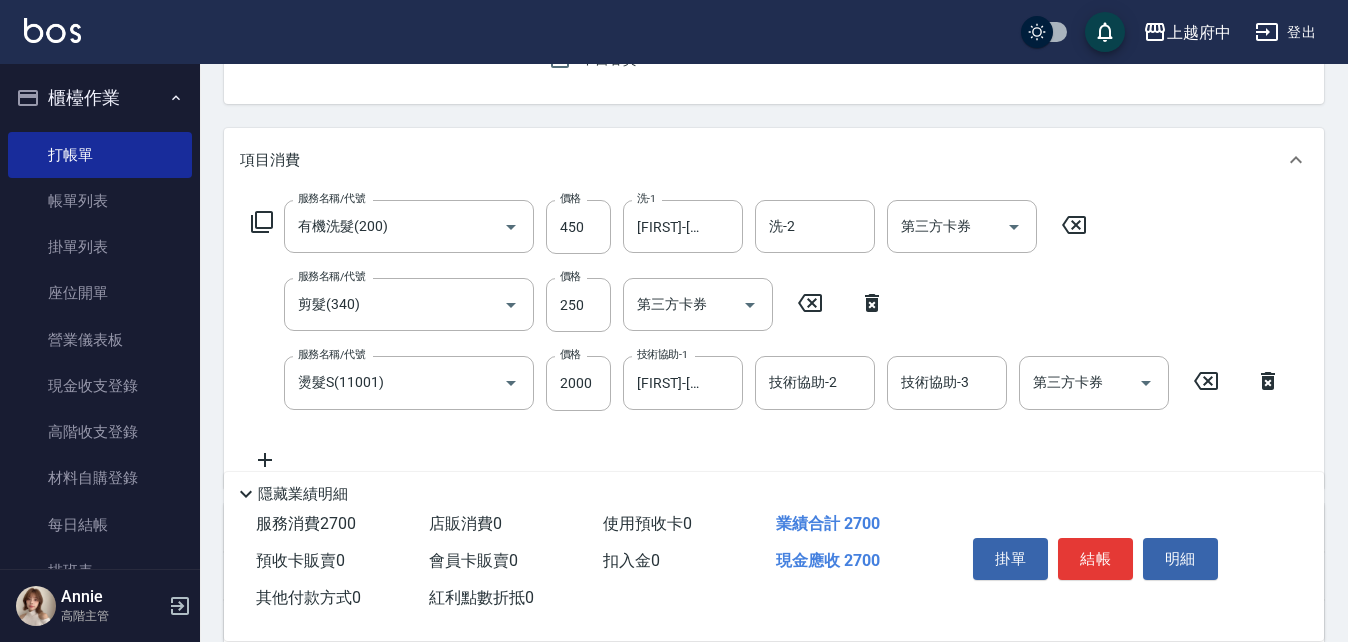 click on "服務名稱/代號 有機洗髮(200) 服務名稱/代號 價格 450 價格 洗-1 王品云-31 洗-1 洗-2 洗-2 第三方卡券 第三方卡券 服務名稱/代號 剪髮(340) 服務名稱/代號 價格 250 價格 第三方卡券 第三方卡券 服務名稱/代號 燙髮S(11001) 服務名稱/代號 價格 2000 價格 技術協助-1 王品云-31 技術協助-1 技術協助-2 技術協助-2 技術協助-3 技術協助-3 第三方卡券 第三方卡券" at bounding box center (766, 335) 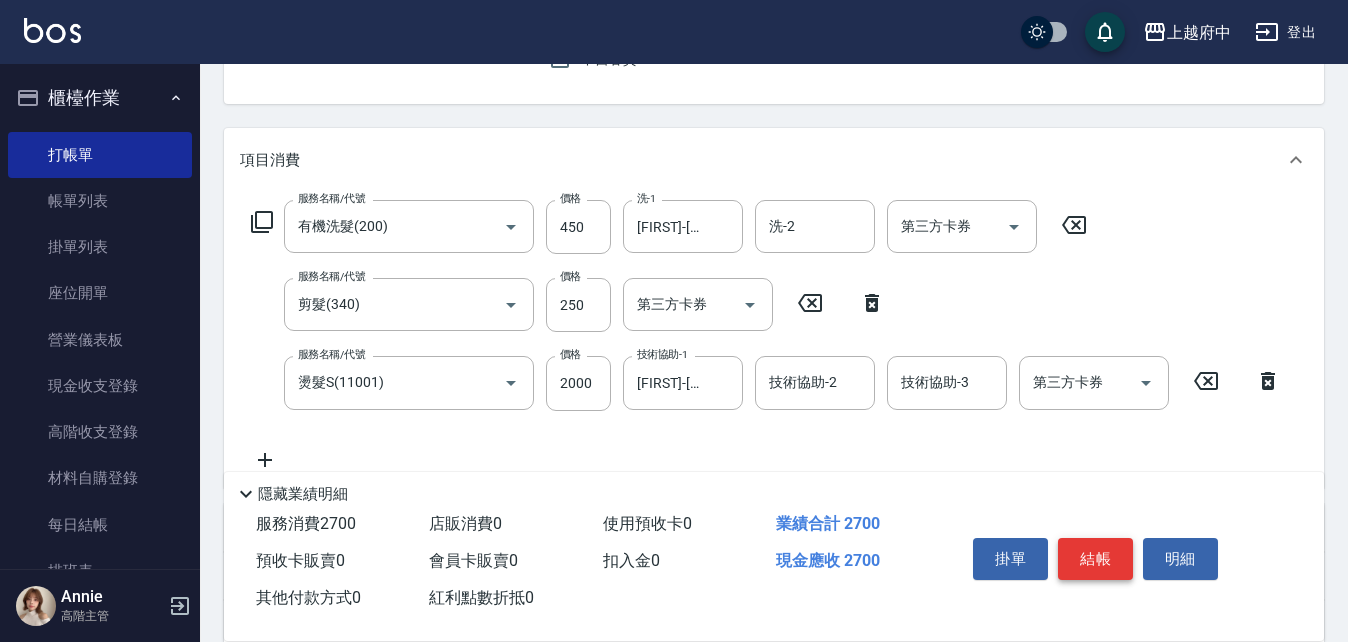 click on "結帳" at bounding box center [1095, 559] 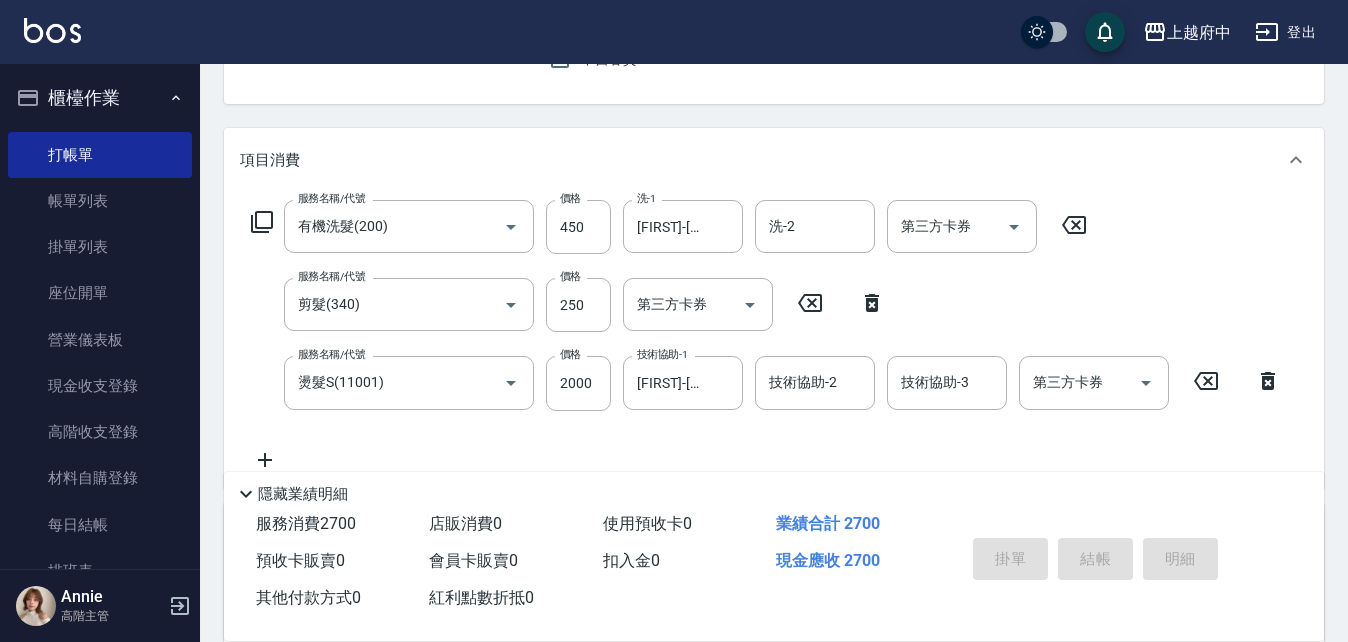 type on "2025/08/02 18:35" 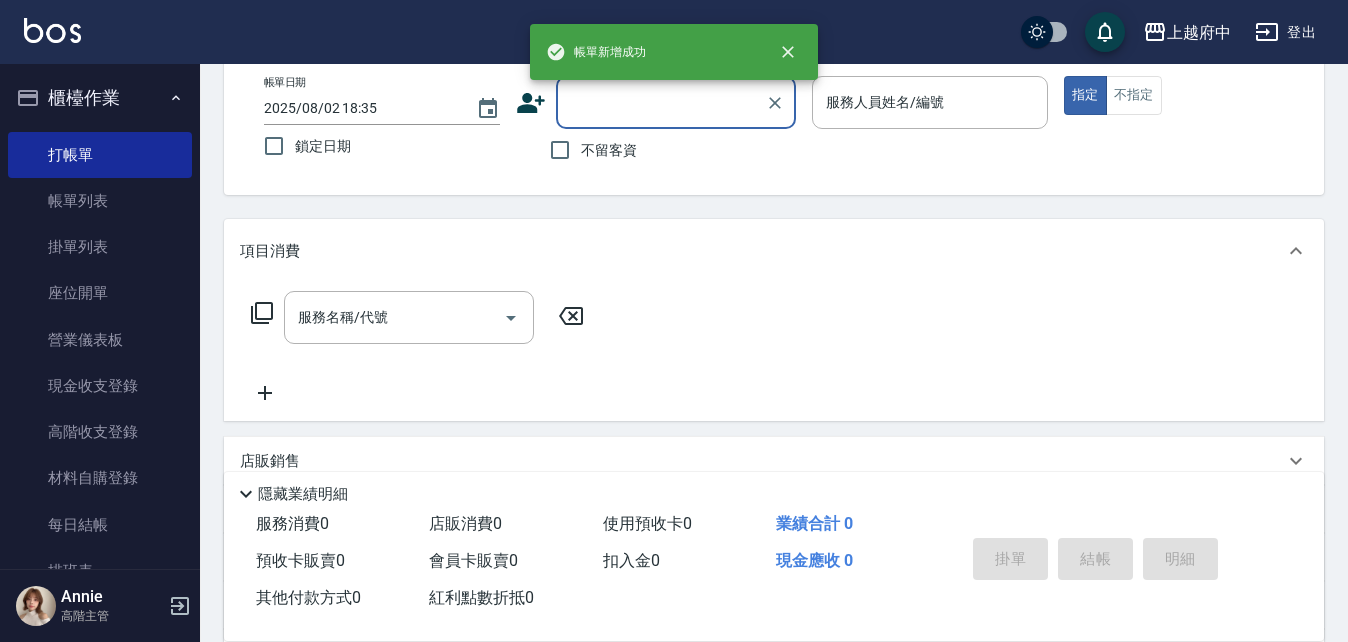 scroll, scrollTop: 0, scrollLeft: 0, axis: both 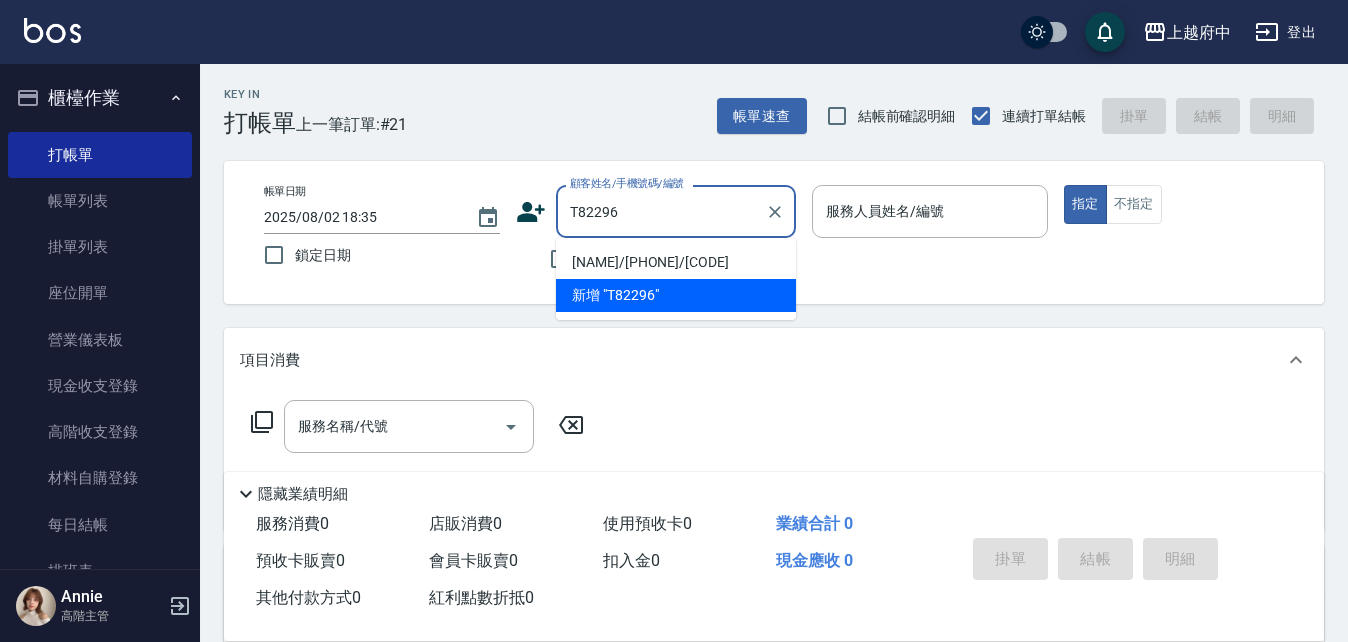 click on "鍾子淵/0979110209/T82296" at bounding box center (676, 262) 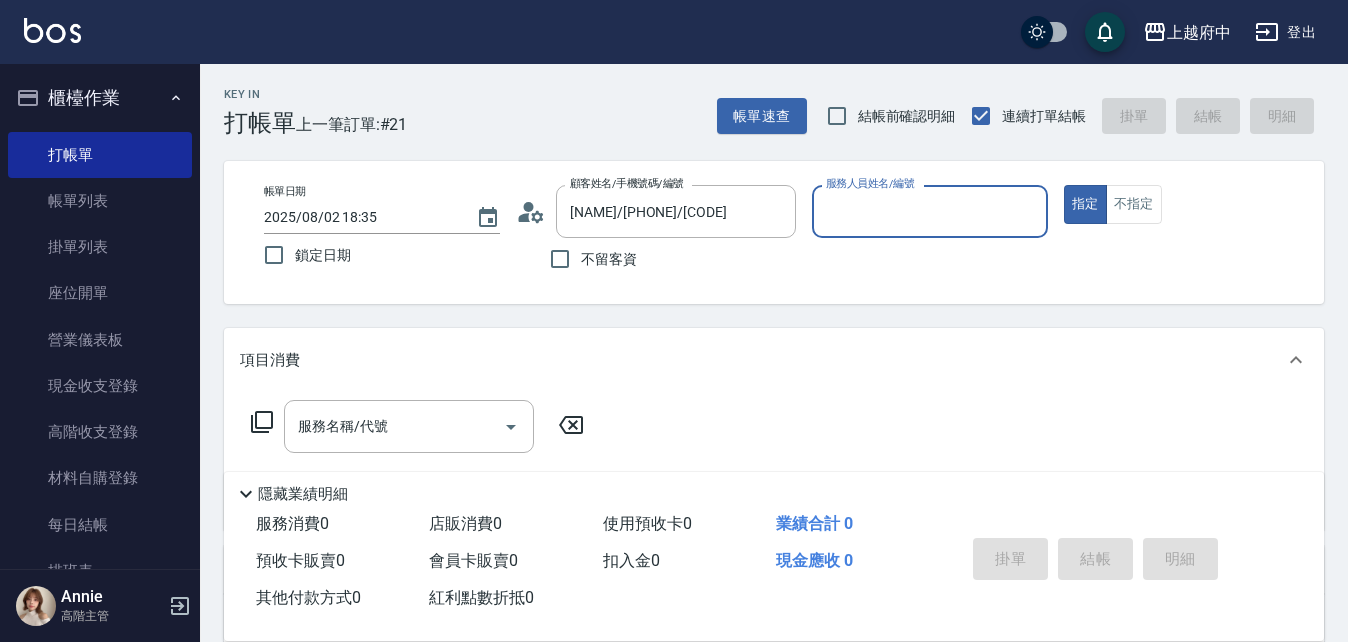 type on "Annie -1" 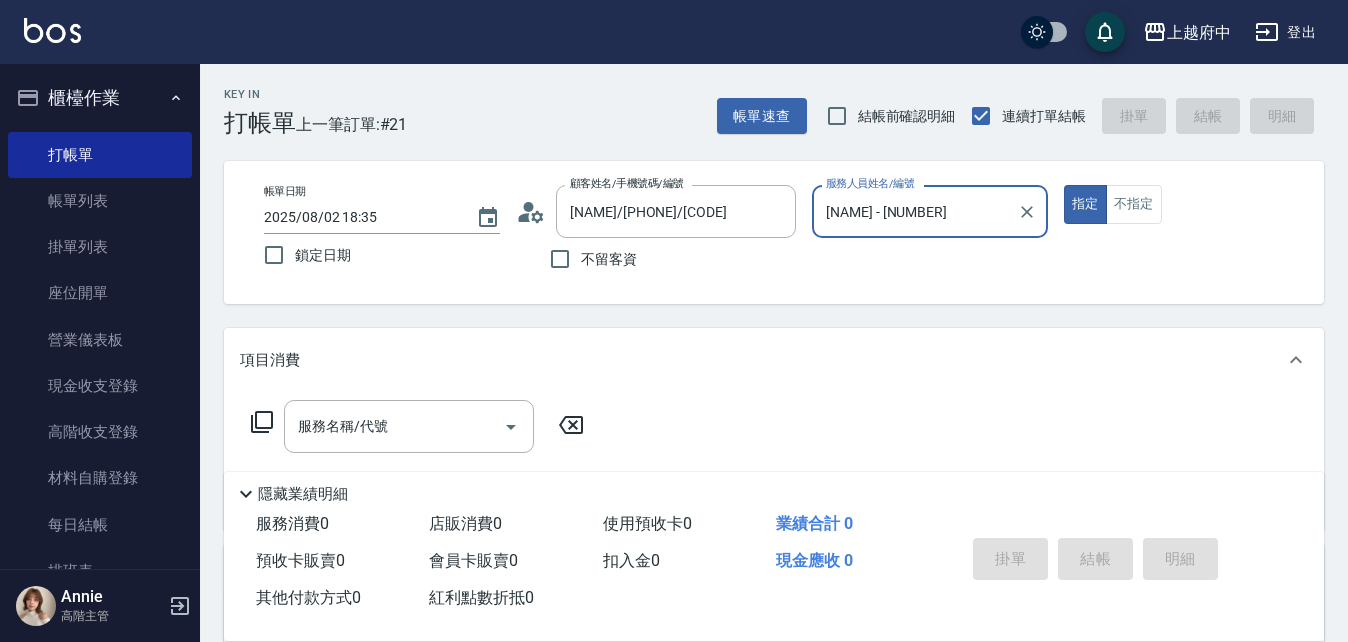 click on "指定" at bounding box center (1085, 204) 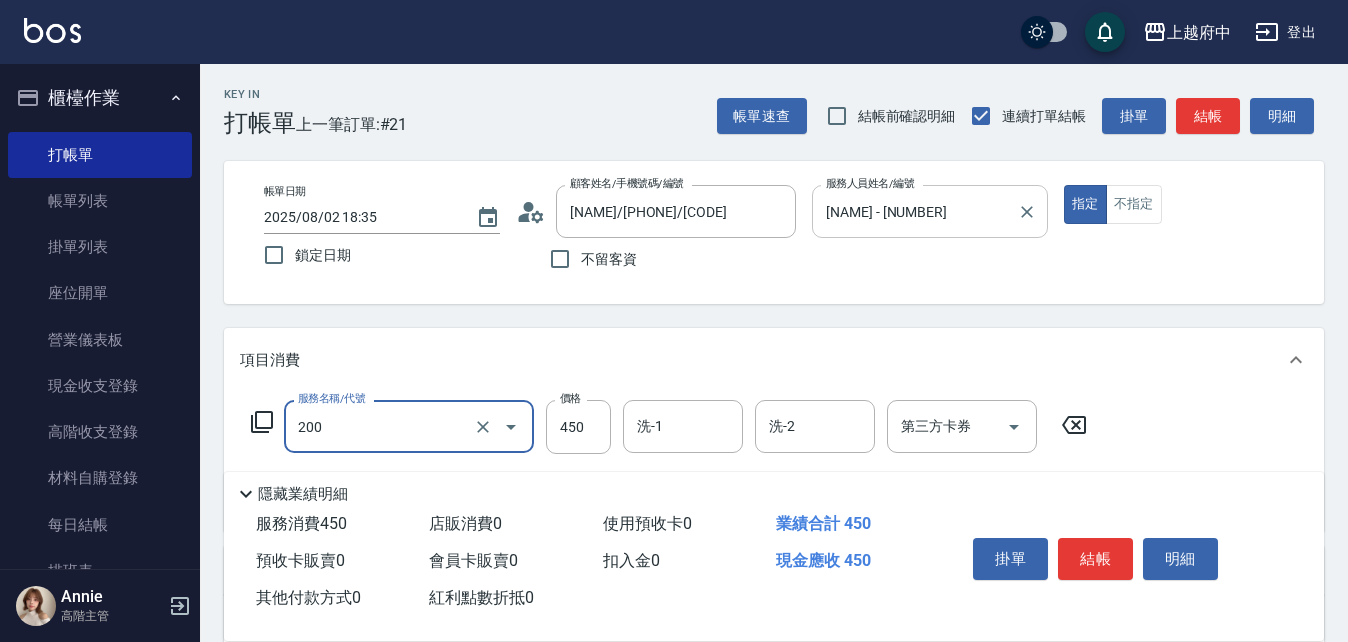 type on "有機洗髮(200)" 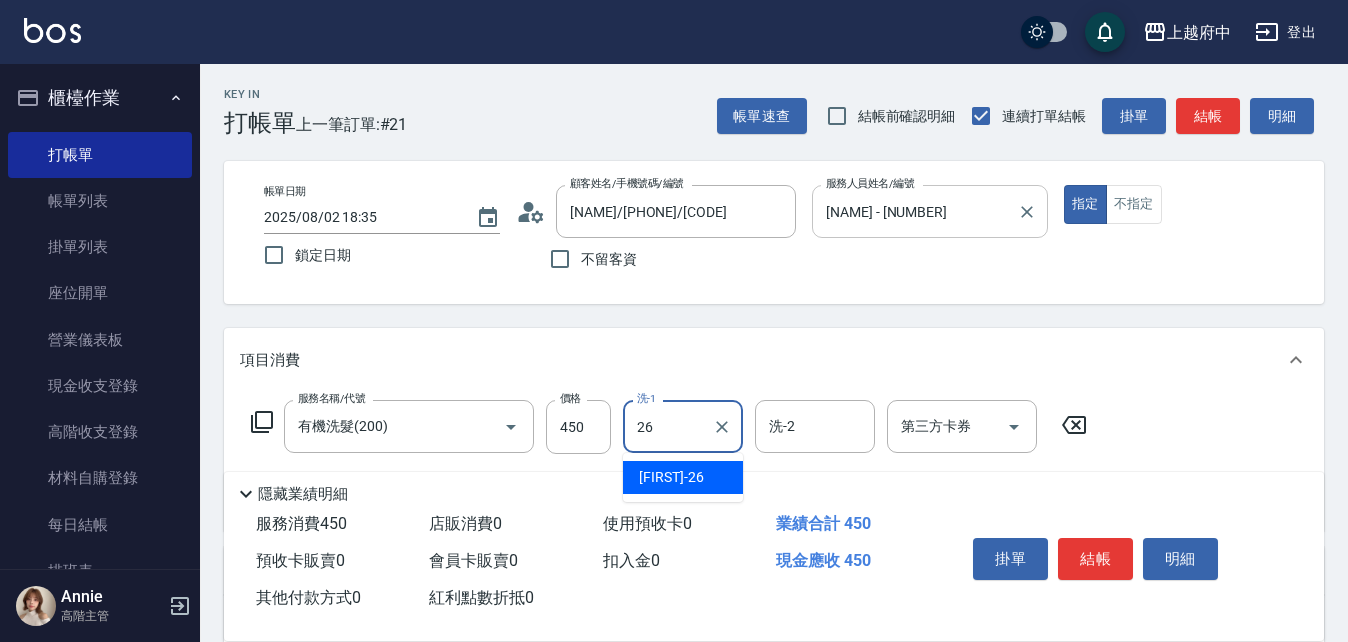type on "邱子芹-26" 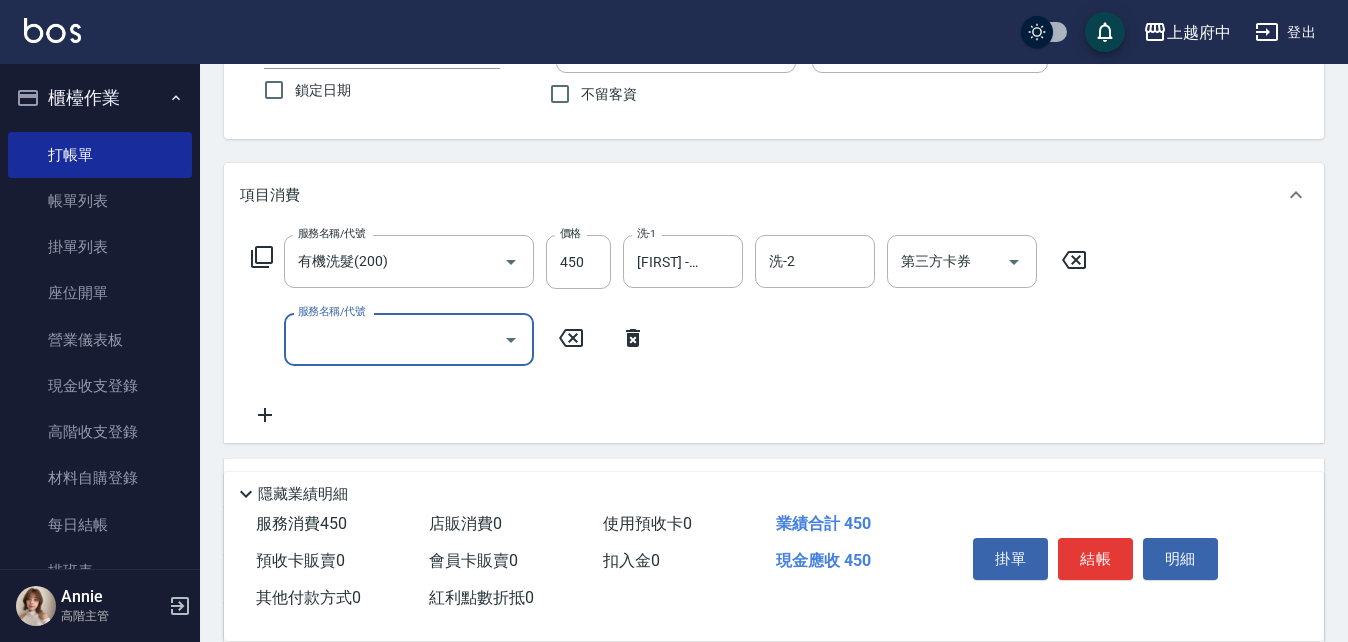 scroll, scrollTop: 200, scrollLeft: 0, axis: vertical 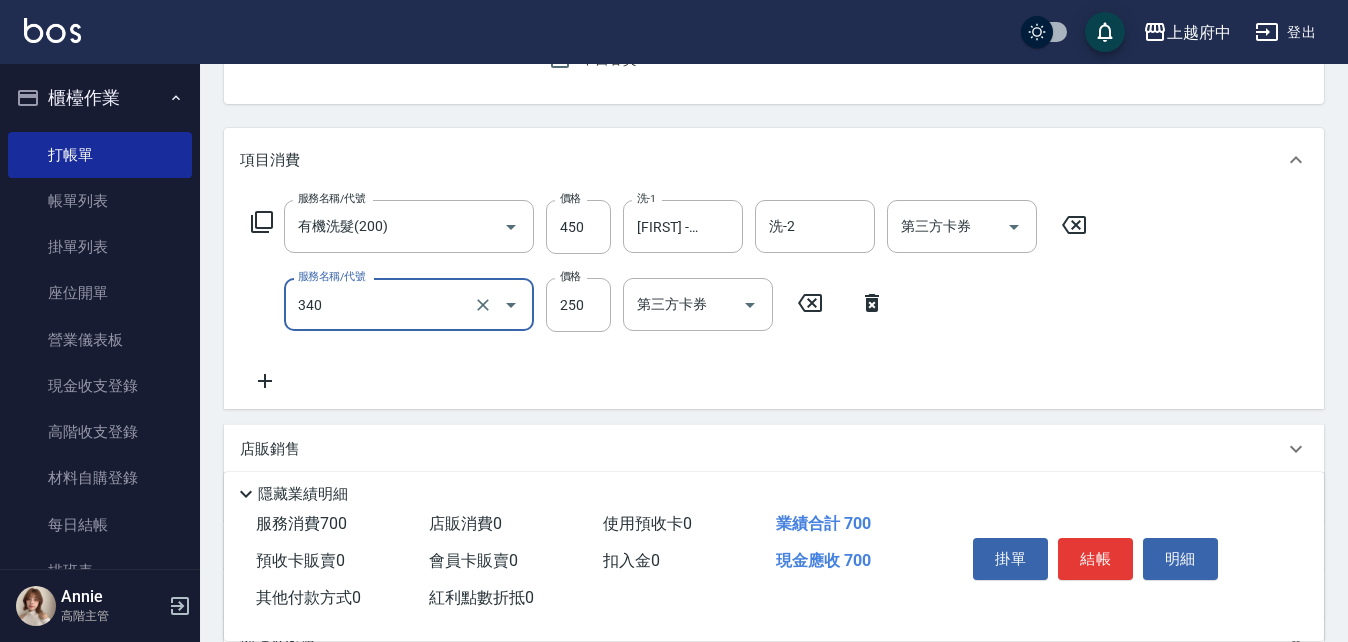 type on "剪髮(340)" 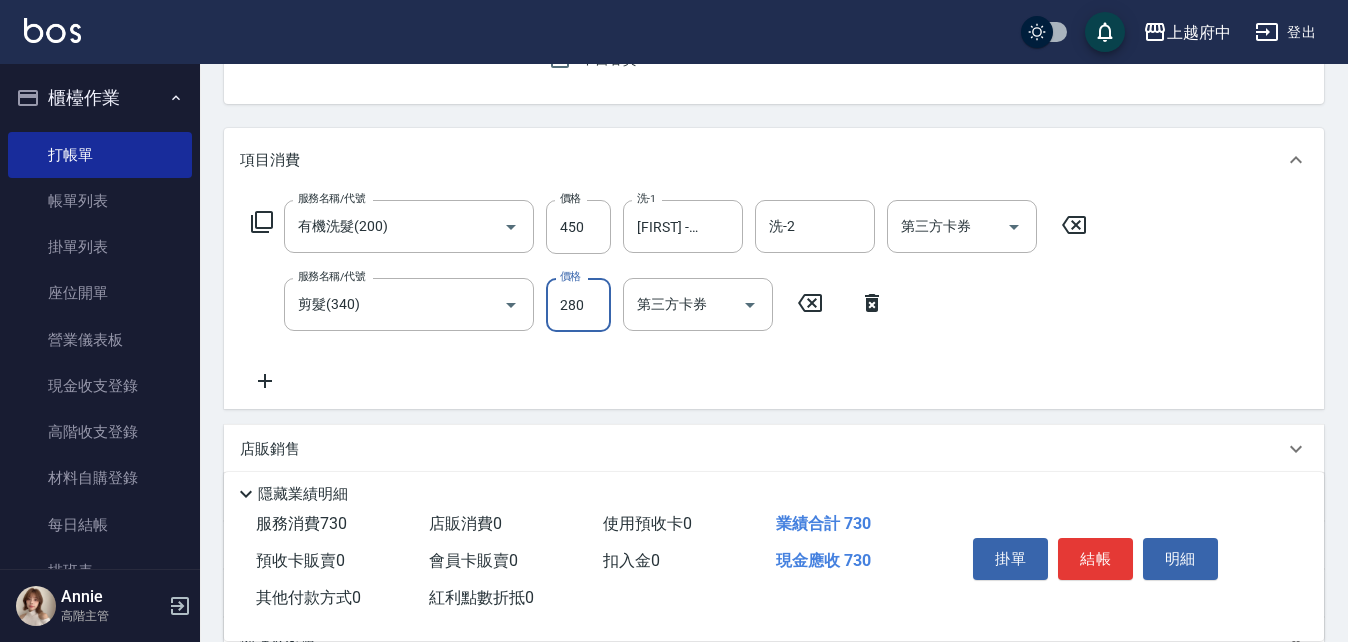 type on "280" 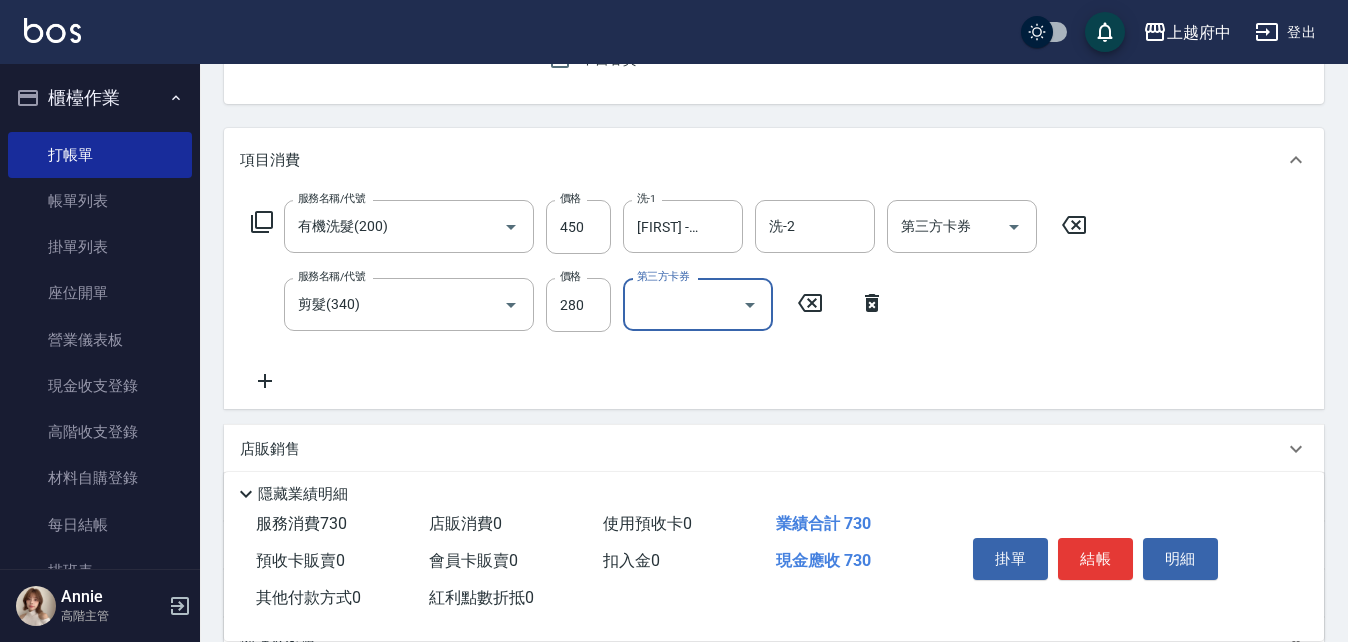 click on "服務名稱/代號 有機洗髮(200) 服務名稱/代號 價格 450 價格 洗-1 邱子芹-26 洗-1 洗-2 洗-2 第三方卡券 第三方卡券 服務名稱/代號 剪髮(340) 服務名稱/代號 價格 280 價格 第三方卡券 第三方卡券" at bounding box center (669, 296) 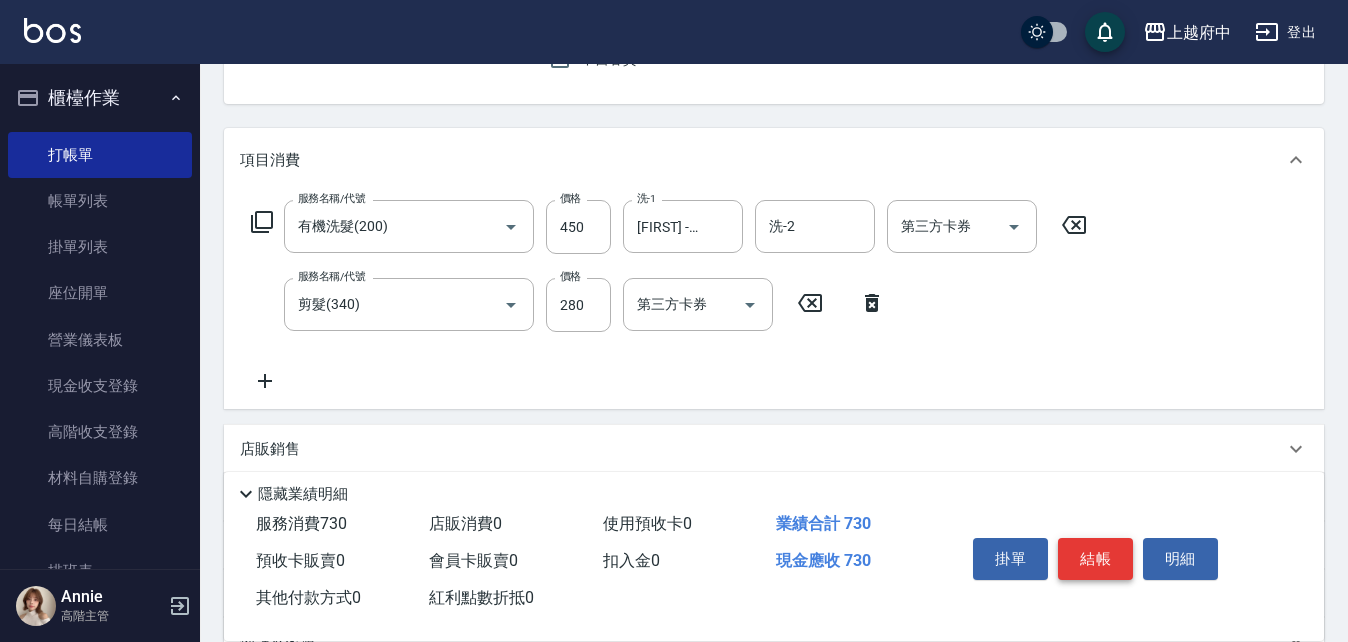 click on "結帳" at bounding box center [1095, 559] 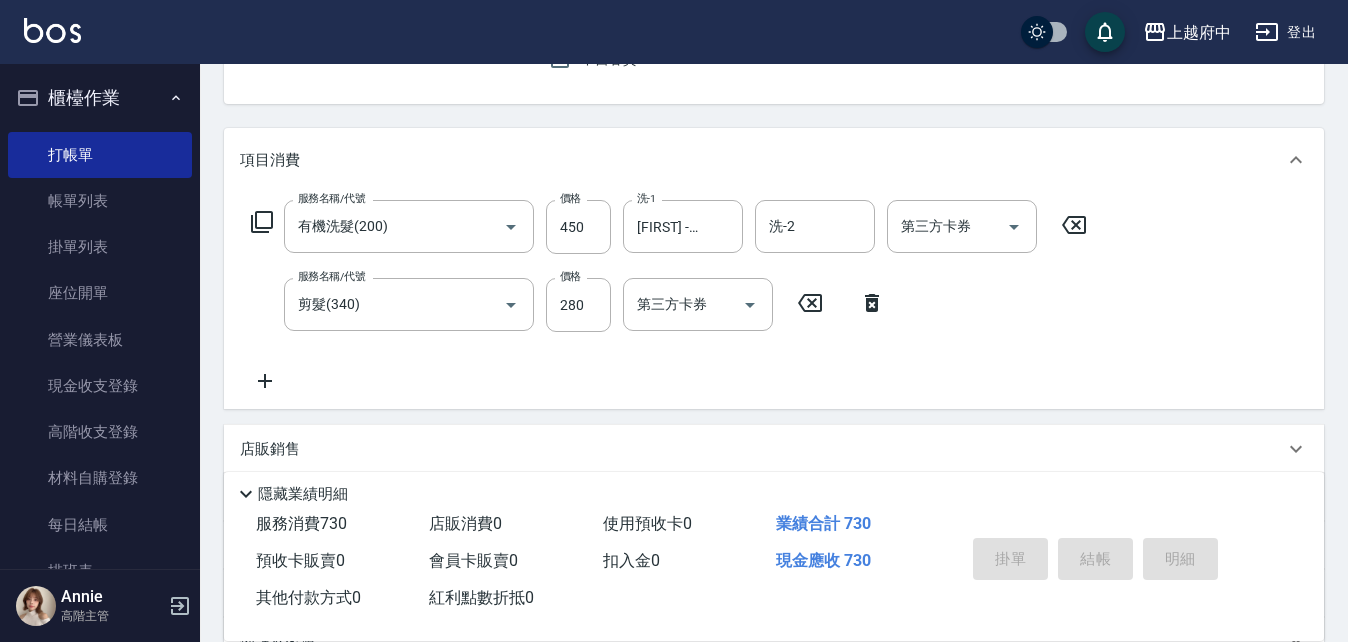 type 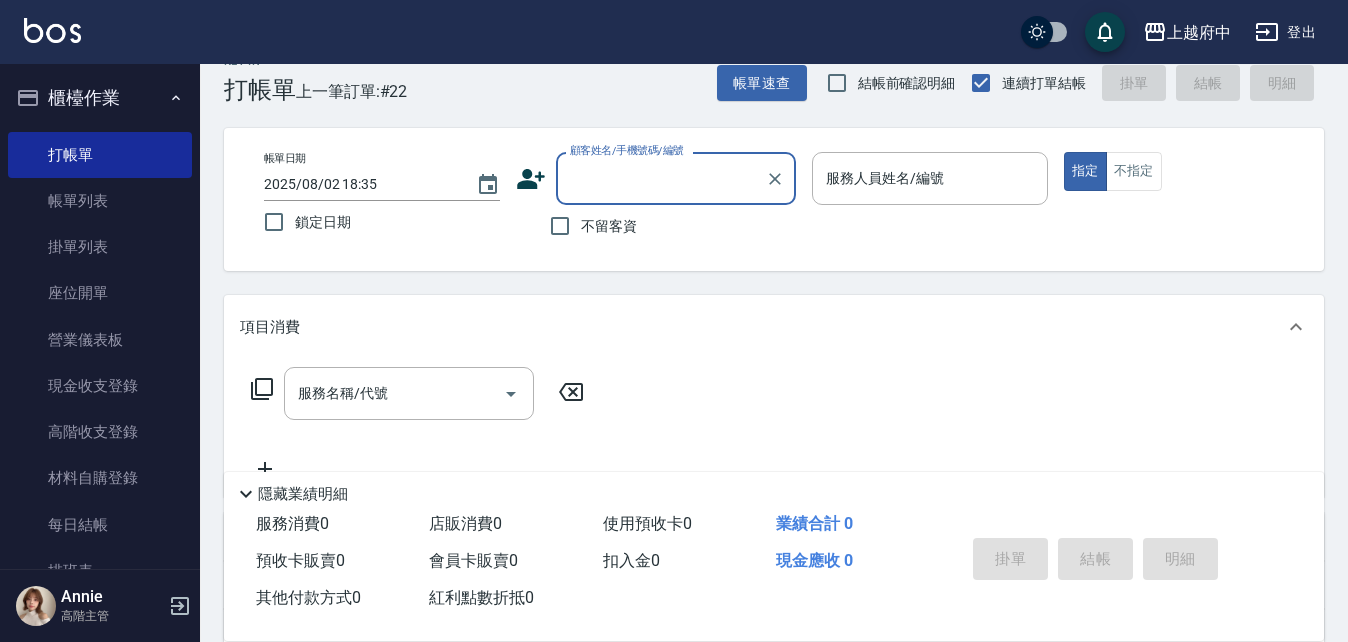 scroll, scrollTop: 0, scrollLeft: 0, axis: both 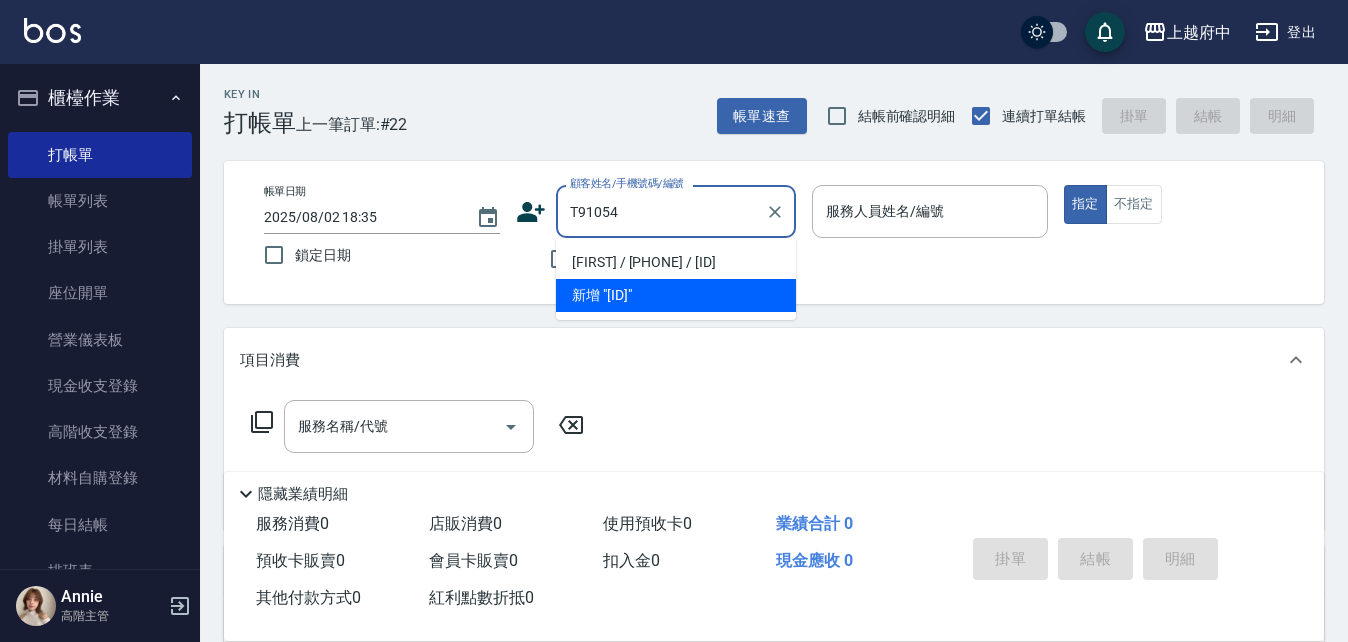 click on "陳志威/0970646893/T91054" at bounding box center (676, 262) 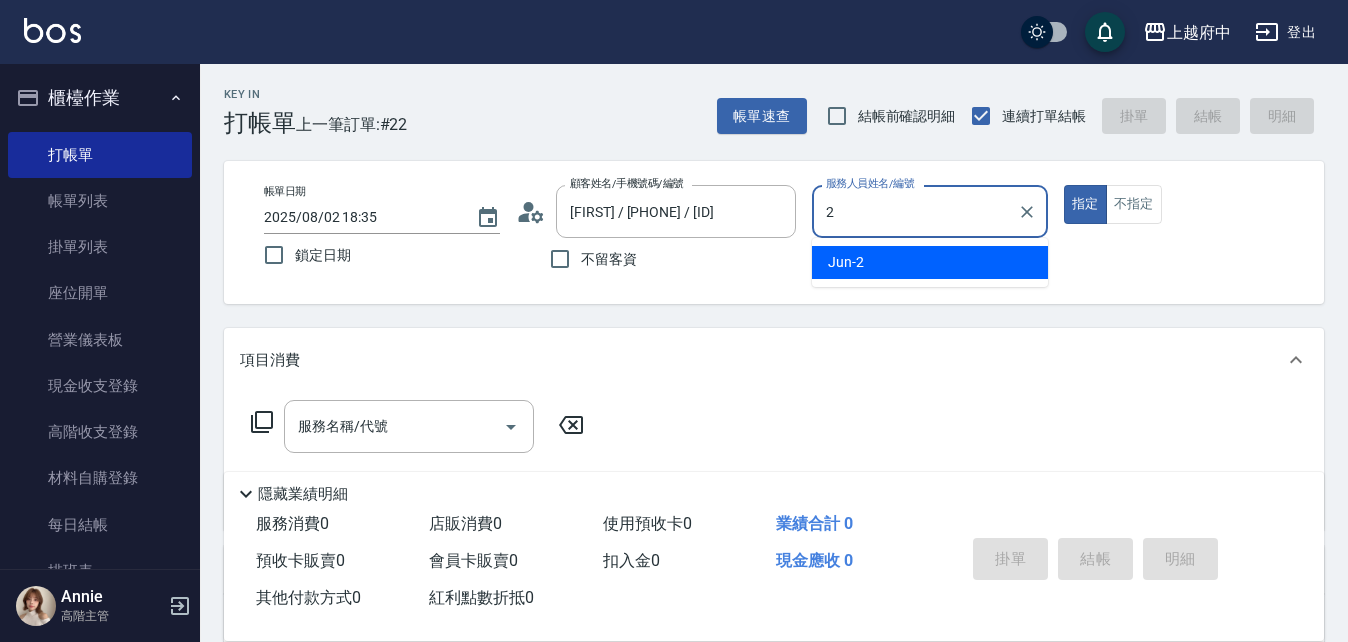 type on "Jun-2" 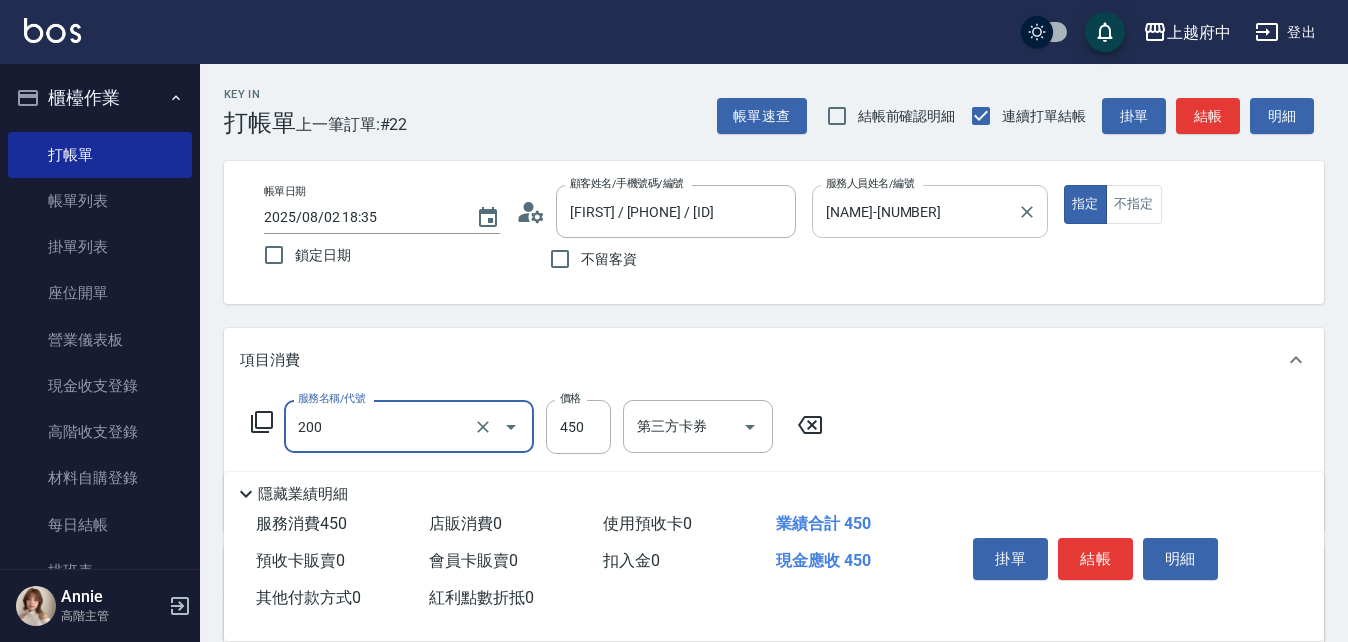 type on "有機洗髮(200)" 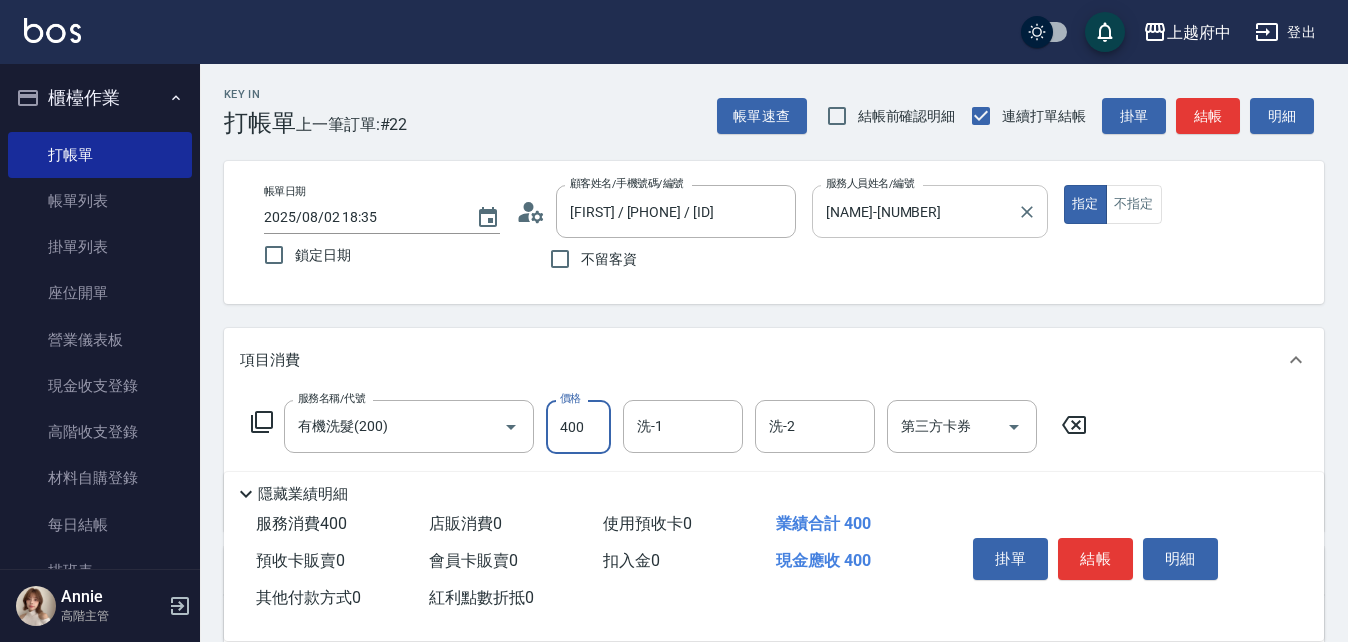 type on "400" 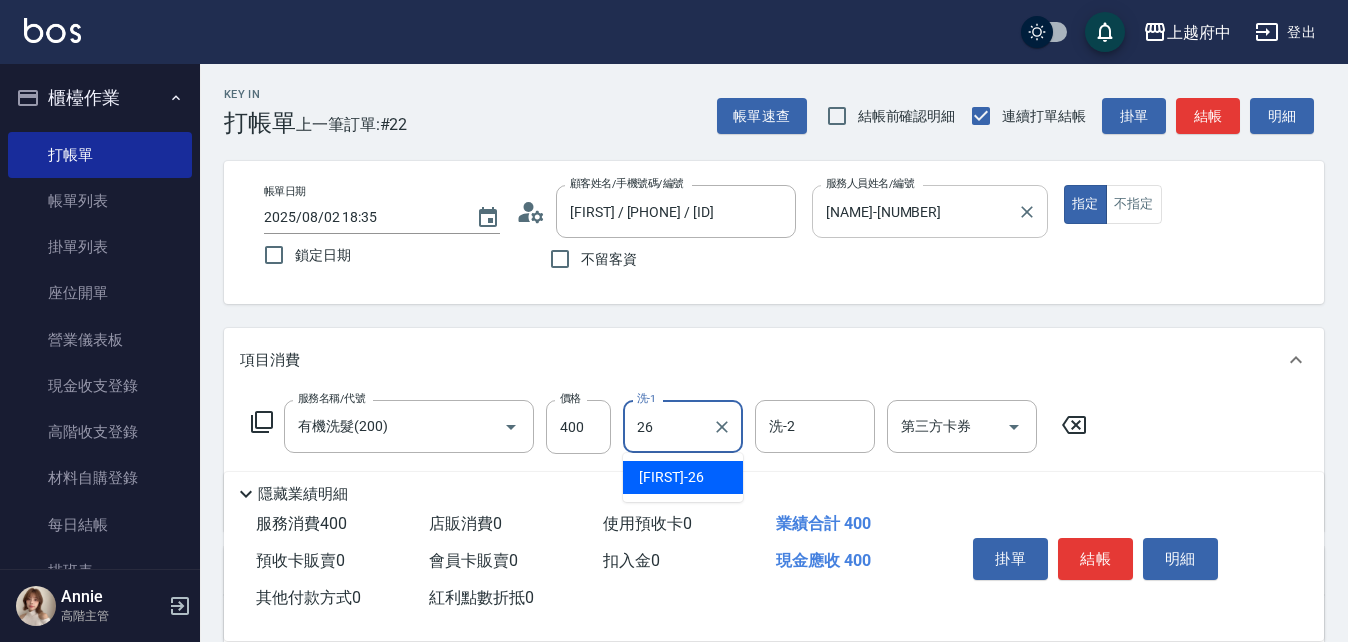type on "邱子芹-26" 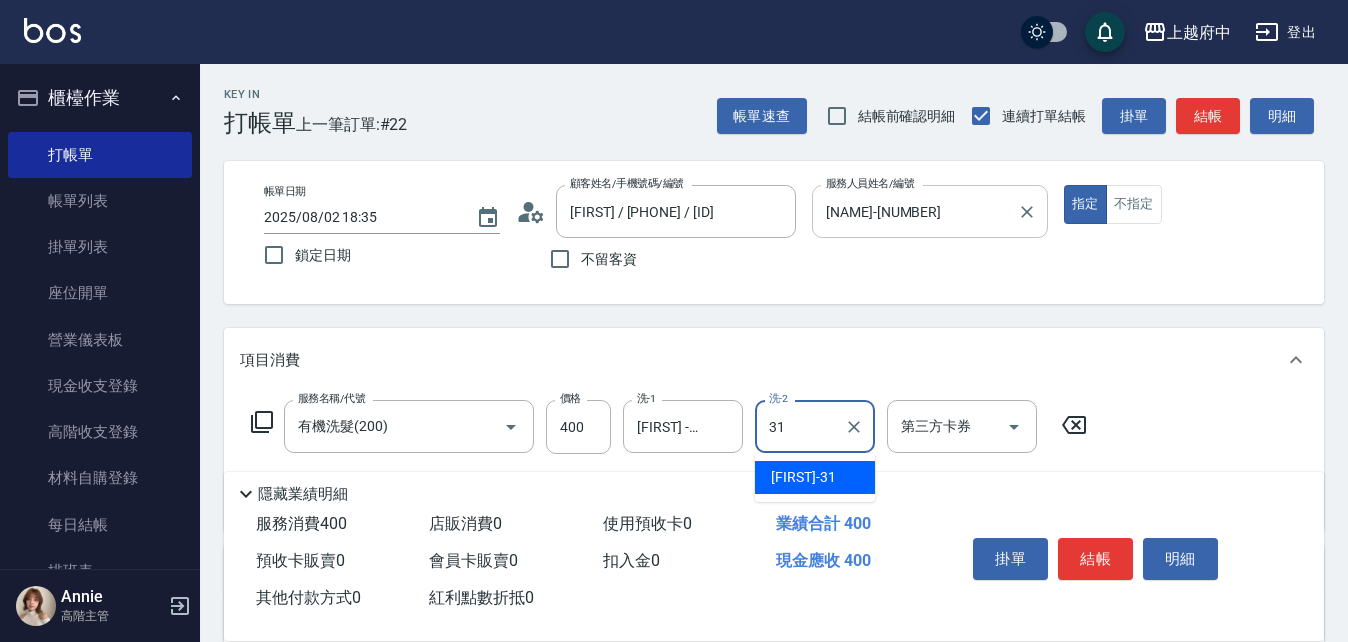 type on "王品云-31" 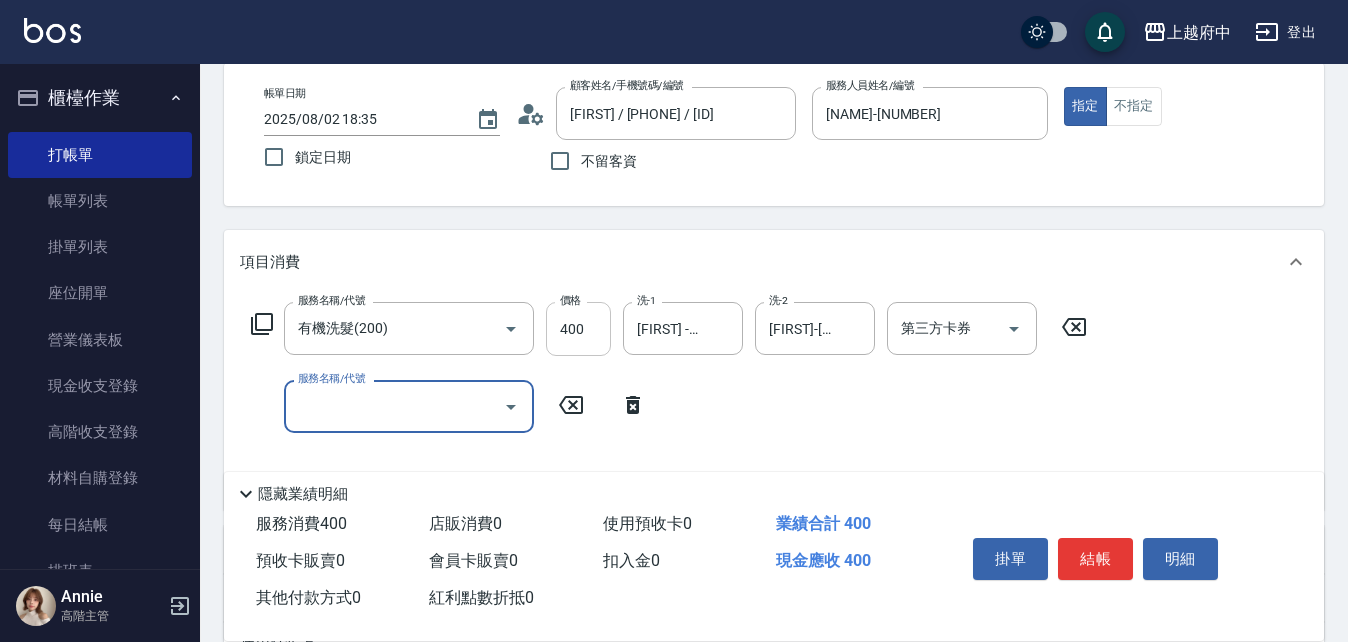 scroll, scrollTop: 200, scrollLeft: 0, axis: vertical 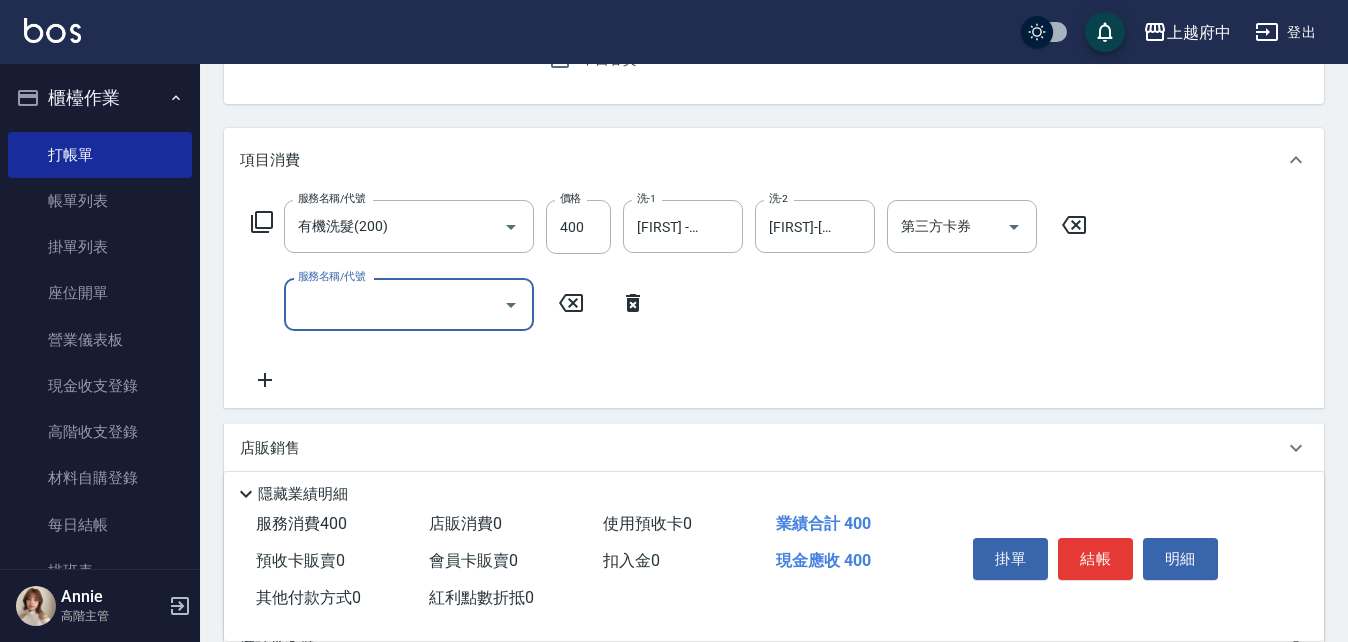 type on "6" 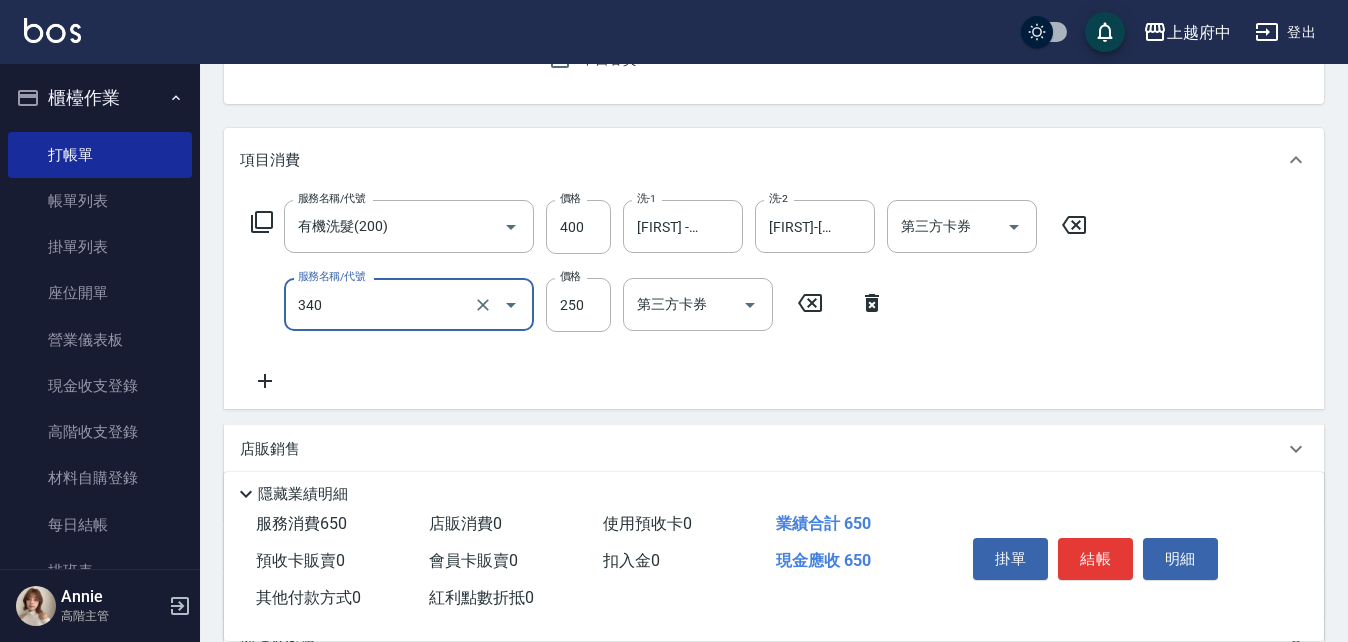 type on "剪髮(340)" 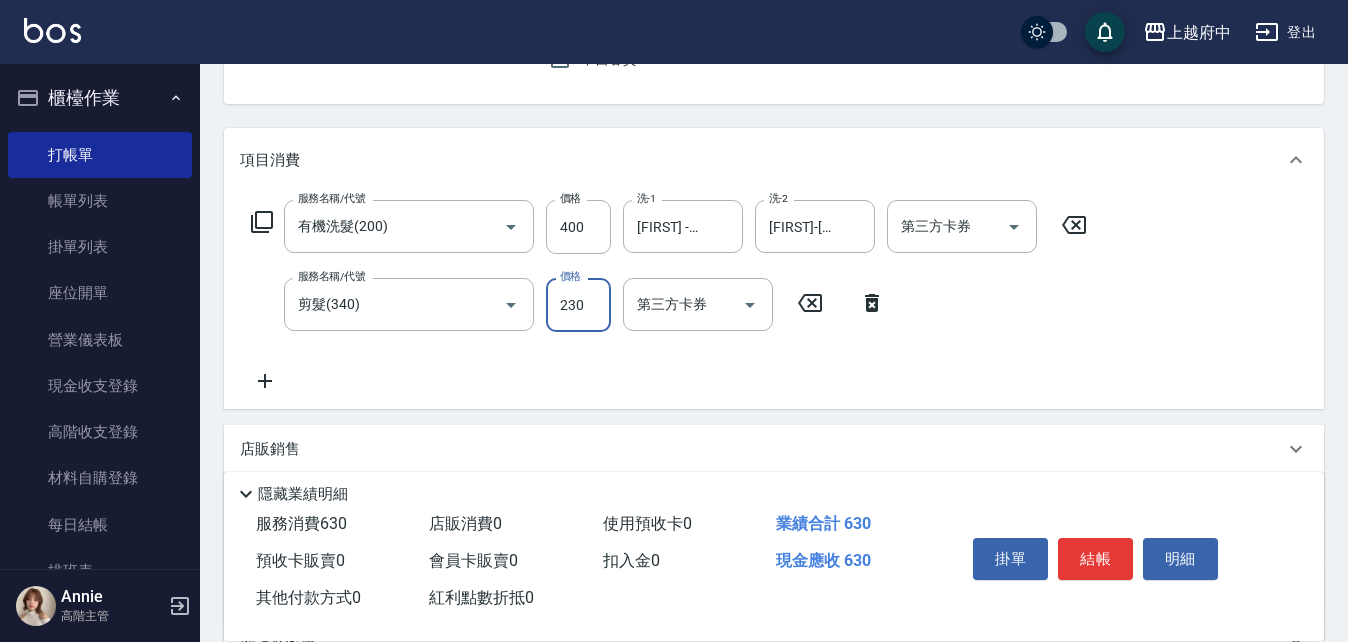 type on "230" 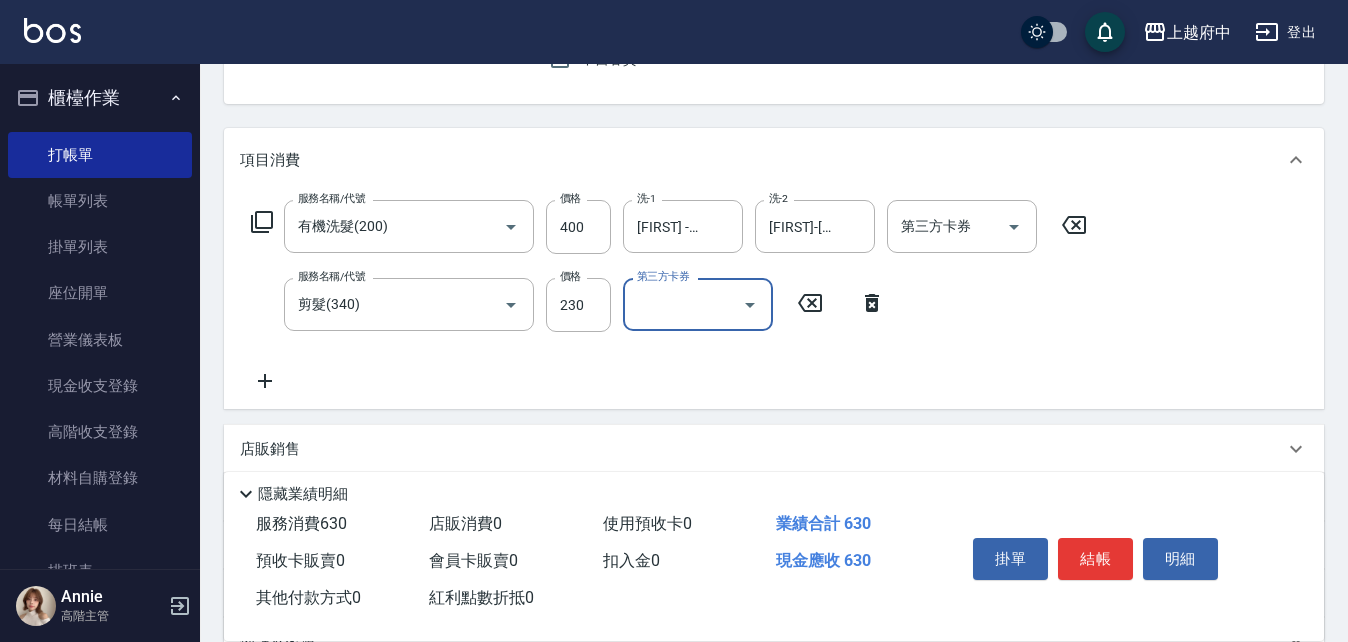 click on "服務名稱/代號 有機洗髮(200) 服務名稱/代號 價格 400 價格 洗-1 邱子芹-26 洗-1 洗-2 王品云-31 洗-2 第三方卡券 第三方卡券 服務名稱/代號 剪髮(340) 服務名稱/代號 價格 230 價格 第三方卡券 第三方卡券" at bounding box center [669, 296] 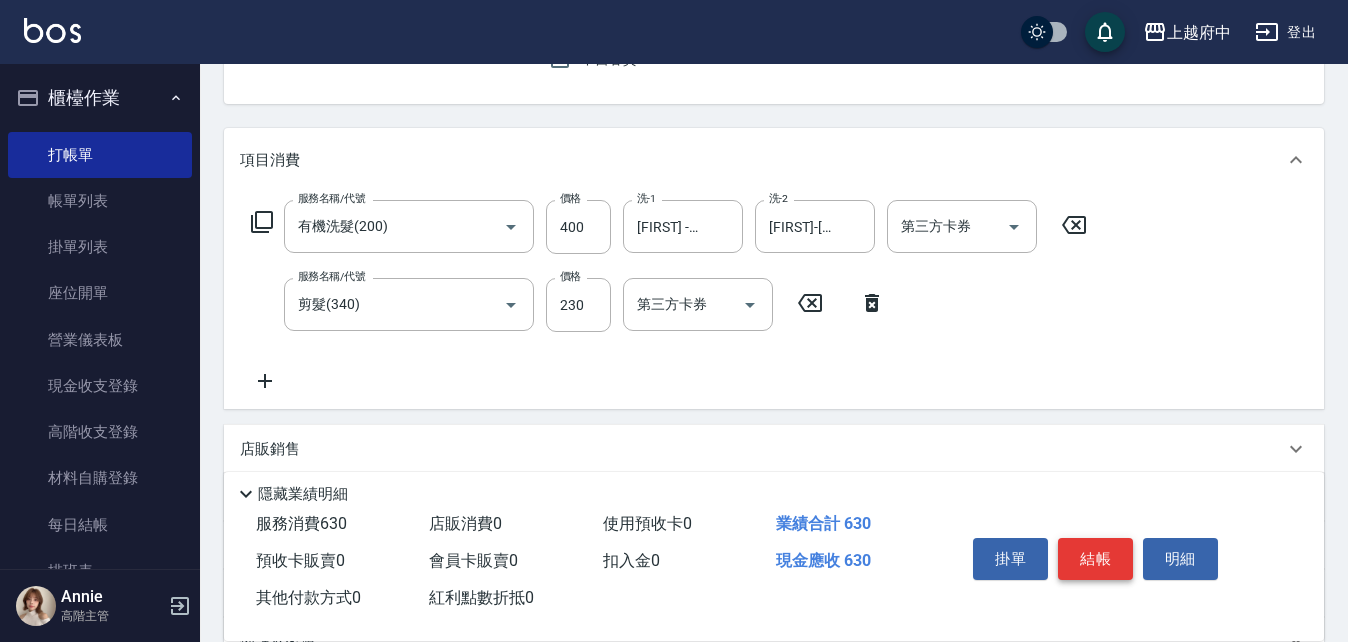 click on "結帳" at bounding box center [1095, 559] 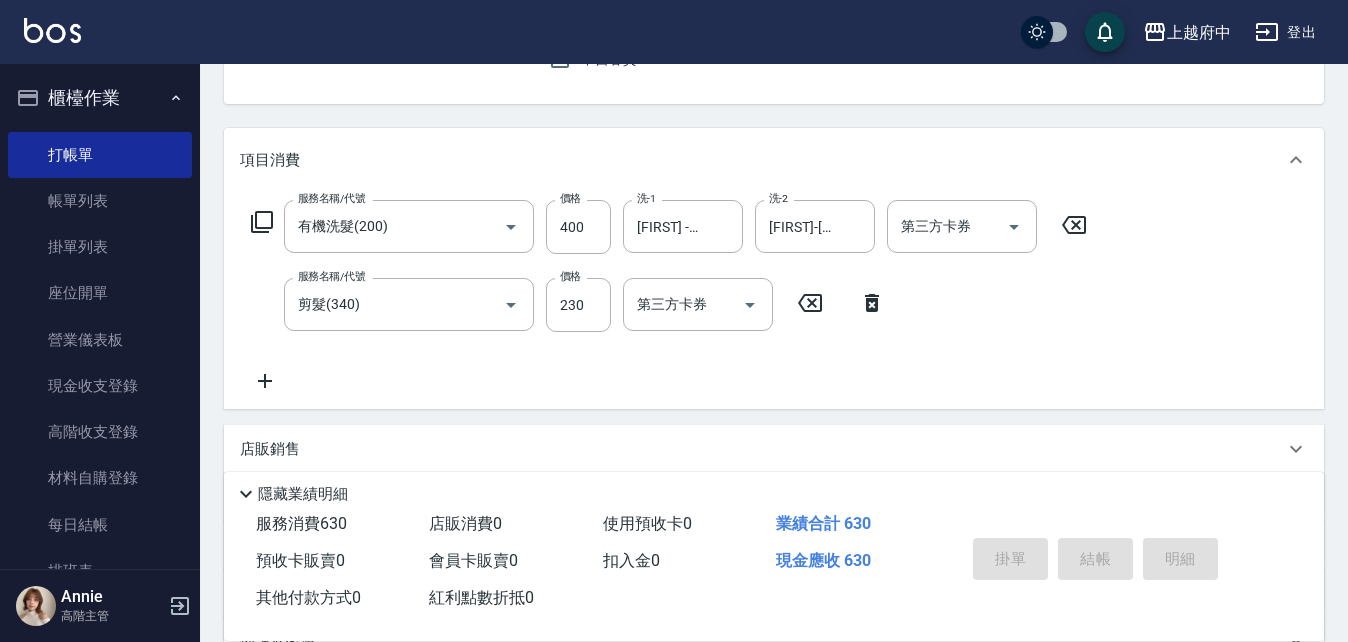 type on "2025/08/02 18:36" 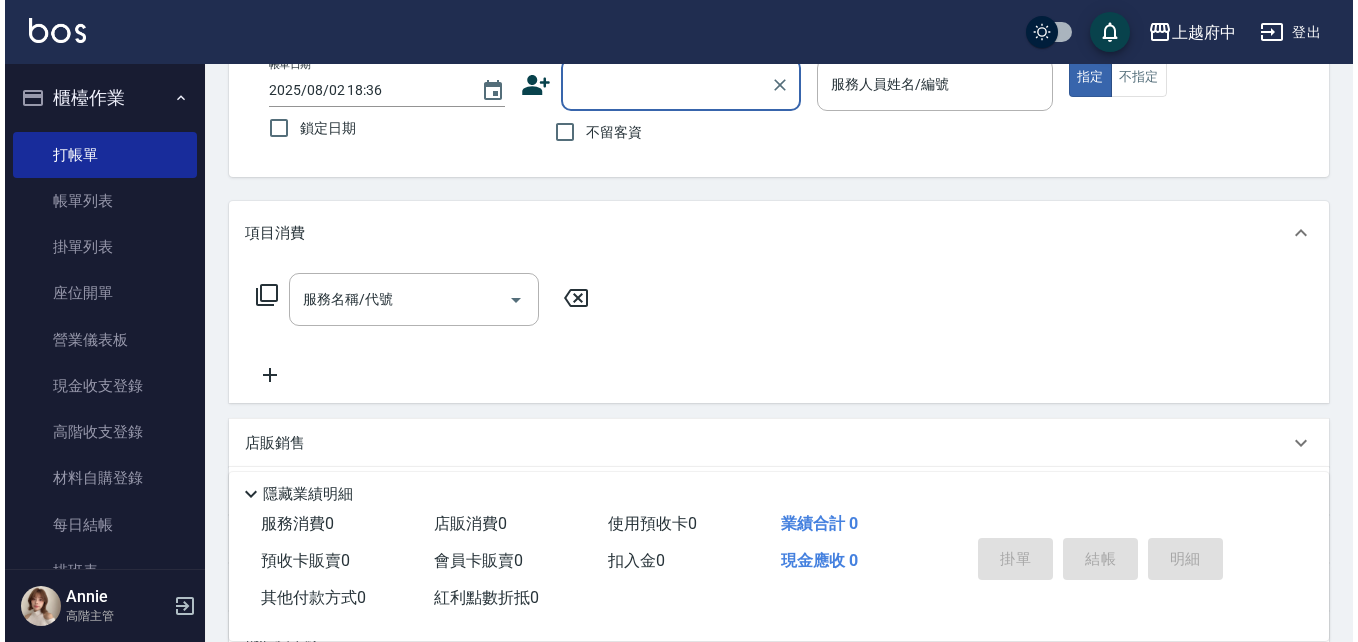 scroll, scrollTop: 94, scrollLeft: 0, axis: vertical 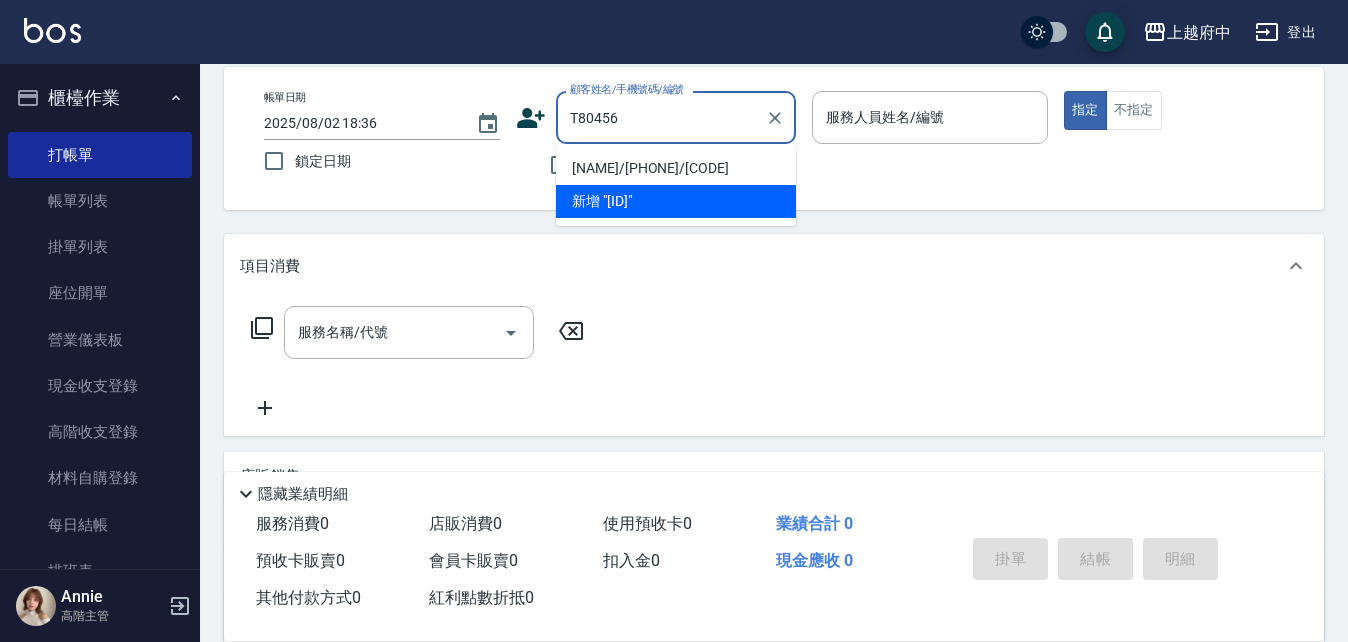 click on "陳嘉敏/0931157765/T80456" at bounding box center [676, 168] 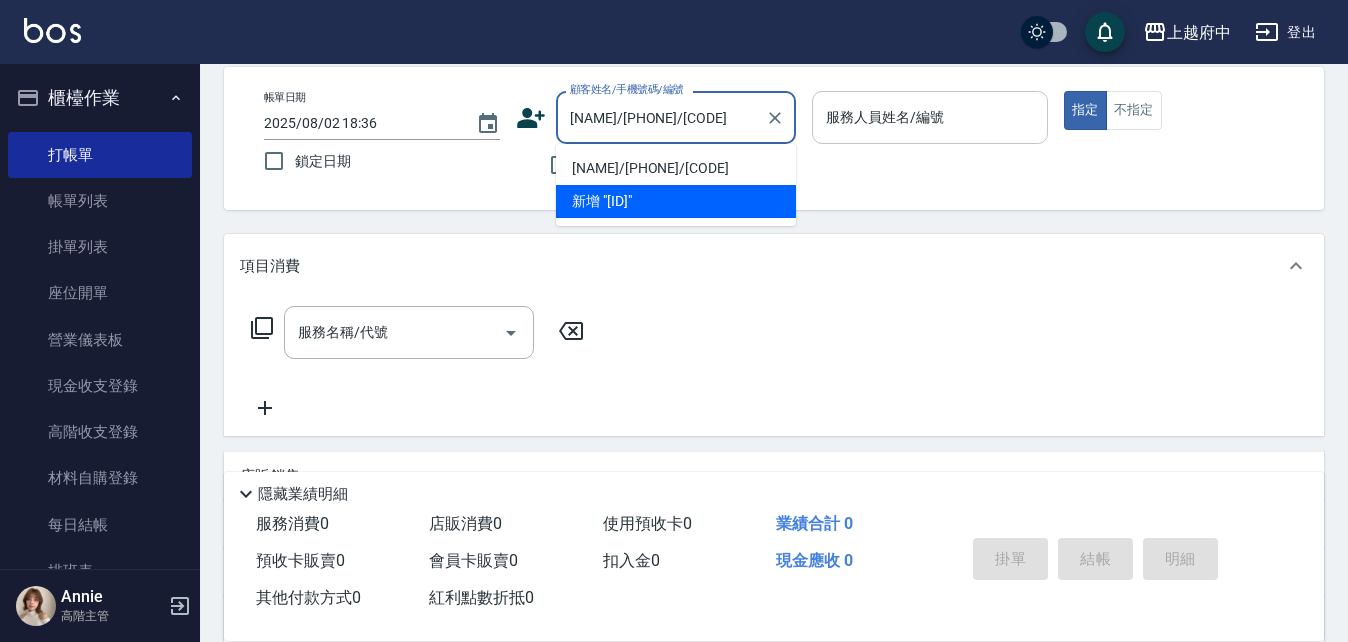 type on "黎黎-3" 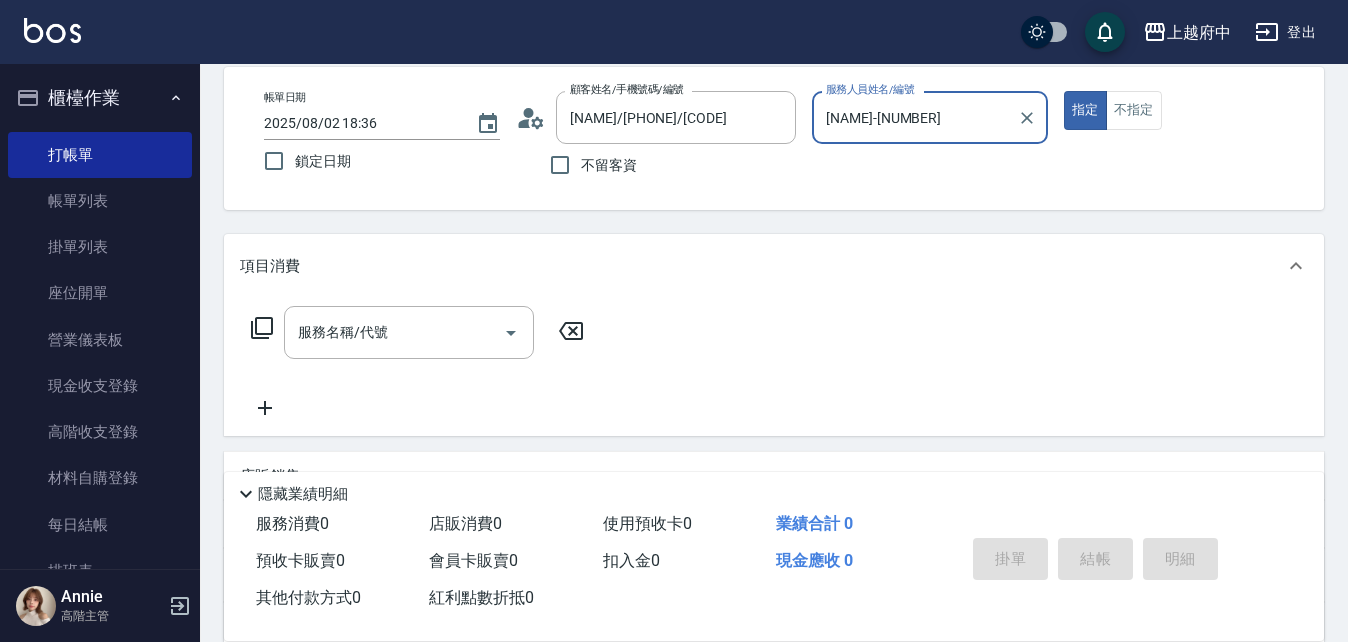 click on "指定" at bounding box center (1085, 110) 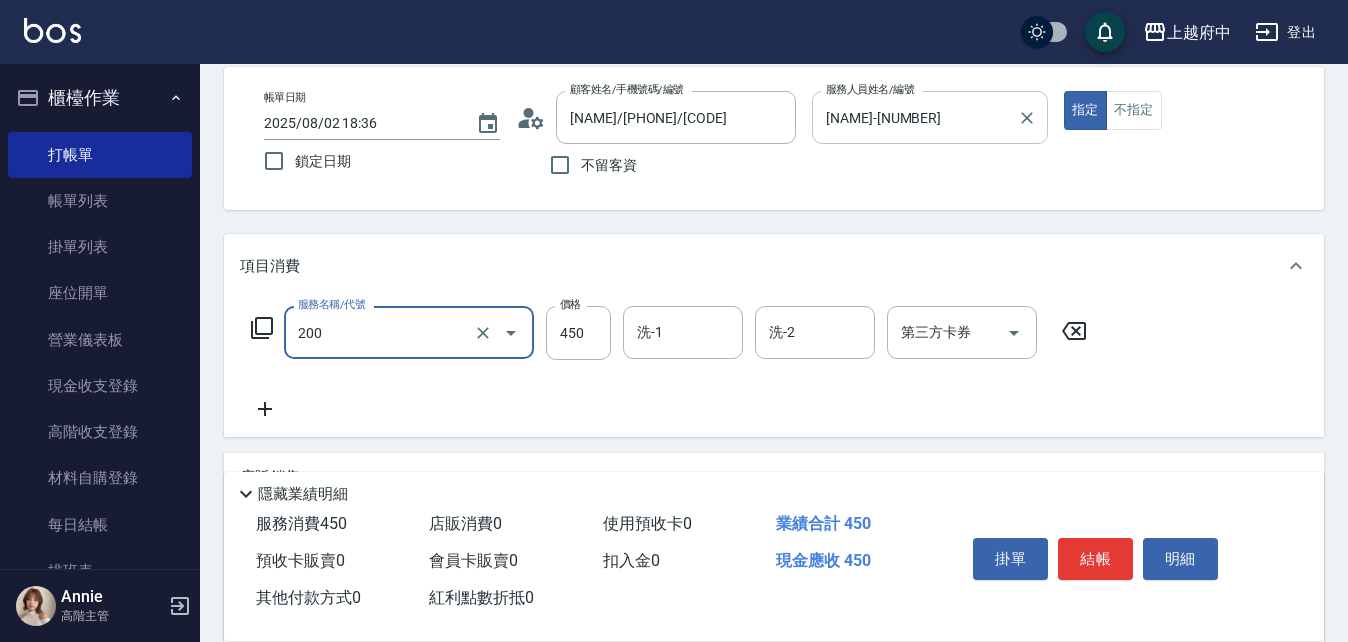 type on "有機洗髮(200)" 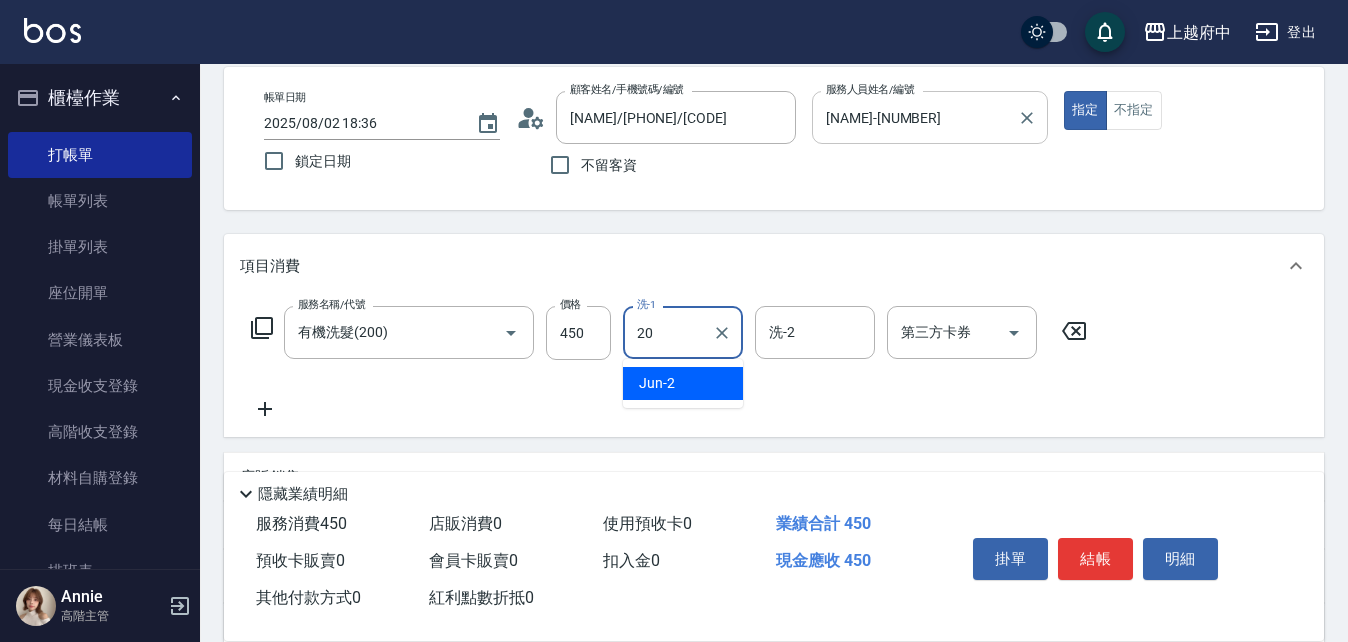 type on "Kimi-20" 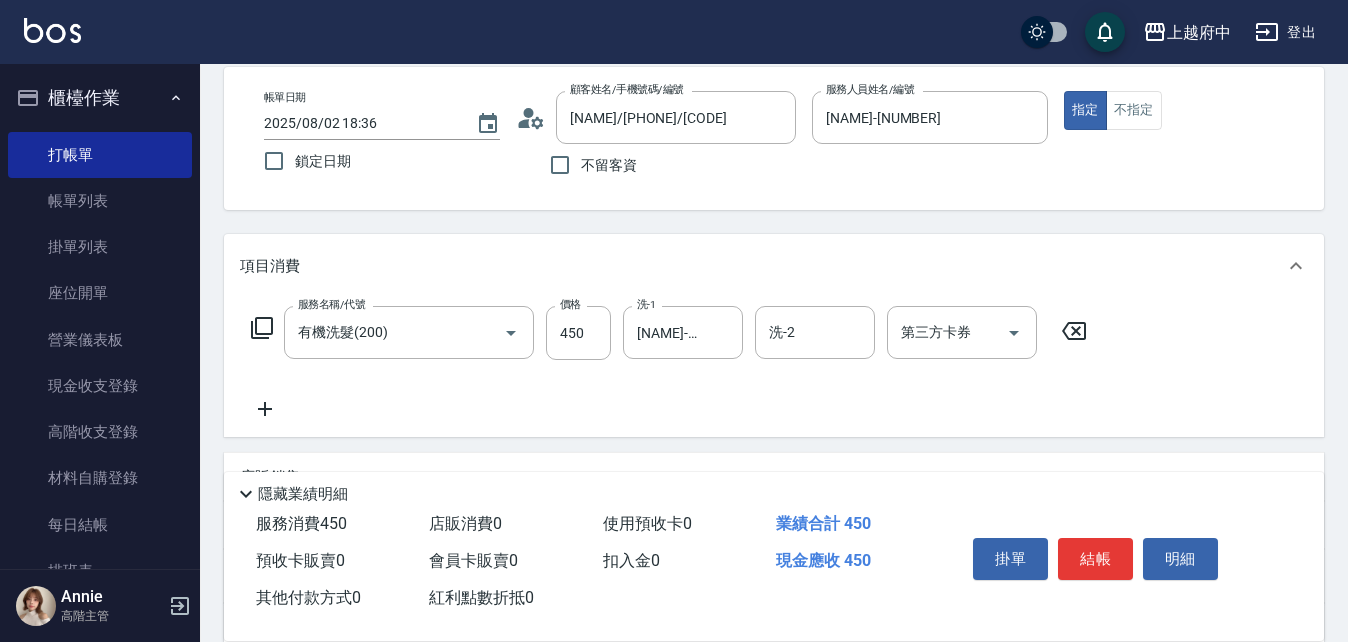 click on "服務名稱/代號 有機洗髮(200) 服務名稱/代號 價格 450 價格 洗-1 Kimi-20 洗-1 洗-2 洗-2 第三方卡券 第三方卡券" at bounding box center [669, 363] 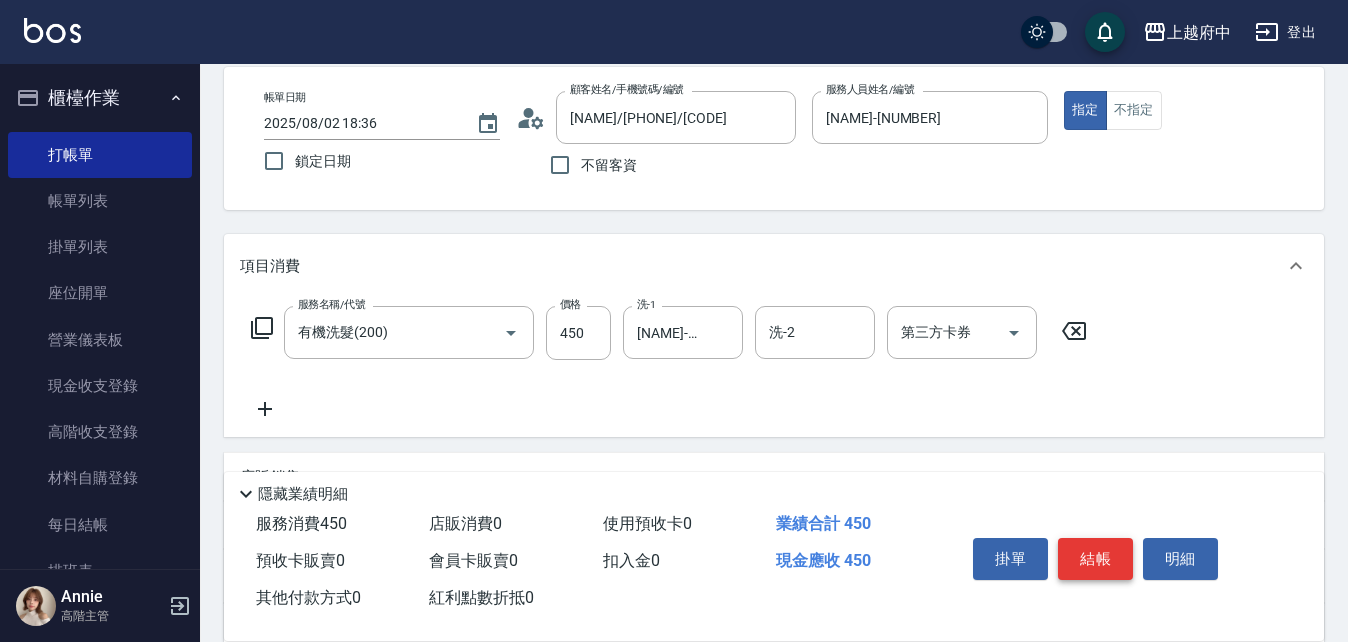 click on "結帳" at bounding box center [1095, 559] 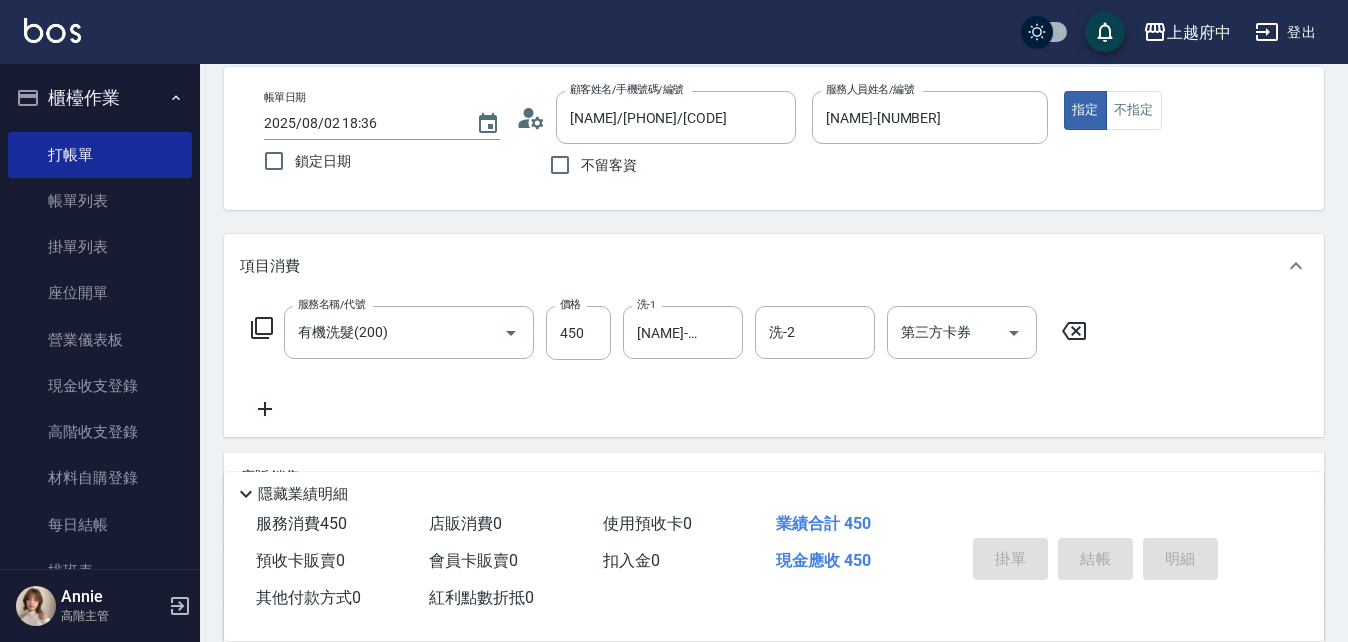 type on "2025/08/02 18:38" 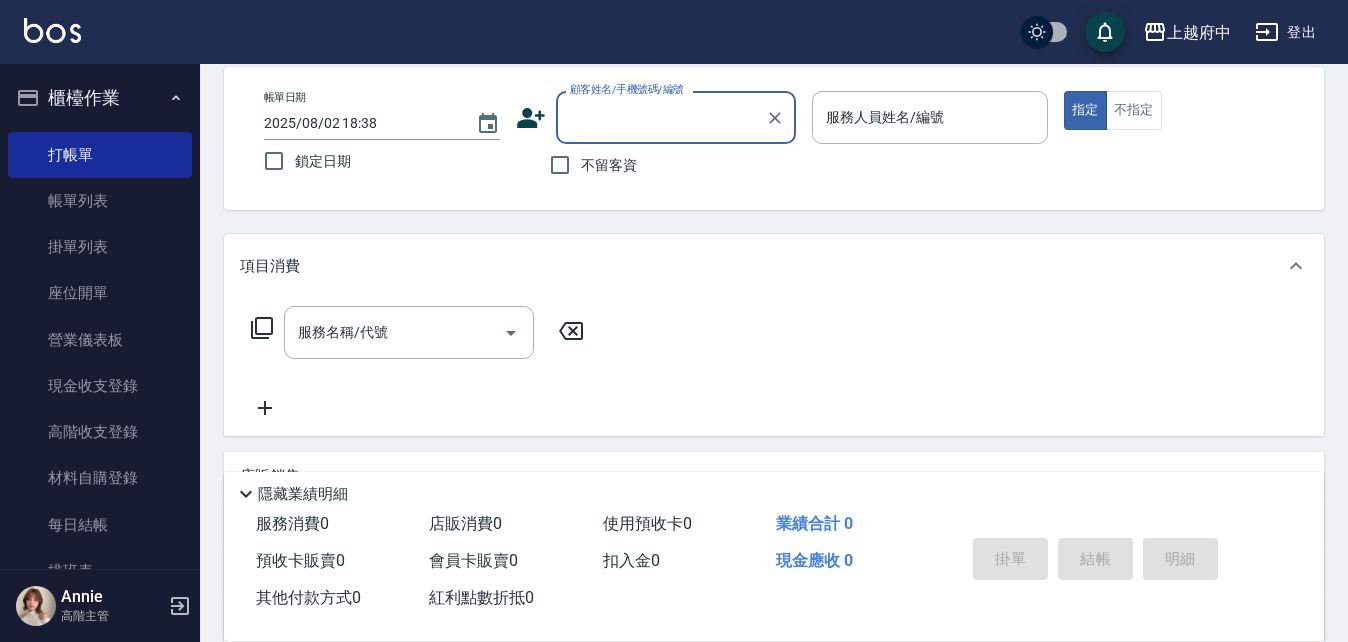 click 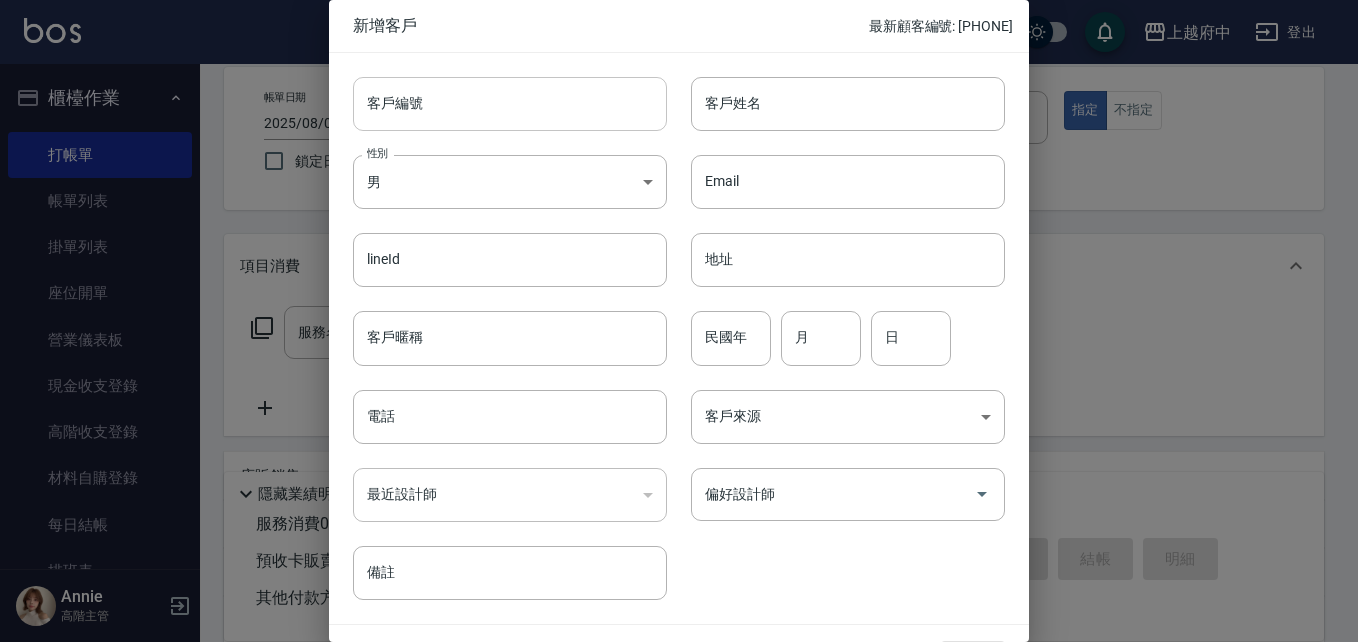 click on "客戶編號" at bounding box center [510, 104] 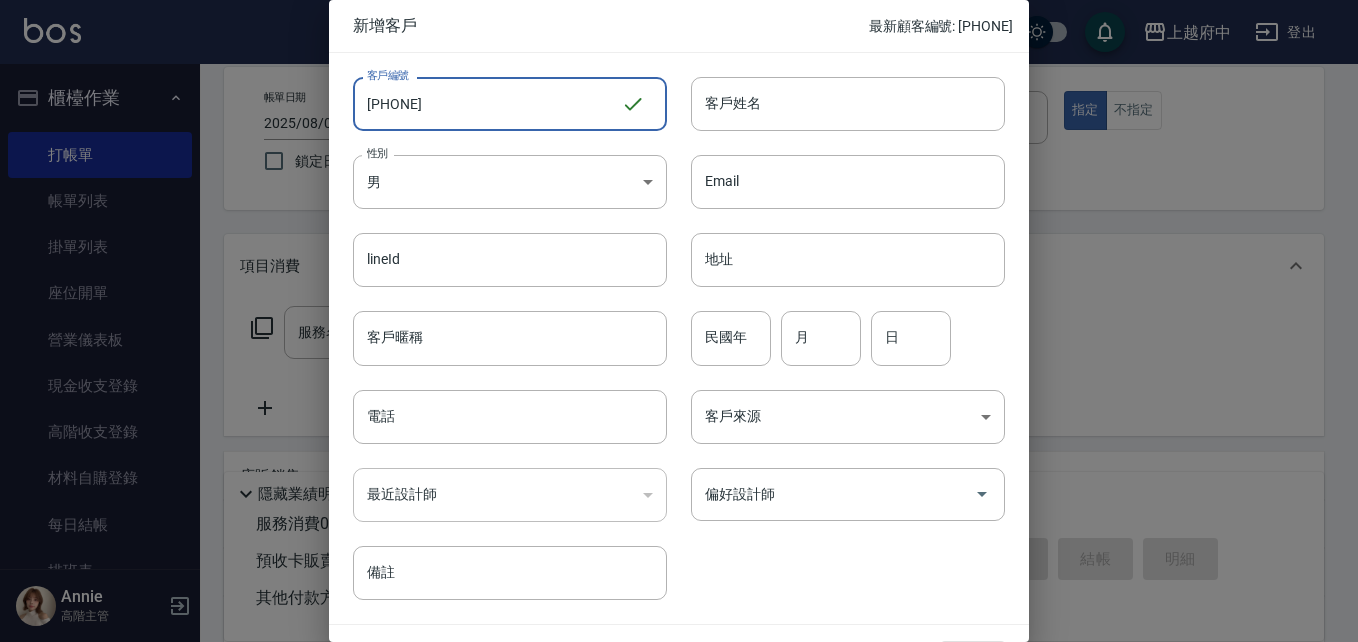 drag, startPoint x: 482, startPoint y: 105, endPoint x: 330, endPoint y: 114, distance: 152.26622 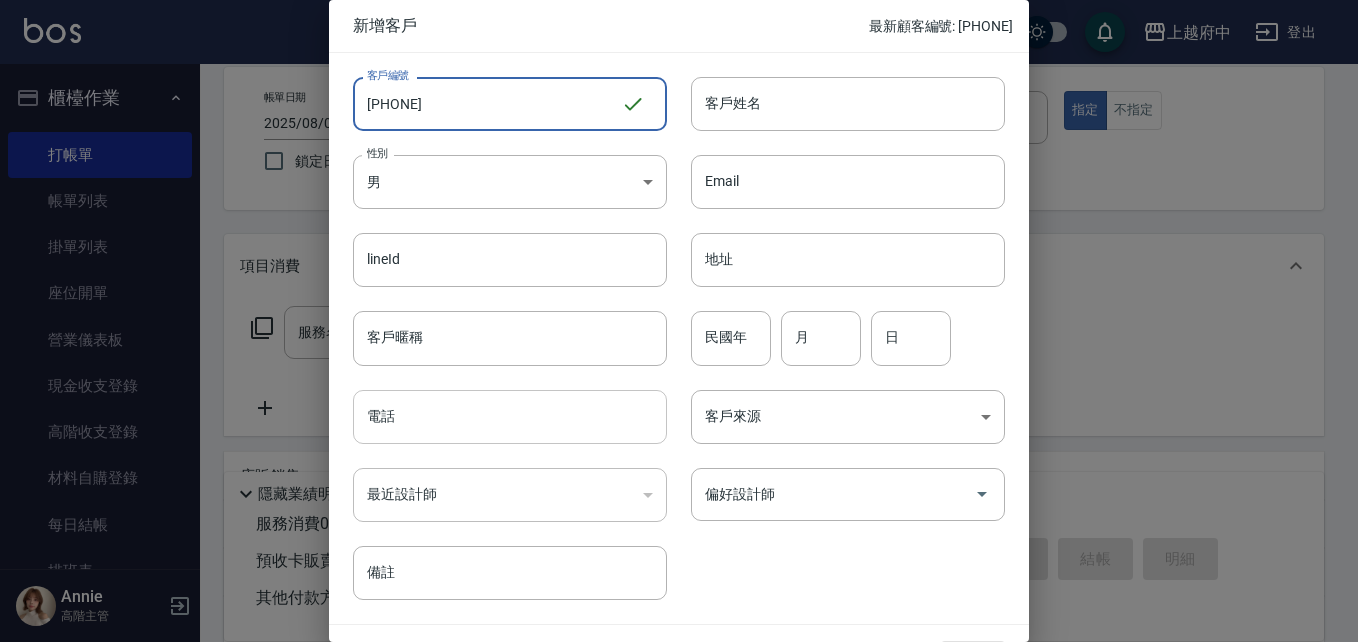 type on "0918074967" 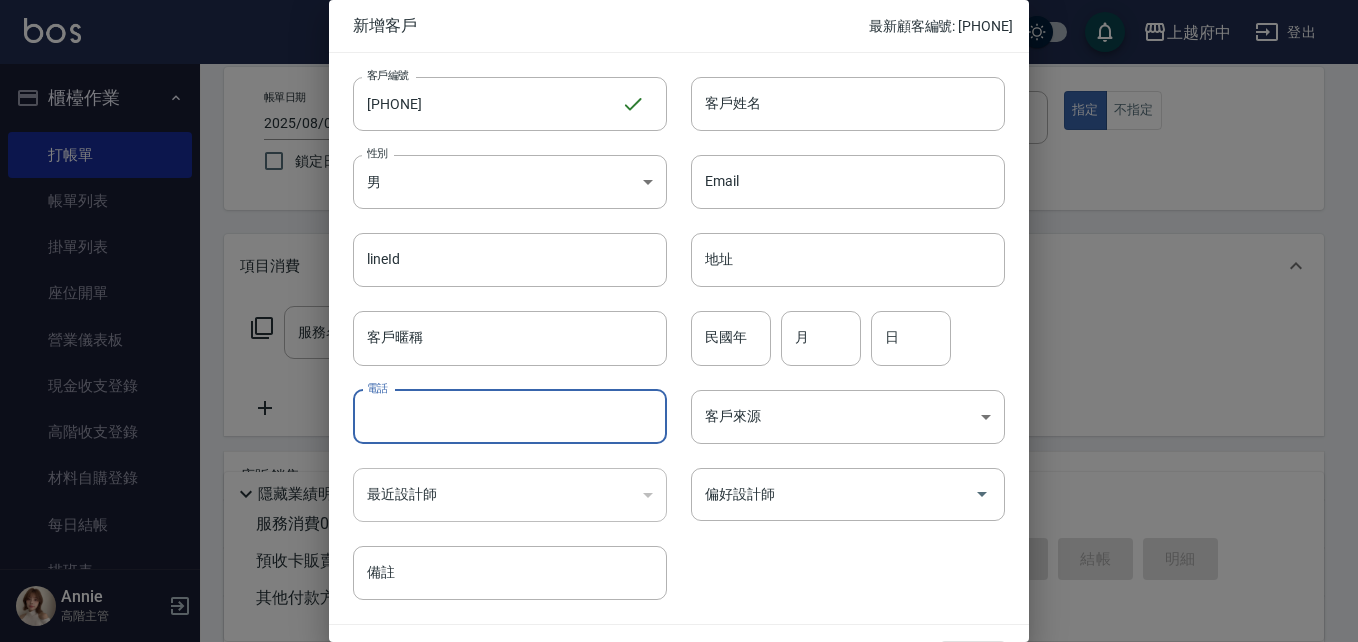 click on "電話" at bounding box center [510, 417] 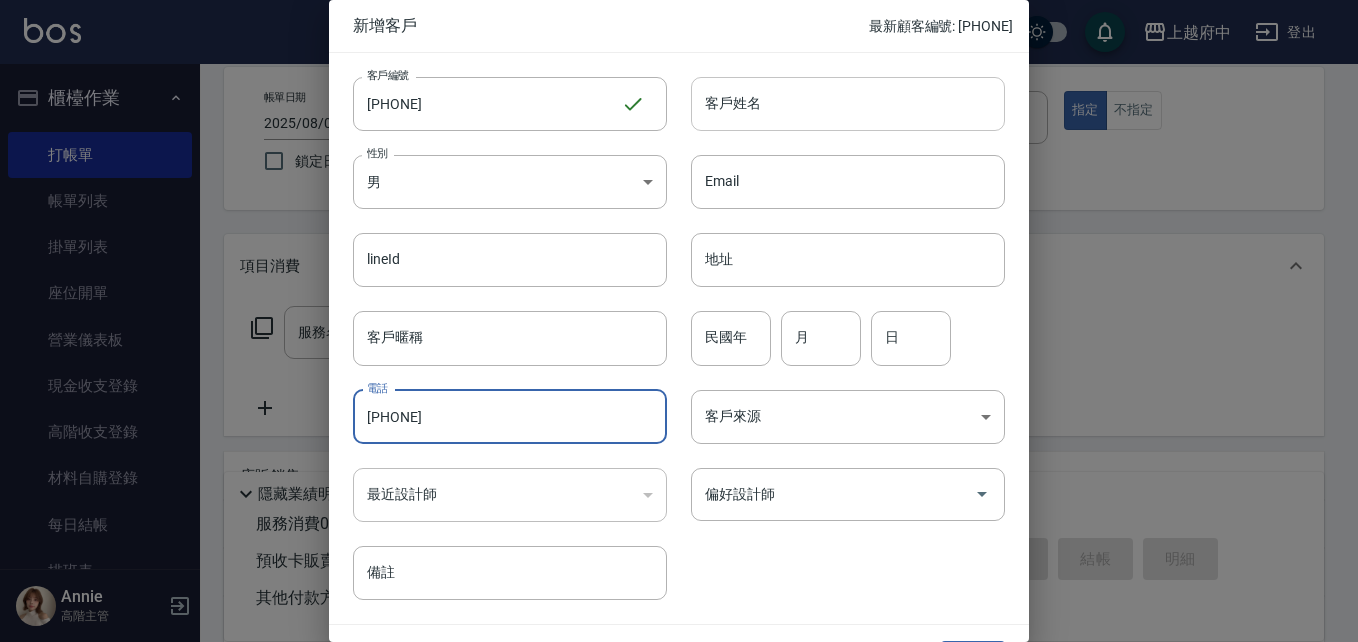 type on "0918074967" 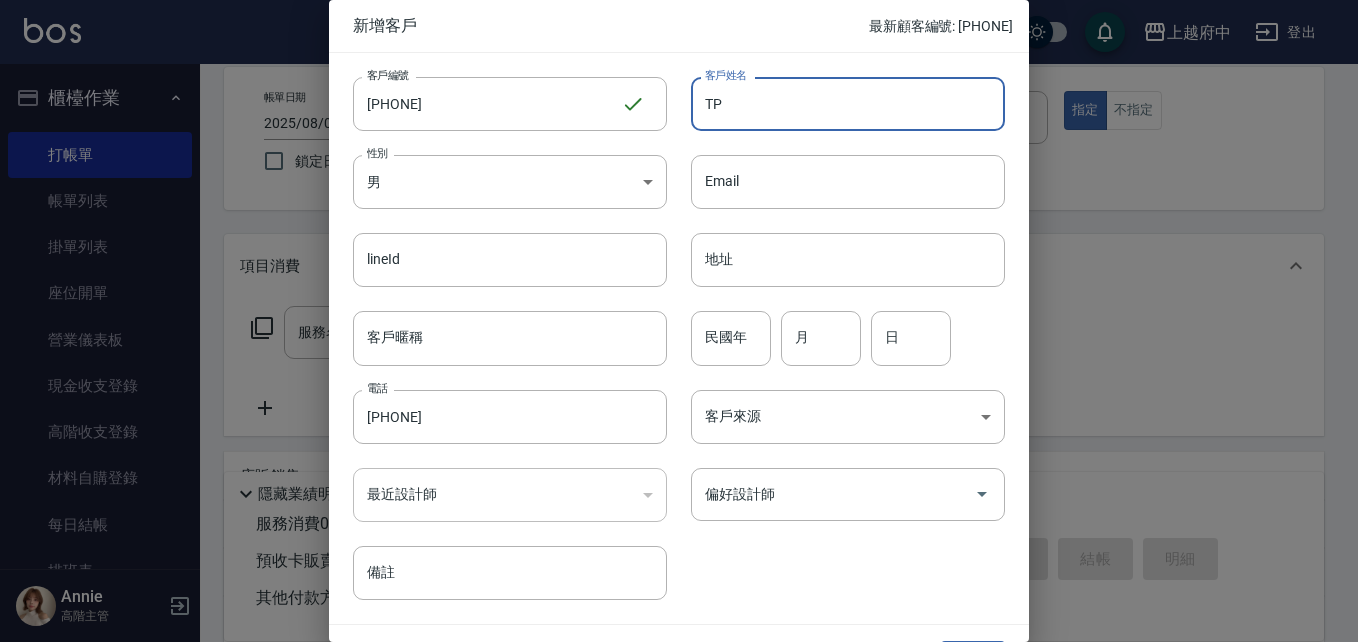 type on "T" 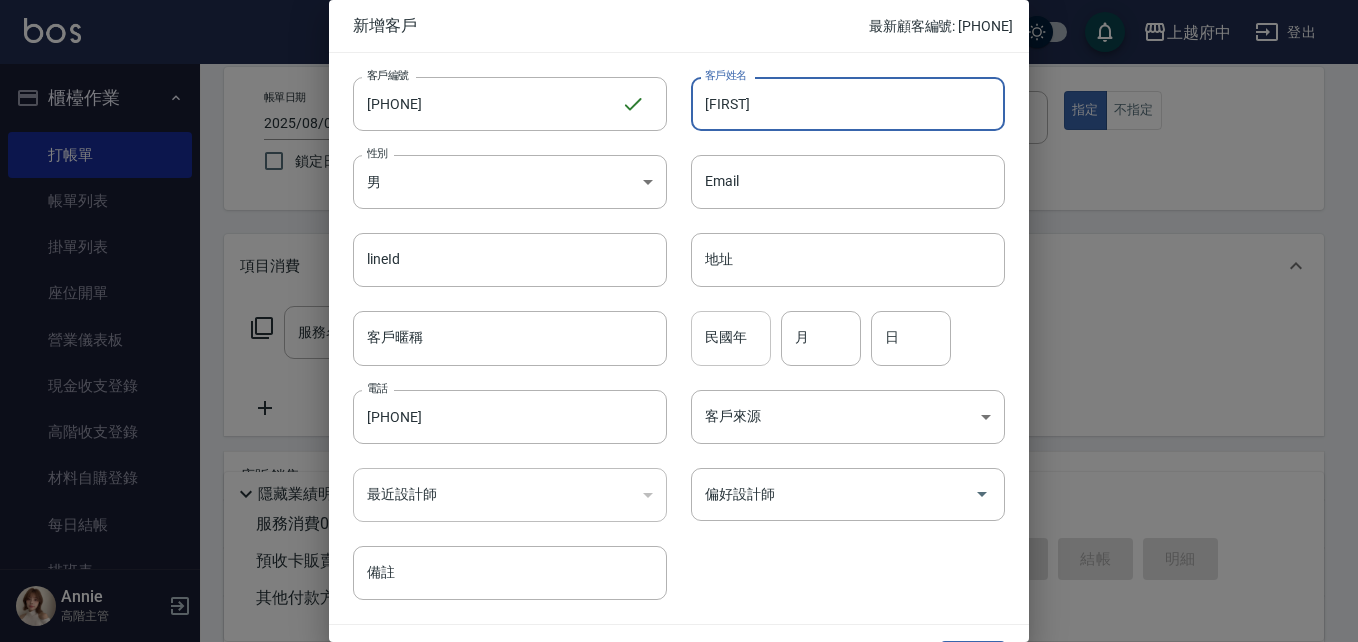 type on "陳威安" 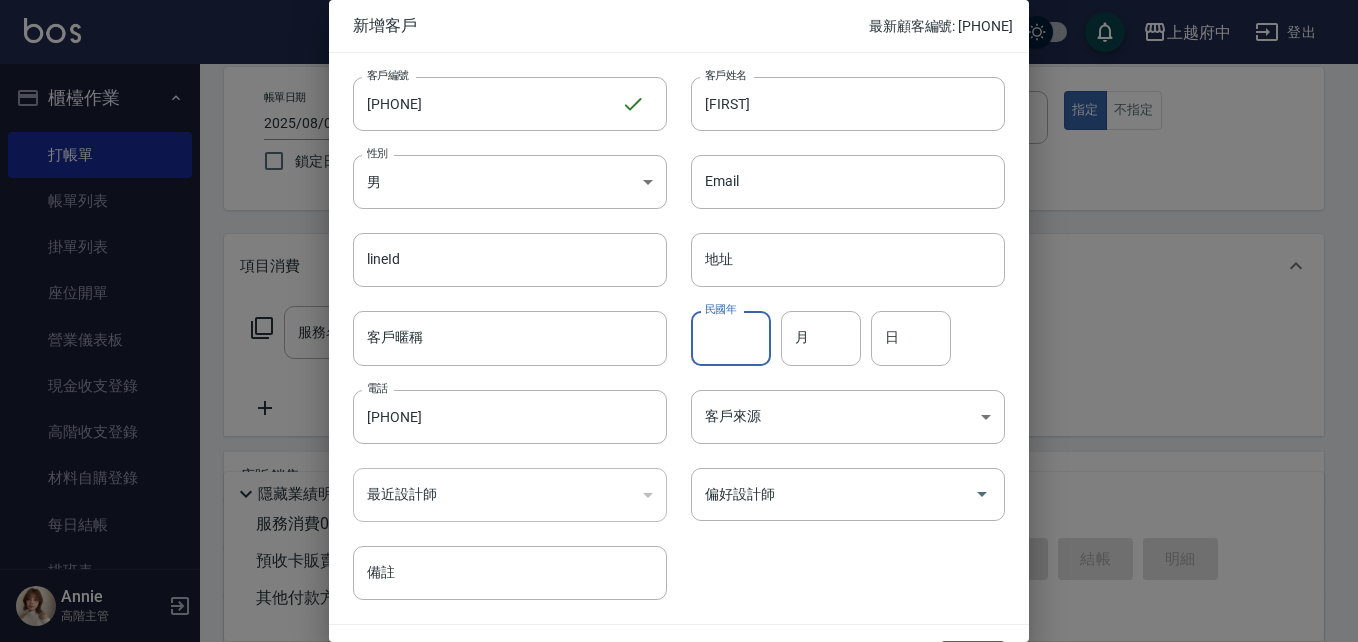 click on "民國年" at bounding box center [731, 338] 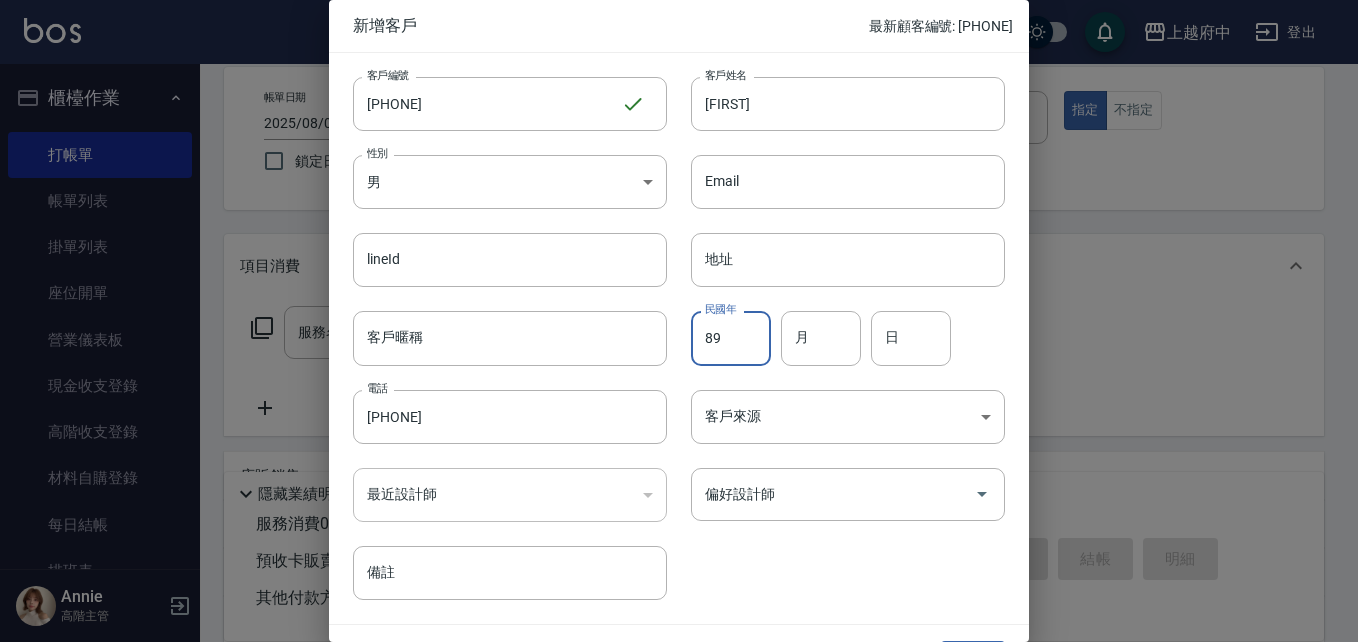 type on "89" 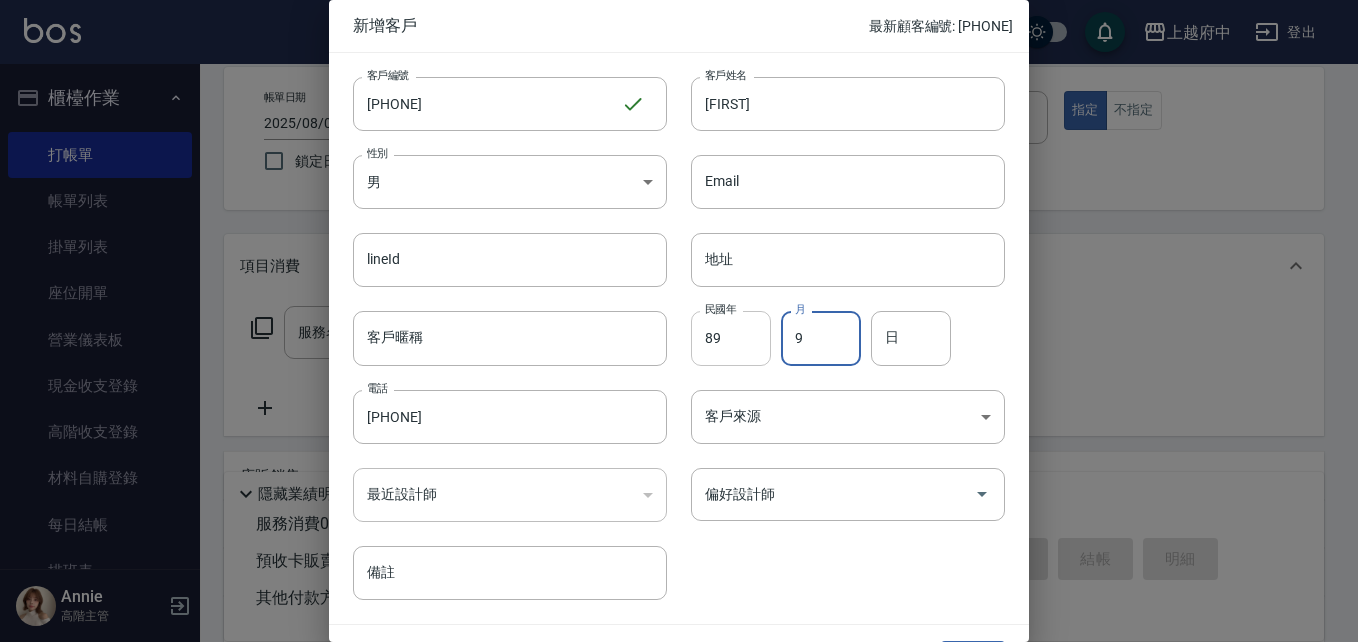 type on "9" 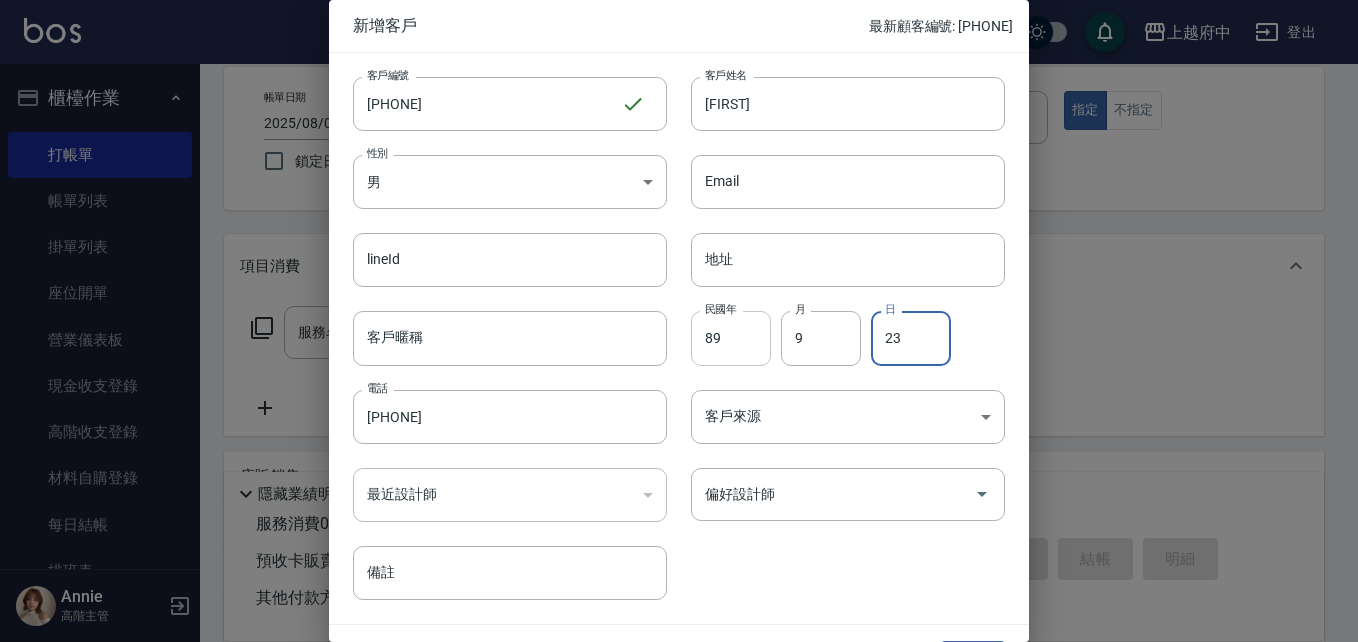 type on "23" 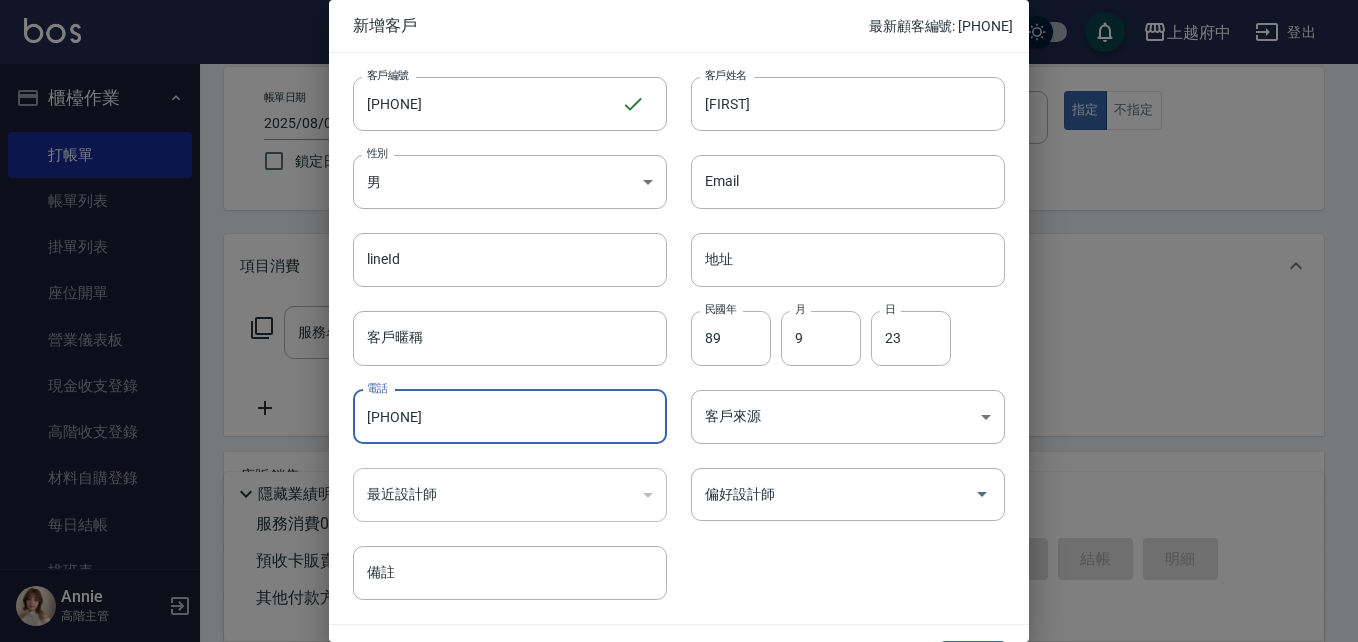 click on "客戶編號 0918074967 ​ 客戶編號 客戶姓名 陳威安 客戶姓名 性別 男 MALE 性別 Email Email lineId lineId 地址 地址 客戶暱稱 客戶暱稱 民國年 89 民國年 月 9 月 日 23 日 電話 0918074967 電話 客戶來源 ​ 客戶來源 最近設計師 ​ 最近設計師 偏好設計師 偏好設計師 備註 備註" at bounding box center [667, 326] 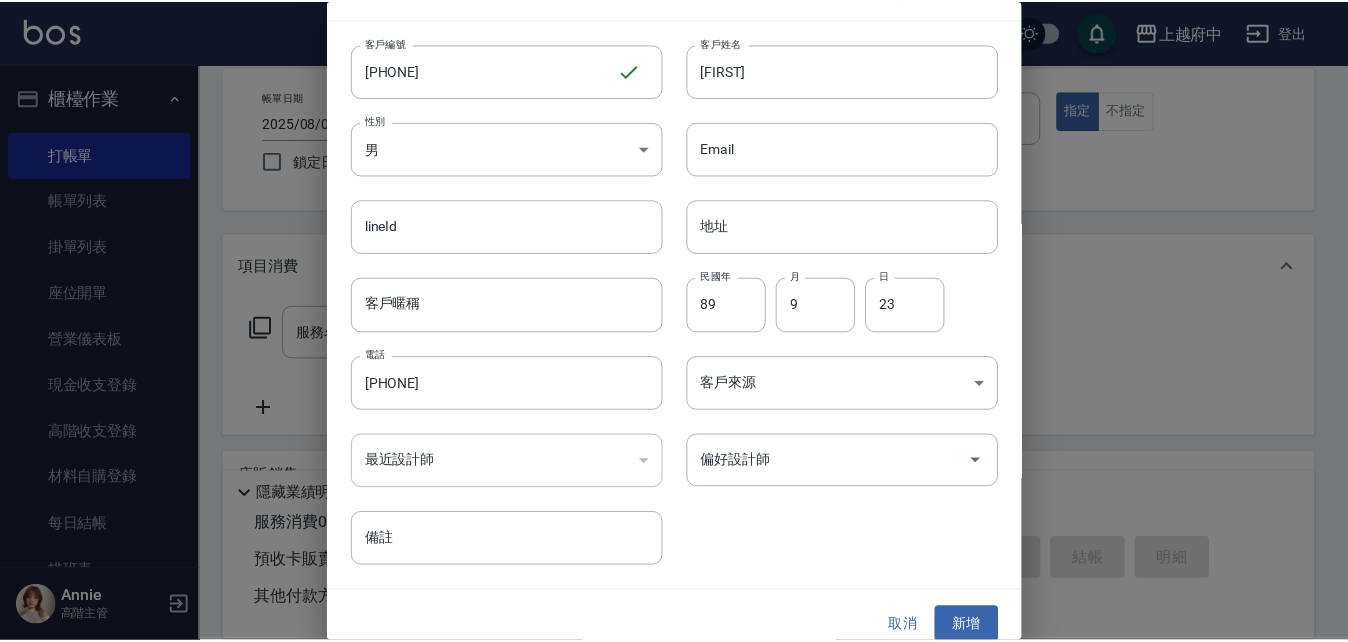scroll, scrollTop: 51, scrollLeft: 0, axis: vertical 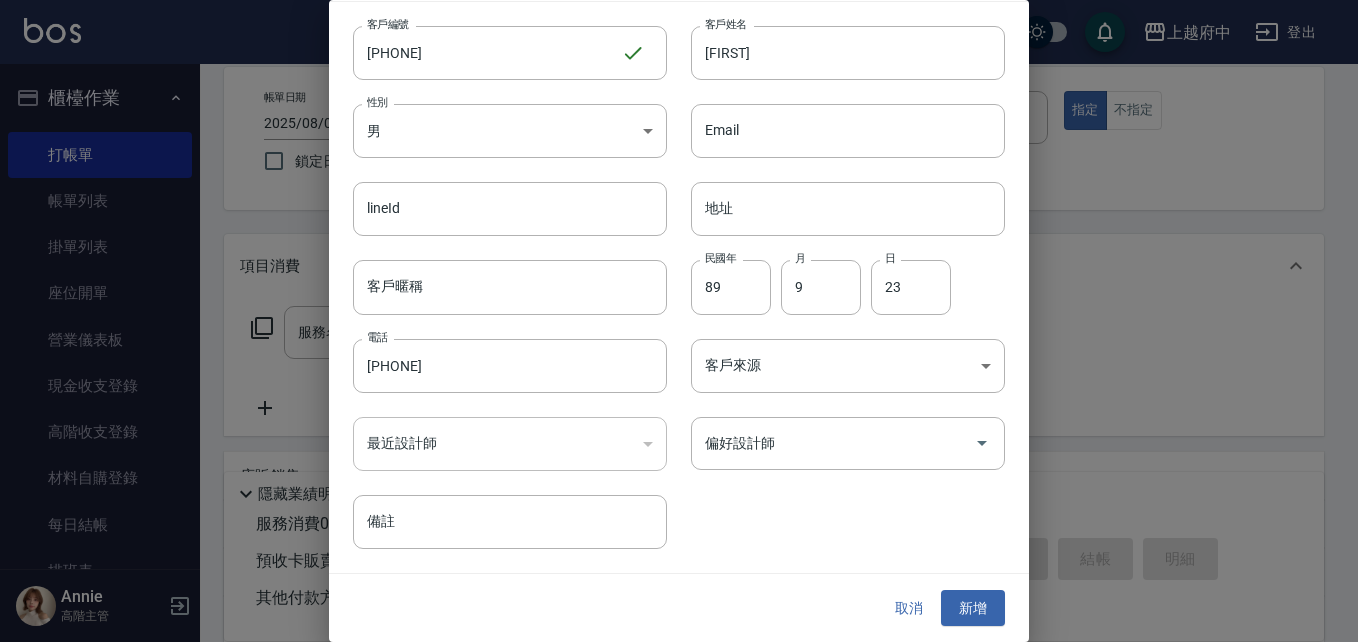 click on "新增" at bounding box center [973, 608] 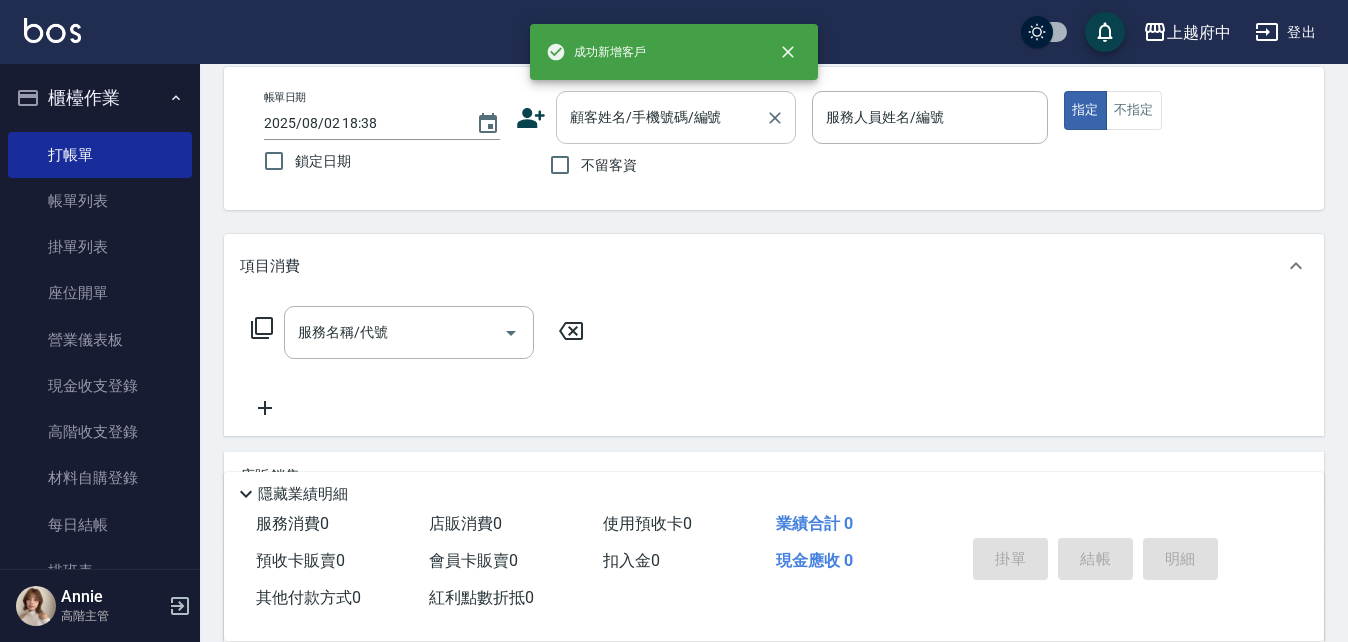 click on "顧客姓名/手機號碼/編號" at bounding box center (661, 117) 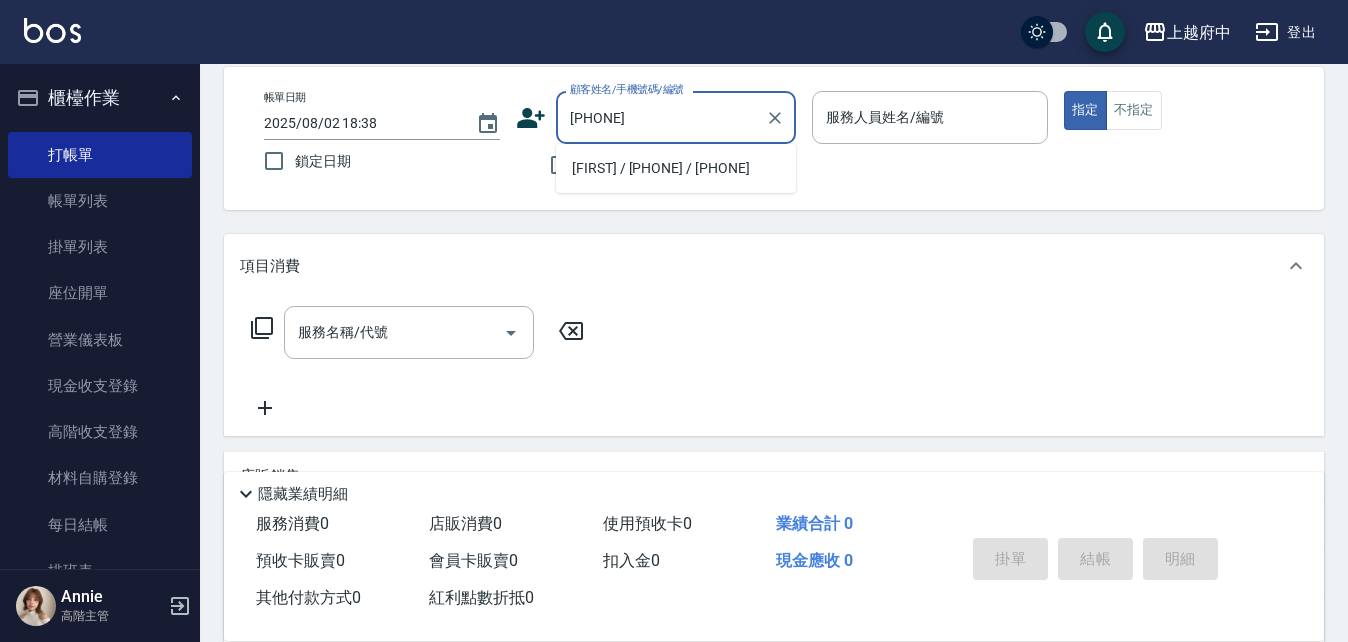 click on "陳威安/0918074967/0918074967" at bounding box center (676, 168) 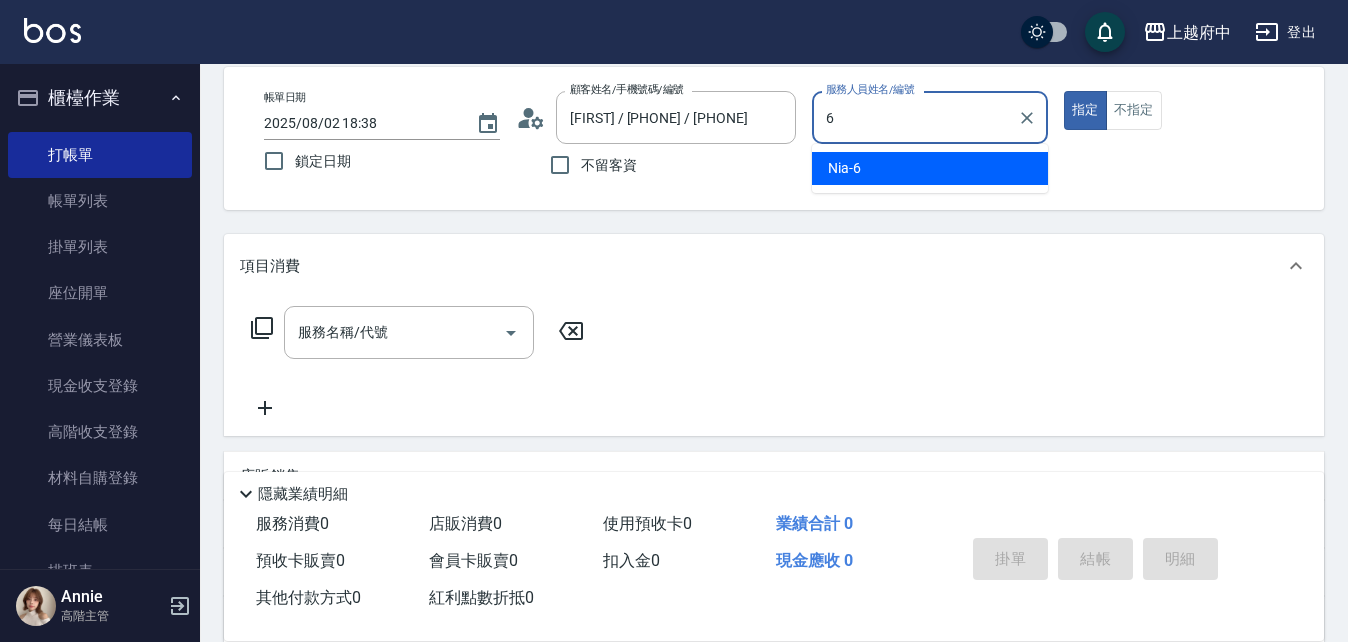 type on "Nia-6" 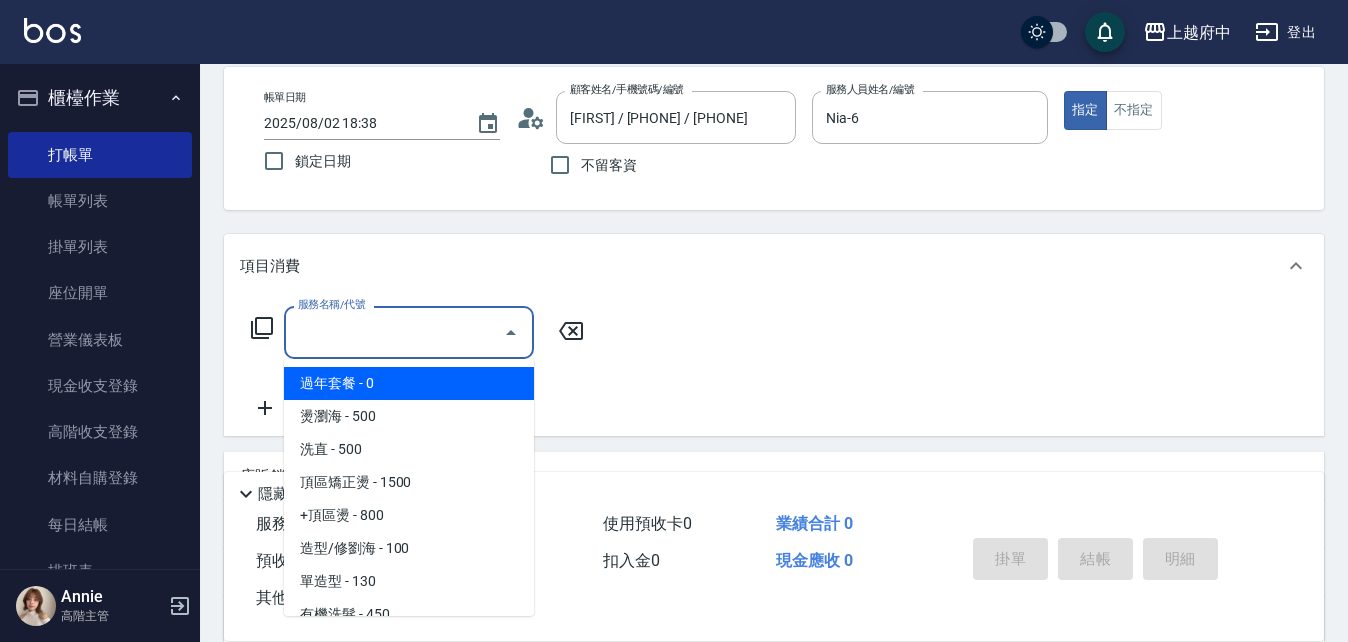 click on "服務名稱/代號" at bounding box center (394, 332) 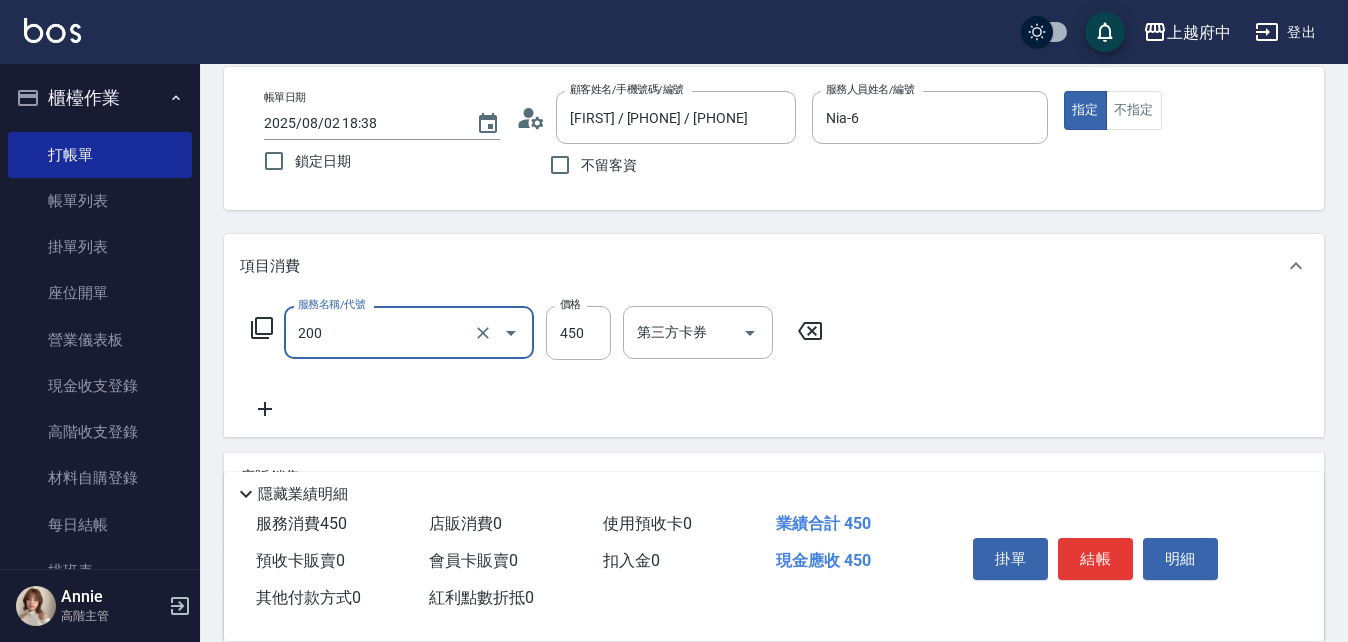 type on "有機洗髮(200)" 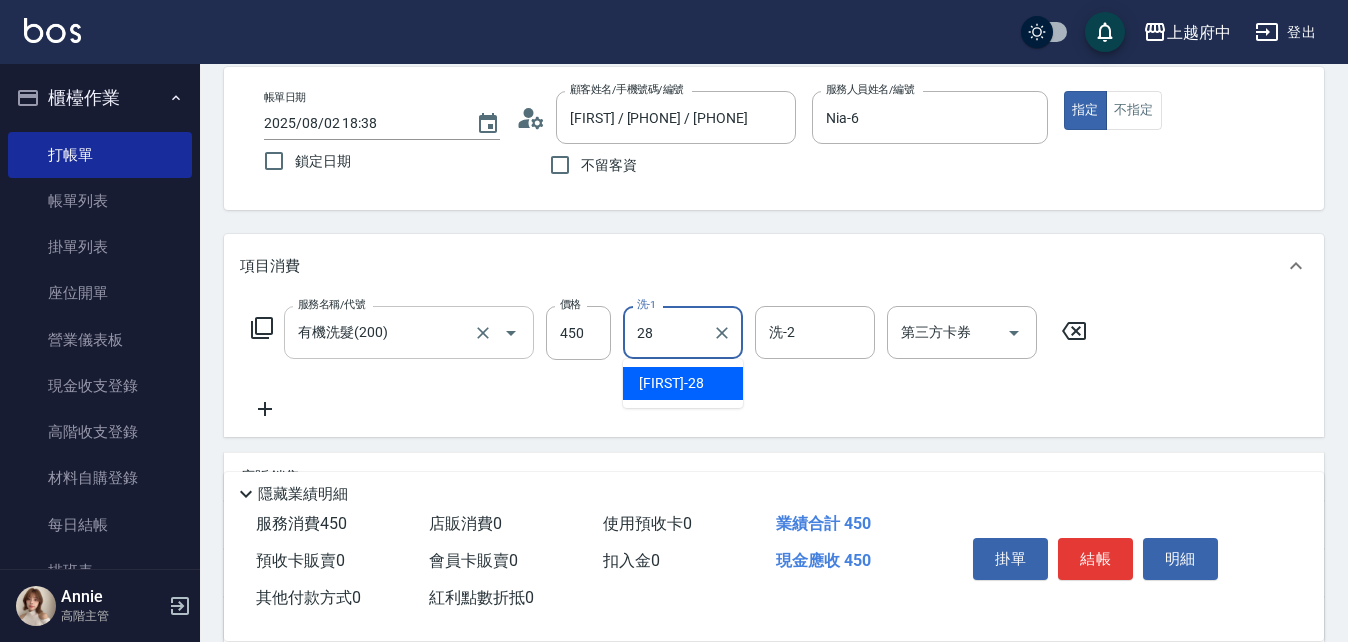 type on "李鎮宇-28" 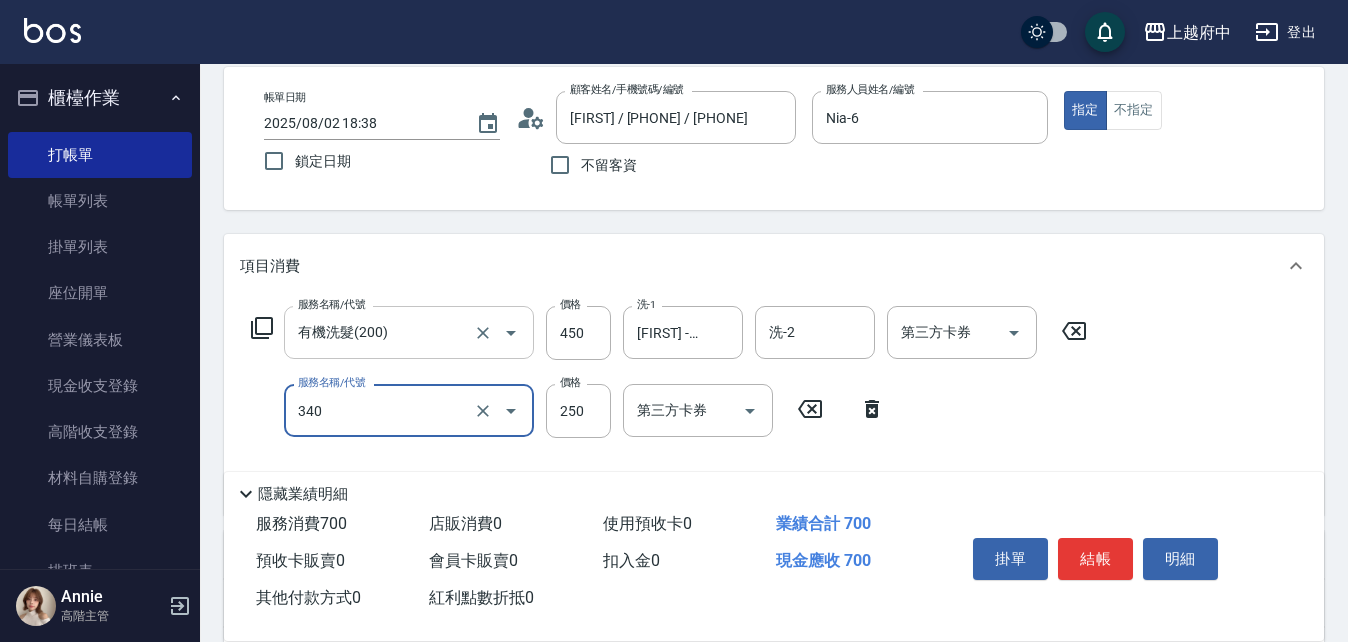 type on "剪髮(340)" 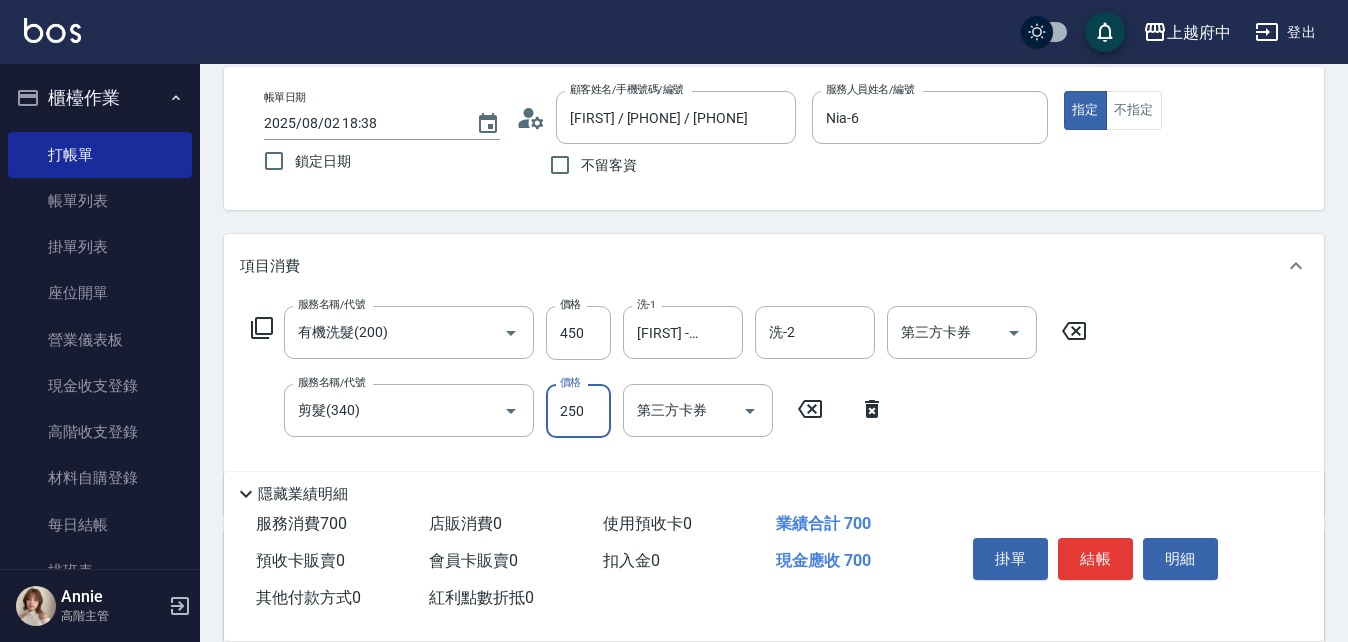 click on "服務名稱/代號 有機洗髮(200) 服務名稱/代號 價格 450 價格 洗-1 李鎮宇-28 洗-1 洗-2 洗-2 第三方卡券 第三方卡券 服務名稱/代號 剪髮(340) 服務名稱/代號 價格 250 價格 第三方卡券 第三方卡券" at bounding box center (669, 402) 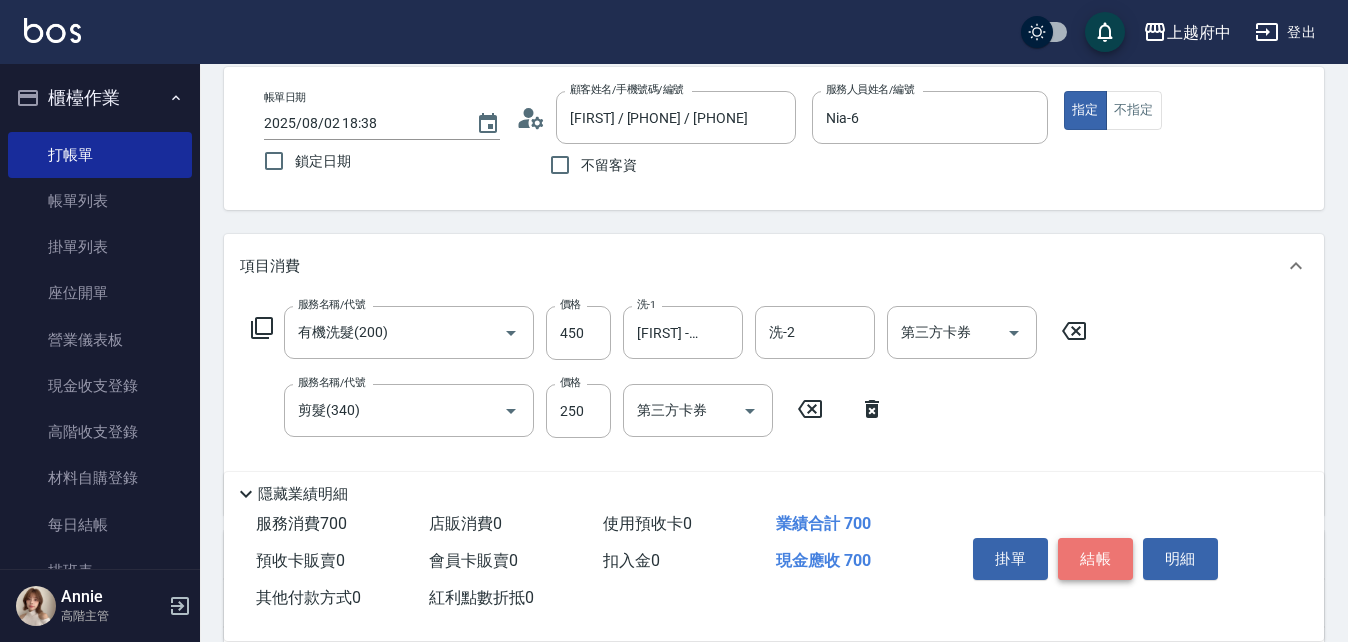 click on "結帳" at bounding box center (1095, 559) 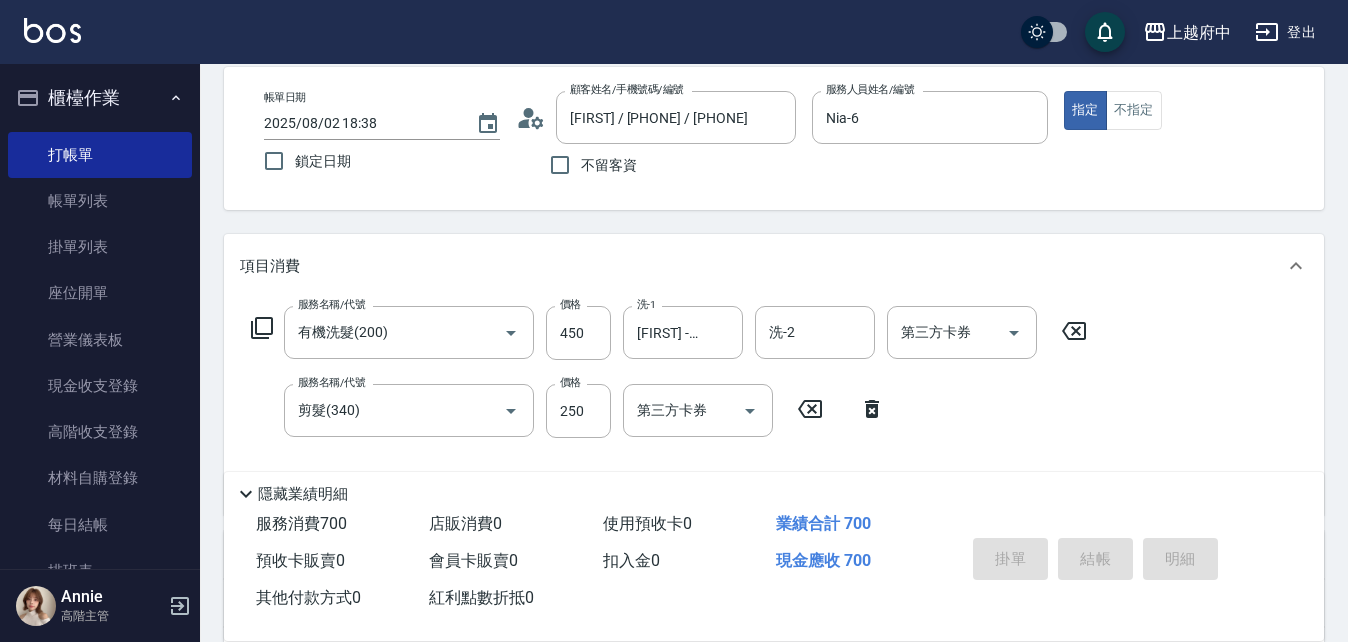 type on "2025/08/02 18:40" 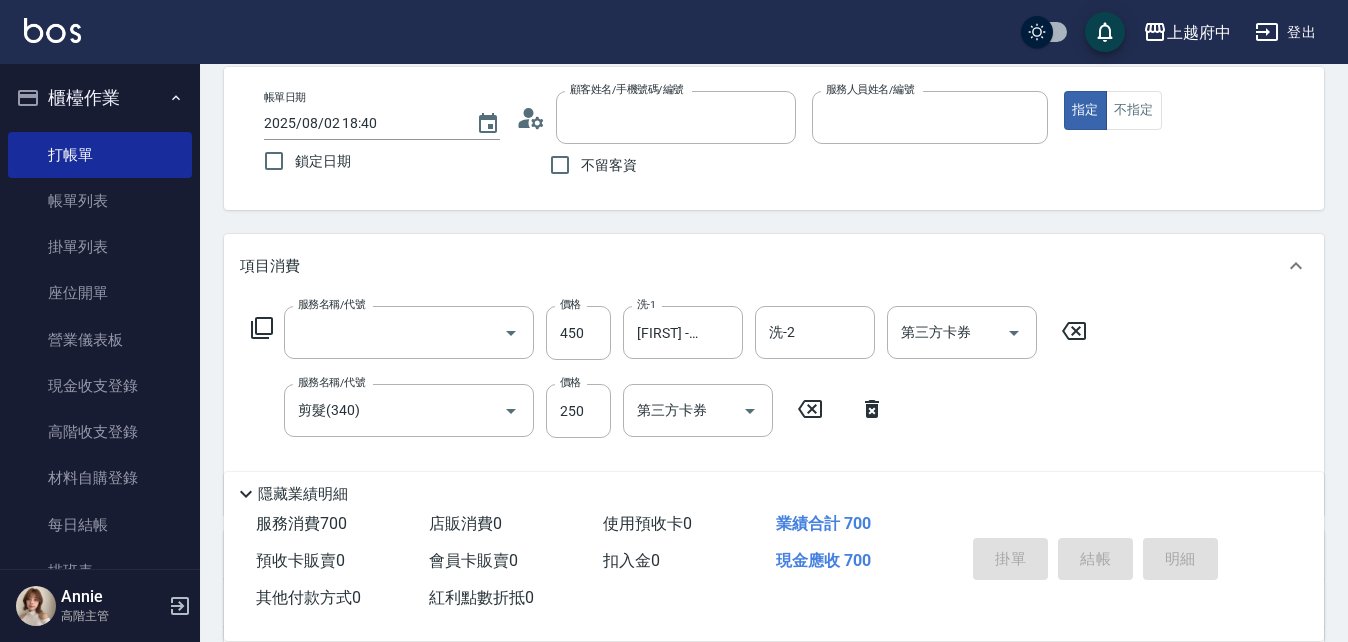 scroll, scrollTop: 0, scrollLeft: 0, axis: both 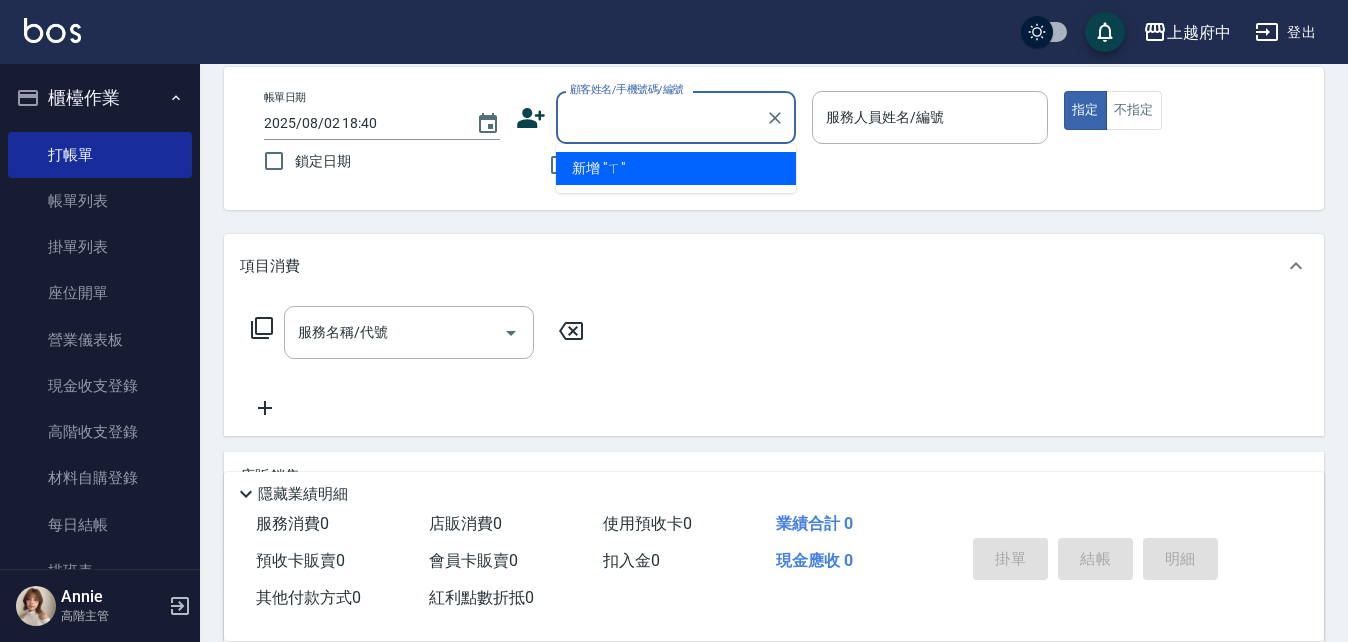 type on "ㄒ" 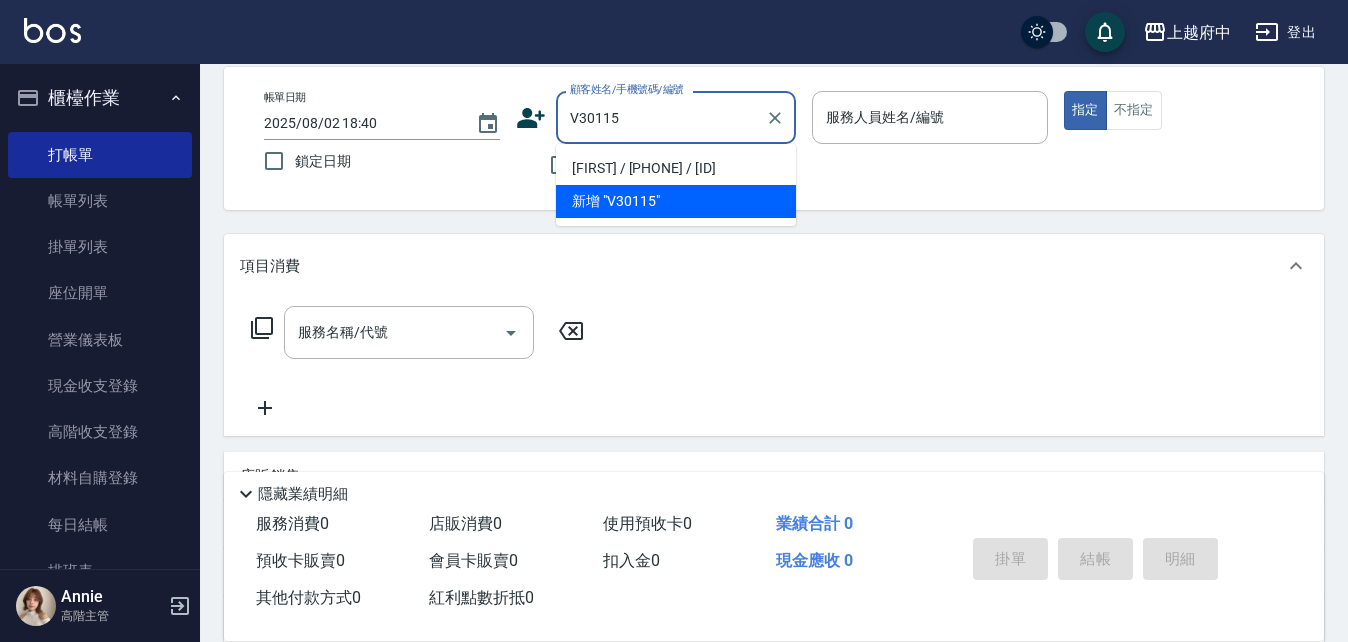 click on "黃光緯/0919195473/V30115" at bounding box center [676, 168] 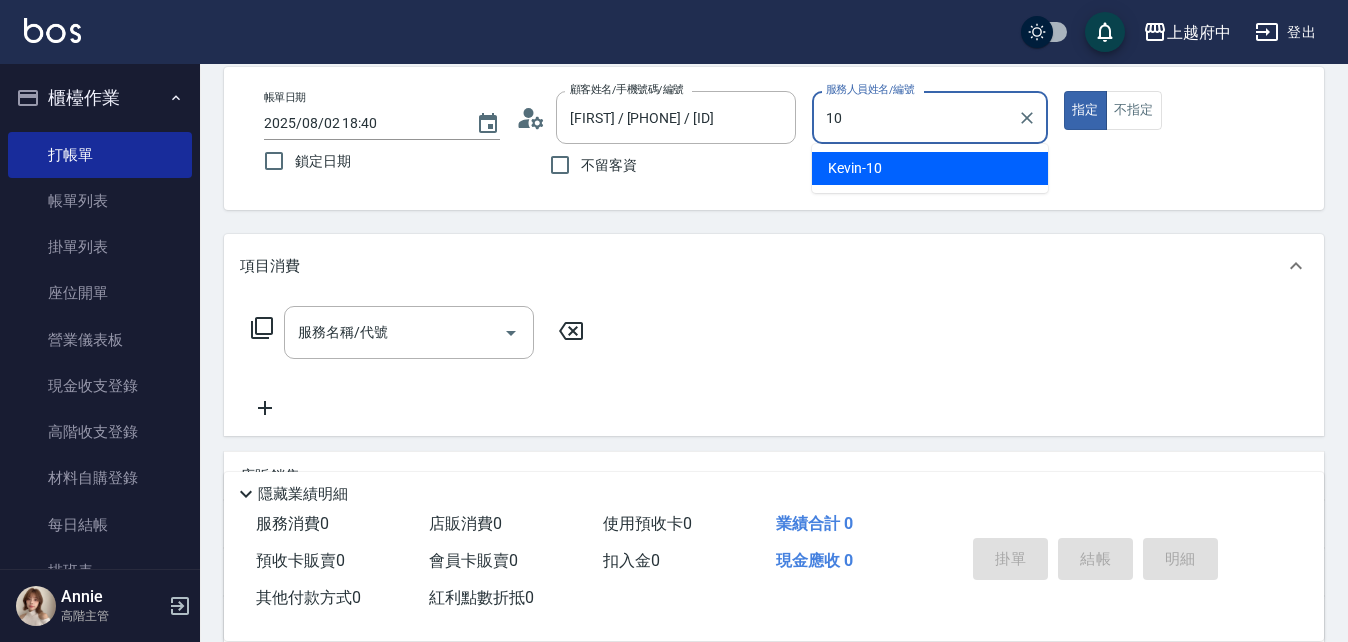 type on "Kevin-10" 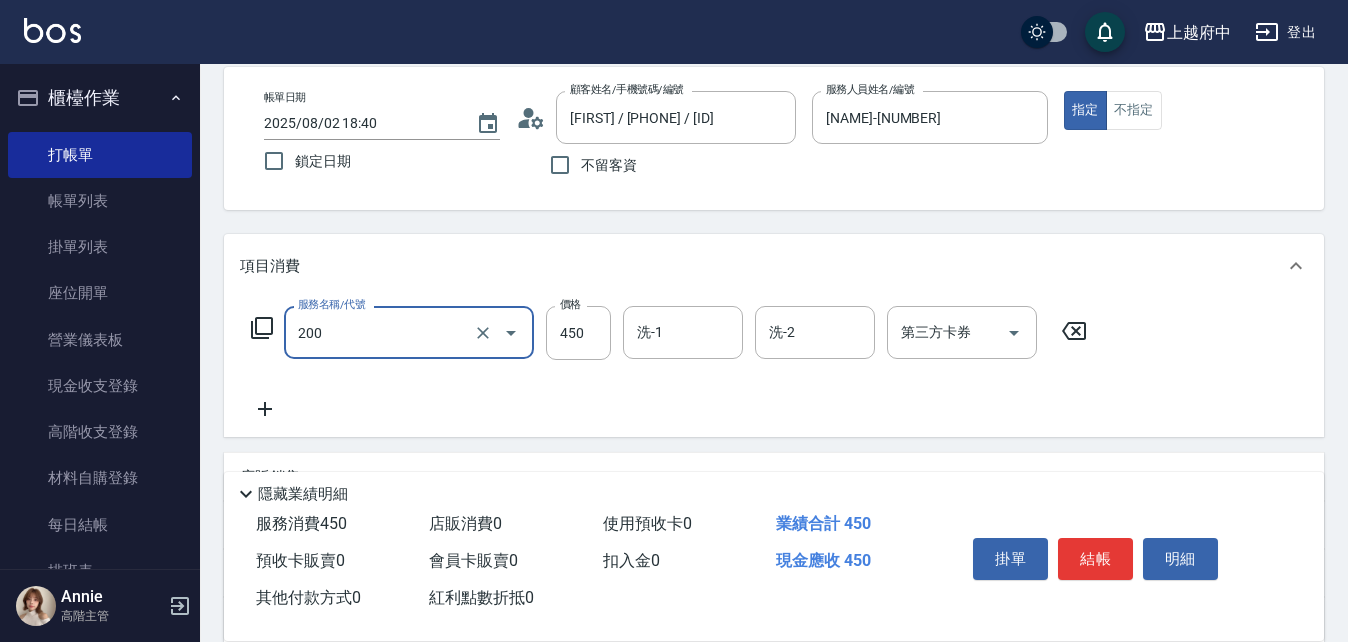 type on "有機洗髮(200)" 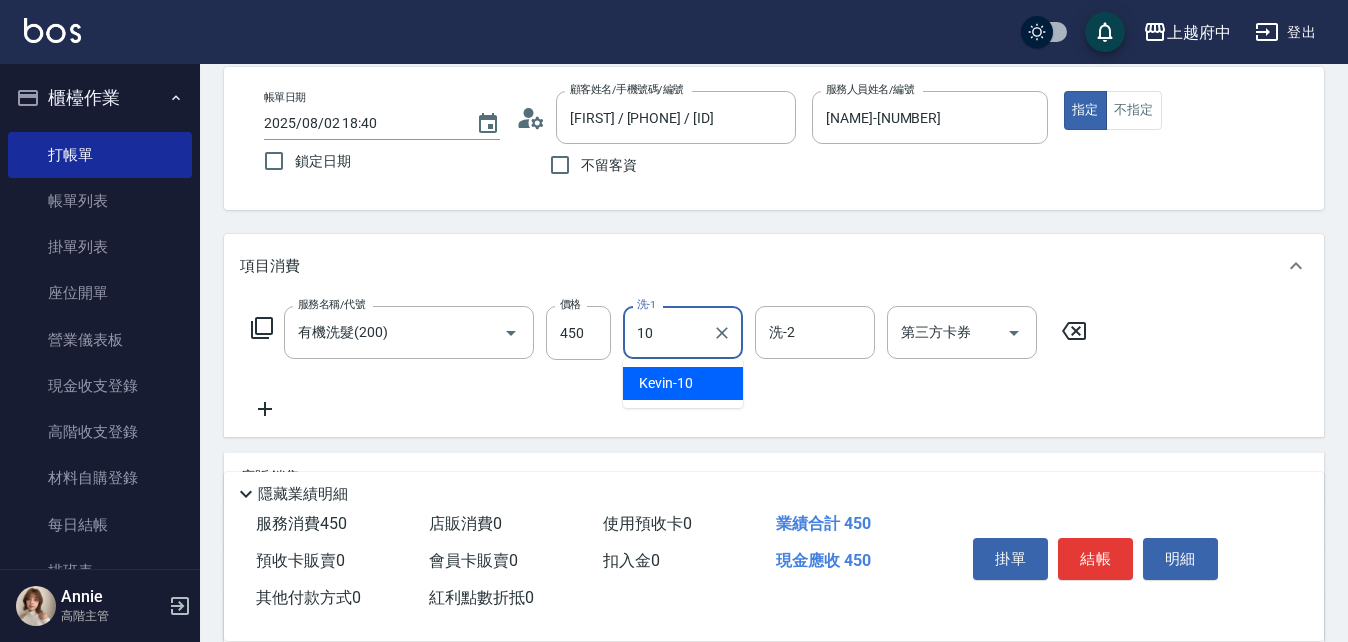 type on "Kevin-10" 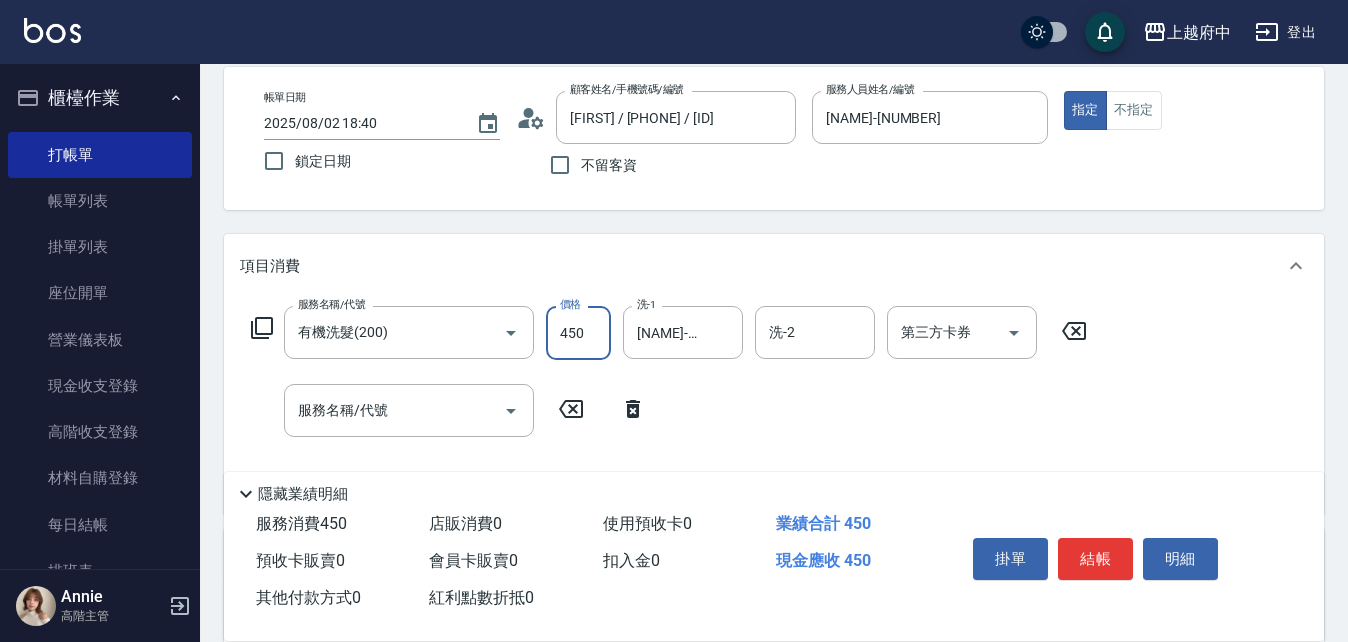 click on "450" at bounding box center (578, 333) 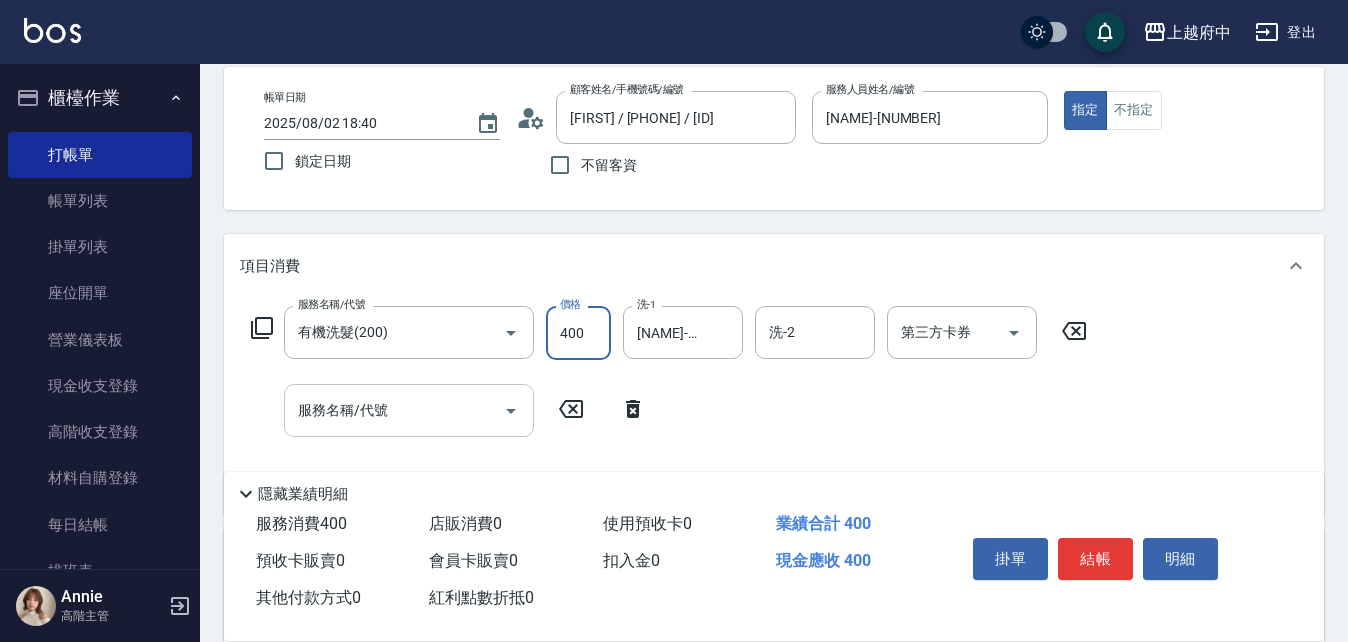 type on "400" 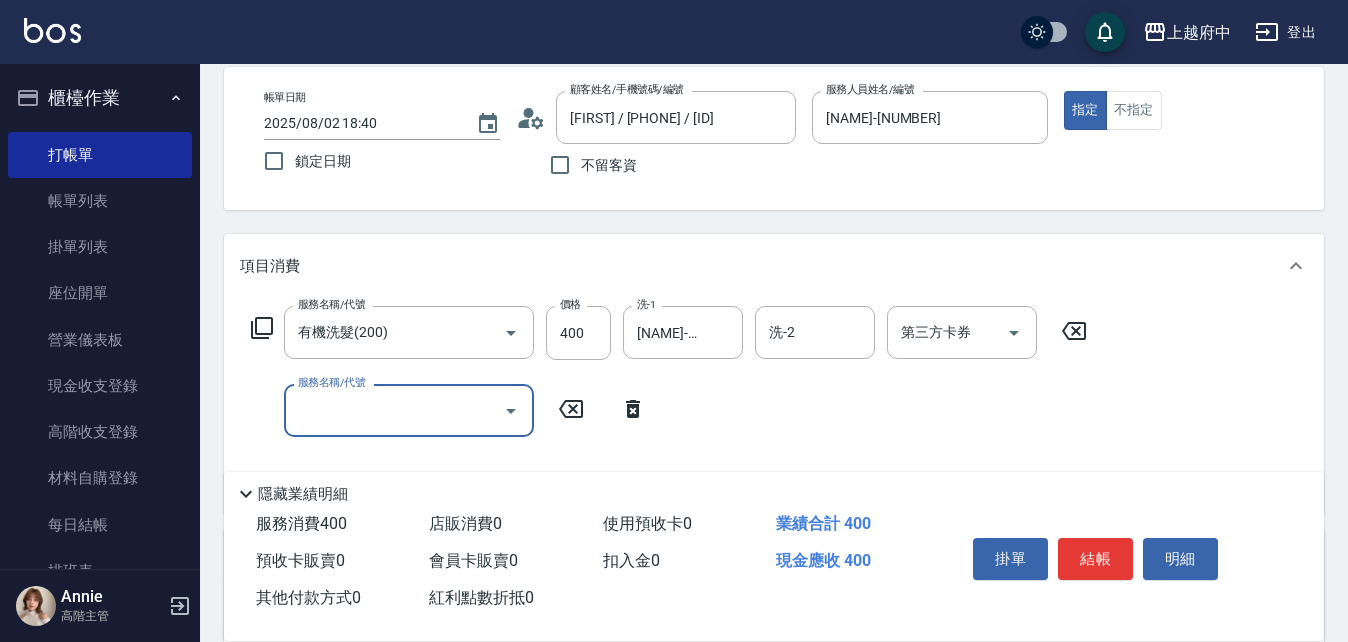 click on "服務名稱/代號" at bounding box center [394, 410] 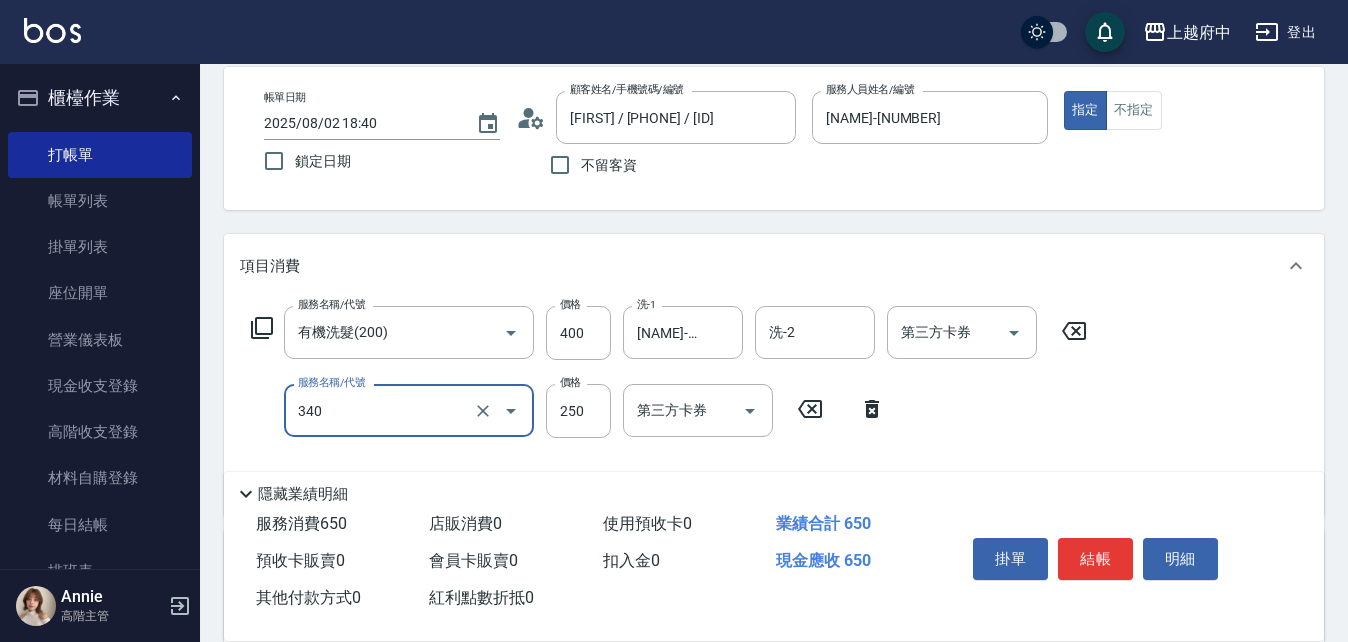 type on "剪髮(340)" 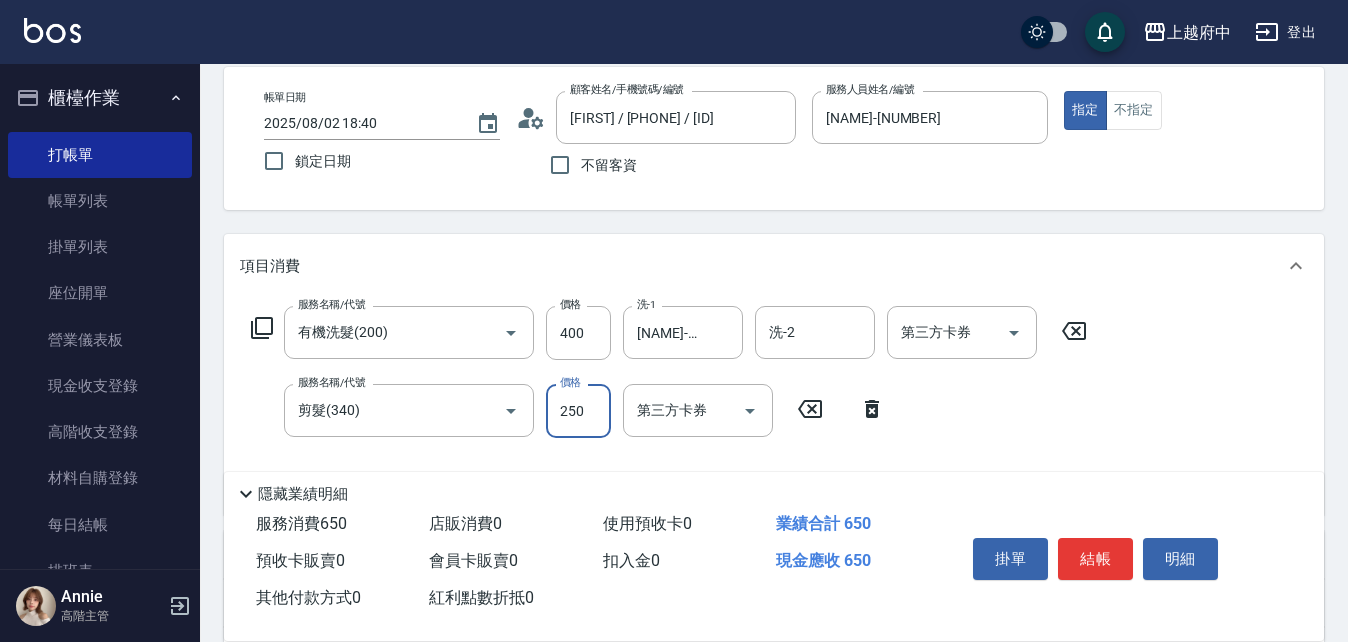 click on "服務名稱/代號 有機洗髮(200) 服務名稱/代號 價格 400 價格 洗-1 Kevin-10 洗-1 洗-2 洗-2 第三方卡券 第三方卡券 服務名稱/代號 剪髮(340) 服務名稱/代號 價格 250 價格 第三方卡券 第三方卡券" at bounding box center (669, 402) 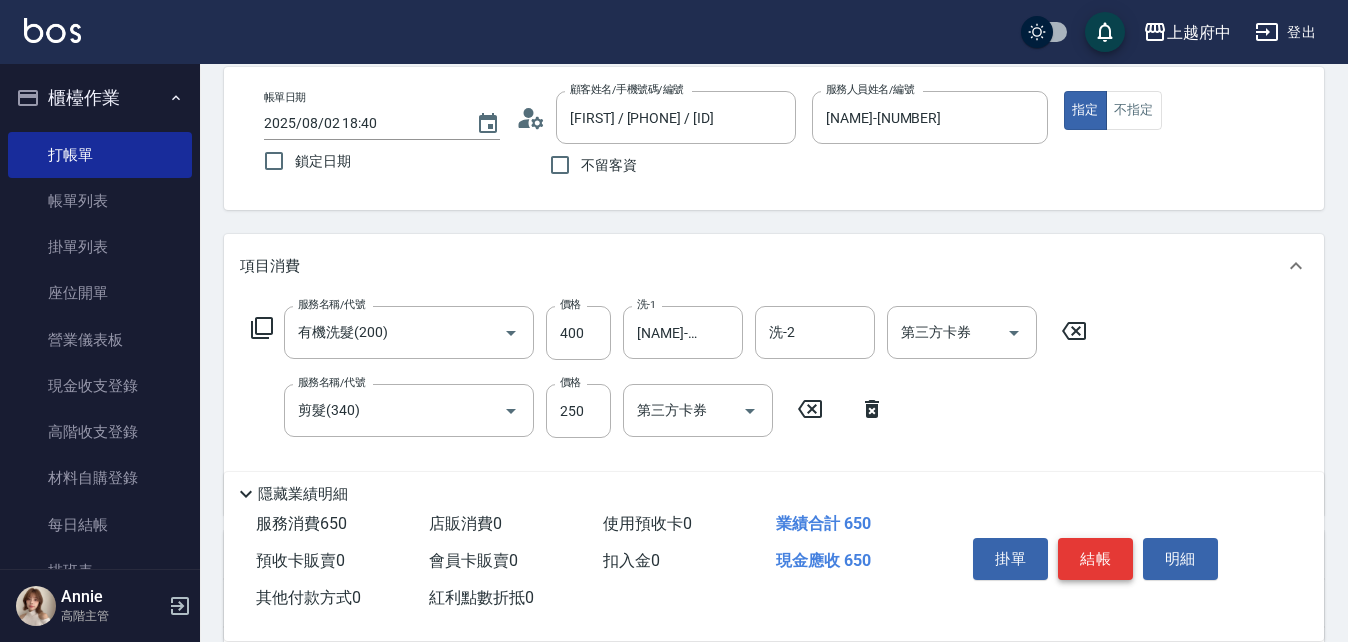 click on "結帳" at bounding box center [1095, 559] 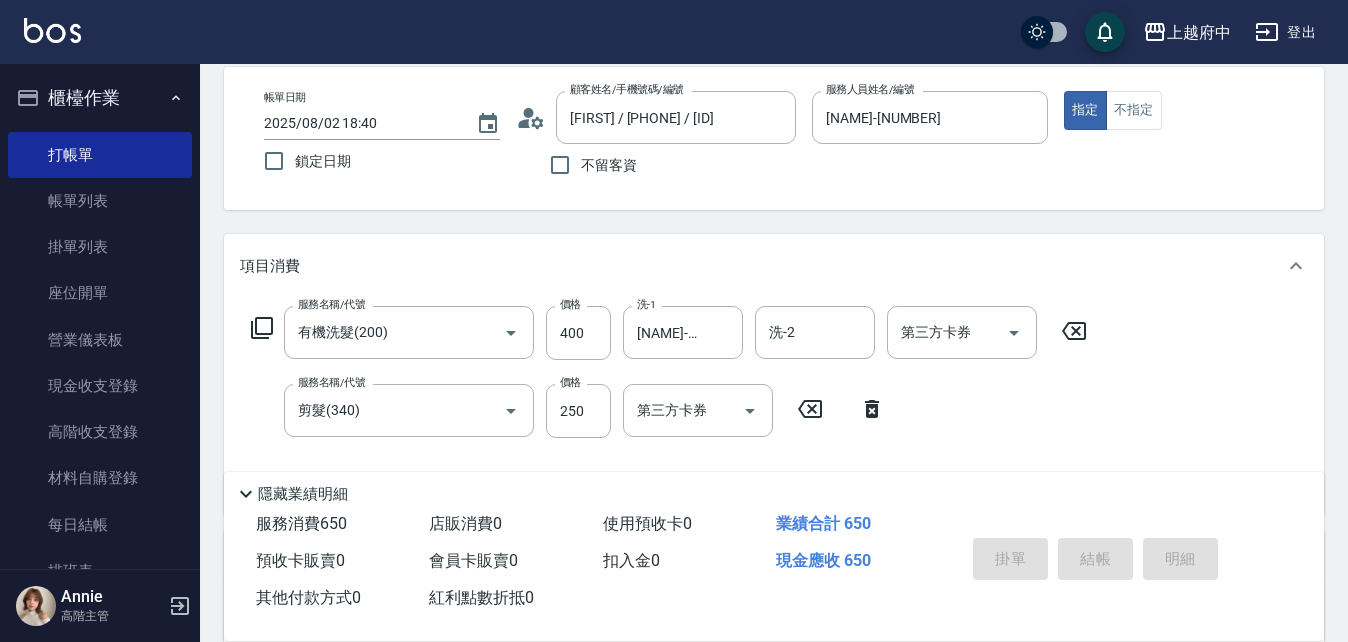 type on "2025/08/02 18:41" 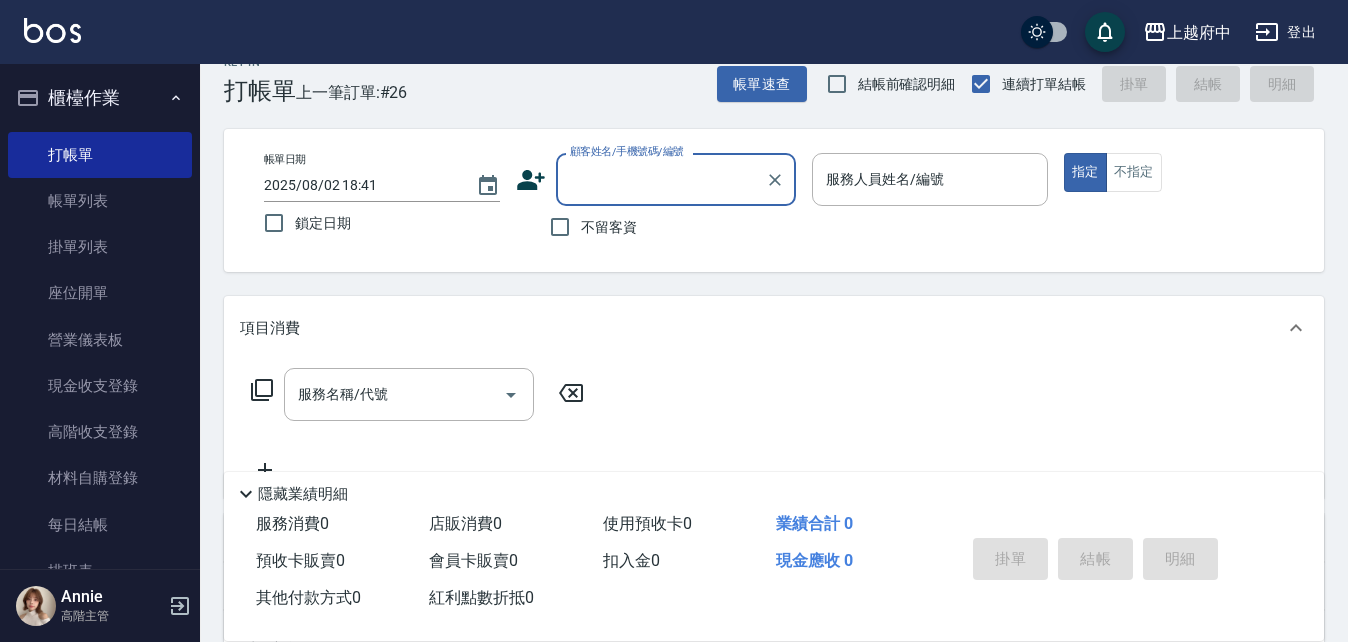 scroll, scrollTop: 0, scrollLeft: 0, axis: both 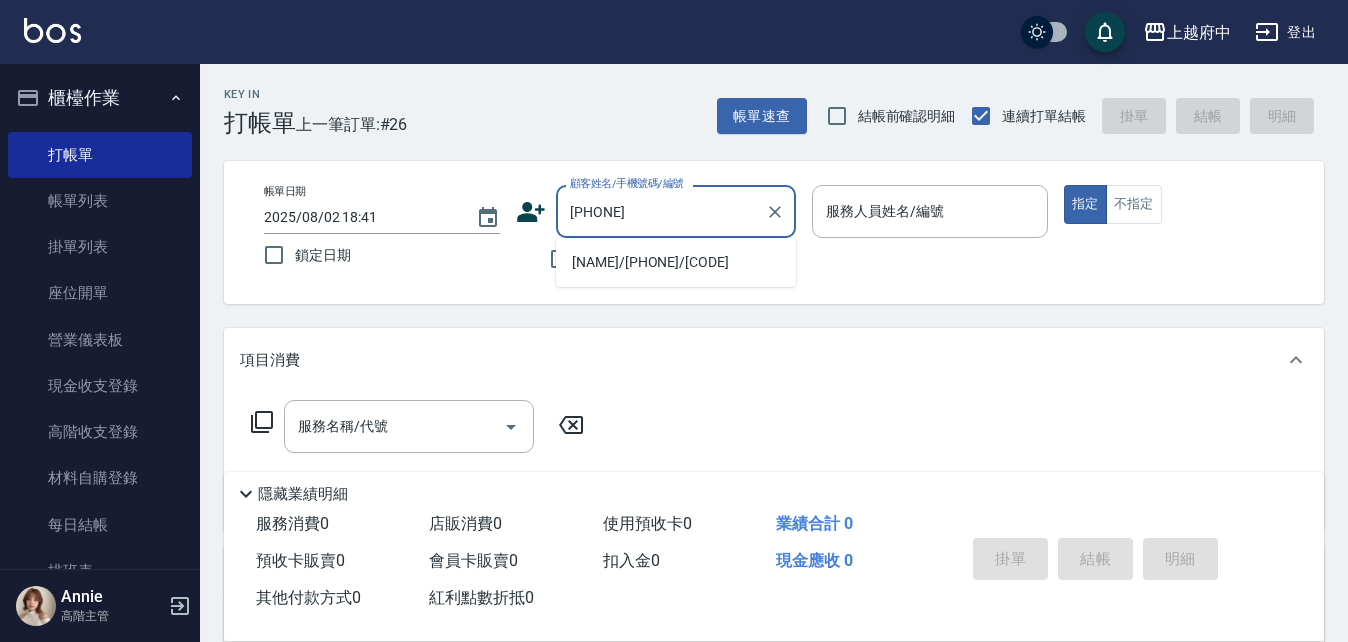 click on "許騏騏/0928850759/T81644" at bounding box center [676, 262] 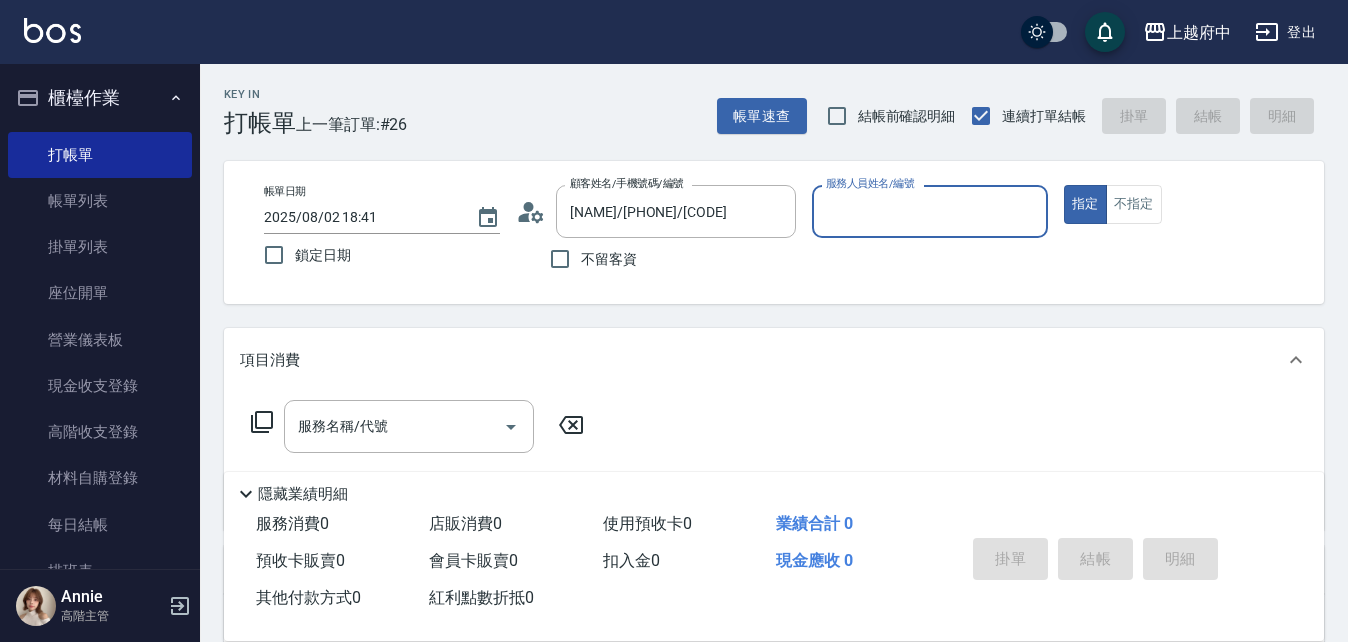 type on "黎黎-3" 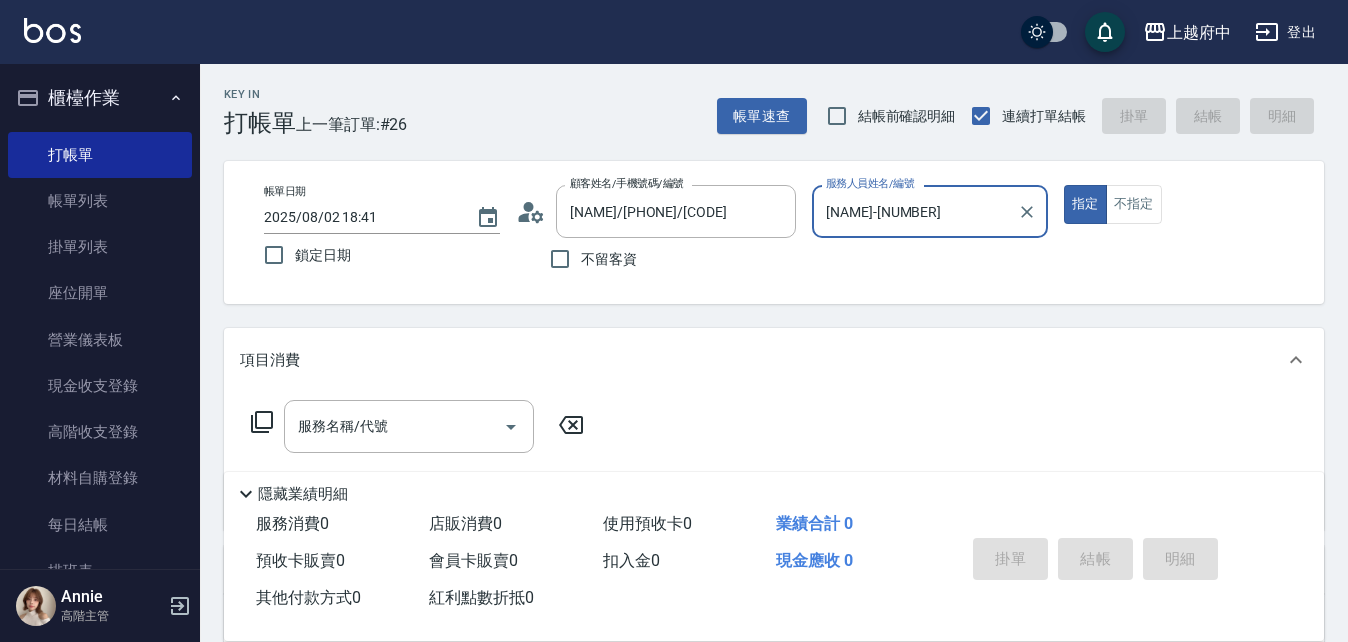 click on "指定" at bounding box center [1085, 204] 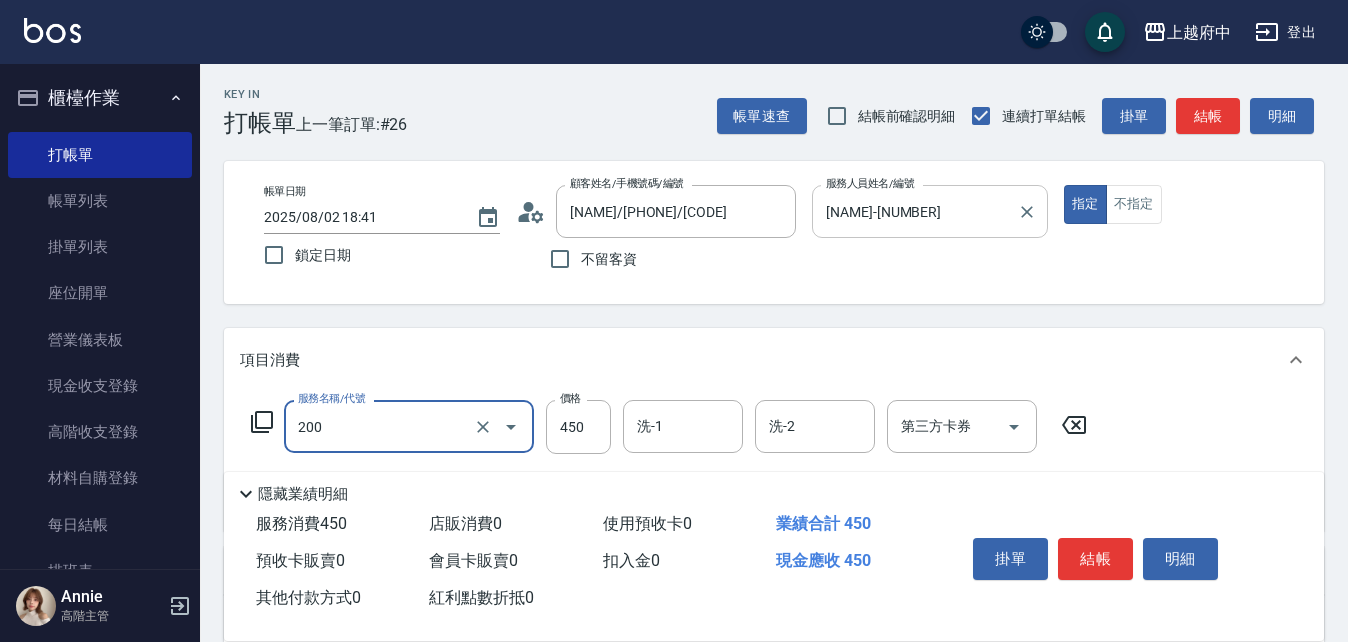 type on "有機洗髮(200)" 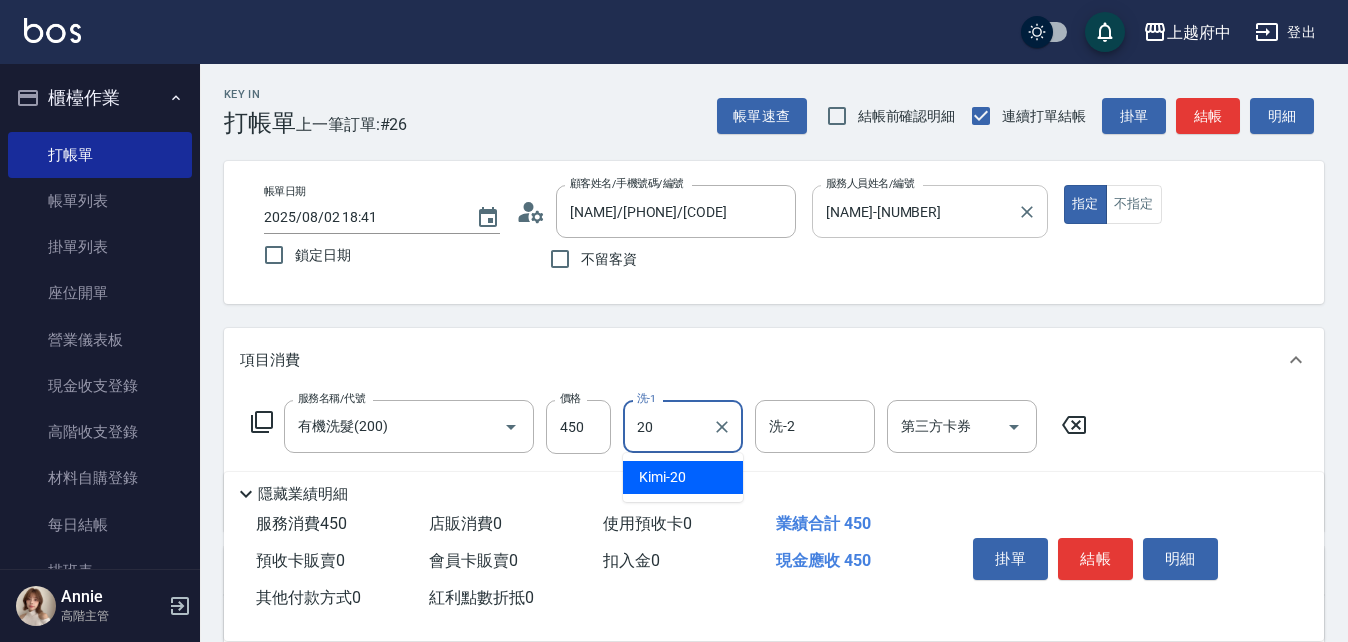 type on "Kimi-20" 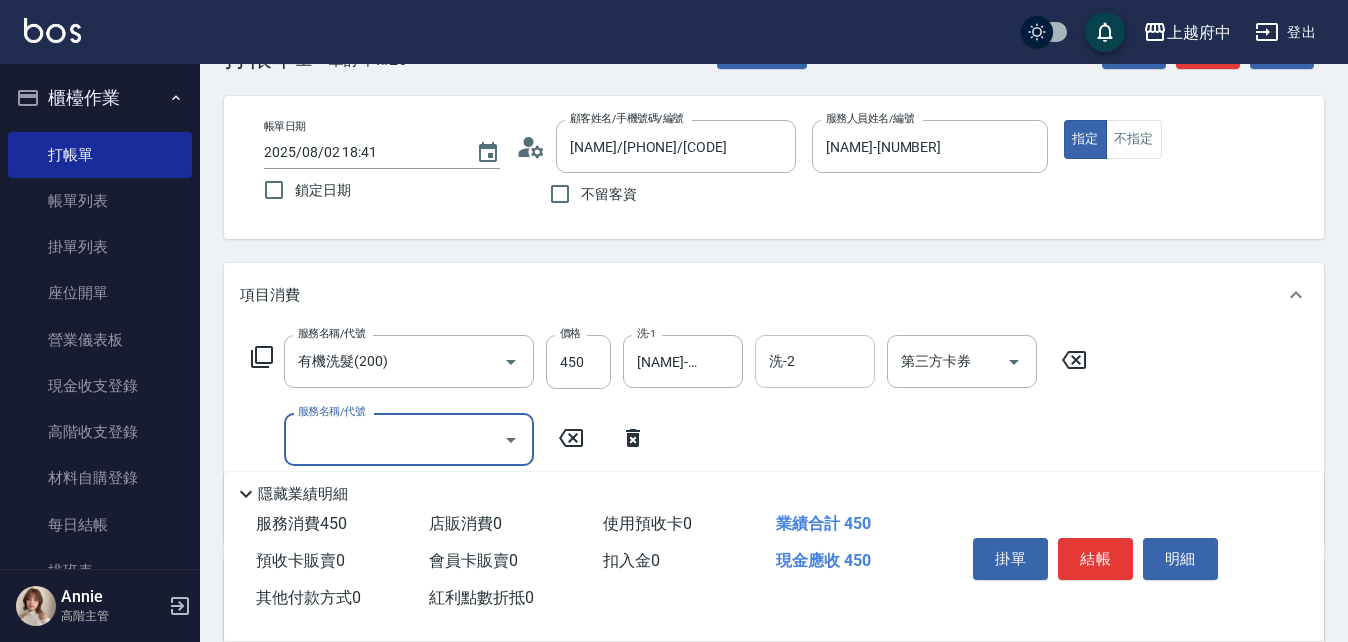 scroll, scrollTop: 100, scrollLeft: 0, axis: vertical 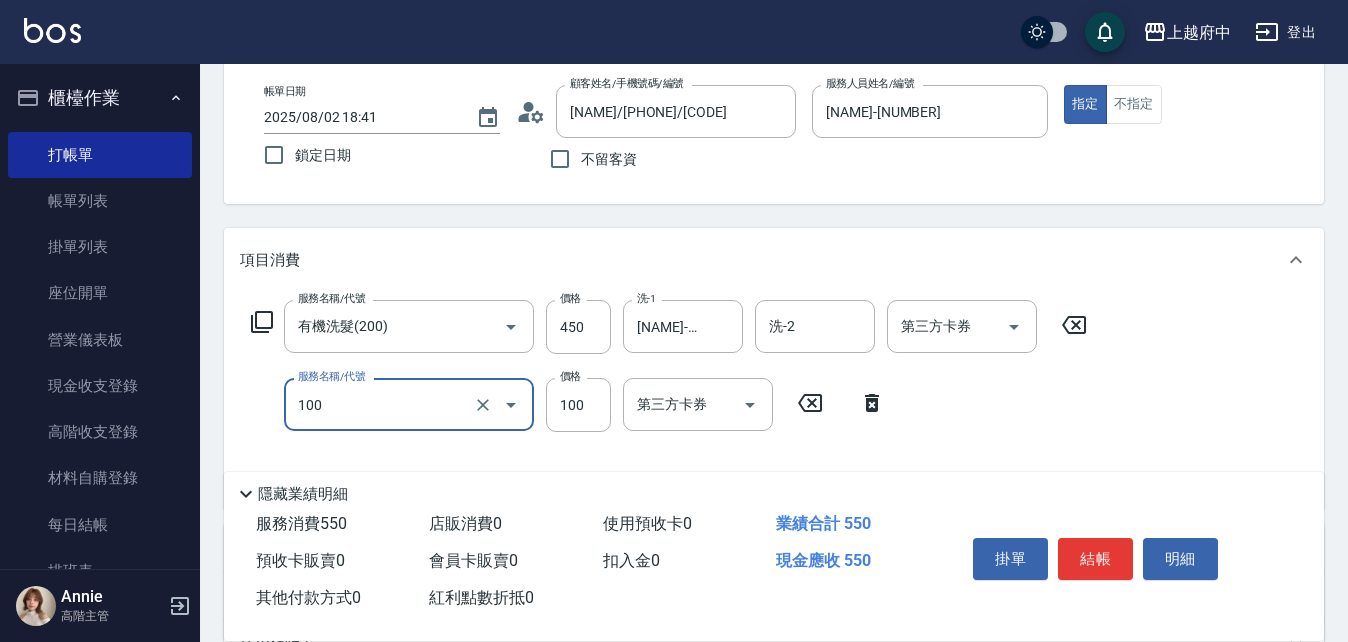 type on "造型/修劉海(100)" 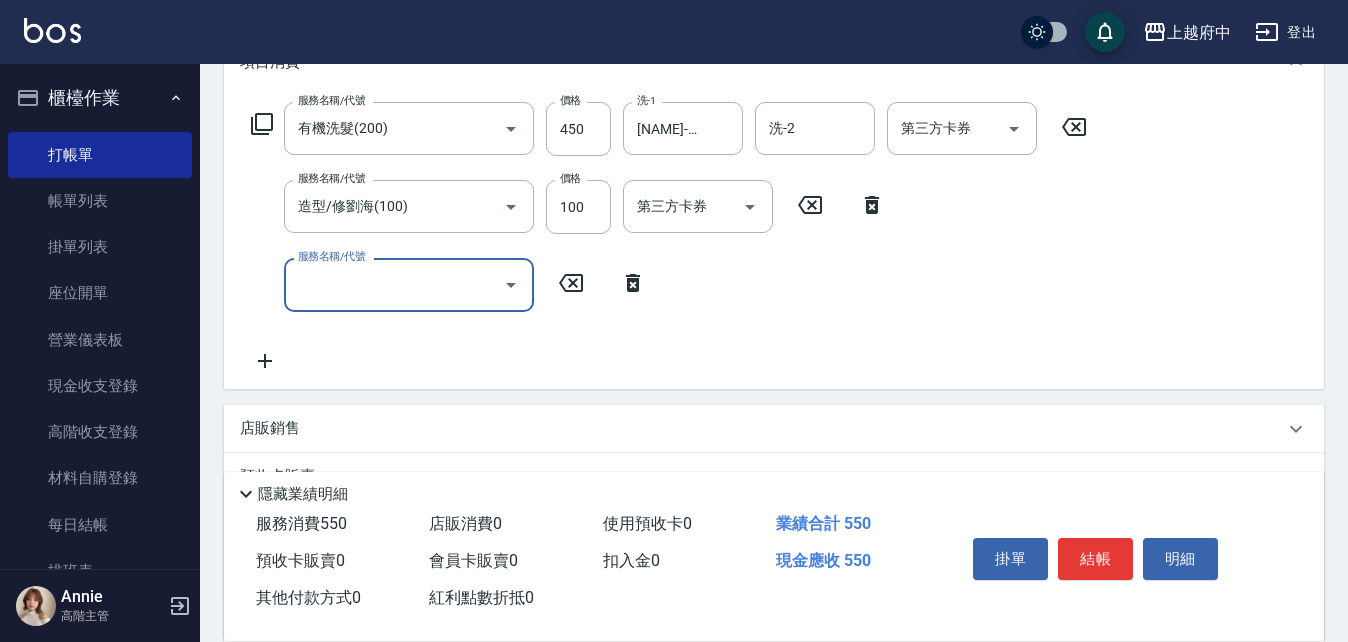 scroll, scrollTop: 300, scrollLeft: 0, axis: vertical 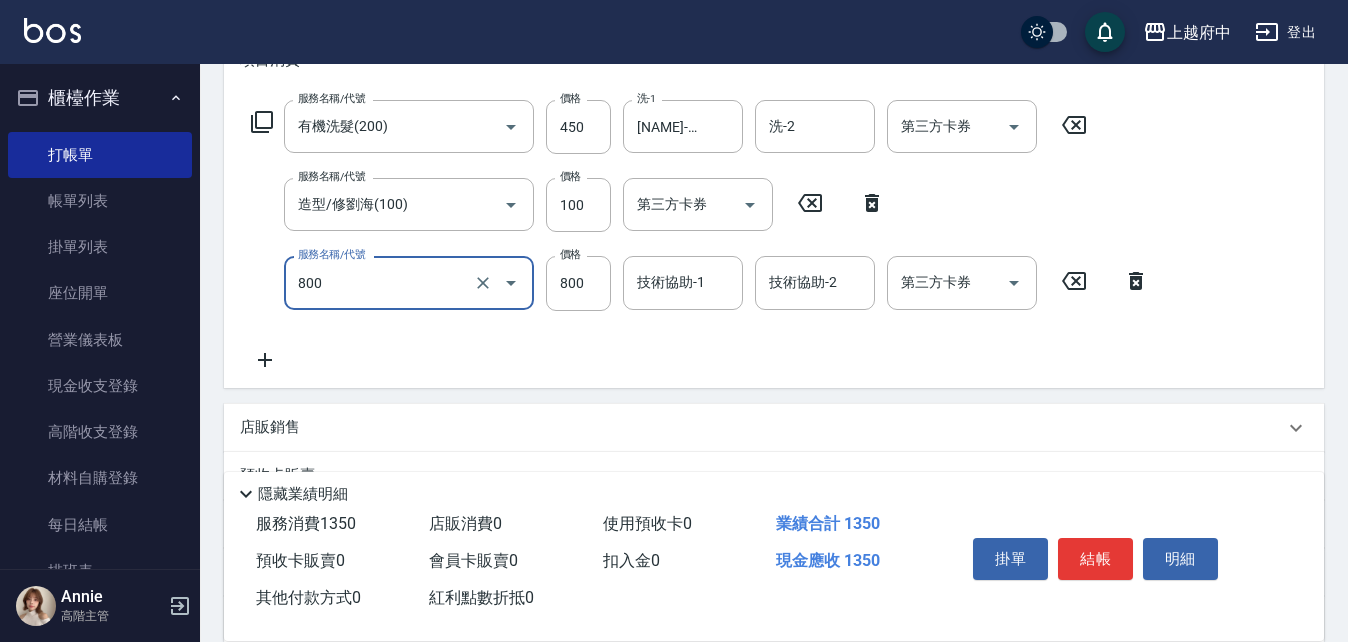 type on "沐浴上色(800)" 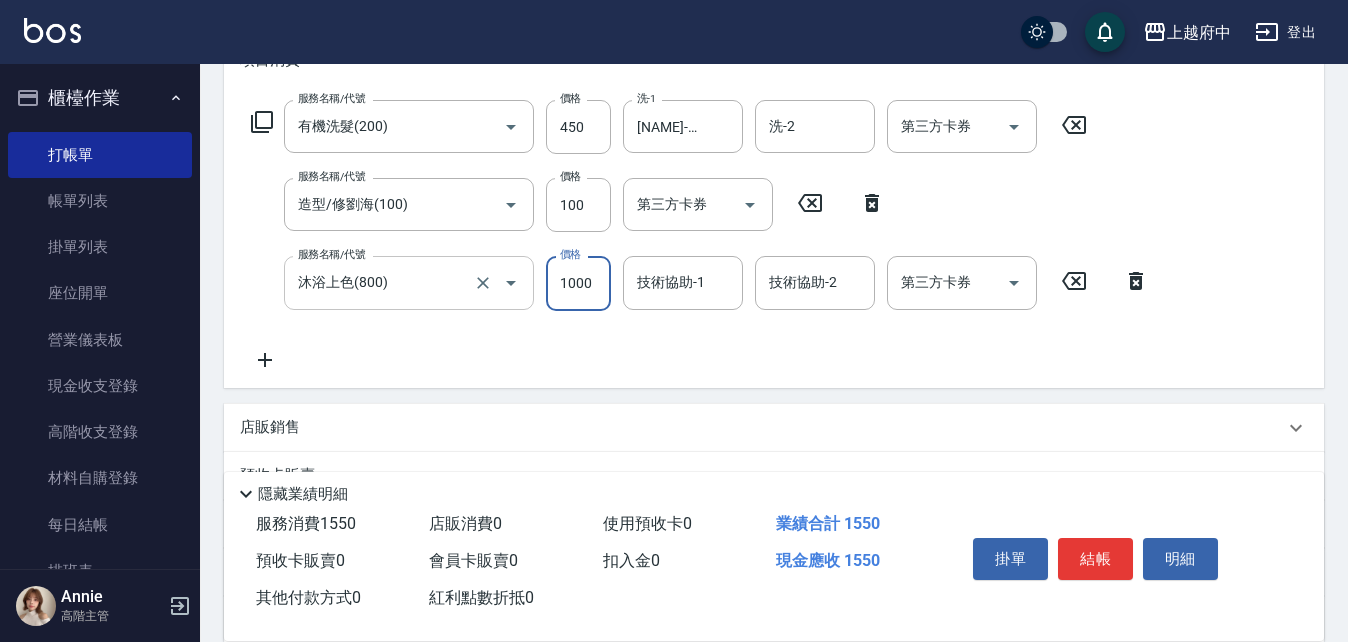 type on "1000" 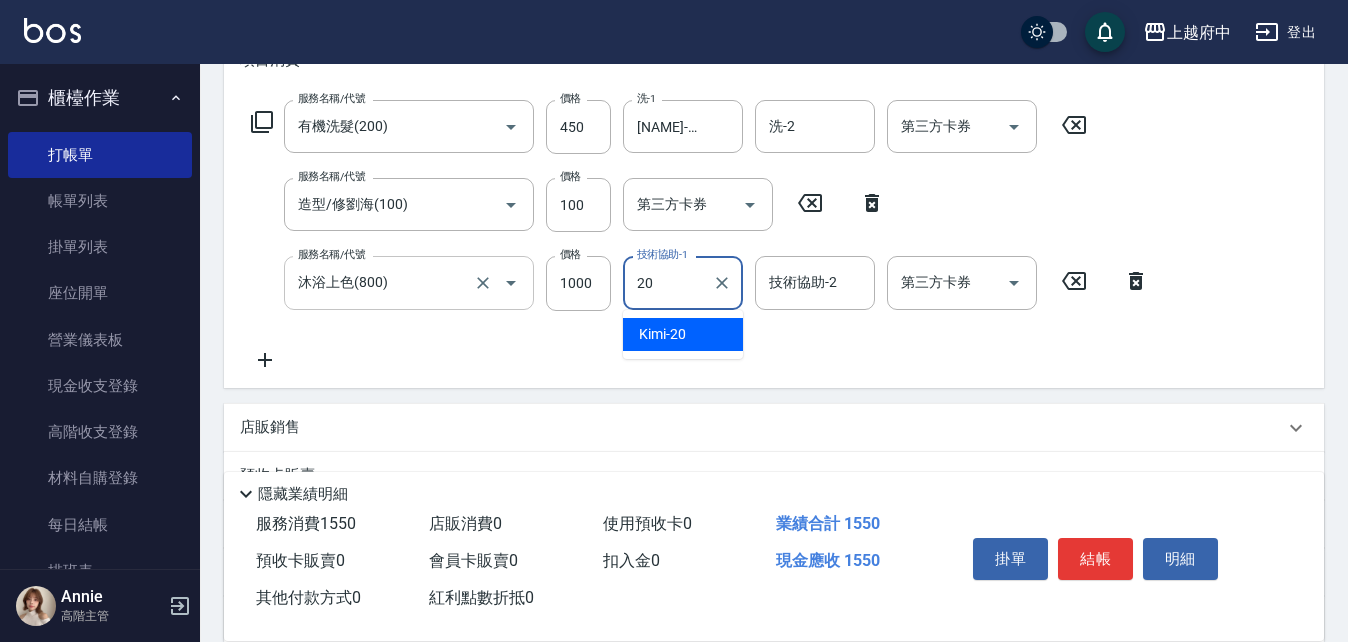 type on "Kimi-20" 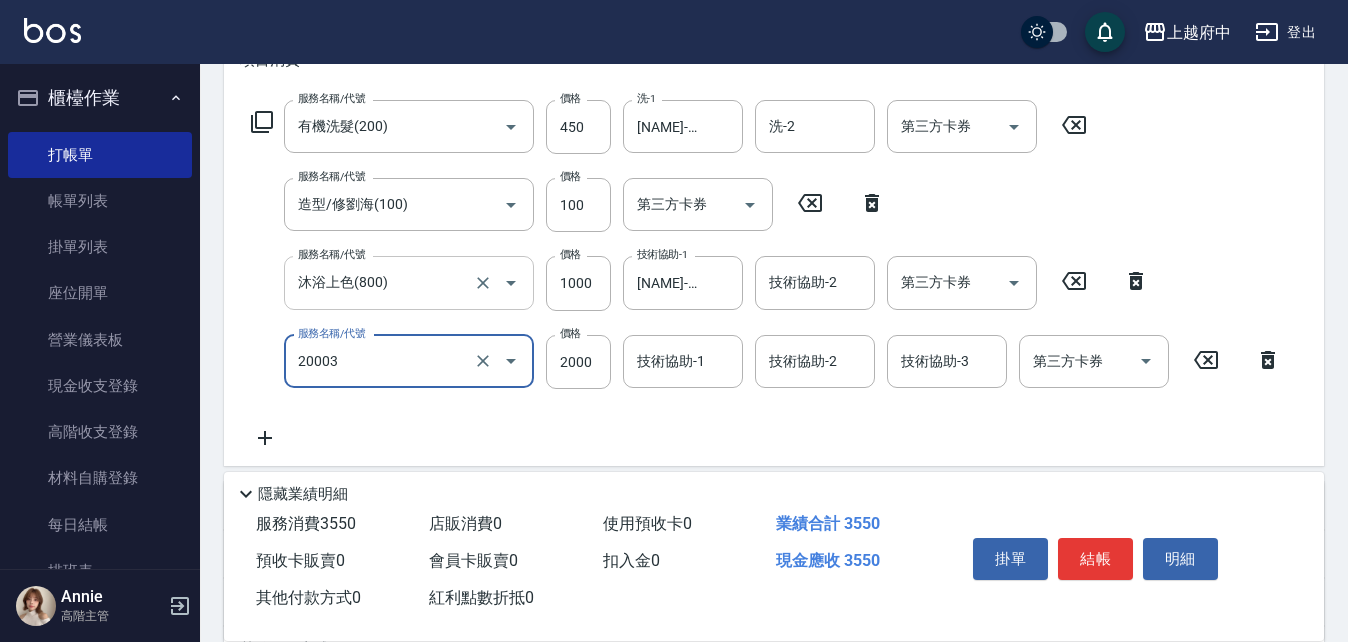 type on "M3D護髮(20003)" 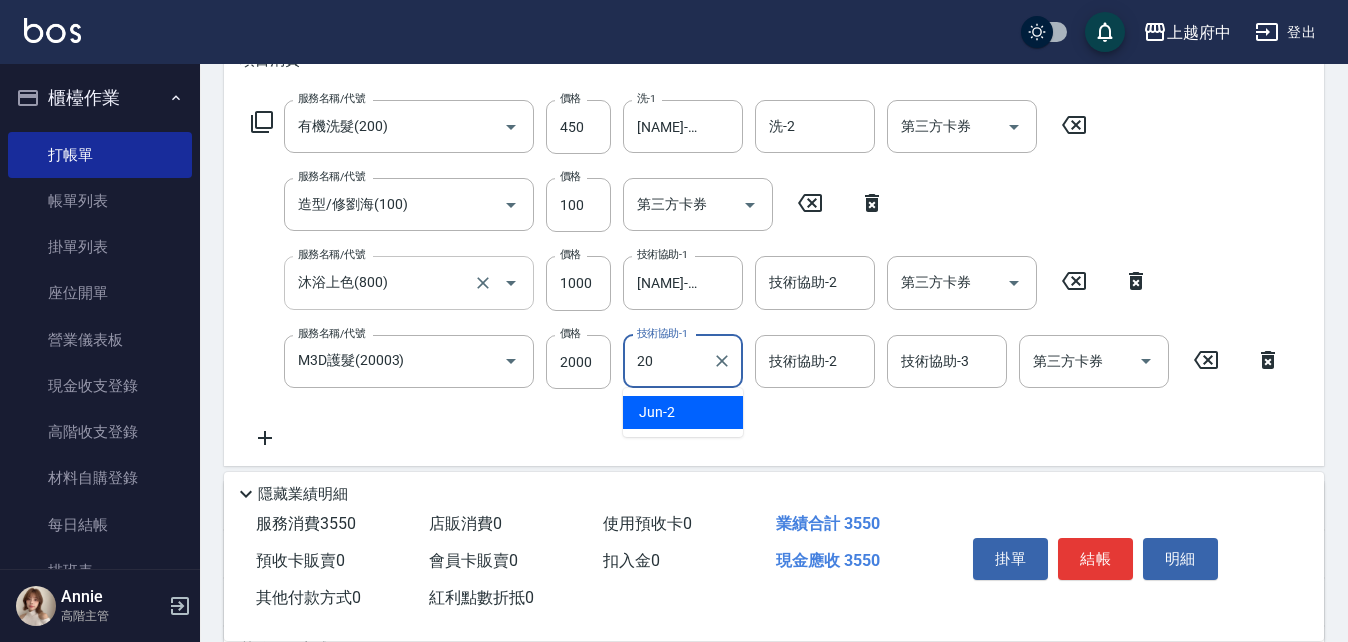 type on "Kimi-20" 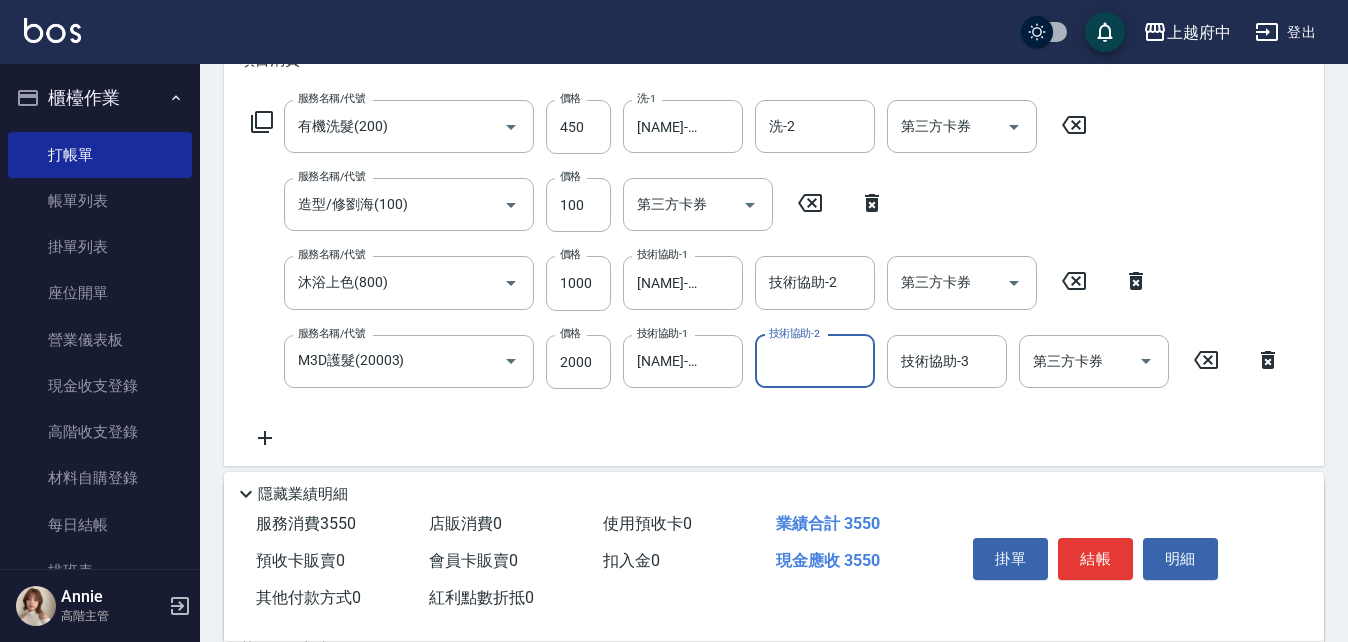 click on "服務名稱/代號 有機洗髮(200) 服務名稱/代號 價格 450 價格 洗-1 Kimi-20 洗-1 洗-2 洗-2 第三方卡券 第三方卡券 服務名稱/代號 造型/修劉海(100) 服務名稱/代號 價格 100 價格 第三方卡券 第三方卡券 服務名稱/代號 沐浴上色(800) 服務名稱/代號 價格 1000 價格 技術協助-1 Kimi-20 技術協助-1 技術協助-2 技術協助-2 第三方卡券 第三方卡券 服務名稱/代號 M3D護髮(20003) 服務名稱/代號 價格 2000 價格 技術協助-1 Kimi-20 技術協助-1 技術協助-2 技術協助-2 技術協助-3 技術協助-3 第三方卡券 第三方卡券" at bounding box center [766, 275] 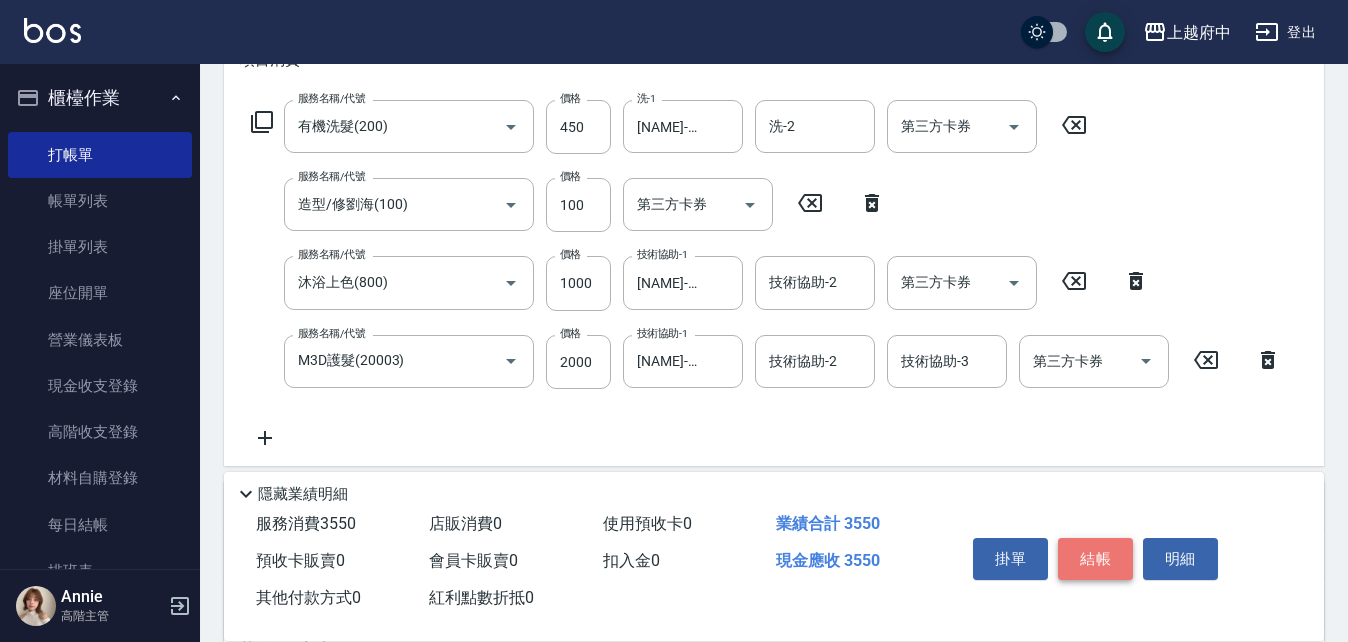 click on "結帳" at bounding box center (1095, 559) 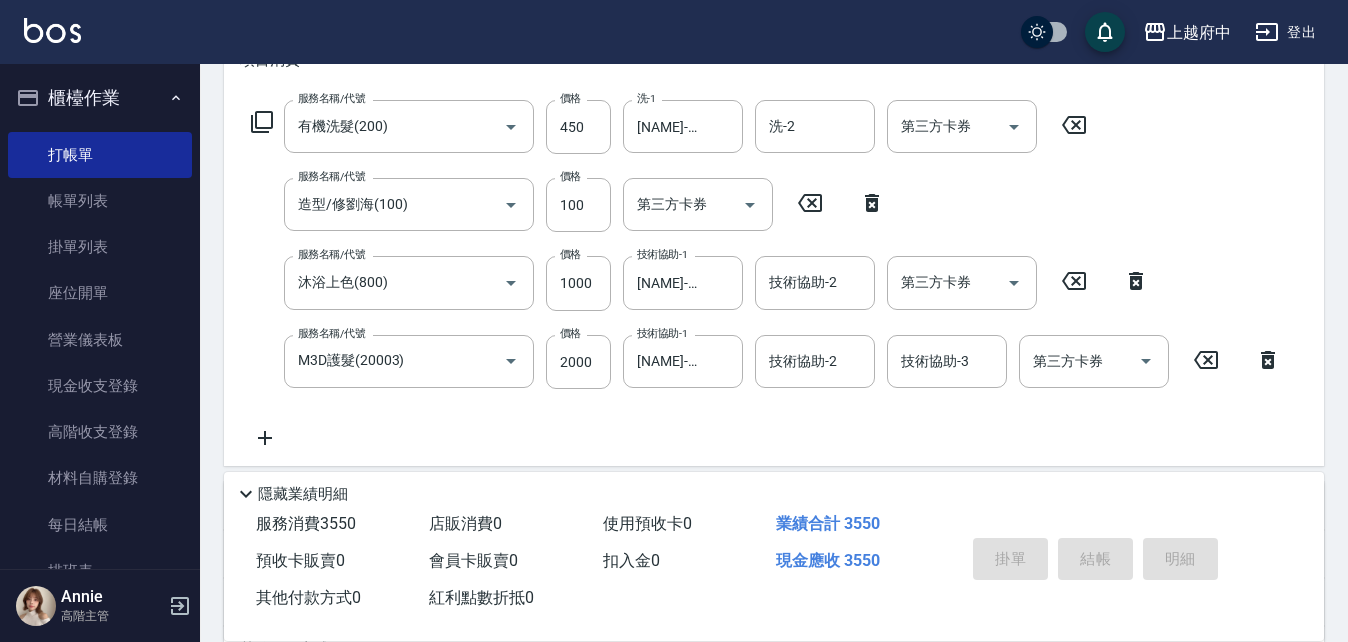 type on "2025/08/02 18:42" 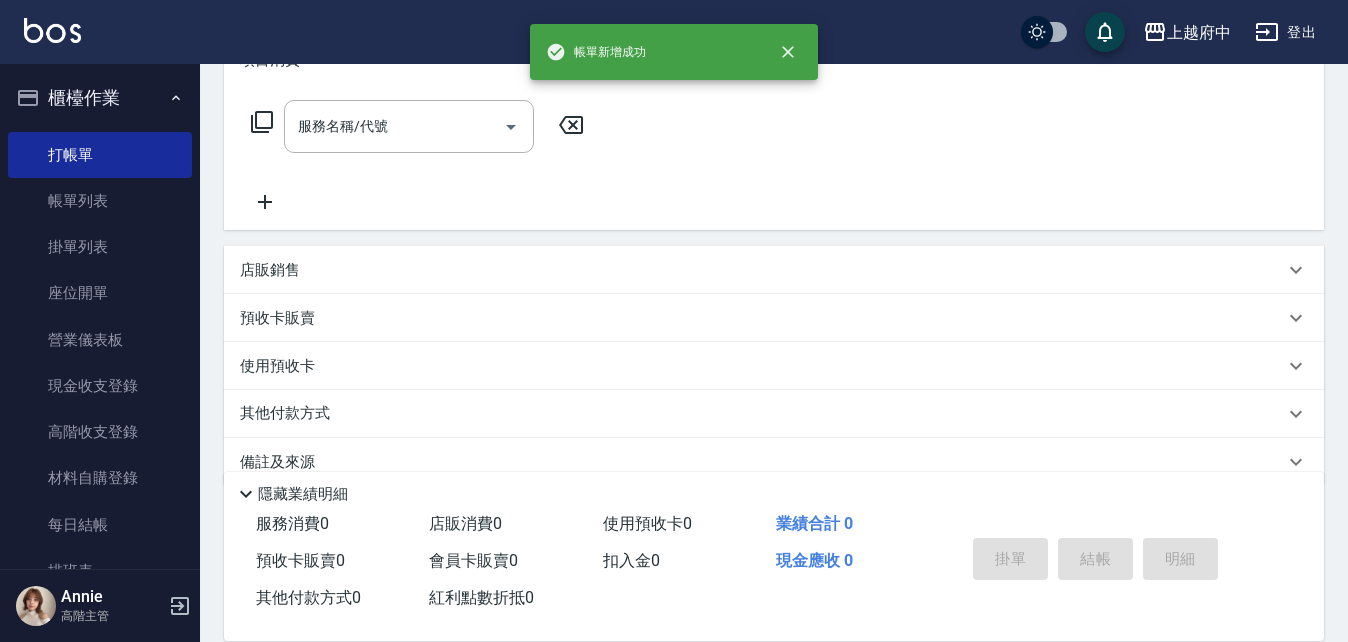 scroll, scrollTop: 0, scrollLeft: 0, axis: both 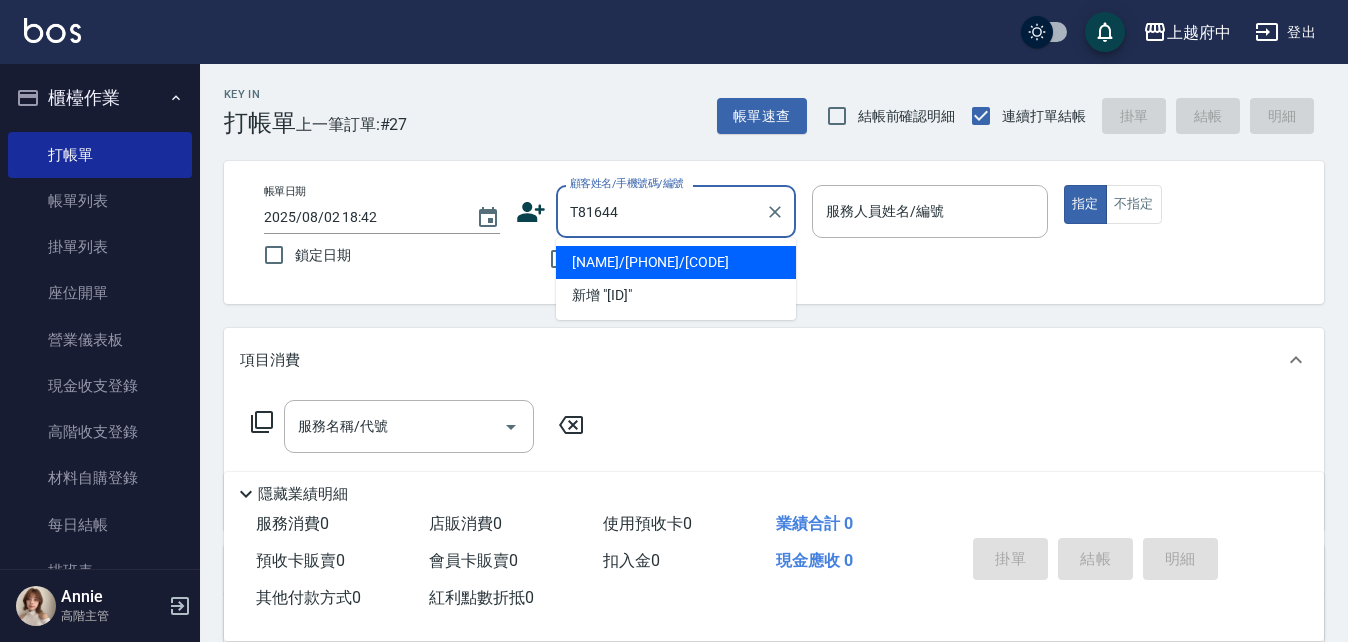 click on "許騏騏/0928850759/T81644" at bounding box center [676, 262] 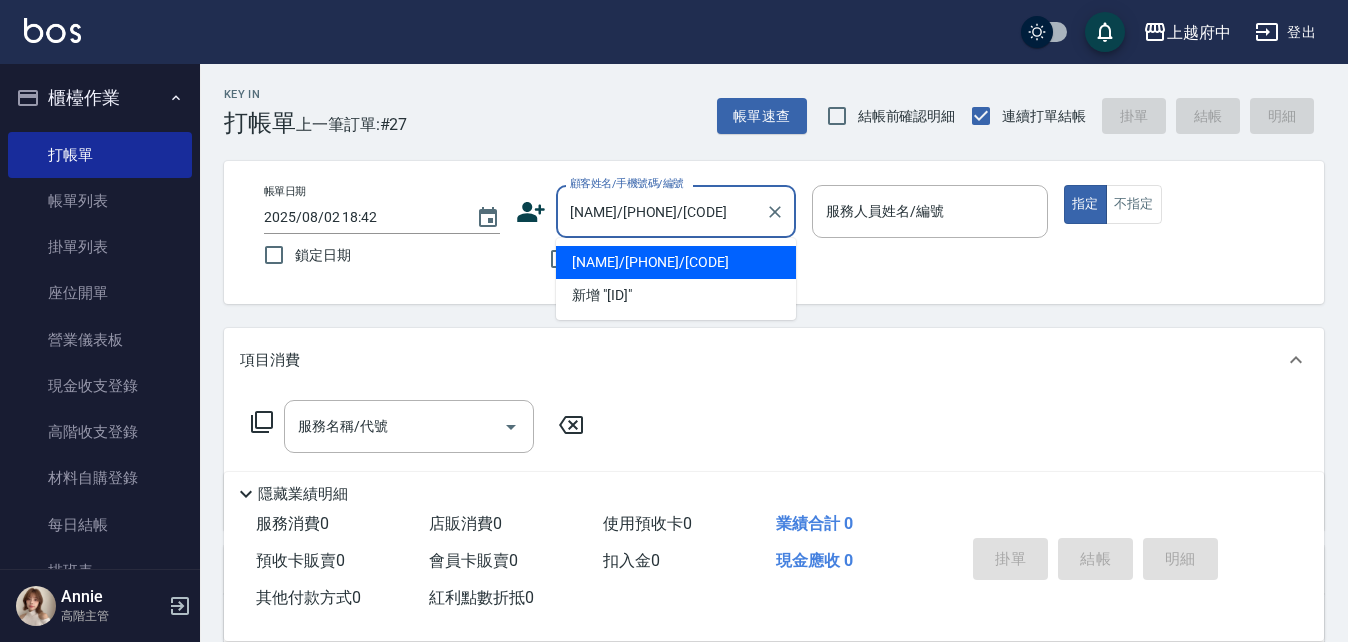 type on "黎黎-3" 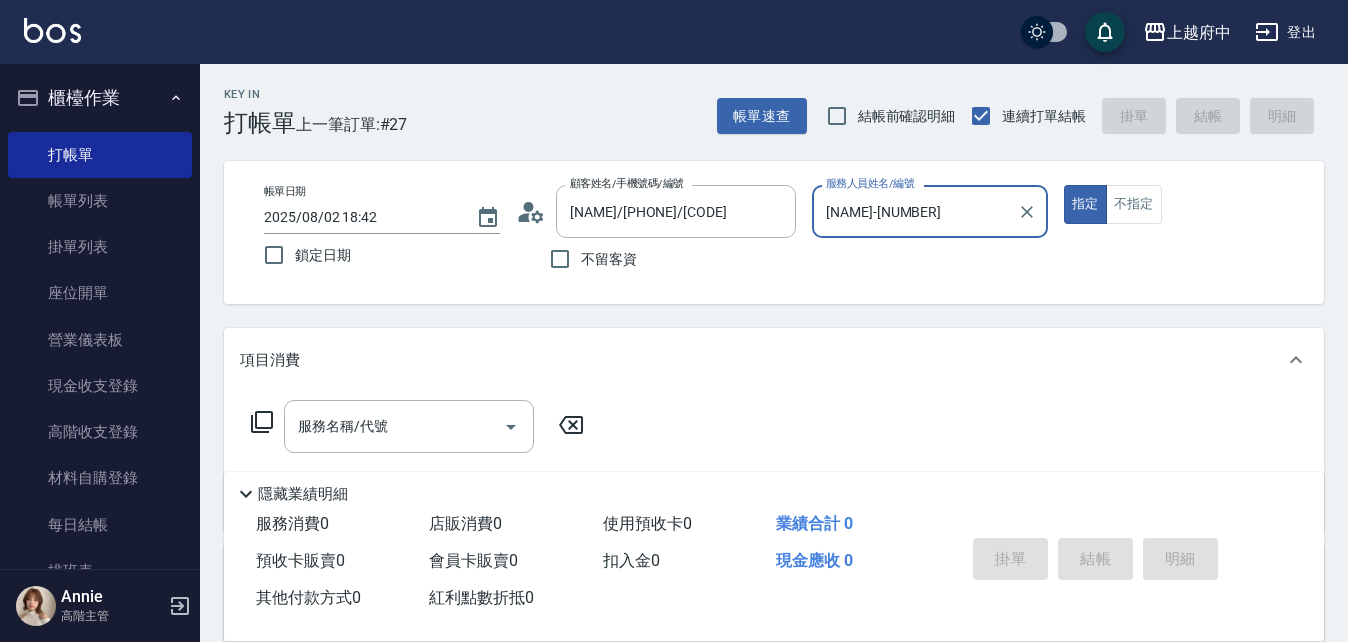 click on "指定" at bounding box center (1085, 204) 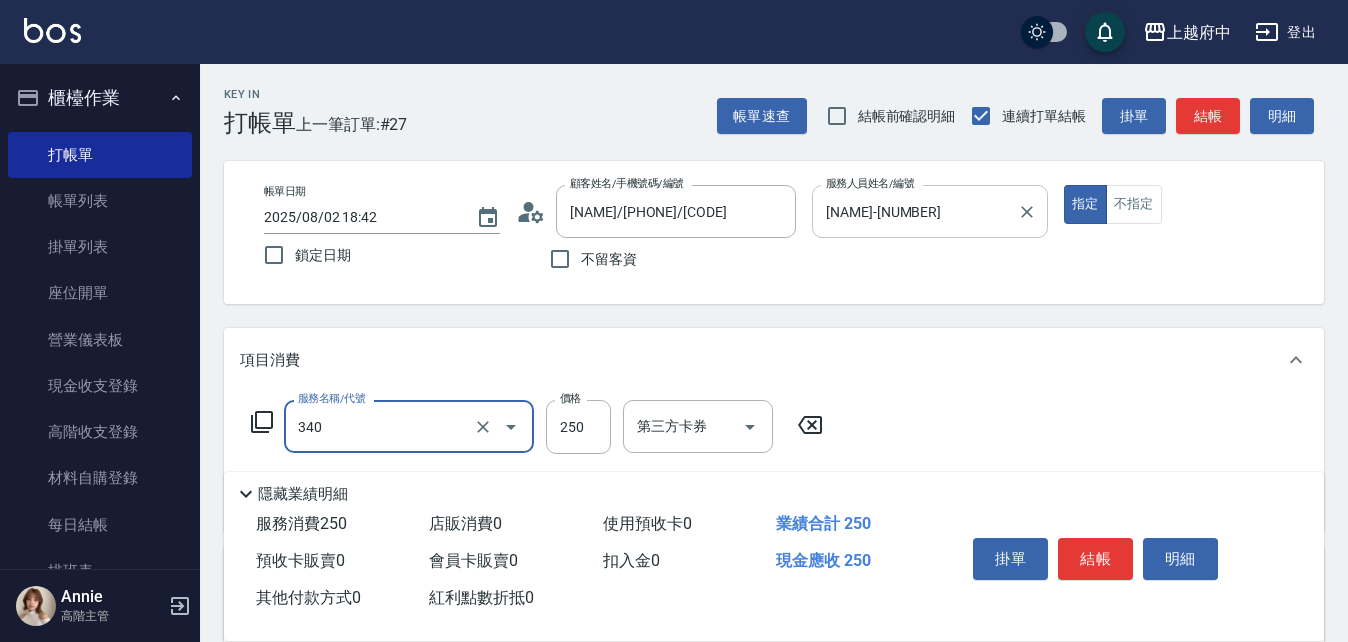 type on "剪髮(340)" 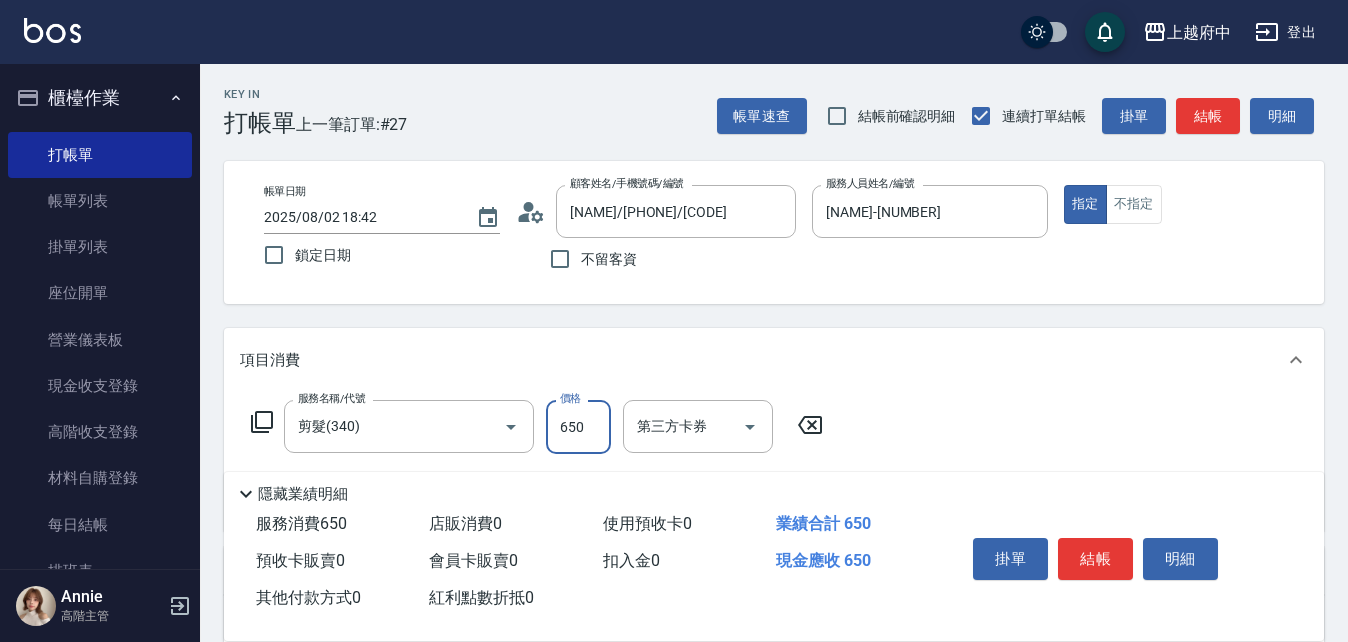 type on "650" 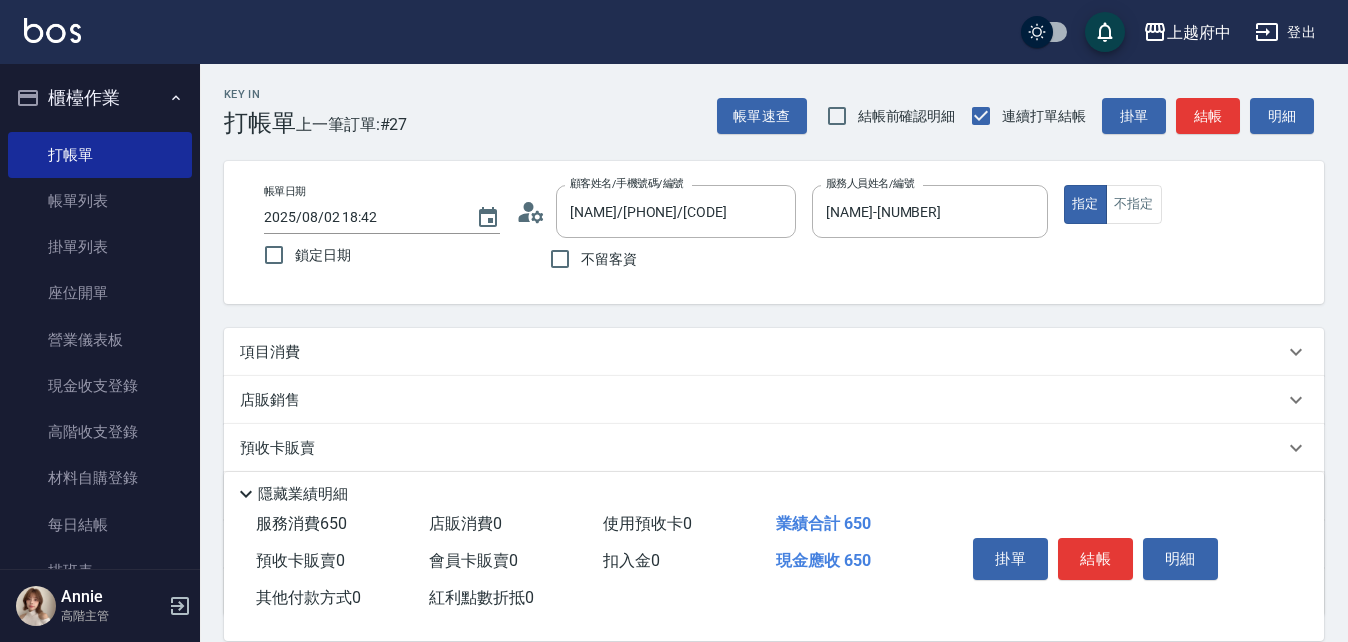 click on "項目消費" at bounding box center (762, 352) 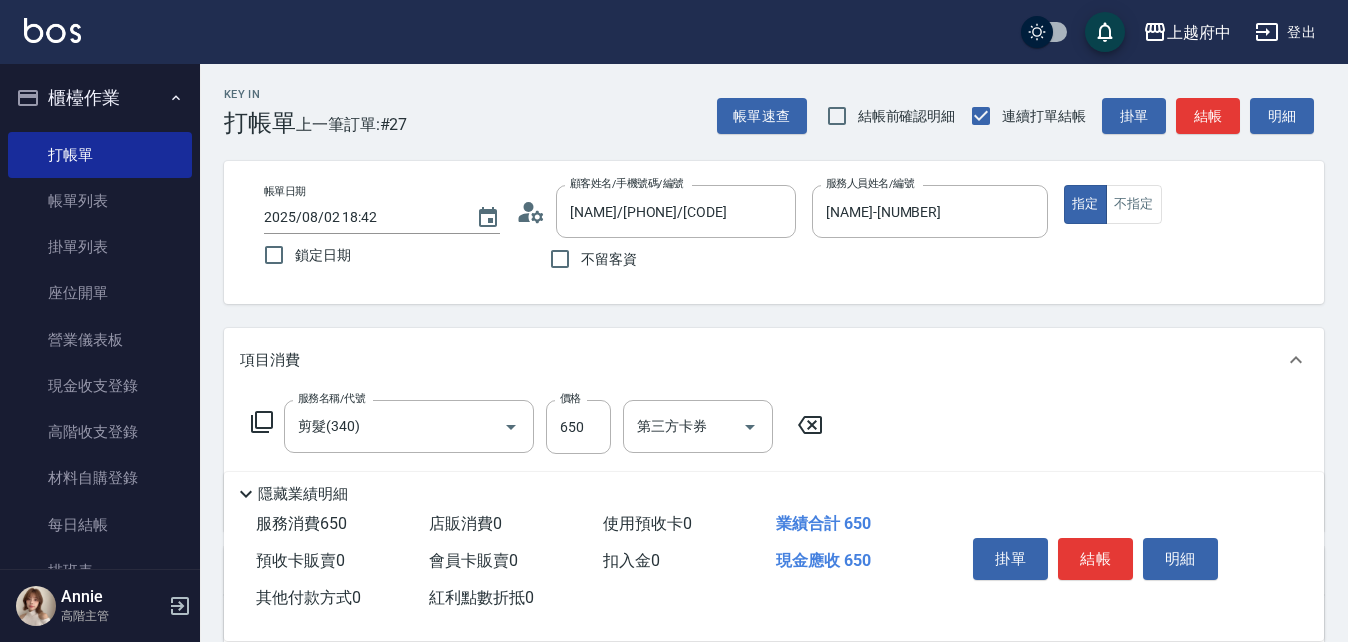 click on "項目消費" at bounding box center (762, 360) 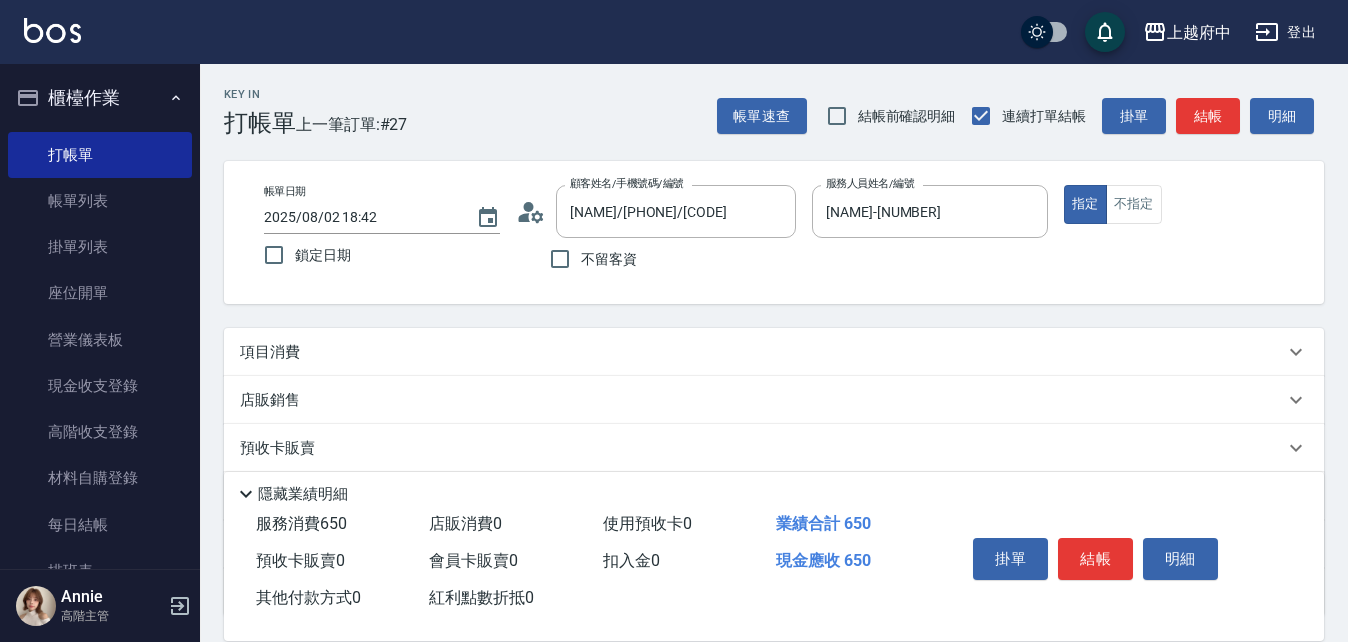 click on "項目消費" at bounding box center [762, 352] 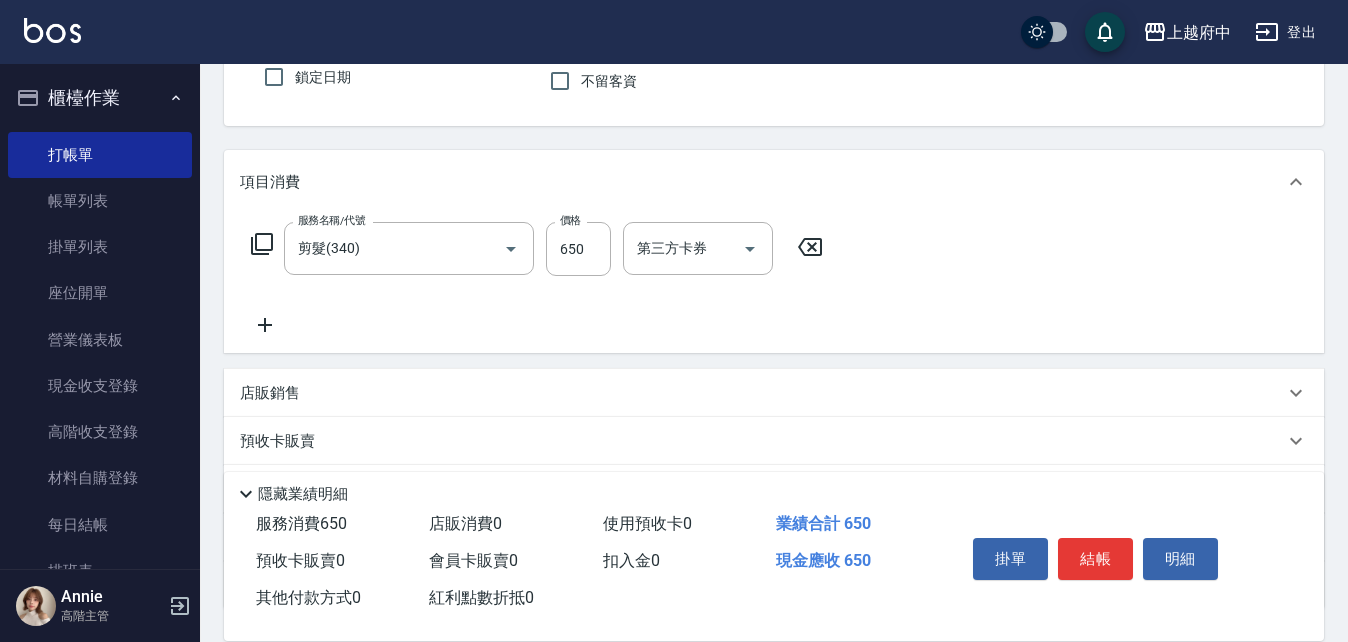 scroll, scrollTop: 200, scrollLeft: 0, axis: vertical 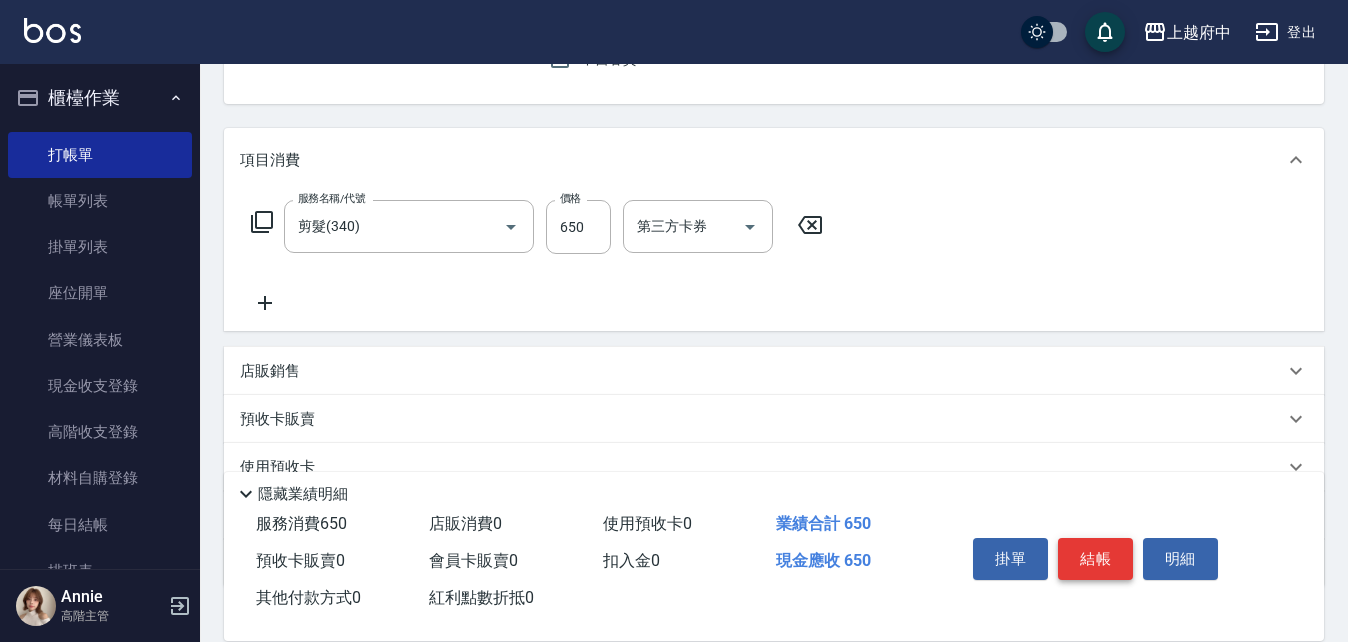 click on "結帳" at bounding box center [1095, 559] 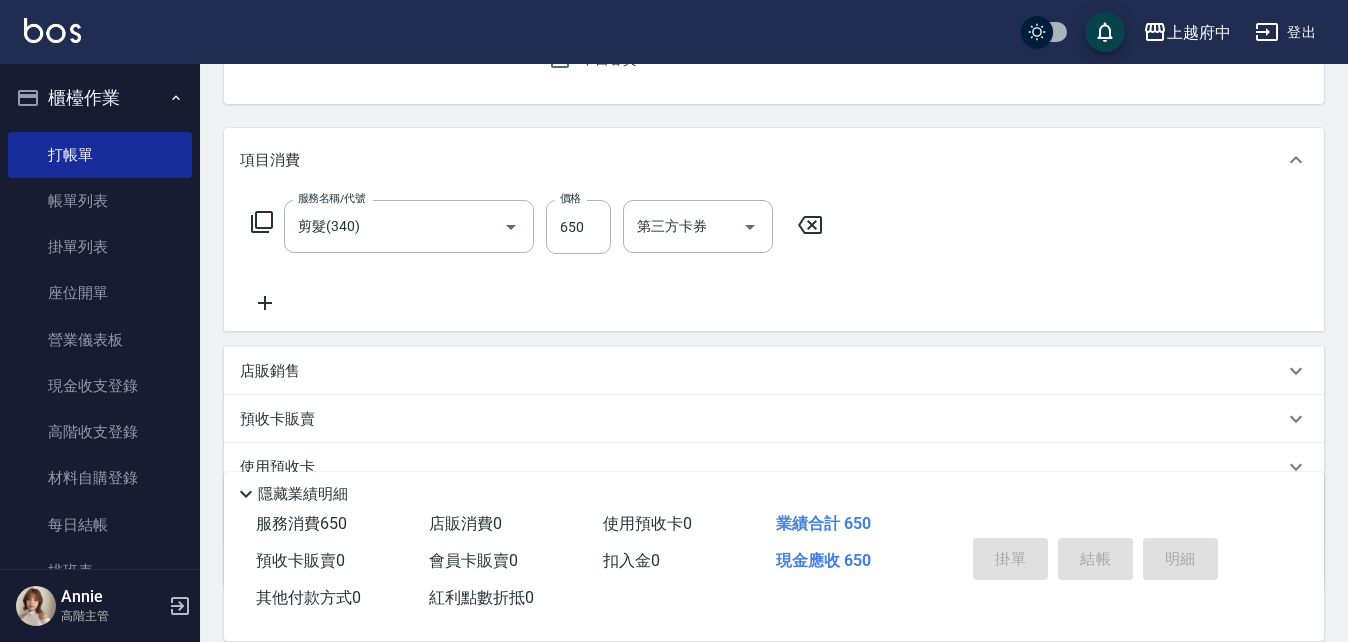 type on "2025/08/02 18:43" 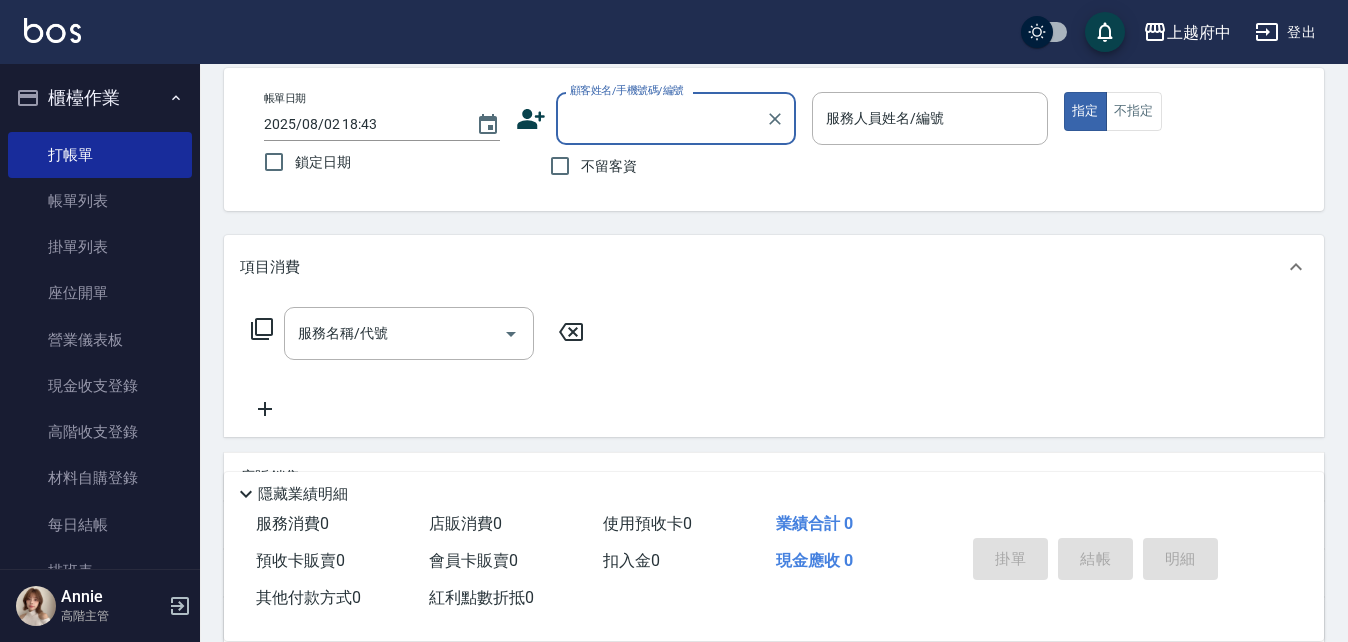 scroll, scrollTop: 0, scrollLeft: 0, axis: both 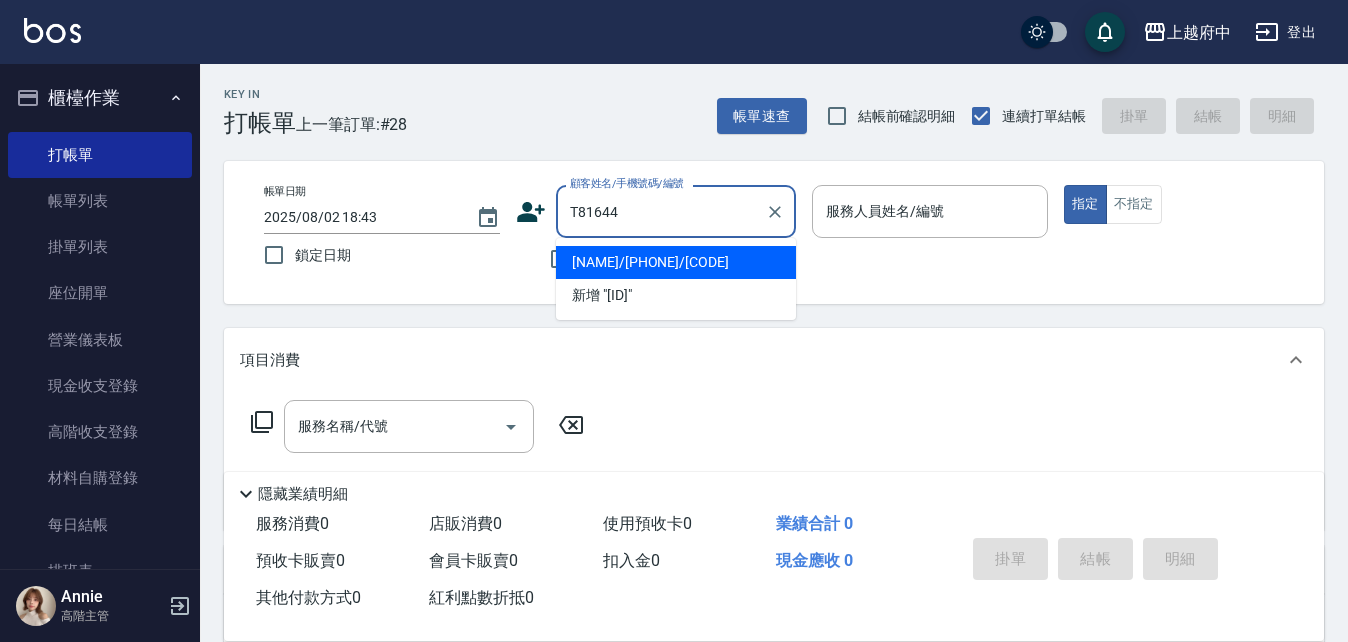 click on "許騏騏/0928850759/T81644" at bounding box center [676, 262] 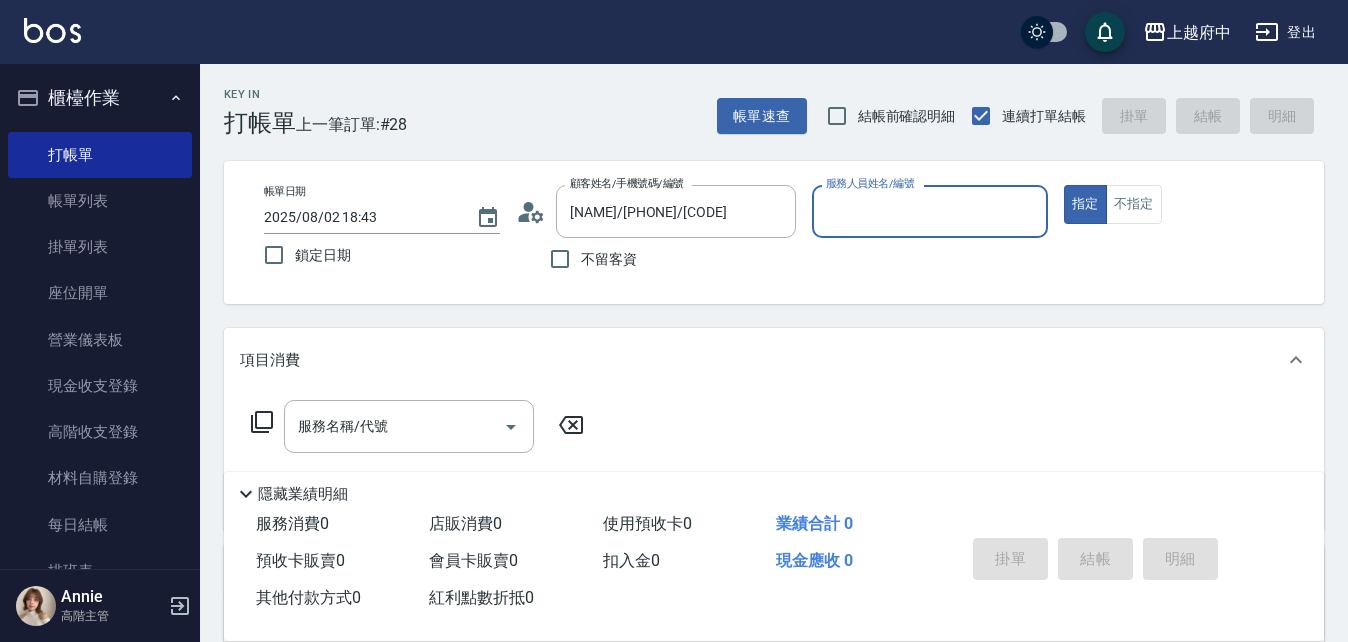 type on "黎黎-3" 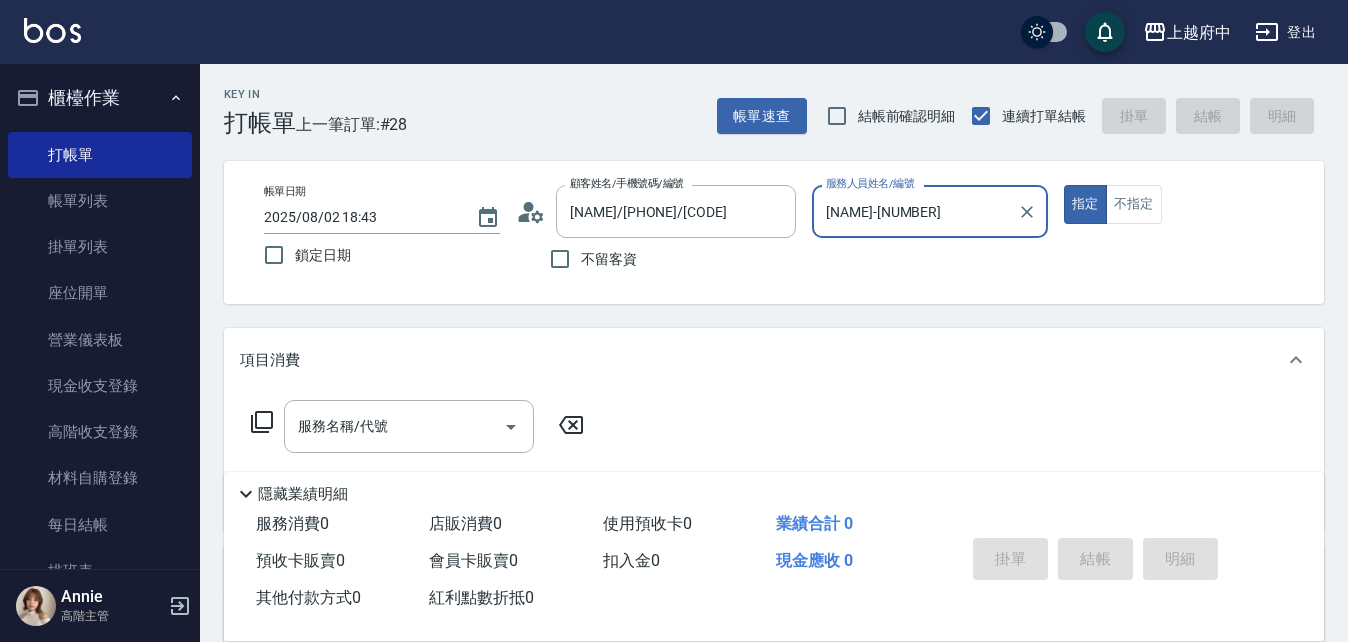 click on "指定" at bounding box center [1085, 204] 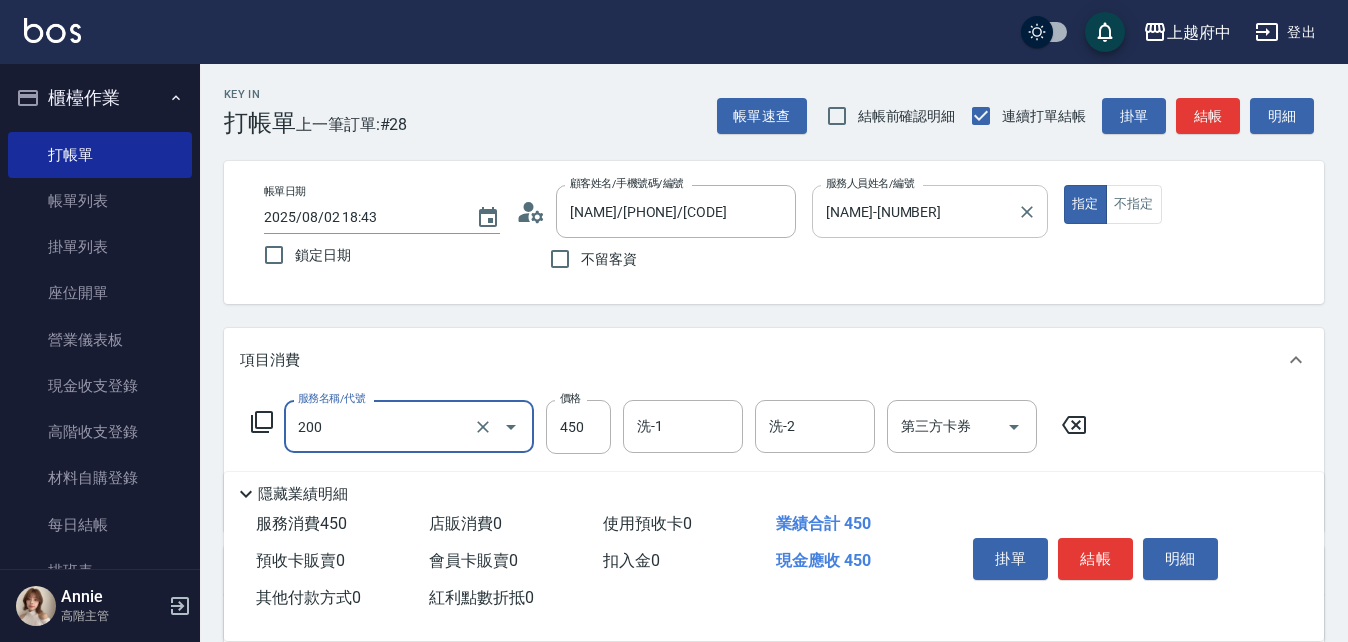 type on "有機洗髮(200)" 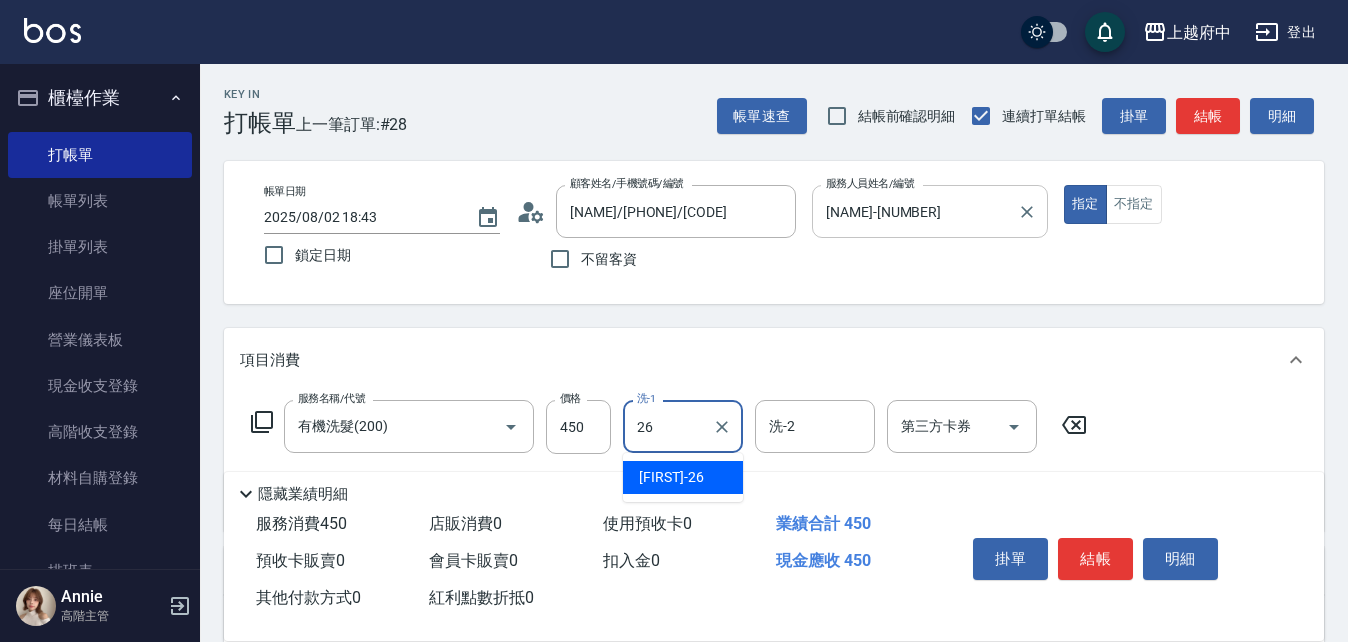 type on "邱子芹-26" 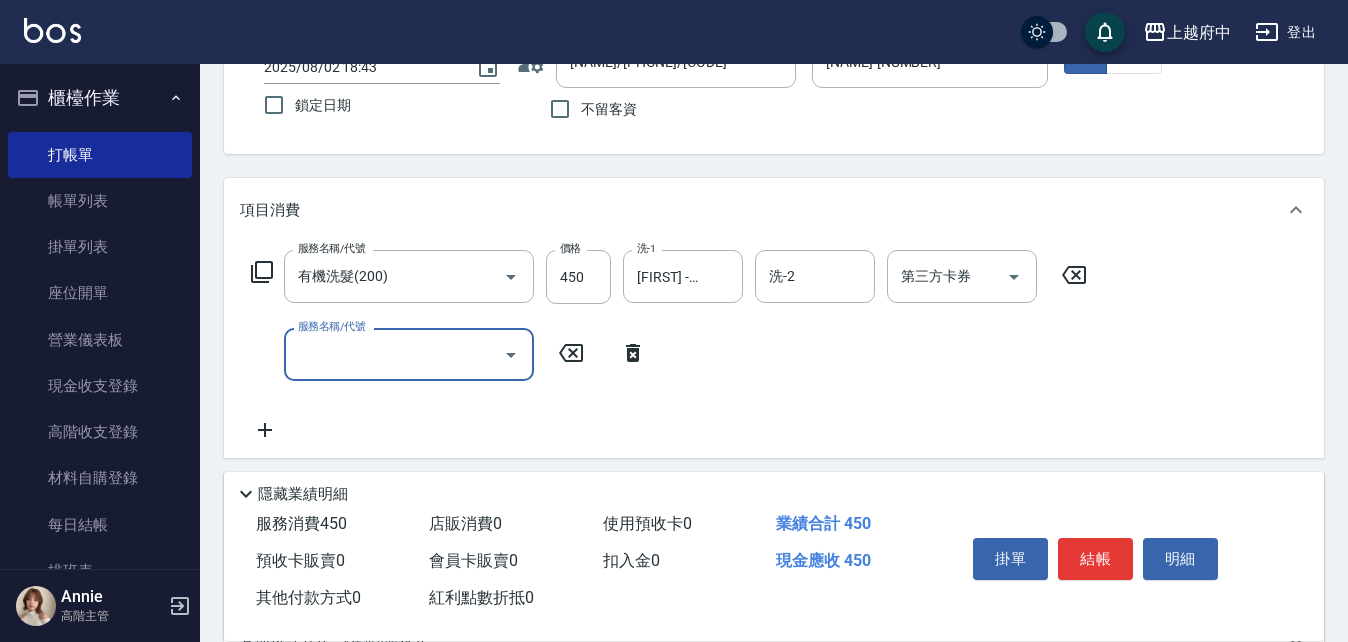 scroll, scrollTop: 200, scrollLeft: 0, axis: vertical 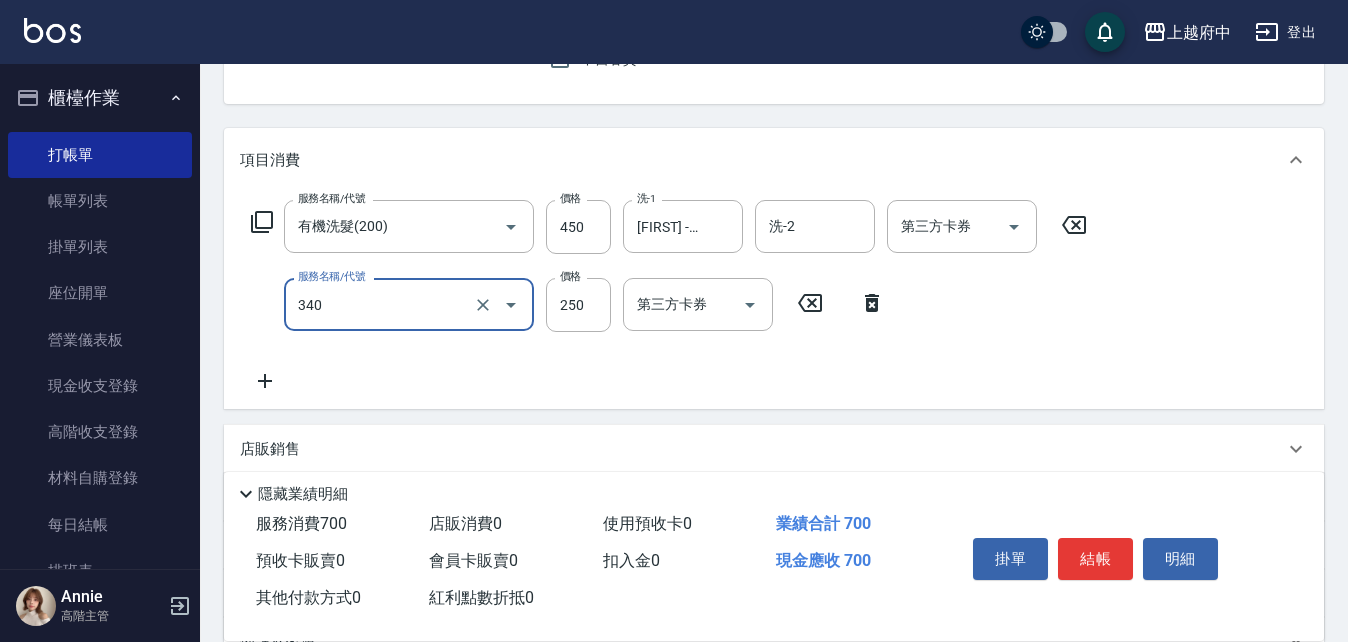 type on "剪髮(340)" 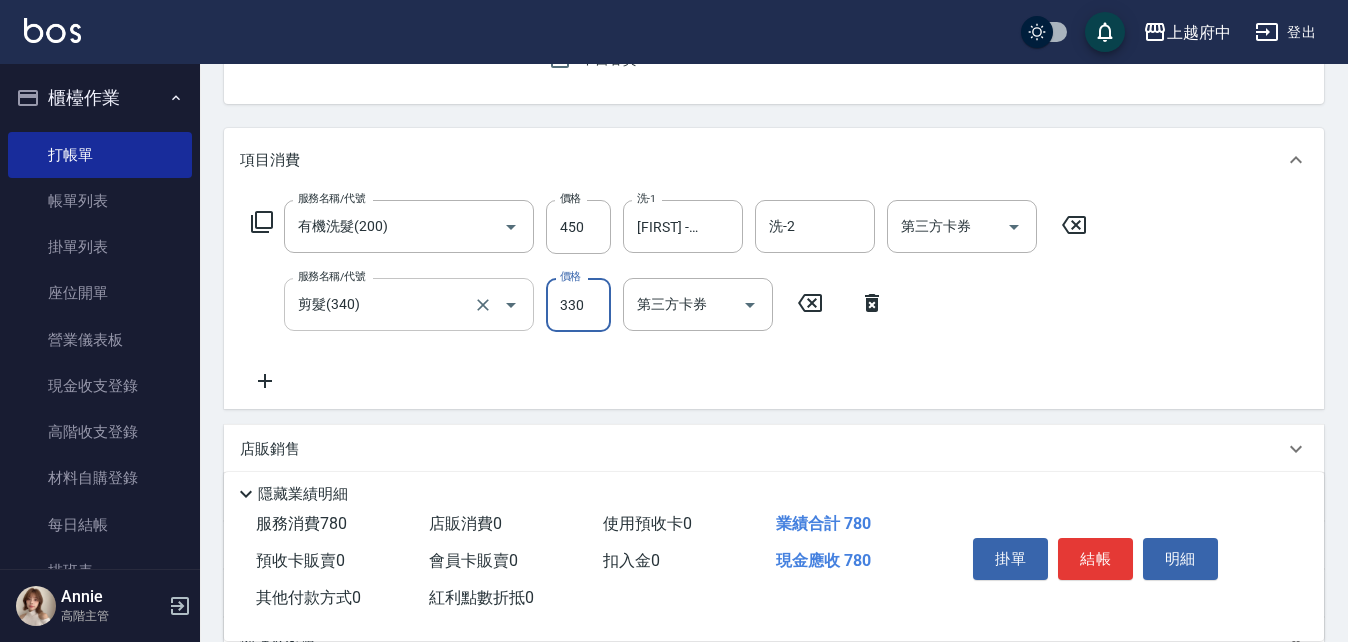 type on "330" 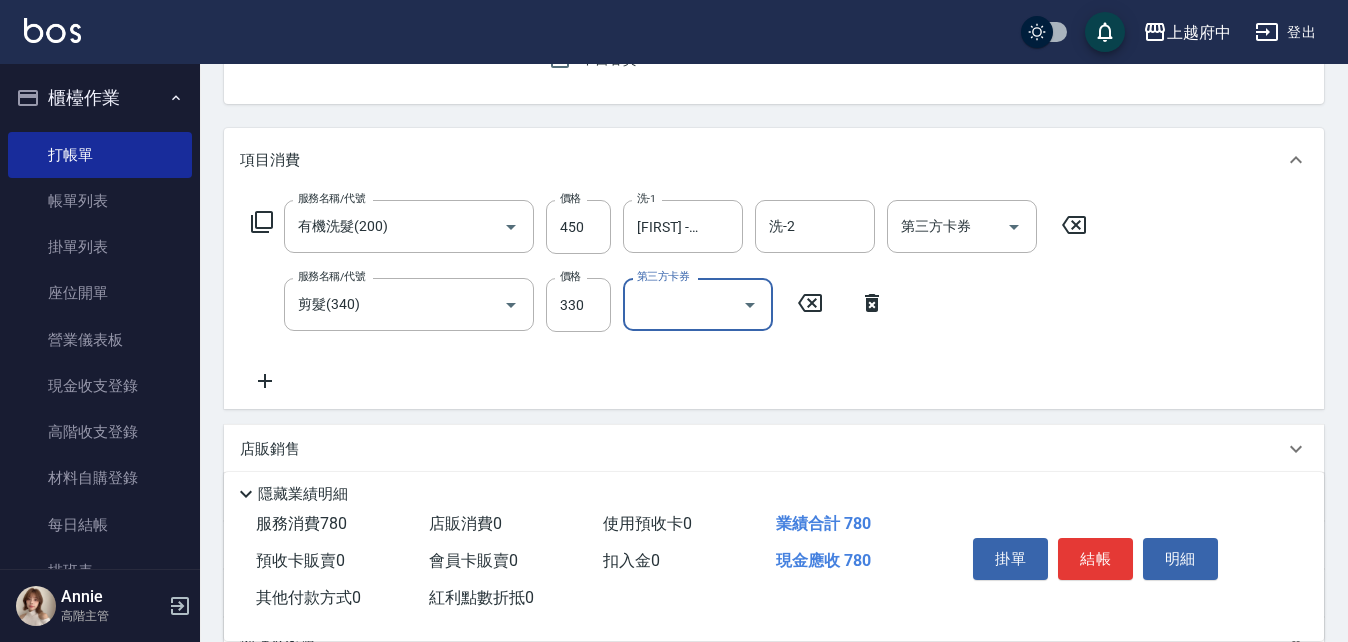 click on "服務名稱/代號 有機洗髮(200) 服務名稱/代號 價格 450 價格 洗-1 邱子芹-26 洗-1 洗-2 洗-2 第三方卡券 第三方卡券 服務名稱/代號 剪髮(340) 服務名稱/代號 價格 330 價格 第三方卡券 第三方卡券" at bounding box center [669, 296] 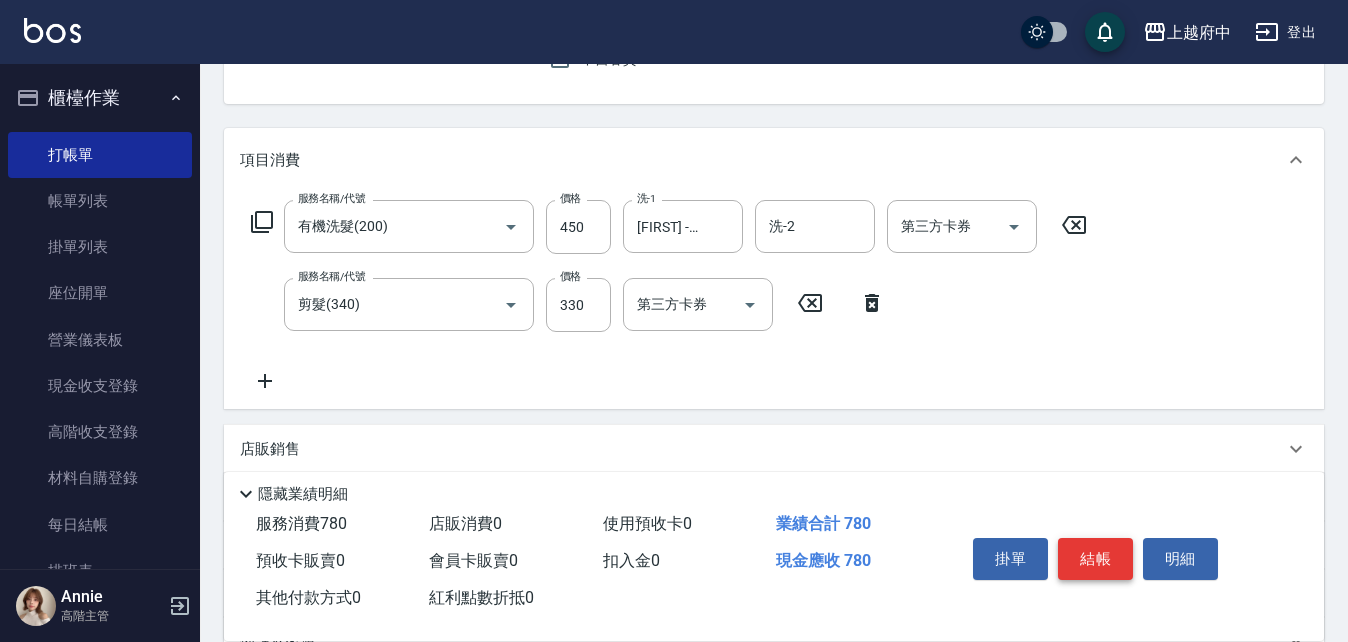 click on "結帳" at bounding box center (1095, 559) 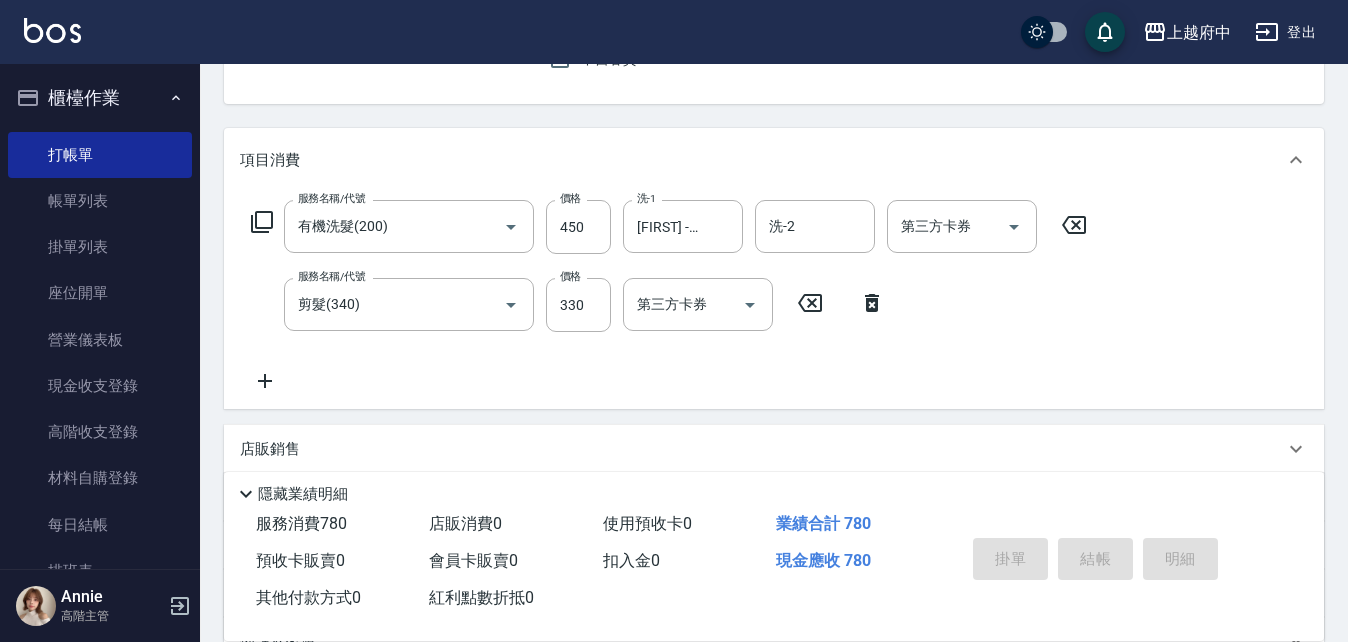 type on "2025/08/02 18:44" 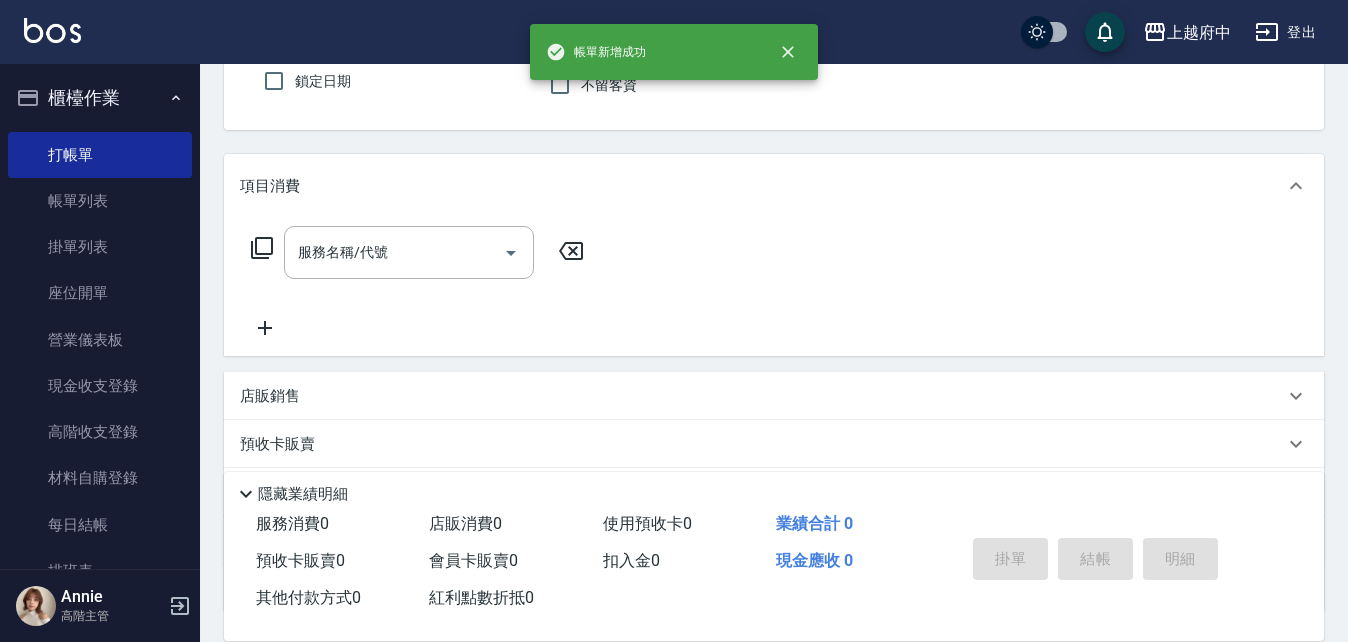 scroll, scrollTop: 0, scrollLeft: 0, axis: both 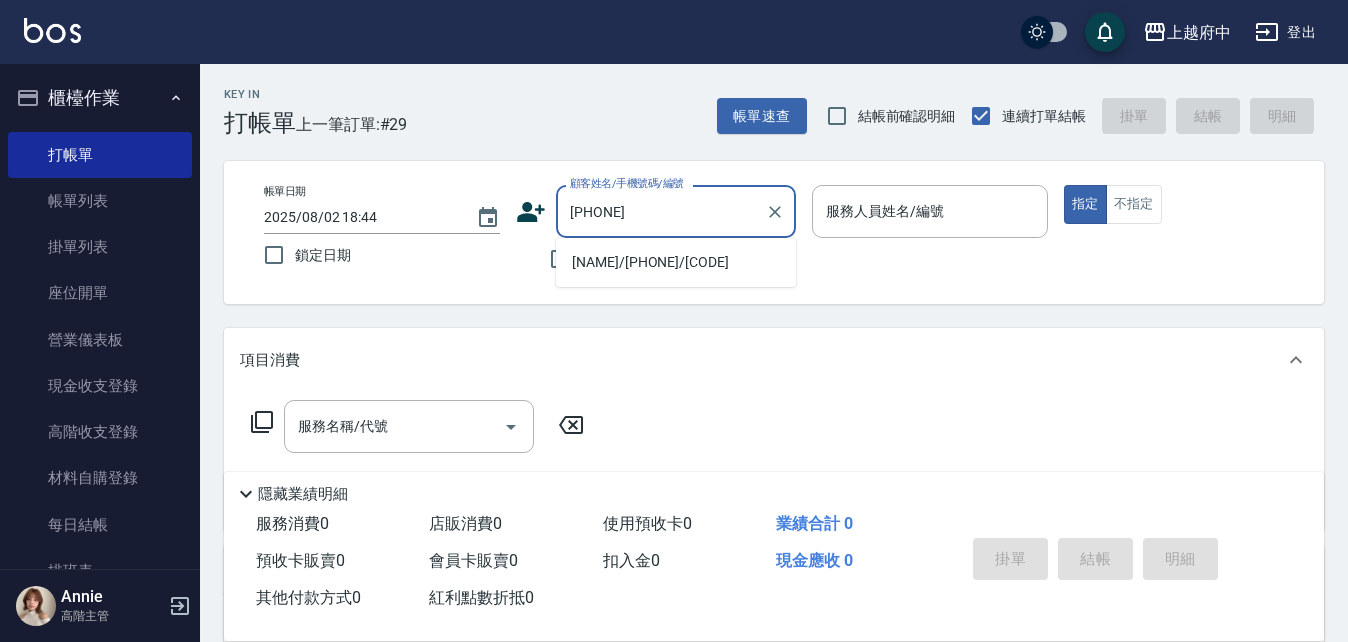 click on "許騏騏/0928850759/T81644" at bounding box center [676, 262] 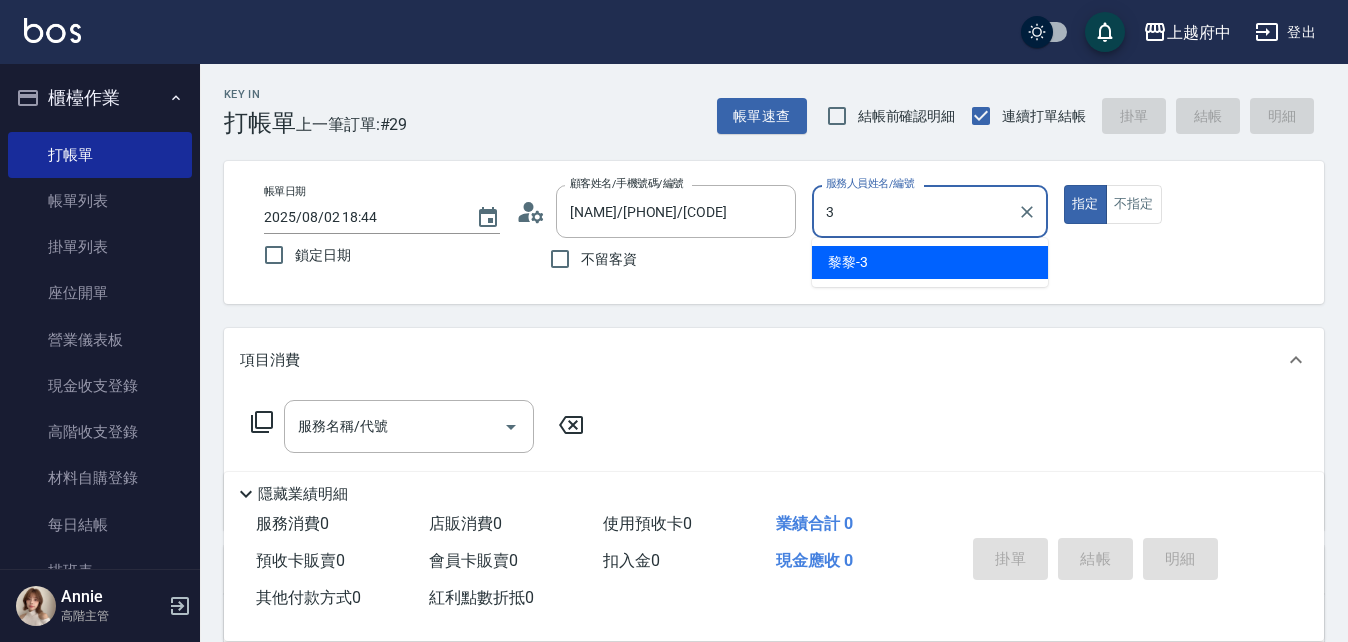 type on "黎黎-3" 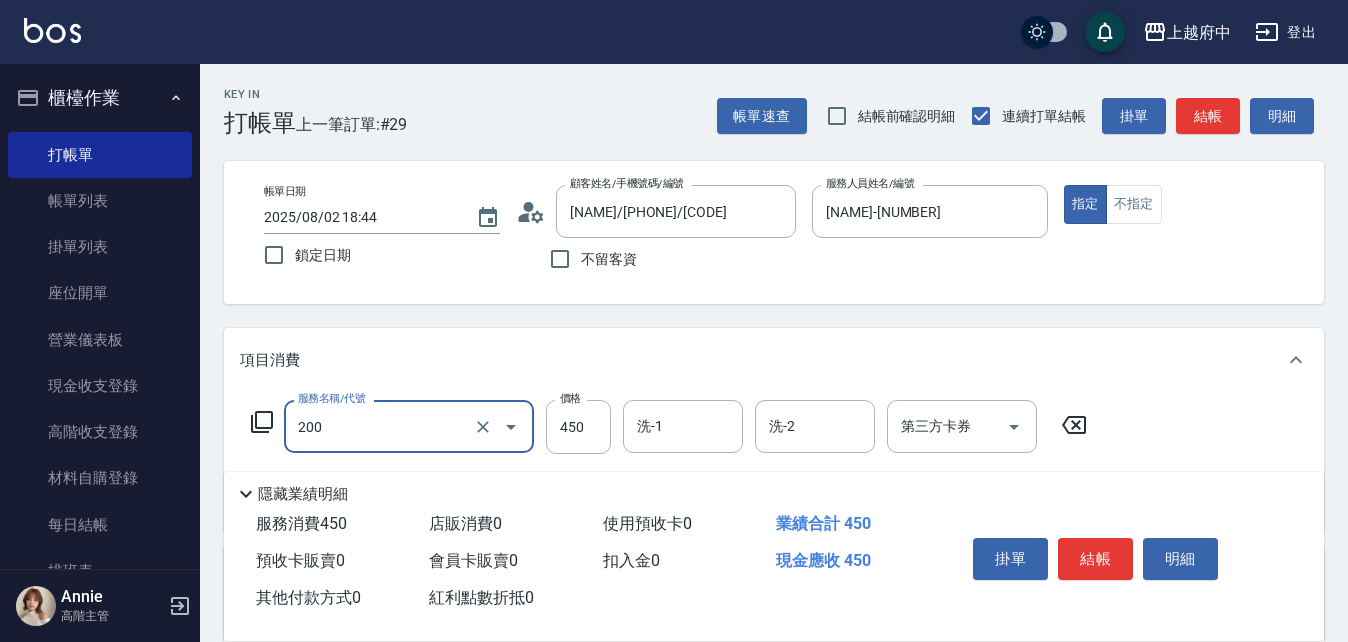 type on "有機洗髮(200)" 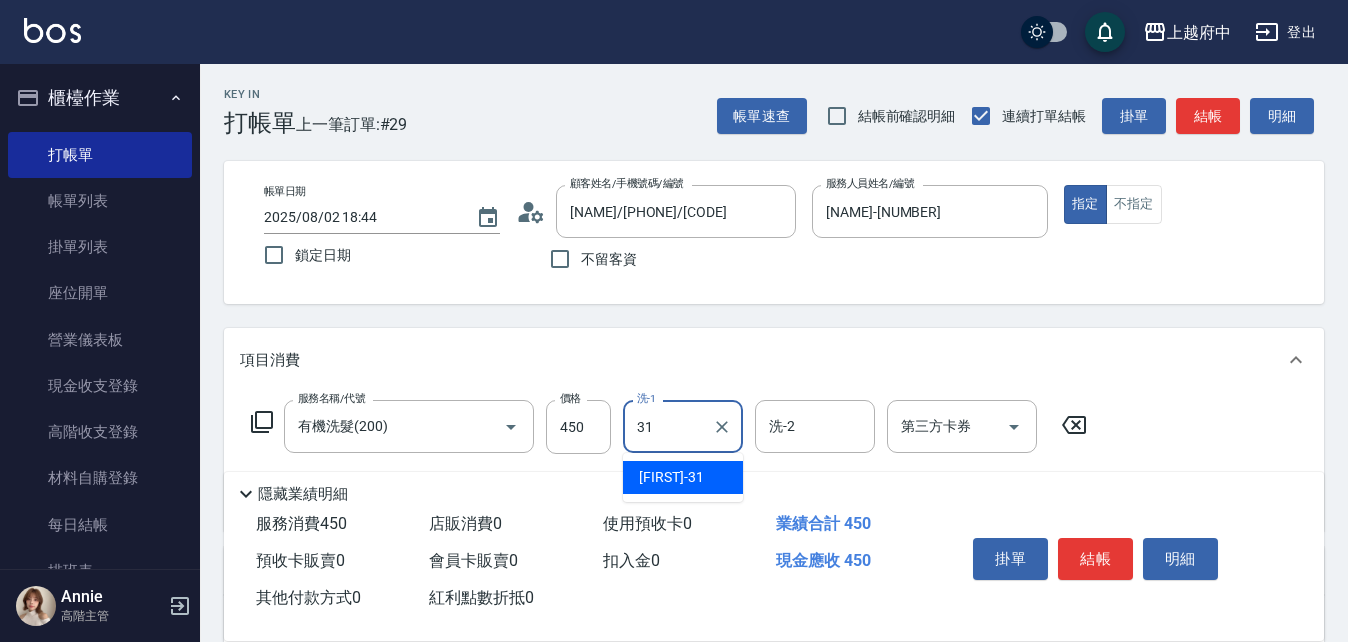 type on "王品云-31" 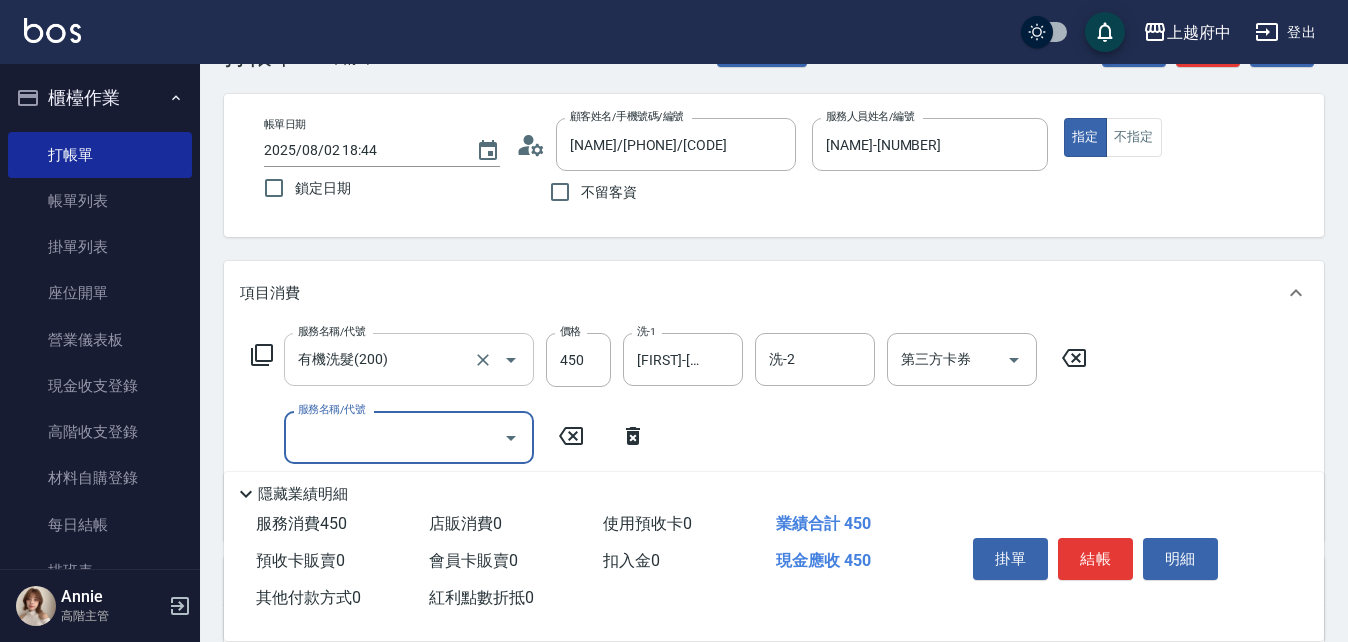 scroll, scrollTop: 100, scrollLeft: 0, axis: vertical 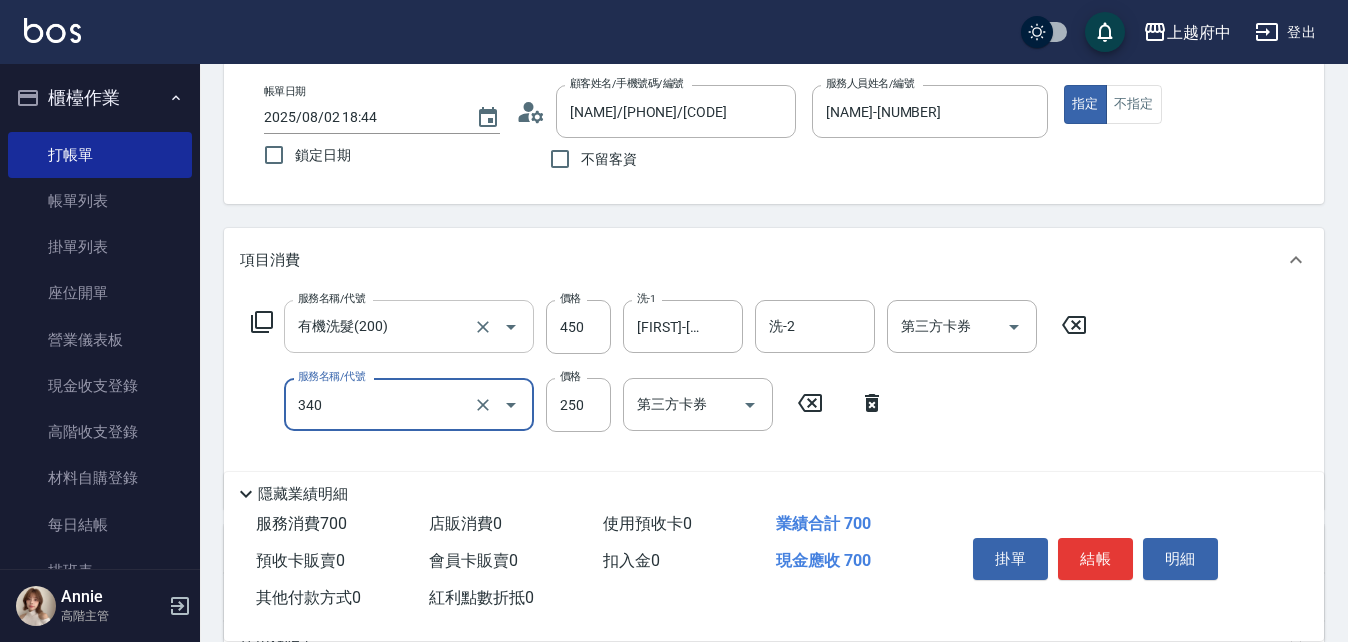 type on "剪髮(340)" 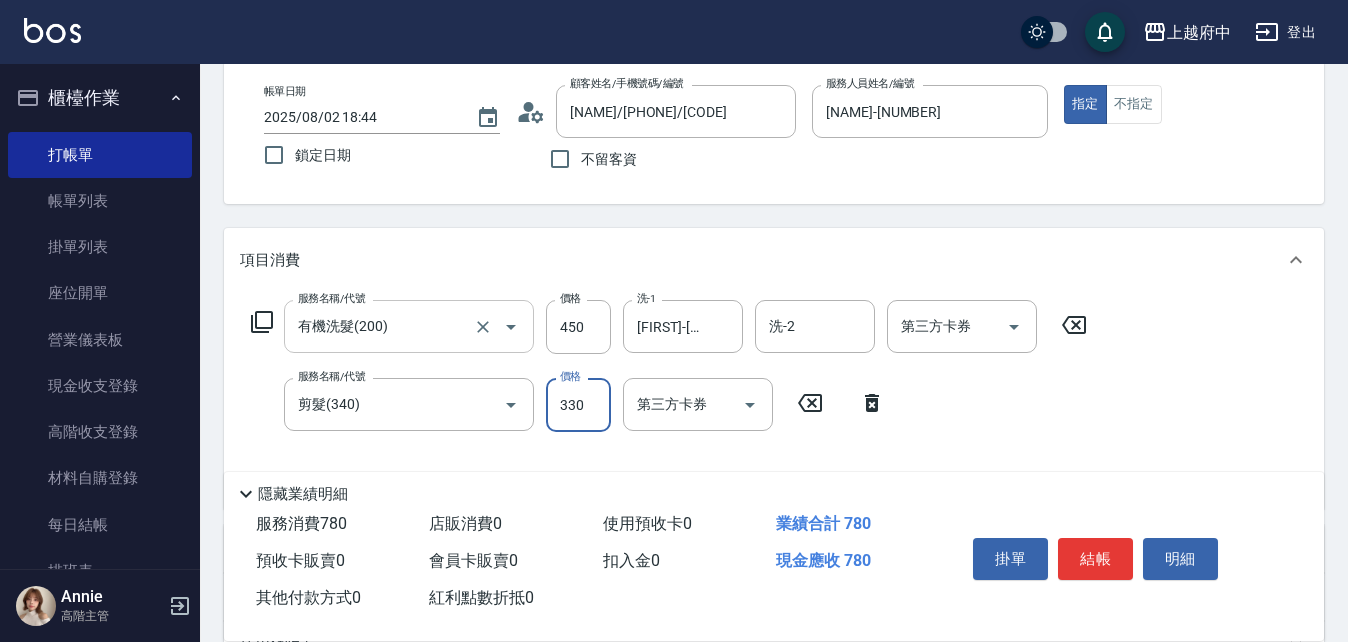type on "330" 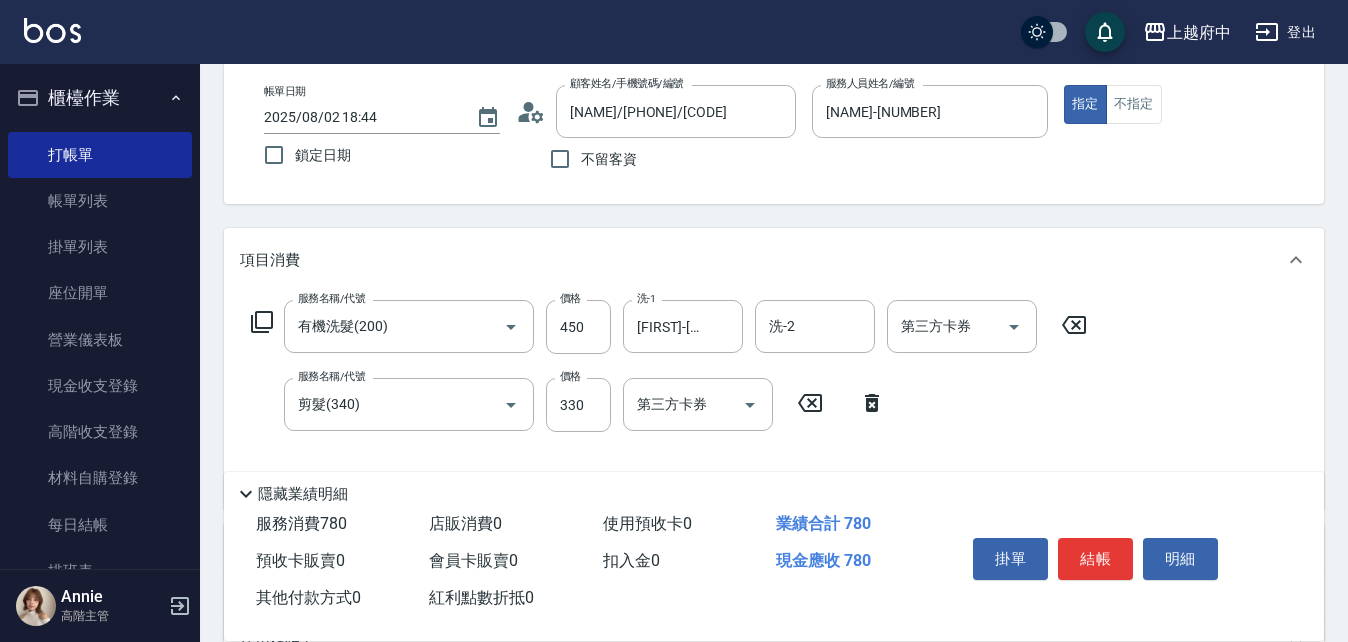 click on "服務名稱/代號 有機洗髮(200) 服務名稱/代號 價格 450 價格 洗-1 王品云-31 洗-1 洗-2 洗-2 第三方卡券 第三方卡券 服務名稱/代號 剪髮(340) 服務名稱/代號 價格 330 價格 第三方卡券 第三方卡券" at bounding box center (669, 396) 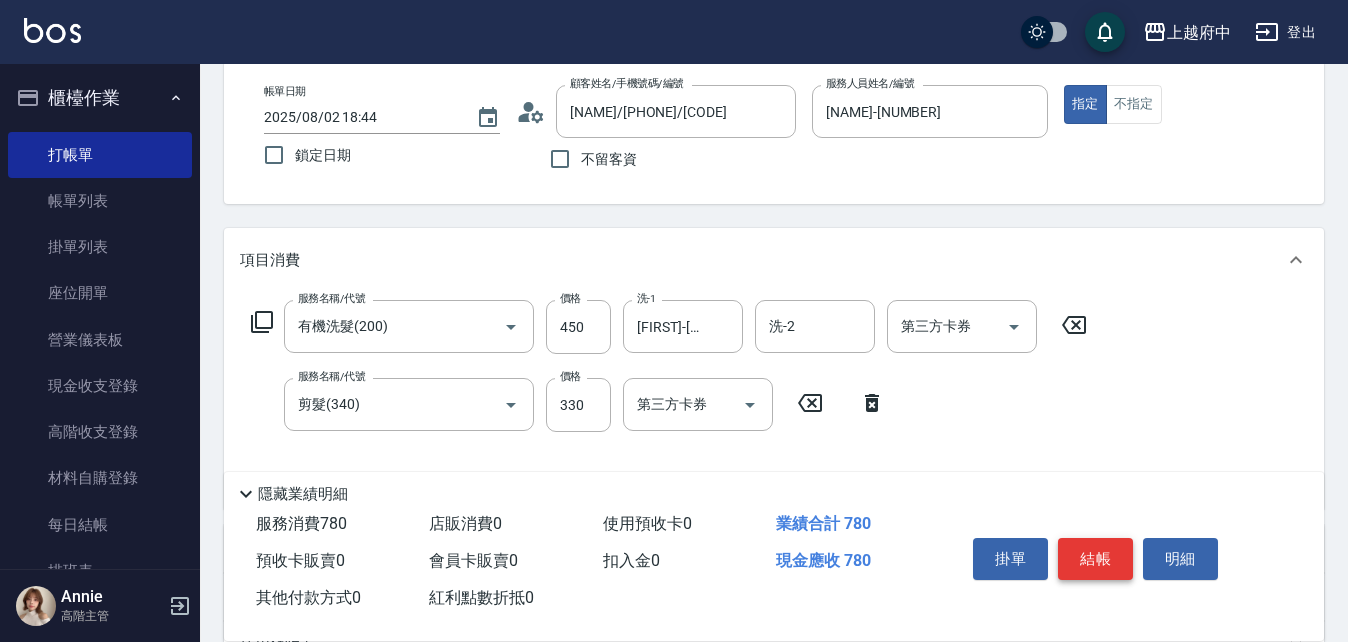 click on "結帳" at bounding box center [1095, 559] 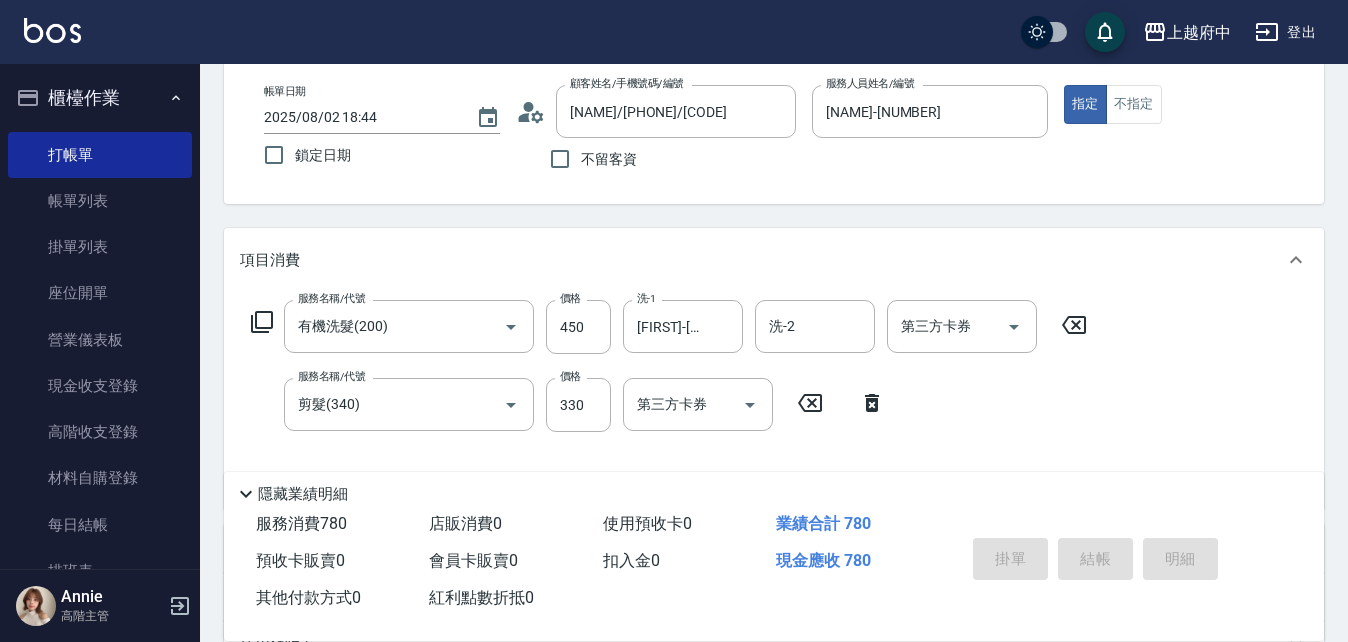 type 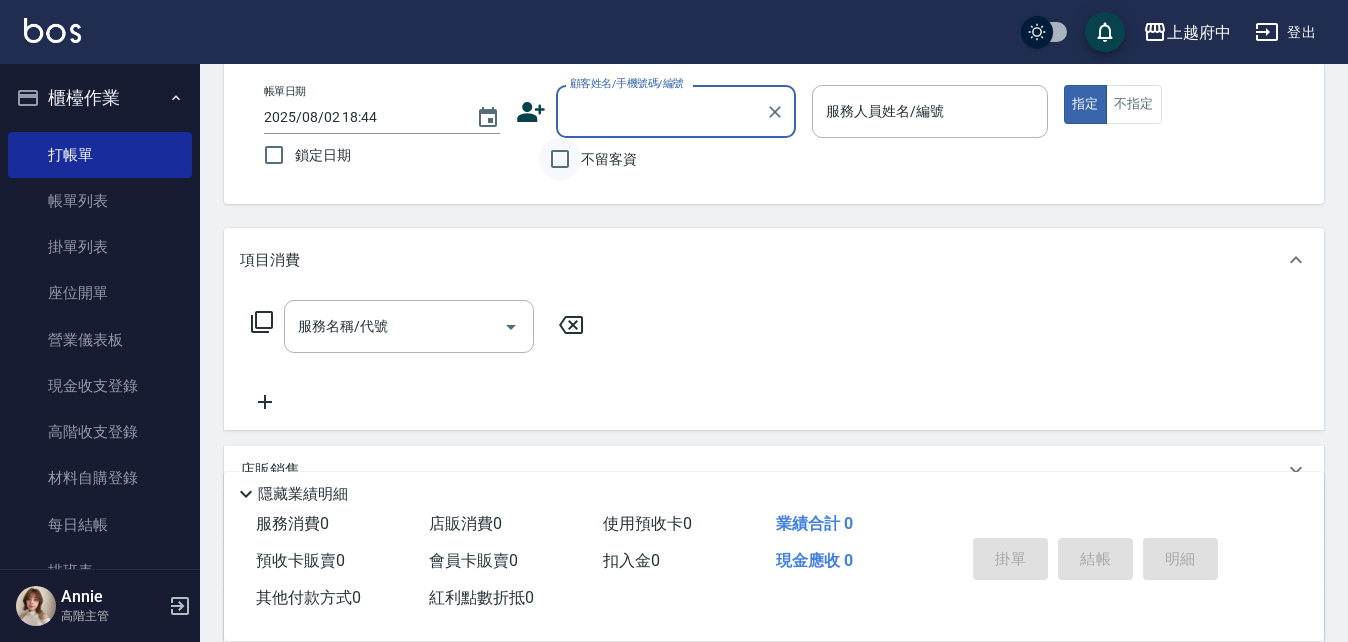 click on "不留客資" at bounding box center (560, 159) 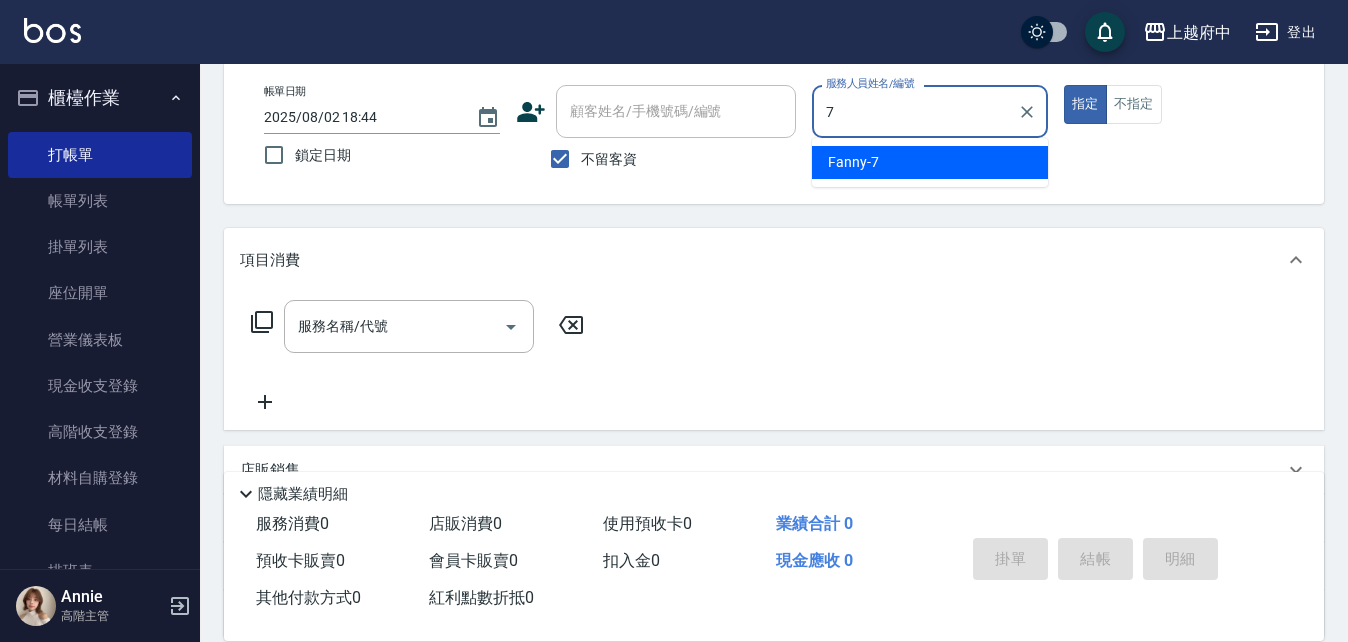 type on "Fanny-7" 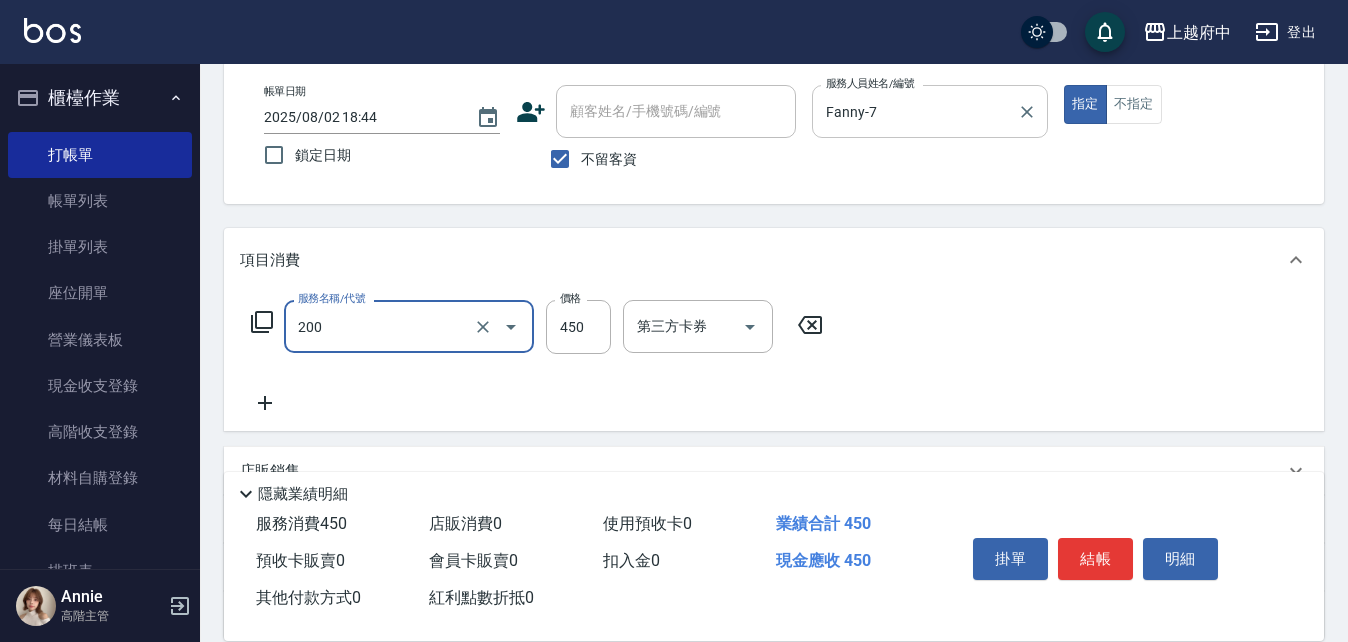 type on "有機洗髮(200)" 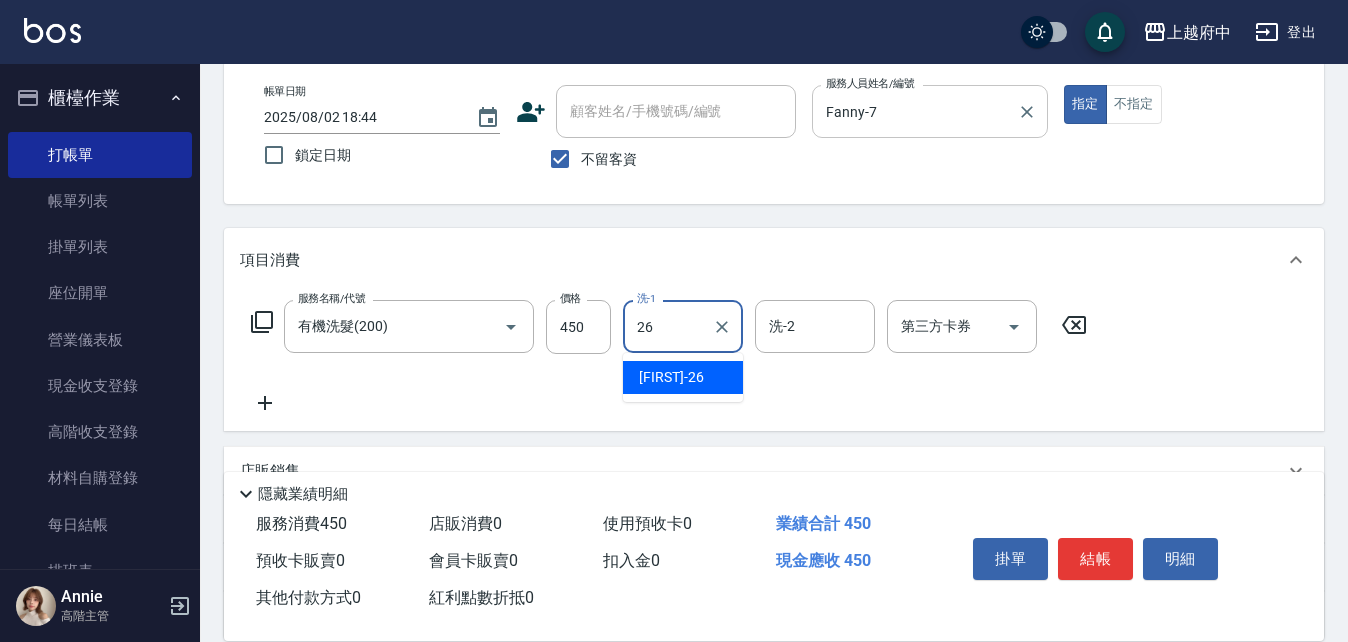 type on "[LAST_NAME]-[NUMBER]" 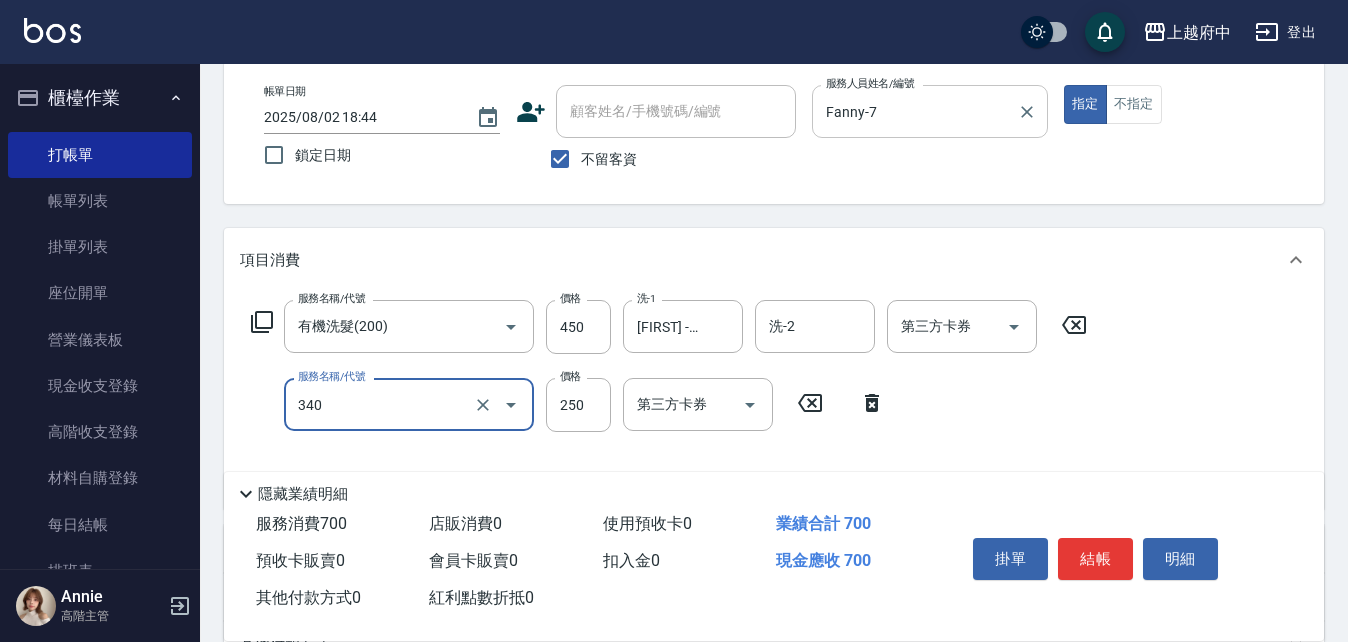 type on "剪髮(340)" 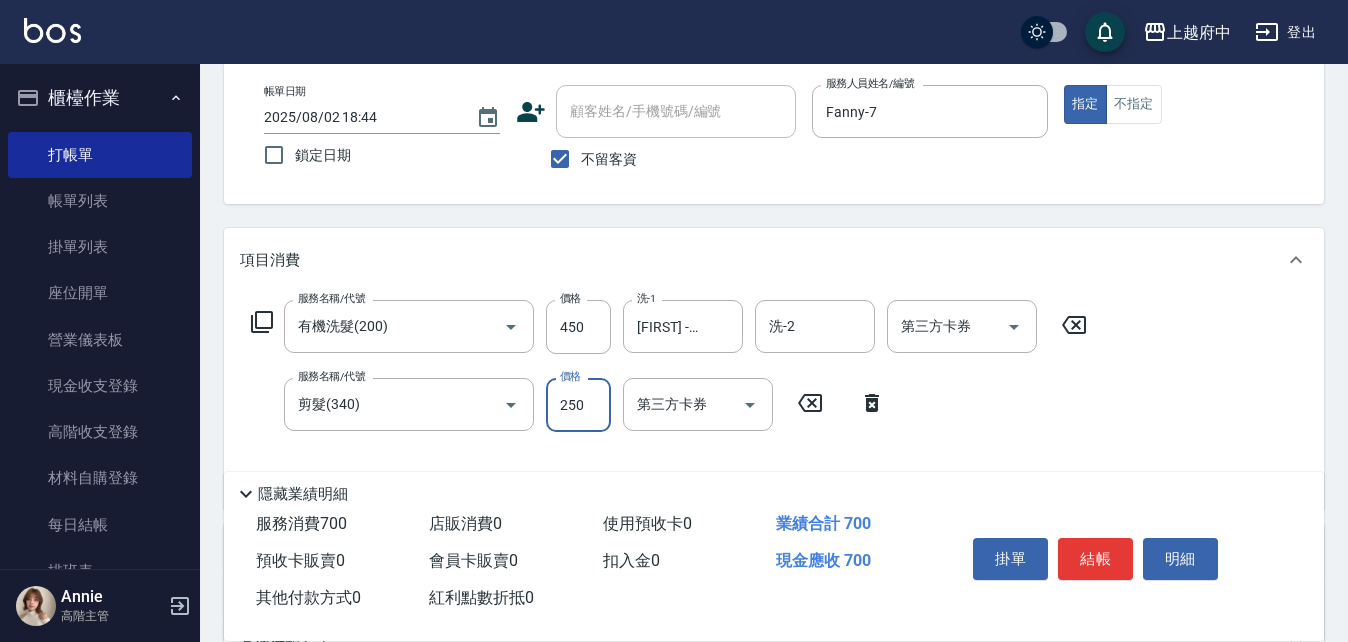 click on "服務名稱/代號 有機洗髮(200) 服務名稱/代號 價格 450 價格 洗-1 邱子芹-26 洗-1 洗-2 洗-2 第三方卡券 第三方卡券 服務名稱/代號 剪髮(340) 服務名稱/代號 價格 250 價格 第三方卡券 第三方卡券" at bounding box center [669, 396] 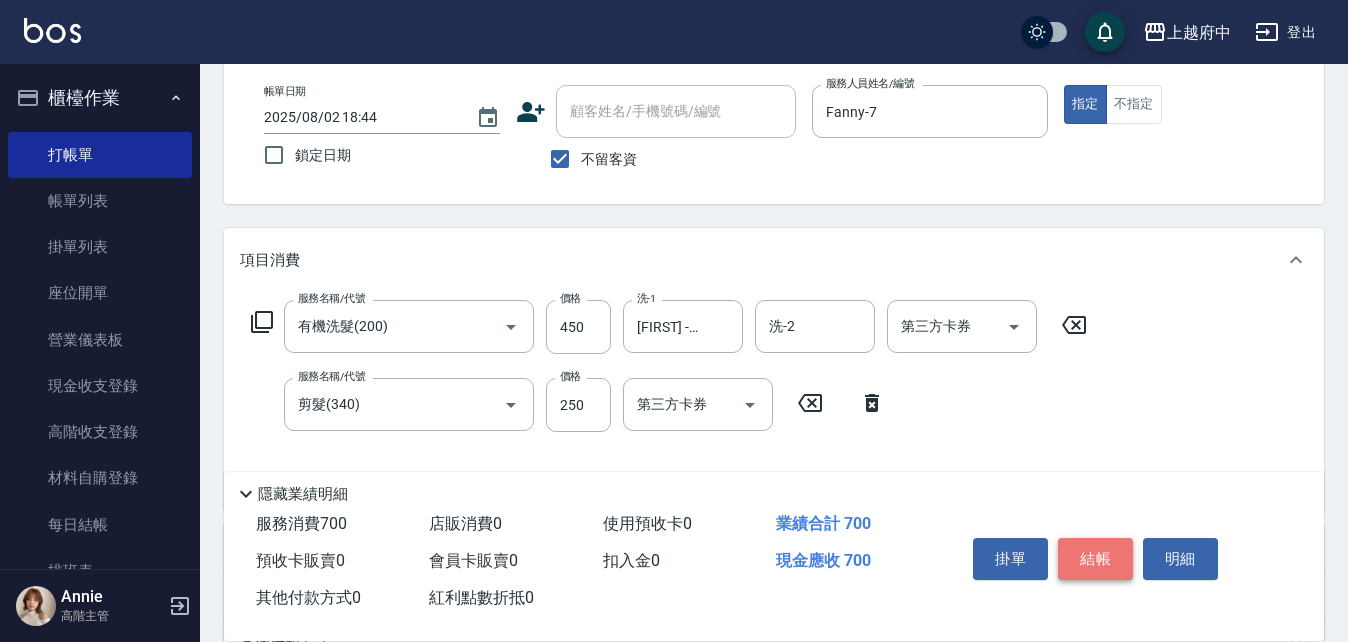 click on "結帳" at bounding box center [1095, 559] 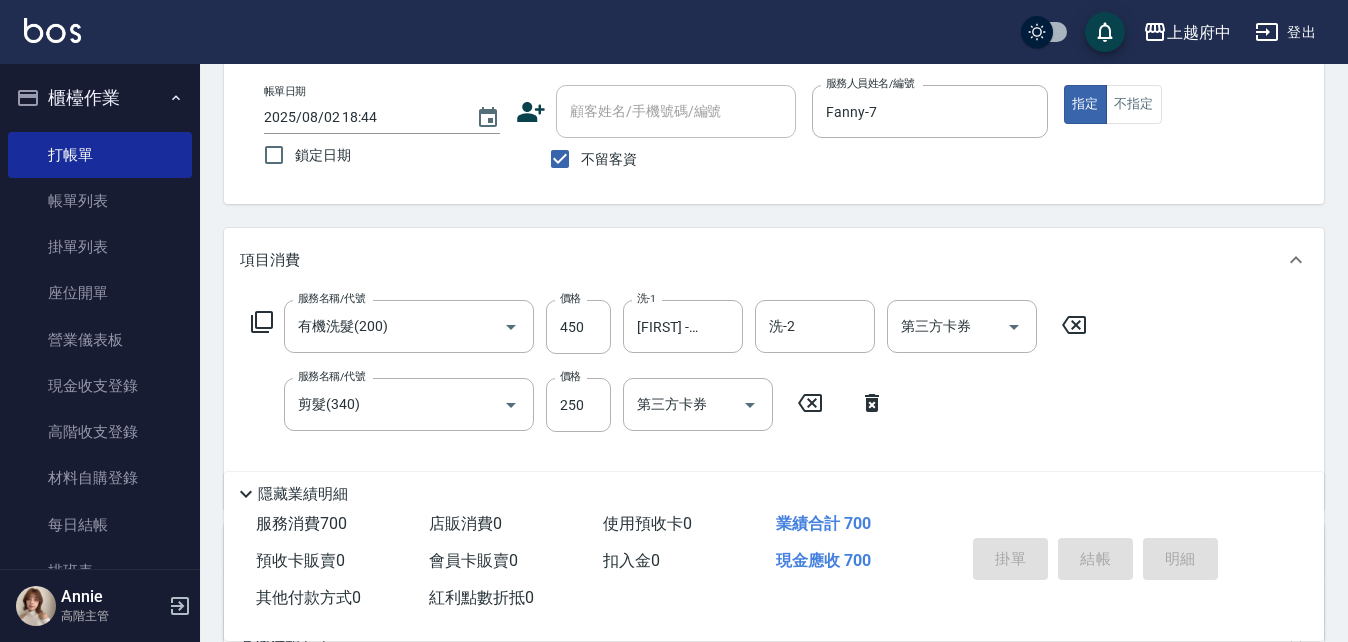 type on "2025/08/02 18:45" 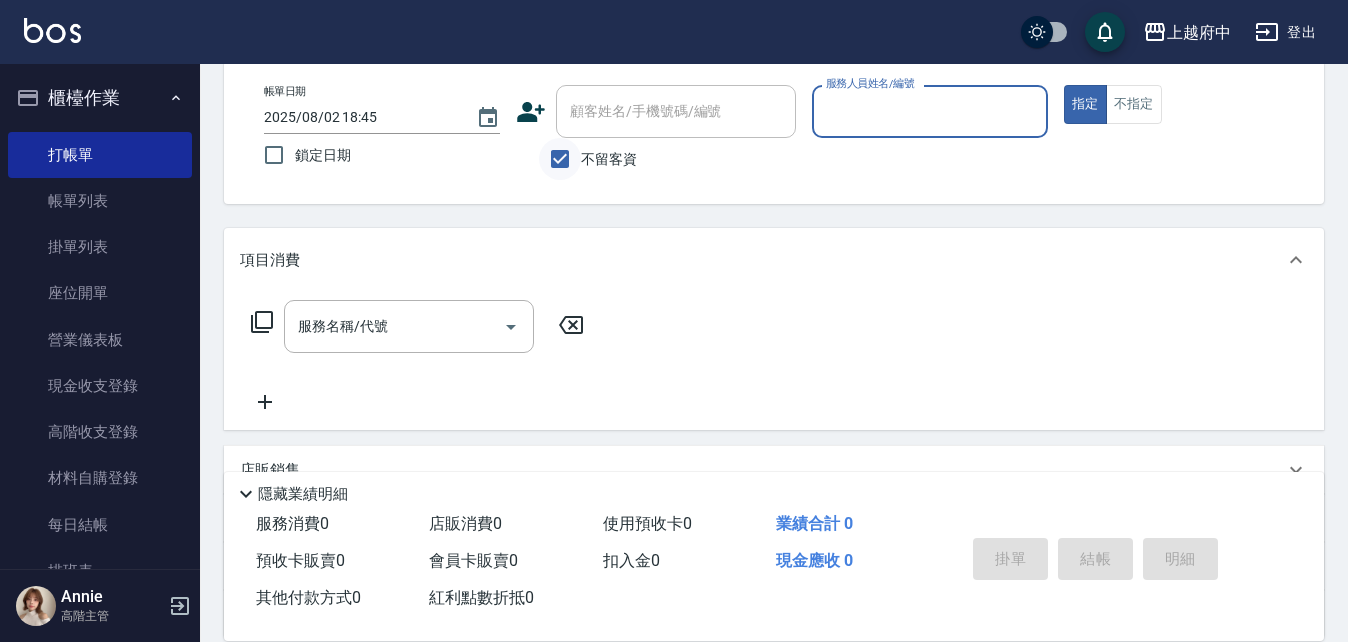 click on "不留客資" at bounding box center [560, 159] 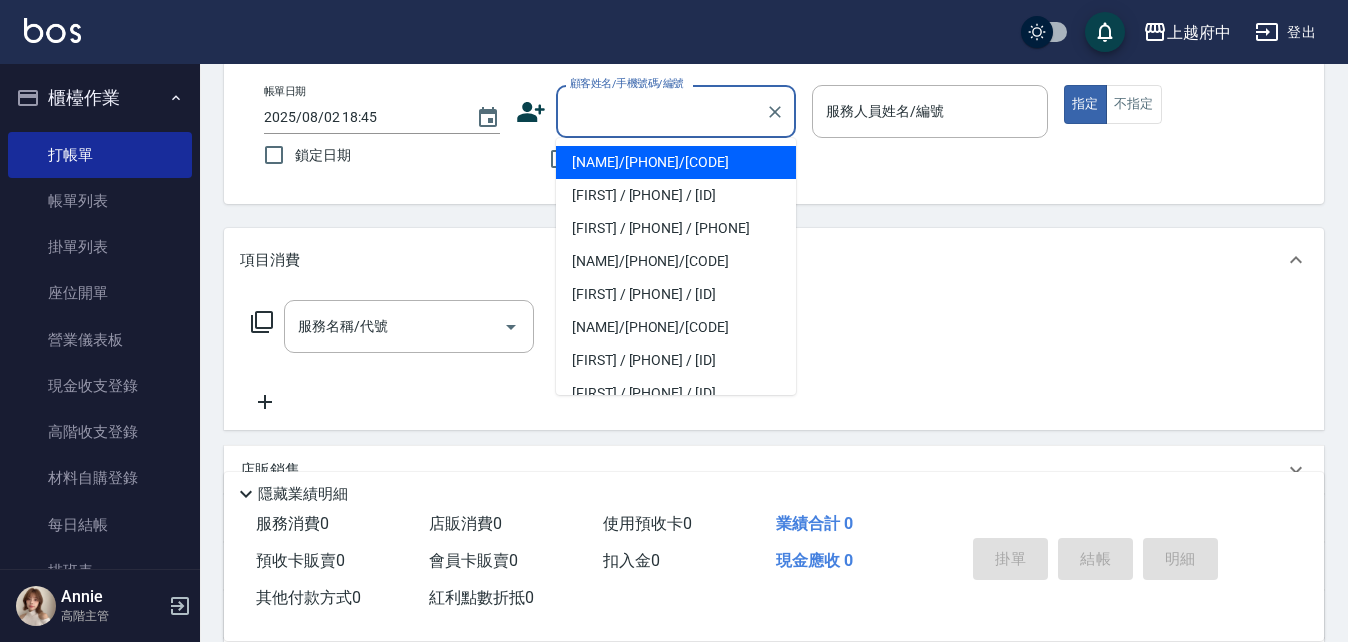 click on "顧客姓名/手機號碼/編號 顧客姓名/手機號碼/編號" at bounding box center [676, 111] 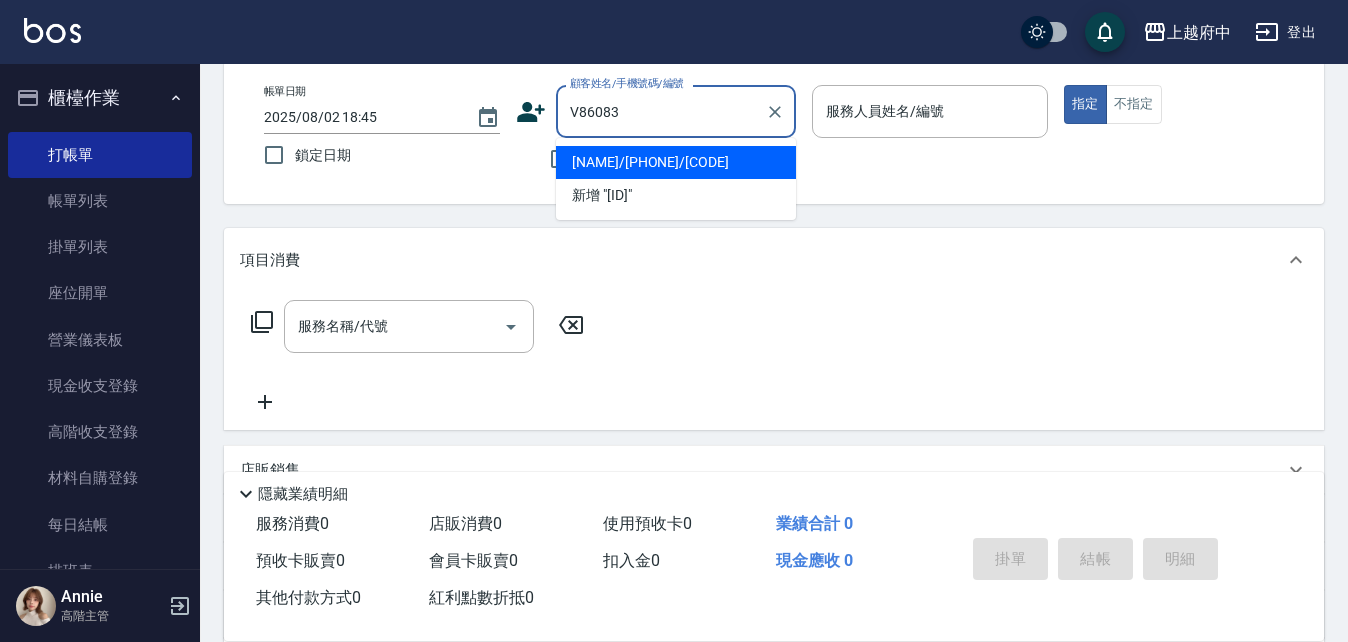 click on "[NAME]/[PHONE]/[PRODUCT_CODE]" at bounding box center [676, 162] 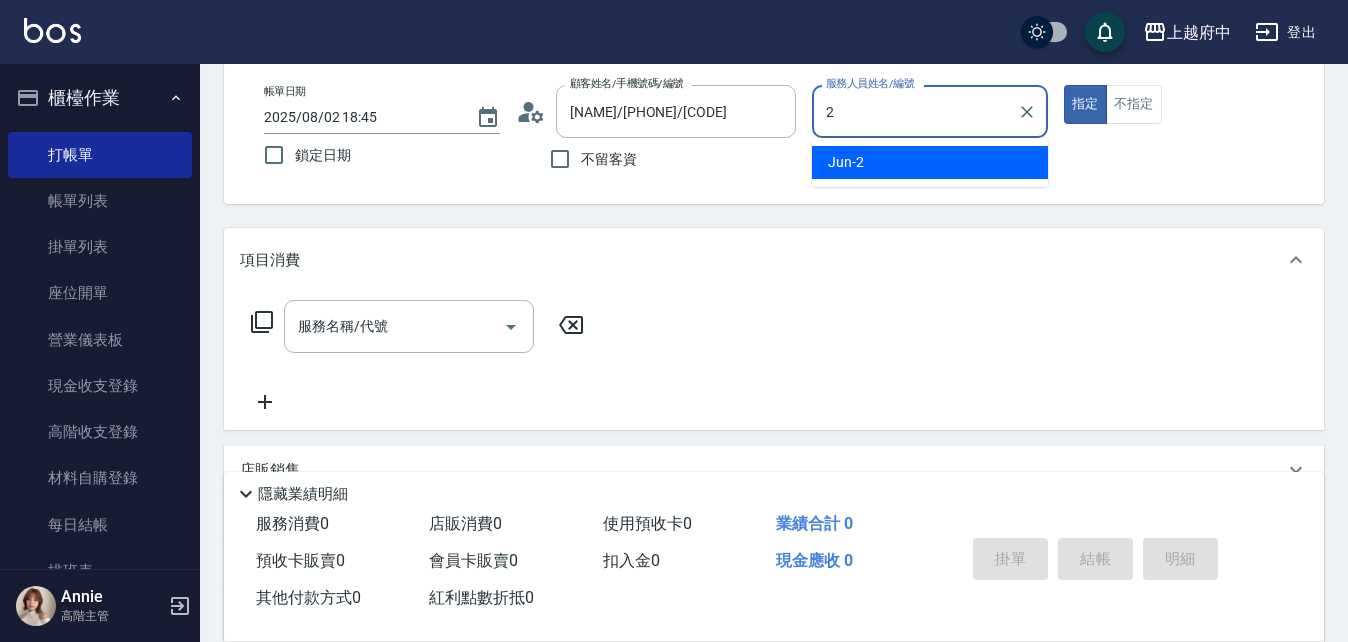 type on "[FIRST]-[NUMBER]" 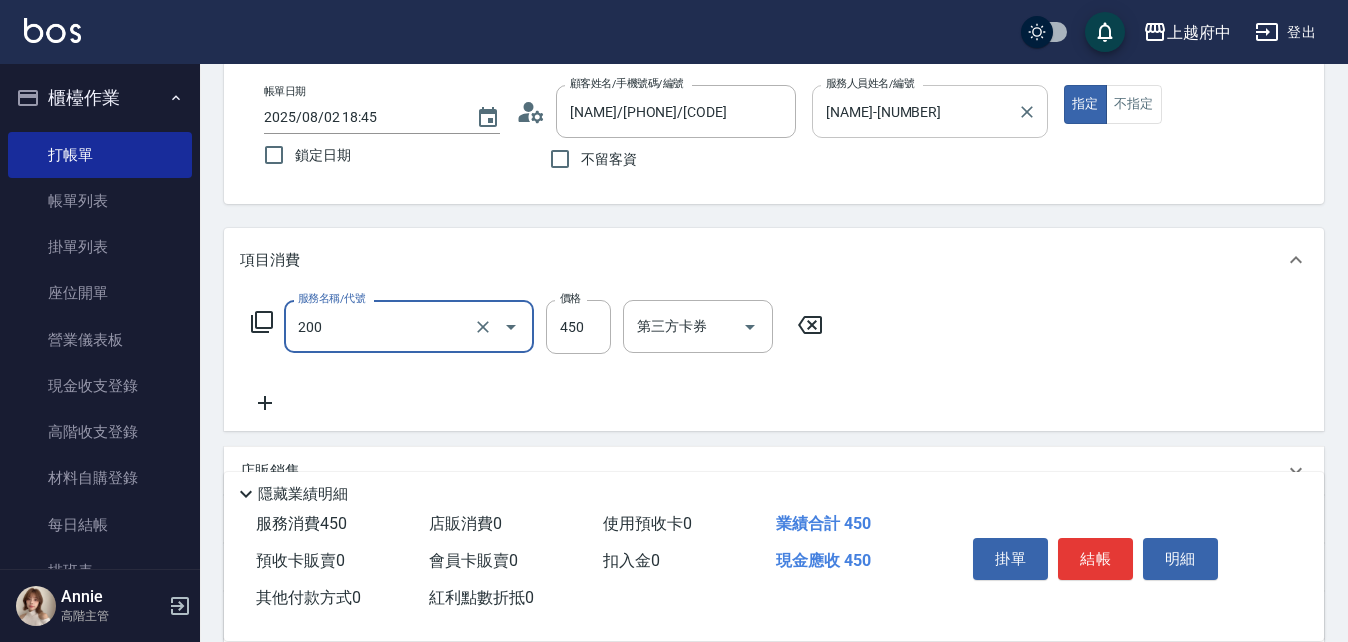 type on "有機洗髮(200)" 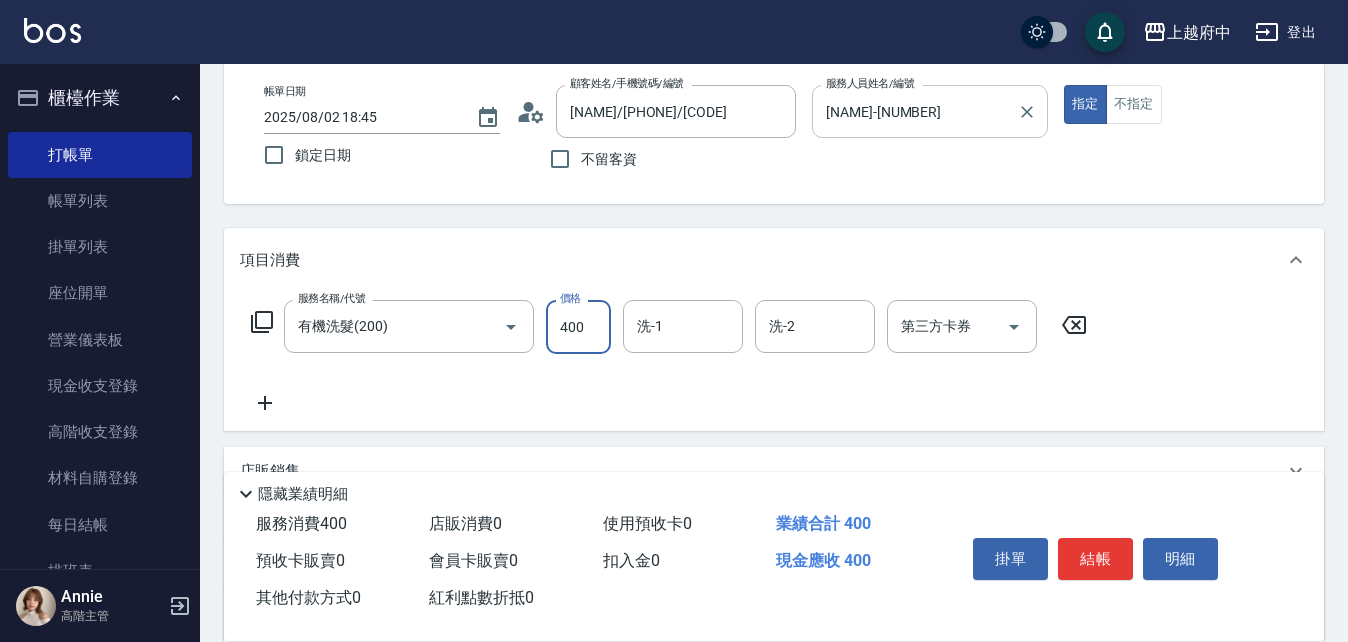 type on "400" 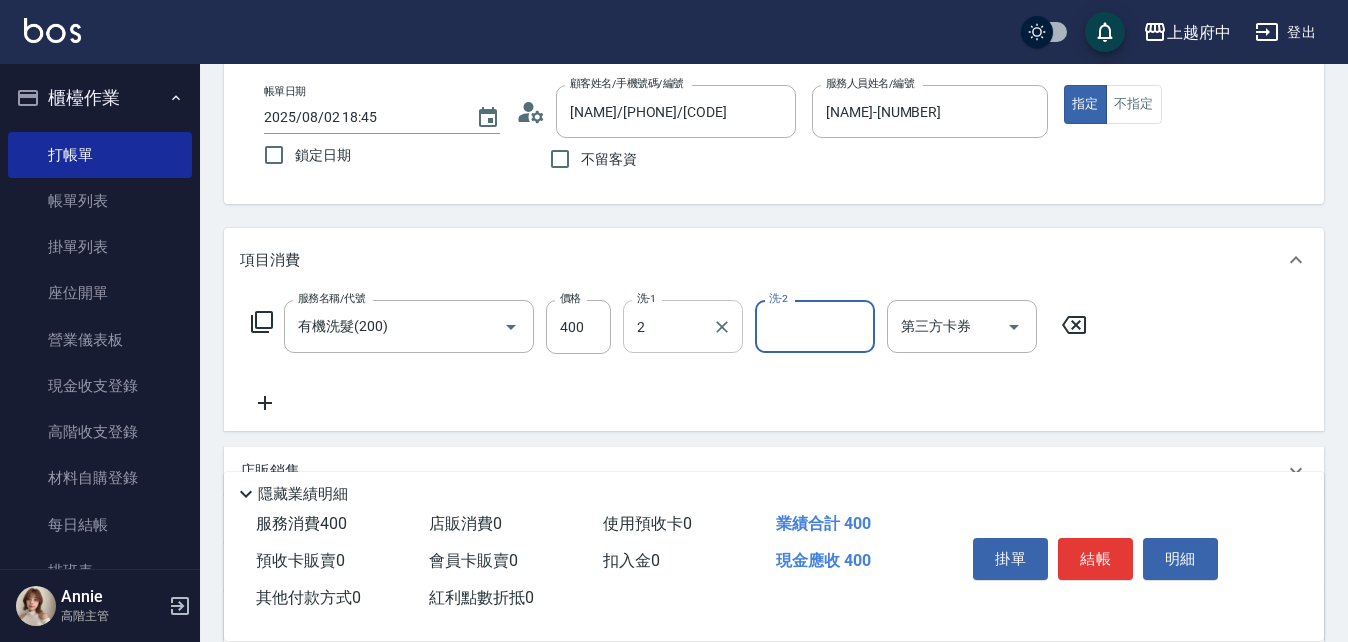 type on "[FIRST]-[NUMBER]" 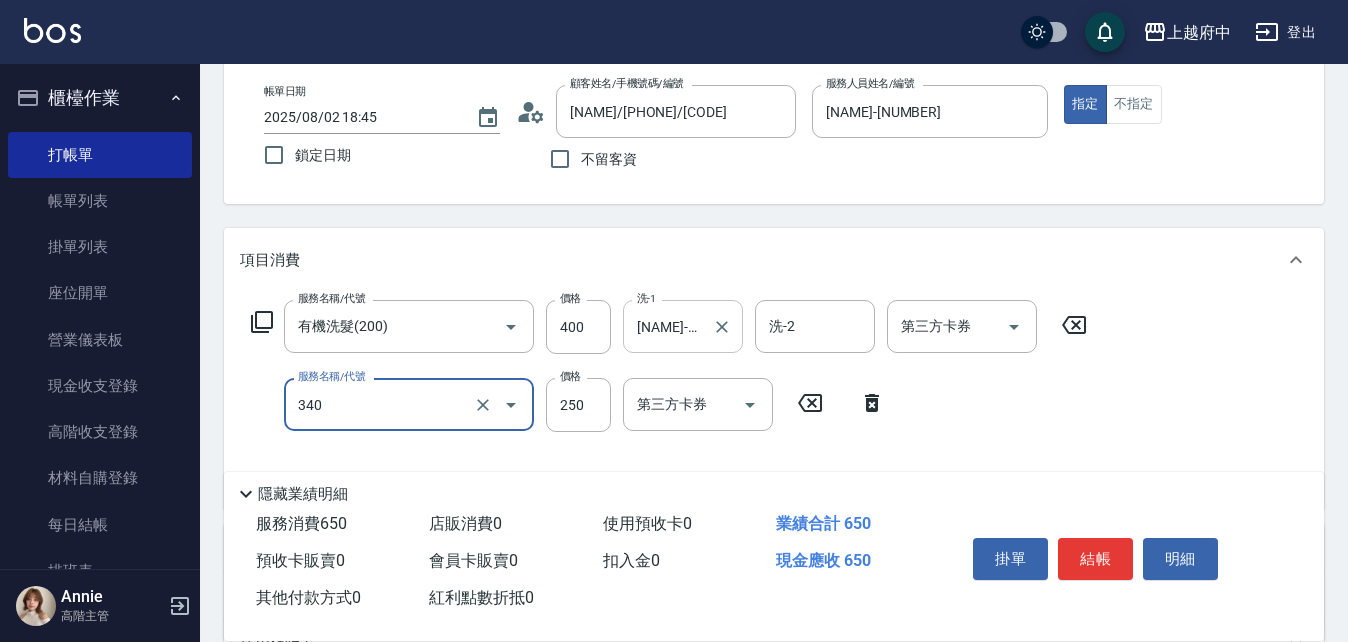 type on "剪髮(340)" 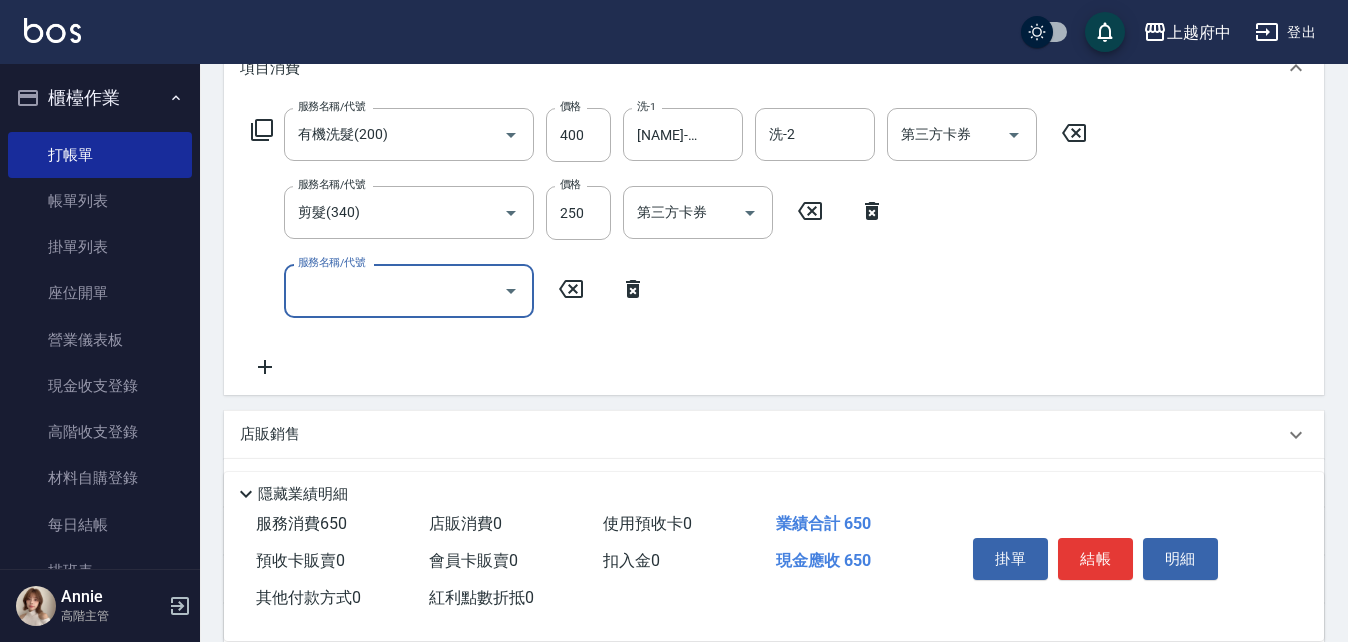 scroll, scrollTop: 300, scrollLeft: 0, axis: vertical 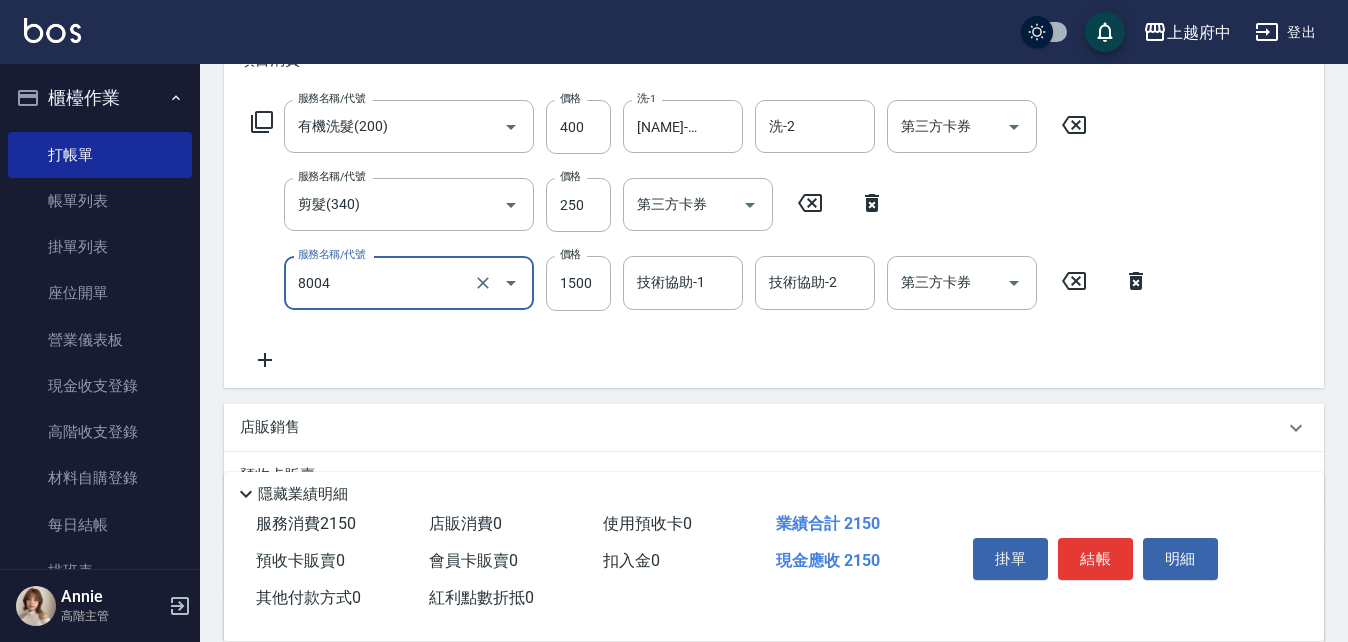 type on "毛囊淨化理療(8004)" 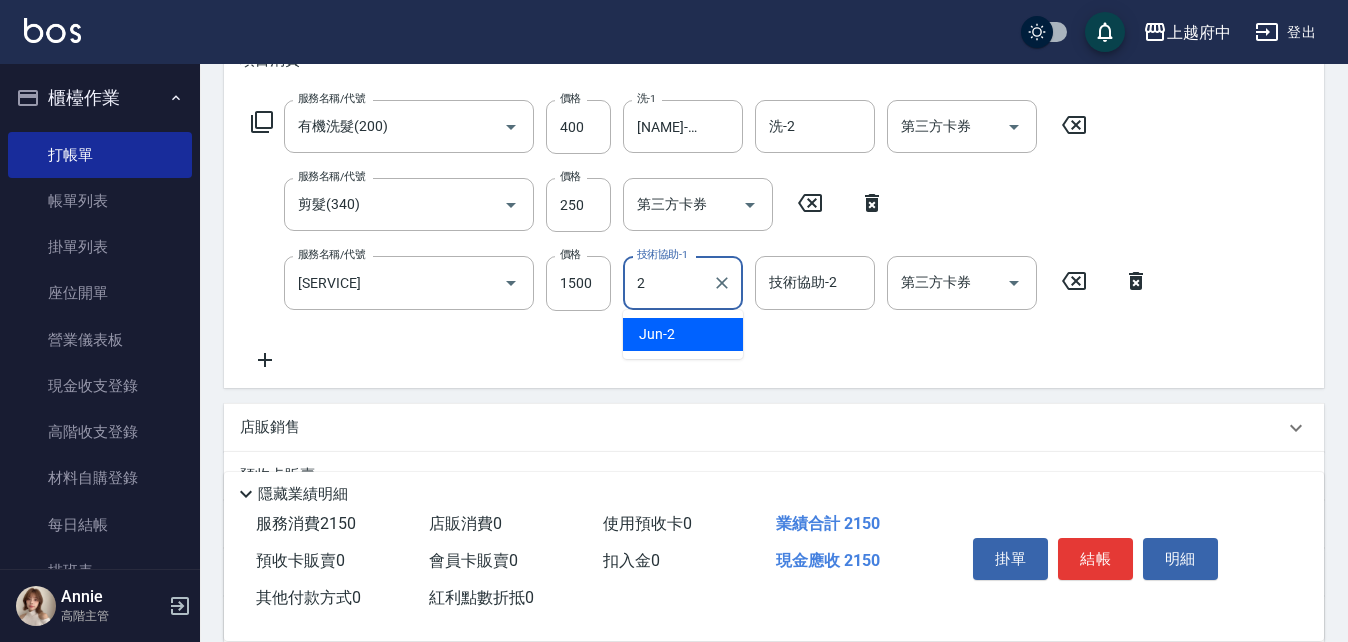 type on "[FIRST]-[NUMBER]" 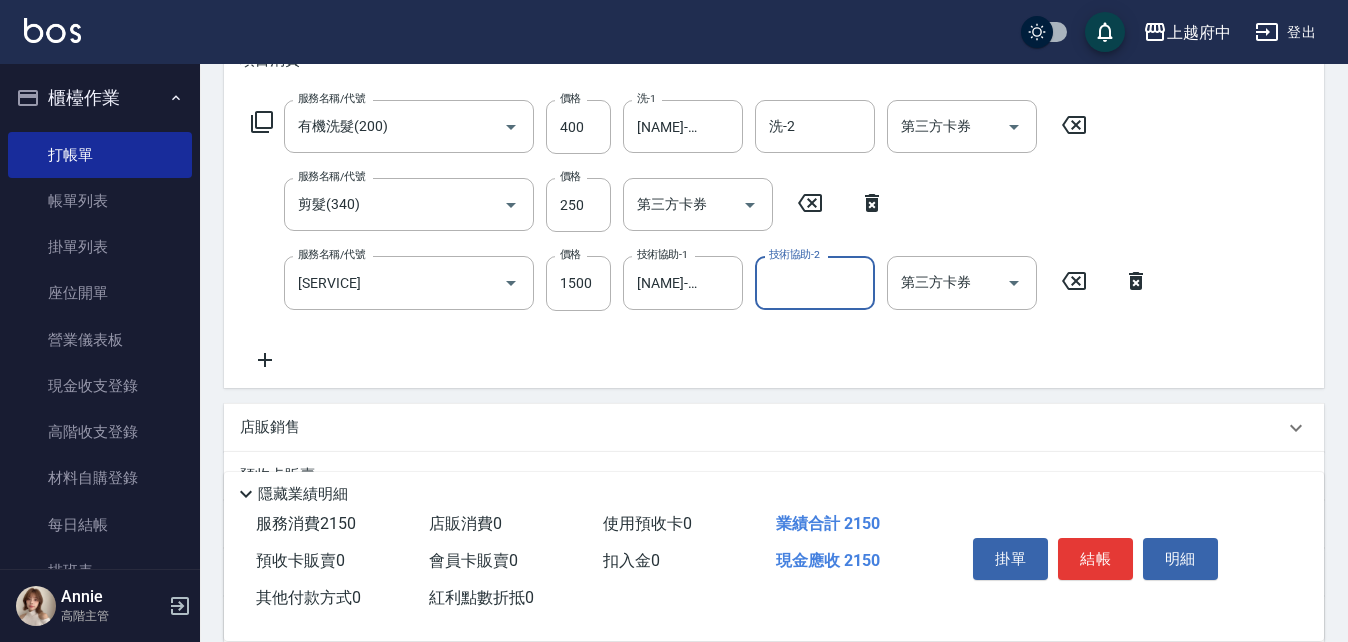 click on "服務名稱/代號 有機洗髮(200) 服務名稱/代號 價格 400 價格 洗-1 Jun-2 洗-1 洗-2 洗-2 第三方卡券 第三方卡券 服務名稱/代號 剪髮(340) 服務名稱/代號 價格 250 價格 第三方卡券 第三方卡券 服務名稱/代號 毛囊淨化理療(8004) 服務名稱/代號 價格 1500 價格 技術協助-1 Jun-2 技術協助-1 技術協助-2 技術協助-2 第三方卡券 第三方卡券" at bounding box center [700, 235] 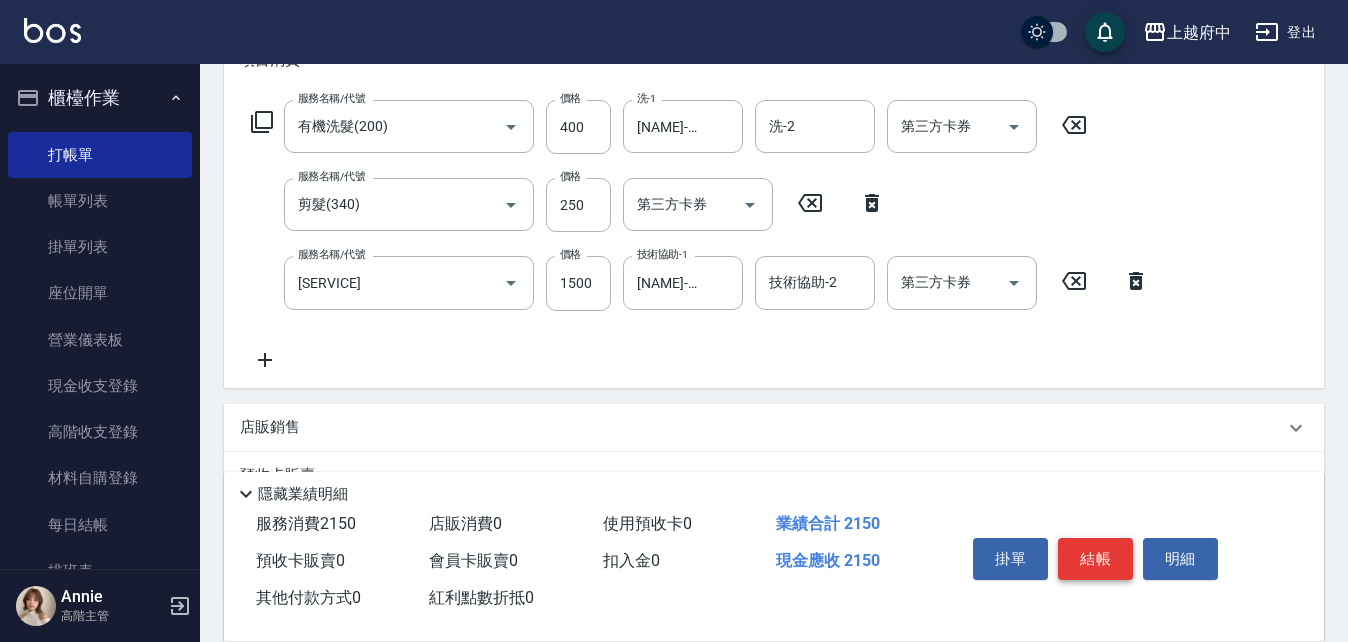 click on "結帳" at bounding box center (1095, 559) 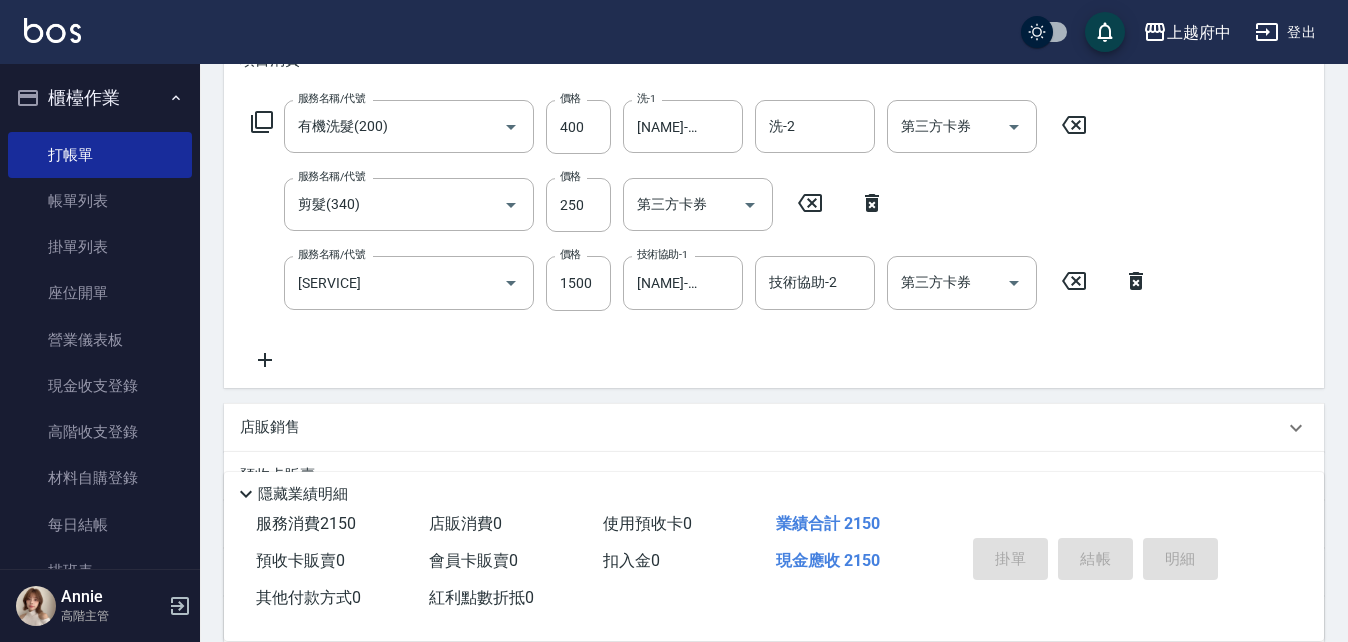 type on "2025/08/02 18:46" 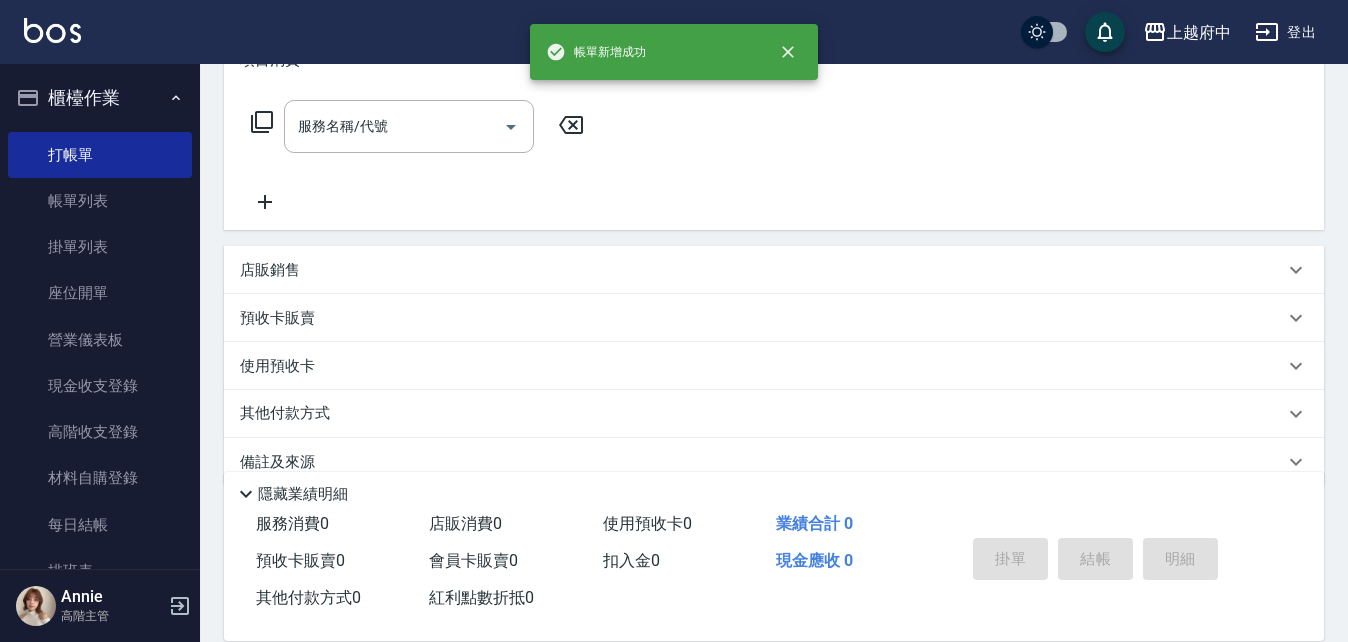 scroll, scrollTop: 0, scrollLeft: 0, axis: both 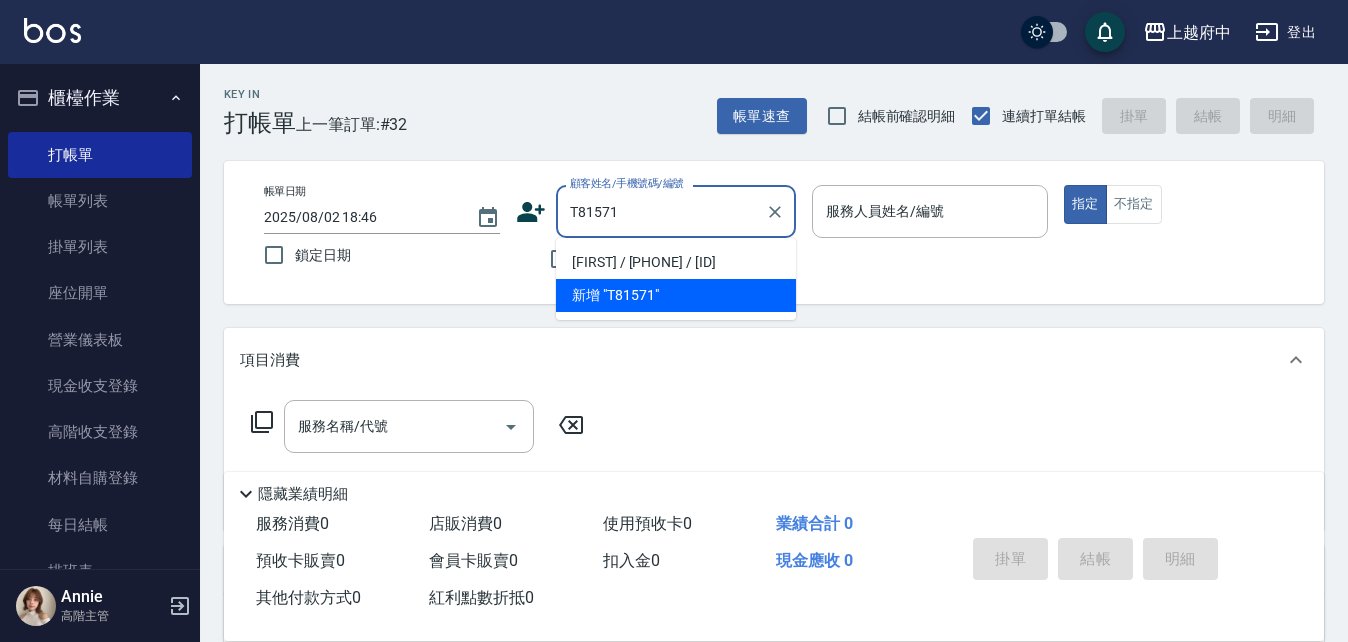 click on "[FIRST] [LAST]/[PHONE]/[ID_CODE]" at bounding box center (676, 262) 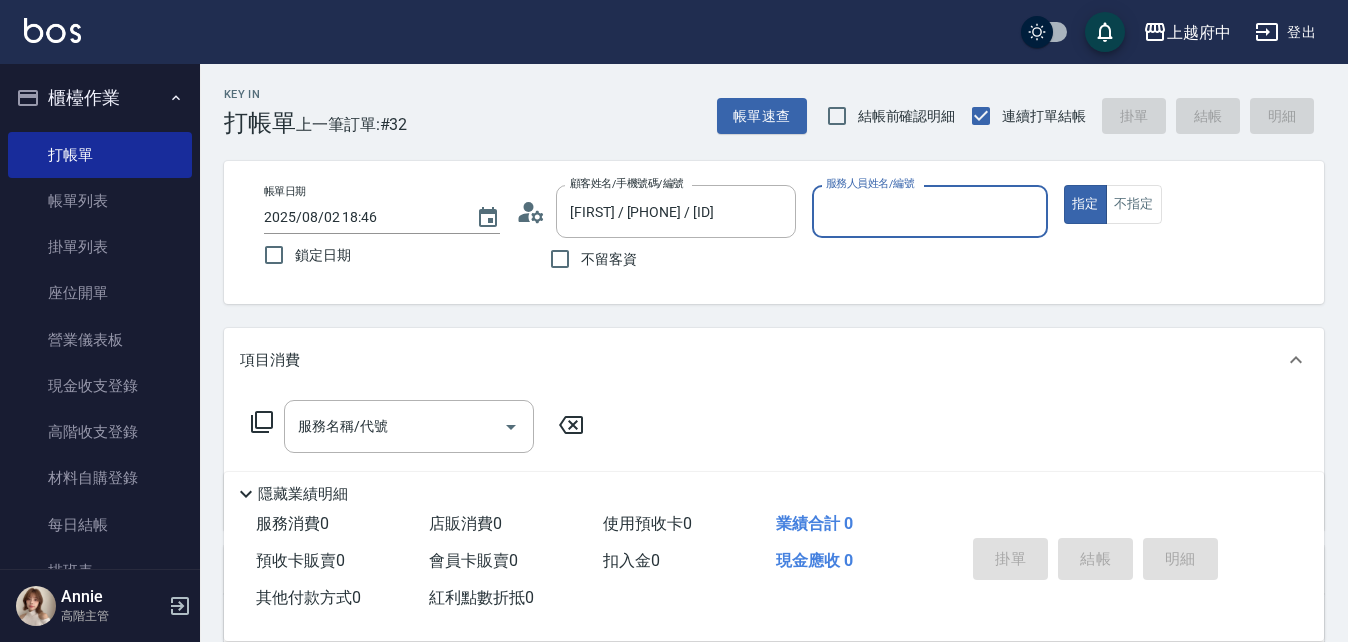 type on "Gary-5" 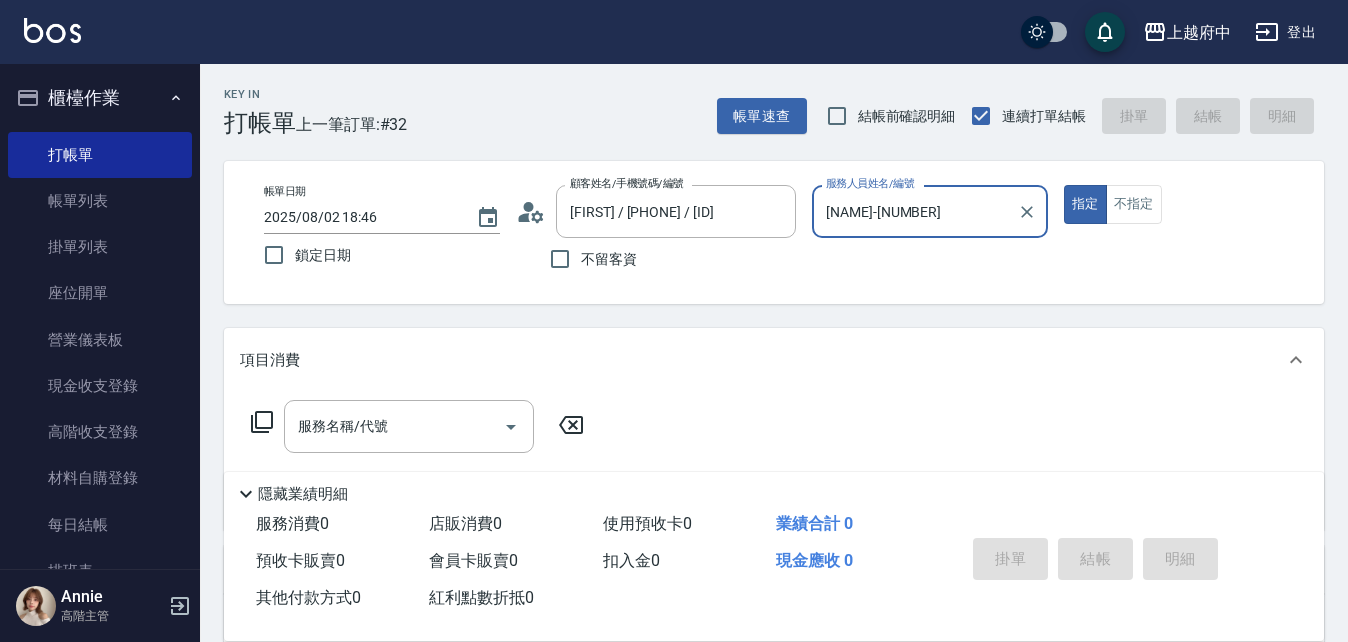 click on "指定" at bounding box center (1085, 204) 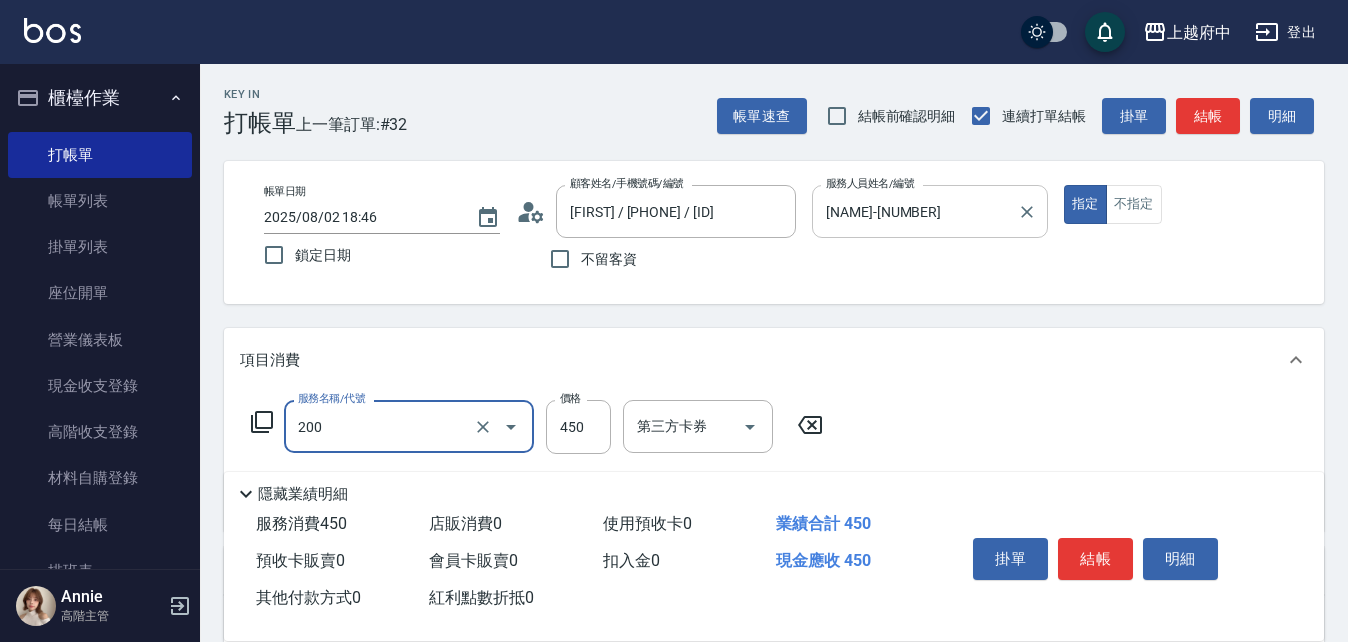 type on "有機洗髮(200)" 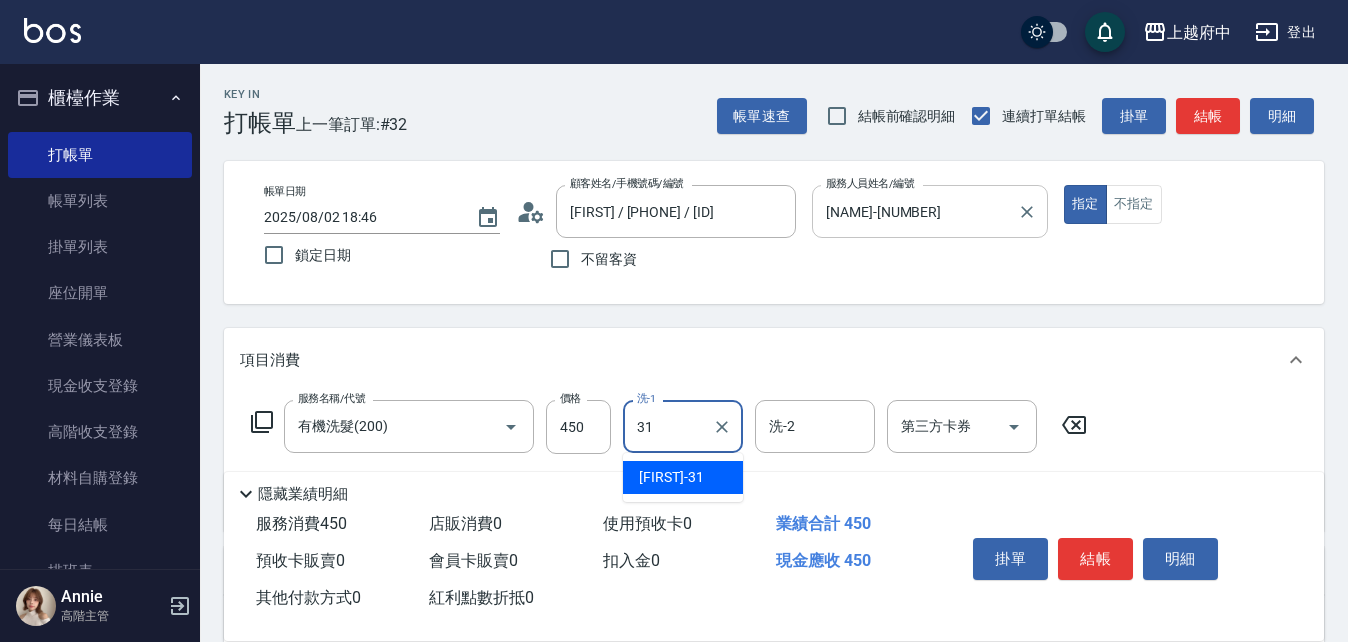 type on "[FIRST] [LAST]-31" 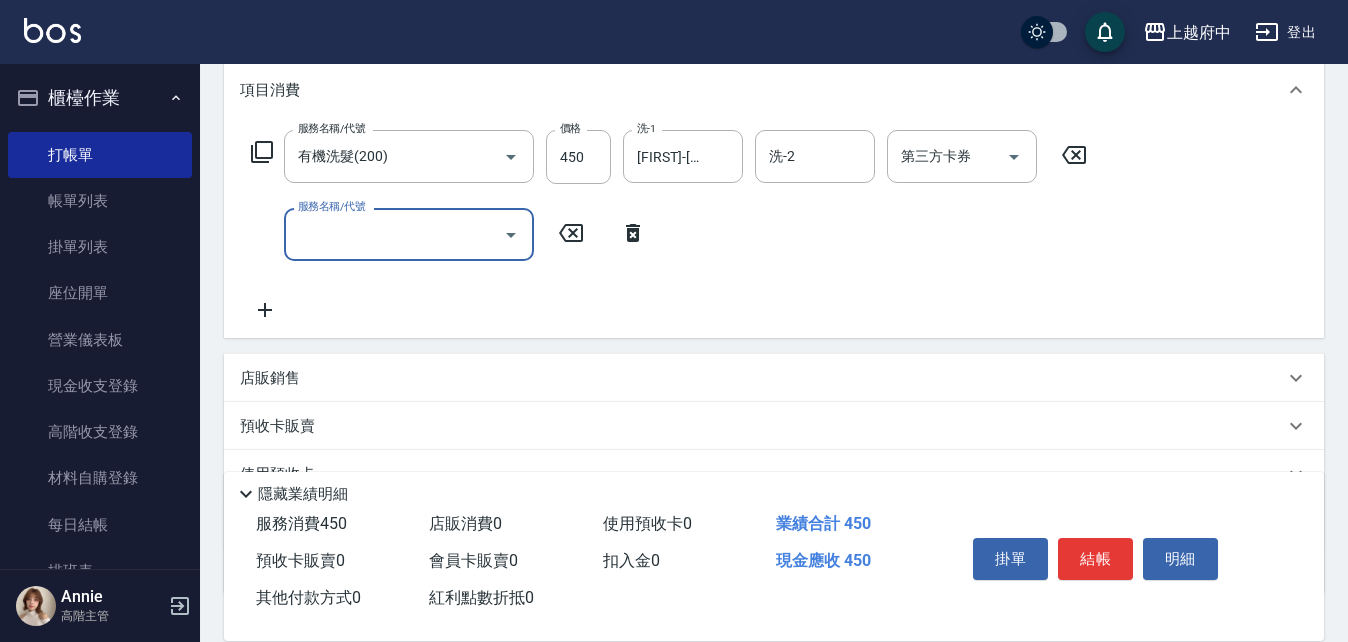 scroll, scrollTop: 300, scrollLeft: 0, axis: vertical 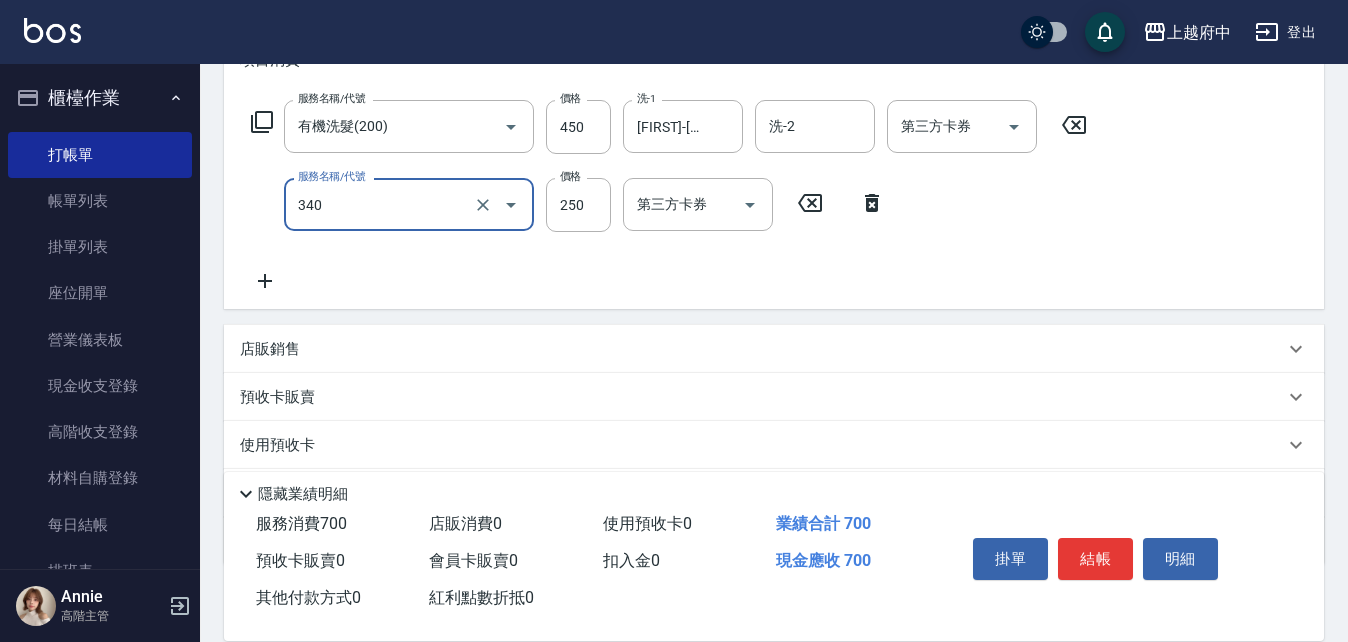 type on "剪髮(340)" 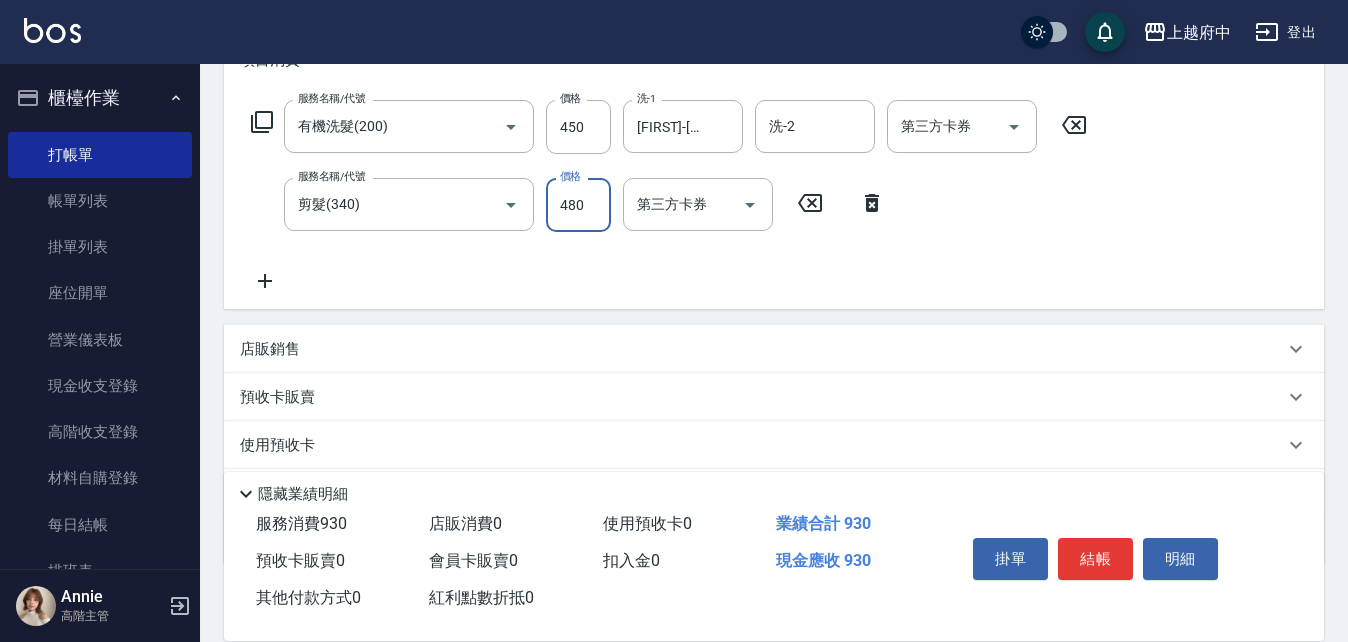 type on "480" 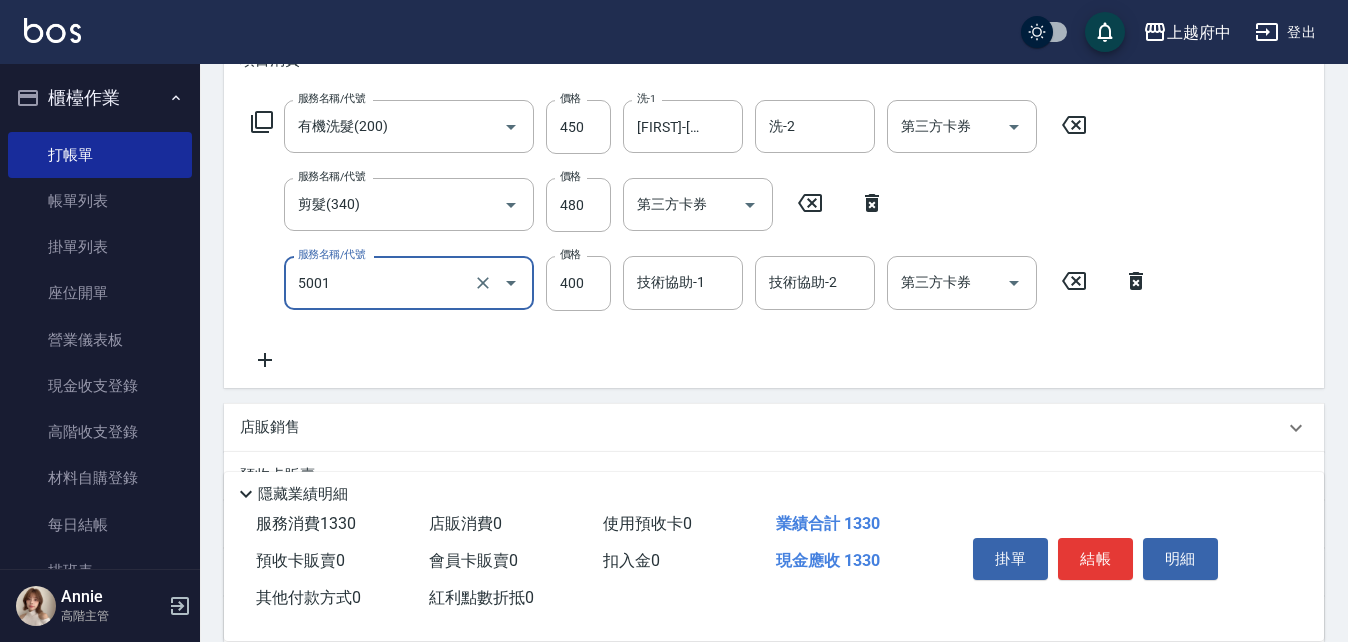 type on "側邊壓貼(5001)" 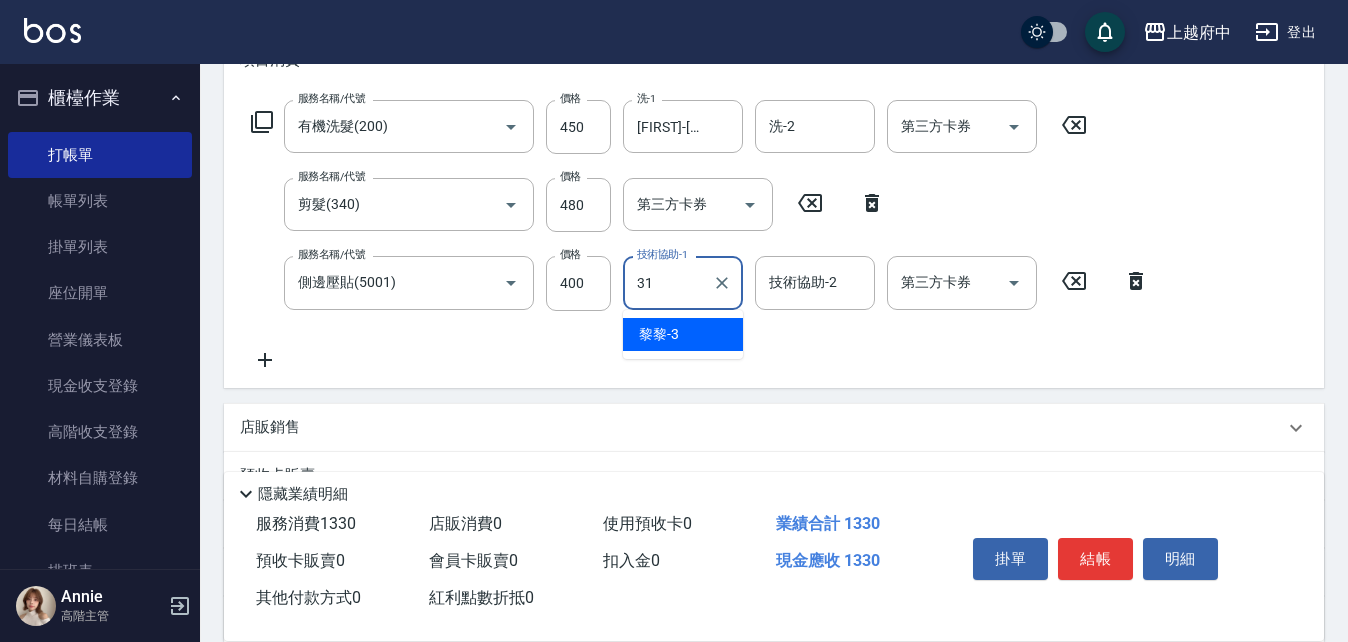 type on "[FIRST] [LAST]-31" 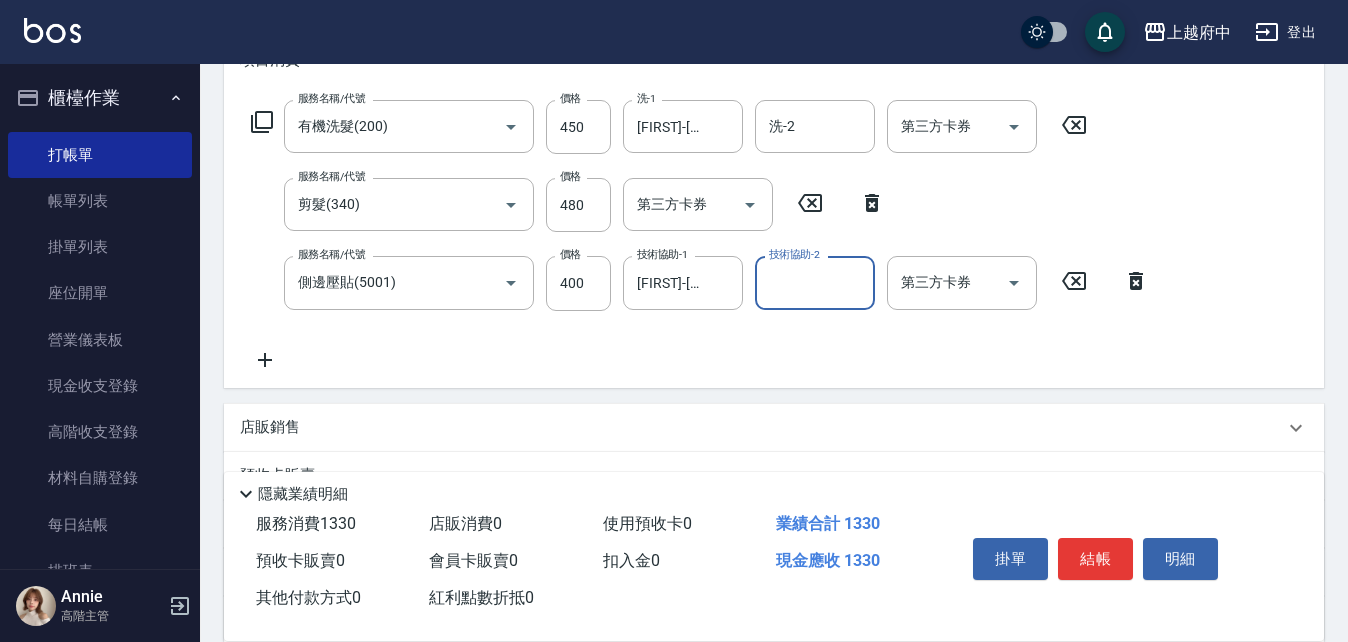 click on "服務名稱/代號 有機洗髮(200) 服務名稱/代號 價格 450 價格 洗-1 王品云-31 洗-1 洗-2 洗-2 第三方卡券 第三方卡券 服務名稱/代號 剪髮(340) 服務名稱/代號 價格 480 價格 第三方卡券 第三方卡券 服務名稱/代號 側邊壓貼(5001) 服務名稱/代號 價格 400 價格 技術協助-1 王品云-31 技術協助-1 技術協助-2 技術協助-2 第三方卡券 第三方卡券" at bounding box center (700, 235) 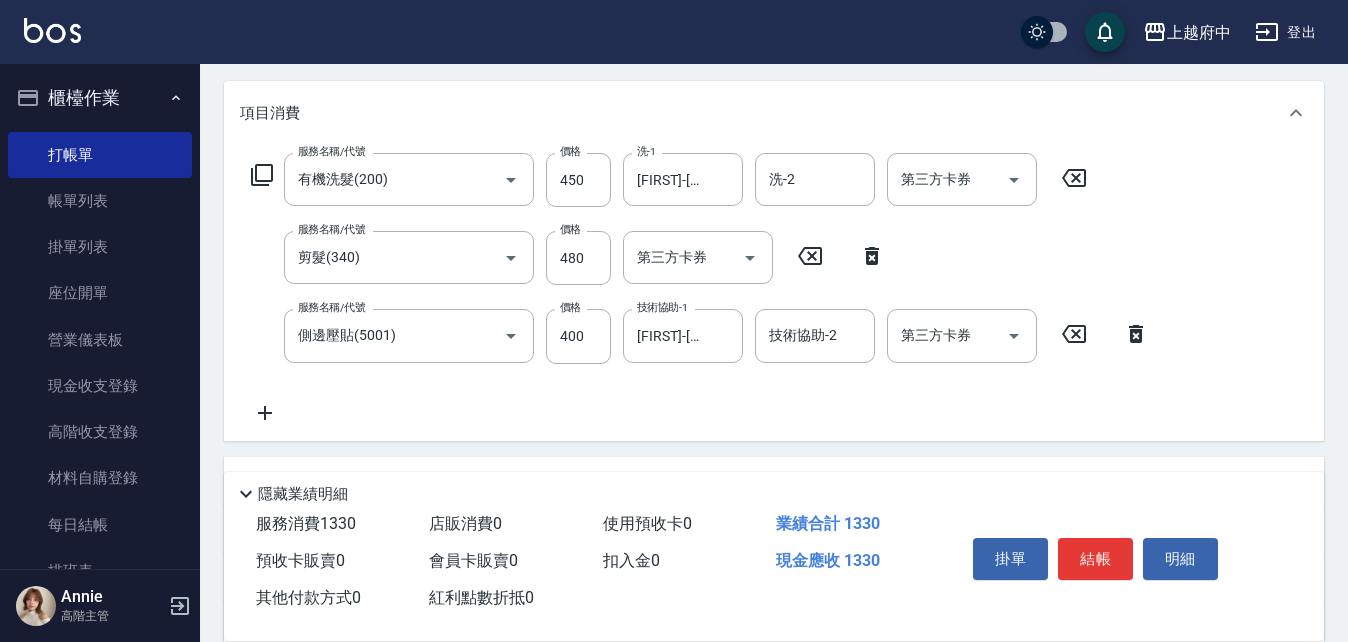scroll, scrollTop: 494, scrollLeft: 0, axis: vertical 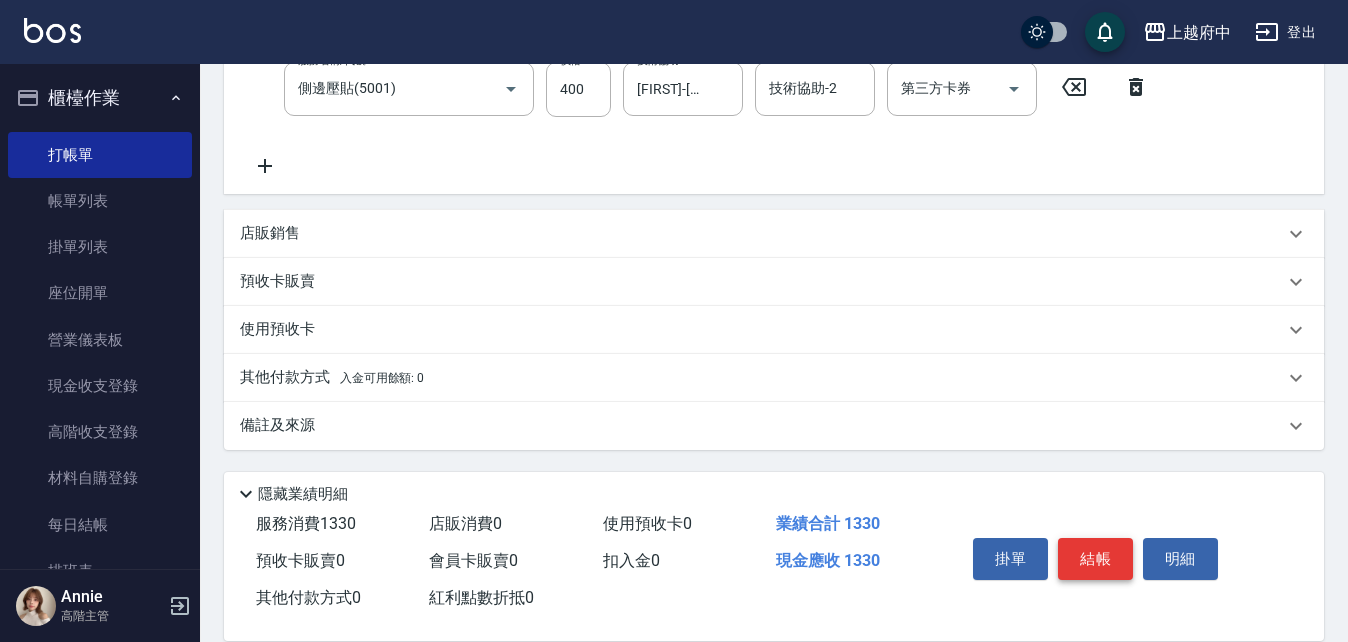 click on "結帳" at bounding box center (1095, 559) 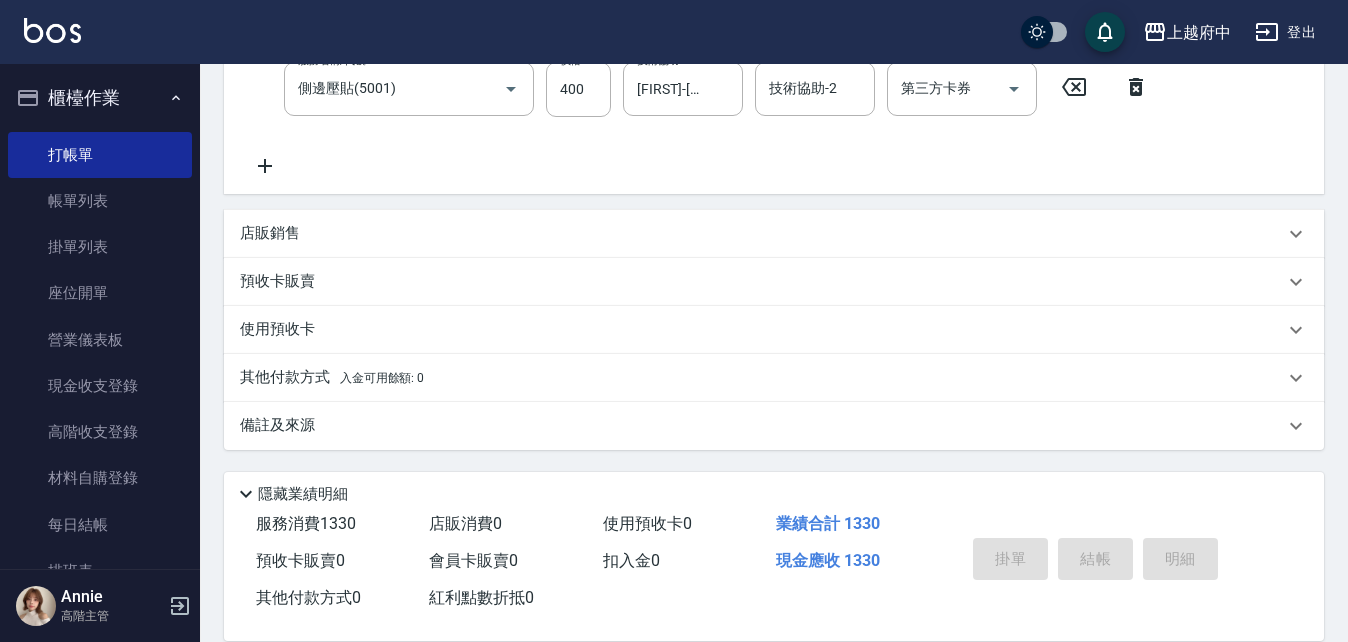 type on "2025/08/02 18:50" 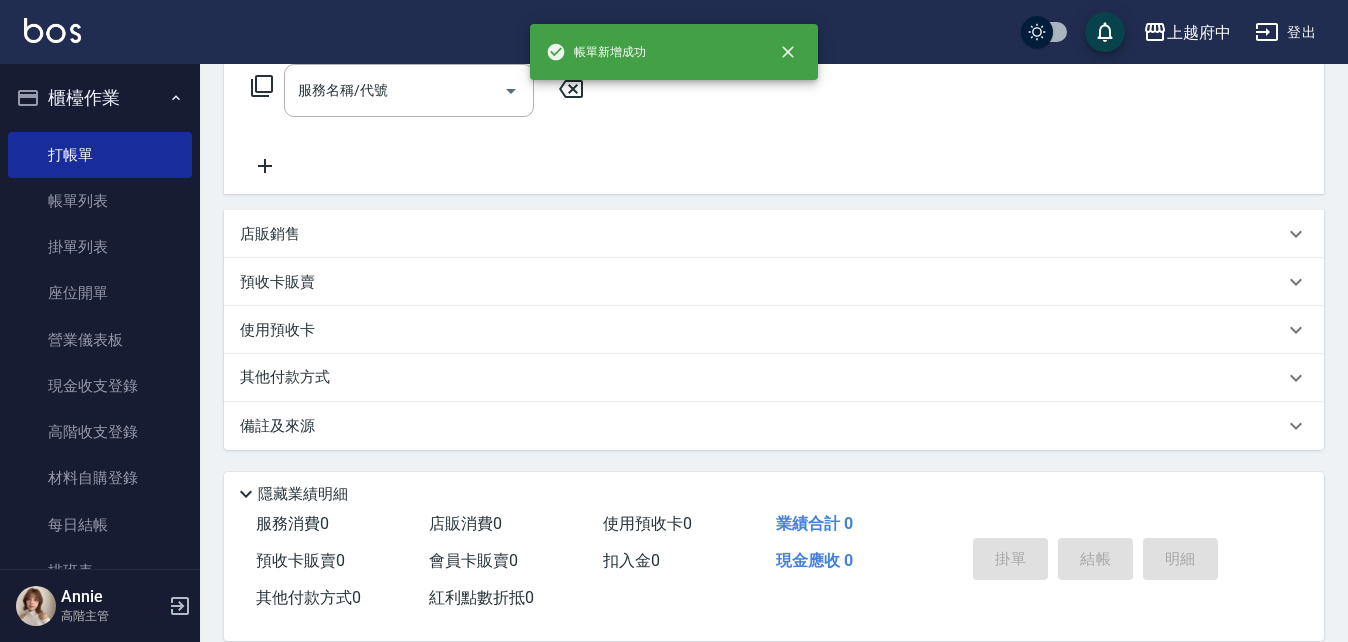 scroll, scrollTop: 0, scrollLeft: 0, axis: both 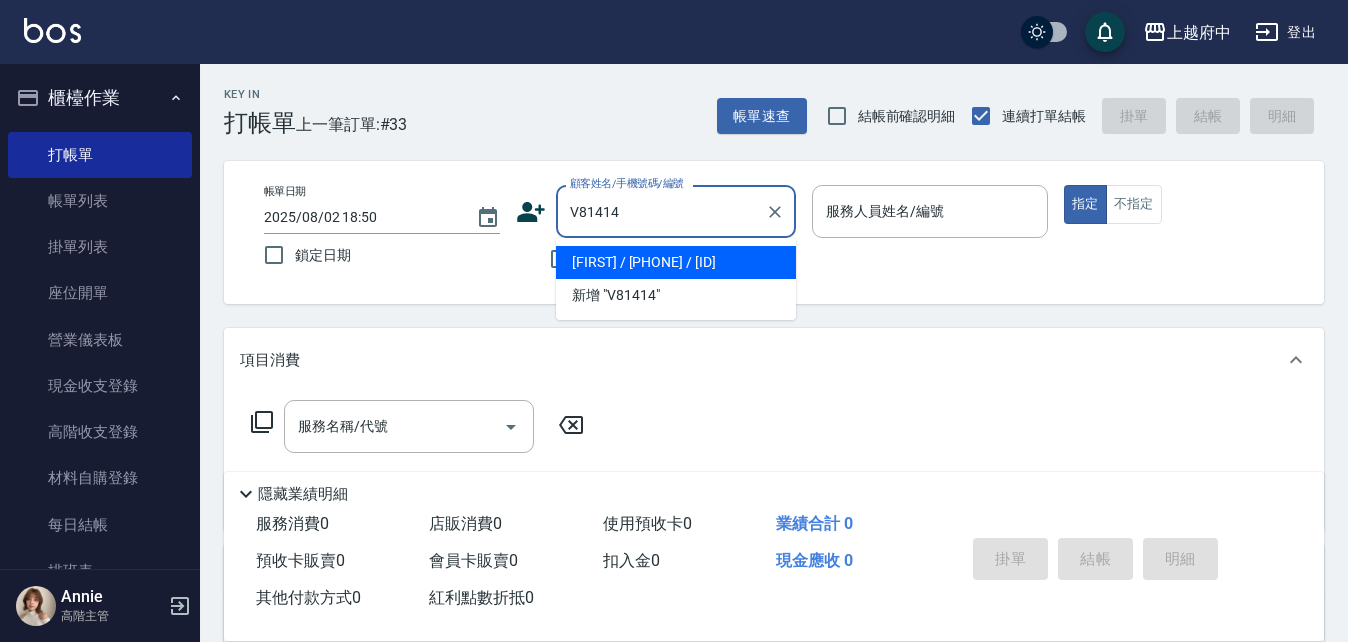 click on "[LAST_NAME] [FIRST_NAME]/[PHONE]/[PRODUCT_CODE]" at bounding box center [676, 262] 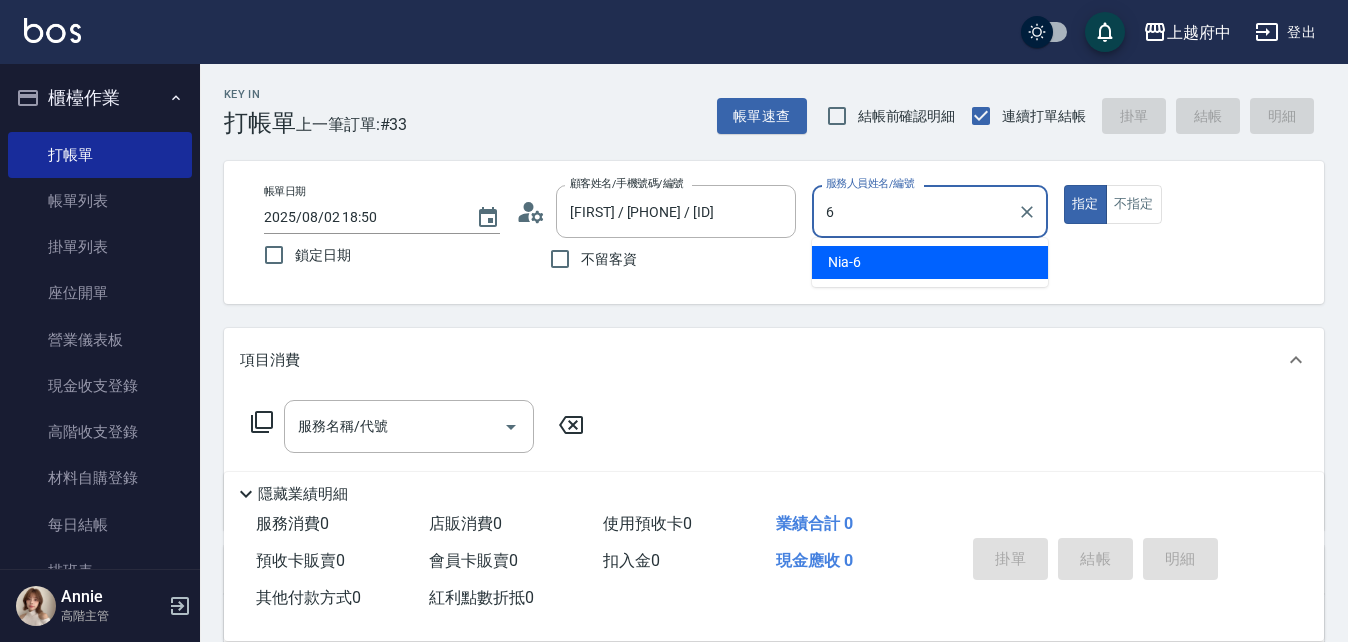 type on "Nia-6" 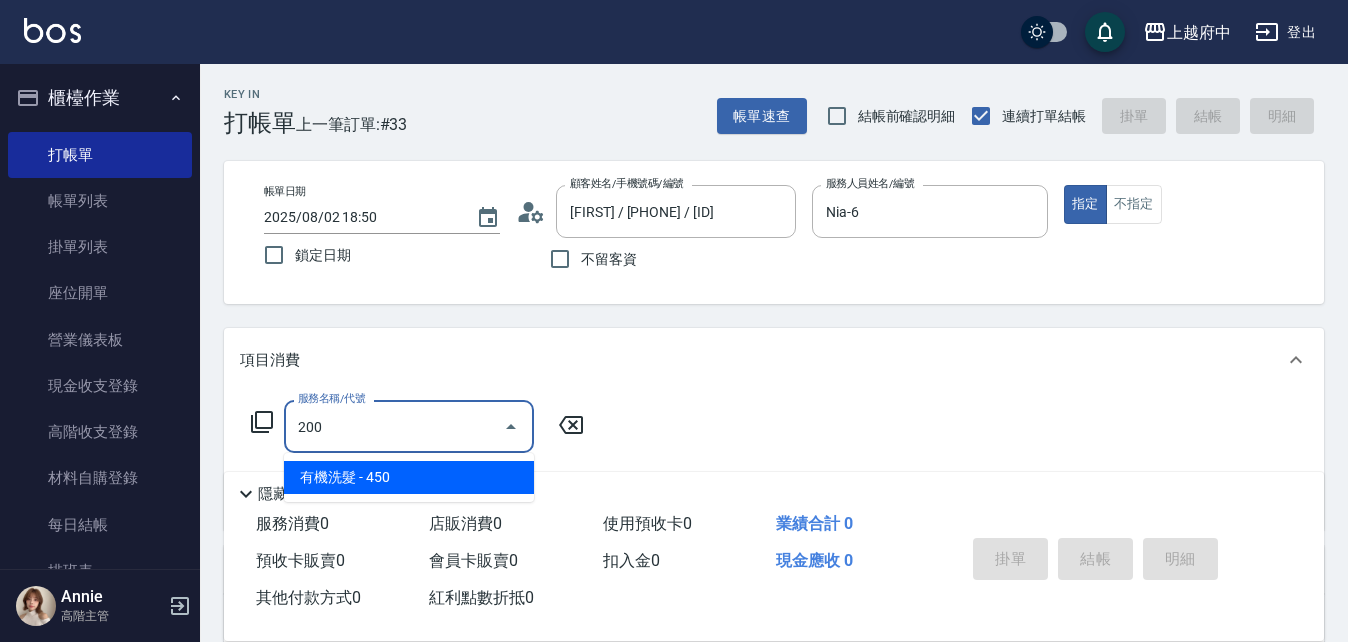 type on "有機洗髮(200)" 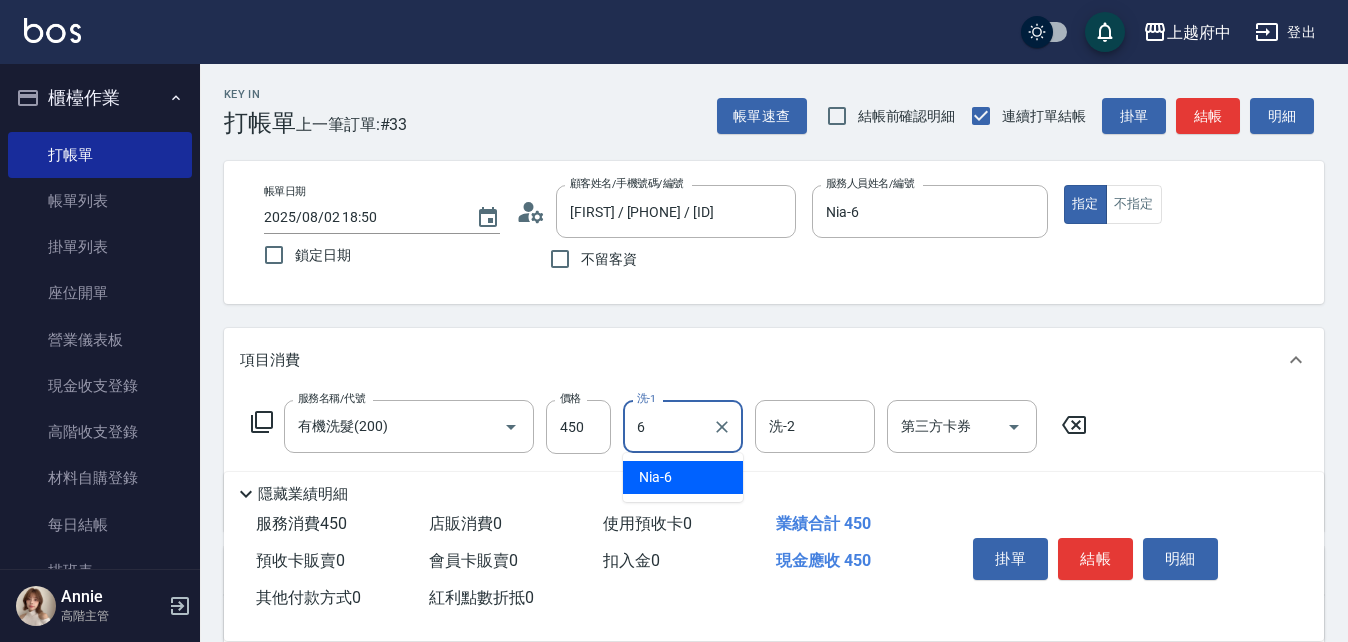 type on "Nia-6" 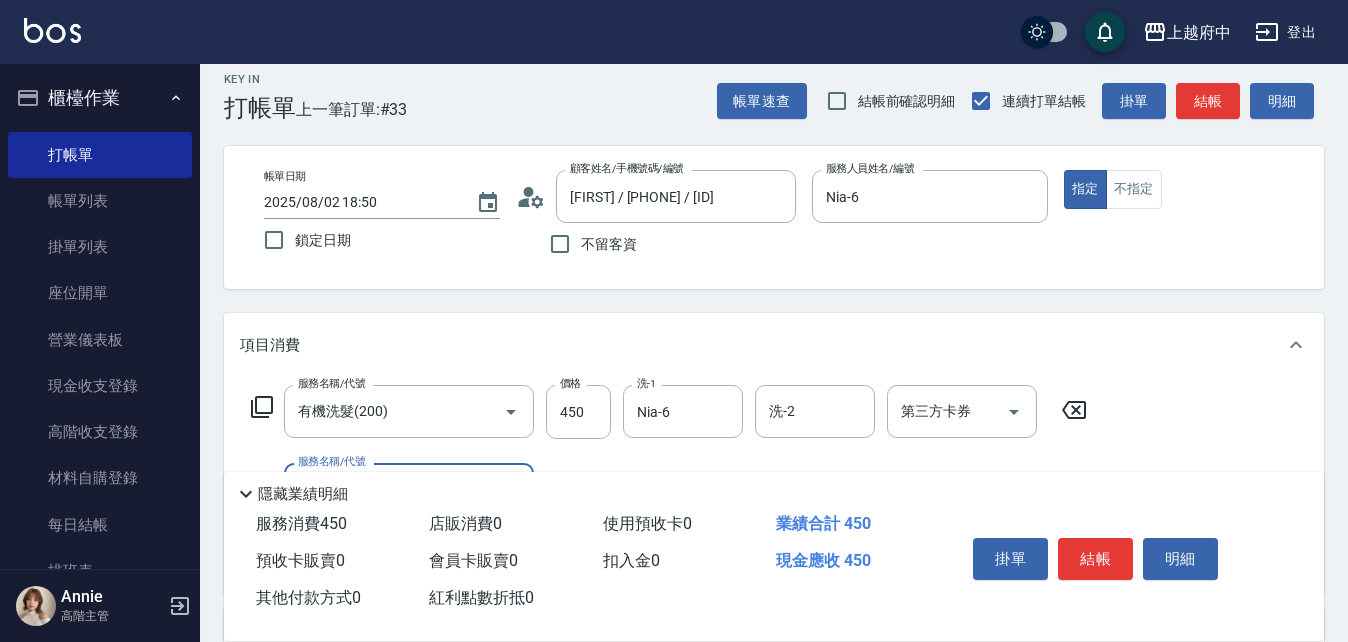 scroll, scrollTop: 200, scrollLeft: 0, axis: vertical 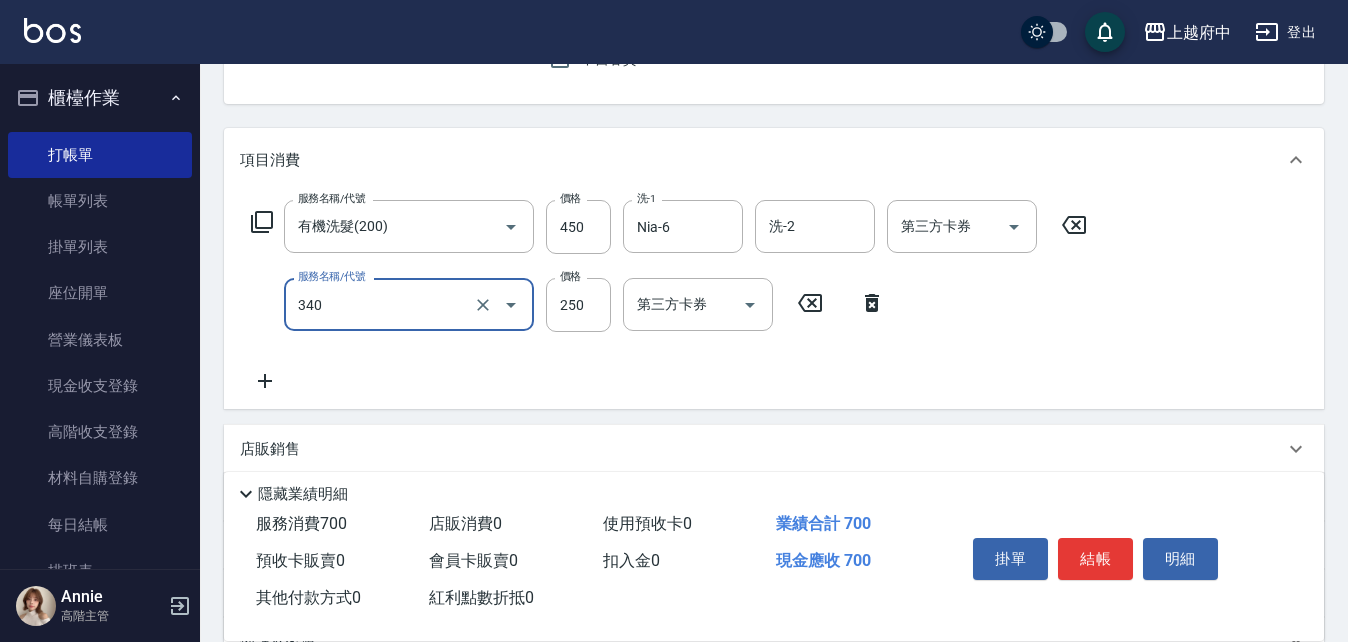 type on "剪髮(340)" 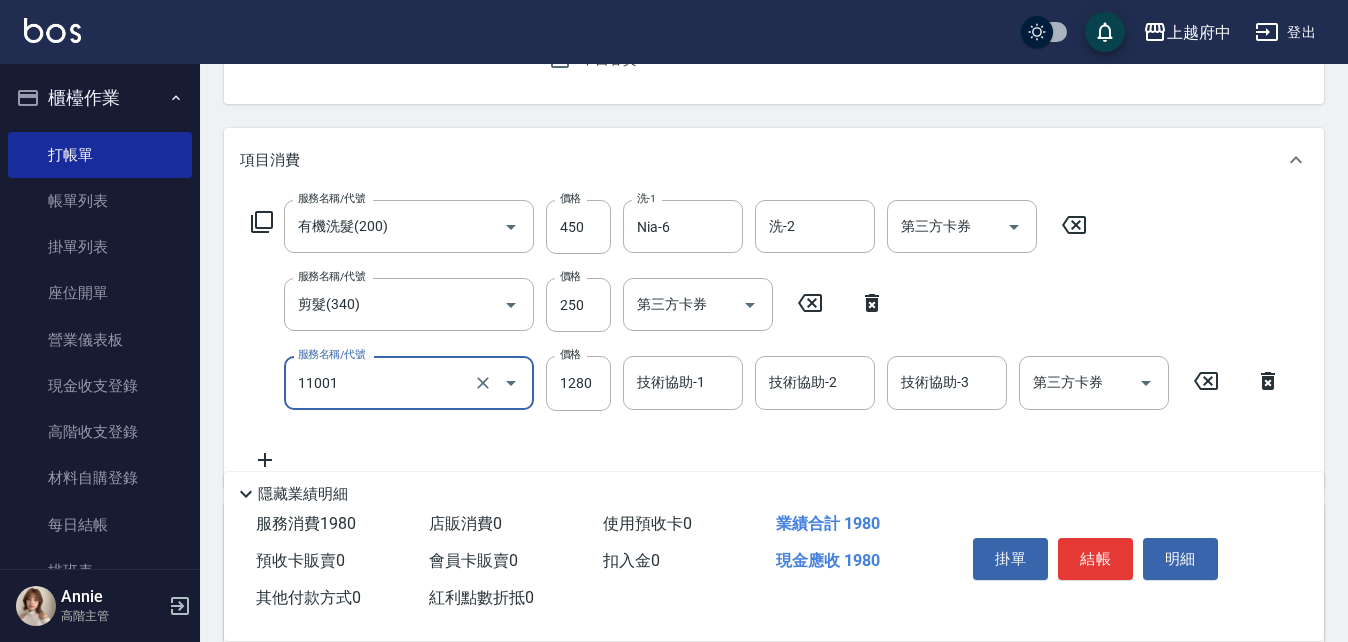 type on "燙髮S(11001)" 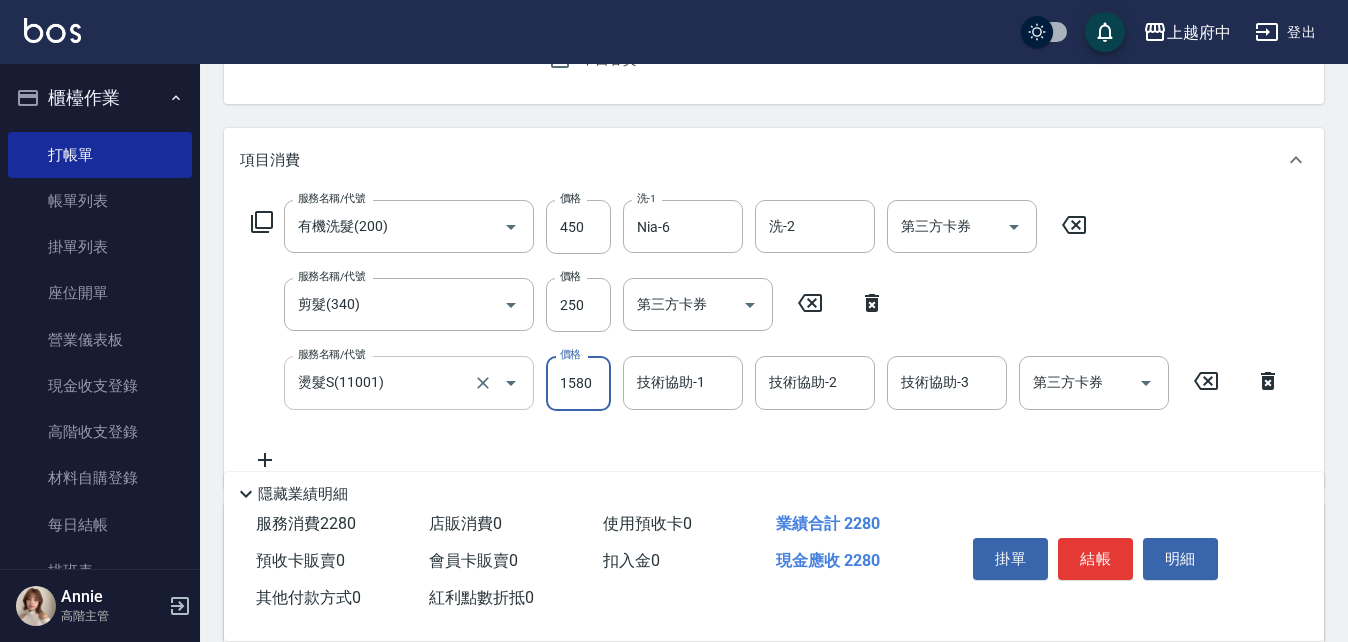 type on "1580" 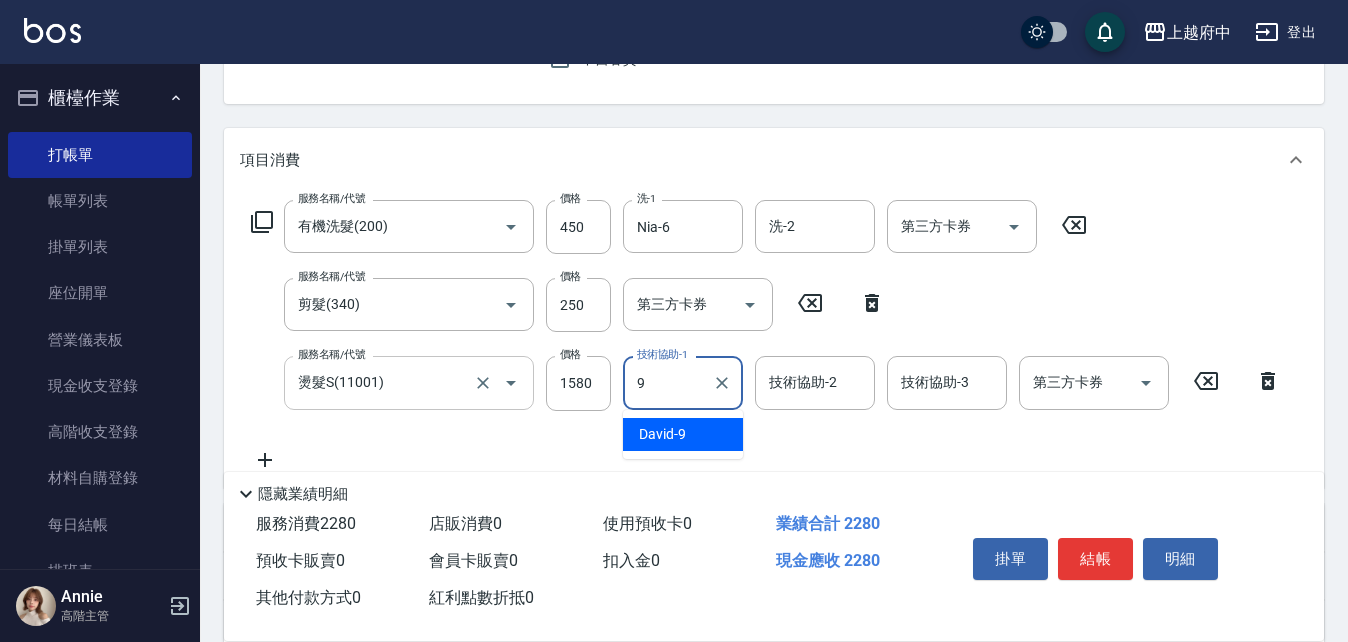 type on "David-9" 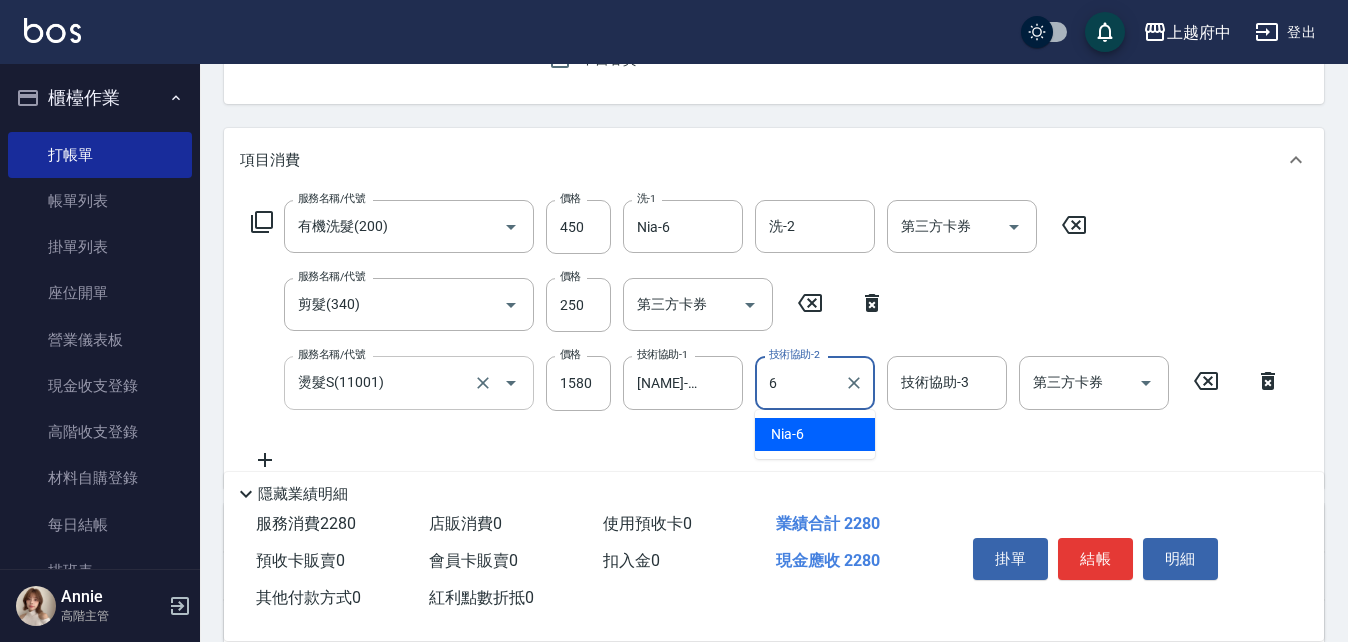 type on "Nia-6" 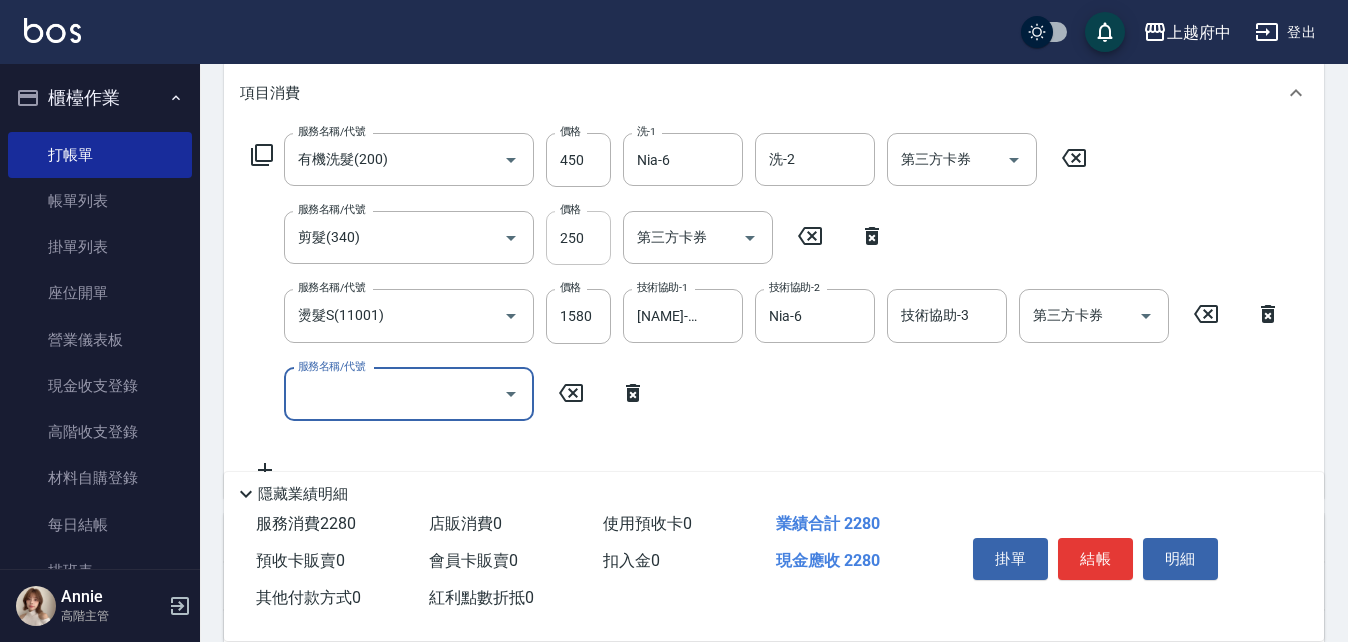 scroll, scrollTop: 300, scrollLeft: 0, axis: vertical 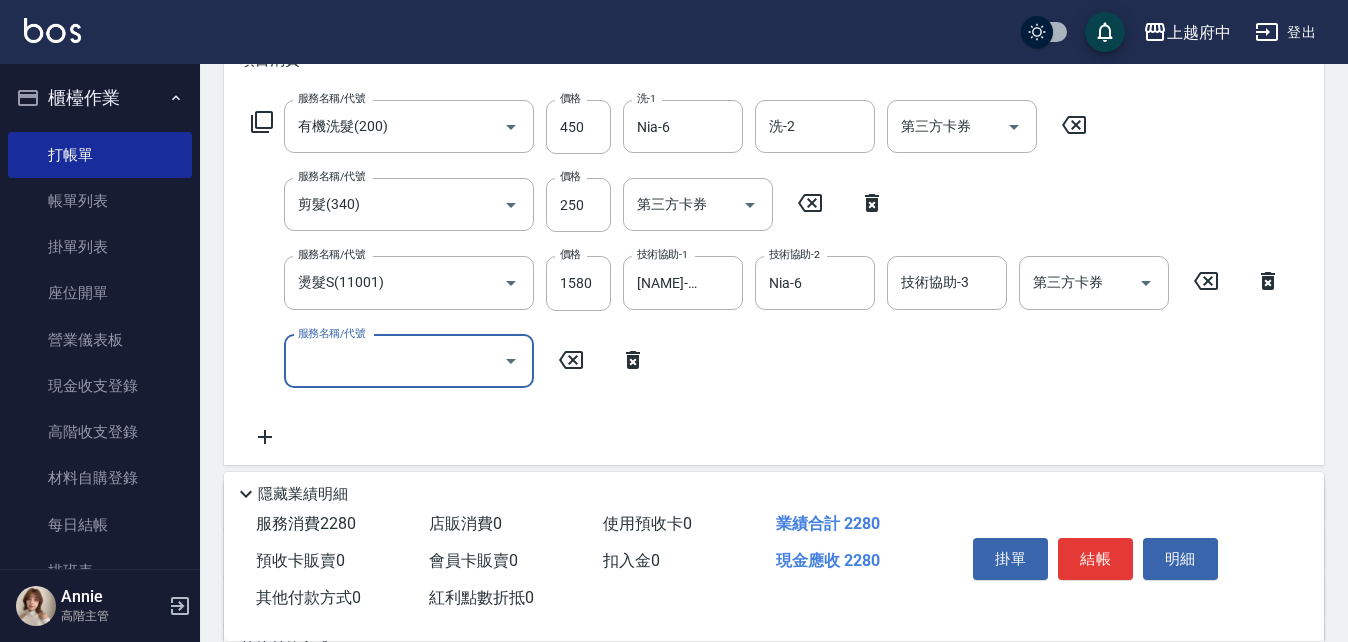 click 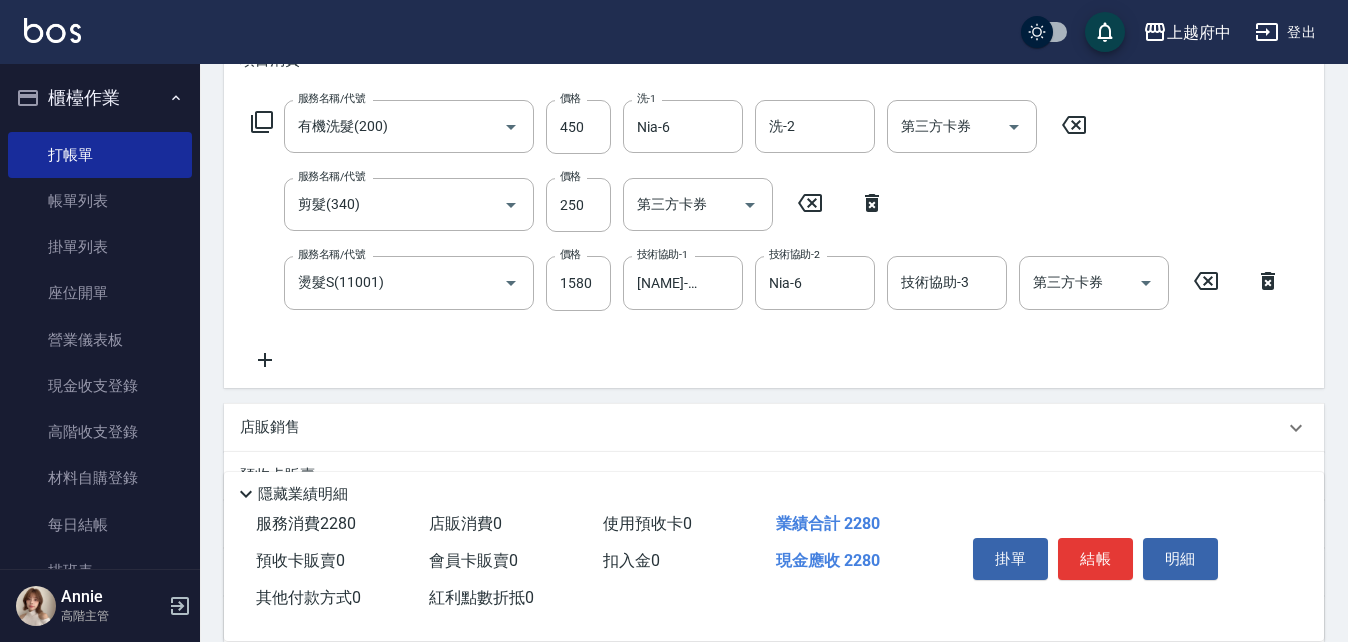 click on "服務名稱/代號 有機洗髮(200) 服務名稱/代號 價格 450 價格 洗-1 Nia-6 洗-1 洗-2 洗-2 第三方卡券 第三方卡券 服務名稱/代號 剪髮(340) 服務名稱/代號 價格 250 價格 第三方卡券 第三方卡券 服務名稱/代號 燙髮S(11001) 服務名稱/代號 價格 1580 價格 技術協助-1 David-9 技術協助-1 技術協助-2 Nia-6 技術協助-2 技術協助-3 技術協助-3 第三方卡券 第三方卡券" at bounding box center (766, 235) 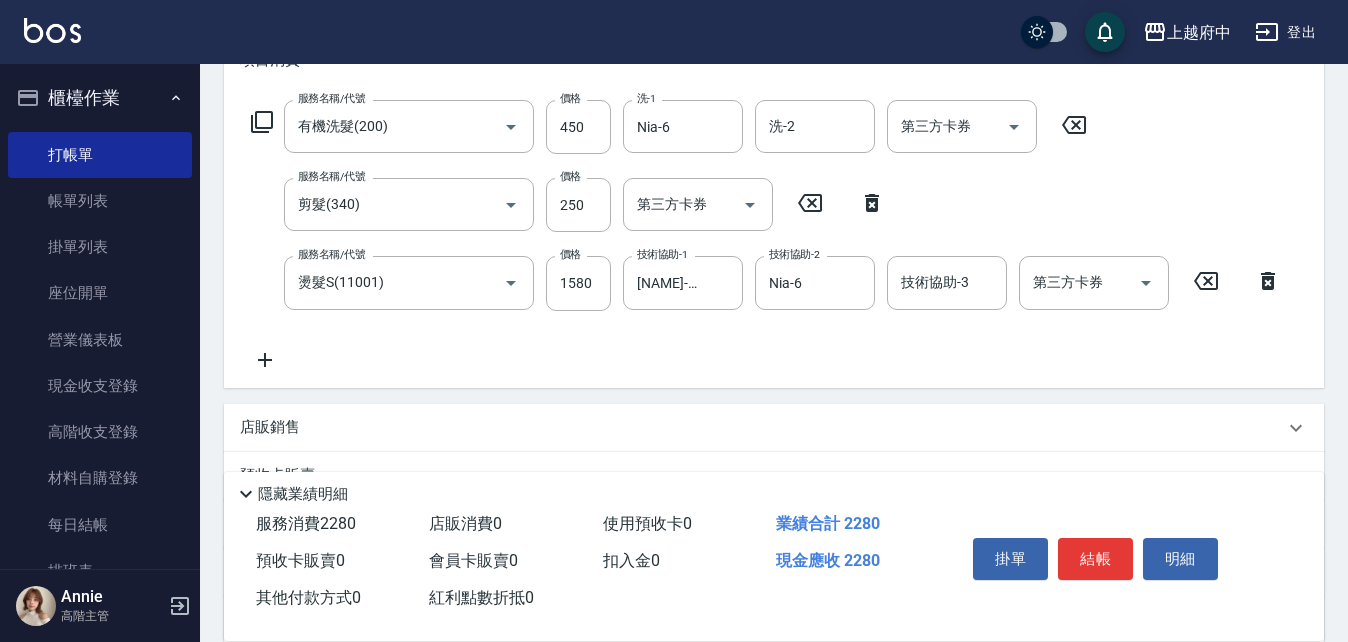scroll, scrollTop: 400, scrollLeft: 0, axis: vertical 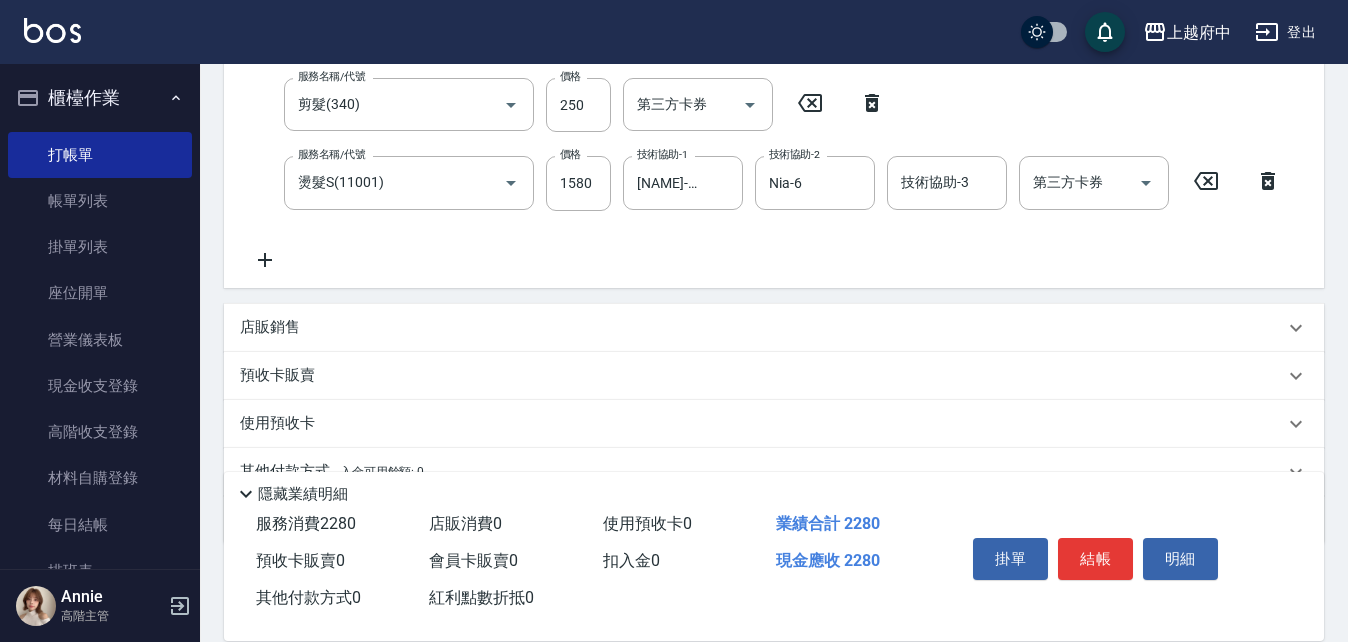 click on "店販銷售" at bounding box center [270, 327] 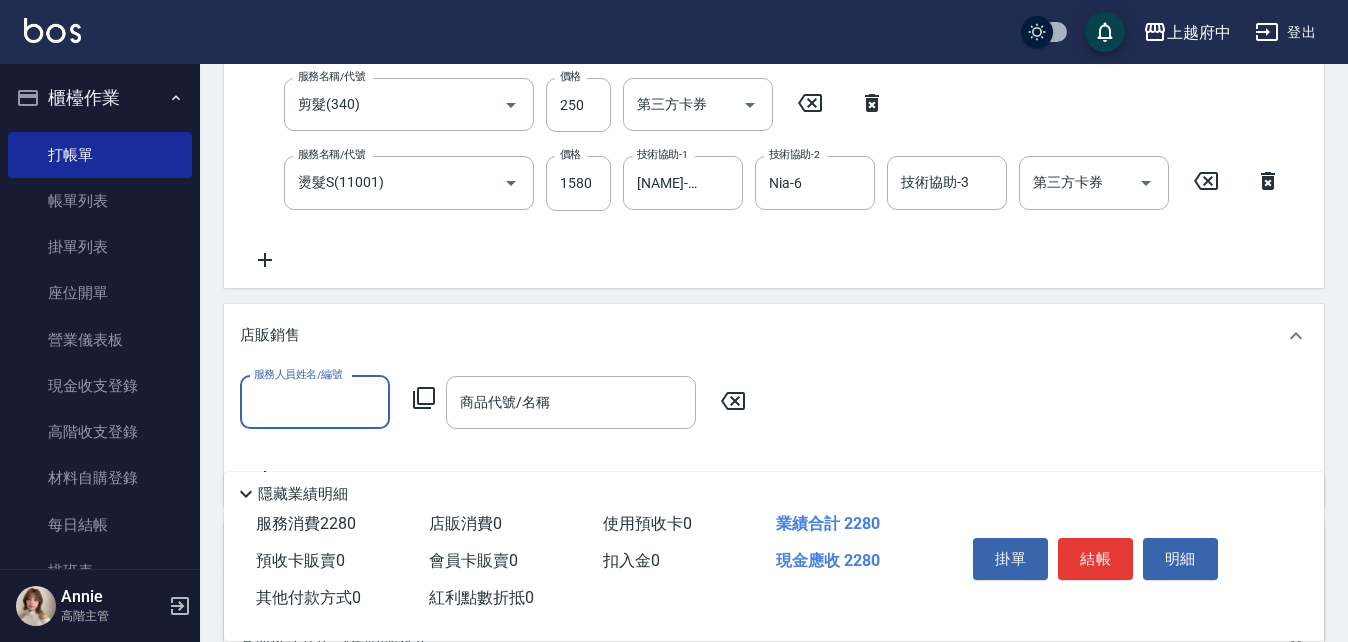 scroll, scrollTop: 0, scrollLeft: 0, axis: both 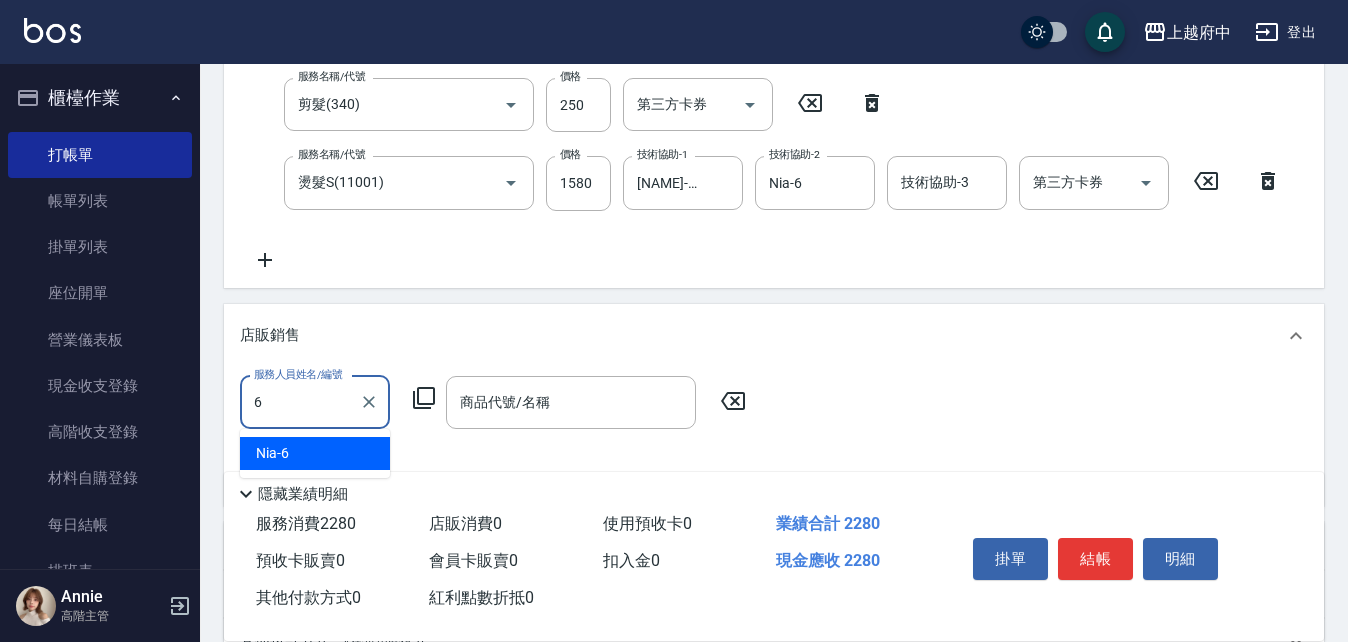 type on "Nia-6" 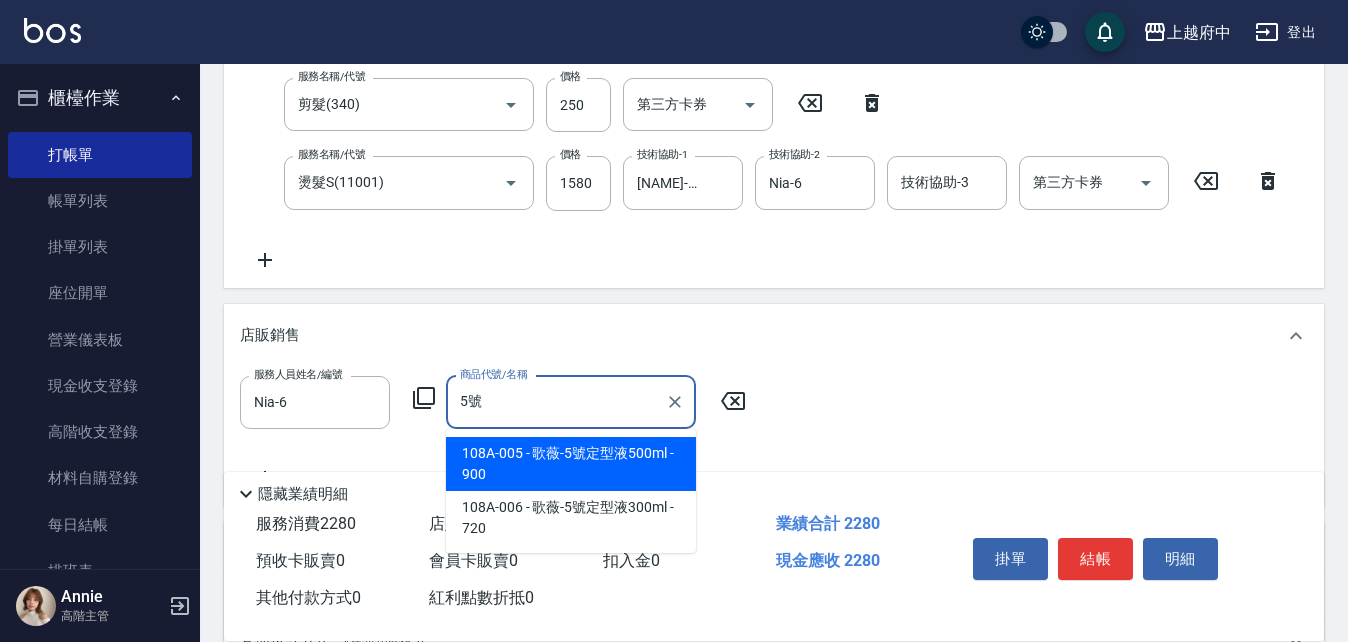 click on "108A-005 - 歌薇-5號定型液500ml - 900" at bounding box center (571, 464) 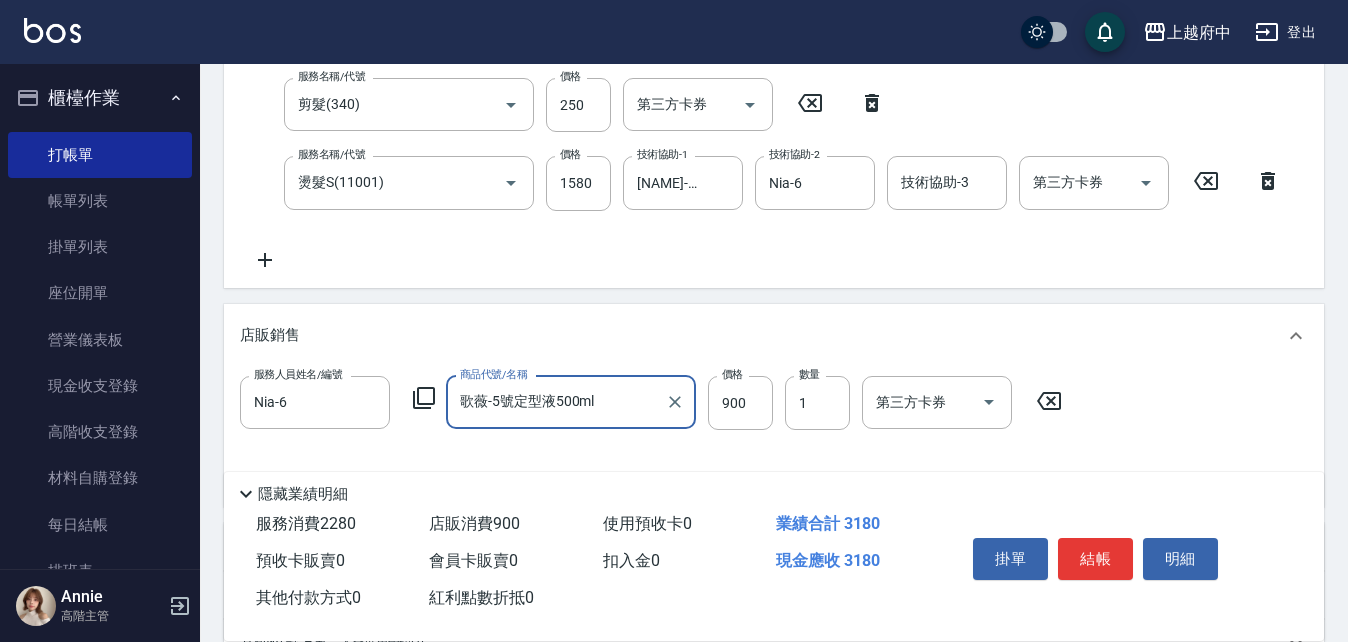 type on "歌薇-5號定型液500ml" 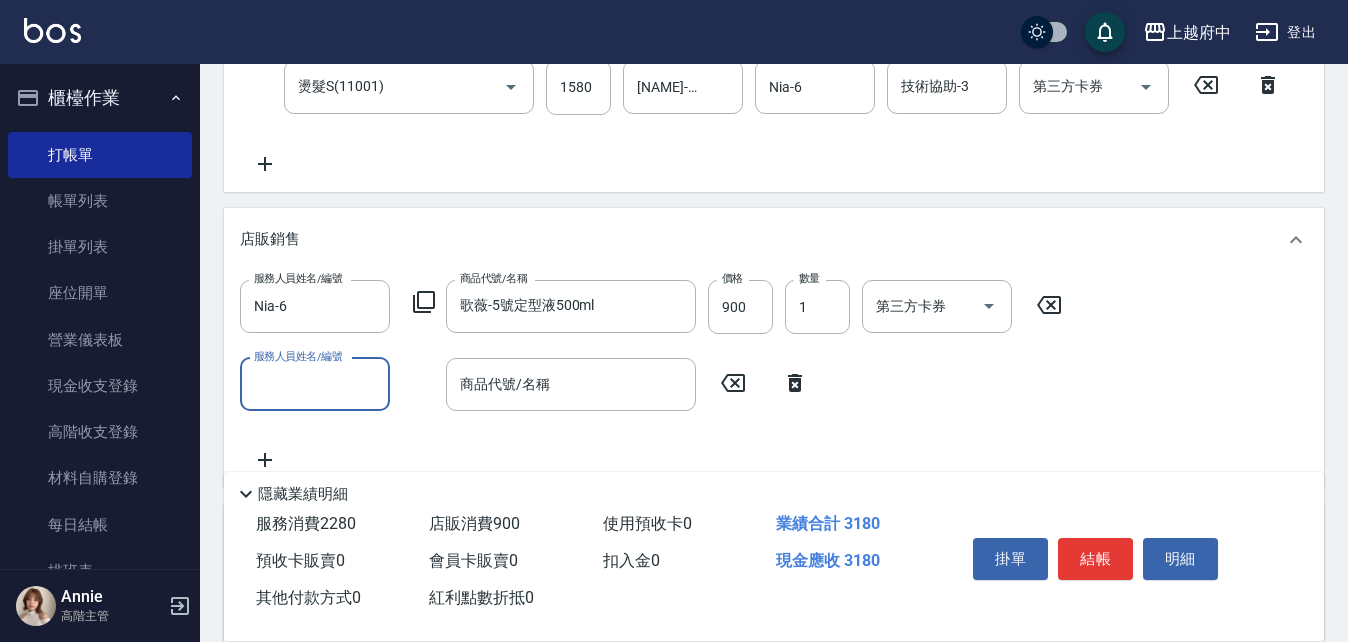 scroll, scrollTop: 500, scrollLeft: 0, axis: vertical 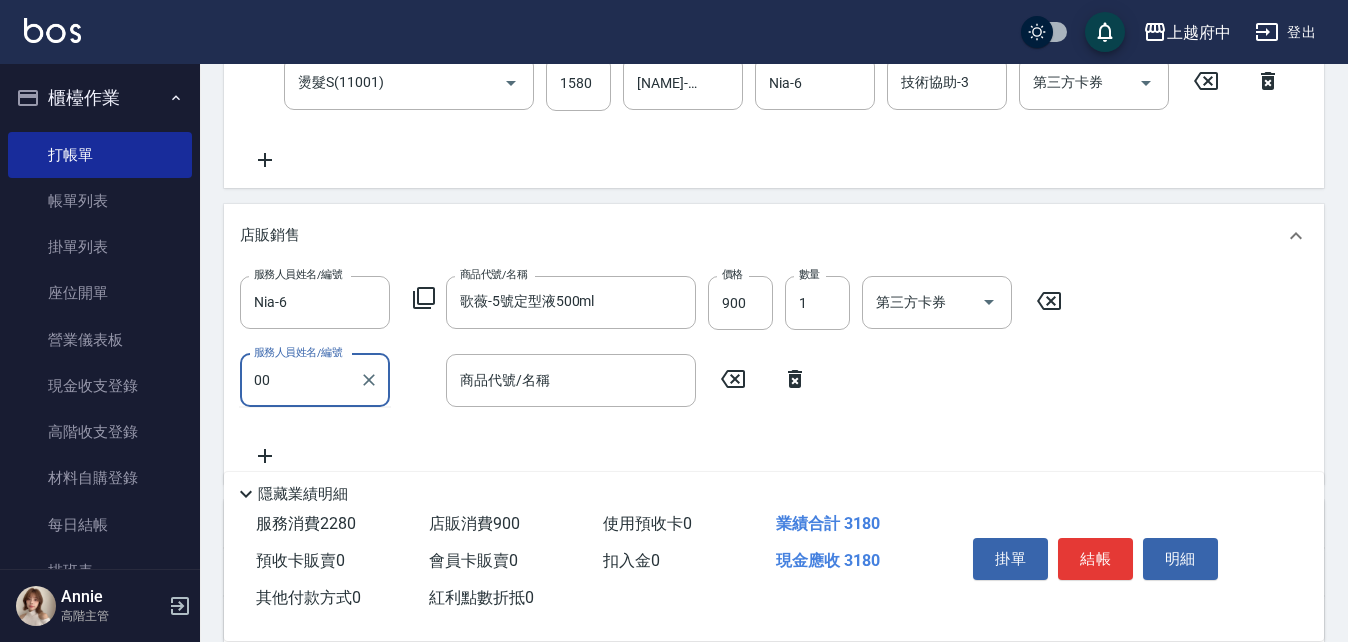 type on "0" 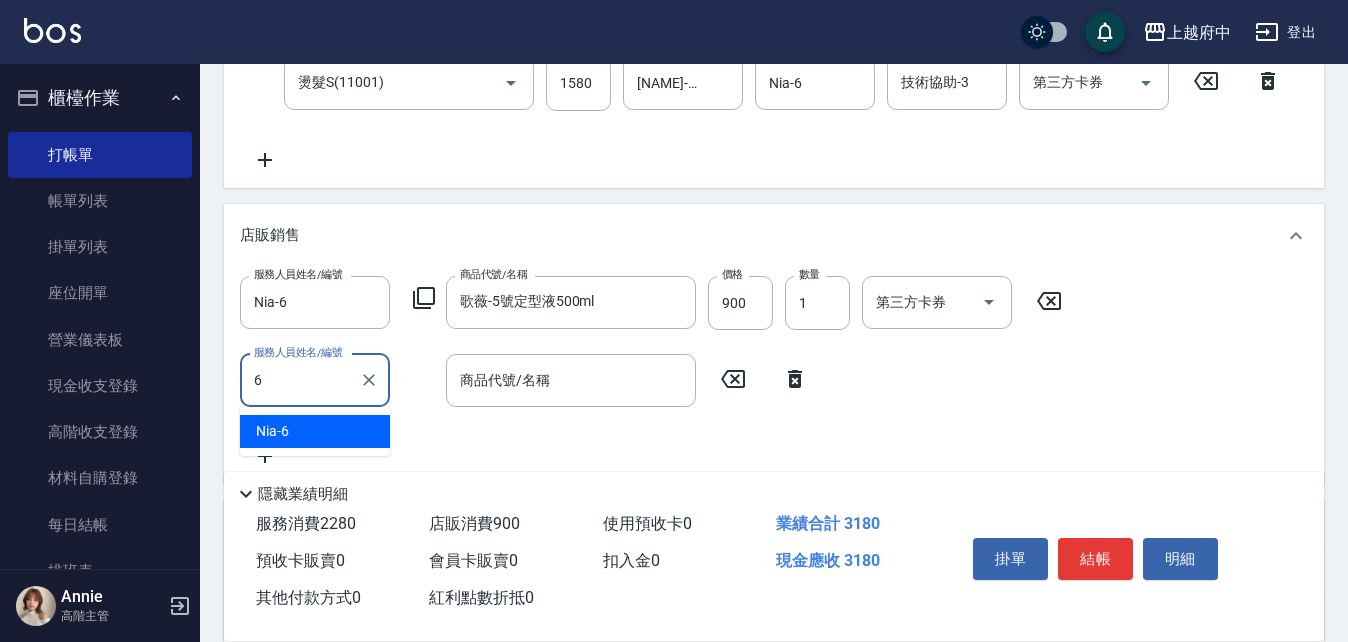 type on "Nia-6" 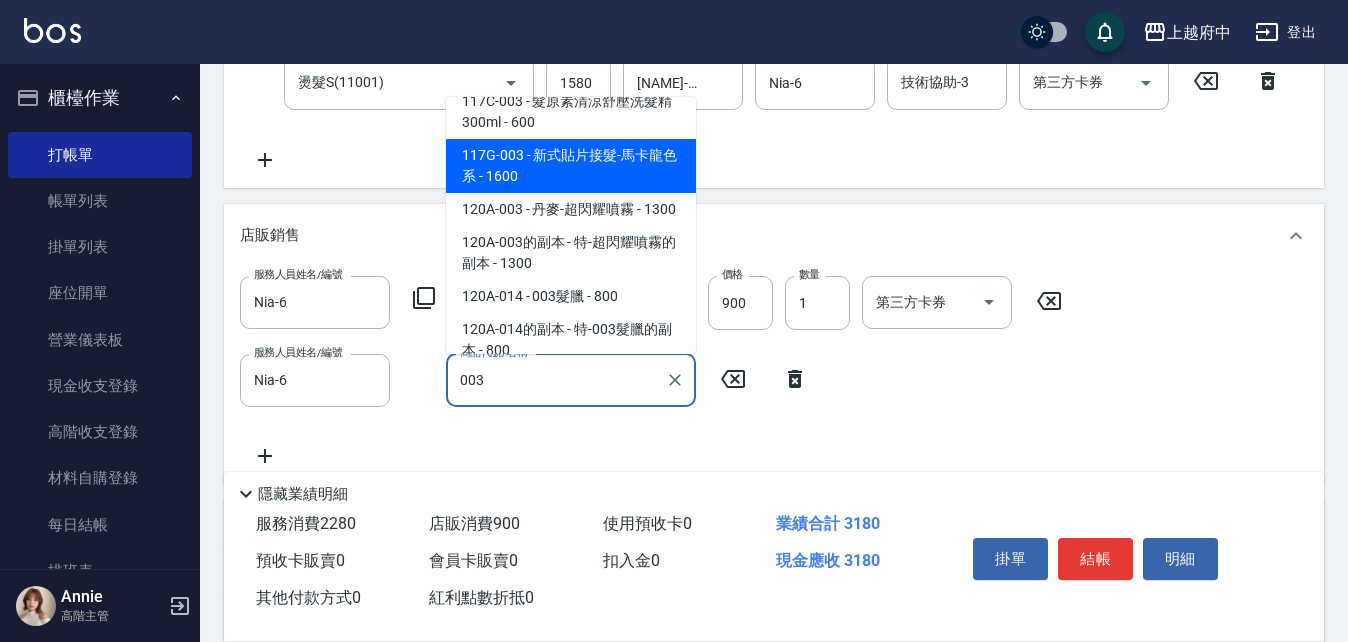 scroll, scrollTop: 900, scrollLeft: 0, axis: vertical 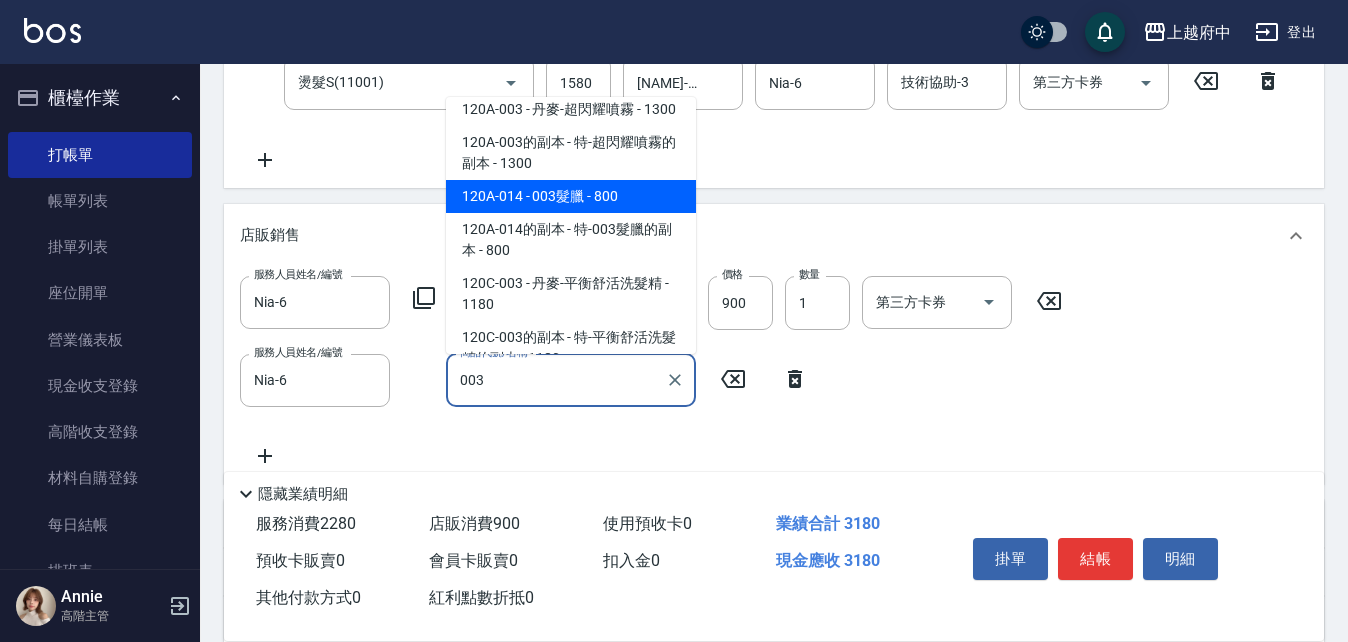 click on "120A-014 - 003髮臘 - 800" at bounding box center [571, 196] 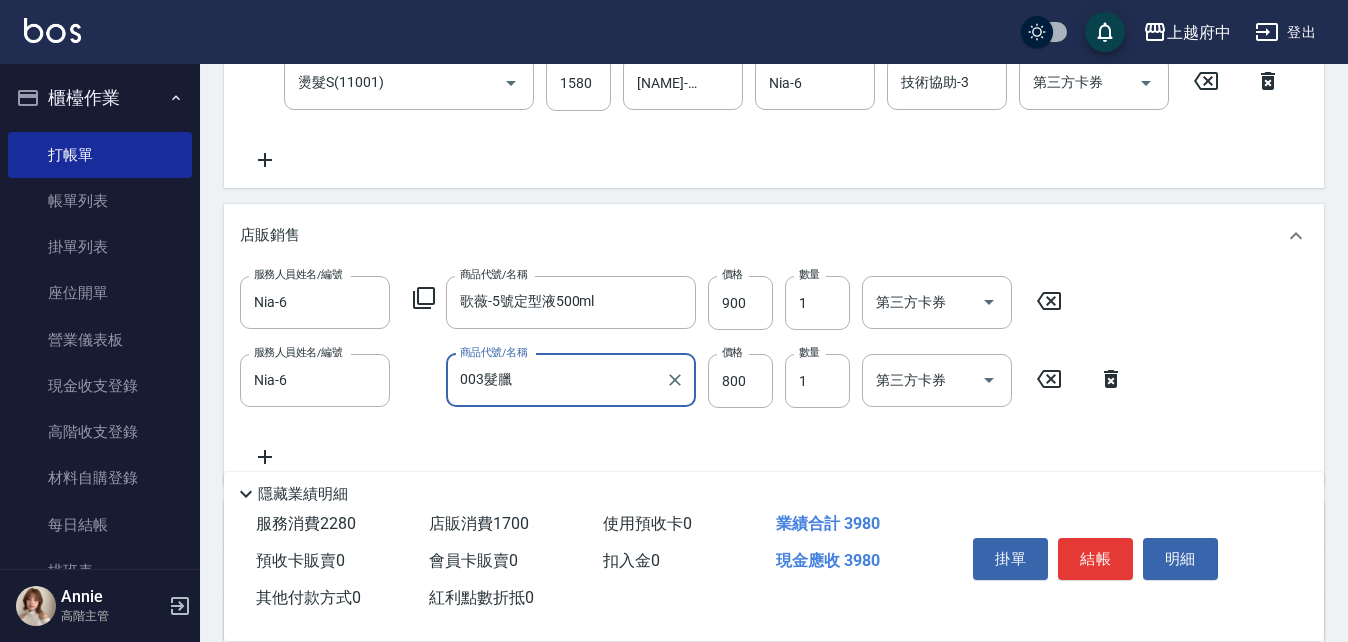 type on "003髮臘" 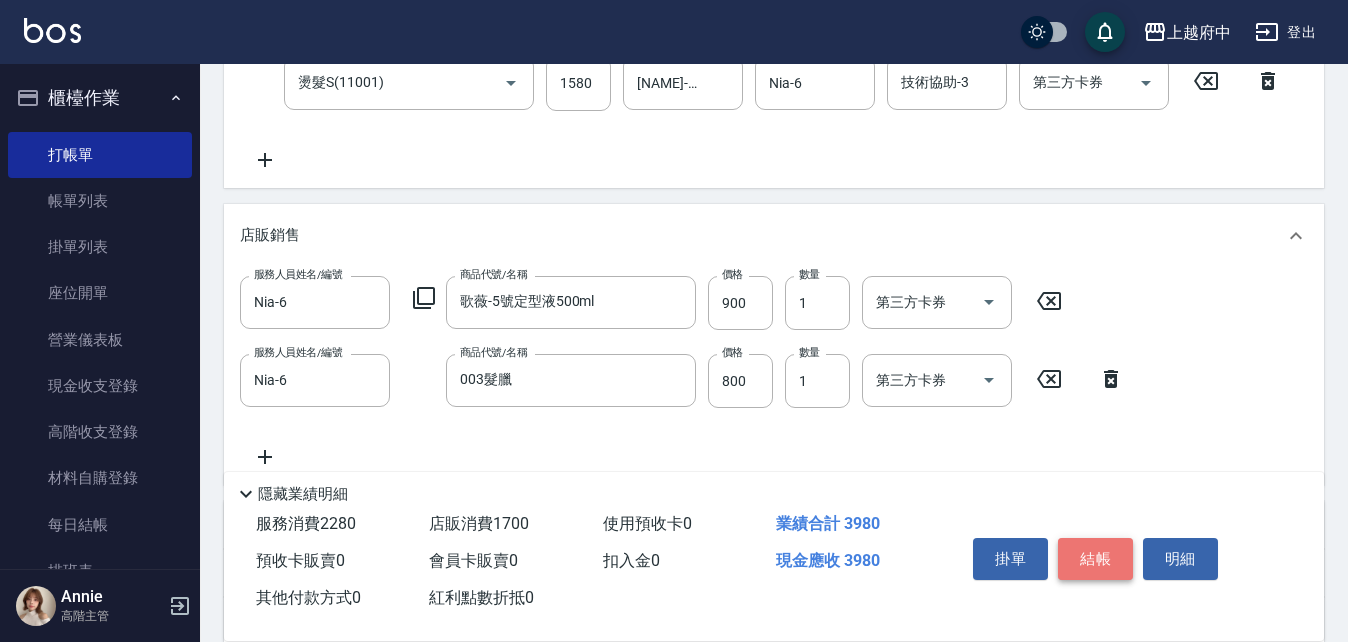 click on "結帳" at bounding box center (1095, 559) 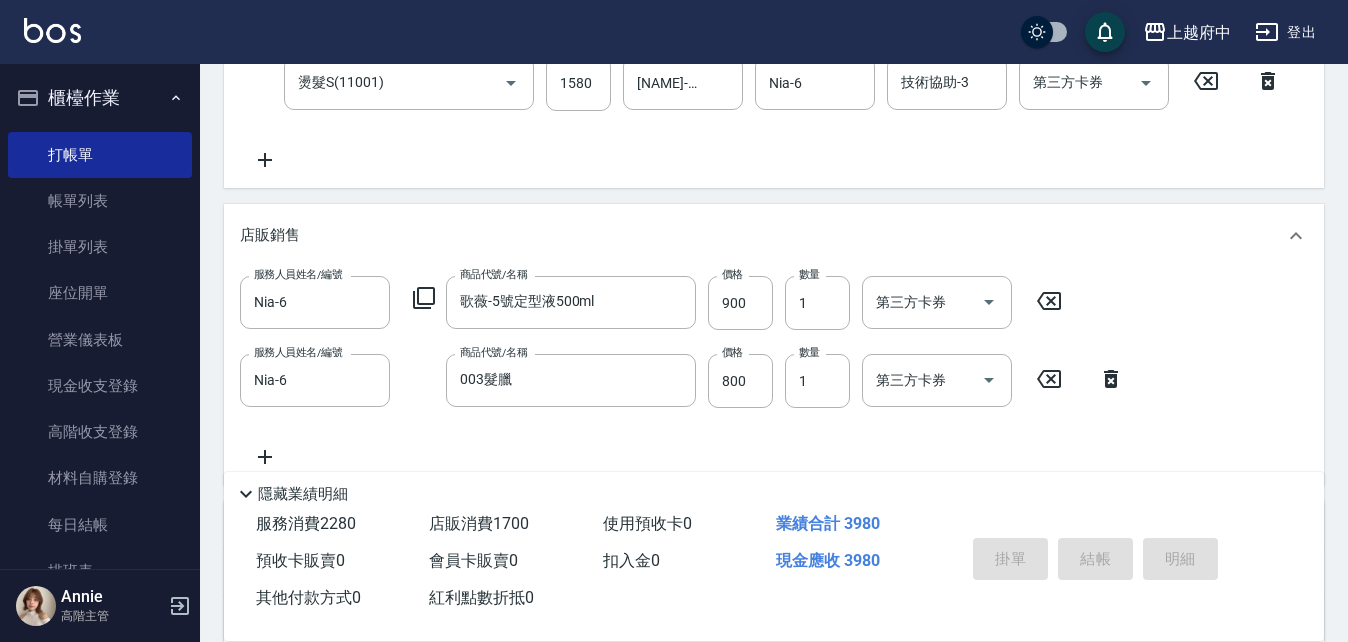 type on "2025/08/02 18:53" 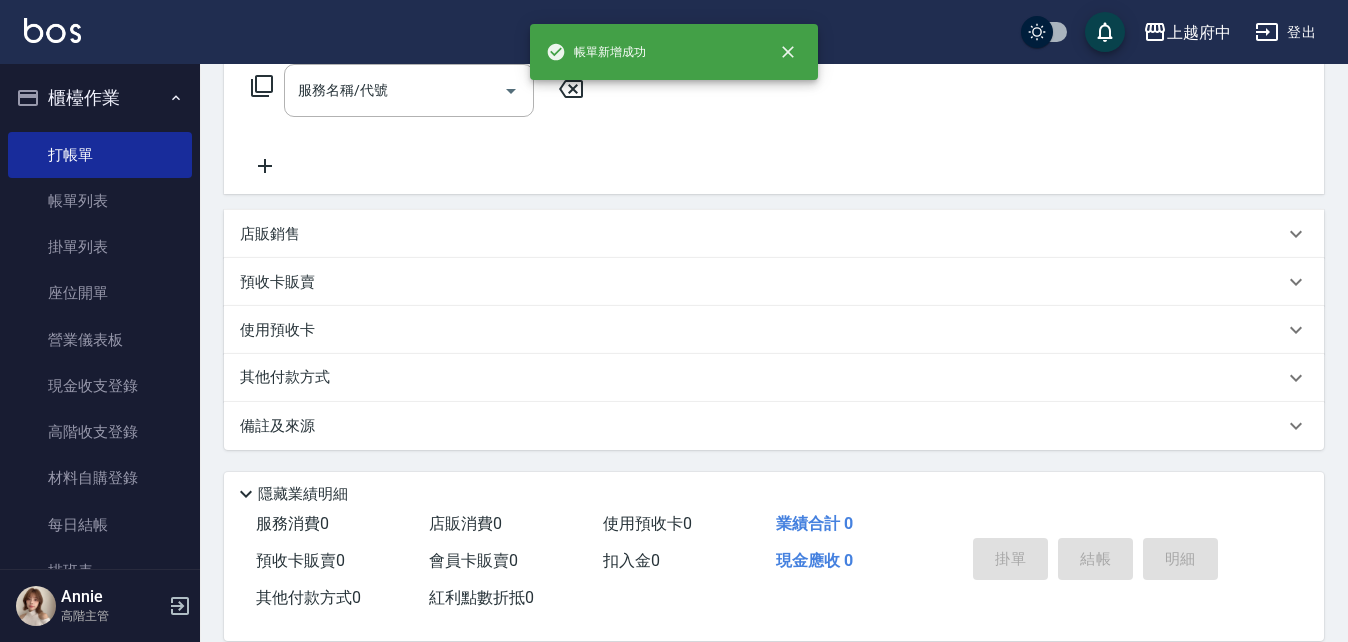 scroll, scrollTop: 0, scrollLeft: 0, axis: both 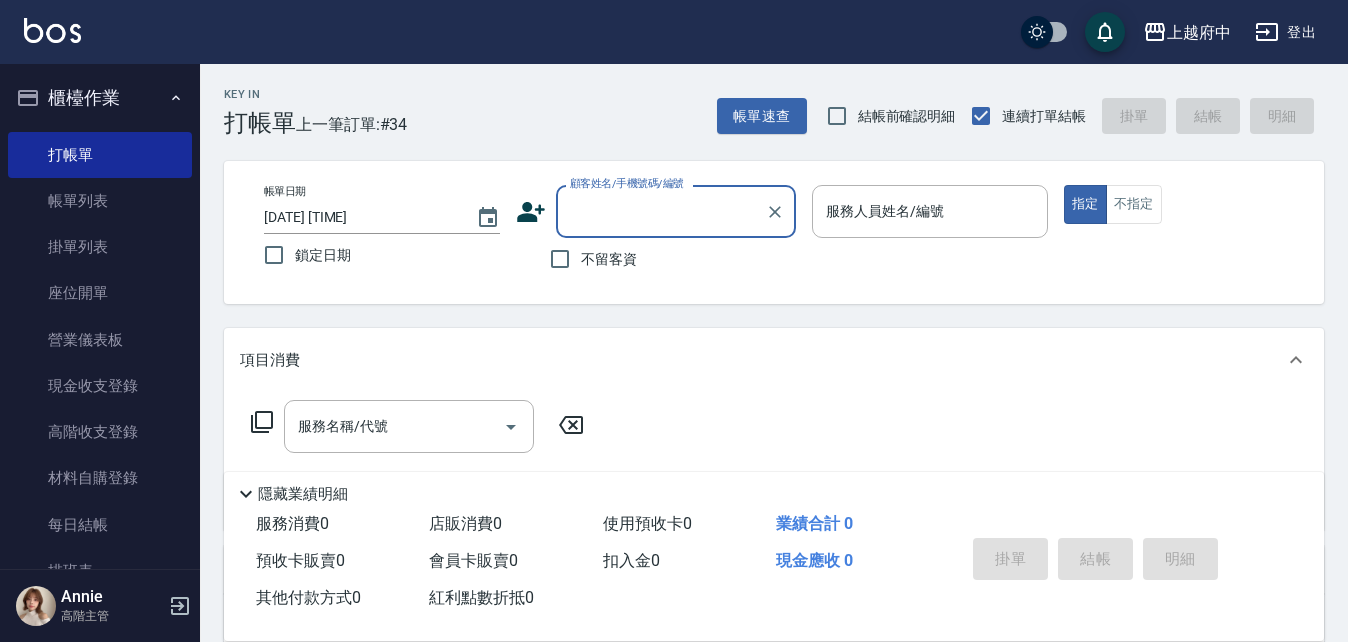type on "ㄔ" 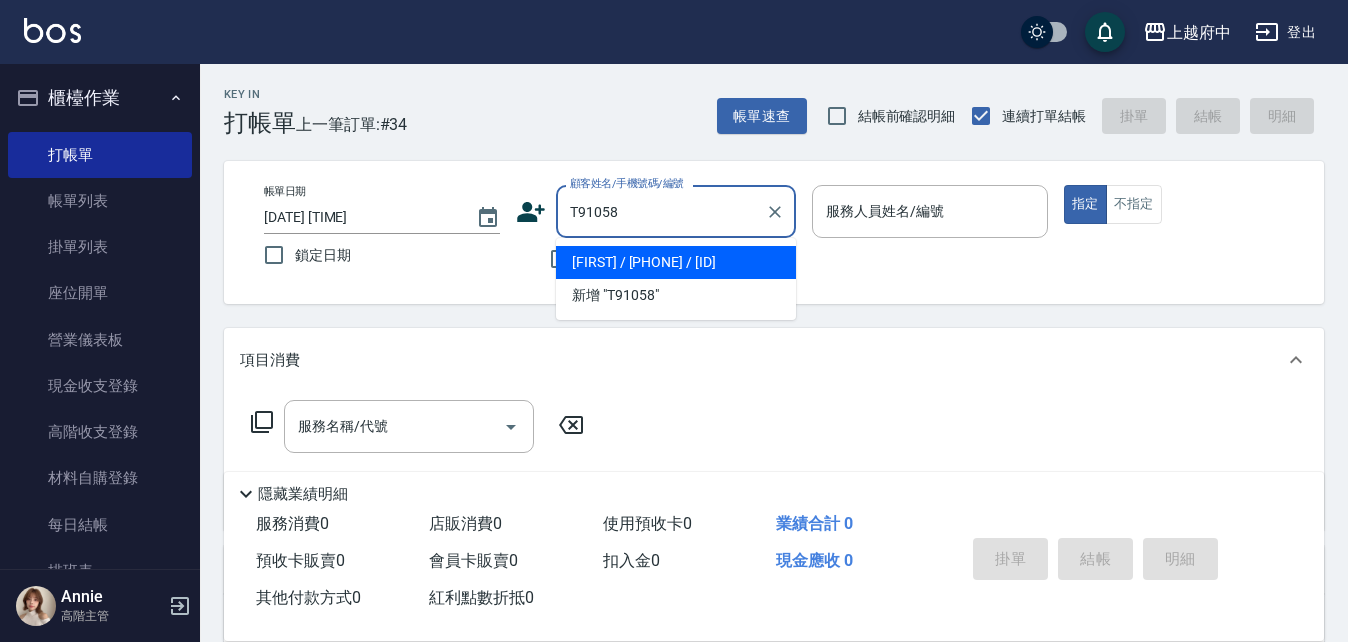 click on "[LAST]/[PHONE]/[ID]" at bounding box center [676, 262] 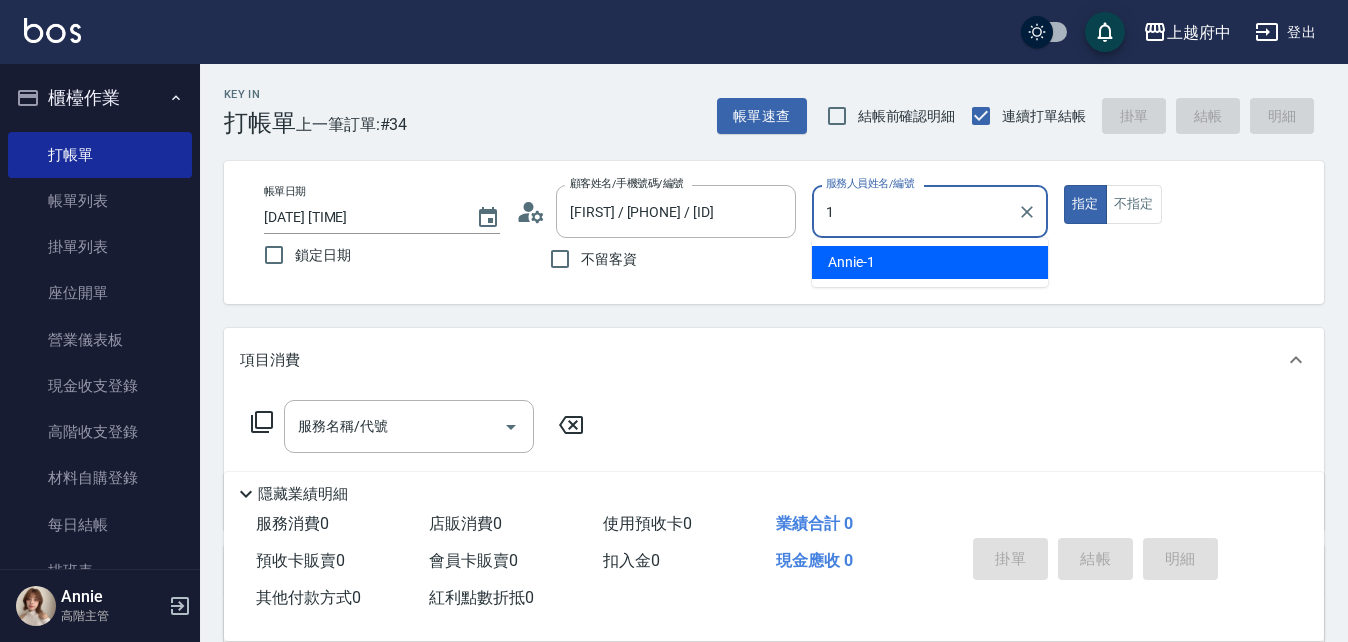 type on "[FIRST] -1" 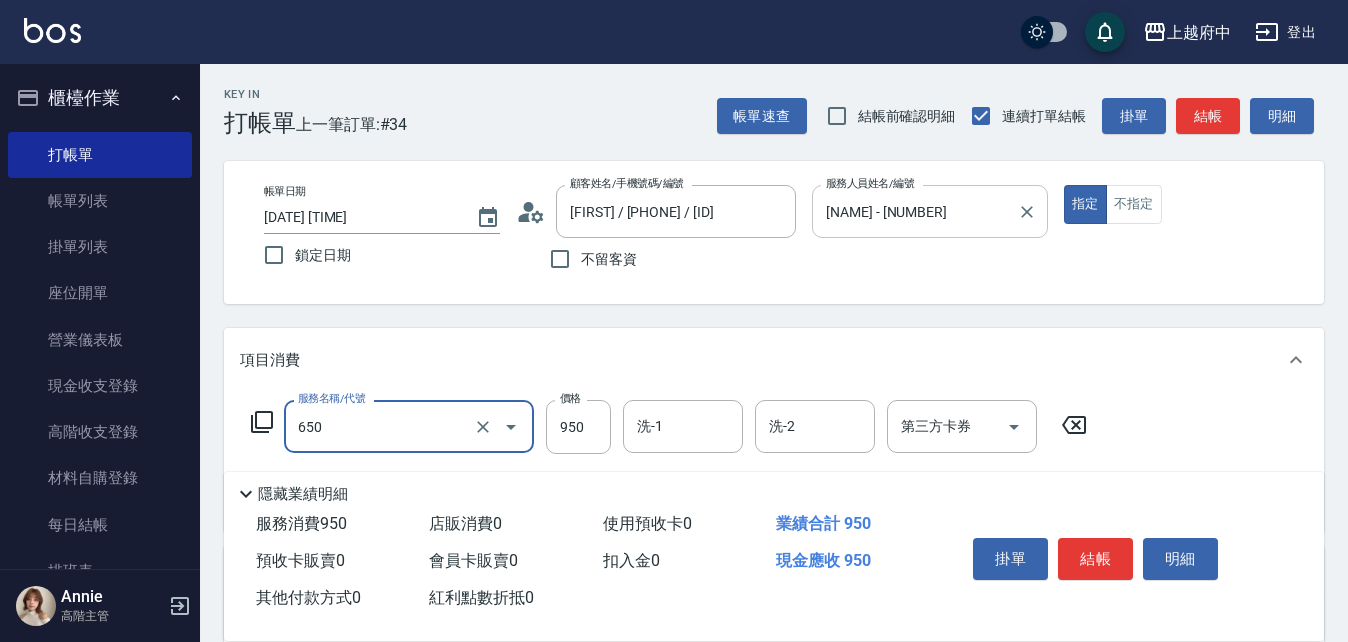 type on "SPA精油洗髮(650)" 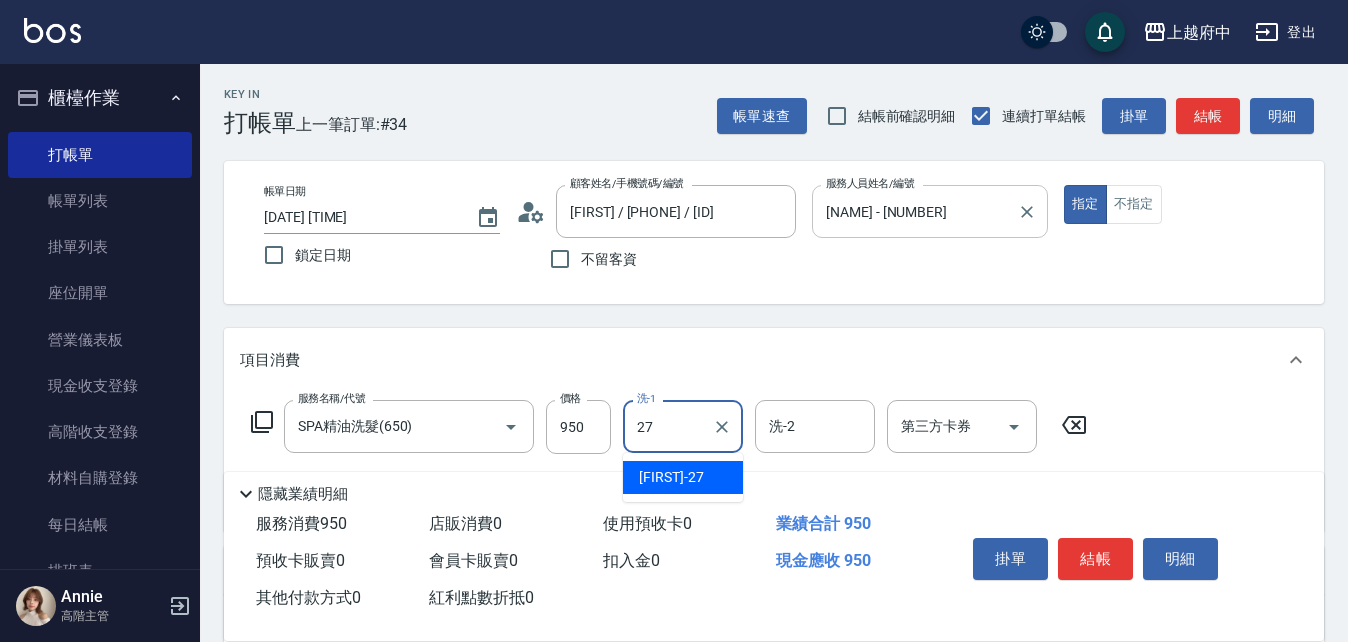 type on "[FIRST] [LAST]-27" 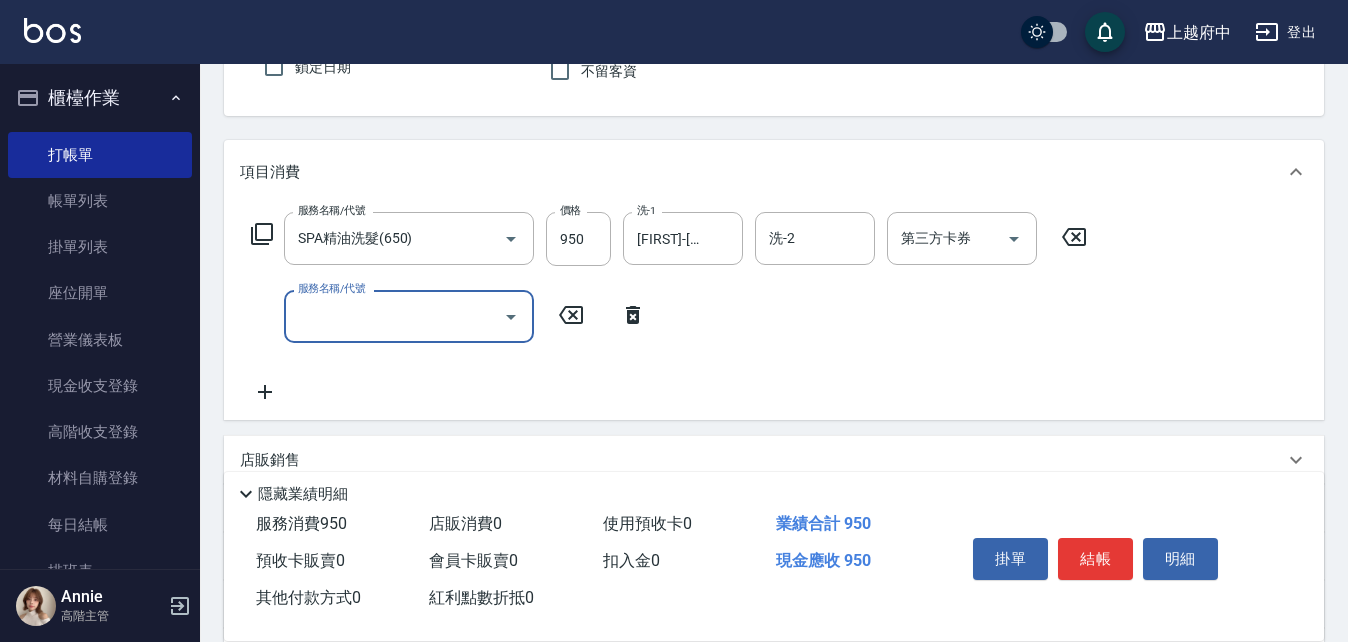 scroll, scrollTop: 200, scrollLeft: 0, axis: vertical 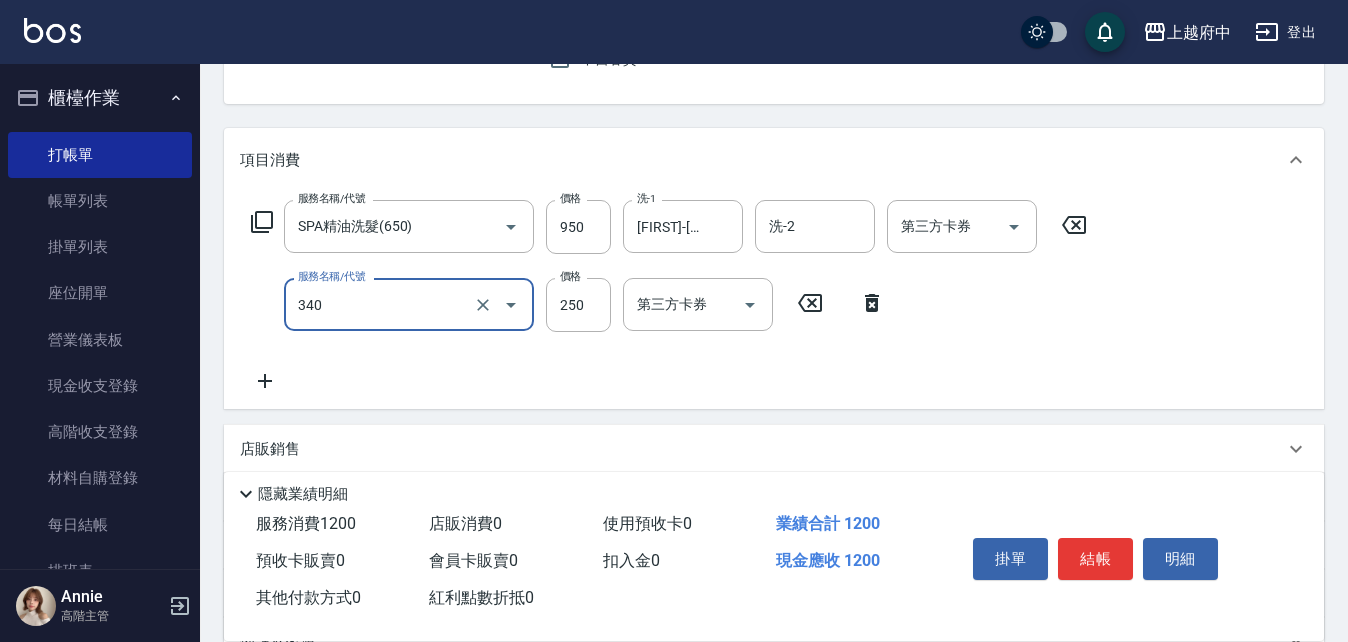 type on "剪髮(340)" 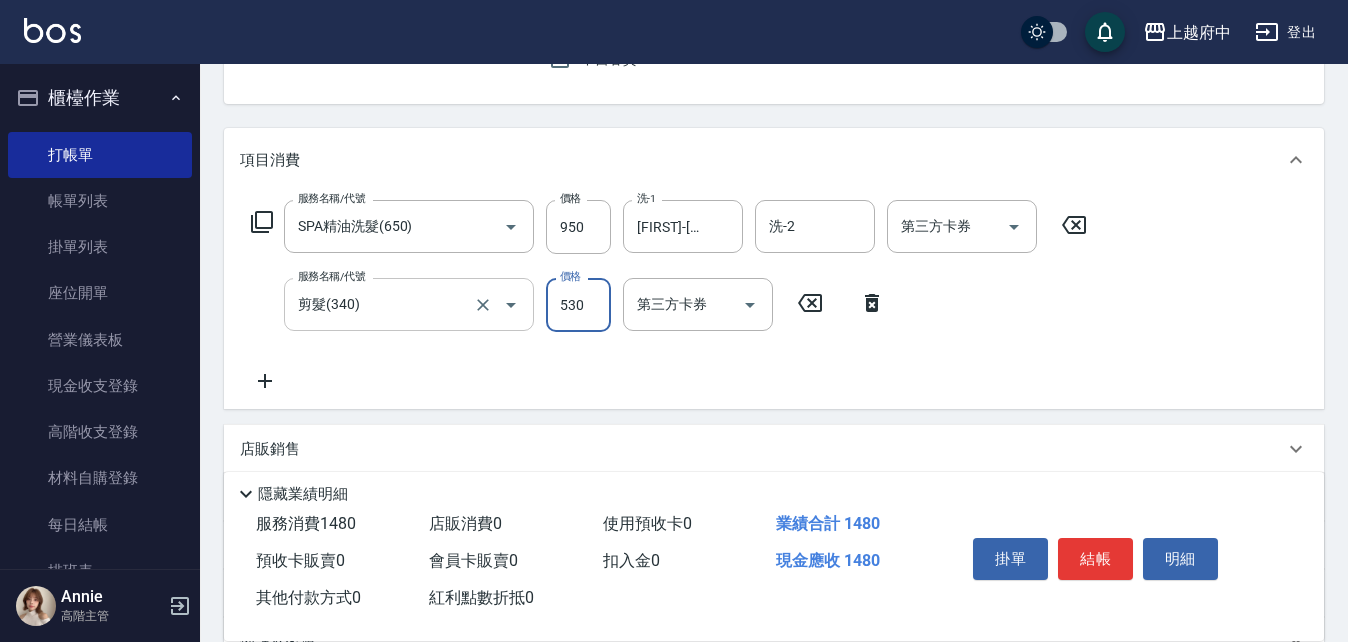 type on "530" 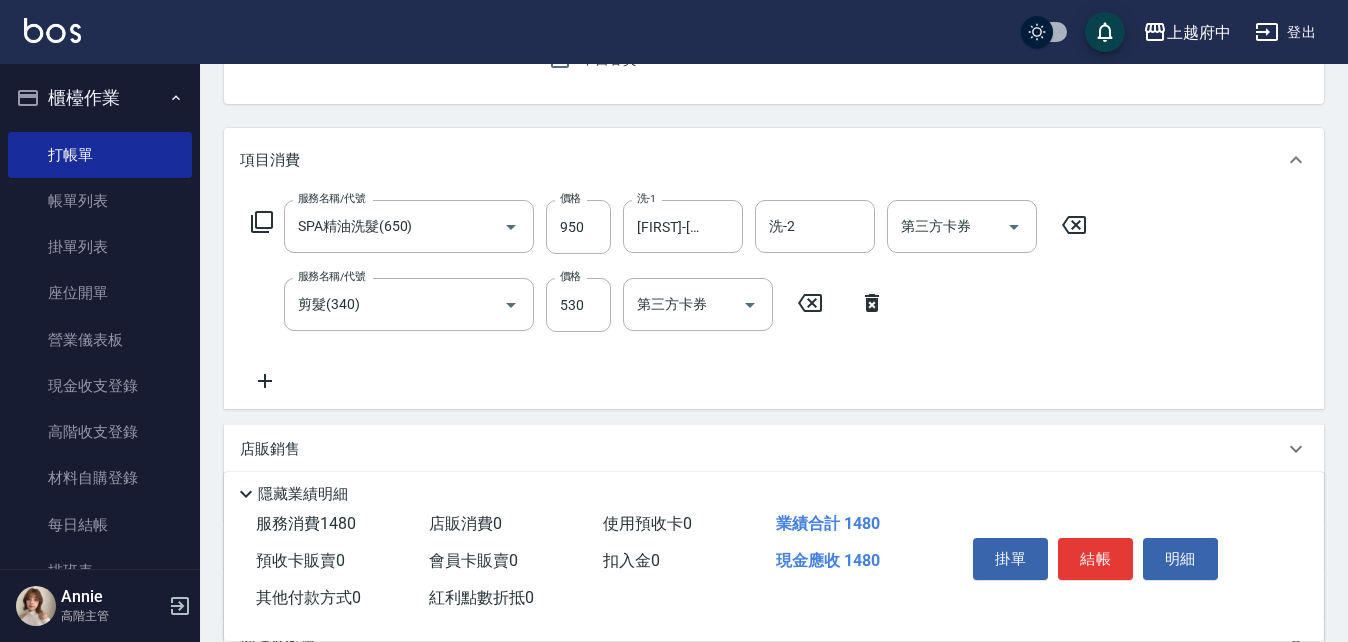 click on "服務名稱/代號 SPA精油洗髮(650) 服務名稱/代號 價格 950 價格 洗-1 陳韋均-27 洗-1 洗-2 洗-2 第三方卡券 第三方卡券 服務名稱/代號 剪髮(340) 服務名稱/代號 價格 530 價格 第三方卡券 第三方卡券" at bounding box center (669, 296) 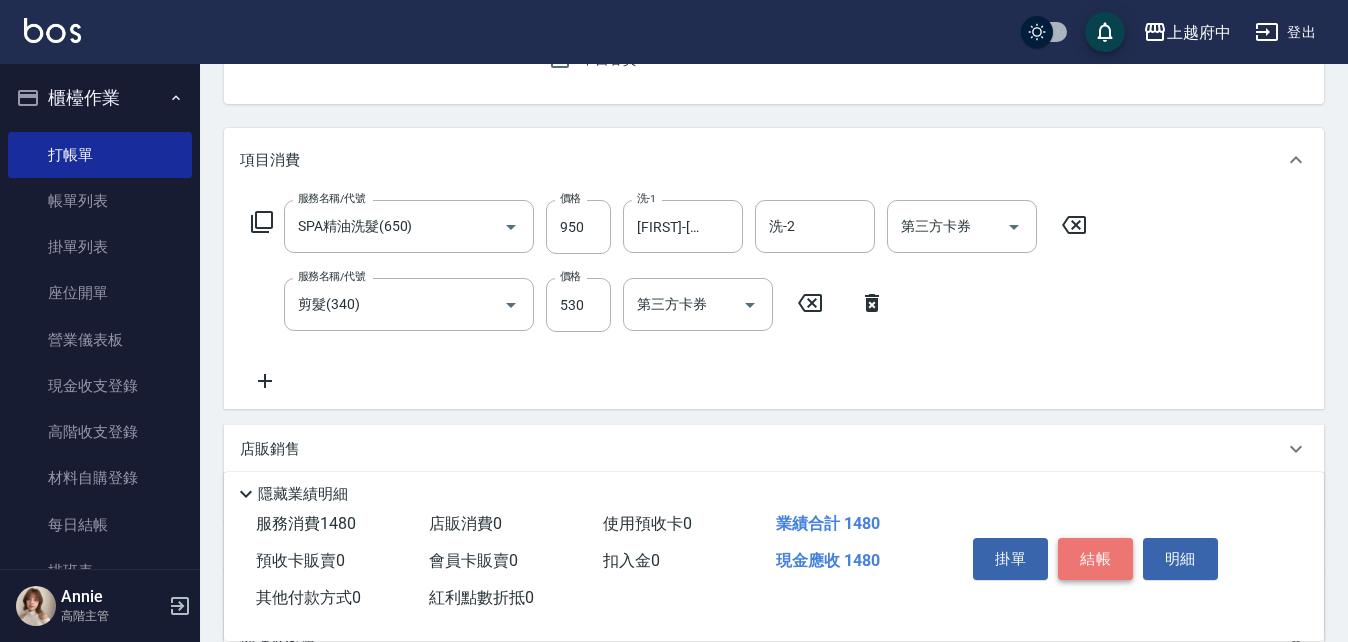 click on "結帳" at bounding box center [1095, 559] 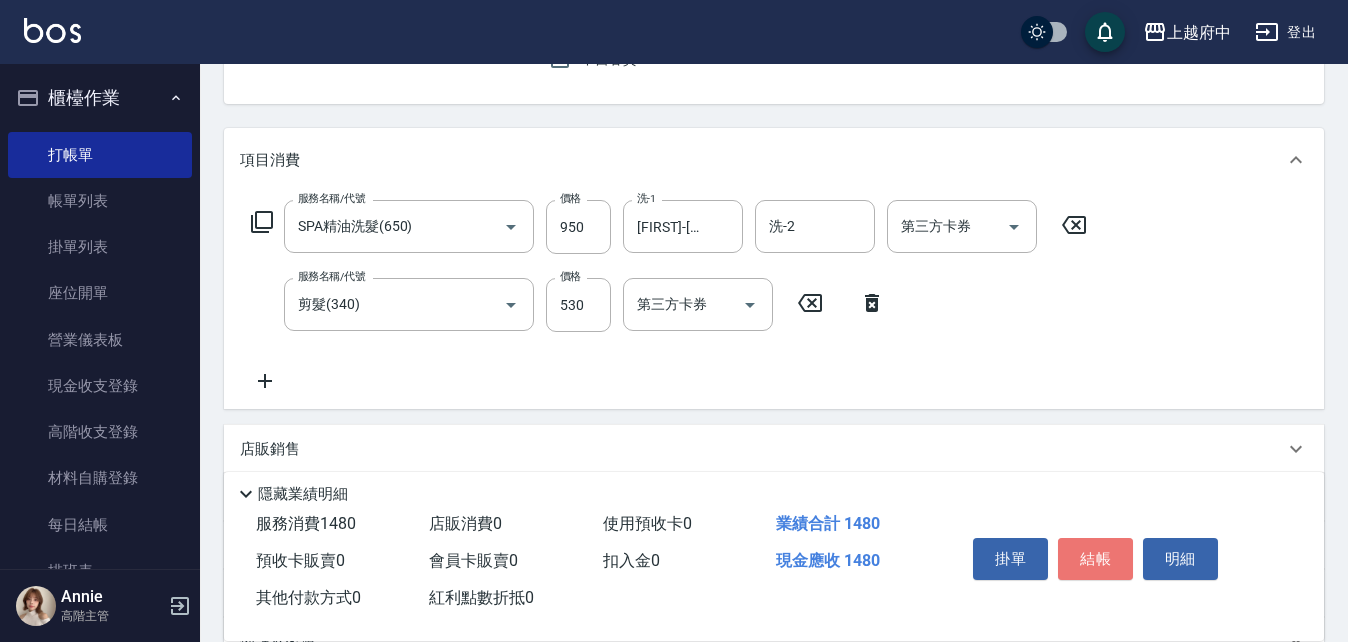 type 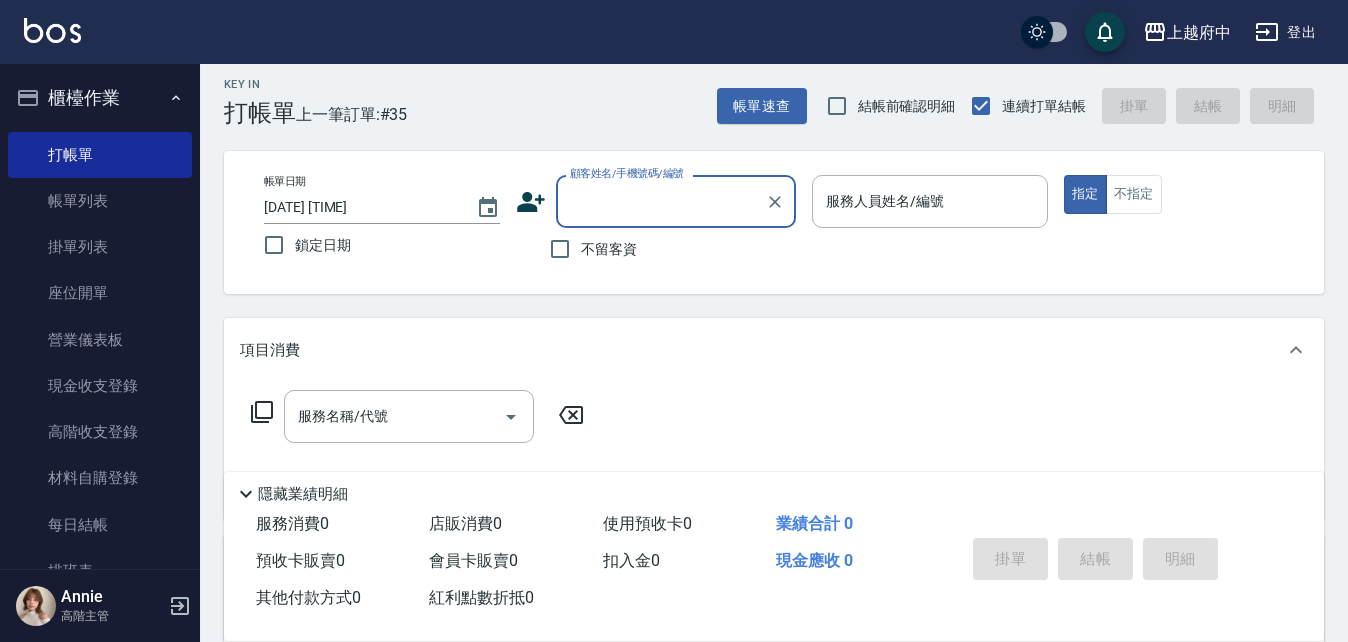 scroll, scrollTop: 0, scrollLeft: 0, axis: both 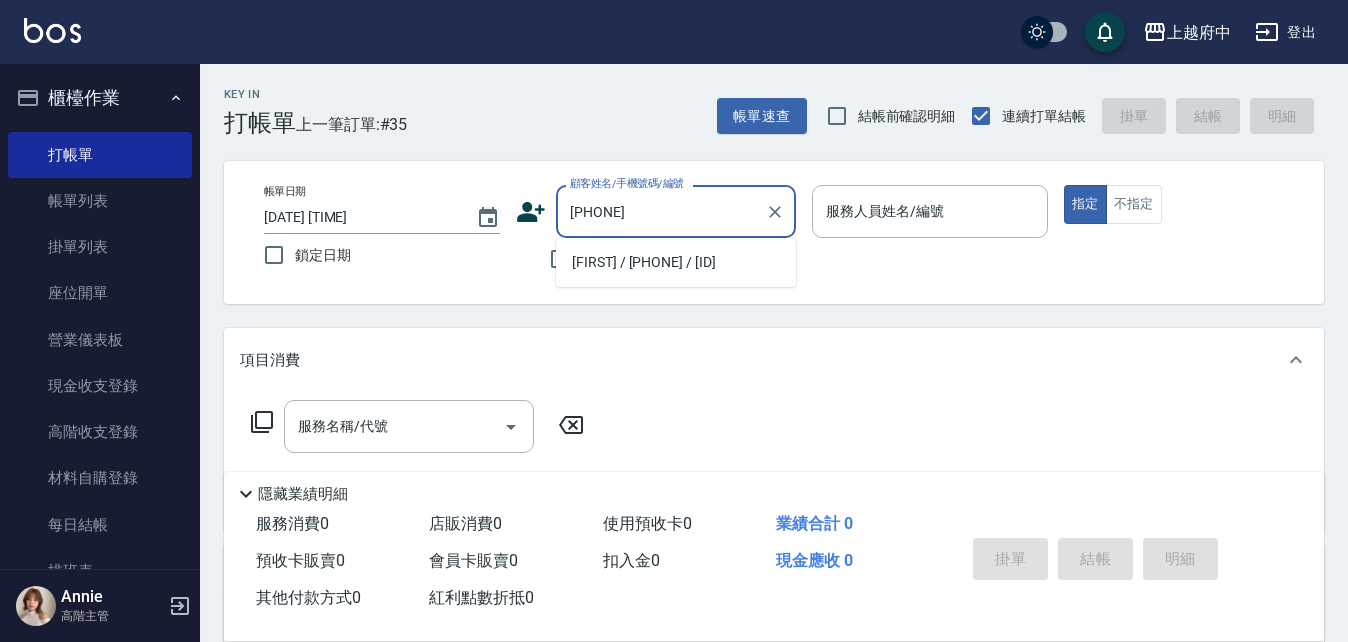 click on "[FIRST] [LAST]/[PHONE]/[ID_CODE]" at bounding box center [676, 262] 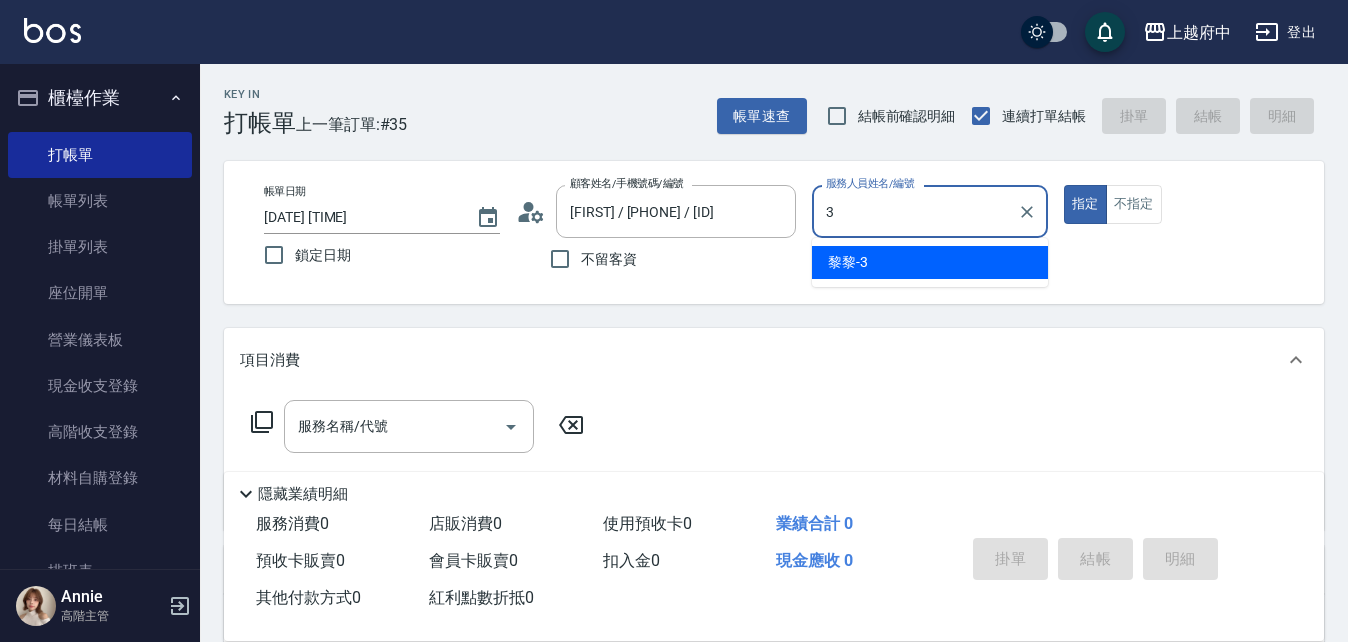 type on "黎黎-3" 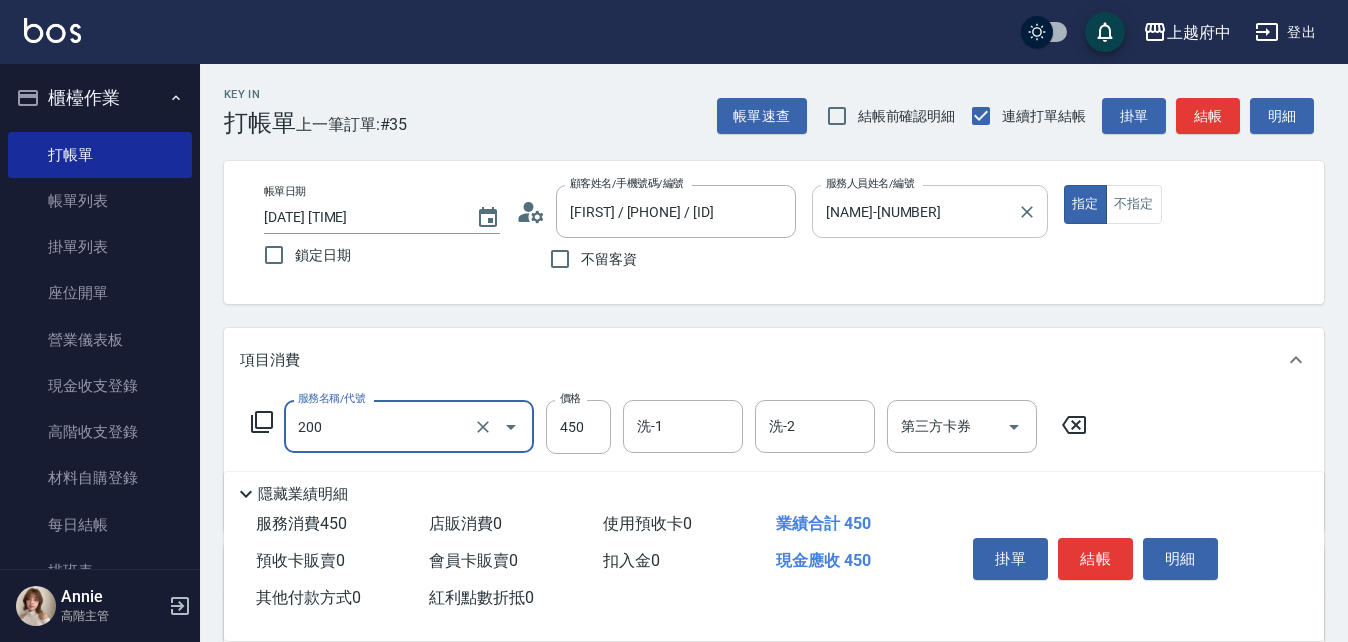 type on "有機洗髮(200)" 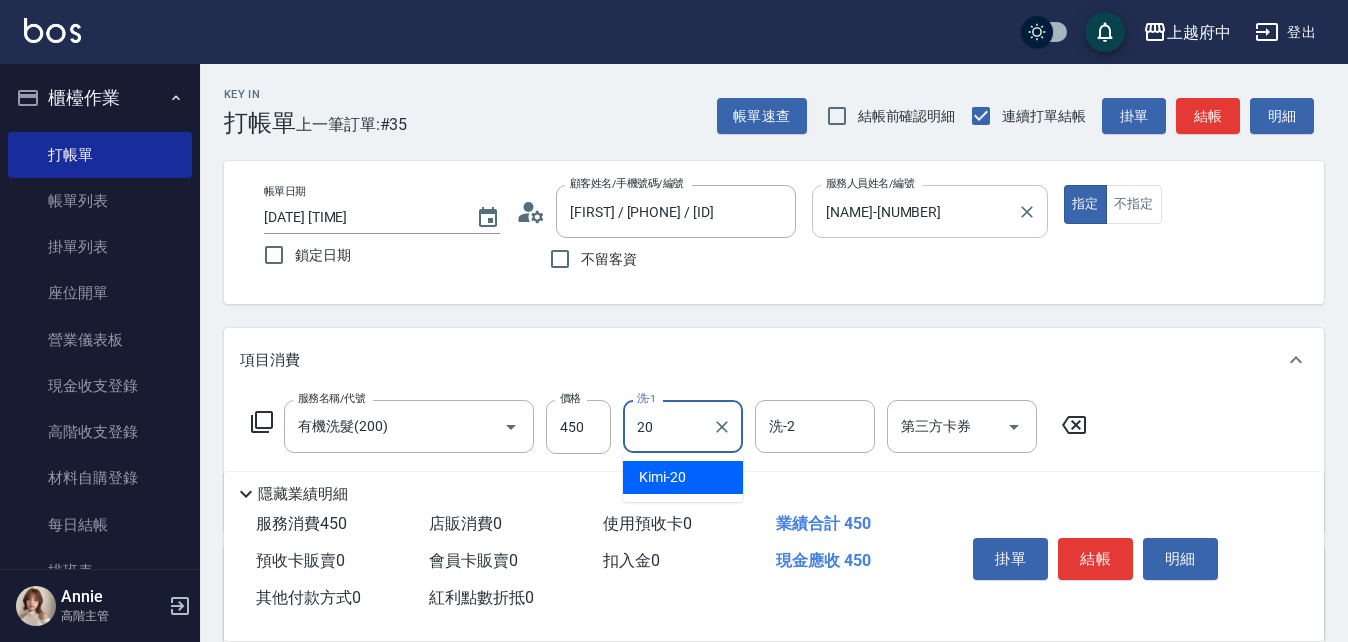 type on "Kimi-20" 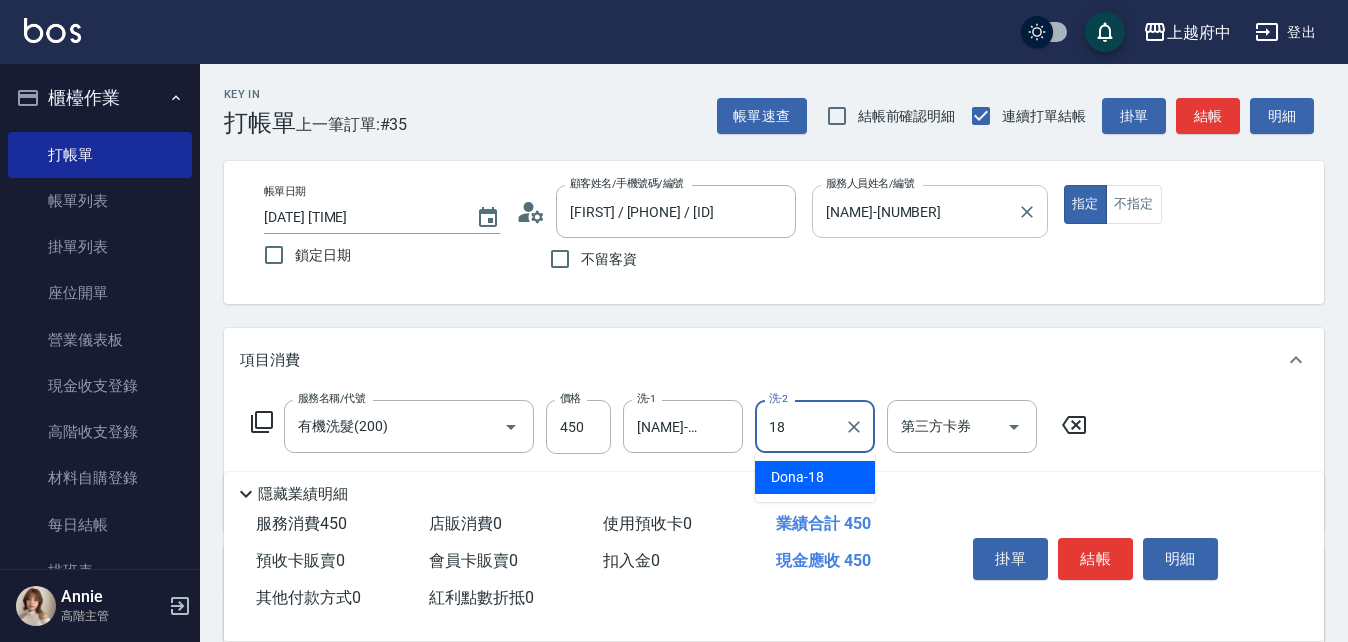 type on "Dona-18" 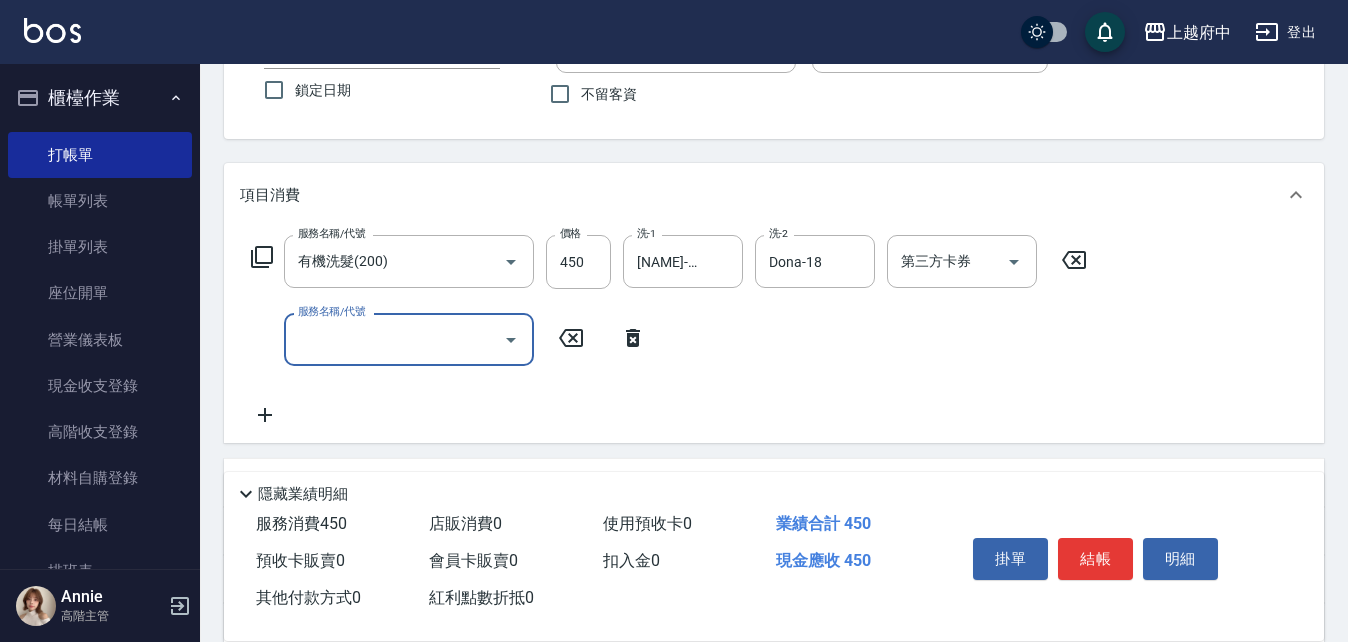 scroll, scrollTop: 200, scrollLeft: 0, axis: vertical 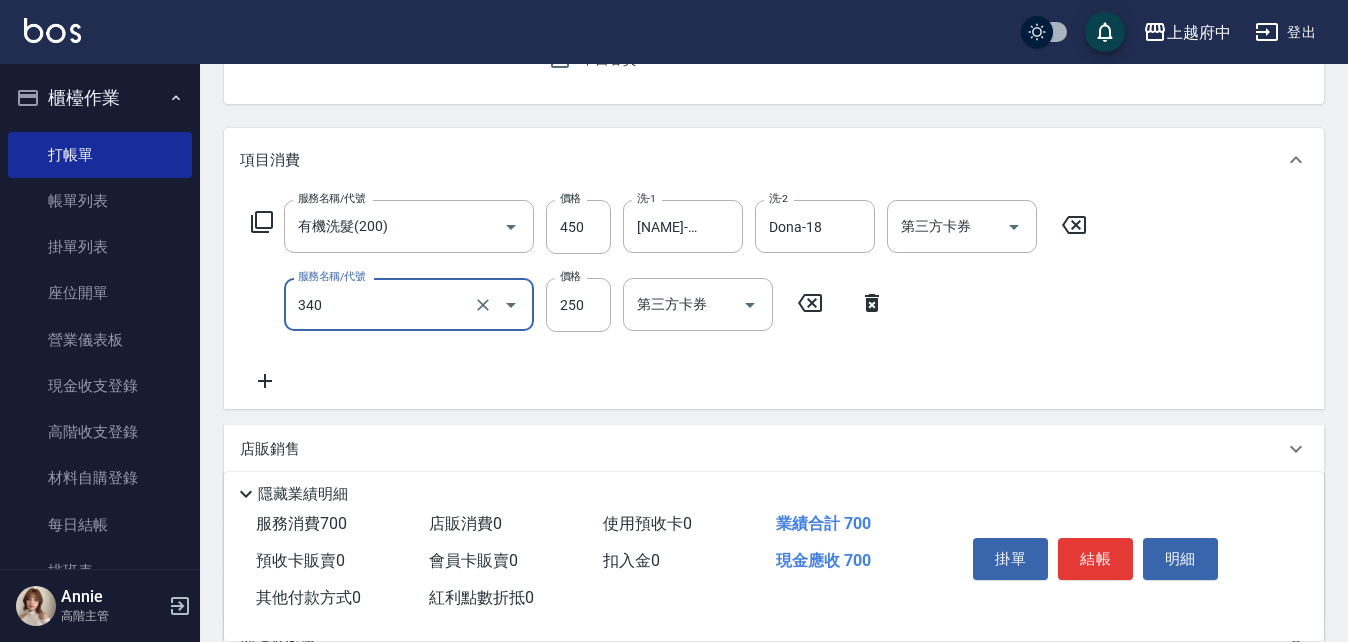type on "剪髮(340)" 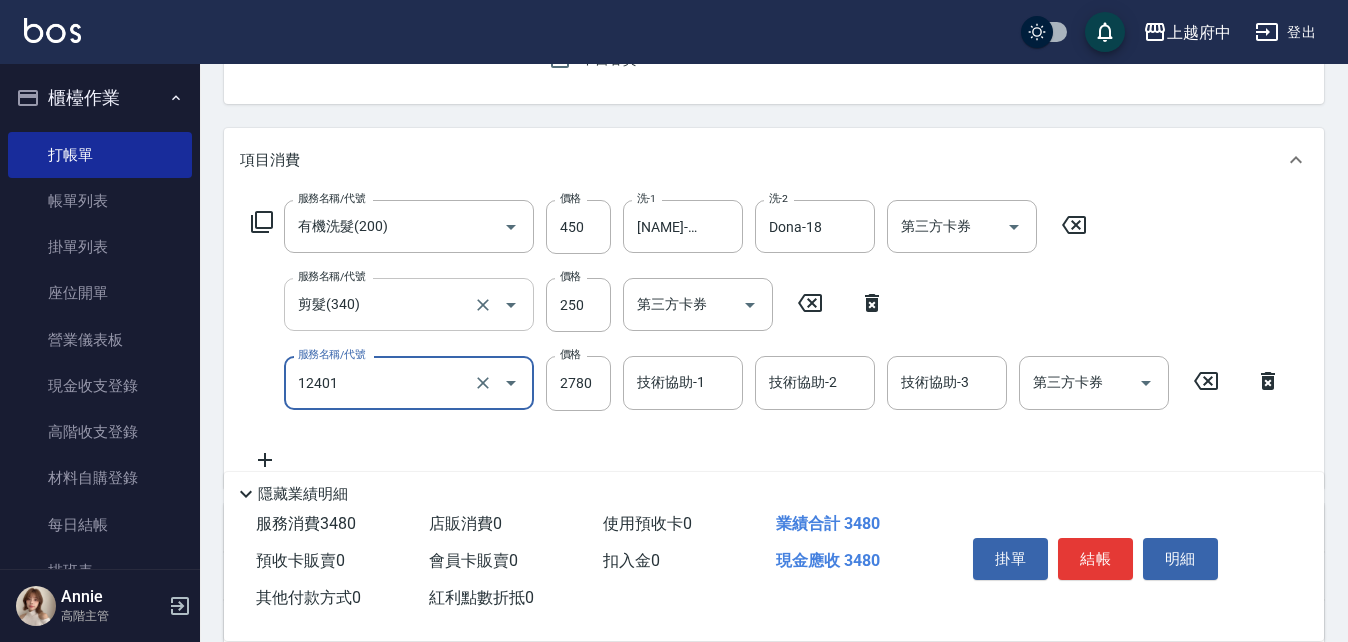 type on "燙髮M(12401)" 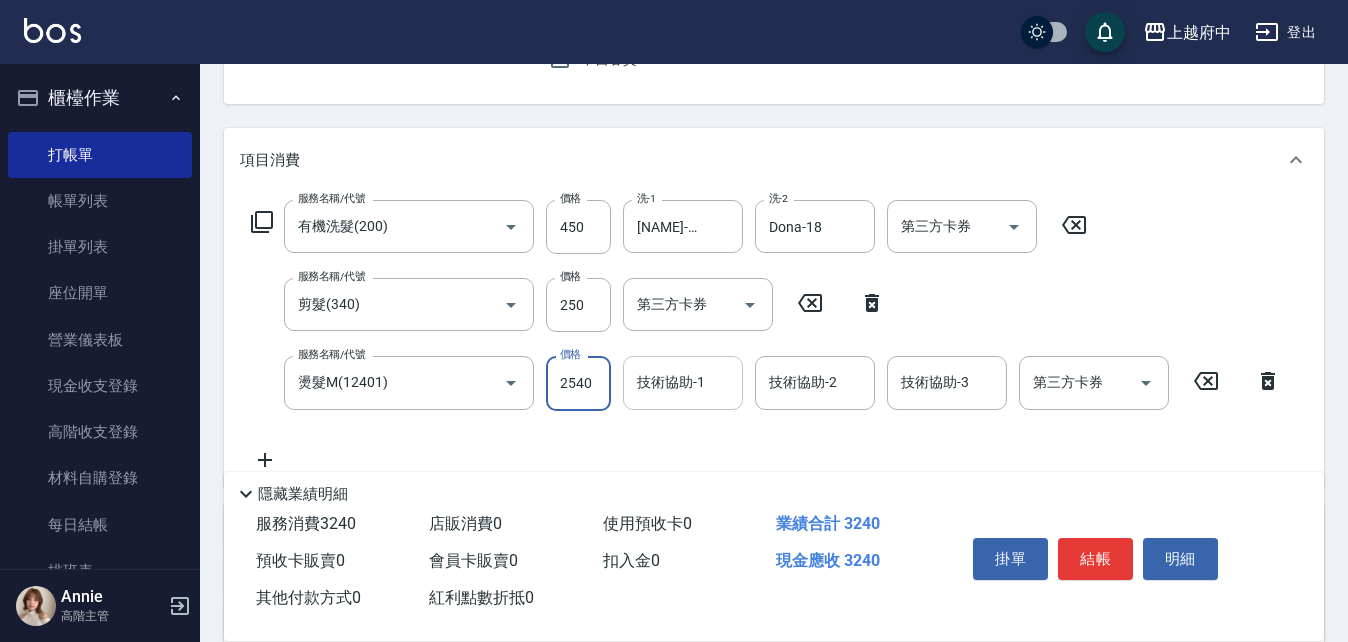 type on "2540" 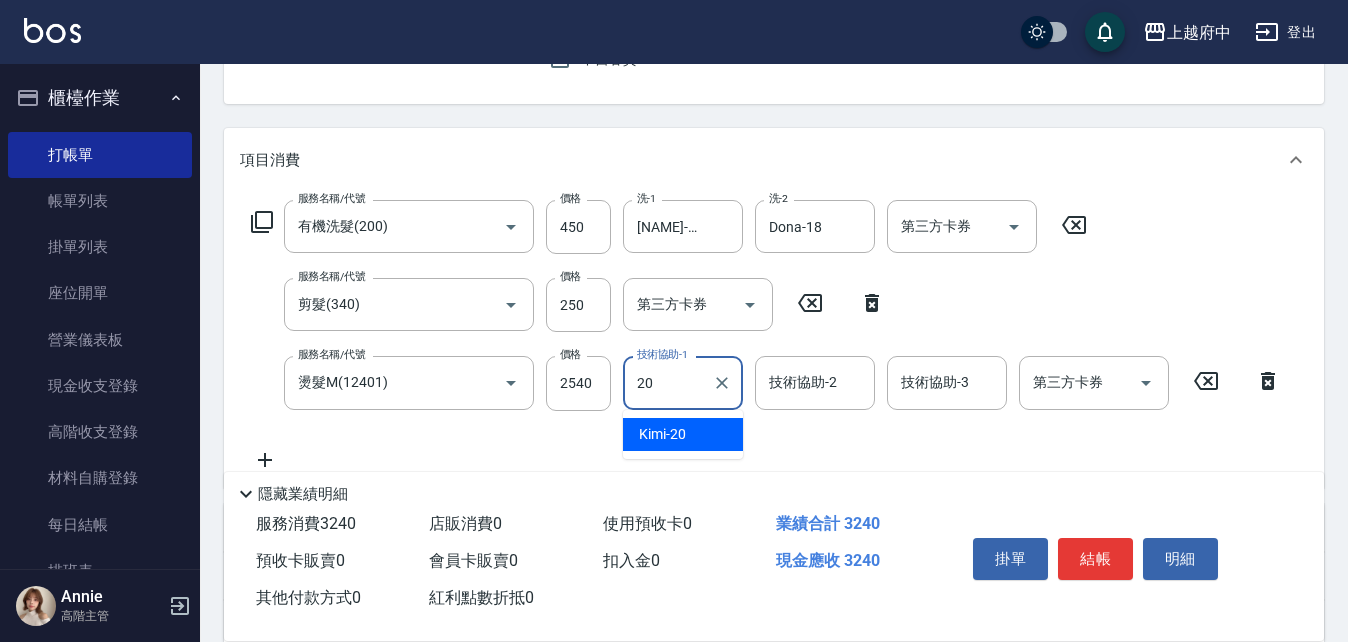 type on "Kimi-20" 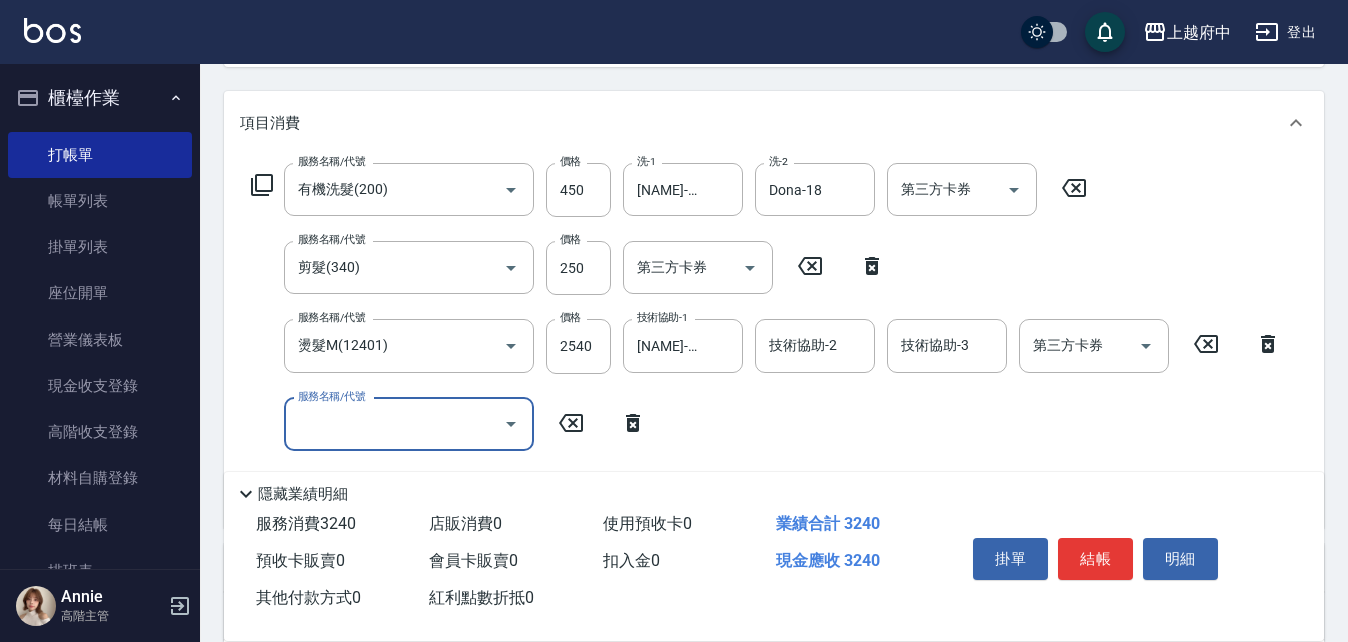 scroll, scrollTop: 300, scrollLeft: 0, axis: vertical 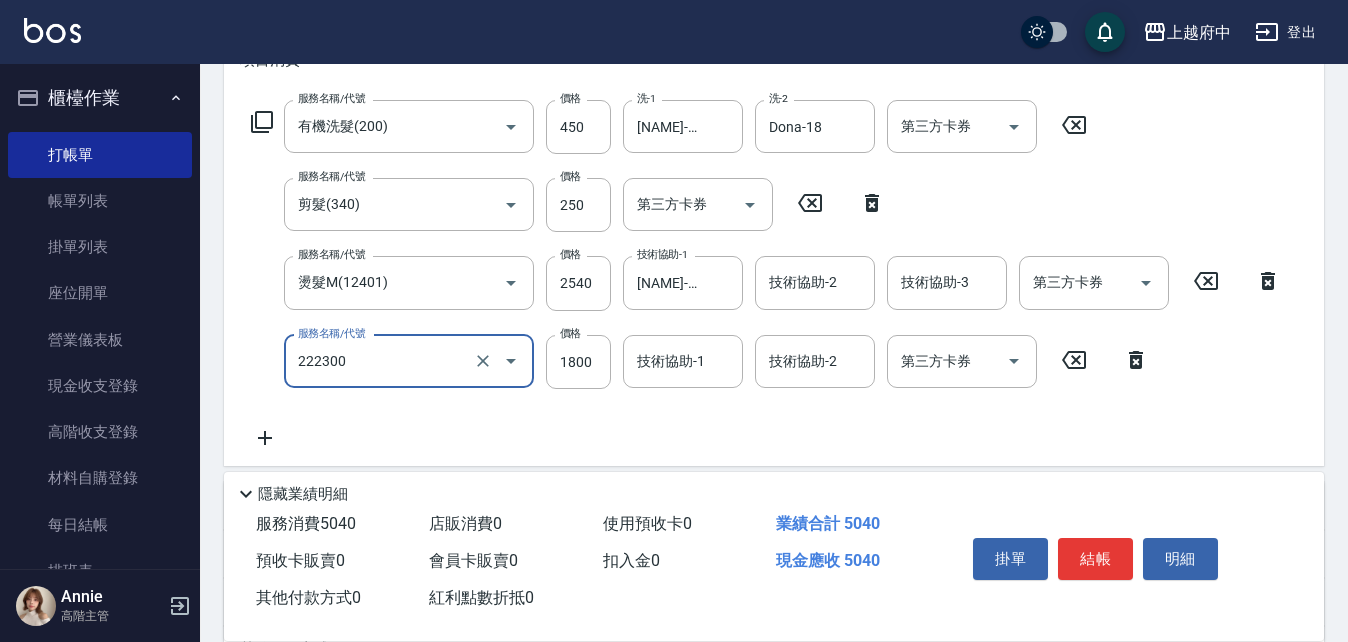 type on "結構三段式(222300)" 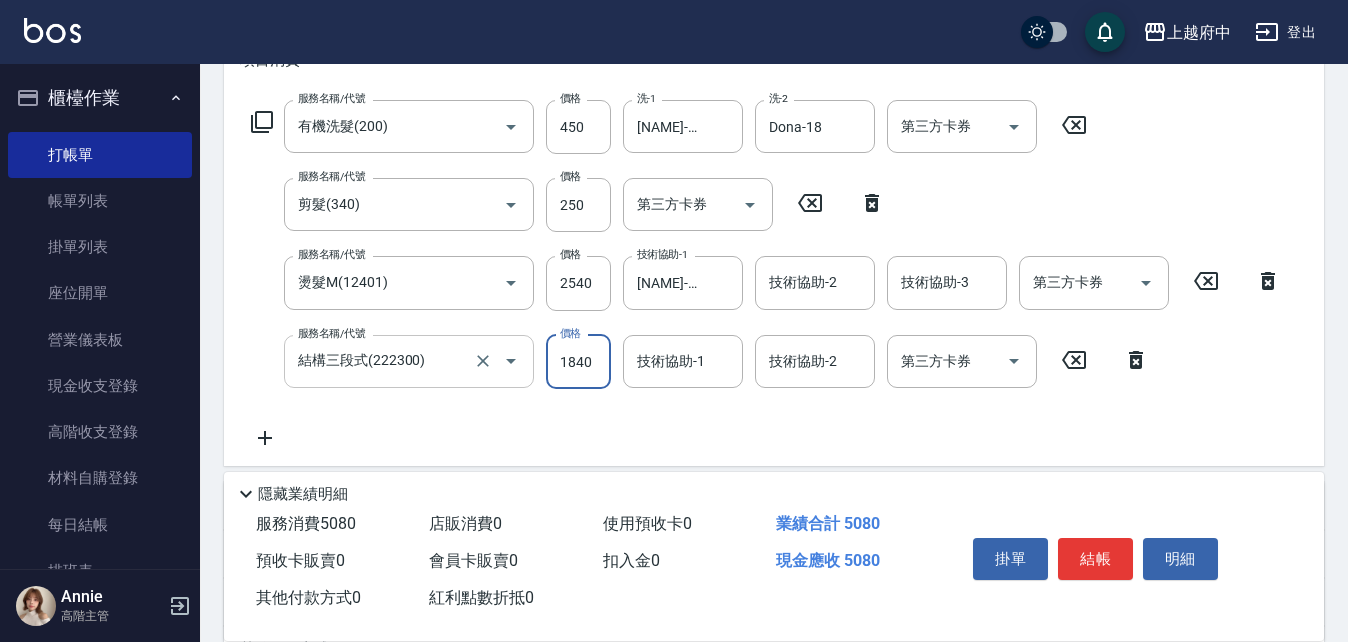 type on "1840" 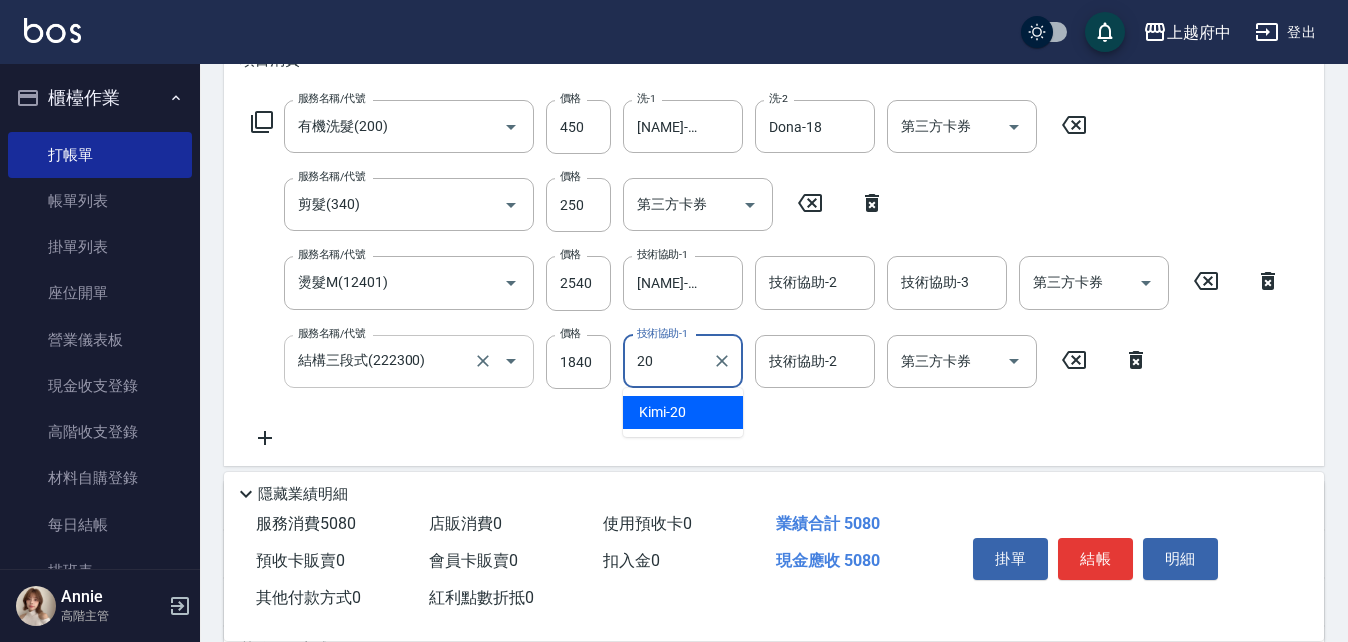 type on "Kimi-20" 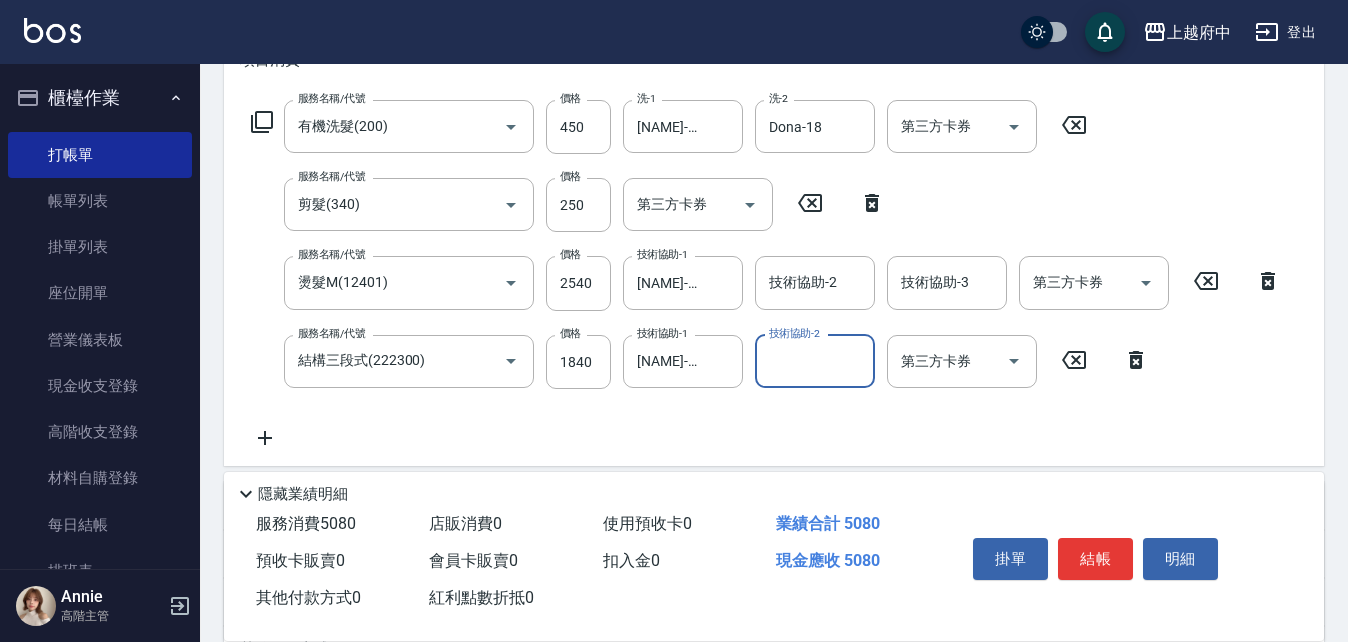 click on "服務名稱/代號 有機洗髮(200) 服務名稱/代號 價格 450 價格 洗-1 Kimi-20 洗-1 洗-2 Dona-18 洗-2 第三方卡券 第三方卡券 服務名稱/代號 剪髮(340) 服務名稱/代號 價格 250 價格 第三方卡券 第三方卡券 服務名稱/代號 燙髮M(12401) 服務名稱/代號 價格 2540 價格 技術協助-1 Kimi-20 技術協助-1 技術協助-2 技術協助-2 技術協助-3 技術協助-3 第三方卡券 第三方卡券 服務名稱/代號 結構三段式(222300) 服務名稱/代號 價格 1840 價格 技術協助-1 Kimi-20 技術協助-1 技術協助-2 技術協助-2 第三方卡券 第三方卡券" at bounding box center [766, 275] 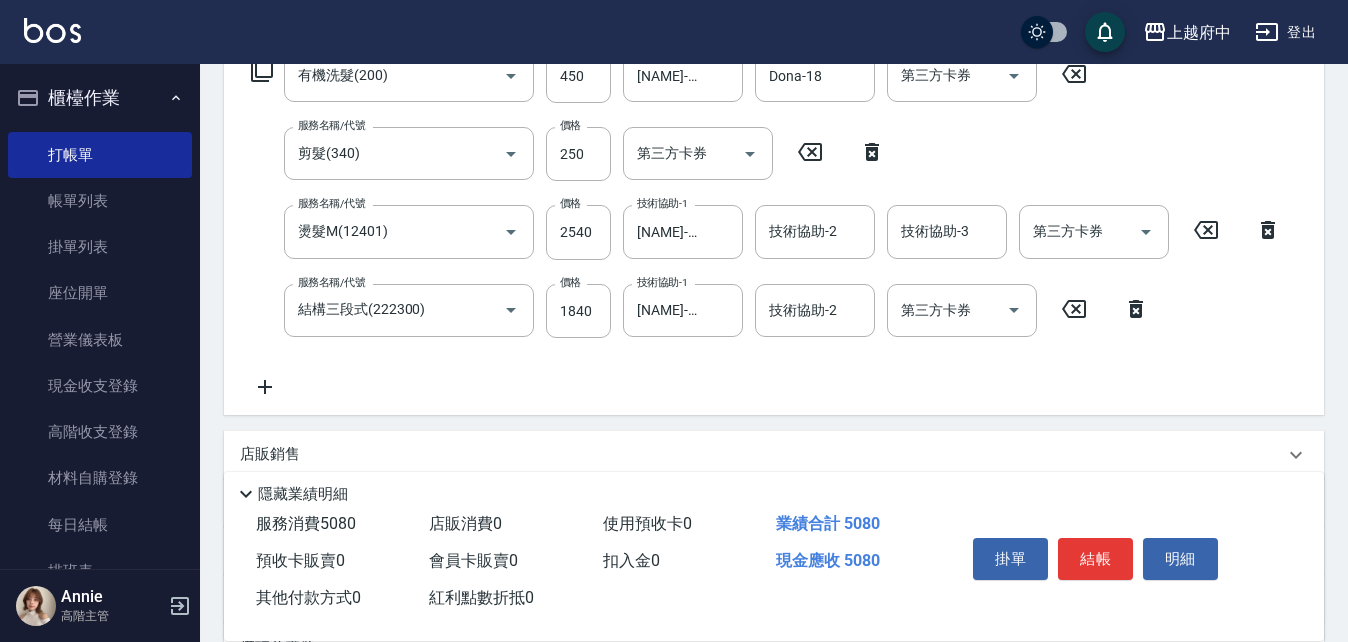 scroll, scrollTop: 400, scrollLeft: 0, axis: vertical 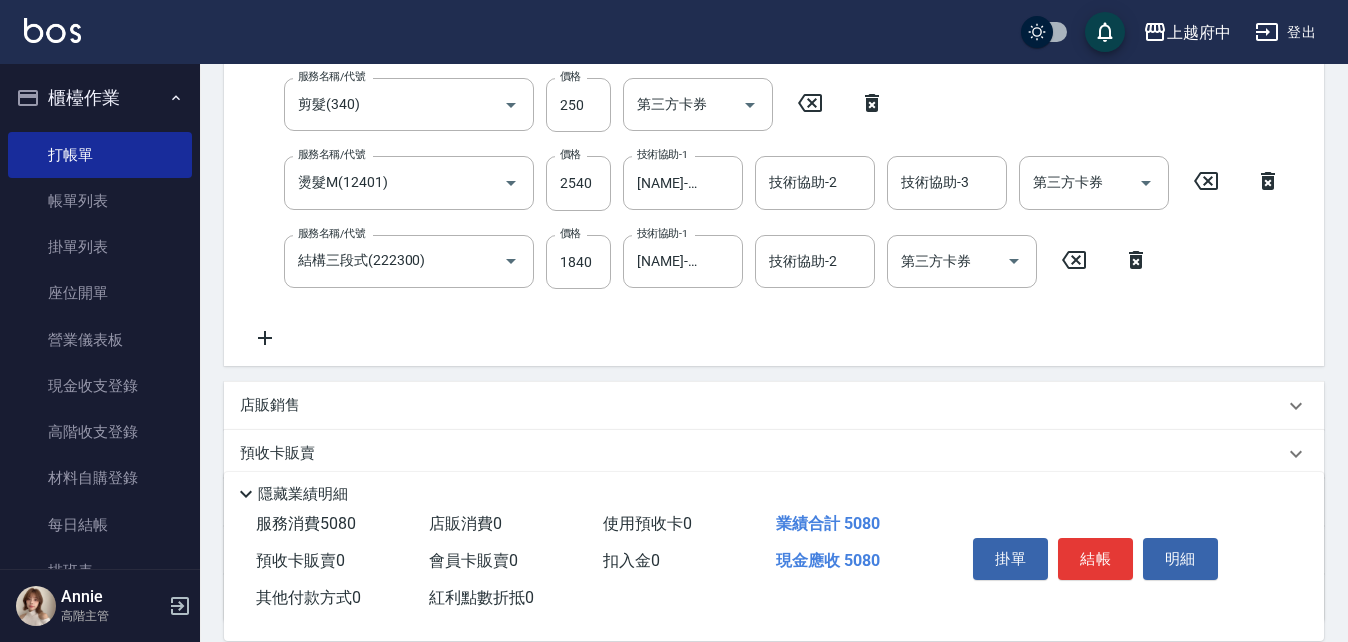 click on "店販銷售" at bounding box center (270, 405) 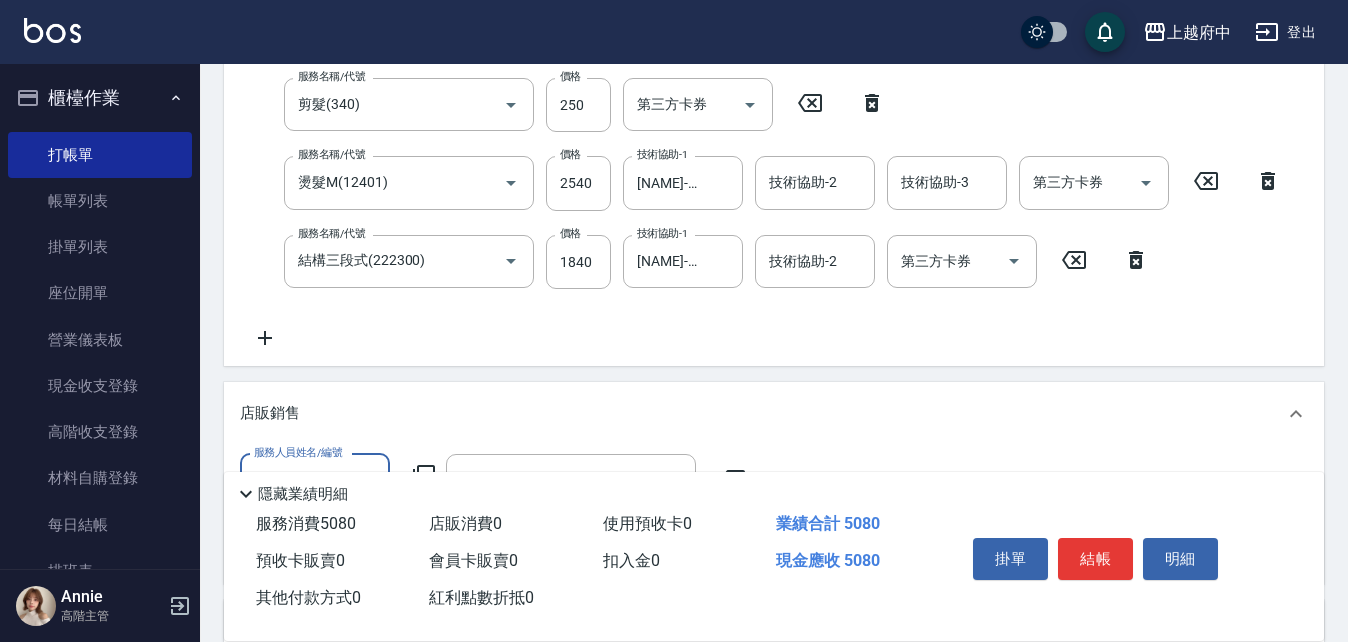 scroll, scrollTop: 0, scrollLeft: 0, axis: both 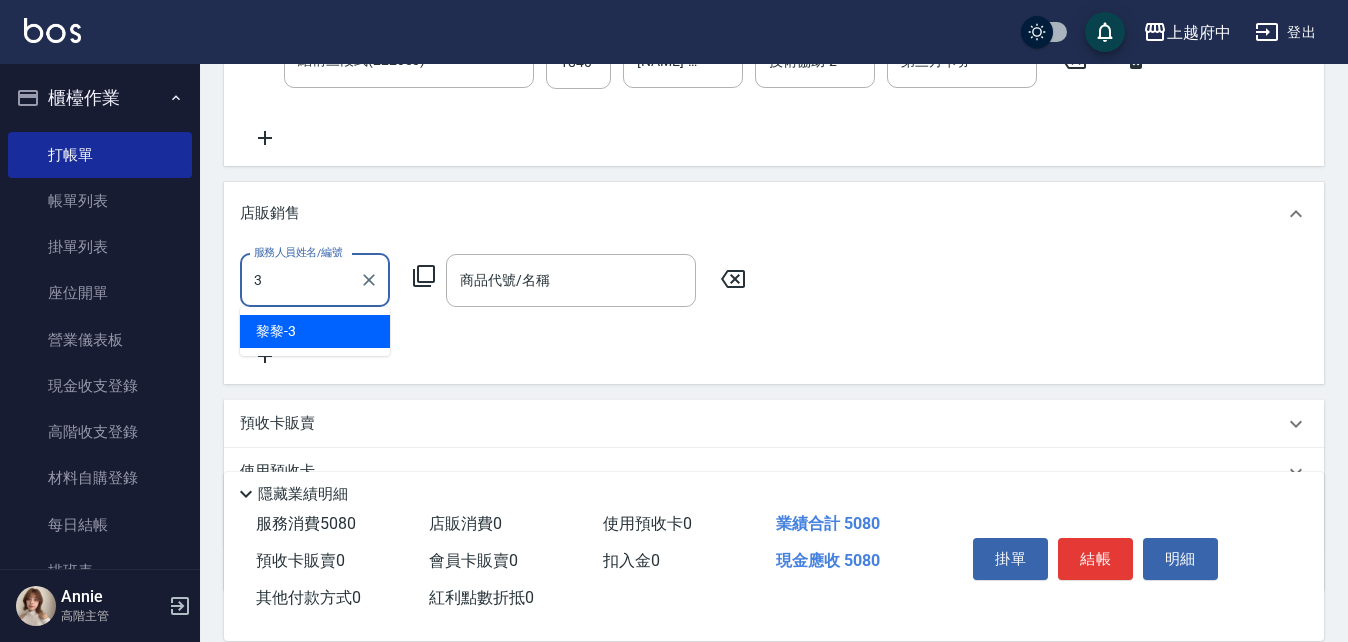 type on "黎黎-3" 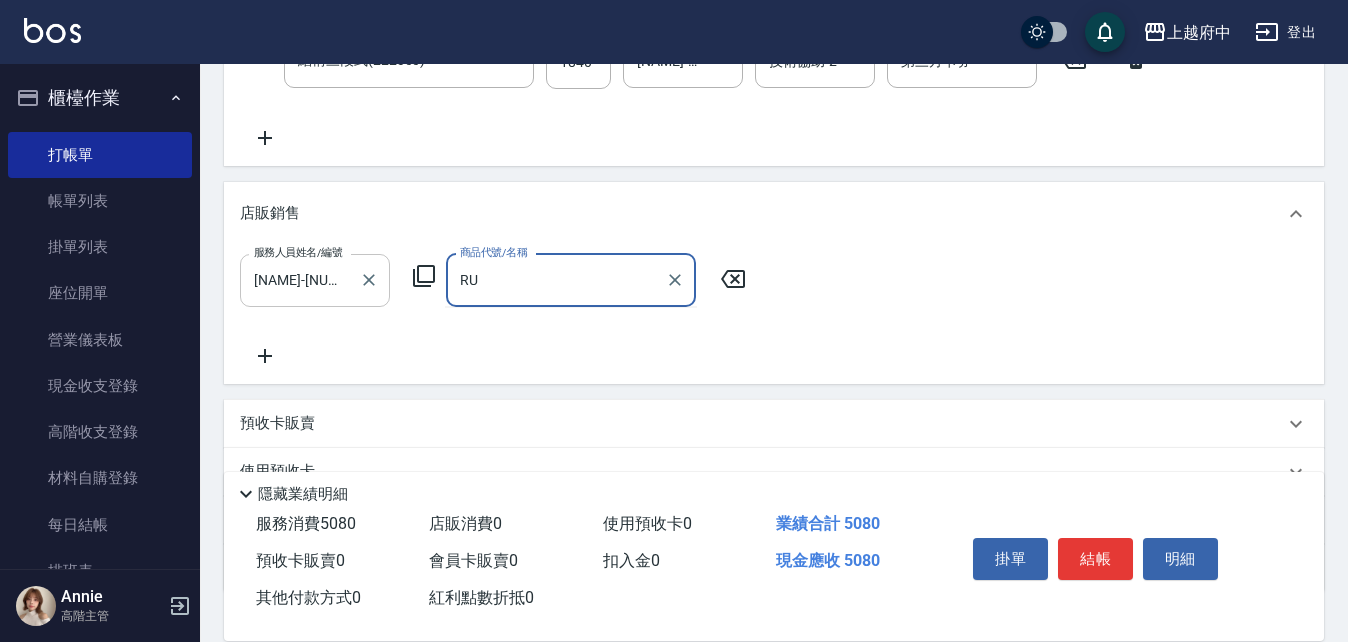type on "R" 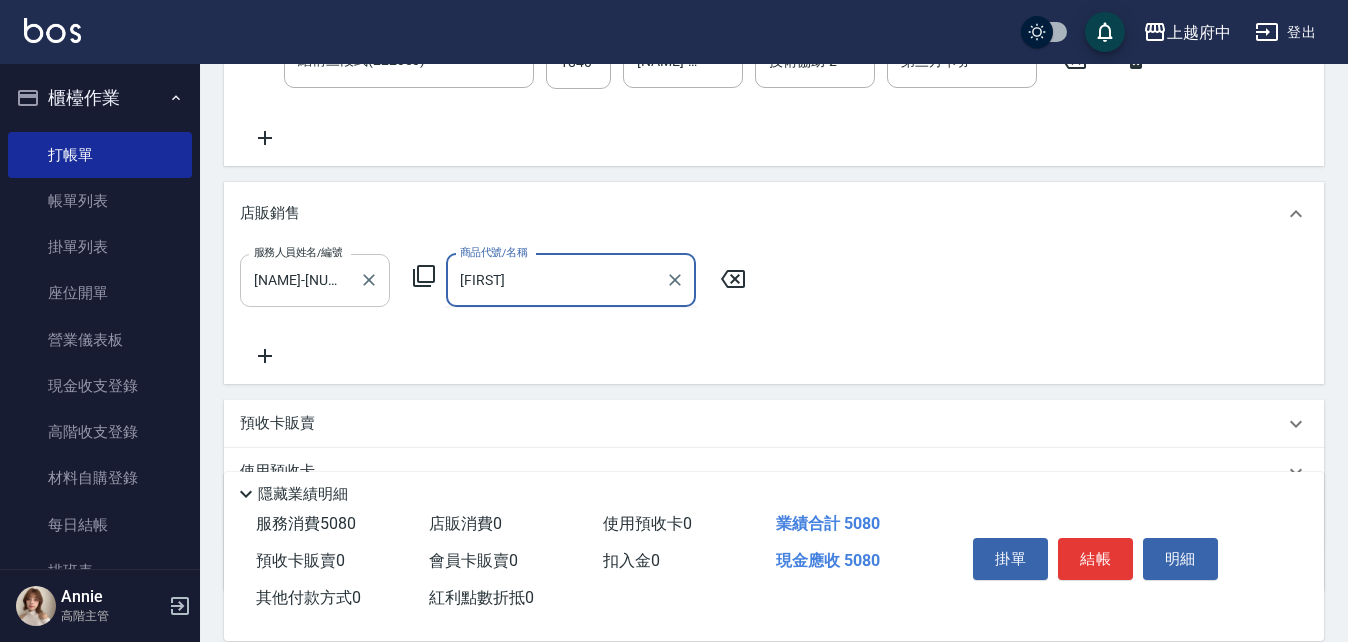 type on "ㄎ" 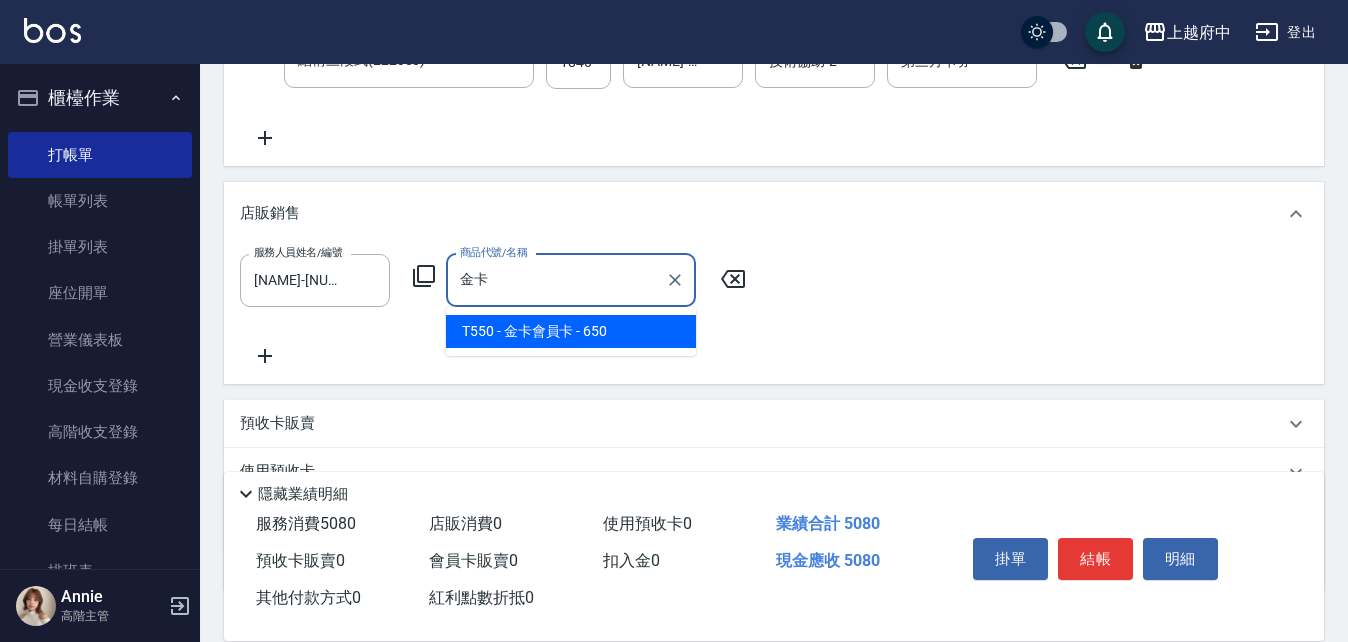 click on "T550 - 金卡會員卡 - 650" at bounding box center [571, 331] 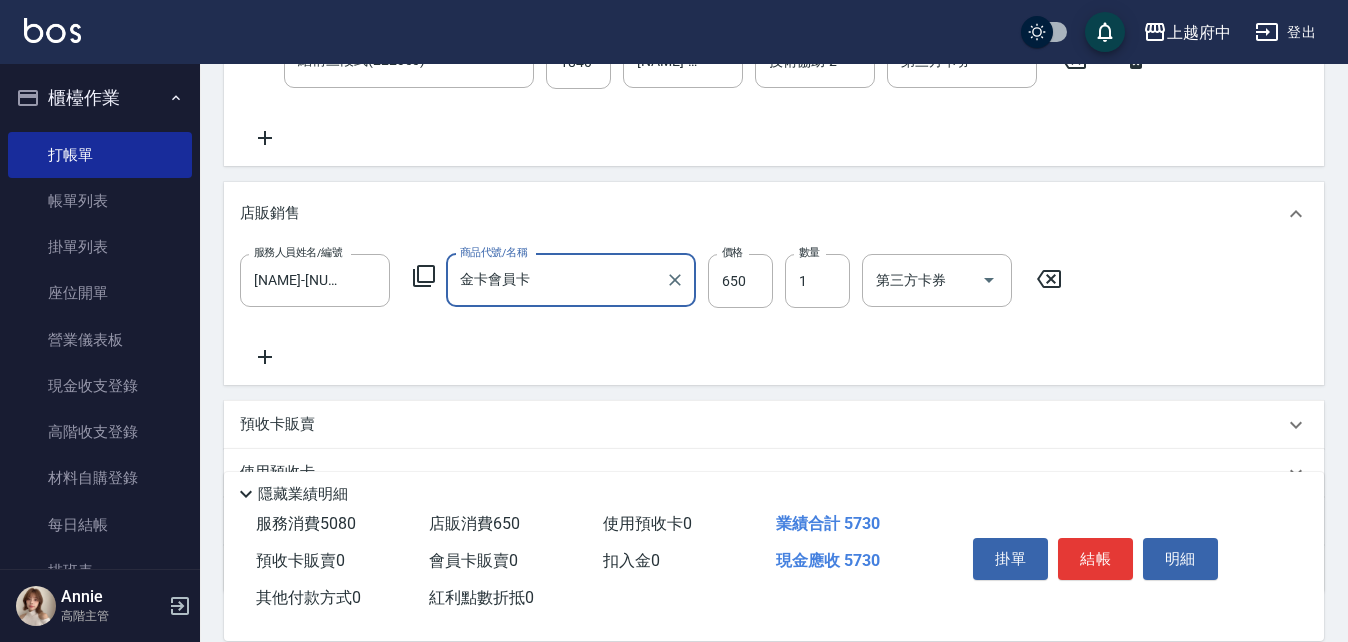 type on "金卡會員卡" 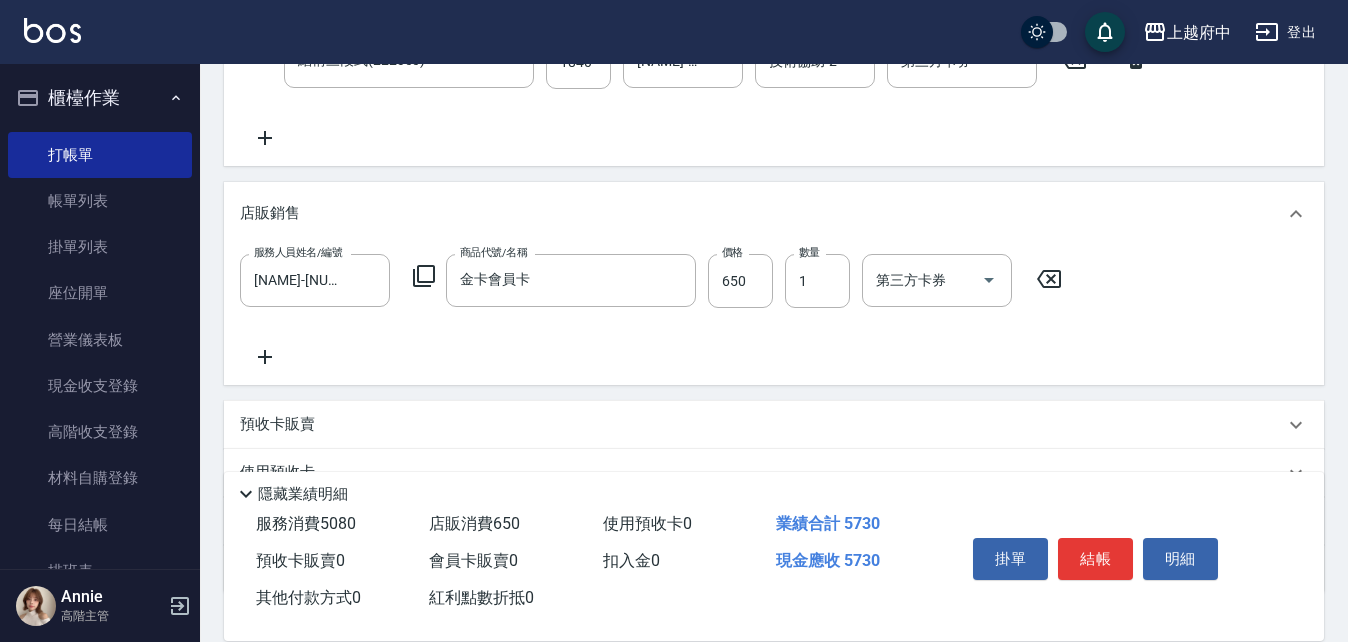 click on "服務人員姓名/編號 黎黎-3 服務人員姓名/編號 商品代號/名稱 金卡會員卡 商品代號/名稱 價格 650 價格 數量 1 數量 第三方卡券 第三方卡券" at bounding box center [774, 311] 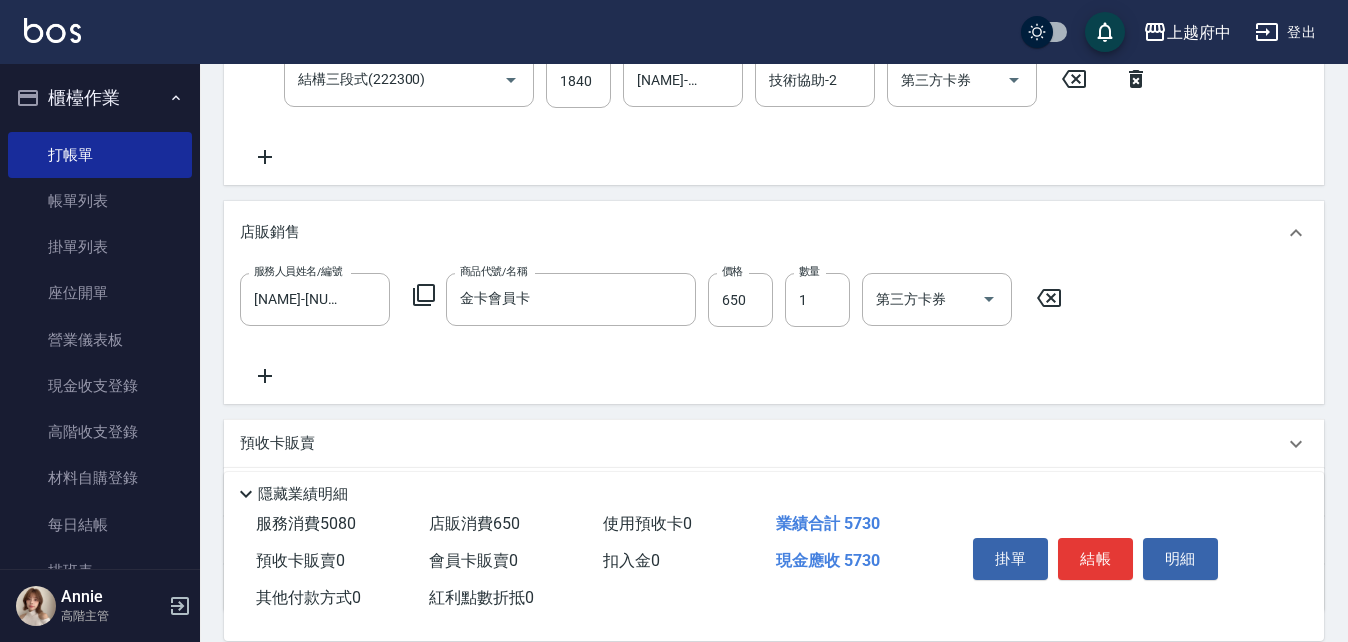 scroll, scrollTop: 600, scrollLeft: 0, axis: vertical 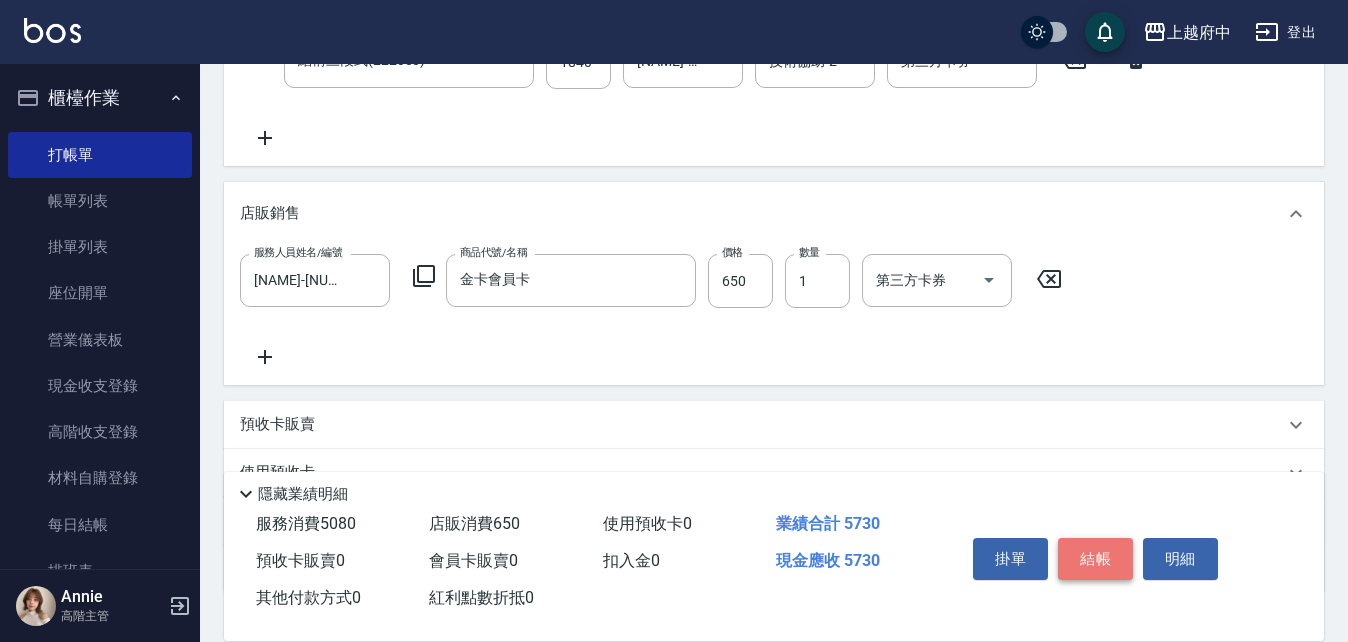 click on "結帳" at bounding box center [1095, 559] 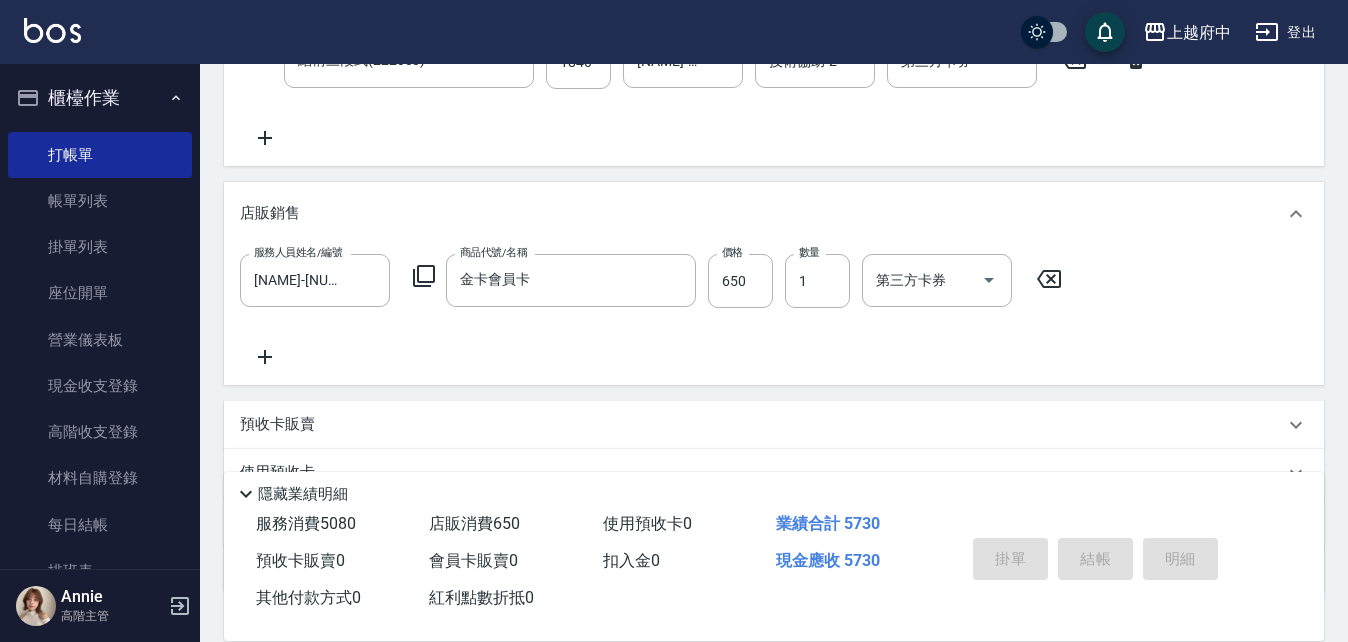 type on "2025/08/02 18:55" 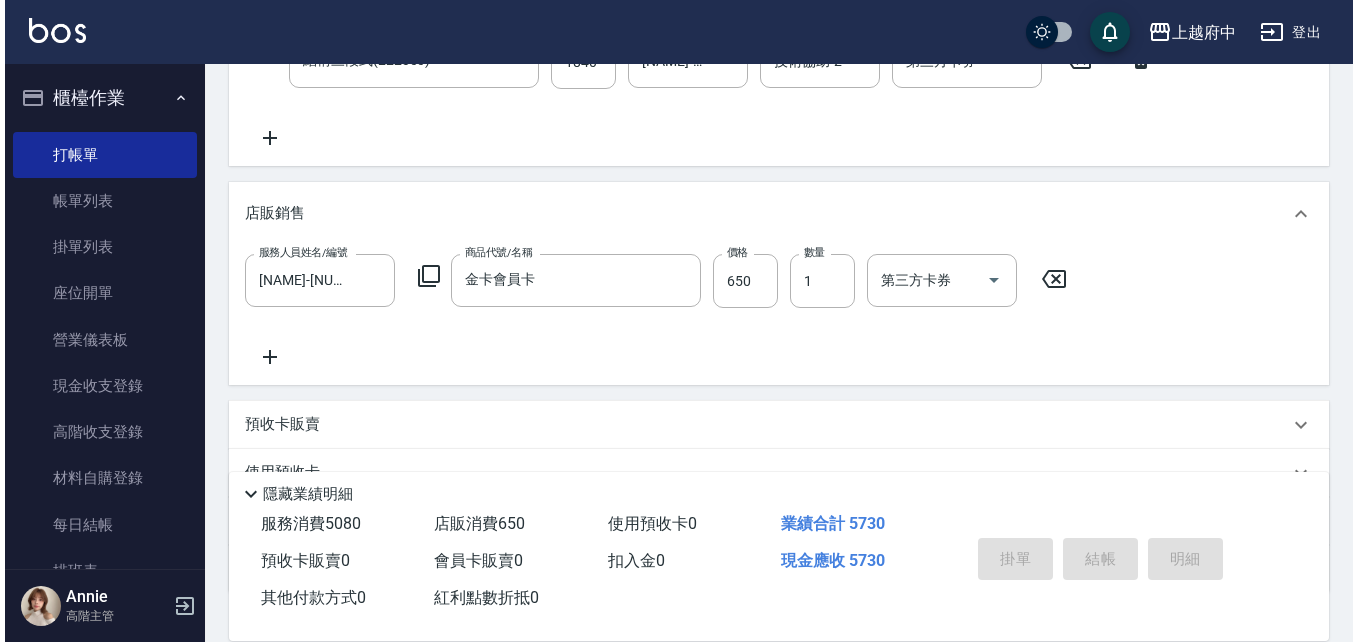 scroll, scrollTop: 0, scrollLeft: 0, axis: both 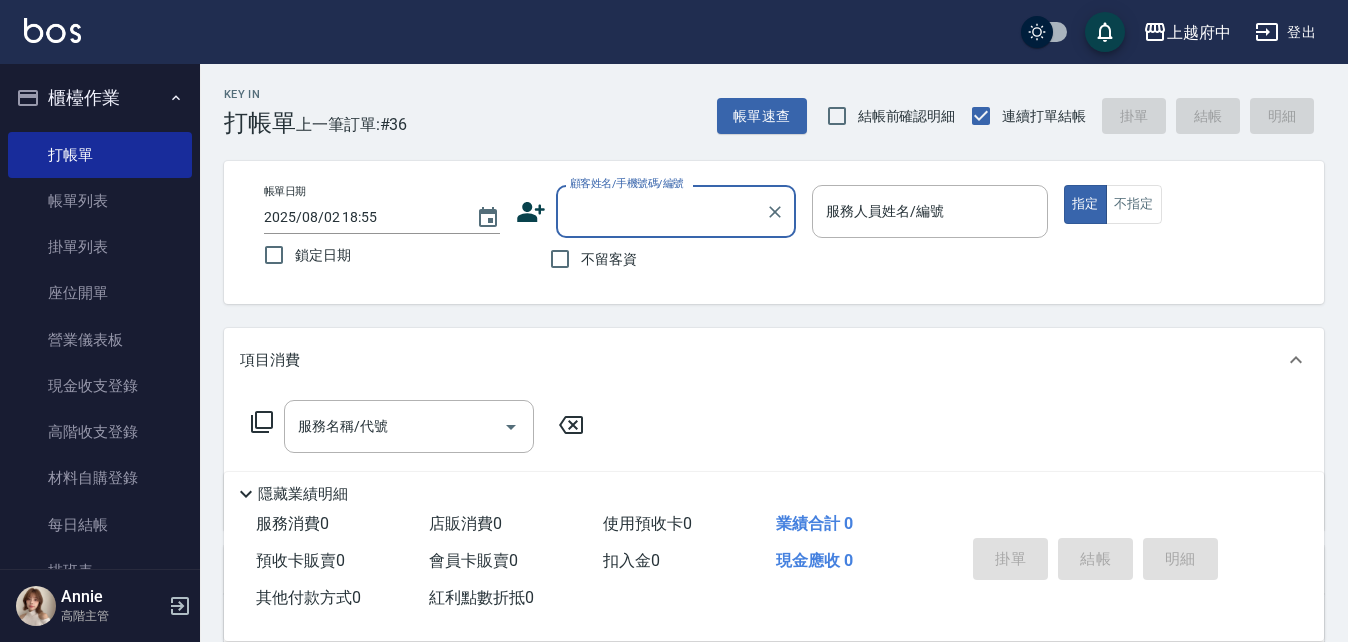 click 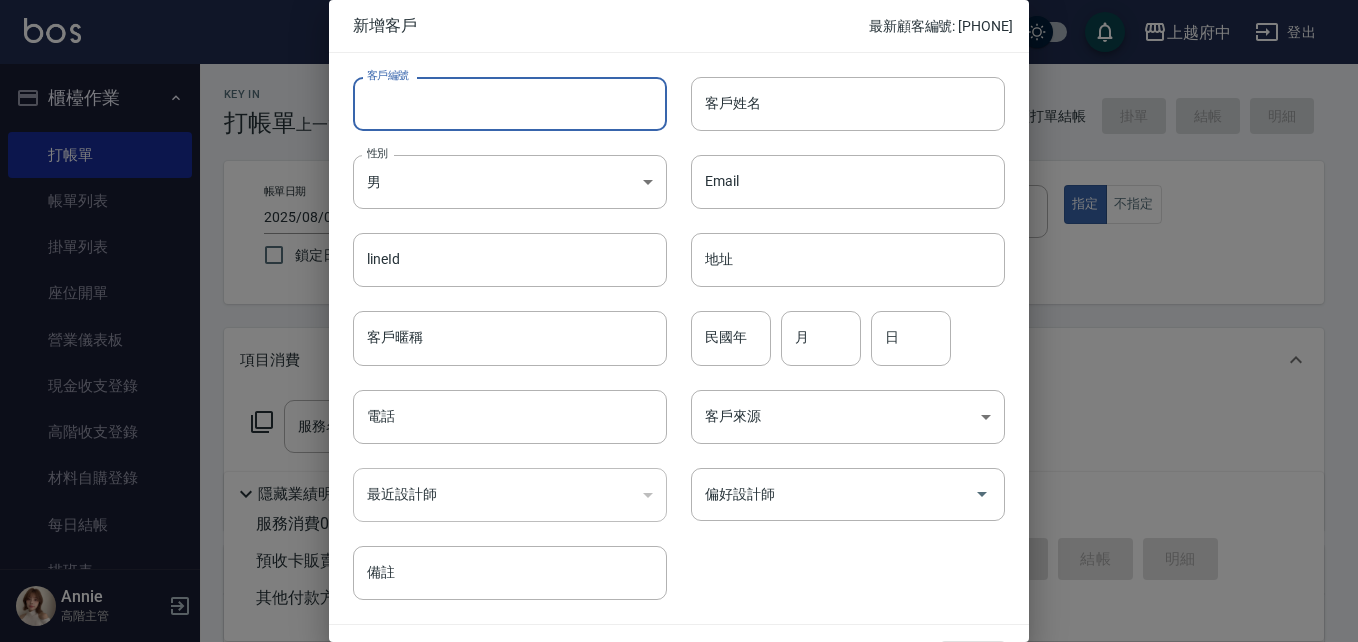 click on "客戶編號" at bounding box center (510, 104) 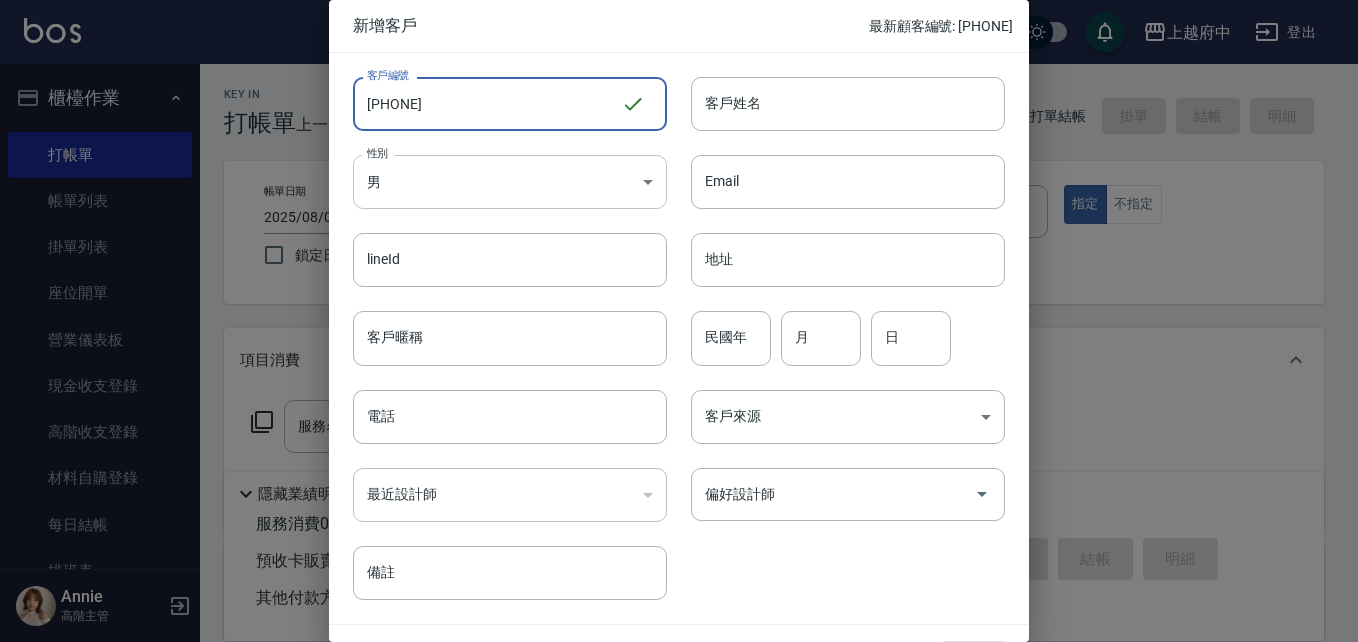type 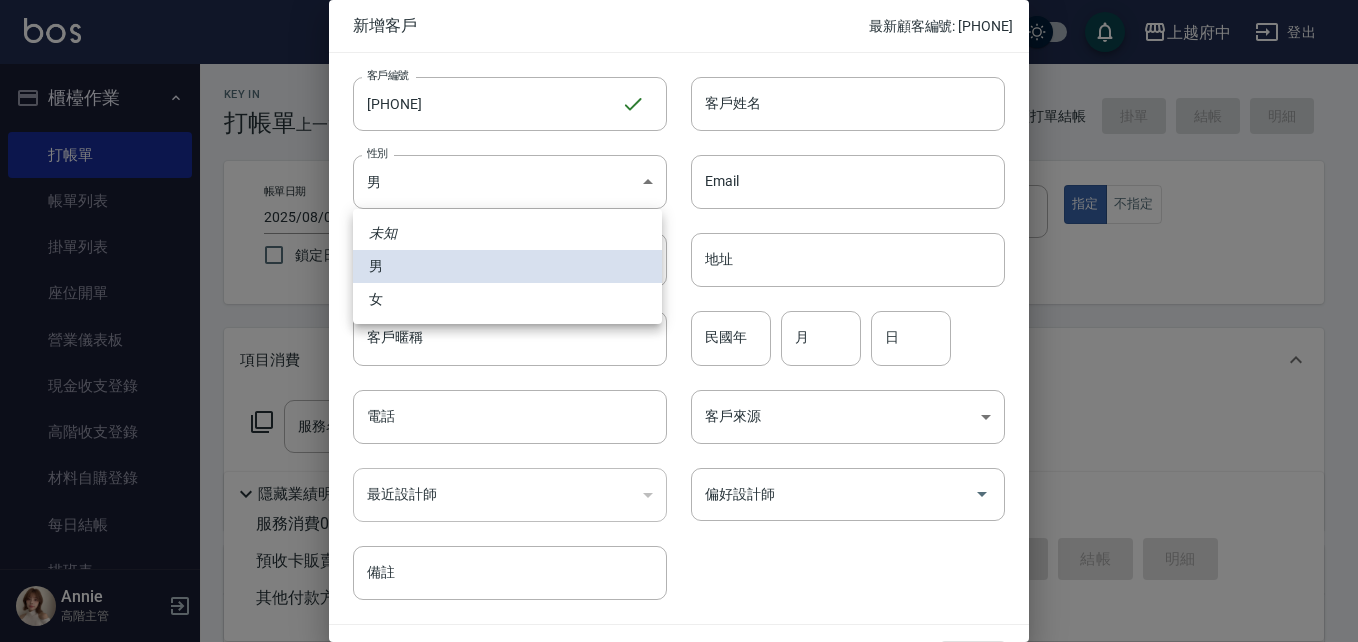 click on "女" at bounding box center [507, 299] 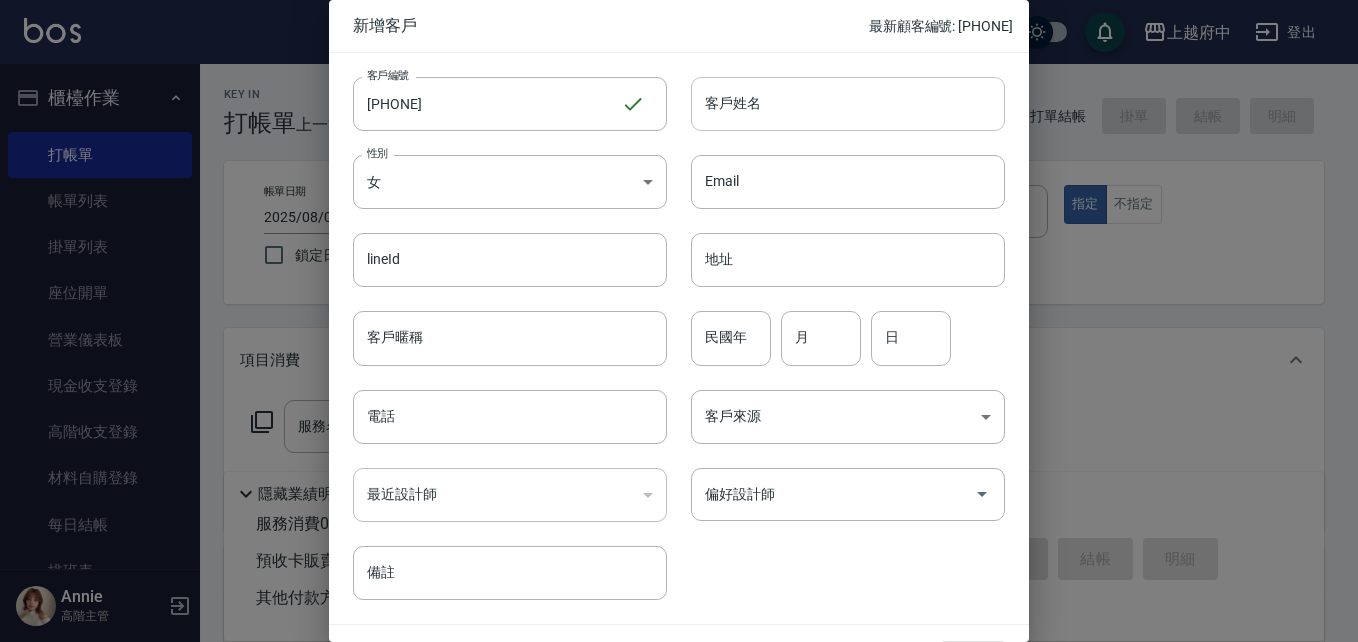 click on "客戶姓名" at bounding box center (848, 104) 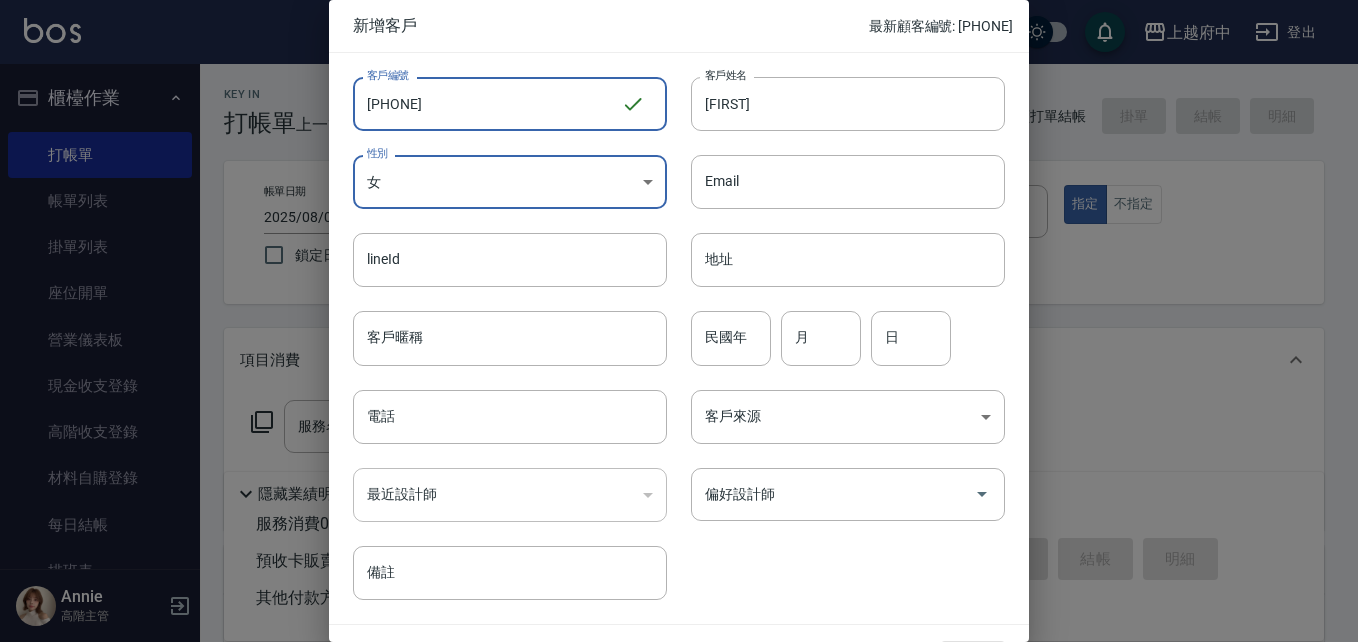 drag, startPoint x: 457, startPoint y: 107, endPoint x: 295, endPoint y: 103, distance: 162.04938 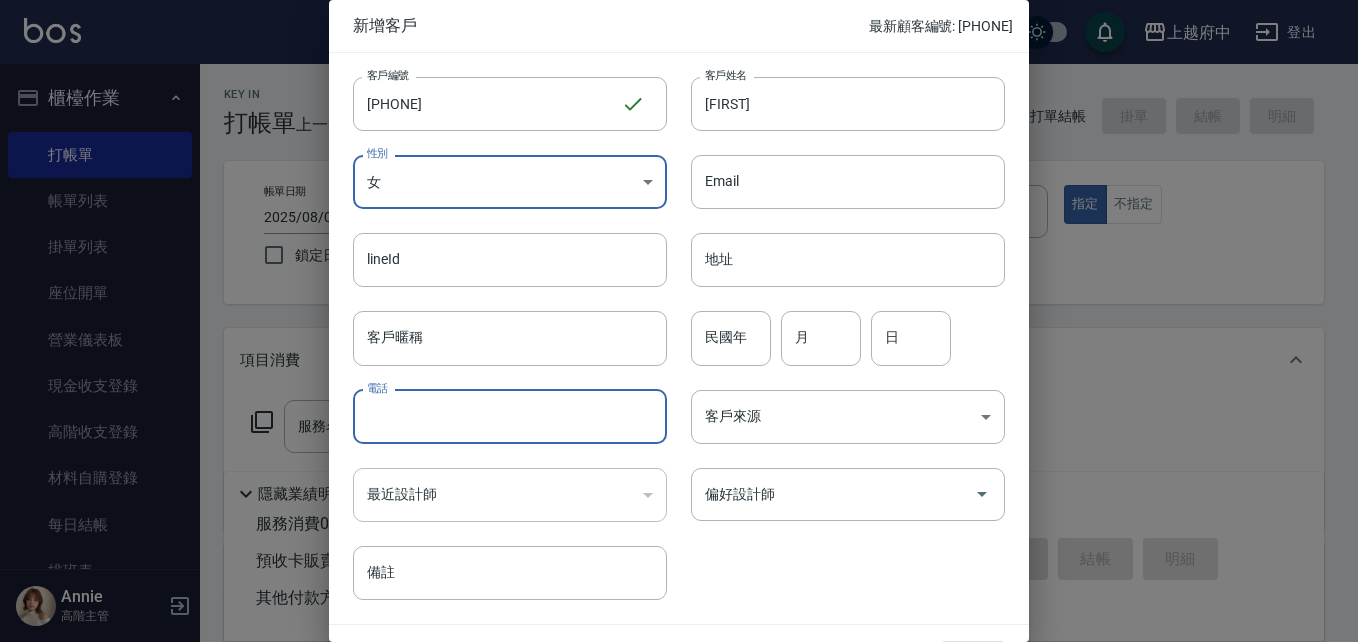 click on "電話" at bounding box center (510, 417) 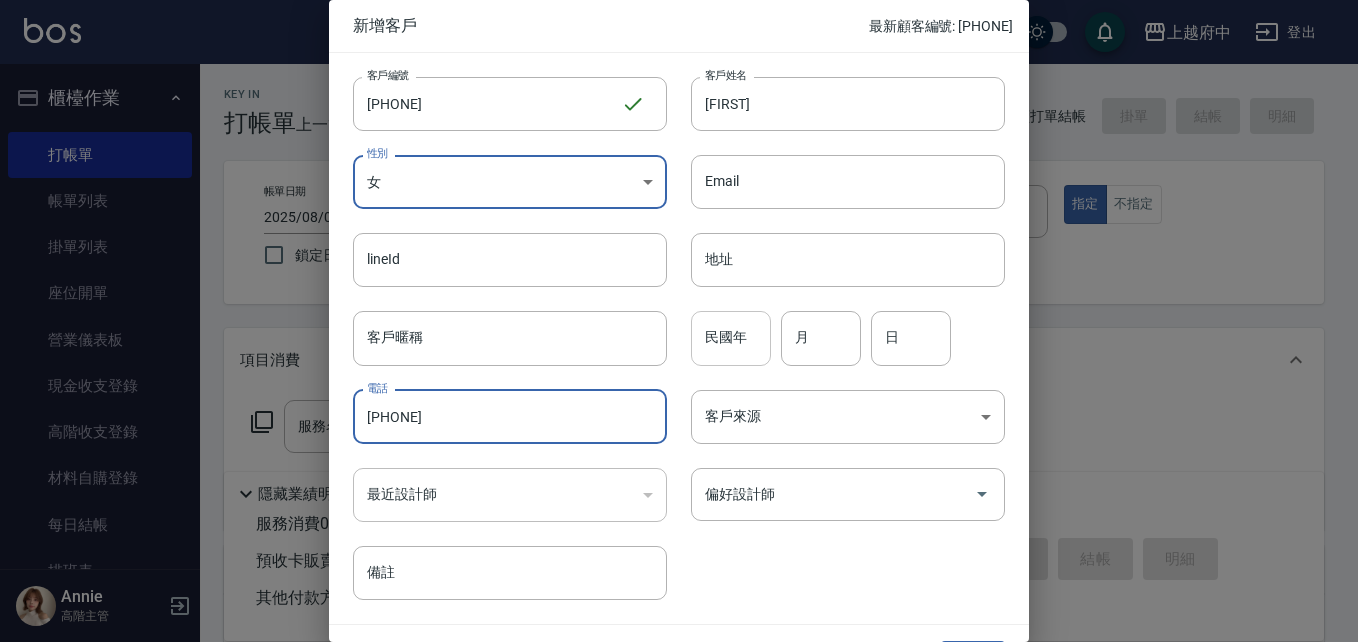 click on "民國年" at bounding box center (731, 338) 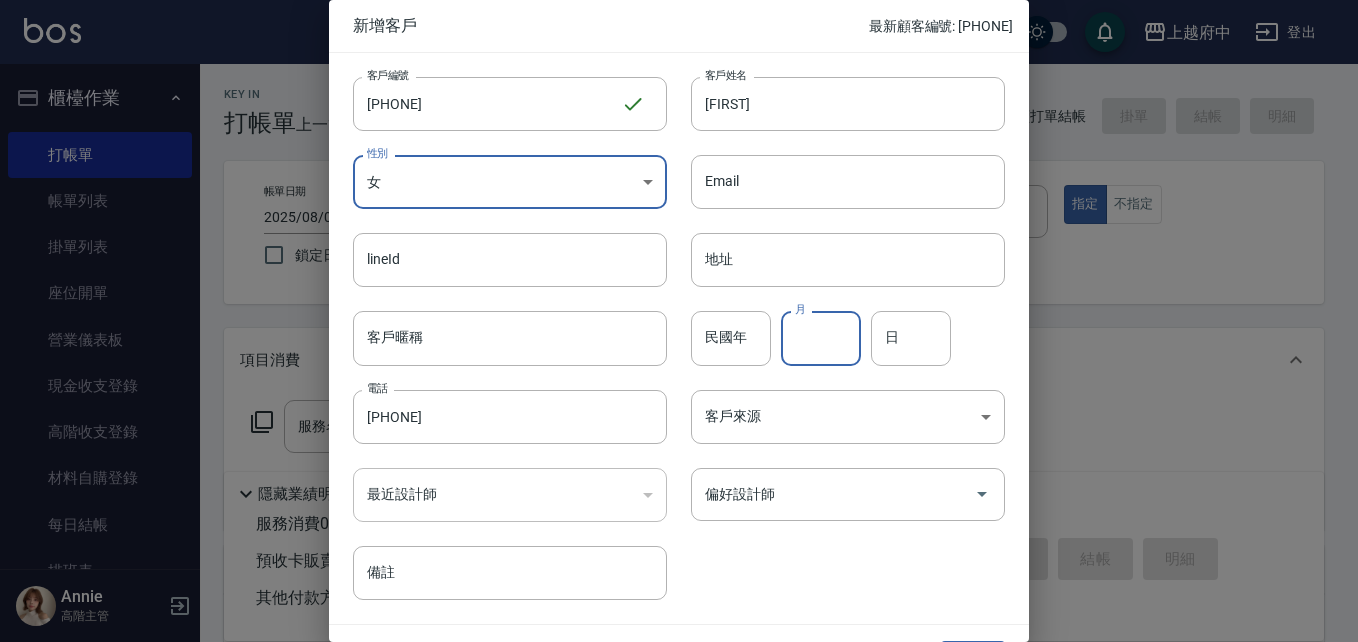 click on "月" at bounding box center [821, 338] 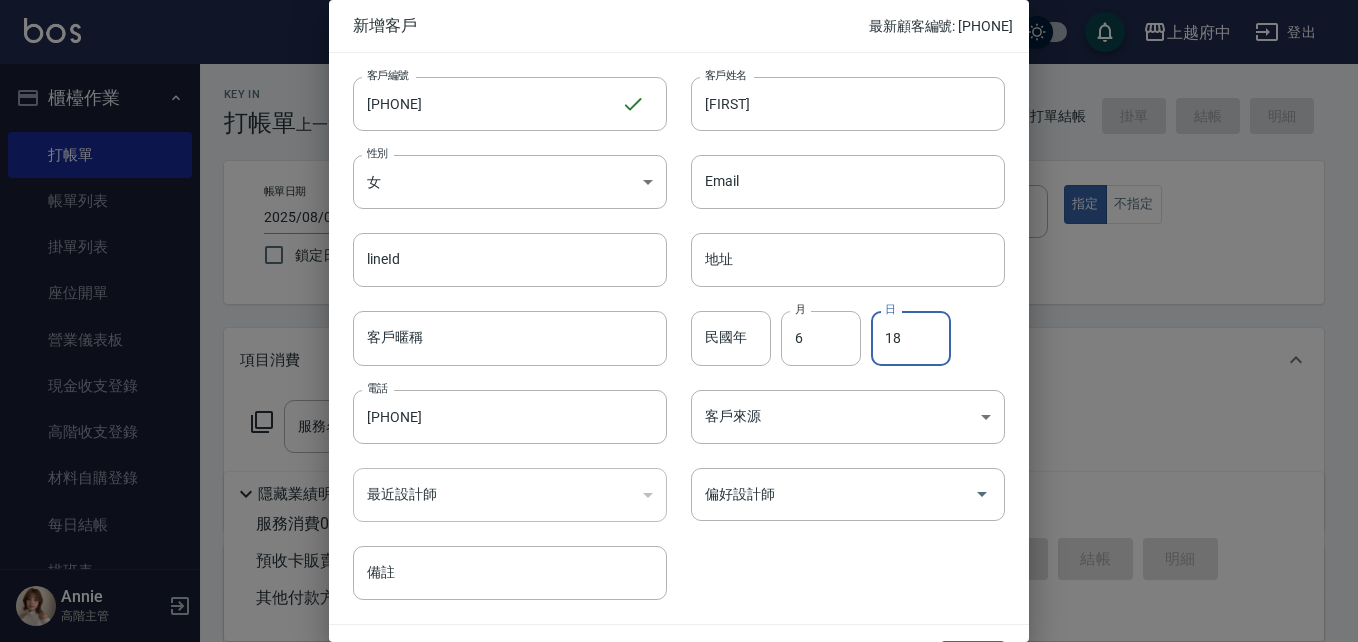 click on "客戶編號 0930493626 ​ 客戶編號 客戶姓名 江佩瑄 客戶姓名 性別 女 FEMALE 性別 Email Email lineId lineId 地址 地址 客戶暱稱 客戶暱稱 民國年 民國年 月 6 月 日 18 日 電話 0930493626 電話 客戶來源 ​ 客戶來源 最近設計師 ​ 最近設計師 偏好設計師 偏好設計師 備註 備註" at bounding box center [667, 326] 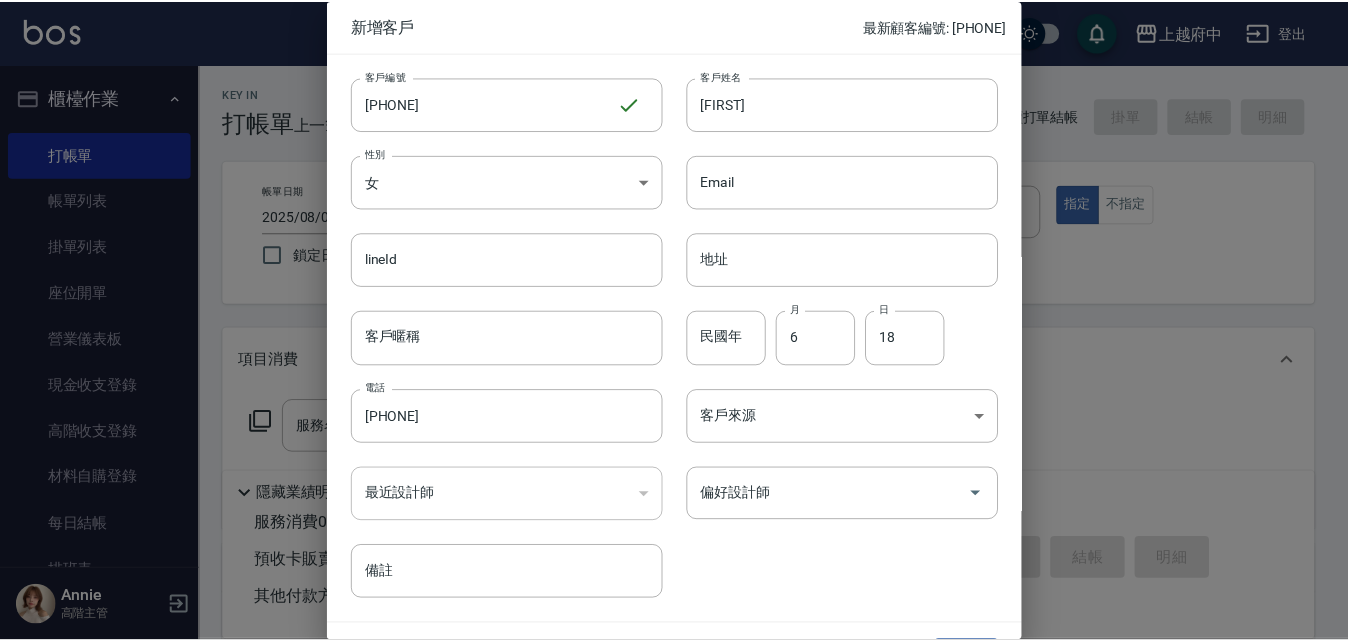 scroll, scrollTop: 51, scrollLeft: 0, axis: vertical 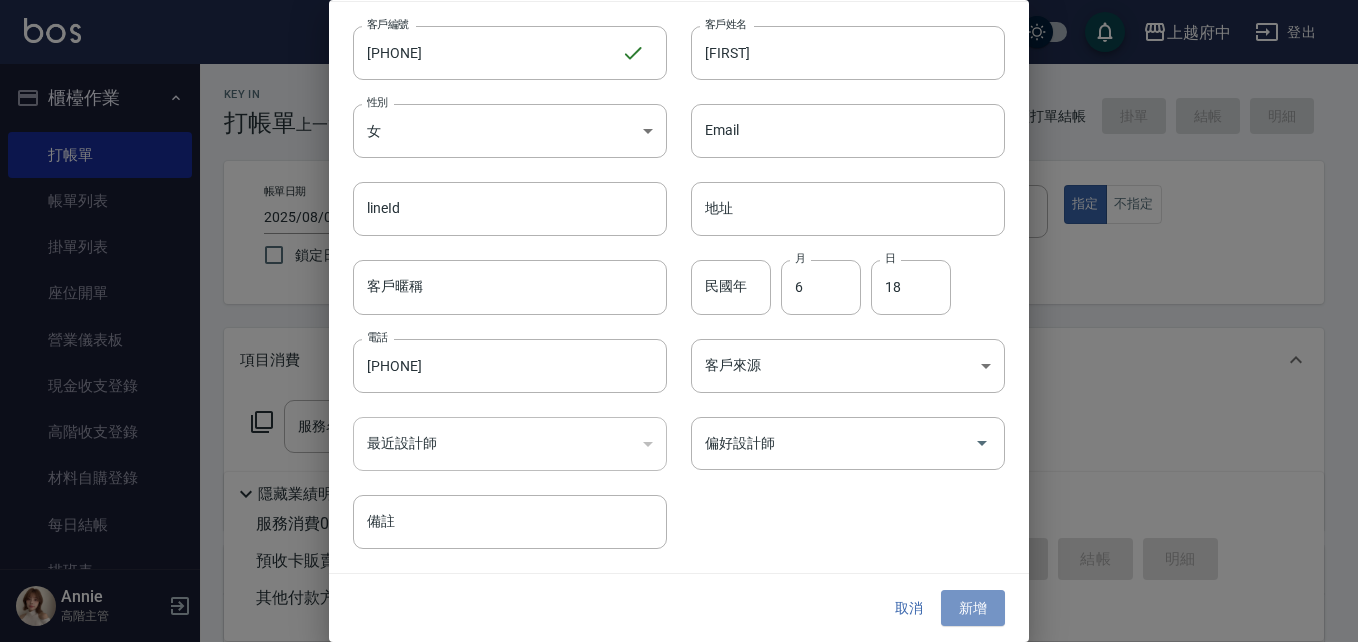 click on "新增" at bounding box center [973, 608] 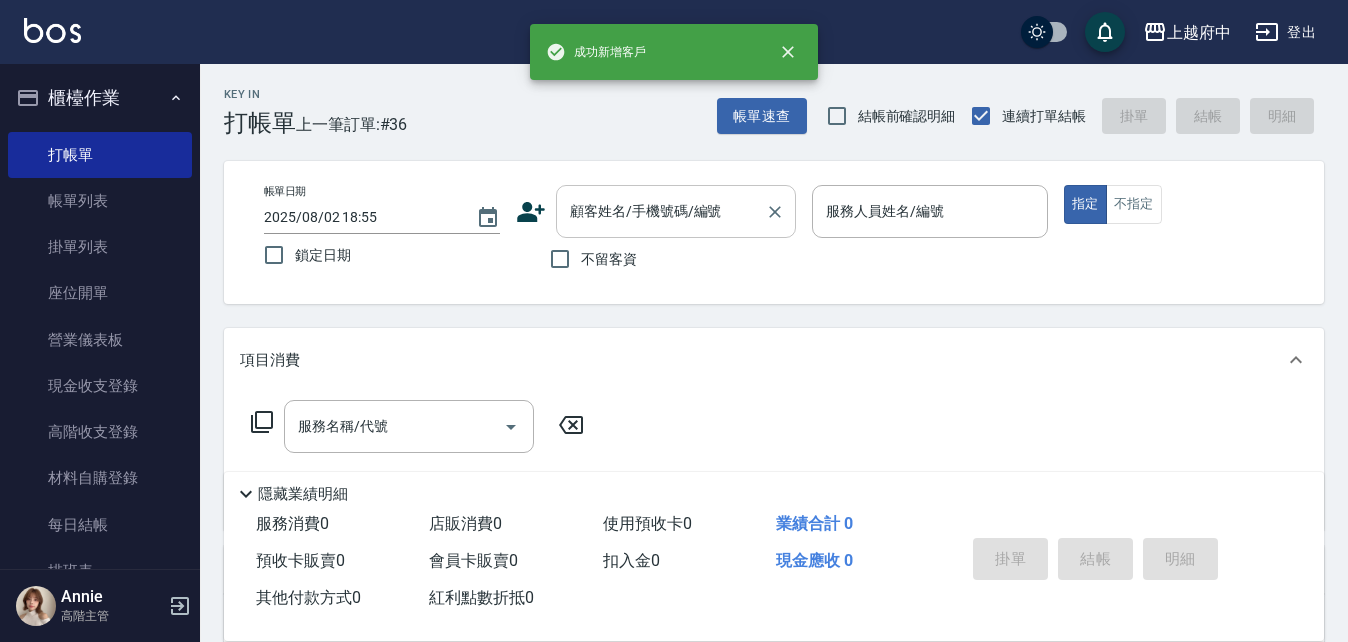 click on "顧客姓名/手機號碼/編號" at bounding box center [661, 211] 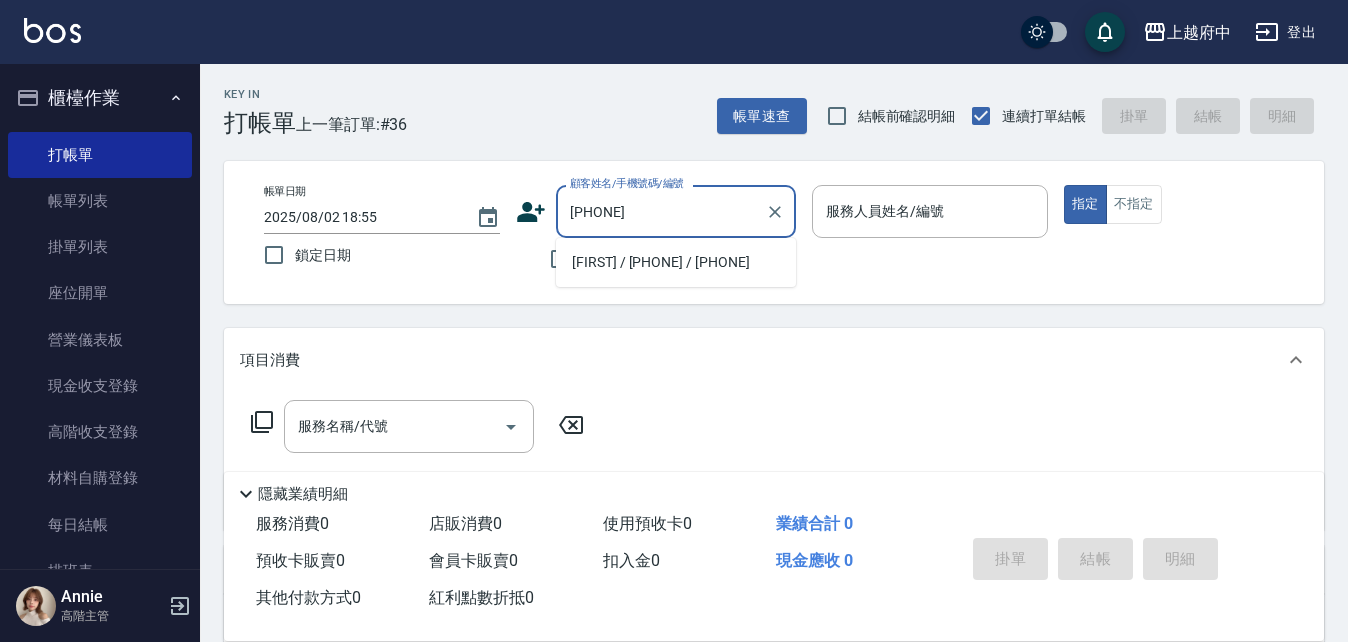 click on "[LAST_NAME] [FIRST_NAME]/[PHONE]/[PHONE]" at bounding box center (676, 262) 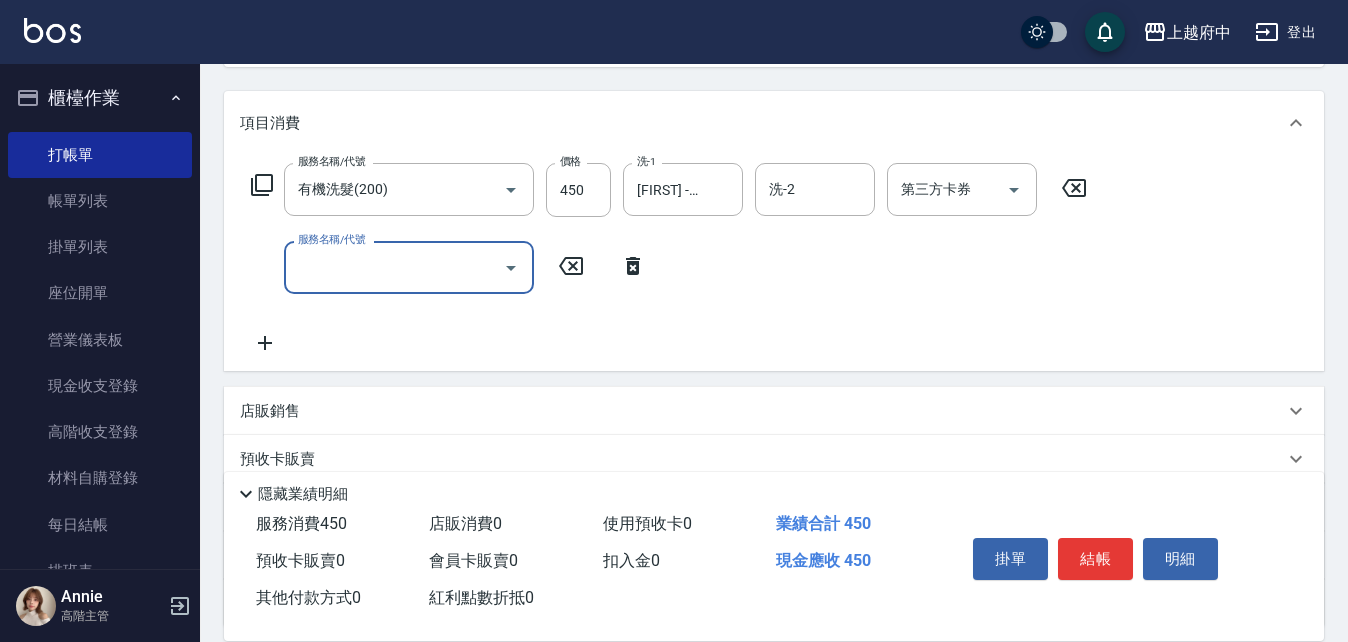 scroll, scrollTop: 300, scrollLeft: 0, axis: vertical 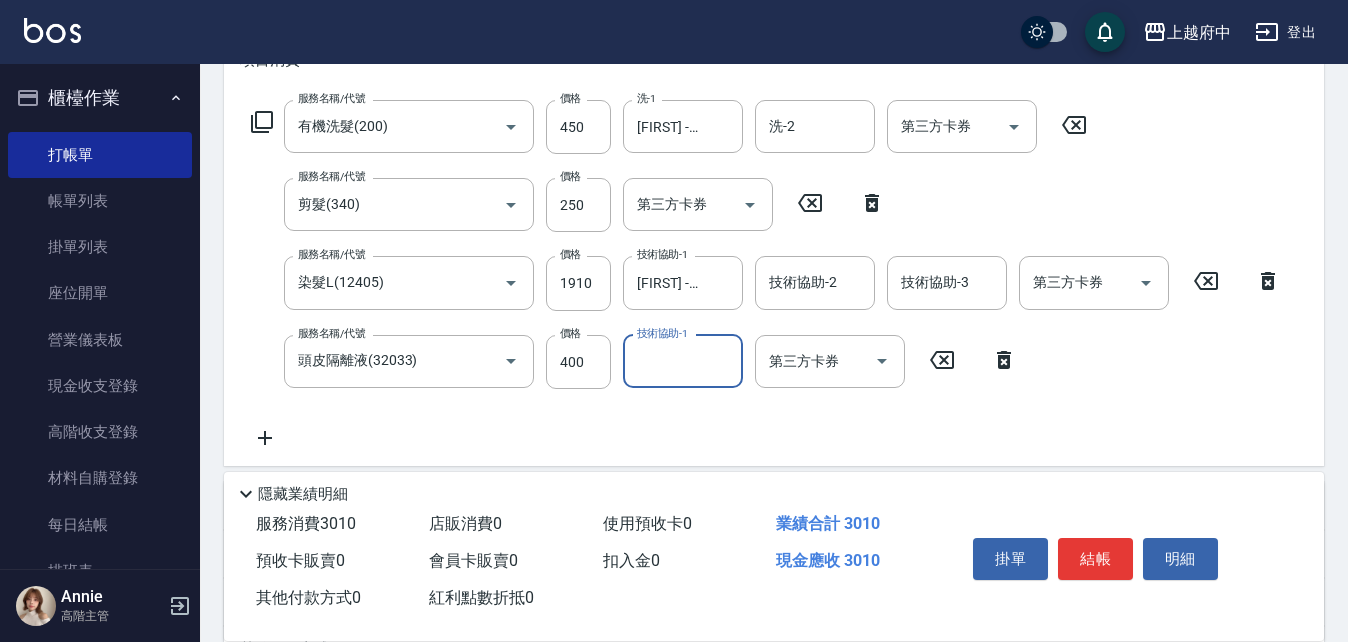 click on "服務名稱/代號 有機洗髮(200) 服務名稱/代號 價格 450 價格 洗-1 李鎮宇-28 洗-1 洗-2 洗-2 第三方卡券 第三方卡券 服務名稱/代號 剪髮(340) 服務名稱/代號 價格 250 價格 第三方卡券 第三方卡券 服務名稱/代號 染髮L(12405) 服務名稱/代號 價格 1910 價格 技術協助-1 李鎮宇-28 技術協助-1 技術協助-2 技術協助-2 技術協助-3 技術協助-3 第三方卡券 第三方卡券 服務名稱/代號 頭皮隔離液(32033) 服務名稱/代號 價格 400 價格 技術協助-1 技術協助-1 第三方卡券 第三方卡券" at bounding box center (766, 275) 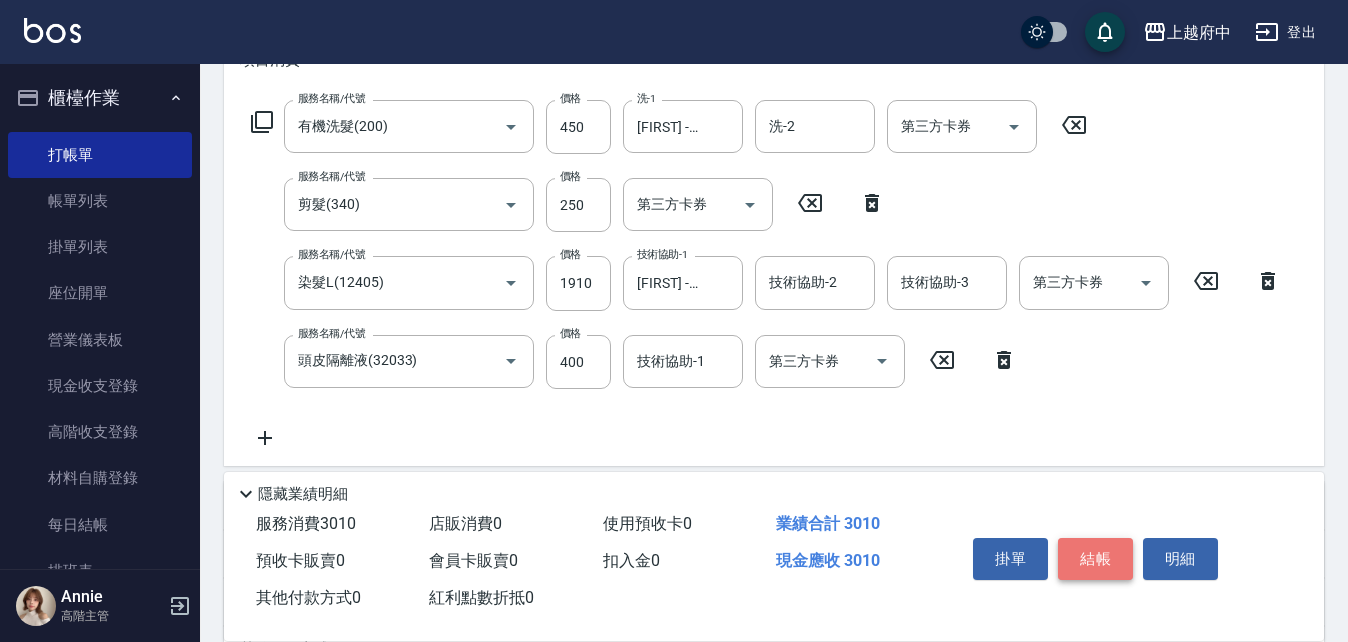 click on "結帳" at bounding box center (1095, 559) 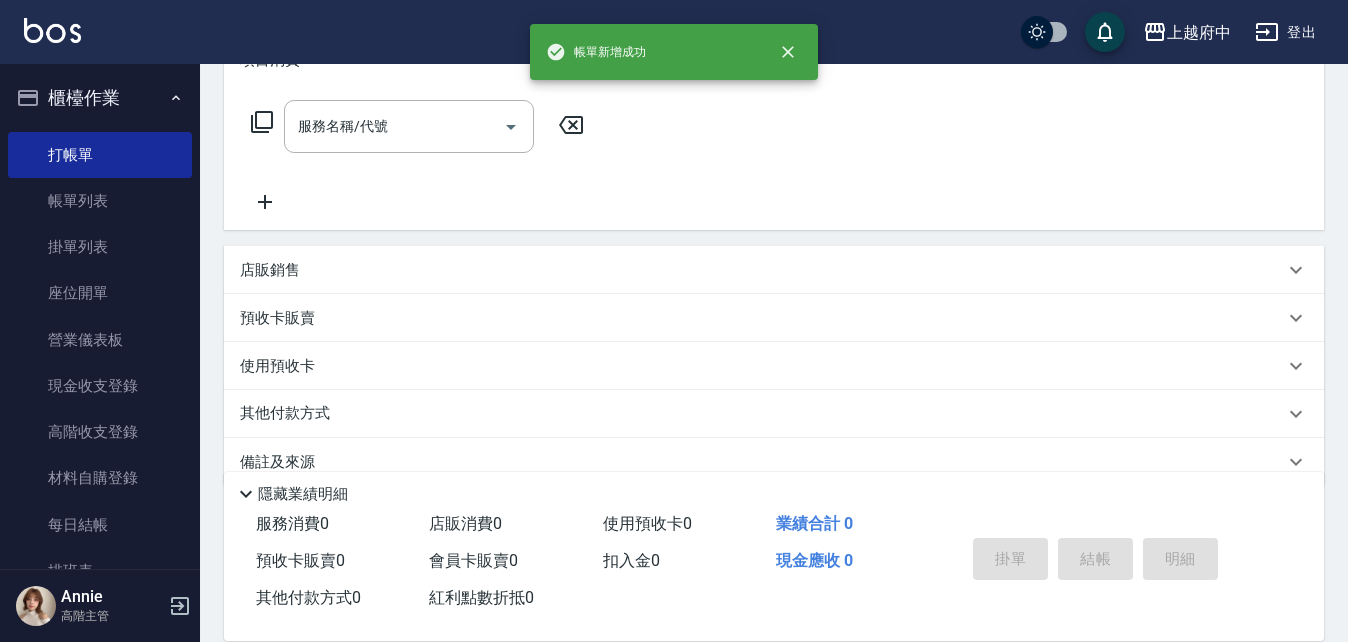 scroll, scrollTop: 0, scrollLeft: 0, axis: both 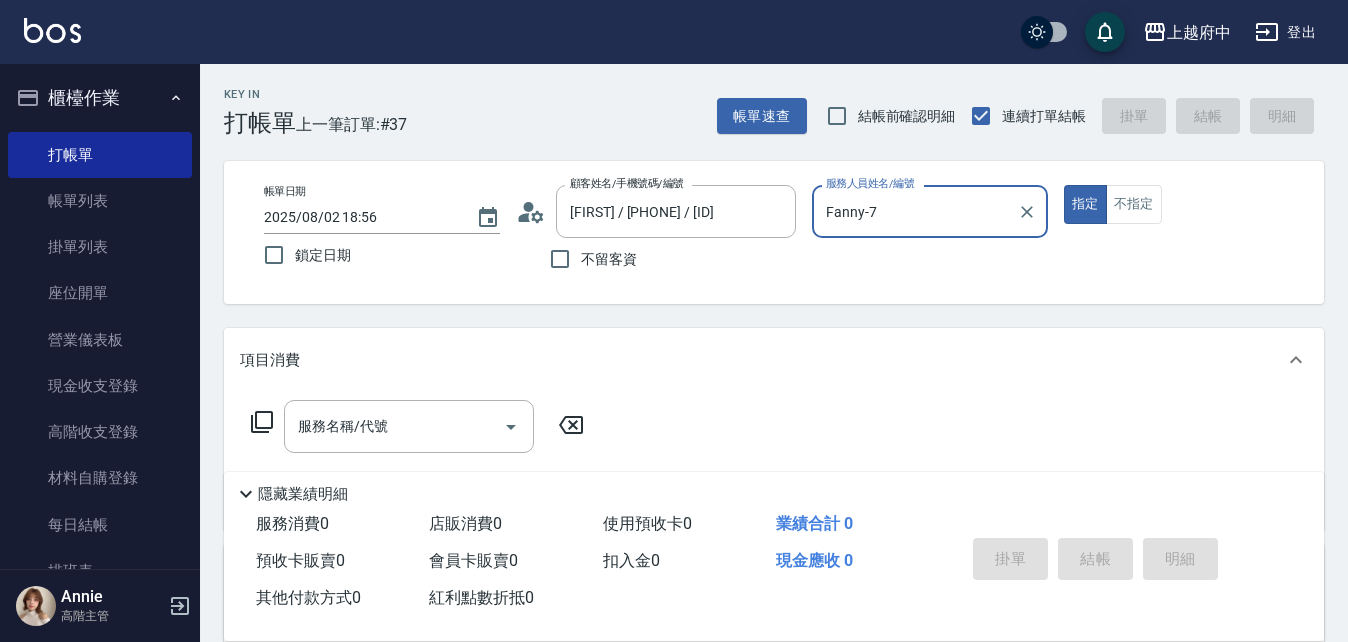 click on "指定" at bounding box center [1085, 204] 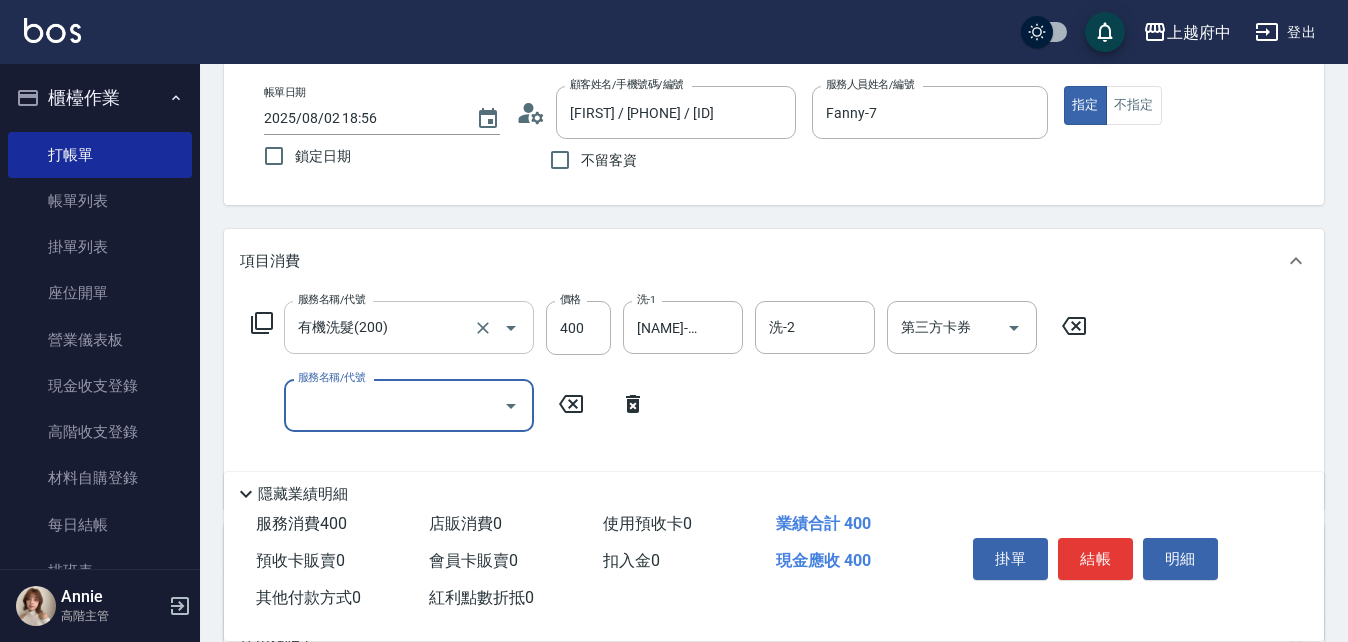 scroll, scrollTop: 100, scrollLeft: 0, axis: vertical 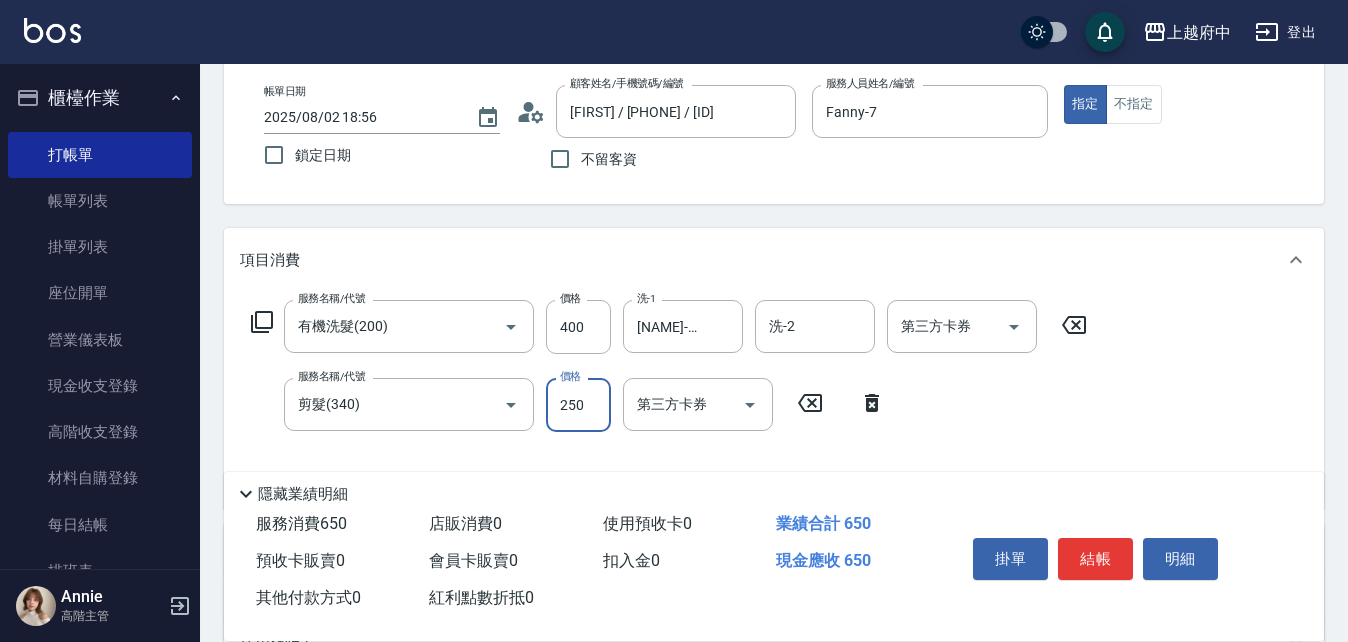 click on "服務名稱/代號 有機洗髮(200) 服務名稱/代號 價格 400 價格 洗-1 Kimi-20 洗-1 洗-2 洗-2 第三方卡券 第三方卡券 服務名稱/代號 剪髮(340) 服務名稱/代號 價格 250 價格 第三方卡券 第三方卡券" at bounding box center [669, 396] 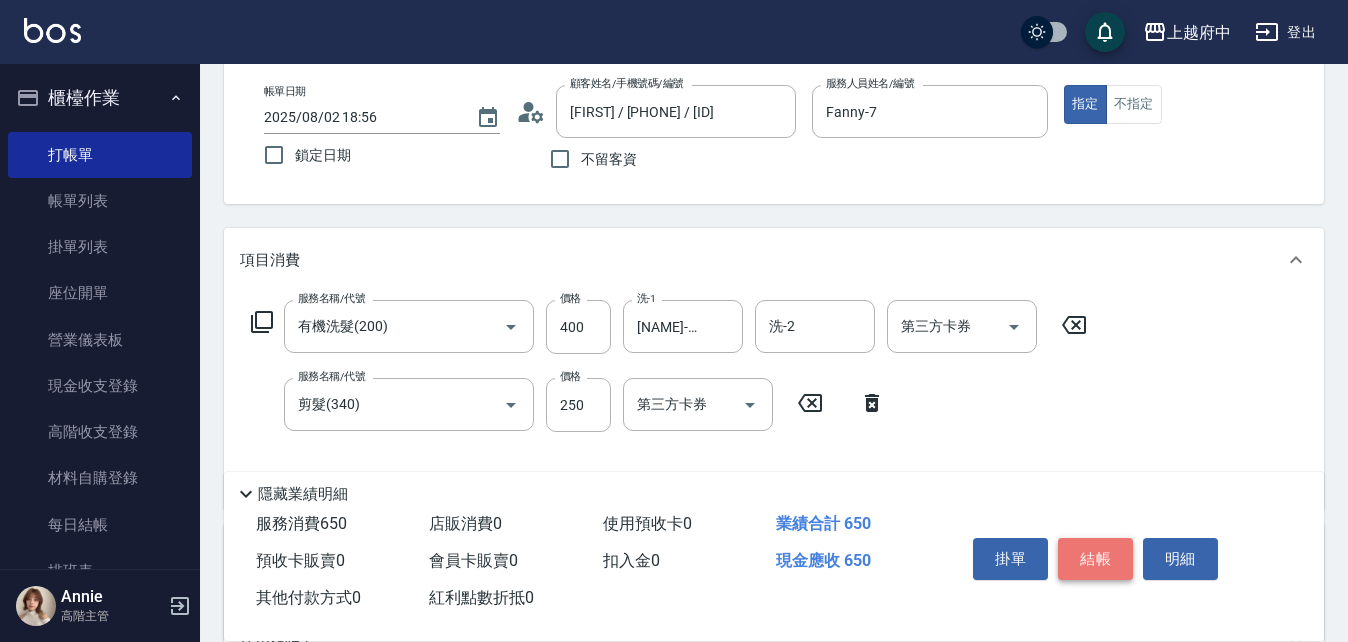 click on "結帳" at bounding box center (1095, 559) 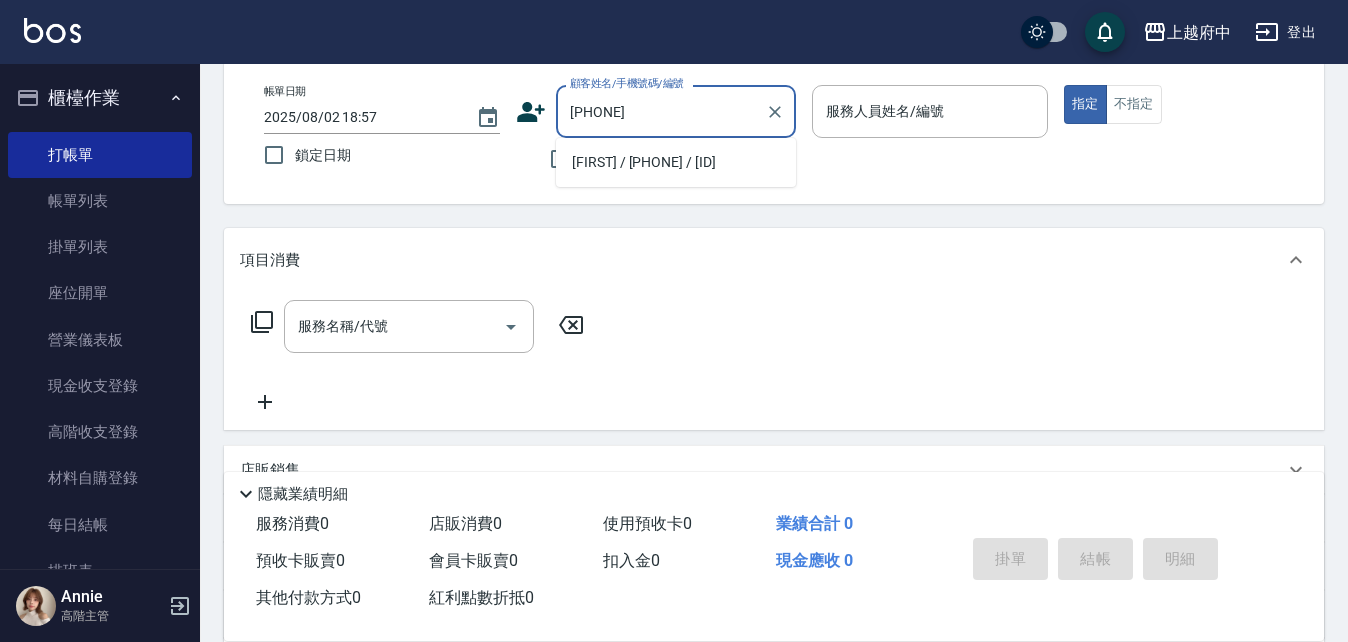 click on "[LAST_NAME] [FIRST_NAME]/[PHONE]/[PRODUCT_CODE]" at bounding box center (676, 162) 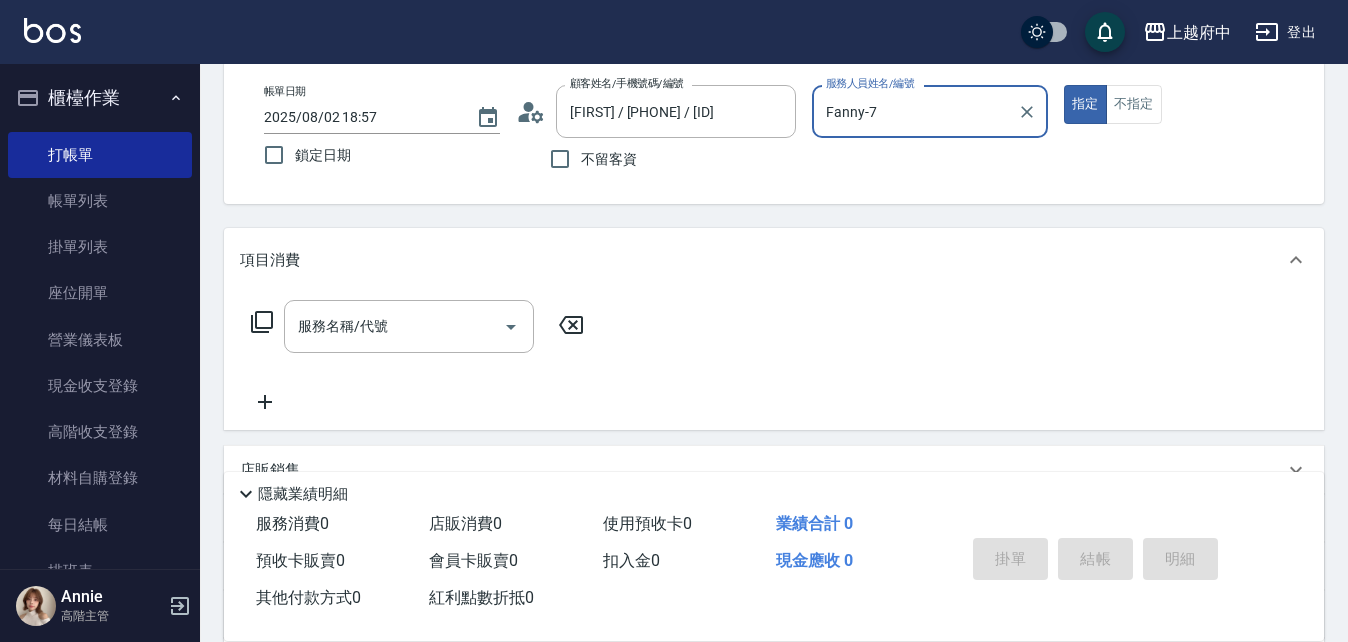 click on "指定" at bounding box center (1085, 104) 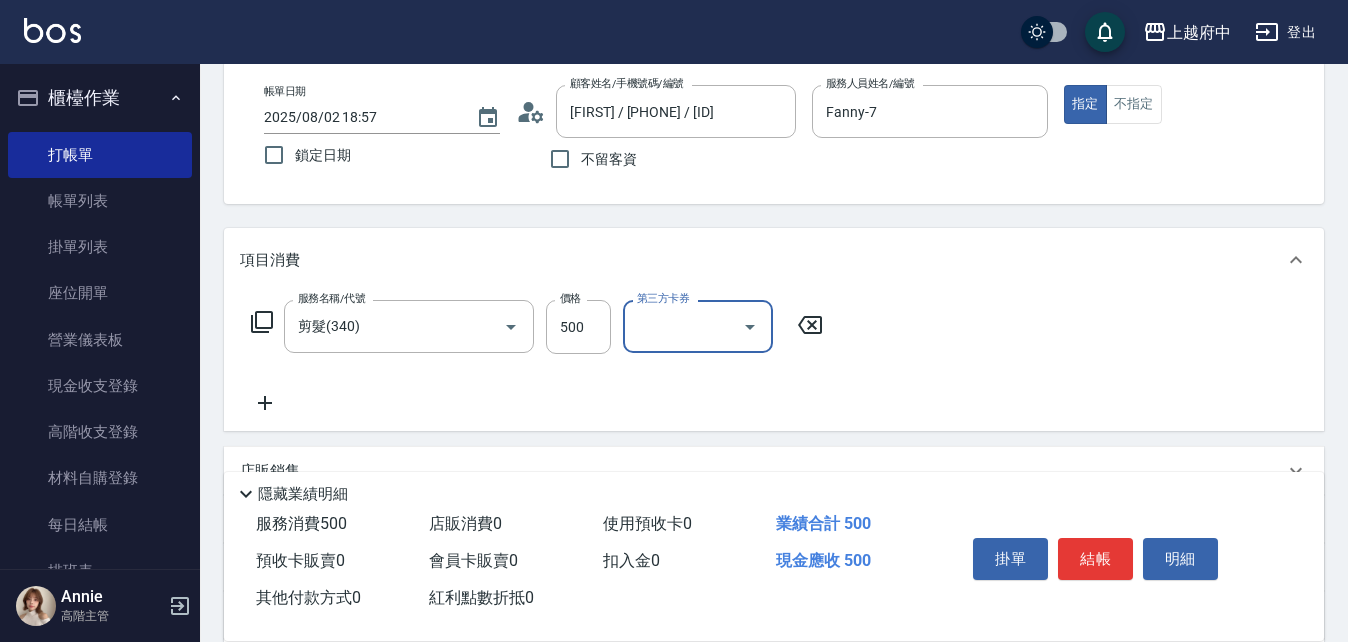 click on "服務名稱/代號 剪髮(340) 服務名稱/代號 價格 500 價格 第三方卡券 第三方卡券" at bounding box center [774, 361] 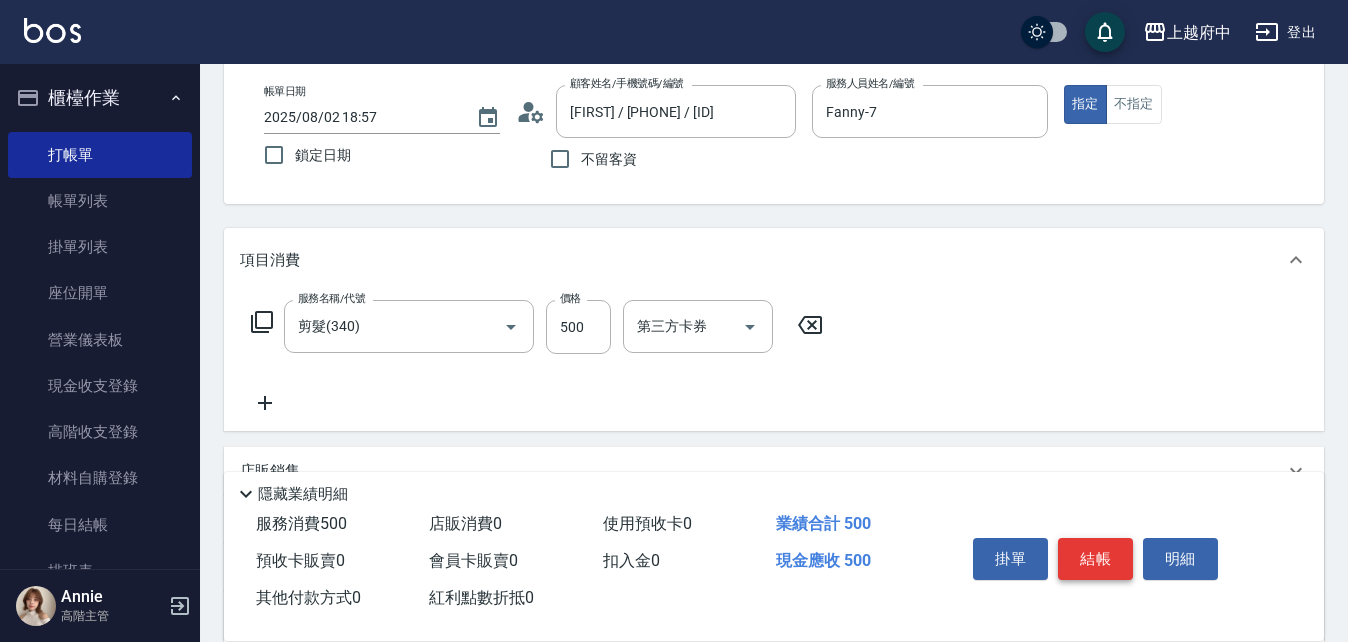 click on "結帳" at bounding box center [1095, 559] 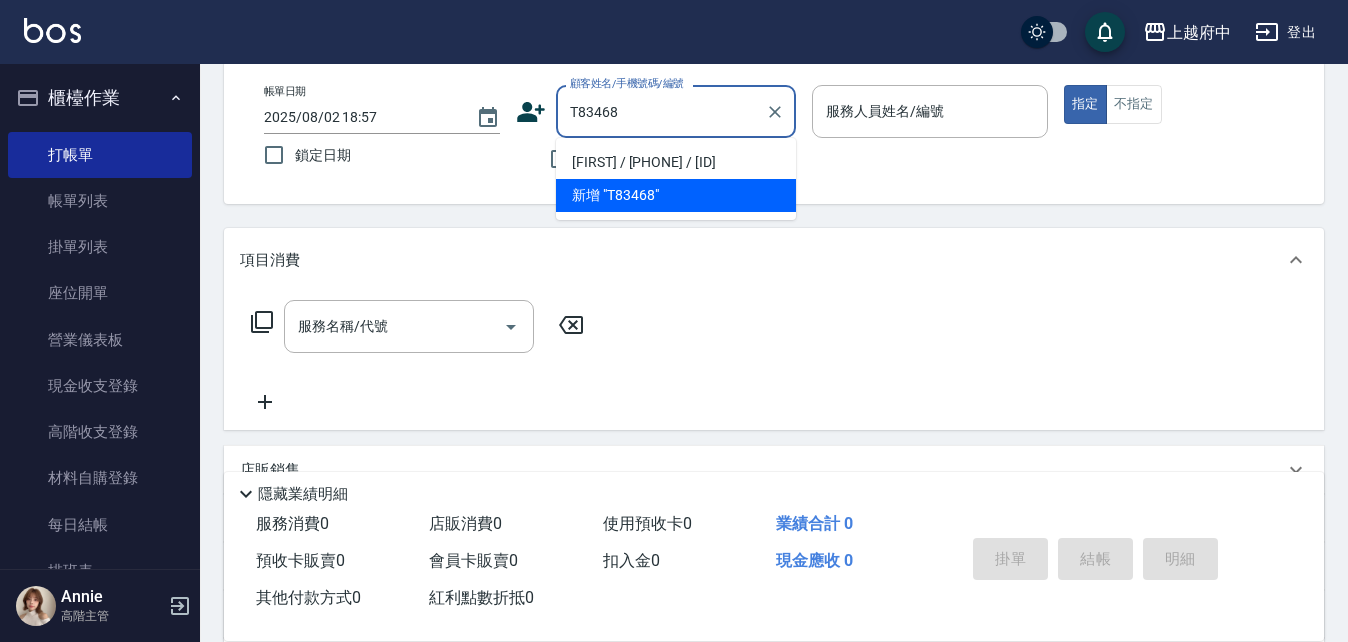 click on "[FIRST] [LAST]/[PHONE]/[ID_CODE]" at bounding box center [676, 162] 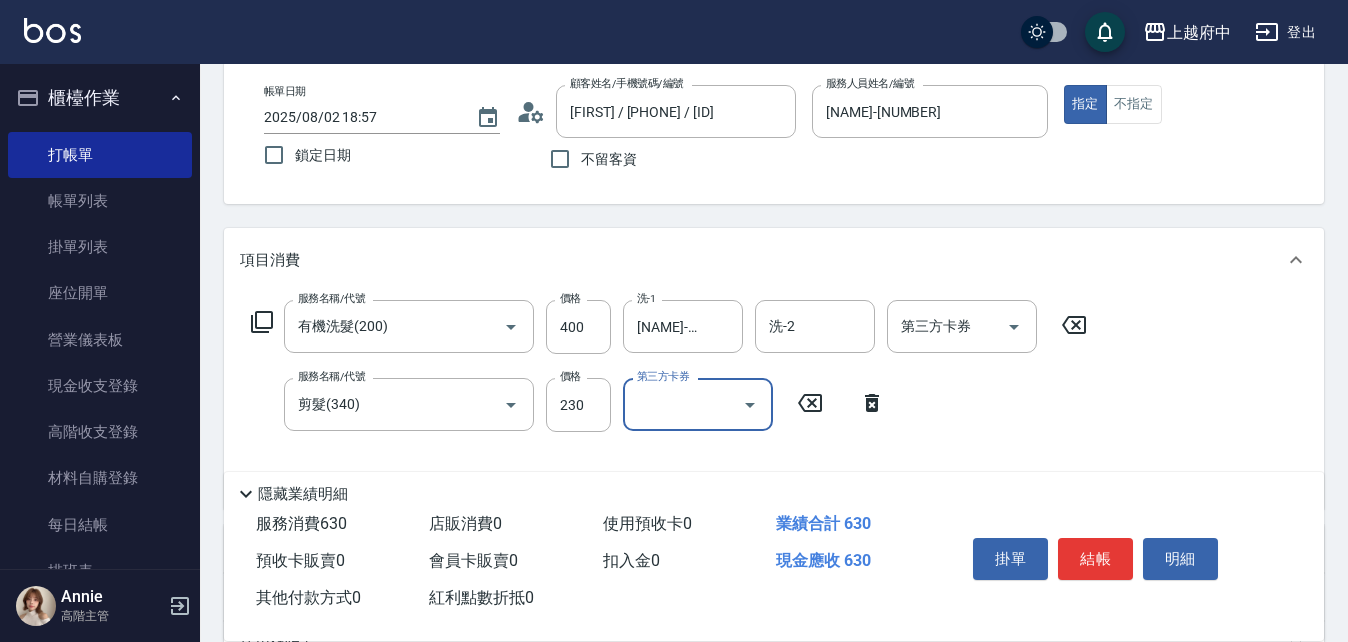 click on "服務名稱/代號 有機洗髮(200) 服務名稱/代號 價格 400 價格 洗-1 Kevin-10 洗-1 洗-2 洗-2 第三方卡券 第三方卡券 服務名稱/代號 剪髮(340) 服務名稱/代號 價格 230 價格 第三方卡券 第三方卡券" at bounding box center [669, 396] 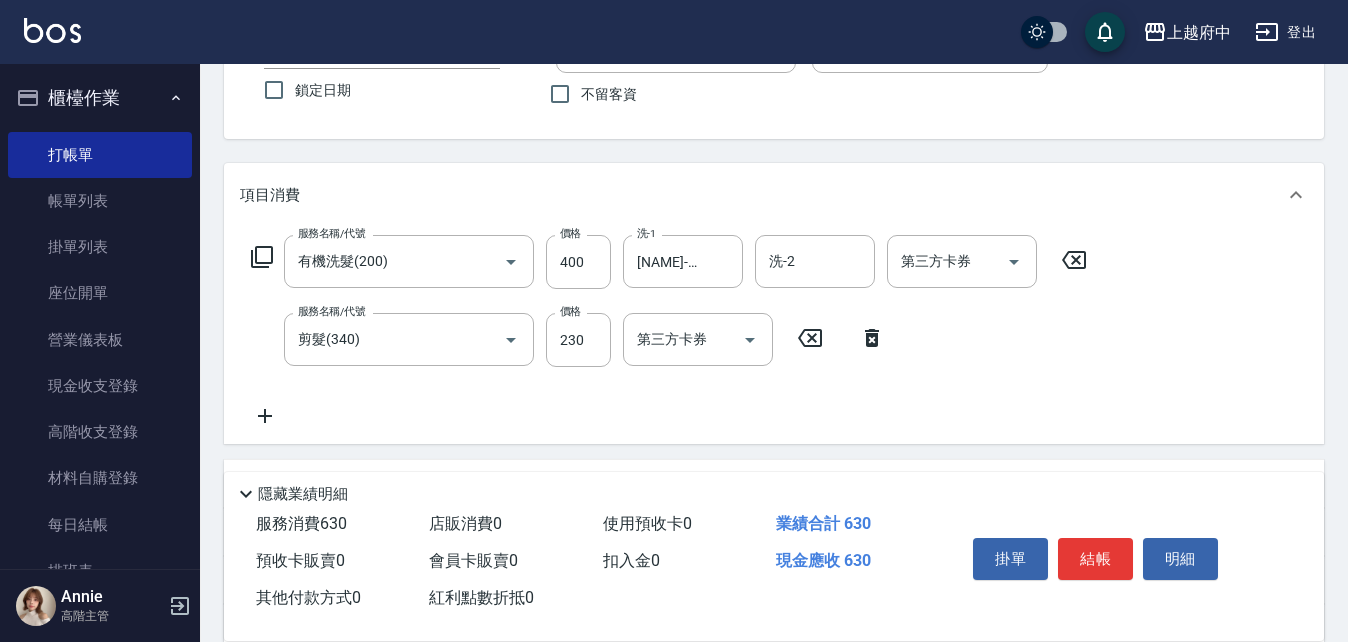 scroll, scrollTop: 200, scrollLeft: 0, axis: vertical 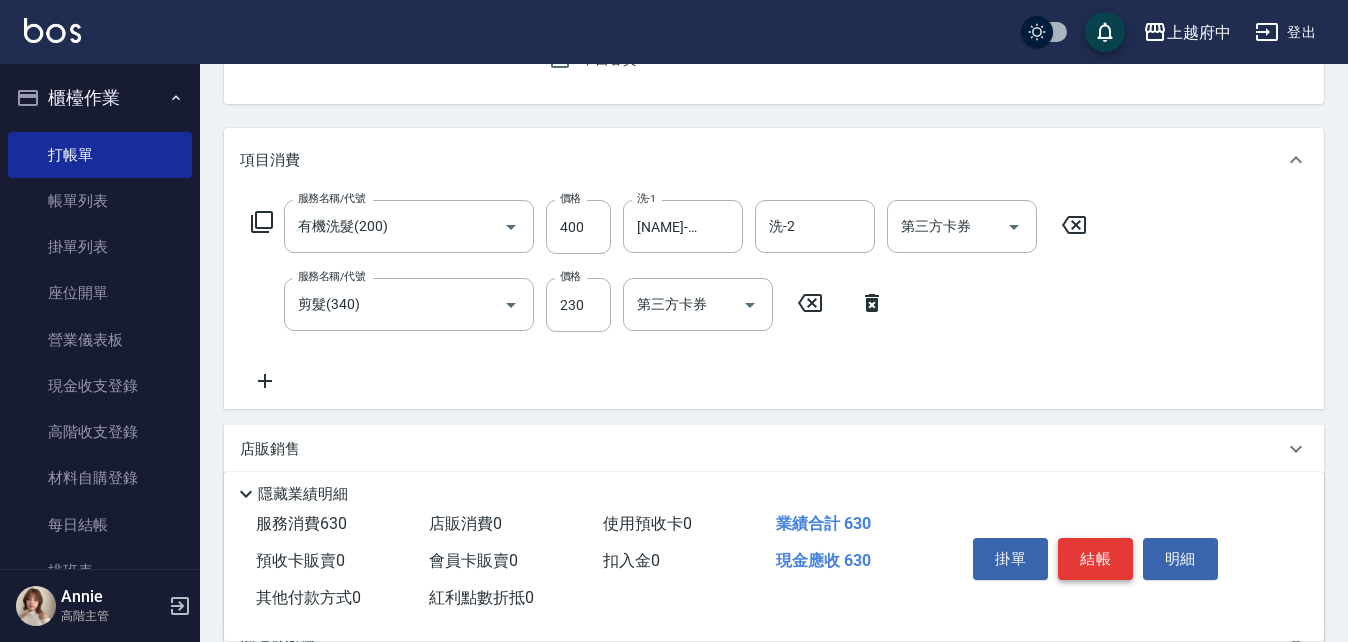 click on "結帳" at bounding box center [1095, 559] 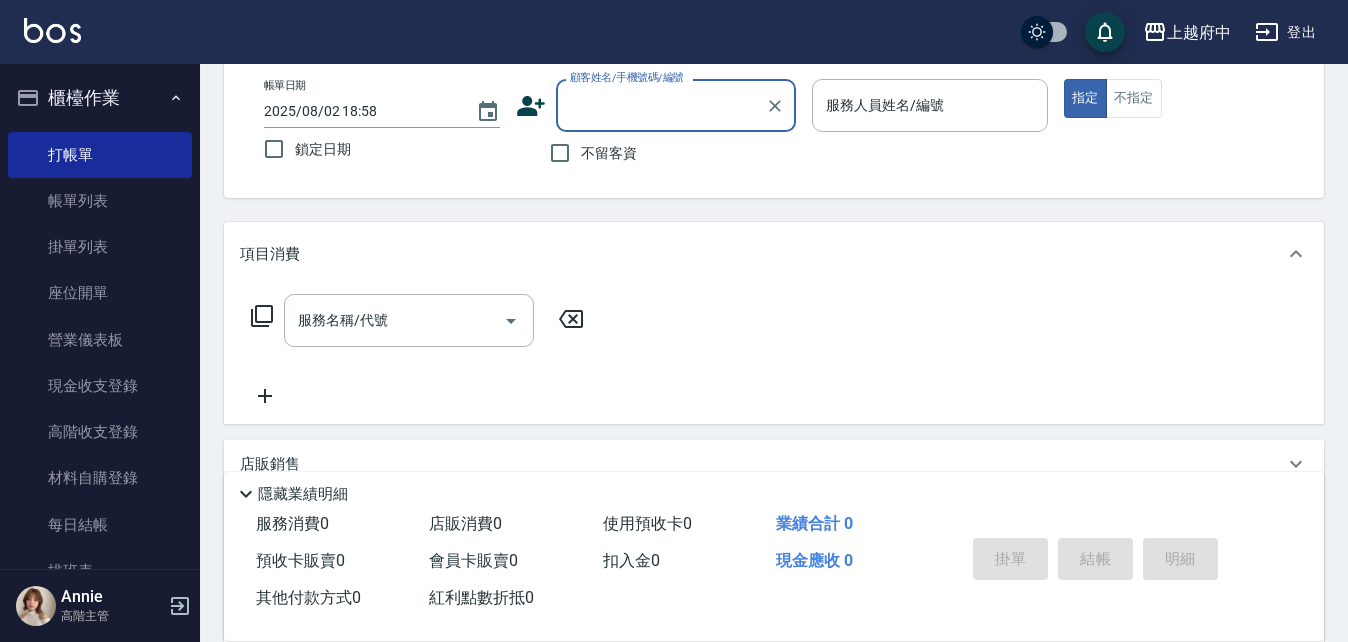 scroll, scrollTop: 0, scrollLeft: 0, axis: both 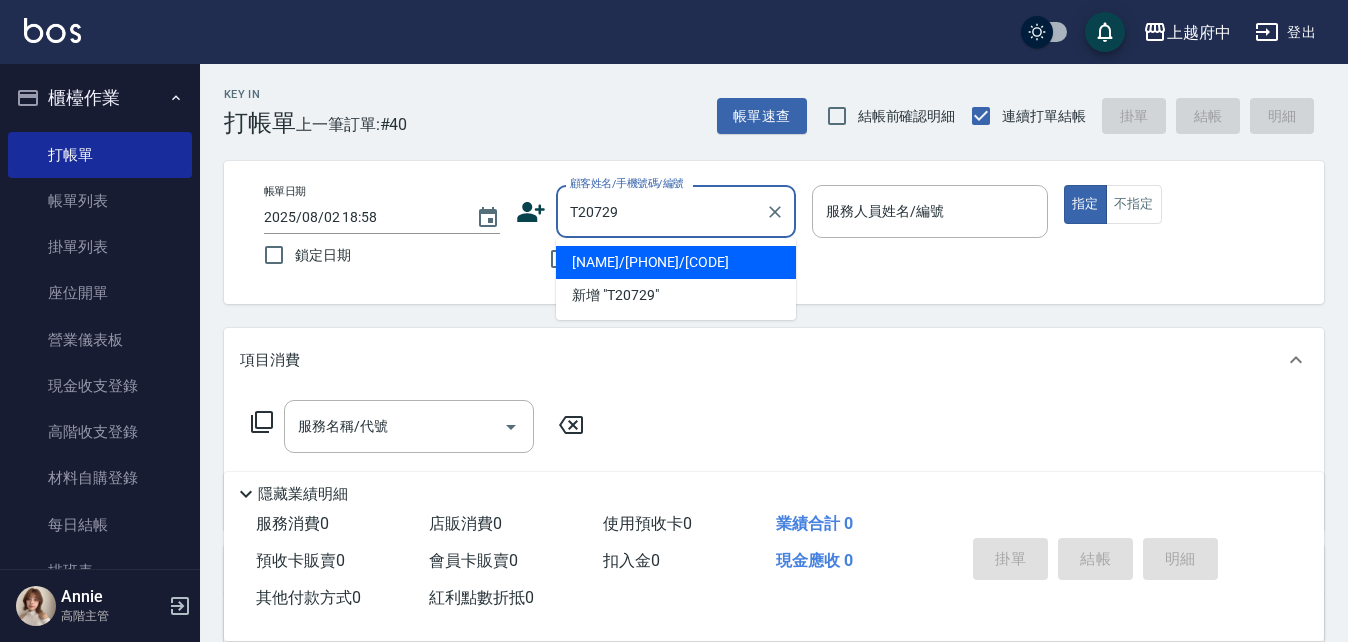 click on "[LAST_NAME] [FIRST_NAME]/[PHONE]/[PRODUCT_CODE]" at bounding box center [676, 262] 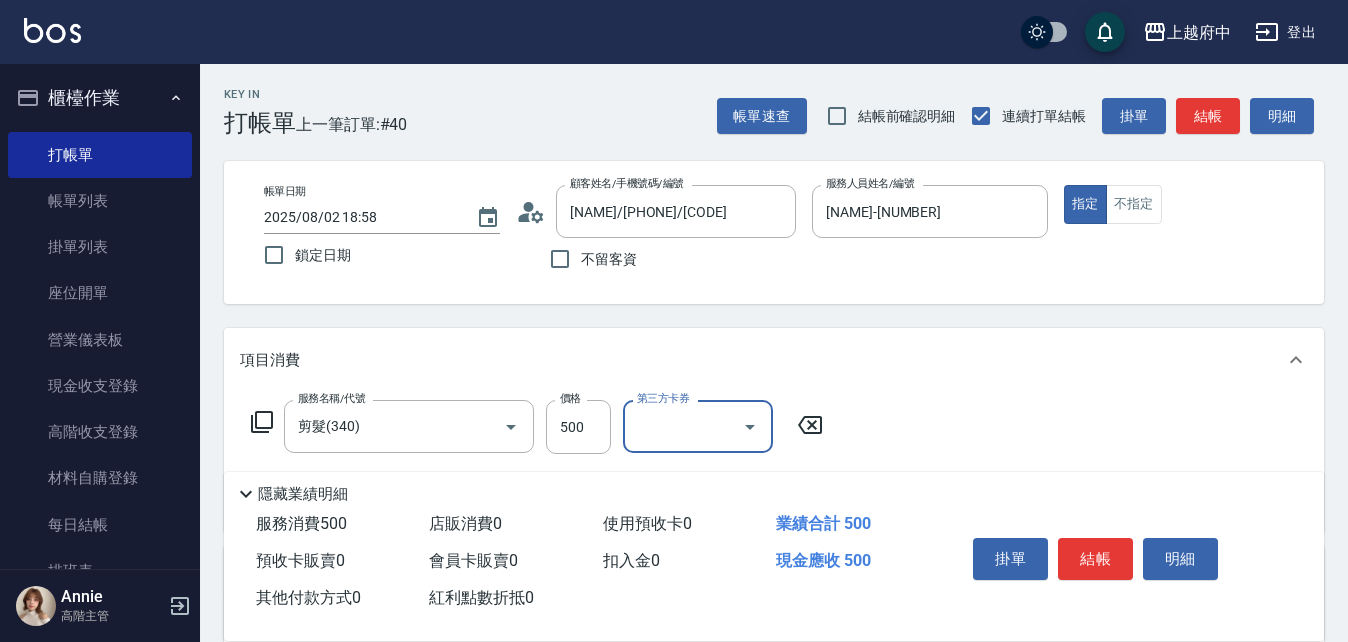 click on "服務名稱/代號 剪髮(340) 服務名稱/代號 價格 500 價格 第三方卡券 第三方卡券" at bounding box center (774, 461) 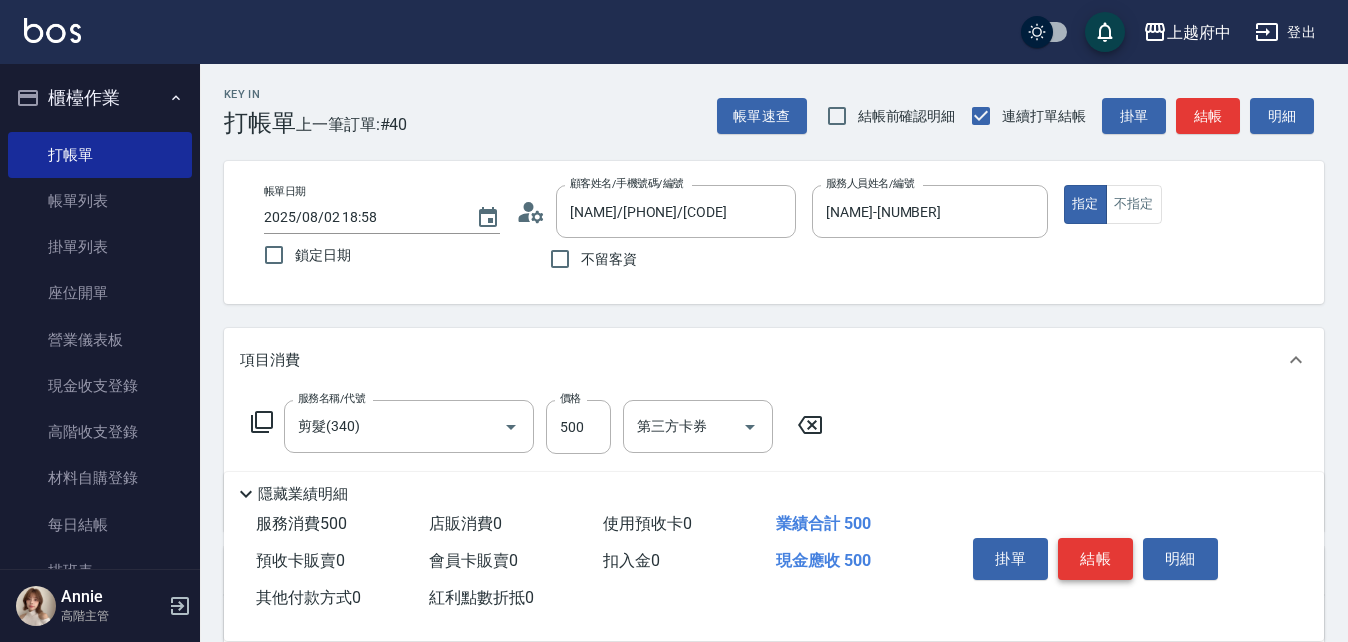 click on "結帳" at bounding box center [1095, 559] 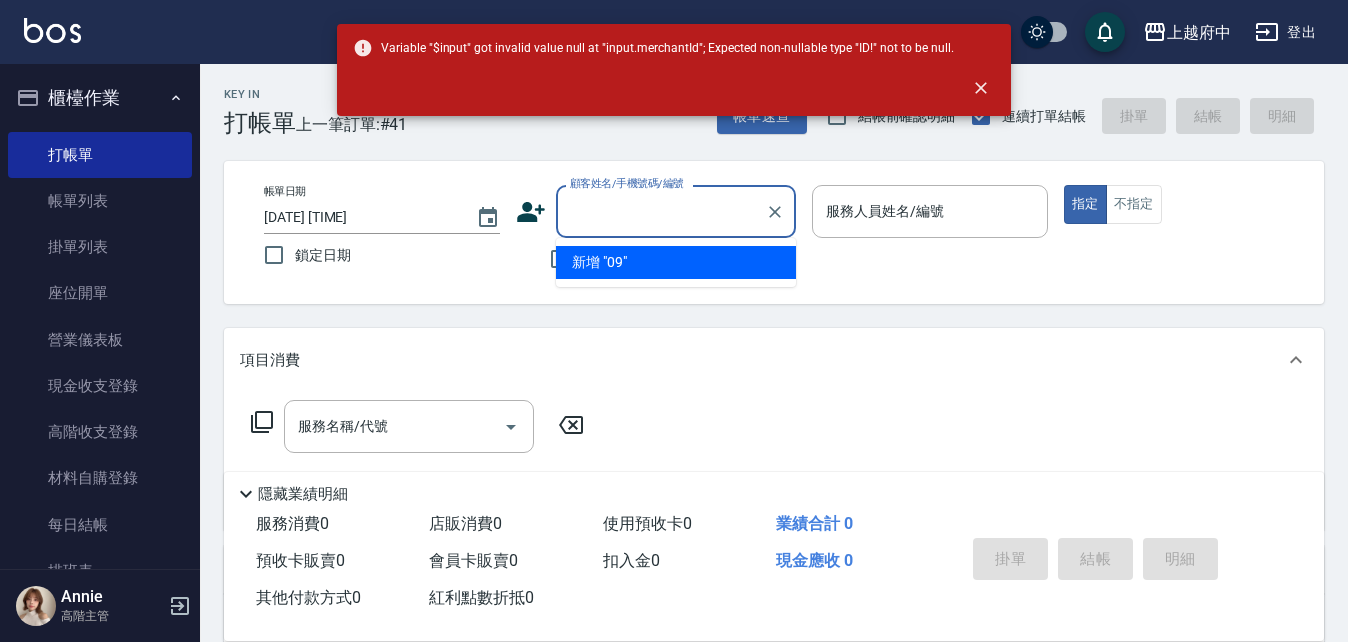 click on "帳單日期 2025/08/02 18:59 鎖定日期 顧客姓名/手機號碼/編號 顧客姓名/手機號碼/編號 不留客資 服務人員姓名/編號 服務人員姓名/編號 指定 不指定" at bounding box center (774, 232) 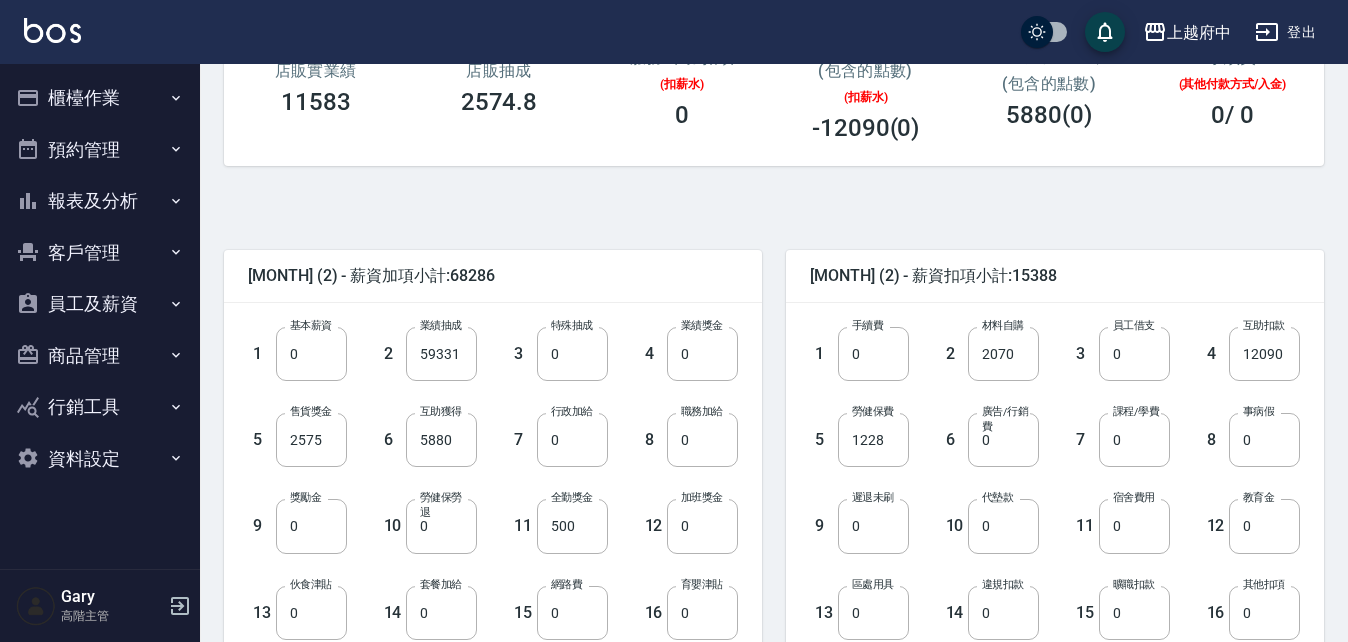 scroll, scrollTop: 600, scrollLeft: 0, axis: vertical 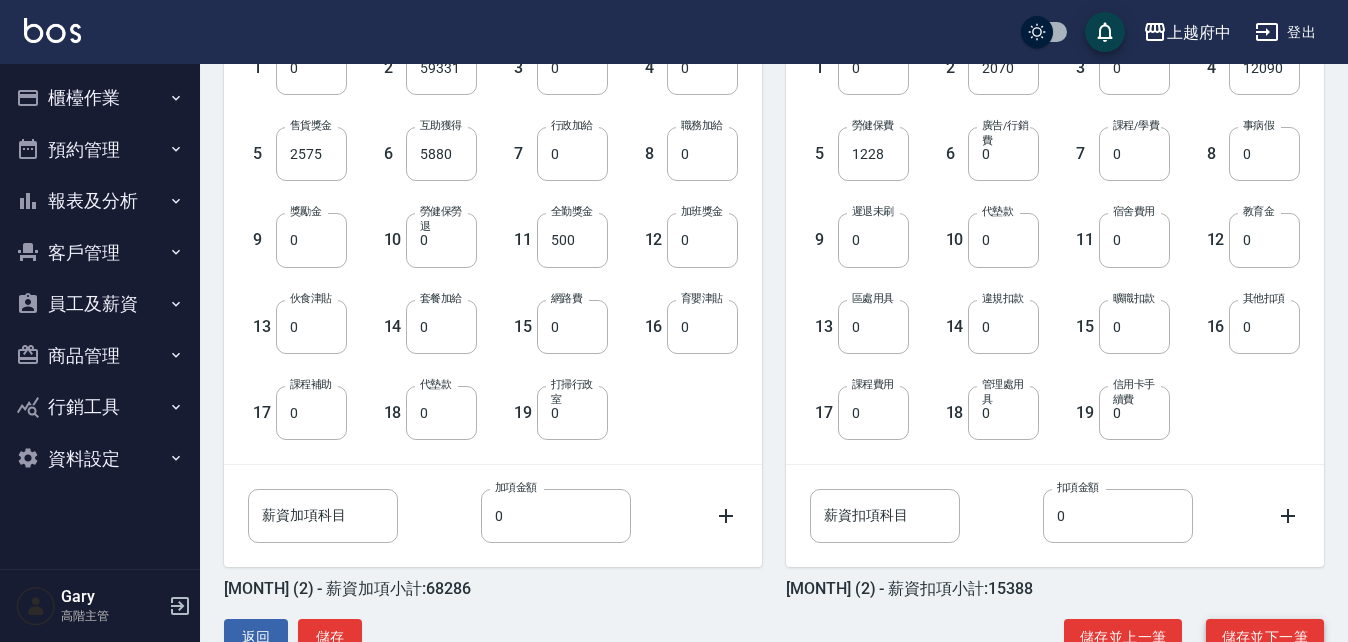 click on "儲存並下一筆" at bounding box center [1265, 637] 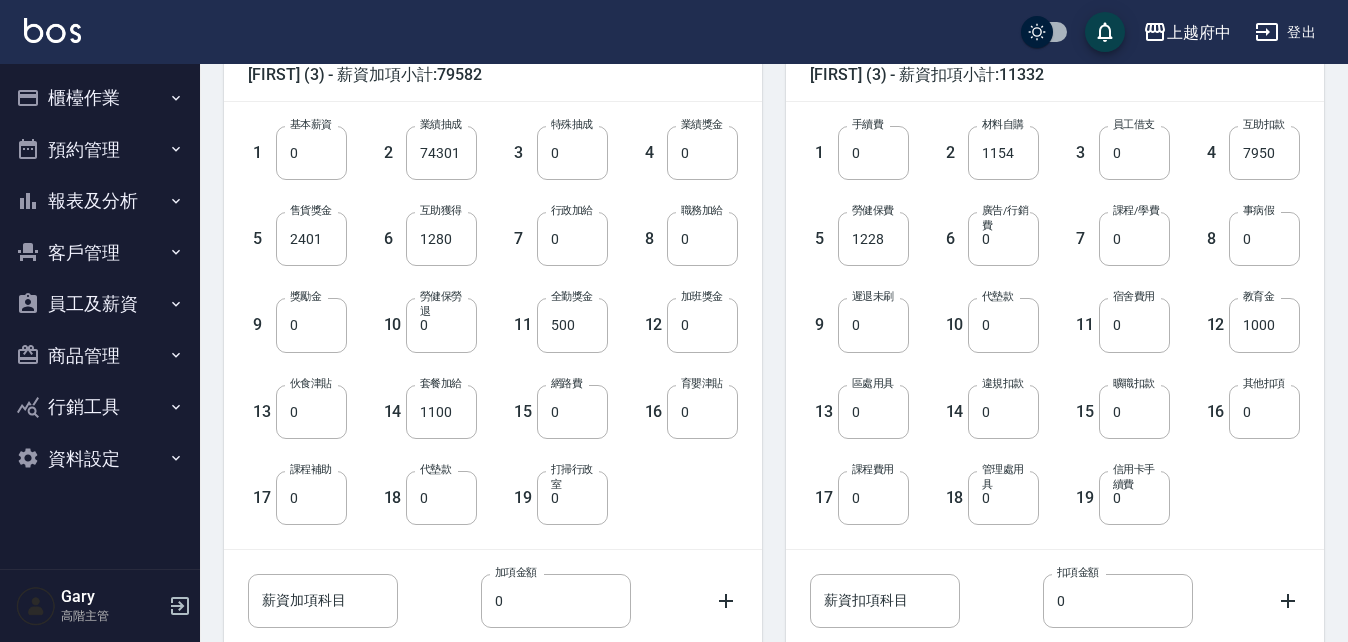 scroll, scrollTop: 657, scrollLeft: 0, axis: vertical 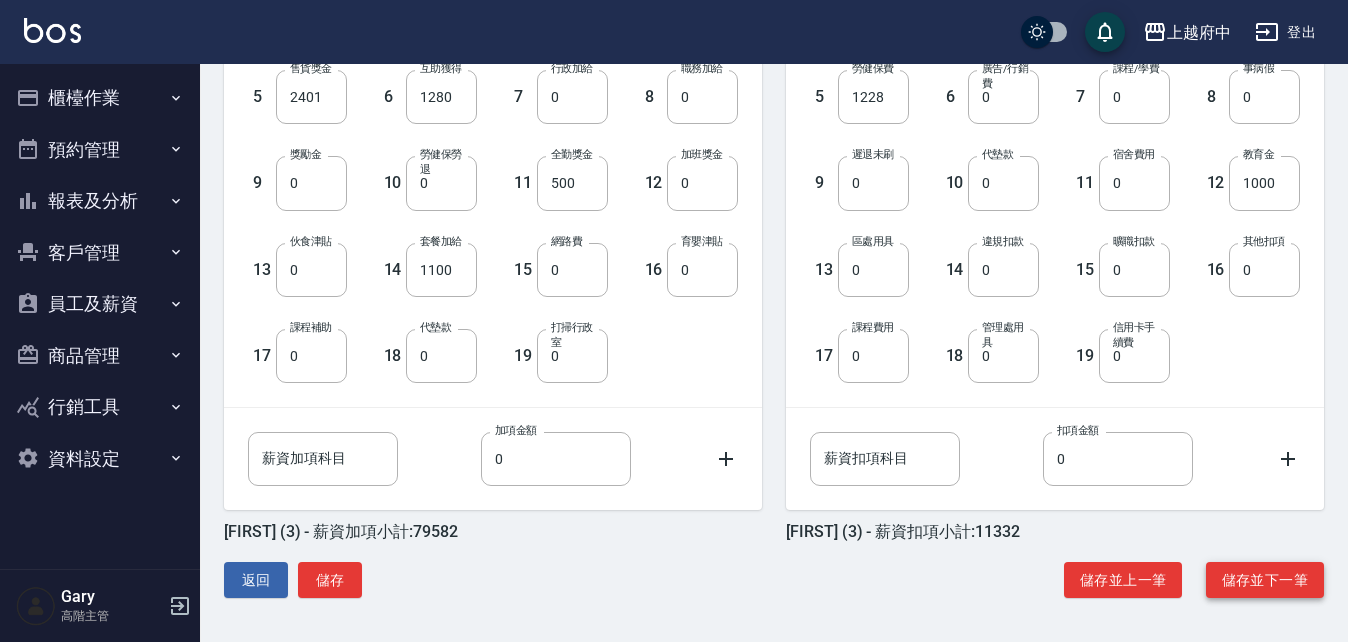 click on "儲存並下一筆" at bounding box center [1265, 580] 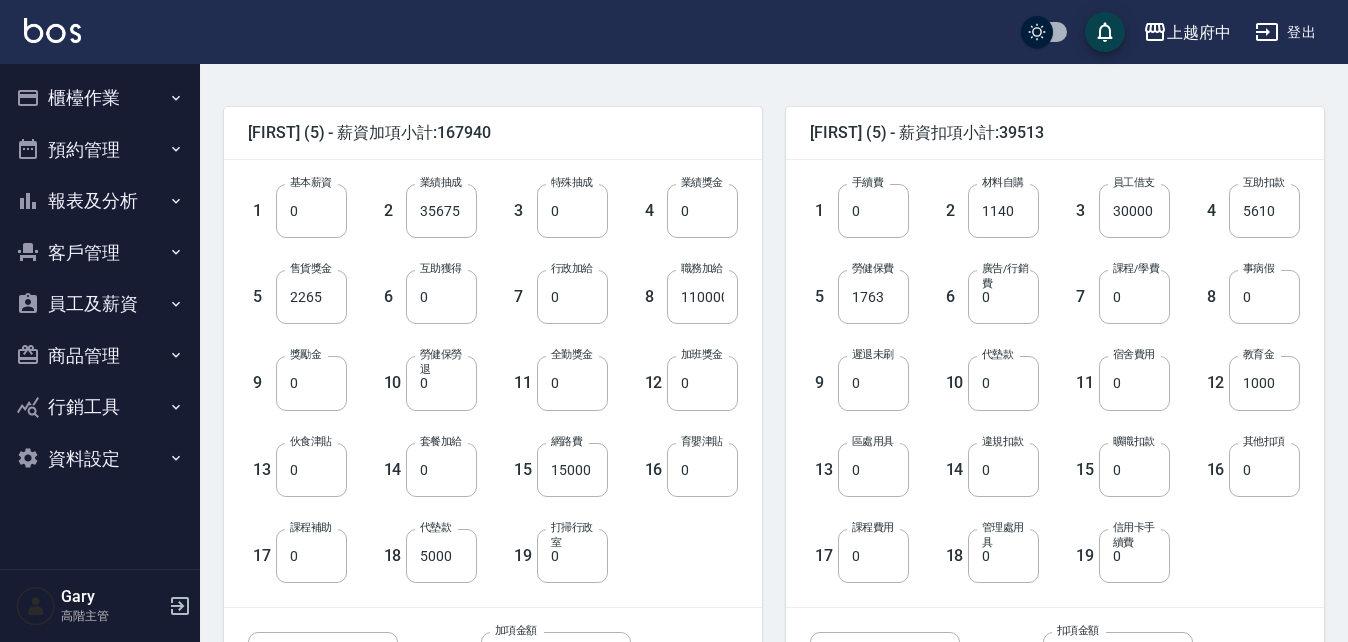 scroll, scrollTop: 657, scrollLeft: 0, axis: vertical 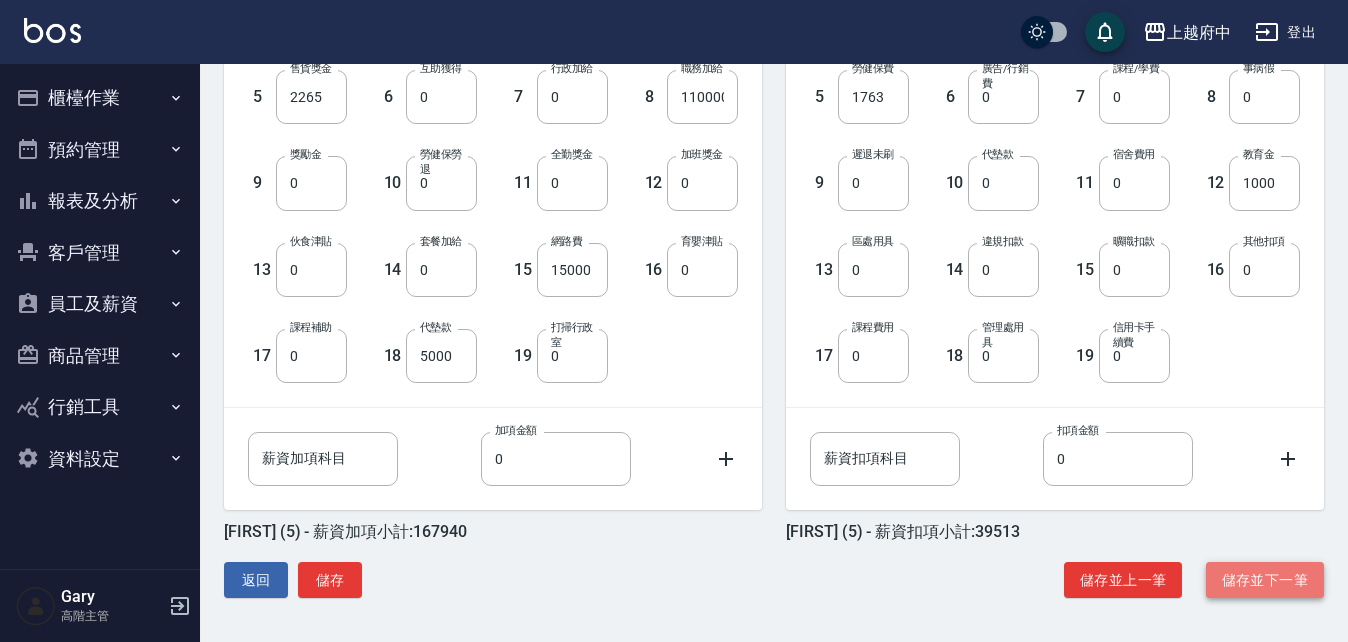click on "儲存並下一筆" at bounding box center [1265, 580] 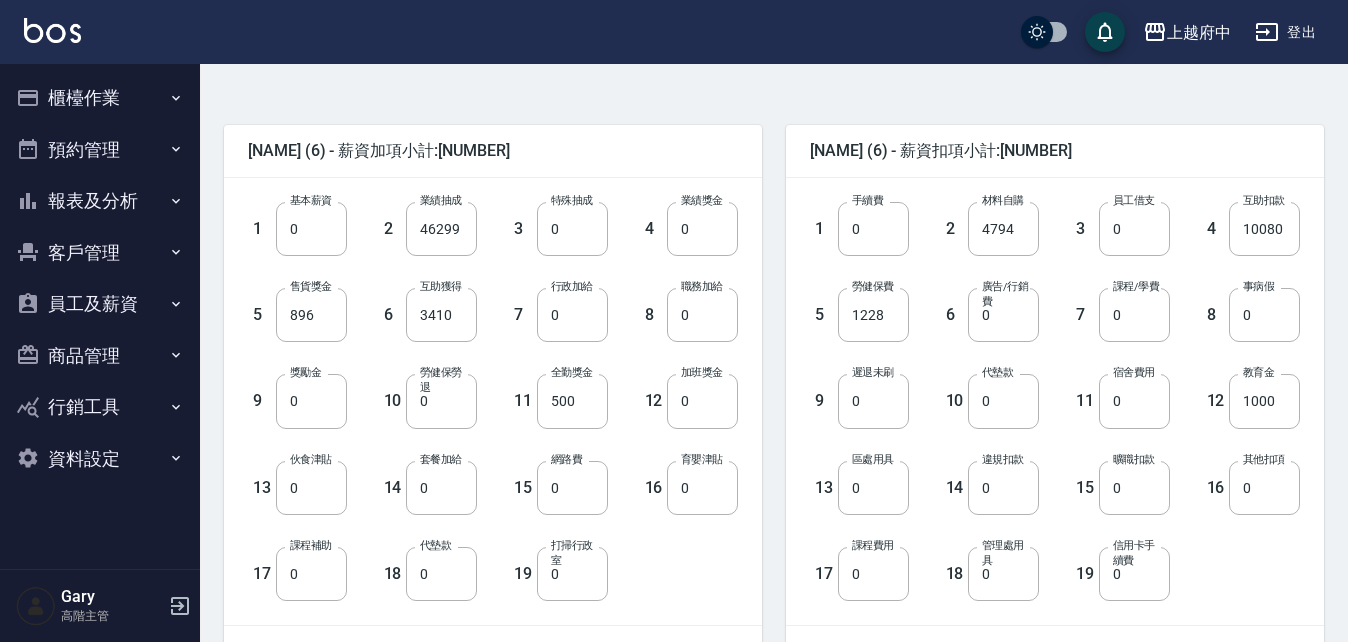 scroll, scrollTop: 600, scrollLeft: 0, axis: vertical 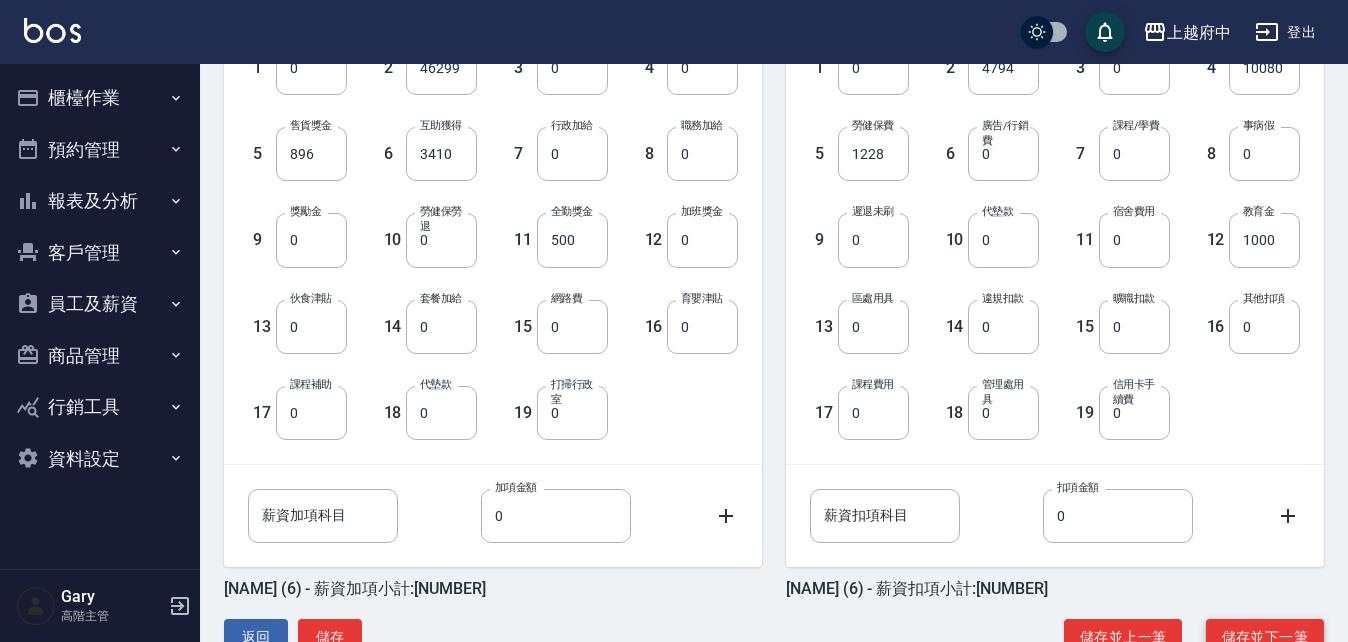 click on "儲存並下一筆" at bounding box center (1265, 637) 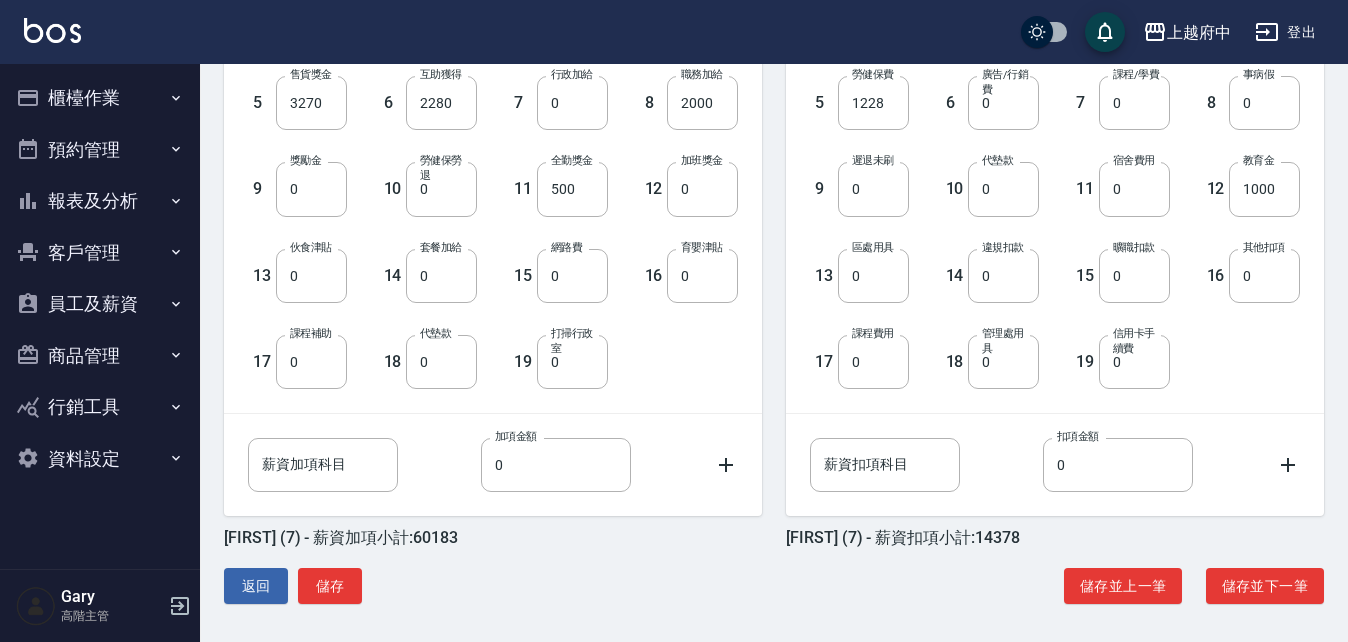 scroll, scrollTop: 657, scrollLeft: 0, axis: vertical 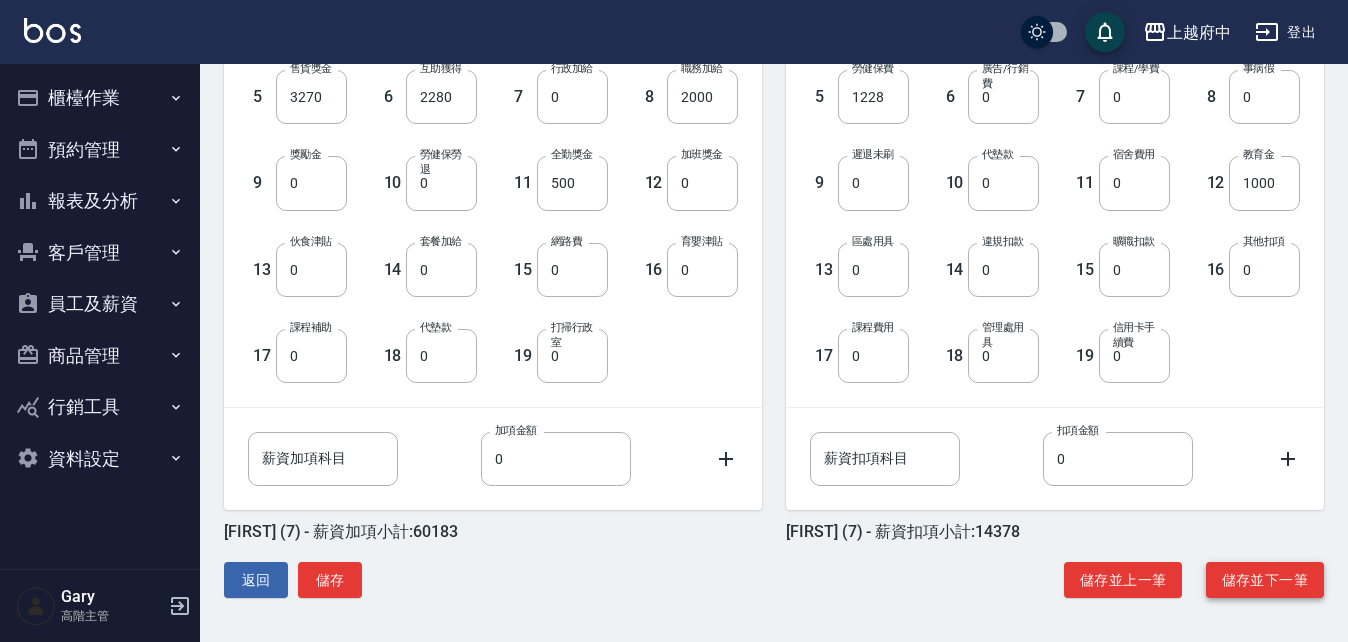 click on "儲存並下一筆" at bounding box center [1265, 580] 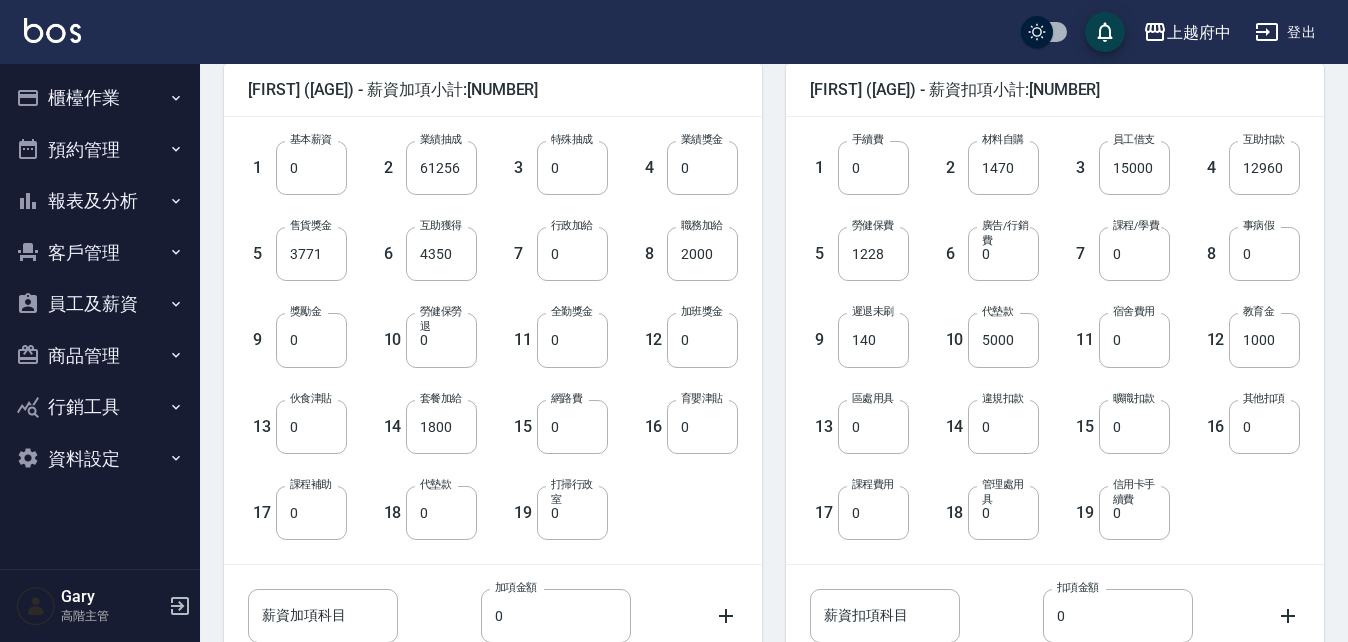 scroll, scrollTop: 657, scrollLeft: 0, axis: vertical 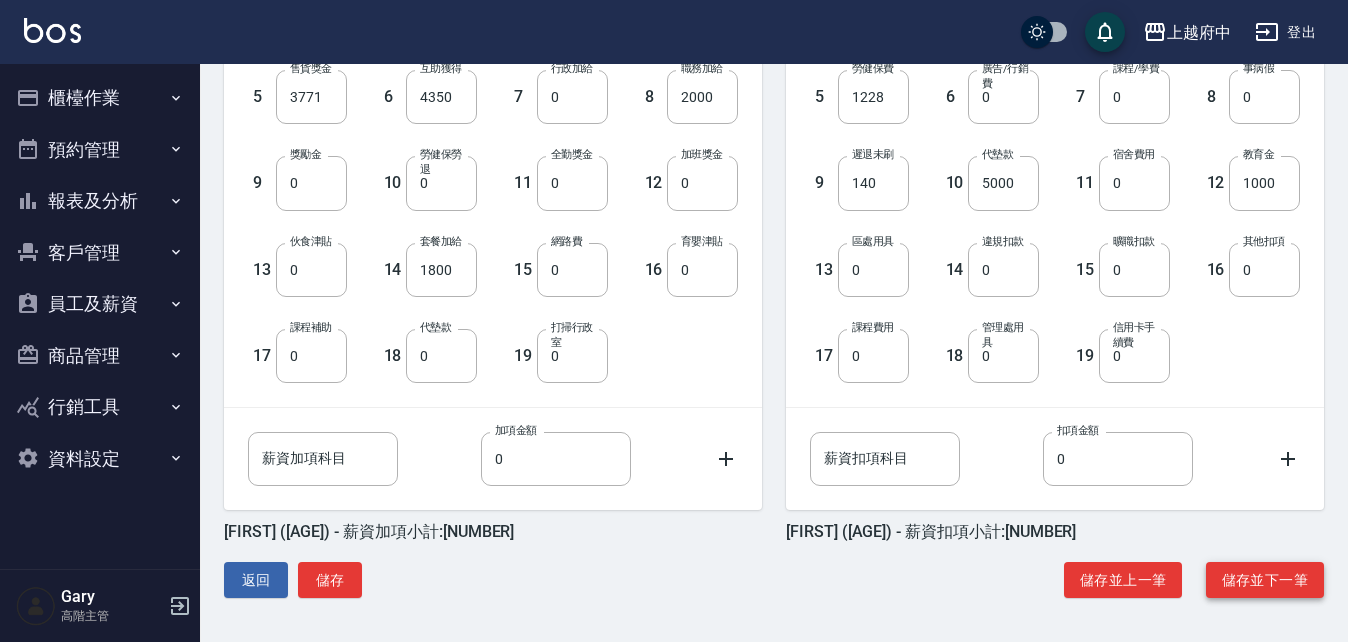 click on "儲存並下一筆" at bounding box center (1265, 580) 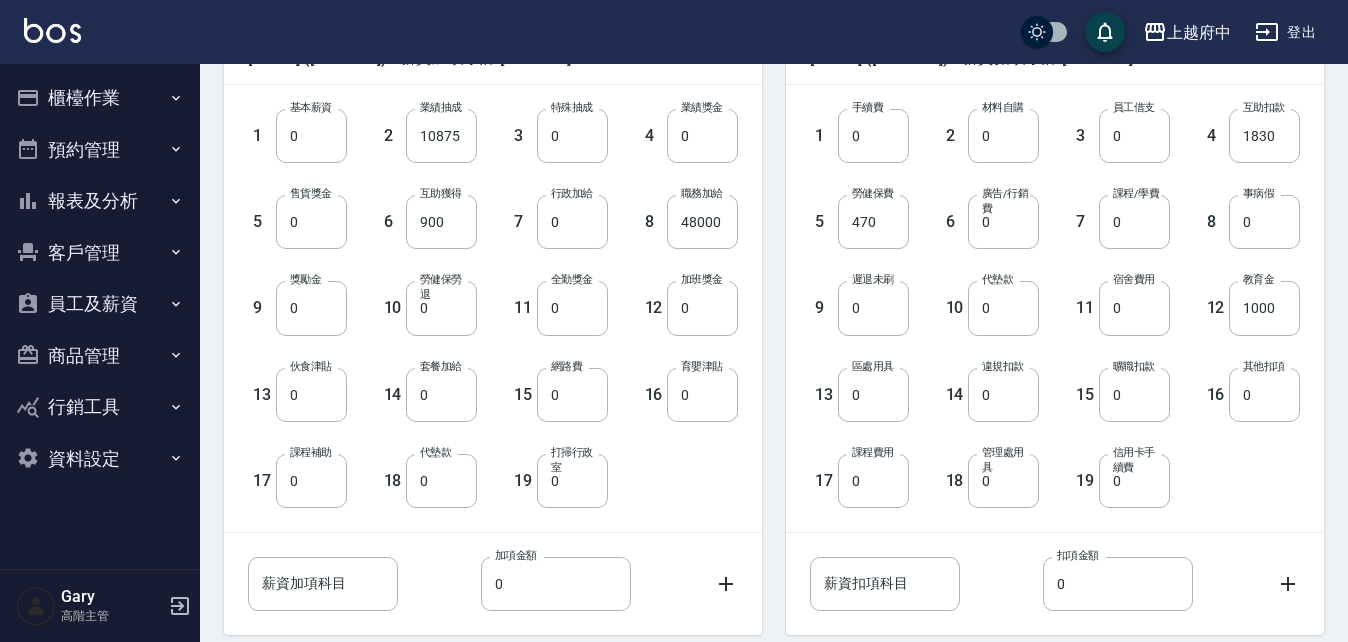 scroll, scrollTop: 657, scrollLeft: 0, axis: vertical 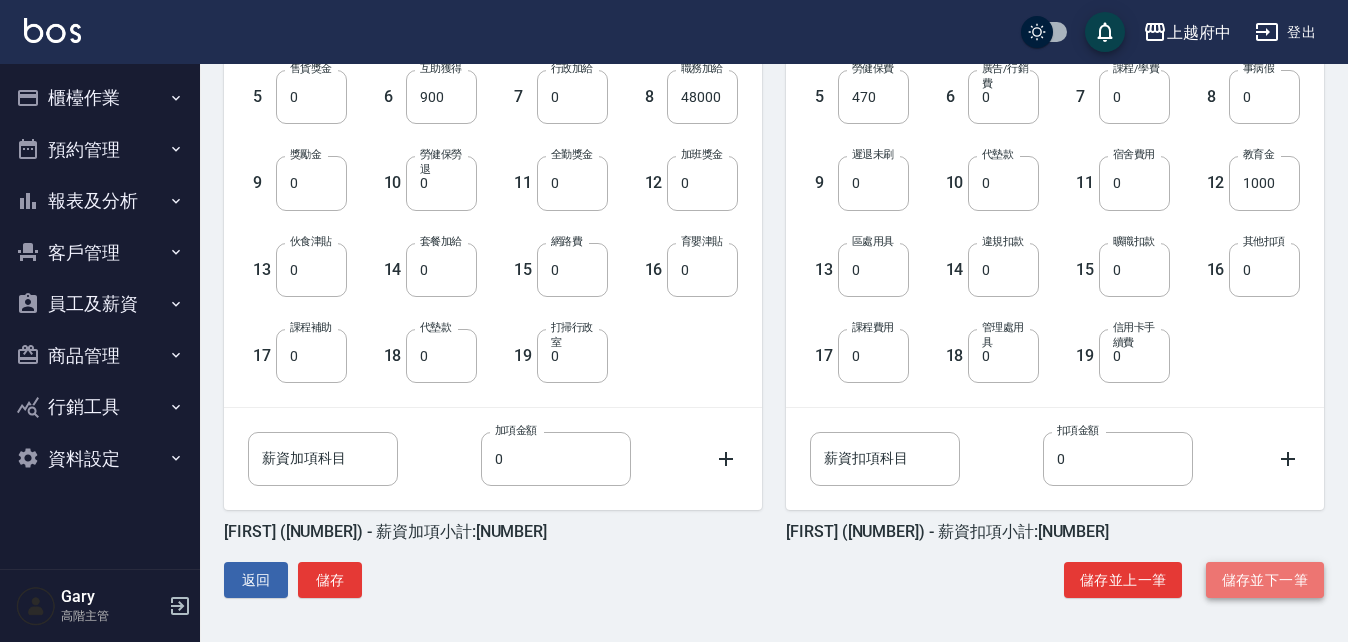 click on "儲存並下一筆" at bounding box center (1265, 580) 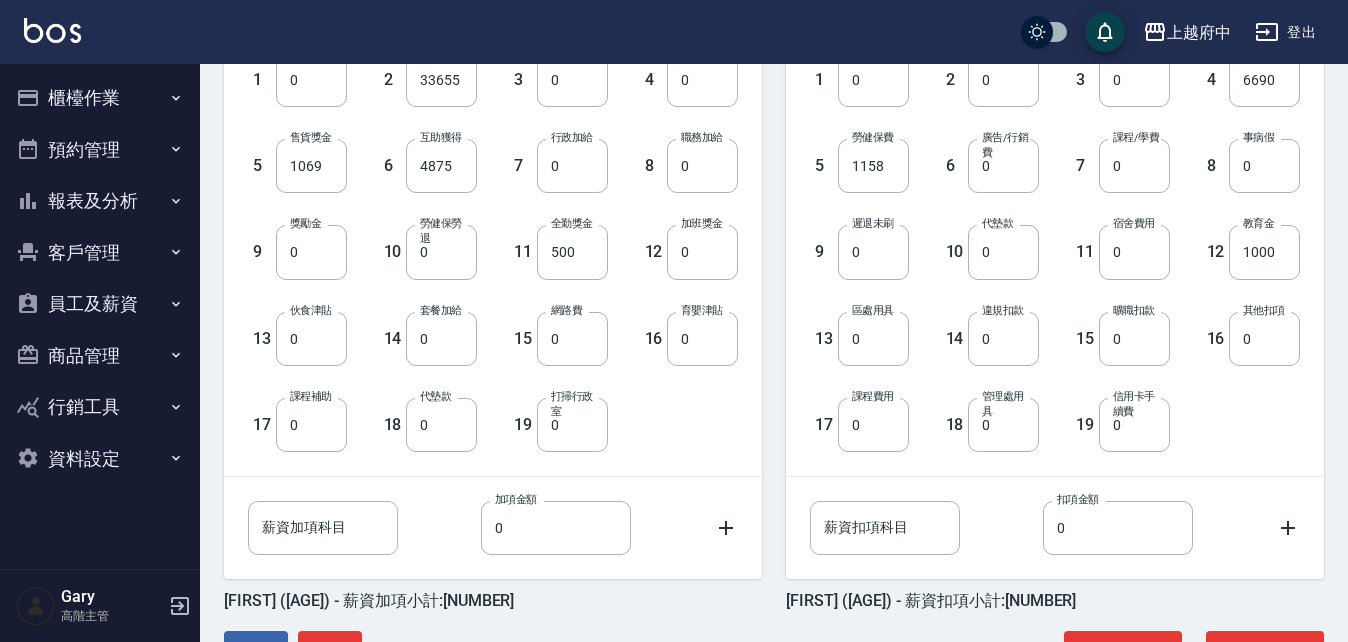 scroll, scrollTop: 657, scrollLeft: 0, axis: vertical 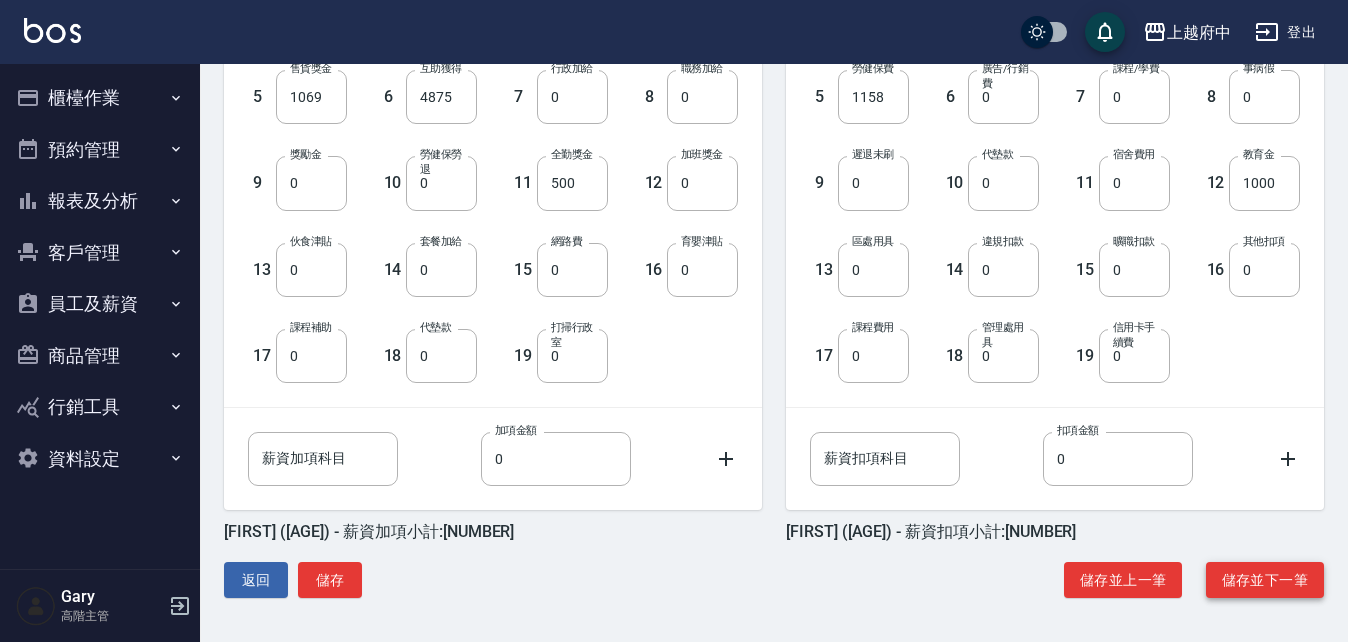 click on "儲存並下一筆" at bounding box center [1265, 580] 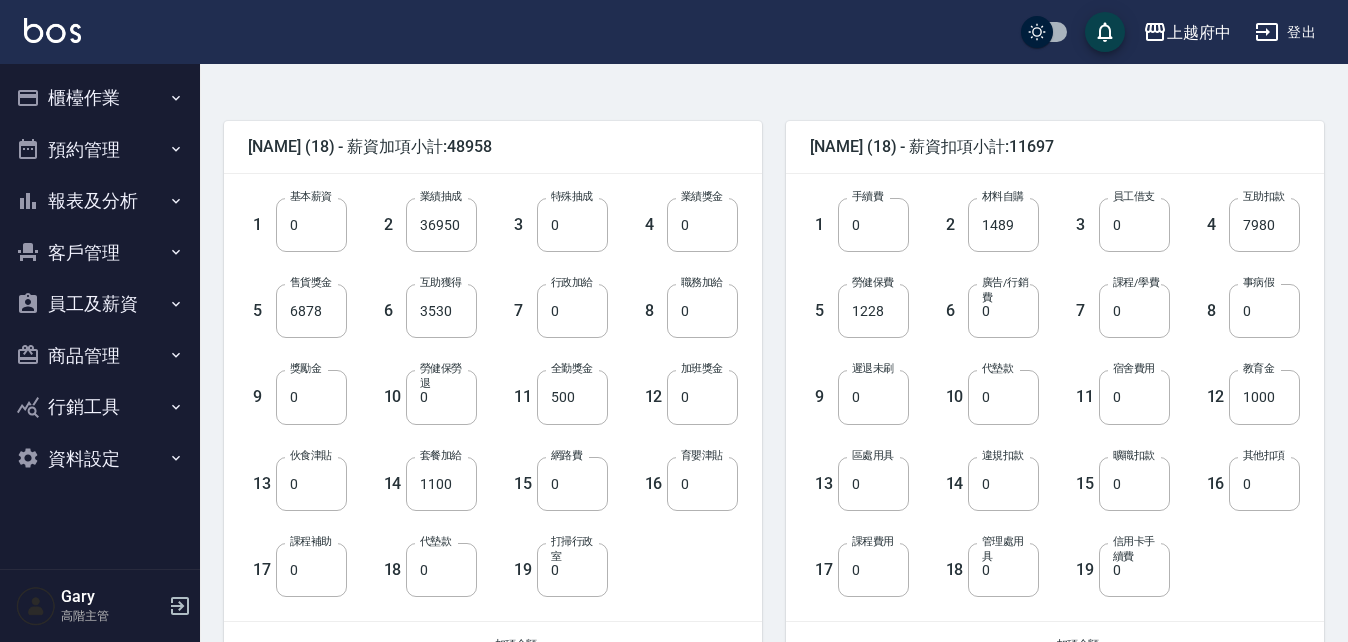 scroll, scrollTop: 657, scrollLeft: 0, axis: vertical 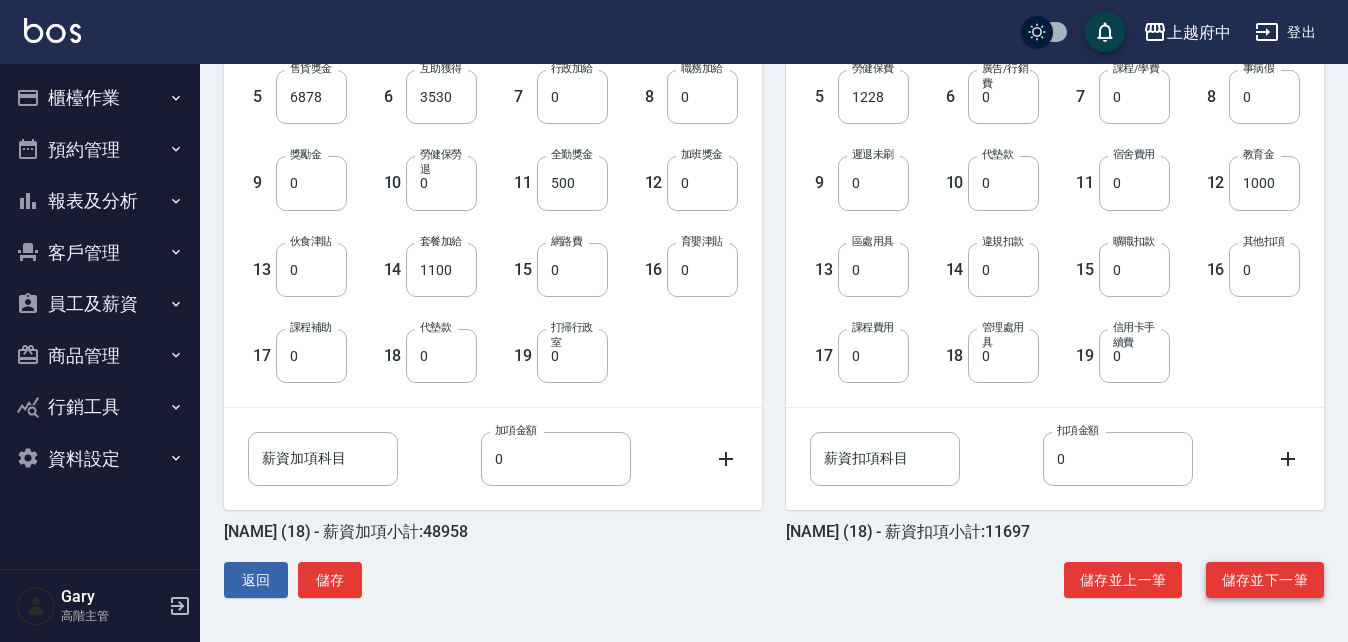 click on "儲存並下一筆" at bounding box center (1265, 580) 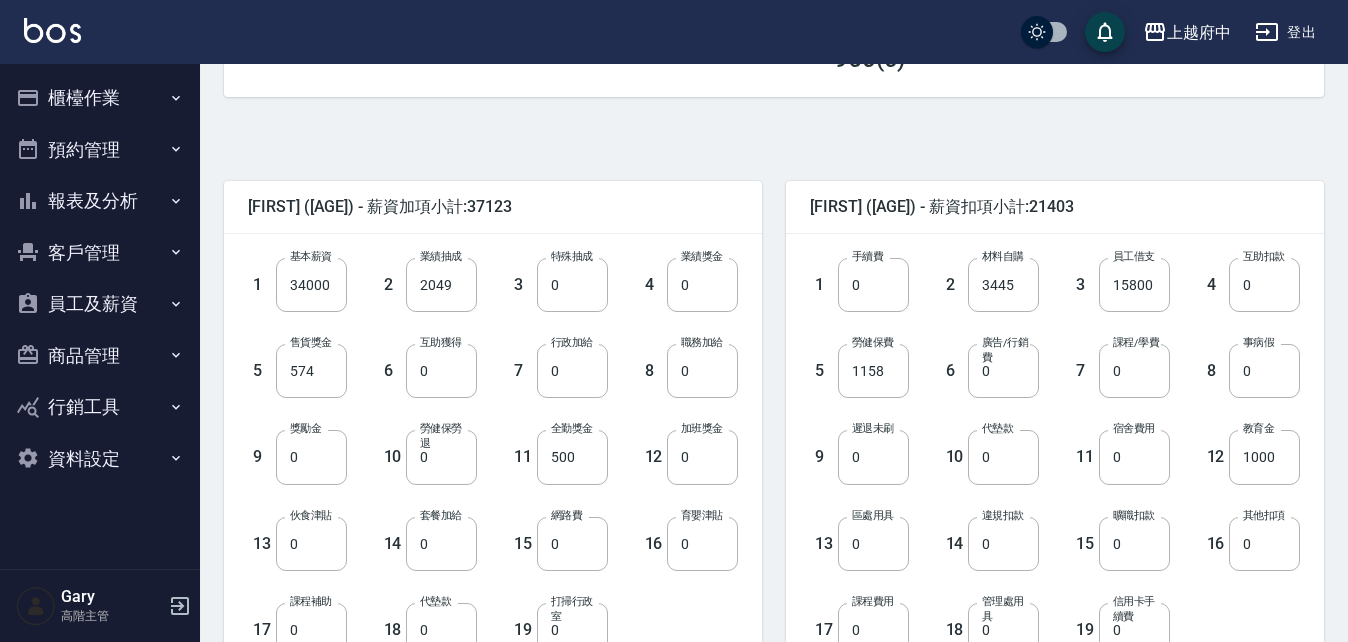 scroll, scrollTop: 600, scrollLeft: 0, axis: vertical 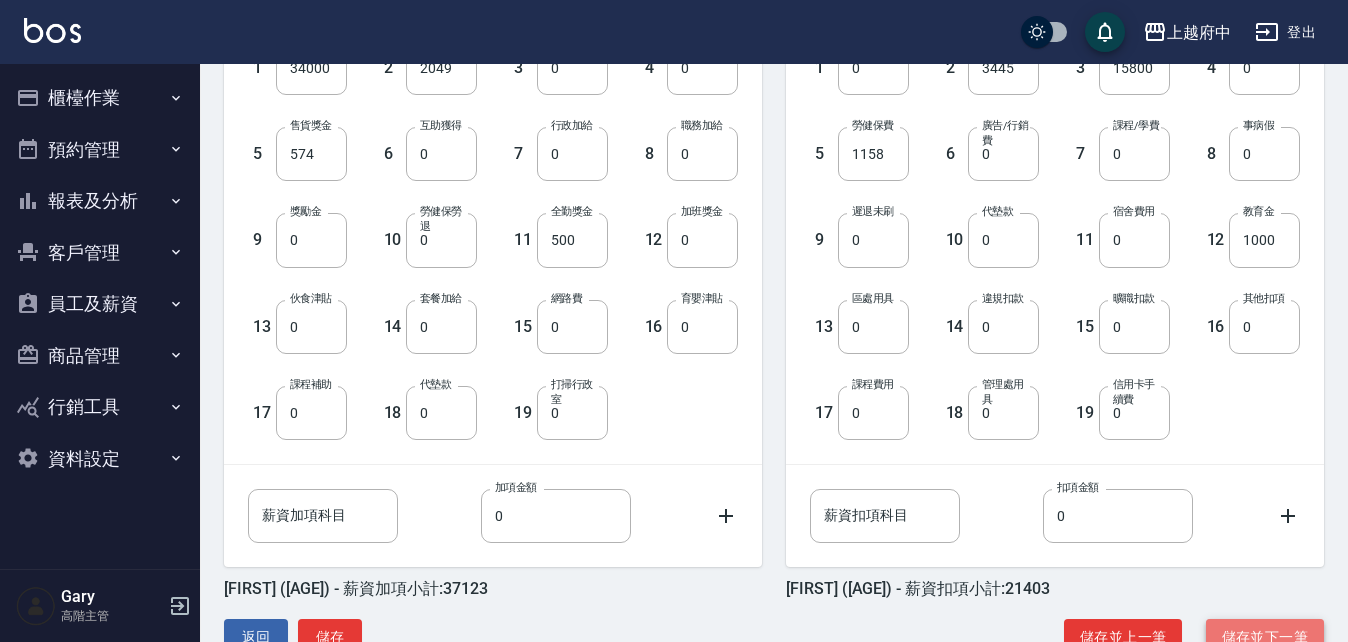 click on "儲存並下一筆" at bounding box center [1265, 637] 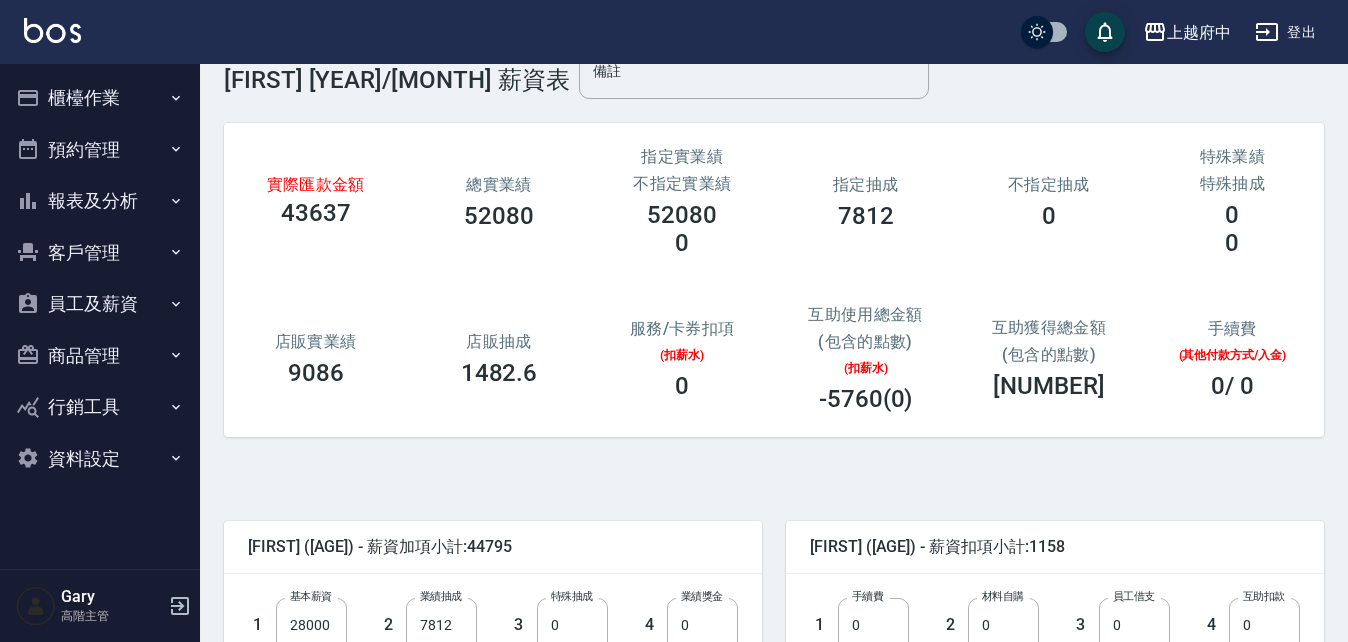 scroll, scrollTop: 0, scrollLeft: 0, axis: both 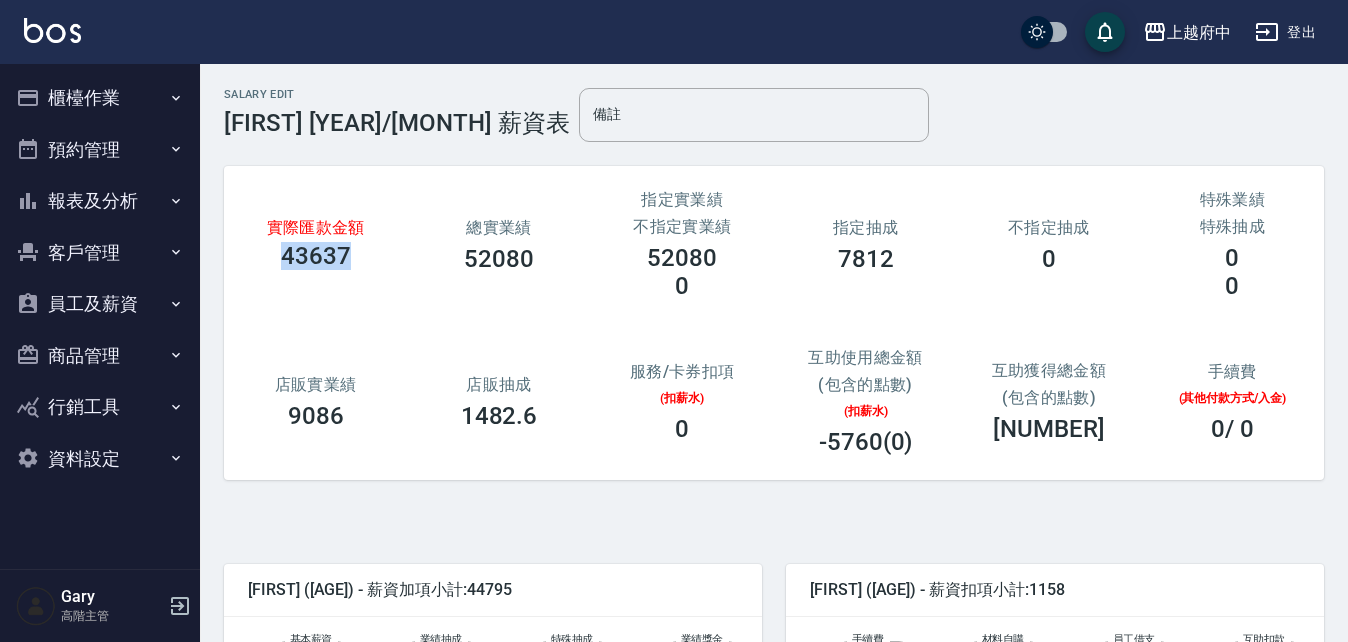 drag, startPoint x: 285, startPoint y: 251, endPoint x: 348, endPoint y: 253, distance: 63.03174 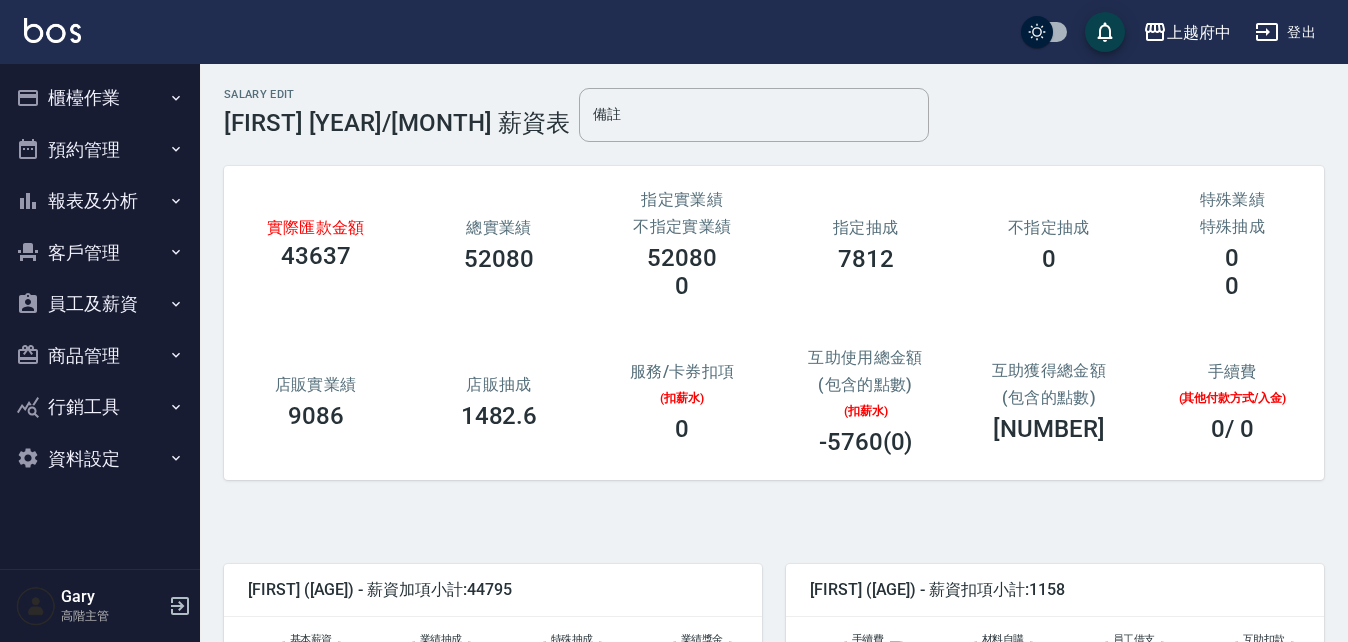 click on "52080" at bounding box center [499, 259] 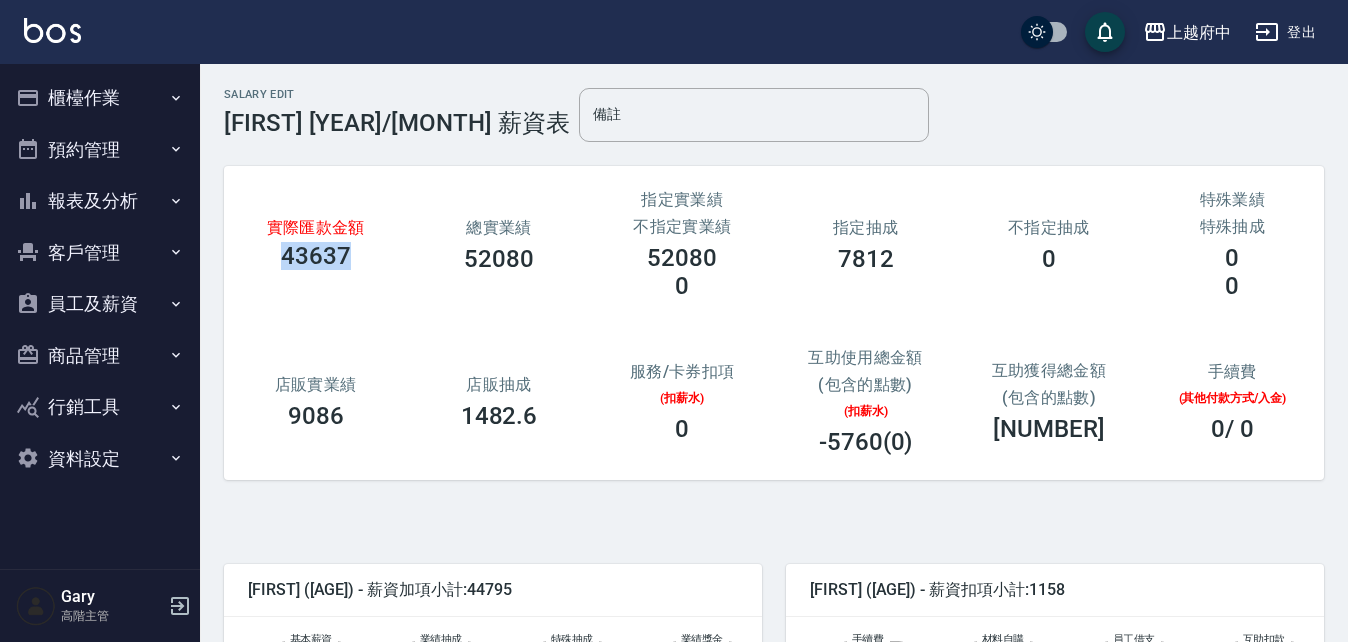 drag, startPoint x: 280, startPoint y: 254, endPoint x: 352, endPoint y: 265, distance: 72.835434 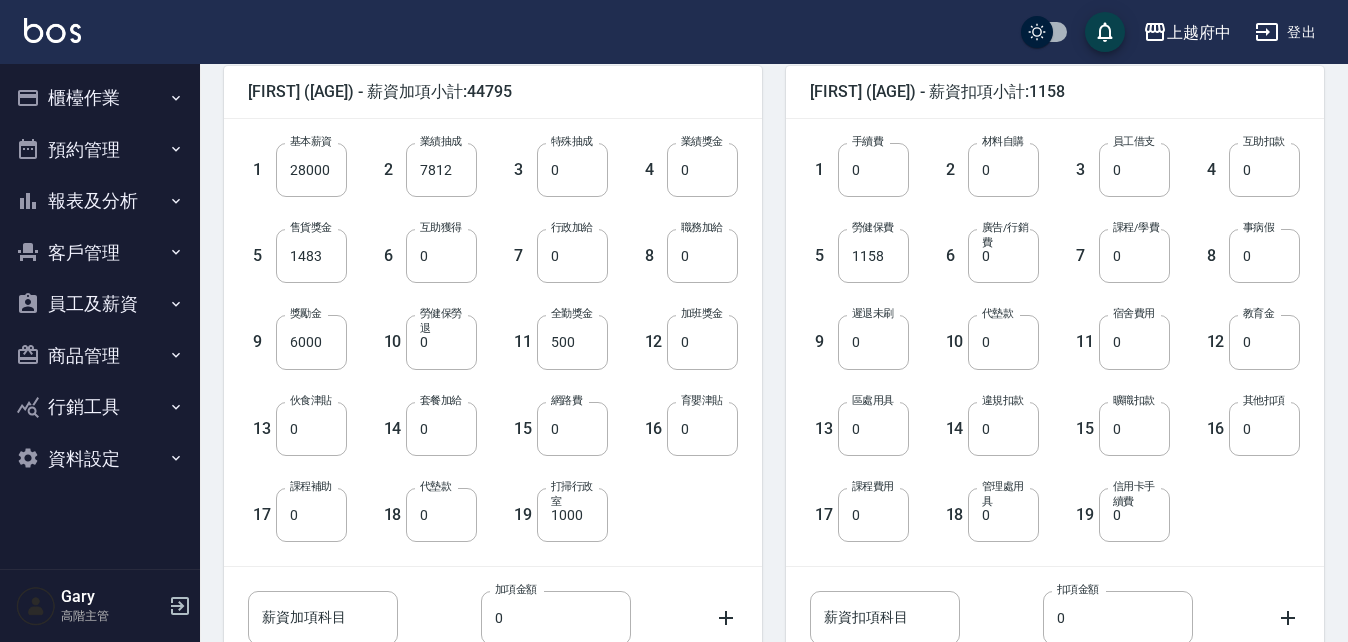 scroll, scrollTop: 657, scrollLeft: 0, axis: vertical 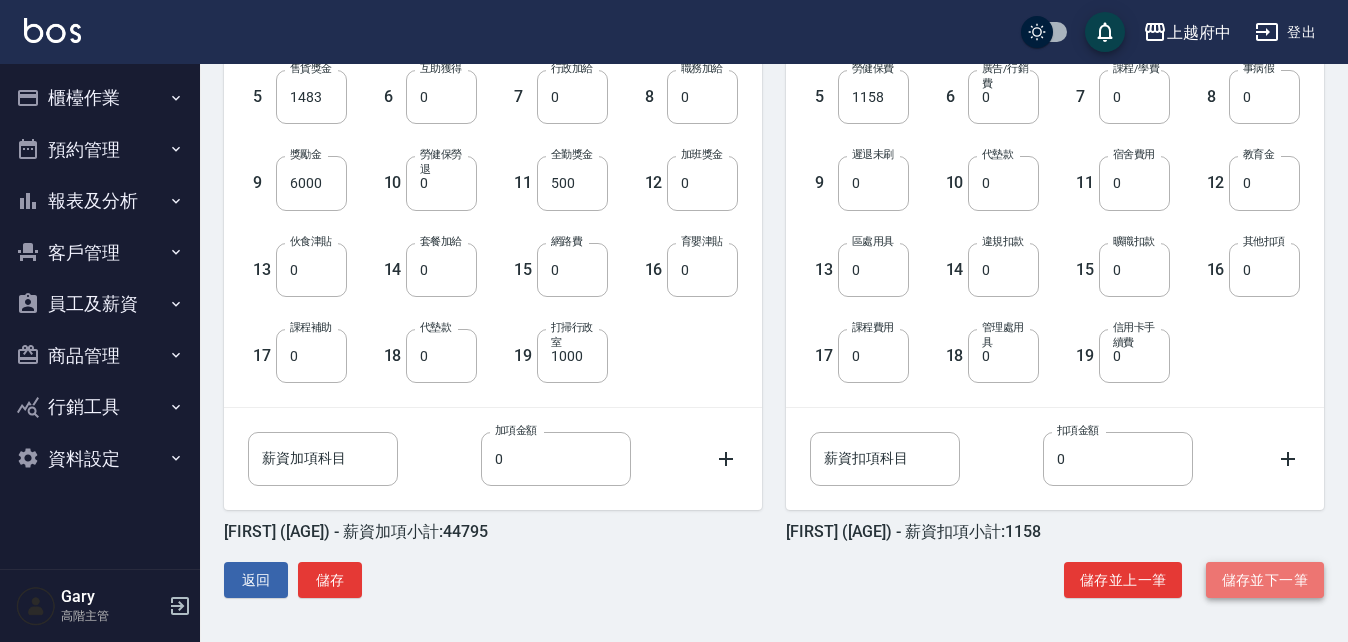 click on "儲存並下一筆" at bounding box center [1265, 580] 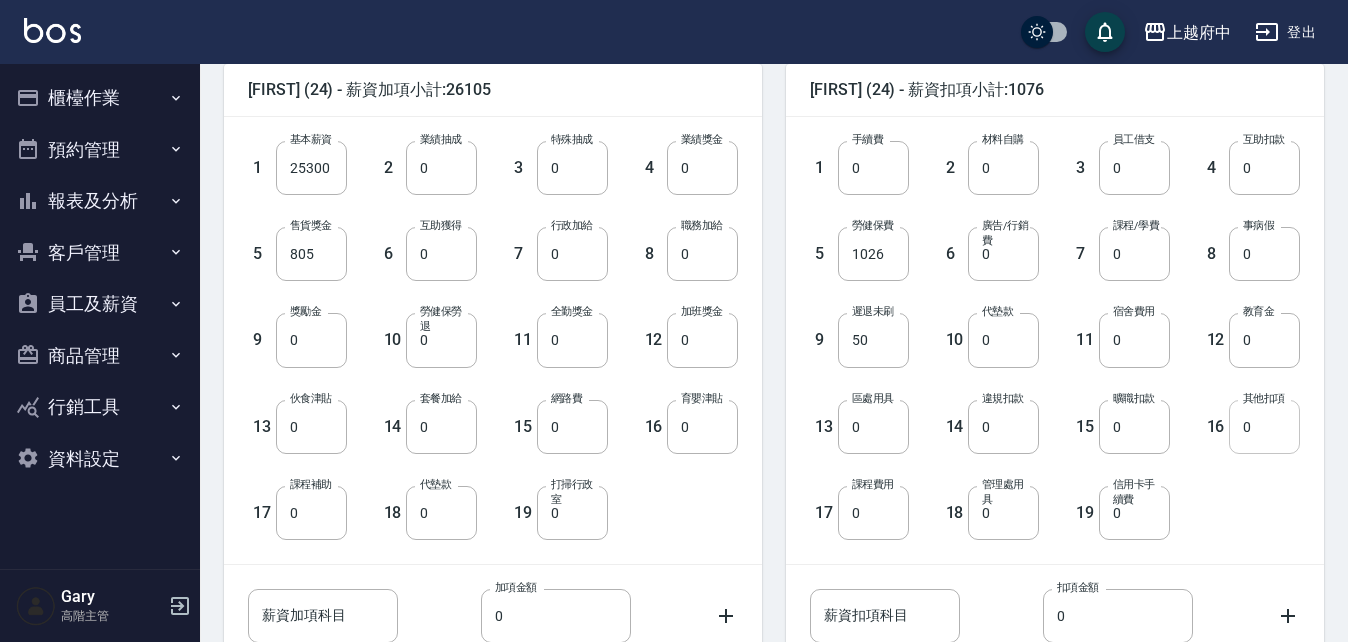 scroll, scrollTop: 657, scrollLeft: 0, axis: vertical 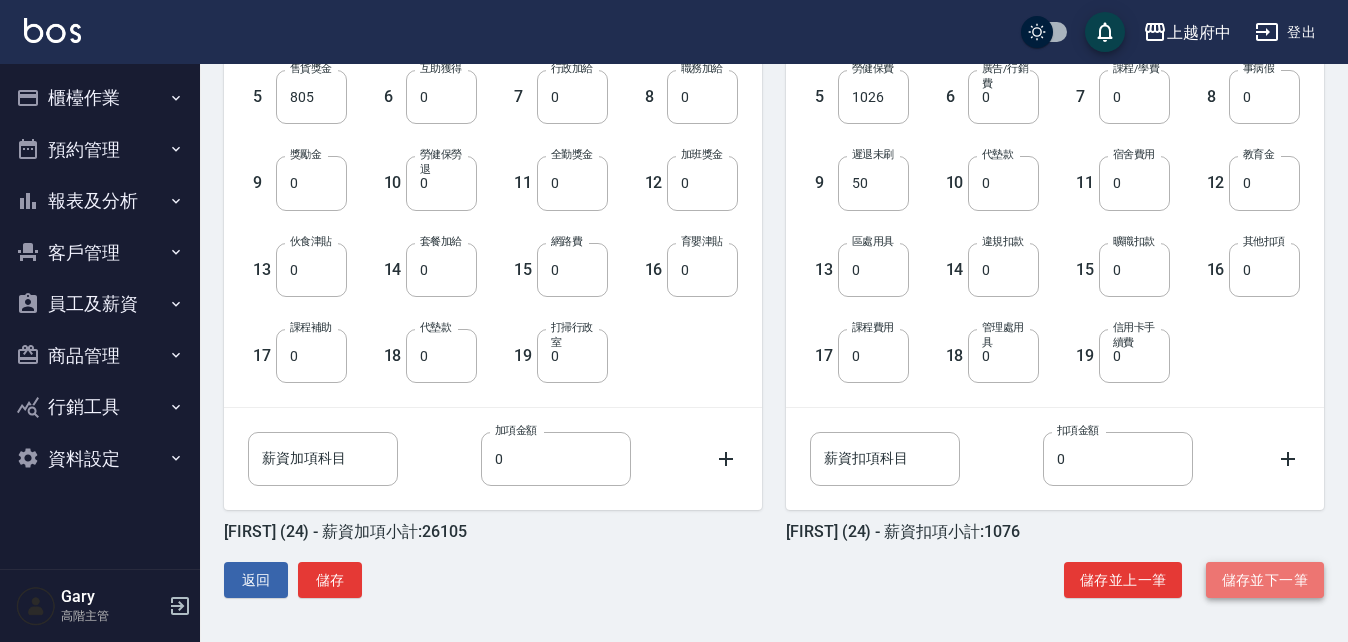 click on "儲存並下一筆" at bounding box center (1265, 580) 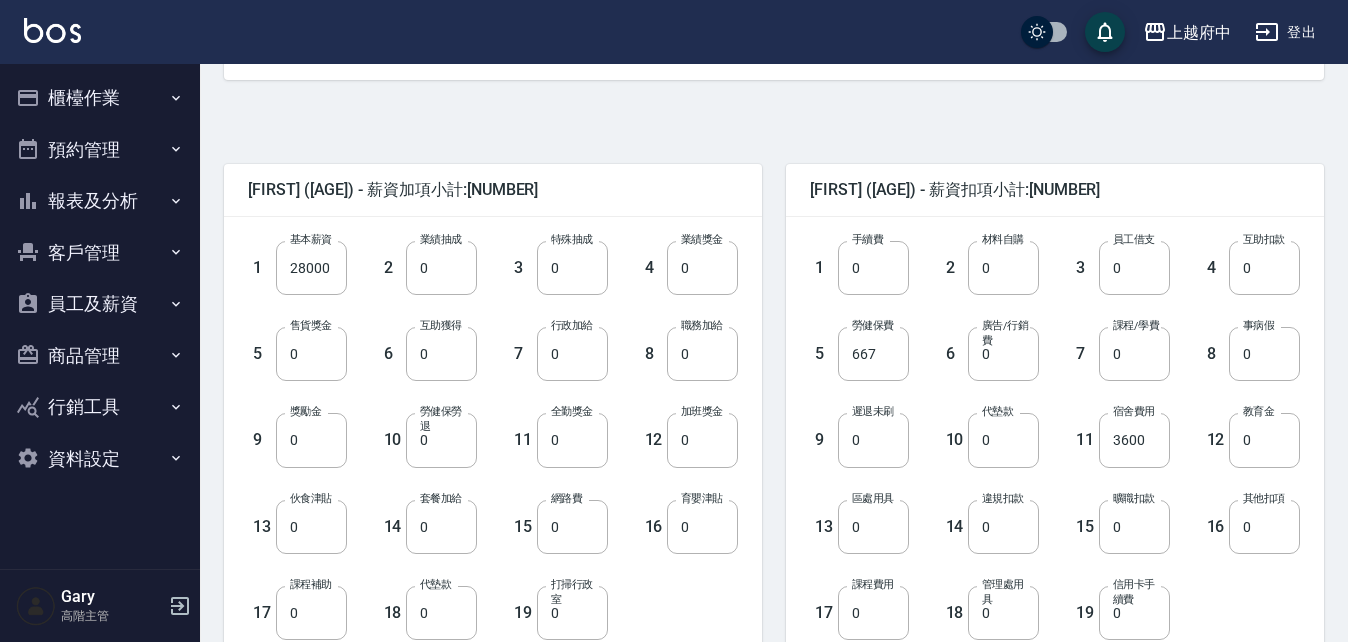 scroll, scrollTop: 657, scrollLeft: 0, axis: vertical 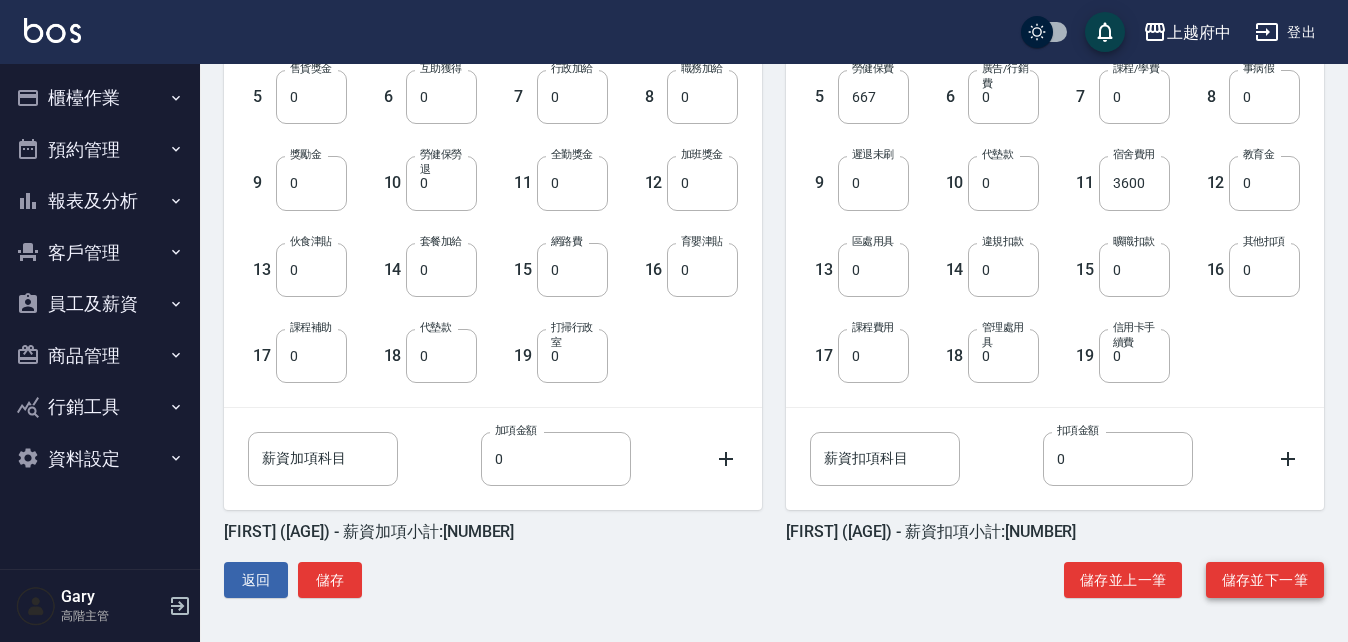 click on "儲存並下一筆" at bounding box center (1265, 580) 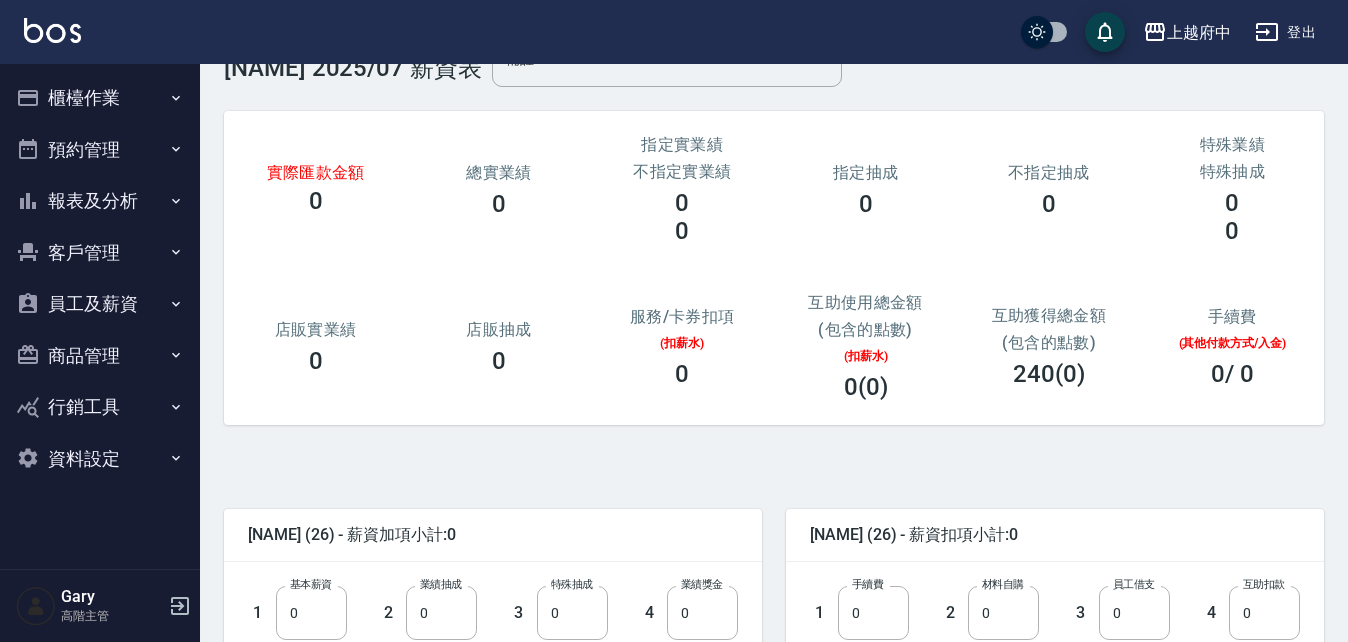scroll, scrollTop: 0, scrollLeft: 0, axis: both 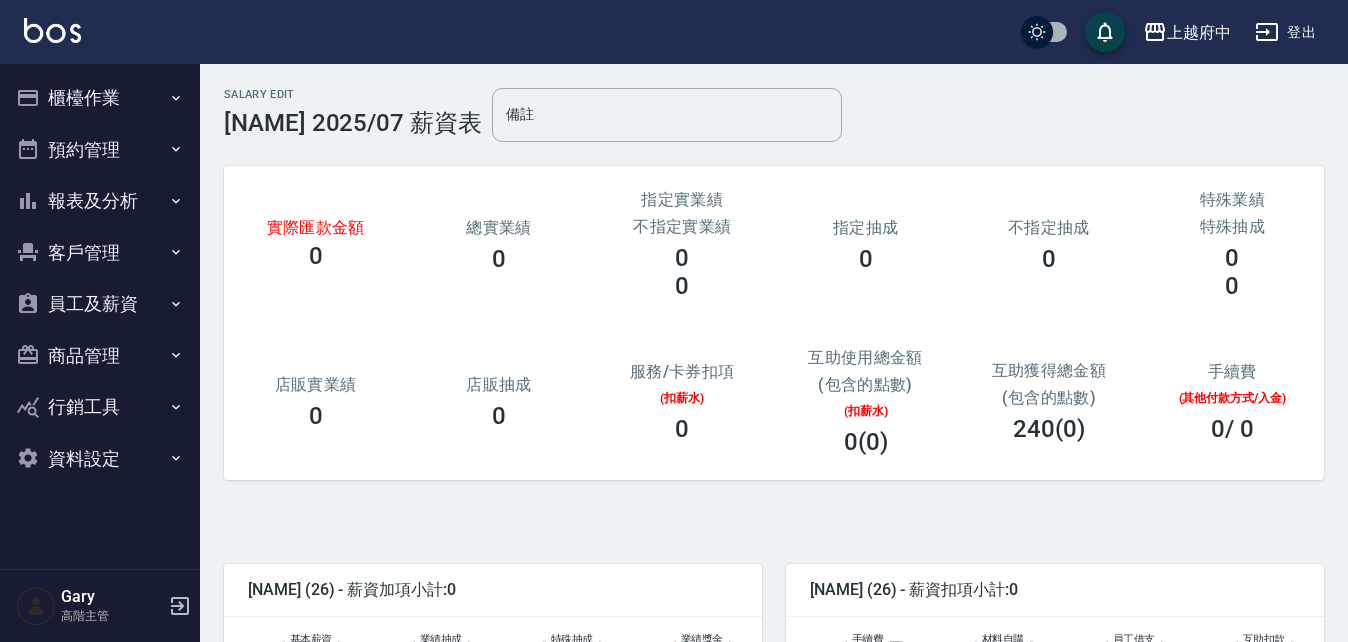 click on "員工及薪資" at bounding box center [100, 304] 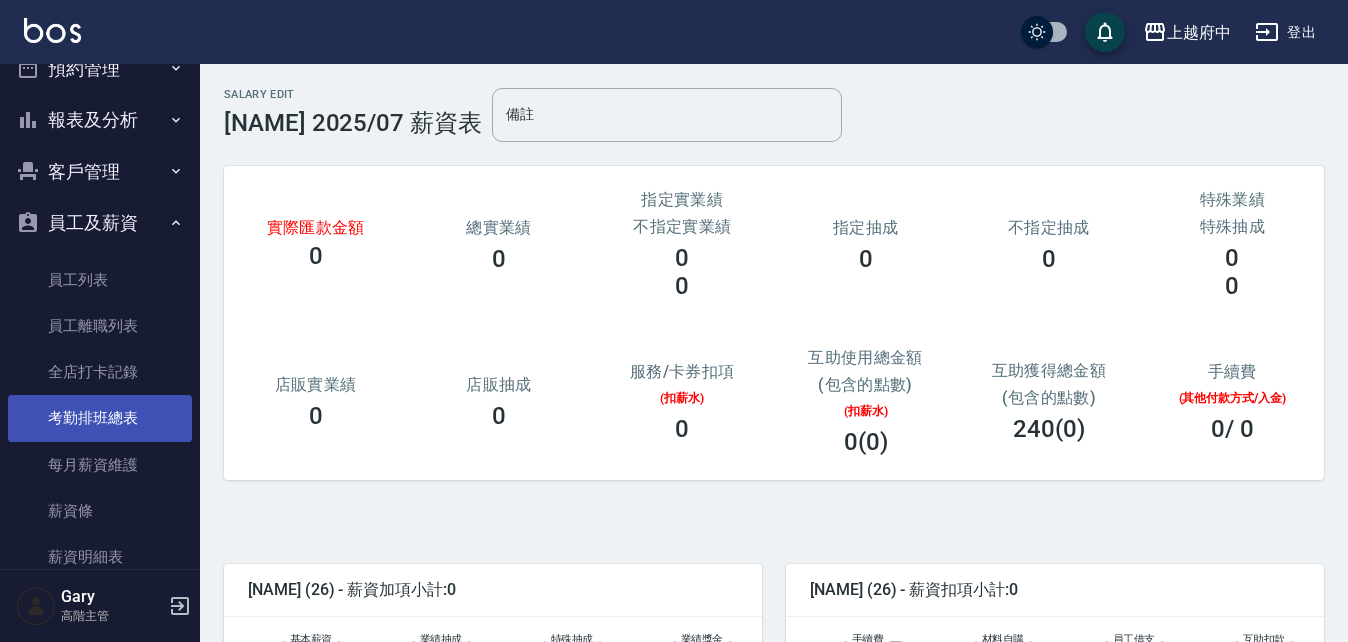 scroll, scrollTop: 200, scrollLeft: 0, axis: vertical 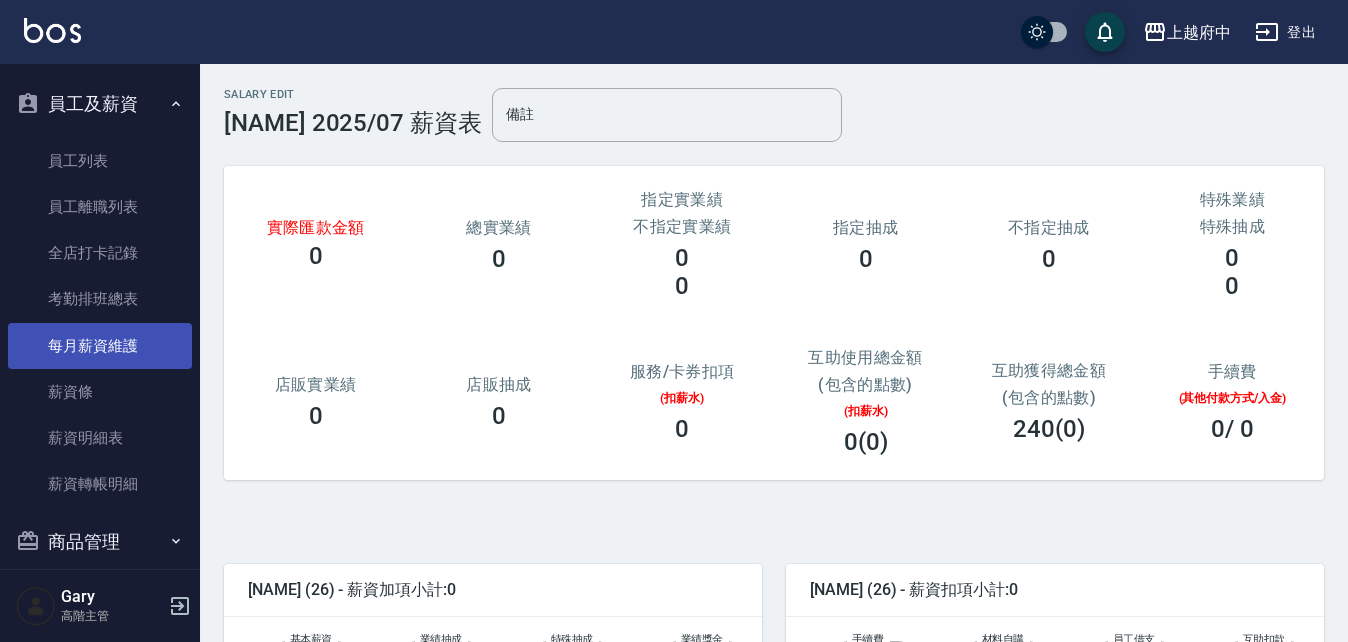 click on "每月薪資維護" at bounding box center [100, 346] 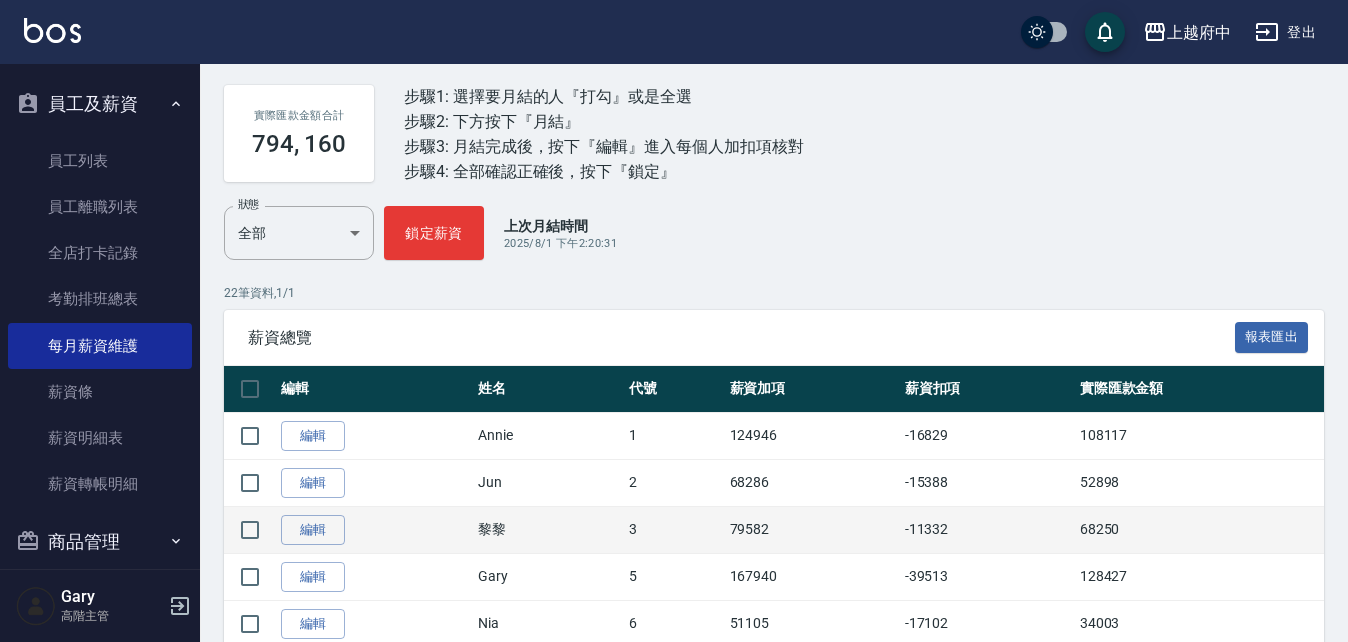 scroll, scrollTop: 300, scrollLeft: 0, axis: vertical 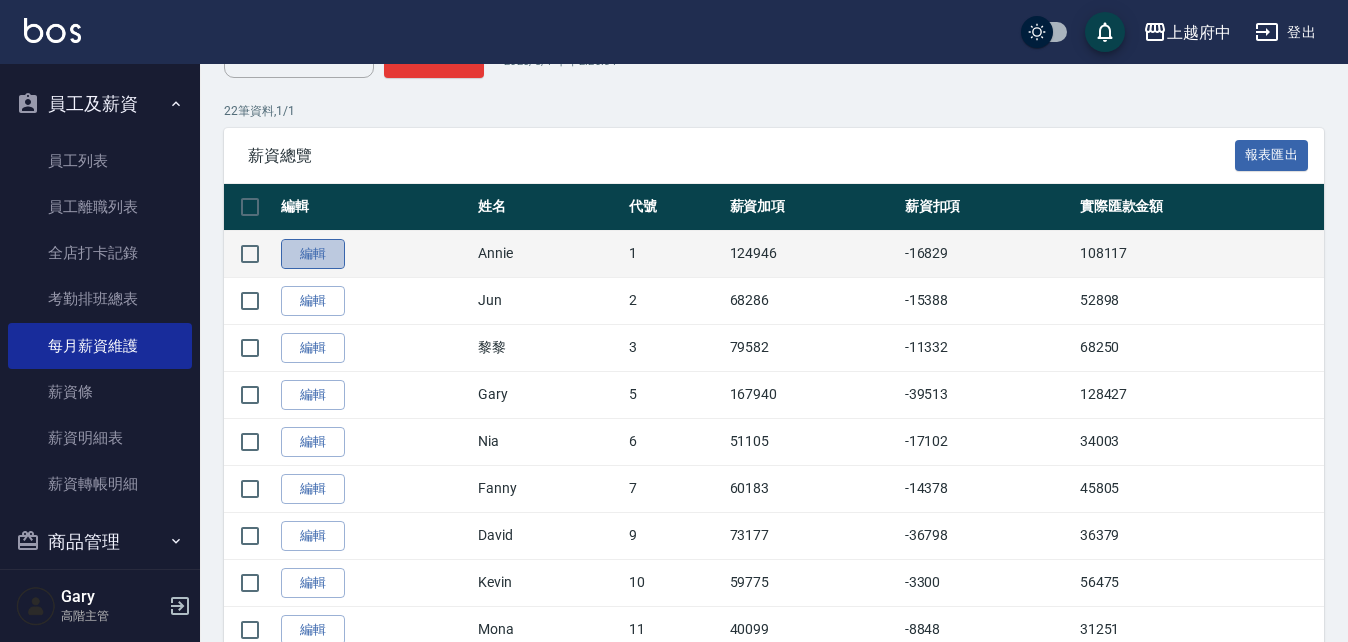 click on "編輯" at bounding box center (313, 254) 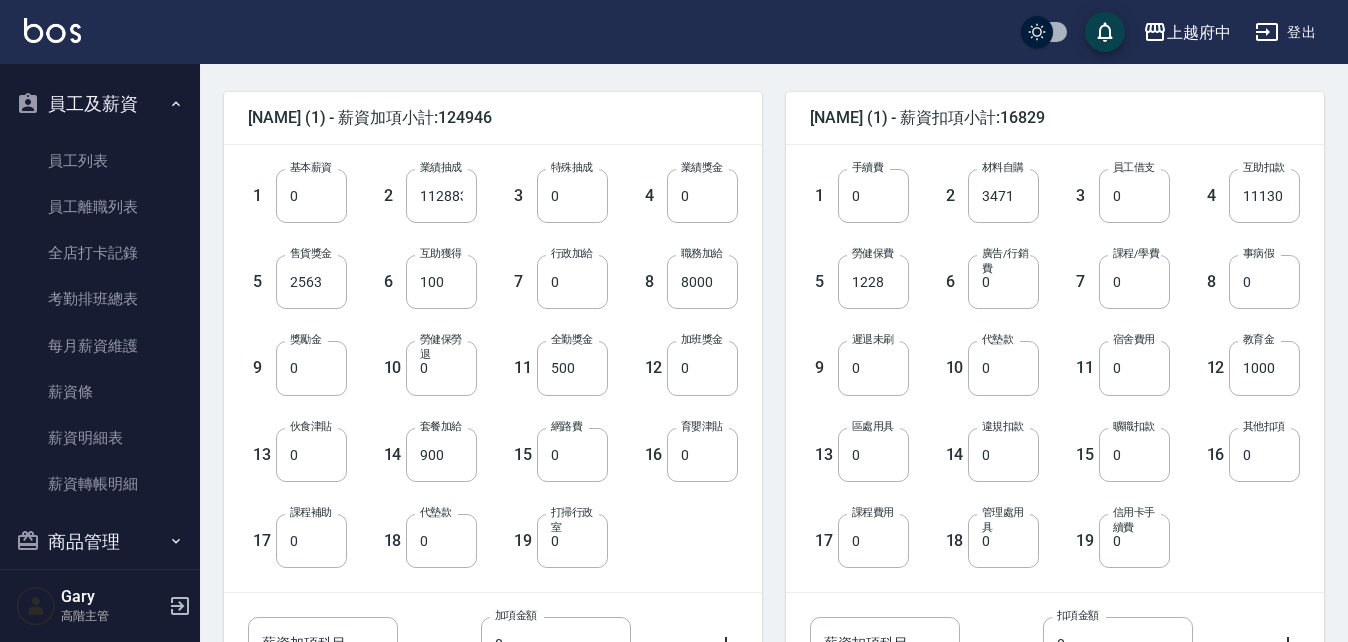 scroll, scrollTop: 500, scrollLeft: 0, axis: vertical 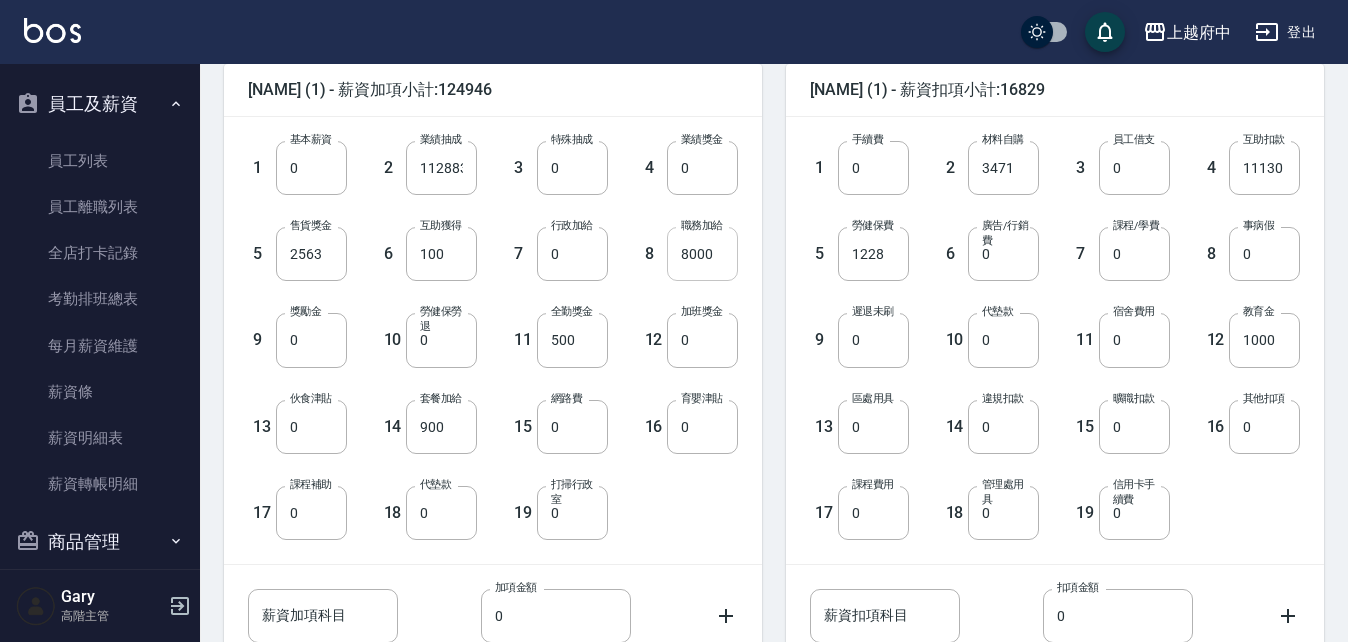 click on "8000" at bounding box center (702, 254) 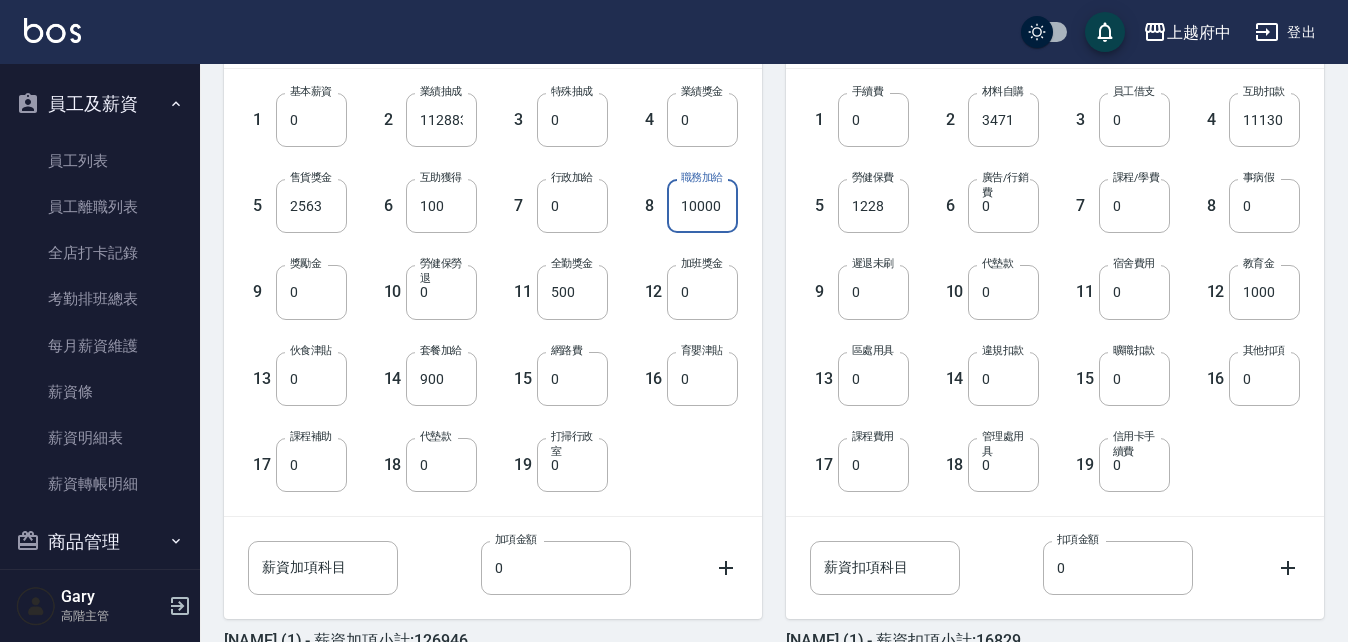 scroll, scrollTop: 657, scrollLeft: 0, axis: vertical 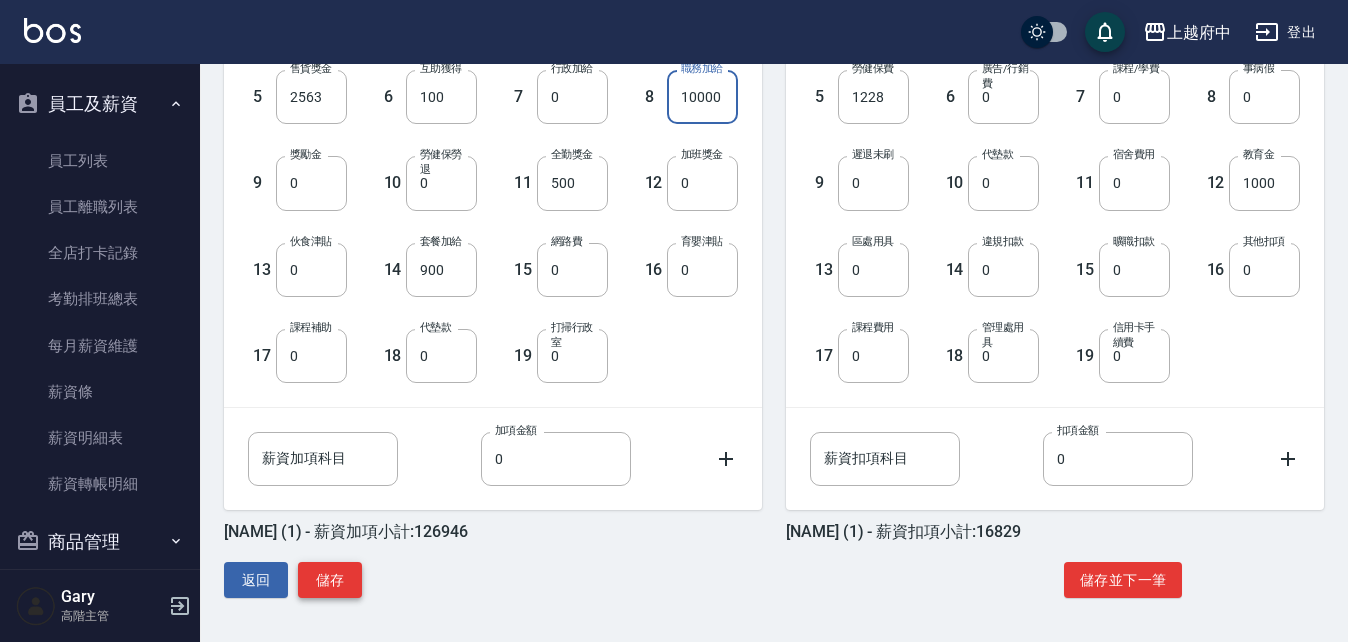 type on "10000" 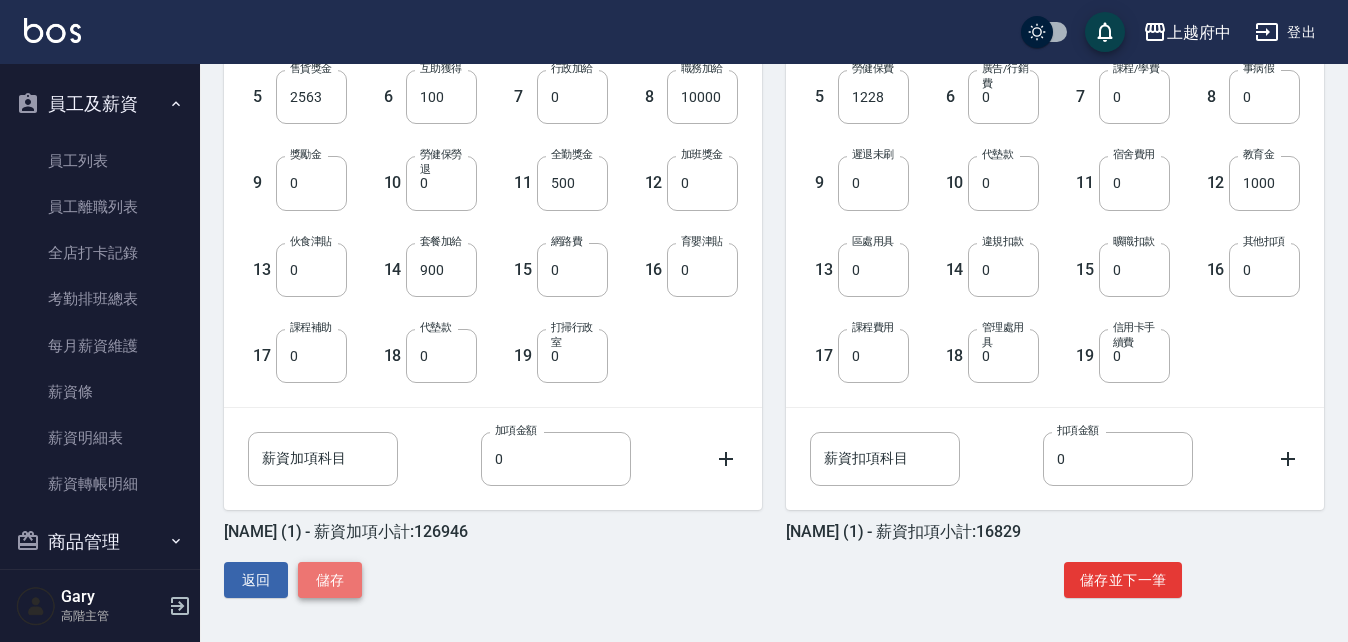click on "儲存" at bounding box center (330, 580) 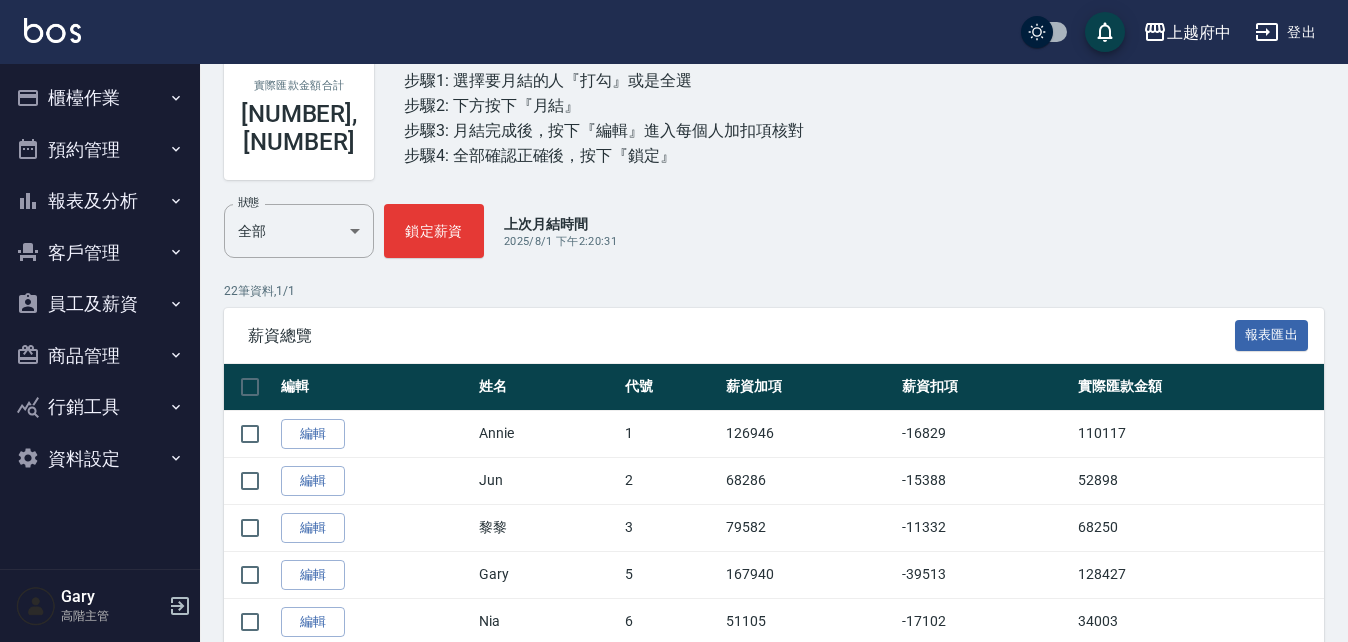 scroll, scrollTop: 500, scrollLeft: 0, axis: vertical 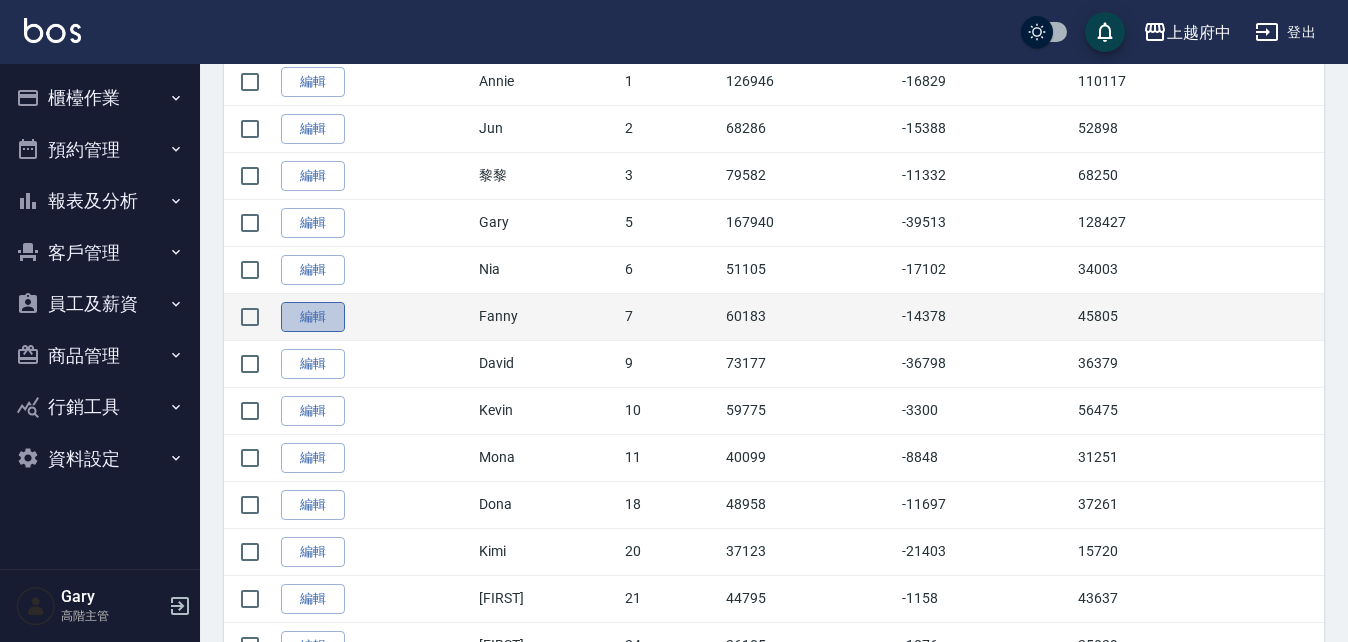 click on "編輯" at bounding box center [313, 317] 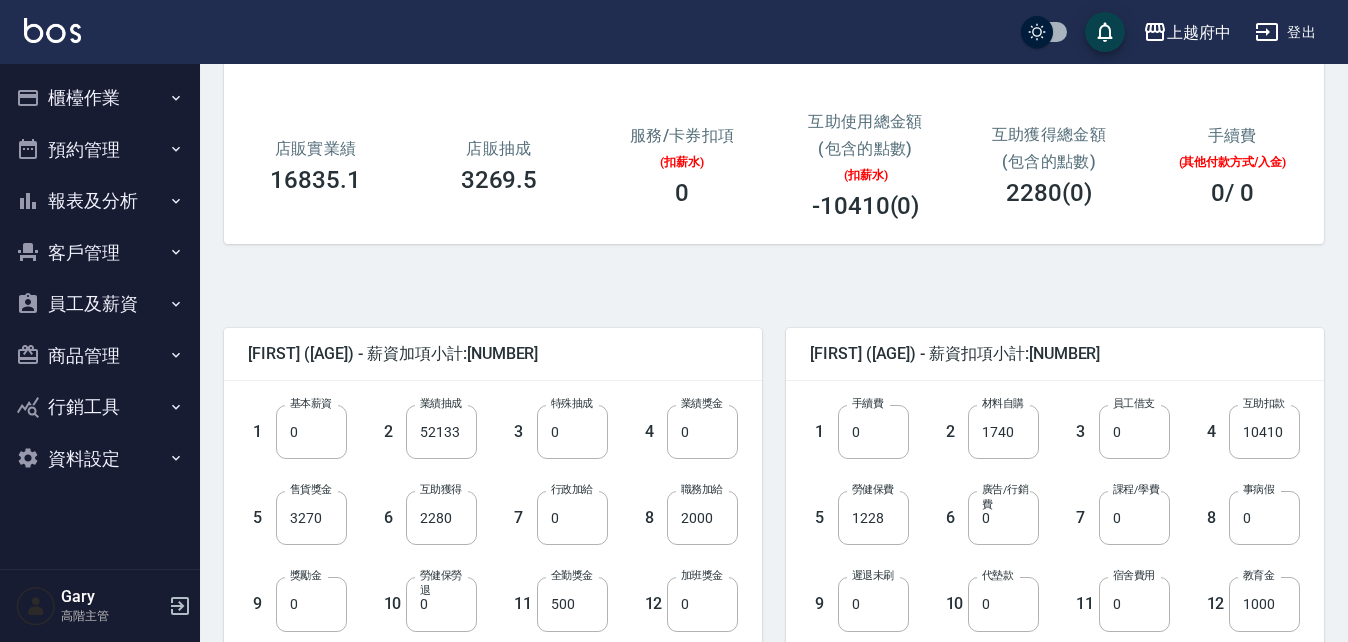 scroll, scrollTop: 500, scrollLeft: 0, axis: vertical 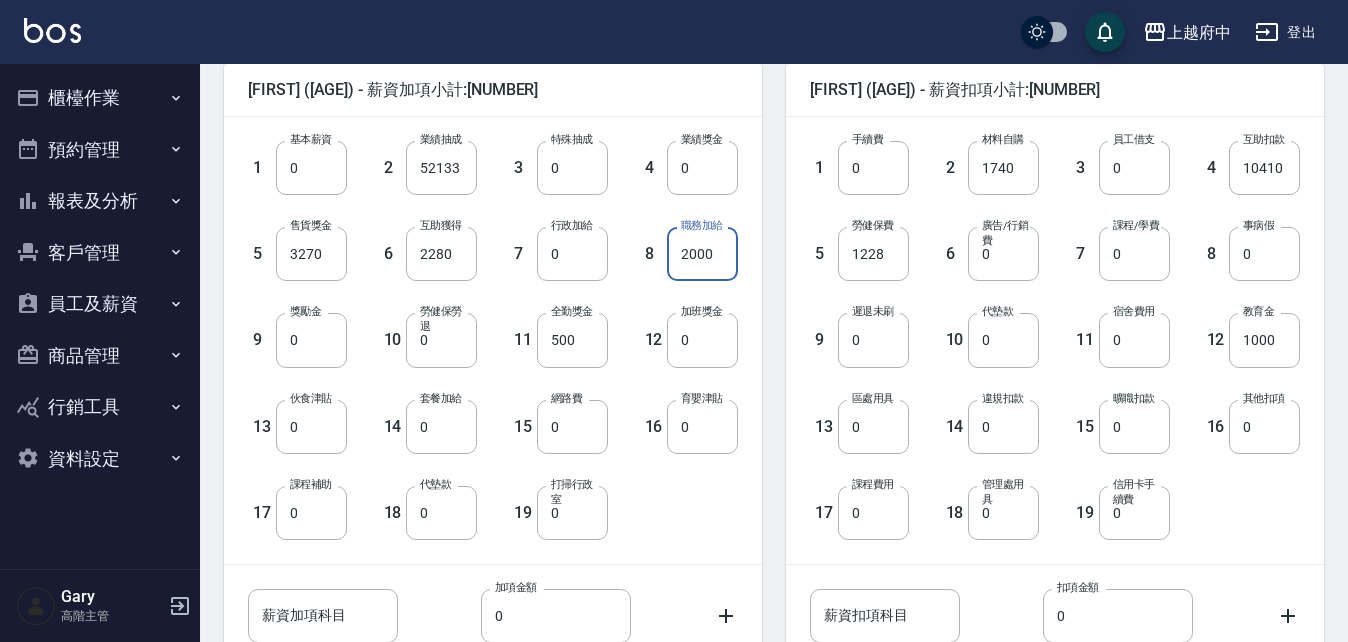click on "2000" at bounding box center [702, 254] 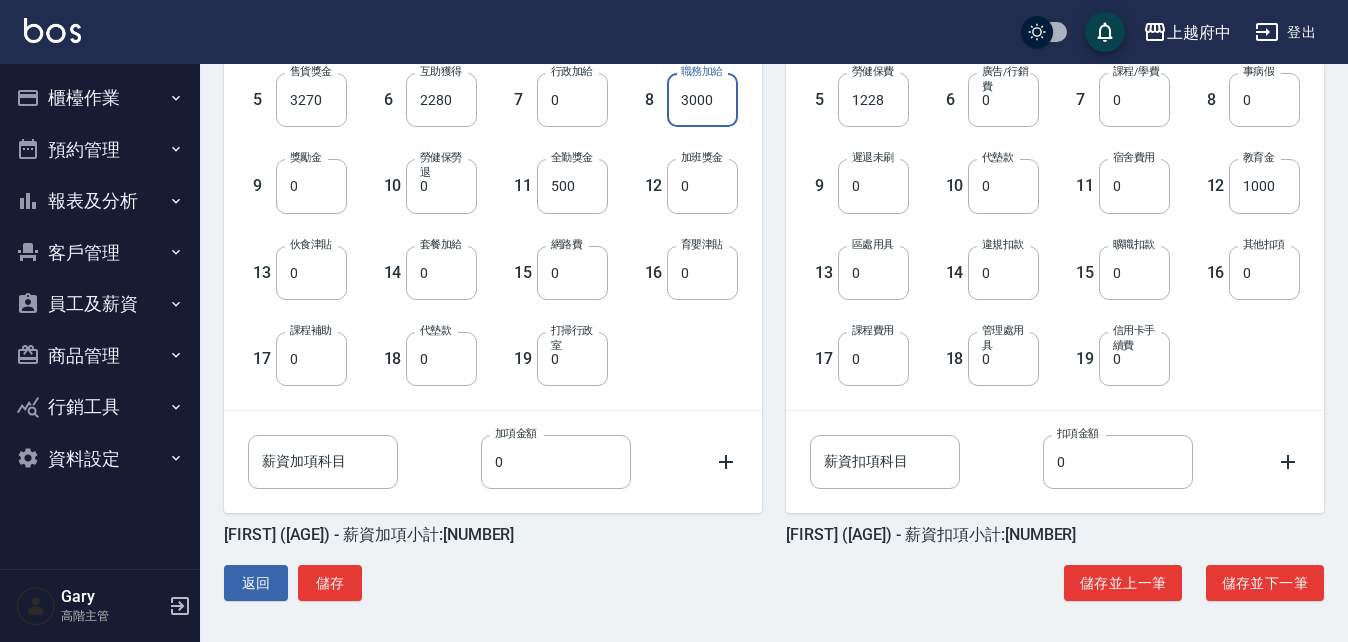 scroll, scrollTop: 657, scrollLeft: 0, axis: vertical 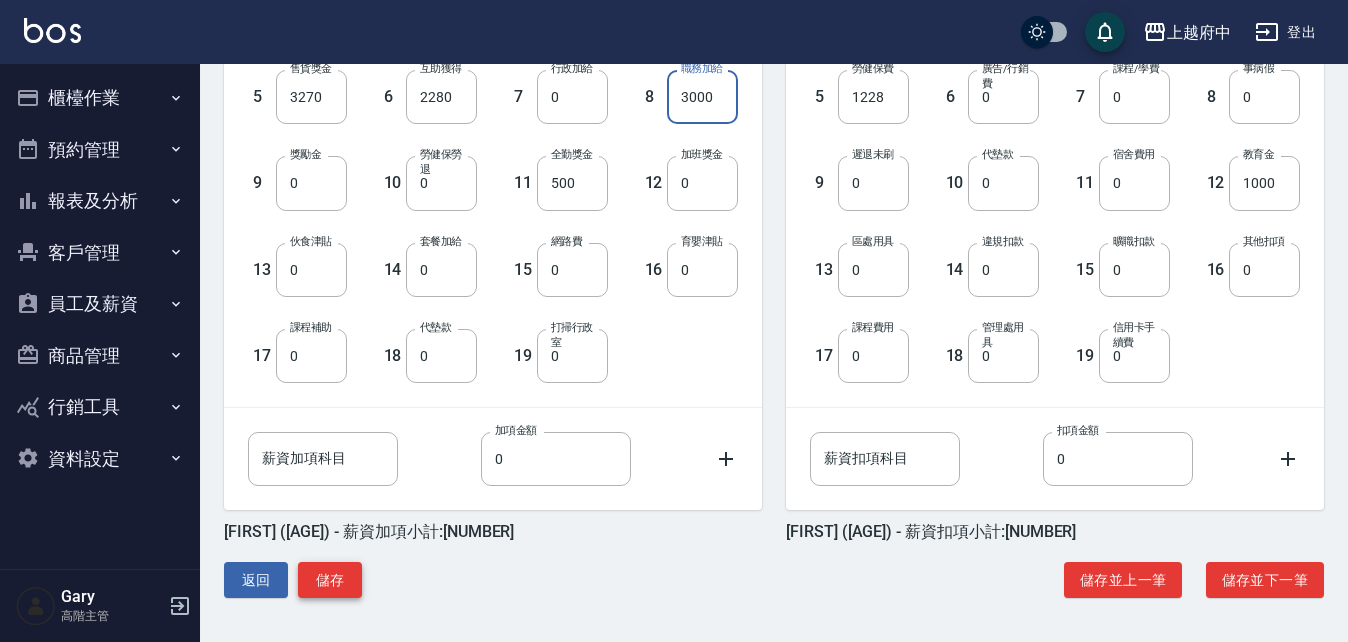 type on "3000" 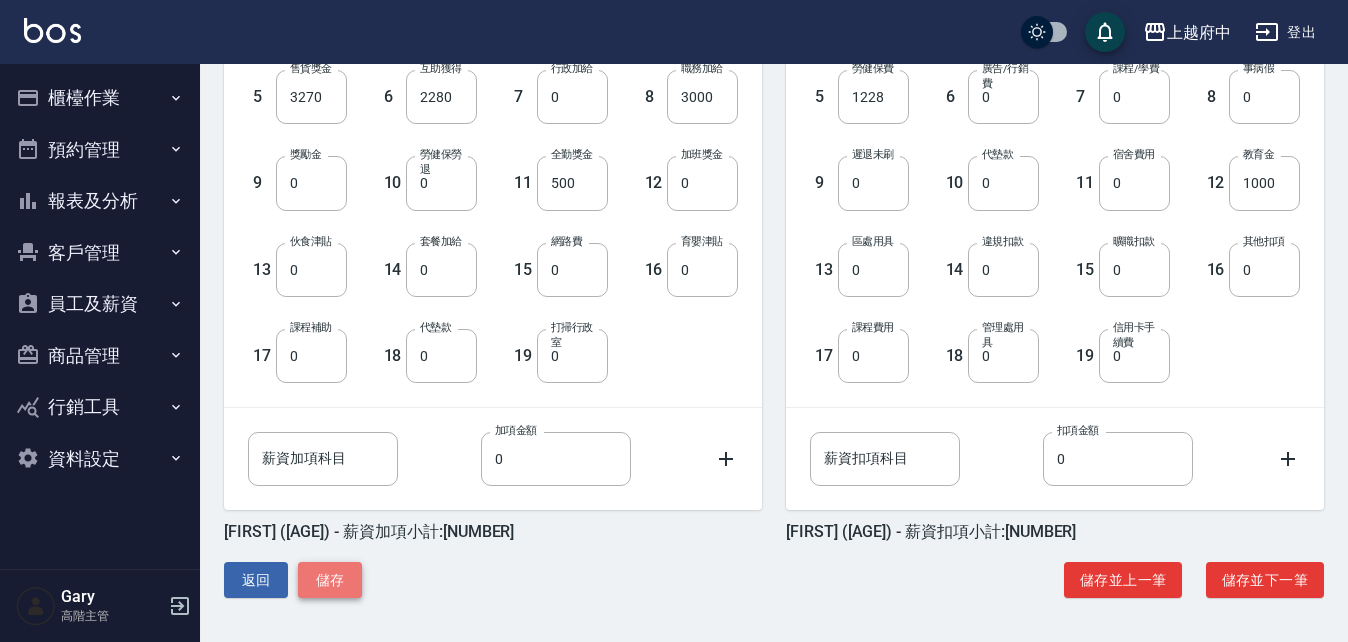 click on "儲存" at bounding box center [330, 580] 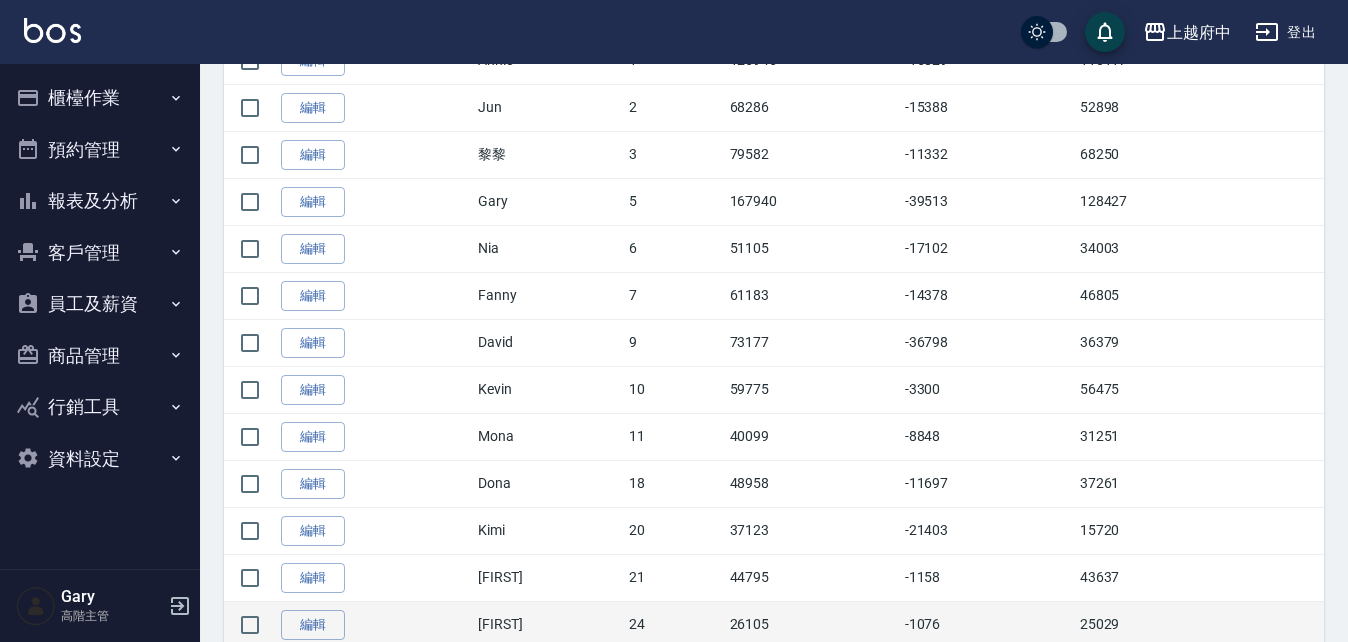 scroll, scrollTop: 700, scrollLeft: 0, axis: vertical 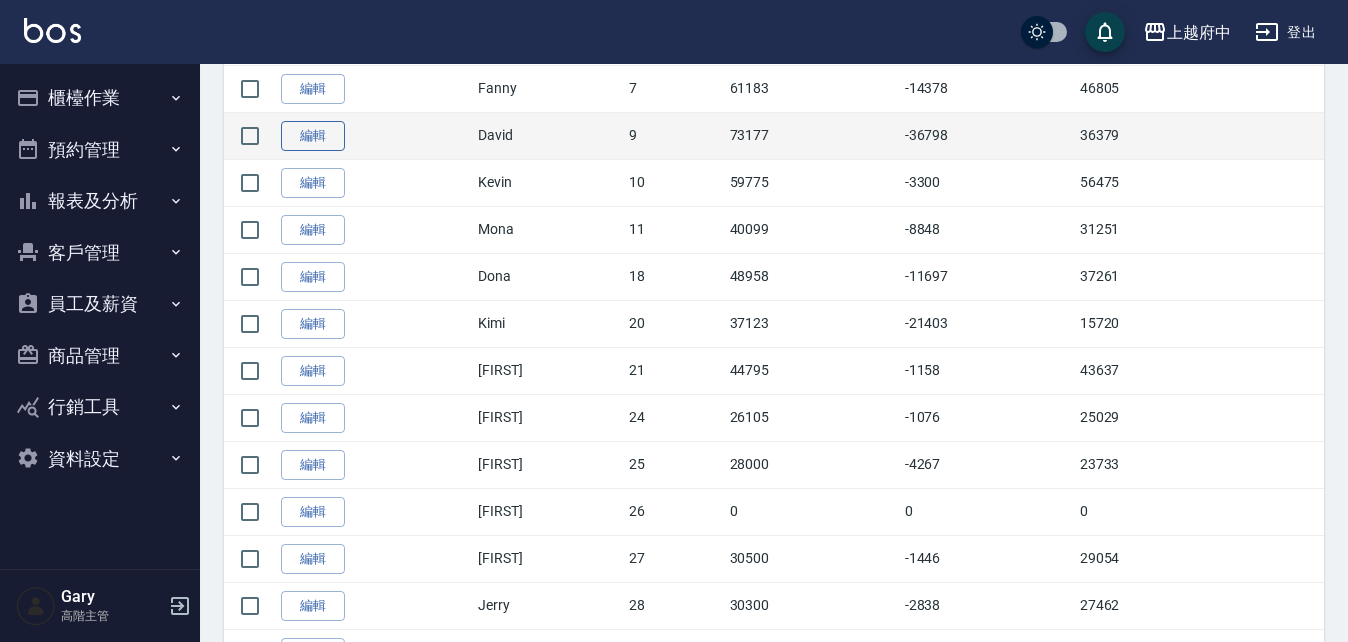 click on "編輯" at bounding box center [313, 136] 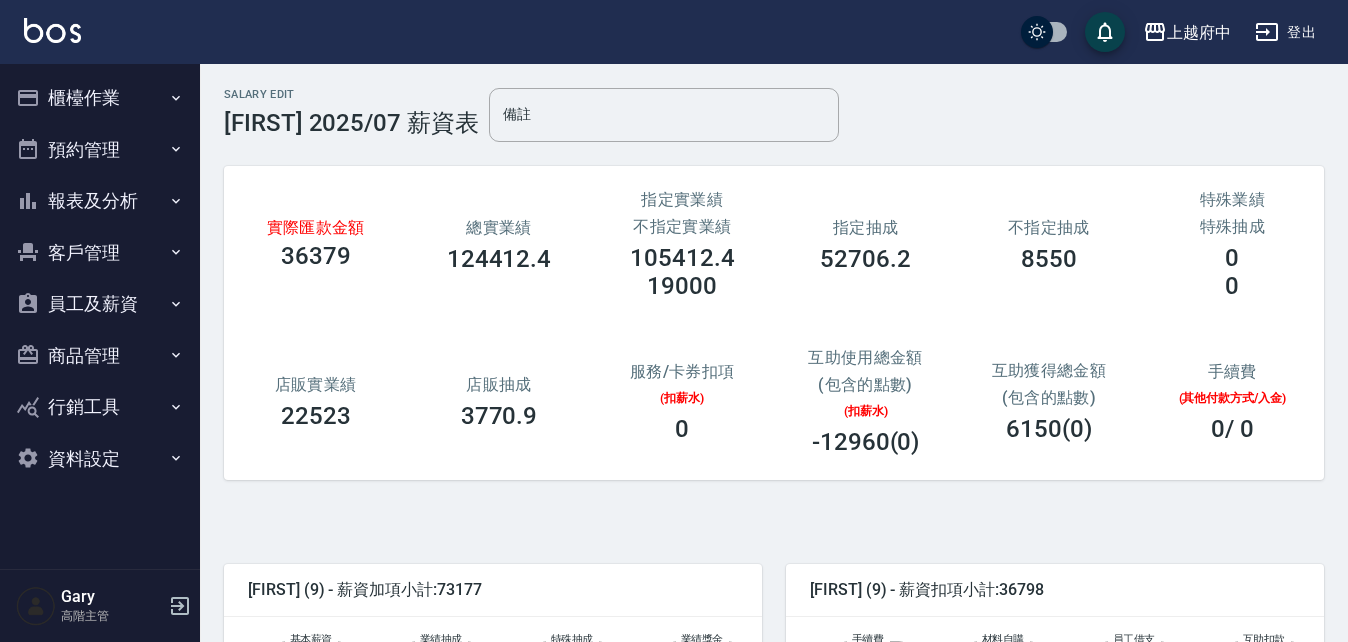 scroll, scrollTop: 400, scrollLeft: 0, axis: vertical 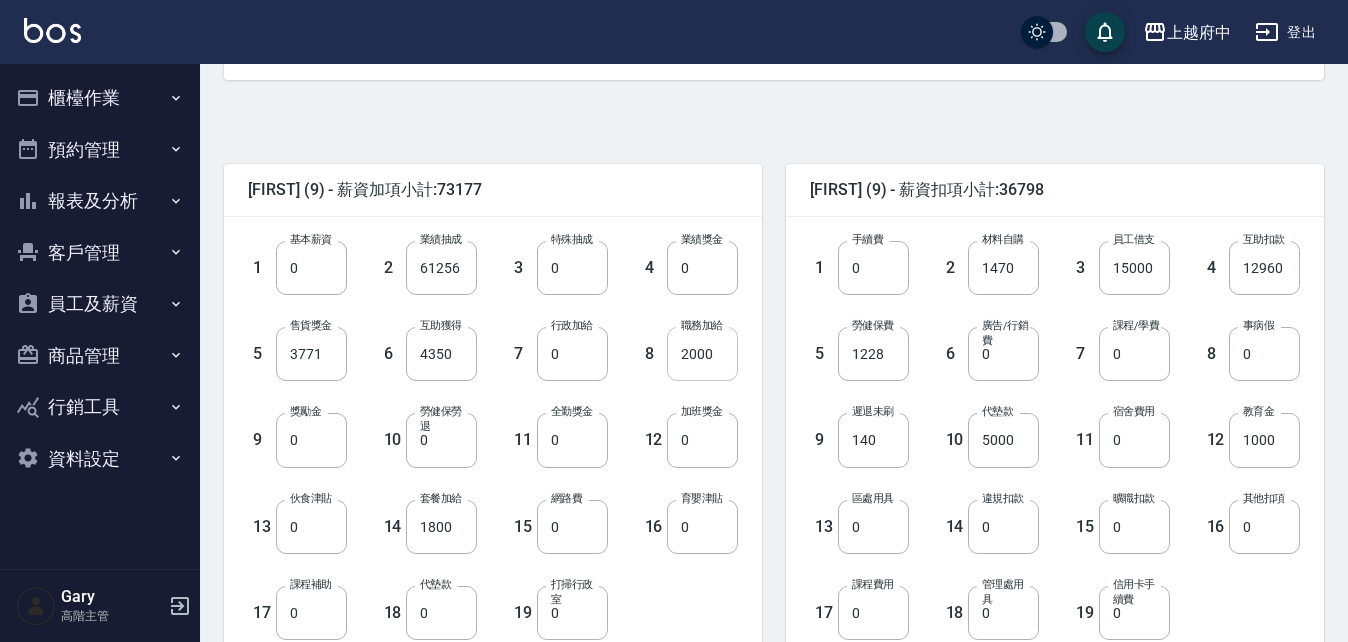click on "2000" at bounding box center [702, 354] 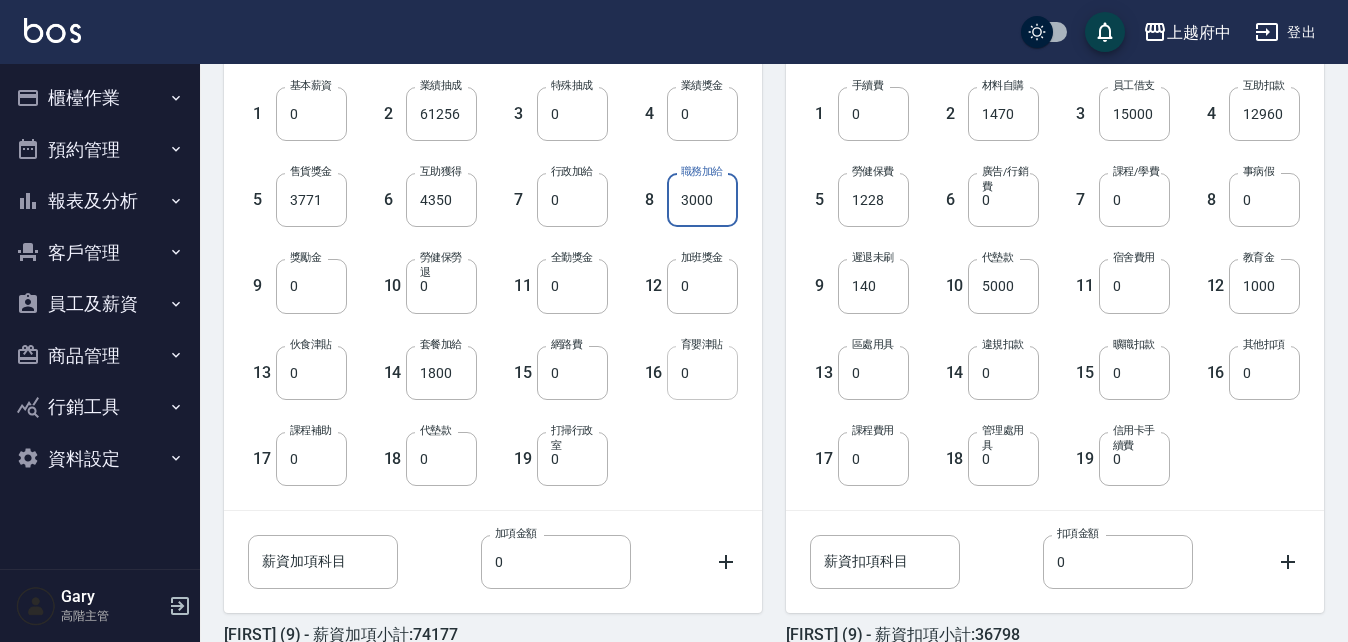 scroll, scrollTop: 657, scrollLeft: 0, axis: vertical 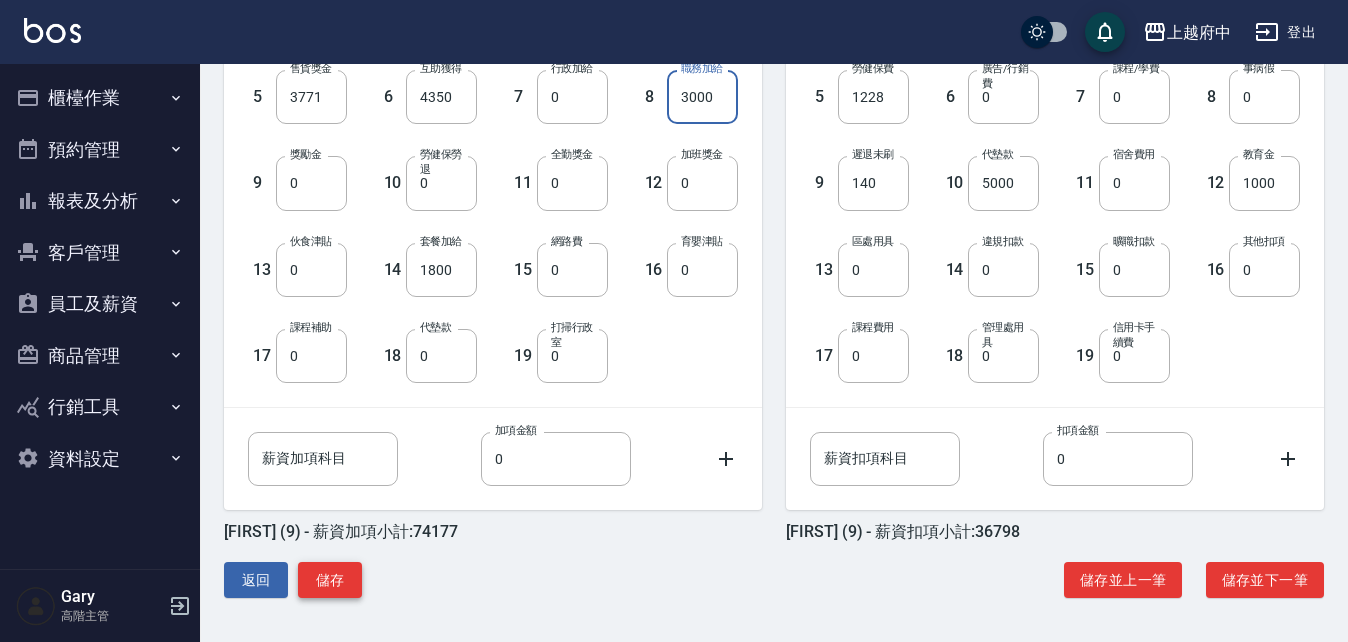 type on "3000" 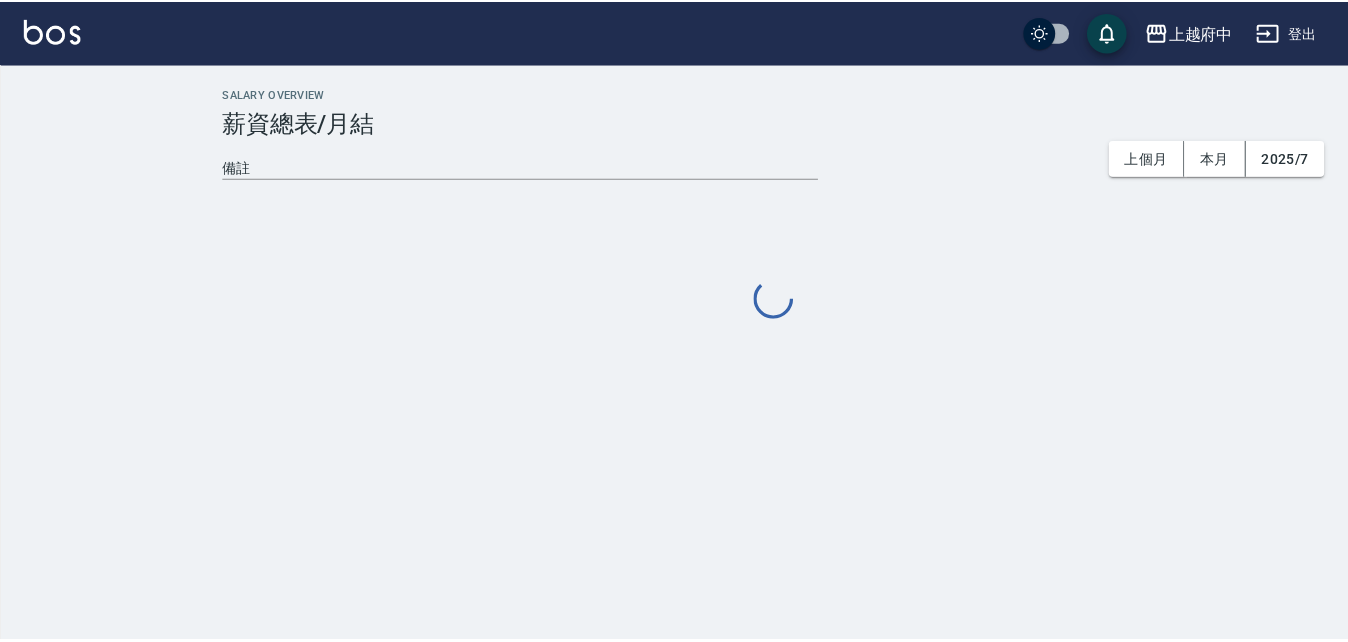 scroll, scrollTop: 0, scrollLeft: 0, axis: both 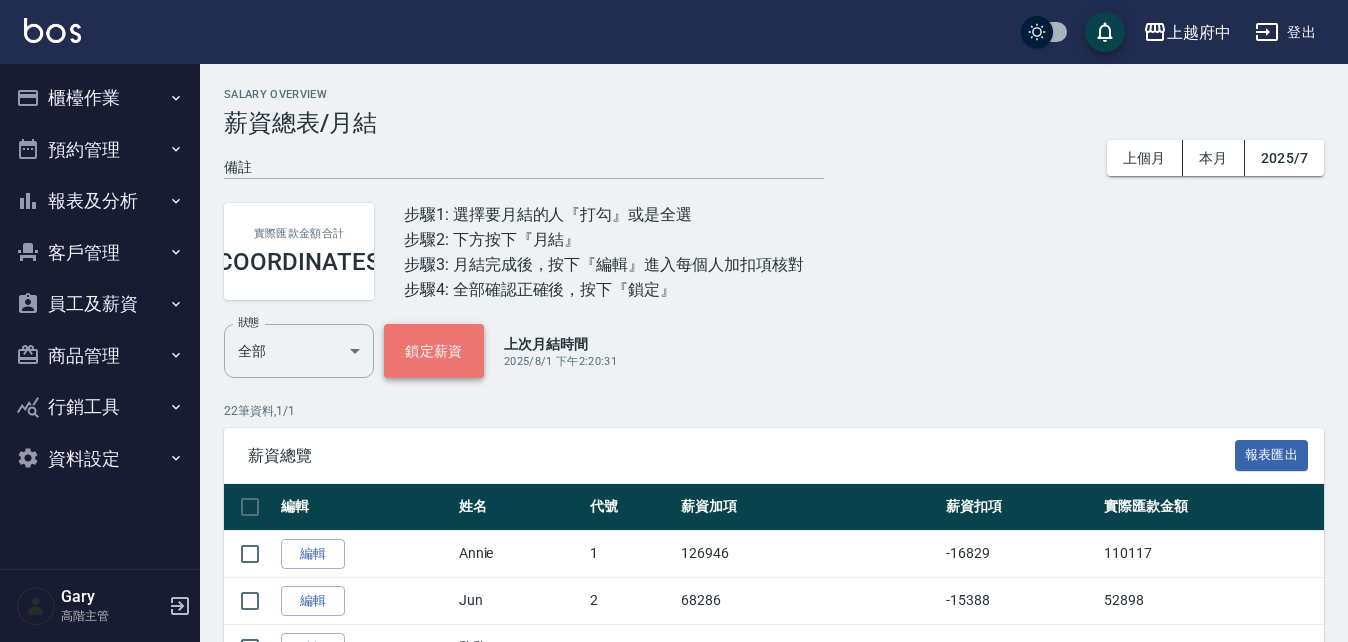 click on "鎖定薪資" at bounding box center [434, 351] 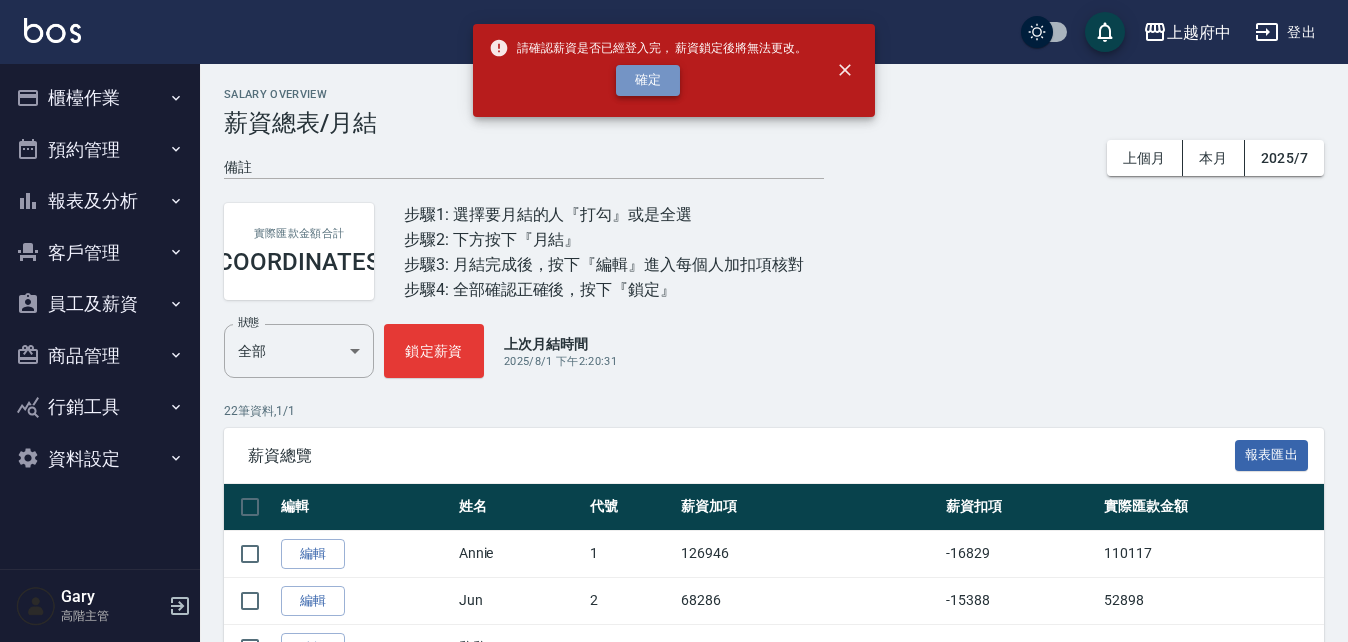 click on "確定" at bounding box center [648, 80] 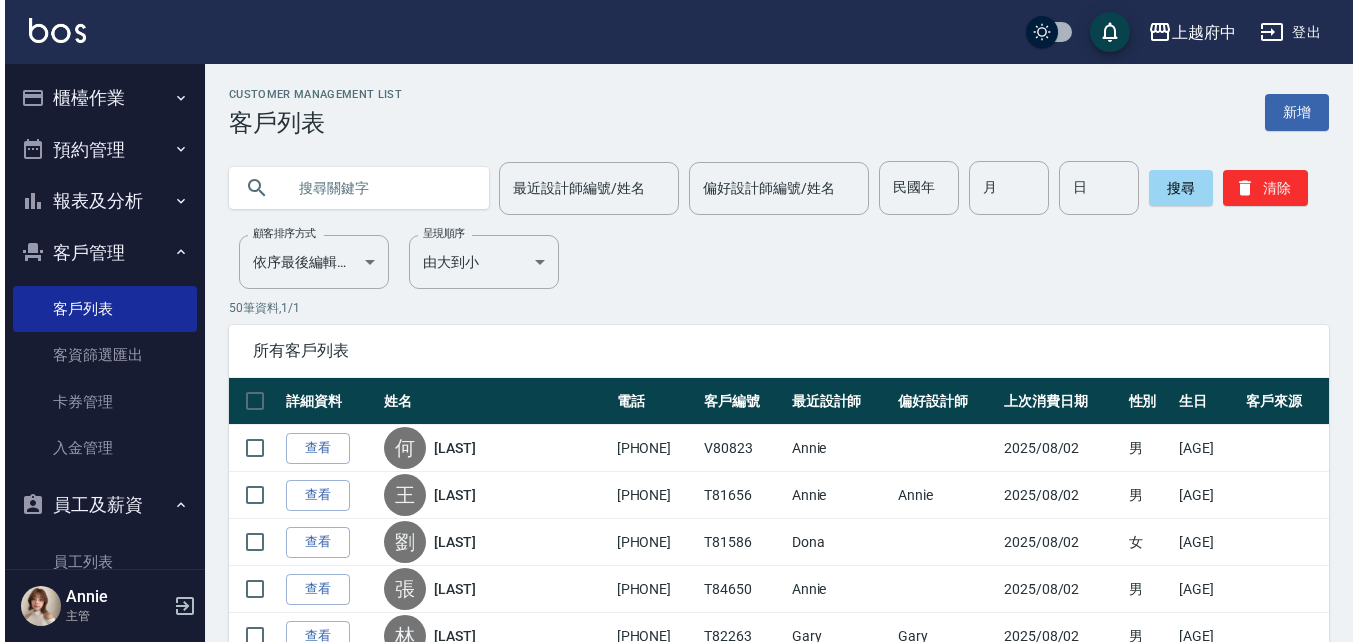 scroll, scrollTop: 0, scrollLeft: 0, axis: both 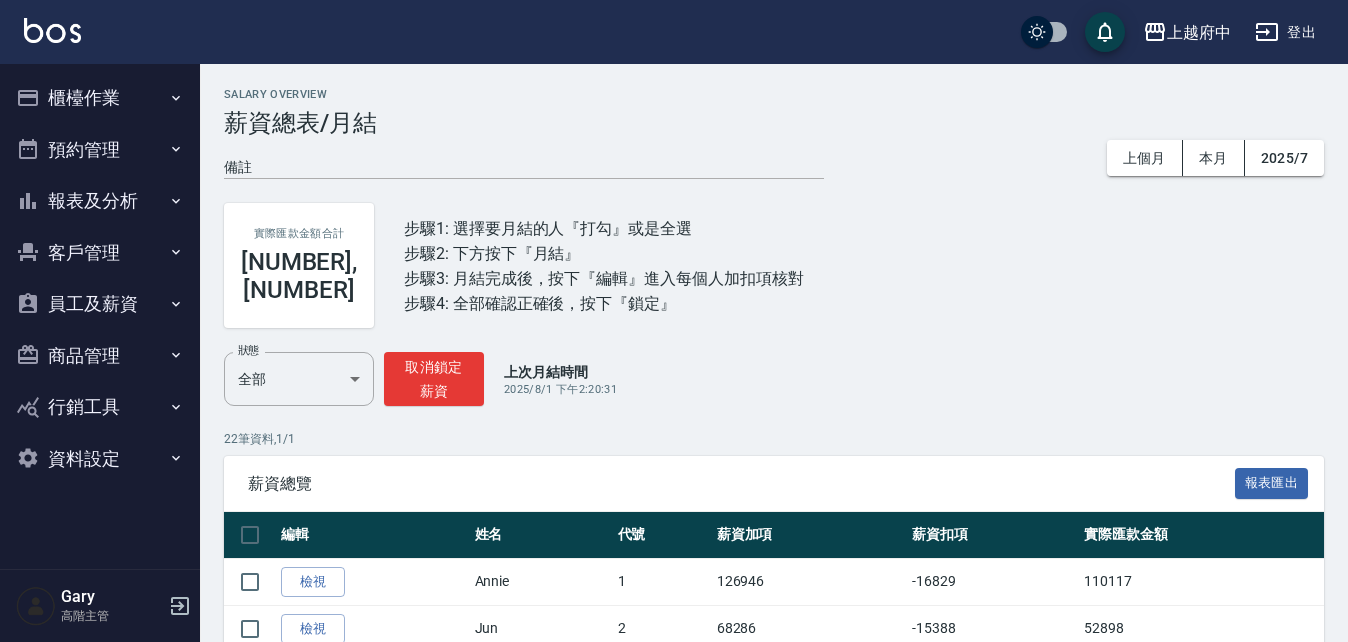 click on "員工及薪資" at bounding box center [100, 304] 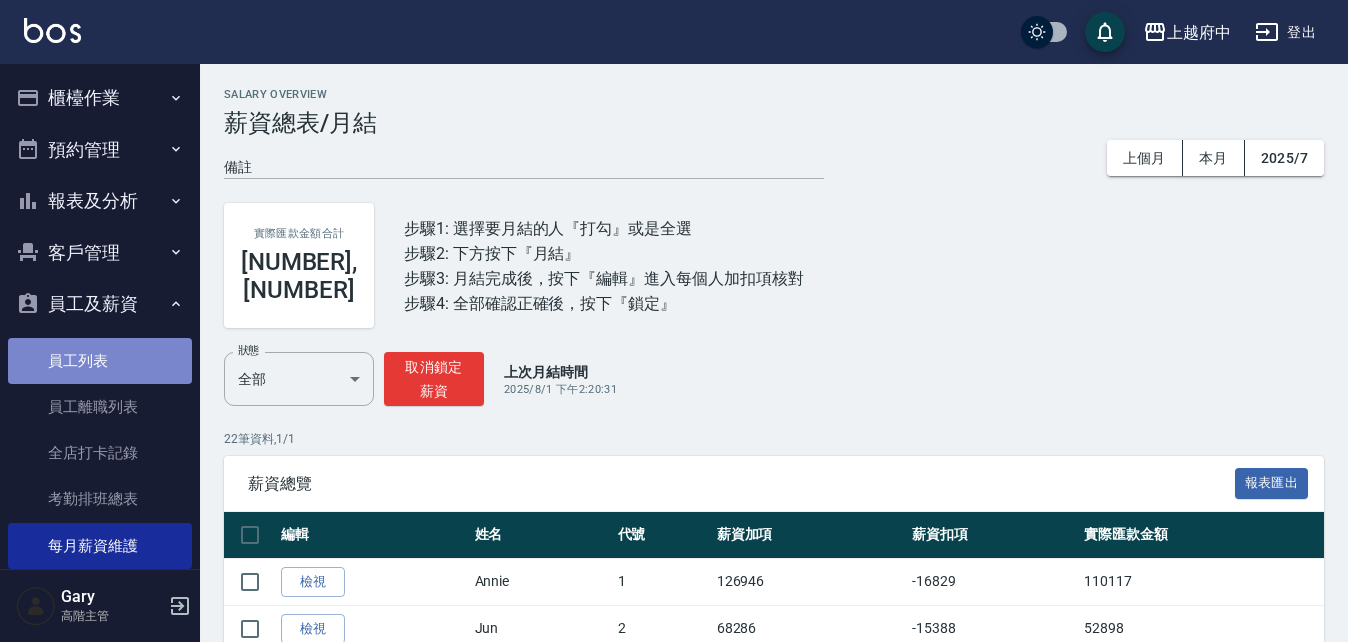 click on "員工列表" at bounding box center (100, 361) 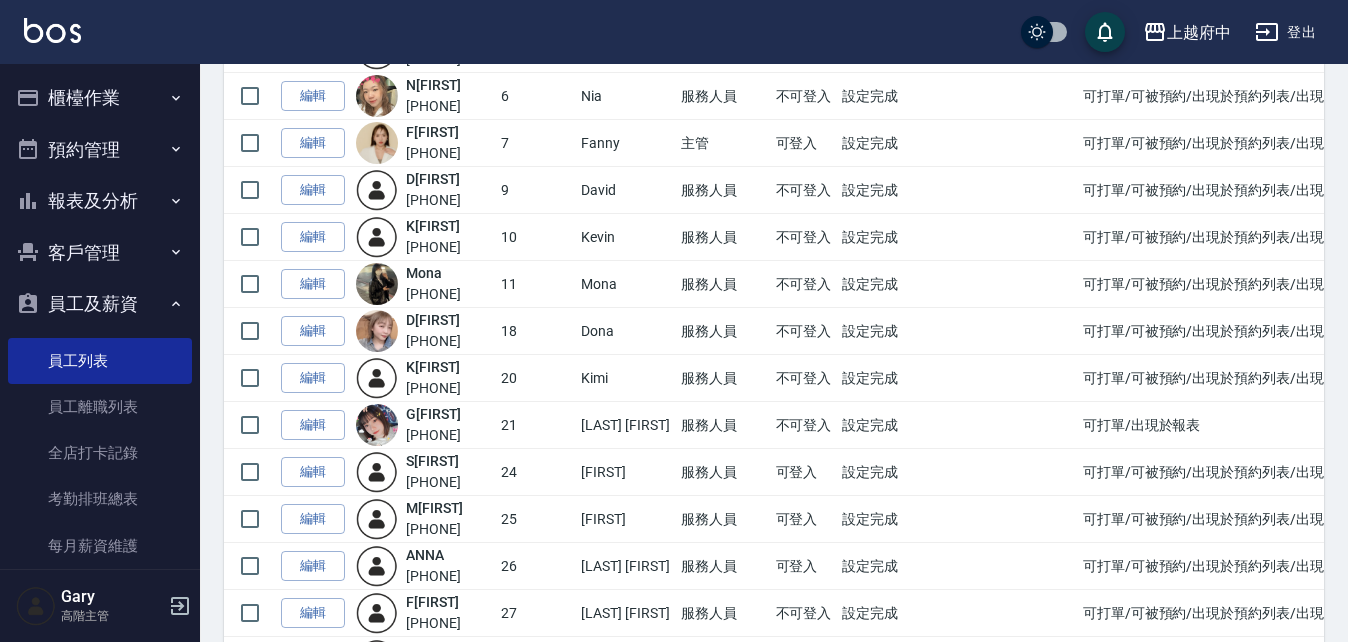 scroll, scrollTop: 400, scrollLeft: 0, axis: vertical 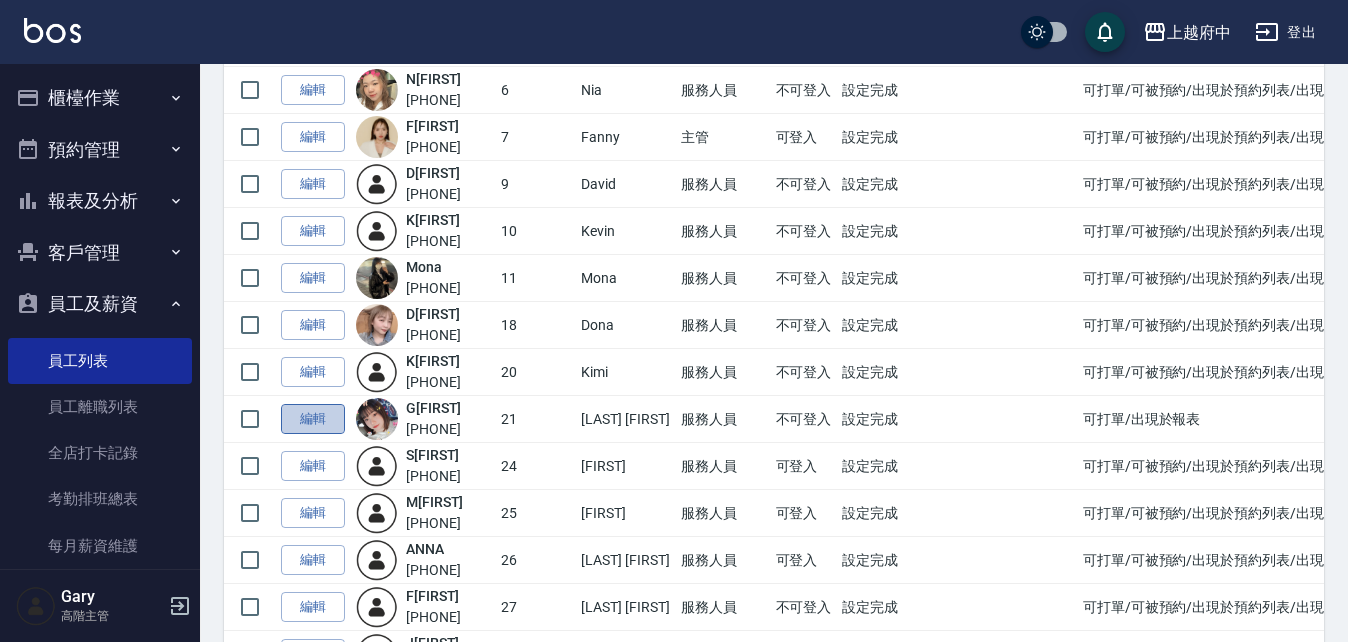 click on "編輯" at bounding box center [313, 419] 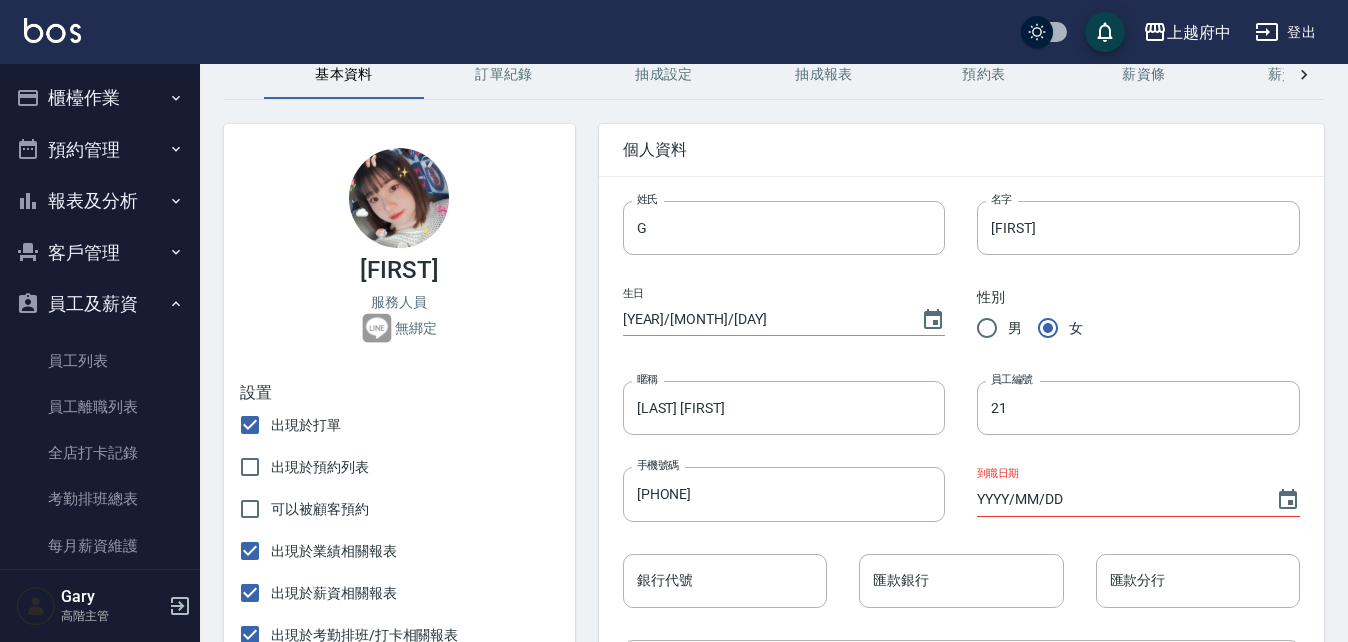 scroll, scrollTop: 200, scrollLeft: 0, axis: vertical 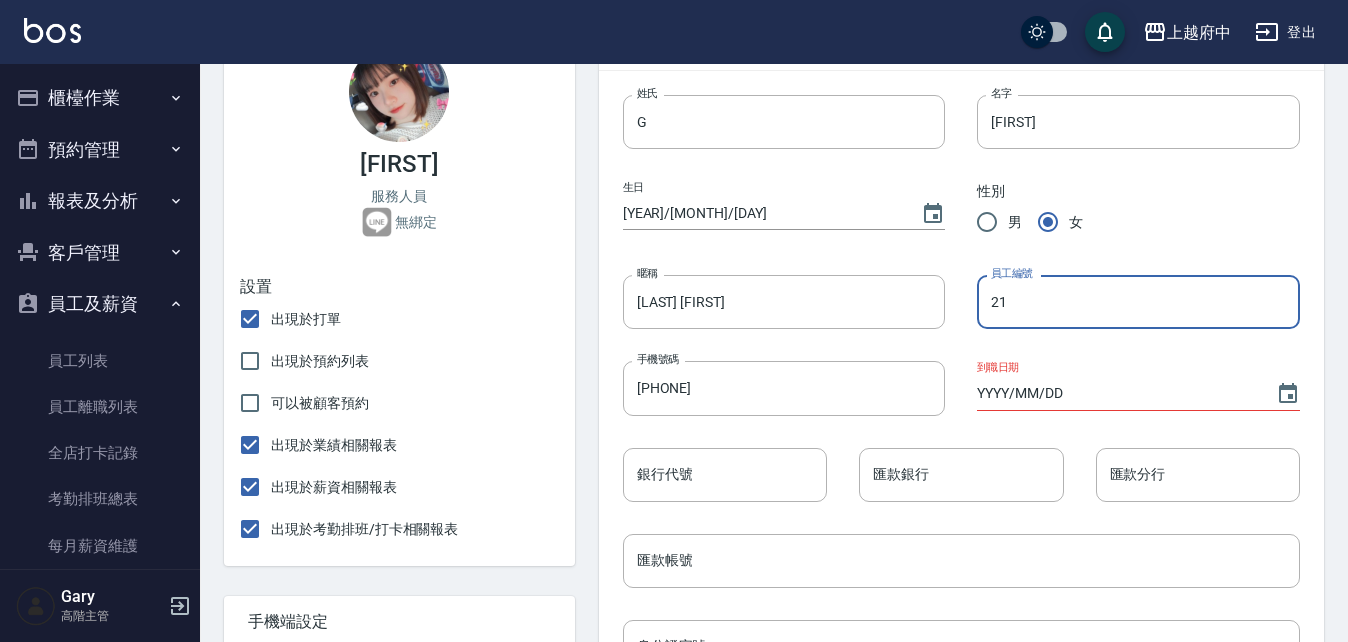 drag, startPoint x: 1035, startPoint y: 313, endPoint x: 947, endPoint y: 307, distance: 88.20431 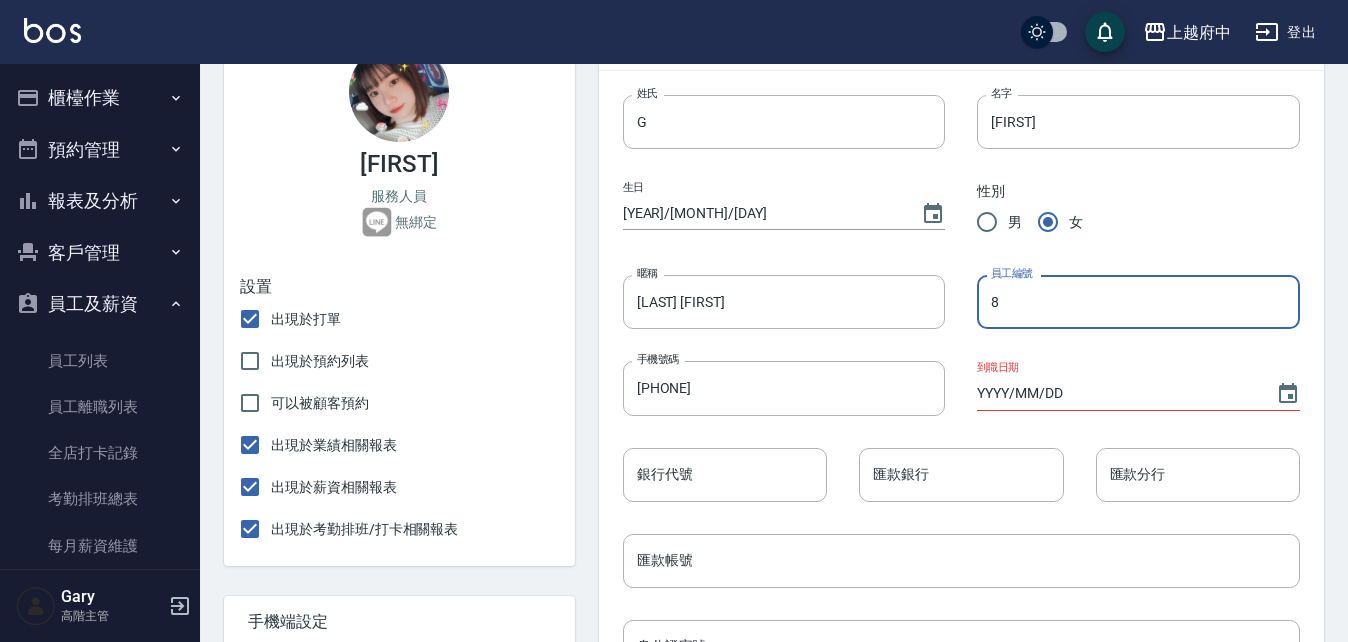 type on "8" 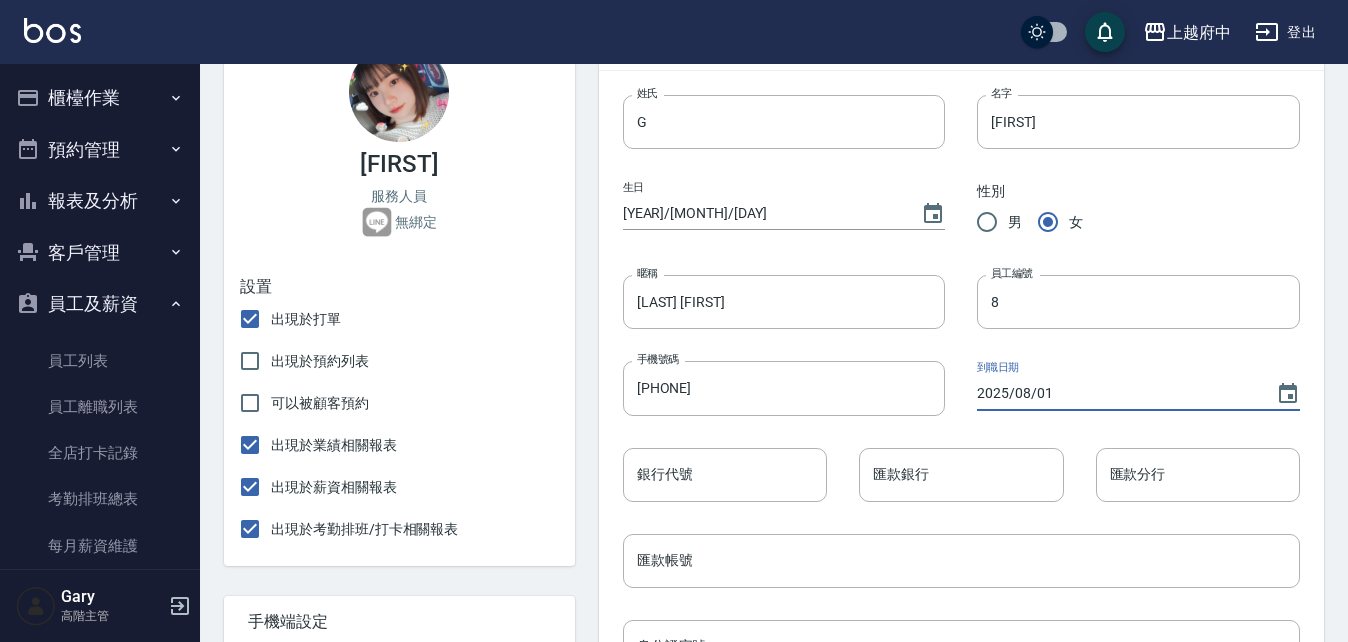 type on "2025/08/01" 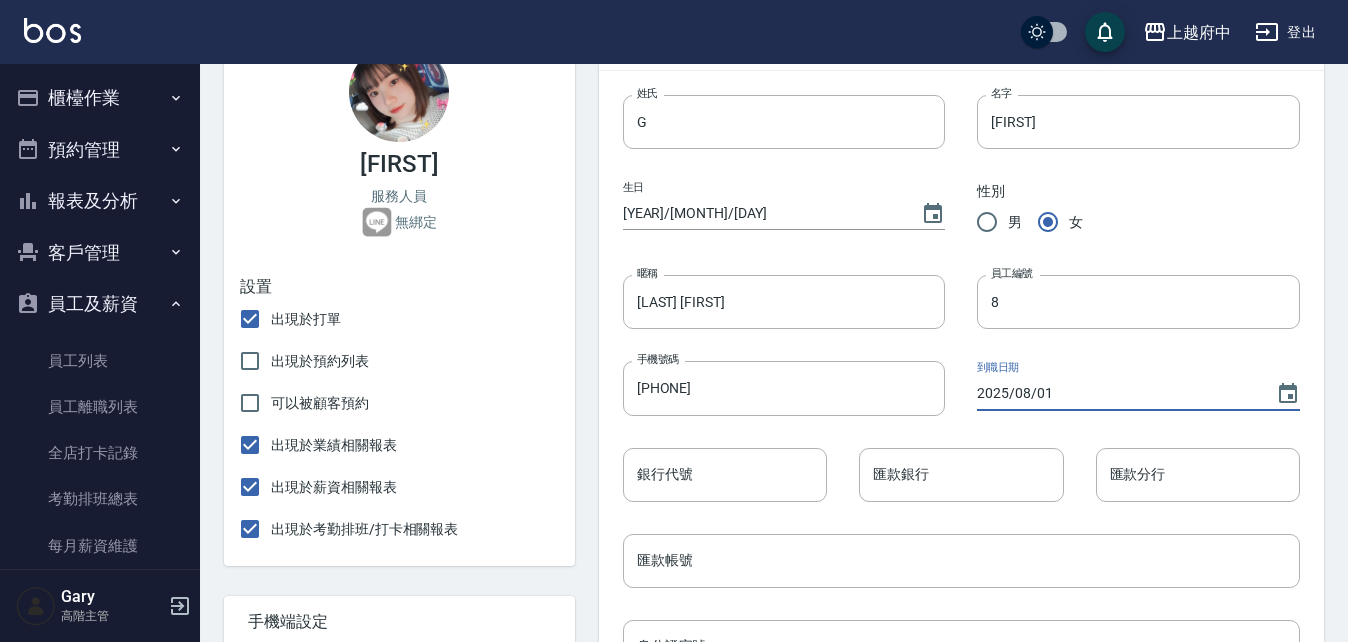 click on "2025/08/01" at bounding box center [1116, 393] 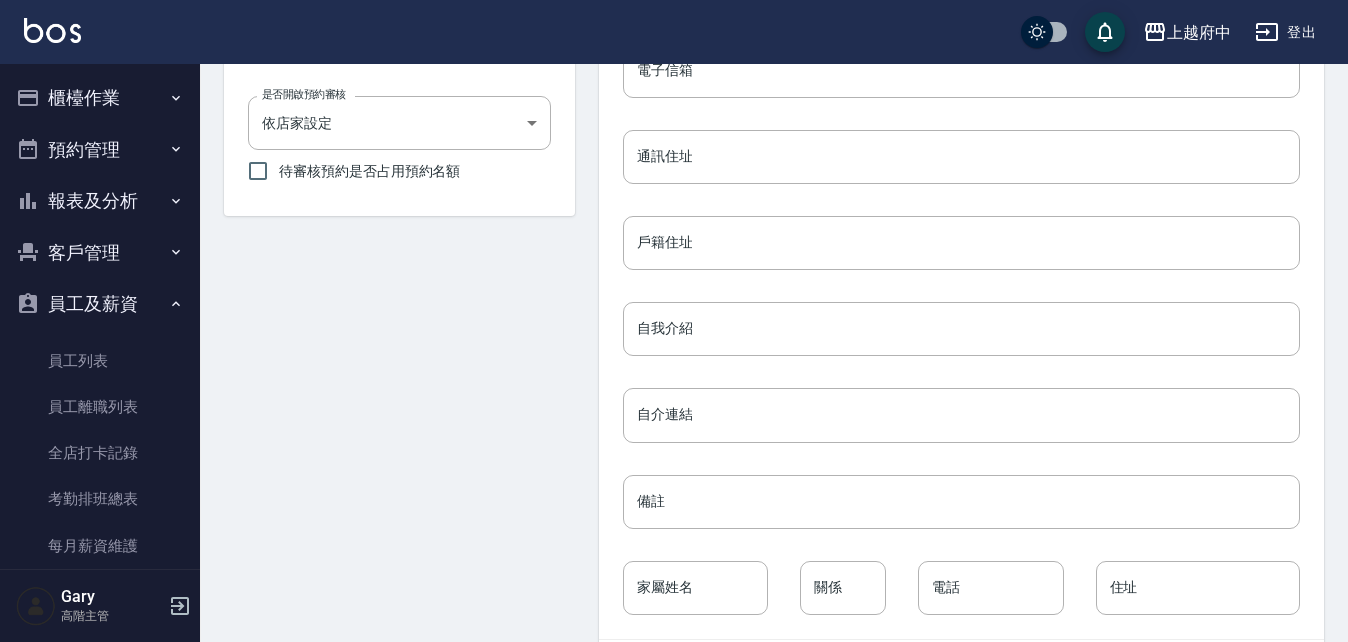 scroll, scrollTop: 953, scrollLeft: 0, axis: vertical 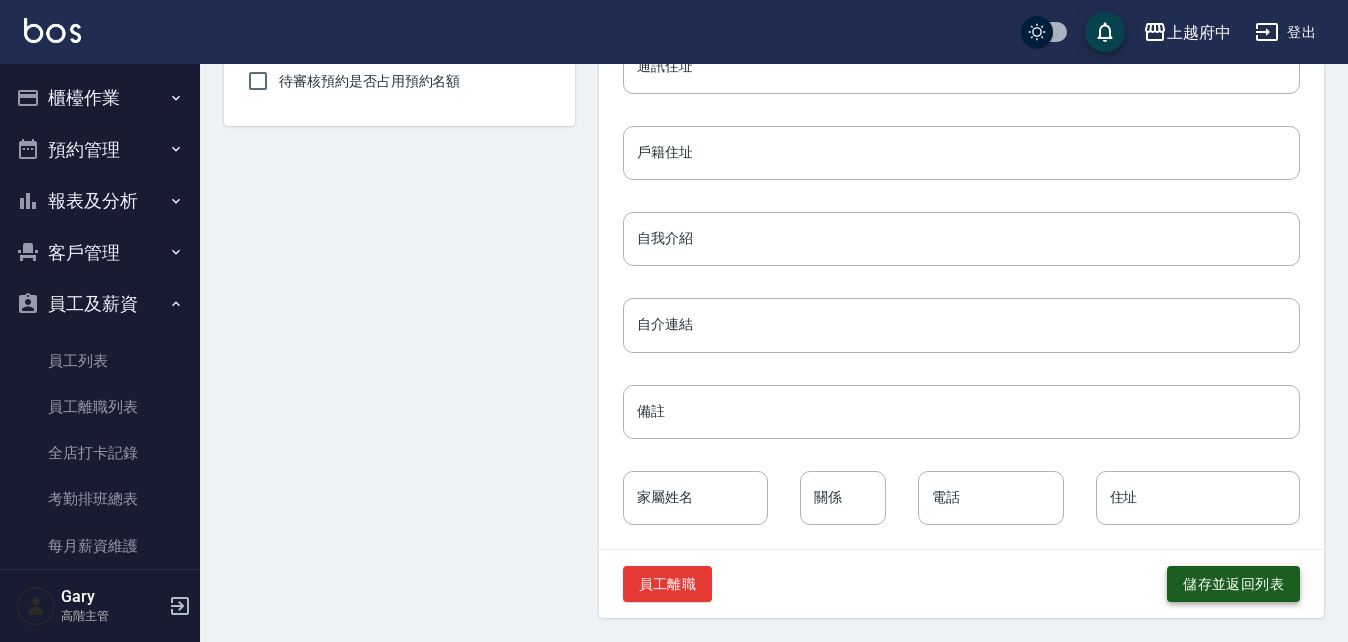 click on "儲存並返回列表" at bounding box center [1233, 584] 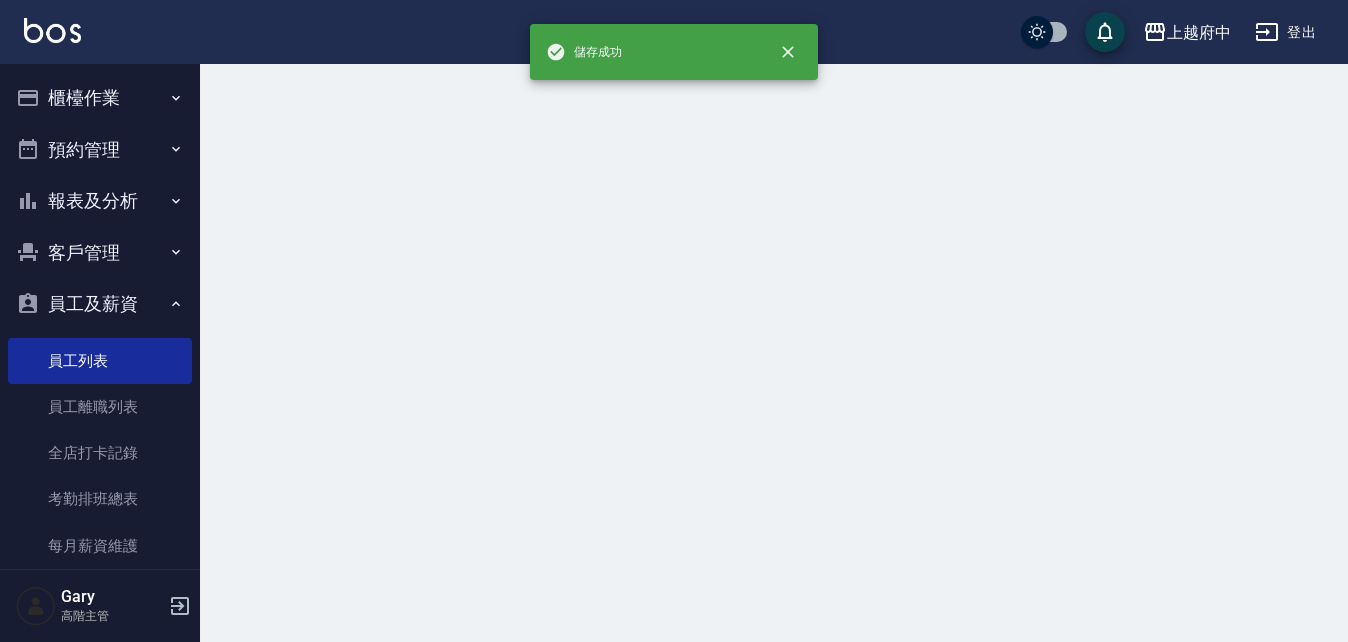 scroll, scrollTop: 0, scrollLeft: 0, axis: both 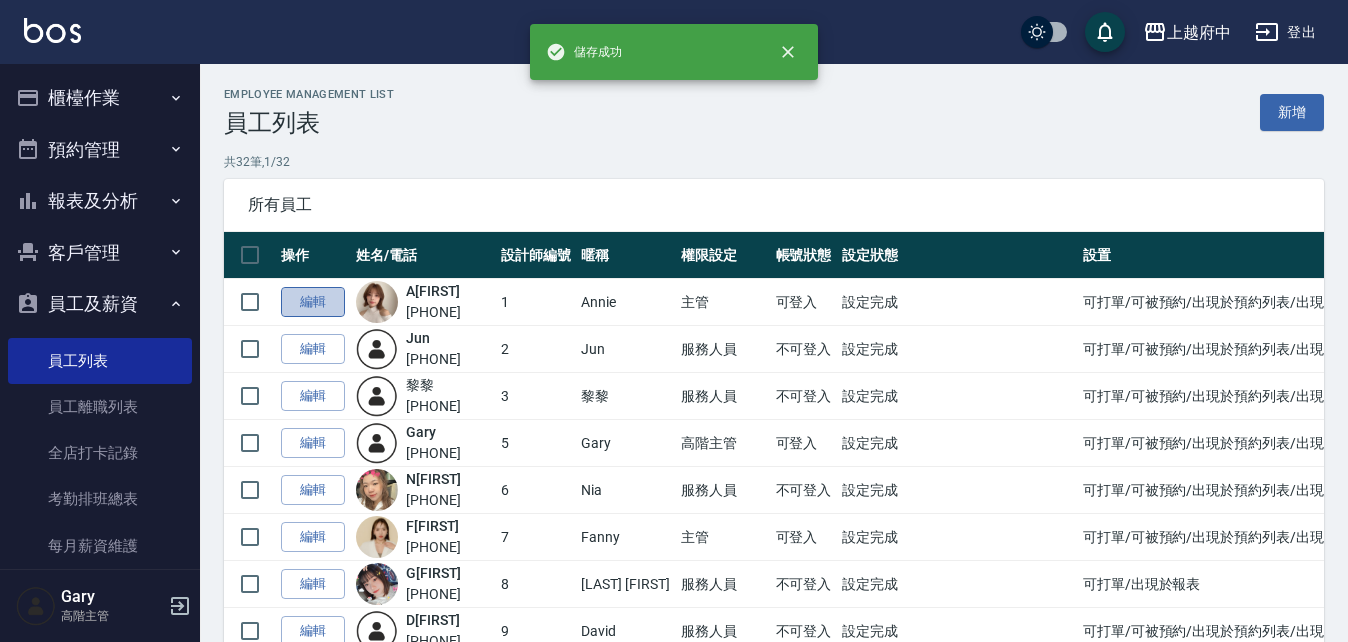 click on "編輯" at bounding box center (313, 302) 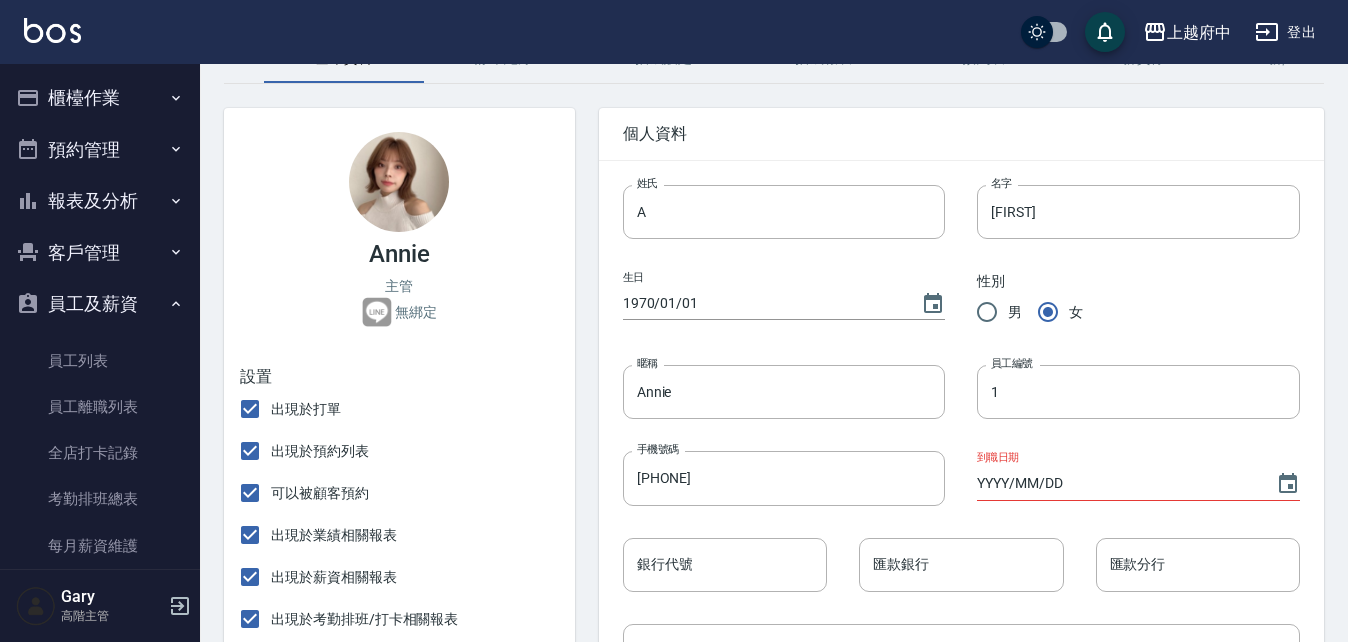 scroll, scrollTop: 0, scrollLeft: 0, axis: both 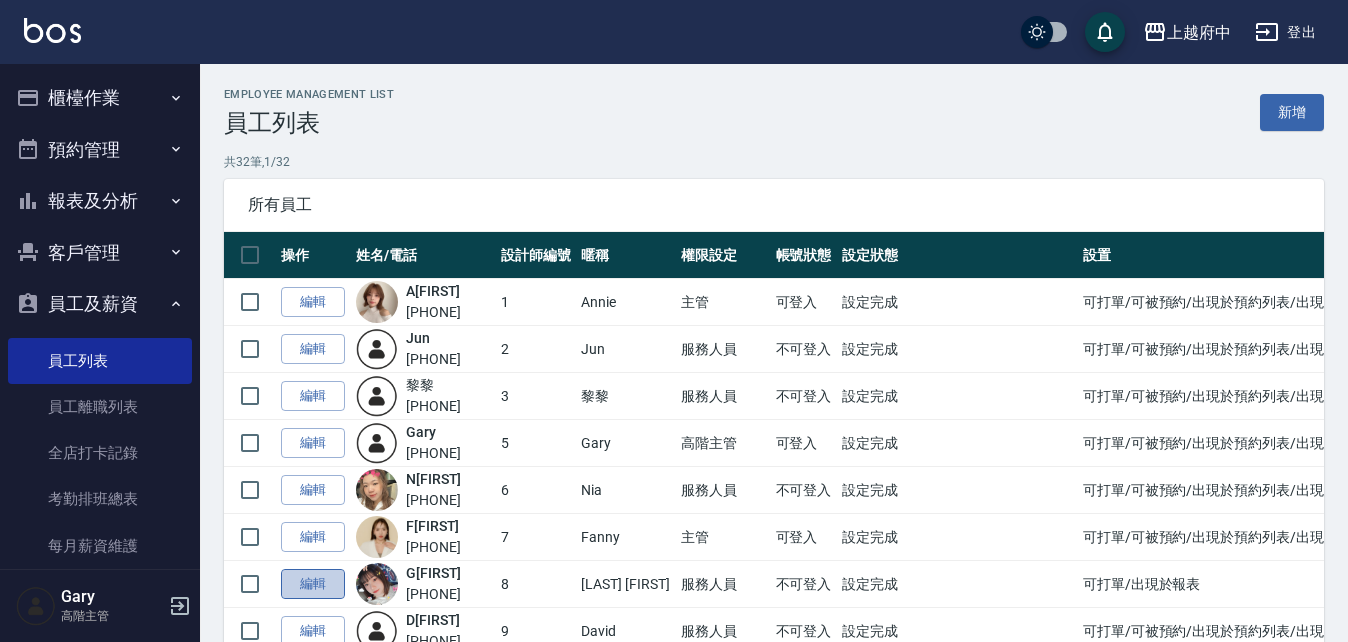 click on "編輯" at bounding box center (313, 584) 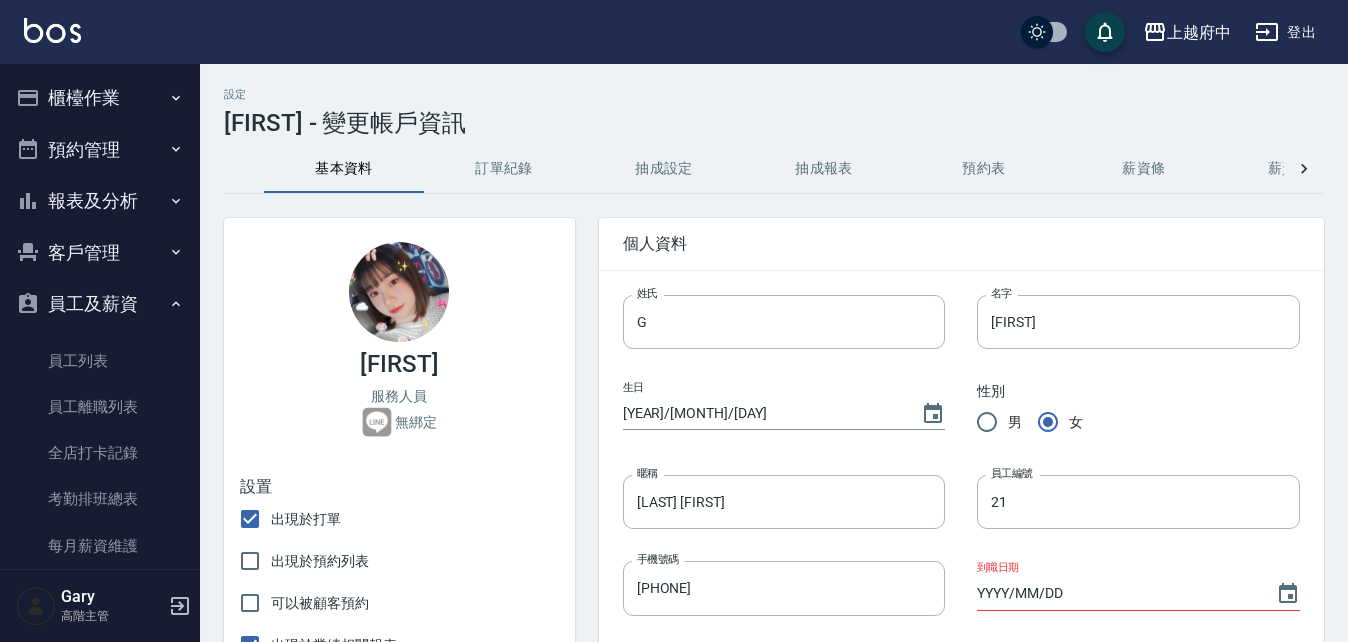 type on "8" 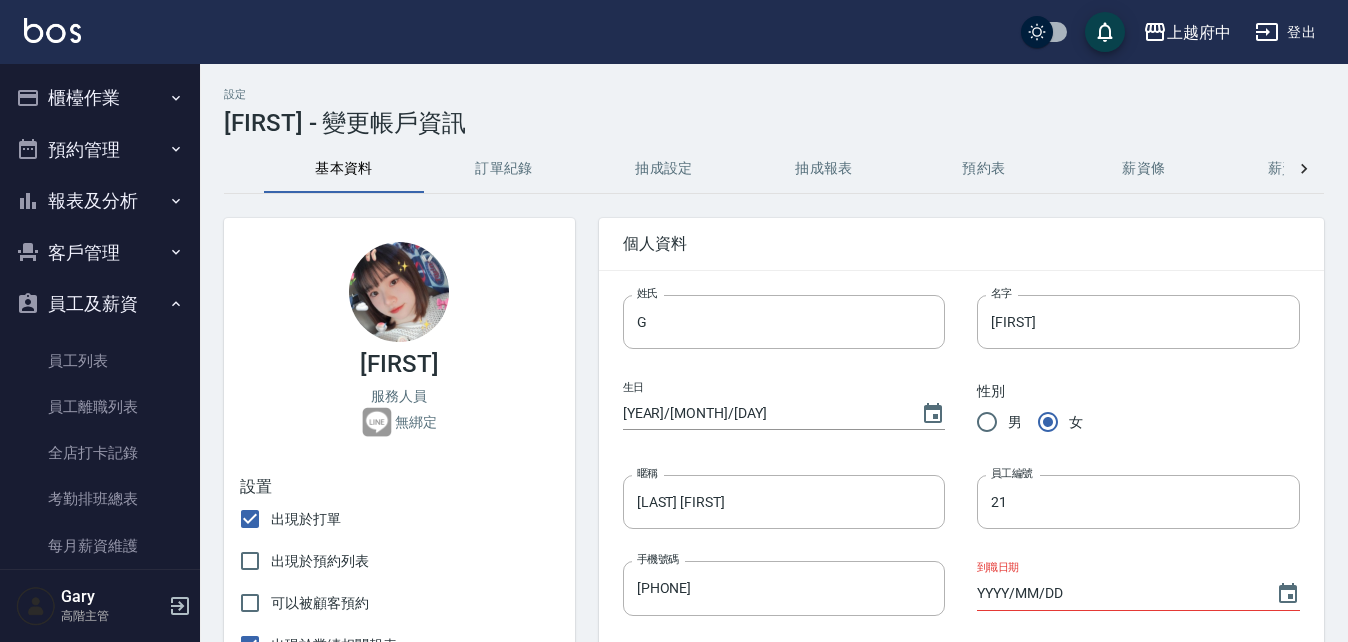type on "2025/08/01" 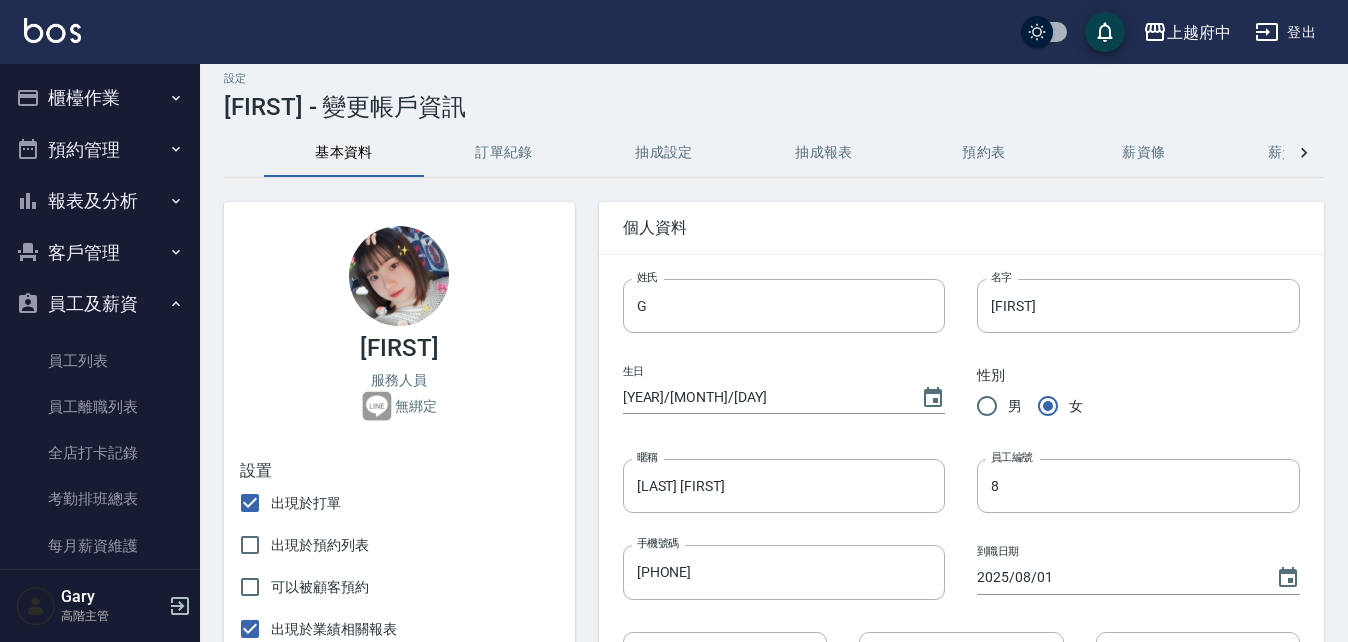 scroll, scrollTop: 200, scrollLeft: 0, axis: vertical 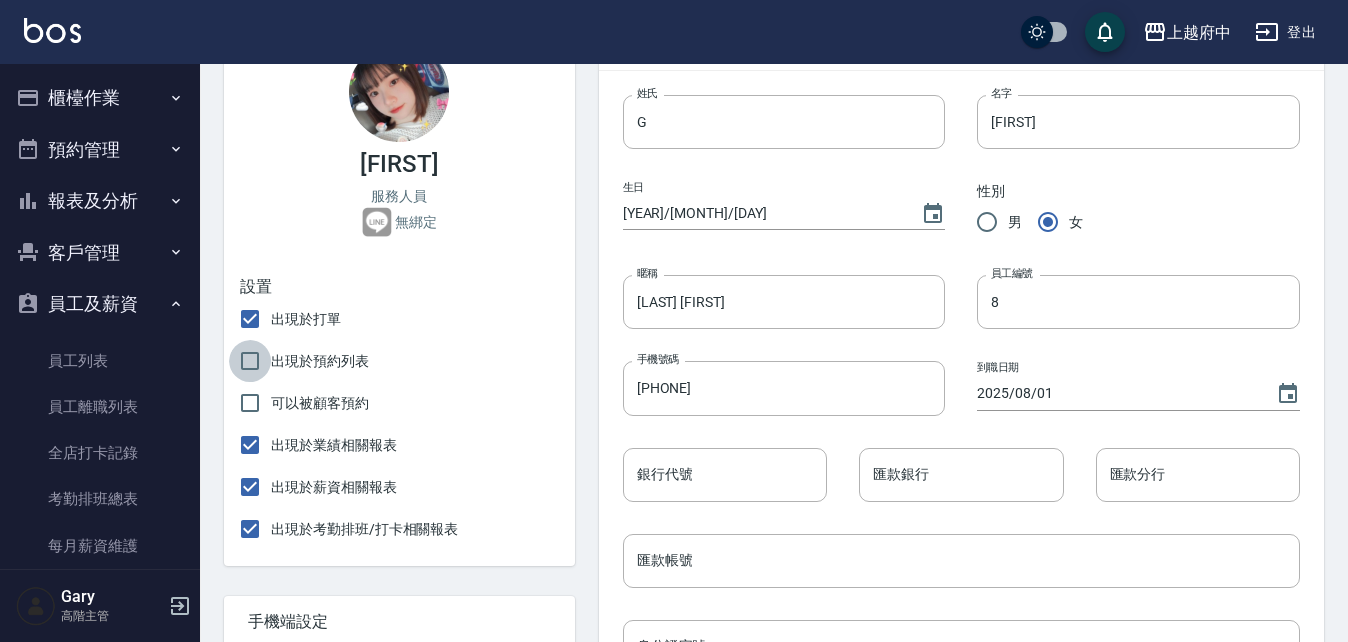 click on "出現於預約列表" at bounding box center (250, 361) 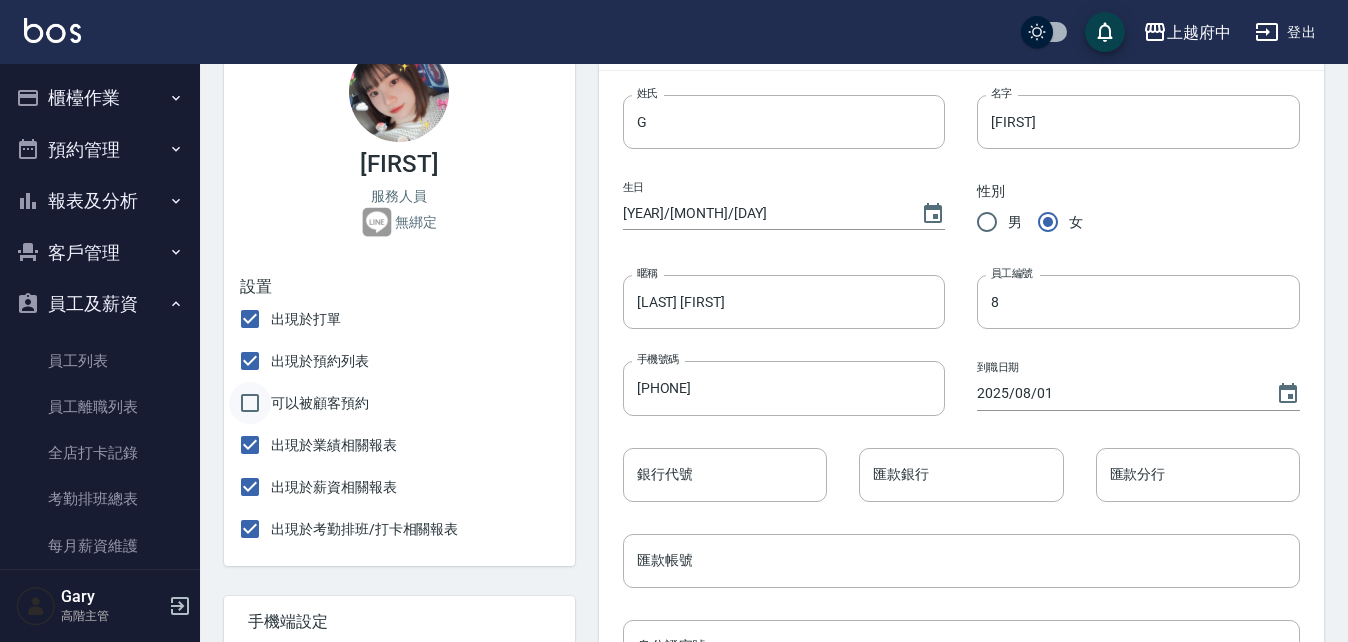 click on "可以被顧客預約" at bounding box center (250, 403) 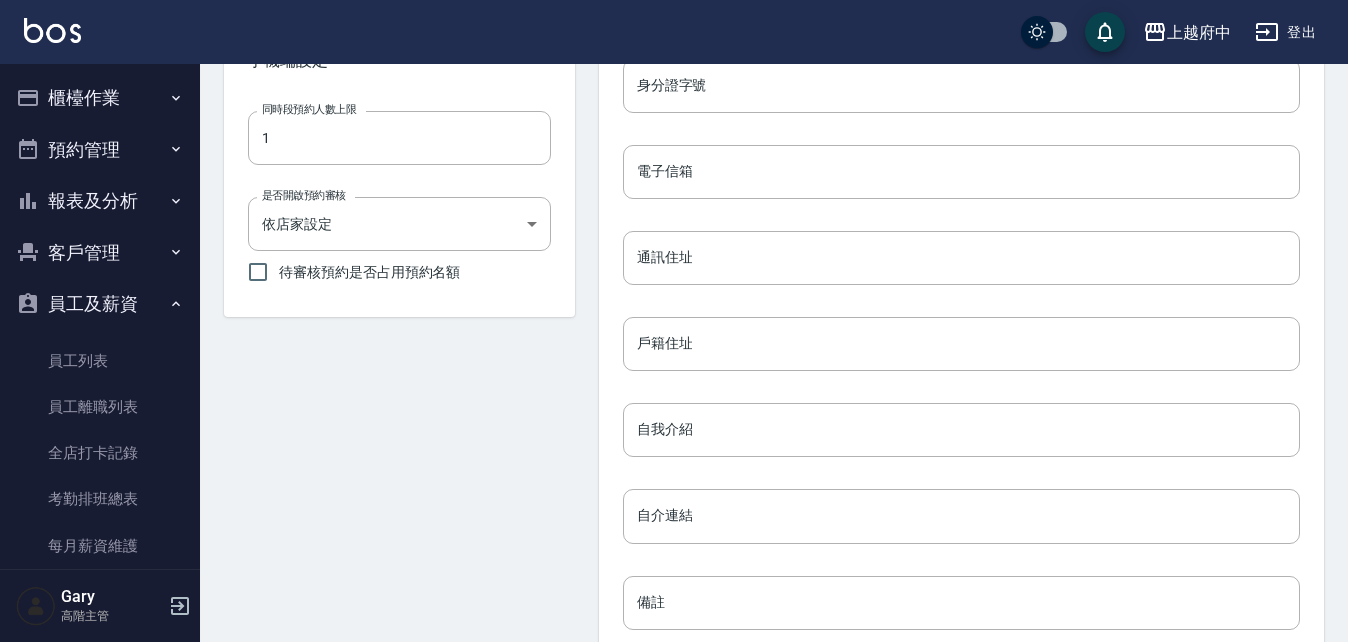 scroll, scrollTop: 953, scrollLeft: 0, axis: vertical 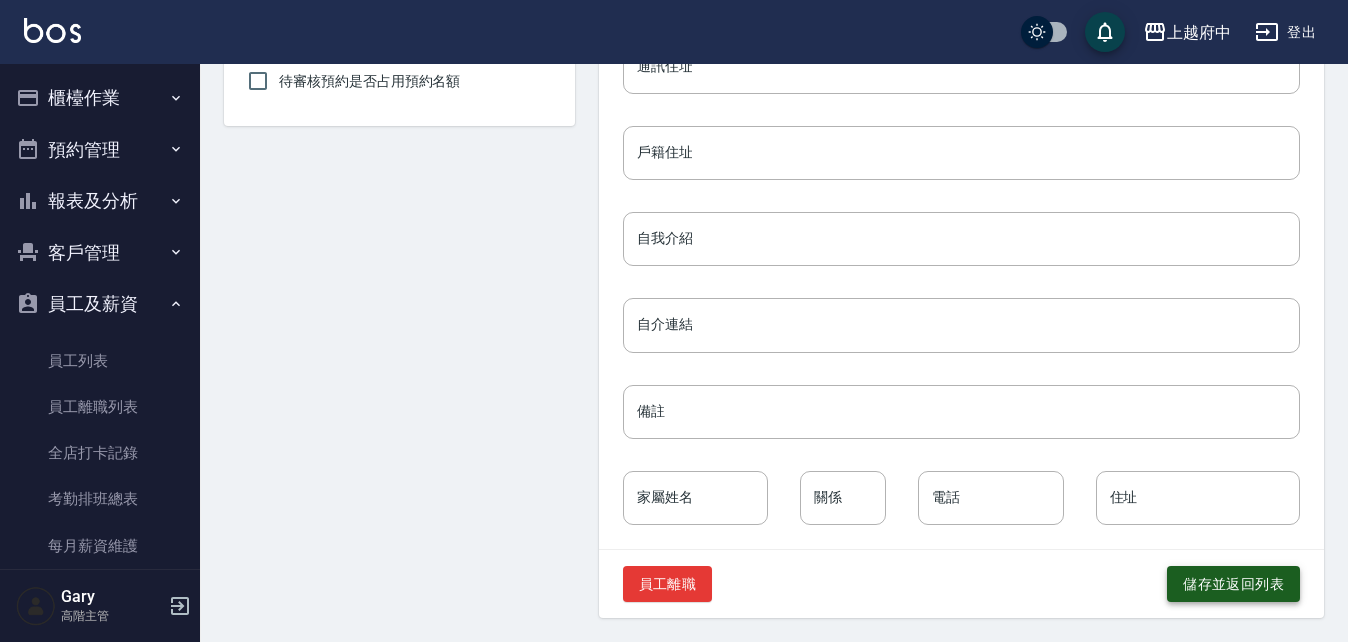 click on "儲存並返回列表" at bounding box center (1233, 584) 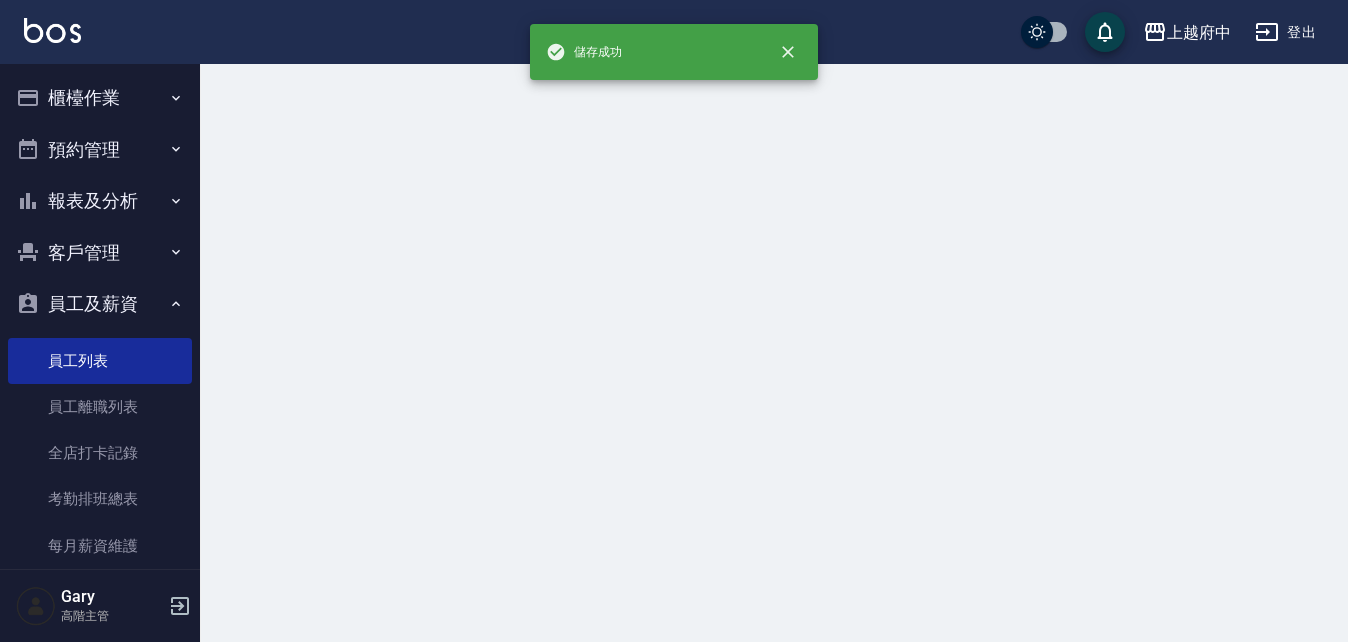 scroll, scrollTop: 0, scrollLeft: 0, axis: both 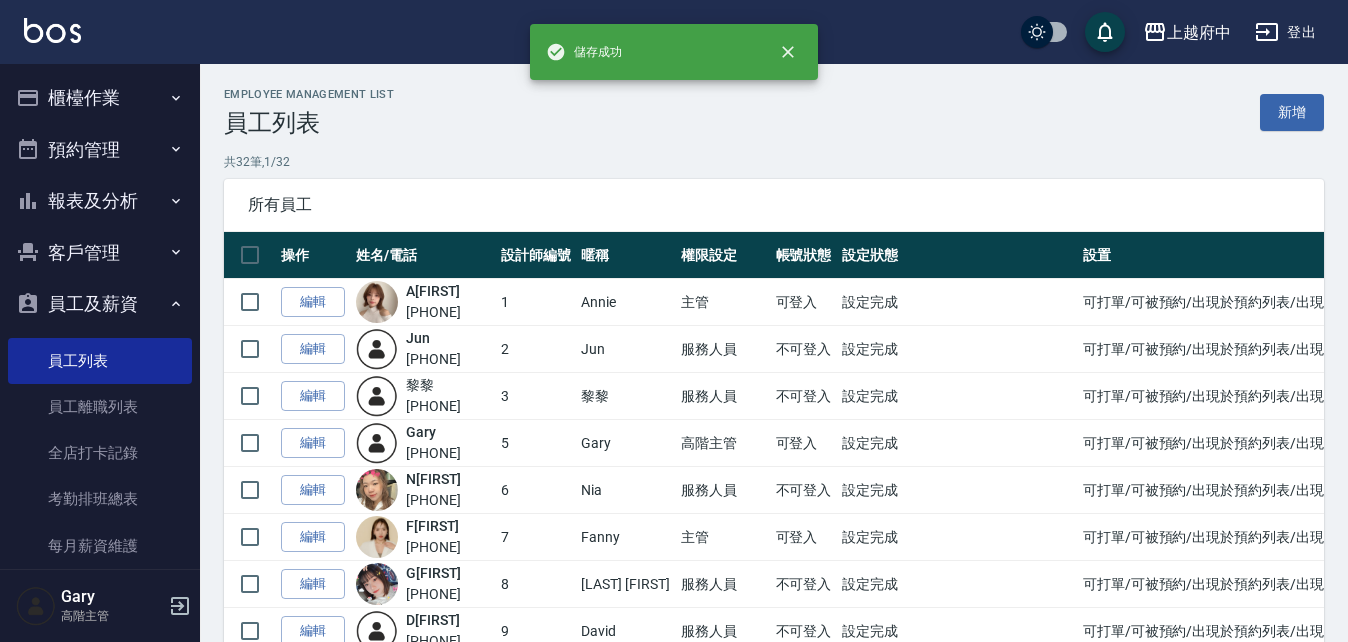 click on "櫃檯作業" at bounding box center (100, 98) 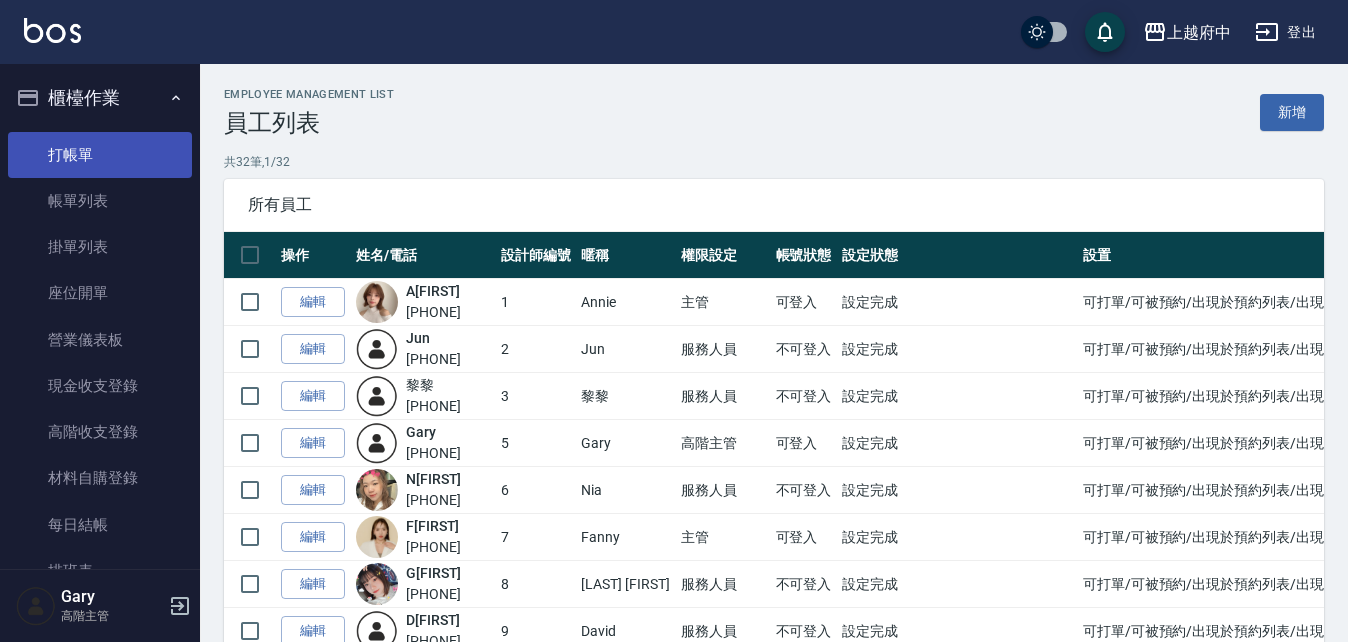click on "打帳單" at bounding box center [100, 155] 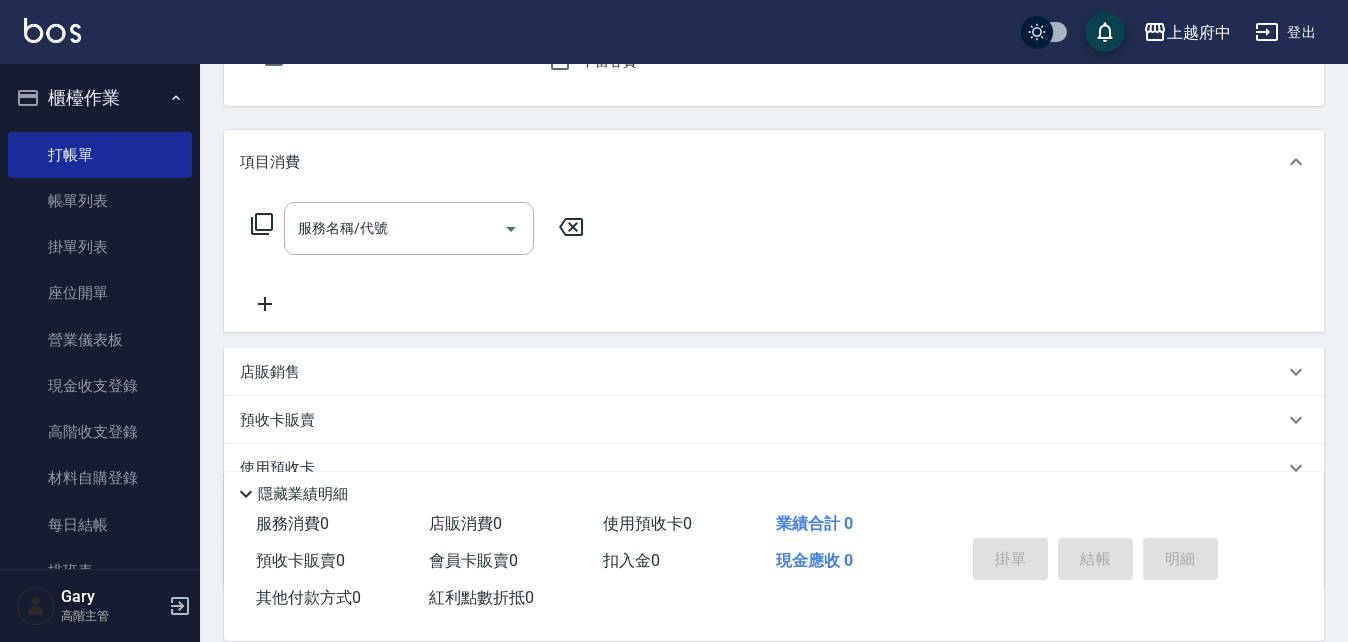 scroll, scrollTop: 200, scrollLeft: 0, axis: vertical 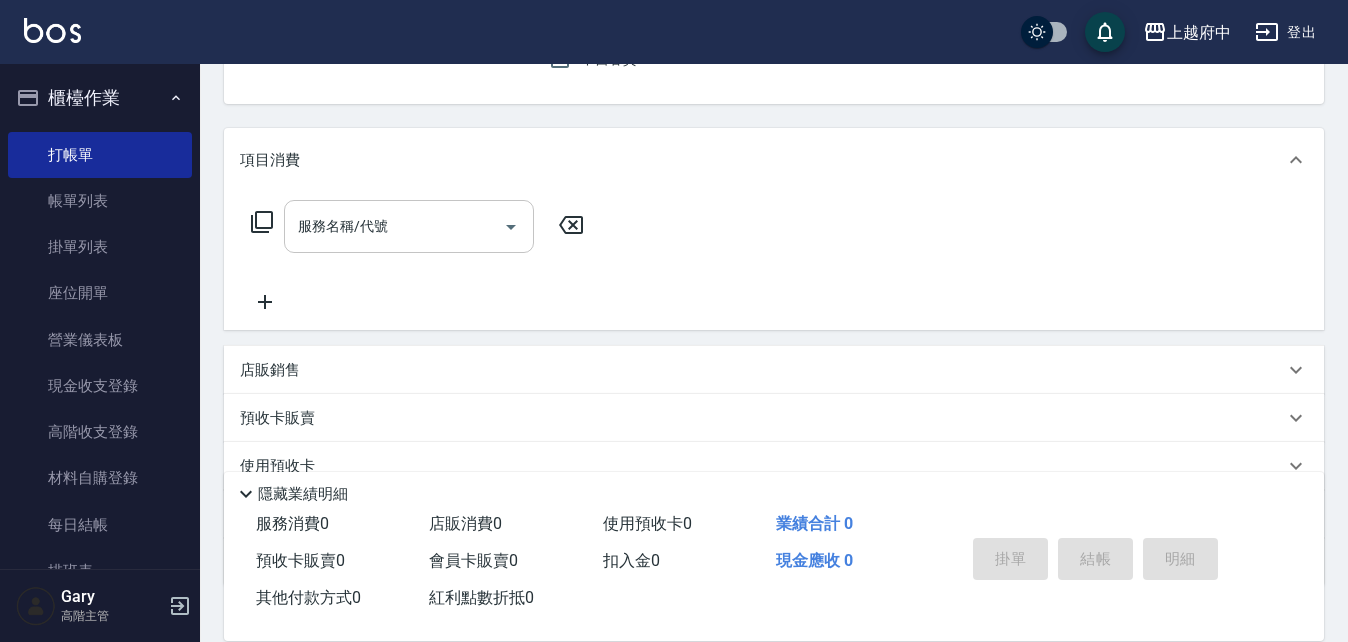click on "服務名稱/代號" at bounding box center (394, 226) 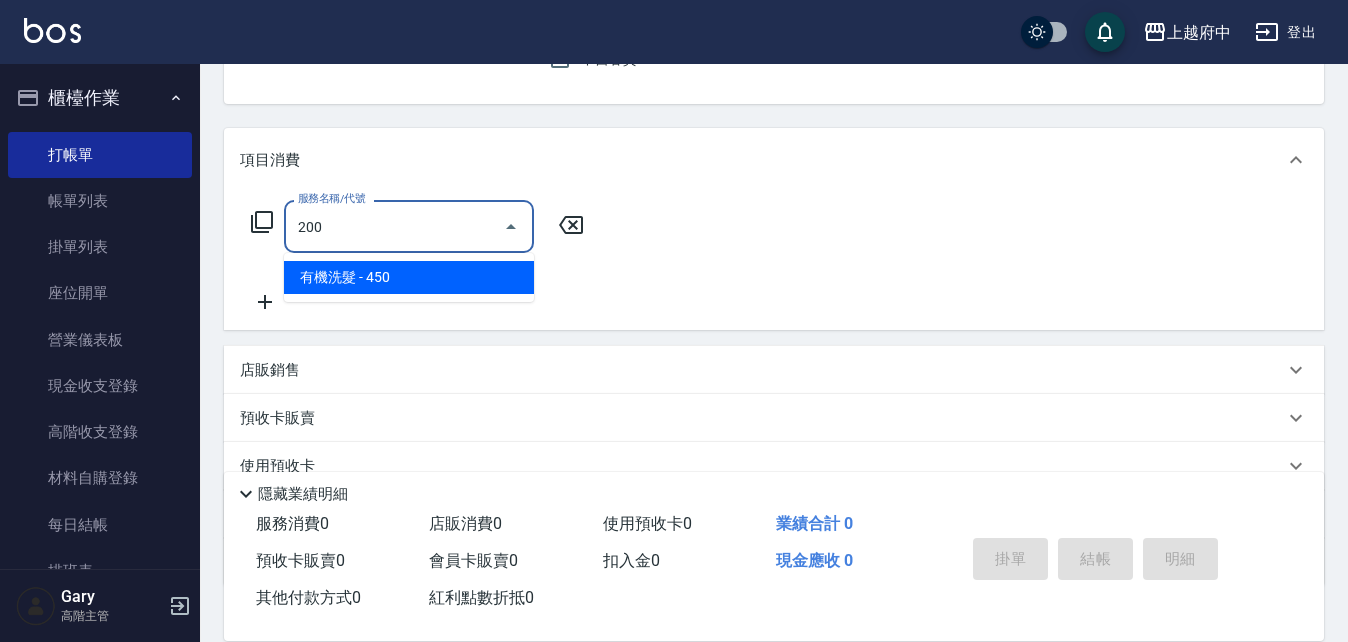 type on "有機洗髮(200)" 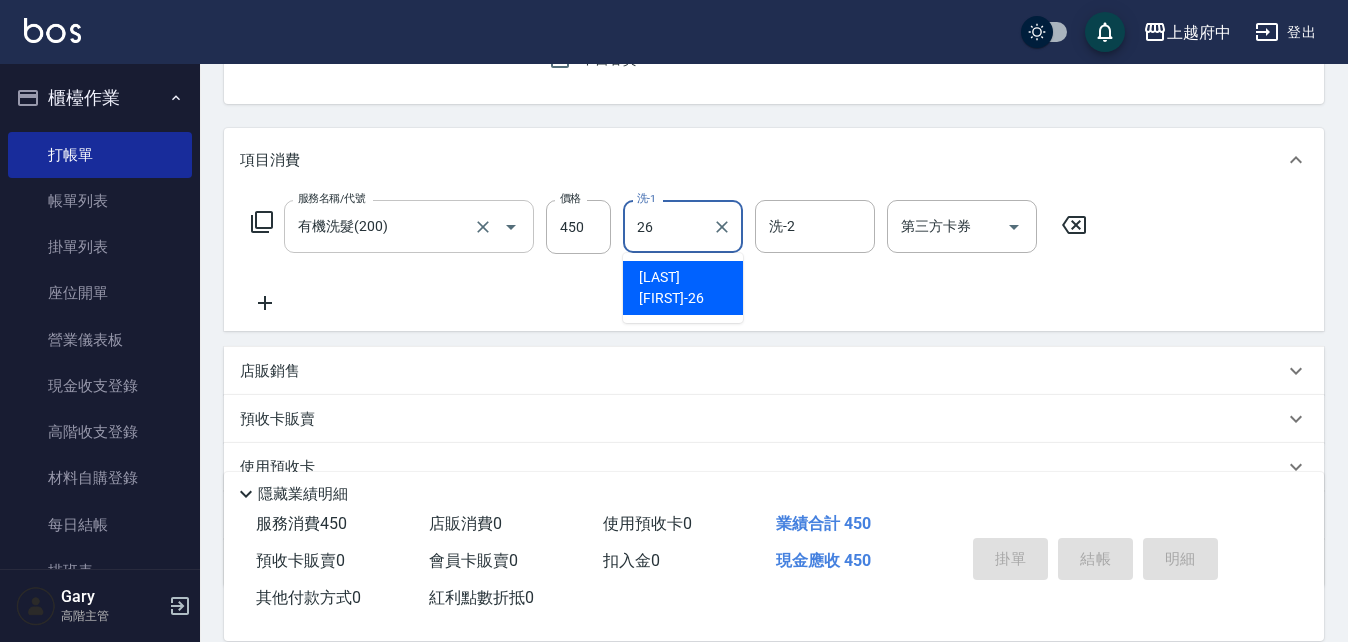 type on "2" 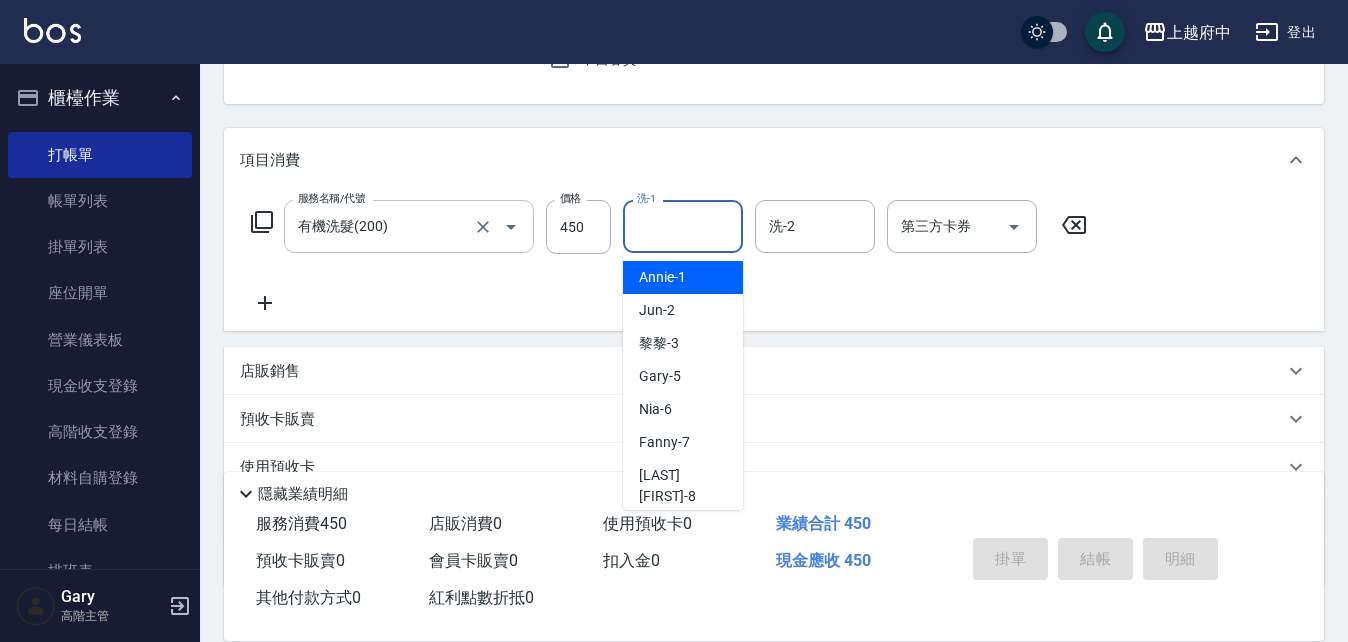 type on "8" 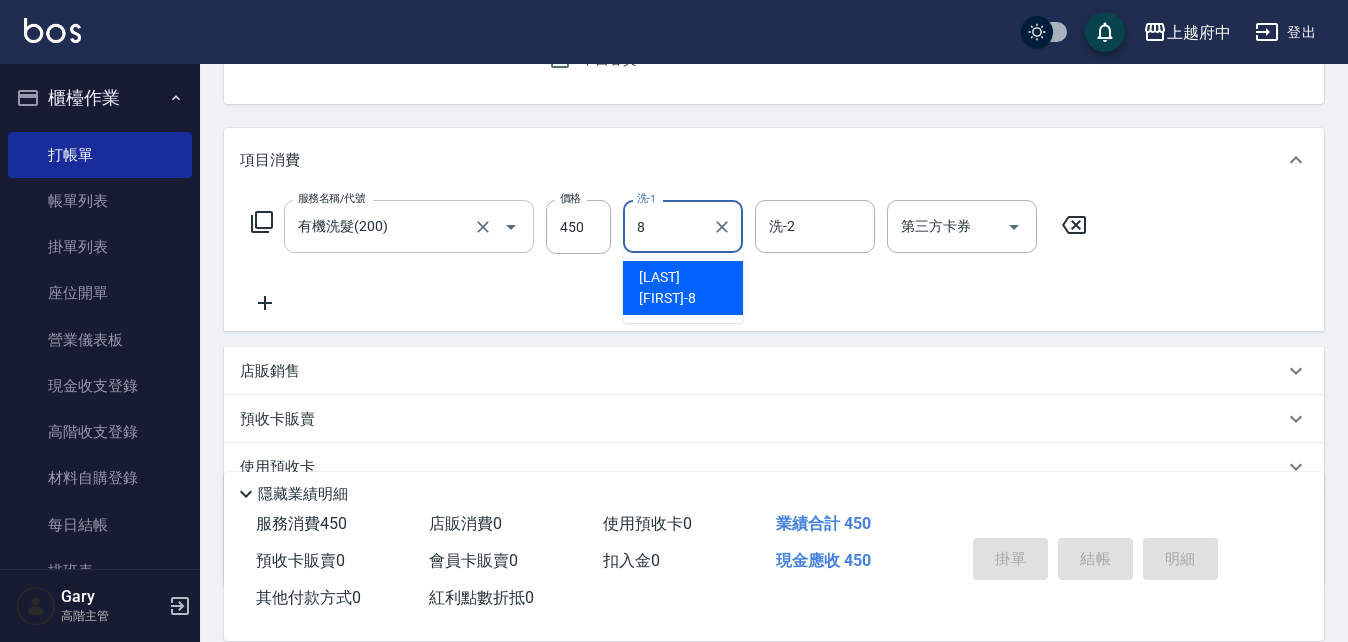 type 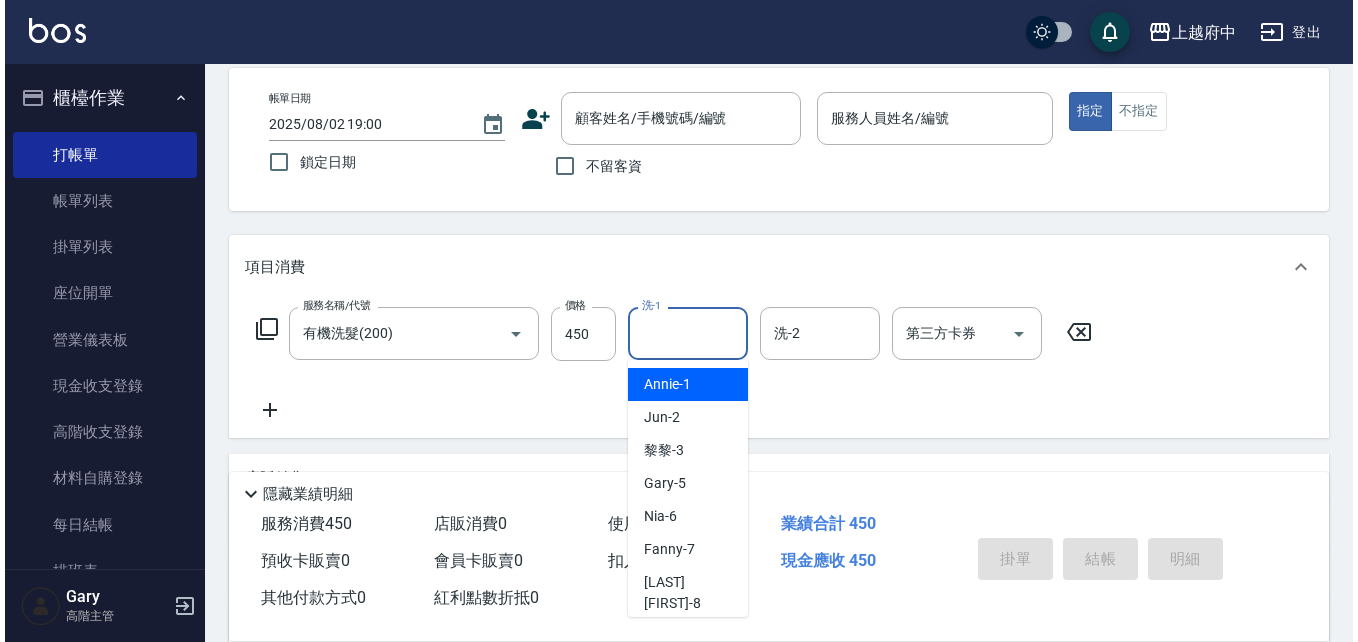 scroll, scrollTop: 0, scrollLeft: 0, axis: both 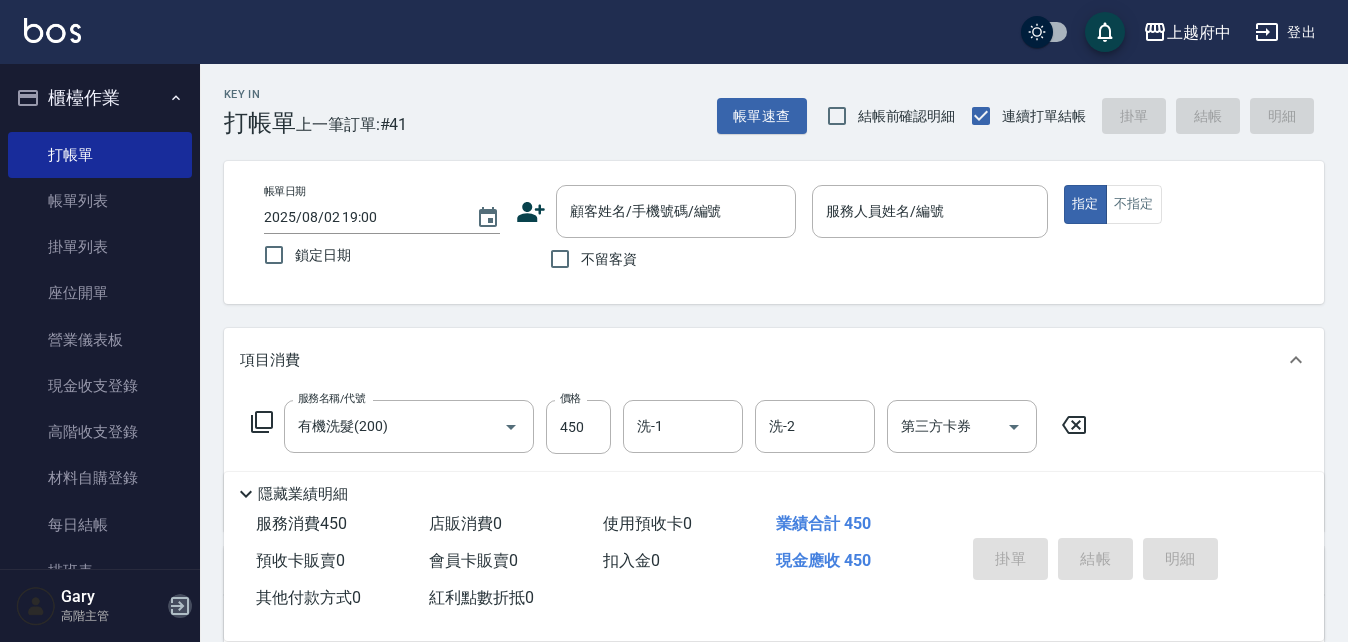 click 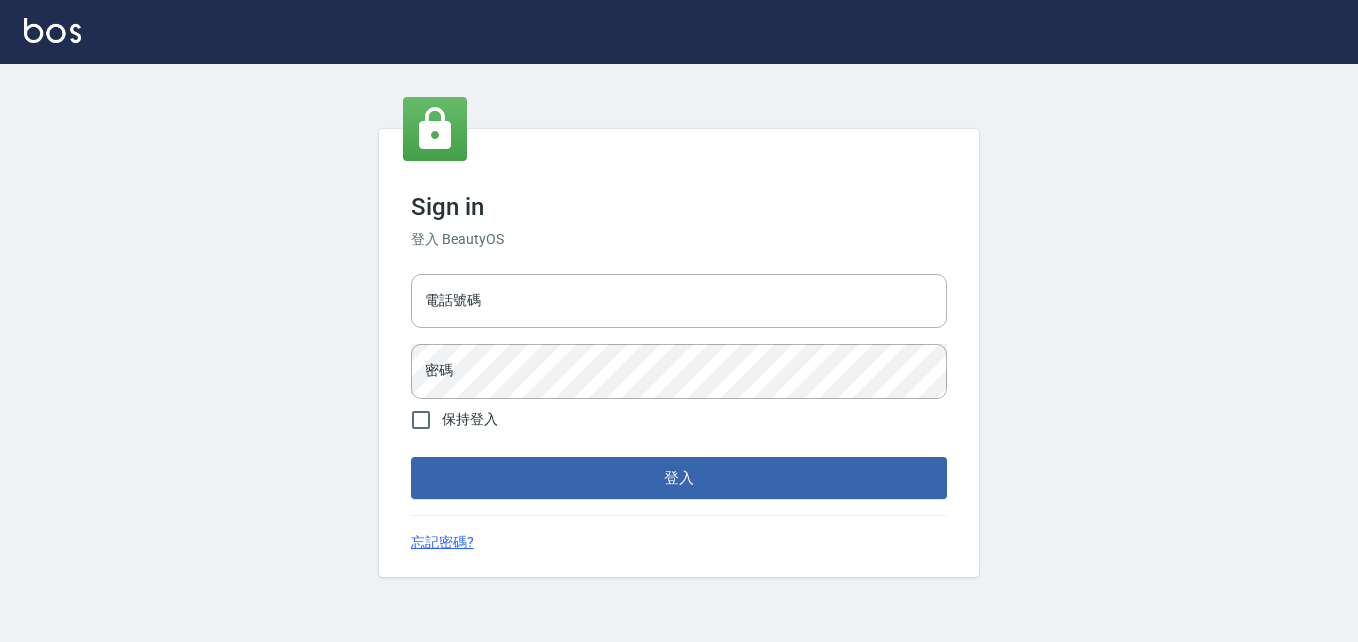 scroll, scrollTop: 0, scrollLeft: 0, axis: both 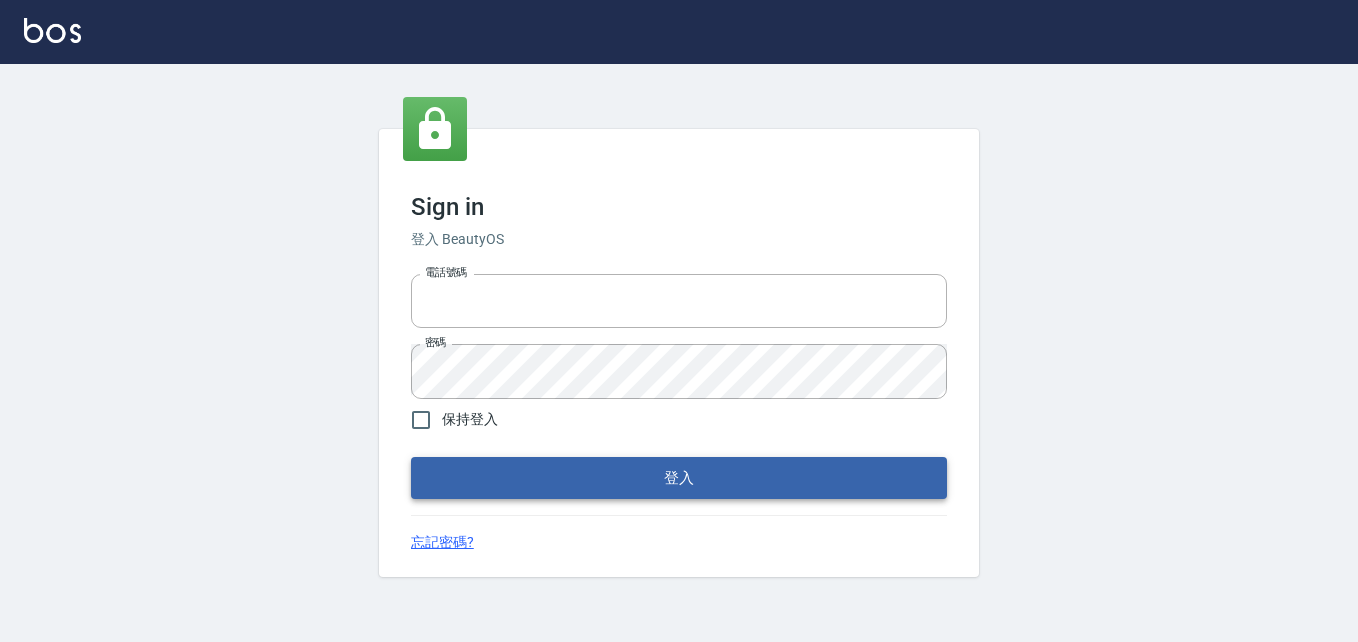 type on "[PHONE]" 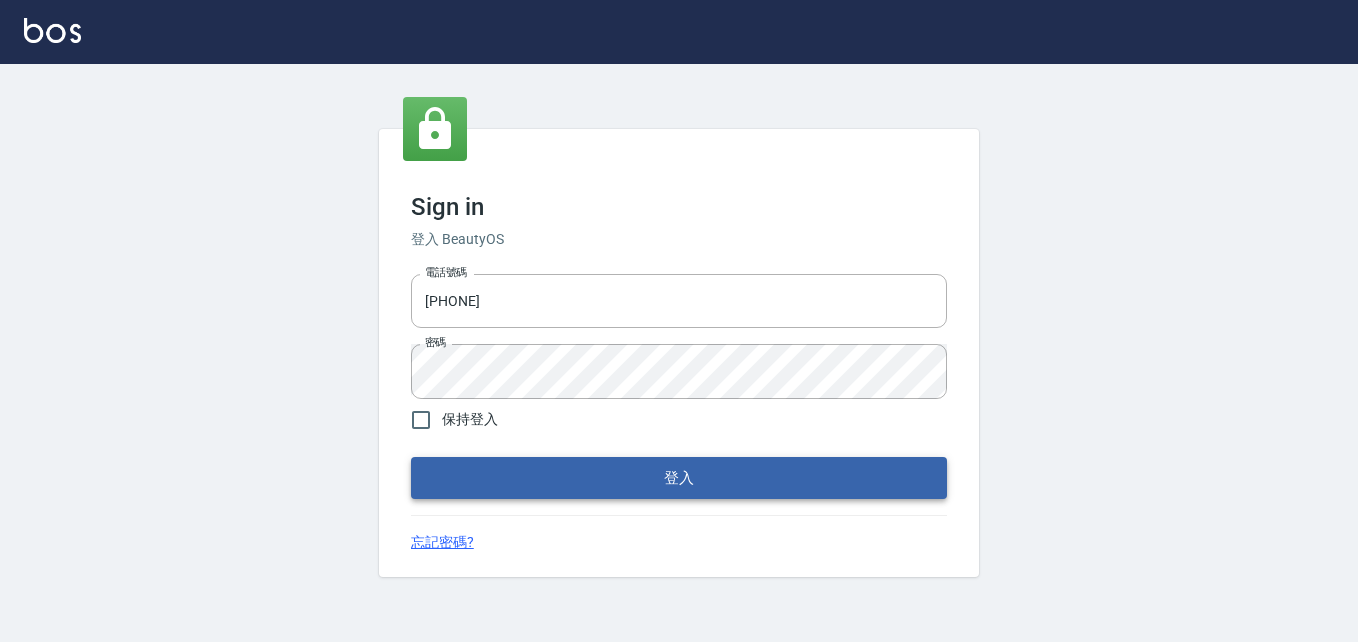 click on "登入" at bounding box center [679, 478] 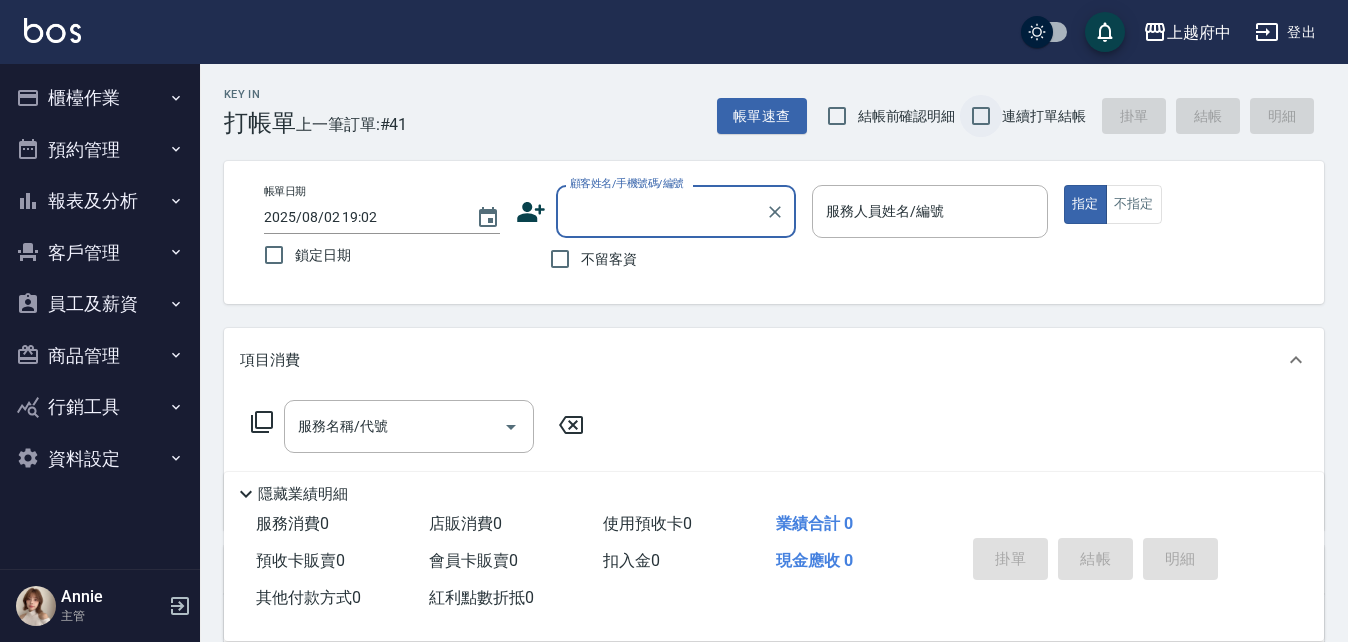 click on "連續打單結帳" at bounding box center (981, 116) 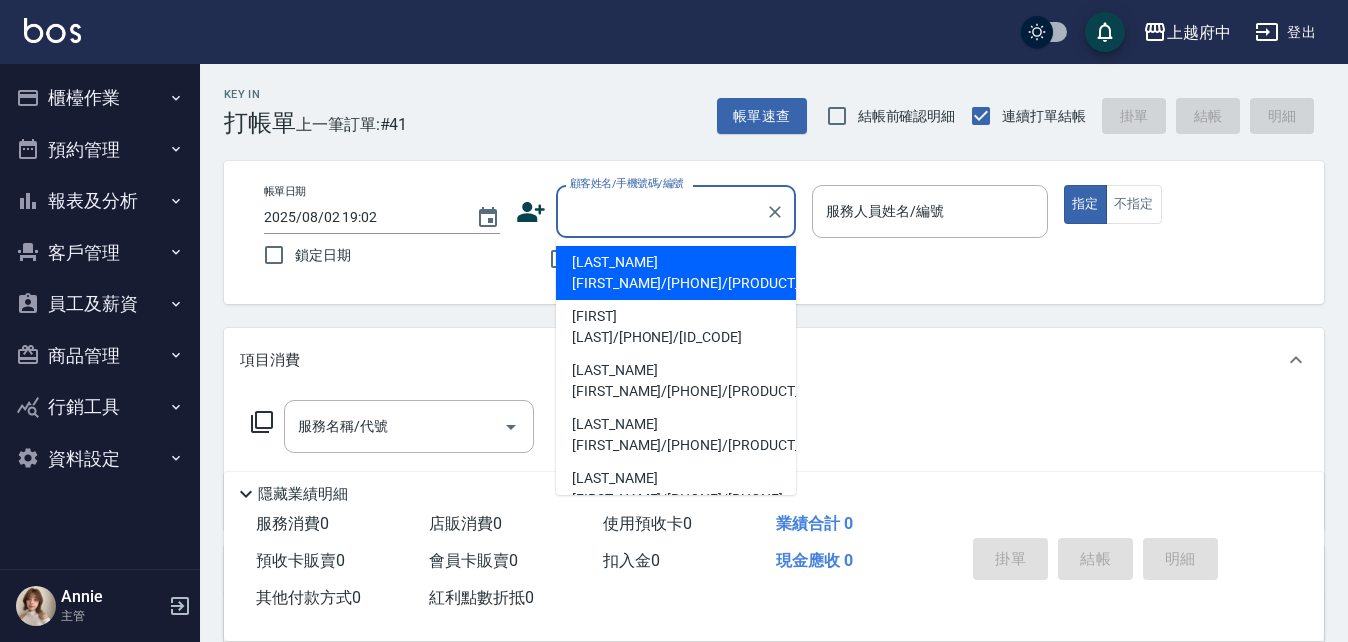 click on "顧客姓名/手機號碼/編號" at bounding box center [661, 211] 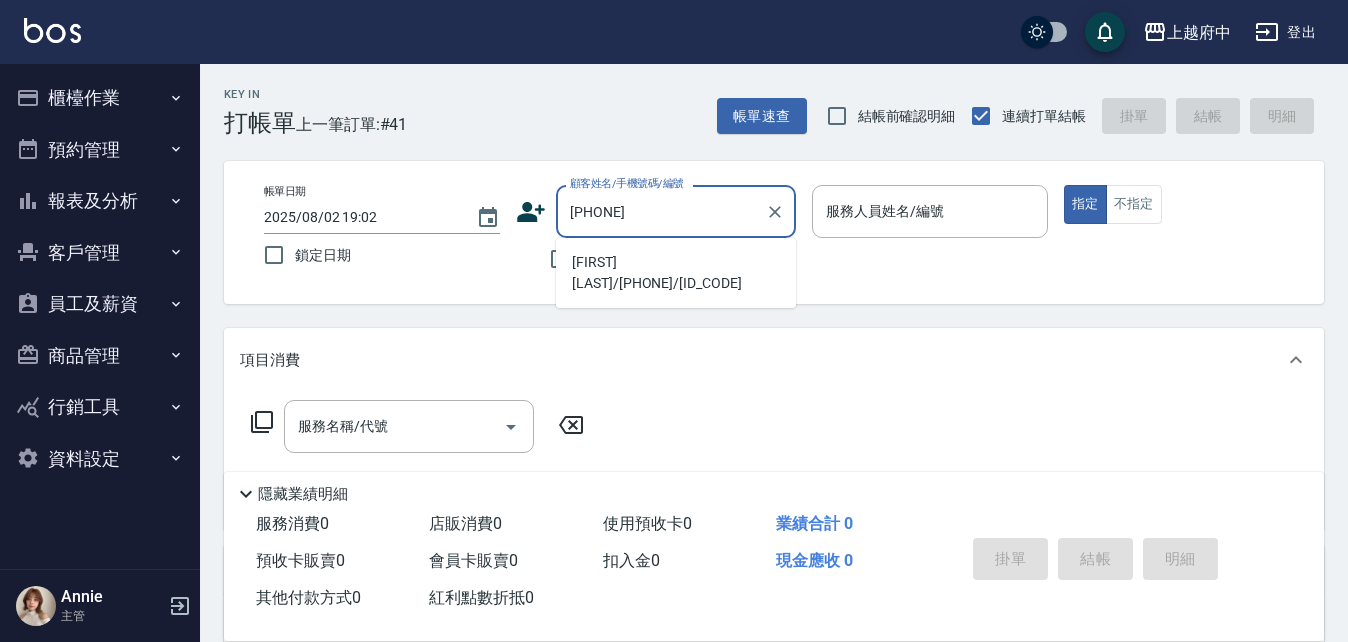 click on "[FIRST] [LAST]/[PHONE]/[ID_CODE]" at bounding box center [676, 273] 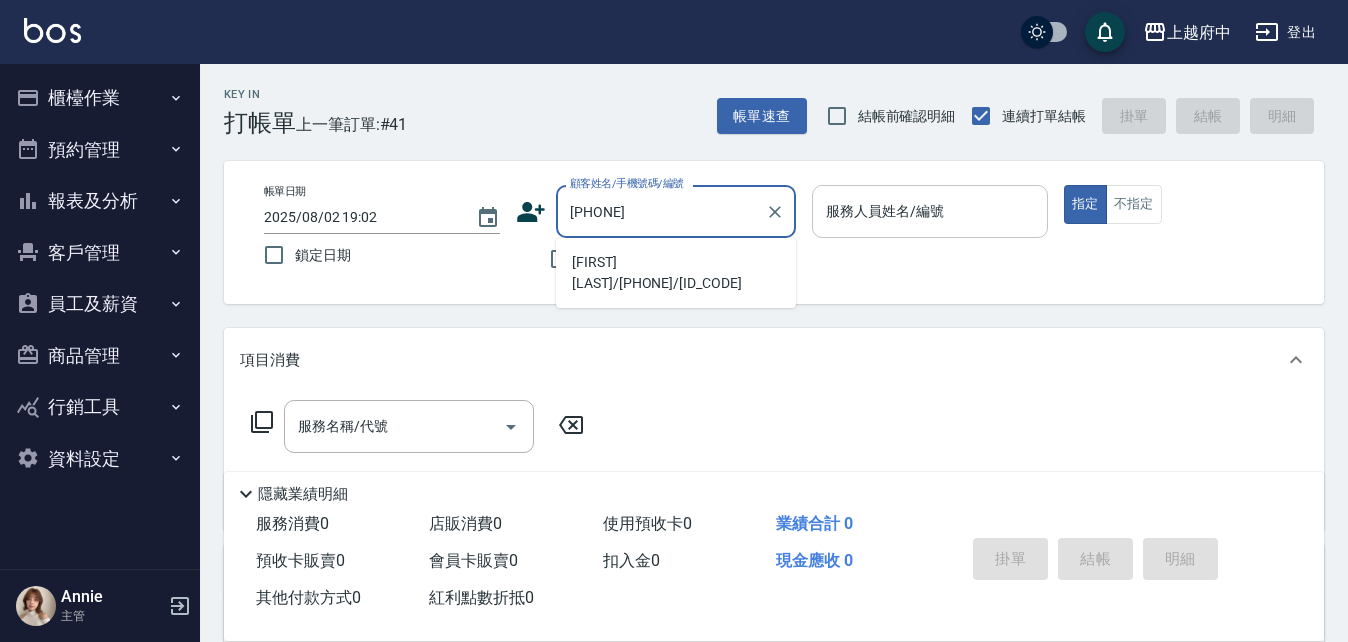 type on "[FIRST] [LAST]/[PHONE]/[ID_CODE]" 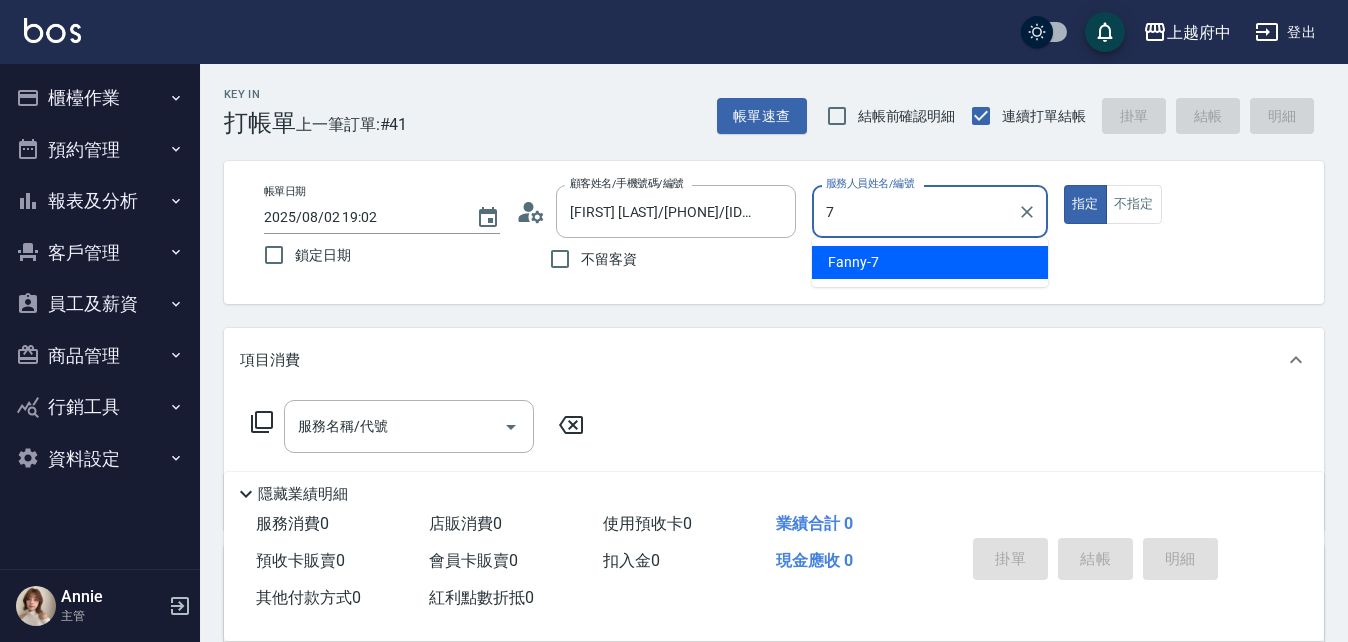 type on "Fanny-7" 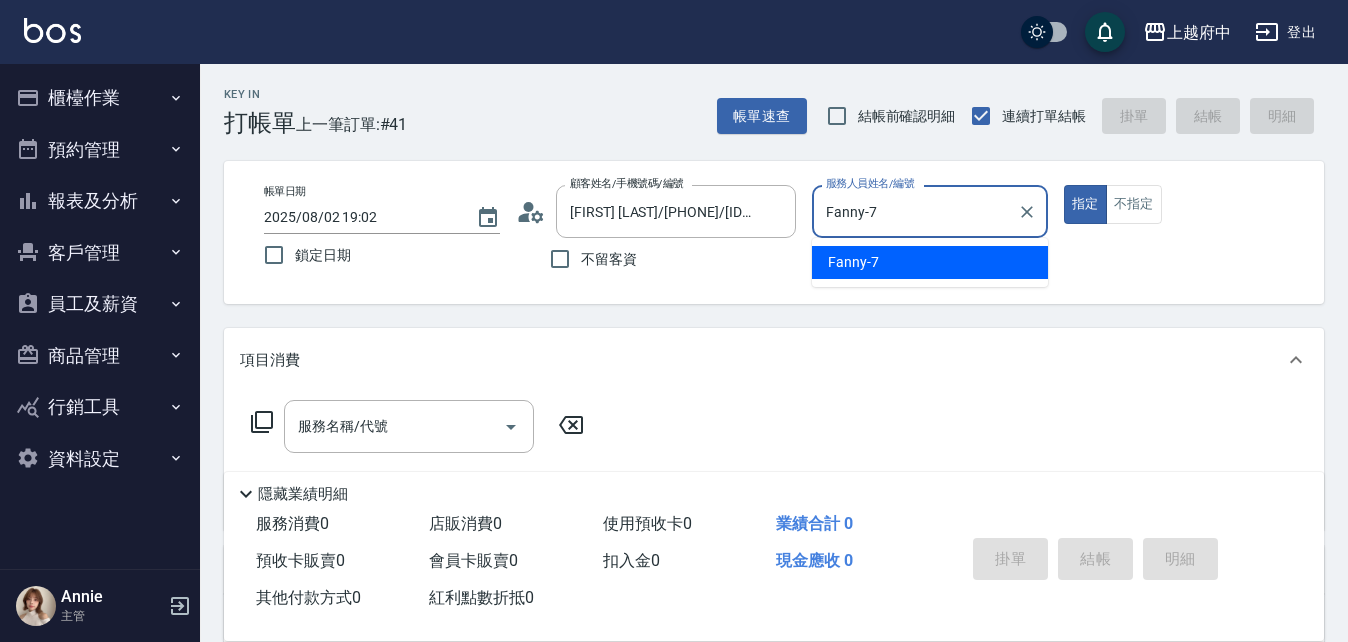 type on "true" 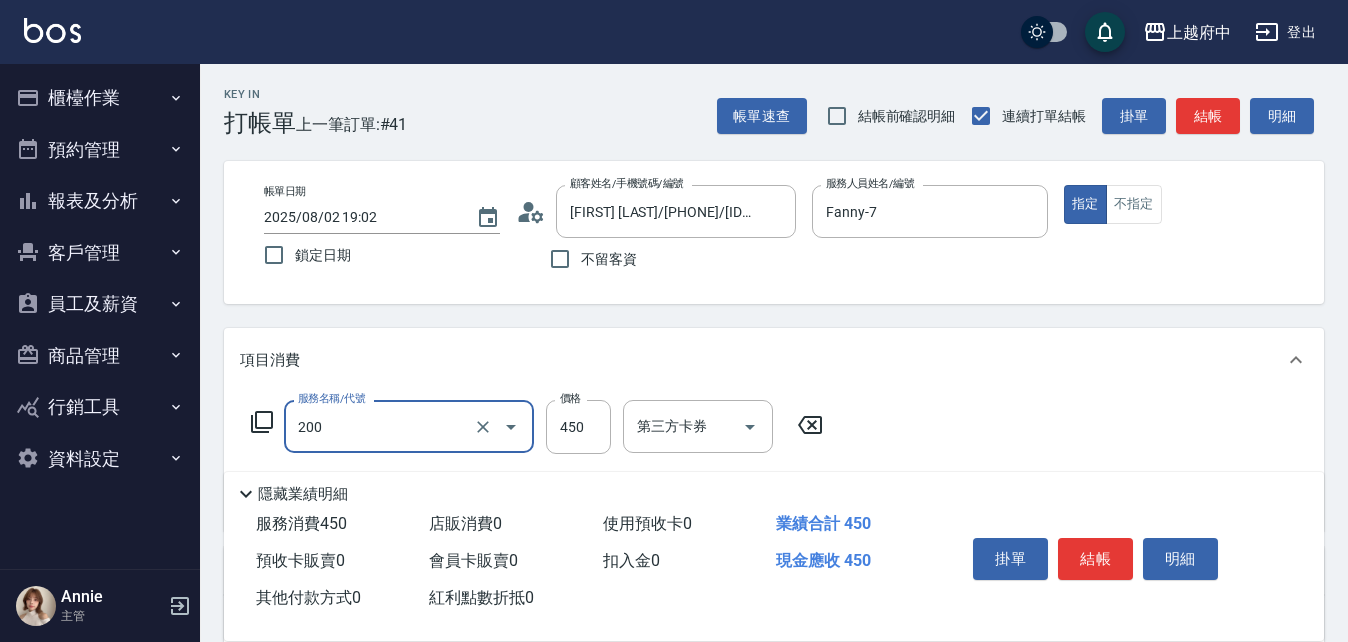 type on "有機洗髮(200)" 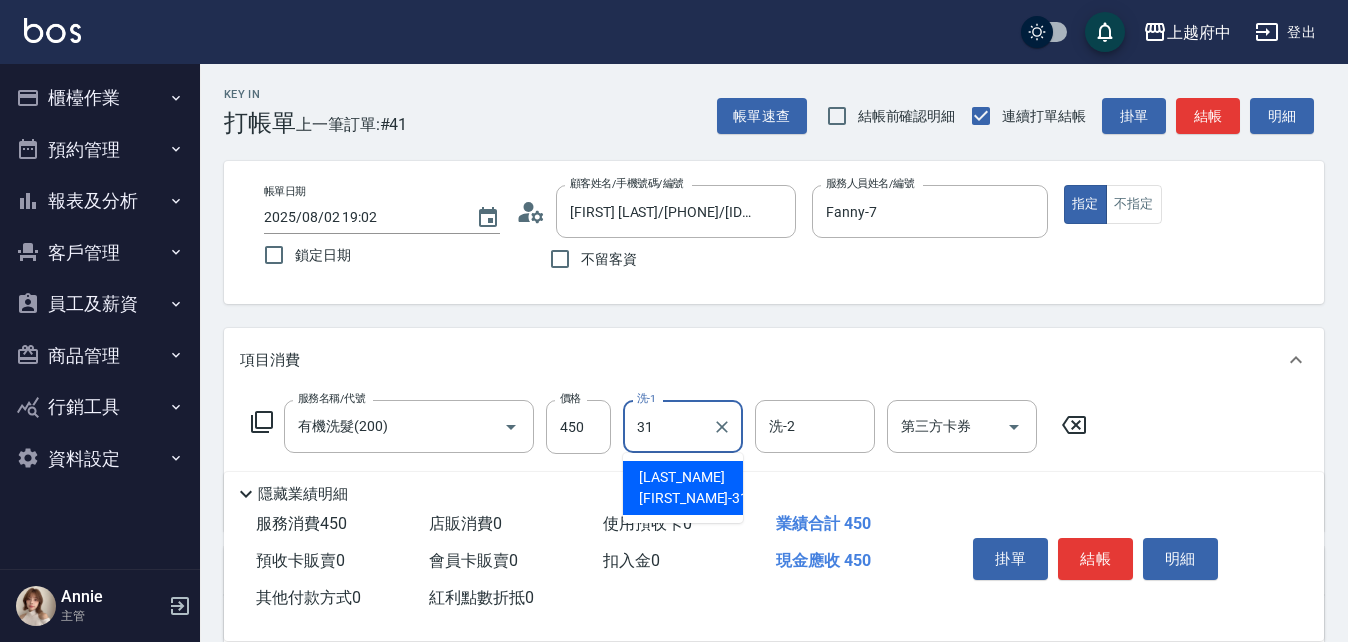 type on "[FIRST] [LAST]-31" 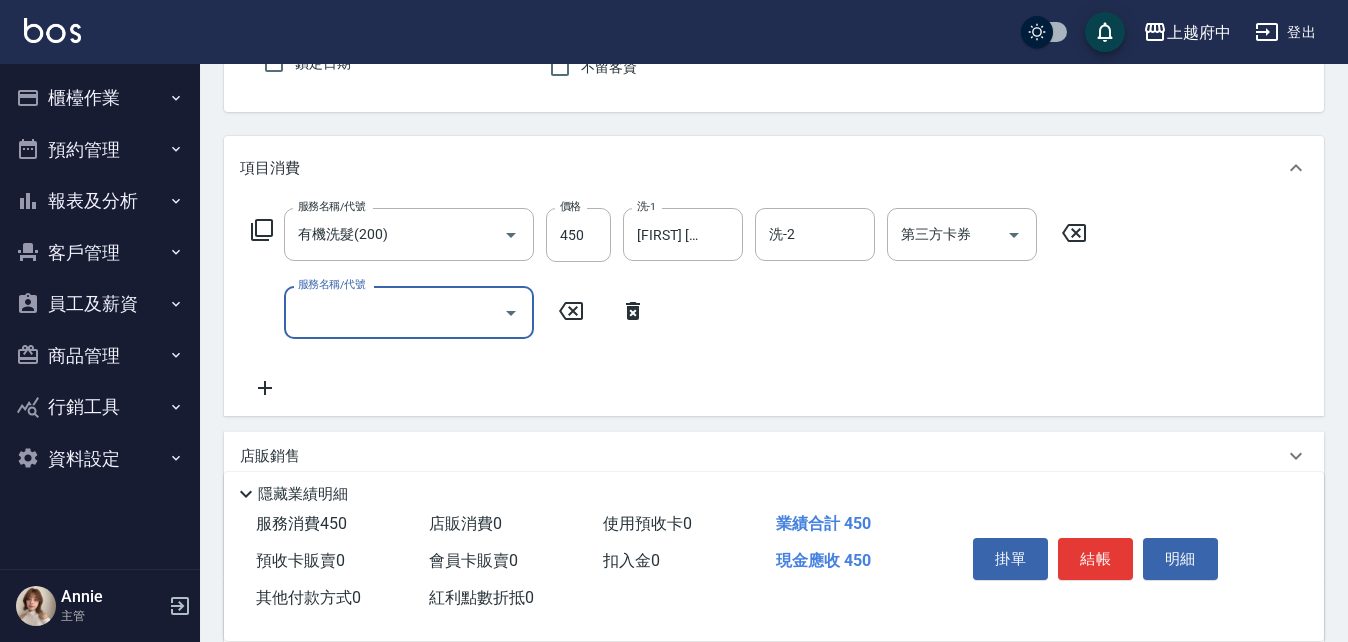 scroll, scrollTop: 200, scrollLeft: 0, axis: vertical 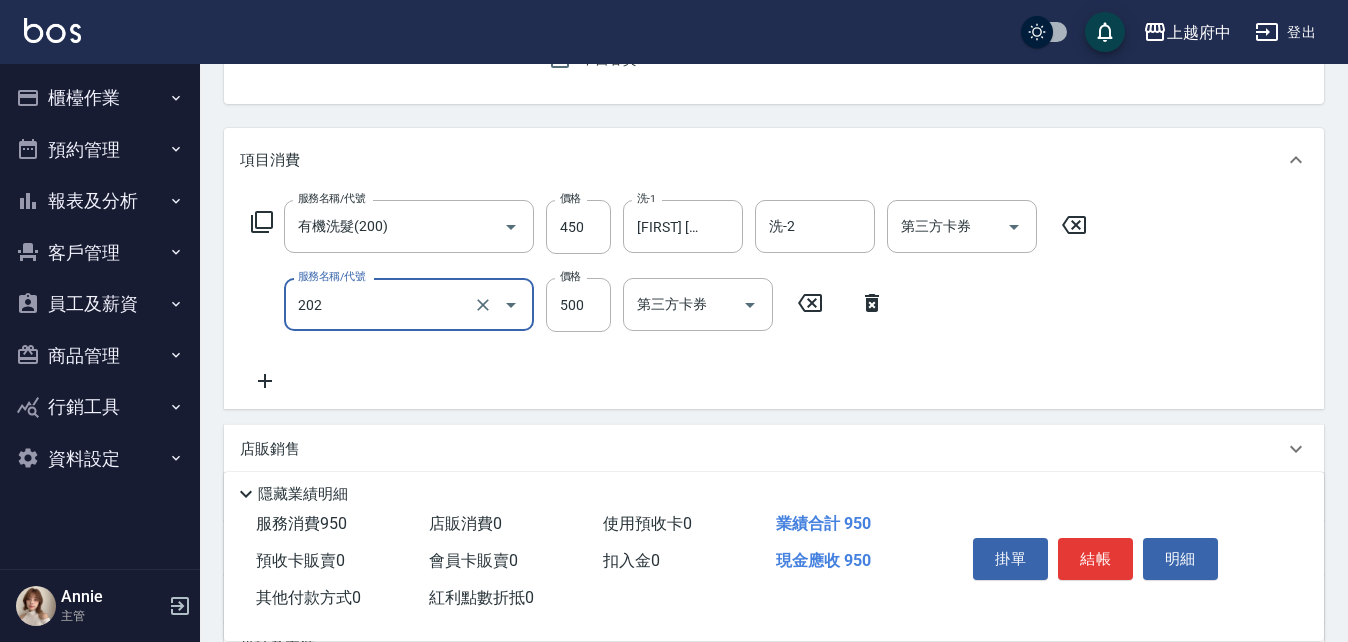 type on "升級保水面膜(202)" 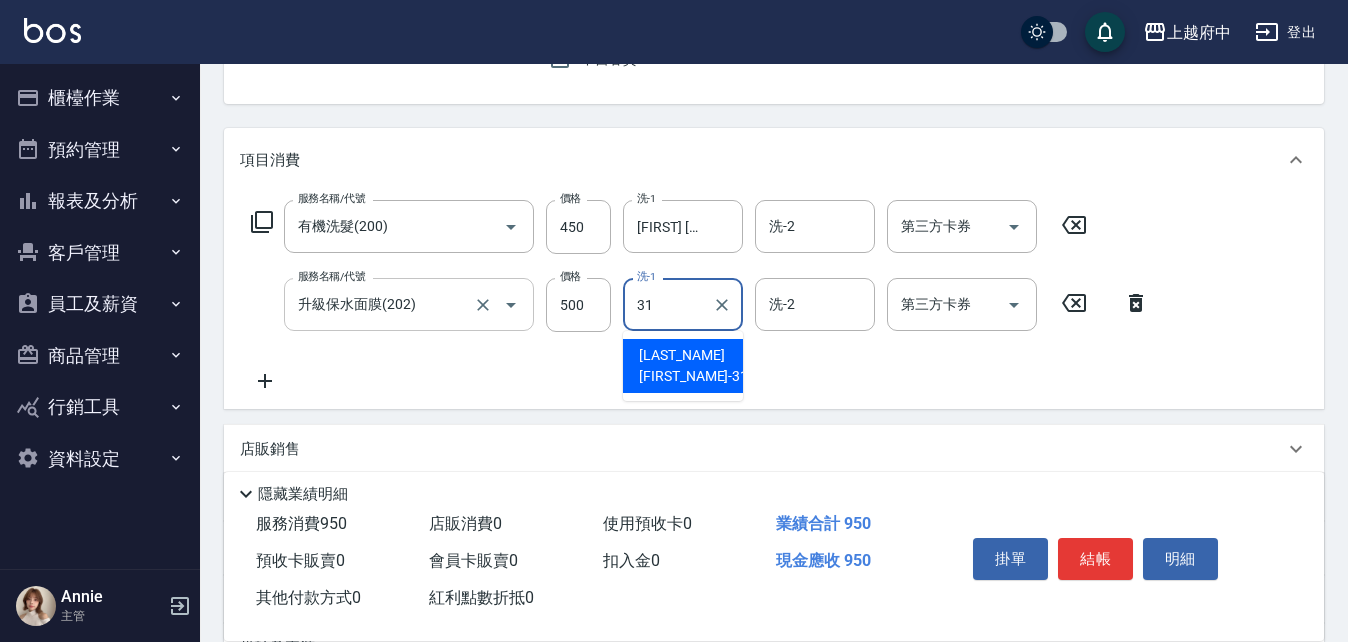 type on "[FIRST] [LAST]-31" 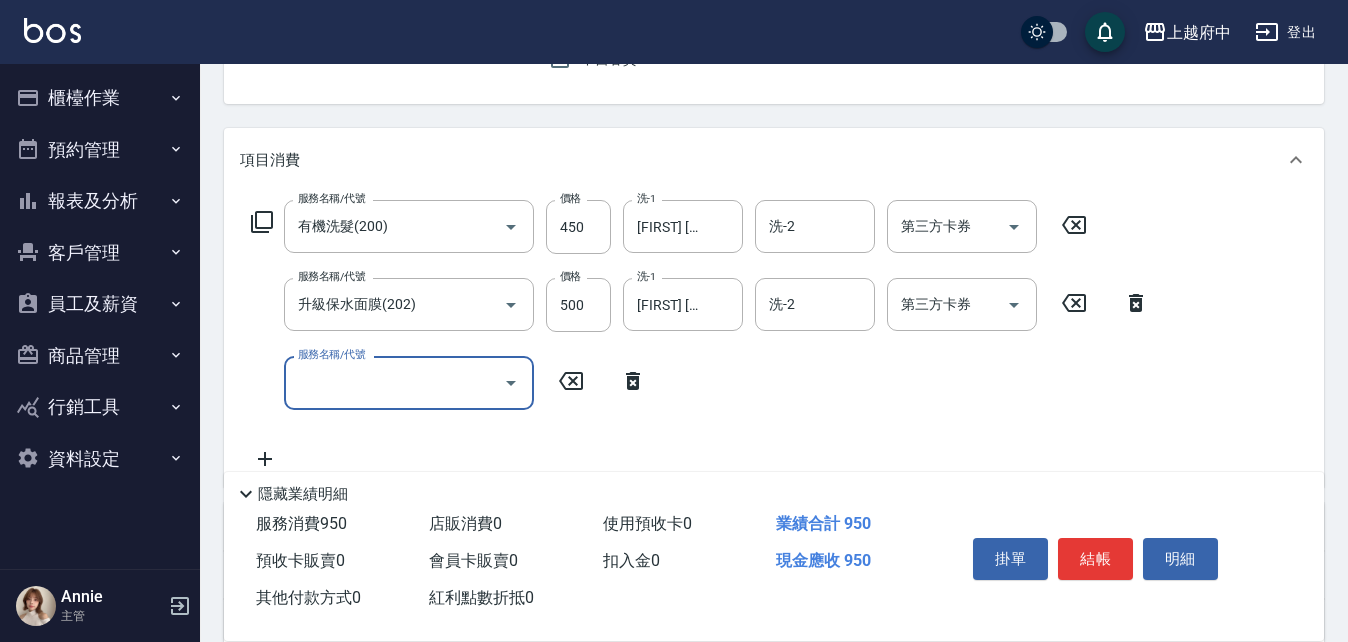 click 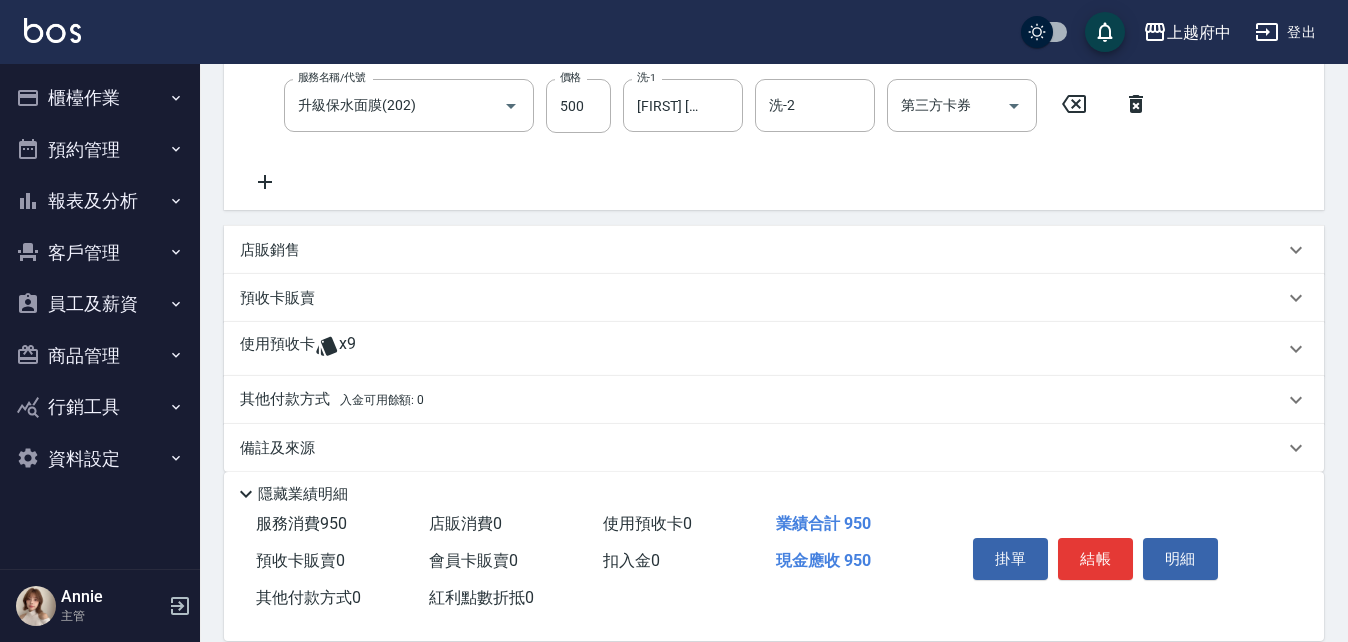 scroll, scrollTop: 400, scrollLeft: 0, axis: vertical 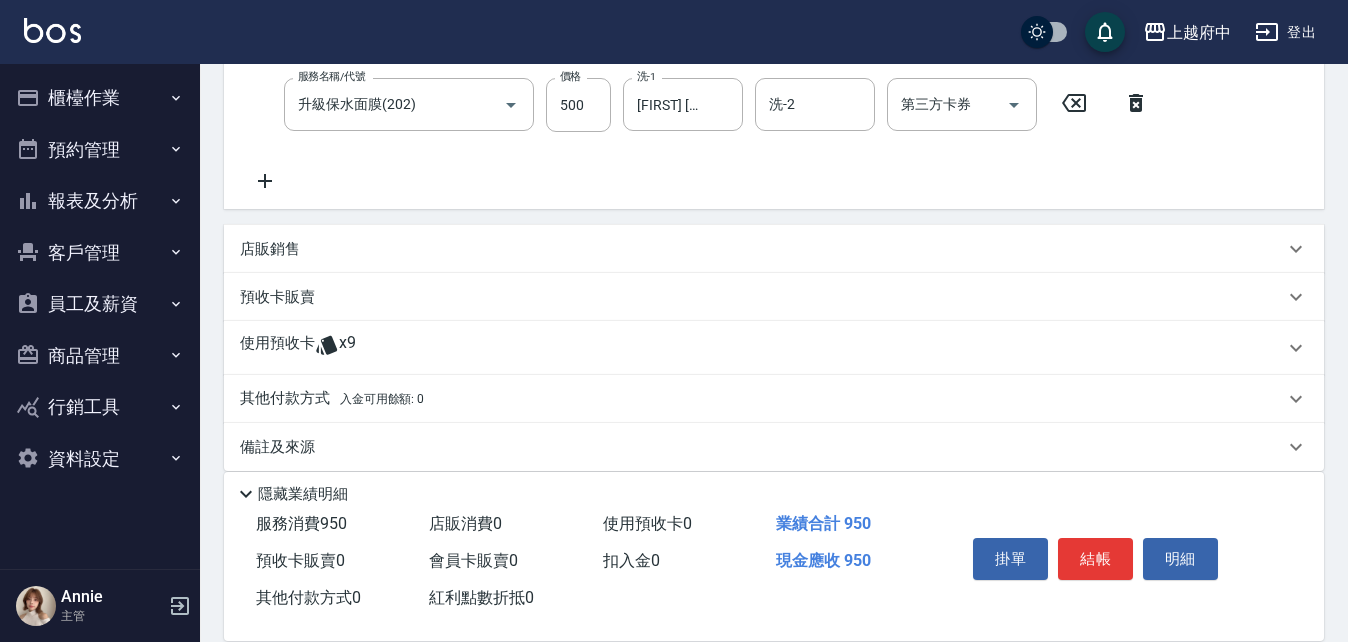 click on "使用預收卡" at bounding box center (277, 348) 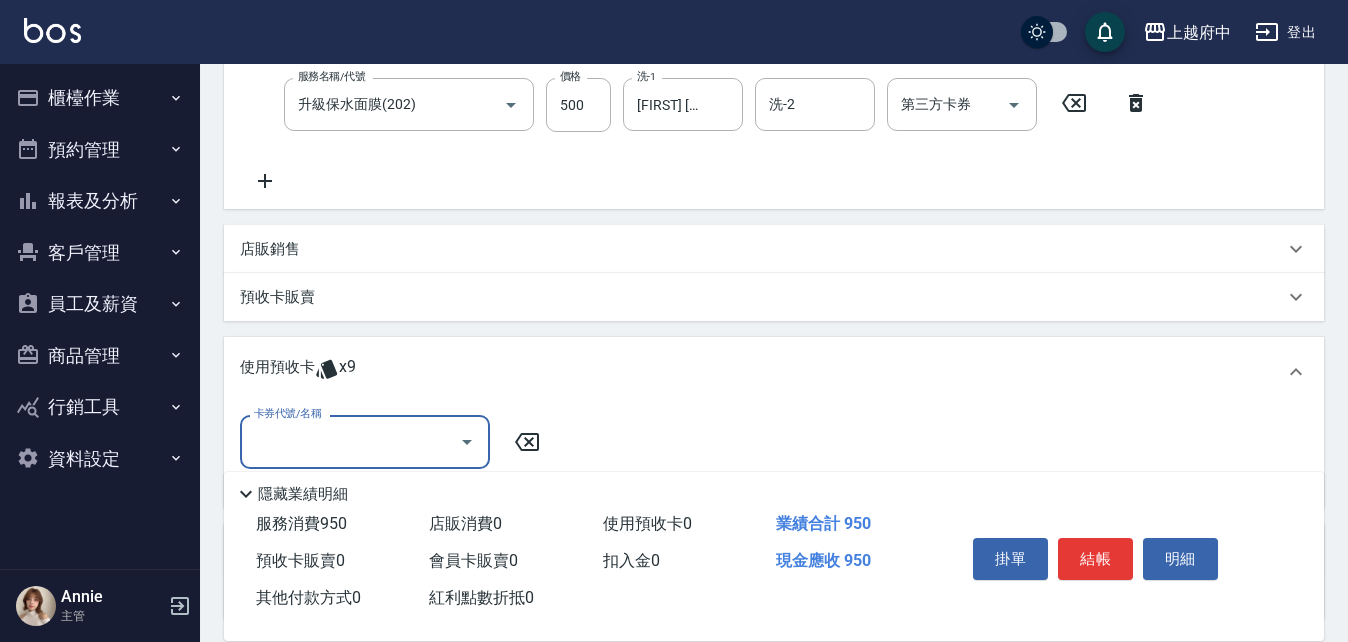 scroll, scrollTop: 0, scrollLeft: 0, axis: both 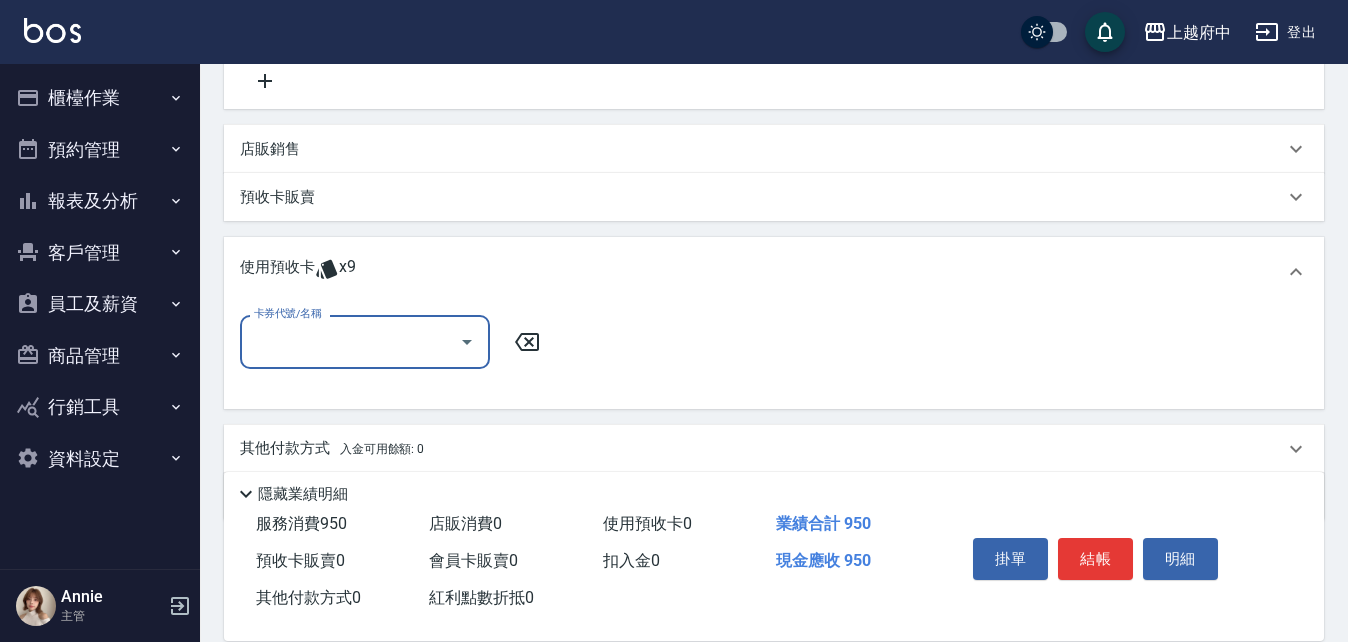 click at bounding box center [467, 342] 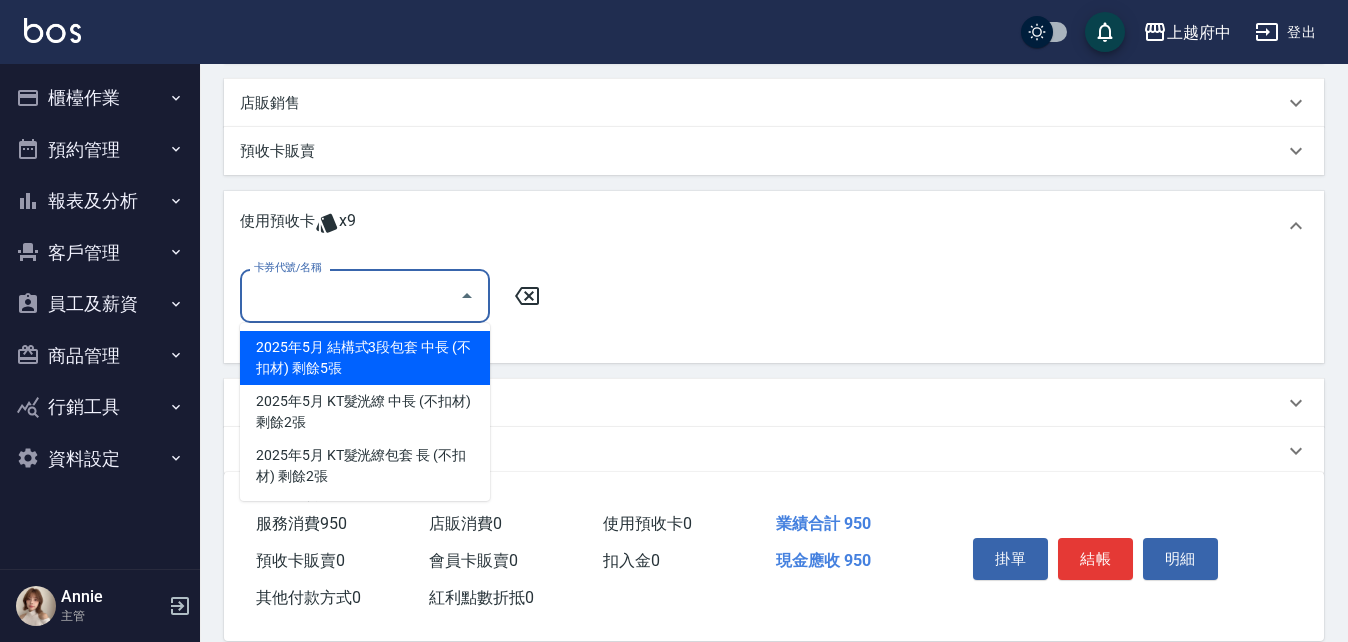 scroll, scrollTop: 571, scrollLeft: 0, axis: vertical 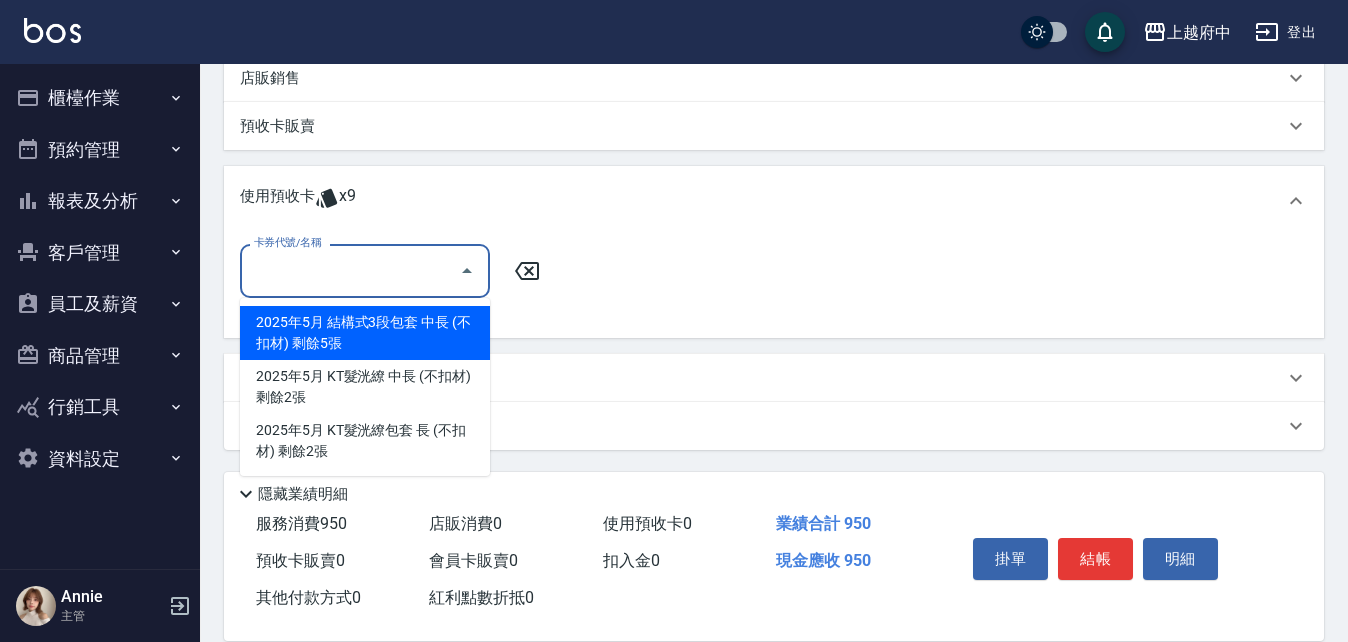click on "2025年5月 結構式3段包套 中長 (不扣材) 剩餘5張" at bounding box center [365, 333] 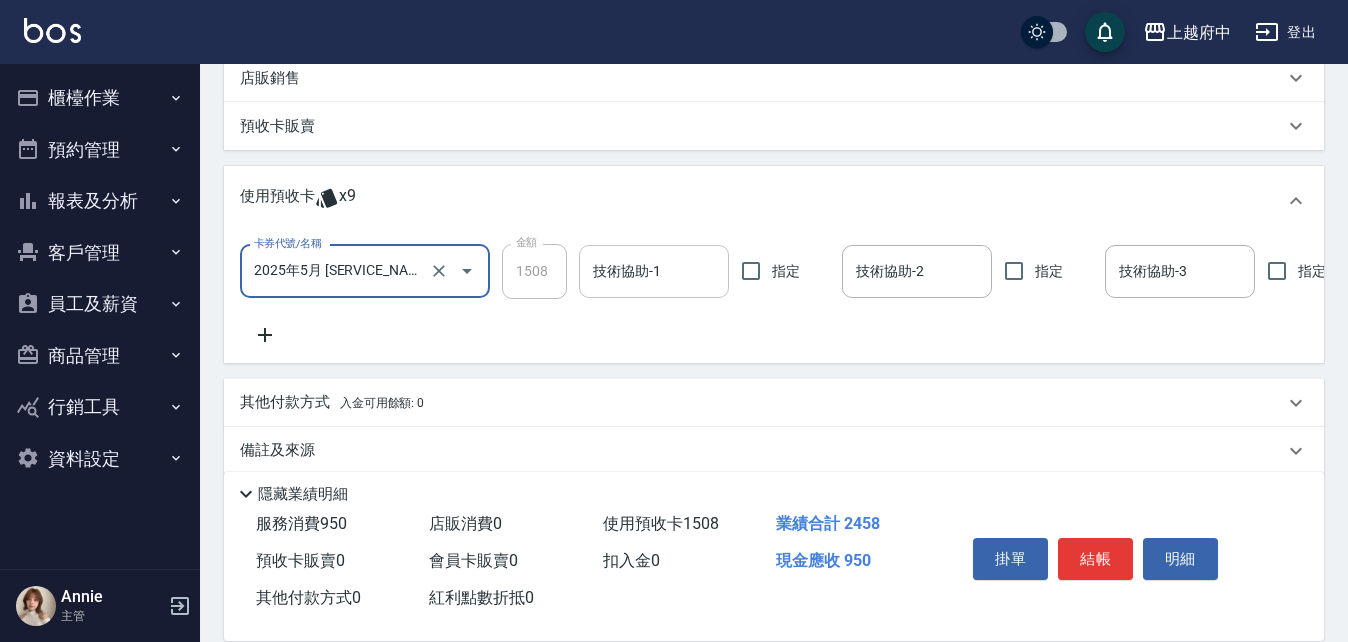 click on "技術協助-1" at bounding box center (654, 271) 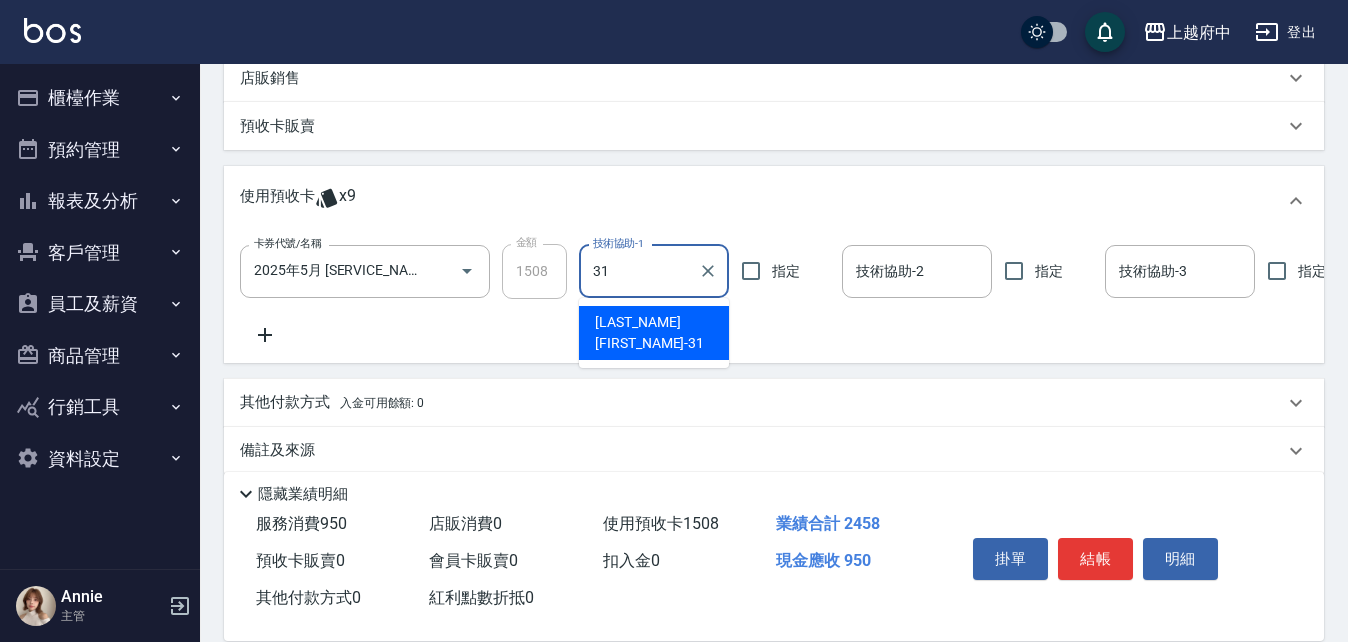 type on "[FIRST] [LAST]-31" 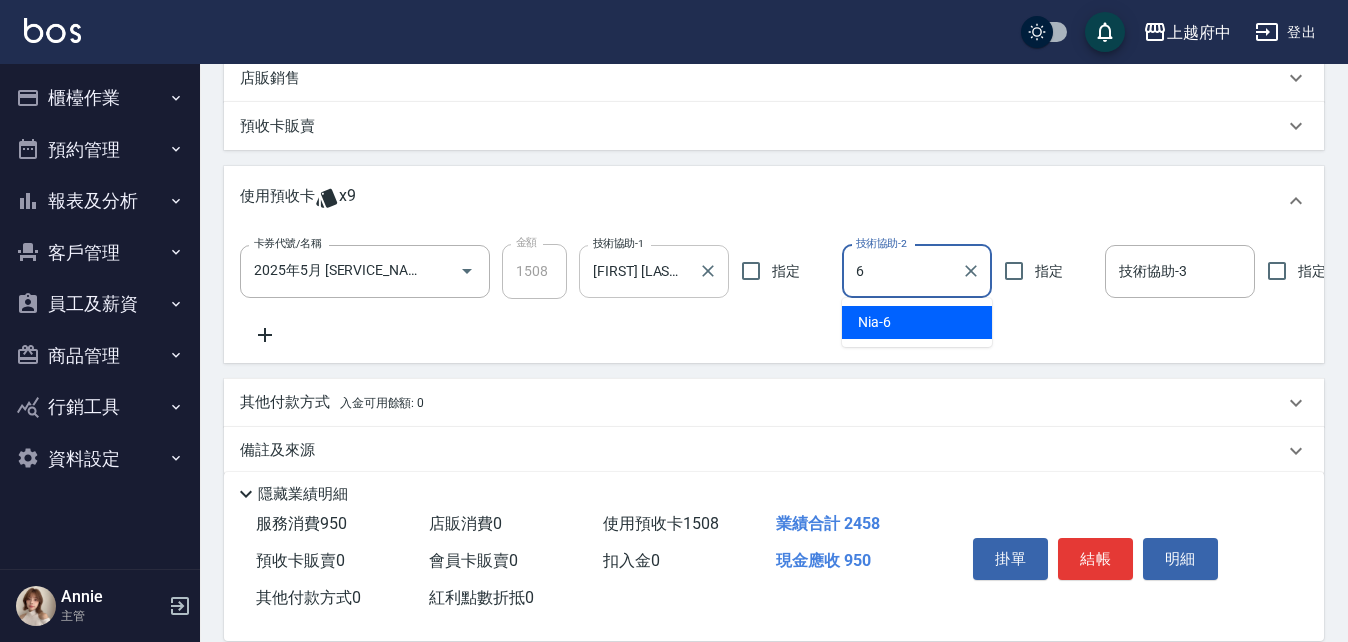 type on "Nia-6" 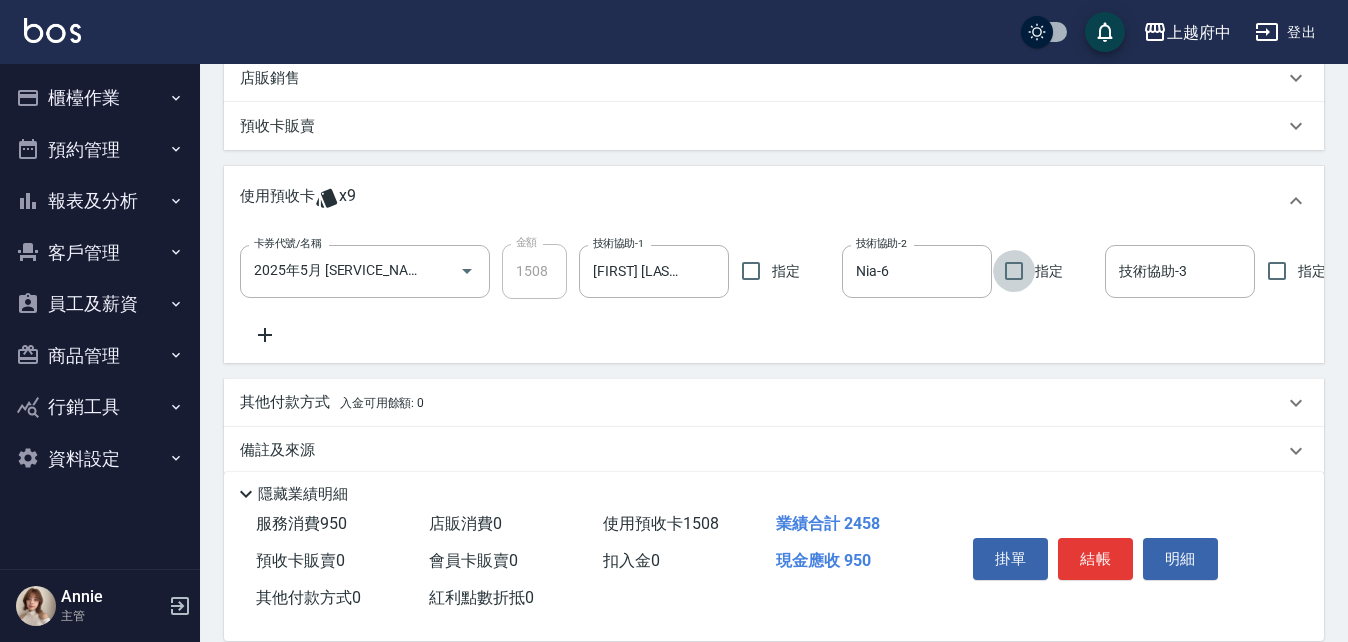 click on "卡券代號/名稱 2025年5月 [SERVICE_NAME] [DURATION] 卡券代號/名稱 金額 1508 金額 技術協助-1 [FIRST]-[NUMBER] 技術協助-1 指定 技術協助-2 [FIRST]-[NUMBER] 技術協助-2 指定 技術協助-3 技術協助-3 指定" at bounding box center (774, 295) 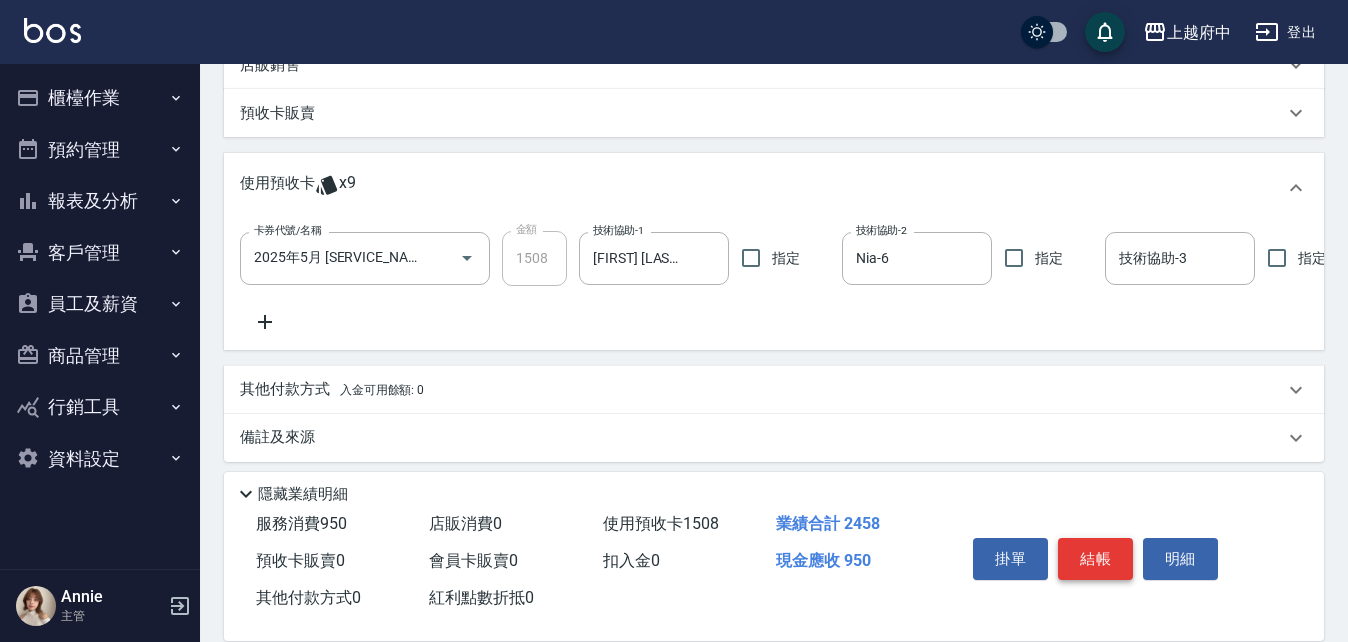 scroll, scrollTop: 611, scrollLeft: 0, axis: vertical 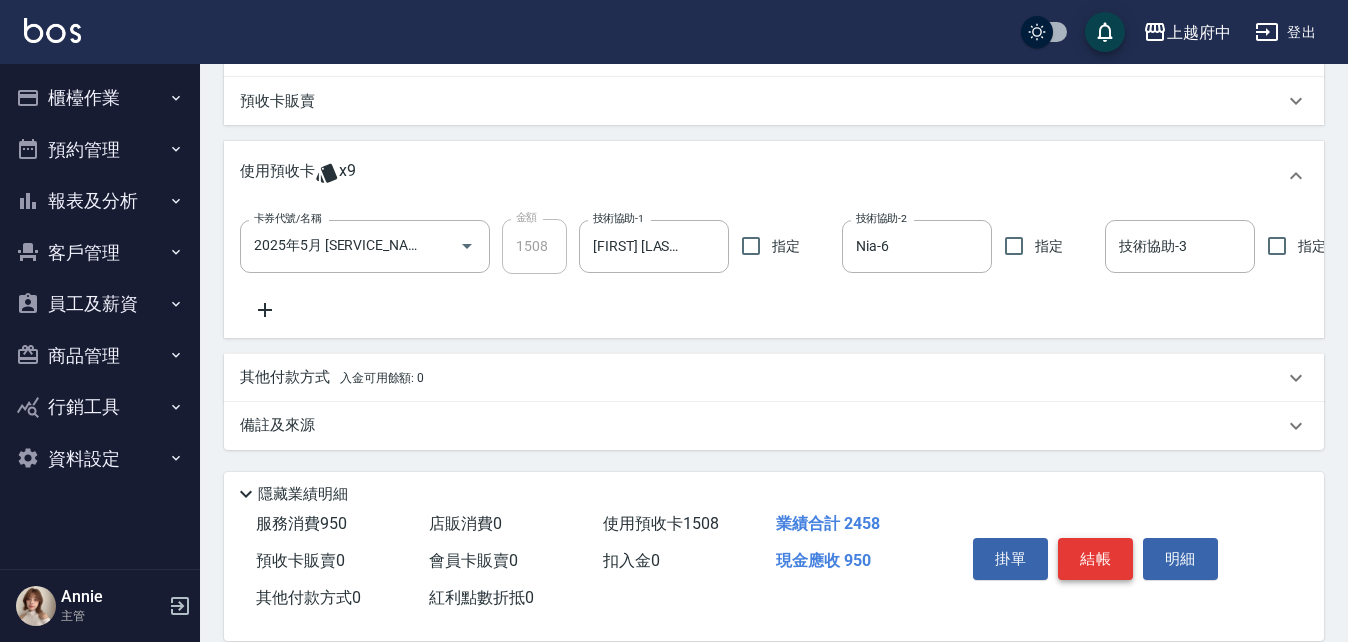 click on "結帳" at bounding box center (1095, 559) 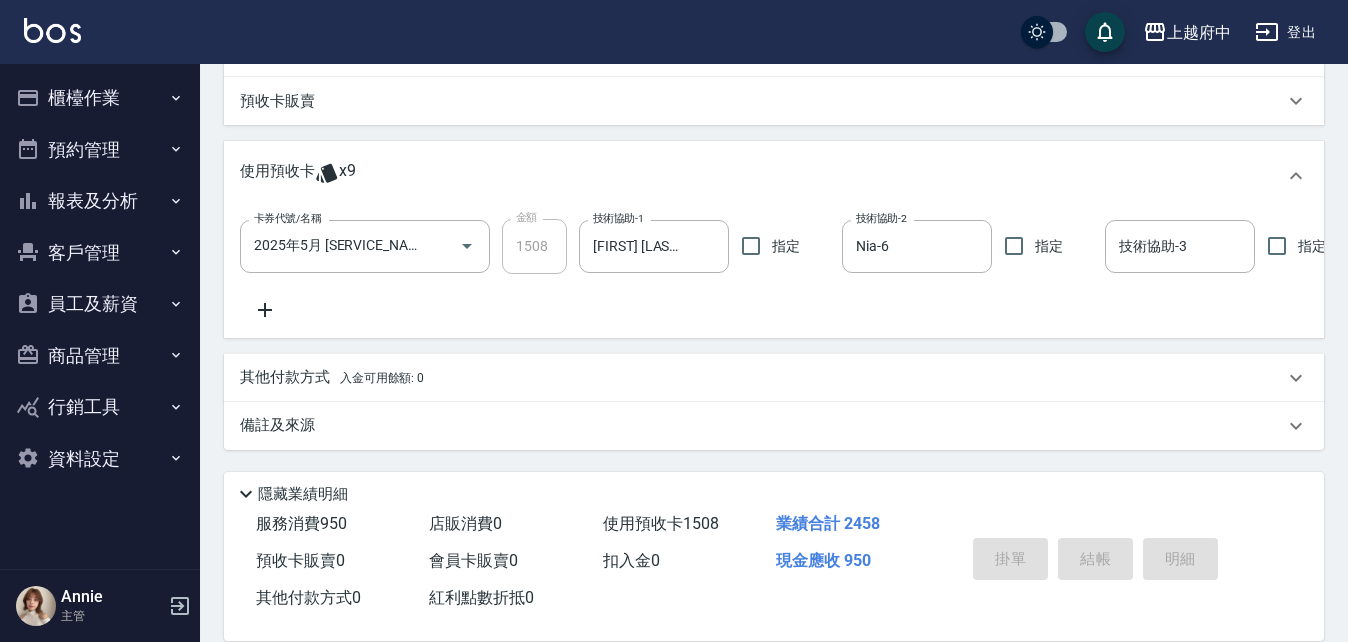 type on "2025/08/02 19:03" 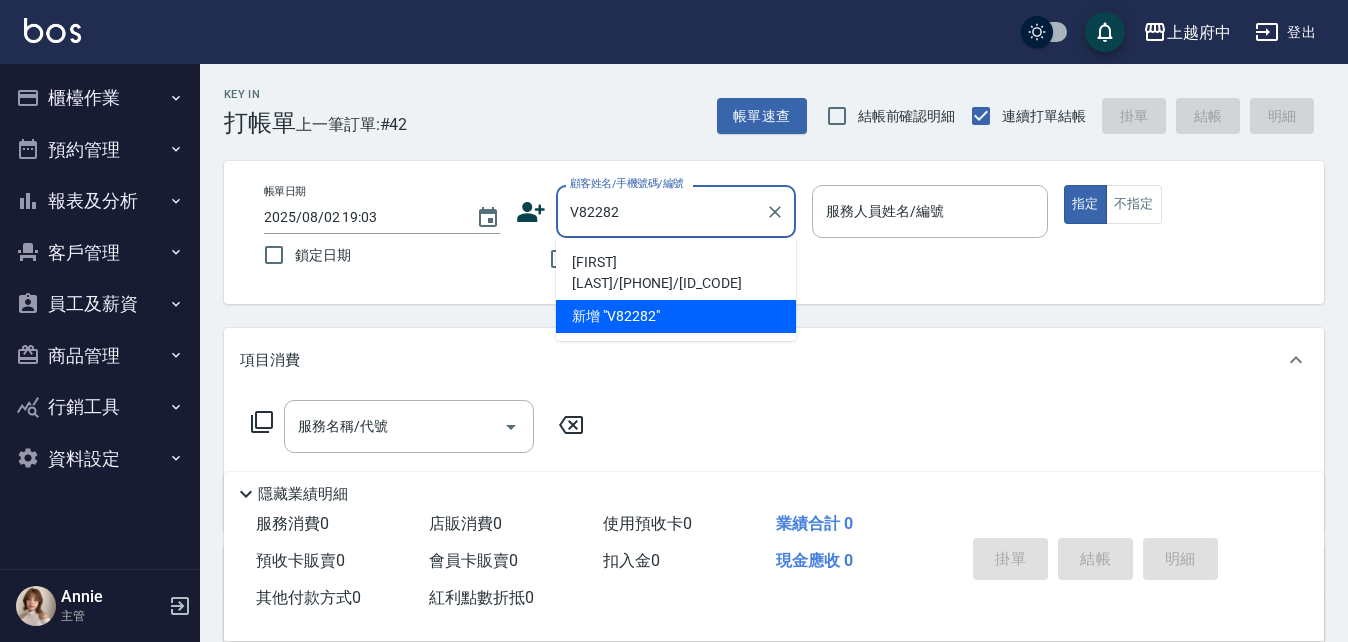 click on "[FIRST] [LAST]/[PHONE]/[ID_CODE]" at bounding box center (676, 273) 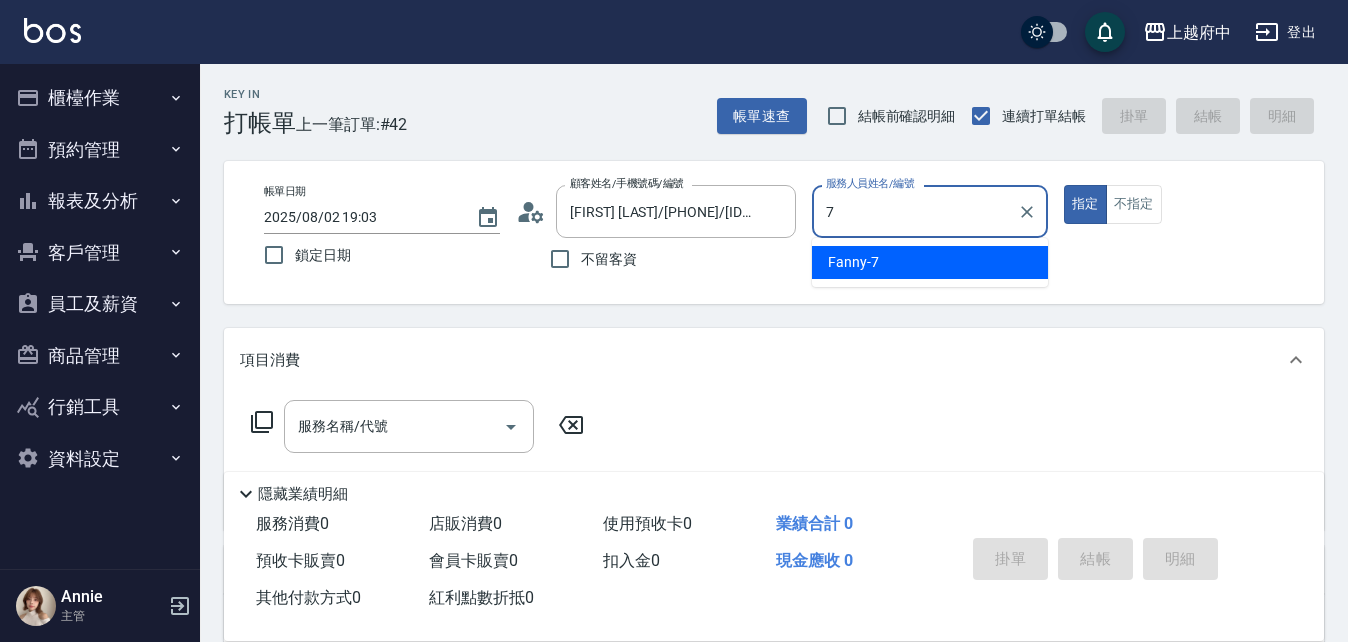type on "Fanny-7" 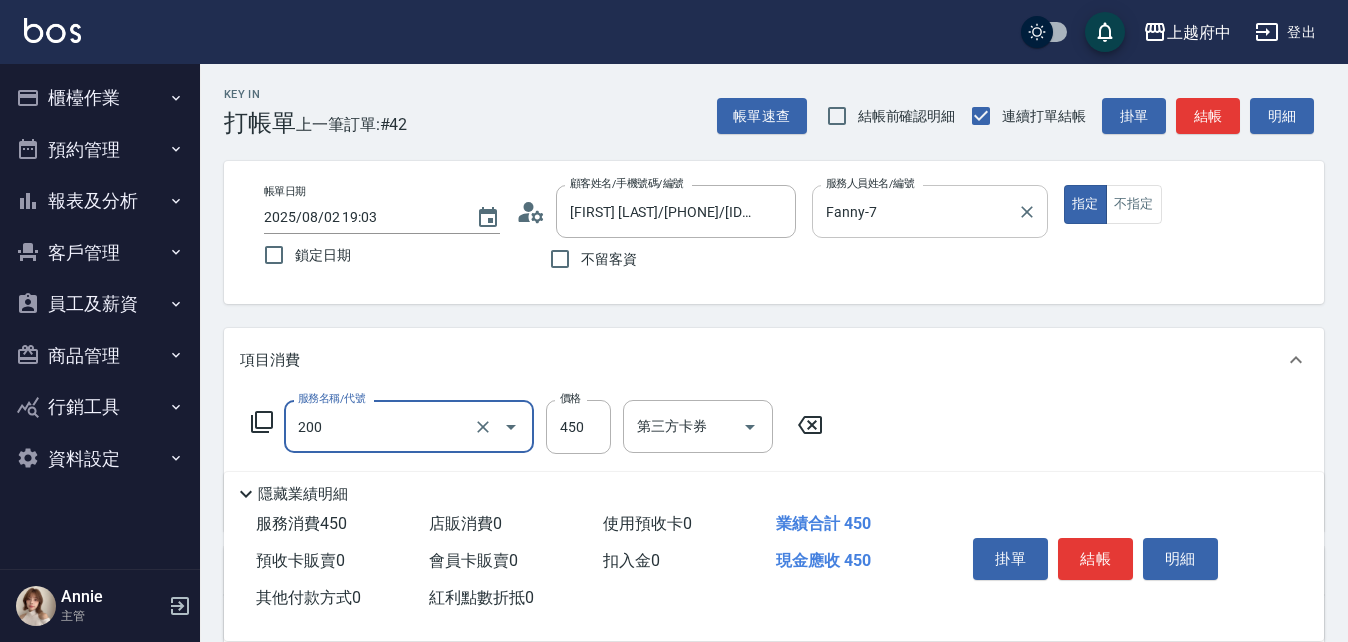 type on "有機洗髮(200)" 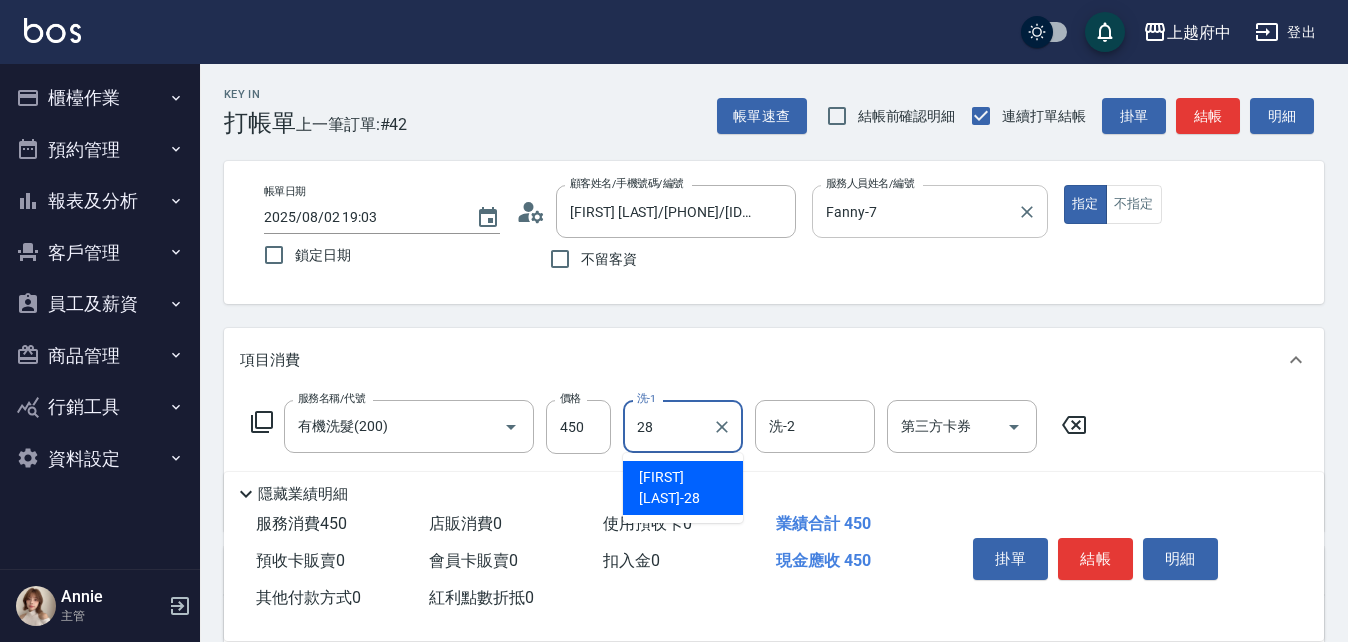 type on "[FIRST] [LAST]-28" 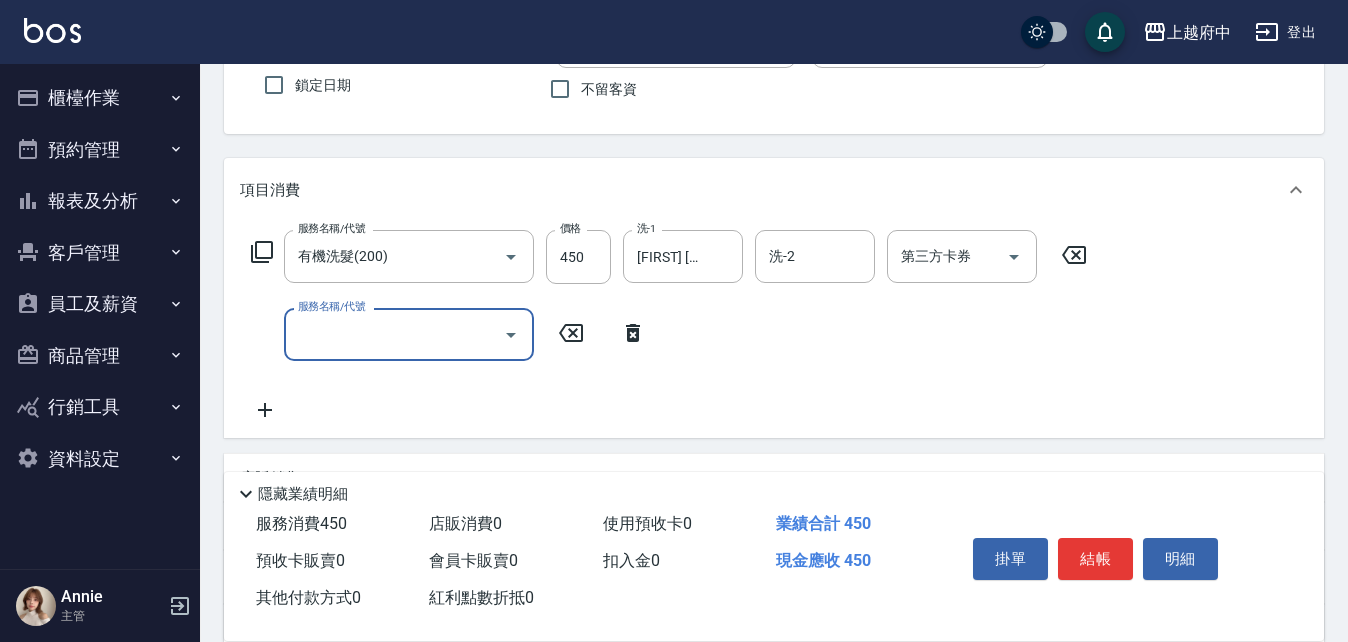 scroll, scrollTop: 200, scrollLeft: 0, axis: vertical 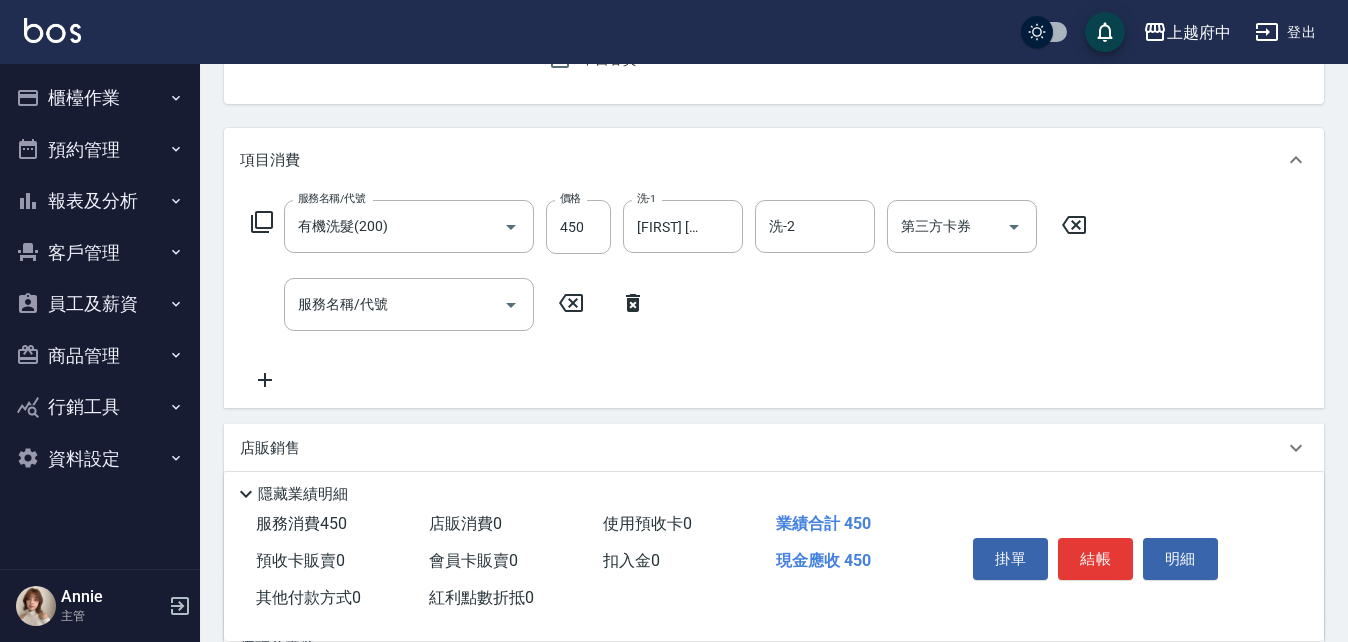click 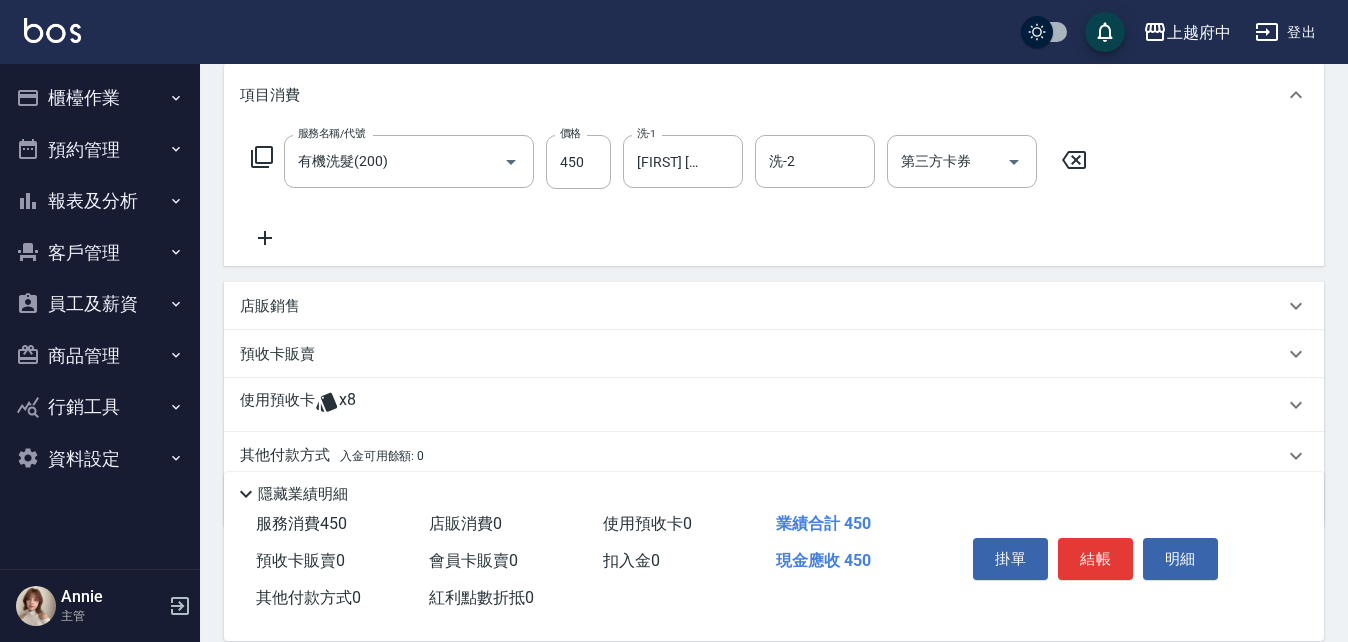 scroll, scrollTop: 300, scrollLeft: 0, axis: vertical 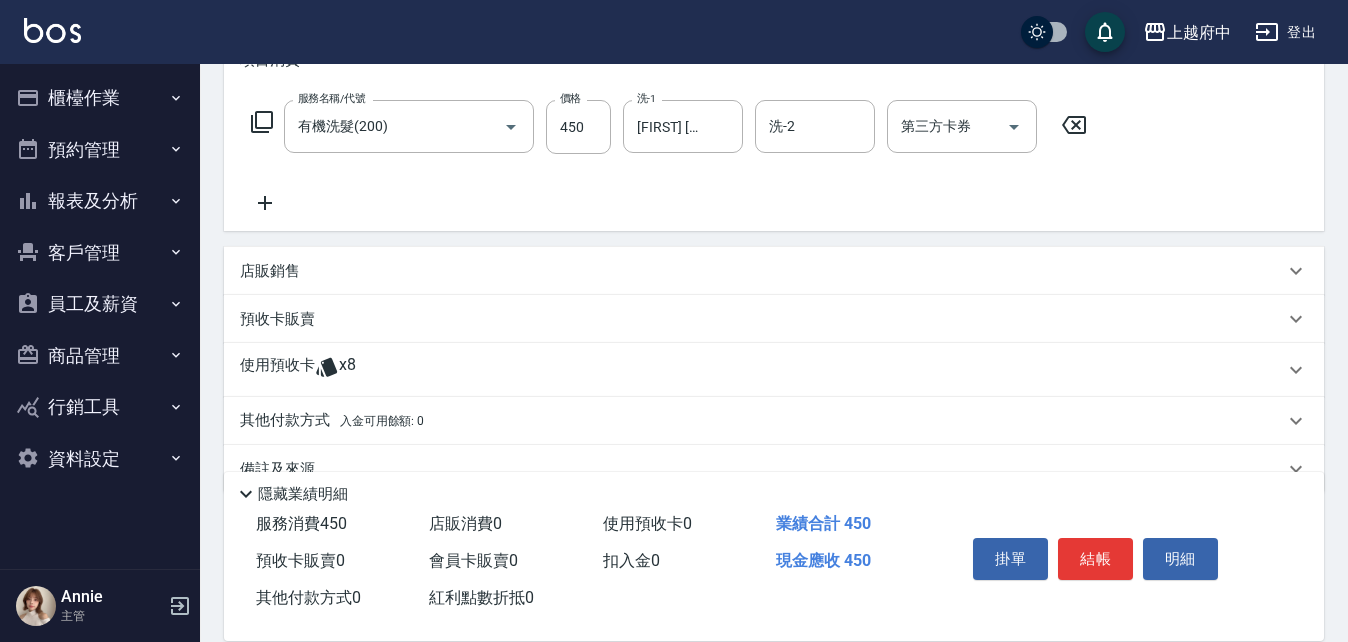 click on "使用預收卡" at bounding box center [277, 370] 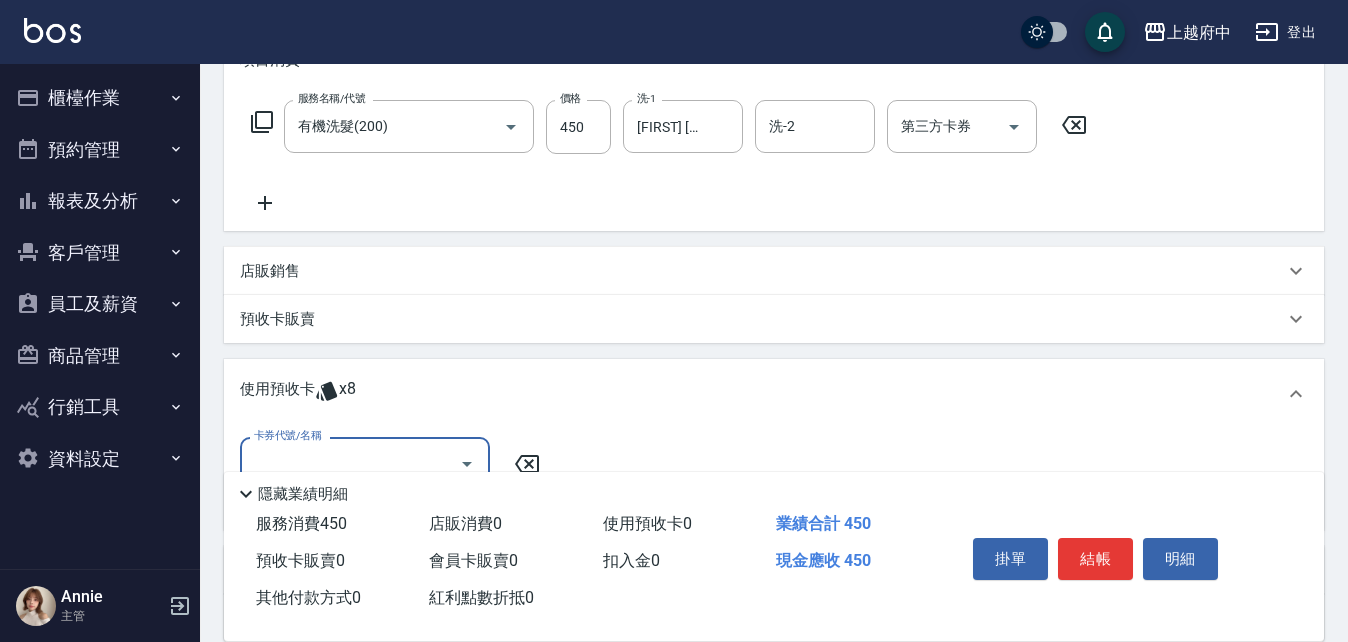 scroll, scrollTop: 0, scrollLeft: 0, axis: both 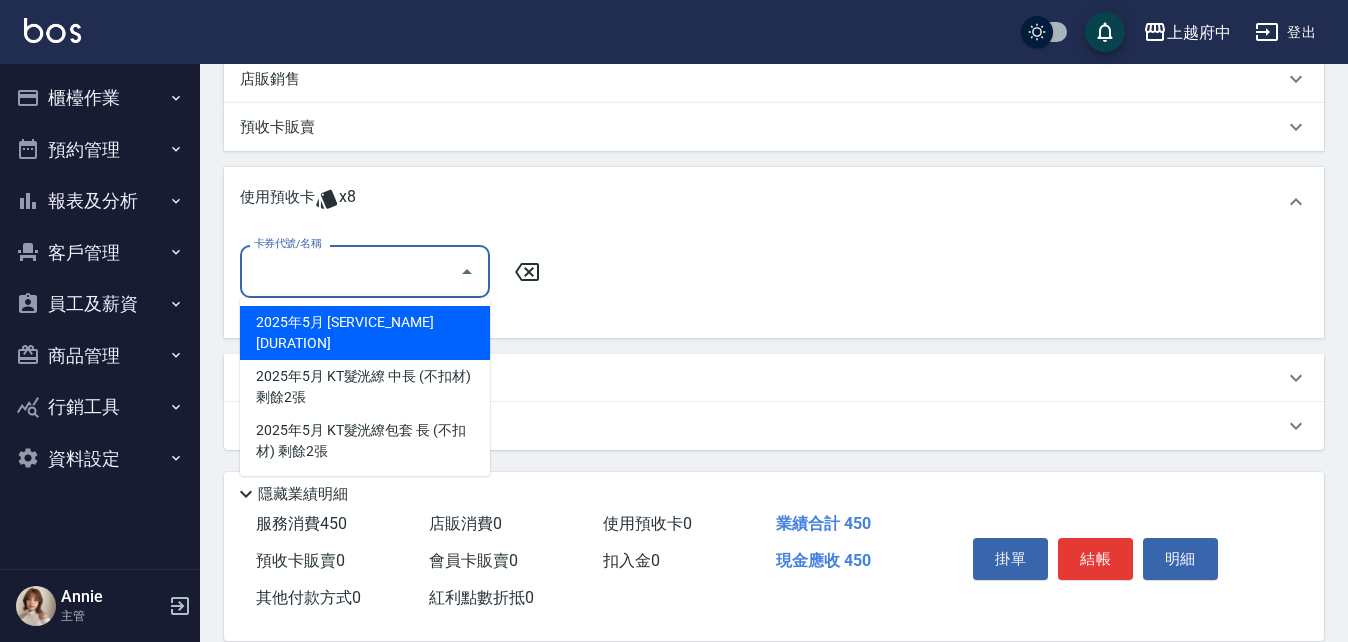 click on "卡券代號/名稱" at bounding box center [350, 271] 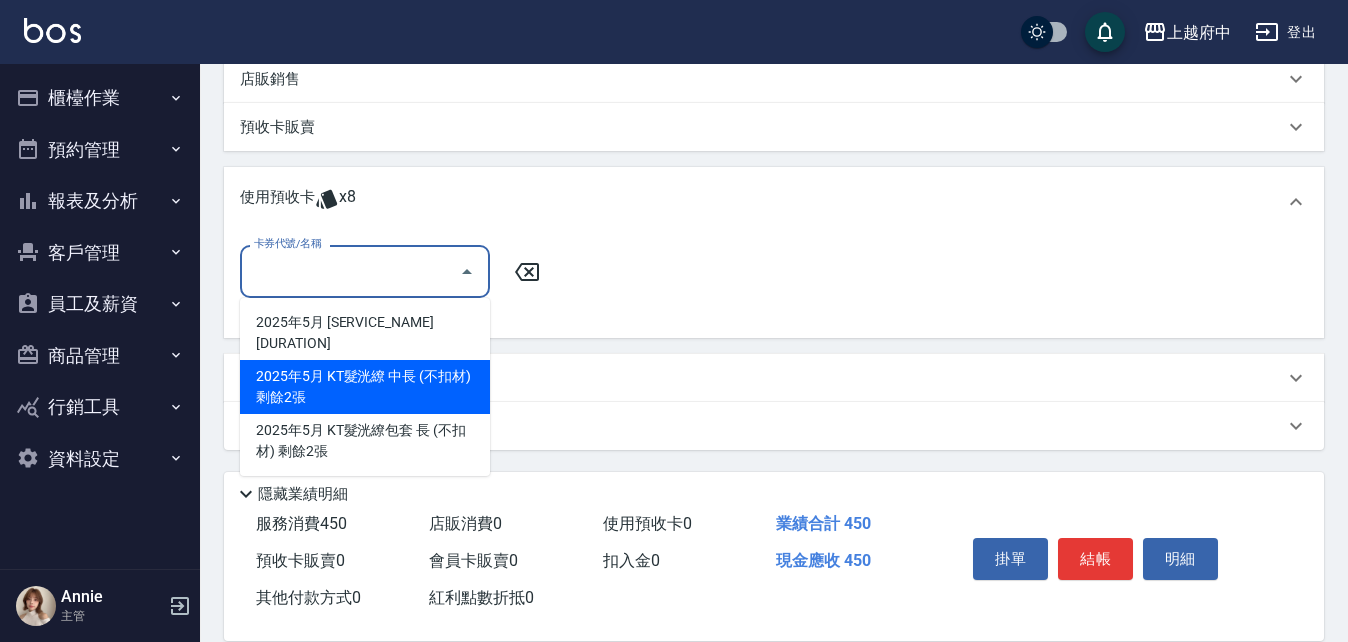 click on "2025年5月 KT髮洸繚 中長 (不扣材) 剩餘2張" at bounding box center [365, 387] 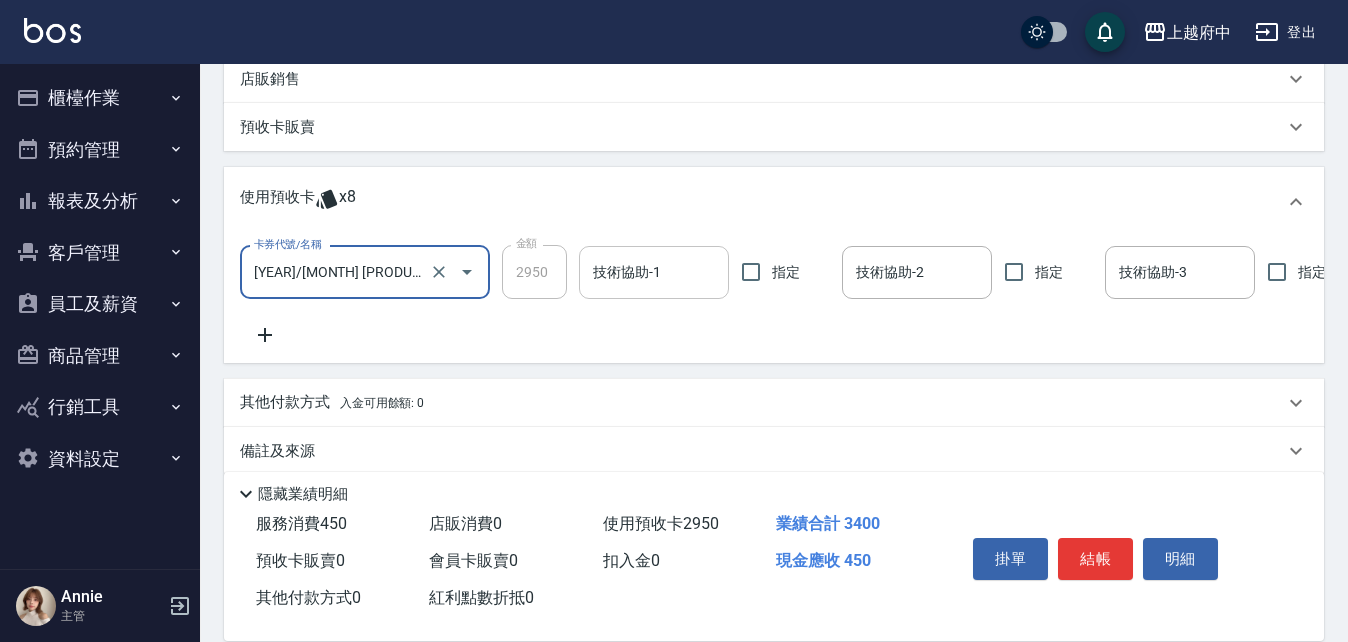 click on "技術協助-1" at bounding box center [654, 272] 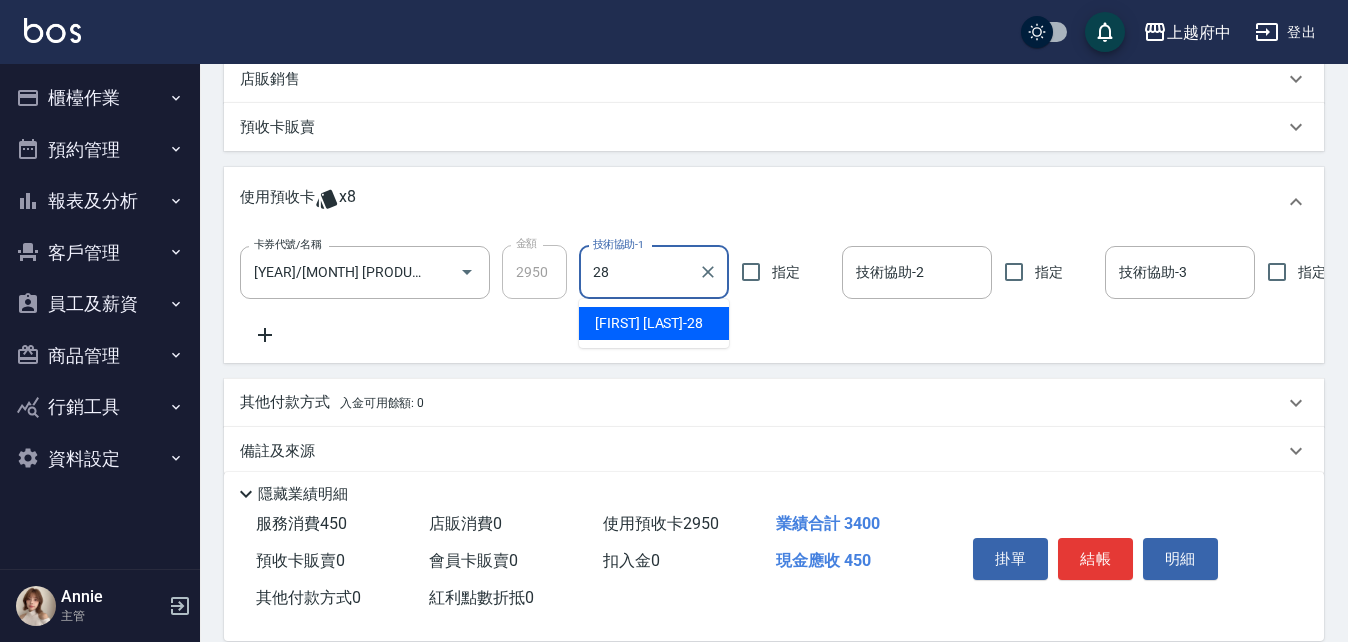 type on "[FIRST] [LAST]-28" 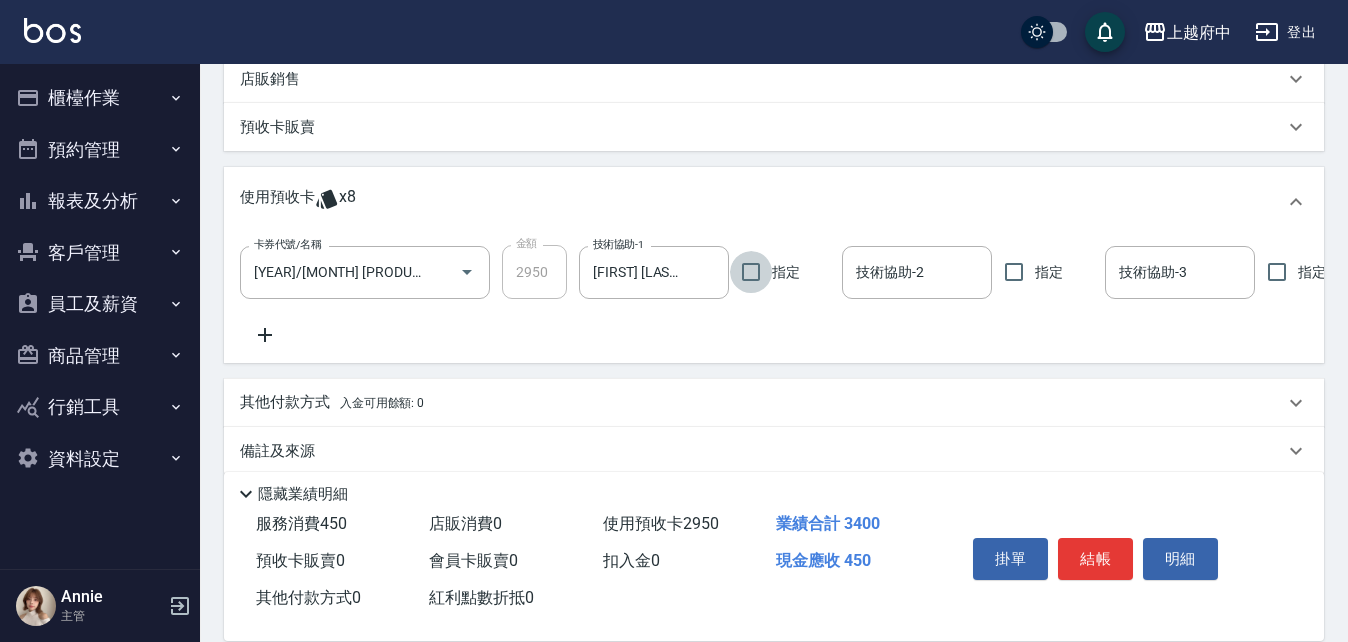 click on "卡券代號/名稱 2025年5月 KT髮洸繚 中長 (不扣材) 卡券代號/名稱 金額 2950 金額 技術協助-1 [NAME]-28 技術協助-1 指定 技術協助-2 技術協助-2 指定 技術協助-3 技術協助-3 指定" at bounding box center (774, 296) 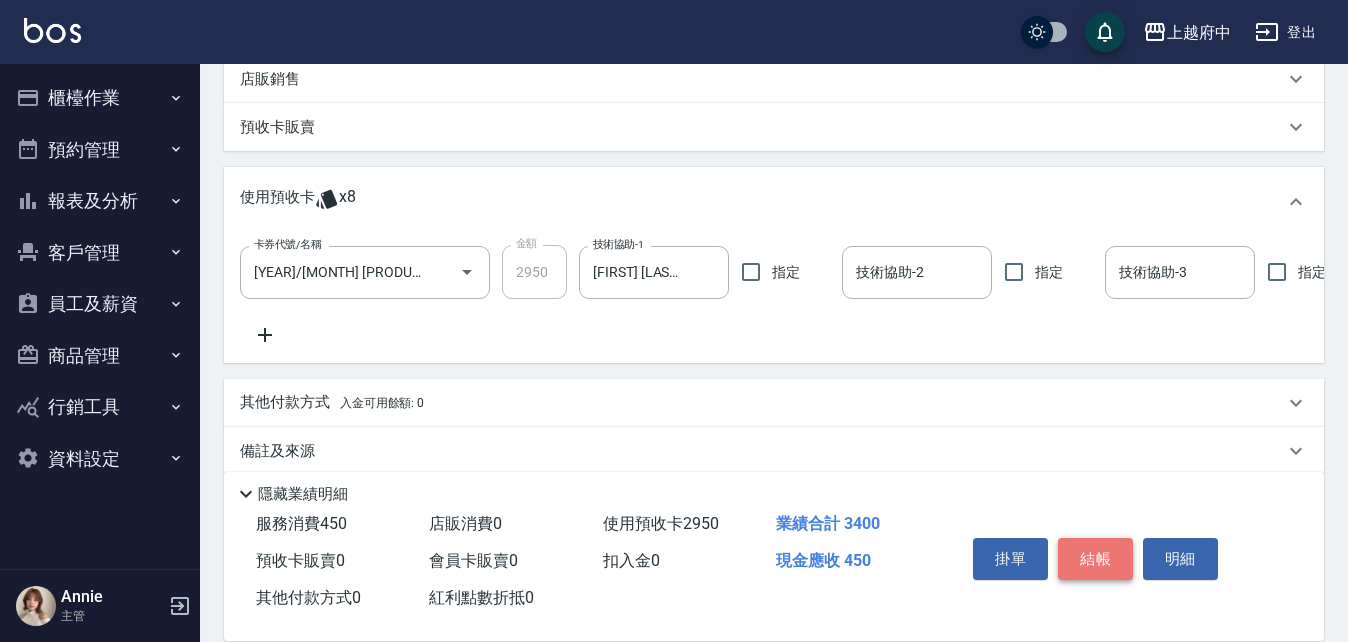 click on "結帳" at bounding box center (1095, 559) 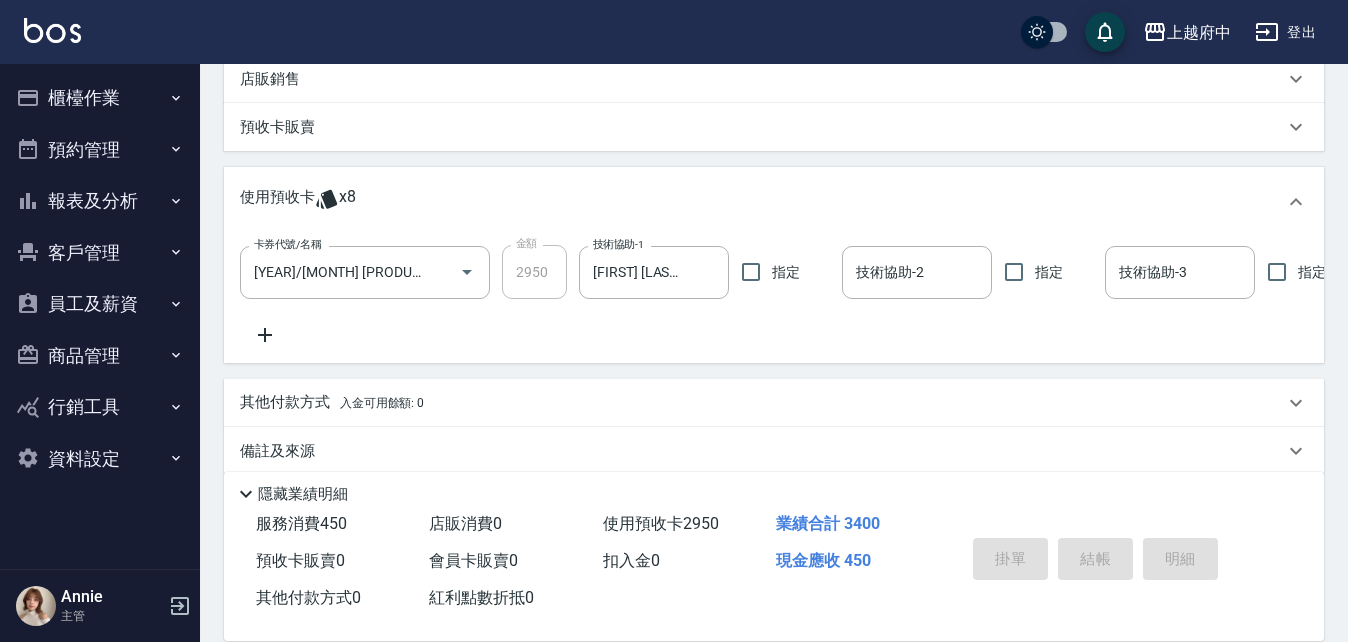 type on "2025/08/02 19:04" 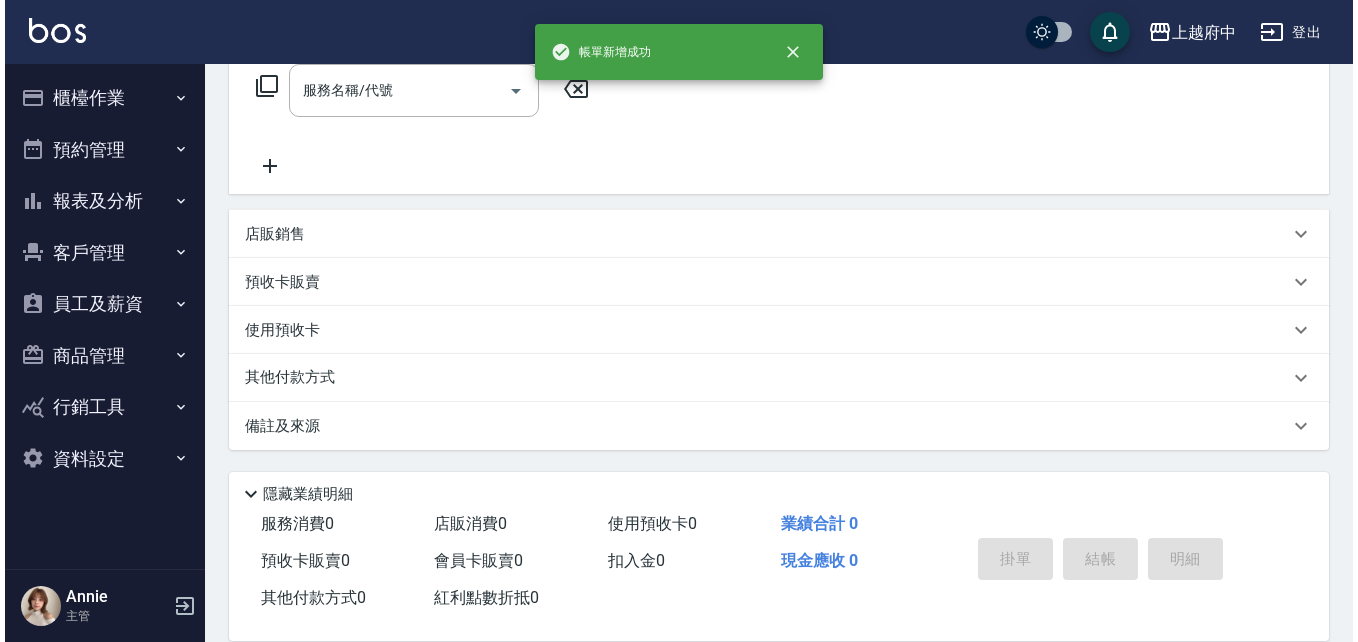 scroll, scrollTop: 0, scrollLeft: 0, axis: both 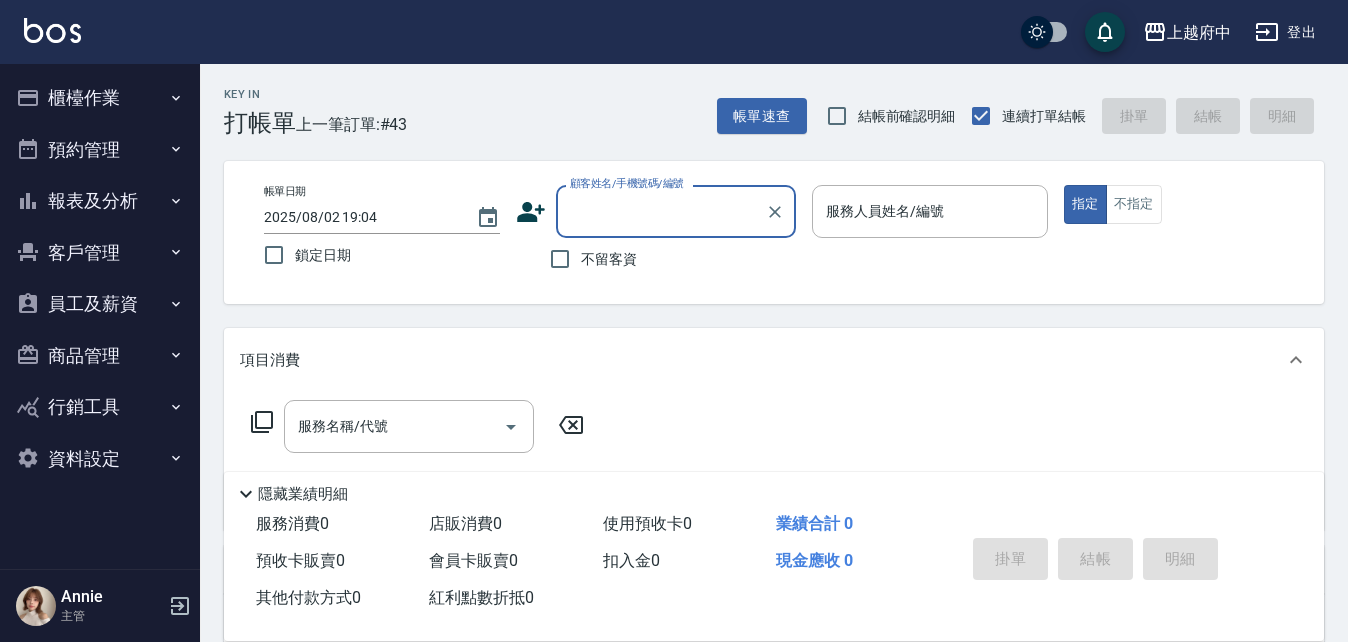 click 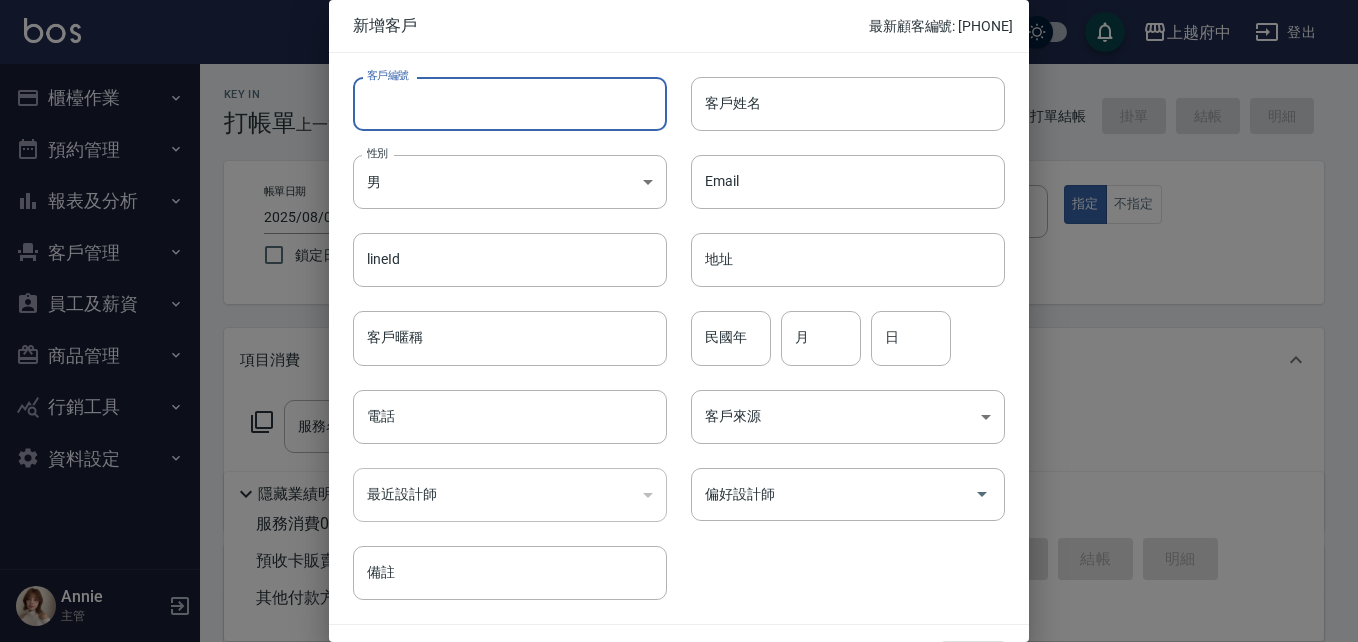 click on "客戶編號" at bounding box center (510, 104) 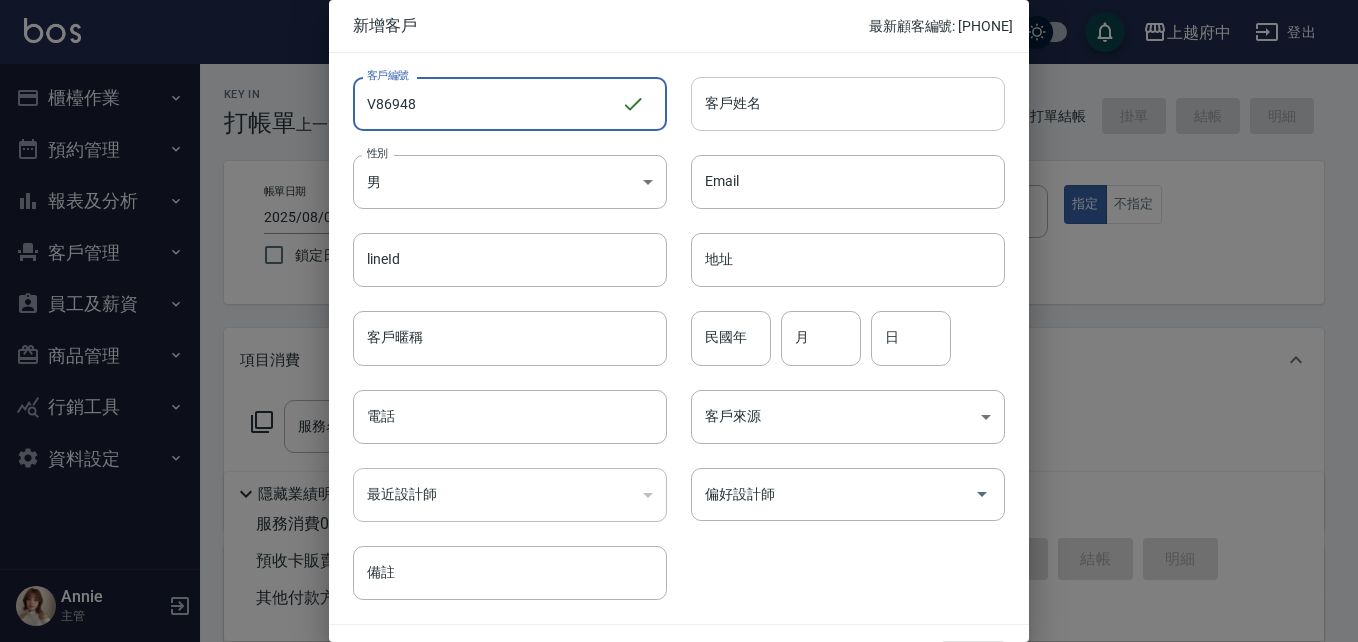 type on "V86948" 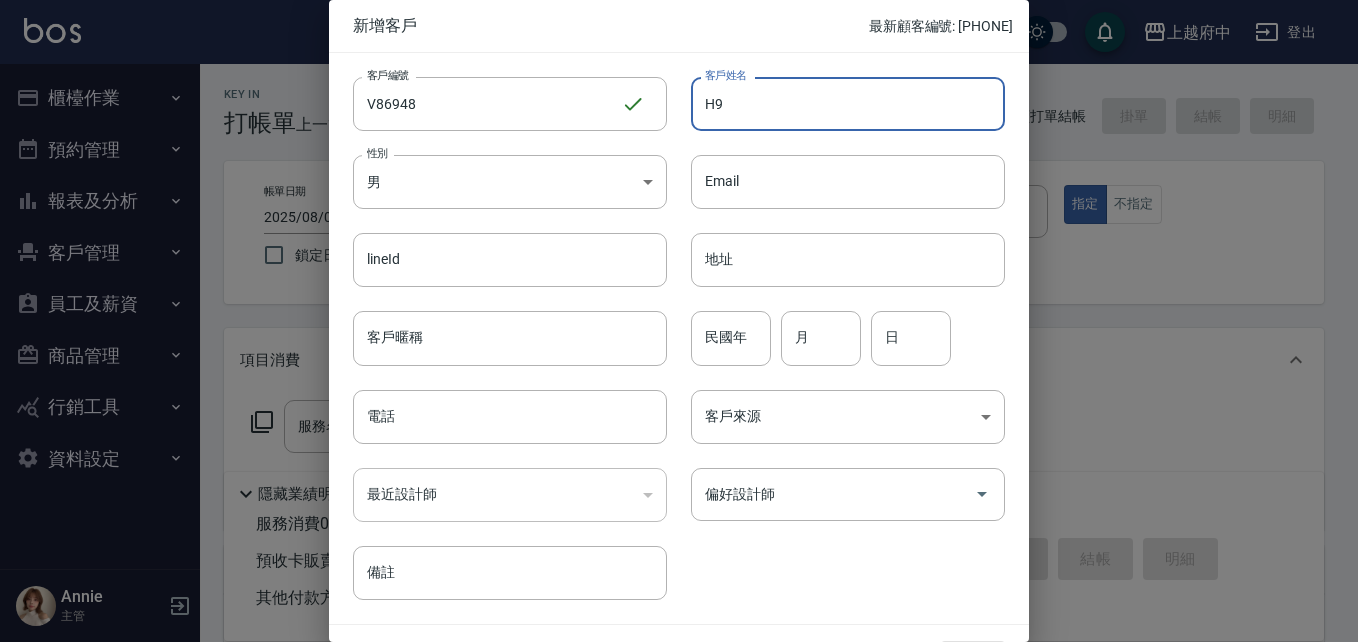 type on "H" 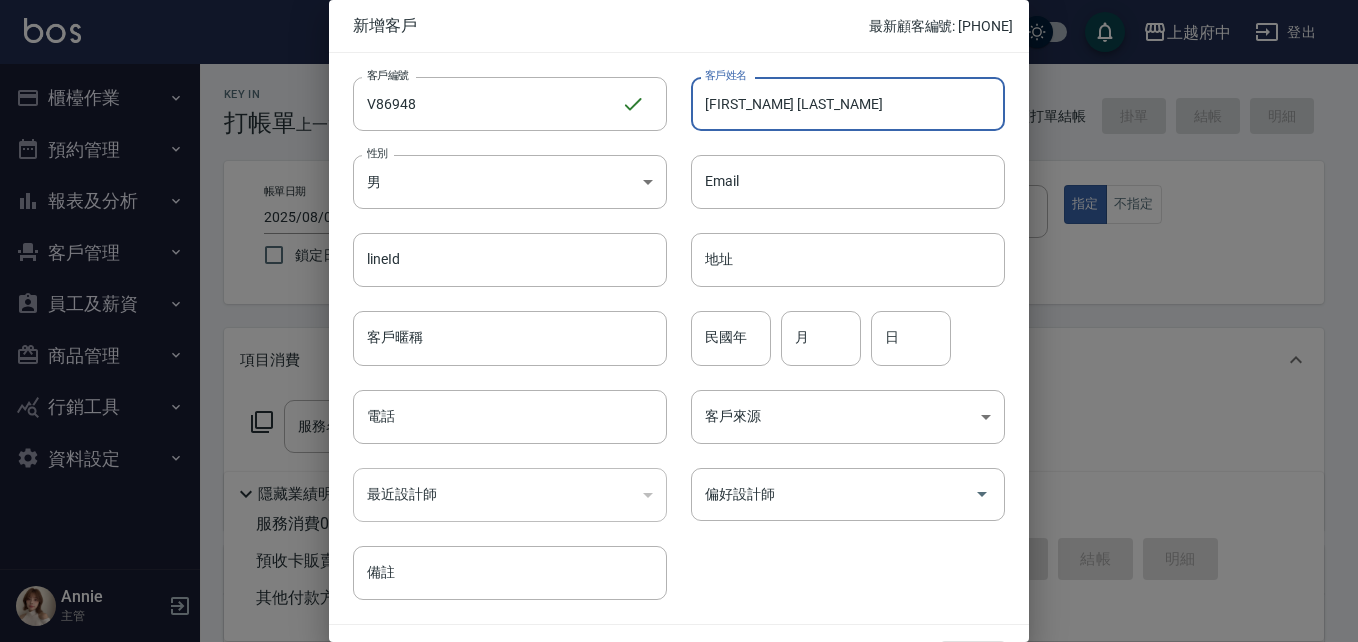 type on "[FIRST_NAME] [LAST_NAME]" 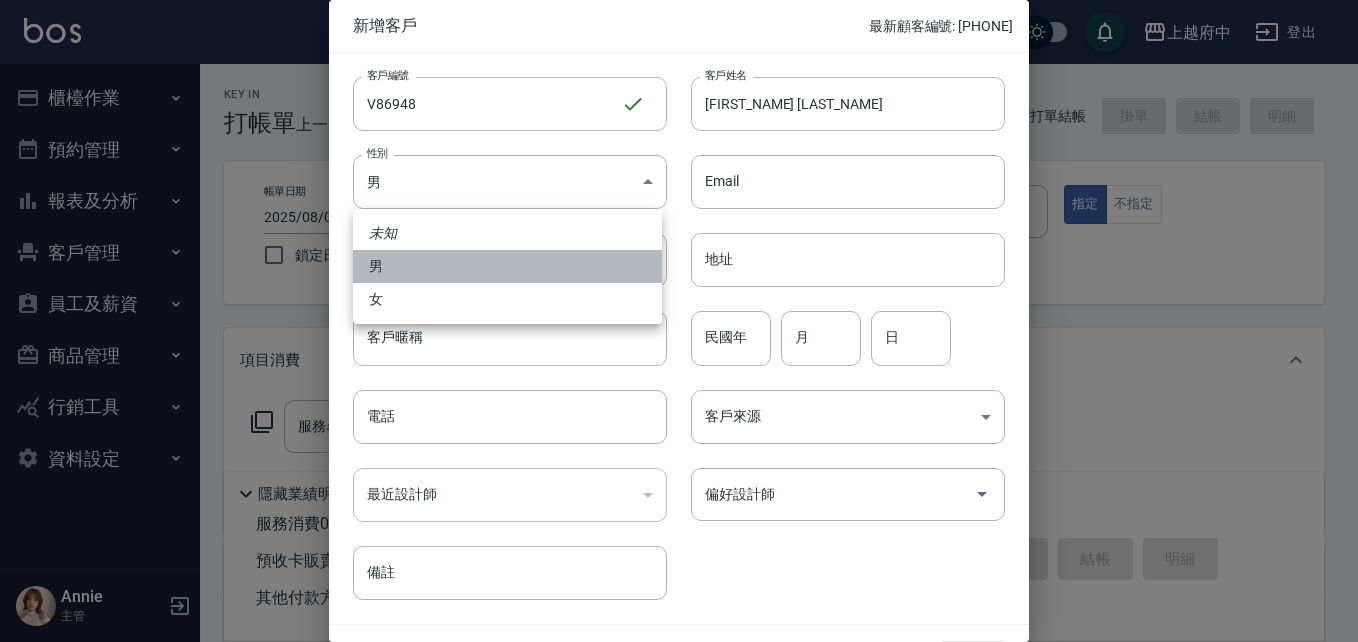 click on "男" at bounding box center (507, 266) 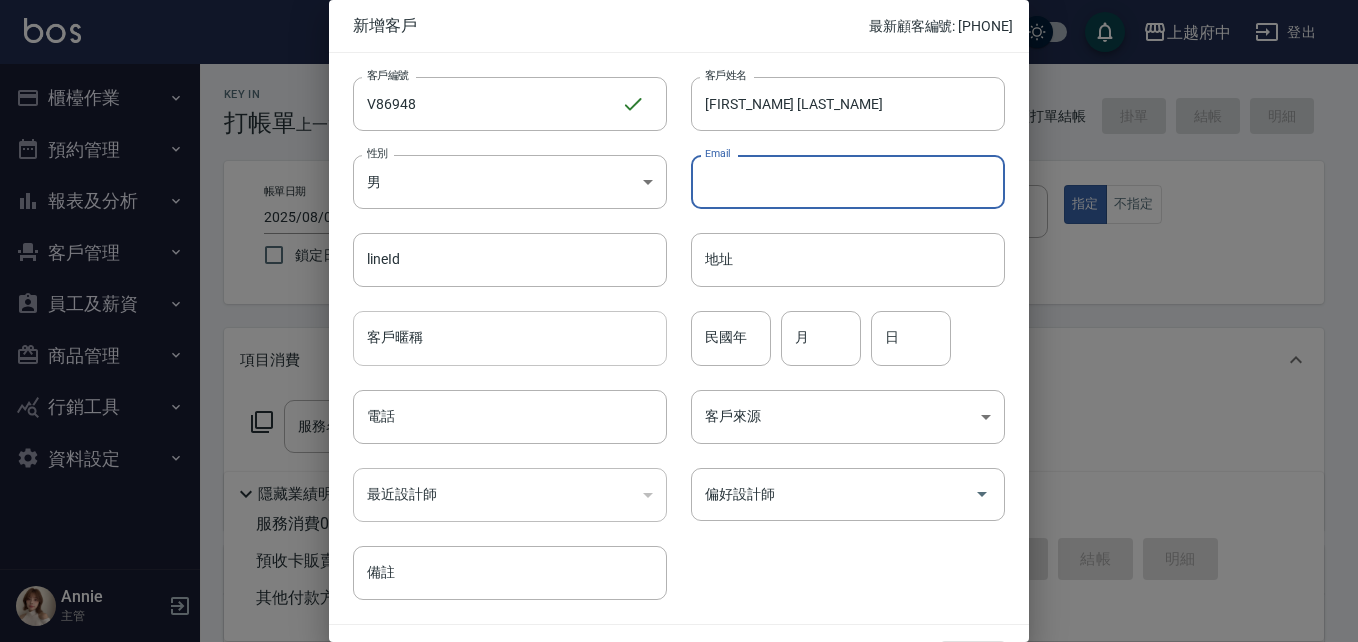 click on "客戶暱稱" at bounding box center (510, 338) 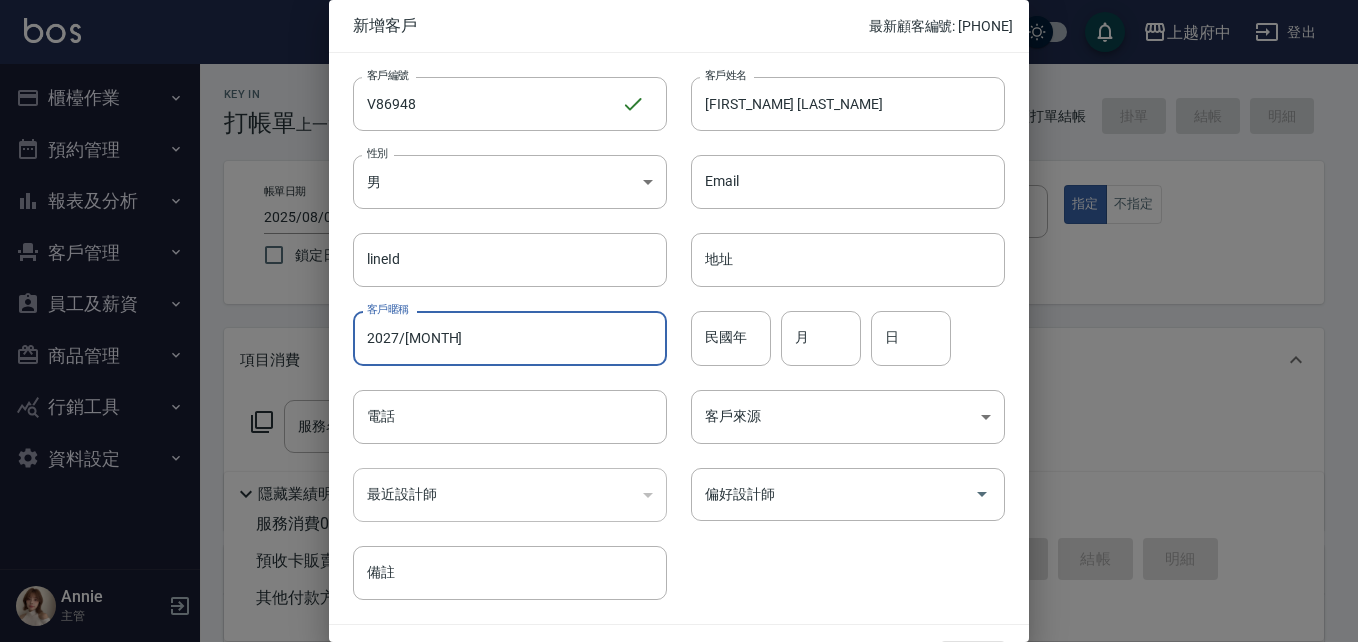 type on "2027/[MONTH]" 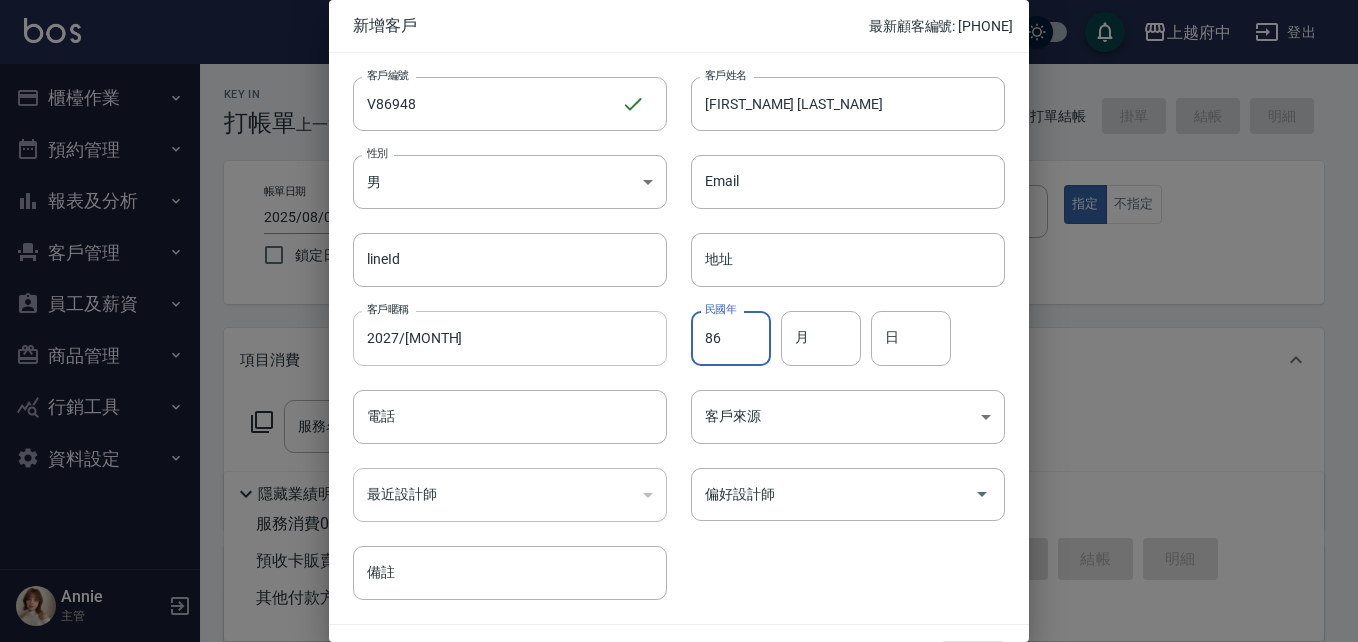 type on "86" 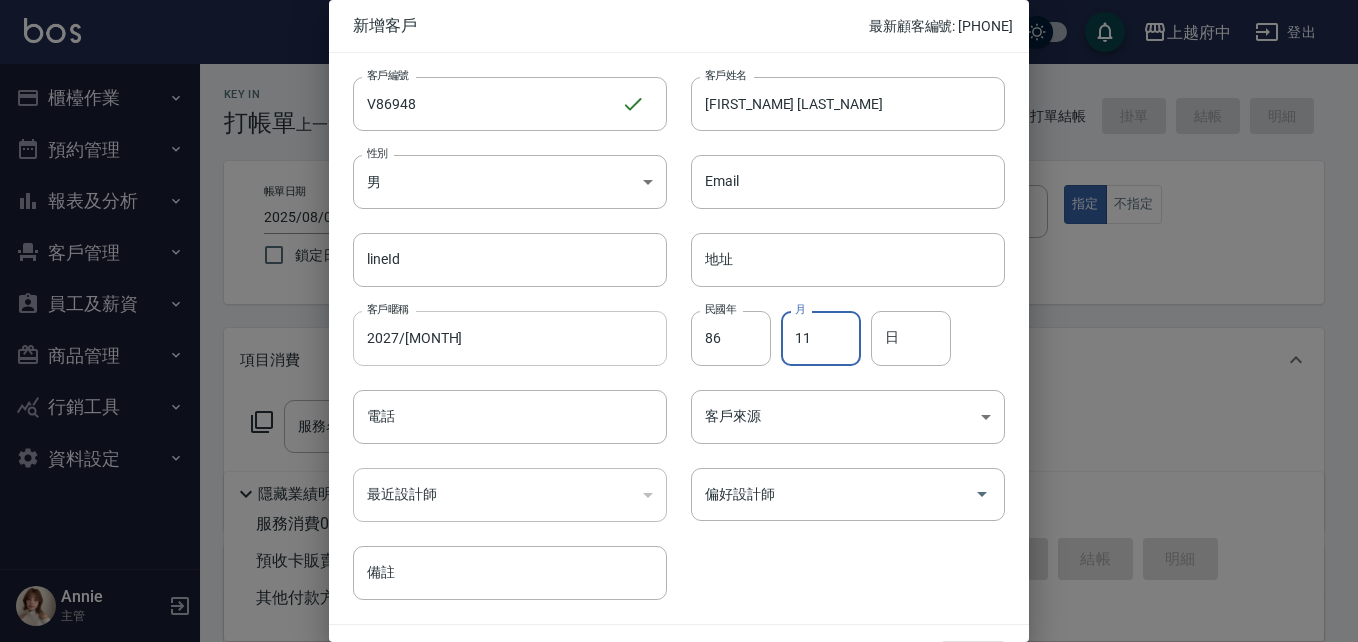 type on "11" 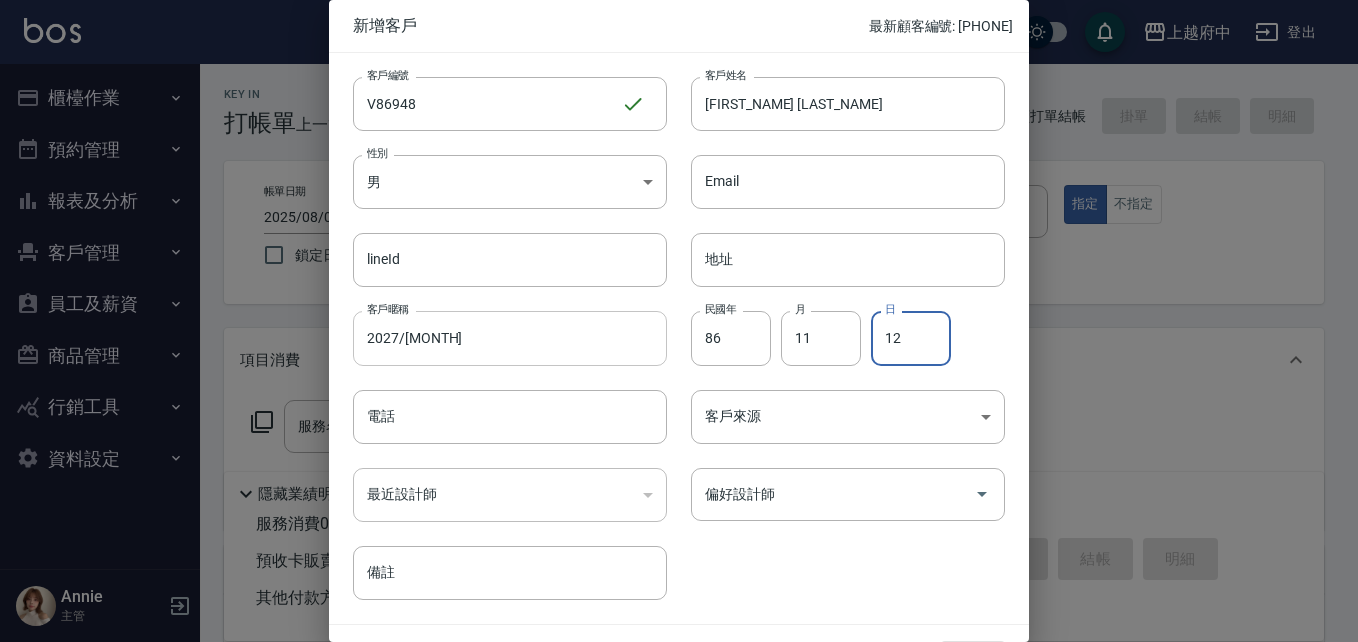 type on "12" 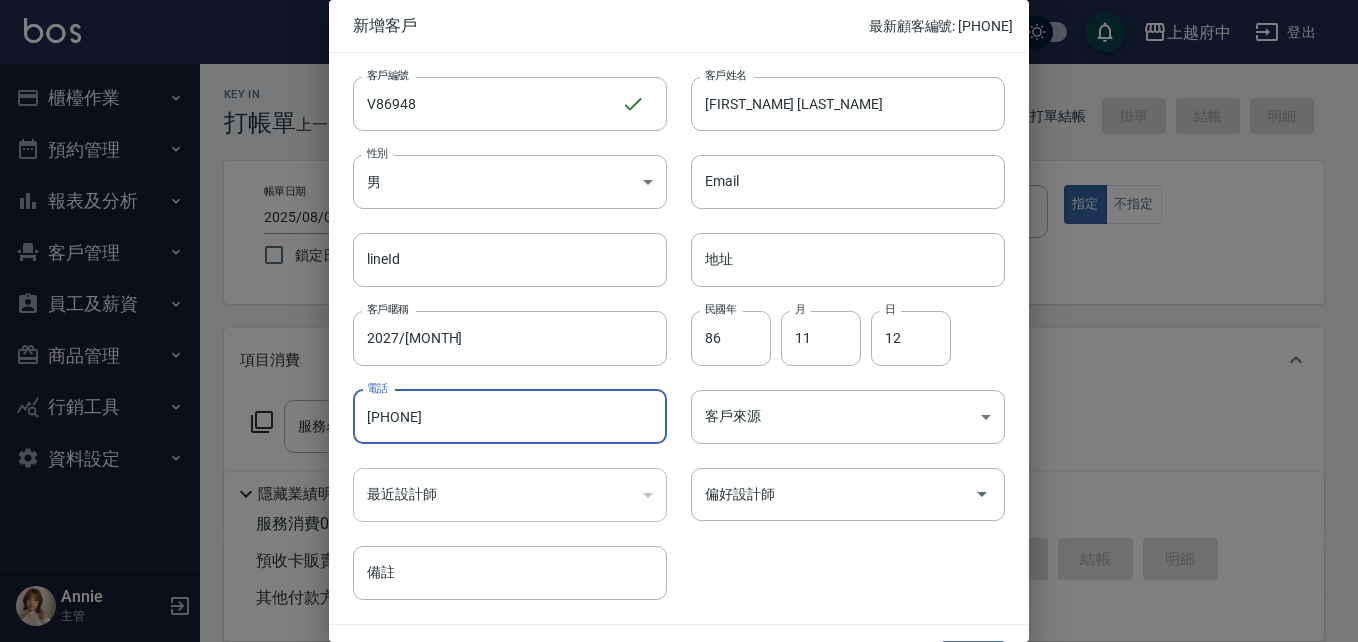 type on "[PHONE]" 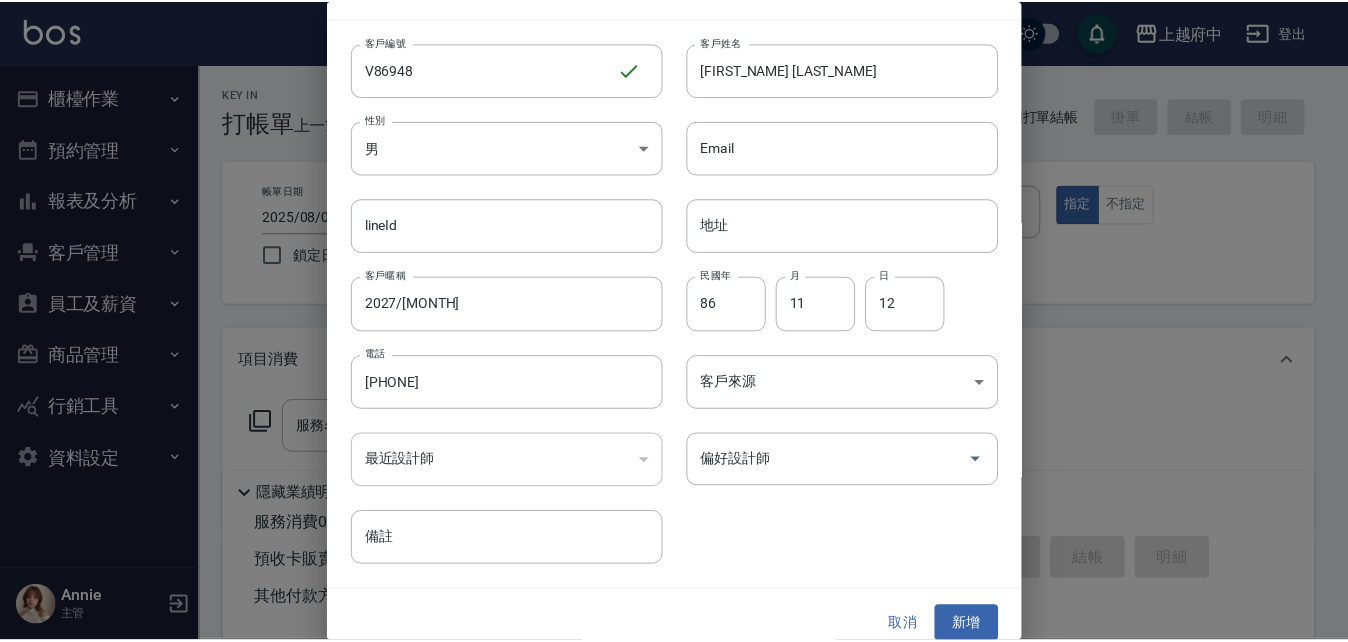 scroll, scrollTop: 51, scrollLeft: 0, axis: vertical 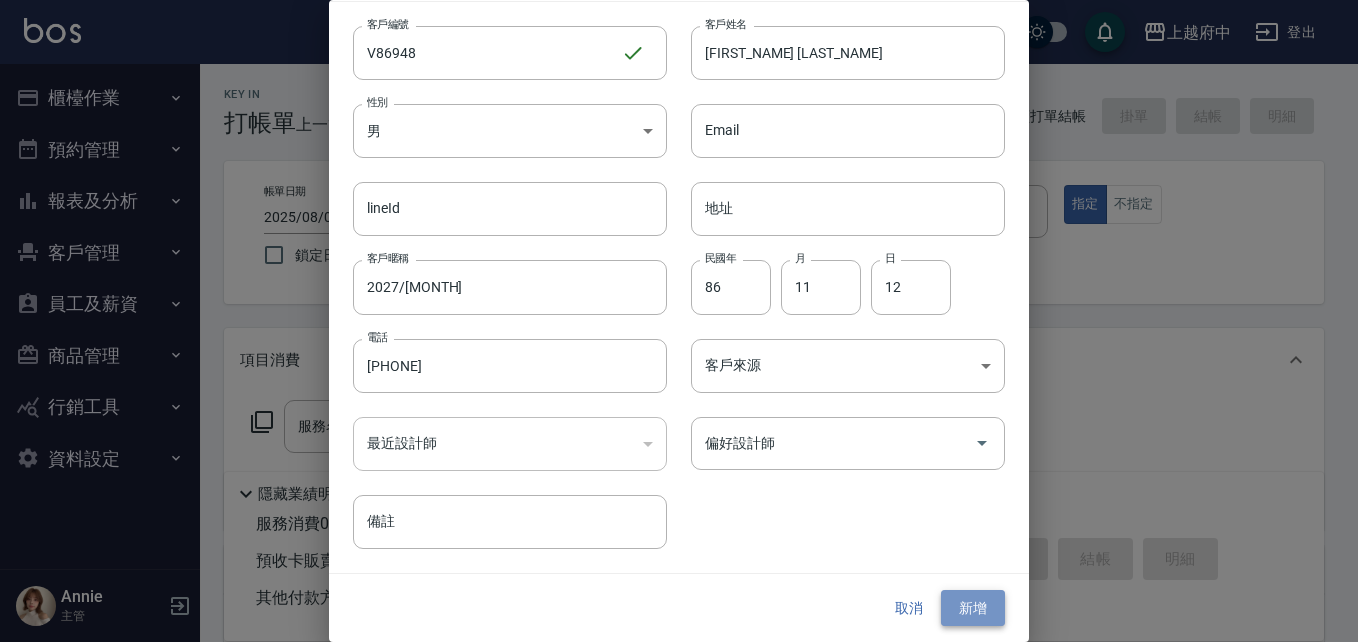 click on "新增" at bounding box center (973, 608) 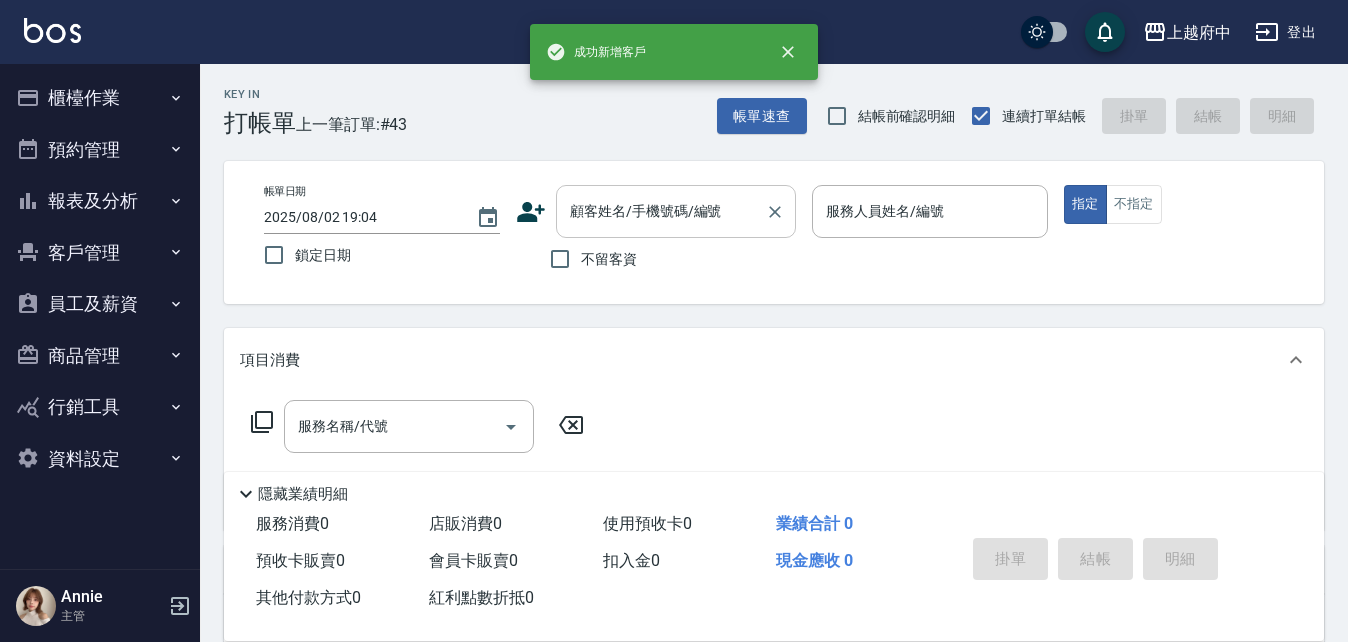 click on "顧客姓名/手機號碼/編號" at bounding box center [661, 211] 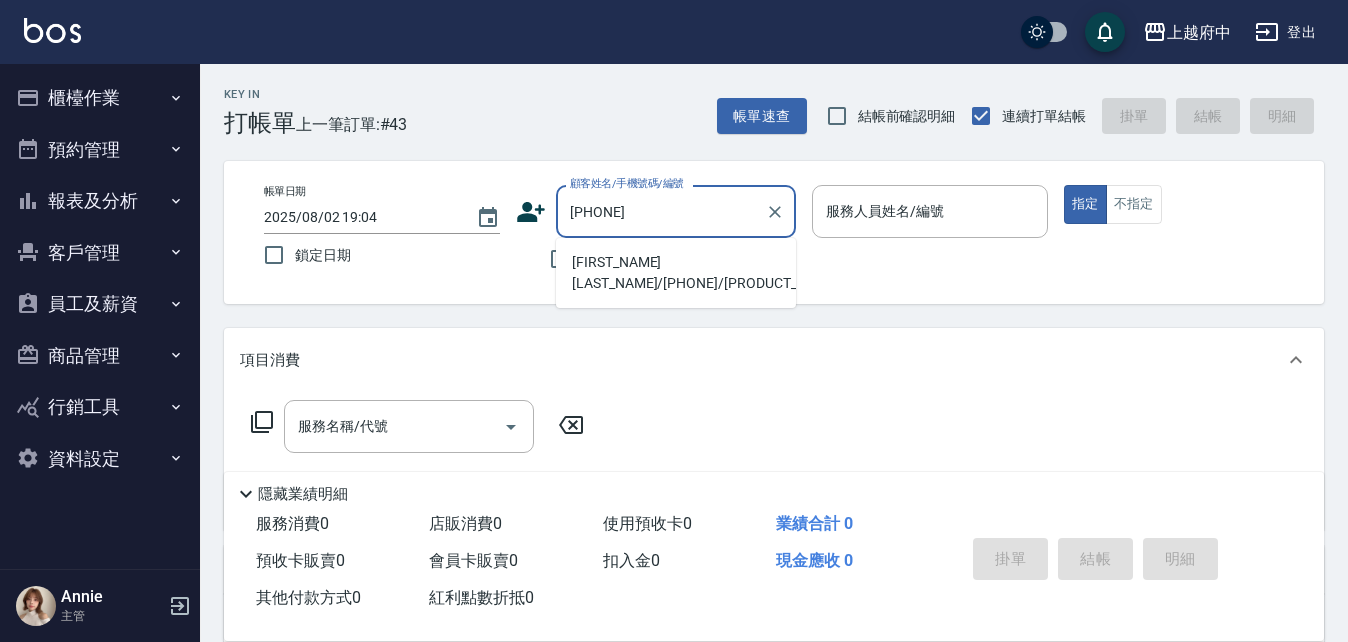 click on "[FIRST_NAME] [LAST_NAME]/[PHONE]/[PRODUCT_CODE]" at bounding box center (676, 273) 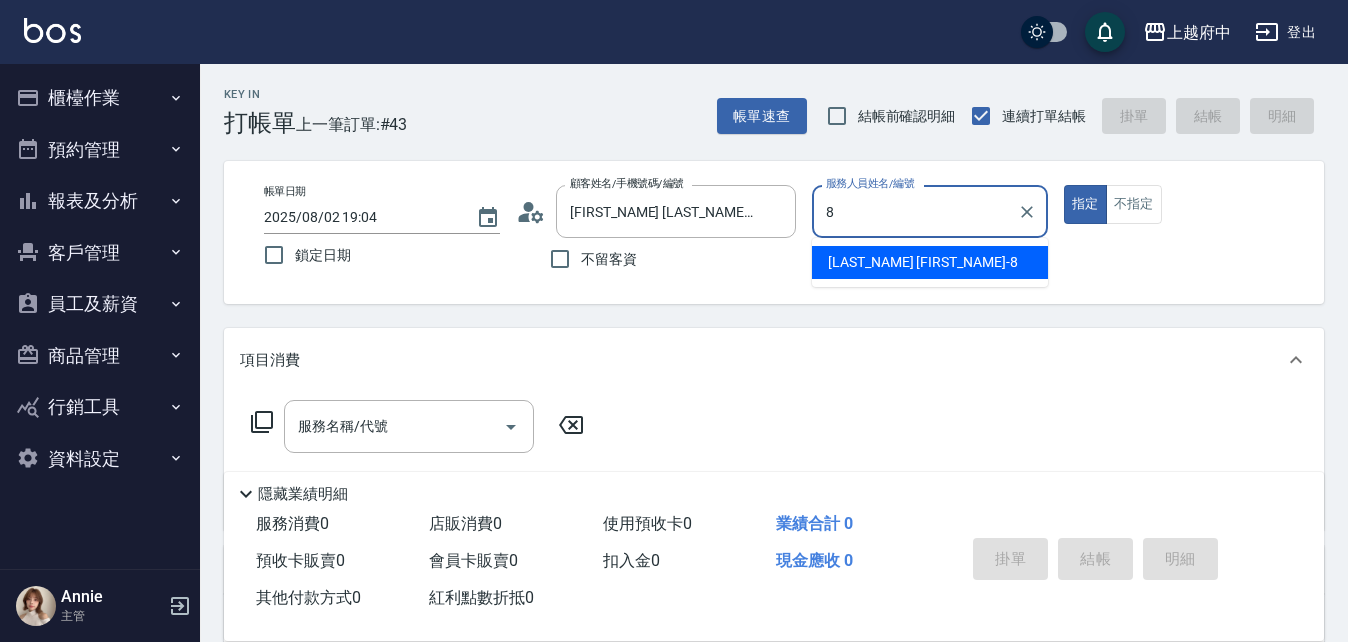 type on "[LAST_NAME] [FIRST_NAME]-[NUMBER]" 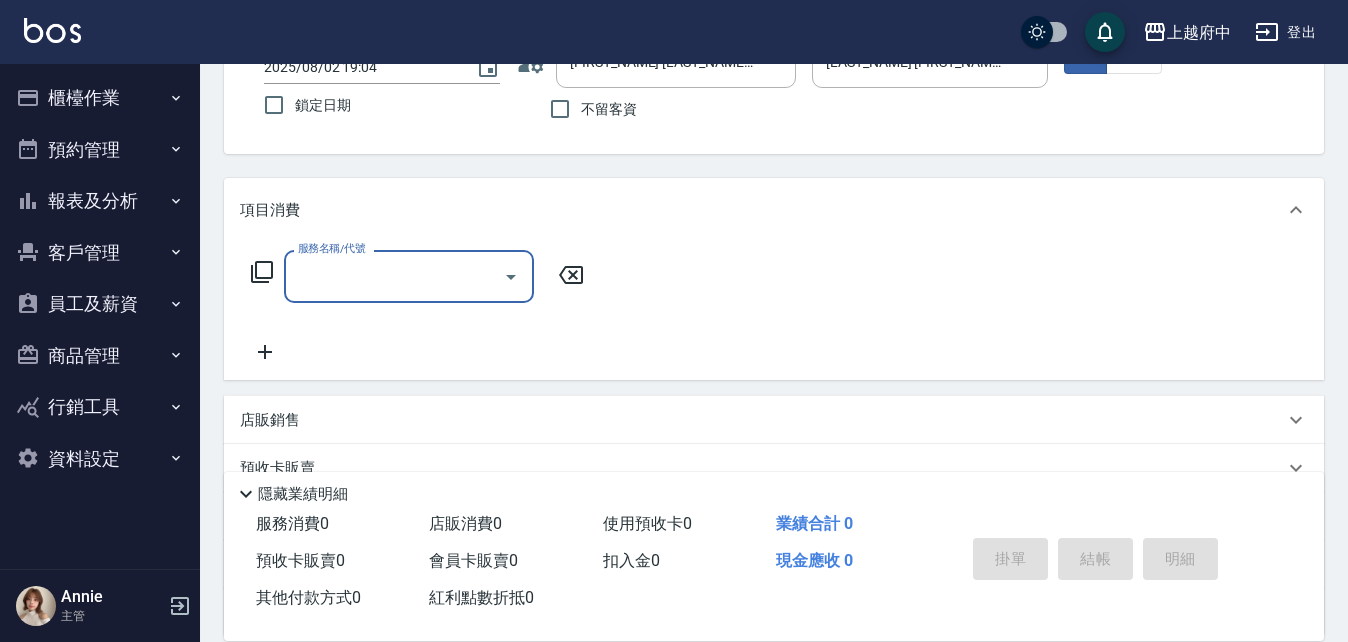 scroll, scrollTop: 200, scrollLeft: 0, axis: vertical 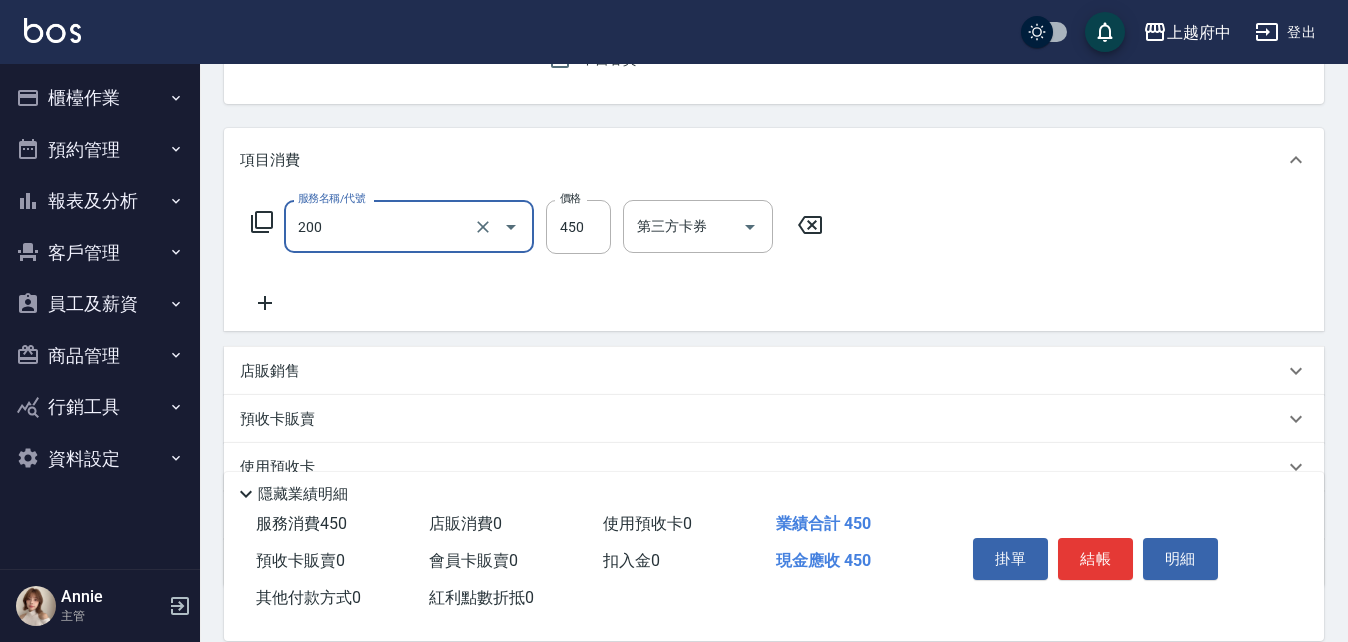 type on "有機洗髮(200)" 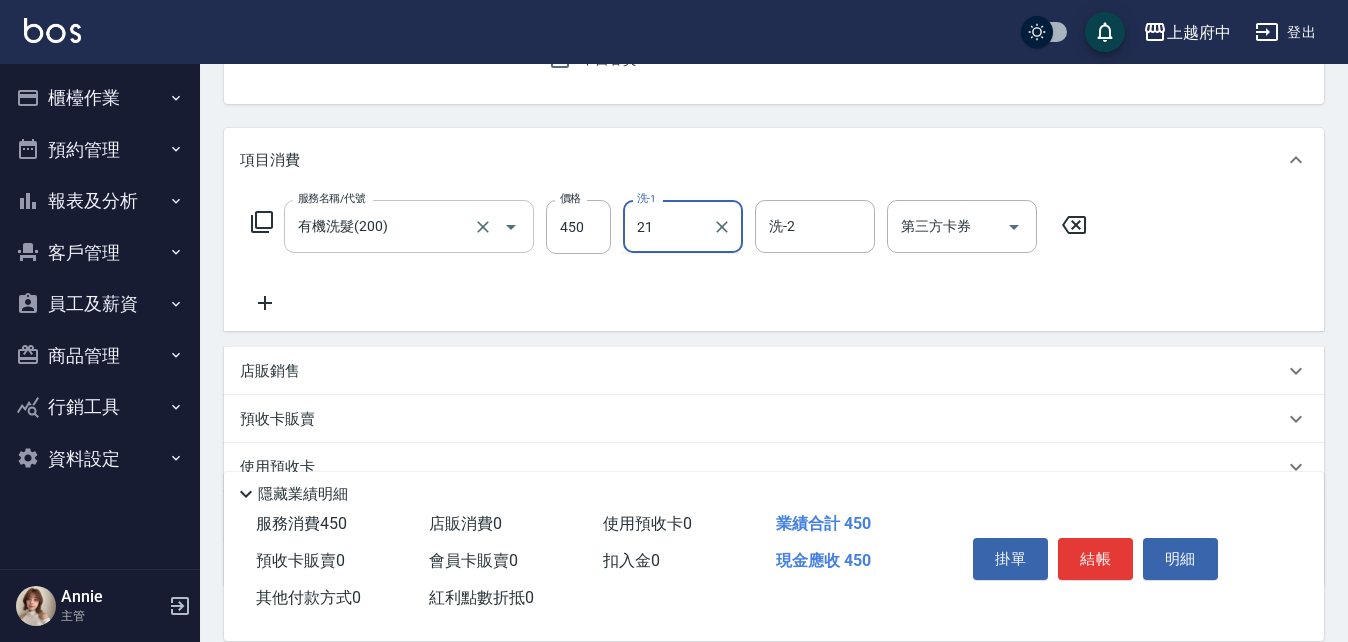 type on "21" 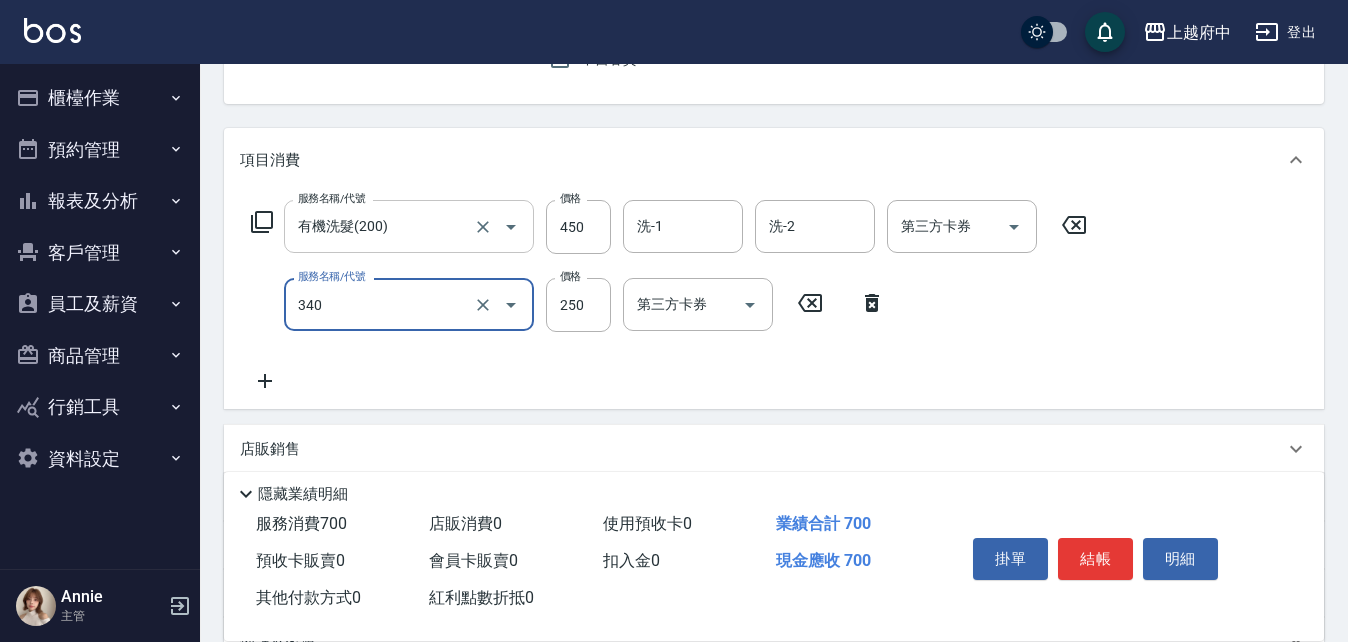 type on "剪髮(340)" 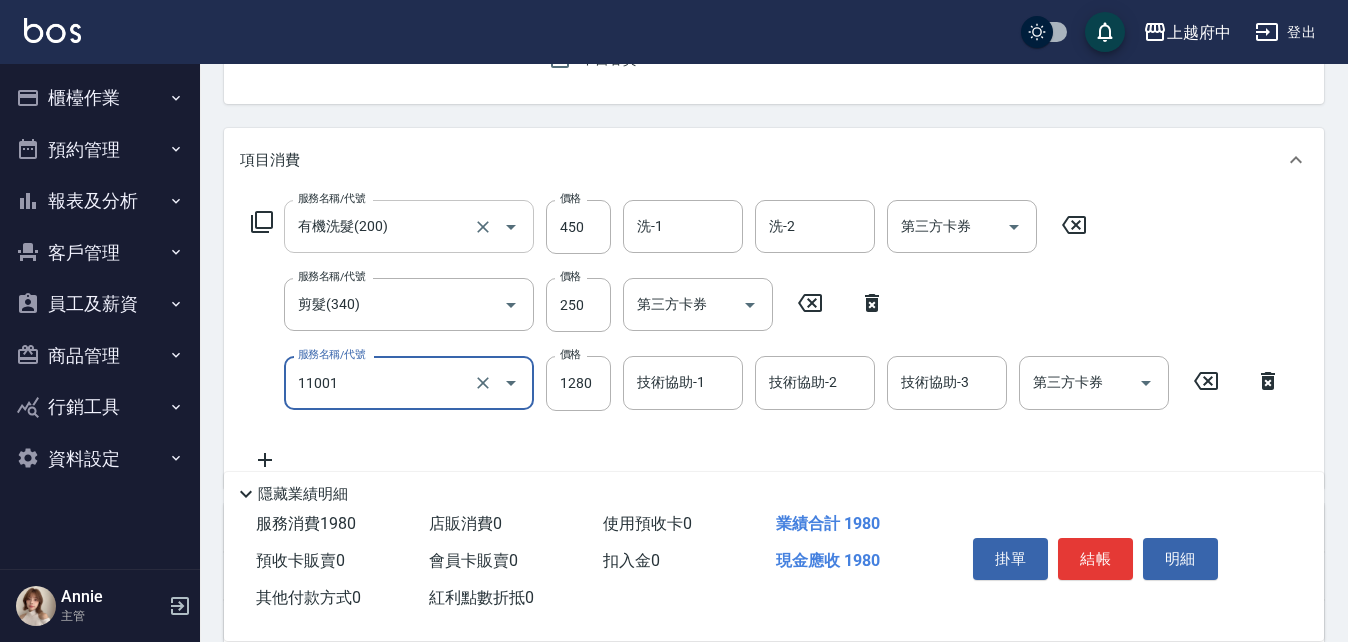 type on "燙髮S(11001)" 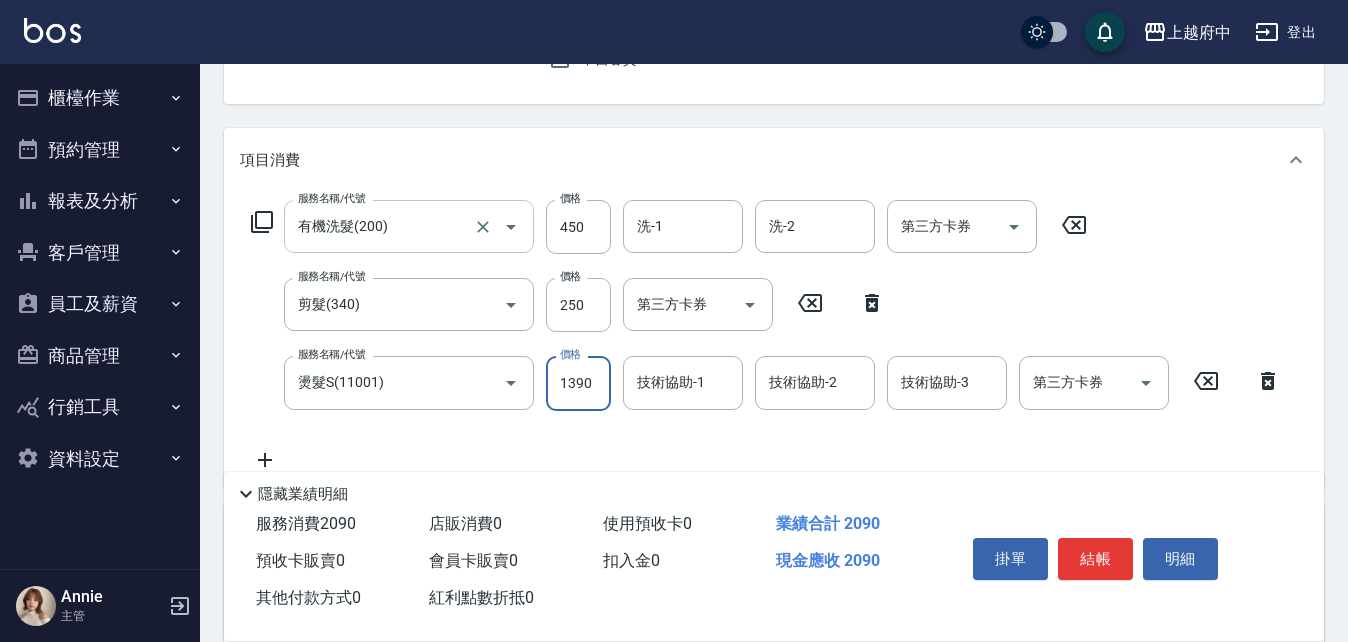 type on "1390" 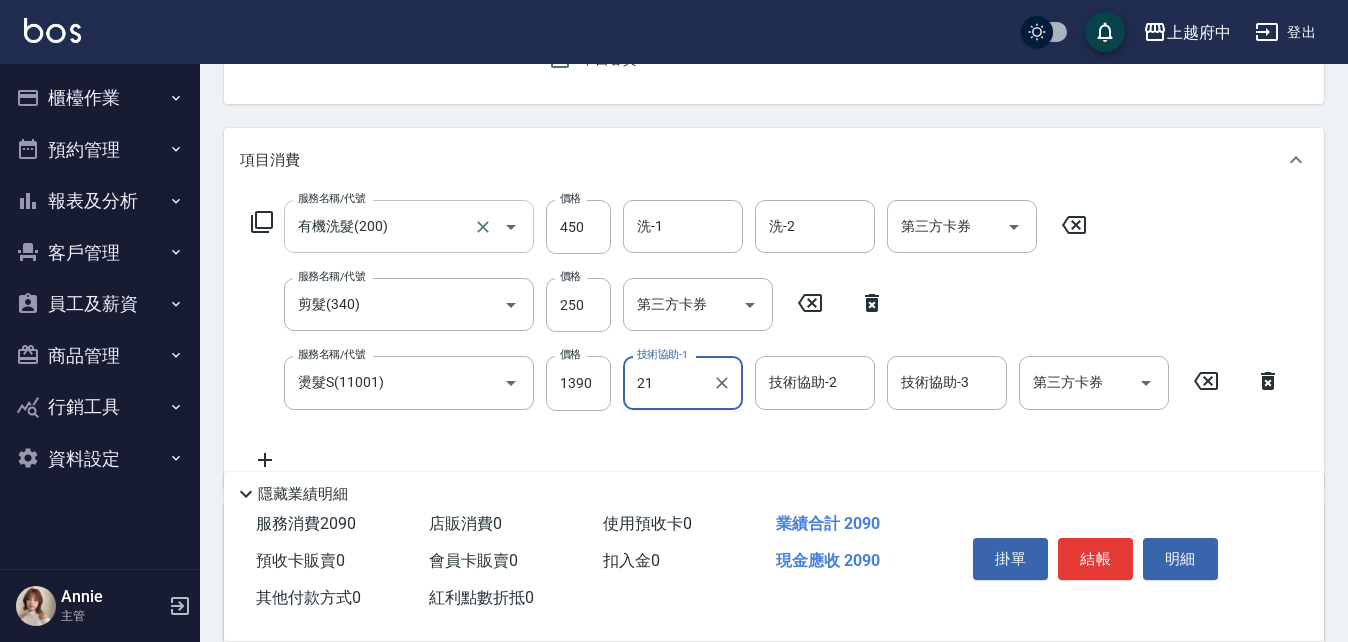 type on "21" 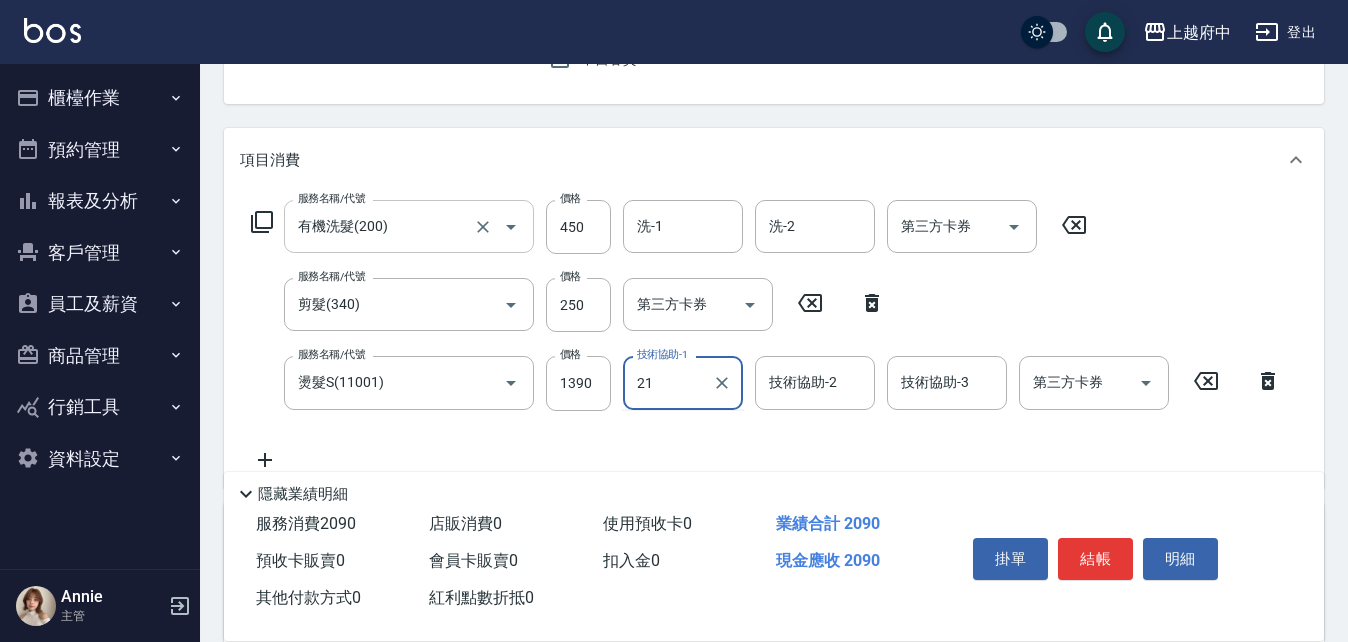 type 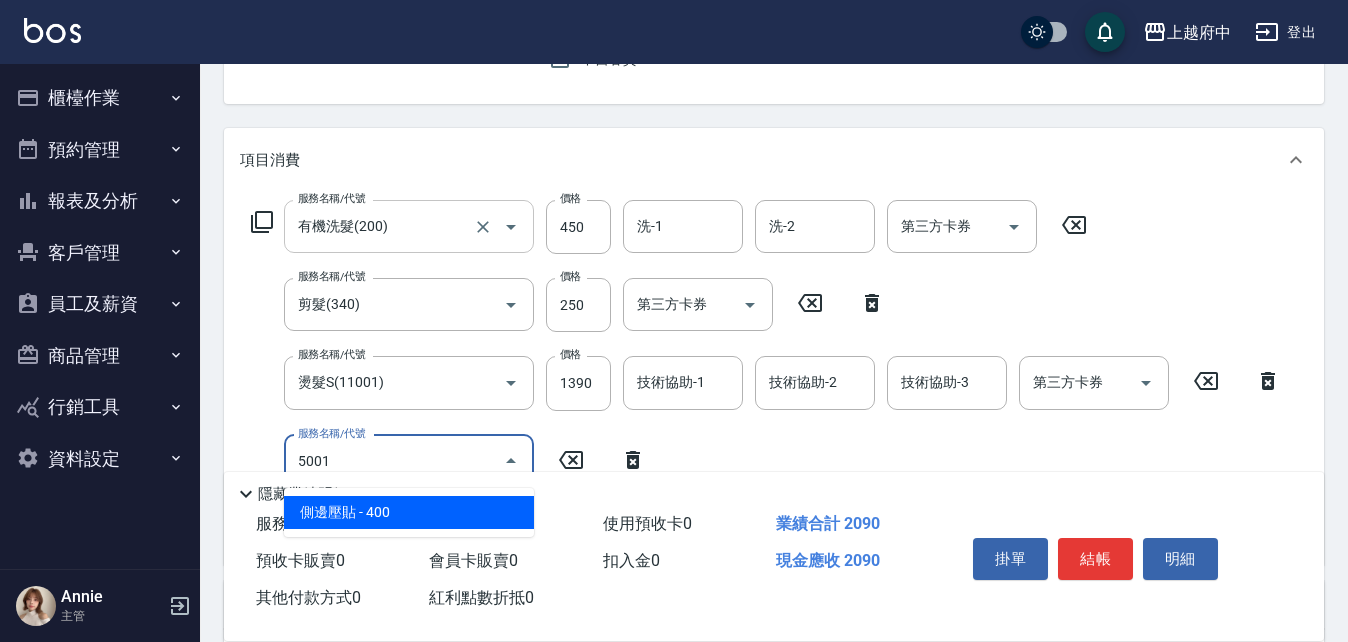 type on "側邊壓貼(5001)" 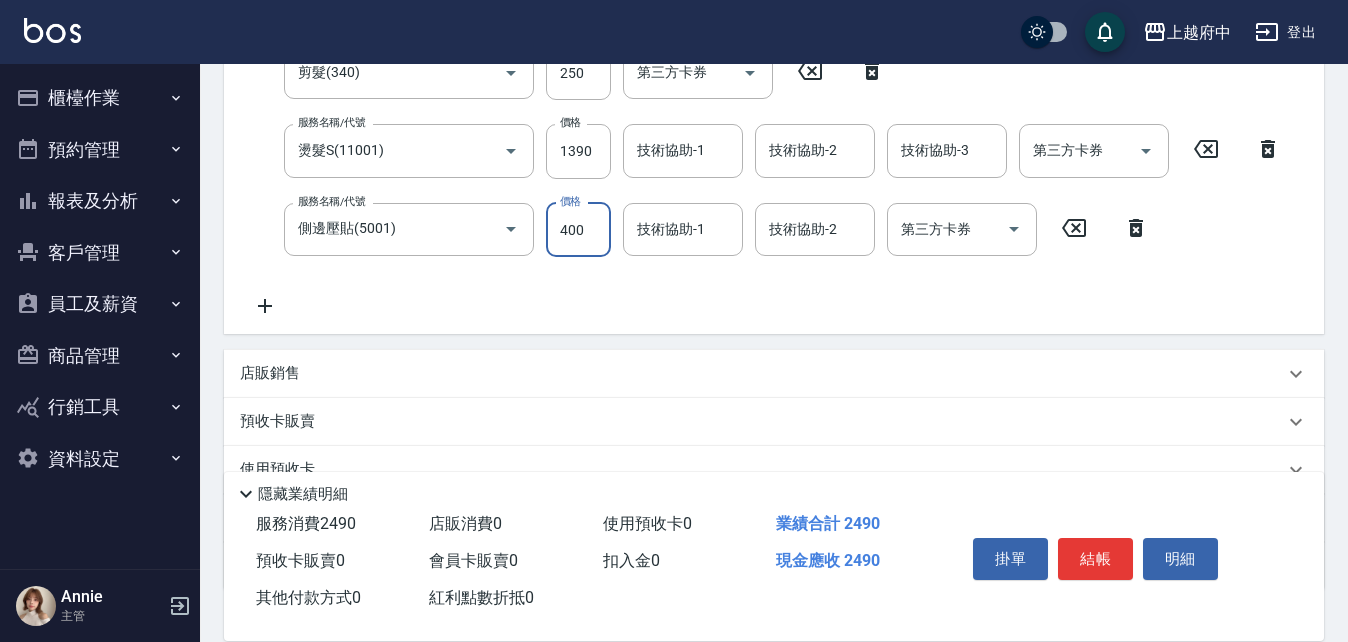 scroll, scrollTop: 400, scrollLeft: 0, axis: vertical 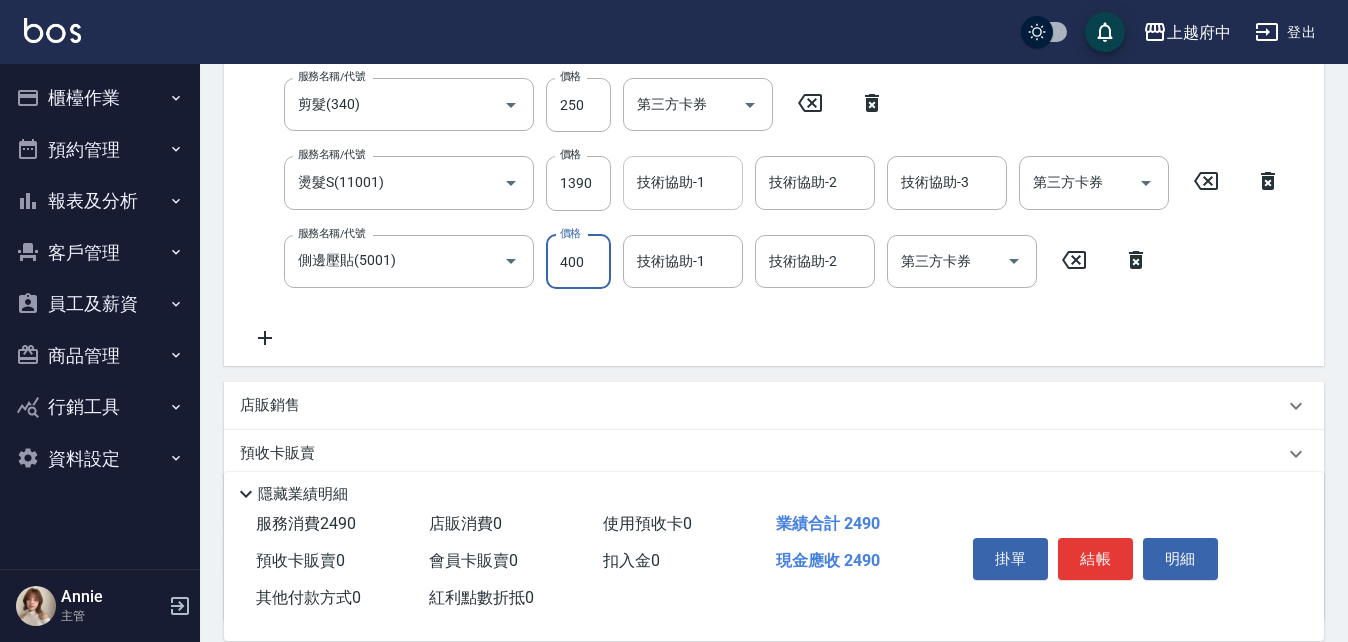 click on "技術協助-1" at bounding box center [683, 182] 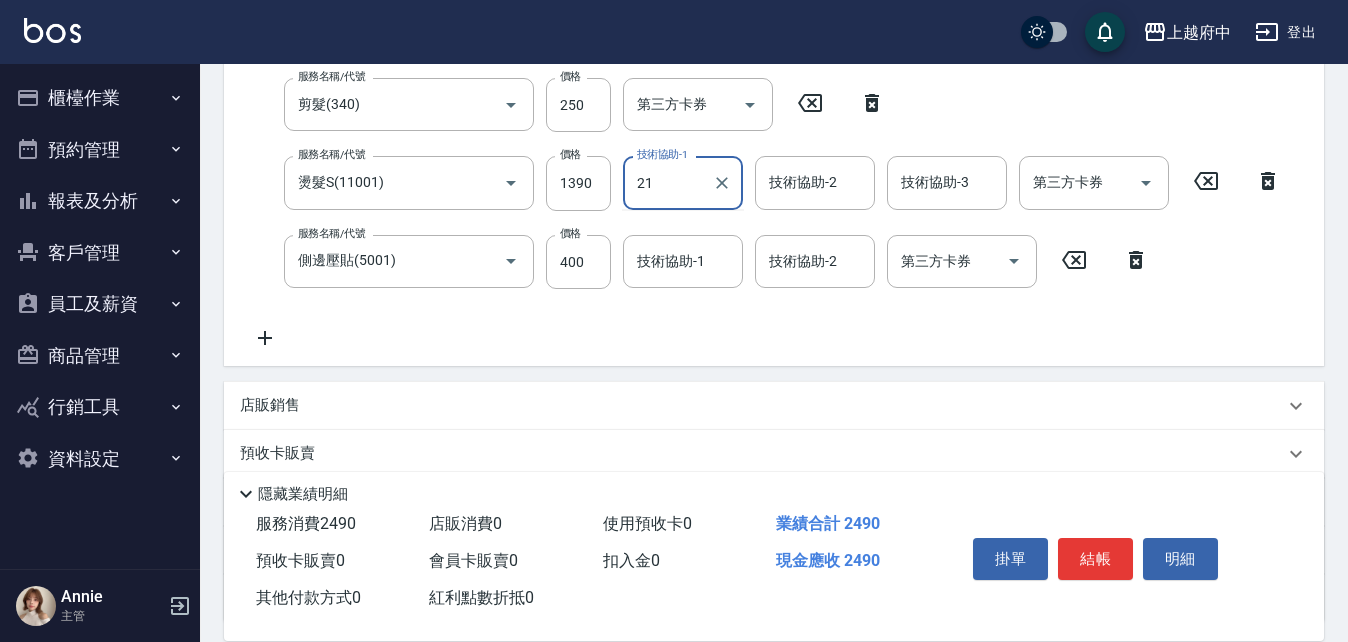 type on "21" 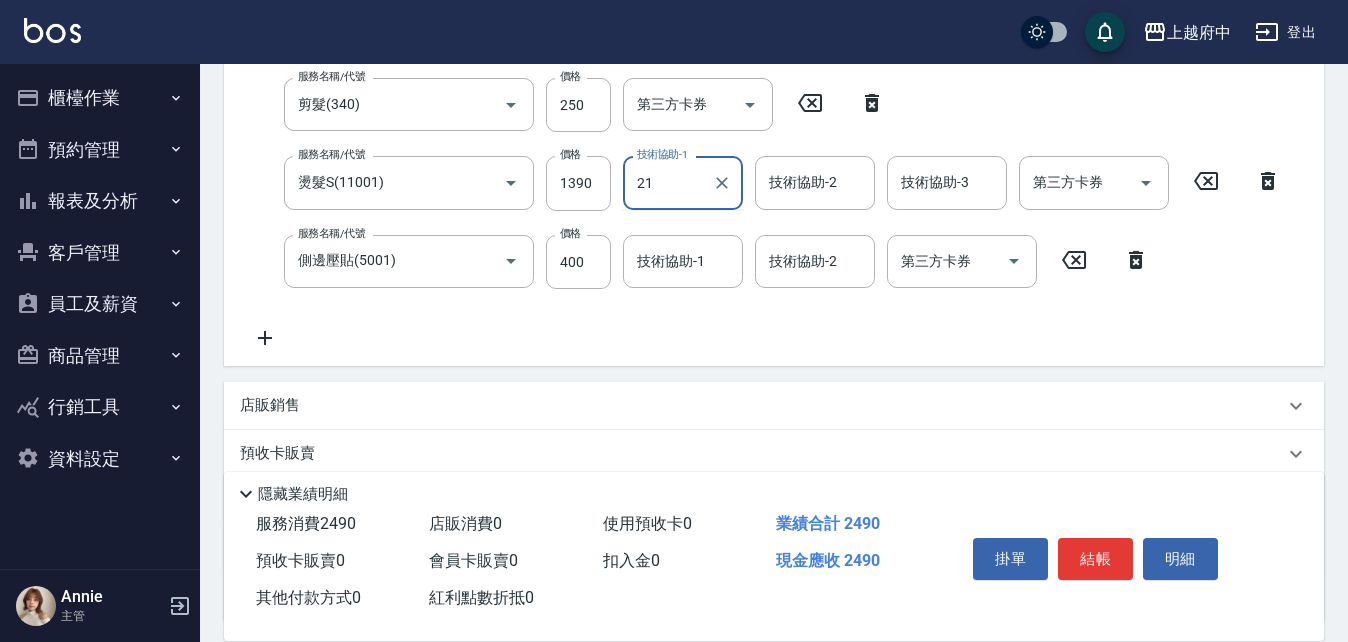 type 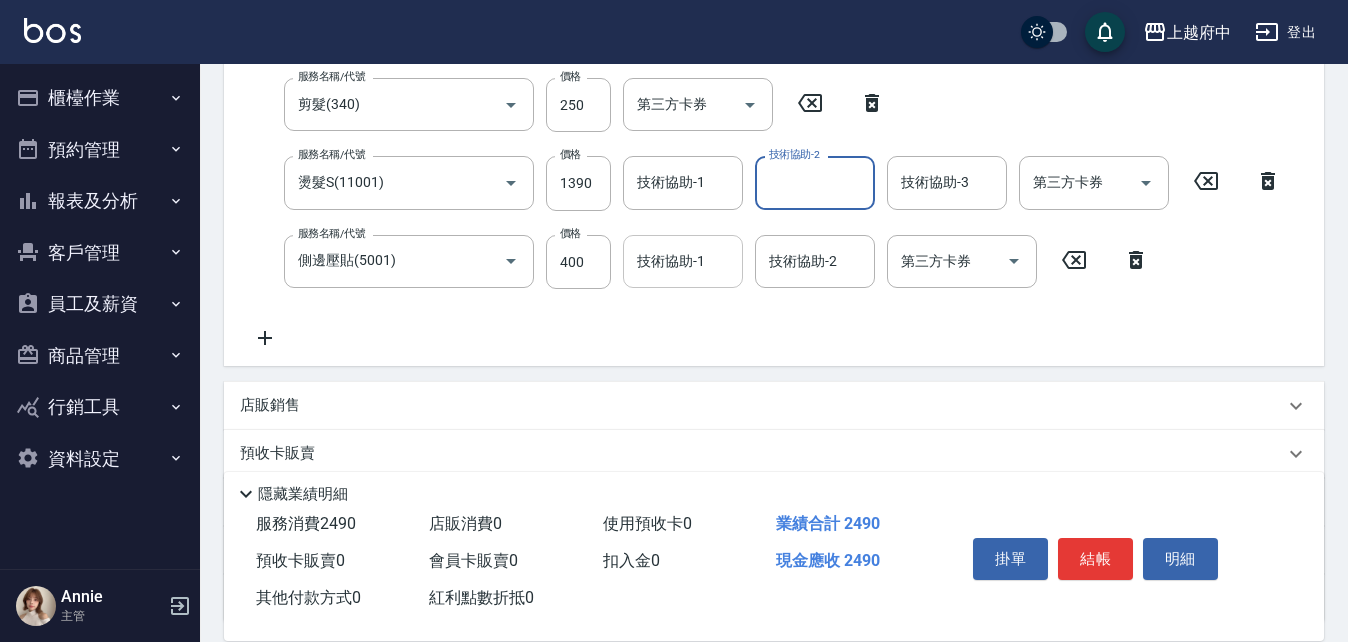 click on "技術協助-1 技術協助-1" at bounding box center [683, 261] 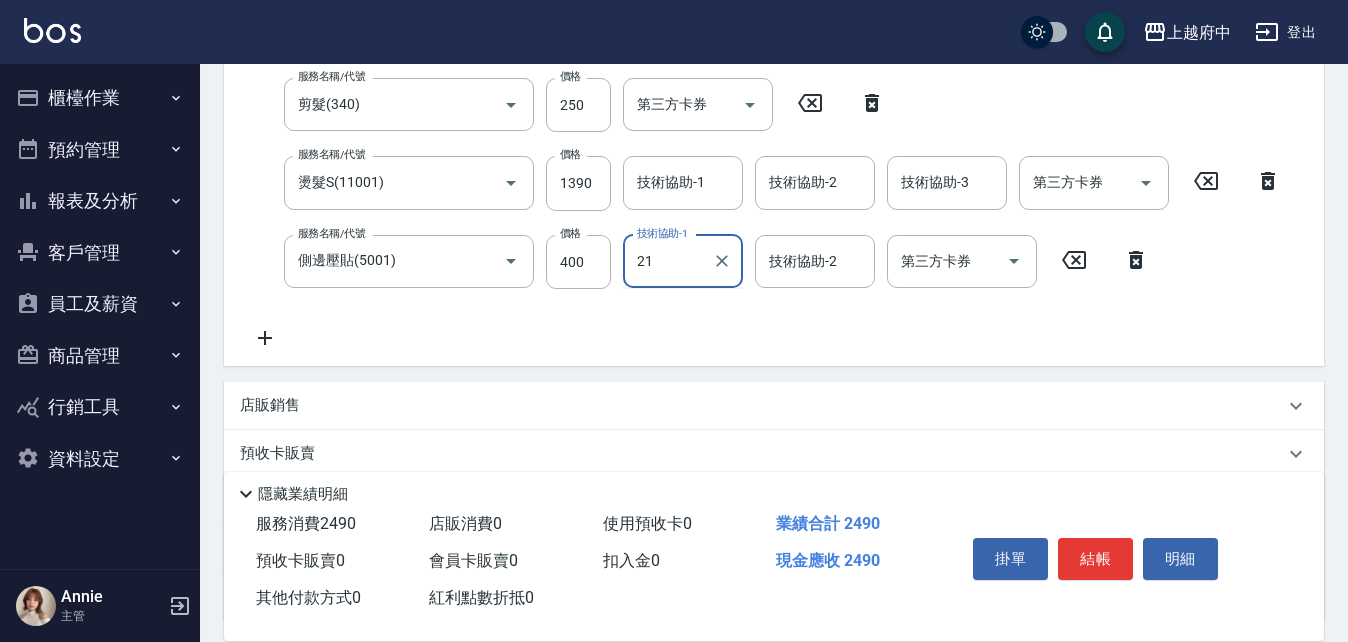 type on "21" 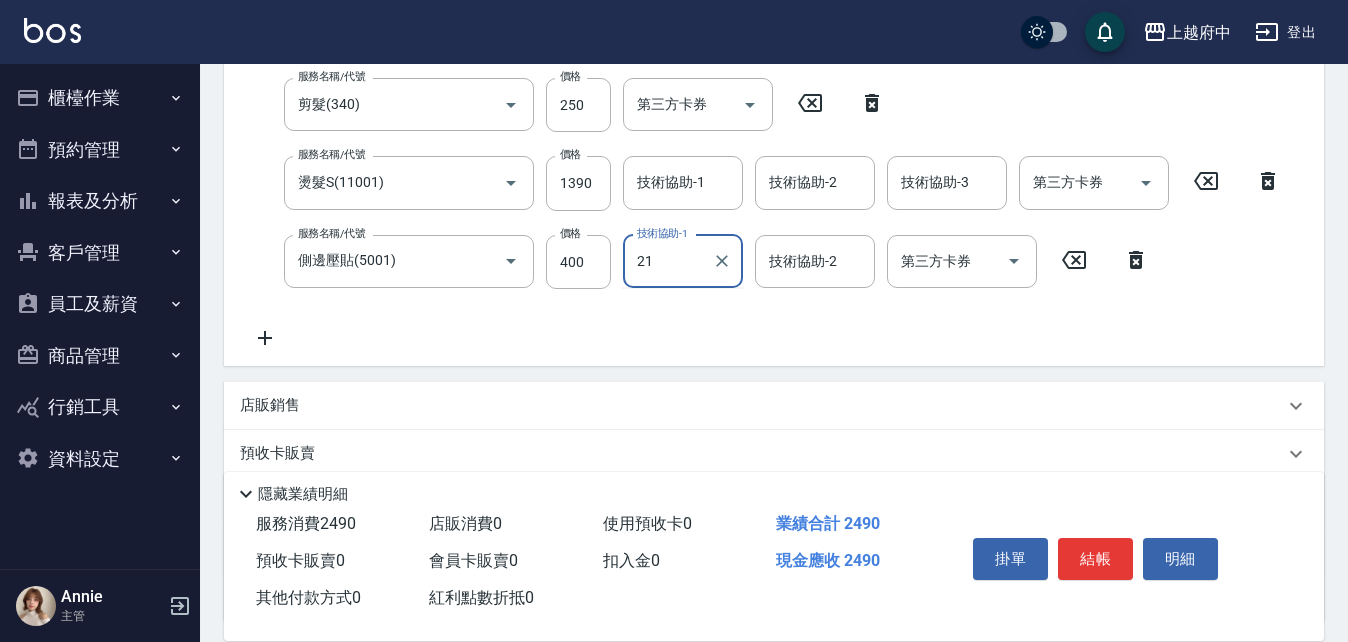 type 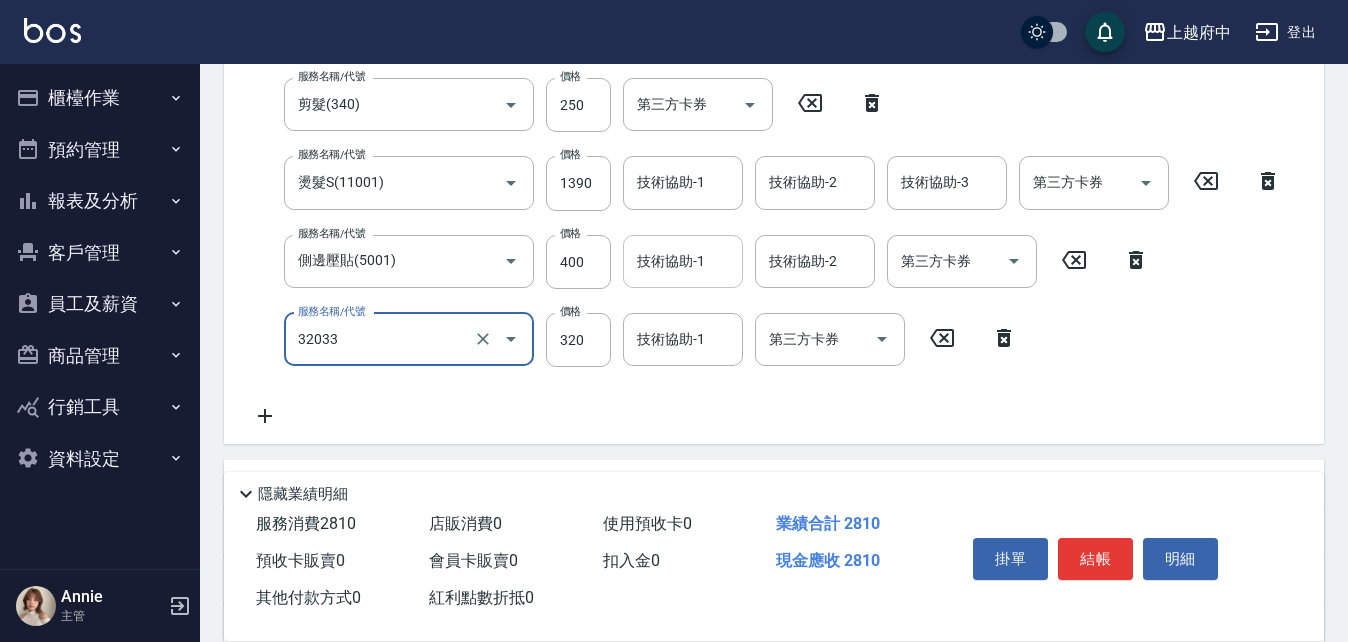 type on "頭皮隔離液(32033)" 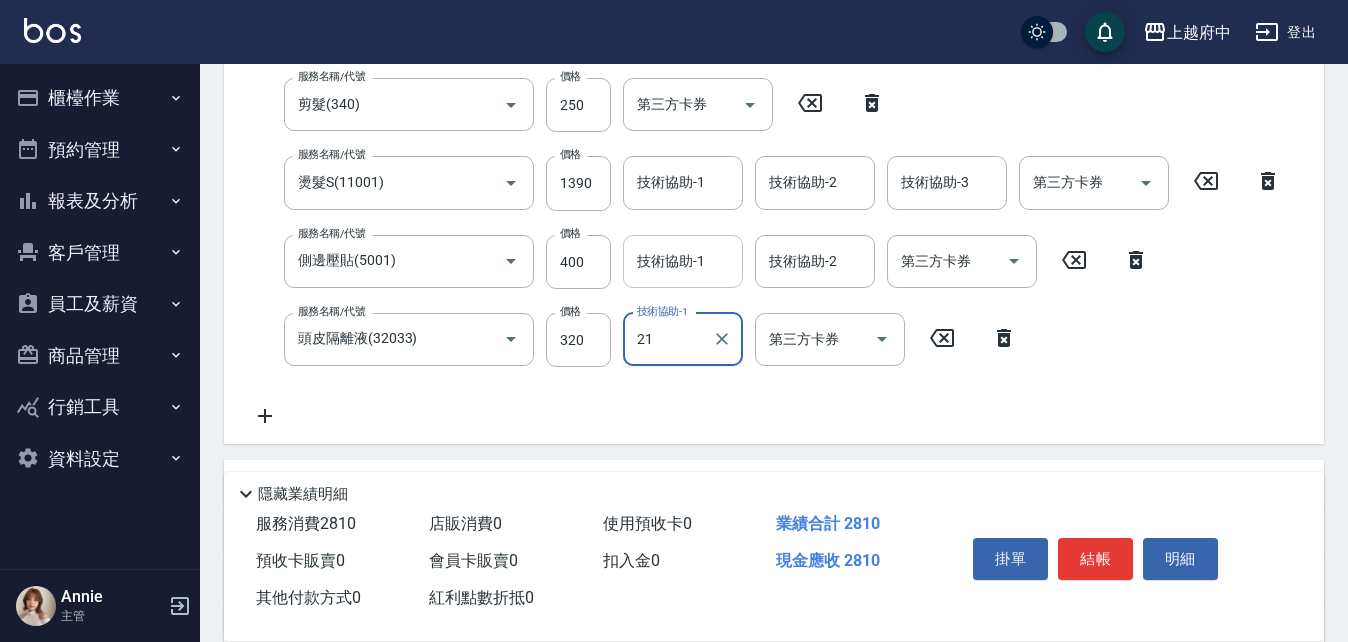 type on "21" 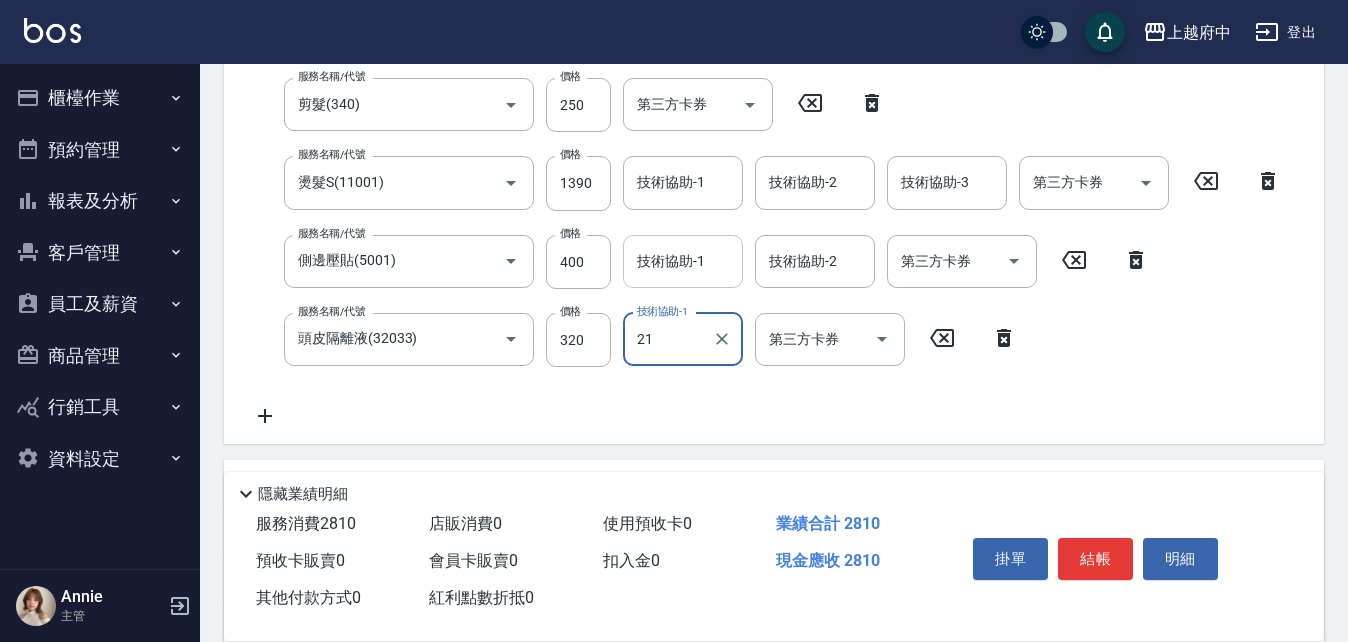 type 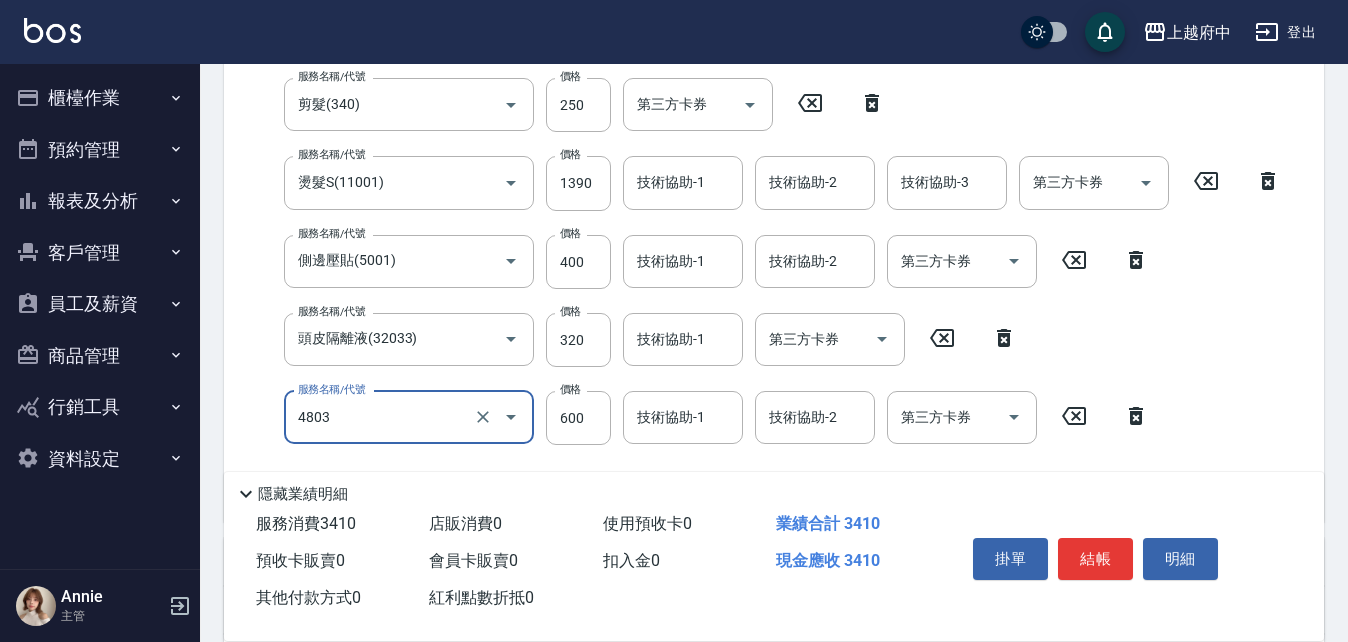 type on "潤澤修護(4803)" 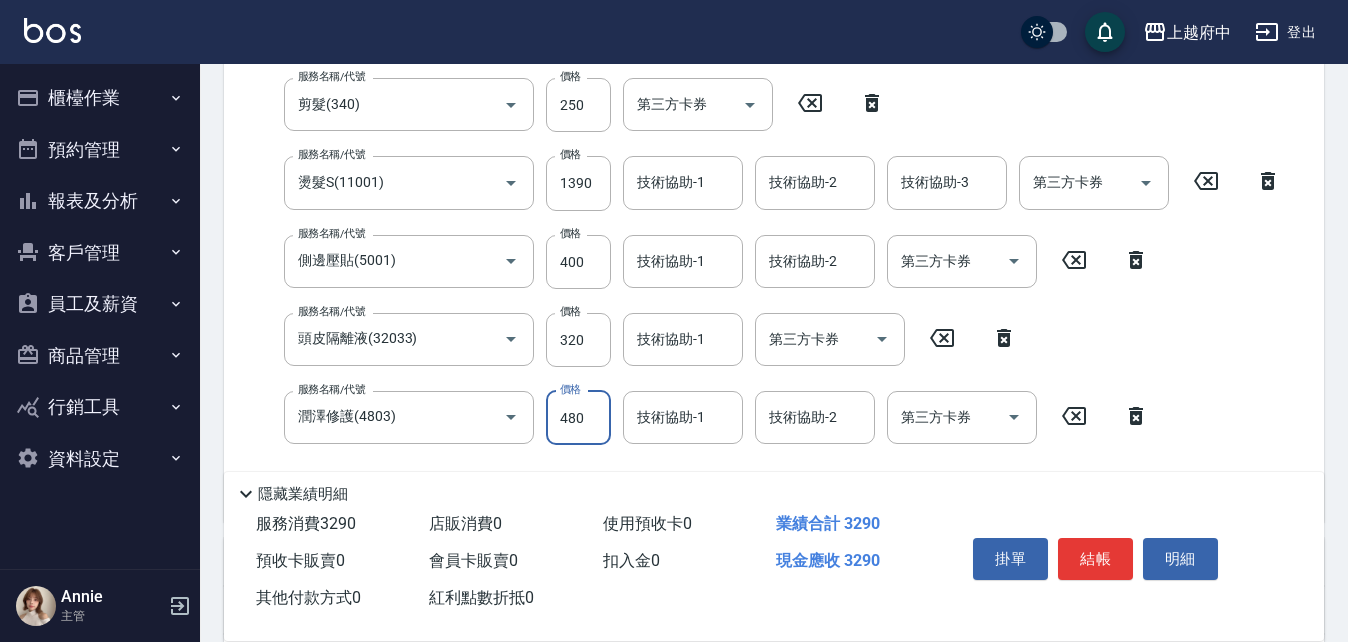 type on "480" 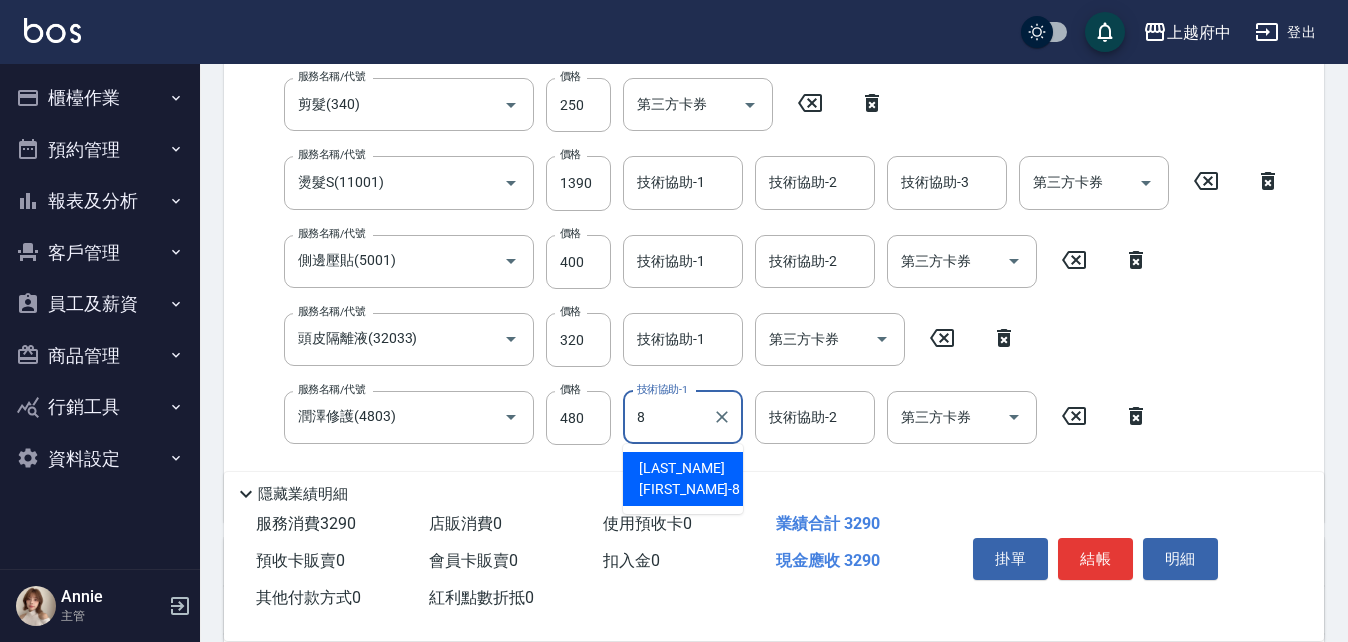 type on "[LAST_NAME] [FIRST_NAME]-[NUMBER]" 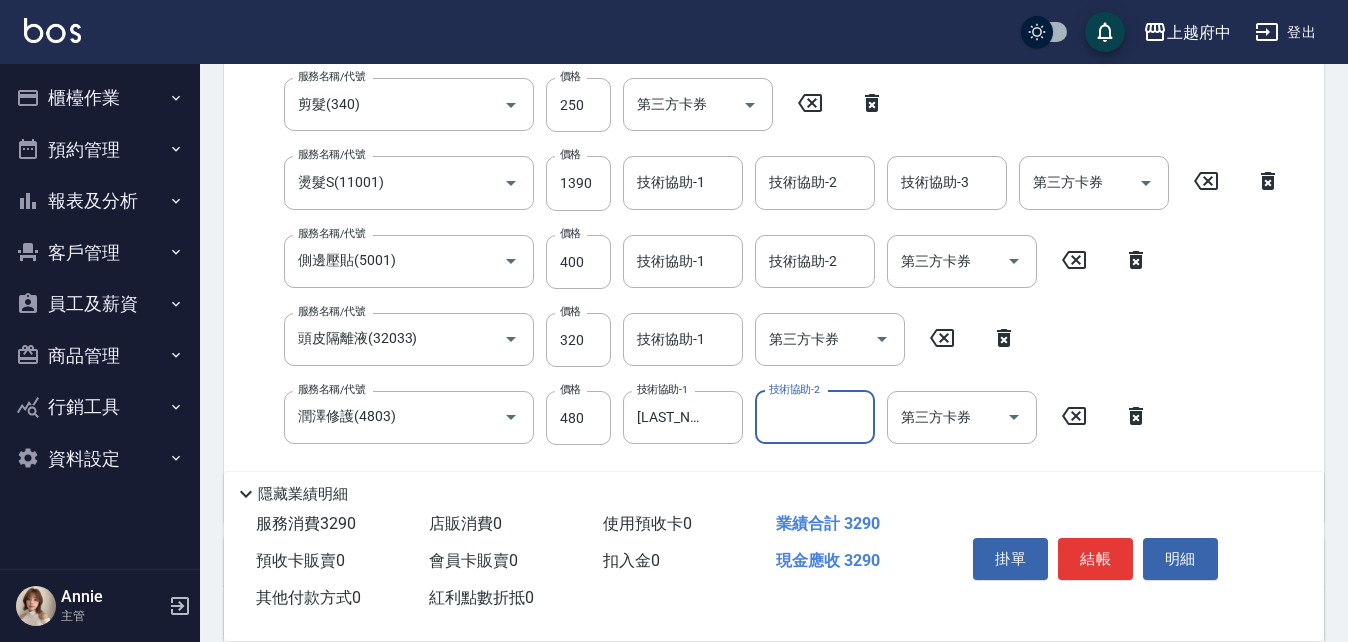 click on "服務名稱/代號 [SERVICE_NAME] 服務名稱/代號 價格 450 價格 洗-1 洗-1 洗-2 洗-2 第三方卡券 第三方卡券 服務名稱/代號 [SERVICE_NAME] 服務名稱/代號 價格 250 價格 第三方卡券 第三方卡券 服務名稱/代號 [SERVICE_NAME] 服務名稱/代號 價格 1390 價格 技術協助-1 技術協助-1 技術協助-2 技術協助-2 技術協助-3 技術協助-3 第三方卡券 第三方卡券 服務名稱/代號 [SERVICE_NAME] 服務名稱/代號 價格 400 價格 技術協助-1 技術協助-1 技術協助-2 技術協助-2 第三方卡券 第三方卡券 服務名稱/代號 [SERVICE_NAME] 服務名稱/代號 價格 320 價格 技術協助-1 技術協助-1 第三方卡券 第三方卡券 服務名稱/代號 [SERVICE_NAME] 服務名稱/代號 價格 480 價格 技術協助-1 [LAST_NAME] [FIRST_NAME]-[NUMBER] 技術協助-1 技術協助-2 技術協助-2 第三方卡券 第三方卡券" at bounding box center [766, 253] 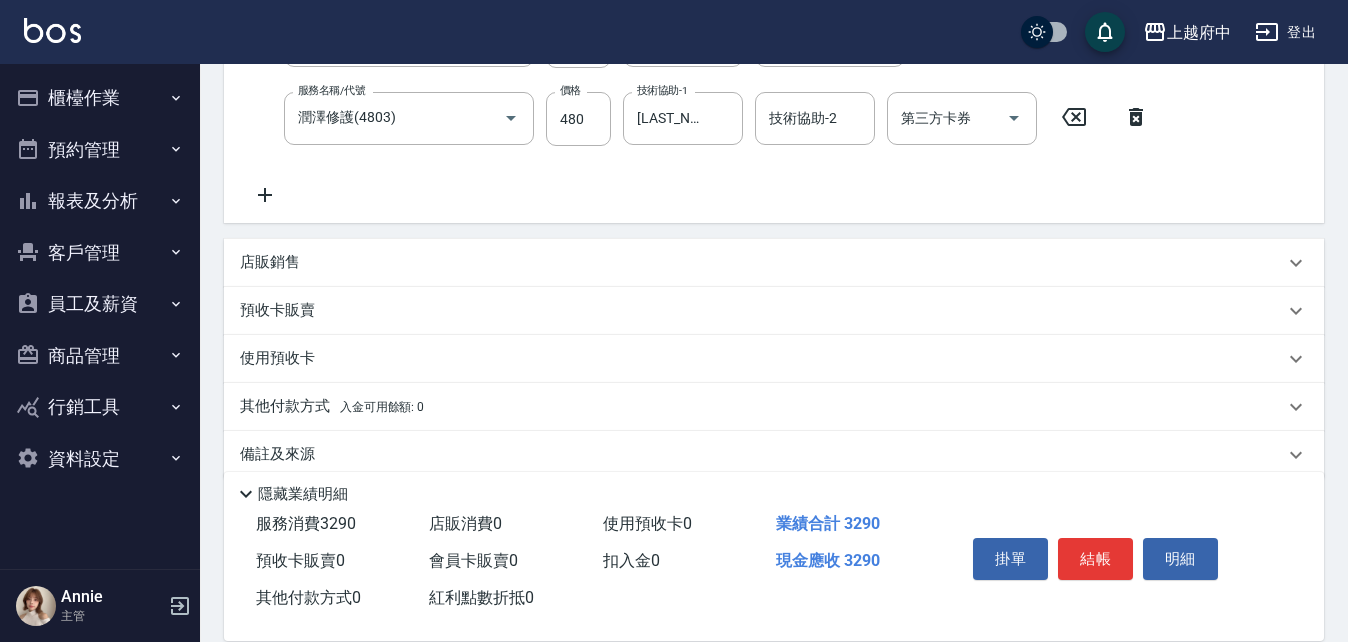 scroll, scrollTop: 700, scrollLeft: 0, axis: vertical 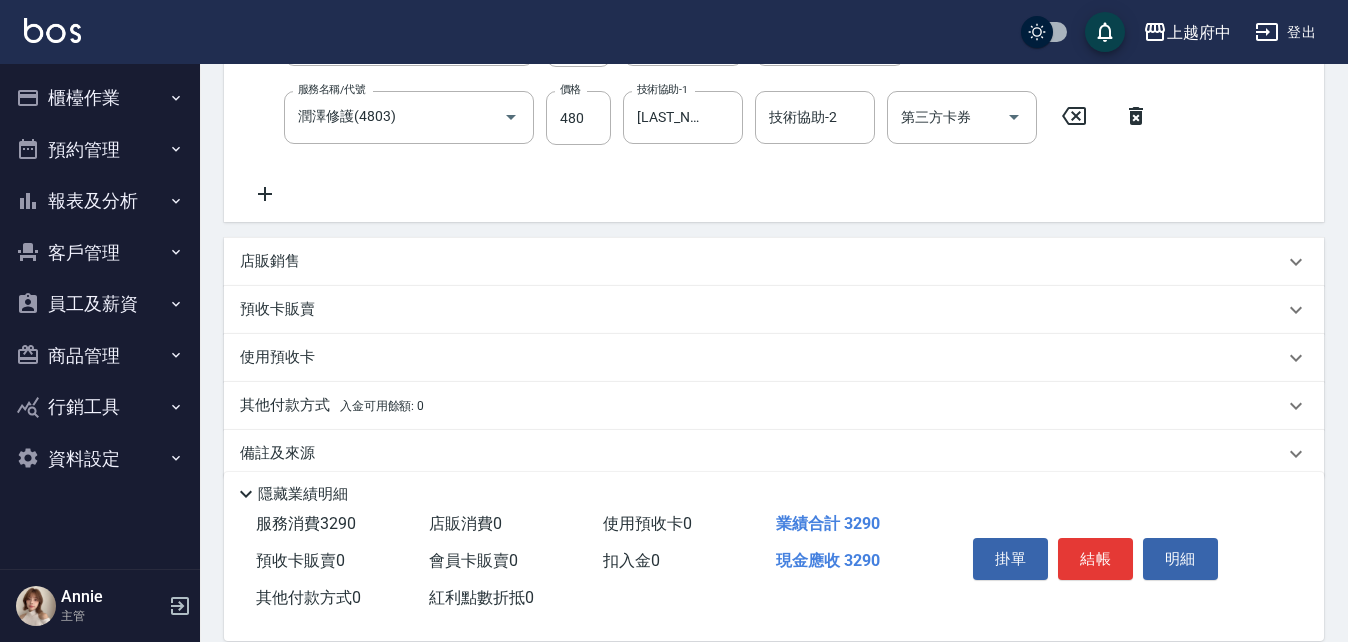 click on "店販銷售" at bounding box center (270, 261) 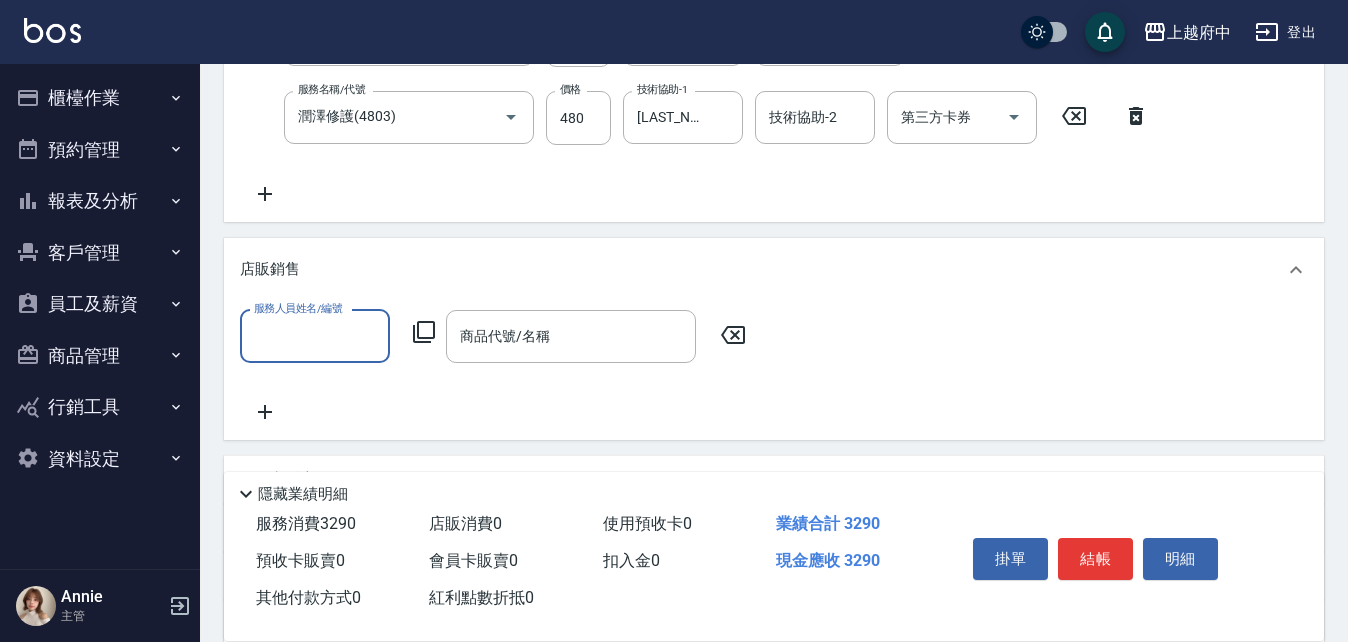 scroll, scrollTop: 0, scrollLeft: 0, axis: both 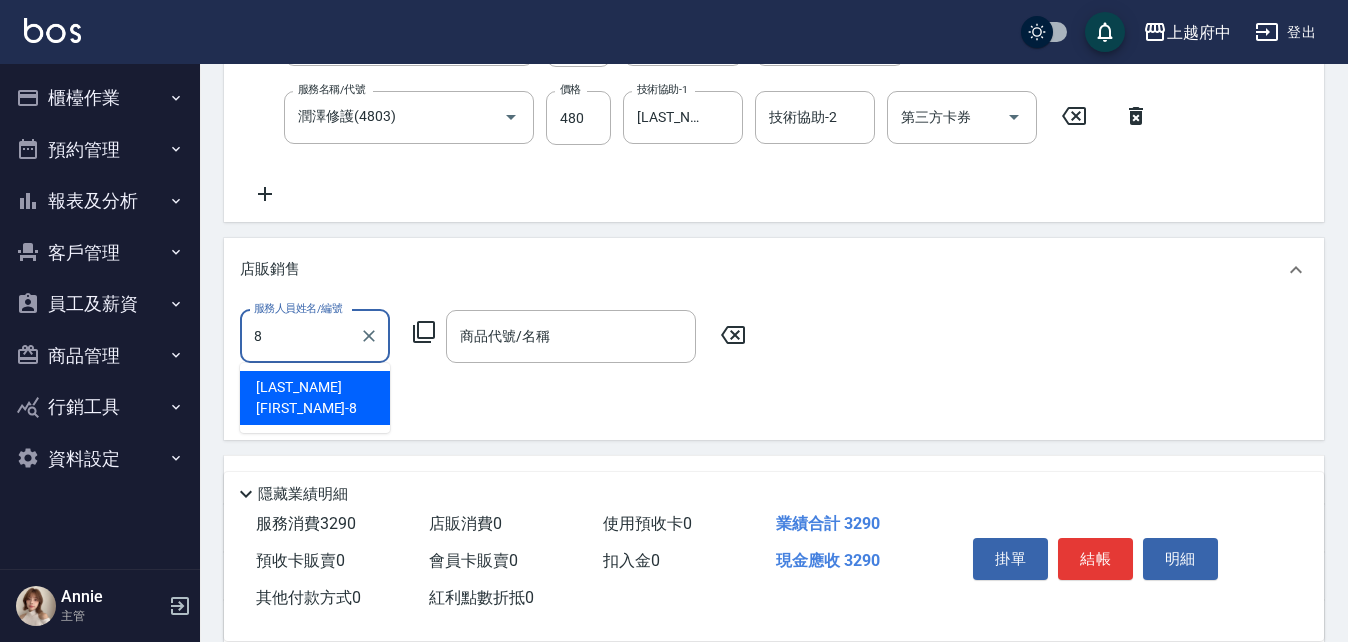 type on "[LAST_NAME] [FIRST_NAME]-[NUMBER]" 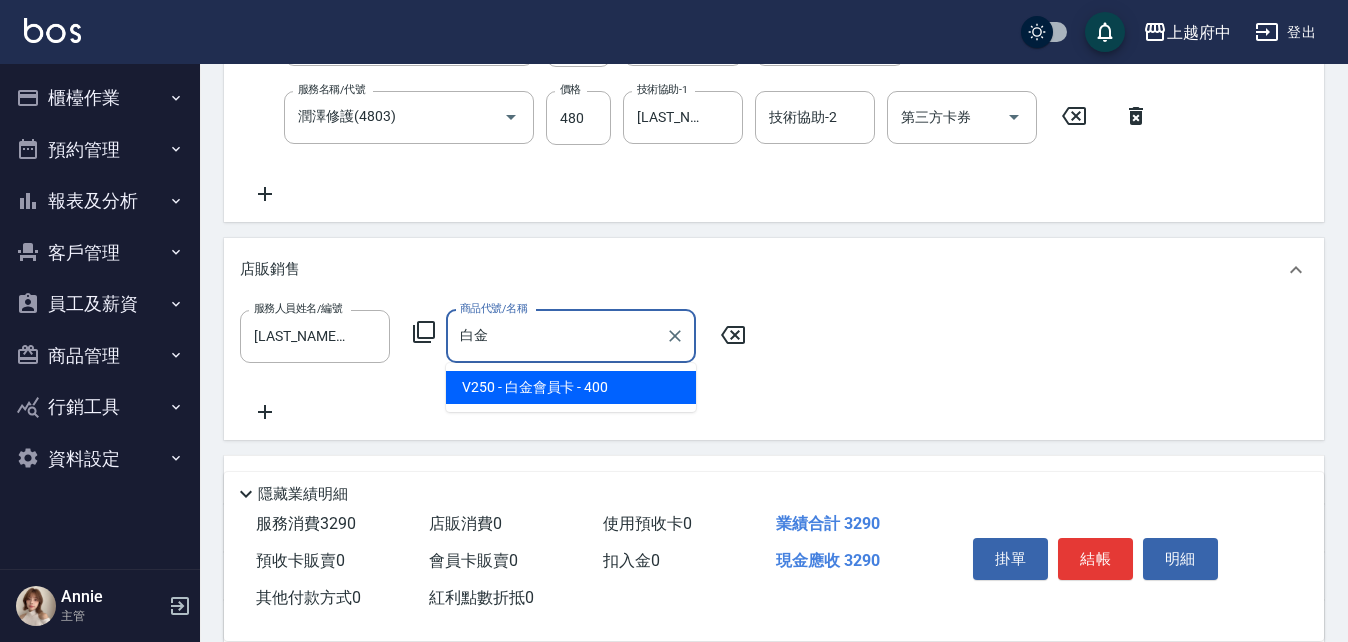 click on "V250 - 白金會員卡 - 400" at bounding box center (571, 387) 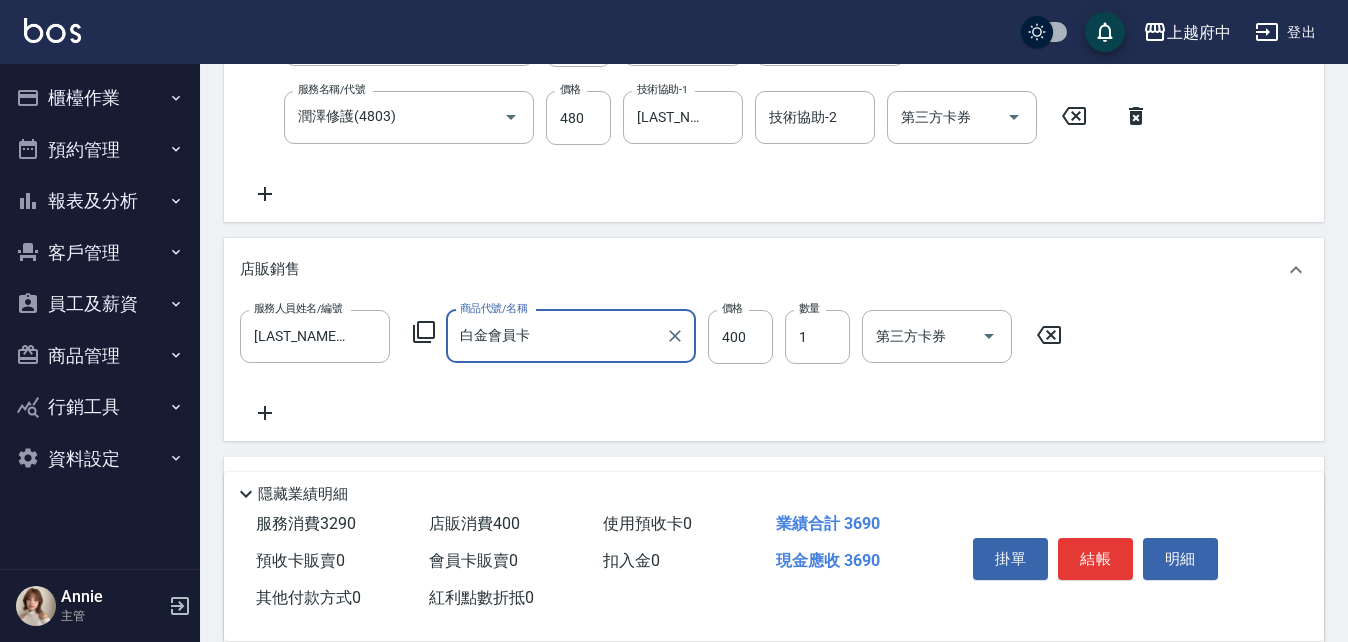type on "白金會員卡" 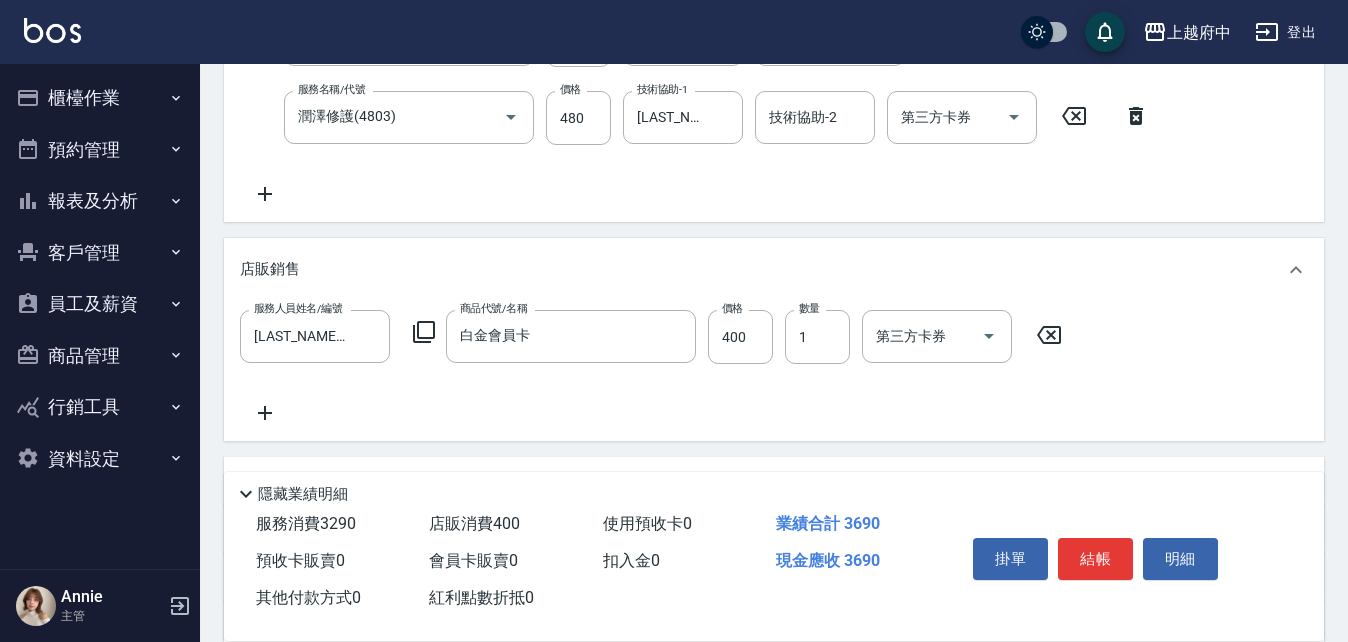 click on "服務人員姓名/編號 [LAST_NAME] [FIRST_NAME]-[NUMBER] 服務人員姓名/編號 商品代號/名稱 [PRODUCT_NAME] 商品代號/名稱 價格 400 價格 數量 1 數量 第三方卡券 第三方卡券" at bounding box center [774, 367] 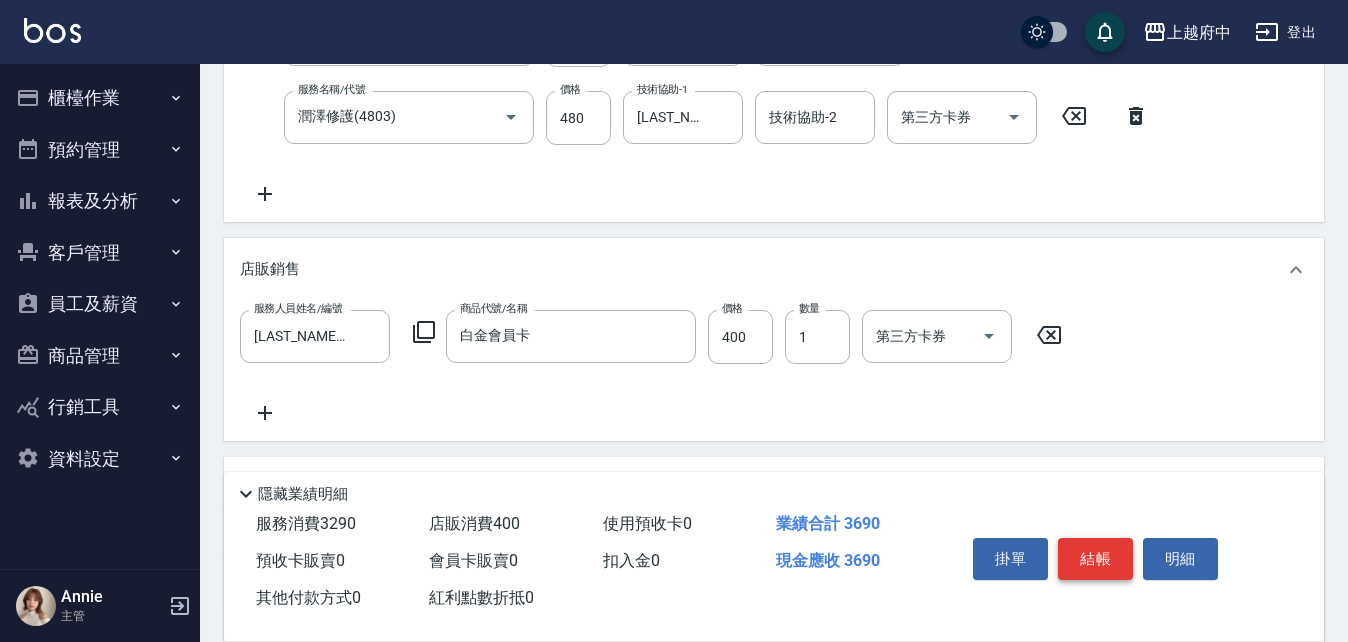 click on "結帳" at bounding box center [1095, 559] 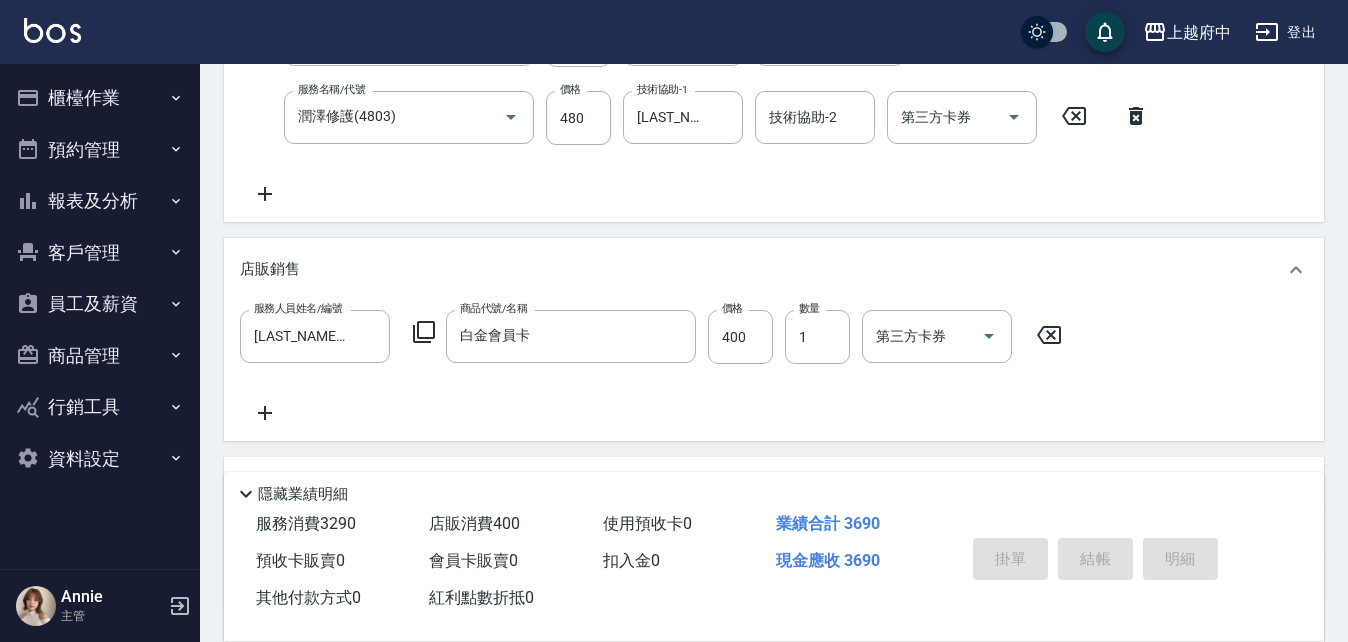 type on "2025/08/02 19:08" 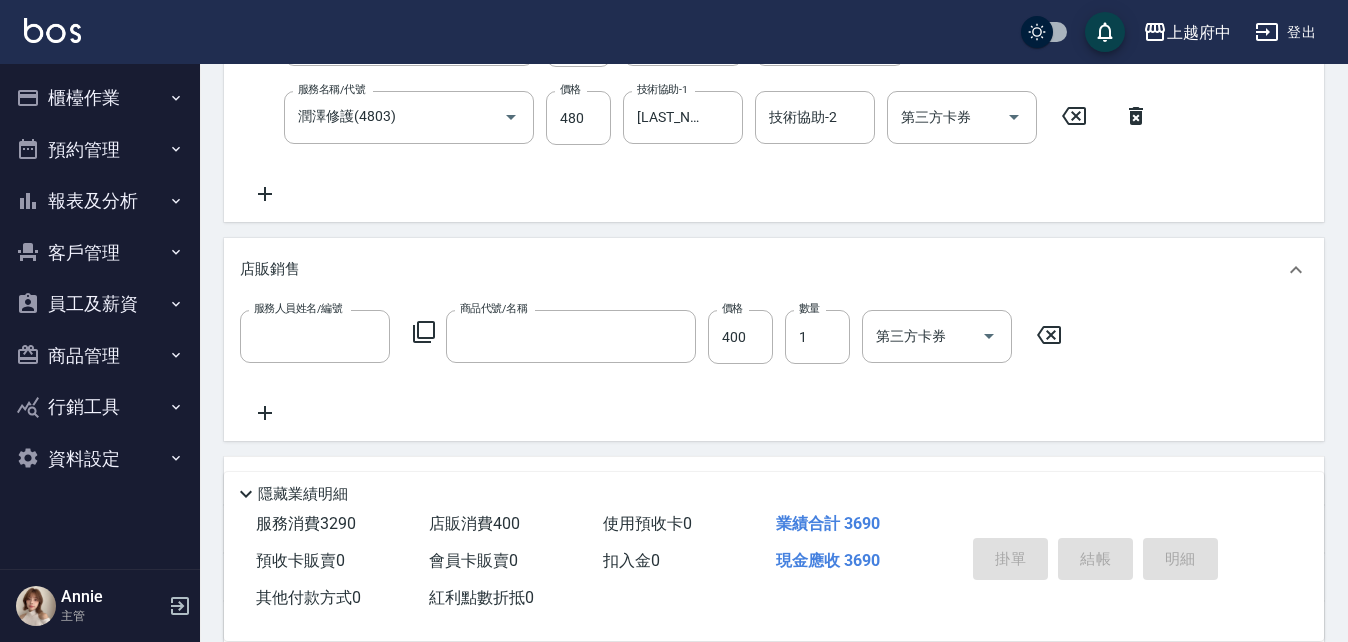 scroll, scrollTop: 0, scrollLeft: 0, axis: both 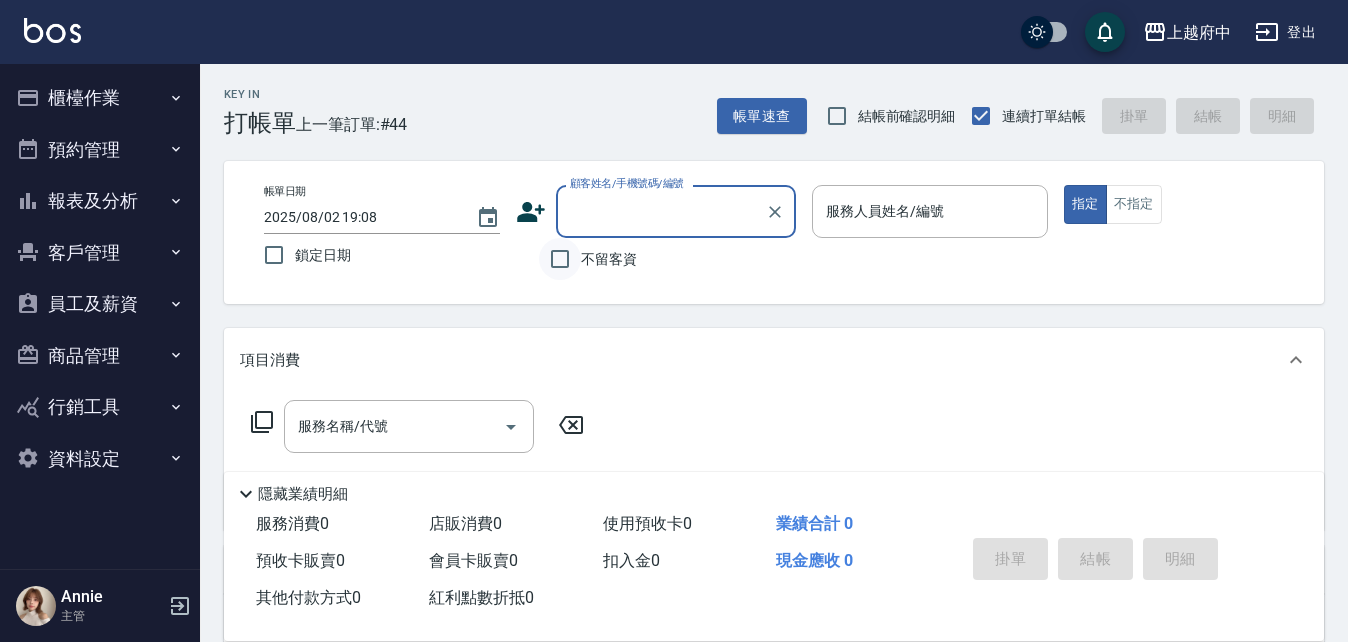 click on "不留客資" at bounding box center (560, 259) 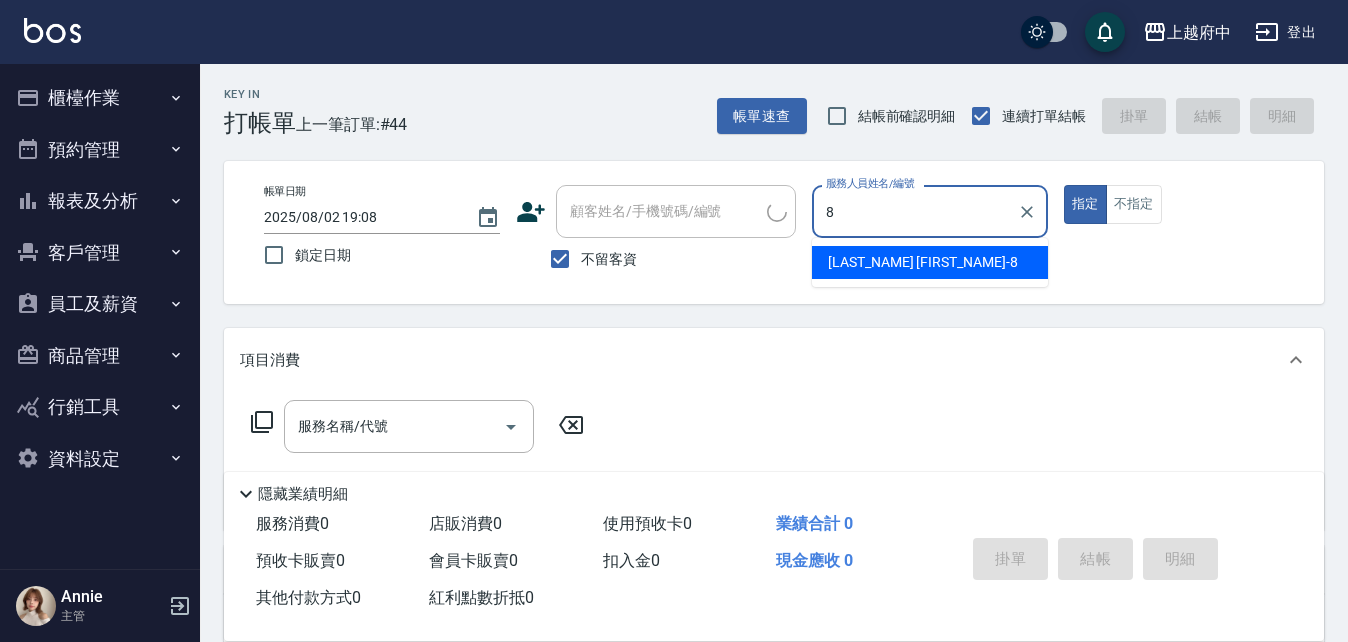 type on "[LAST_NAME] [FIRST_NAME]-[NUMBER]" 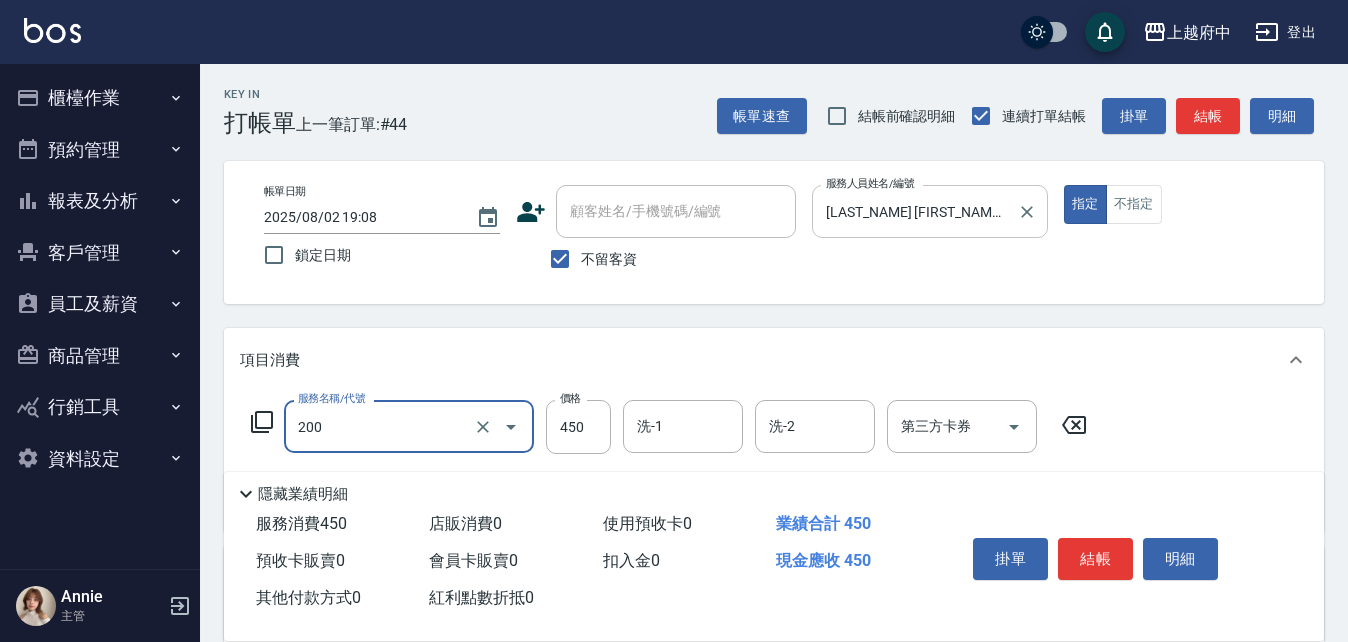 type on "有機洗髮(200)" 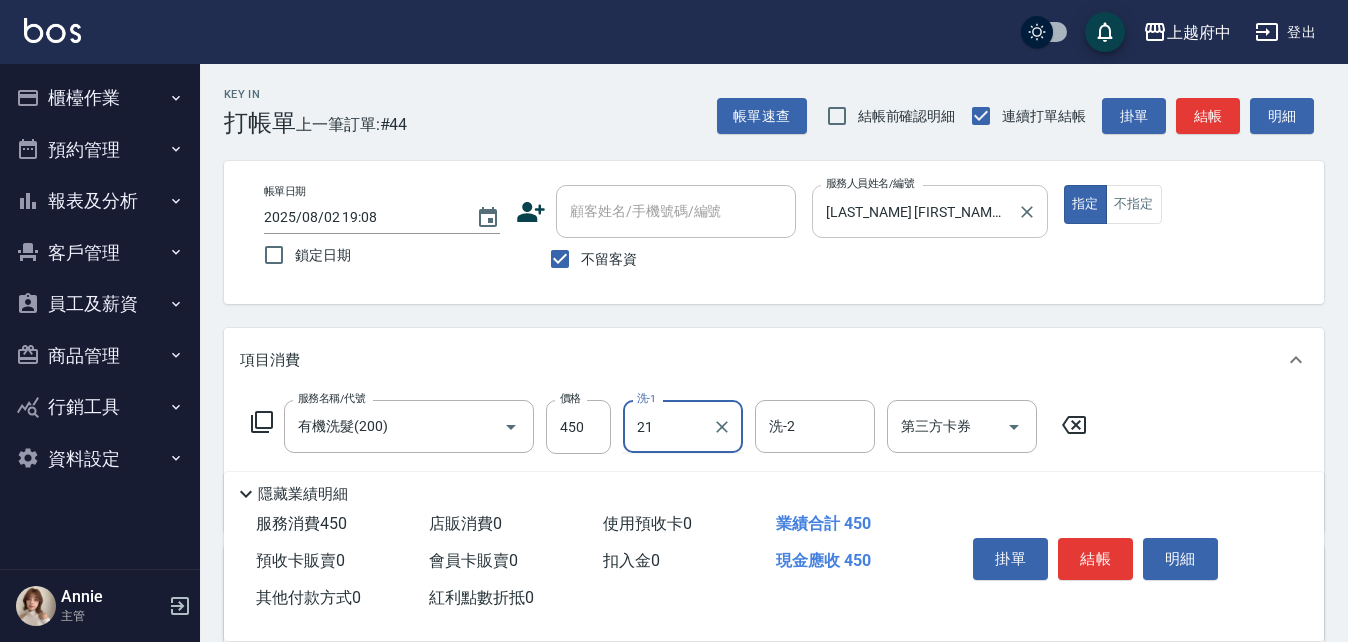 type on "21" 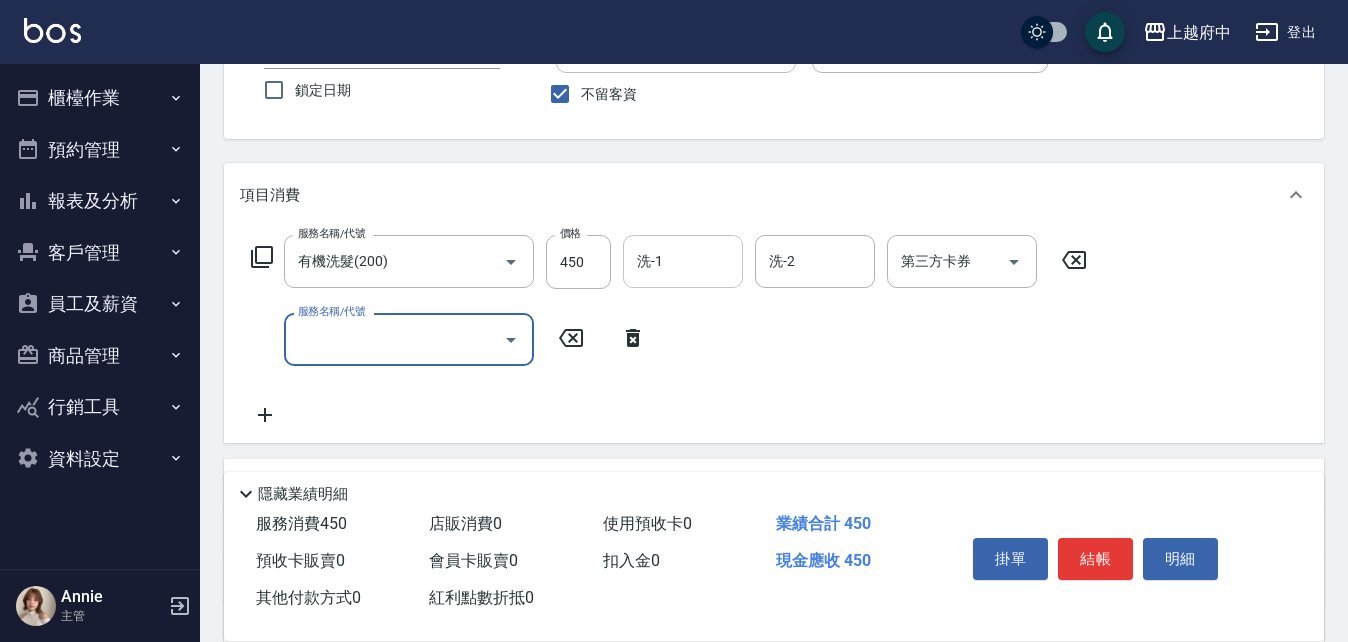 scroll, scrollTop: 200, scrollLeft: 0, axis: vertical 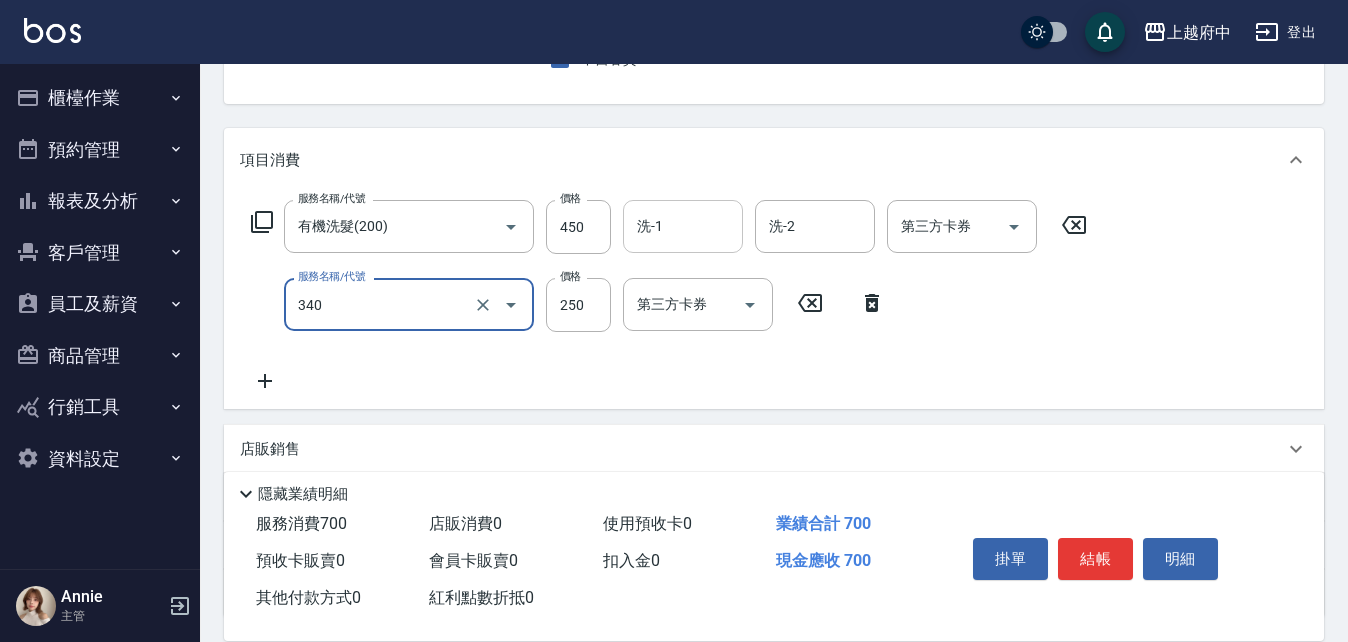 type on "剪髮(340)" 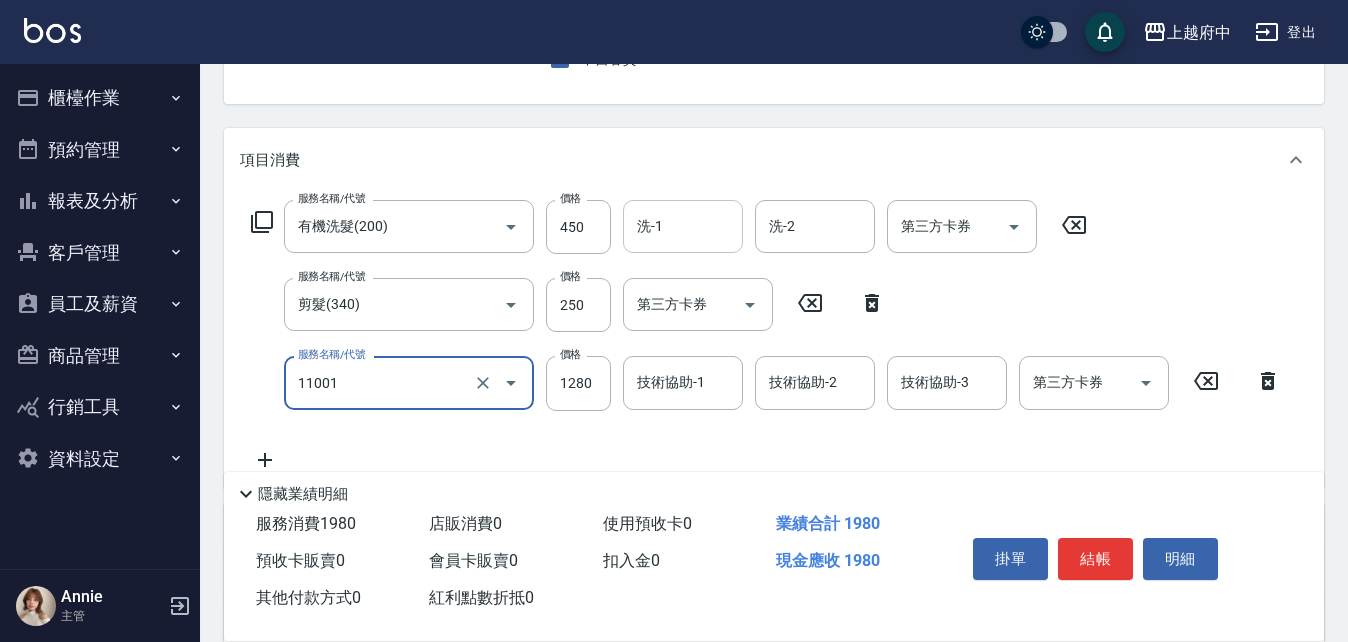 type on "燙髮S(11001)" 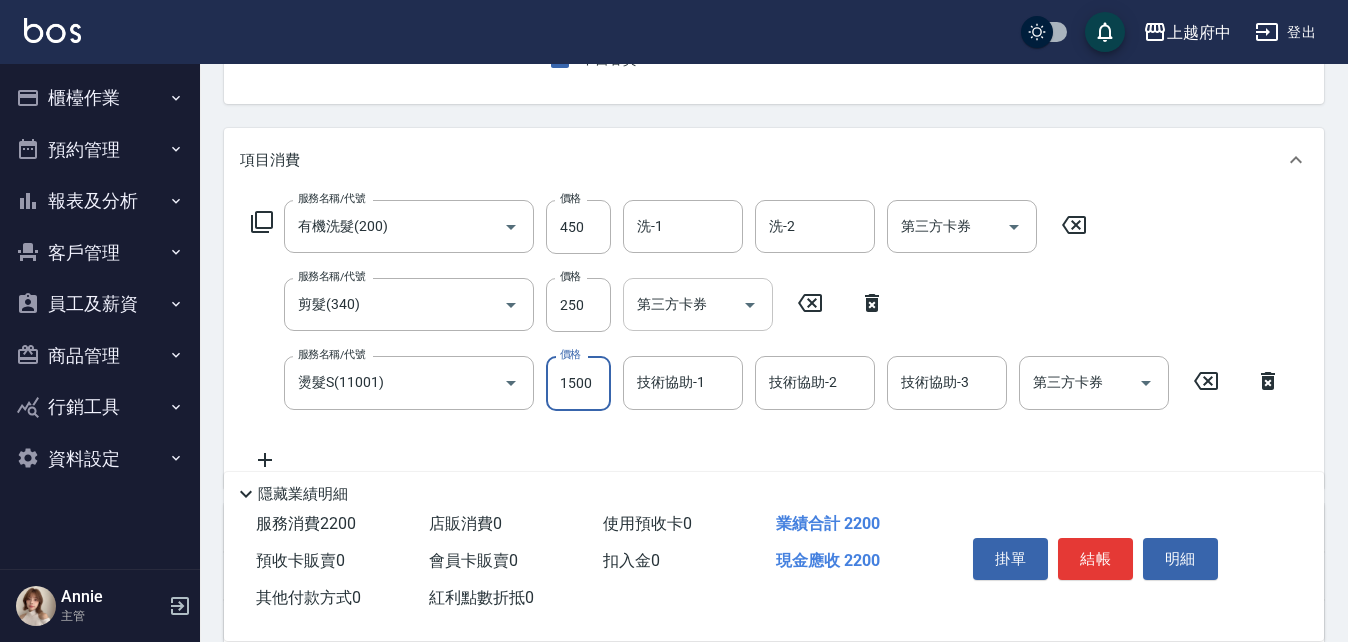 type on "1500" 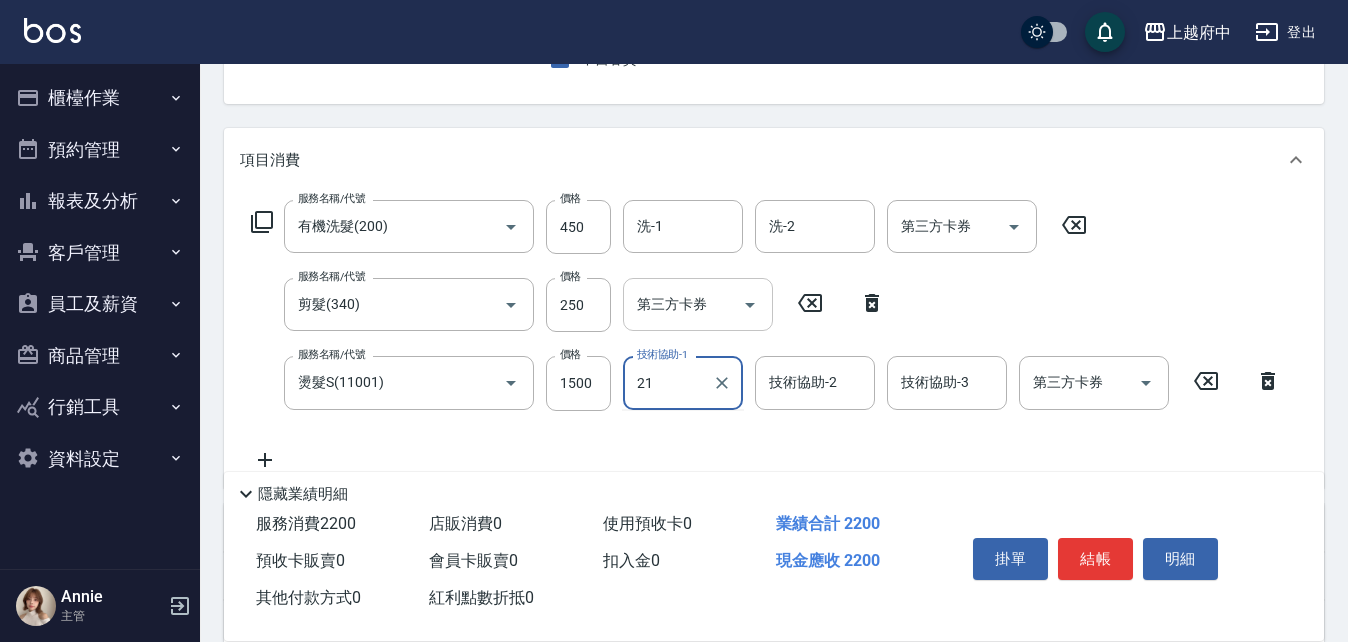 type on "21" 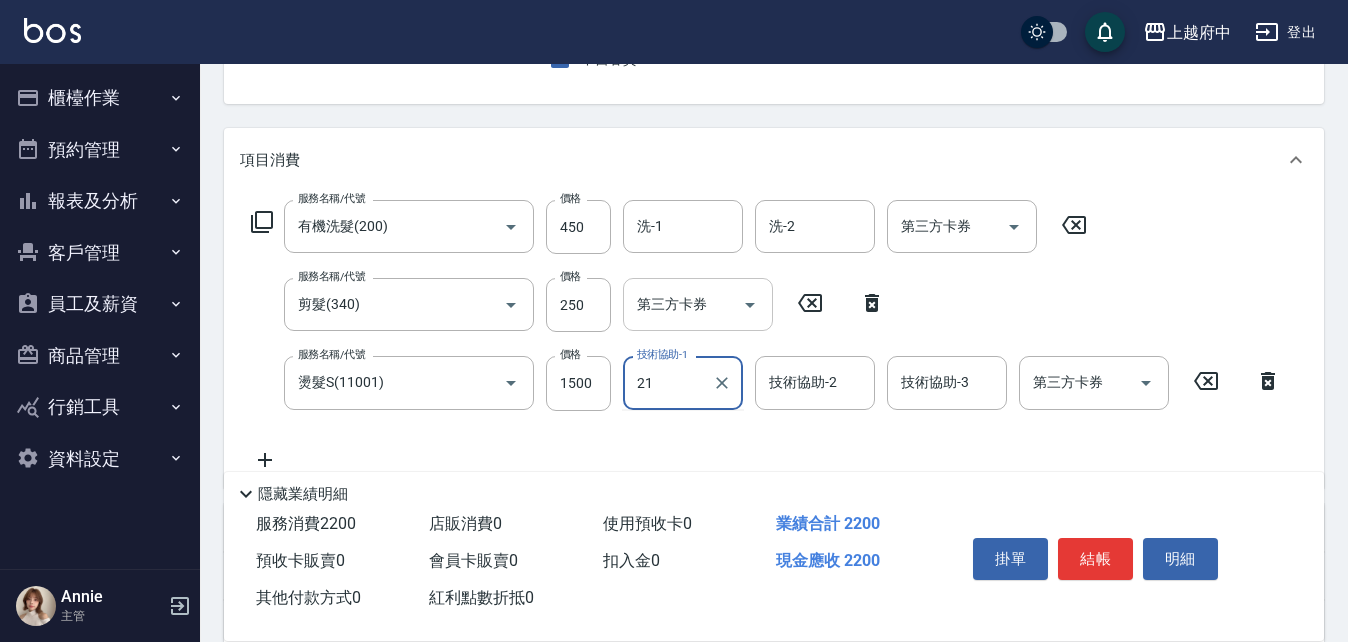 type 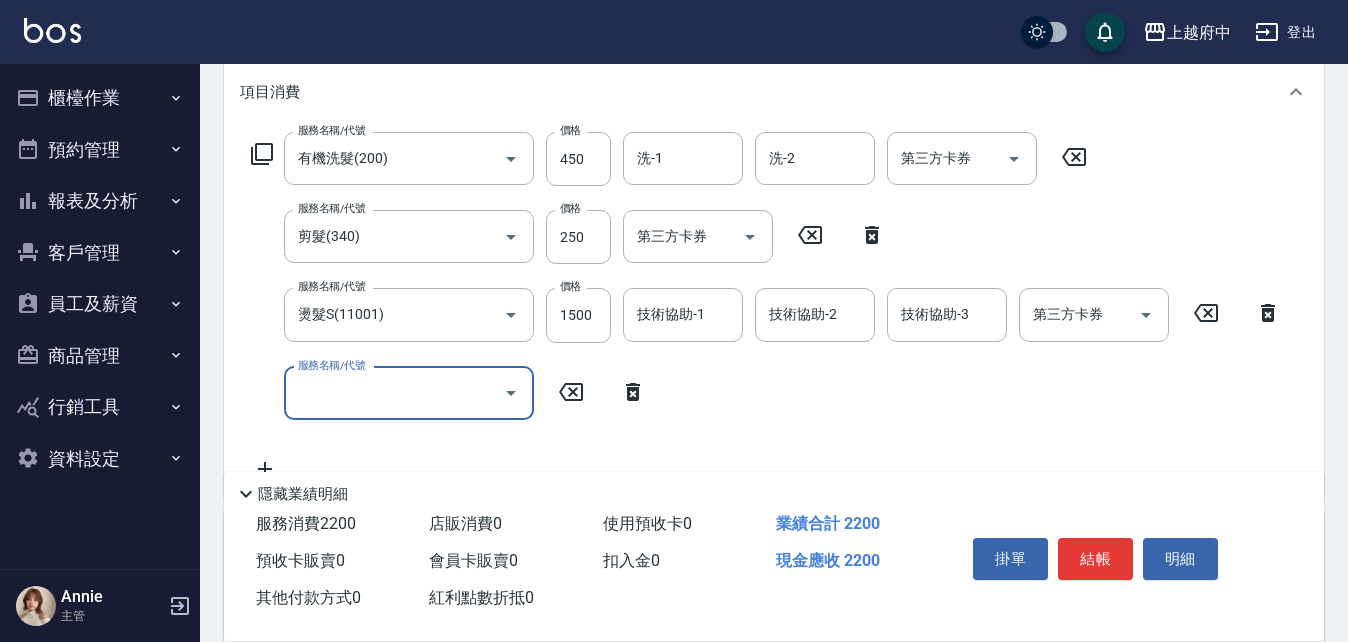 scroll, scrollTop: 300, scrollLeft: 0, axis: vertical 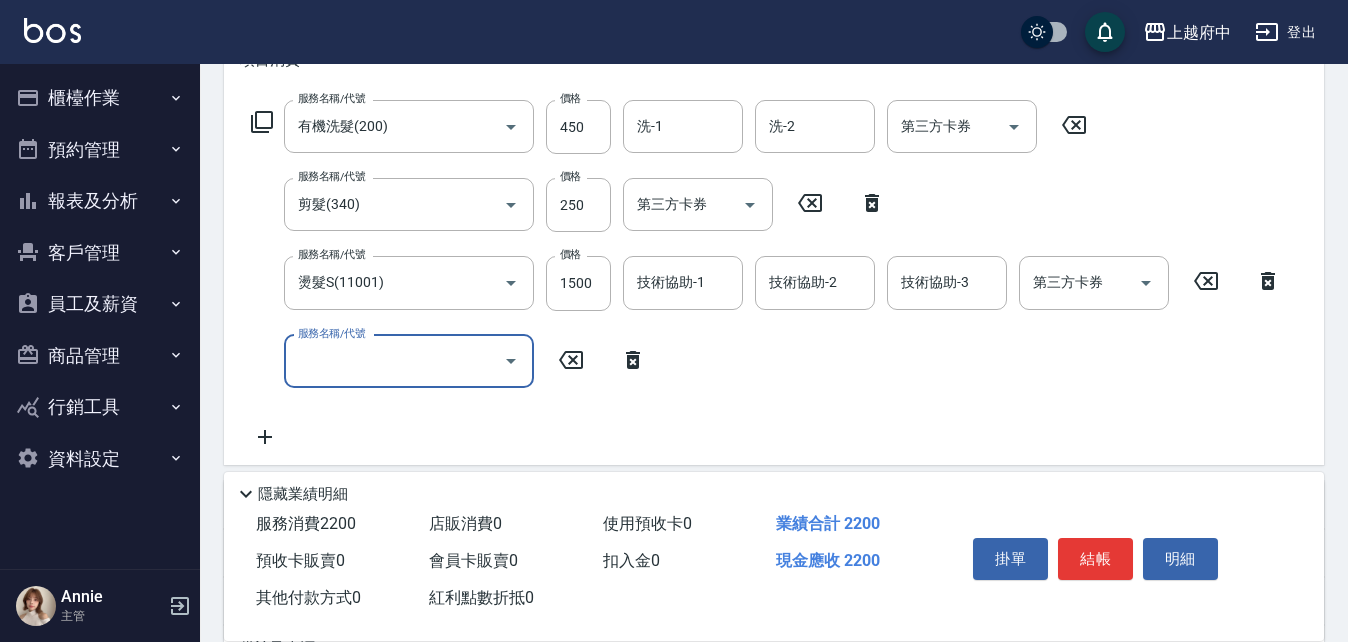 type on "2" 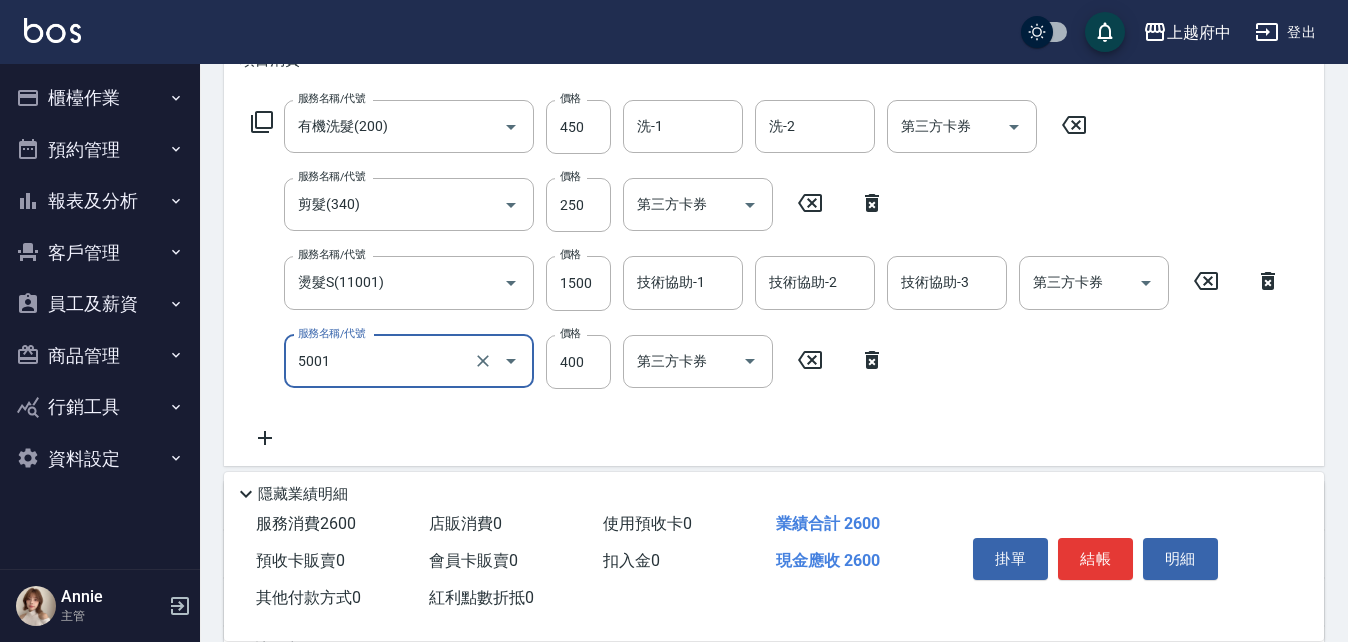 type on "側邊壓貼(5001)" 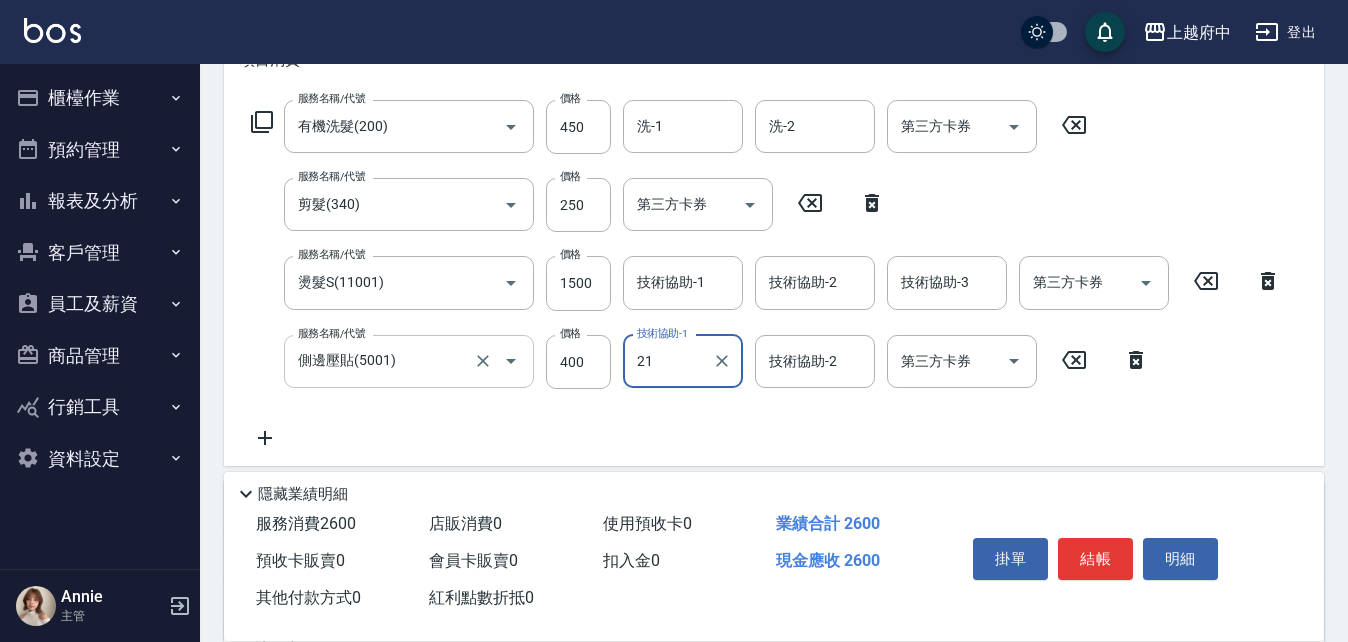 type on "21" 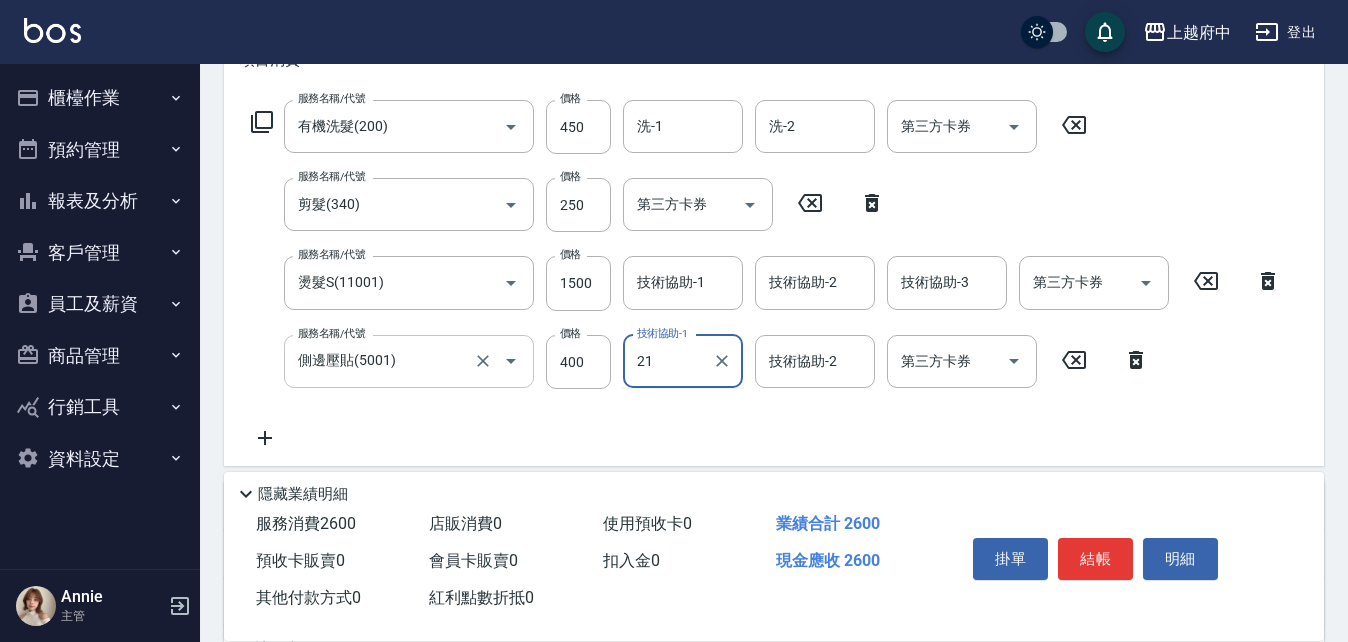 type 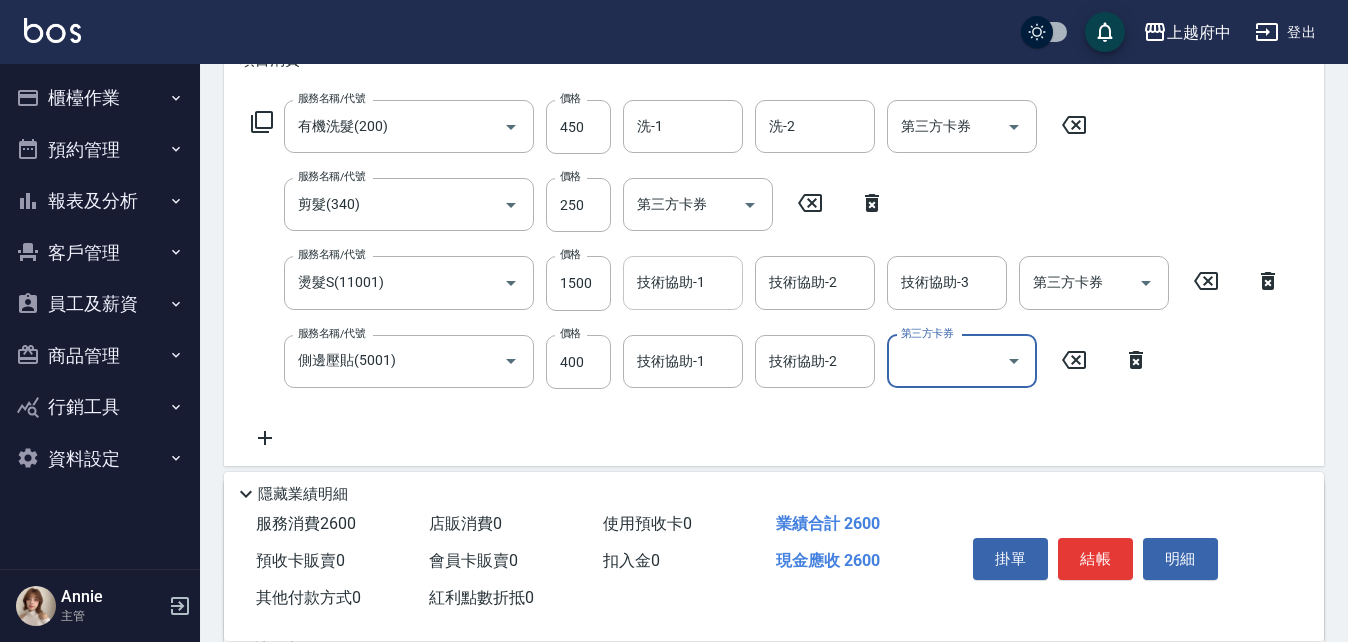 click on "技術協助-1" at bounding box center [683, 282] 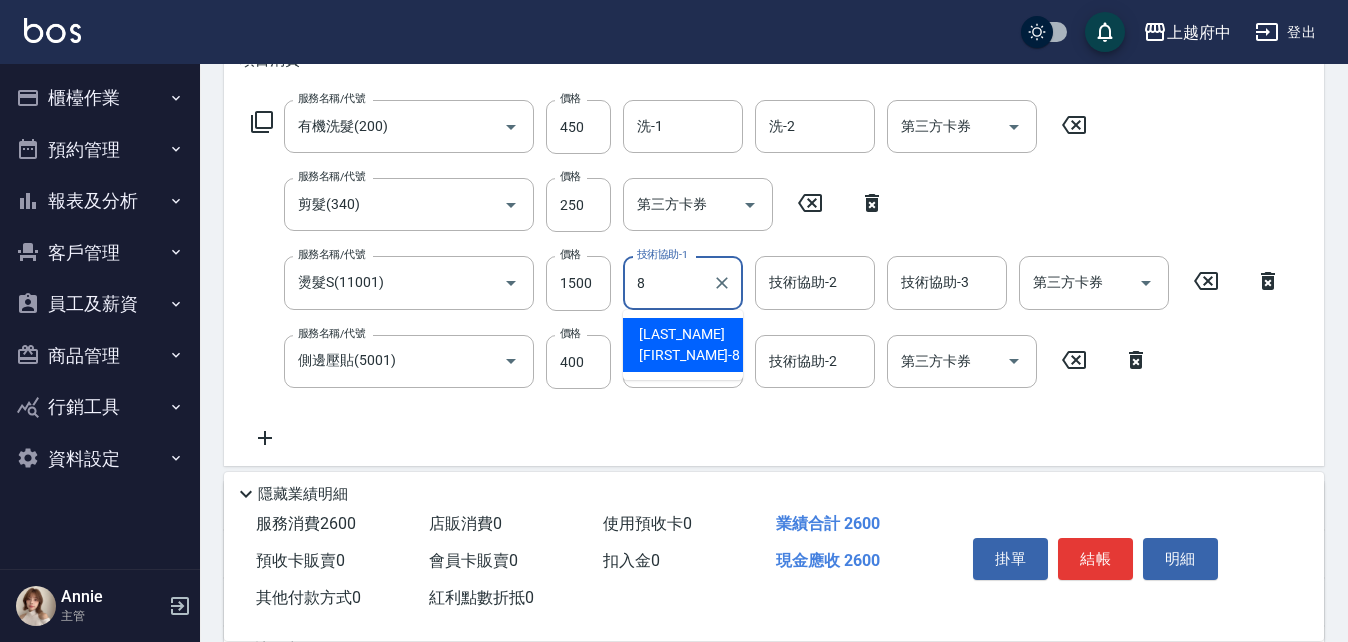 type on "[LAST_NAME] [FIRST_NAME]-[NUMBER]" 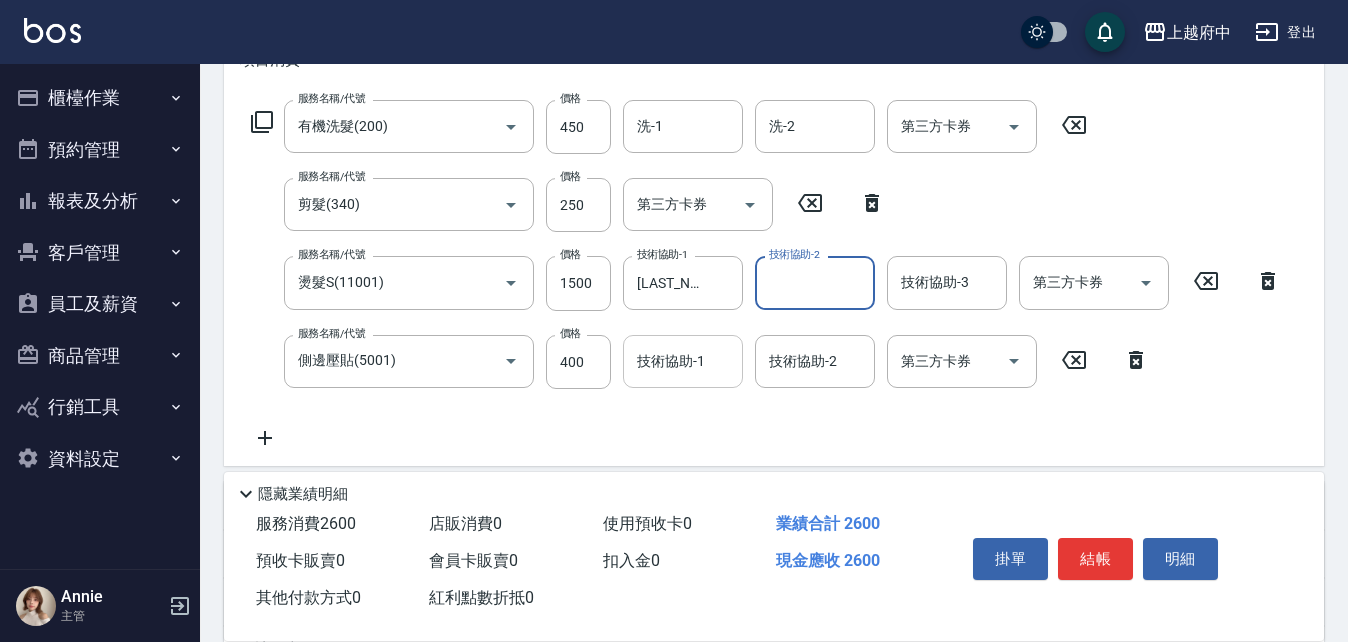 click on "技術協助-1" at bounding box center [683, 361] 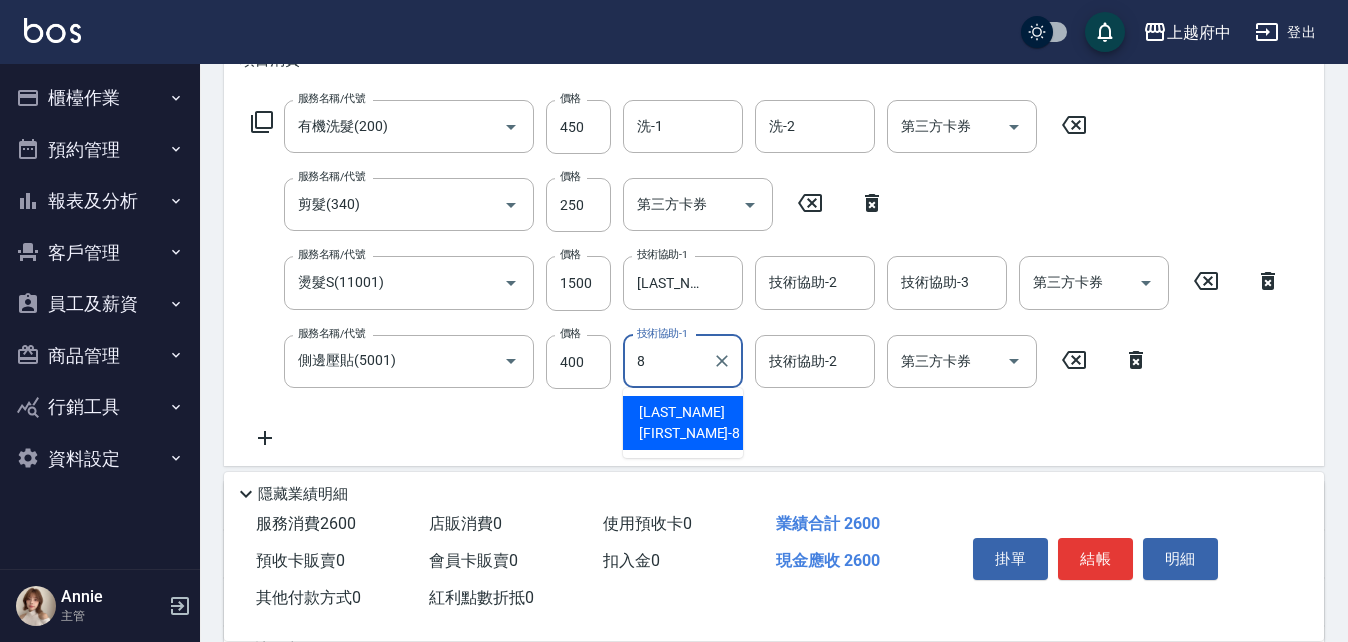 type on "[LAST_NAME] [FIRST_NAME]-[NUMBER]" 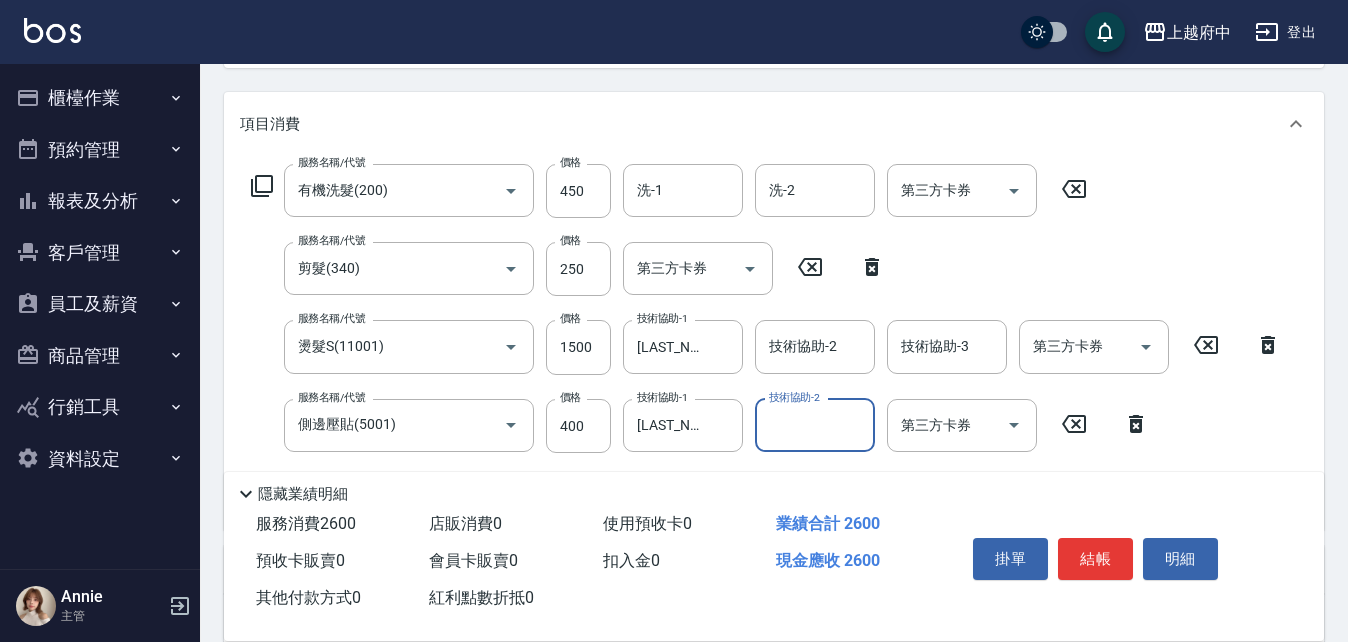 scroll, scrollTop: 100, scrollLeft: 0, axis: vertical 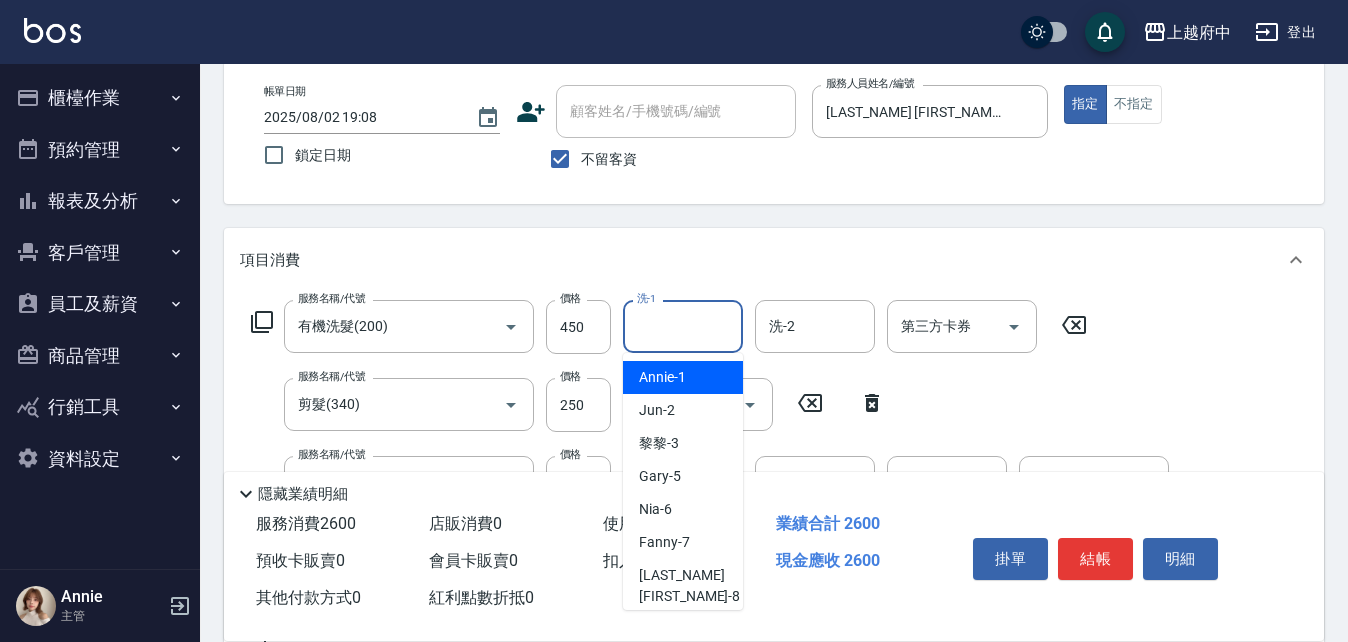 click on "洗-1" at bounding box center (683, 326) 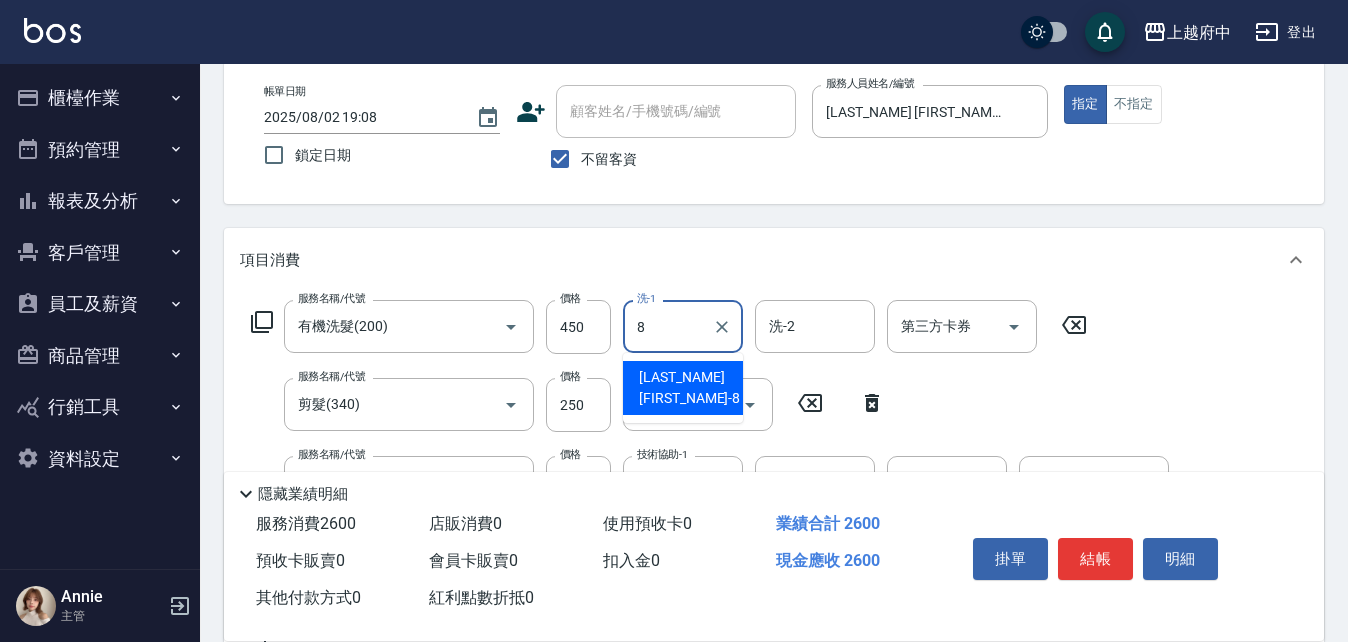 type on "[LAST_NAME] [FIRST_NAME]-[NUMBER]" 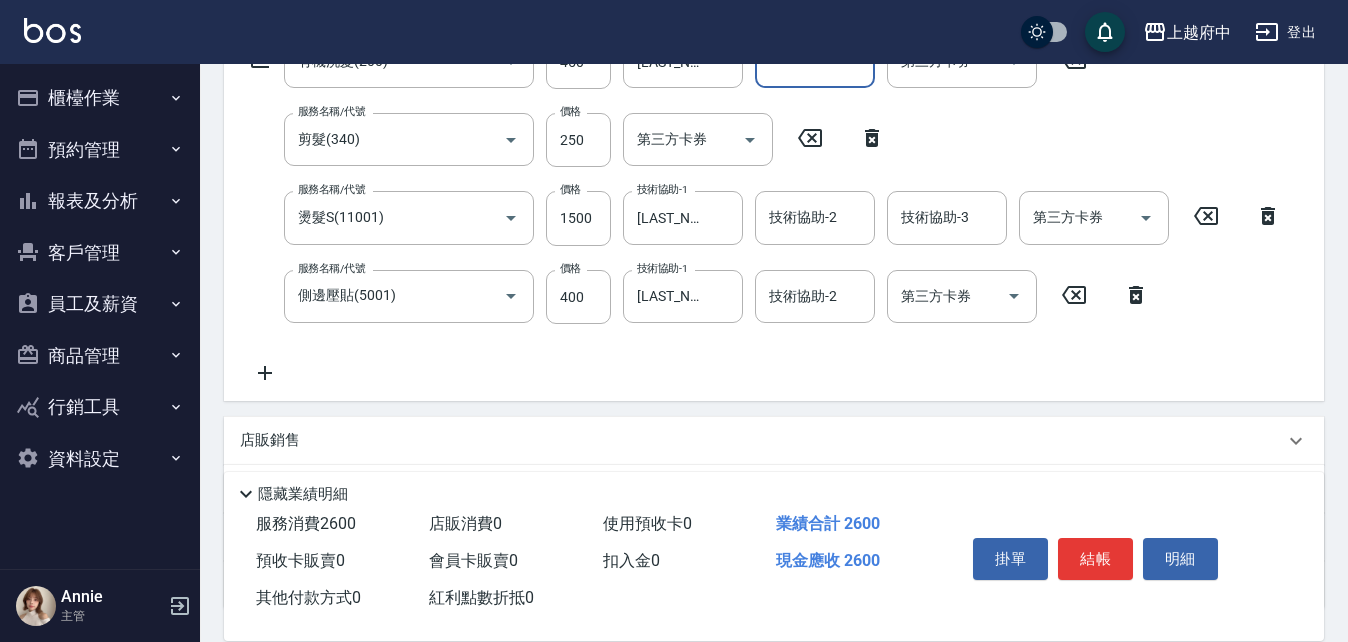 scroll, scrollTop: 400, scrollLeft: 0, axis: vertical 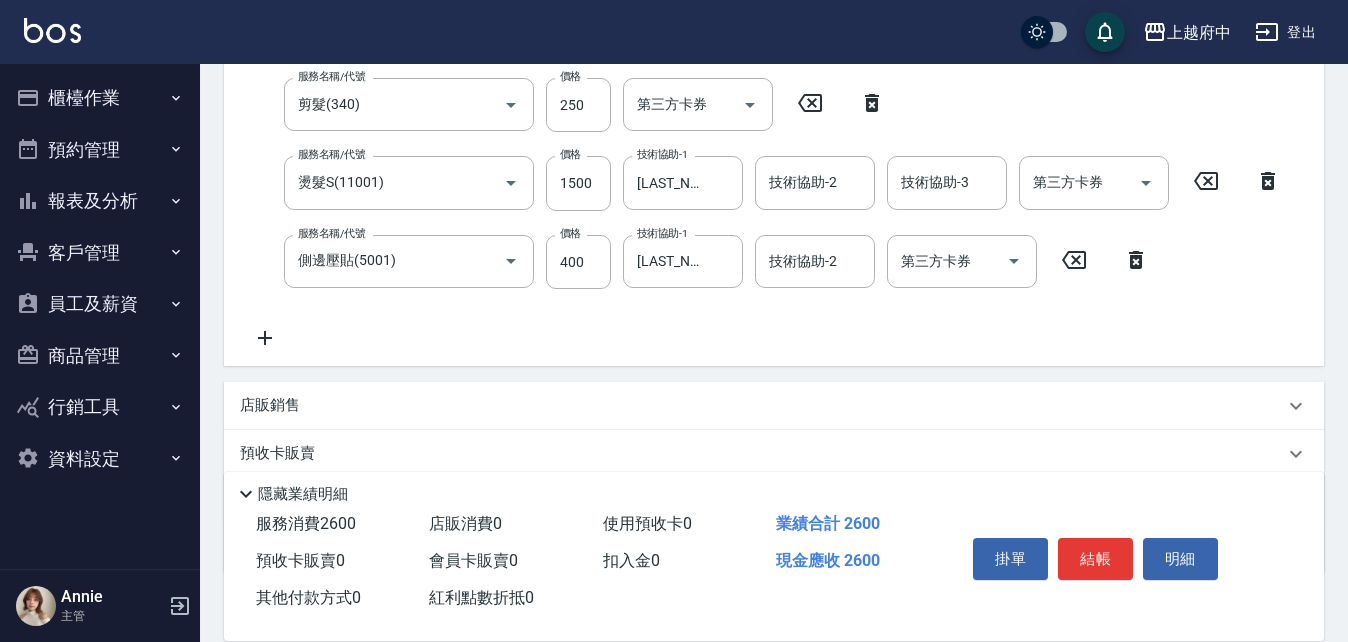 click 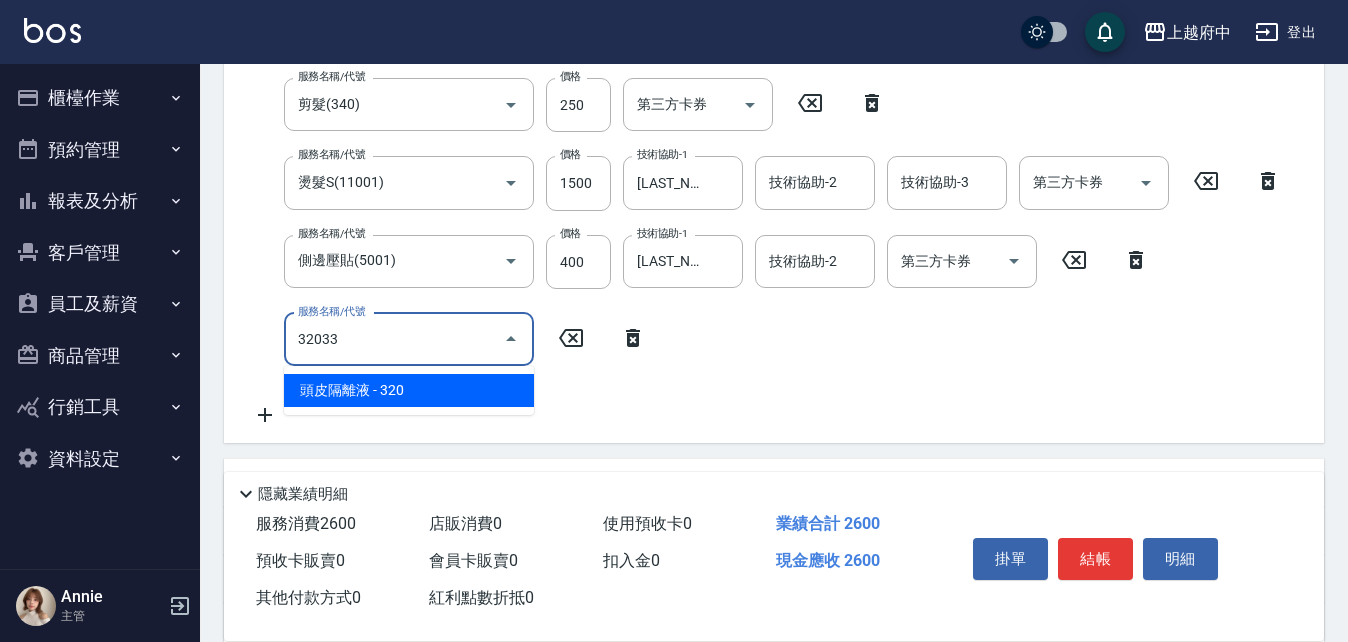 type on "頭皮隔離液(32033)" 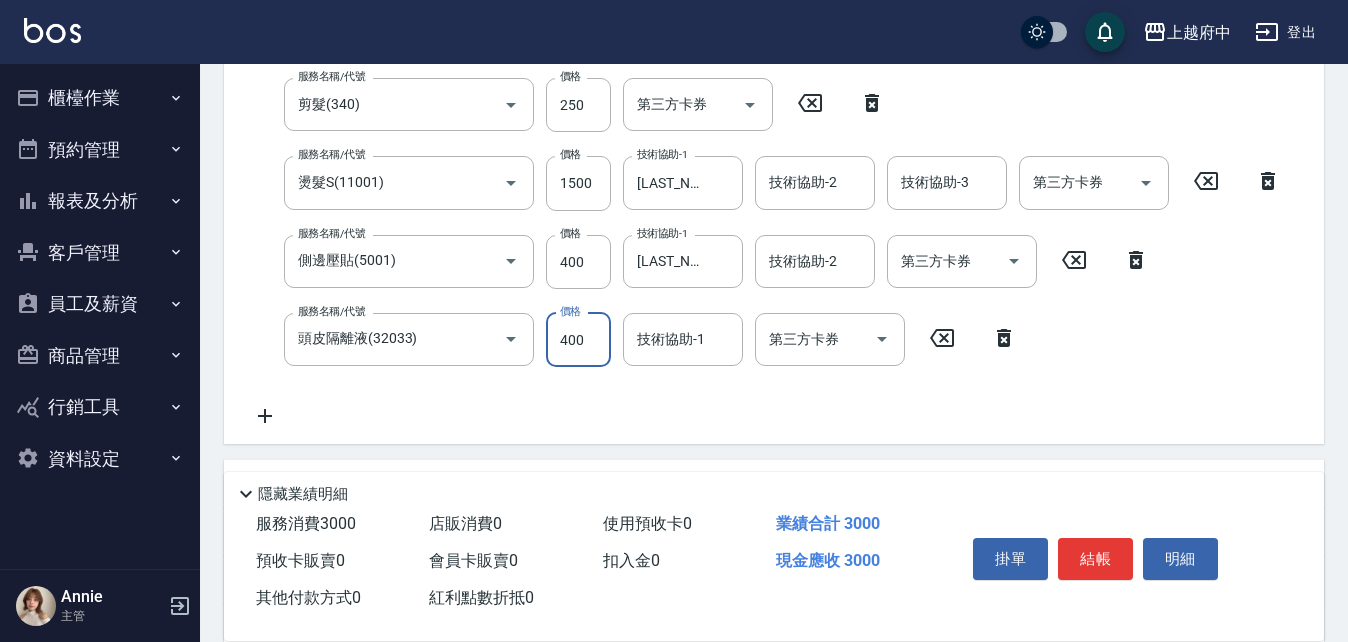 type on "400" 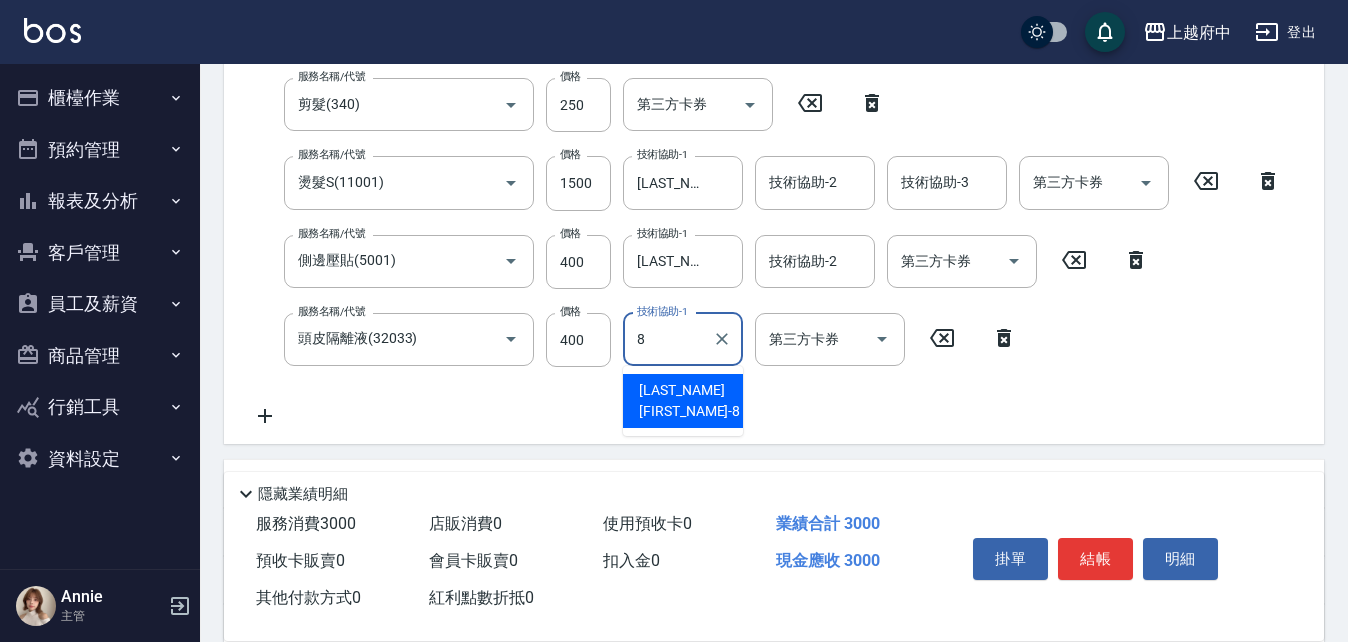 type on "[LAST_NAME] [FIRST_NAME]-[NUMBER]" 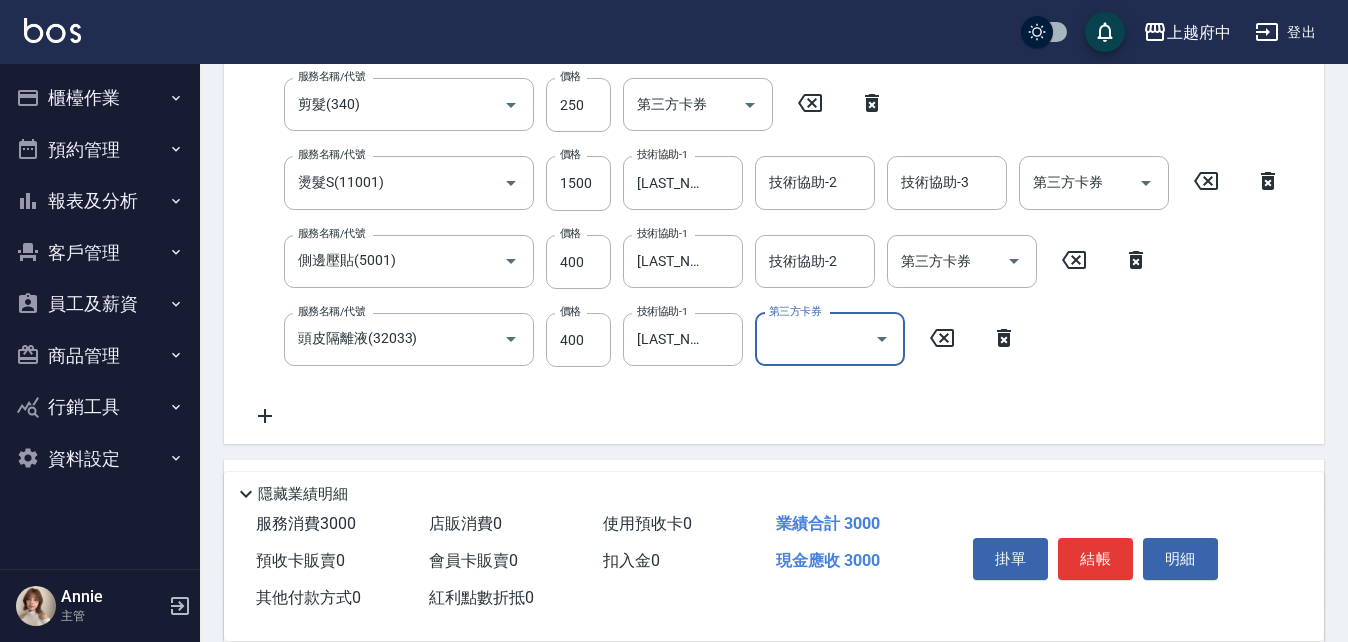click on "服務名稱/代號 [SERVICE_NAME] 服務名稱/代號 價格 450 價格 洗-1 [LAST_NAME] [FIRST_NAME]-[NUMBER] 洗-1 洗-2 洗-2 第三方卡券 第三方卡券 服務名稱/代號 [SERVICE_NAME] 服務名稱/代號 價格 250 價格 第三方卡券 第三方卡券 服務名稱/代號 [SERVICE_NAME] 服務名稱/代號 價格 1500 價格 技術協助-1 [LAST_NAME] [FIRST_NAME]-[NUMBER] 技術協助-1 技術協助-2 技術協助-2 技術協助-3 技術協助-3 第三方卡券 第三方卡券 服務名稱/代號 [SERVICE_NAME] 服務名稱/代號 價格 400 價格 技術協助-1 [LAST_NAME] [FIRST_NAME]-[NUMBER] 技術協助-1 技術協助-2 技術協助-2 第三方卡券 第三方卡券 服務名稱/代號 [SERVICE_NAME] 服務名稱/代號 價格 400 價格 技術協助-1 [LAST_NAME] [FIRST_NAME]-[NUMBER] 技術協助-1 第三方卡券 第三方卡券" at bounding box center [766, 214] 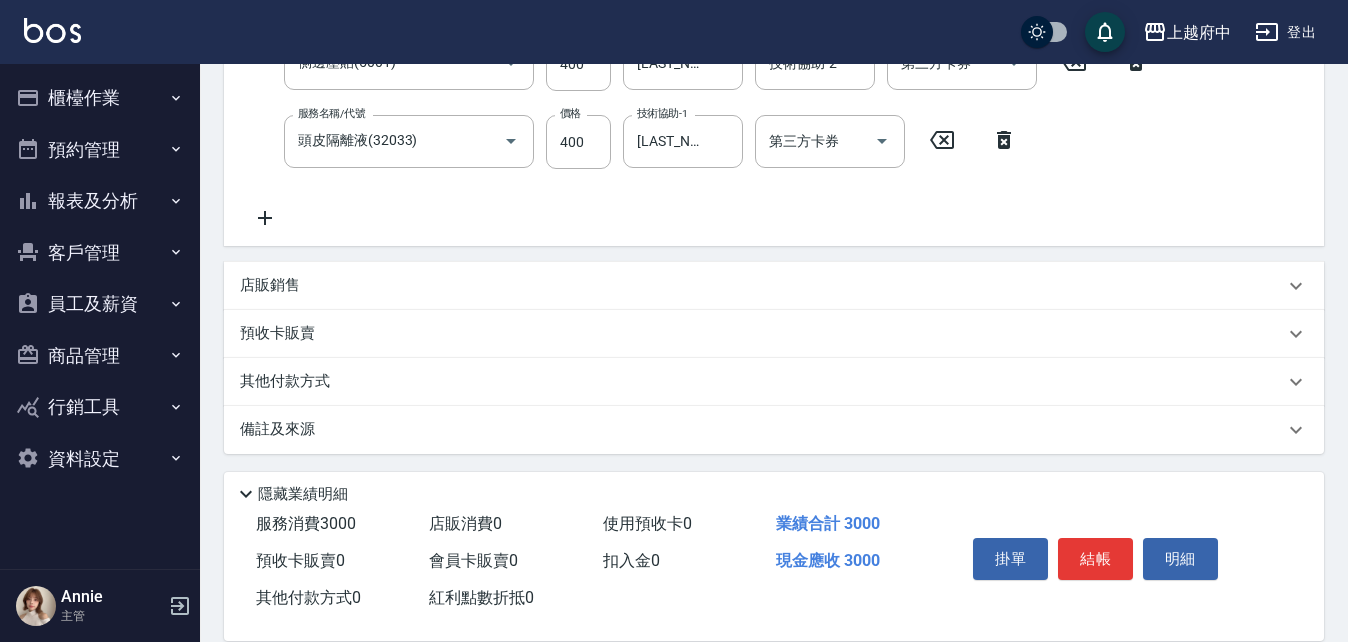 scroll, scrollTop: 600, scrollLeft: 0, axis: vertical 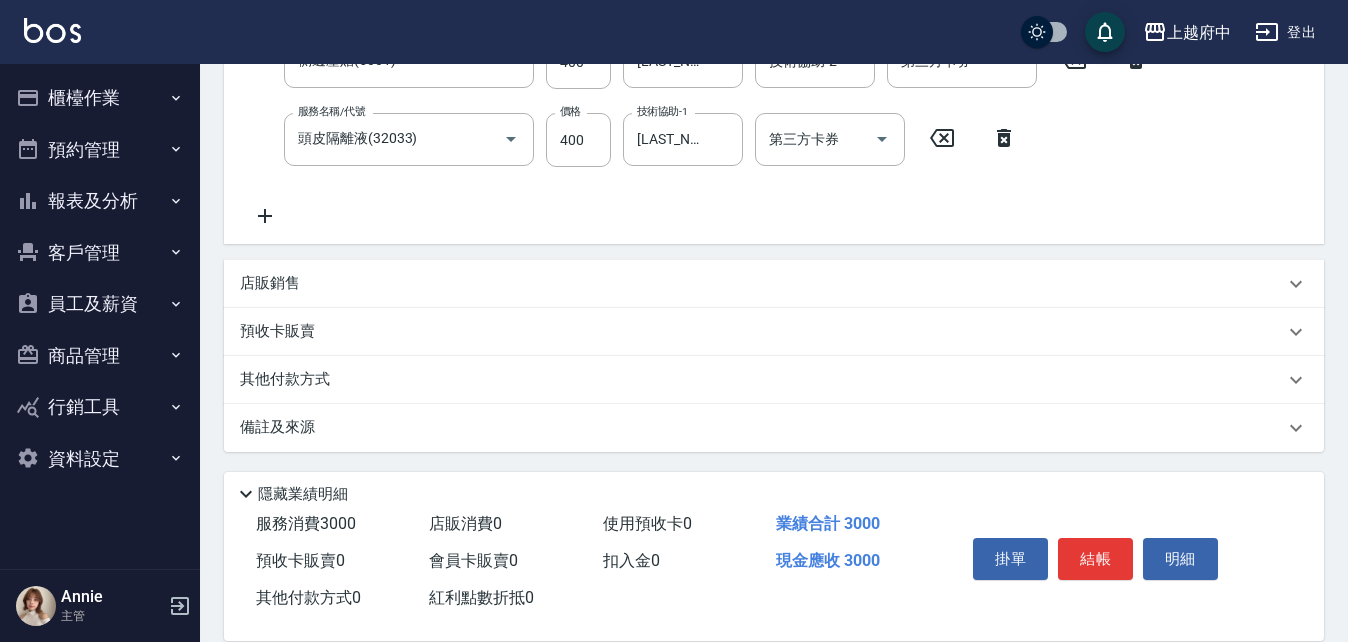 click on "店販銷售" at bounding box center [270, 283] 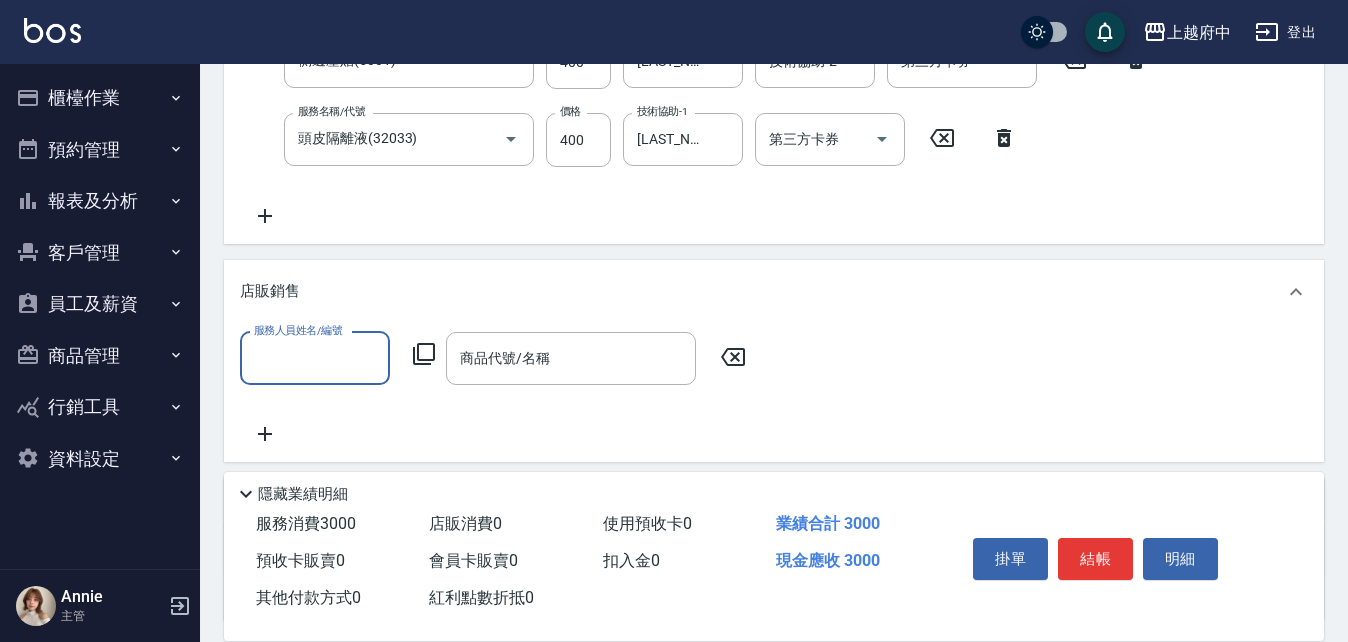 scroll, scrollTop: 0, scrollLeft: 0, axis: both 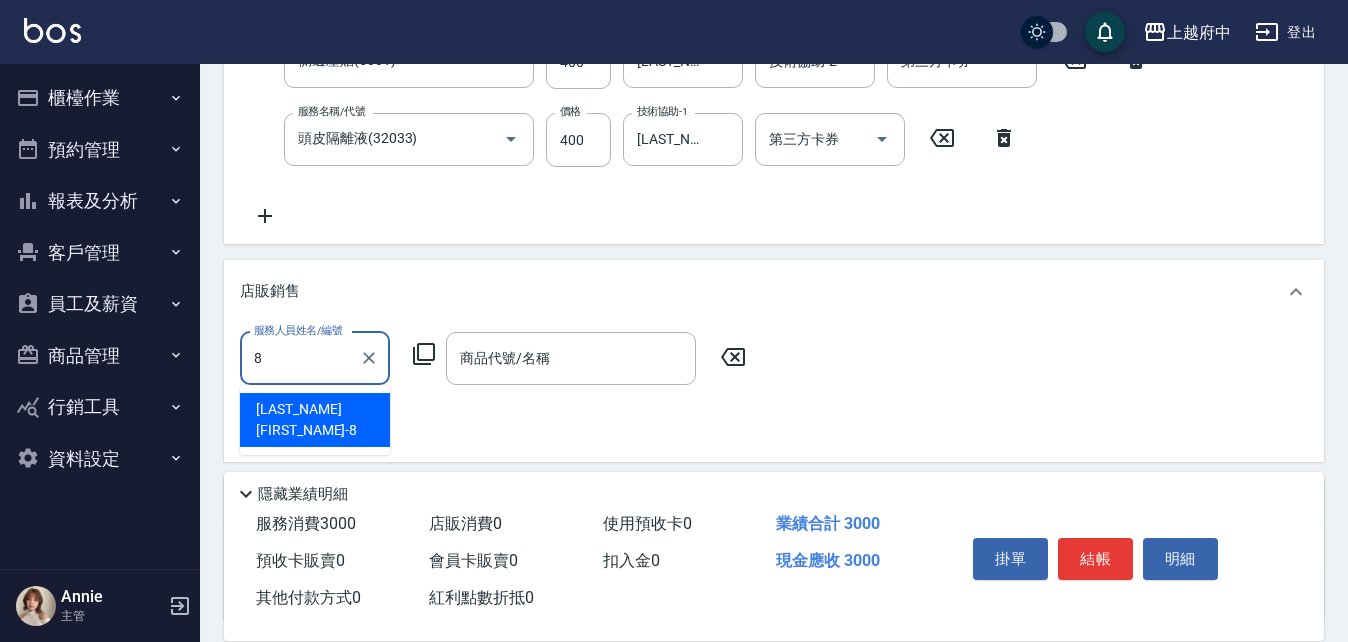 type on "[LAST_NAME] [FIRST_NAME]-[NUMBER]" 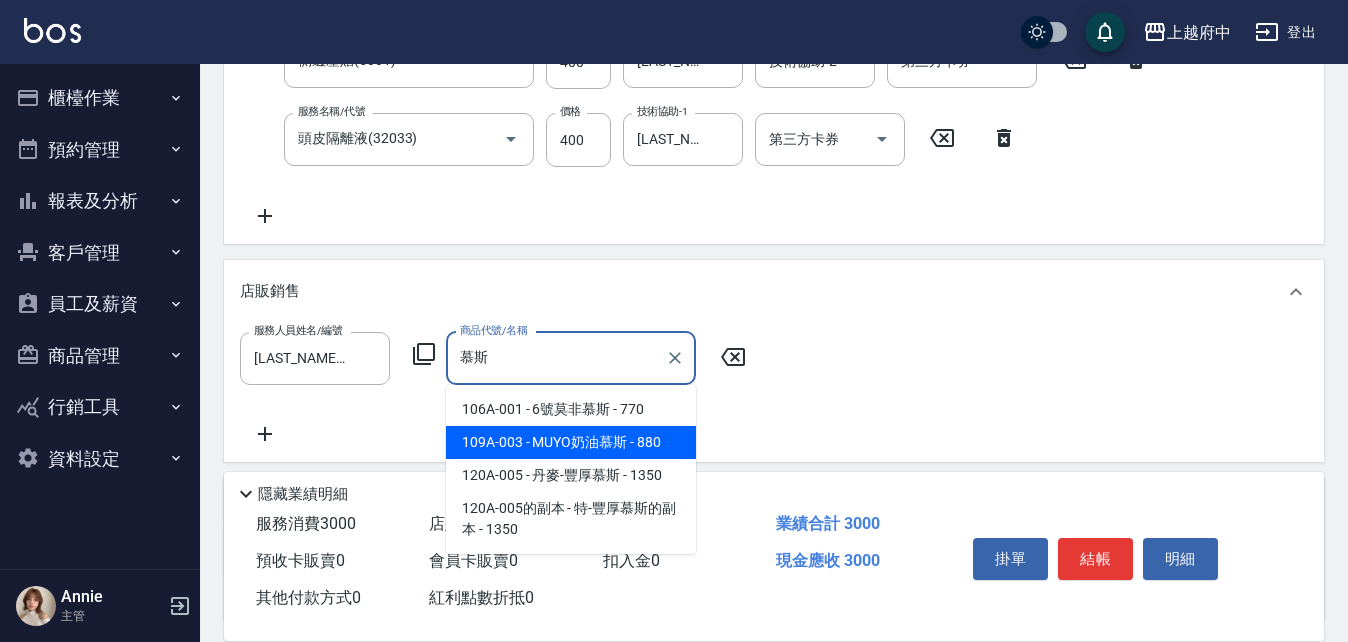 click on "109A-003 - MUYO奶油慕斯 - 880" at bounding box center [571, 442] 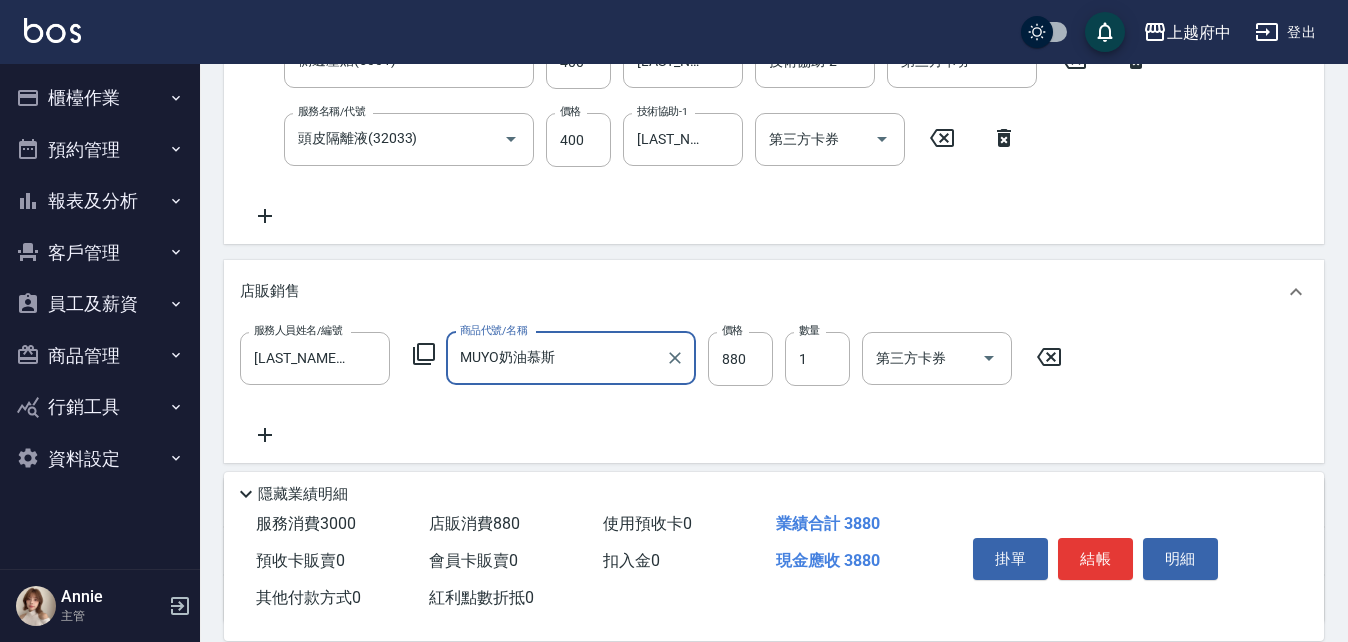 type on "MUYO奶油慕斯" 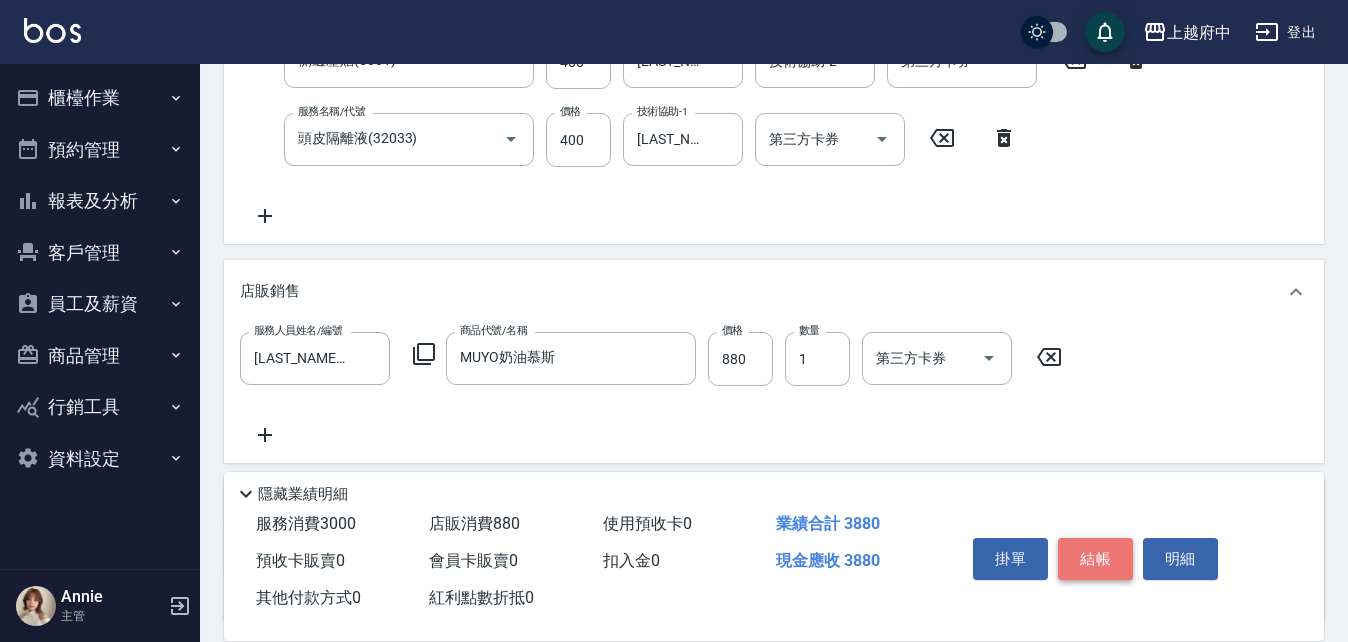 click on "結帳" at bounding box center (1095, 559) 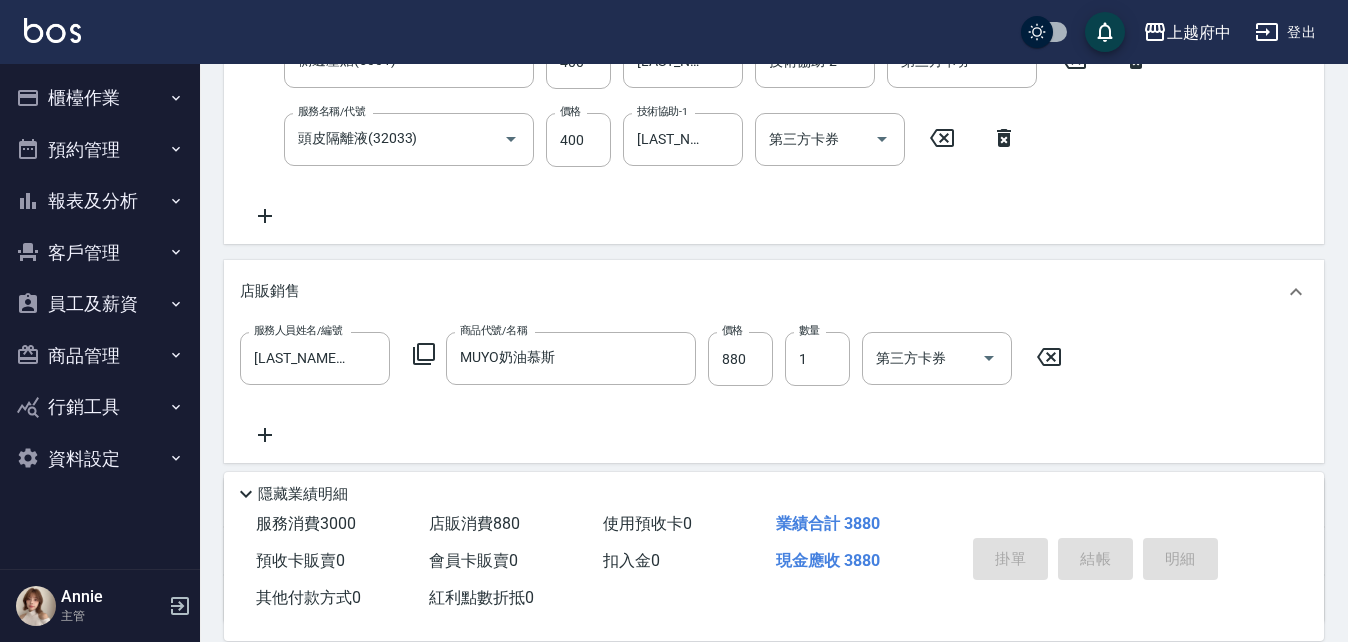 type on "2025/08/02 19:09" 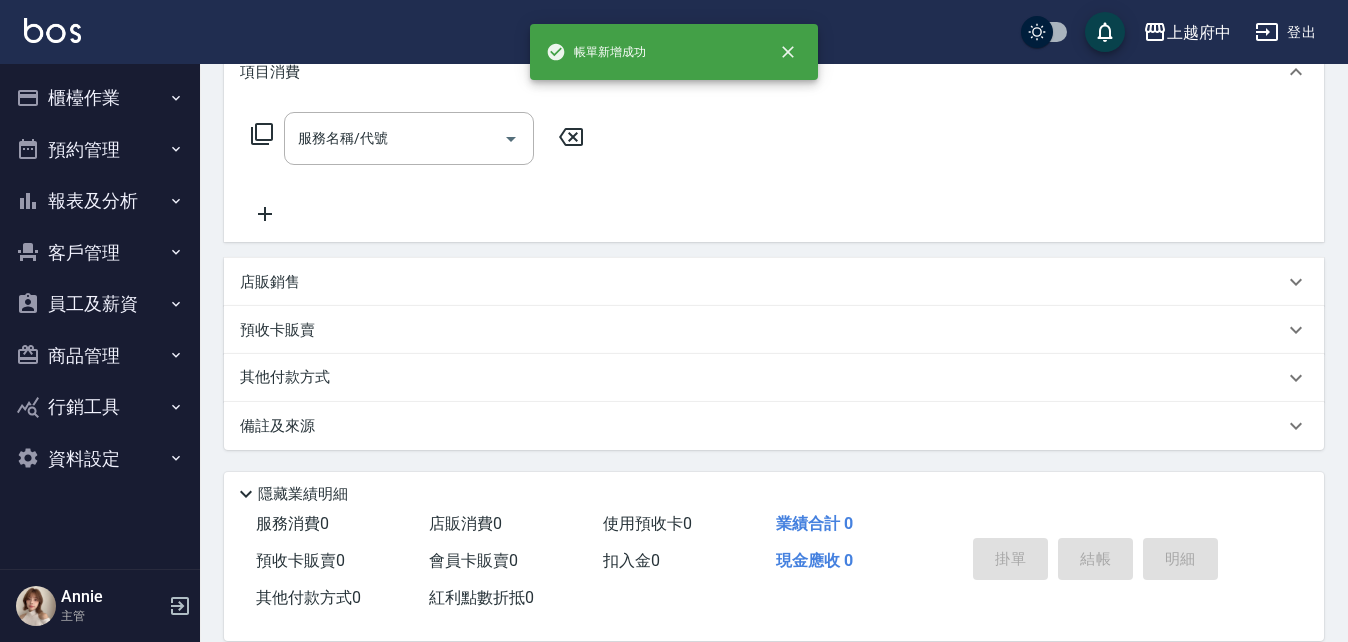 scroll, scrollTop: 0, scrollLeft: 0, axis: both 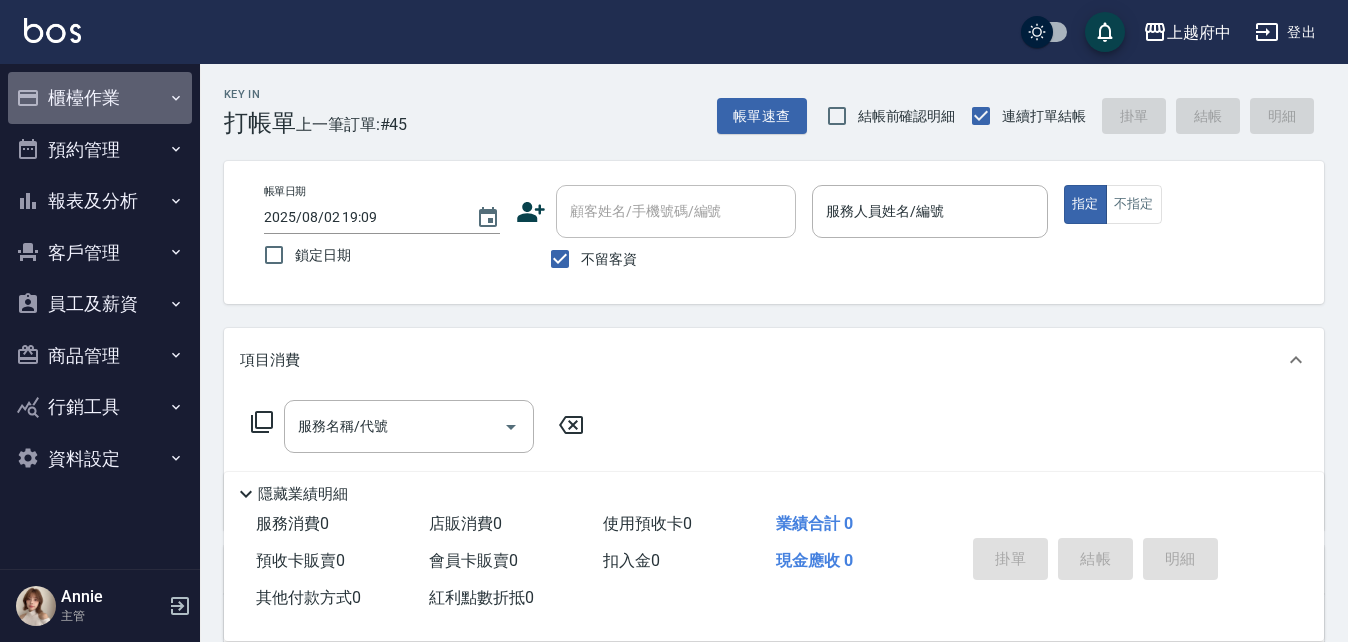 click on "櫃檯作業" at bounding box center [100, 98] 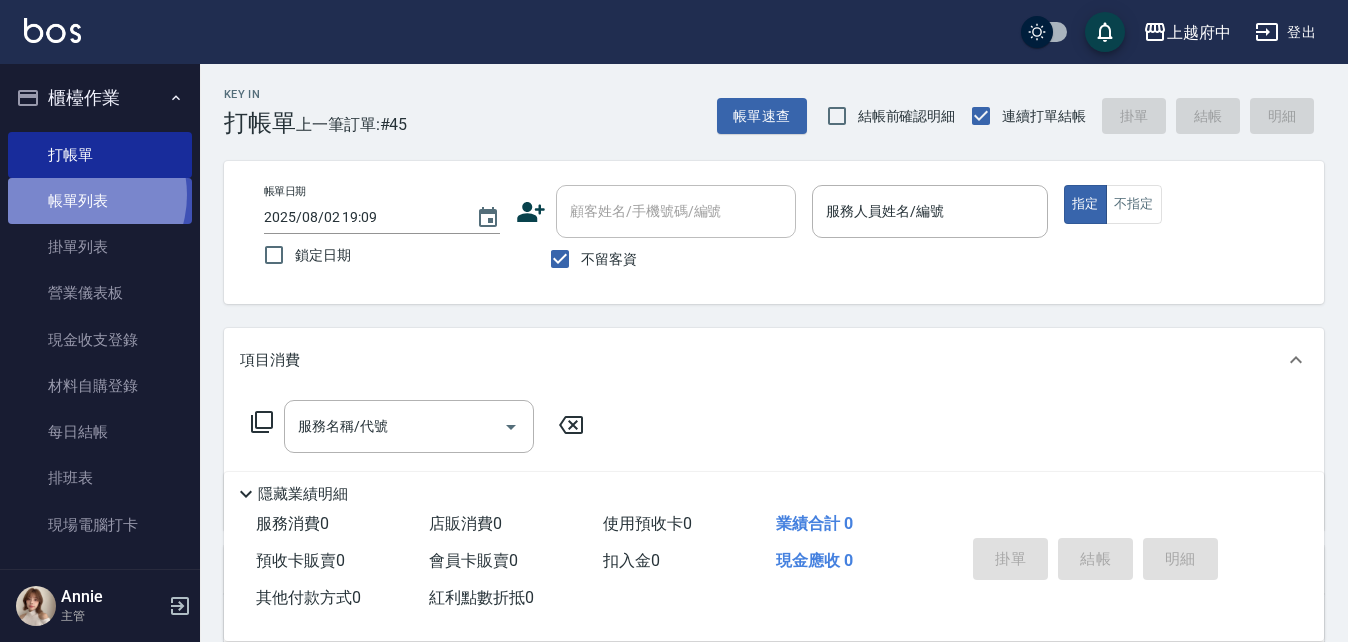 click on "帳單列表" at bounding box center (100, 201) 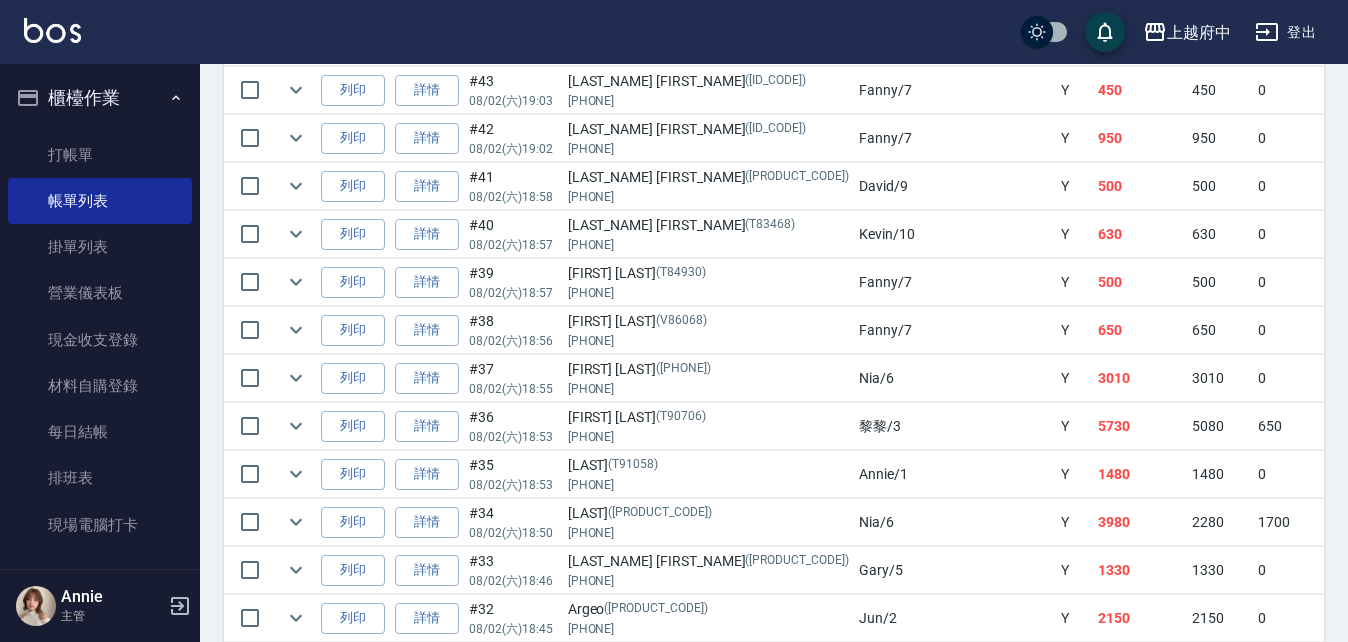 scroll, scrollTop: 500, scrollLeft: 0, axis: vertical 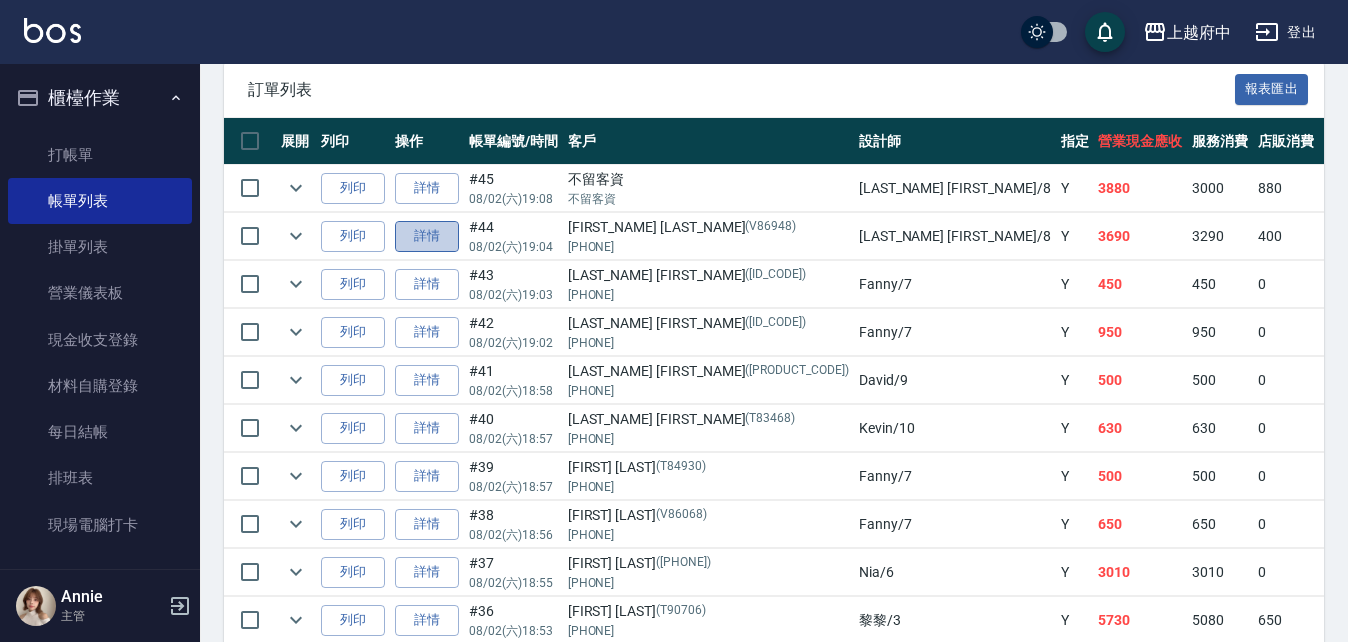click on "詳情" at bounding box center (427, 236) 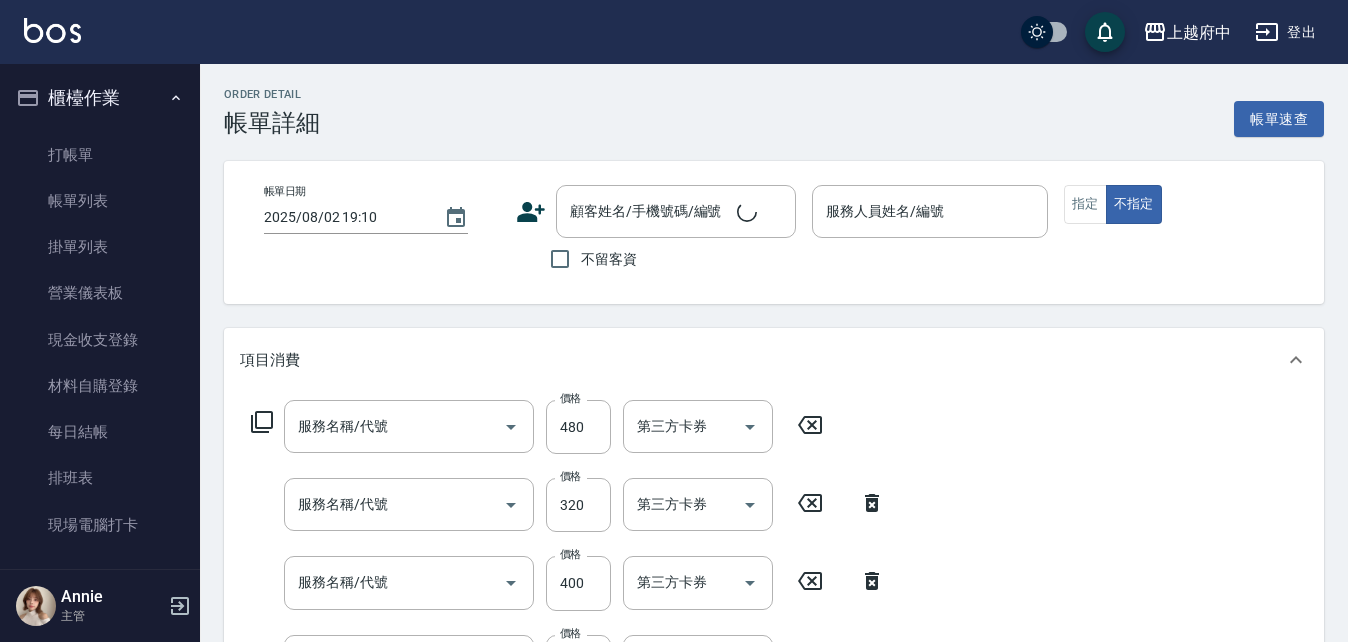 scroll, scrollTop: 67, scrollLeft: 0, axis: vertical 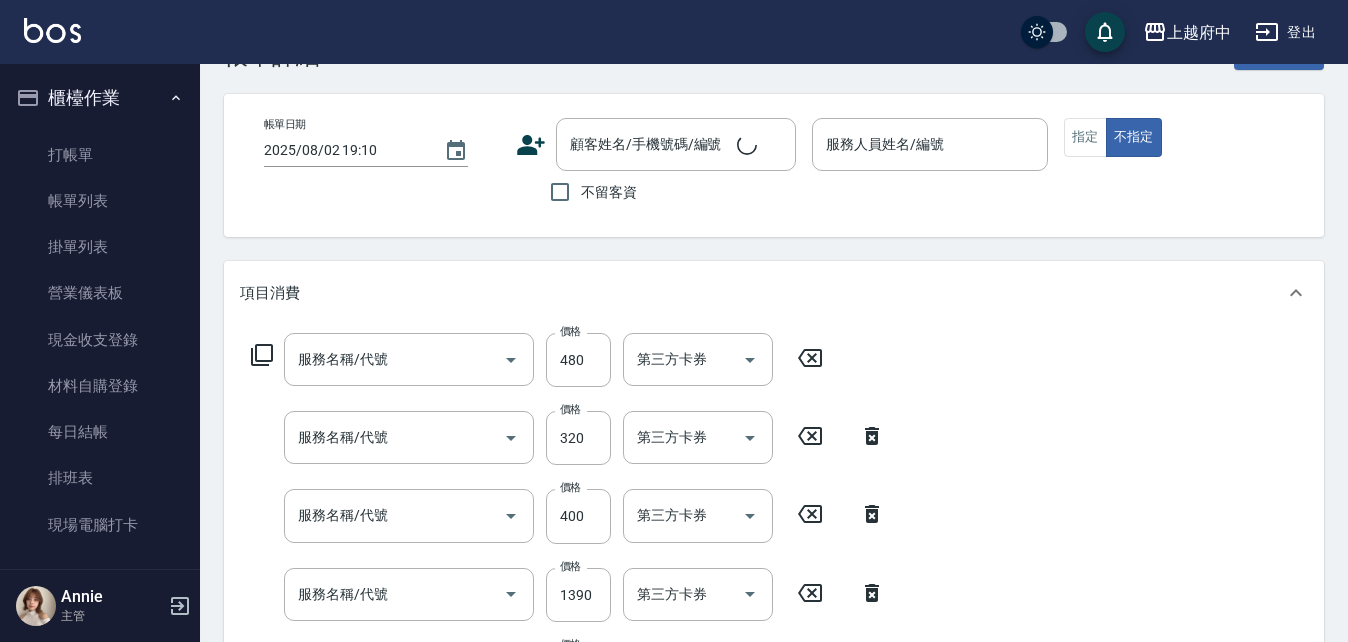 type on "潤澤修護(4803)" 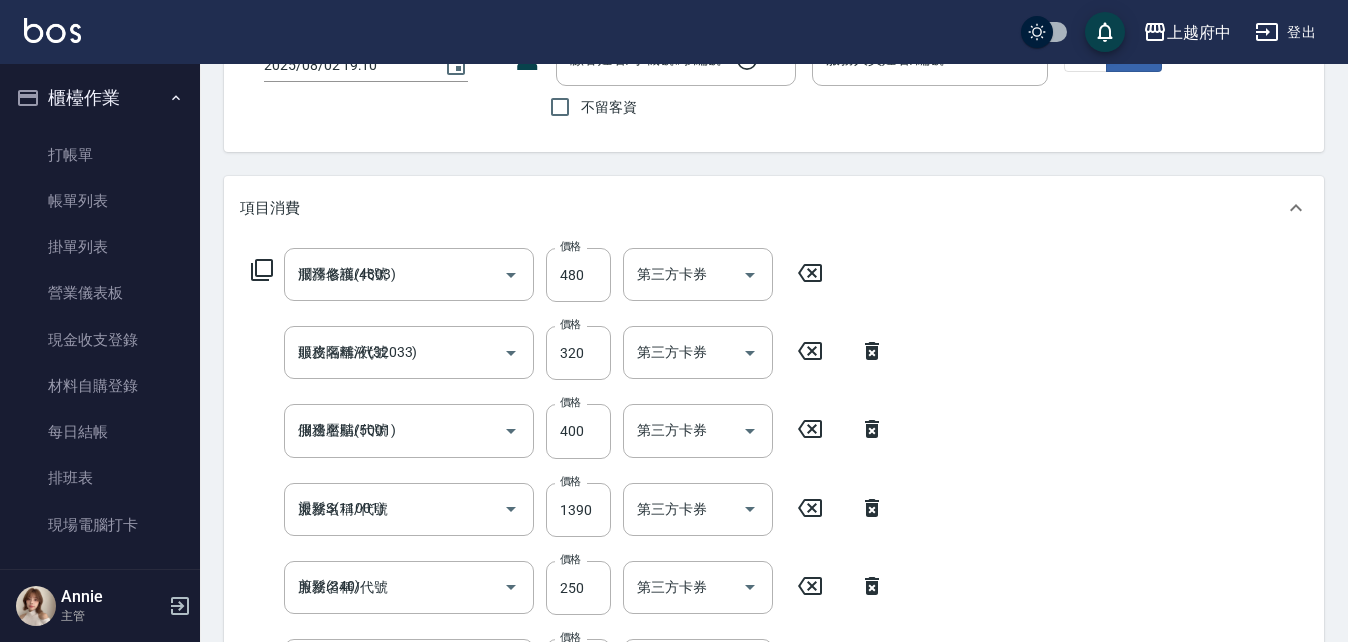 type on "白金會員卡" 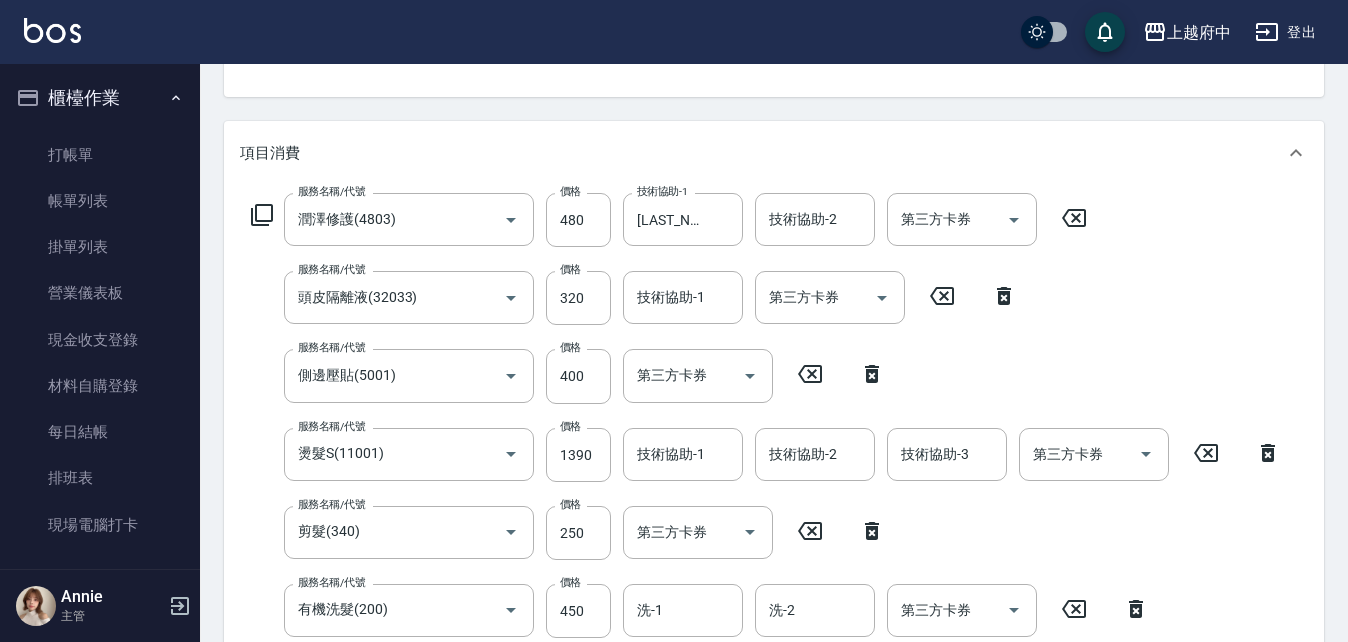 scroll, scrollTop: 271, scrollLeft: 0, axis: vertical 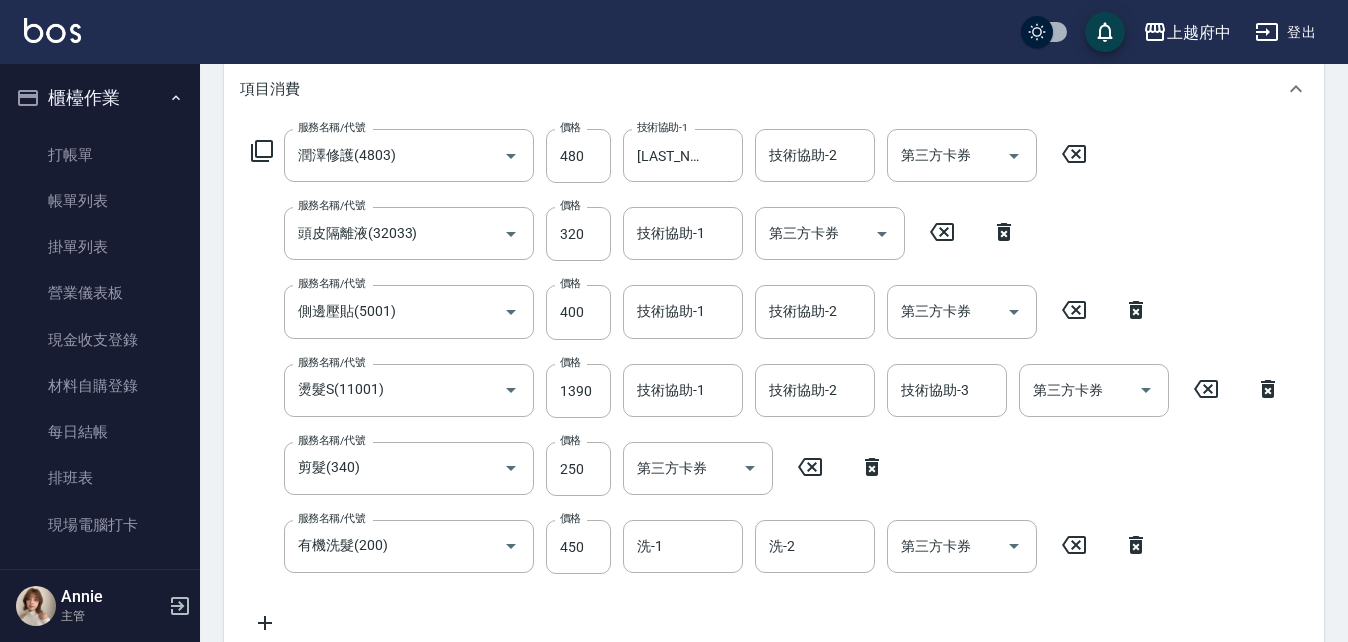 type on "2025/08/02 19:04" 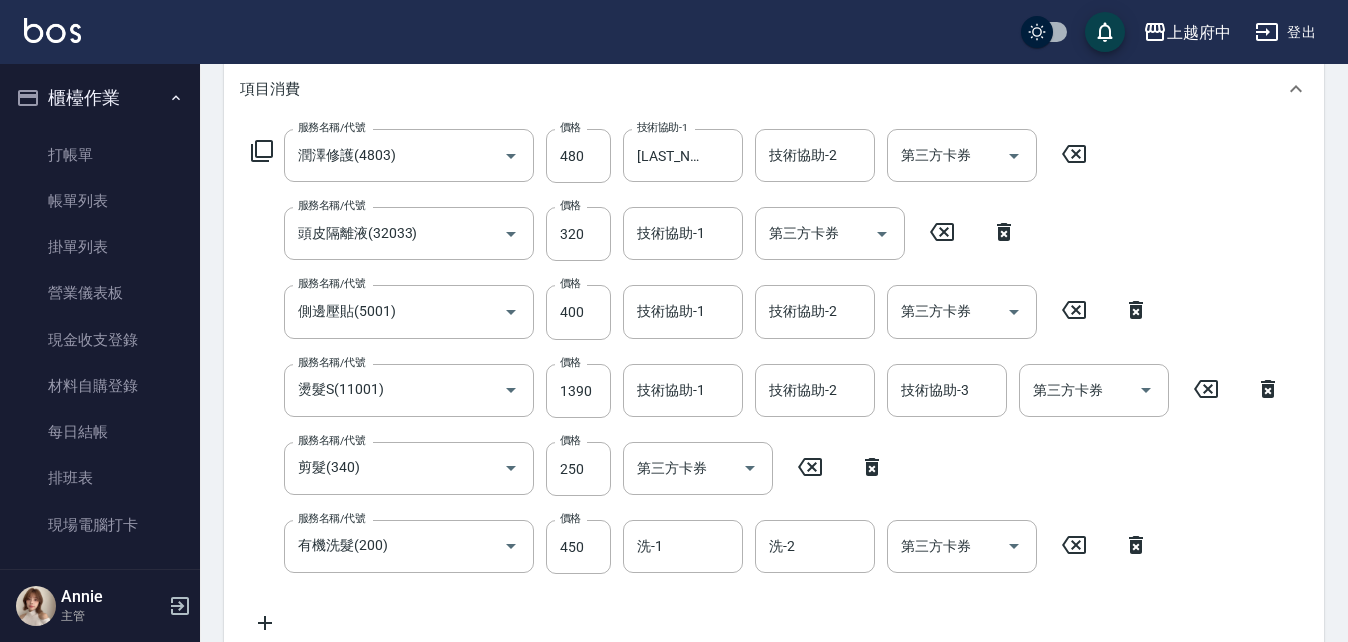 type on "[LAST_NAME] [FIRST_NAME]-[NUMBER]" 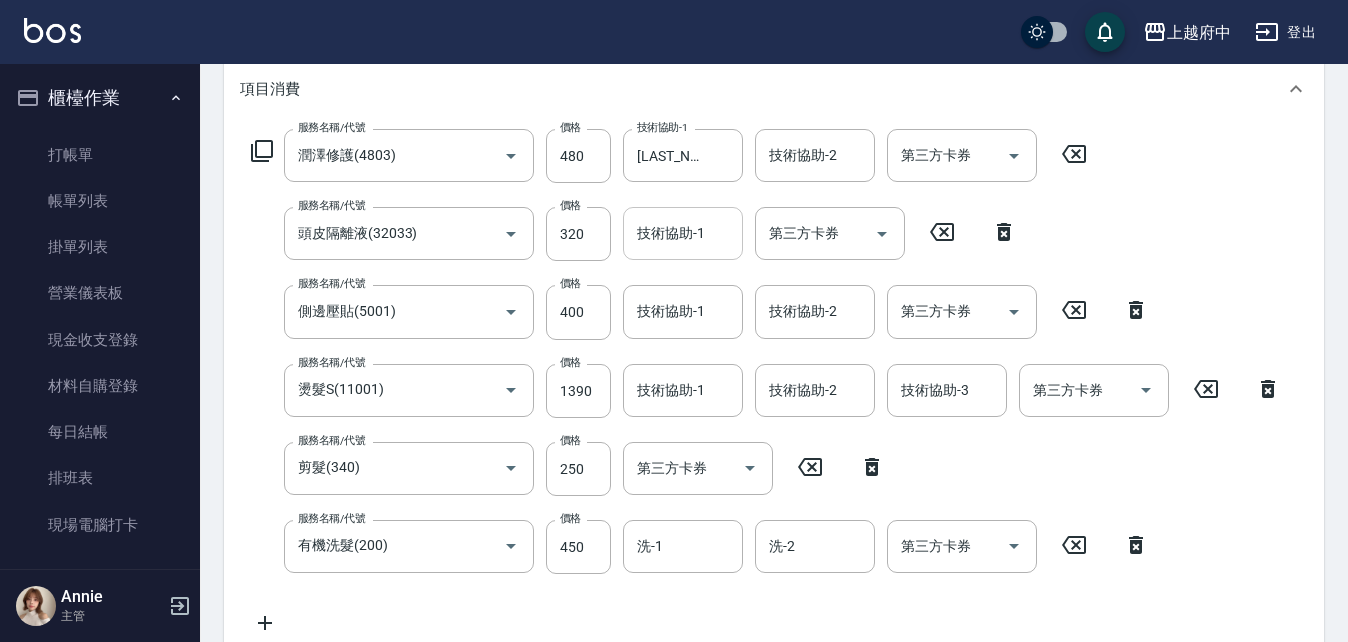 type on "[FIRST_NAME] [LAST_NAME]/[PHONE]/[PRODUCT_CODE]" 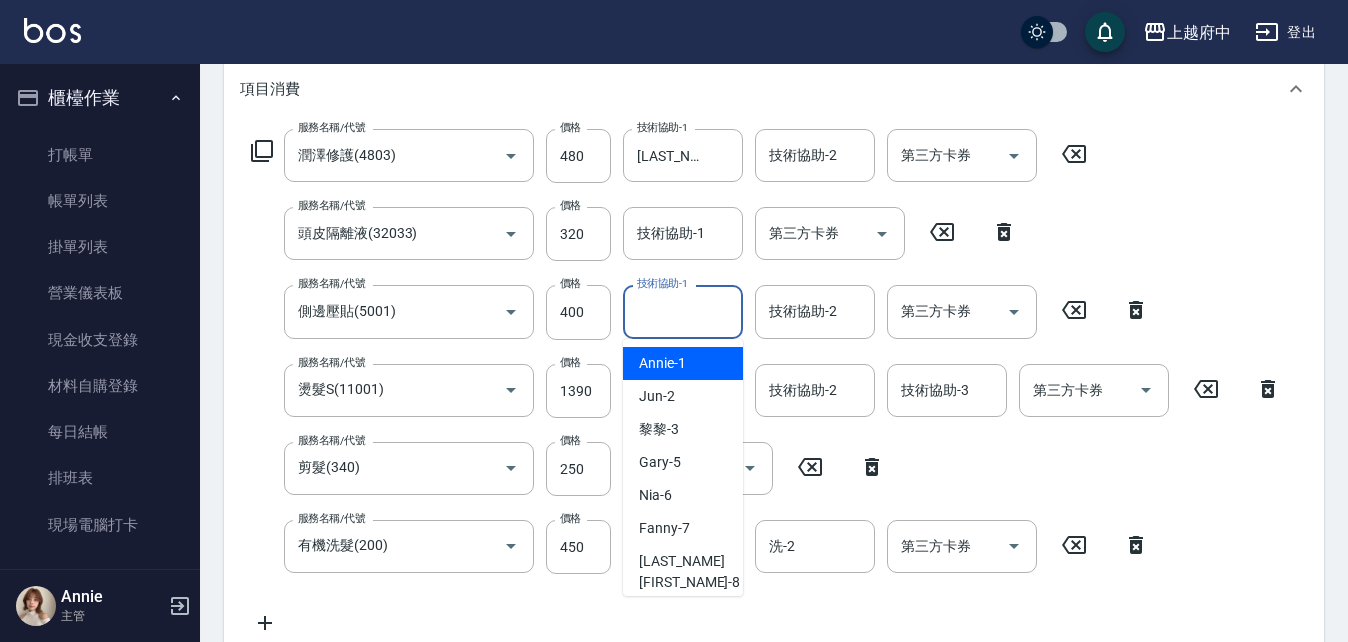 click on "技術協助-1" at bounding box center [683, 311] 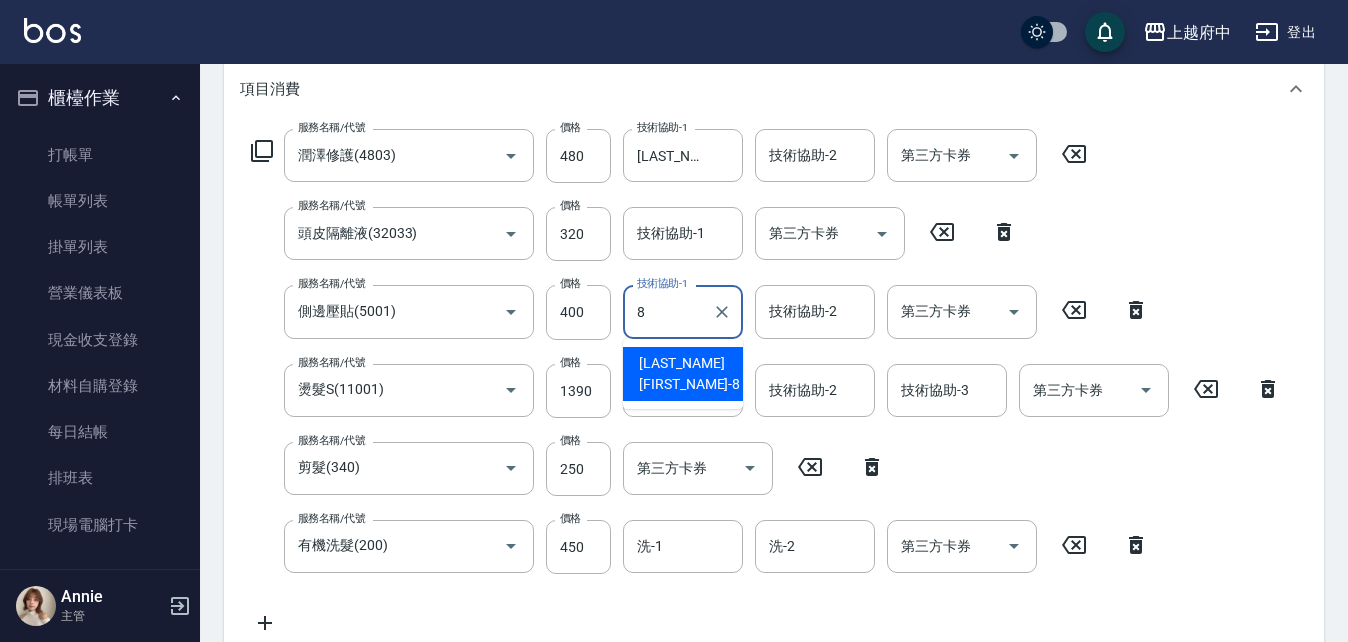 click on "[FIRST] [LAST] -8" at bounding box center (689, 374) 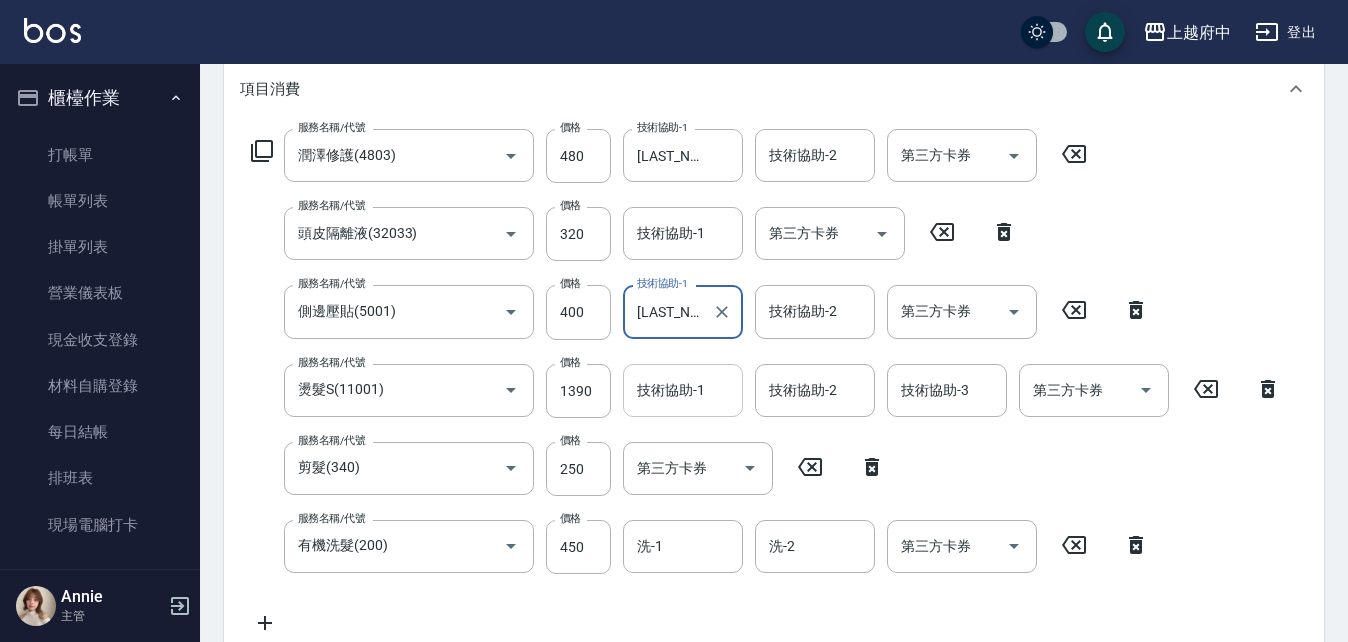 type on "[LAST_NAME] [FIRST_NAME]-[NUMBER]" 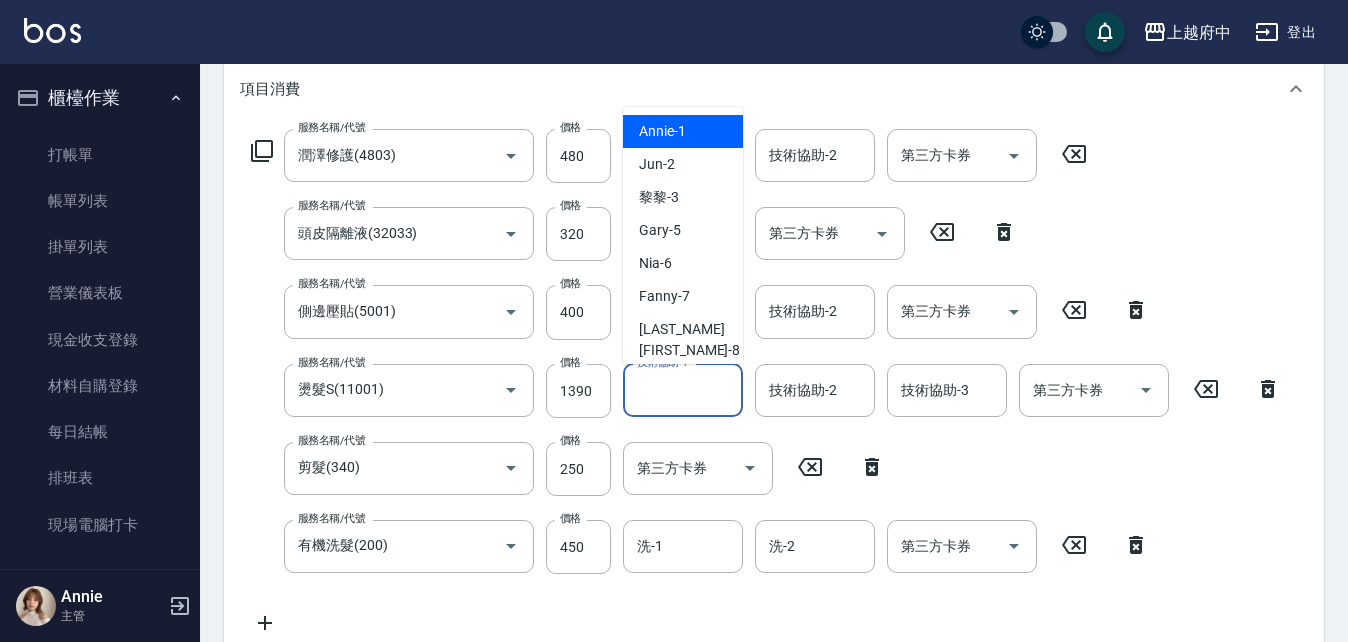 click on "技術協助-1" at bounding box center (683, 390) 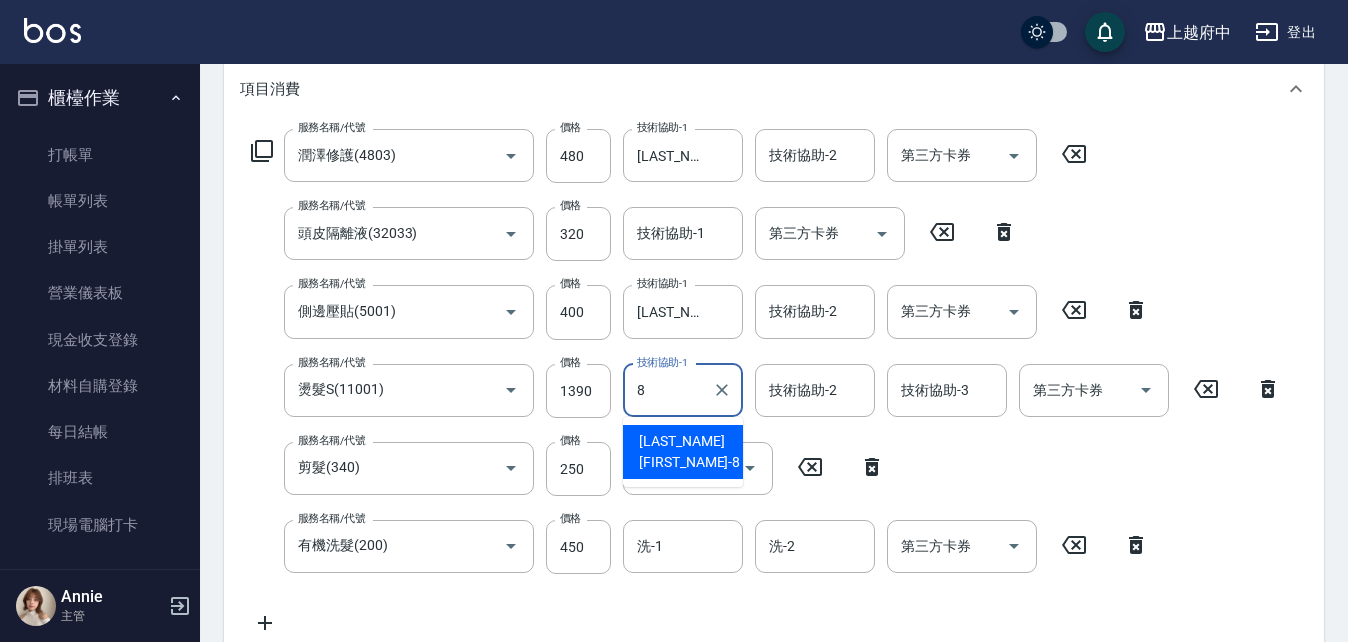 click on "[FIRST] [LAST] -8" at bounding box center [689, 452] 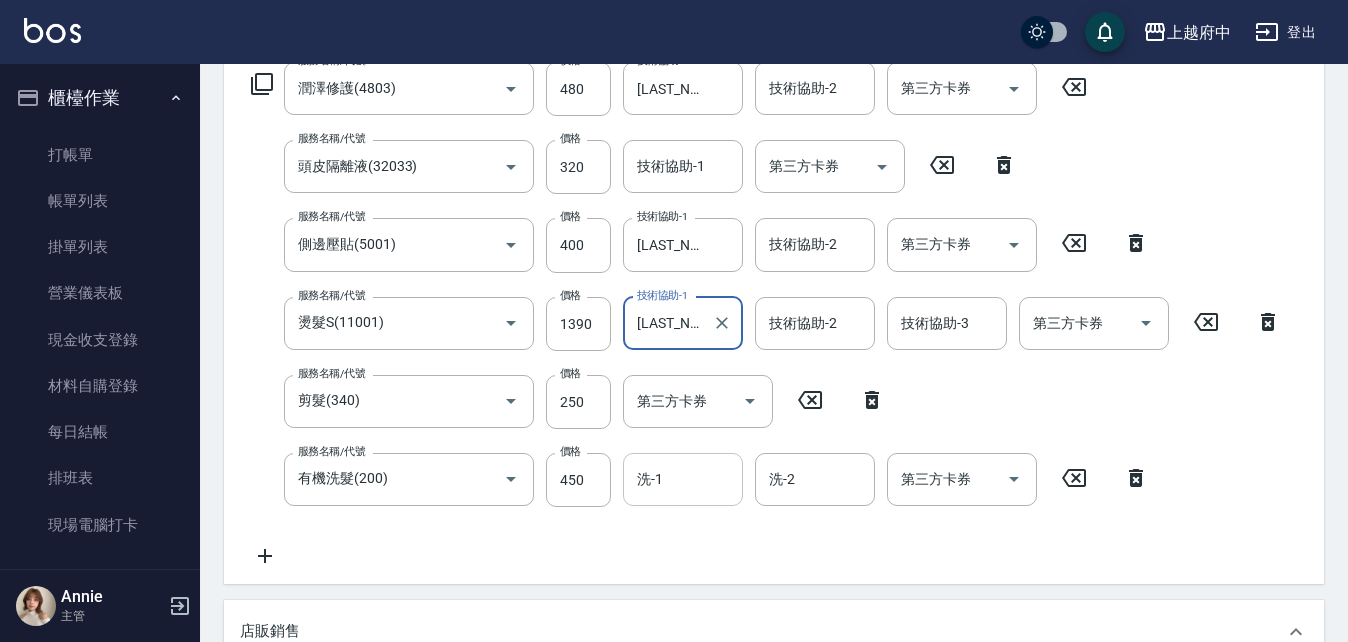 scroll, scrollTop: 371, scrollLeft: 0, axis: vertical 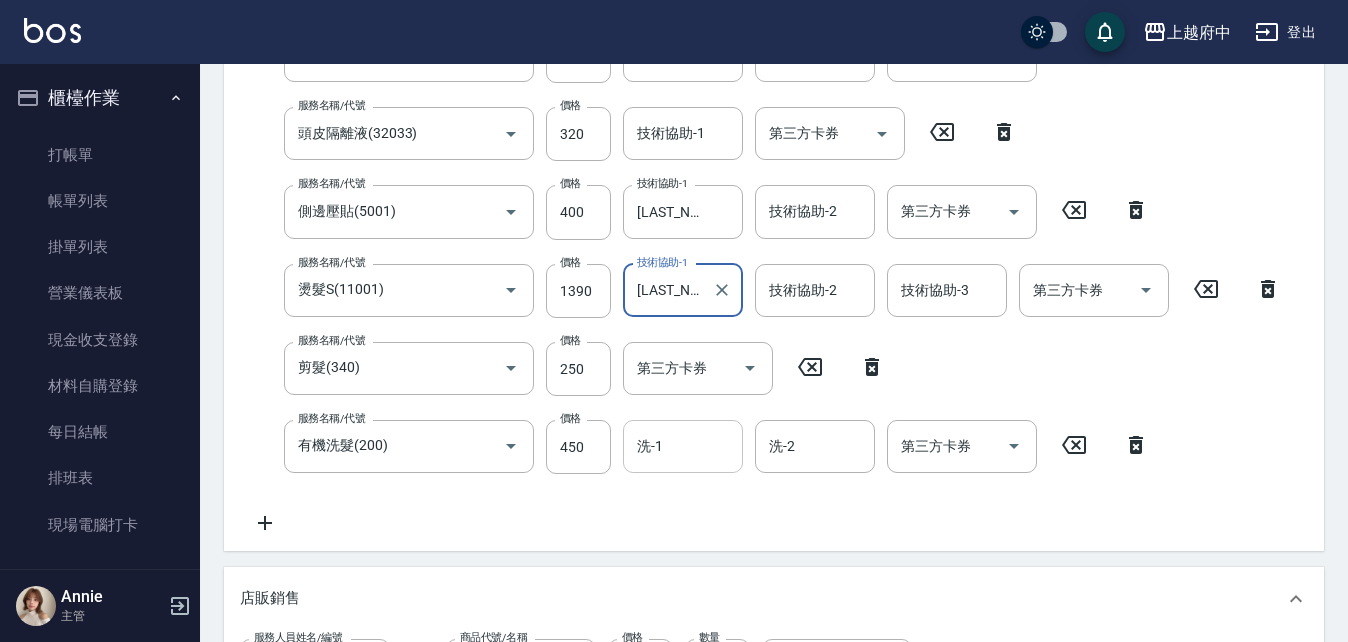 type on "[LAST_NAME] [FIRST_NAME]-[NUMBER]" 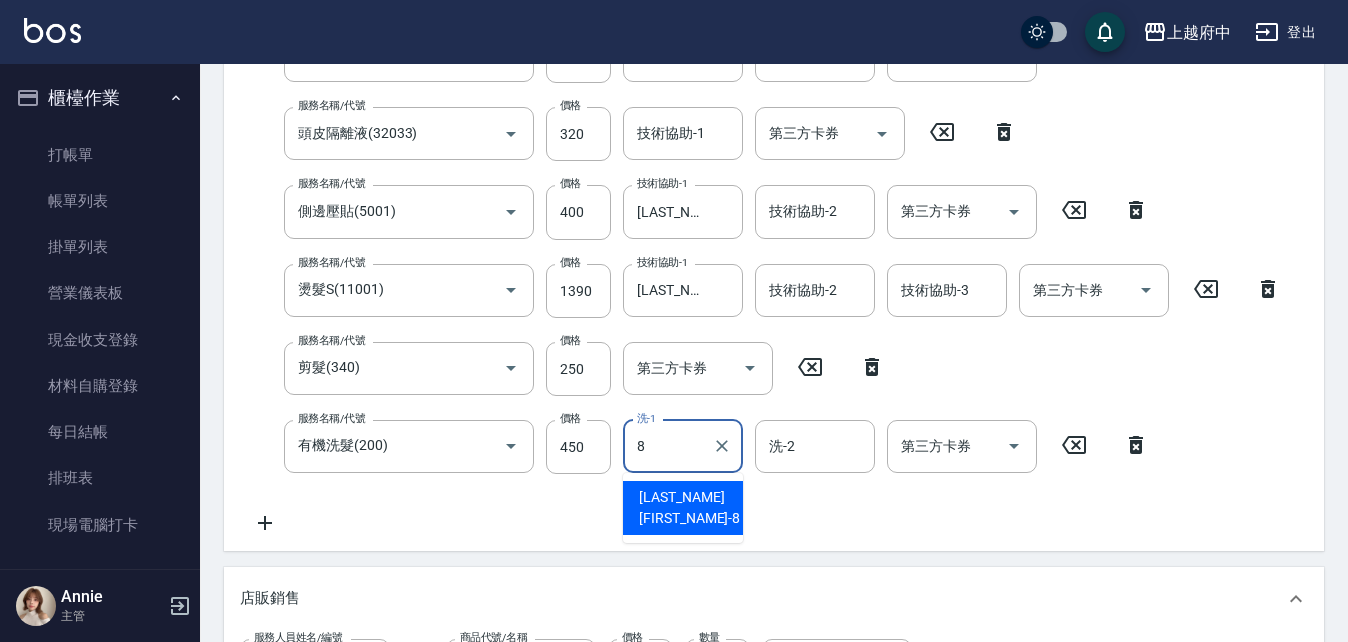 click on "[FIRST] [LAST] -8" at bounding box center [689, 508] 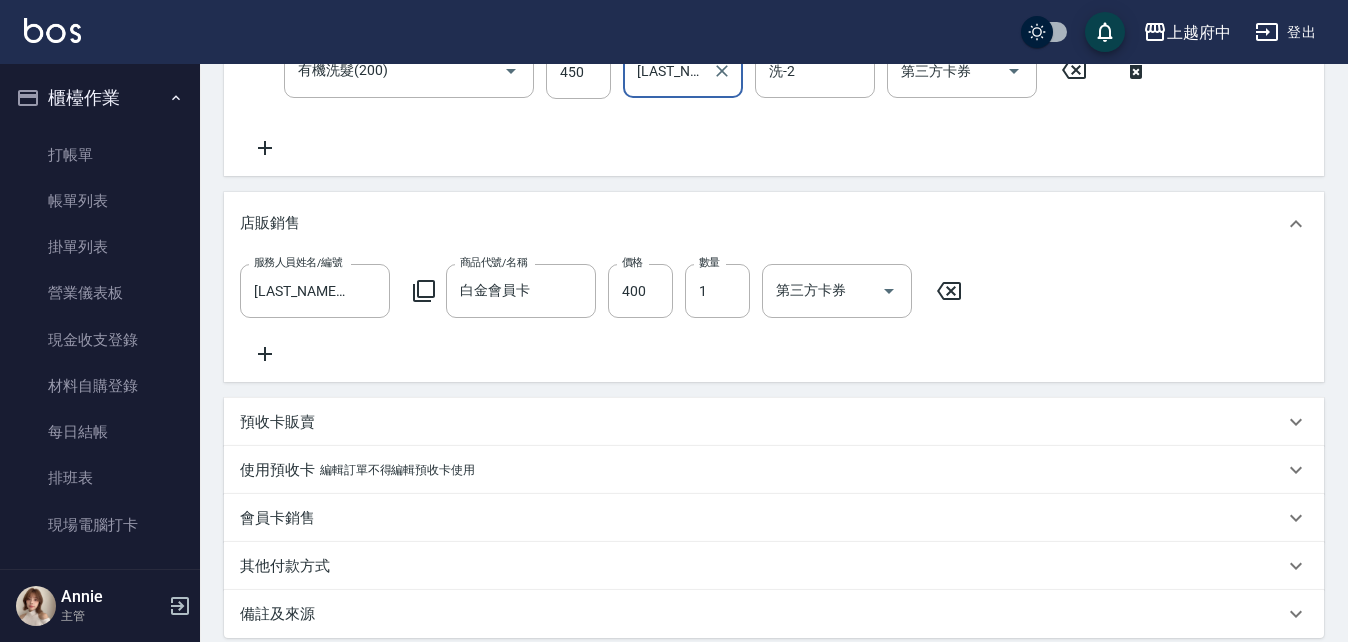 scroll, scrollTop: 871, scrollLeft: 0, axis: vertical 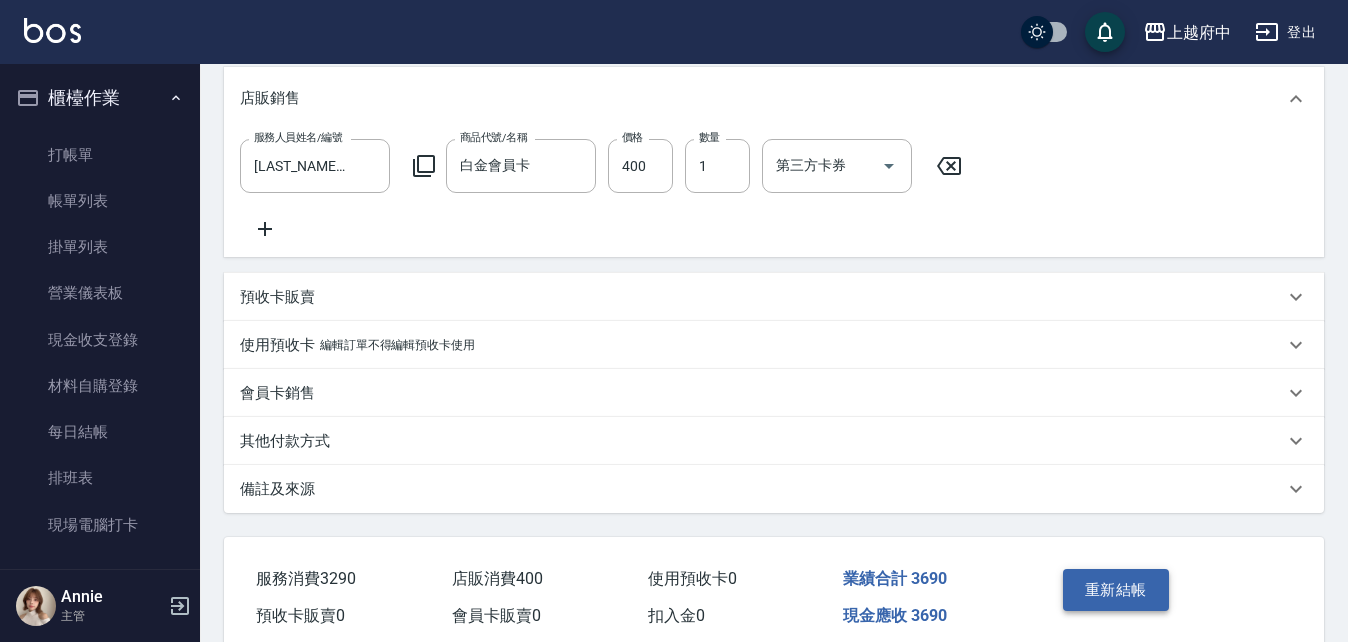 type on "[LAST_NAME] [FIRST_NAME]-[NUMBER]" 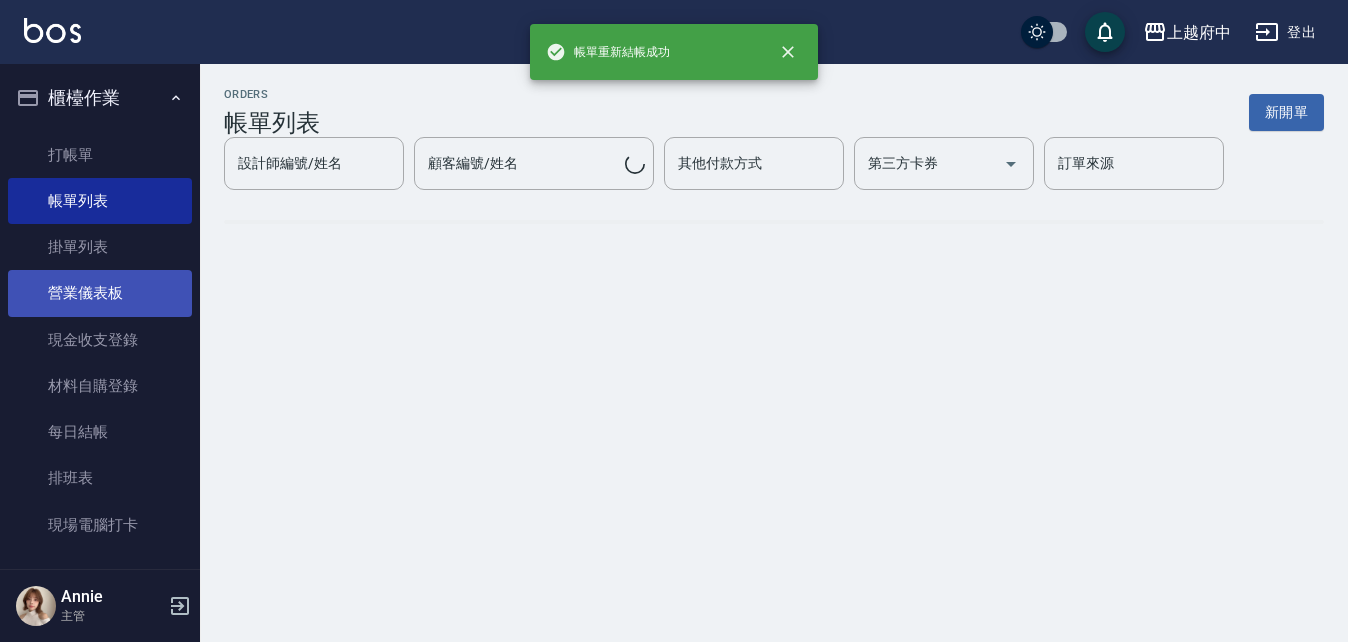 scroll, scrollTop: 0, scrollLeft: 0, axis: both 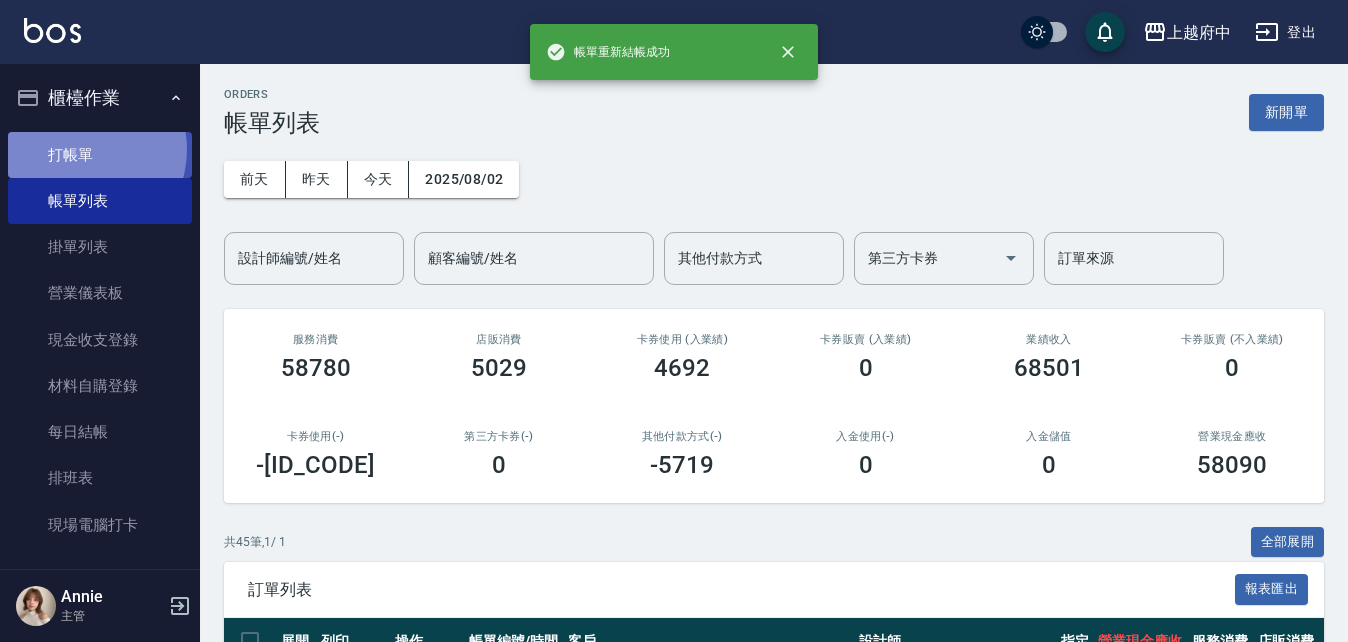 click on "打帳單" at bounding box center [100, 155] 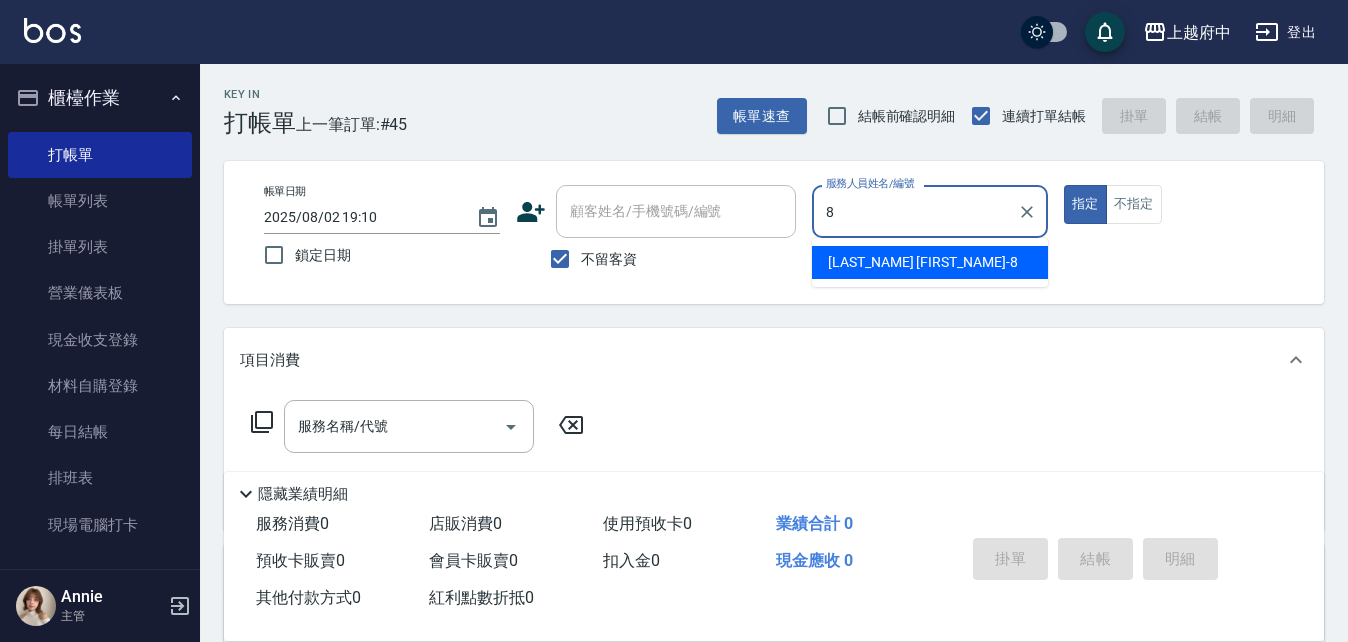 type on "[LAST_NAME] [FIRST_NAME]-[NUMBER]" 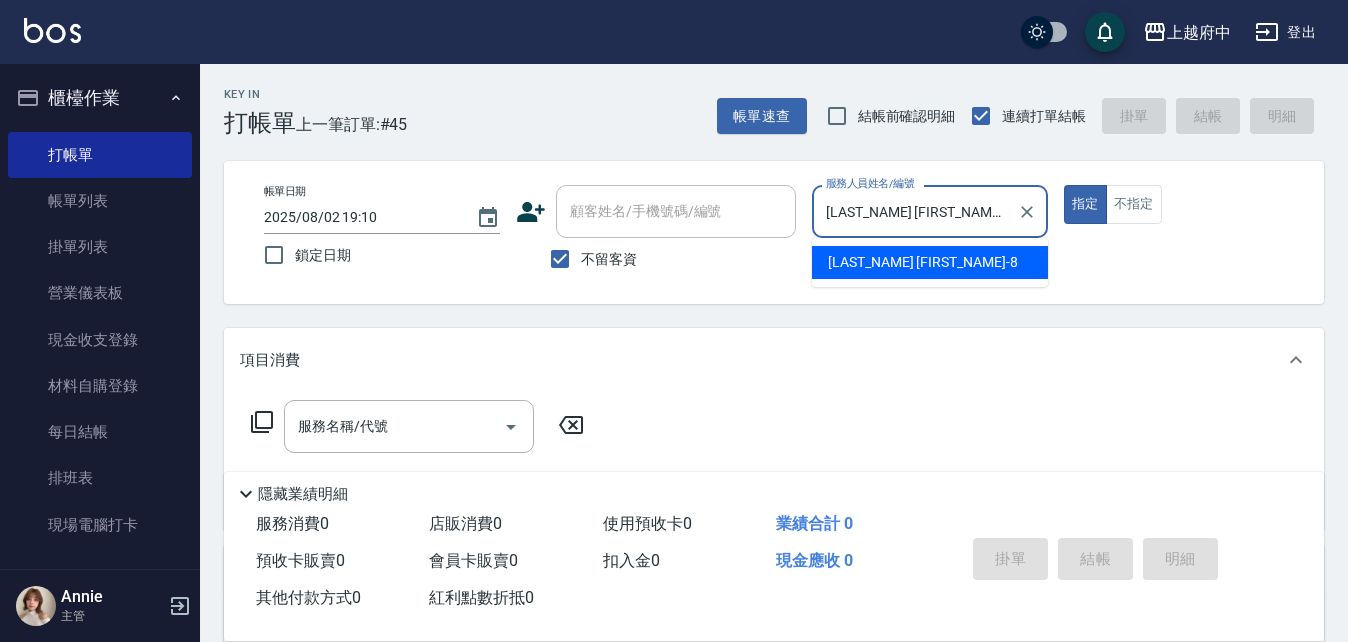 type on "true" 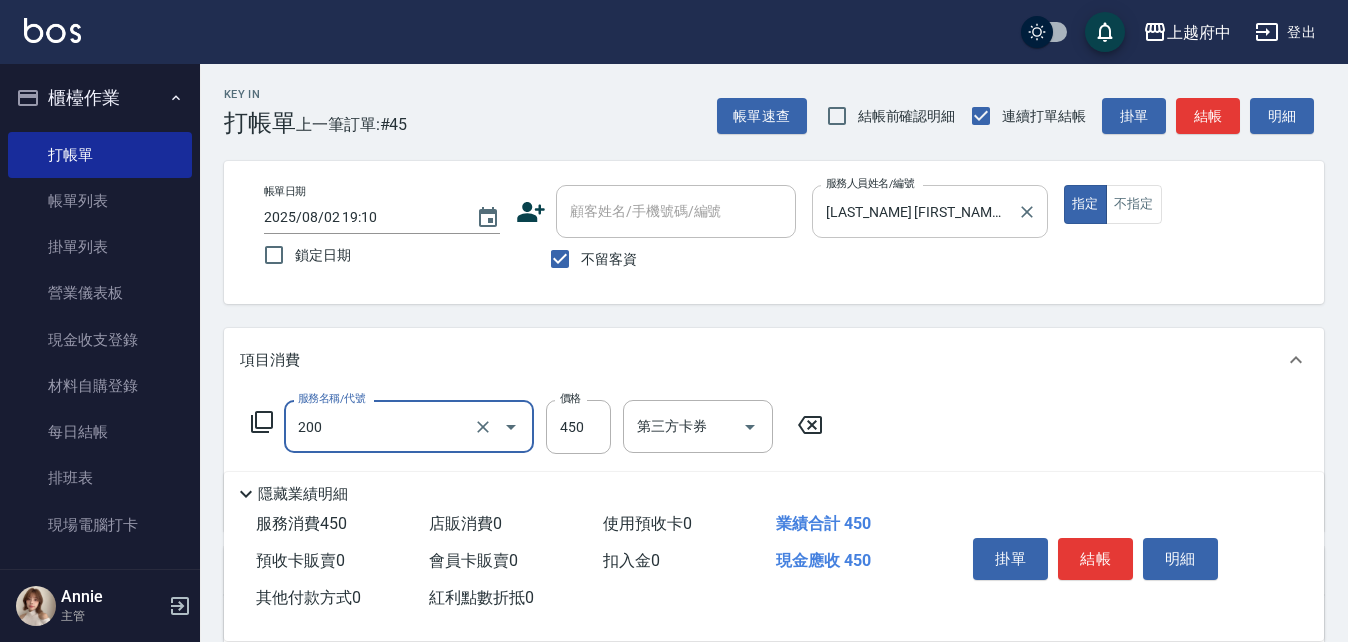 type on "有機洗髮(200)" 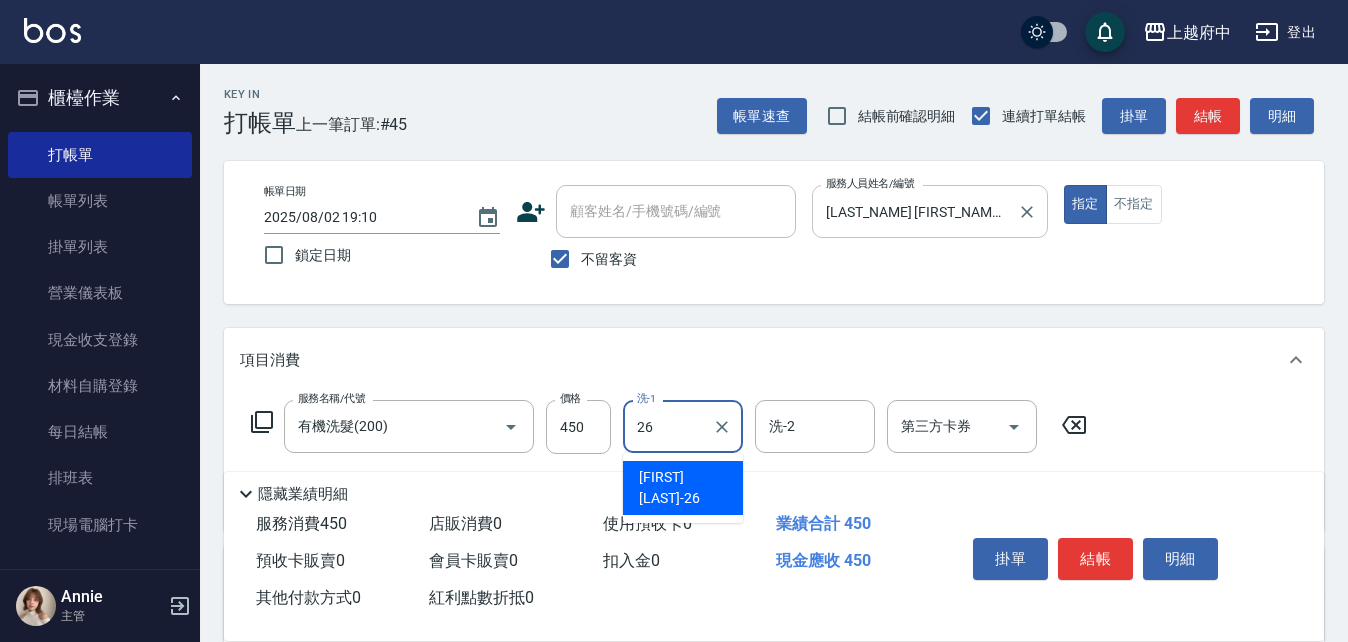 type on "[LAST_NAME]-[NUMBER]" 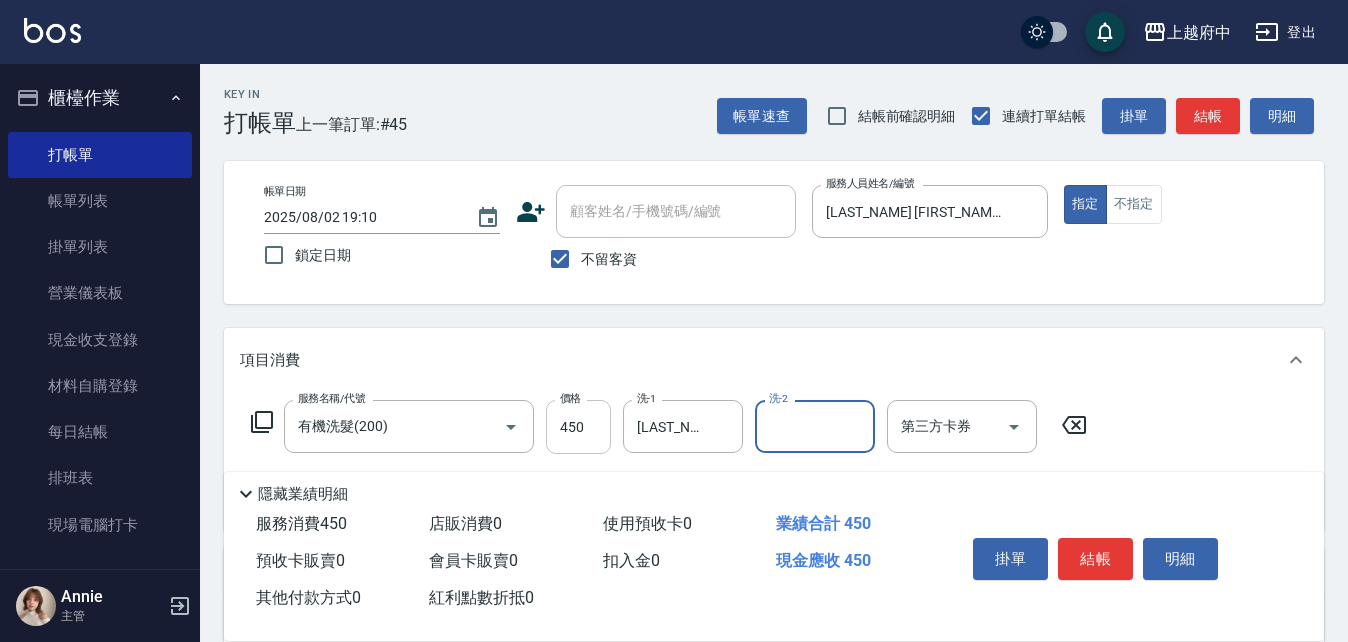 click on "450" at bounding box center [578, 427] 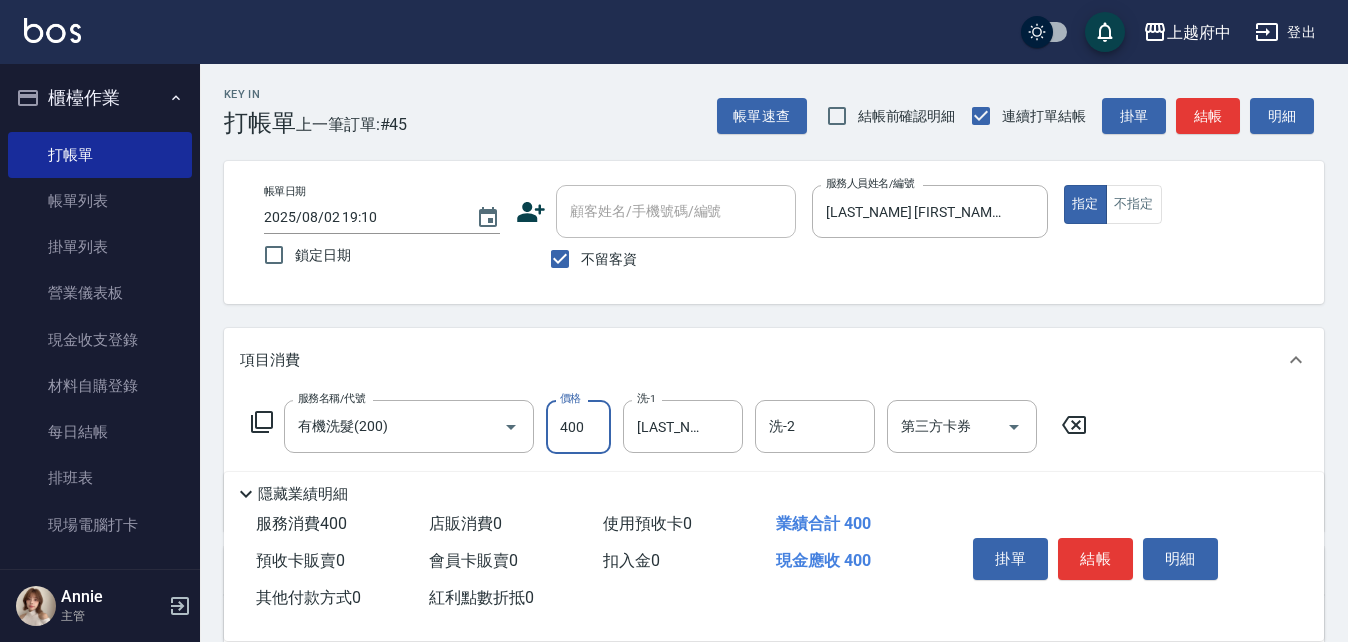 type on "400" 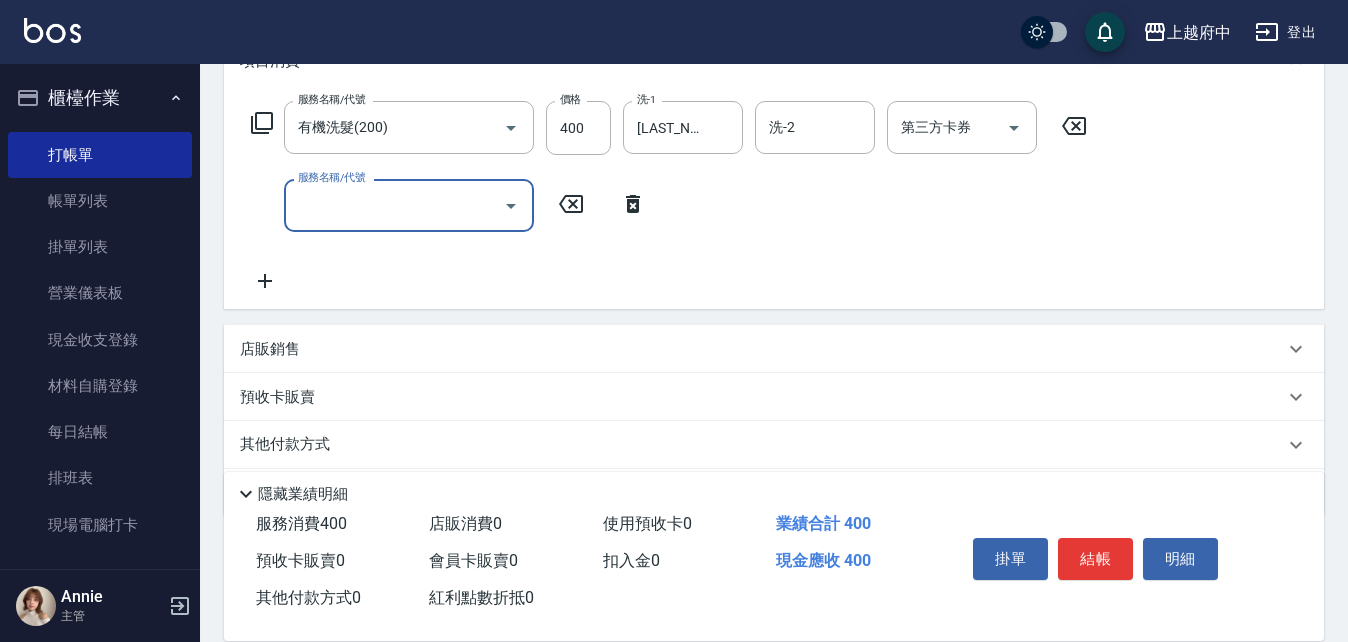 scroll, scrollTop: 300, scrollLeft: 0, axis: vertical 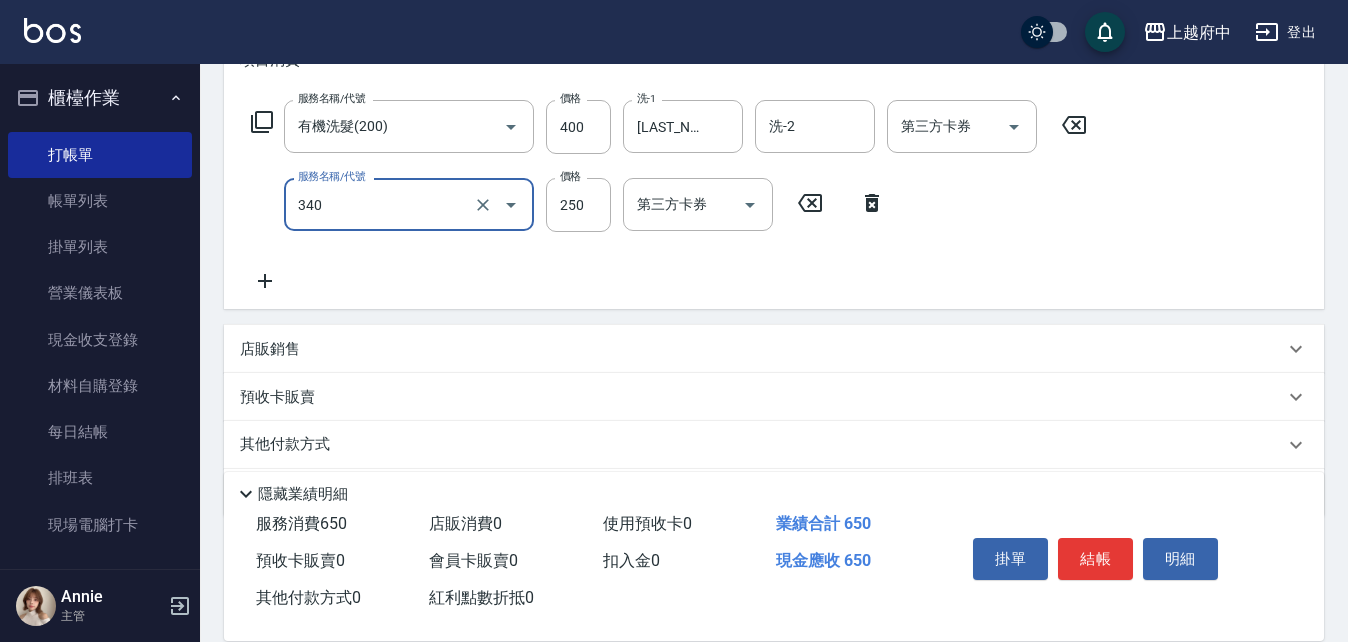 type on "剪髮(340)" 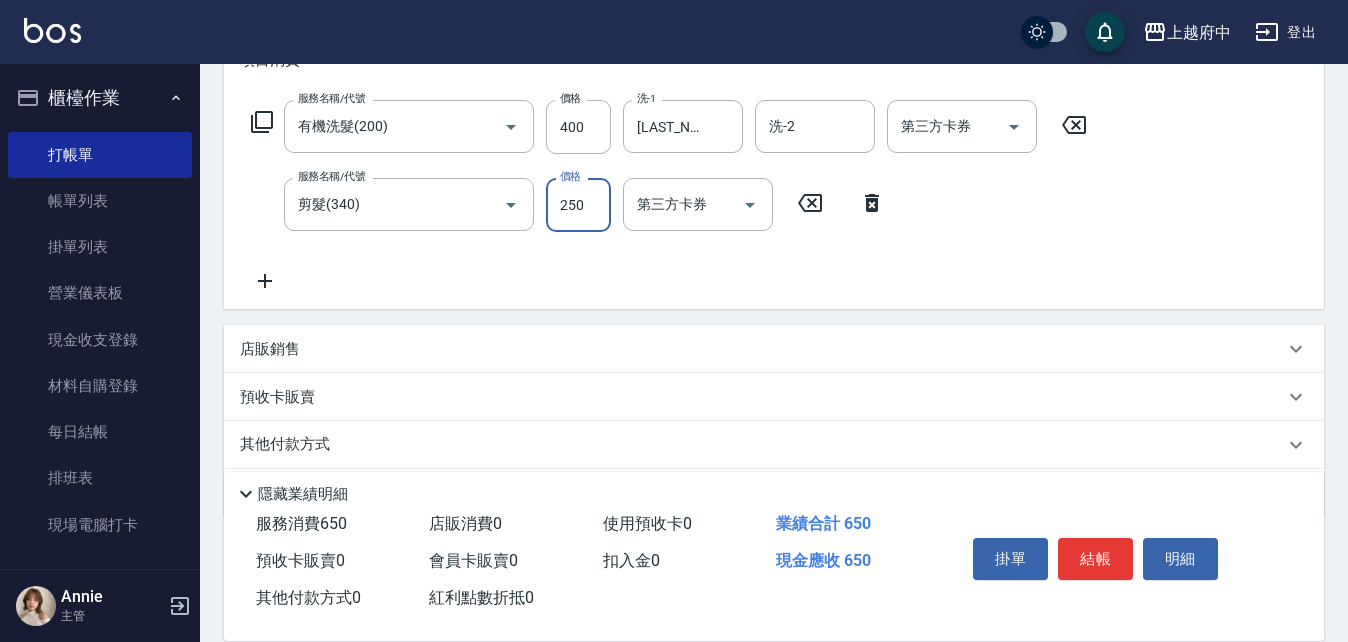 click on "服務名稱/代號 有機洗髮(200) 服務名稱/代號 價格 400 價格 洗-1 [FIRST]-[NUMBER] 洗-1 洗-2 洗-2 第三方卡券 第三方卡券 服務名稱/代號 剪髮(340) 服務名稱/代號 價格 250 價格 第三方卡券 第三方卡券" at bounding box center (669, 196) 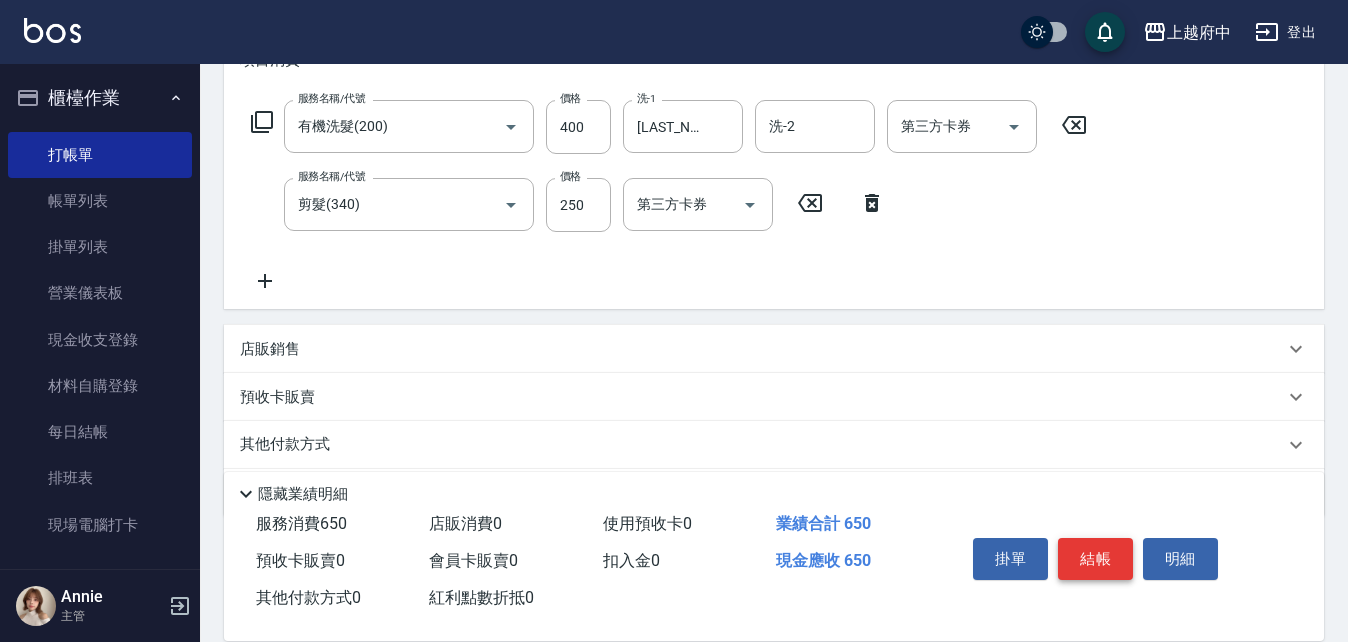 click on "結帳" at bounding box center [1095, 559] 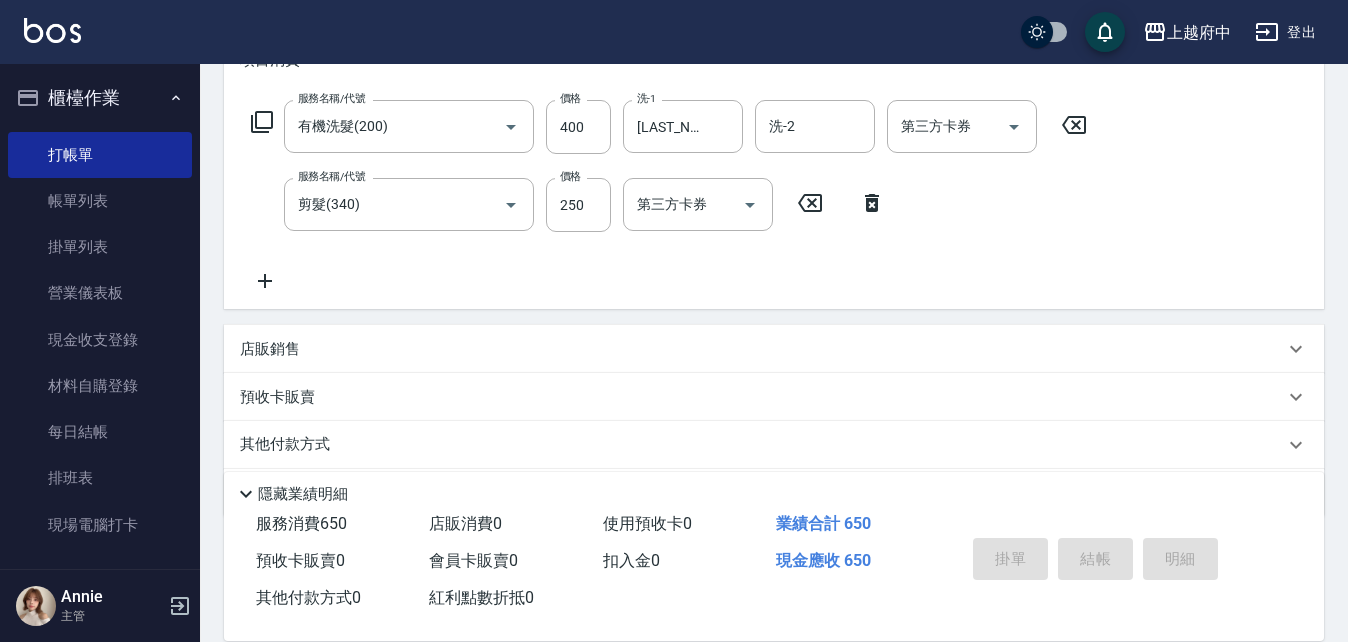 type on "2025/08/02 19:11" 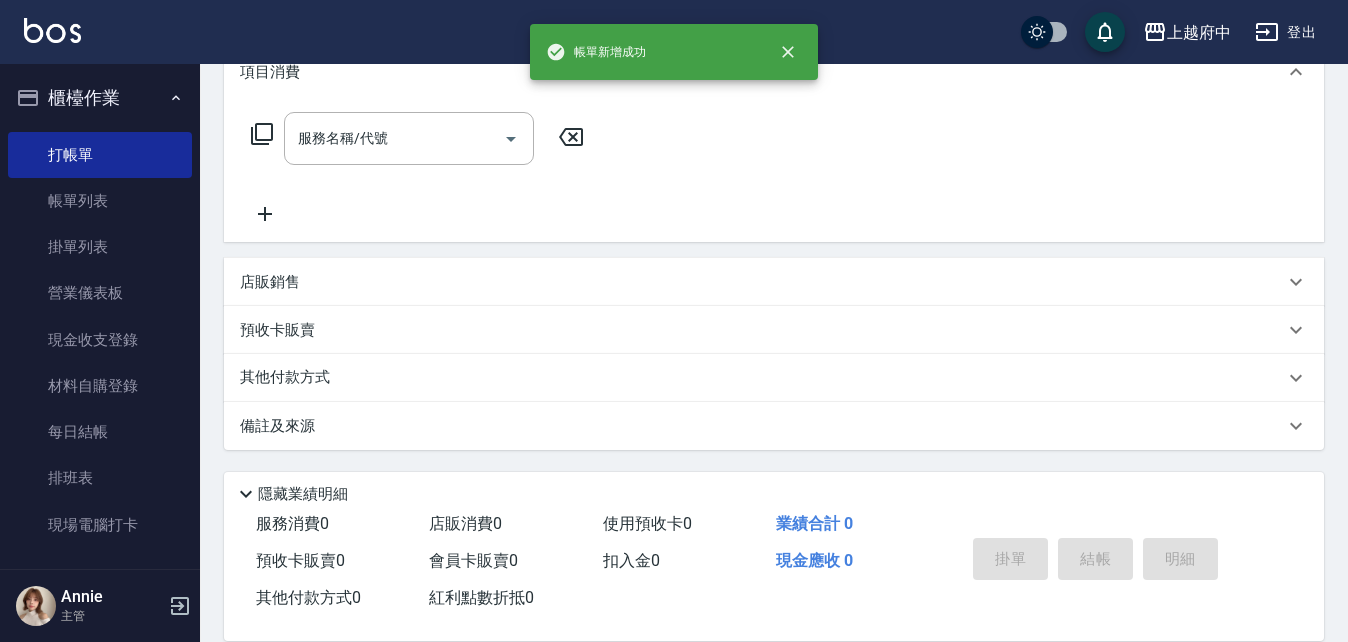 scroll, scrollTop: 0, scrollLeft: 0, axis: both 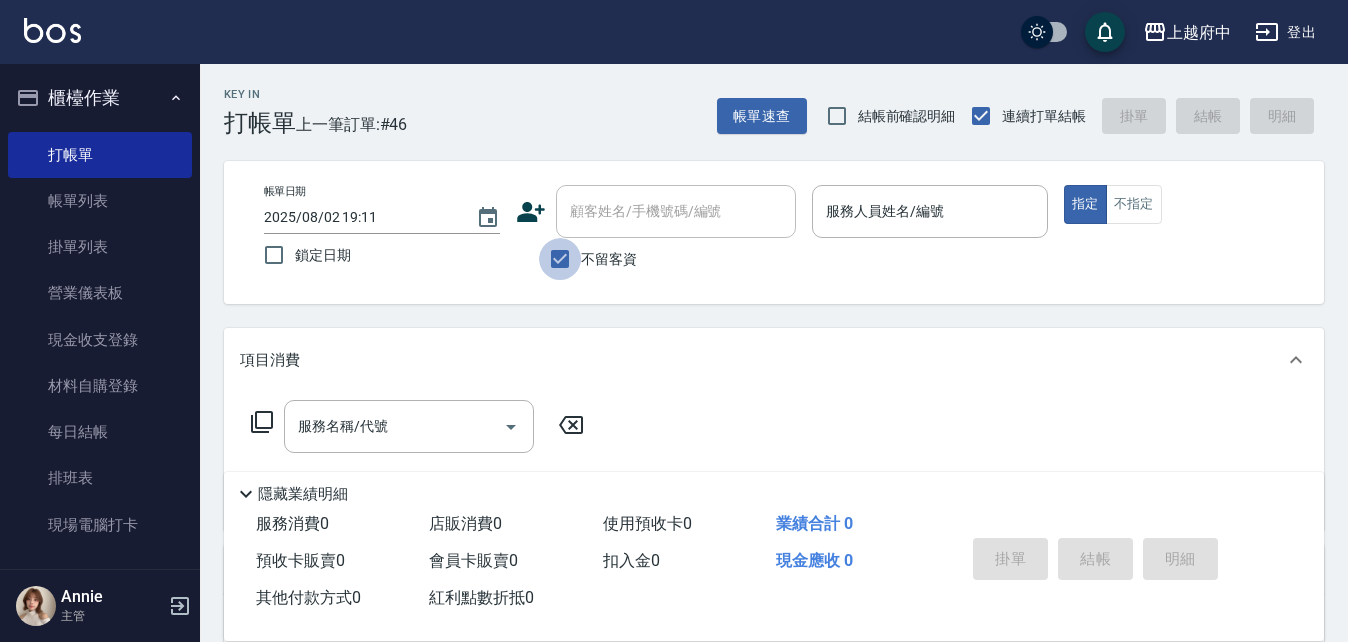 click on "不留客資" at bounding box center [560, 259] 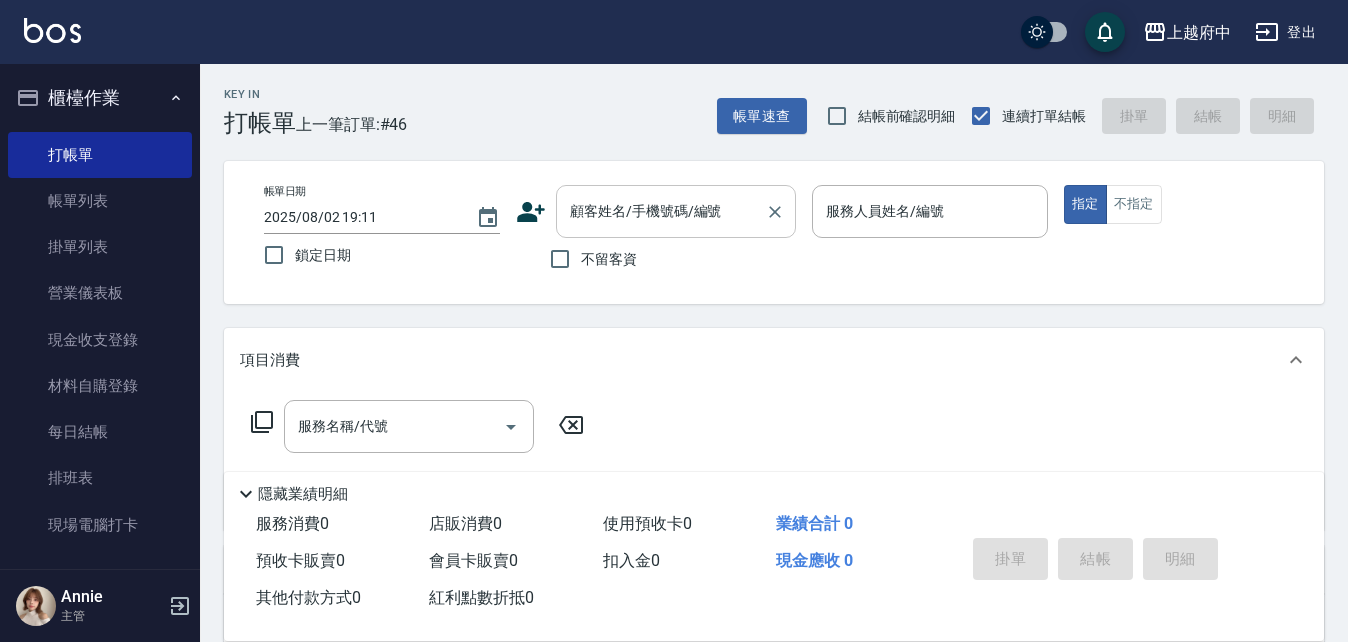 click on "顧客姓名/手機號碼/編號" at bounding box center [661, 211] 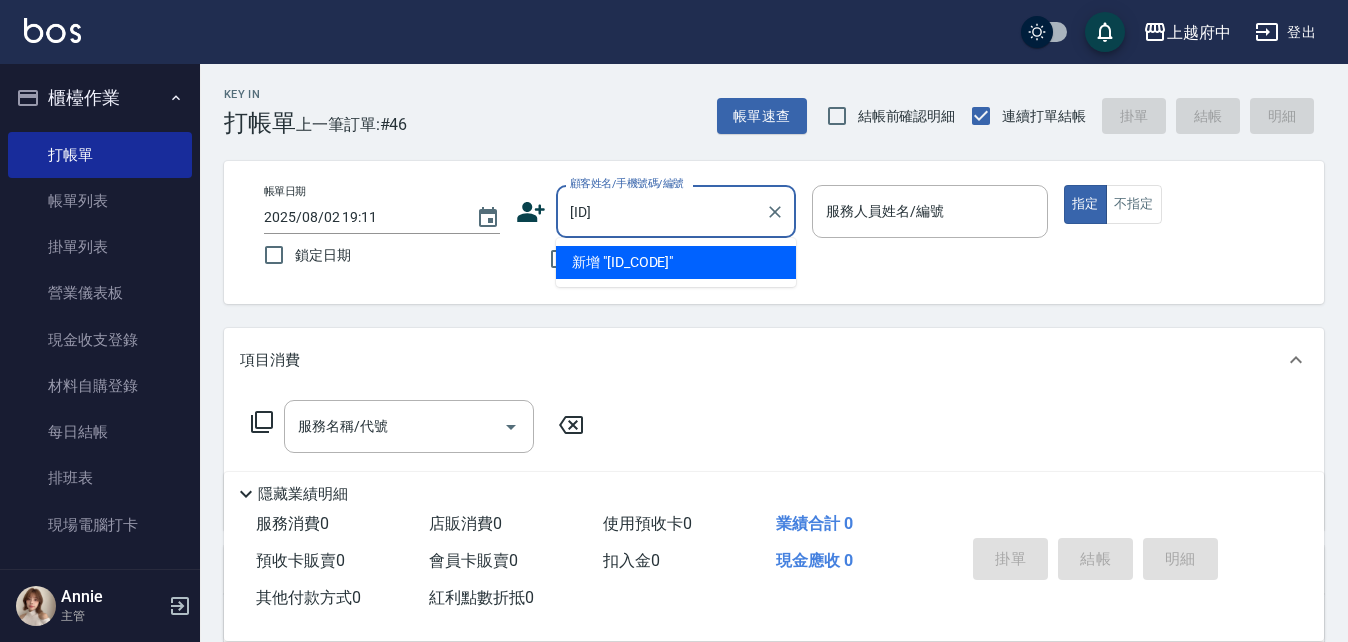 click on "[ID]" at bounding box center [661, 211] 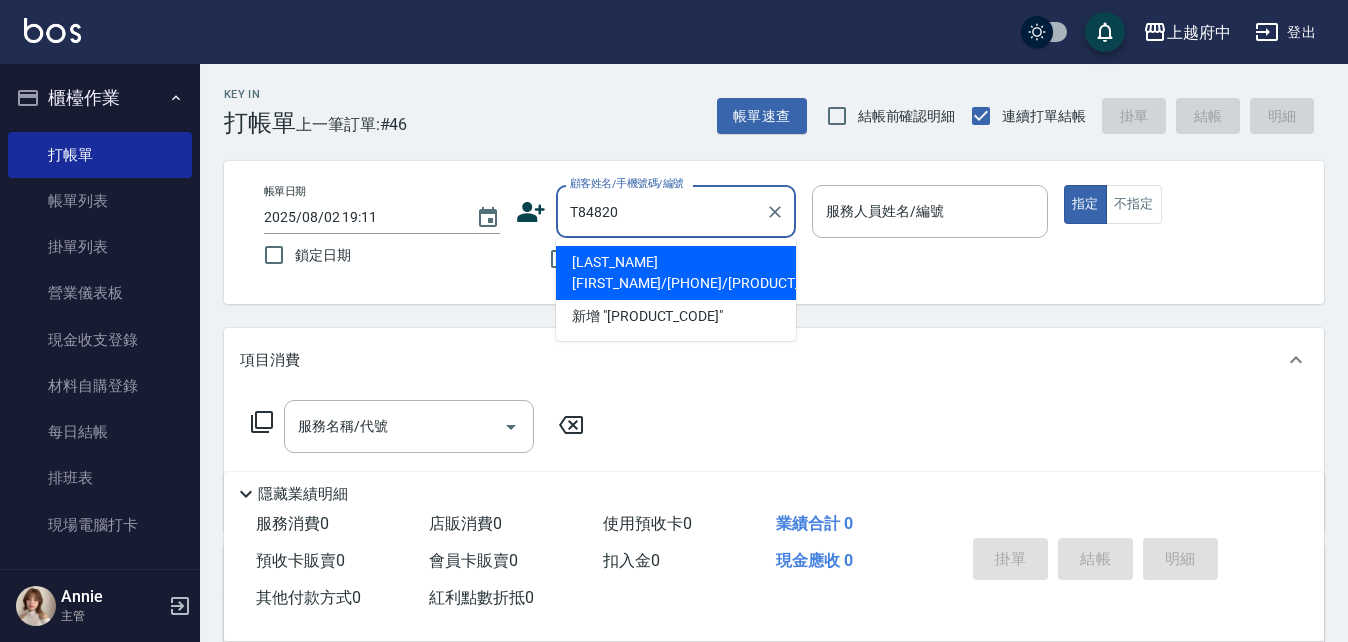 click on "[LAST_NAME] [FIRST_NAME]/[PHONE]/[PRODUCT_CODE]" at bounding box center (676, 273) 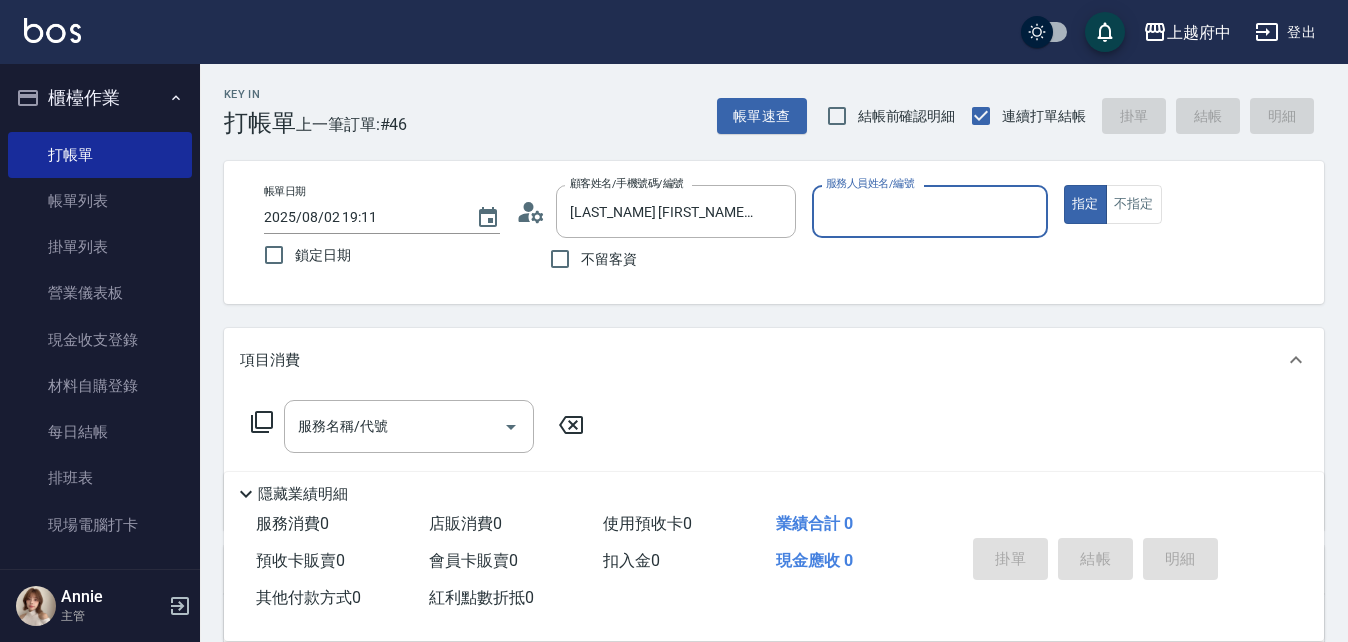type on "[LAST_NAME] [FIRST_NAME]-[NUMBER]" 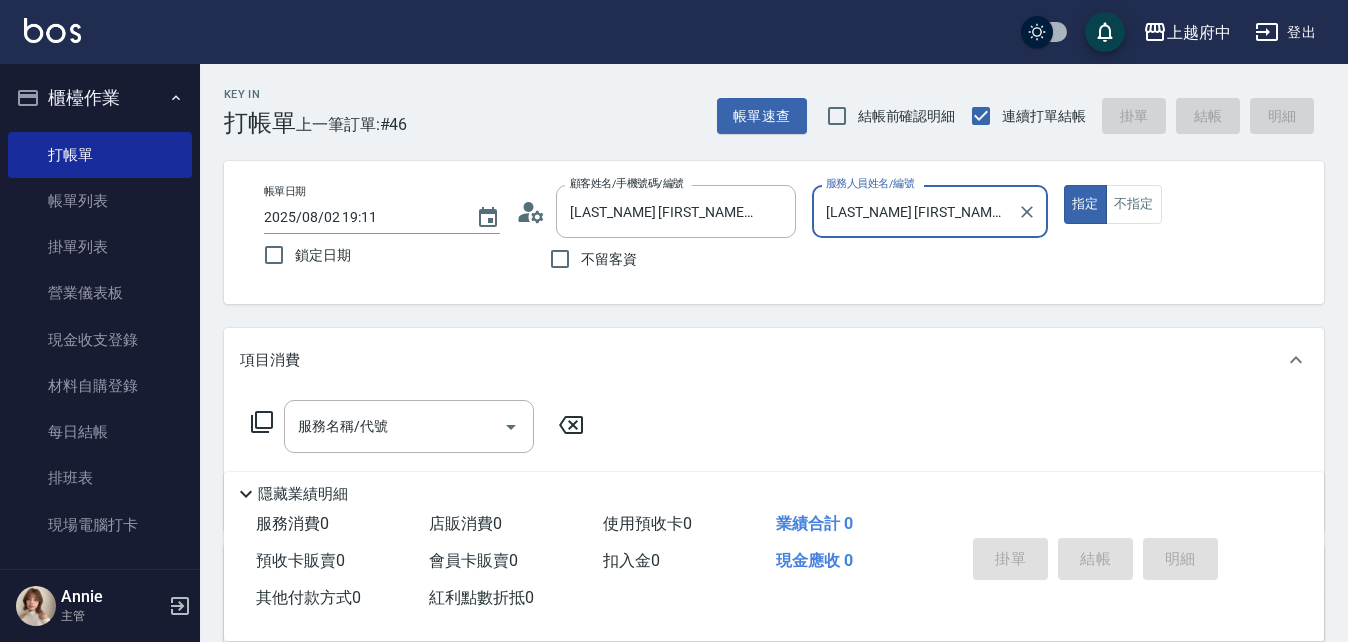 click on "指定" at bounding box center (1085, 204) 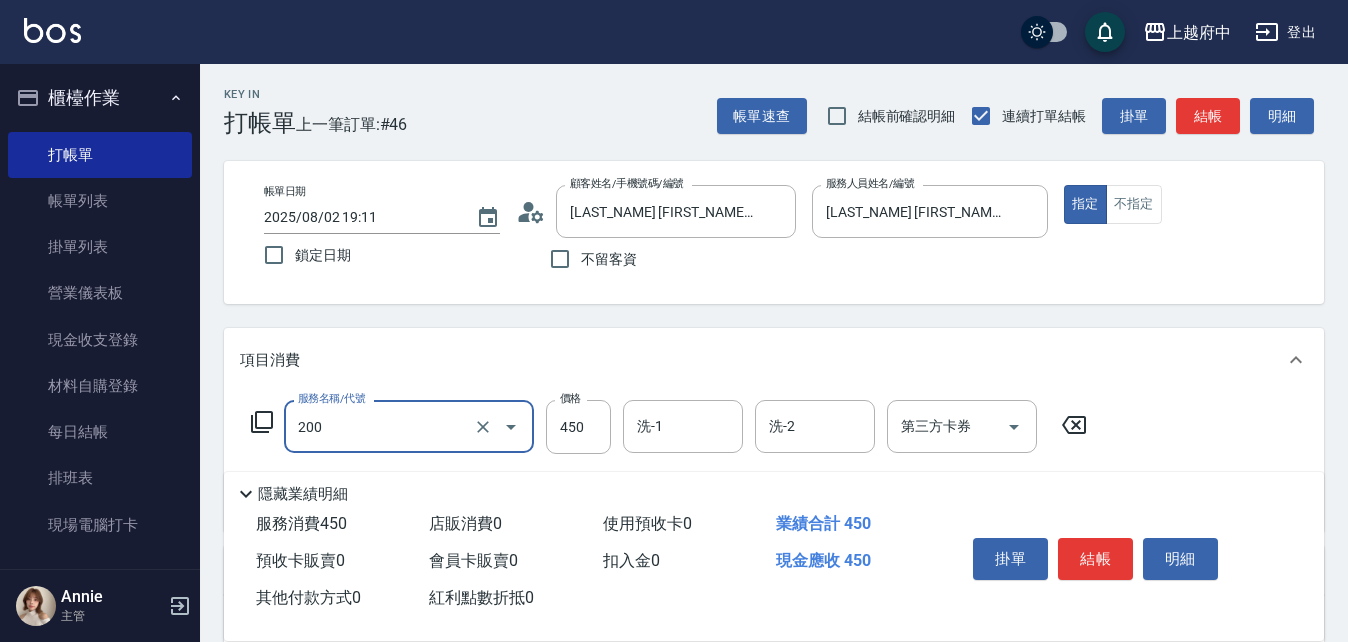 type on "有機洗髮(200)" 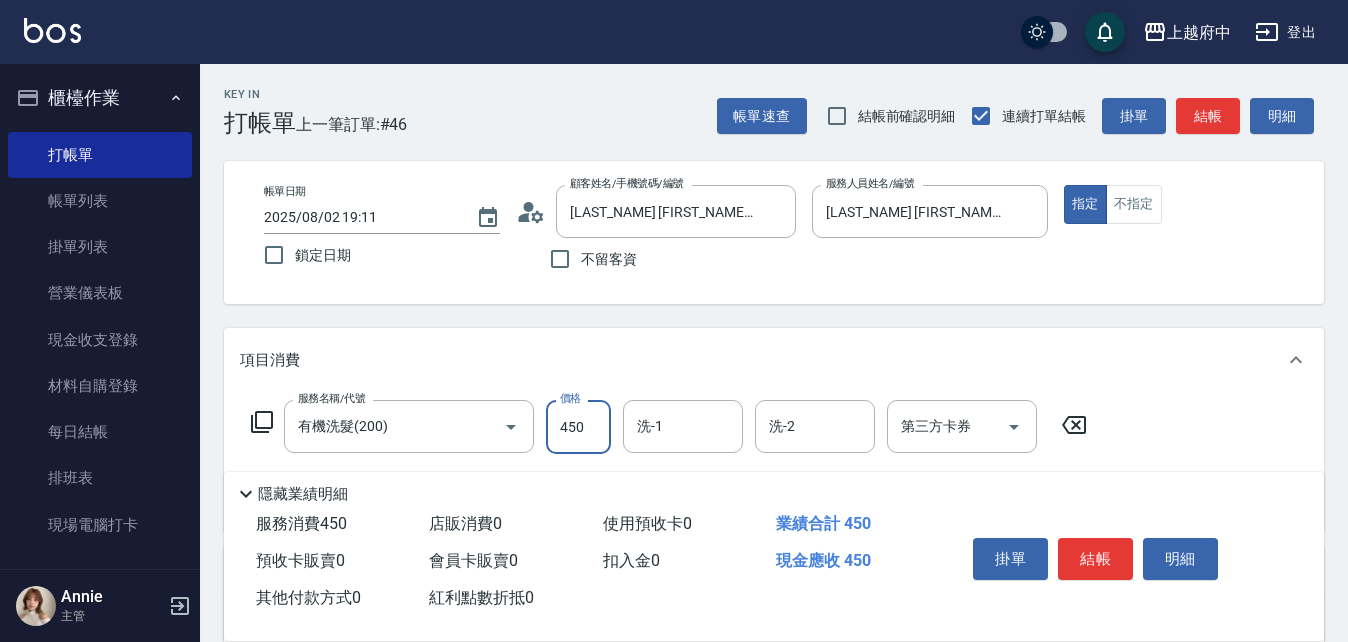 scroll, scrollTop: 100, scrollLeft: 0, axis: vertical 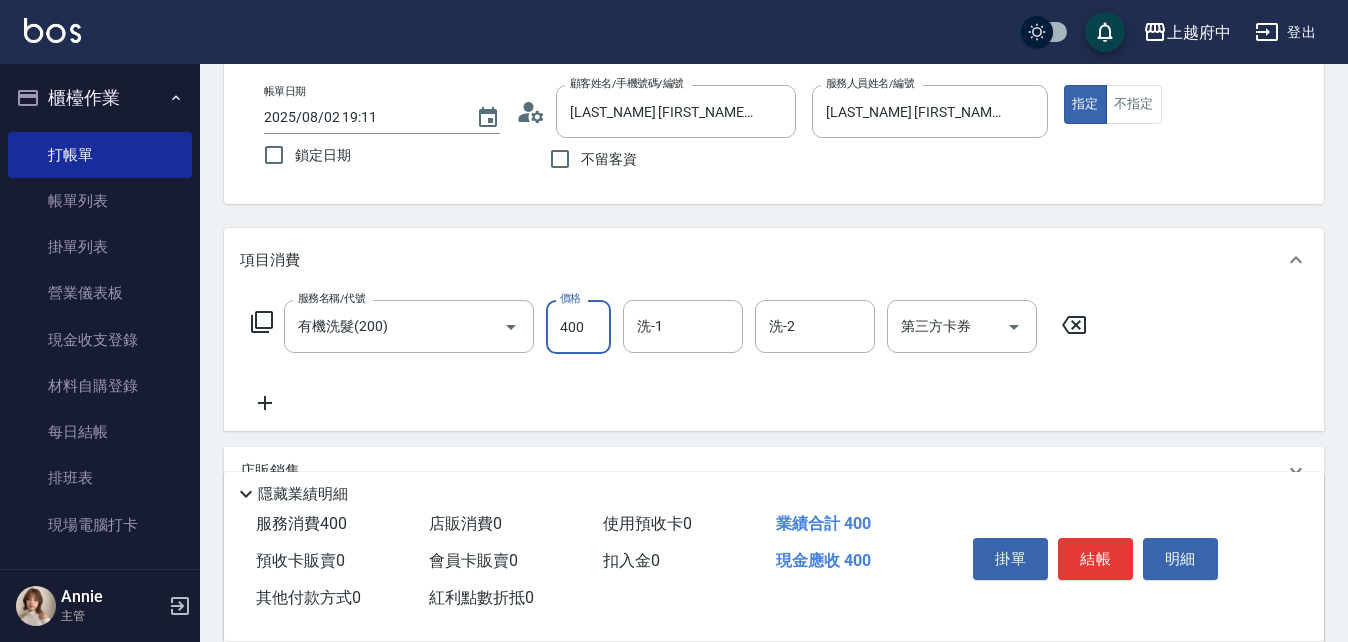 type on "400" 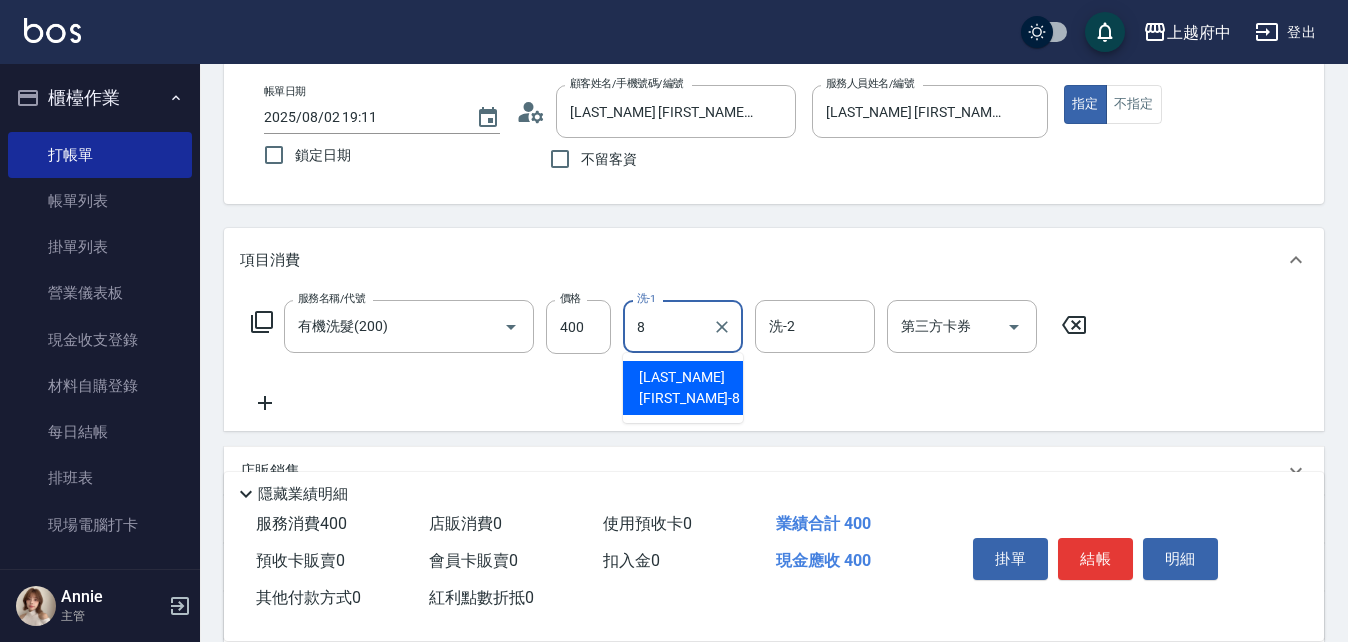 type on "[LAST_NAME] [FIRST_NAME]-[NUMBER]" 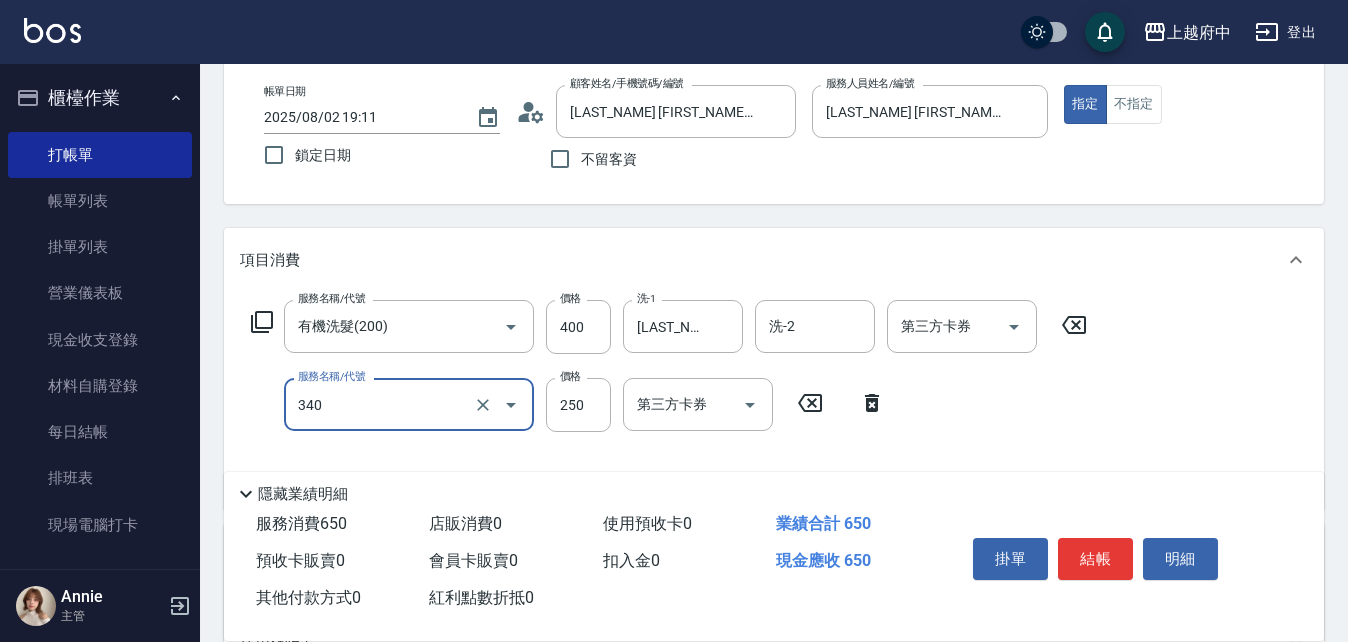 type on "剪髮(340)" 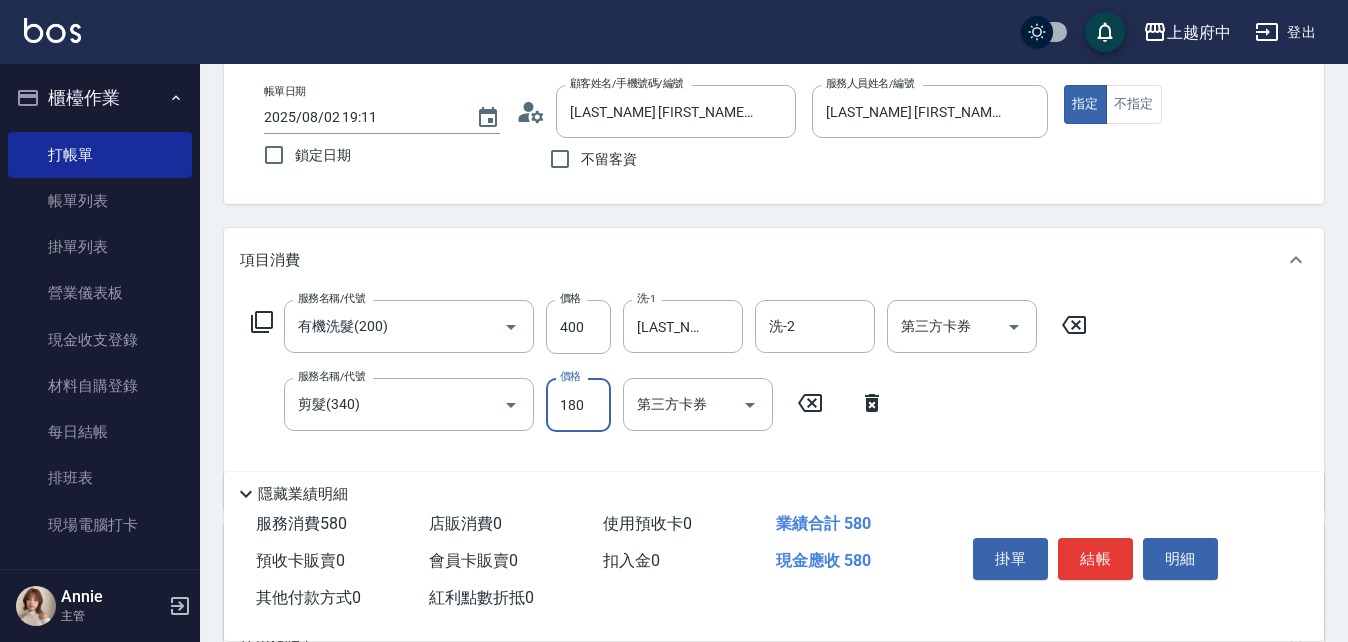 type on "180" 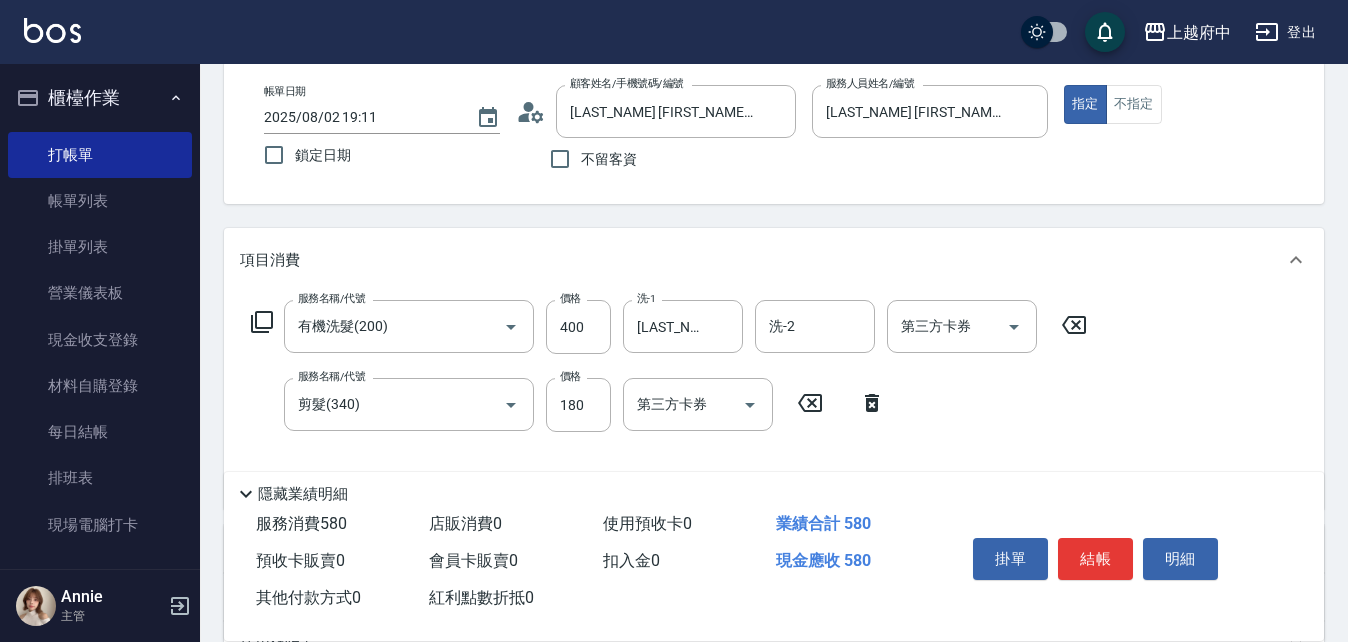 click on "服務名稱/代號 [SERVICE_NAME] 服務名稱/代號 價格 400 價格 洗-1 [LAST_NAME] [FIRST_NAME]-[NUMBER] 洗-1 洗-2 洗-2 第三方卡券 第三方卡券 服務名稱/代號 [SERVICE_NAME] 服務名稱/代號 價格 180 價格 第三方卡券 第三方卡券" at bounding box center (669, 396) 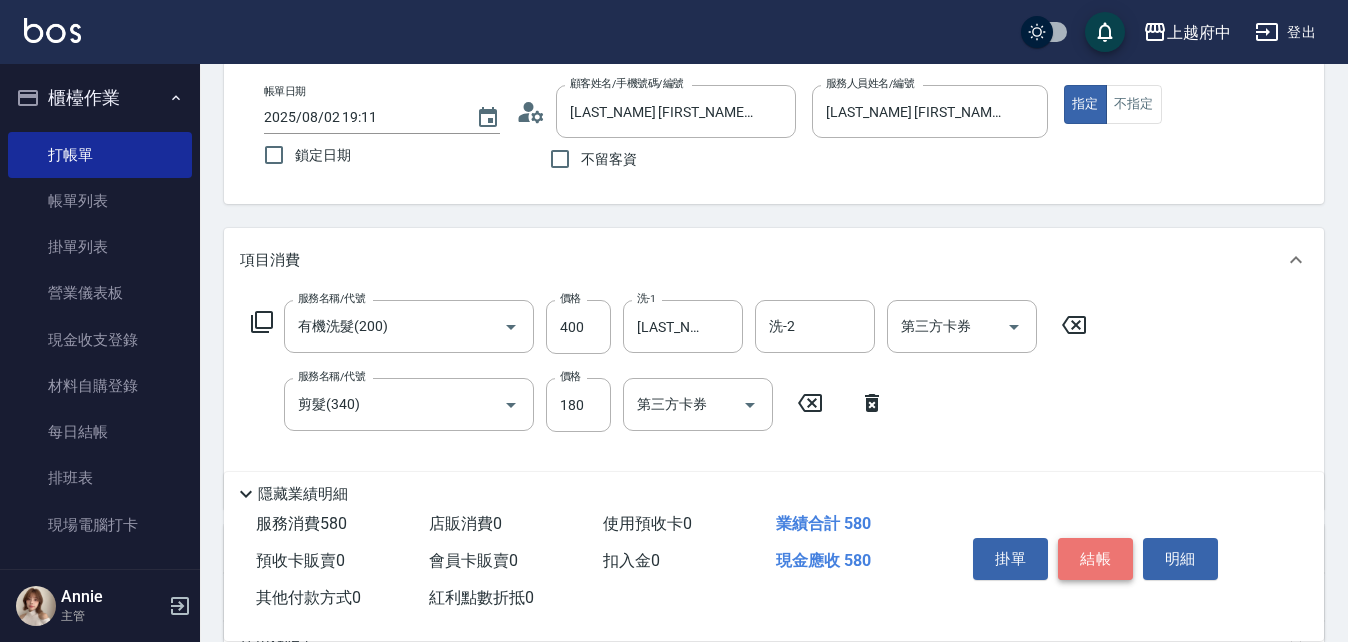 click on "結帳" at bounding box center [1095, 559] 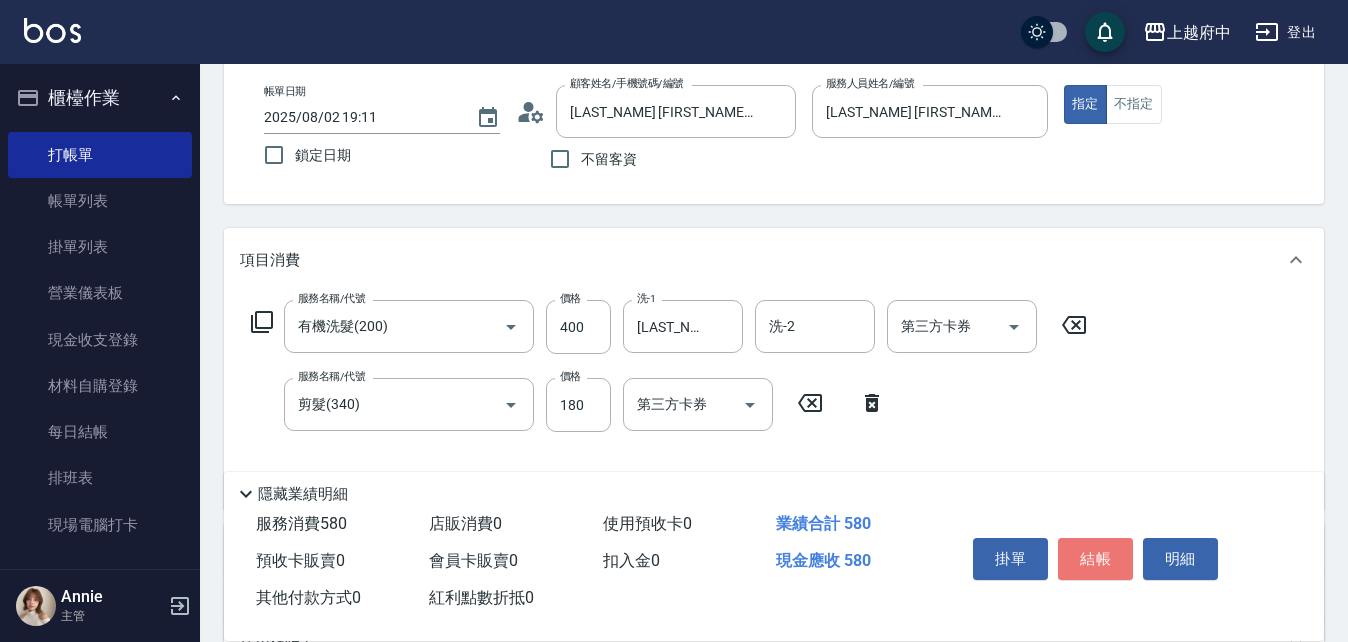type on "2025/08/02 19:12" 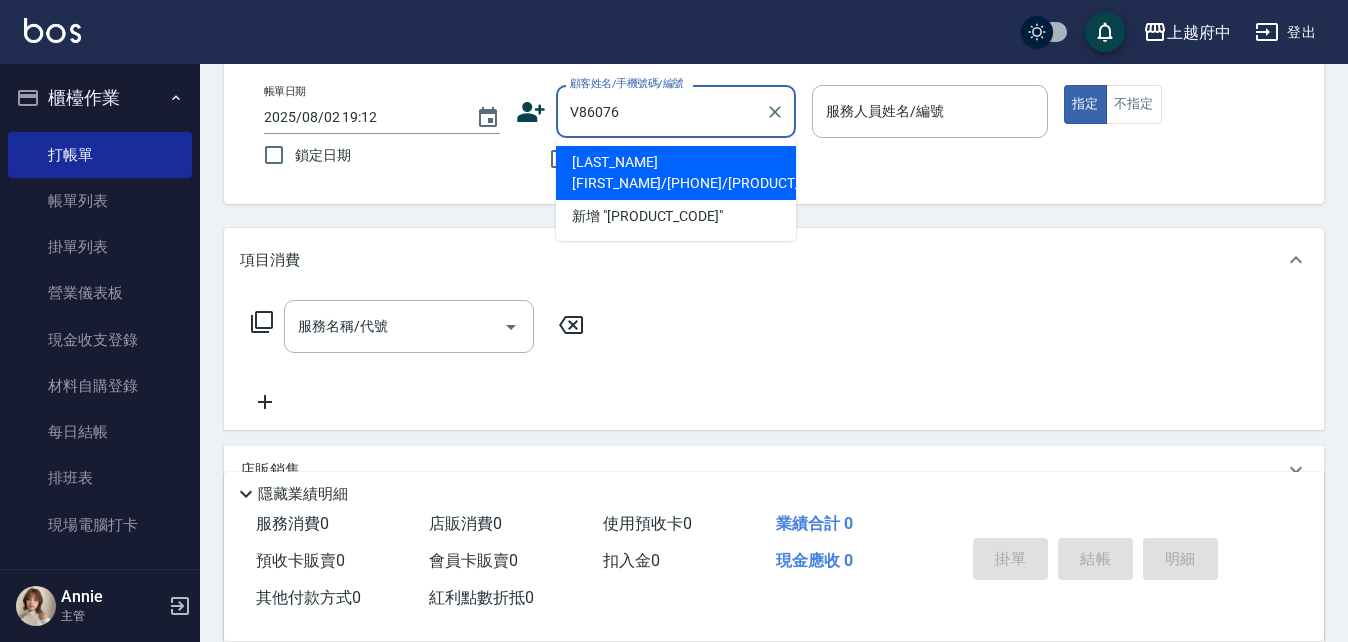 click on "[LAST_NAME] [FIRST_NAME]/[PHONE]/[PRODUCT_CODE]" at bounding box center [676, 173] 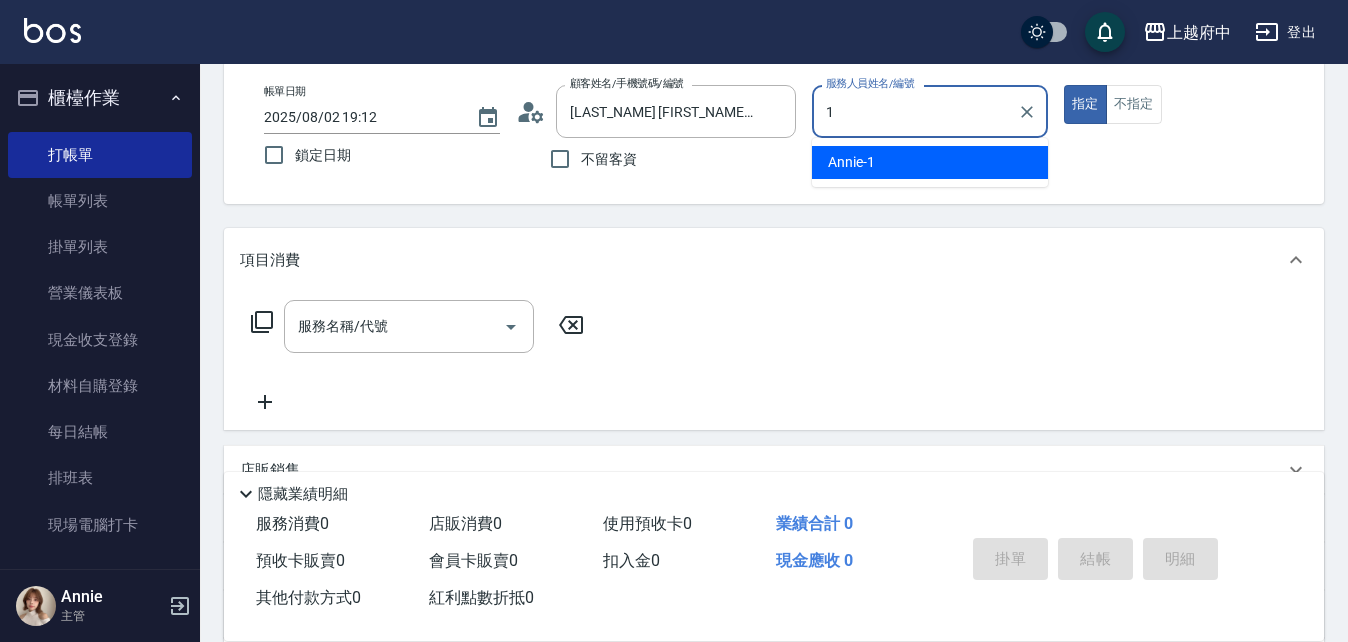 type on "[FIRST] -1" 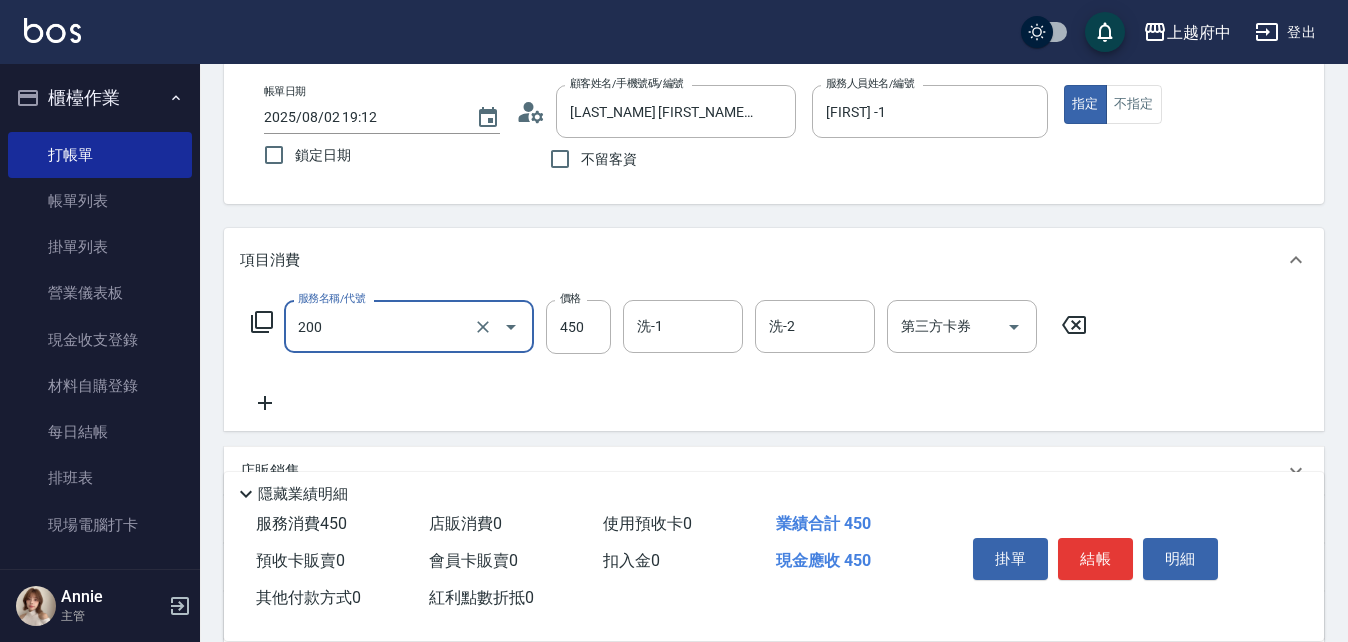 type on "有機洗髮(200)" 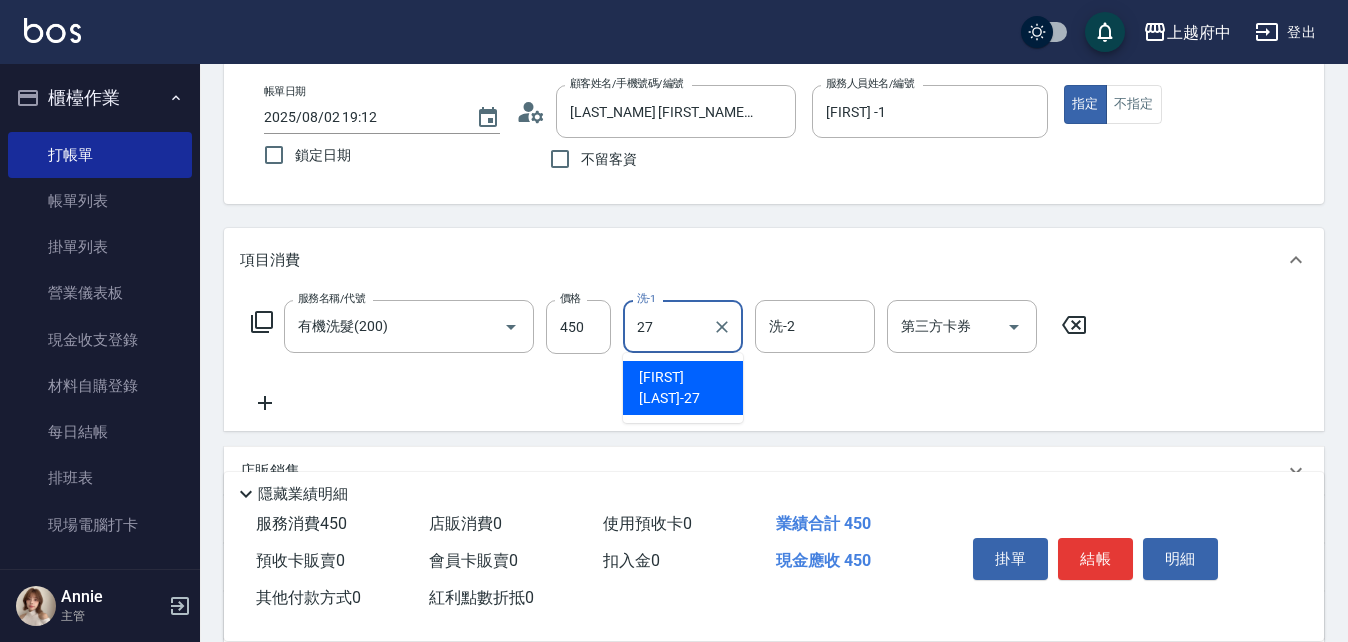 type on "[FIRST] [LAST]-27" 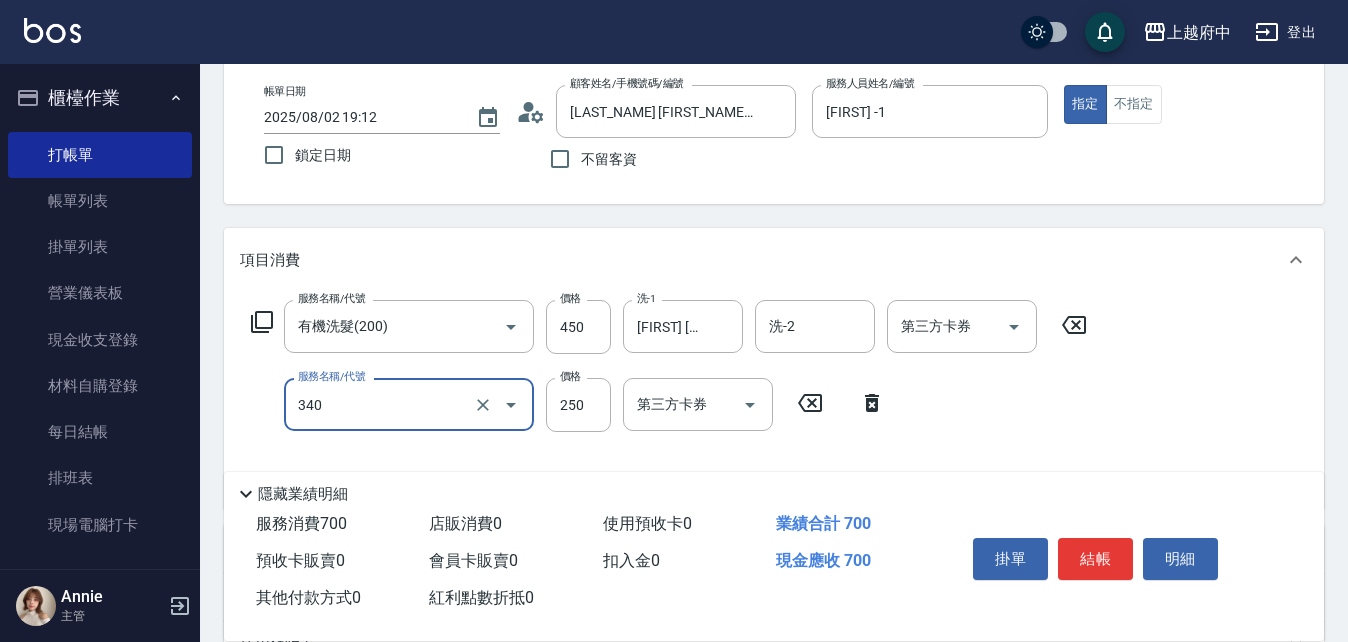 type on "剪髮(340)" 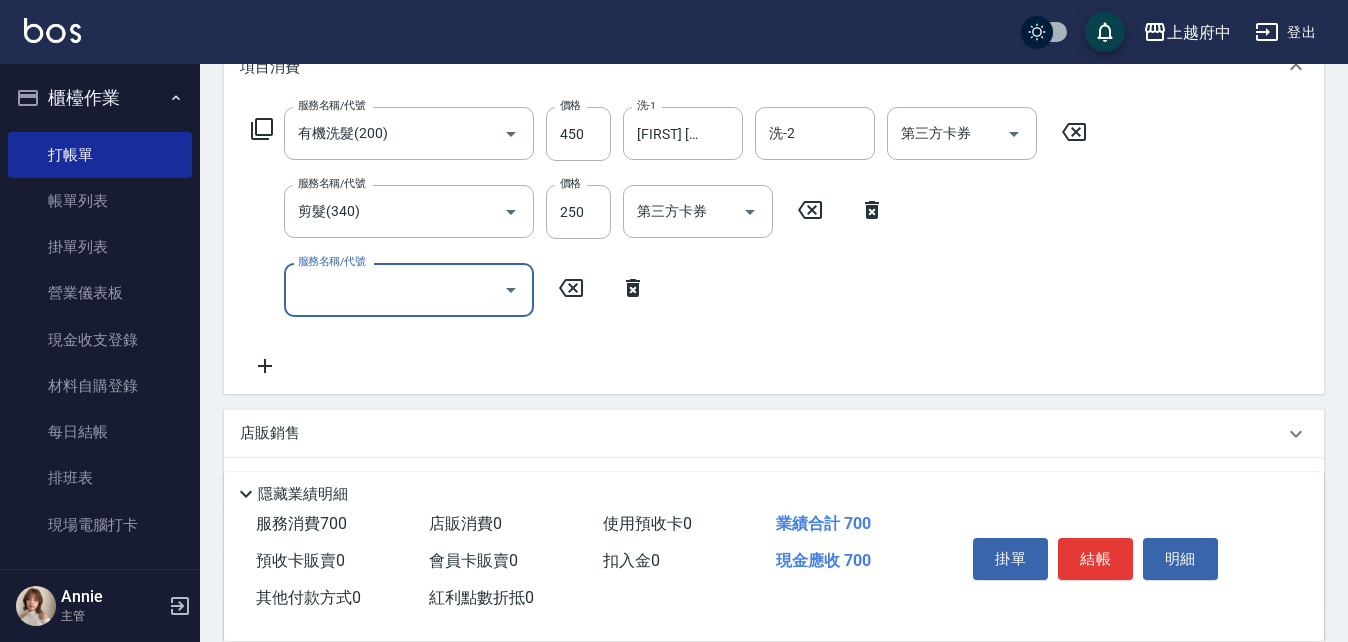 scroll, scrollTop: 300, scrollLeft: 0, axis: vertical 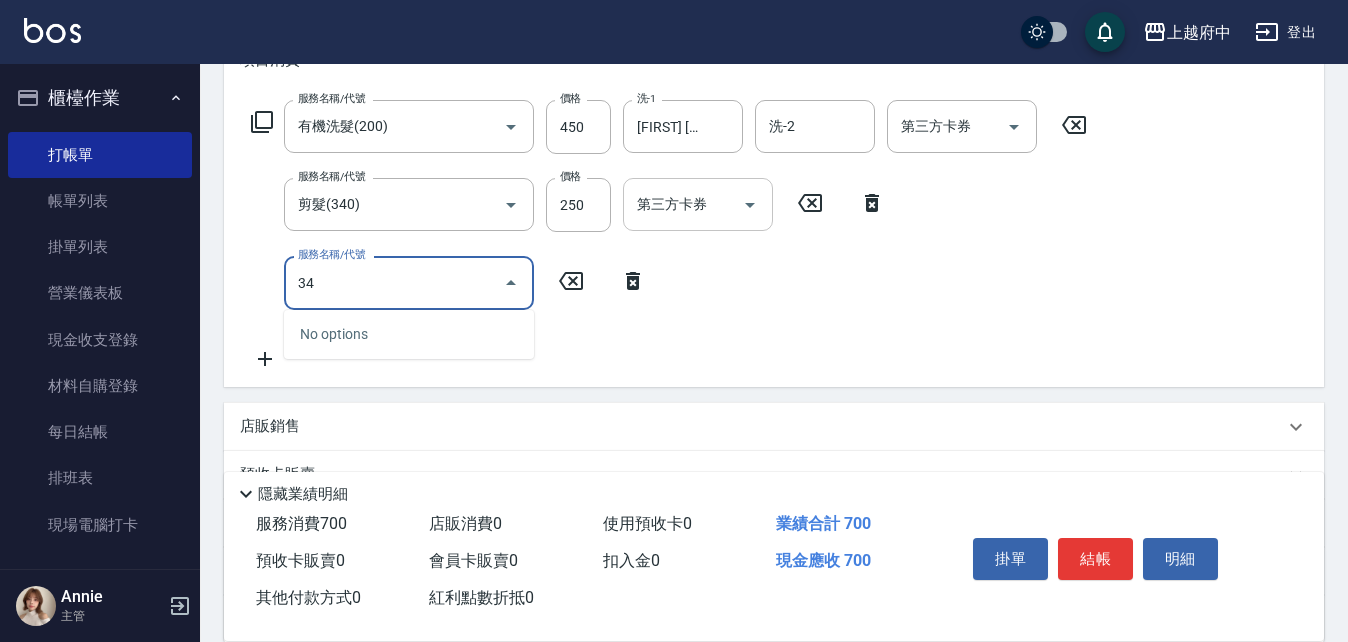 type on "3" 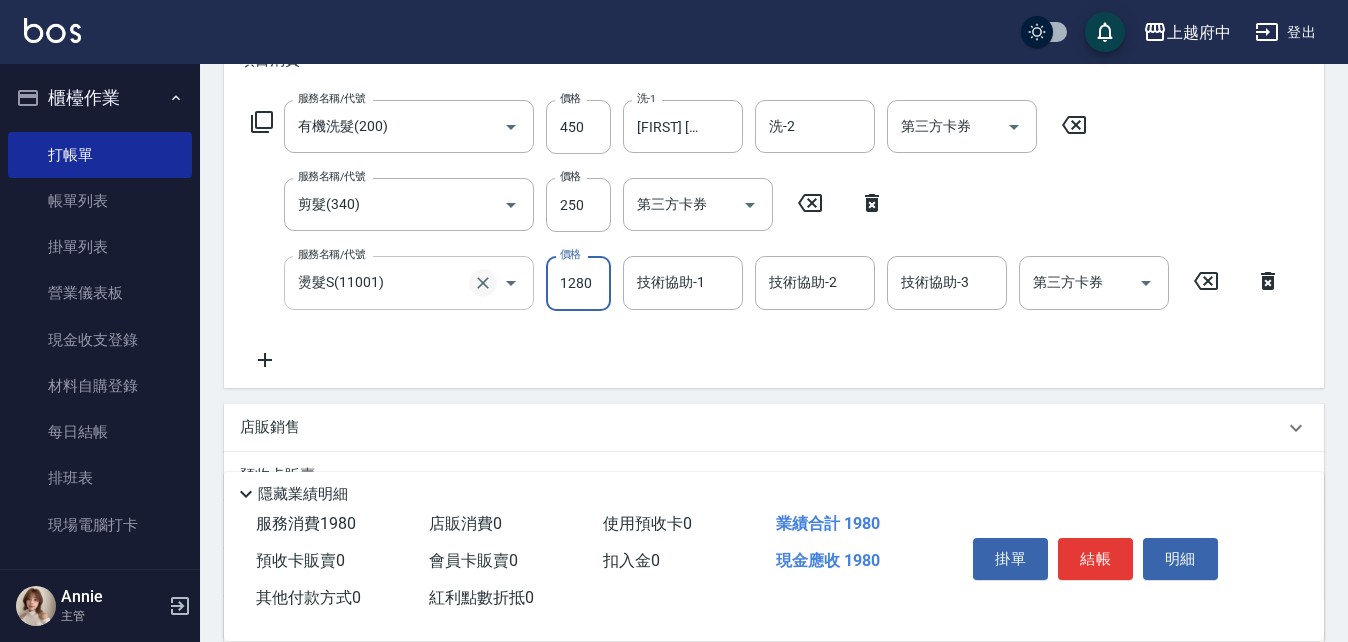 click 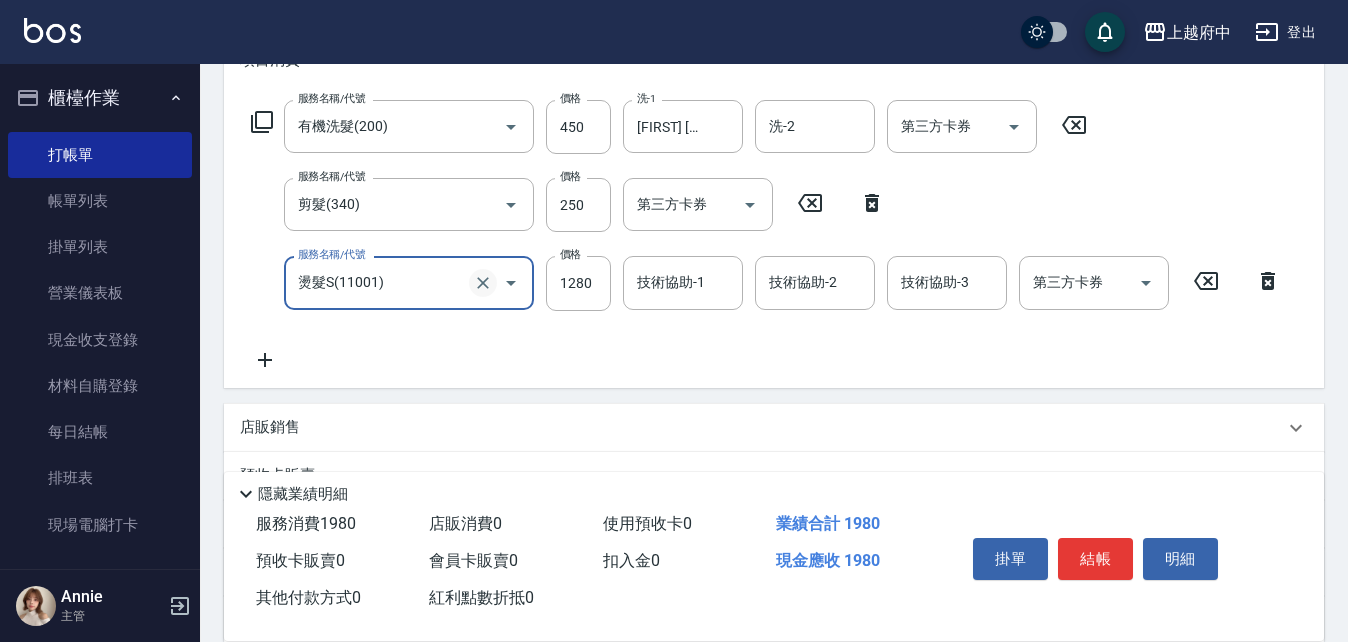 click 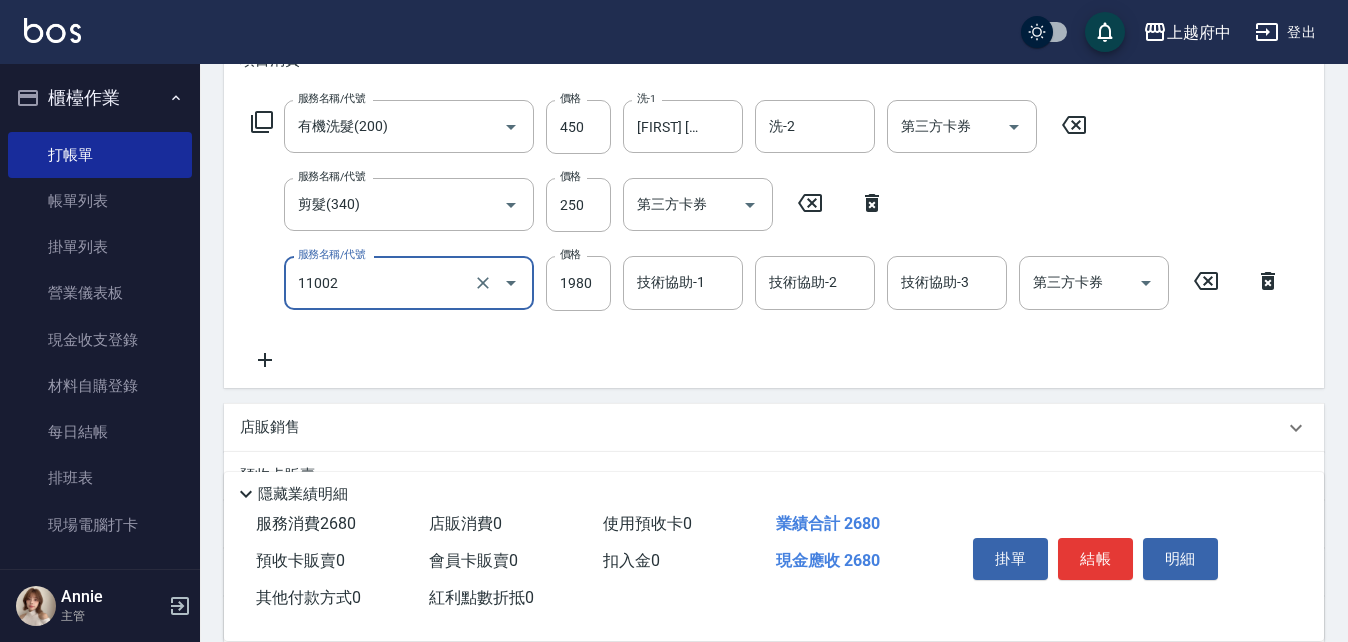 type on "染髮S(11002)" 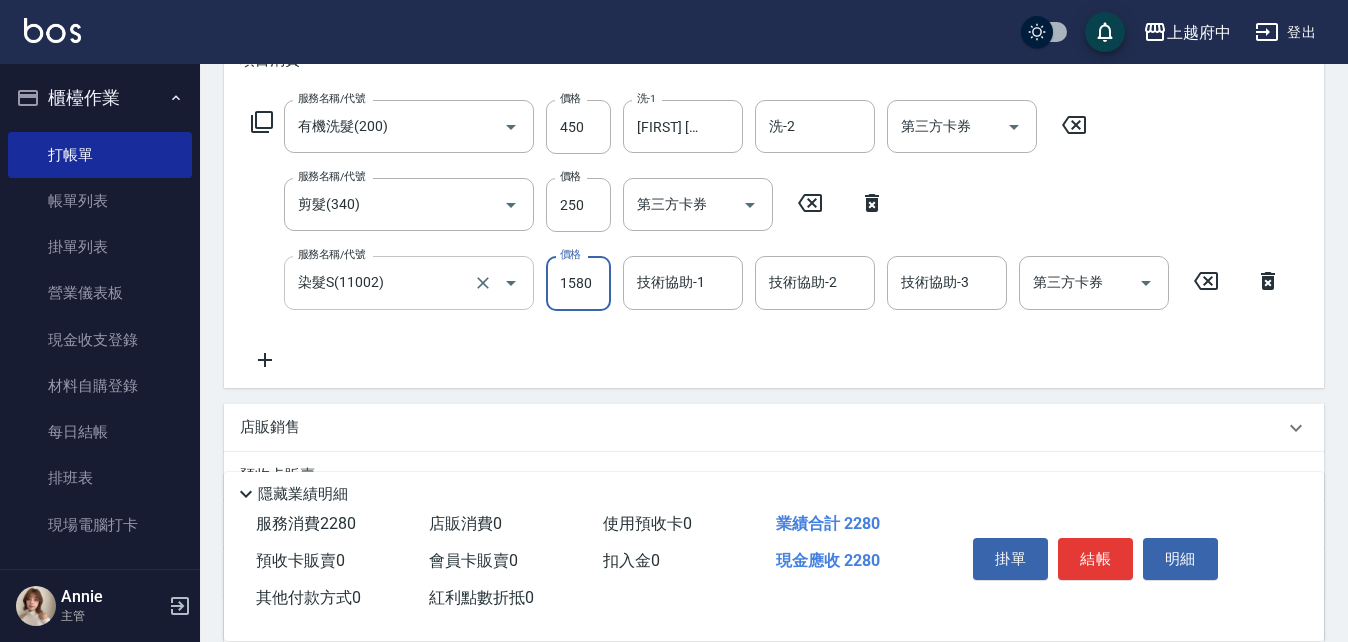 type on "1580" 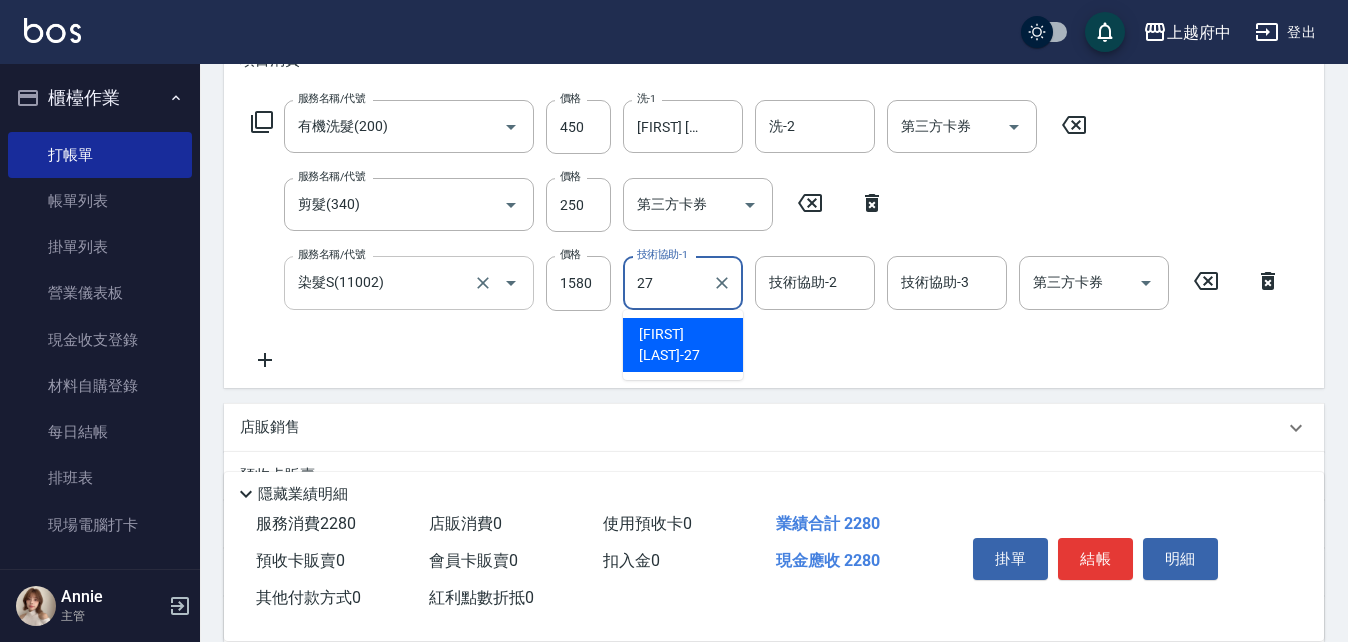 type on "[FIRST] [LAST]-27" 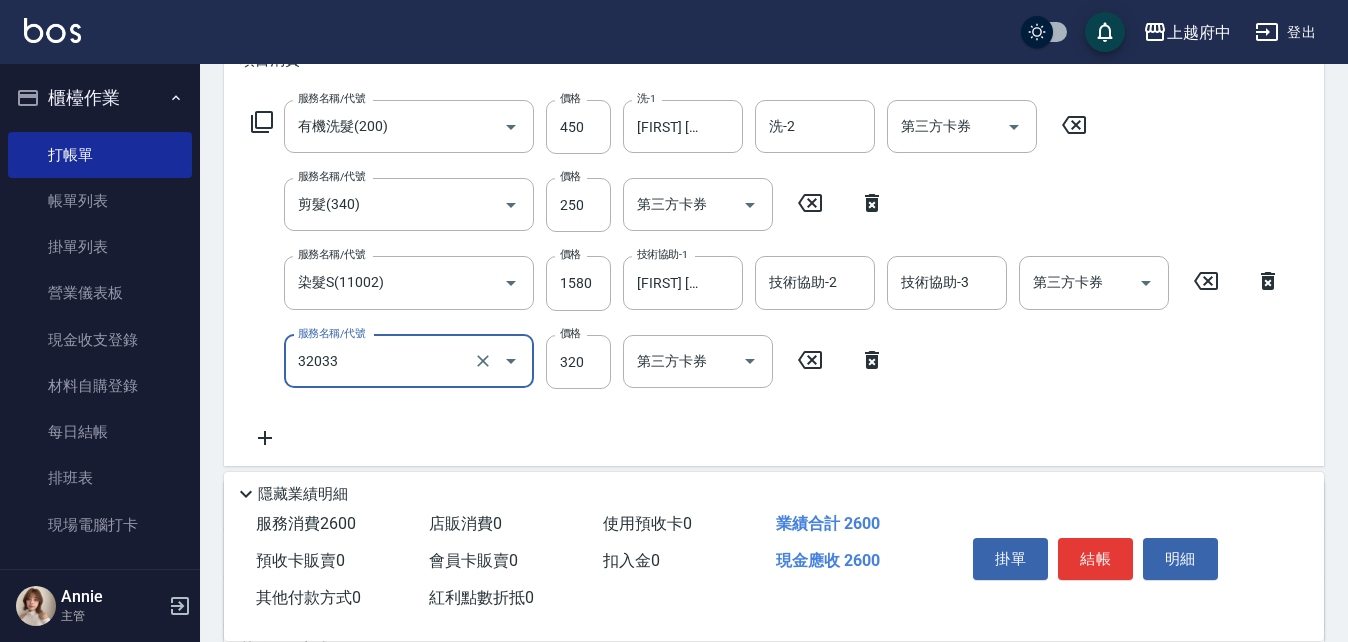type on "頭皮隔離液(32033)" 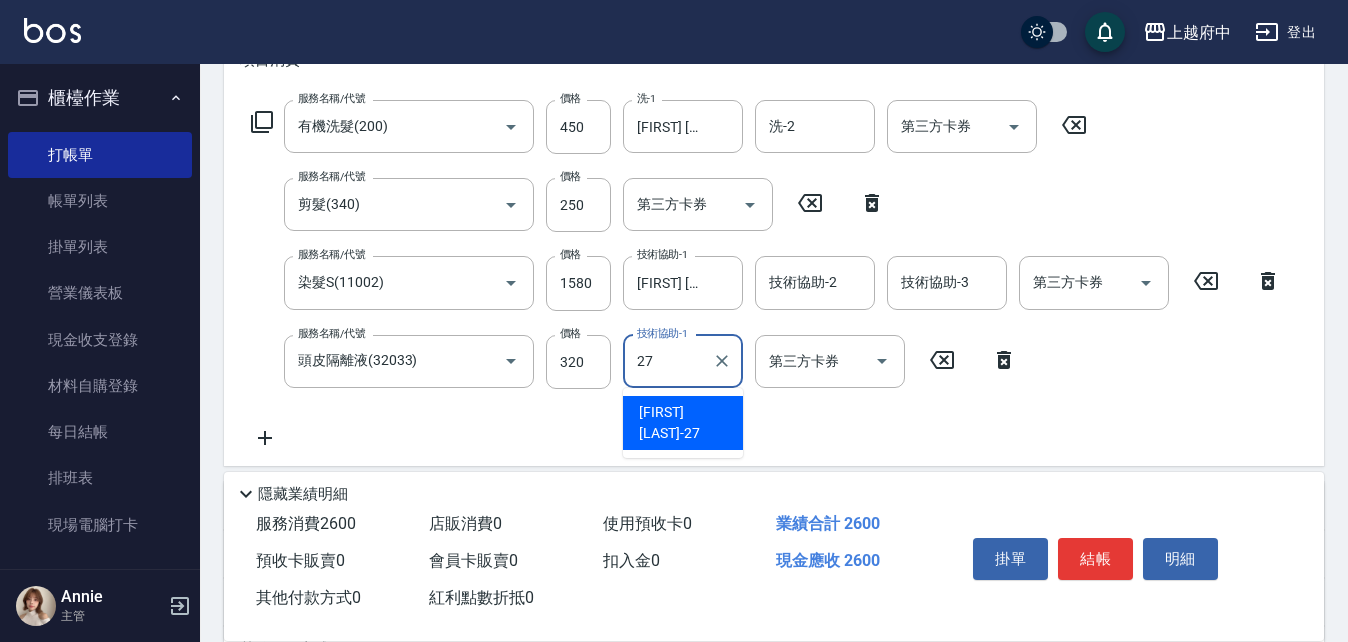 type on "[FIRST] [LAST]-27" 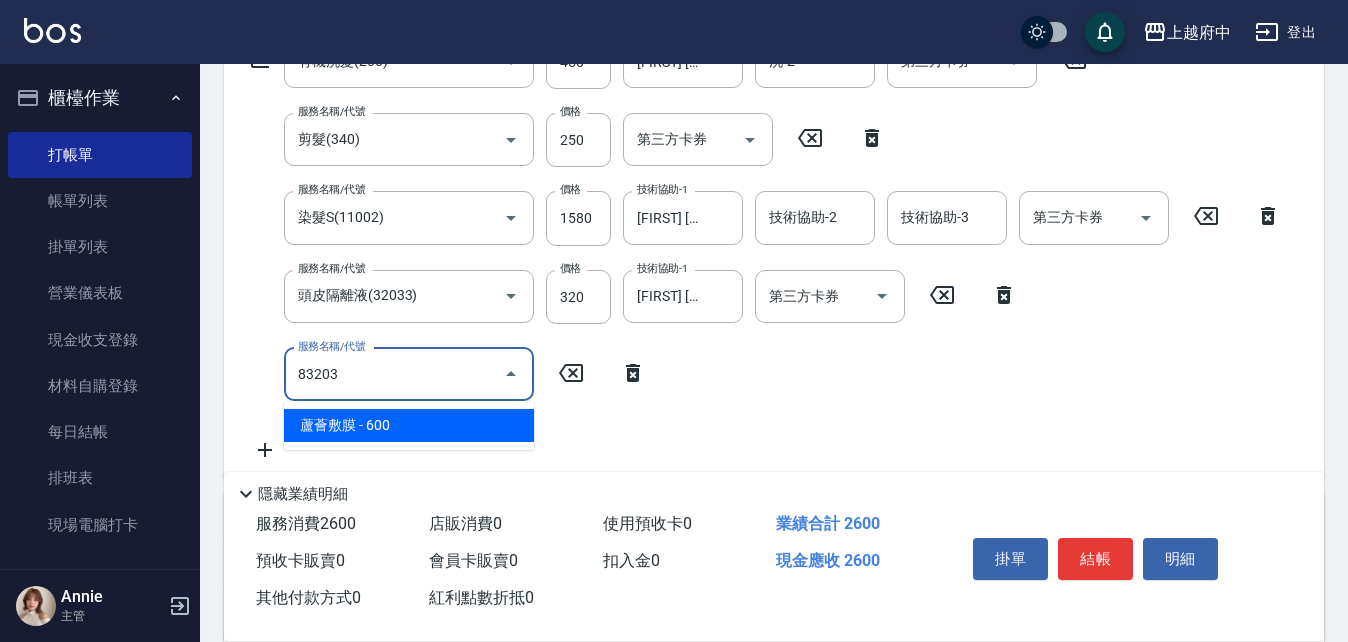 scroll, scrollTop: 400, scrollLeft: 0, axis: vertical 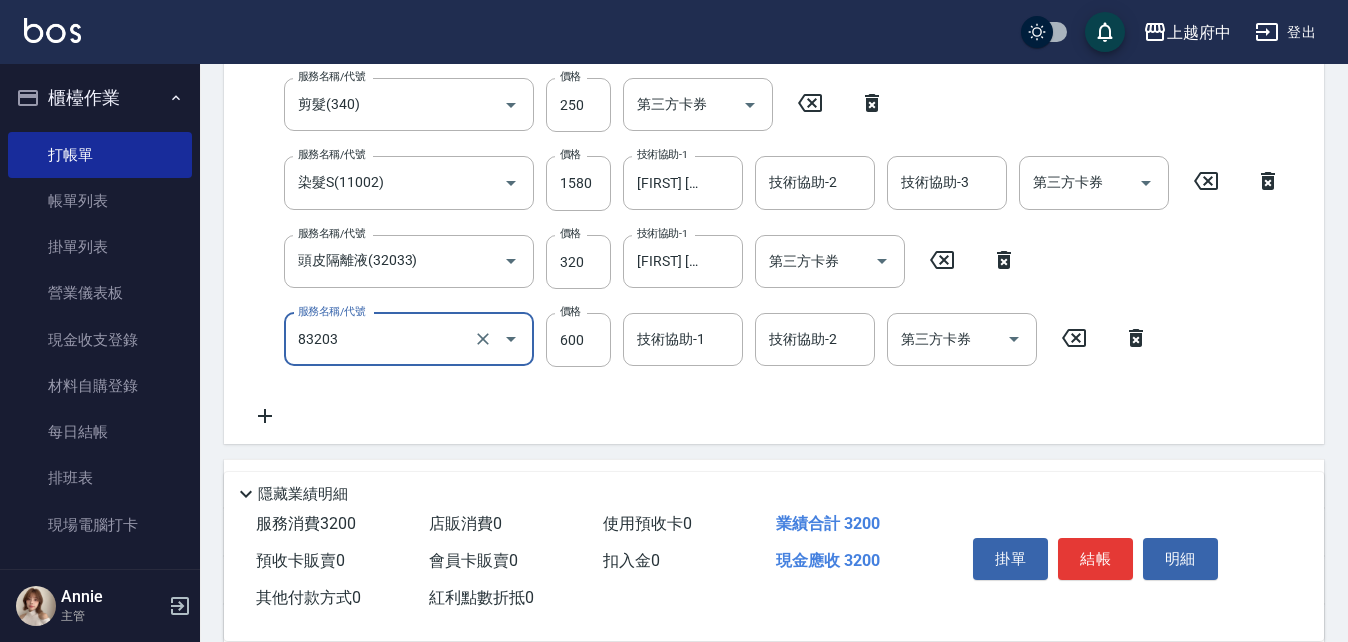type on "蘆薈敷膜(83203)" 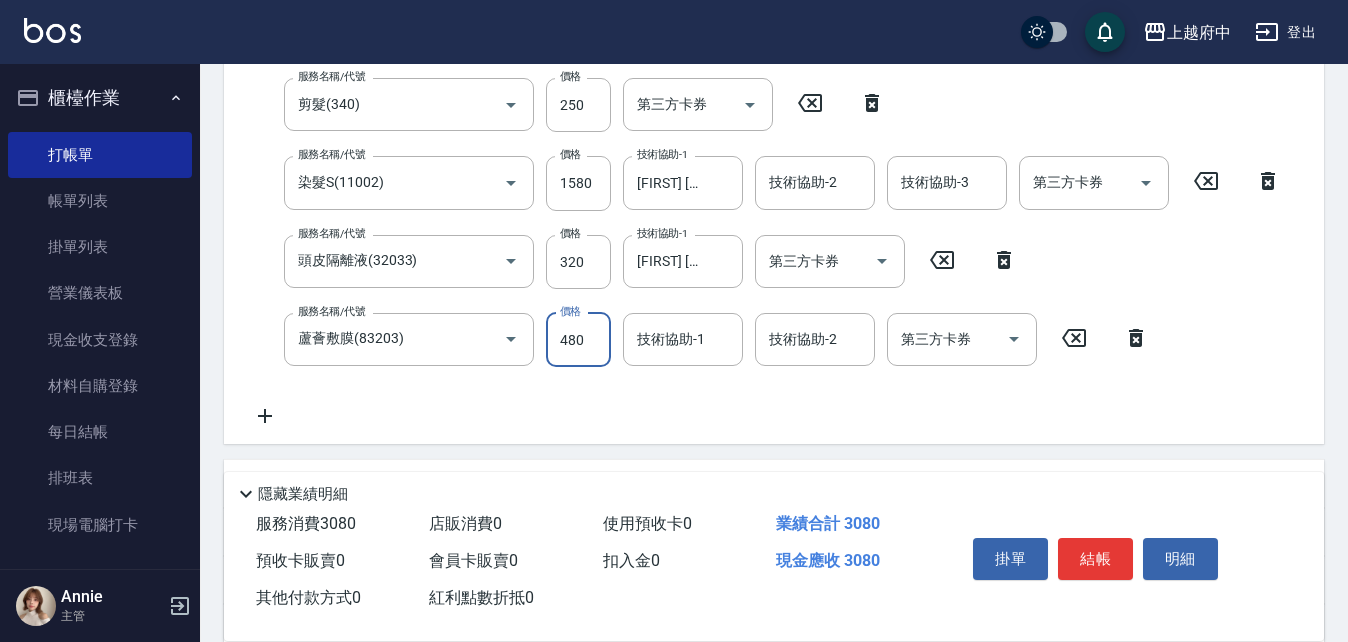 type on "480" 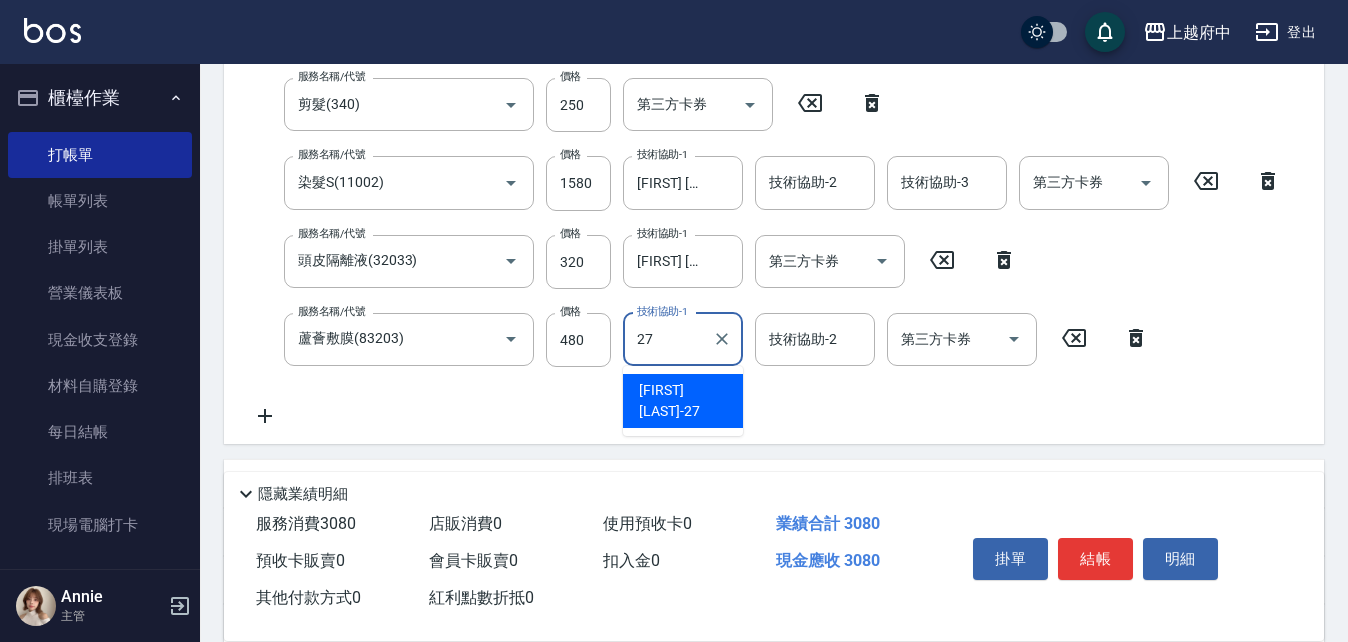 type on "[FIRST] [LAST]-27" 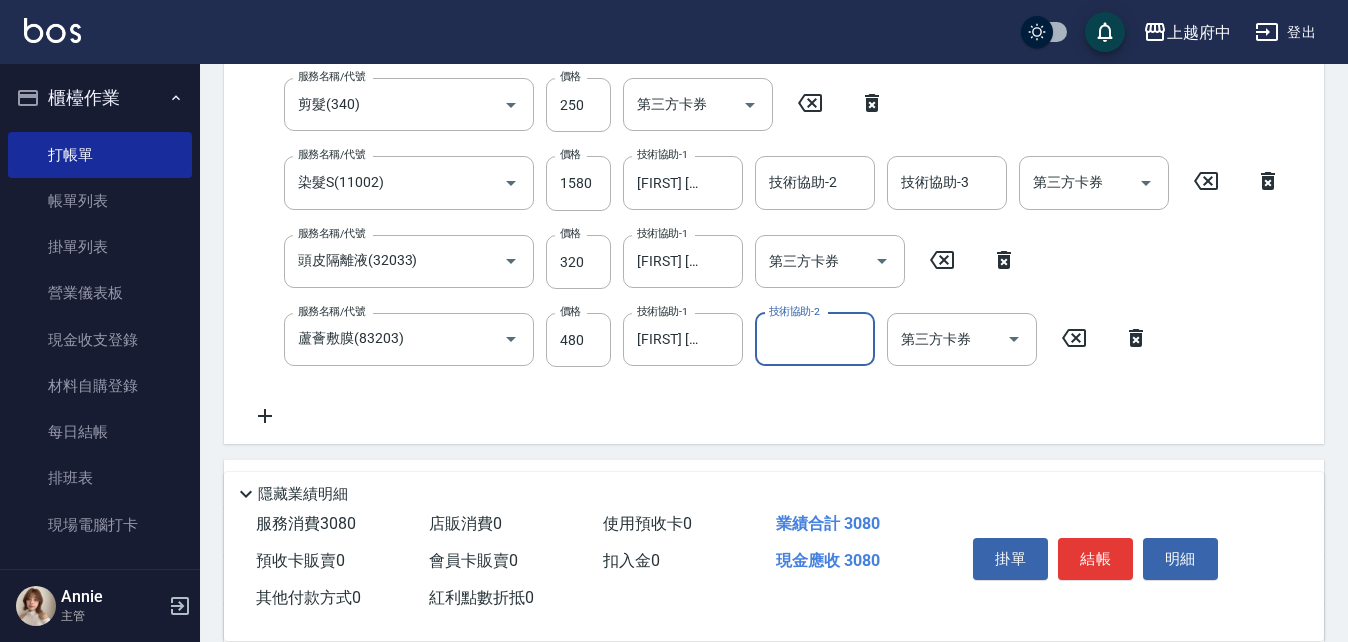 click on "服務名稱/代號 [SERVICE_NAME] 服務名稱/代號 價格 450 價格 洗-1 [LAST_NAME] [FIRST_NAME]-[NUMBER] 洗-1 洗-2 洗-2 第三方卡券 第三方卡券 服務名稱/代號 [SERVICE_NAME] 服務名稱/代號 價格 250 價格 第三方卡券 第三方卡券 服務名稱/代號 [SERVICE_NAME] 服務名稱/代號 價格 1580 價格 技術協助-1 [LAST_NAME] [FIRST_NAME]-[NUMBER] 技術協助-1 技術協助-2 技術協助-2 技術協助-3 技術協助-3 第三方卡券 第三方卡券 服務名稱/代號 [SERVICE_NAME] 服務名稱/代號 價格 320 價格 技術協助-1 [LAST_NAME] [FIRST_NAME]-[NUMBER] 技術協助-1 第三方卡券 第三方卡券 服務名稱/代號 [SERVICE_NAME] 服務名稱/代號 價格 480 價格 技術協助-1 [LAST_NAME] [FIRST_NAME]-[NUMBER] 技術協助-1 技術協助-2 技術協助-2 第三方卡券 第三方卡券" at bounding box center (766, 214) 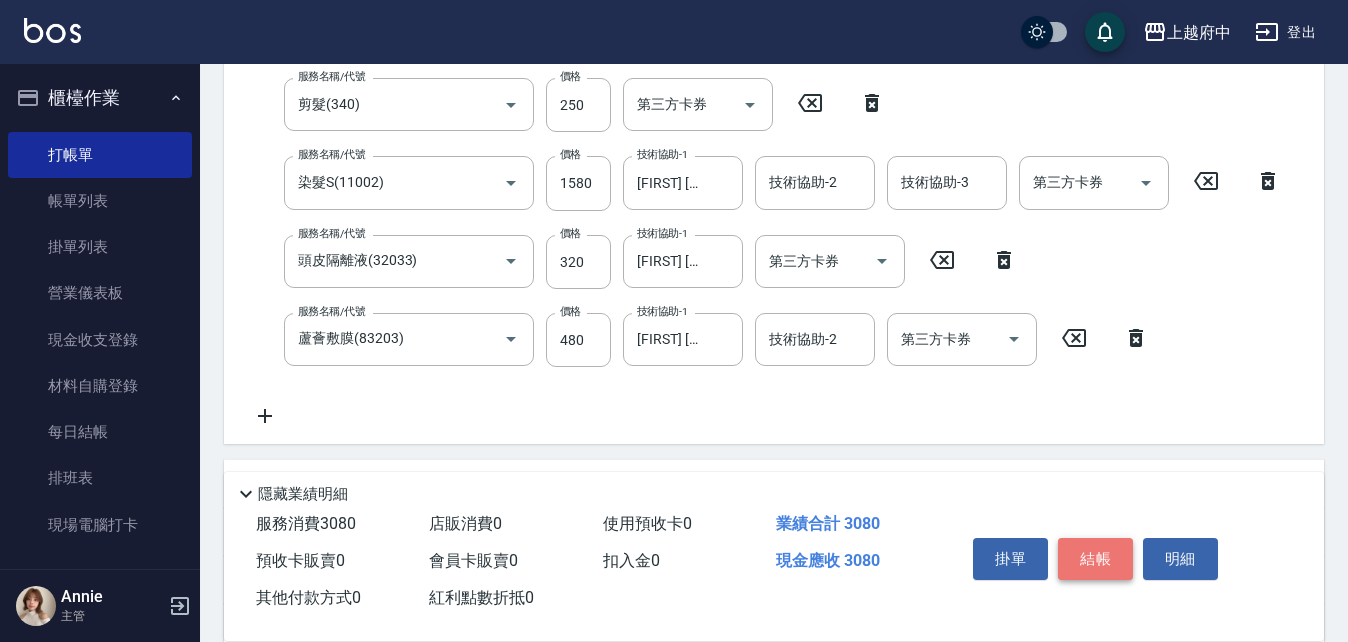 click on "結帳" at bounding box center [1095, 559] 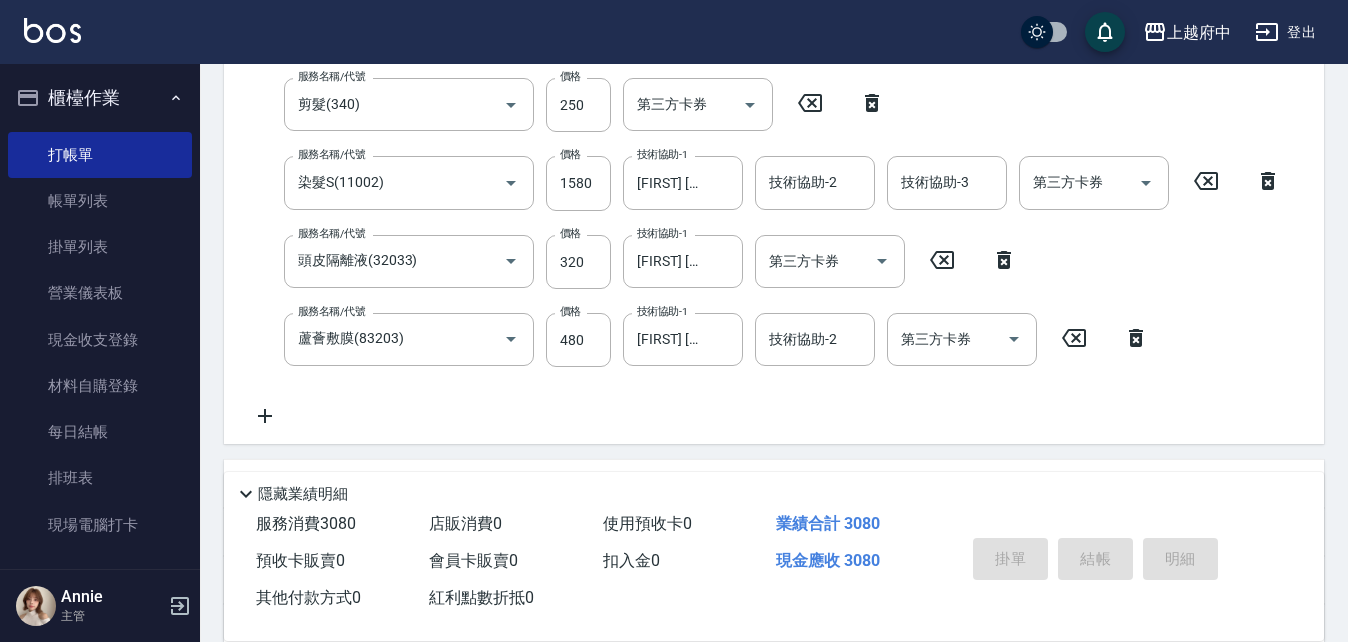 type on "2025/08/02 19:23" 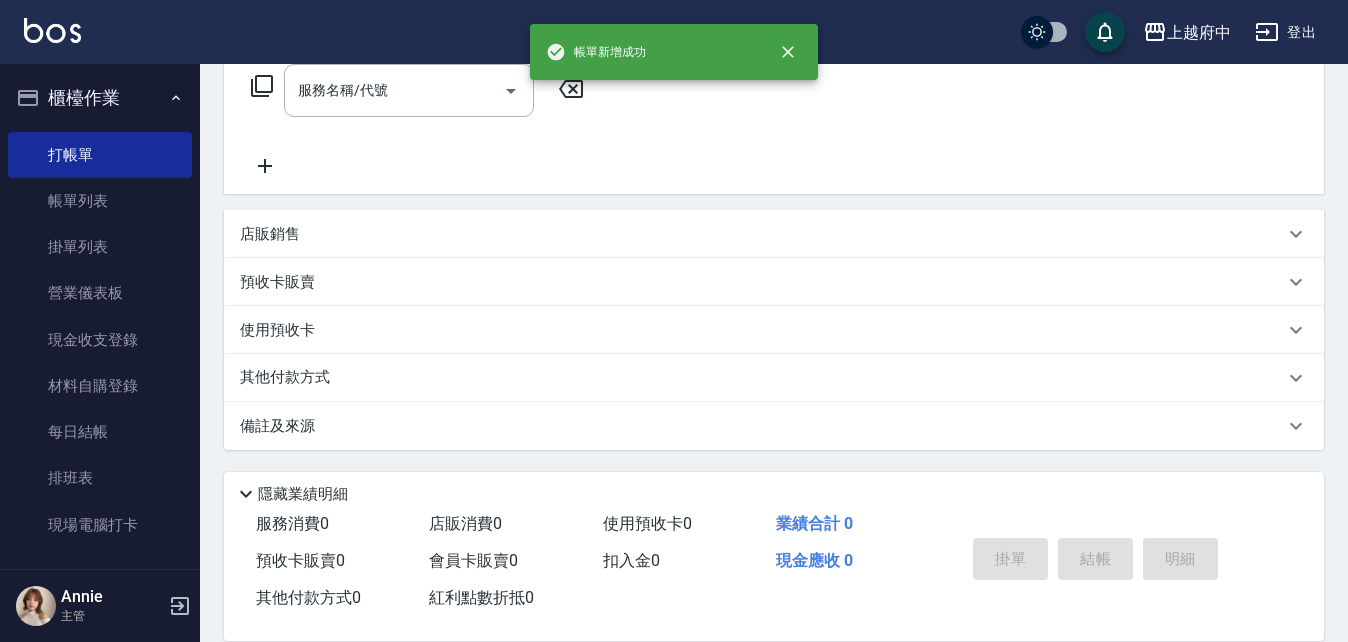 scroll, scrollTop: 0, scrollLeft: 0, axis: both 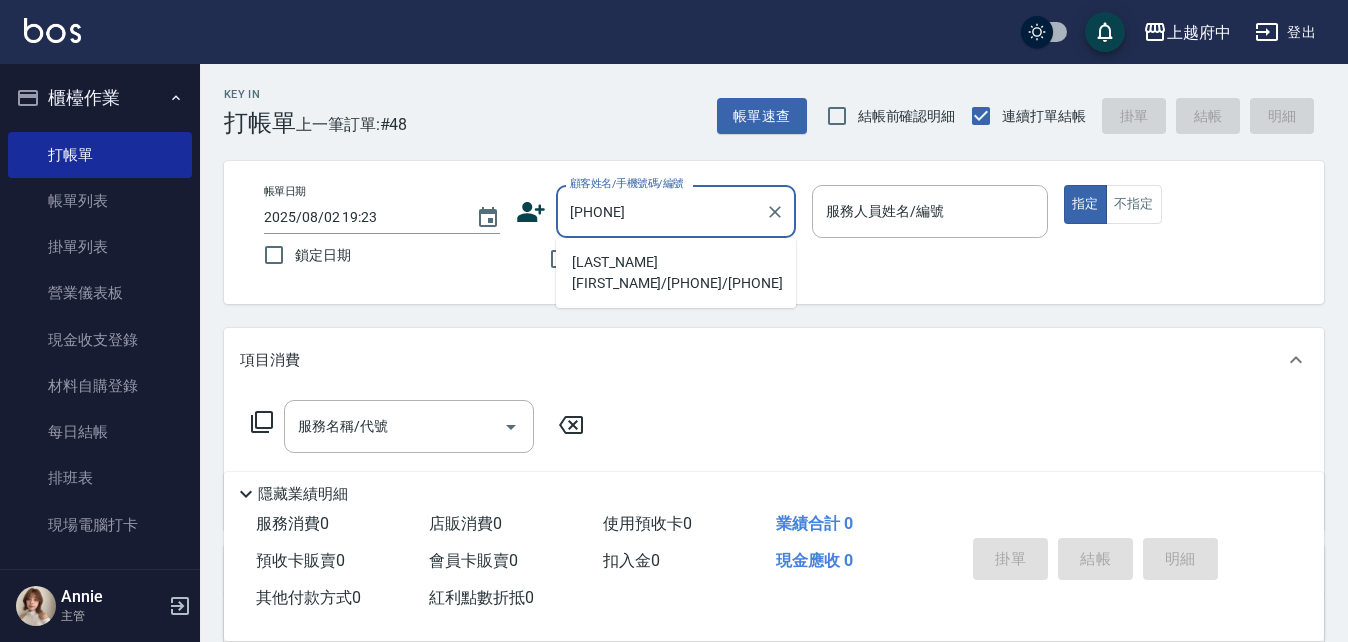 click on "[LAST_NAME] [FIRST_NAME]/[PHONE]/[PHONE]" at bounding box center (676, 273) 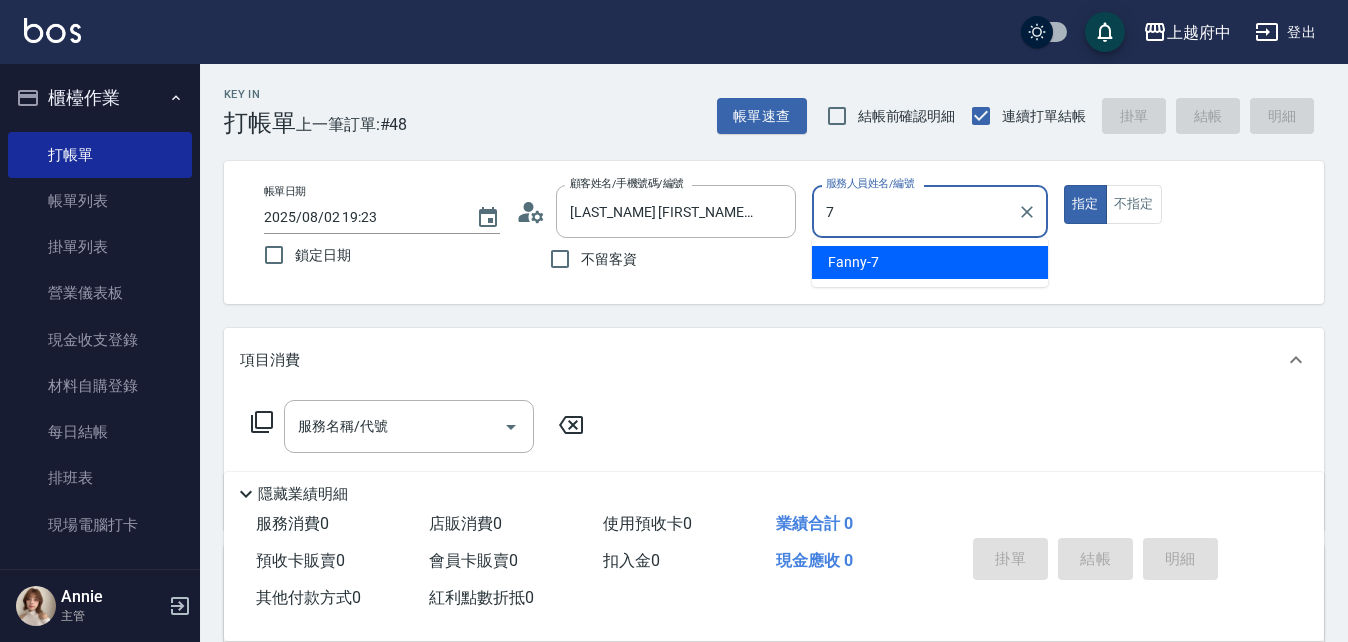 type on "Fanny-7" 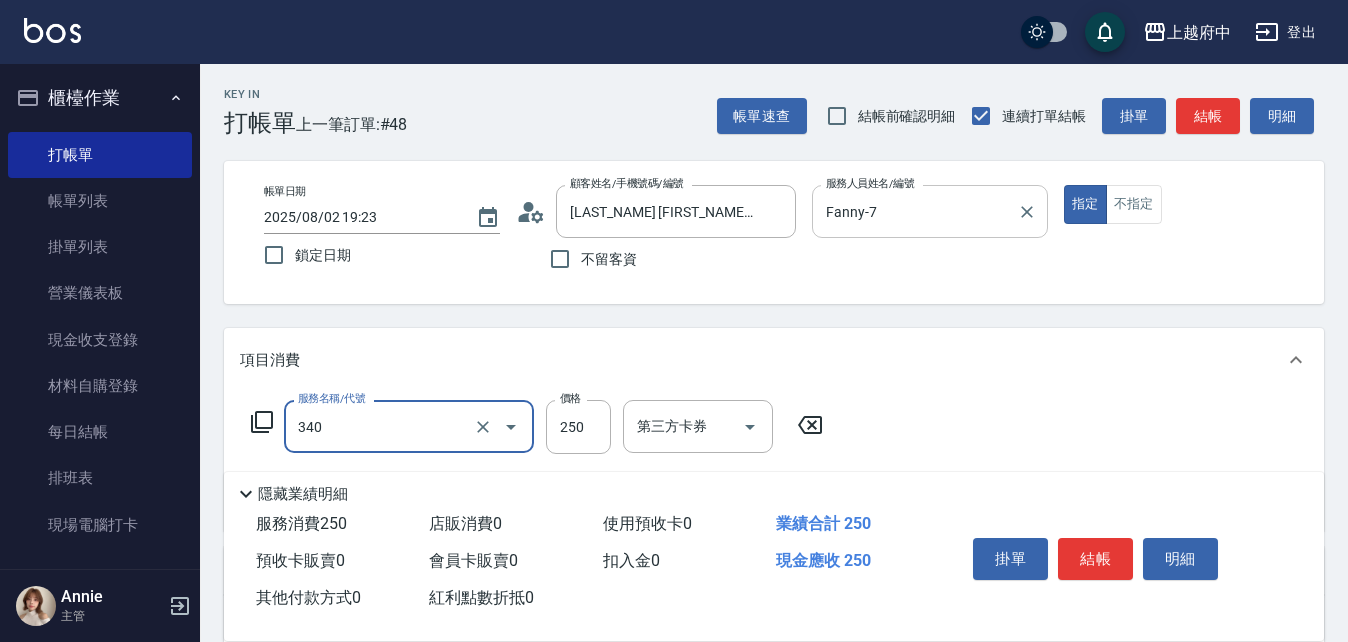 type on "剪髮(340)" 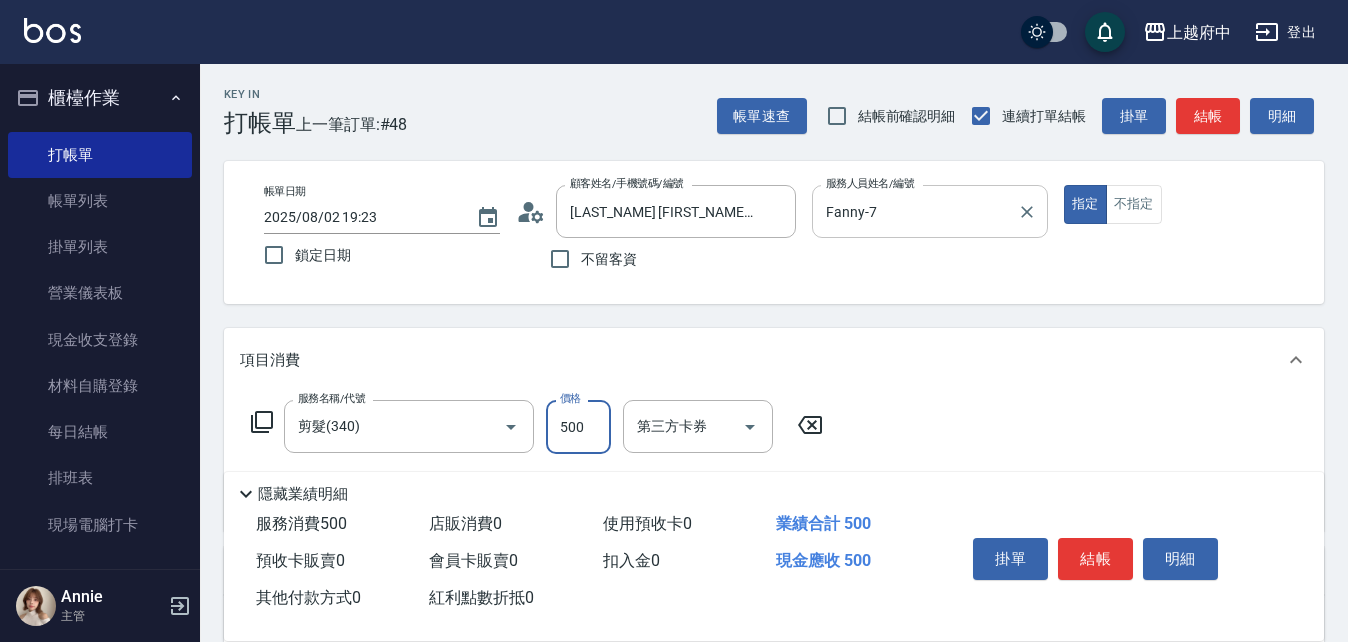 type on "500" 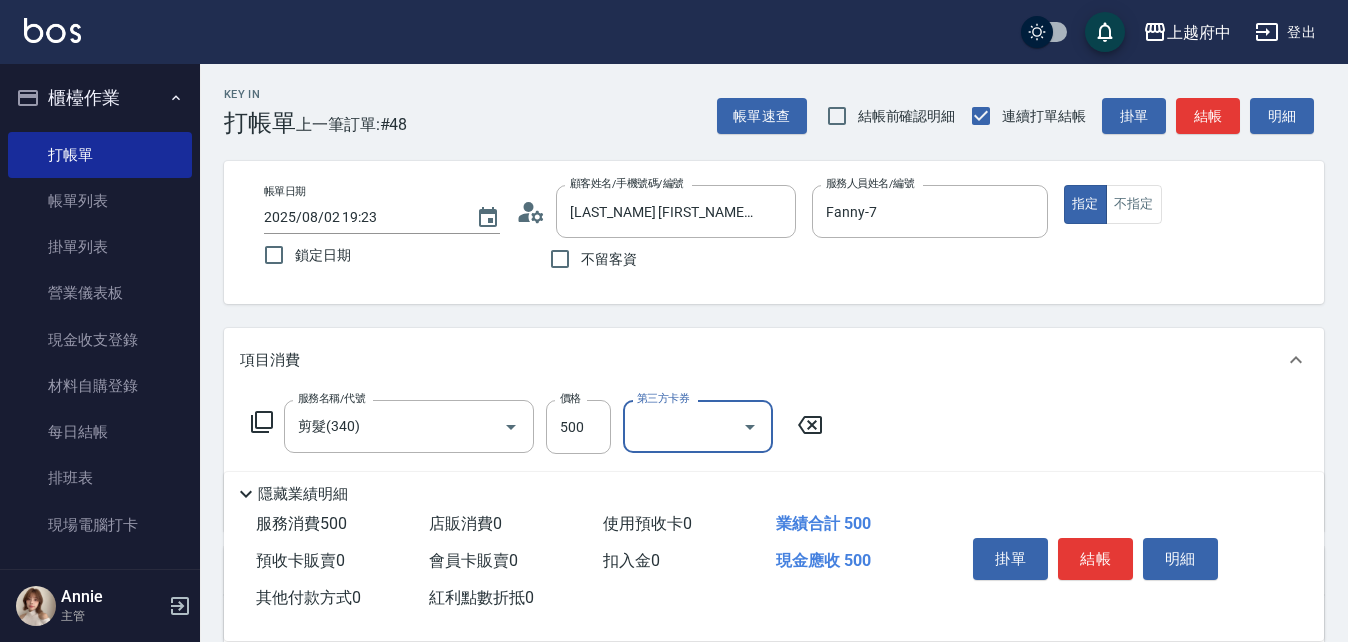 click on "服務名稱/代號 剪髮(340) 服務名稱/代號 價格 500 價格 第三方卡券 第三方卡券" at bounding box center [774, 461] 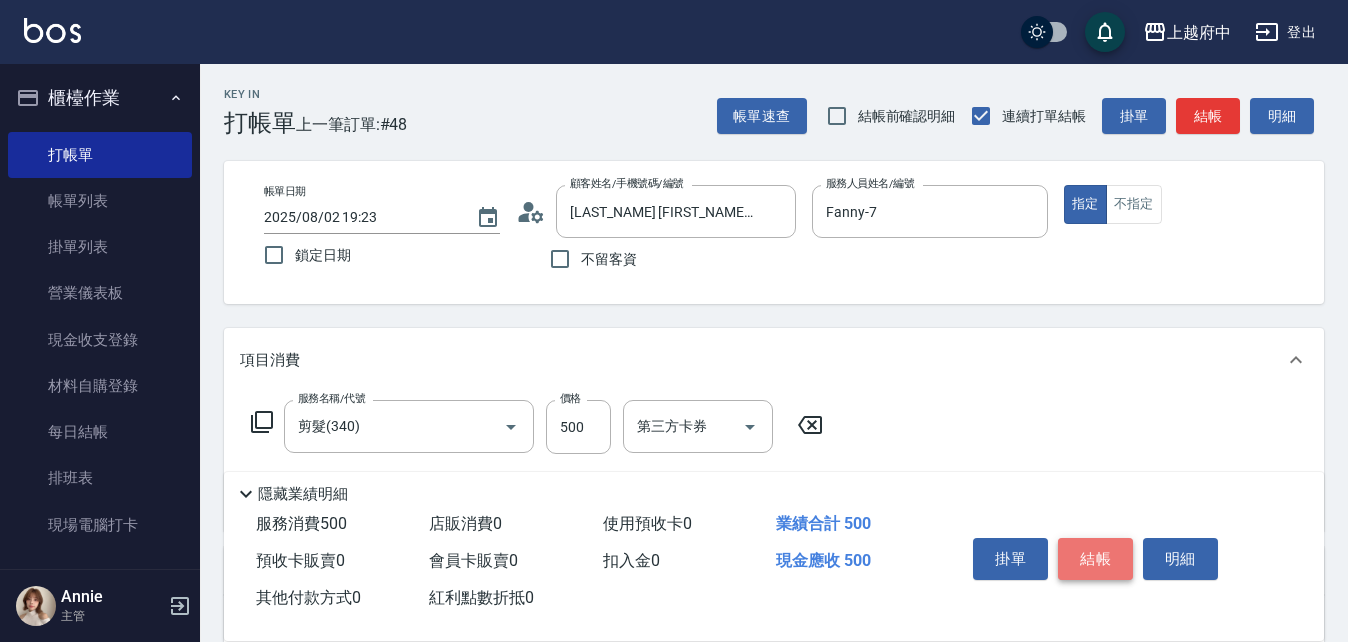click on "結帳" at bounding box center (1095, 559) 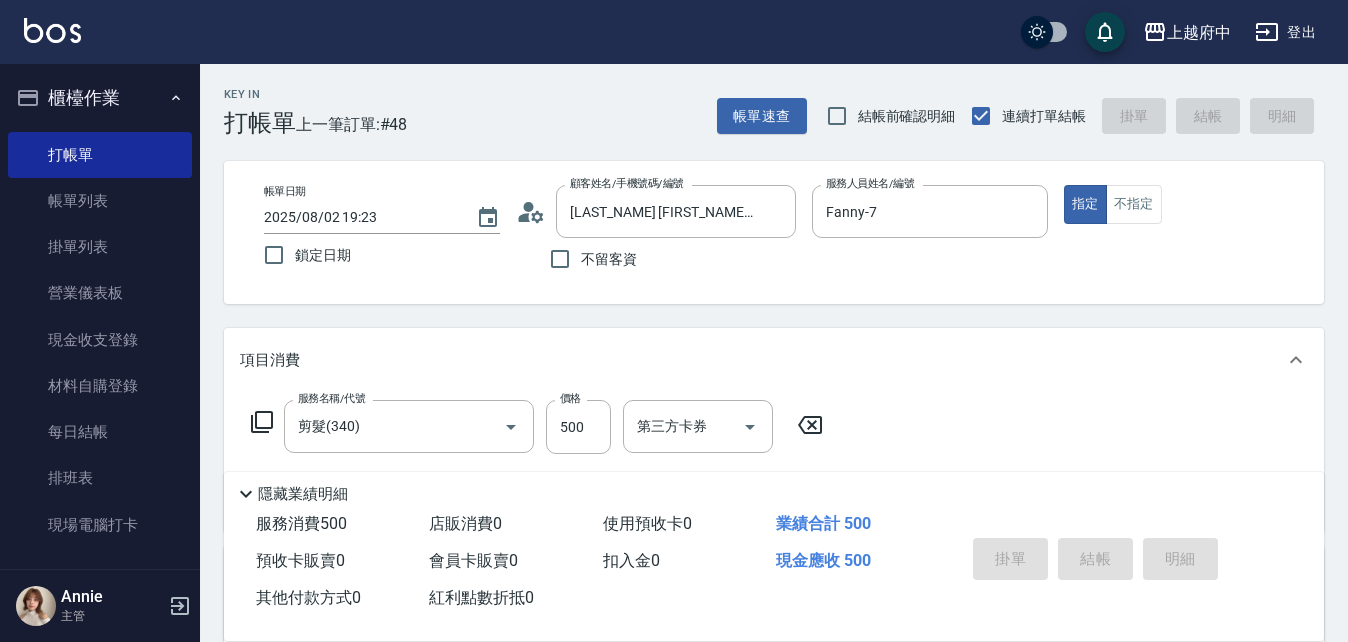 type on "2025/08/02 19:27" 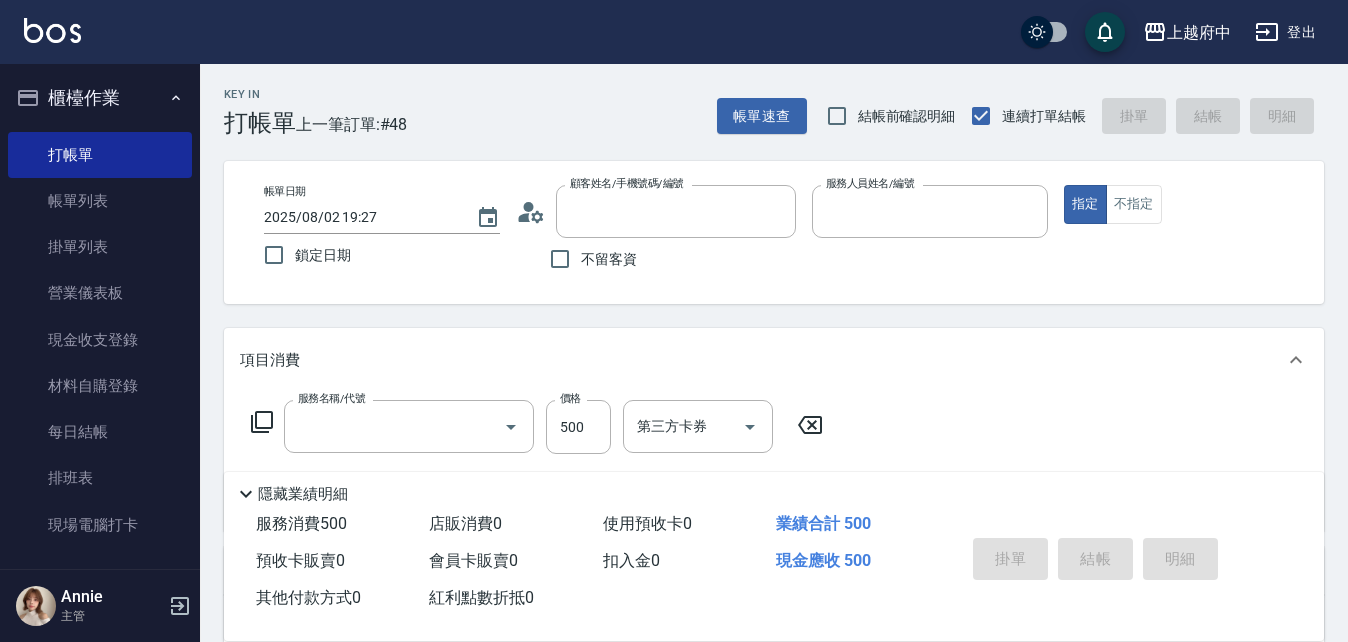 scroll, scrollTop: 0, scrollLeft: 0, axis: both 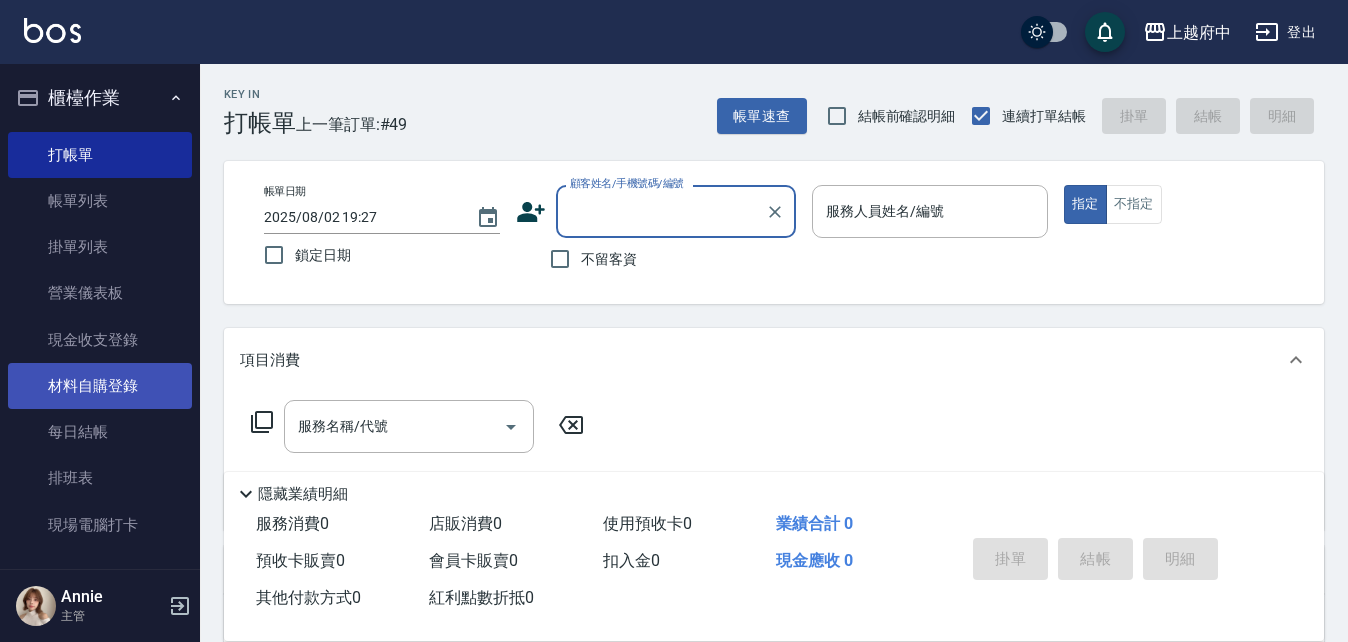 click on "材料自購登錄" at bounding box center (100, 386) 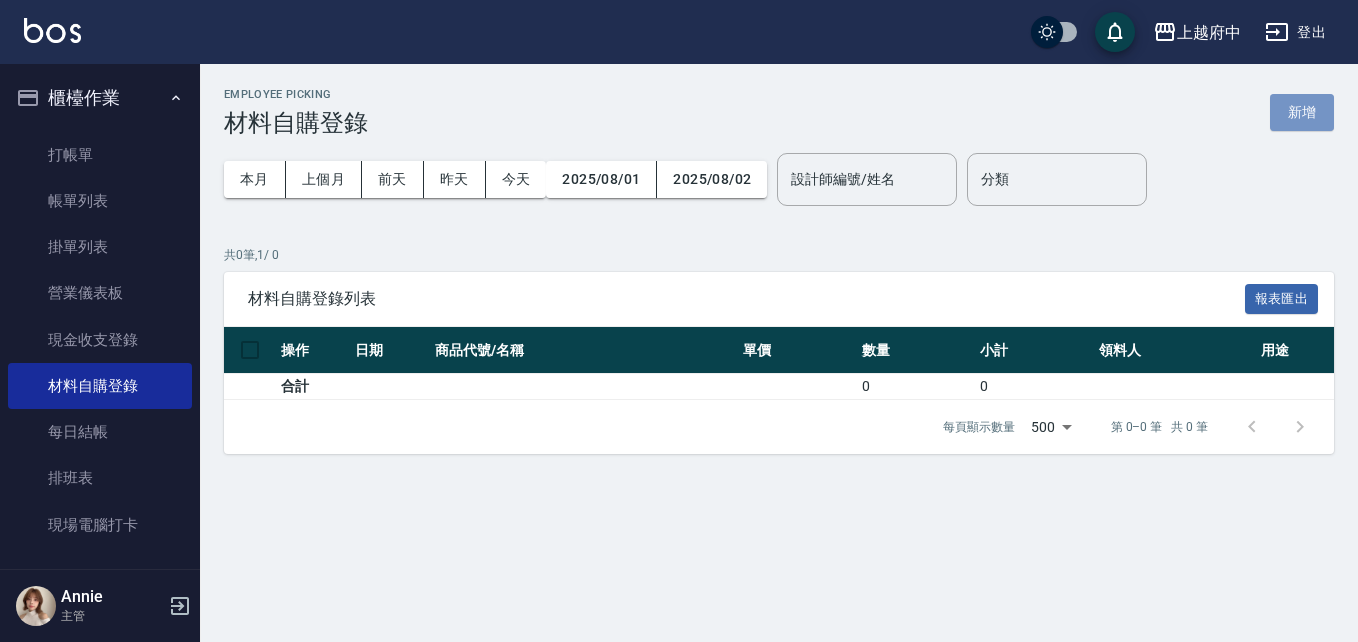 click on "新增" at bounding box center (1302, 112) 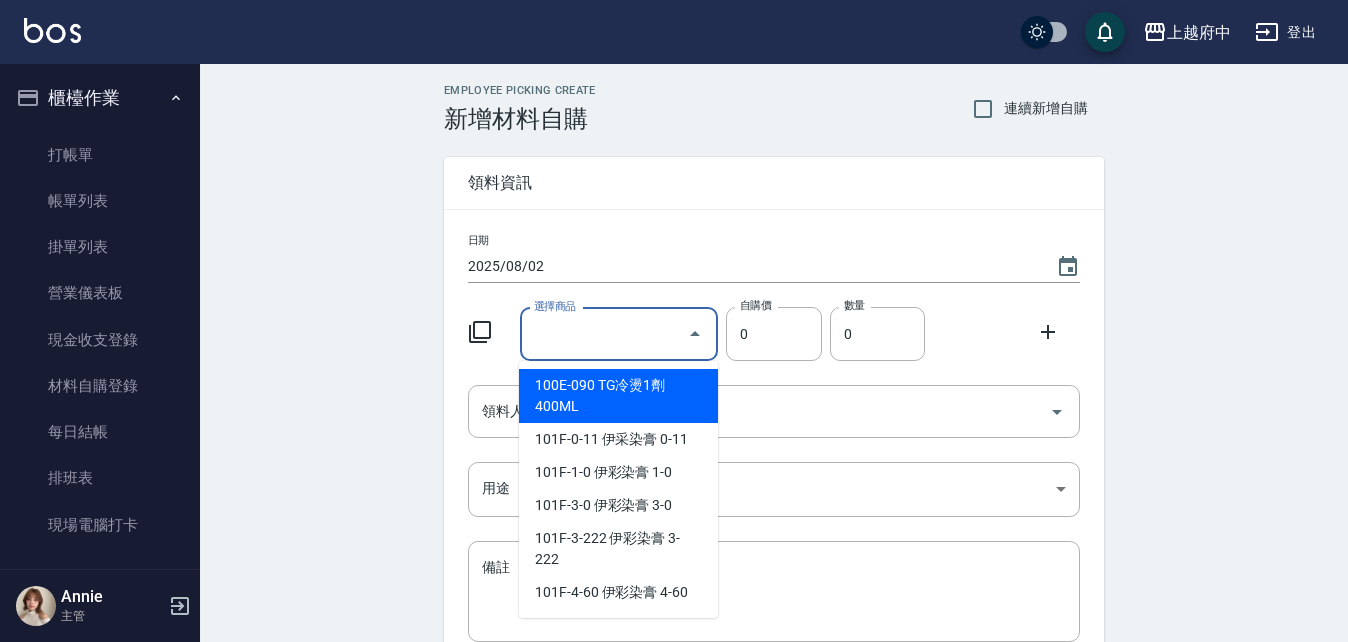 click on "選擇商品" at bounding box center (604, 334) 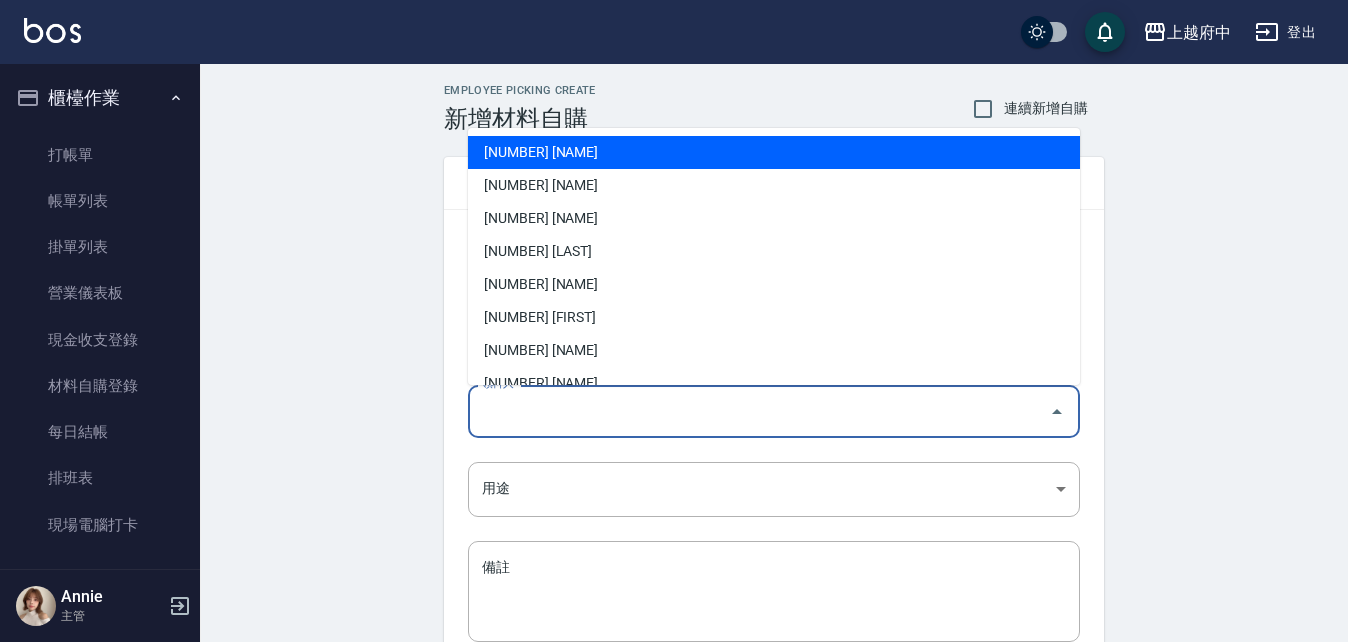 click on "領料人" at bounding box center [759, 411] 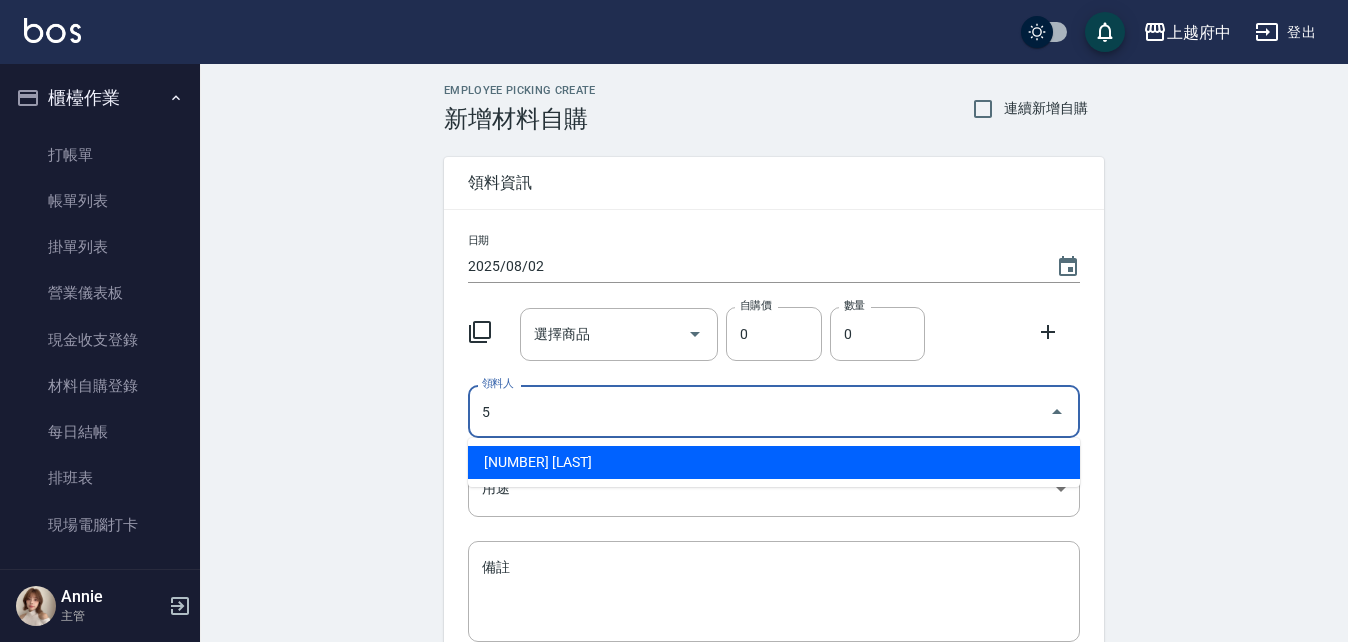 click on "[NUMBER] [LAST]" at bounding box center (774, 462) 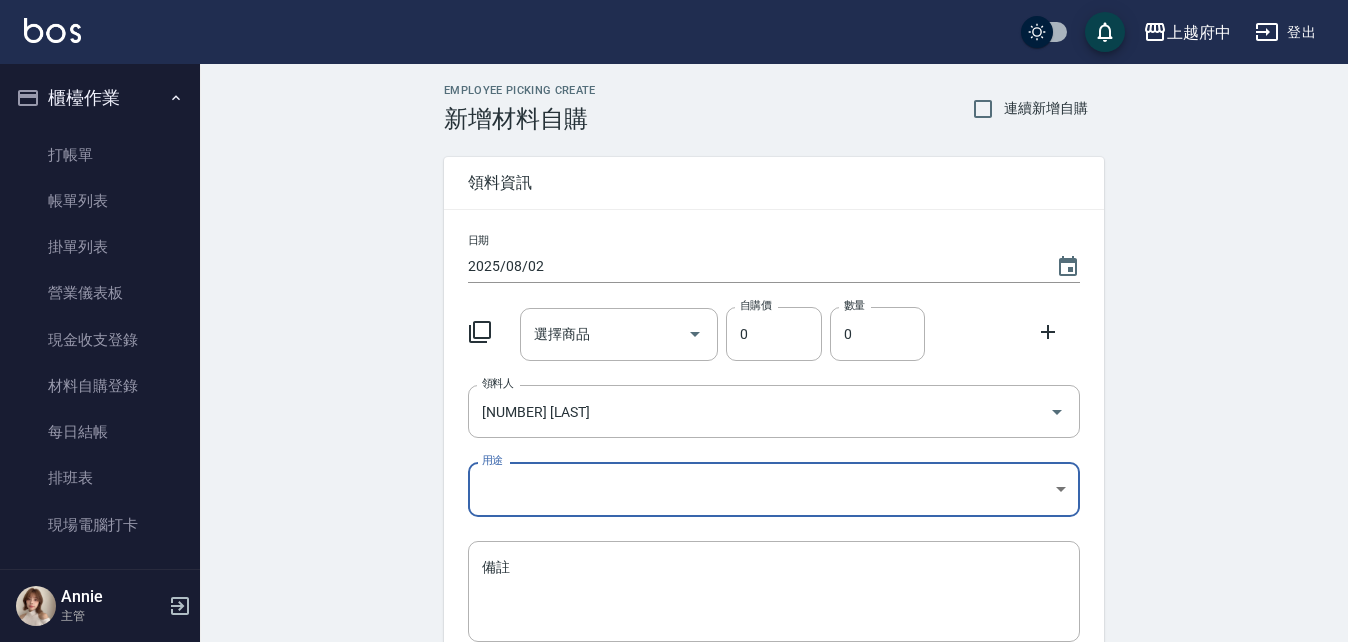 click on "[NAME]" at bounding box center (674, 412) 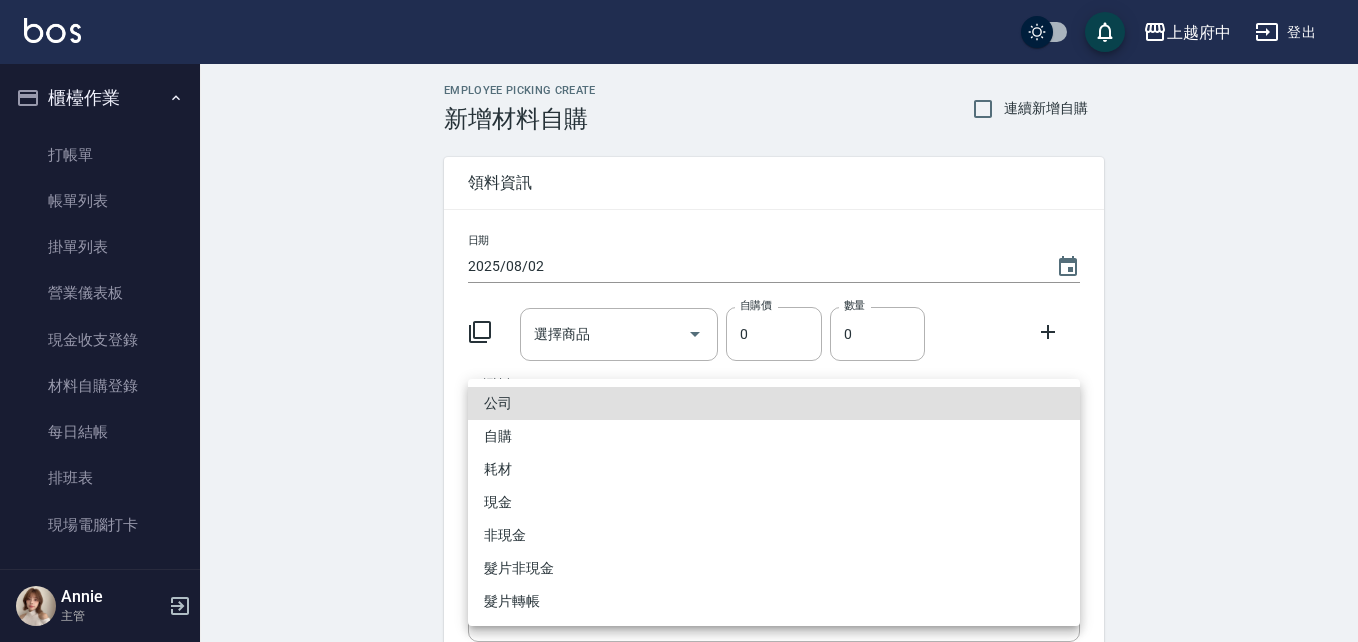 click on "自購" at bounding box center (774, 436) 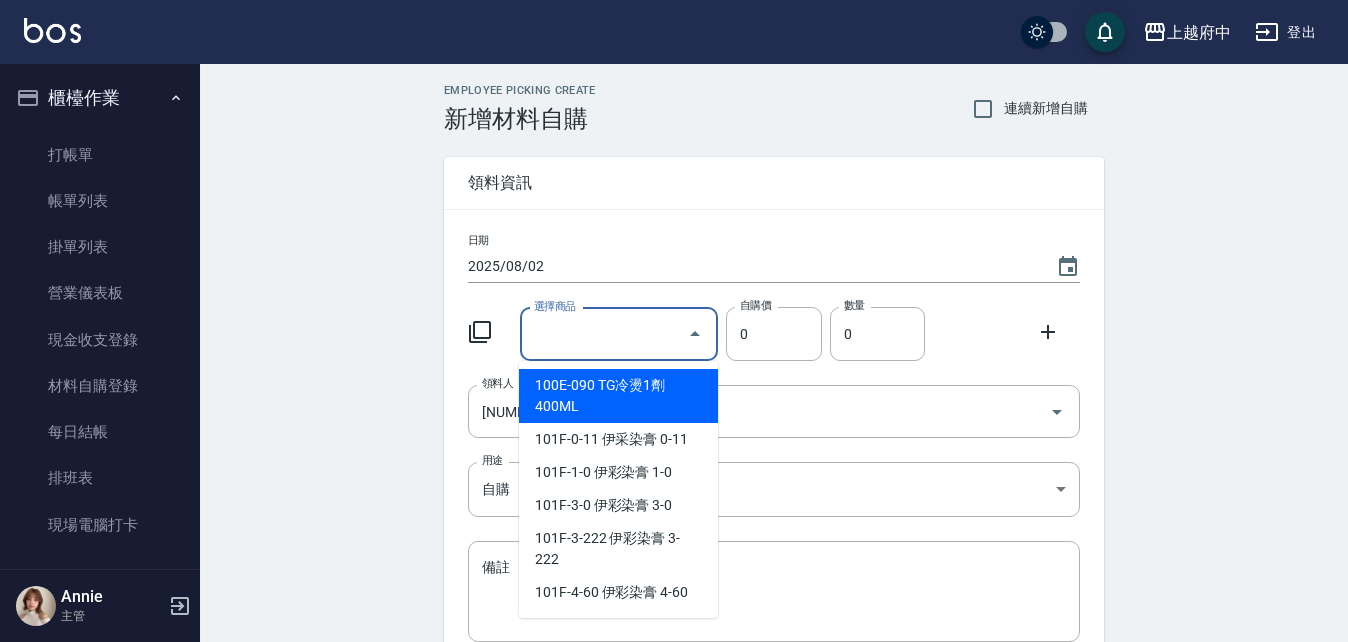 click on "選擇商品" at bounding box center [604, 334] 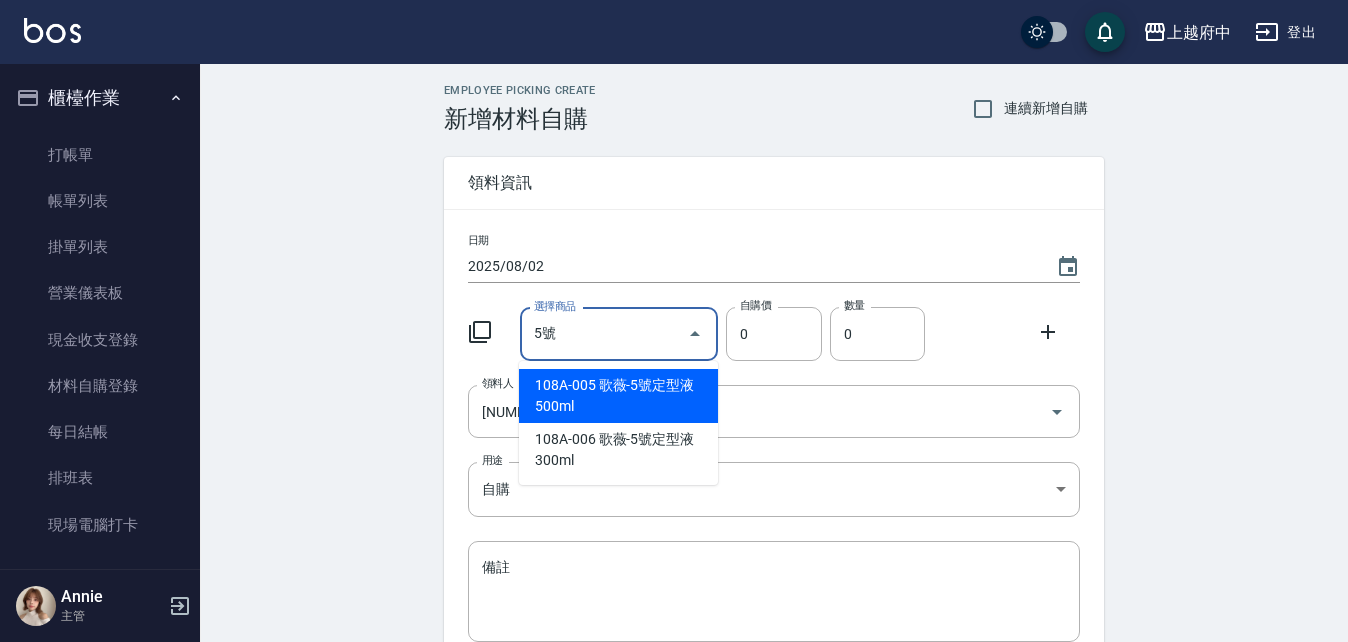 click on "108A-005 歌薇-5號定型液500ml" at bounding box center (618, 396) 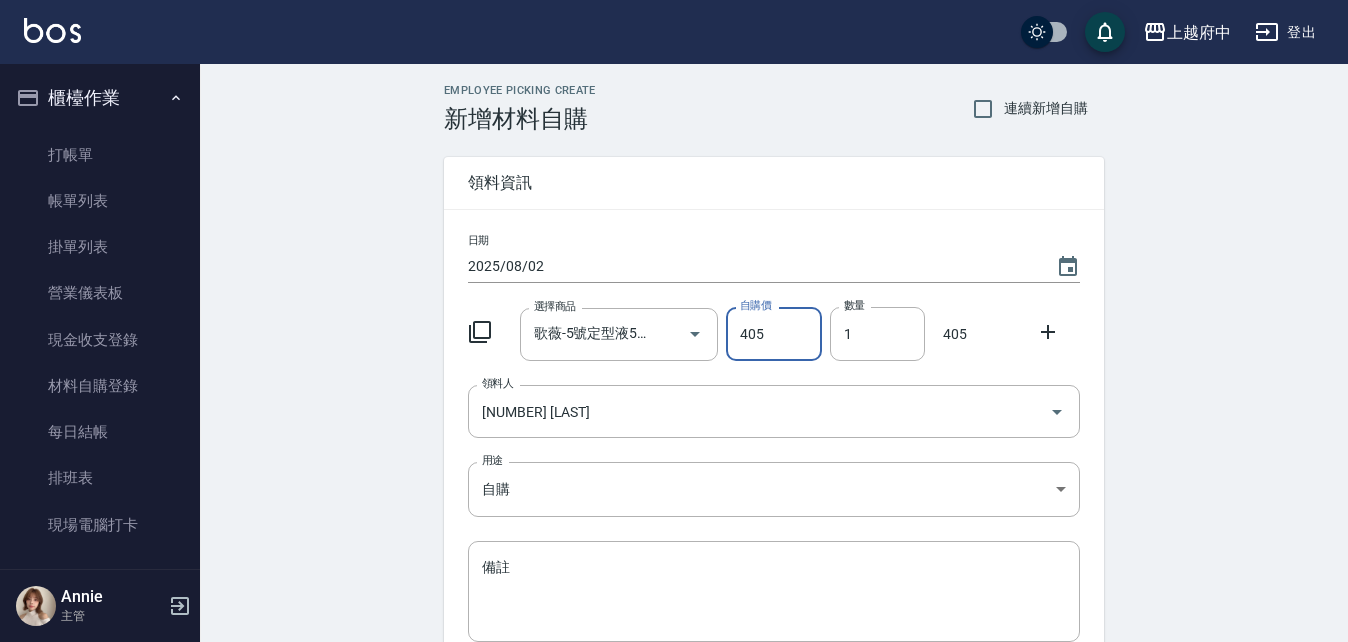 type on "405" 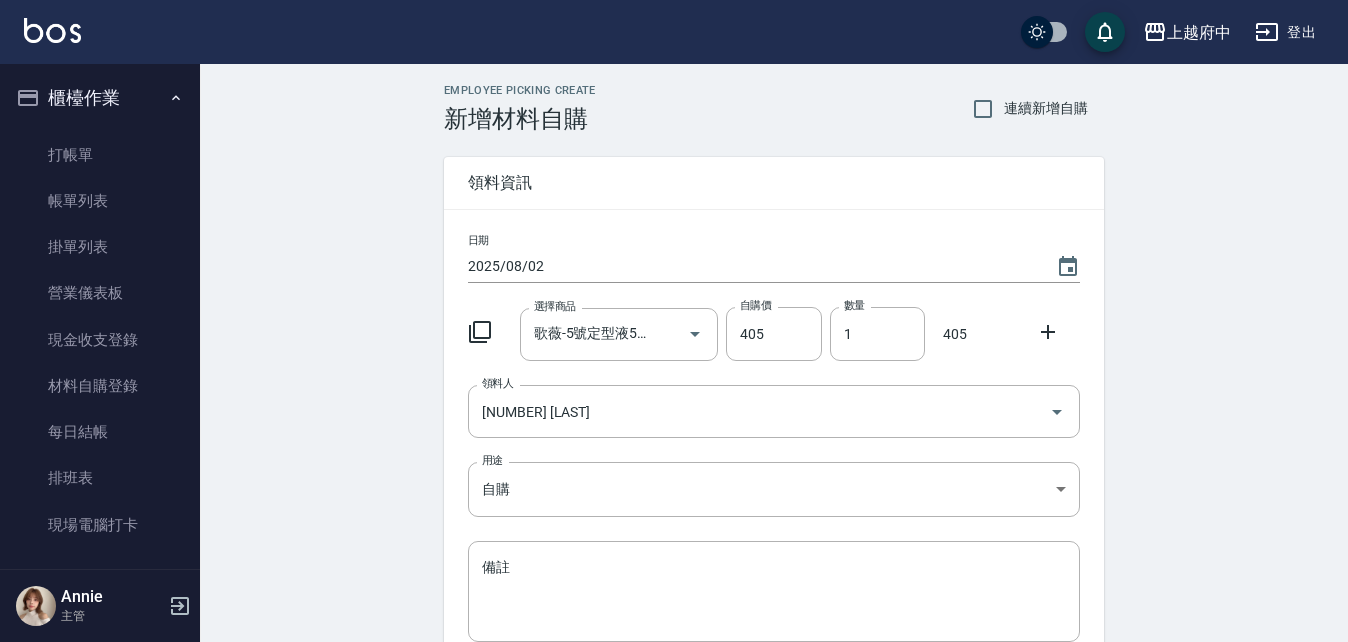 click 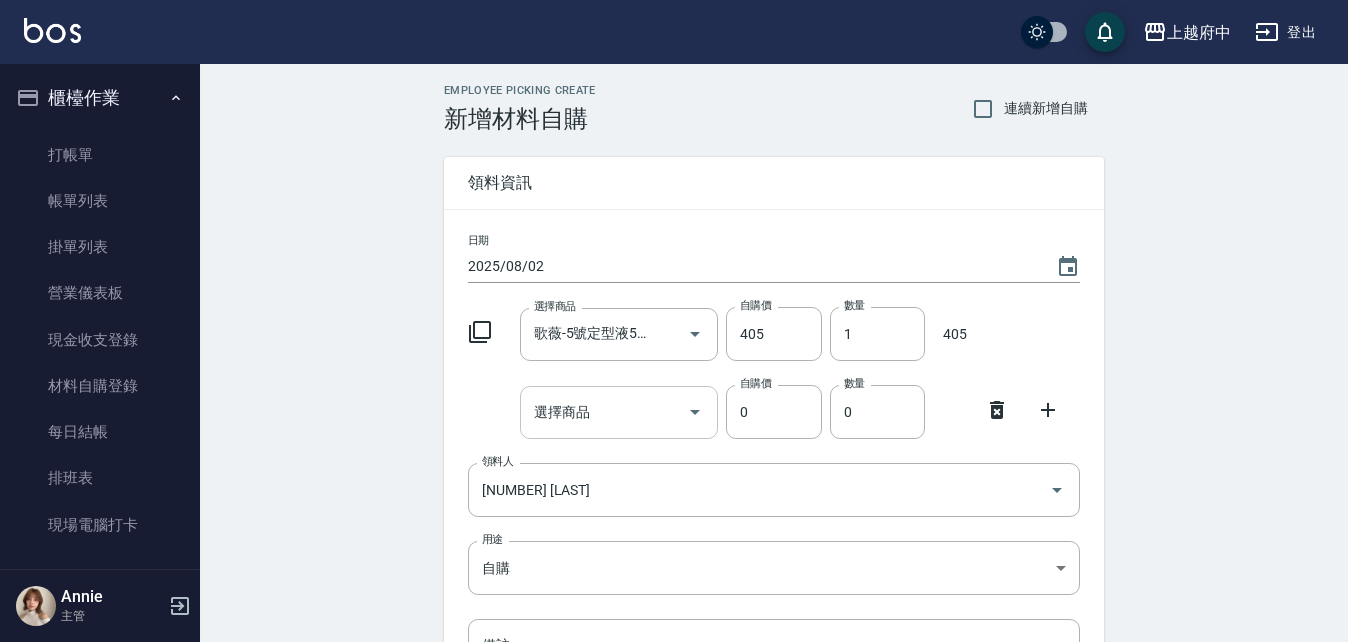 click on "選擇商品" at bounding box center (604, 412) 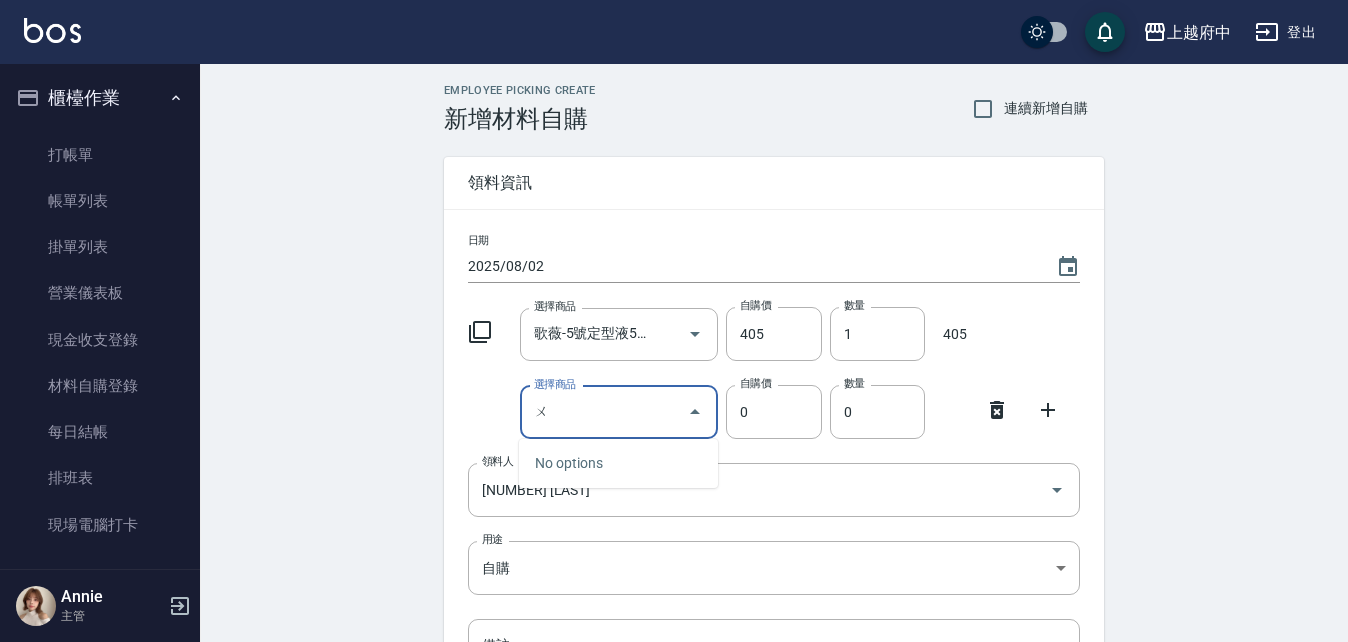 type on "物" 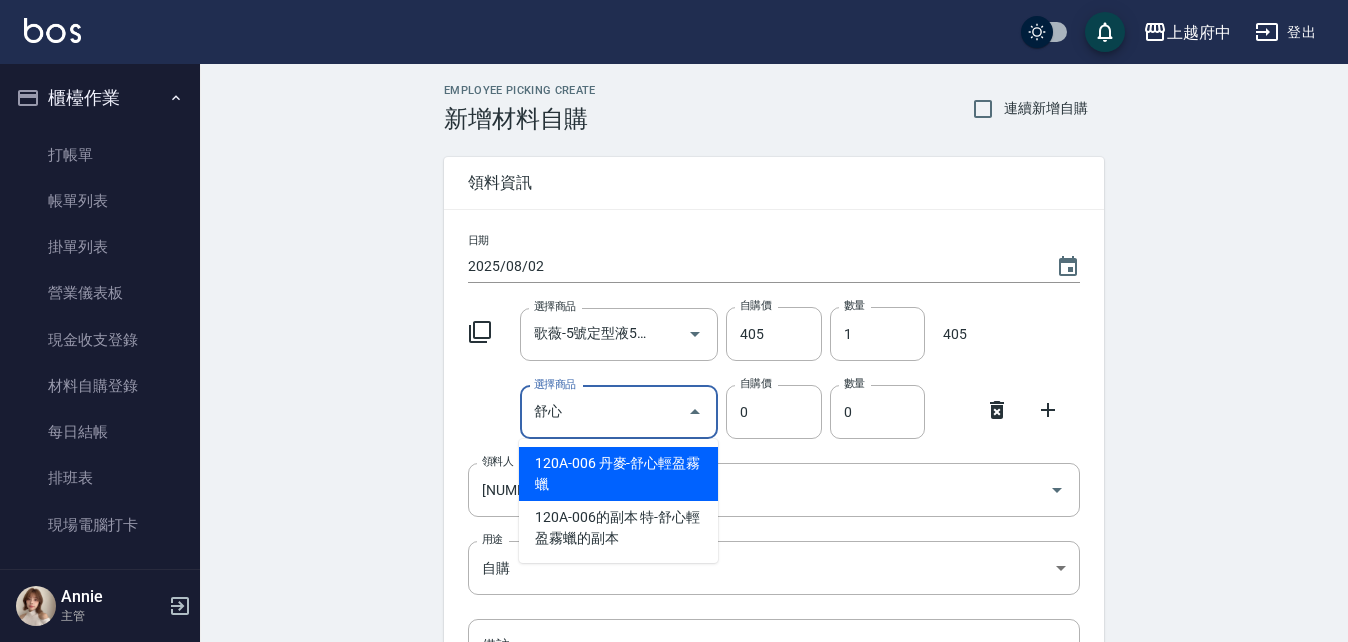 click on "120A-006 丹麥-舒心輕盈霧蠟" at bounding box center [618, 474] 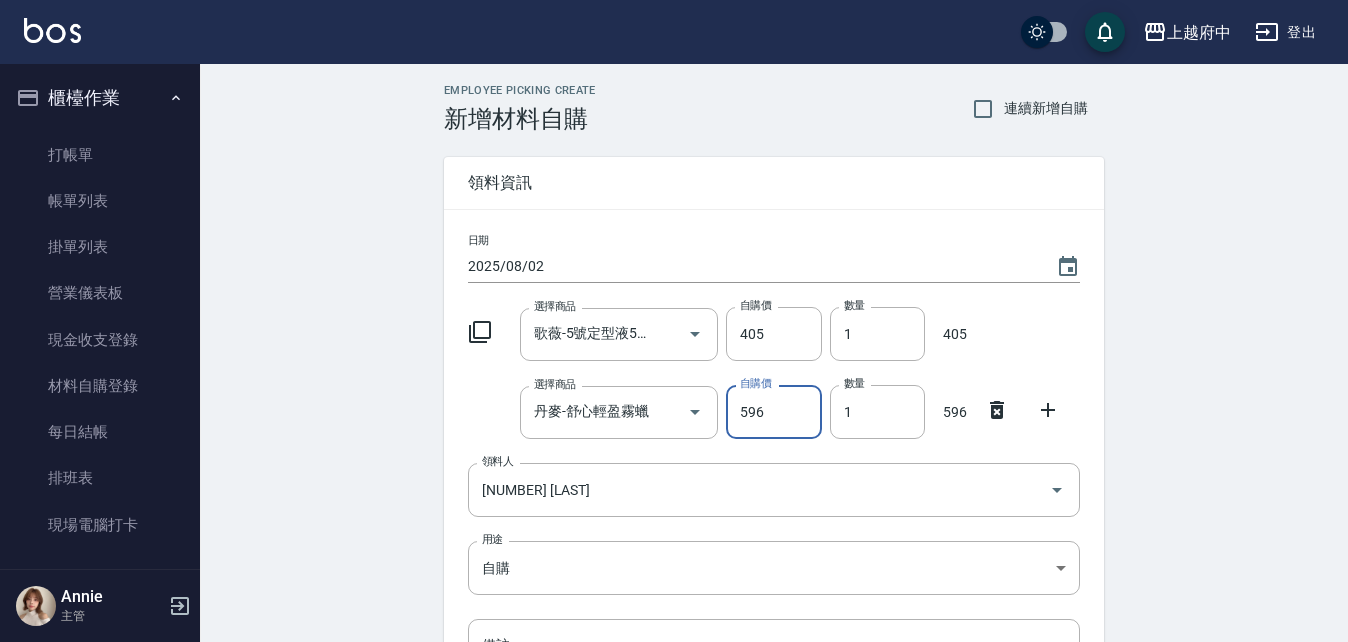 type on "596" 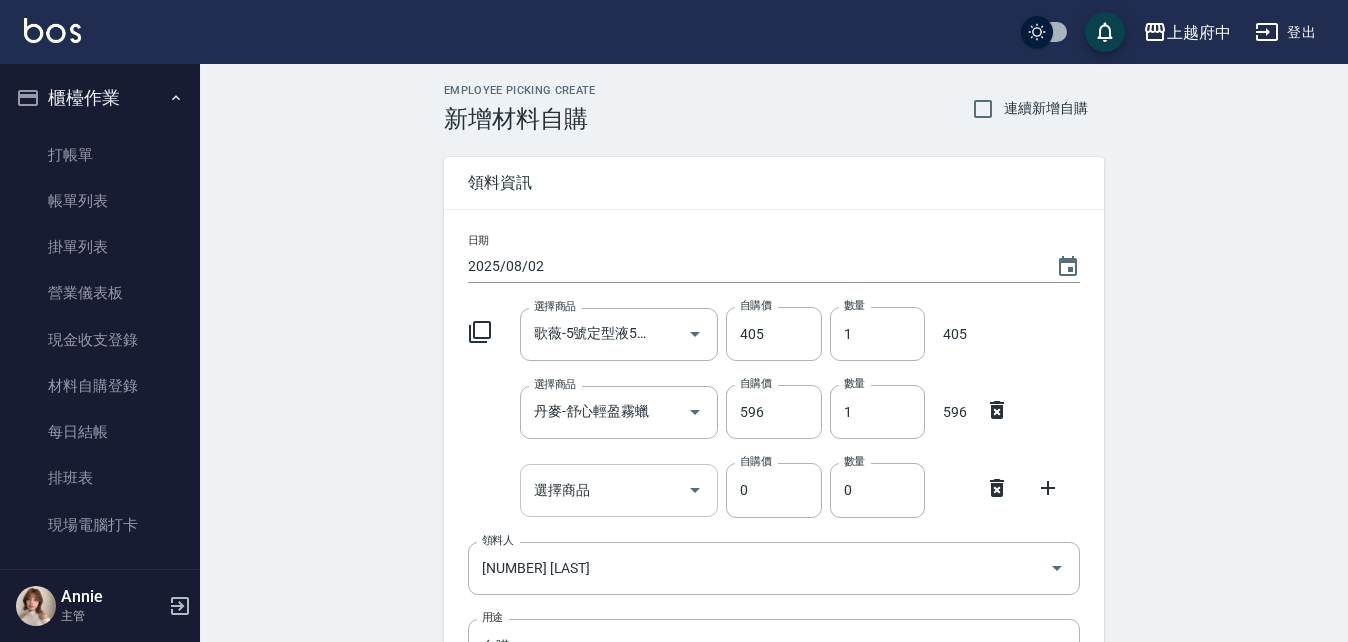 scroll, scrollTop: 341, scrollLeft: 0, axis: vertical 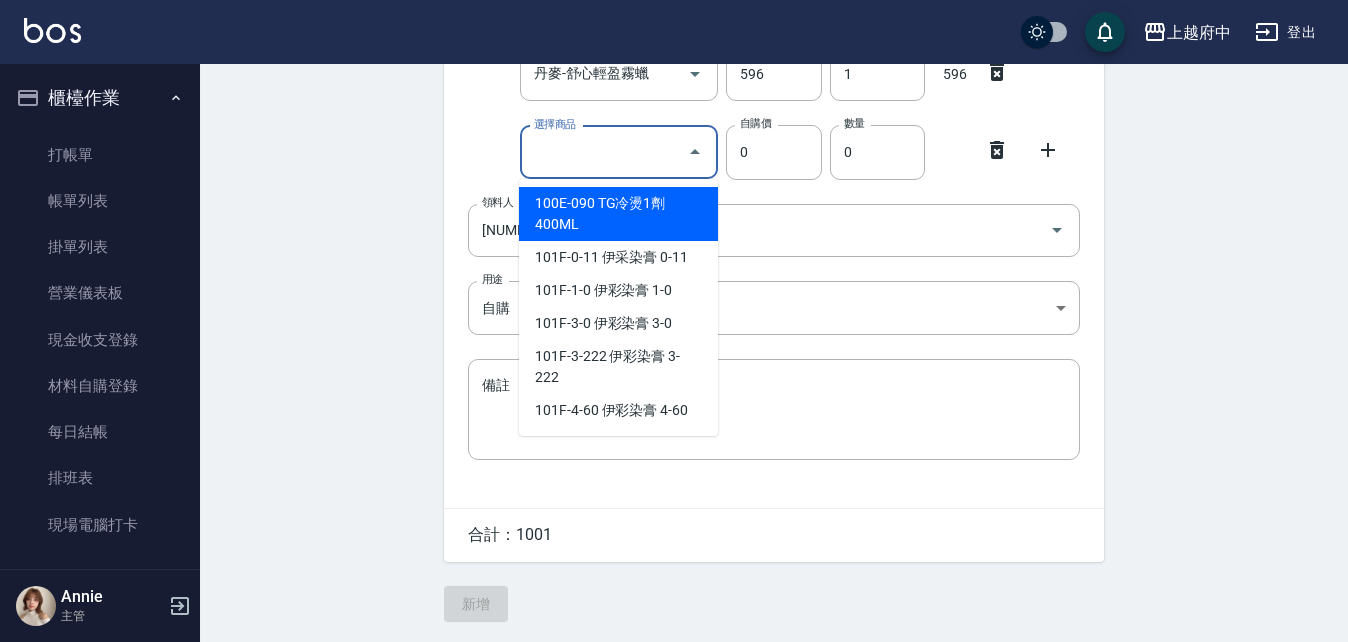 click on "選擇商品" at bounding box center (604, 152) 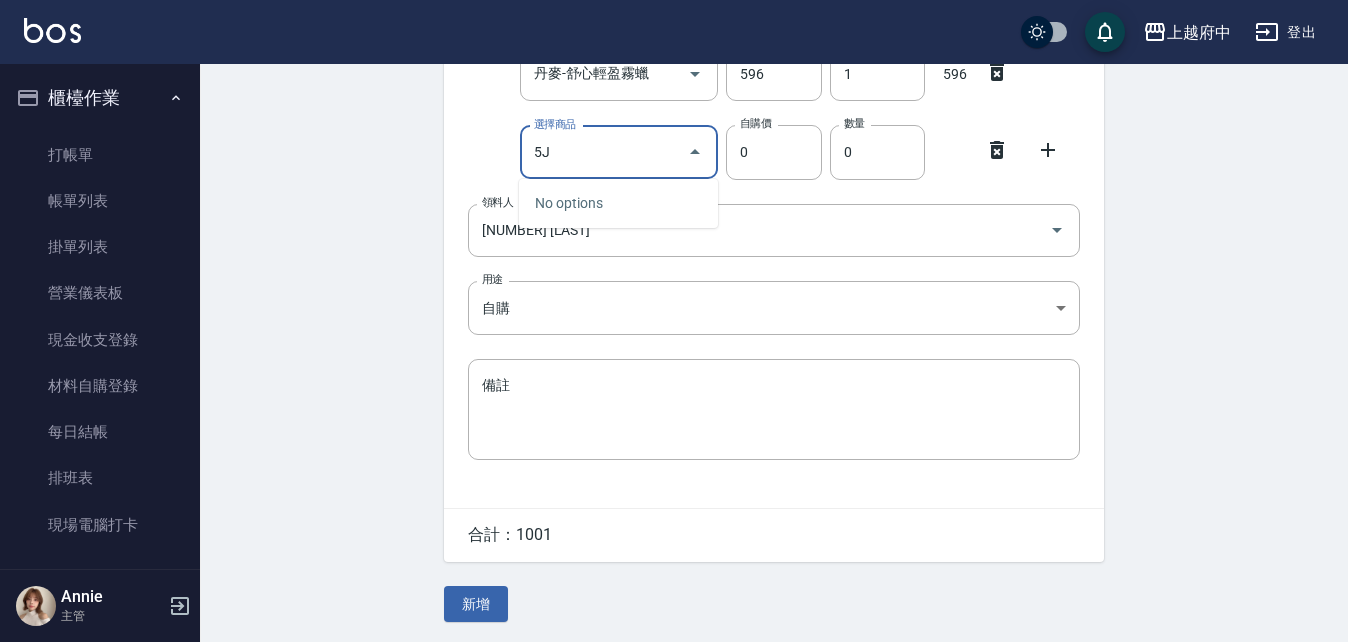 type on "5" 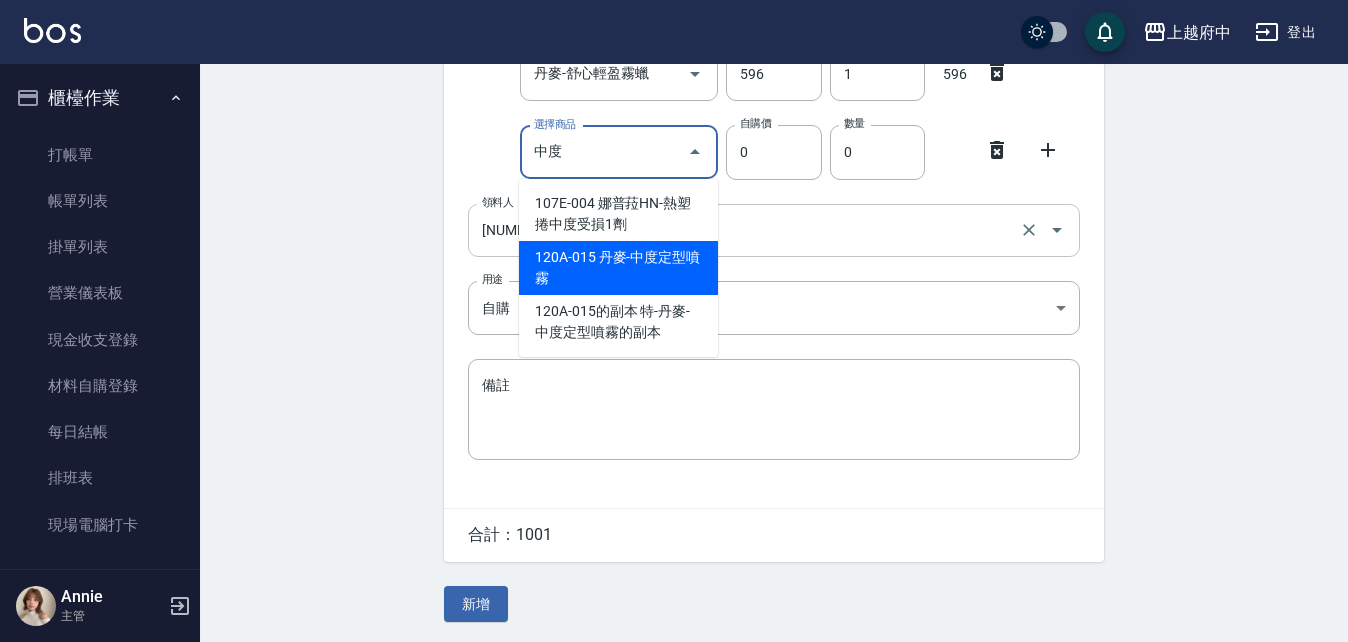 click on "120A-015 丹麥-中度定型噴霧" at bounding box center [618, 268] 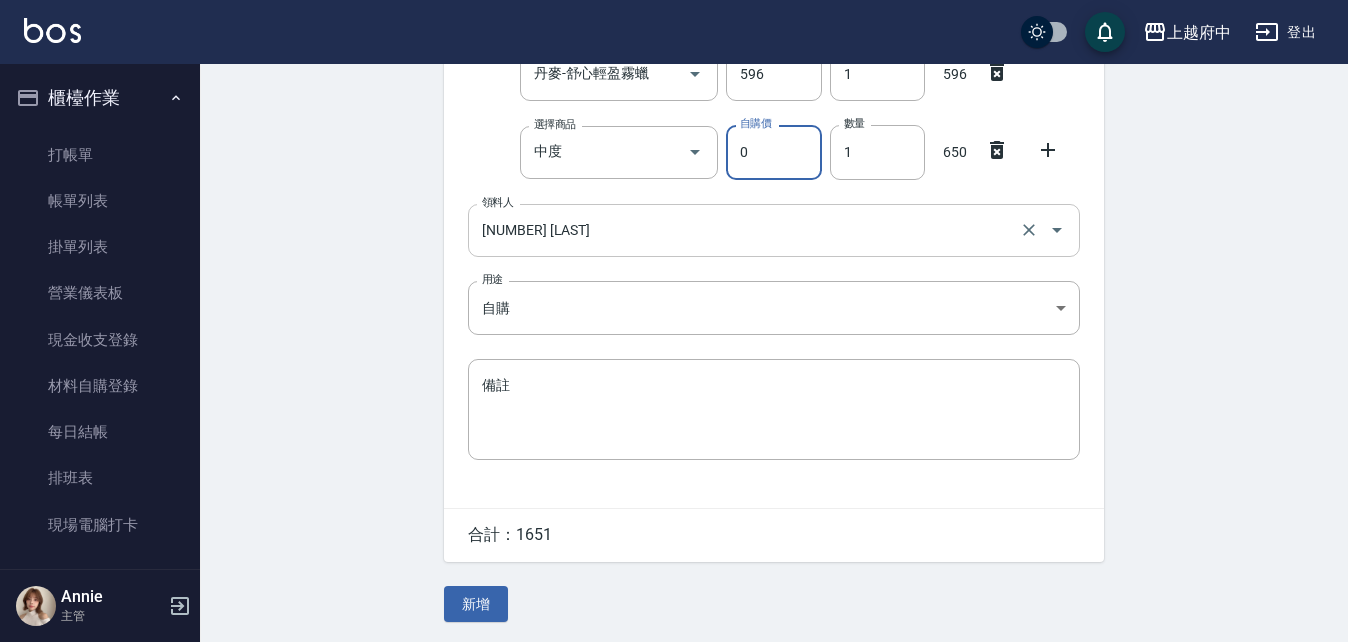 type on "丹麥-中度定型噴霧" 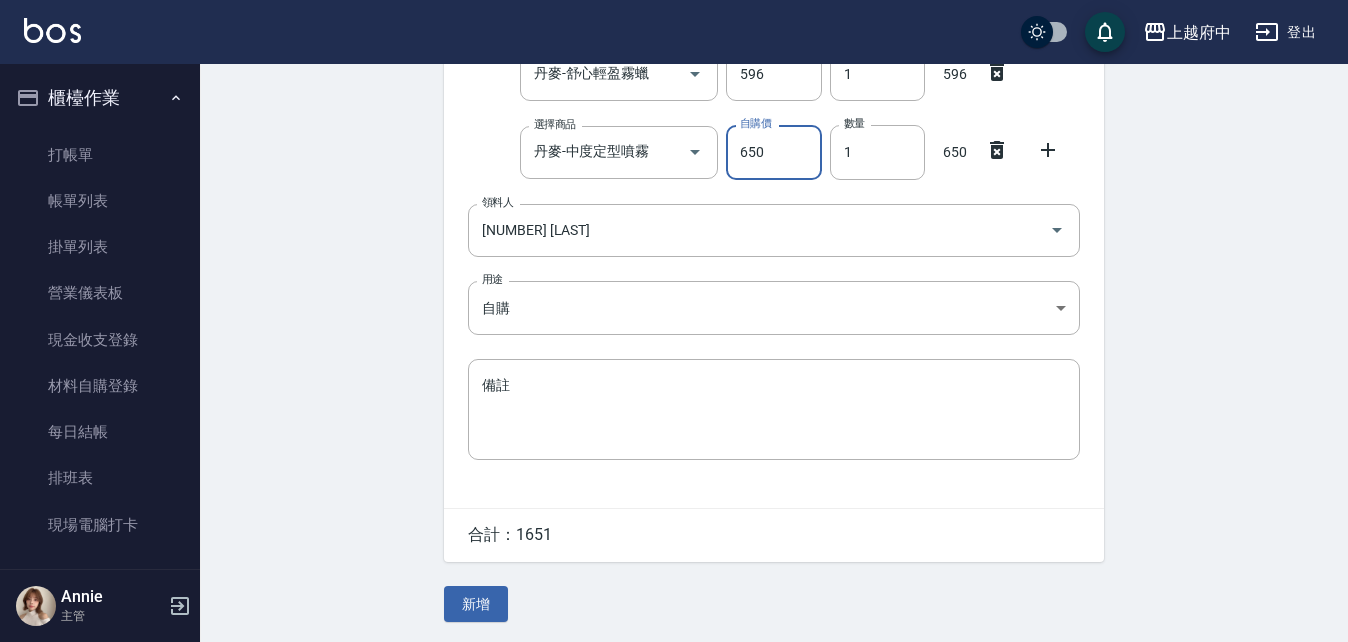 click on "650" at bounding box center [773, 152] 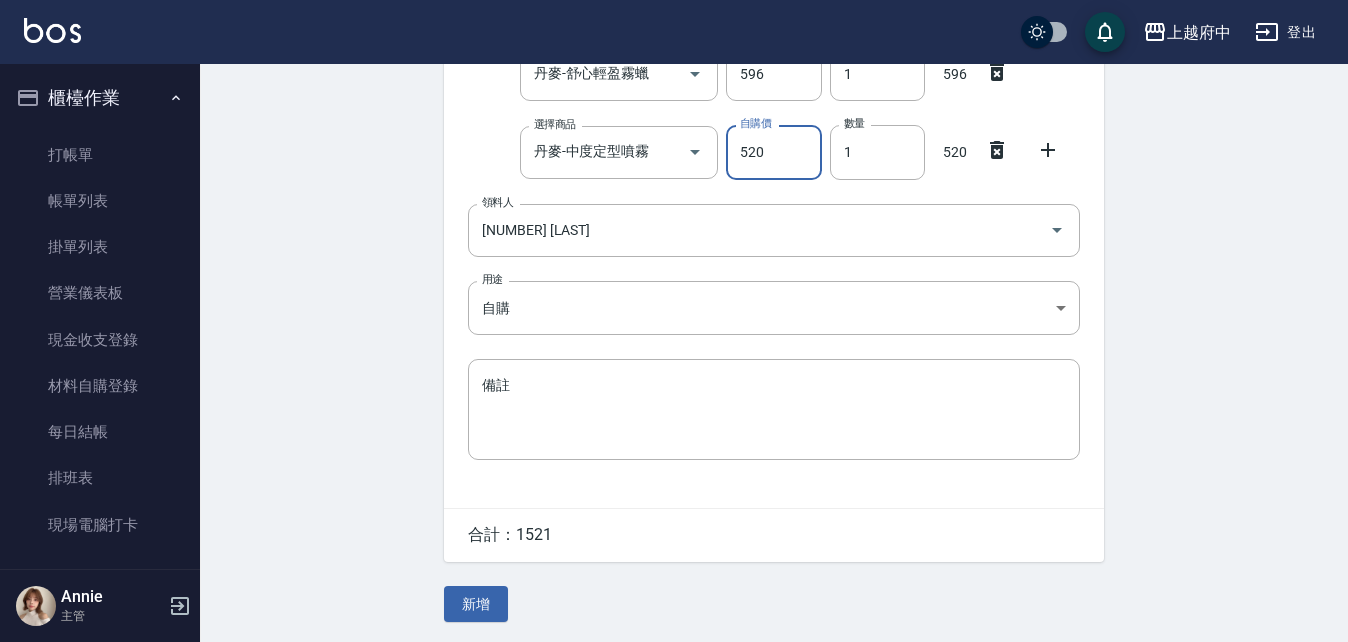 type on "520" 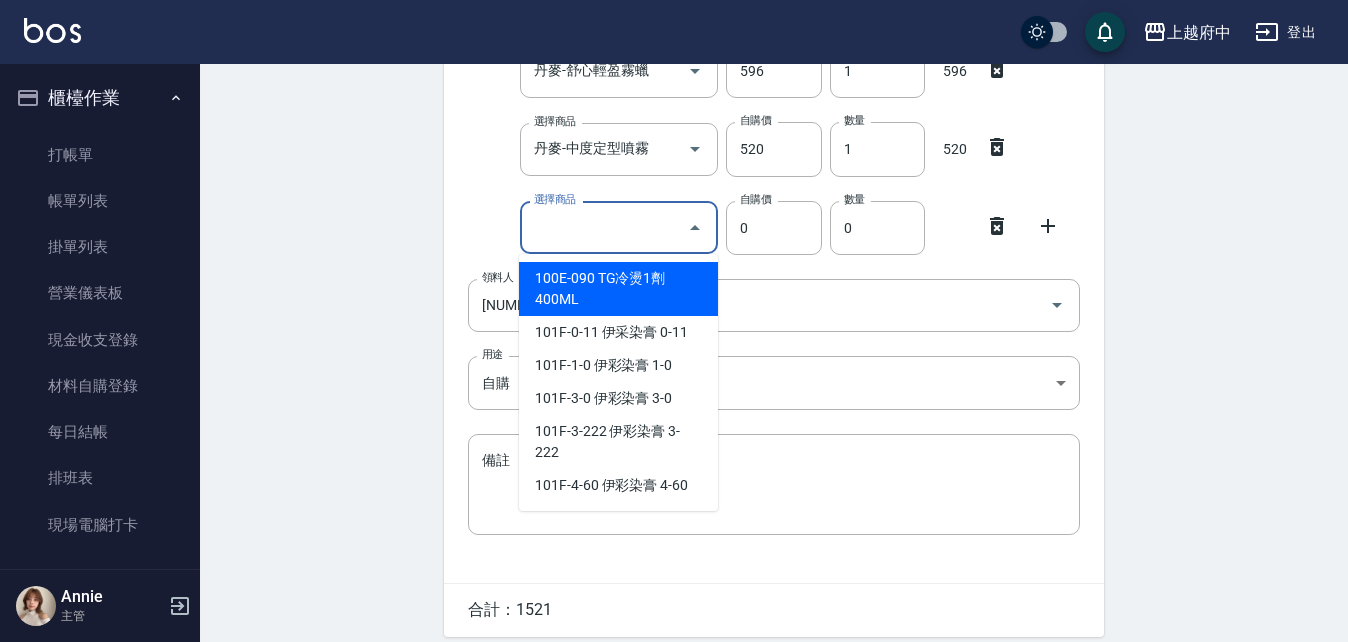 click on "選擇商品" at bounding box center [604, 227] 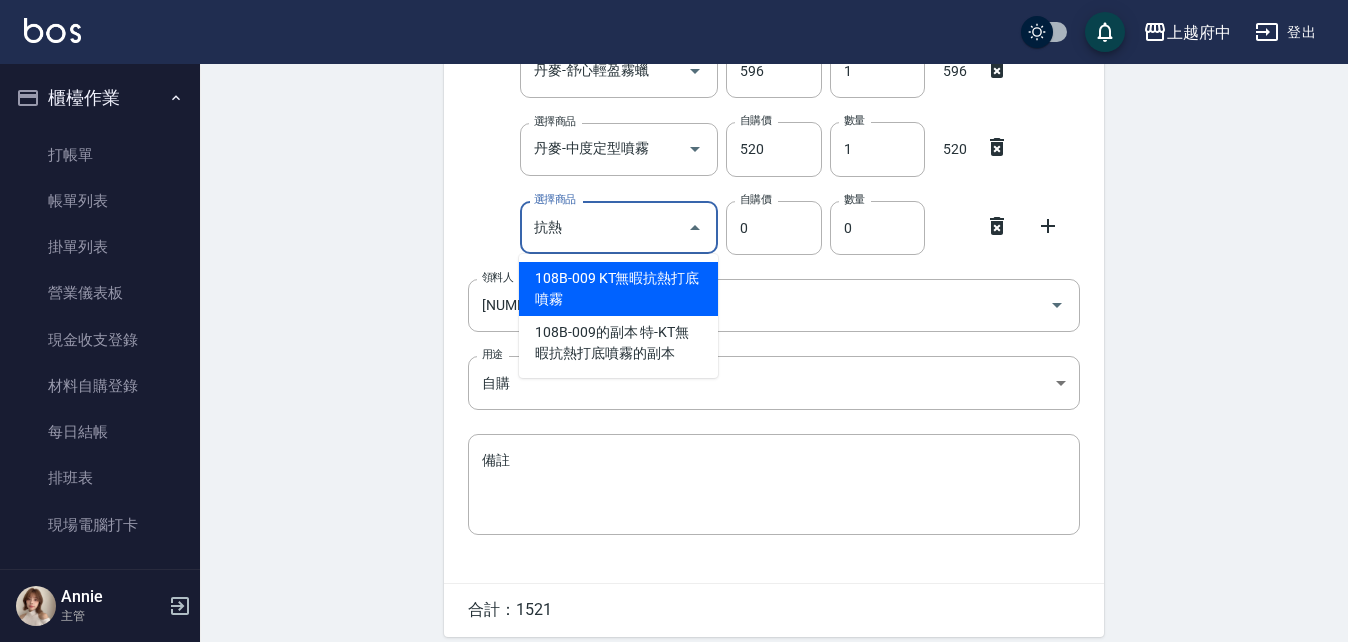 click on "108B-009 KT無暇抗熱打底噴霧" at bounding box center [618, 289] 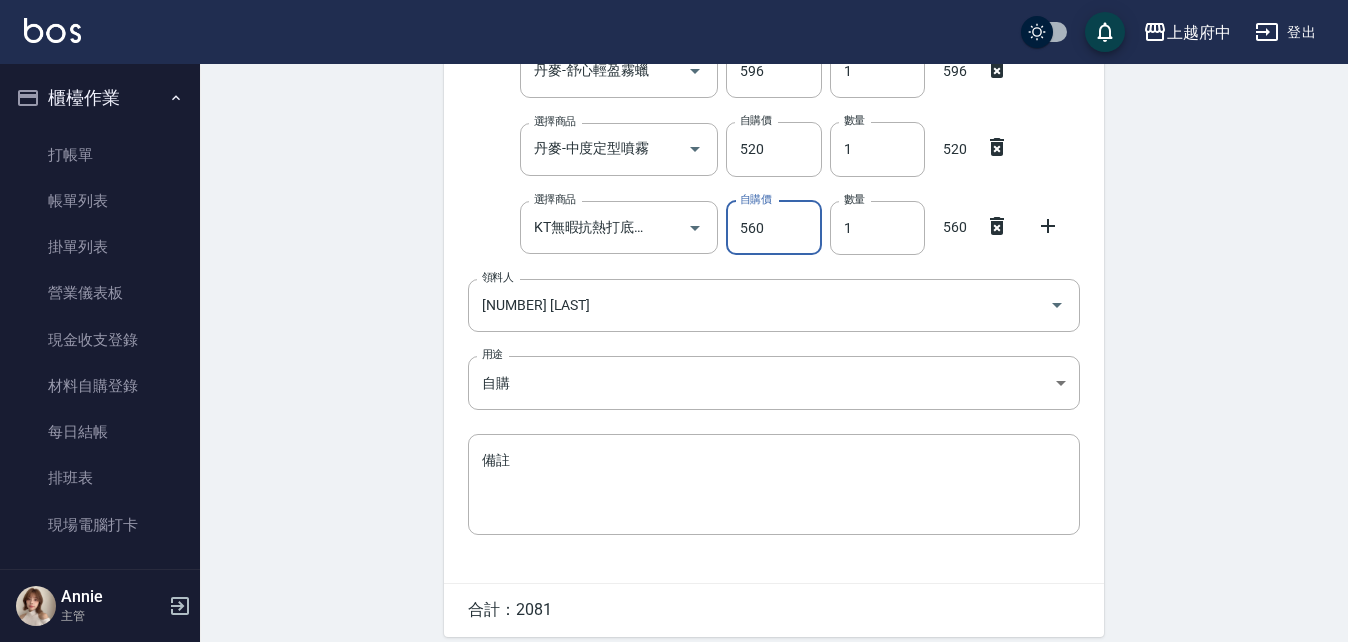 click on "560" at bounding box center [773, 228] 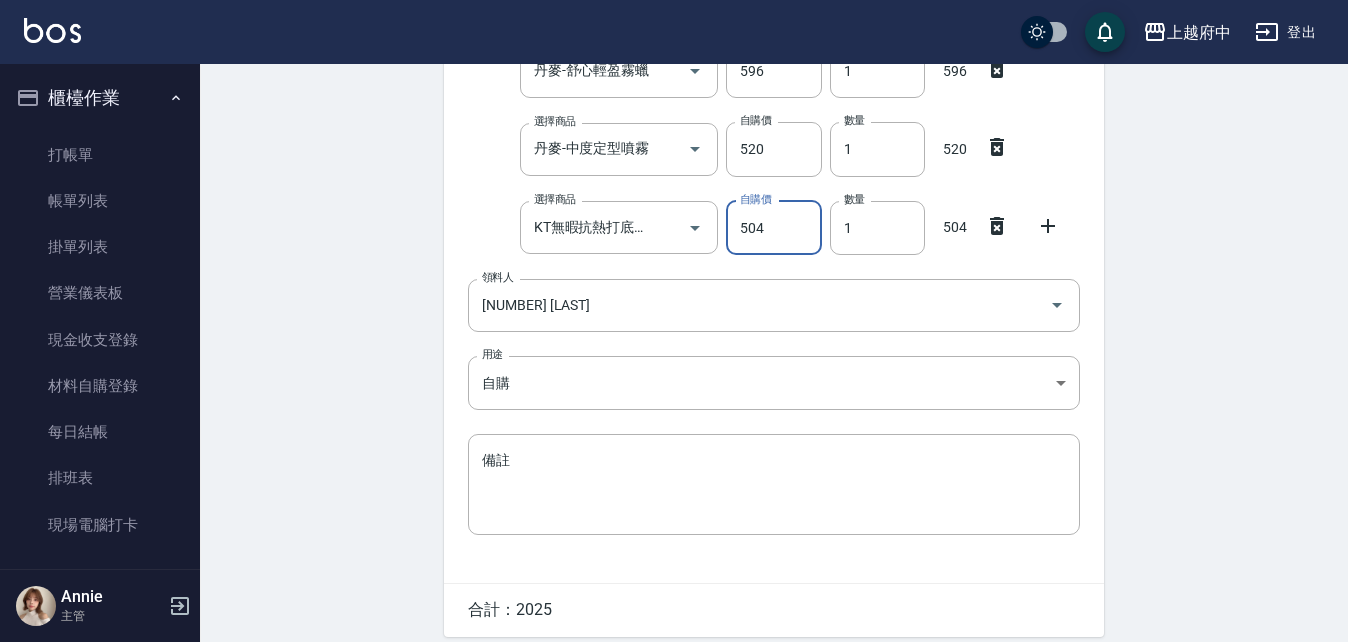 type on "504" 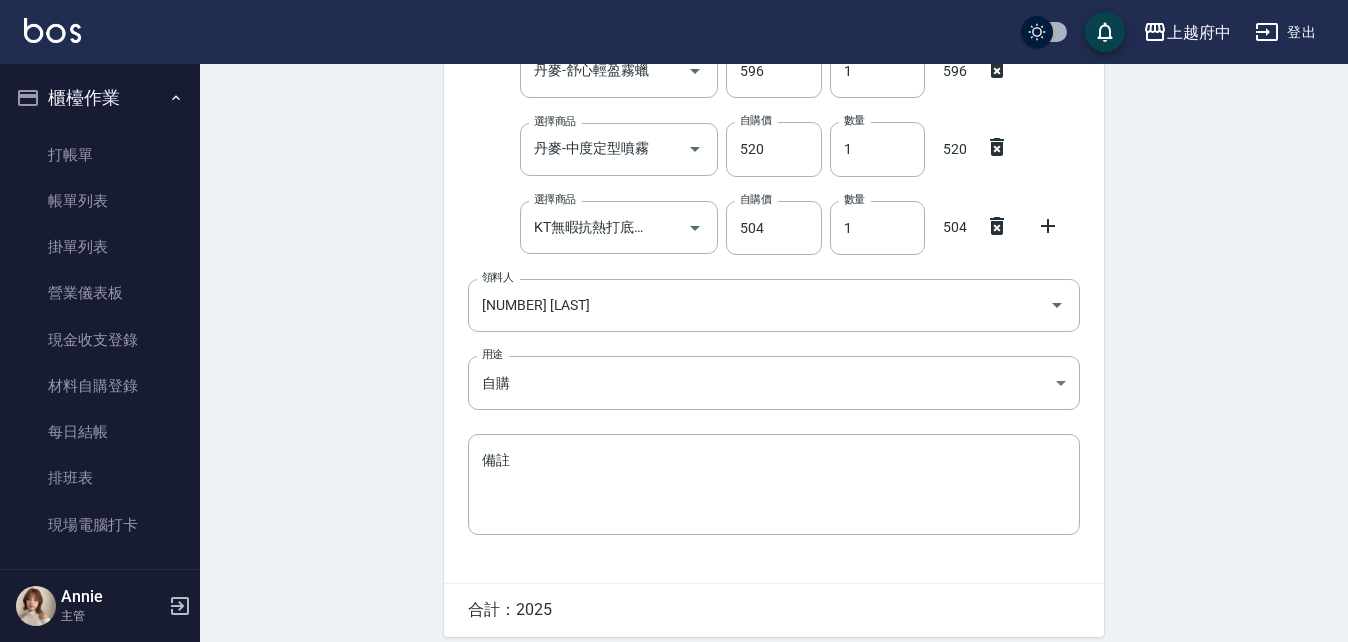 click 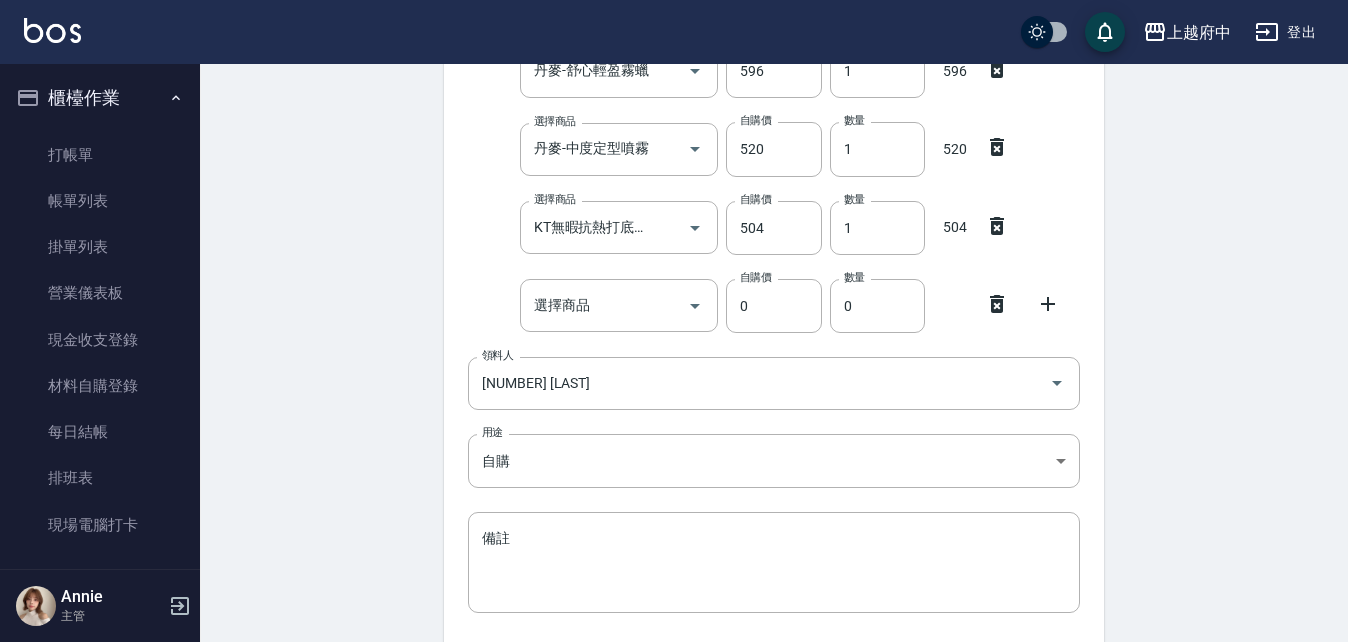 click 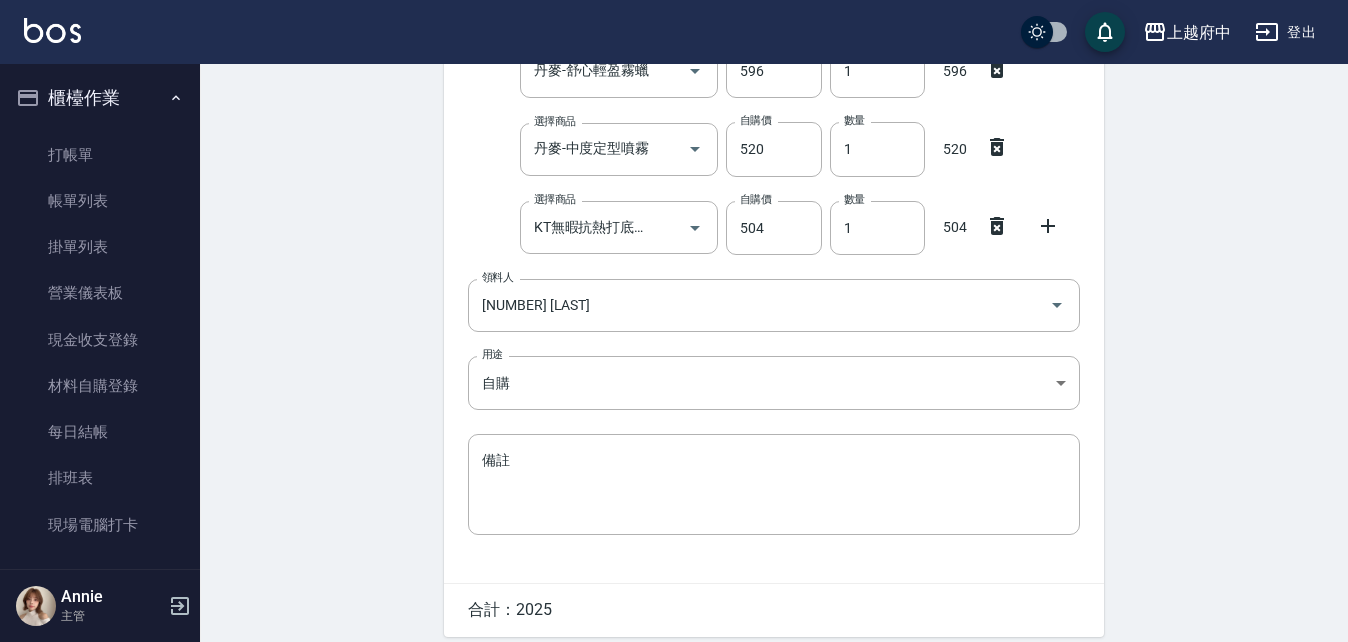 click on "Employee Picking Create 新增材料自購 連續新增自購 領料資訊 日期 2025/08/02 選擇商品 [PRODUCT_NAME] 選擇商品 自購價 405 自購價 數量 1 數量 405 選擇商品 [PRODUCT_NAME] 選擇商品 自購價 596 自購價 數量 1 數量 596 選擇商品 [PRODUCT_NAME] 選擇商品 自購價 520 自購價 數量 1 數量 520 選擇商品 [PRODUCT_NAME] 選擇商品 自購價 504 自購價 數量 1 數量 504 領料人 [NUMBER] [NAME] 領料人 用途 自購 自購 用途 備註 x 備註 合計： 2025 新增" at bounding box center [774, 220] 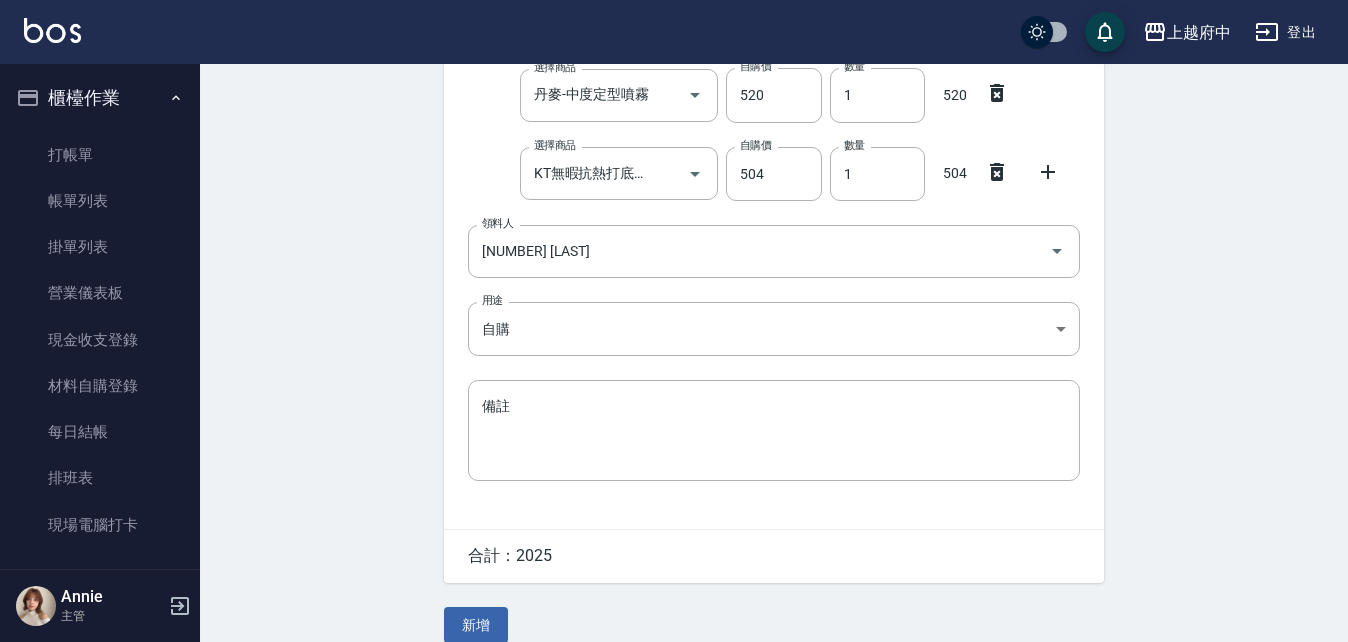 scroll, scrollTop: 419, scrollLeft: 0, axis: vertical 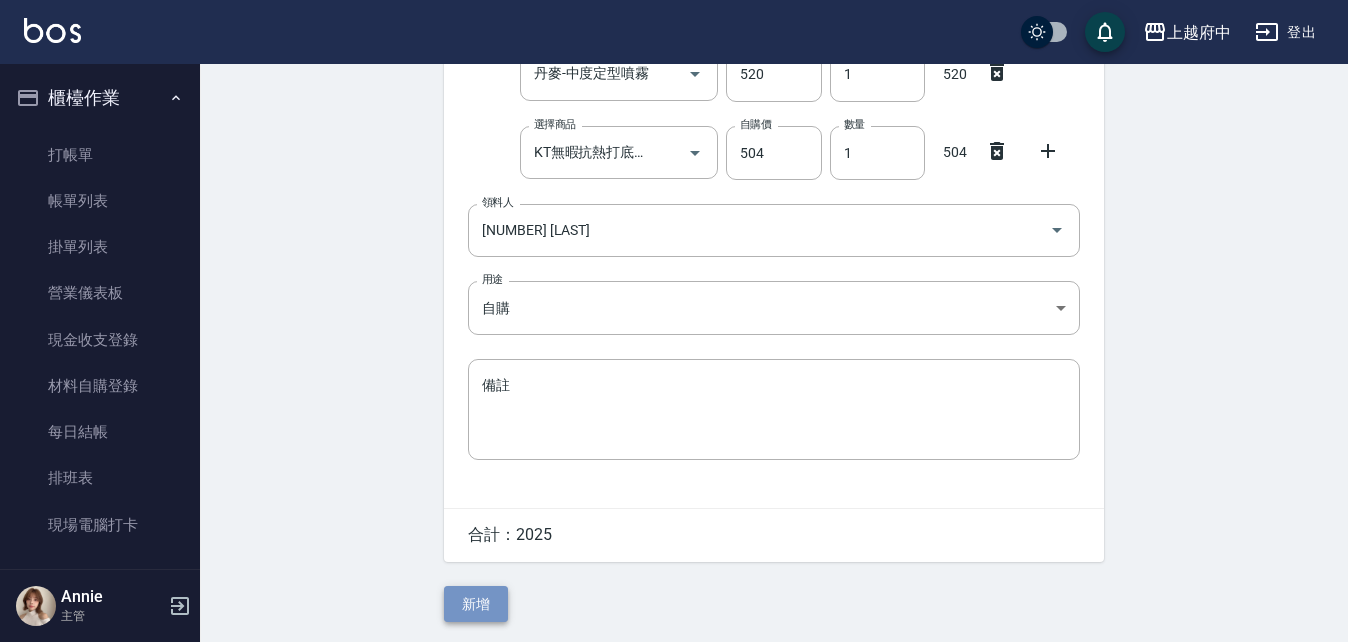 click on "新增" at bounding box center (476, 604) 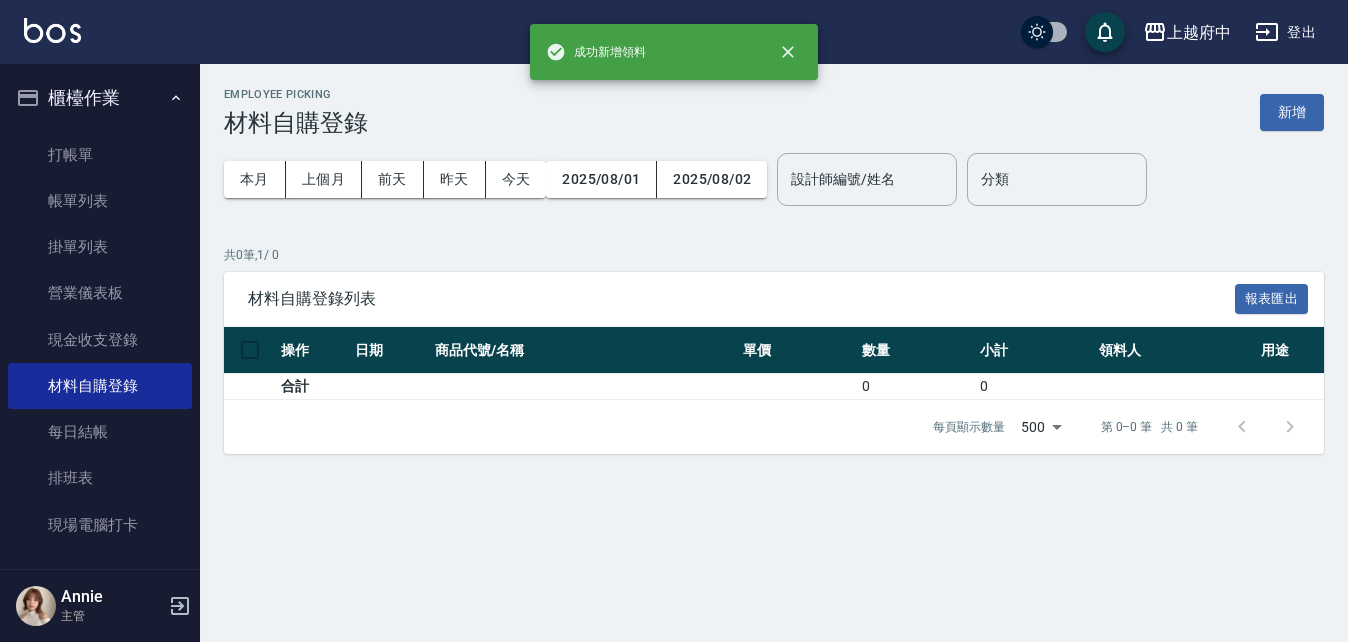 scroll, scrollTop: 0, scrollLeft: 0, axis: both 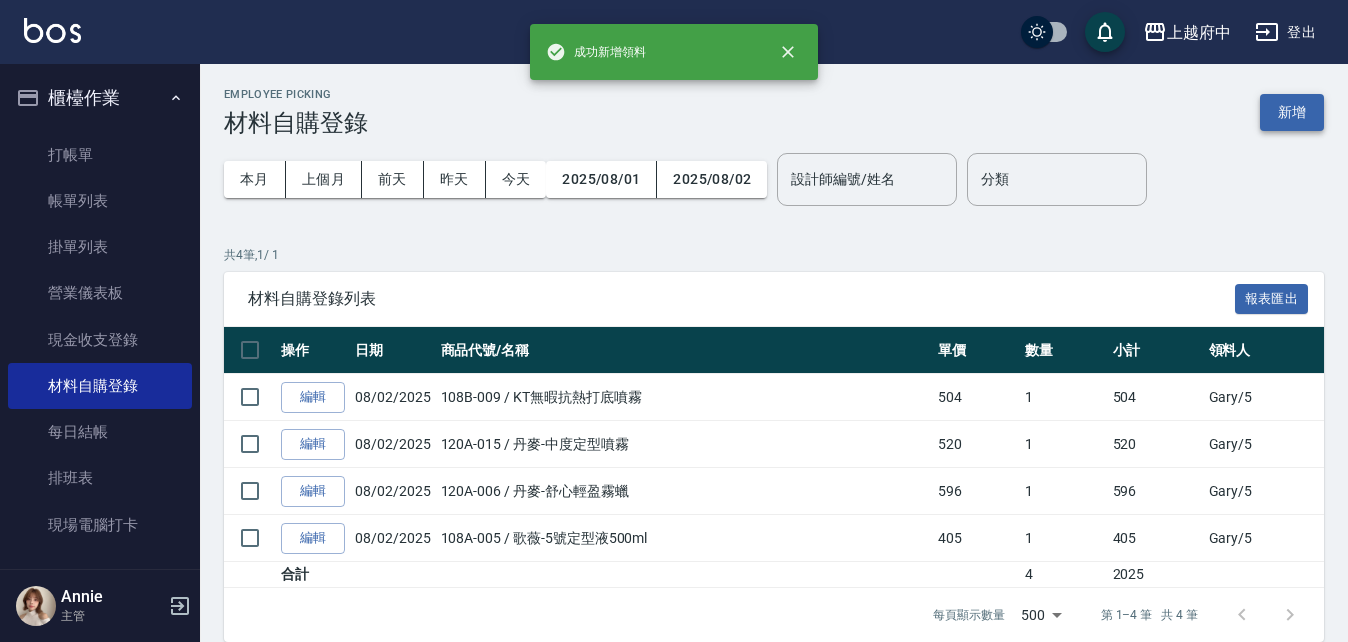 click on "新增" at bounding box center [1292, 112] 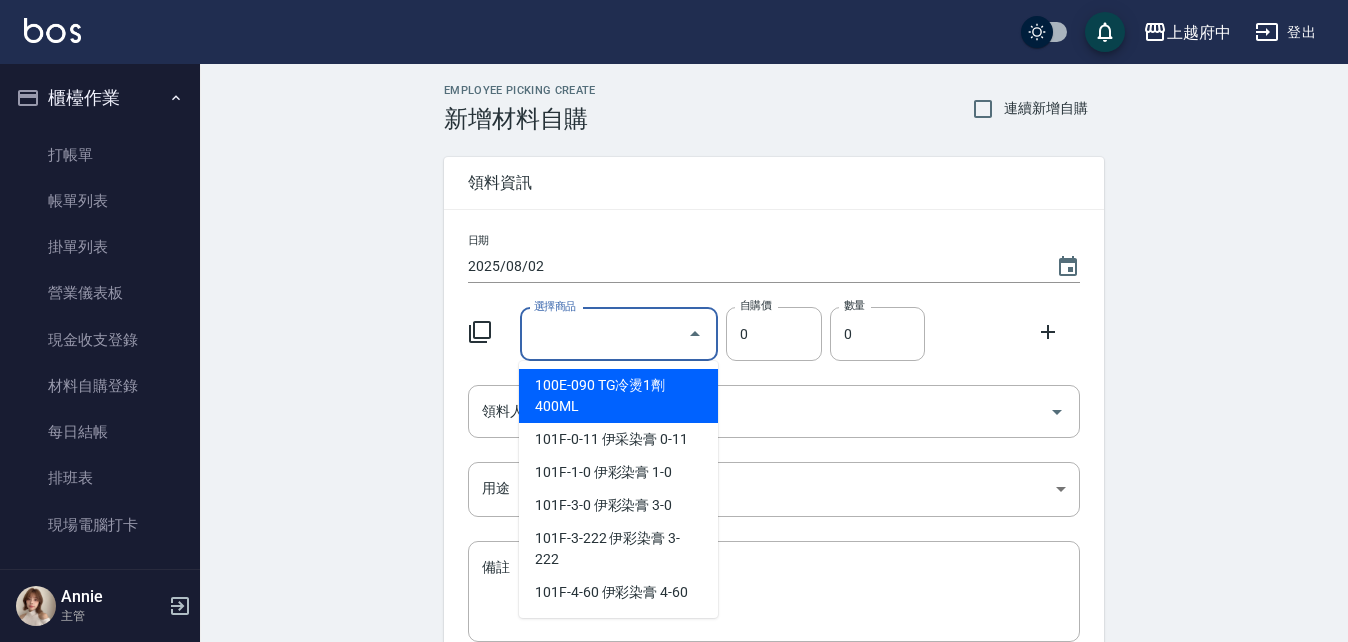 click on "選擇商品" at bounding box center [604, 334] 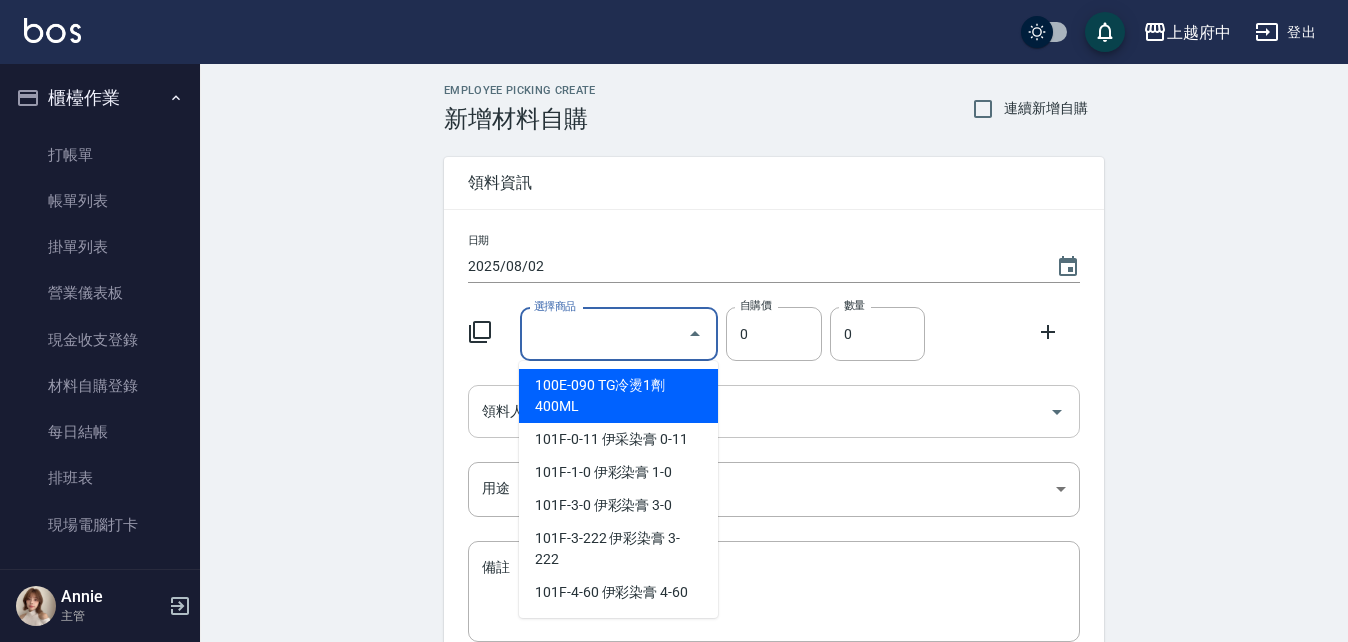 click on "領料人" at bounding box center [774, 411] 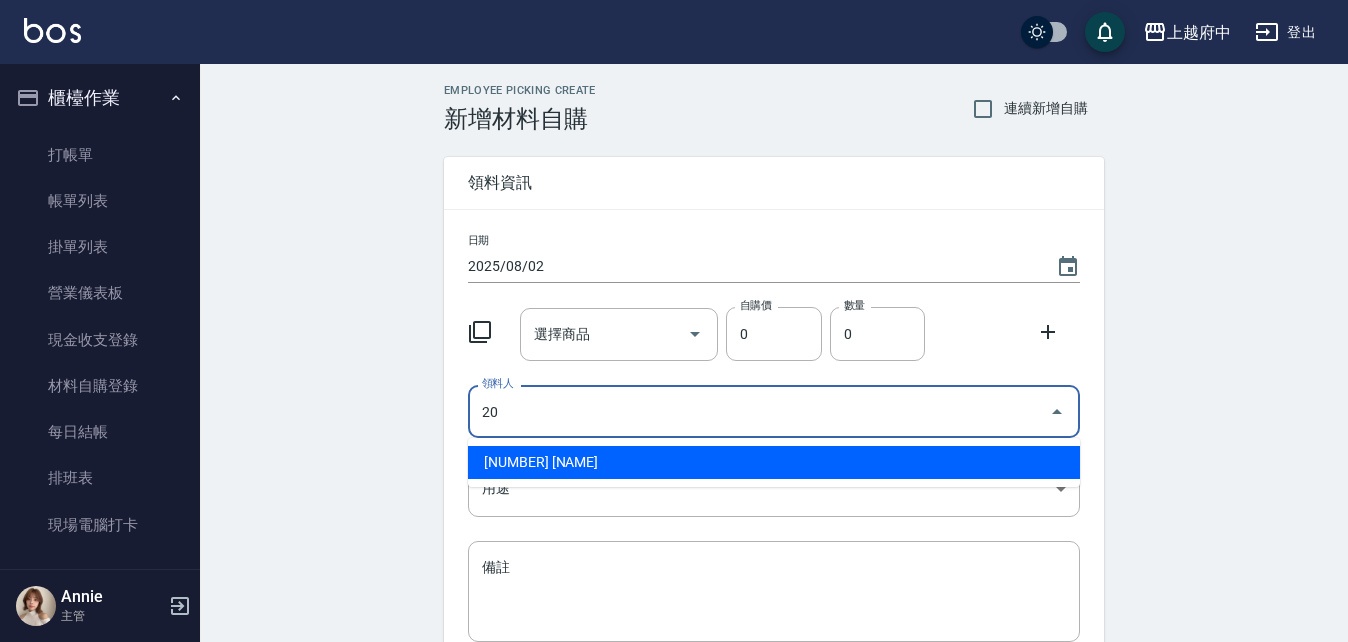 click on "[NUMBER] [NAME]" at bounding box center (774, 462) 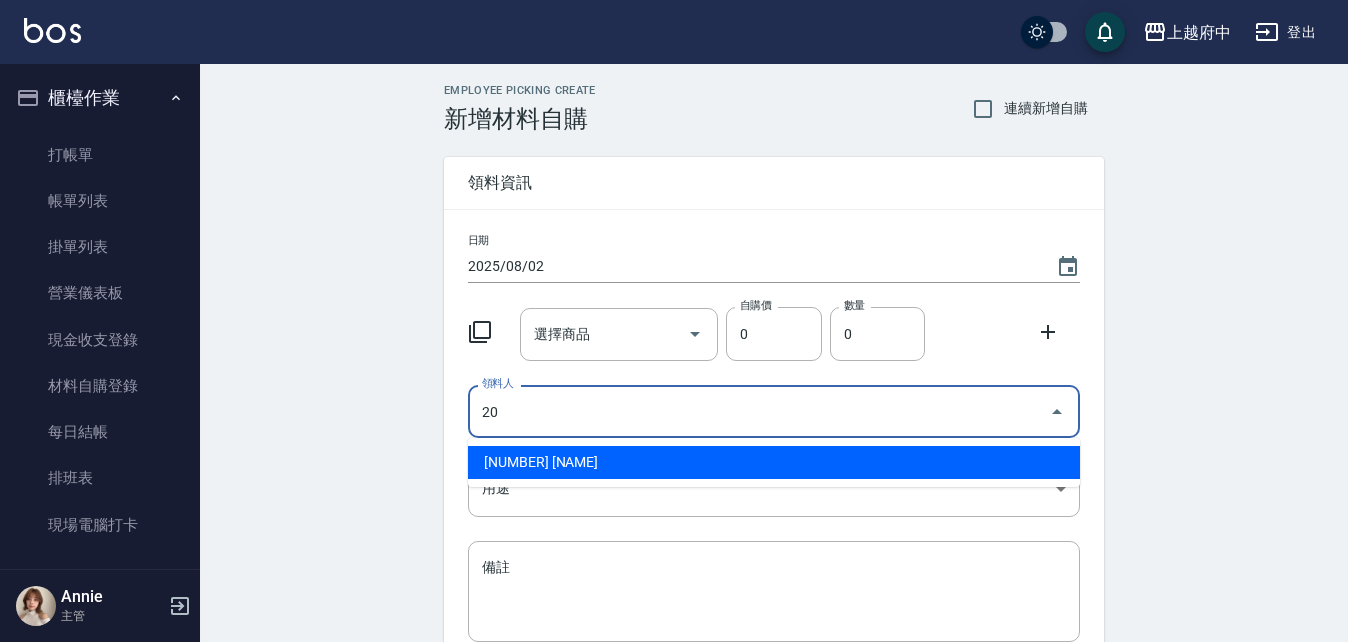 type on "[NUMBER] [NAME]" 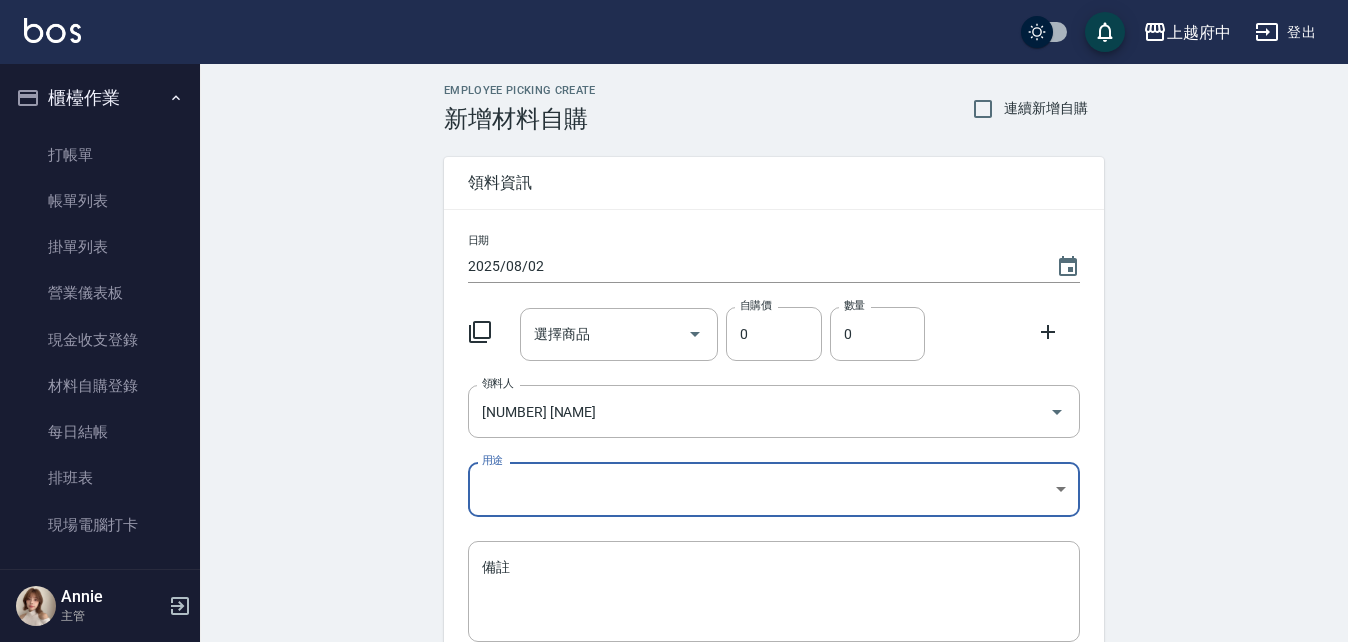 click on "[NAME]" at bounding box center [674, 412] 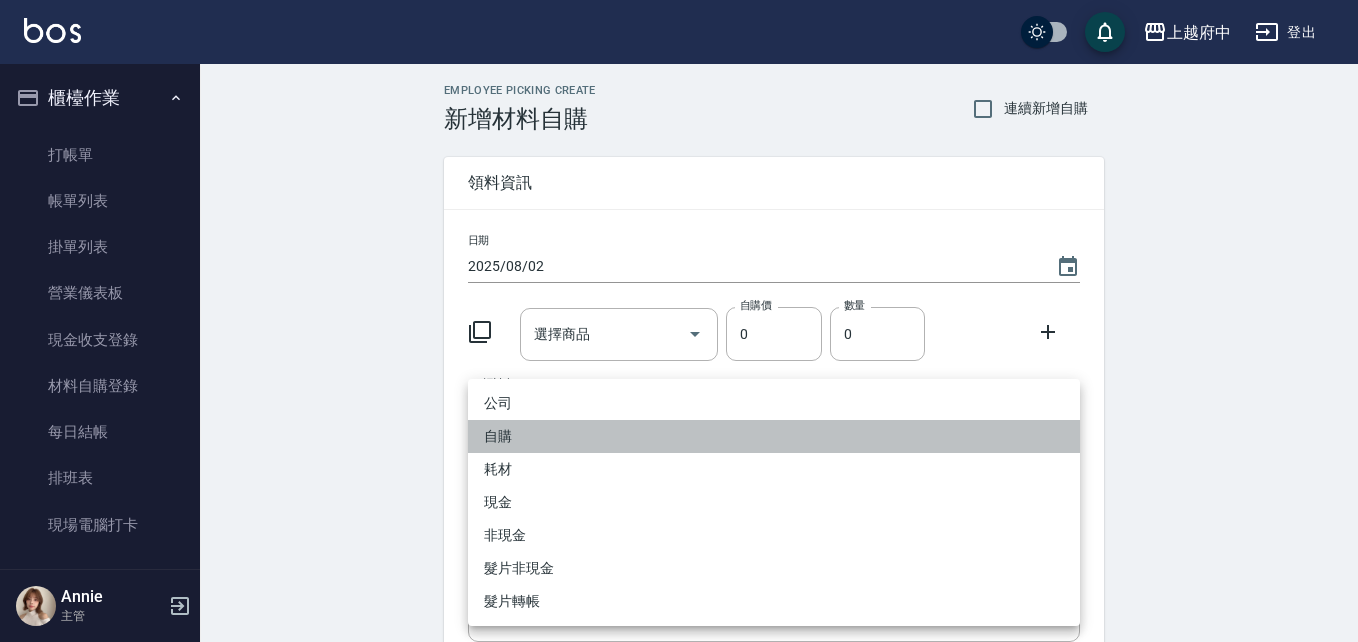 click on "自購" at bounding box center [774, 436] 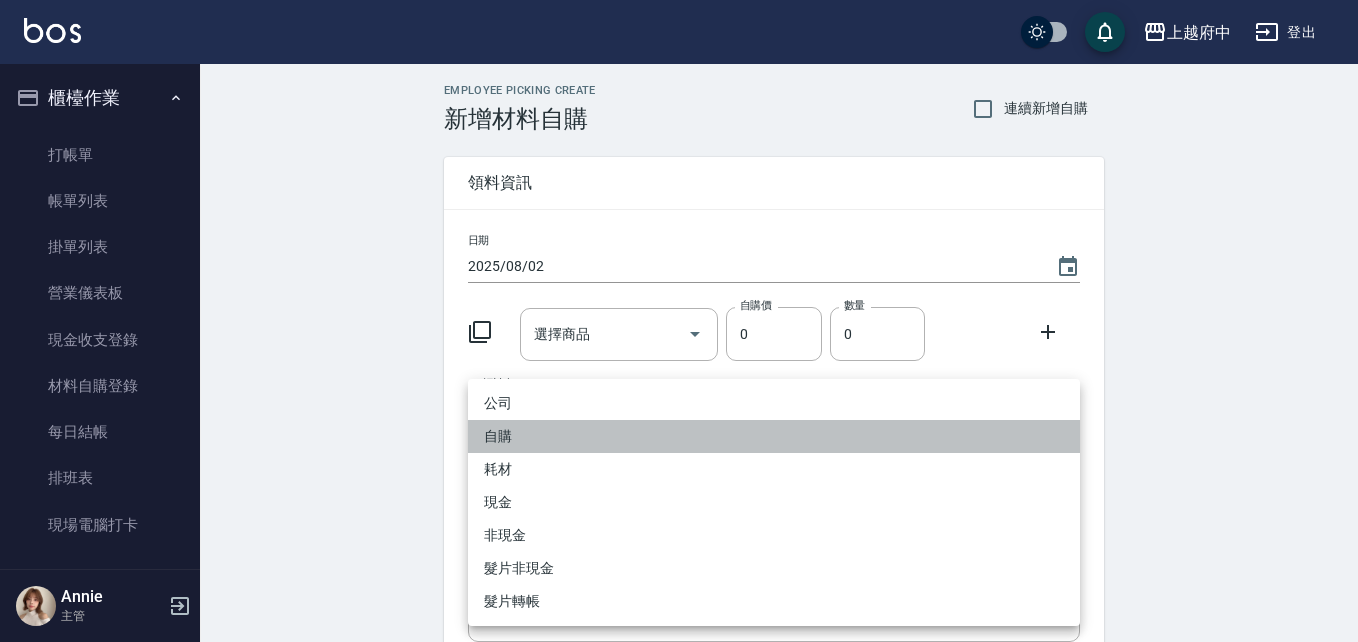 type on "自購" 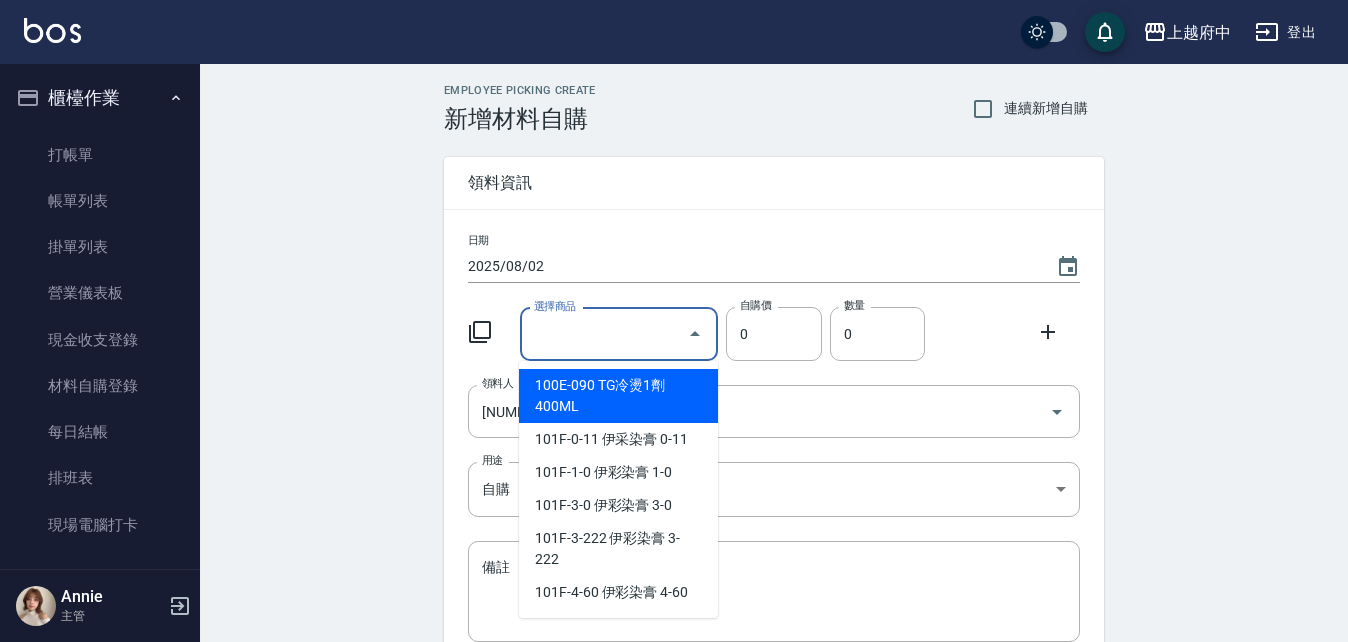 click on "選擇商品" at bounding box center [604, 334] 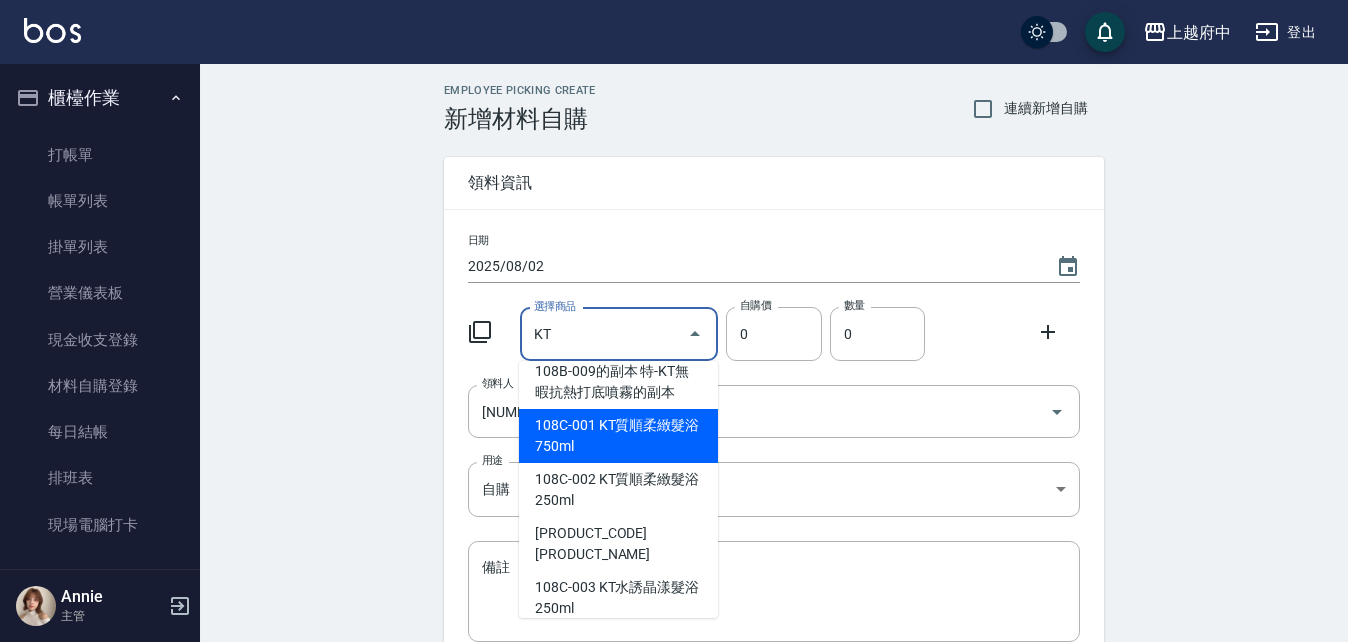 scroll, scrollTop: 600, scrollLeft: 0, axis: vertical 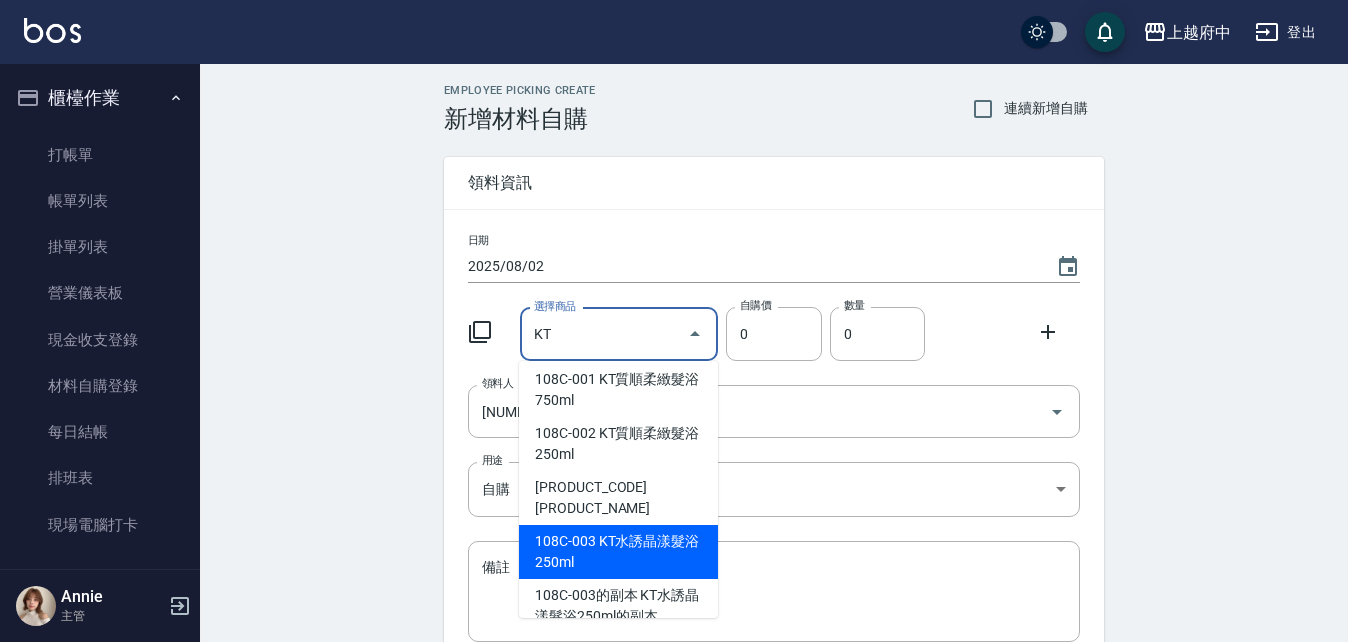 click on "108C-003 KT水誘晶漾髮浴250ml" at bounding box center [618, 552] 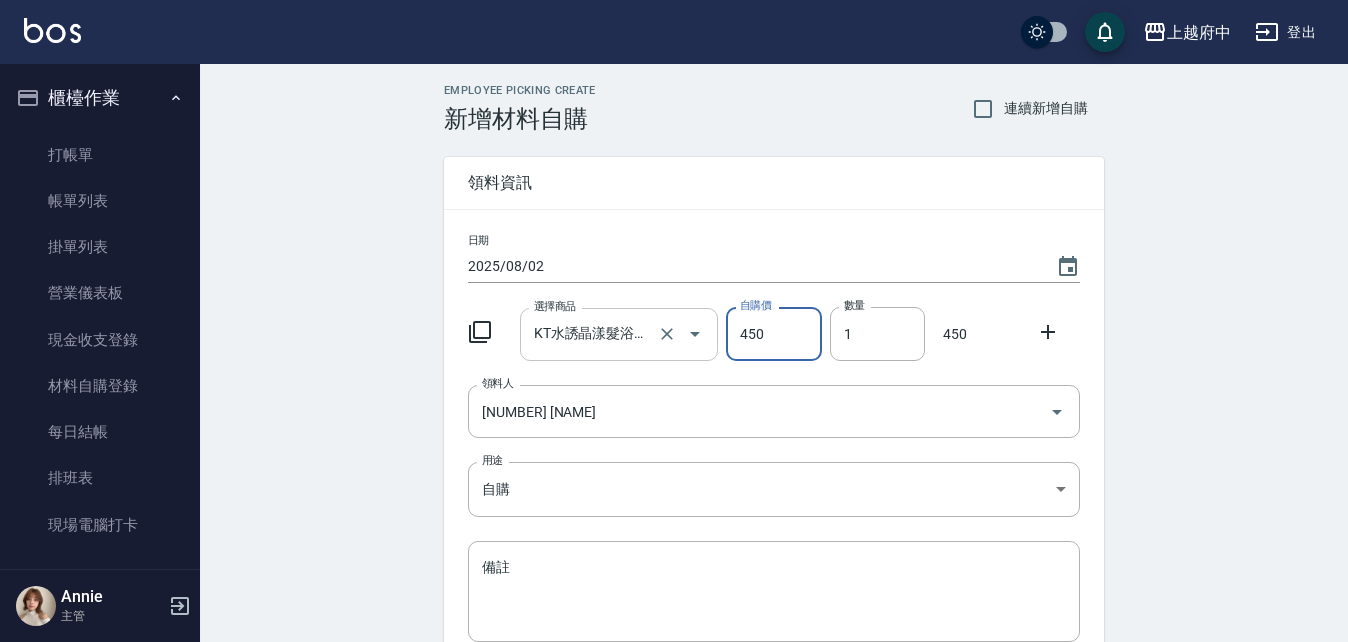 click on "KT水誘晶漾髮浴250ml" at bounding box center (591, 334) 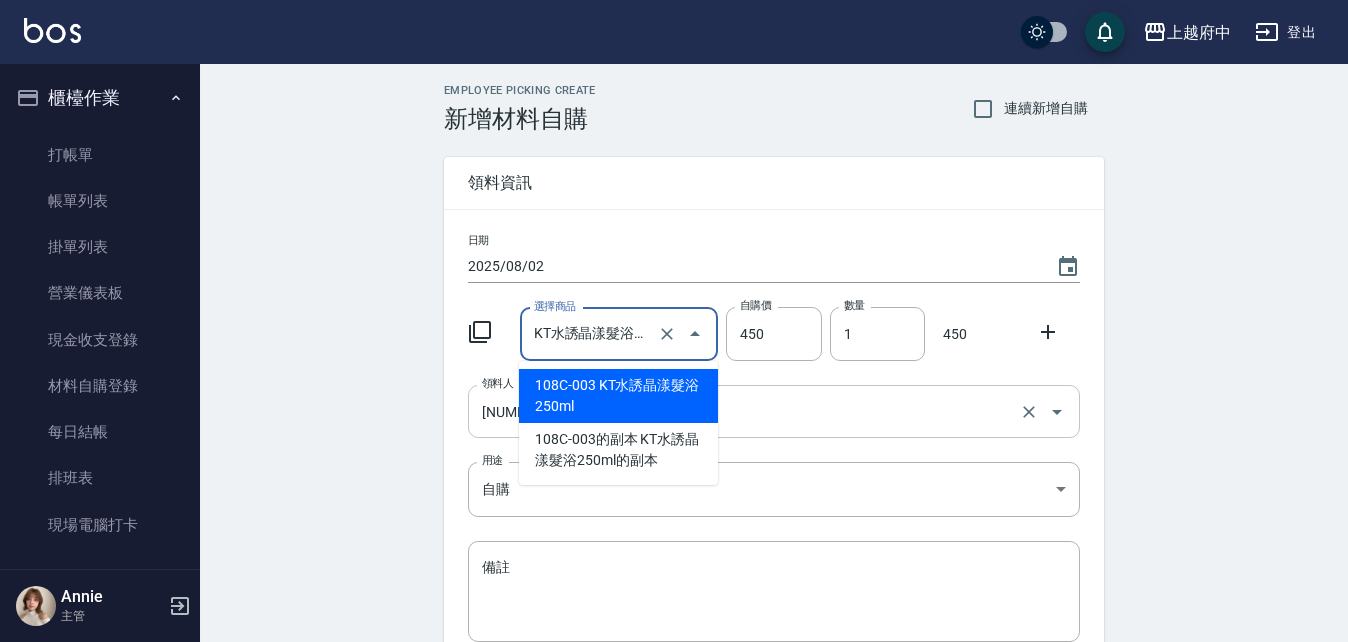 click on "108C-003 KT水誘晶漾髮浴250ml" at bounding box center (618, 396) 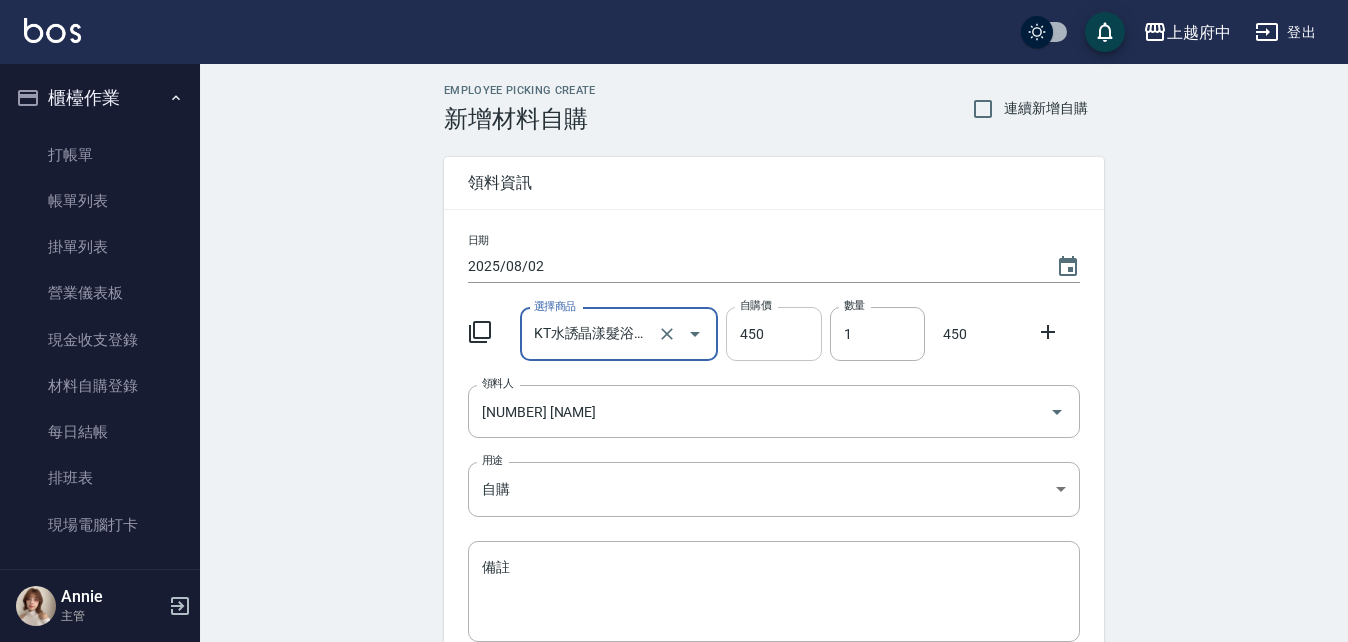 click on "450" at bounding box center [773, 334] 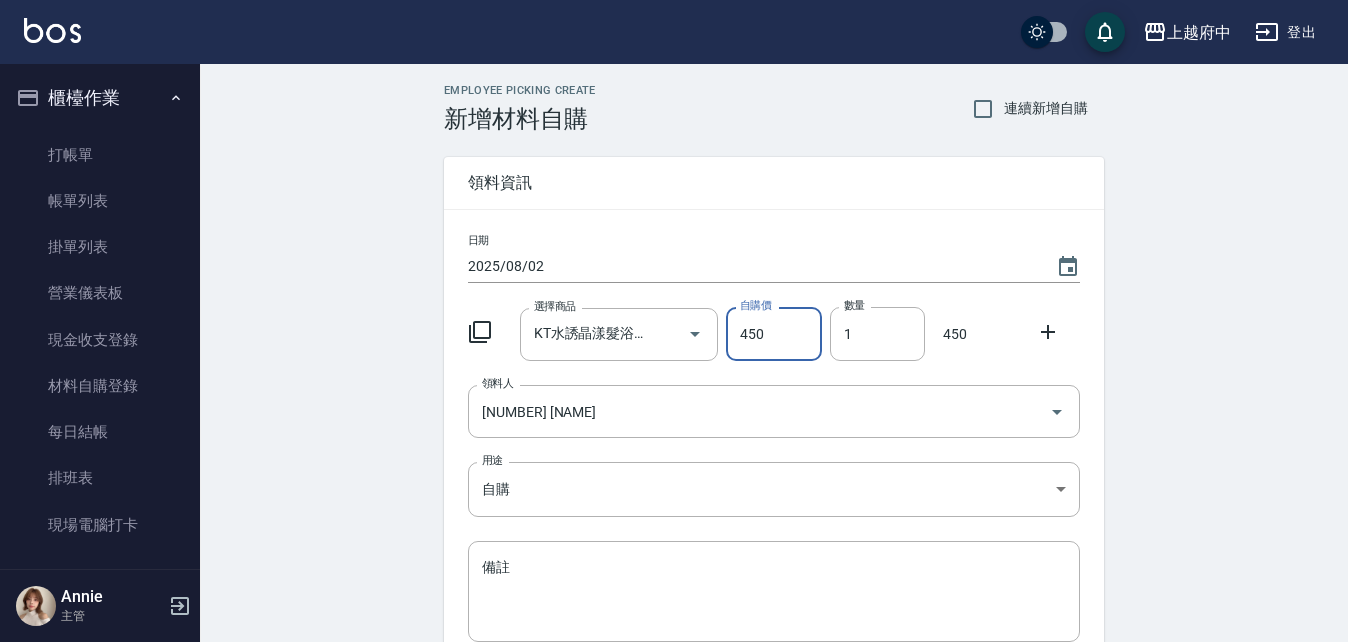 click on "450" at bounding box center [773, 334] 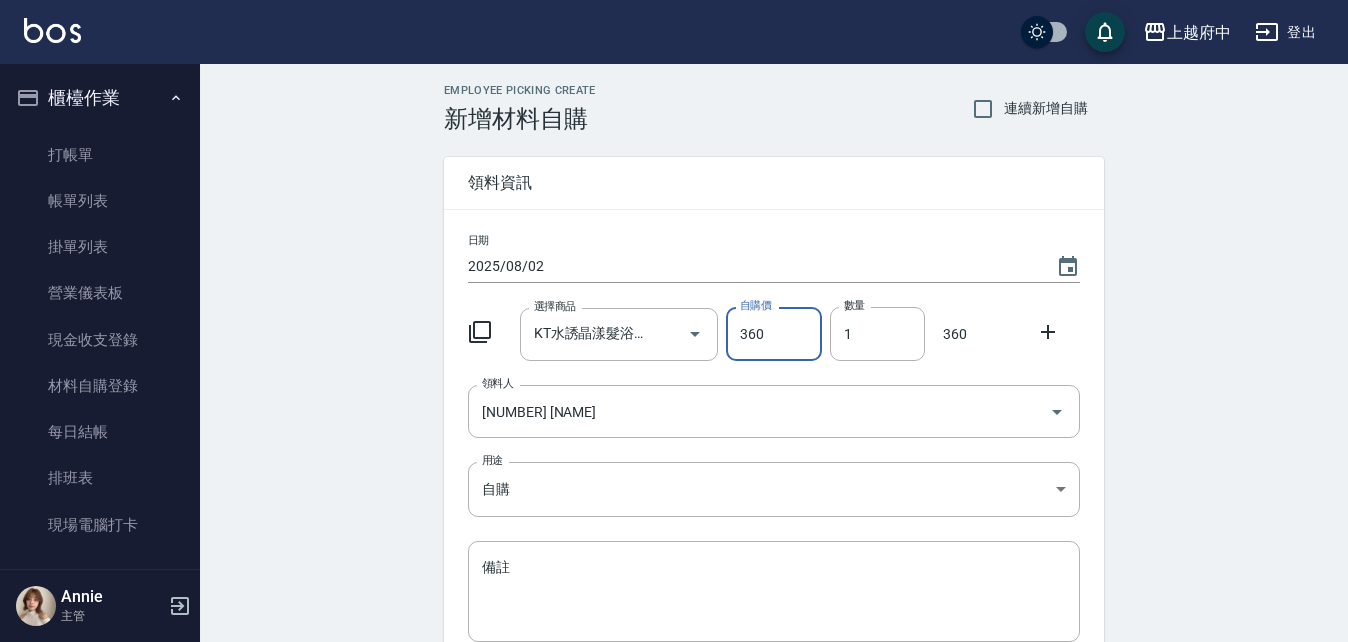 type on "360" 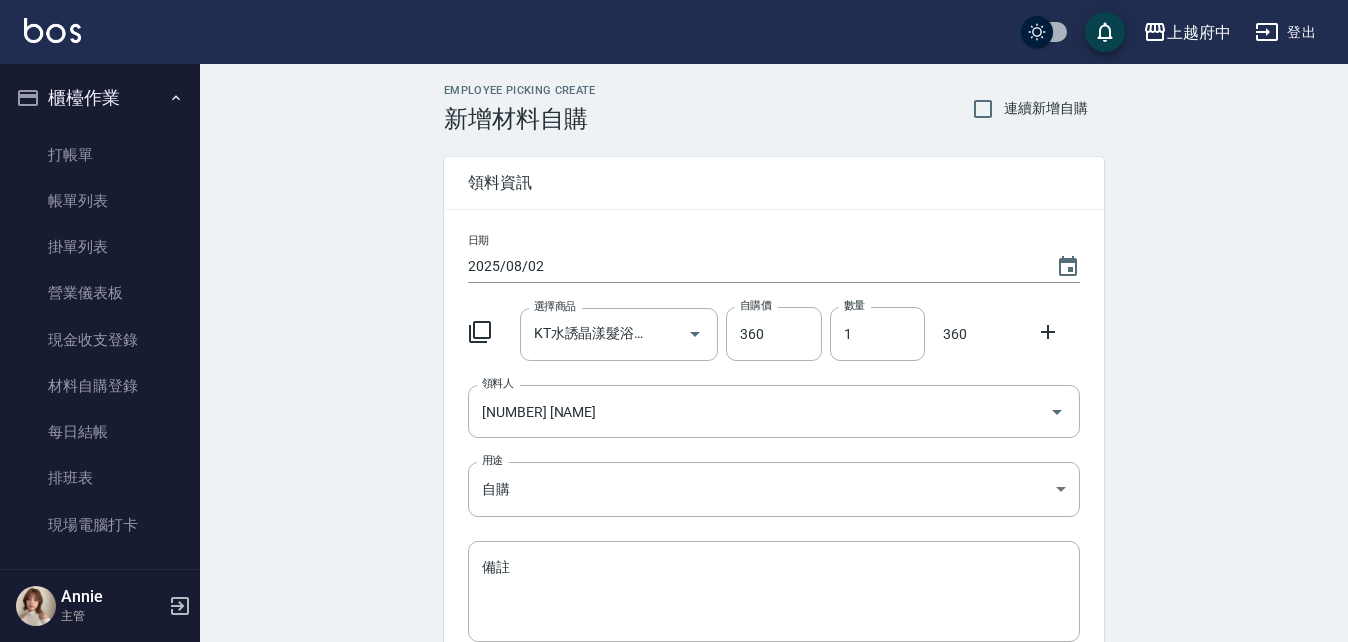click 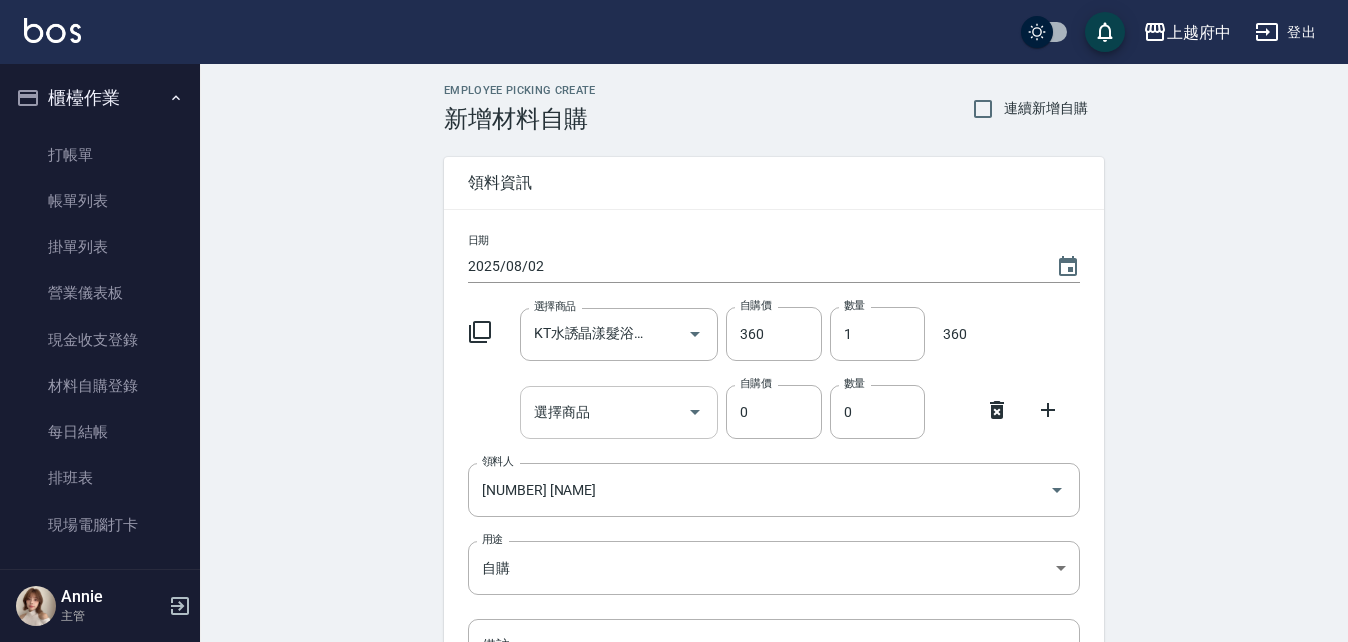 click on "選擇商品" at bounding box center [604, 412] 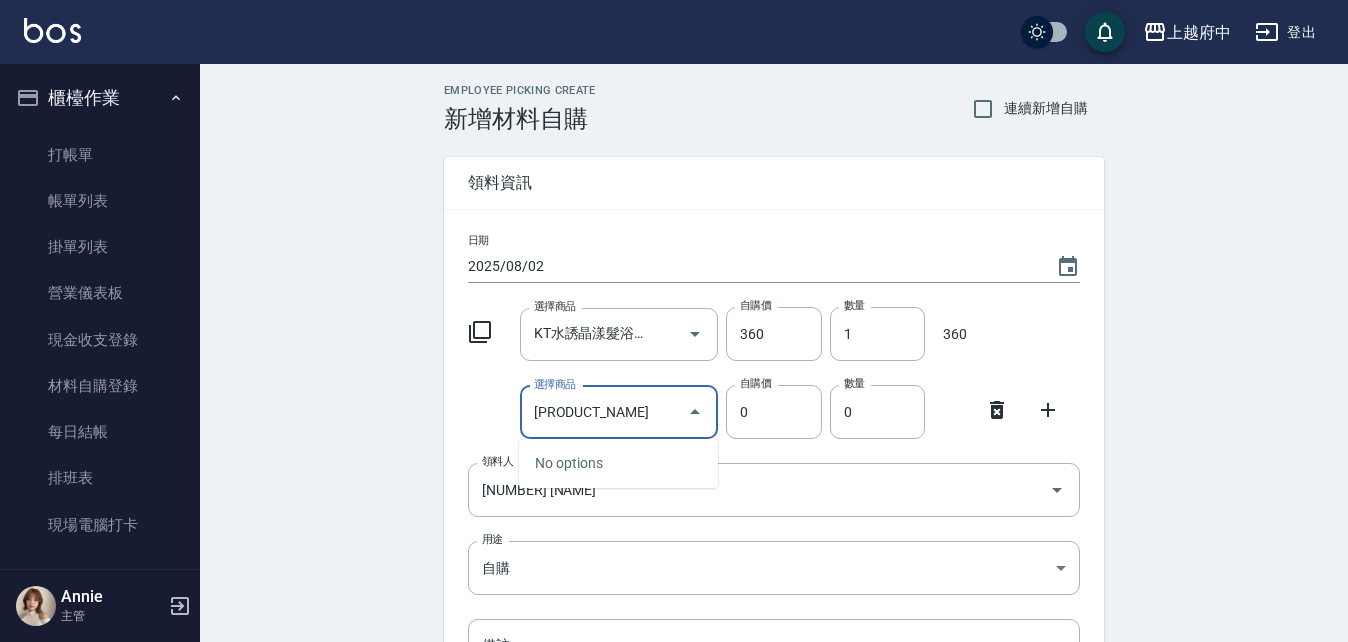 type on "水" 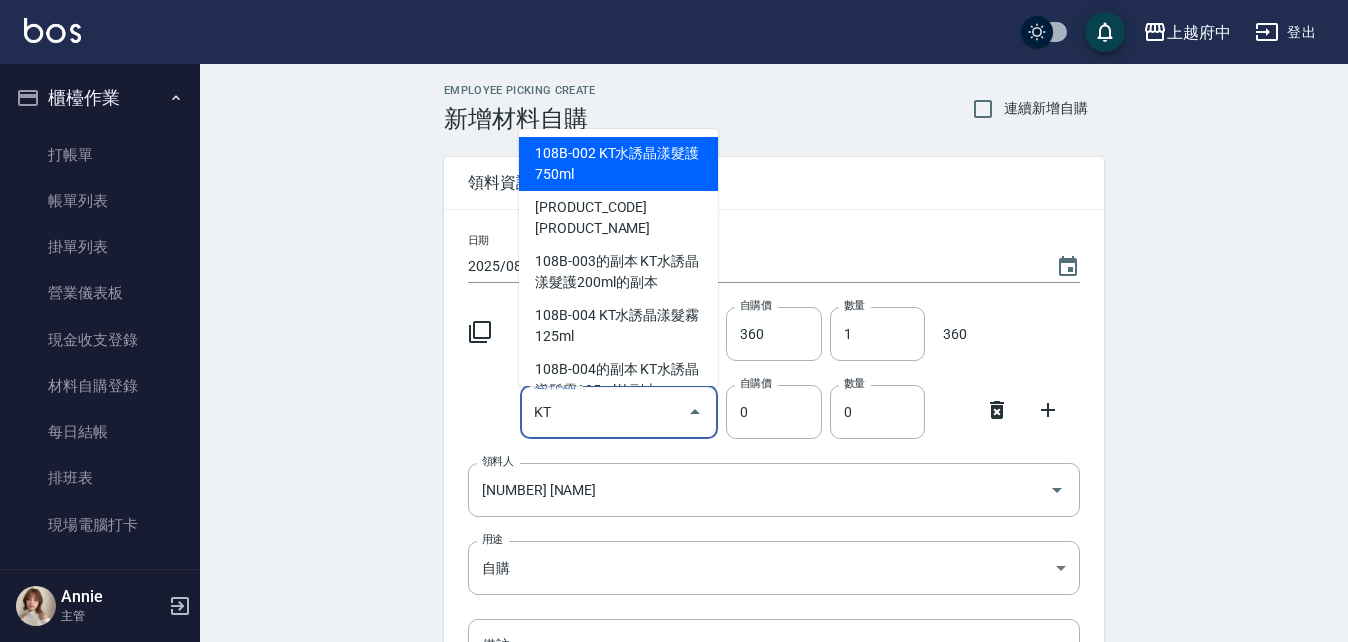 click on "108B-002 KT水誘晶漾髮護750ml" at bounding box center [618, 164] 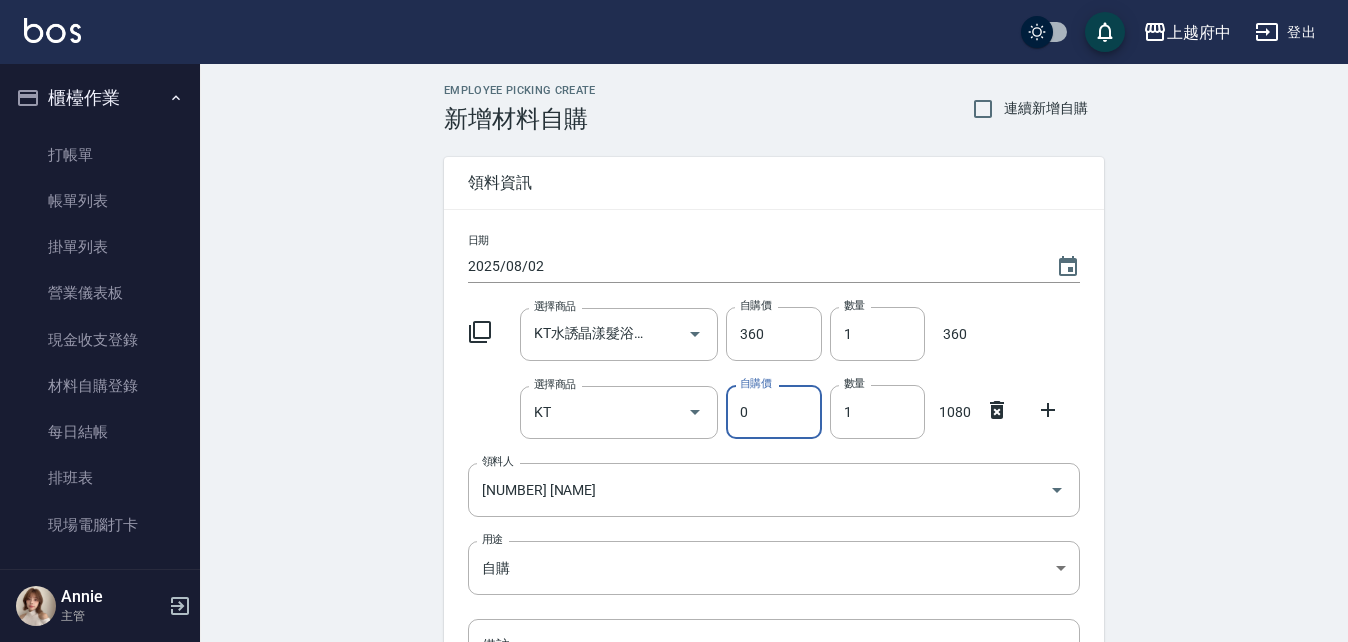 type on "KT水誘晶漾髮護750ml" 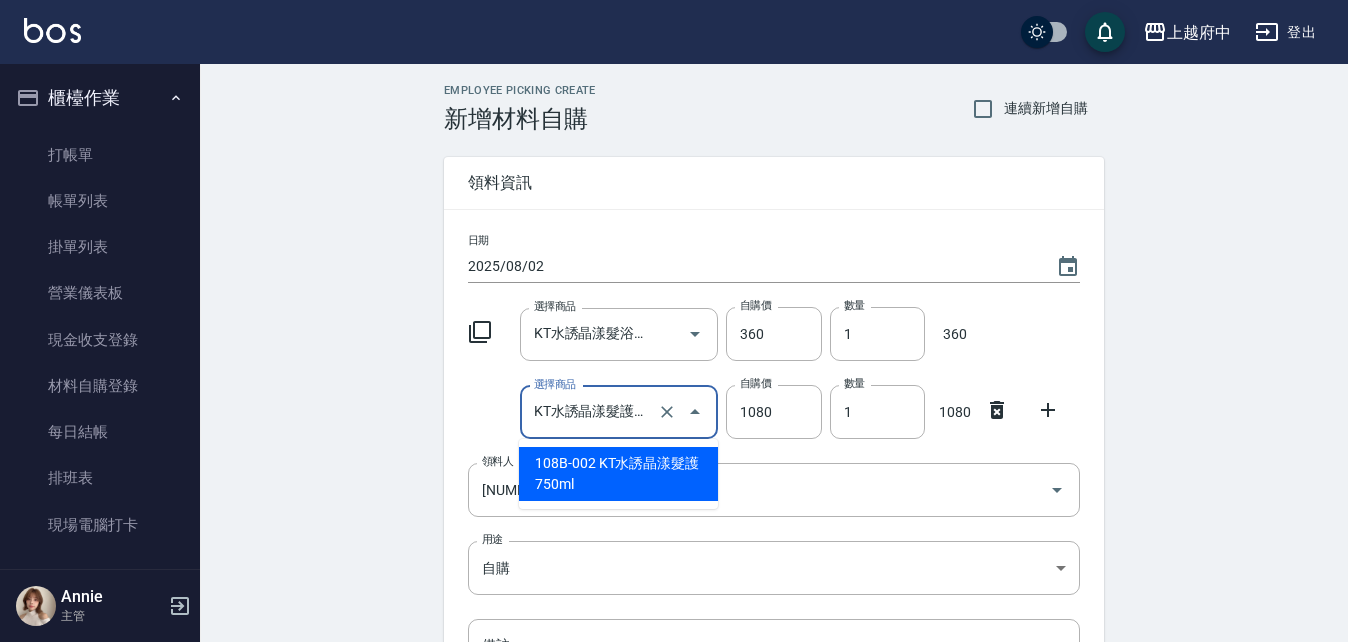 click on "KT水誘晶漾髮護750ml" at bounding box center (591, 412) 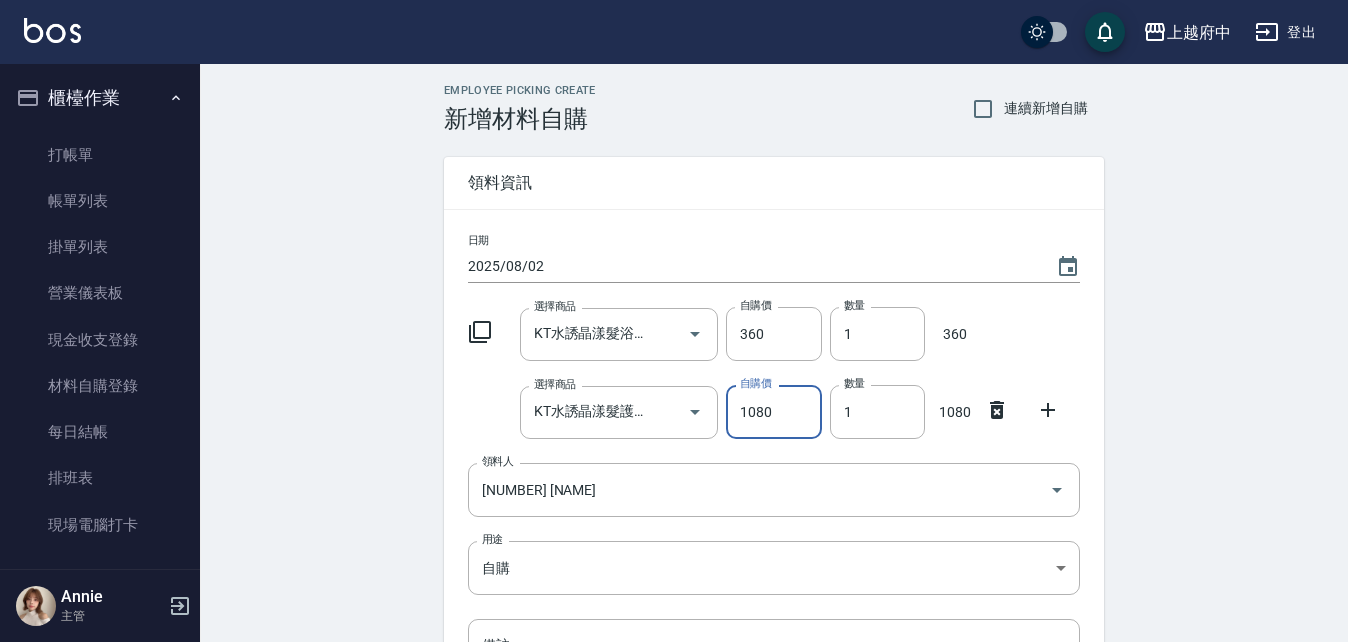 click on "1080" at bounding box center (773, 412) 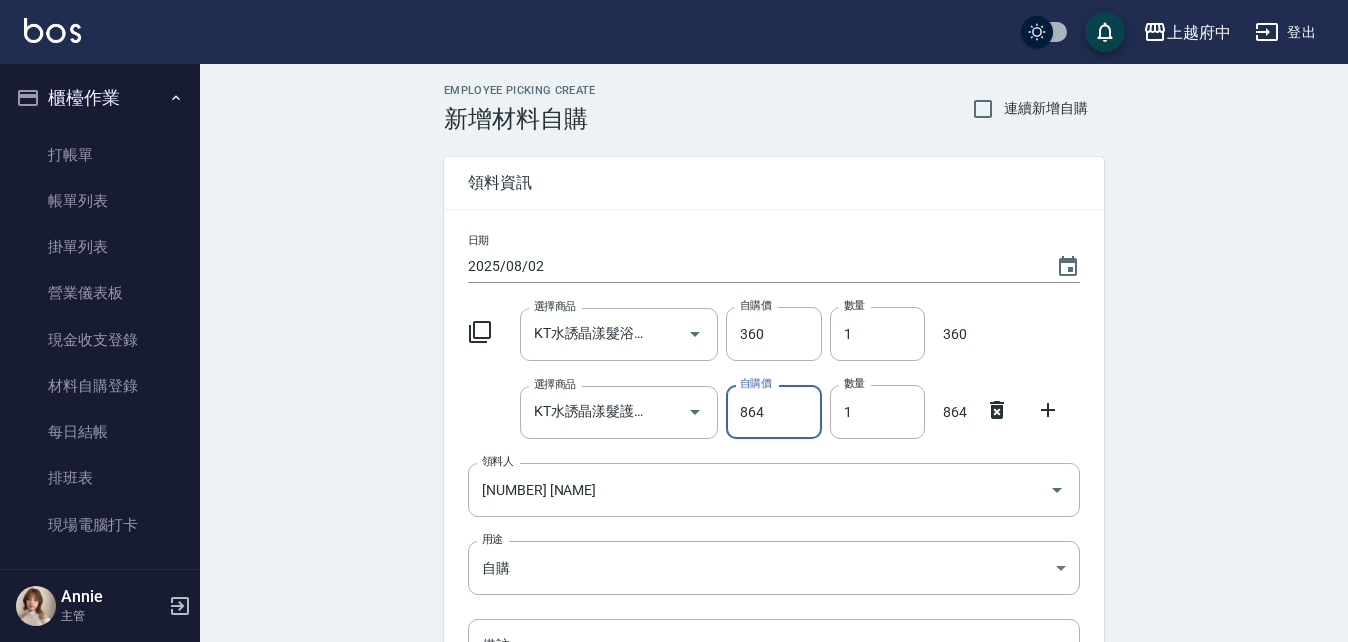 type on "864" 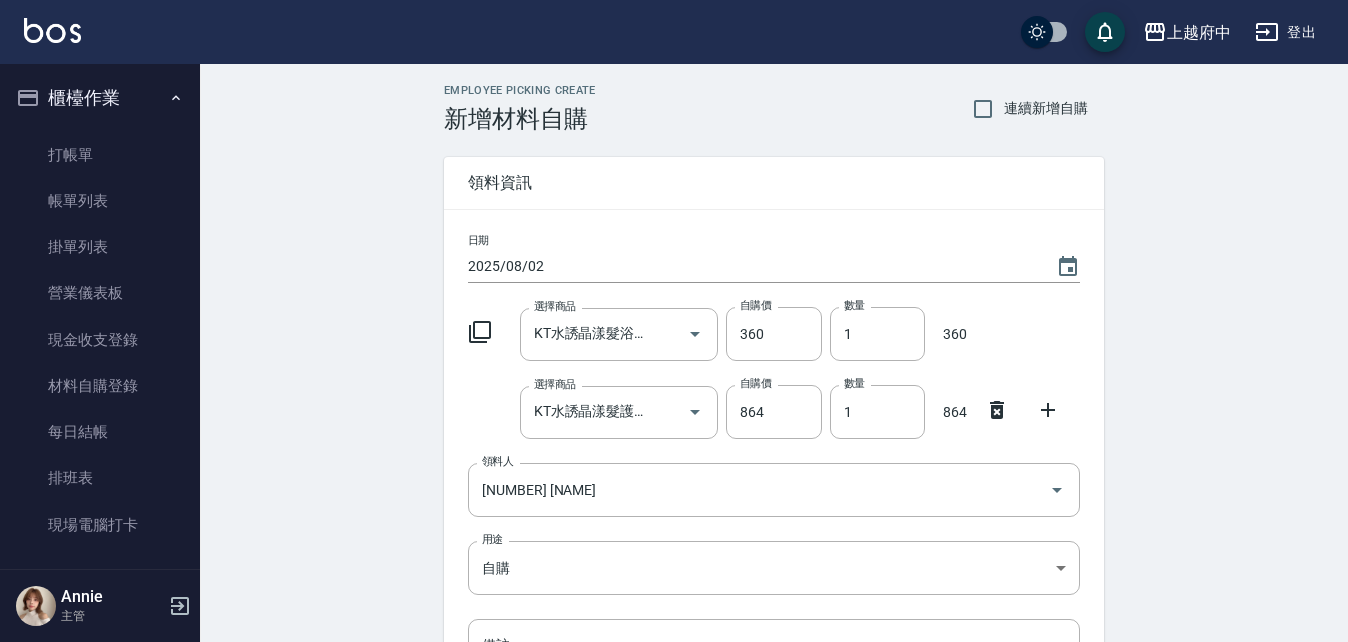 click 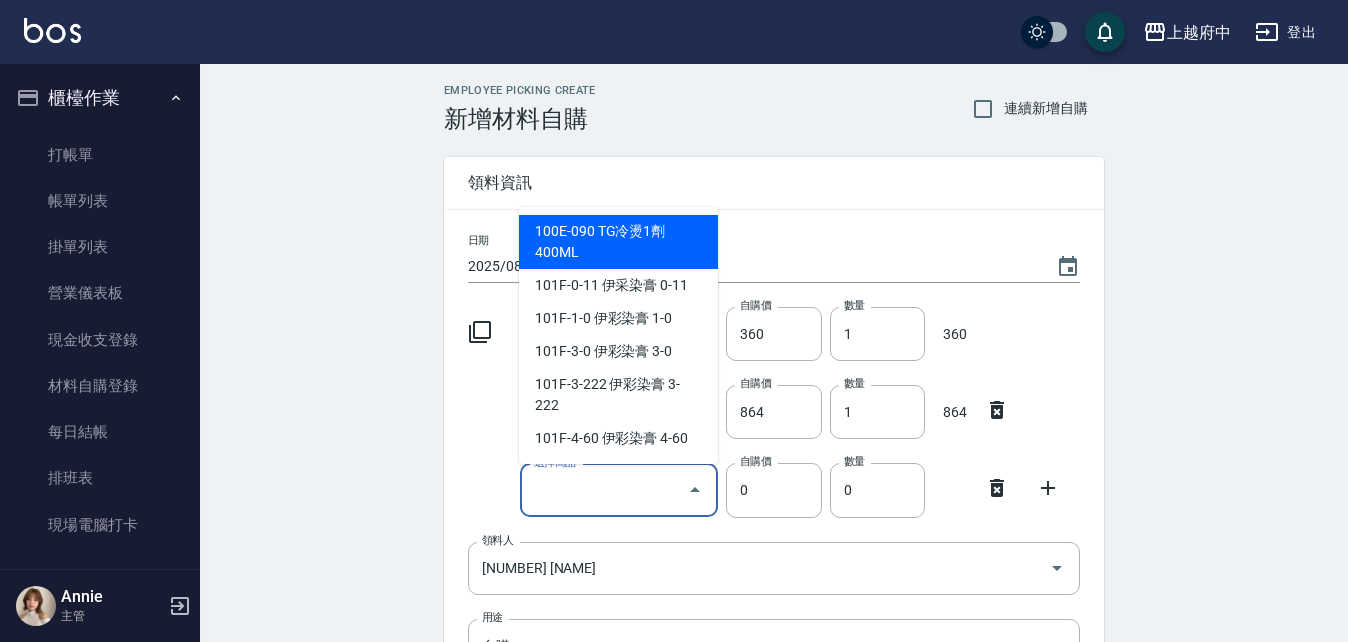 click on "選擇商品" at bounding box center (604, 490) 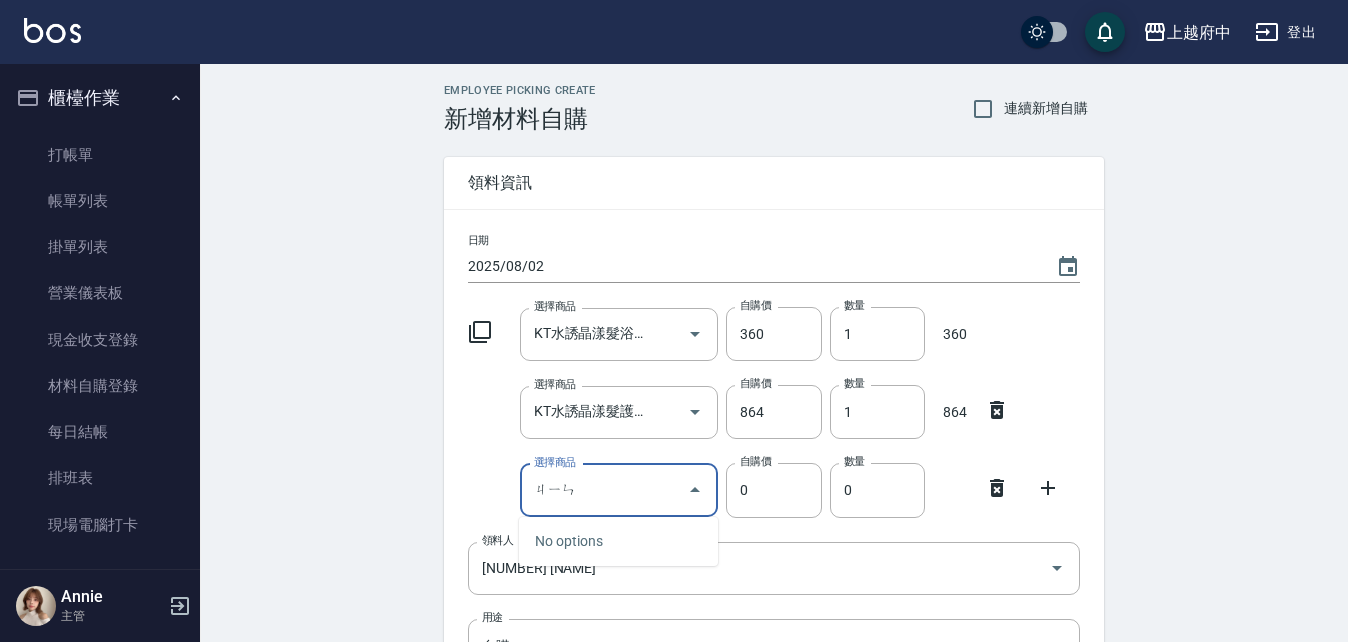 type on "進" 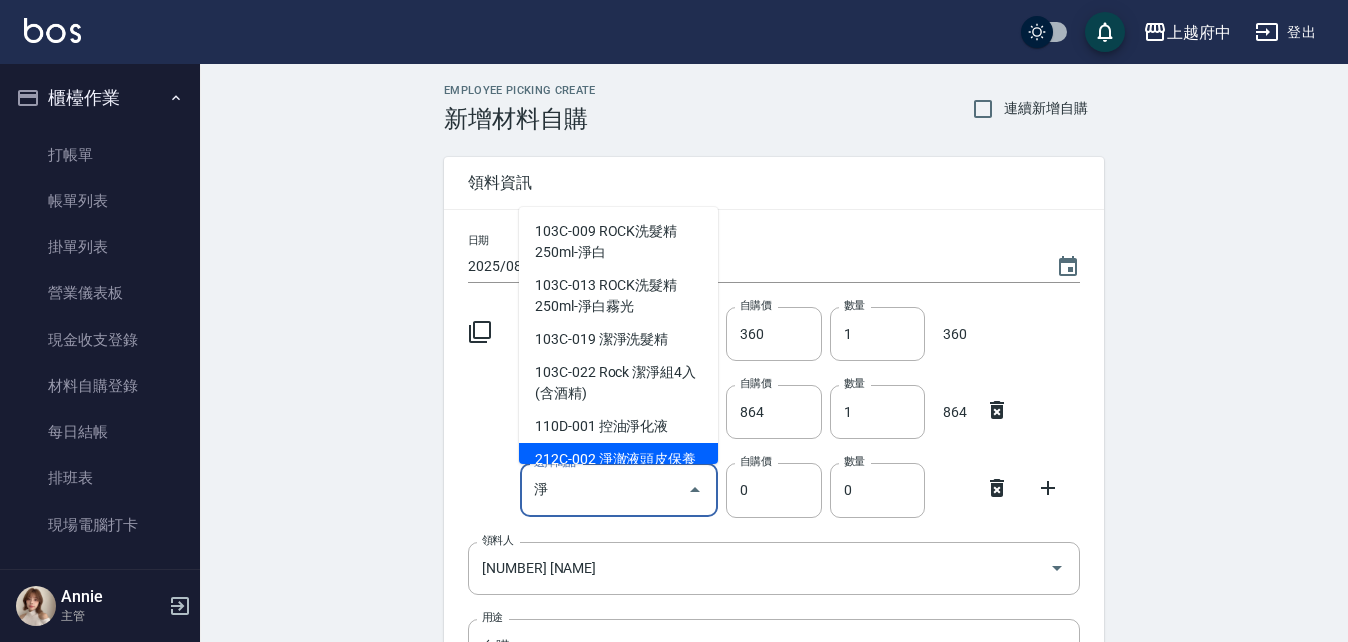 click on "212C-002 淨澈液頭皮保養精華" at bounding box center [618, 470] 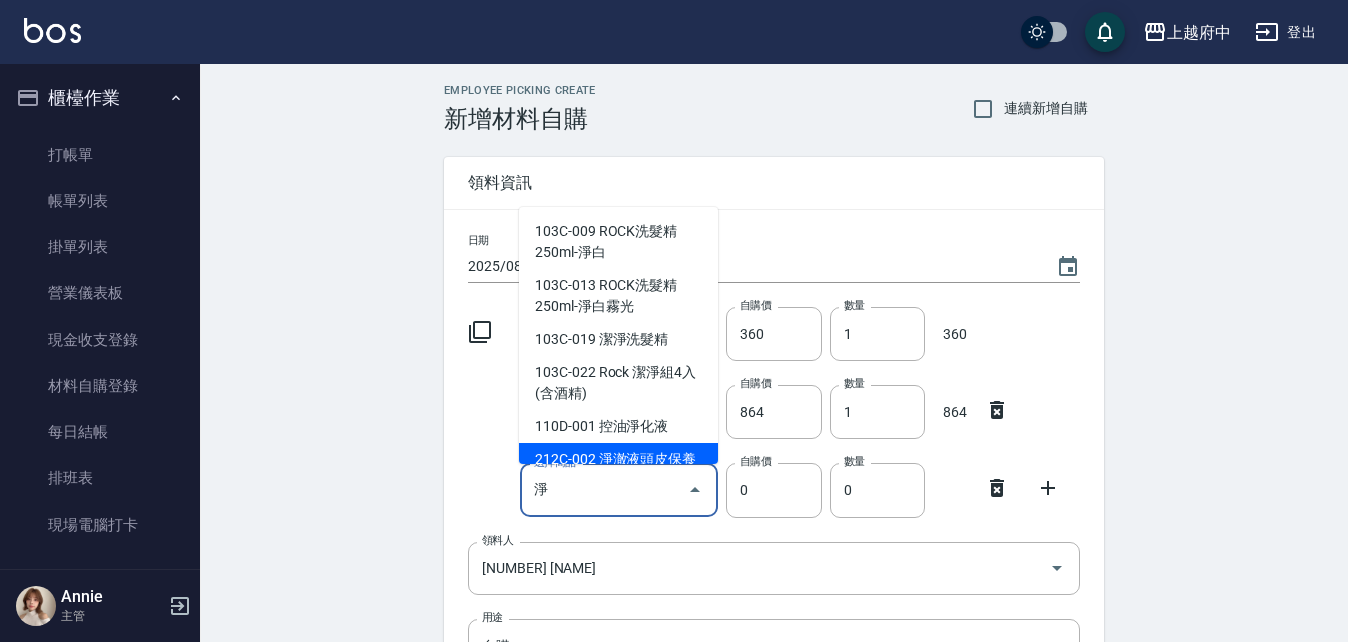 type on "淨澈液頭皮保養精華" 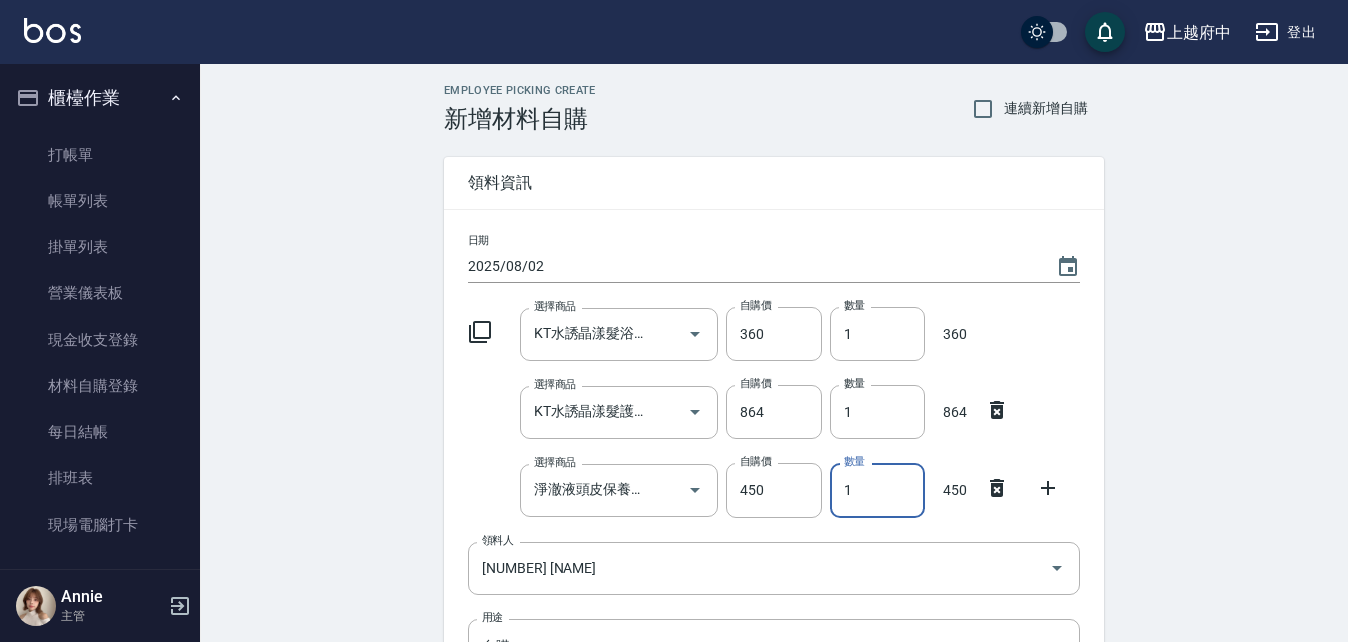 drag, startPoint x: 875, startPoint y: 508, endPoint x: 834, endPoint y: 514, distance: 41.4367 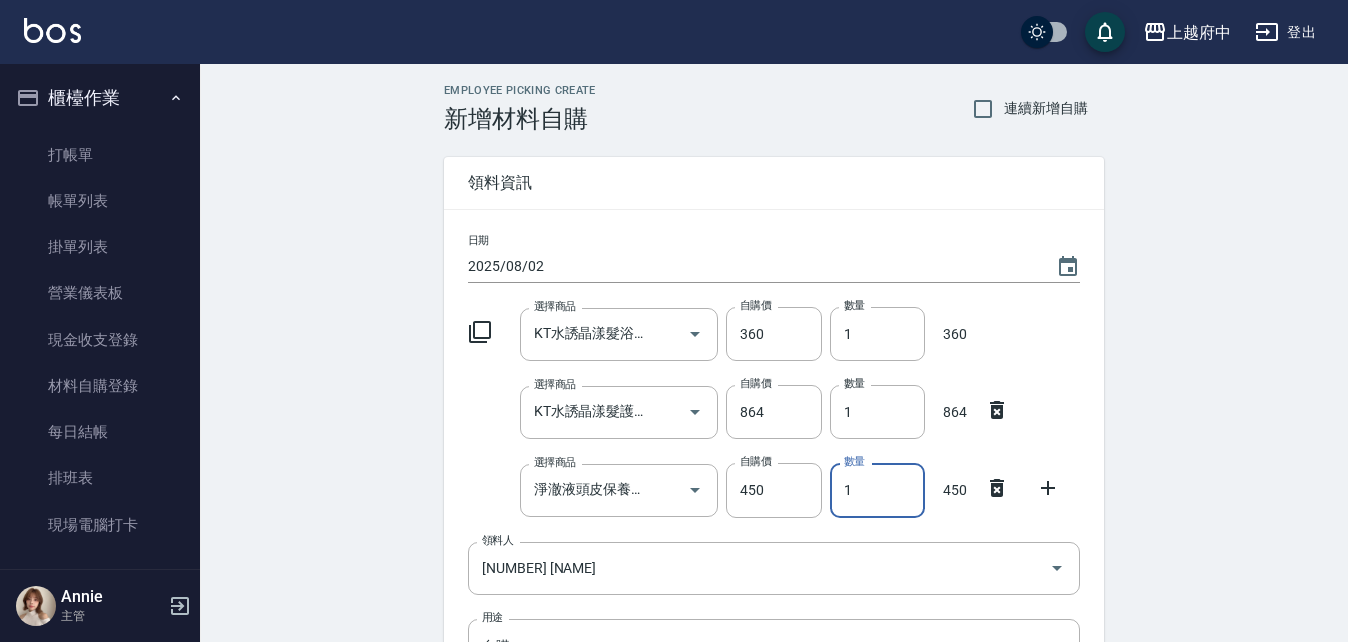 click on "1" at bounding box center [877, 490] 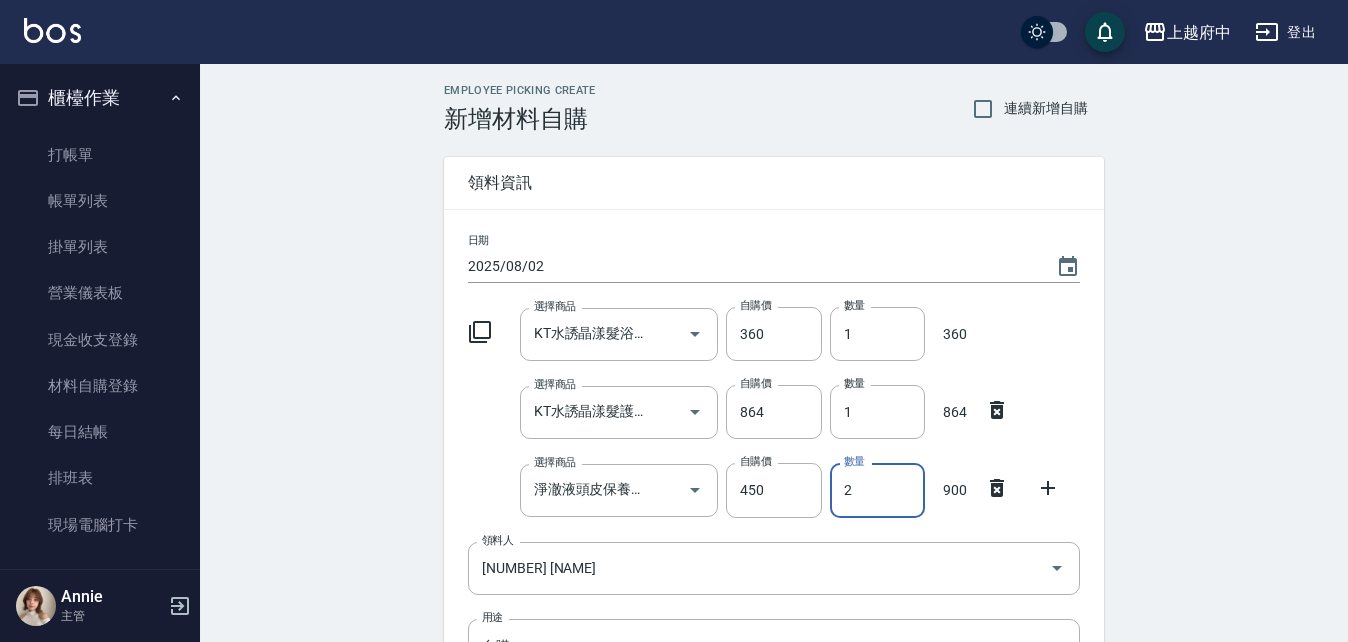 type on "2" 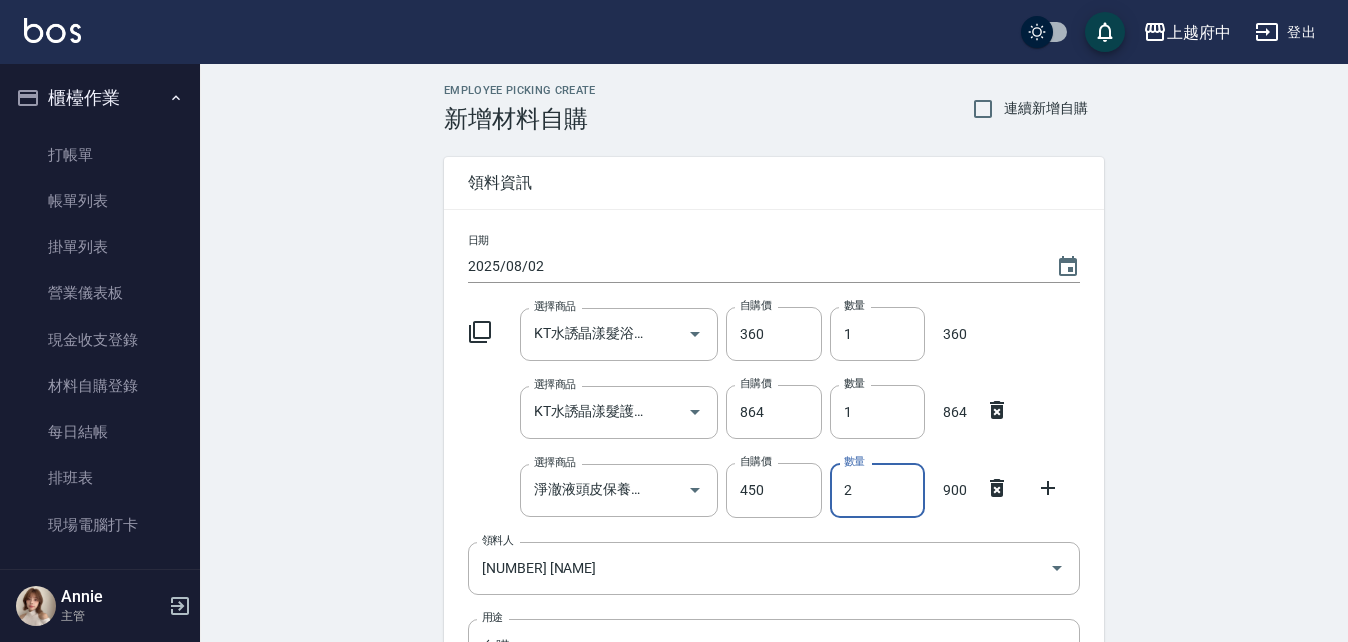 click 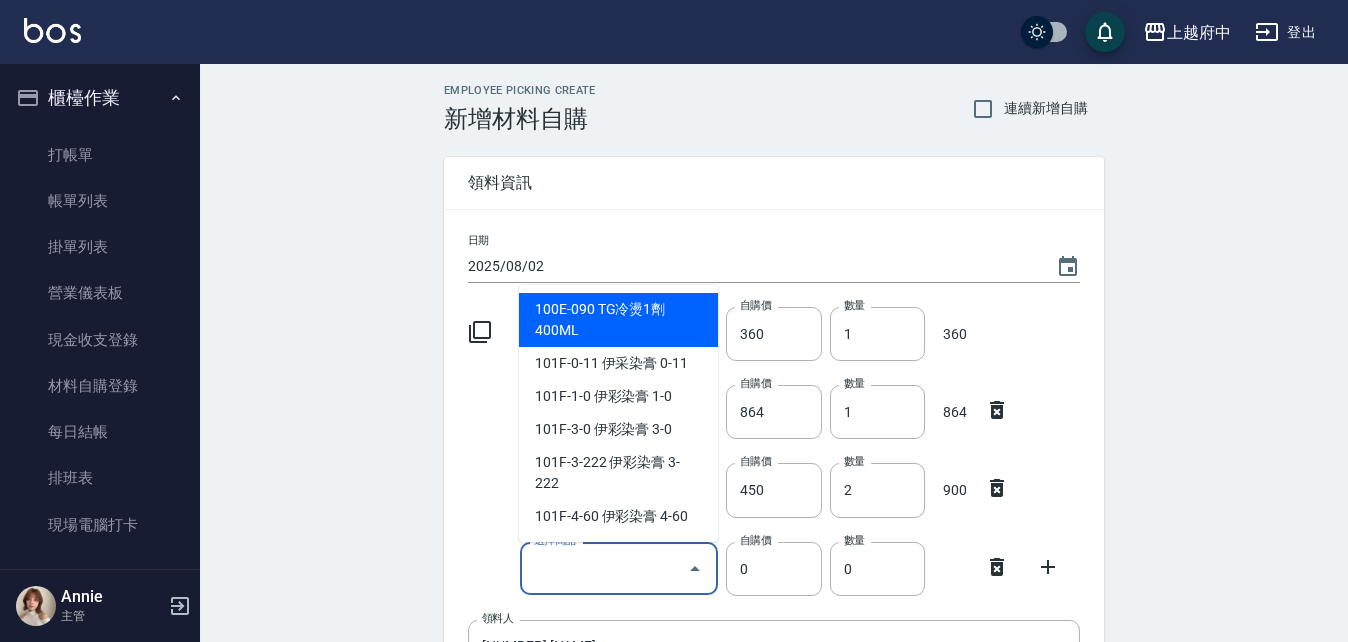 click on "選擇商品" at bounding box center [604, 568] 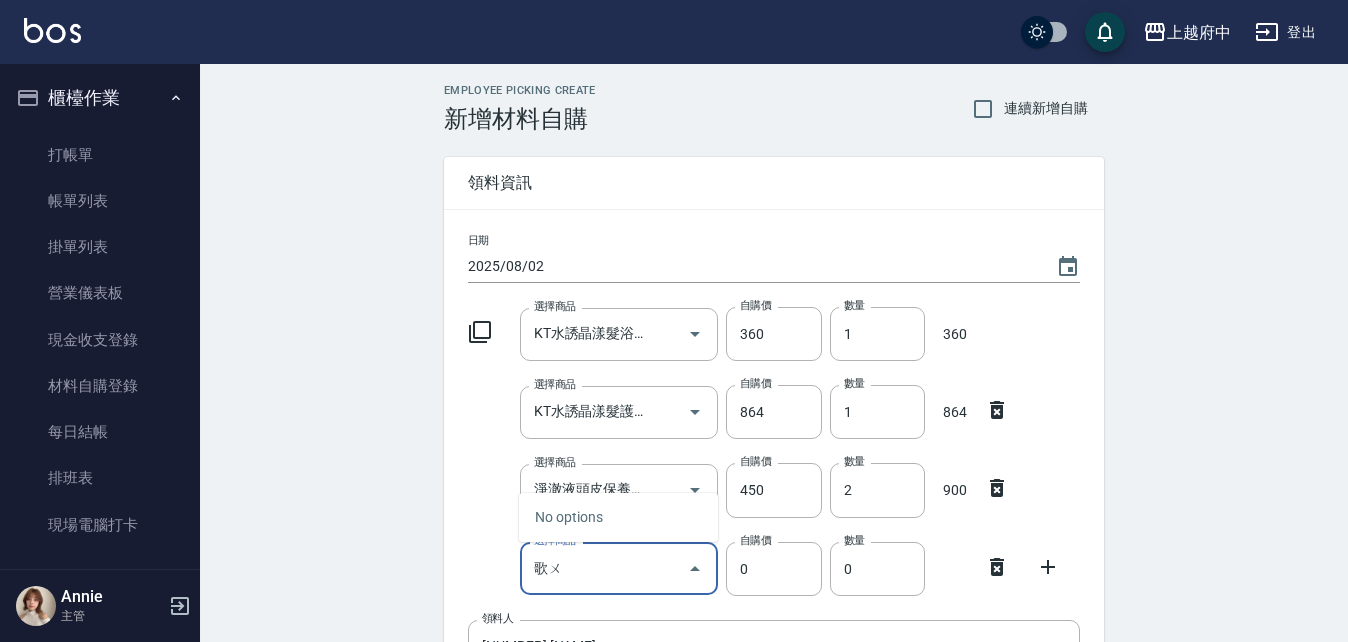 type on "歌" 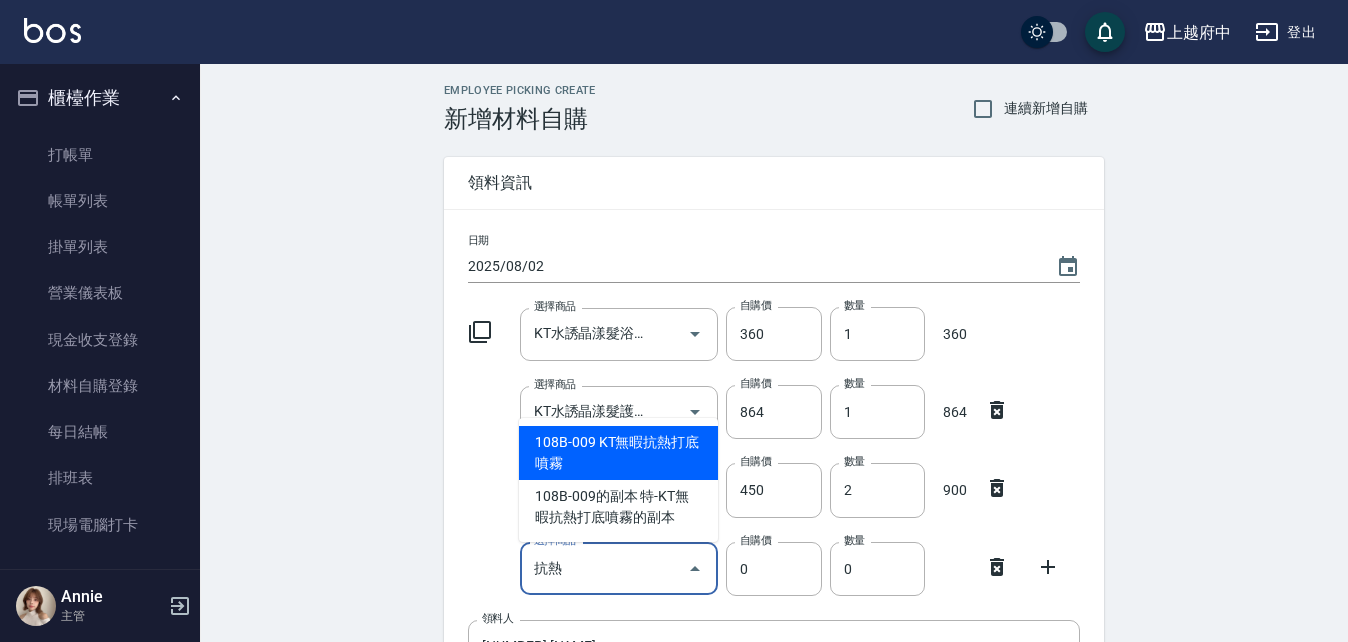 click on "108B-009 KT無暇抗熱打底噴霧" at bounding box center [618, 453] 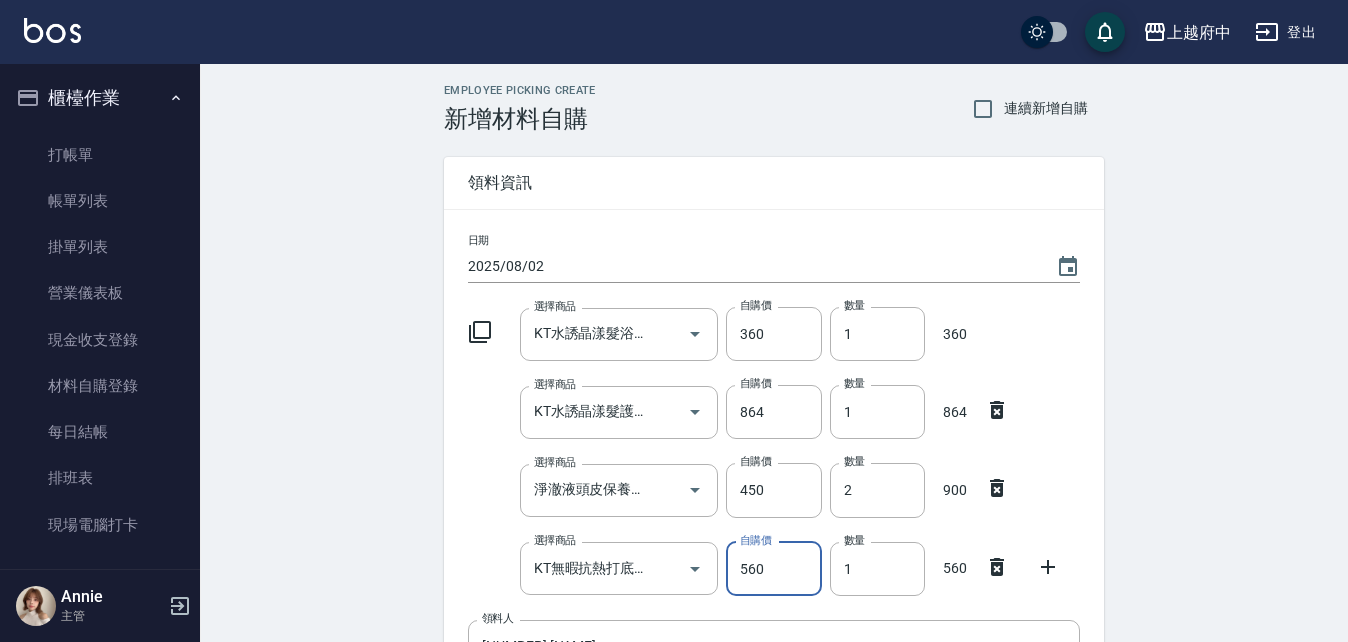 click on "560" at bounding box center (773, 569) 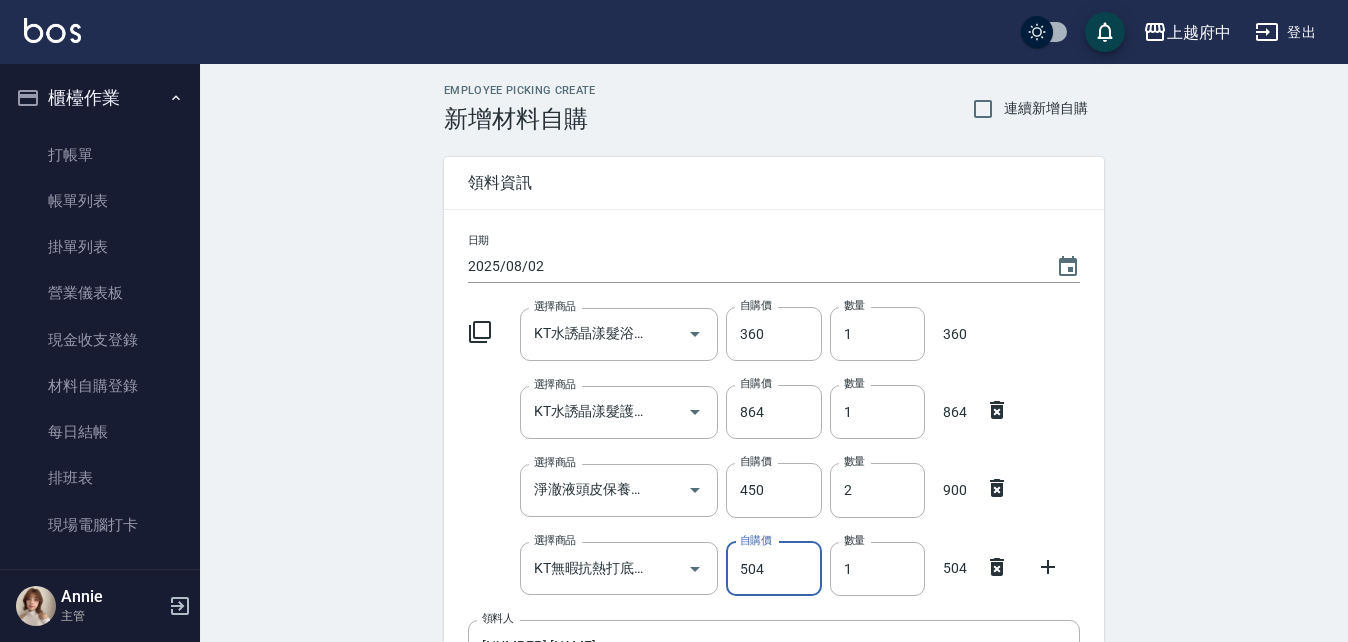 type on "504" 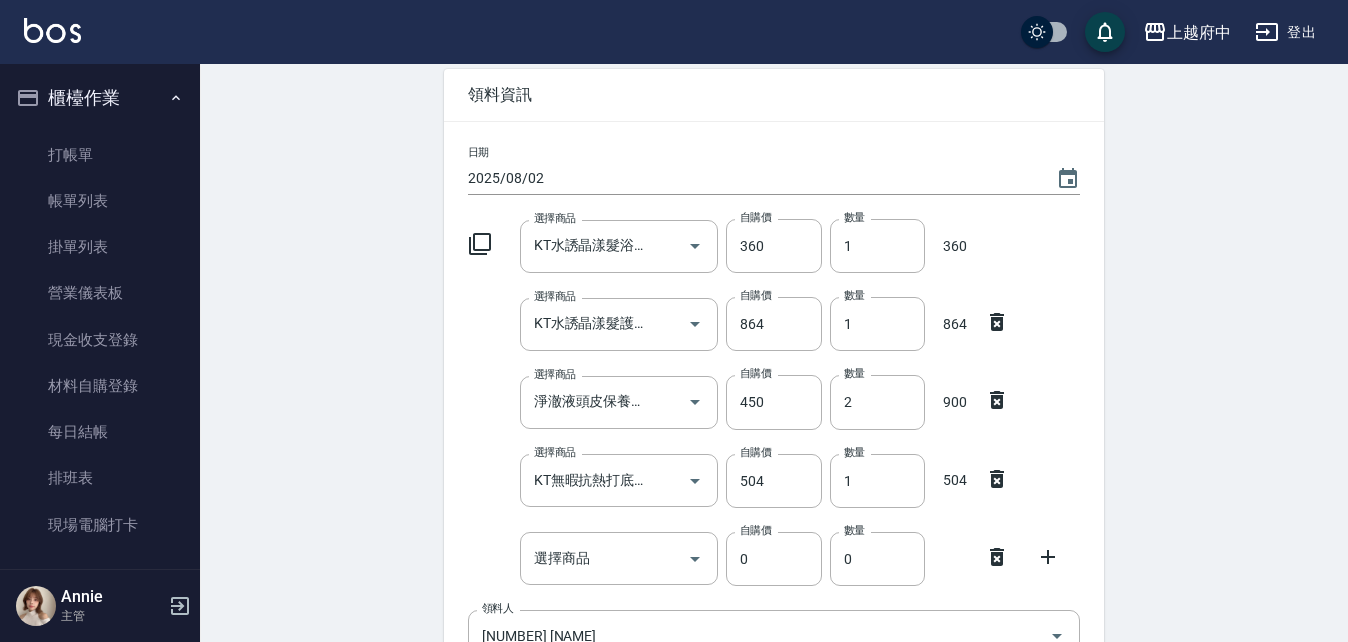scroll, scrollTop: 200, scrollLeft: 0, axis: vertical 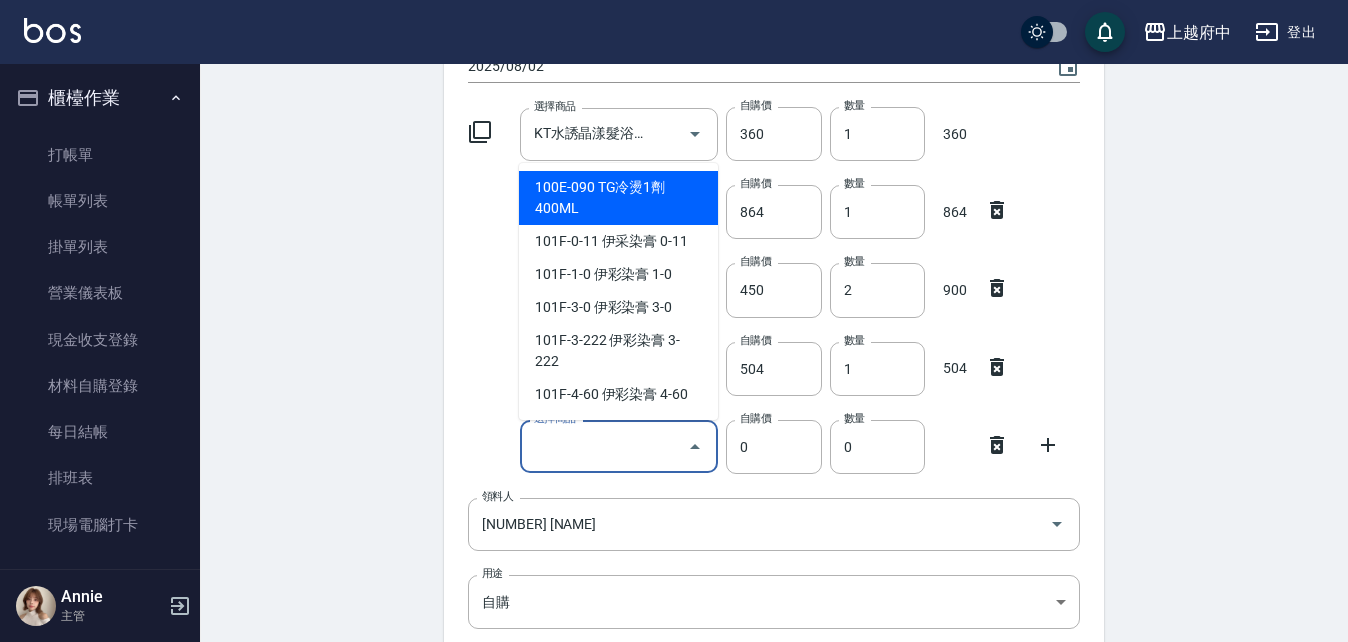 click on "選擇商品" at bounding box center [604, 446] 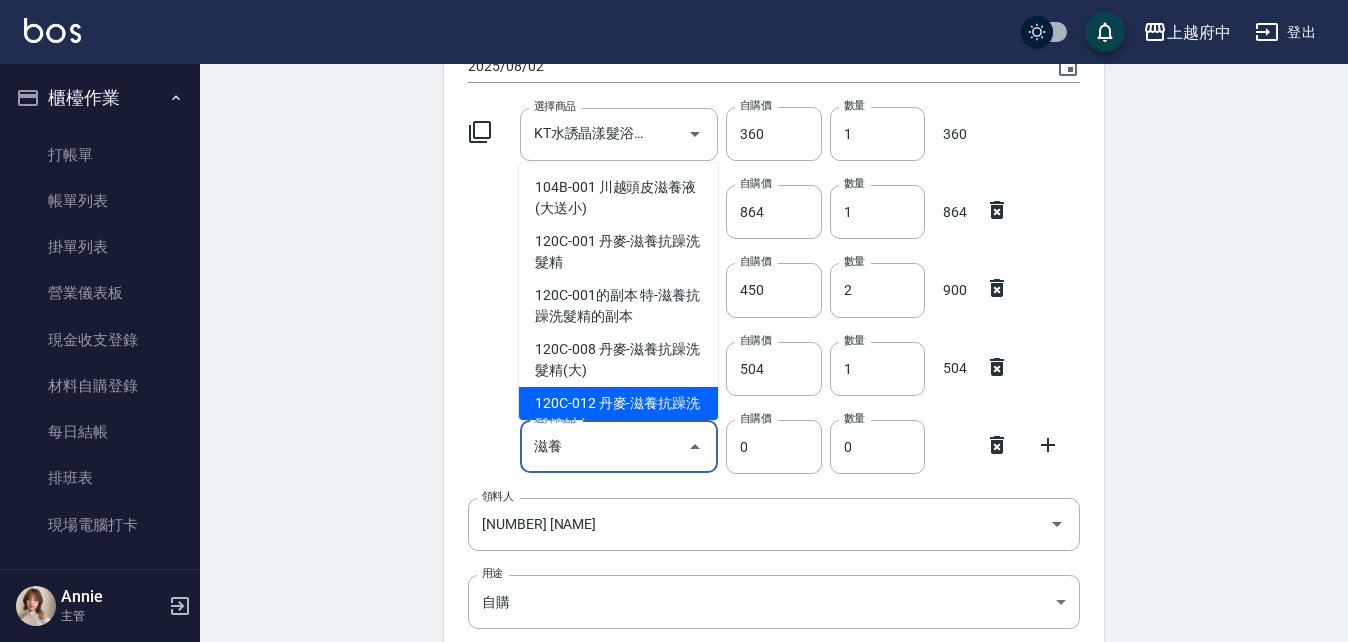 scroll, scrollTop: 100, scrollLeft: 0, axis: vertical 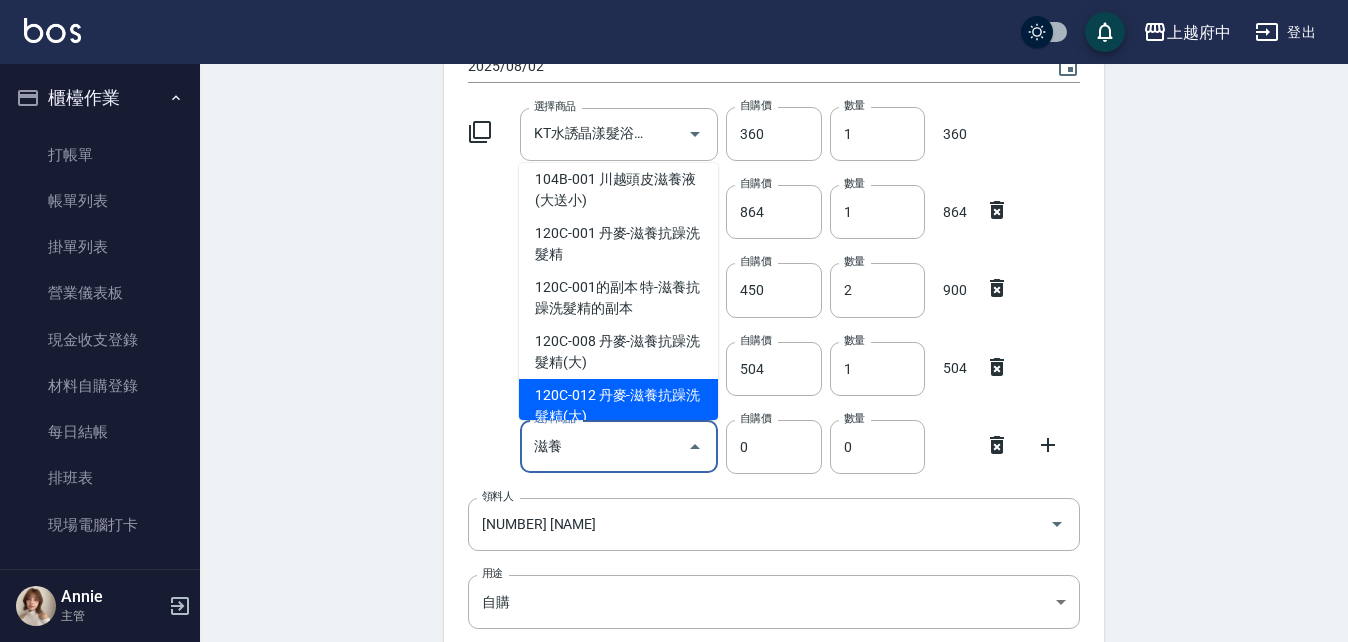 click on "120C-012 丹麥-滋養抗躁洗髮精(大)" at bounding box center (618, 406) 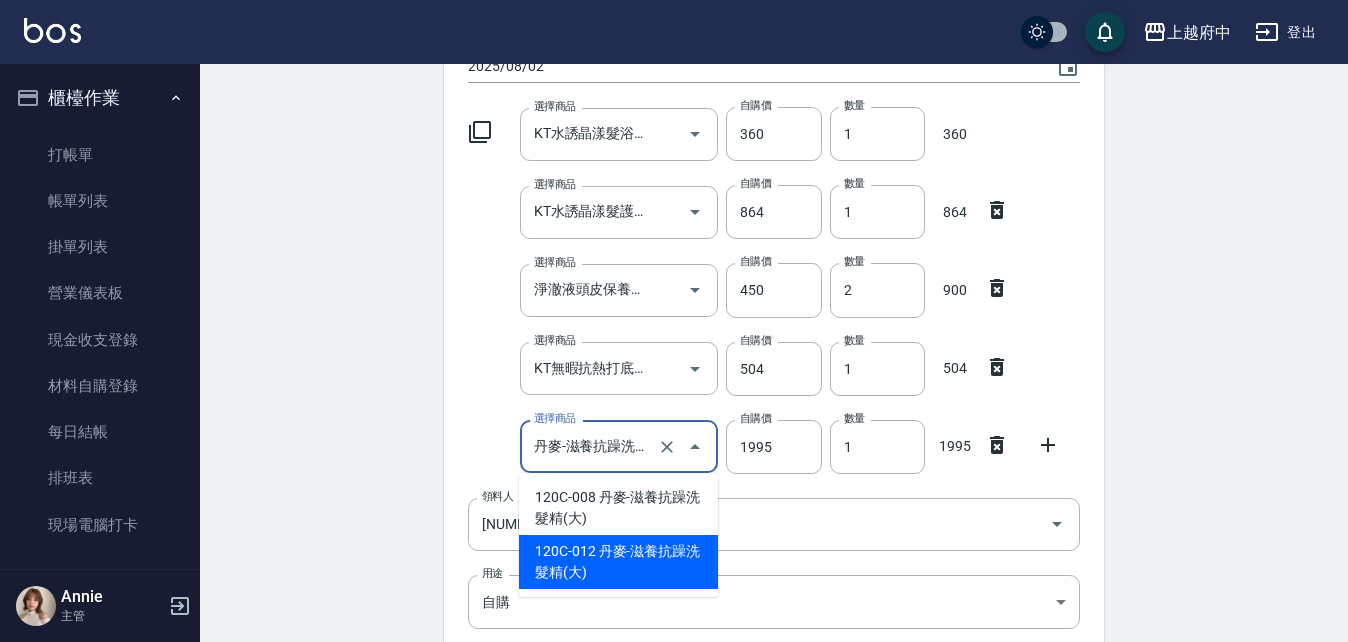 click on "丹麥-滋養抗躁洗髮精(大)" at bounding box center (591, 446) 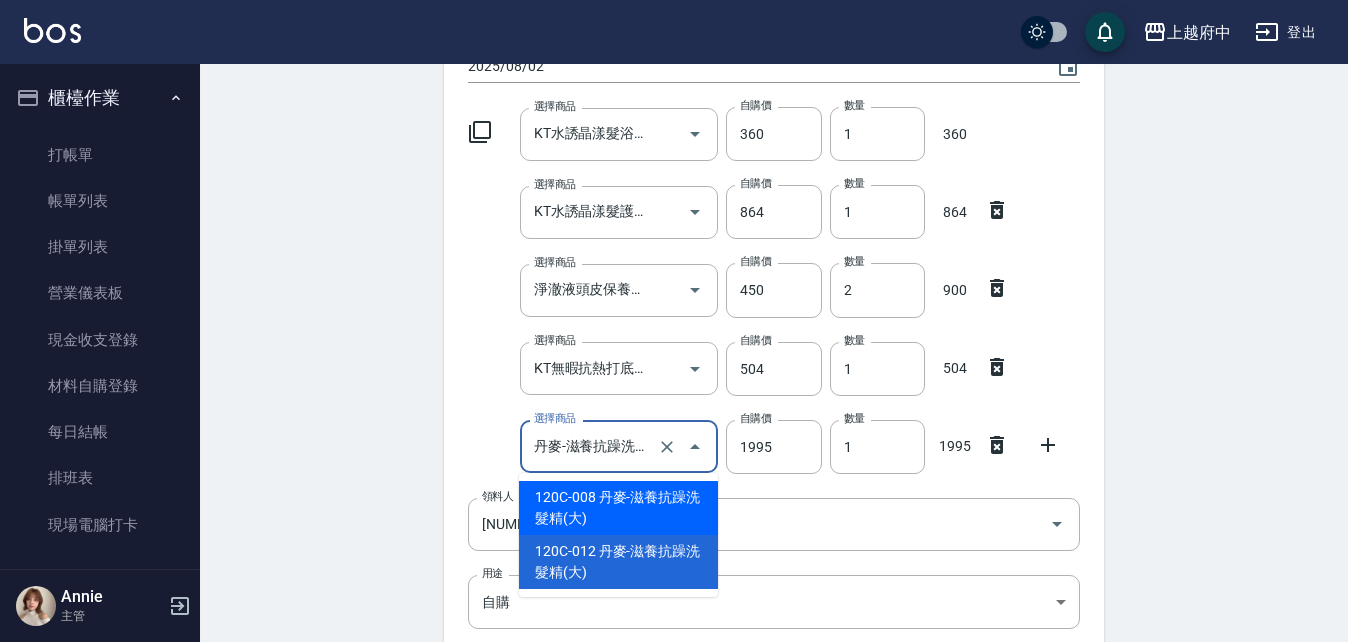 click on "丹麥-滋養抗躁洗髮精(大)" at bounding box center [591, 446] 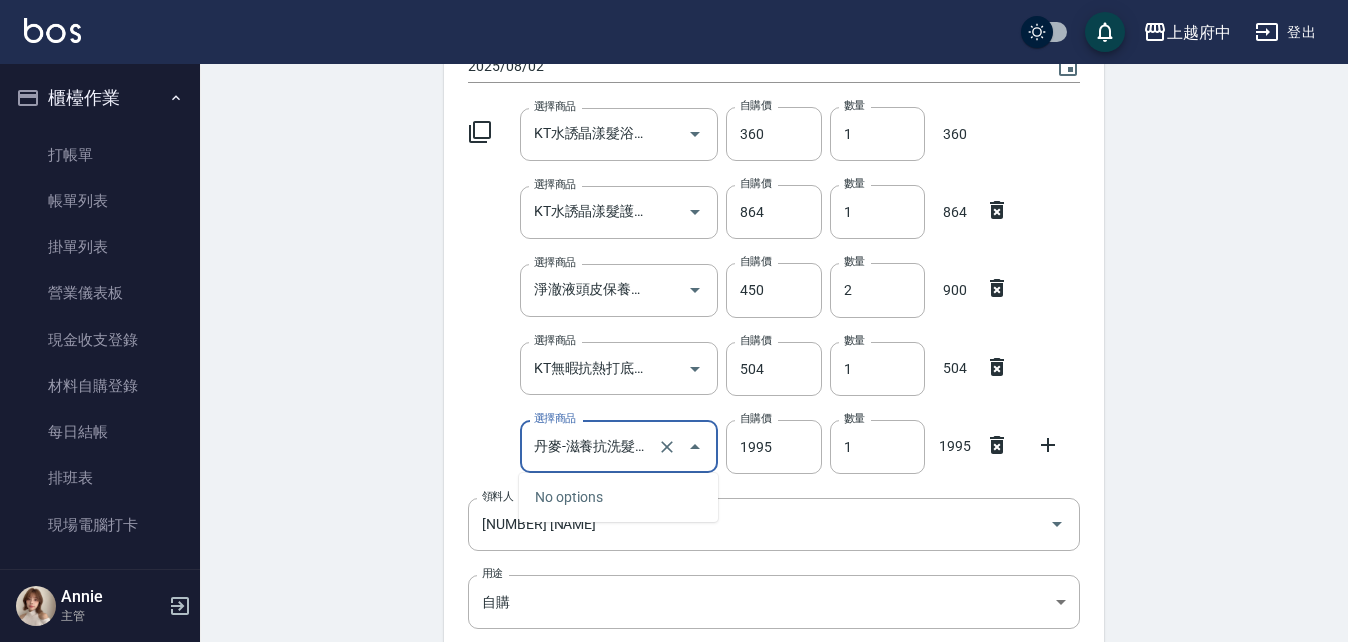click on "丹麥-滋養抗洗髮精(大)" at bounding box center [591, 446] 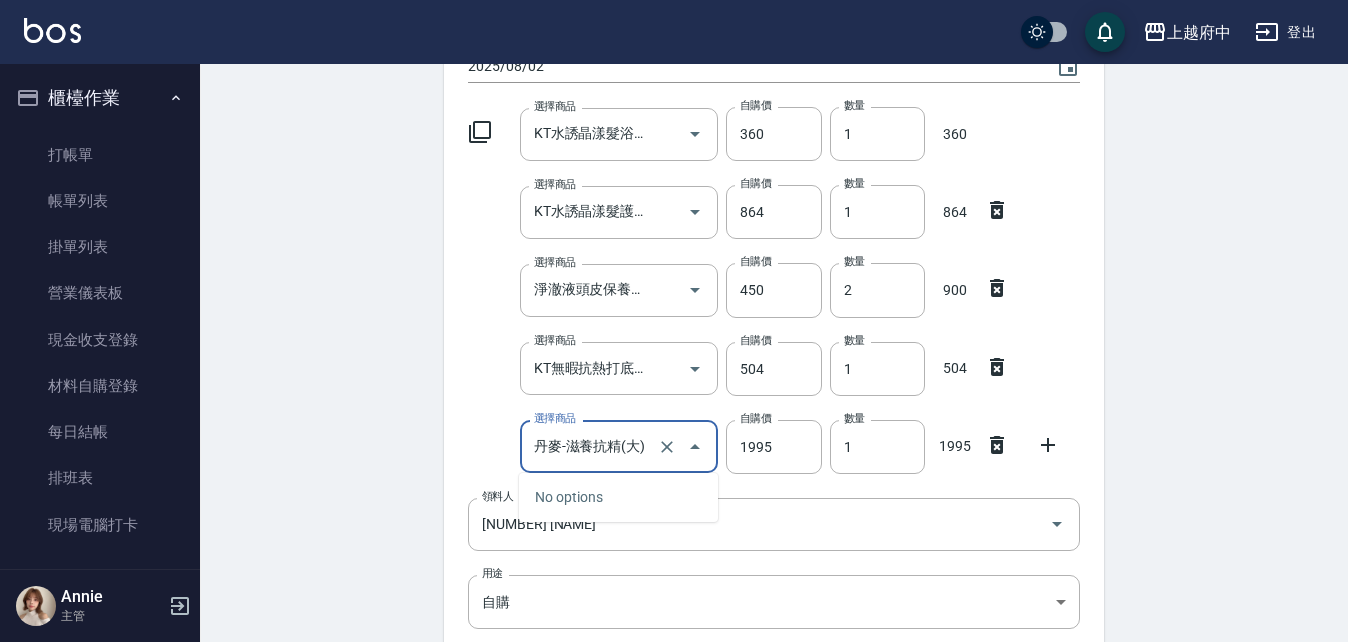 click on "丹麥-滋養抗精(大)" at bounding box center [591, 446] 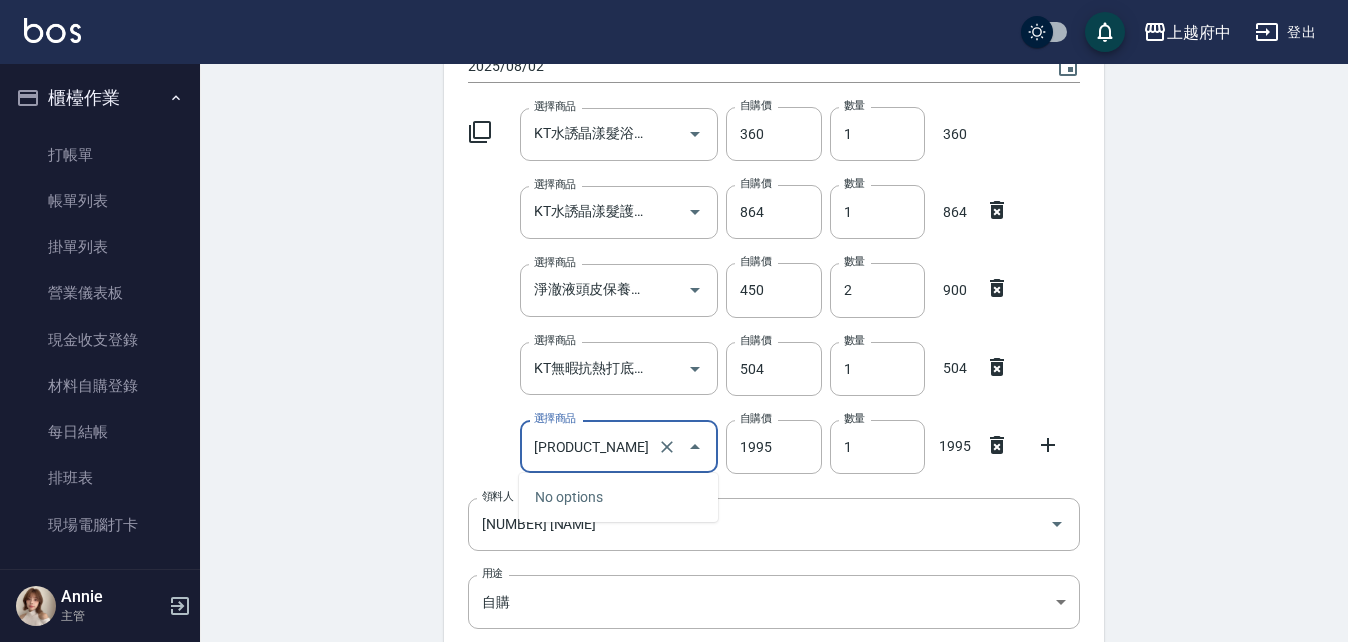 click on "[PRODUCT_NAME]" at bounding box center (591, 446) 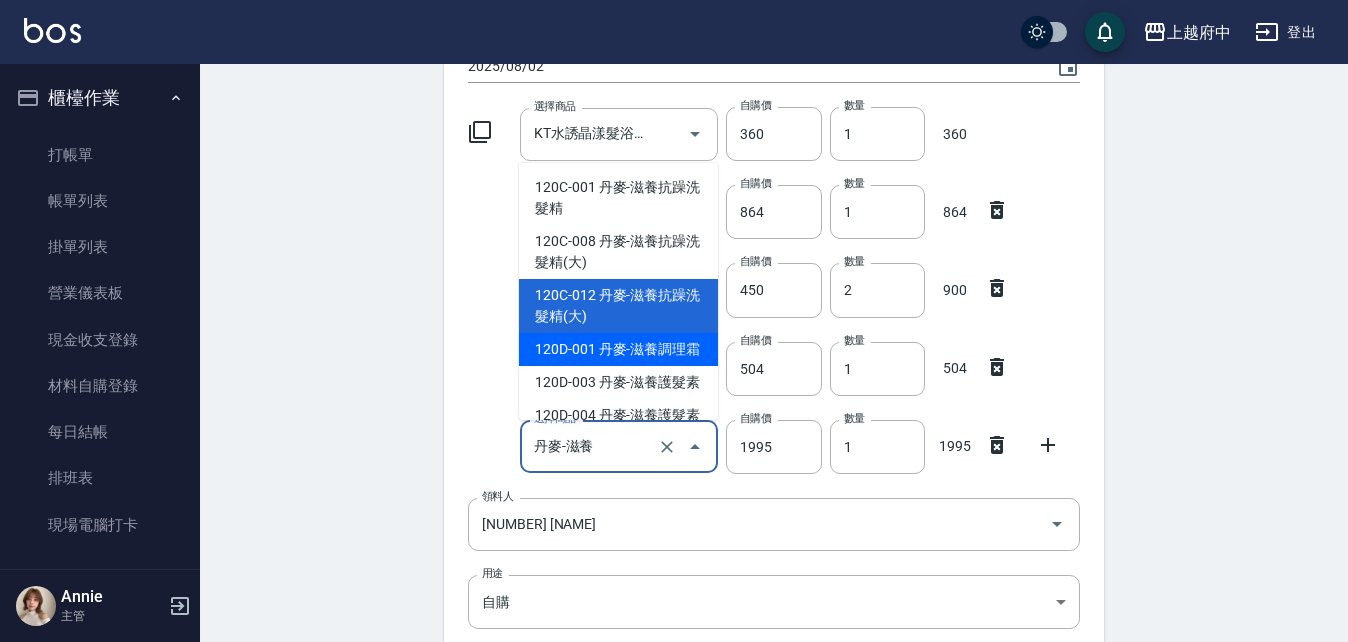 click on "120D-001 丹麥-滋養調理霜" at bounding box center [618, 349] 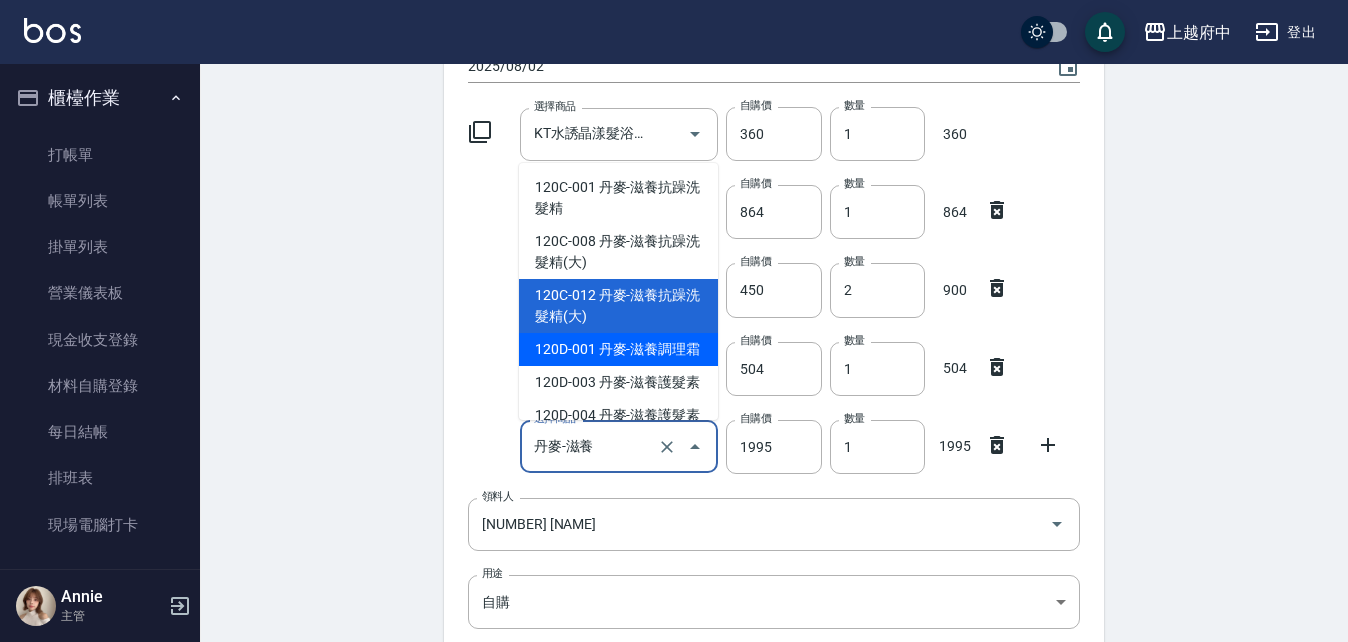 type on "丹麥-滋養調理霜" 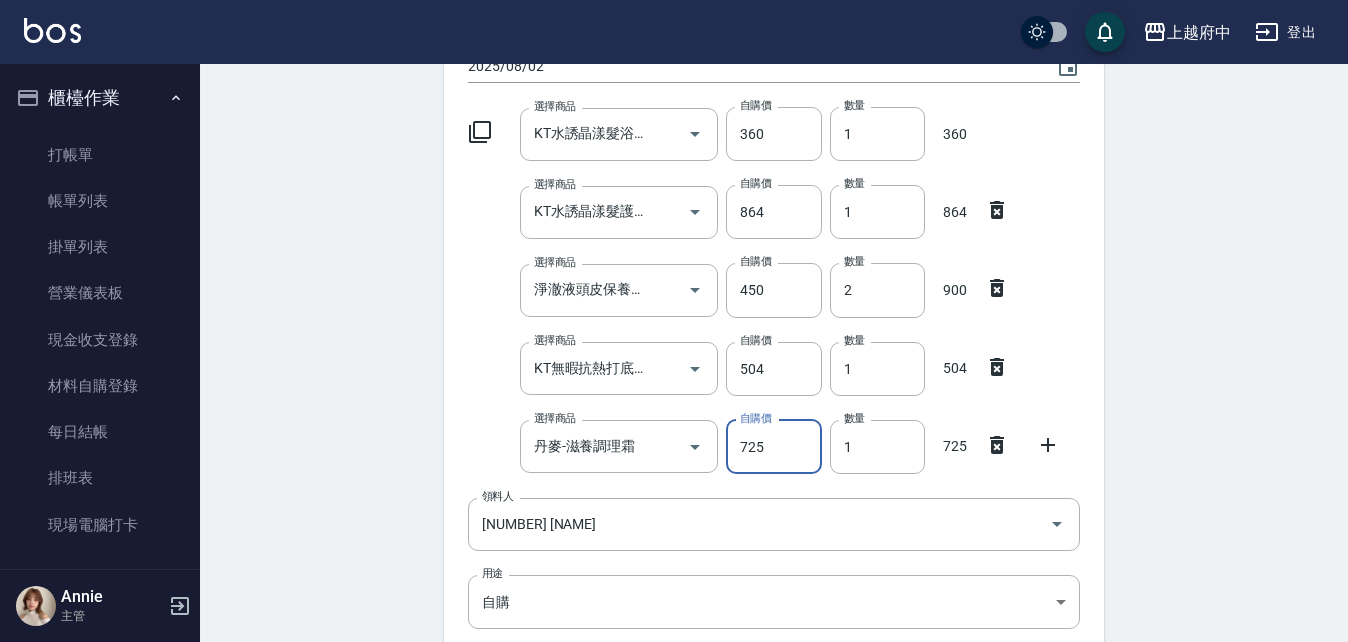 click on "725" at bounding box center [773, 447] 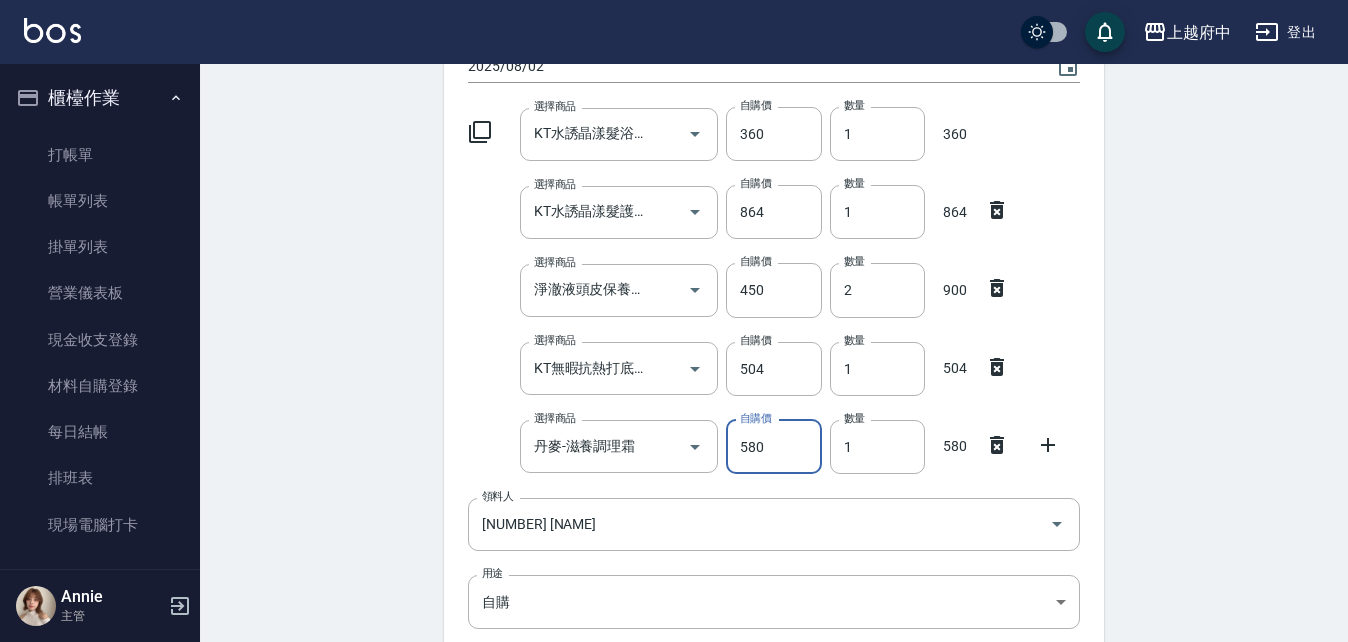 type on "580" 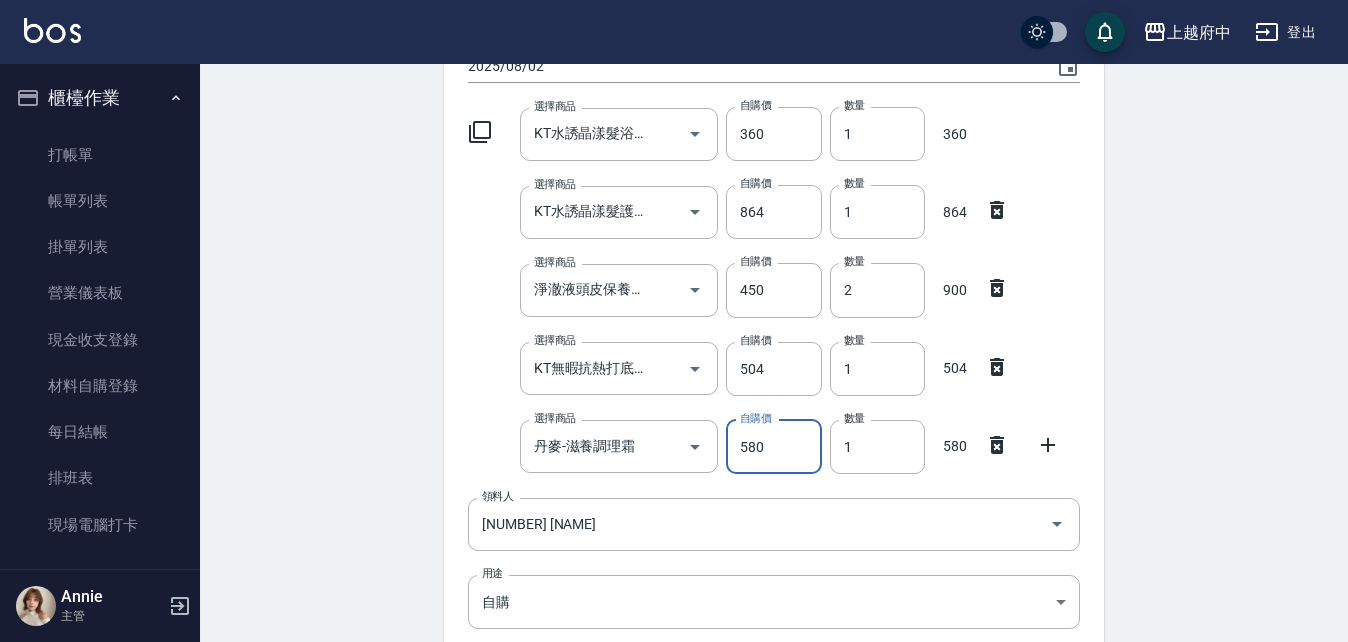 click 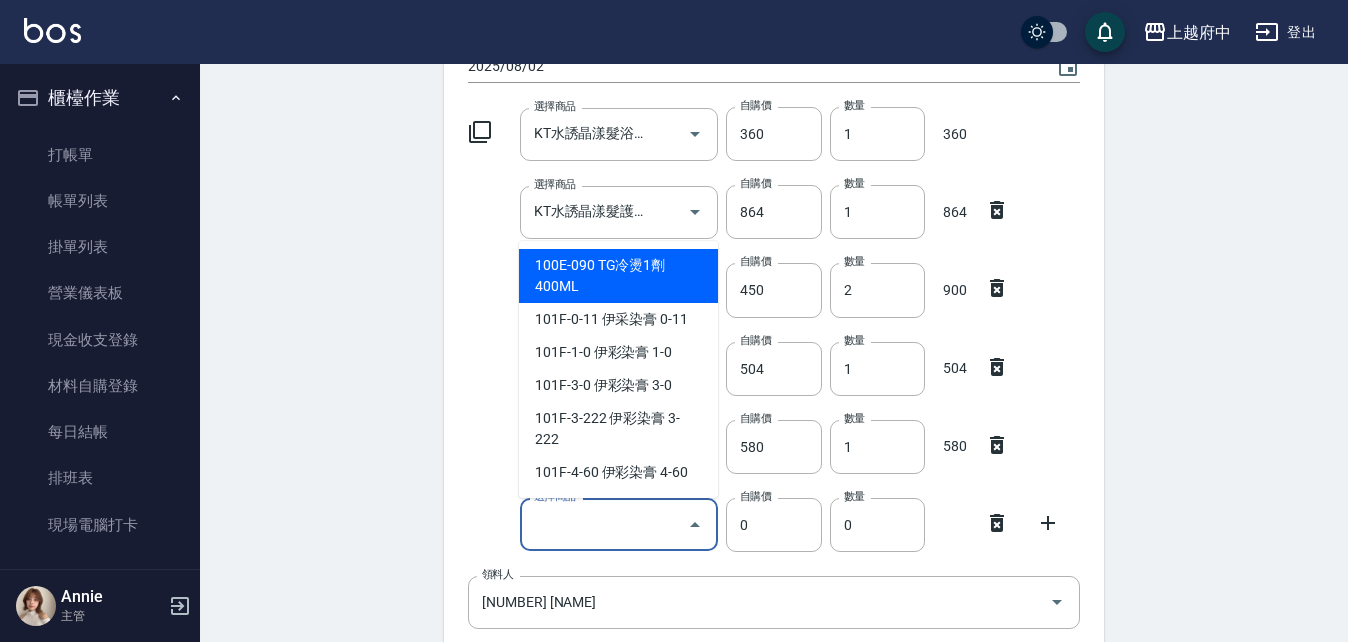 click on "選擇商品" at bounding box center [604, 524] 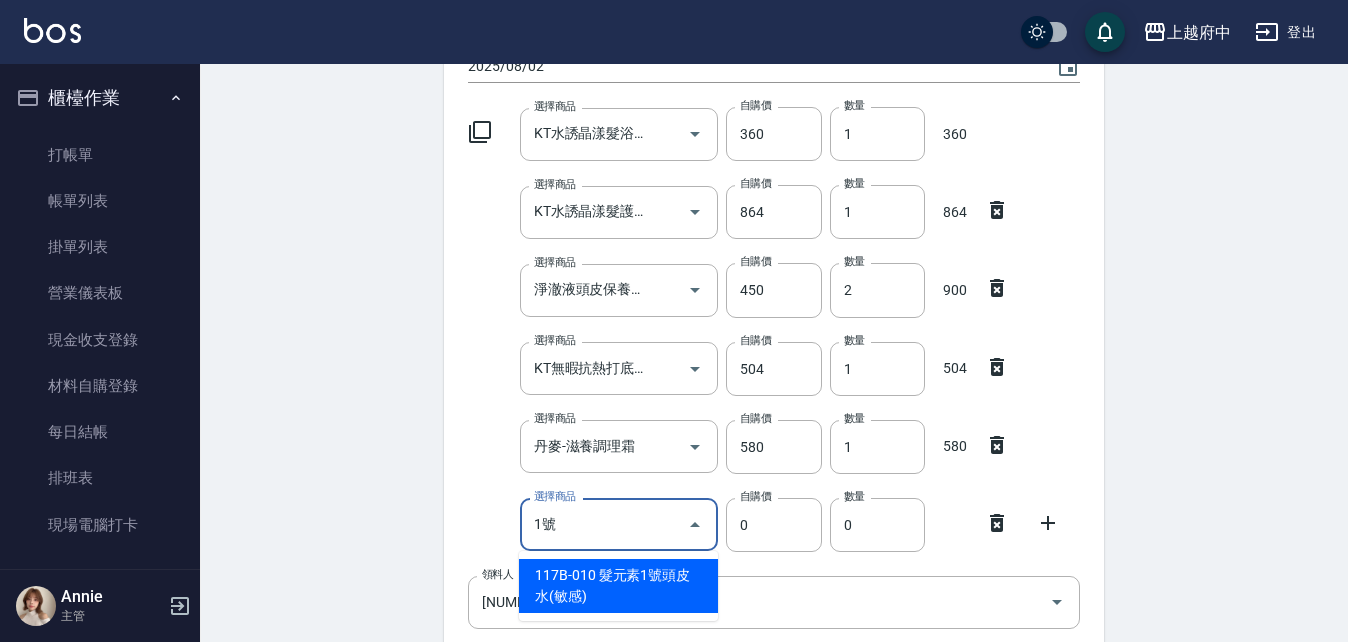 click on "117B-010 髮元素1號頭皮水(敏感)" at bounding box center (618, 586) 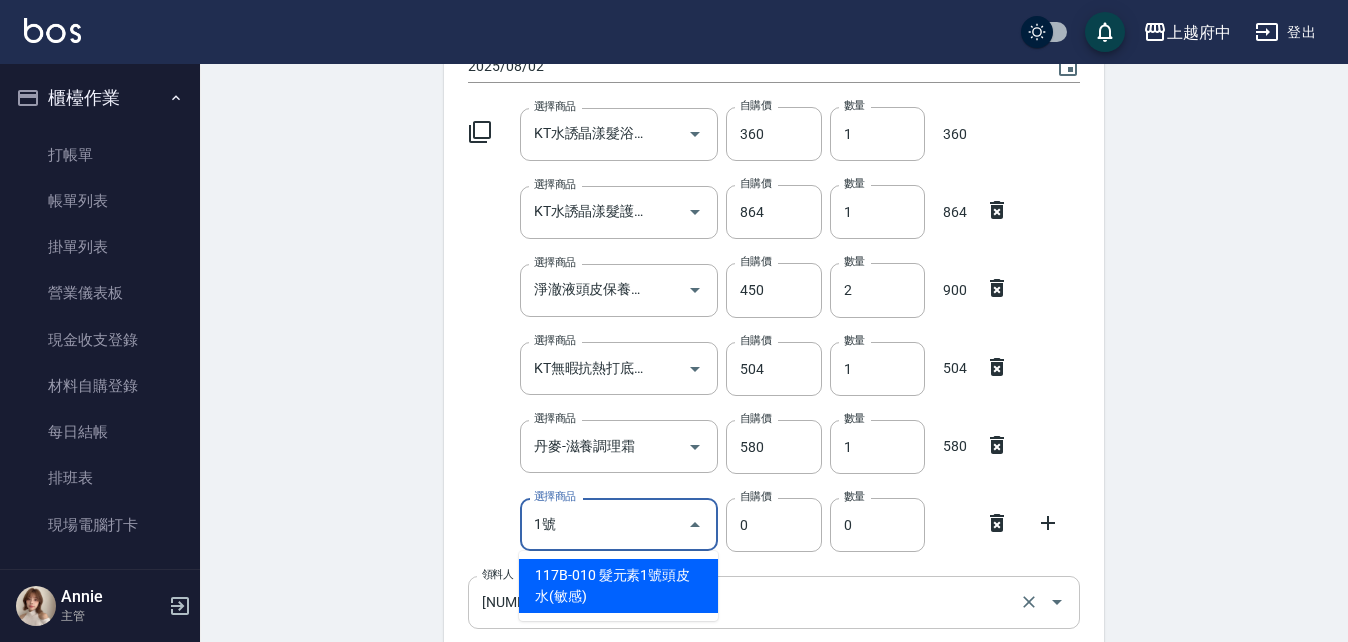 type on "髮元素1號頭皮水(敏感)" 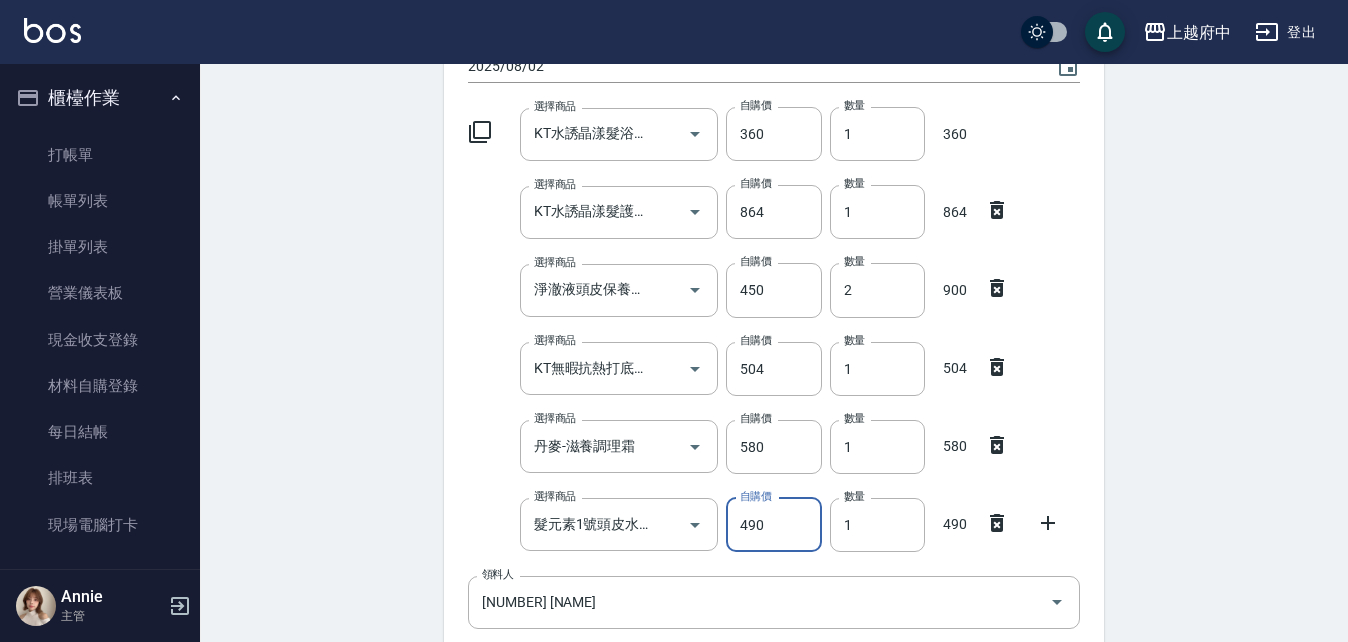 click on "490" at bounding box center [773, 525] 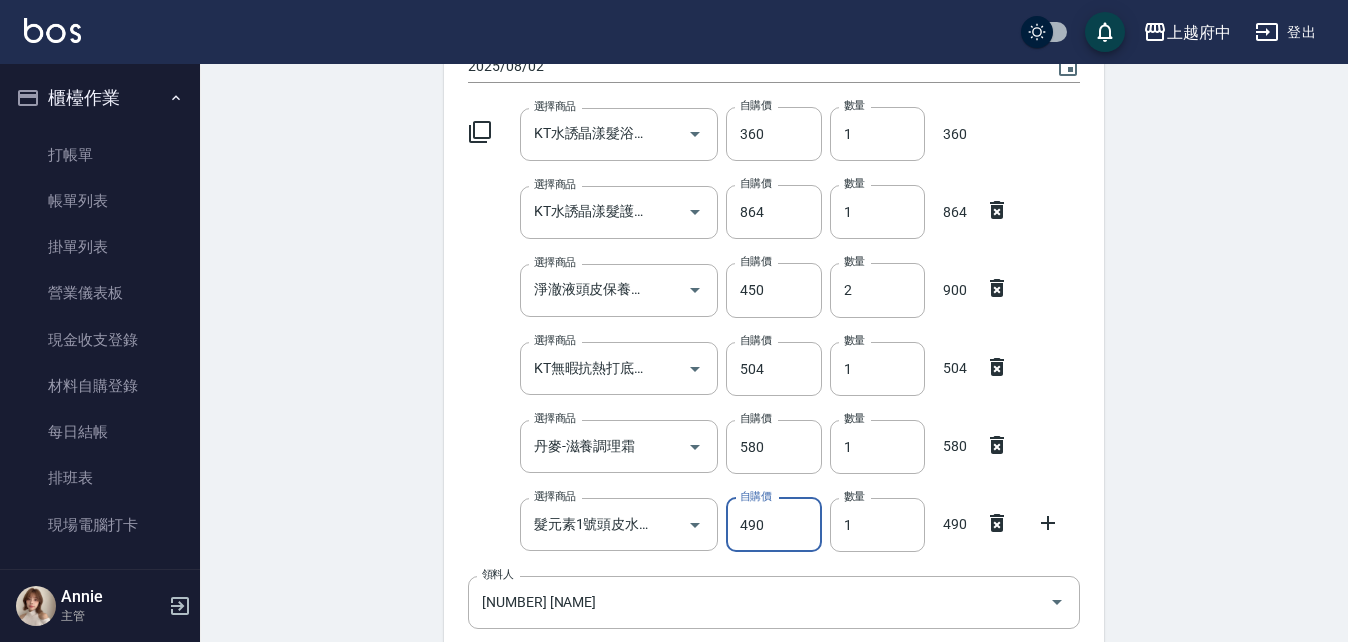 click on "490" at bounding box center (773, 525) 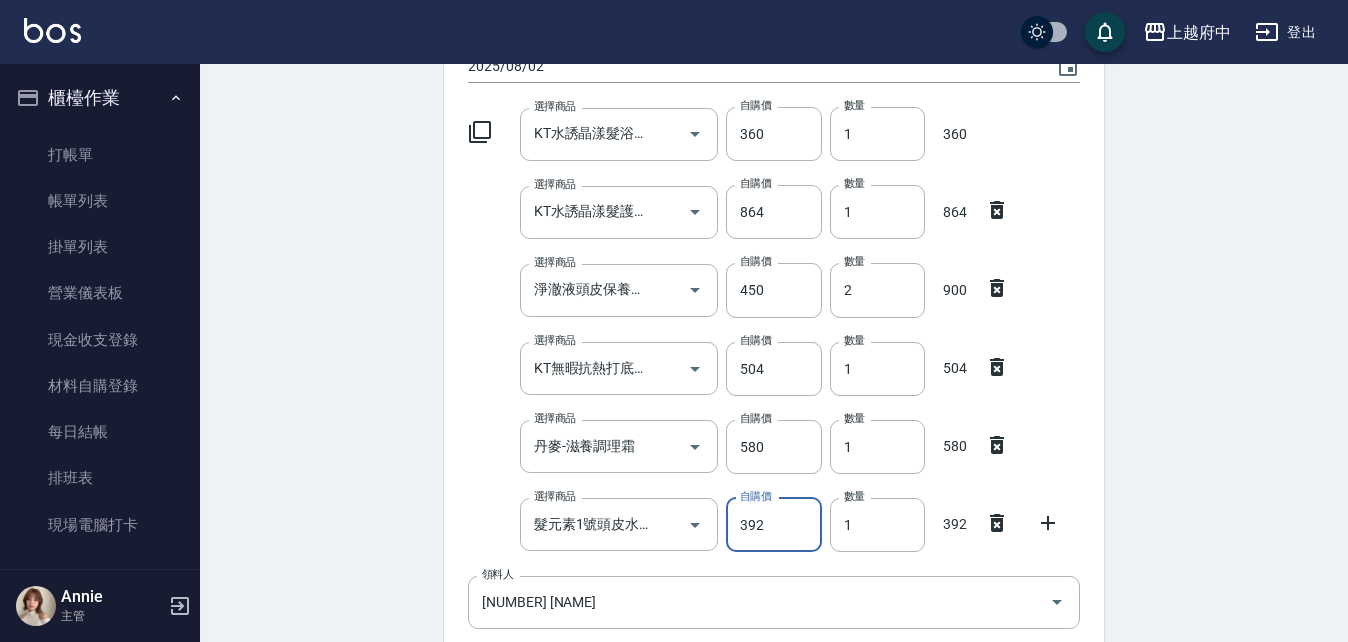 type on "392" 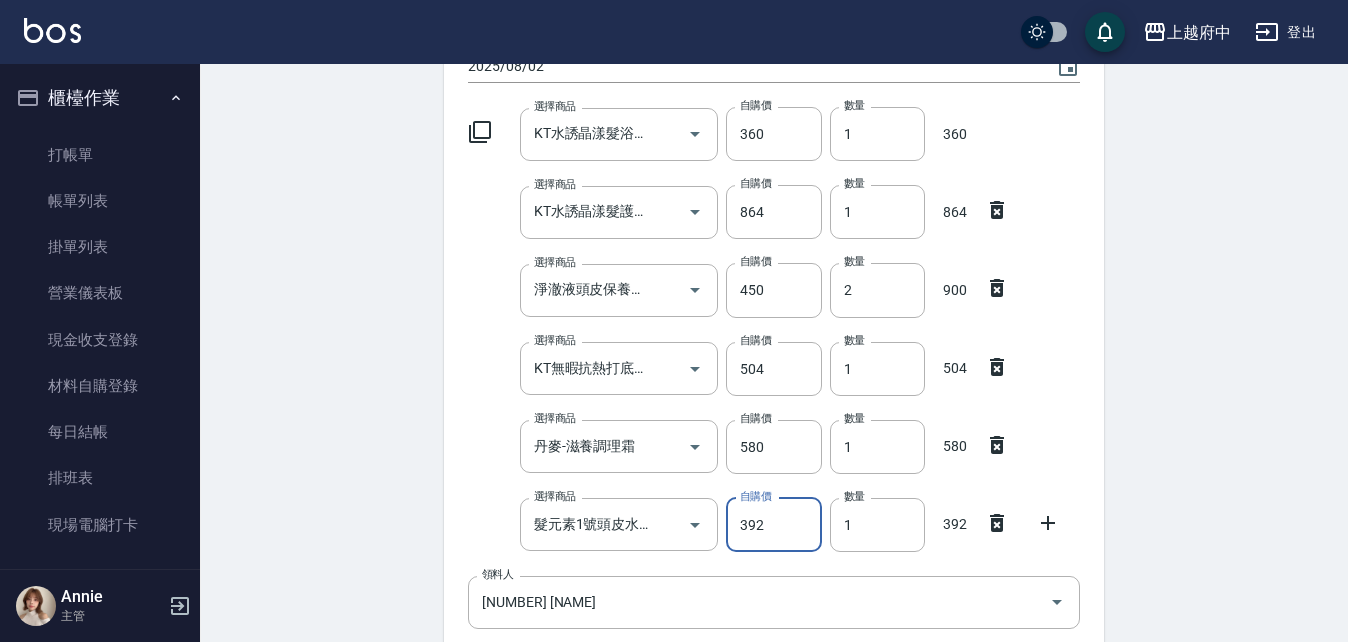 click on "選擇商品 丹麥-滋養調理霜 選擇商品 自購價 580 自購價 數量 1 數量 580" at bounding box center (770, 443) 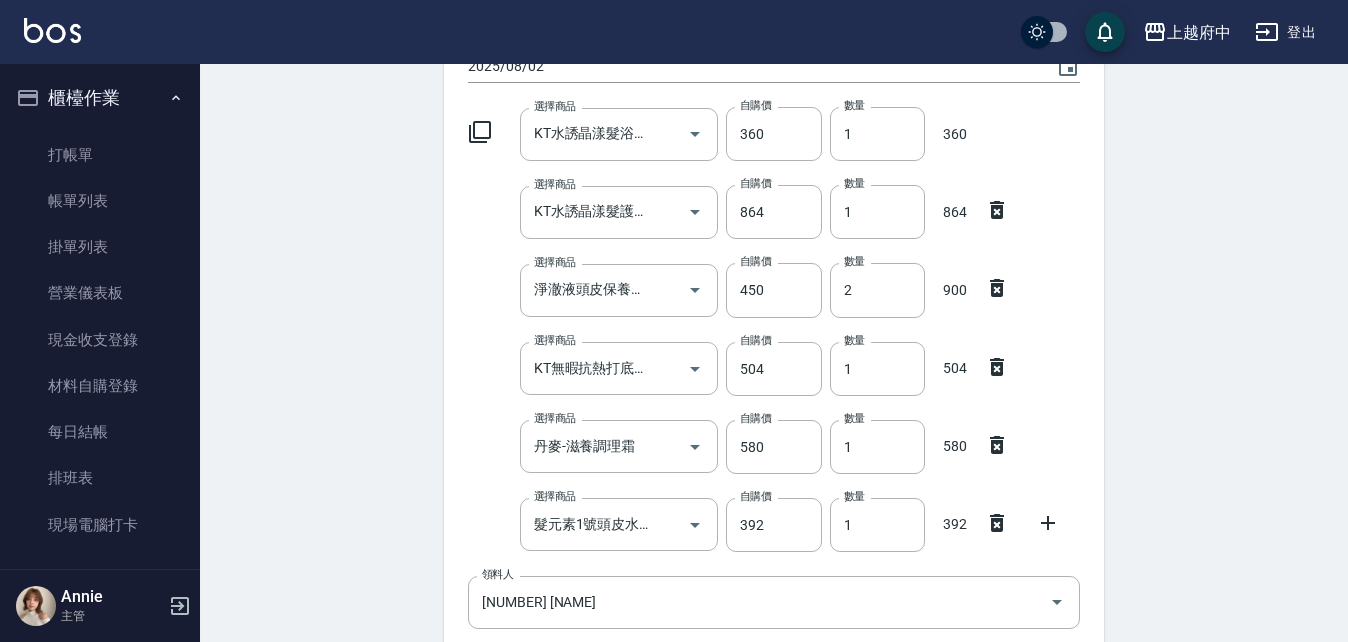 click on "Employee Picking Create 新增材料自購 連續新增自購 領料資訊 日期 2025/08/02 選擇商品 [PRODUCT_NAME] 選擇商品 自購價 360 自購價 數量 1 數量 360 選擇商品 [PRODUCT_NAME] 選擇商品 自購價 864 自購價 數量 1 數量 864 選擇商品 [PRODUCT_NAME] 選擇商品 自購價 450 自購價 數量 2 數量 900 選擇商品 [PRODUCT_NAME] 選擇商品 自購價 504 自購價 數量 1 數量 504 選擇商品 [PRODUCT_NAME] 選擇商品 自購價 580 自購價 數量 1 數量 580 選擇商品 [PRODUCT_NAME] 選擇商品 自購價 392 自購價 數量 1 數量 392 領料人 [NUMBER] [NAME] 領料人 用途 自購 自購 用途 備註 x 備註 合計： 3600 新增" at bounding box center [774, 439] 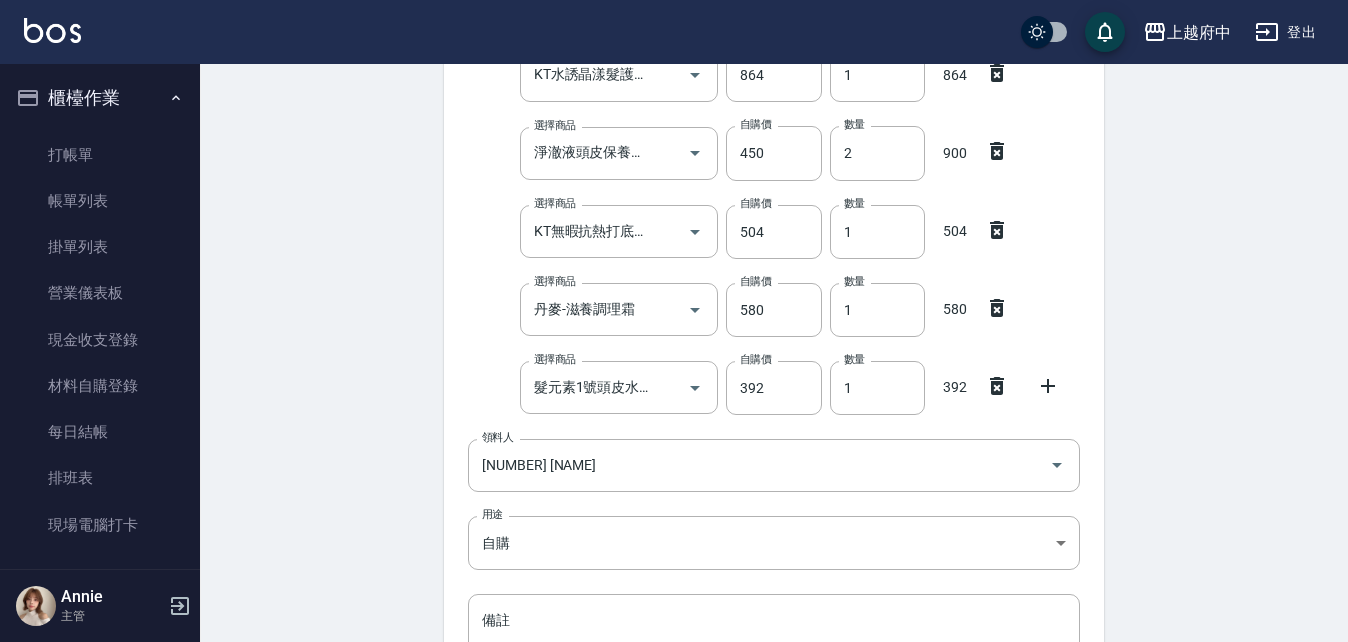 scroll, scrollTop: 576, scrollLeft: 0, axis: vertical 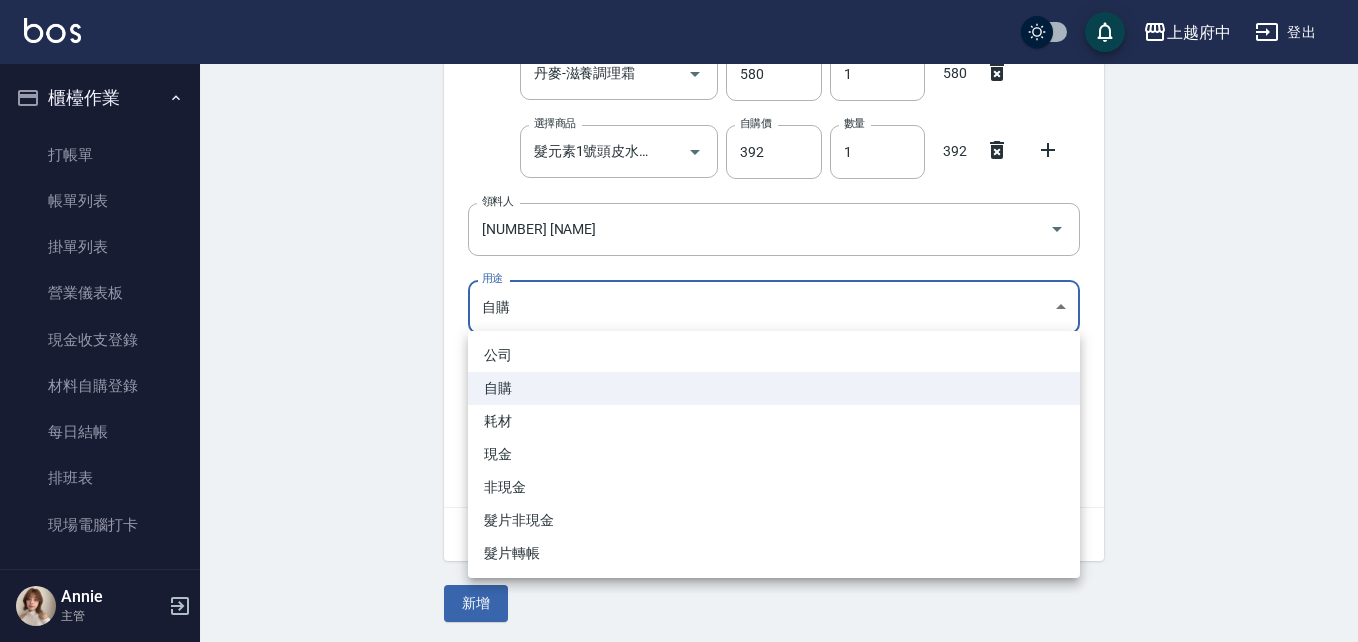 click on "[NAME]" at bounding box center [679, 34] 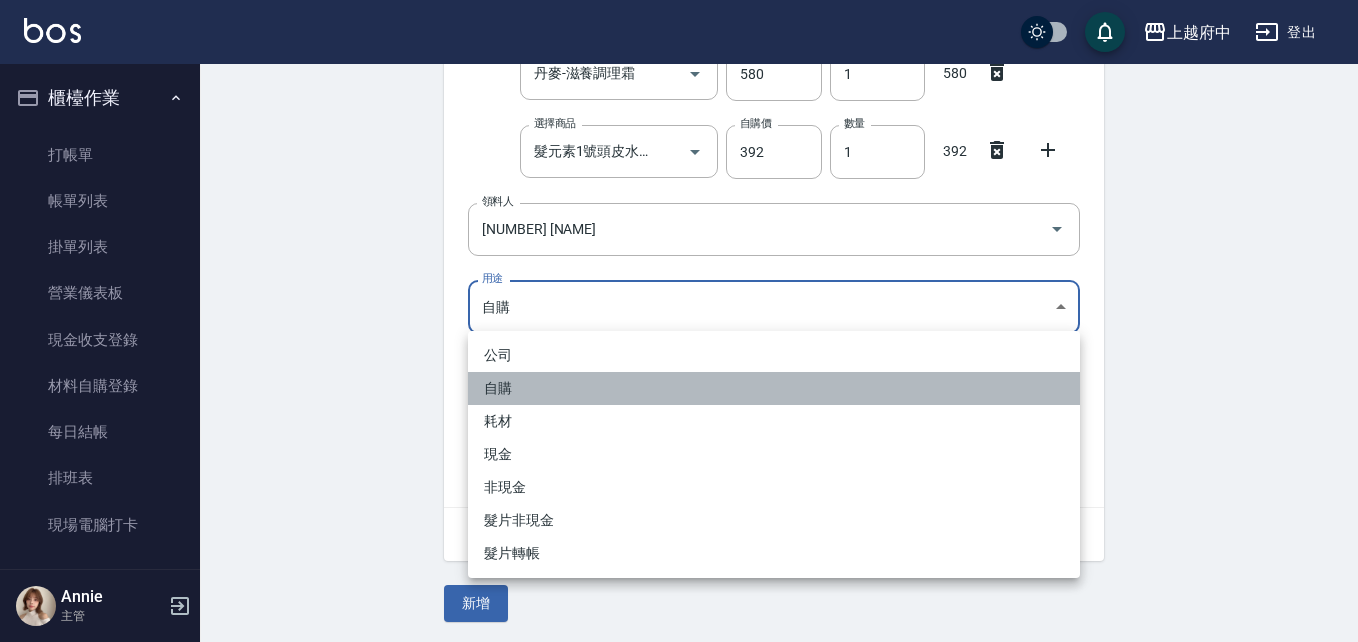 click on "自購" at bounding box center [774, 388] 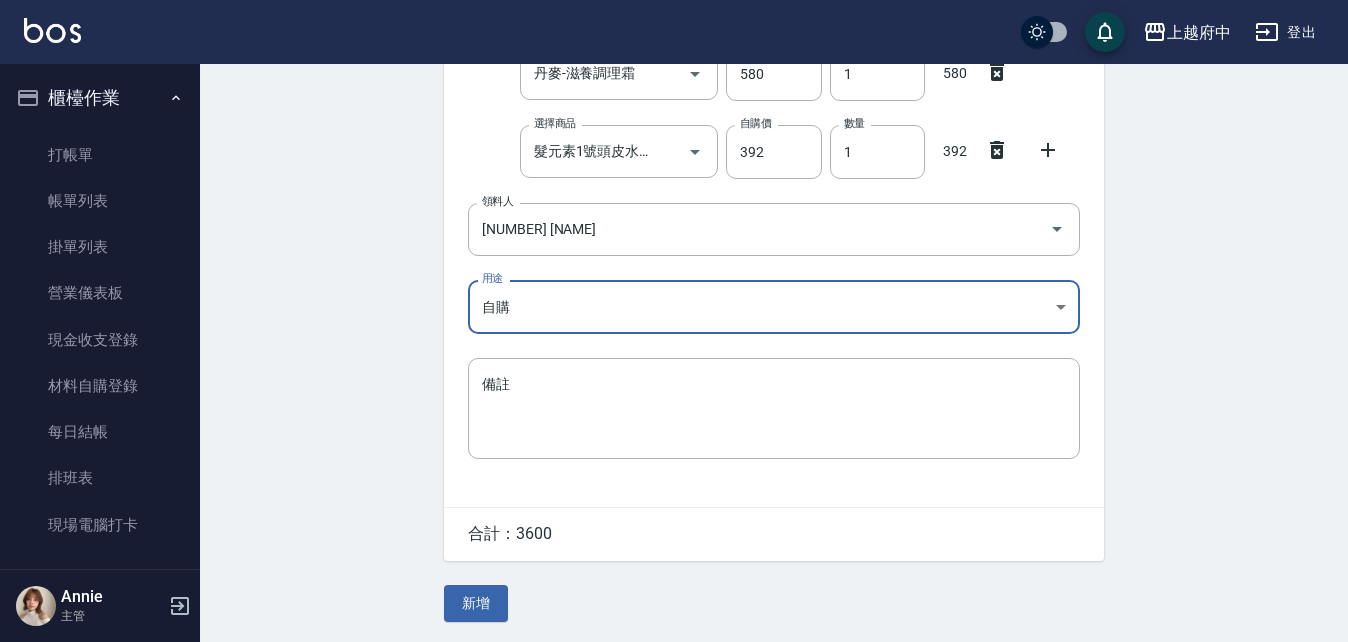 click on "日期 2025/08/02 選擇商品 KT水誘晶漾髮浴250ml 選擇商品 自購價 360 自購價 數量 1 數量 360 選擇商品 KT水誘晶漾髮護750ml 選擇商品 自購價 864 自購價 數量 1 數量 864 選擇商品 淨澈液頭皮保養精華 選擇商品 自購價 450 自購價 數量 2 數量 900 選擇商品 KT無暇抗熱打底噴霧 選擇商品 自購價 504 自購價 數量 1 數量 504 選擇商品 丹麥-滋養調理霜 選擇商品 自購價 580 自購價 數量 1 數量 580 選擇商品 髮元素1號頭皮水(敏感) 選擇商品 自購價 392 自購價 數量 1 數量 392 領料人 [NUMBER] [FIRST] 領料人 用途 自購 自購 用途 備註 x 備註" at bounding box center [774, 72] 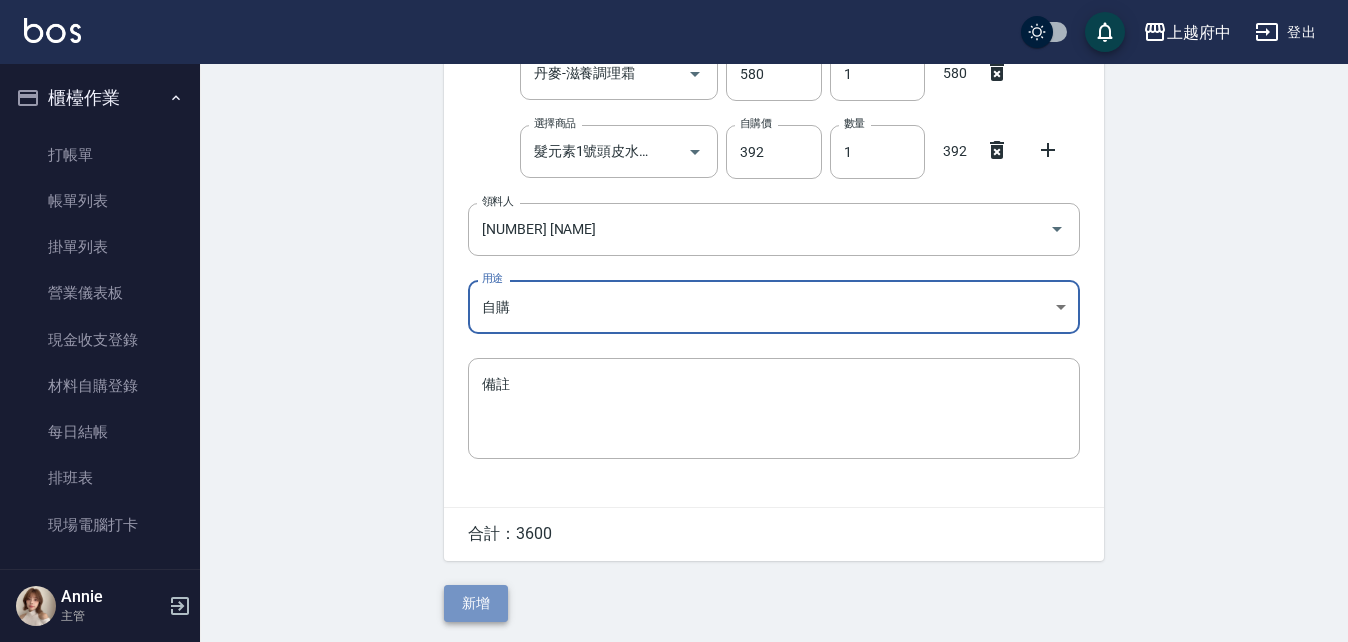 click on "新增" at bounding box center [476, 603] 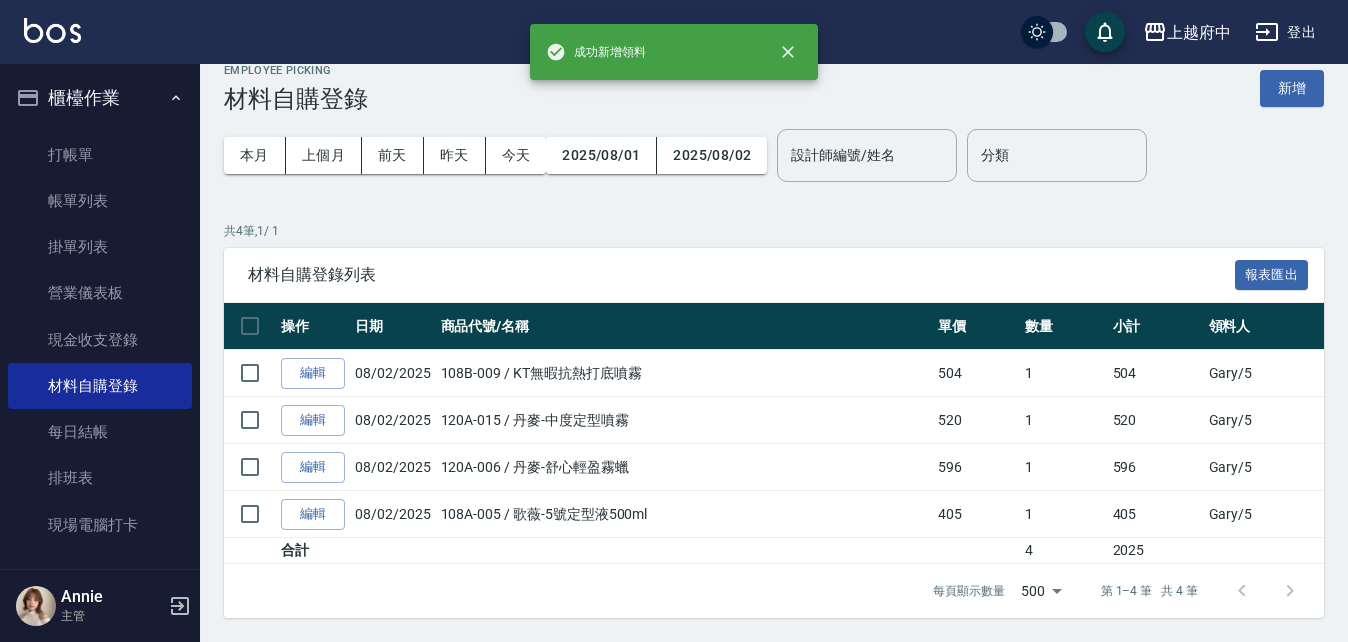 scroll, scrollTop: 0, scrollLeft: 0, axis: both 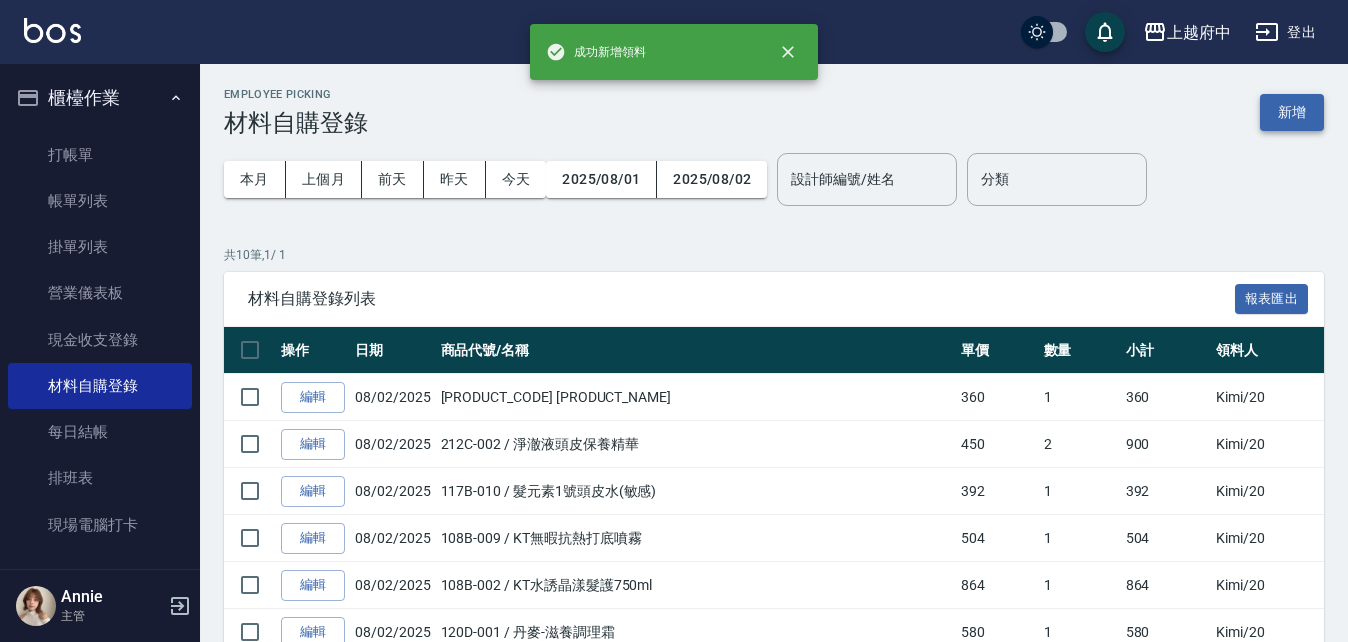 click on "新增" at bounding box center (1292, 112) 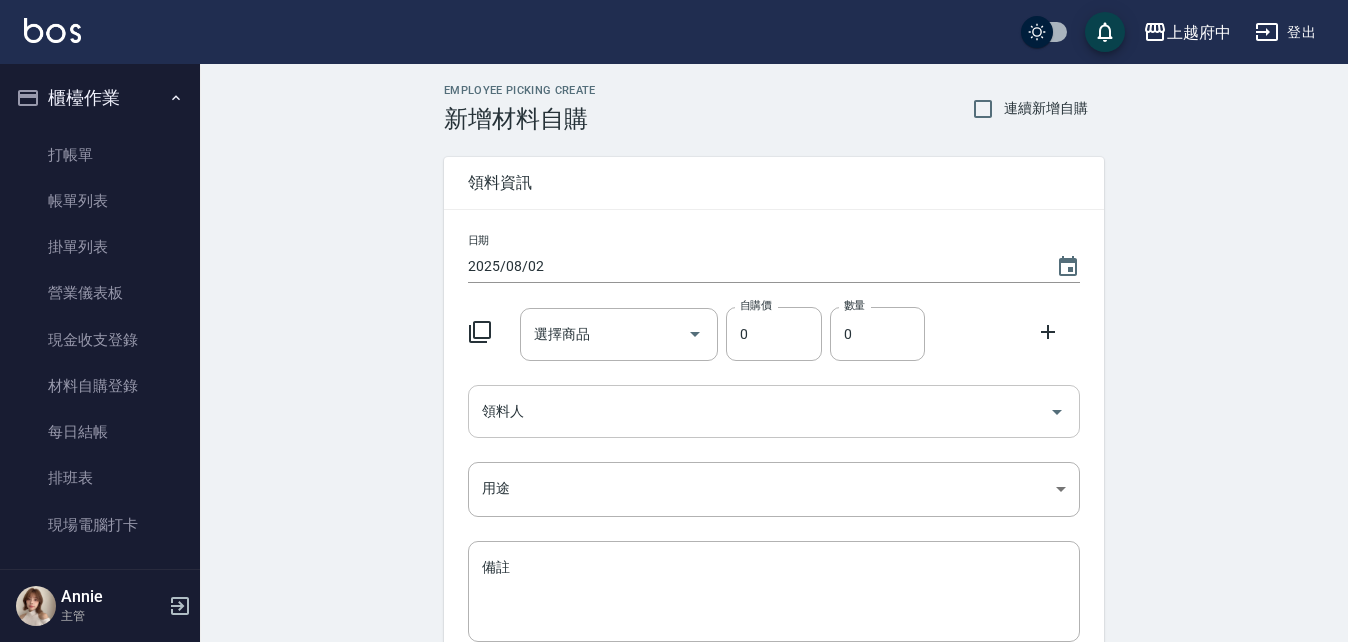 click on "領料人" at bounding box center (759, 411) 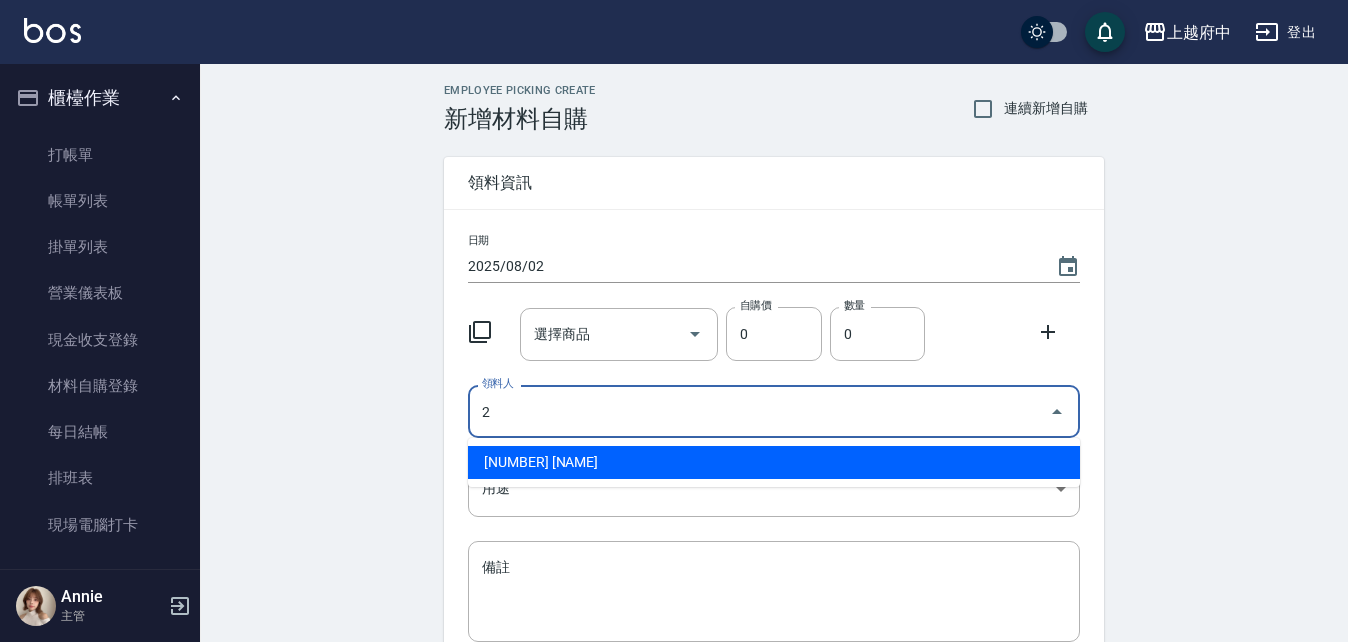 click on "[NUMBER] [NAME]" at bounding box center (774, 462) 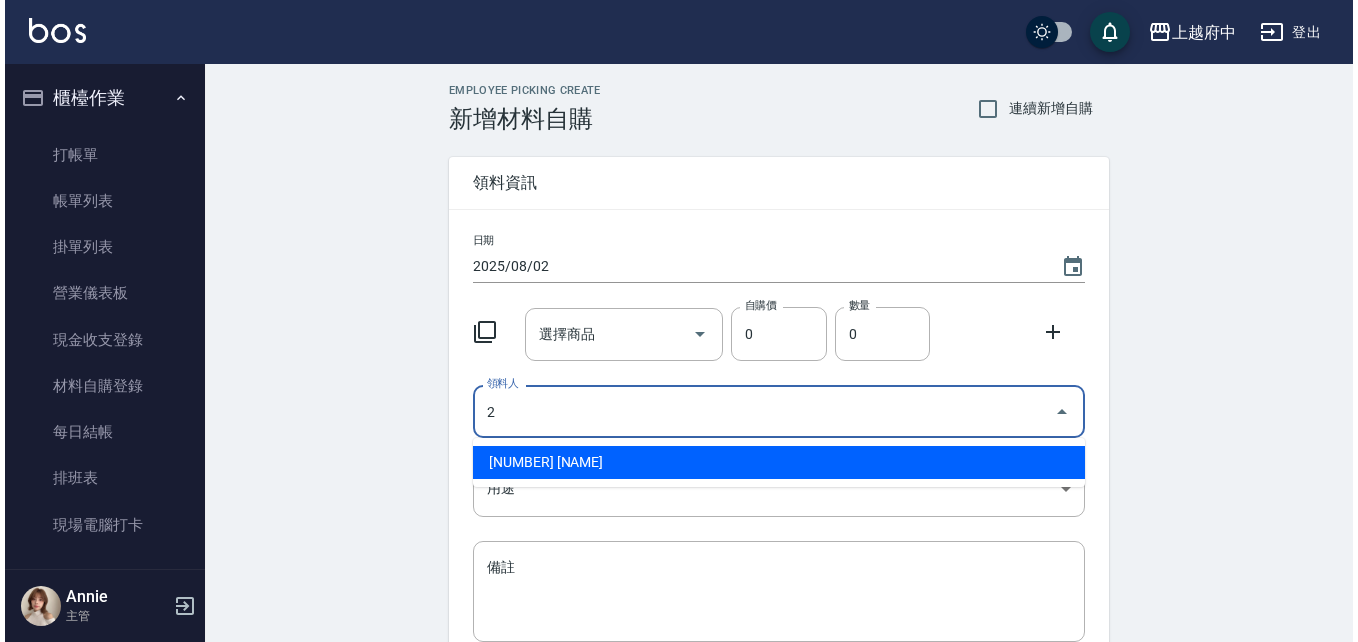 type 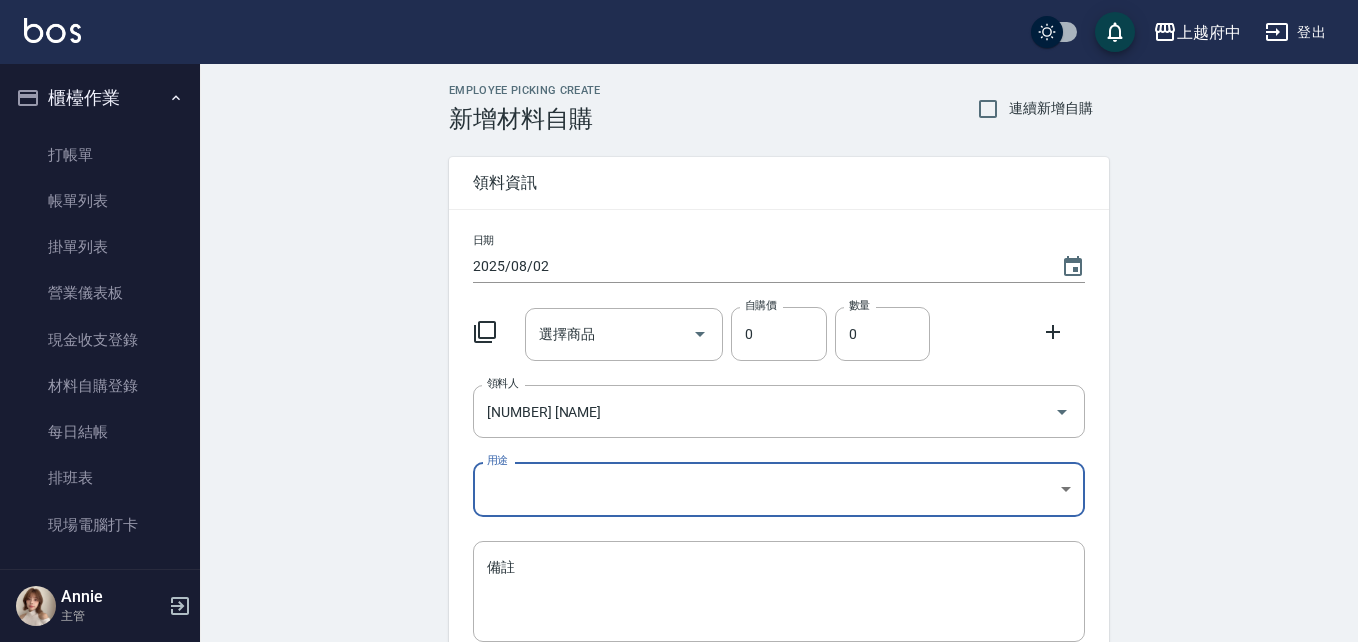 click on "[NAME]" at bounding box center (679, 412) 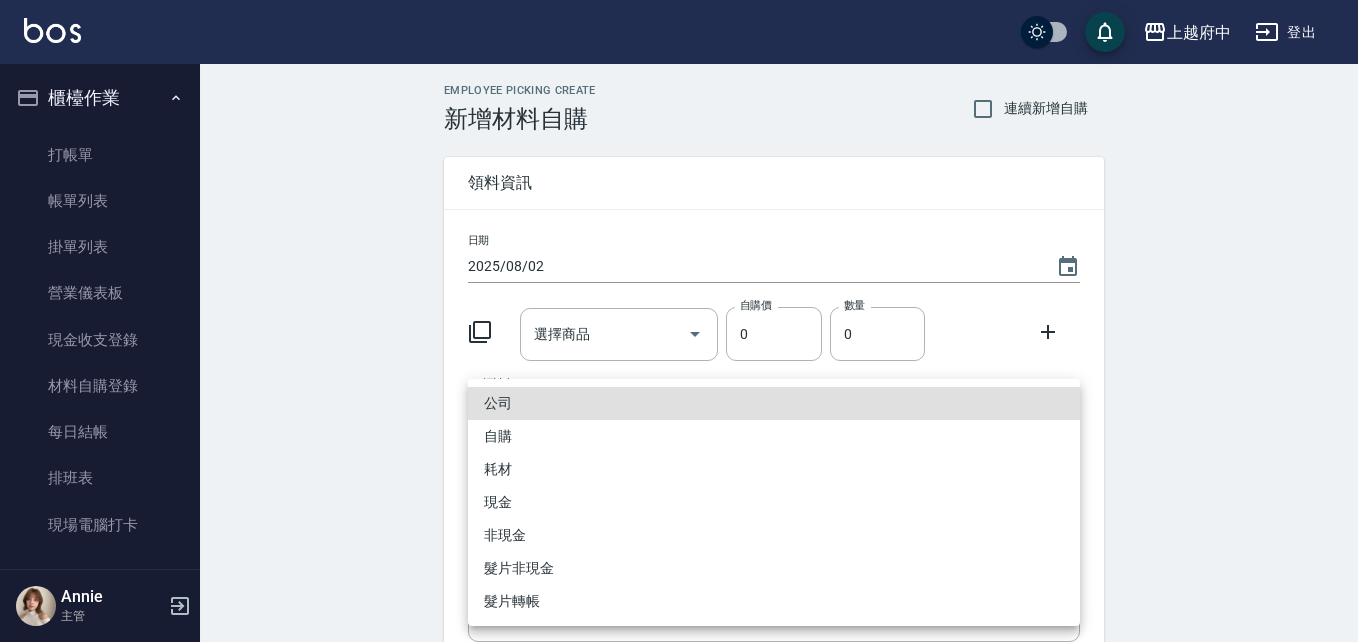 click on "自購" at bounding box center [774, 436] 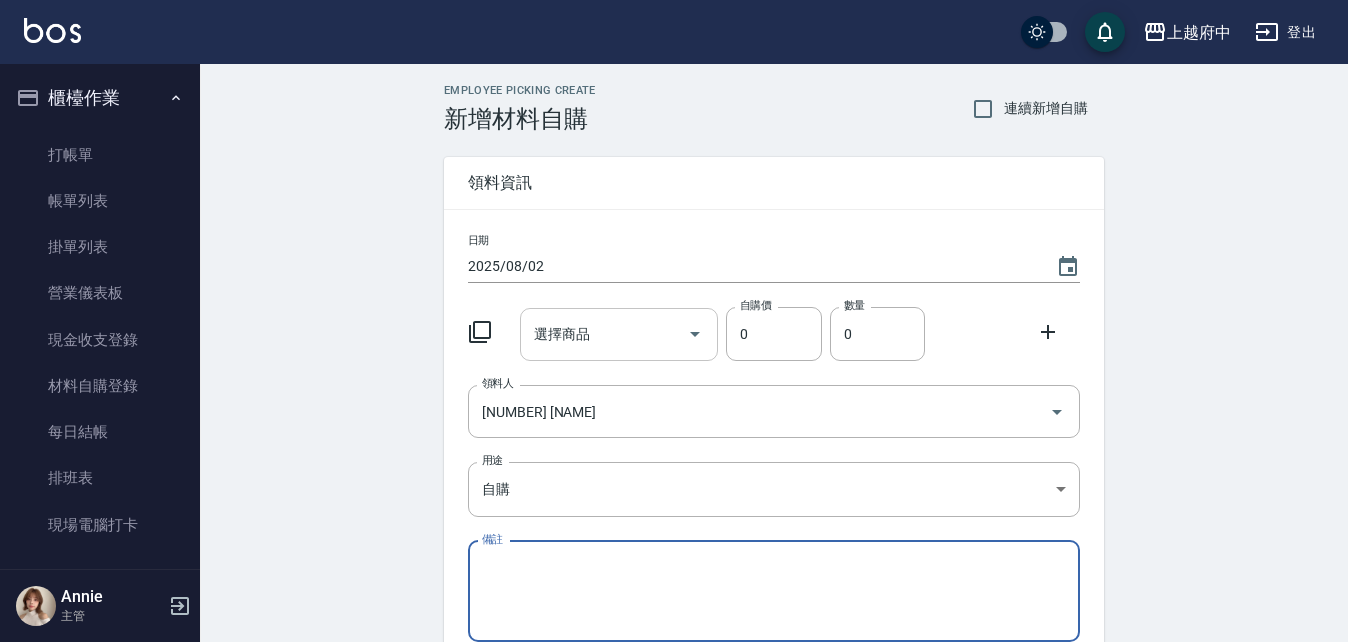 click on "選擇商品" at bounding box center [604, 334] 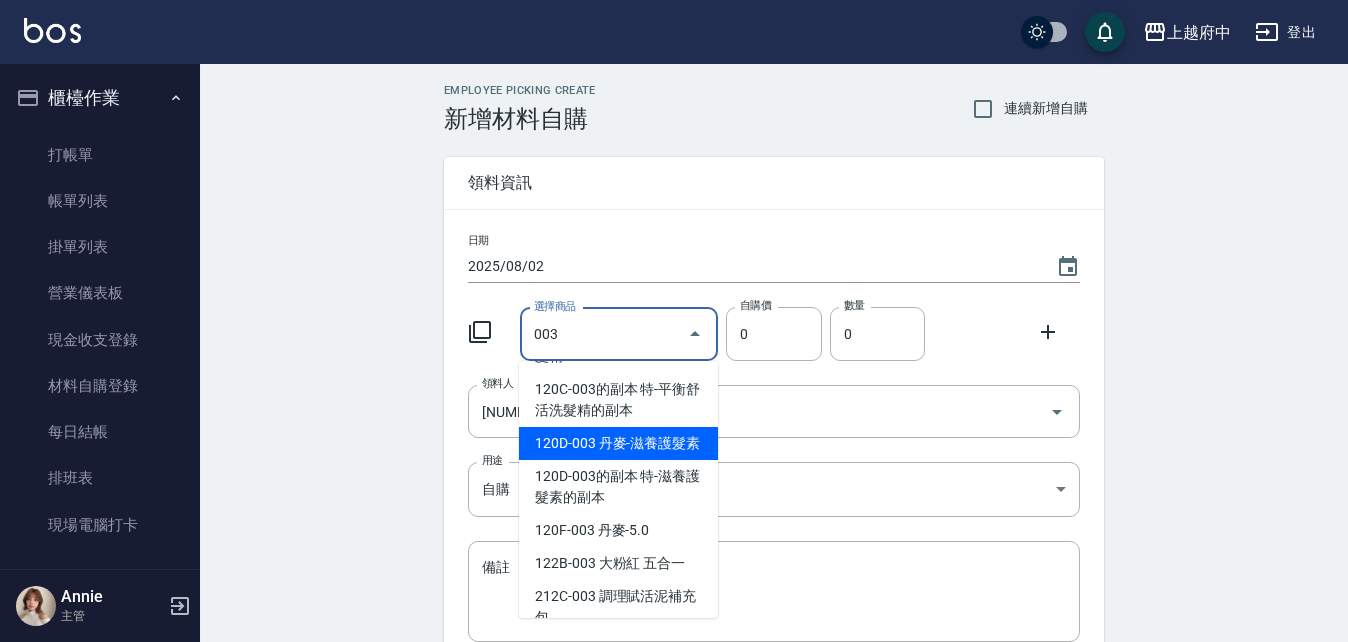 scroll, scrollTop: 1600, scrollLeft: 0, axis: vertical 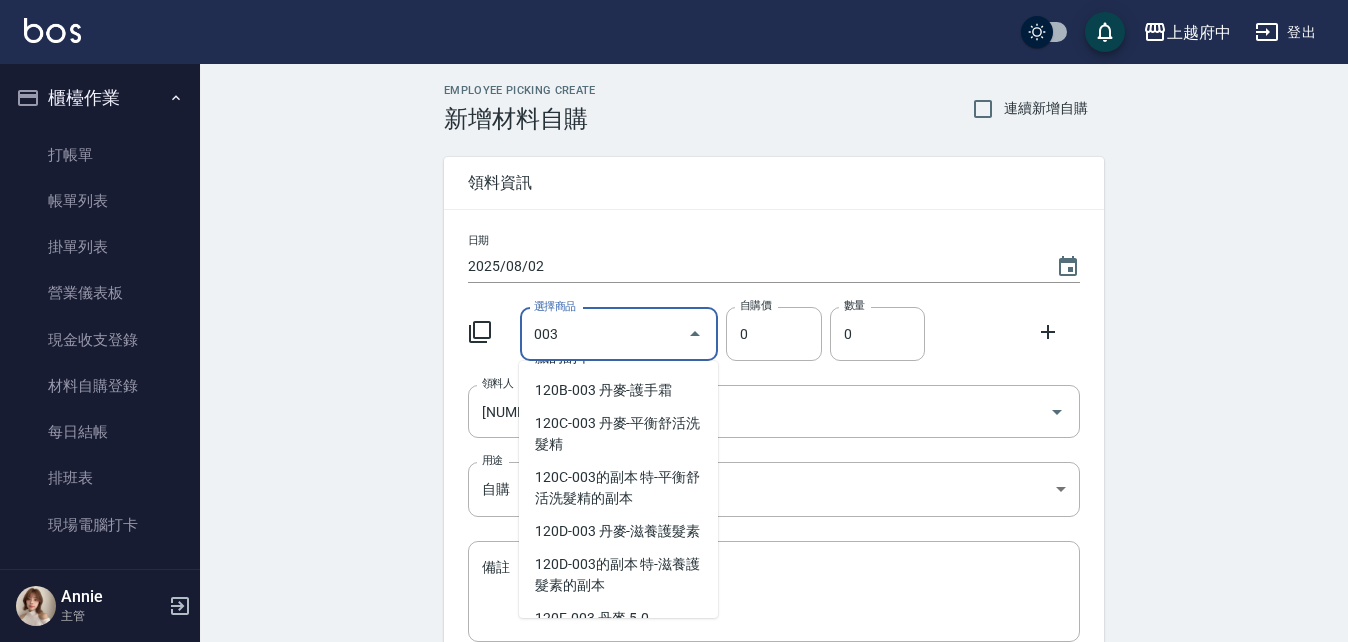 click on "120A-014 003髮臘" at bounding box center (618, 303) 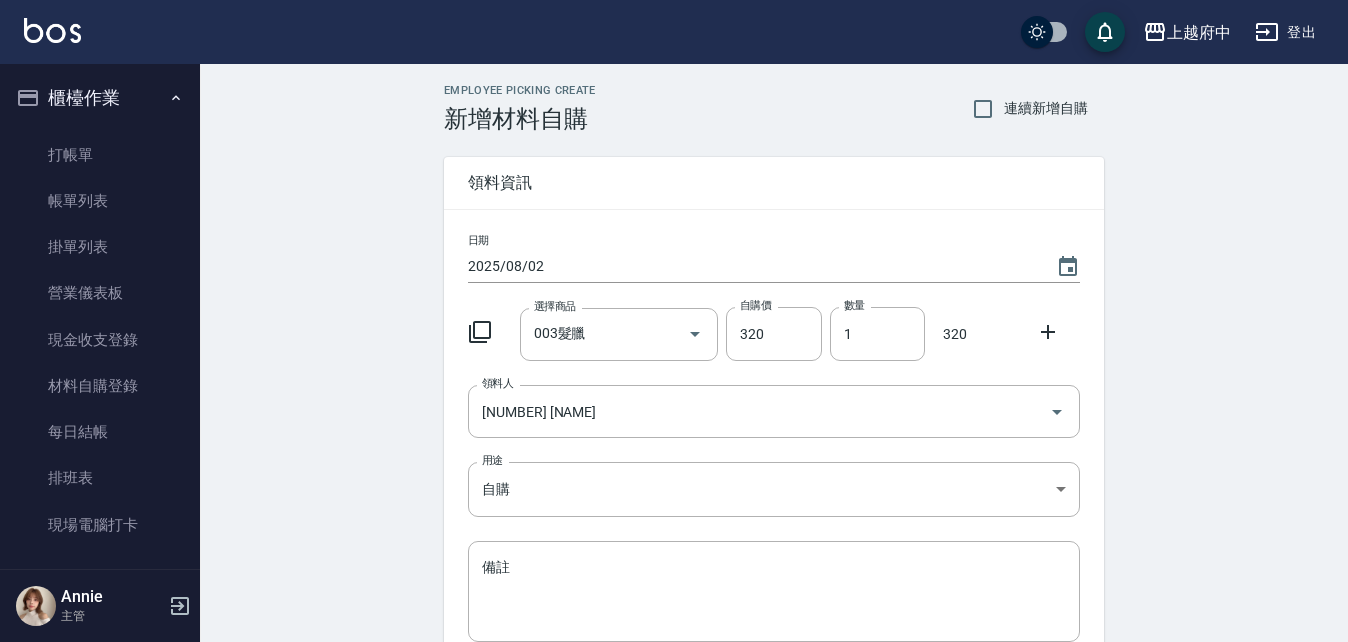 click 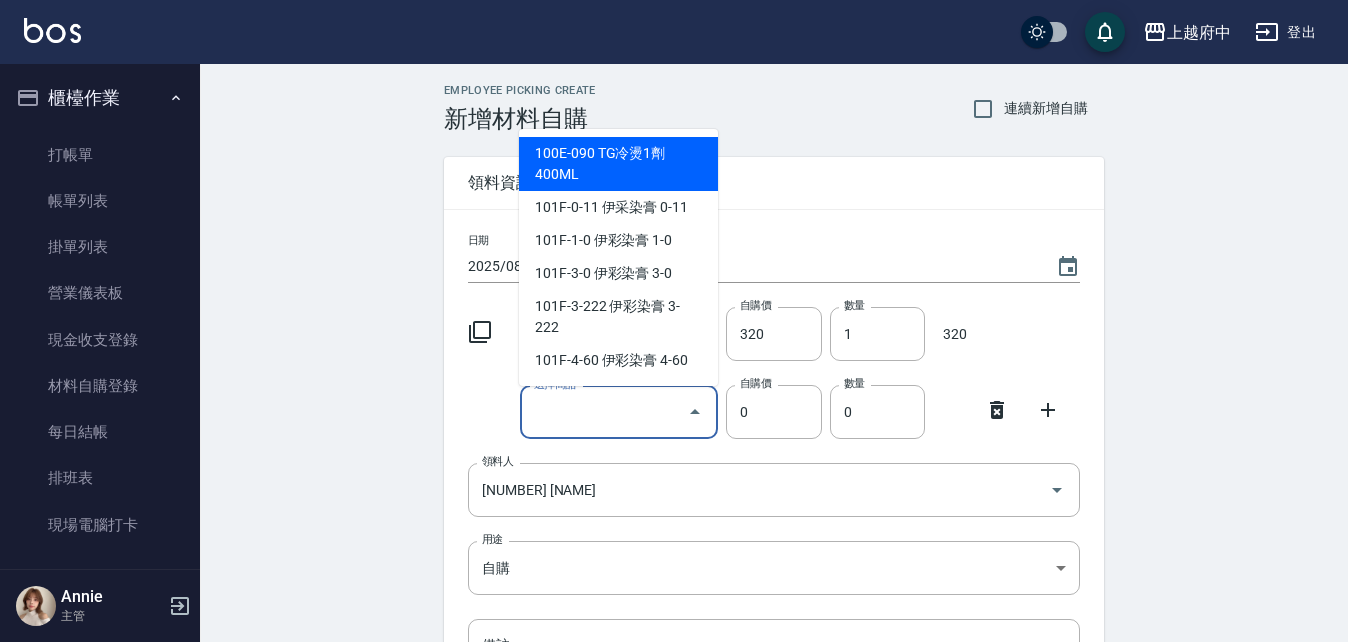 click on "選擇商品" at bounding box center [604, 412] 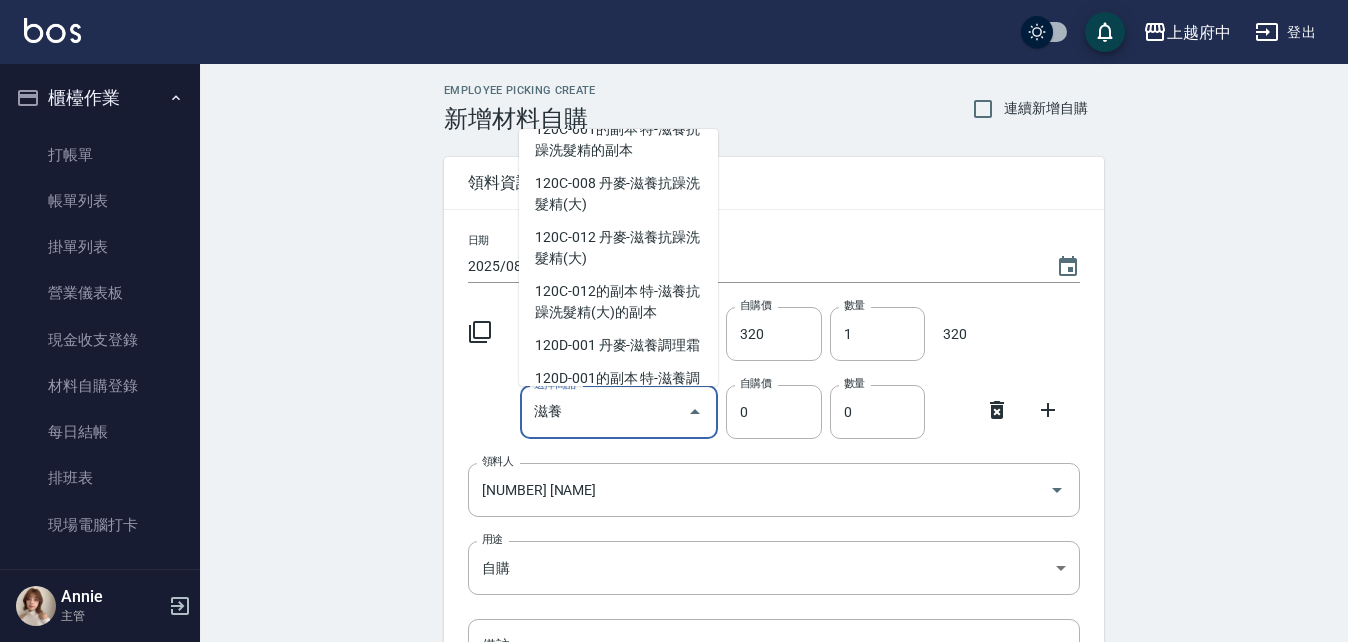 scroll, scrollTop: 126, scrollLeft: 0, axis: vertical 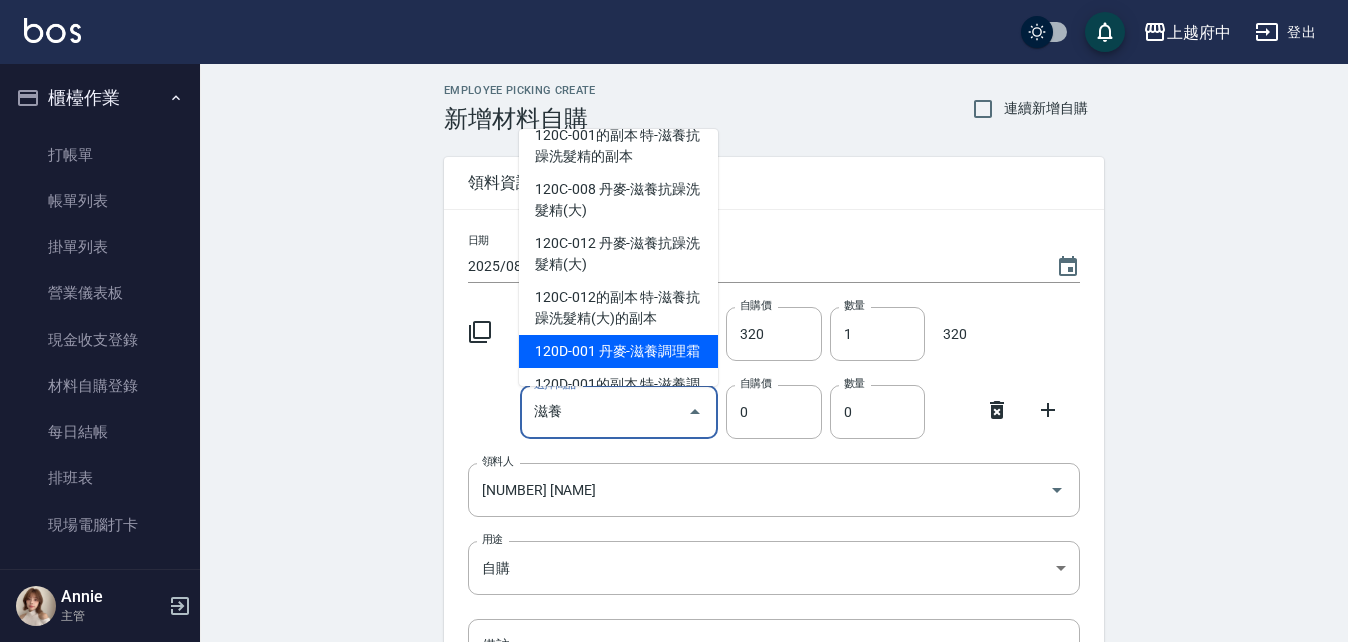 click on "120D-001 丹麥-滋養調理霜" at bounding box center [618, 351] 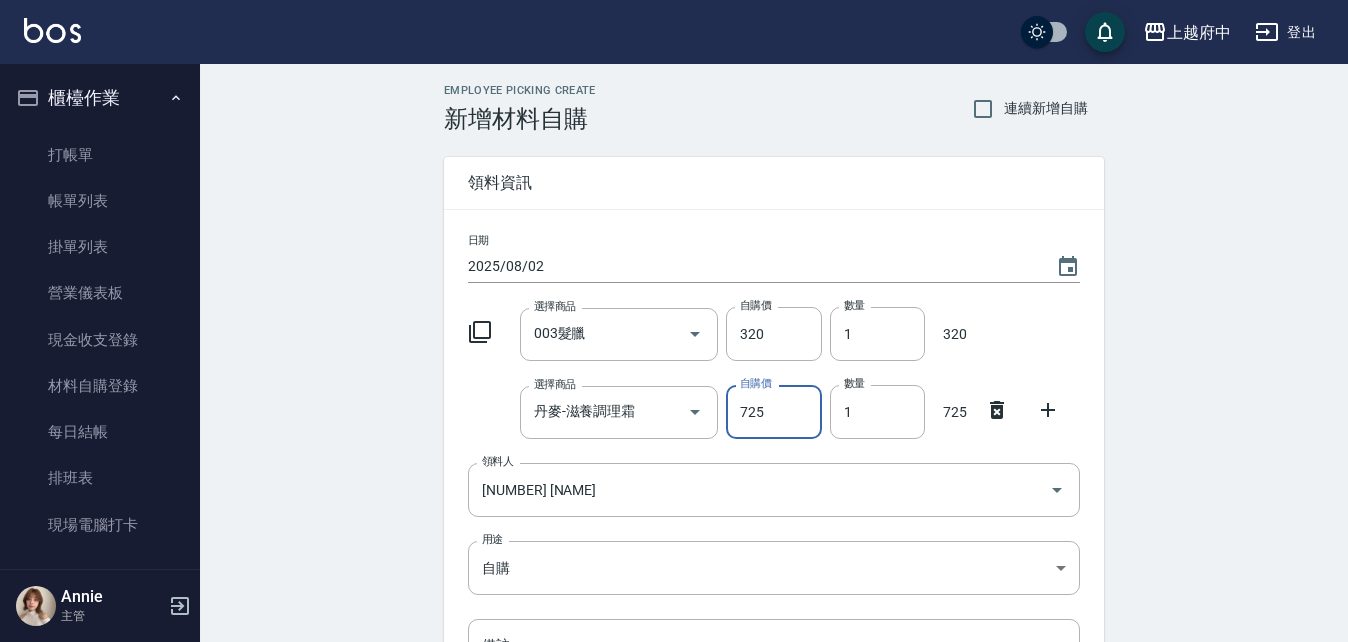 click on "725" at bounding box center (773, 412) 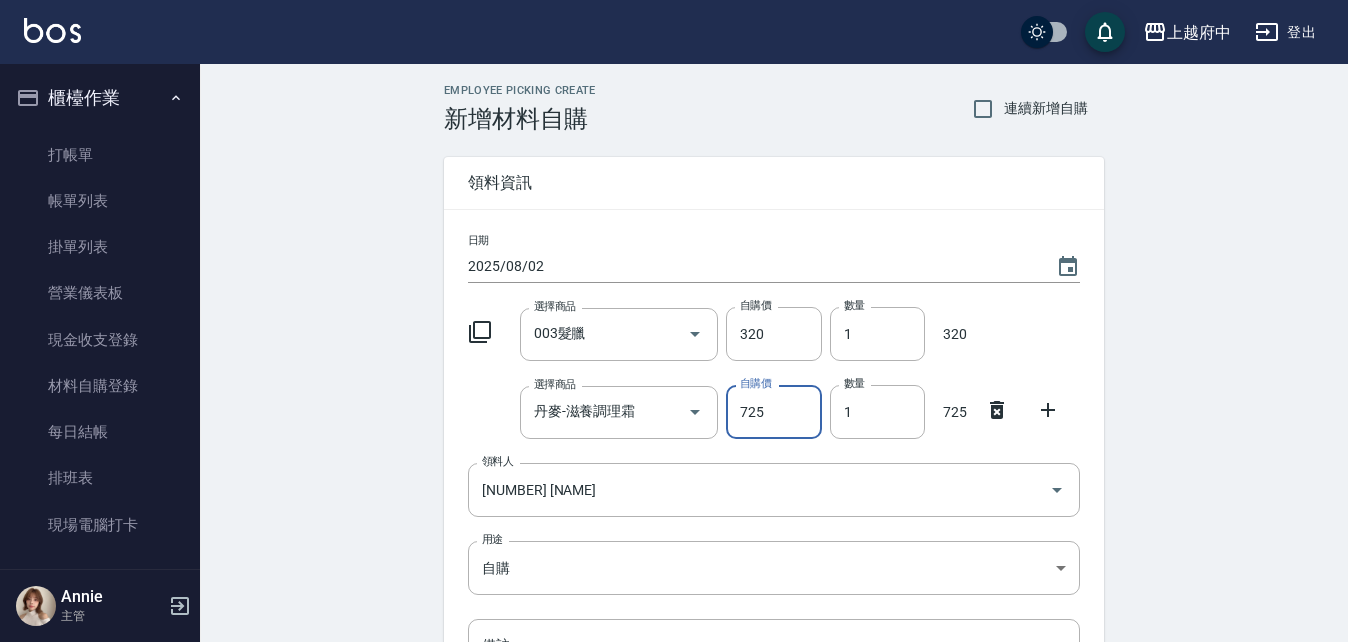 click on "725" at bounding box center (773, 412) 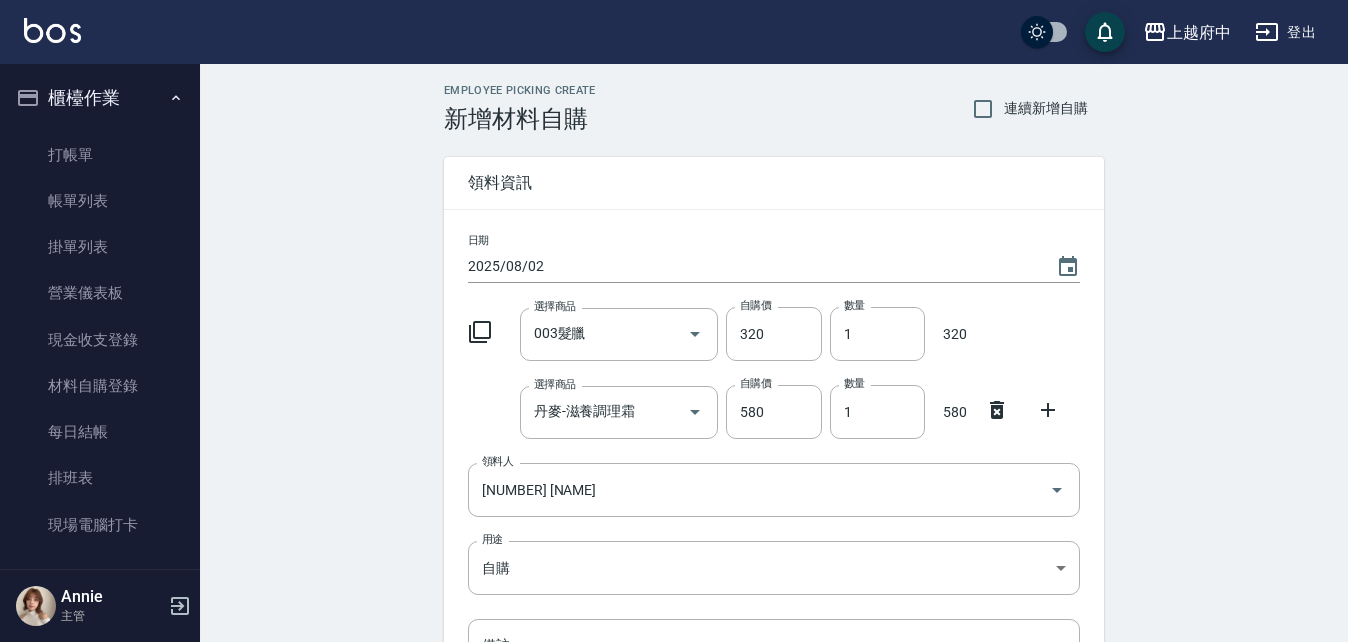 click on "日期 2025/08/02 選擇商品 003髮臘 選擇商品 自購價 320 自購價 數量 1 數量 320 選擇商品 丹麥-滋養調理霜 選擇商品 自購價 580 自購價 數量 1 數量 580 領料人 [NUMBER] [FIRST] 領料人 用途 自購 自購 用途 備註 x 備註" at bounding box center [774, 489] 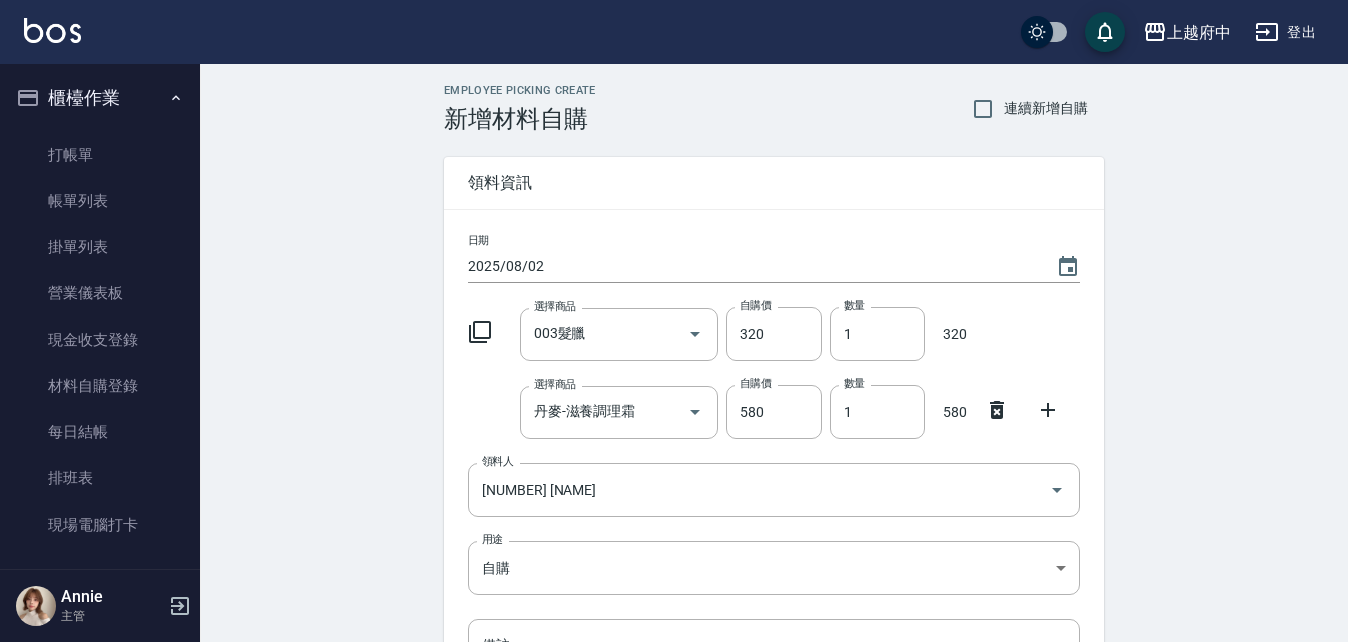 click on "Employee Picking Create 新增材料自購 連續新增自購 領料資訊 日期 2025/08/02 選擇商品 003髮臘 選擇商品 自購價 320 自購價 數量 1 數量 320 選擇商品 丹麥-滋養調理霜 選擇商品 自購價 580 自購價 數量 1 數量 580 領料人 [NUMBER] [FIRST] 領料人 用途 自購 自購 用途 備註 x 備註 合計： 900 新增" at bounding box center (774, 483) 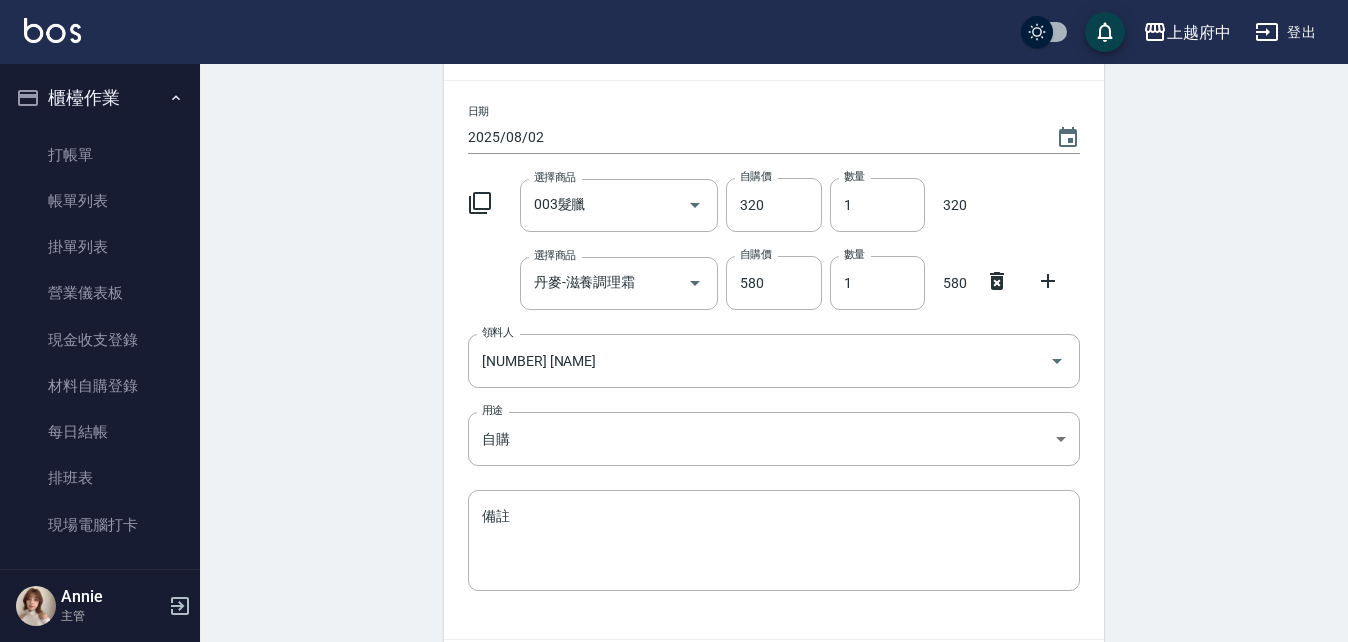 scroll, scrollTop: 263, scrollLeft: 0, axis: vertical 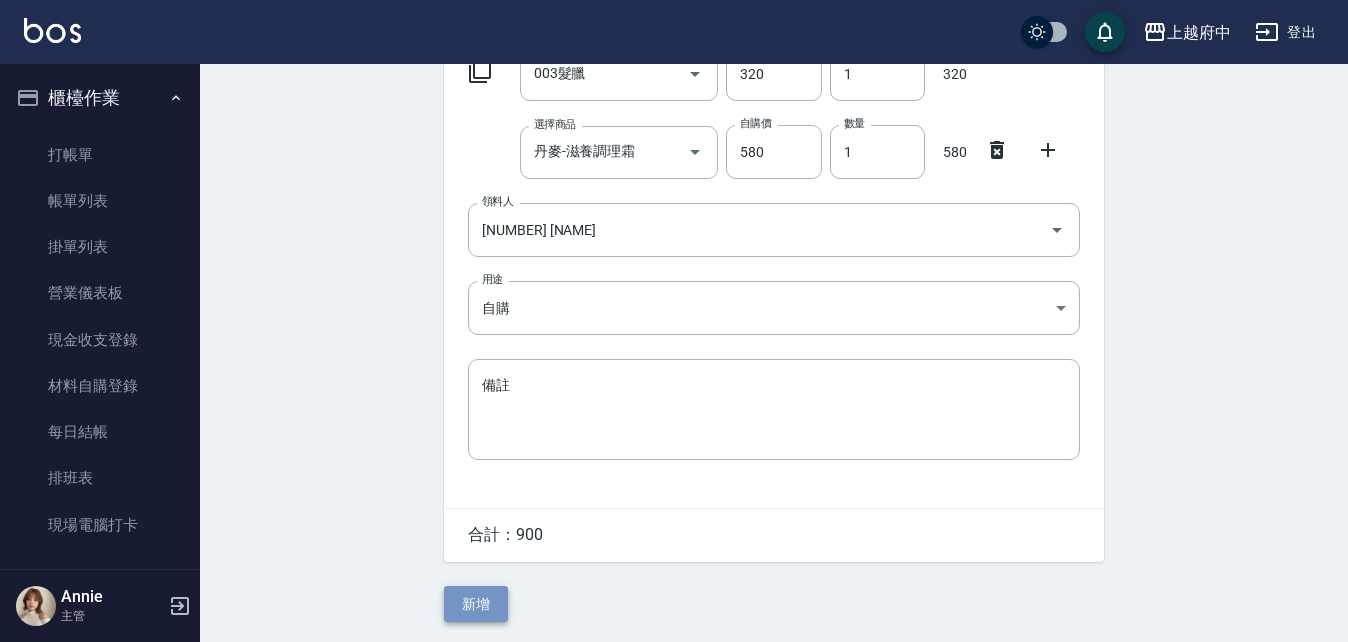 click on "新增" at bounding box center [476, 604] 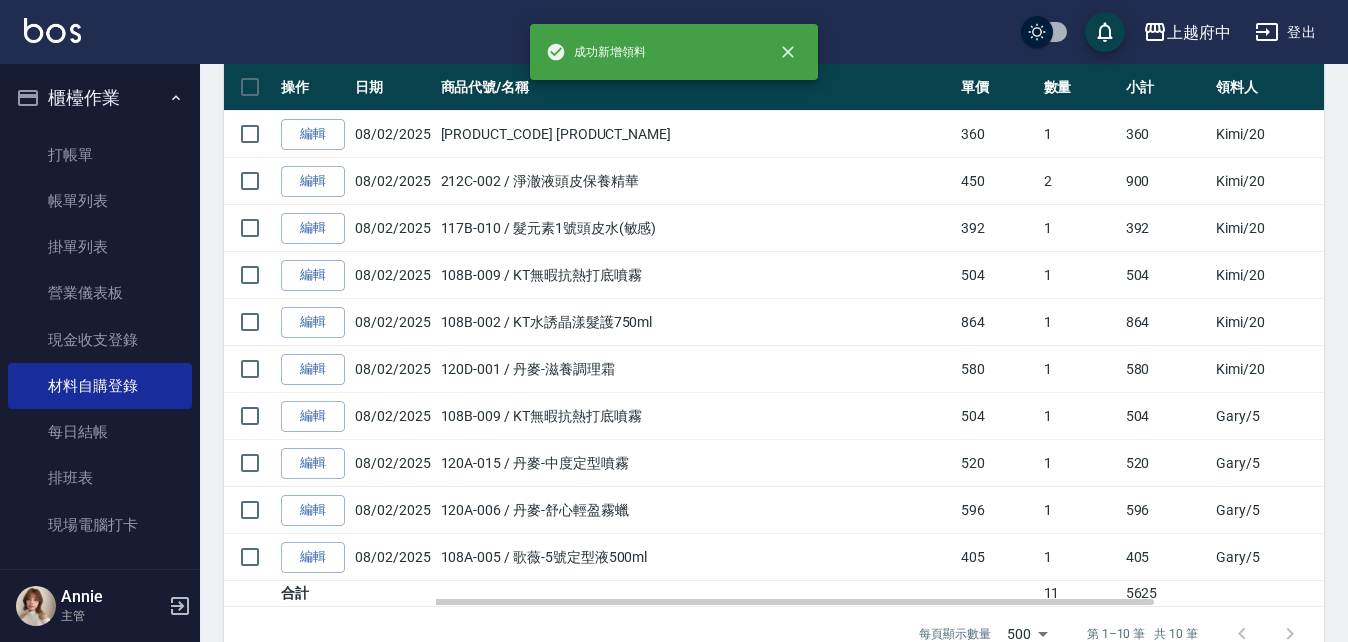 scroll, scrollTop: 0, scrollLeft: 0, axis: both 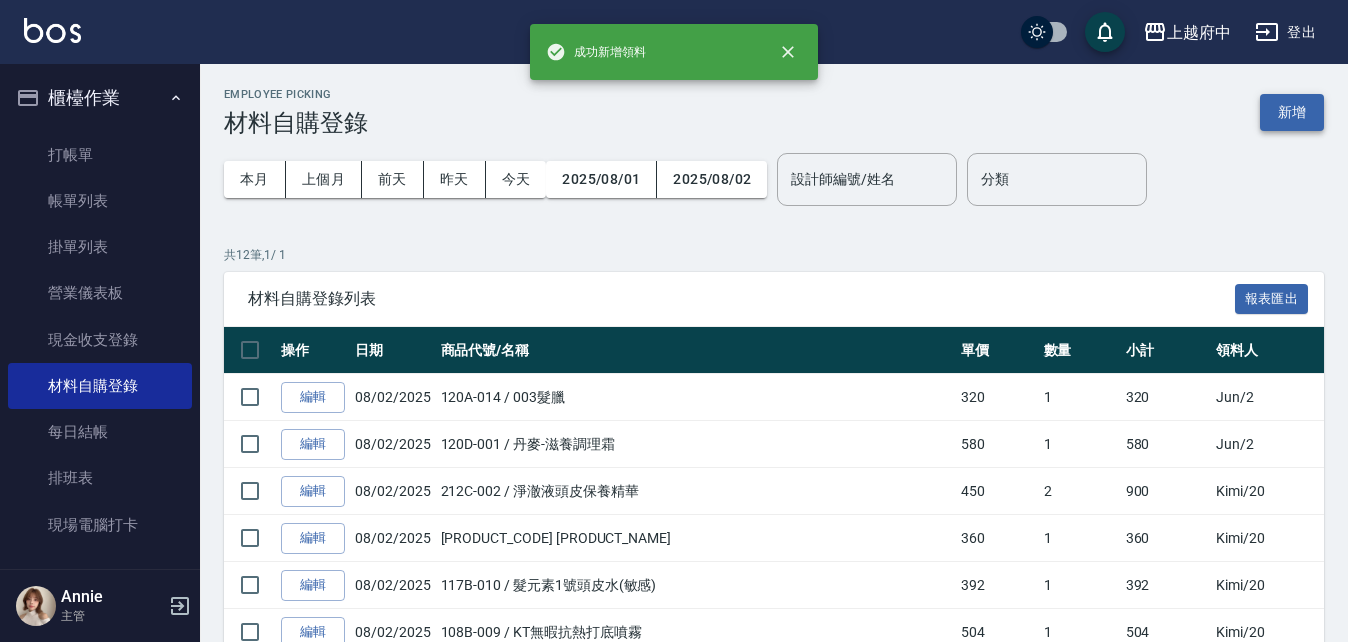 click on "新增" at bounding box center [1292, 112] 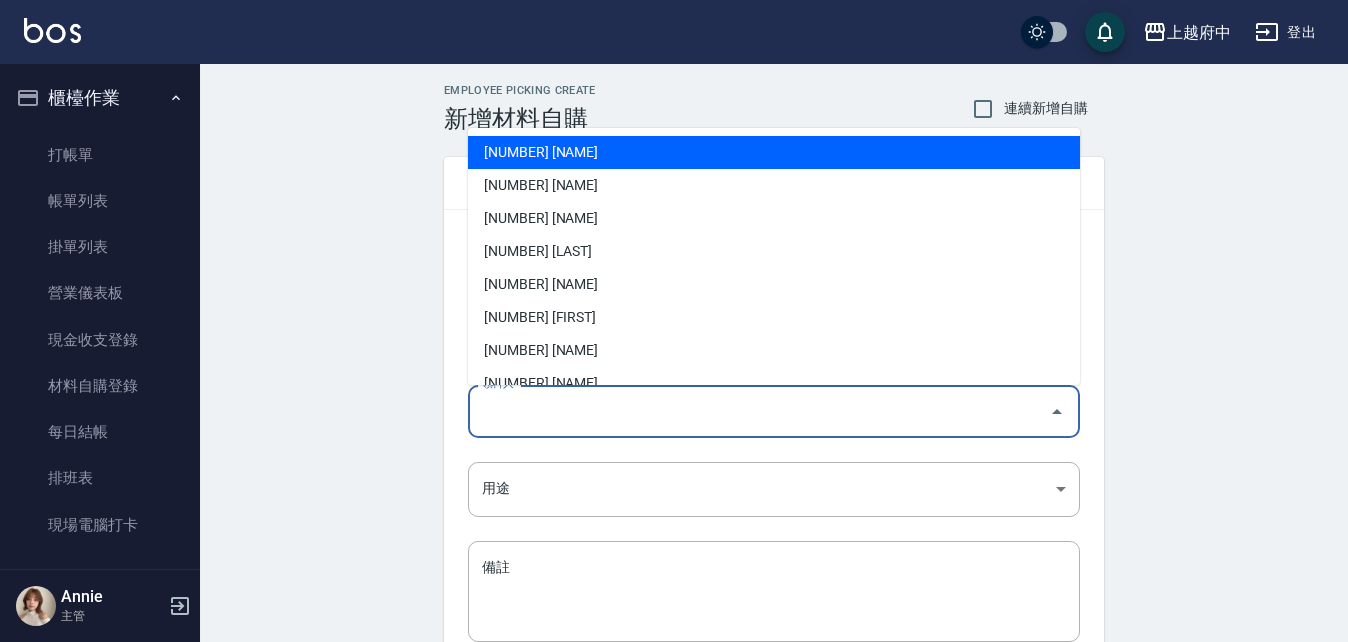 click on "領料人" at bounding box center [759, 411] 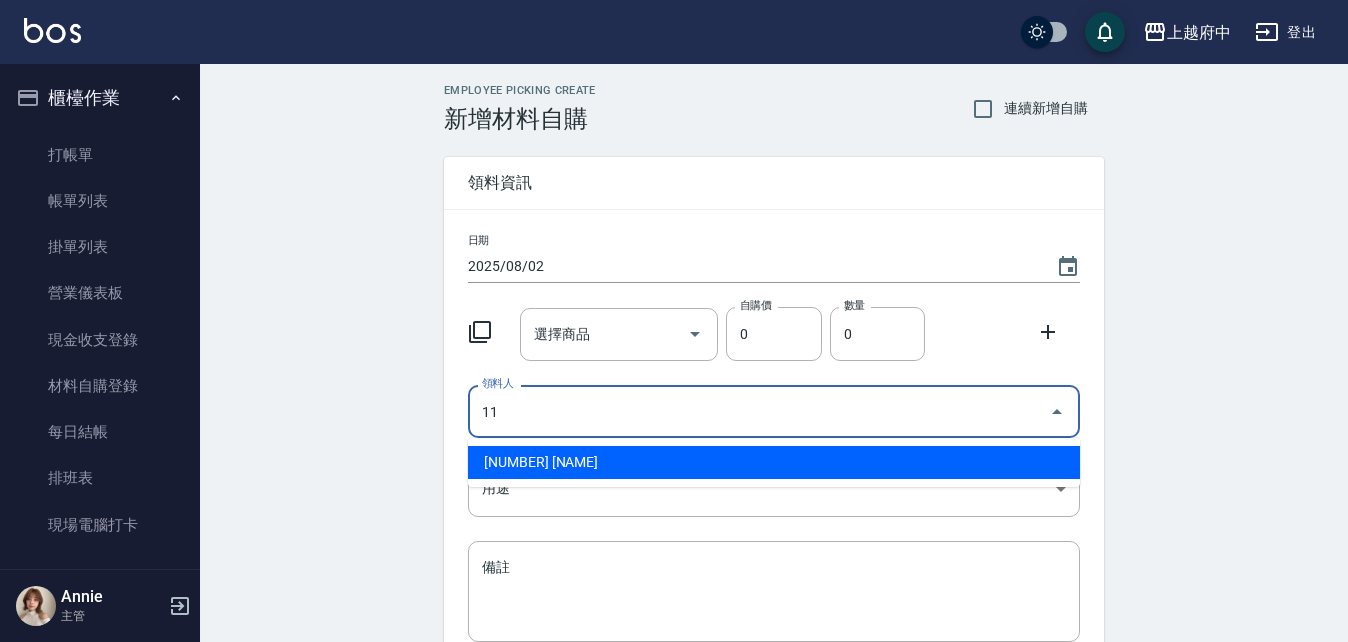click on "[NUMBER] [NAME]" at bounding box center [774, 462] 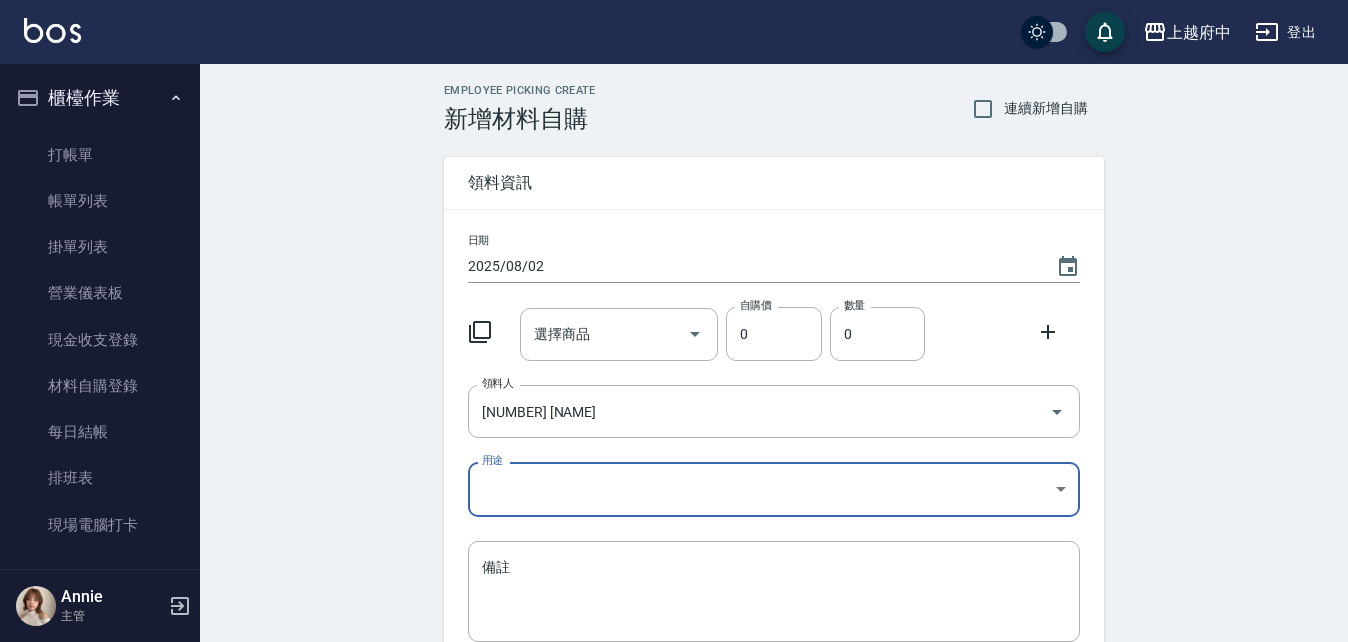 click on "[NAME]" at bounding box center [674, 412] 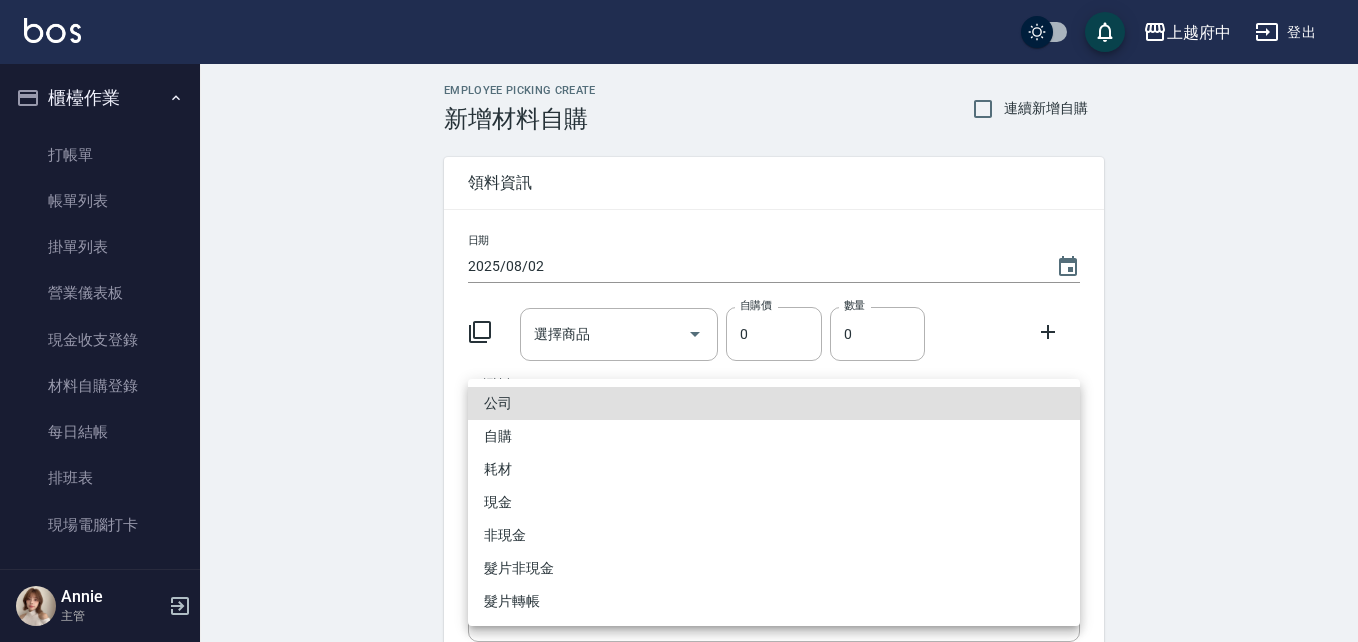click on "自購" at bounding box center (774, 436) 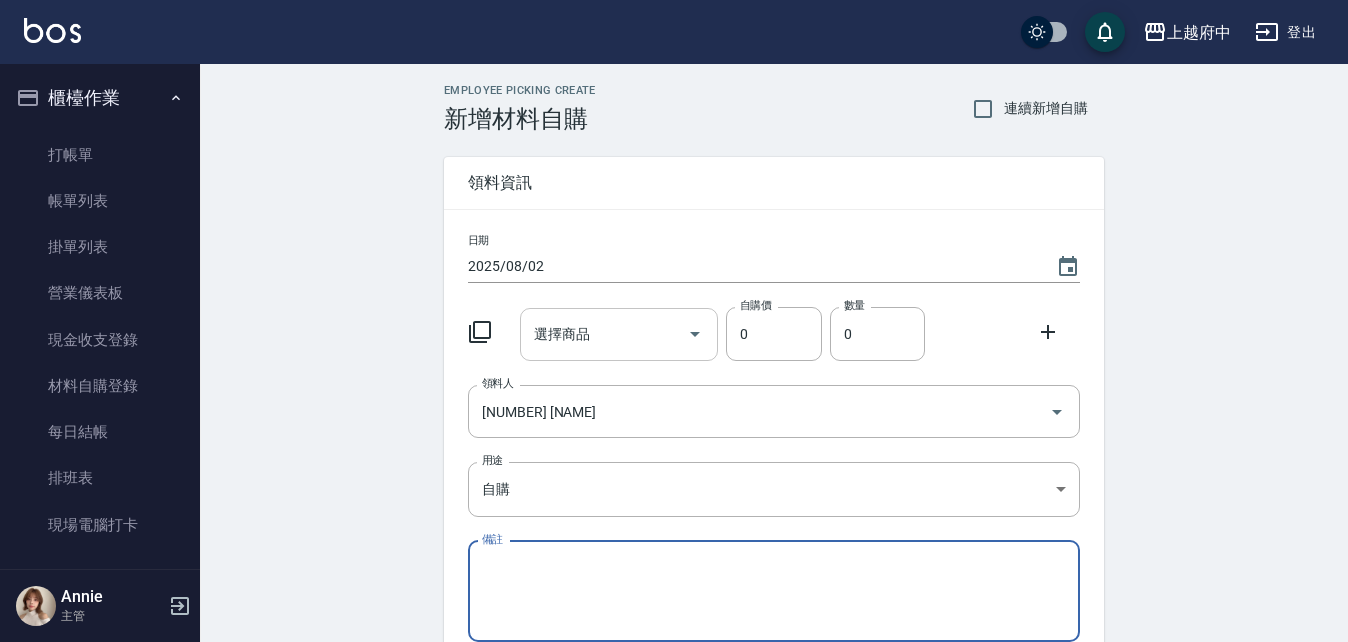 click on "選擇商品" at bounding box center (619, 334) 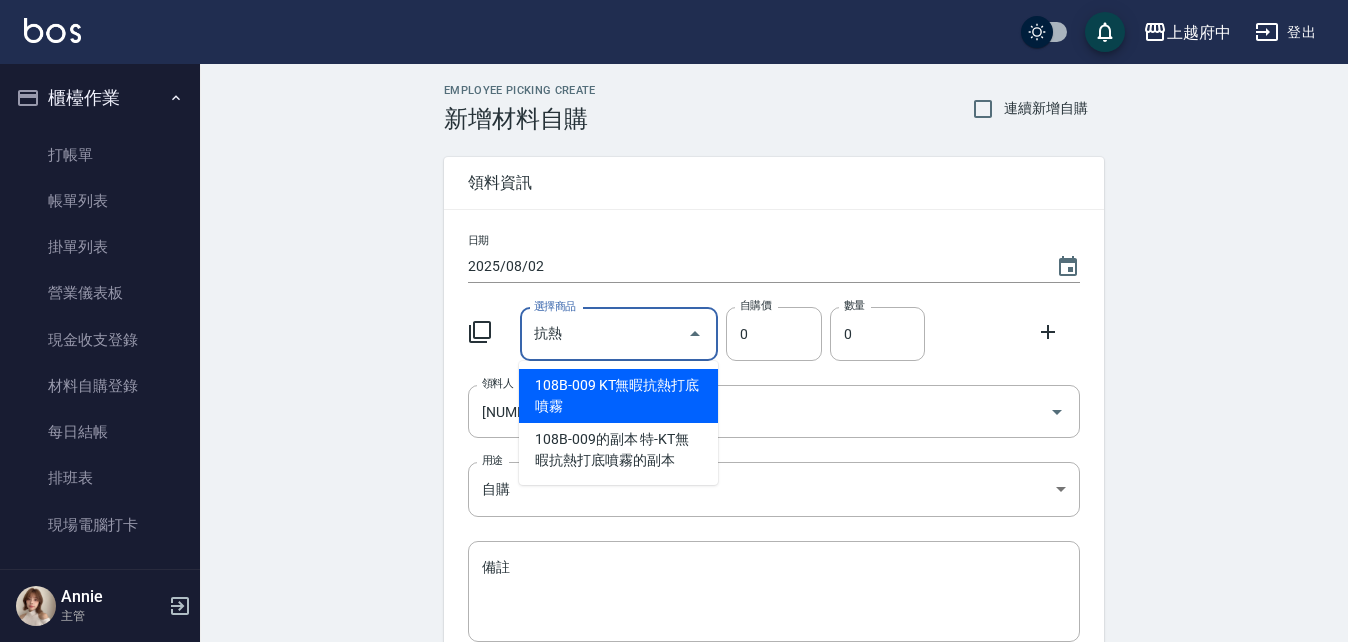 click on "108B-009 KT無暇抗熱打底噴霧" at bounding box center (618, 396) 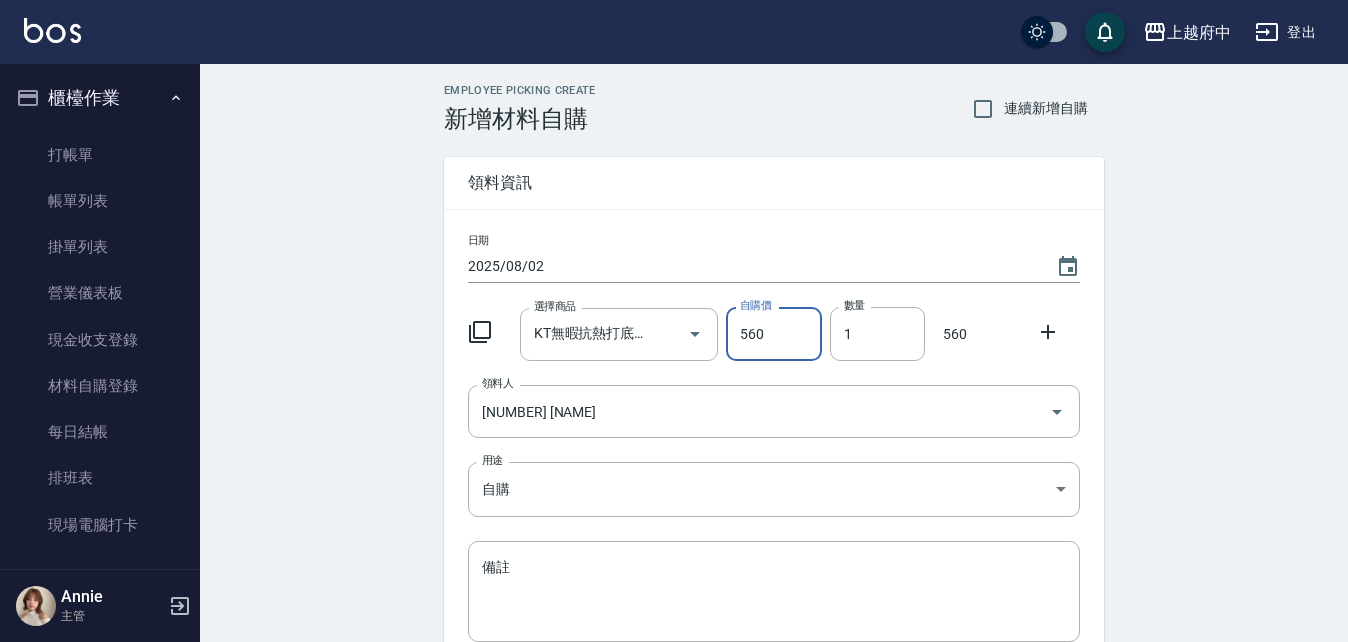 click on "560" at bounding box center [773, 334] 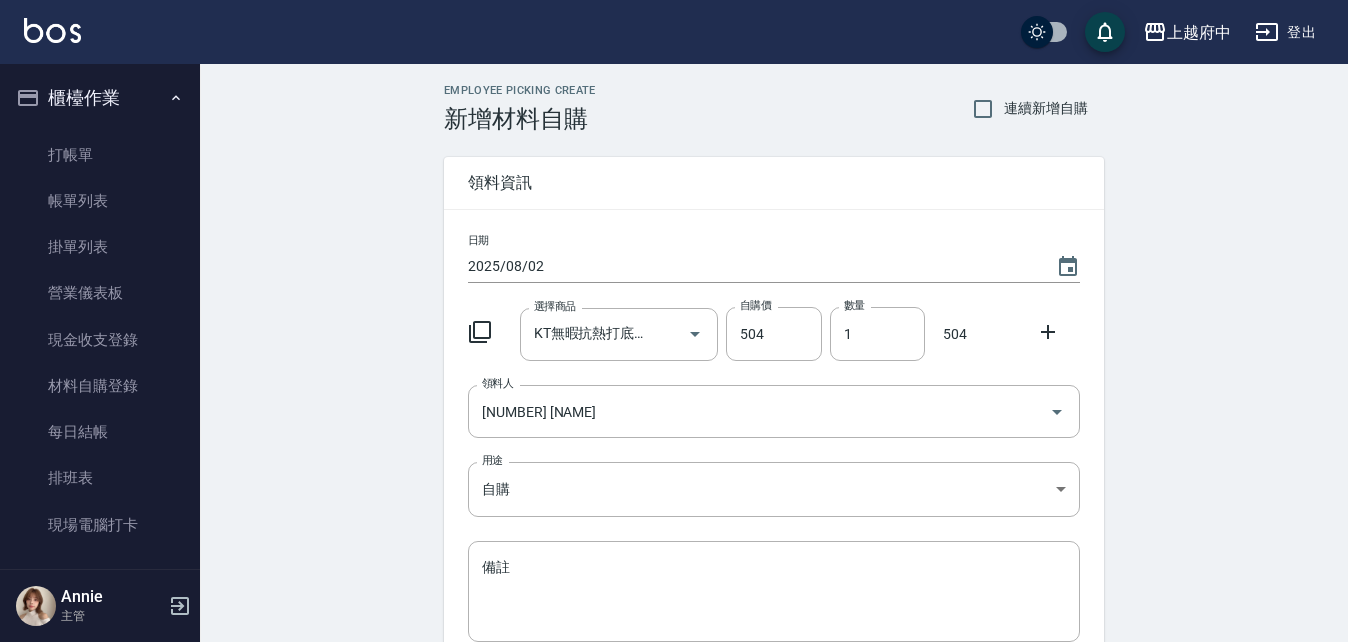 click on "選擇商品 [PRODUCT_NAME] 選擇商品 自購價 504 自購價 數量 1 數量 504" at bounding box center (770, 330) 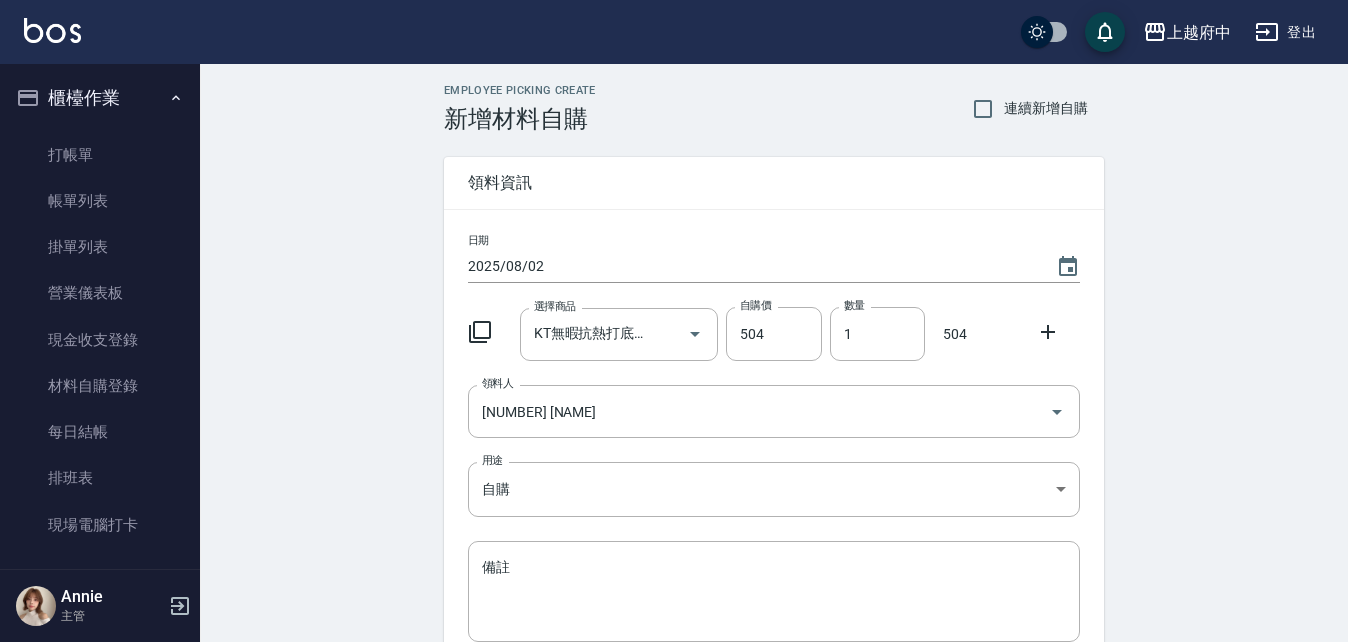 click on "Employee Picking Create 新增材料自購 連續新增自購 領料資訊 日期 2025/08/02 選擇商品 KT無暇抗熱打底噴霧 選擇商品 自購價 504 自購價 數量 1 數量 504 領料人 11 Mona 領料人 用途 自購 自購 用途 備註 x 備註 合計： 504 新增" at bounding box center [774, 444] 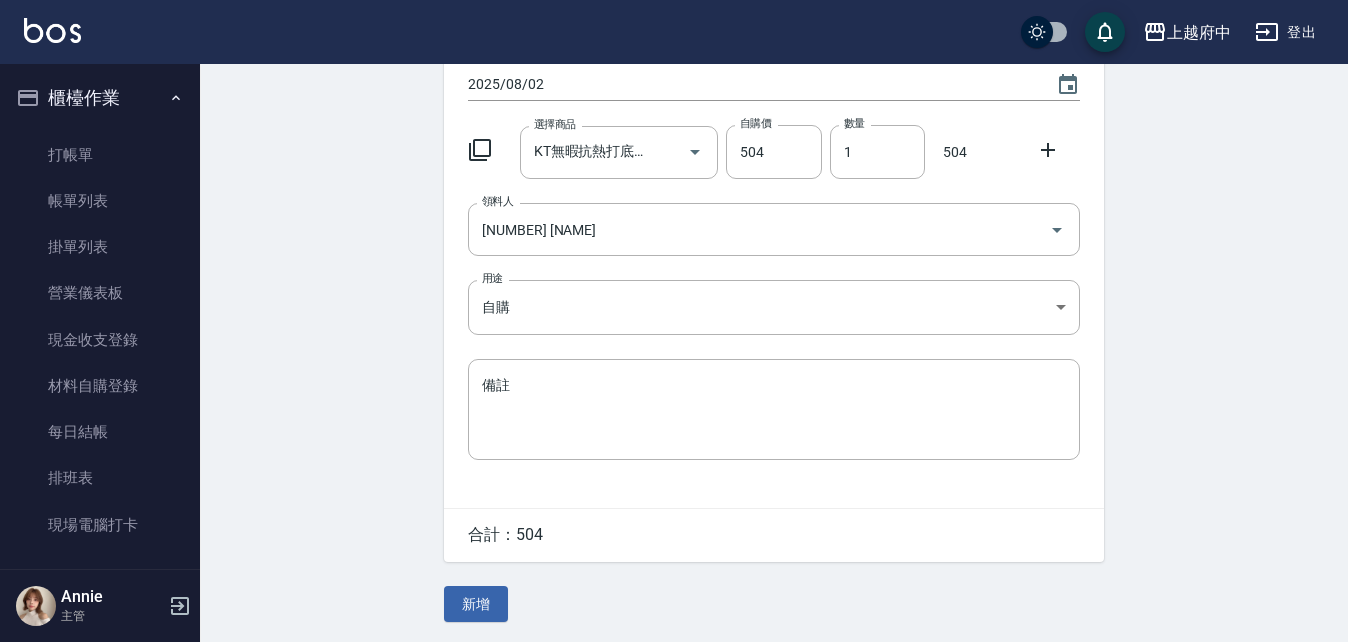scroll, scrollTop: 185, scrollLeft: 0, axis: vertical 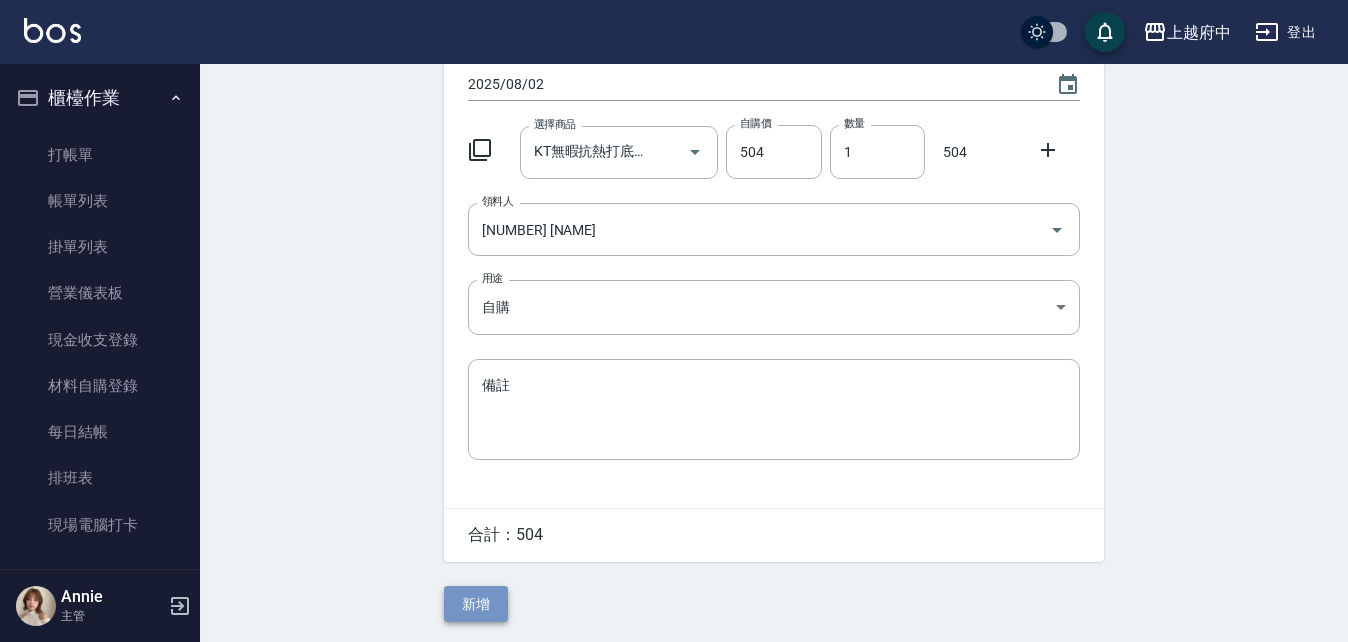 click on "新增" at bounding box center [476, 604] 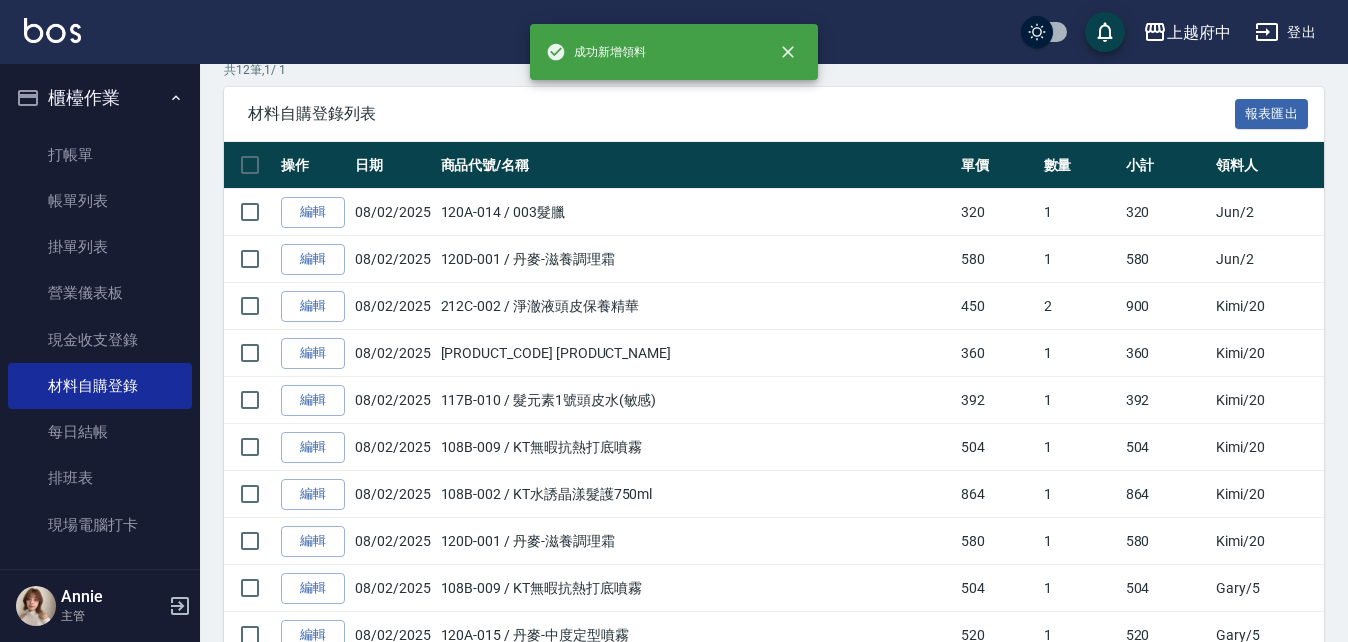 scroll, scrollTop: 0, scrollLeft: 0, axis: both 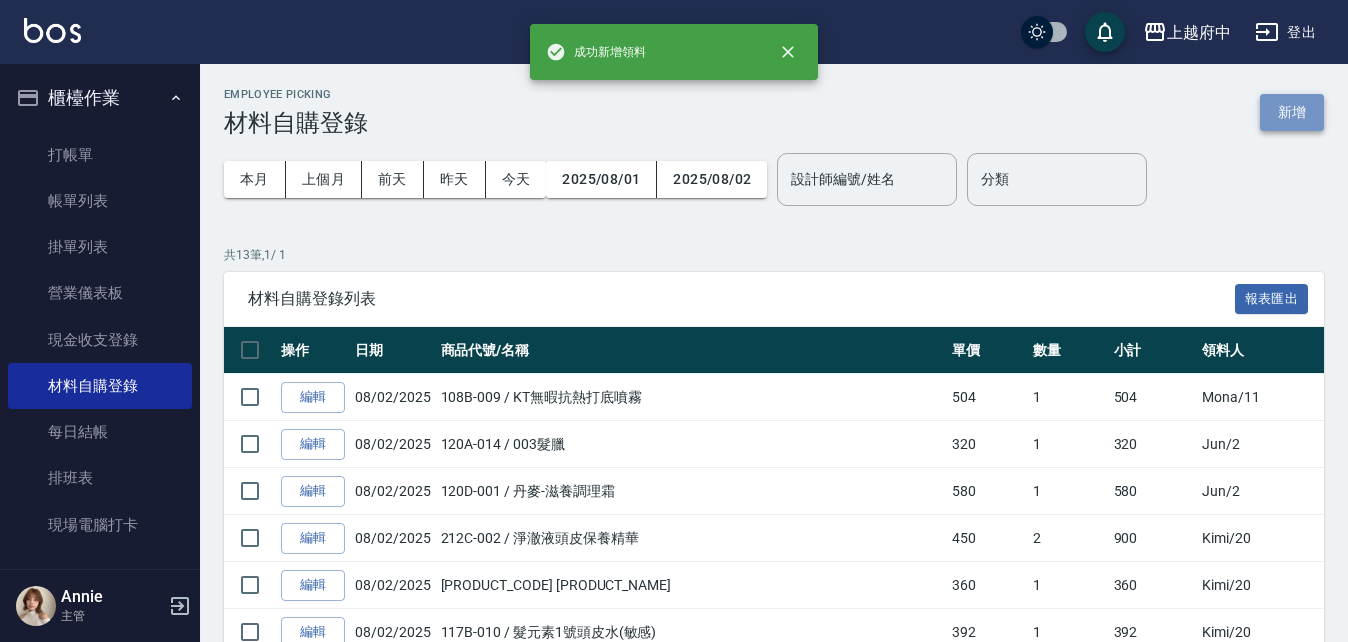 click on "新增" at bounding box center (1292, 112) 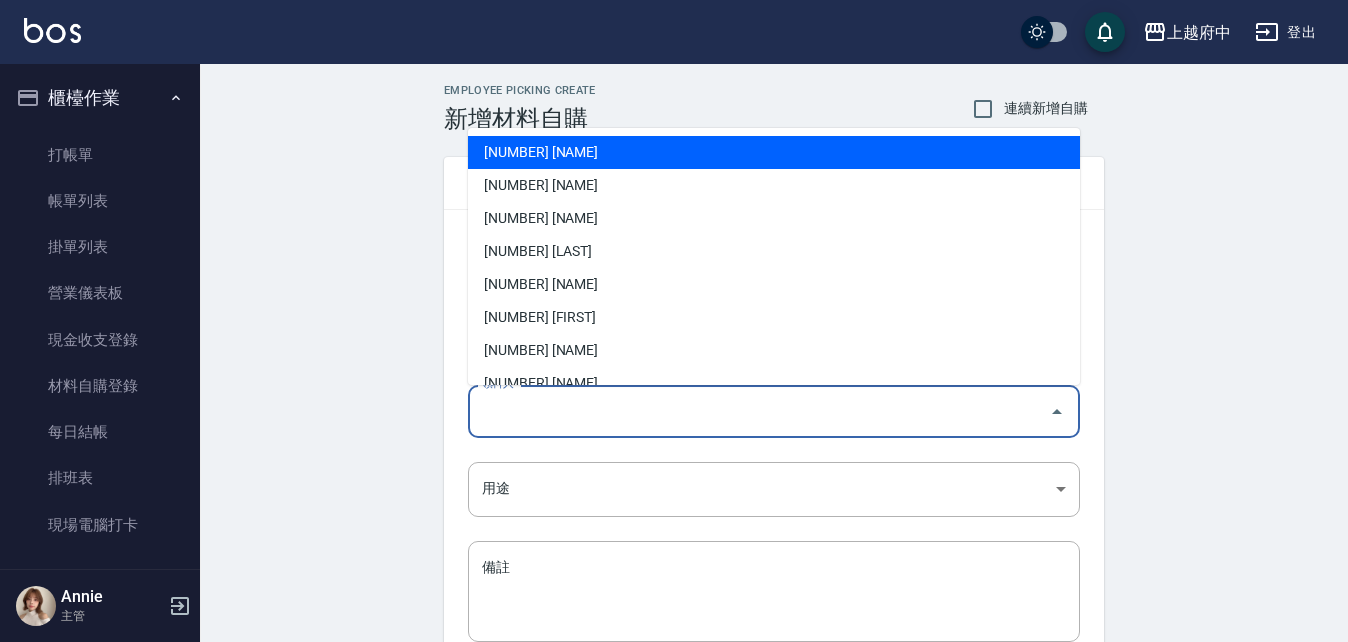 click on "領料人" at bounding box center [759, 411] 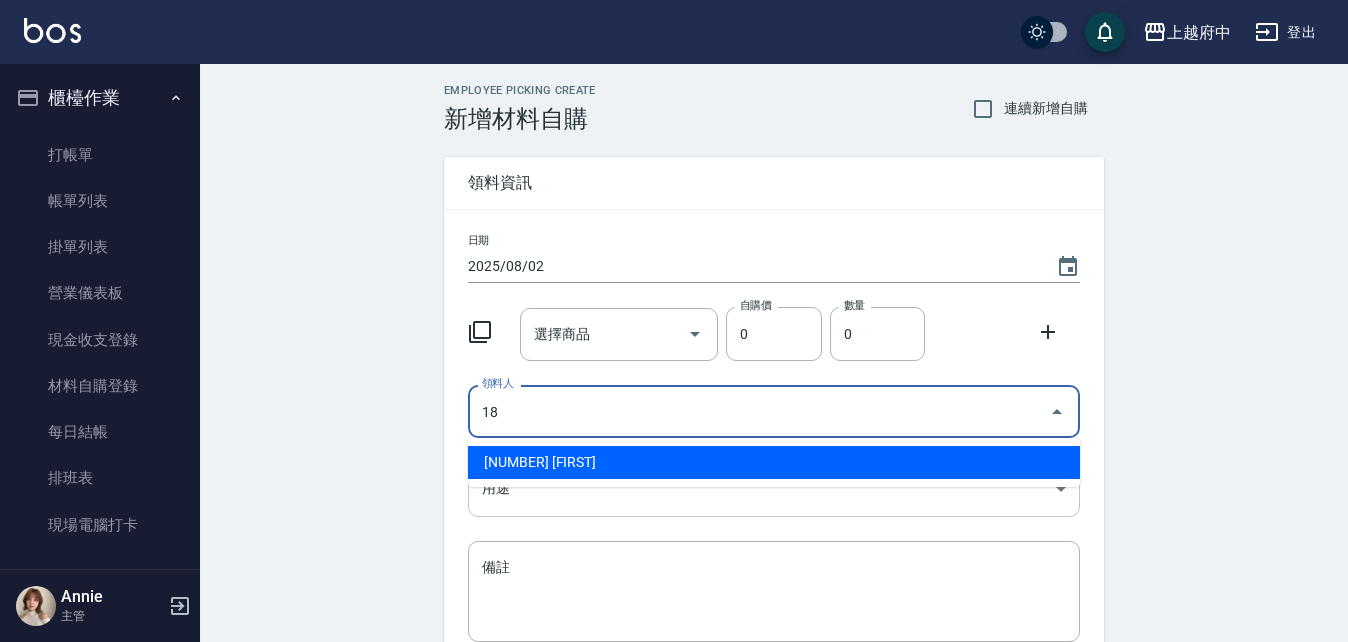 click on "[NUMBER] [FIRST]" at bounding box center [774, 462] 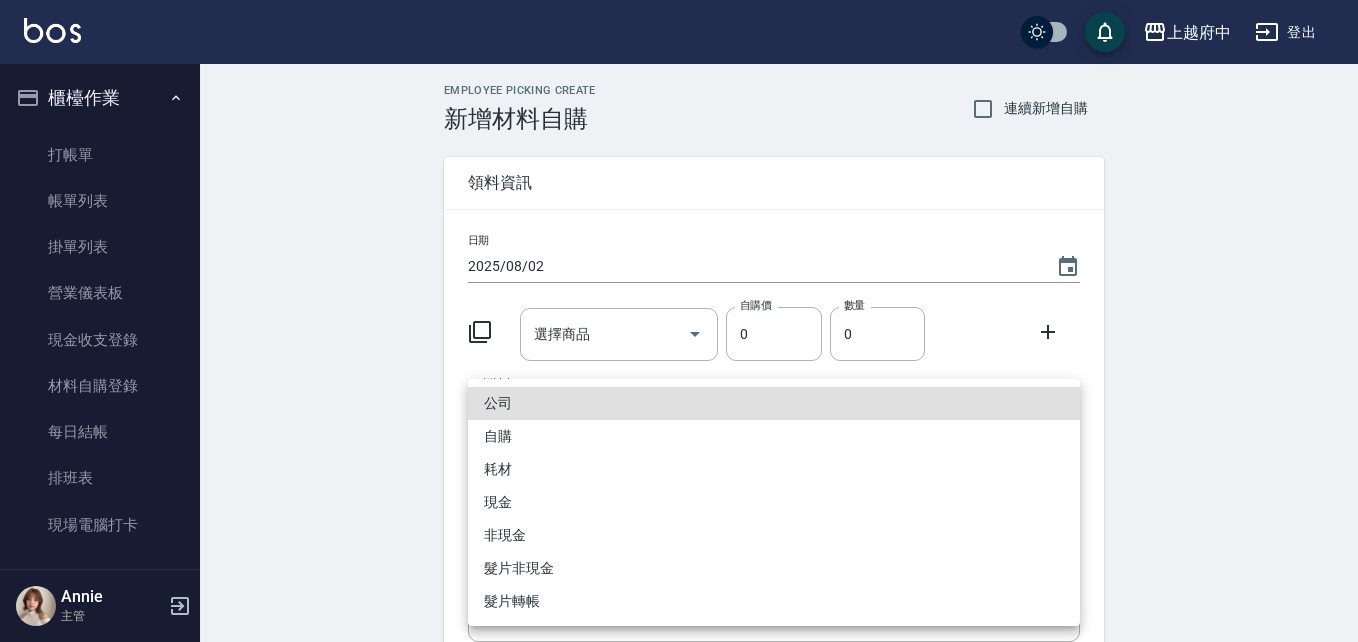 click on "[NAME]" at bounding box center [679, 412] 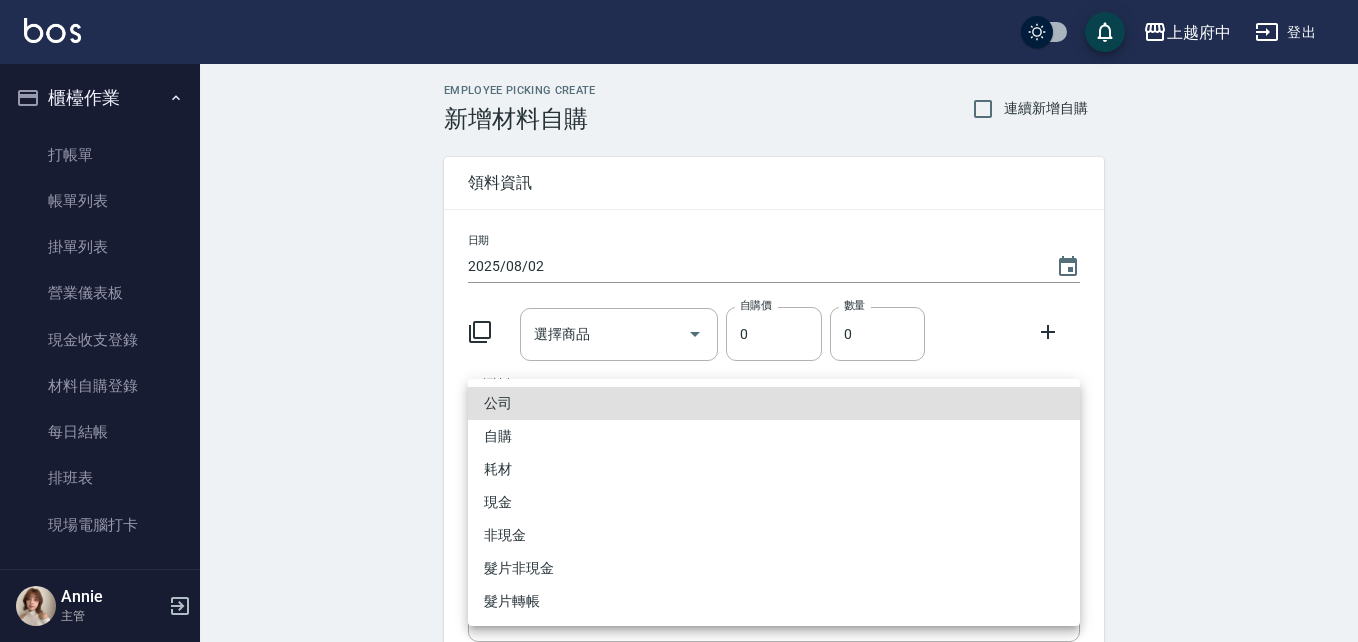 click on "自購" at bounding box center [774, 436] 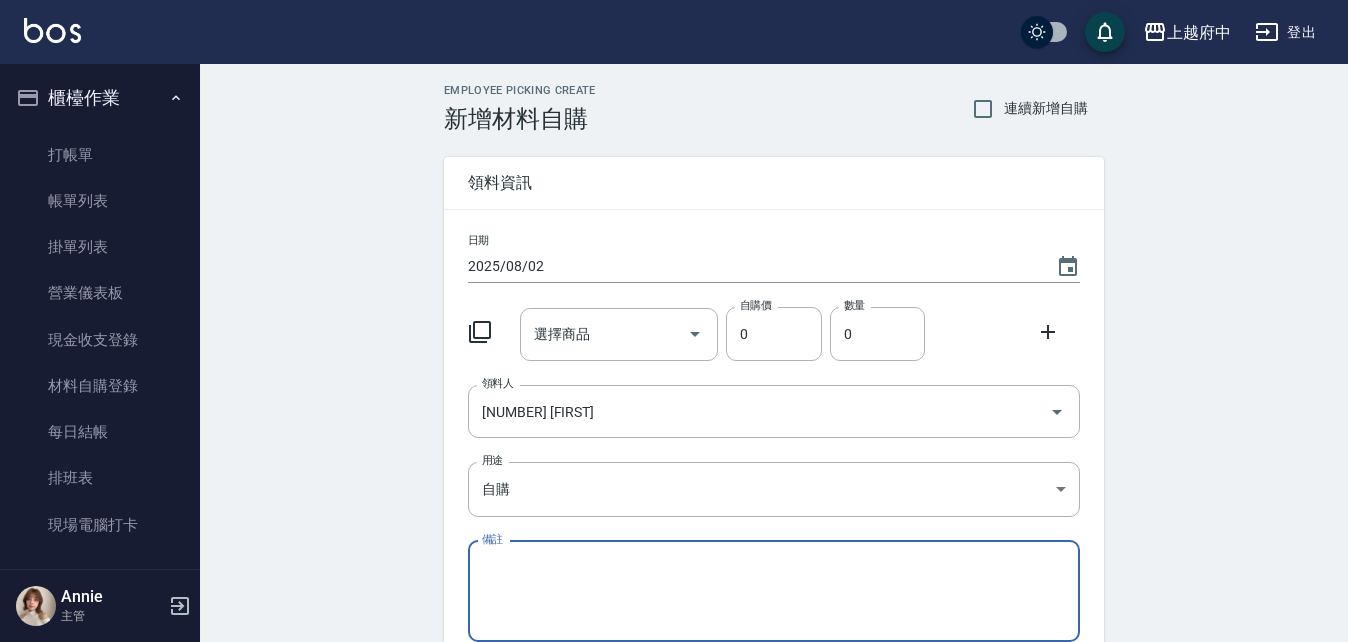 click on "Employee Picking Create 新增材料自購 連續新增自購 領料資訊 日期 2025/08/02 選擇商品 選擇商品 自購價 0 自購價 數量 0 數量 領料人 [NUMBER] [FIRST] 領料人 用途 自購 自購 用途 備註 x 備註 合計： 0 新增" at bounding box center [774, 444] 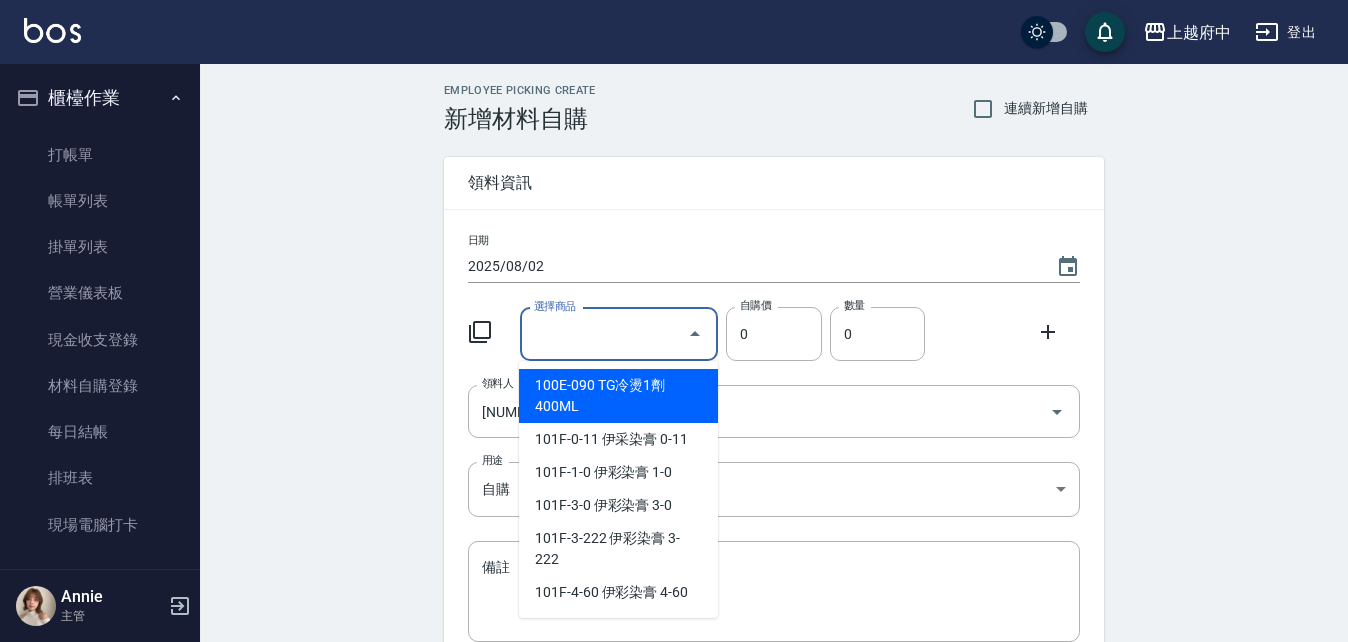 click on "選擇商品" at bounding box center (604, 334) 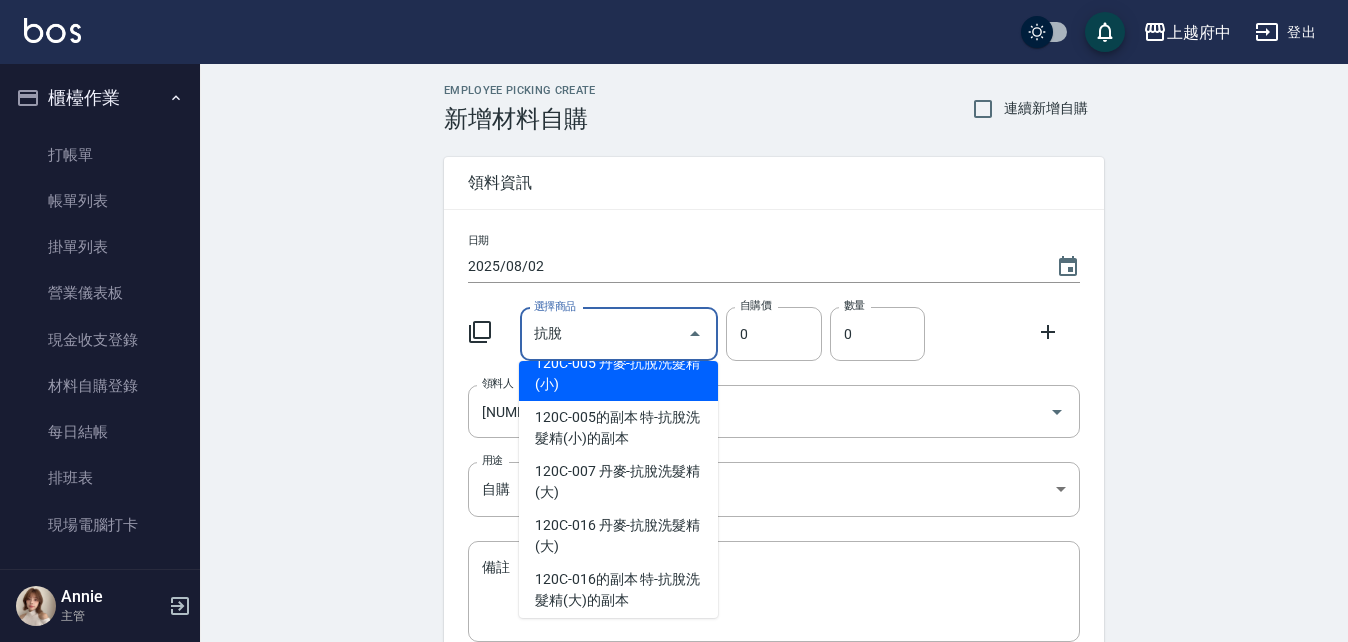 scroll, scrollTop: 137, scrollLeft: 0, axis: vertical 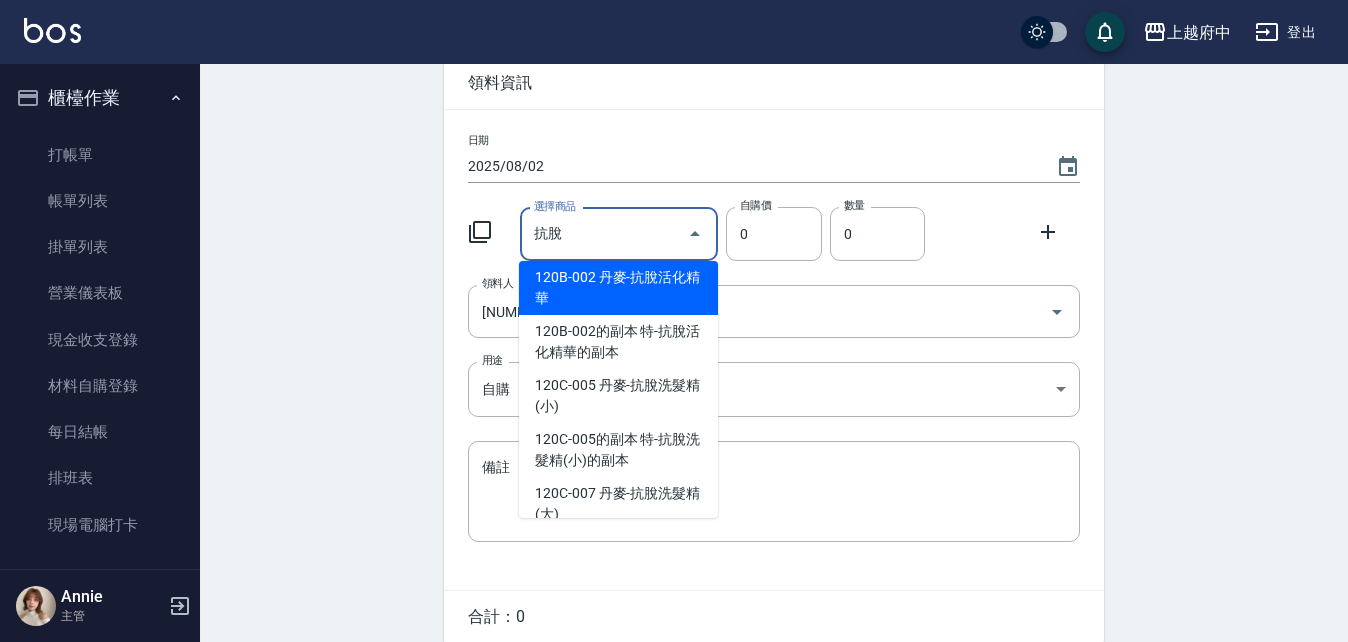 click on "120C-005 丹麥-抗脫洗髮精(小)" at bounding box center (618, 396) 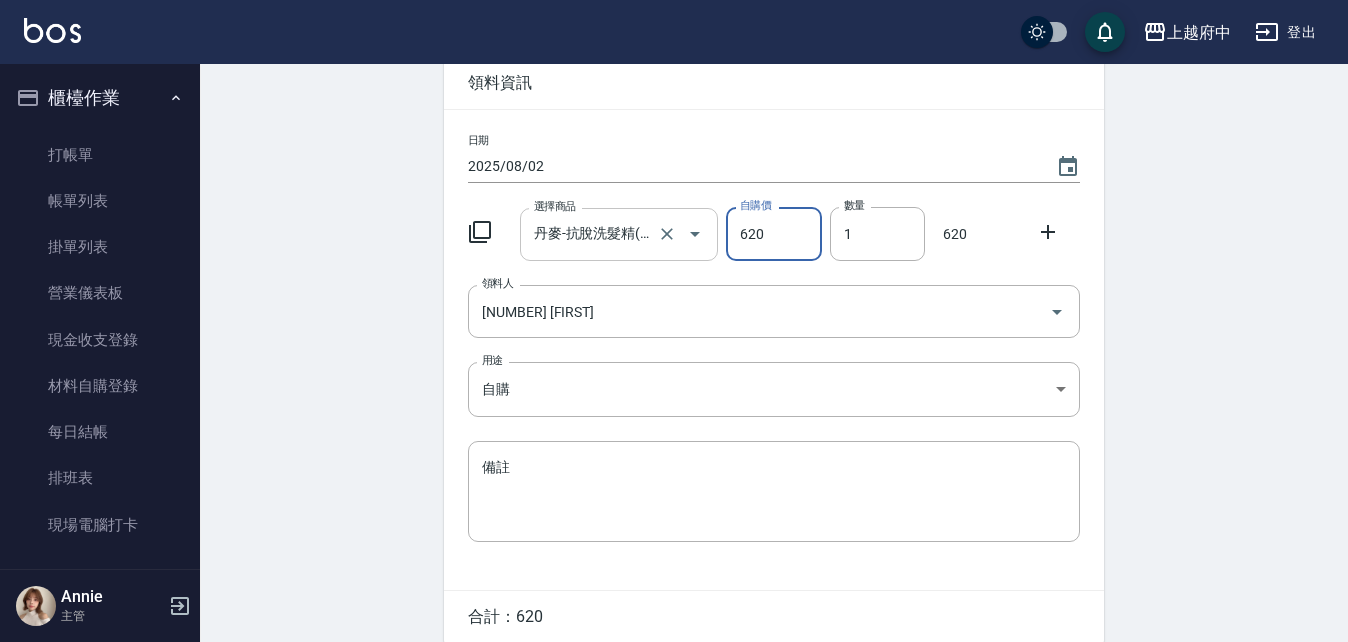 click on "丹麥-抗脫洗髮精(小)" at bounding box center (591, 234) 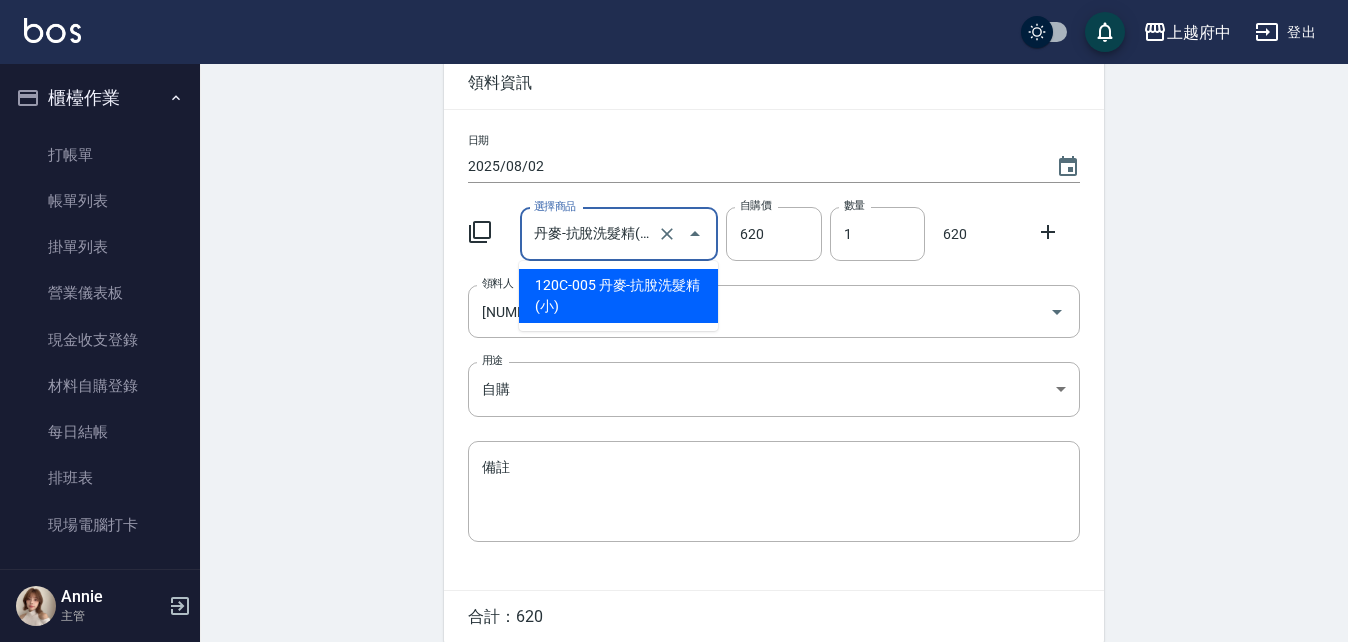 click on "120C-005 丹麥-抗脫洗髮精(小)" at bounding box center [618, 296] 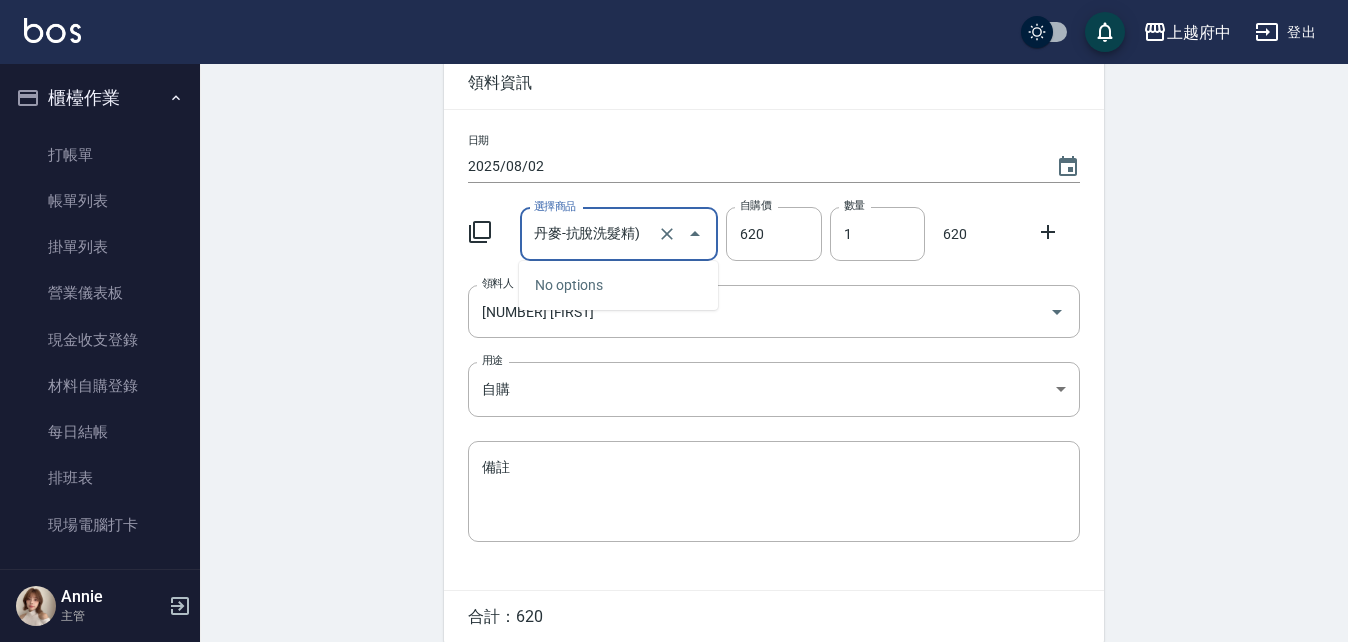 click on "丹麥-抗脫洗髮精)" at bounding box center [591, 234] 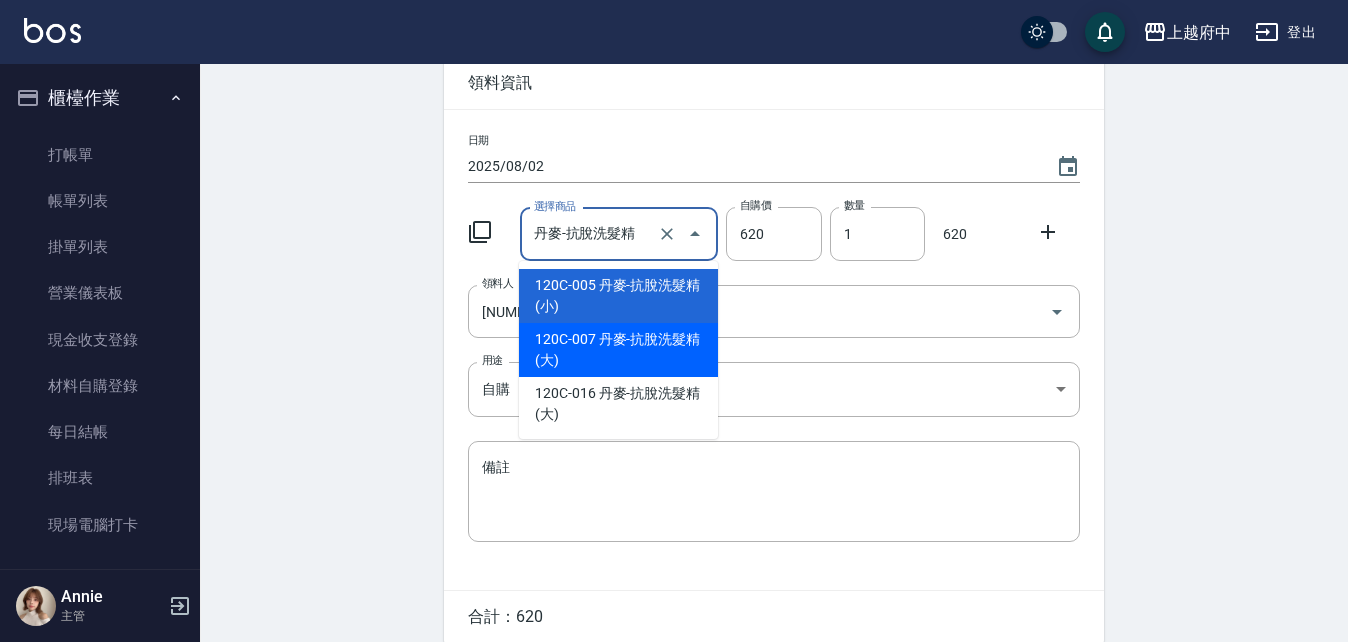 click on "120C-007 丹麥-抗脫洗髮精(大)" at bounding box center (618, 350) 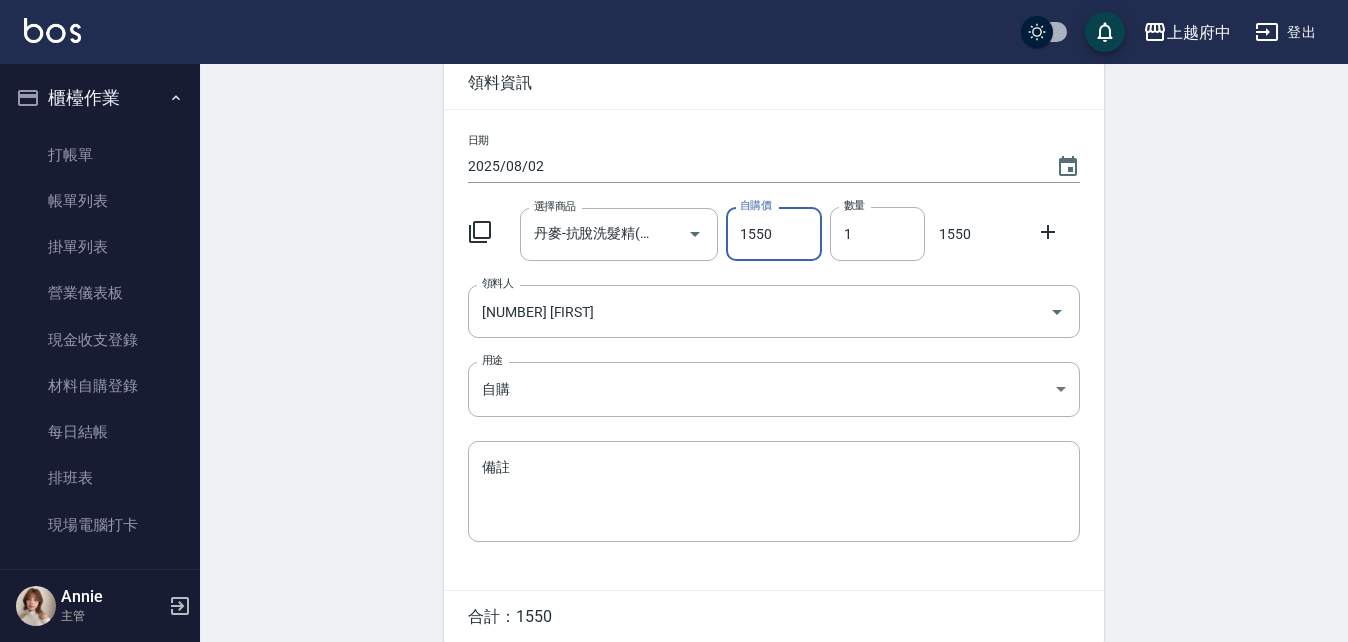 click on "1550" at bounding box center (773, 234) 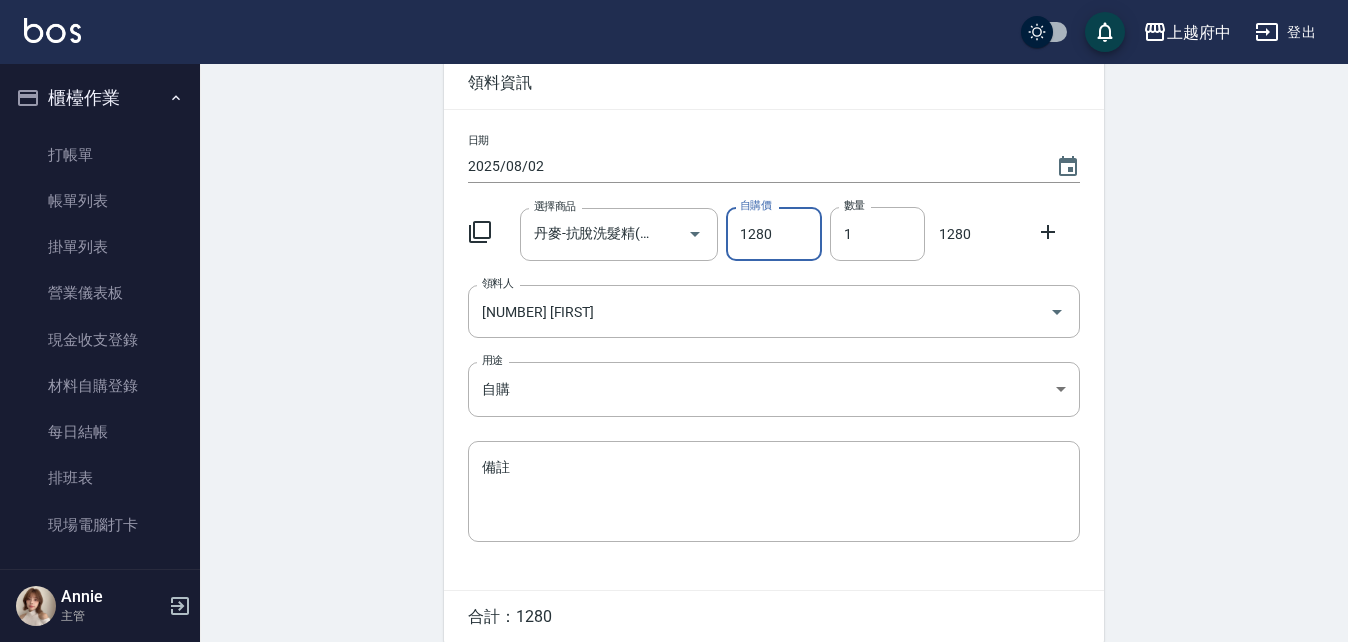 click 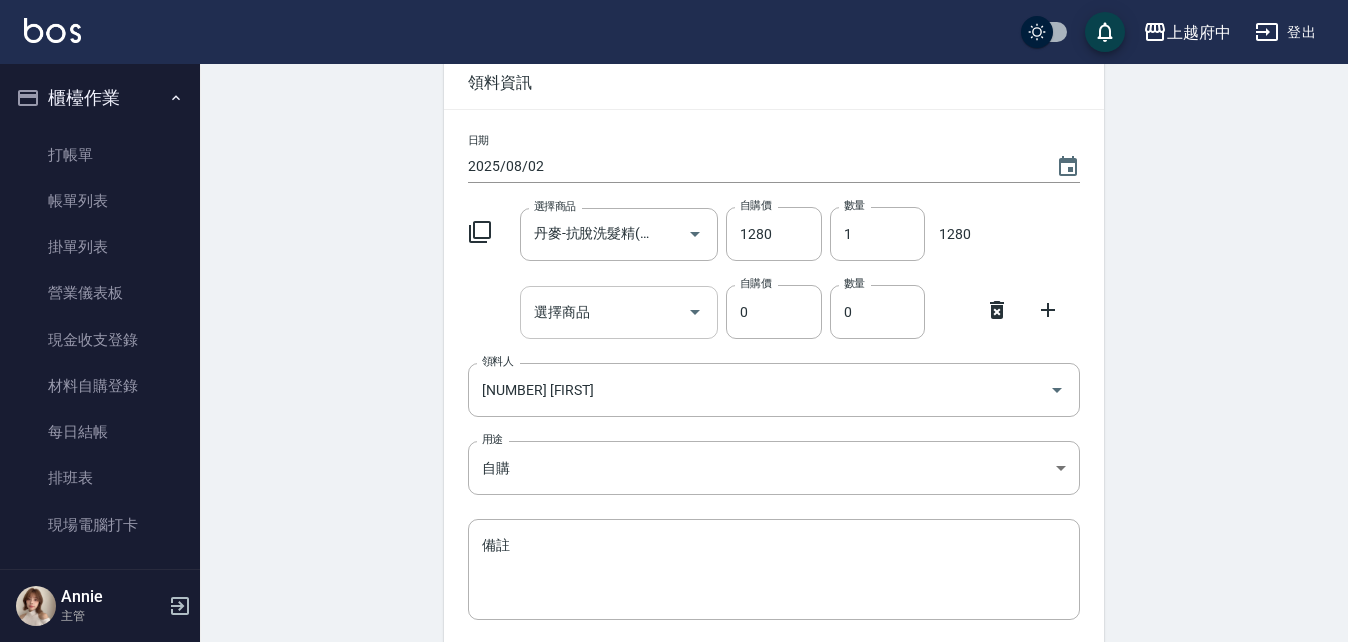 click on "選擇商品" at bounding box center [604, 312] 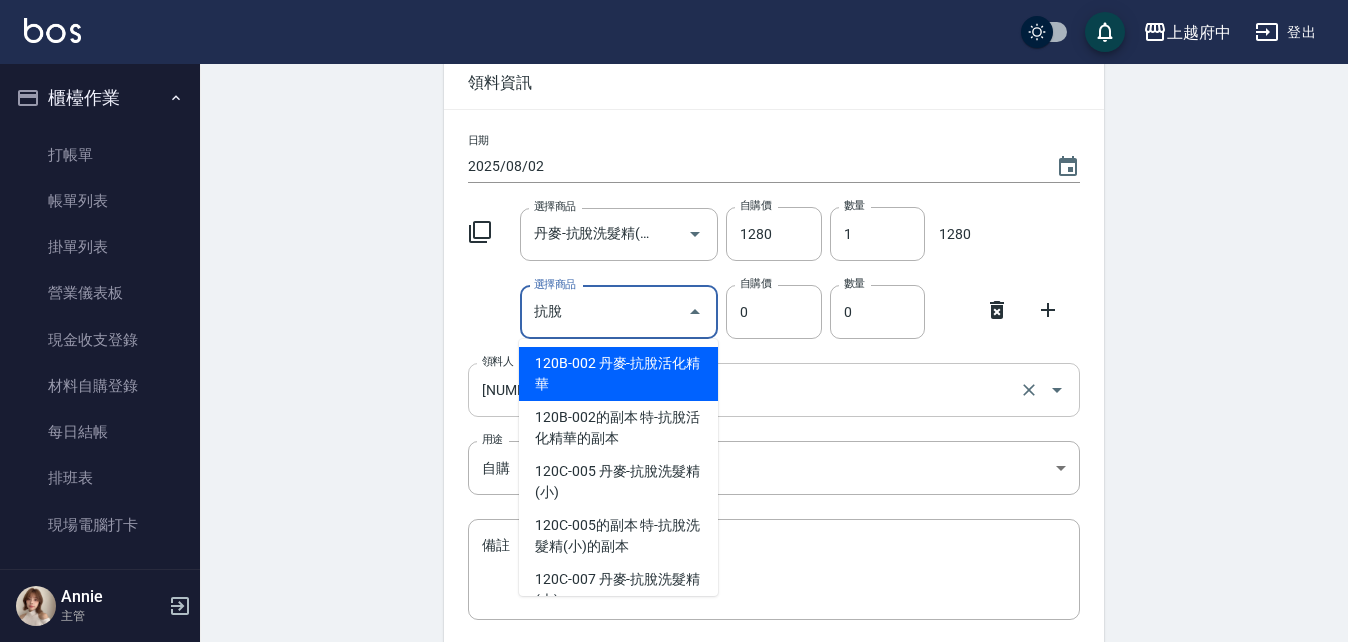 click on "120B-002 丹麥-抗脫活化精華" at bounding box center [618, 374] 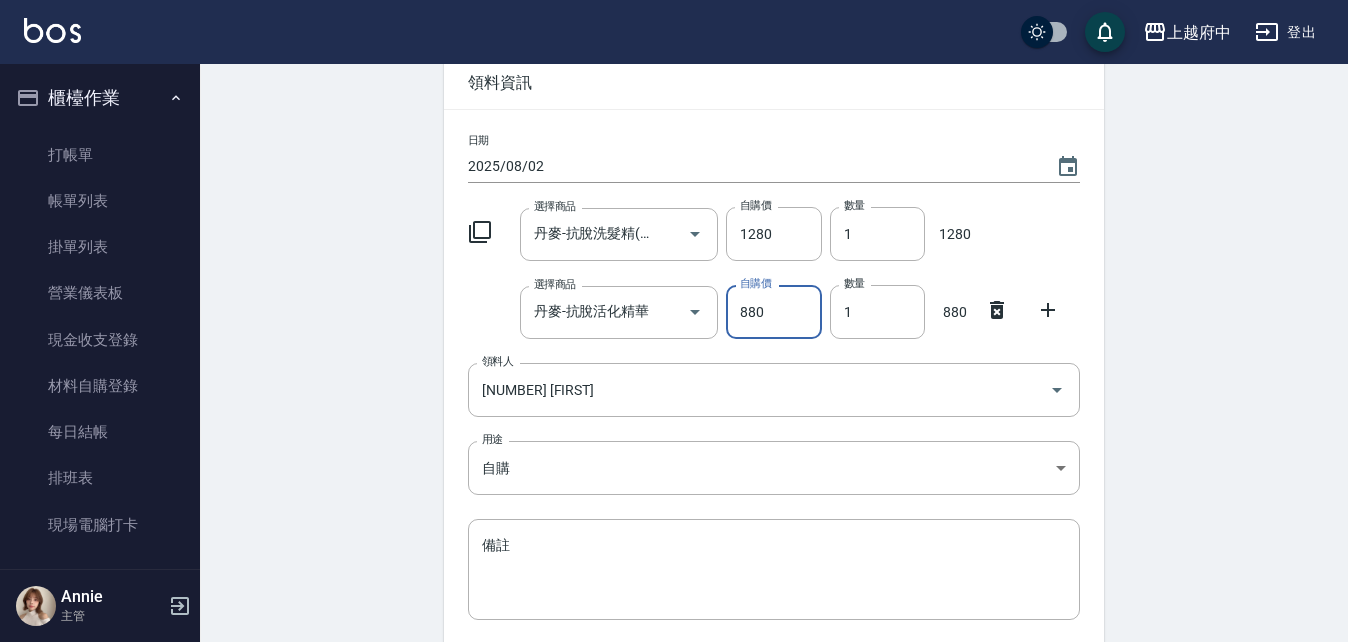 click on "880" at bounding box center (773, 312) 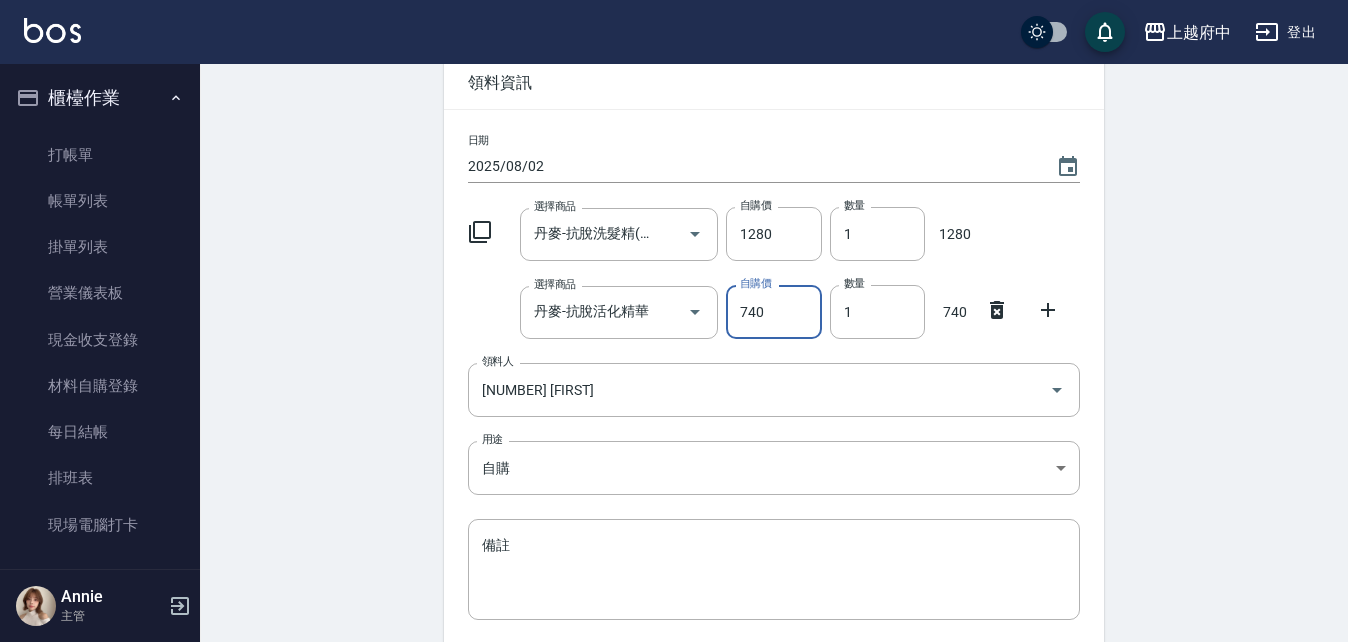 click 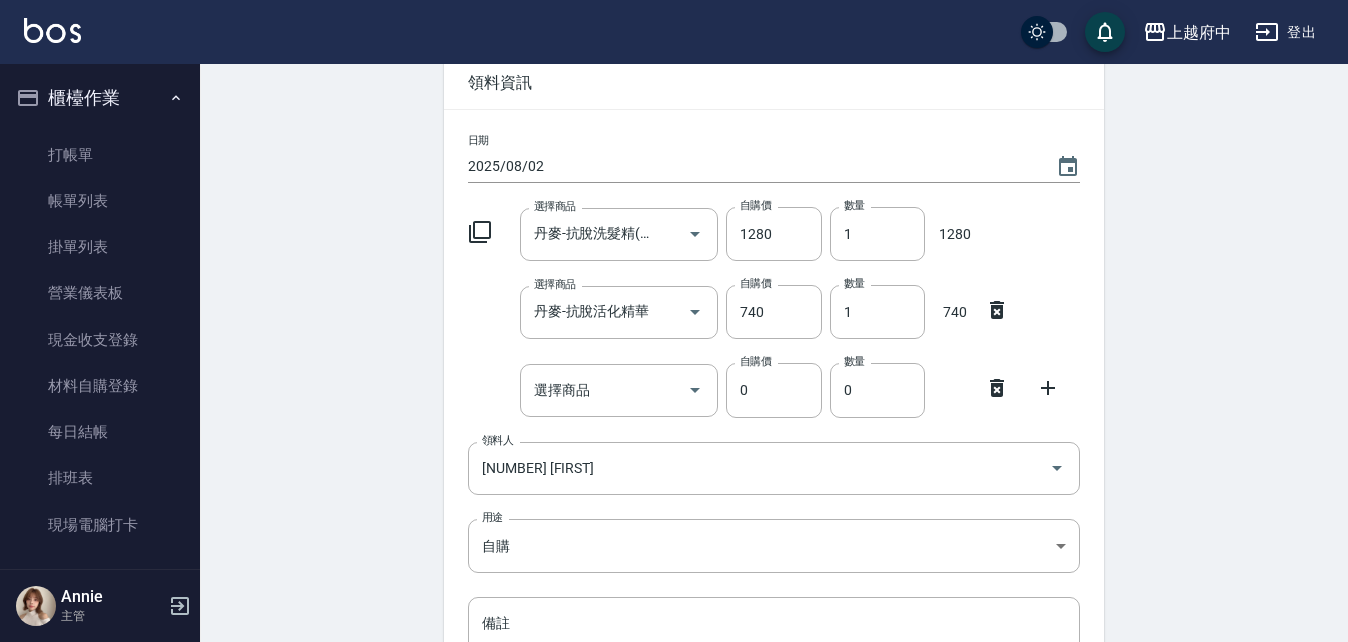 click 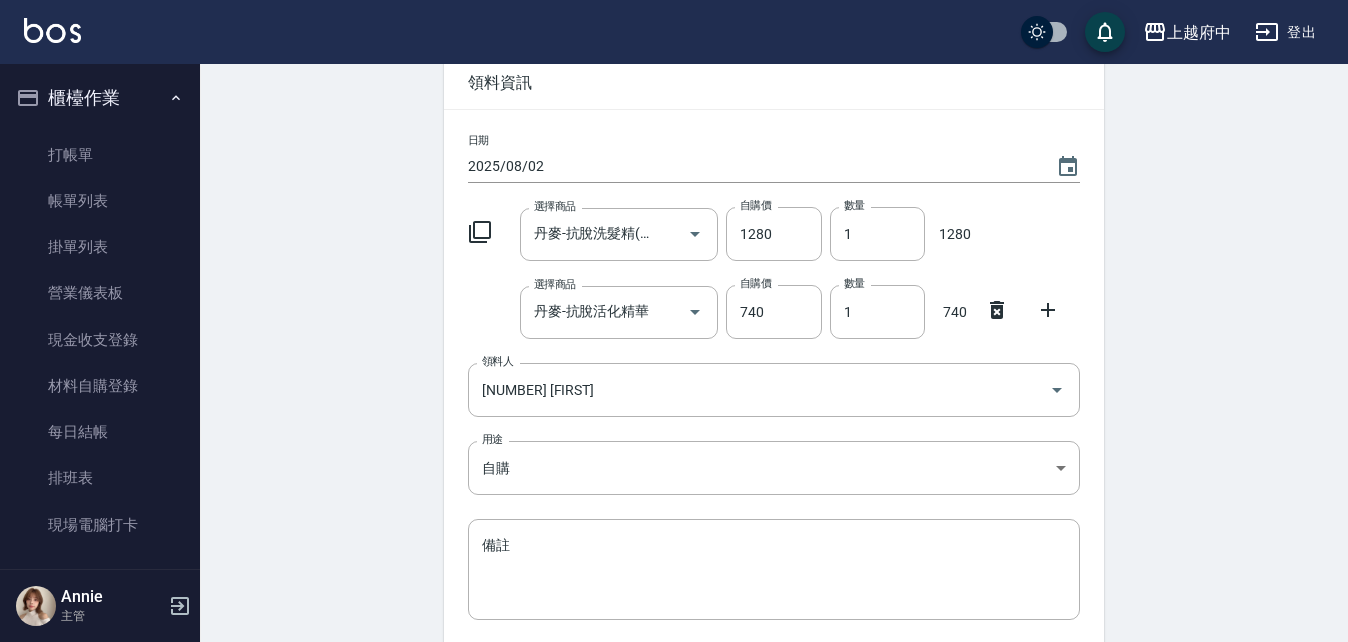 click on "Employee Picking Create 新增材料自購 連續新增自購 領料資訊 日期 2025/08/02 選擇商品 丹麥-抗脫洗髮精(大) 選擇商品 自購價 1280 自購價 數量 1 數量 1280 選擇商品 丹麥-抗脫活化精華 選擇商品 自購價 740 自購價 數量 1 數量 740 領料人 18 Dona 領料人 用途 自購 自購 用途 備註 x 備註 合計： 2020 新增" at bounding box center [774, 383] 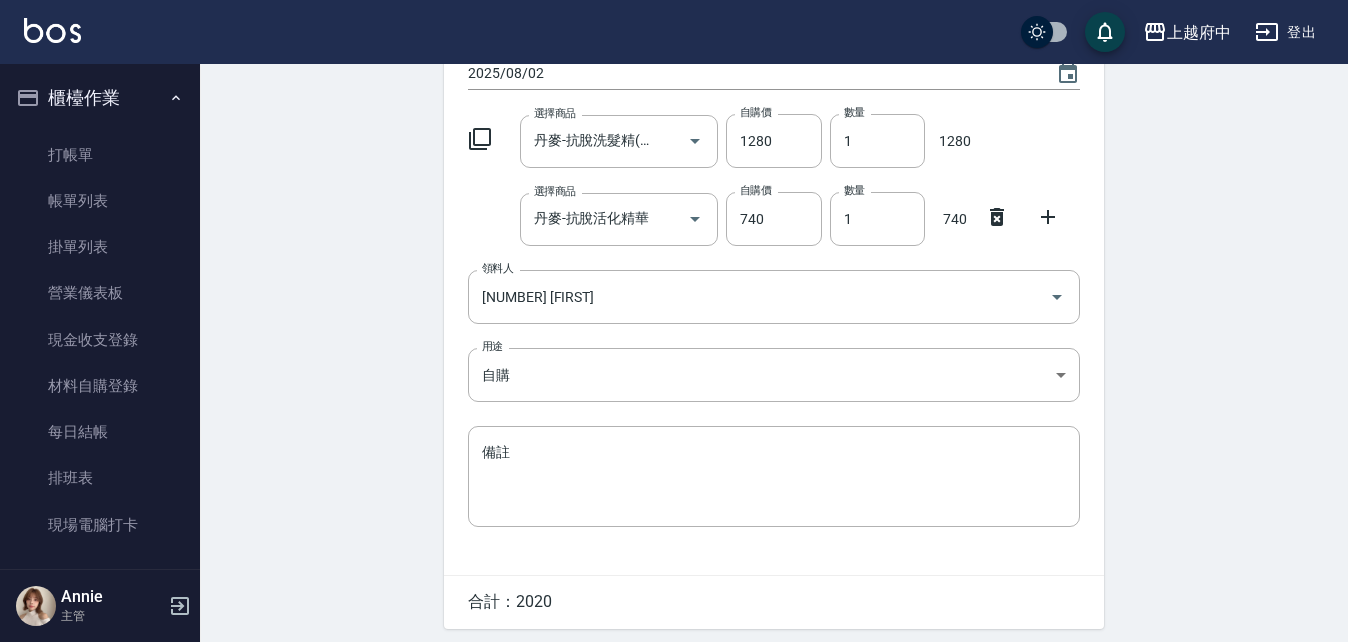 scroll, scrollTop: 163, scrollLeft: 0, axis: vertical 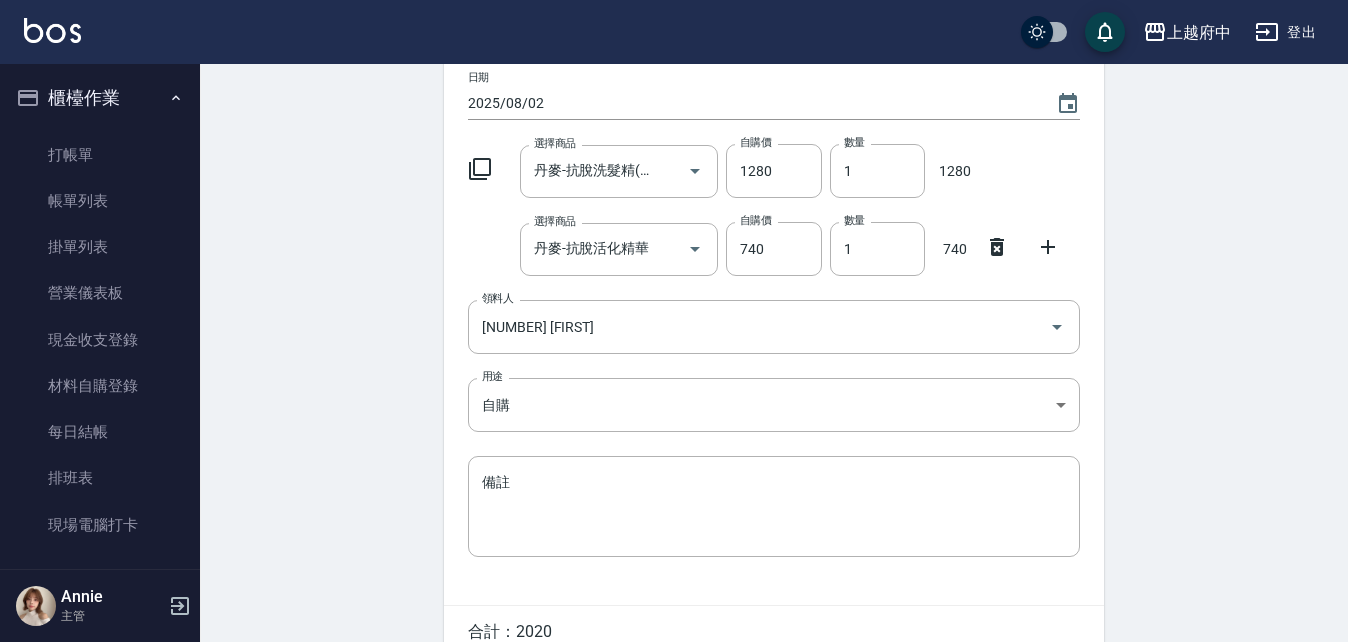 click on "Employee Picking Create 新增材料自購 連續新增自購 領料資訊 日期 2025/08/02 選擇商品 丹麥-抗脫洗髮精(大) 選擇商品 自購價 1280 自購價 數量 1 數量 1280 選擇商品 丹麥-抗脫活化精華 選擇商品 自購價 740 自購價 數量 1 數量 740 領料人 18 Dona 領料人 用途 自購 自購 用途 備註 x 備註 合計： 2020 新增" at bounding box center [774, 320] 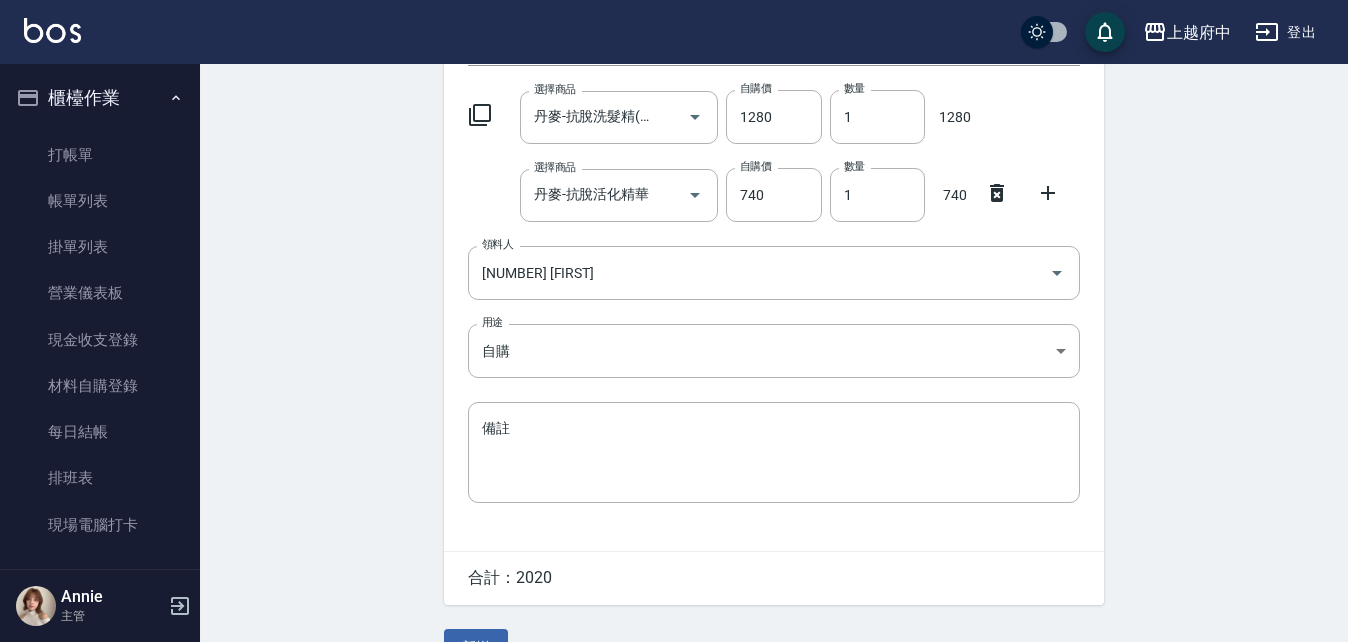 scroll, scrollTop: 263, scrollLeft: 0, axis: vertical 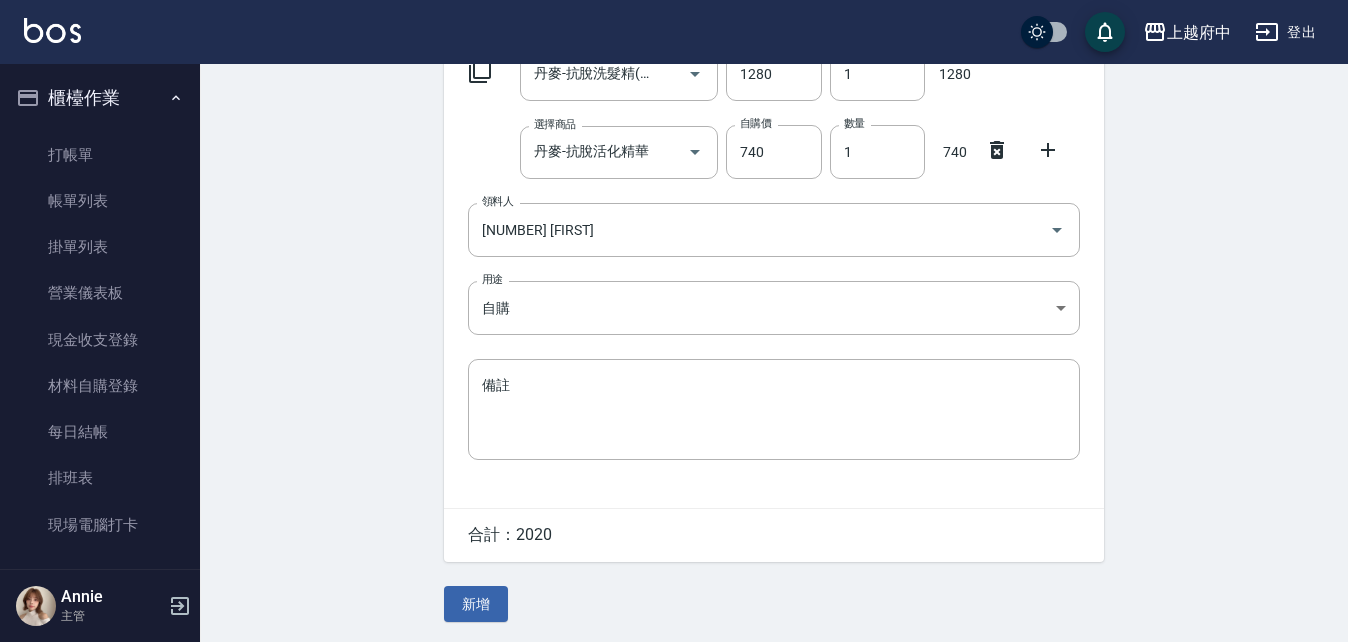 click on "Employee Picking Create 新增材料自購 連續新增自購 領料資訊 日期 2025/08/02 選擇商品 丹麥-抗脫洗髮精(大) 選擇商品 自購價 1280 自購價 數量 1 數量 1280 選擇商品 丹麥-抗脫活化精華 選擇商品 自購價 740 自購價 數量 1 數量 740 領料人 18 Dona 領料人 用途 自購 自購 用途 備註 x 備註 合計： 2020 新增" at bounding box center [774, 223] 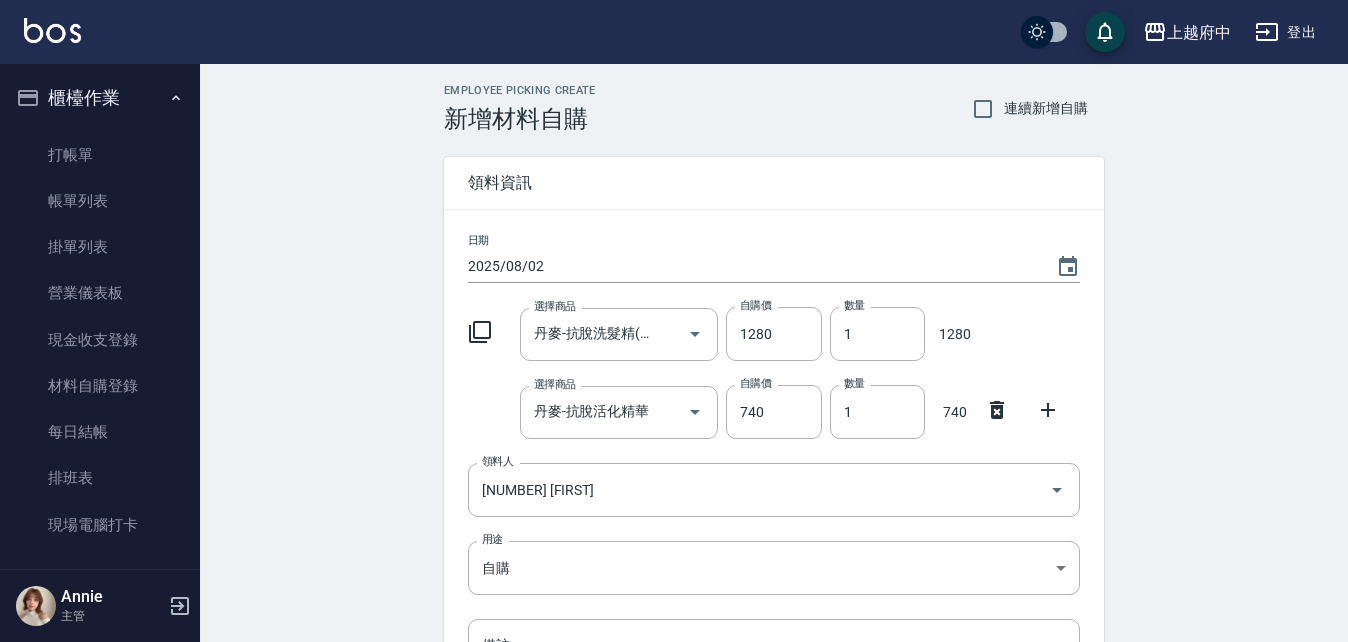 scroll, scrollTop: 263, scrollLeft: 0, axis: vertical 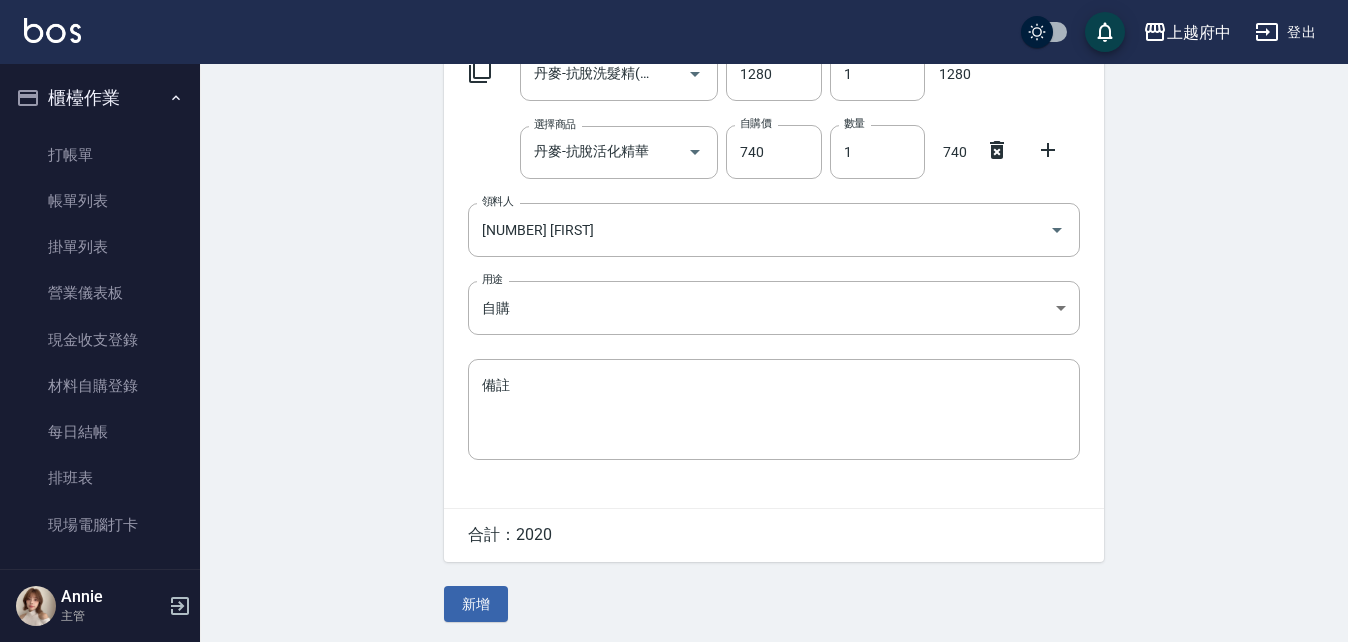 click on "Employee Picking Create 新增材料自購 連續新增自購 領料資訊 日期 2025/08/02 選擇商品 丹麥-抗脫洗髮精(大) 選擇商品 自購價 1280 自購價 數量 1 數量 1280 選擇商品 丹麥-抗脫活化精華 選擇商品 自購價 740 自購價 數量 1 數量 740 領料人 18 Dona 領料人 用途 自購 自購 用途 備註 x 備註 合計： 2020 新增" at bounding box center (774, 223) 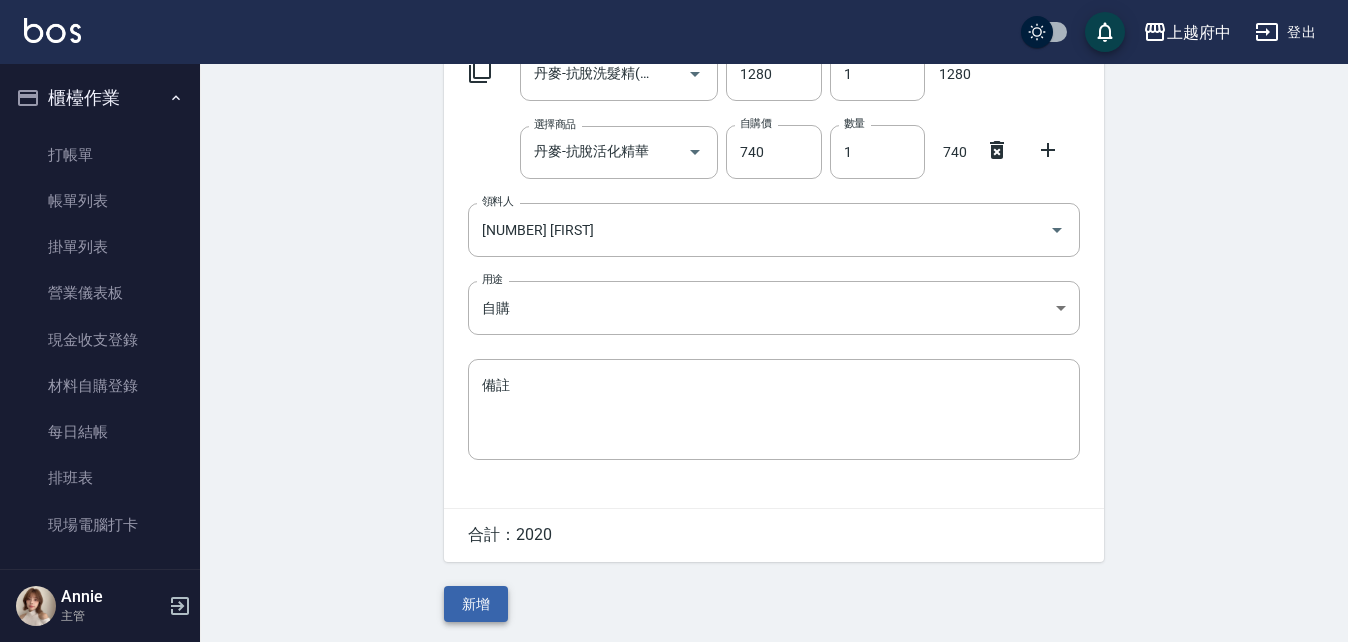 click on "新增" at bounding box center (476, 604) 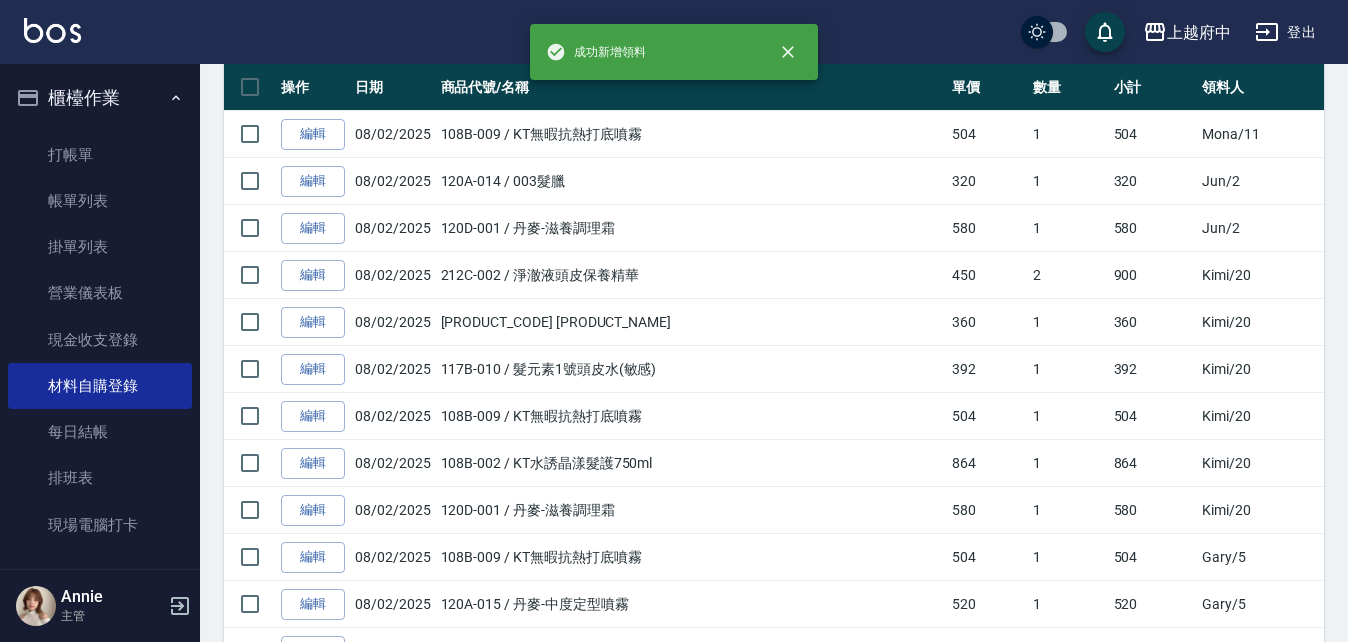 scroll, scrollTop: 0, scrollLeft: 0, axis: both 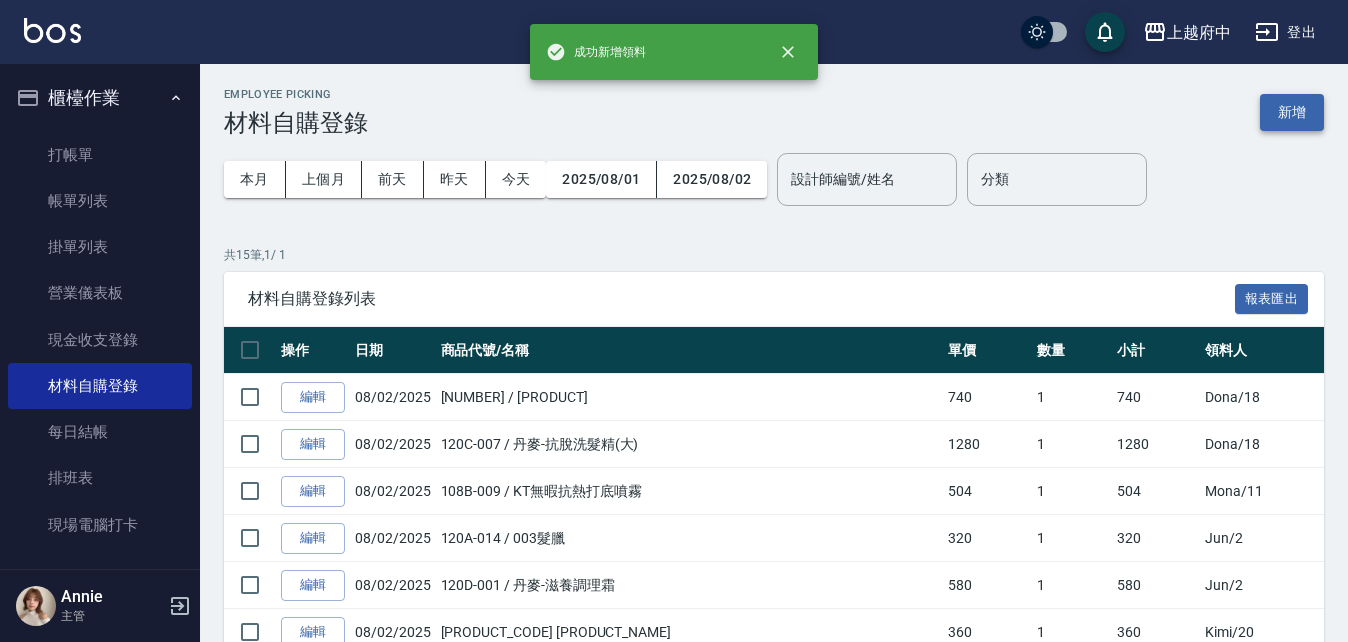 click on "新增" at bounding box center (1292, 112) 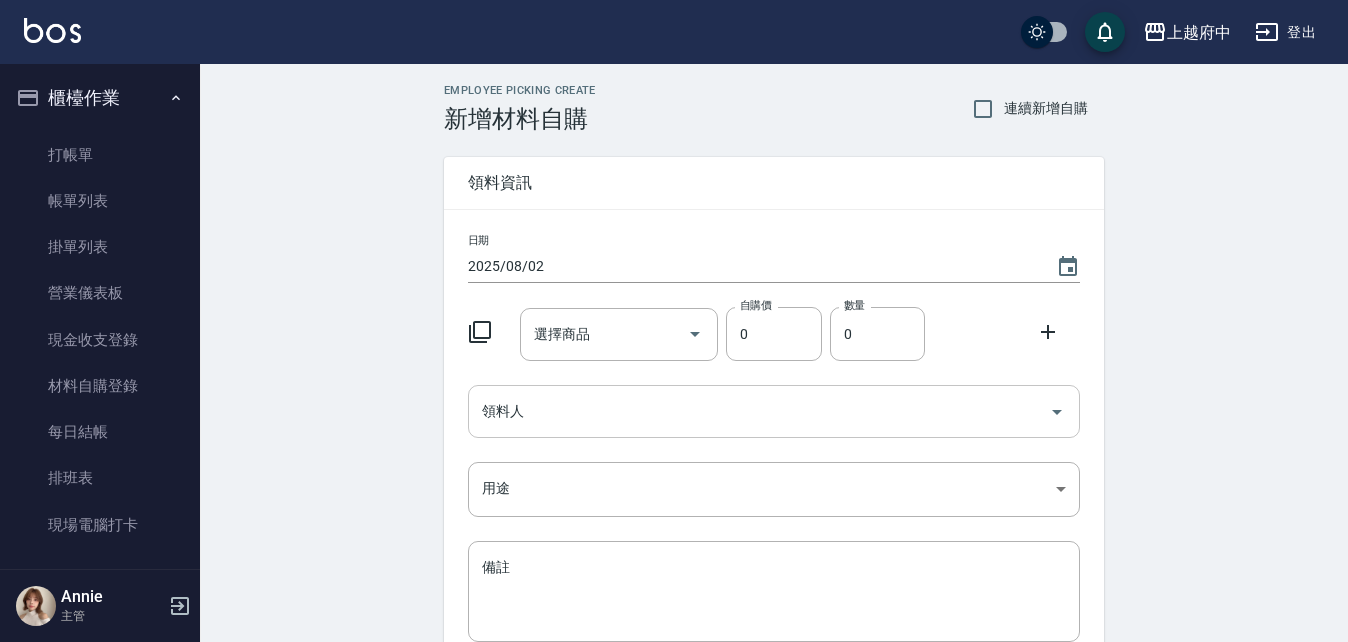 click on "領料人" at bounding box center [759, 411] 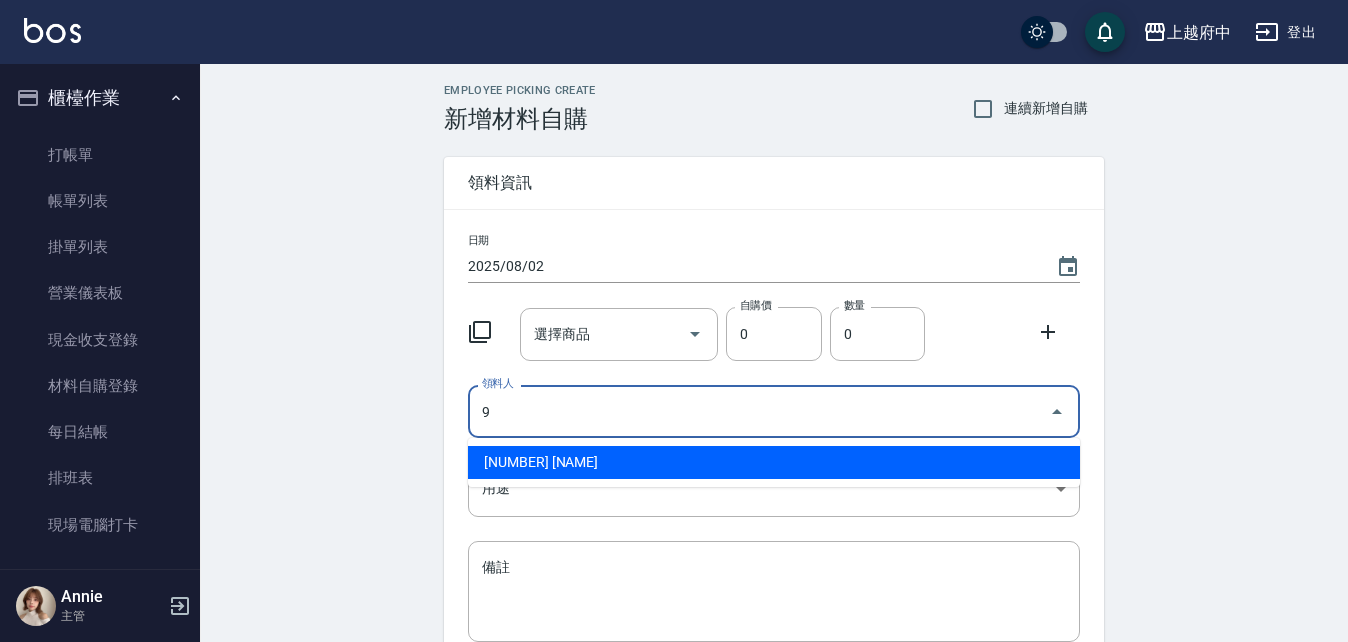click on "[NUMBER] [NAME]" at bounding box center [774, 462] 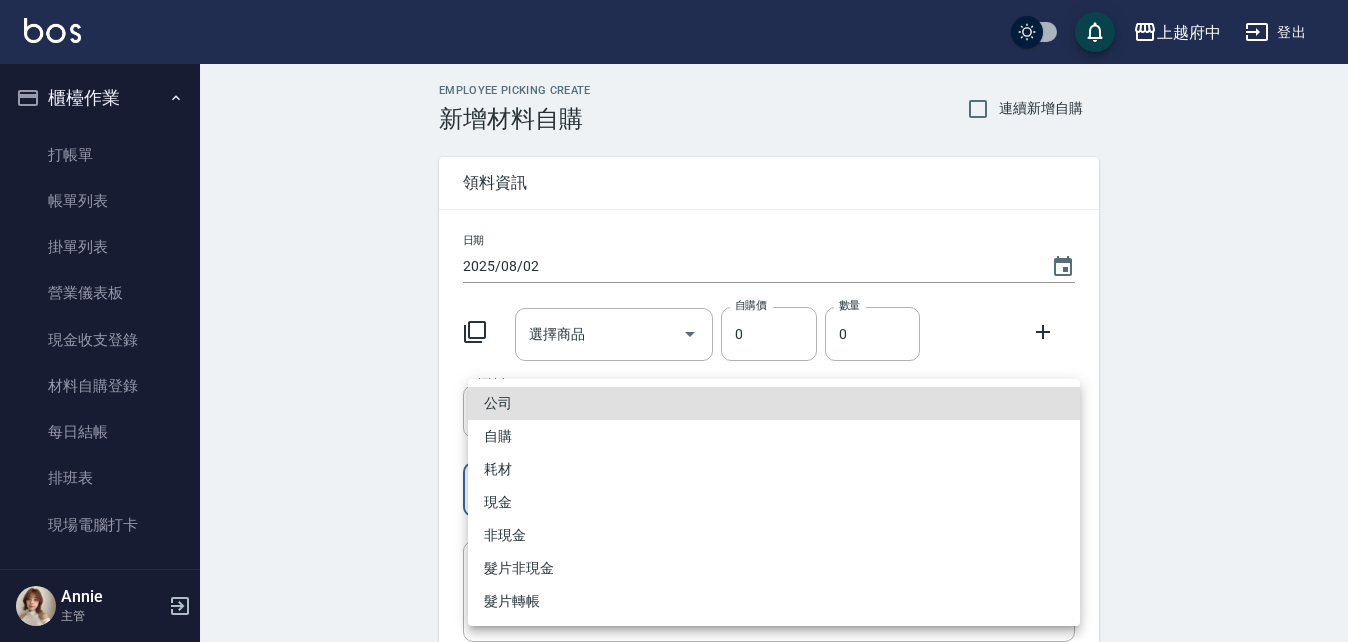 click on "[NAME]" at bounding box center (674, 412) 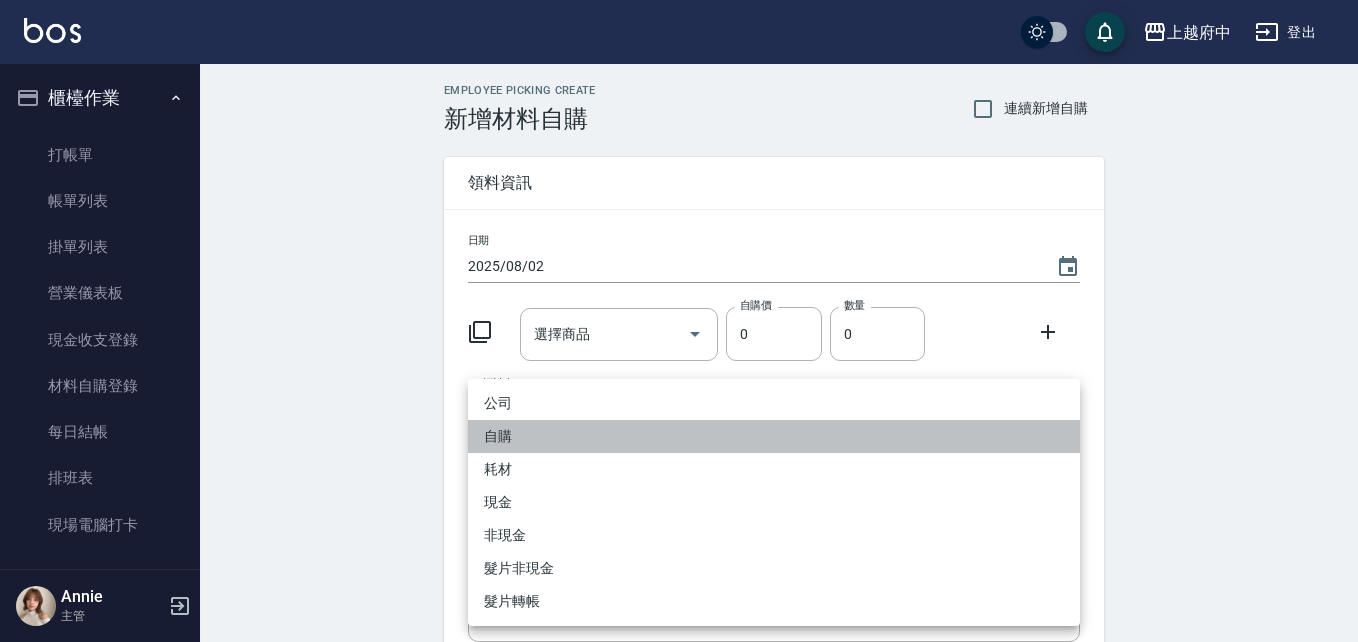 click on "自購" at bounding box center (774, 436) 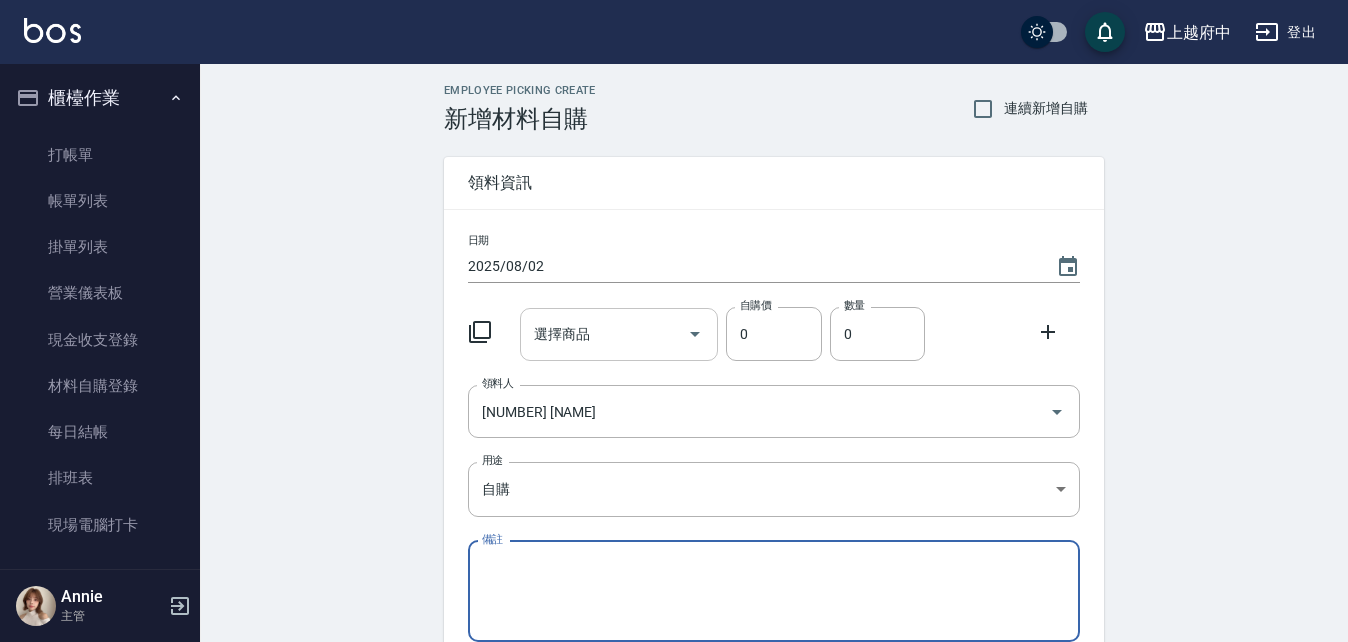 click on "選擇商品" at bounding box center (604, 334) 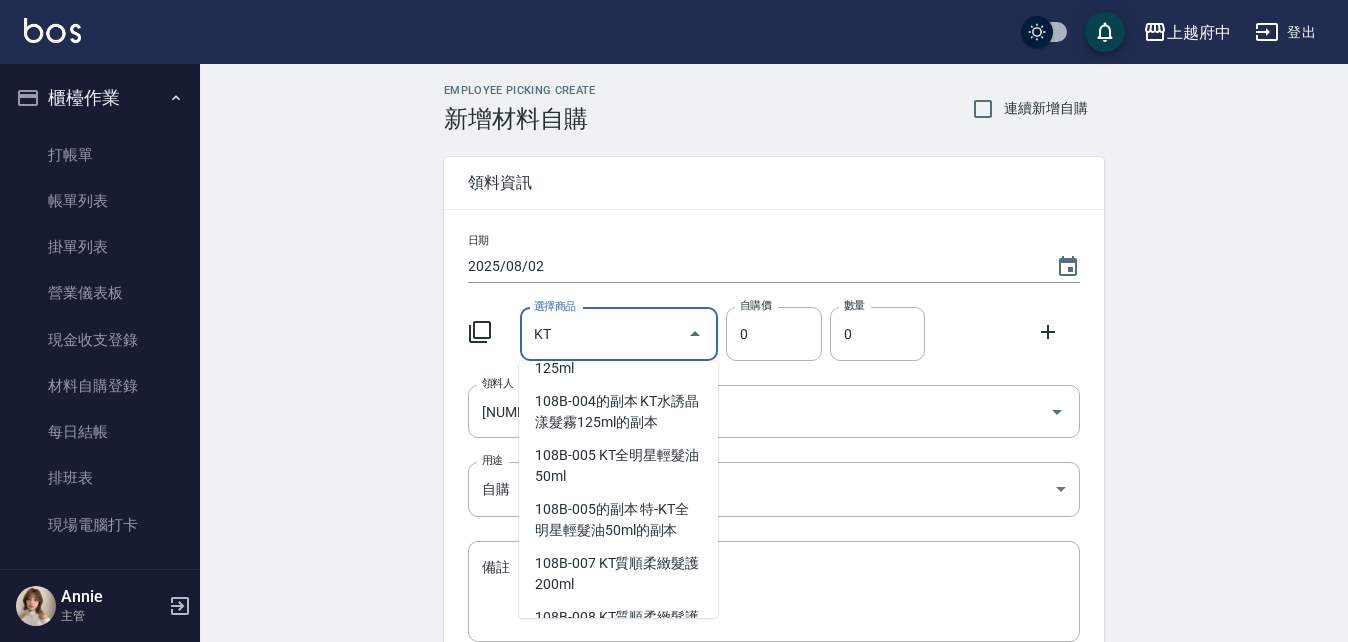 scroll, scrollTop: 100, scrollLeft: 0, axis: vertical 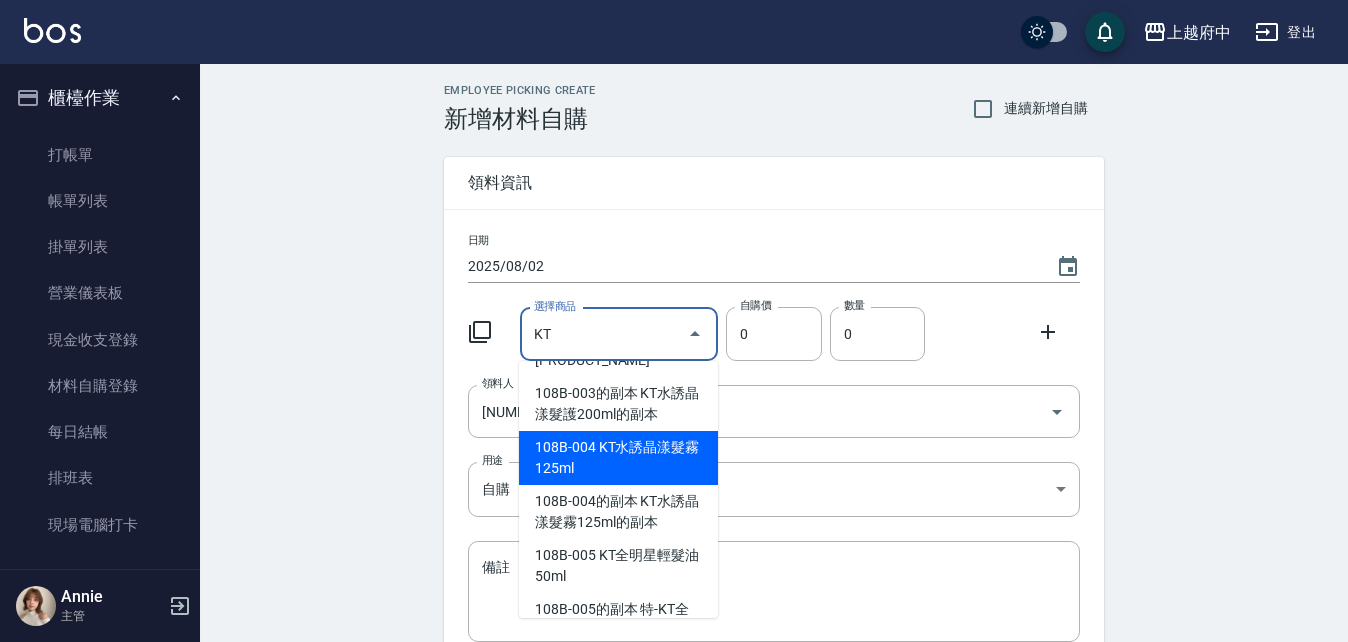 click on "108B-004 KT水誘晶漾髮霧125ml" at bounding box center [618, 458] 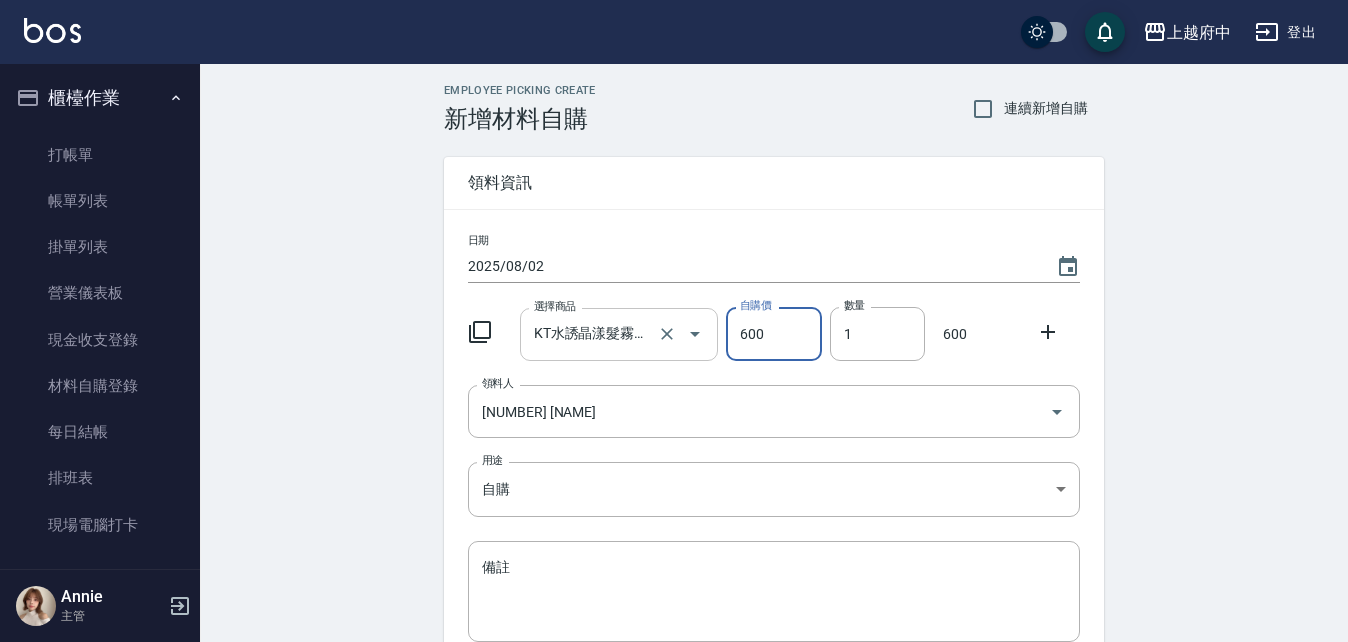 click on "KT水誘晶漾髮霧125ml" at bounding box center (591, 334) 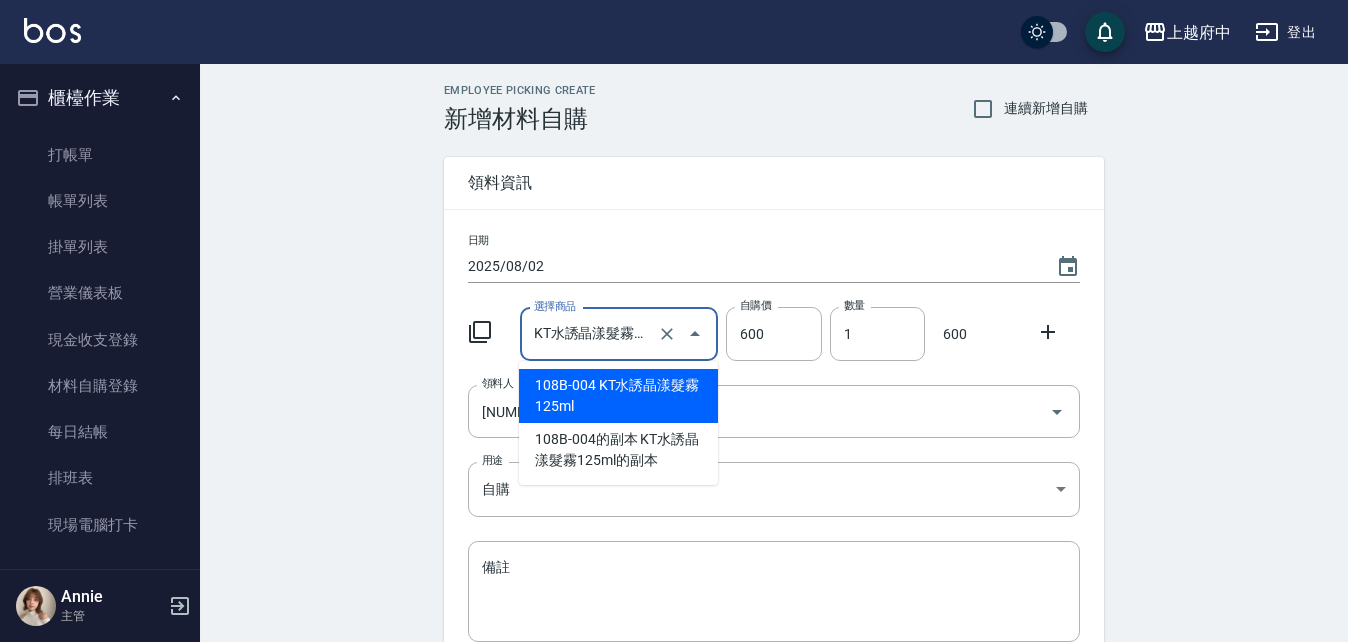 click on "108B-004 KT水誘晶漾髮霧125ml" at bounding box center (618, 396) 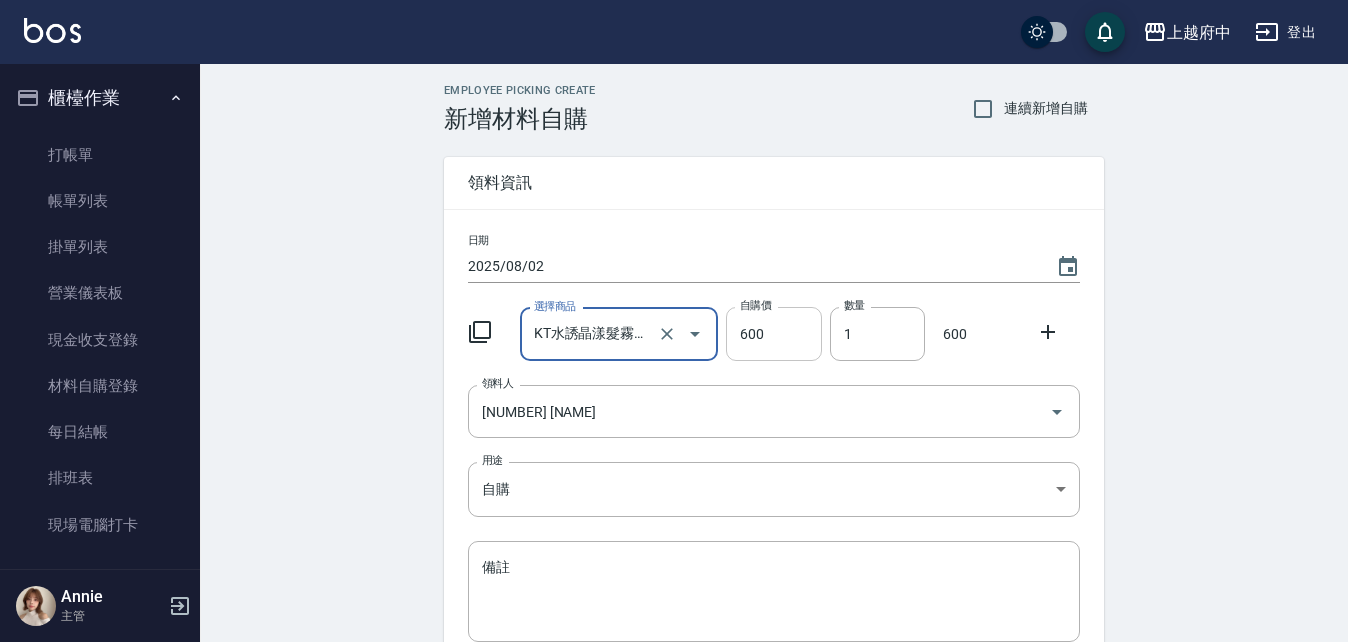 click on "600" at bounding box center [773, 334] 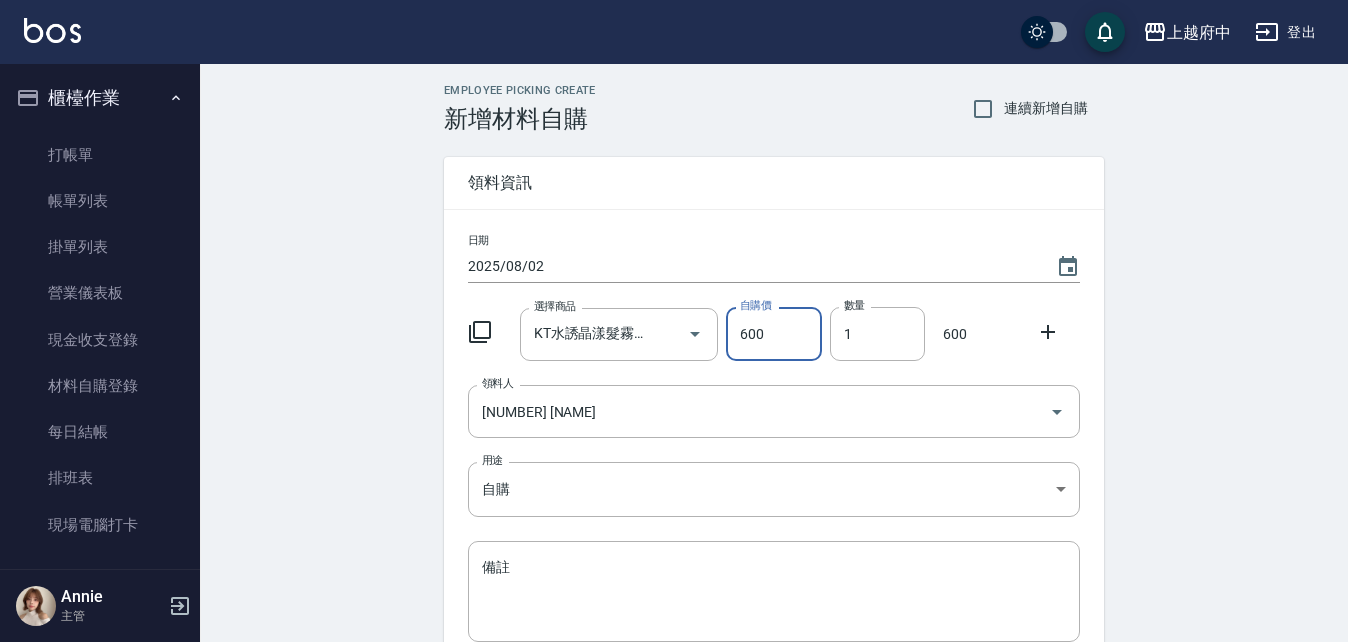 click on "600" at bounding box center [773, 334] 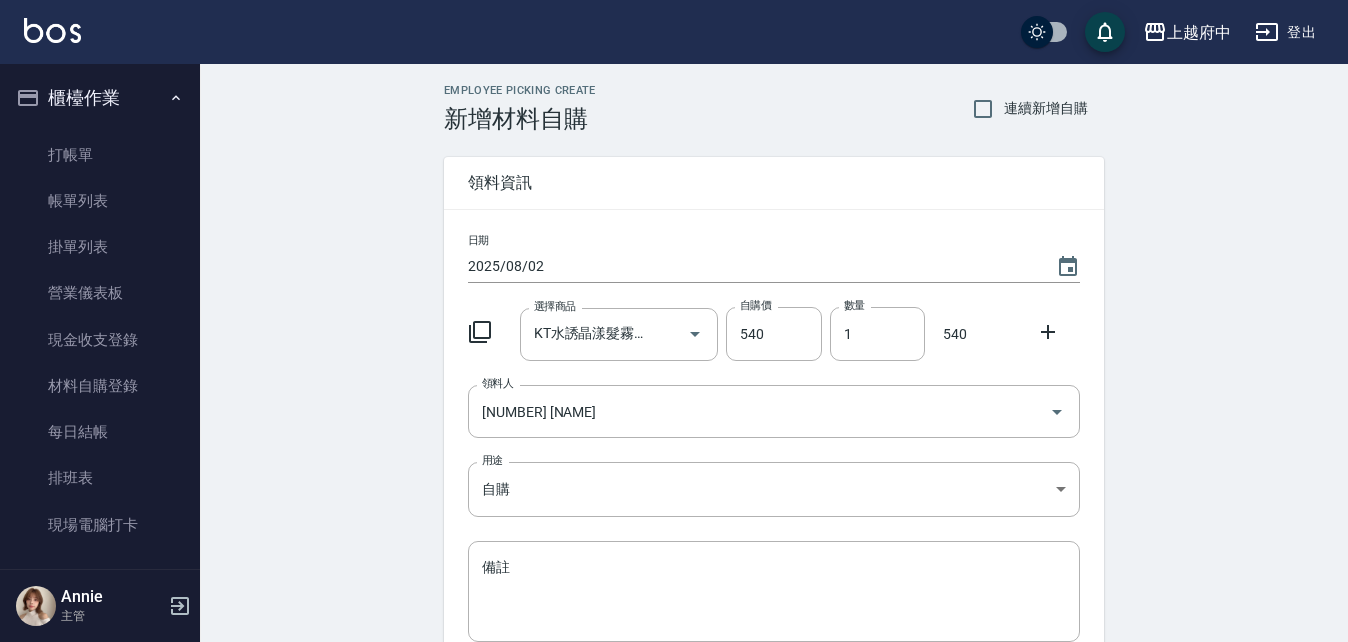drag, startPoint x: 1053, startPoint y: 334, endPoint x: 1033, endPoint y: 336, distance: 20.09975 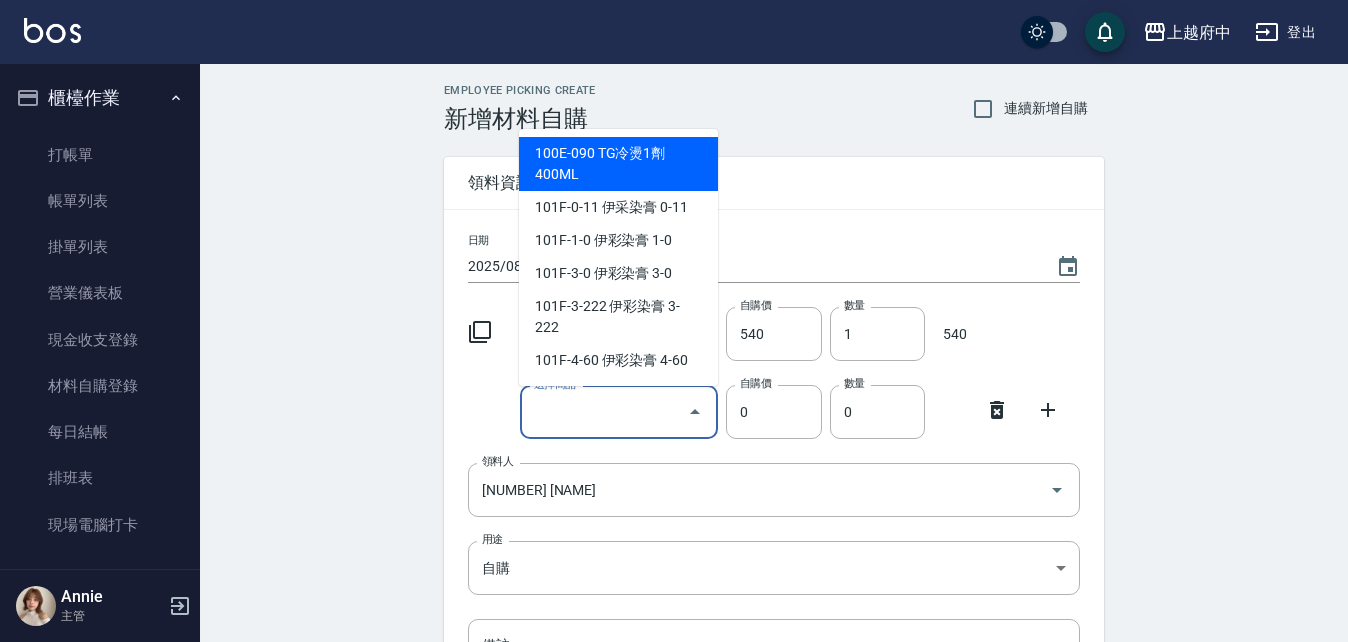 click on "選擇商品" at bounding box center [604, 412] 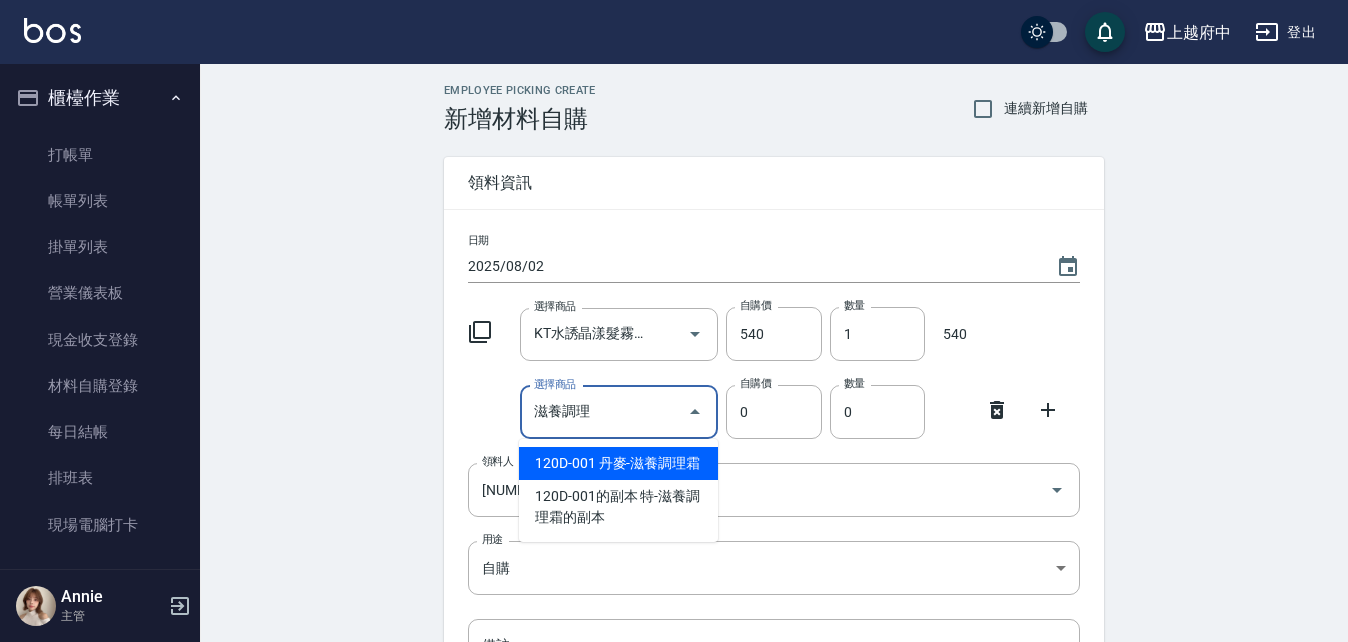 click on "120D-001 丹麥-滋養調理霜" at bounding box center [618, 463] 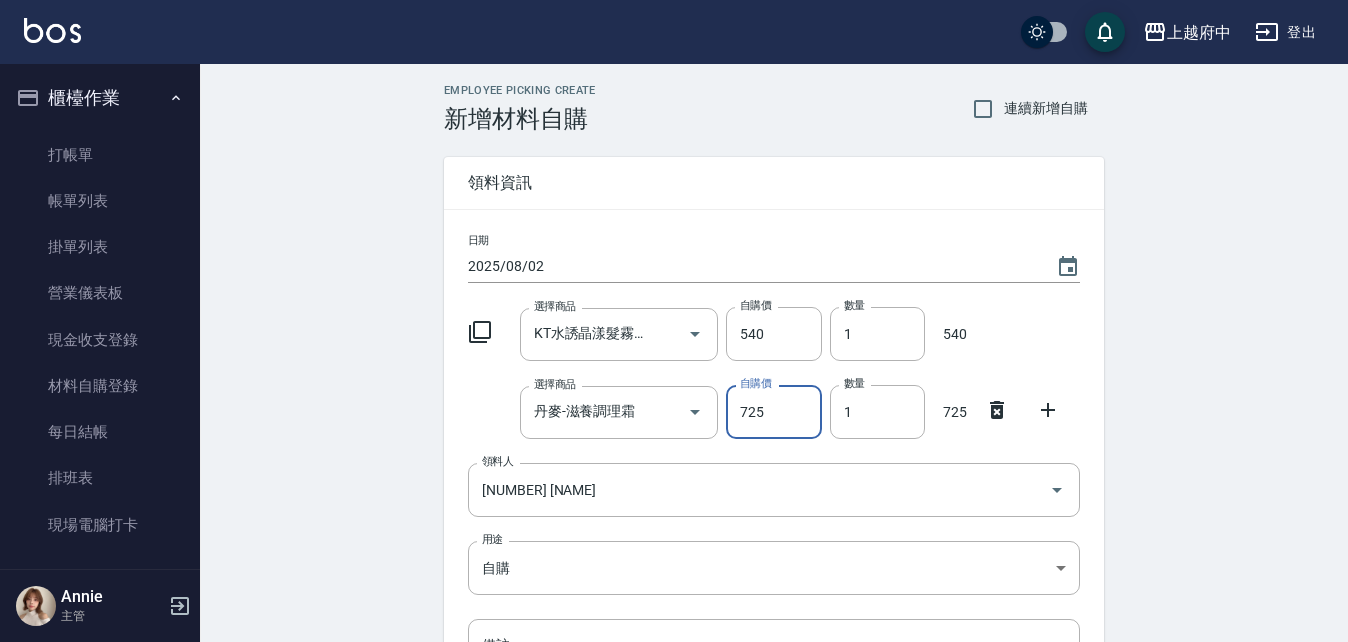 click on "725" at bounding box center [773, 412] 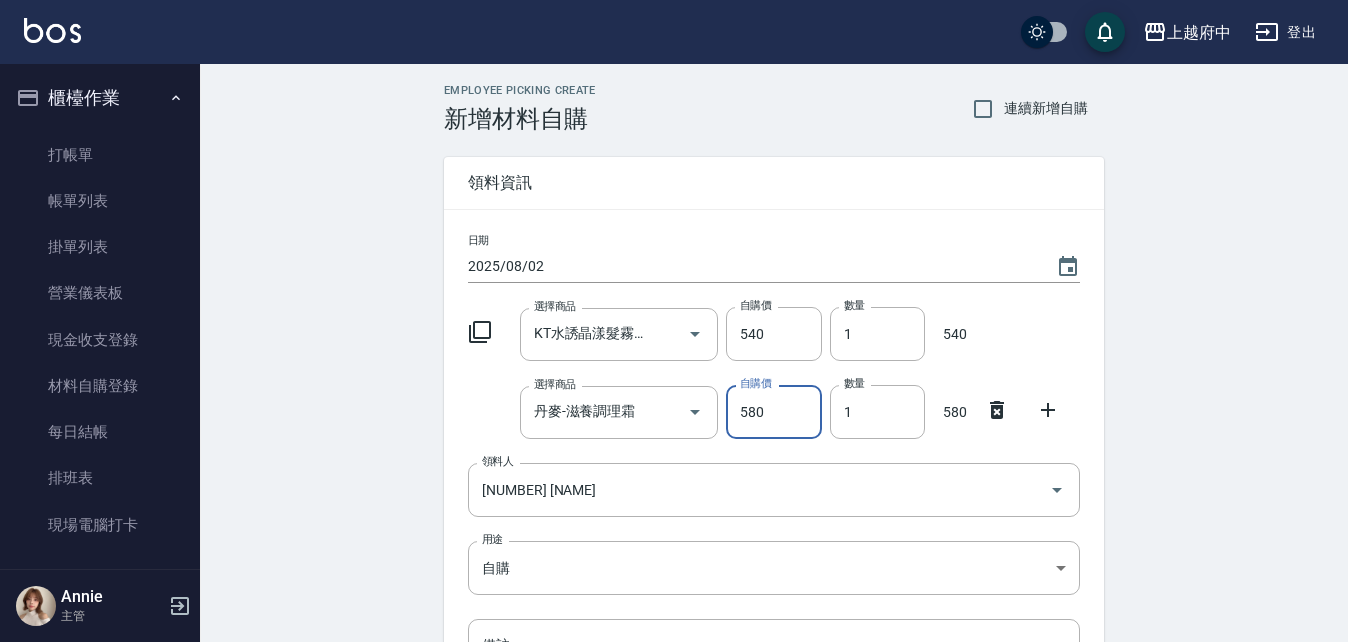 click 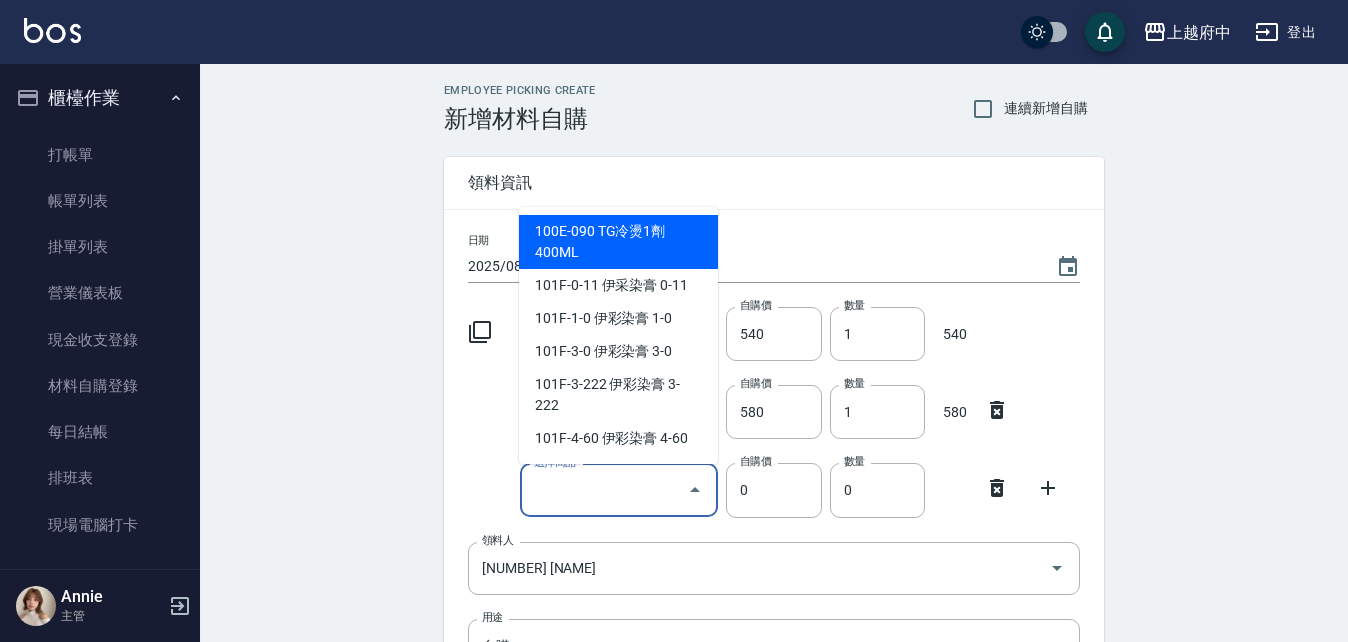 click on "選擇商品" at bounding box center (604, 490) 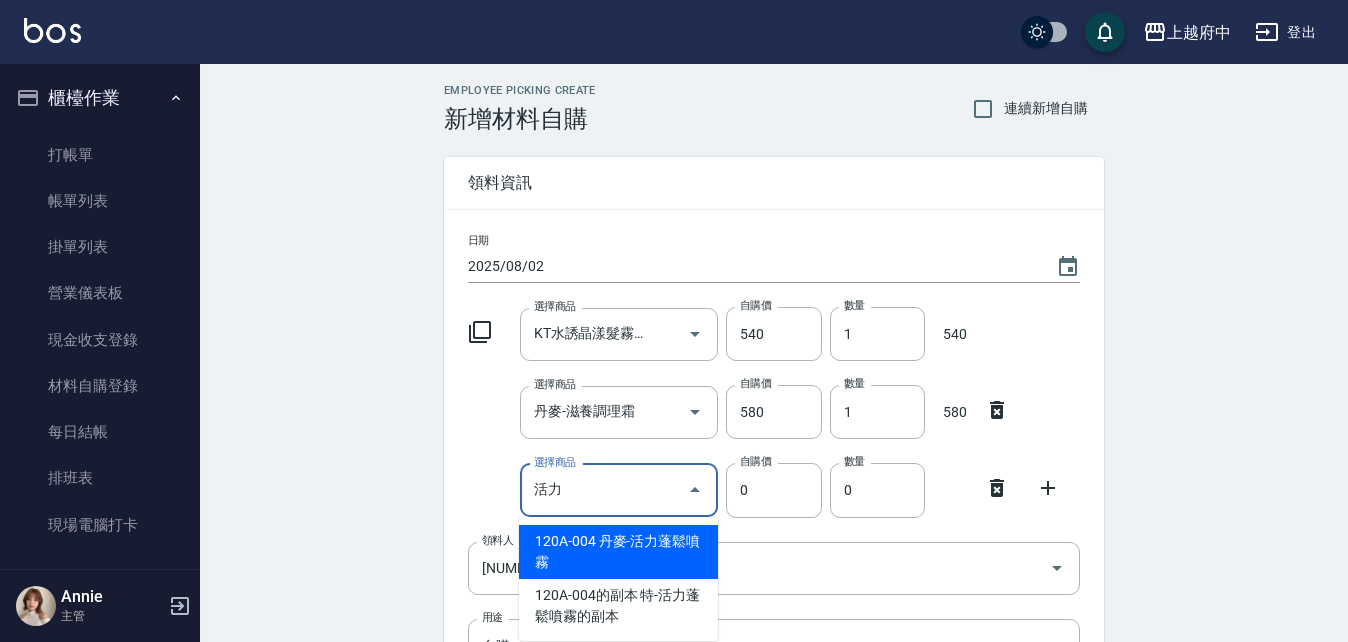 click on "120A-004 丹麥-活力蓬鬆噴霧" at bounding box center [618, 552] 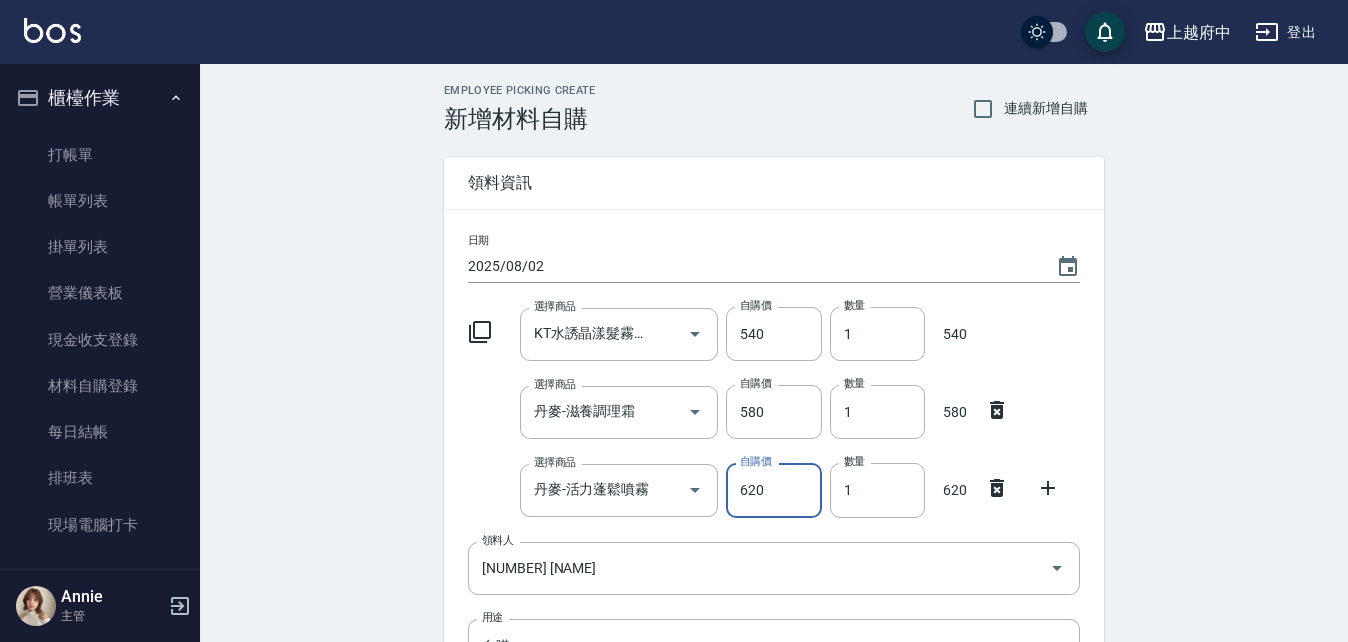 click on "620" at bounding box center [773, 490] 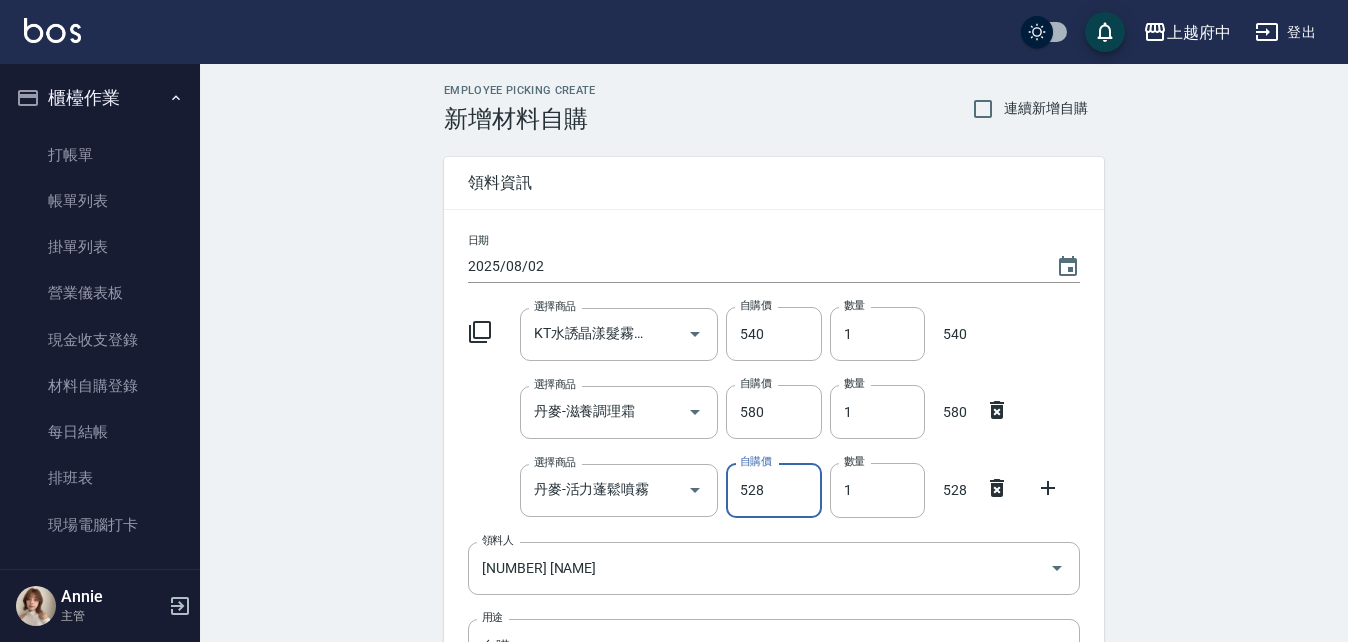 click 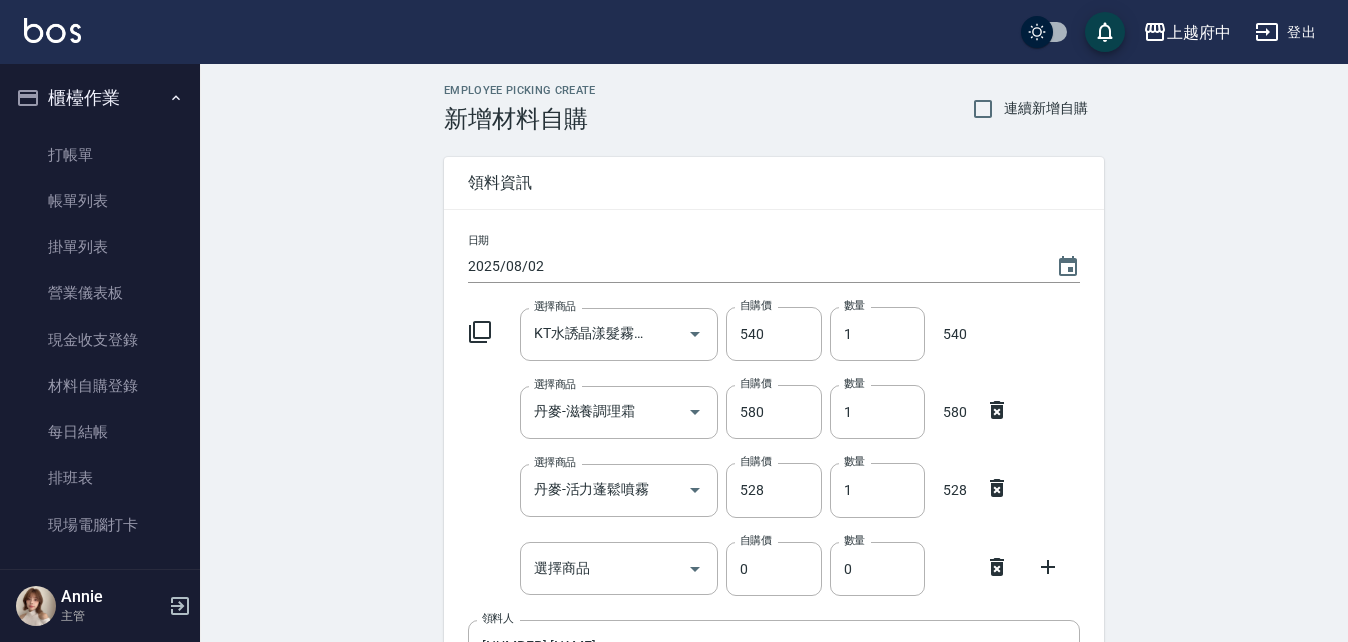click on "Employee Picking Create 新增材料自購 連續新增自購 領料資訊 日期 2025/08/02 選擇商品 KT水誘晶漾髮霧125ml 選擇商品 自購價 540 自購價 數量 1 數量 540 選擇商品 丹麥-滋養調理霜 選擇商品 自購價 580 自購價 數量 1 數量 580 選擇商品 丹麥-活力蓬鬆噴霧 選擇商品 自購價 528 自購價 數量 1 數量 528 選擇商品 選擇商品 自購價 0 自購價 數量 0 數量 領料人 9 David 領料人 用途 自購 自購 用途 備註 x 備註 合計： 1648 新增" at bounding box center (774, 561) 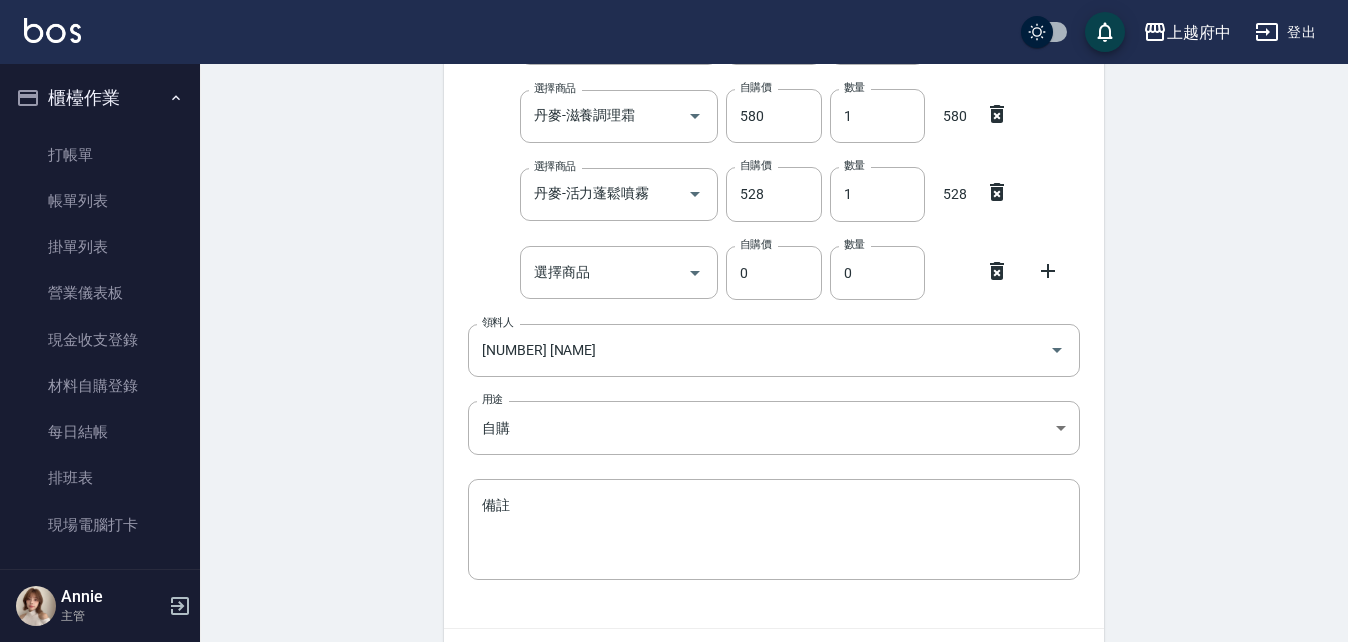 scroll, scrollTop: 300, scrollLeft: 0, axis: vertical 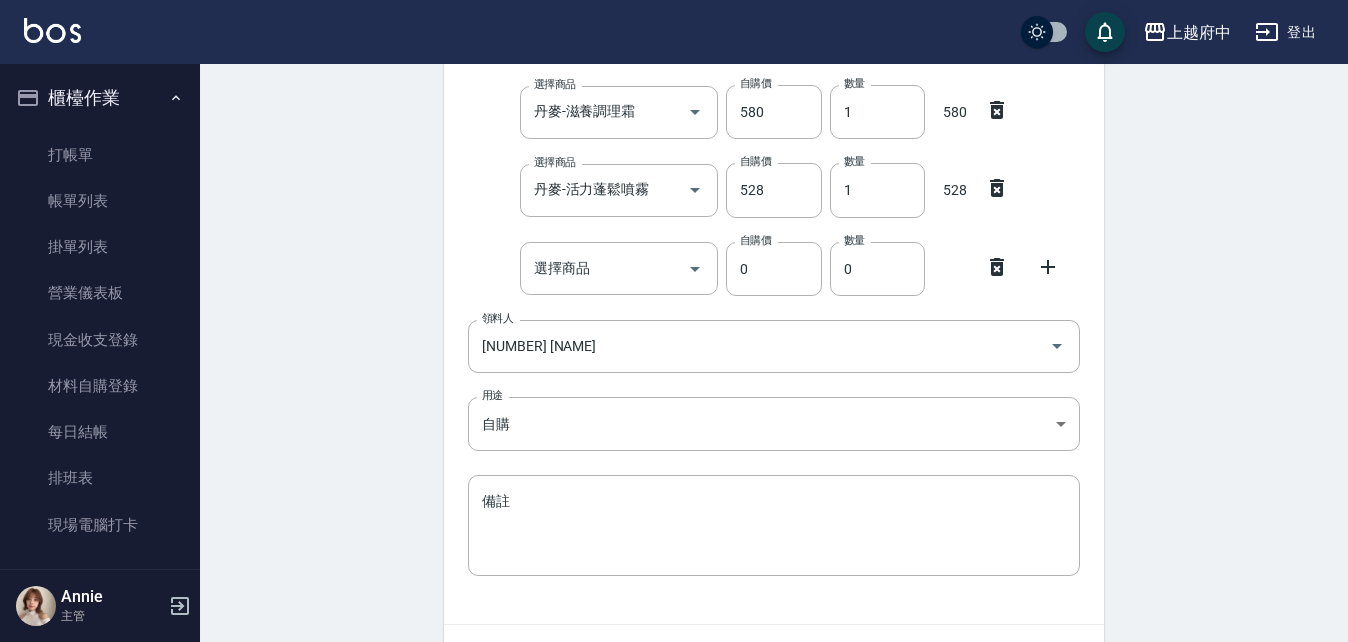 click 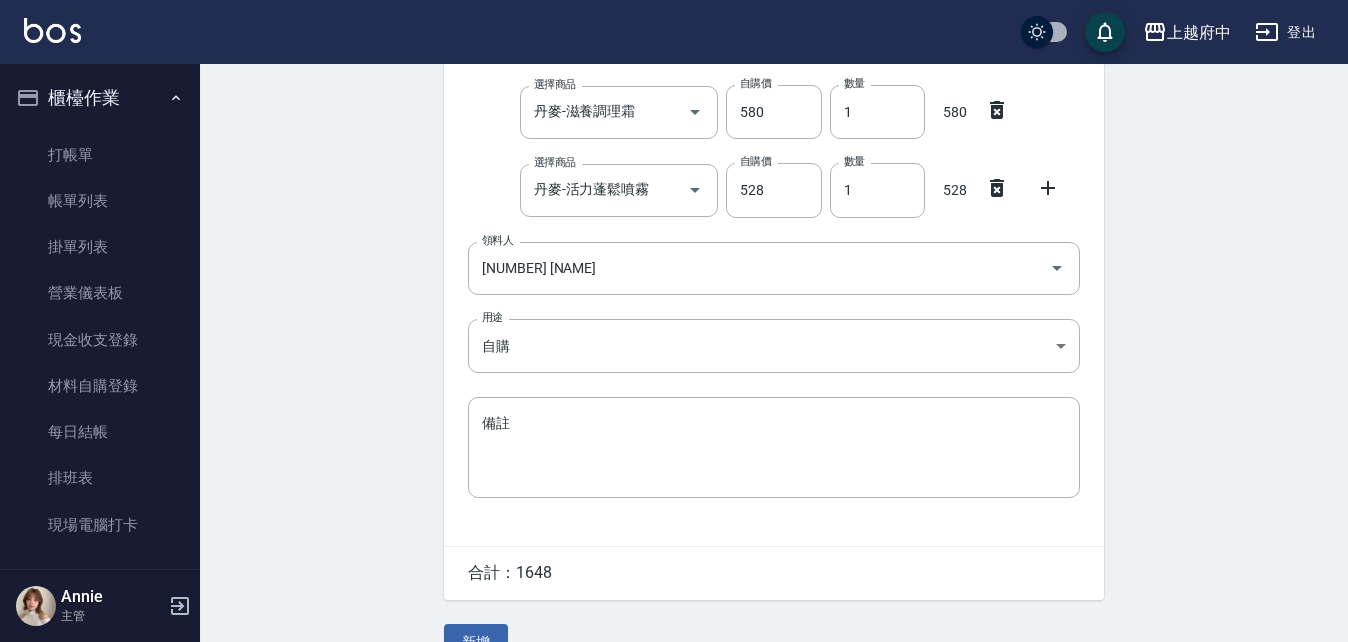 click on "Employee Picking Create 新增材料自購 連續新增自購 領料資訊 日期 2025/08/02 選擇商品 KT水誘晶漾髮霧125ml 選擇商品 自購價 540 自購價 數量 1 數量 540 選擇商品 丹麥-滋養調理霜 選擇商品 自購價 580 自購價 數量 1 數量 580 選擇商品 丹麥-活力蓬鬆噴霧 選擇商品 自購價 528 自購價 數量 1 數量 528 領料人 9 David 領料人 用途 自購 自購 用途 備註 x 備註 合計： 1648 新增" at bounding box center (774, 222) 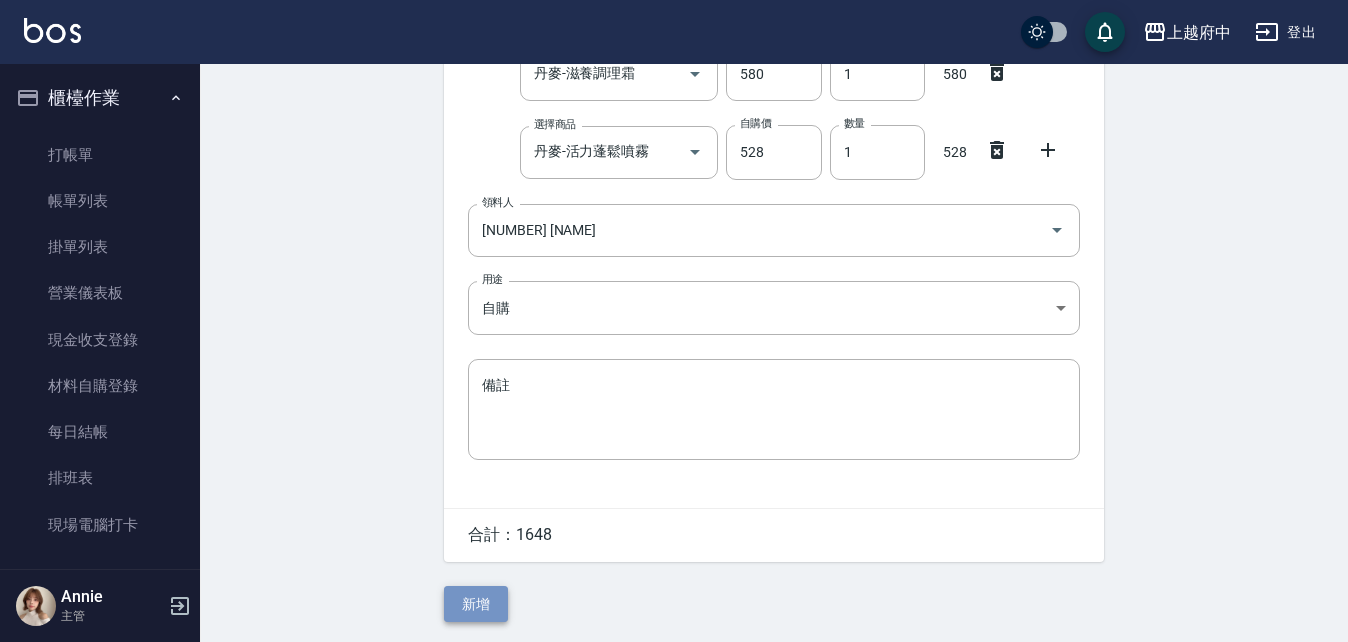 click on "新增" at bounding box center [476, 604] 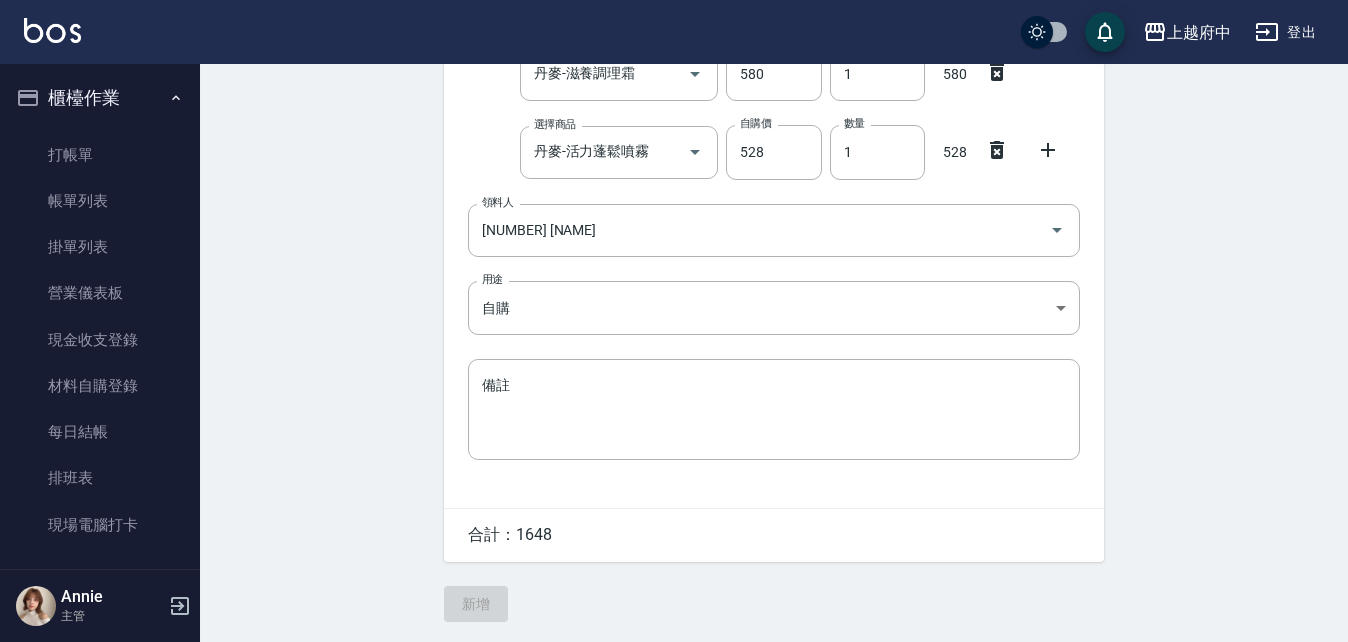 scroll, scrollTop: 0, scrollLeft: 0, axis: both 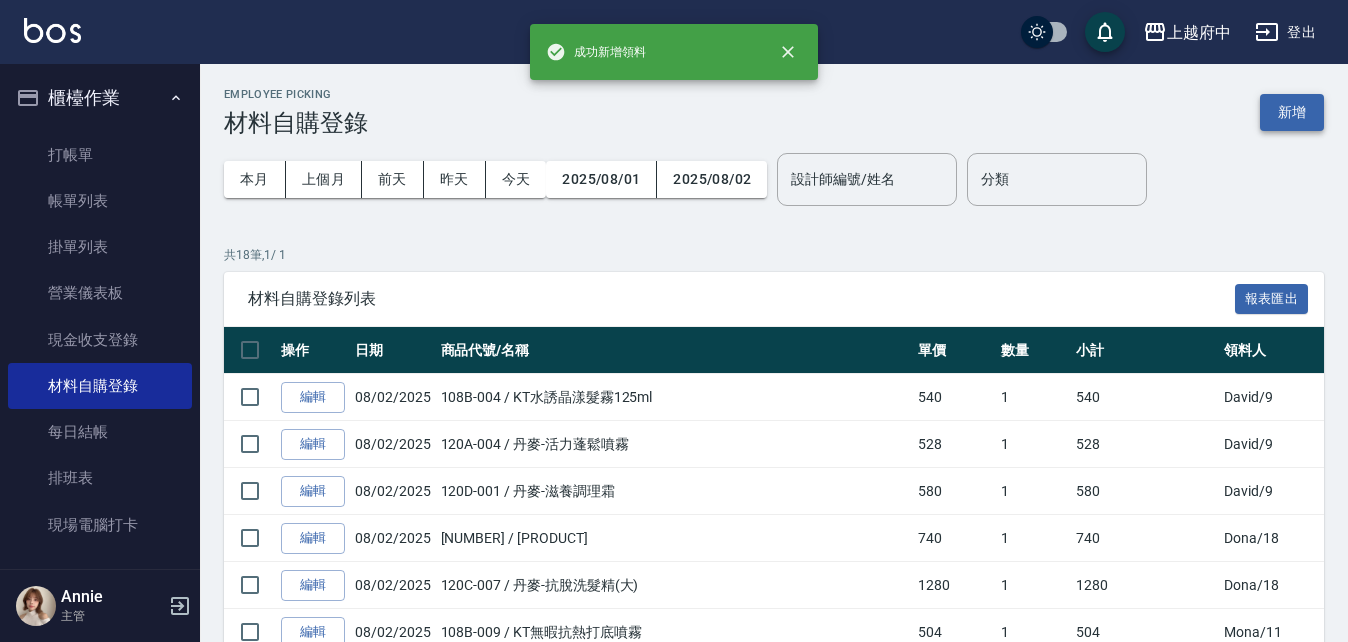 click on "新增" at bounding box center [1292, 112] 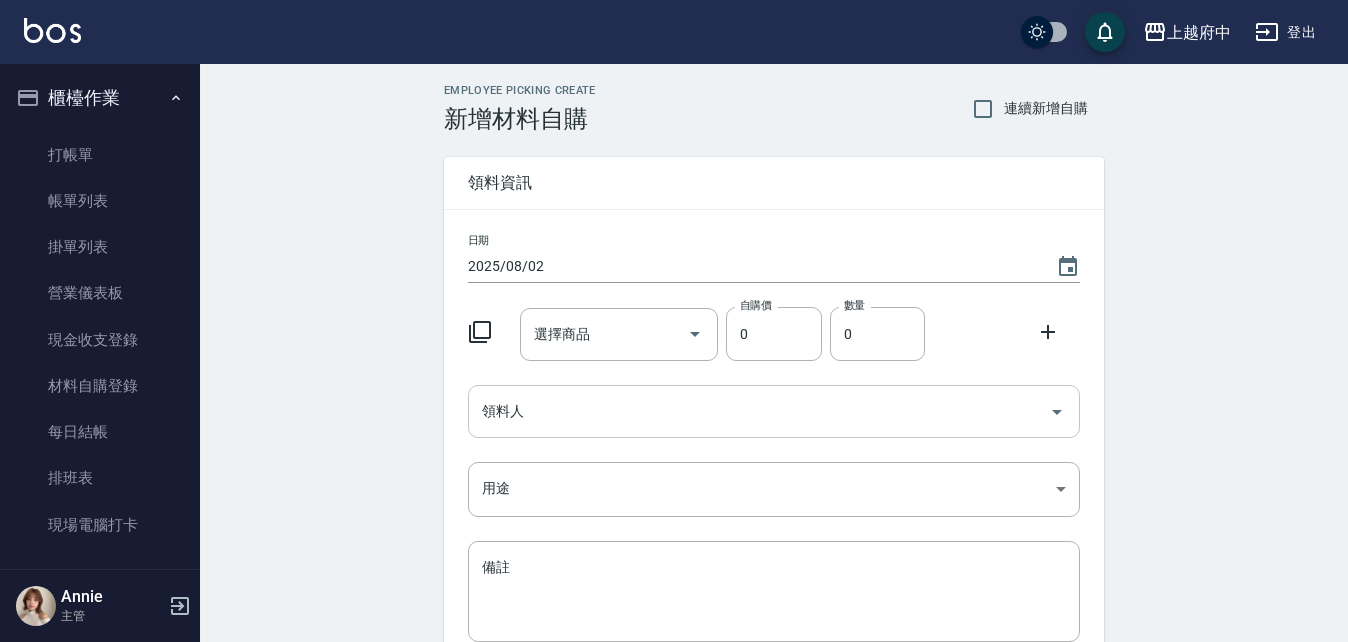 click on "領料人" at bounding box center [759, 411] 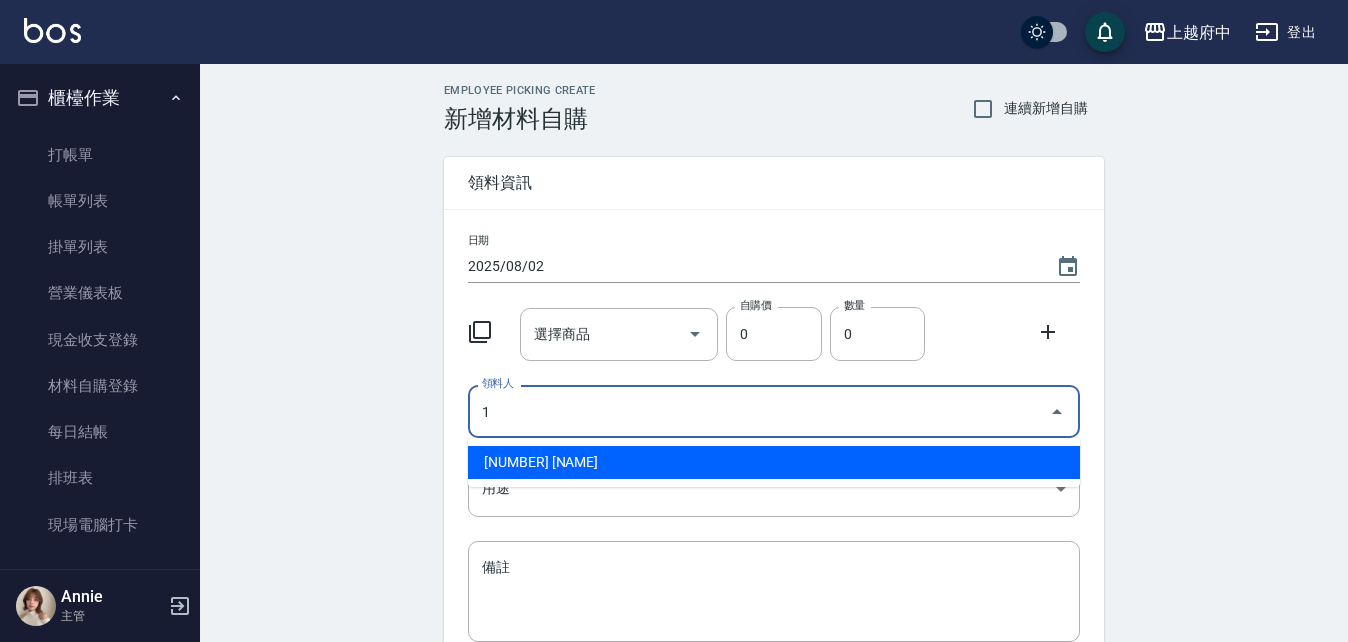 click on "[NUMBER] [NAME]" at bounding box center (774, 462) 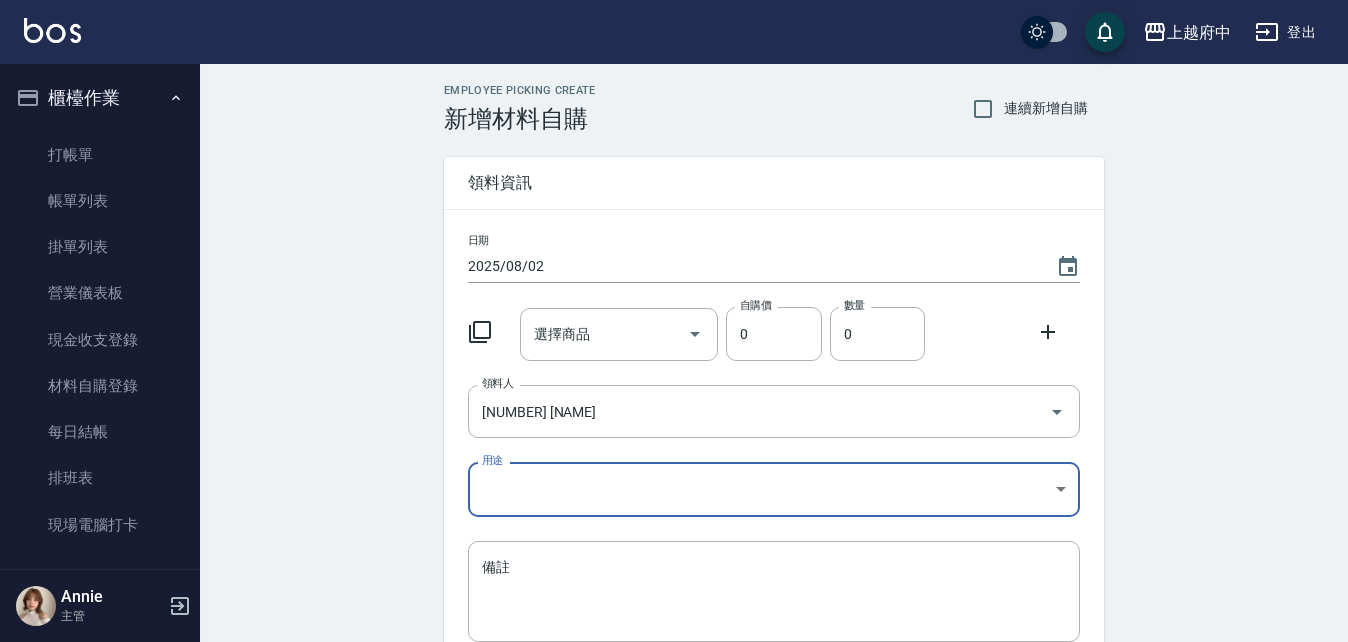 click on "[NAME]" at bounding box center (674, 412) 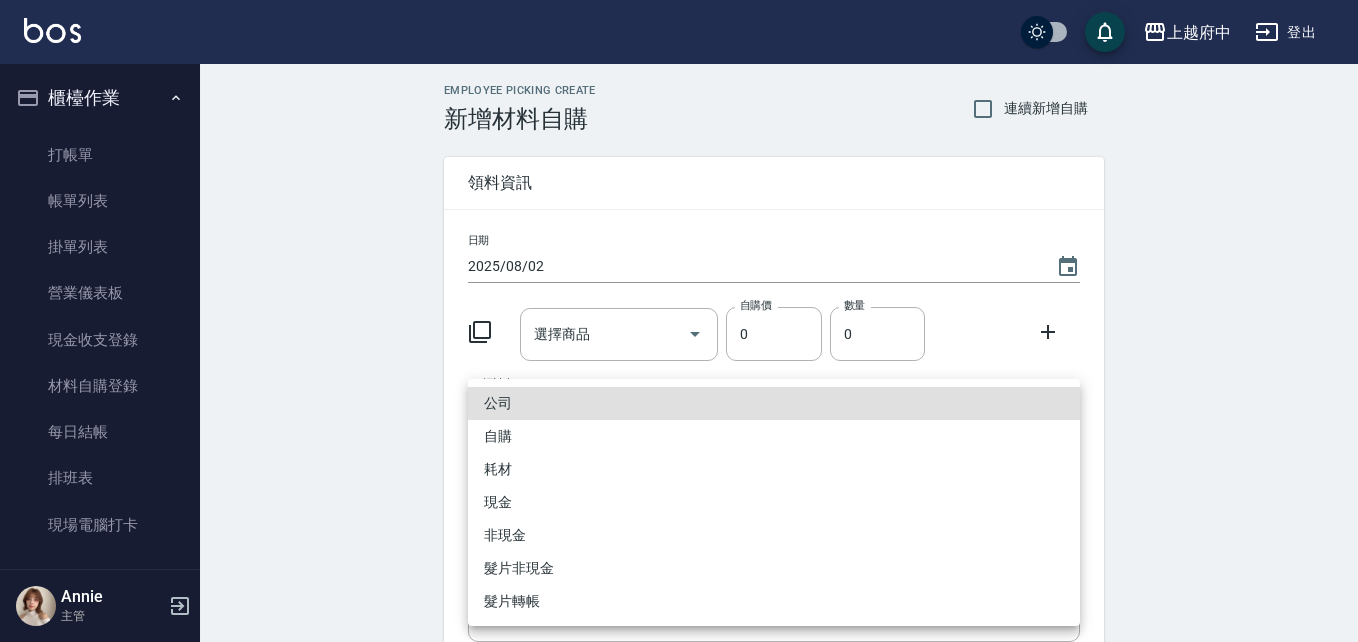 click on "自購" at bounding box center (774, 436) 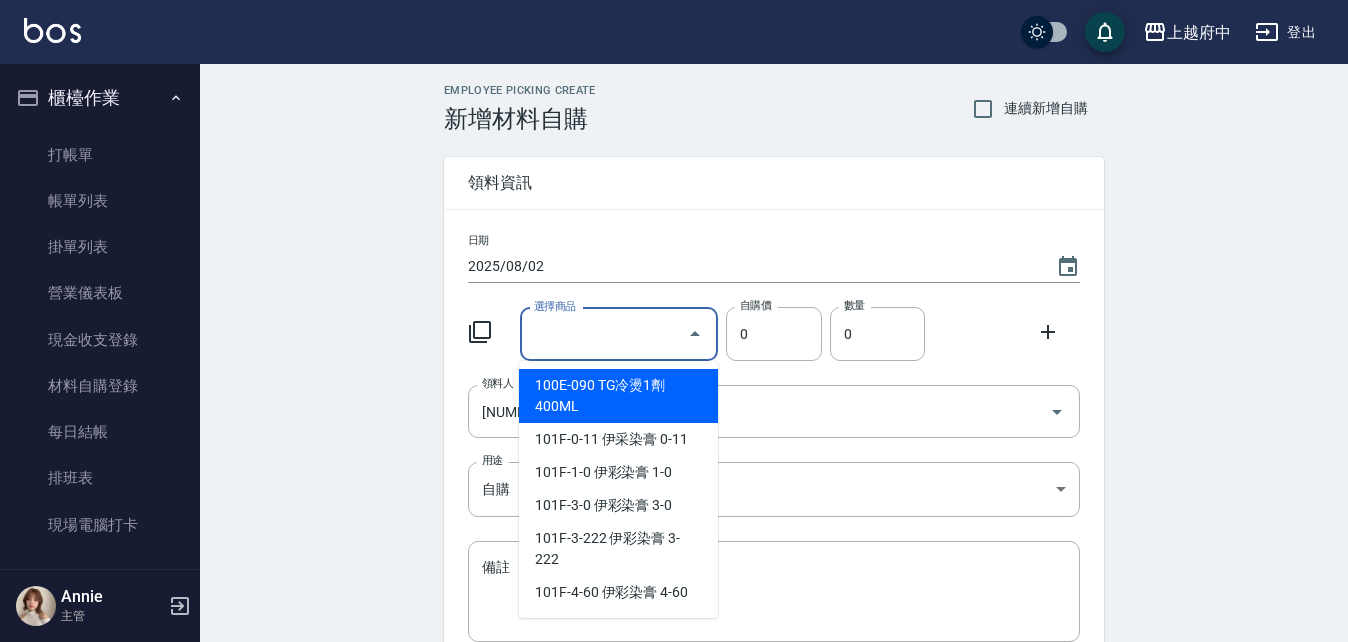 click on "選擇商品" at bounding box center [604, 334] 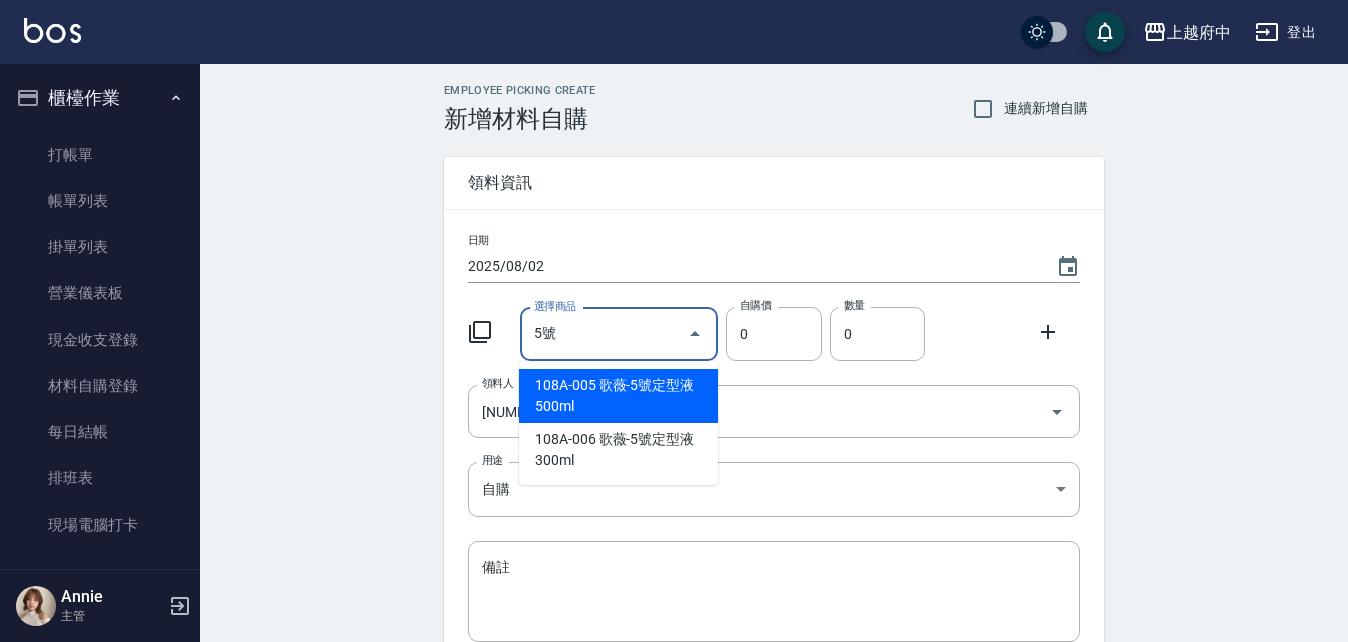 click on "108A-005 歌薇-5號定型液500ml" at bounding box center [618, 396] 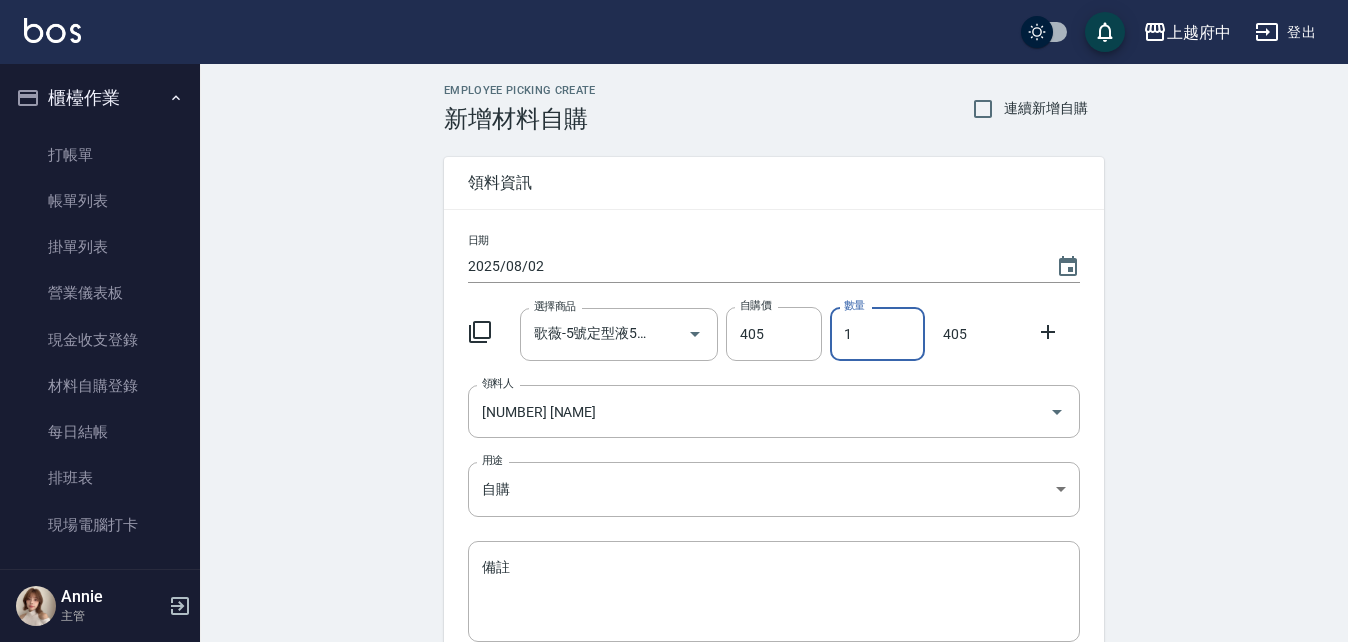 drag, startPoint x: 863, startPoint y: 332, endPoint x: 840, endPoint y: 335, distance: 23.194826 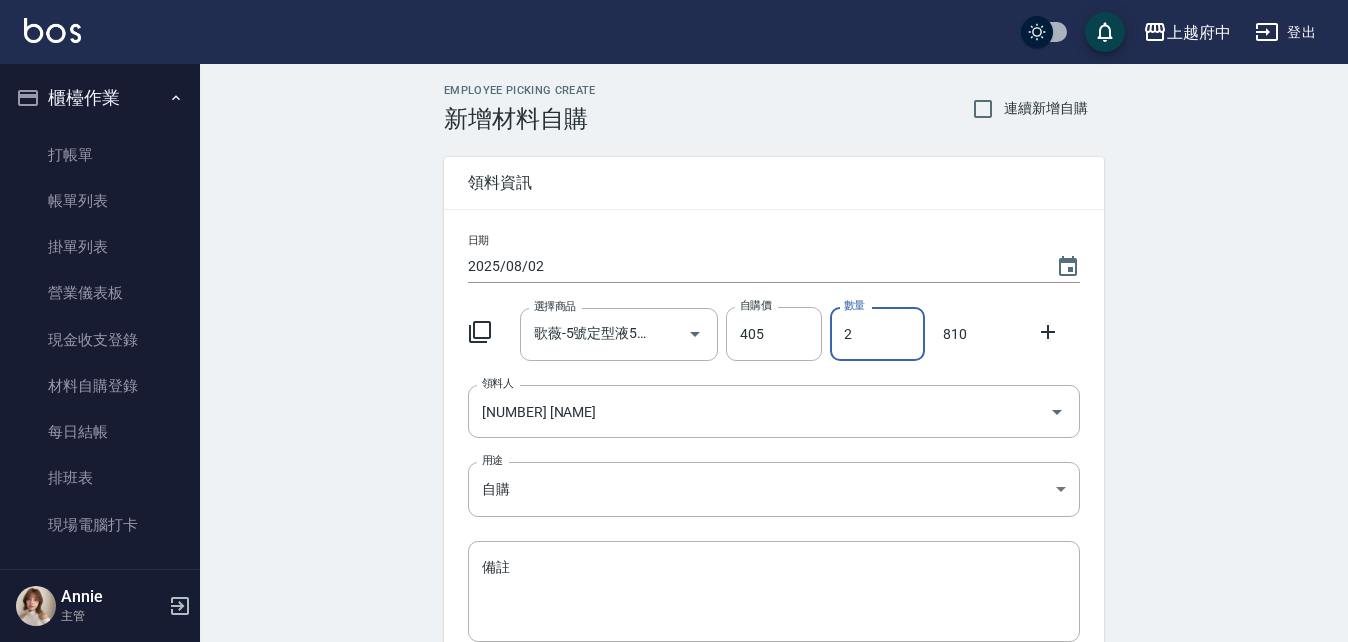 click 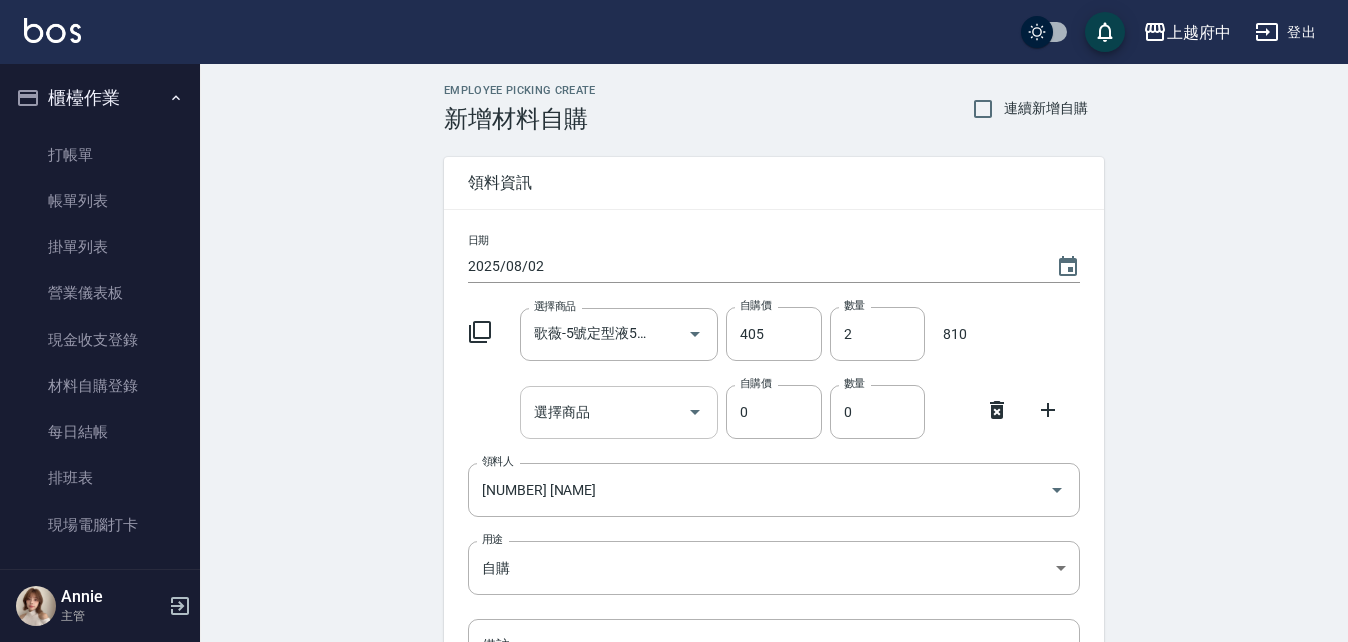 click on "選擇商品" at bounding box center [619, 412] 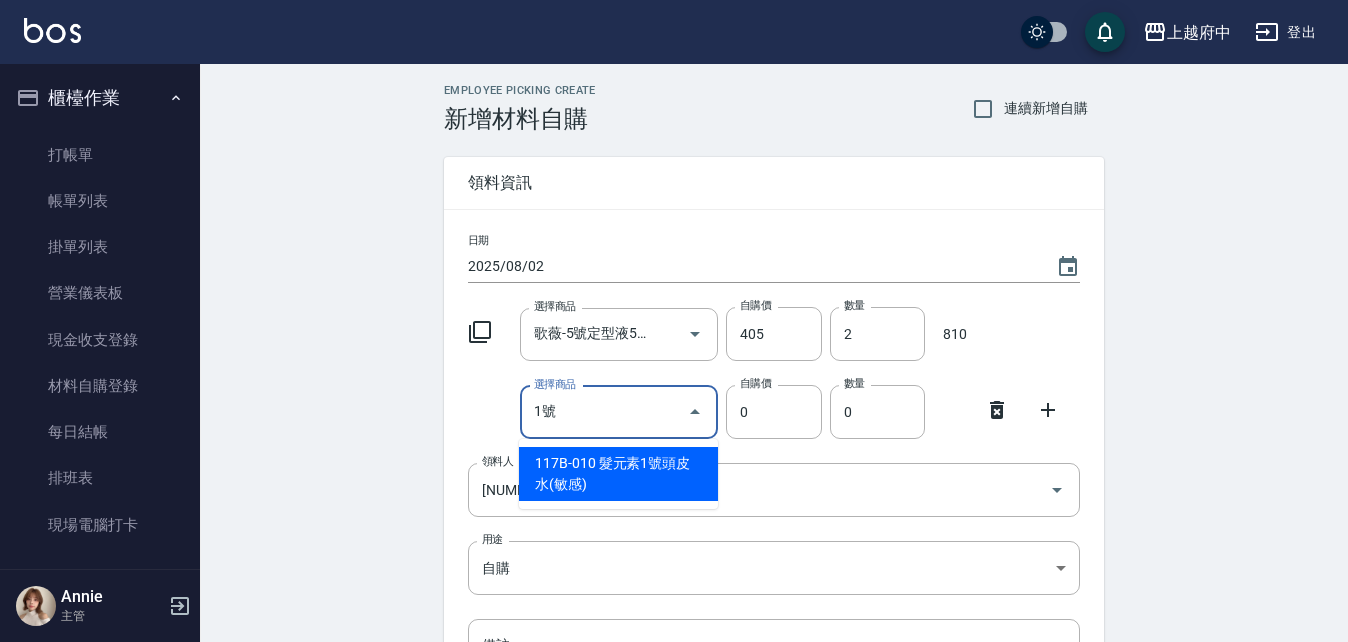 click on "117B-010 髮元素1號頭皮水(敏感)" at bounding box center [618, 474] 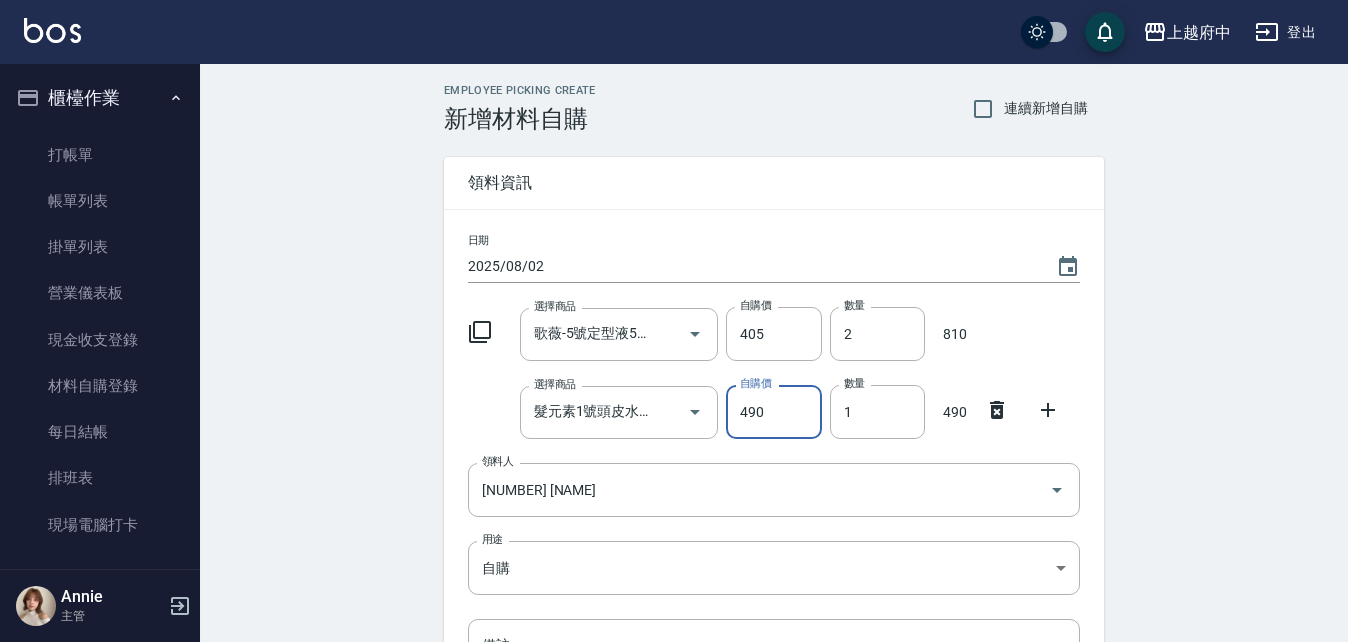 click on "490" at bounding box center [773, 412] 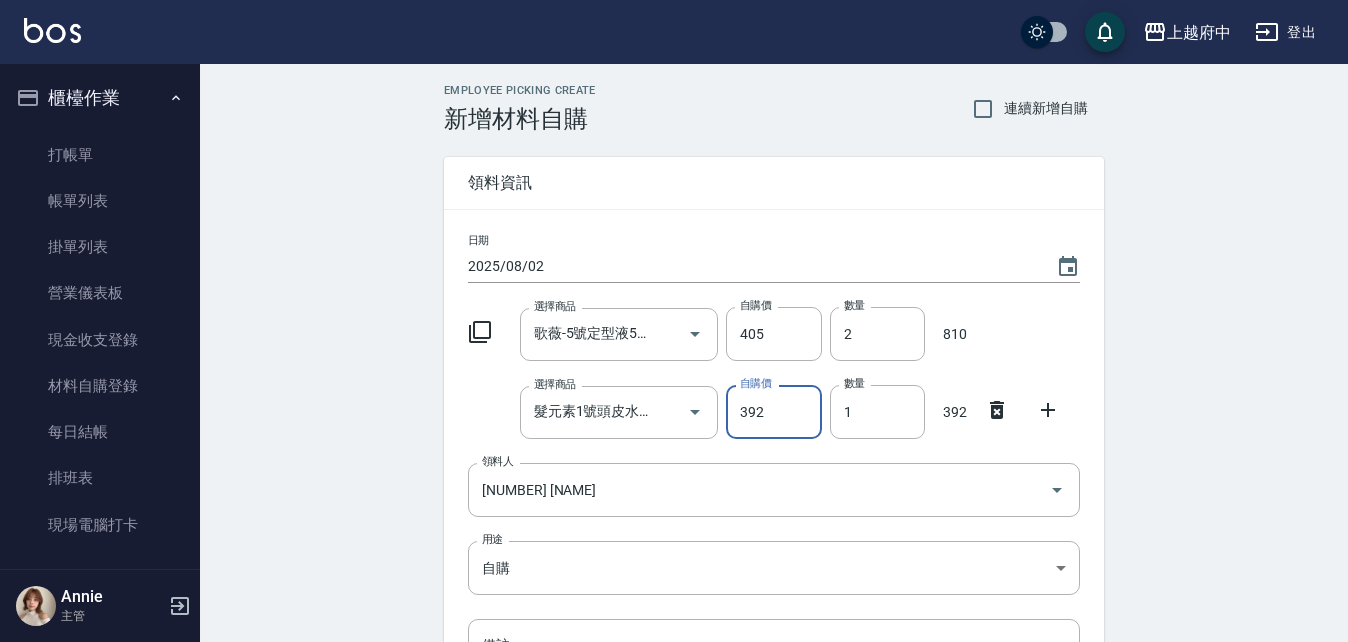 click on "Employee Picking Create 新增材料自購 連續新增自購 領料資訊 日期 2025/08/02 選擇商品 歌薇-5號定型液500ml 選擇商品 自購價 405 自購價 數量 2 數量 810 選擇商品 髮元素1號頭皮水(敏感) 選擇商品 自購價 392 自購價 數量 1 數量 392 領料人 [NUMBER] [FIRST] 領料人 用途 自購 自購 用途 備註 x 備註 合計： 1202 新增" at bounding box center (774, 483) 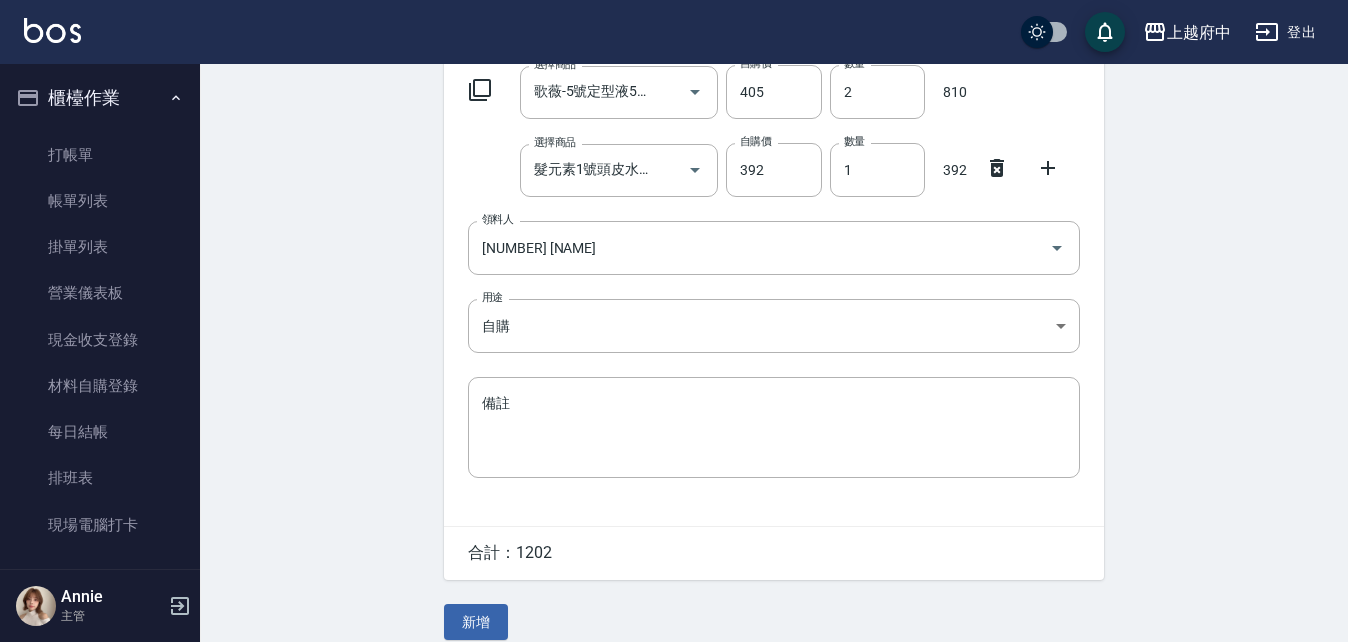 scroll, scrollTop: 263, scrollLeft: 0, axis: vertical 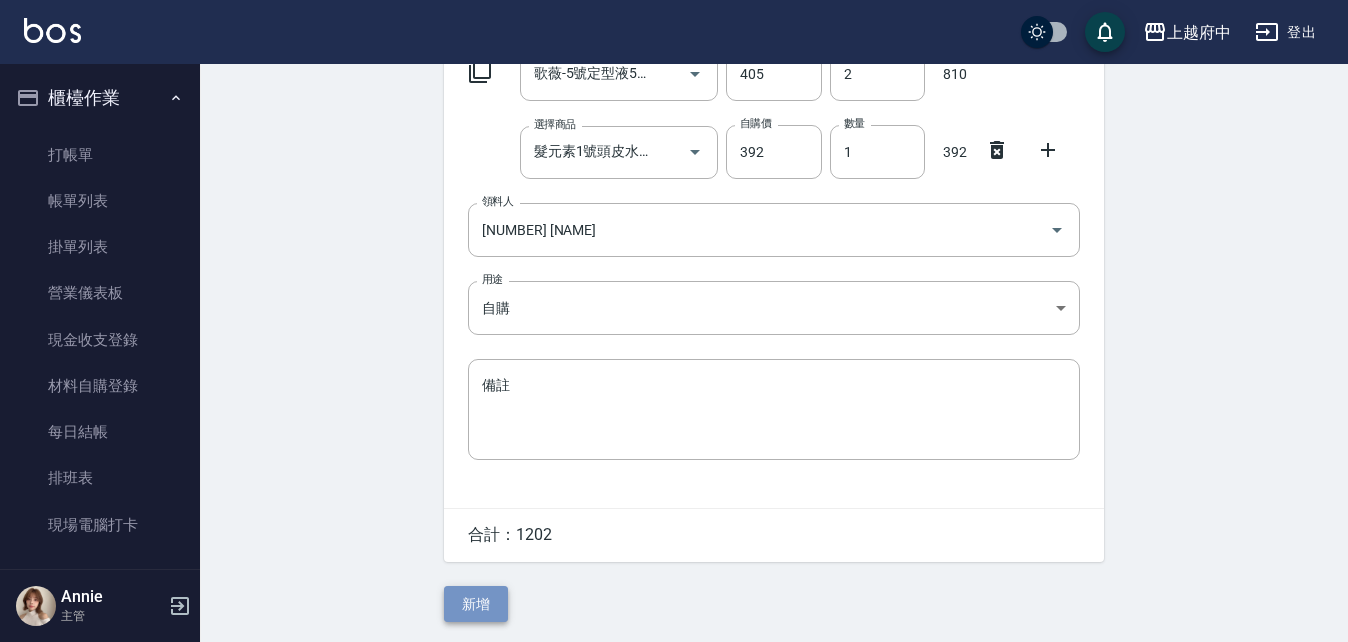 click on "新增" at bounding box center [476, 604] 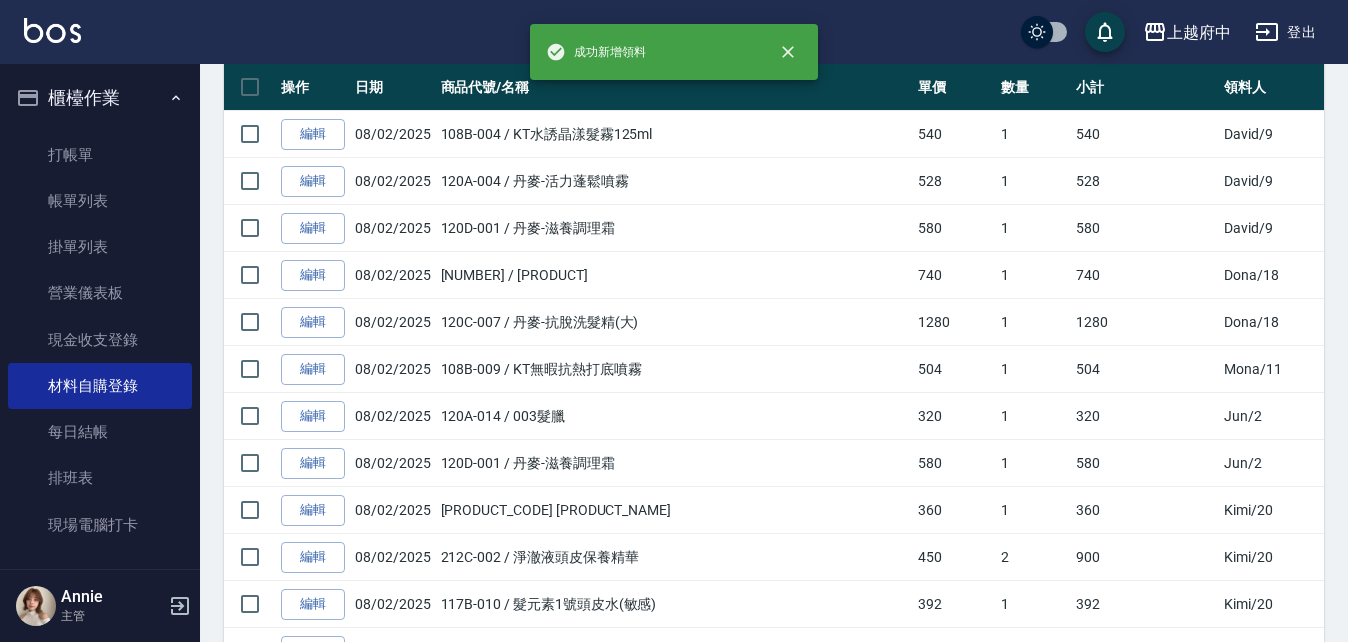 scroll, scrollTop: 0, scrollLeft: 0, axis: both 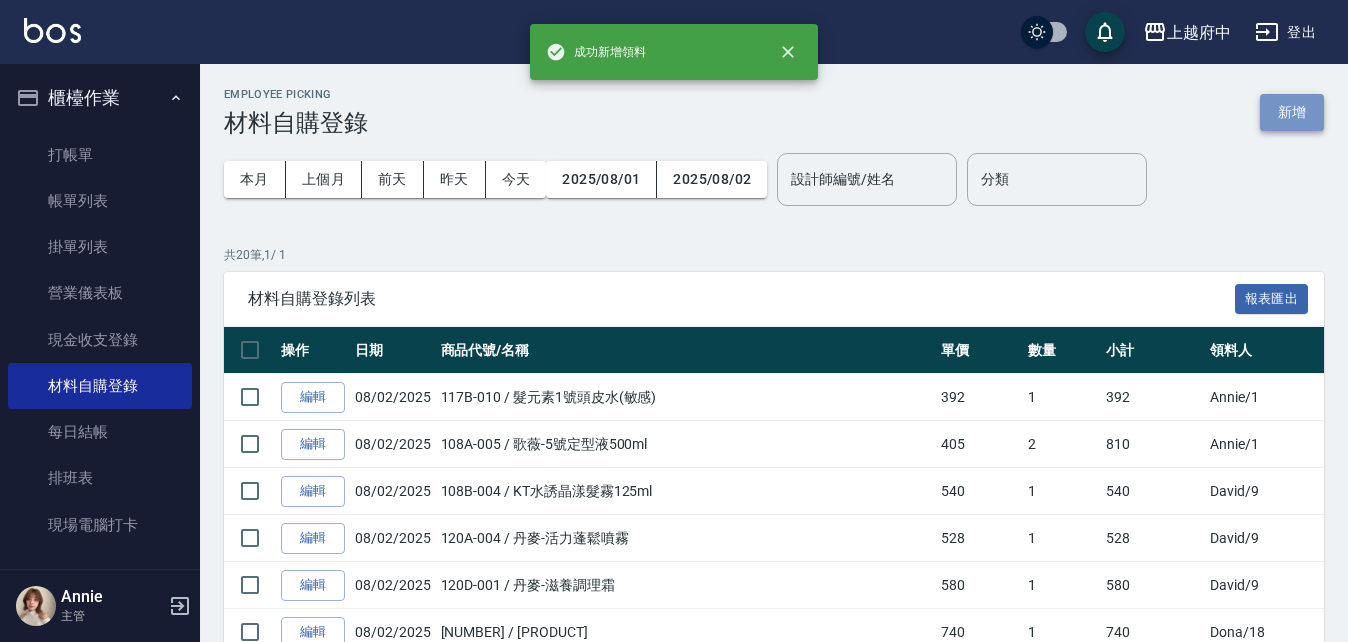 click on "新增" at bounding box center (1292, 112) 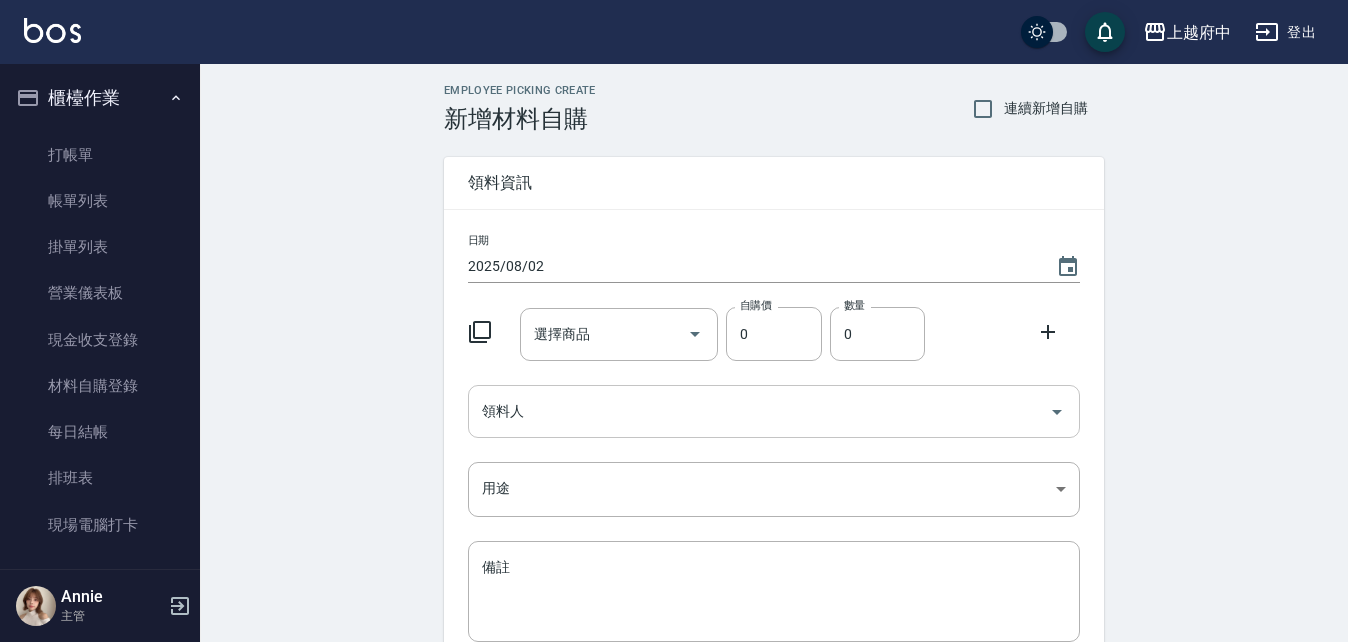 click on "領料人" at bounding box center (759, 411) 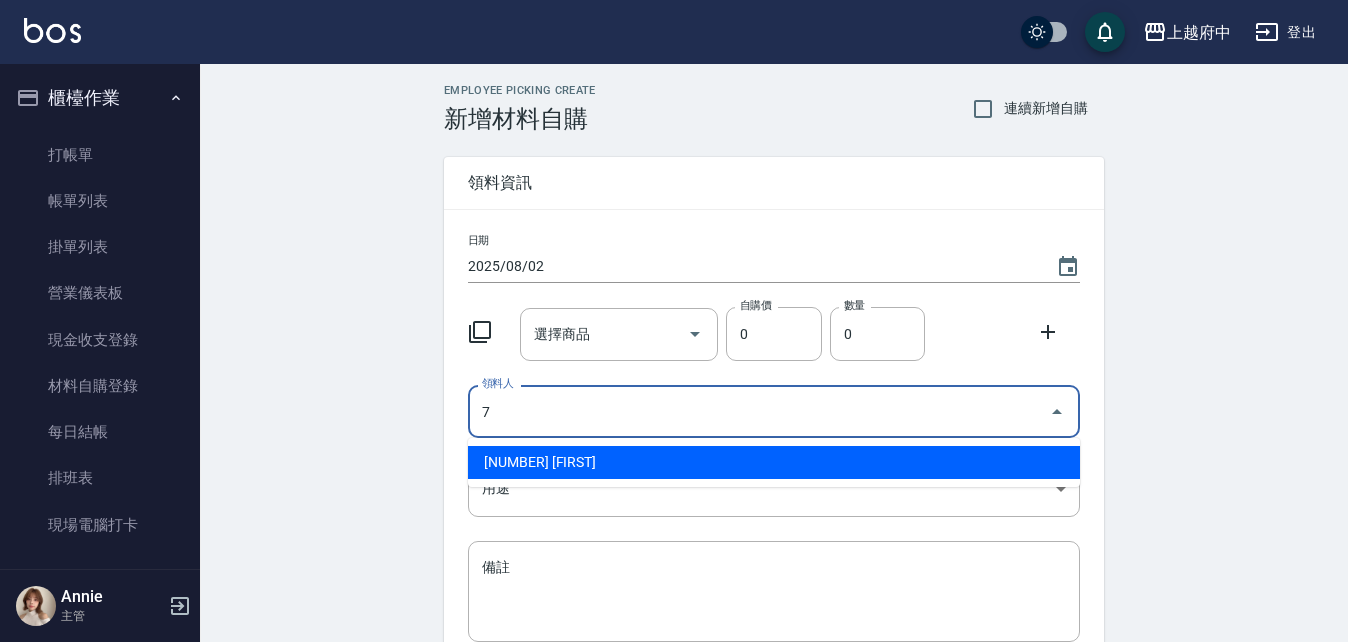 click on "[NUMBER] [FIRST]" at bounding box center (774, 462) 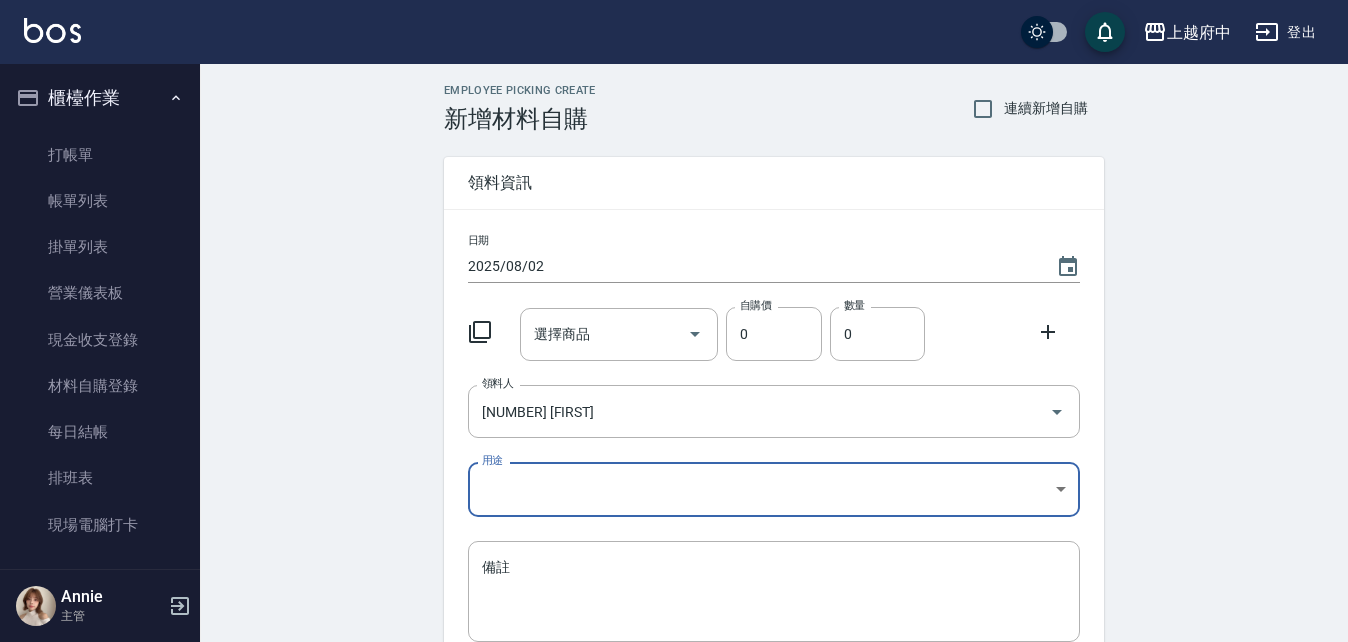 click on "[NAME]" at bounding box center (674, 412) 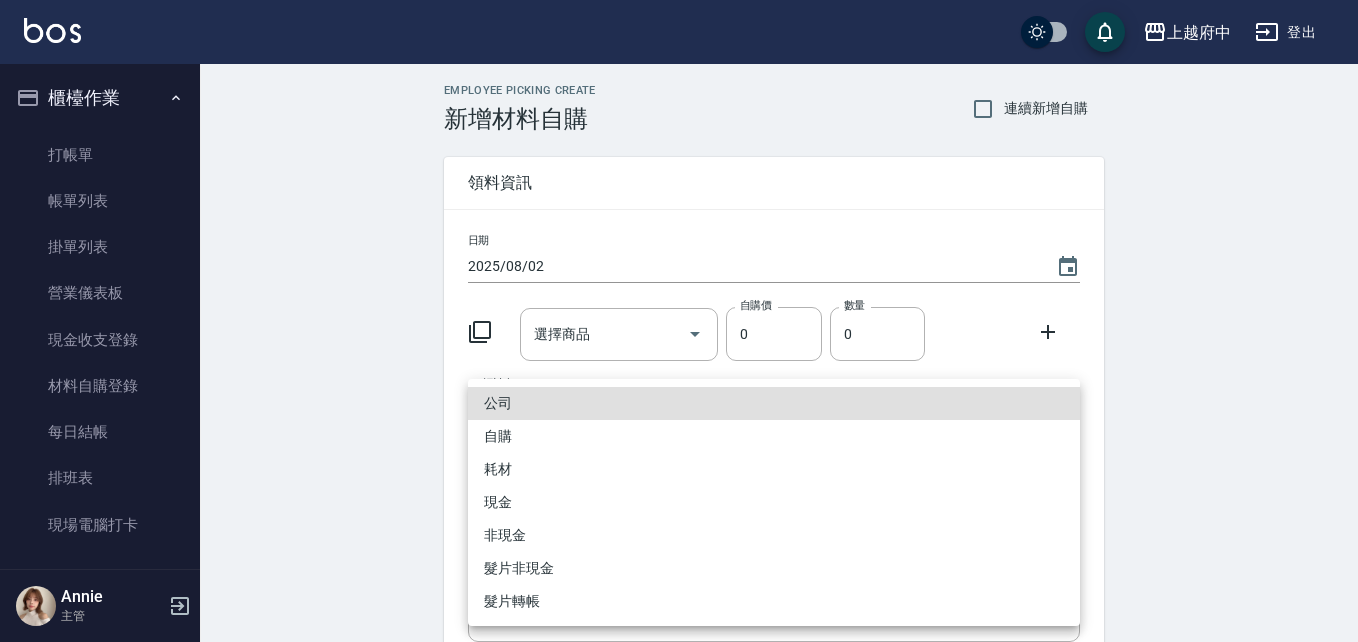 click on "自購" at bounding box center [774, 436] 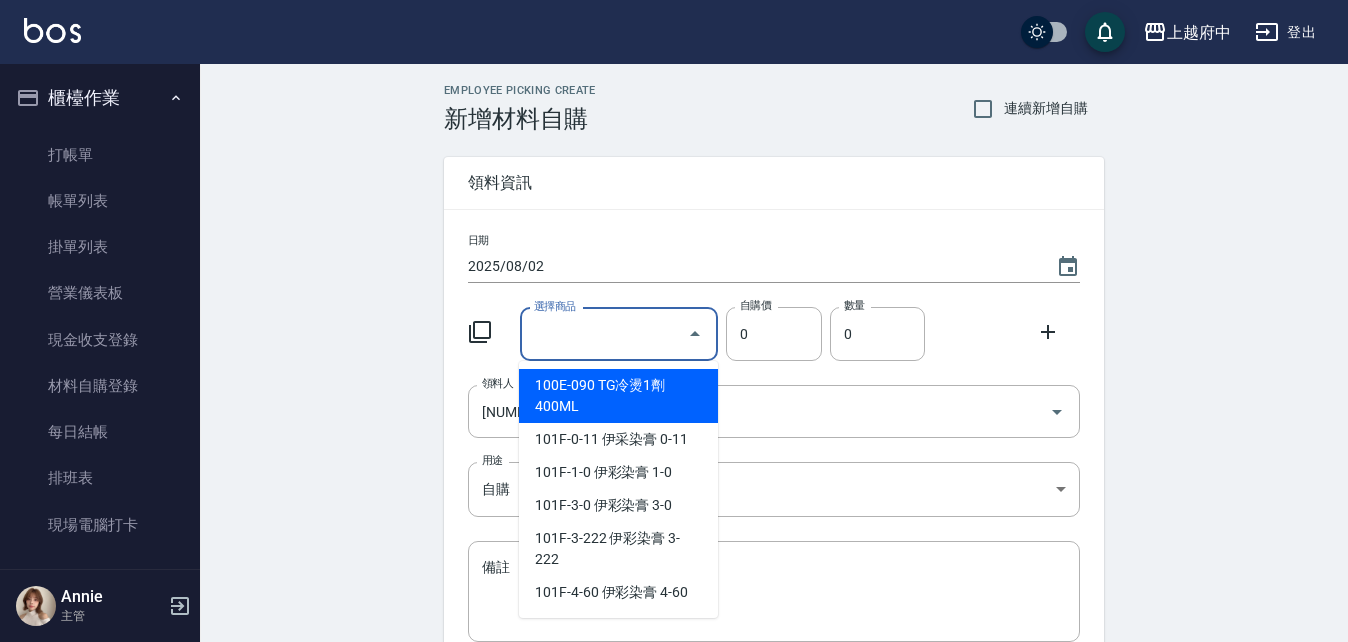 click on "選擇商品" at bounding box center (604, 334) 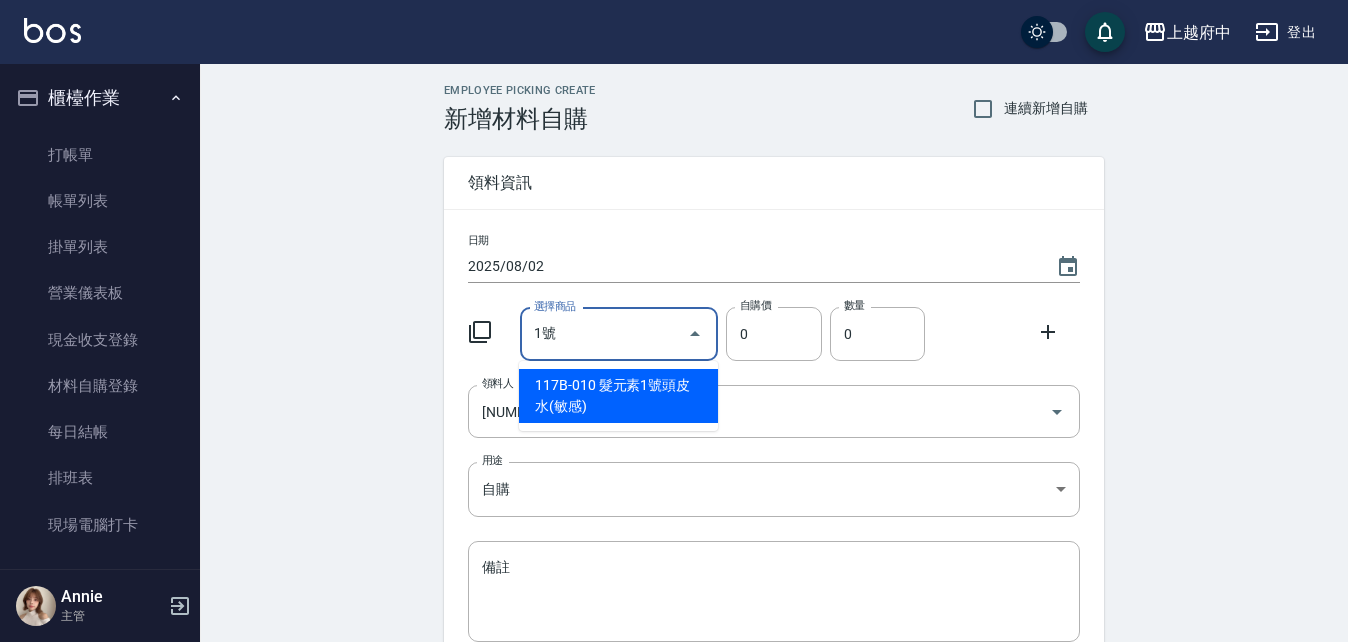 click on "117B-010 髮元素1號頭皮水(敏感)" at bounding box center [618, 396] 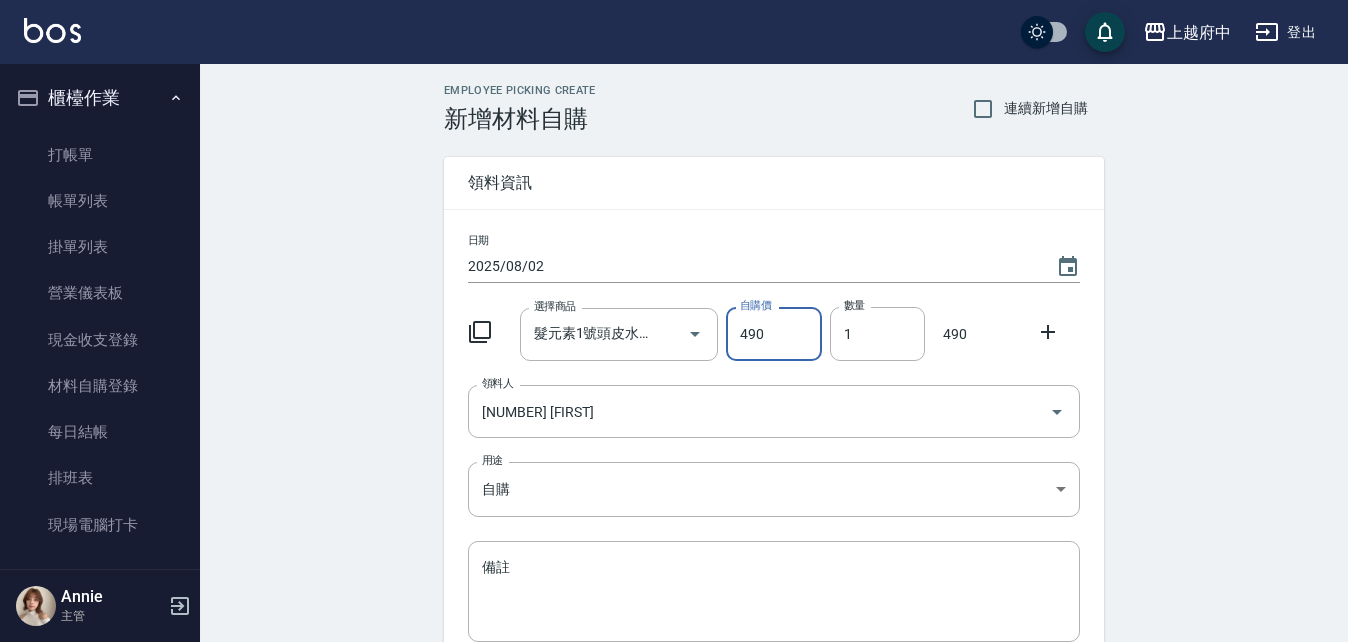 click on "490" at bounding box center [773, 334] 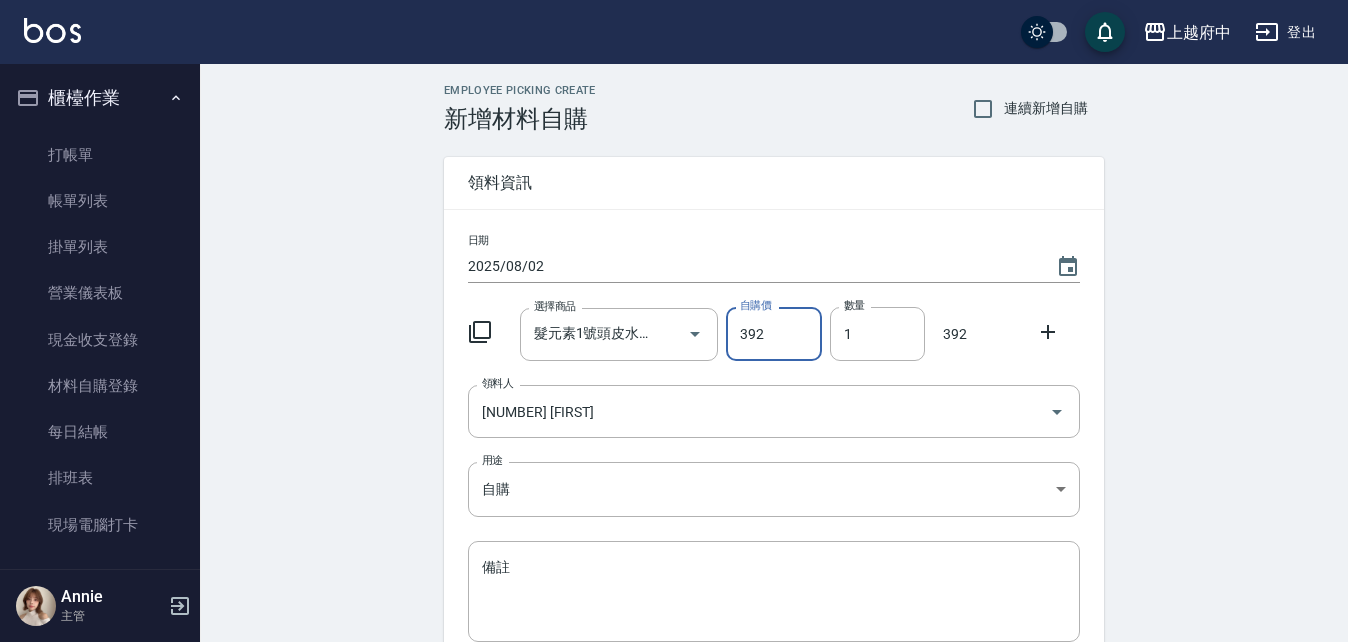click on "Employee Picking Create 新增材料自購 連續新增自購 領料資訊 日期 2025/08/02 選擇商品 [PRODUCT_NAME] 選擇商品 自購價 392 自購價 數量 1 數量 392 領料人 [NUMBER] [NAME] 領料人 用途 自購 自購 用途 備註 x 備註 合計： 392 新增" at bounding box center (774, 444) 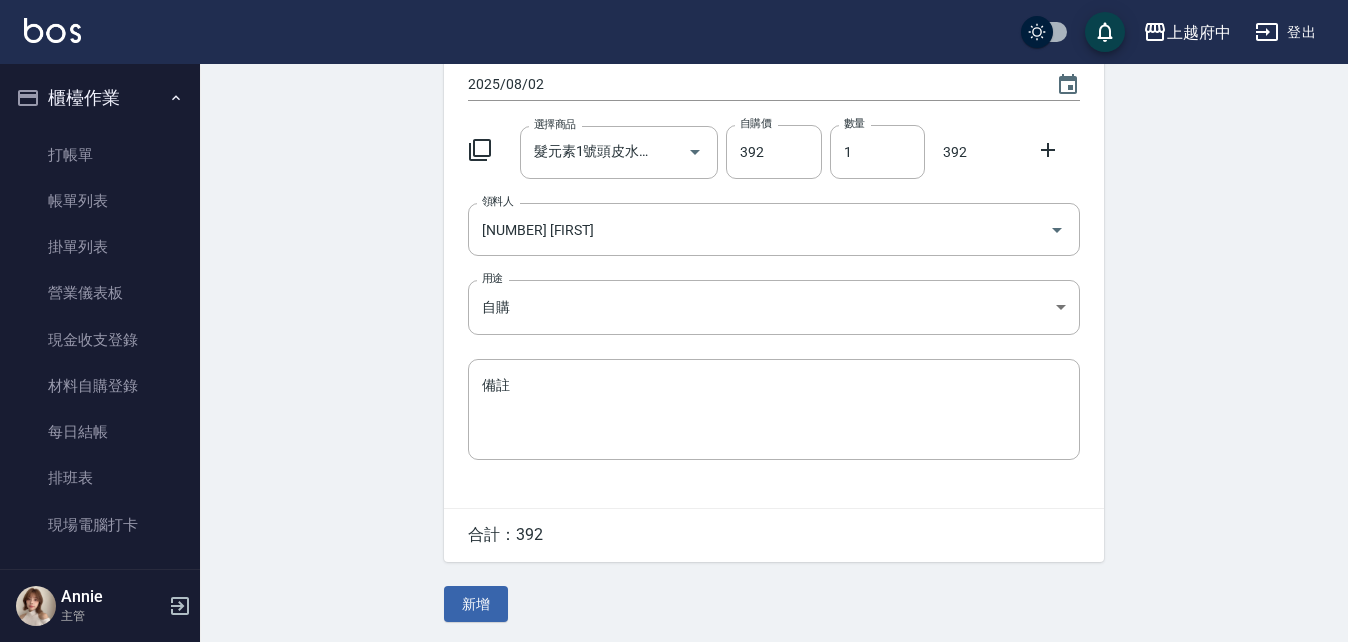 scroll, scrollTop: 185, scrollLeft: 0, axis: vertical 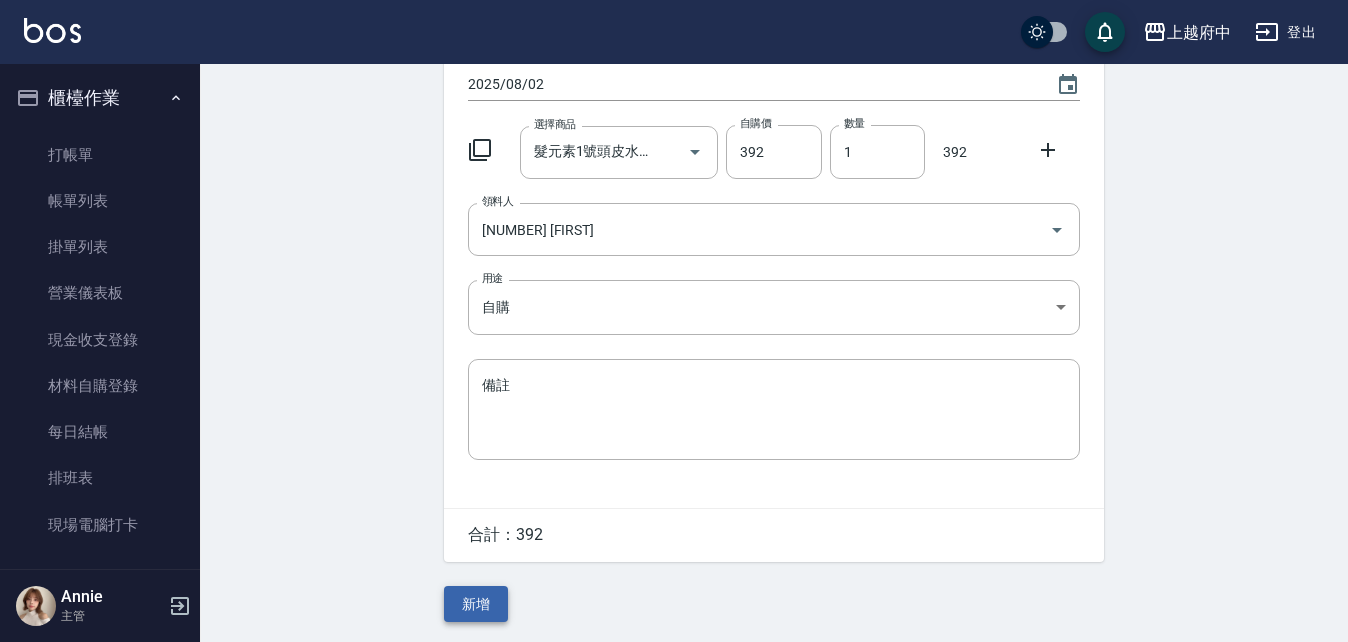 click on "新增" at bounding box center (476, 604) 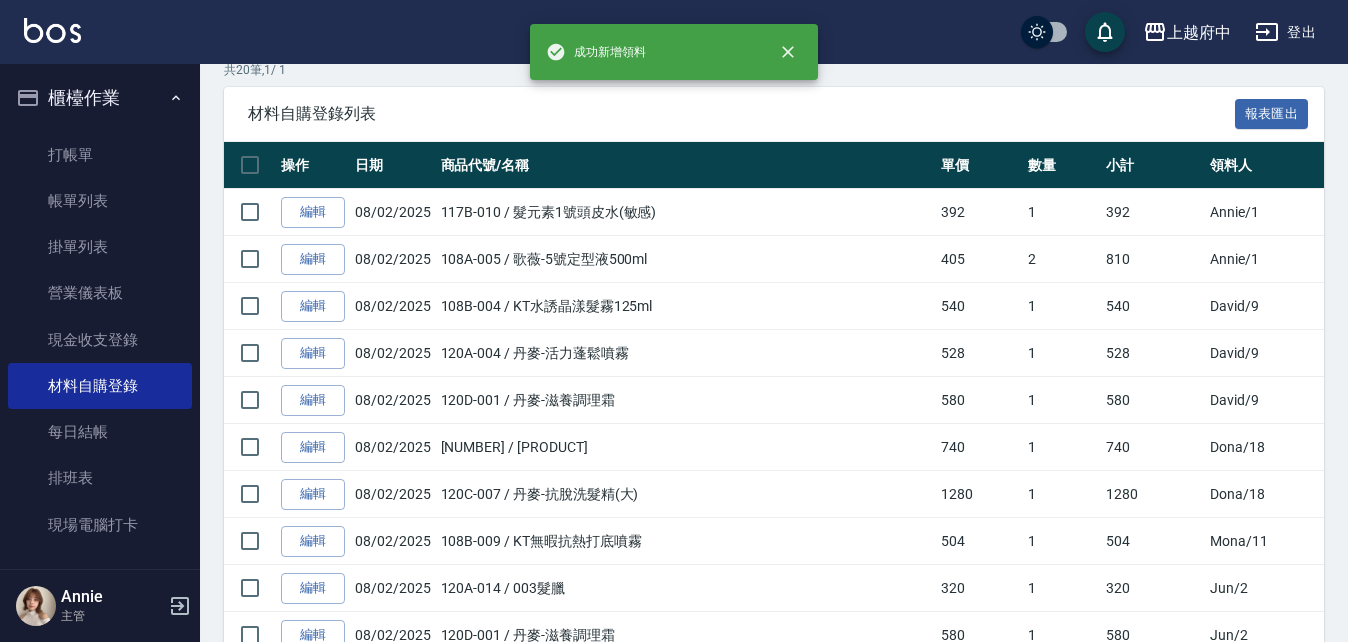 scroll, scrollTop: 0, scrollLeft: 0, axis: both 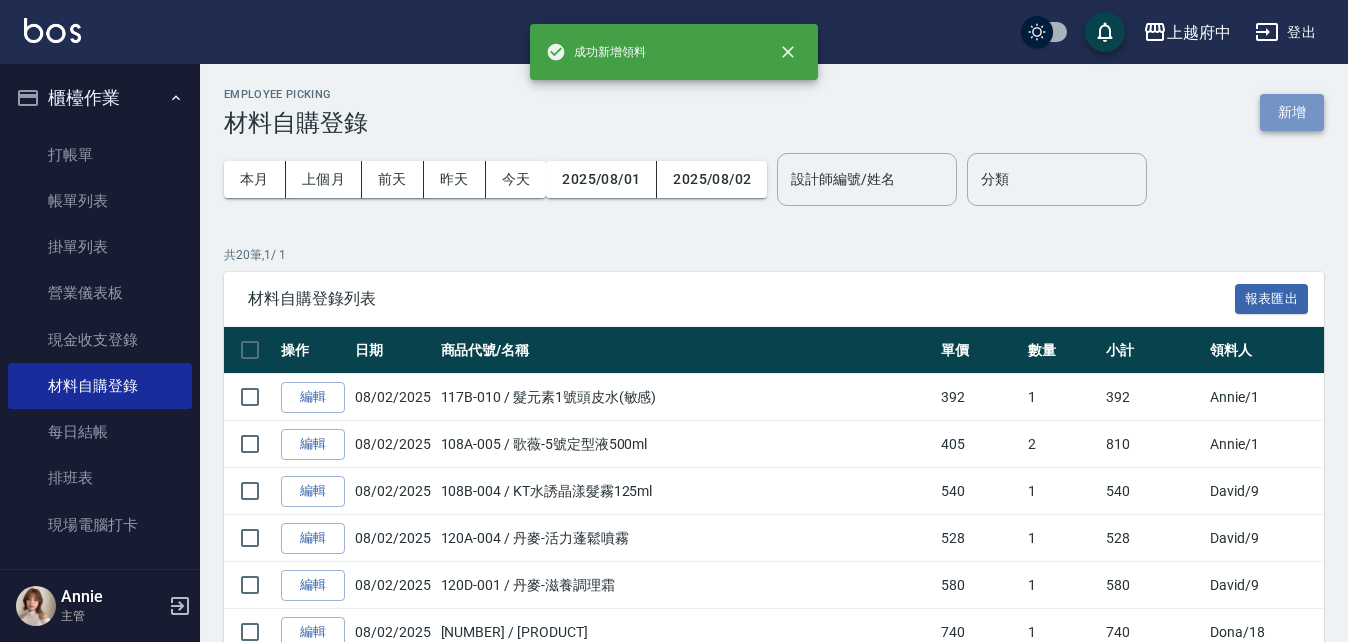 click on "新增" at bounding box center [1292, 112] 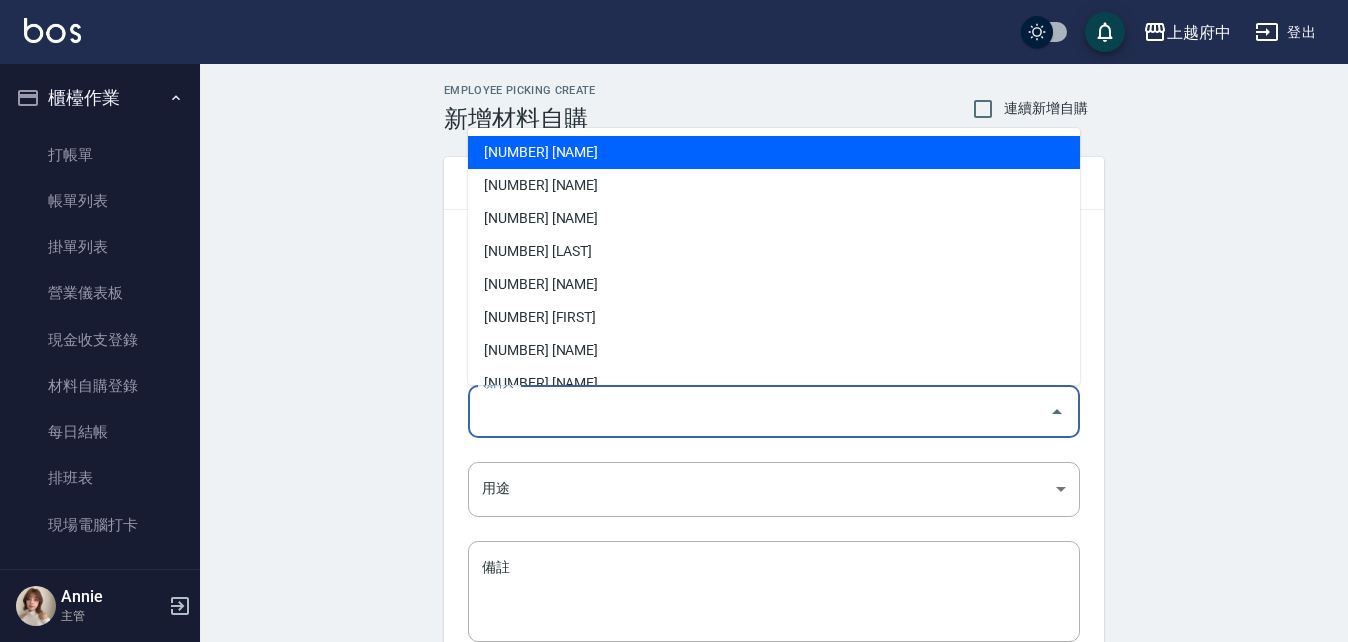 click on "領料人" at bounding box center [759, 411] 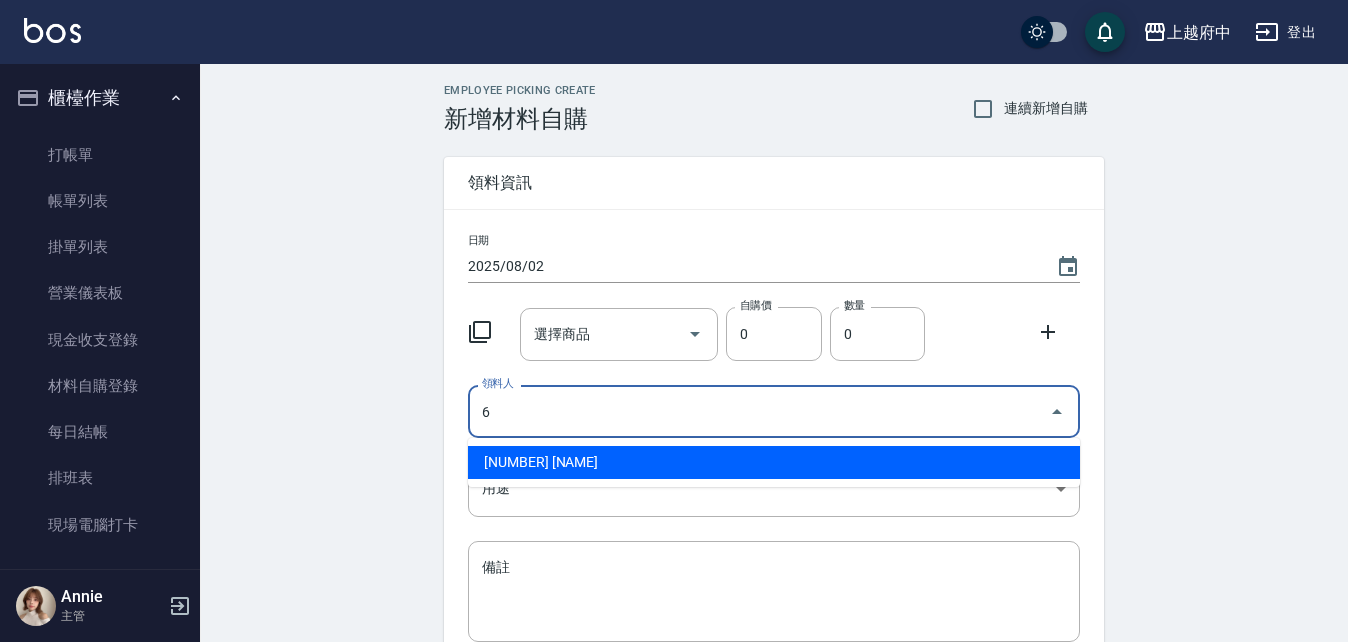 click on "[NUMBER] [NAME]" at bounding box center [774, 462] 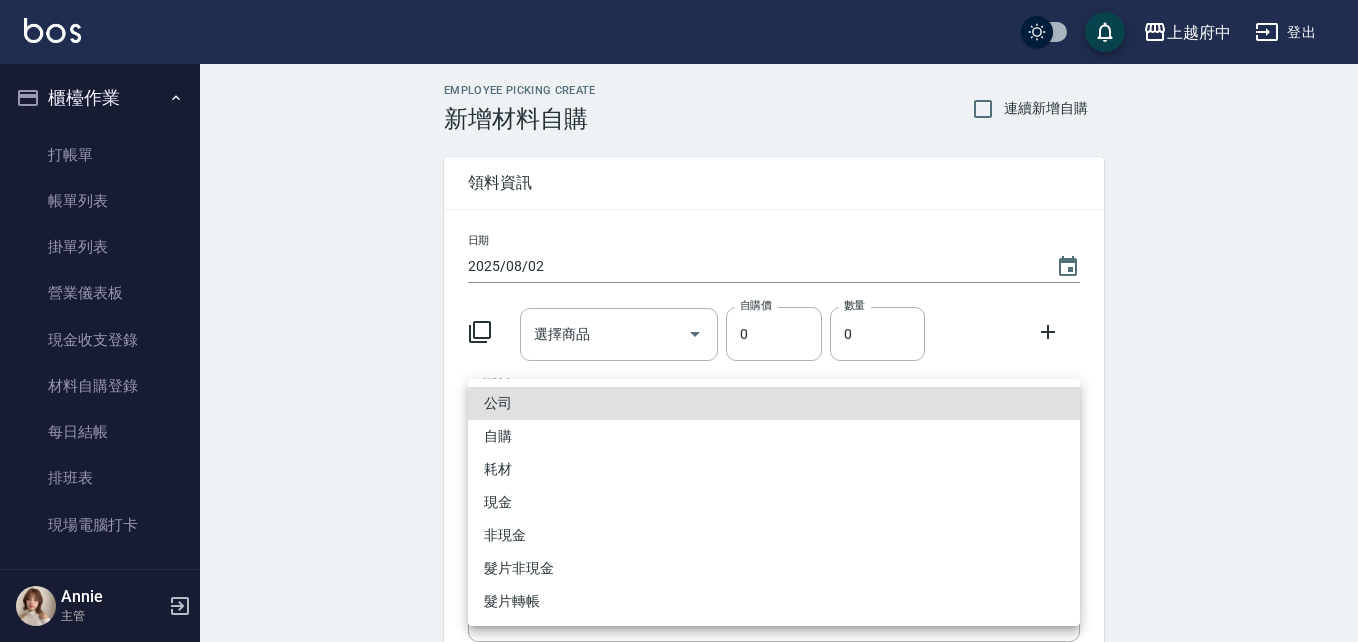 click on "[NAME]" at bounding box center (679, 412) 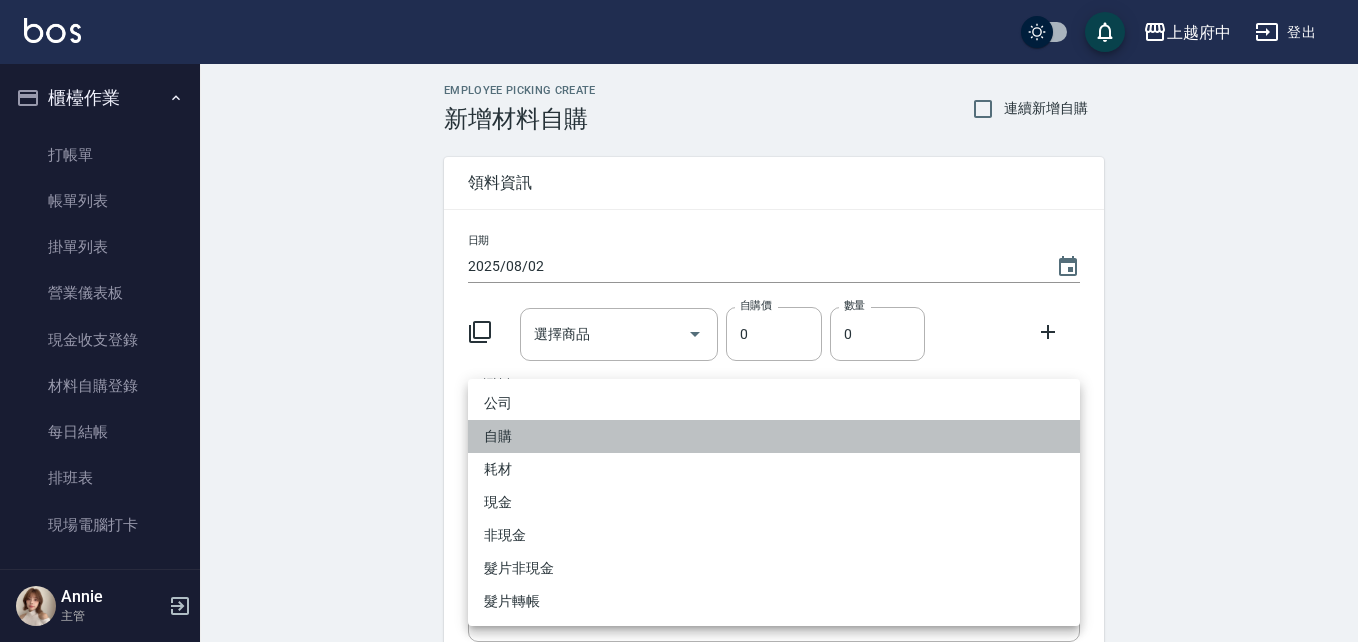 click on "自購" at bounding box center [774, 436] 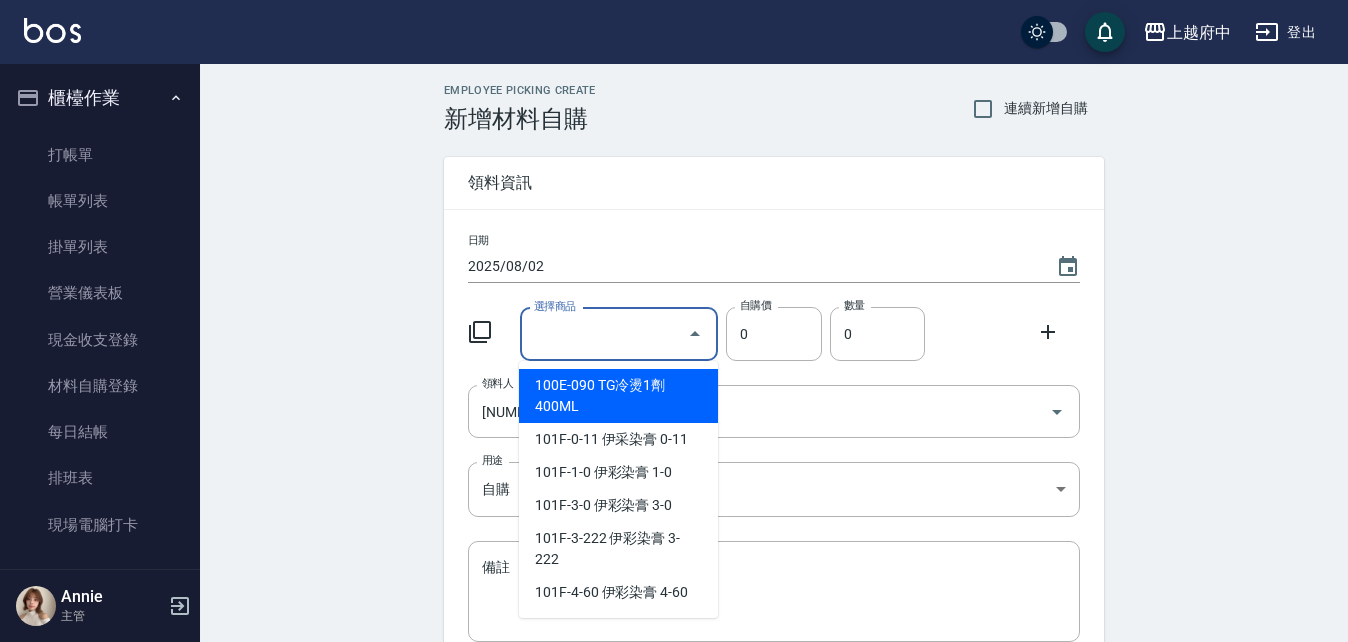 click on "選擇商品" at bounding box center (604, 334) 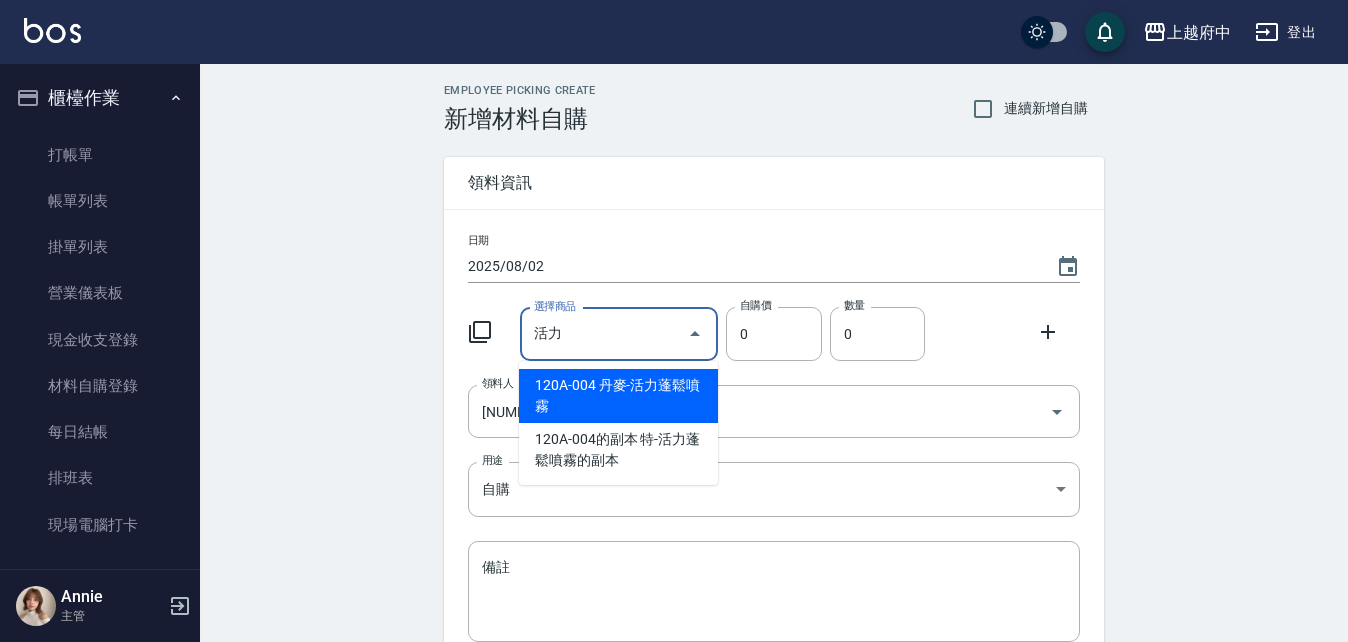 click on "120A-004 丹麥-活力蓬鬆噴霧" at bounding box center [618, 396] 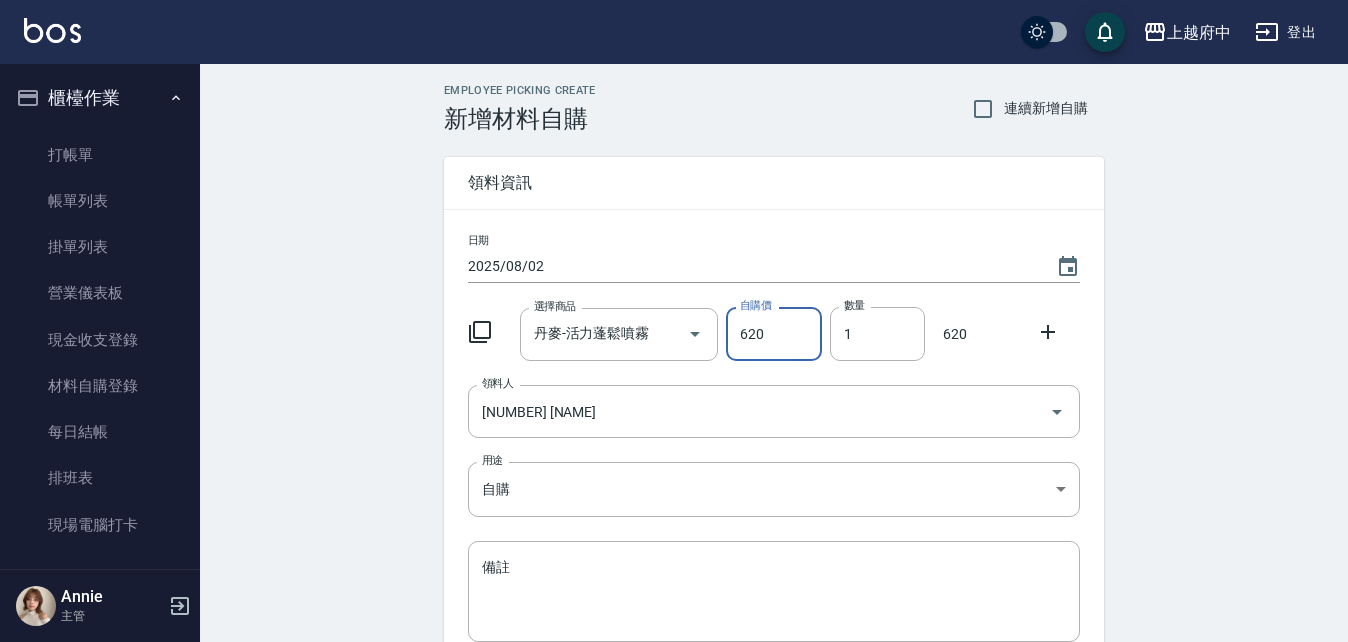 click on "620" at bounding box center [773, 334] 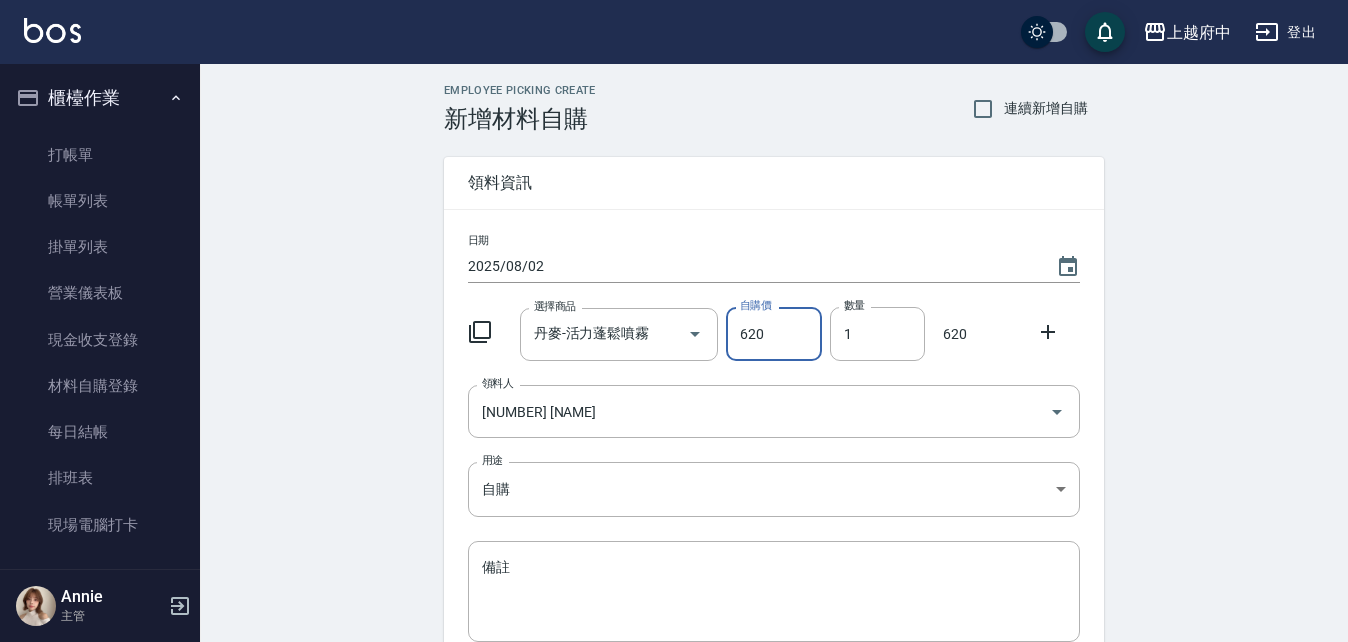 click on "620" at bounding box center (773, 334) 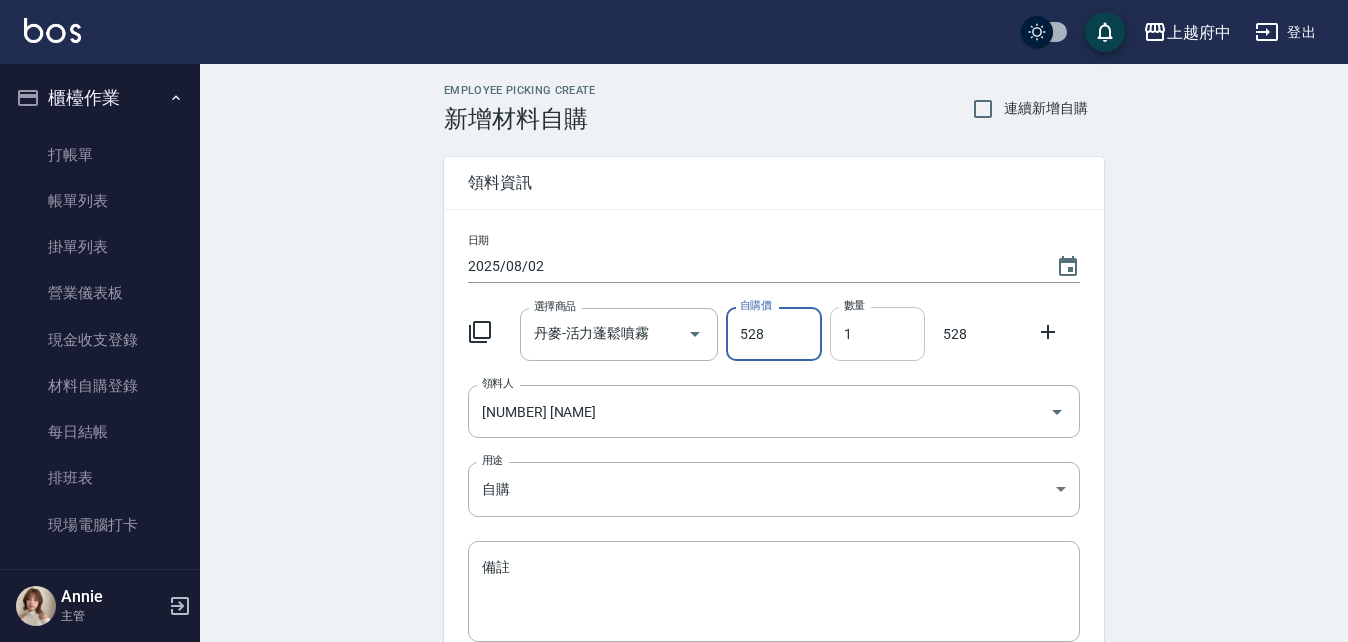 click on "1" at bounding box center [877, 334] 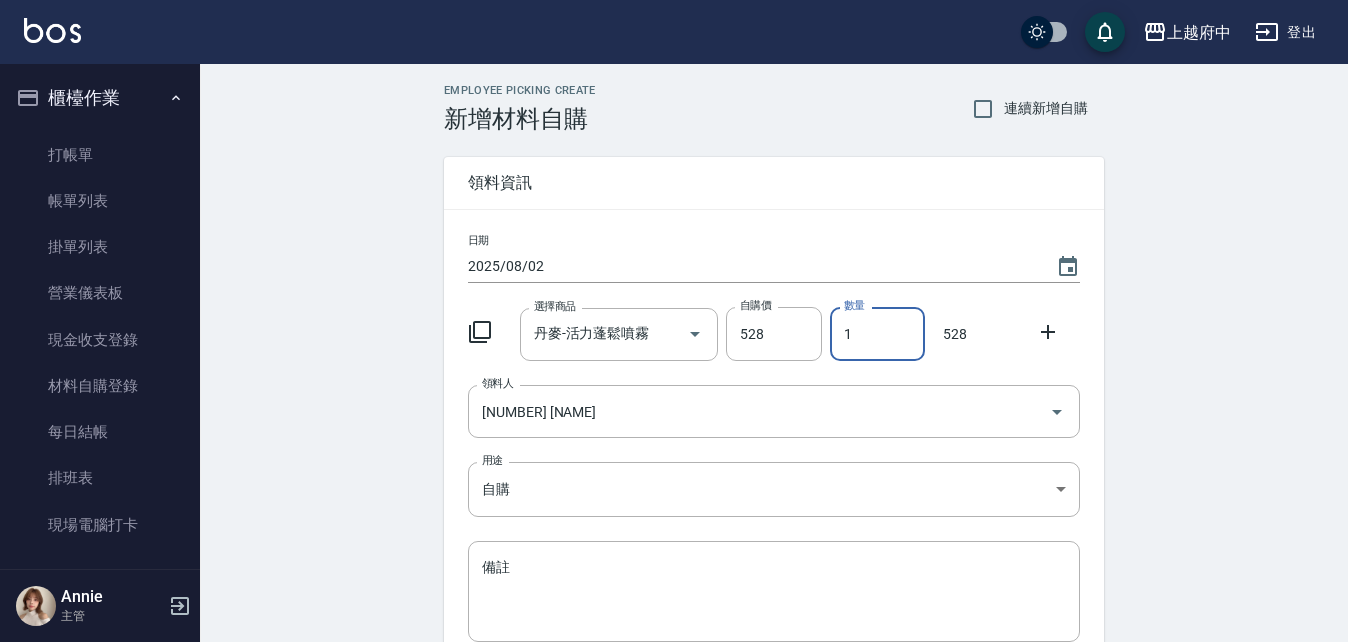 click on "1" at bounding box center (877, 334) 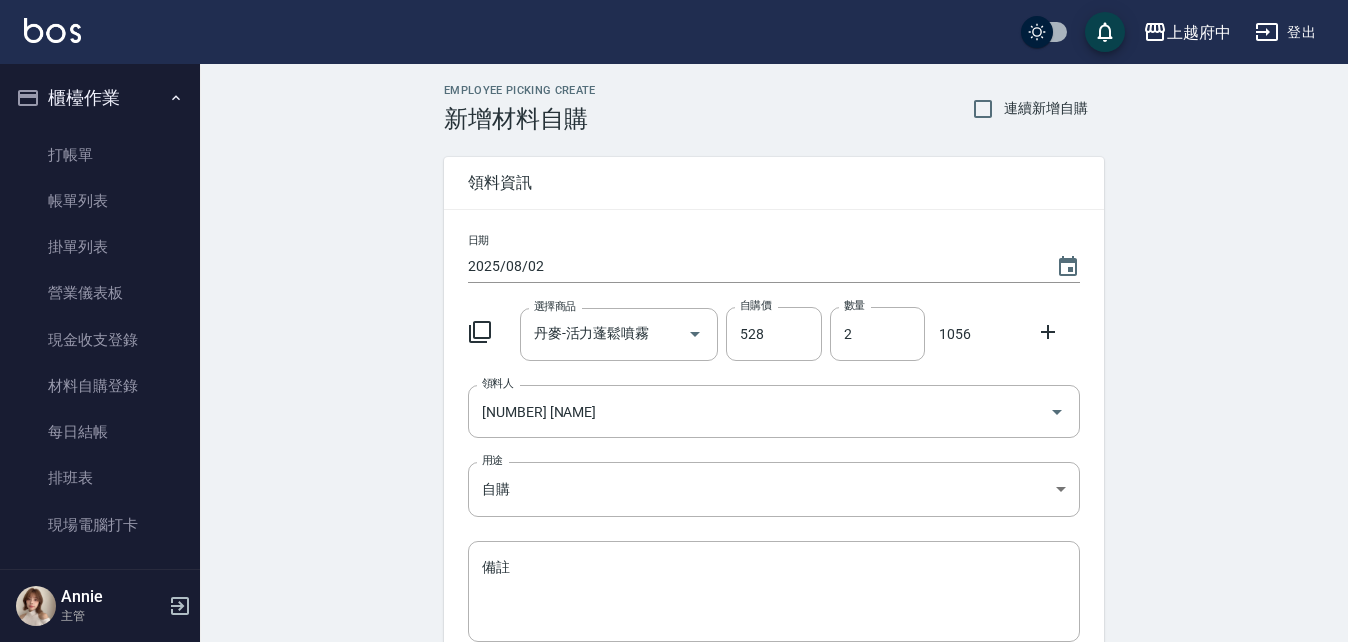 click on "日期 2025/08/02 選擇商品 丹麥-活力蓬鬆噴霧 選擇商品 自購價 528 自購價 數量 2 數量 1056 領料人 6 Nia 領料人 用途 自購 自購 用途 備註 x 備註" at bounding box center (774, 450) 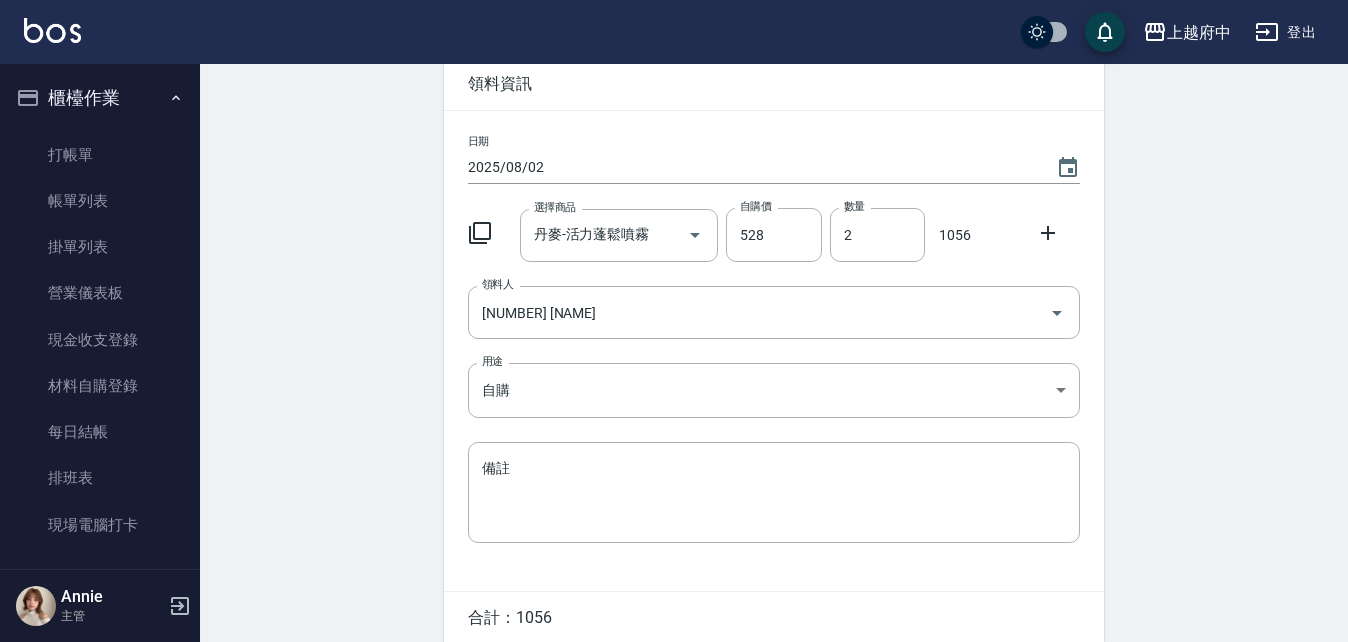 scroll, scrollTop: 185, scrollLeft: 0, axis: vertical 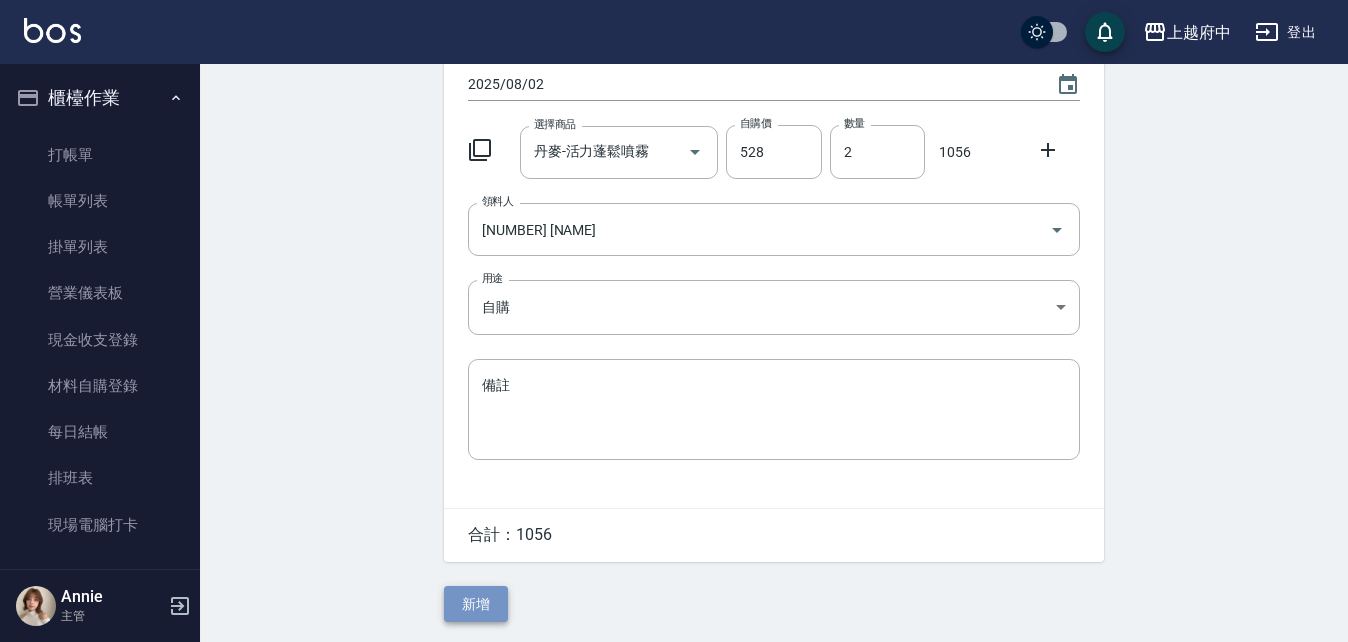 click on "新增" at bounding box center (476, 604) 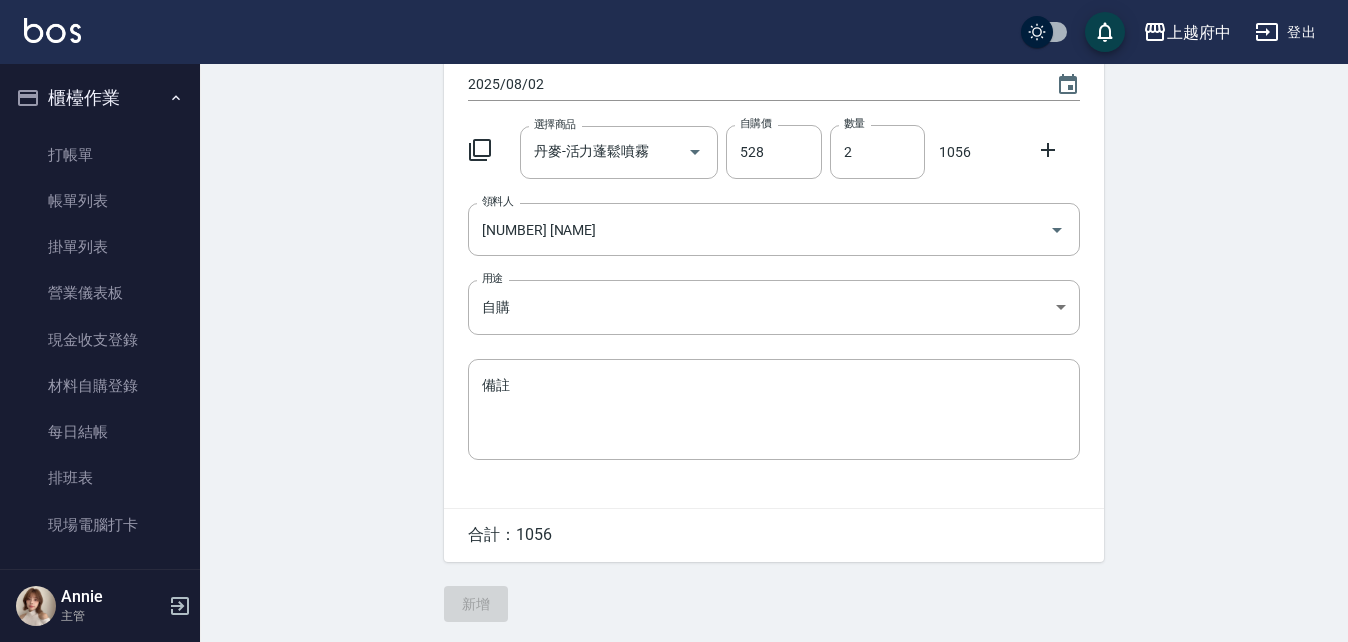 scroll, scrollTop: 0, scrollLeft: 0, axis: both 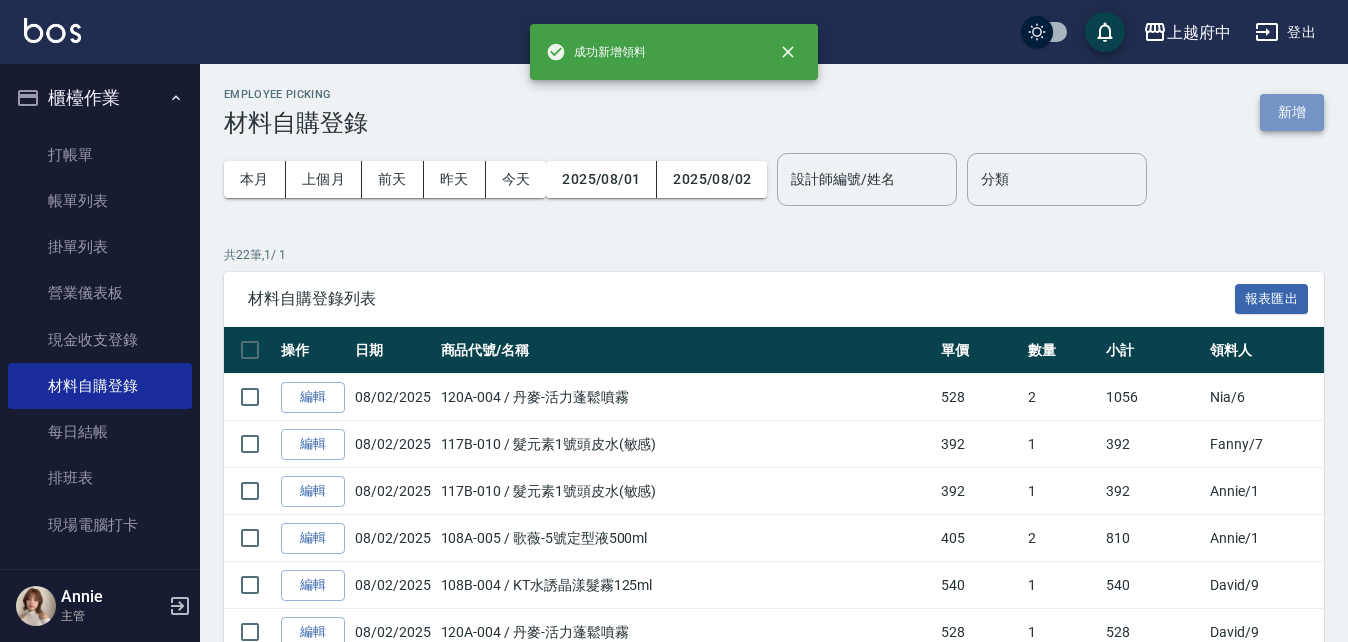 click on "新增" at bounding box center (1292, 112) 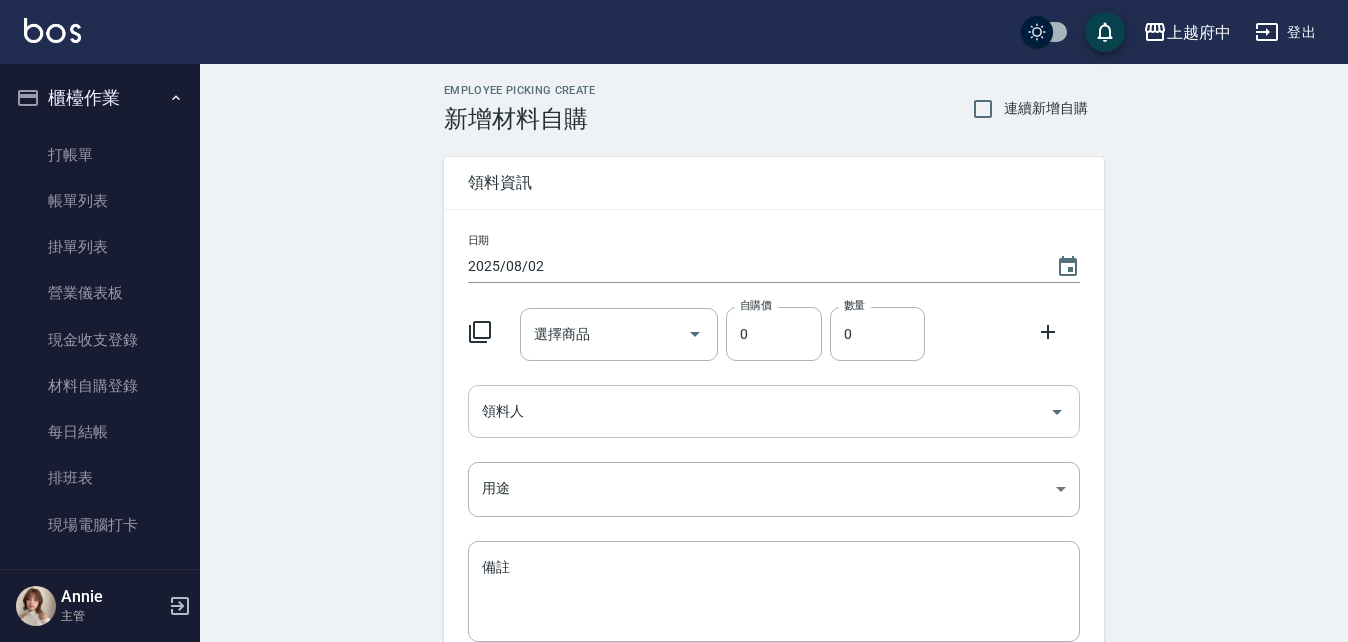 click on "領料人" at bounding box center (759, 411) 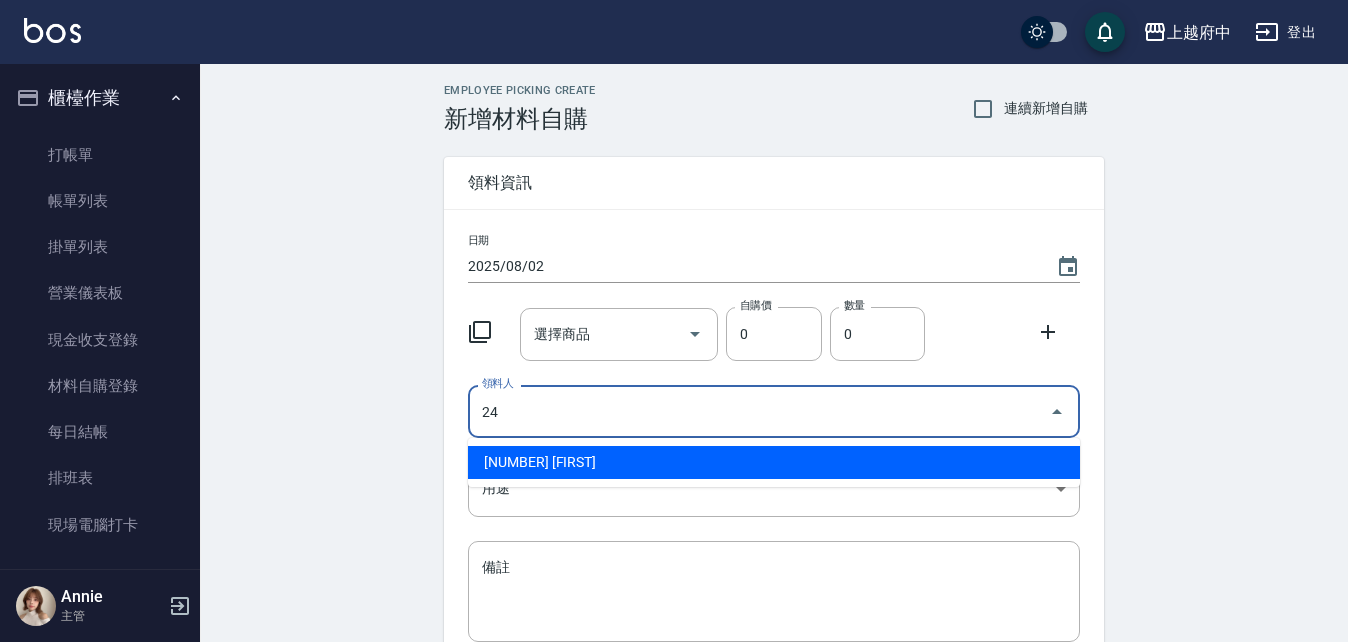 click on "[NUMBER] [FIRST]" at bounding box center [774, 462] 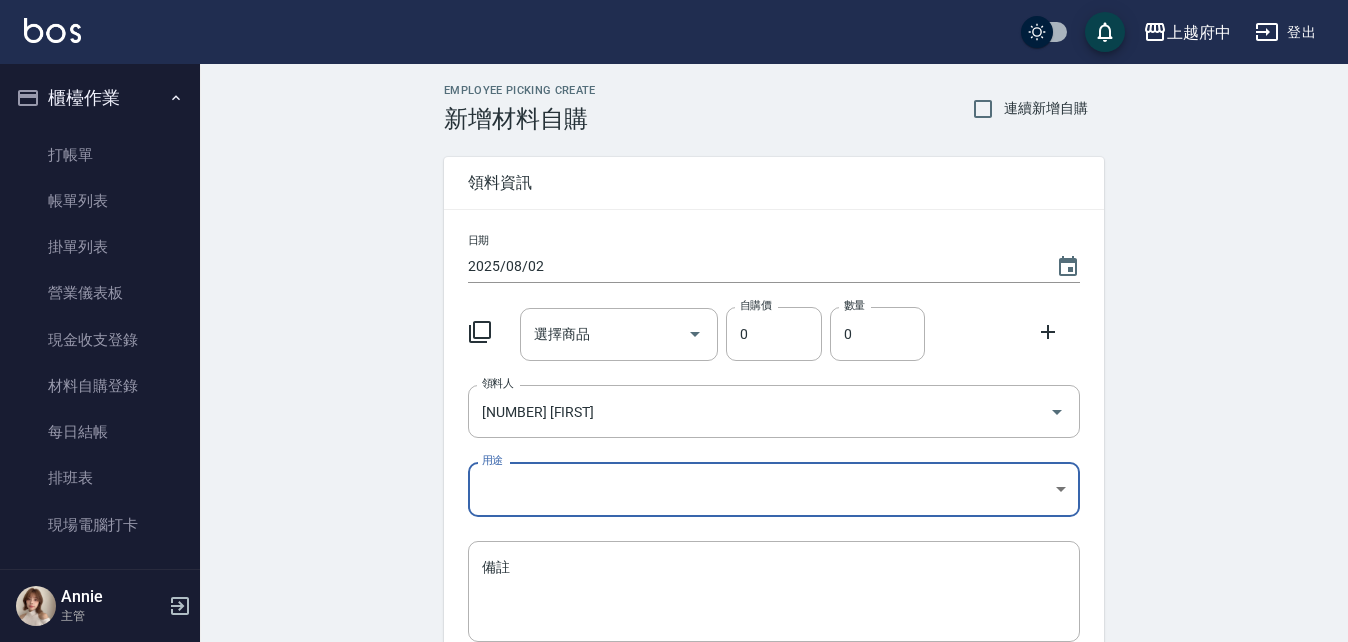 click on "[NAME]" at bounding box center [674, 412] 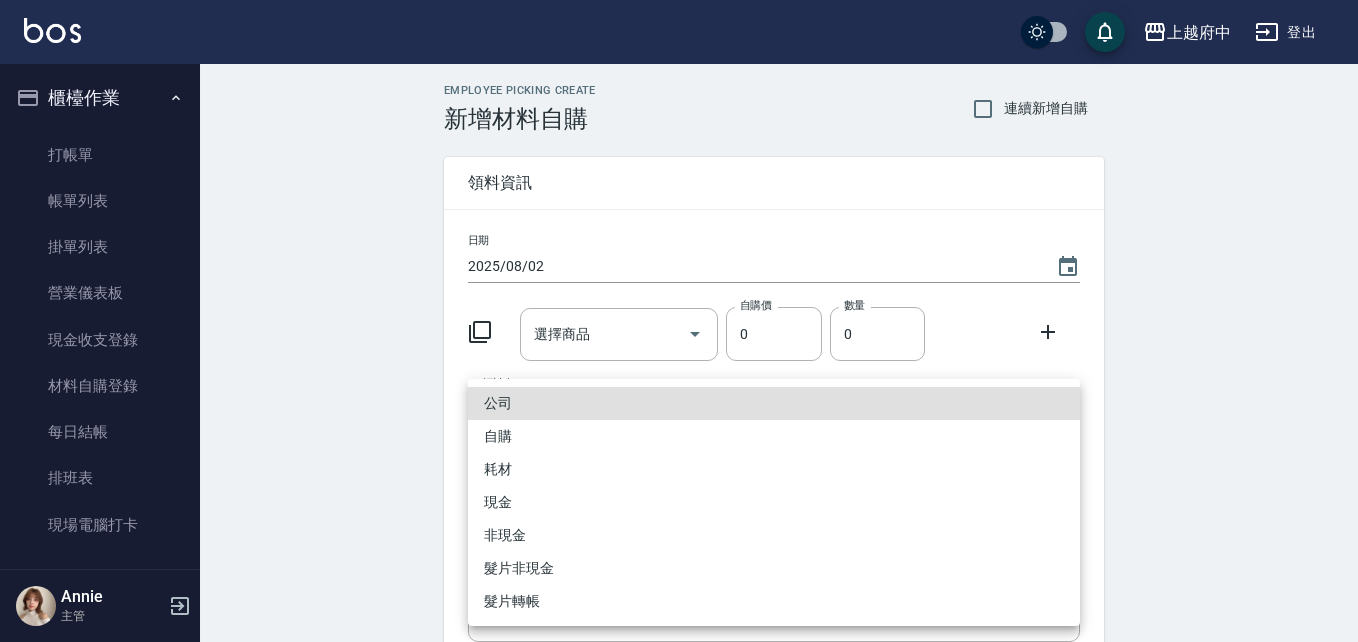 click on "自購" at bounding box center (774, 436) 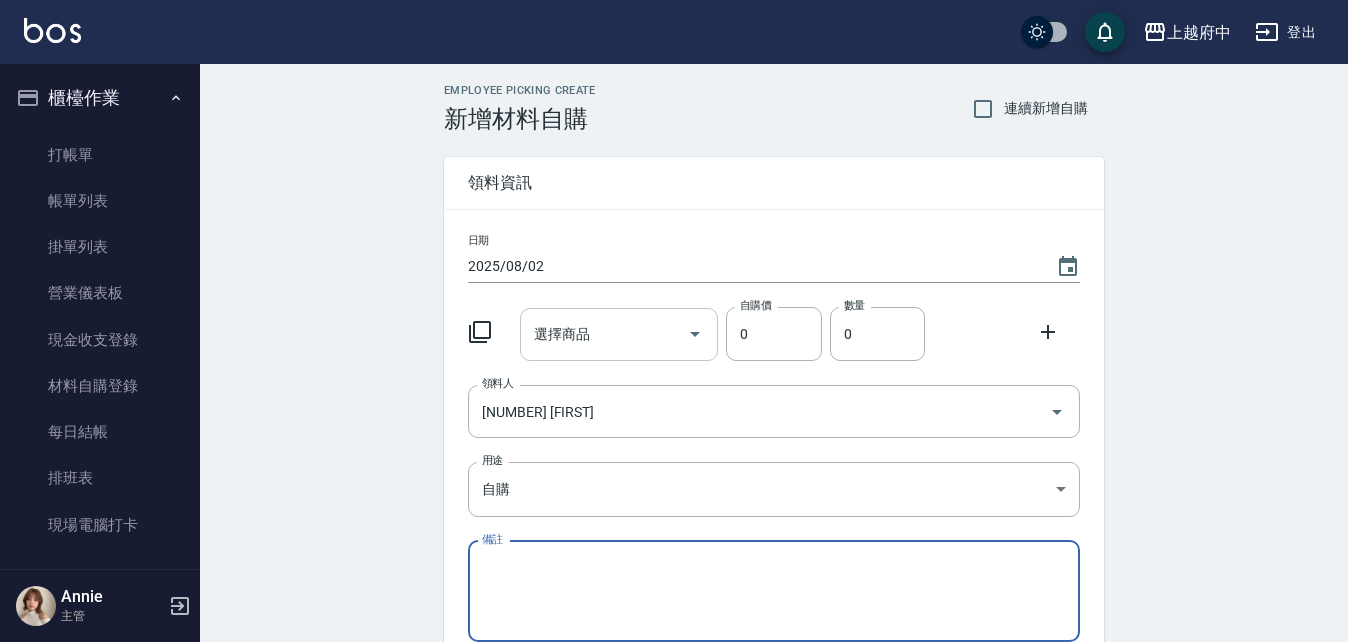 click on "選擇商品" at bounding box center [604, 334] 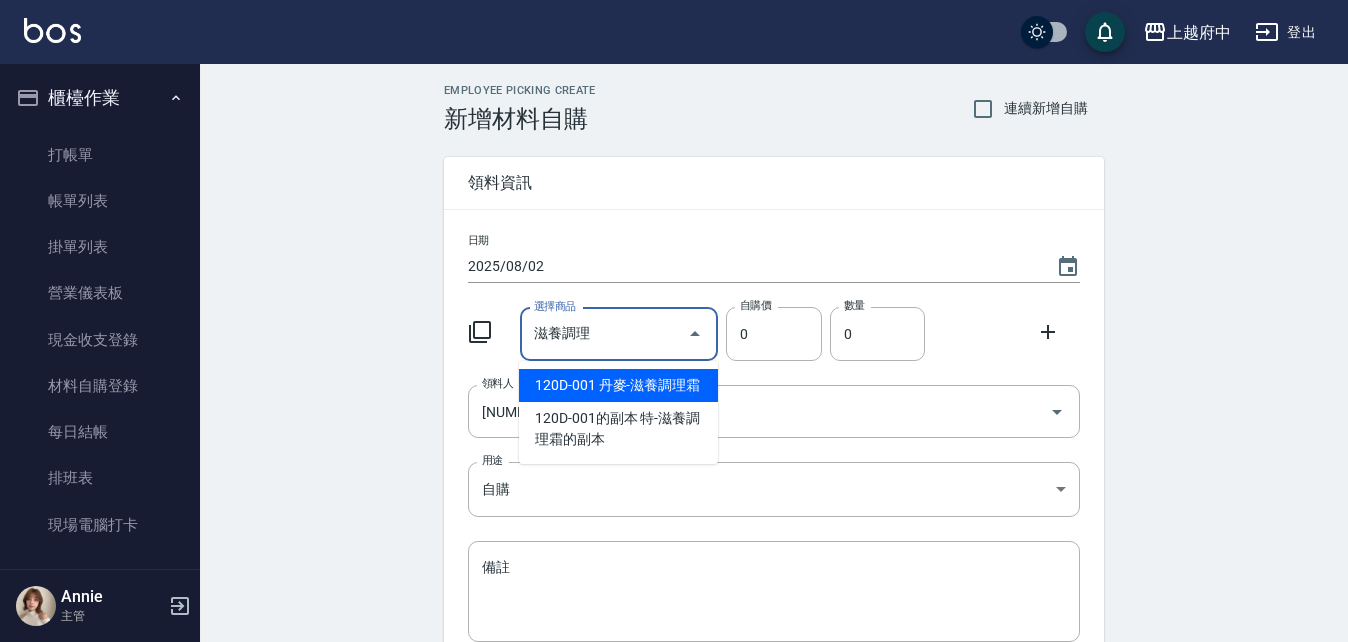 click on "120D-001 丹麥-滋養調理霜" at bounding box center [618, 385] 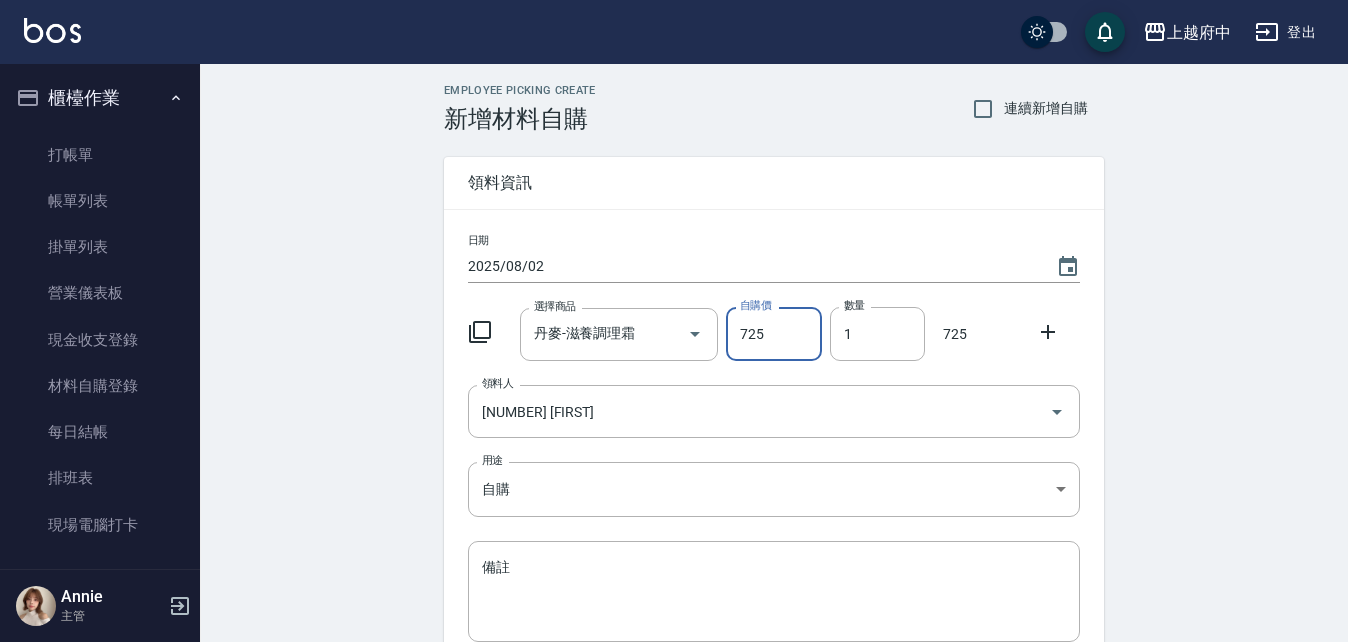 click on "725" at bounding box center (773, 334) 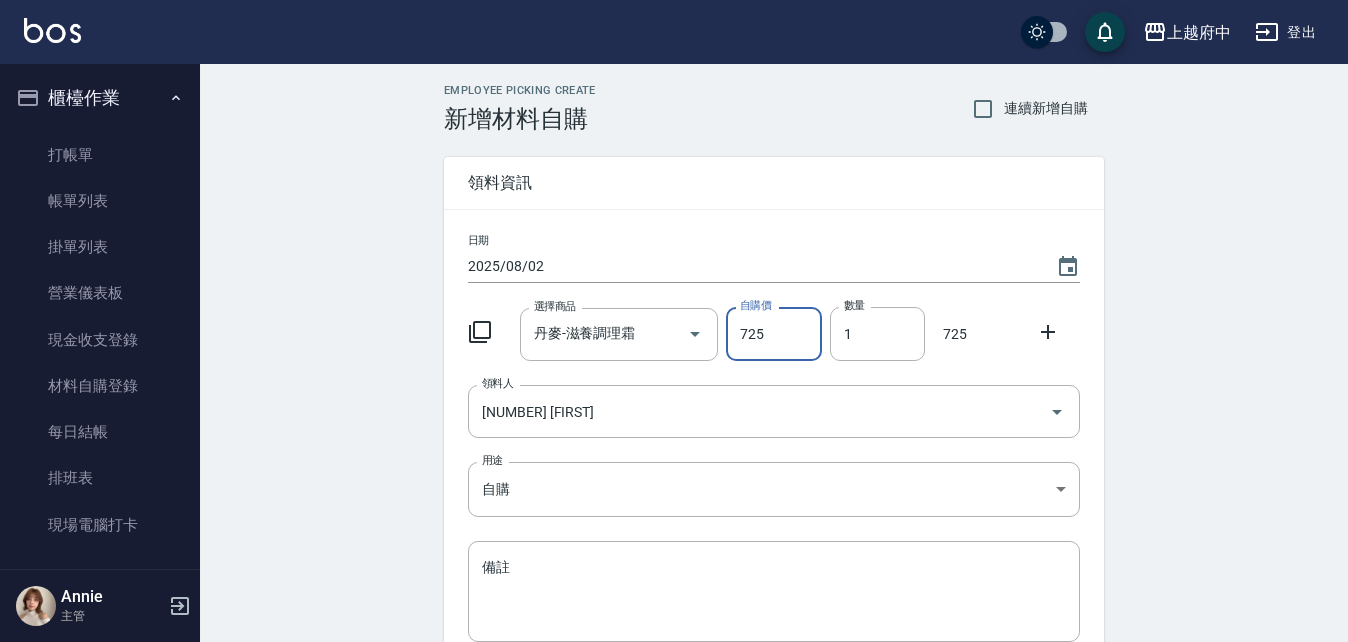 click on "725" at bounding box center [773, 334] 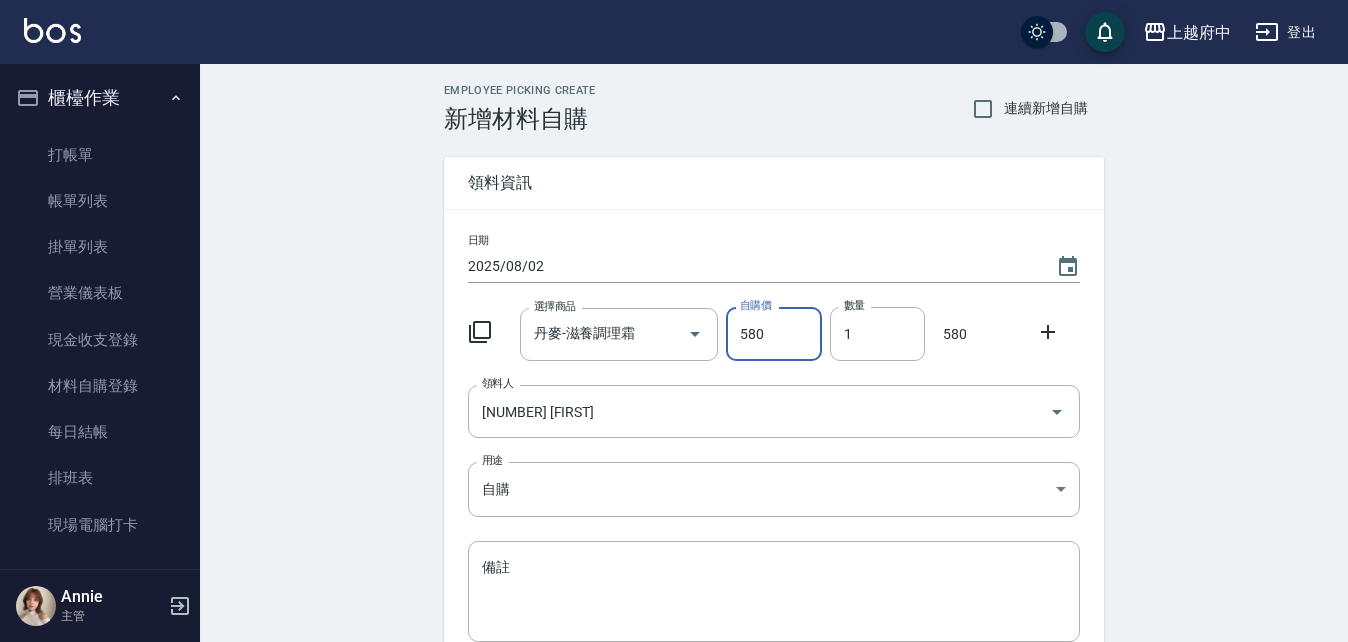 click on "Employee Picking Create 新增材料自購 連續新增自購 領料資訊 日期 2025/08/02 選擇商品 [PRODUCT_NAME] 選擇商品 自購價 580 自購價 數量 1 數量 580 領料人 [NUMBER] [NAME] 領料人 用途 自購 自購 用途 備註 x 備註 合計： 580 新增" at bounding box center [774, 444] 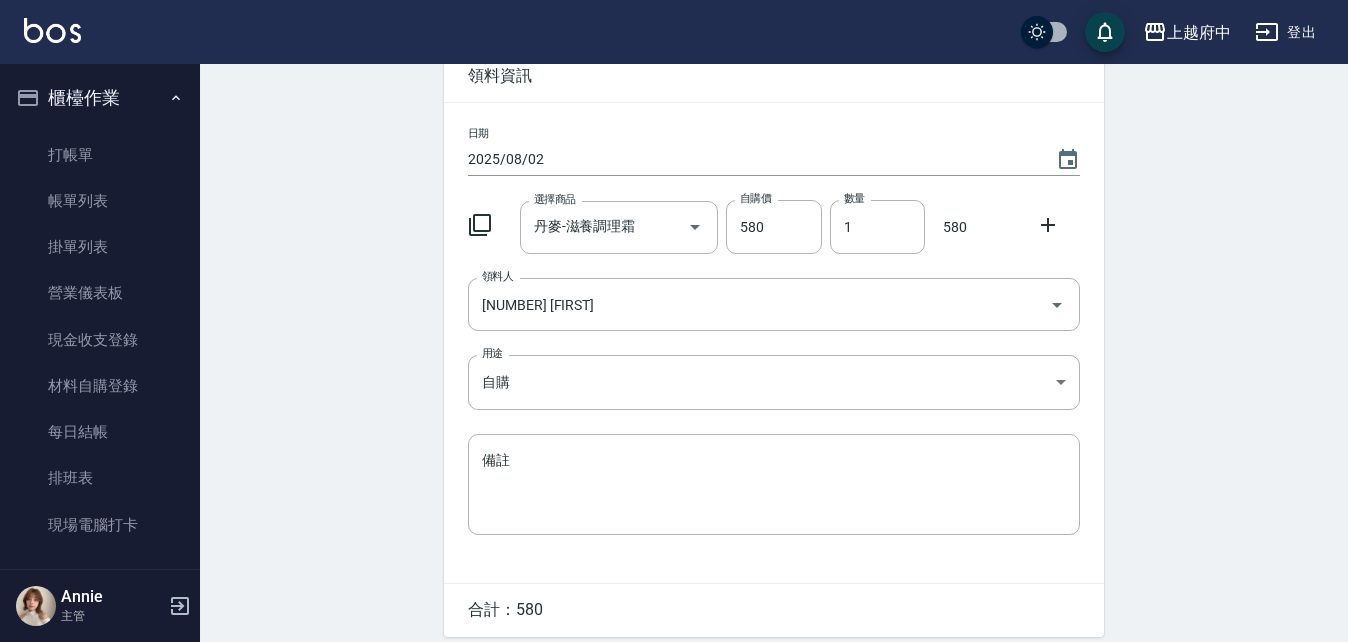 scroll, scrollTop: 185, scrollLeft: 0, axis: vertical 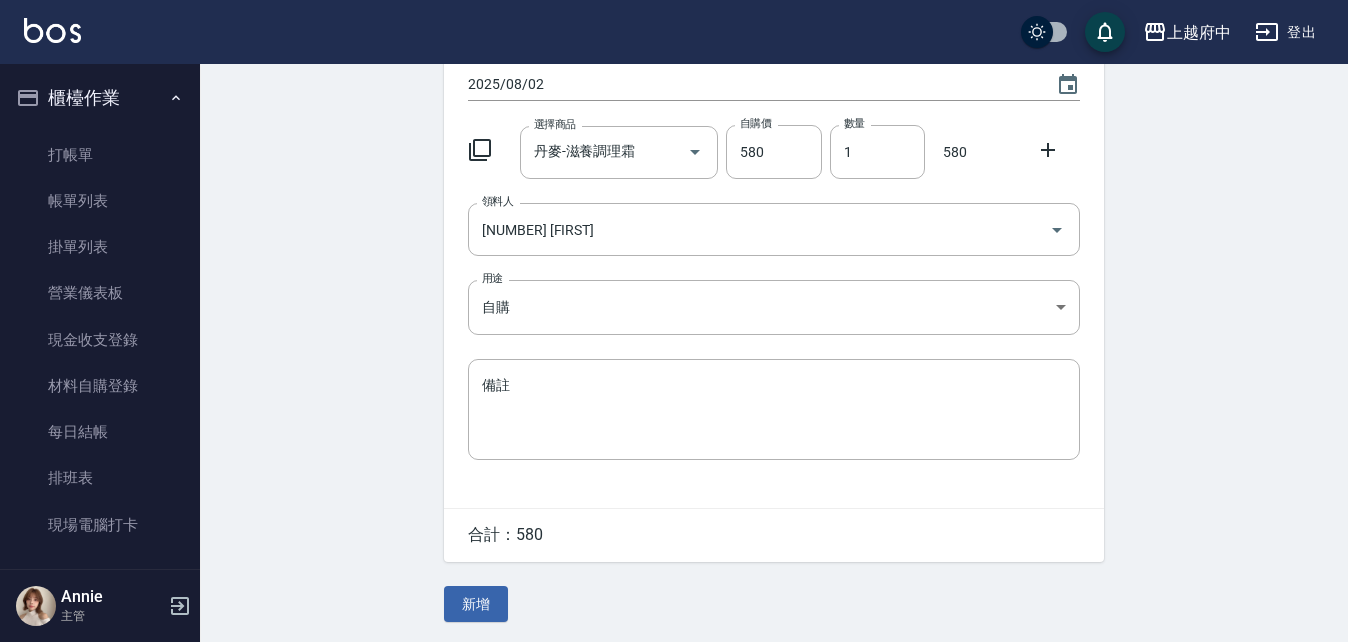 click on "新增" at bounding box center [476, 604] 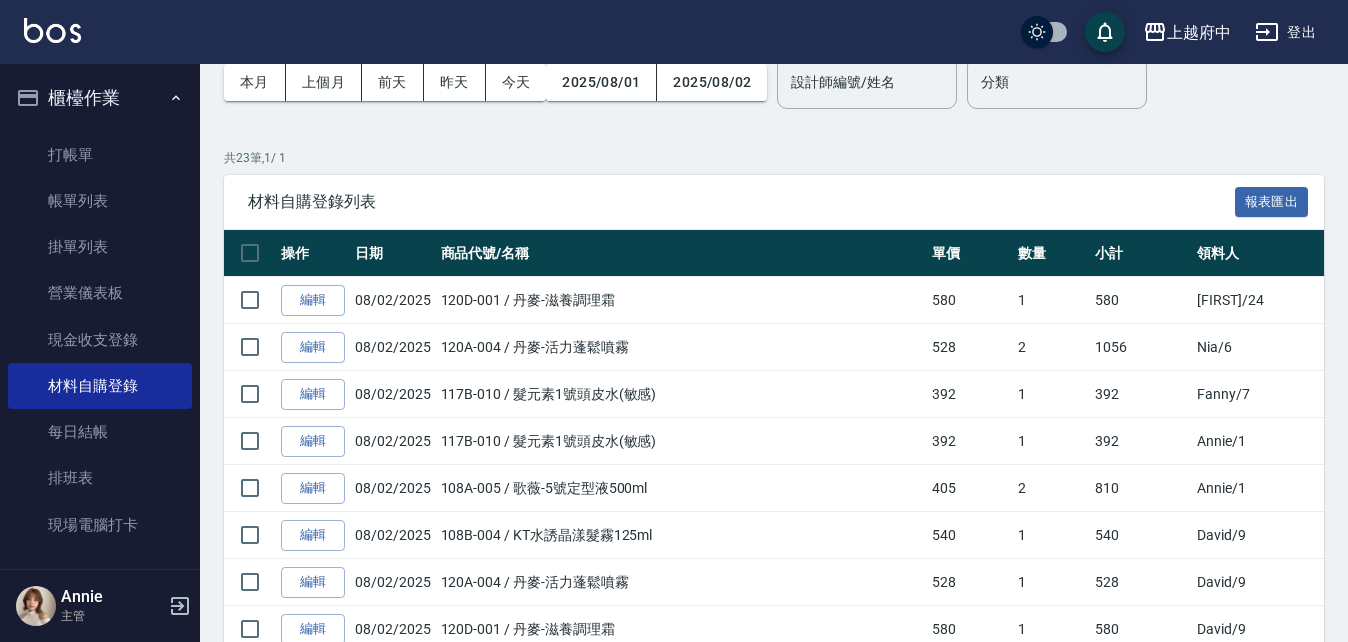 scroll, scrollTop: 0, scrollLeft: 0, axis: both 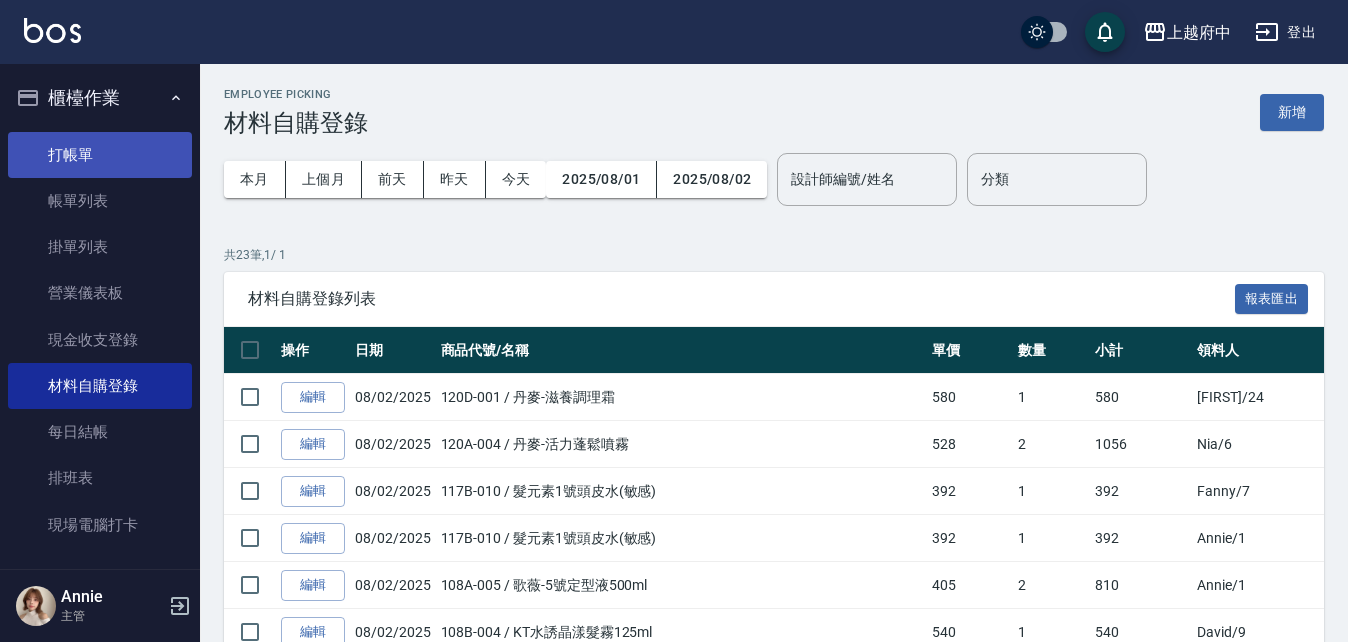 click on "打帳單" at bounding box center (100, 155) 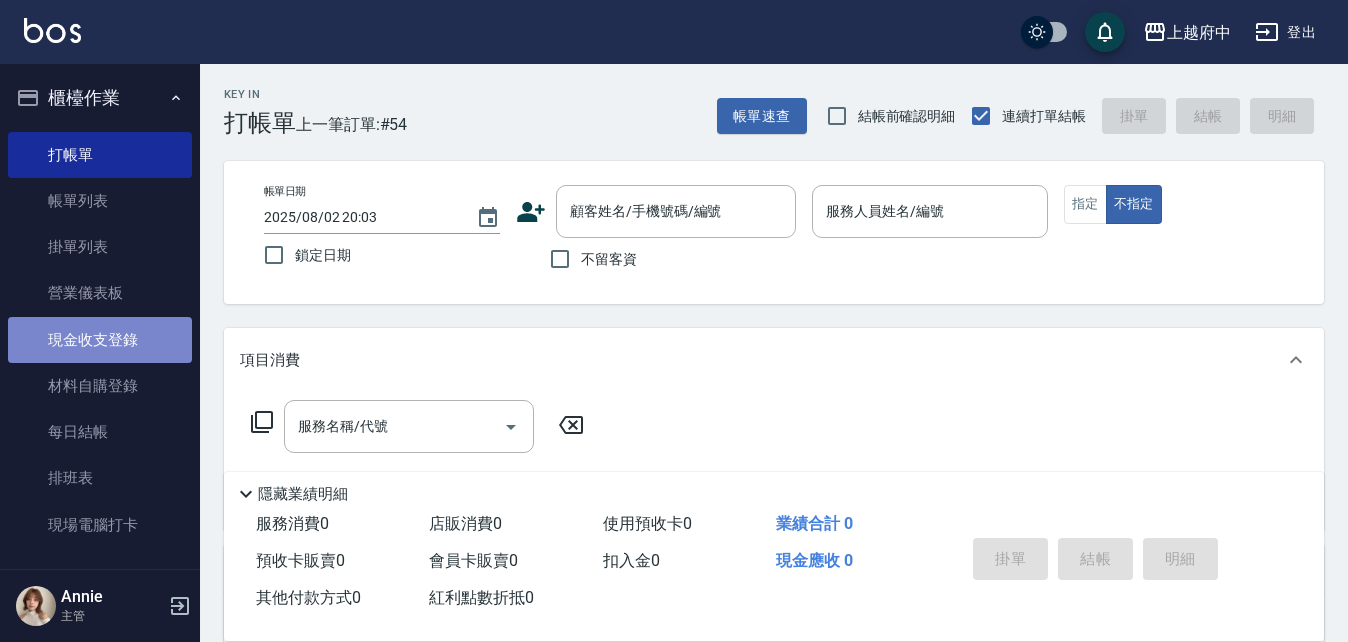 click on "現金收支登錄" at bounding box center (100, 340) 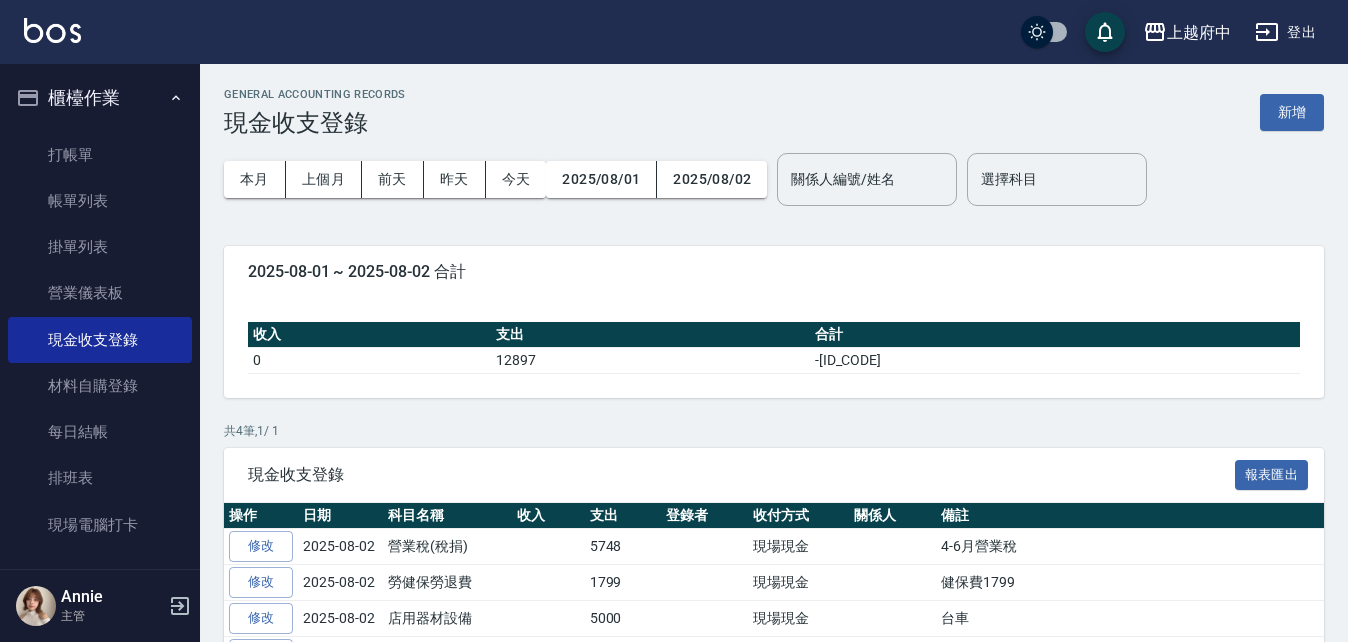 click on "新增" at bounding box center [1292, 112] 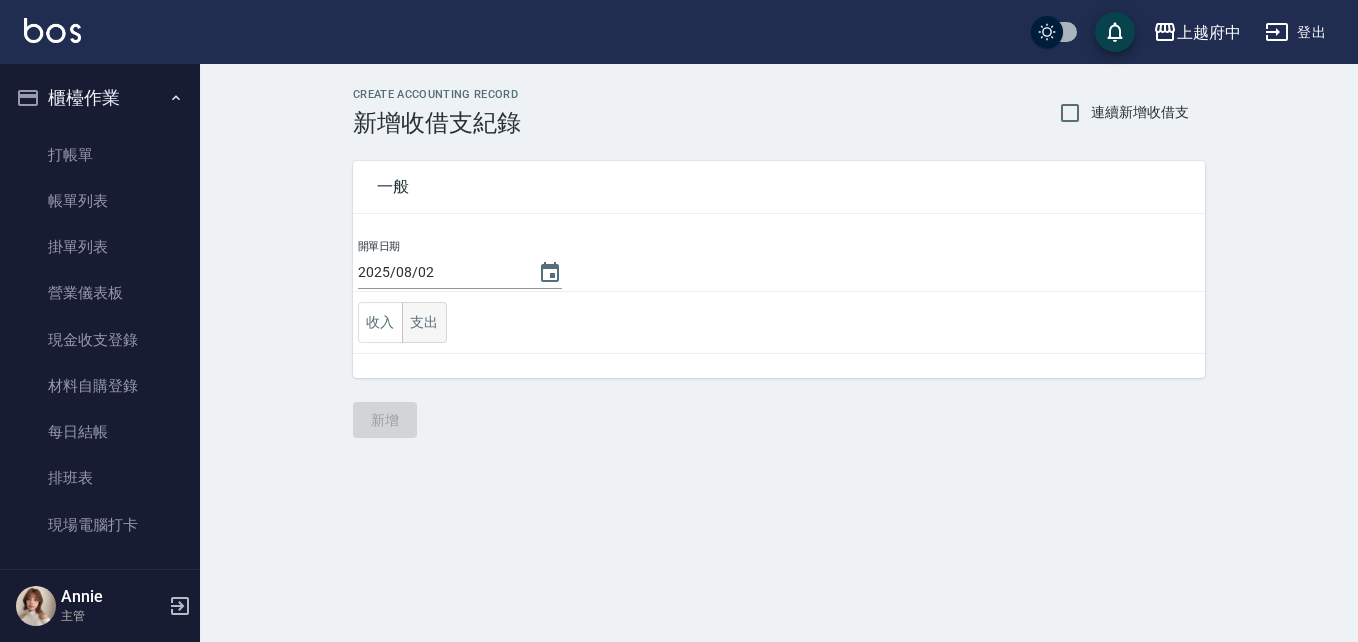click on "支出" at bounding box center [424, 322] 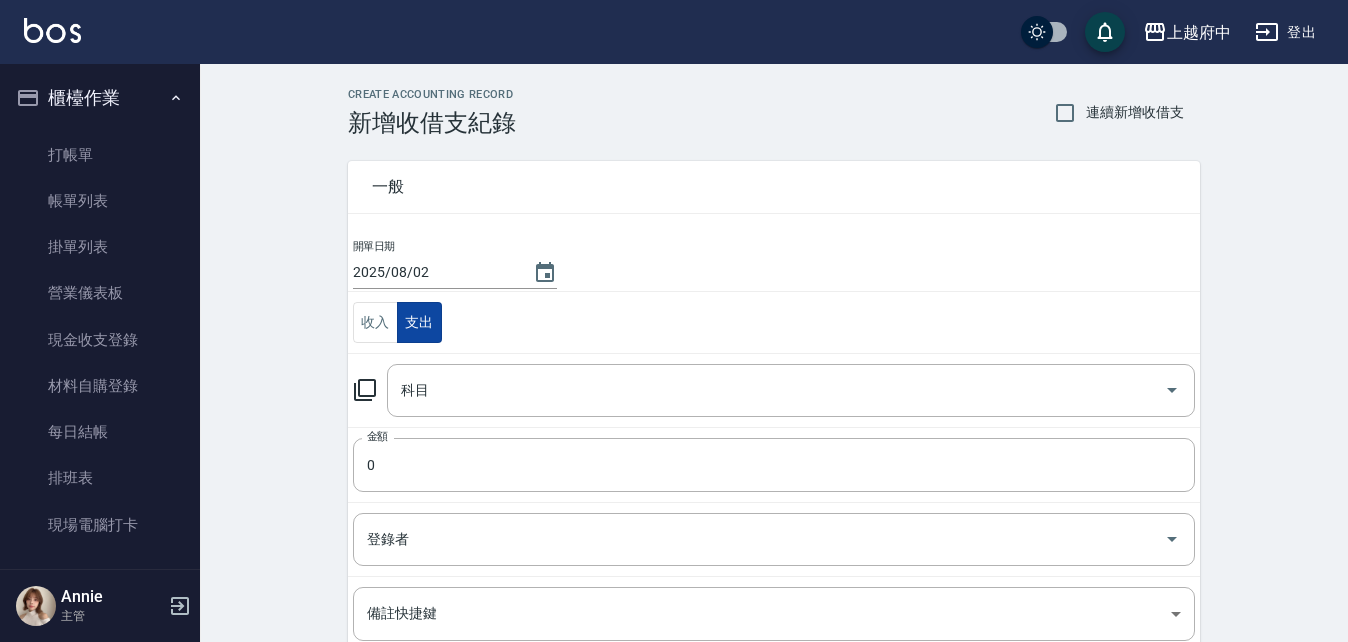 scroll, scrollTop: 100, scrollLeft: 0, axis: vertical 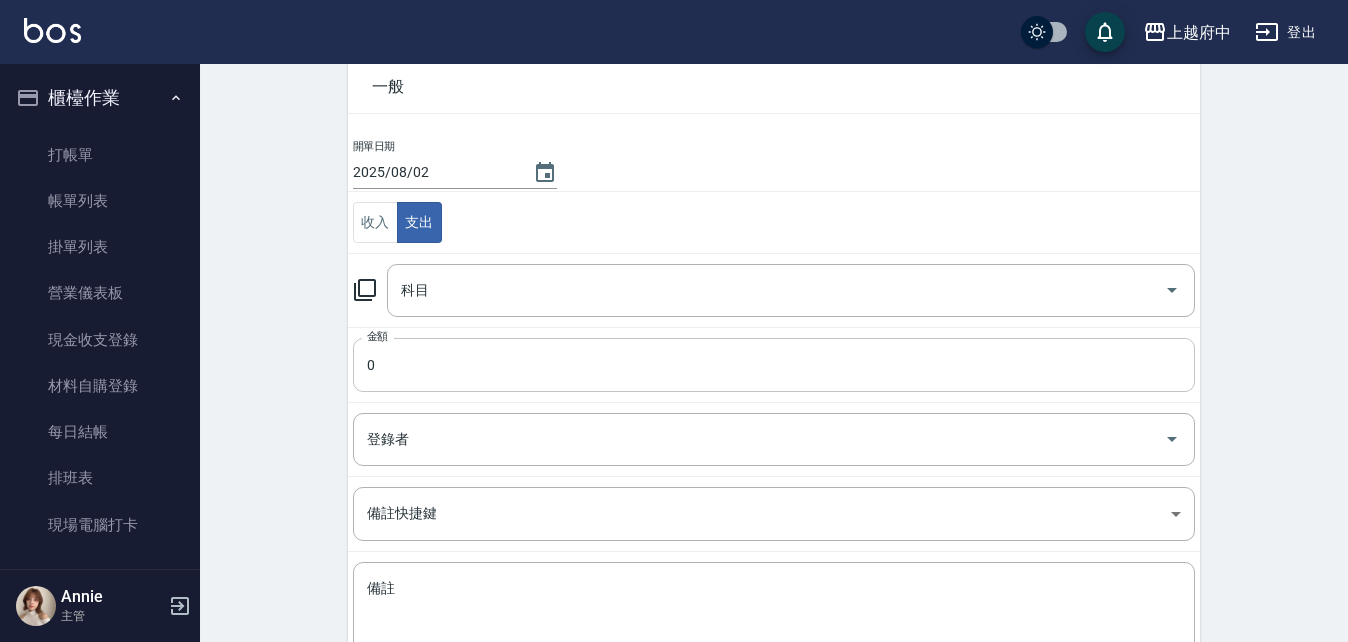click on "0" at bounding box center (774, 365) 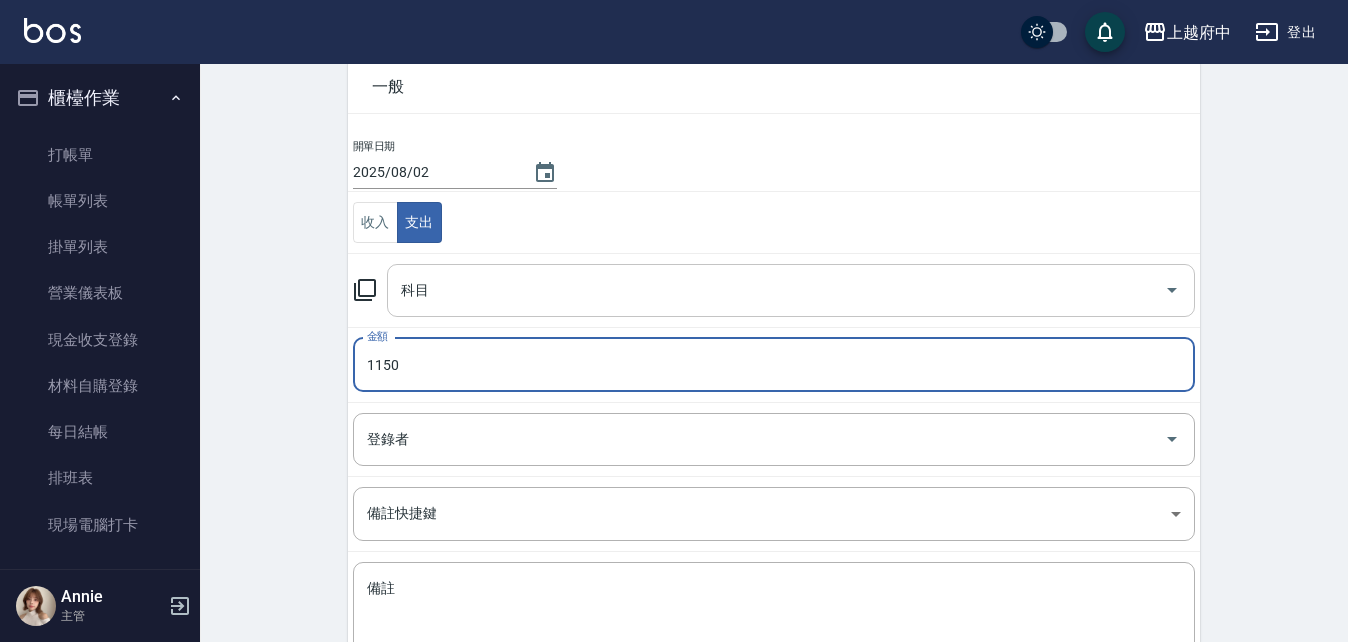click on "科目" at bounding box center [776, 290] 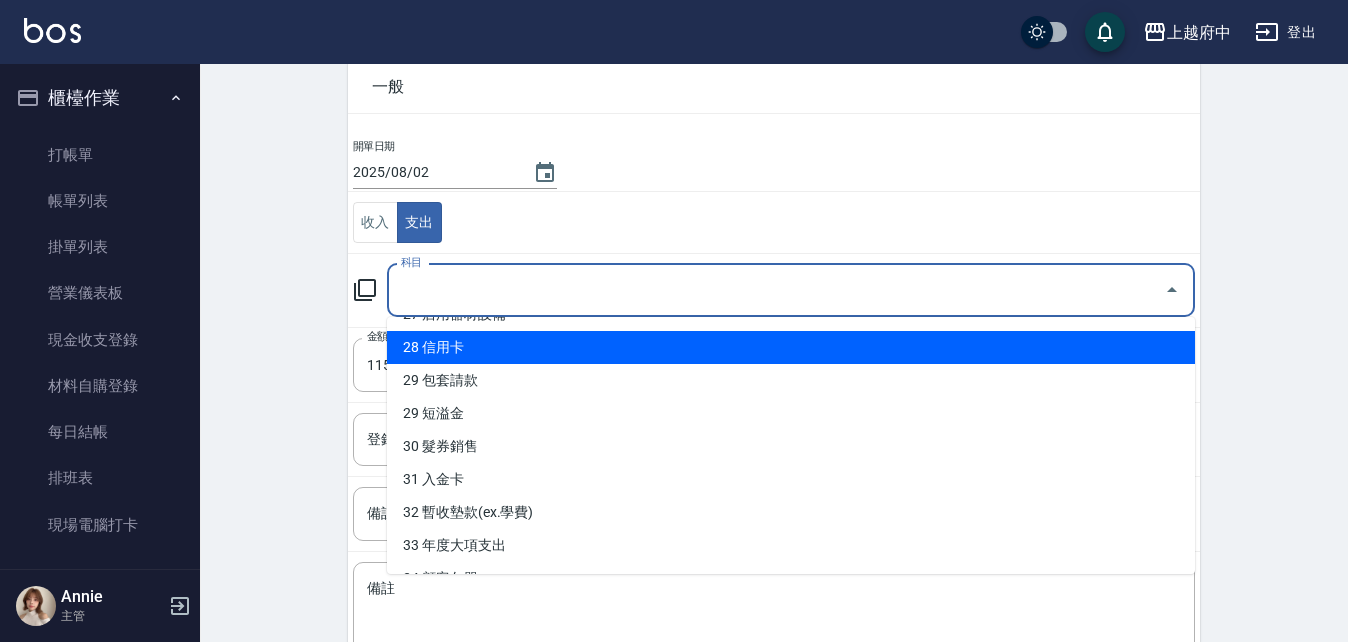 scroll, scrollTop: 1211, scrollLeft: 0, axis: vertical 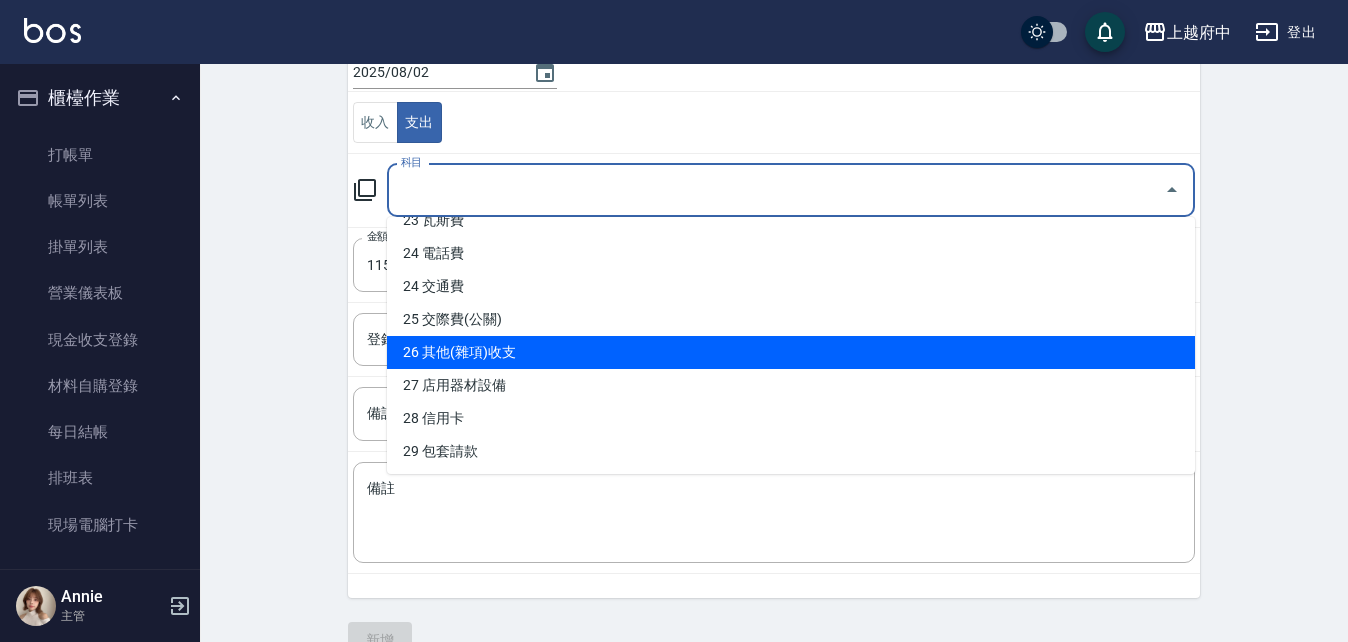 click on "26 其他(雜項)收支" at bounding box center (791, 352) 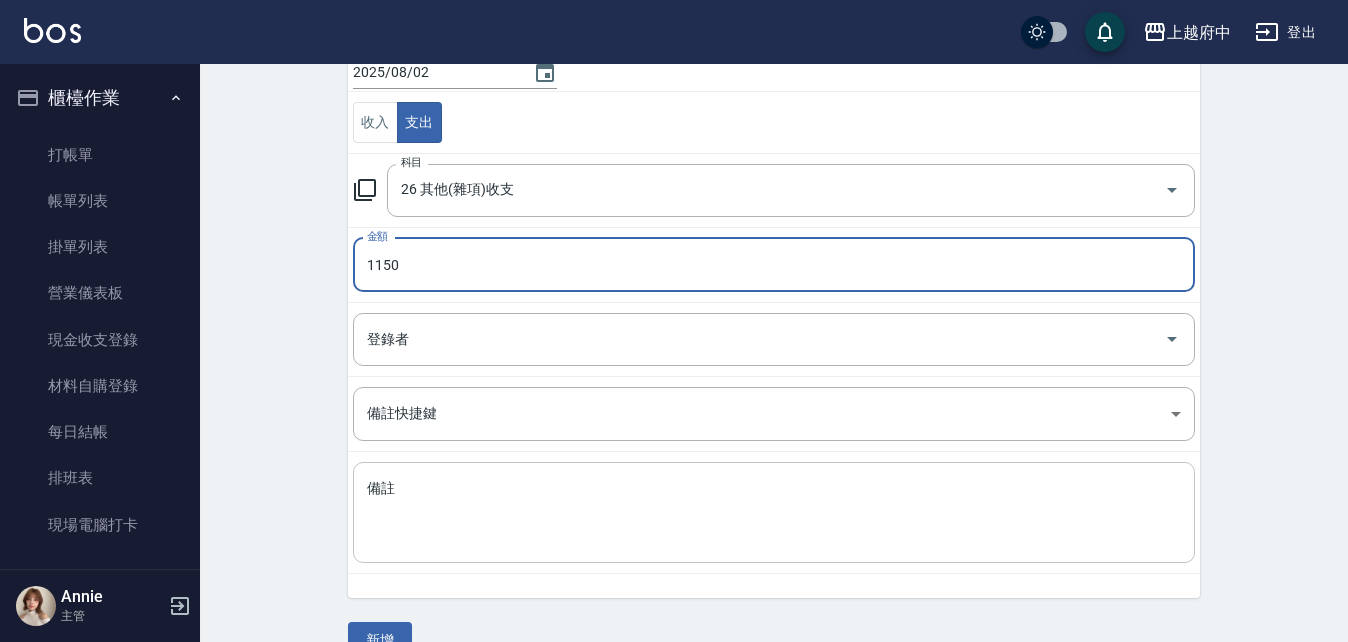 click on "備註" at bounding box center (774, 513) 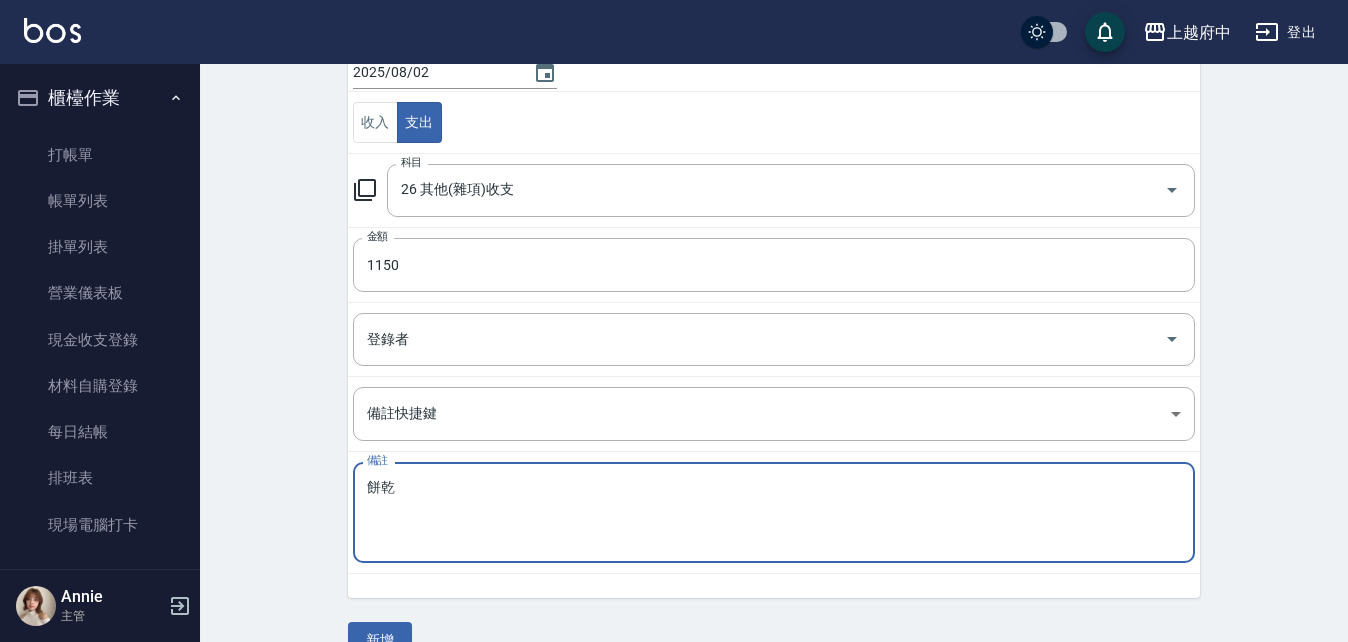 click on "CREATE ACCOUNTING RECORD 新增收借支紀錄 連續新增收借支 一般 開單日期 2025/08/02 收入 支出 科目 26 其他(雜項)收支 科目 金額 1150 金額 登錄者 登錄者 備註快捷鍵 ​ 備註快捷鍵 備註 餅乾 x 備註 新增" at bounding box center (774, 273) 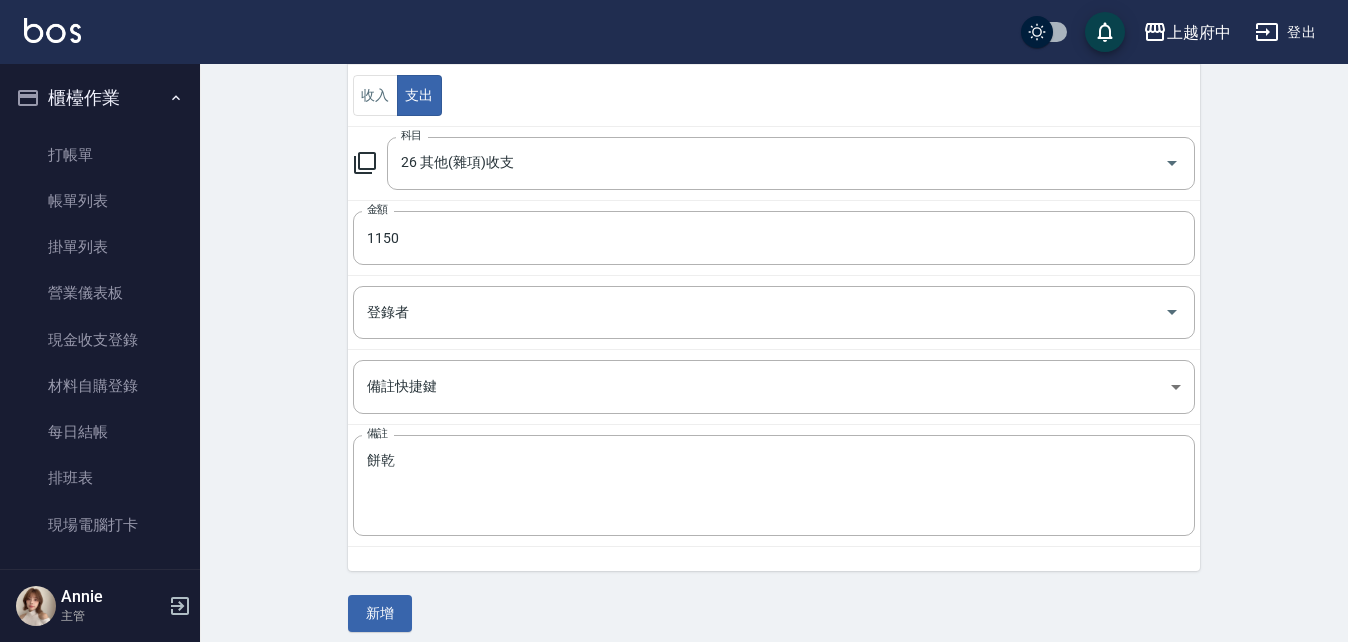scroll, scrollTop: 241, scrollLeft: 0, axis: vertical 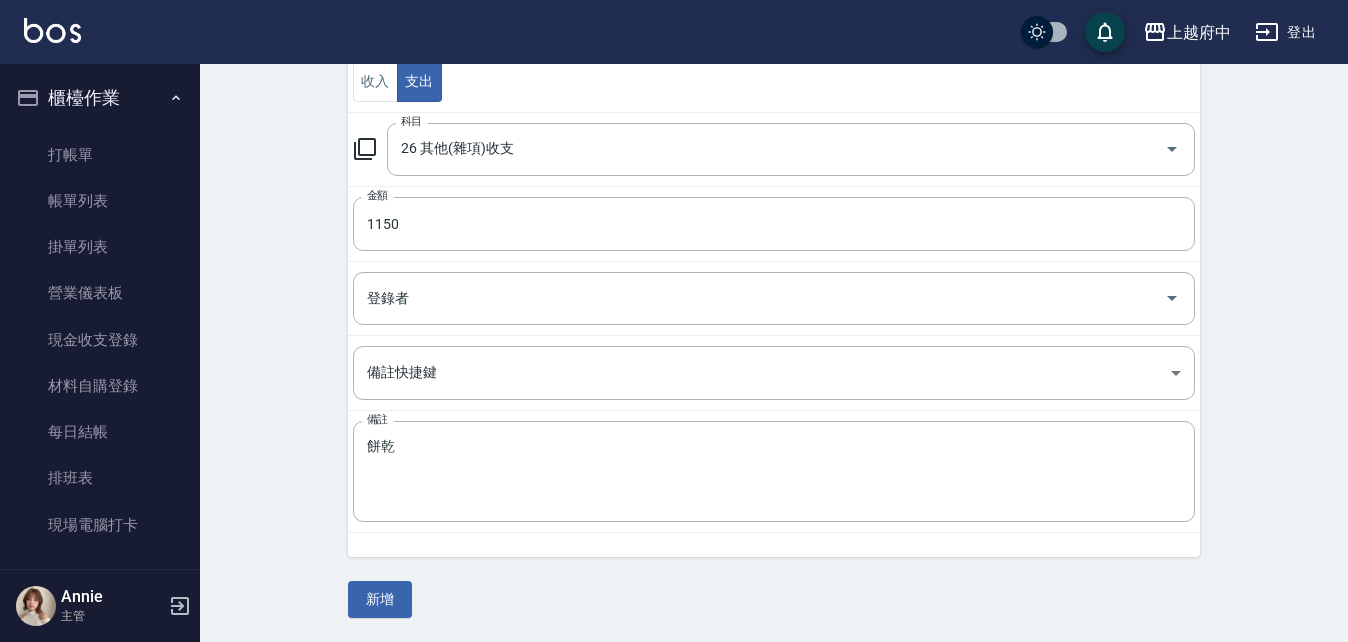 click on "新增" at bounding box center (380, 599) 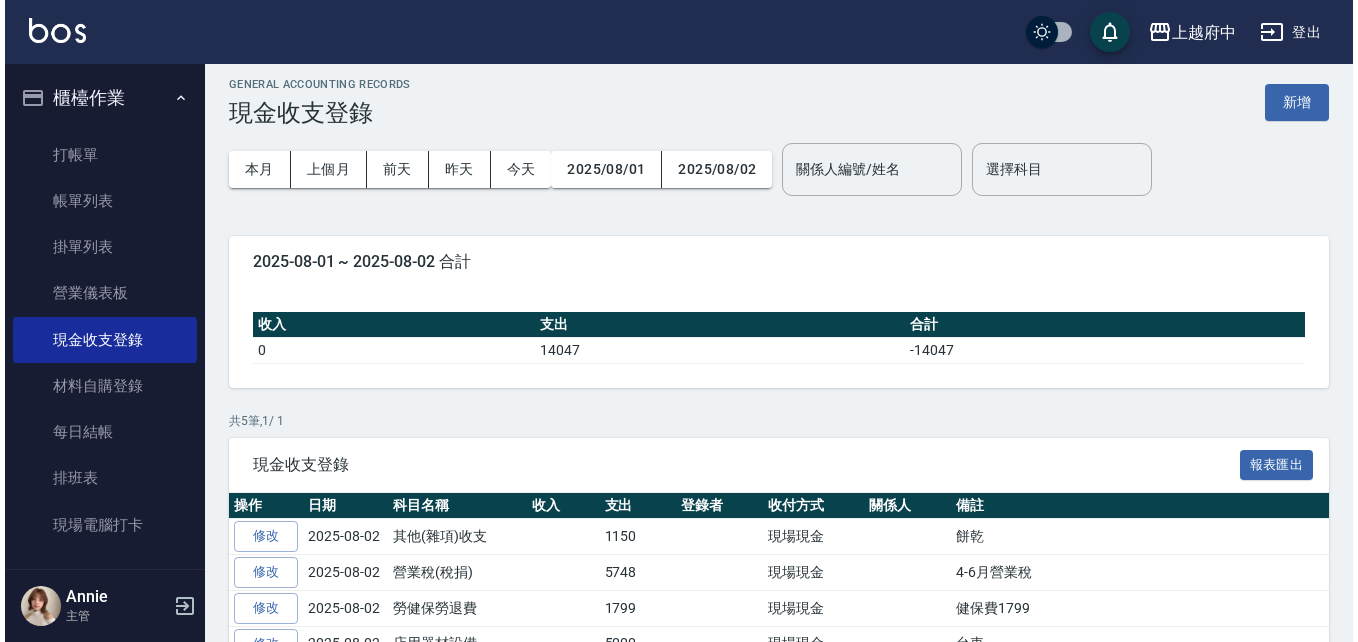 scroll, scrollTop: 0, scrollLeft: 0, axis: both 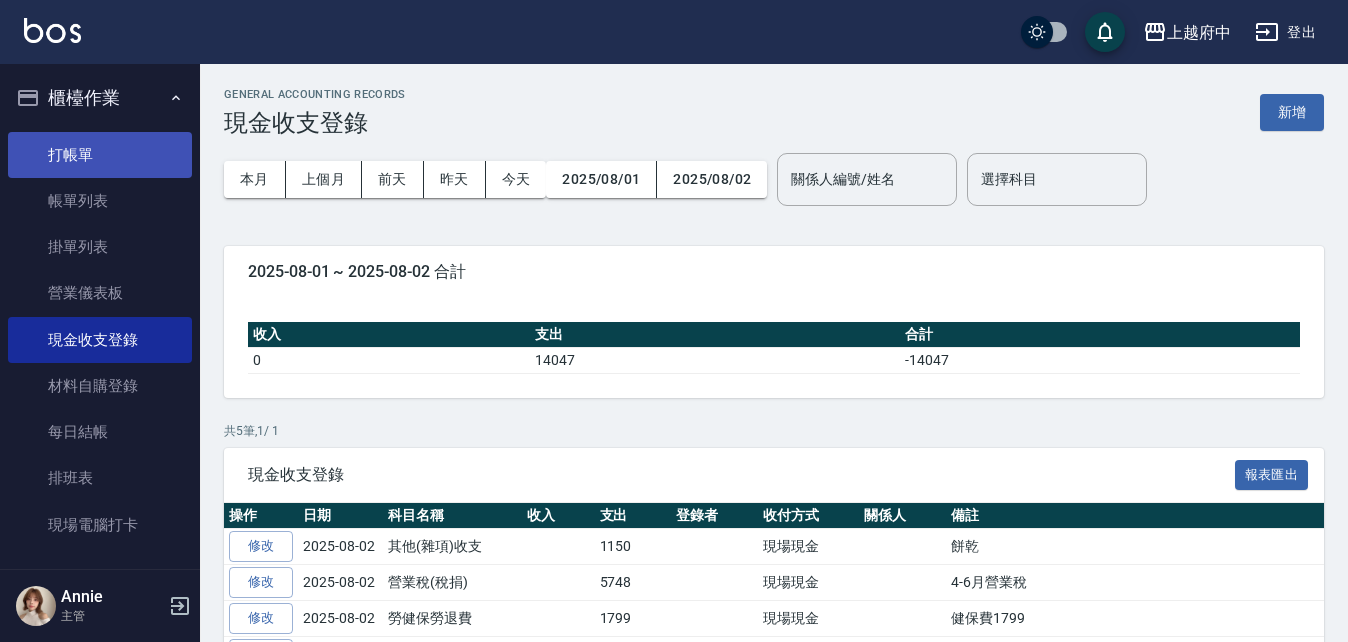 click on "打帳單" at bounding box center [100, 155] 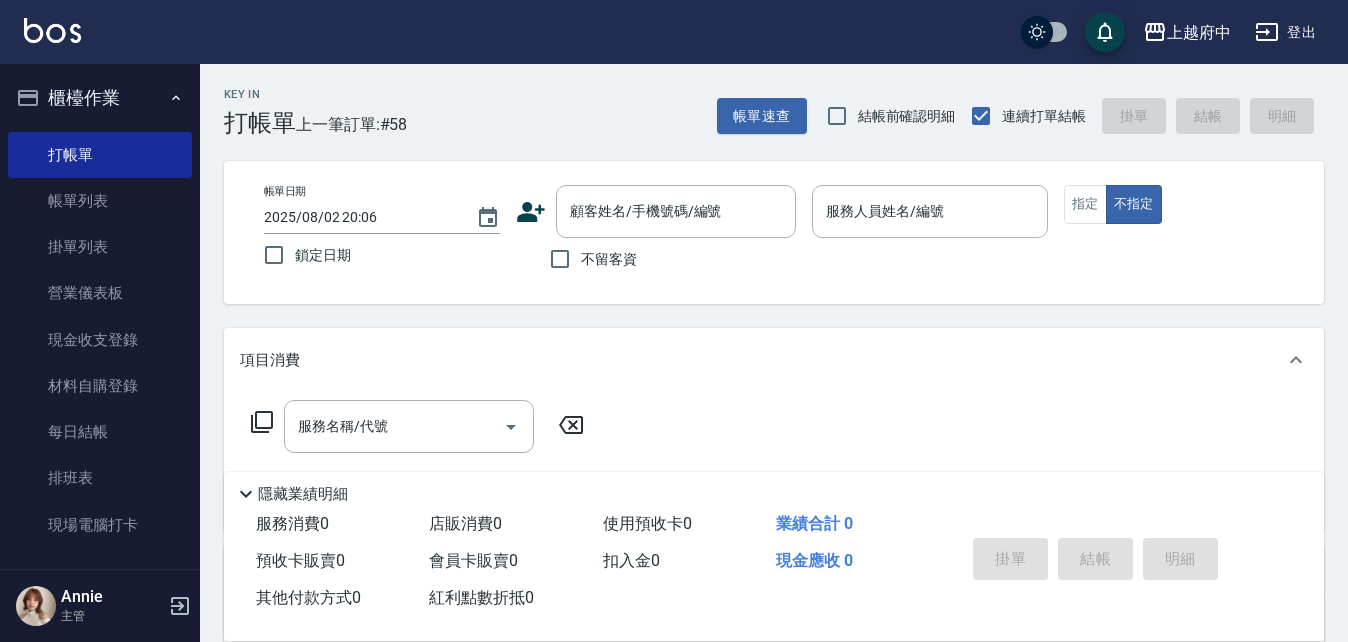 click 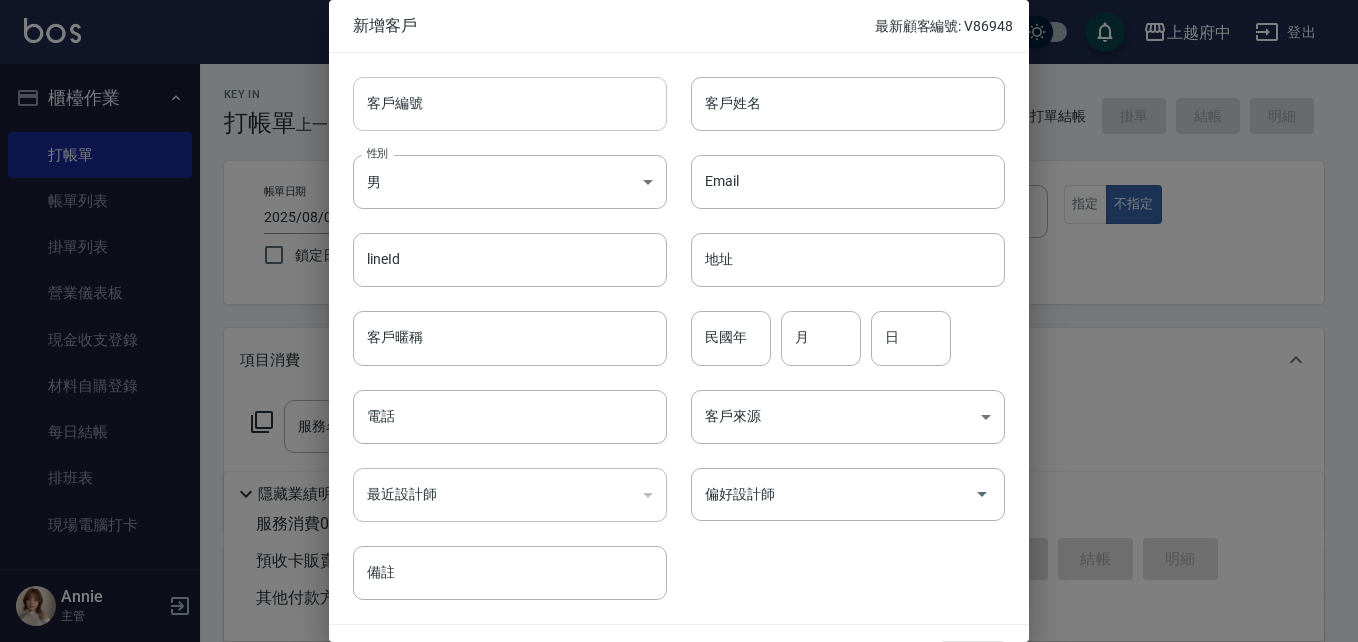 click on "客戶編號" at bounding box center [510, 104] 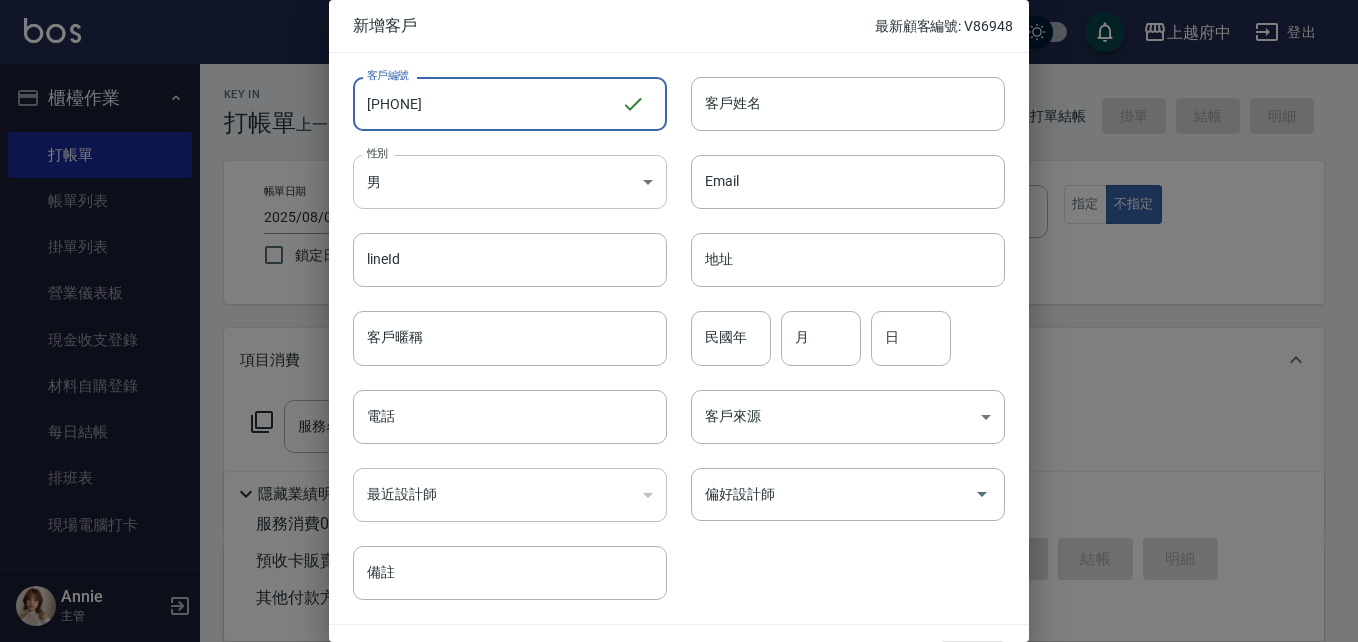 click on "[NAME]" at bounding box center [679, 489] 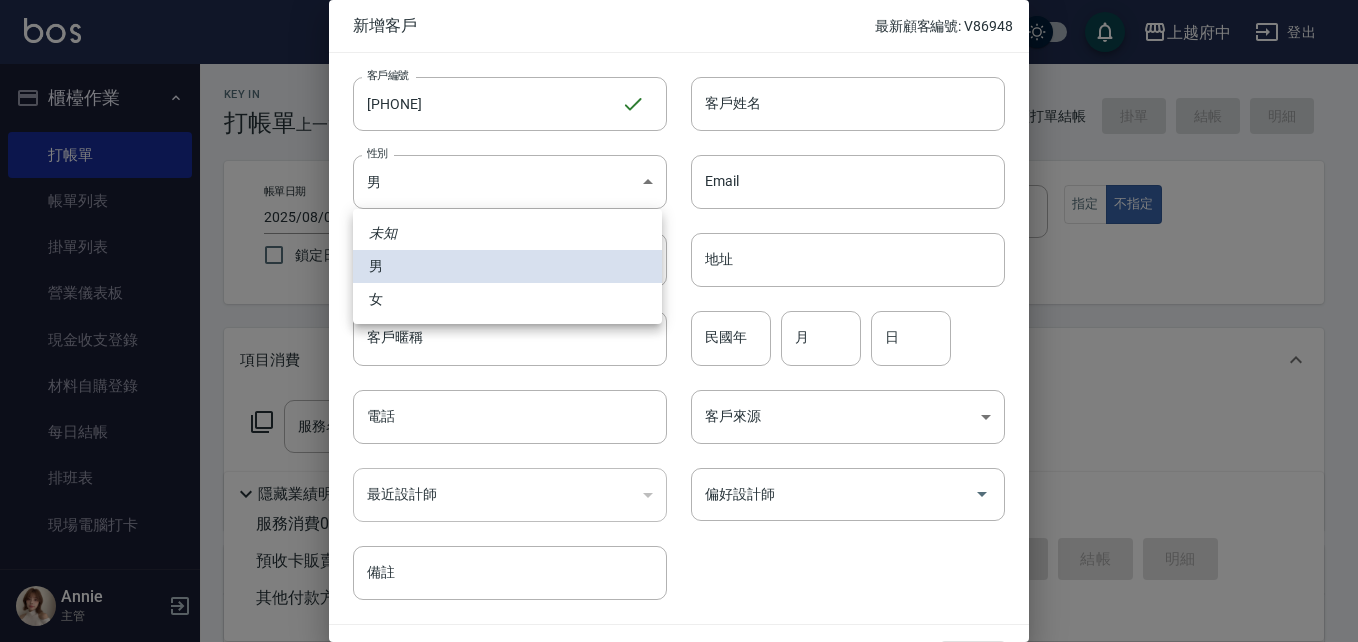 click on "女" at bounding box center (507, 299) 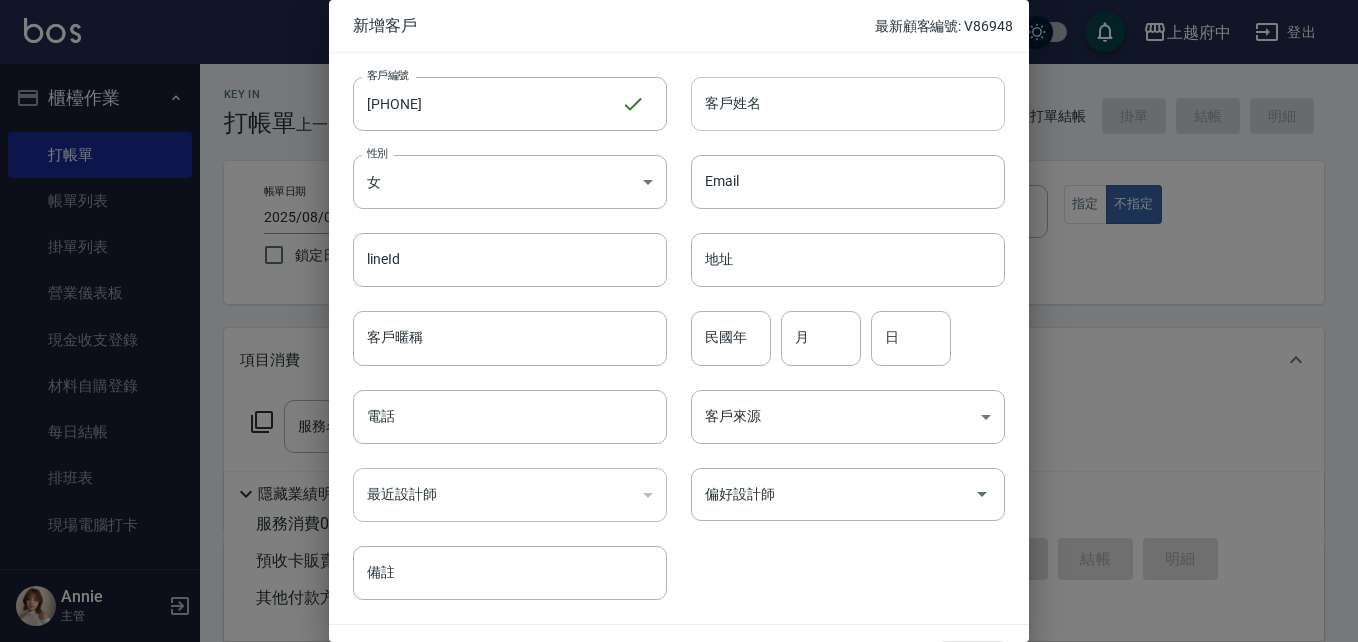 click on "客戶姓名" at bounding box center (848, 104) 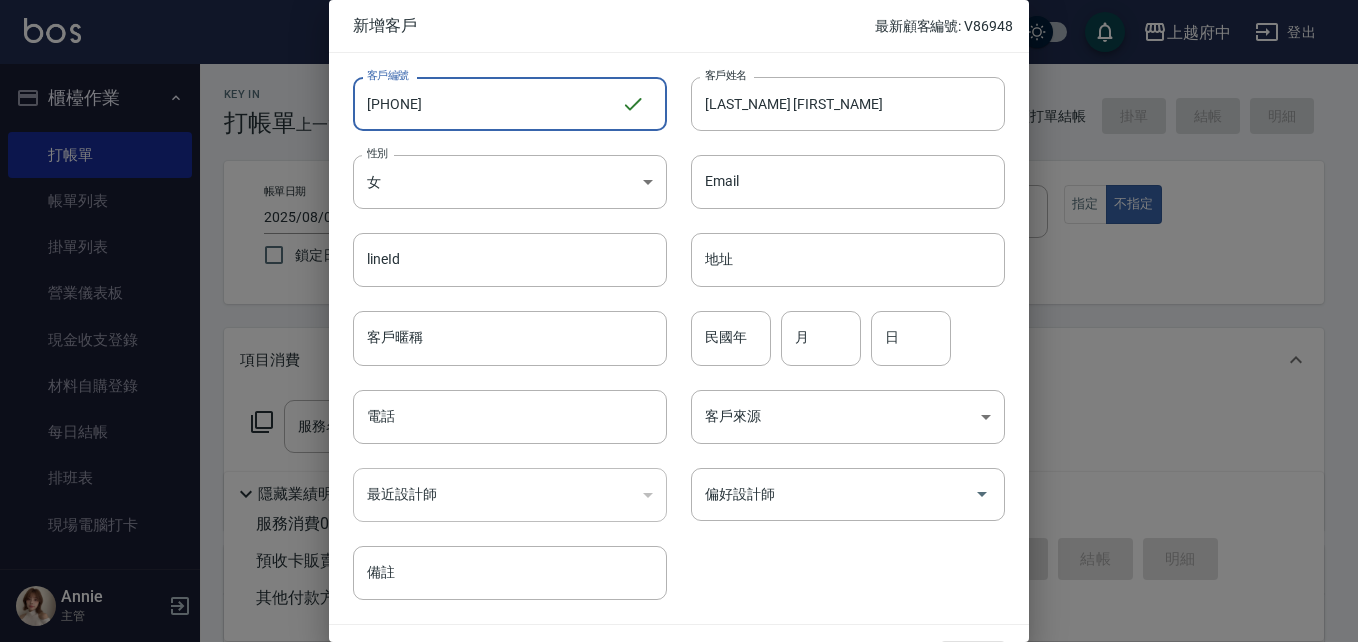 drag, startPoint x: 448, startPoint y: 96, endPoint x: 302, endPoint y: 106, distance: 146.34207 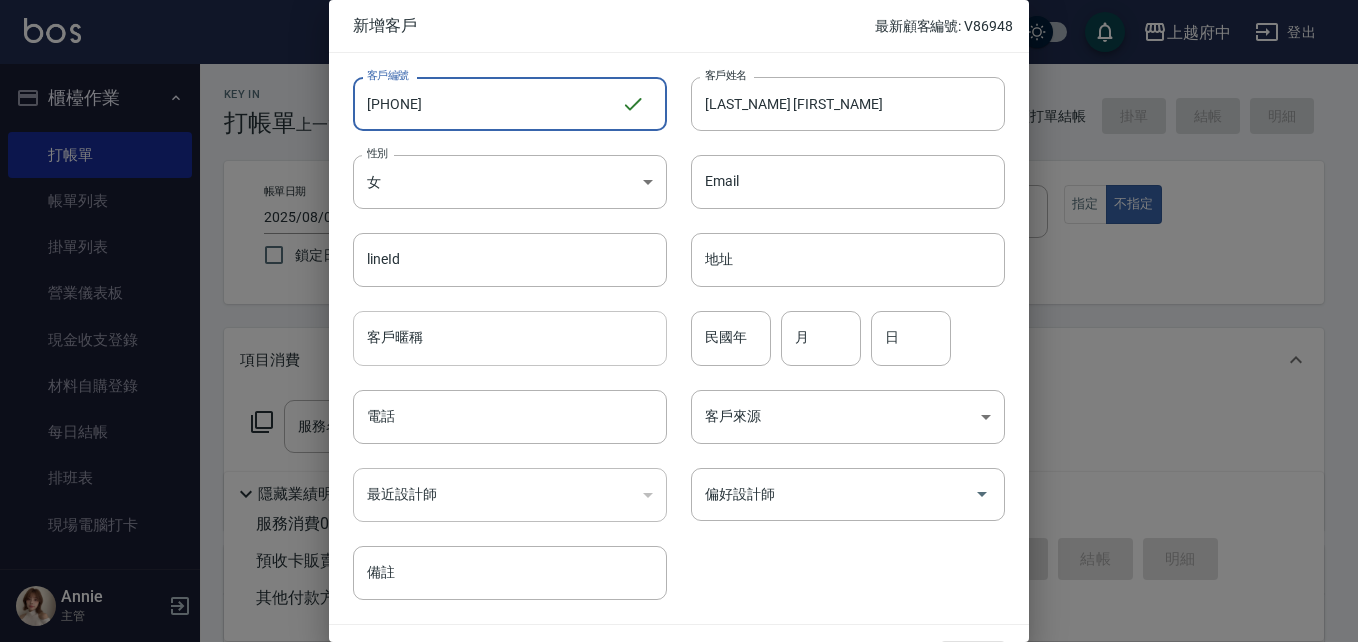 click on "客戶暱稱" at bounding box center (510, 338) 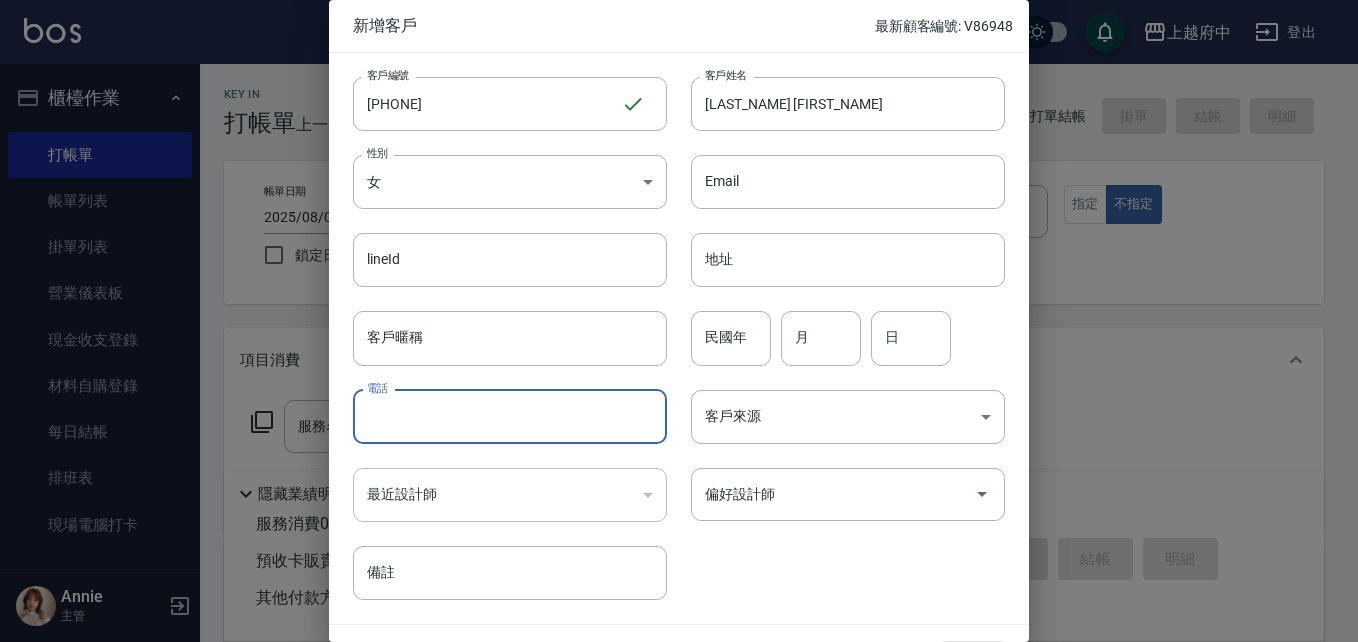 click on "電話" at bounding box center (510, 417) 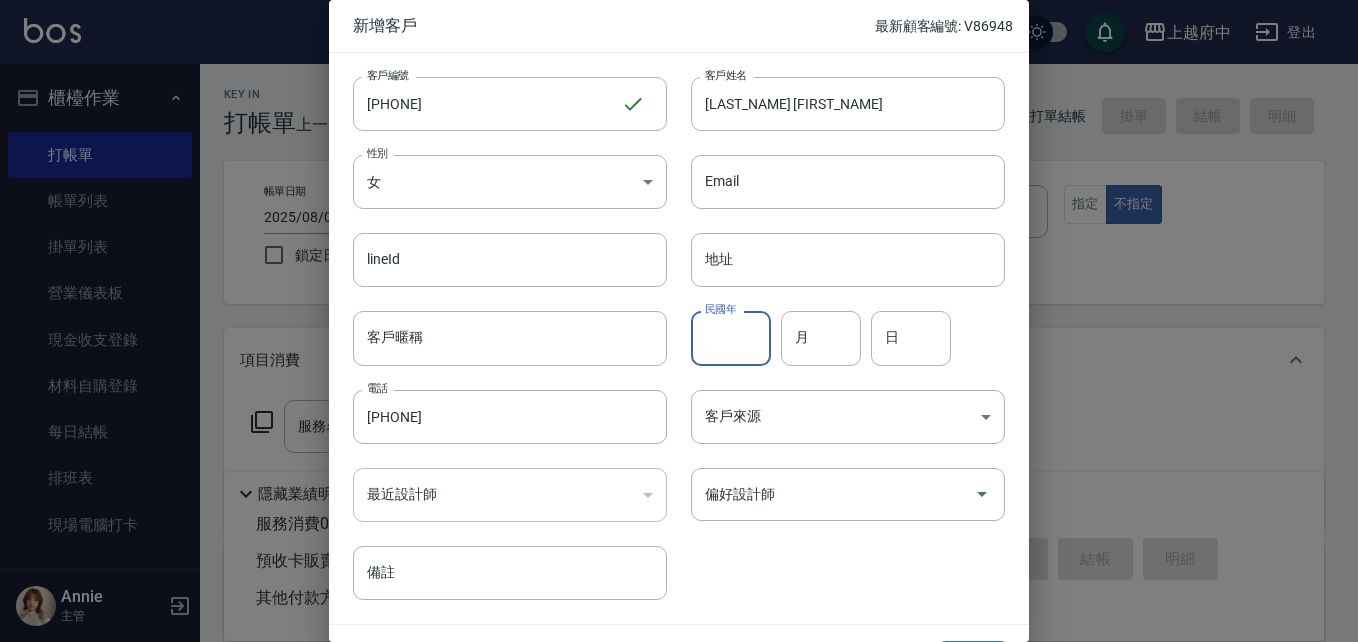 click on "民國年" at bounding box center [731, 338] 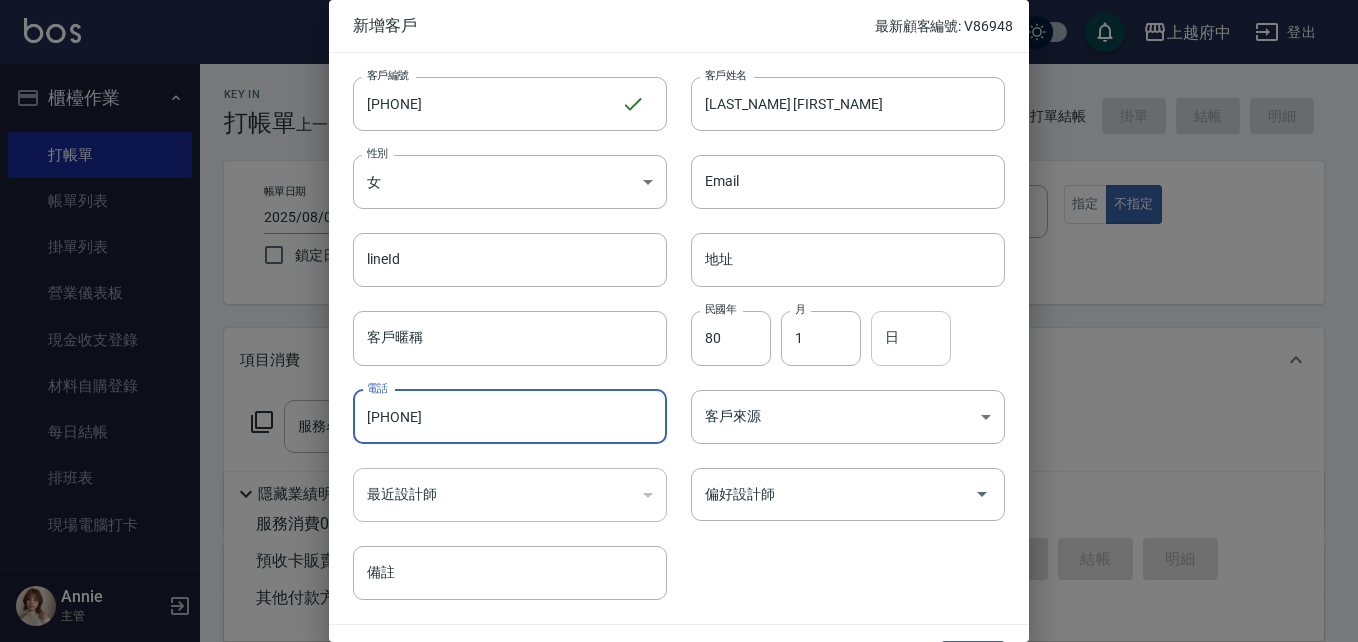 click on "日" at bounding box center [911, 338] 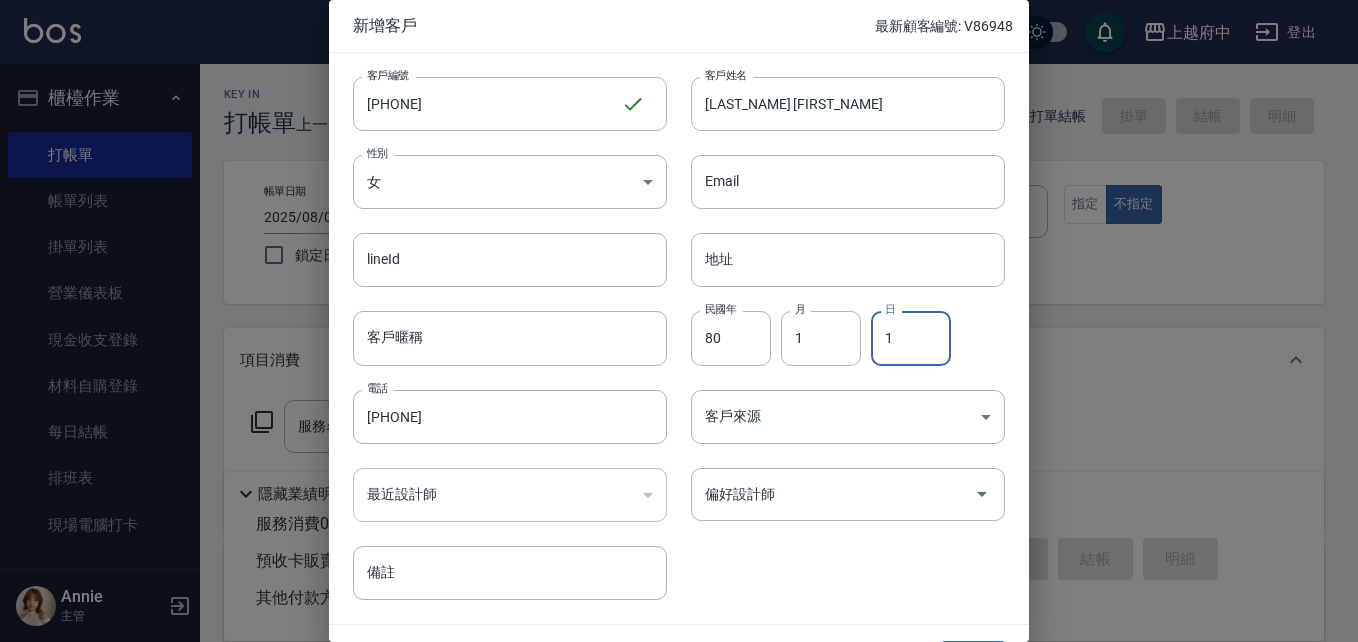 click on "客戶編號 [PHONE] ​ 客戶編號 客戶姓名 [FIRST] [LAST] 客戶姓名 性別 女 FEMALE 性別 Email Email lineId lineId 地址 地址 客戶暱稱 客戶暱稱 民國年 80 民國年 月 1 月 日 1 日 電話 [PHONE] 電話 客戶來源 ​ 客戶來源 最近設計師 ​ 最近設計師 偏好設計師 偏好設計師 備註 備註" at bounding box center [667, 326] 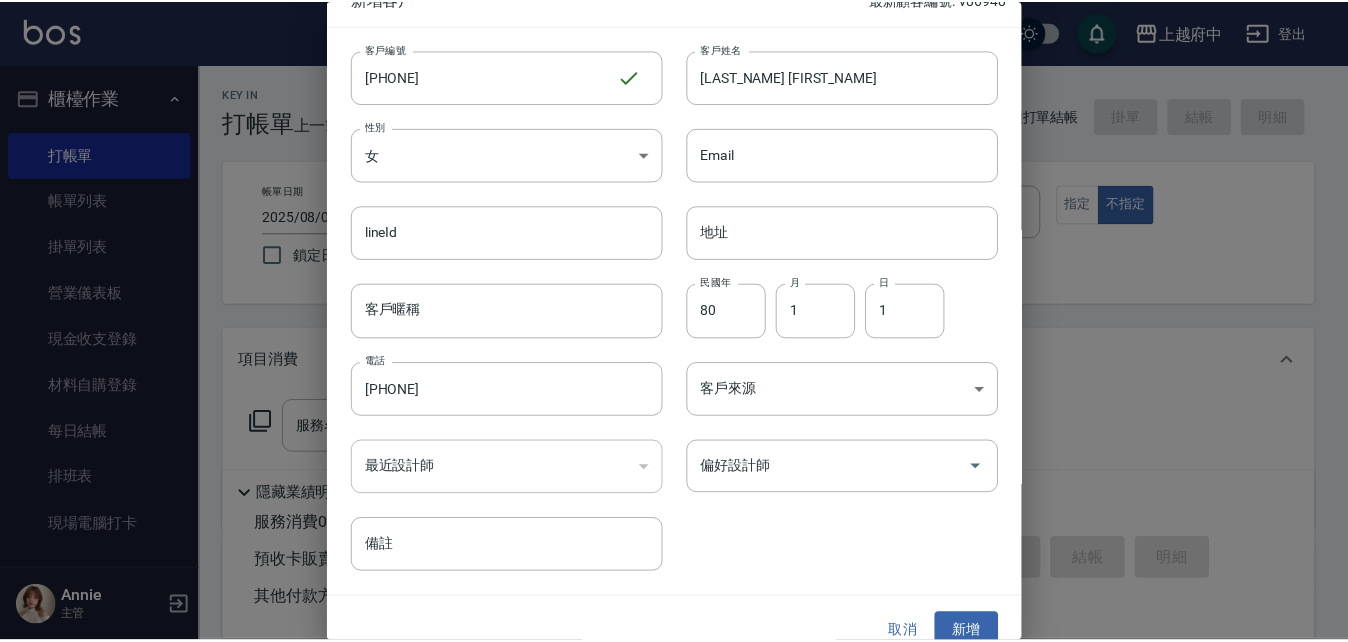 scroll, scrollTop: 51, scrollLeft: 0, axis: vertical 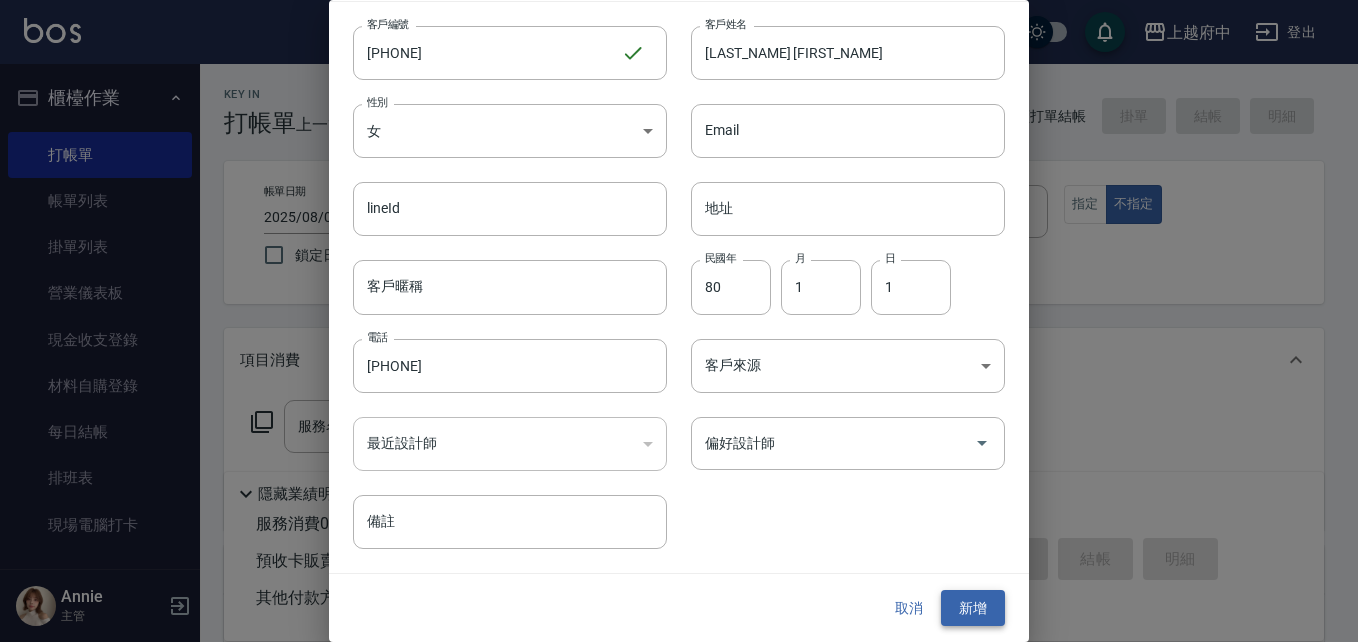 click on "新增" at bounding box center (973, 608) 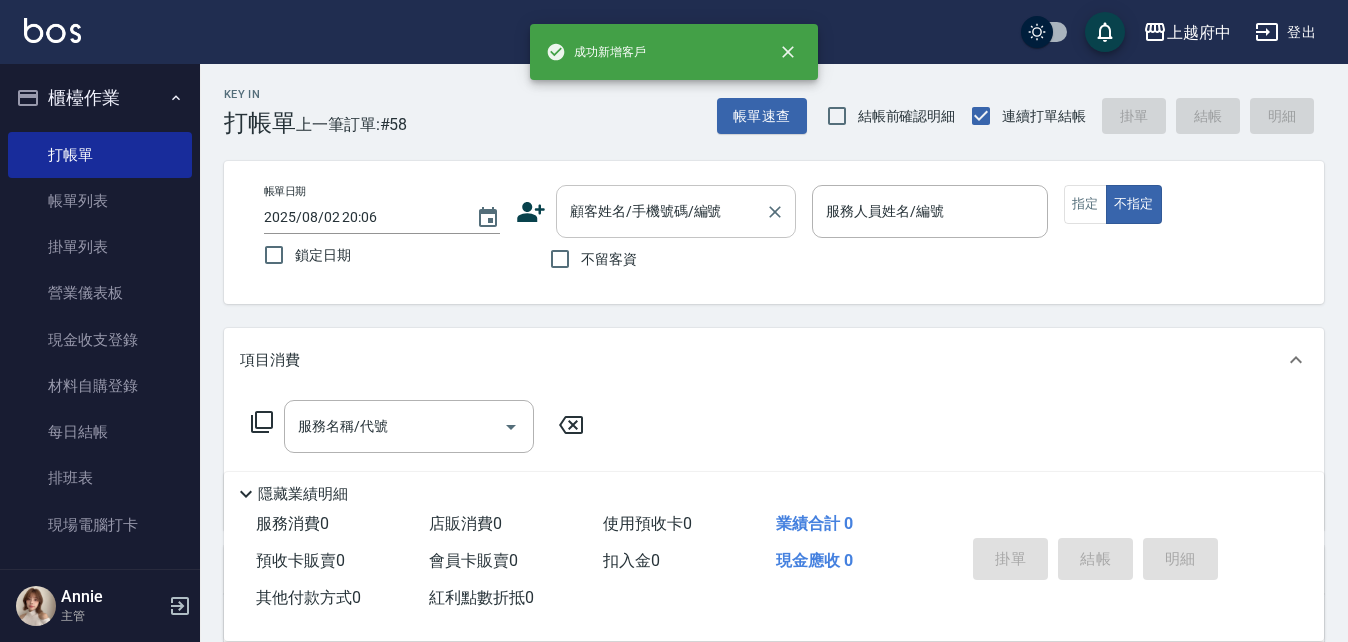 click on "顧客姓名/手機號碼/編號" at bounding box center (676, 211) 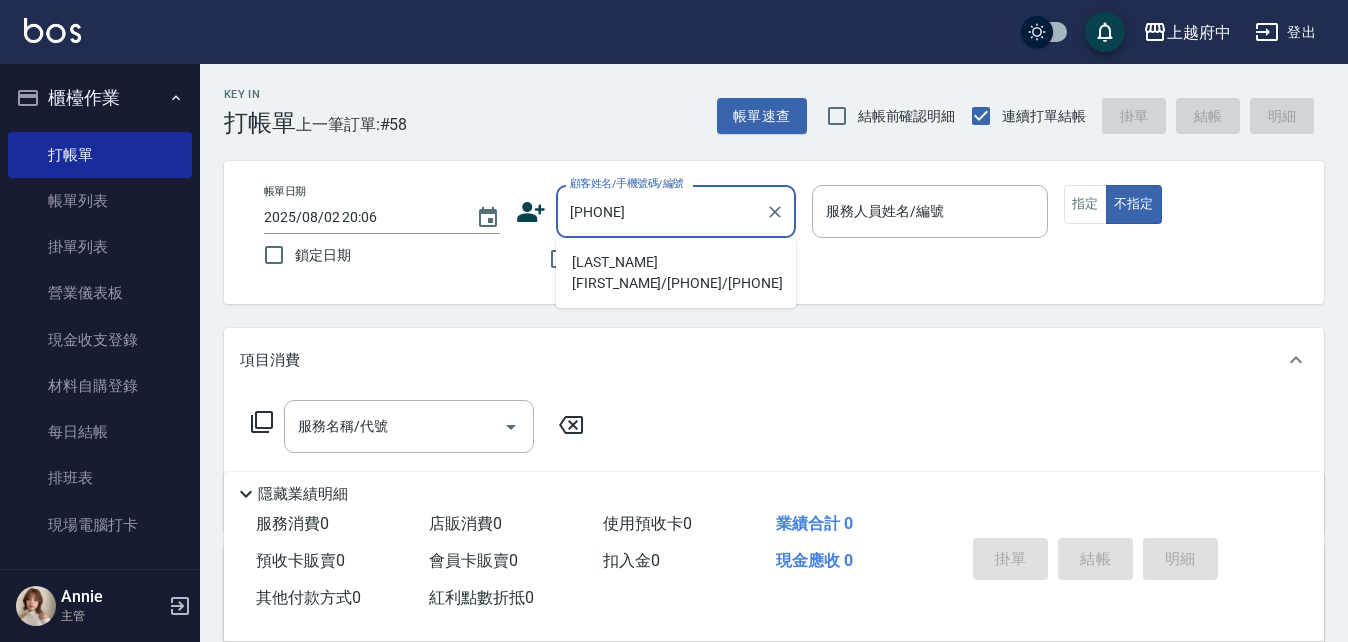 click on "[LAST_NAME] [FIRST_NAME]/[PHONE]/[PHONE]" at bounding box center [676, 273] 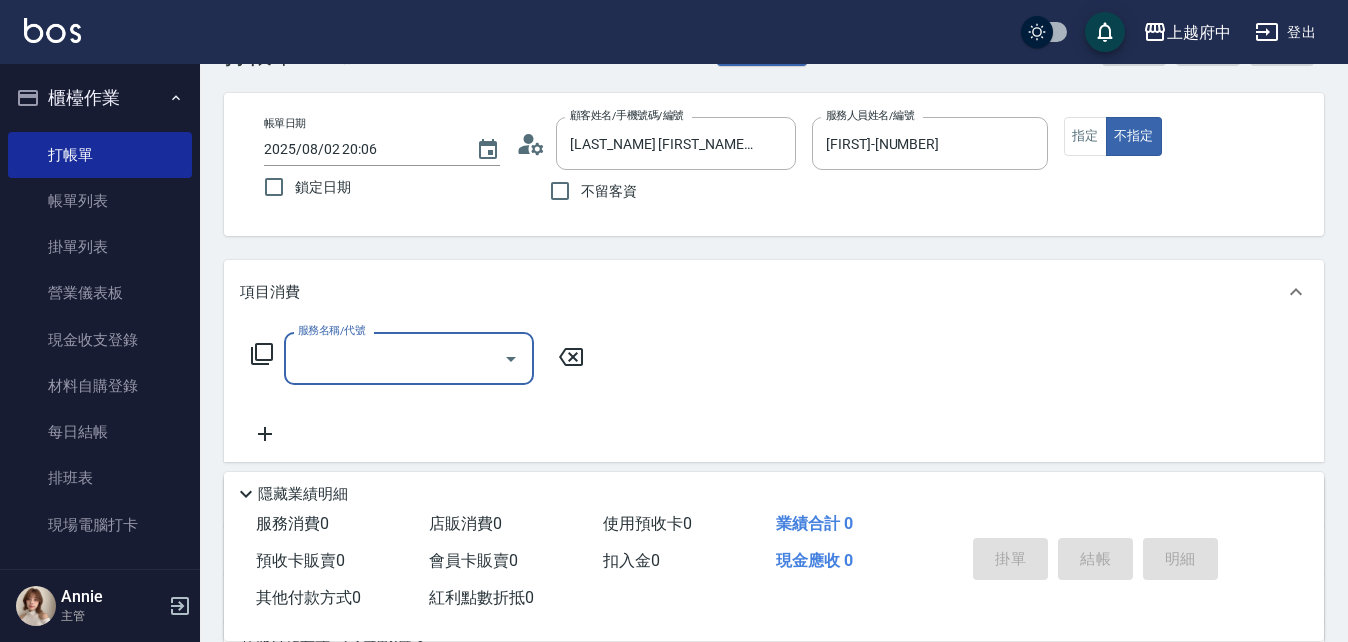 scroll, scrollTop: 100, scrollLeft: 0, axis: vertical 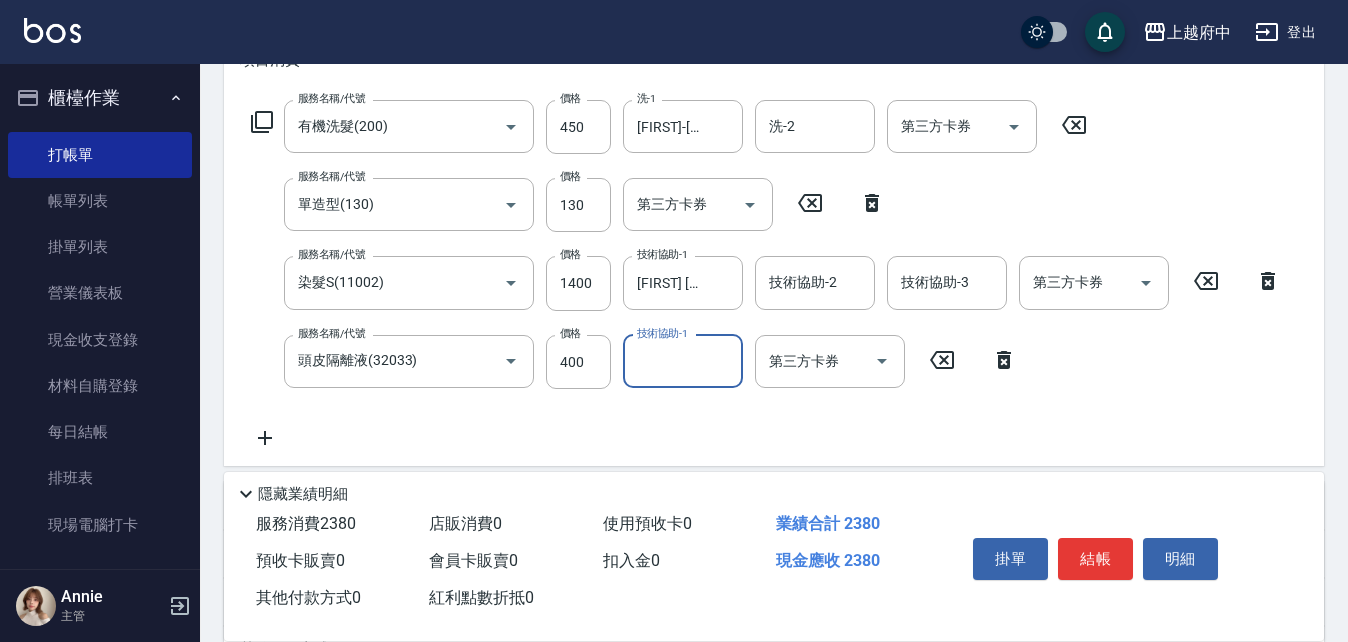 click on "服務名稱/代號 有機洗髮(200) 服務名稱/代號 價格 450 價格 洗-1 [FIRST]-[NUMBER] 洗-1 洗-2 洗-2 第三方卡券 第三方卡券 服務名稱/代號 單造型(130) 服務名稱/代號 價格 130 價格 第三方卡券 第三方卡券 服務名稱/代號 染髮S(11002) 服務名稱/代號 價格 1400 價格 技術協助-1 [FIRST]-[NUMBER] 技術協助-1 技術協助-2 技術協助-2 技術協助-3 技術協助-3 第三方卡券 第三方卡券 服務名稱/代號 頭皮隔離液(32033) 服務名稱/代號 價格 400 價格 技術協助-1 技術協助-1 第三方卡券 第三方卡券" at bounding box center (766, 275) 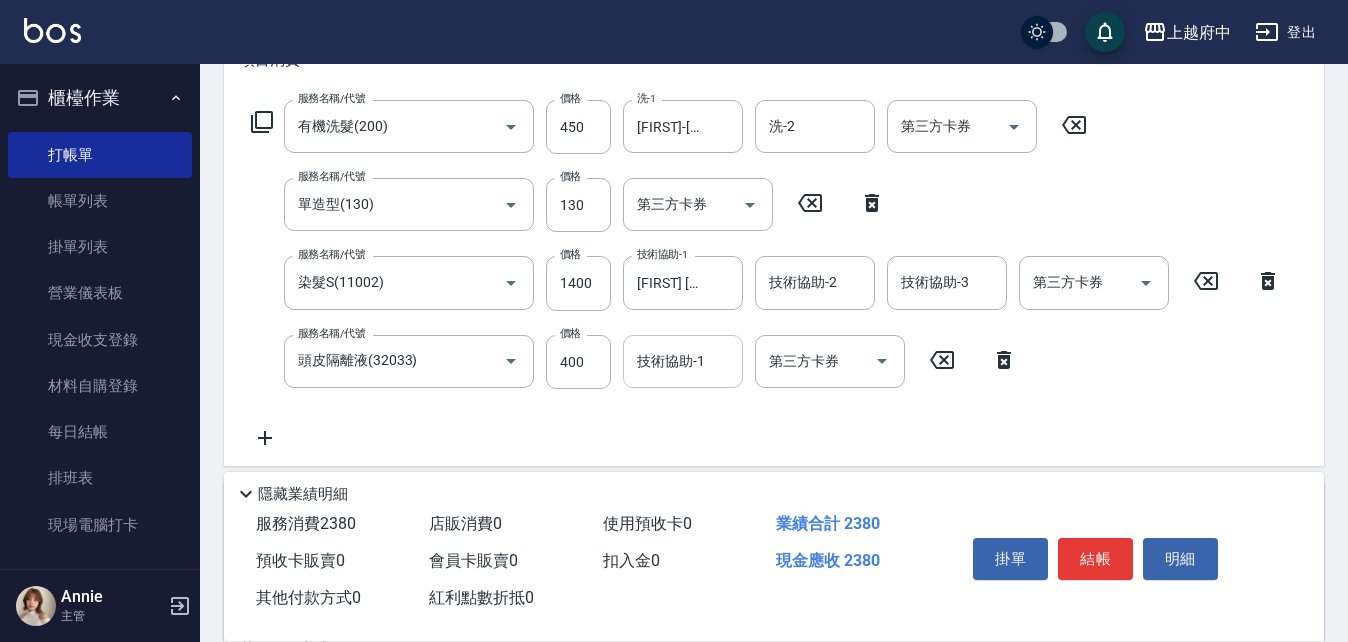 click on "技術協助-1" at bounding box center [683, 361] 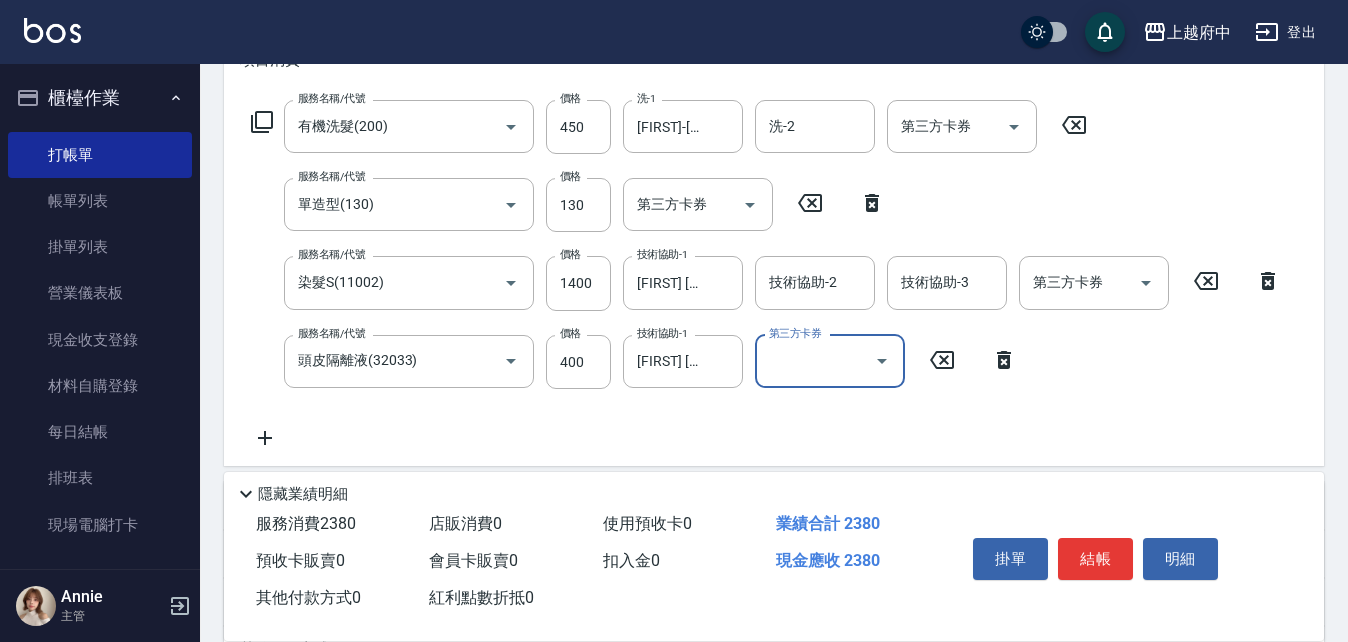 click on "服務名稱/代號 [SERVICE_NAME] 服務名稱/代號 價格 450 價格 洗-1 [NAME]-[NUMBER] 洗-1 洗-2 洗-2 第三方卡券 第三方卡券 服務名稱/代號 [SERVICE_NAME] 服務名稱/代號 價格 130 價格 第三方卡券 第三方卡券 服務名稱/代號 [SERVICE_NAME] 服務名稱/代號 價格 1400 價格 技術協助-1 [LAST_NAME] [FIRST_NAME]-[NUMBER] 技術協助-1 技術協助-2 技術協助-2 技術協助-3 技術協助-3 第三方卡券 第三方卡券 服務名稱/代號 [SERVICE_NAME] 服務名稱/代號 價格 400 價格 技術協助-1 [LAST_NAME] [FIRST_NAME]-[NUMBER] 技術協助-1 第三方卡券 第三方卡券" at bounding box center (766, 275) 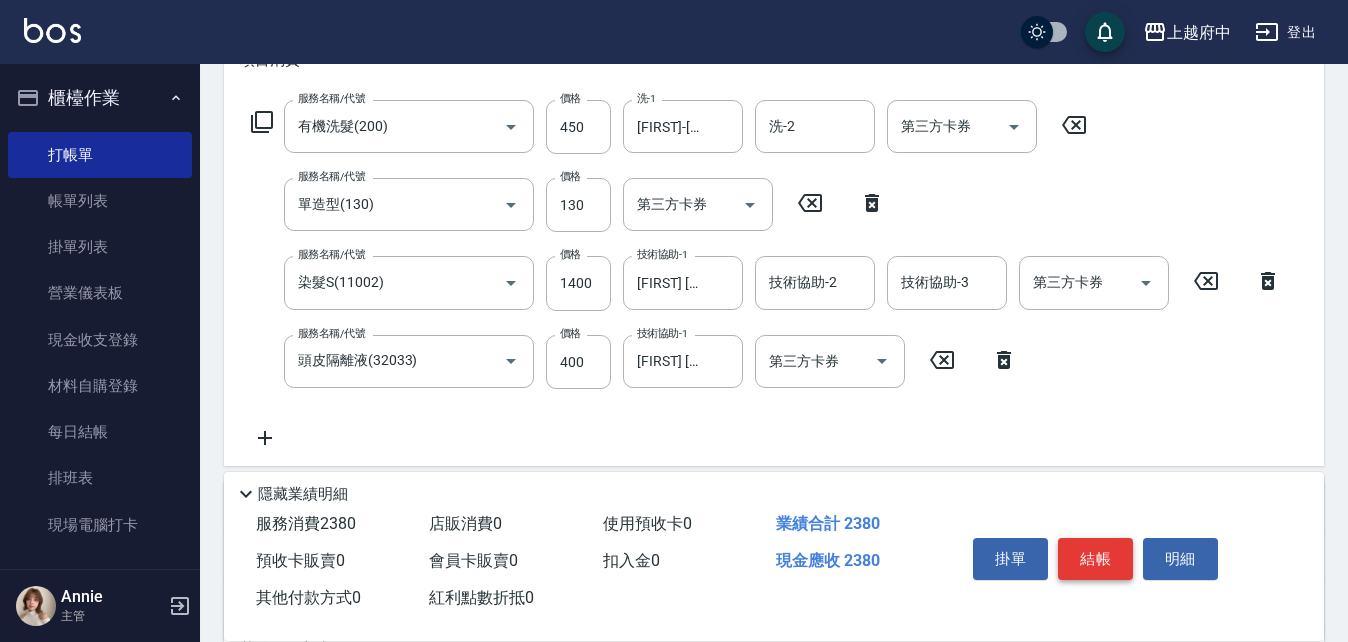 click on "結帳" at bounding box center [1095, 559] 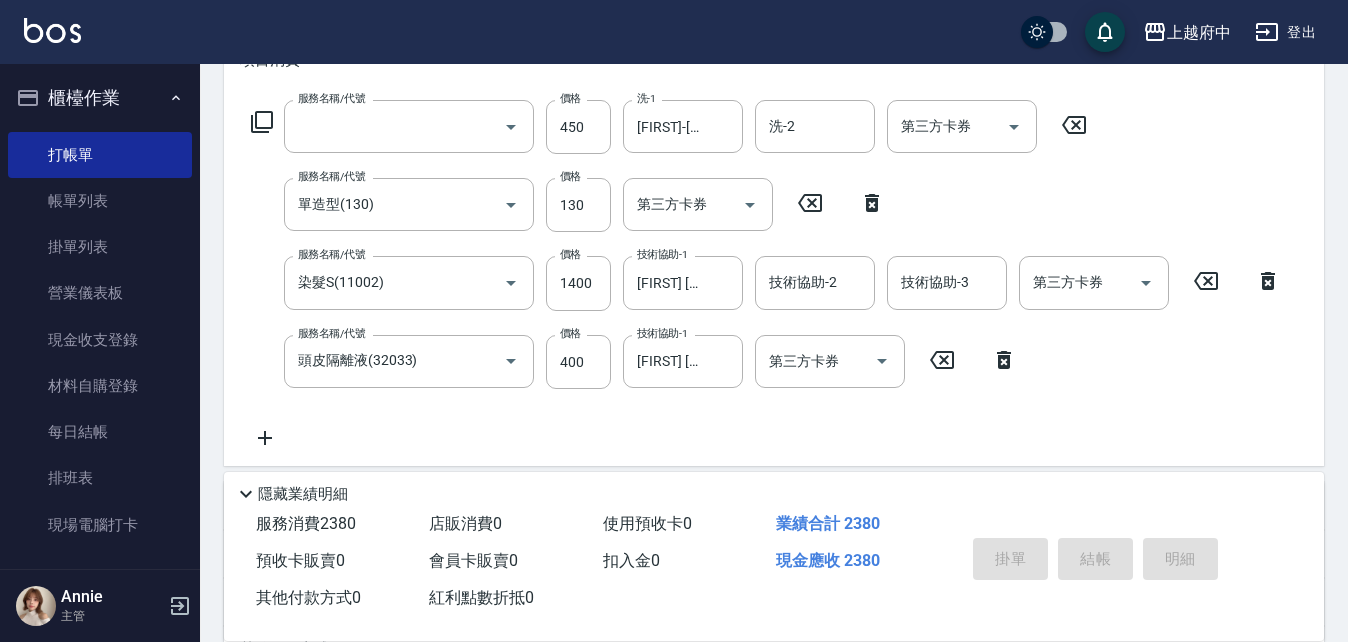 scroll, scrollTop: 0, scrollLeft: 0, axis: both 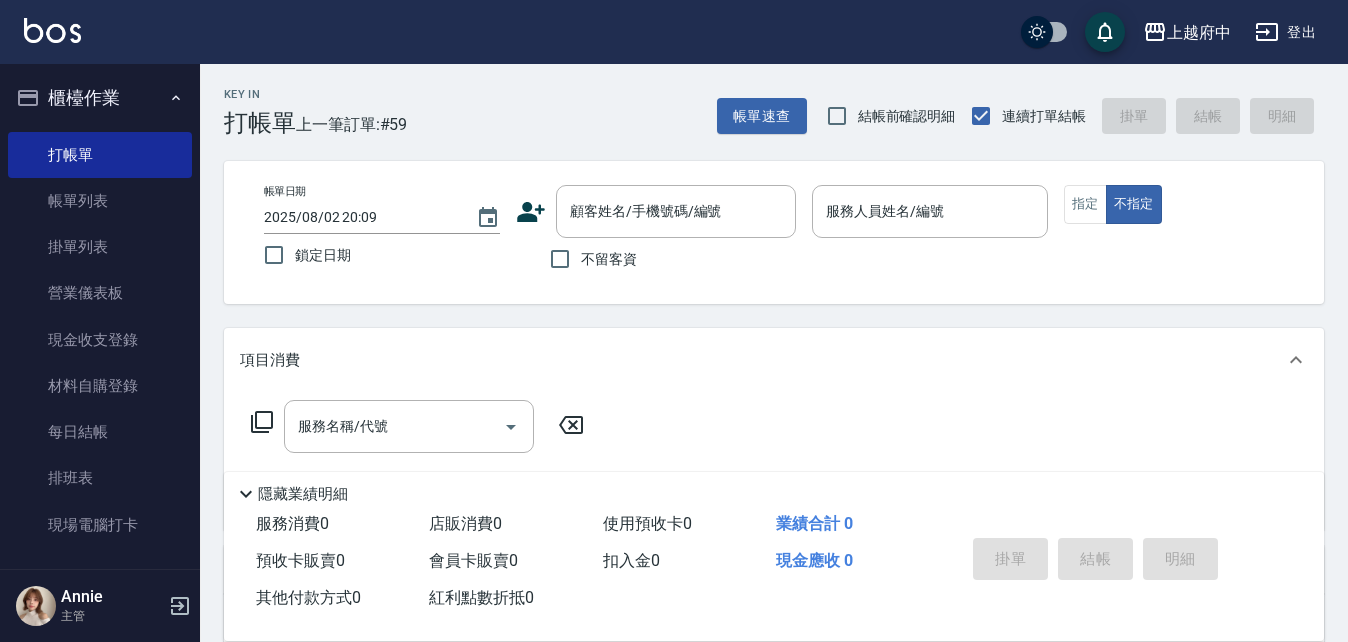 click 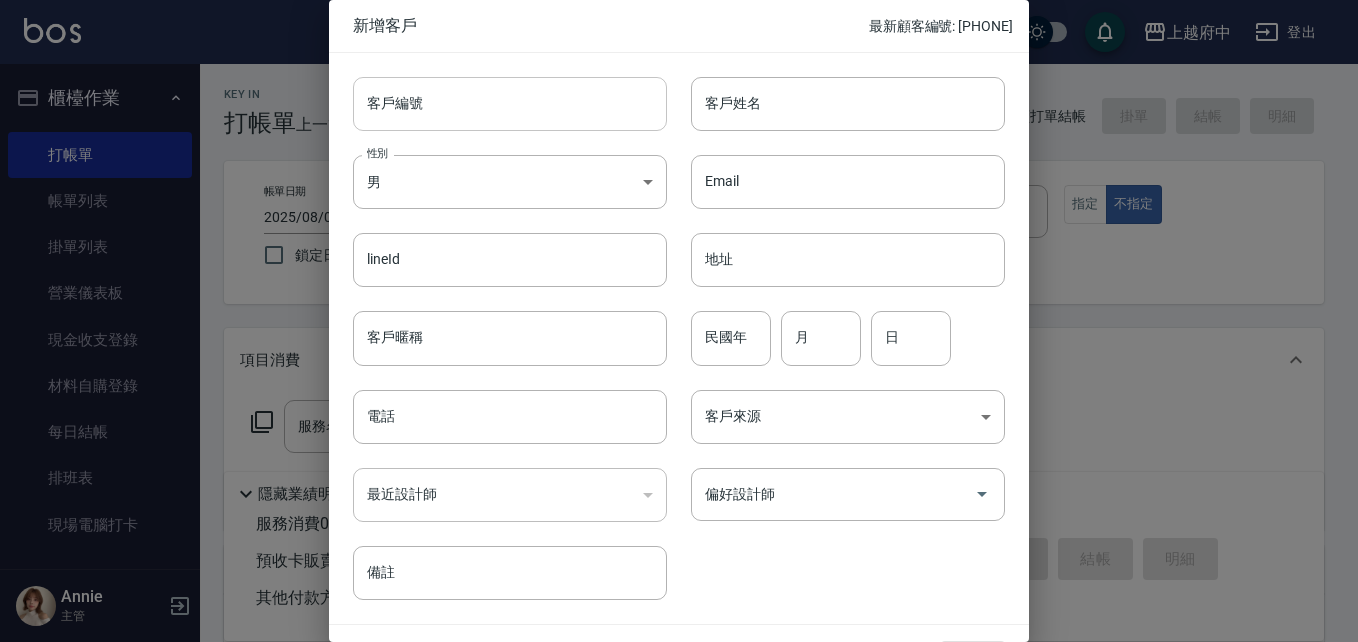 click on "客戶編號" at bounding box center [510, 104] 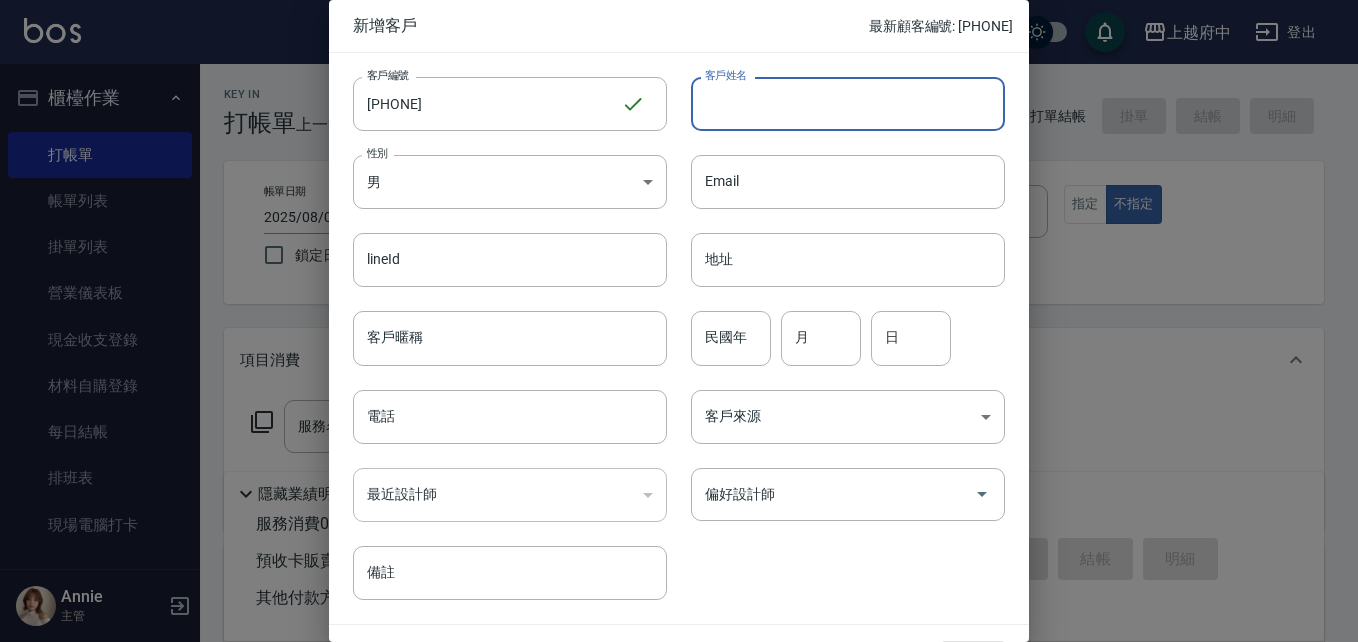 click on "客戶姓名" at bounding box center [848, 104] 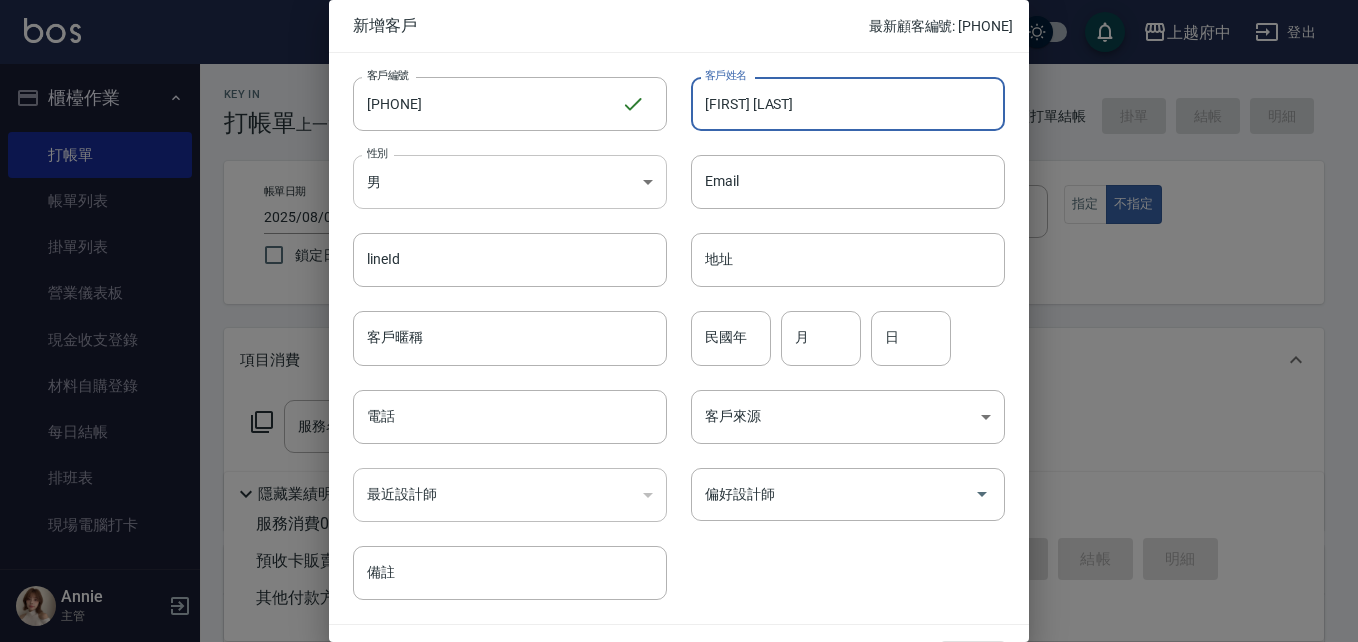 click on "[NAME]" at bounding box center (679, 489) 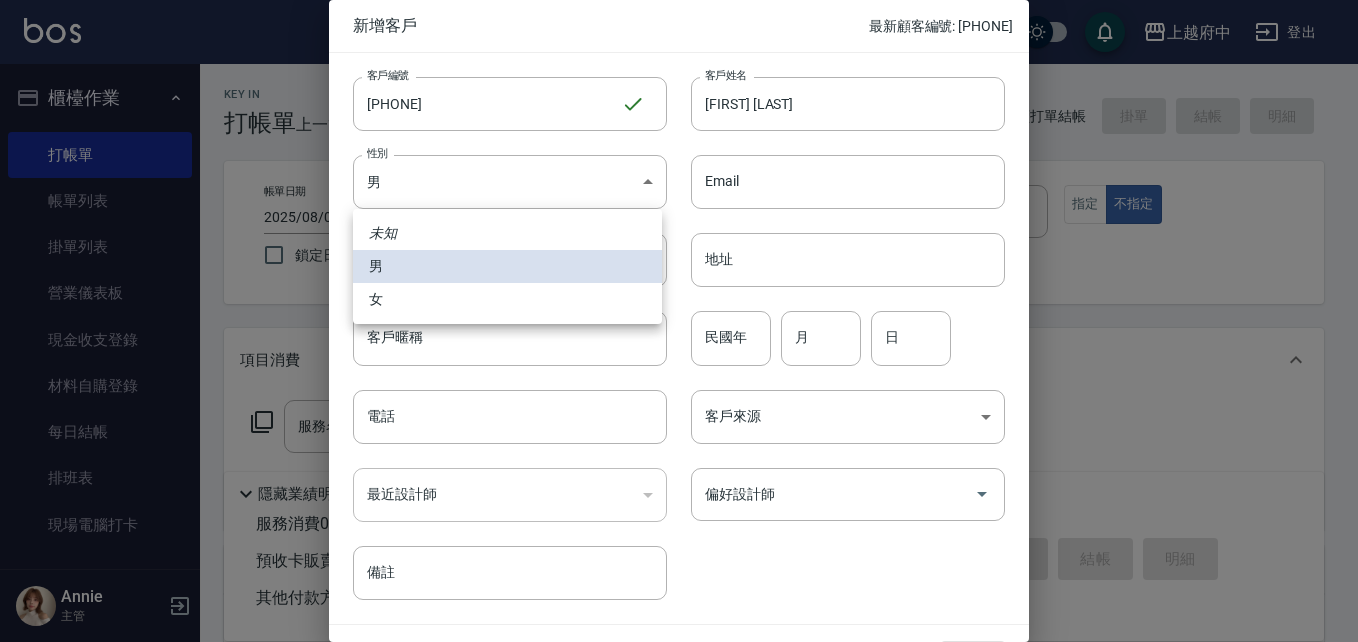 click on "女" at bounding box center (507, 299) 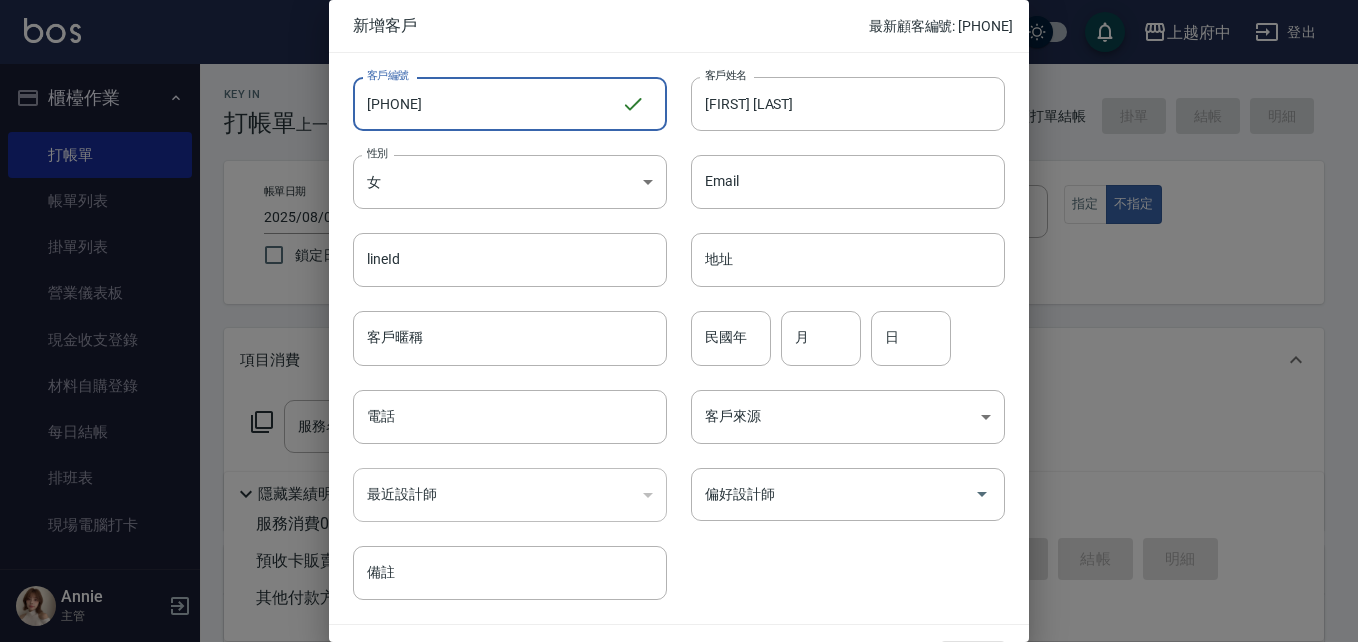 drag, startPoint x: 462, startPoint y: 100, endPoint x: 273, endPoint y: 104, distance: 189.04233 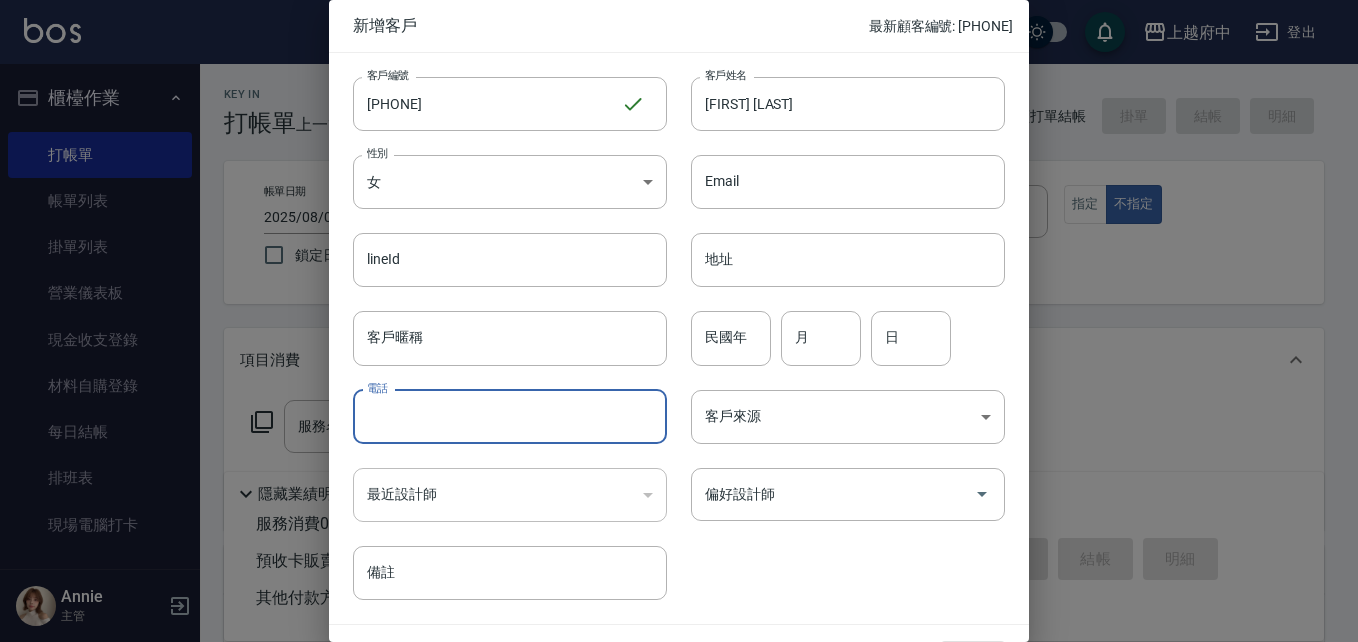 click on "電話" at bounding box center (510, 417) 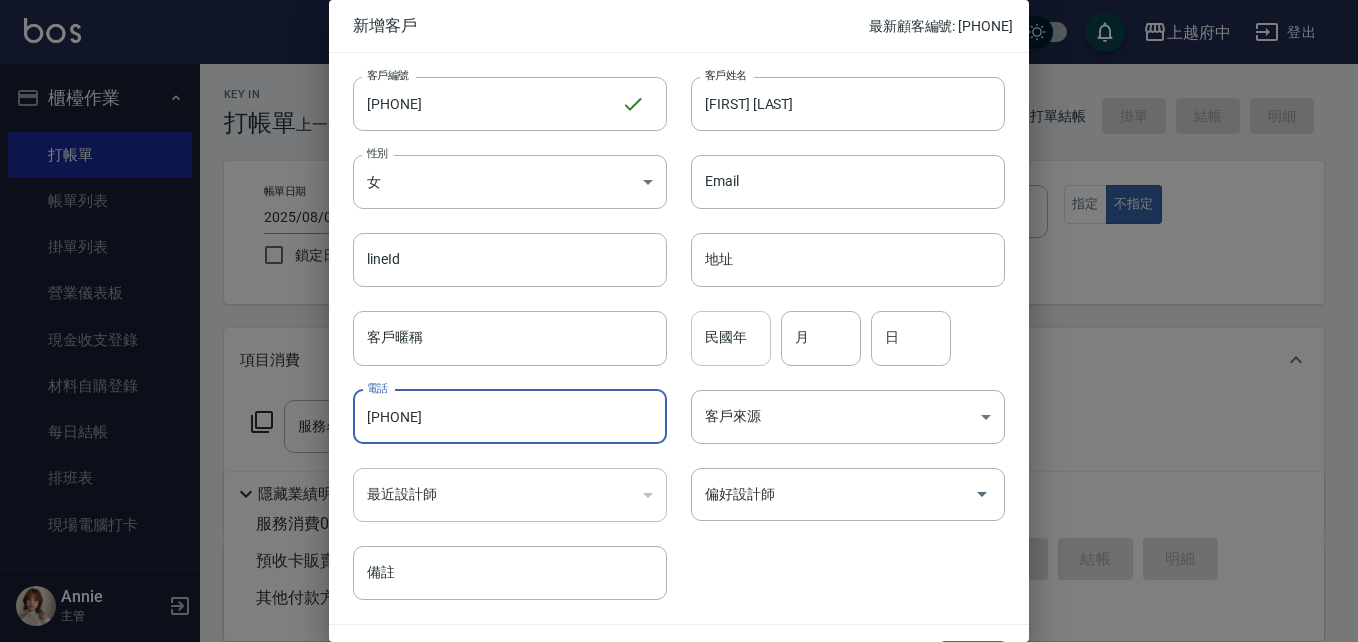 click on "民國年" at bounding box center (731, 338) 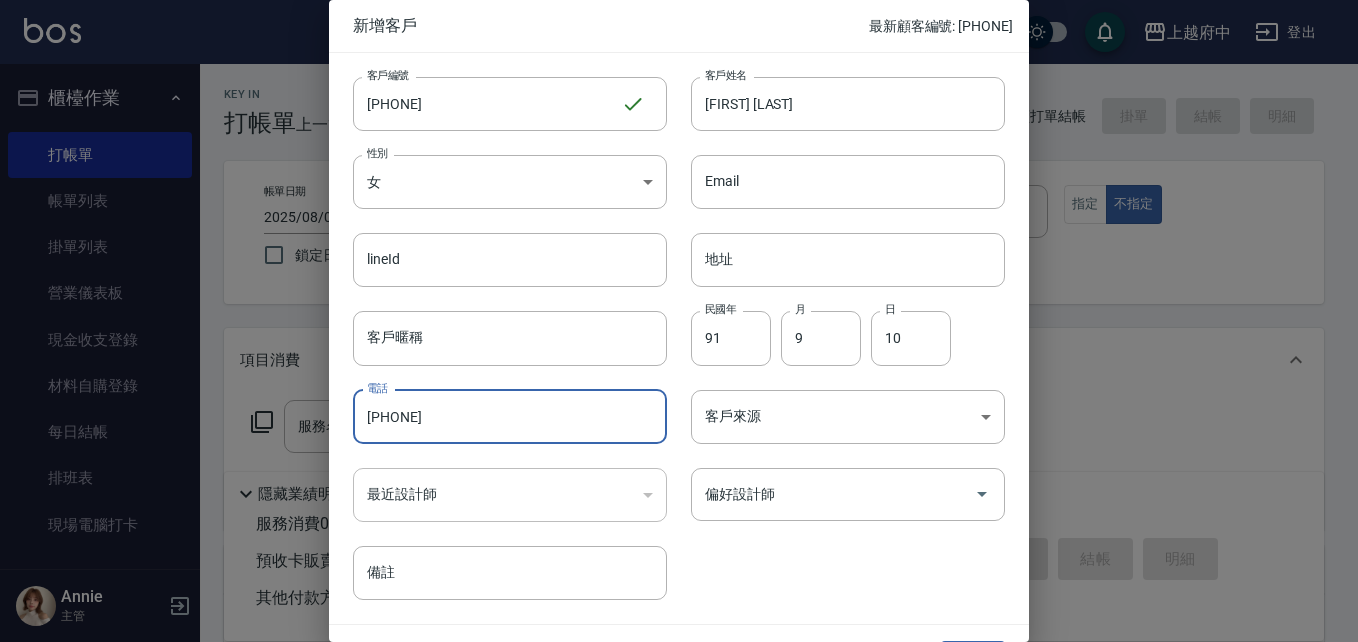 click on "客戶編號 [PHONE] ​ 客戶編號 客戶姓名 [FIRST] [LAST] 客戶姓名 性別 女 FEMALE 性別 Email Email lineId lineId 地址 地址 客戶暱稱 客戶暱稱 民國年 91 民國年 月 9 月 日 10 日 電話 [PHONE] 電話 客戶來源 ​ 客戶來源 最近設計師 ​ 最近設計師 偏好設計師 偏好設計師 備註 備註" at bounding box center [667, 326] 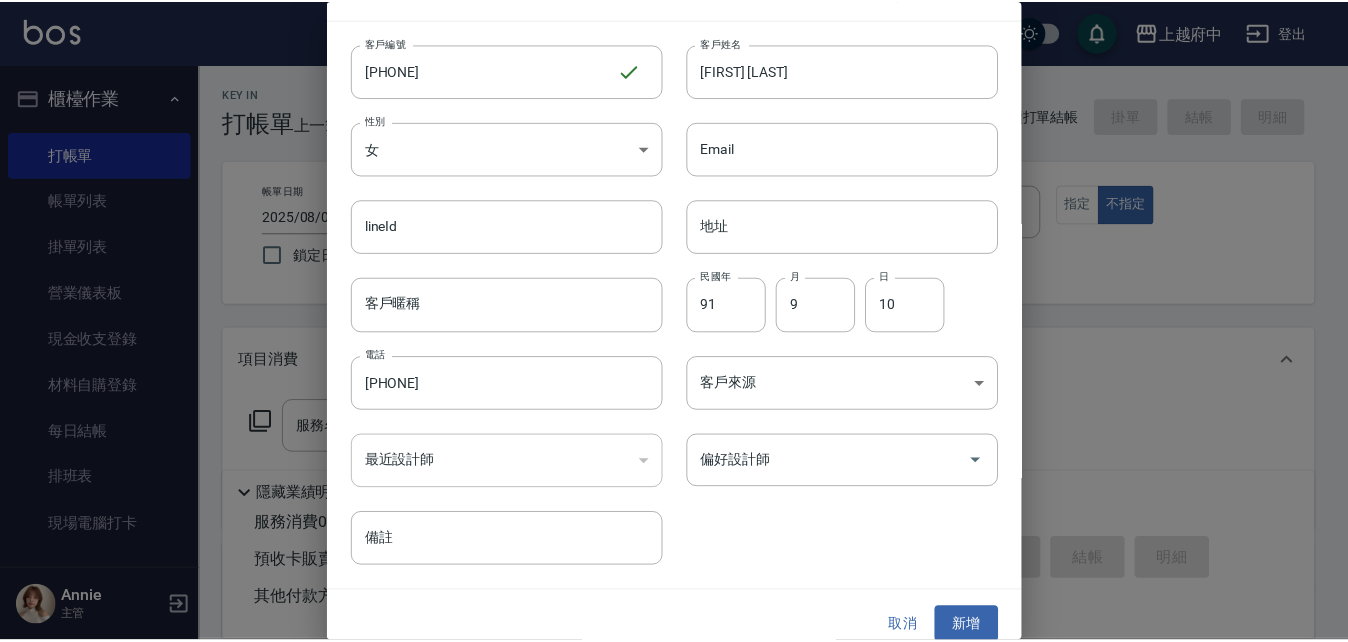 scroll, scrollTop: 51, scrollLeft: 0, axis: vertical 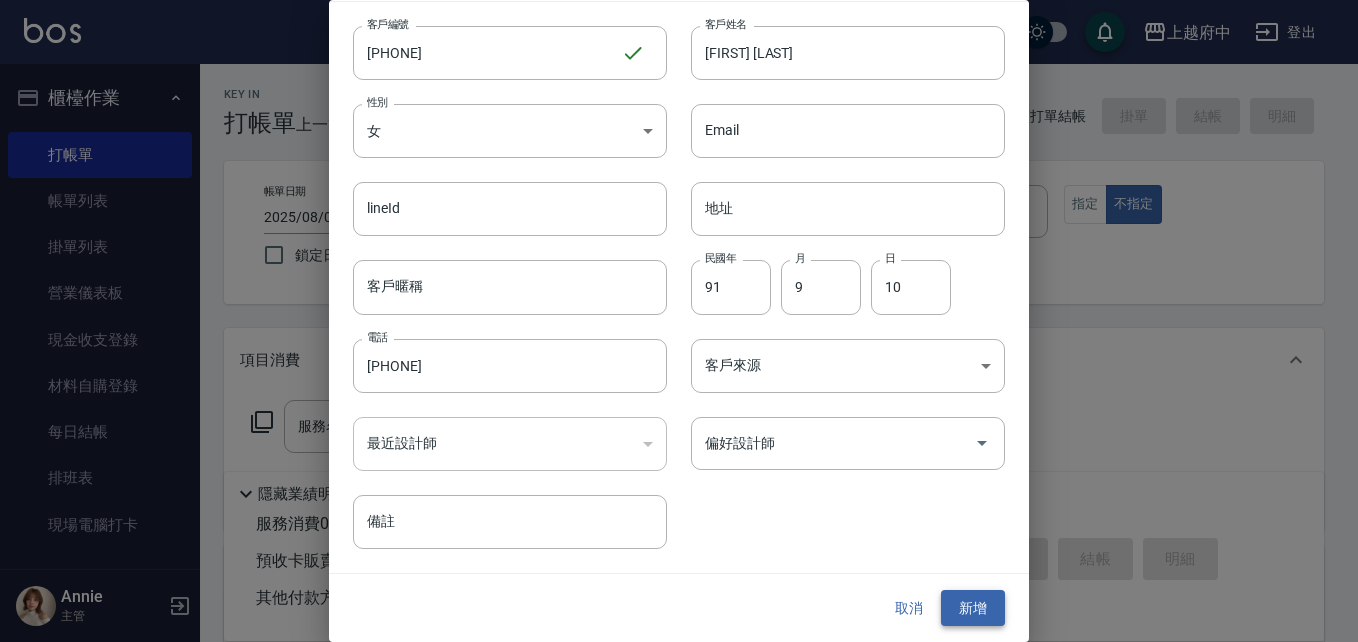 click on "新增" at bounding box center (973, 608) 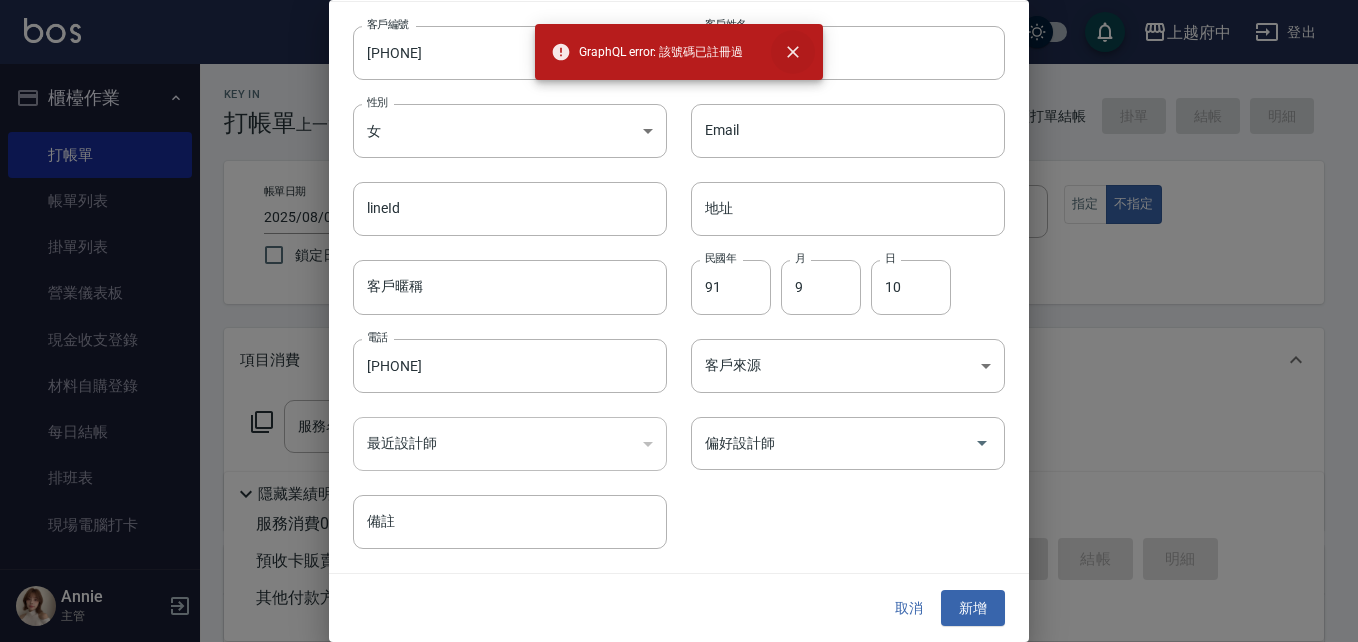 click 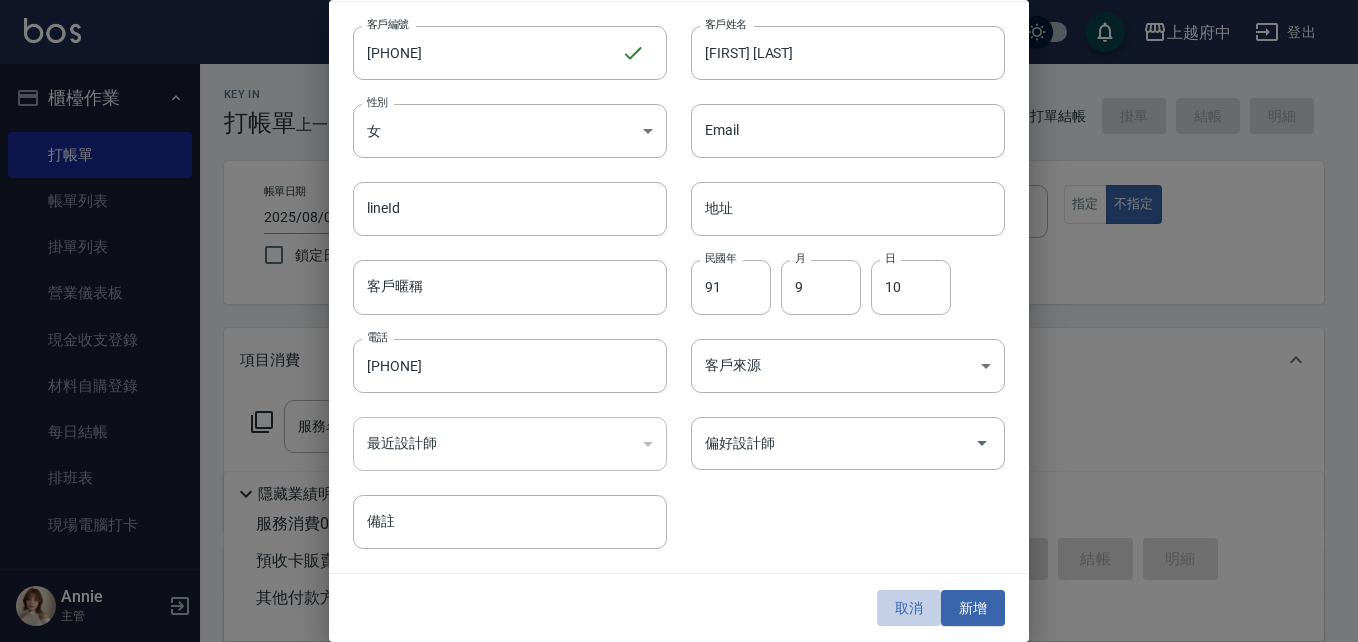 click on "取消" at bounding box center (909, 608) 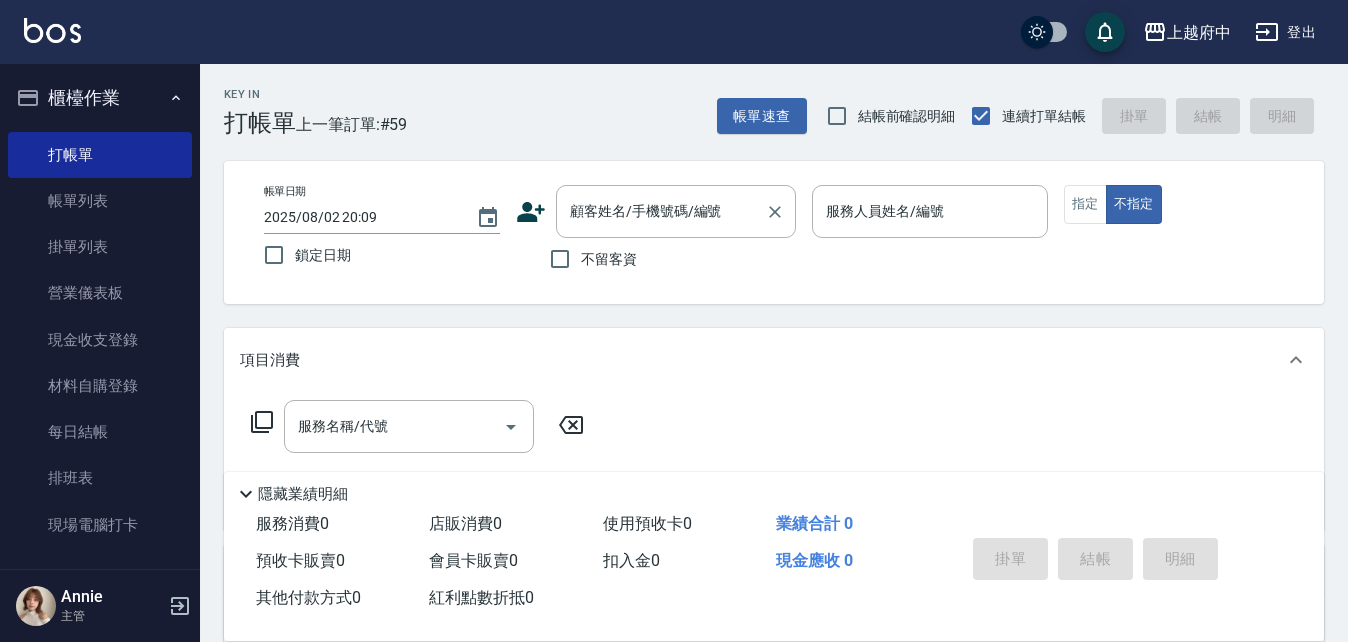 click on "顧客姓名/手機號碼/編號" at bounding box center [661, 211] 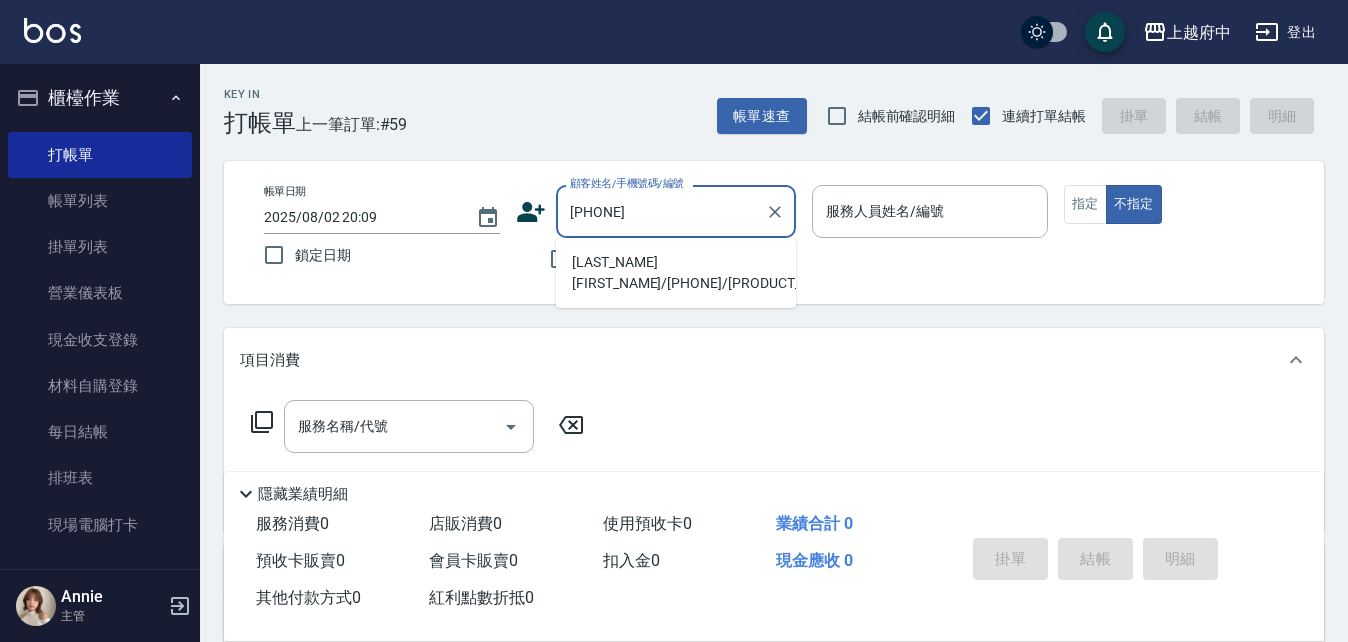click on "[LAST_NAME] [FIRST_NAME]/[PHONE]/[PRODUCT_CODE]" at bounding box center [676, 273] 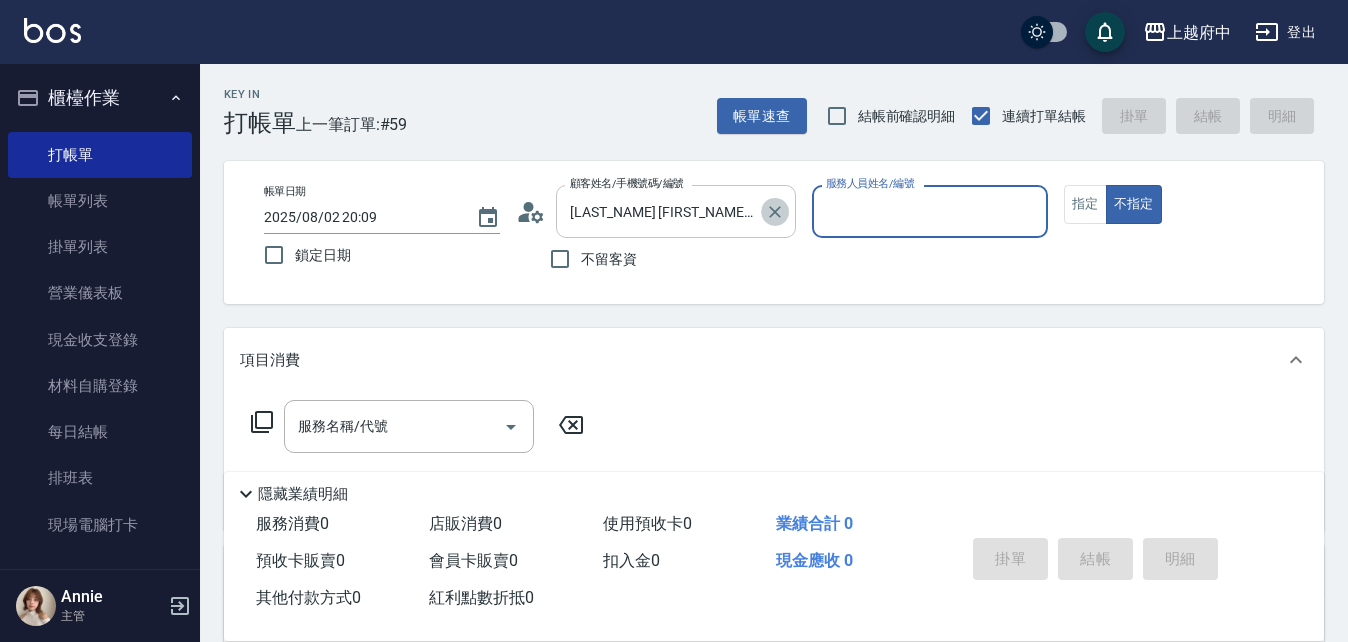 click 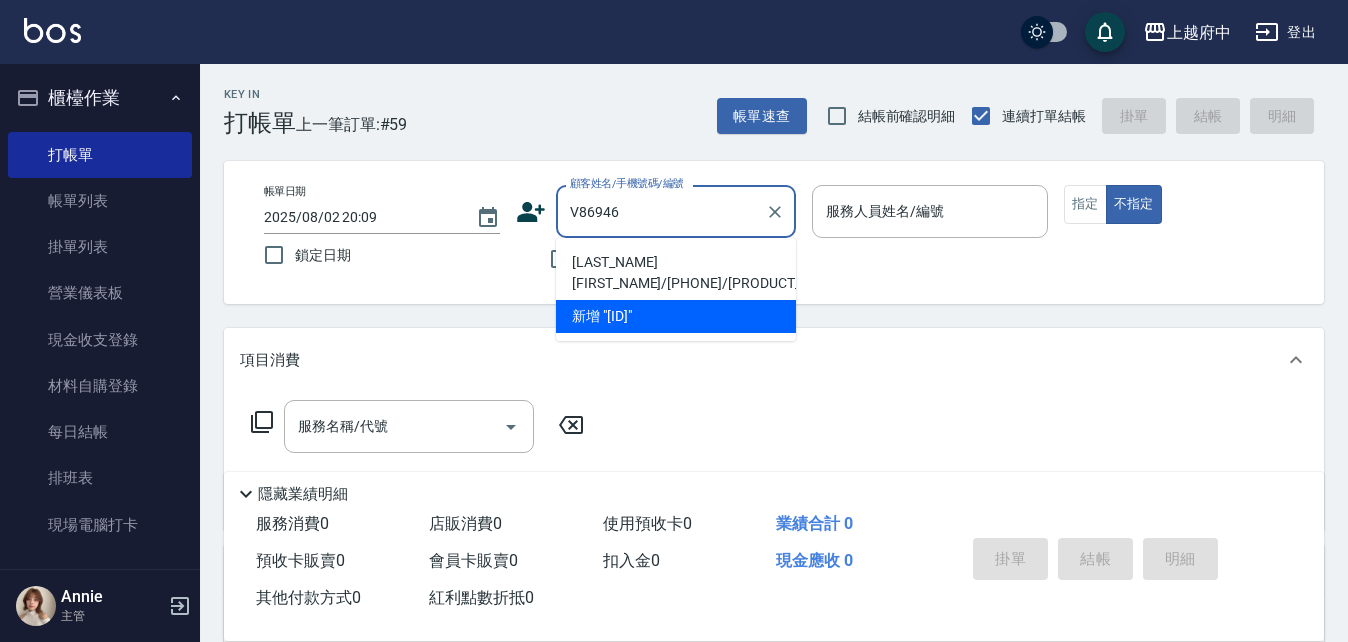 click on "[LAST_NAME] [FIRST_NAME]/[PHONE]/[PRODUCT_CODE]" at bounding box center (676, 273) 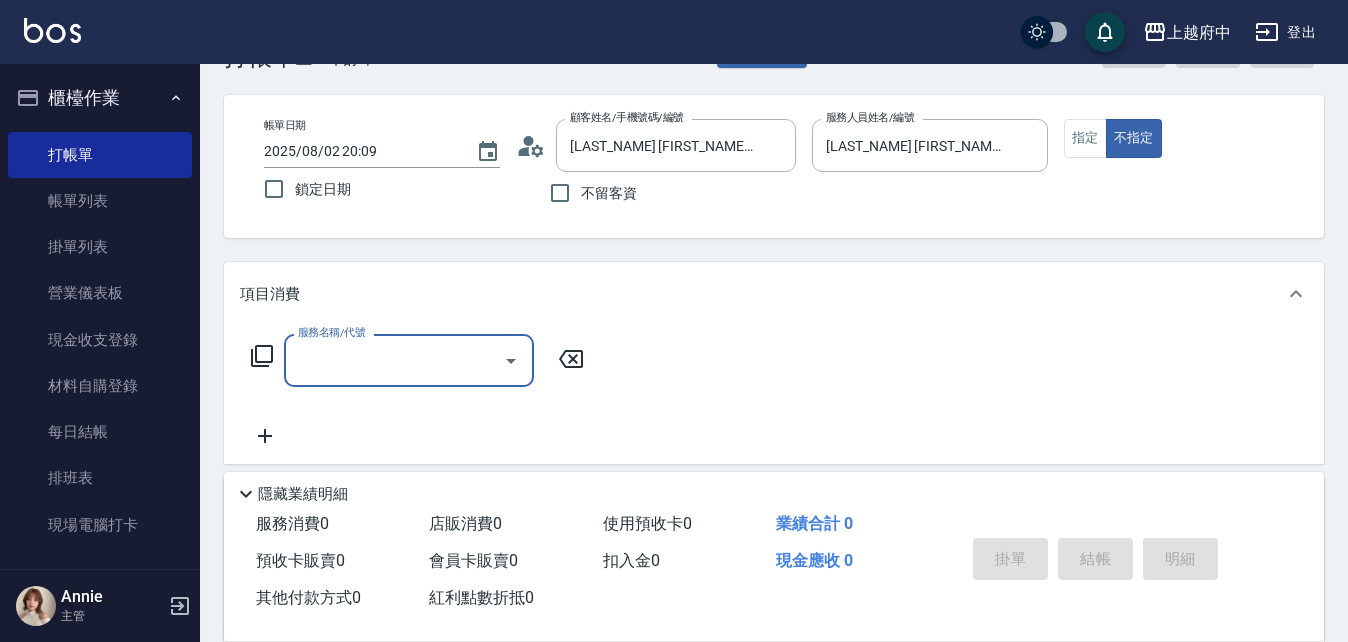 scroll, scrollTop: 100, scrollLeft: 0, axis: vertical 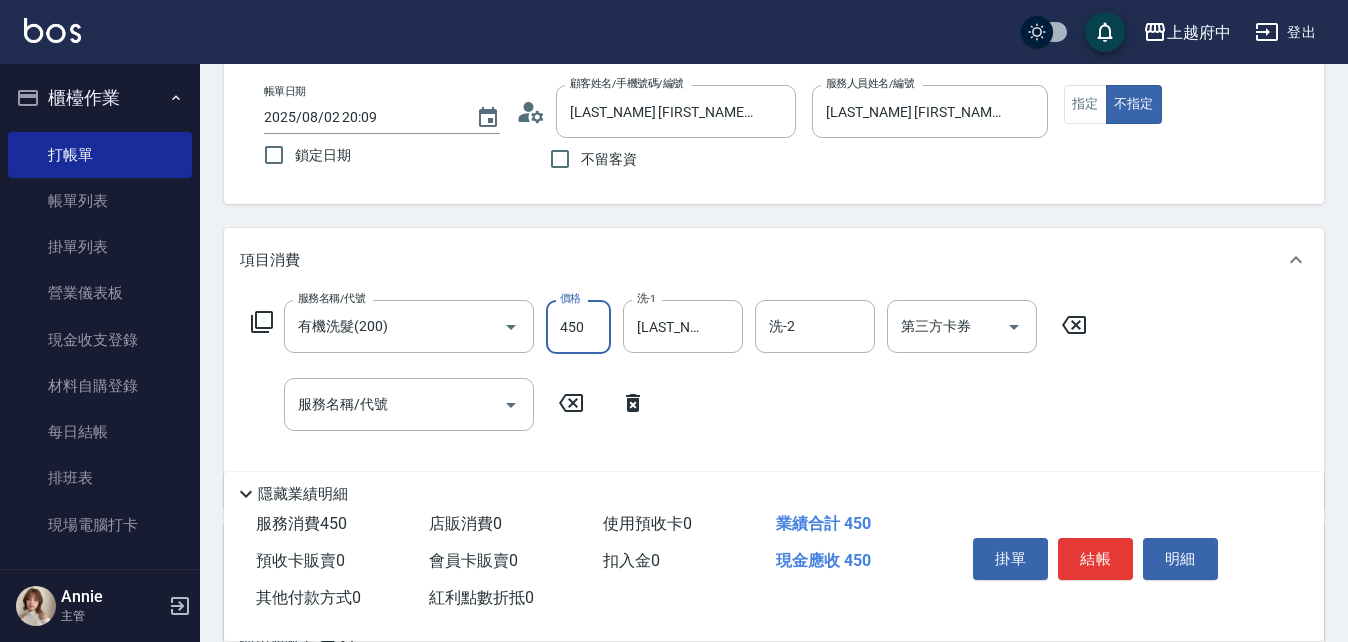 click on "450" at bounding box center (578, 327) 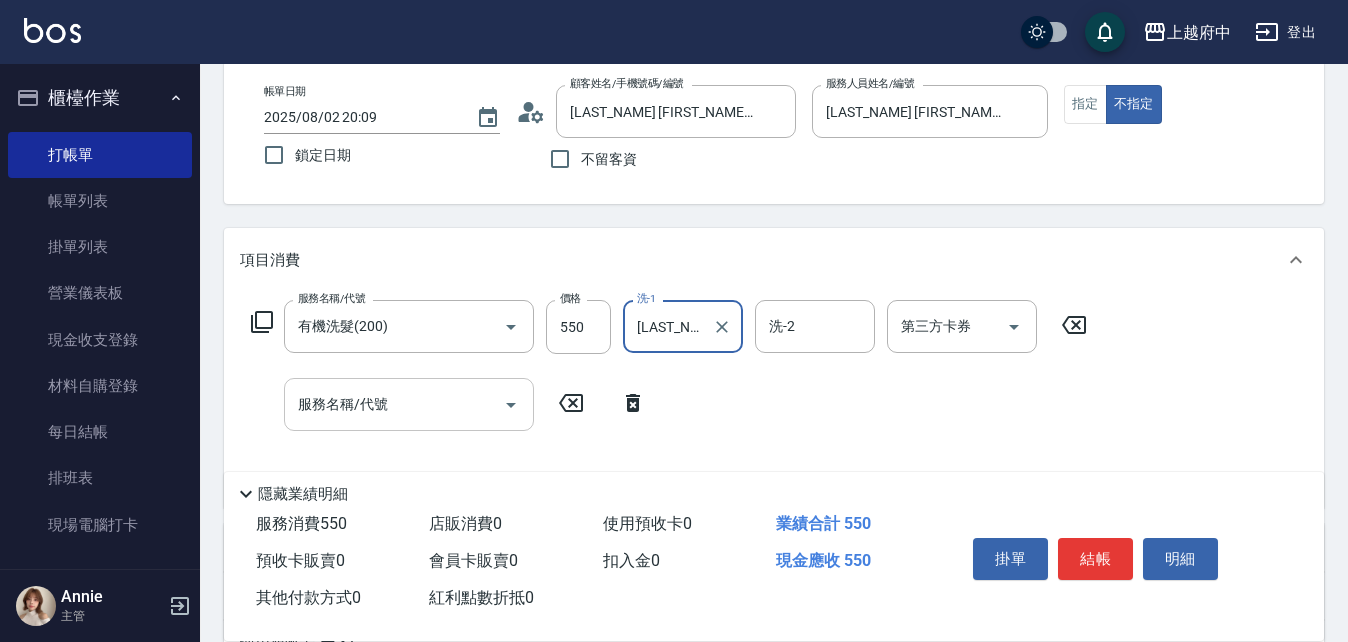 click on "服務名稱/代號" at bounding box center [394, 404] 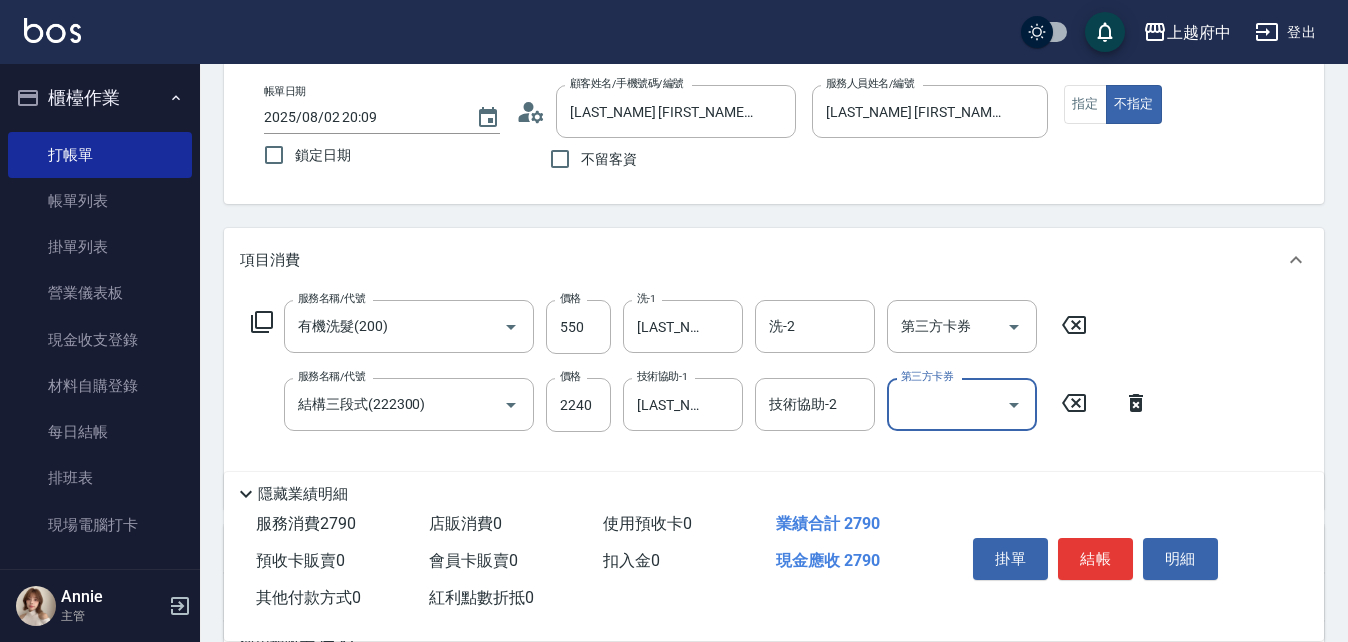 click on "服務名稱/代號 有機洗髮(200) 服務名稱/代號 價格 550 價格 洗-1 [FIRST]-[NUMBER] 洗-1 洗-2 洗-2 第三方卡券 第三方卡券 服務名稱/代號 結構三段式(222300) 服務名稱/代號 價格 2240 價格 技術協助-1 [FIRST]-[NUMBER] 技術協助-1 技術協助-2 技術協助-2 第三方卡券 第三方卡券" at bounding box center [700, 396] 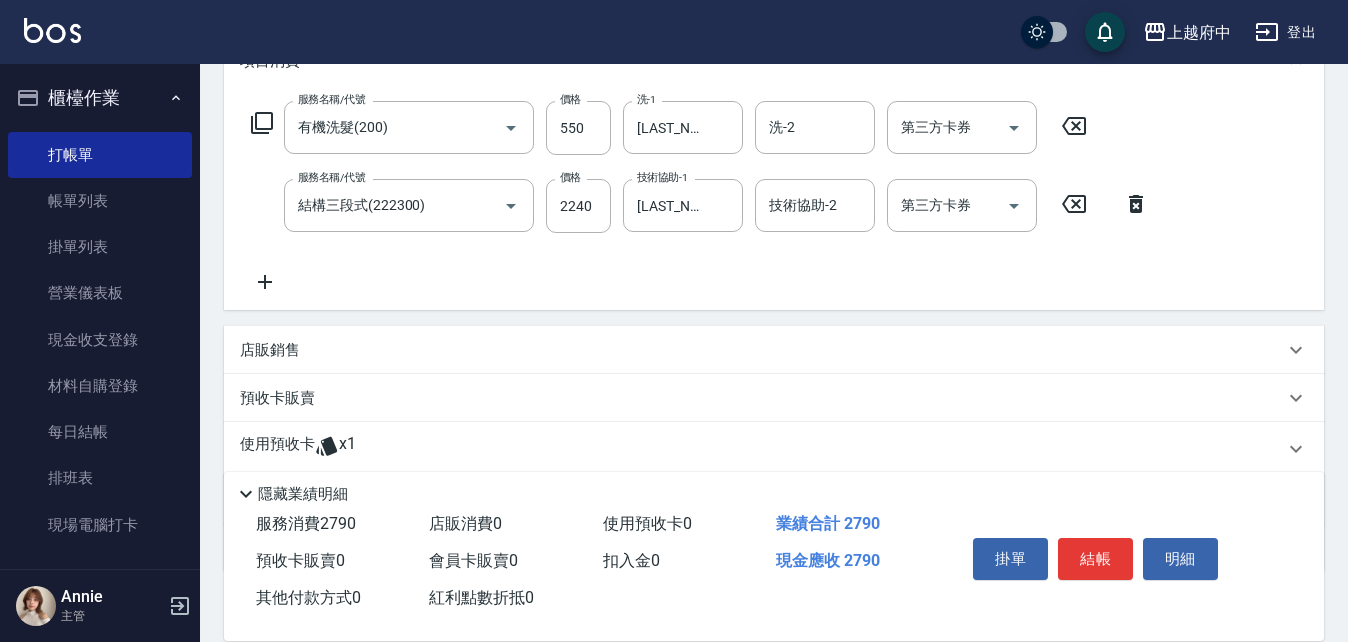 scroll, scrollTop: 300, scrollLeft: 0, axis: vertical 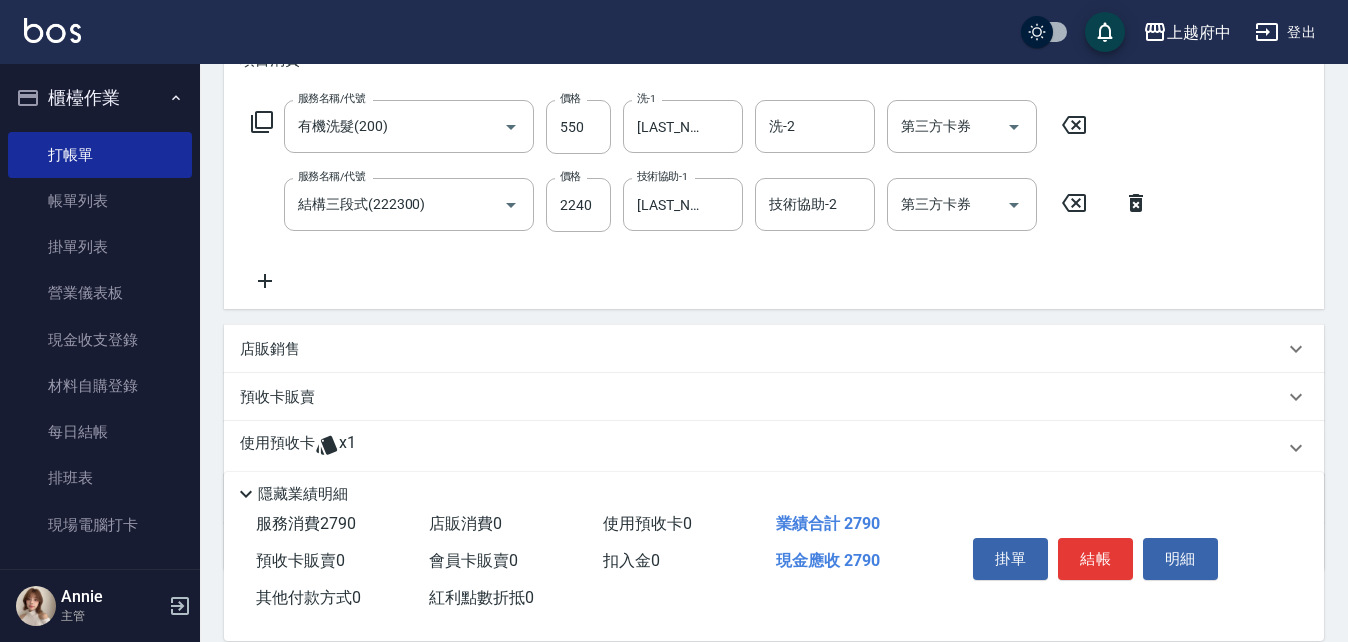 click on "店販銷售" at bounding box center (270, 349) 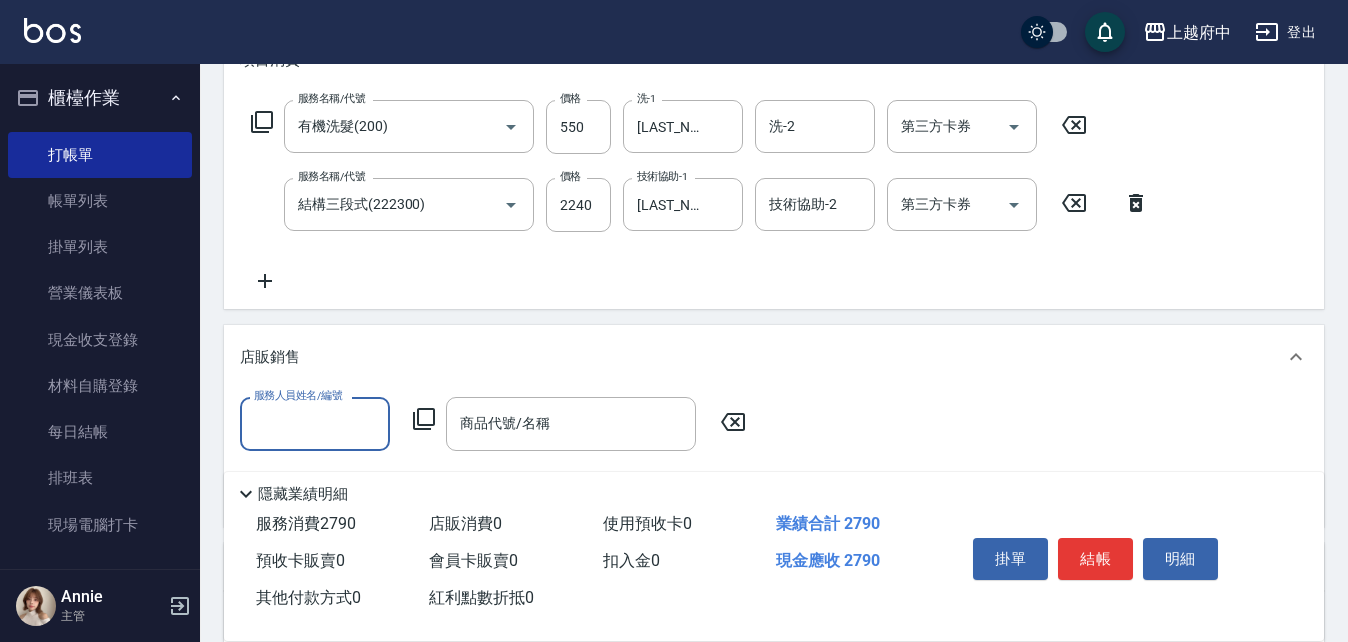 scroll, scrollTop: 0, scrollLeft: 0, axis: both 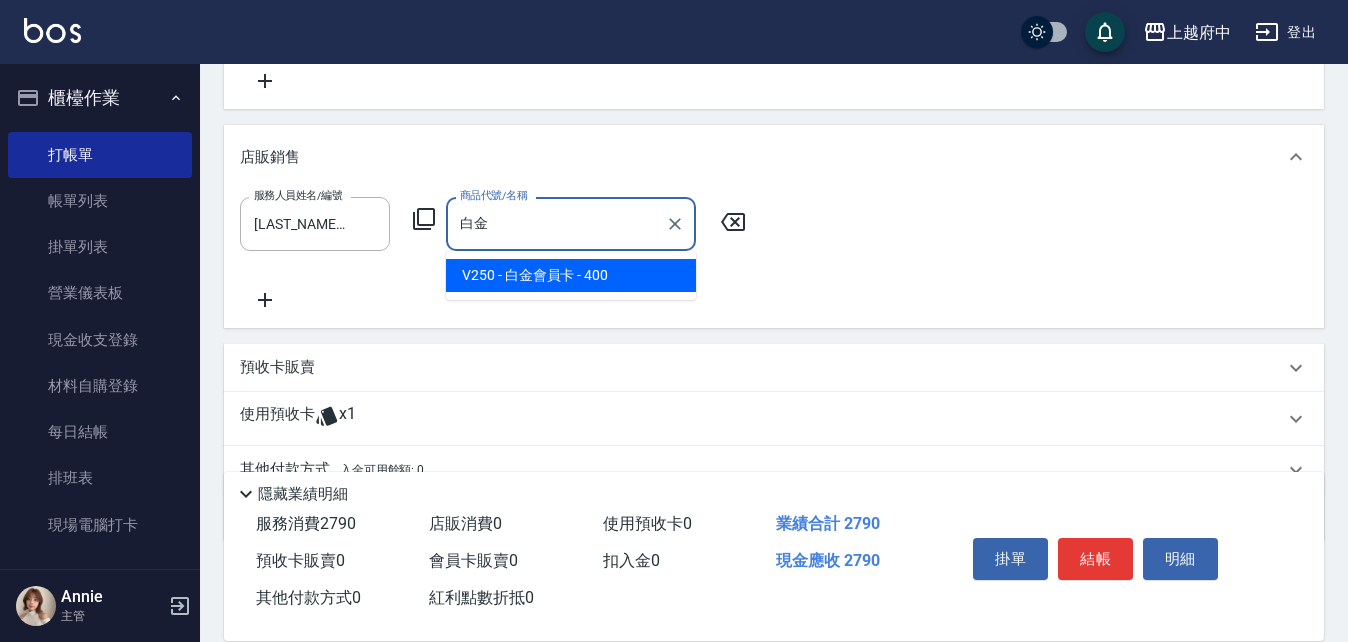 click on "V250 - 白金會員卡 - 400" at bounding box center (571, 275) 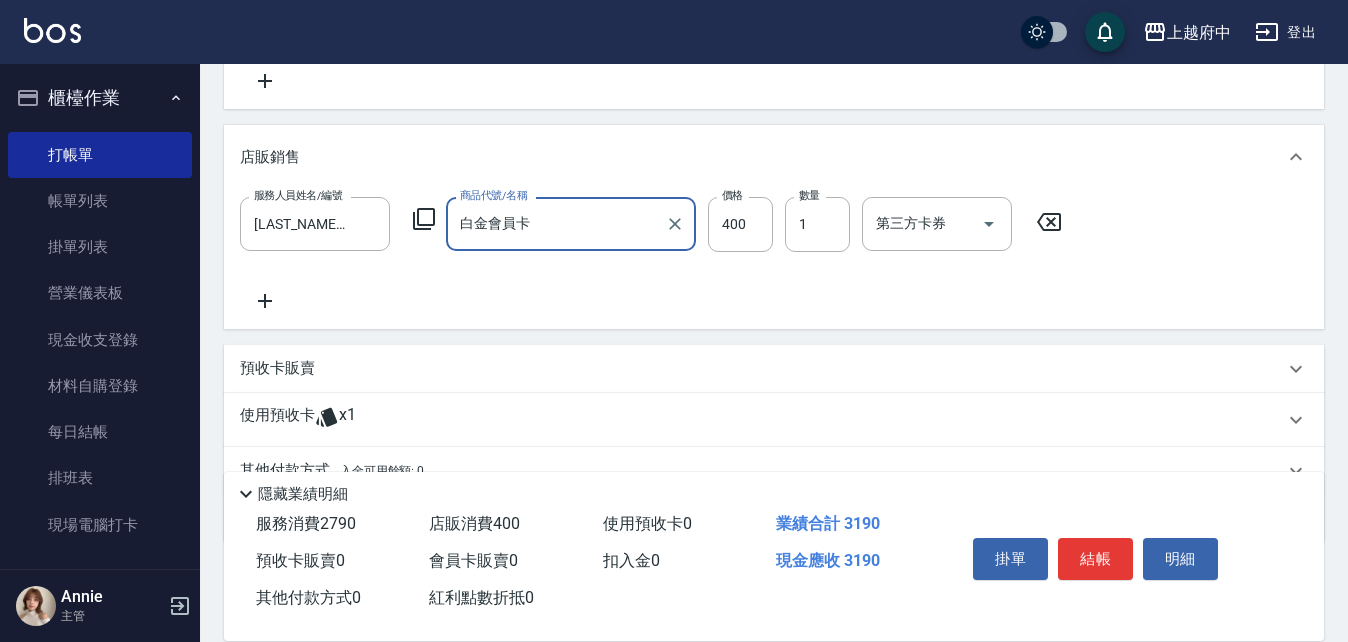 click on "服務人員姓名/編號 [LAST_NAME] [FIRST_NAME]-[NUMBER] 服務人員姓名/編號 商品代號/名稱 [PRODUCT_NAME] 商品代號/名稱 價格 400 價格 數量 1 數量 第三方卡券 第三方卡券" at bounding box center [774, 254] 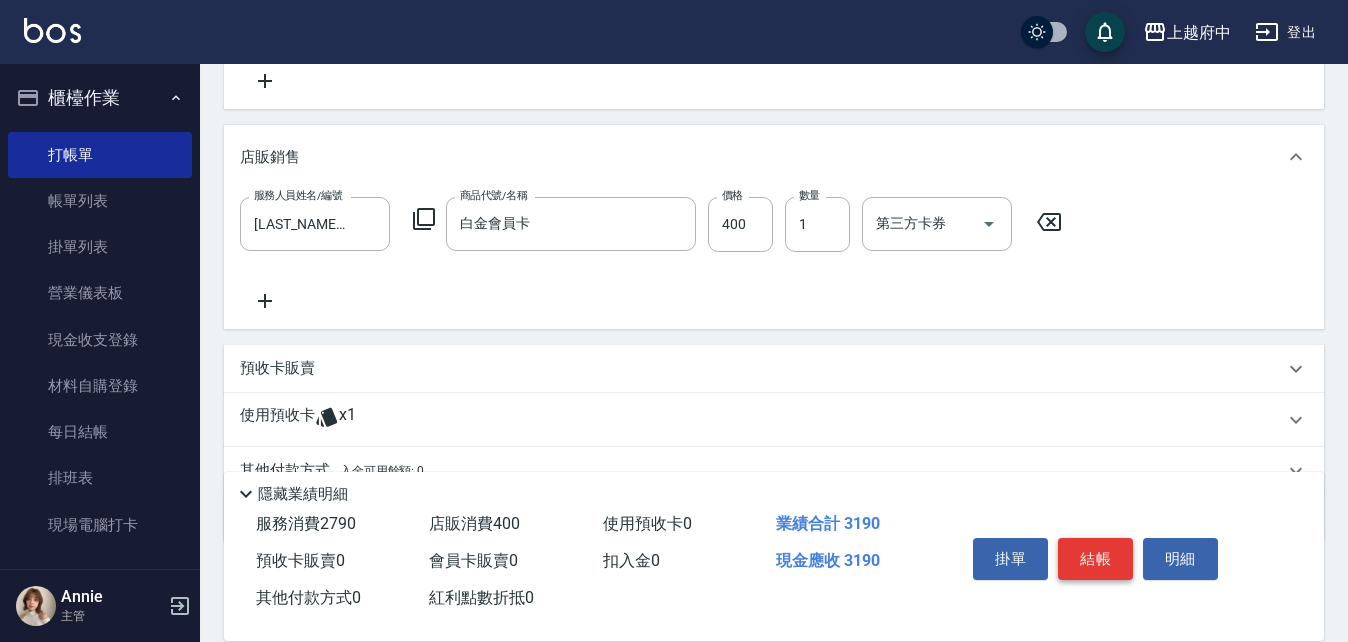 click on "結帳" at bounding box center (1095, 559) 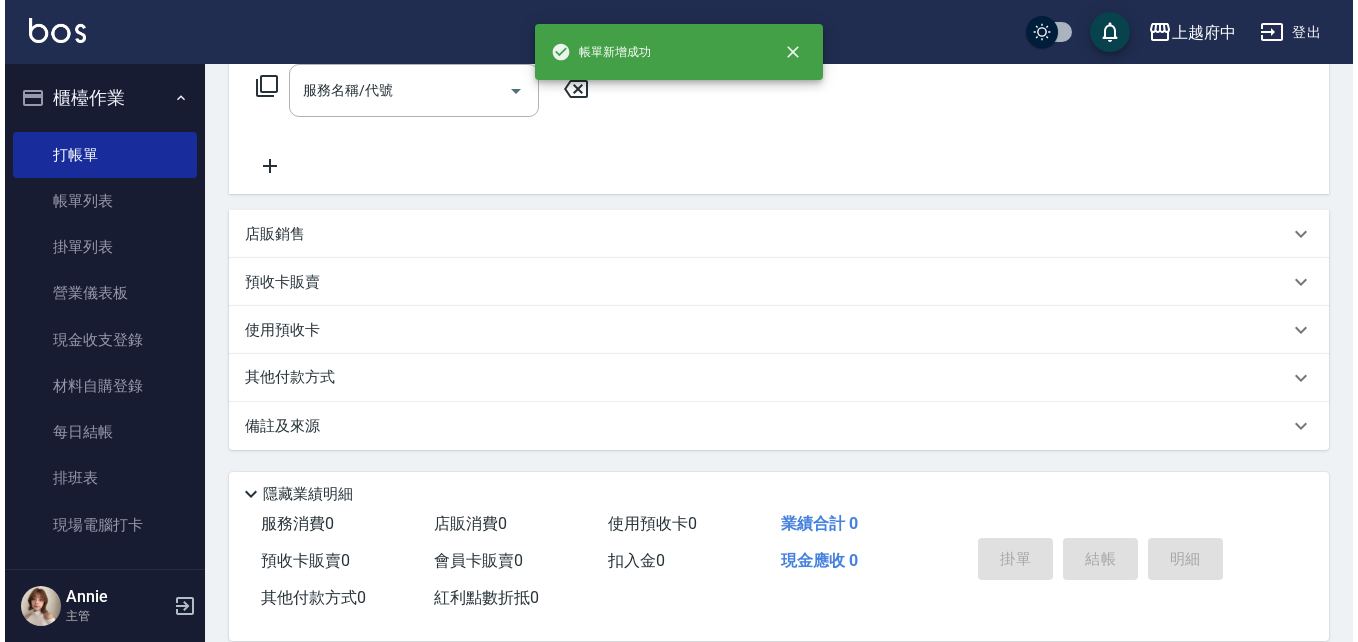 scroll, scrollTop: 0, scrollLeft: 0, axis: both 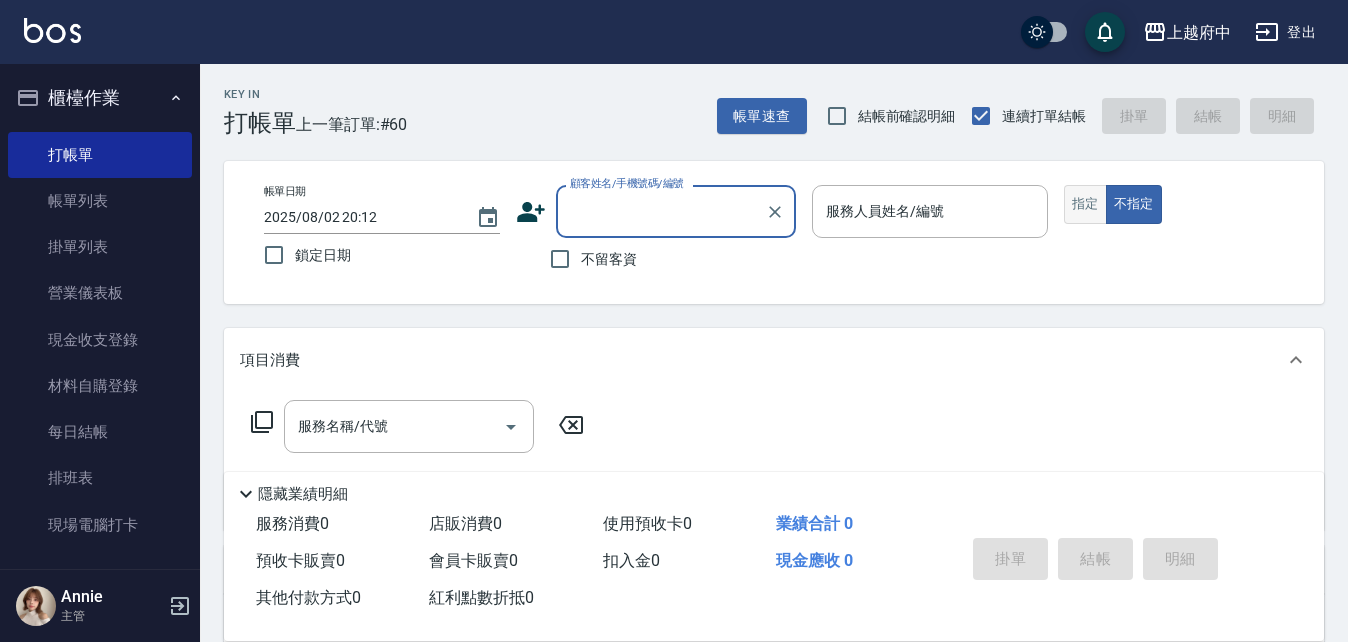 click on "指定" at bounding box center [1085, 204] 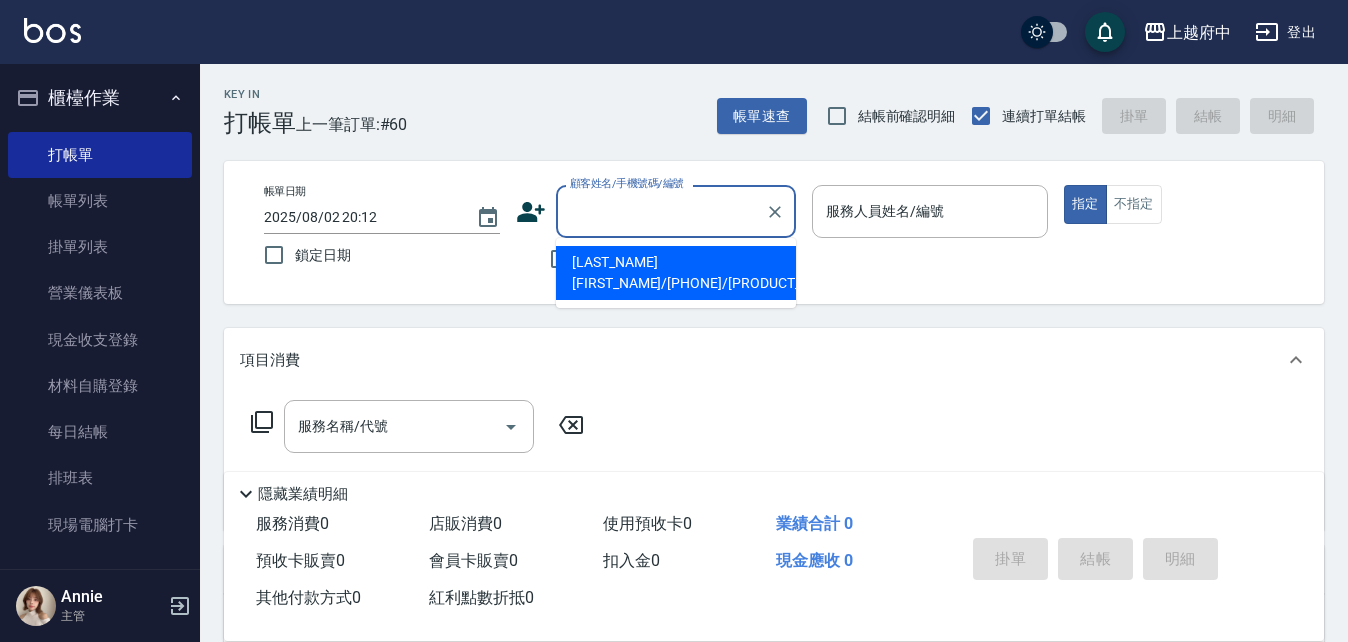 click on "顧客姓名/手機號碼/編號" at bounding box center [661, 211] 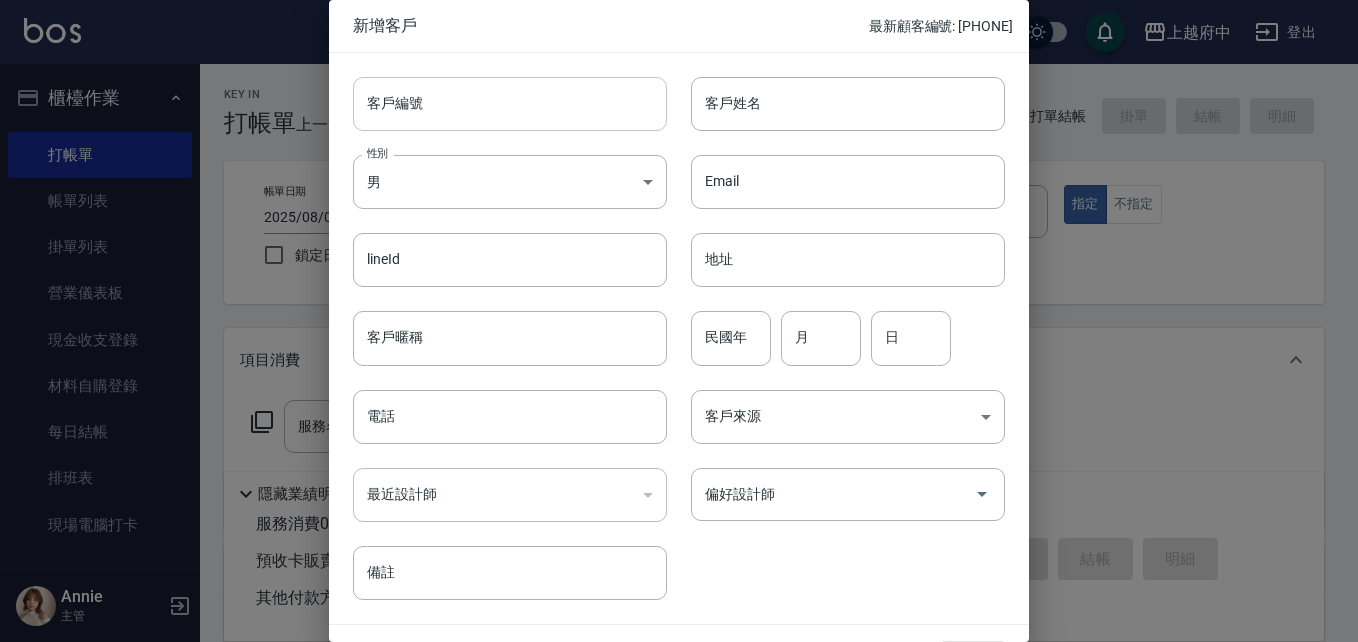 click on "客戶編號" at bounding box center (510, 104) 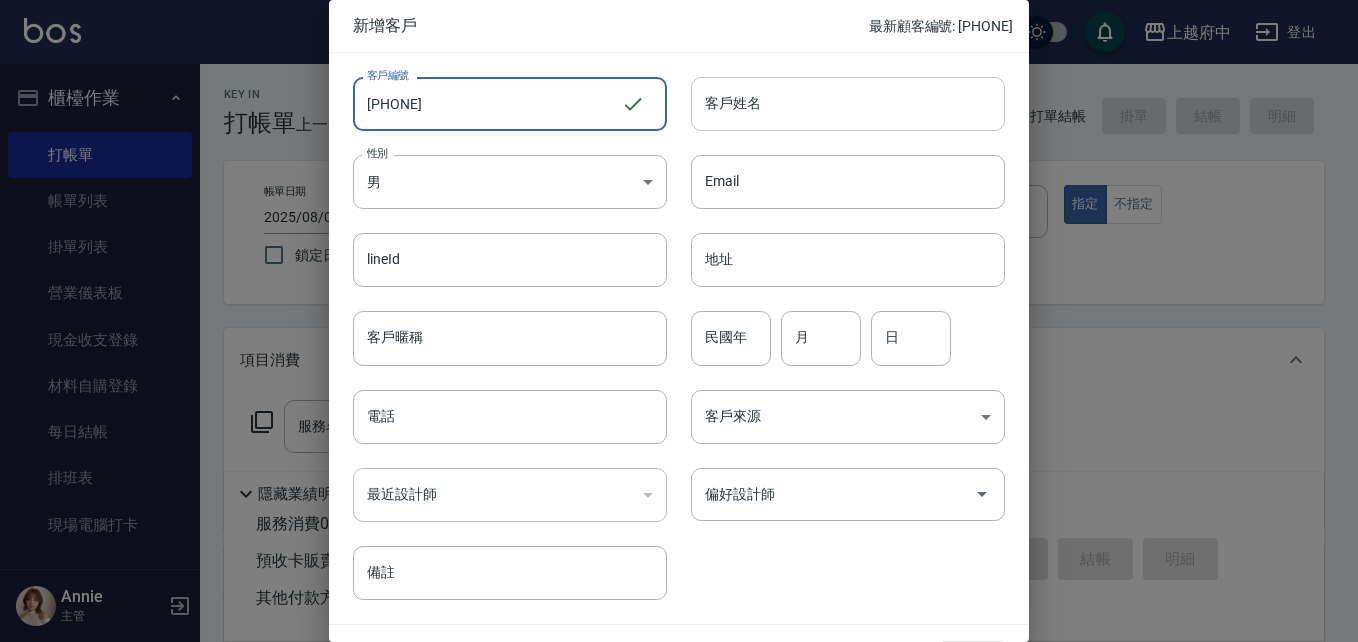 click on "客戶姓名" at bounding box center [848, 104] 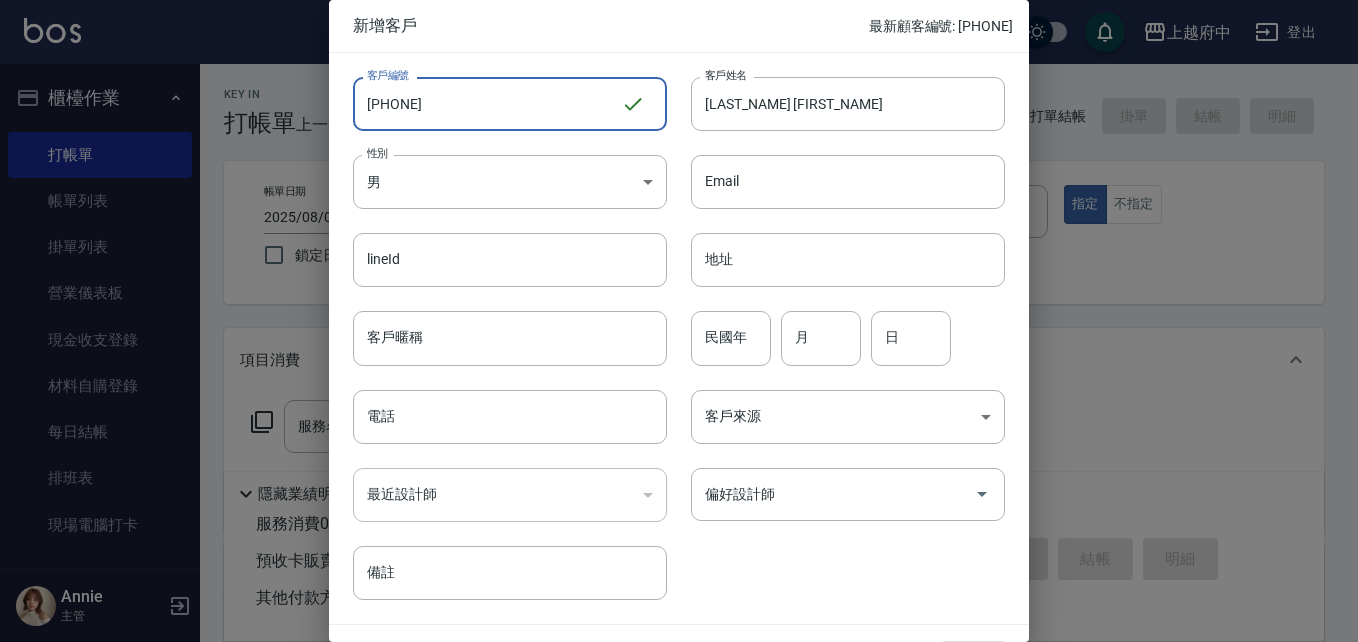 drag, startPoint x: 425, startPoint y: 108, endPoint x: 319, endPoint y: 104, distance: 106.07545 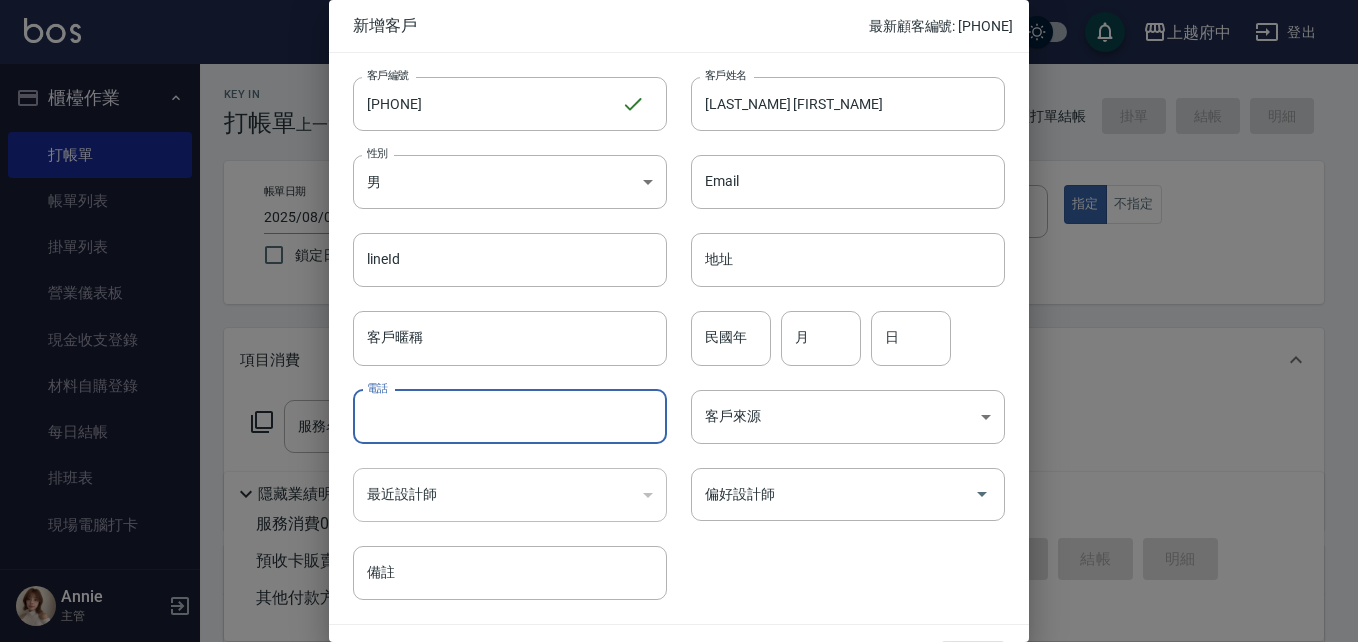 click on "電話" at bounding box center [510, 417] 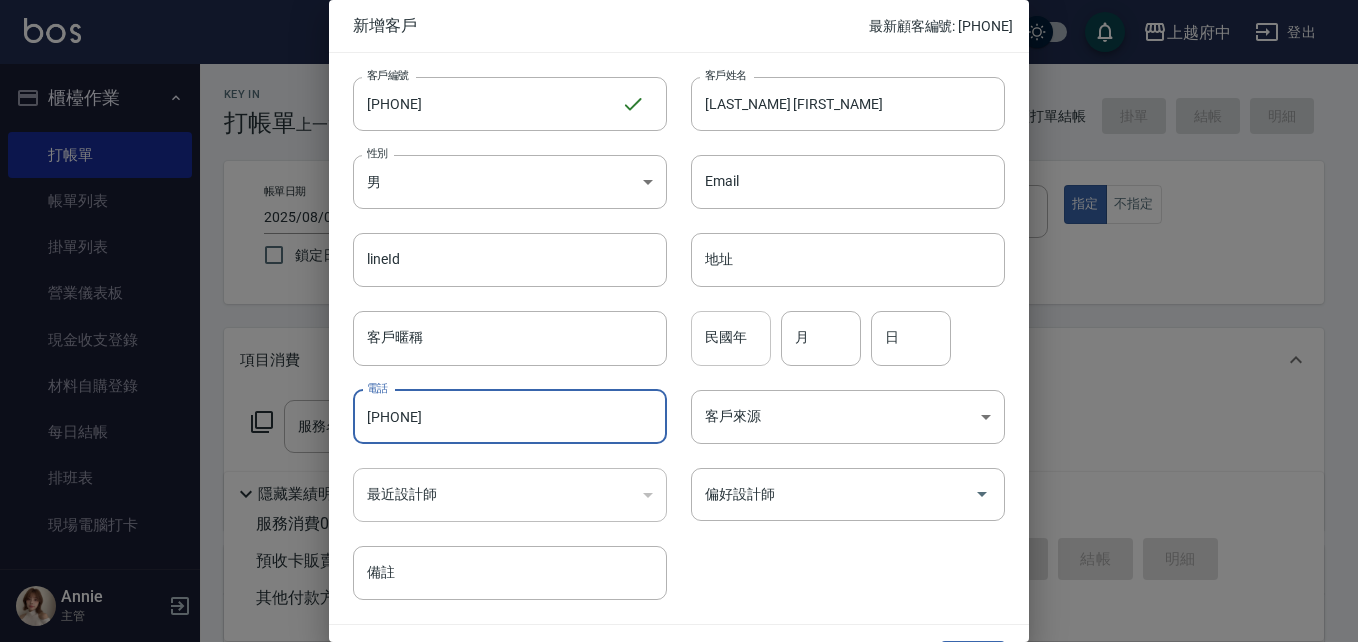 click on "民國年" at bounding box center (731, 338) 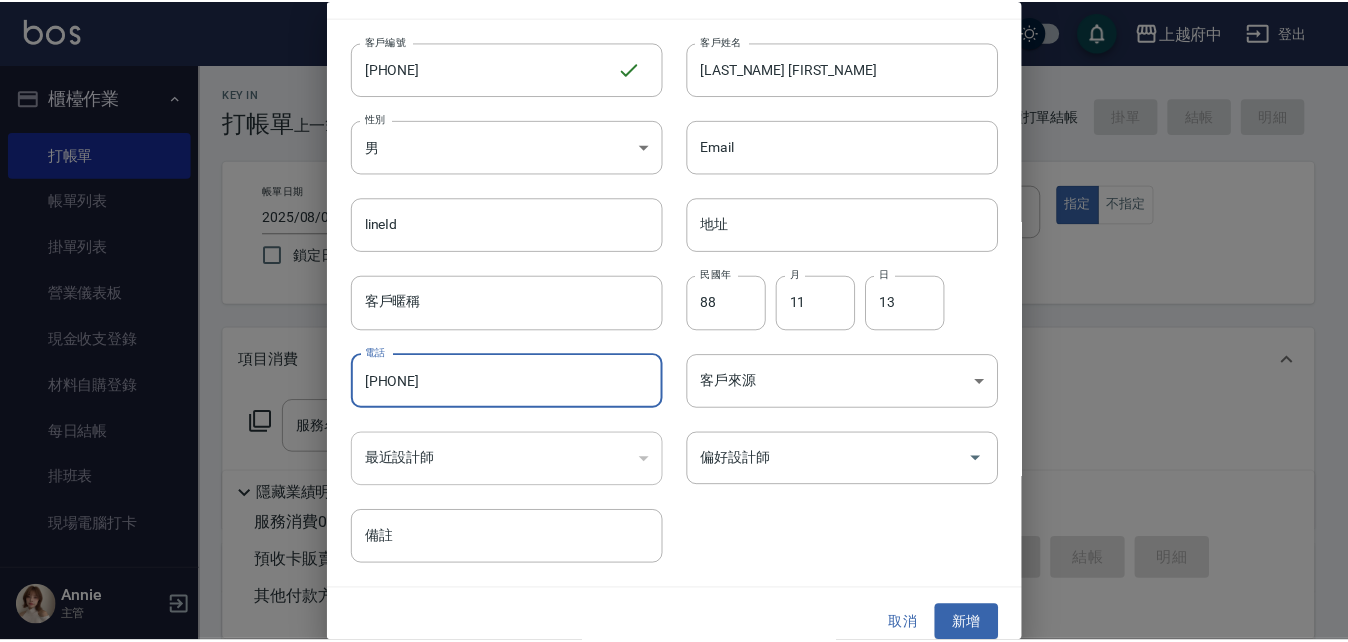 scroll, scrollTop: 51, scrollLeft: 0, axis: vertical 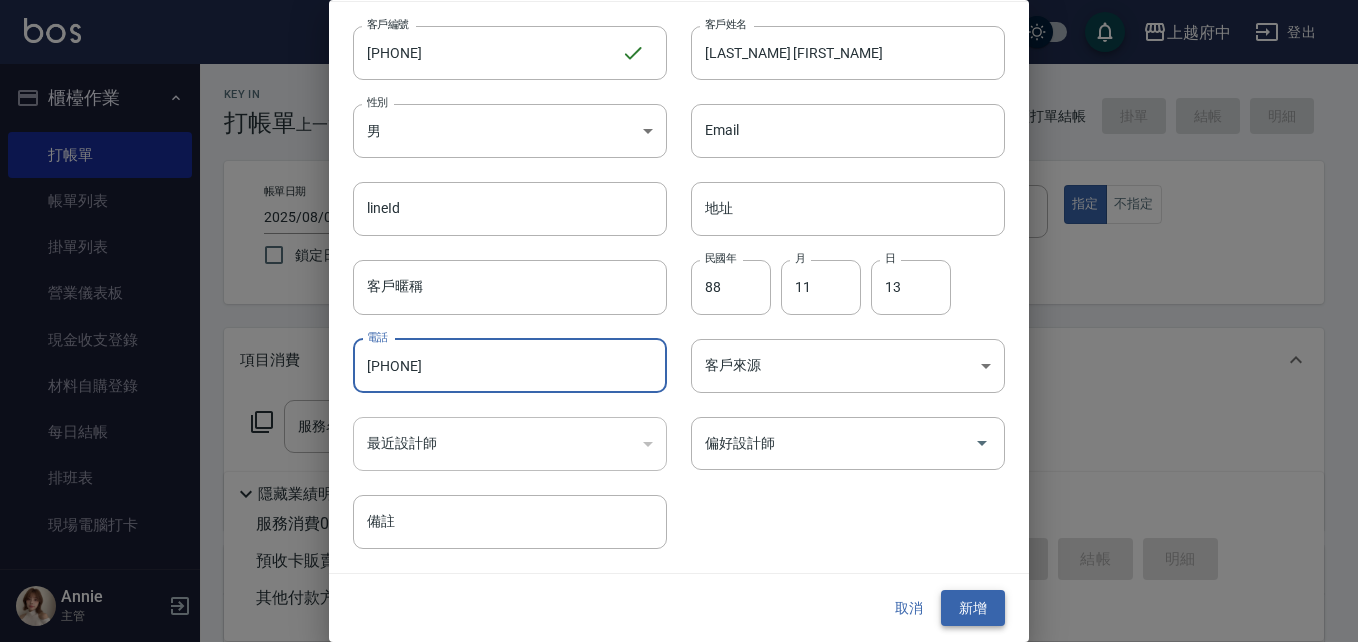 click on "新增" at bounding box center (973, 608) 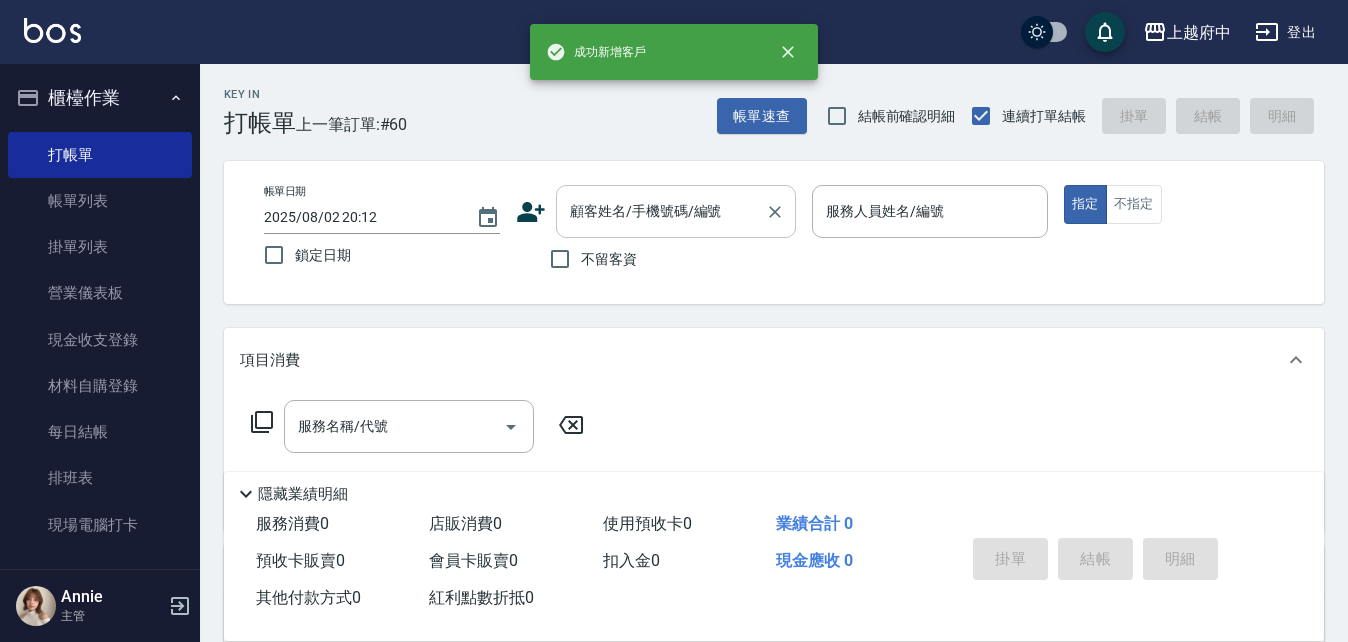click on "顧客姓名/手機號碼/編號" at bounding box center (661, 211) 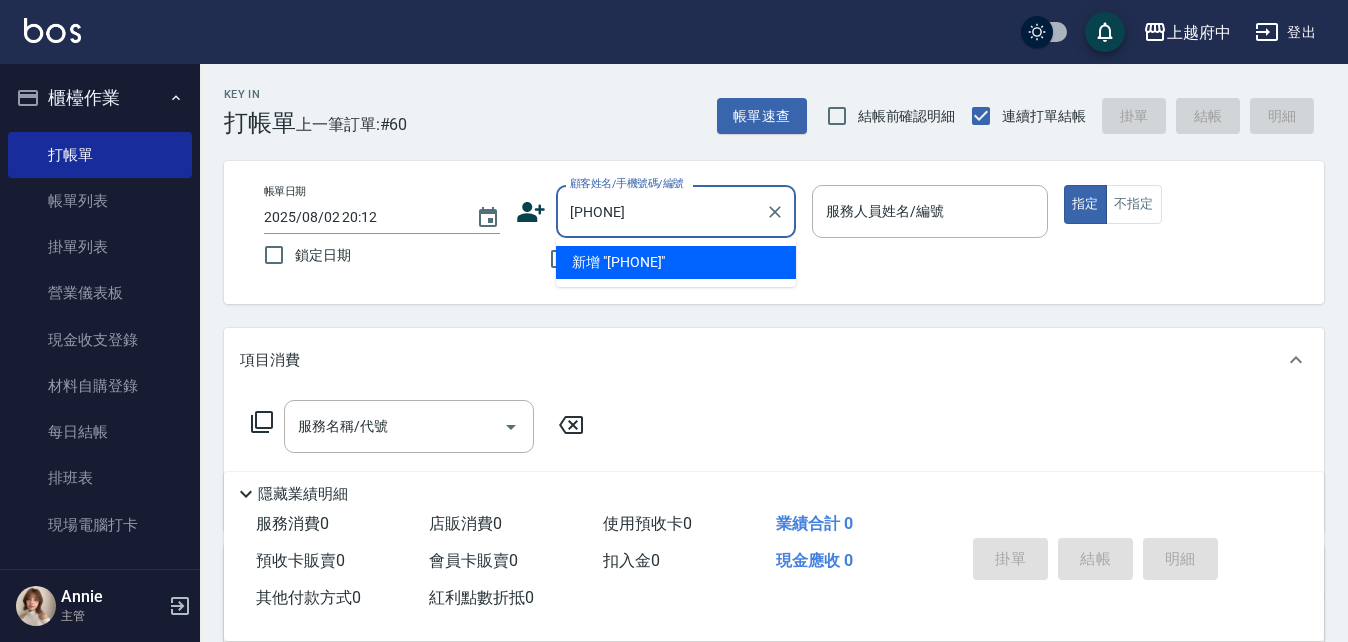 click on "[PHONE]" at bounding box center [661, 211] 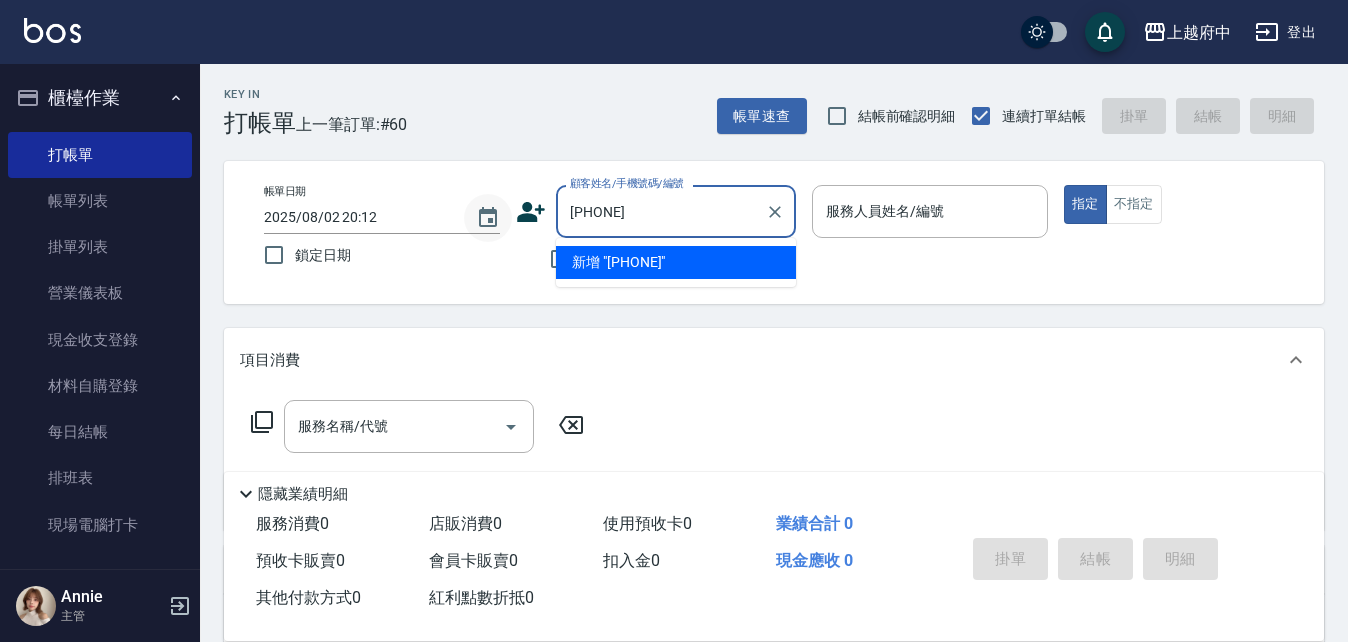 drag, startPoint x: 673, startPoint y: 213, endPoint x: 506, endPoint y: 215, distance: 167.01198 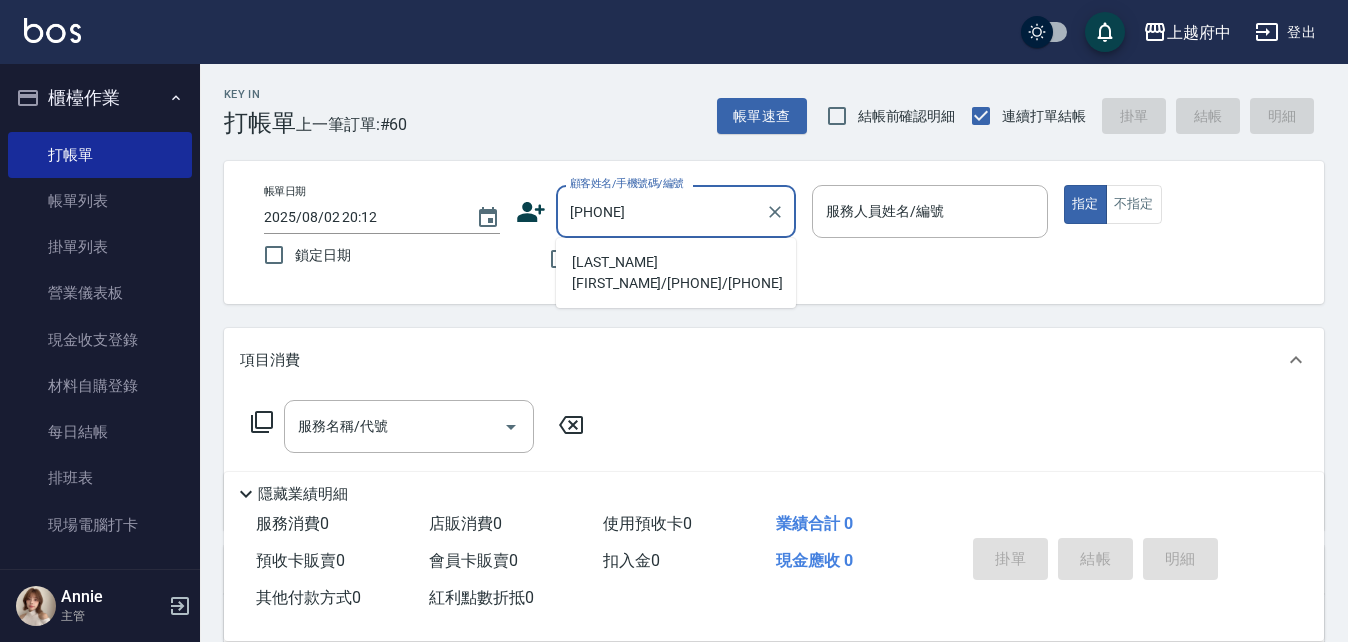 click on "[LAST_NAME] [FIRST_NAME]/[PHONE]/[PHONE]" at bounding box center [676, 273] 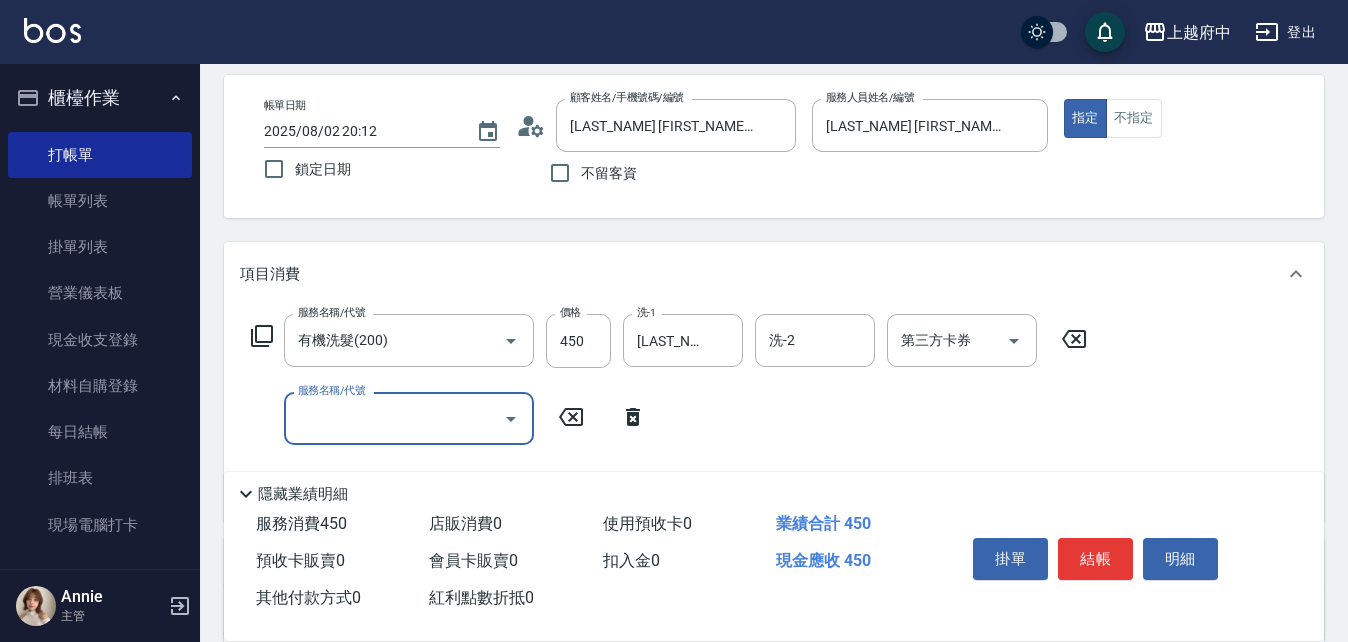 scroll, scrollTop: 200, scrollLeft: 0, axis: vertical 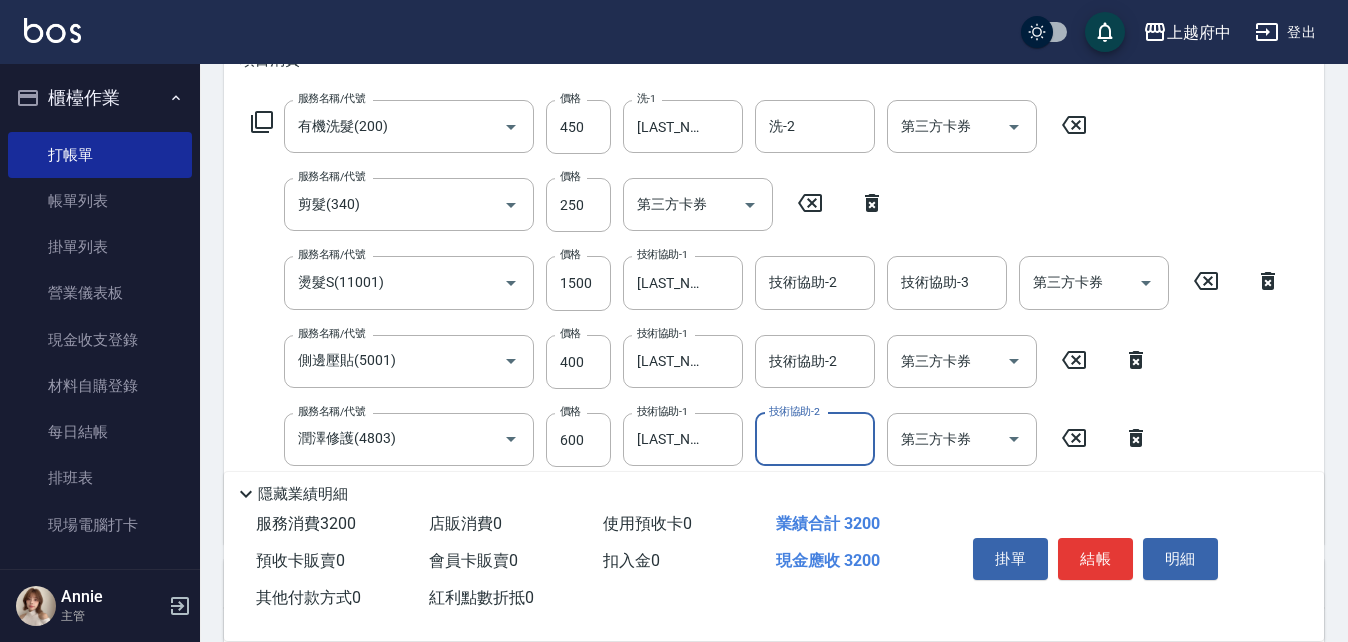 click on "服務名稱/代號 有機洗髮(200) 服務名稱/代號 價格 450 價格 洗-1 江驊侑-8 洗-1 洗-2 洗-2 第三方卡券 第三方卡券 服務名稱/代號 剪髮(340) 服務名稱/代號 價格 250 價格 第三方卡券 第三方卡券 服務名稱/代號 燙髮S(11001) 服務名稱/代號 價格 1500 價格 技術協助-1 江驊侑-8 技術協助-1 技術協助-2 技術協助-2 技術協助-3 技術協助-3 第三方卡券 第三方卡券 服務名稱/代號 側邊壓貼(5001) 服務名稱/代號 價格 400 價格 技術協助-1 江驊侑-8 技術協助-1 技術協助-2 技術協助-2 第三方卡券 第三方卡券 服務名稱/代號 潤澤修護(4803) 服務名稱/代號 價格 600 價格 技術協助-1 江驊侑-8 技術協助-1 技術協助-2 技術協助-2 第三方卡券 第三方卡券" at bounding box center [766, 314] 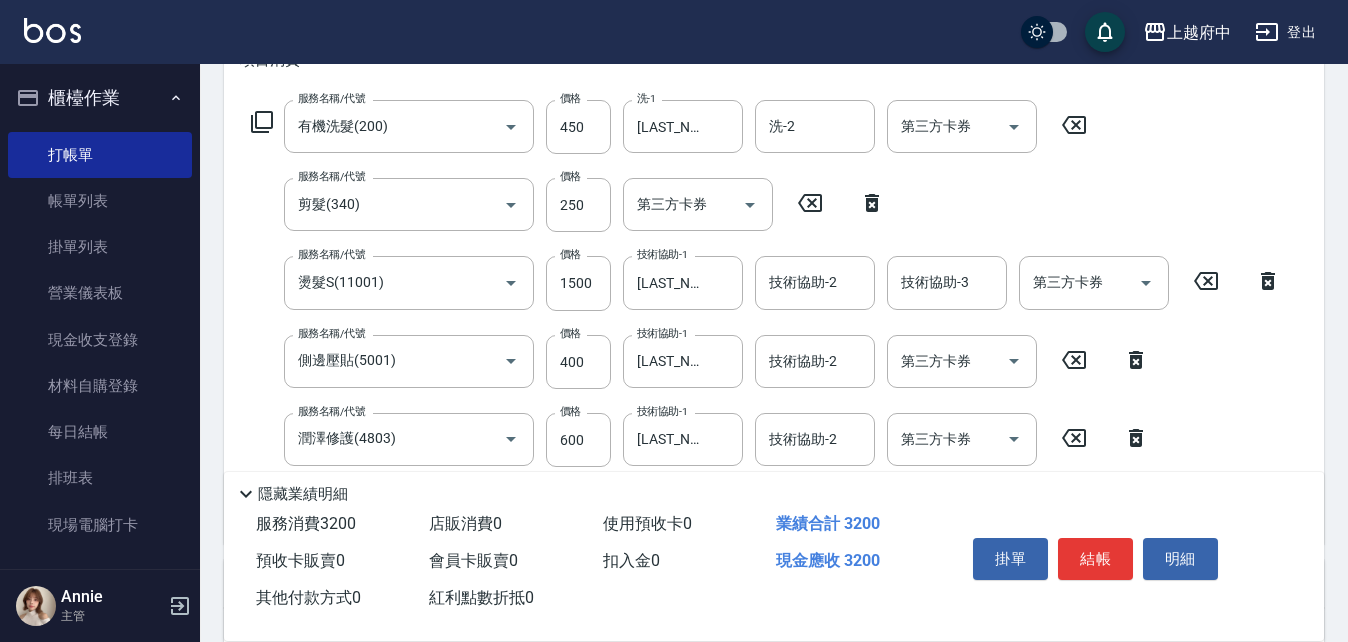 scroll, scrollTop: 400, scrollLeft: 0, axis: vertical 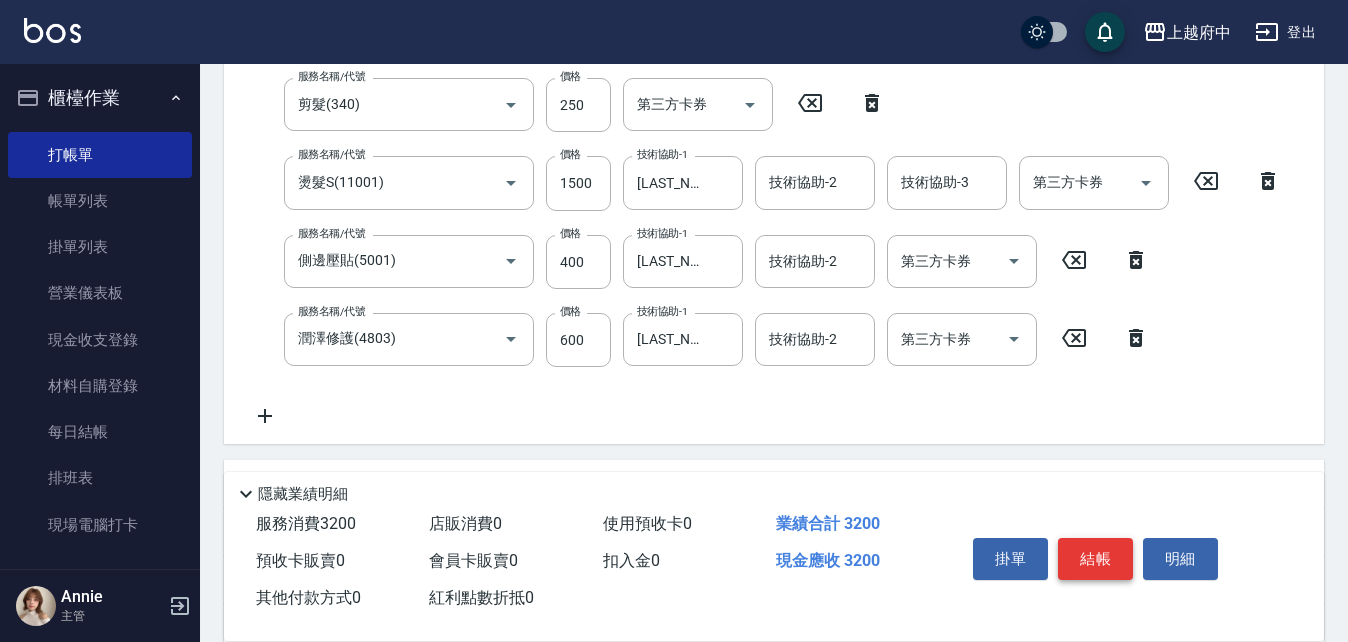 click on "結帳" at bounding box center (1095, 559) 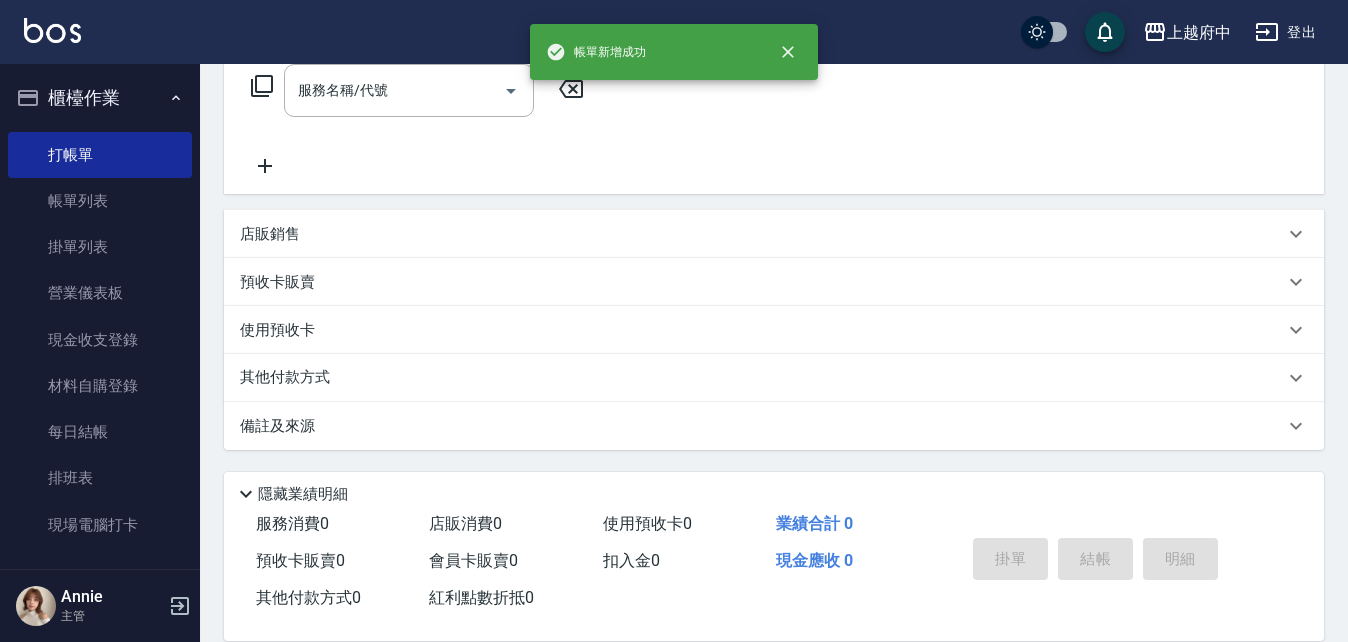 scroll, scrollTop: 0, scrollLeft: 0, axis: both 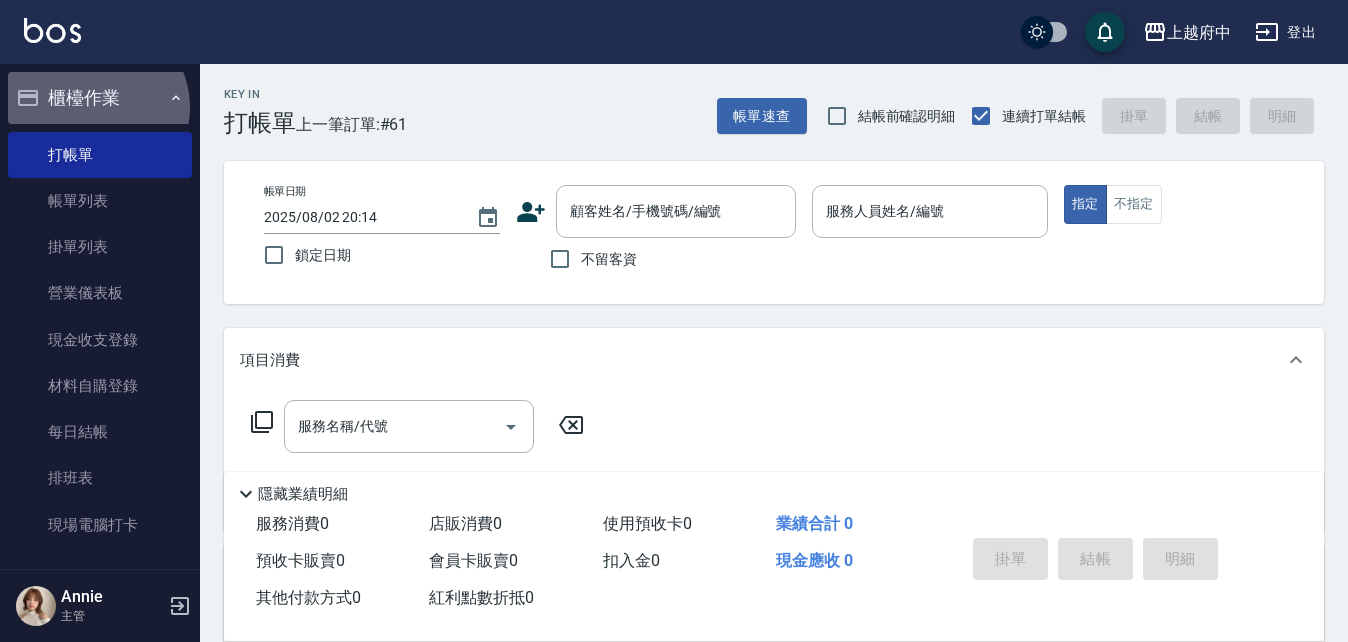 click on "櫃檯作業" at bounding box center (100, 98) 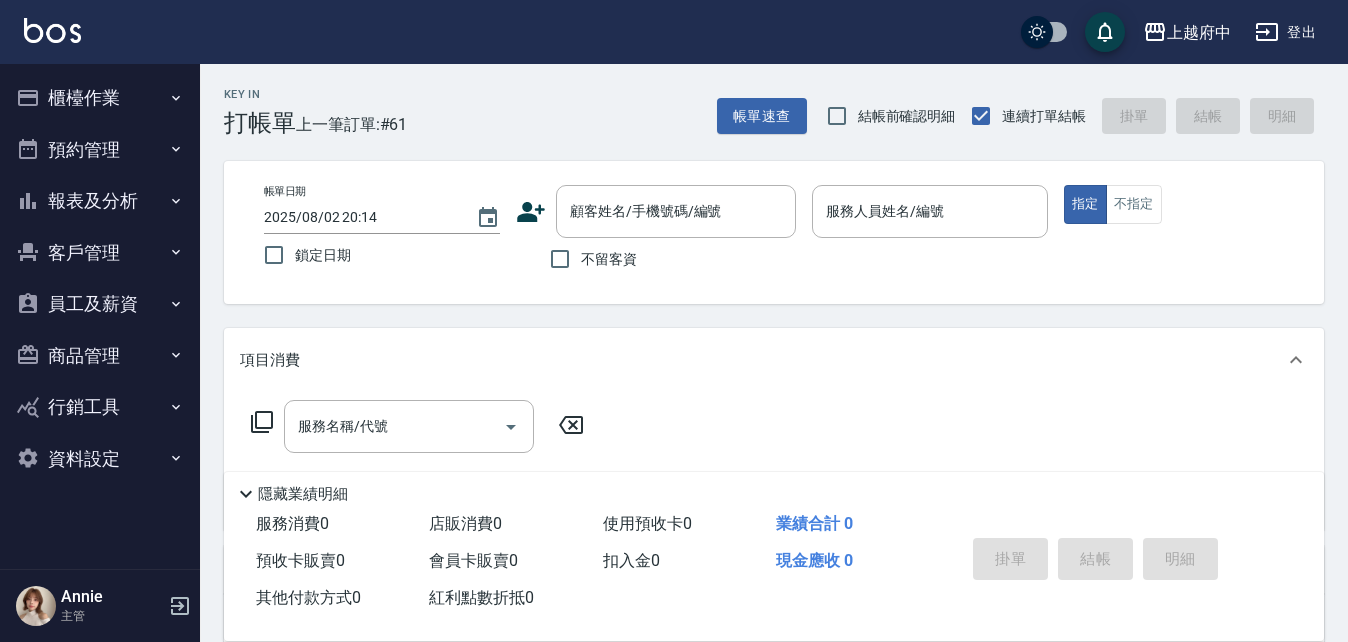 click on "客戶管理" at bounding box center (100, 253) 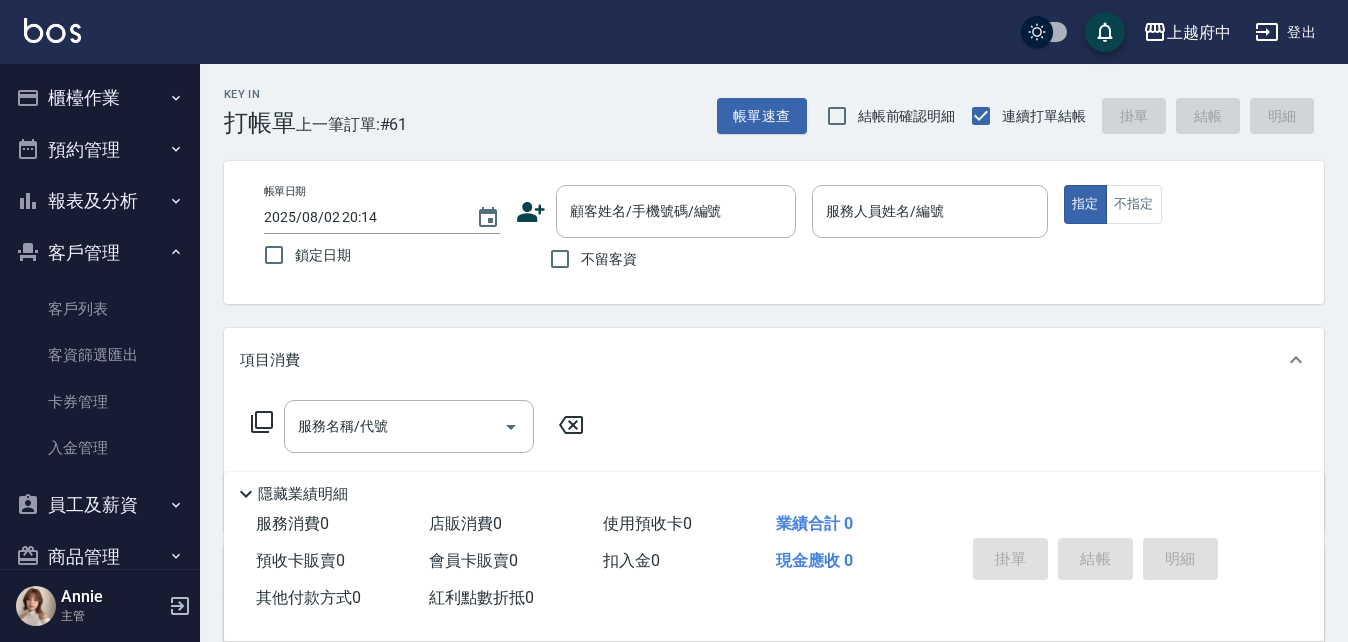 click on "客戶管理" at bounding box center [100, 253] 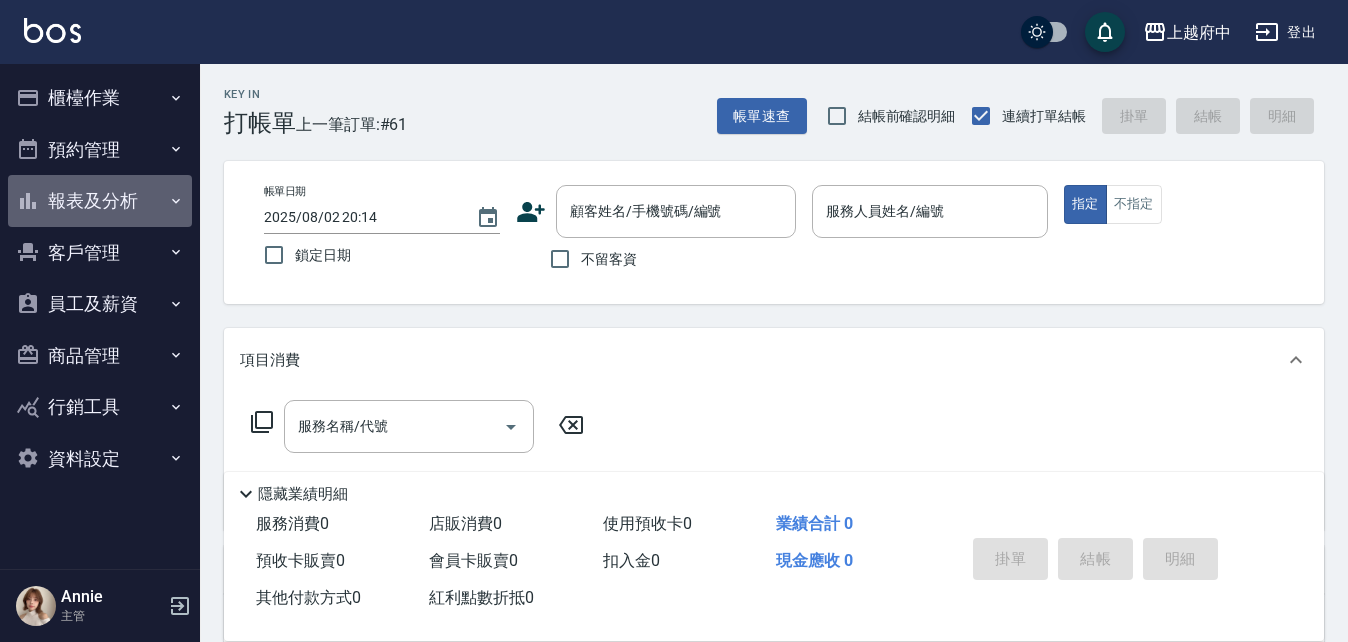 click on "報表及分析" at bounding box center [100, 201] 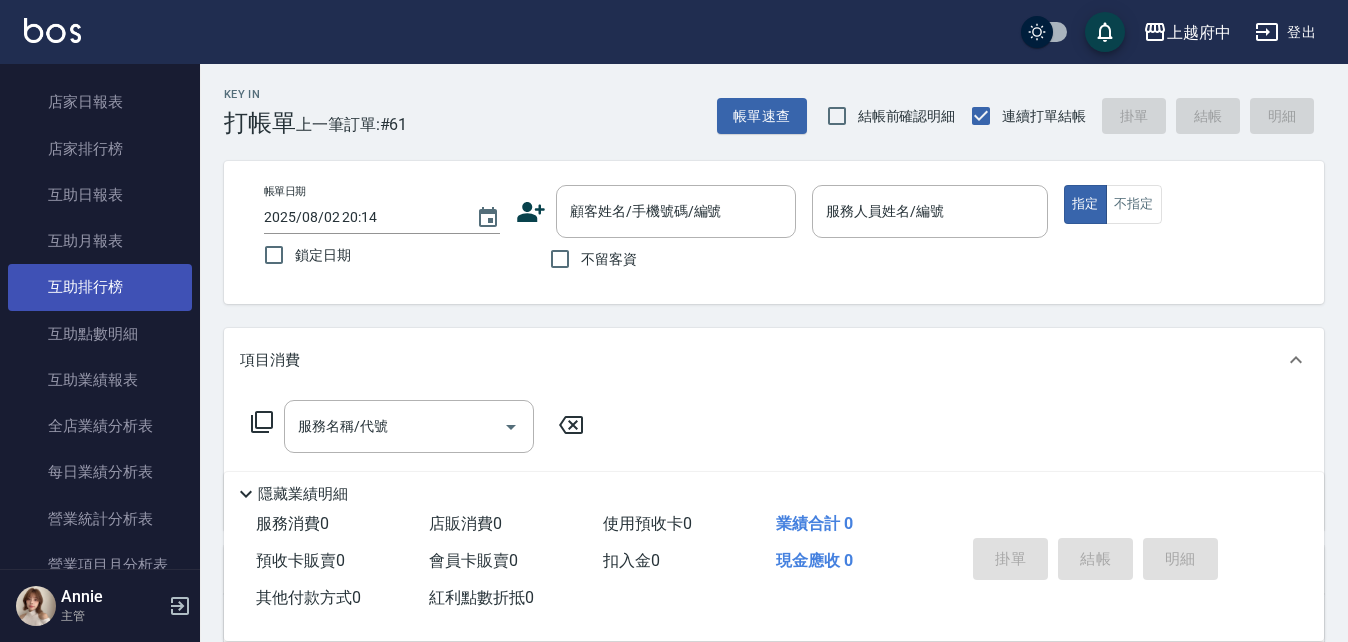 scroll, scrollTop: 300, scrollLeft: 0, axis: vertical 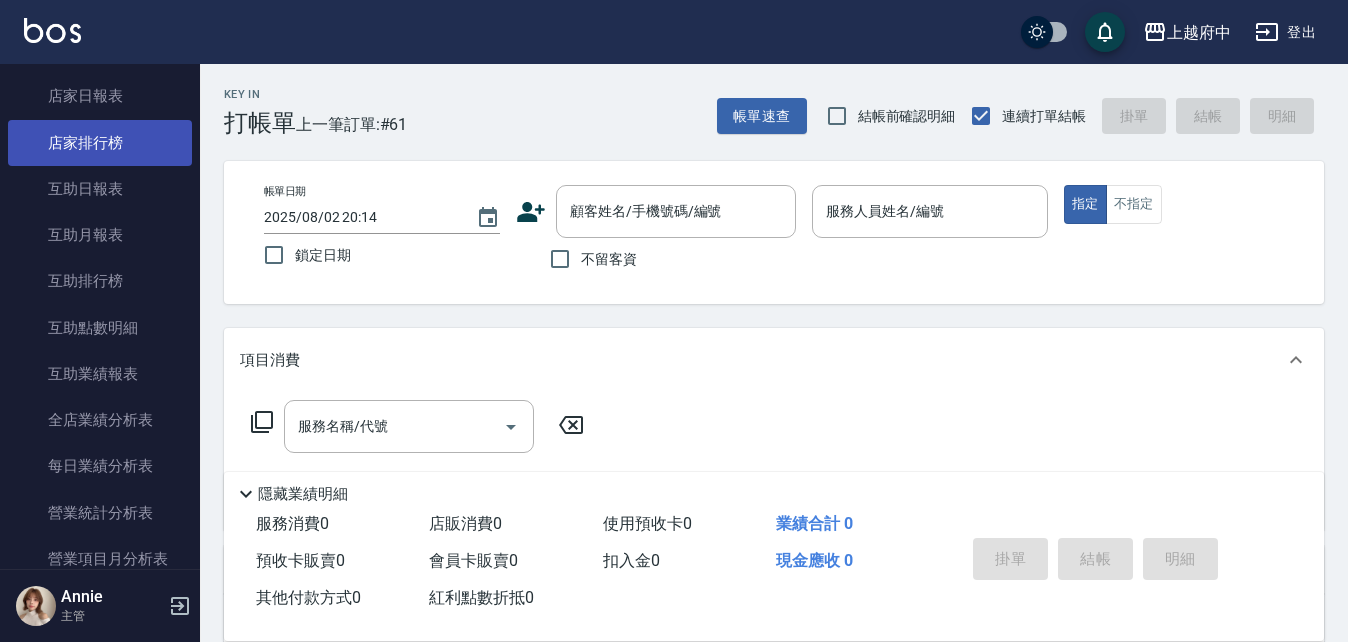 click on "店家排行榜" at bounding box center (100, 143) 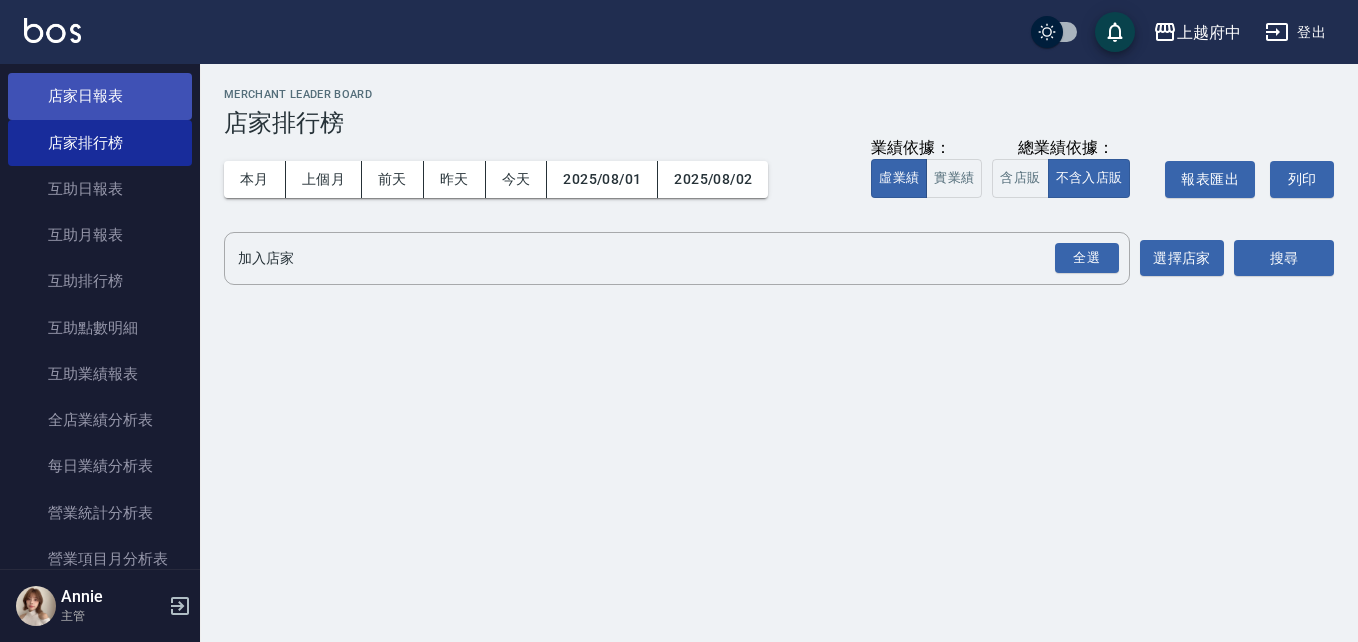 click on "店家日報表" at bounding box center (100, 96) 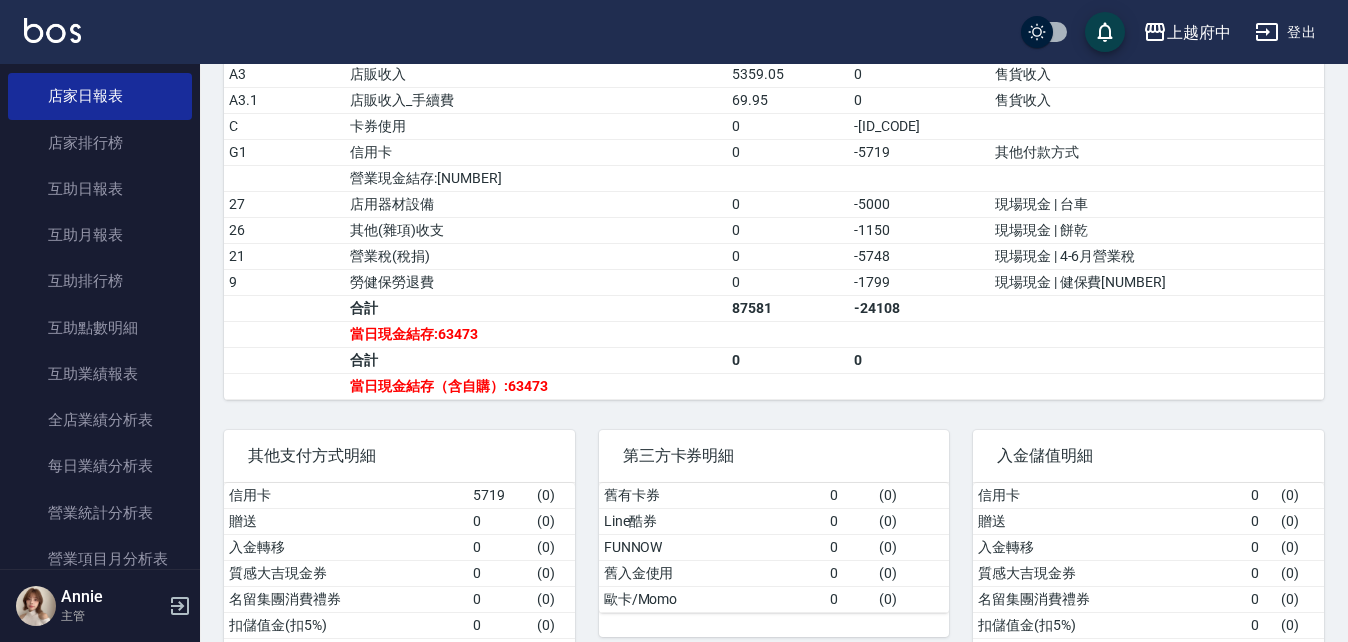 scroll, scrollTop: 800, scrollLeft: 0, axis: vertical 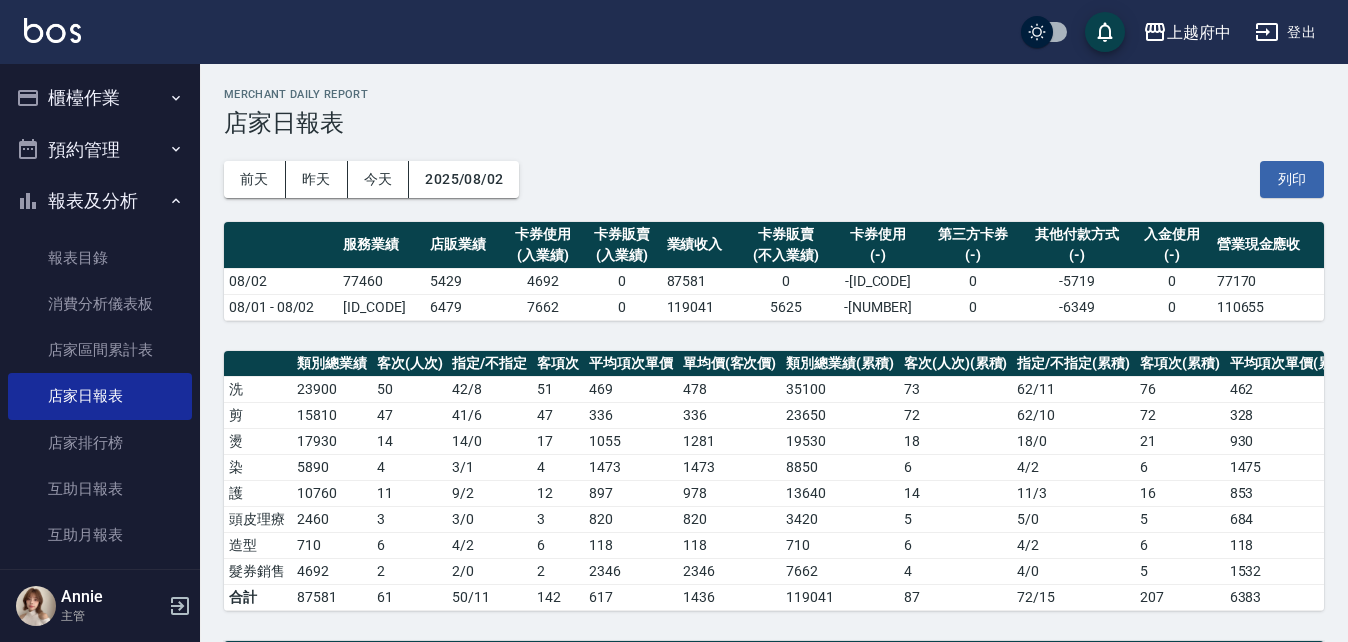 click on "櫃檯作業" at bounding box center [100, 98] 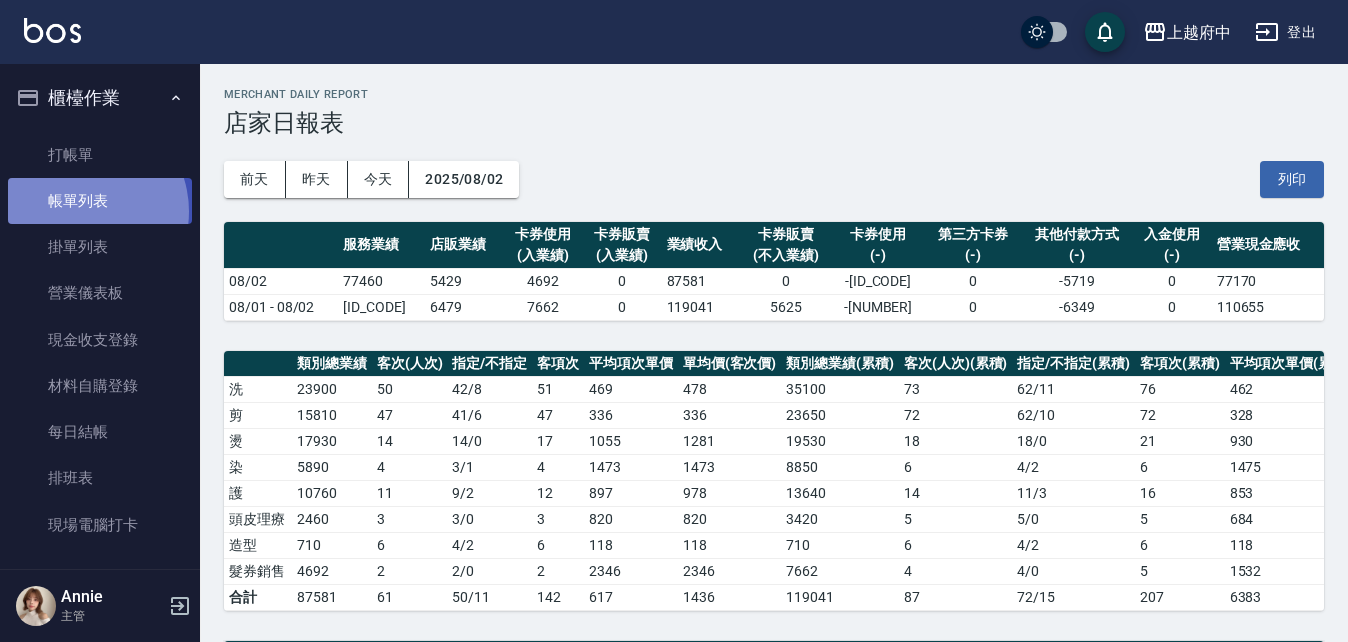 click on "帳單列表" at bounding box center (100, 201) 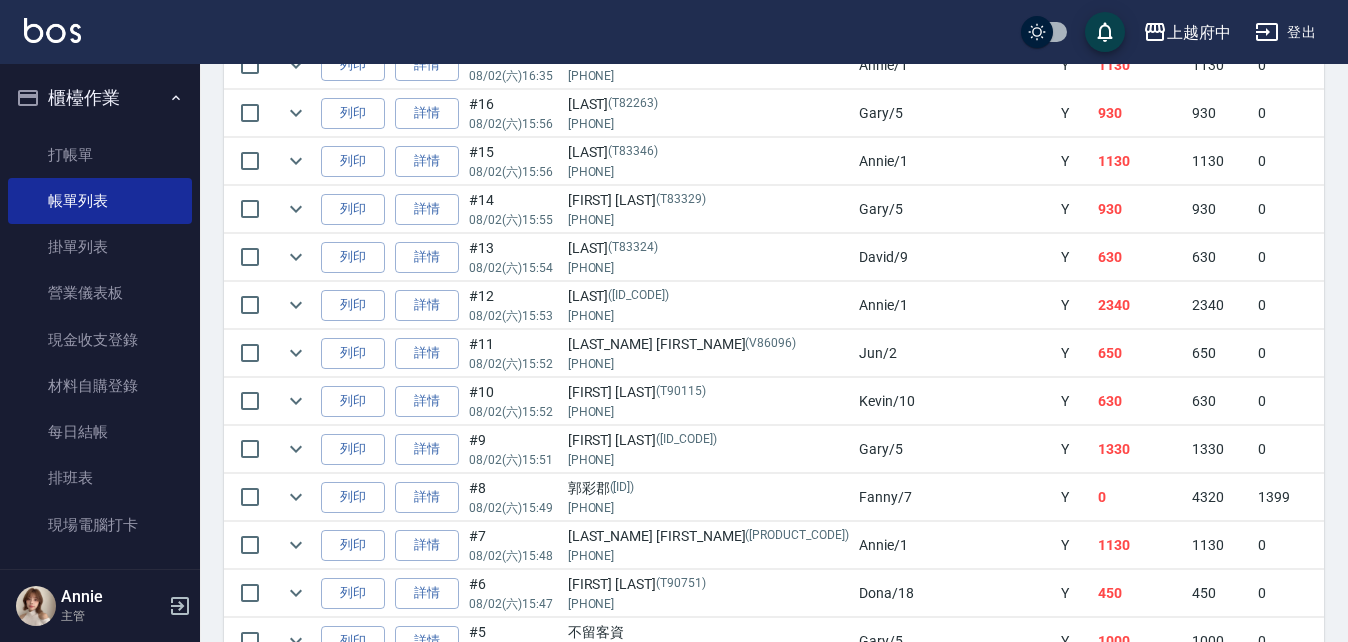 scroll, scrollTop: 2800, scrollLeft: 0, axis: vertical 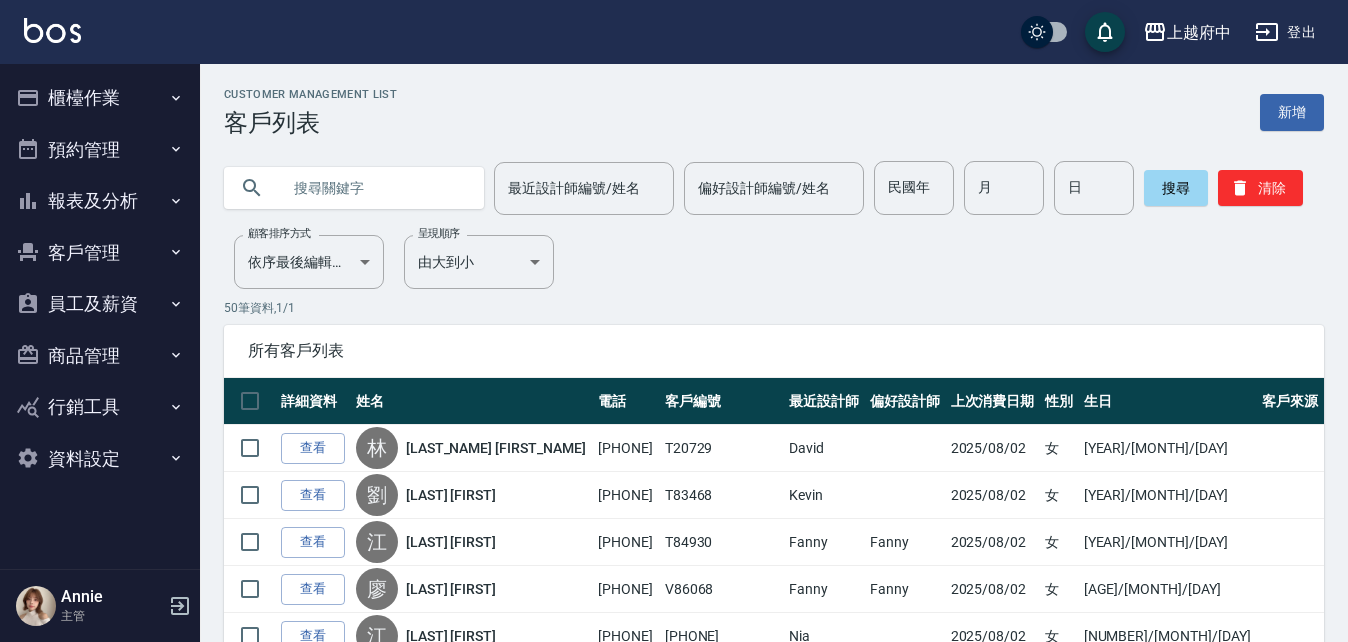 click on "櫃檯作業" at bounding box center [100, 98] 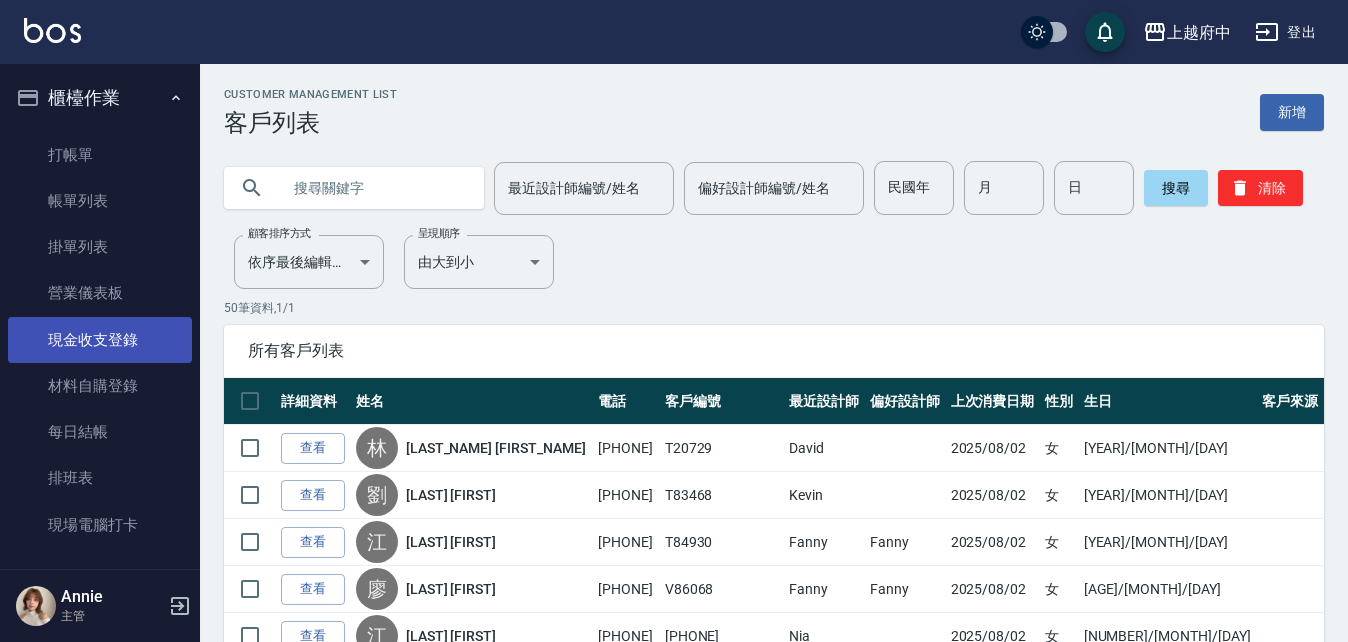 click on "現金收支登錄" at bounding box center [100, 340] 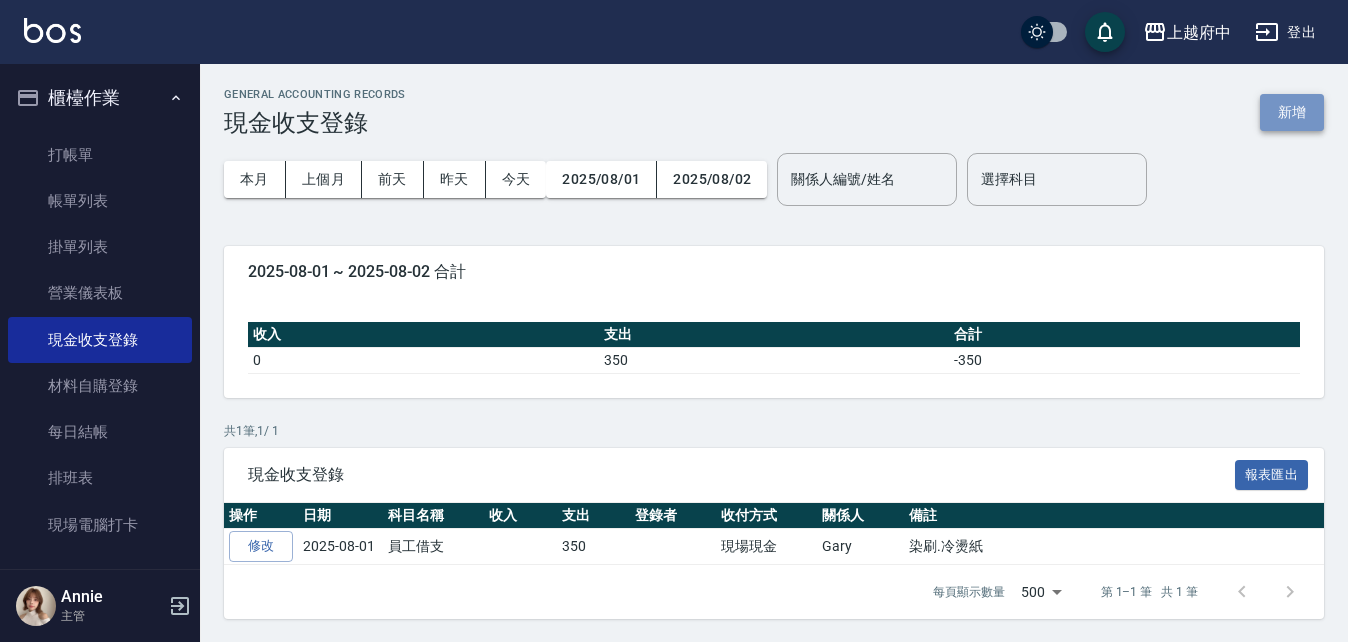 click on "新增" at bounding box center [1292, 112] 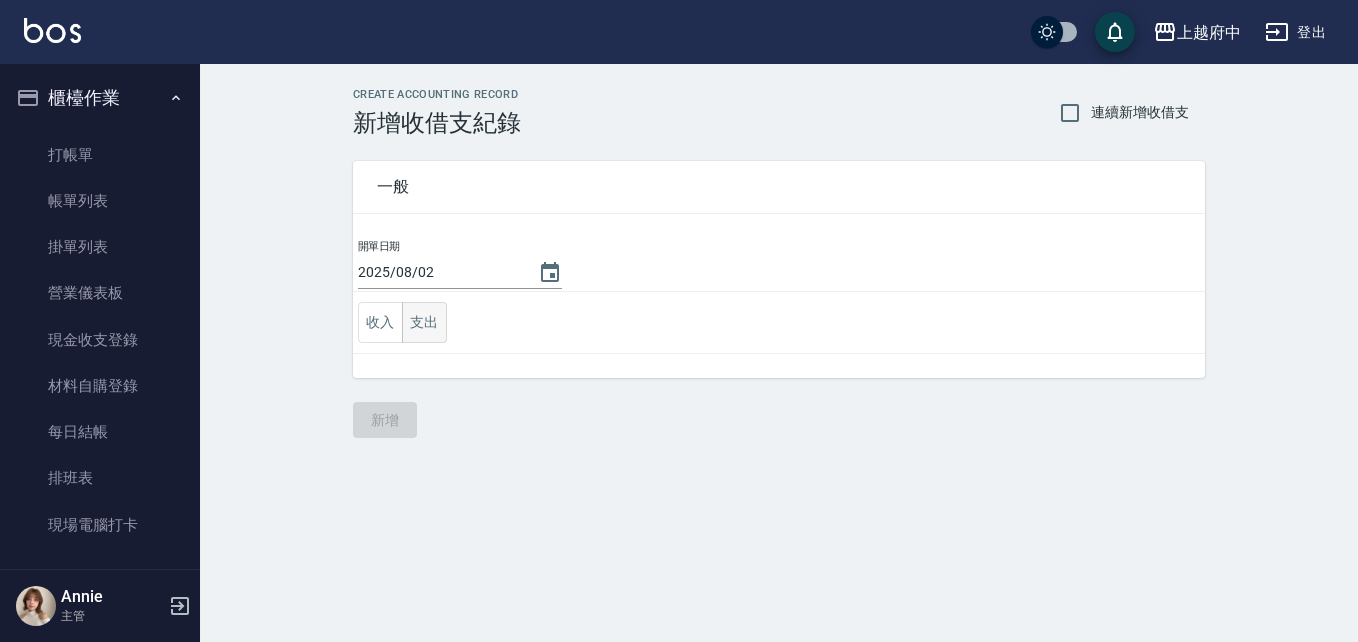 click on "支出" at bounding box center (424, 322) 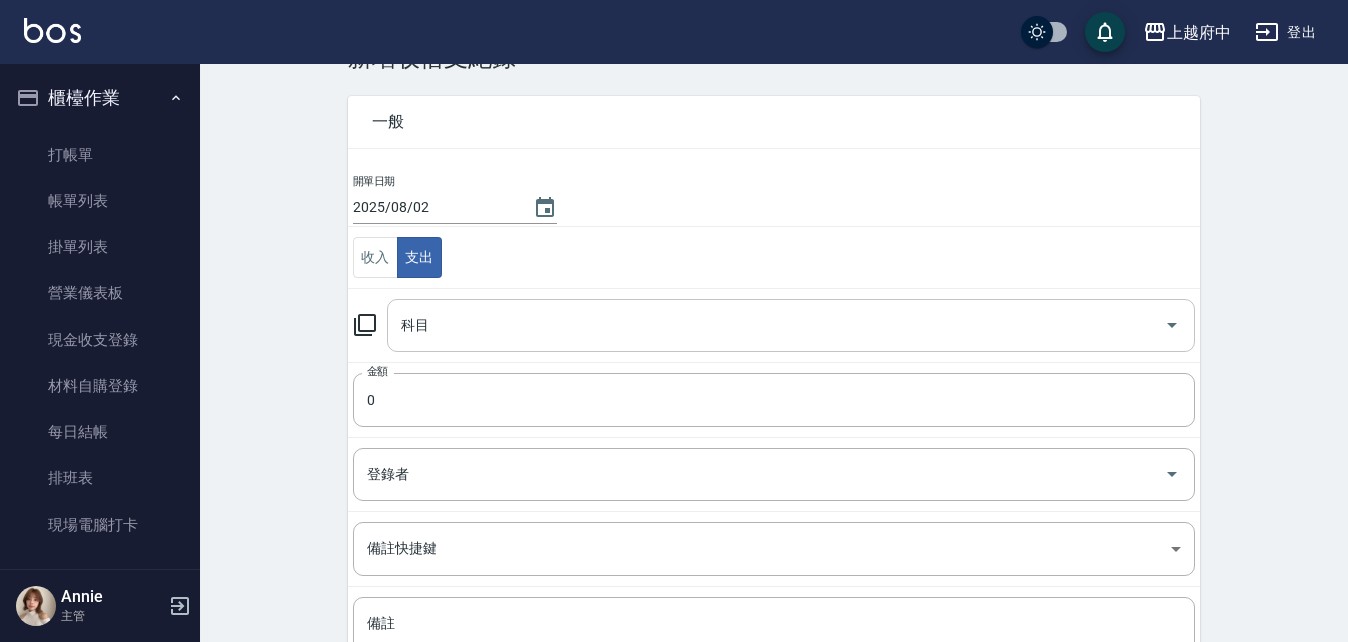 scroll, scrollTop: 100, scrollLeft: 0, axis: vertical 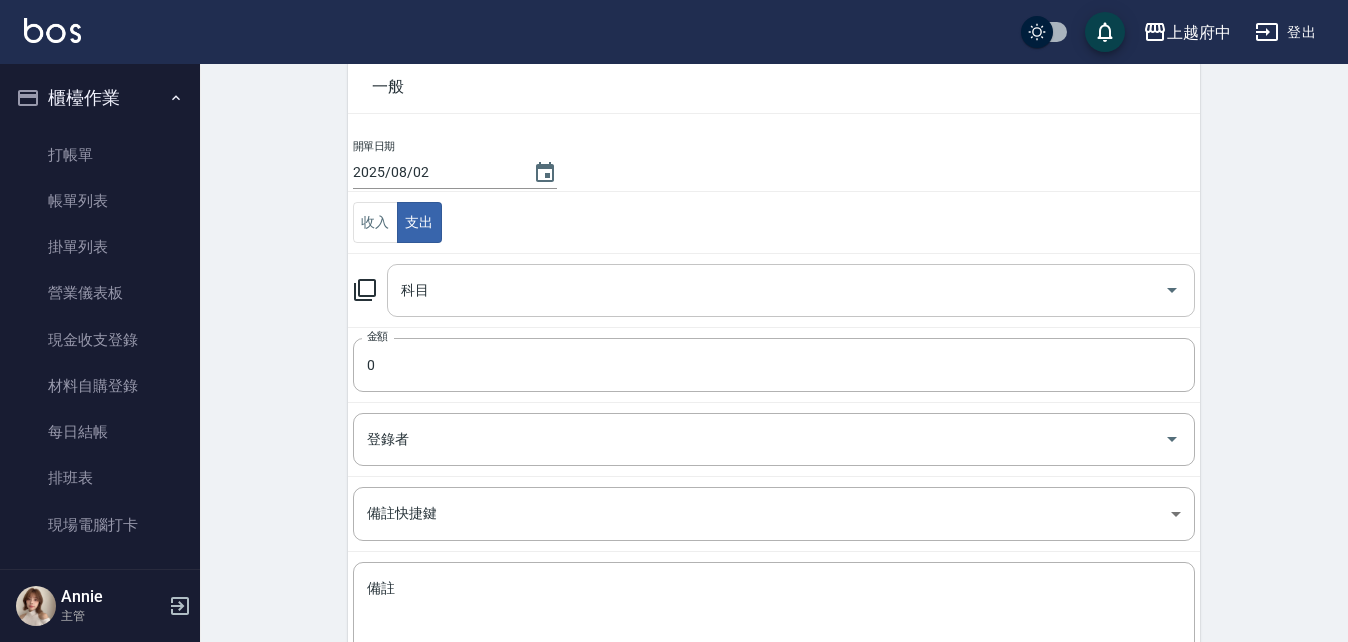 click on "科目" at bounding box center (791, 290) 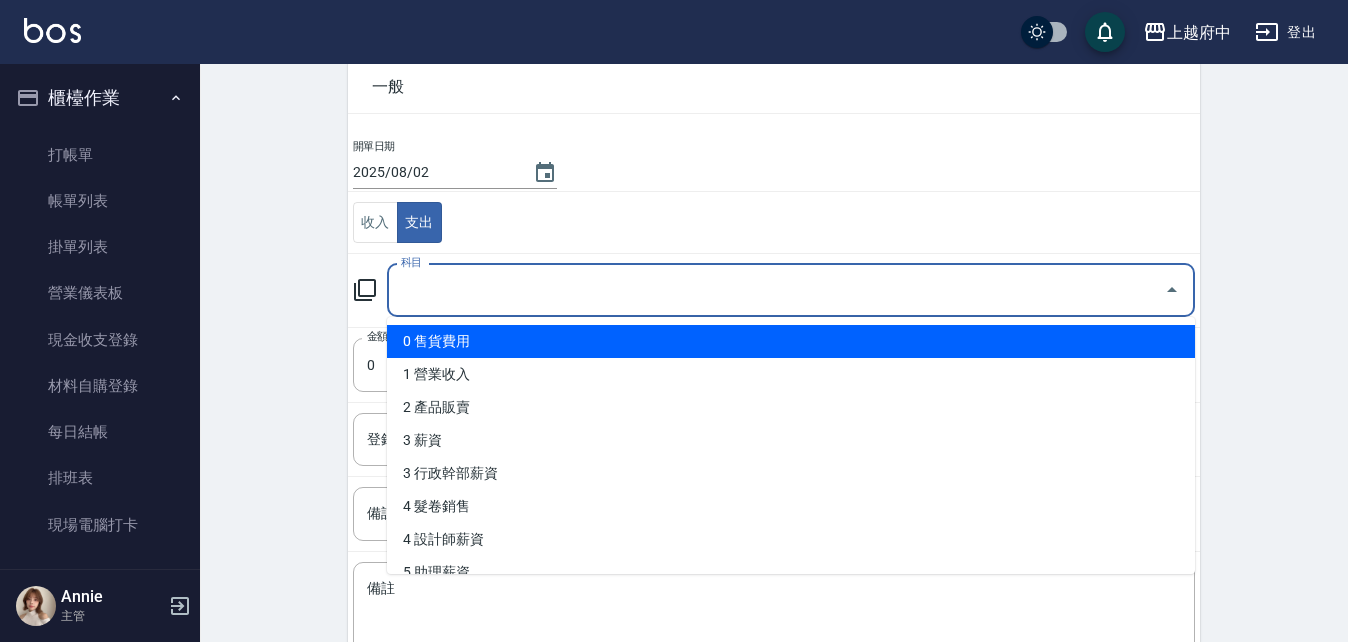 scroll, scrollTop: 200, scrollLeft: 0, axis: vertical 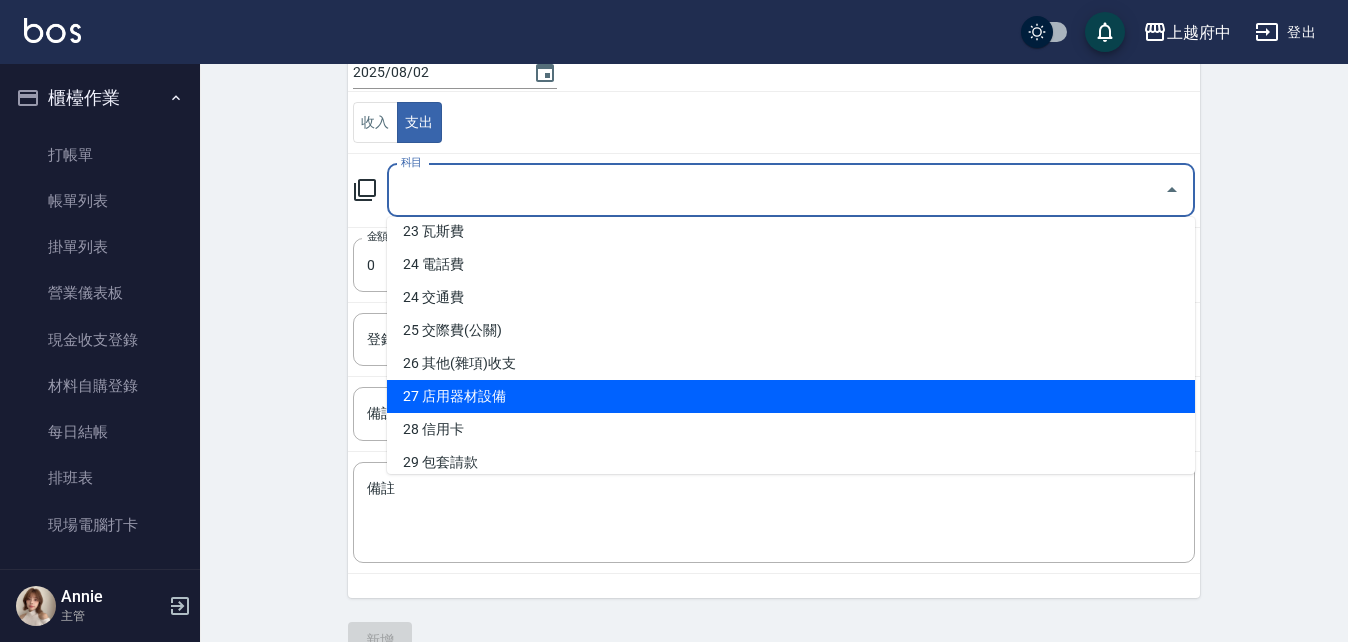 click on "27 店用器材設備" at bounding box center (791, 396) 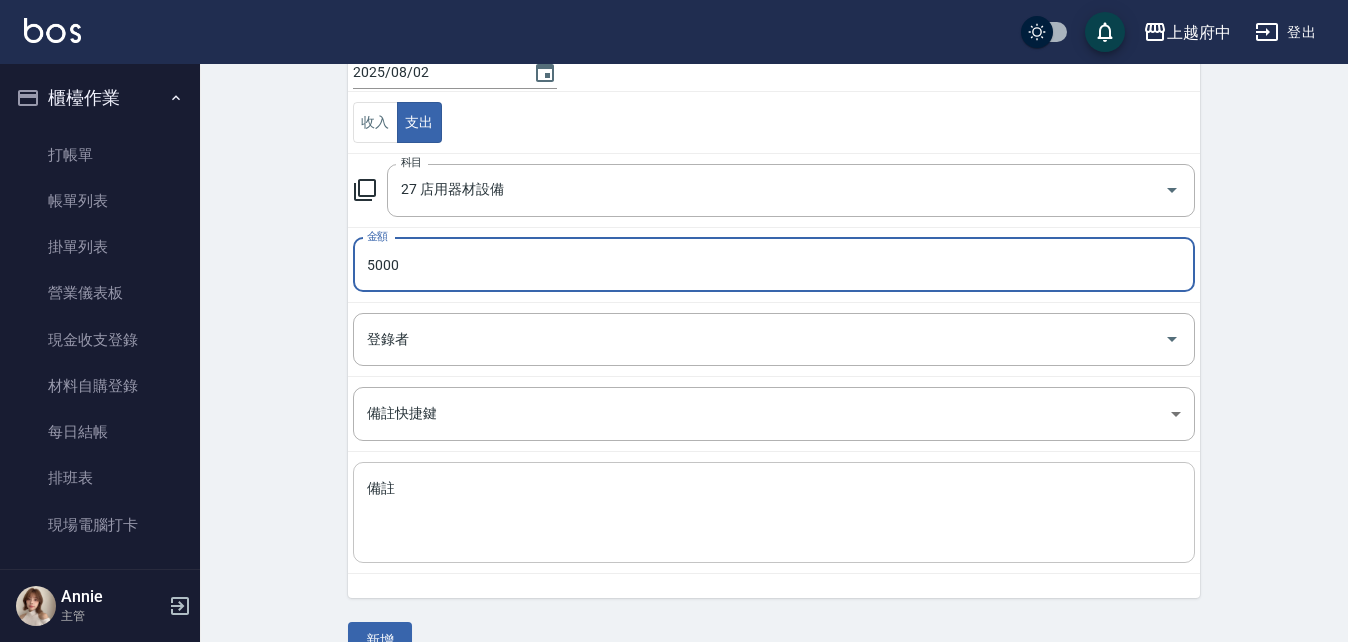 type on "5000" 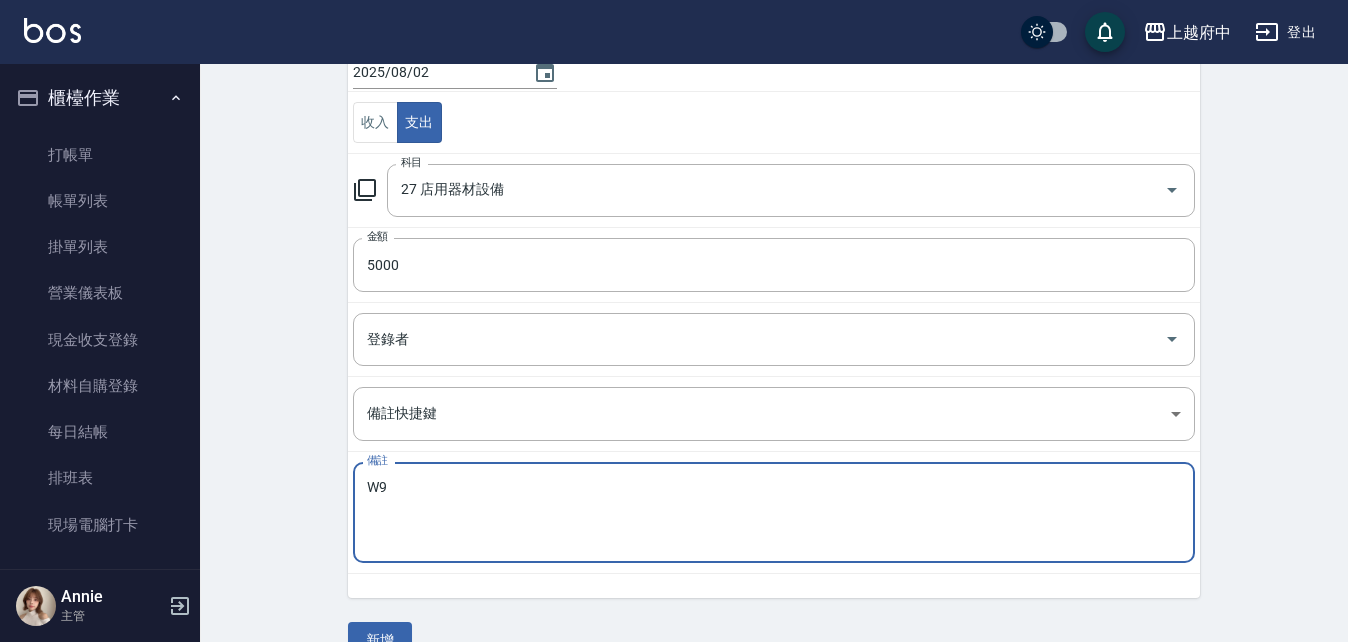 type on "W" 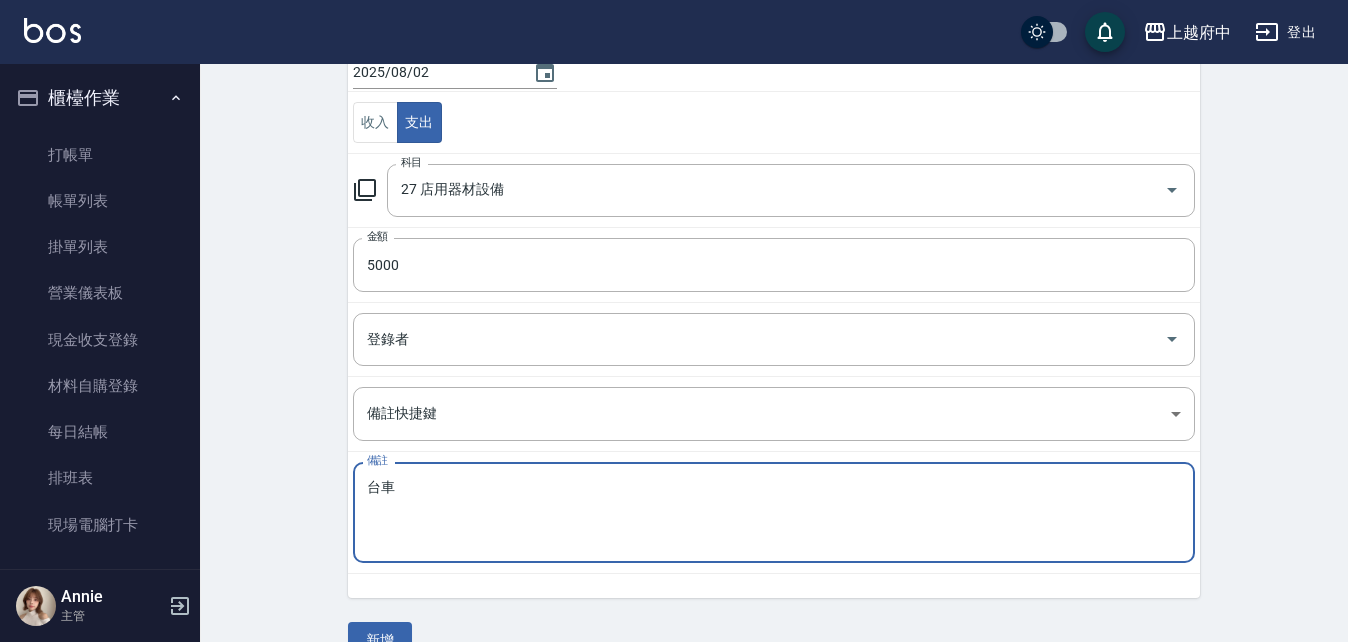 type on "台車" 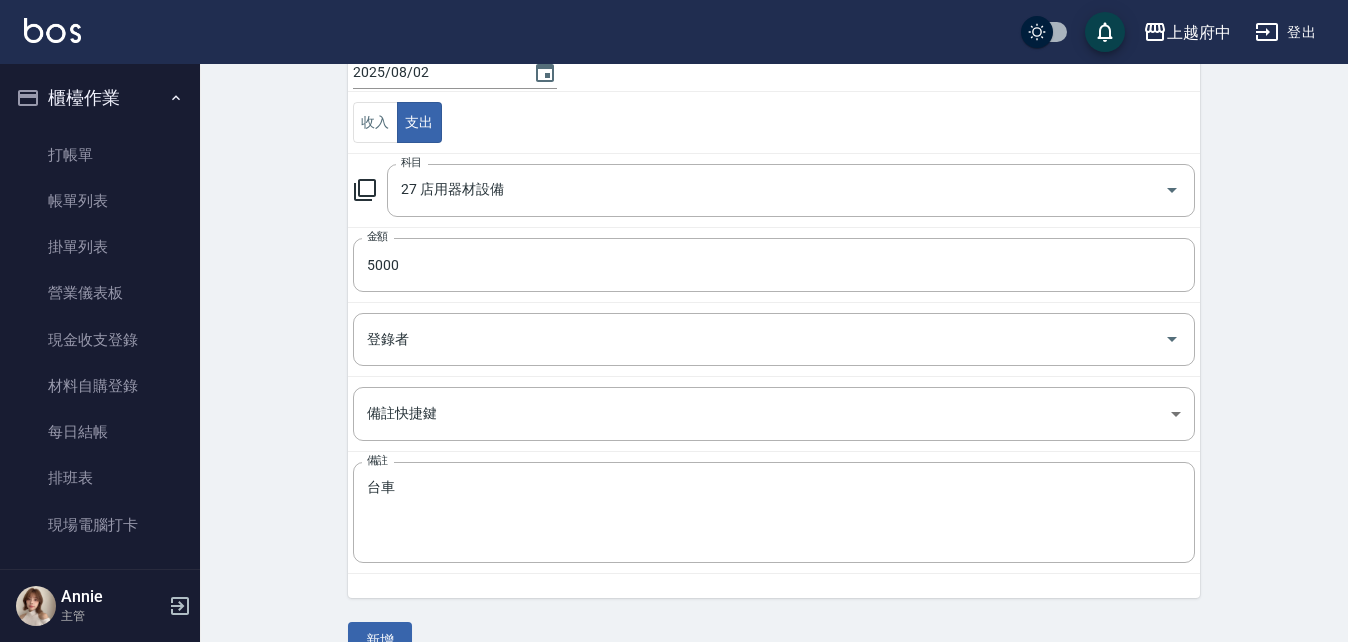 click on "CREATE ACCOUNTING RECORD 新增收借支紀錄 連續新增收借支 一般 開單日期 2025/08/02 收入 支出 科目 27 店用器材設備 科目 金額 5000 金額 登錄者 登錄者 備註快捷鍵 ​ 備註快捷鍵 備註 台車 x 備註 新增" at bounding box center [774, 273] 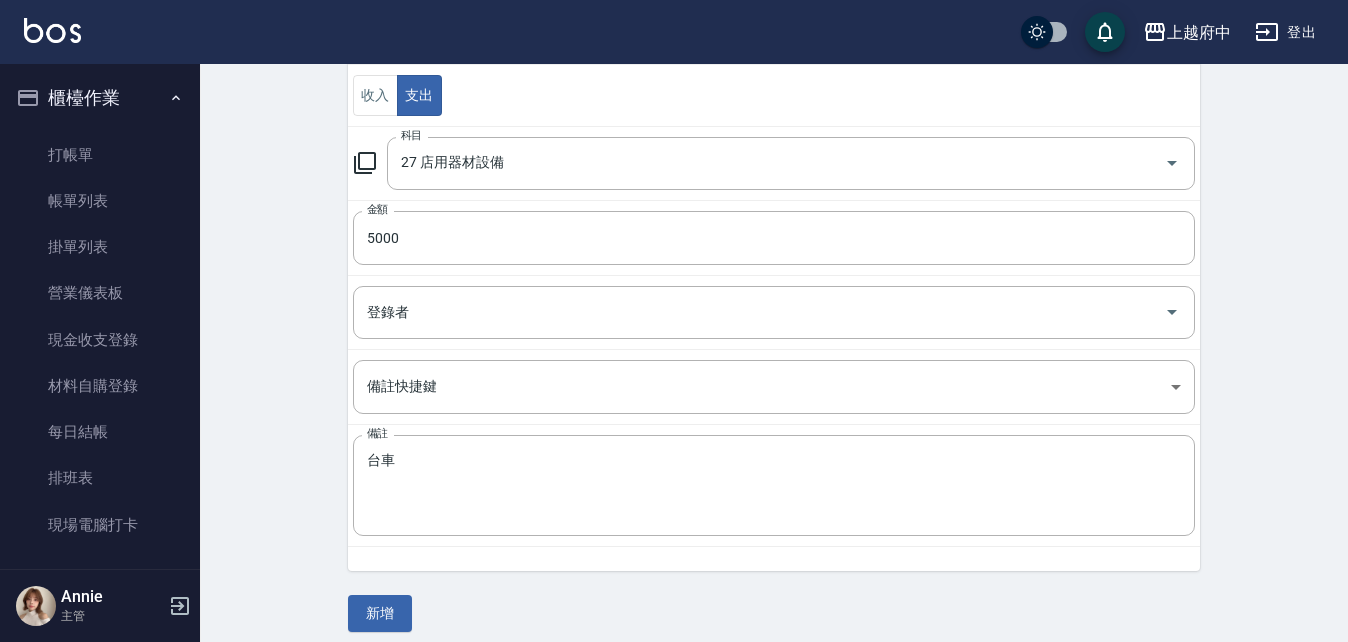 scroll, scrollTop: 241, scrollLeft: 0, axis: vertical 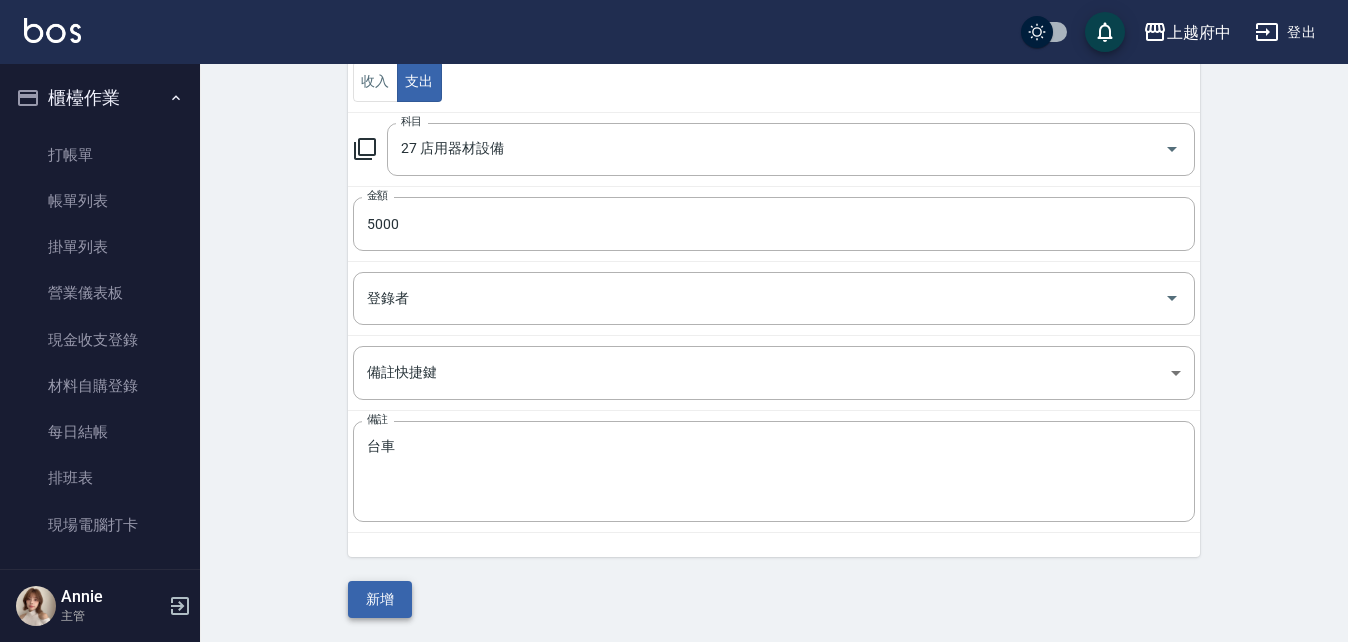 click on "新增" at bounding box center [380, 599] 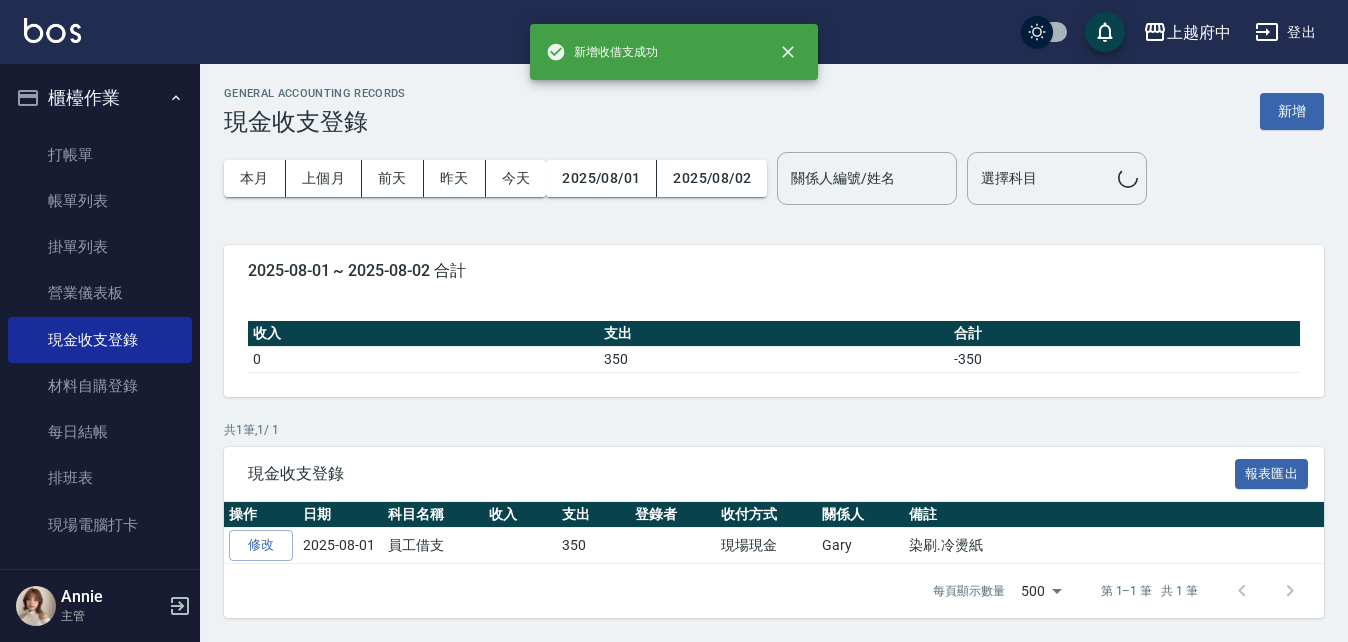 scroll, scrollTop: 0, scrollLeft: 0, axis: both 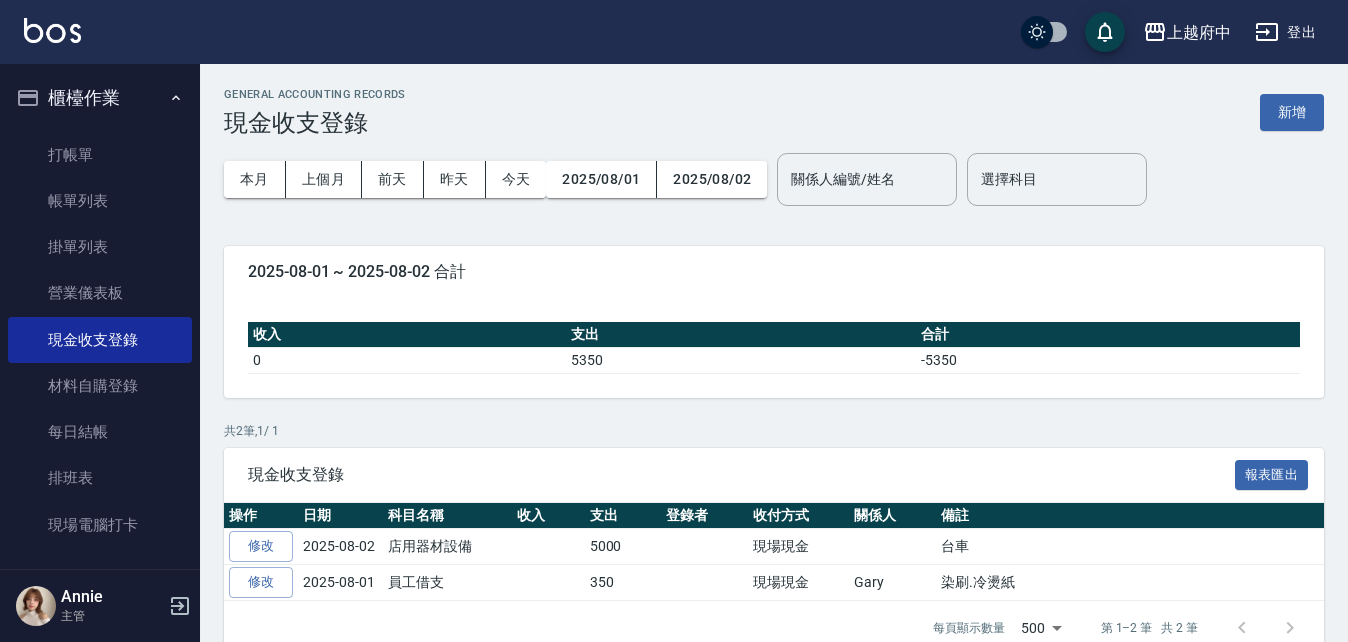 click on "櫃檯作業" at bounding box center [100, 98] 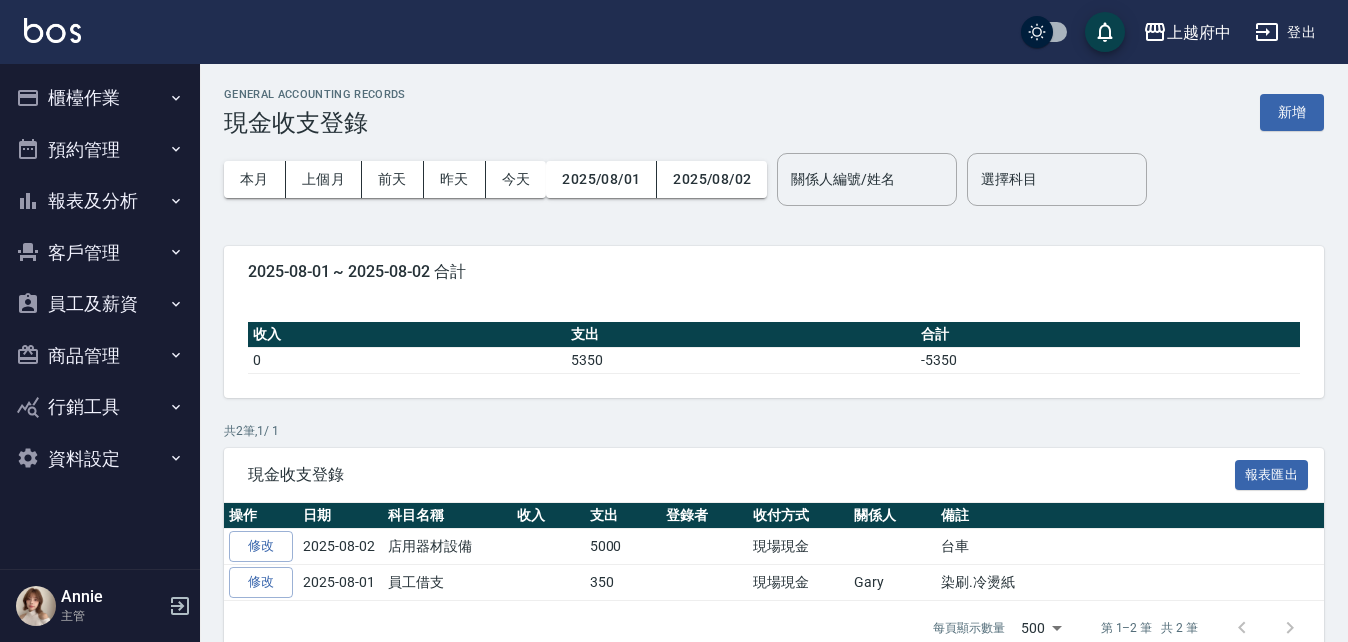 click on "客戶管理" at bounding box center [100, 253] 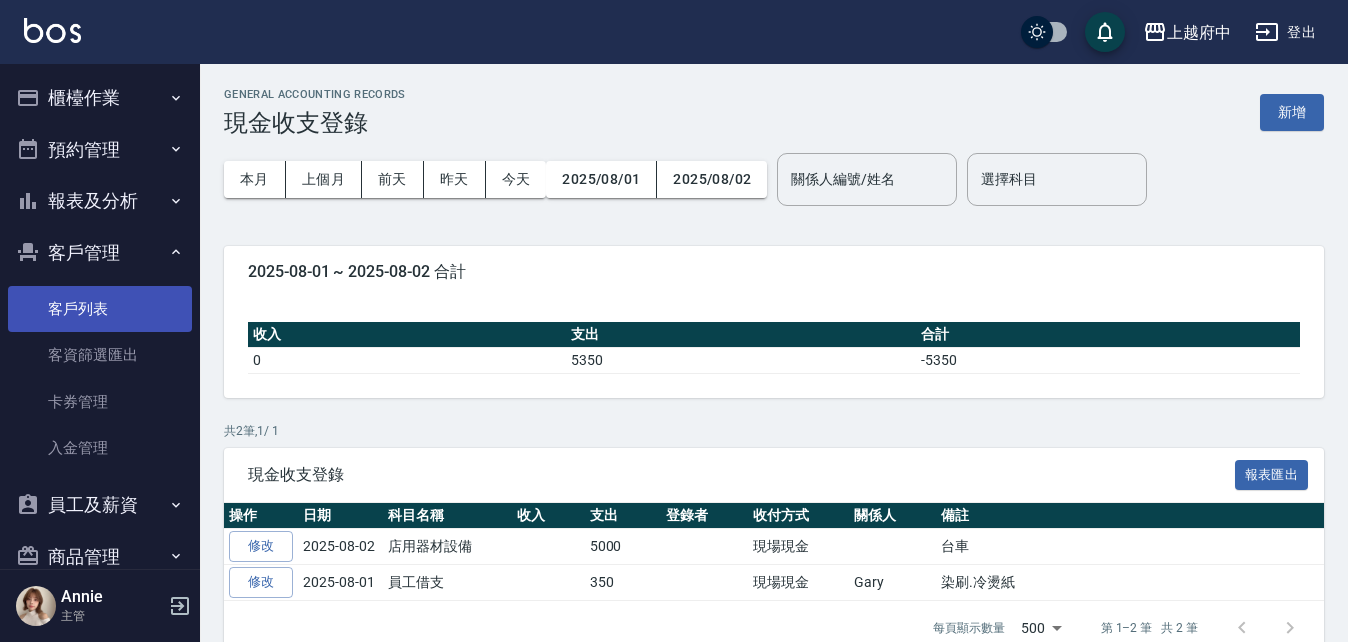 click on "客戶列表" at bounding box center [100, 309] 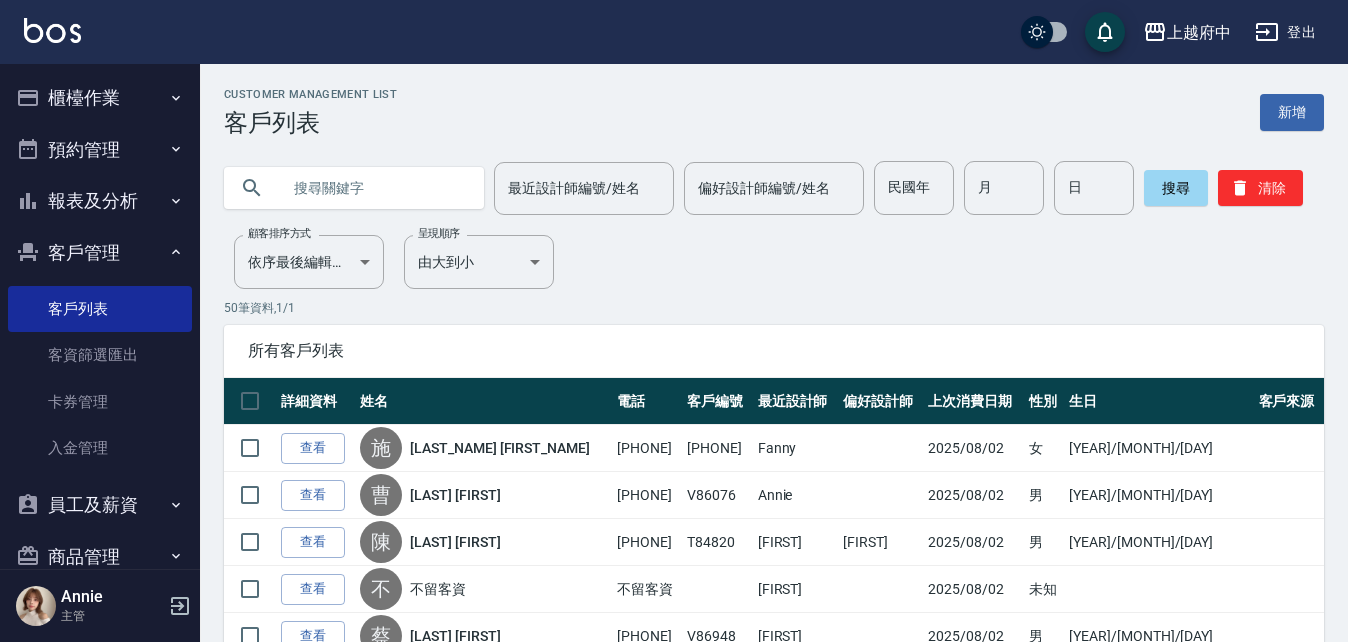 click on "櫃檯作業" at bounding box center (100, 98) 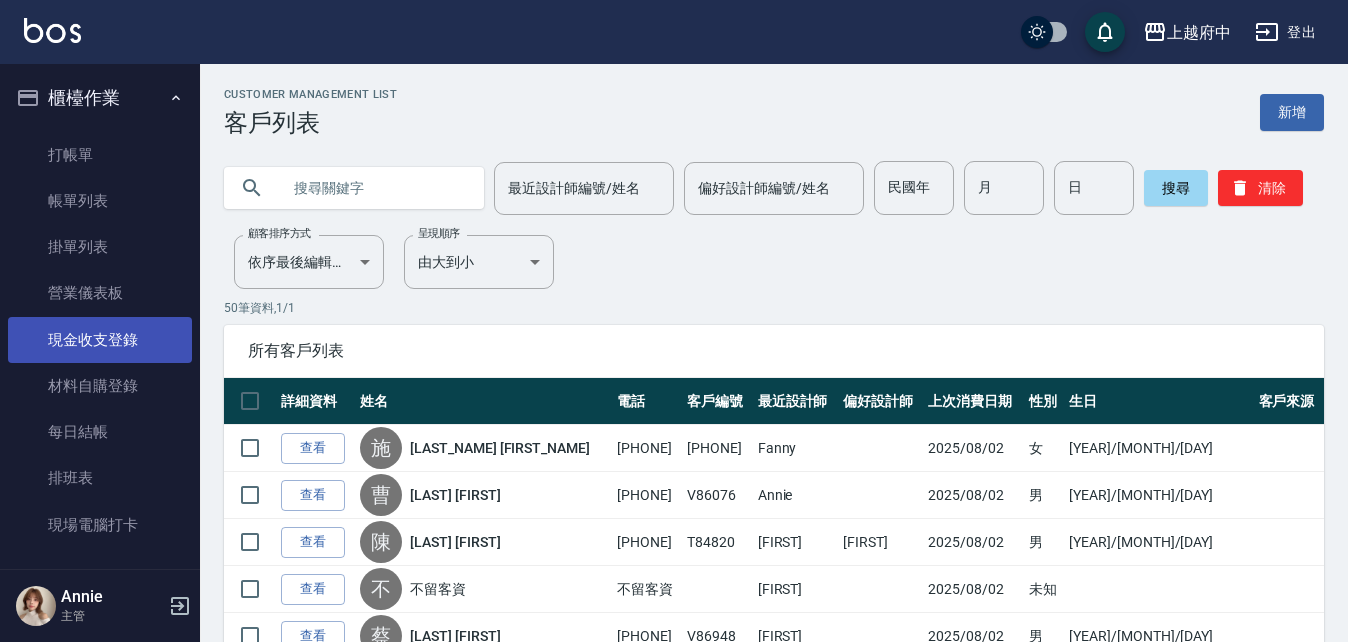 click on "現金收支登錄" at bounding box center (100, 340) 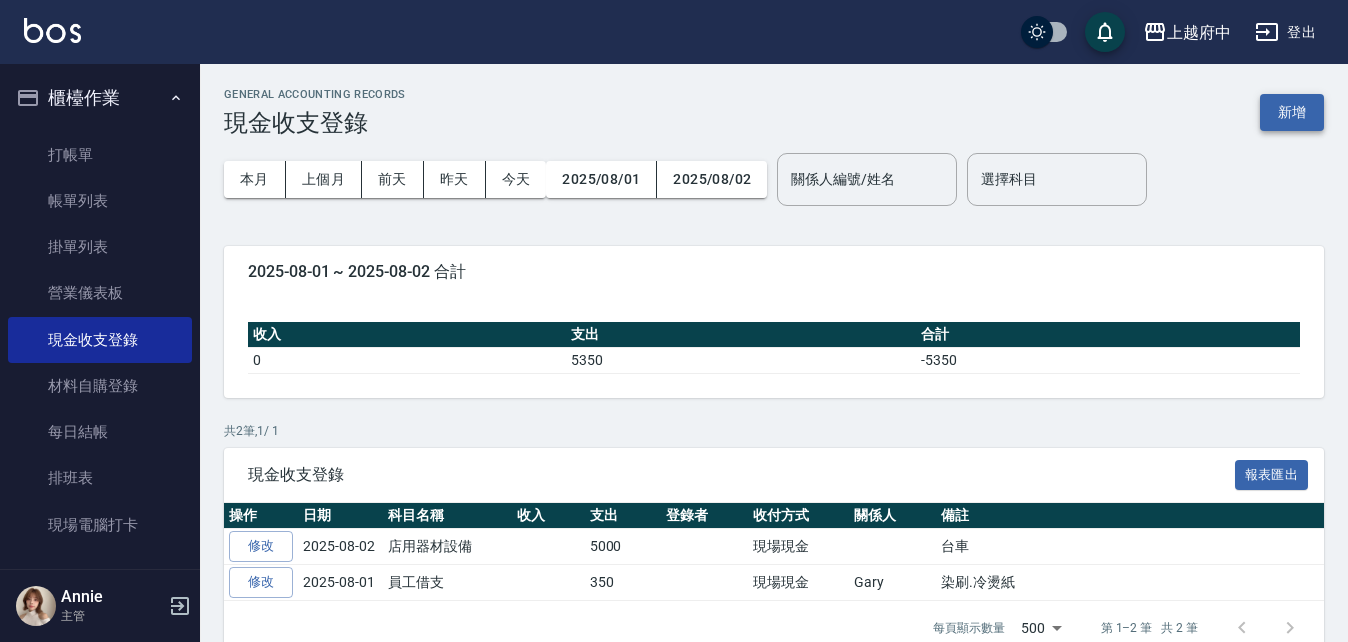 click on "新增" at bounding box center [1292, 112] 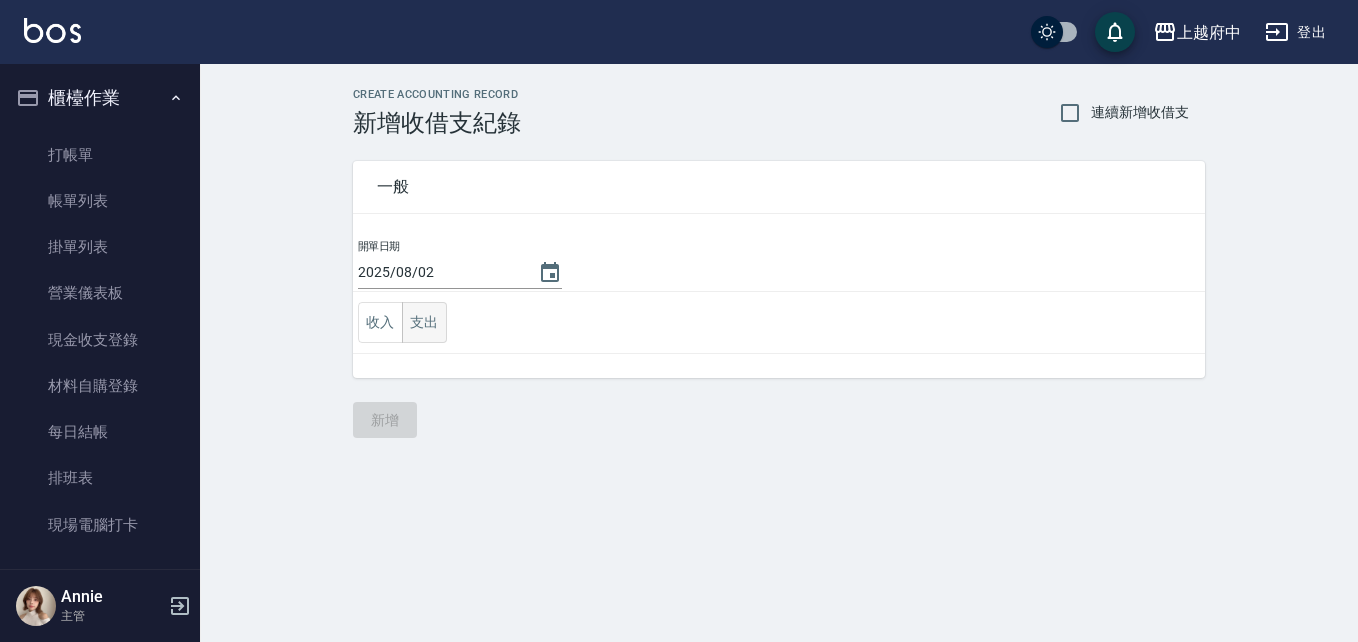 click on "支出" at bounding box center [424, 322] 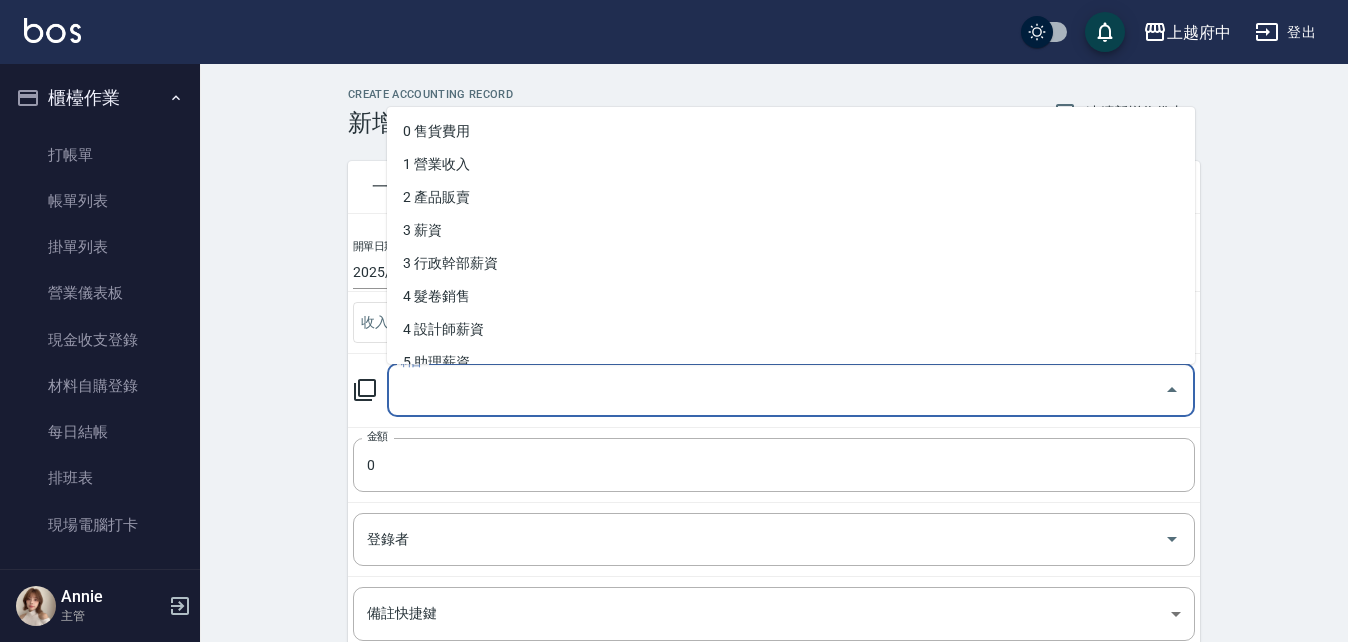 click on "科目" at bounding box center (776, 390) 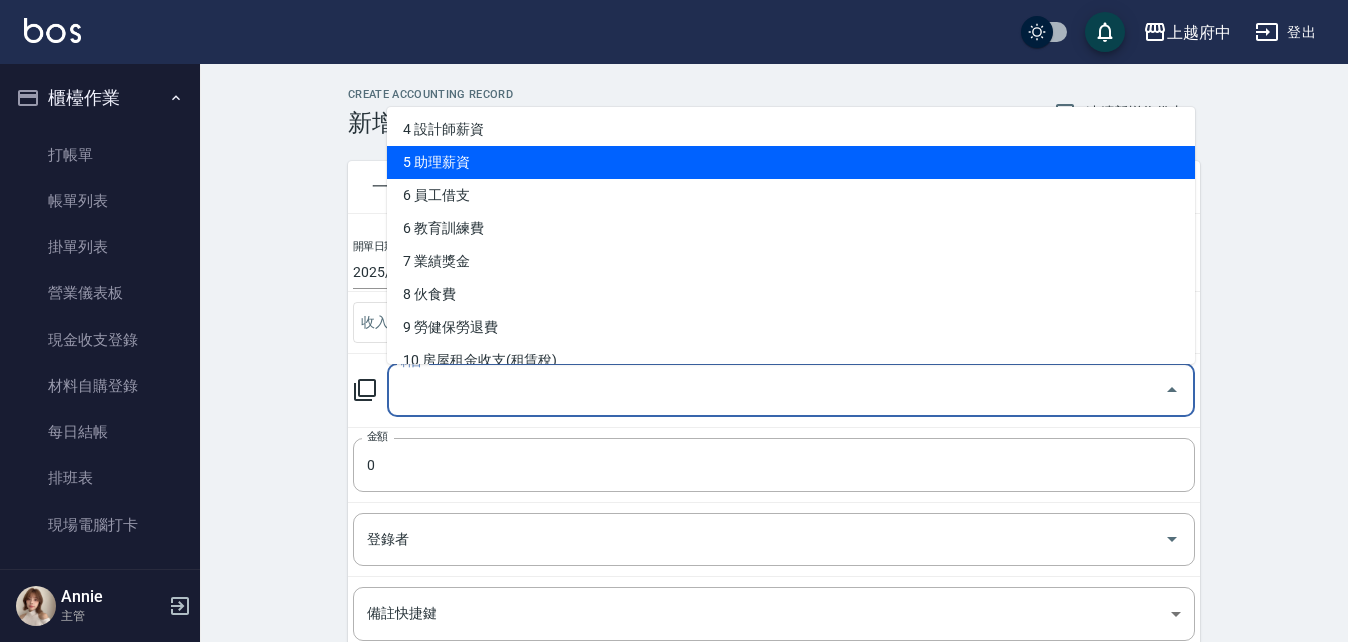 scroll, scrollTop: 300, scrollLeft: 0, axis: vertical 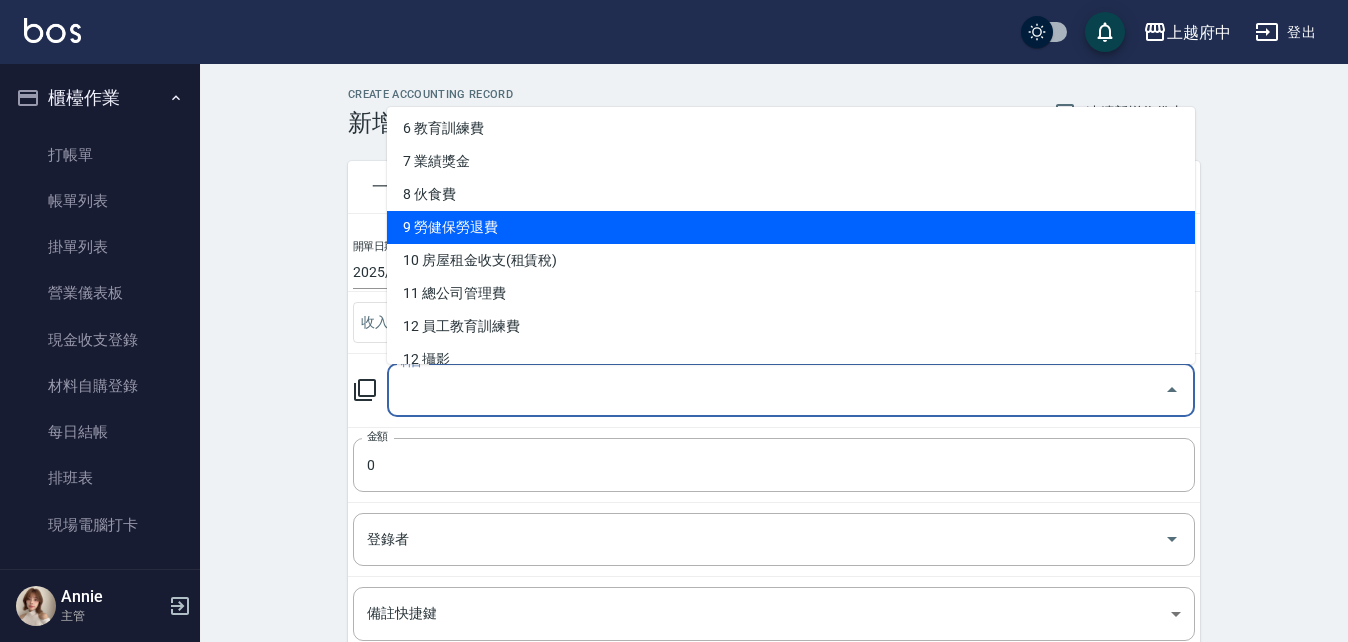 click on "9 勞健保勞退費" at bounding box center [791, 227] 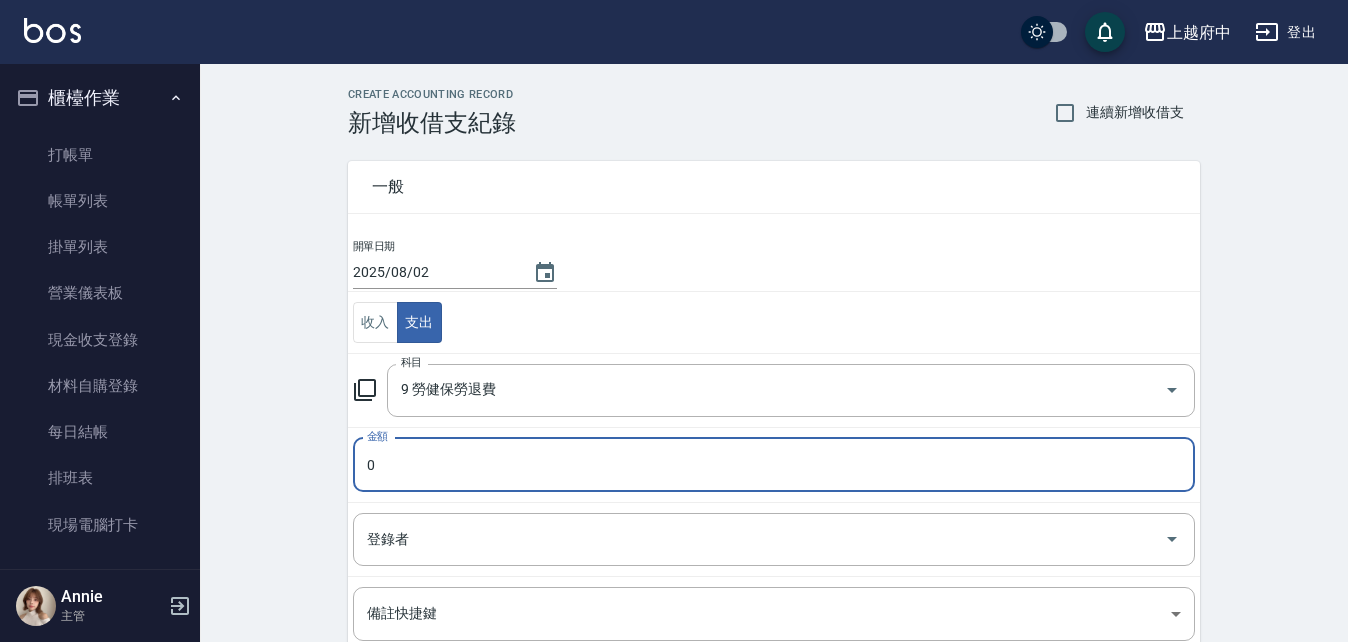 click on "0" at bounding box center (774, 465) 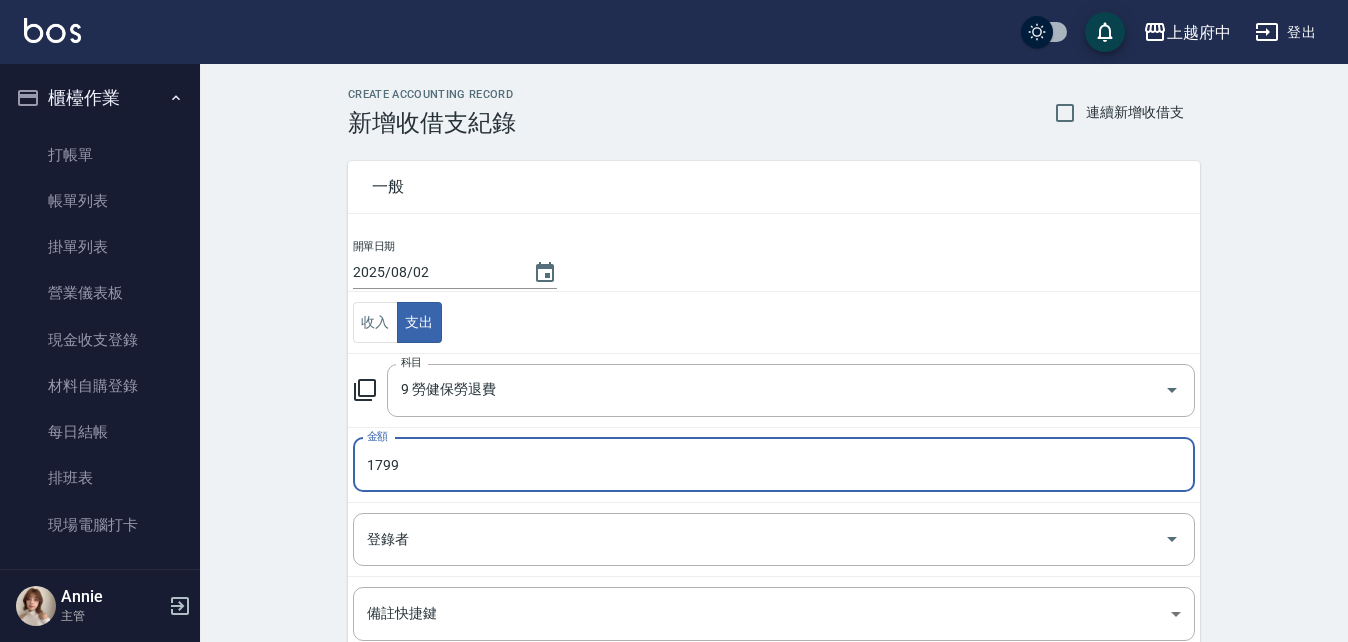 type on "1799" 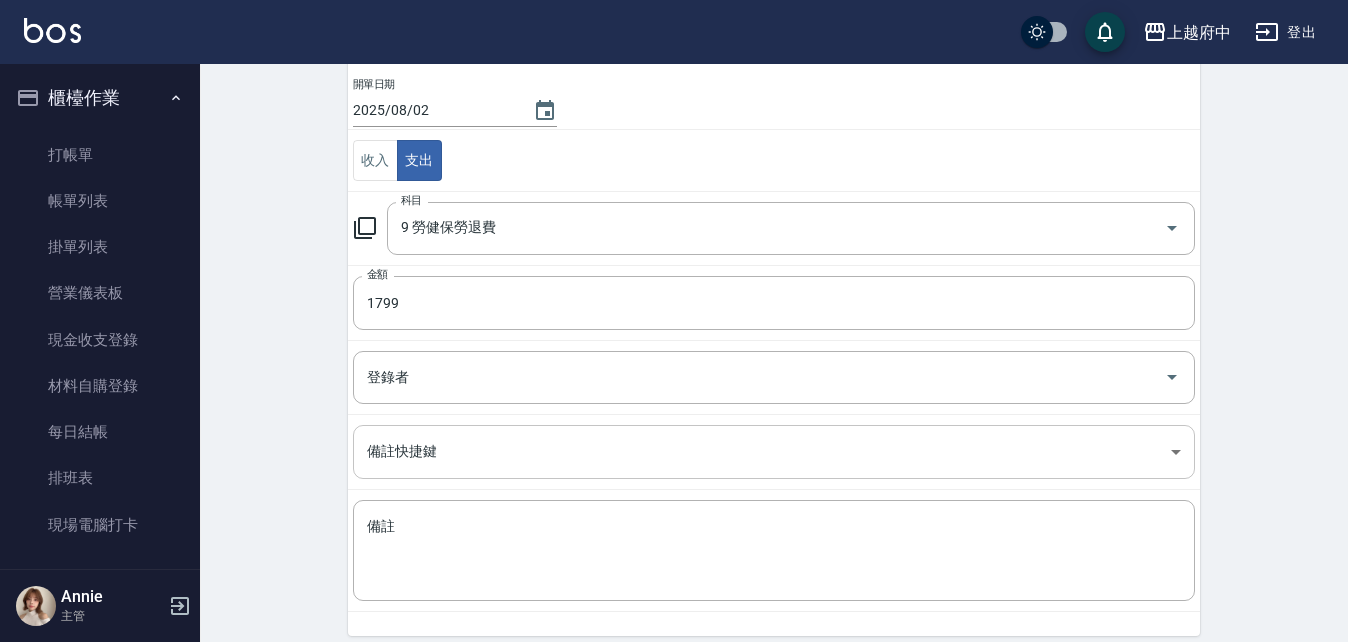 scroll, scrollTop: 200, scrollLeft: 0, axis: vertical 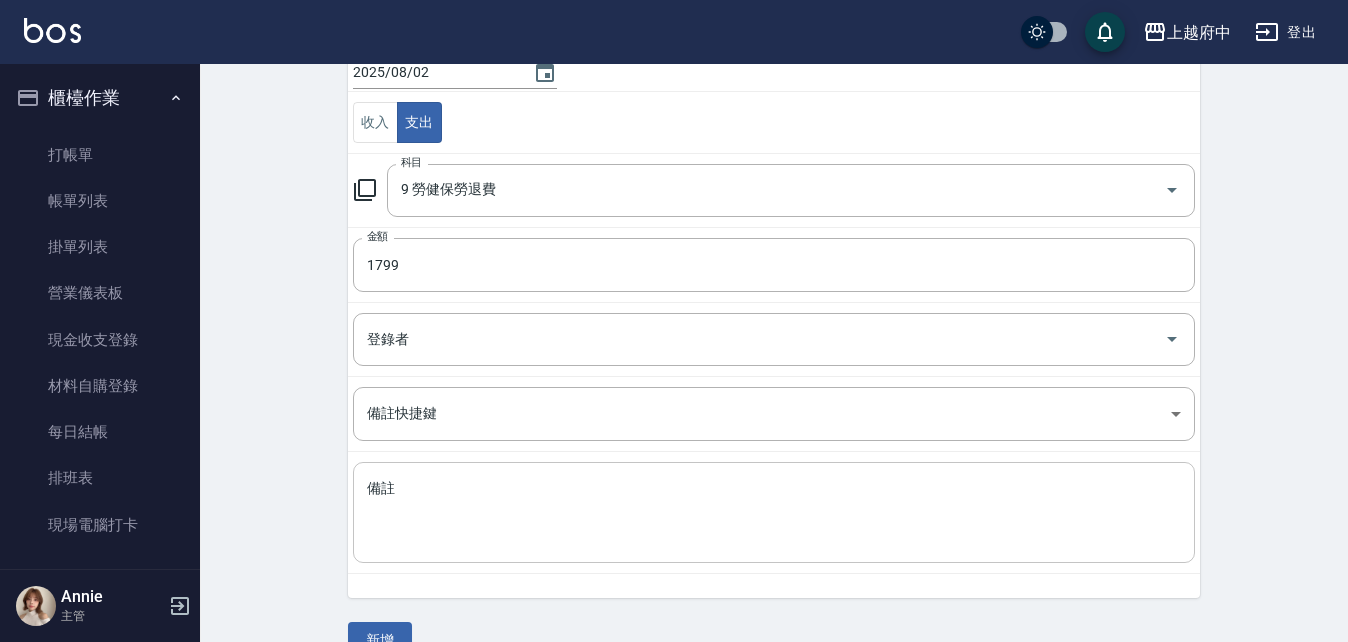 click on "備註" at bounding box center [774, 513] 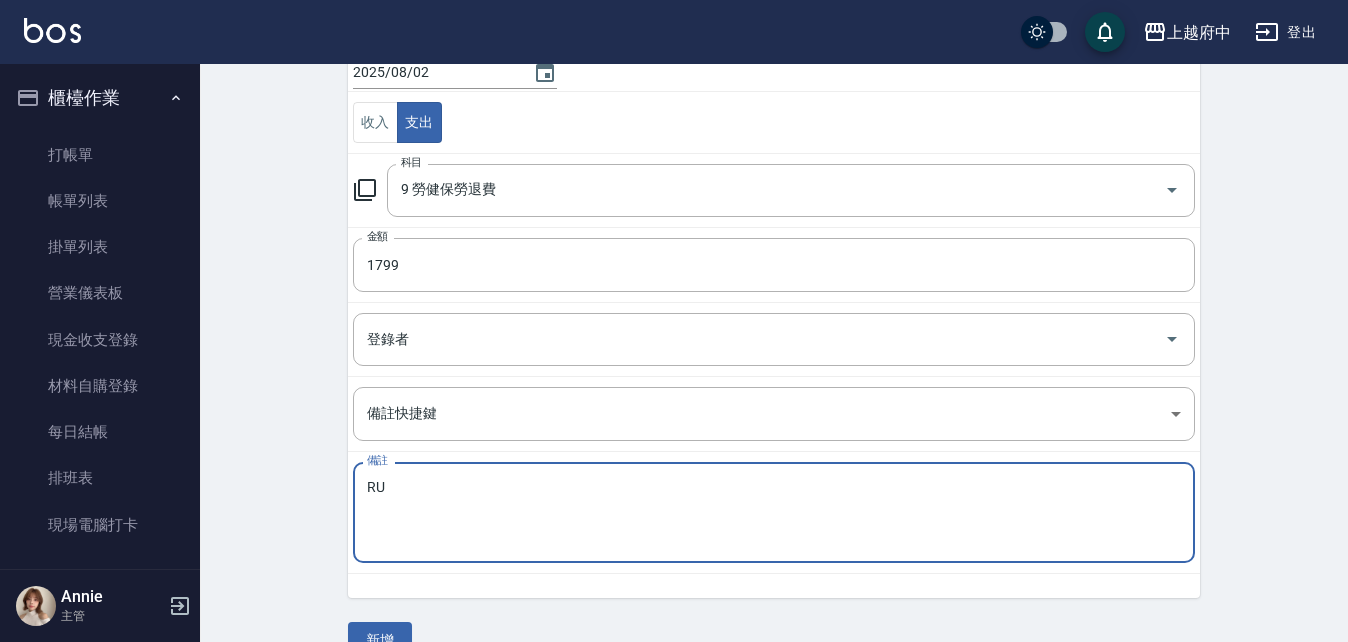 type on "R" 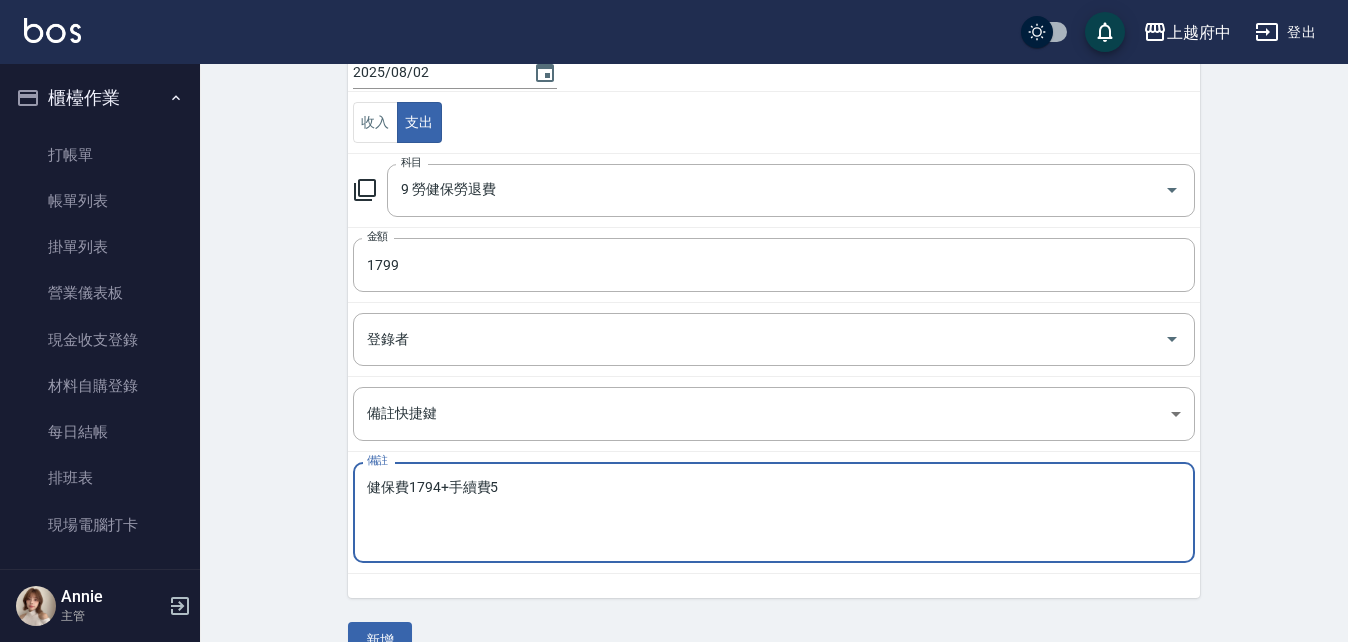 drag, startPoint x: 514, startPoint y: 489, endPoint x: 434, endPoint y: 486, distance: 80.05623 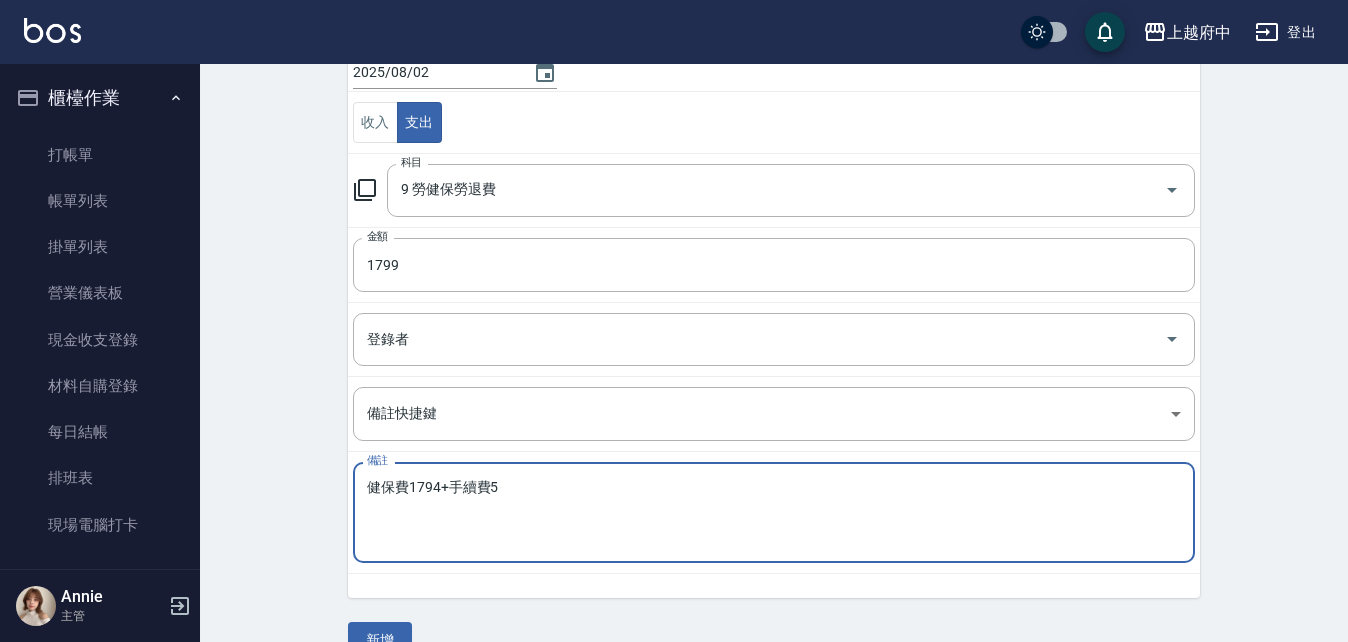 click on "健保費1794+手續費5" at bounding box center [774, 513] 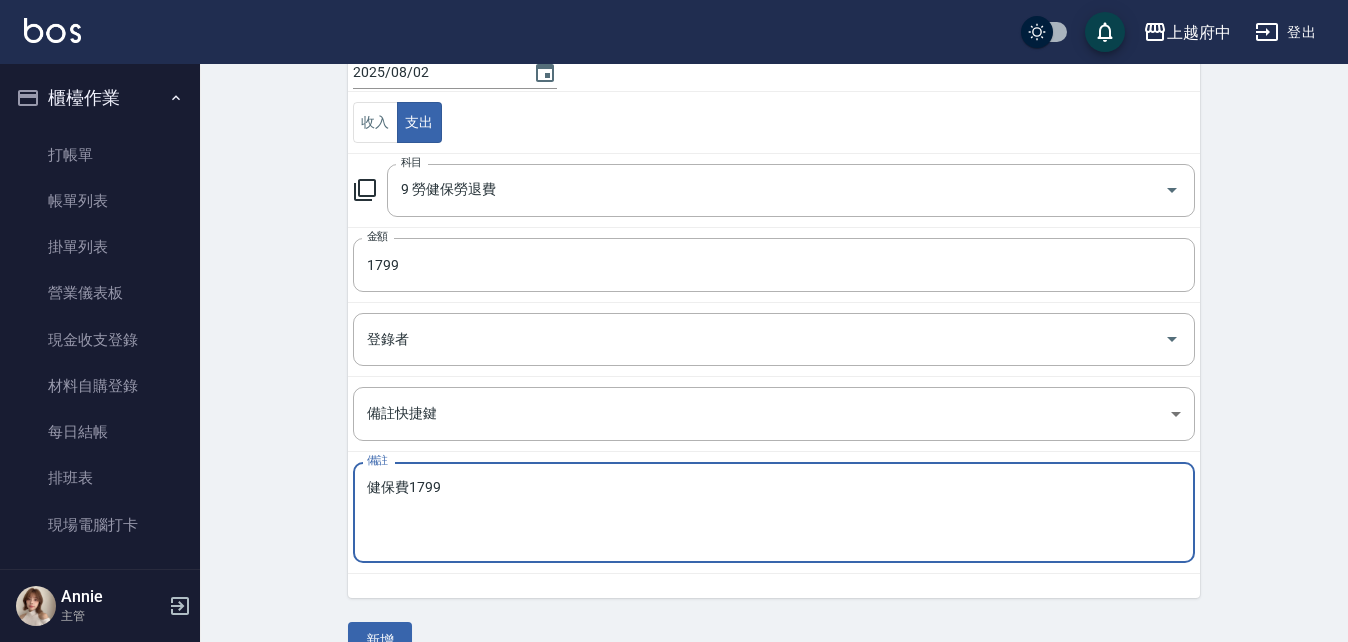 click on "健保費1799" at bounding box center [774, 513] 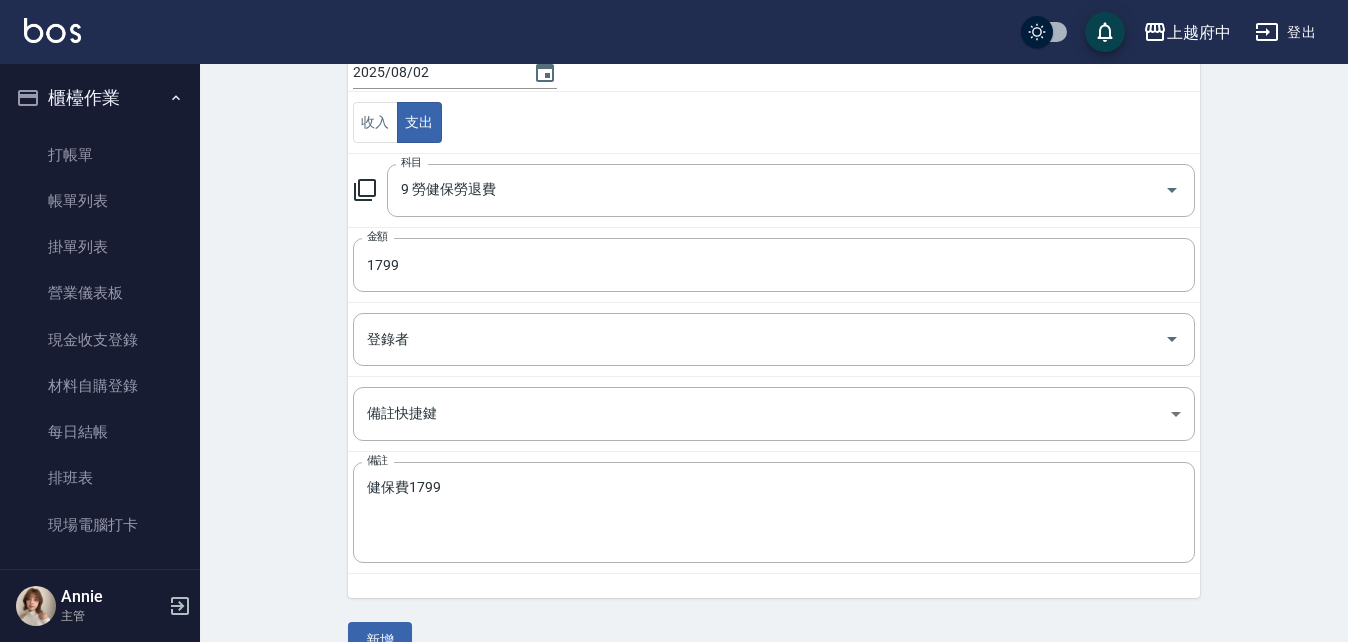 click on "開單日期 2025/08/02 收入 支出 科目 9 勞健保勞退費 科目 金額 1799 金額 登錄者 登錄者 備註快捷鍵 ​ 備註快捷鍵 備註 健保費1799 x 備註" at bounding box center (774, 318) 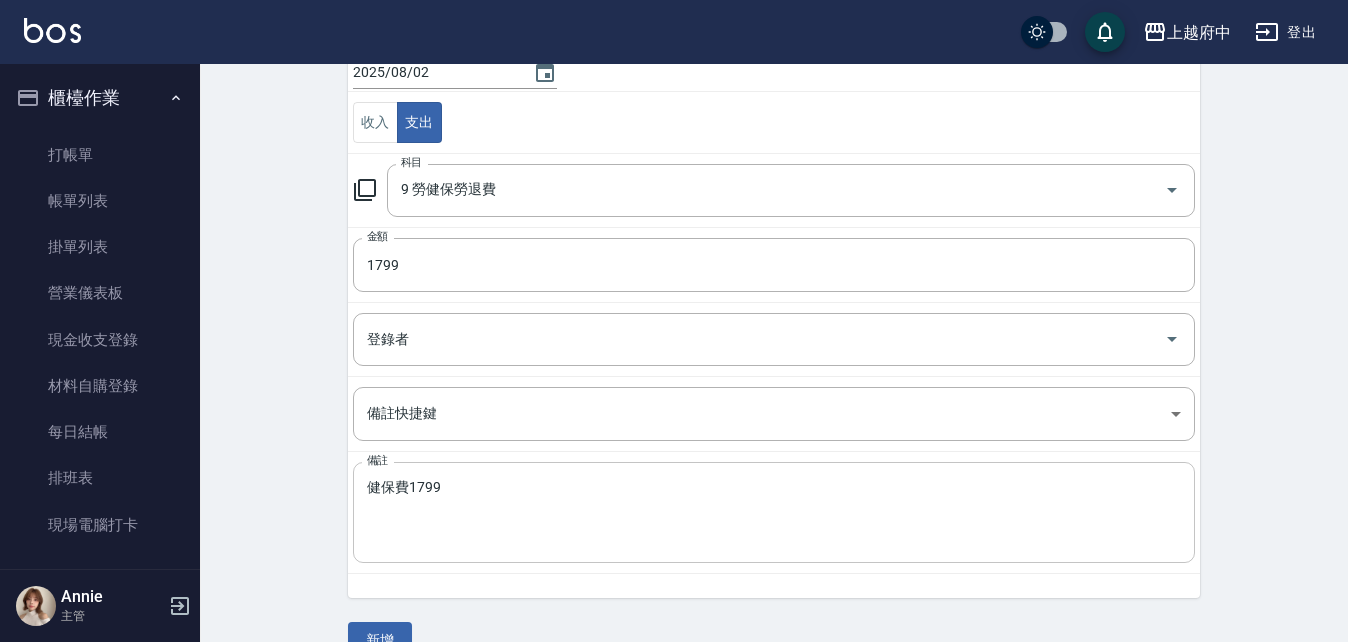 scroll, scrollTop: 241, scrollLeft: 0, axis: vertical 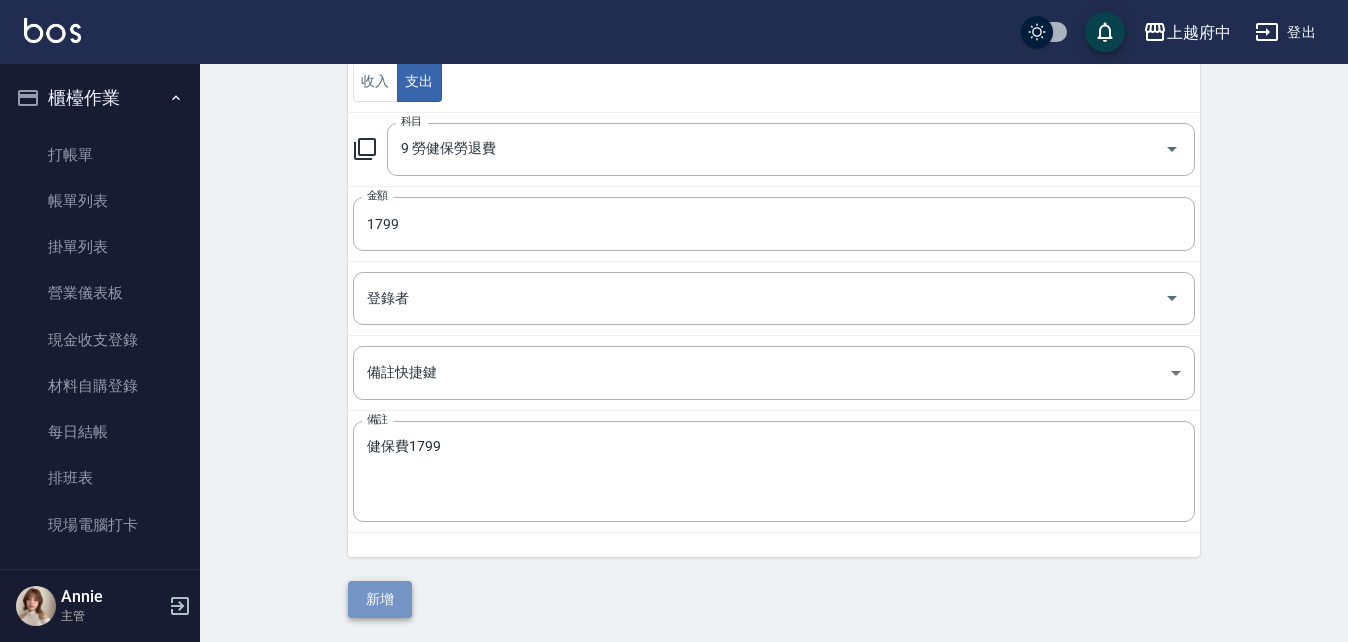click on "新增" at bounding box center [380, 599] 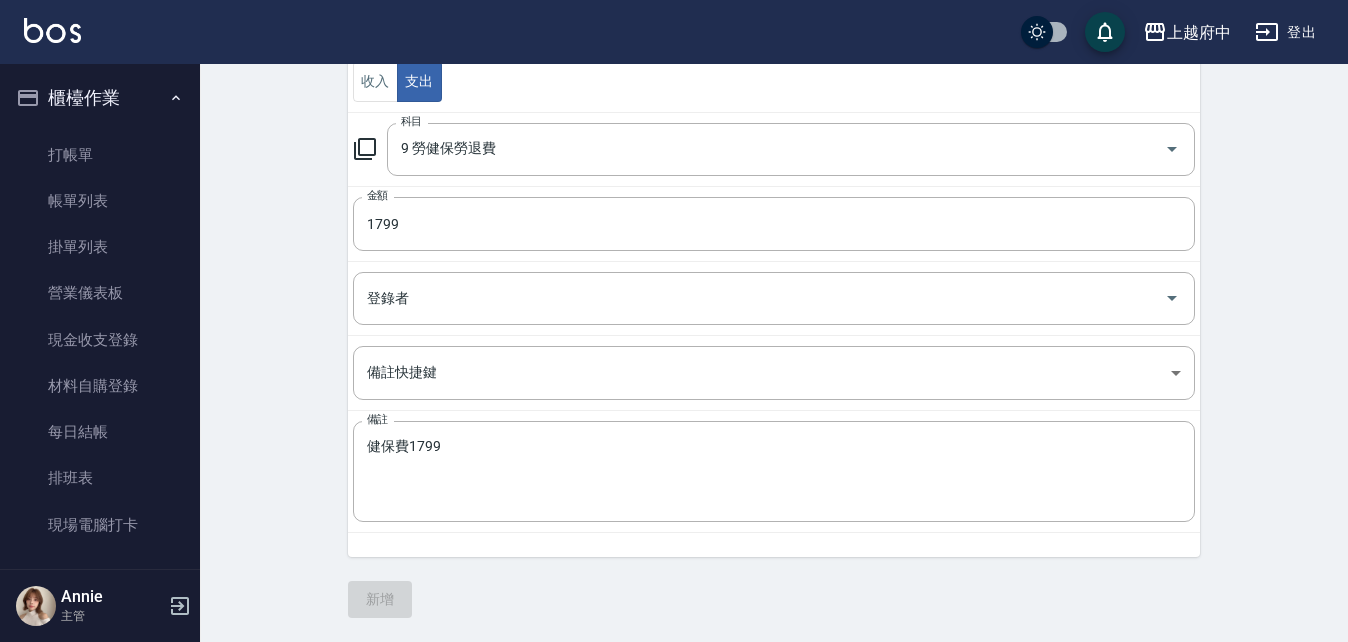 scroll, scrollTop: 0, scrollLeft: 0, axis: both 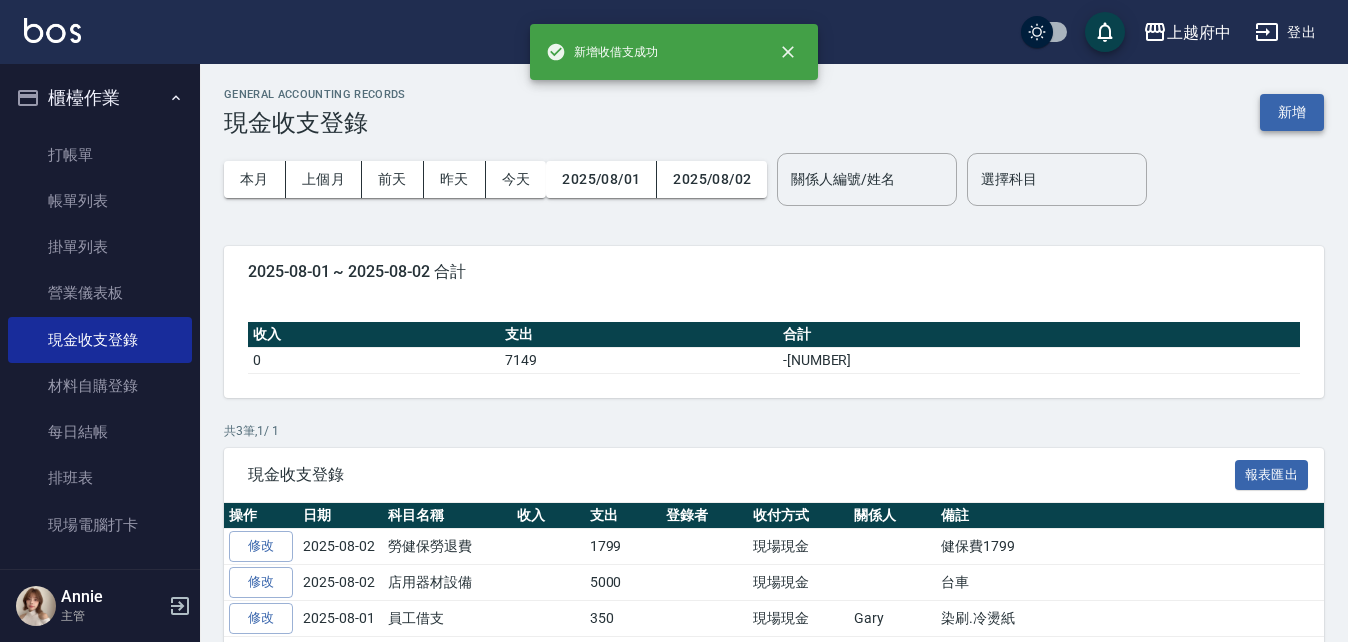 click on "新增" at bounding box center (1292, 112) 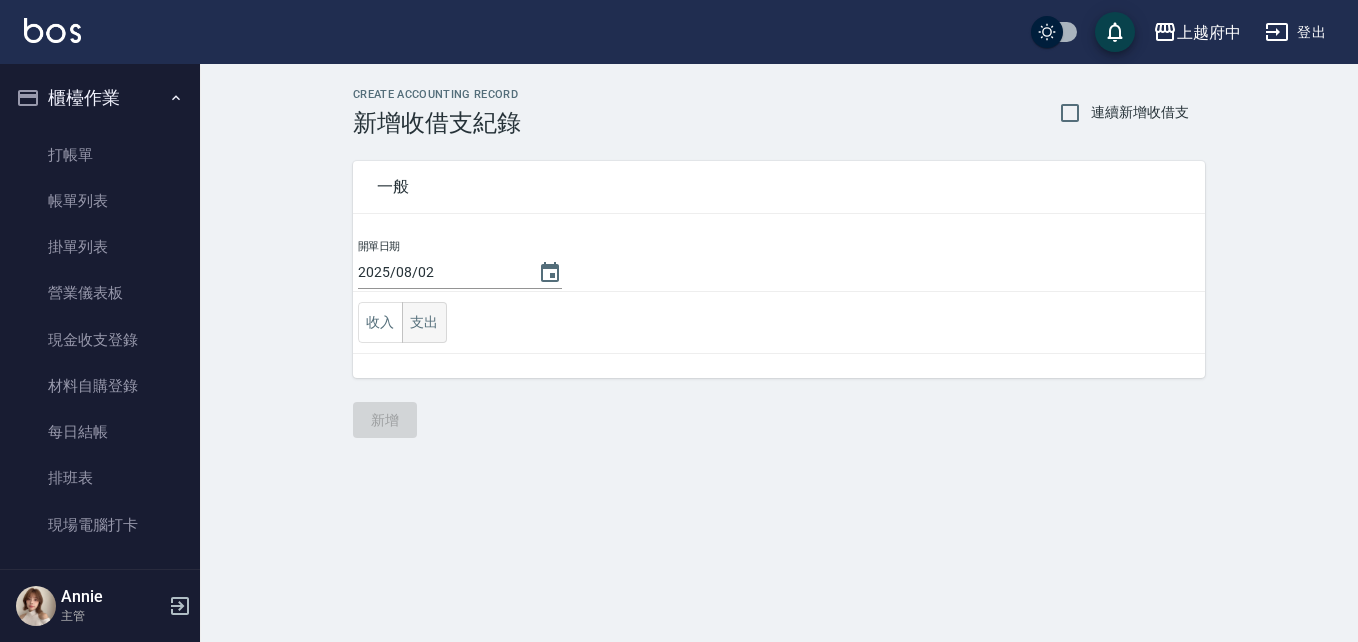 click on "支出" at bounding box center (424, 322) 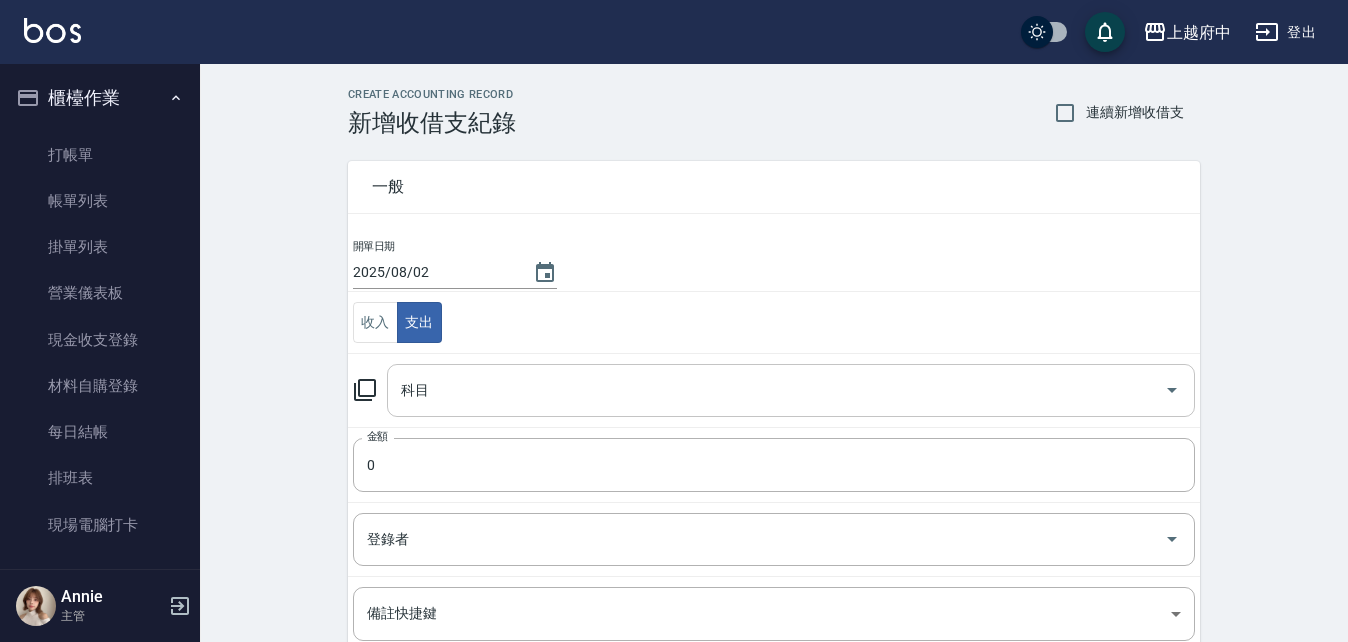 click on "科目" at bounding box center (776, 390) 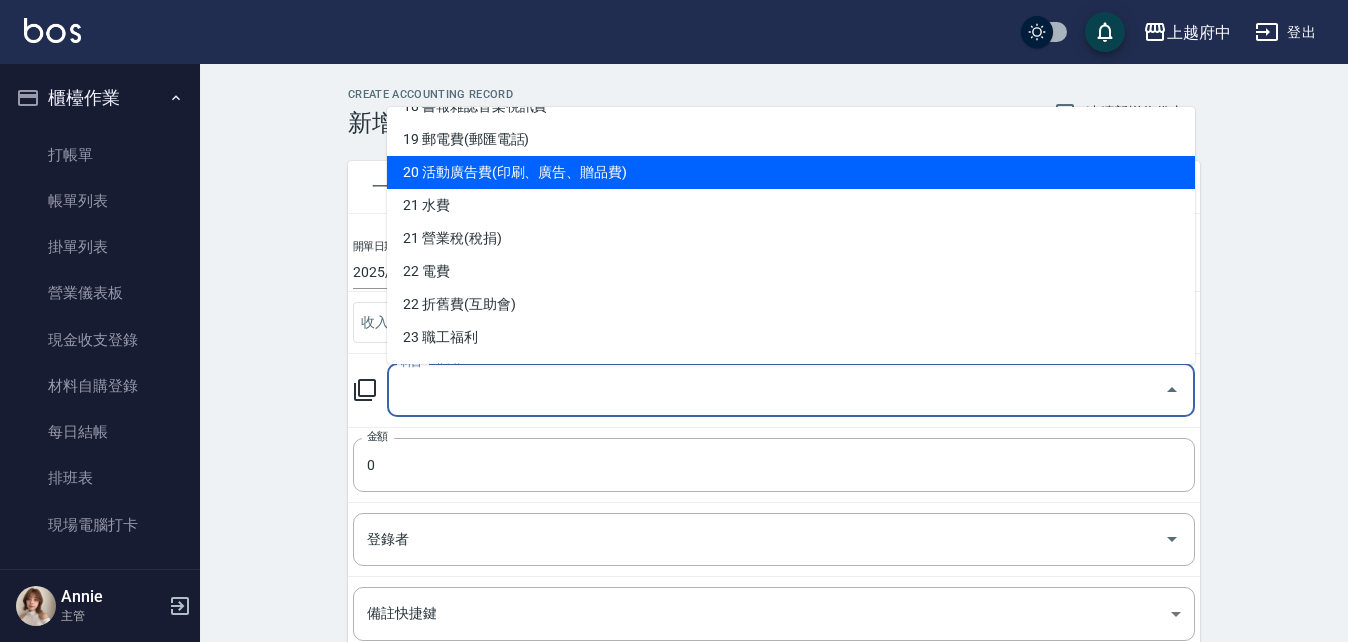 scroll, scrollTop: 800, scrollLeft: 0, axis: vertical 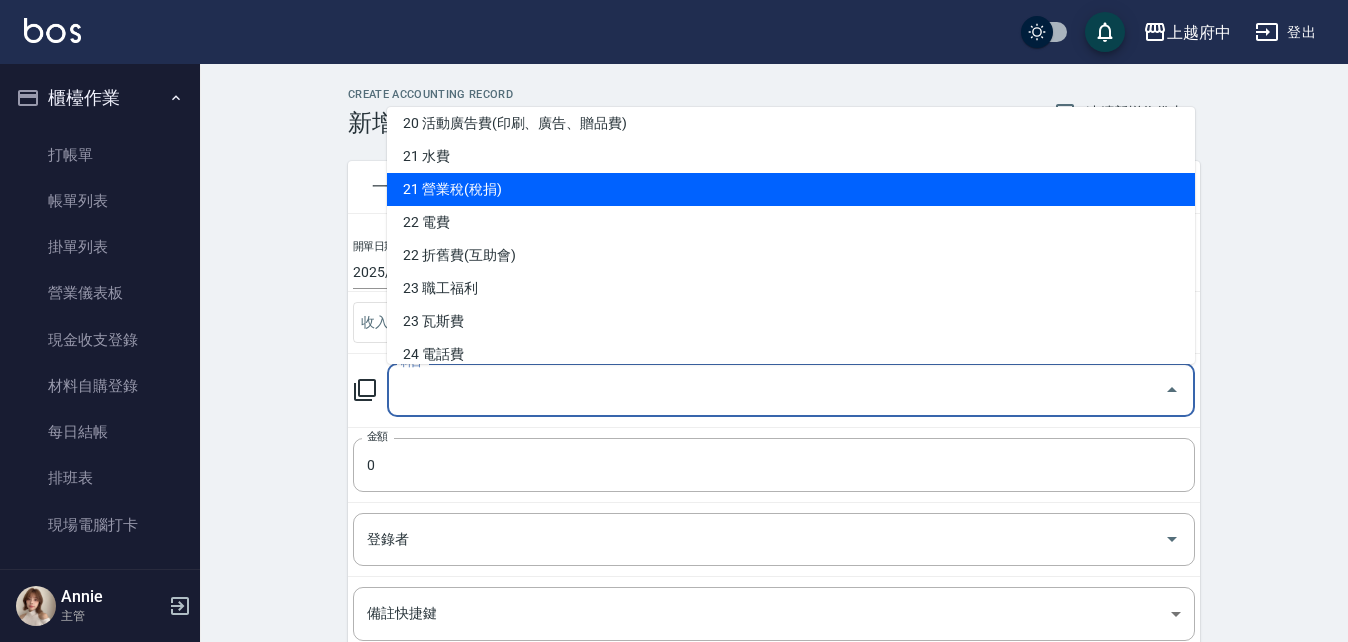 click on "21 營業稅(稅捐)" at bounding box center (791, 189) 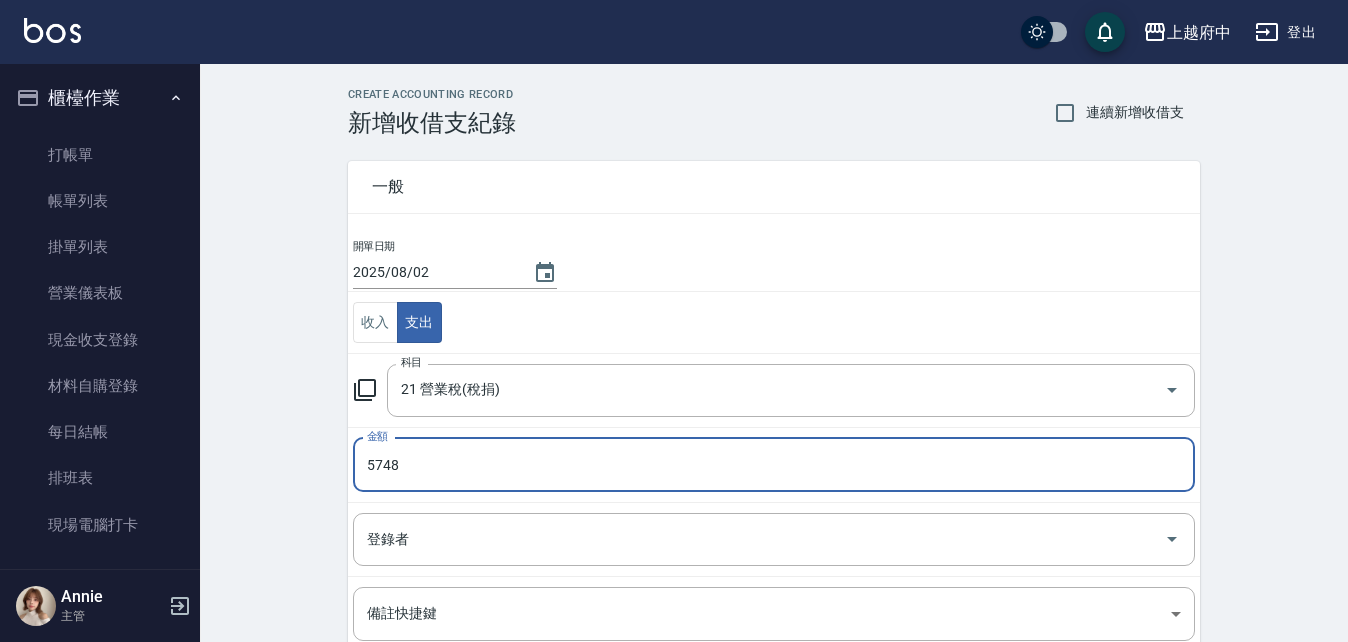 type on "5748" 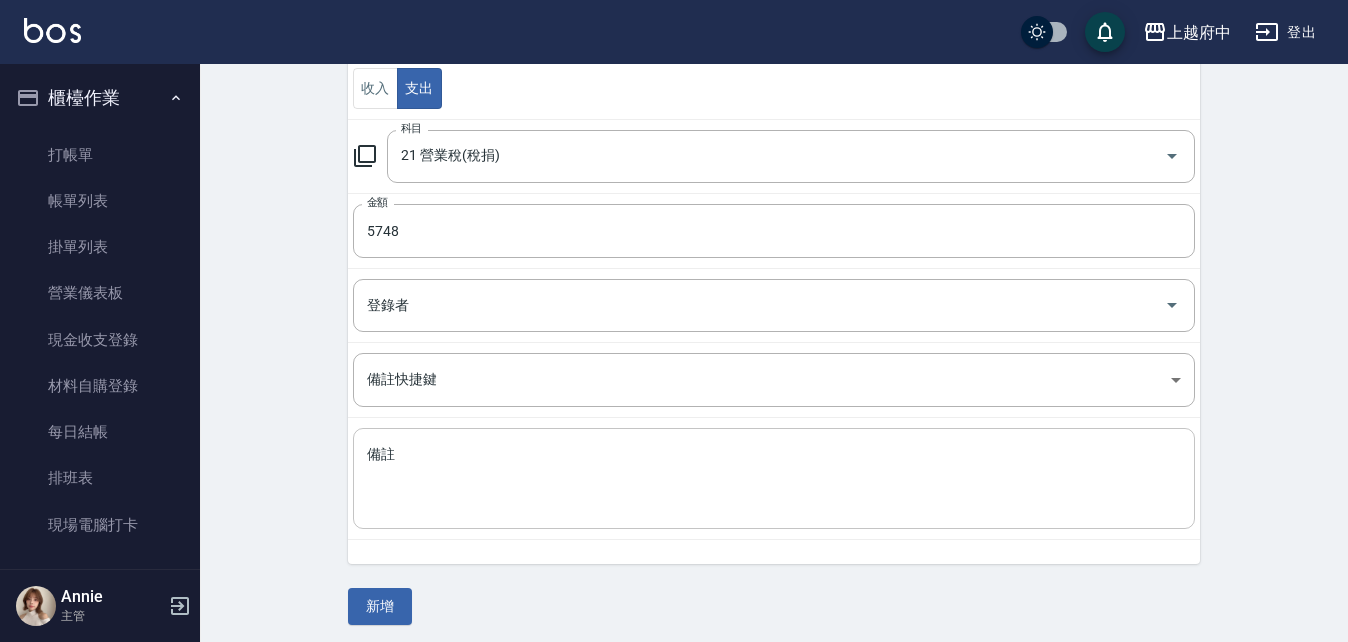 scroll, scrollTop: 241, scrollLeft: 0, axis: vertical 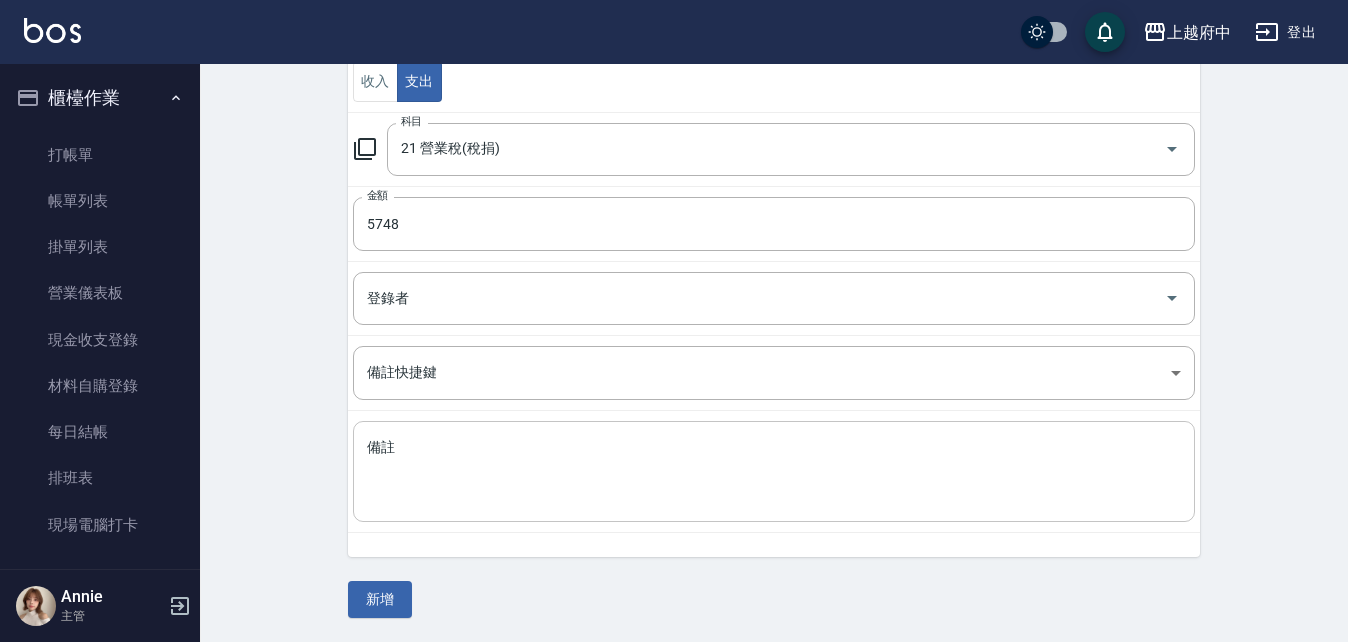click on "備註" at bounding box center (774, 472) 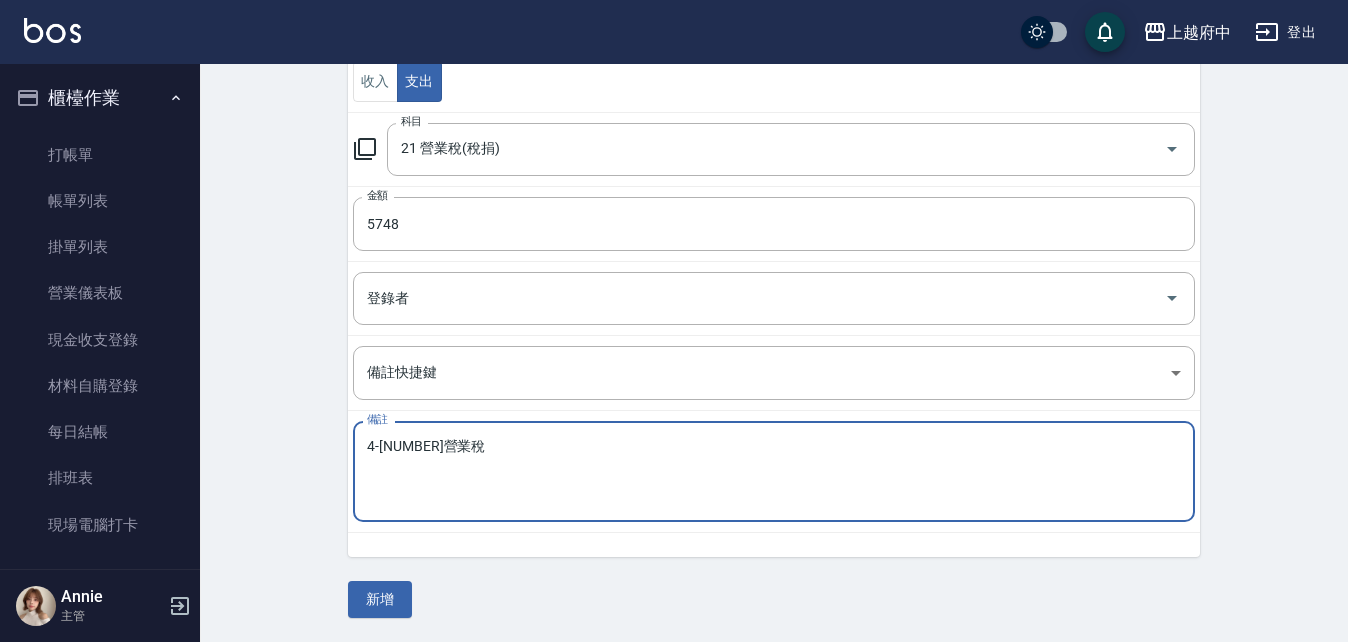 click on "4-6營業稅" at bounding box center (774, 472) 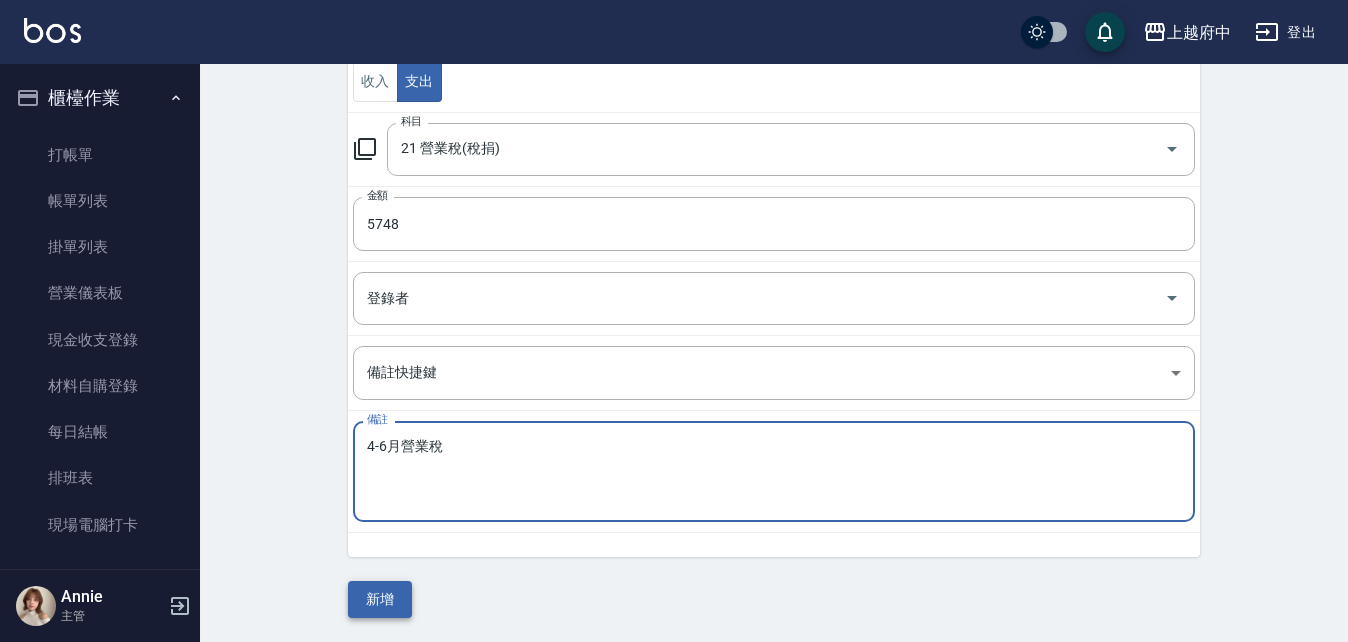 type on "4-6月營業稅" 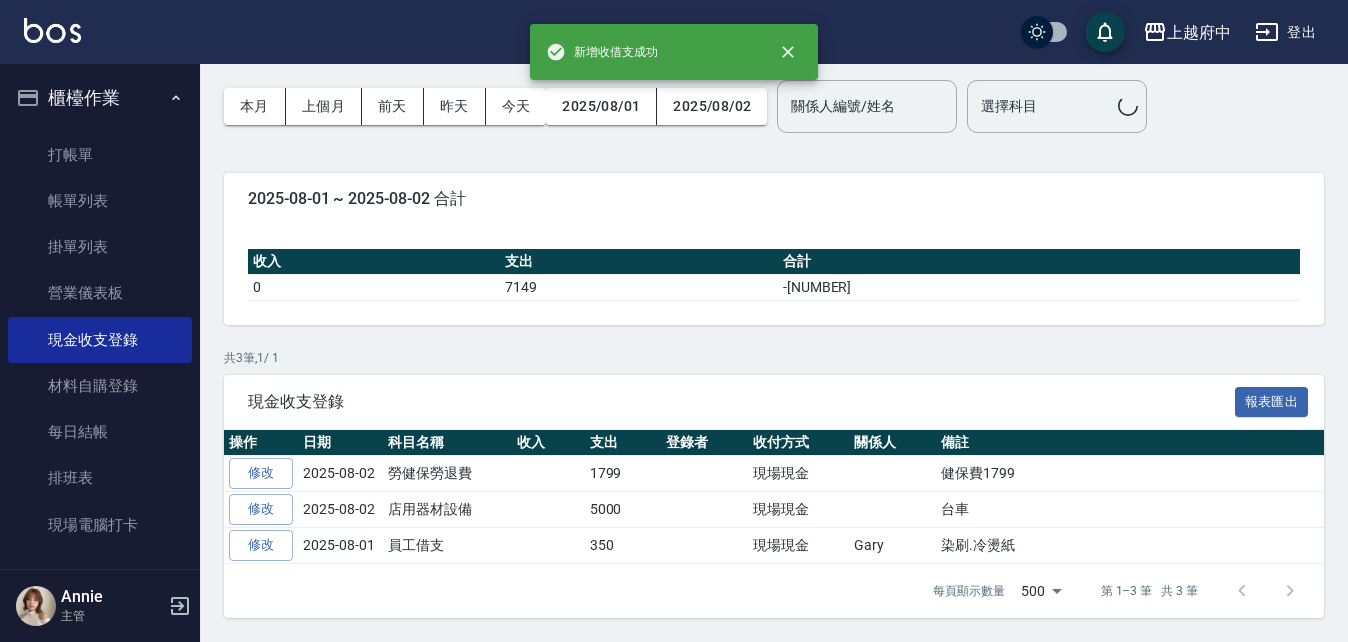 scroll, scrollTop: 0, scrollLeft: 0, axis: both 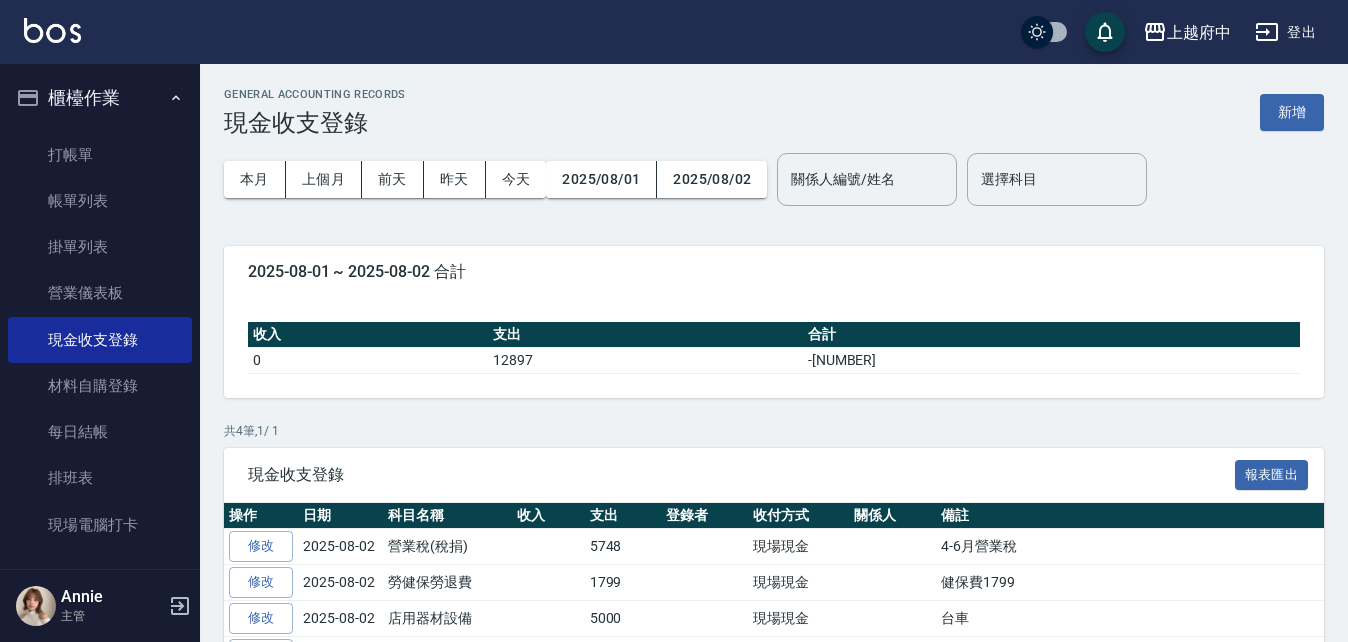 click on "櫃檯作業" at bounding box center (100, 98) 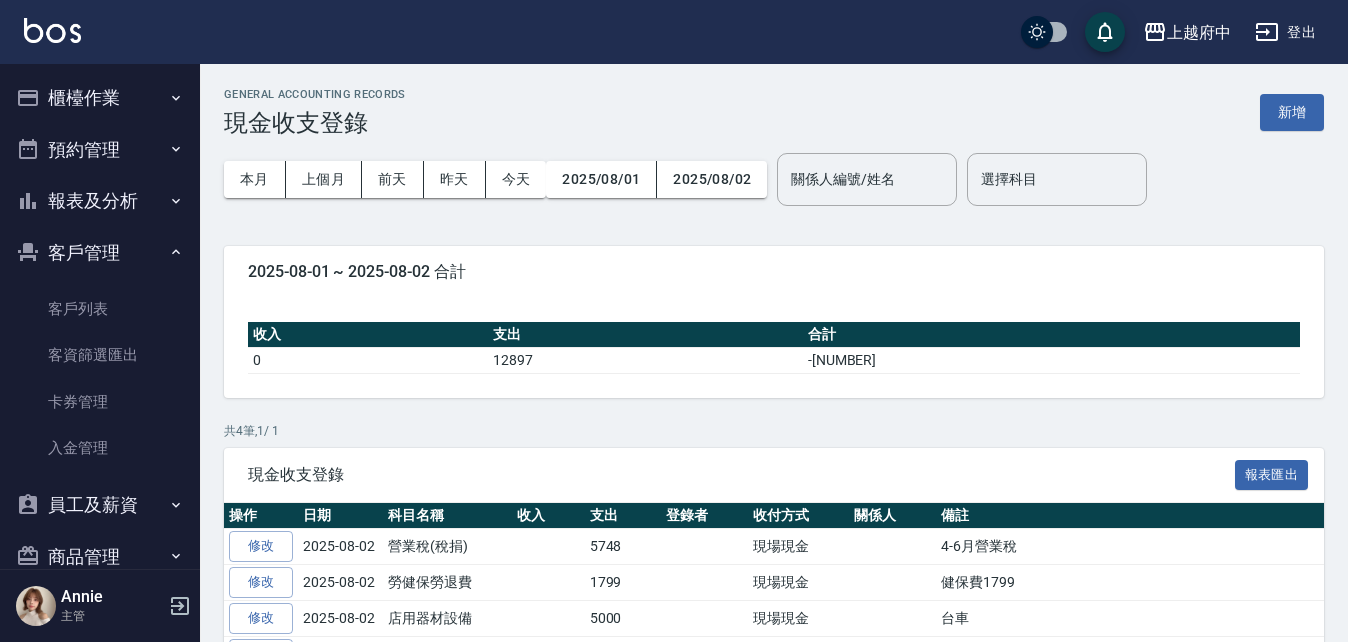 scroll, scrollTop: 140, scrollLeft: 0, axis: vertical 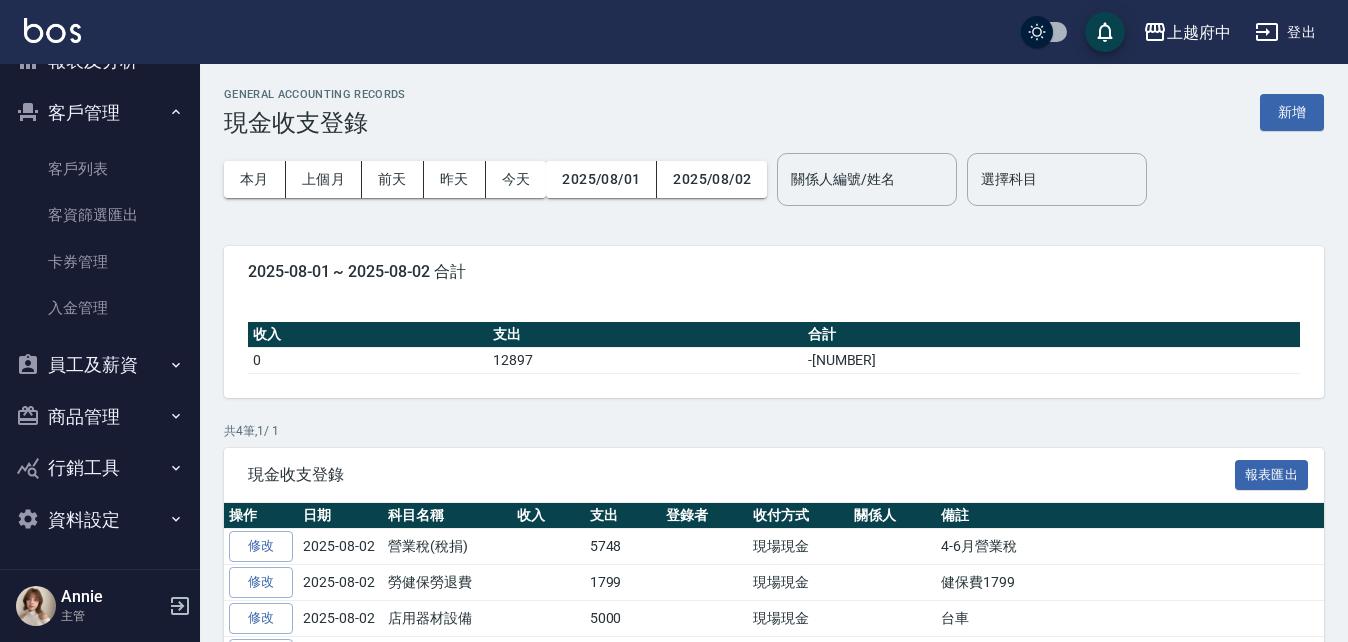 click on "商品管理" at bounding box center [100, 417] 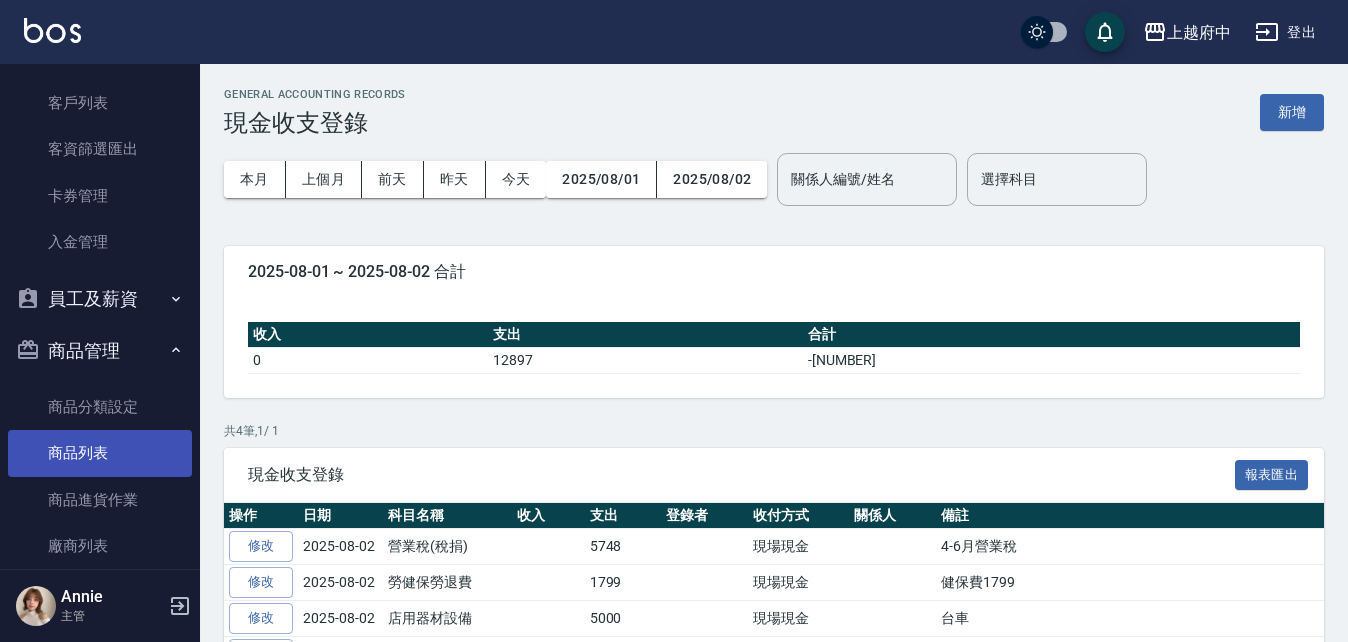 scroll, scrollTop: 240, scrollLeft: 0, axis: vertical 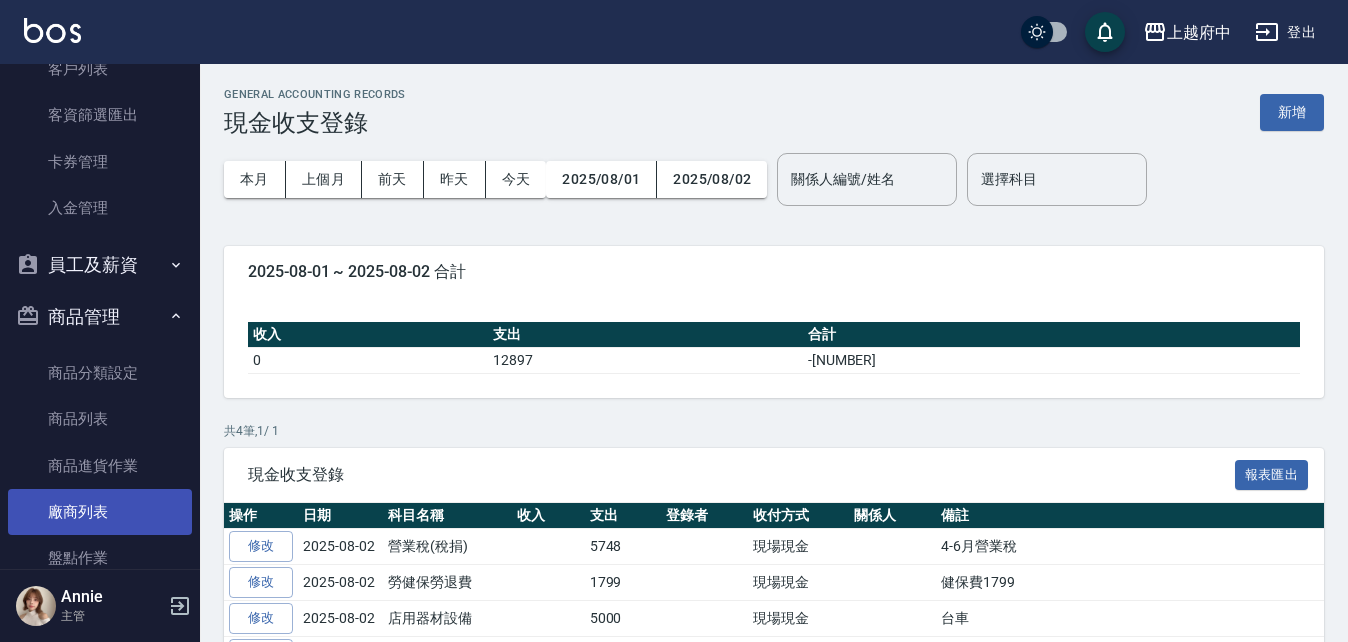 click on "廠商列表" at bounding box center (100, 512) 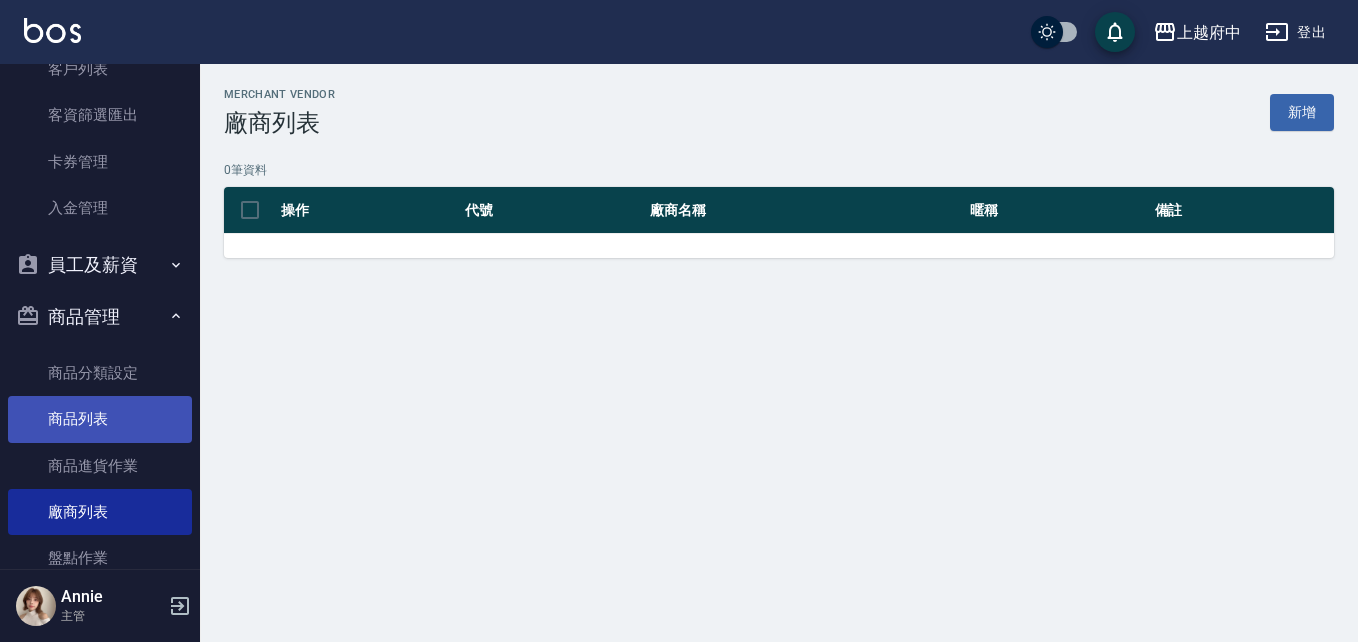 click on "商品列表" at bounding box center [100, 419] 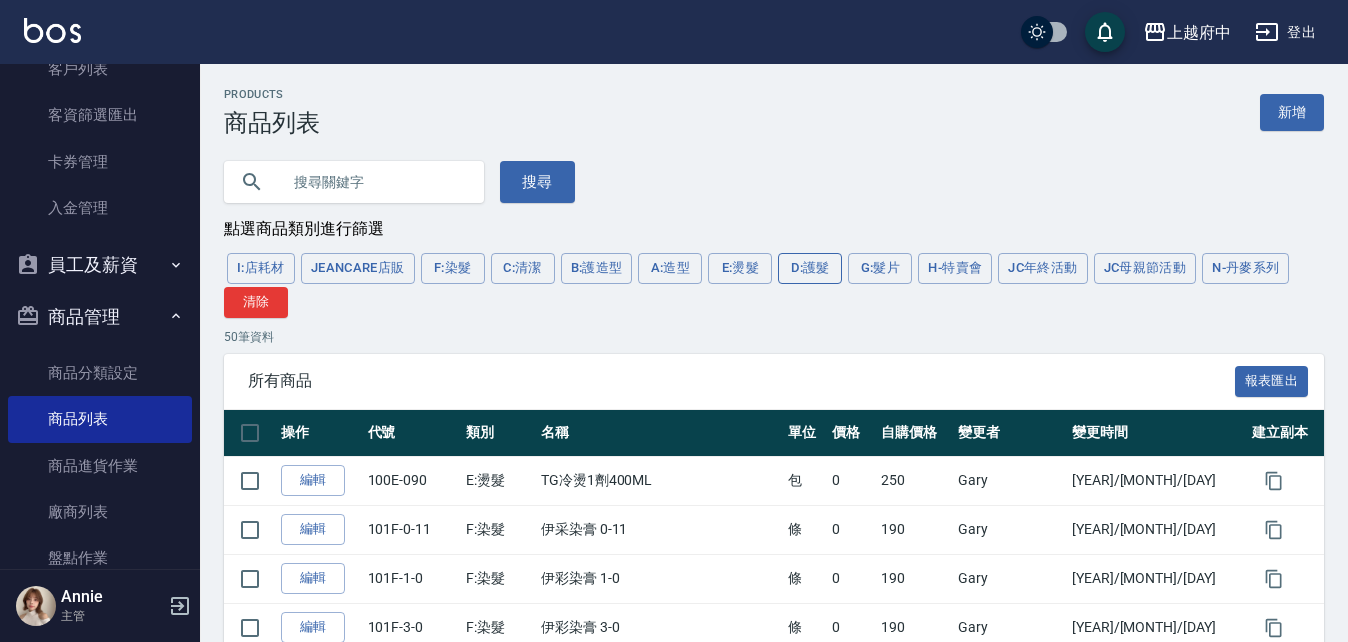 click on "D:護髮" at bounding box center (810, 268) 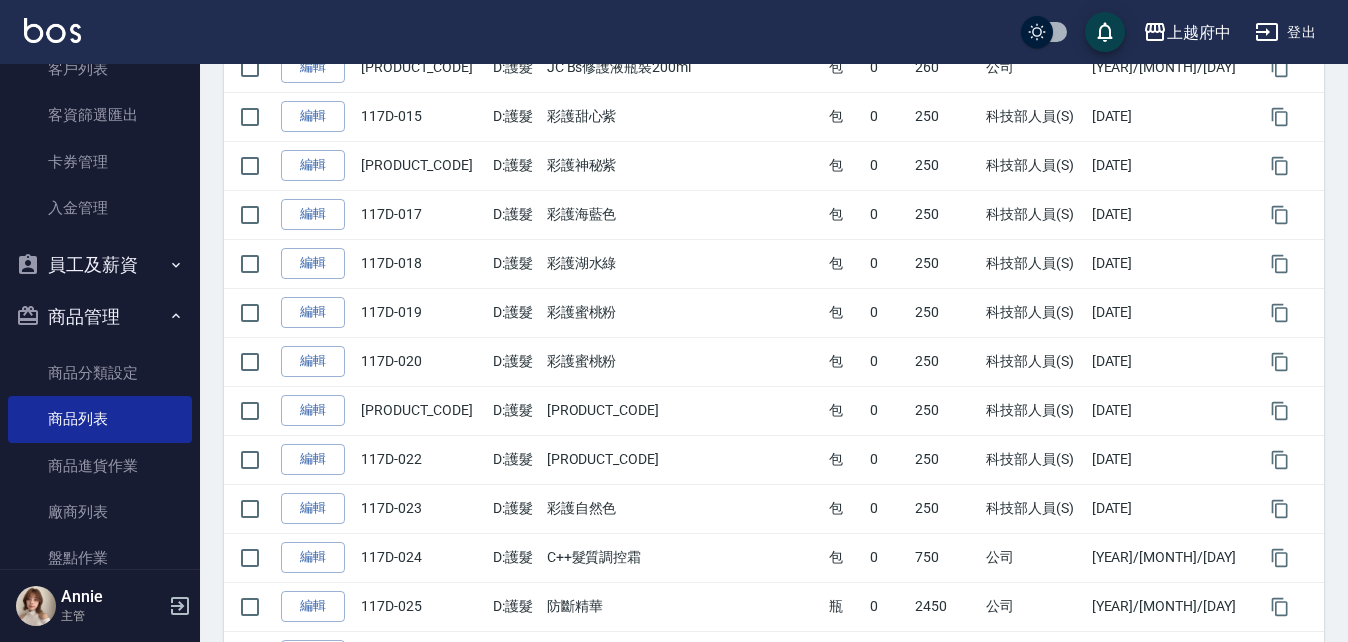 scroll, scrollTop: 2362, scrollLeft: 0, axis: vertical 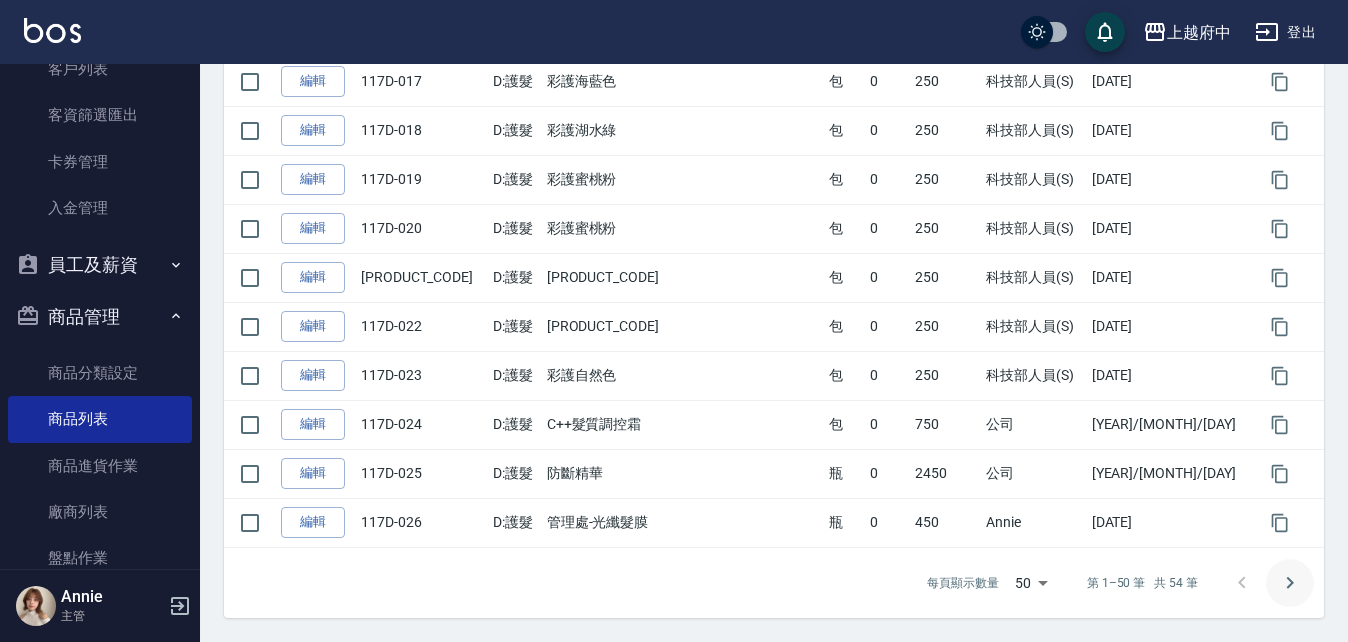 click 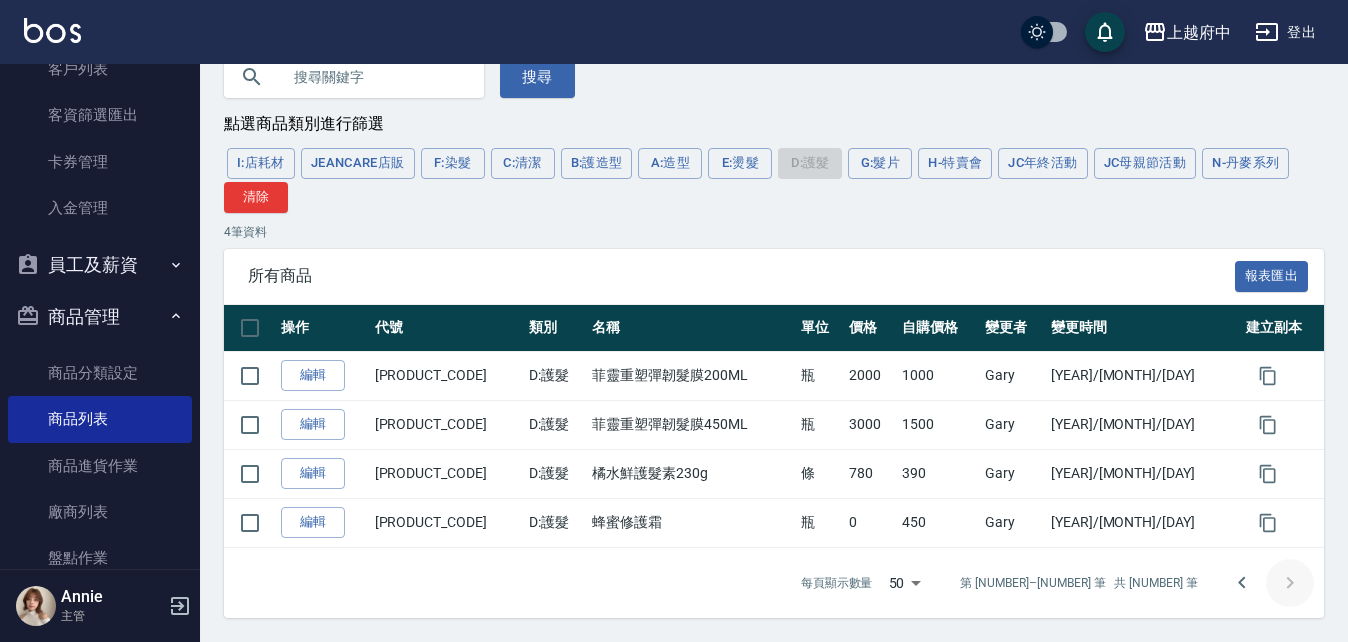 scroll, scrollTop: 108, scrollLeft: 0, axis: vertical 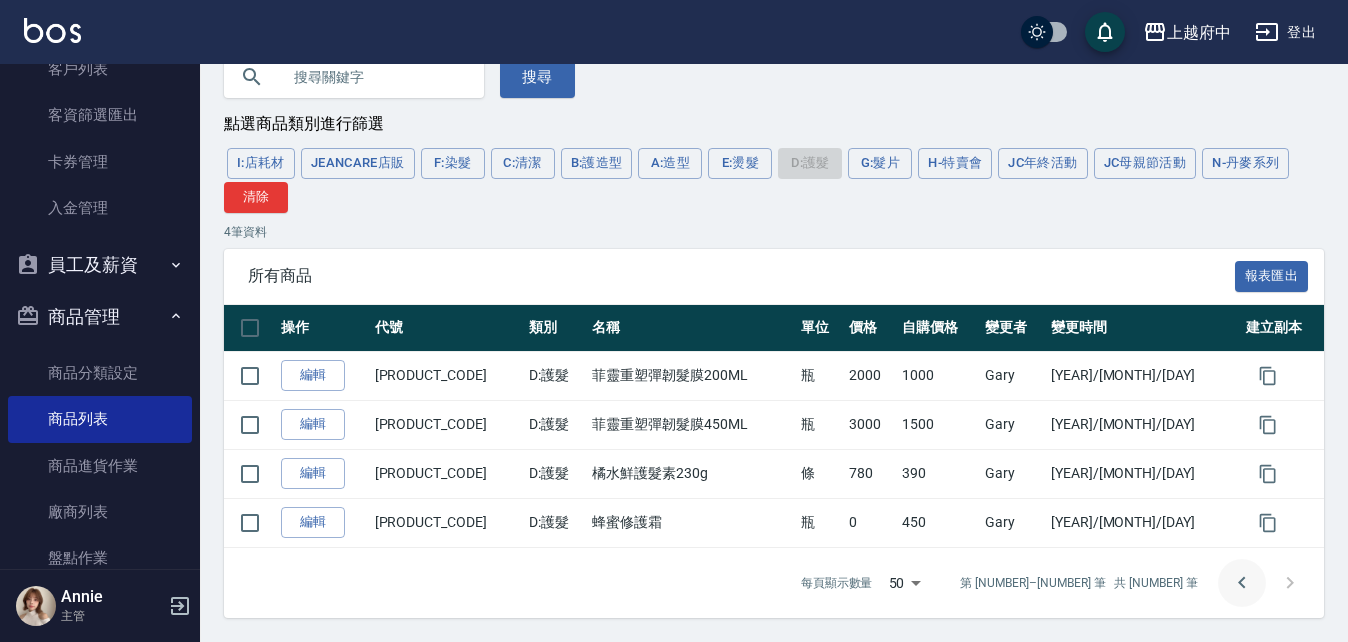 click 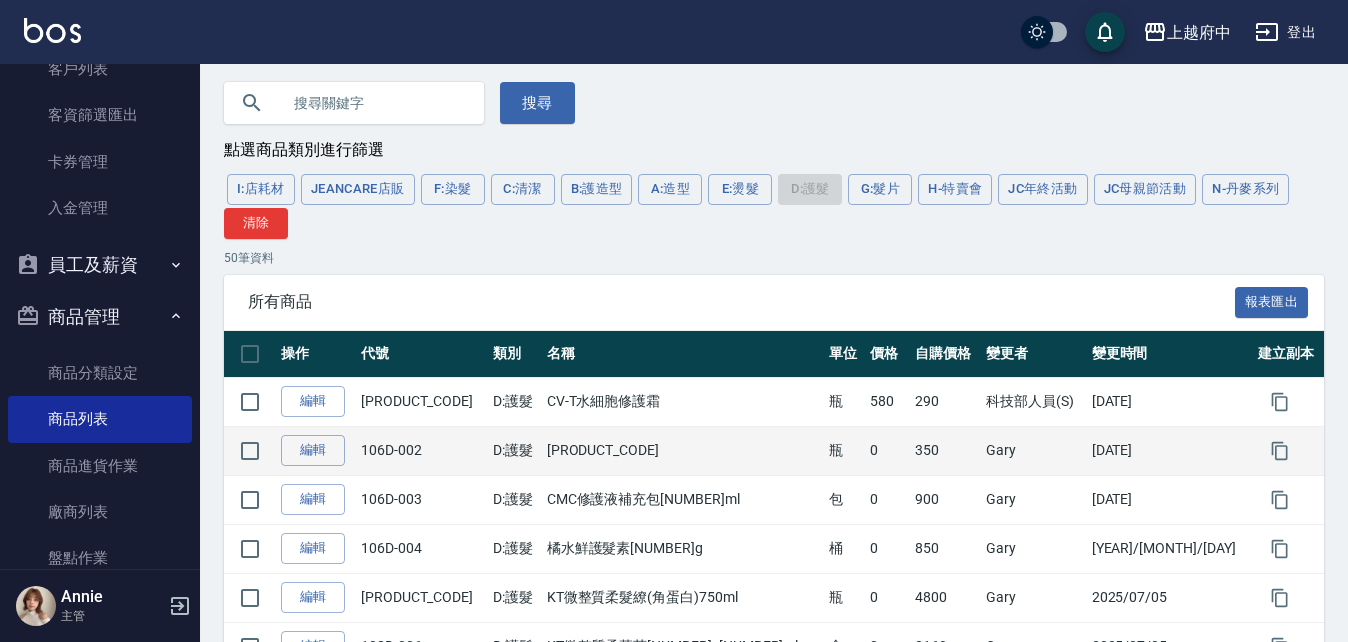 scroll, scrollTop: 0, scrollLeft: 0, axis: both 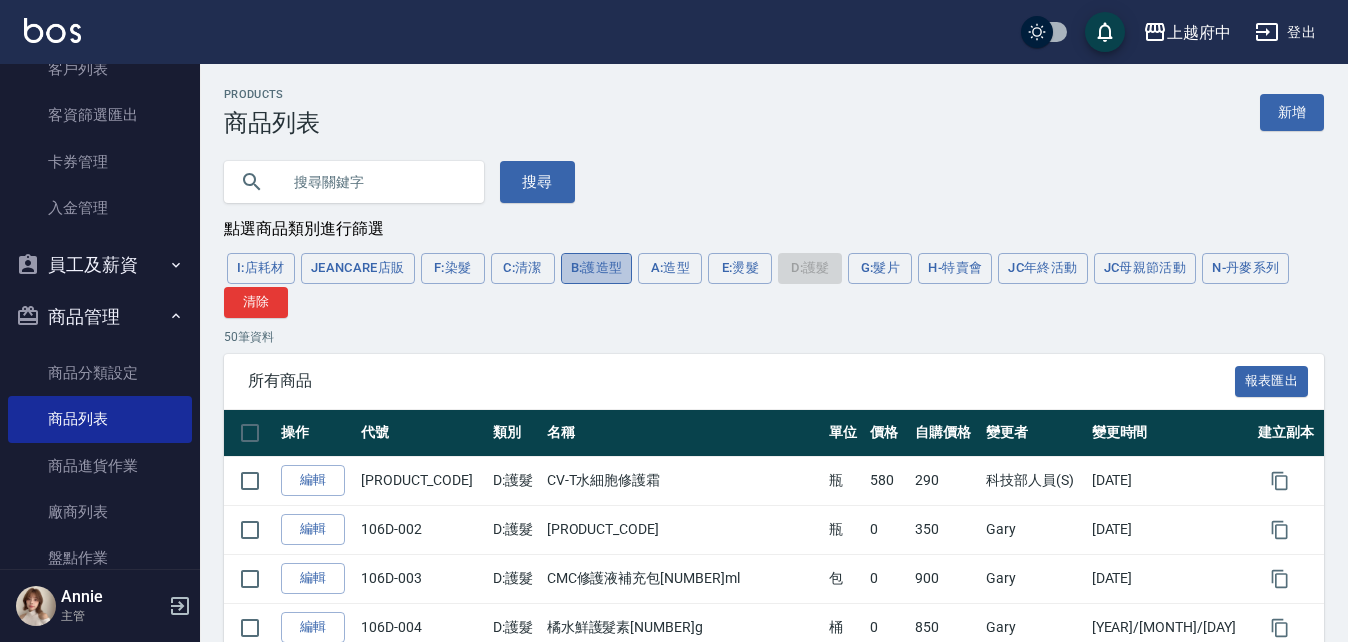 click on "B:護造型" at bounding box center [597, 268] 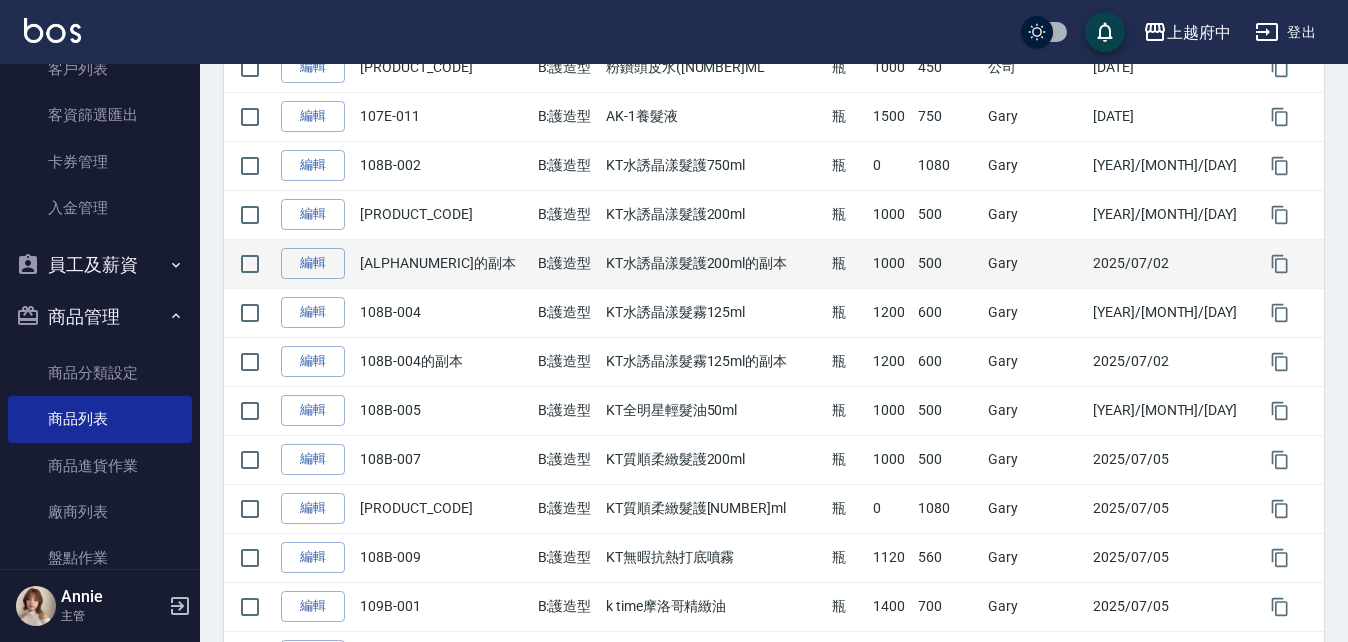 scroll, scrollTop: 1000, scrollLeft: 0, axis: vertical 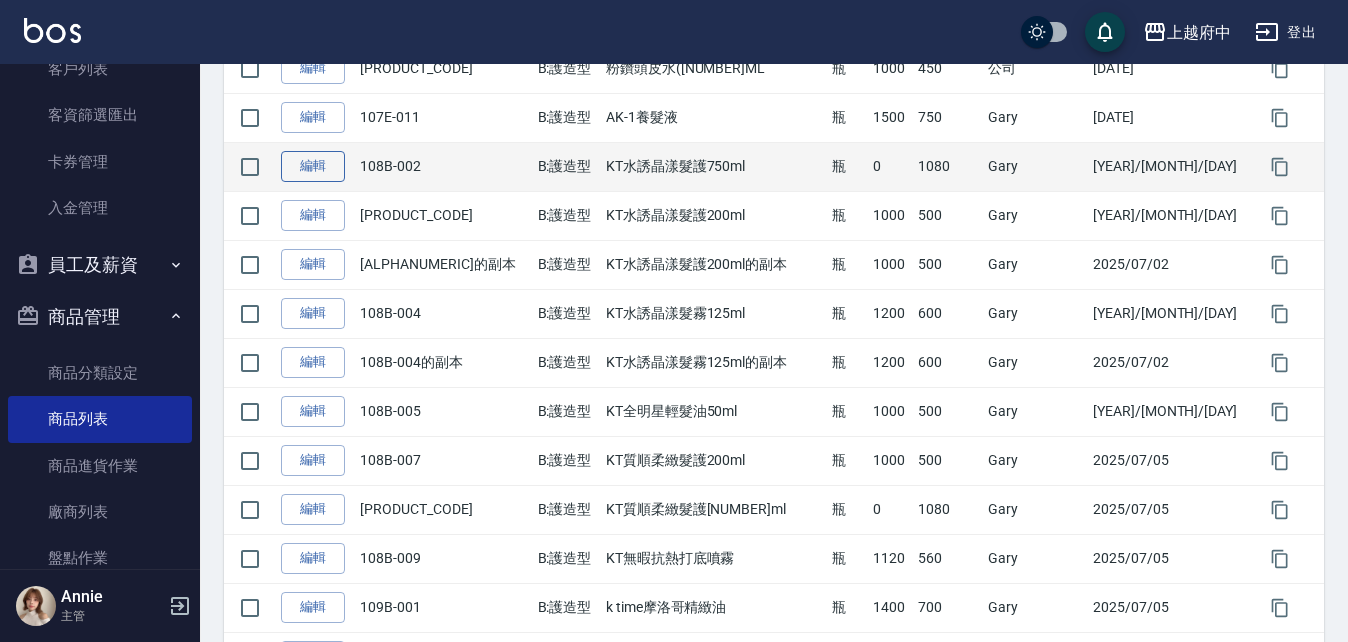 click on "編輯" at bounding box center (313, 166) 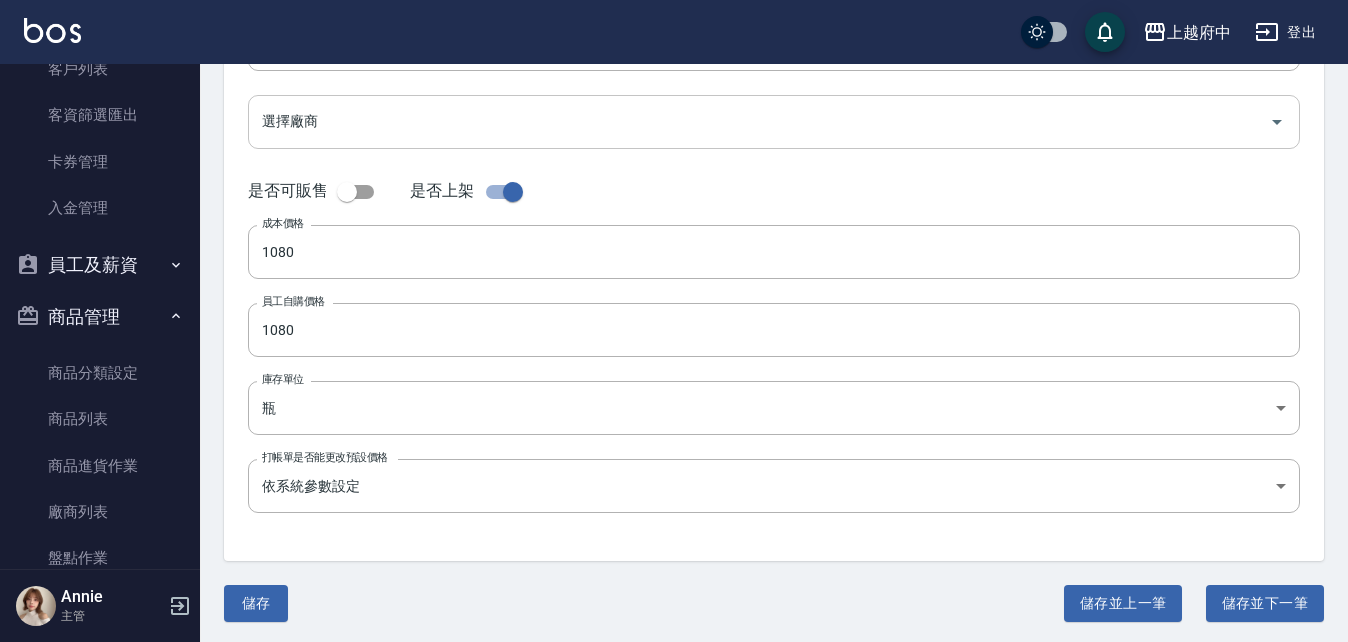 scroll, scrollTop: 380, scrollLeft: 0, axis: vertical 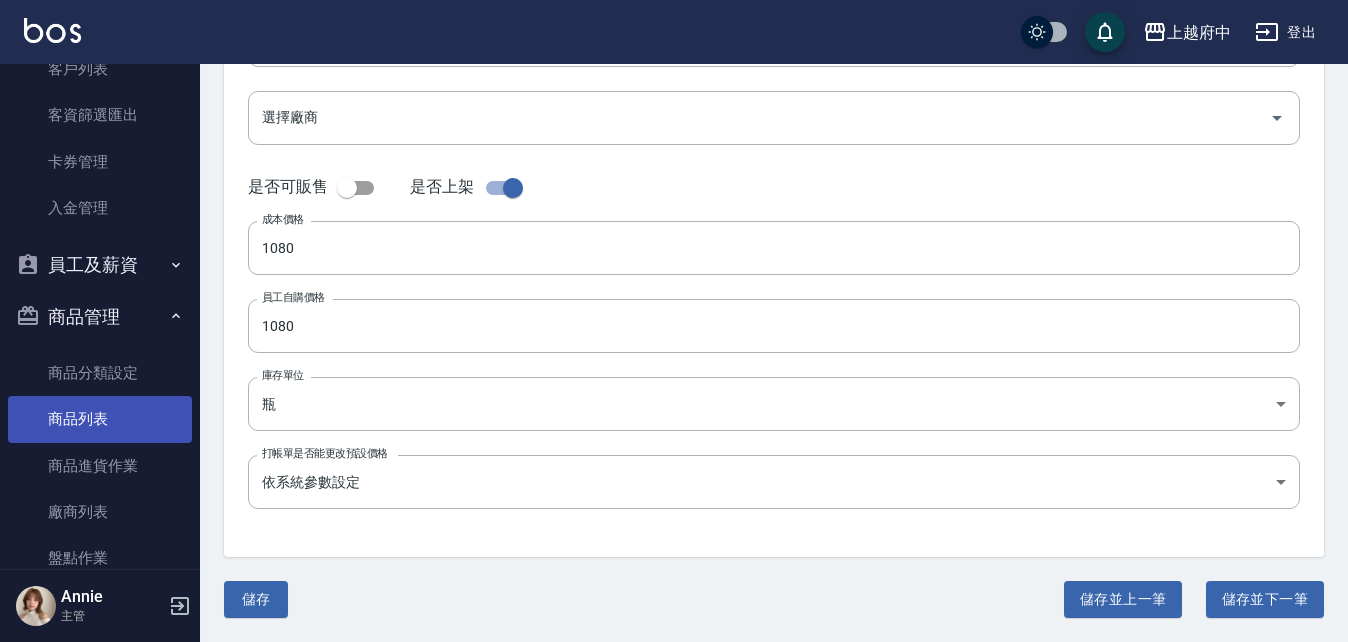 drag, startPoint x: 91, startPoint y: 429, endPoint x: 90, endPoint y: 408, distance: 21.023796 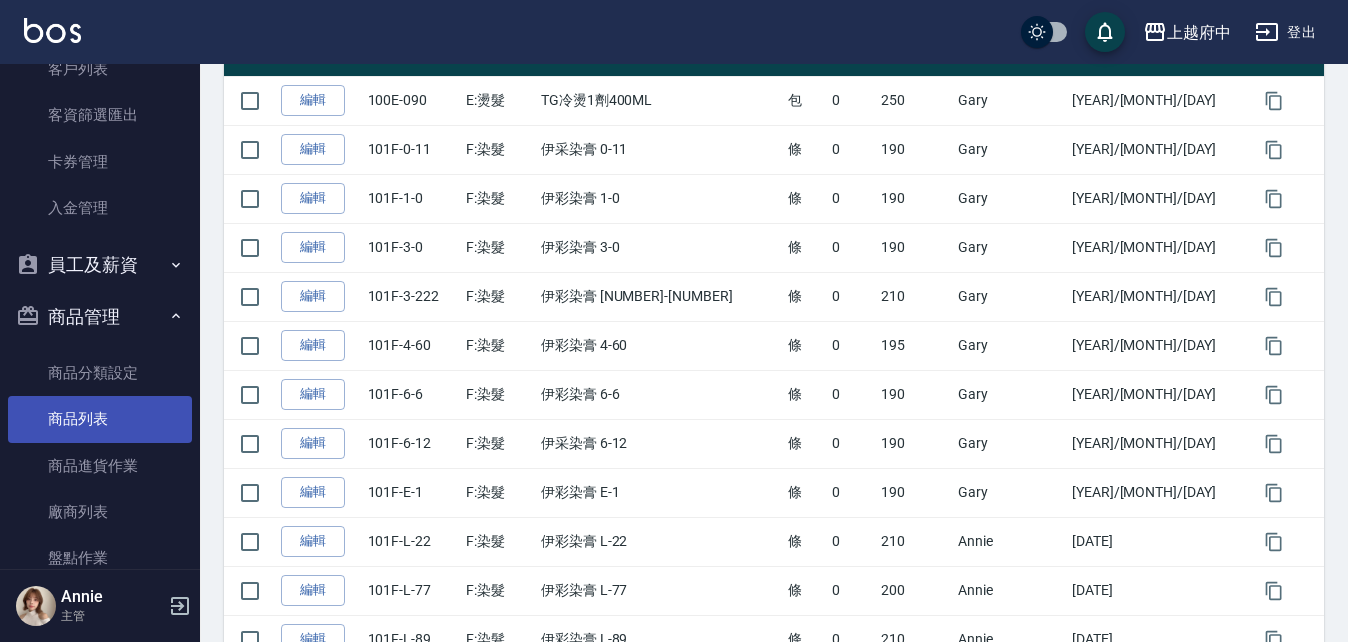 scroll, scrollTop: 0, scrollLeft: 0, axis: both 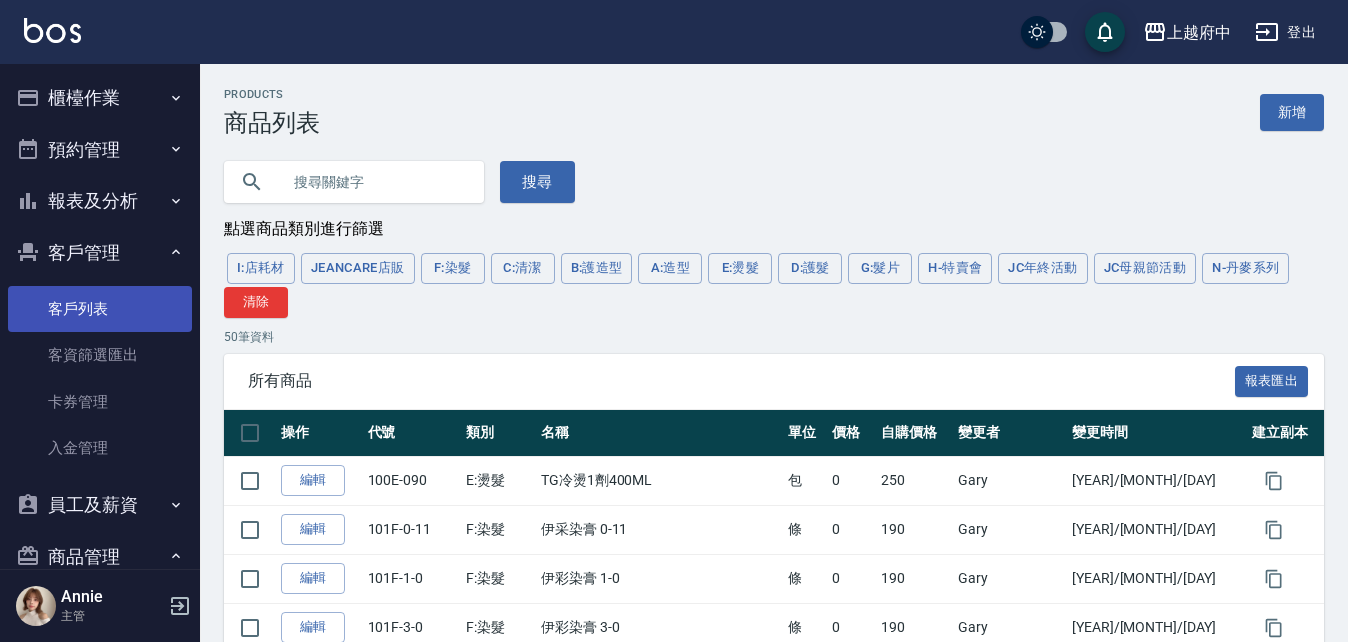 click on "客戶列表" at bounding box center (100, 309) 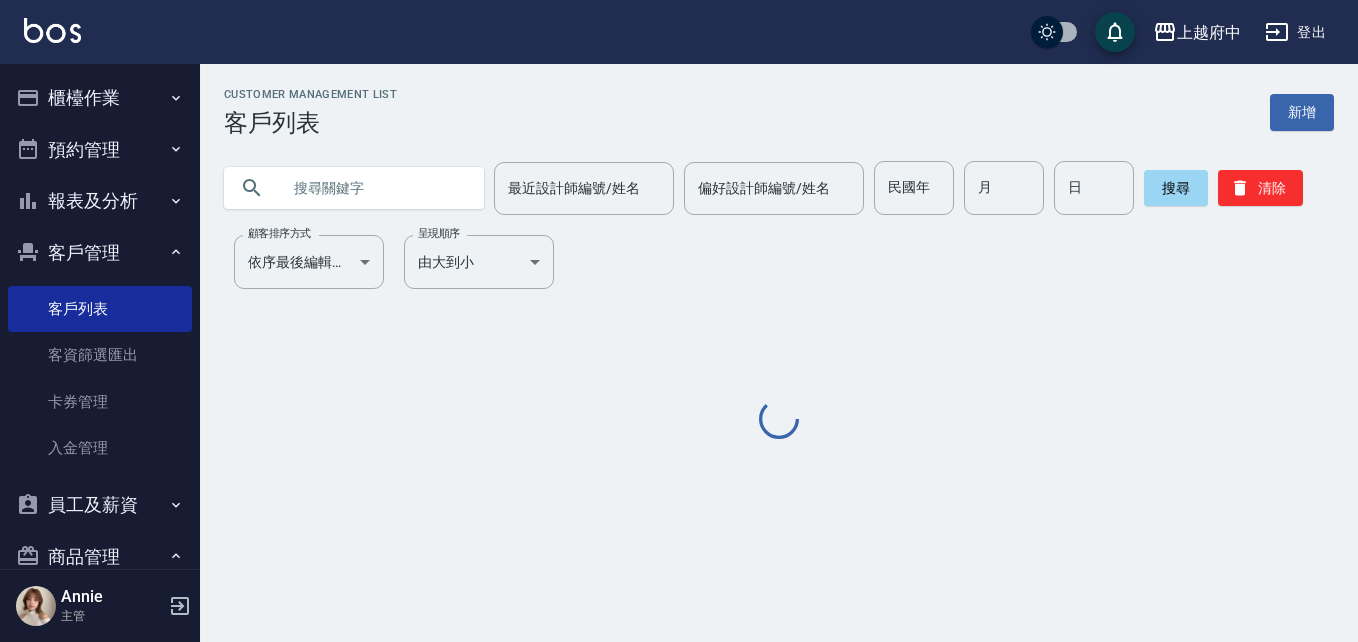 click at bounding box center (374, 188) 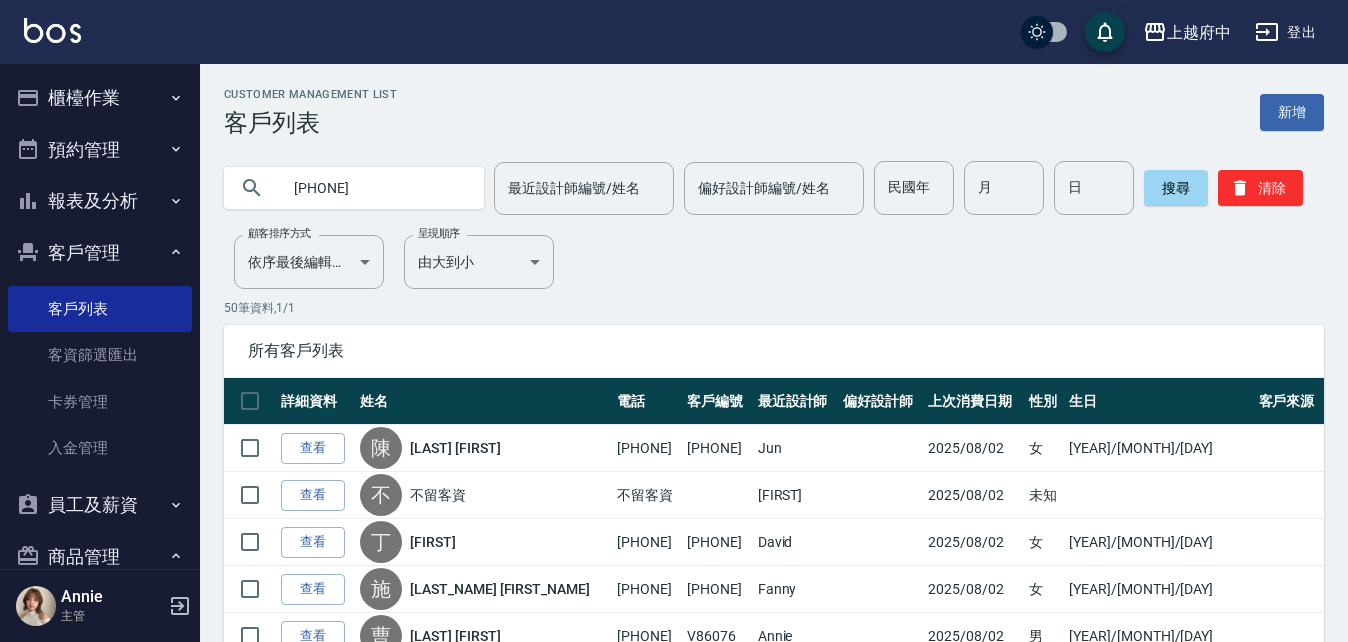 type on "[PHONE]" 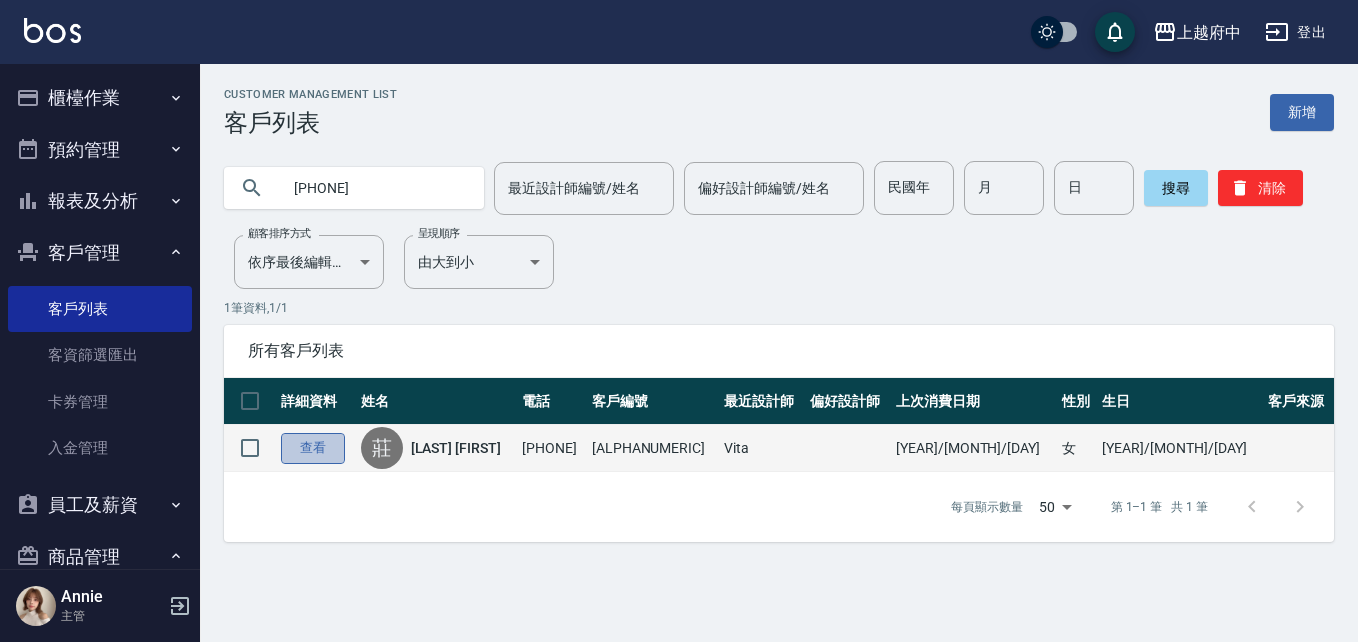 click on "查看" at bounding box center (313, 448) 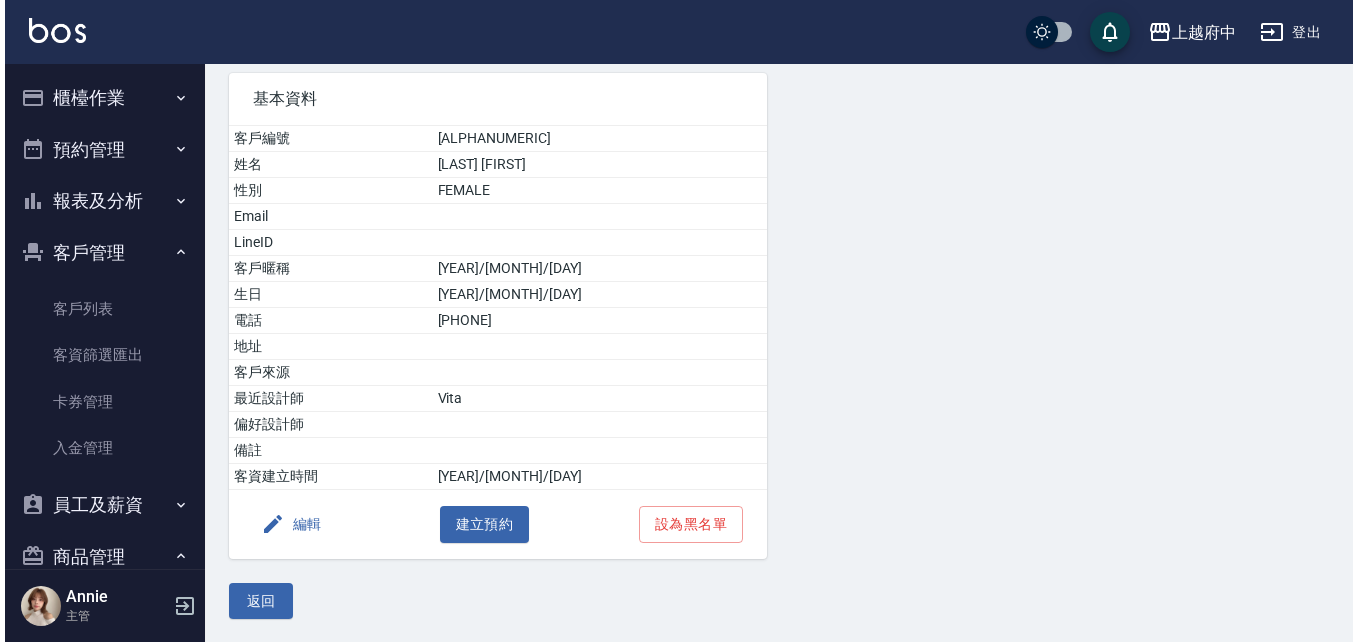 scroll, scrollTop: 146, scrollLeft: 0, axis: vertical 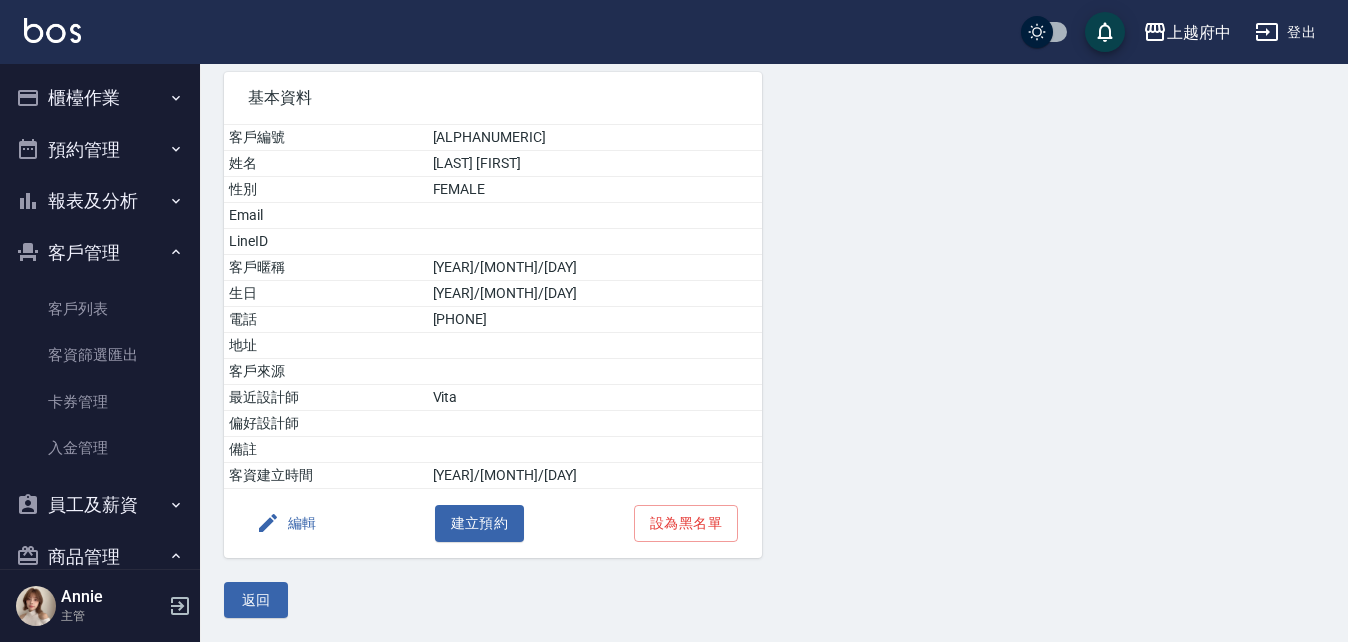 click on "編輯" at bounding box center (286, 523) 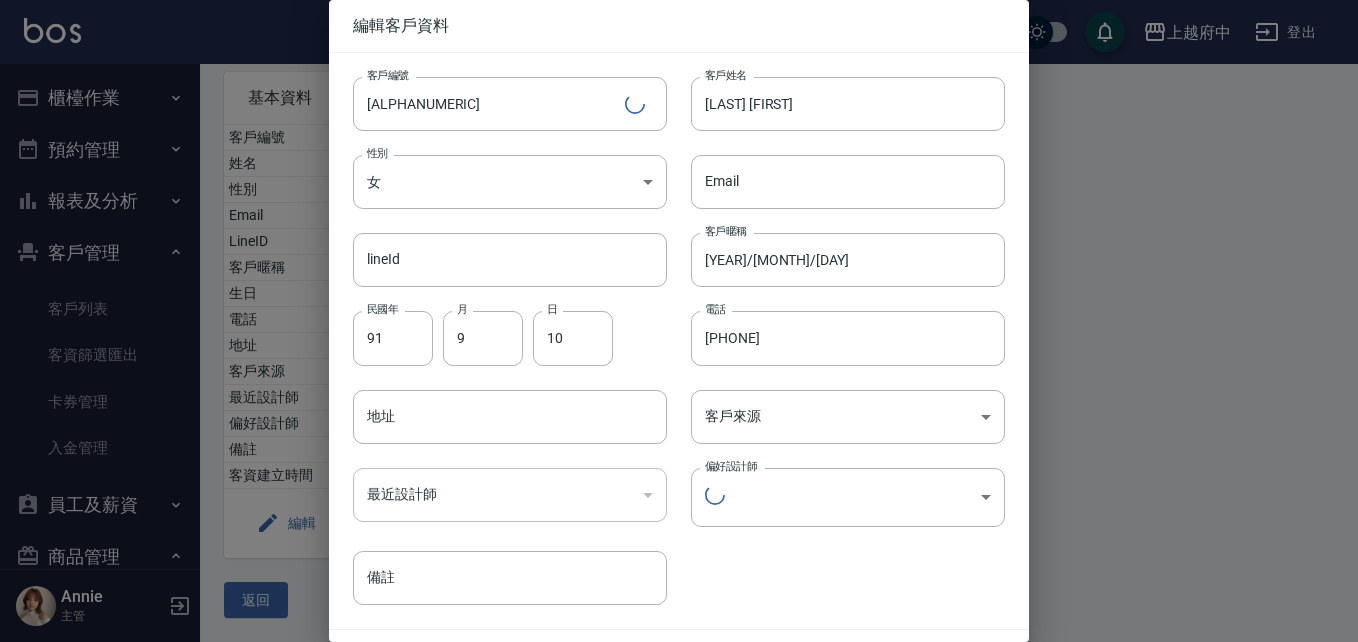 type 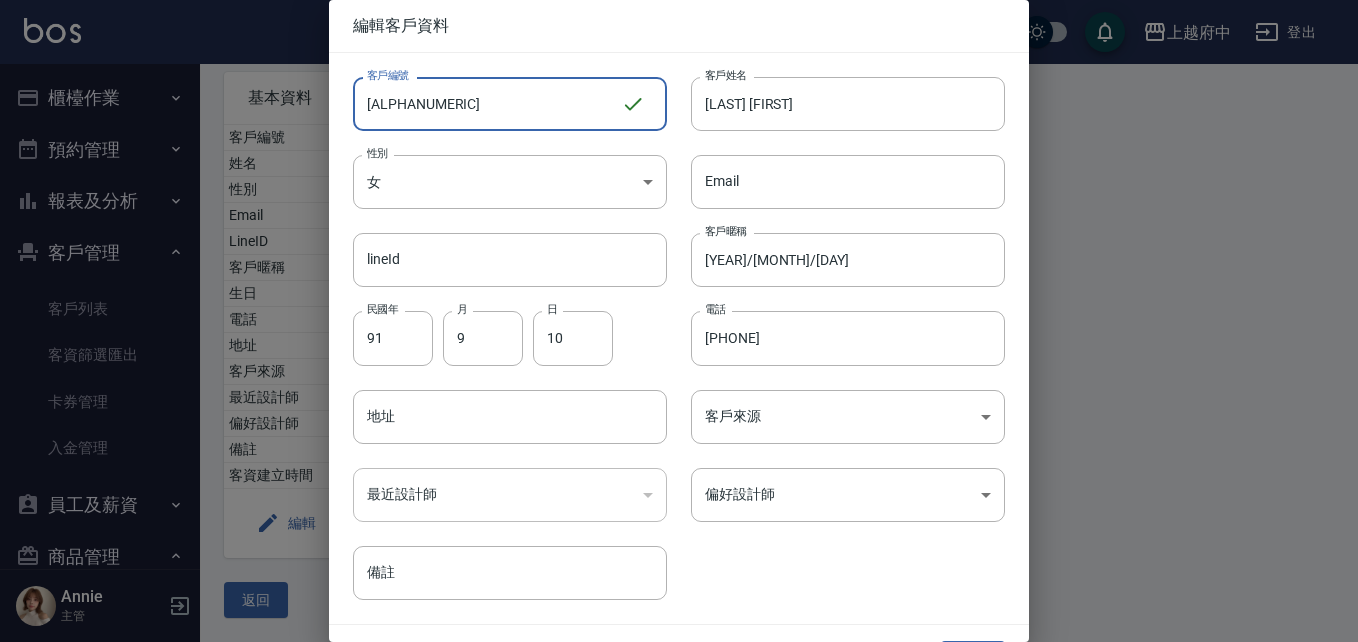 drag, startPoint x: 452, startPoint y: 103, endPoint x: 331, endPoint y: 102, distance: 121.004135 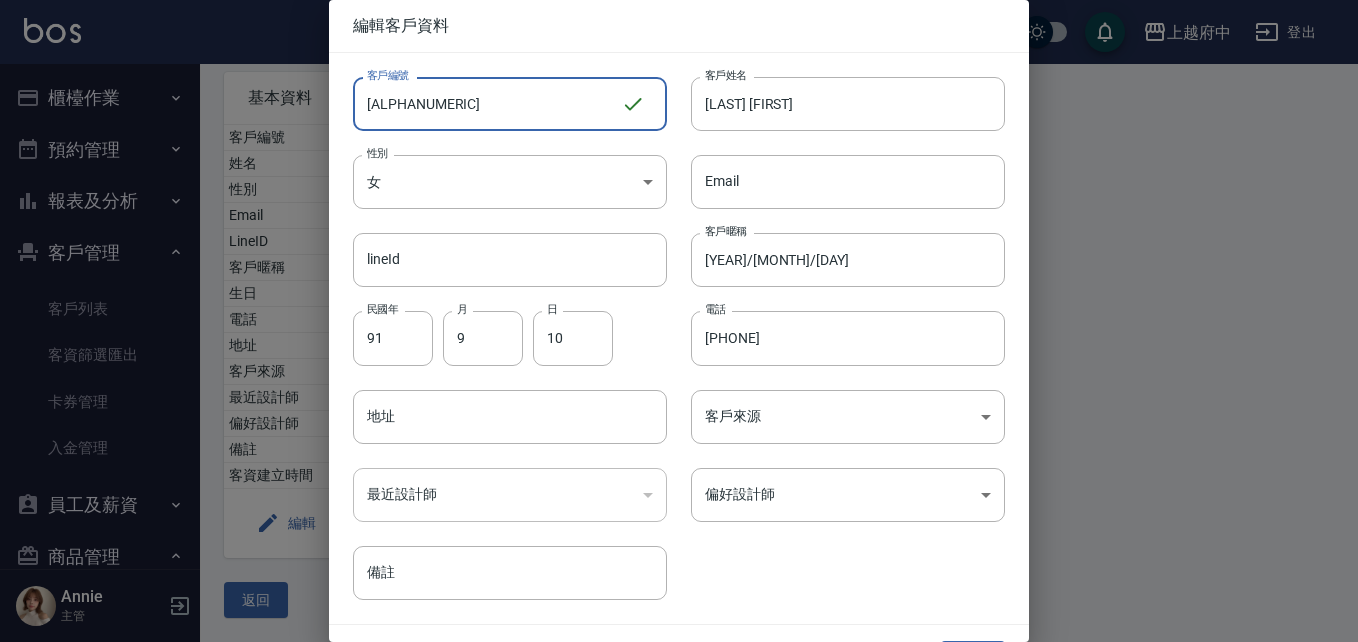 type on "ㄒ" 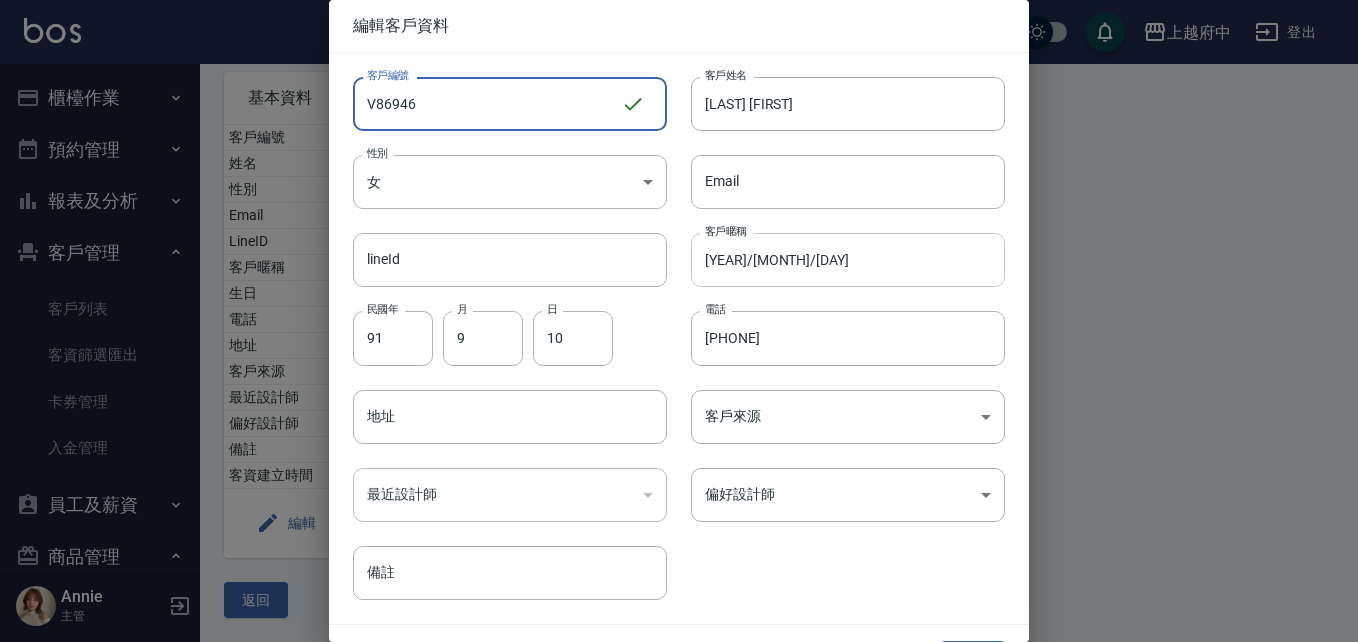 type on "V86946" 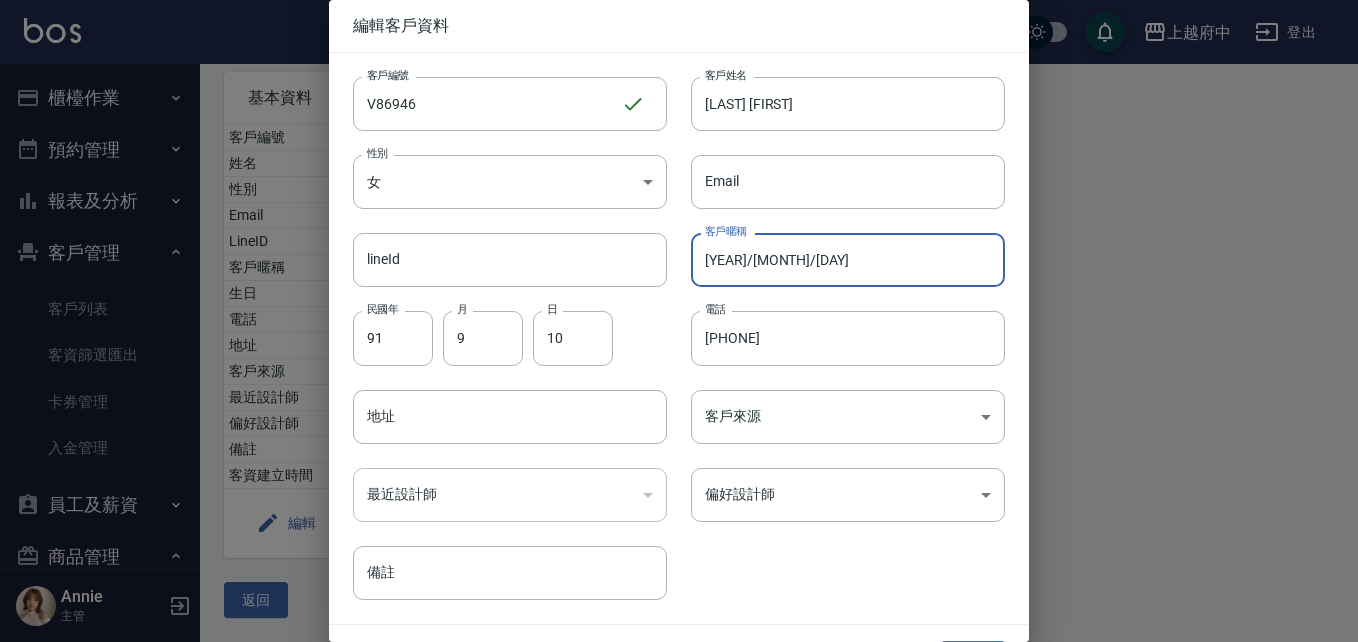 click on "2024/12/17" at bounding box center (848, 260) 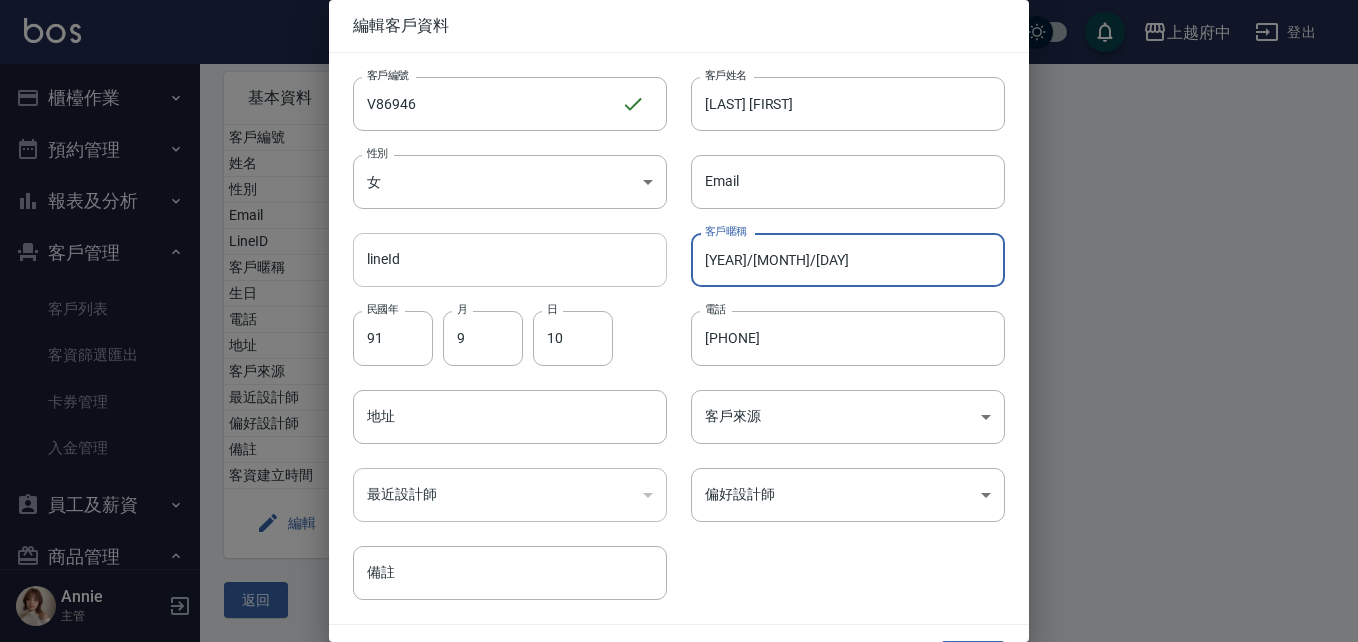 drag, startPoint x: 801, startPoint y: 265, endPoint x: 574, endPoint y: 269, distance: 227.03523 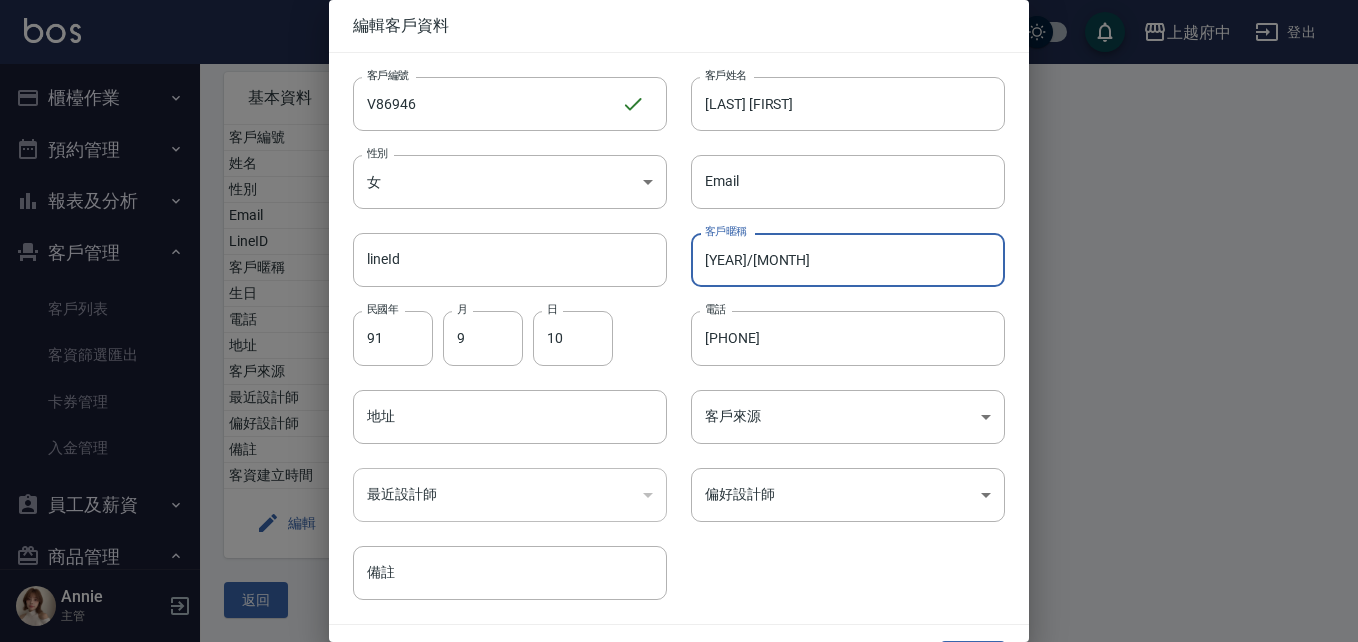 type on "2027/[MONTH]" 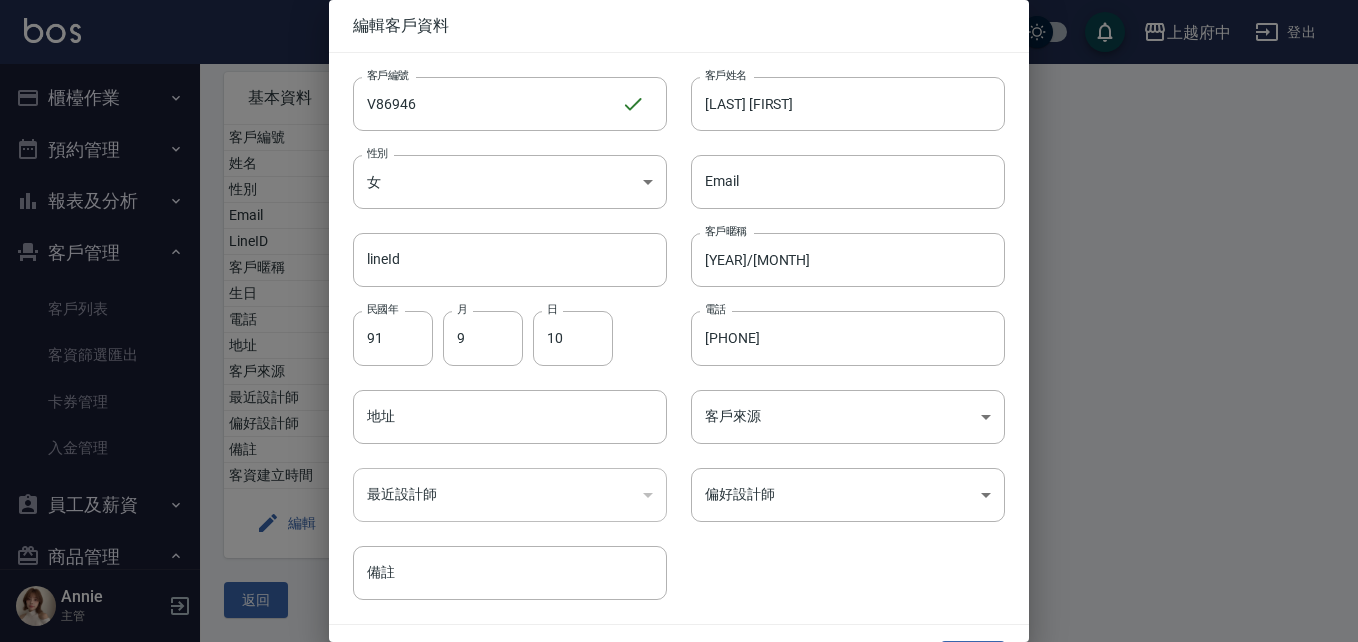 drag, startPoint x: 861, startPoint y: 590, endPoint x: 846, endPoint y: 566, distance: 28.301943 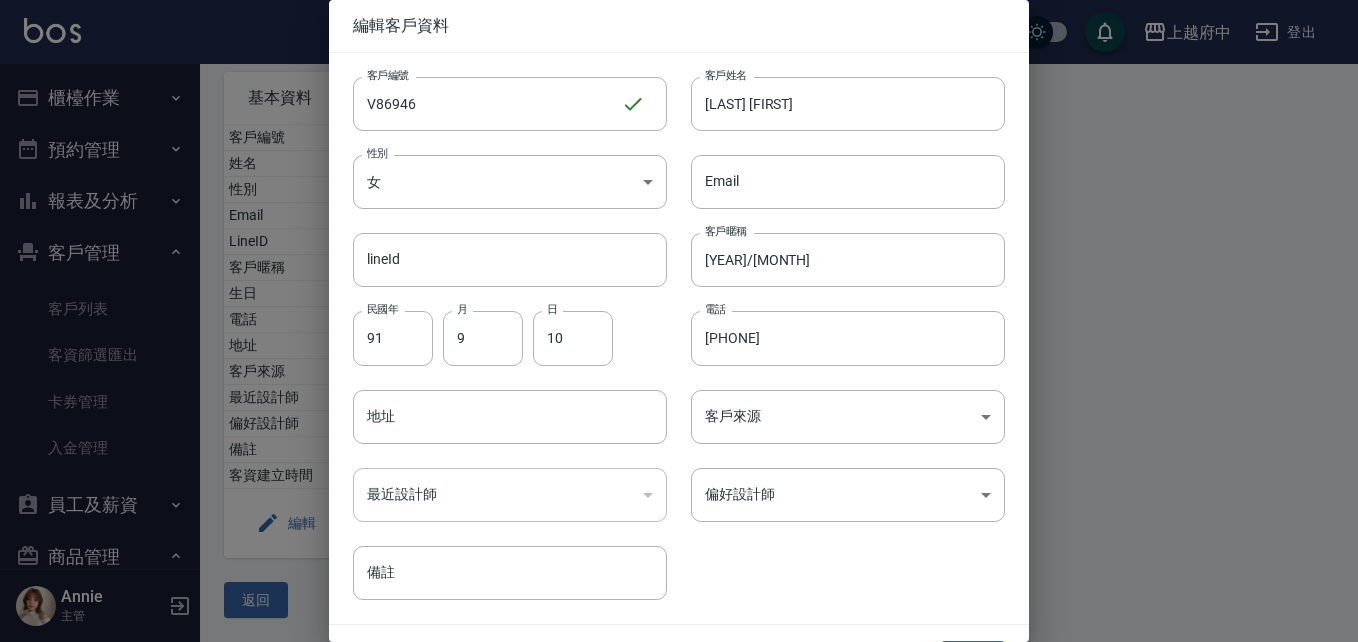 scroll, scrollTop: 51, scrollLeft: 0, axis: vertical 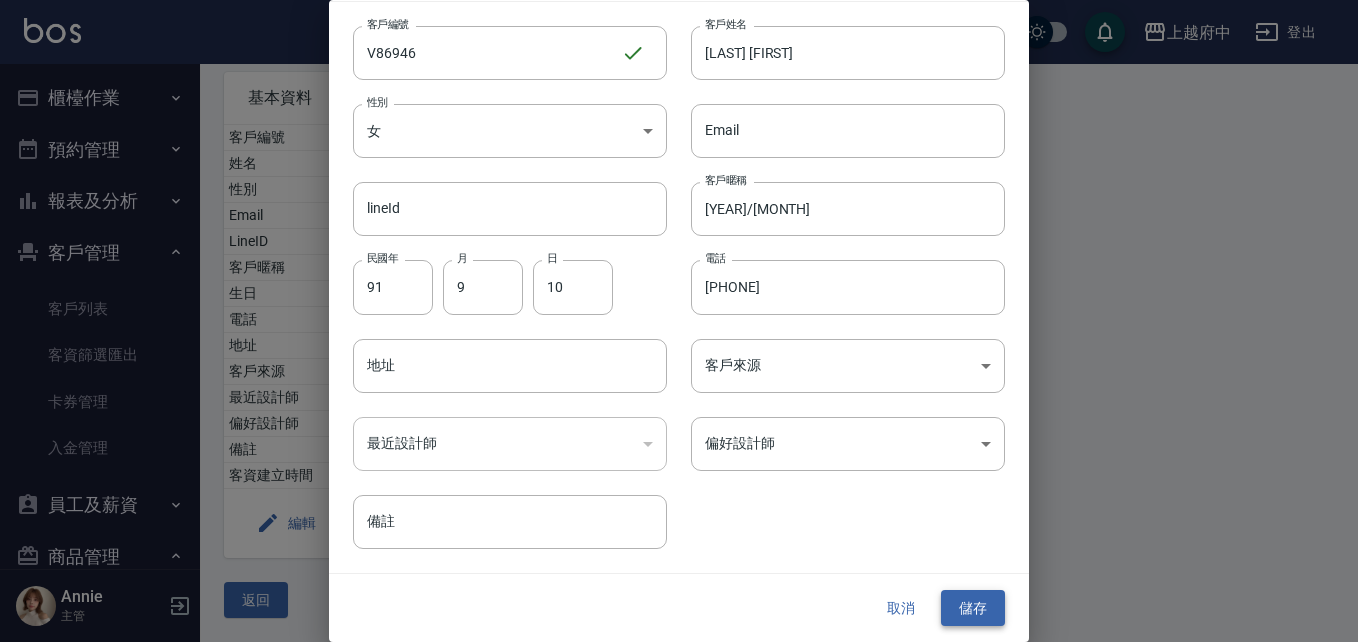 click on "儲存" at bounding box center (973, 608) 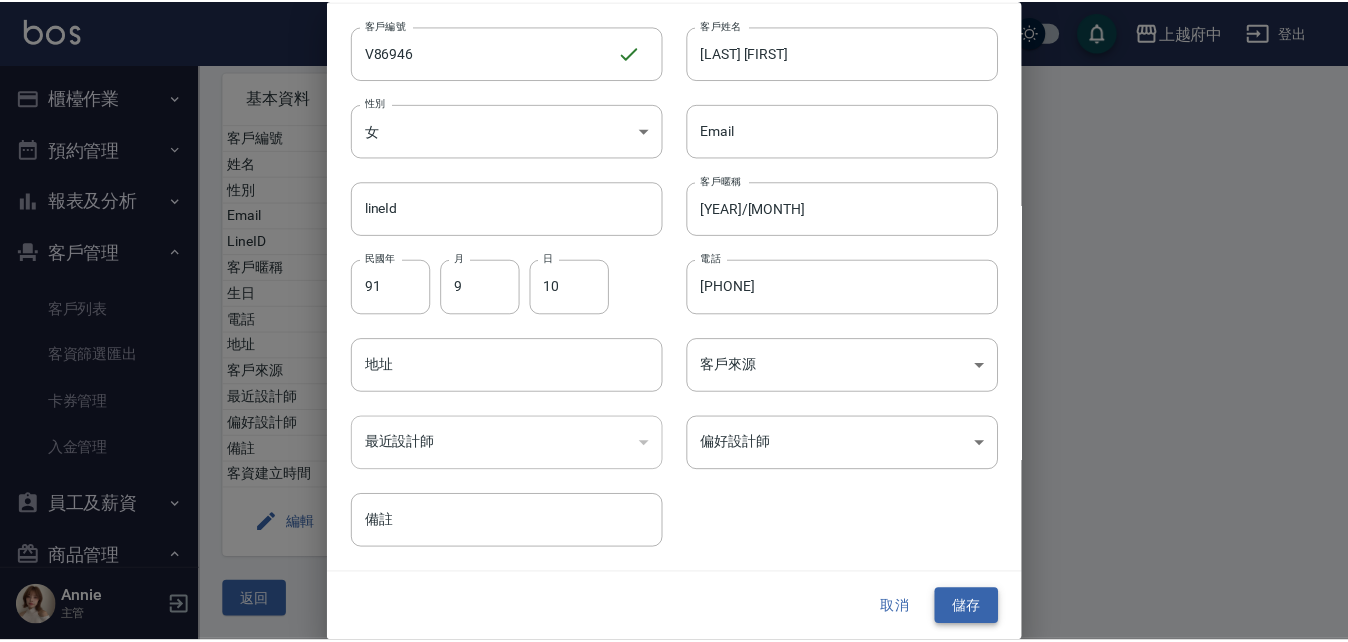 scroll, scrollTop: 0, scrollLeft: 0, axis: both 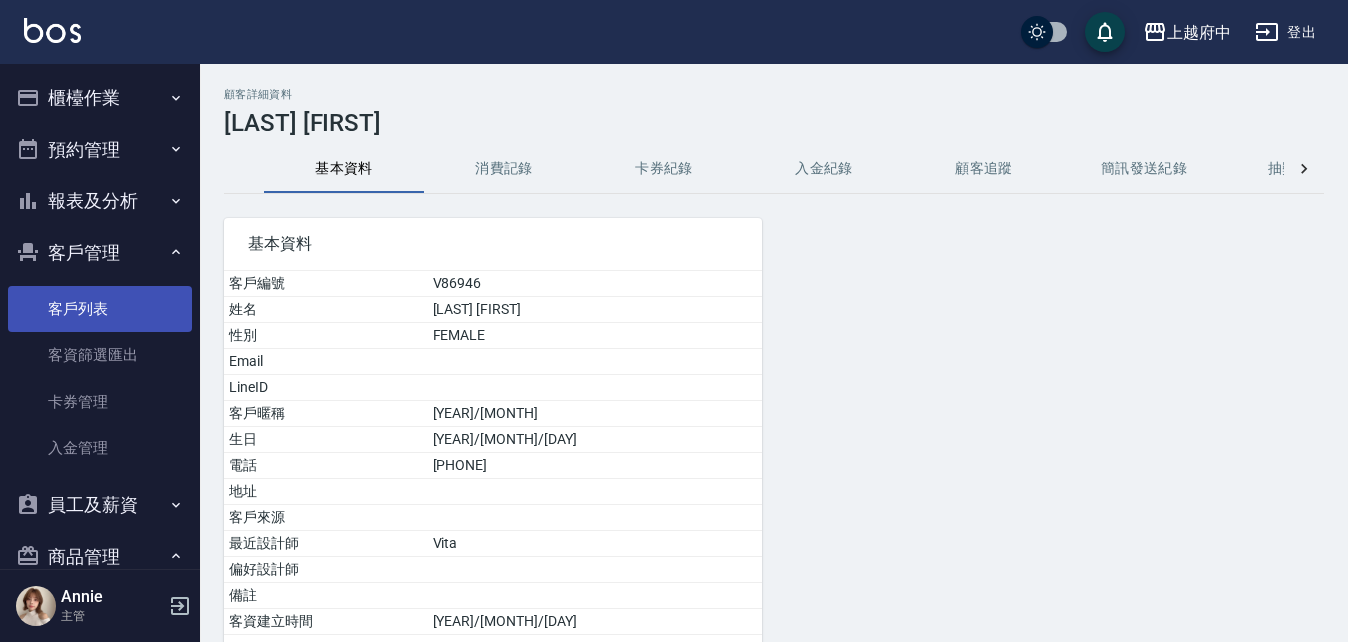 click on "客戶列表" at bounding box center (100, 309) 